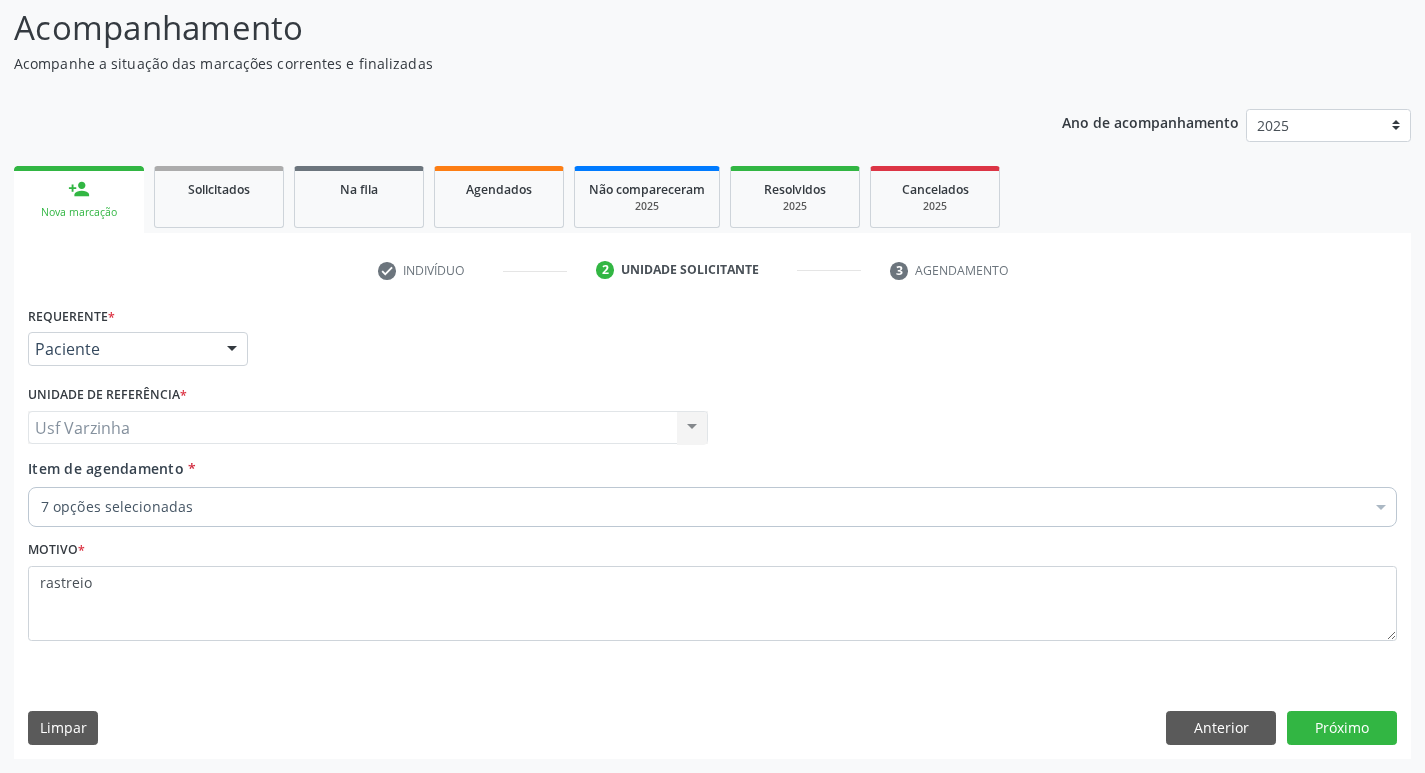 scroll, scrollTop: 133, scrollLeft: 0, axis: vertical 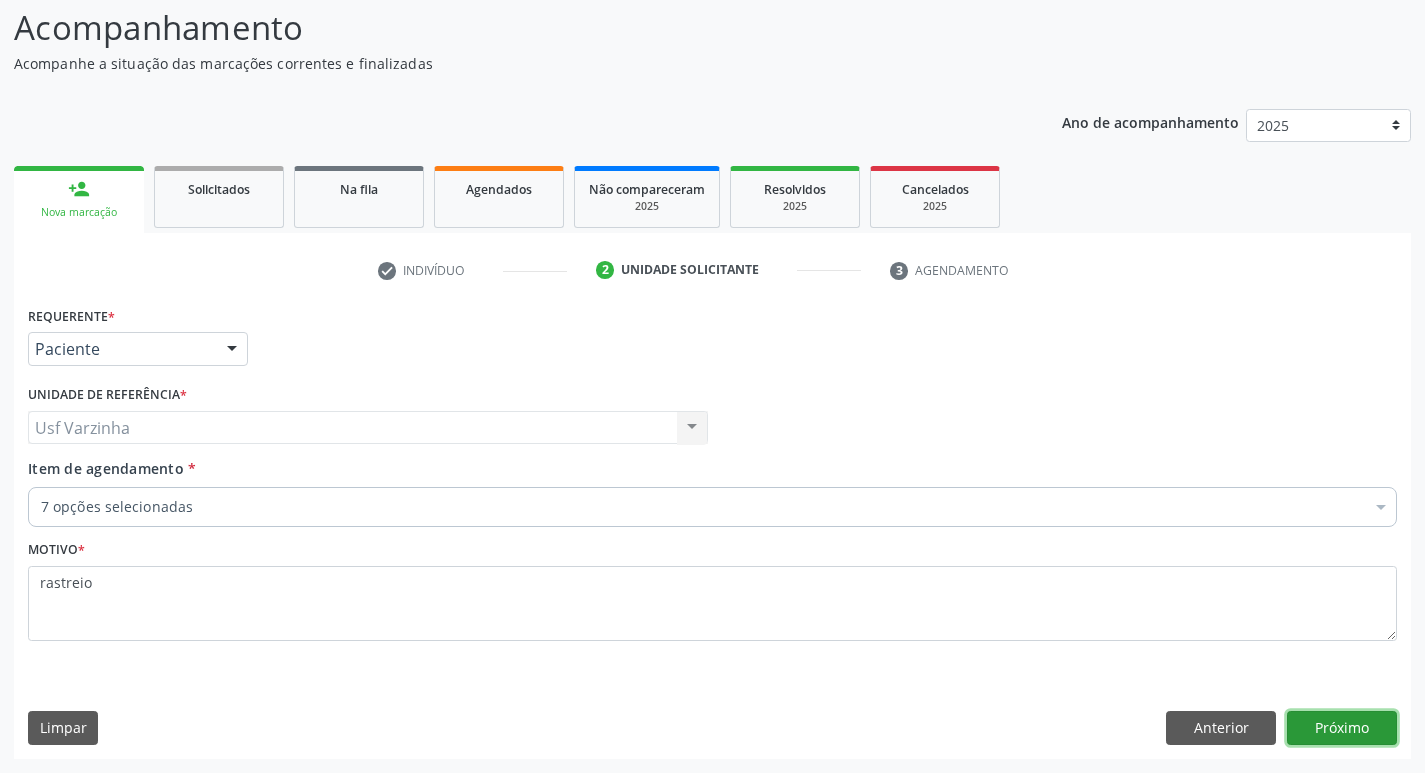click on "Próximo" at bounding box center (1342, 728) 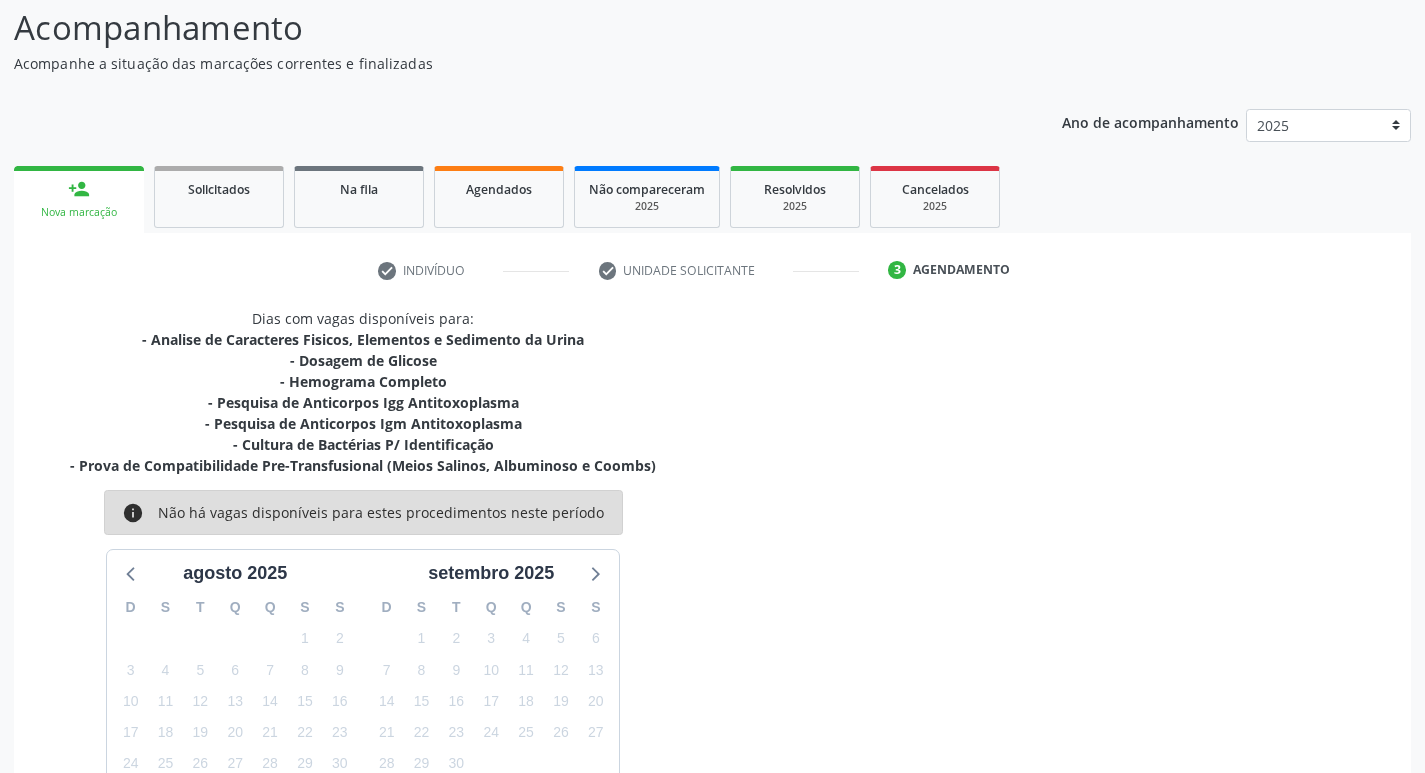 scroll, scrollTop: 282, scrollLeft: 0, axis: vertical 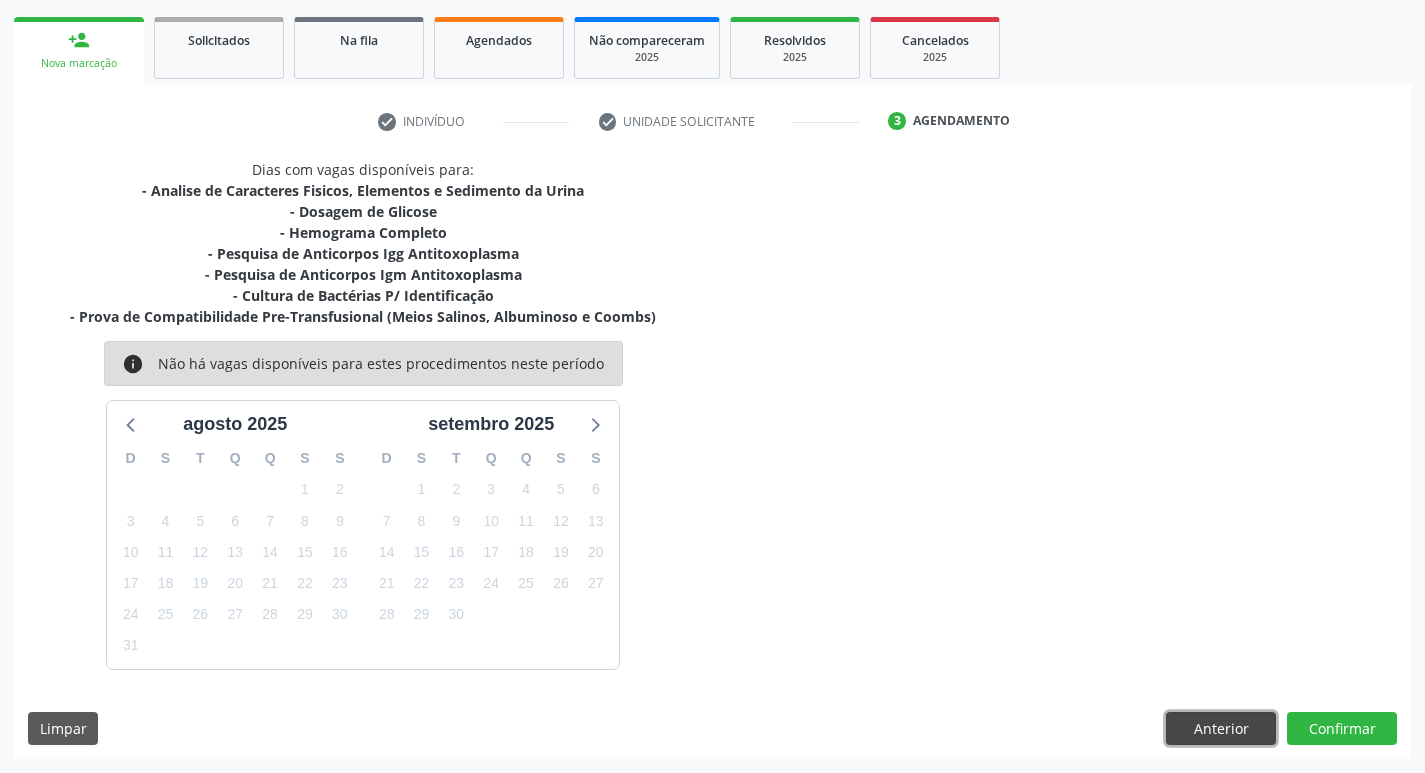 click on "Anterior" at bounding box center [1221, 729] 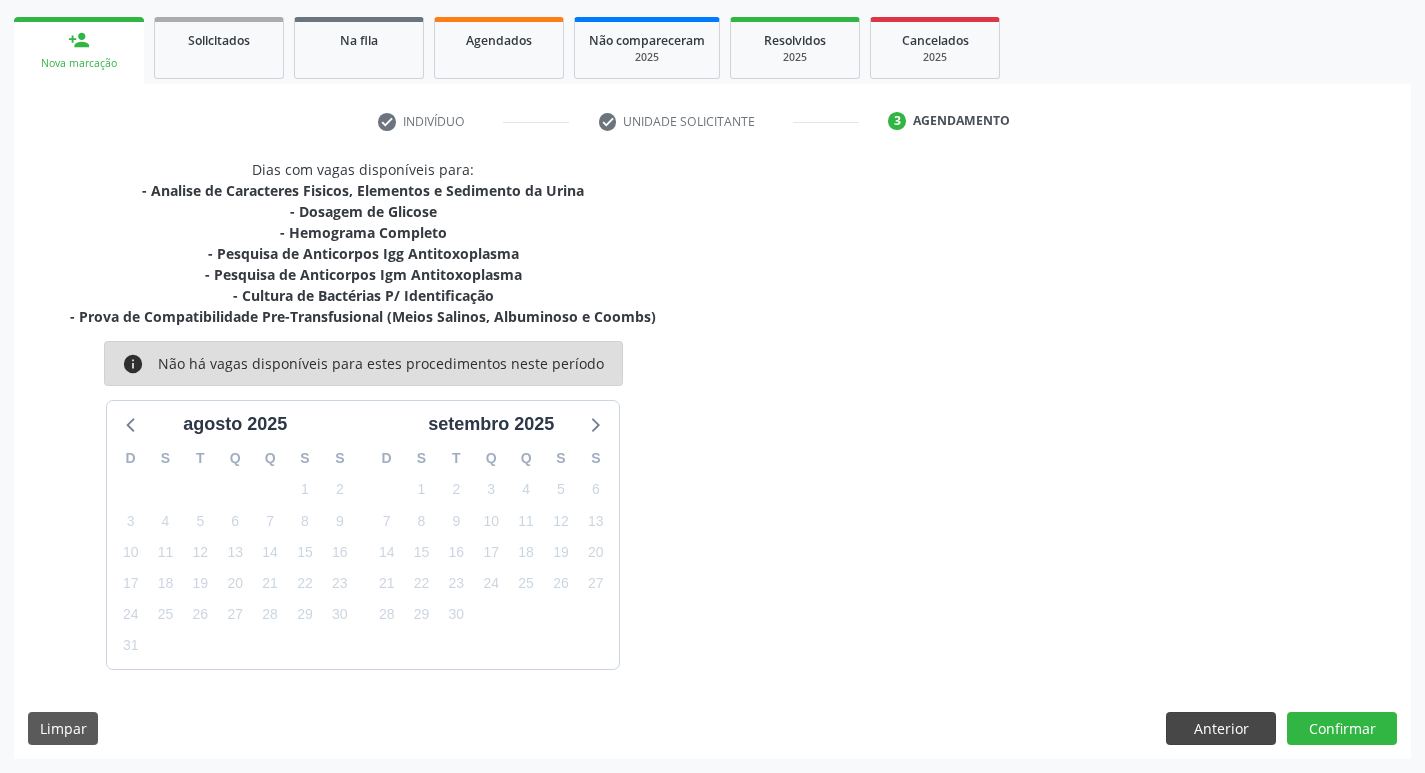 scroll, scrollTop: 133, scrollLeft: 0, axis: vertical 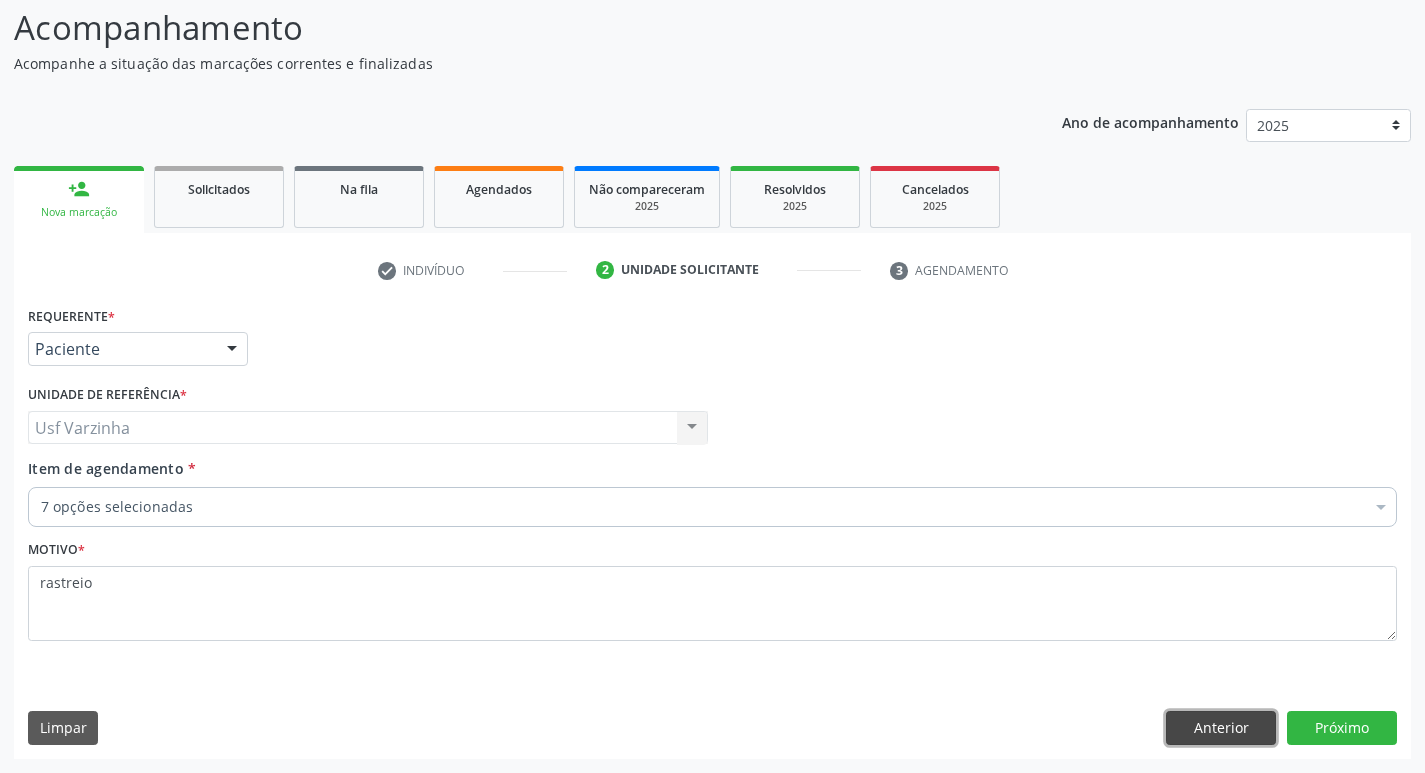 click on "Anterior" at bounding box center [1221, 728] 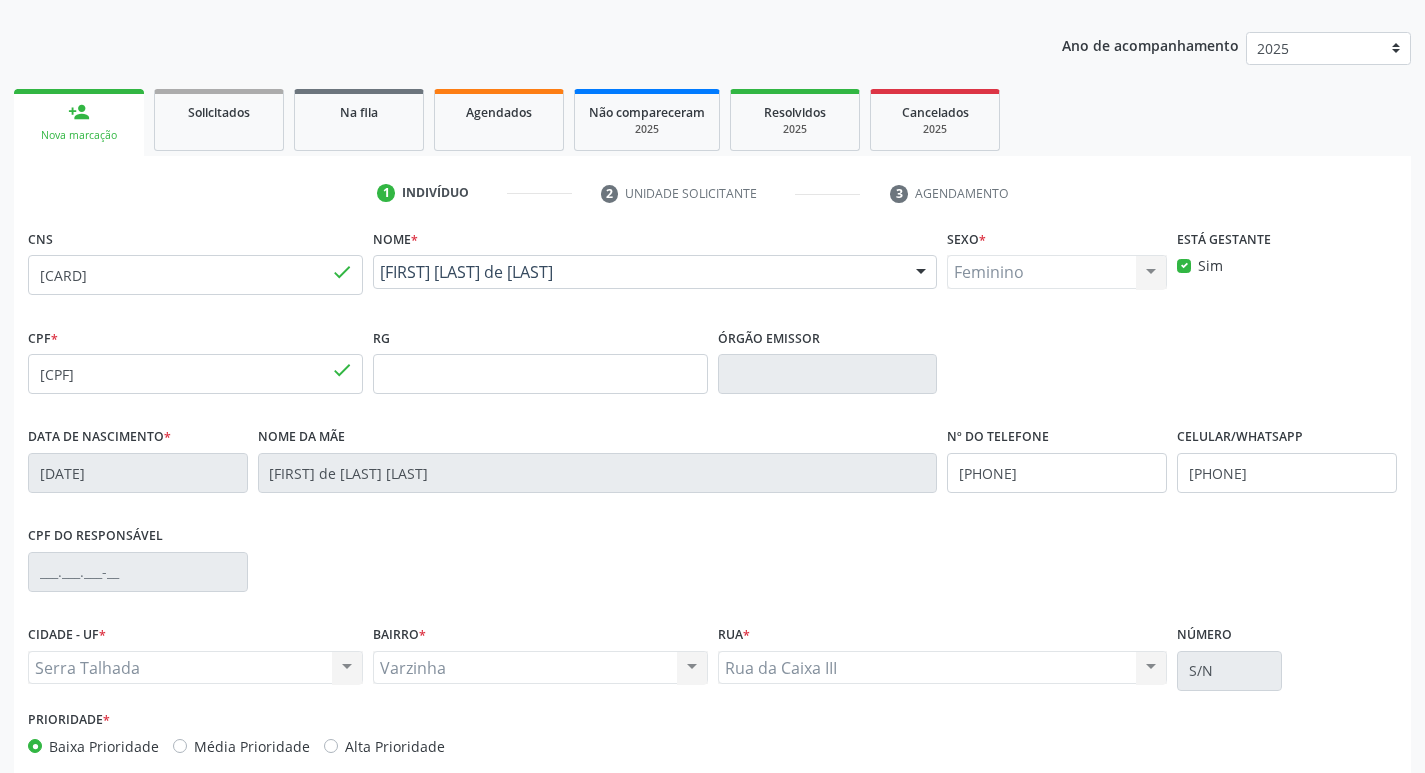 scroll, scrollTop: 311, scrollLeft: 0, axis: vertical 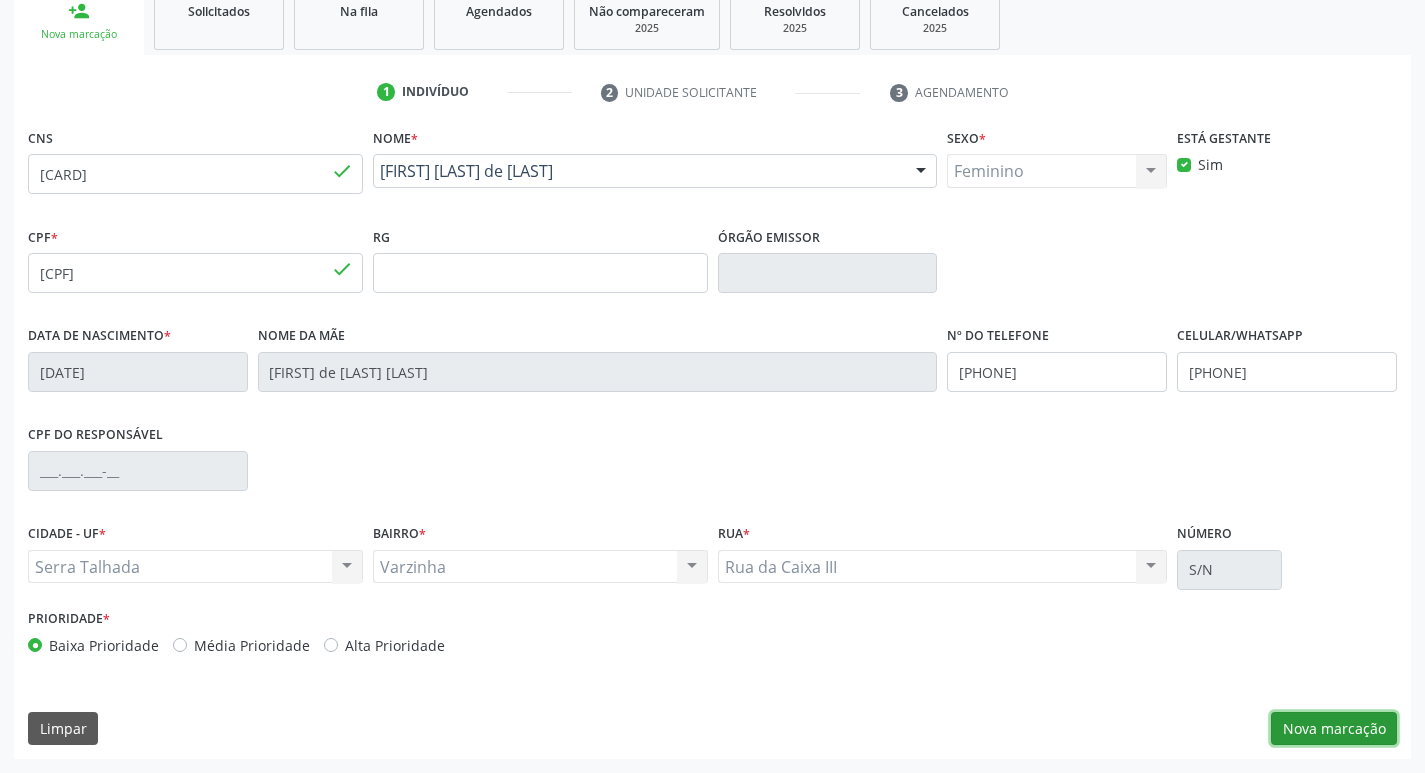 click on "Nova marcação" at bounding box center [1334, 729] 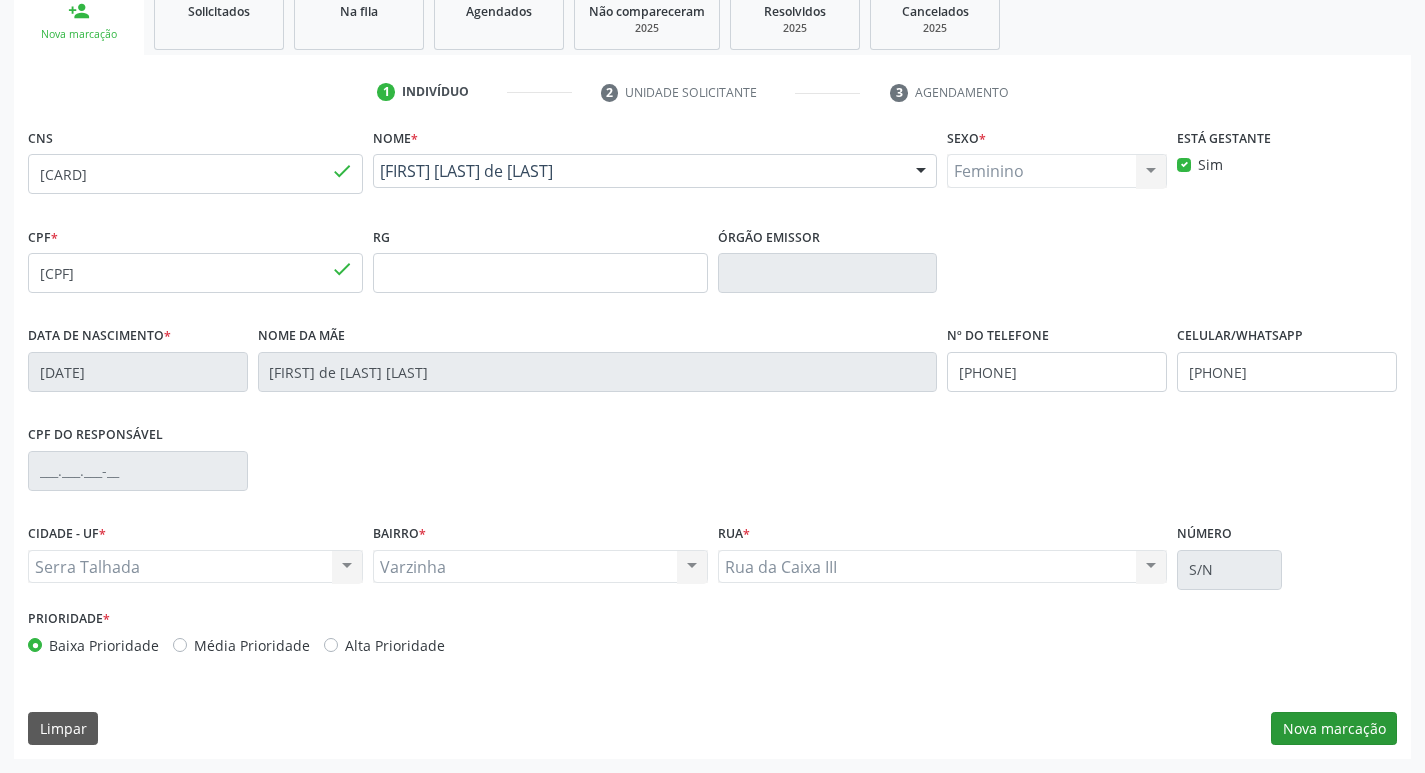 scroll, scrollTop: 133, scrollLeft: 0, axis: vertical 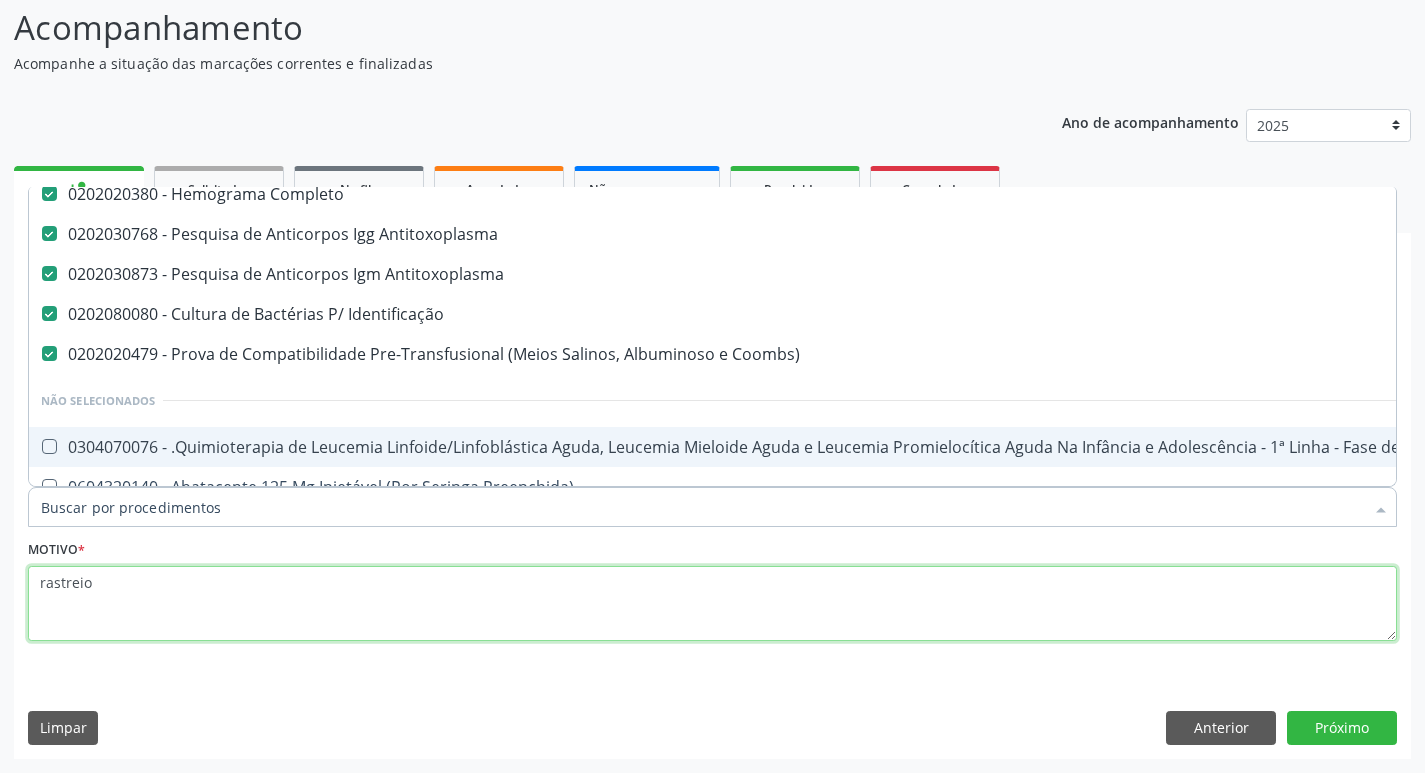 click on "rastreio" at bounding box center (712, 604) 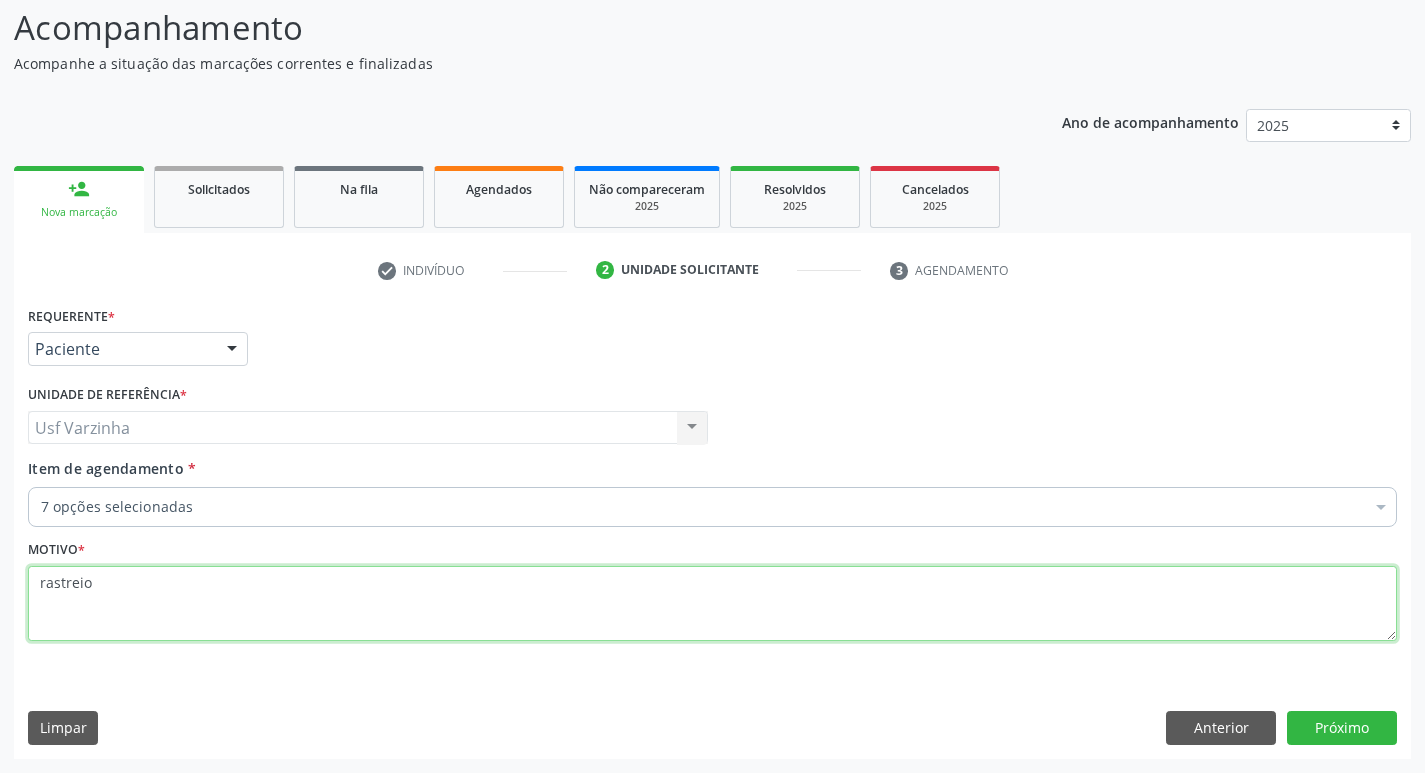 scroll, scrollTop: 0, scrollLeft: 0, axis: both 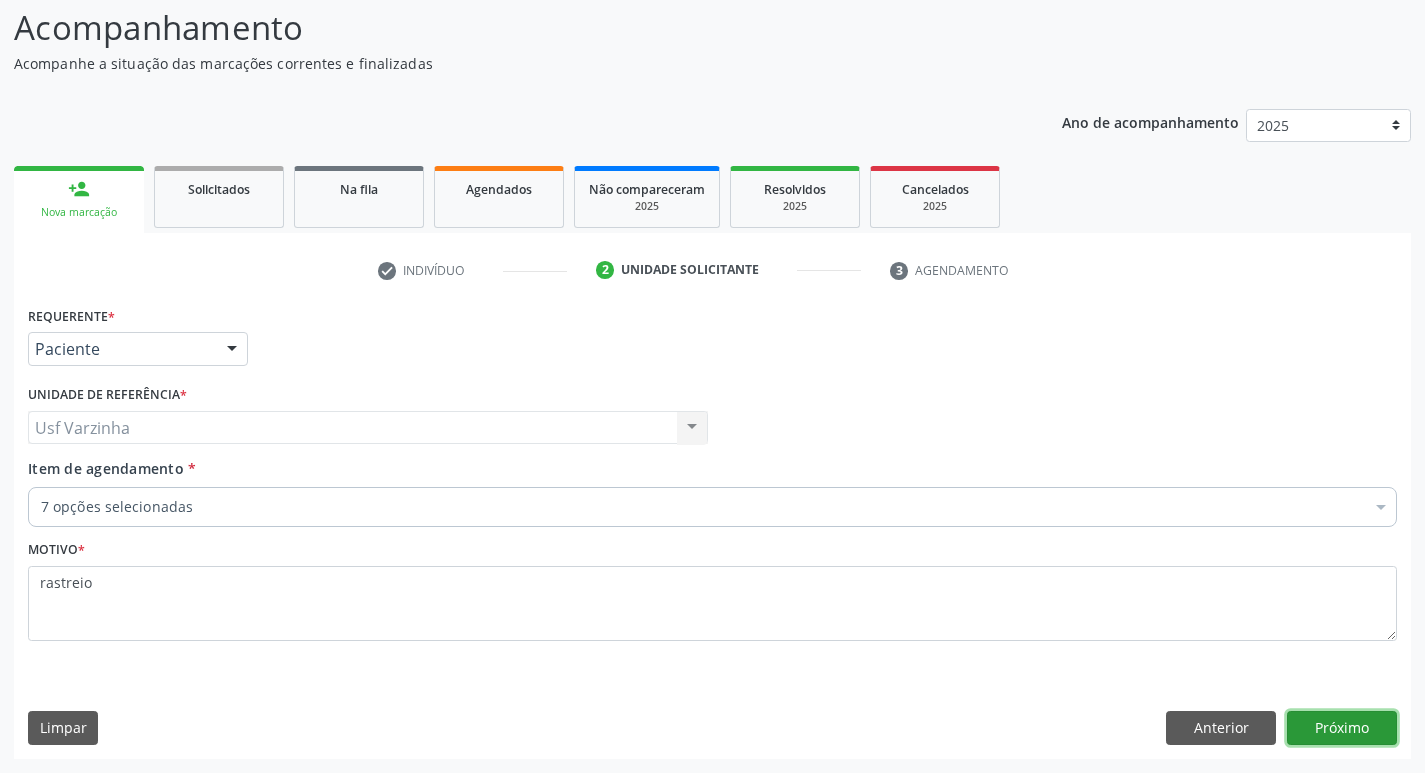 click on "Próximo" at bounding box center [1342, 728] 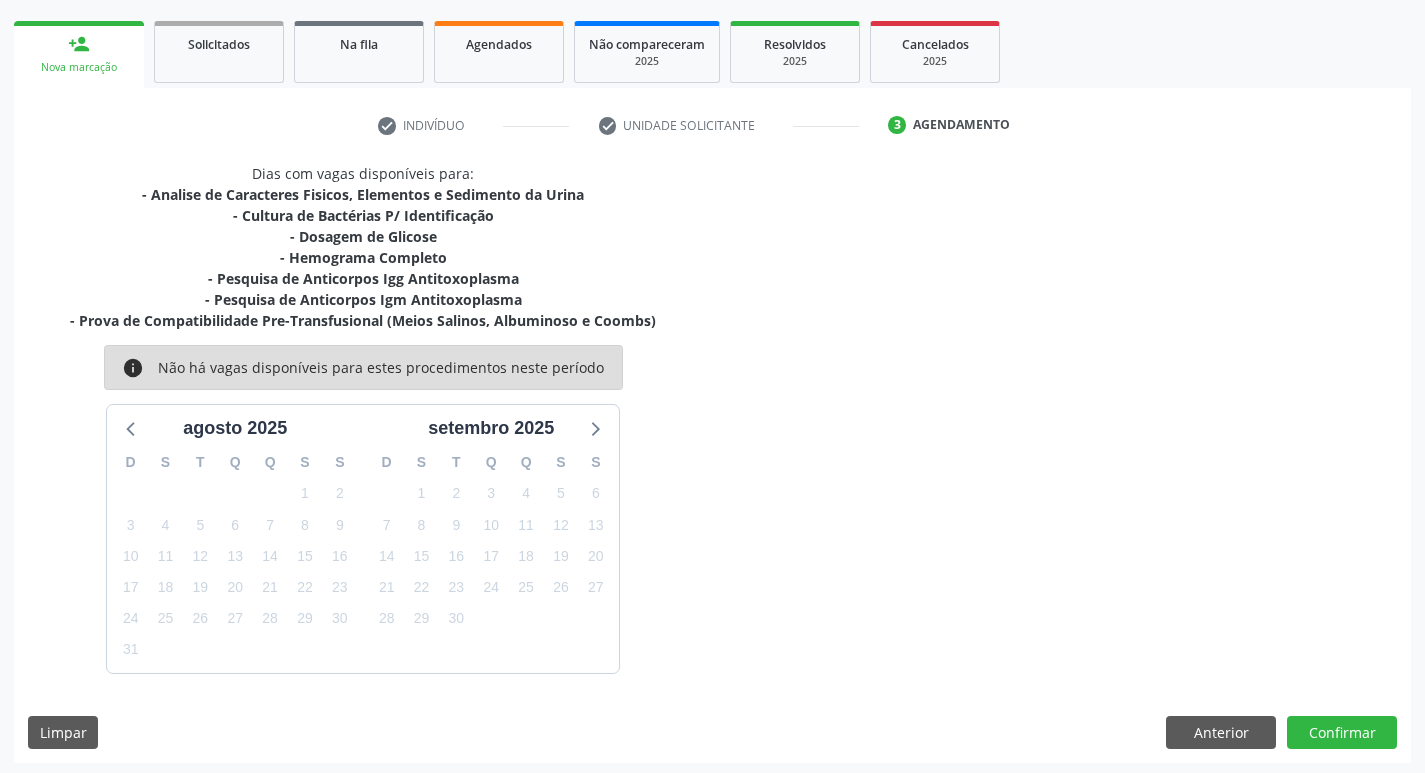 scroll, scrollTop: 282, scrollLeft: 0, axis: vertical 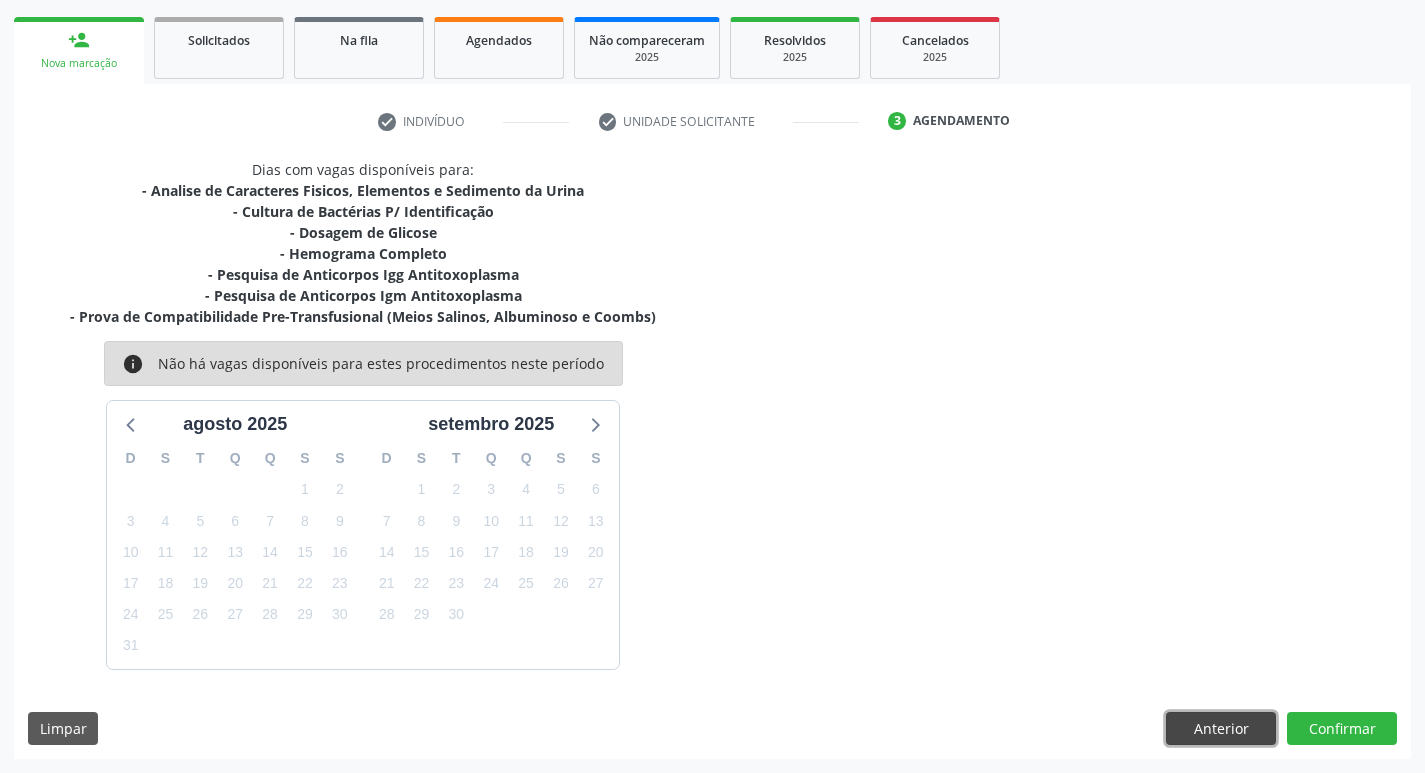click on "Anterior" at bounding box center (1221, 729) 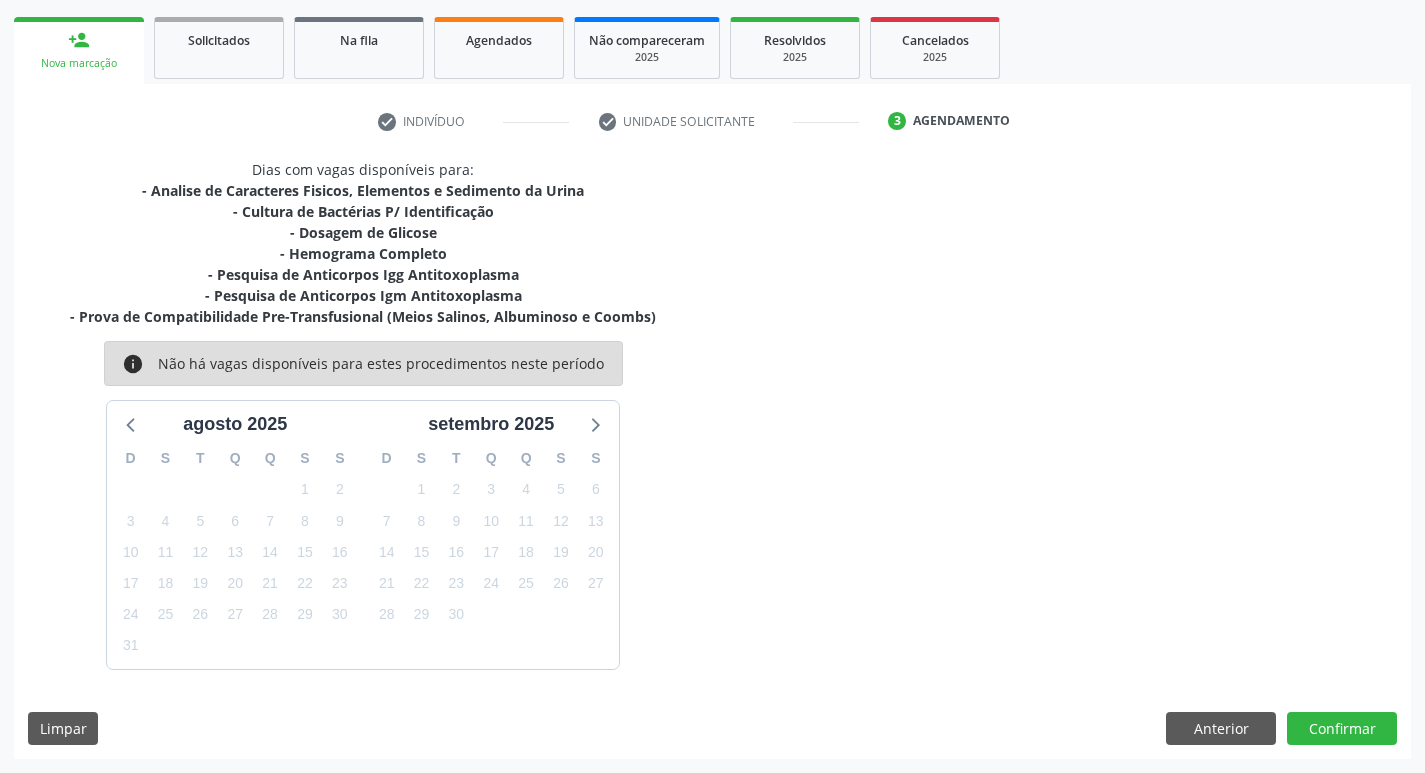 scroll, scrollTop: 133, scrollLeft: 0, axis: vertical 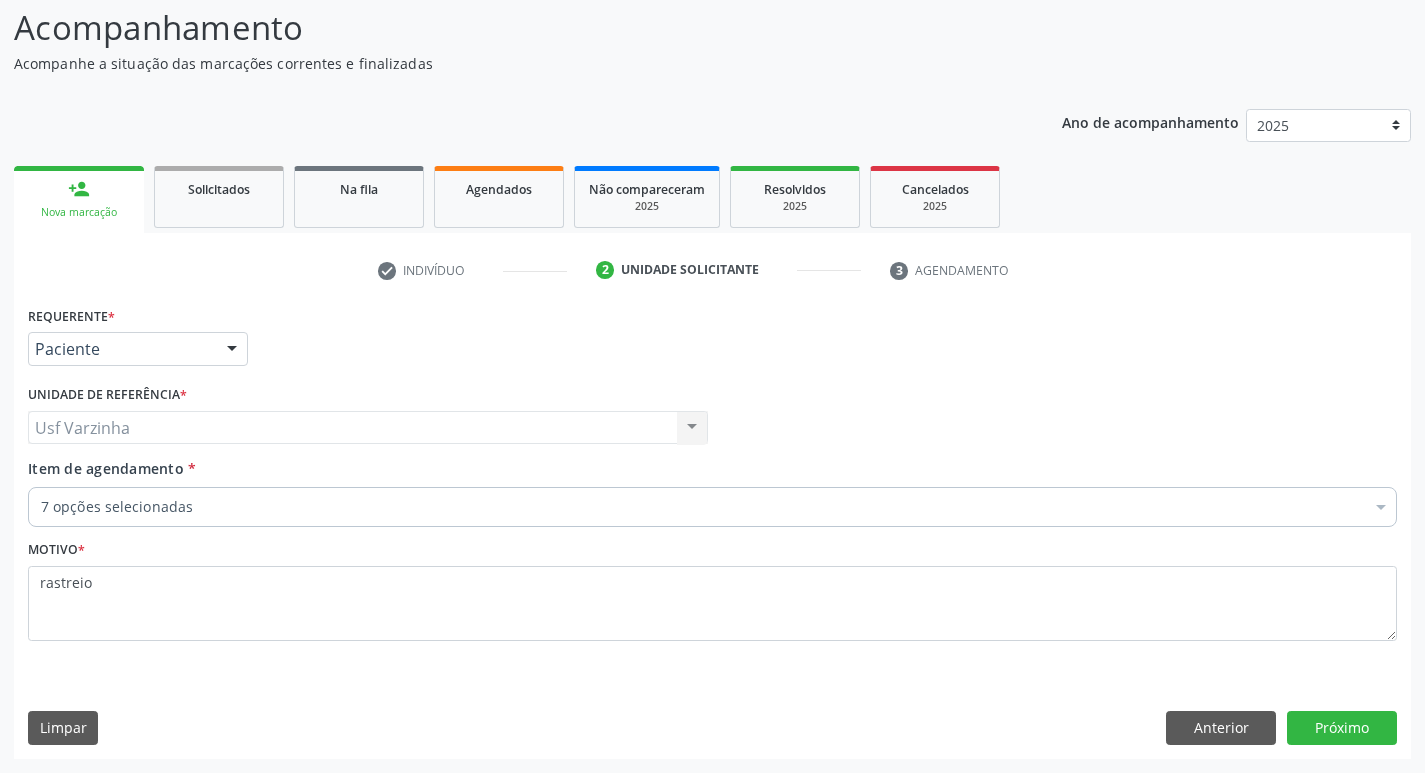 click on "7 opções selecionadas" at bounding box center (712, 507) 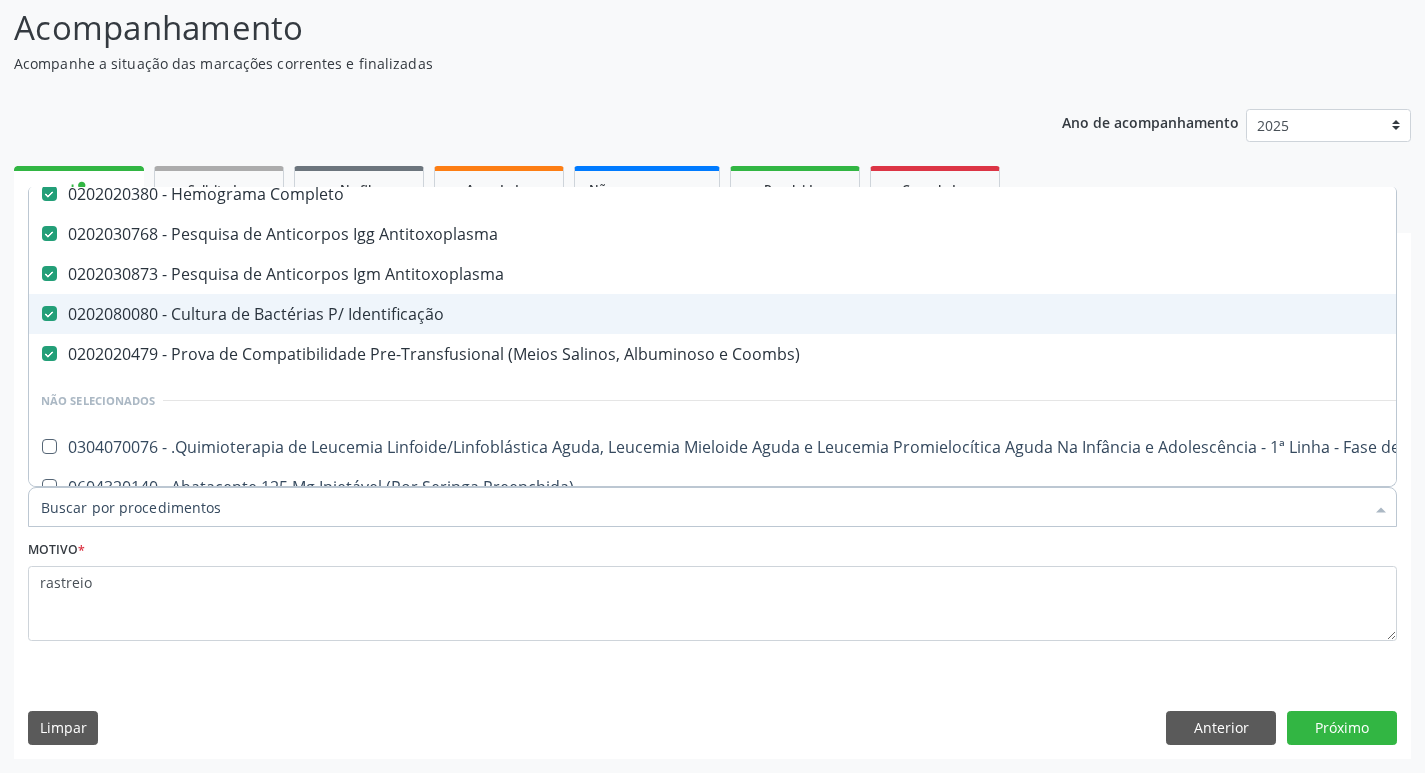 scroll, scrollTop: 300, scrollLeft: 0, axis: vertical 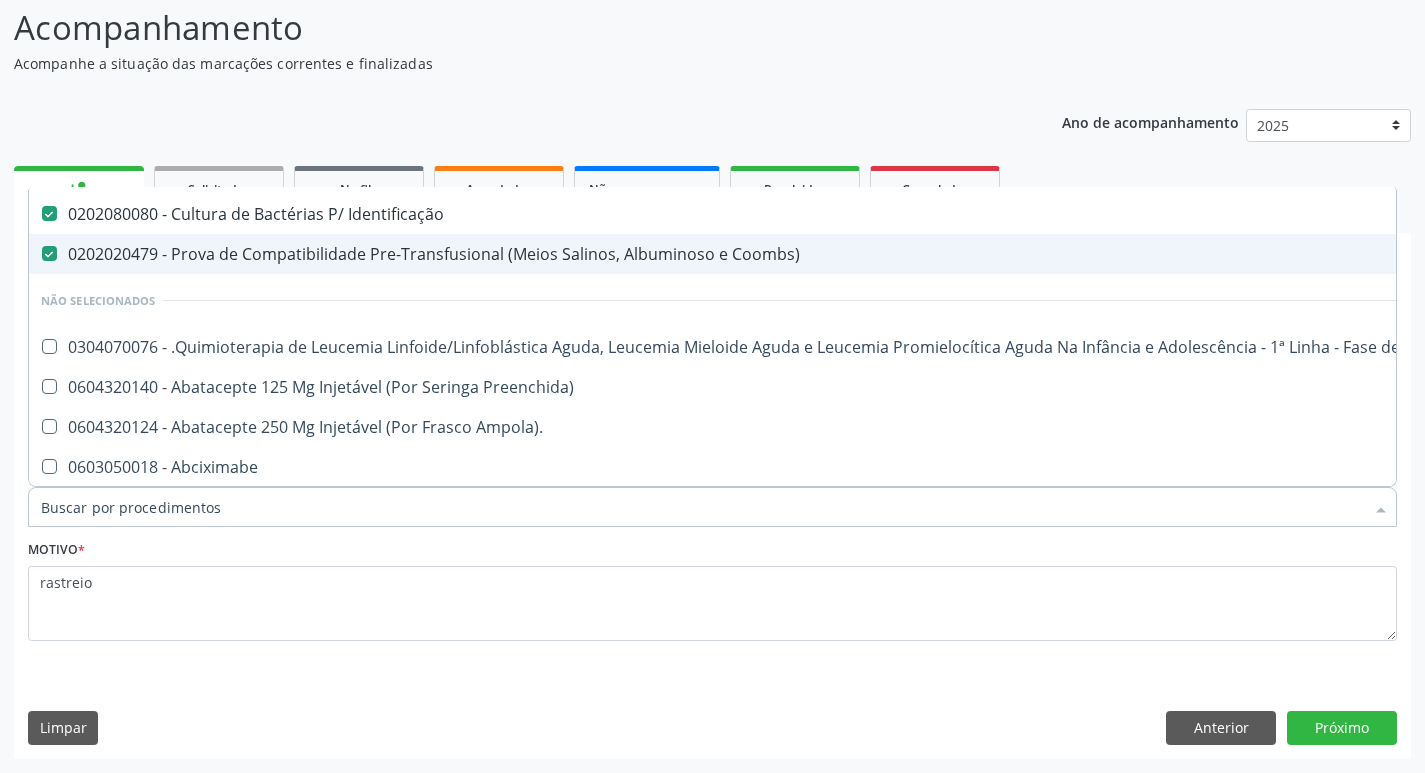 click on "0202020479 - Prova de Compatibilidade Pre-Transfusional (Meios Salinos, Albuminoso e Coombs)" at bounding box center [819, 254] 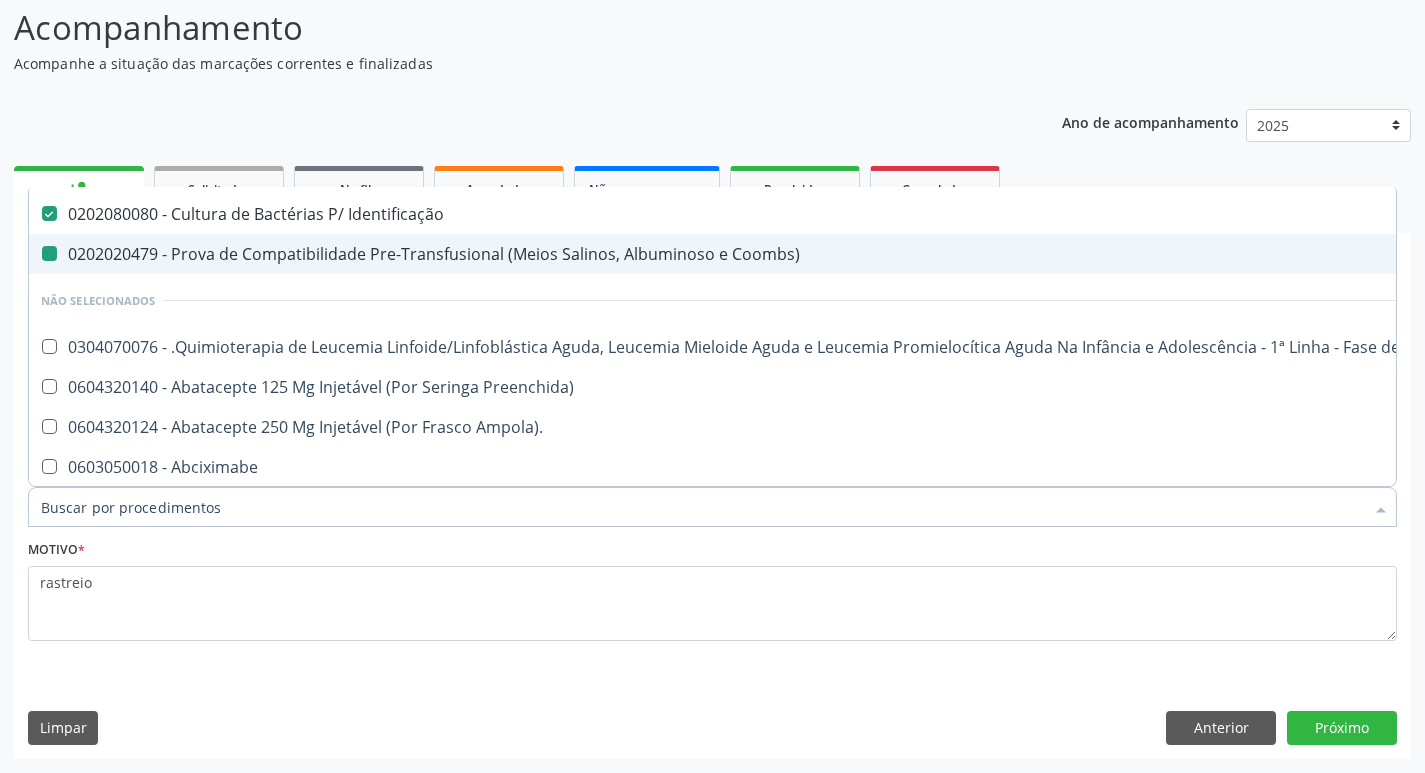 checkbox on "false" 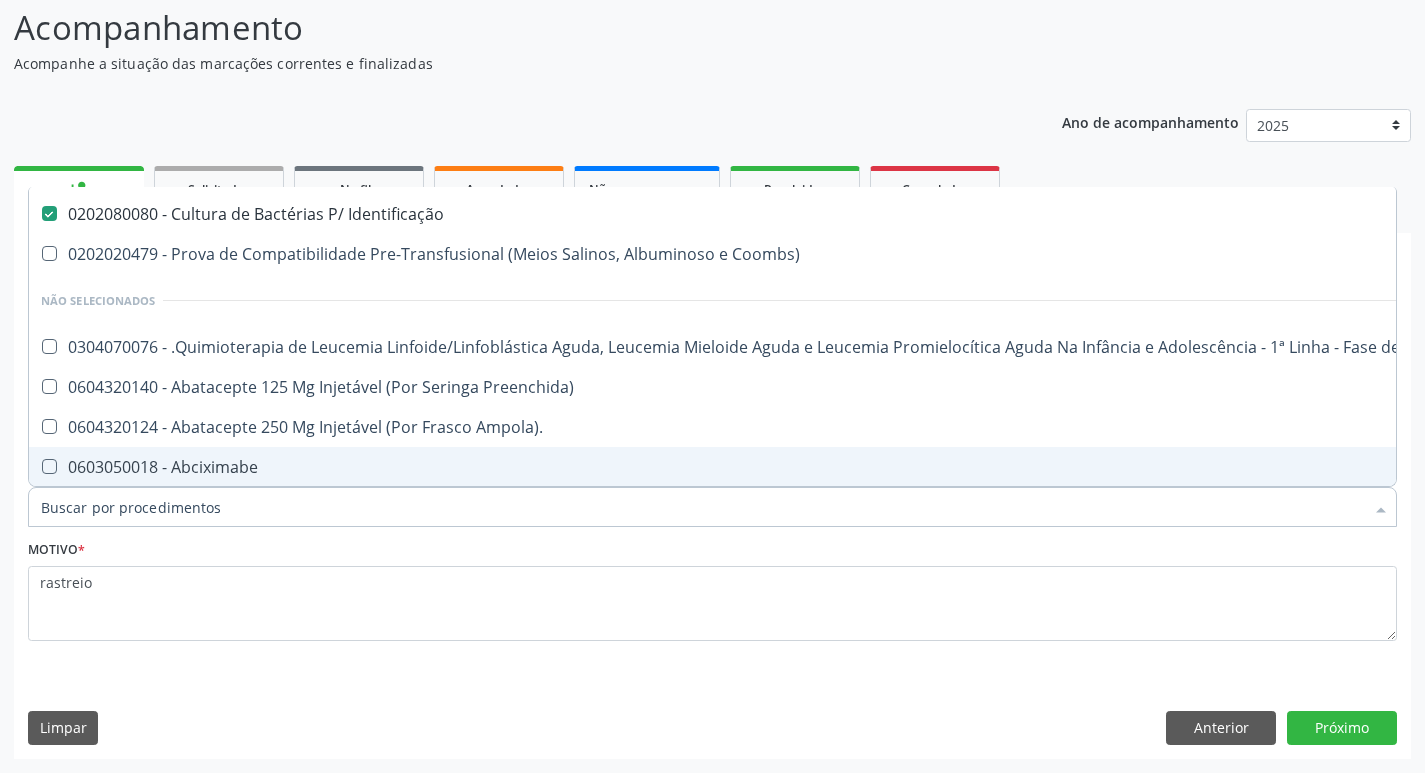 click on "Item de agendamento
*" at bounding box center [702, 507] 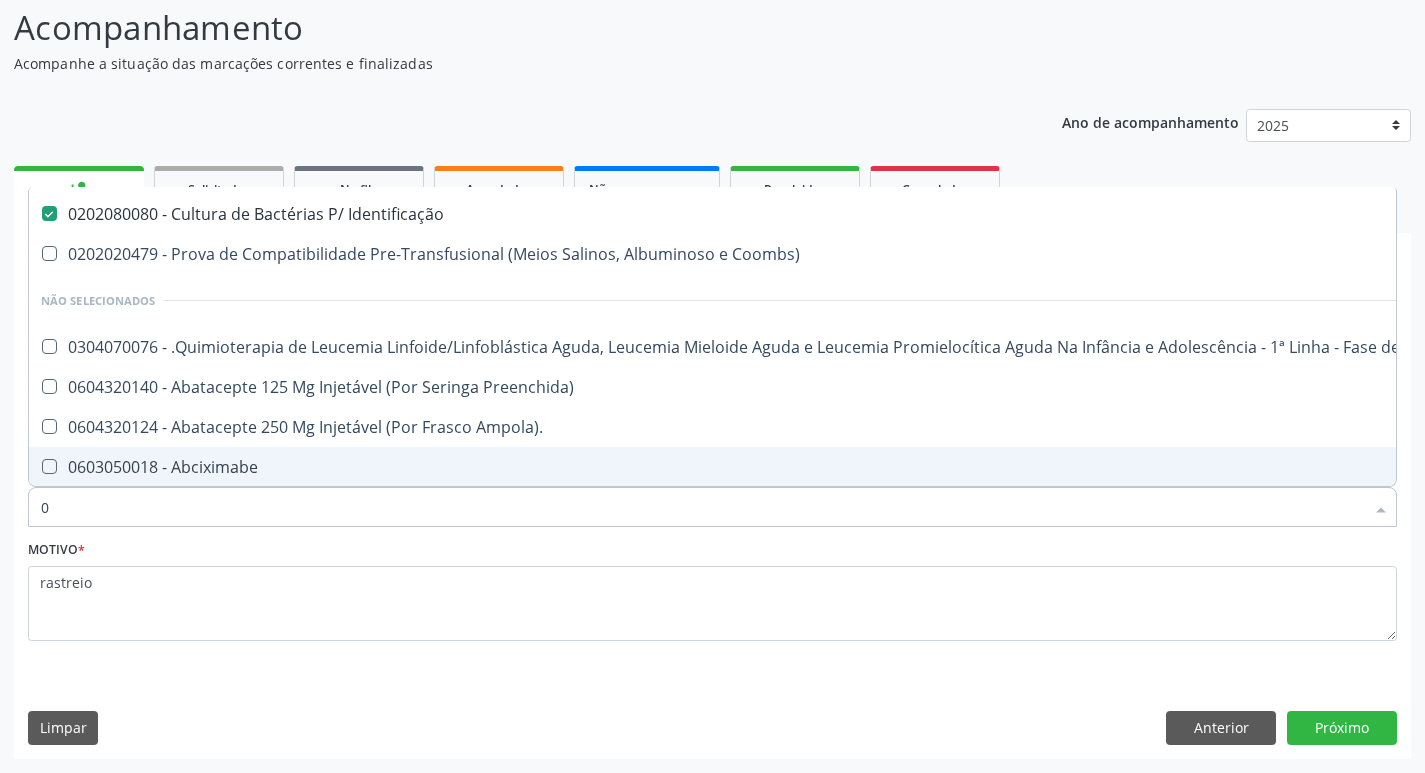 scroll, scrollTop: 246, scrollLeft: 0, axis: vertical 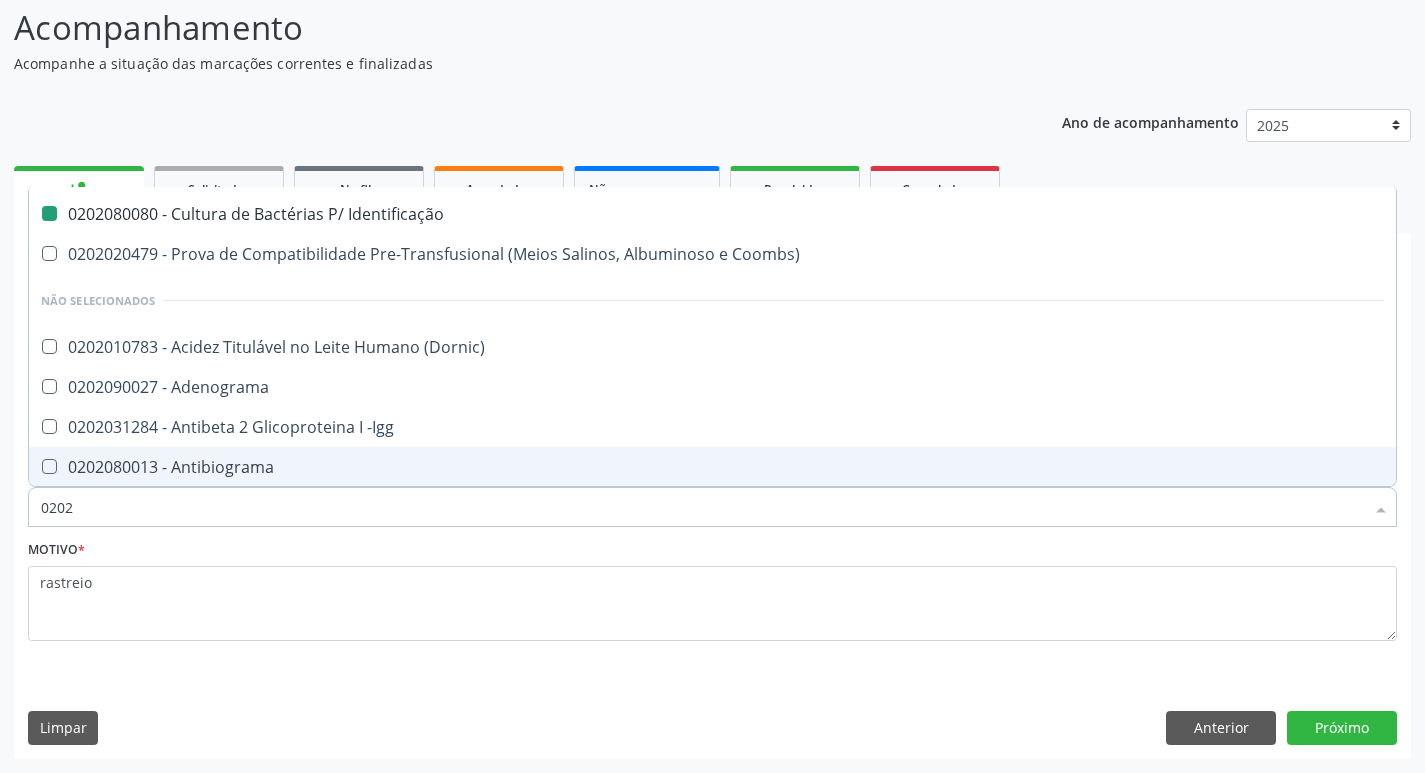 type on "02021" 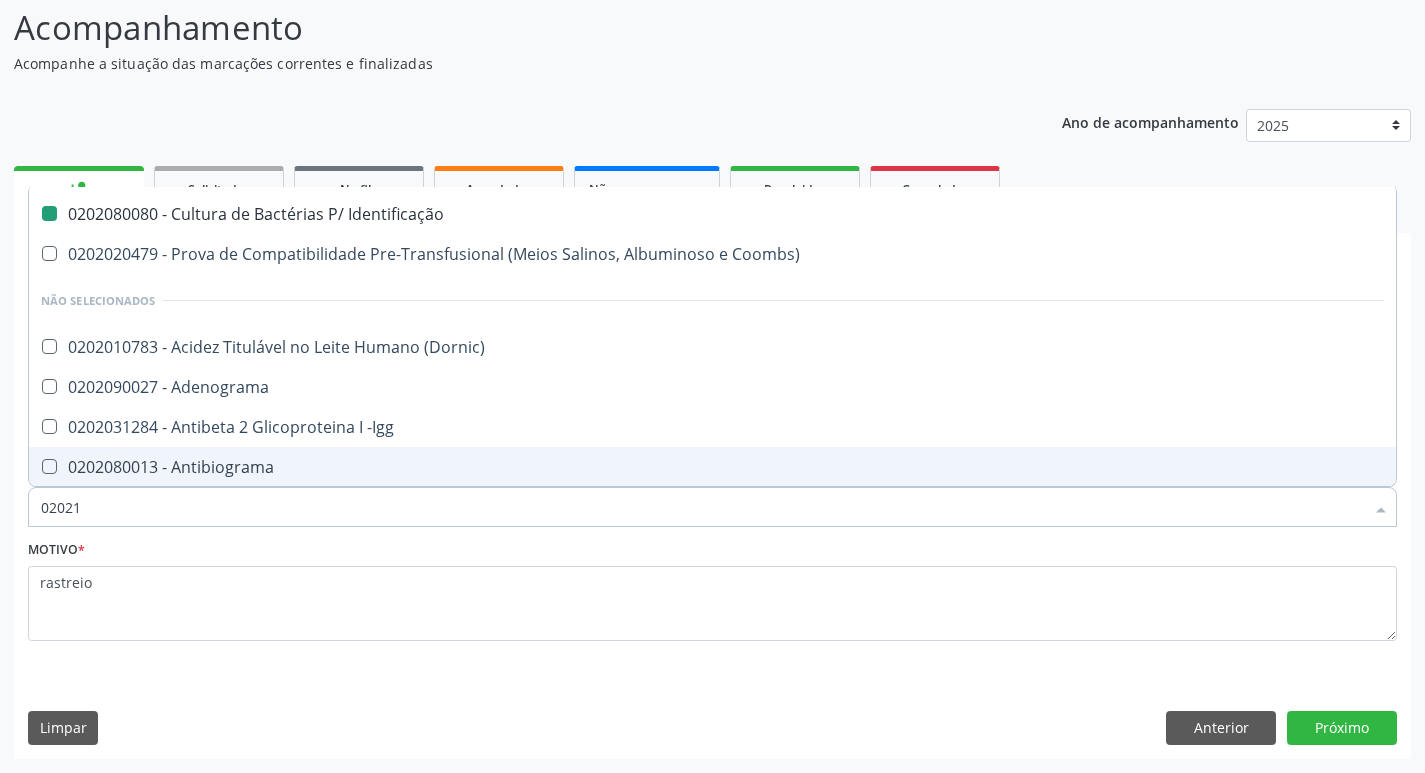checkbox on "false" 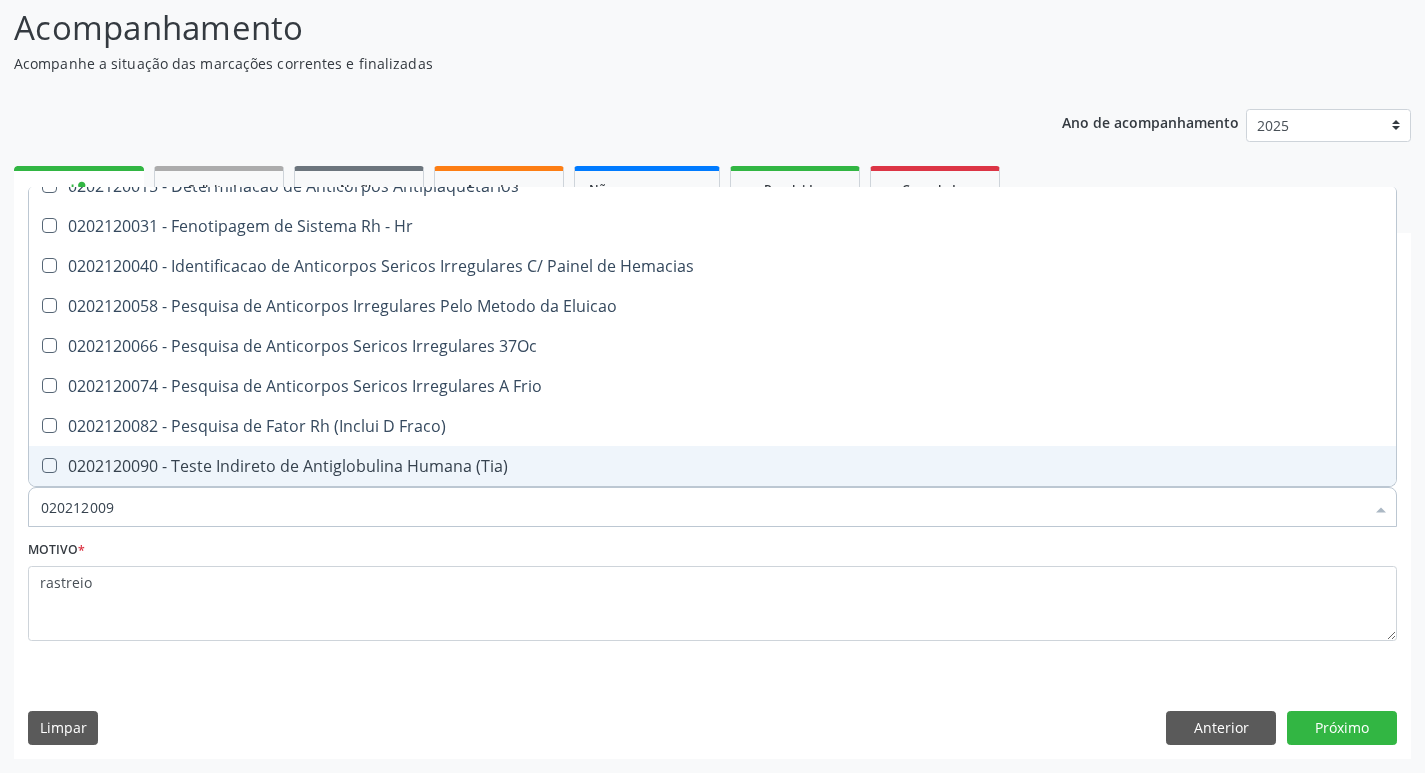 scroll, scrollTop: 0, scrollLeft: 0, axis: both 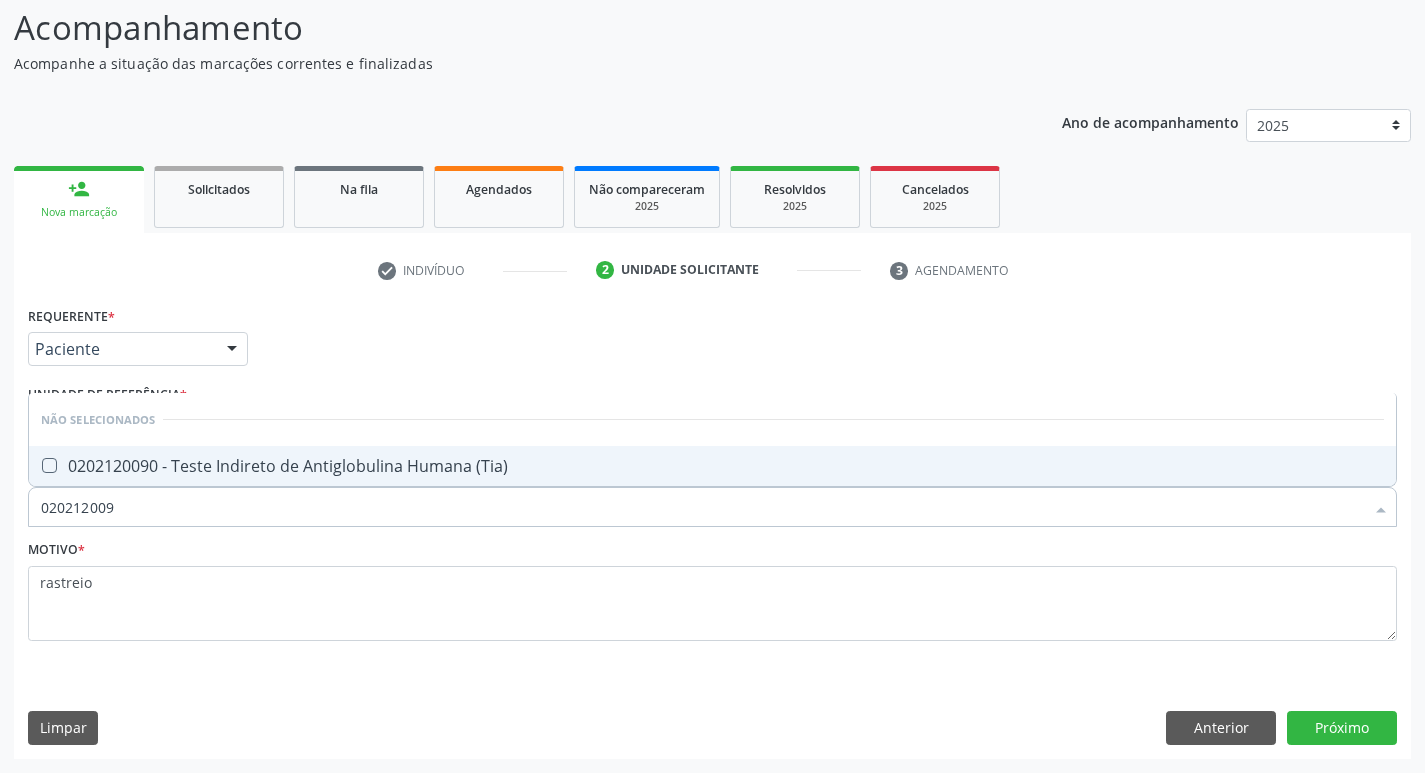 type on "0202120090" 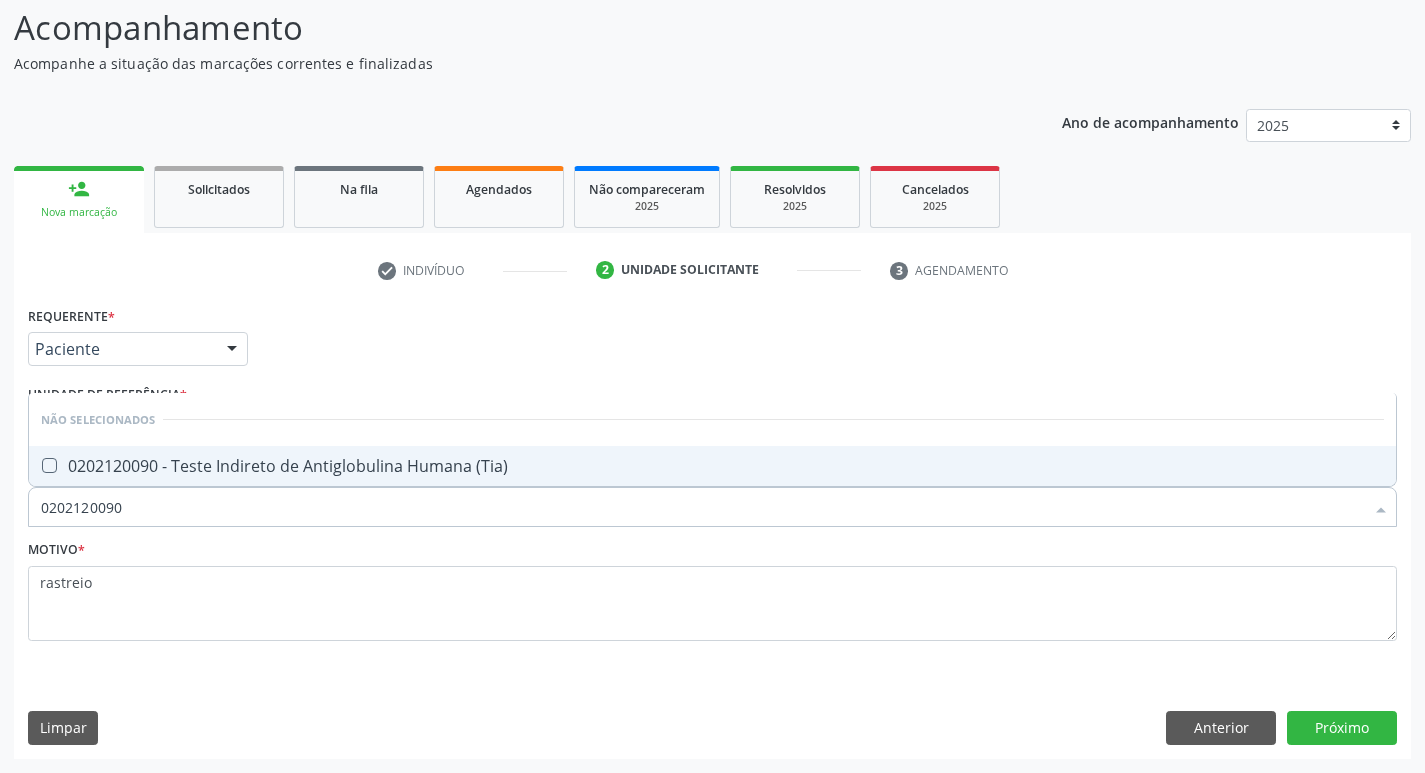 click on "0202120090 - Teste Indireto de Antiglobulina Humana (Tia)" at bounding box center (712, 466) 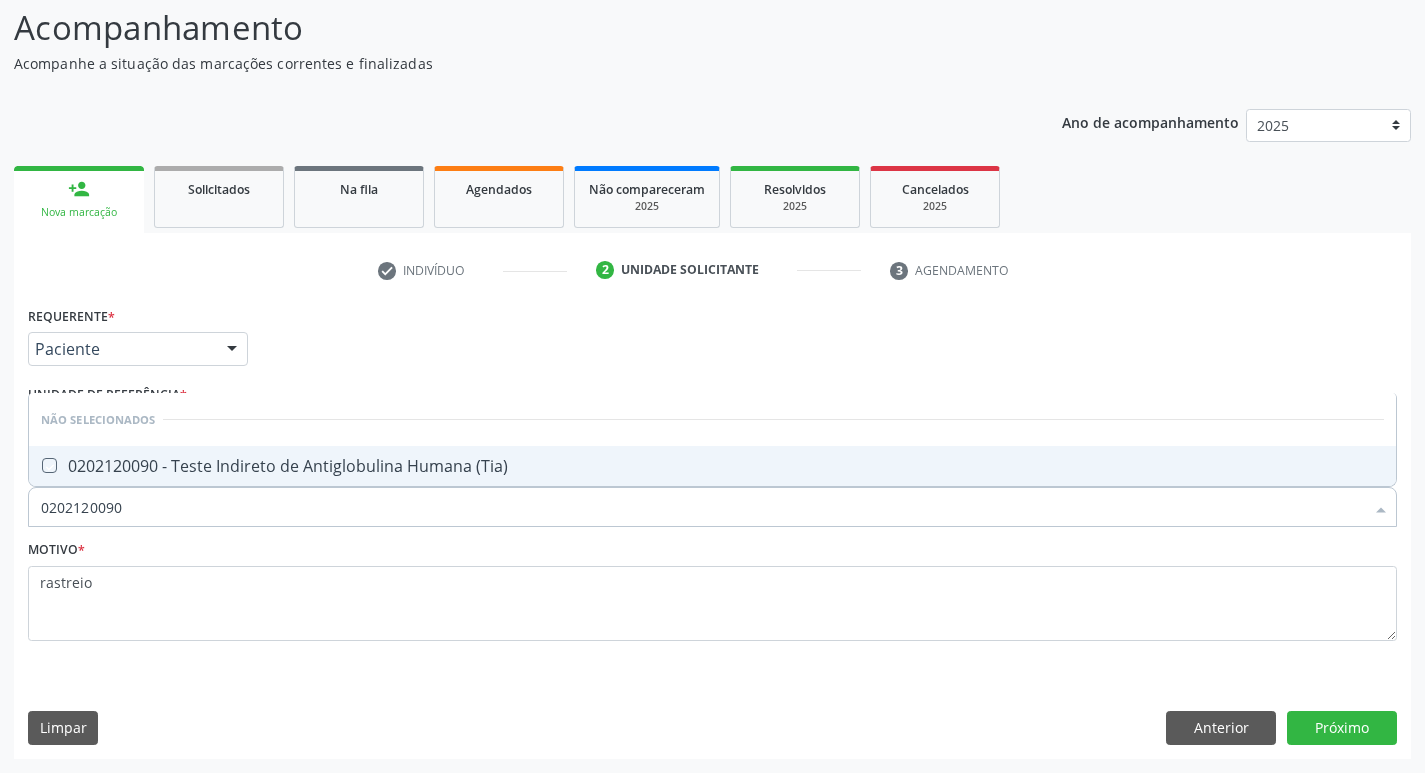 checkbox on "true" 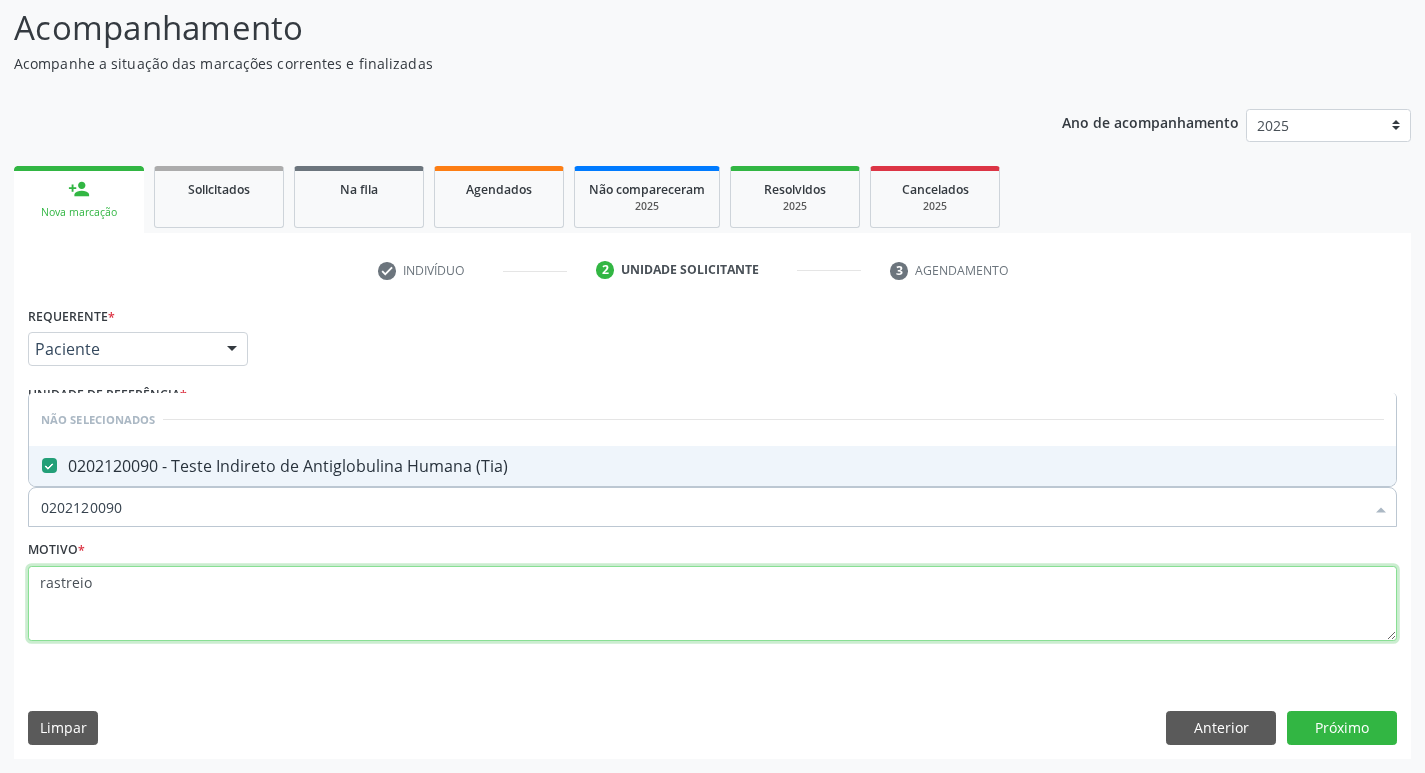 click on "rastreio" at bounding box center [712, 604] 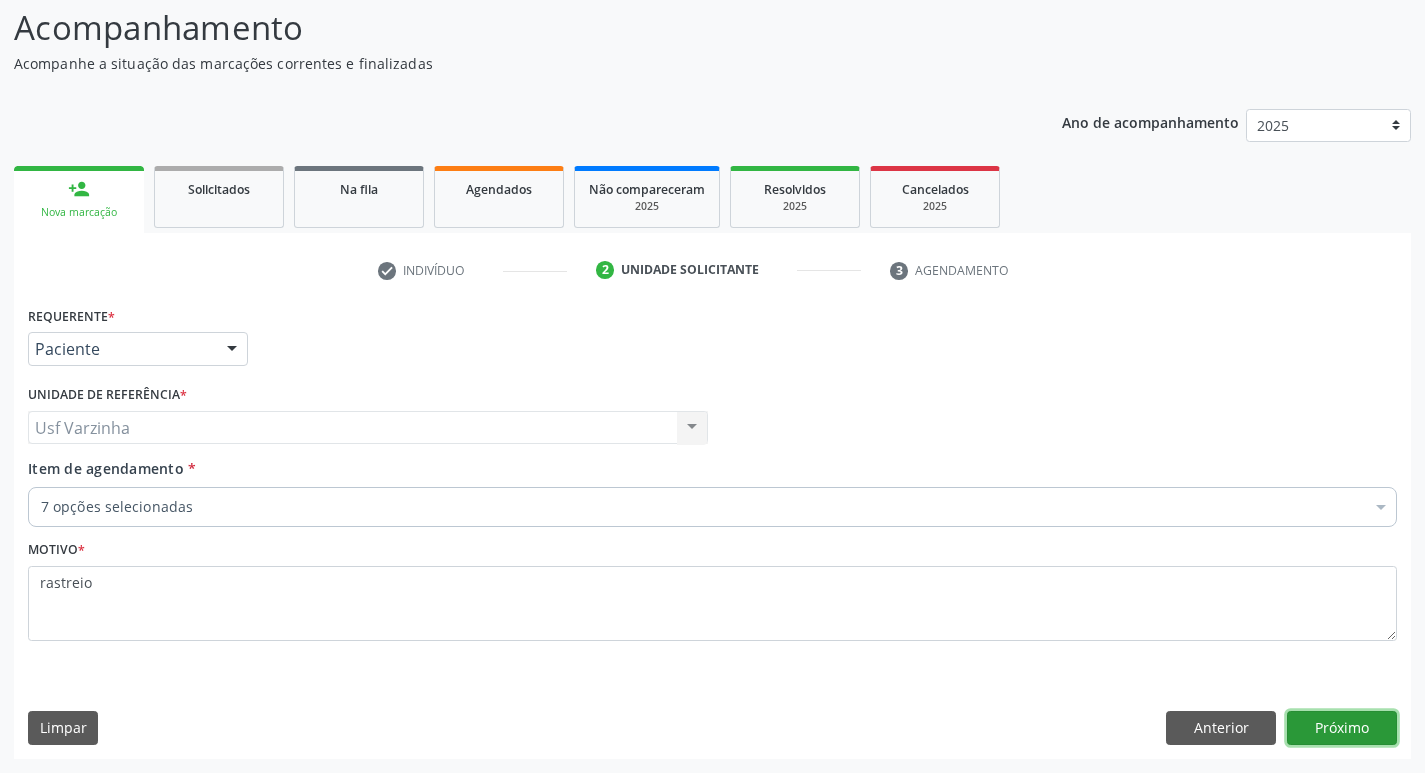 click on "Próximo" at bounding box center (1342, 728) 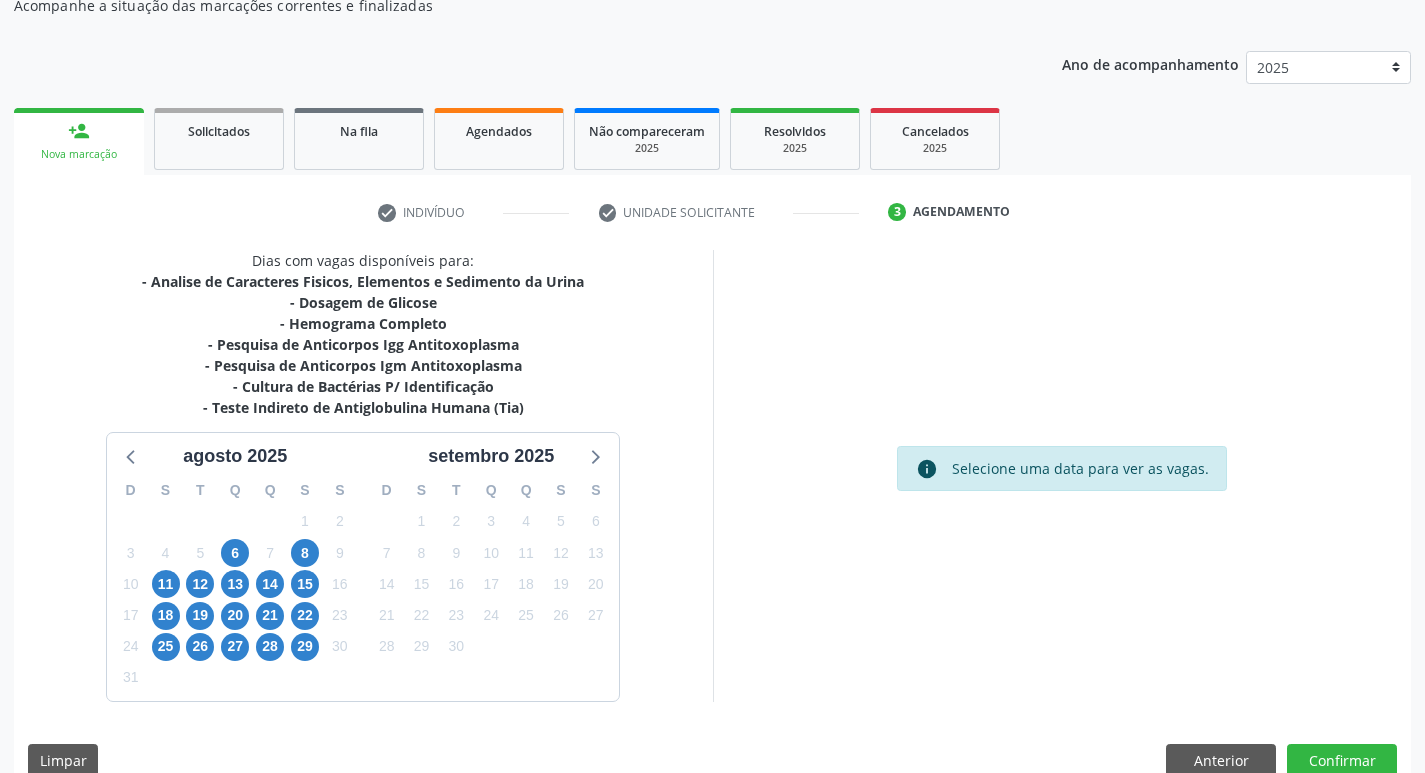 scroll, scrollTop: 223, scrollLeft: 0, axis: vertical 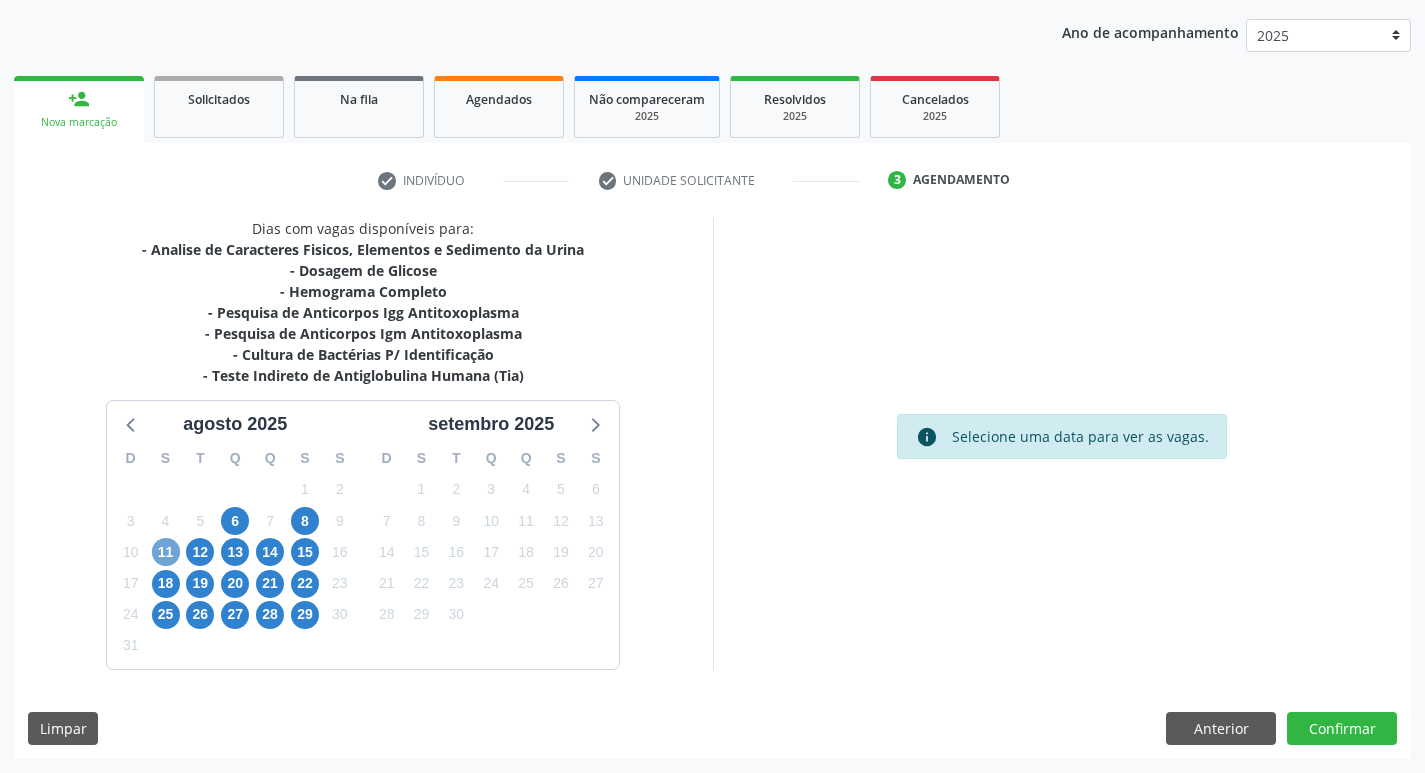click on "11" at bounding box center [166, 552] 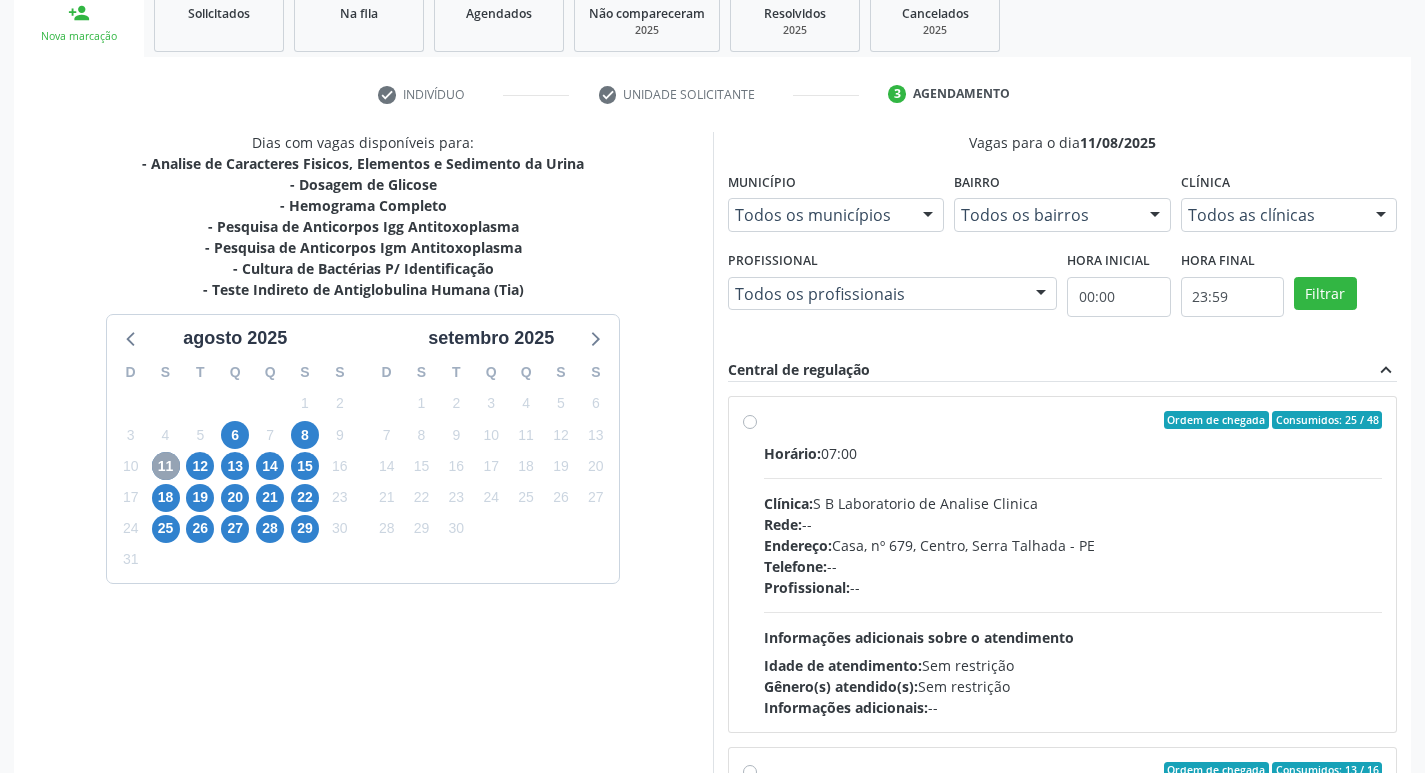 scroll, scrollTop: 422, scrollLeft: 0, axis: vertical 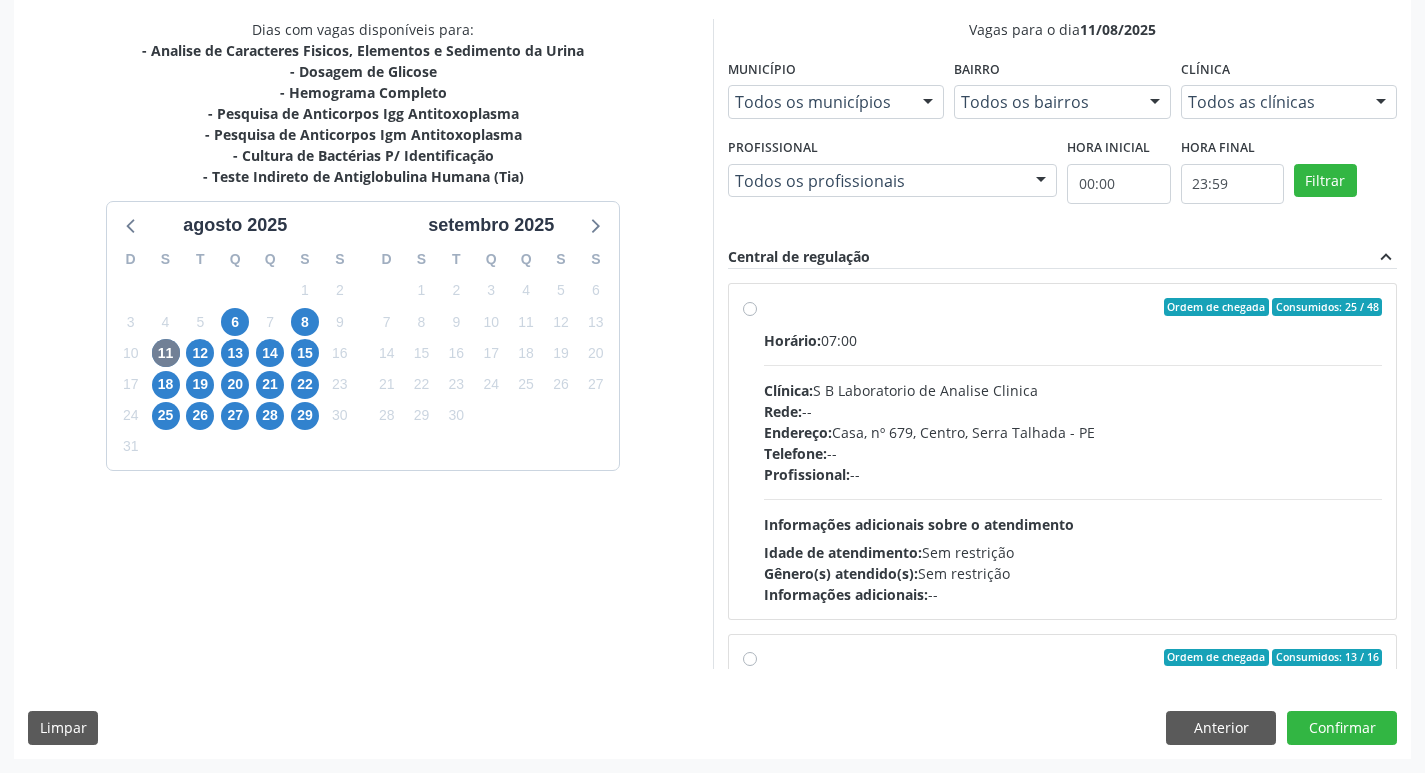 click on "Ordem de chegada
Consumidos: 25 / 48
Horário:   07:00
Clínica:  S B Laboratorio de Analise Clinica
Rede:
--
Endereço:   Casa, nº 679, Centro, Serra Talhada - PE
Telefone:   --
Profissional:
--
Informações adicionais sobre o atendimento
Idade de atendimento:
Sem restrição
Gênero(s) atendido(s):
Sem restrição
Informações adicionais:
--" at bounding box center [1073, 451] 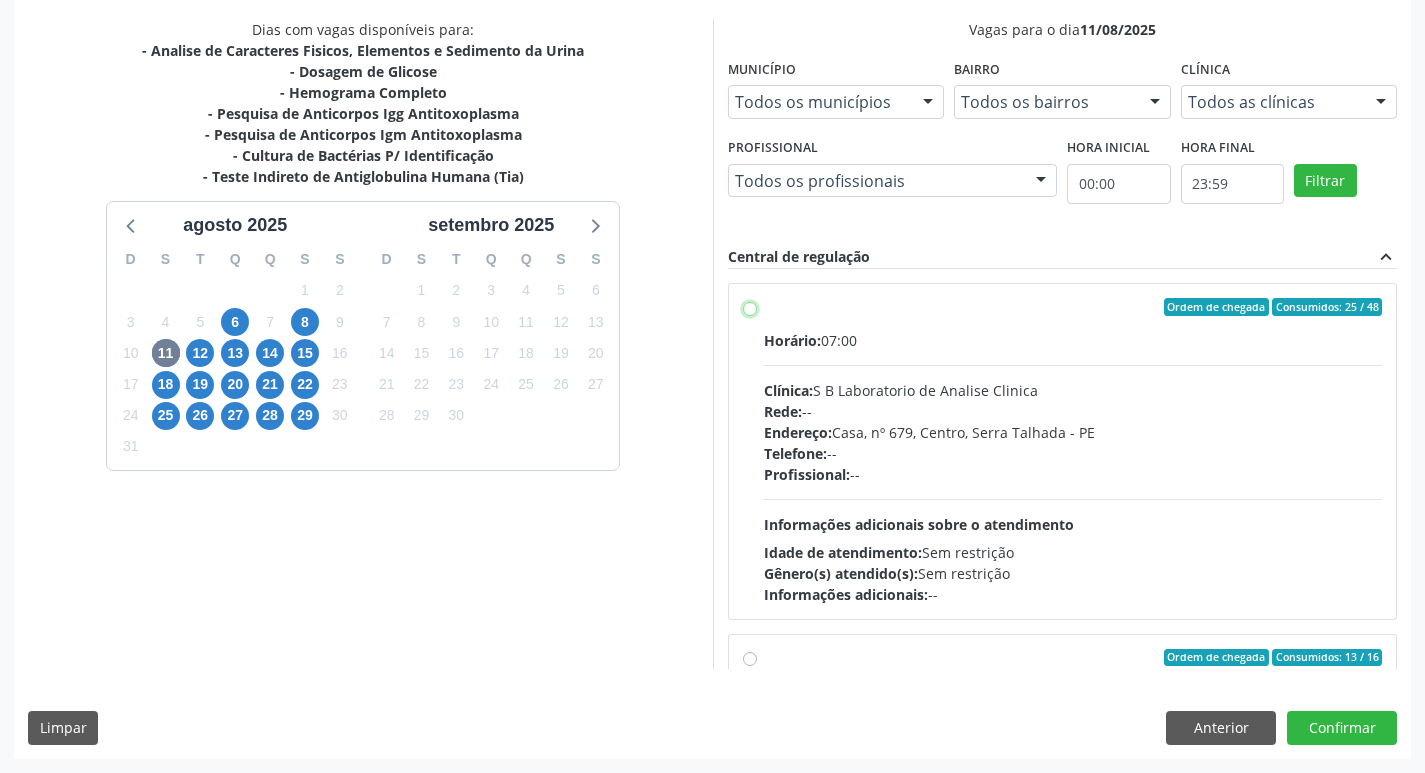 click on "Ordem de chegada
Consumidos: 25 / 48
Horário:   07:00
Clínica:  S B Laboratorio de Analise Clinica
Rede:
--
Endereço:   Casa, nº 679, Centro, Serra Talhada - PE
Telefone:   --
Profissional:
--
Informações adicionais sobre o atendimento
Idade de atendimento:
Sem restrição
Gênero(s) atendido(s):
Sem restrição
Informações adicionais:
--" at bounding box center (750, 307) 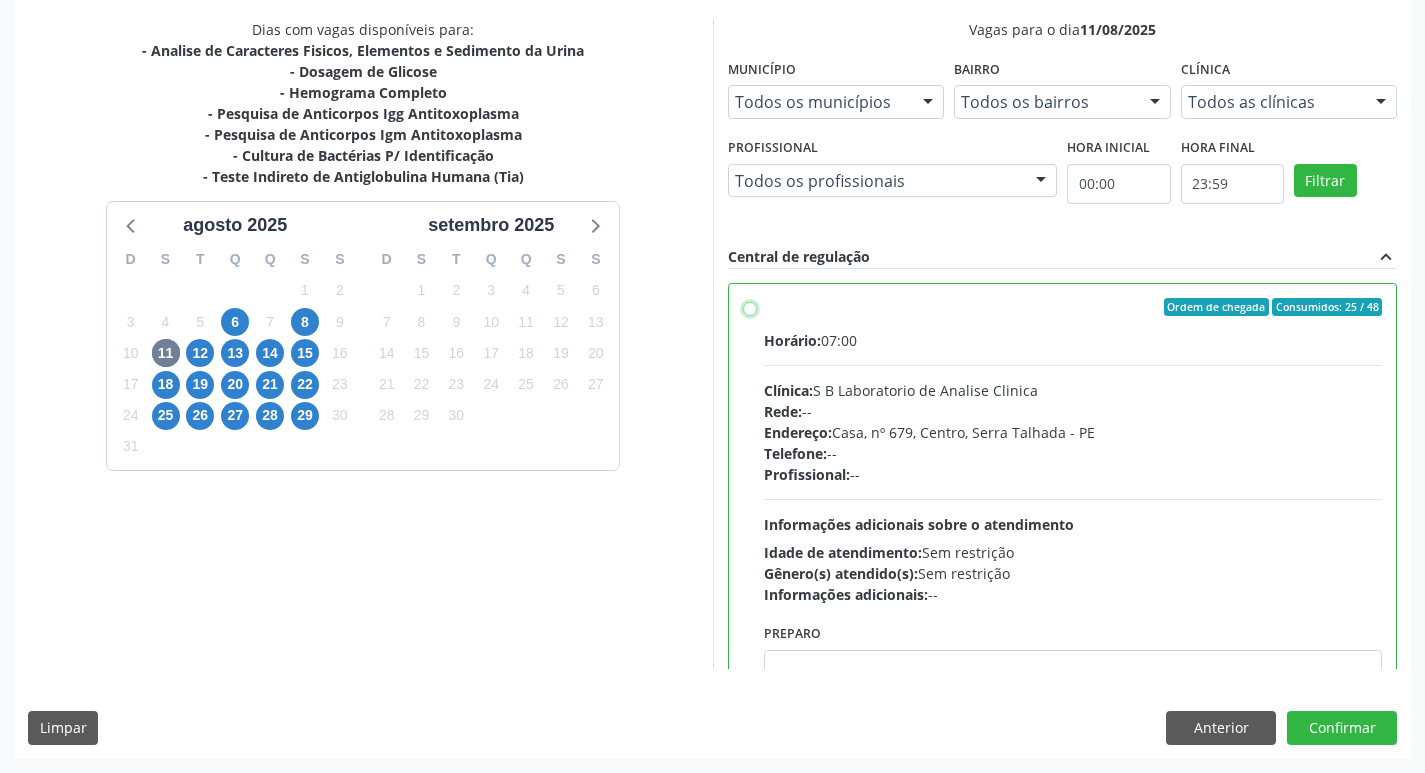 radio on "true" 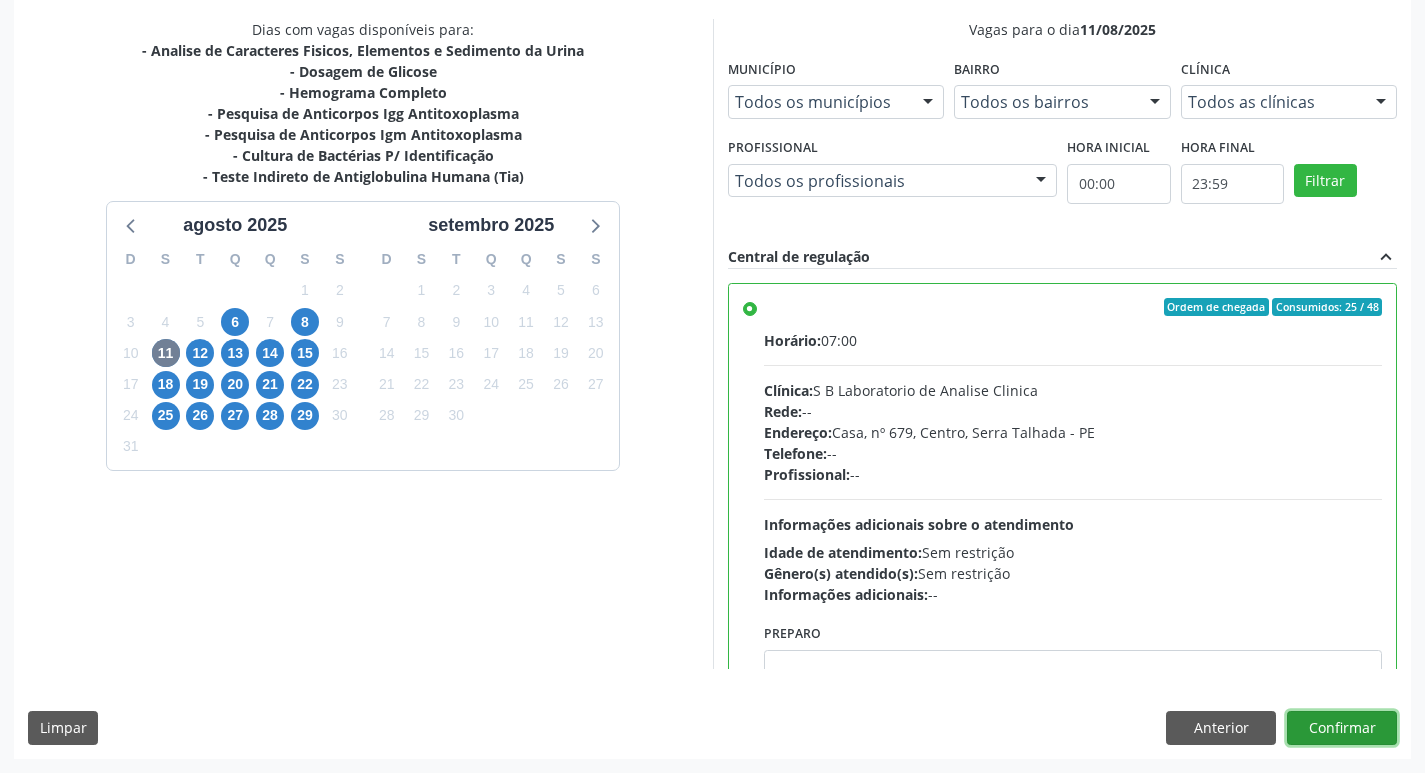 click on "Confirmar" at bounding box center [1342, 728] 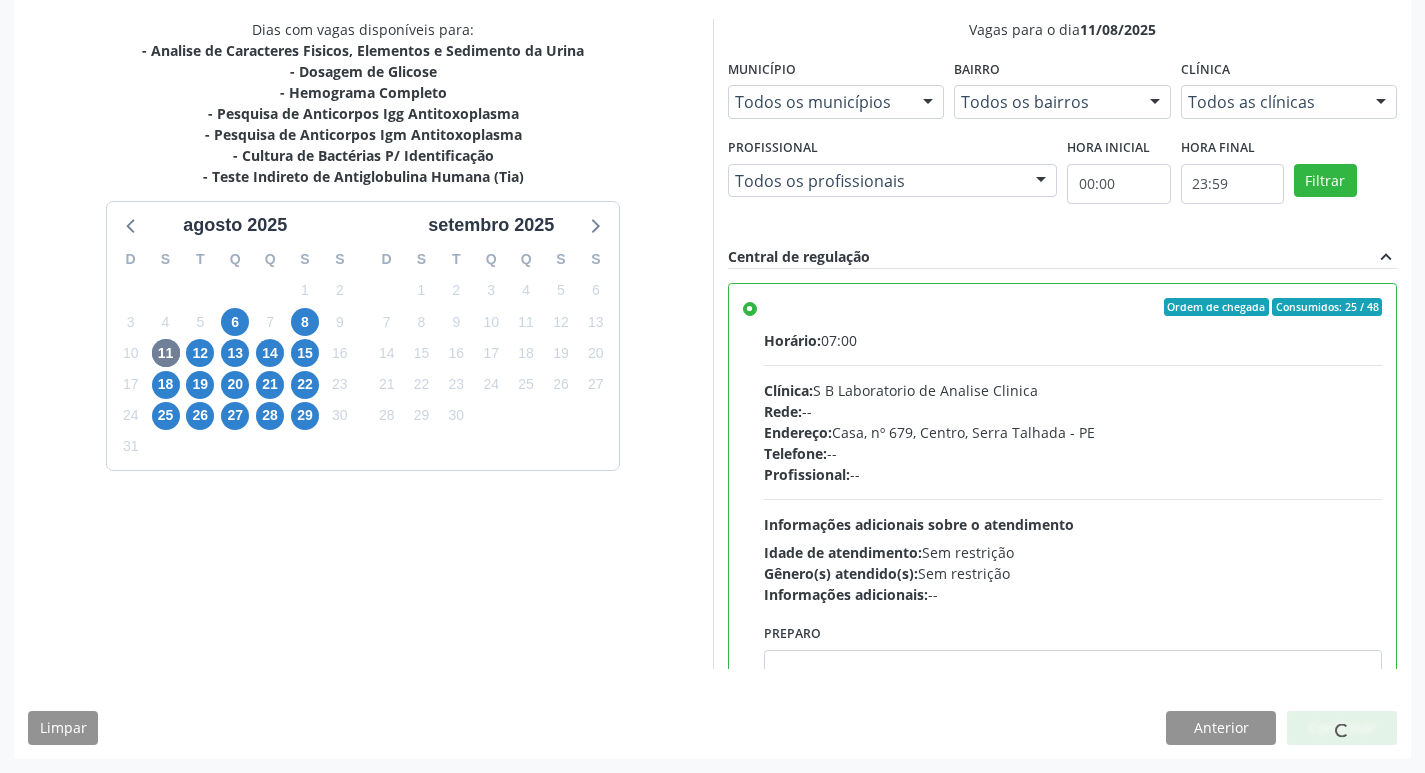 scroll, scrollTop: 0, scrollLeft: 0, axis: both 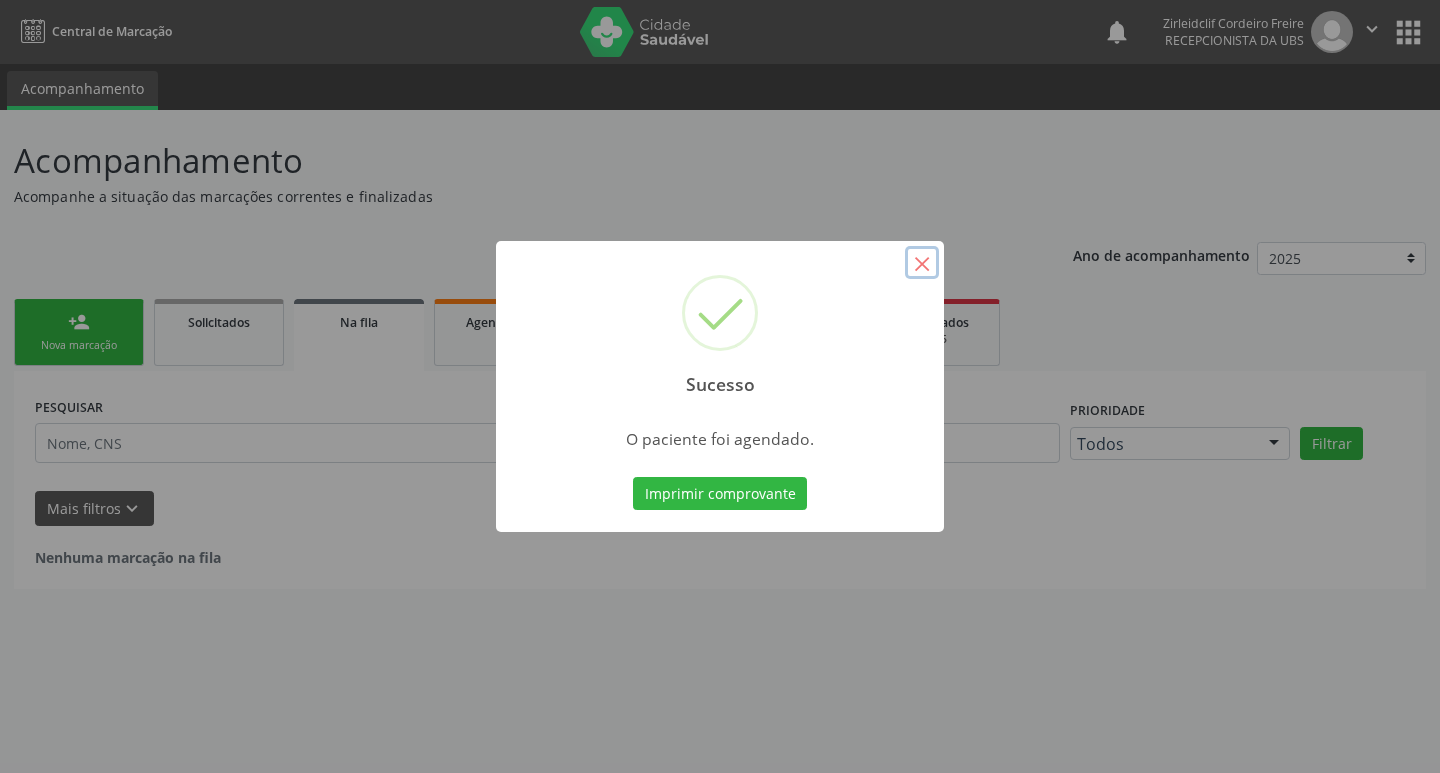 click on "×" at bounding box center (922, 263) 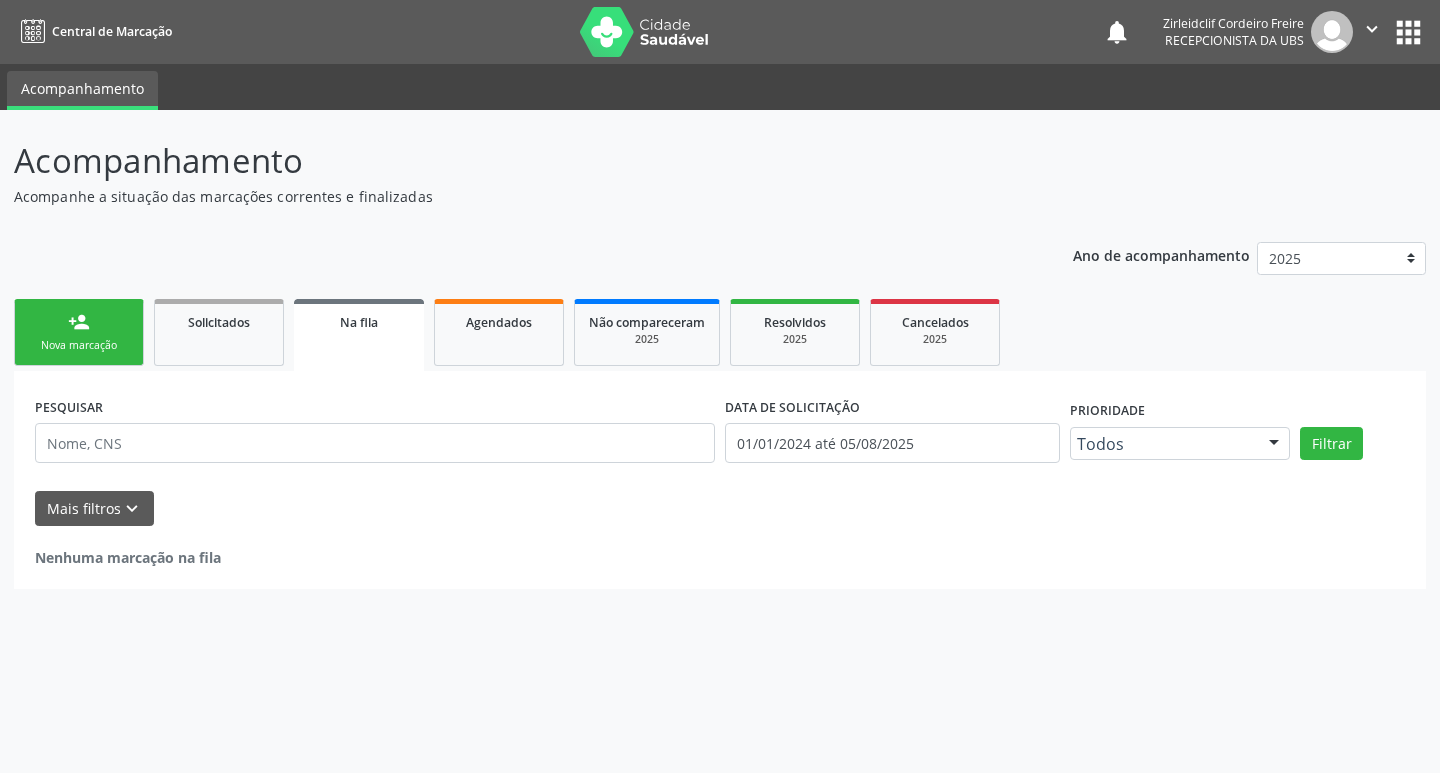 click on "Nova marcação" at bounding box center [79, 345] 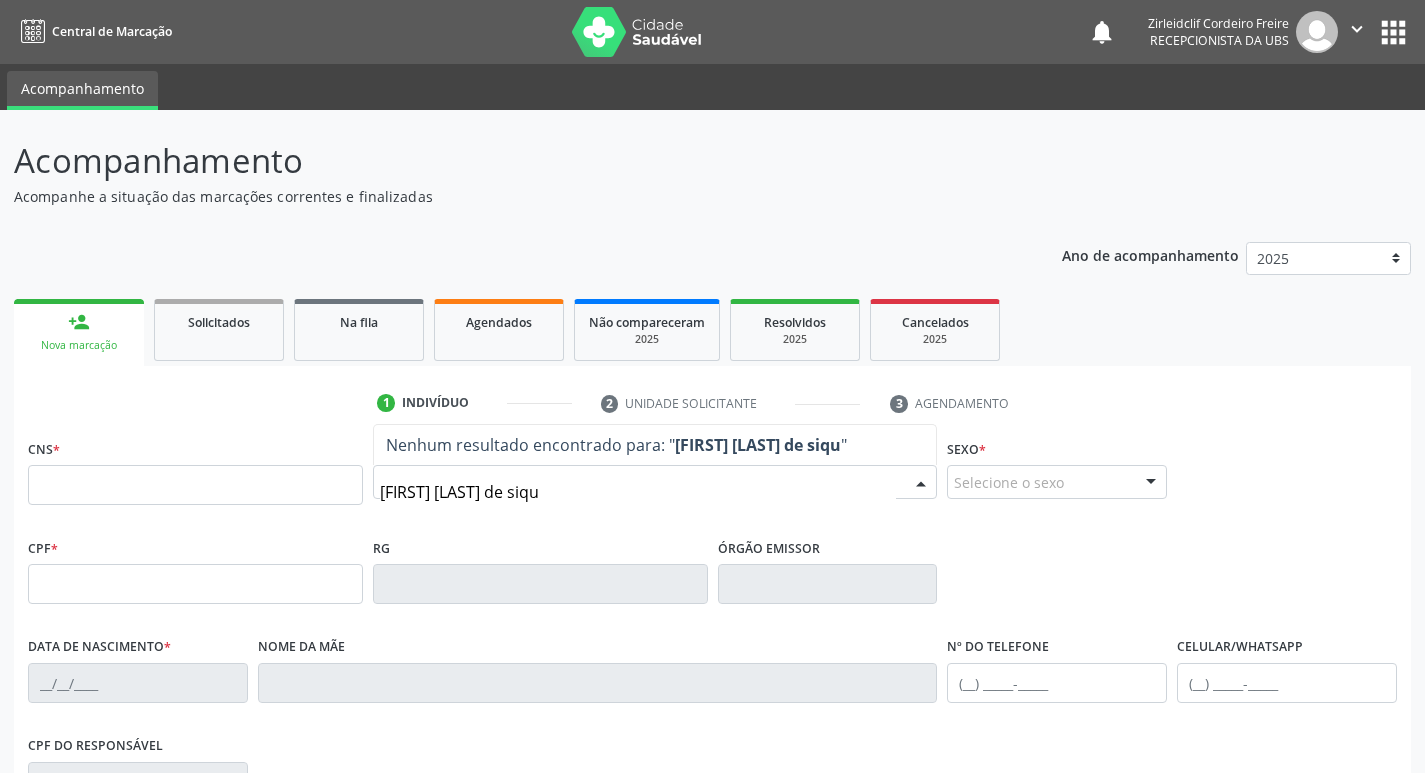 type on "amanda ranieri de siqueira" 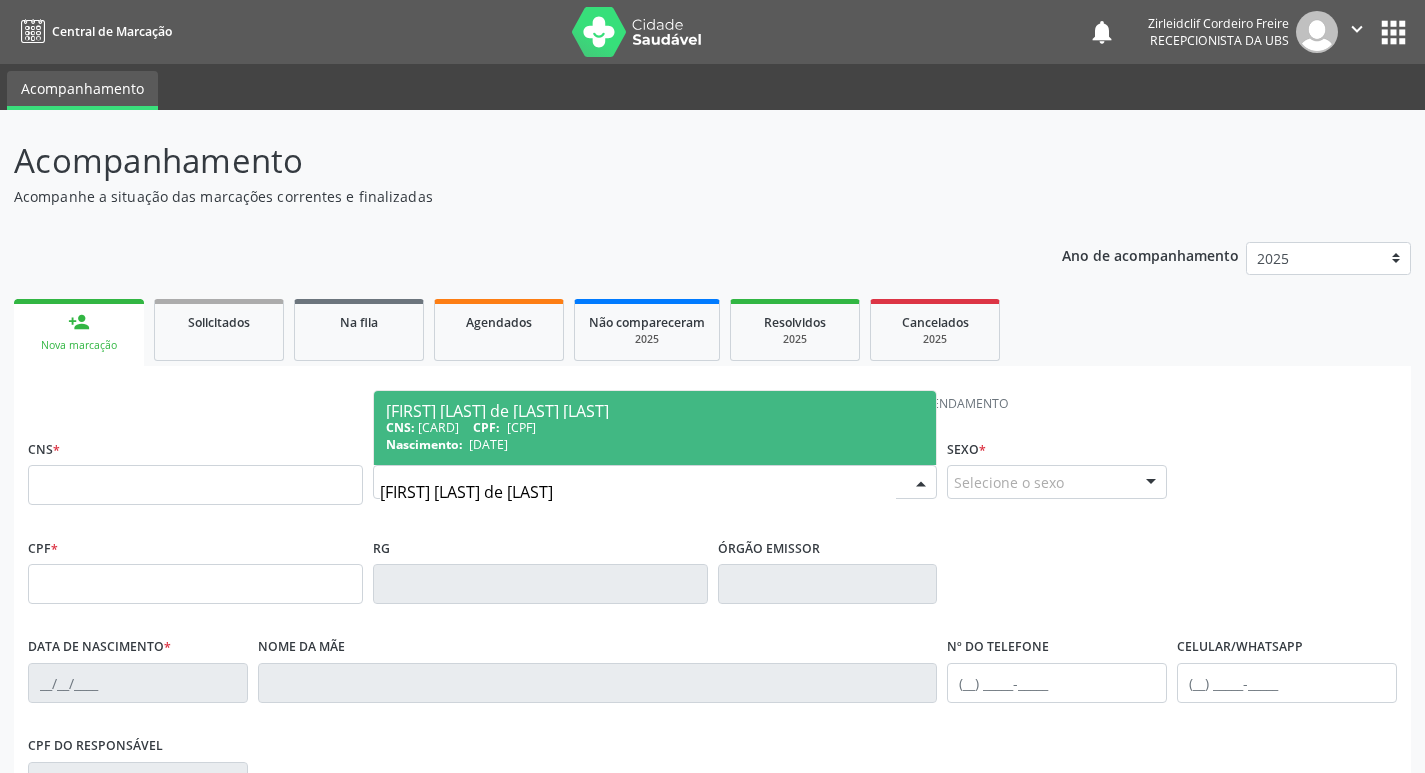 click on "155.737.474-01" at bounding box center (521, 427) 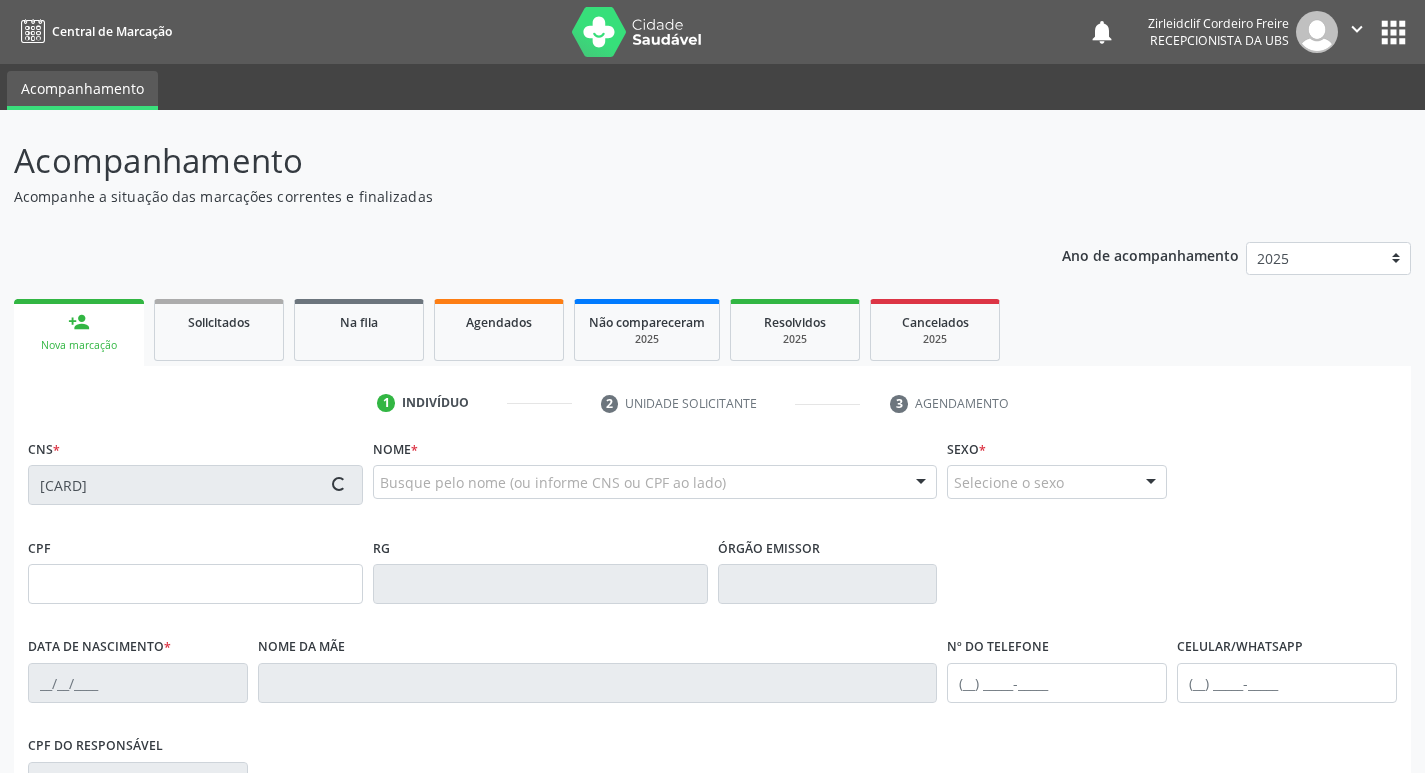 type on "155.737.474-01" 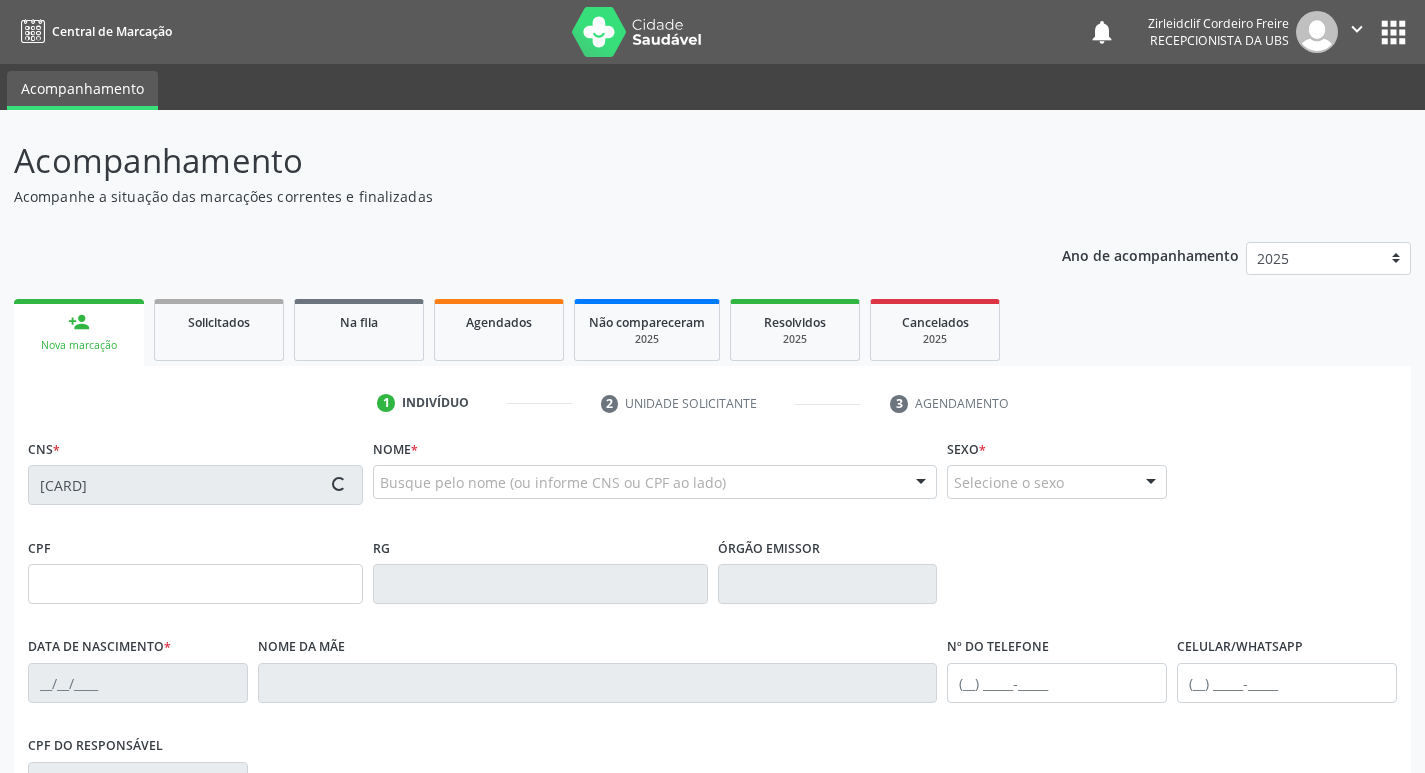 type on "26/12/2006" 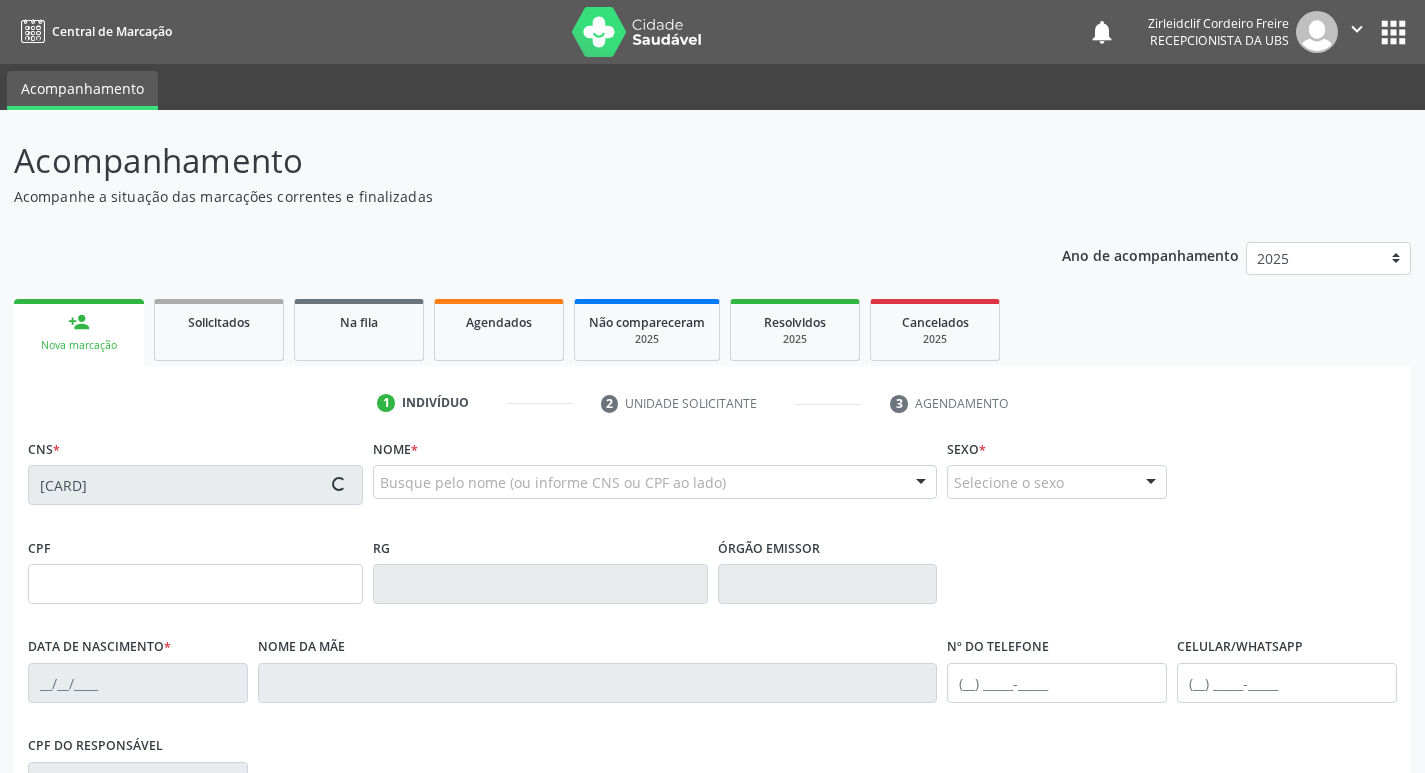 type on "(87) 99989-9451" 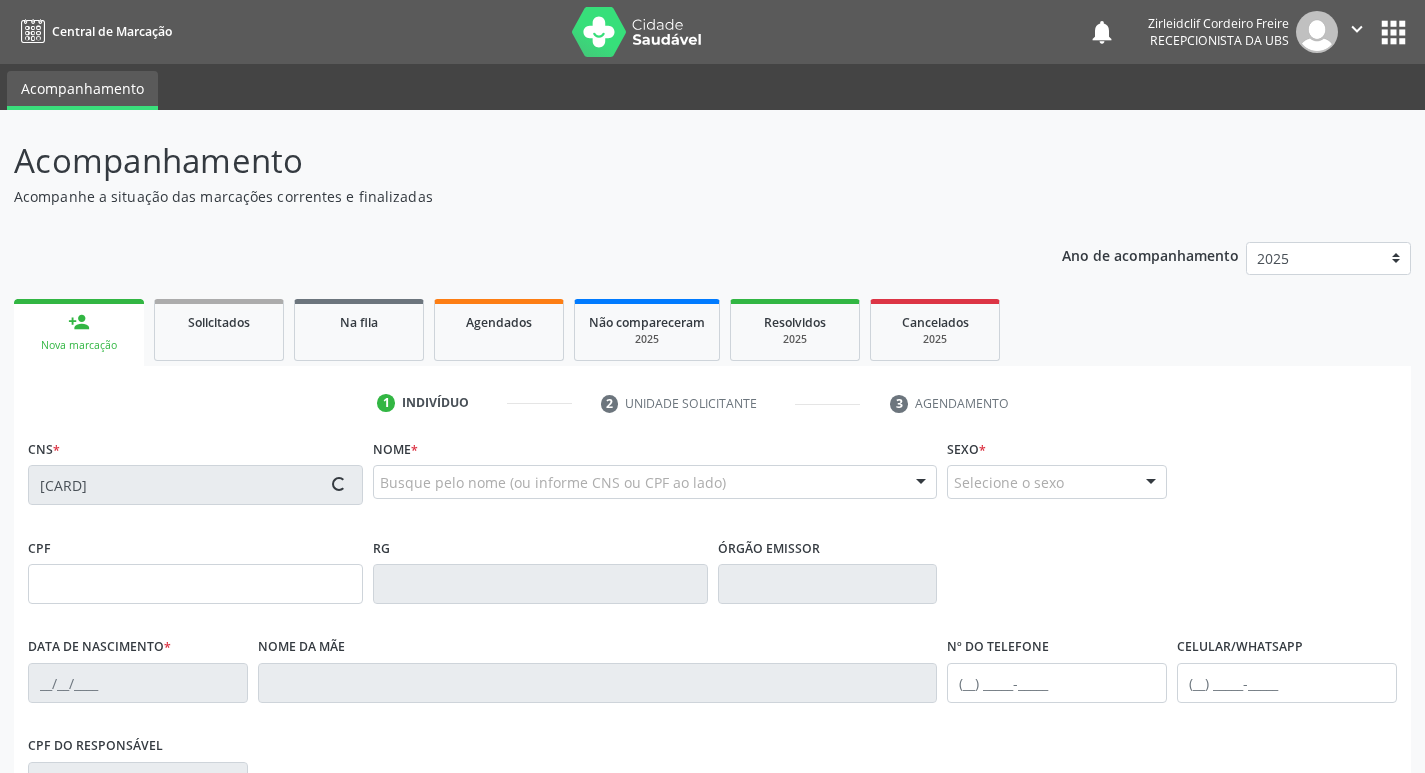 type on "(87) 99989-9451" 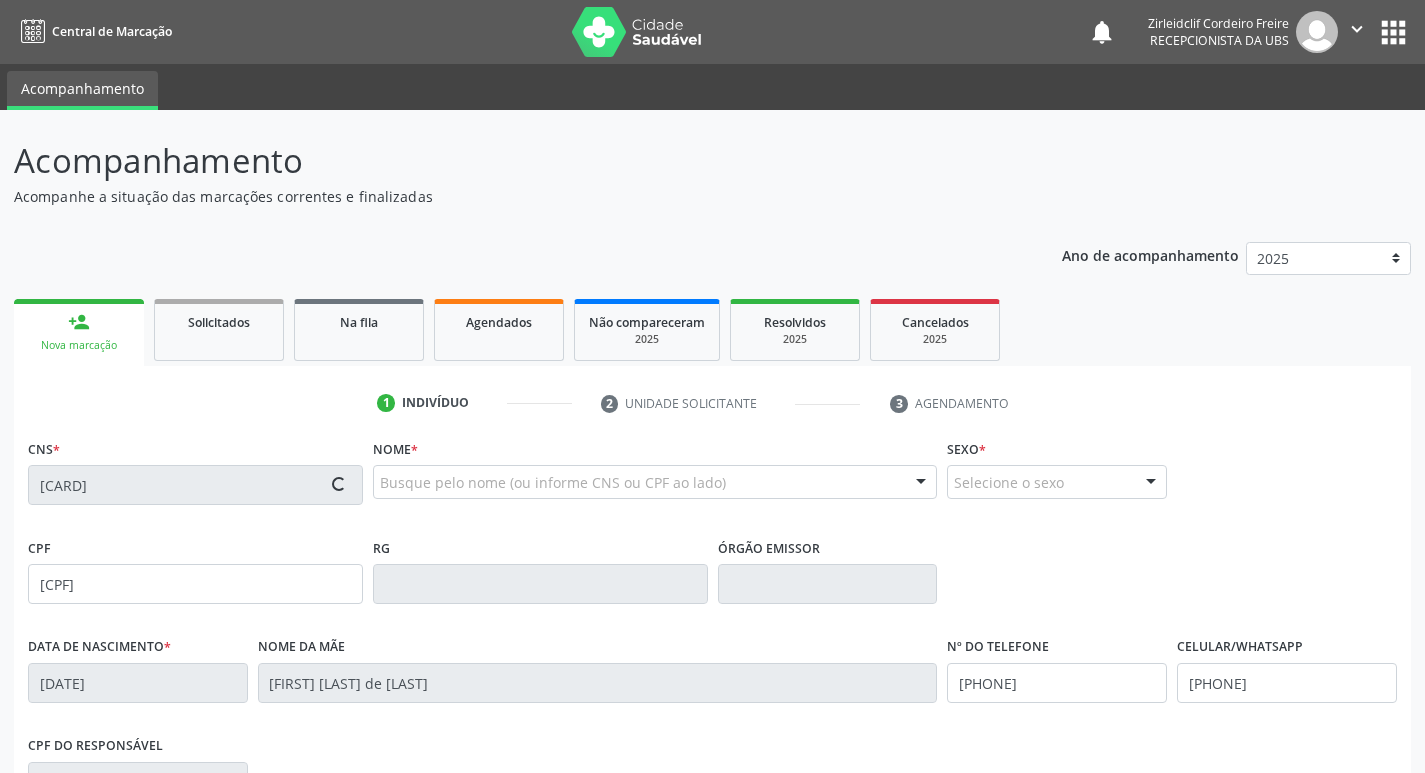 type on "2" 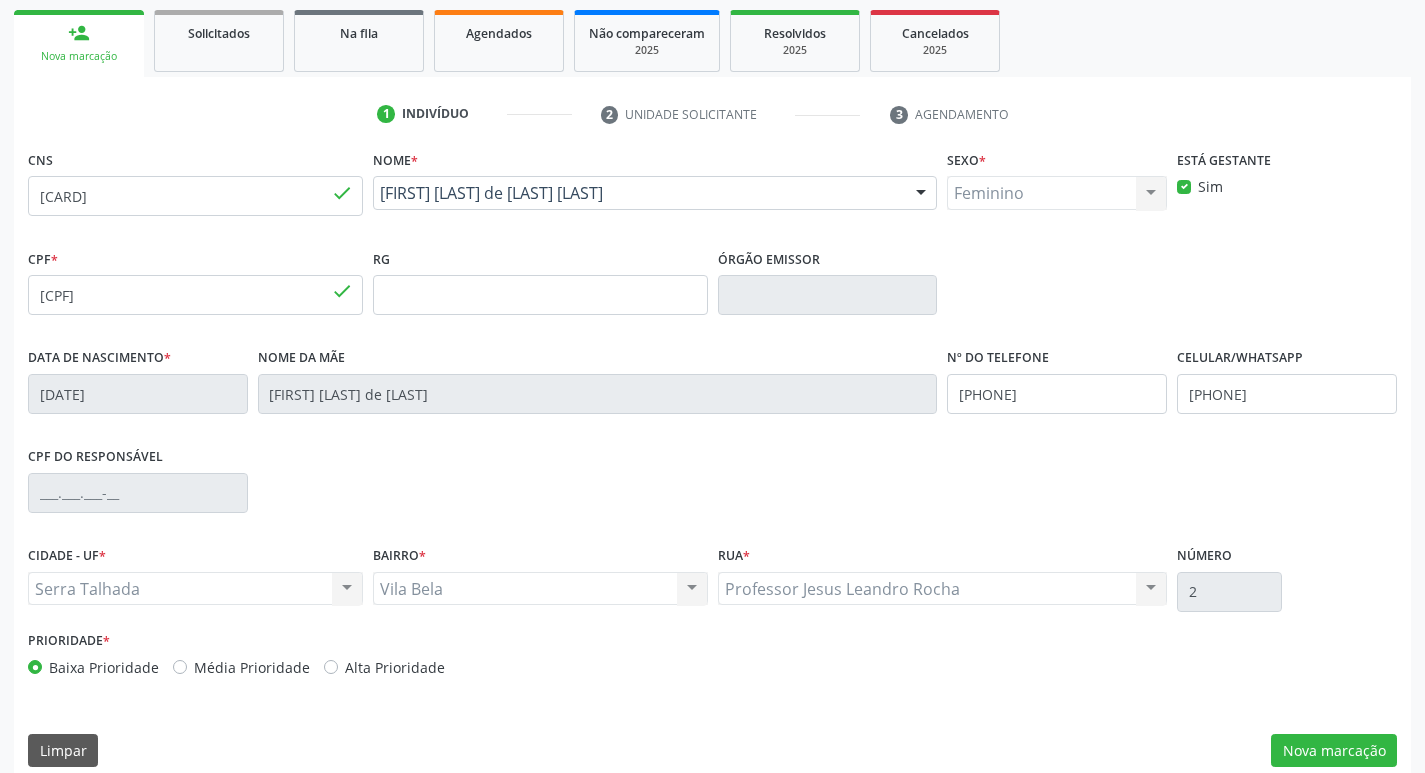 scroll, scrollTop: 300, scrollLeft: 0, axis: vertical 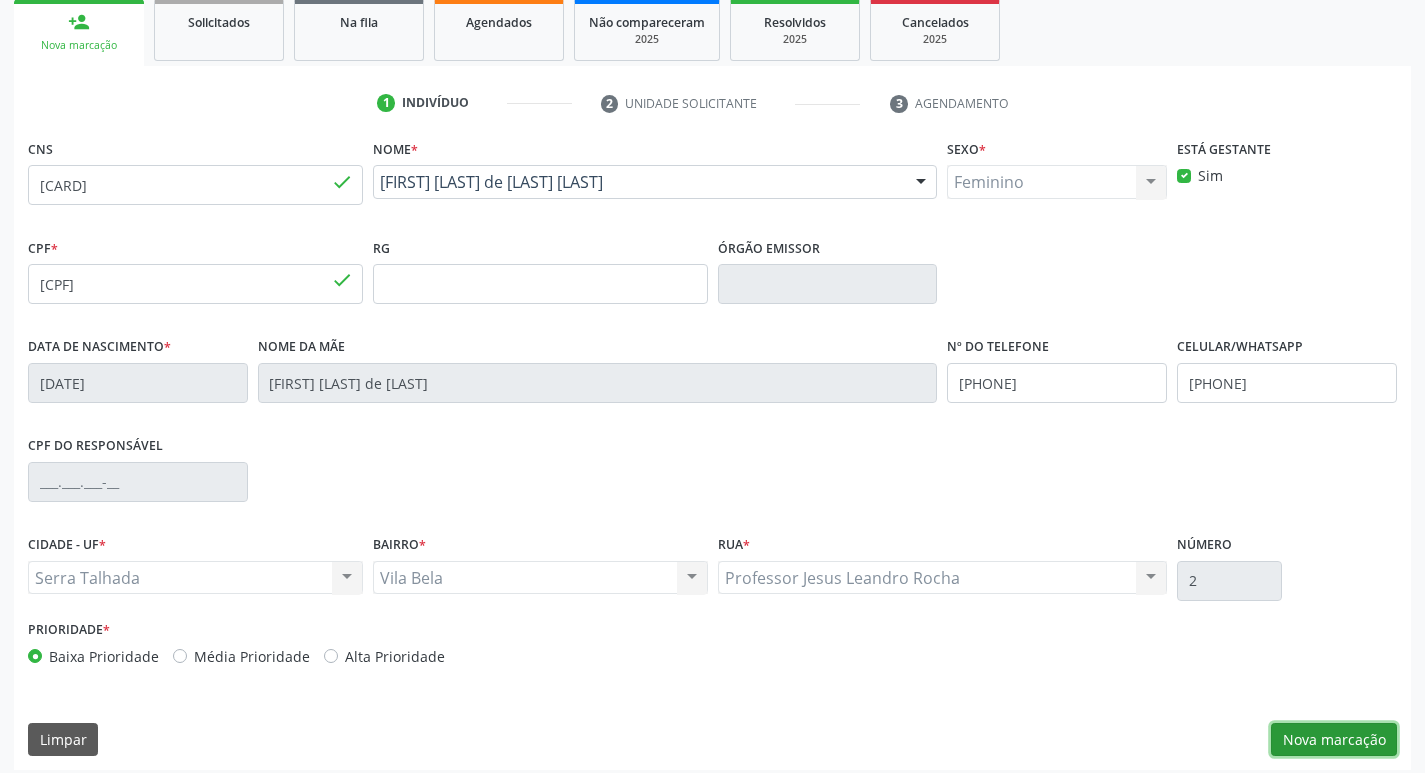 click on "Nova marcação" at bounding box center (1334, 740) 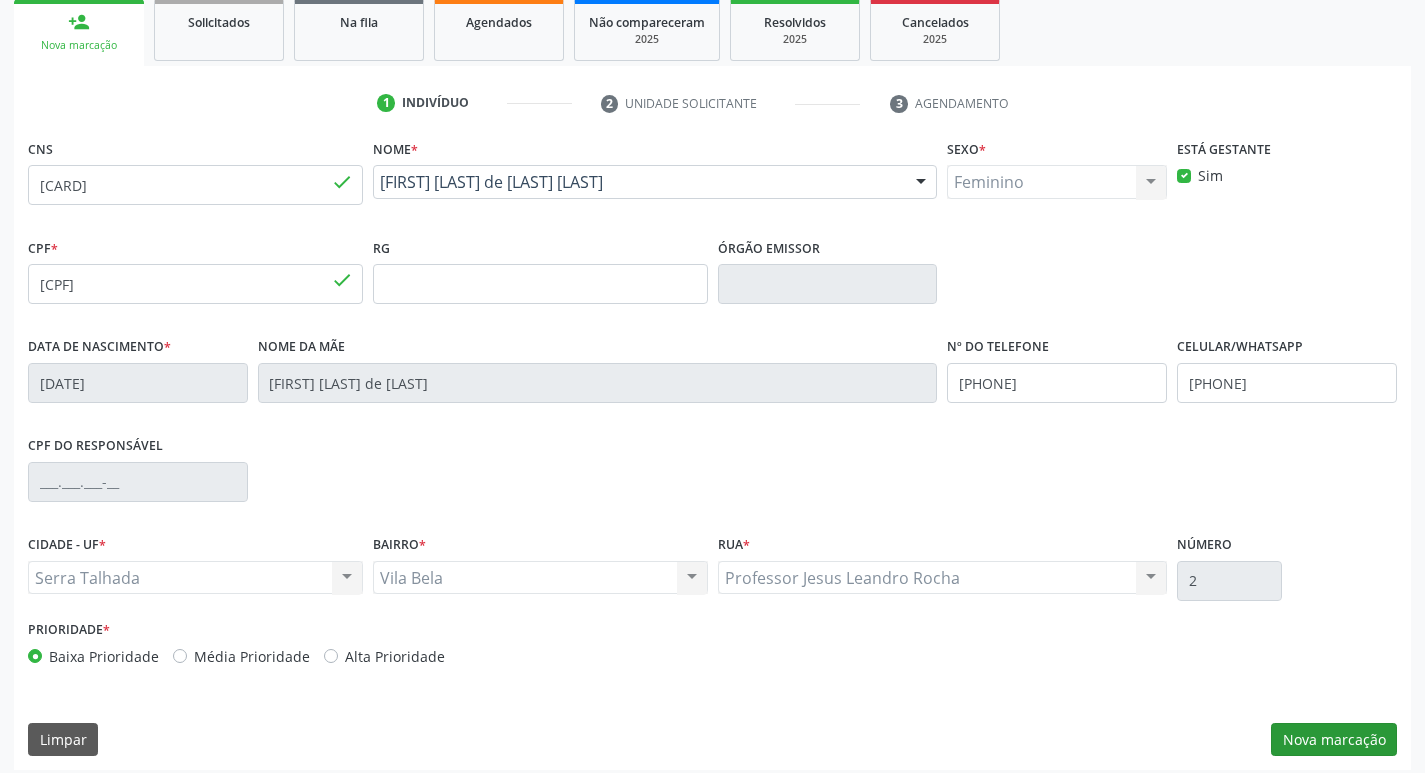 scroll, scrollTop: 133, scrollLeft: 0, axis: vertical 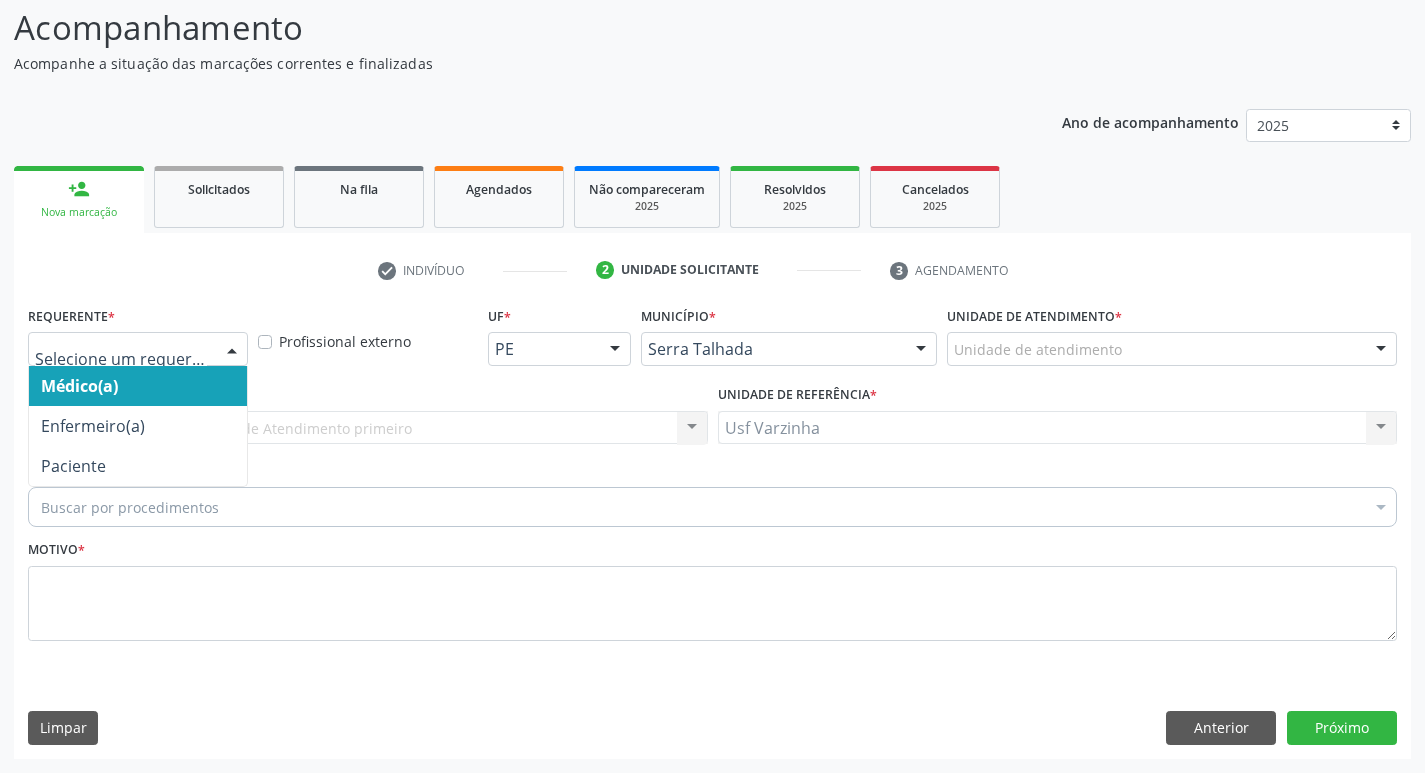 click at bounding box center [232, 350] 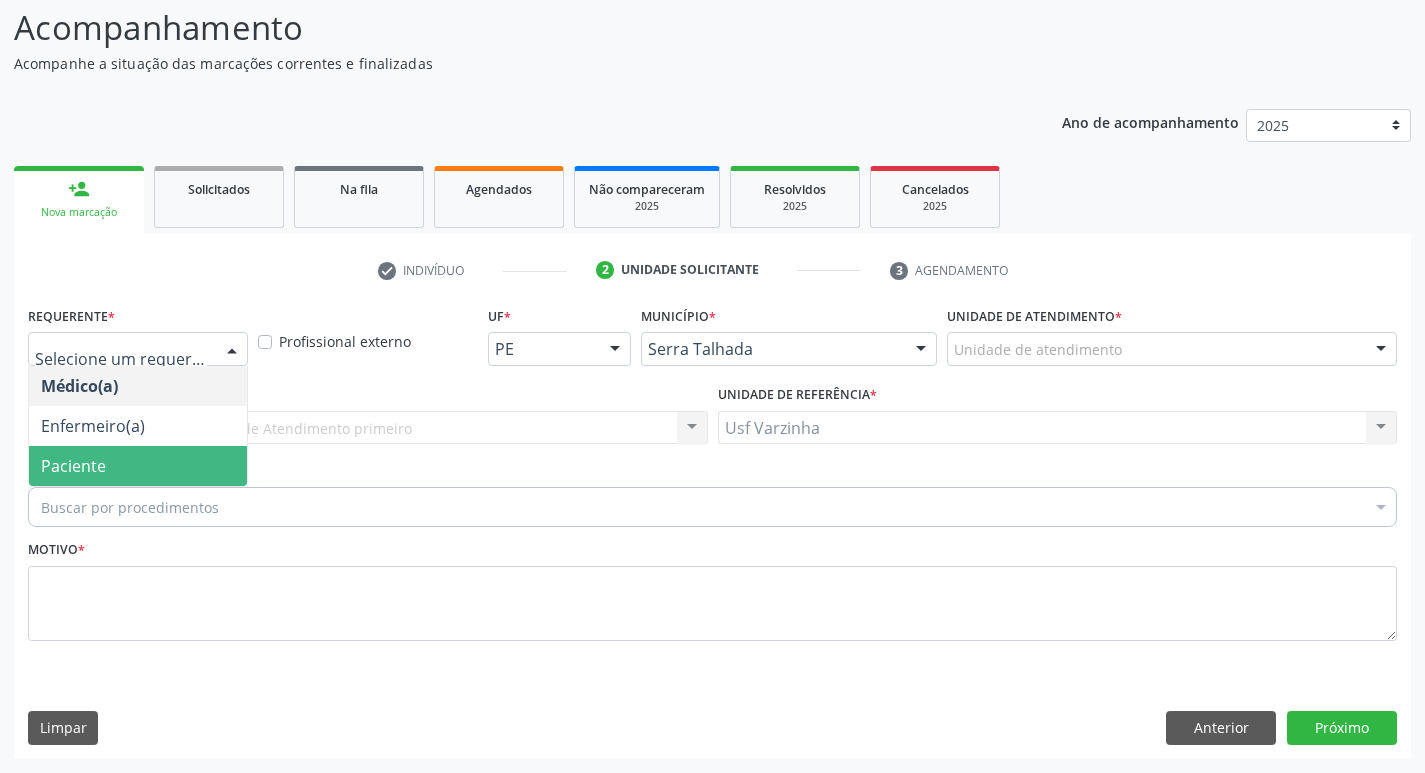 click on "Paciente" at bounding box center (138, 466) 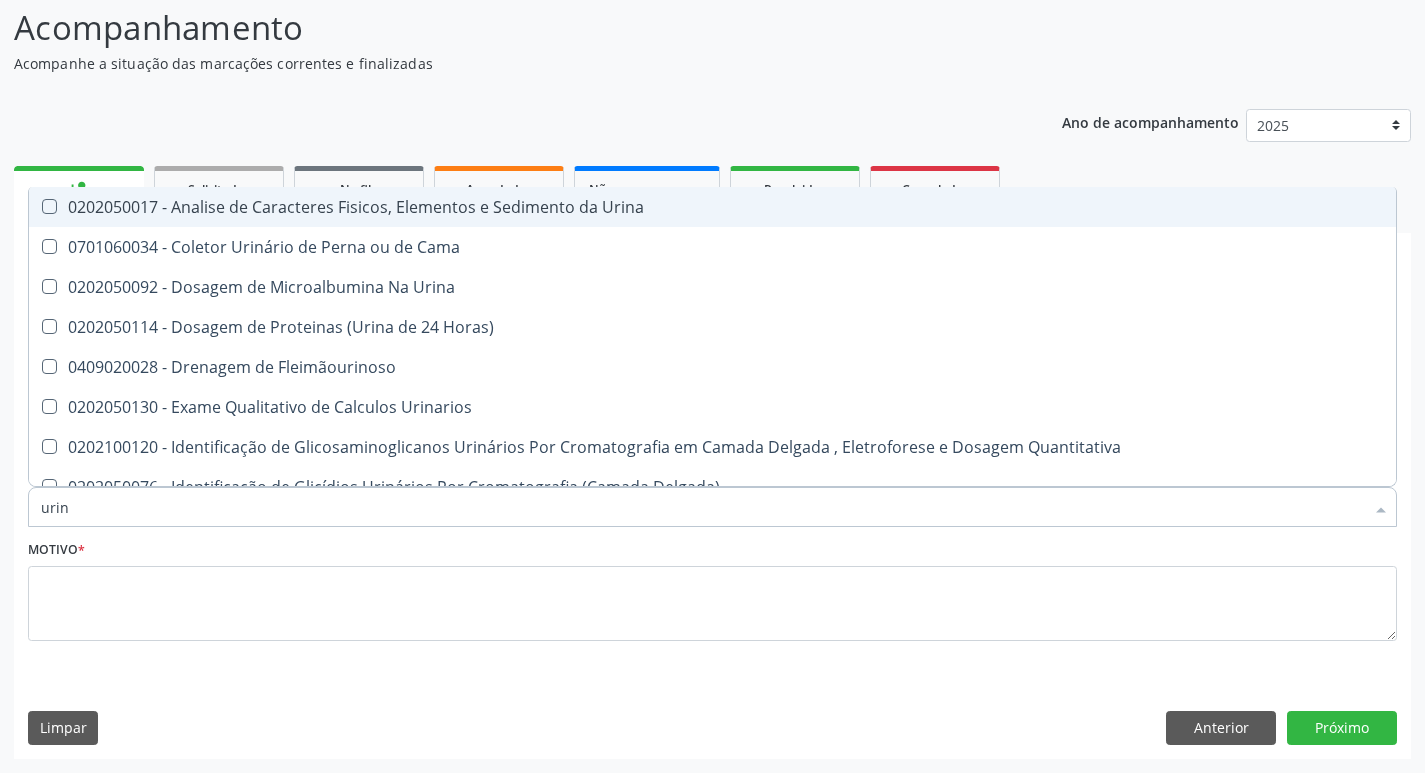 type on "urina" 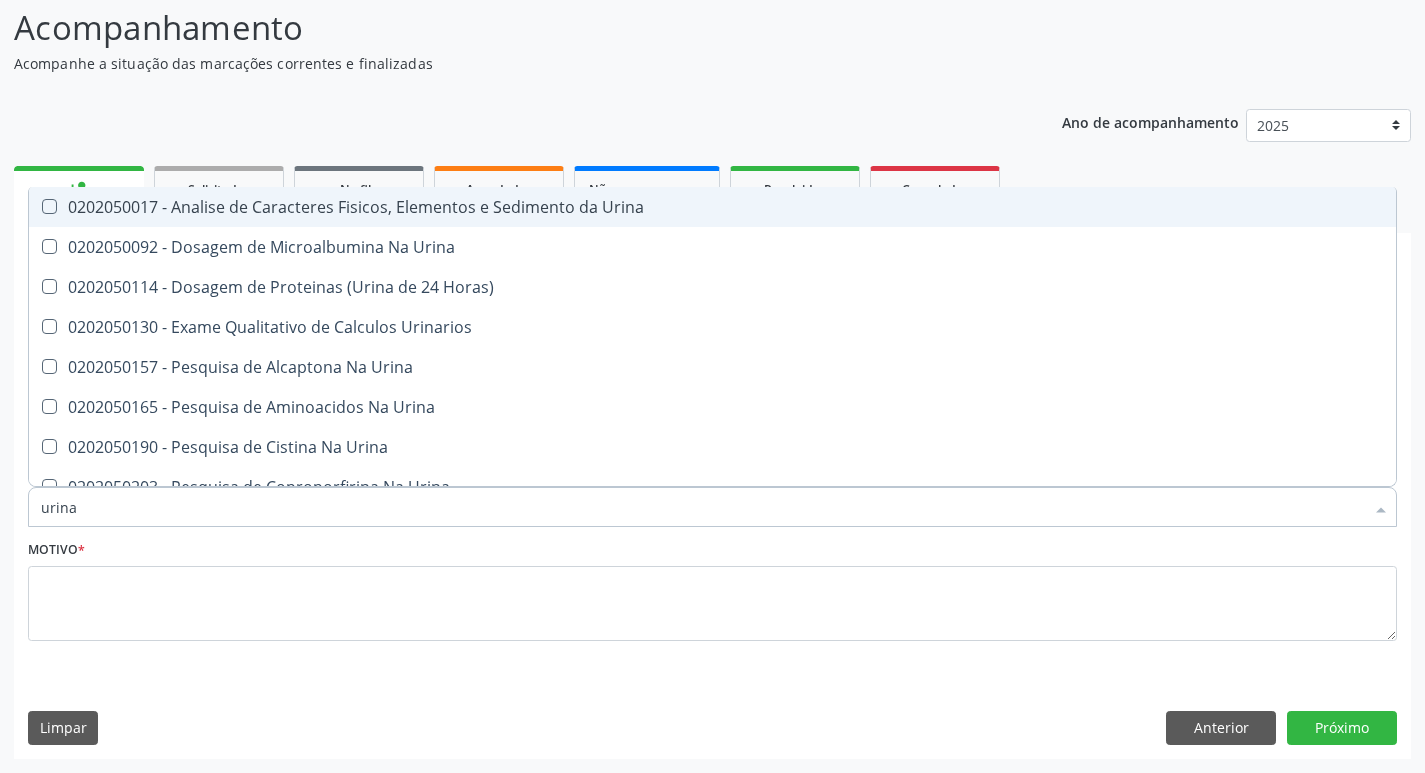click on "0202050017 - Analise de Caracteres Fisicos, Elementos e Sedimento da Urina" at bounding box center (712, 207) 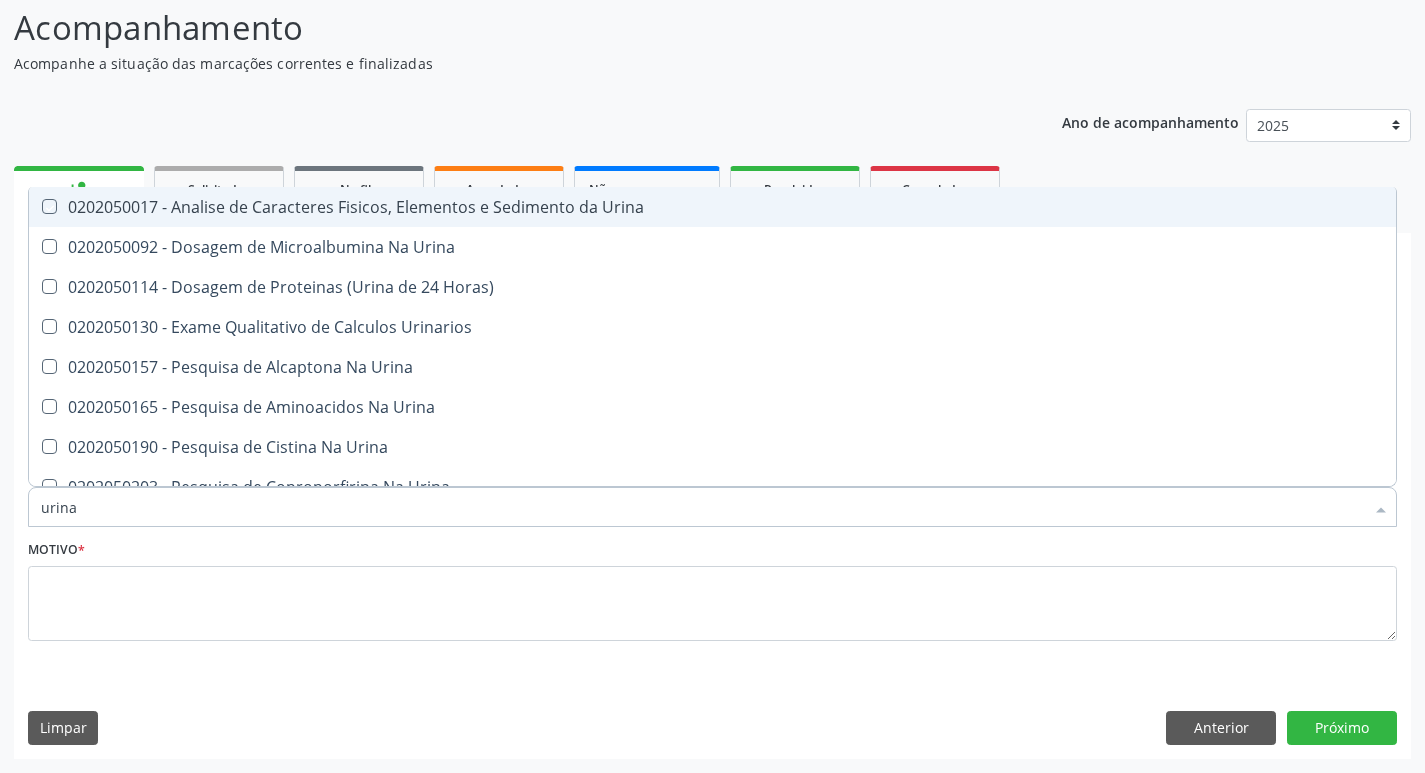checkbox on "true" 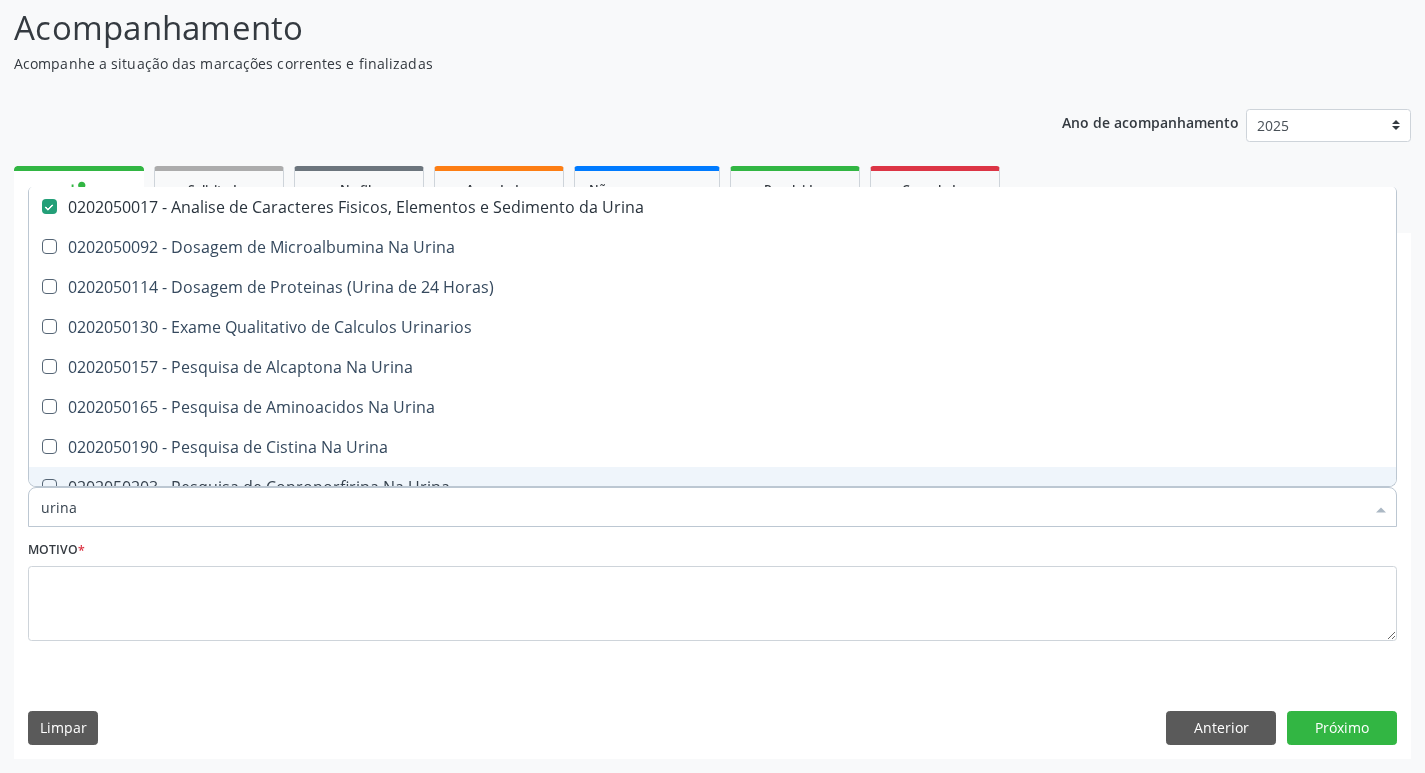 click on "urina" at bounding box center (702, 507) 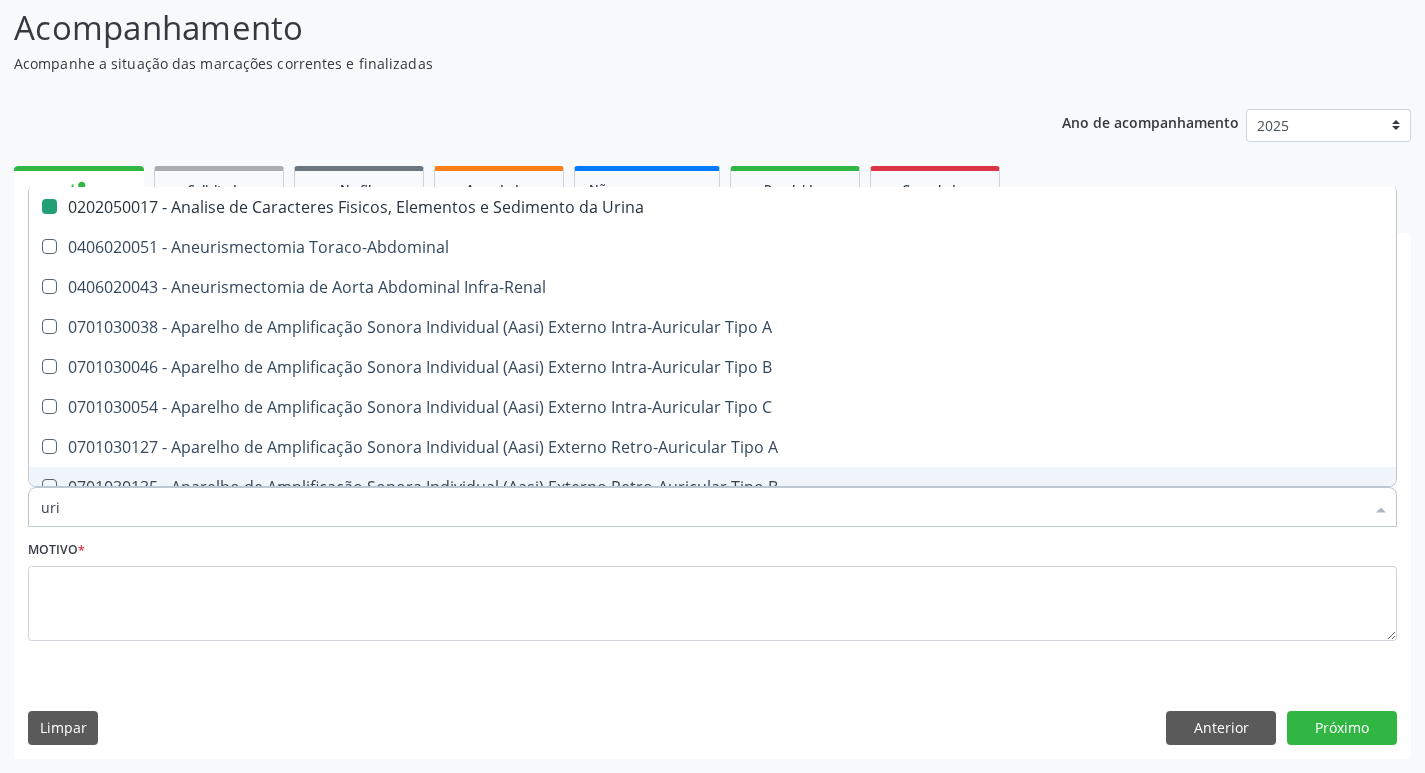 type on "ur" 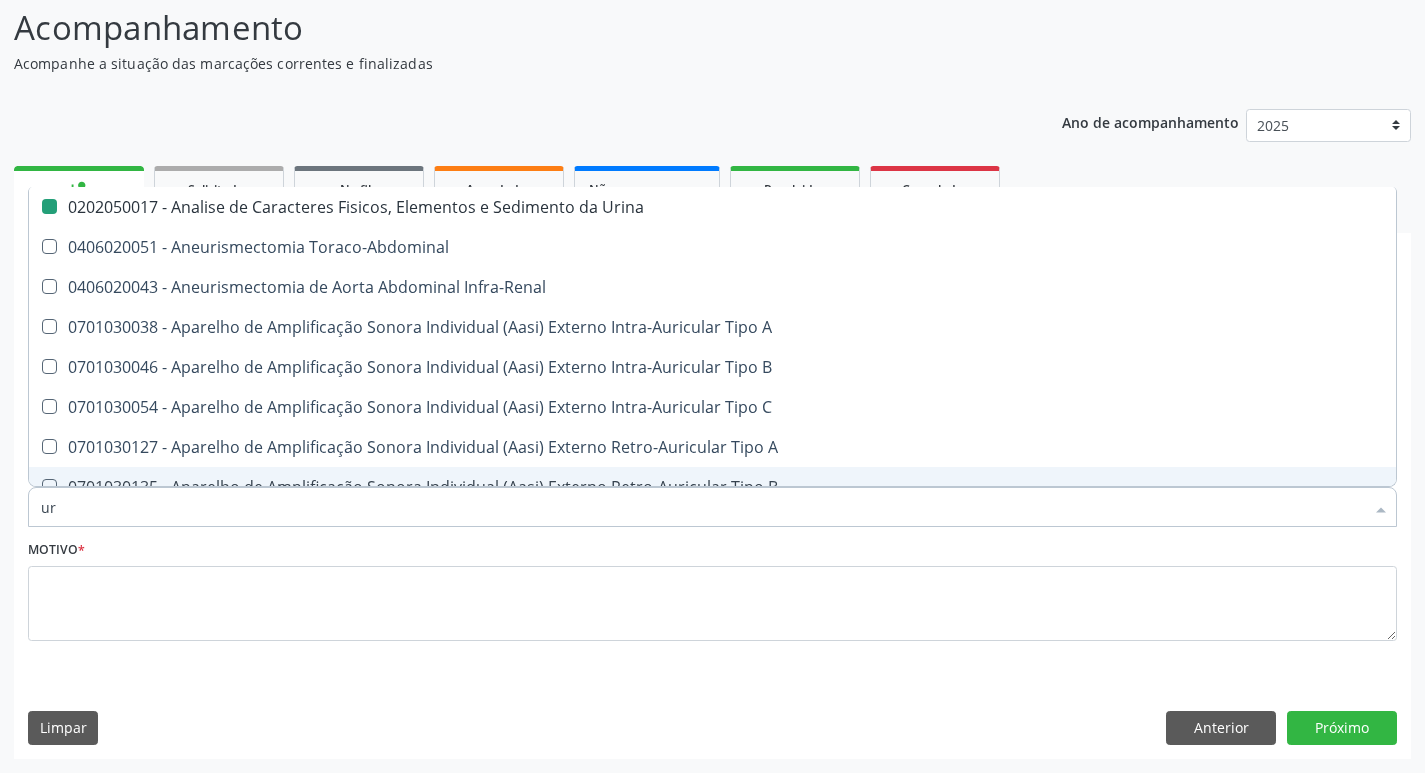 checkbox on "false" 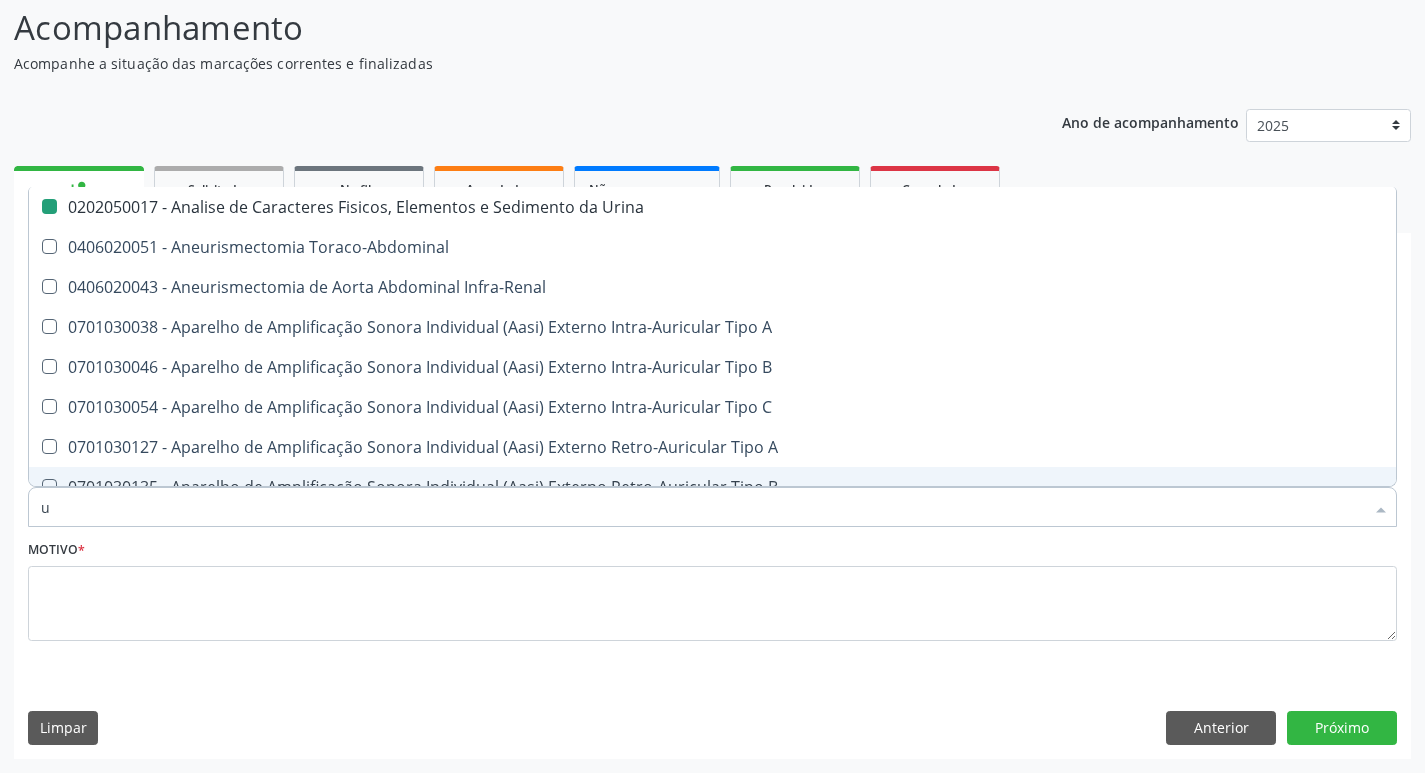 checkbox on "false" 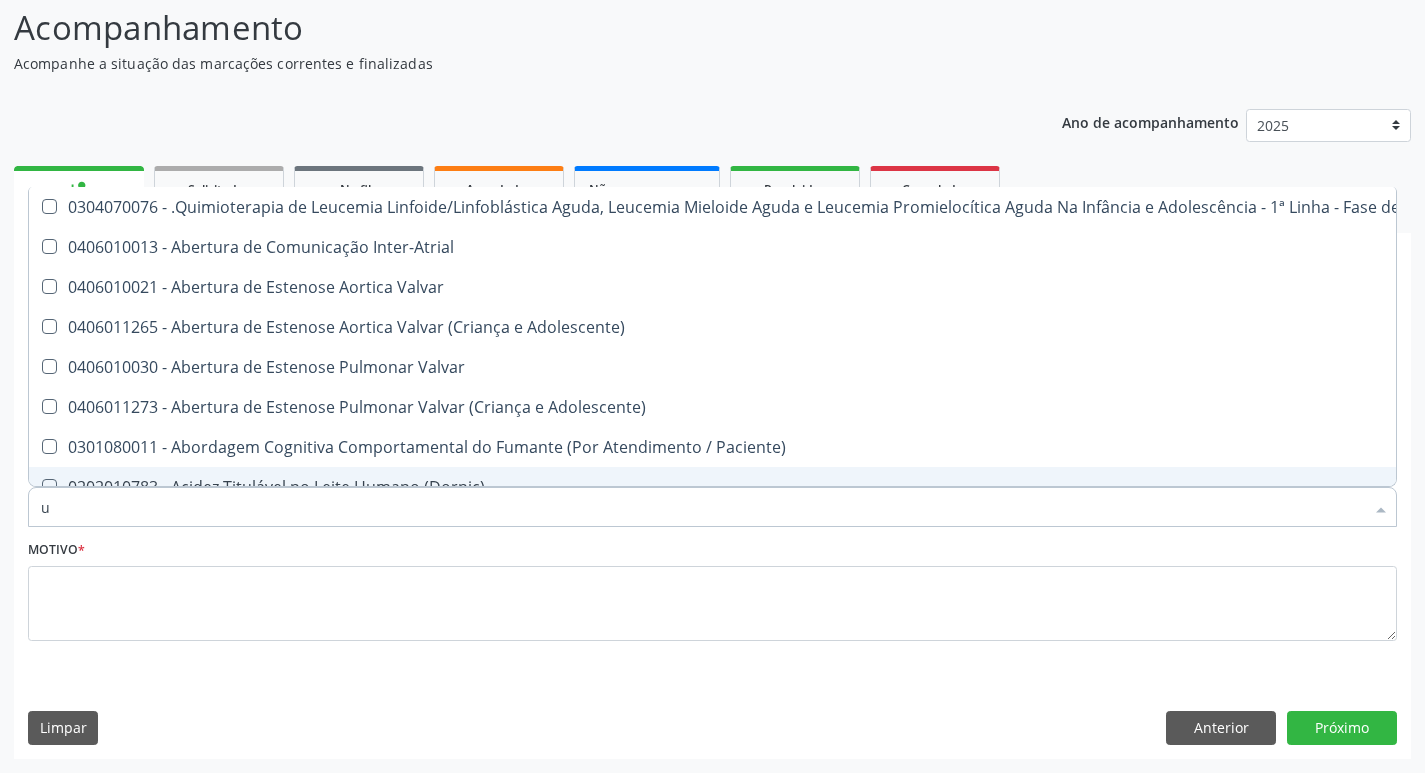 type 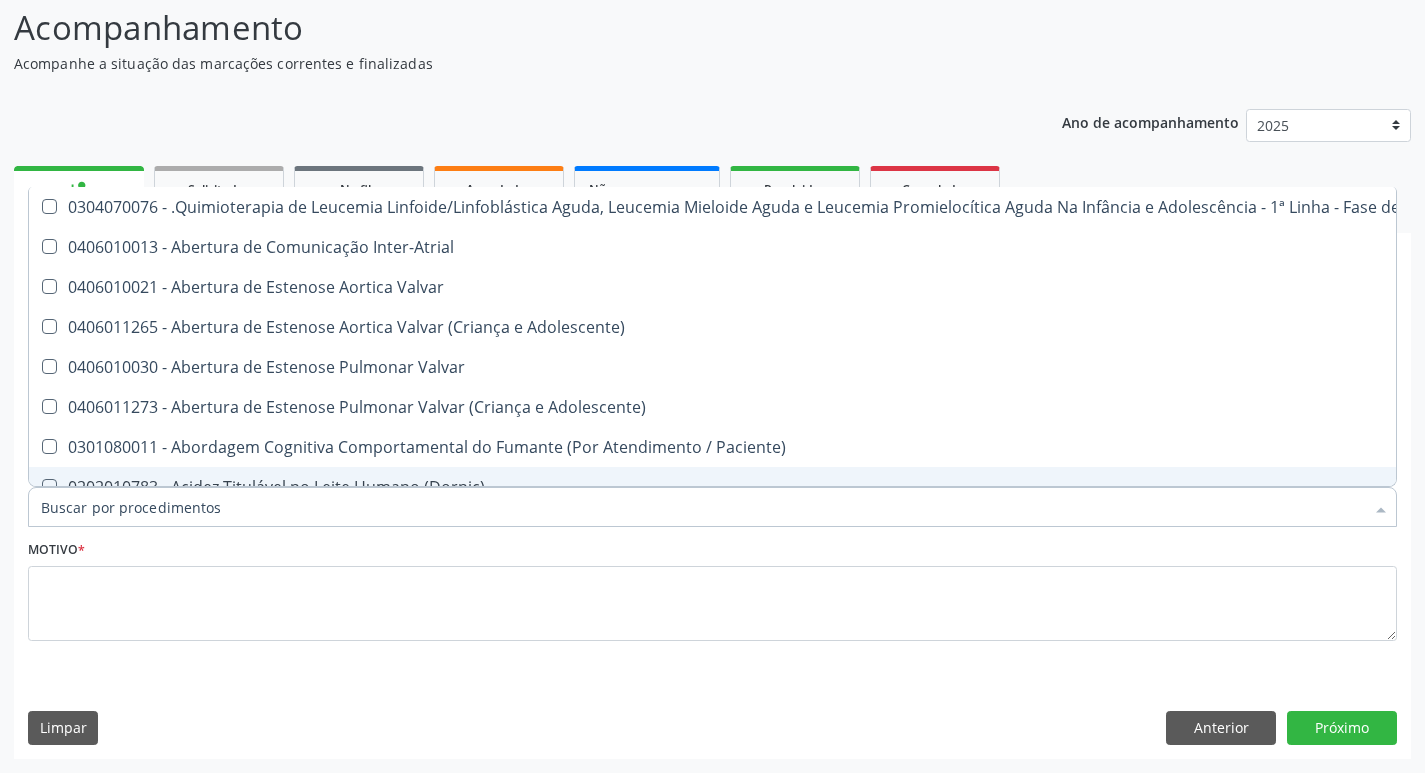 checkbox on "false" 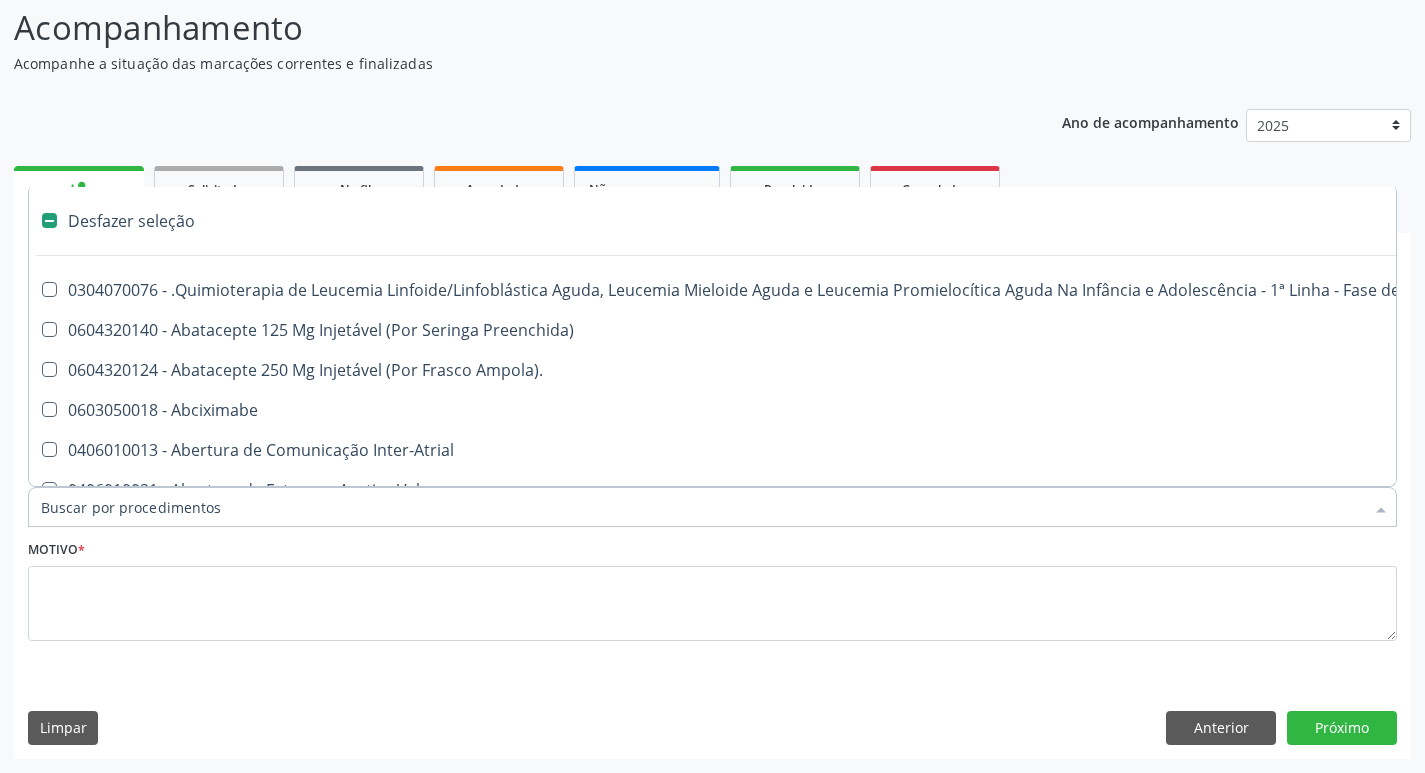 type on "g" 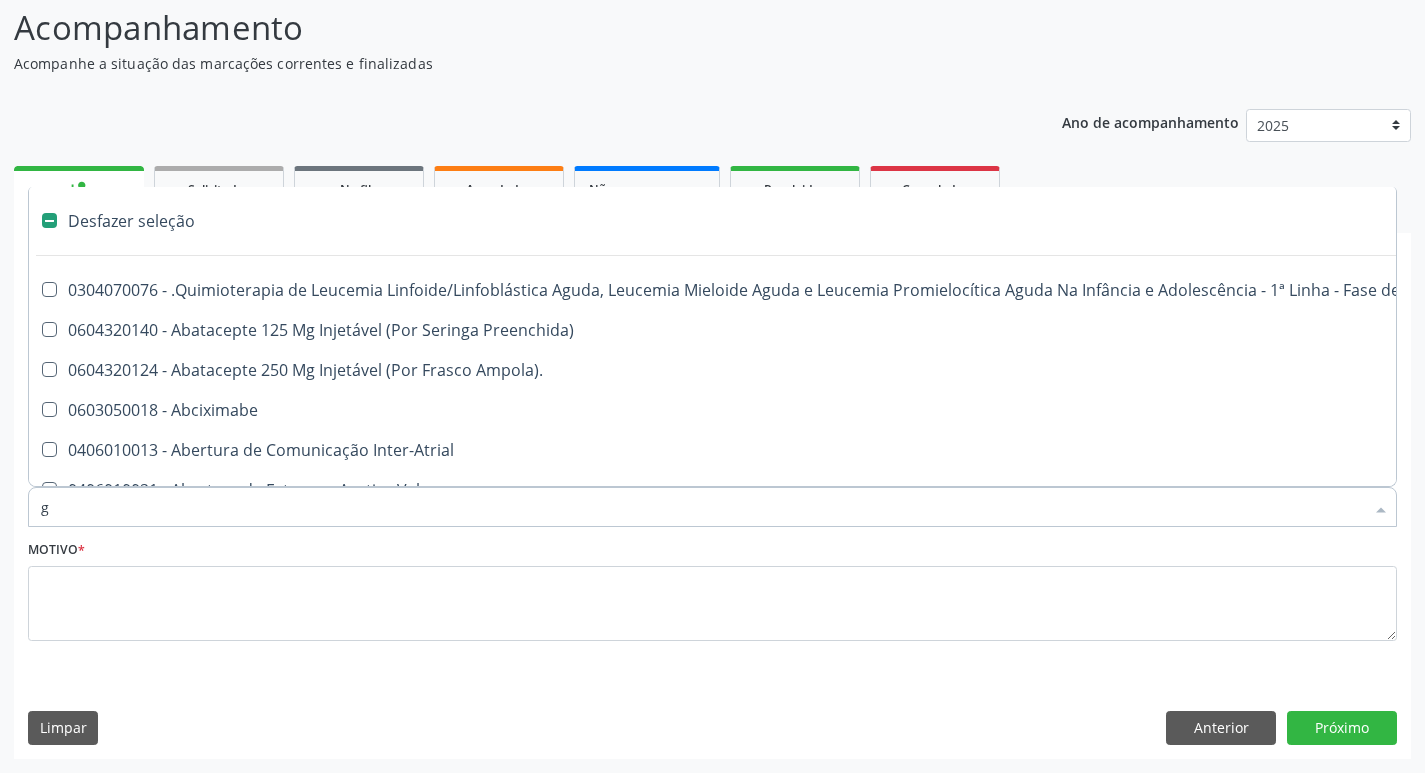 checkbox on "false" 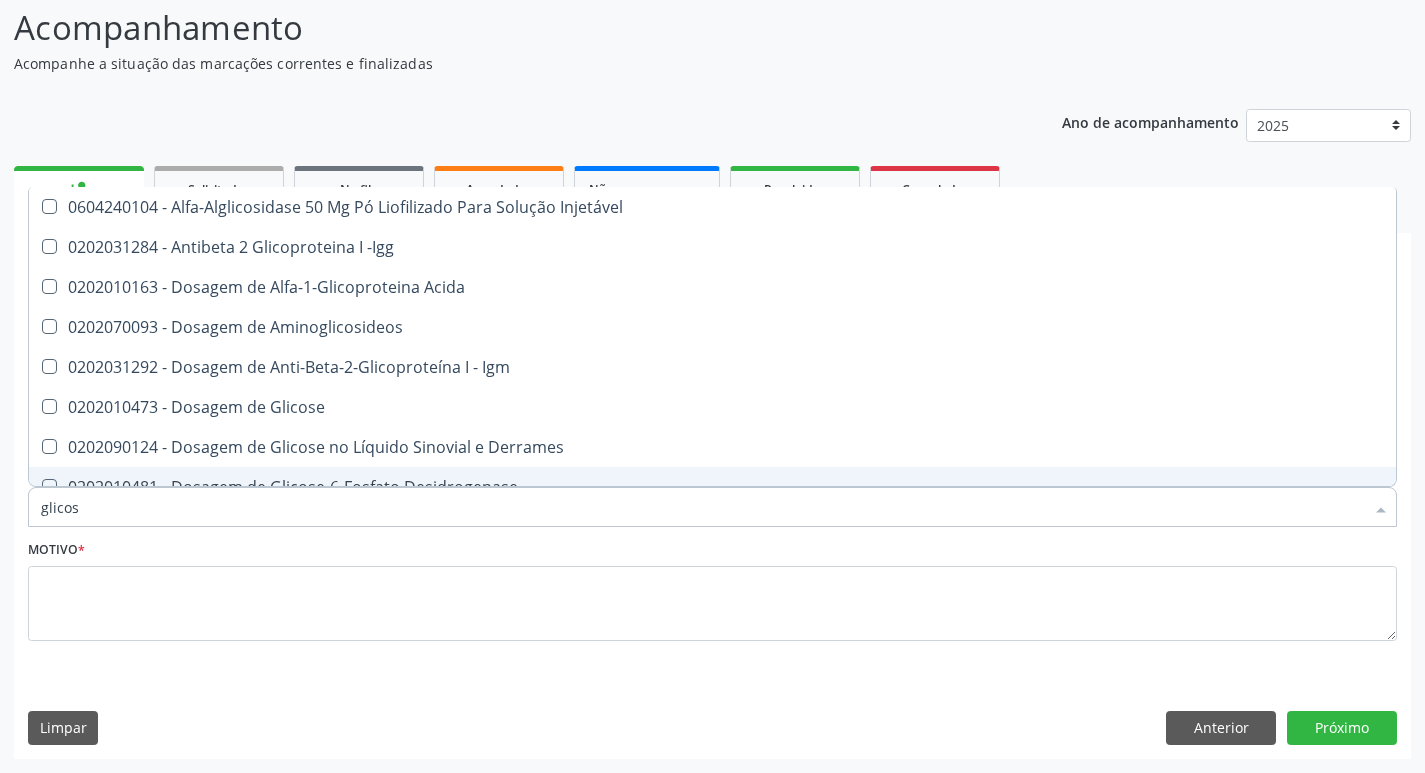 type on "glicose" 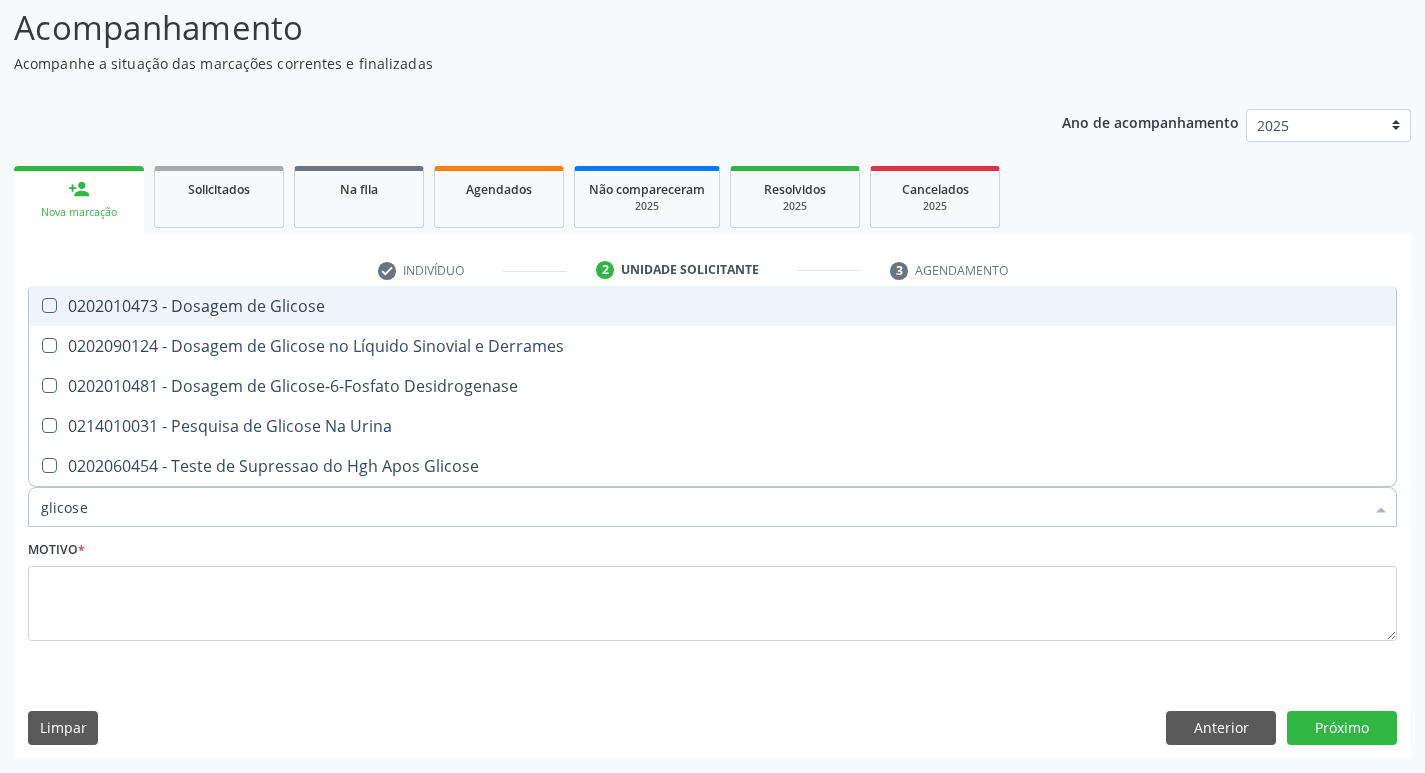 click on "0202010473 - Dosagem de Glicose" at bounding box center (712, 306) 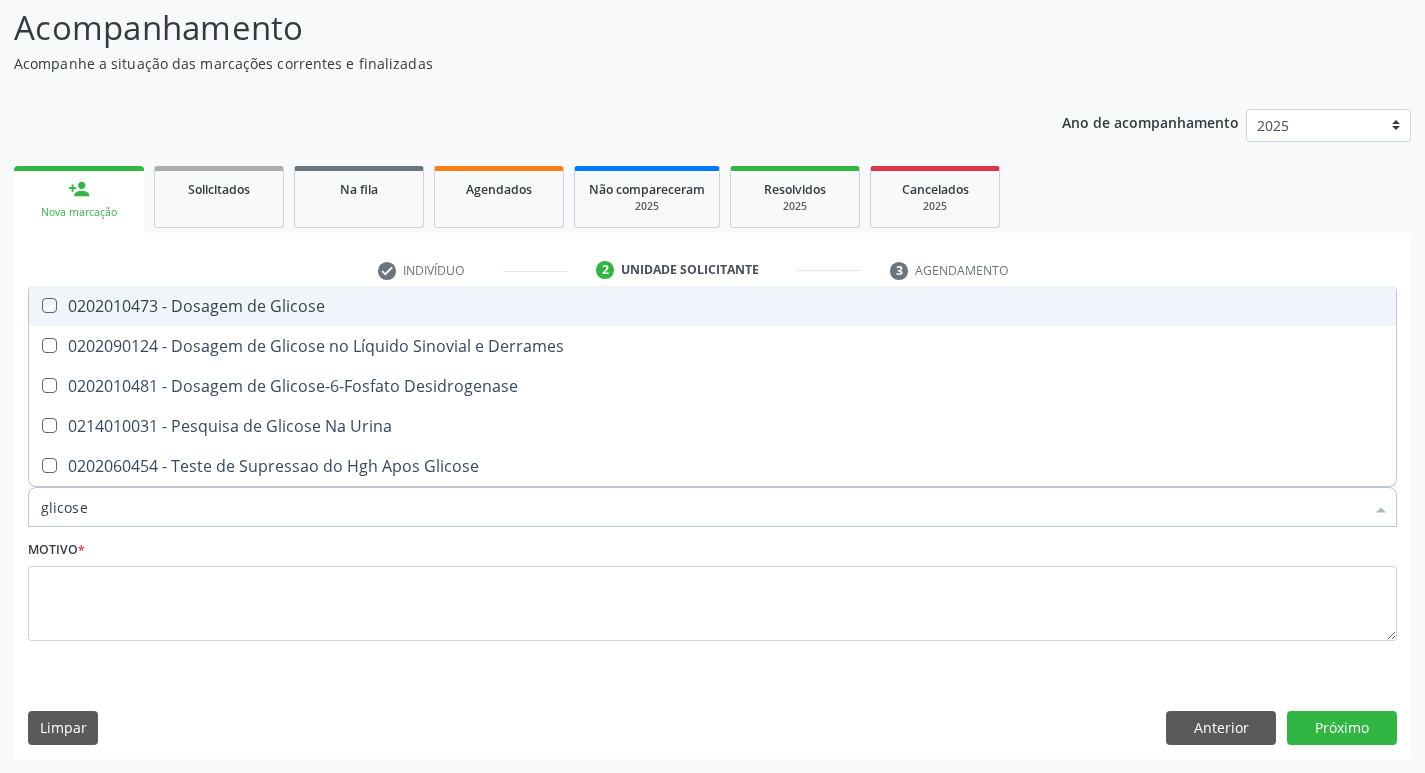 checkbox on "true" 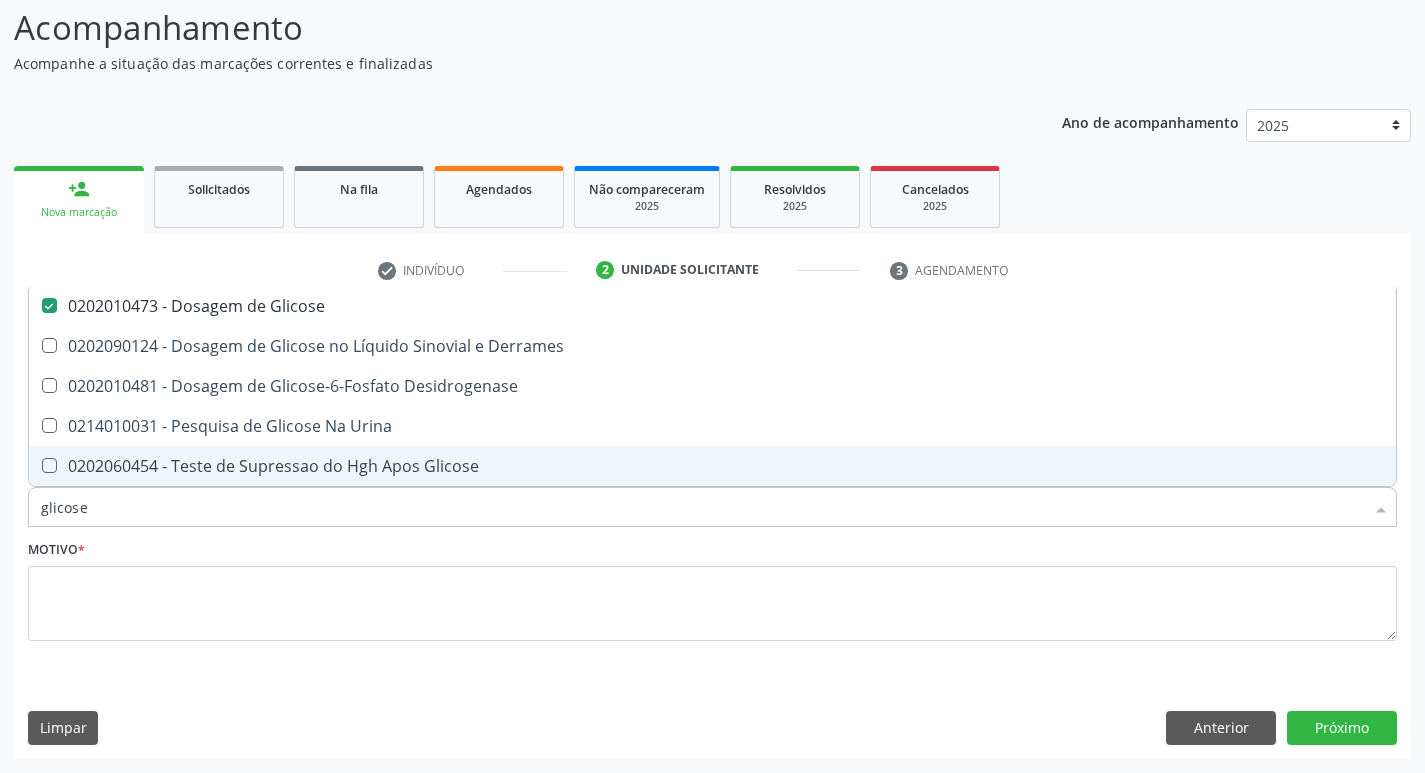 click on "glicose" at bounding box center [702, 507] 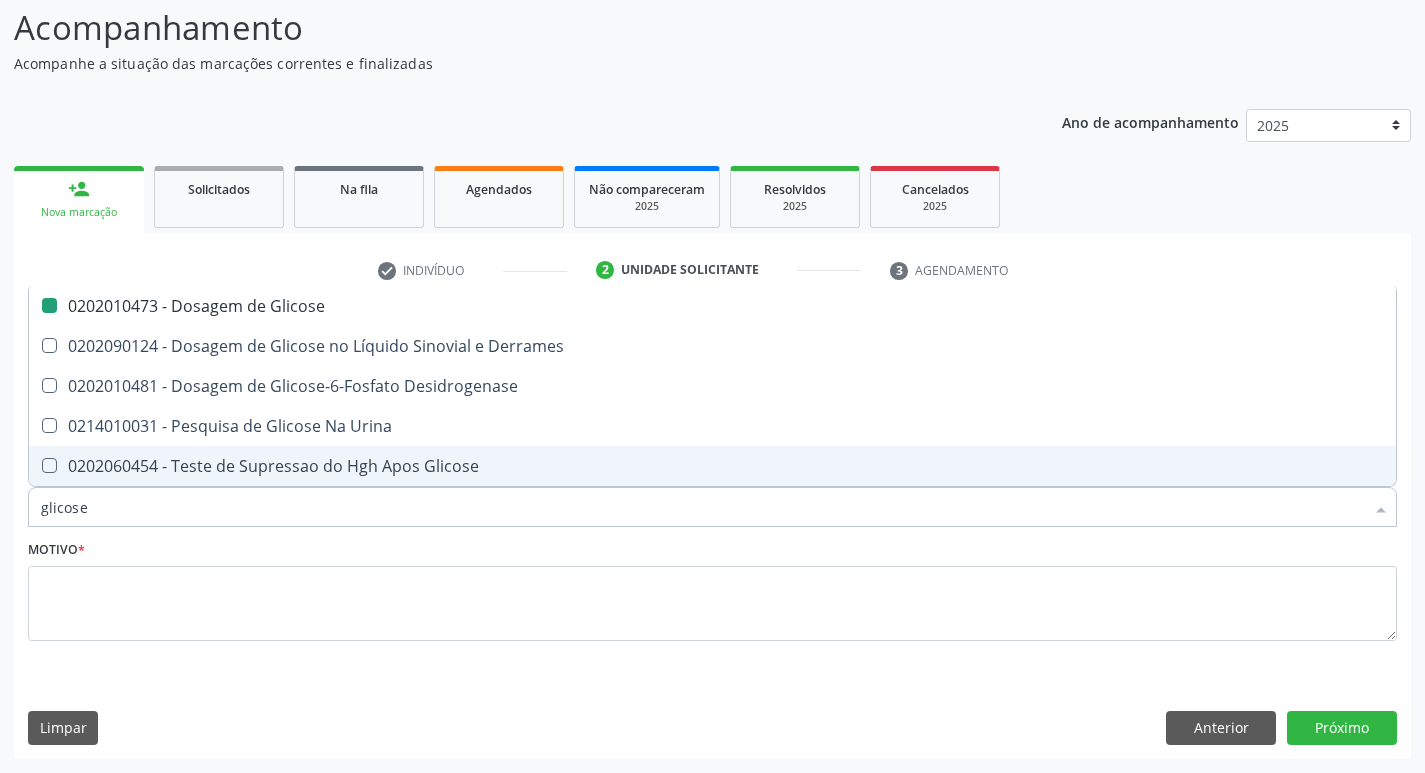 type on "glicos" 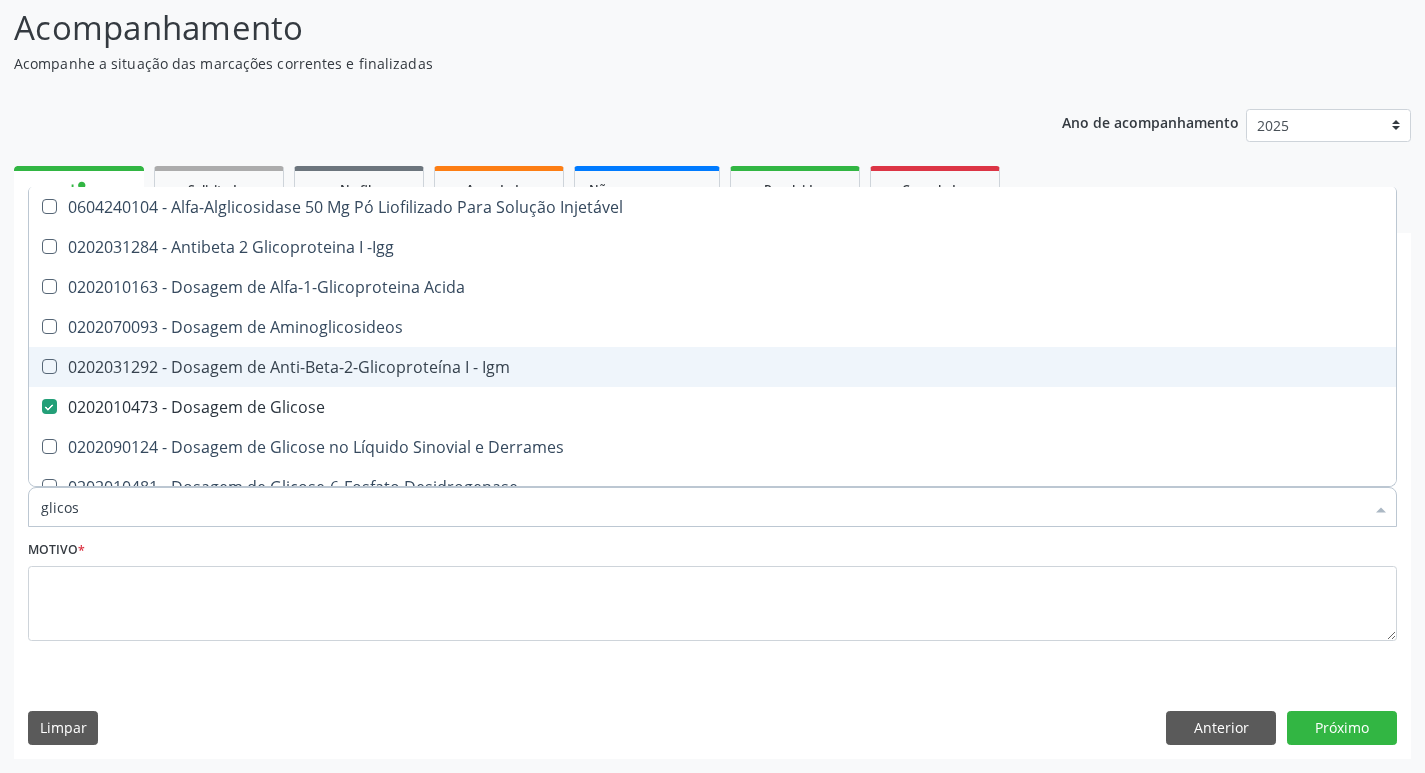 type on "glico" 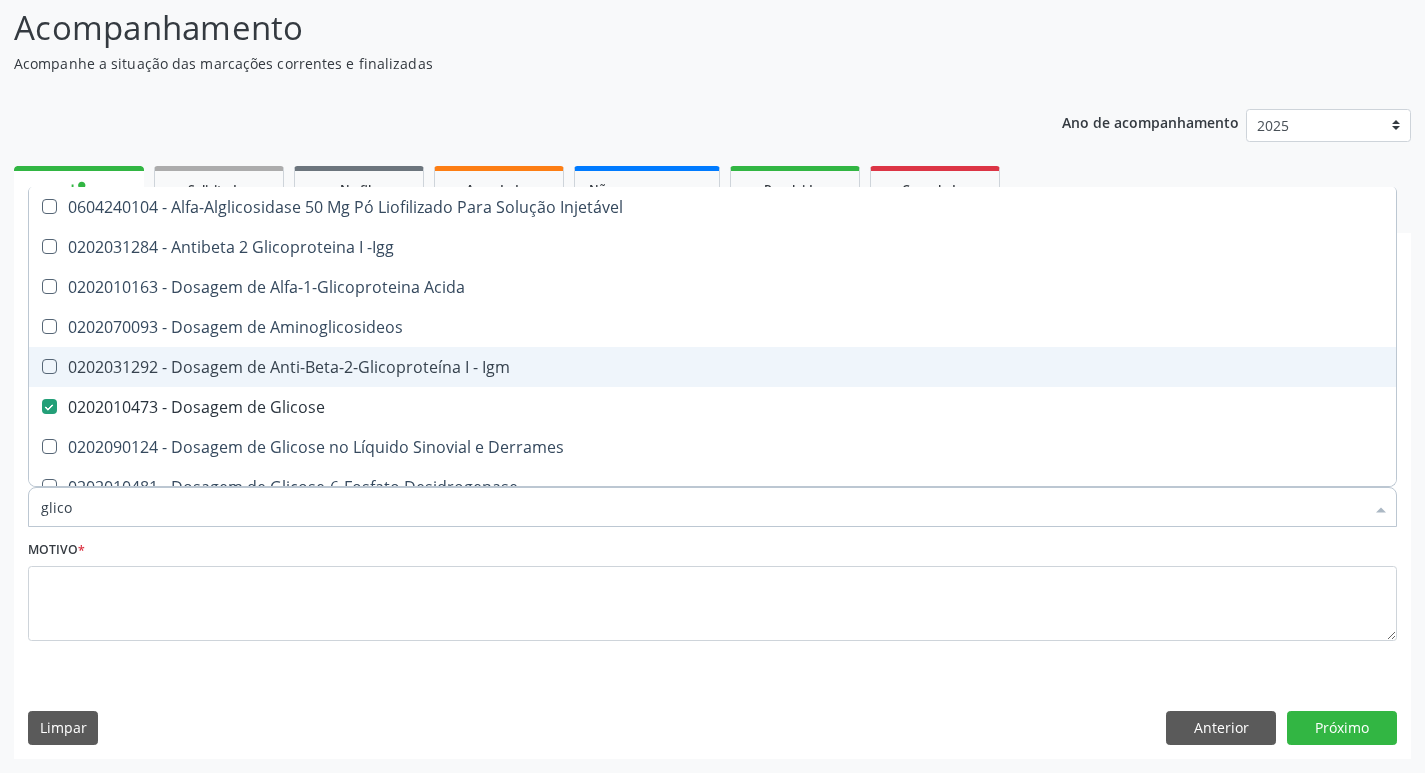 type on "glic" 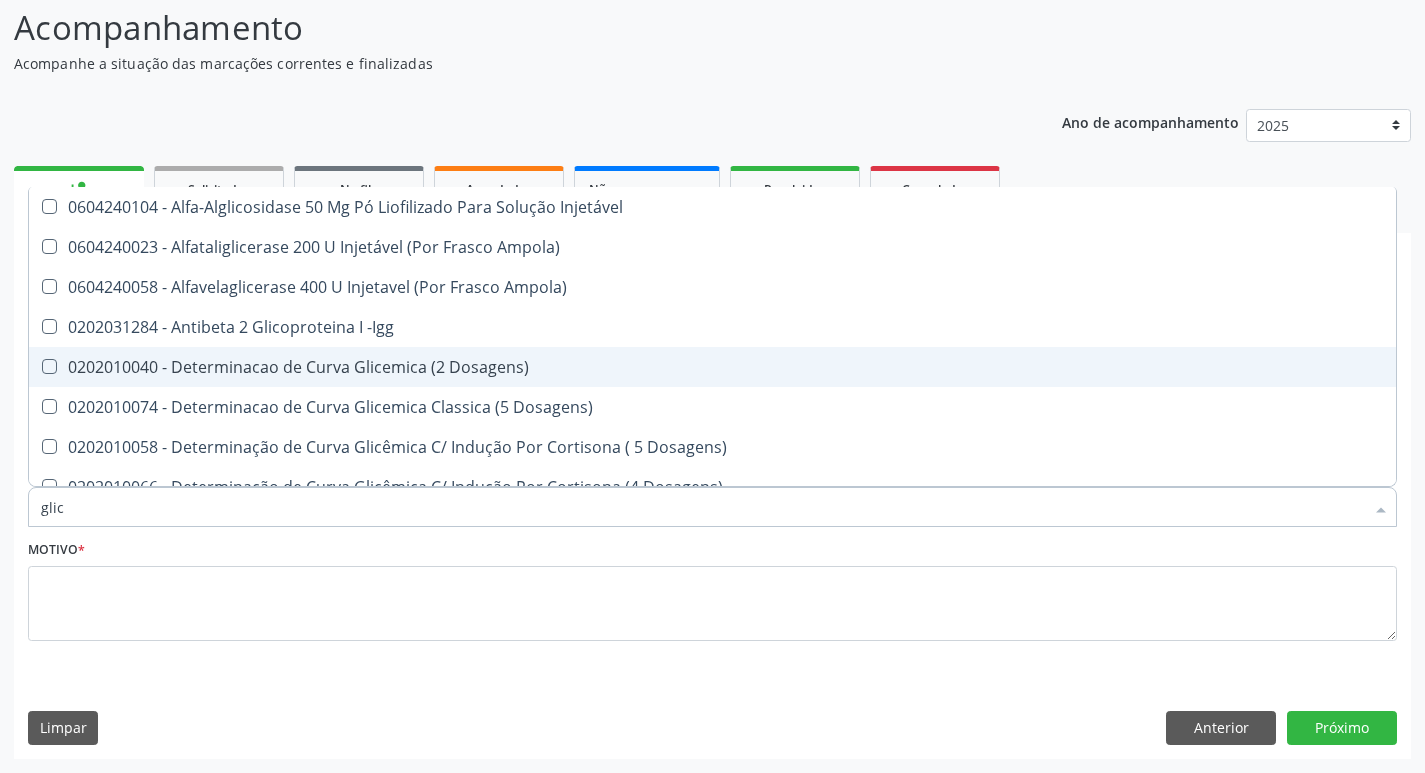 type on "gli" 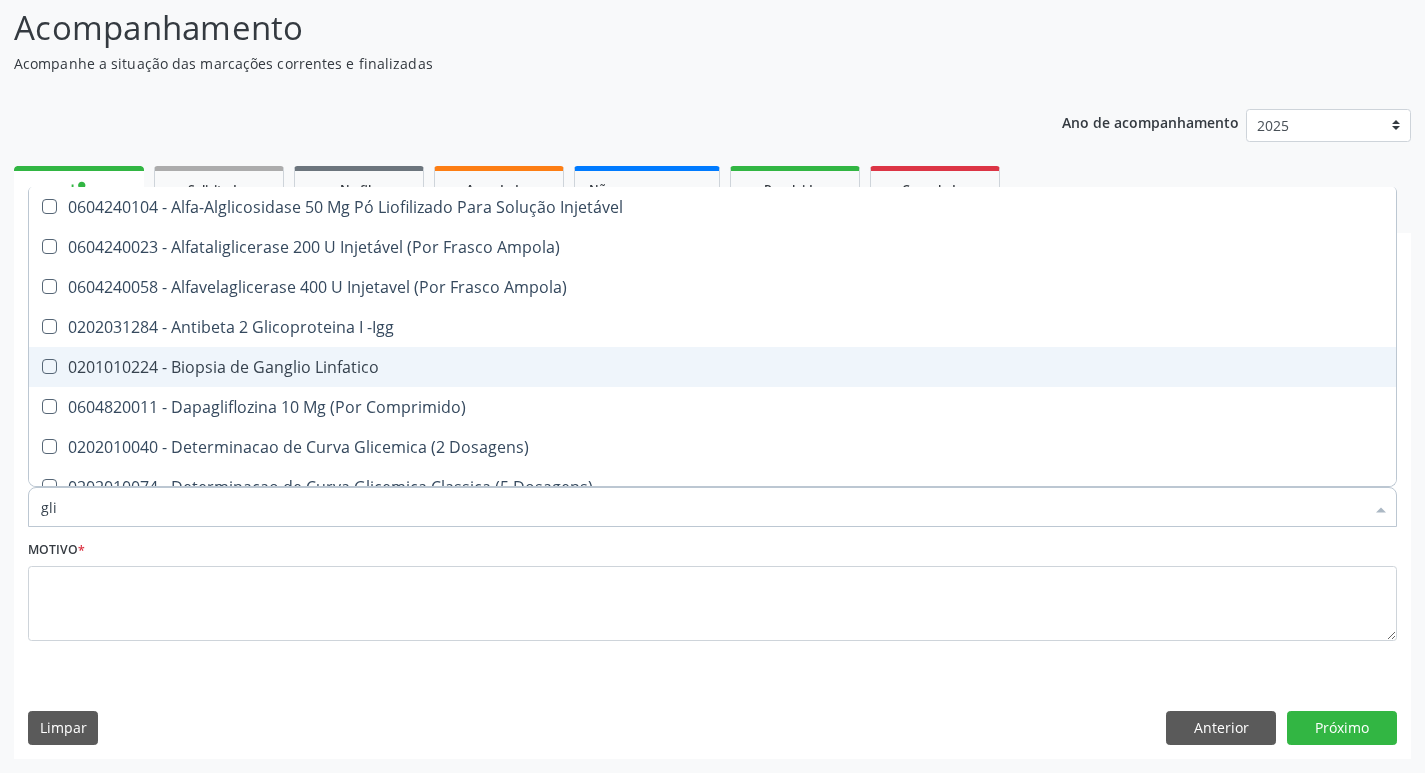 type on "gl" 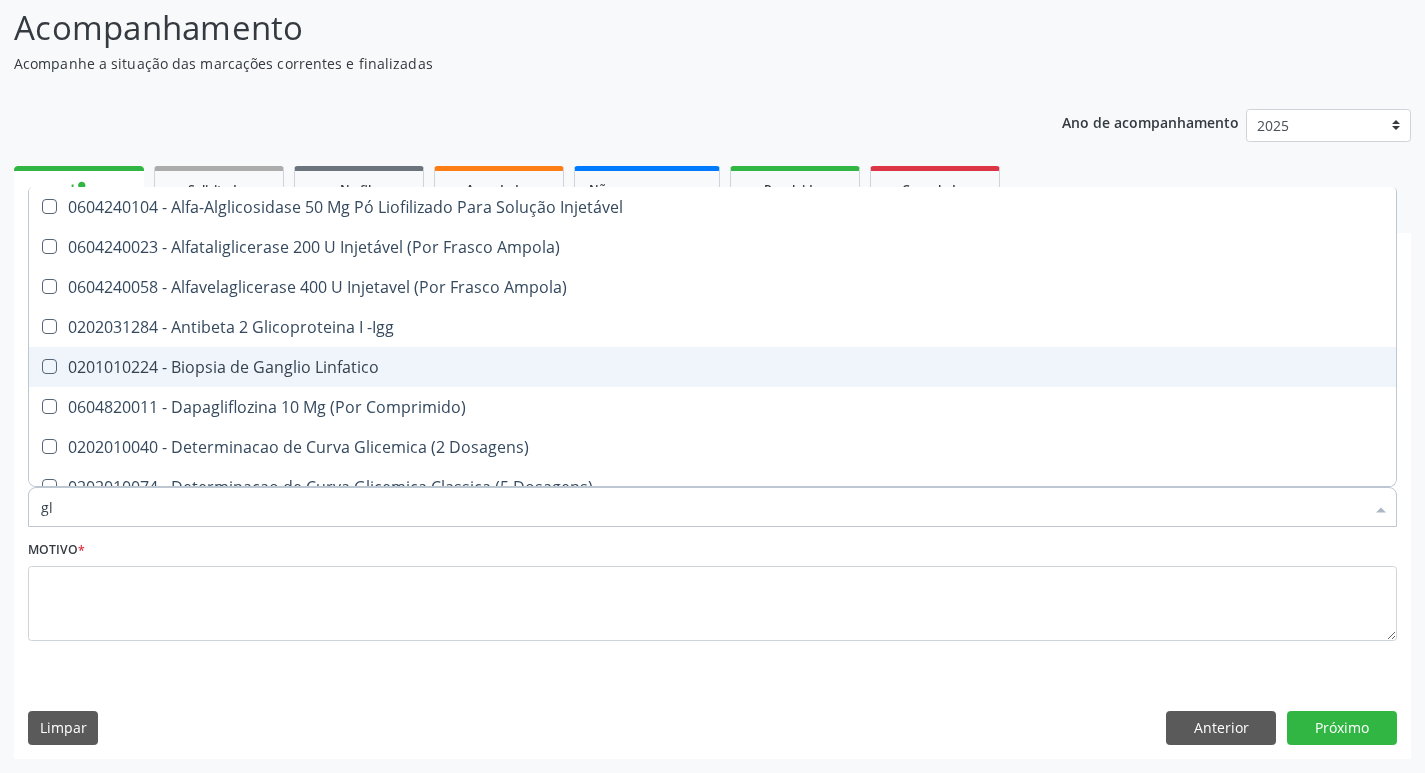 checkbox on "false" 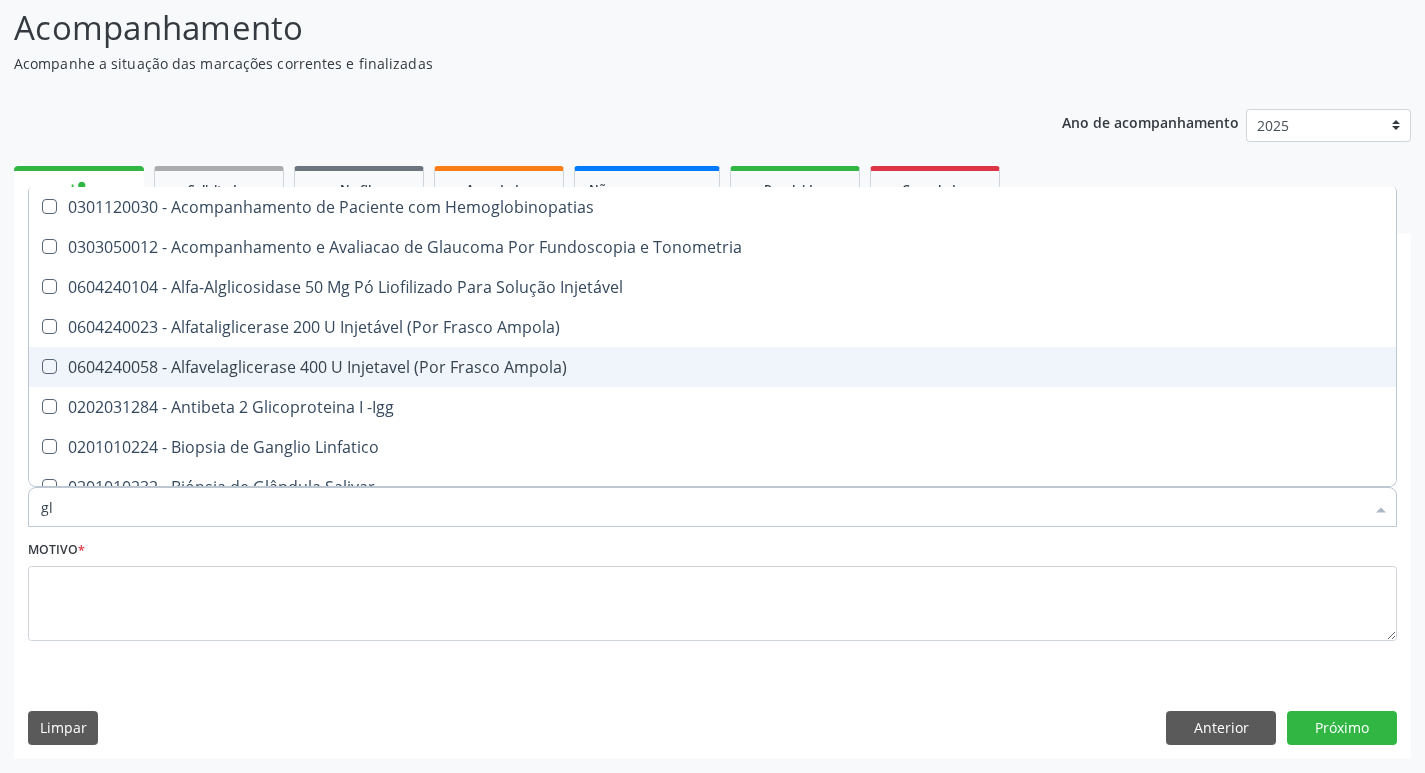 type on "g" 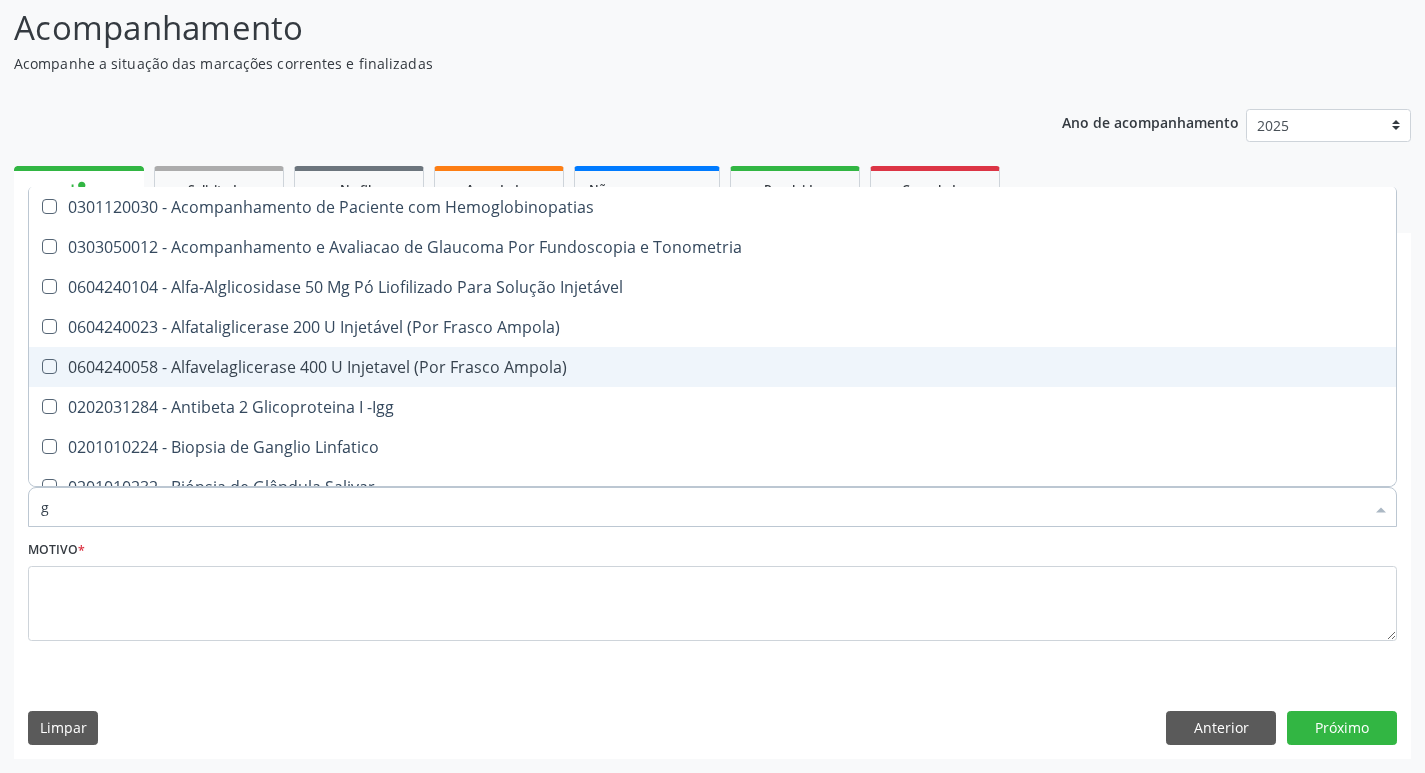 checkbox on "false" 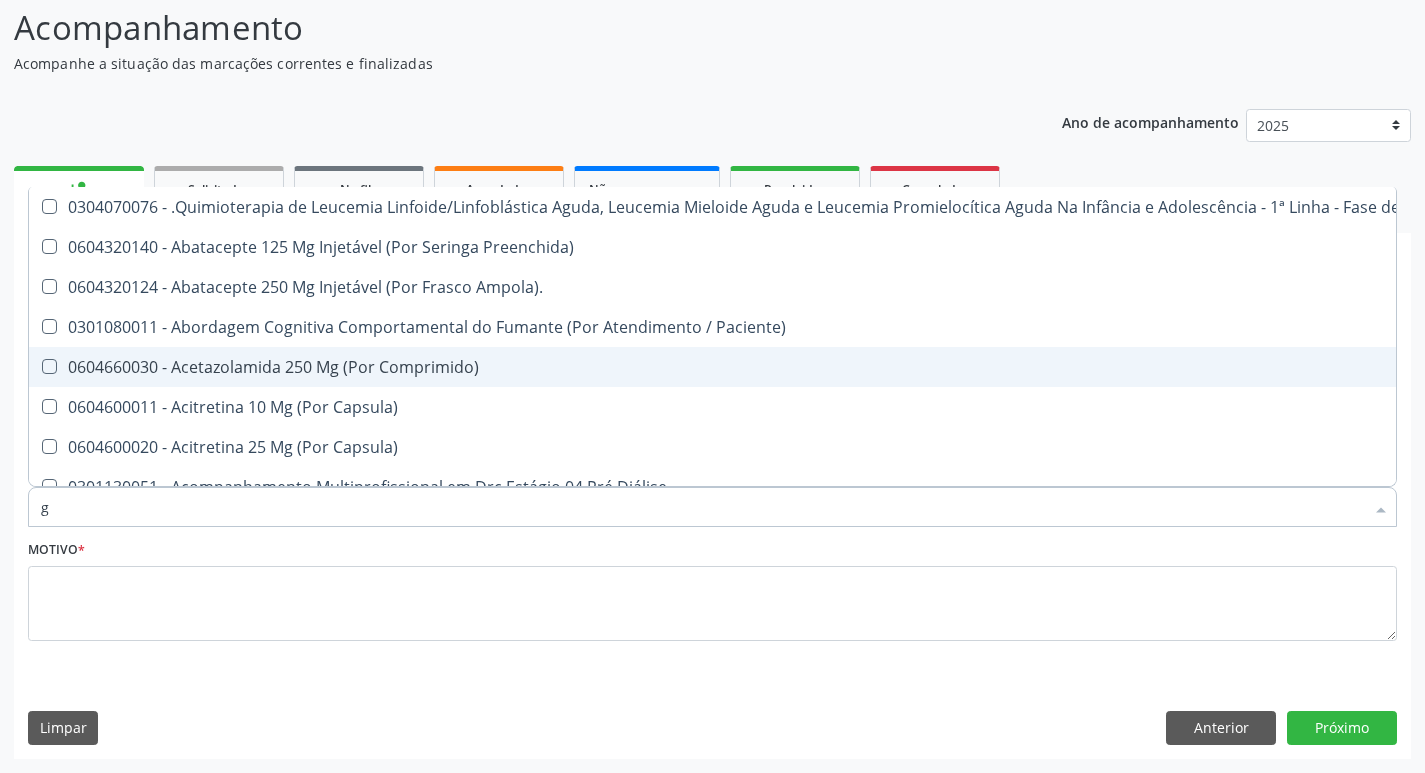 type 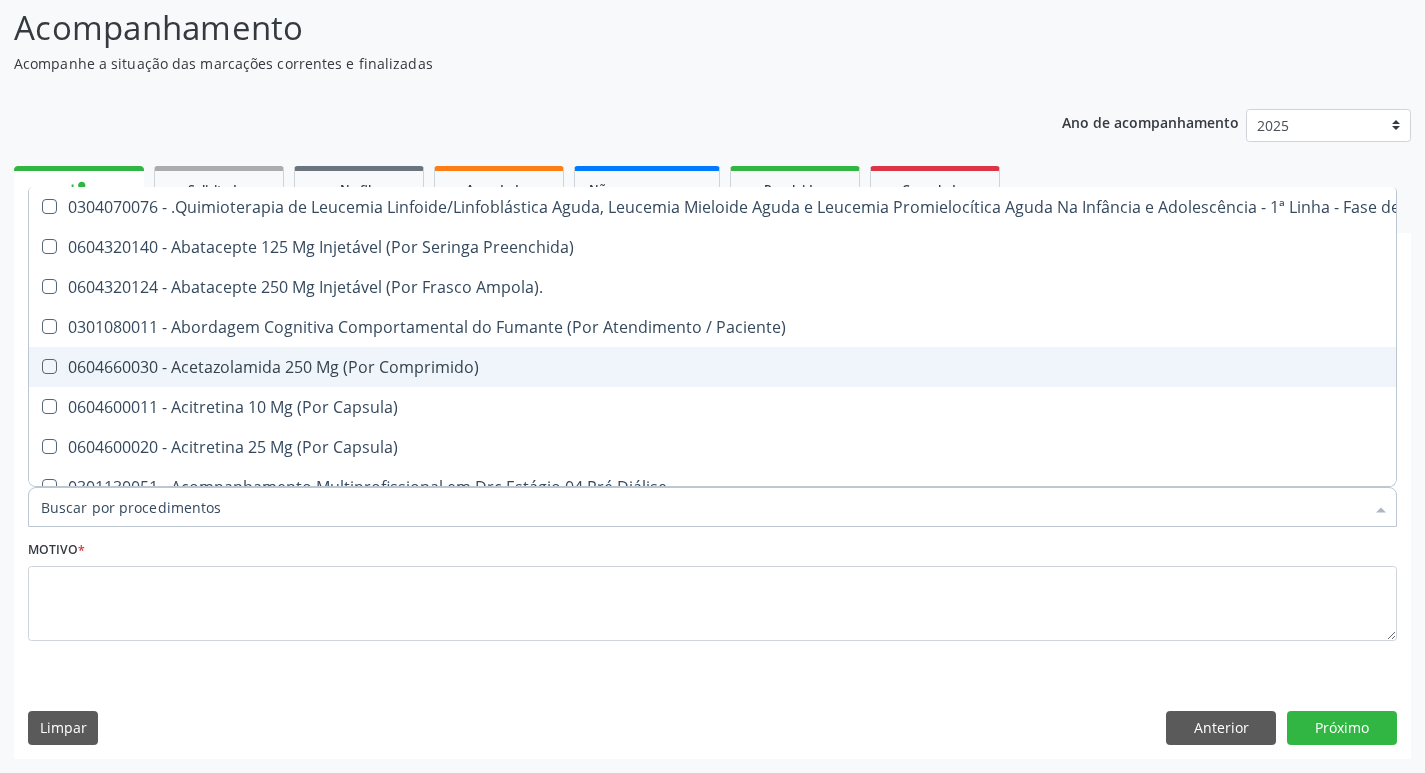 checkbox on "true" 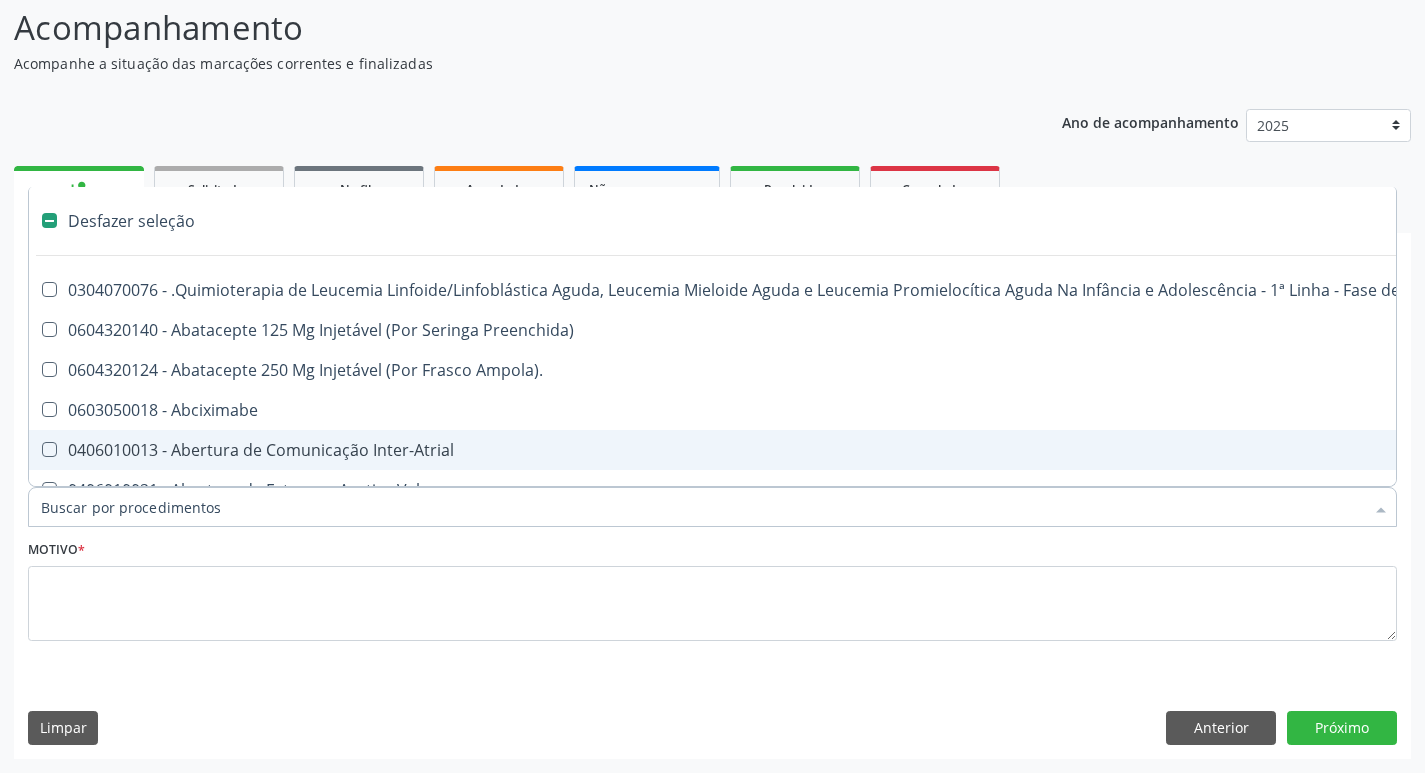 click on "Item de agendamento
*" at bounding box center [702, 507] 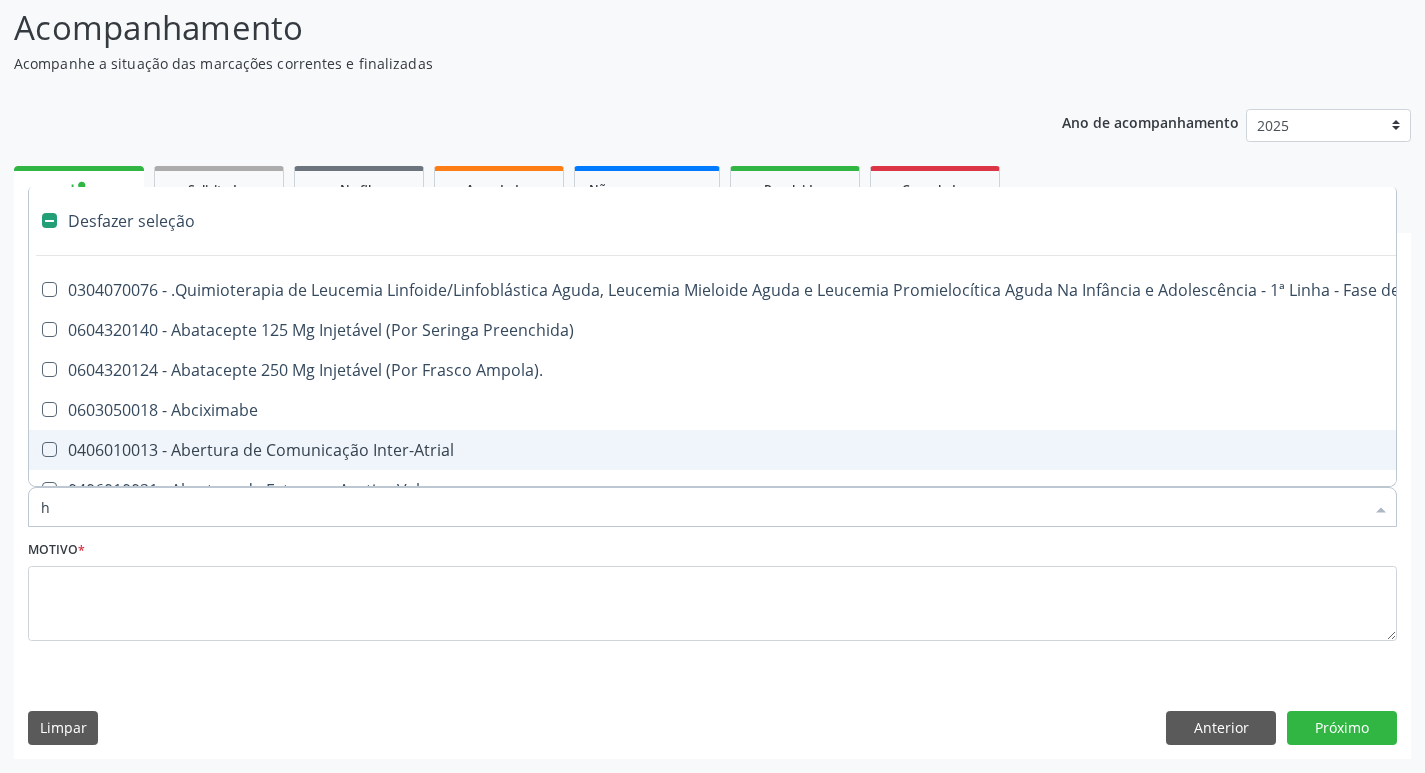 type on "he" 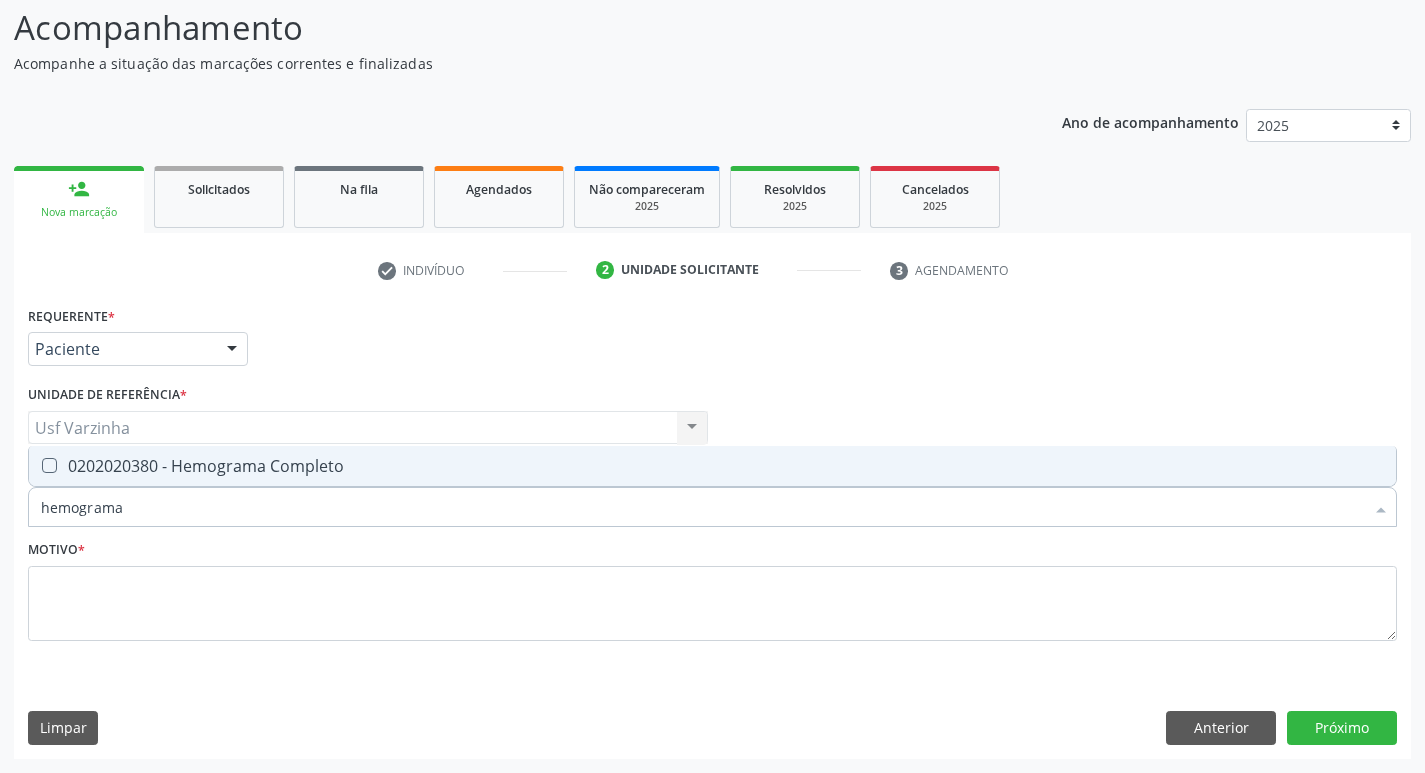 type on "hemograma" 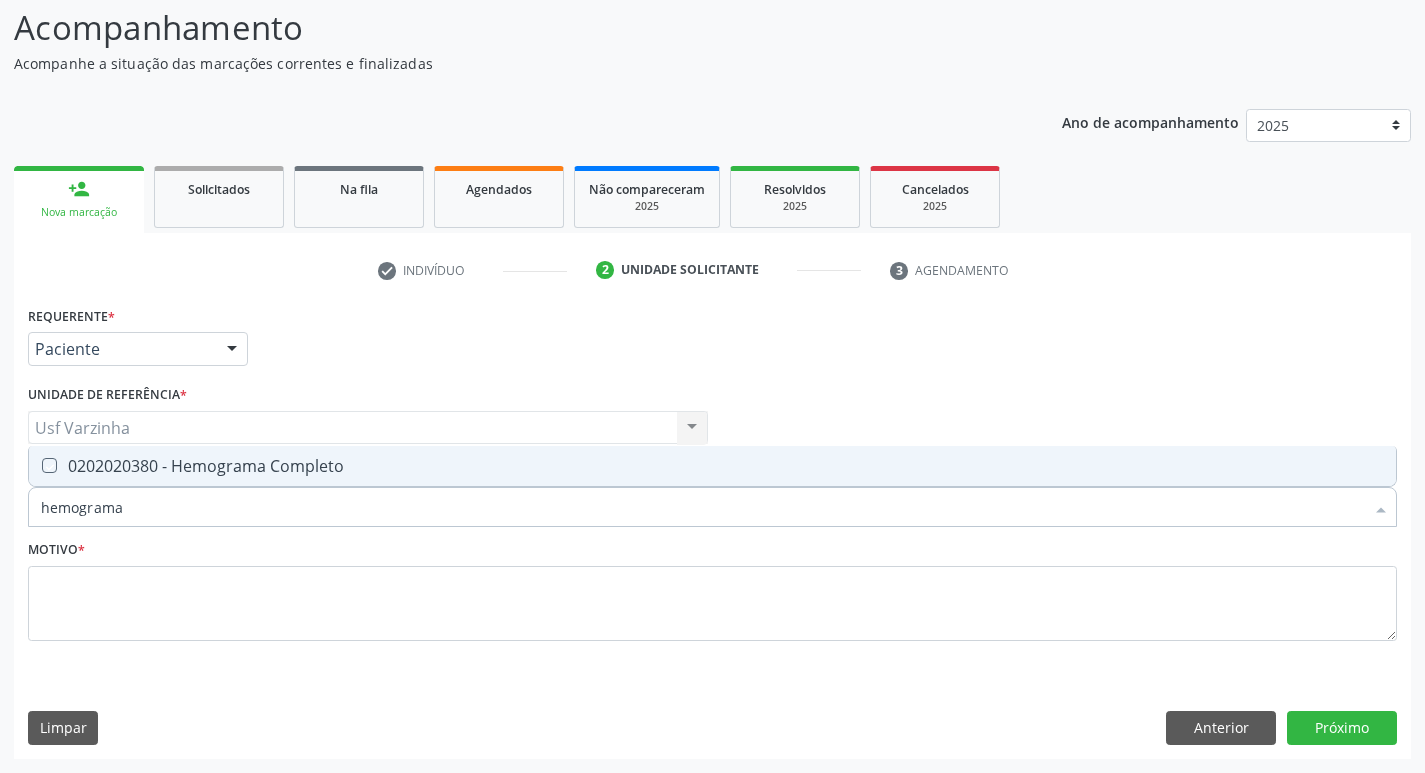 checkbox on "true" 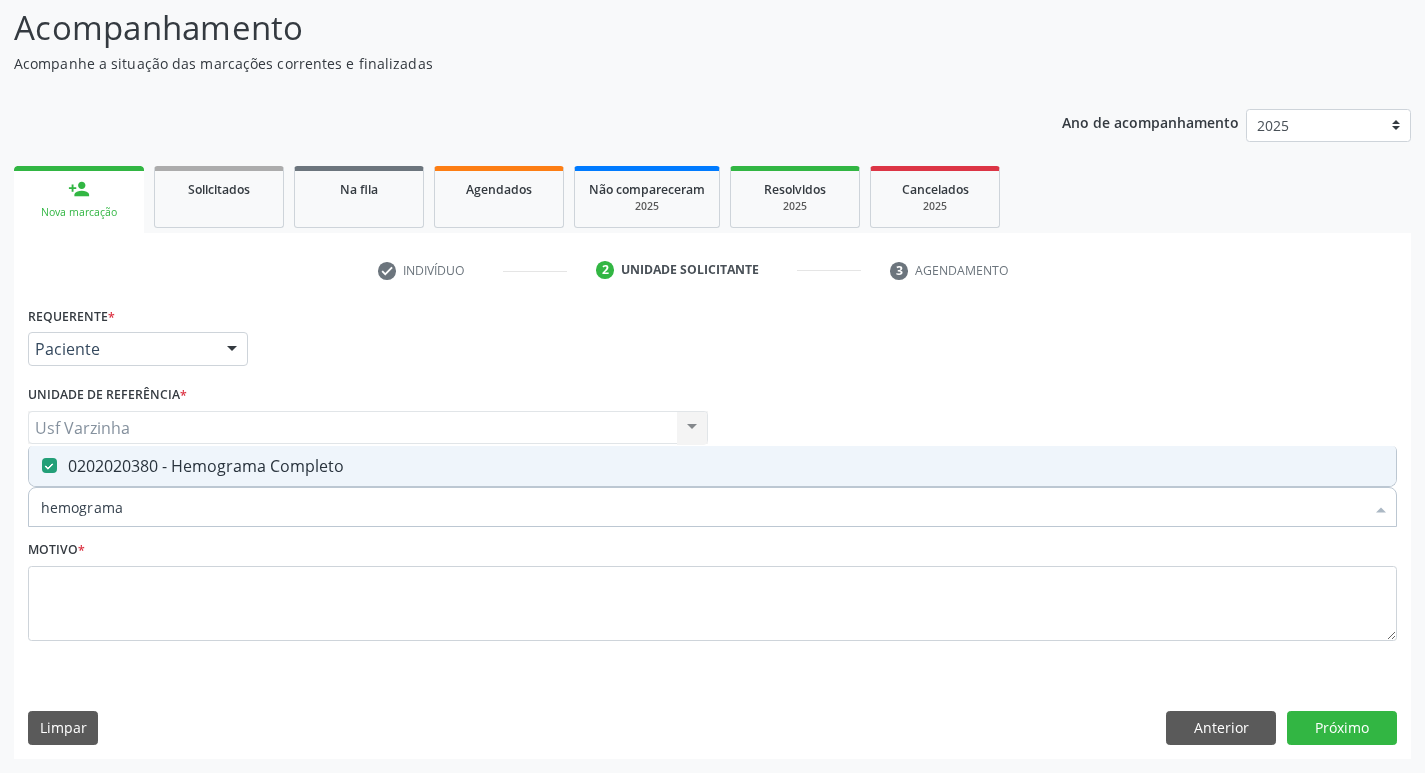 click on "hemograma" at bounding box center [702, 507] 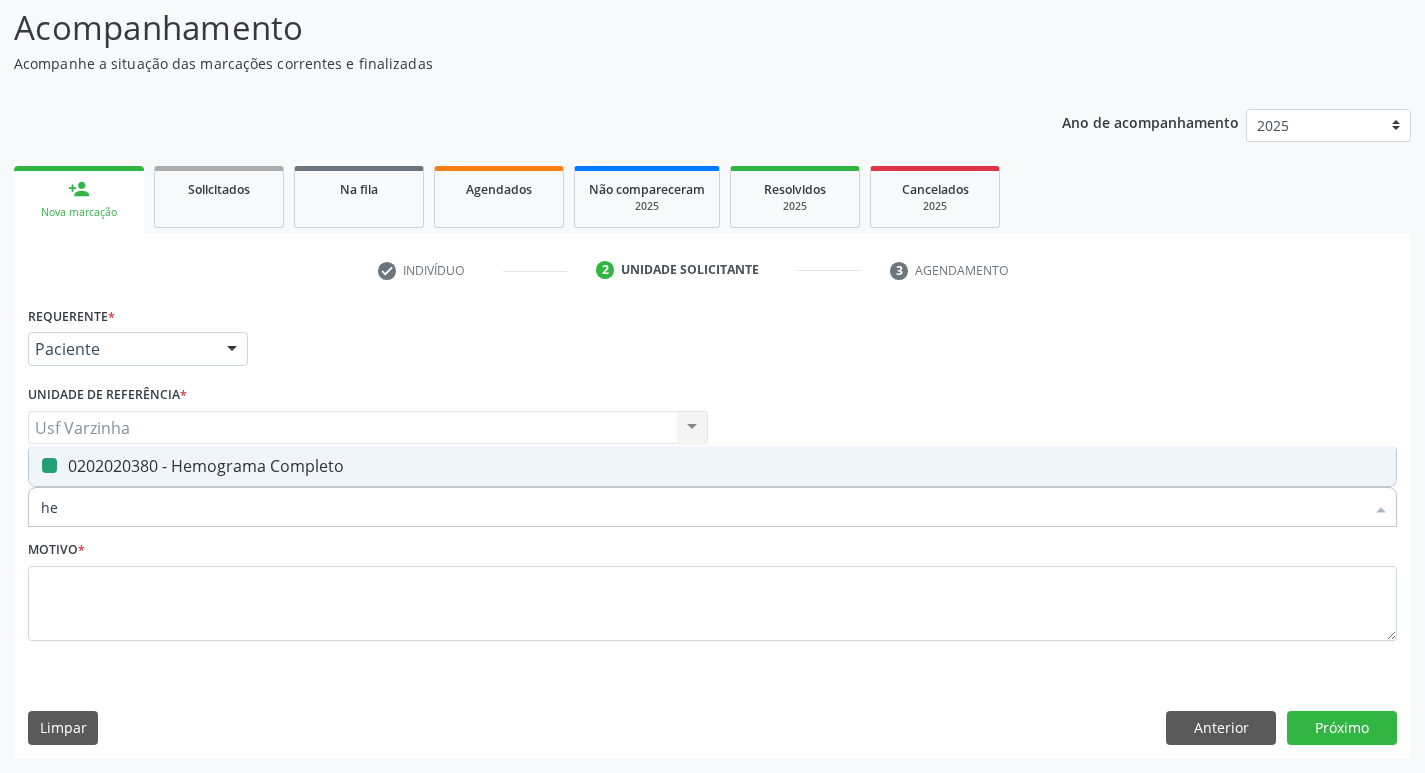 type on "h" 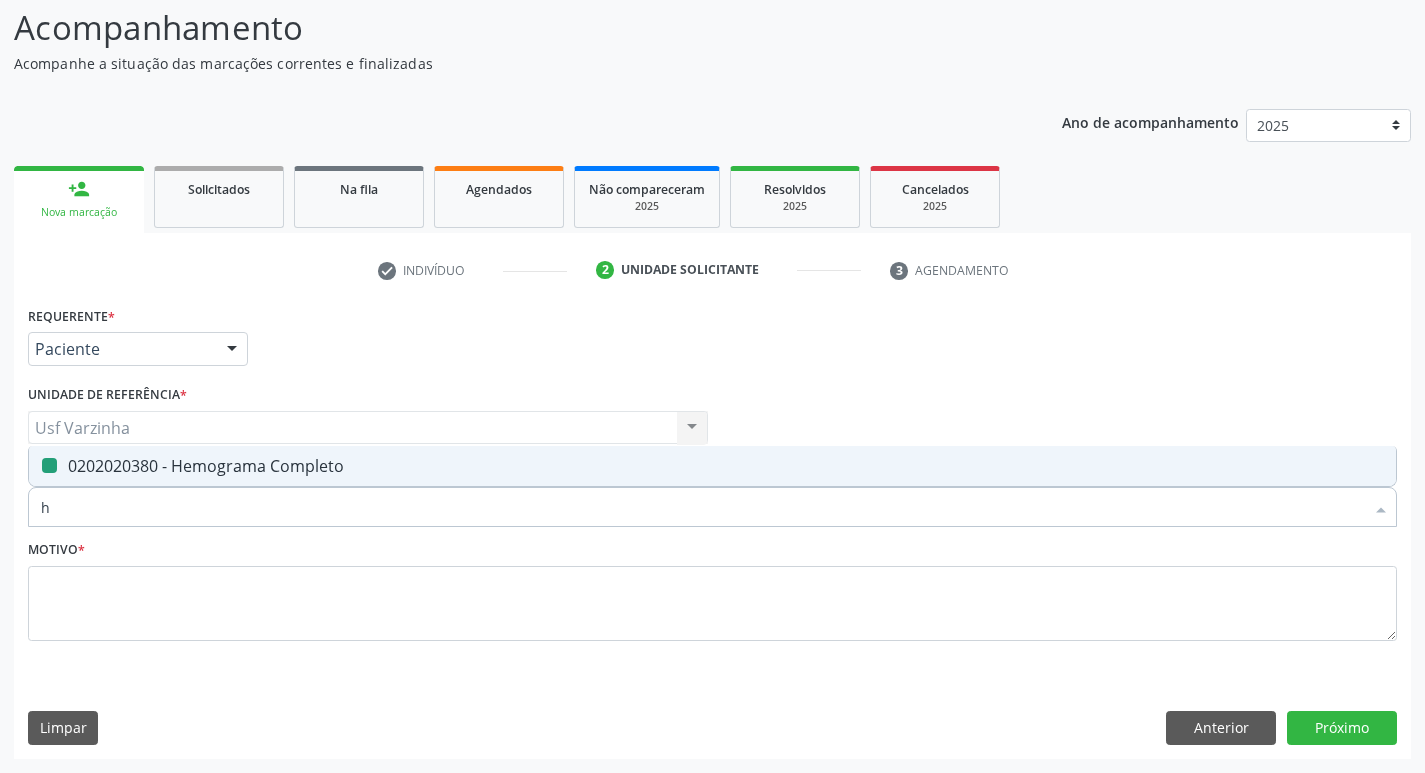 type 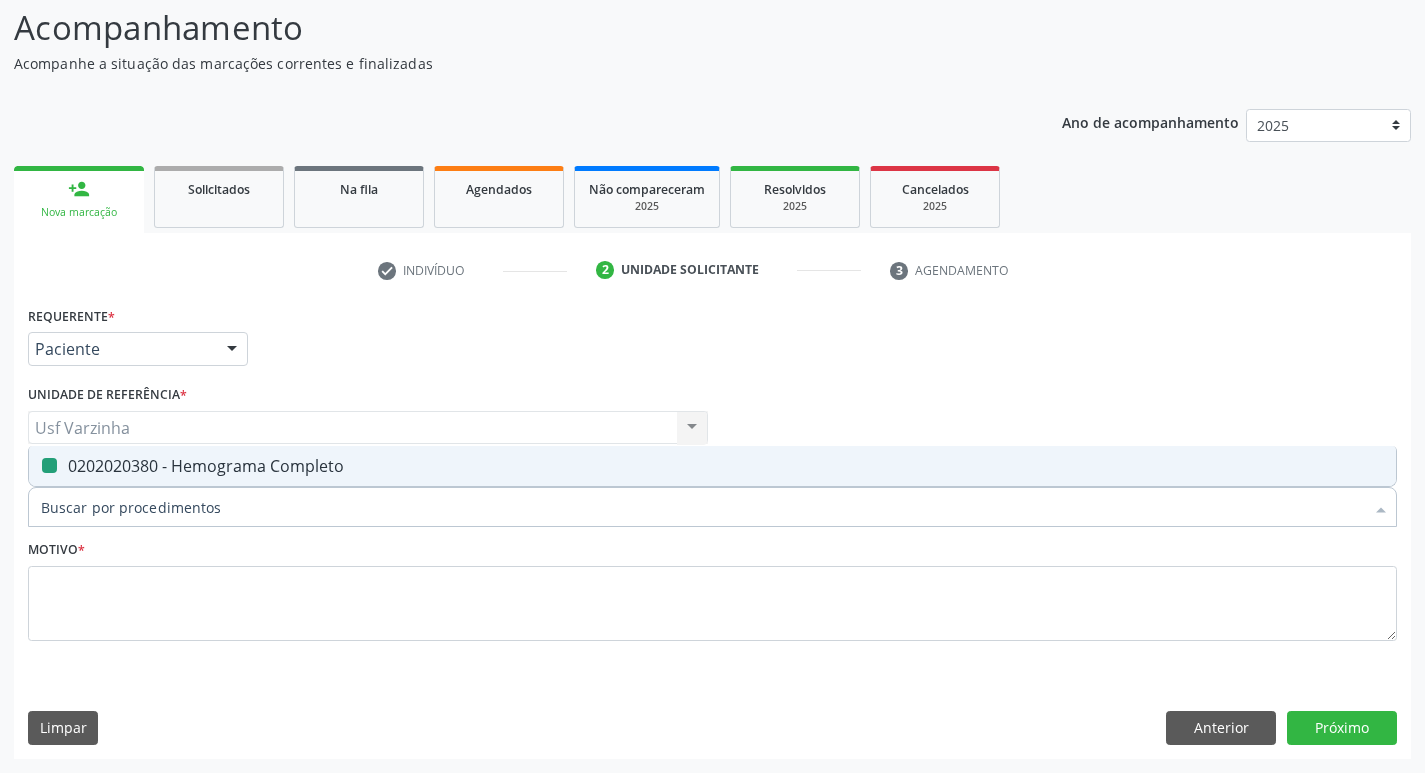checkbox on "false" 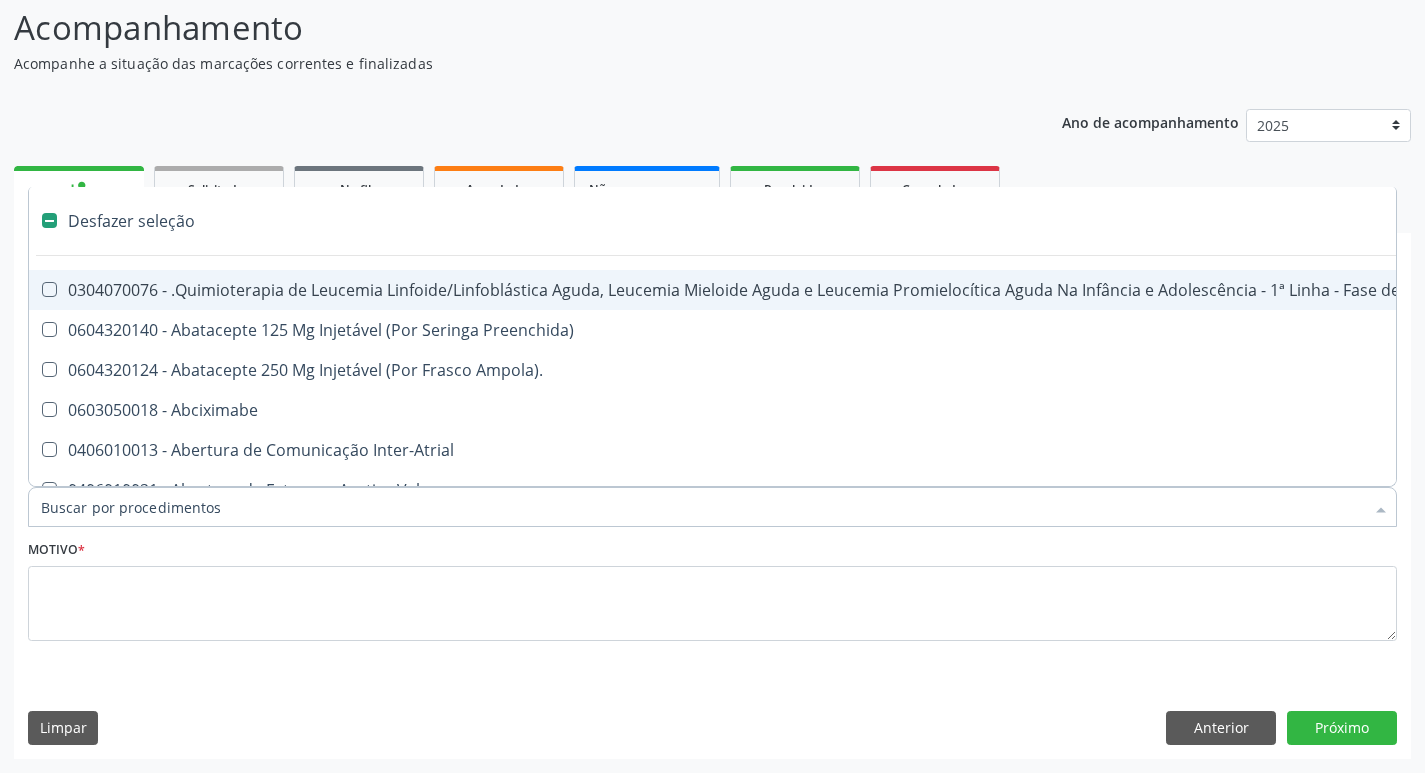 type on "t" 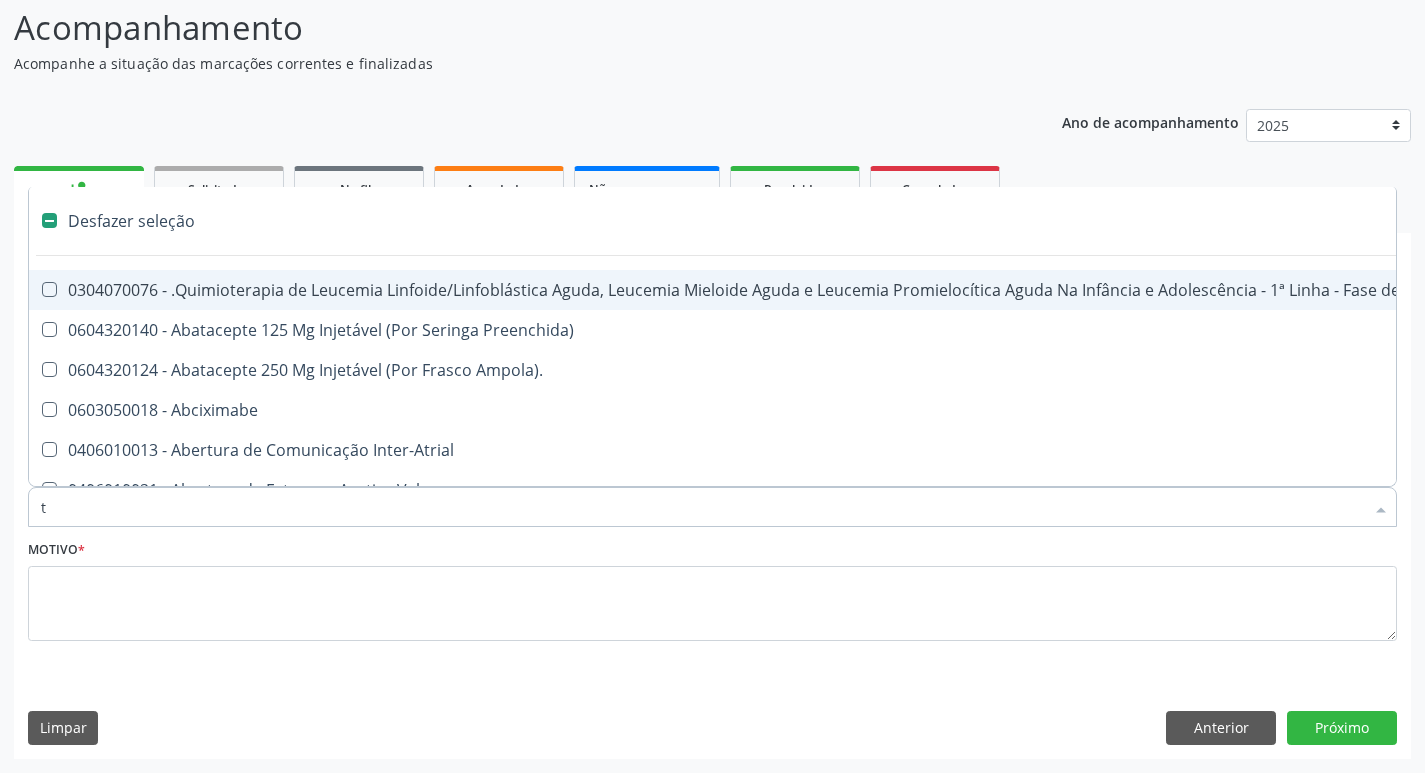 checkbox on "true" 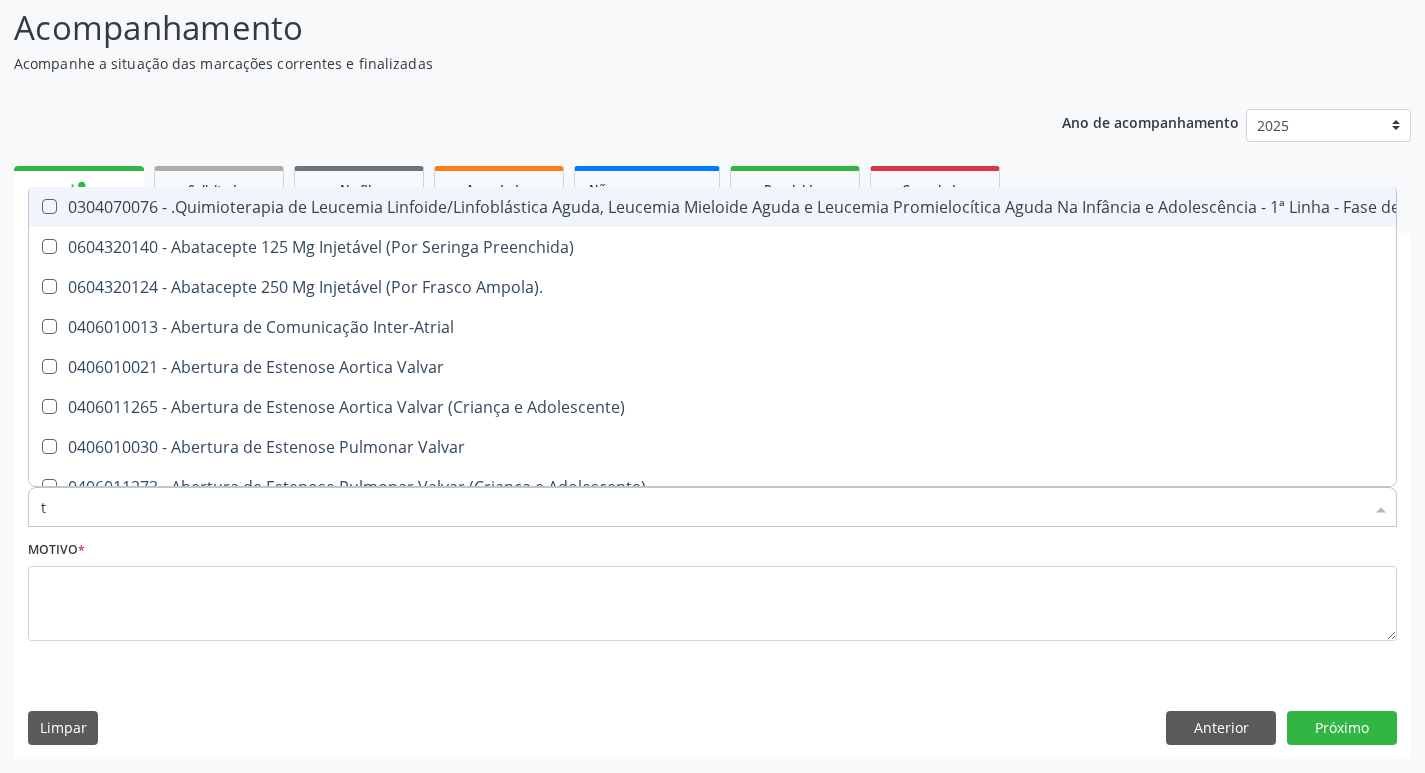 type on "to" 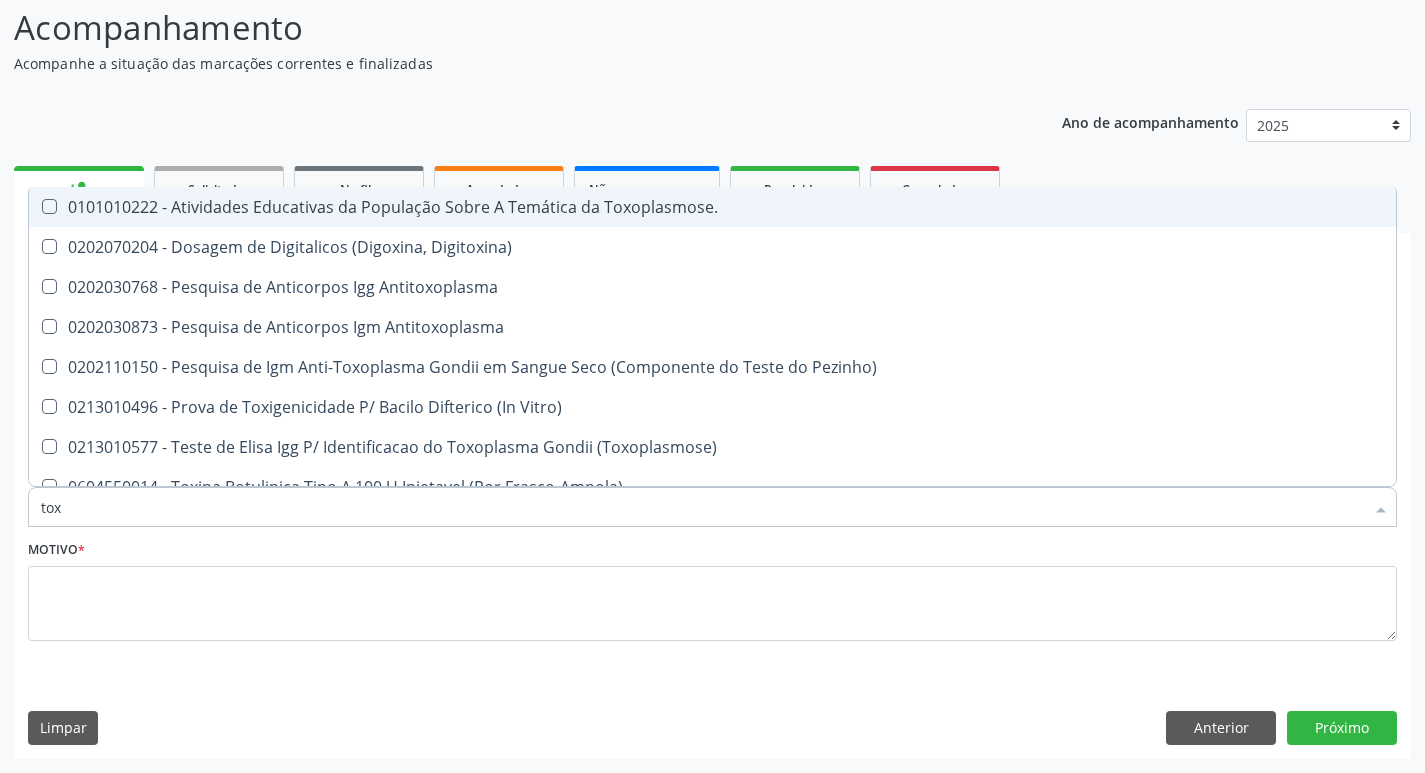 type on "toxo" 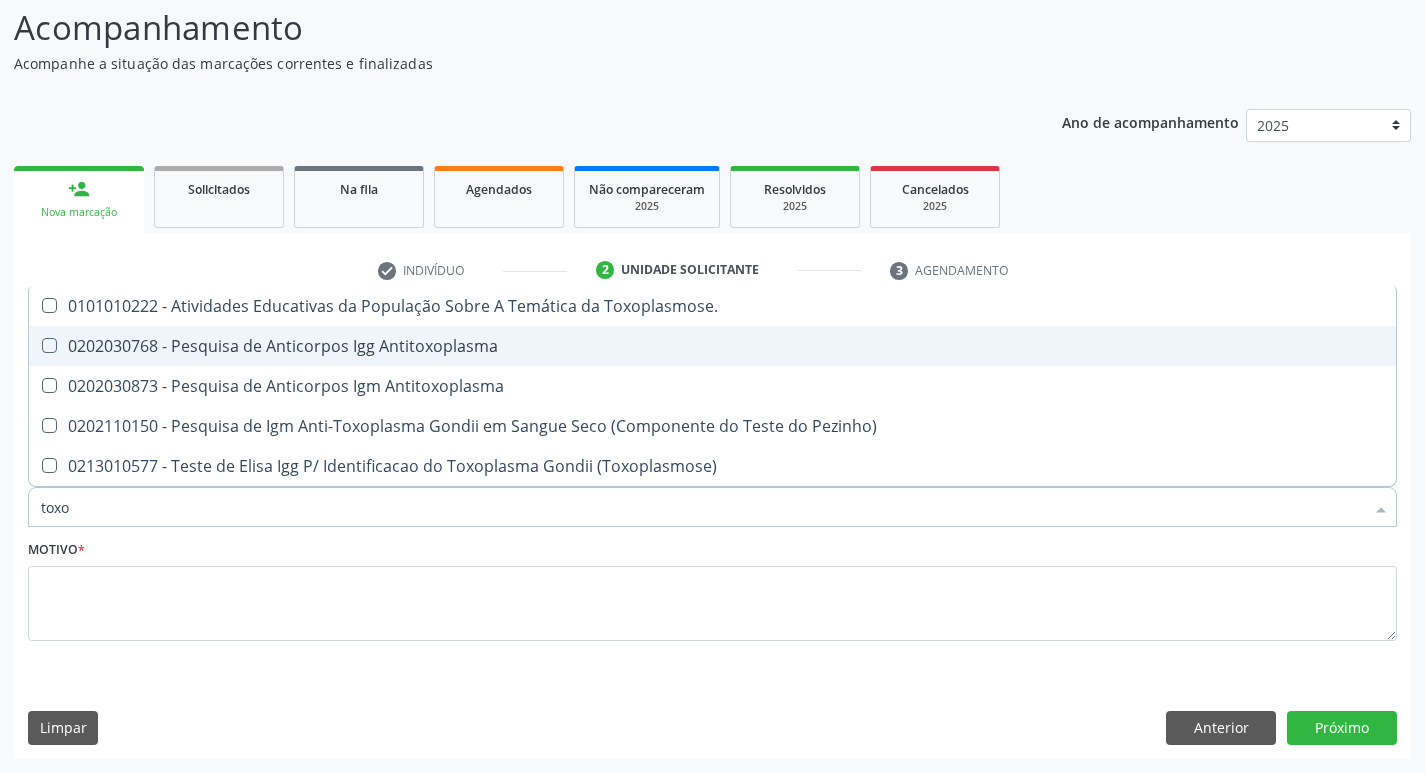 drag, startPoint x: 316, startPoint y: 343, endPoint x: 297, endPoint y: 374, distance: 36.359318 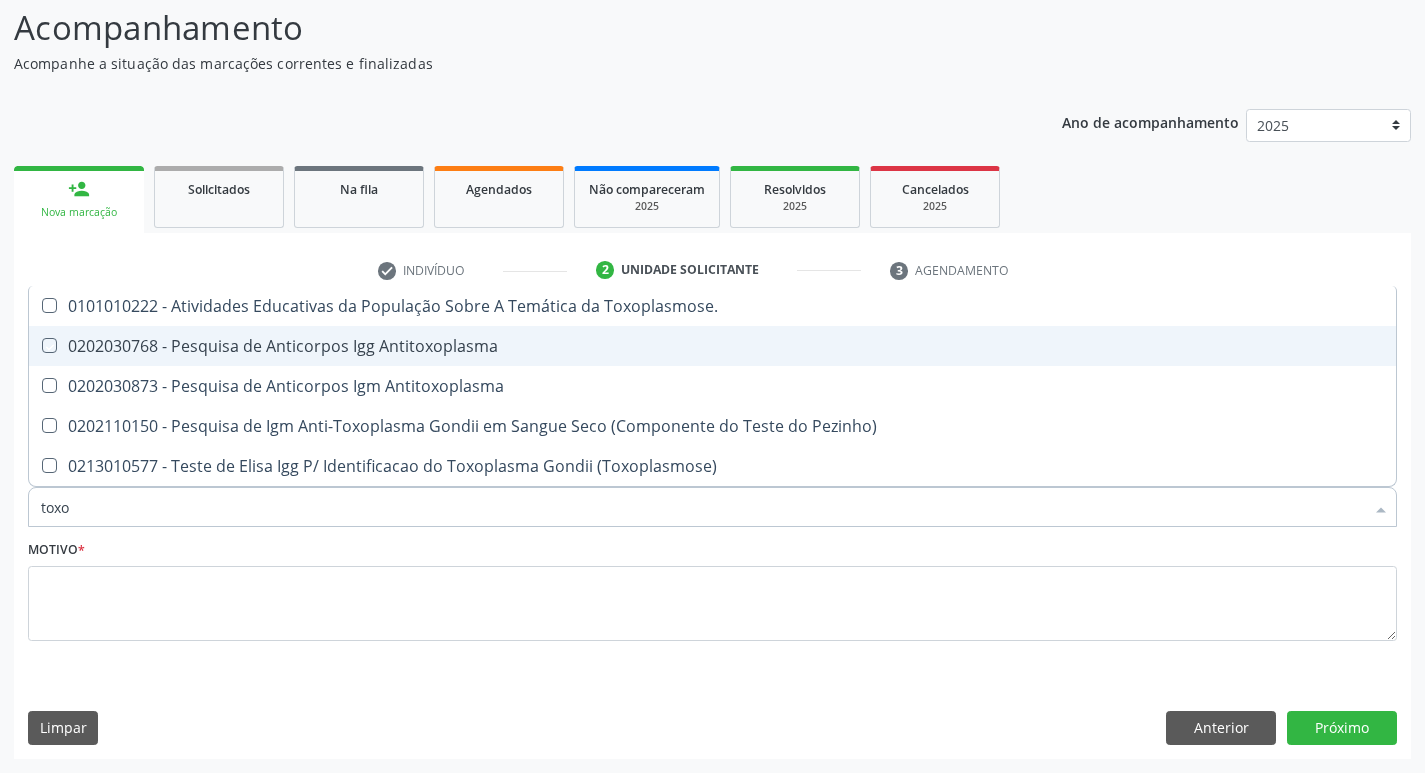 checkbox on "true" 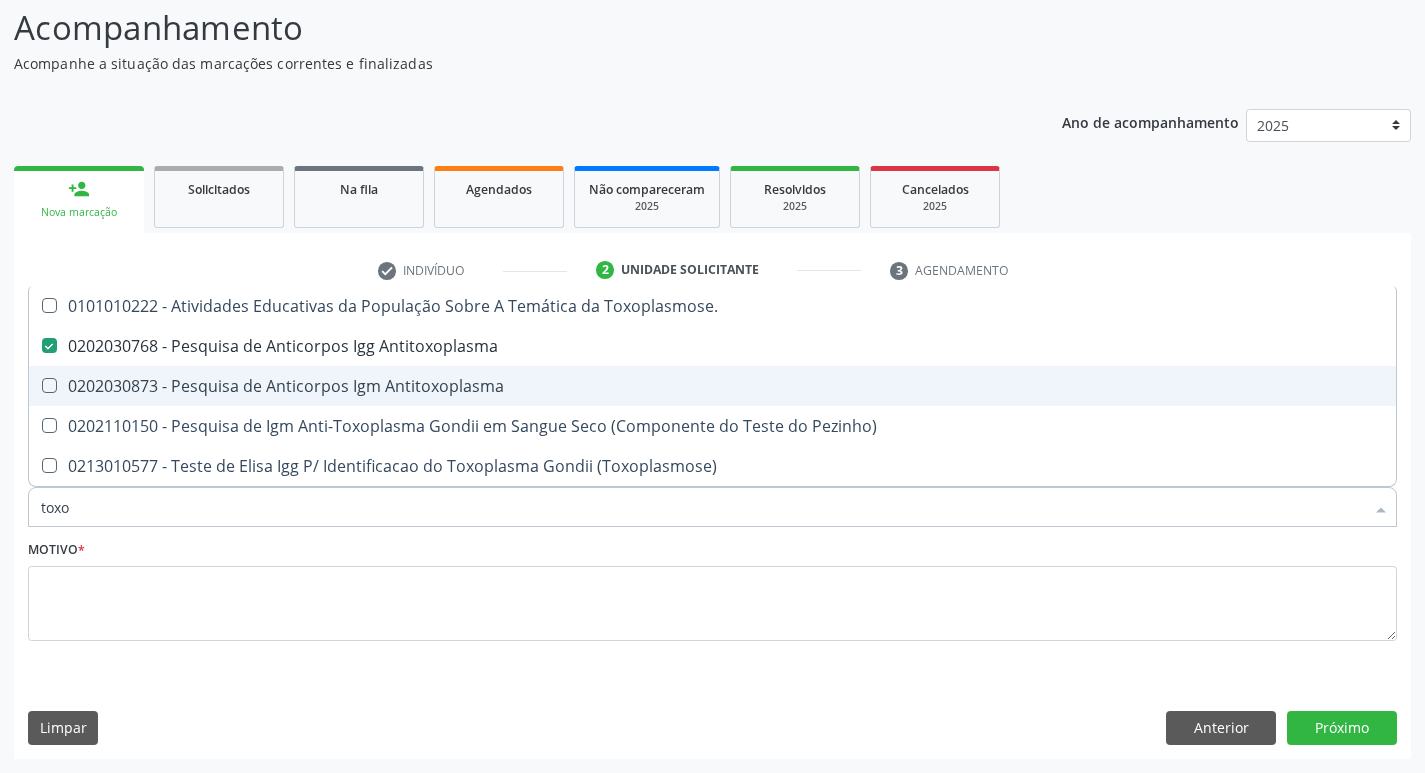 click on "0202030873 - Pesquisa de Anticorpos Igm Antitoxoplasma" at bounding box center [712, 386] 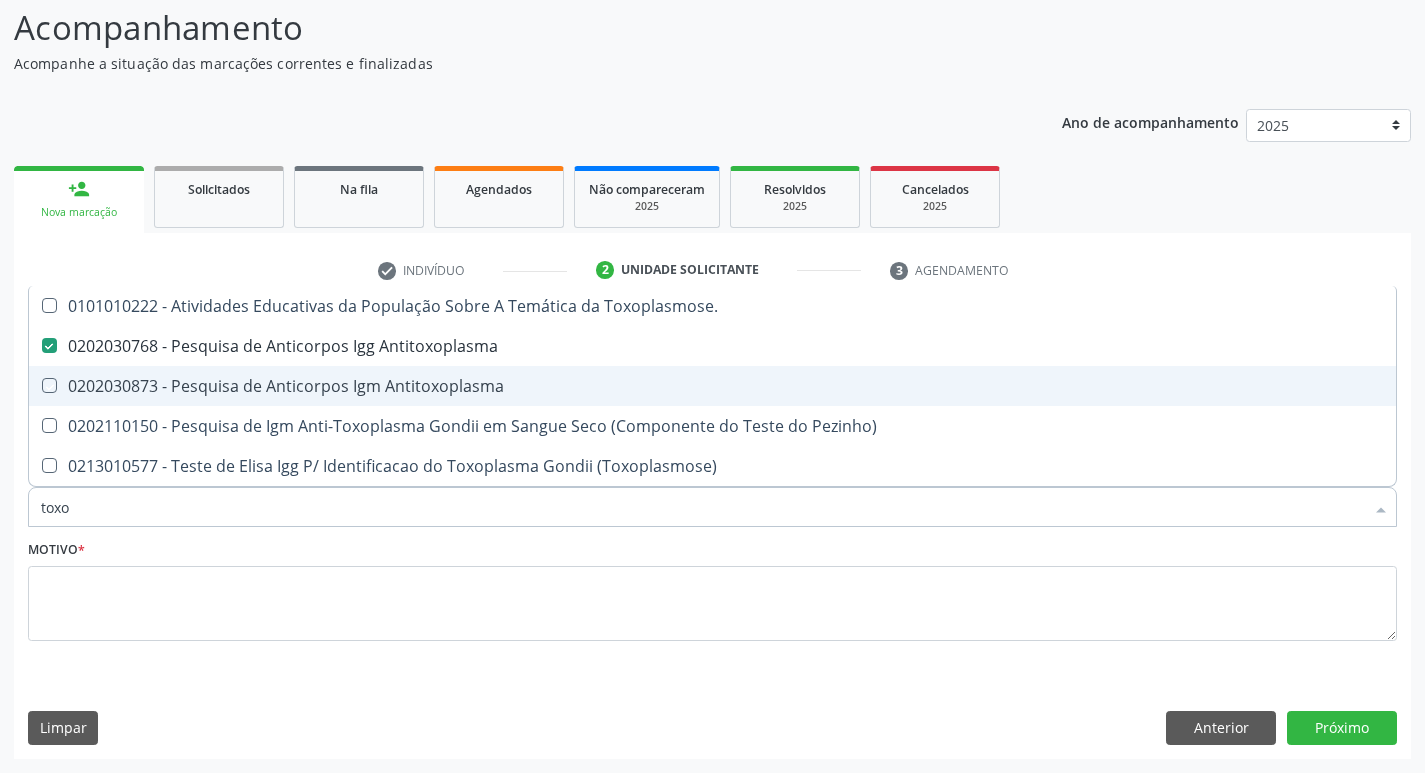 checkbox on "true" 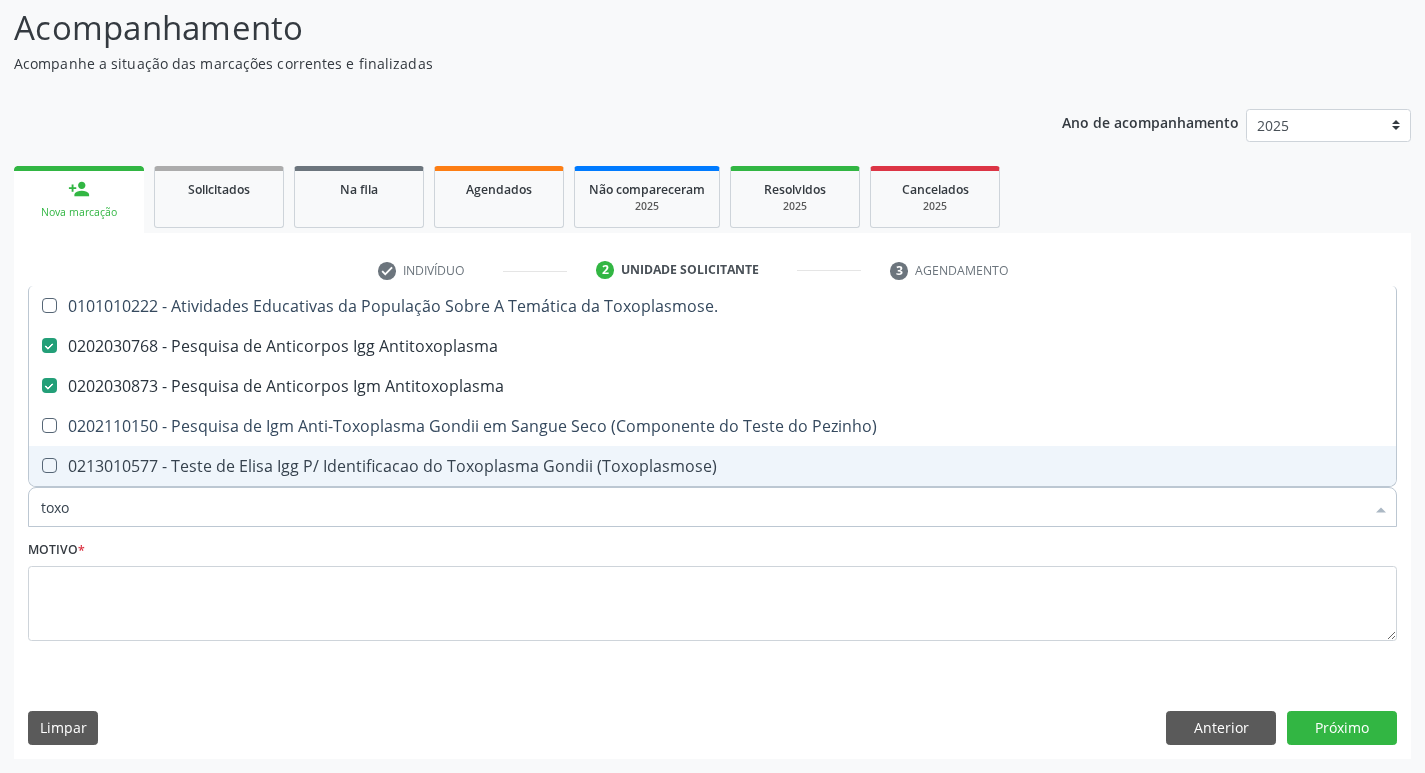 click on "toxo" at bounding box center (702, 507) 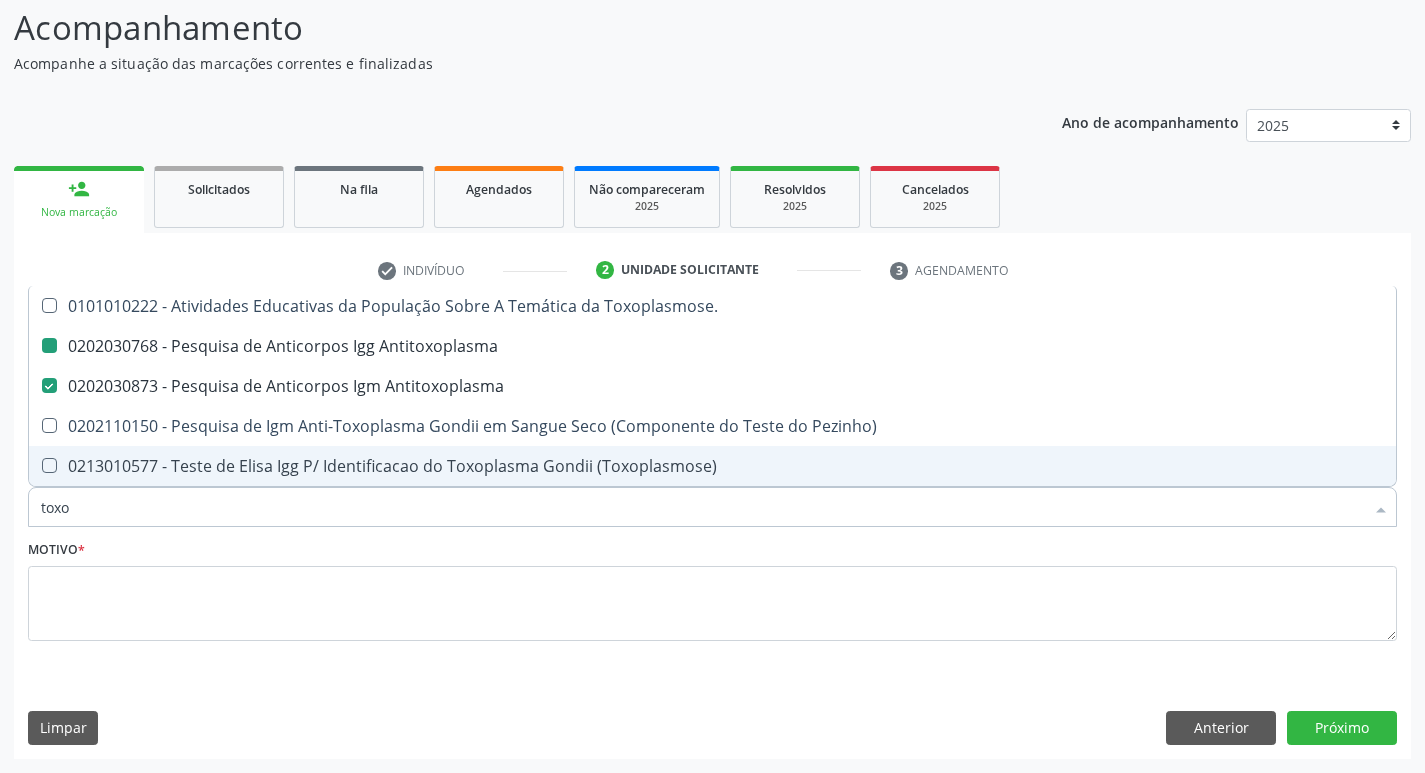 type on "tox" 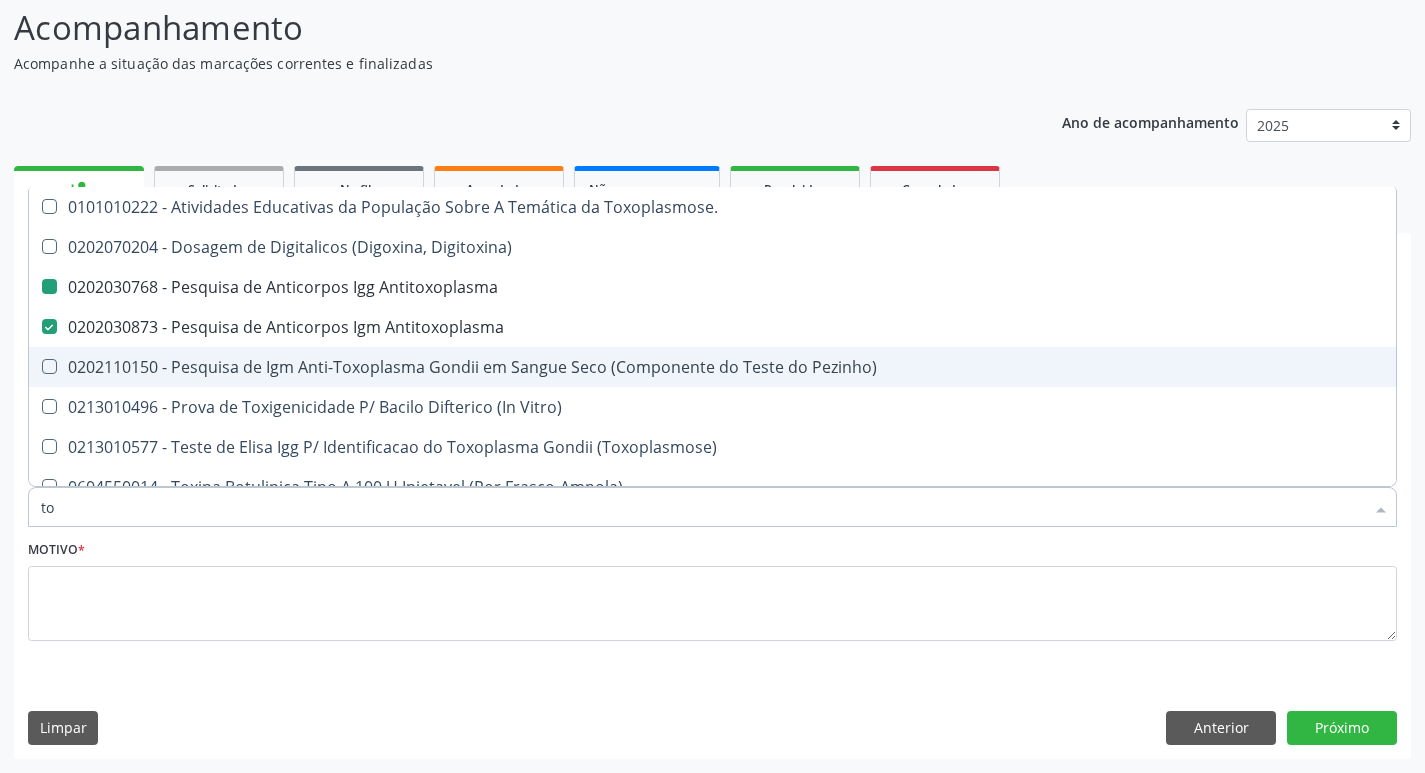 type on "t" 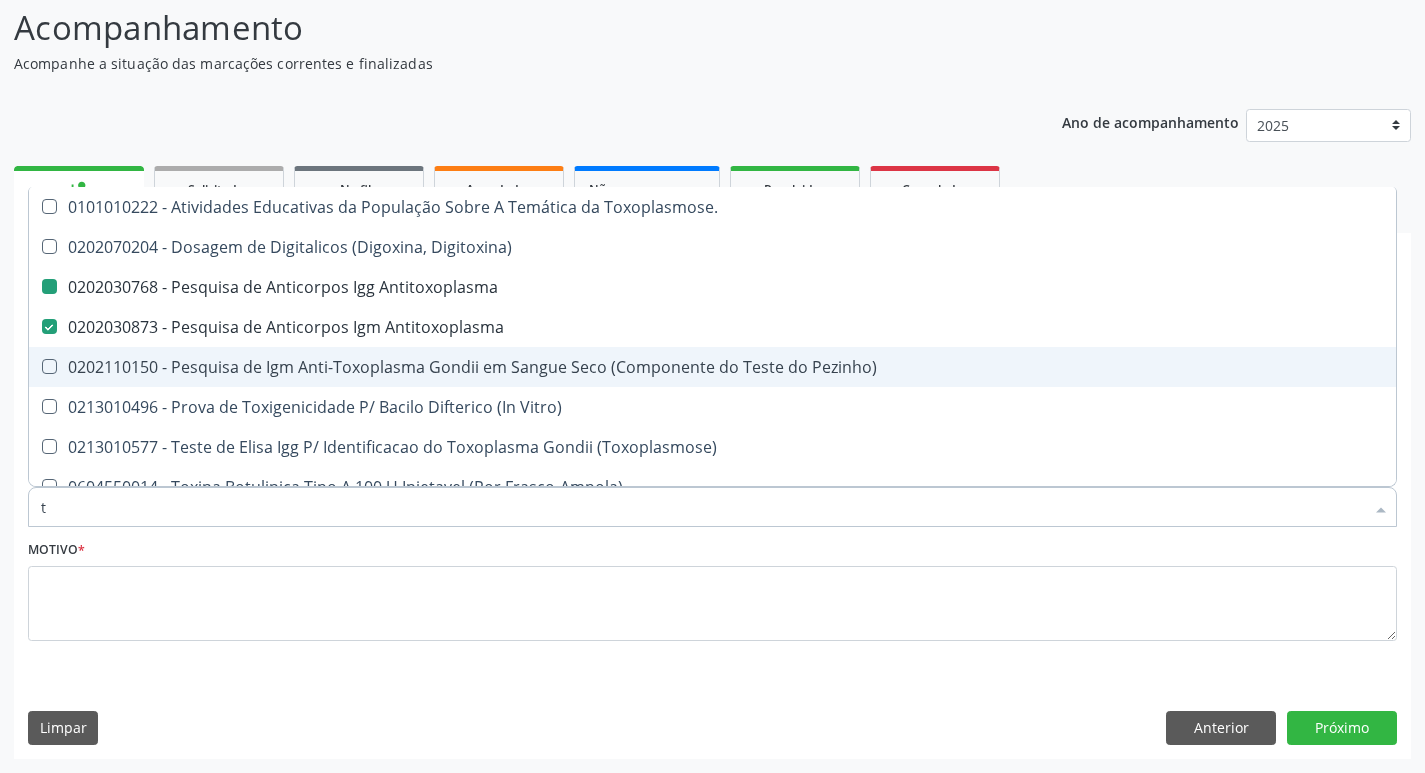 type 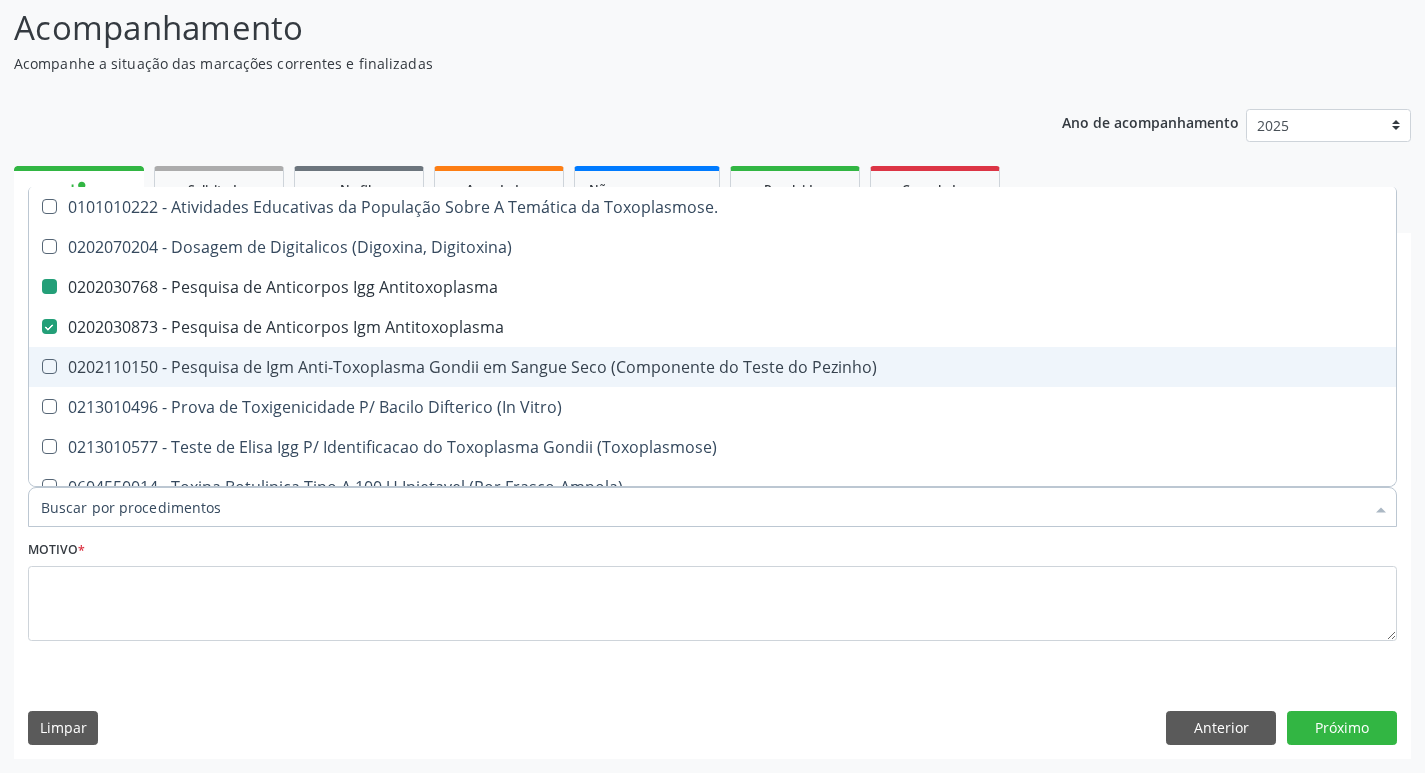 checkbox on "false" 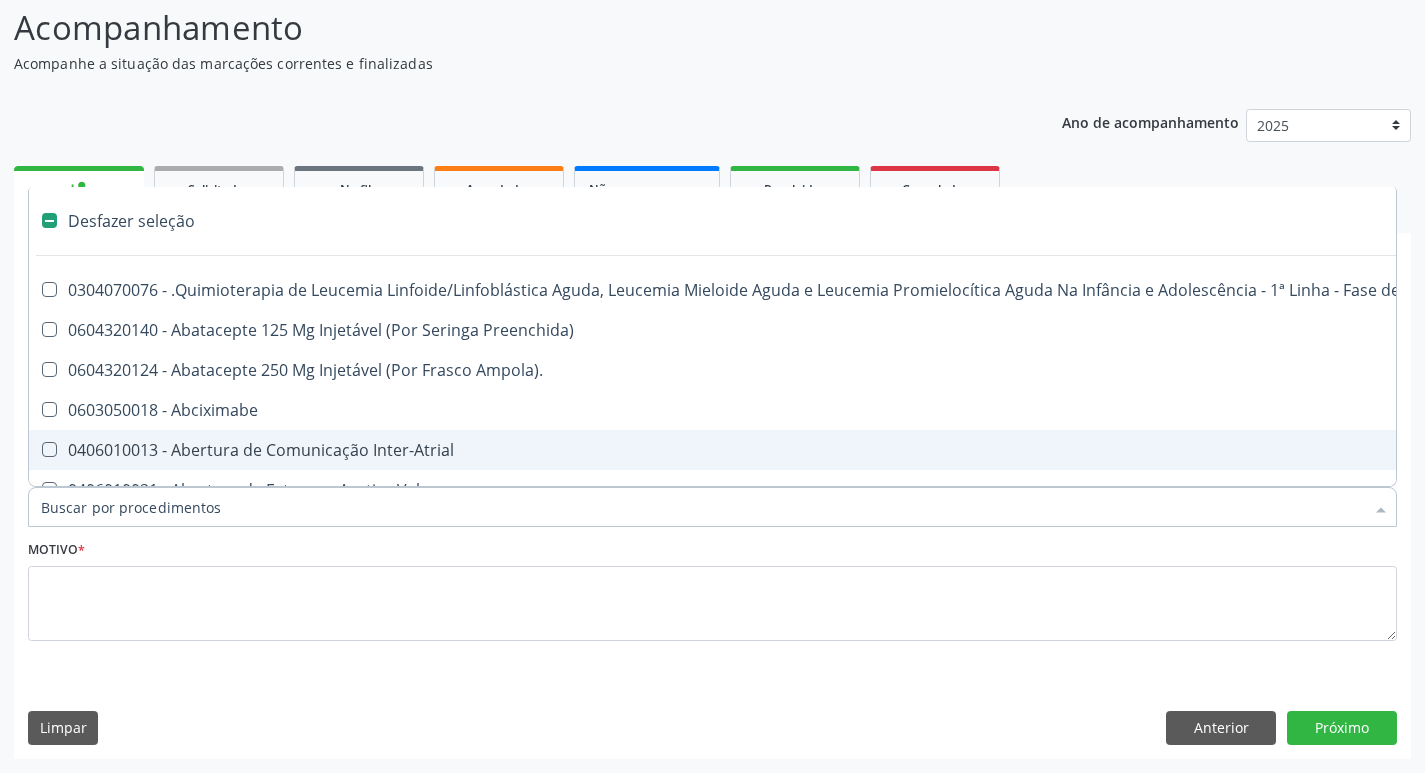 type on "c" 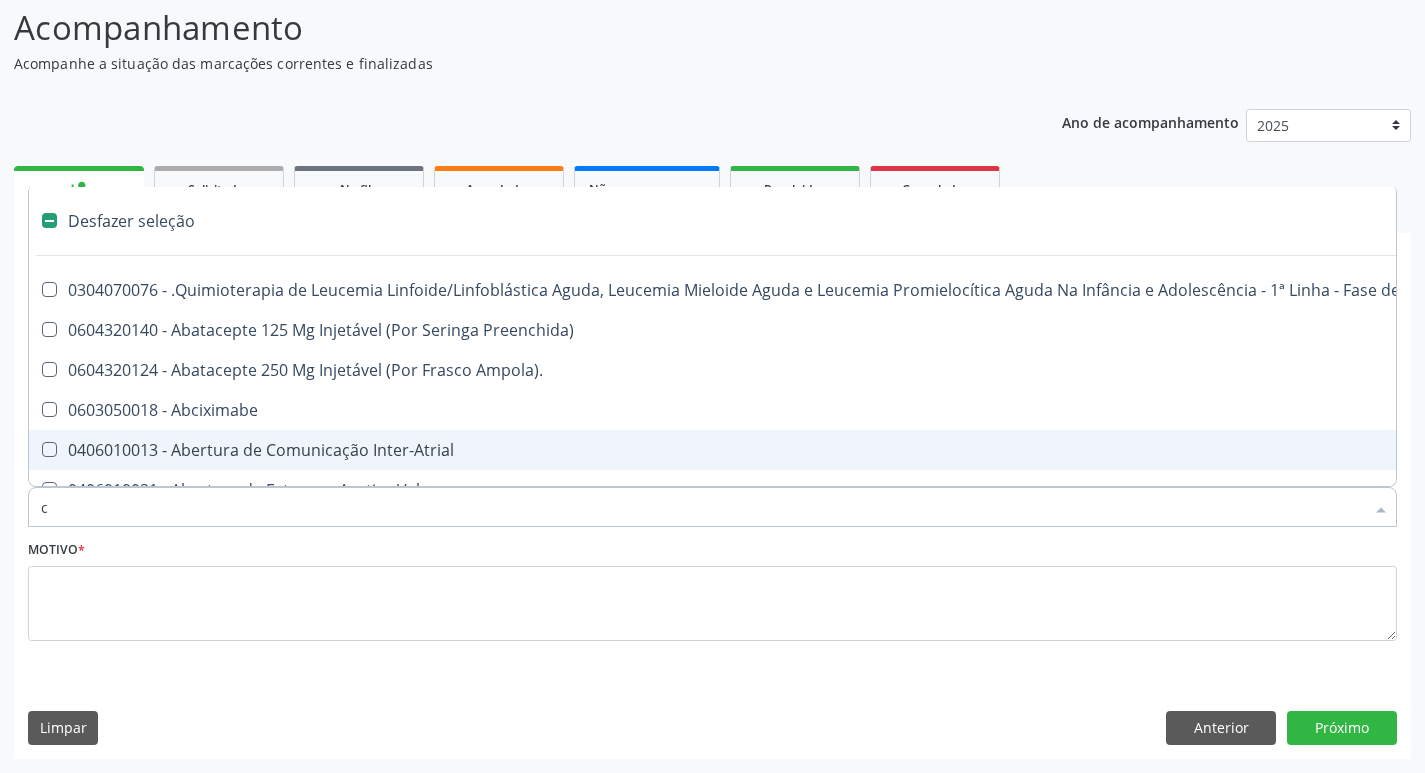 checkbox on "true" 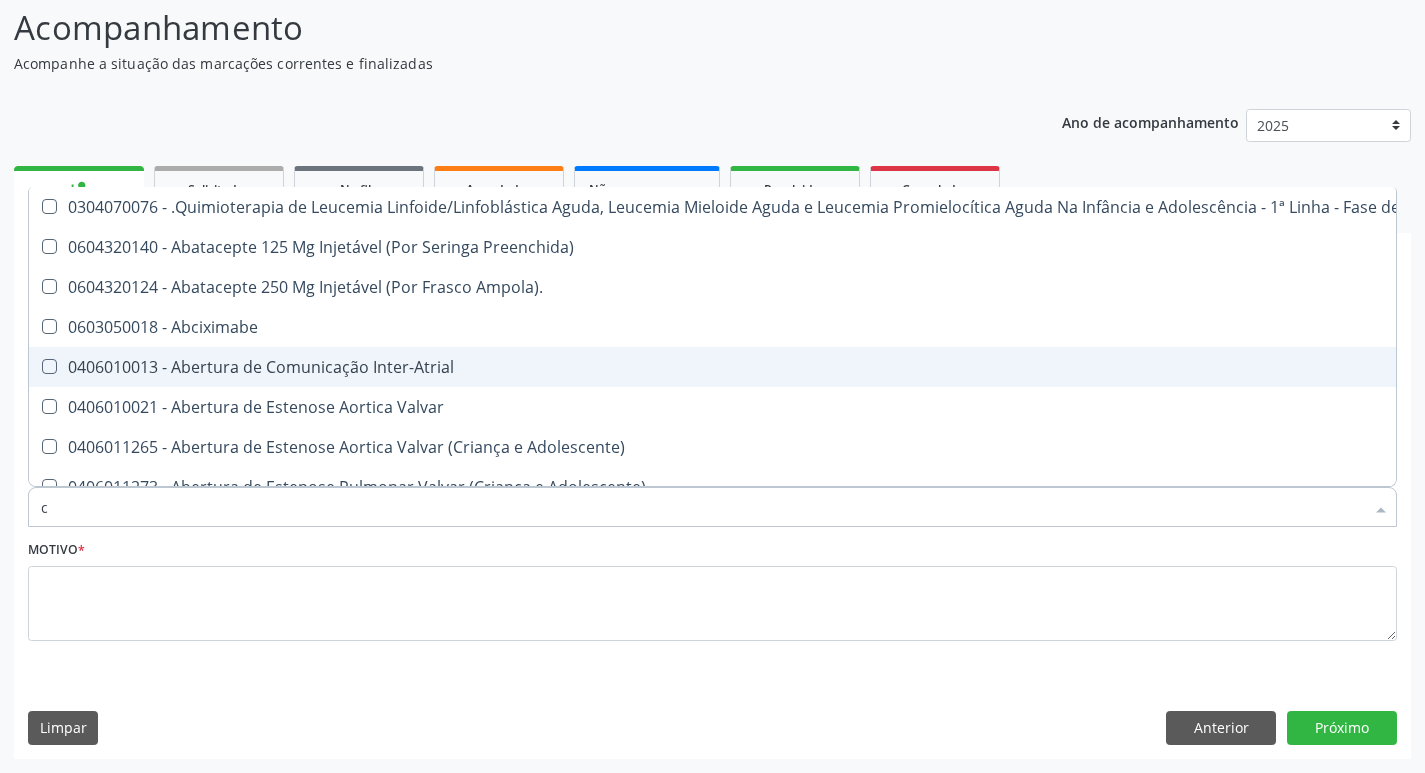 type on "ci" 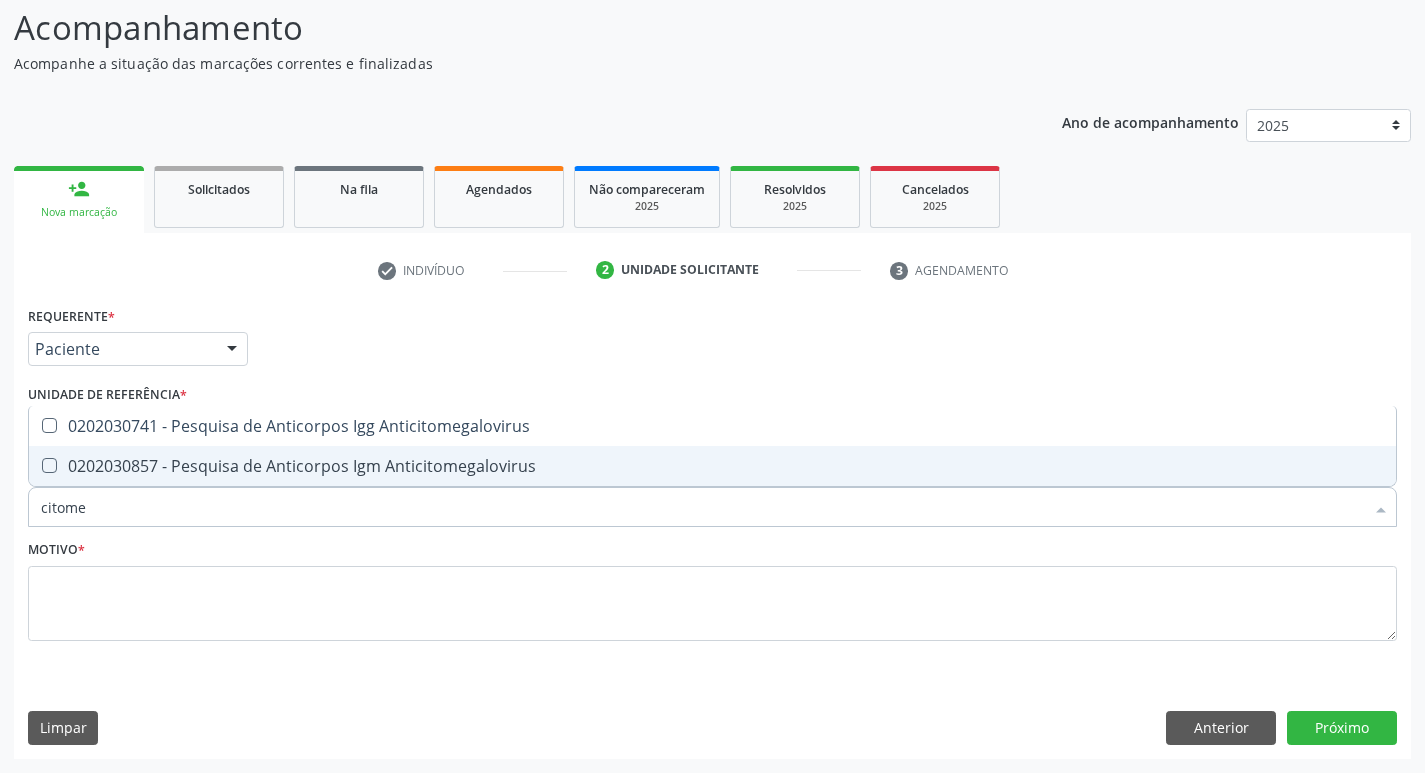 type on "citomeg" 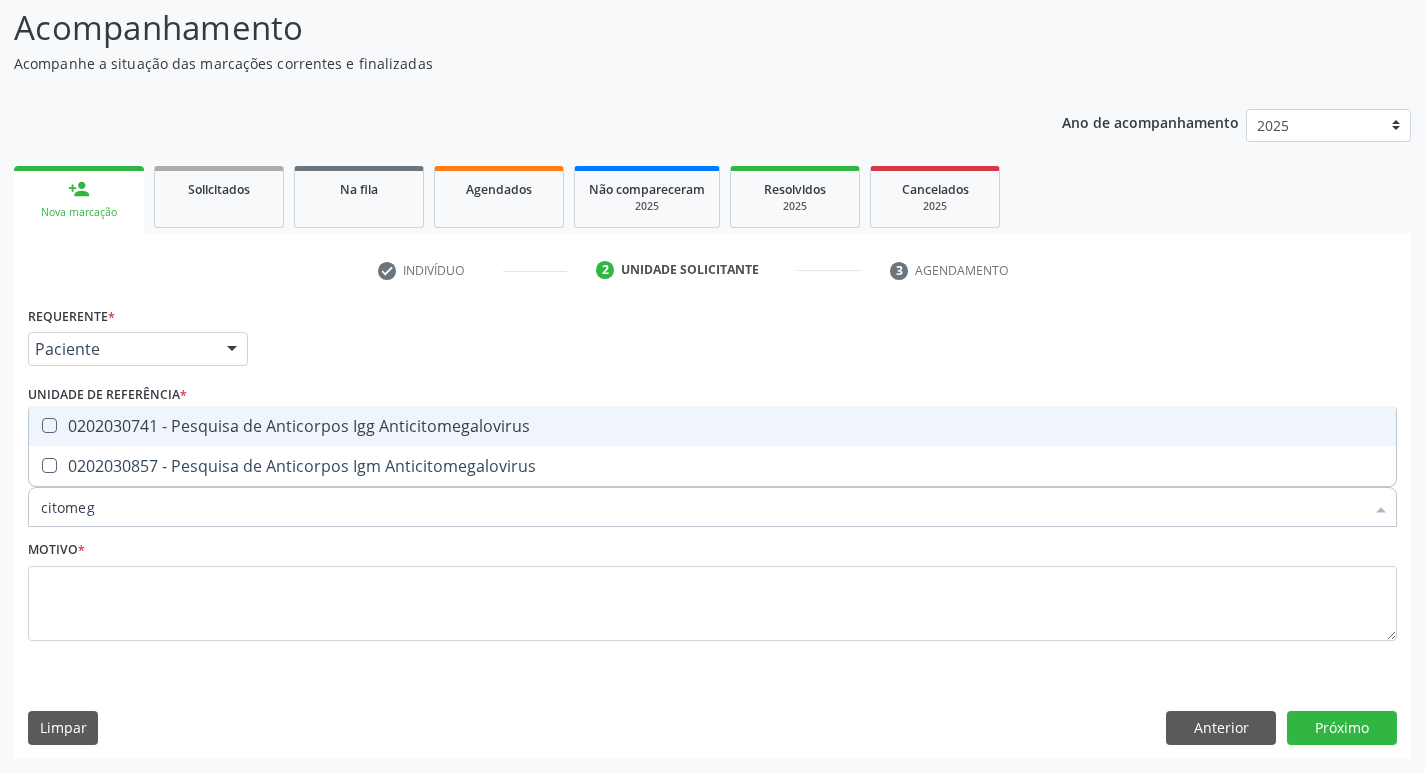 click on "0202030741 - Pesquisa de Anticorpos Igg Anticitomegalovirus" at bounding box center (712, 426) 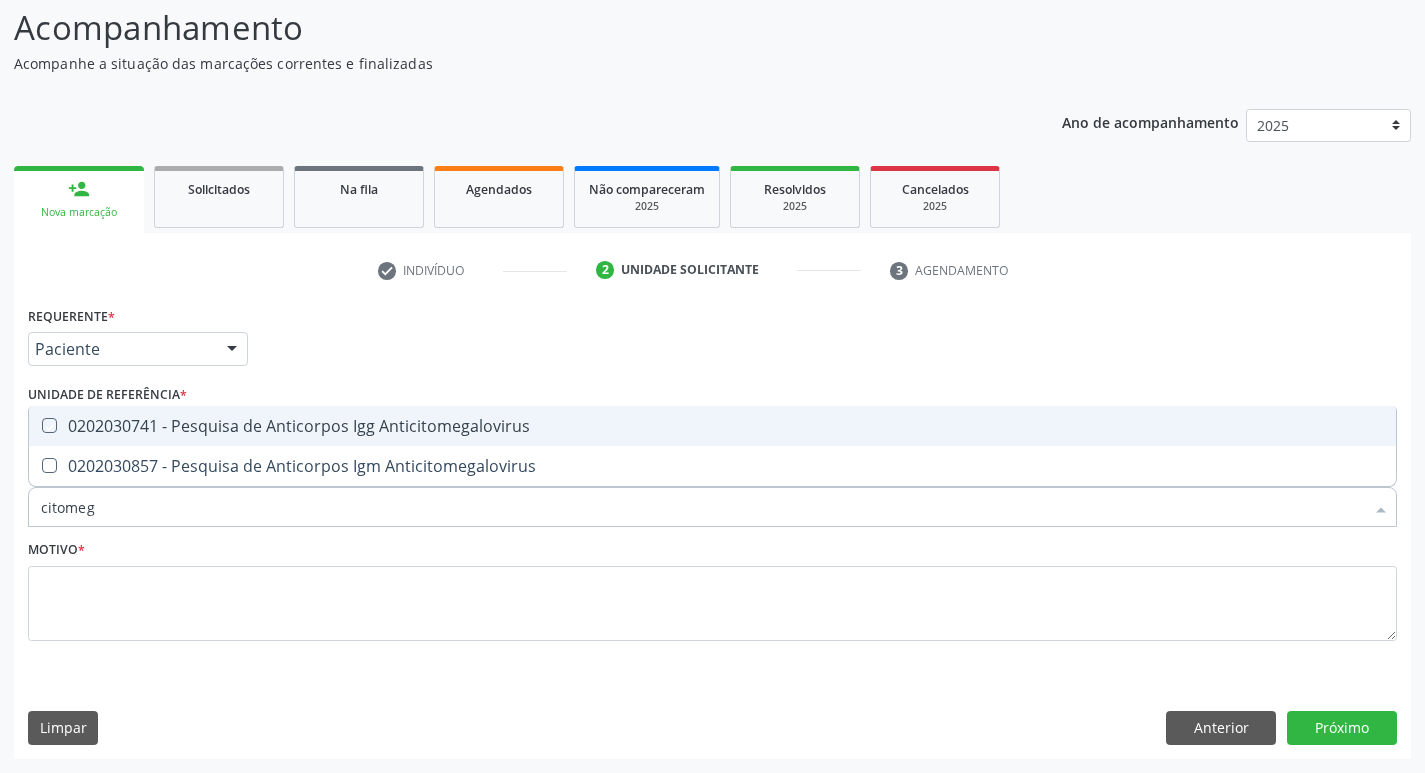 checkbox on "true" 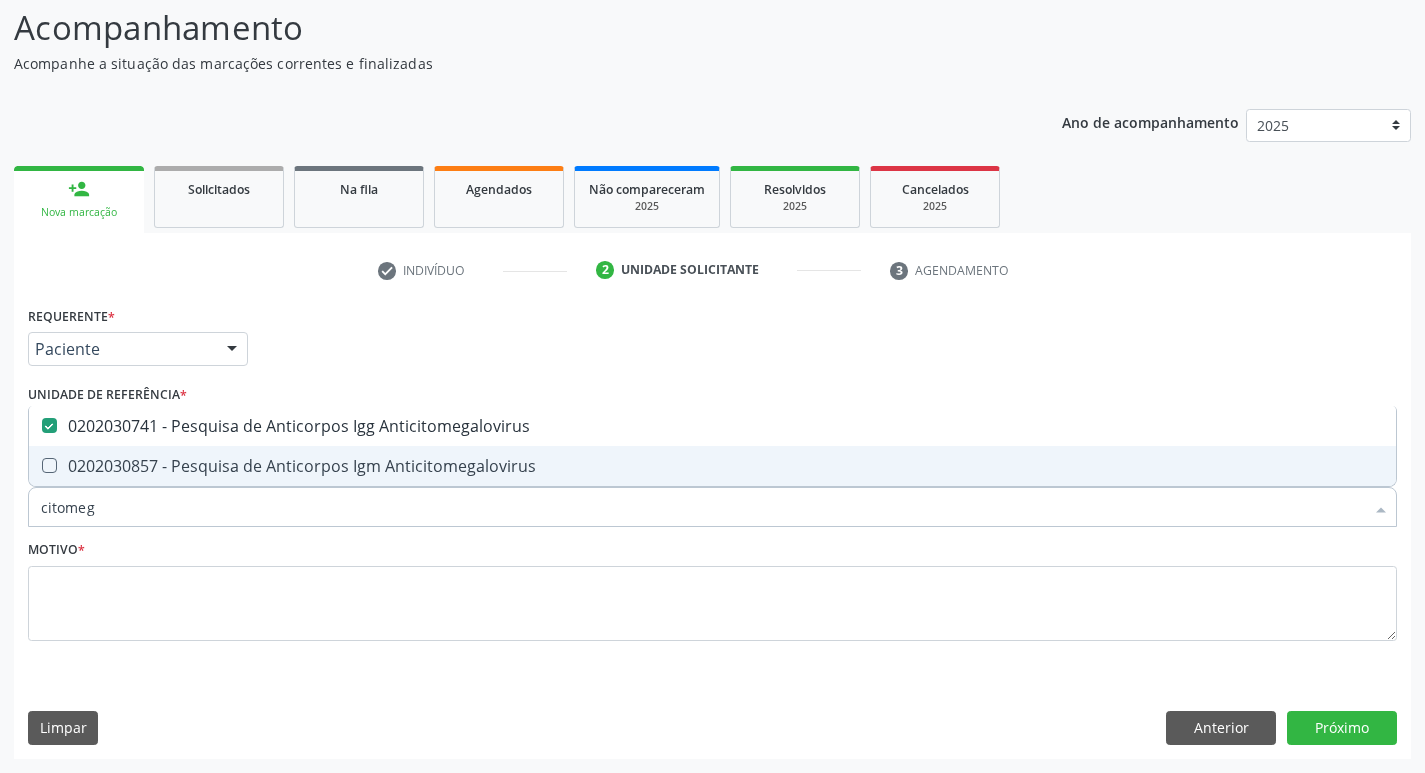 click on "0202030857 - Pesquisa de Anticorpos Igm Anticitomegalovirus" at bounding box center (712, 466) 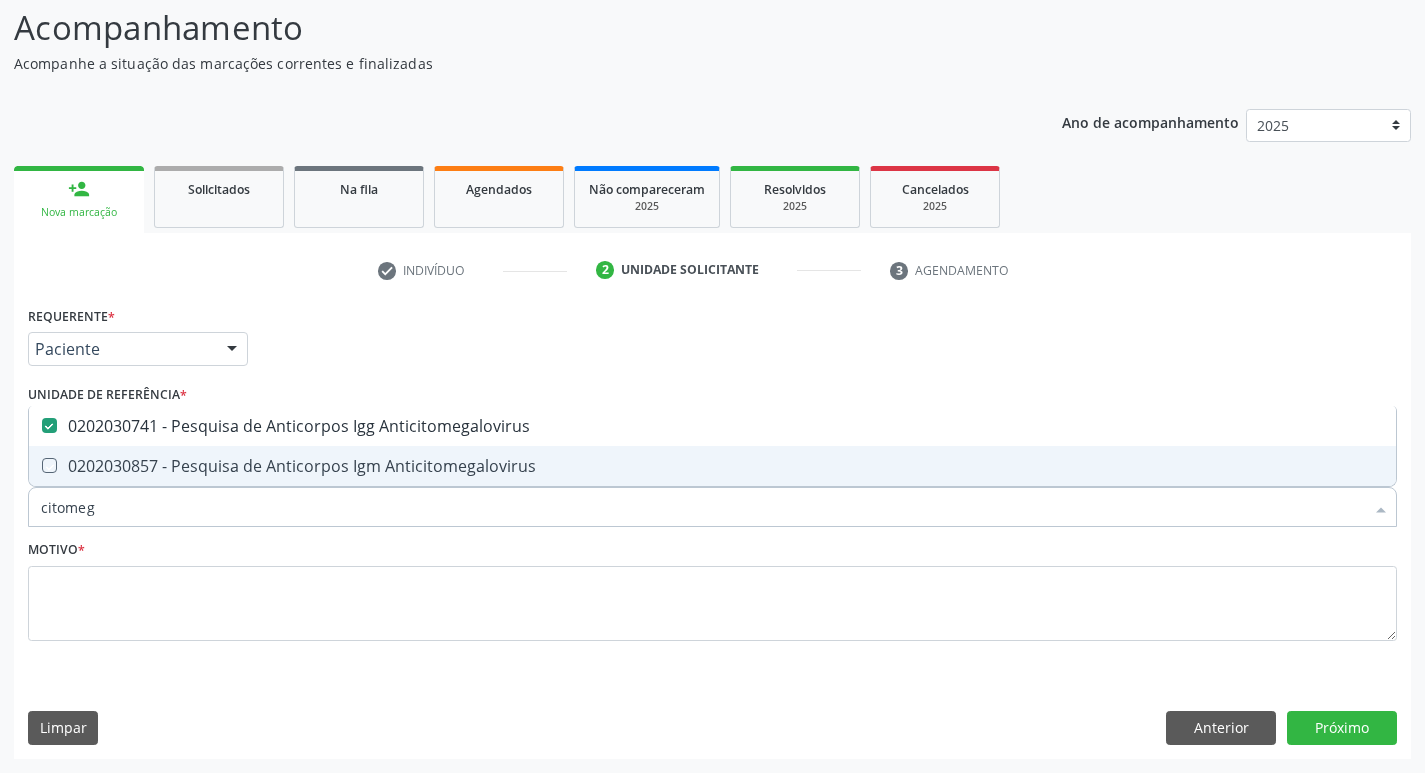 checkbox on "true" 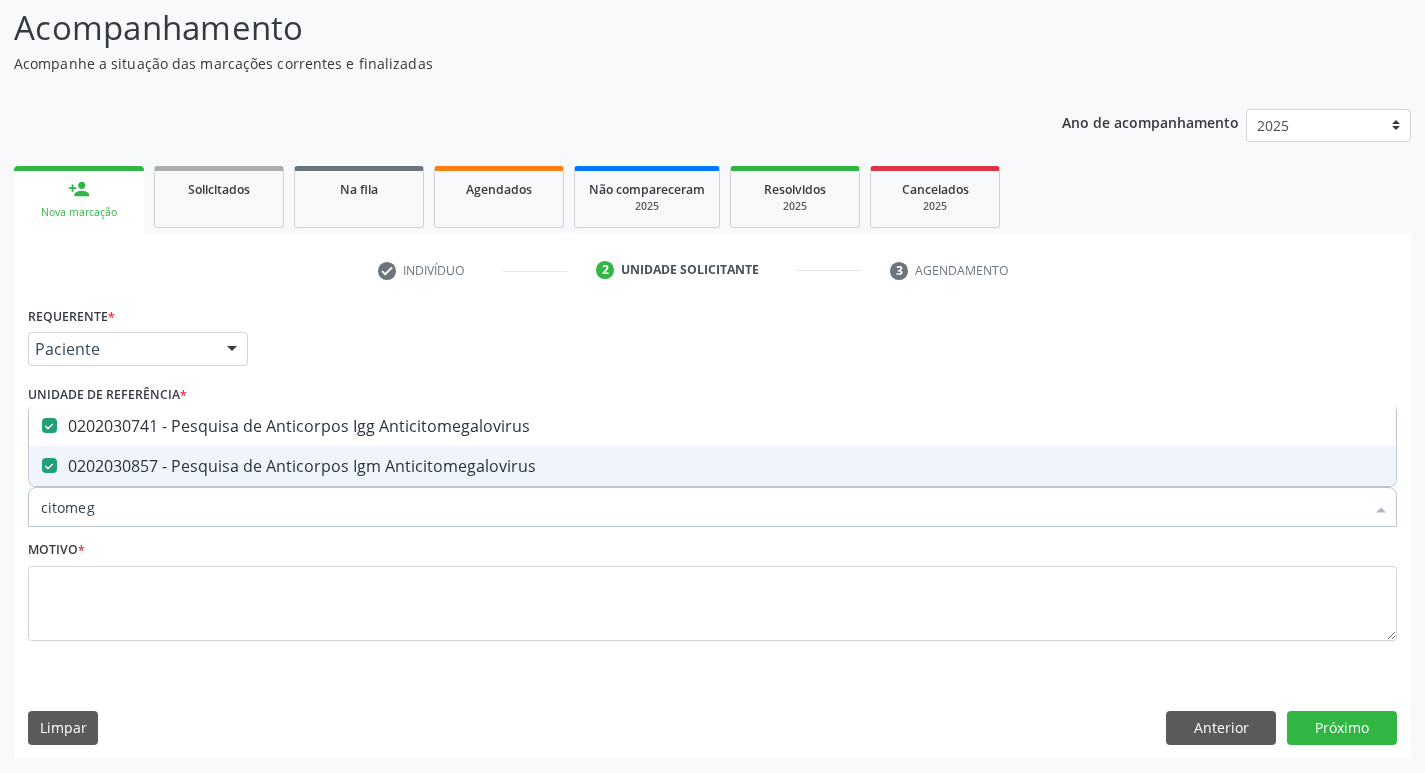 click on "citomeg" at bounding box center (702, 507) 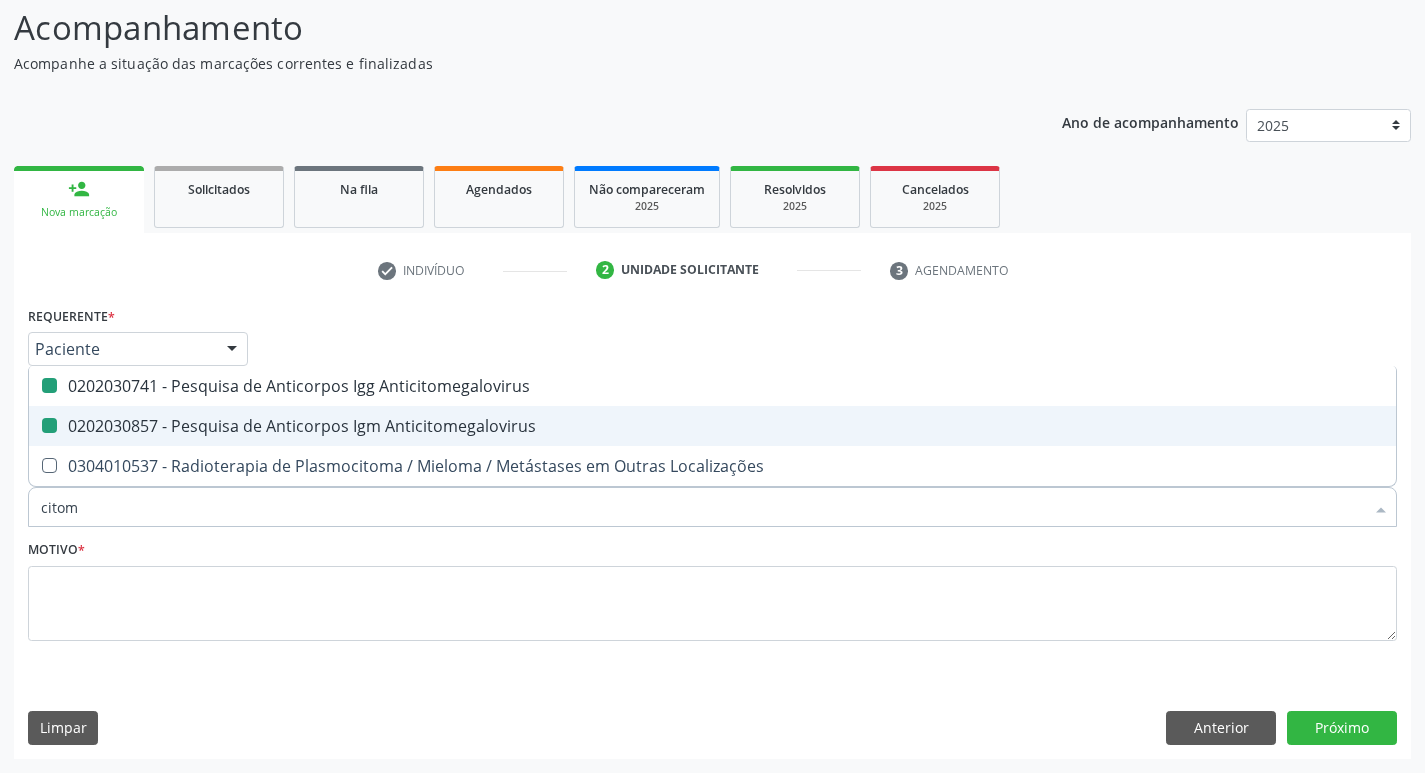 type on "cito" 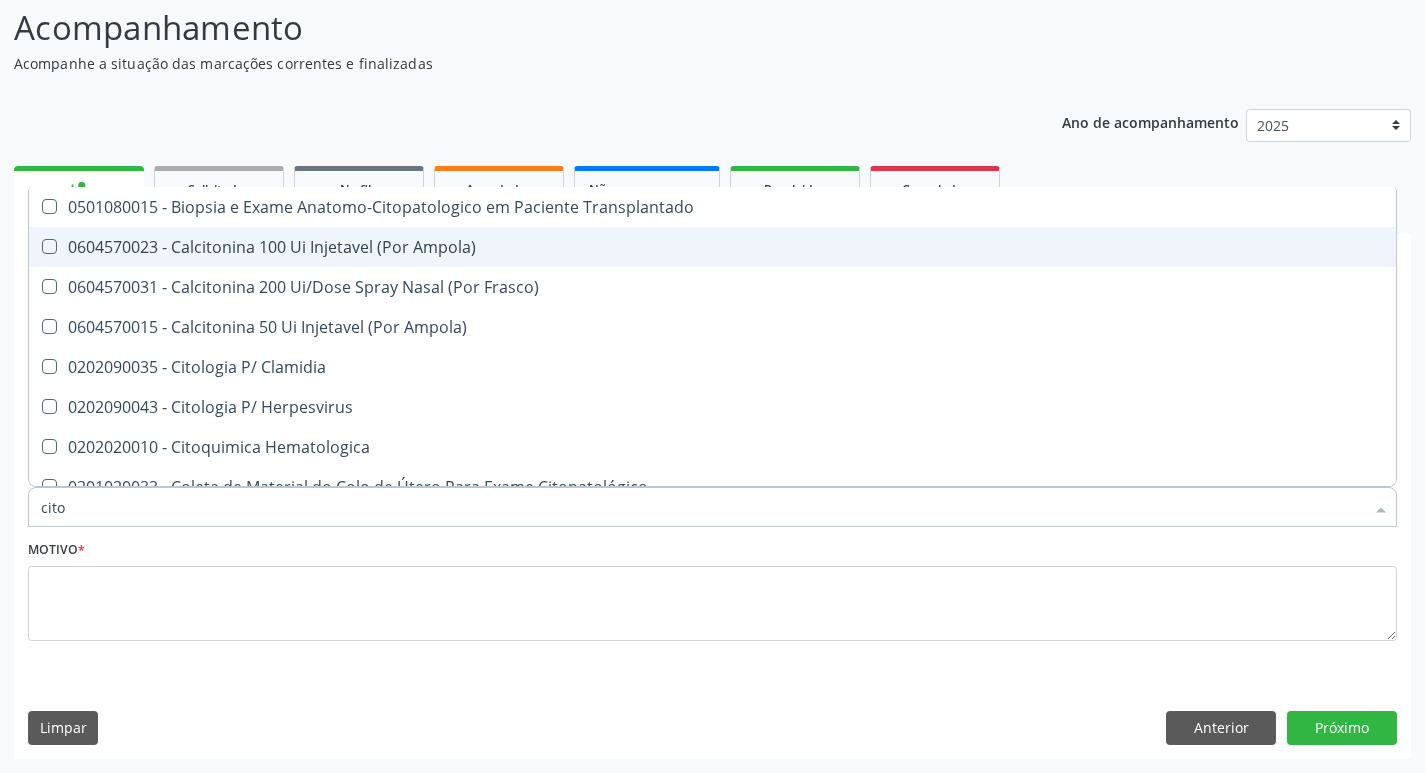 type on "cit" 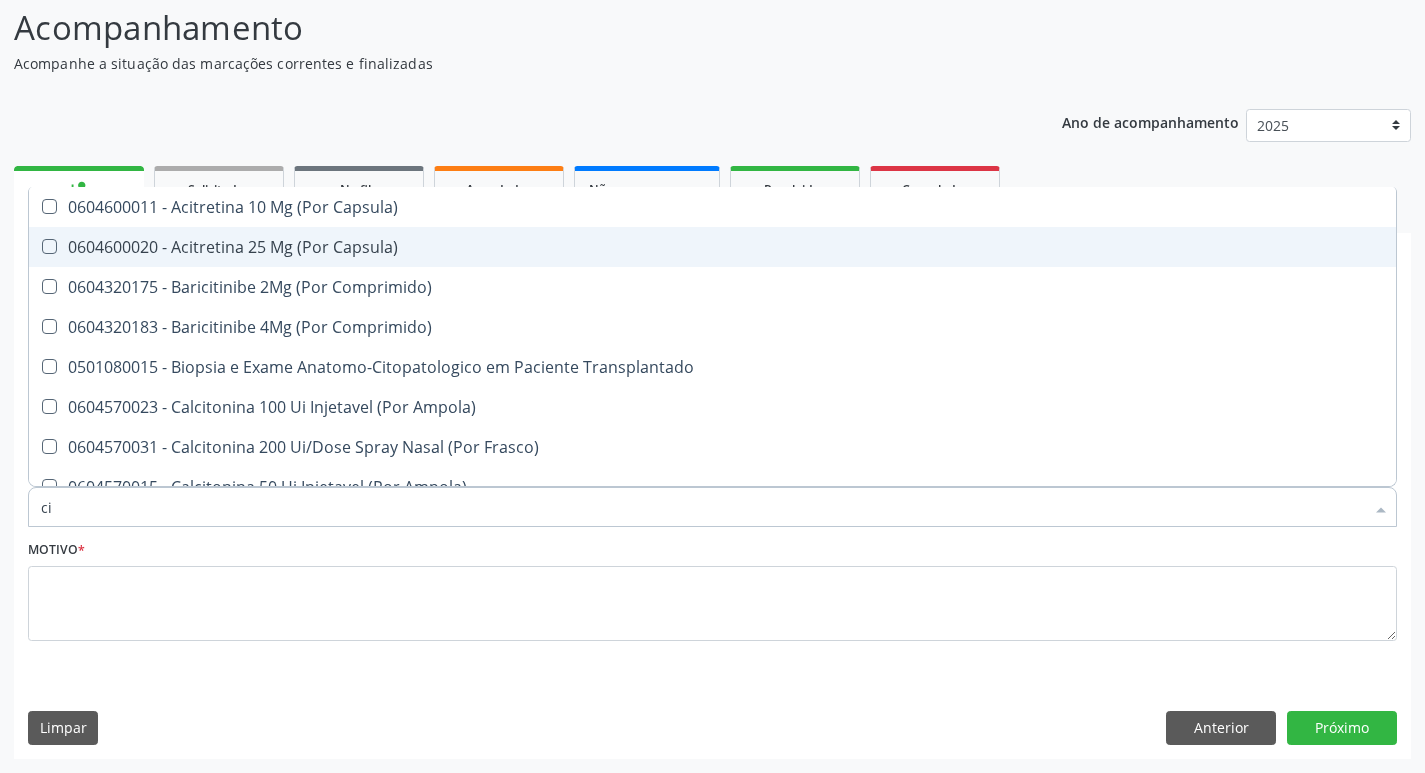 type on "c" 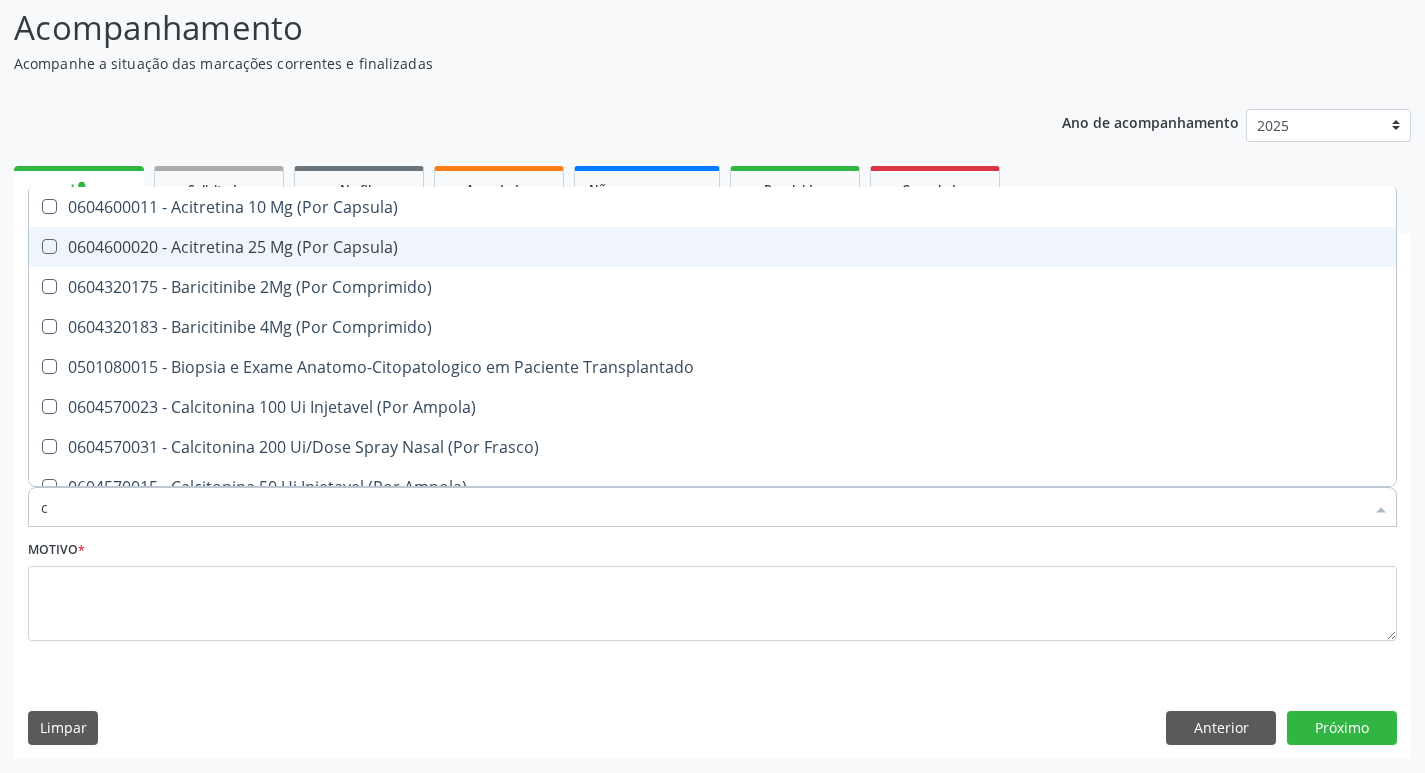 checkbox on "false" 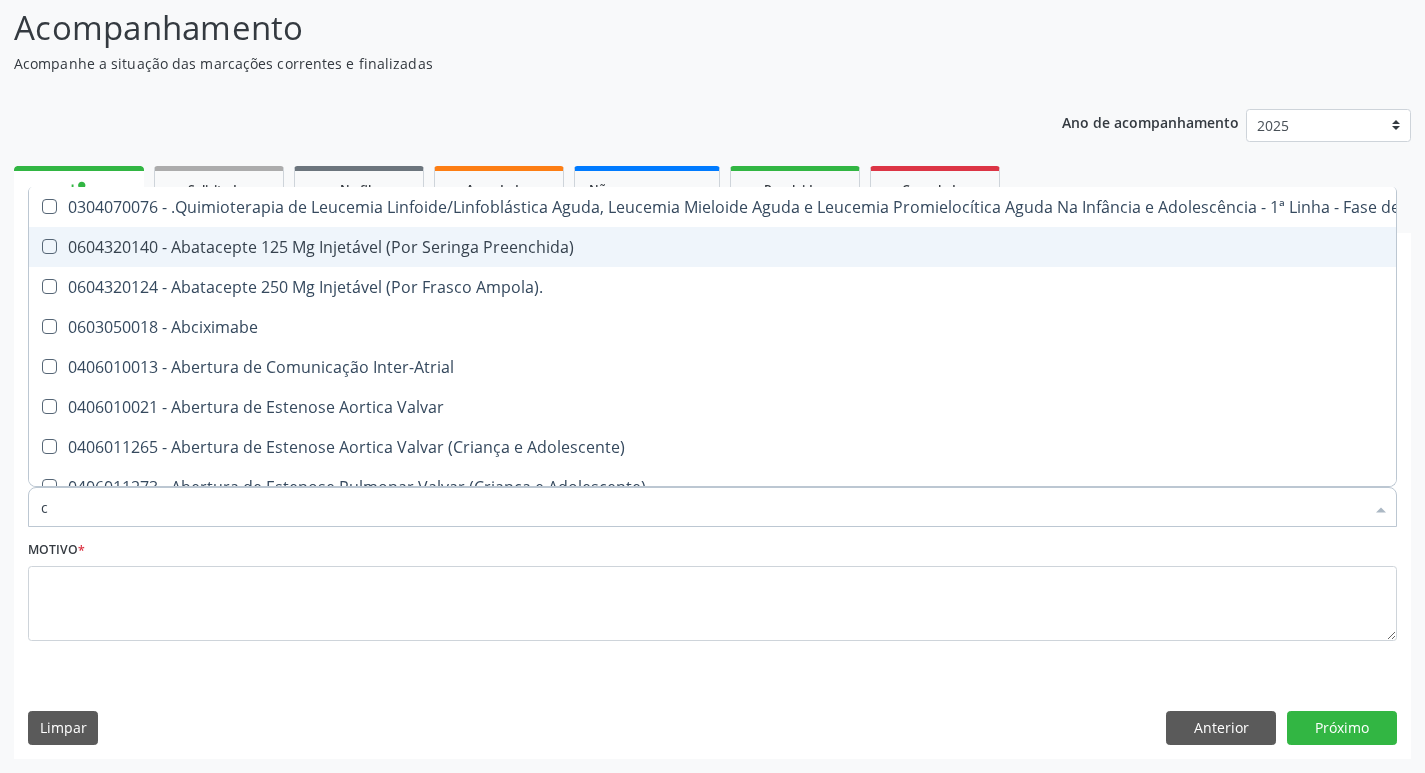 type 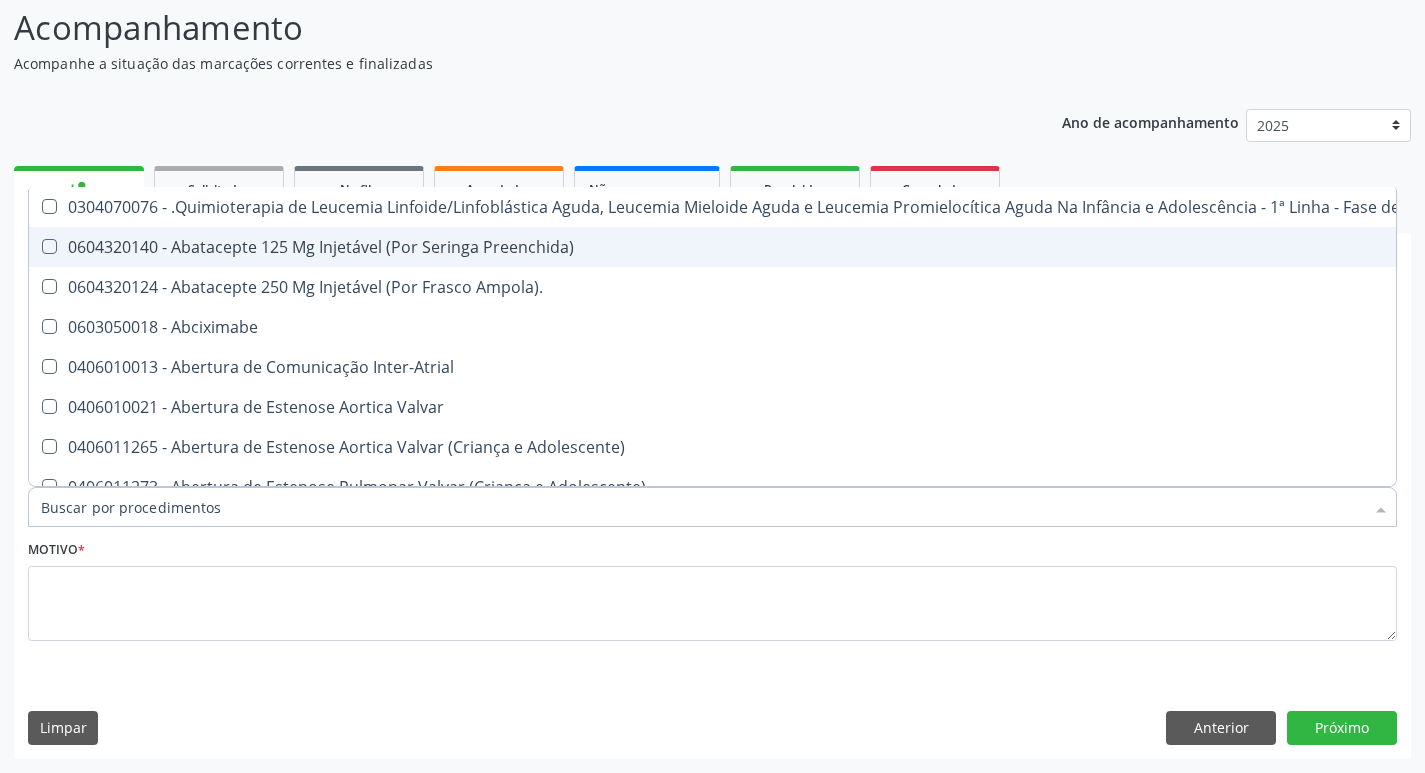 checkbox on "false" 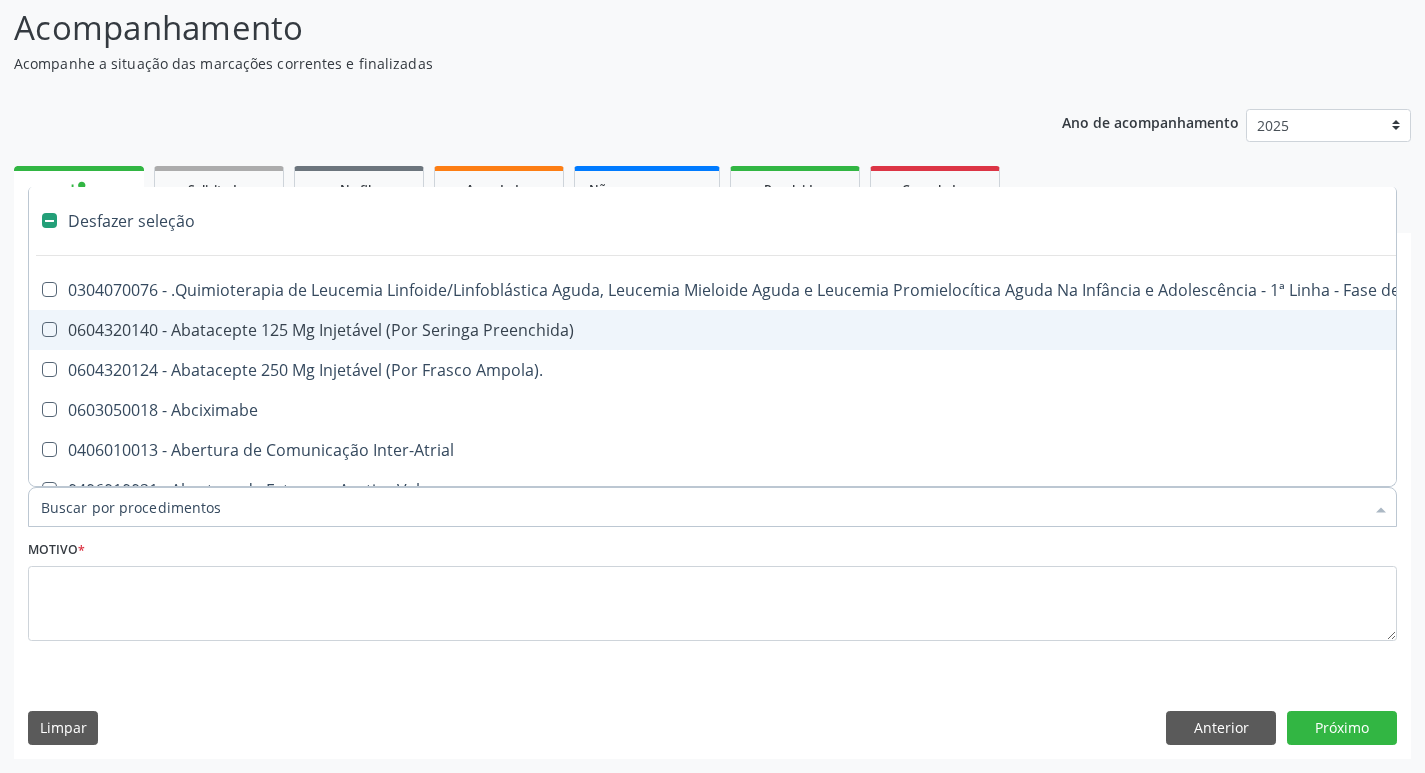type on "c" 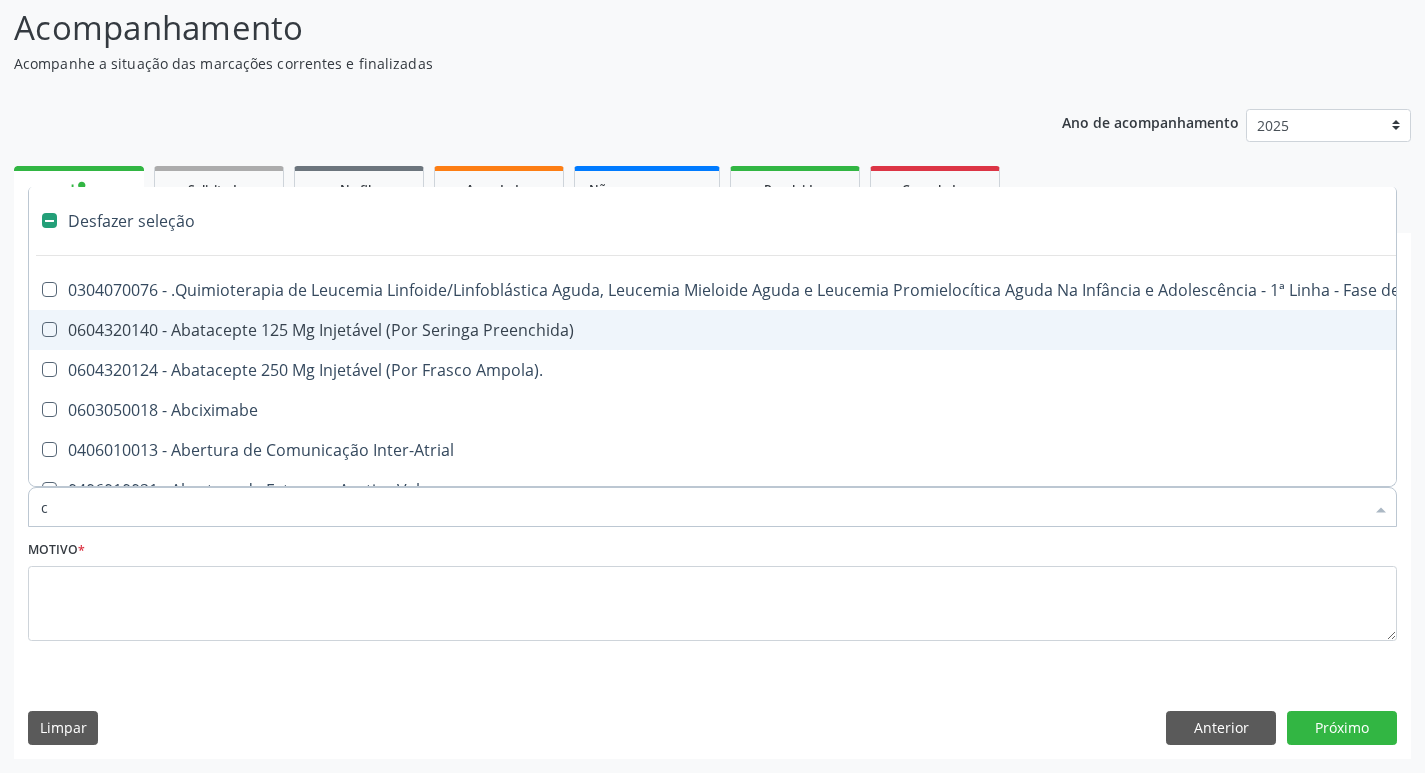checkbox on "true" 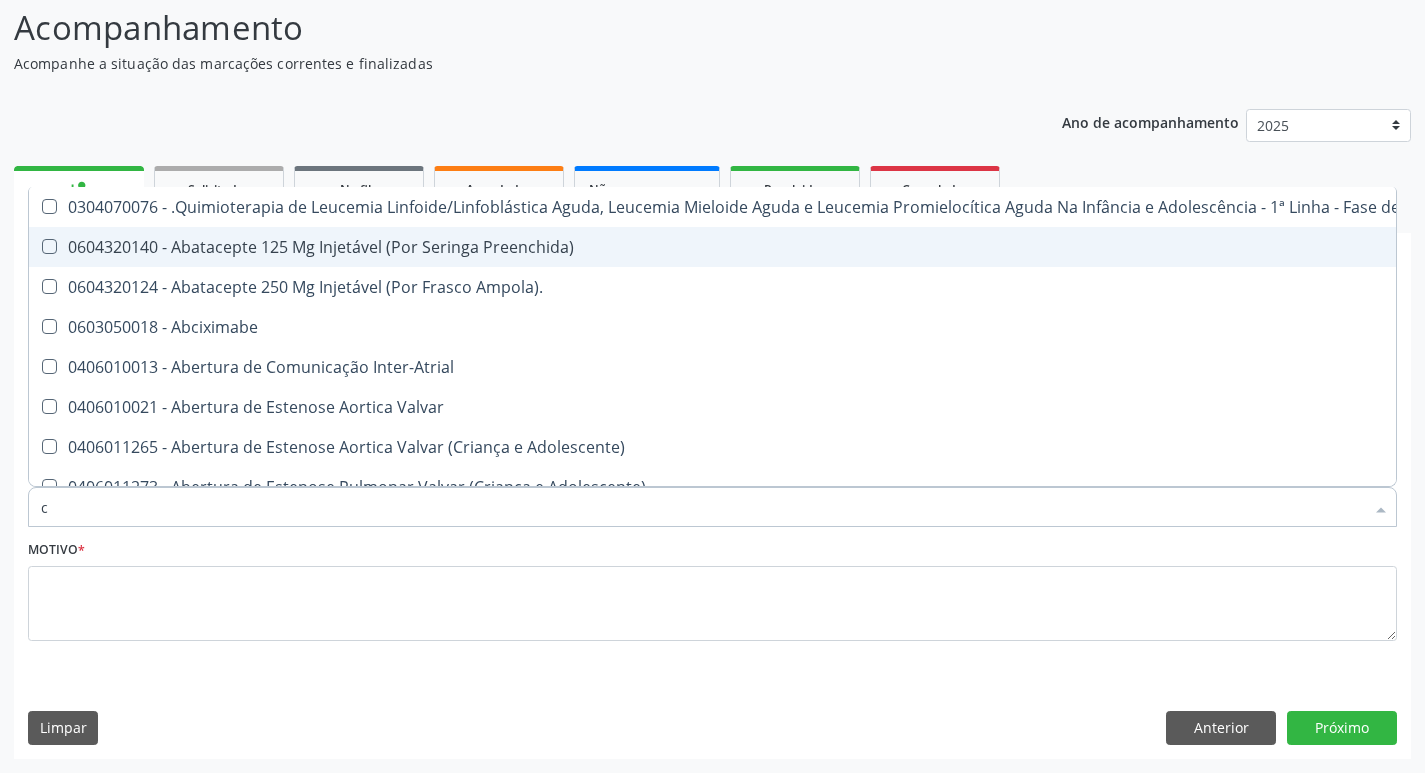 type on "cu" 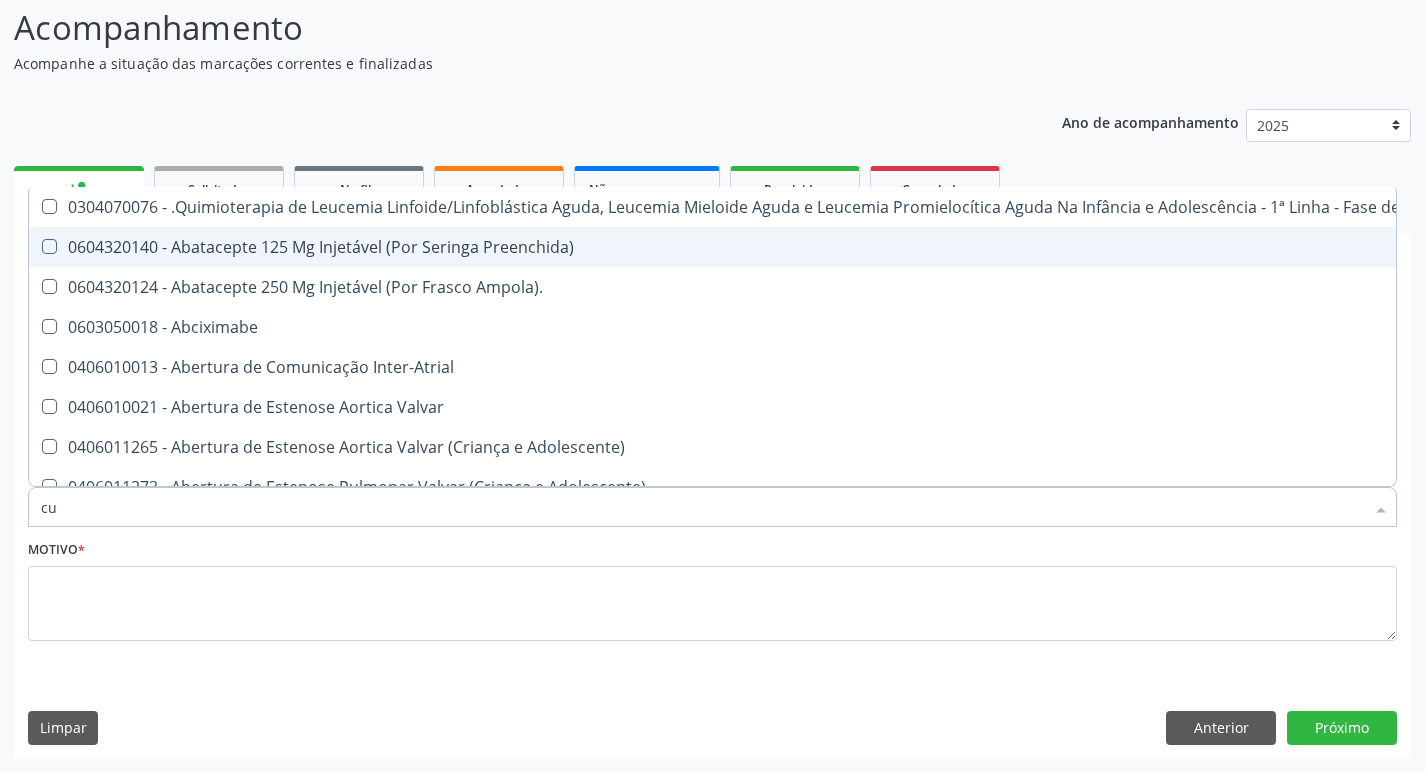 checkbox on "false" 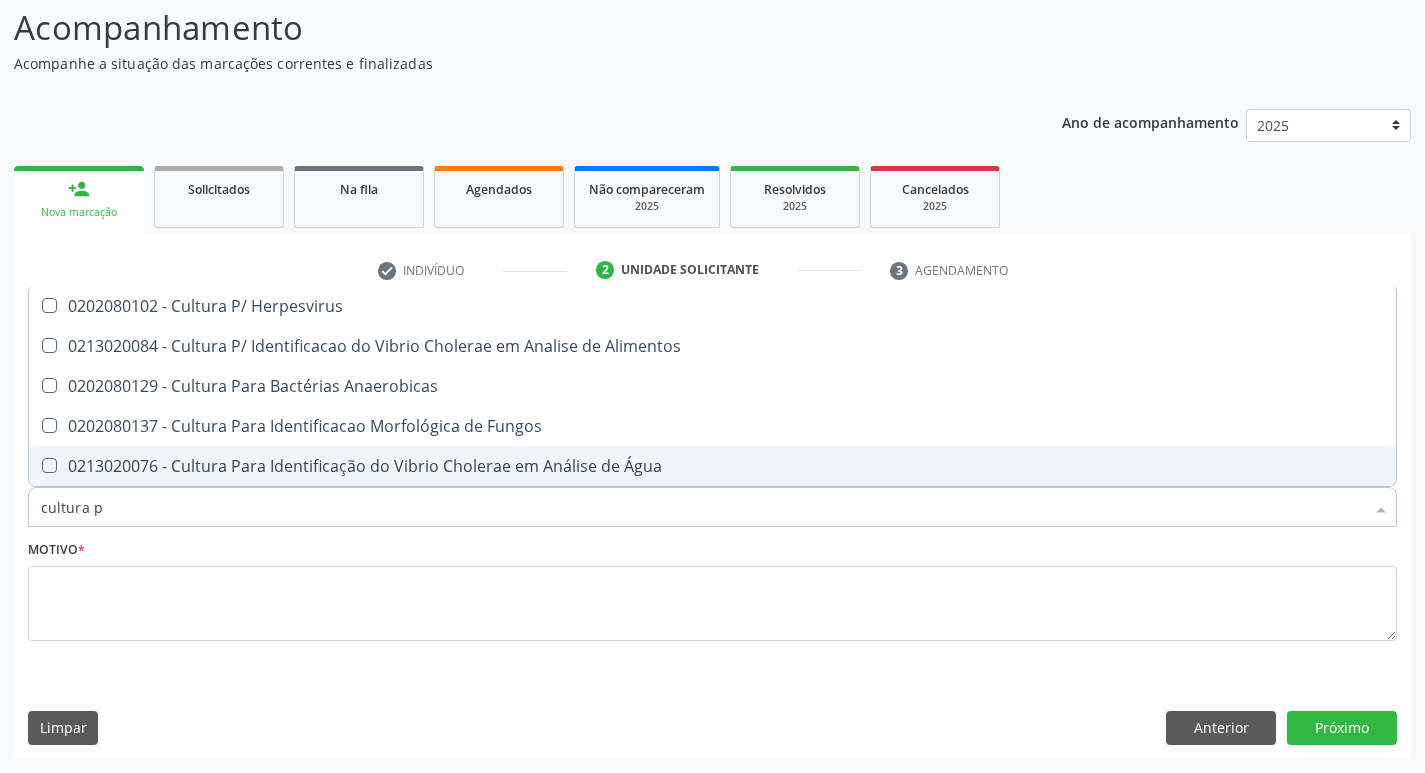 click on "cultura p" at bounding box center [702, 507] 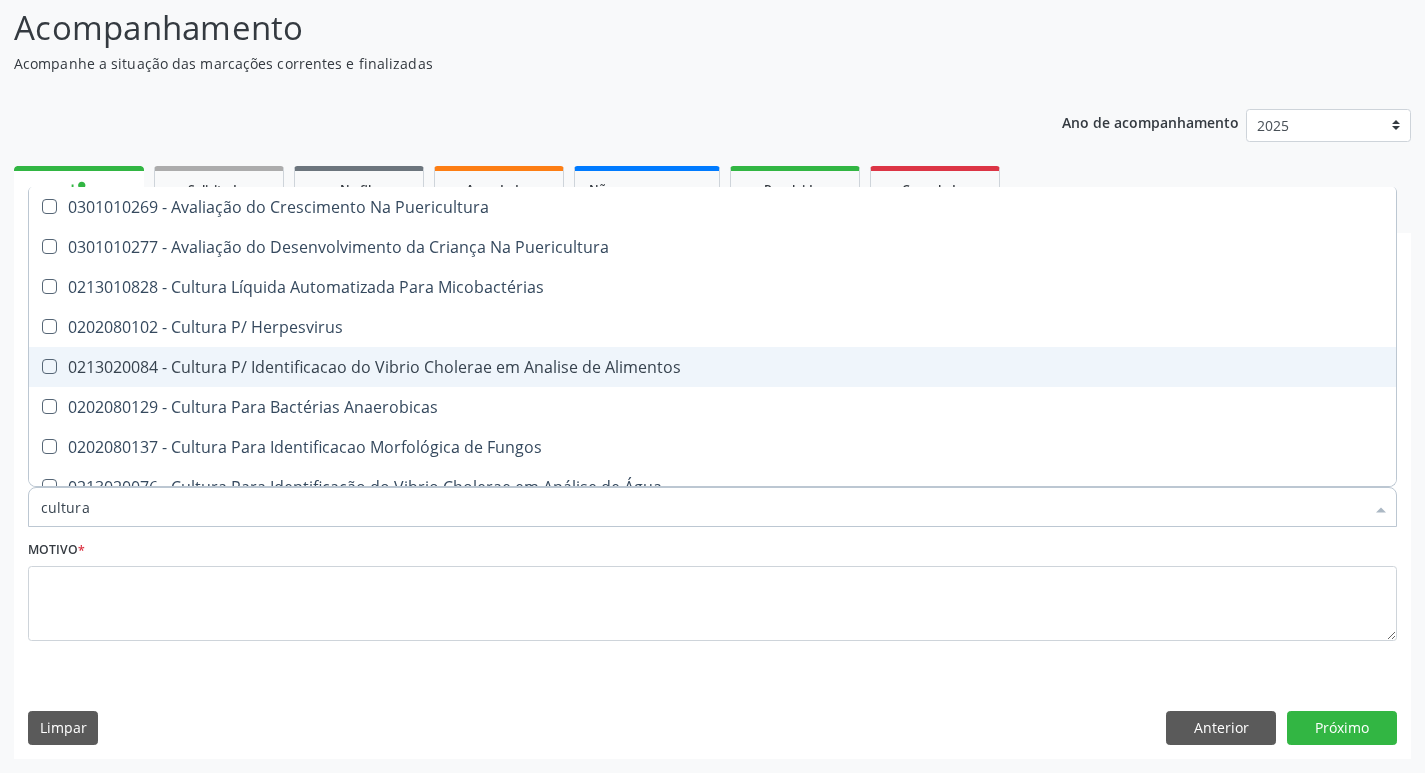 type on "cultura" 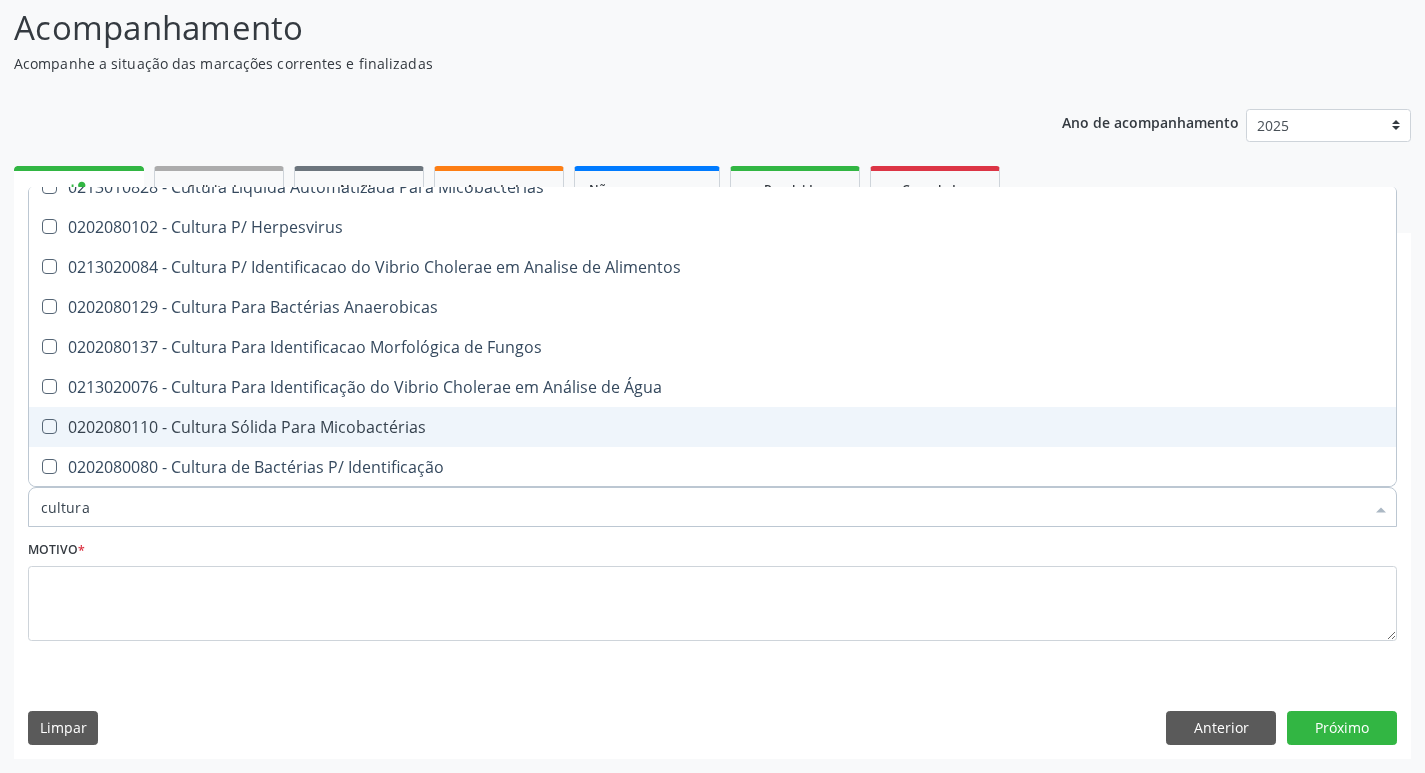 scroll, scrollTop: 200, scrollLeft: 0, axis: vertical 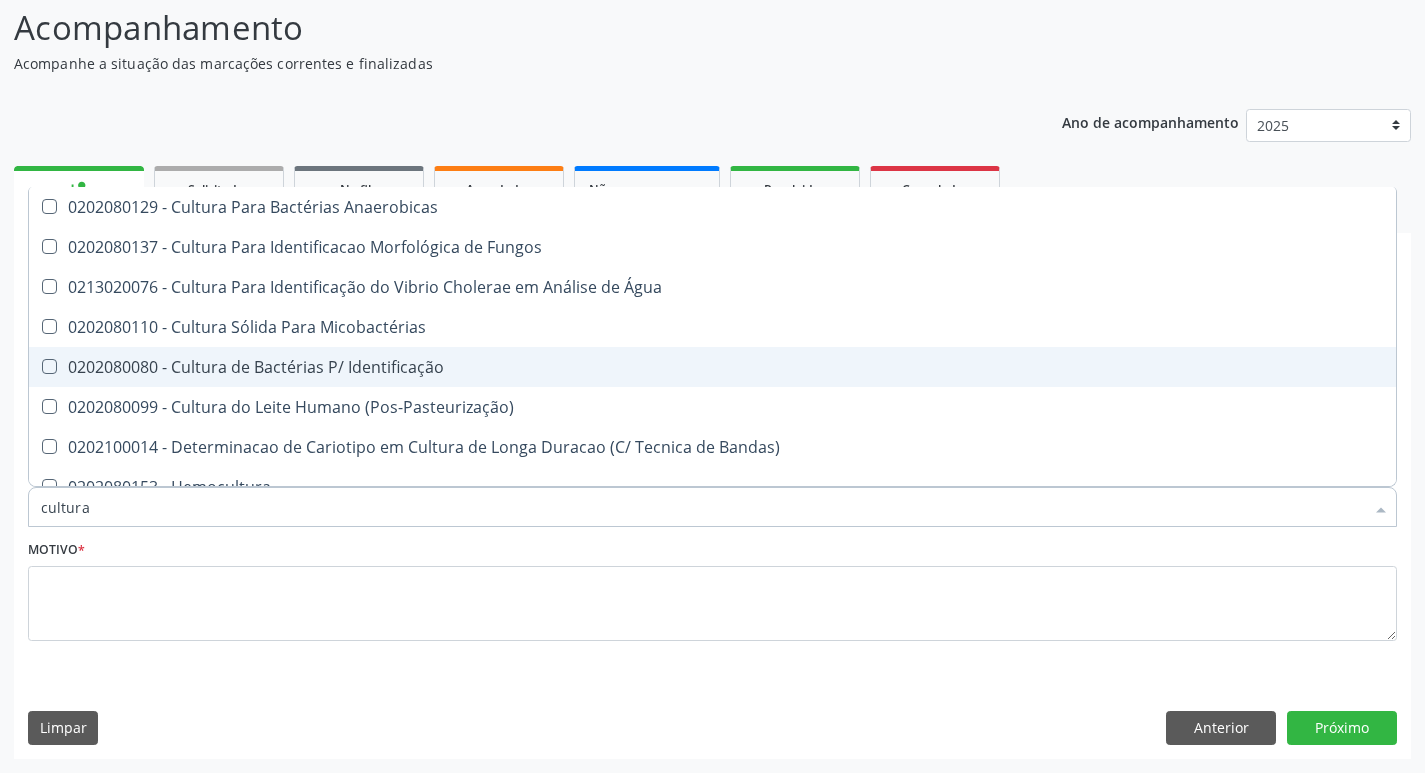 click on "0202080080 - Cultura de Bactérias P/ Identificação" at bounding box center (712, 367) 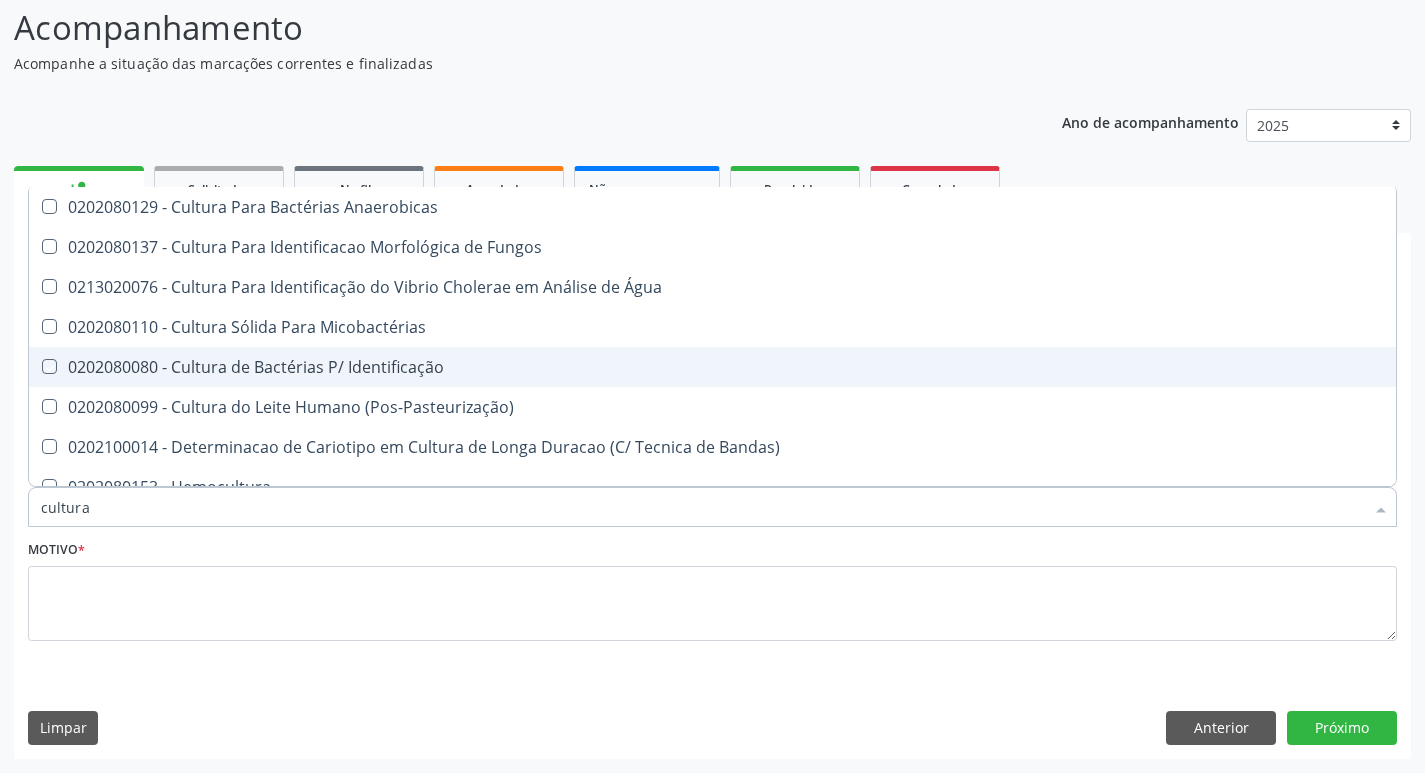 checkbox on "true" 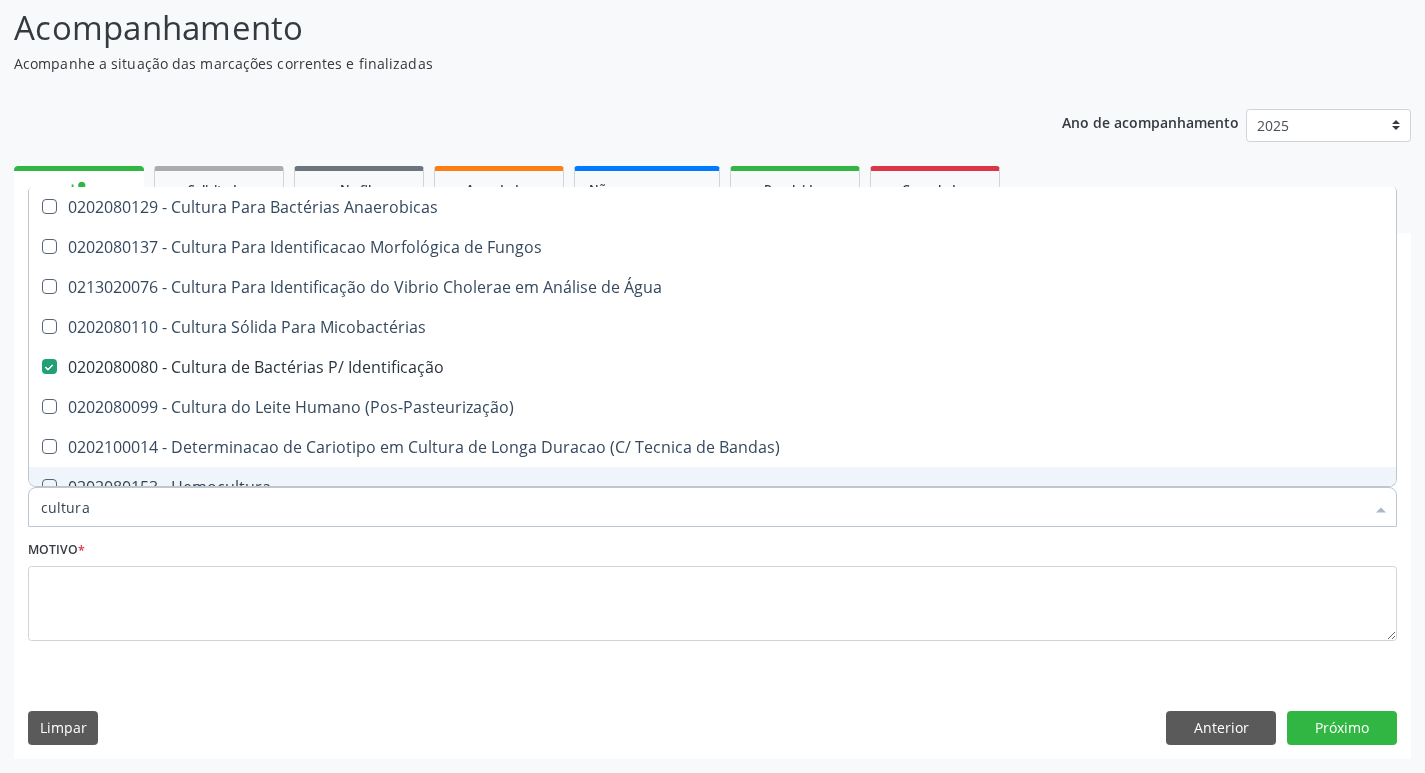 click on "cultura" at bounding box center [702, 507] 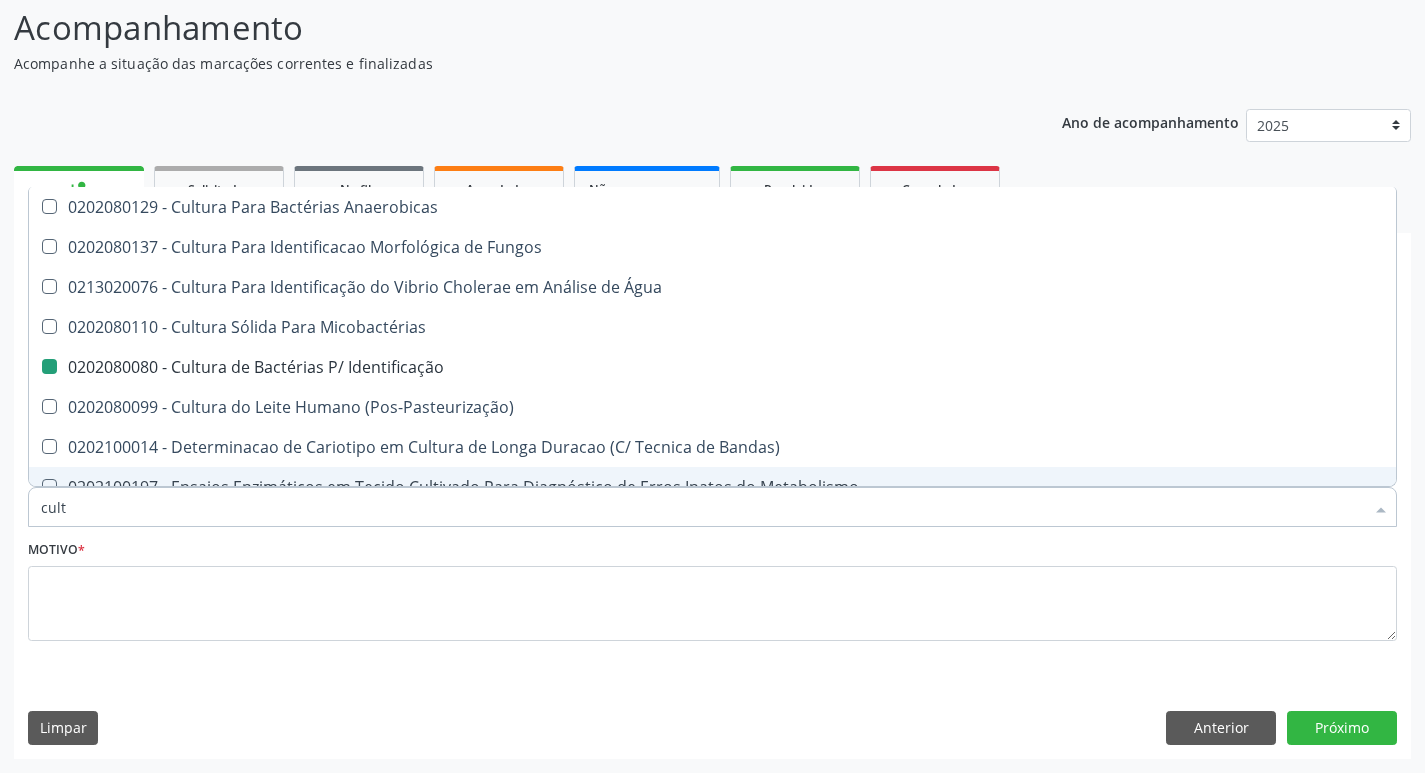 type on "cul" 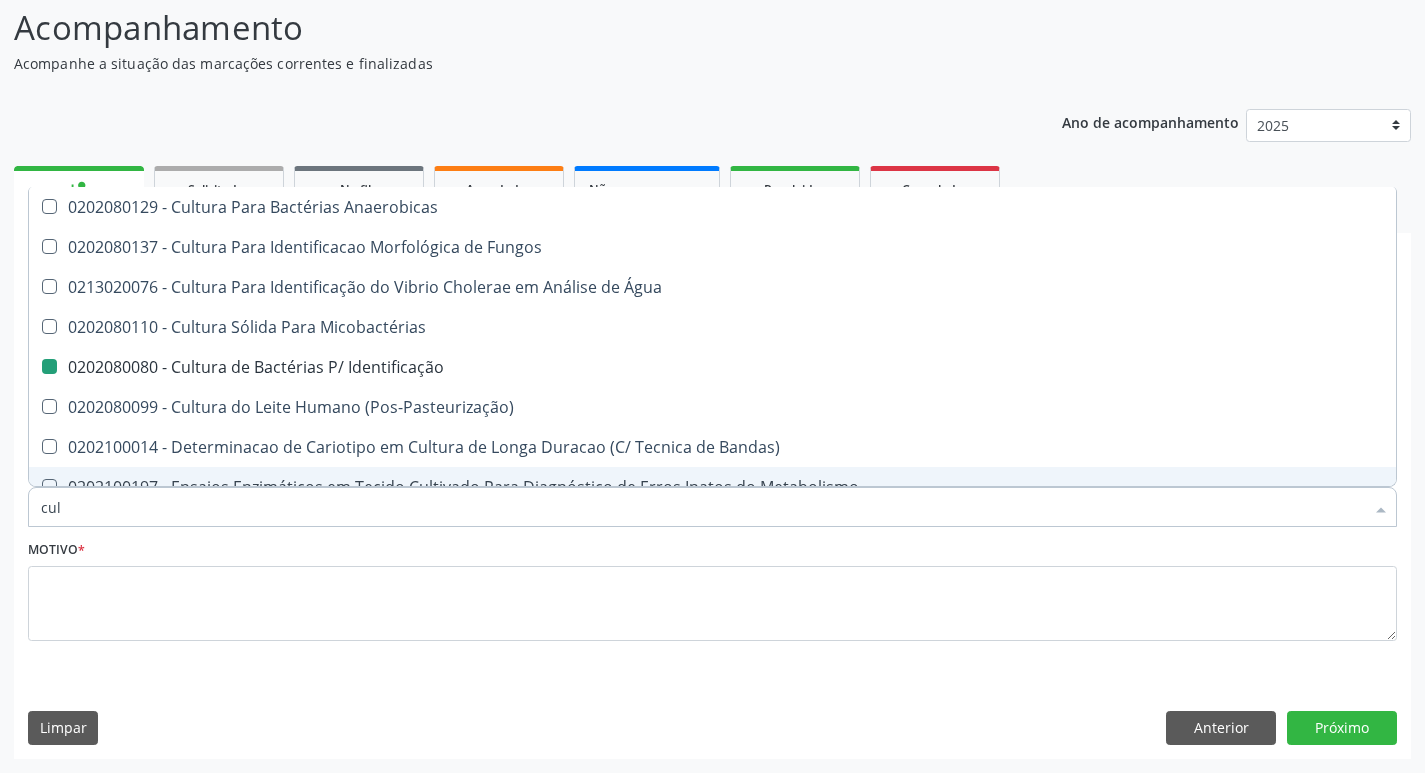 checkbox on "false" 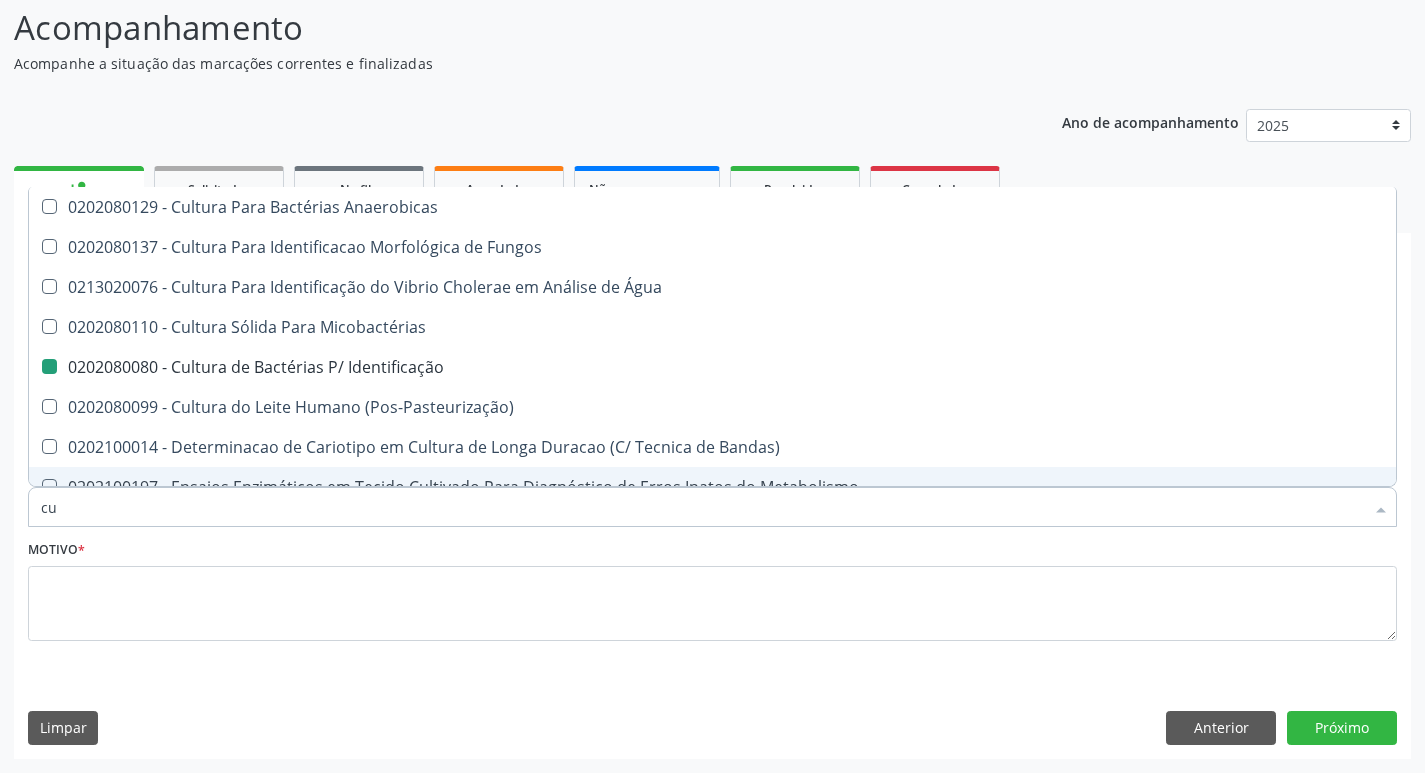 type on "c" 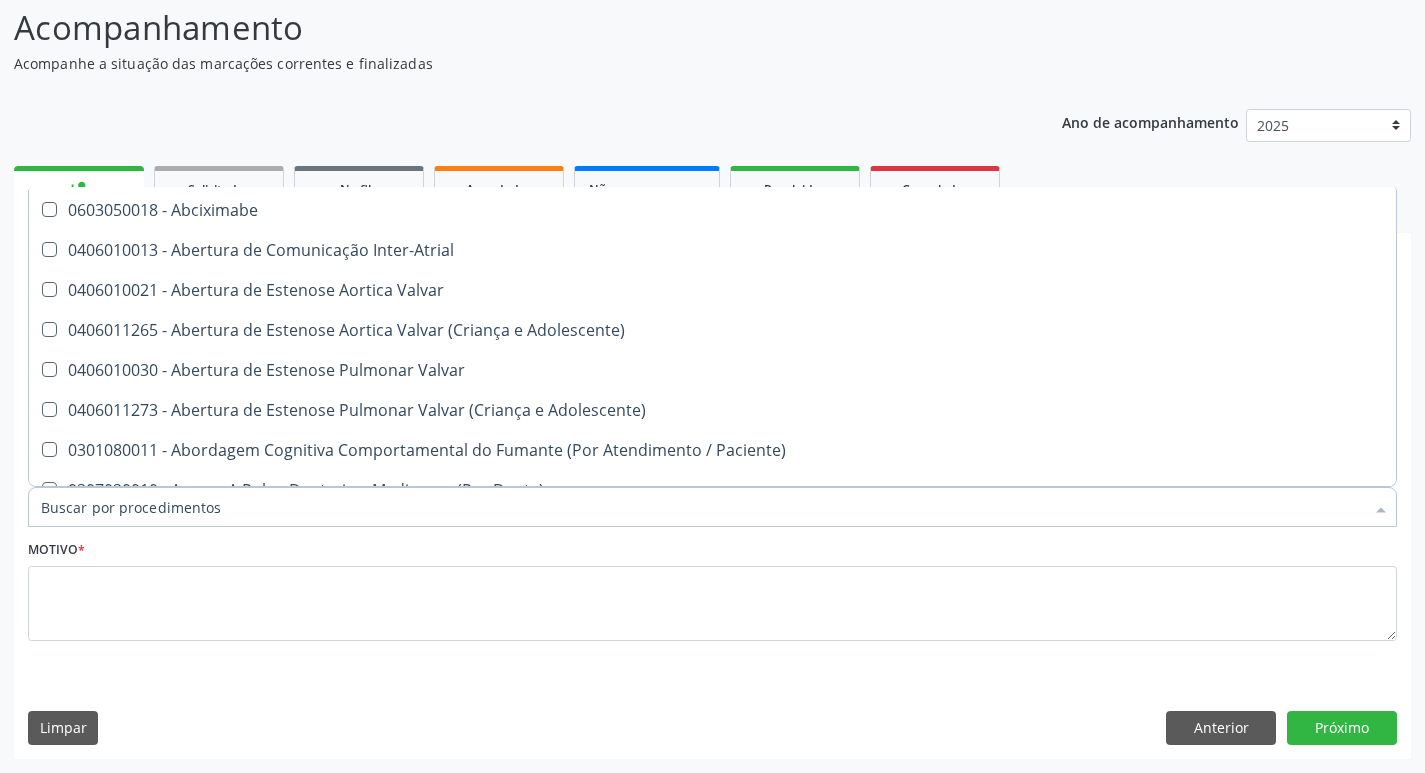 scroll, scrollTop: 283, scrollLeft: 0, axis: vertical 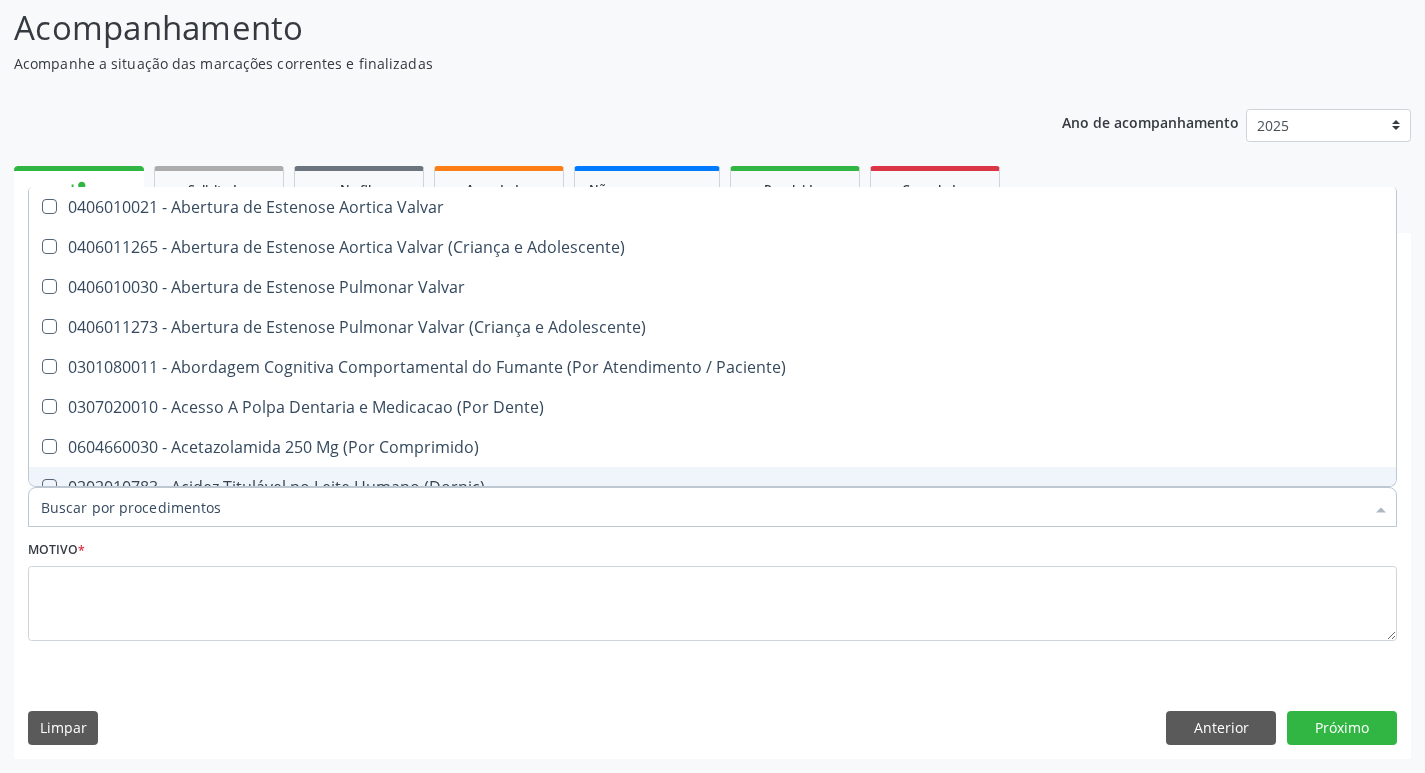 type on "e" 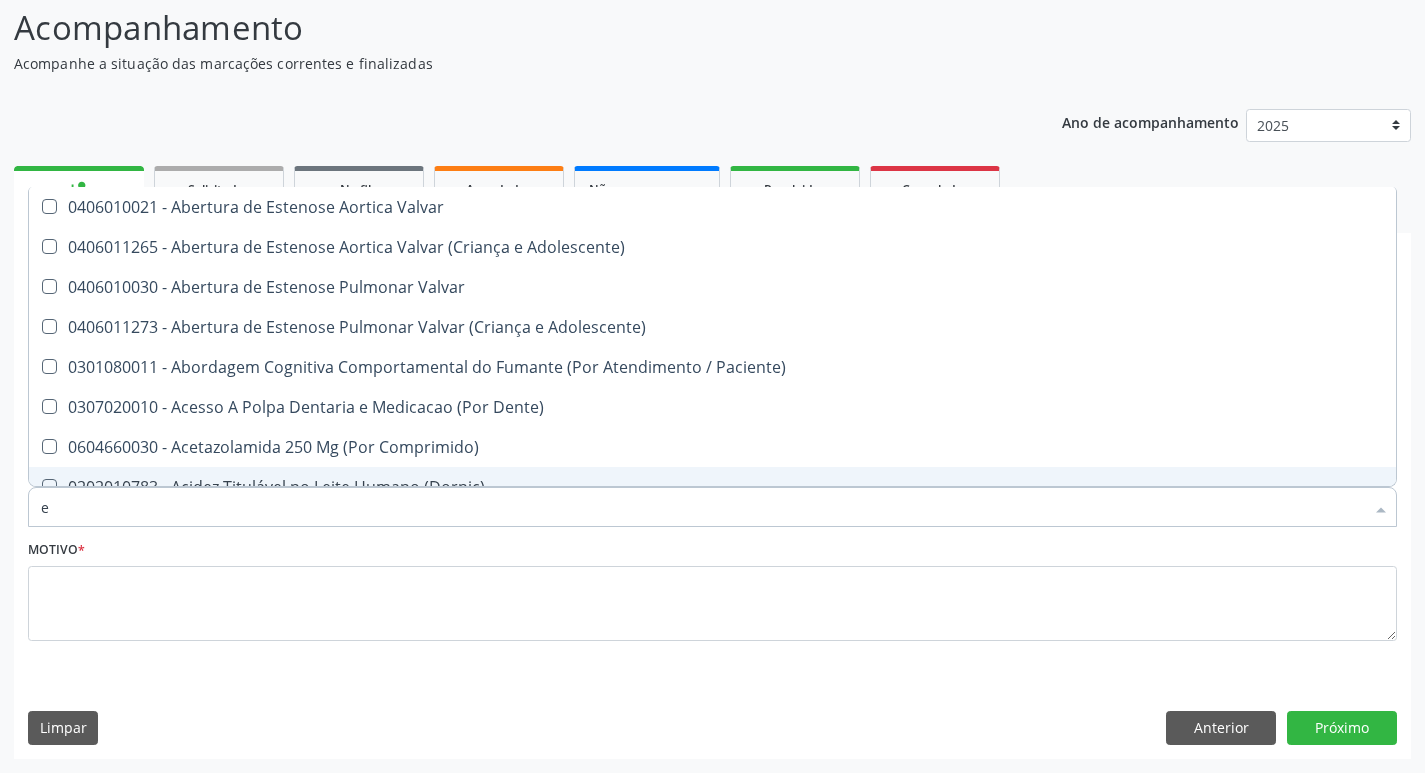 checkbox on "true" 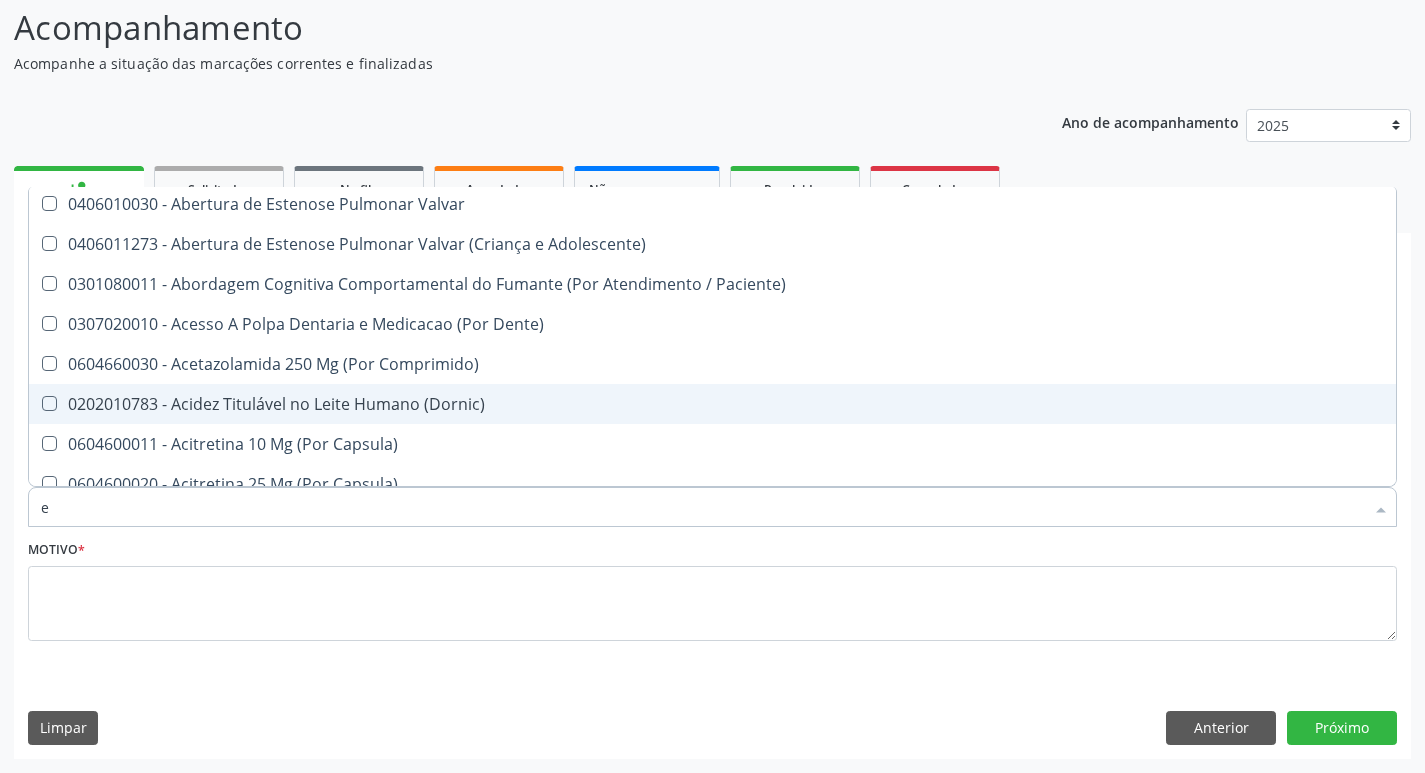 scroll, scrollTop: 200, scrollLeft: 0, axis: vertical 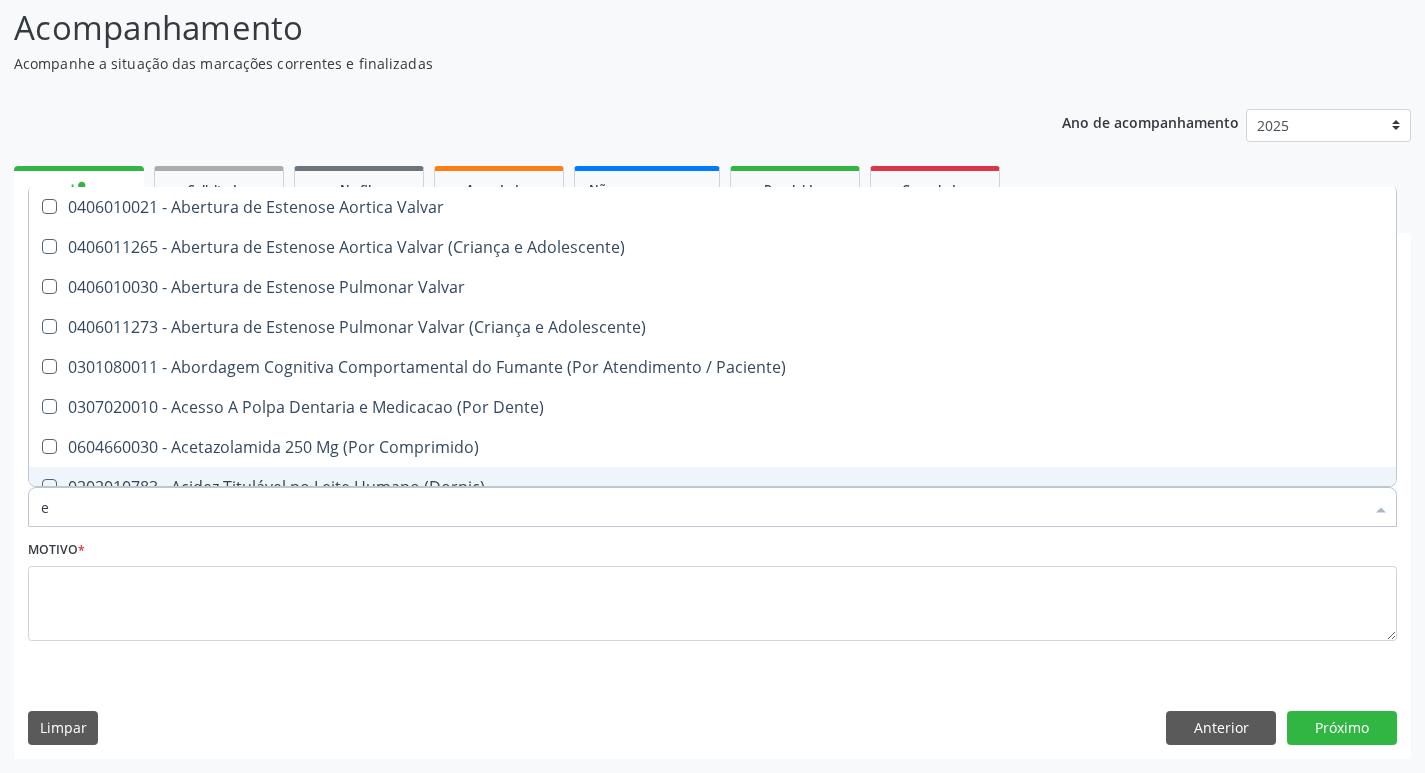 type on "el" 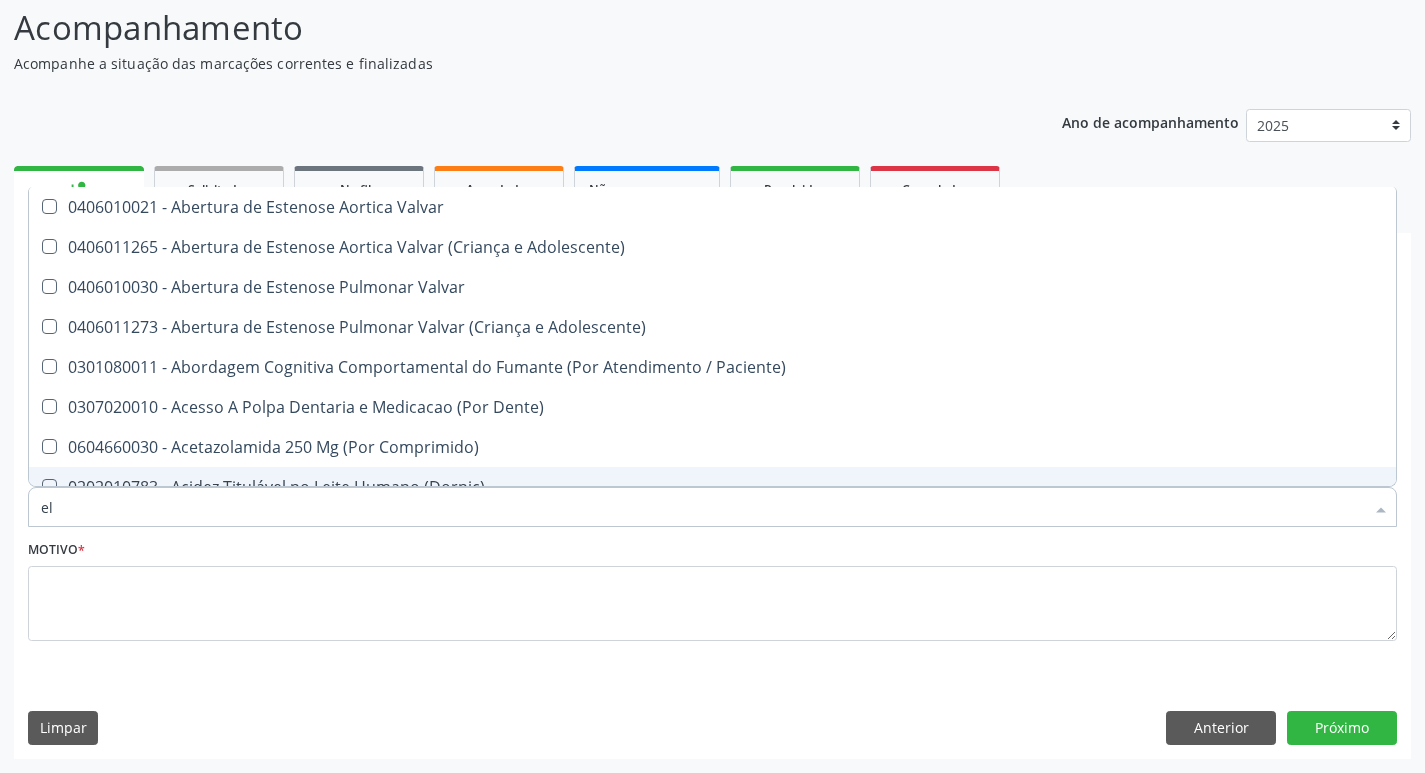checkbox on "true" 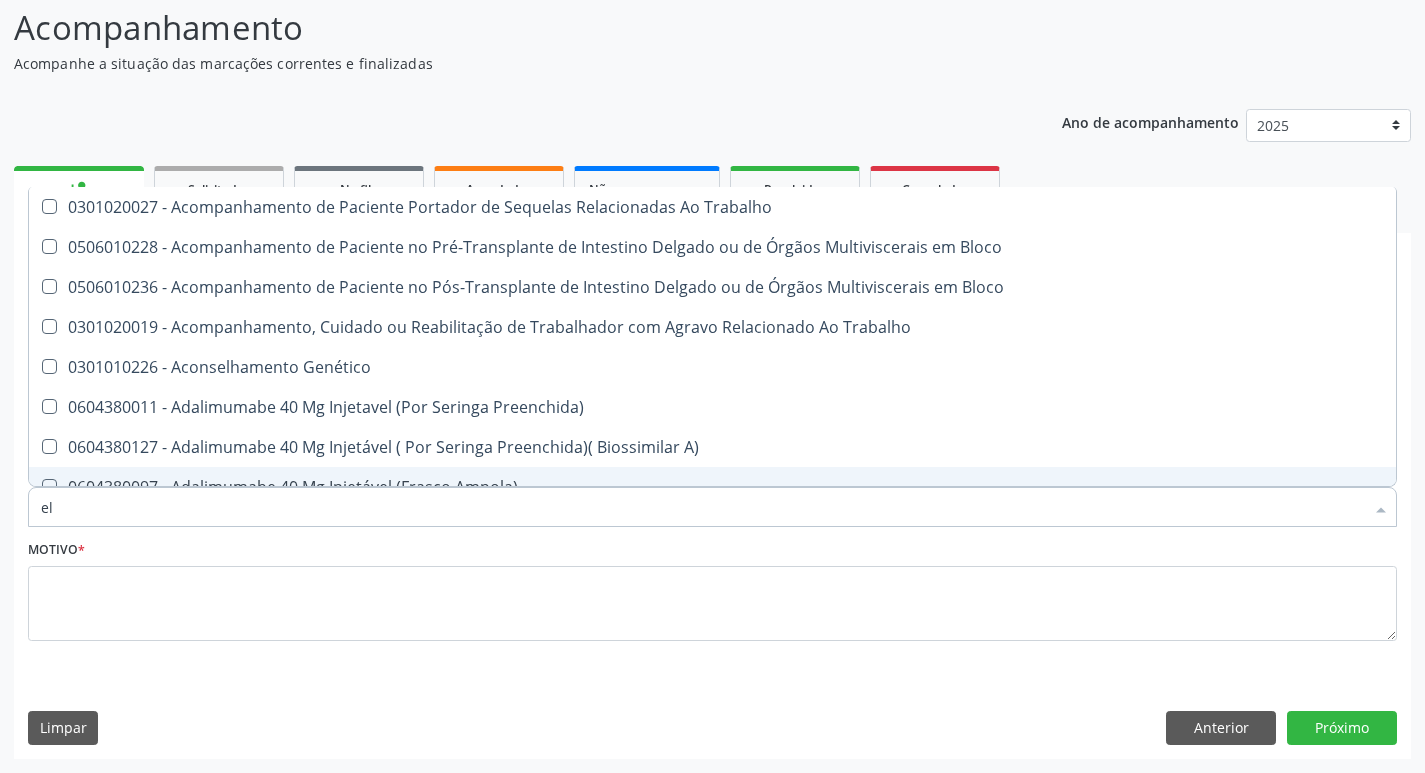 type on "ele" 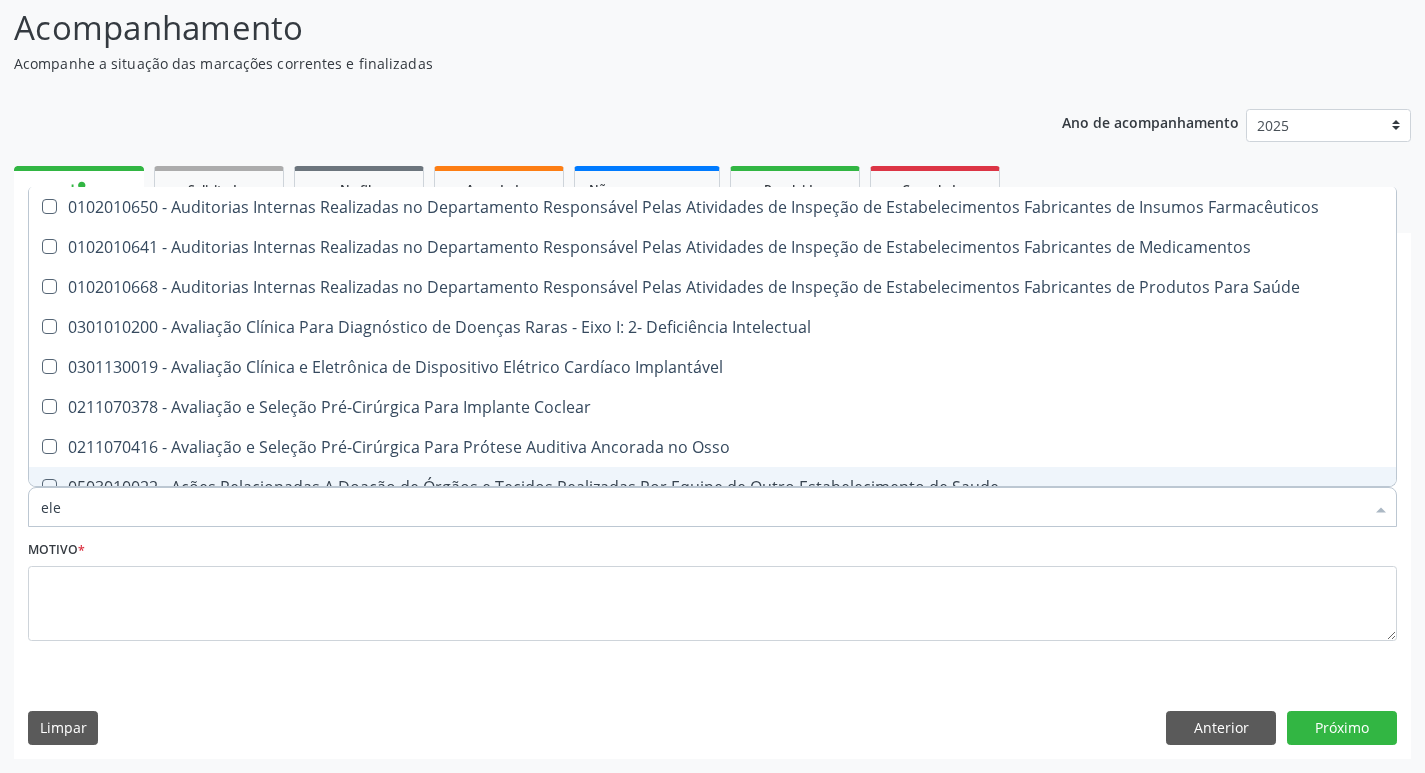 type on "elet" 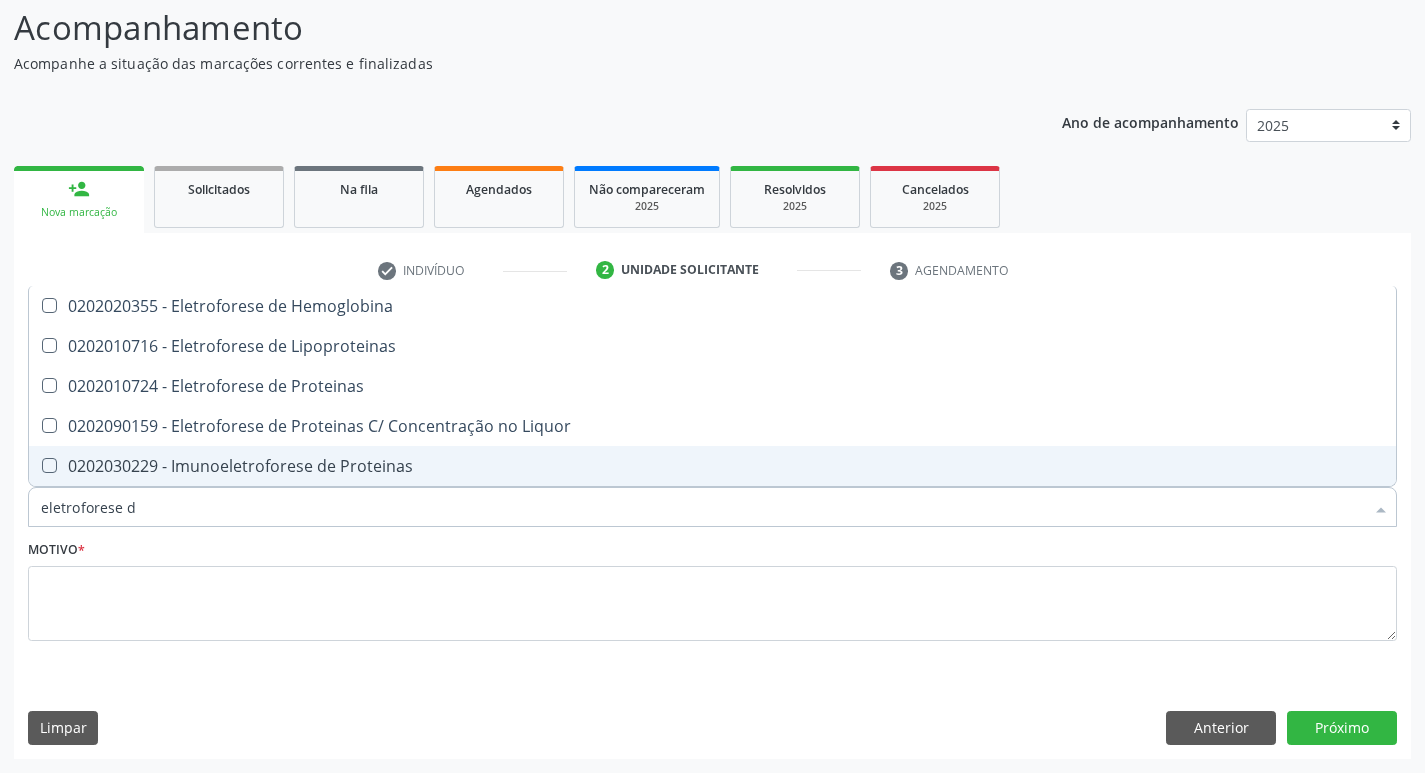 scroll, scrollTop: 0, scrollLeft: 0, axis: both 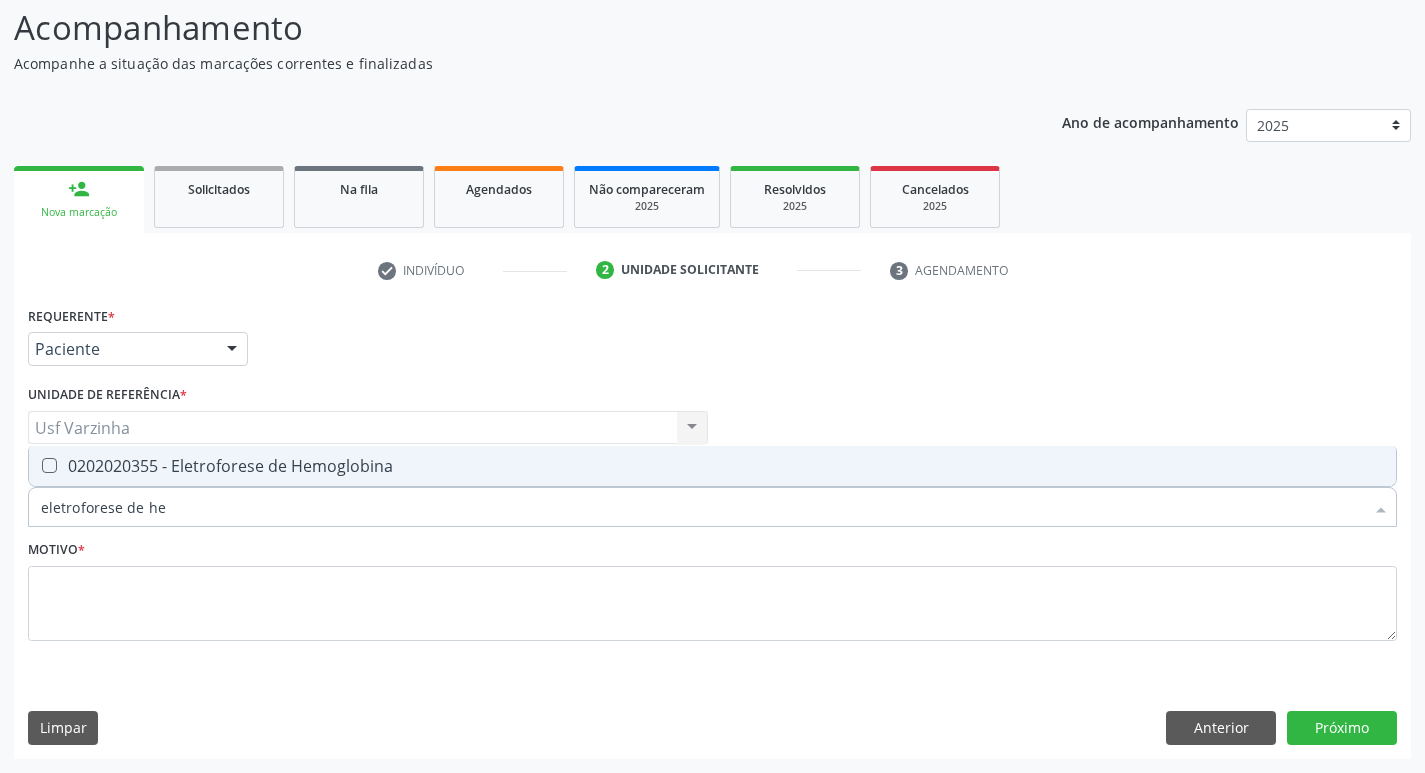 type on "eletroforese de hem" 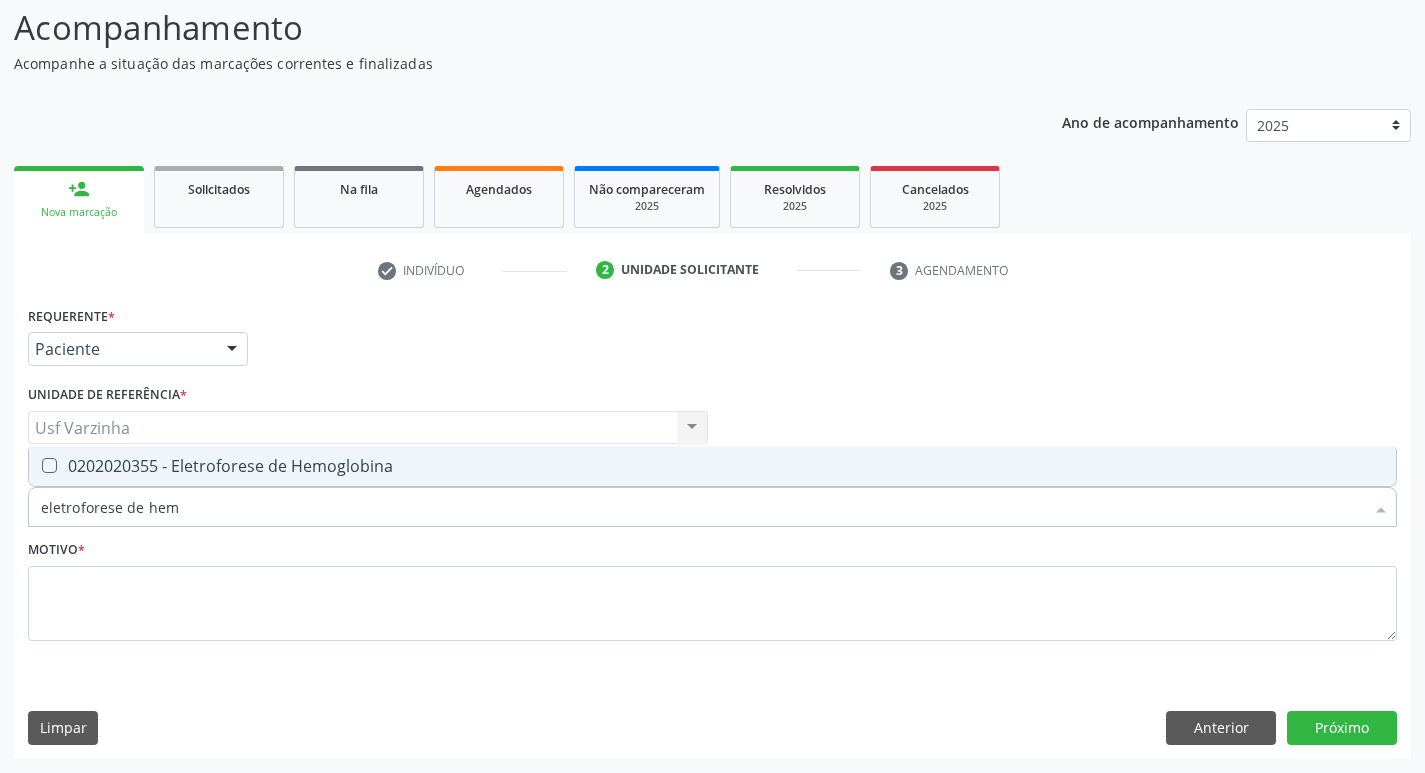 click on "0202020355 - Eletroforese de Hemoglobina" at bounding box center [712, 466] 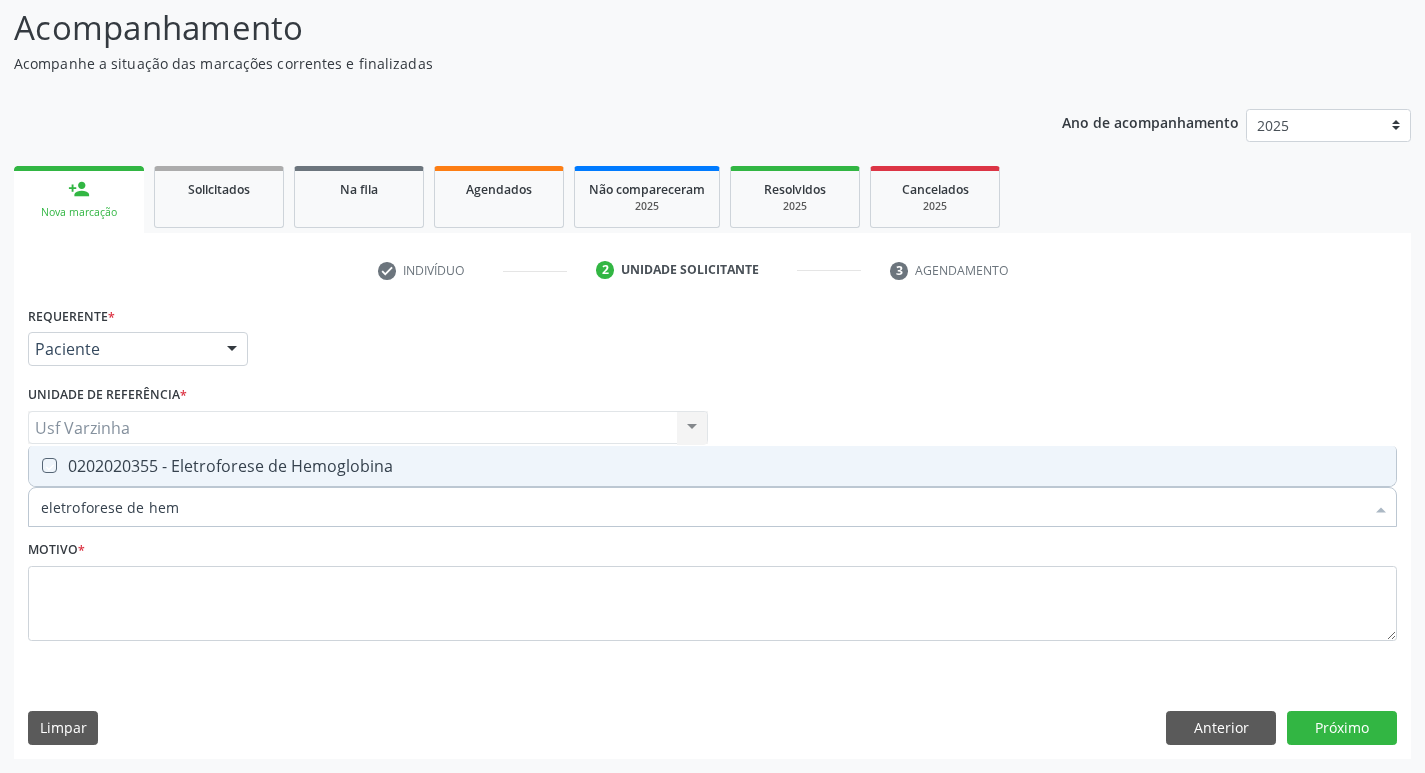 checkbox on "true" 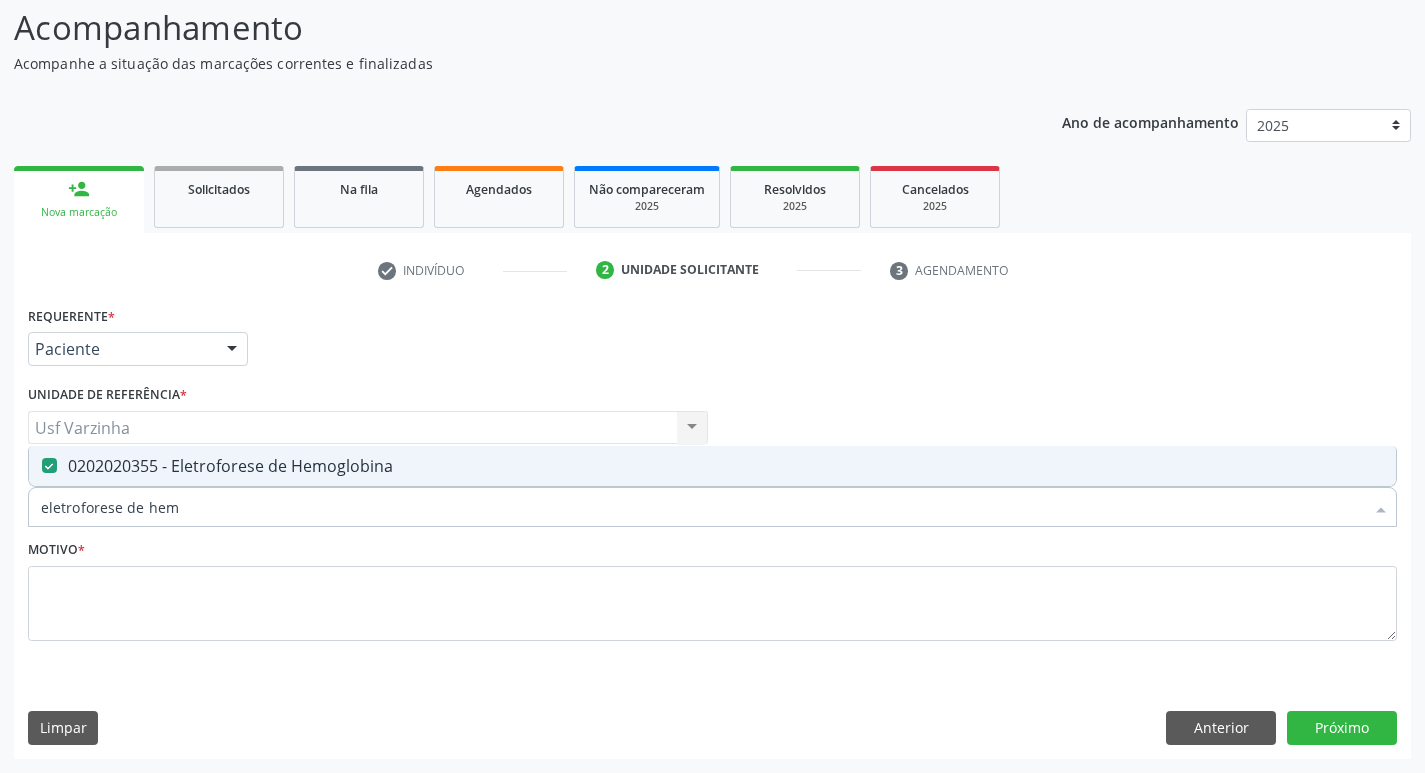 click on "eletroforese de hem" at bounding box center (702, 507) 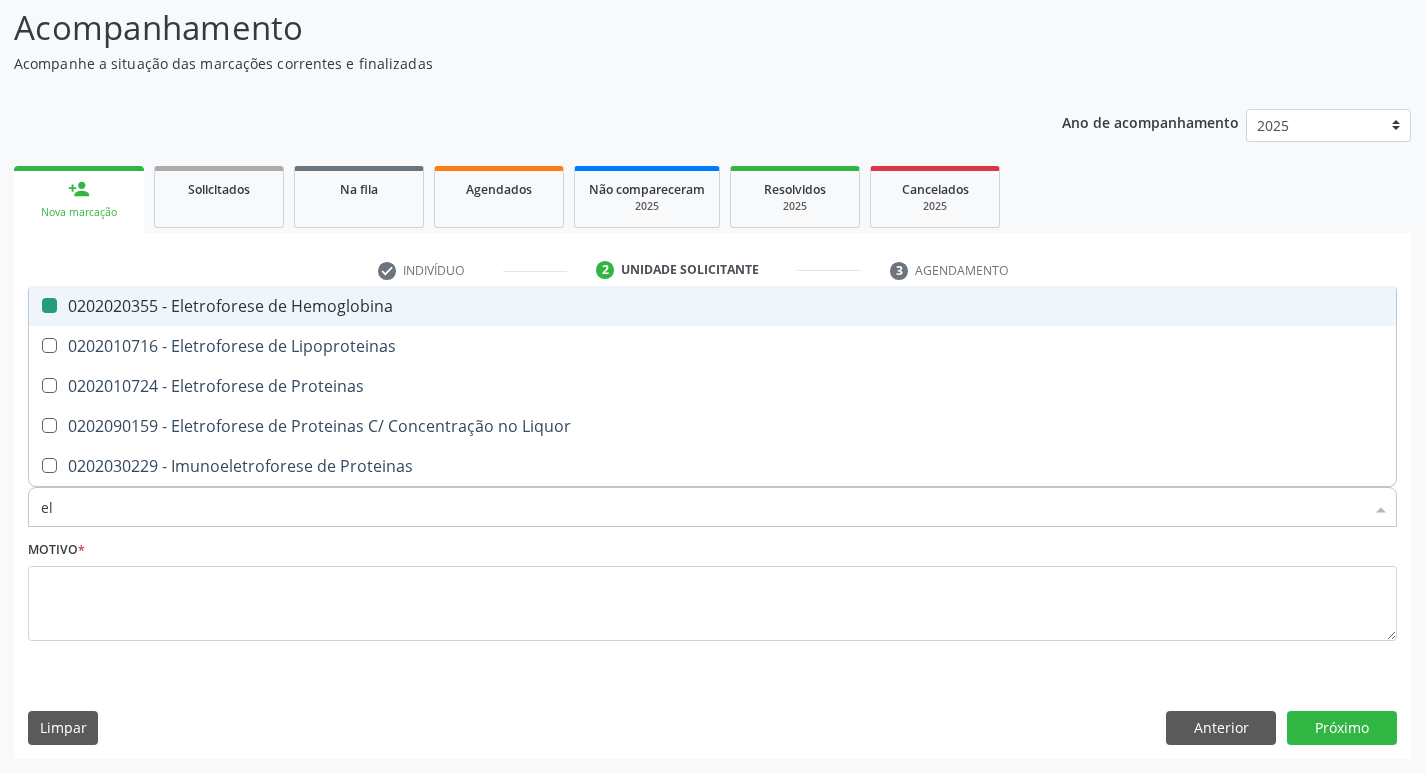 type on "e" 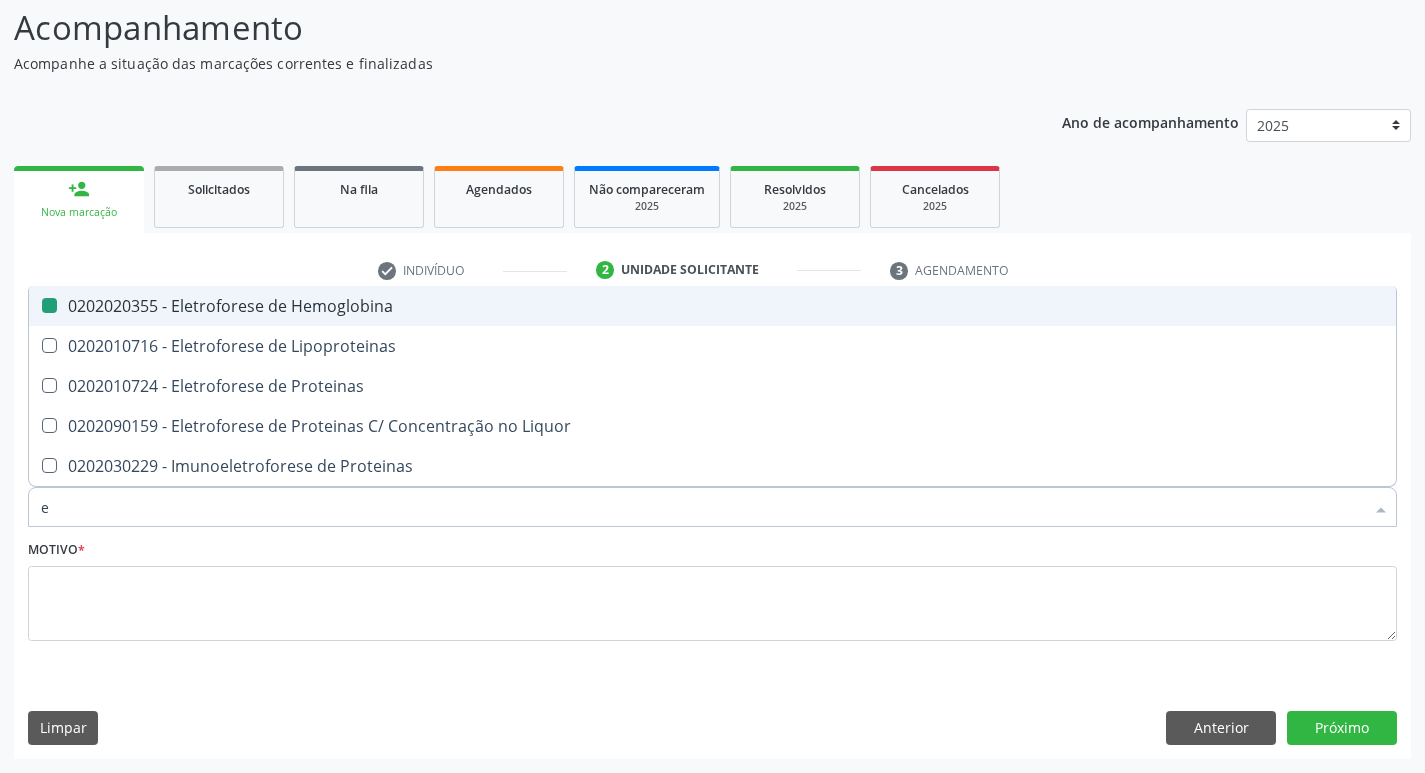 type 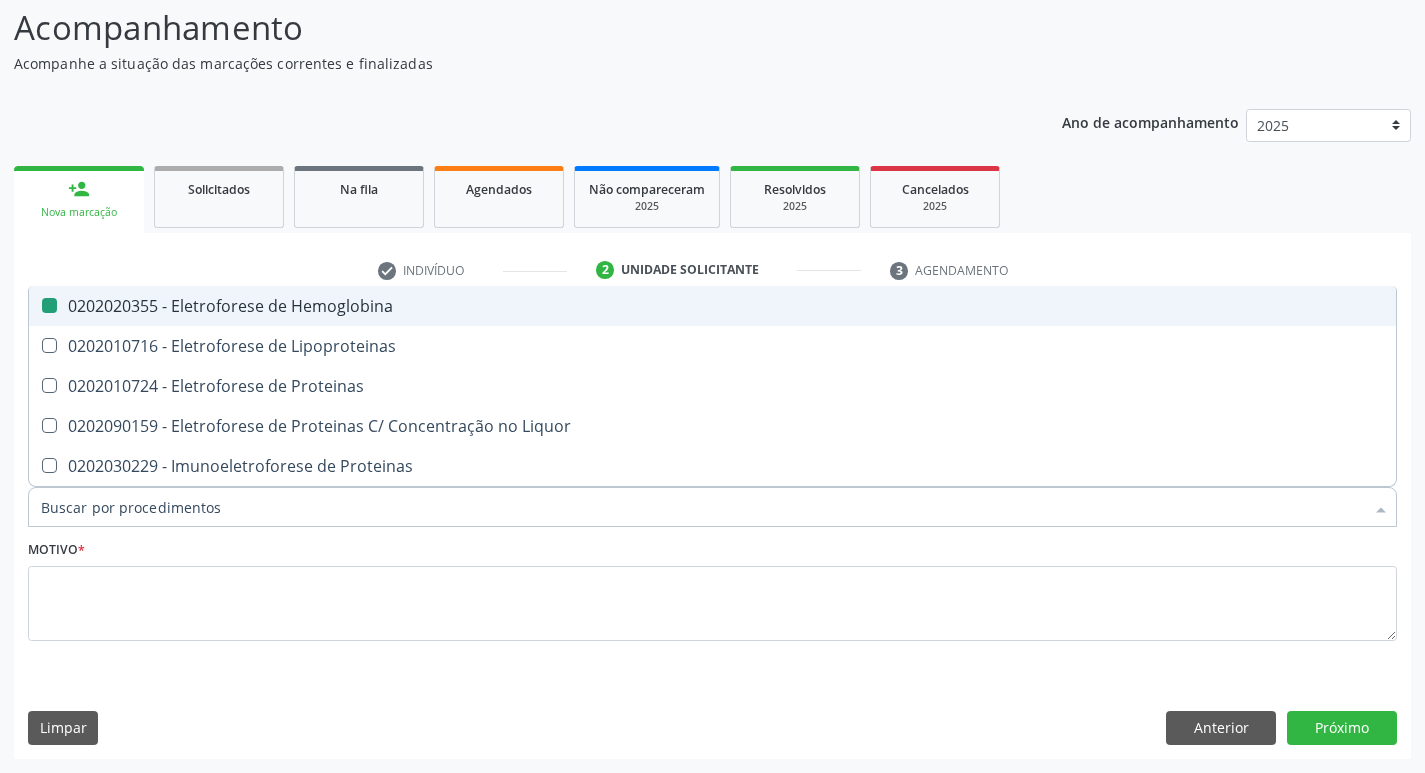 checkbox on "false" 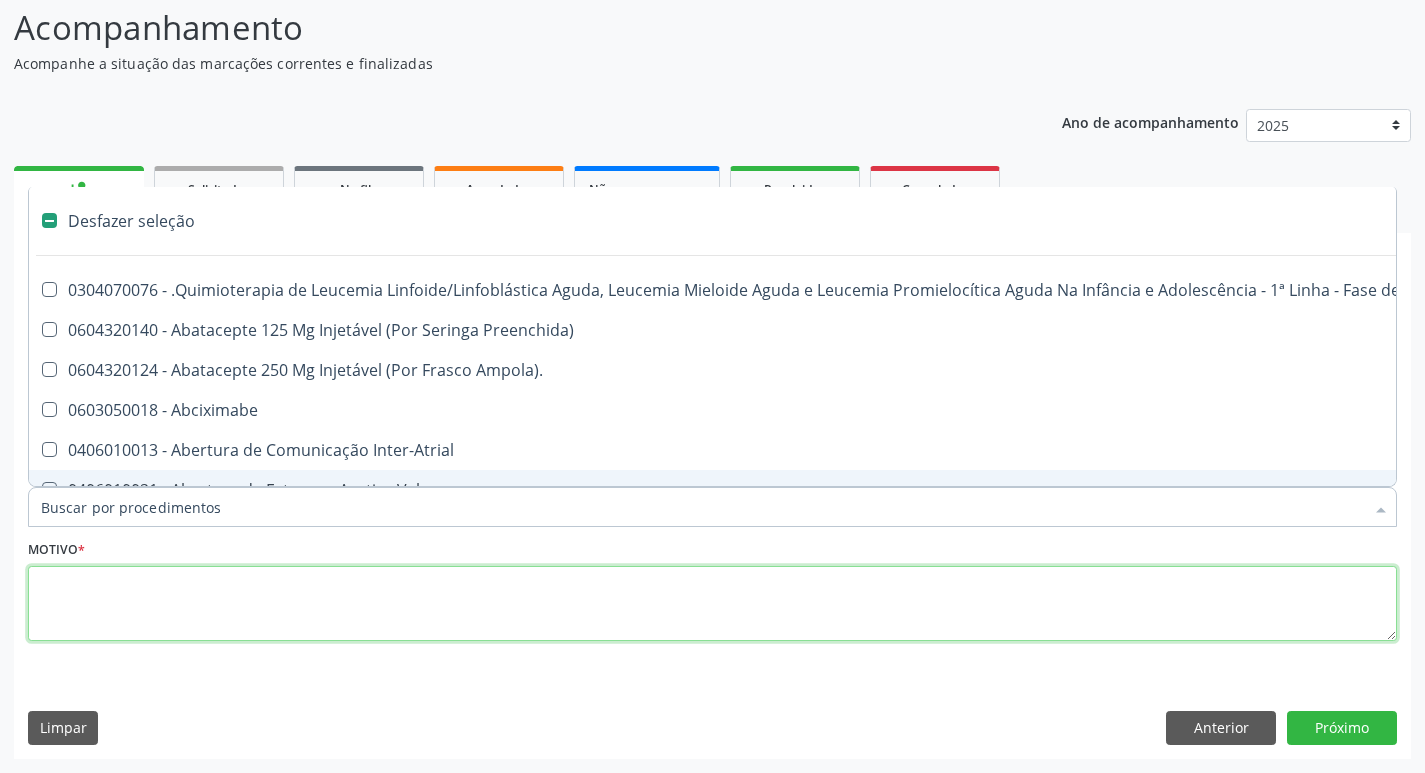 click at bounding box center (712, 604) 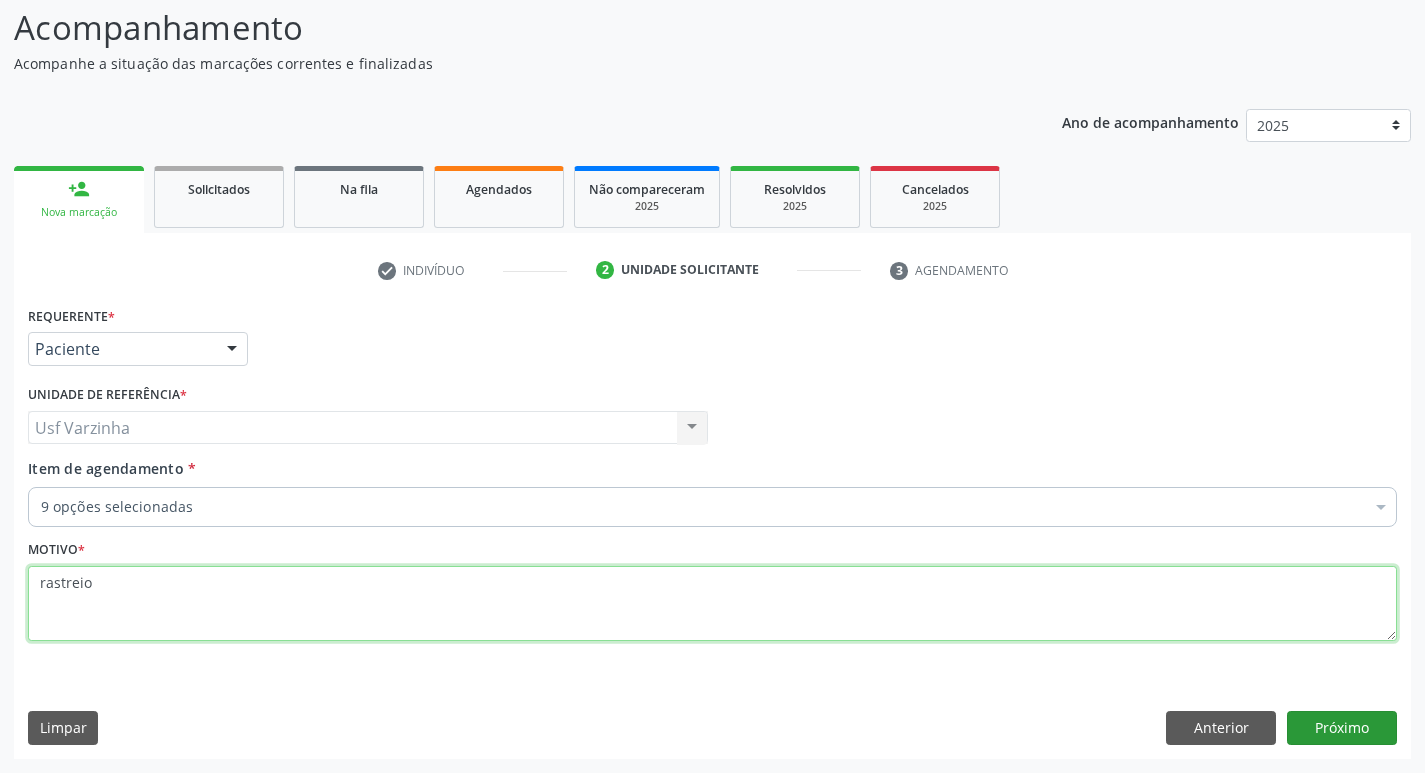 type on "rastreio" 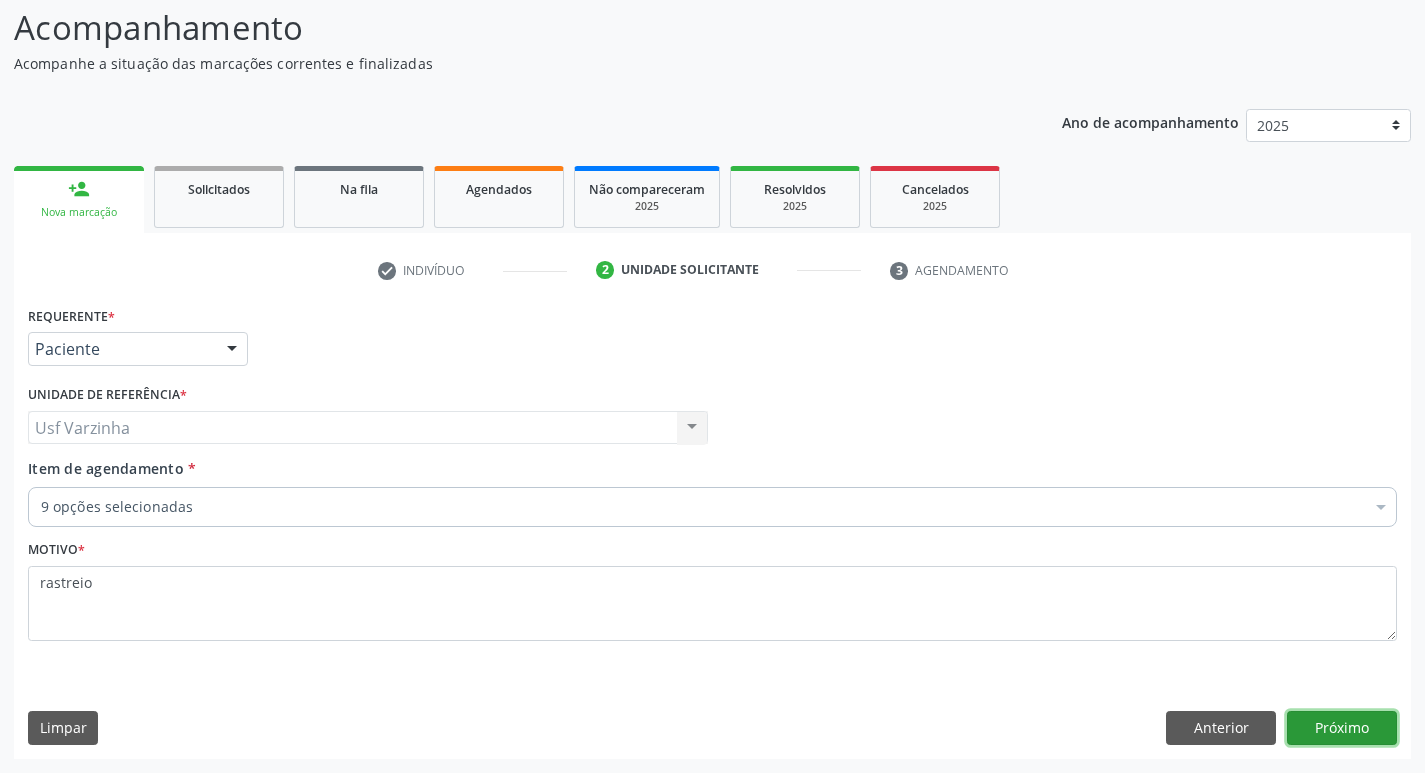 click on "Próximo" at bounding box center [1342, 728] 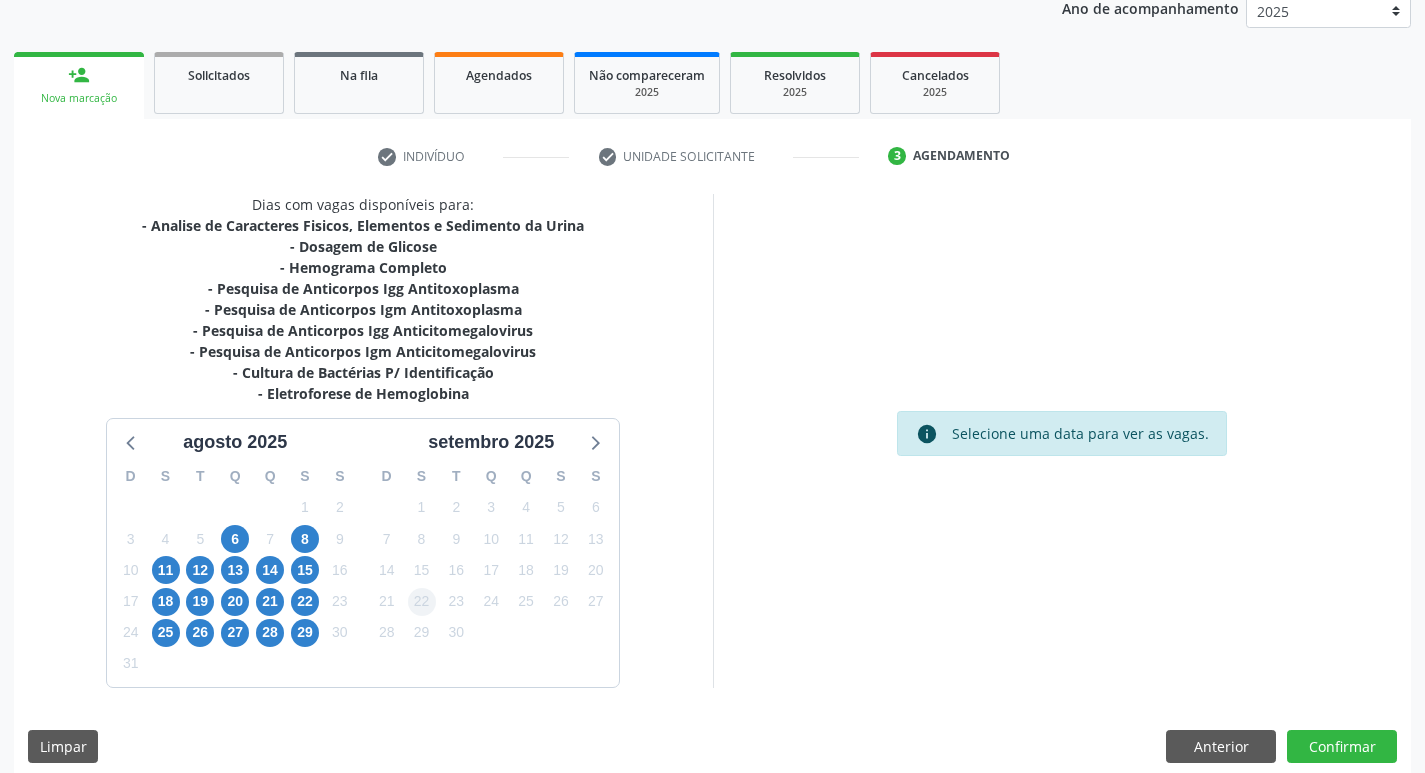 scroll, scrollTop: 265, scrollLeft: 0, axis: vertical 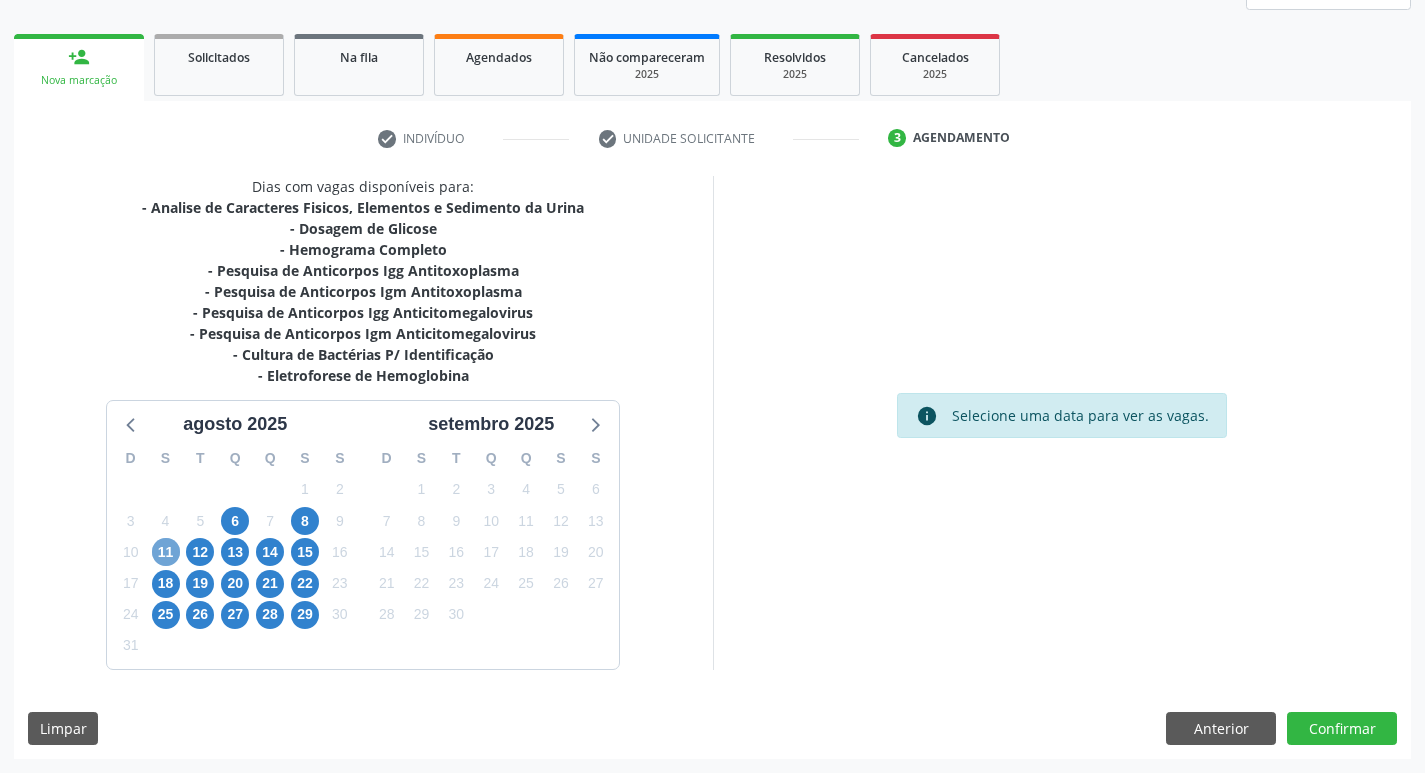 click on "11" at bounding box center (166, 552) 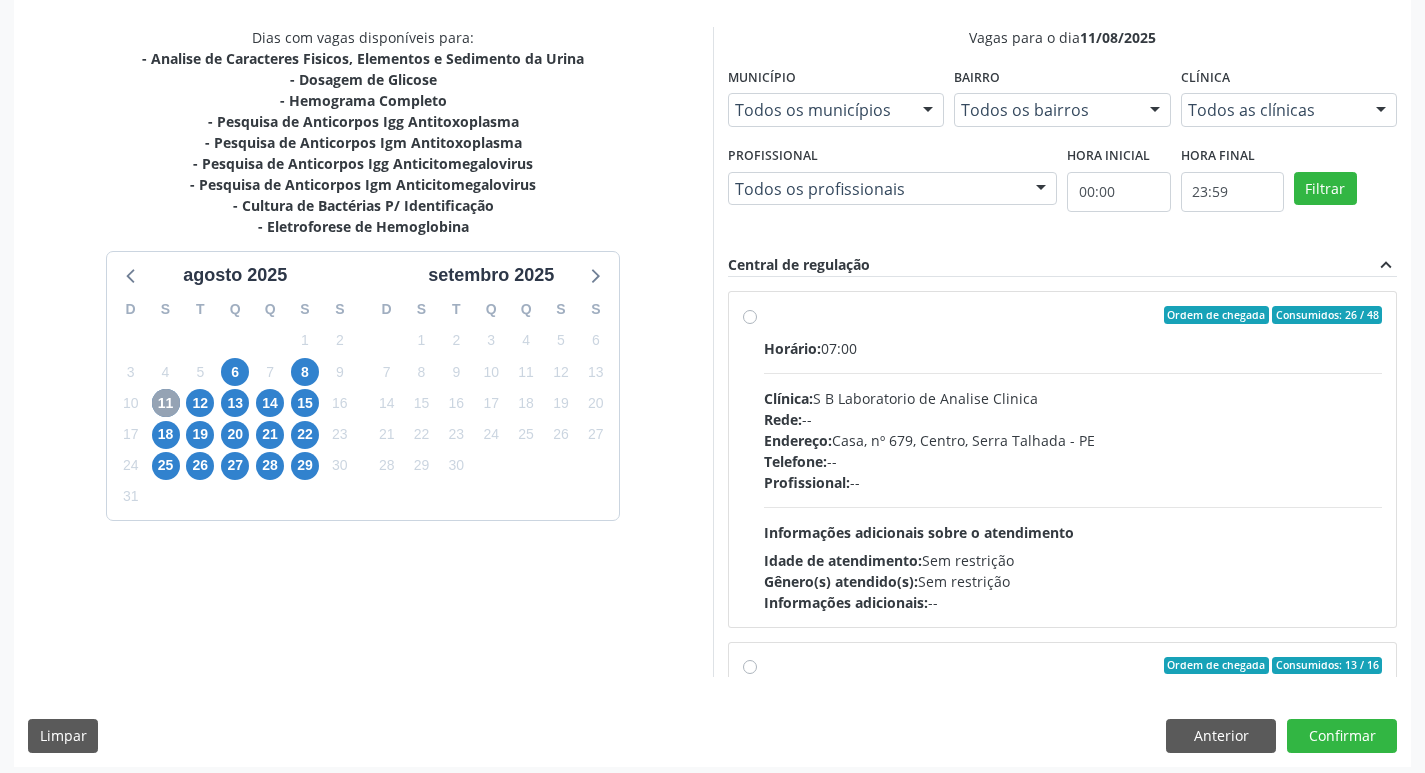 scroll, scrollTop: 422, scrollLeft: 0, axis: vertical 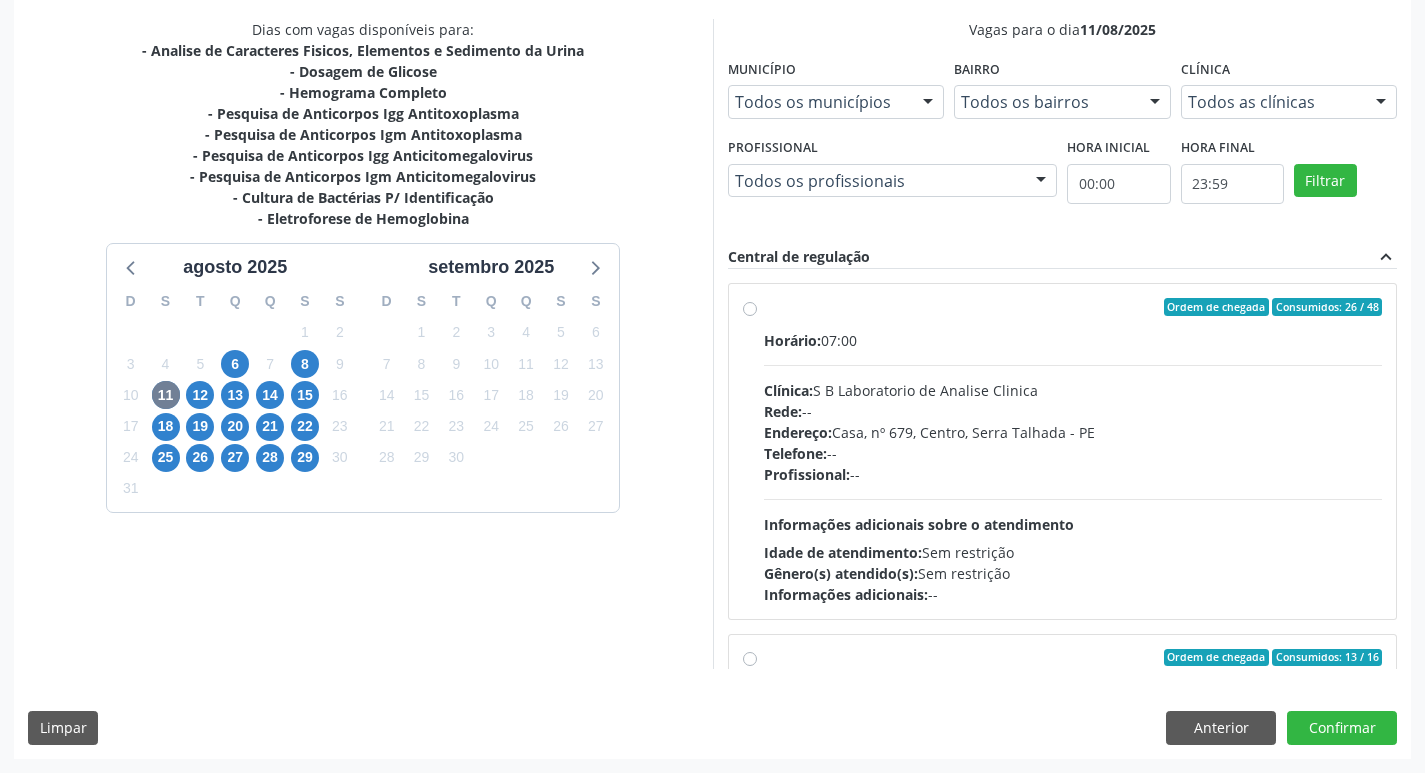 click on "Ordem de chegada
Consumidos: 26 / 48
Horário:   07:00
Clínica:  S B Laboratorio de Analise Clinica
Rede:
--
Endereço:   Casa, nº 679, Centro, Serra Talhada - PE
Telefone:   --
Profissional:
--
Informações adicionais sobre o atendimento
Idade de atendimento:
Sem restrição
Gênero(s) atendido(s):
Sem restrição
Informações adicionais:
--" at bounding box center [1063, 451] 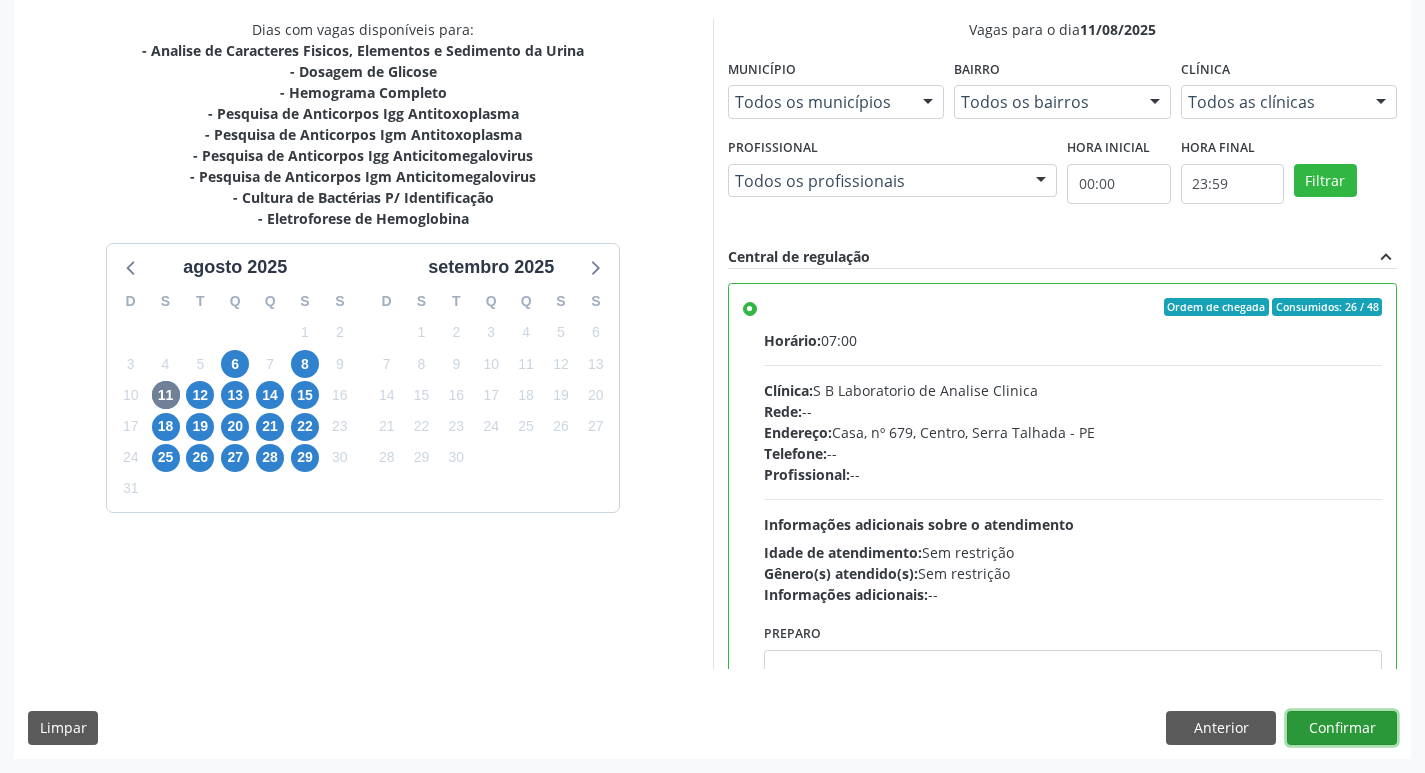 click on "Confirmar" at bounding box center [1342, 728] 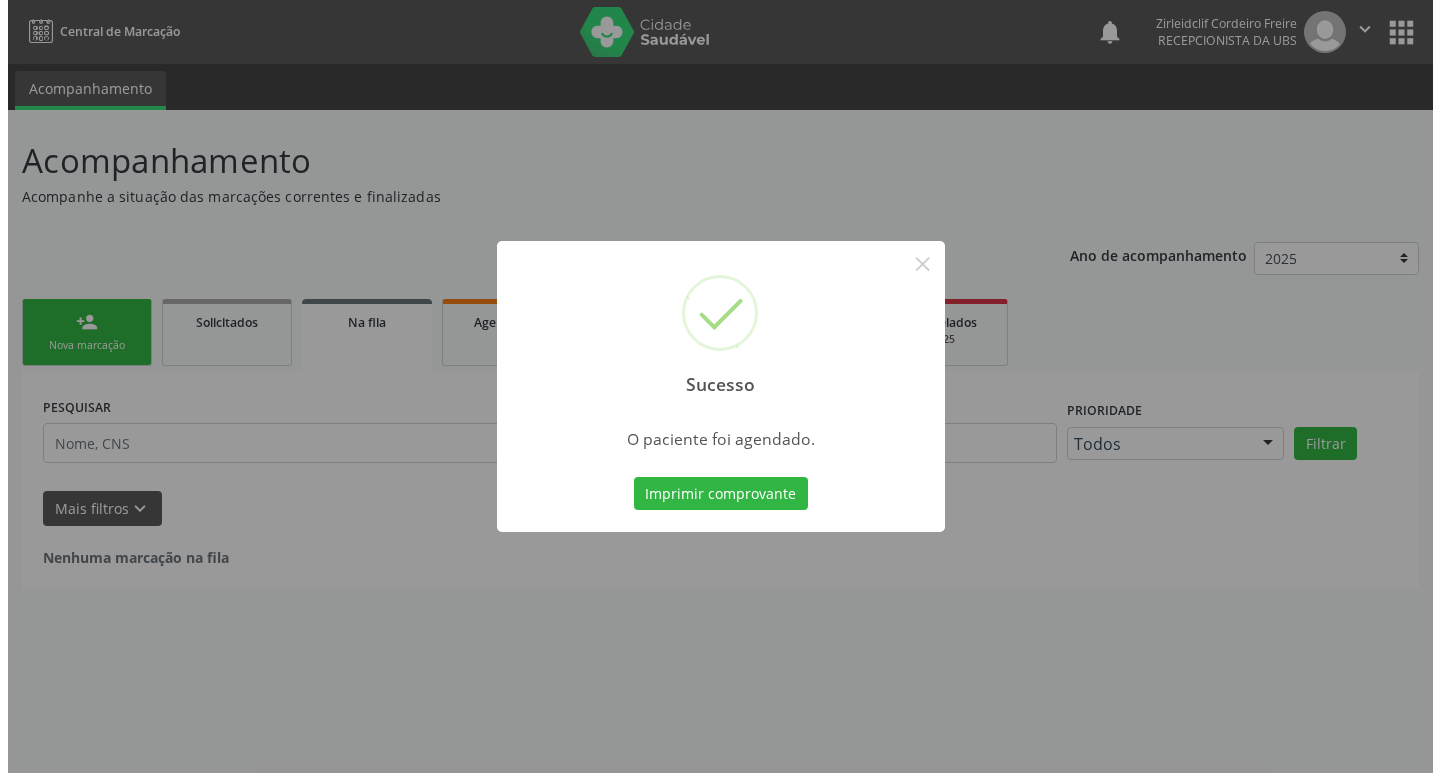 scroll, scrollTop: 0, scrollLeft: 0, axis: both 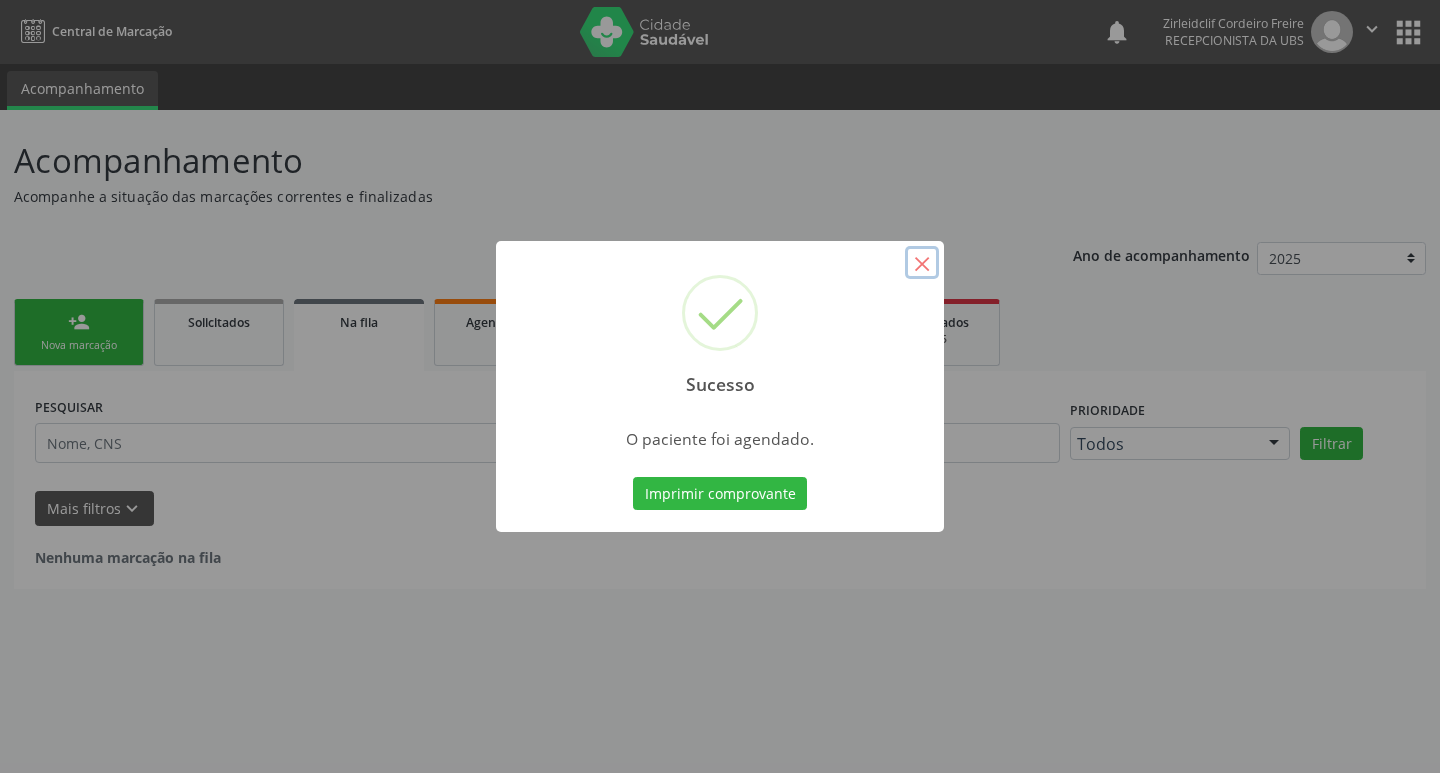 click on "×" at bounding box center [922, 263] 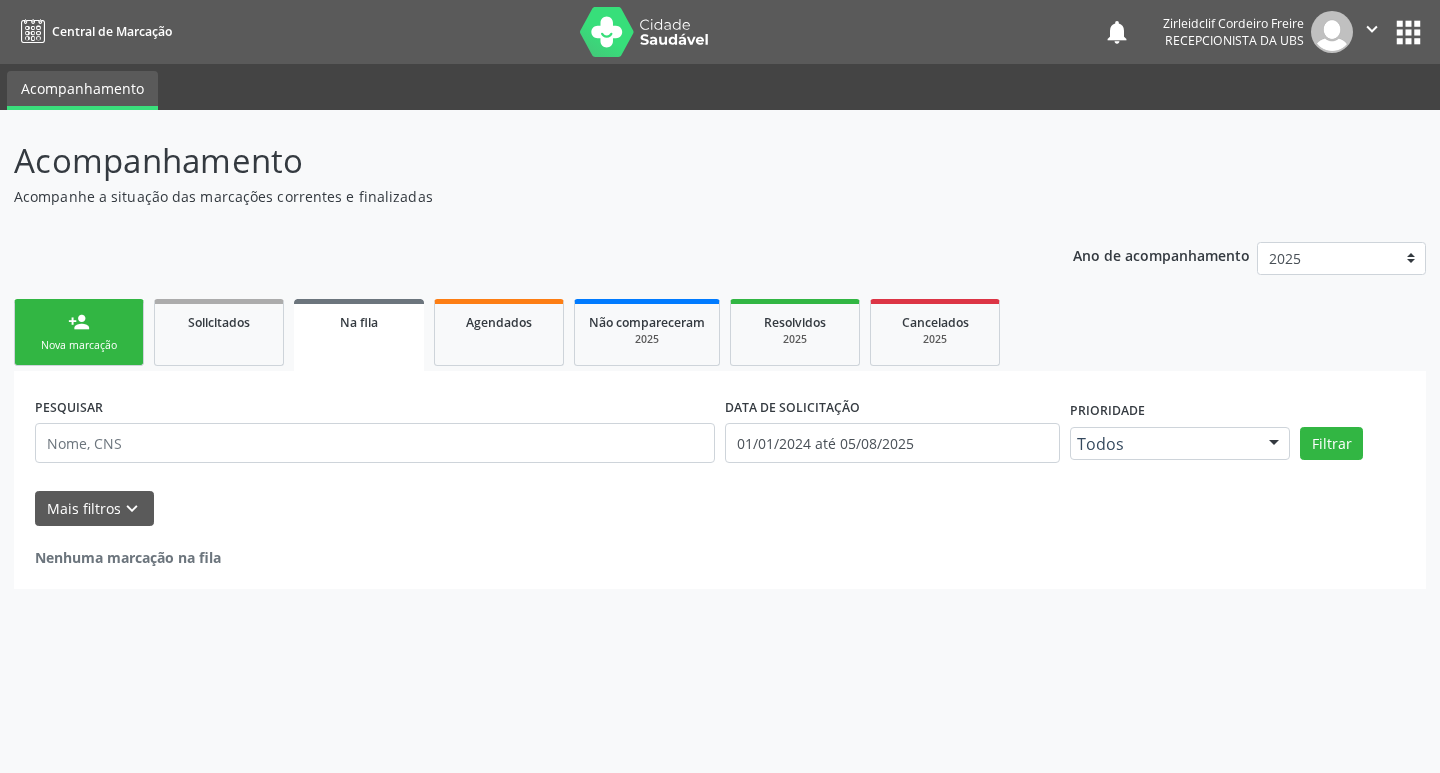 click on "person_add
Nova marcação" at bounding box center [79, 332] 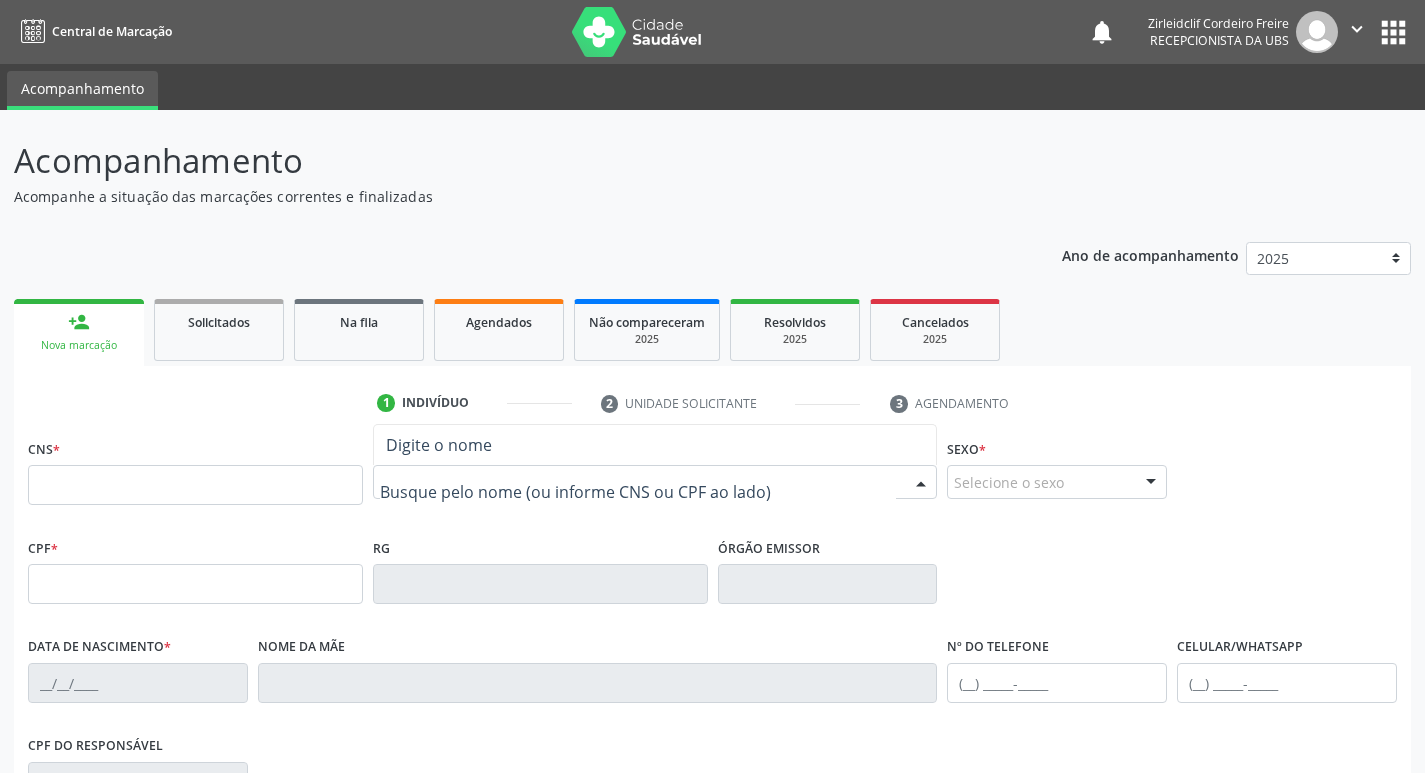 click at bounding box center (655, 482) 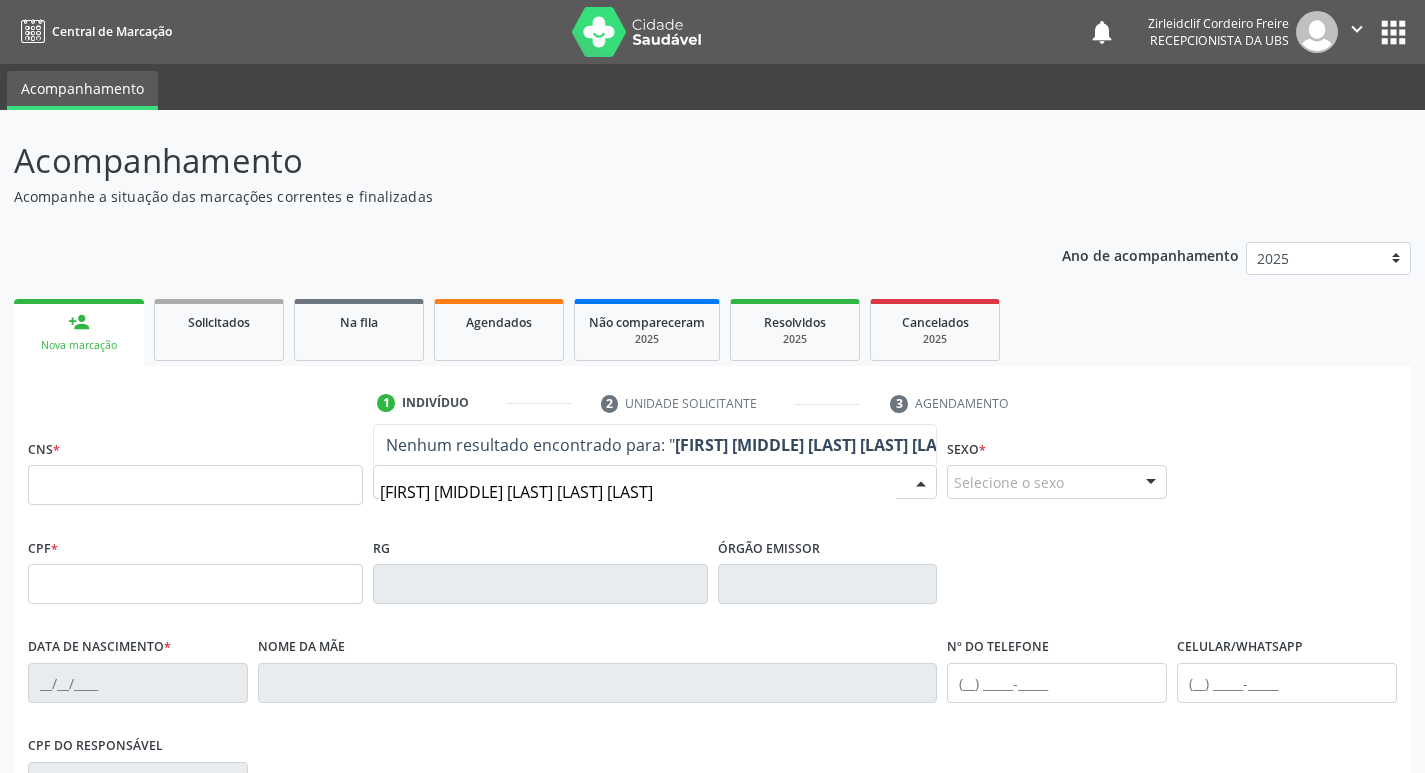 click on "joae auricelio da silva souza" at bounding box center [638, 492] 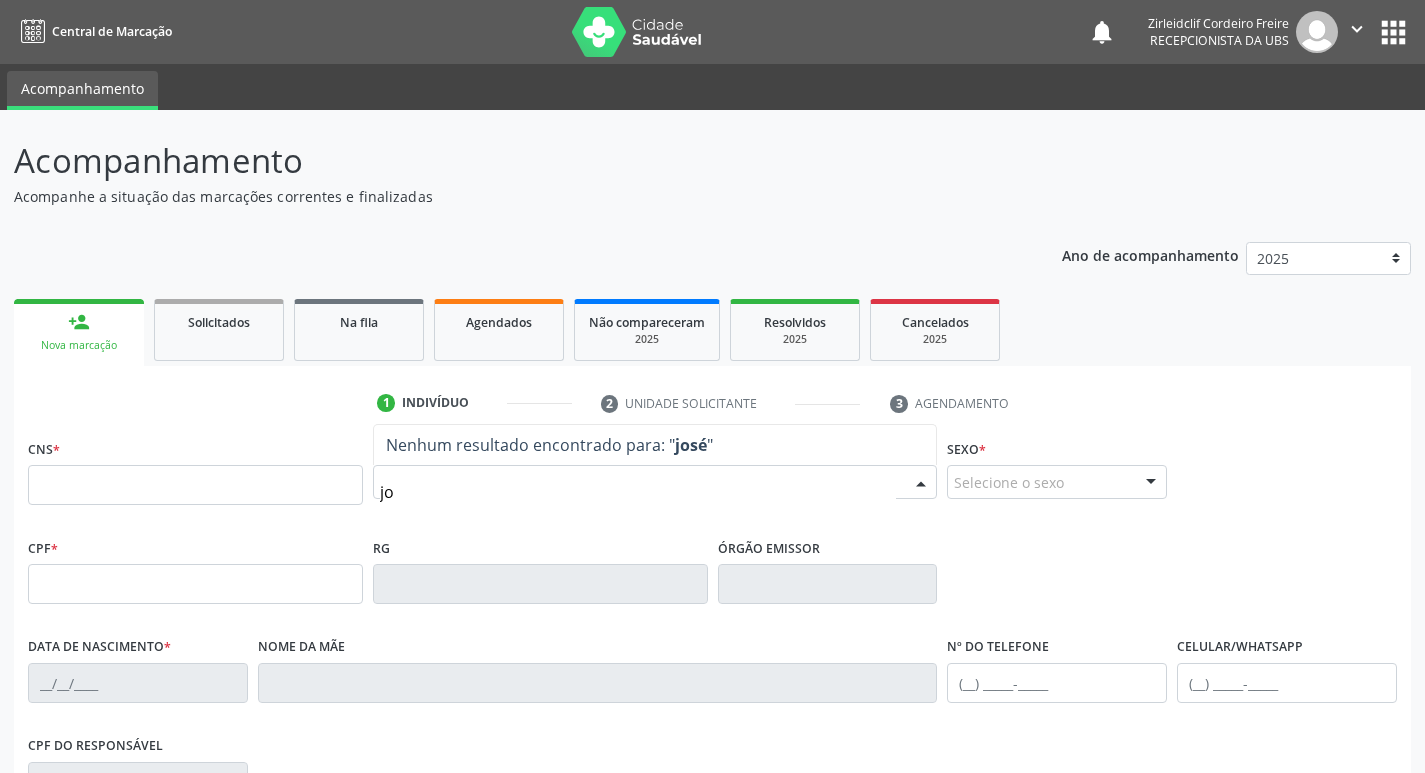 type on "j" 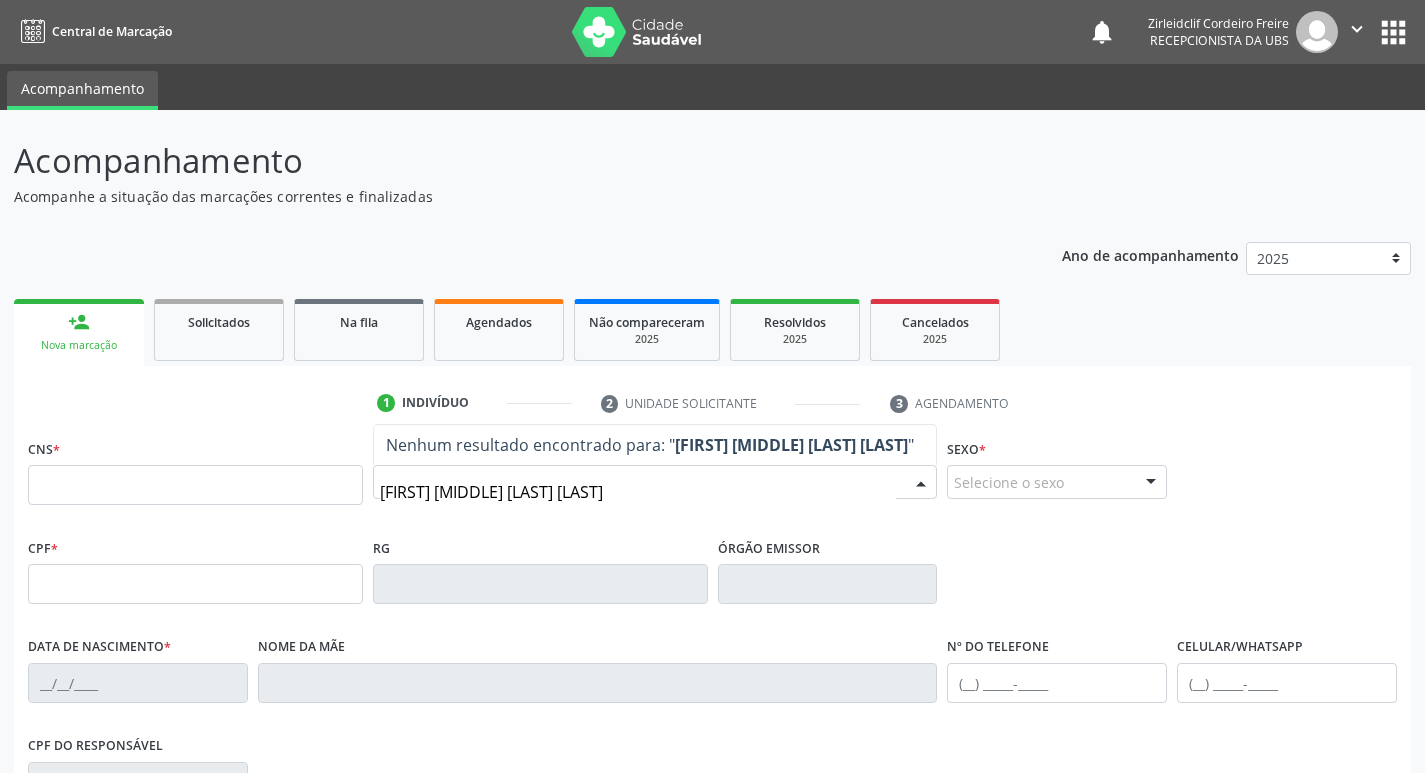 type on "maria joice da silva" 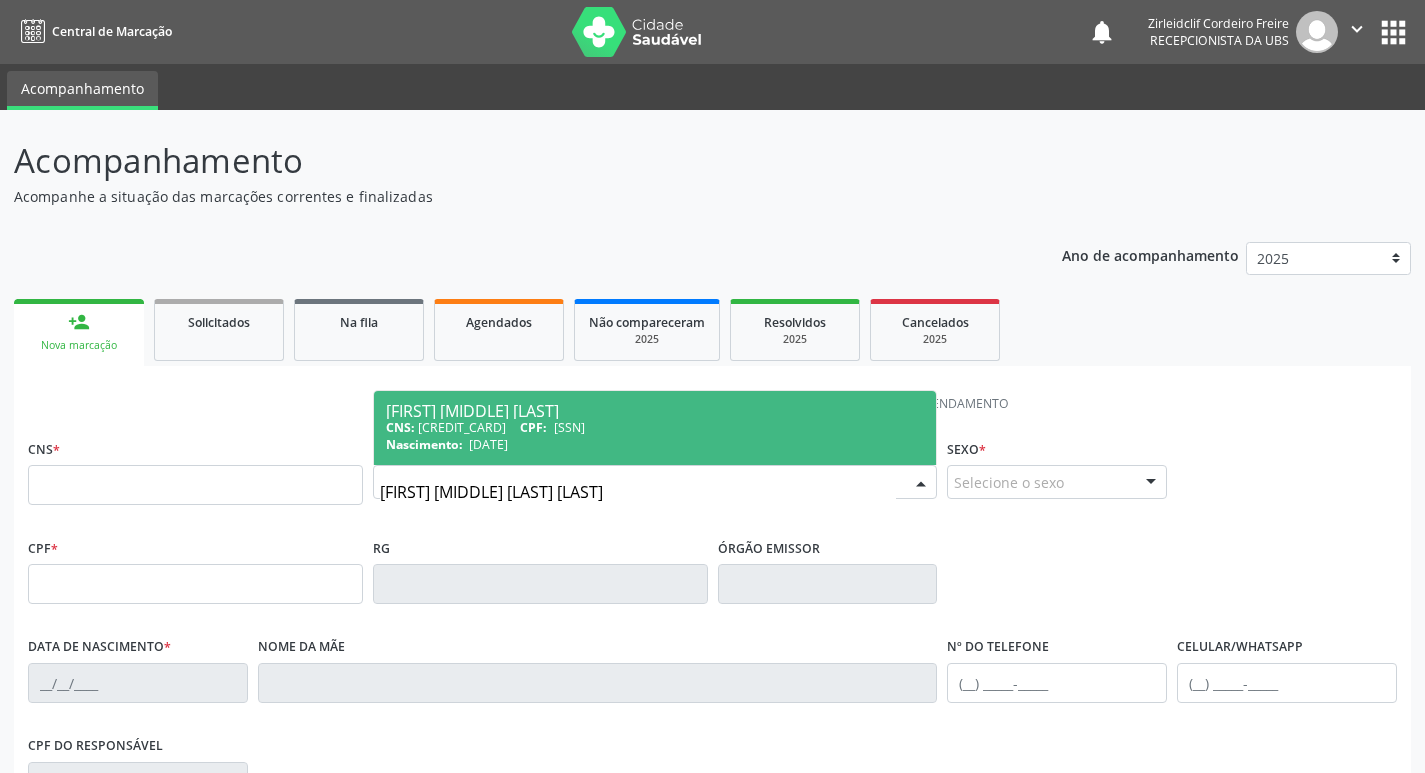 click on "Nascimento:
24/02/2003" at bounding box center [655, 444] 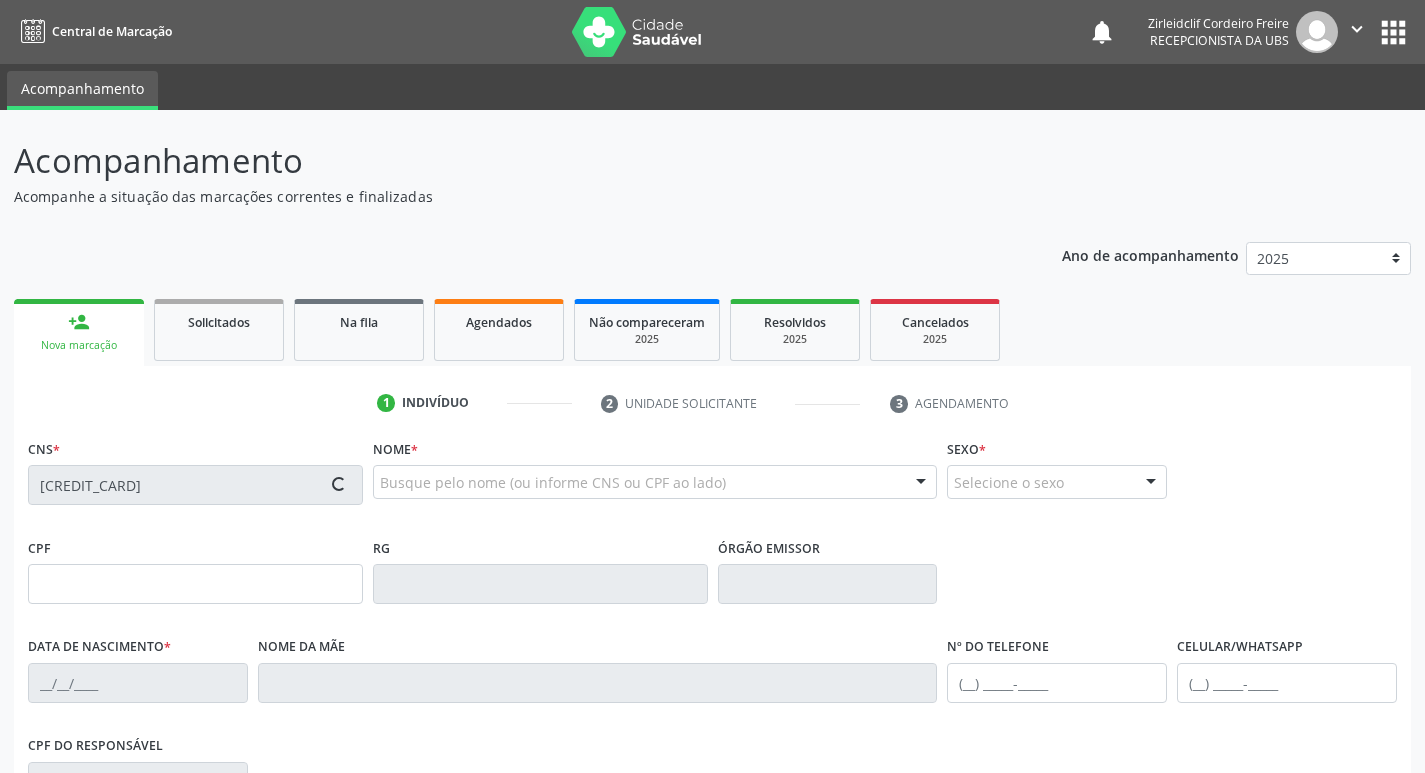 type on "111.965.284-70" 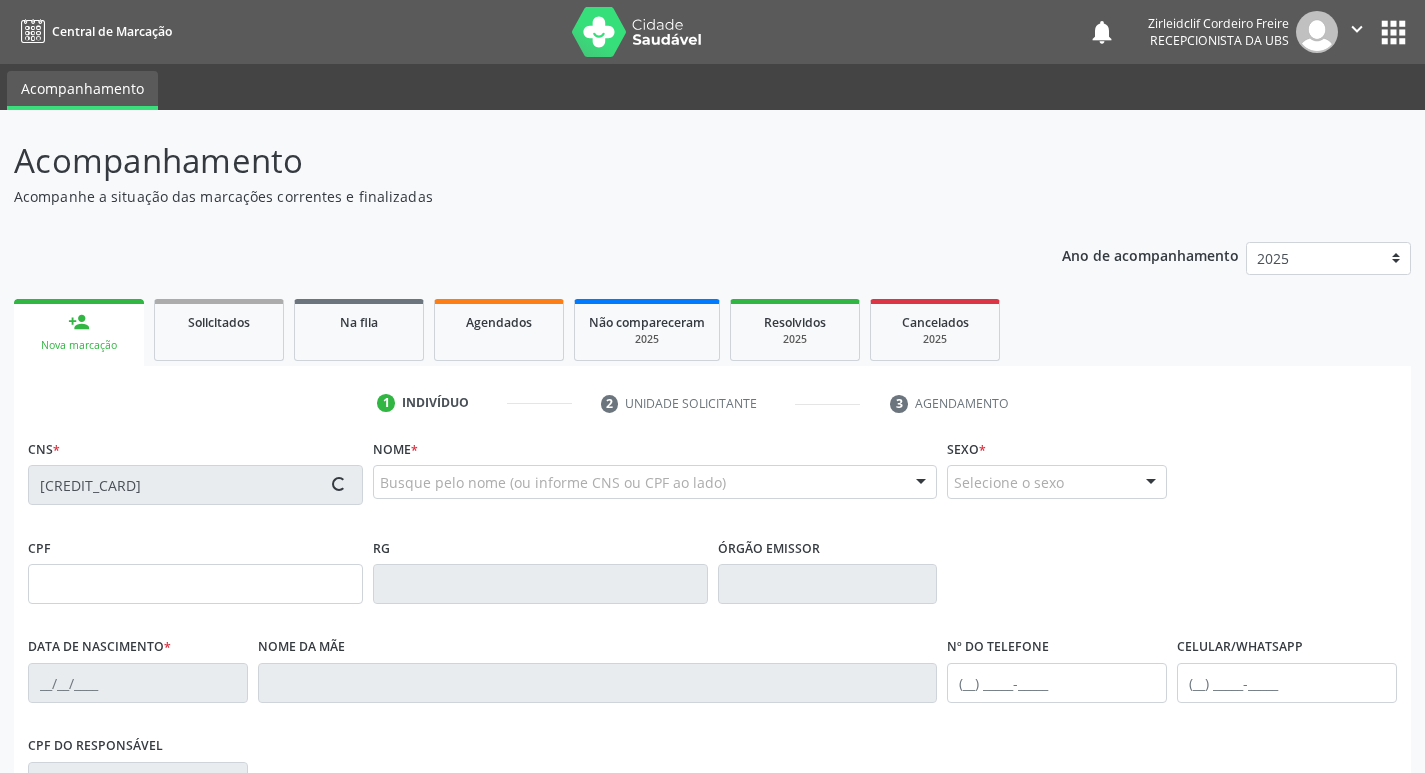 type on "24/02/2003" 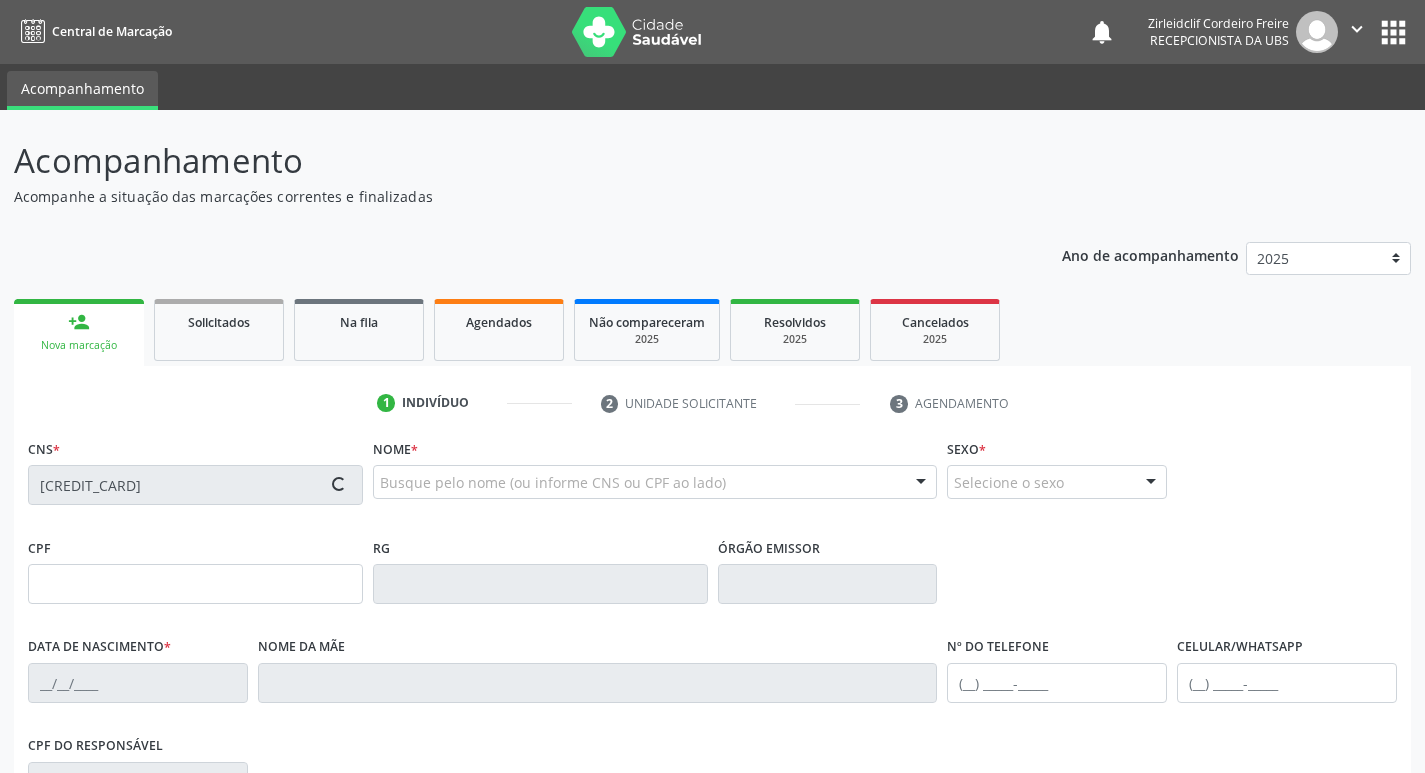 type on "Maria Ilza Silva" 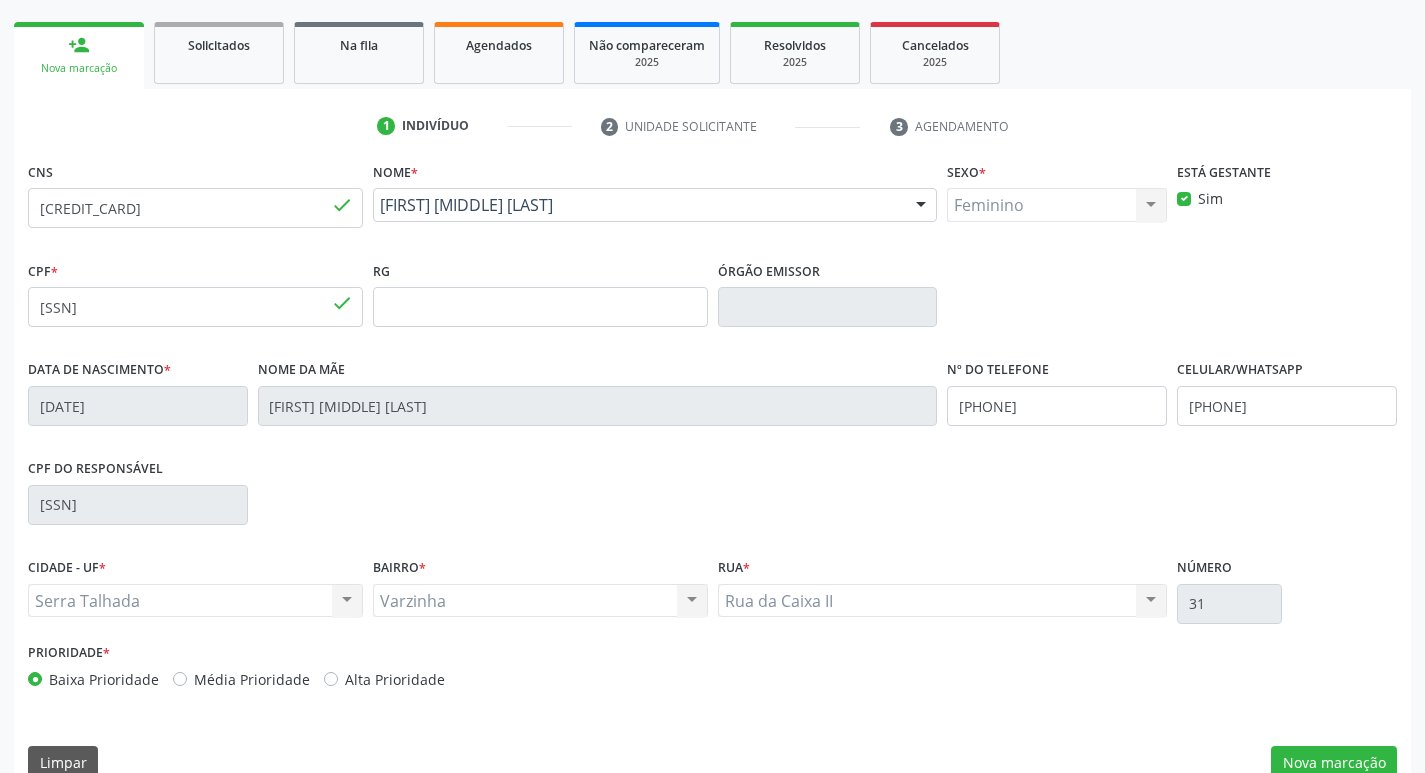 scroll, scrollTop: 311, scrollLeft: 0, axis: vertical 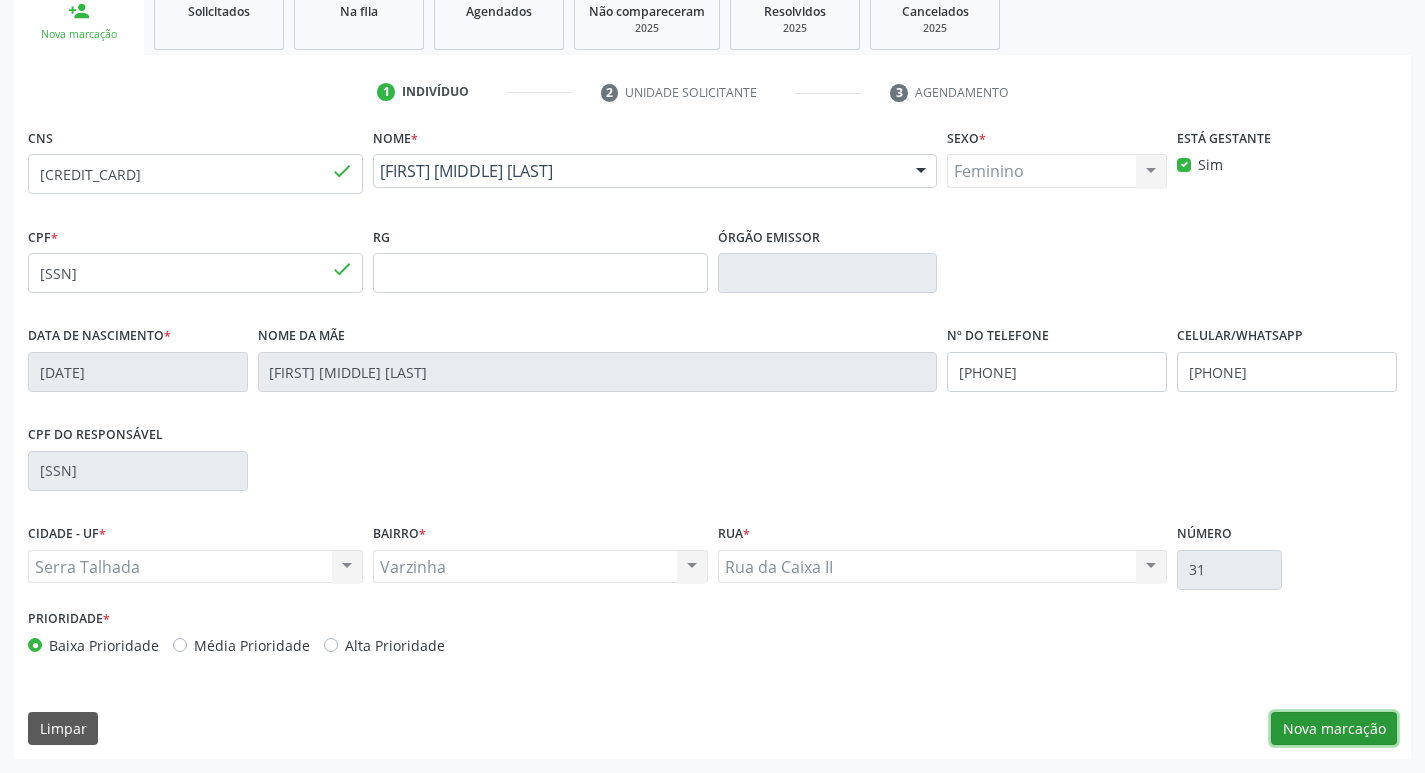 click on "Nova marcação" at bounding box center [1334, 729] 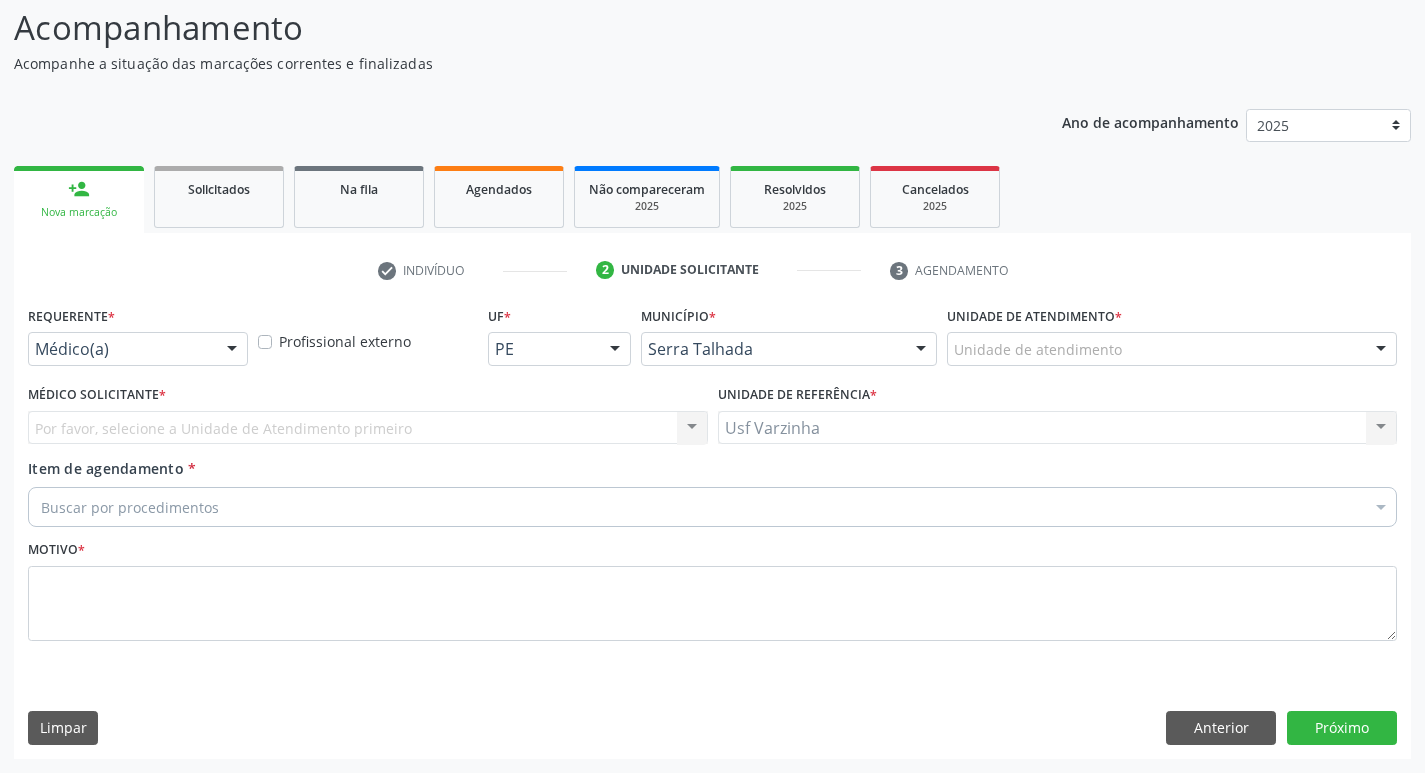 scroll, scrollTop: 133, scrollLeft: 0, axis: vertical 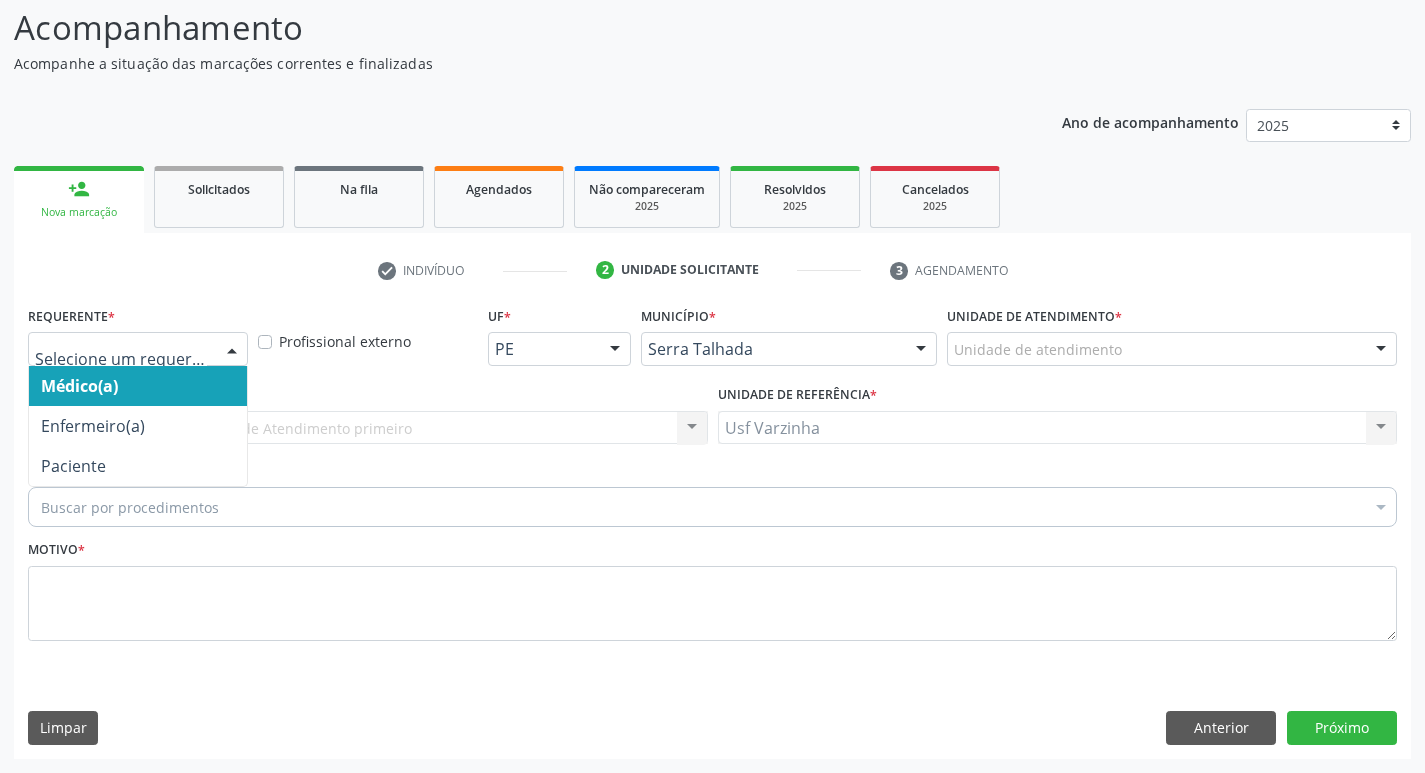 click at bounding box center [232, 350] 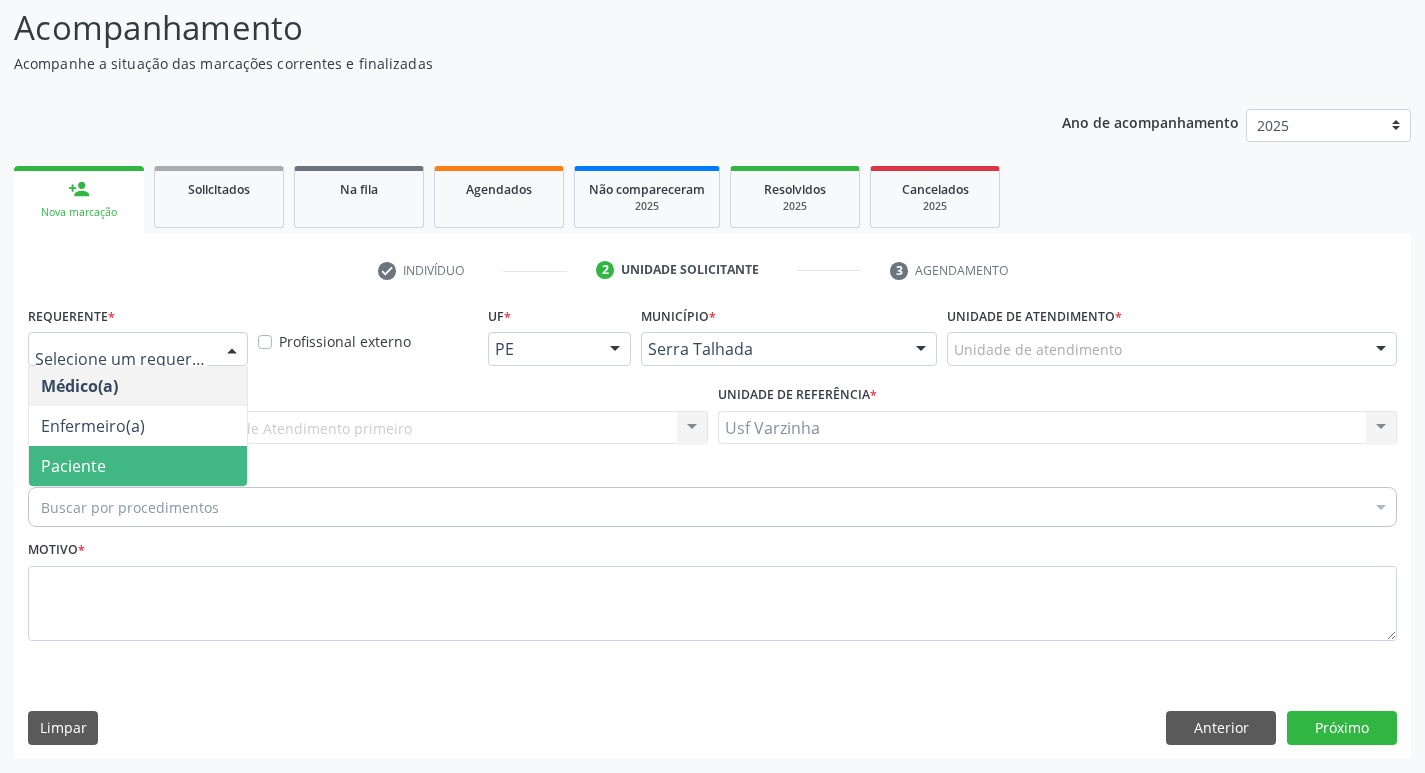 click on "Paciente" at bounding box center [138, 466] 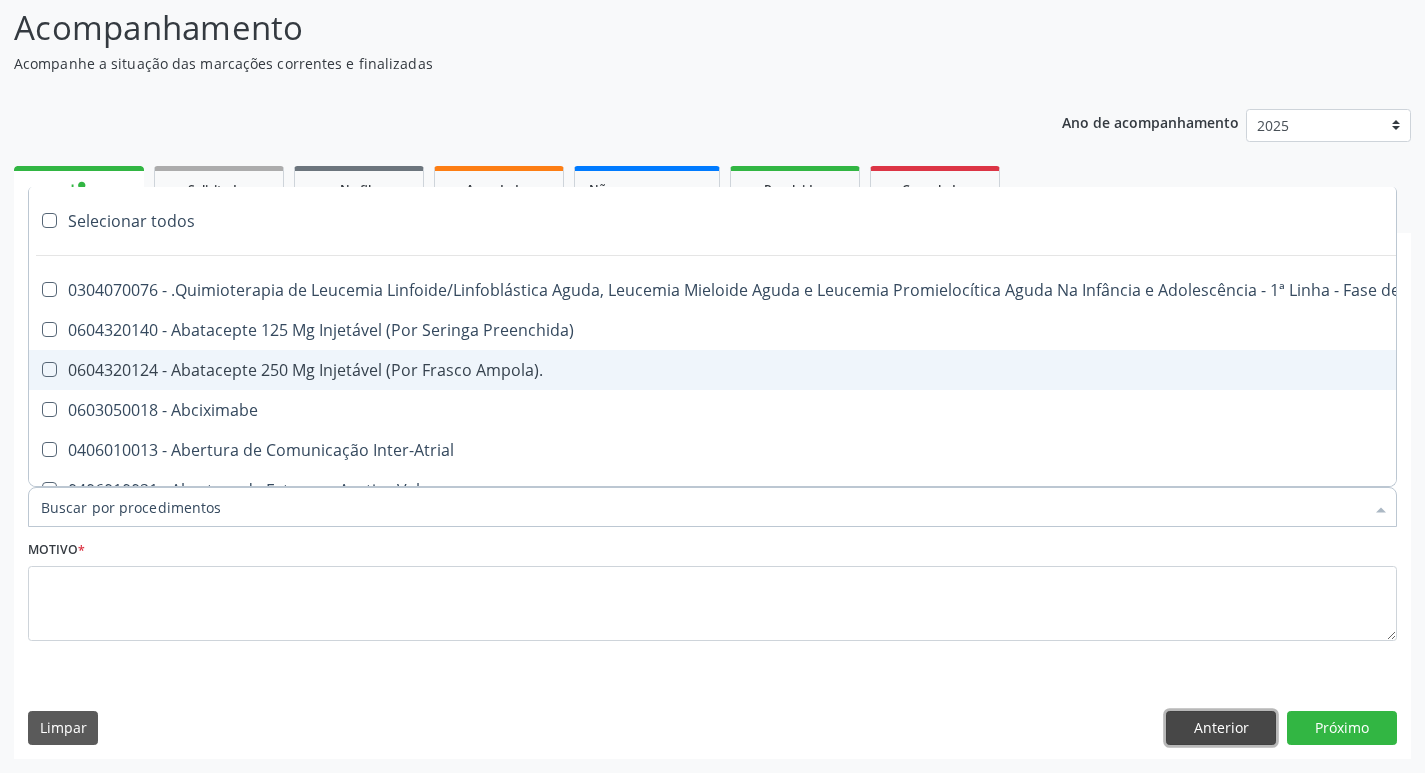 click on "Anterior" at bounding box center [1221, 728] 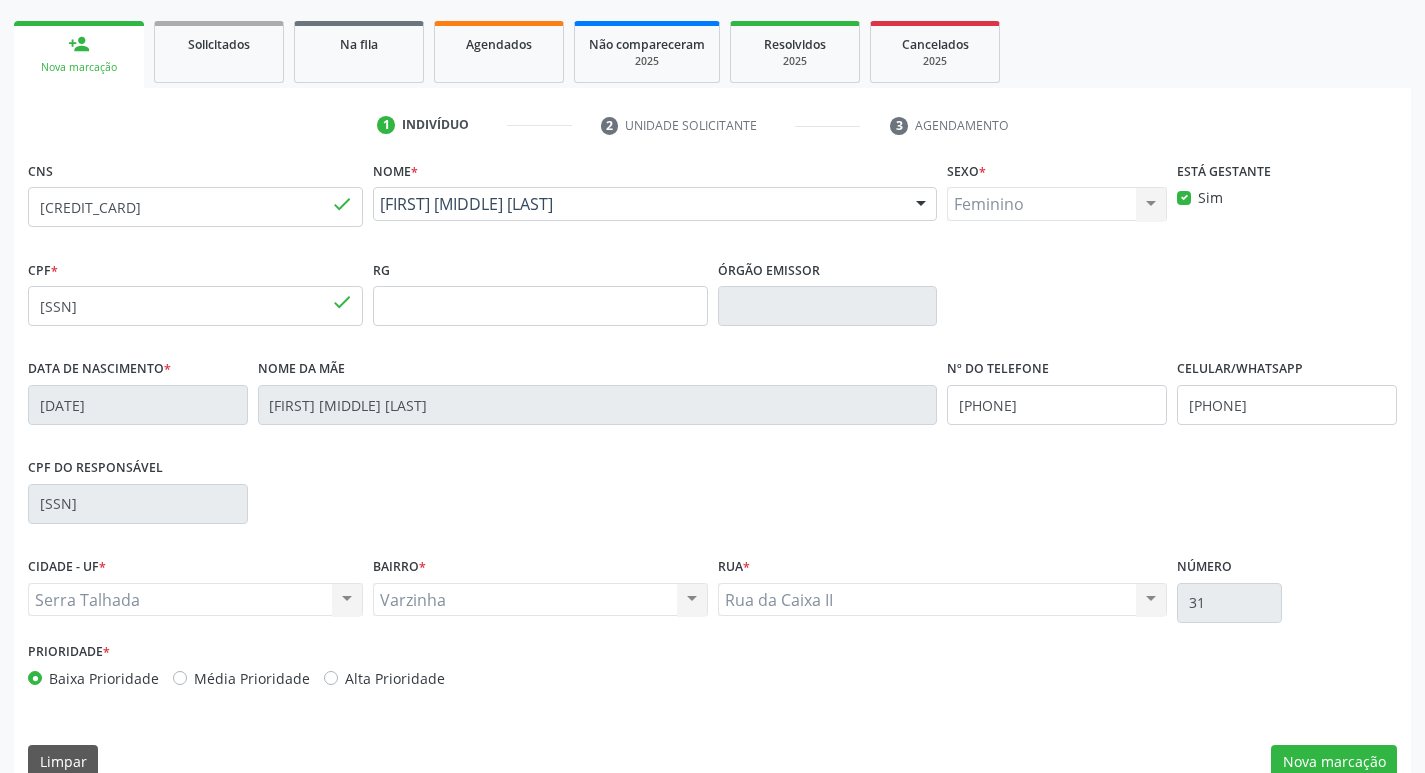 scroll, scrollTop: 311, scrollLeft: 0, axis: vertical 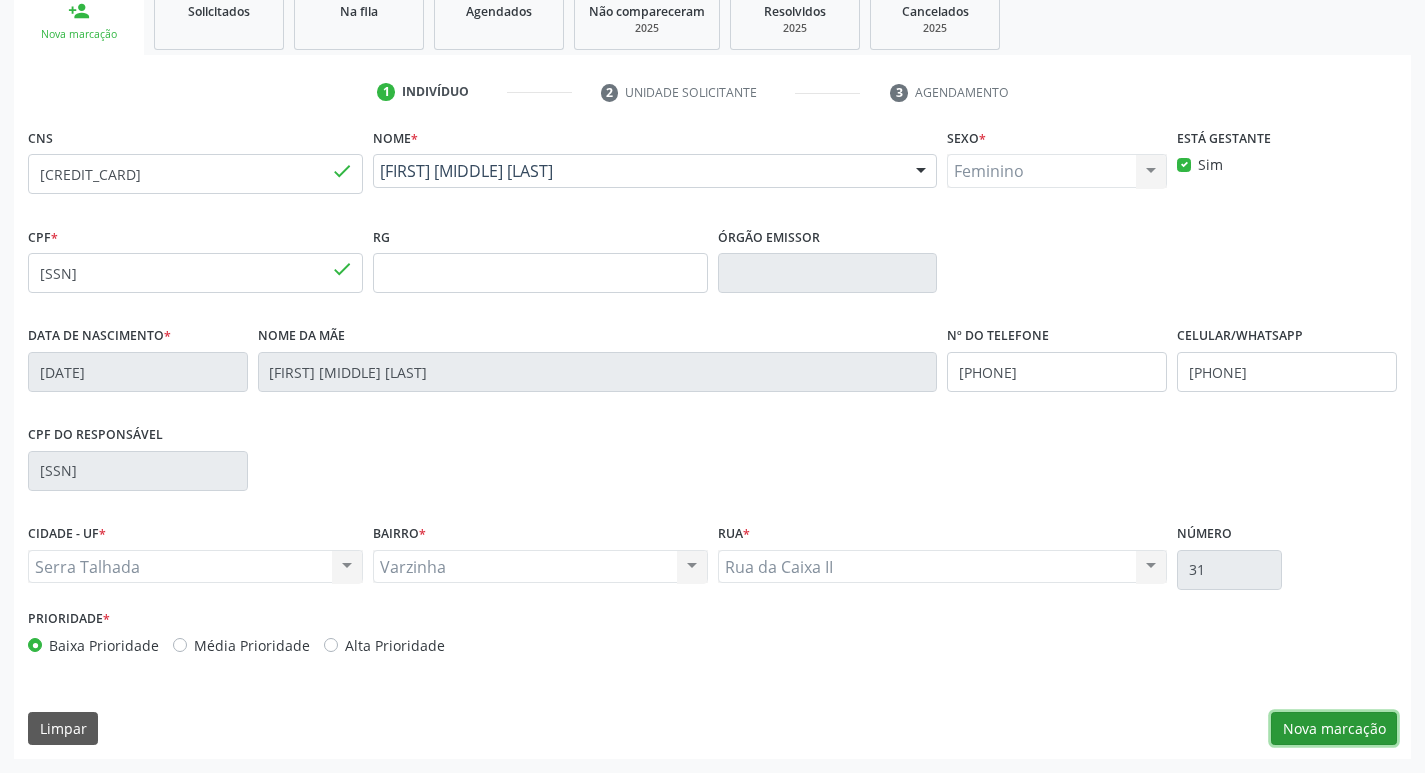 click on "Nova marcação" at bounding box center (1334, 729) 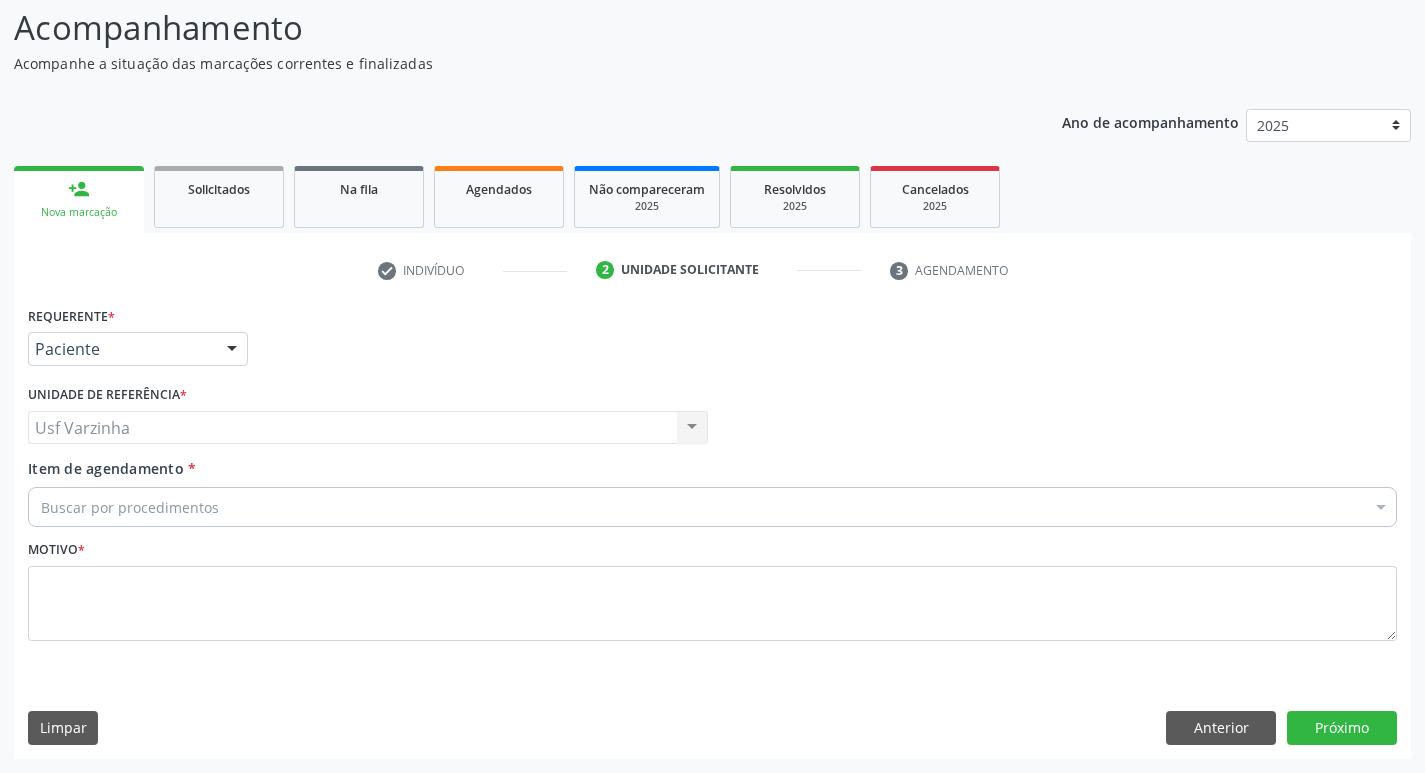 scroll, scrollTop: 133, scrollLeft: 0, axis: vertical 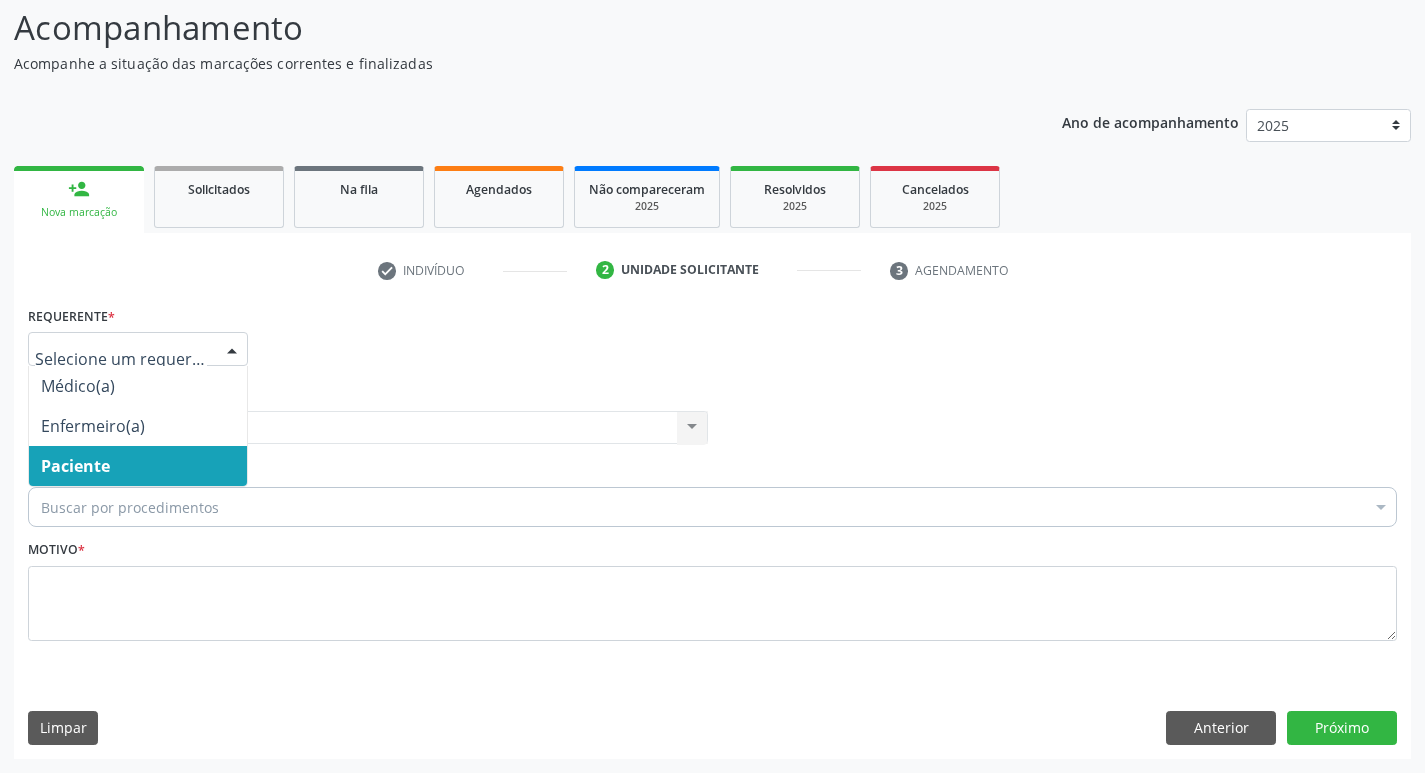click on "Paciente" at bounding box center [138, 466] 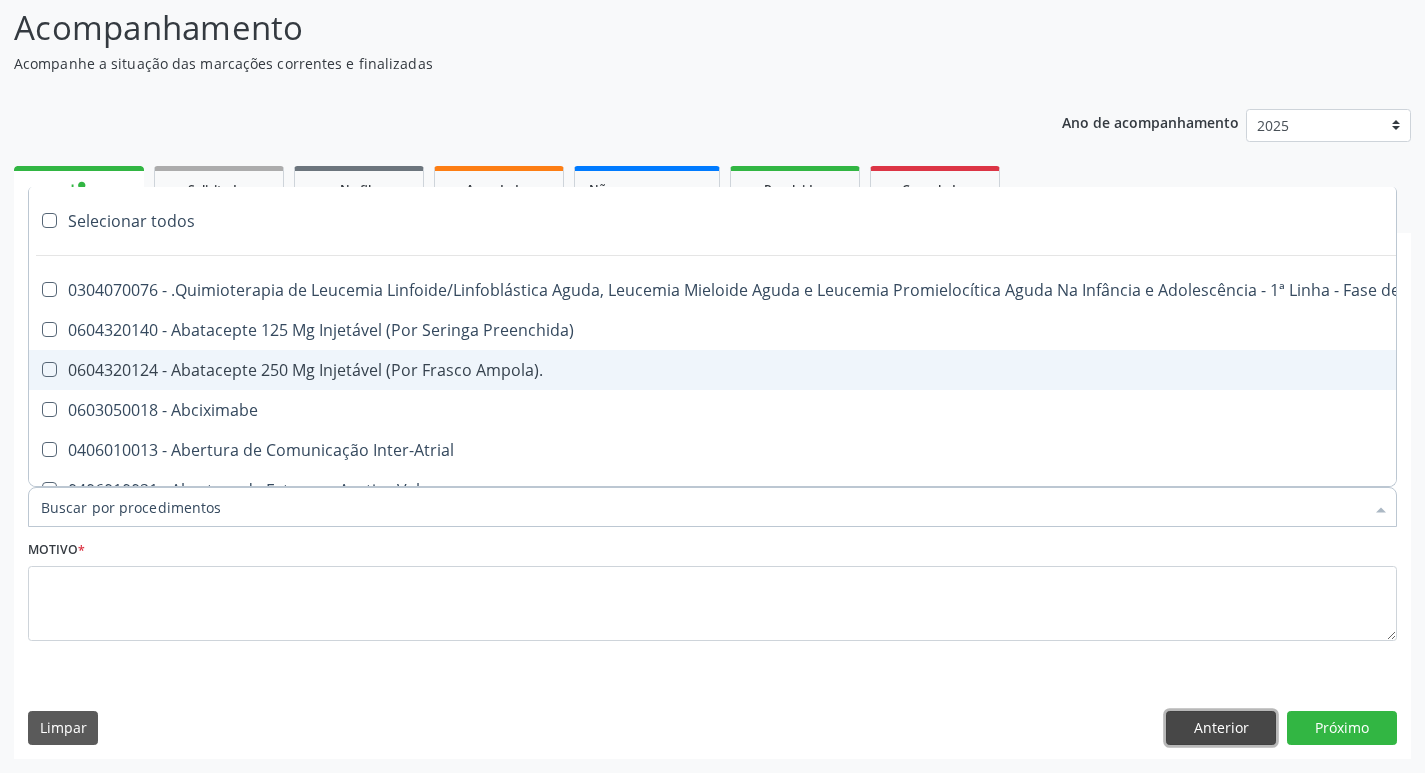 click on "Anterior" at bounding box center [1221, 728] 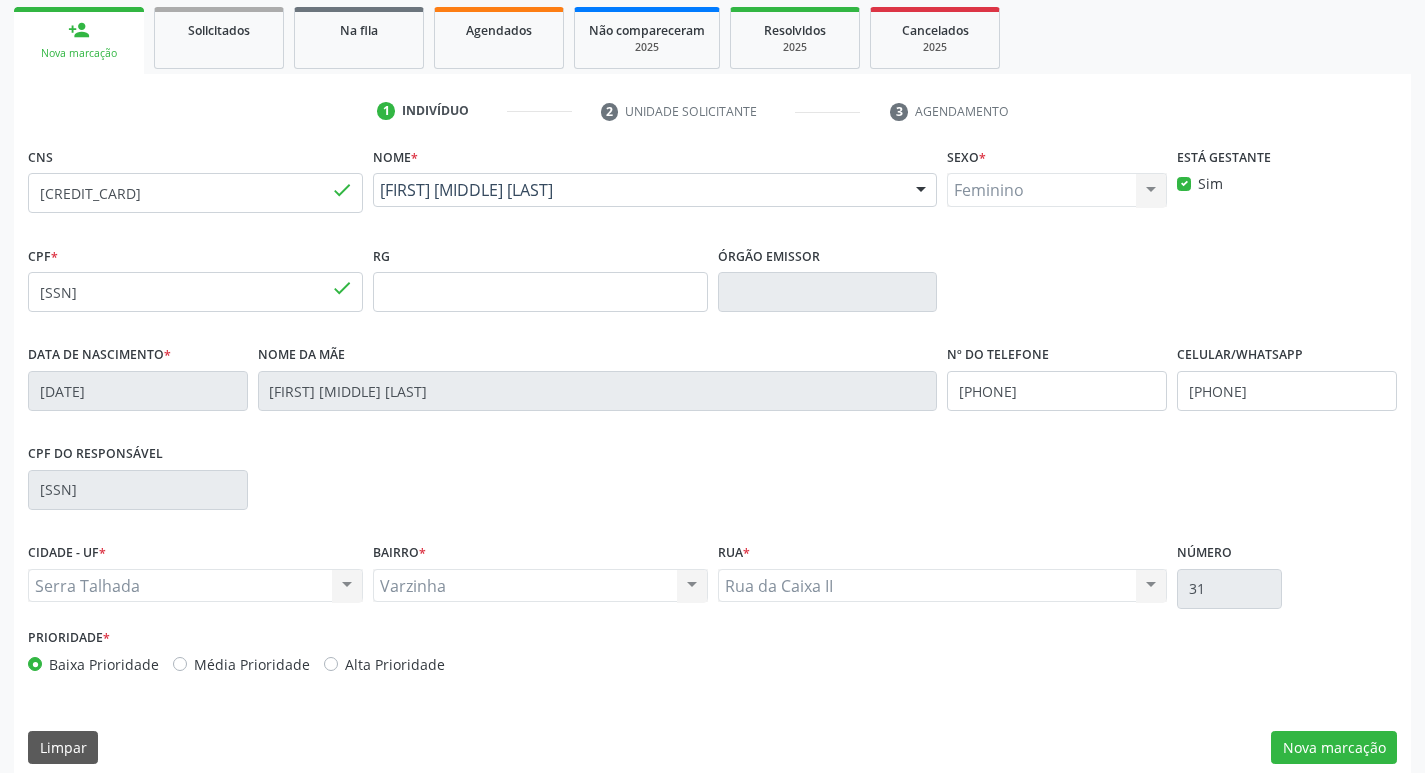scroll, scrollTop: 311, scrollLeft: 0, axis: vertical 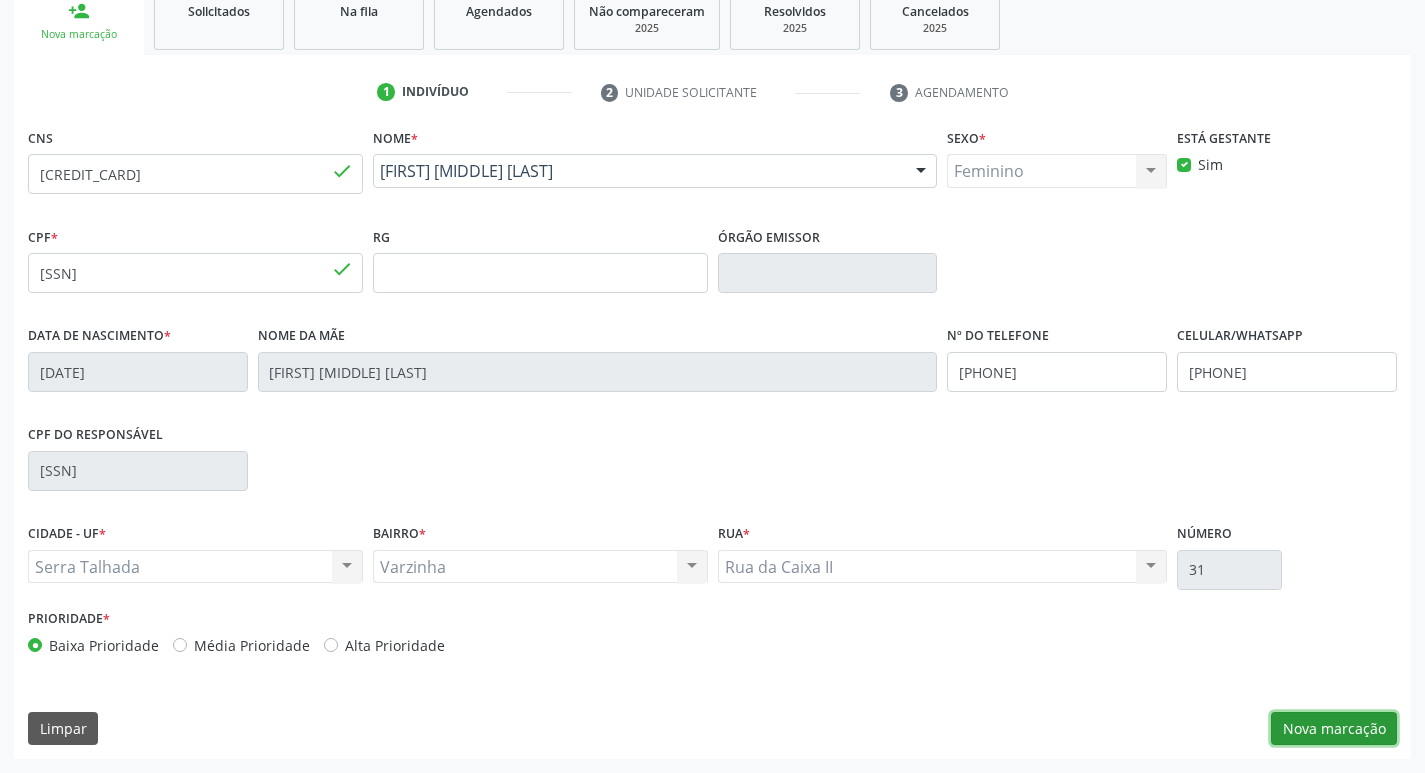 click on "Nova marcação" at bounding box center (1334, 729) 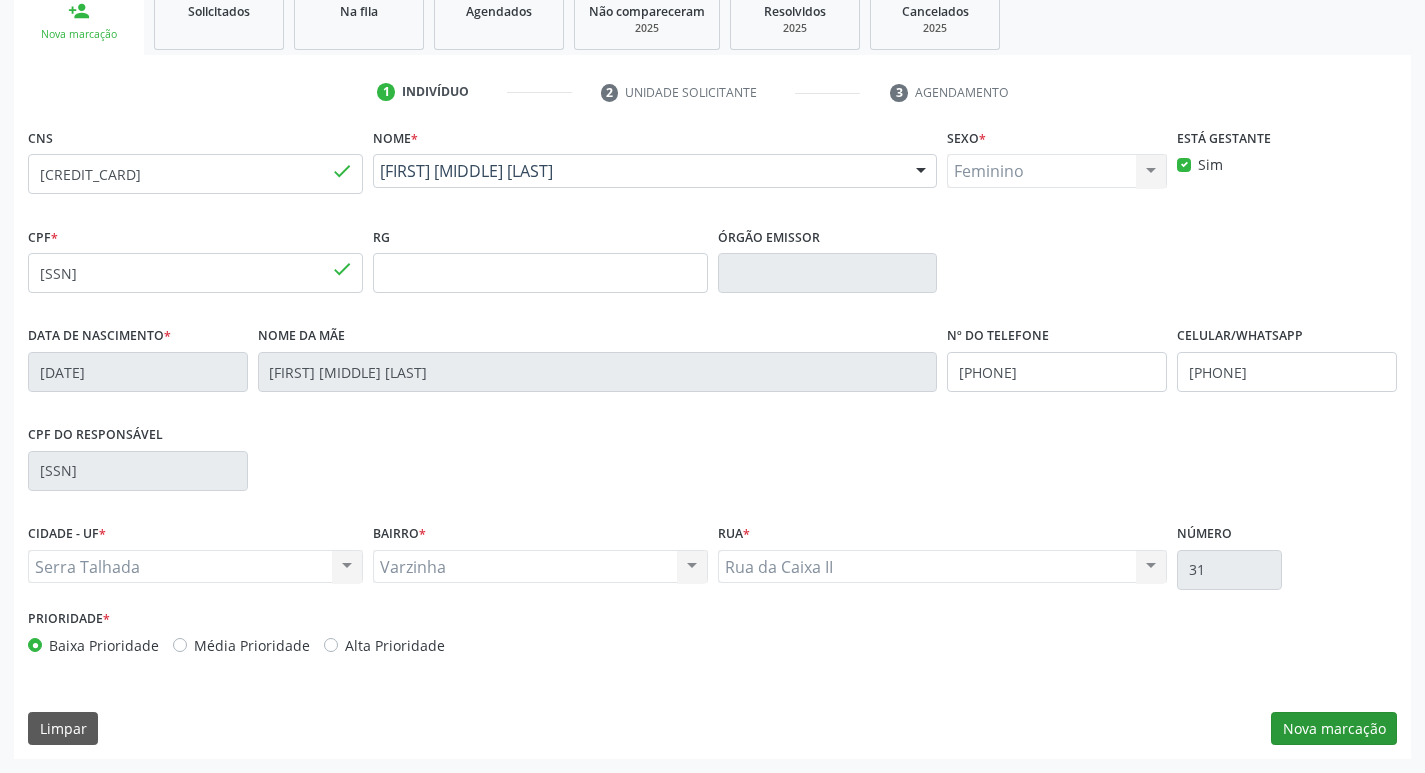 scroll, scrollTop: 133, scrollLeft: 0, axis: vertical 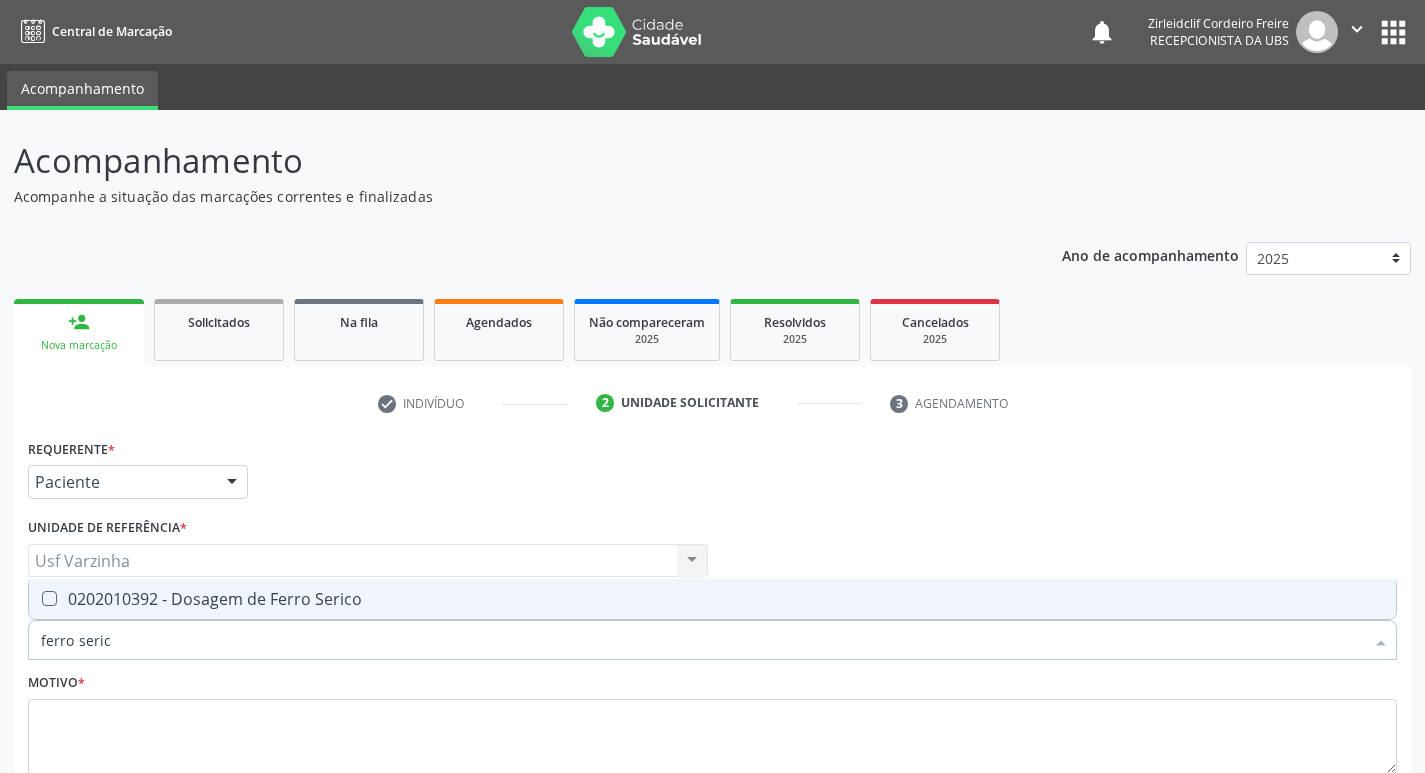 type on "ferro serico" 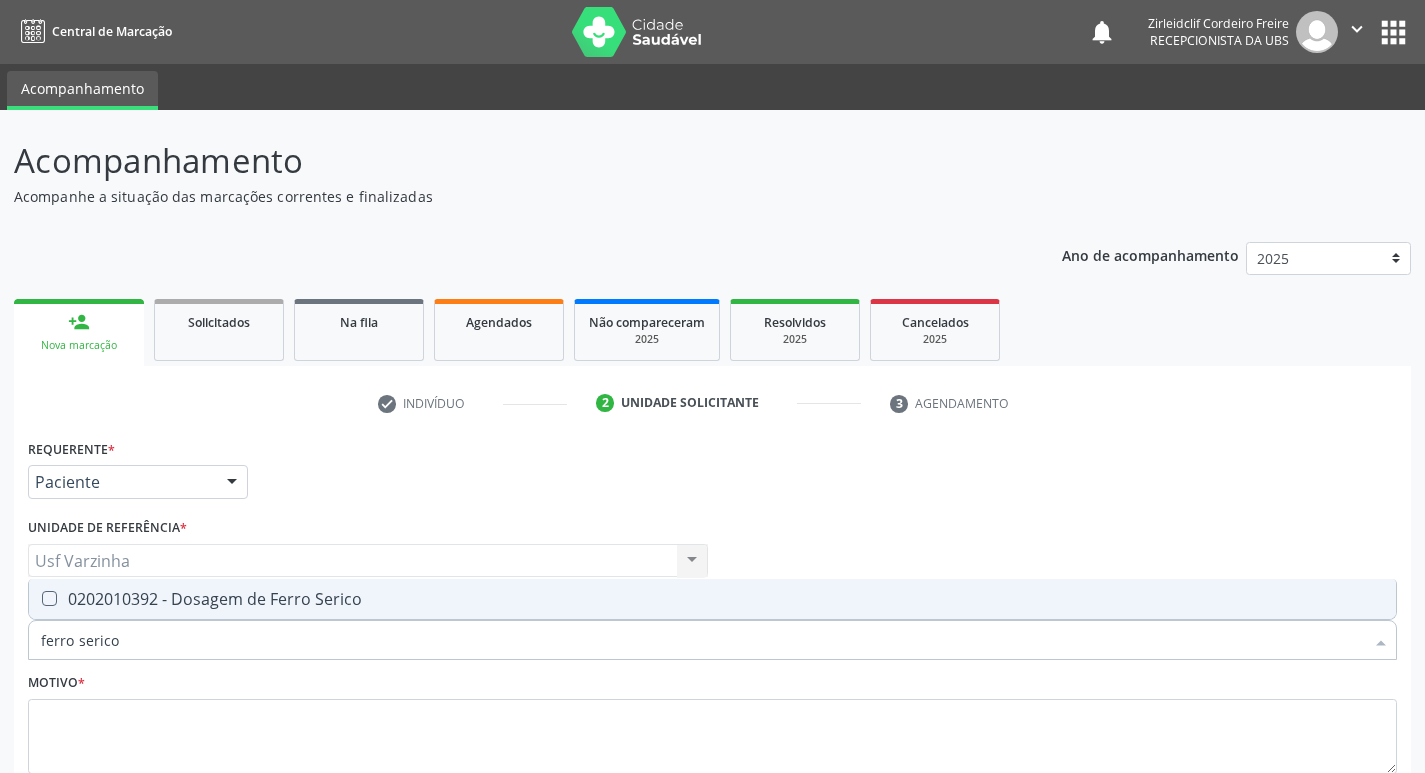 click on "0202010392 - Dosagem de Ferro Serico" at bounding box center (712, 599) 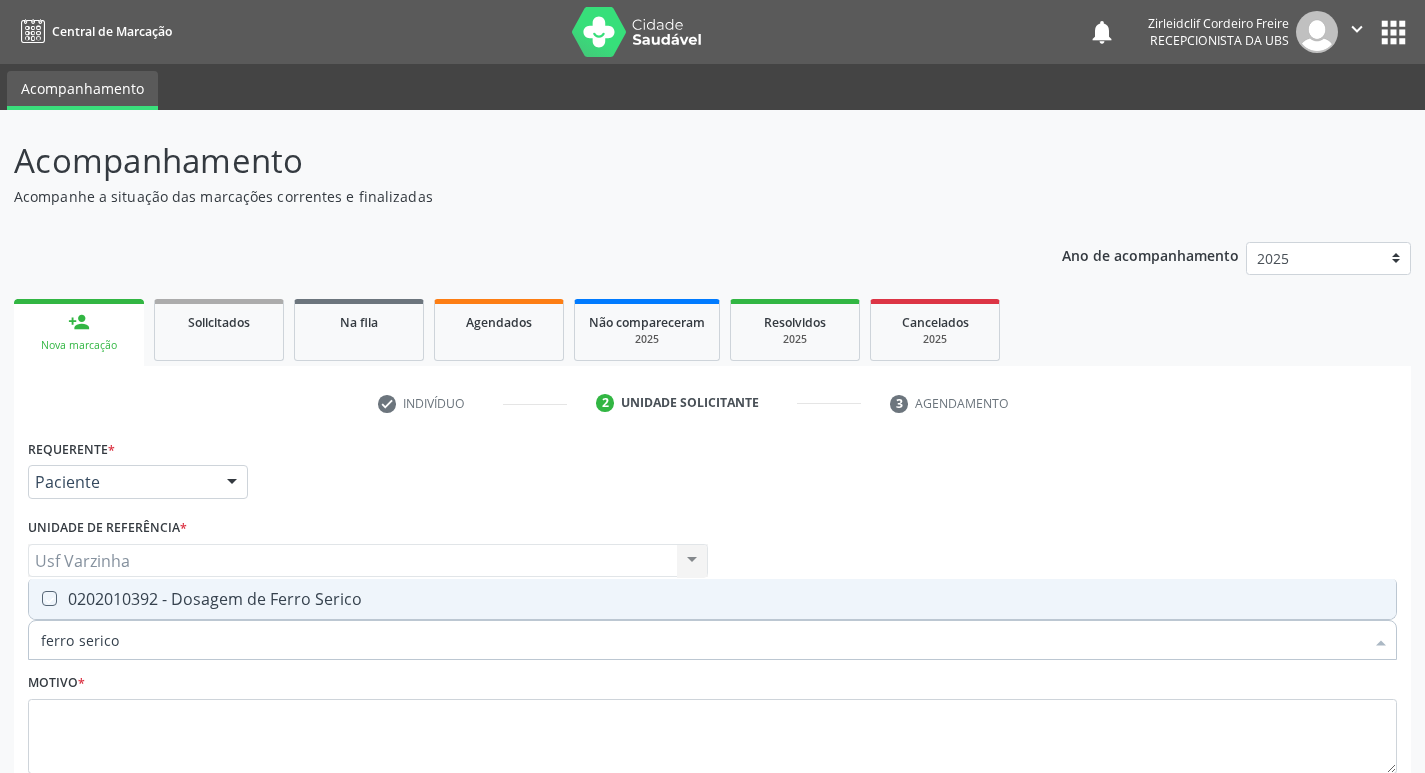 checkbox on "true" 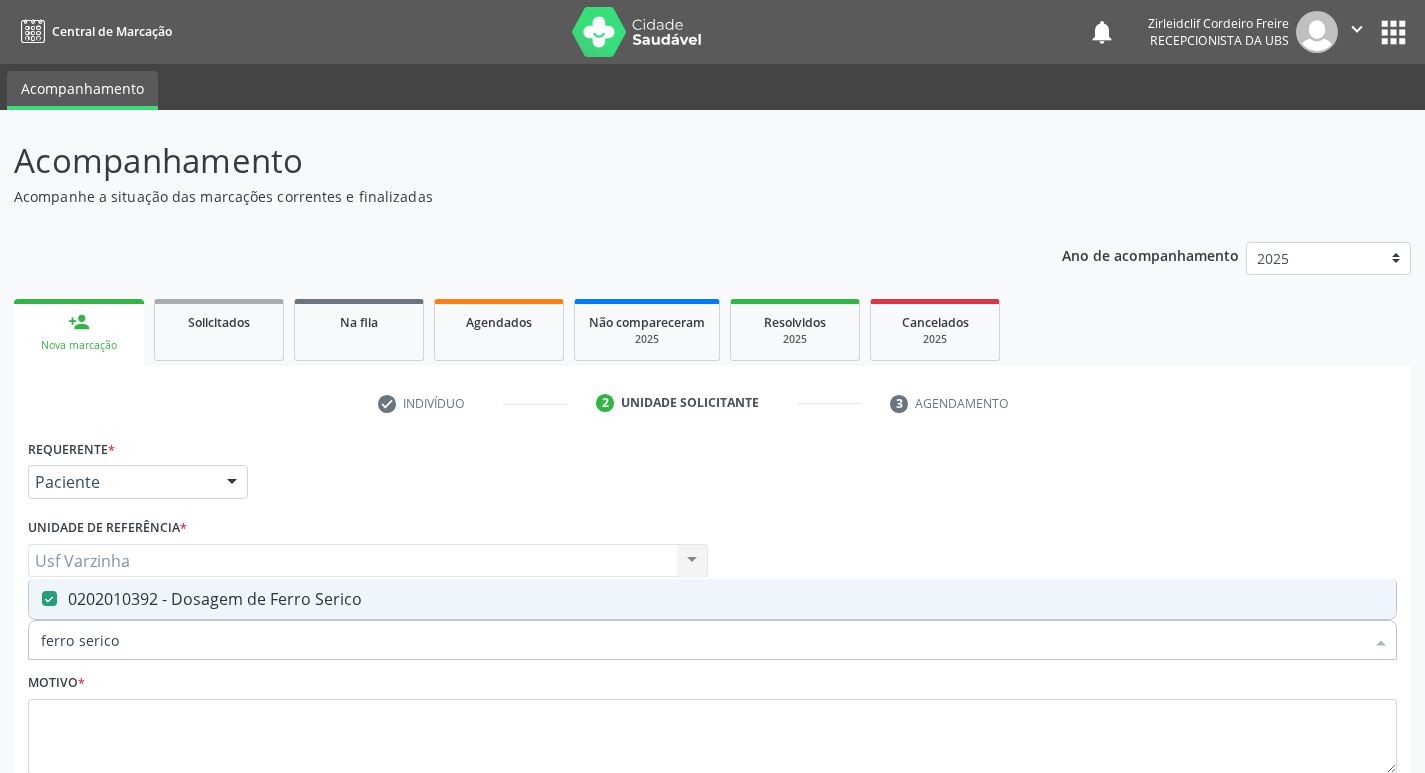 click on "ferro serico" at bounding box center [702, 640] 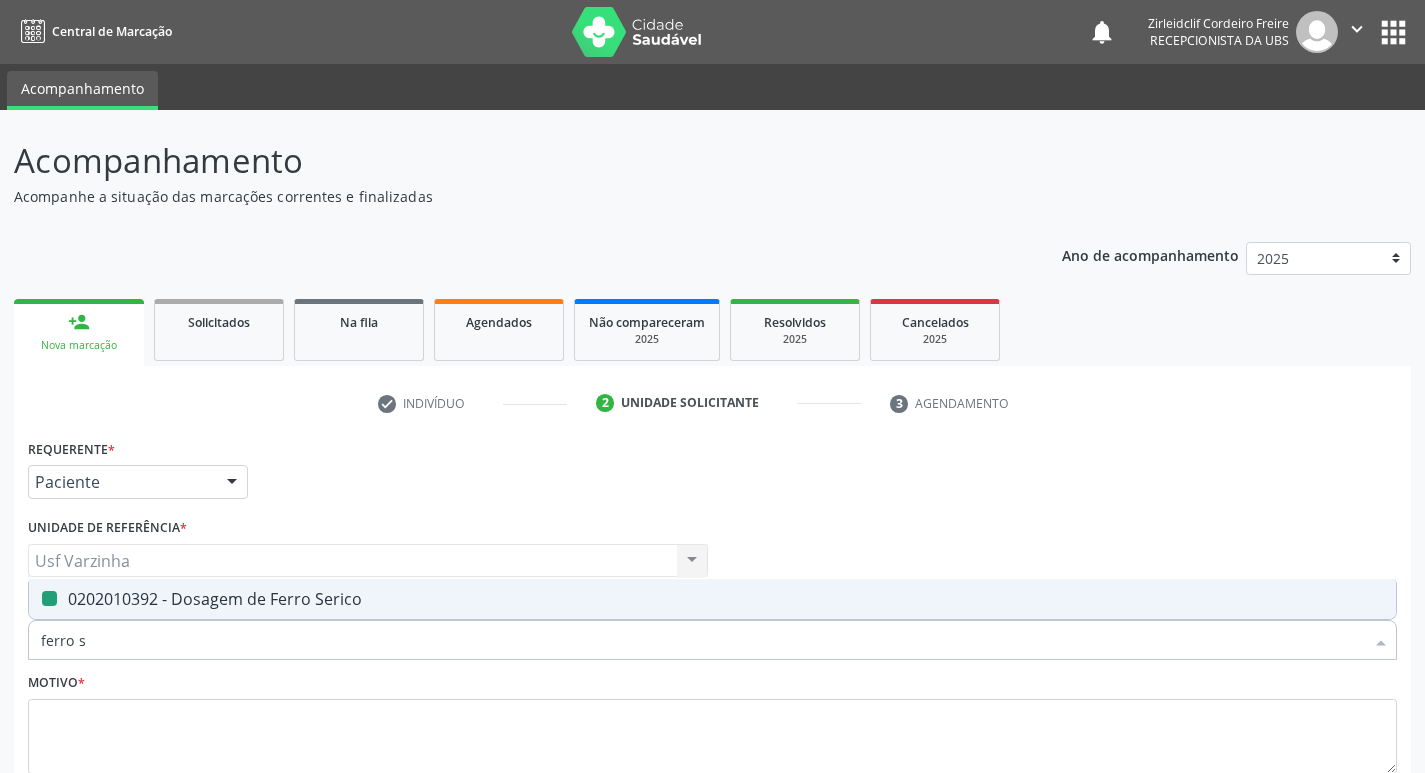 type on "ferro" 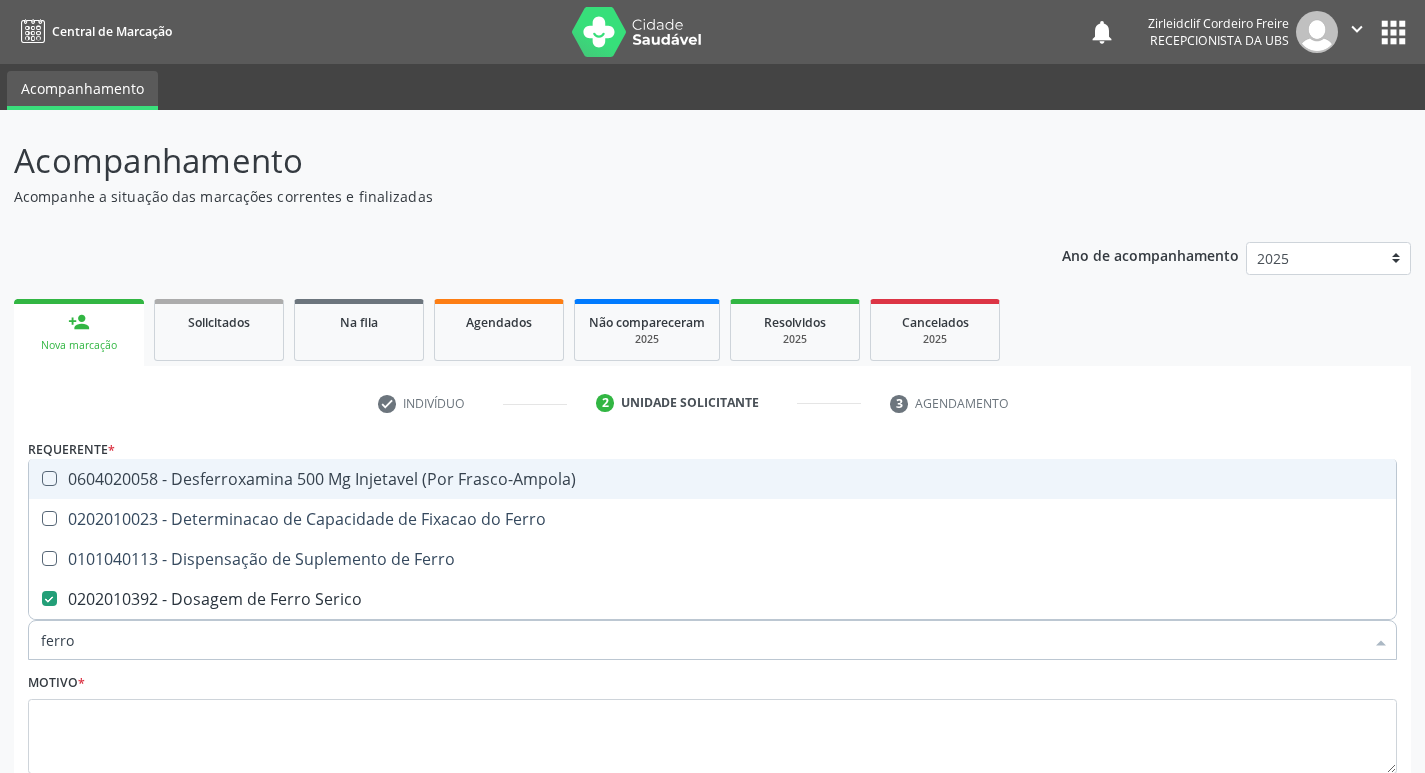 type on "ferr" 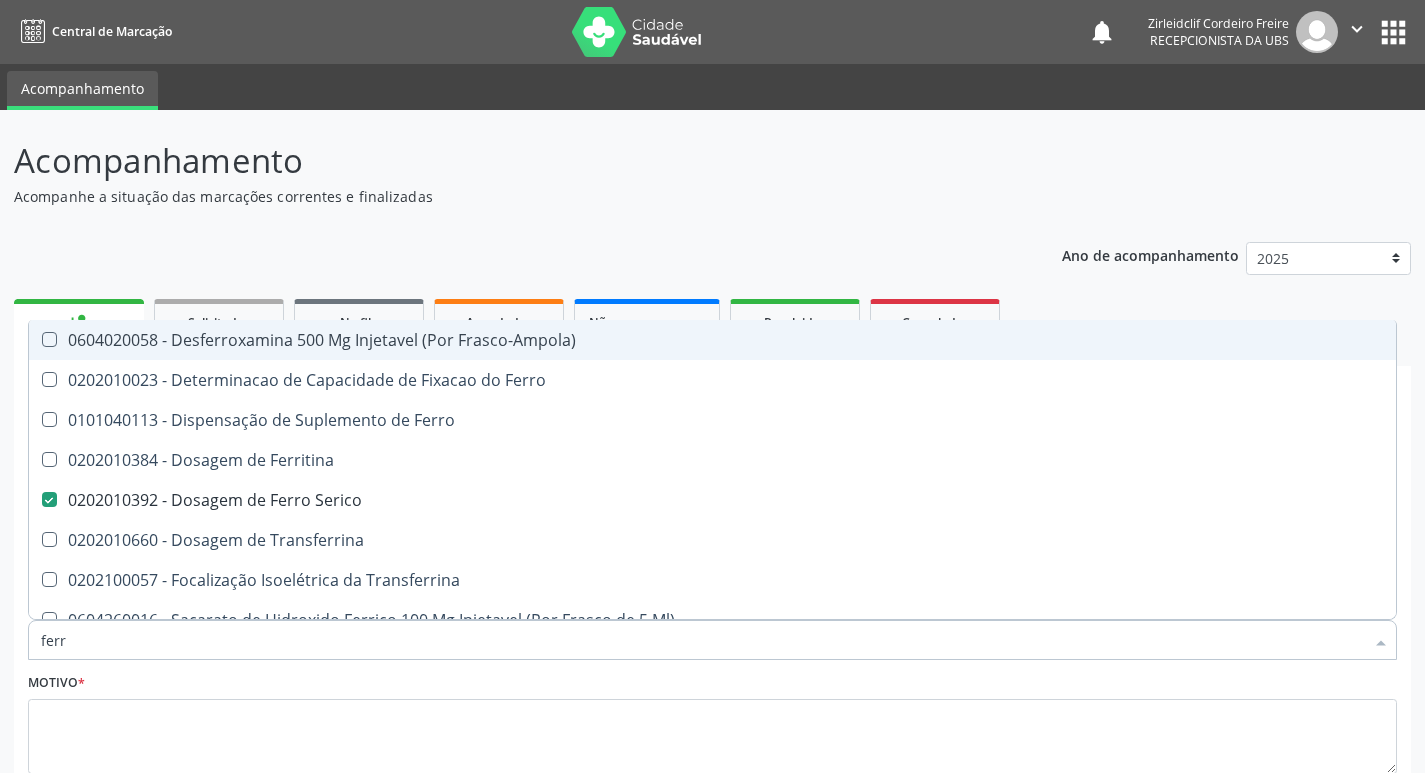 type on "fer" 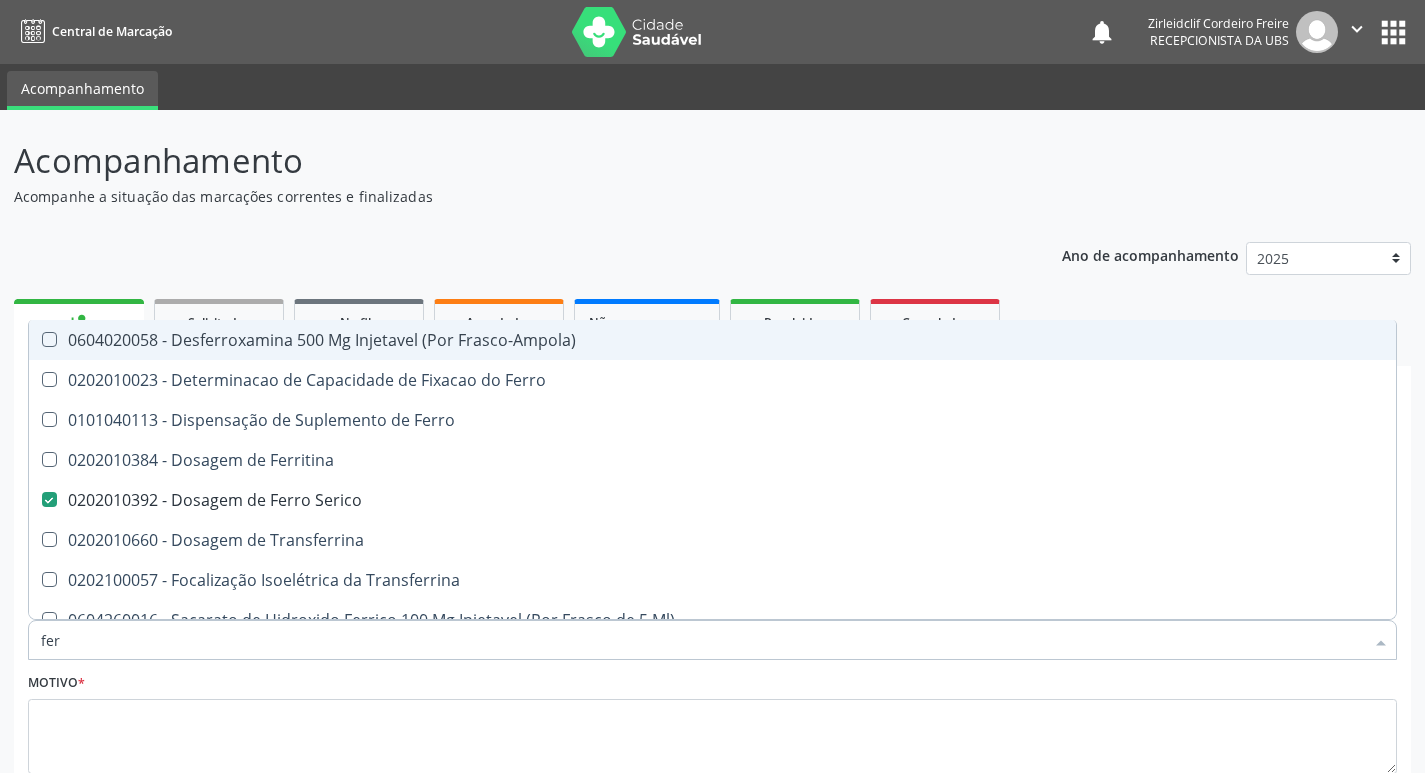 checkbox on "false" 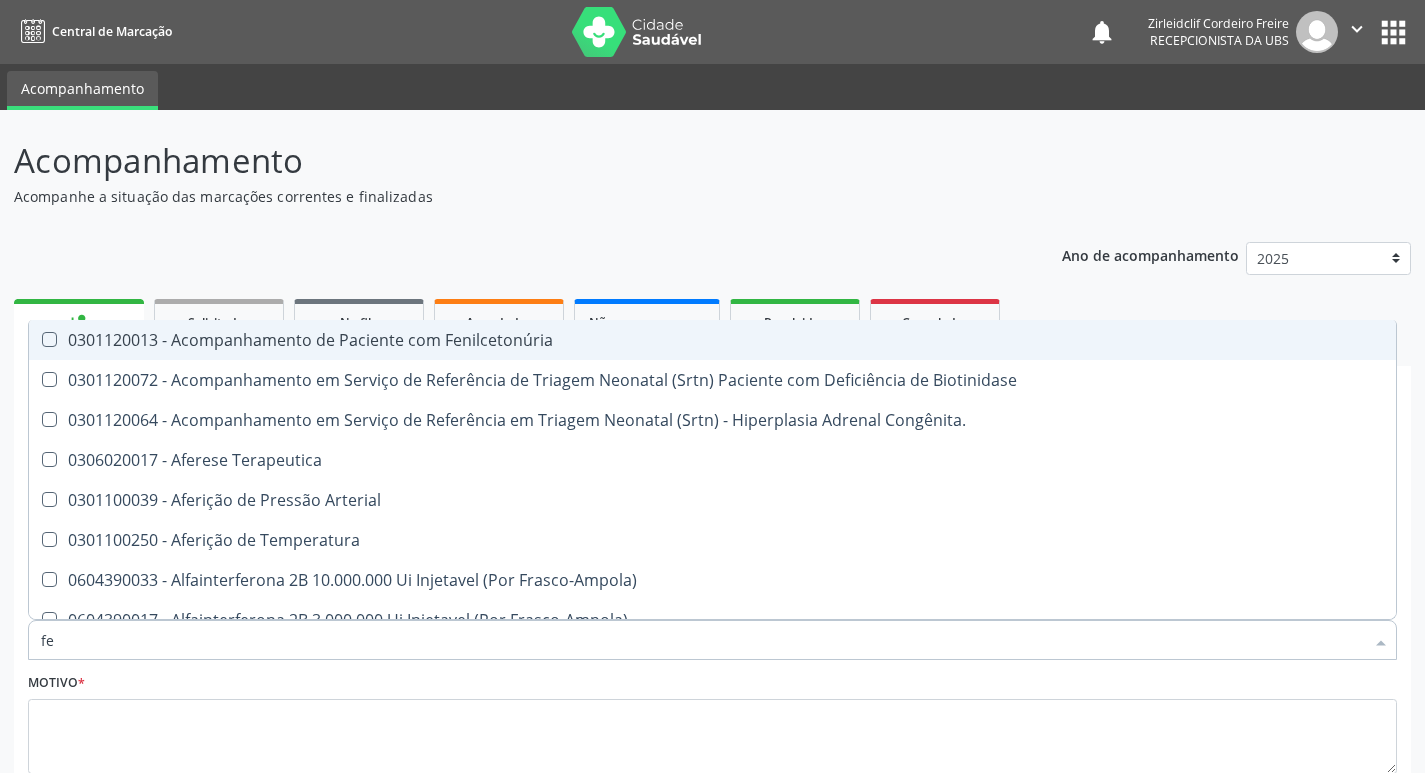 type on "f" 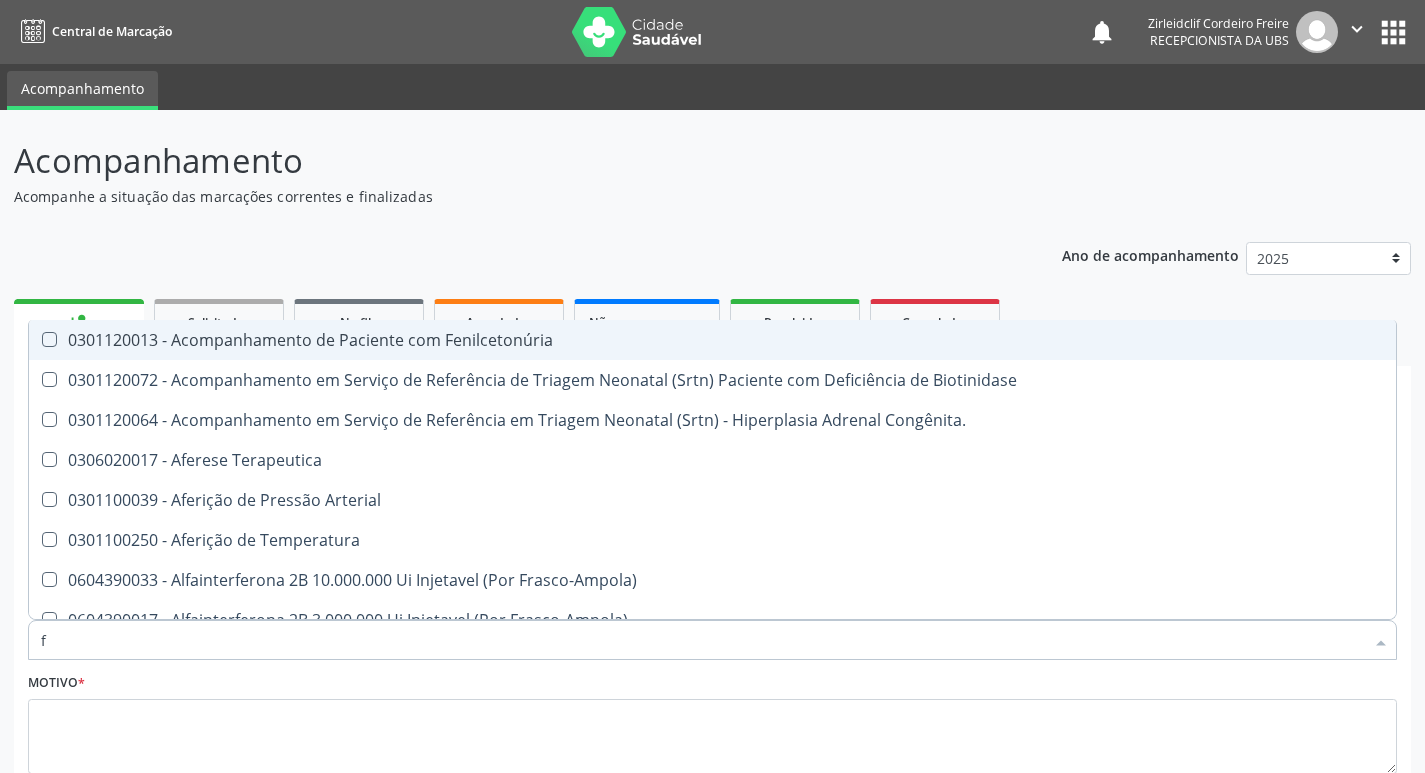 type 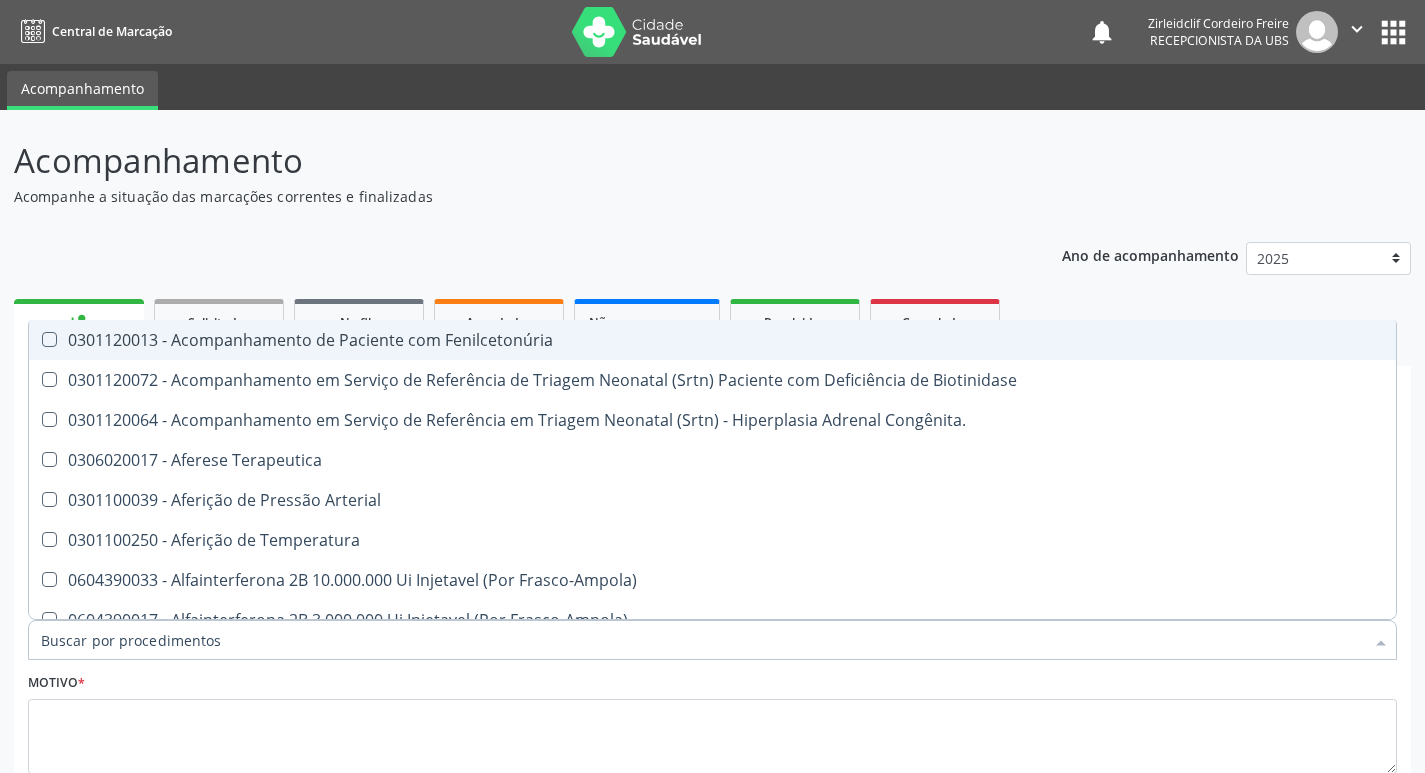 checkbox on "false" 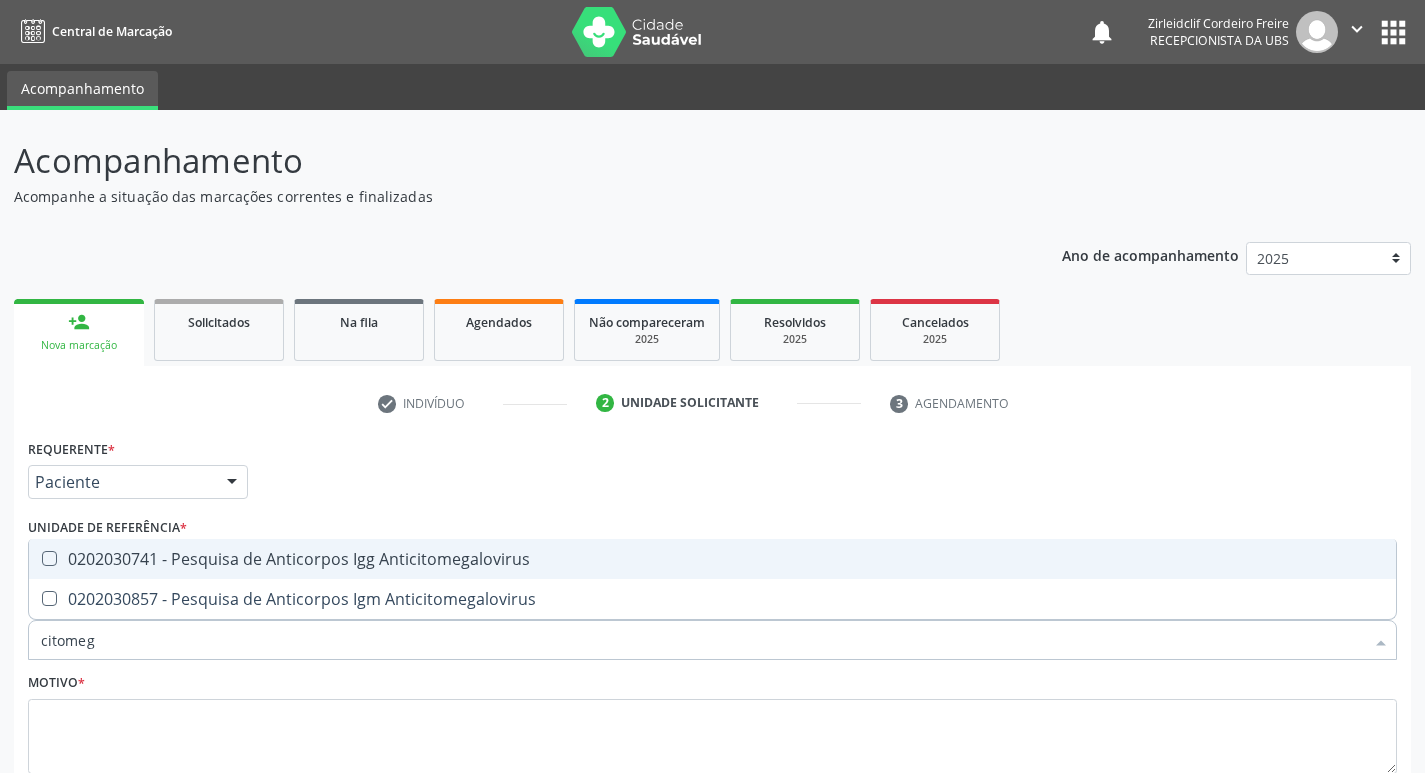 type on "citomega" 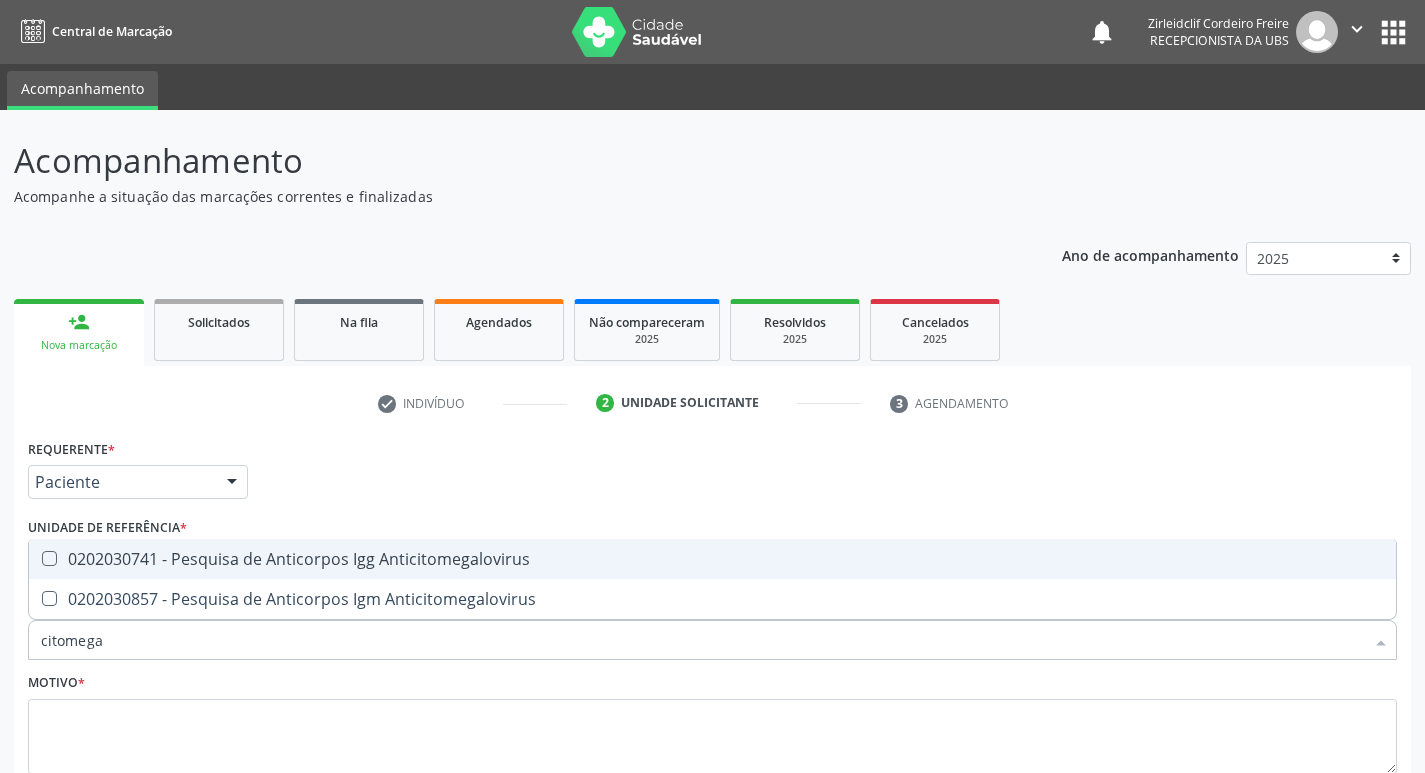 click on "0202030741 - Pesquisa de Anticorpos Igg Anticitomegalovirus" at bounding box center [712, 559] 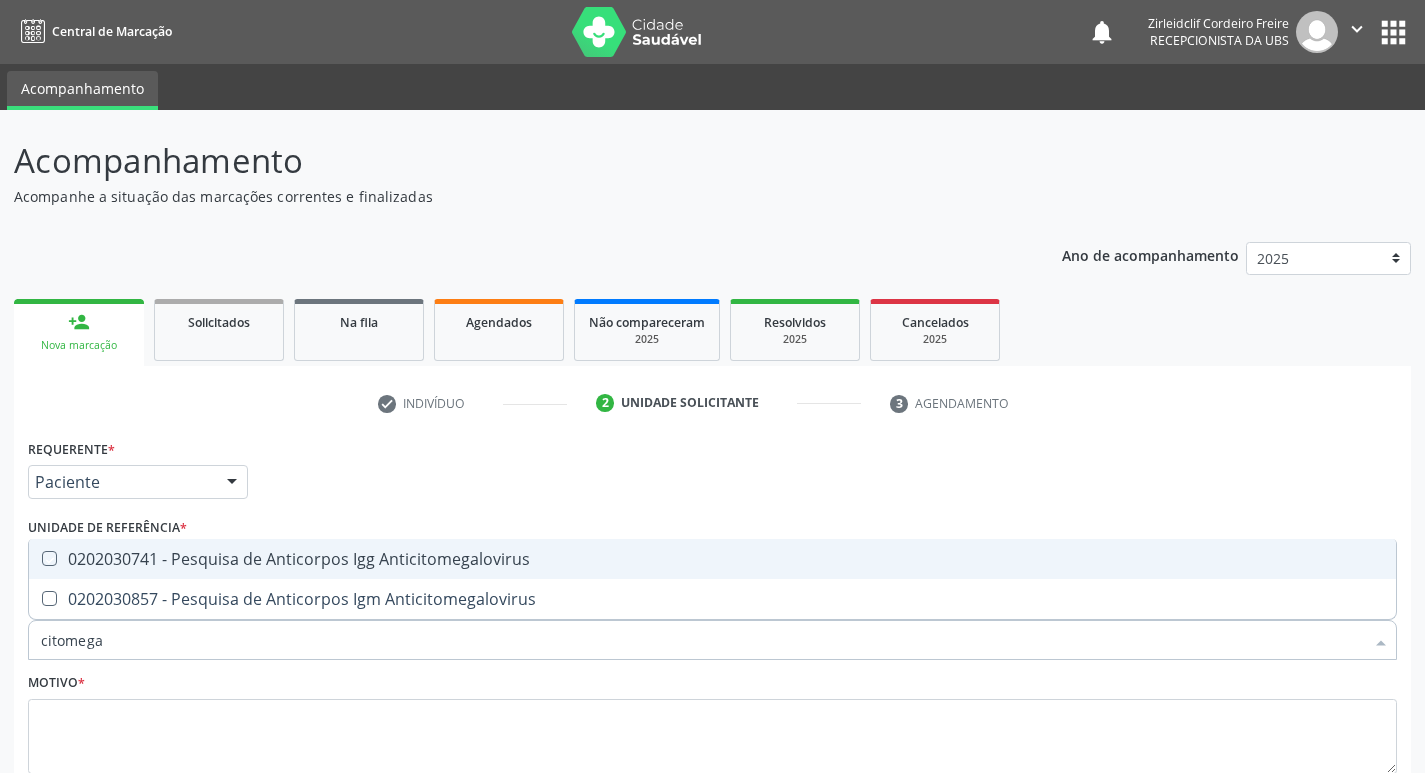 checkbox on "true" 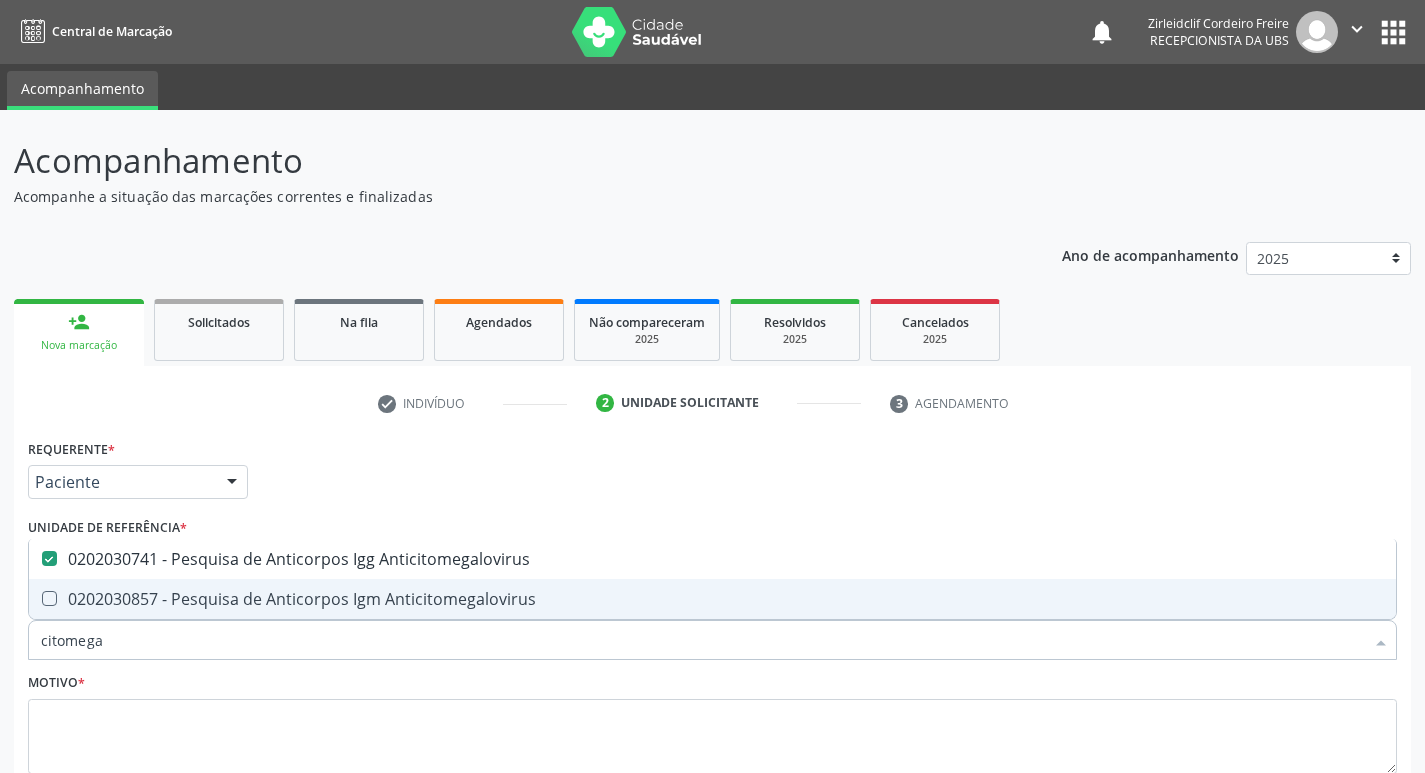 click on "0202030857 - Pesquisa de Anticorpos Igm Anticitomegalovirus" at bounding box center (712, 599) 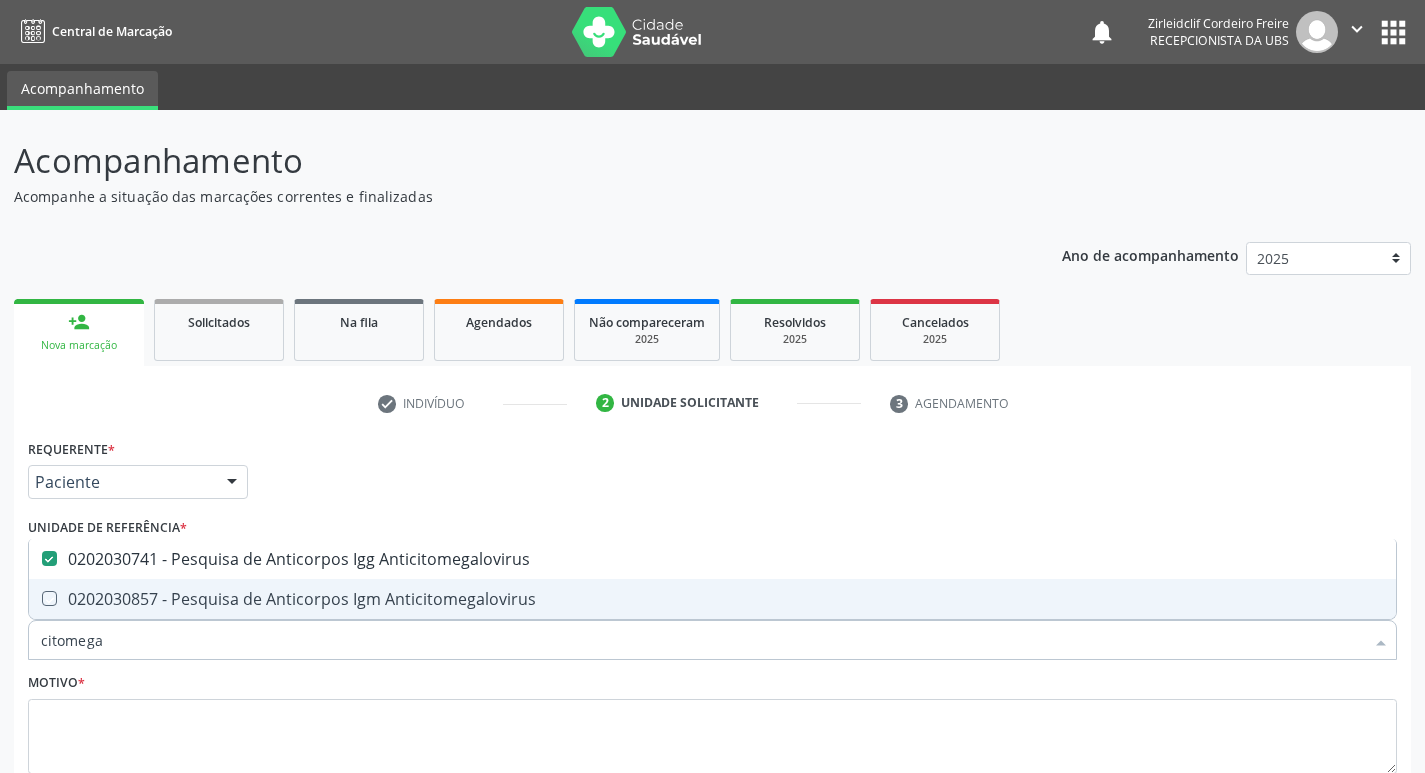 checkbox on "true" 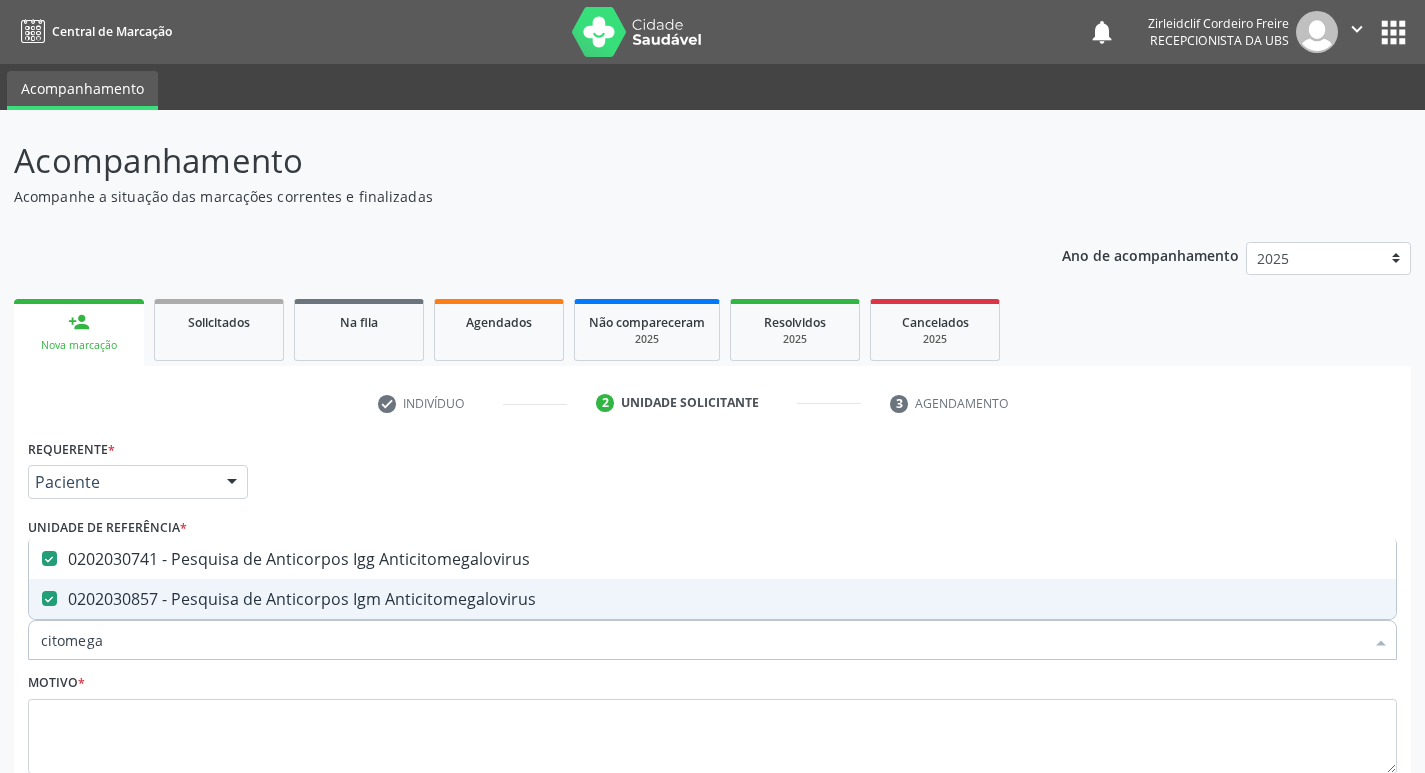 click on "citomega" at bounding box center (702, 640) 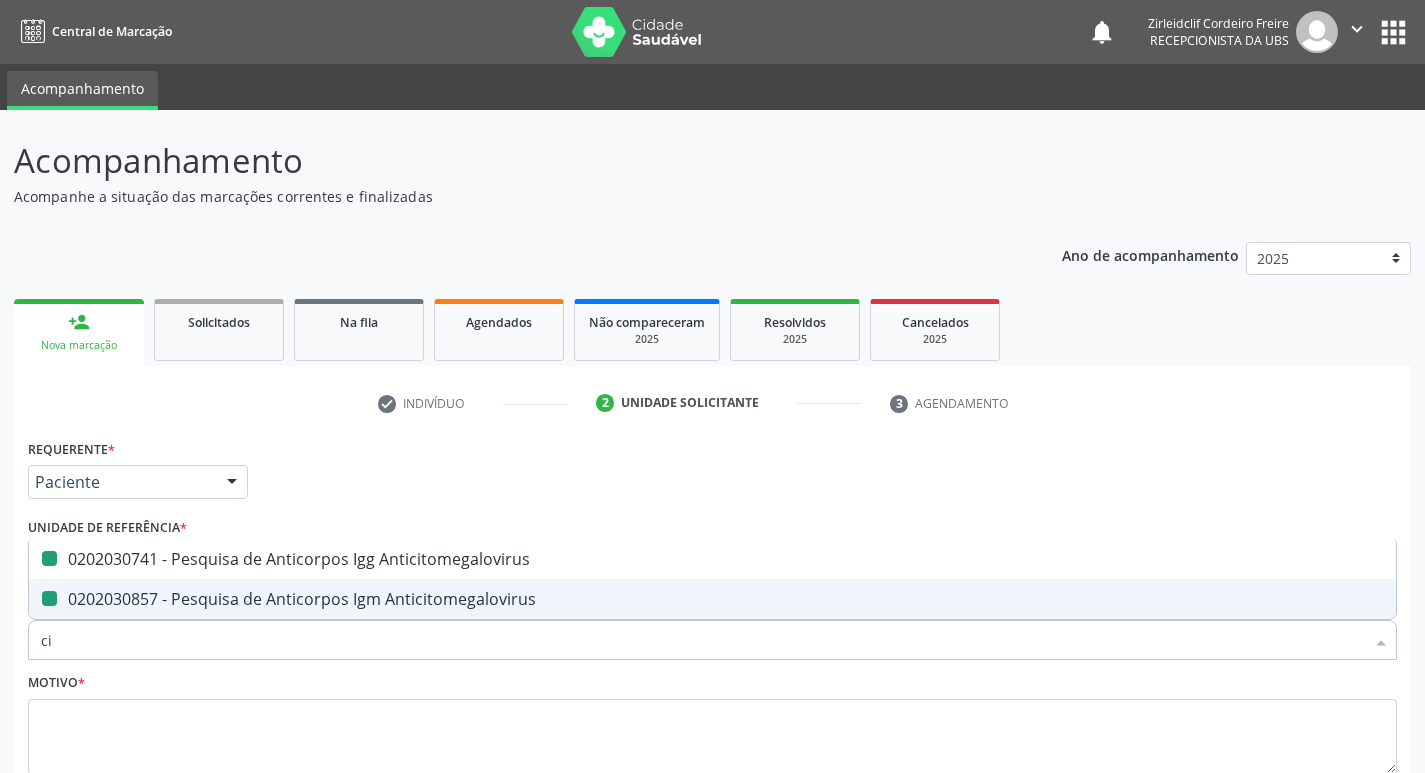 type on "c" 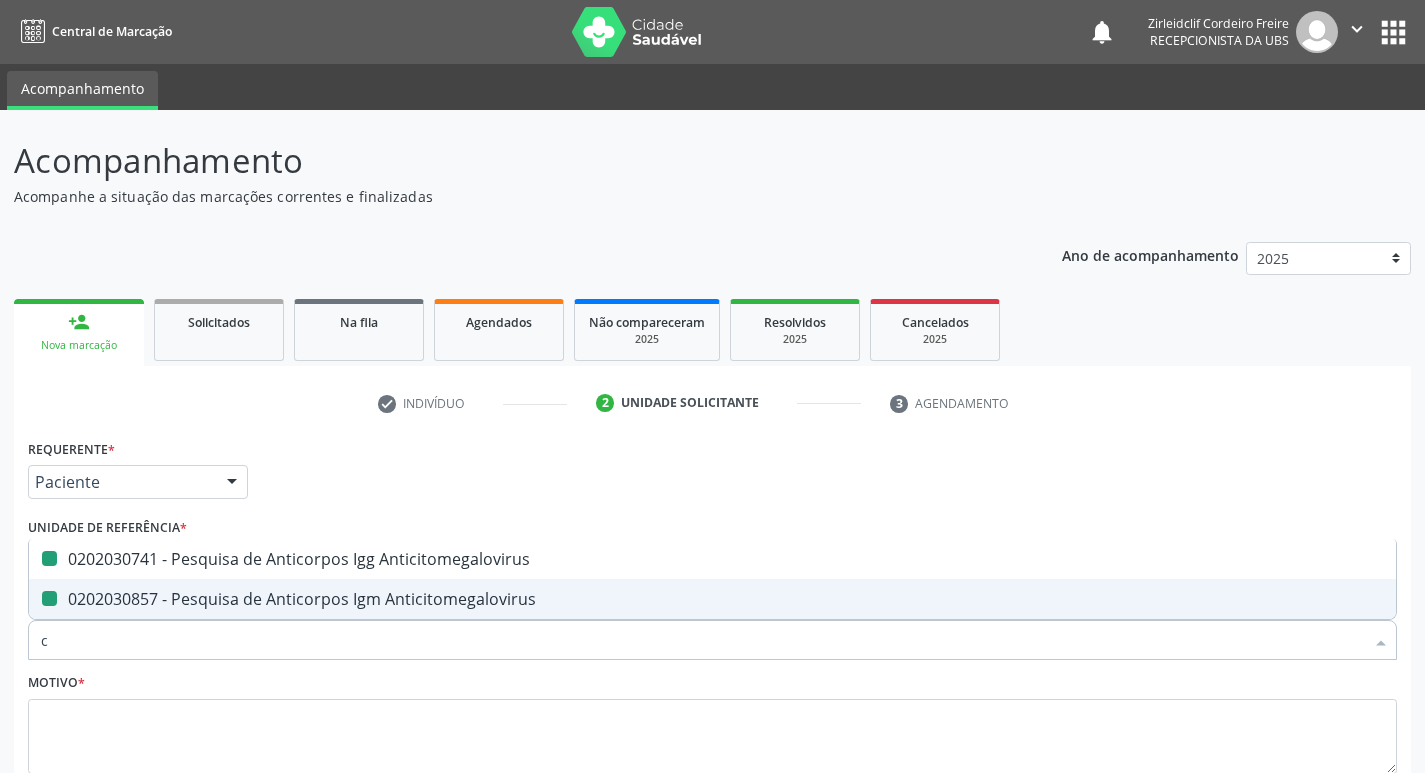 type 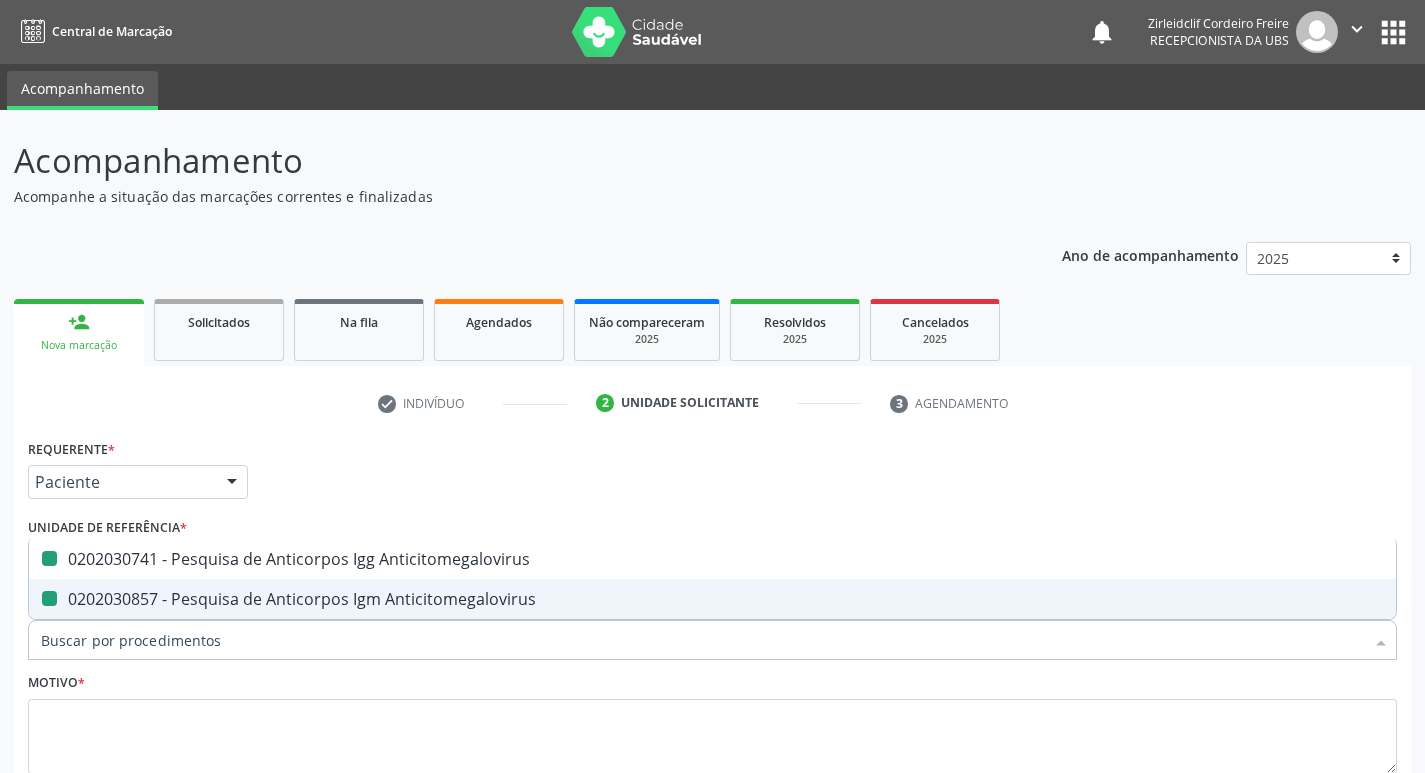 checkbox on "false" 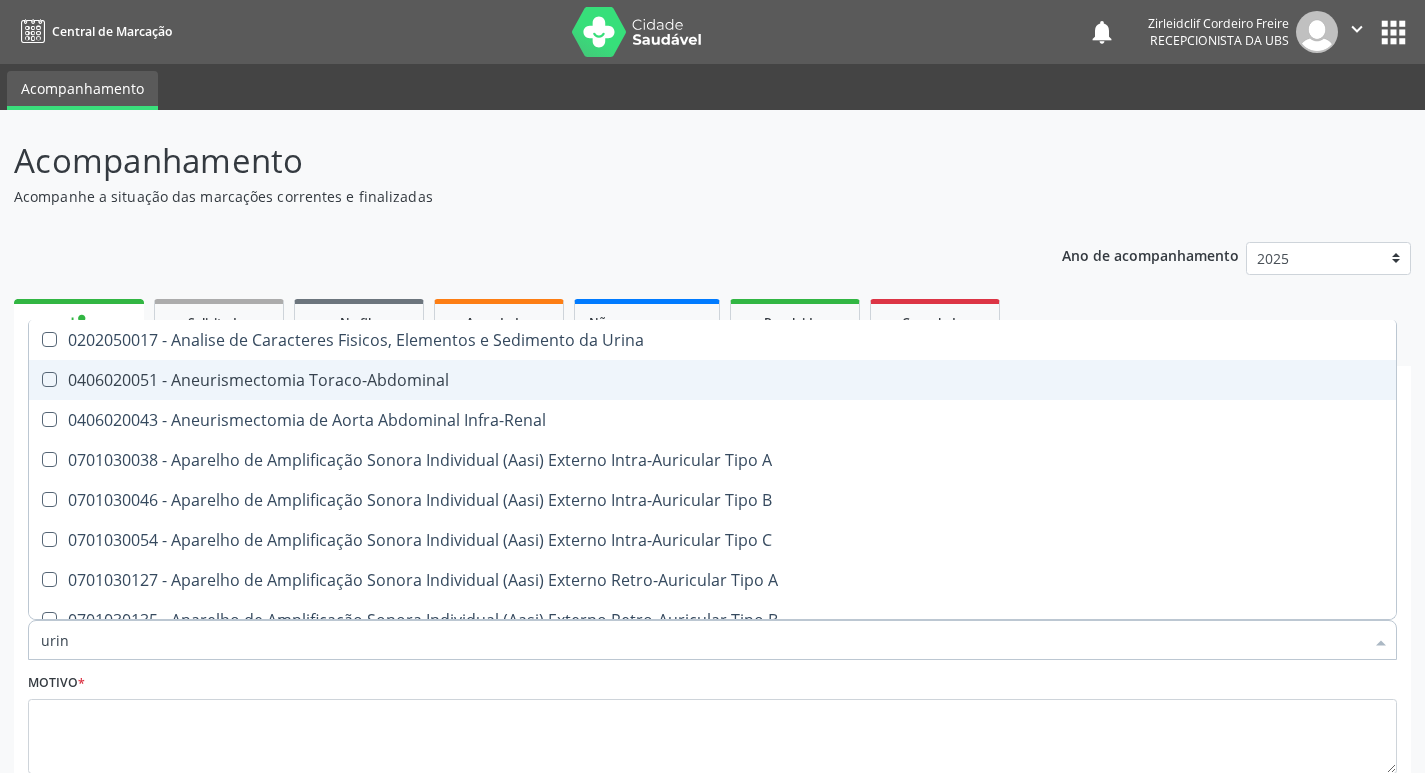 type on "urina" 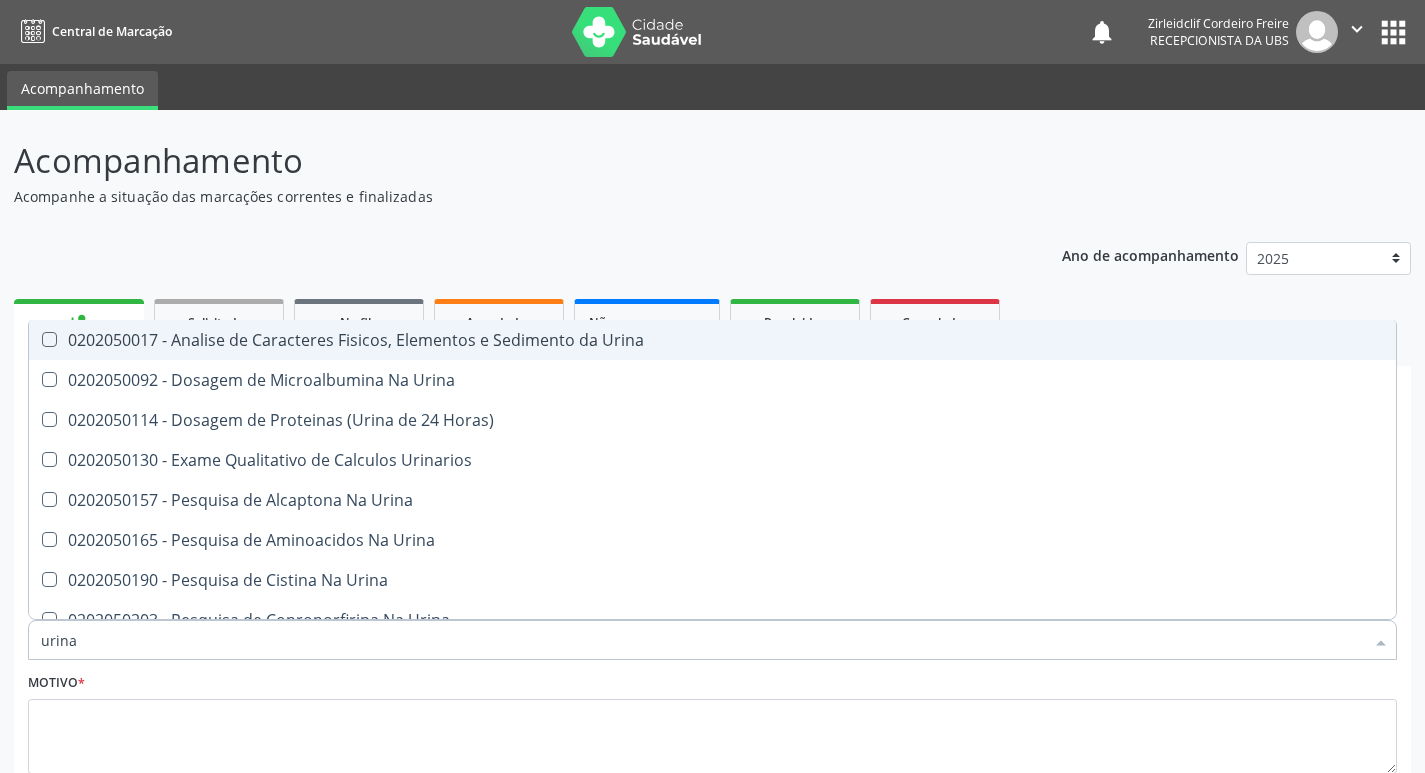 click on "0202050017 - Analise de Caracteres Fisicos, Elementos e Sedimento da Urina" at bounding box center (712, 340) 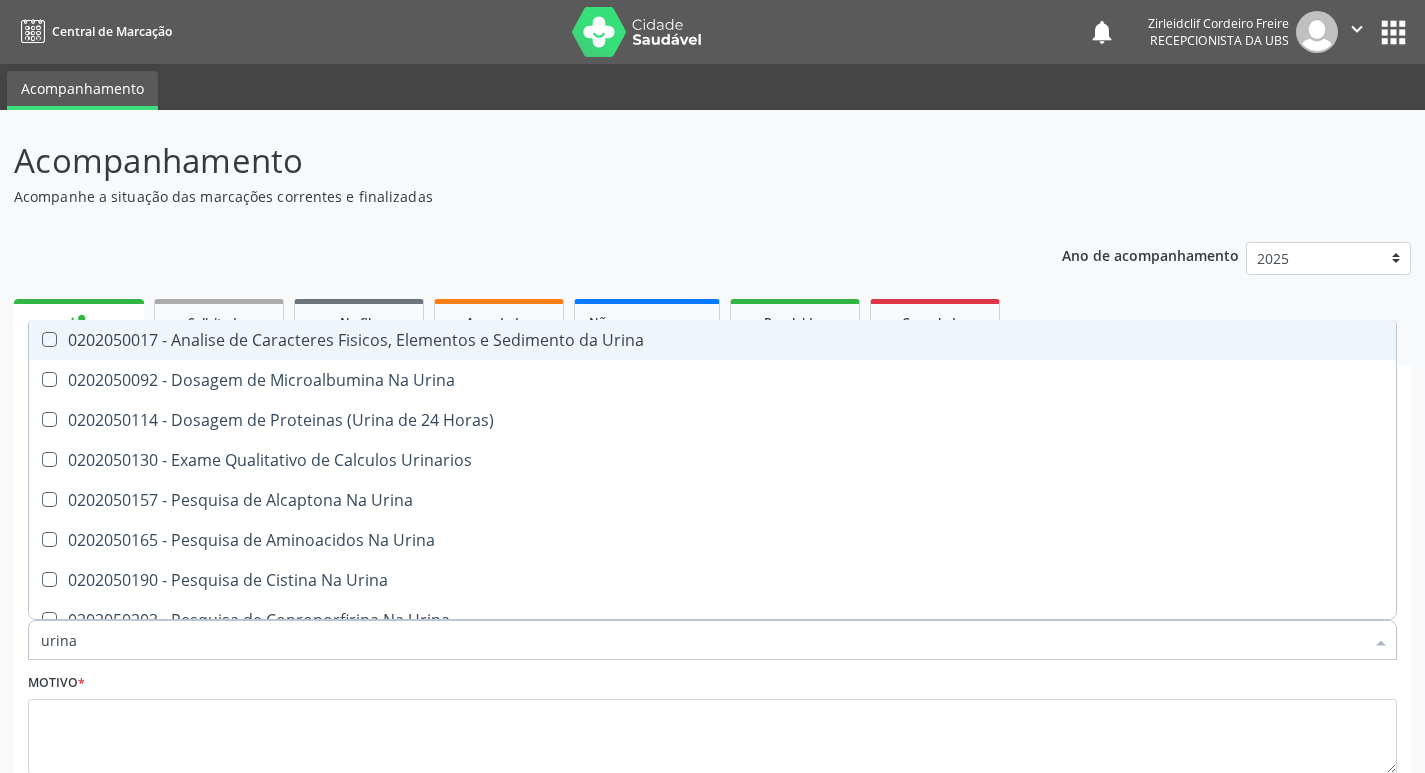 checkbox on "true" 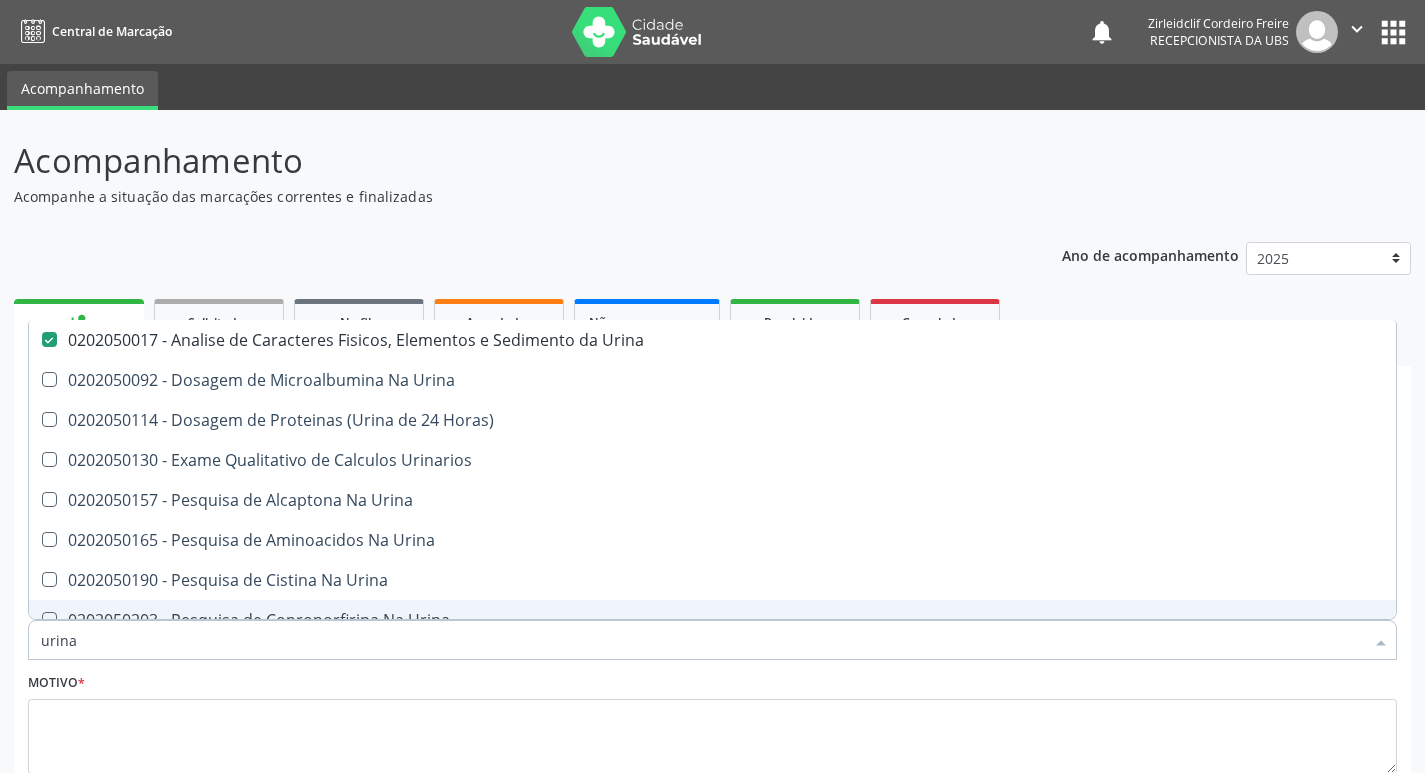 click on "urina" at bounding box center [702, 640] 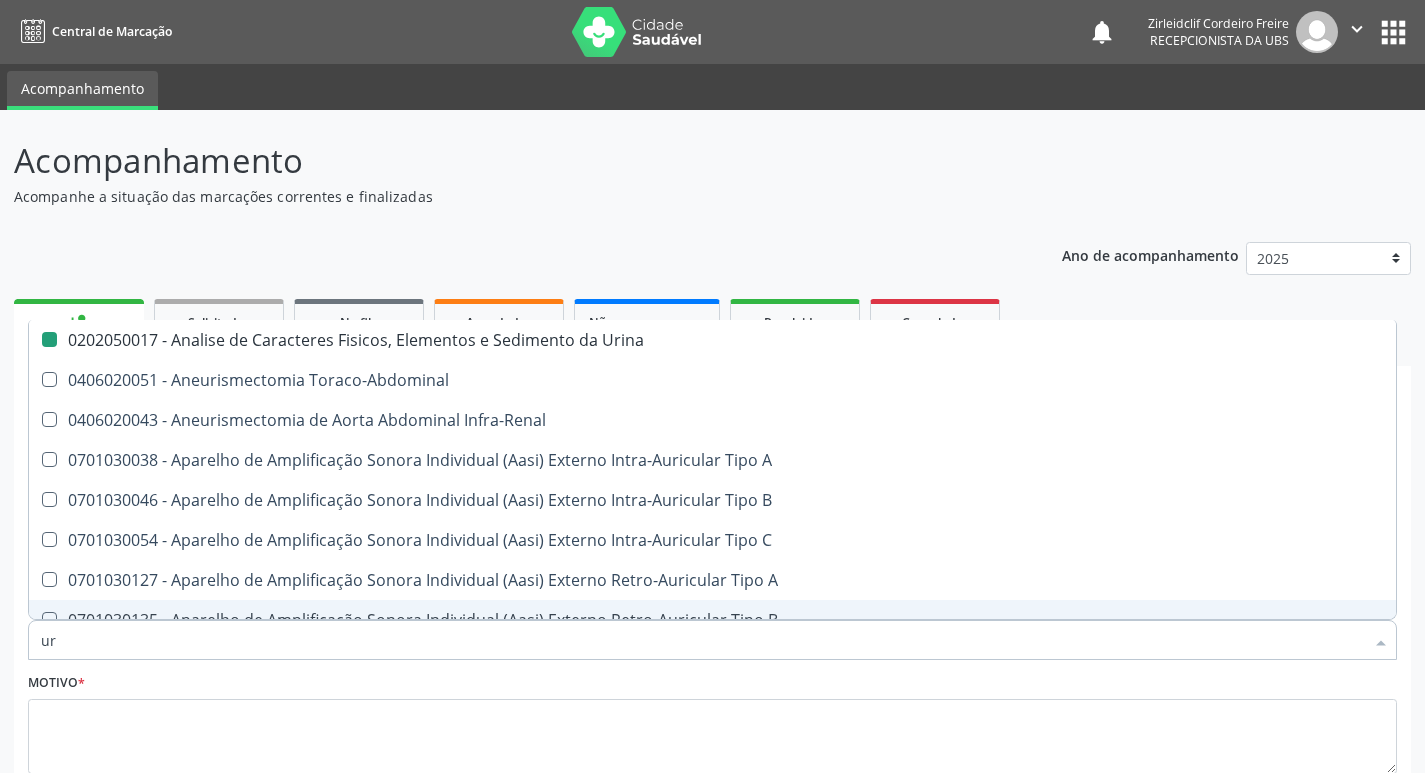 type on "u" 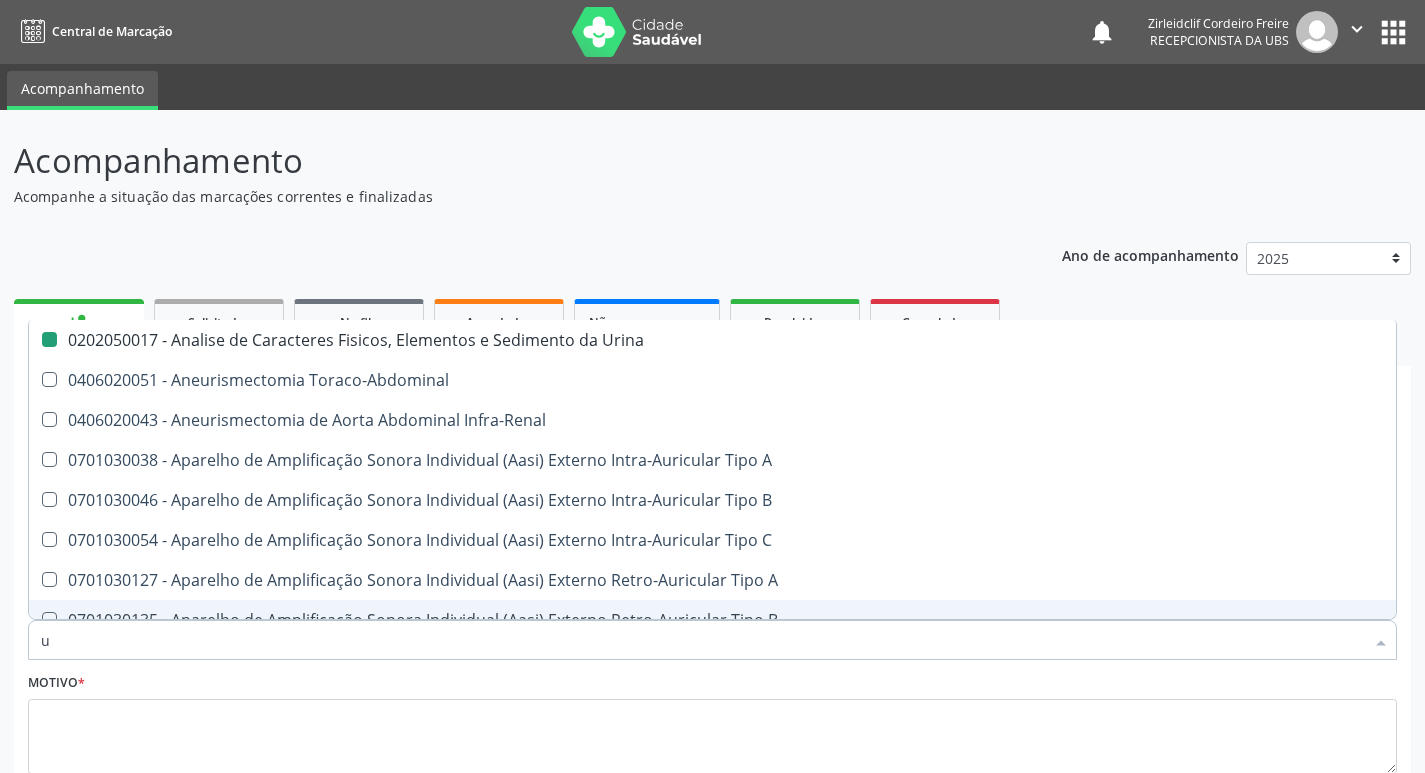 checkbox on "false" 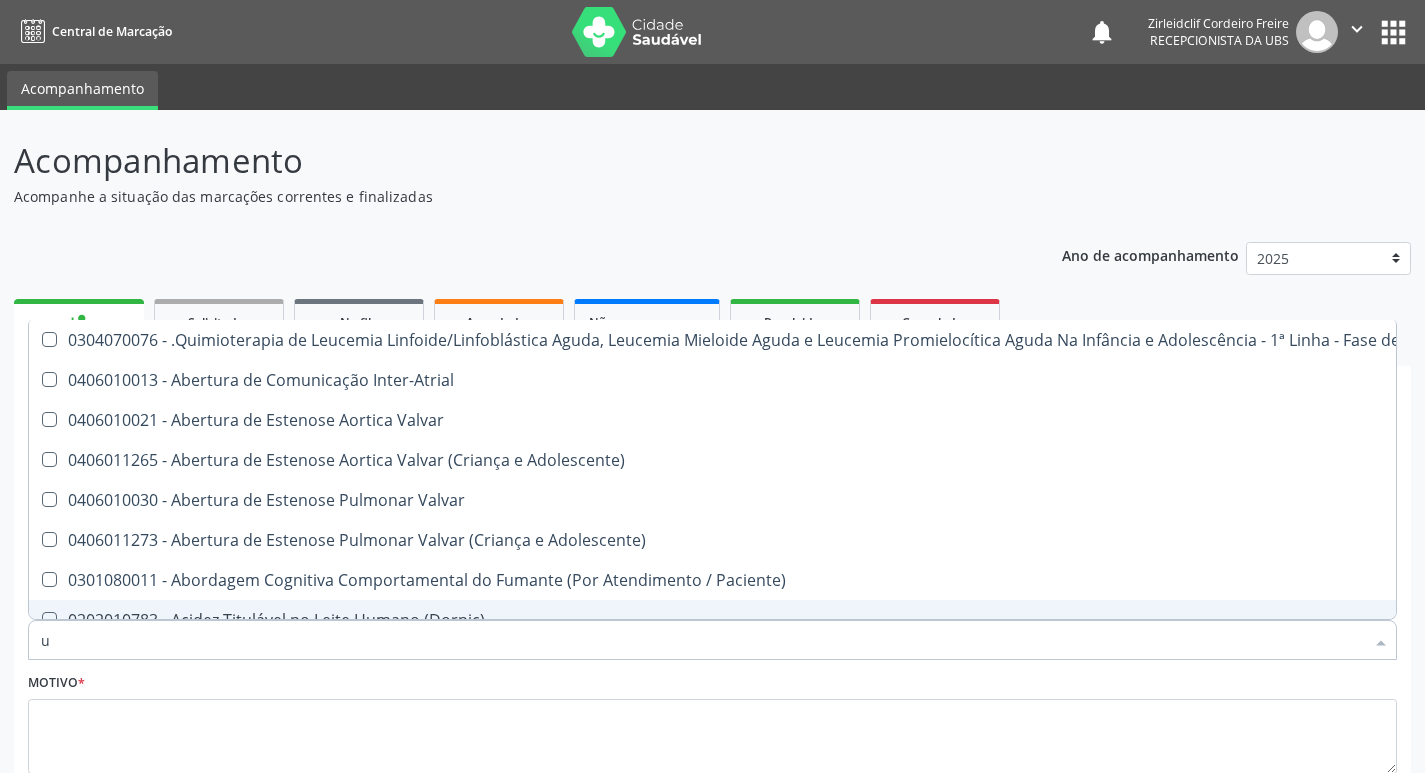 type 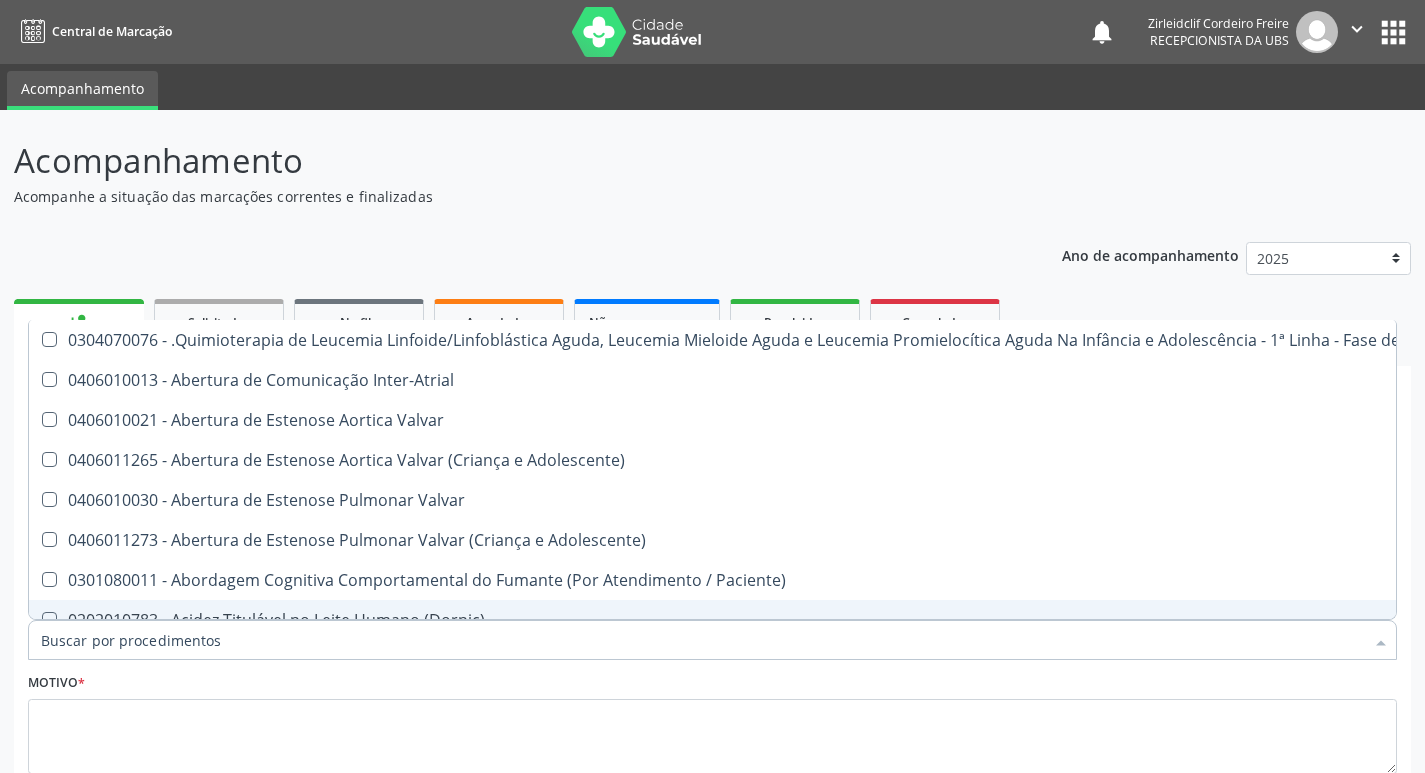 checkbox on "false" 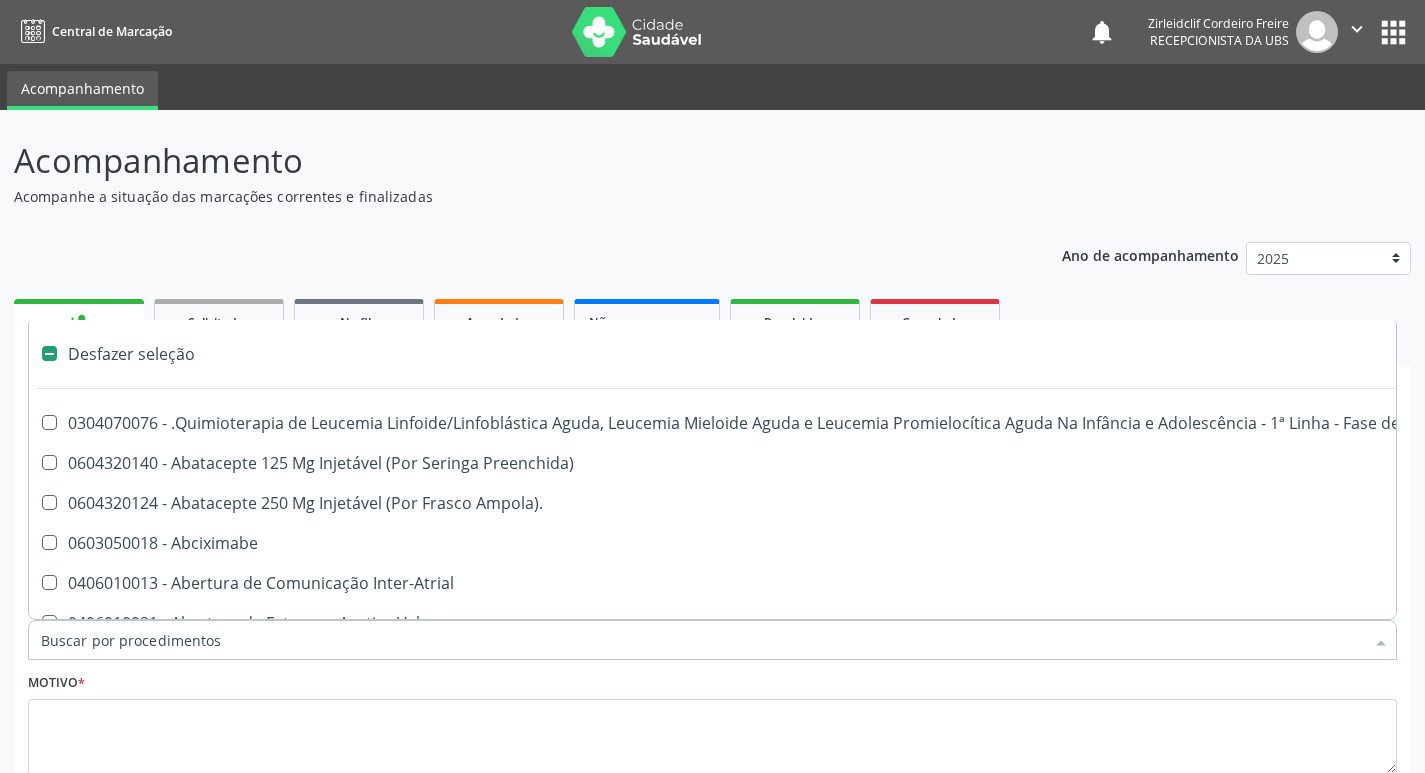 type on "g" 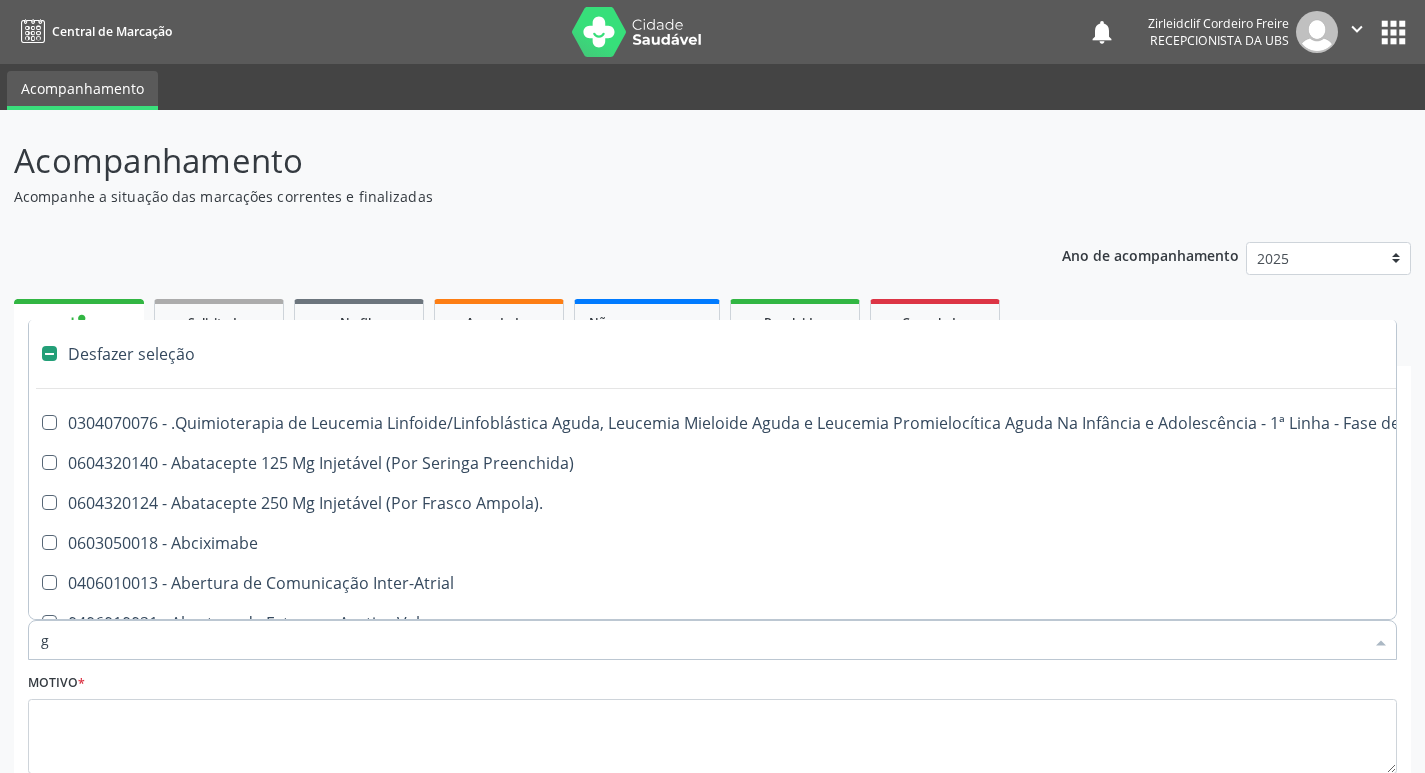 checkbox on "false" 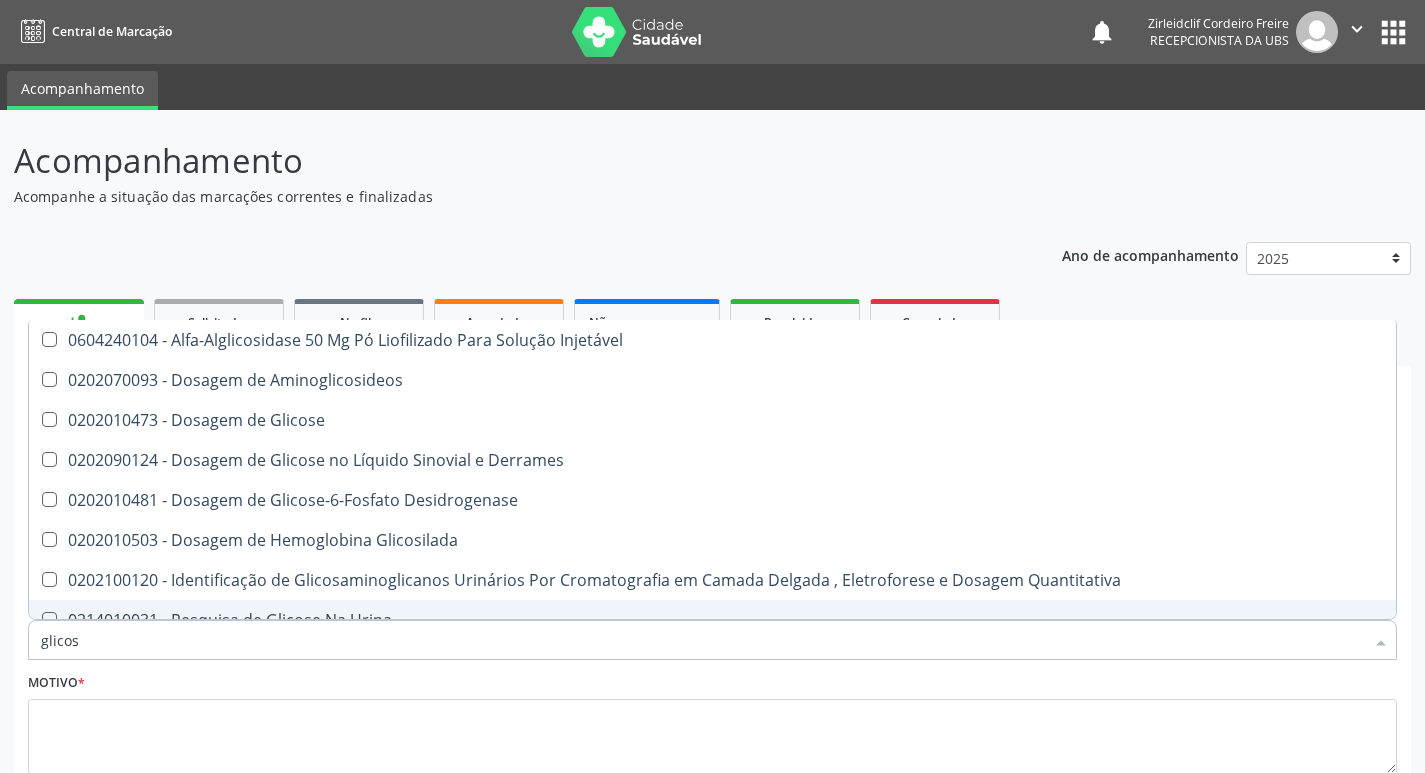 type on "glicose" 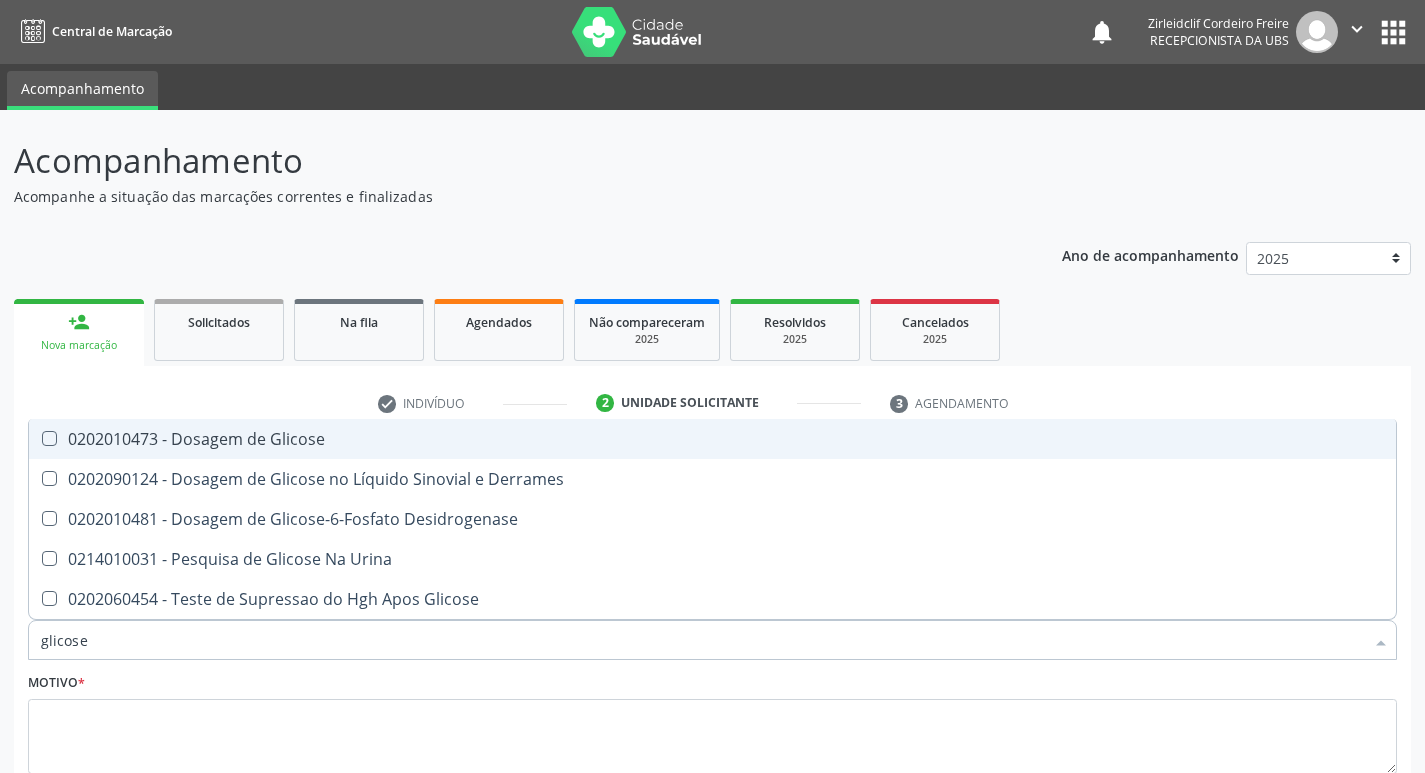 click on "0202010473 - Dosagem de Glicose" at bounding box center (712, 439) 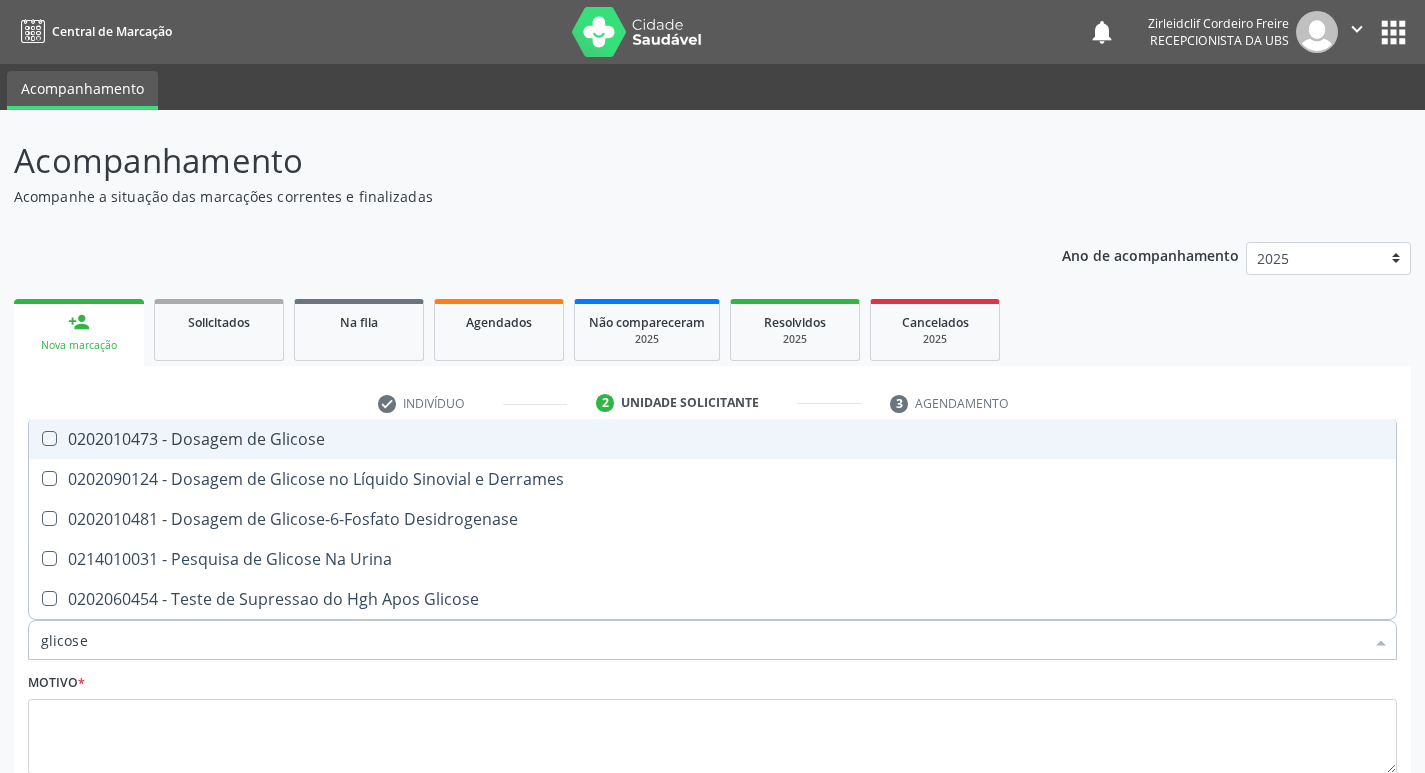 checkbox on "true" 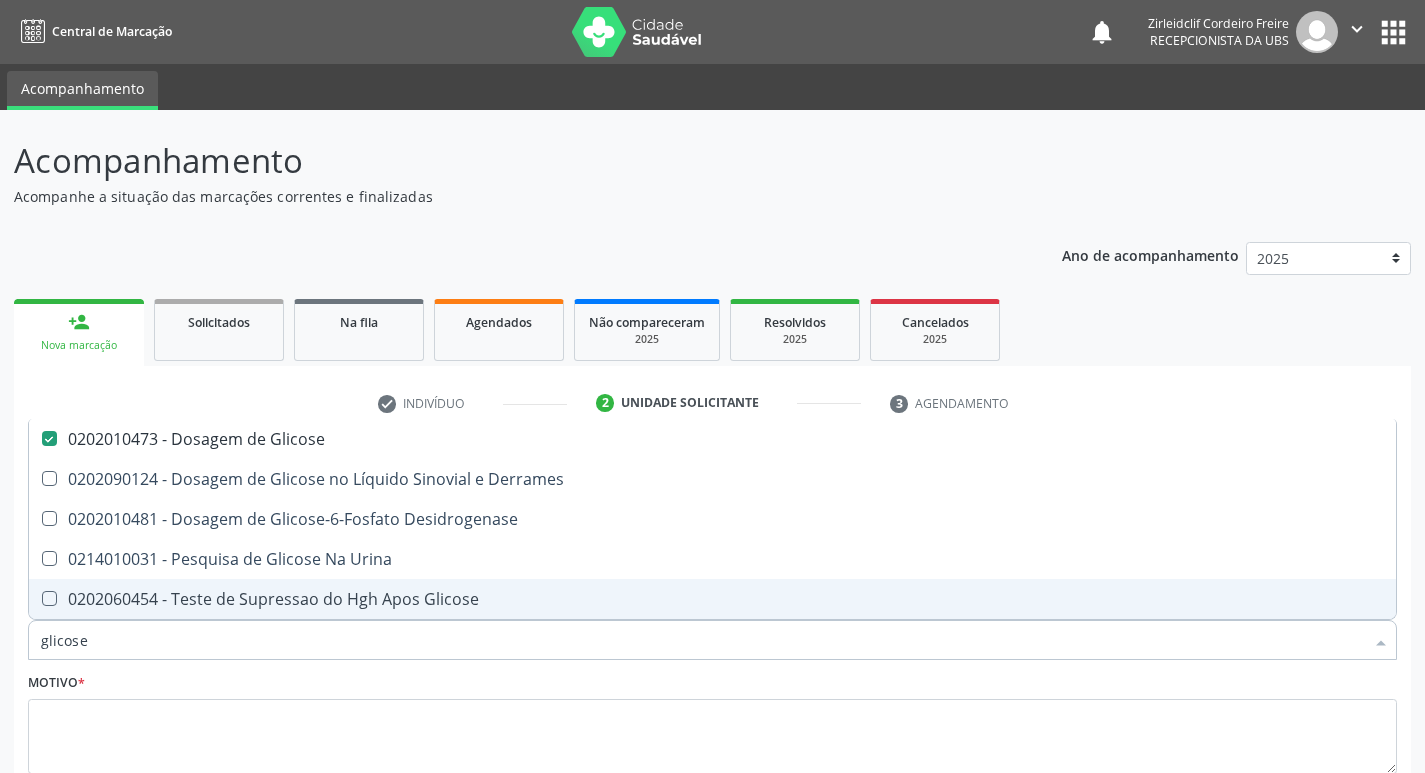 click on "glicose" at bounding box center (702, 640) 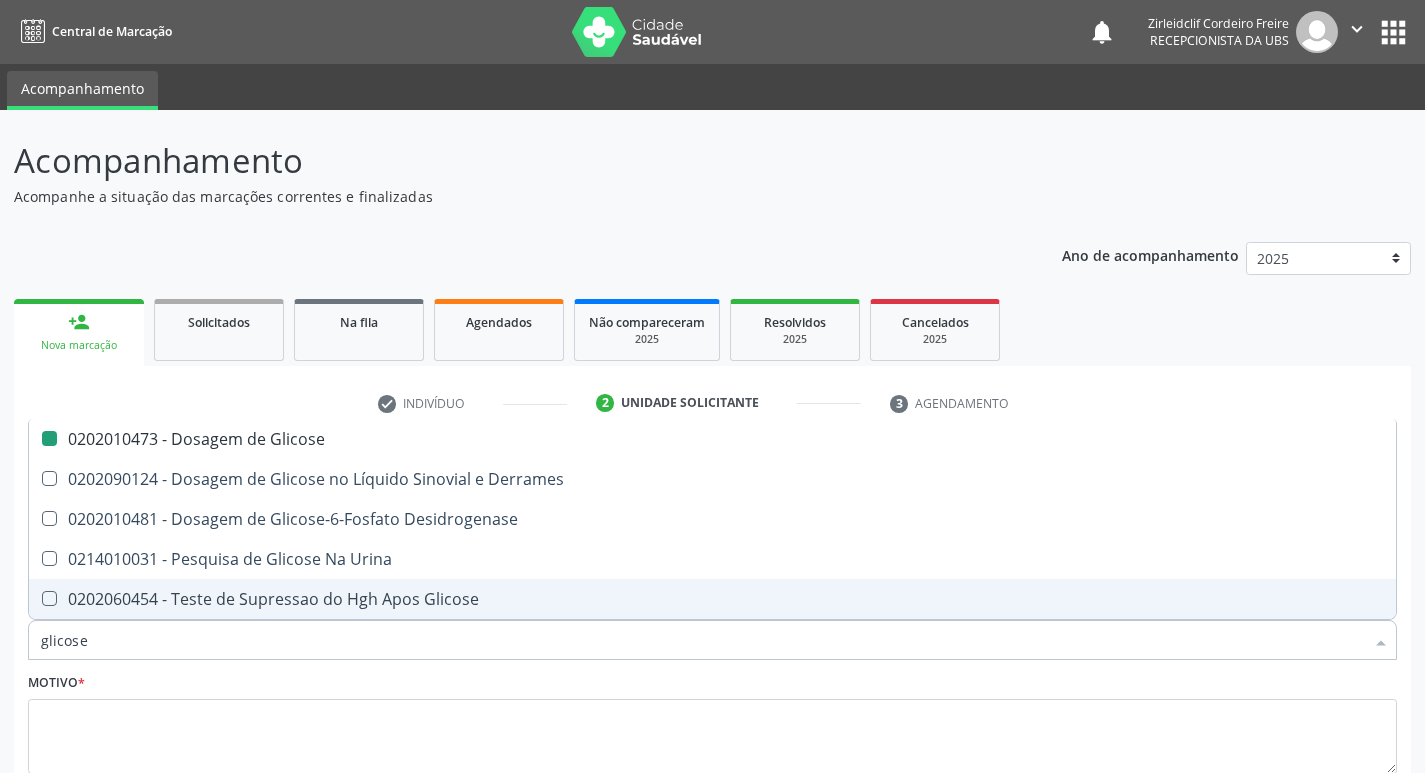 type on "glicos" 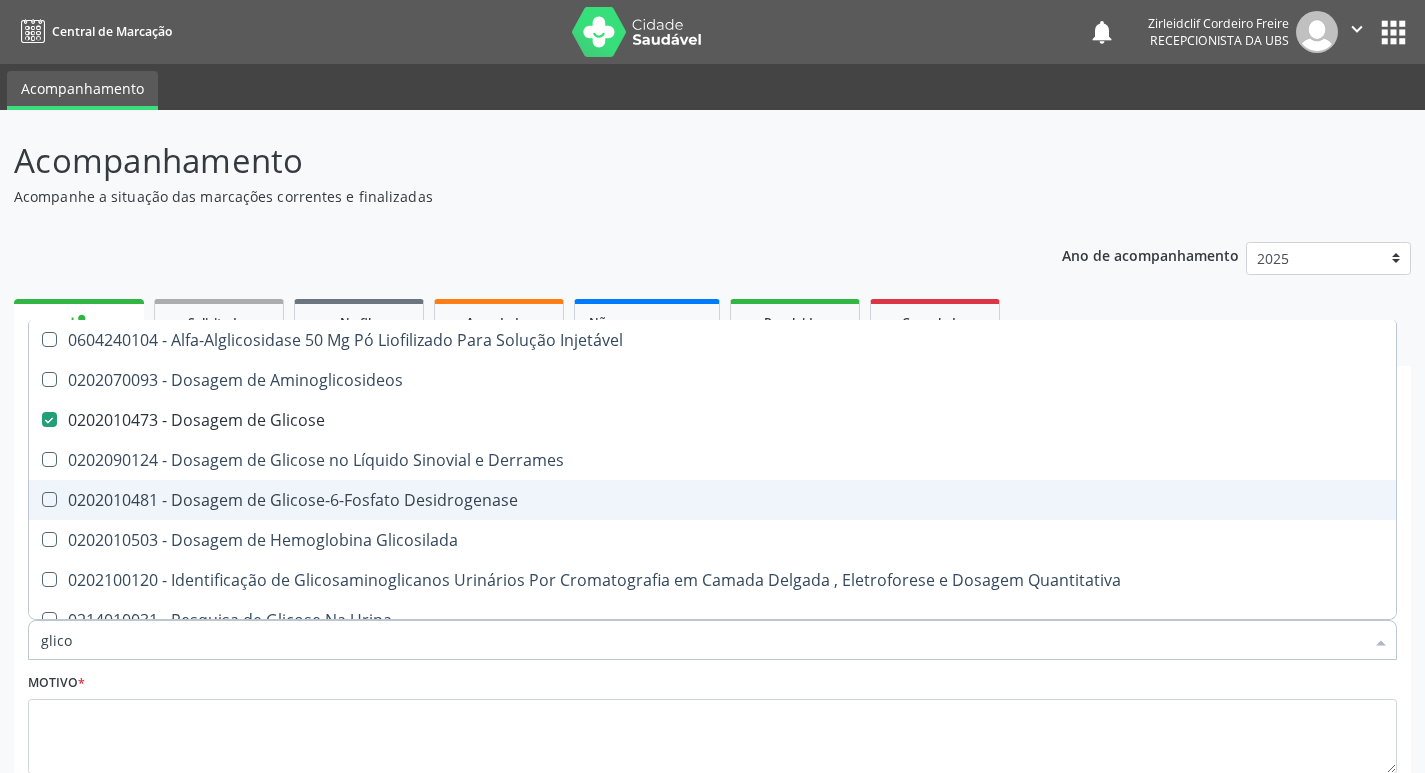 type on "glic" 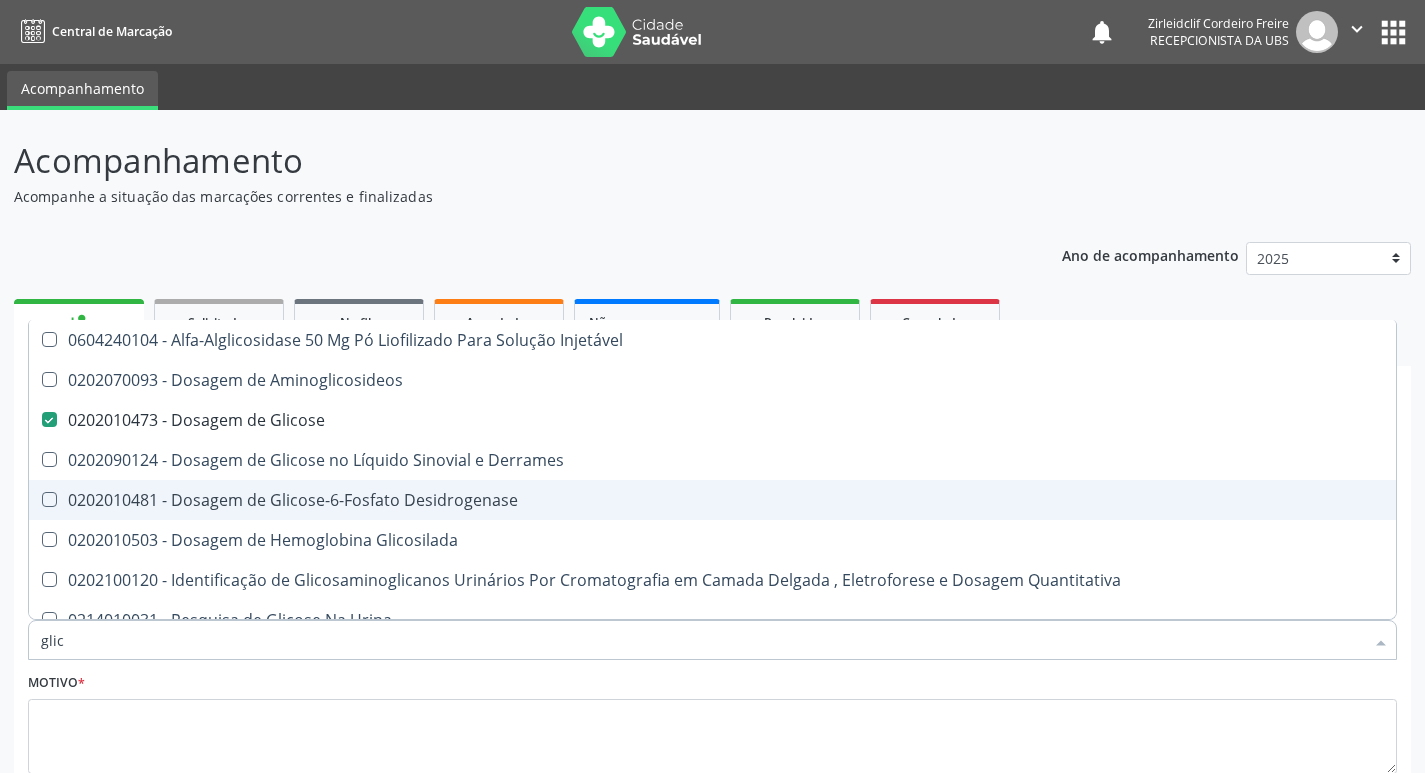 checkbox on "false" 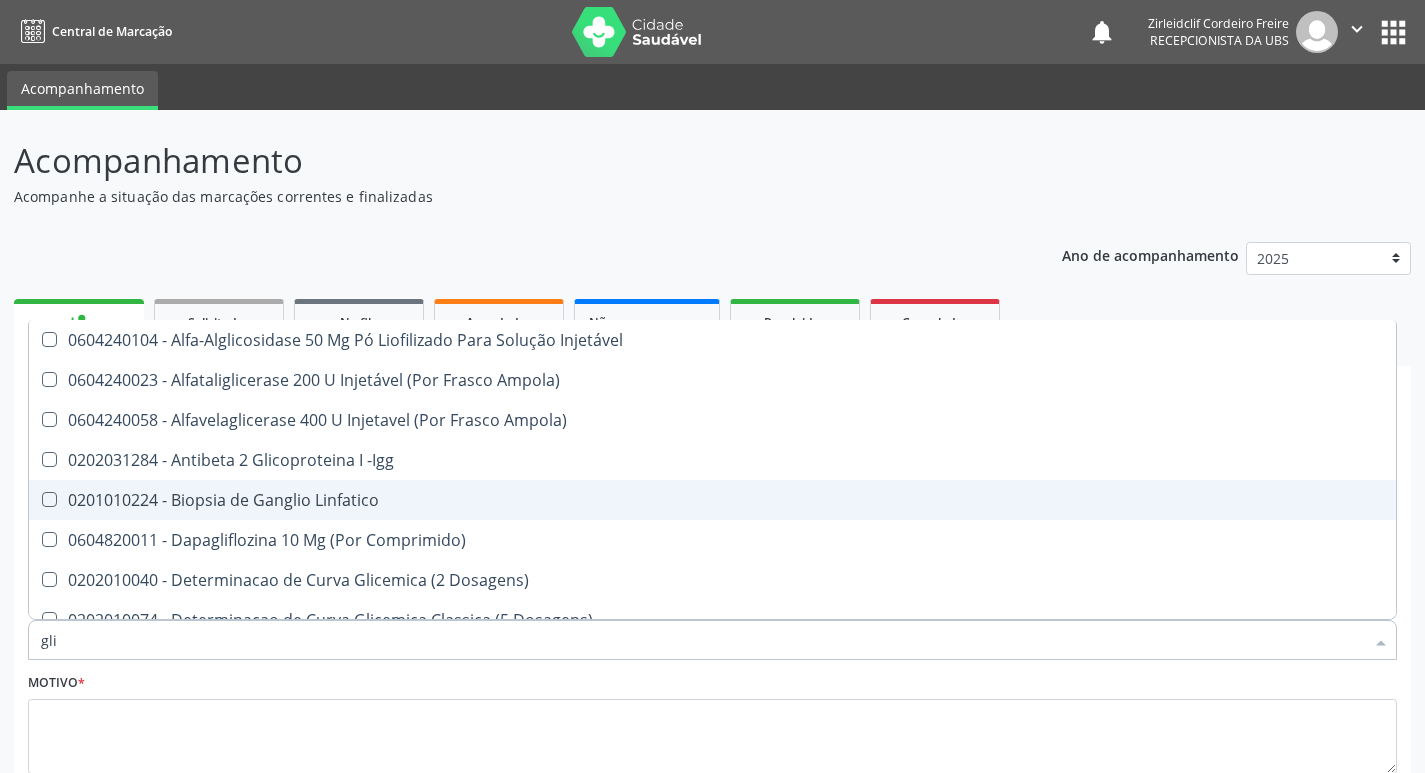 type on "gl" 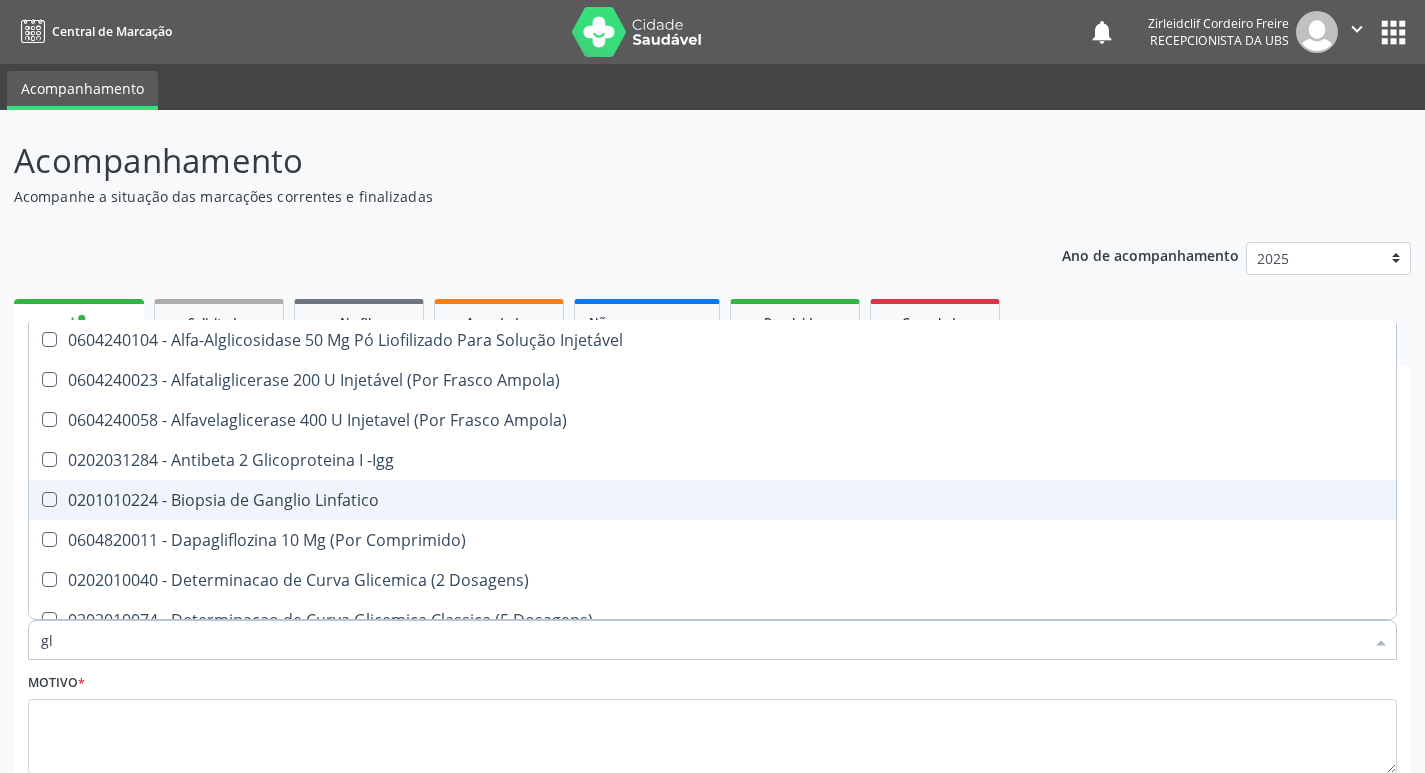 checkbox on "false" 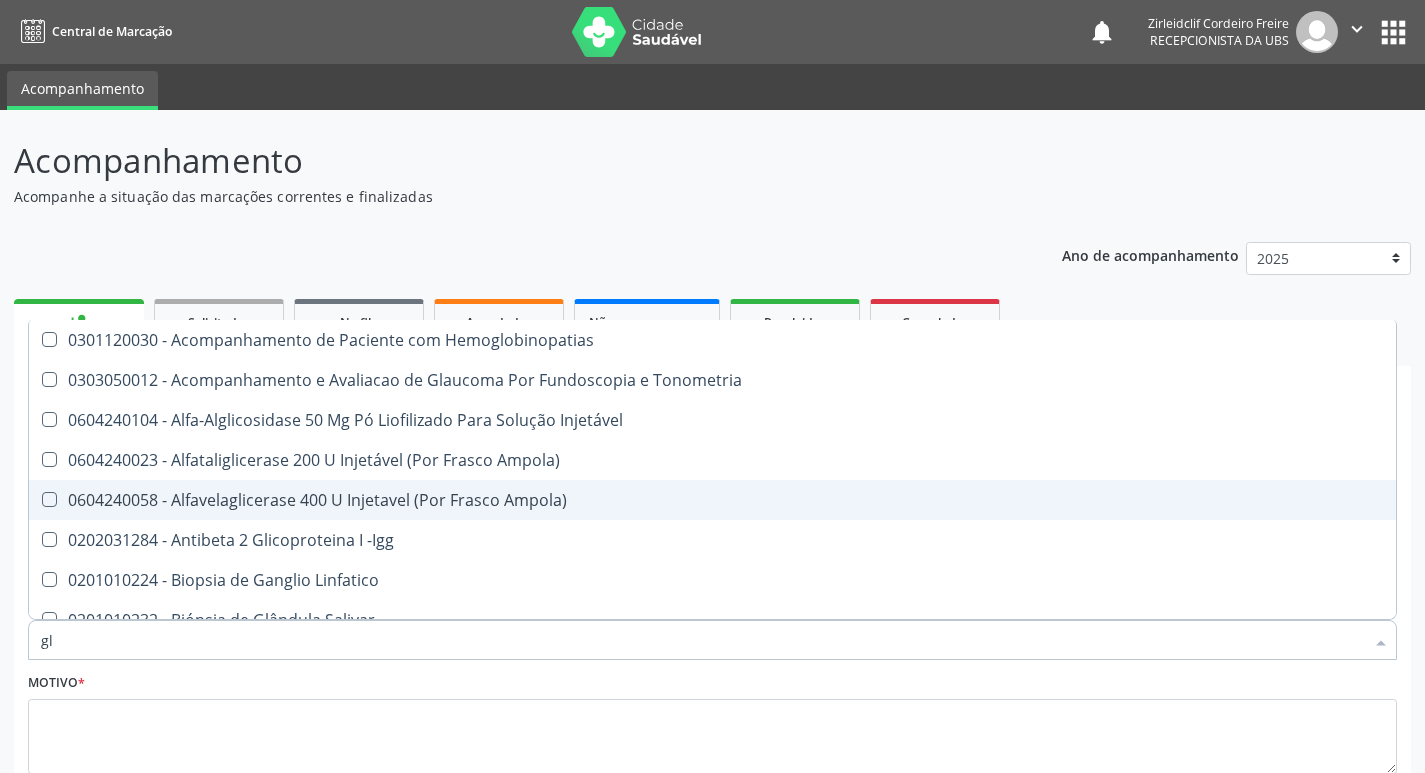 type on "g" 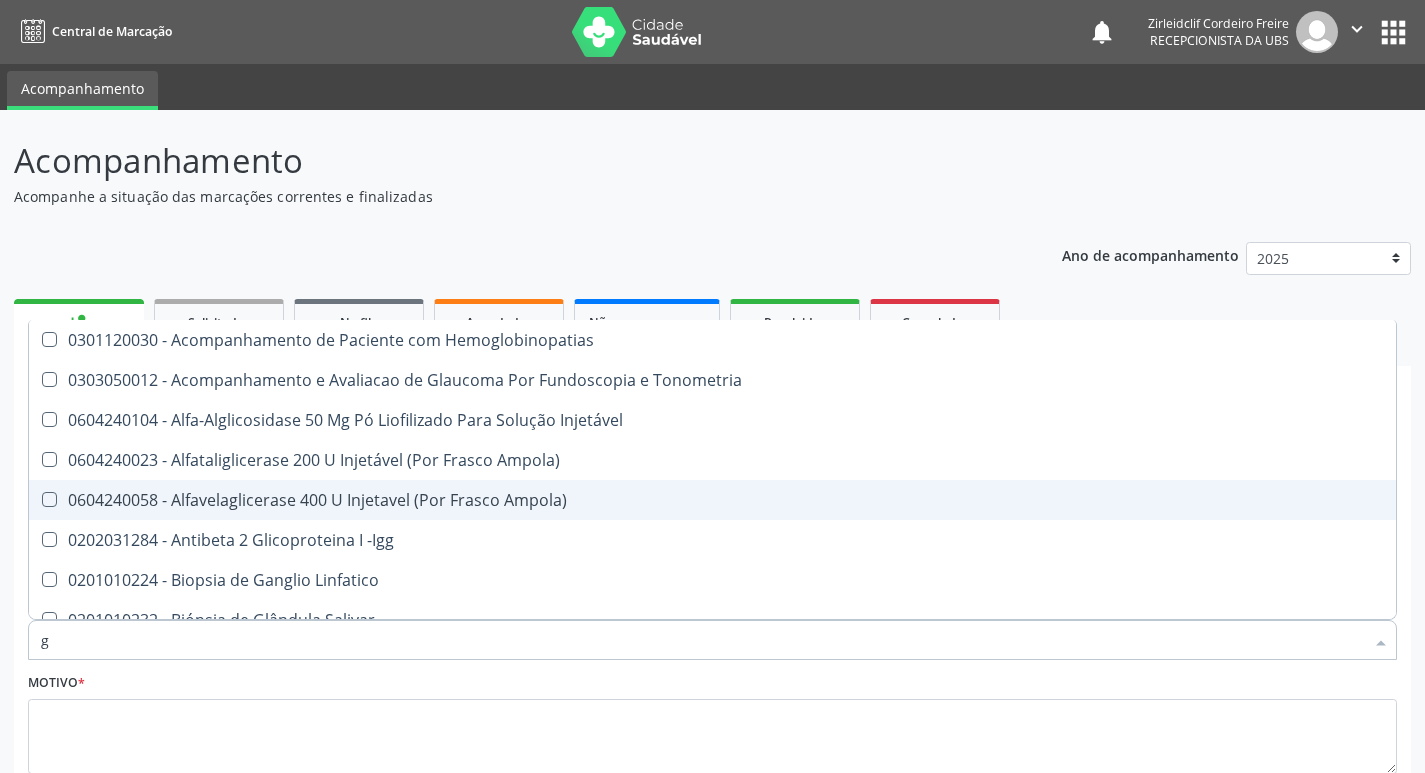 type 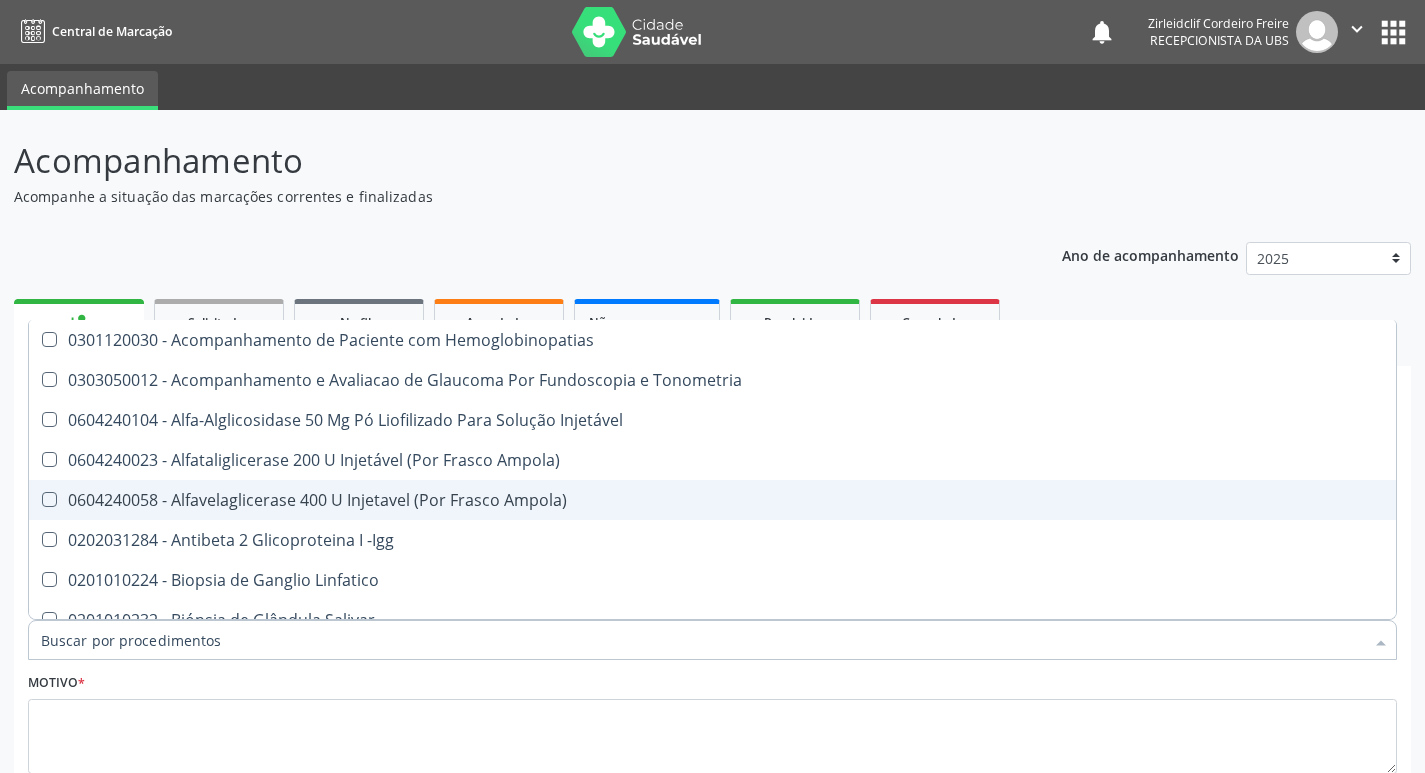checkbox on "false" 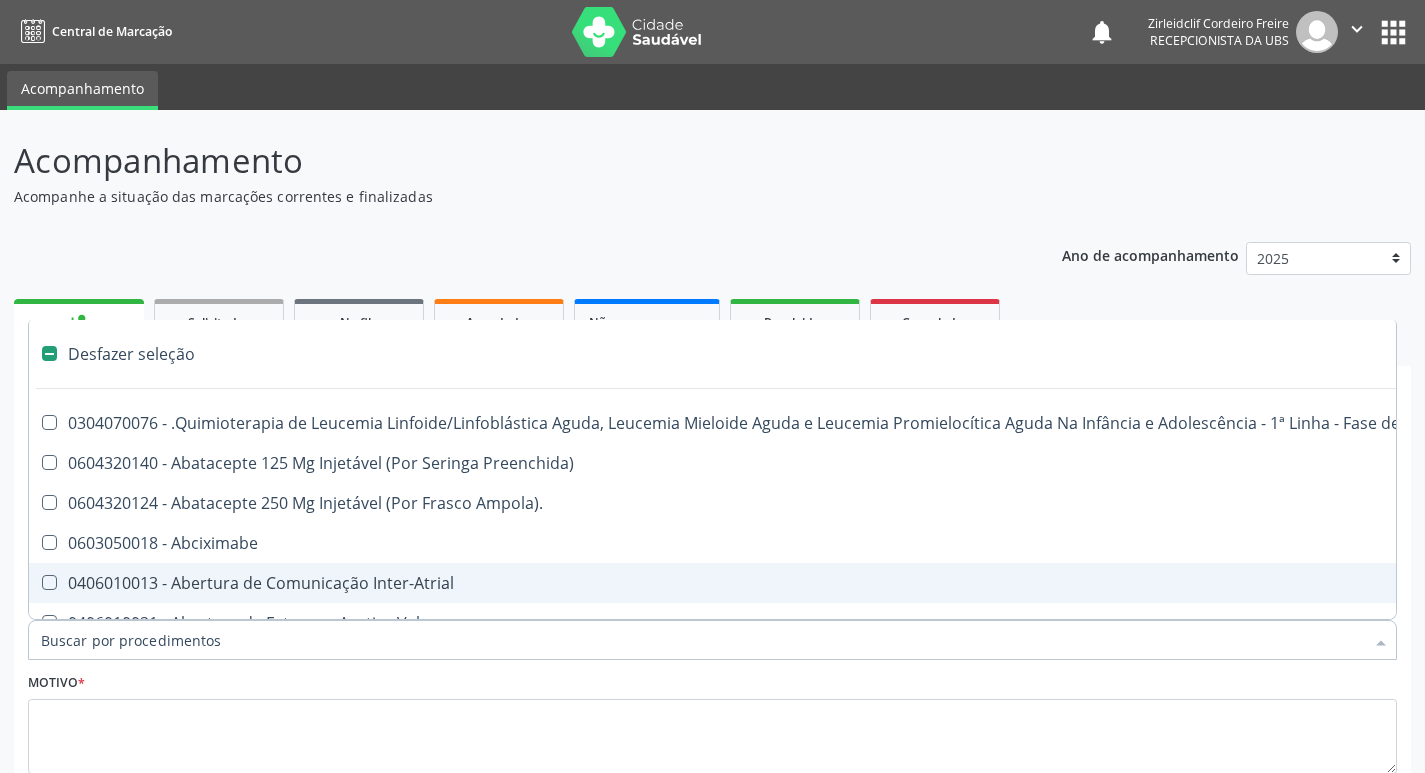 type on "h" 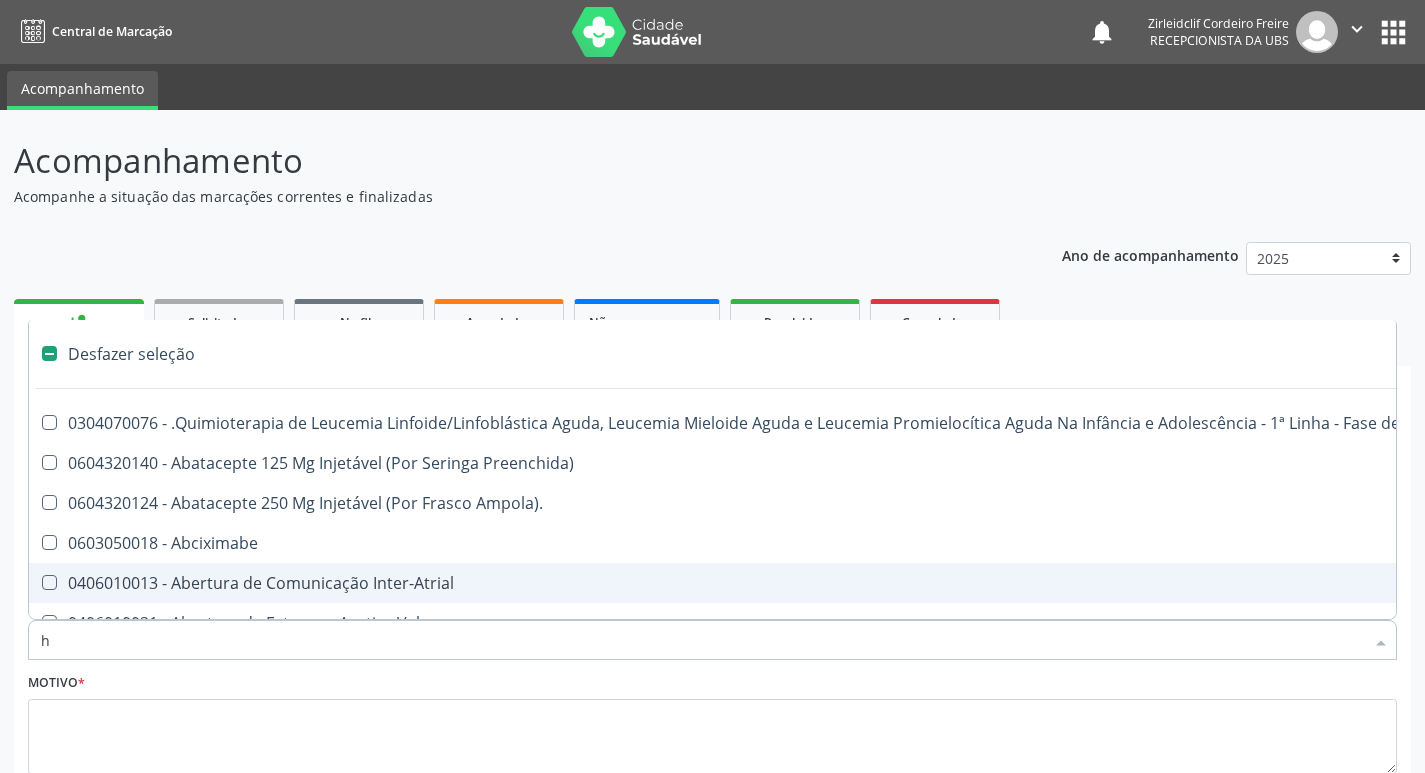 checkbox on "false" 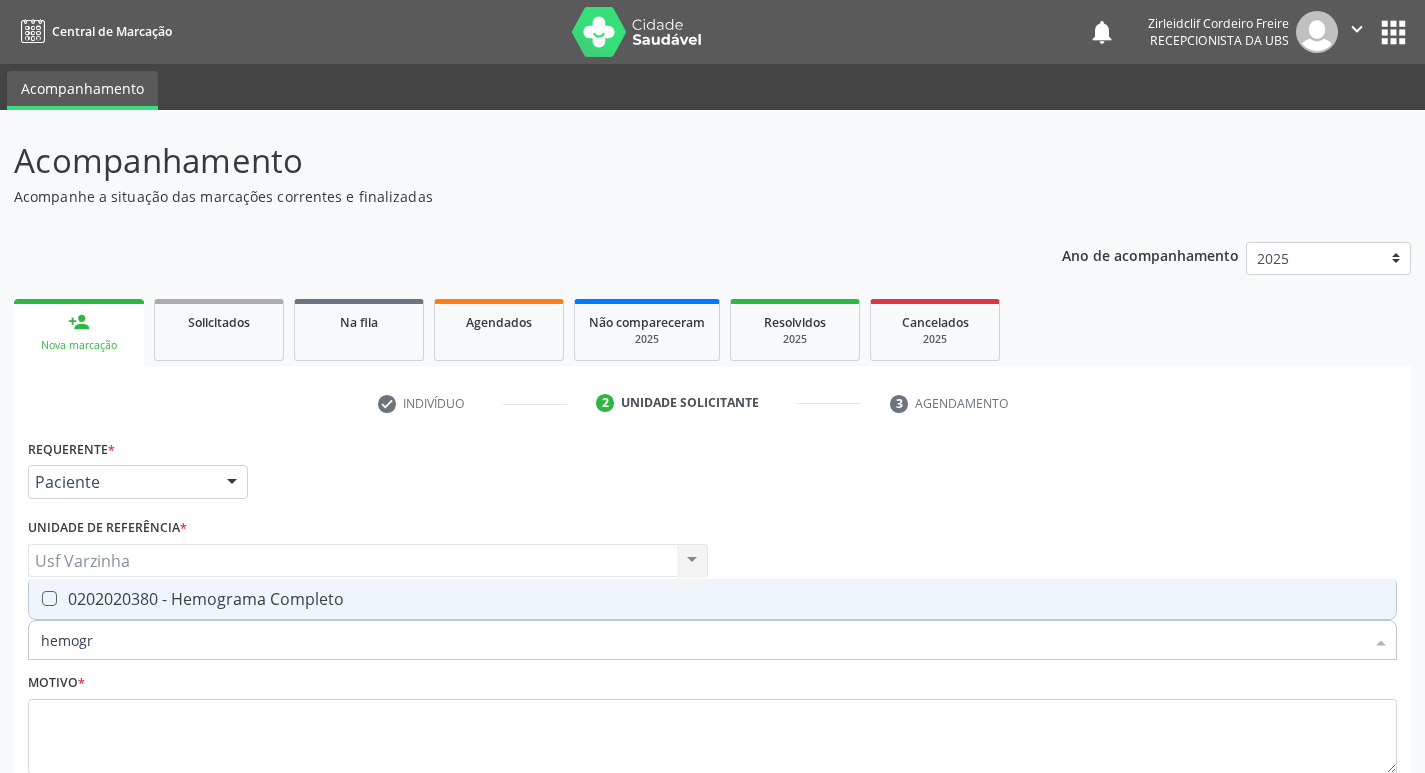 type on "hemogra" 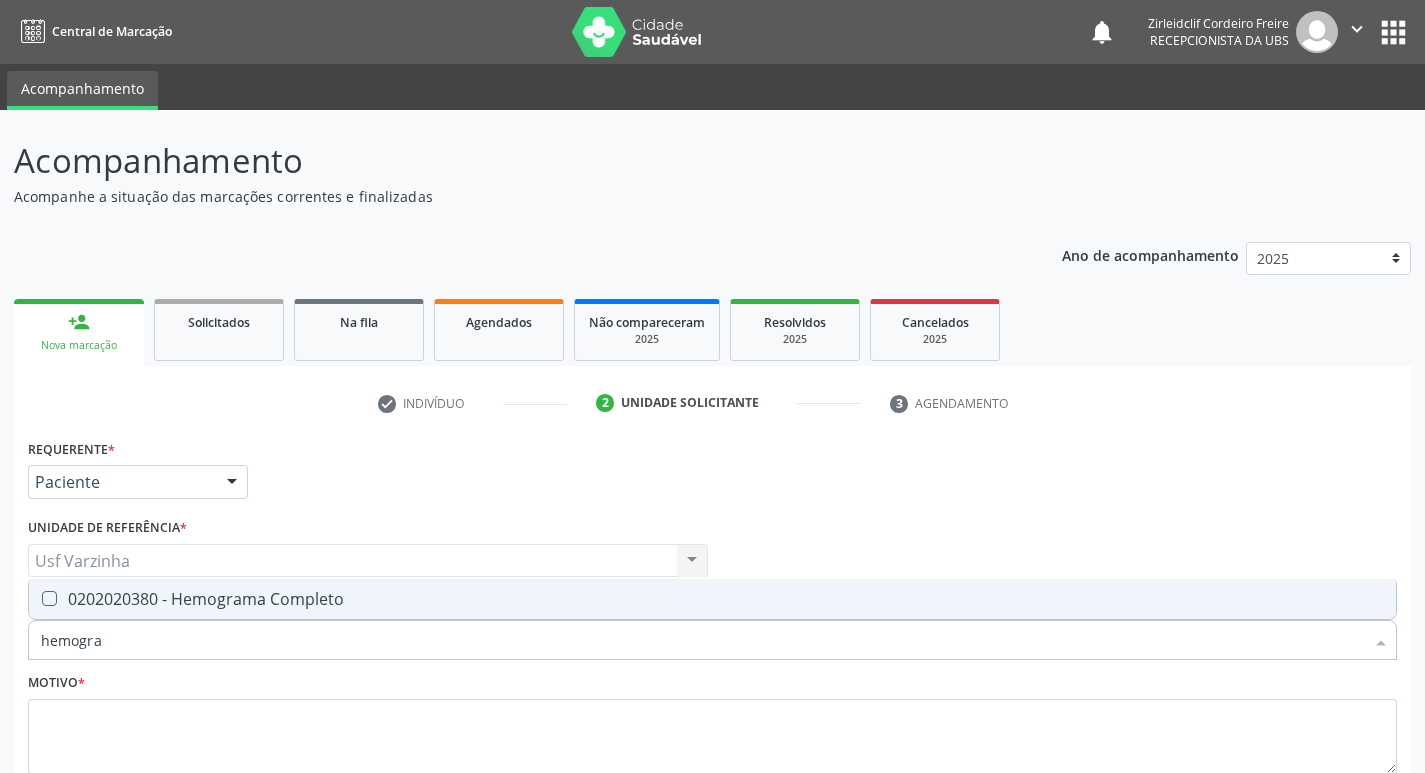 drag, startPoint x: 45, startPoint y: 590, endPoint x: 101, endPoint y: 626, distance: 66.573265 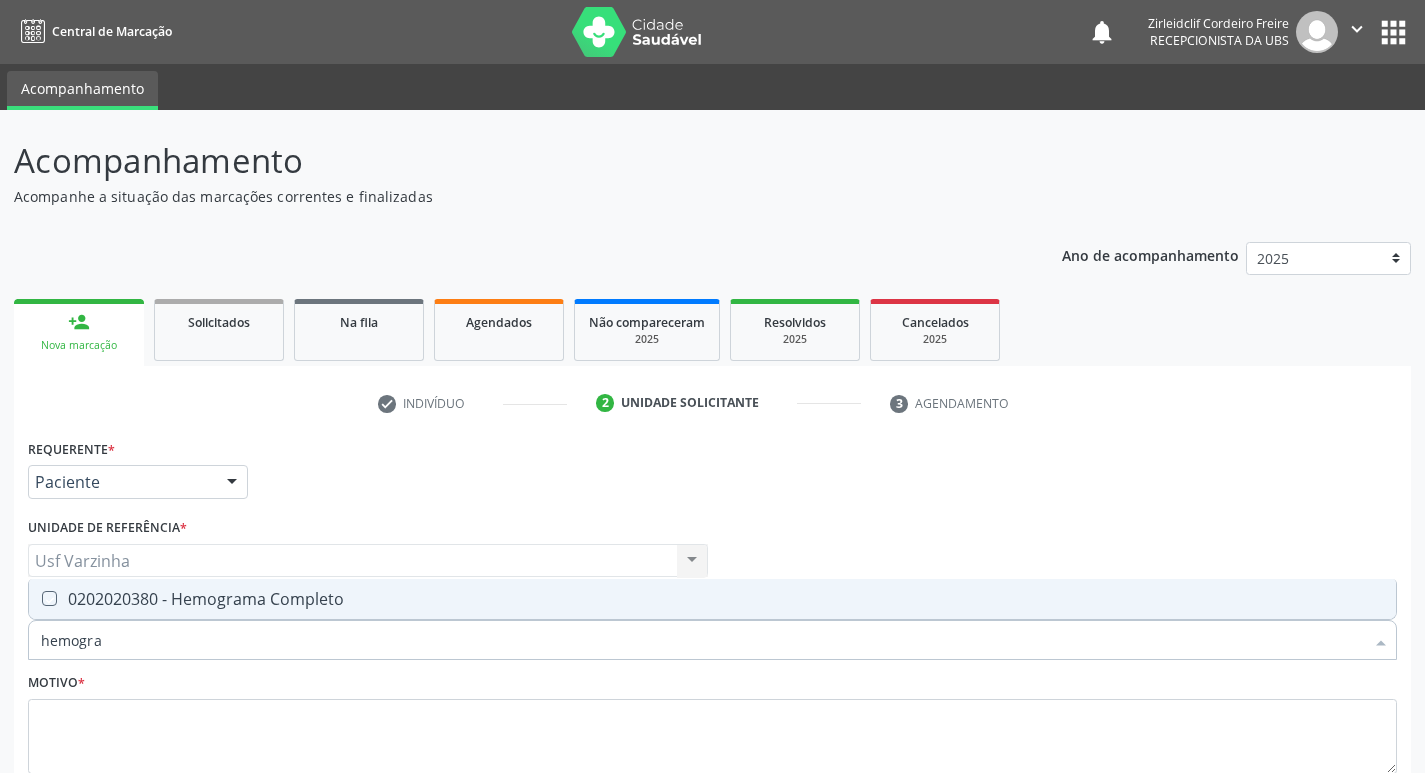 checkbox on "true" 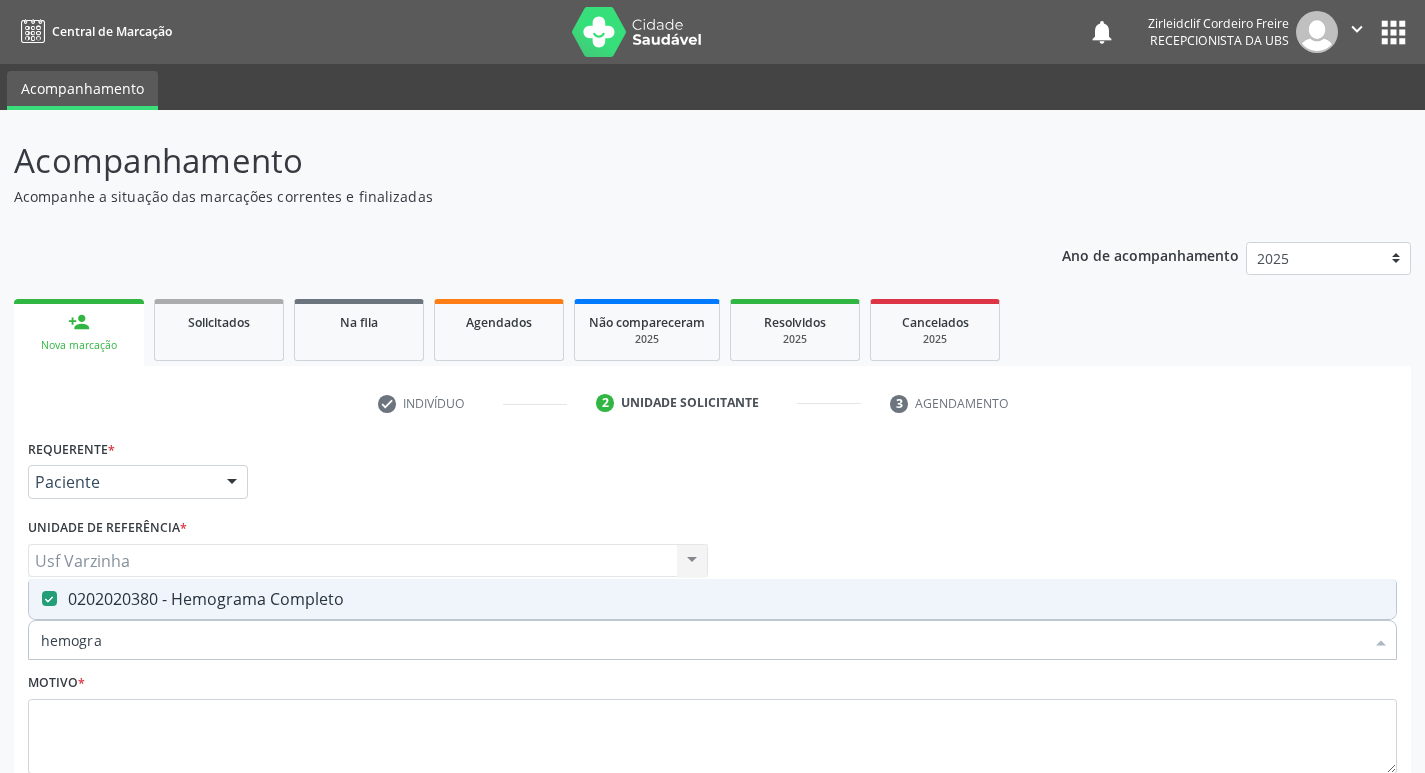 click on "hemogra" at bounding box center (702, 640) 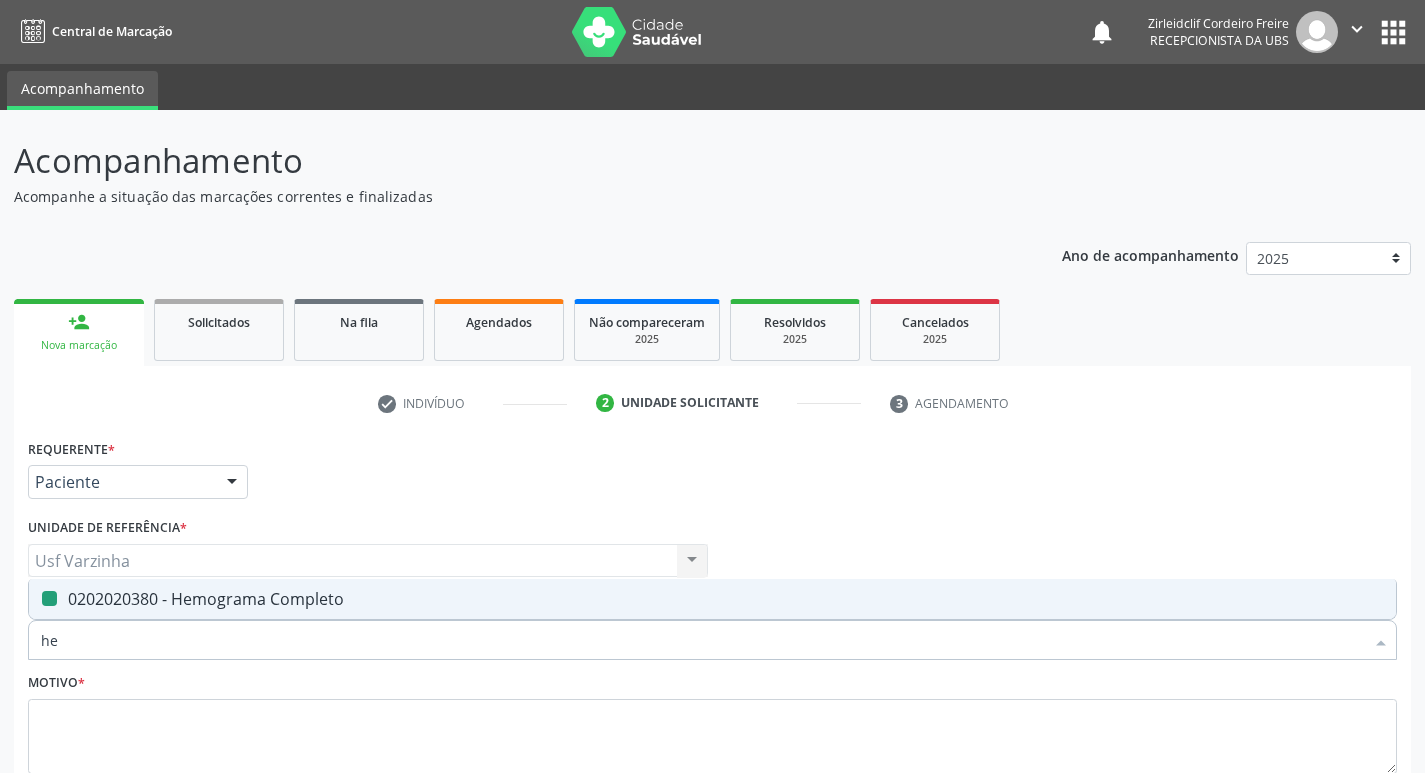 type on "h" 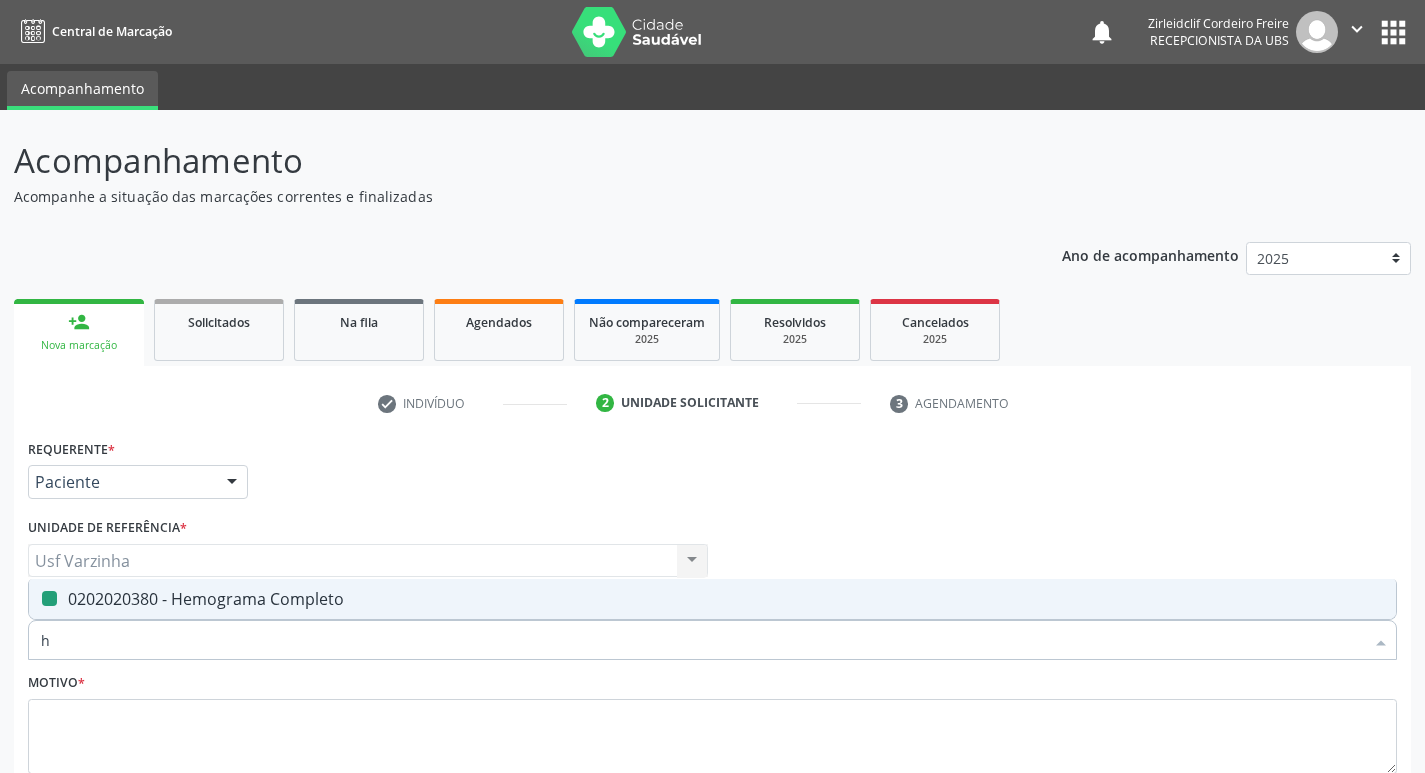 type 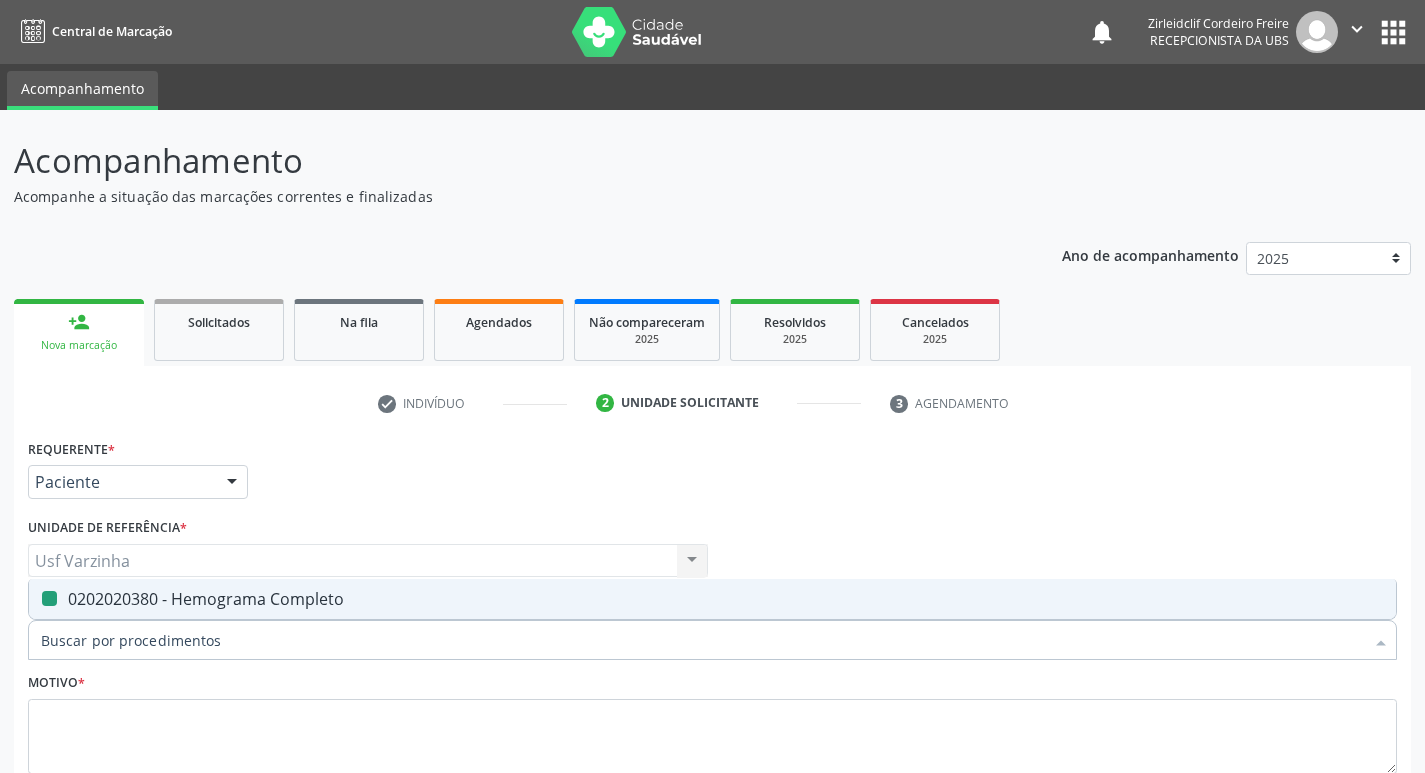 checkbox on "false" 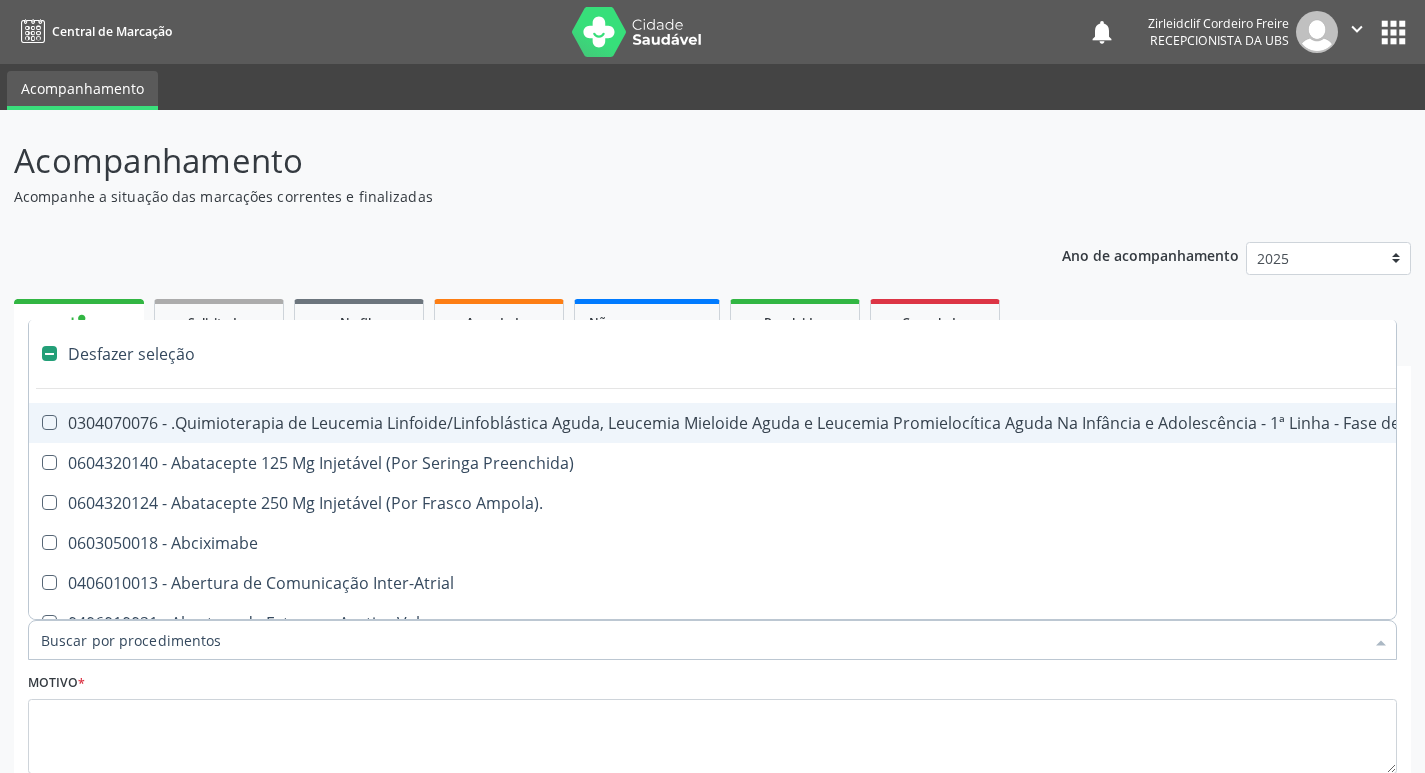 type on "t" 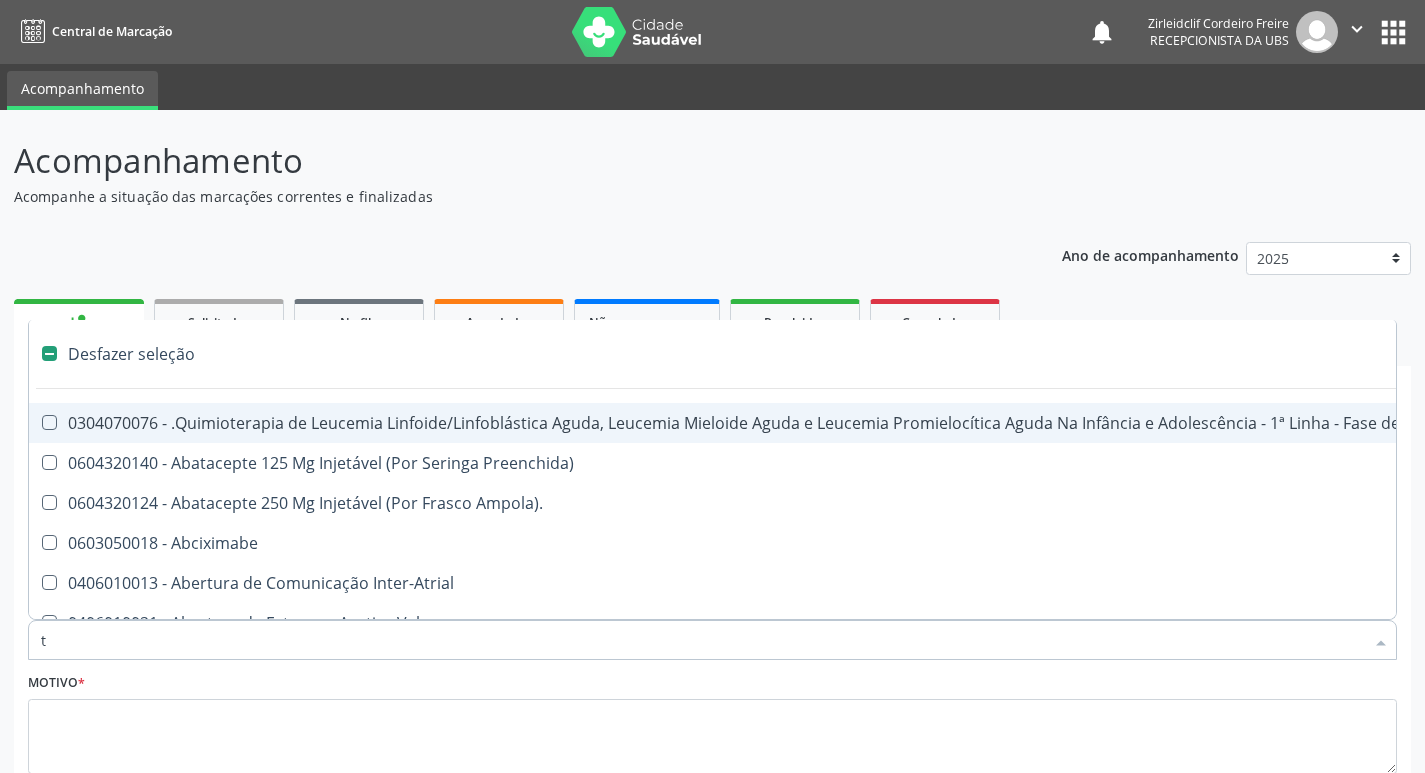 checkbox on "true" 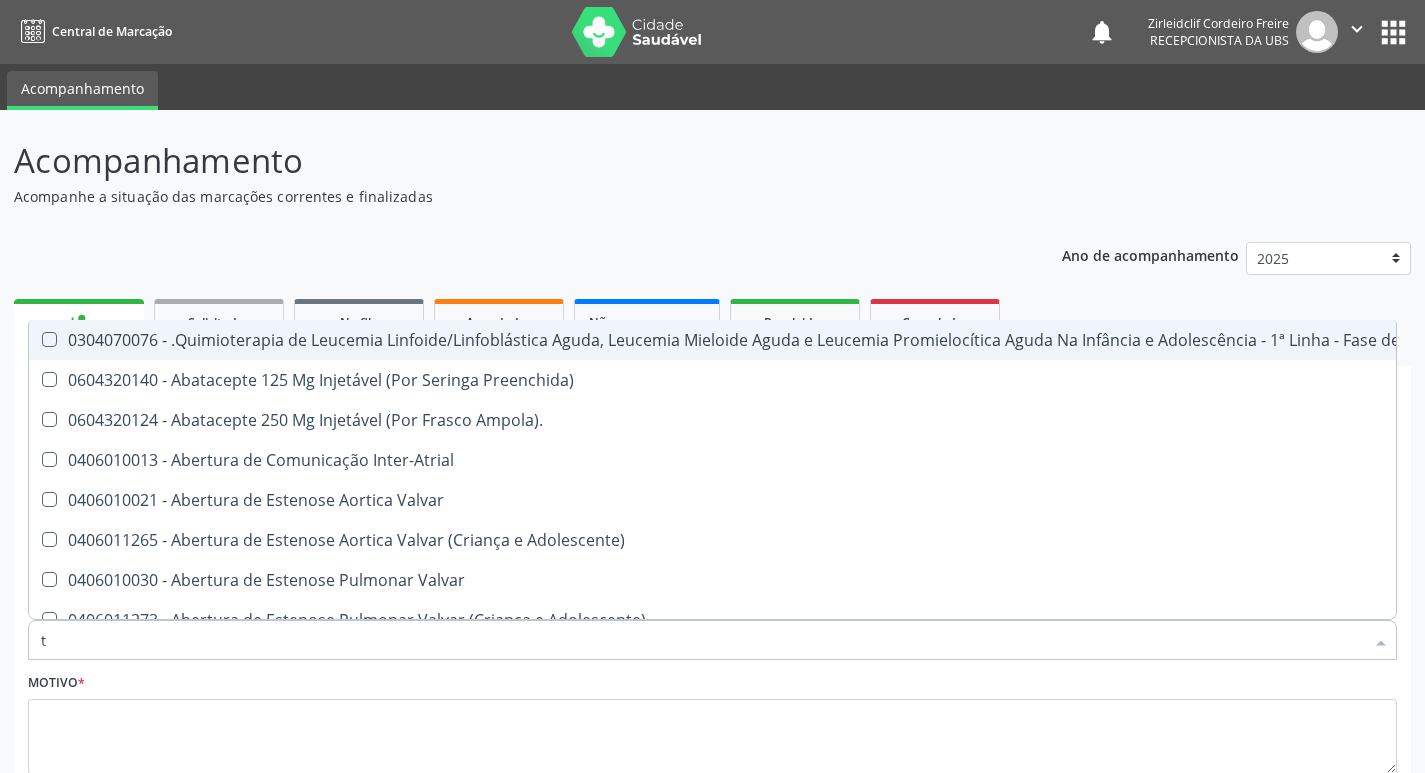 type on "to" 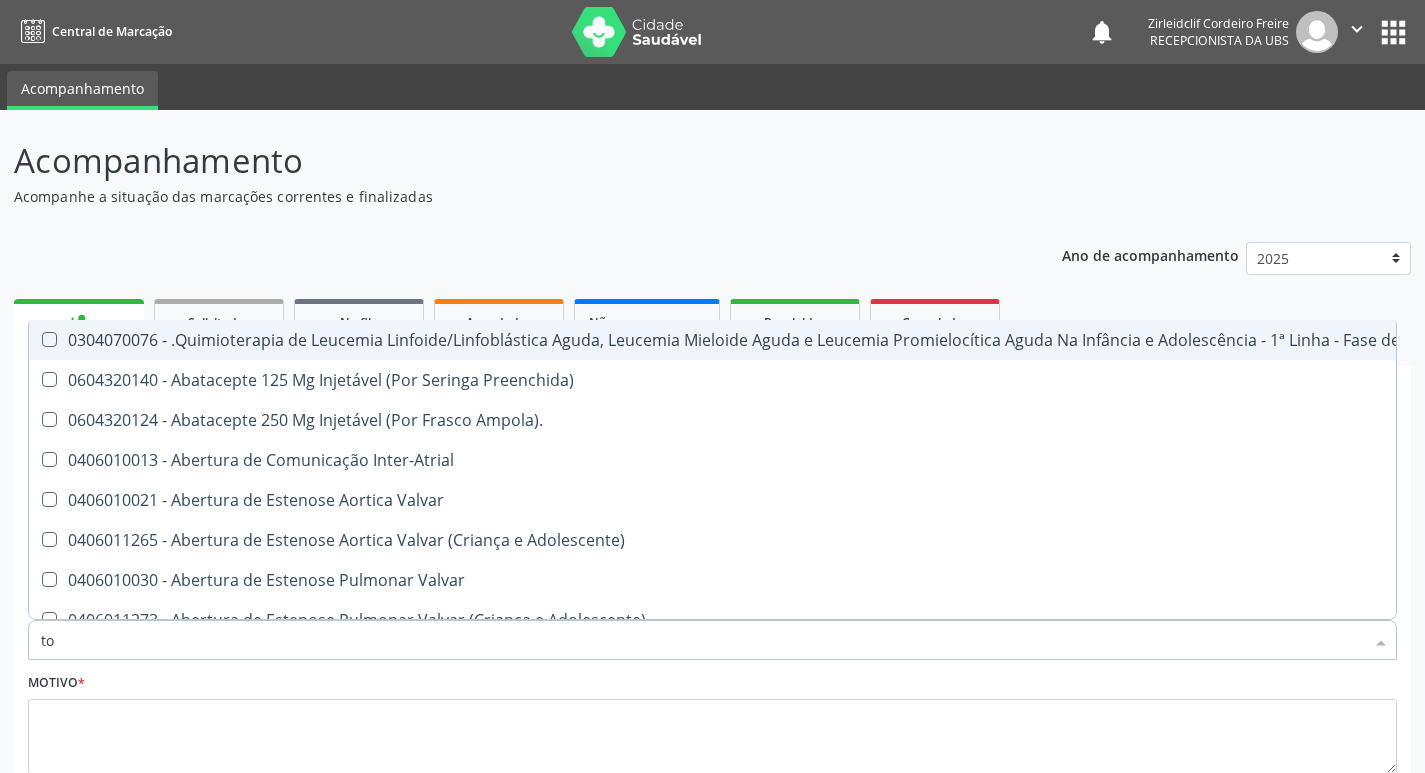 checkbox on "true" 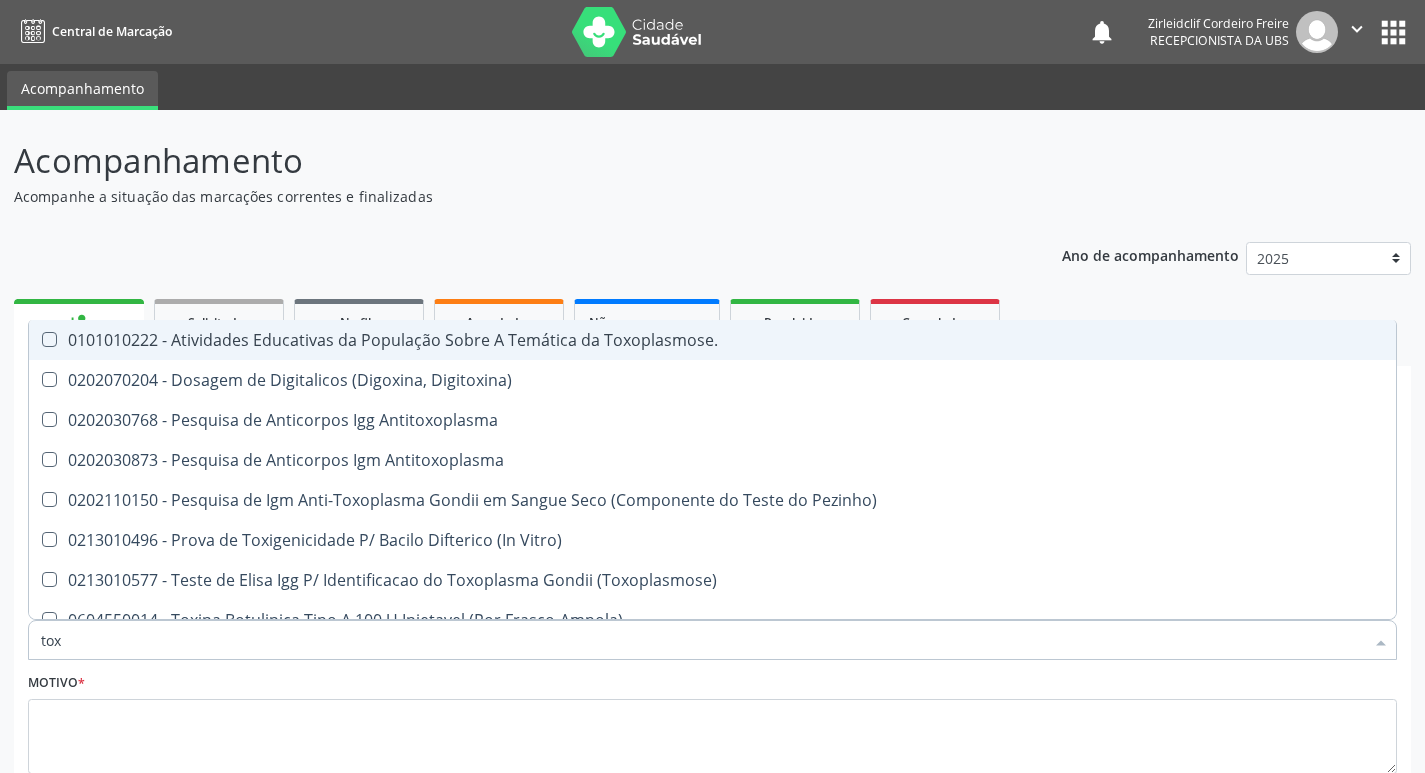 type on "toxo" 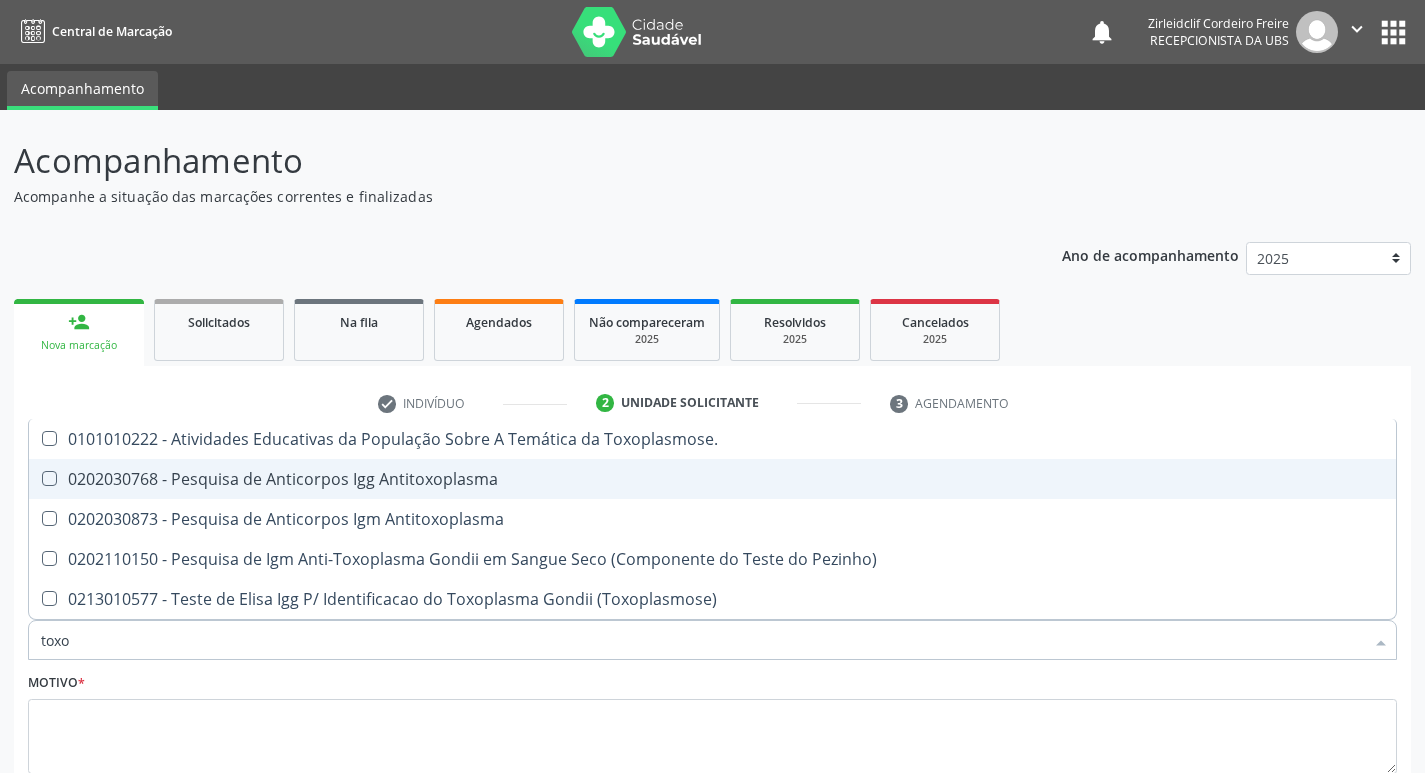 click on "0202030768 - Pesquisa de Anticorpos Igg Antitoxoplasma" at bounding box center [712, 479] 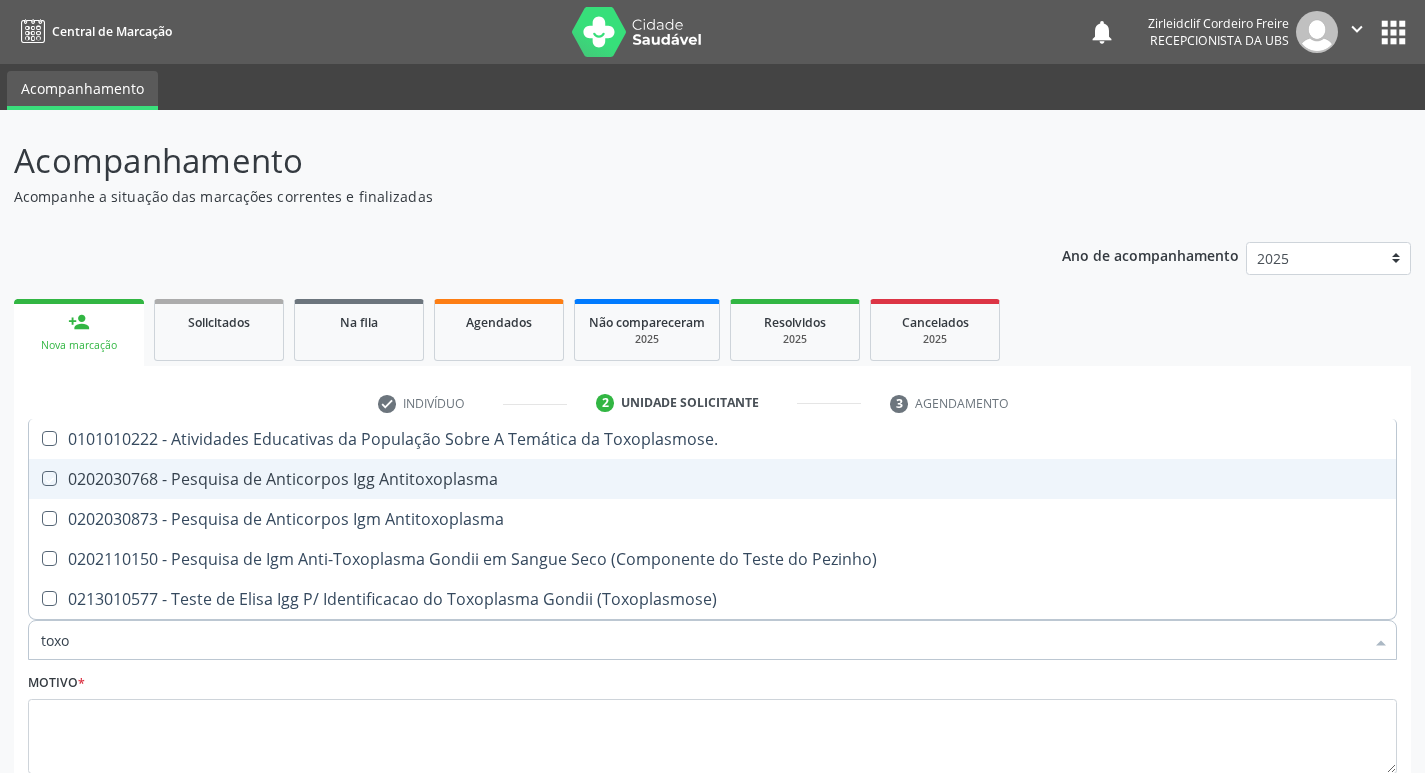 checkbox on "true" 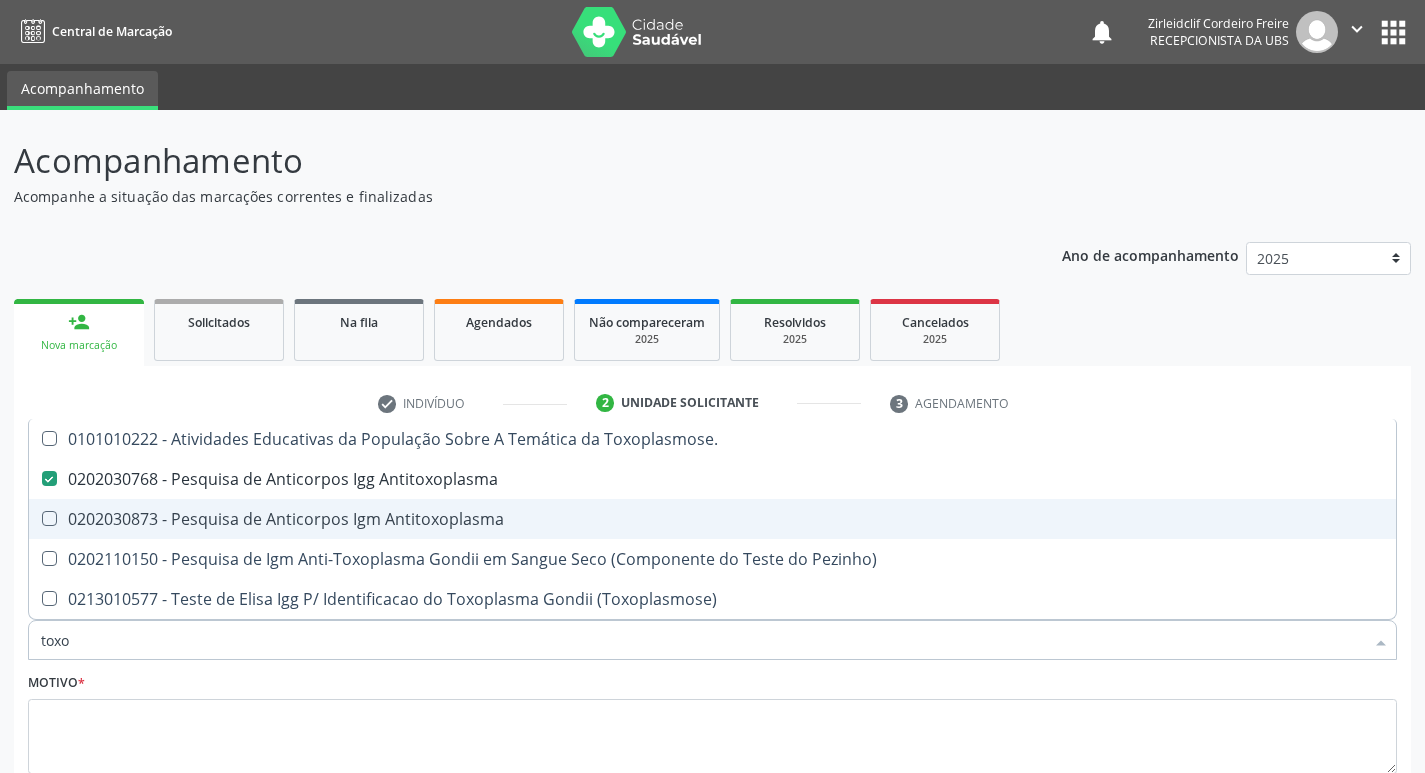 click on "0202030873 - Pesquisa de Anticorpos Igm Antitoxoplasma" at bounding box center (712, 519) 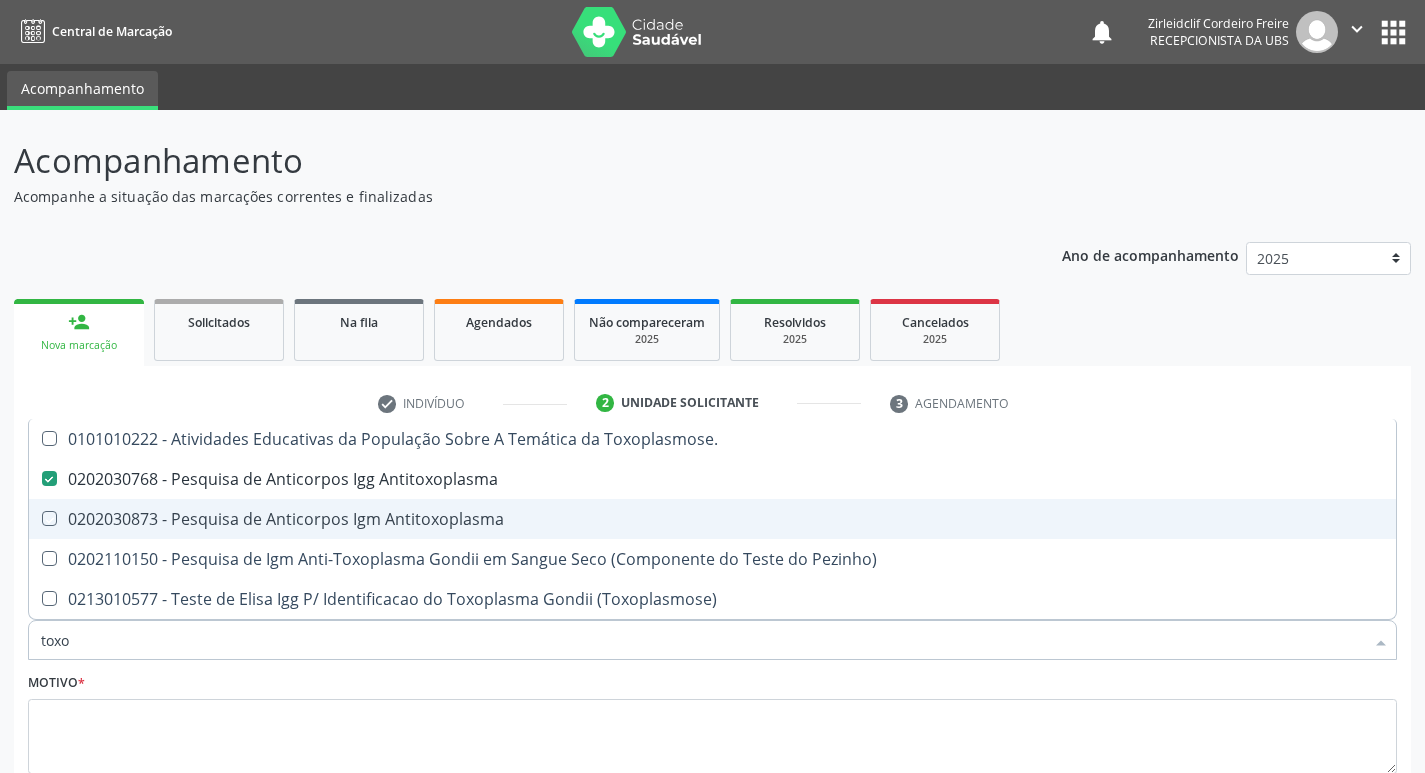 checkbox on "true" 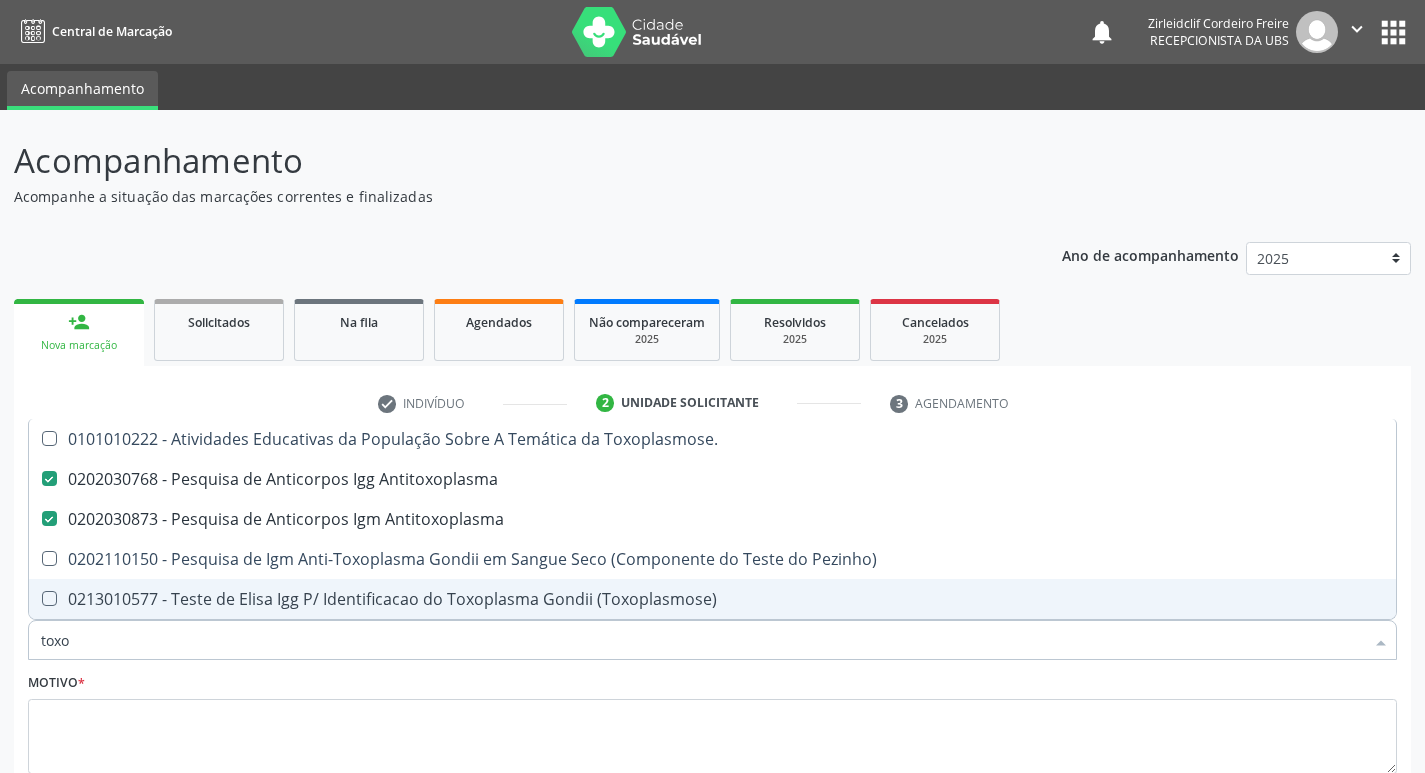 click on "toxo" at bounding box center [702, 640] 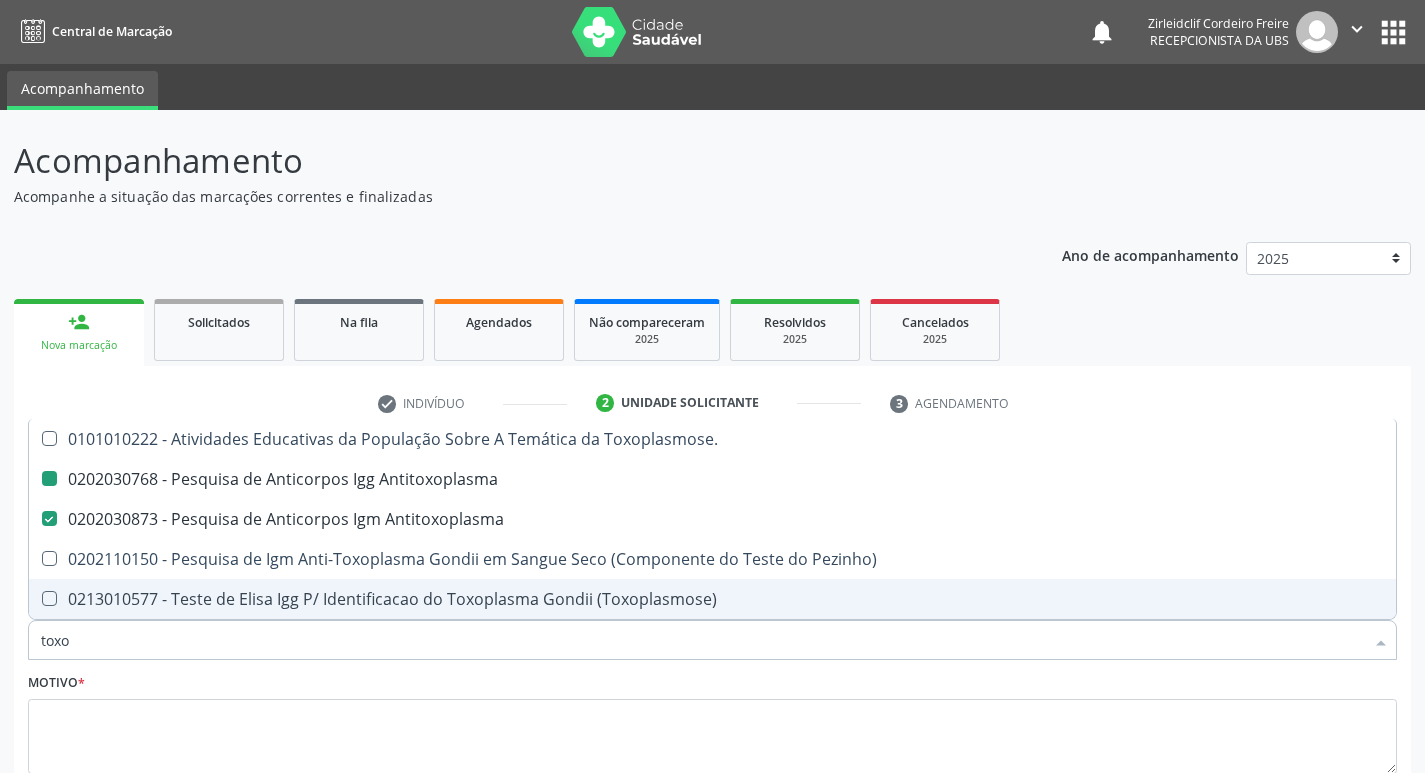 type on "tox" 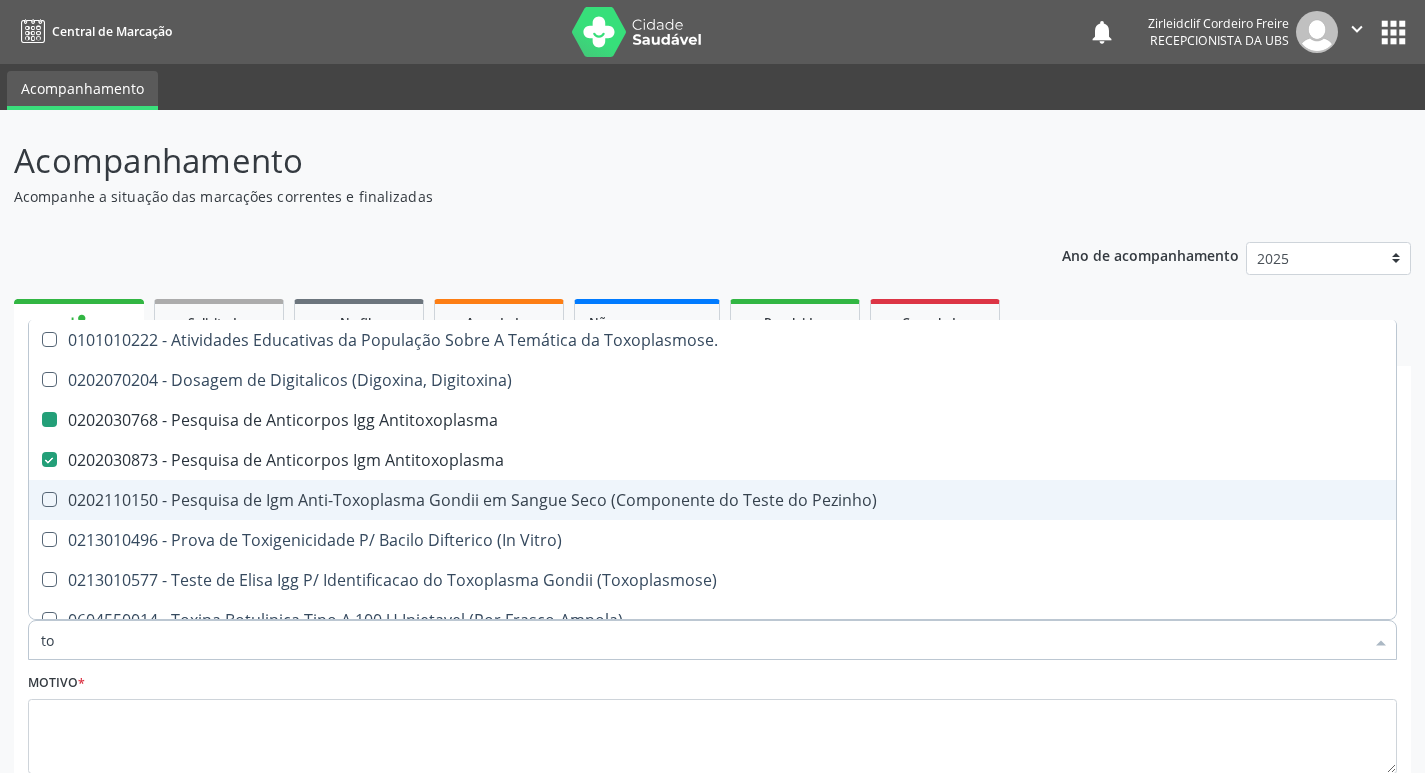 type on "t" 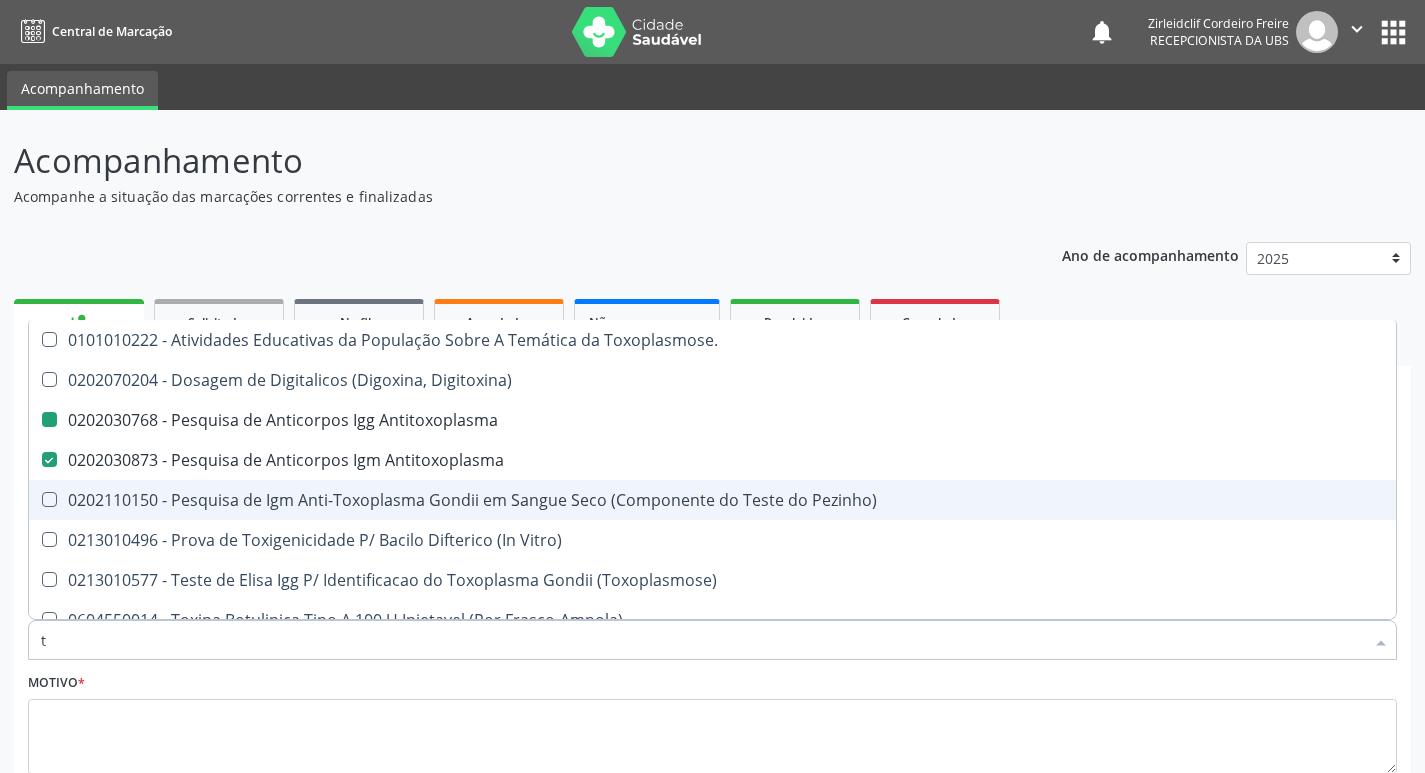 type 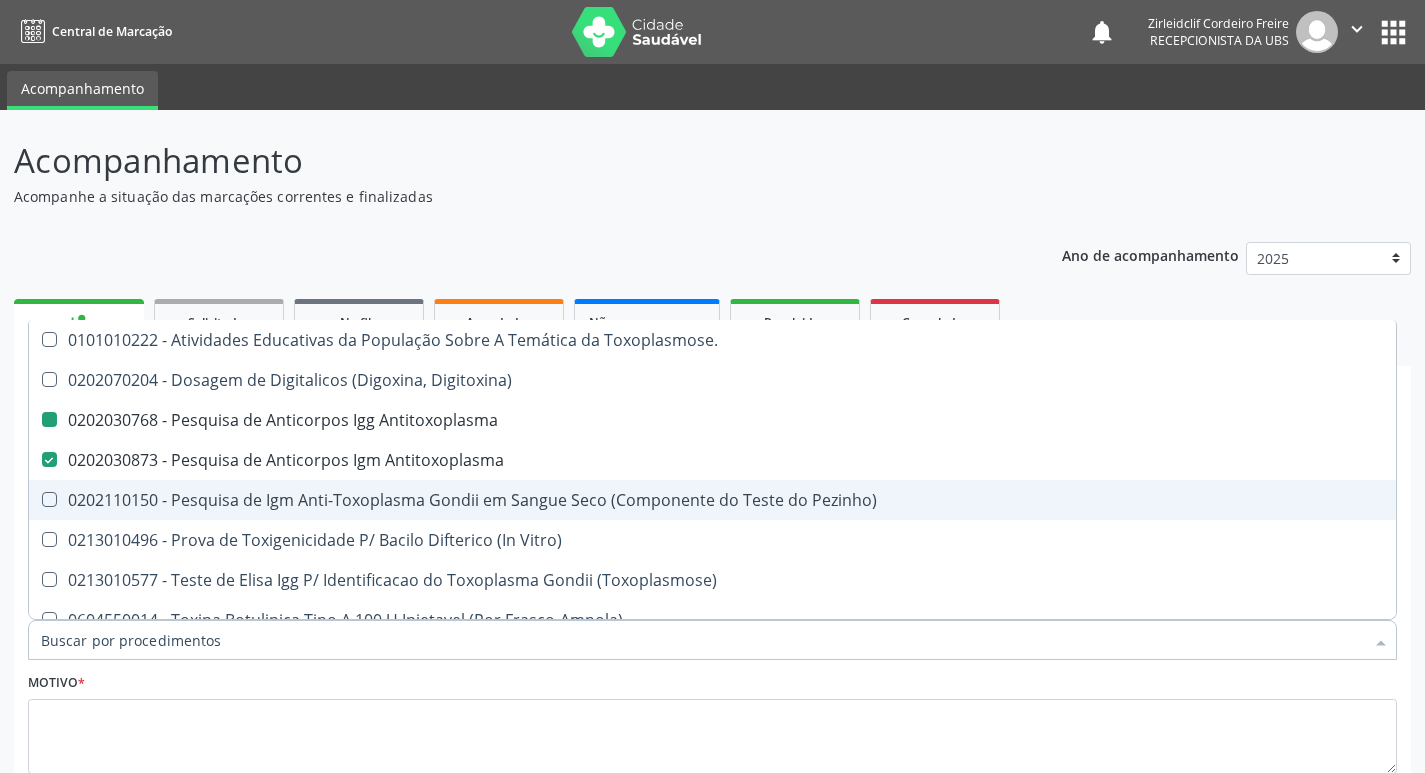 checkbox on "false" 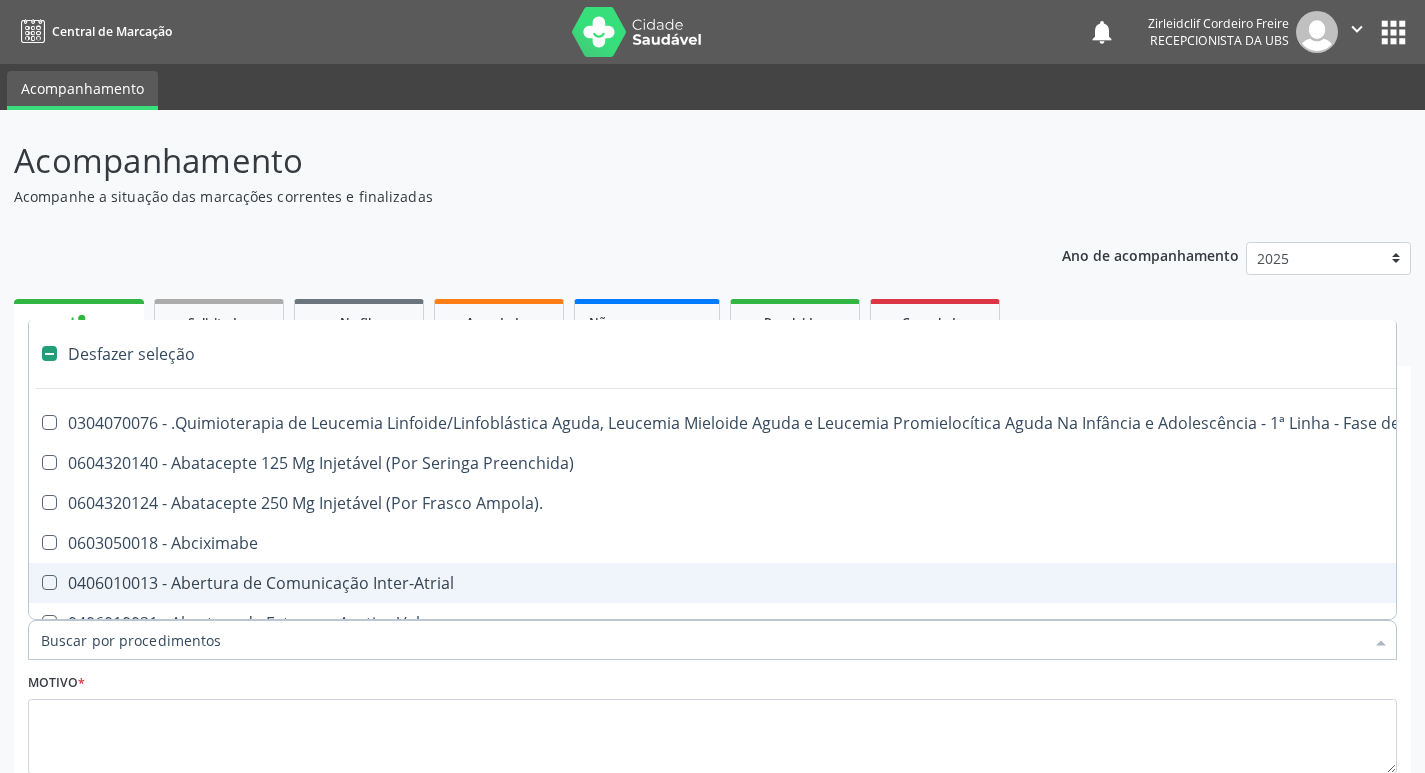 type on "c" 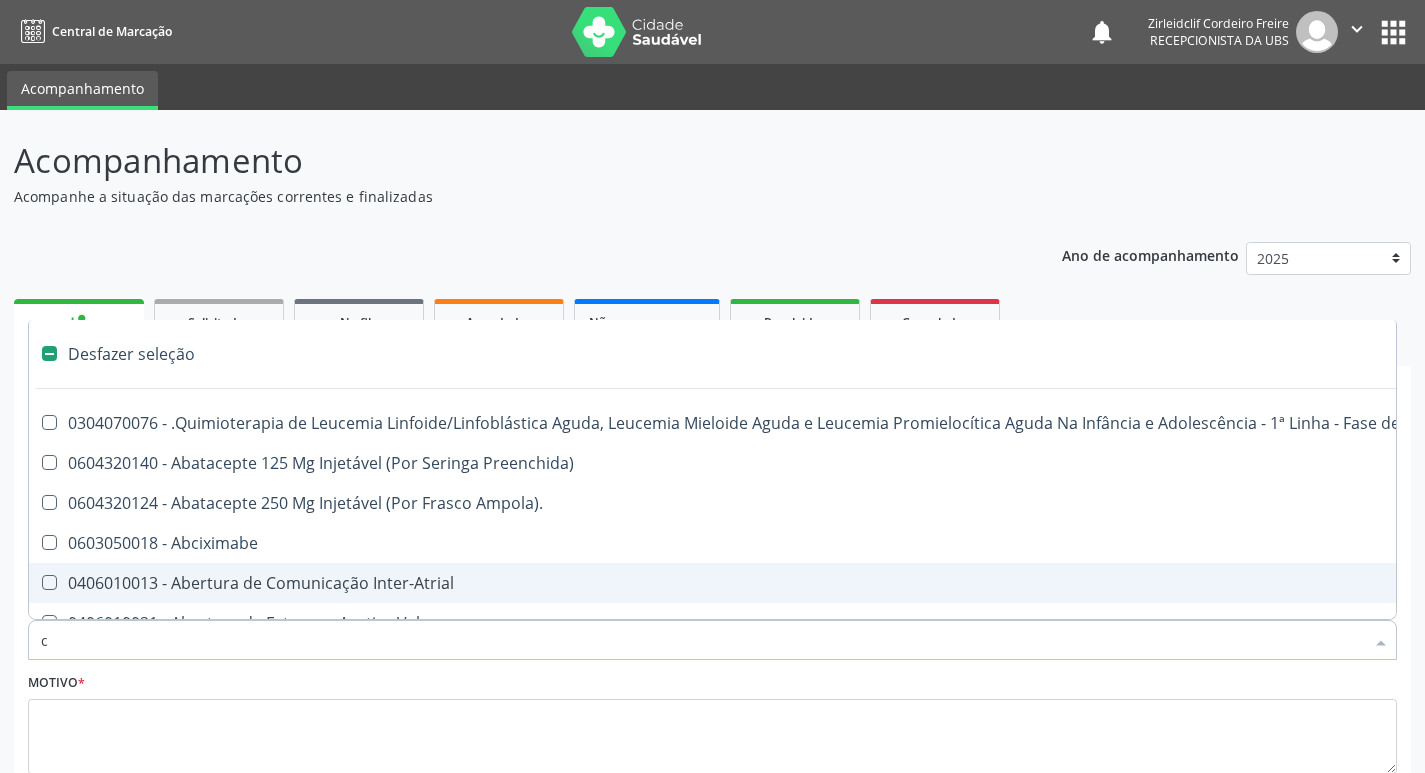 checkbox on "true" 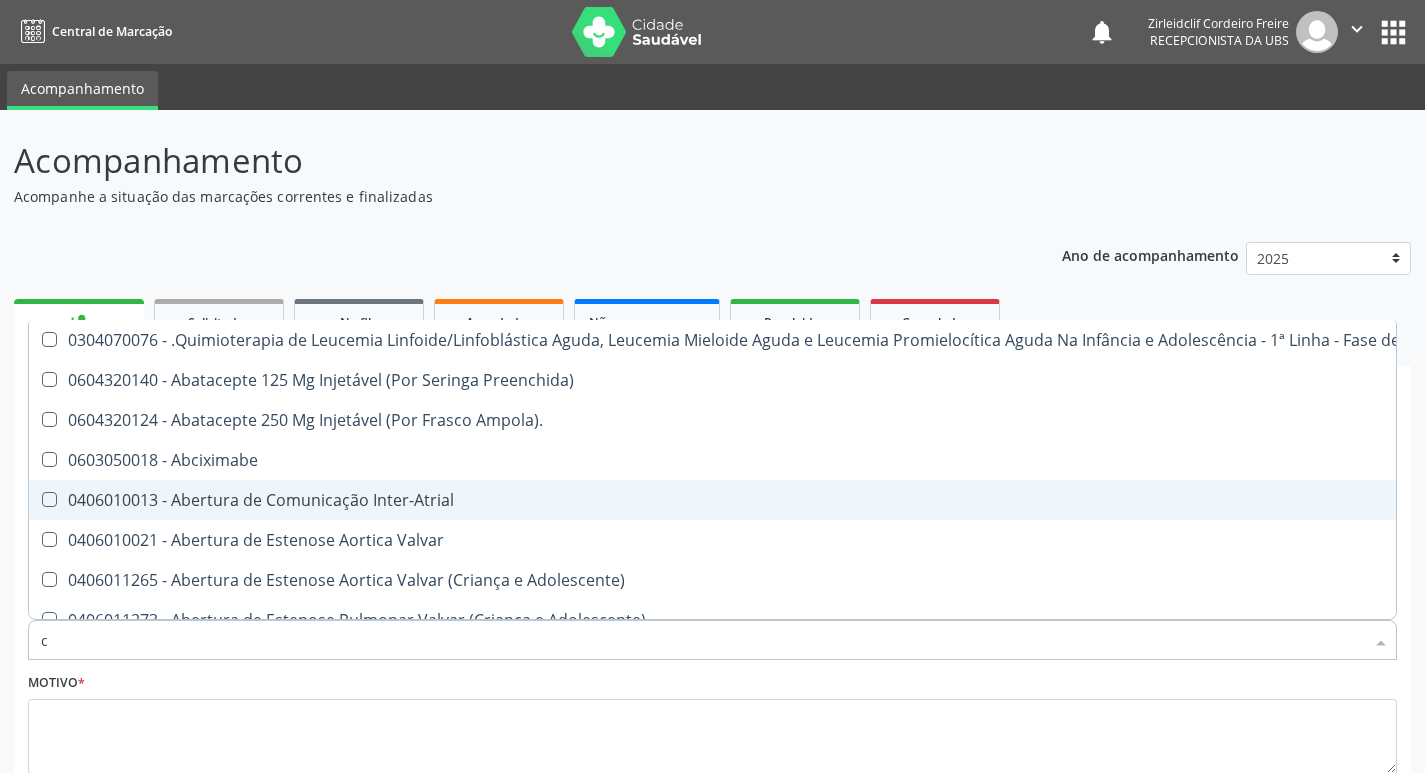 type on "cu" 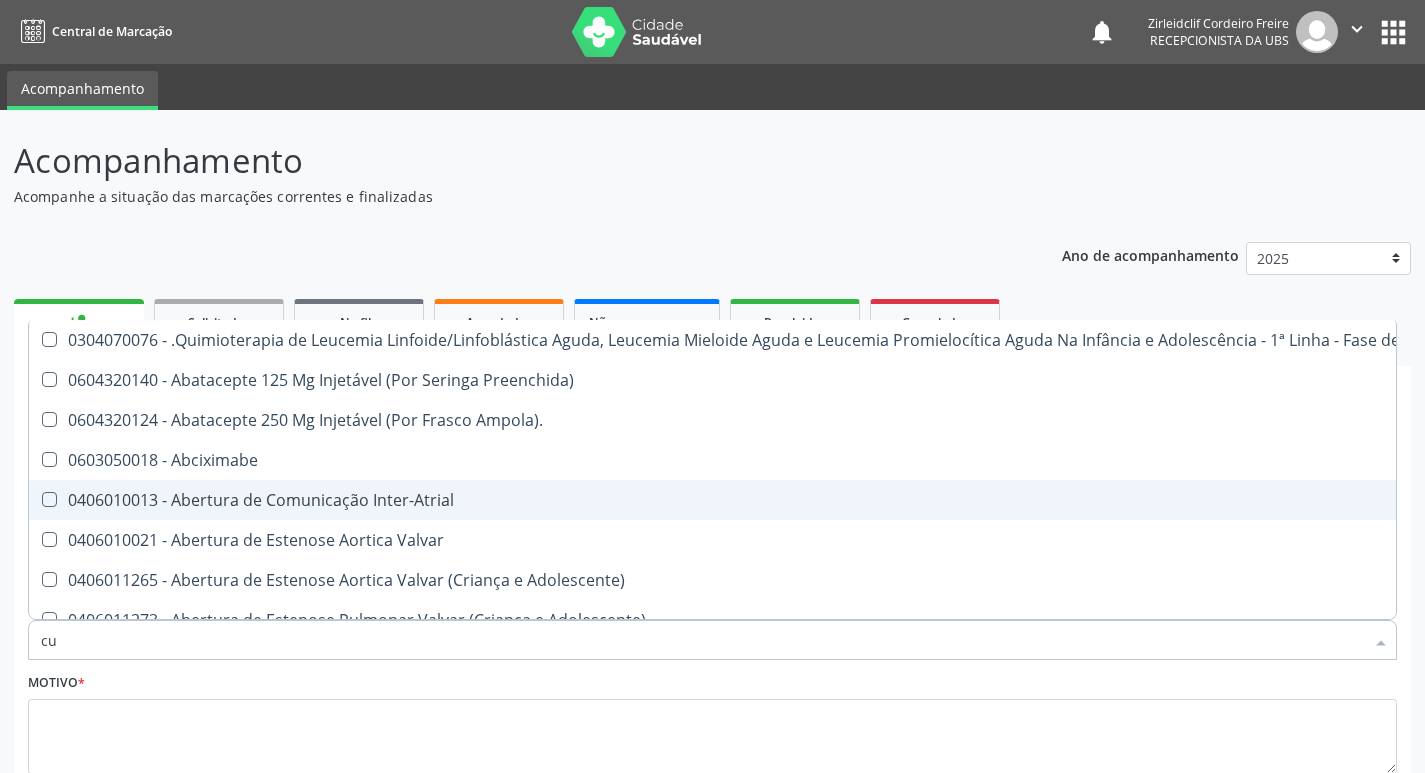 checkbox on "false" 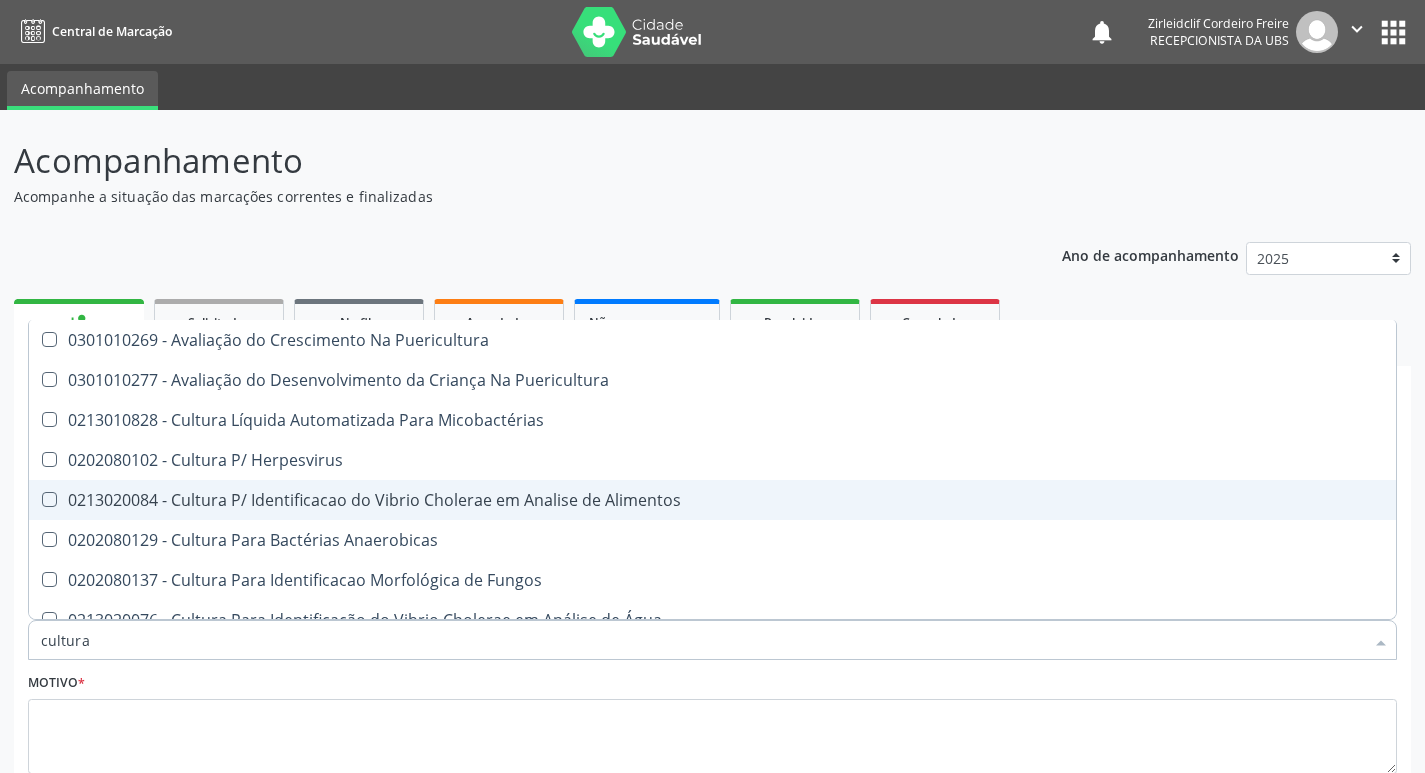 type on "cultura" 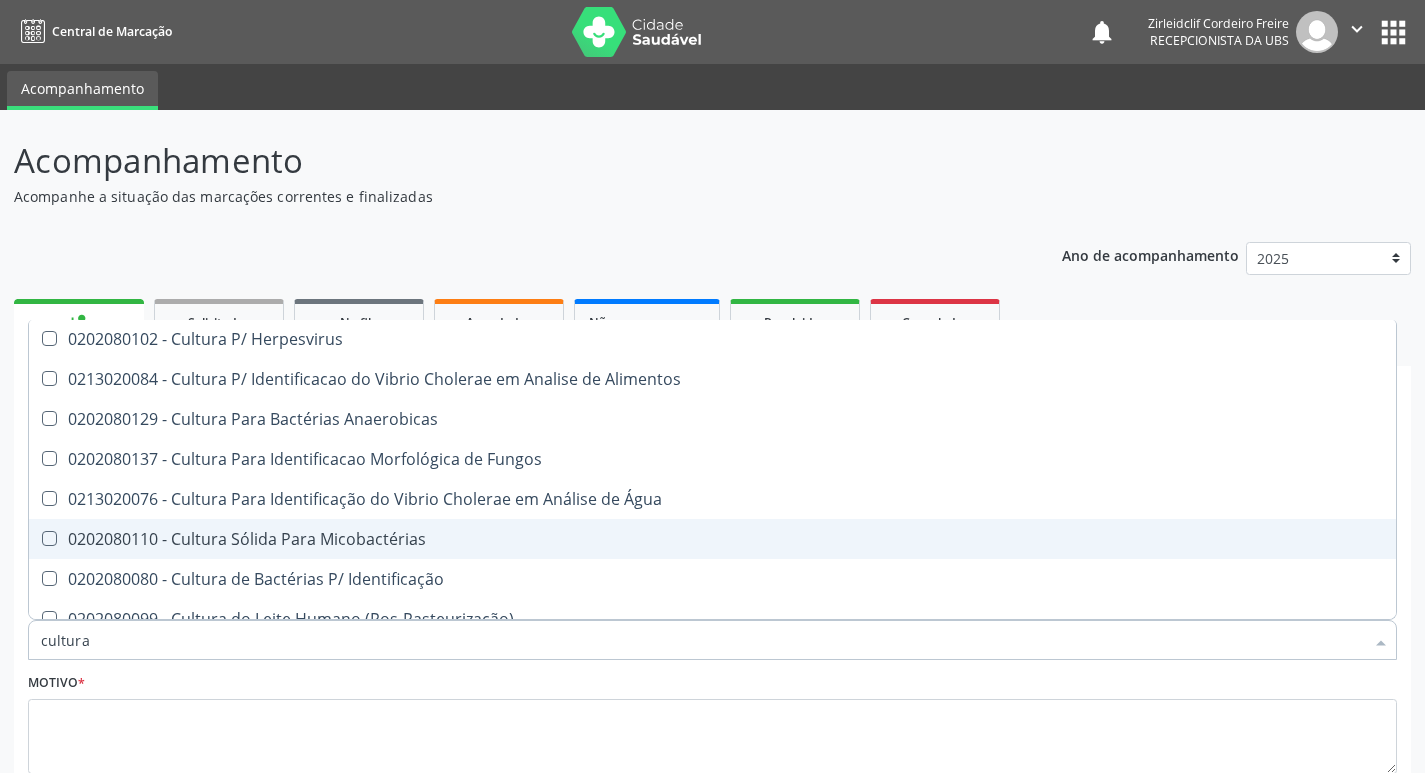 scroll, scrollTop: 200, scrollLeft: 0, axis: vertical 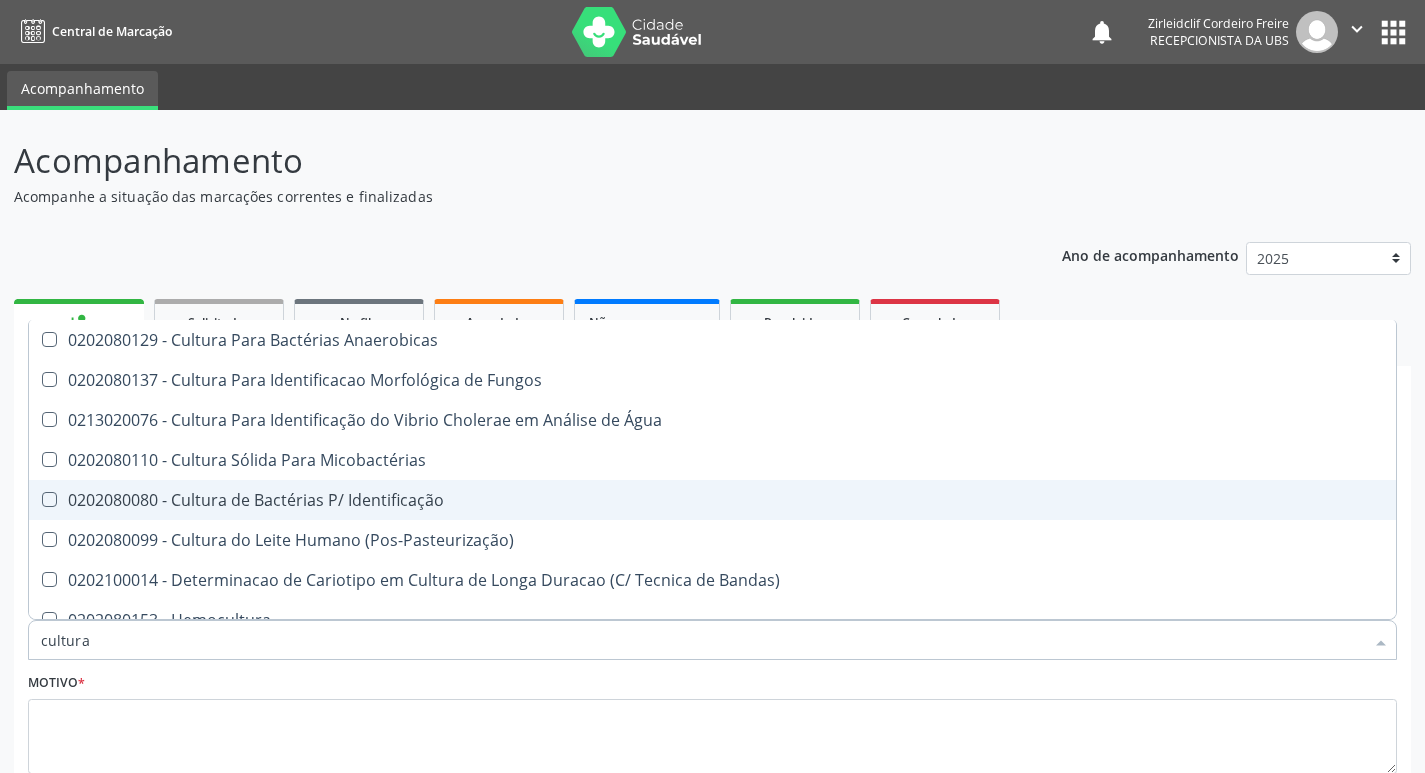 drag, startPoint x: 351, startPoint y: 495, endPoint x: 326, endPoint y: 503, distance: 26.24881 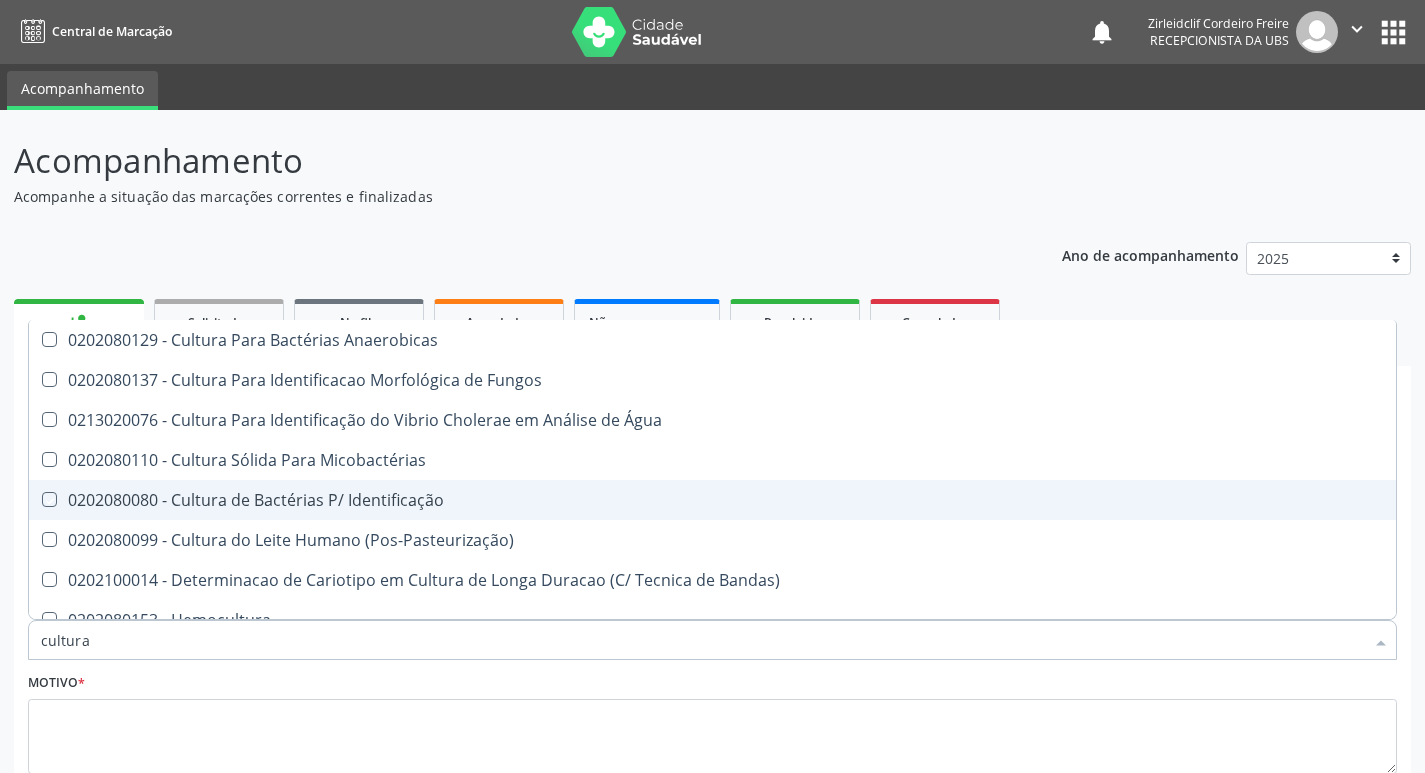 checkbox on "true" 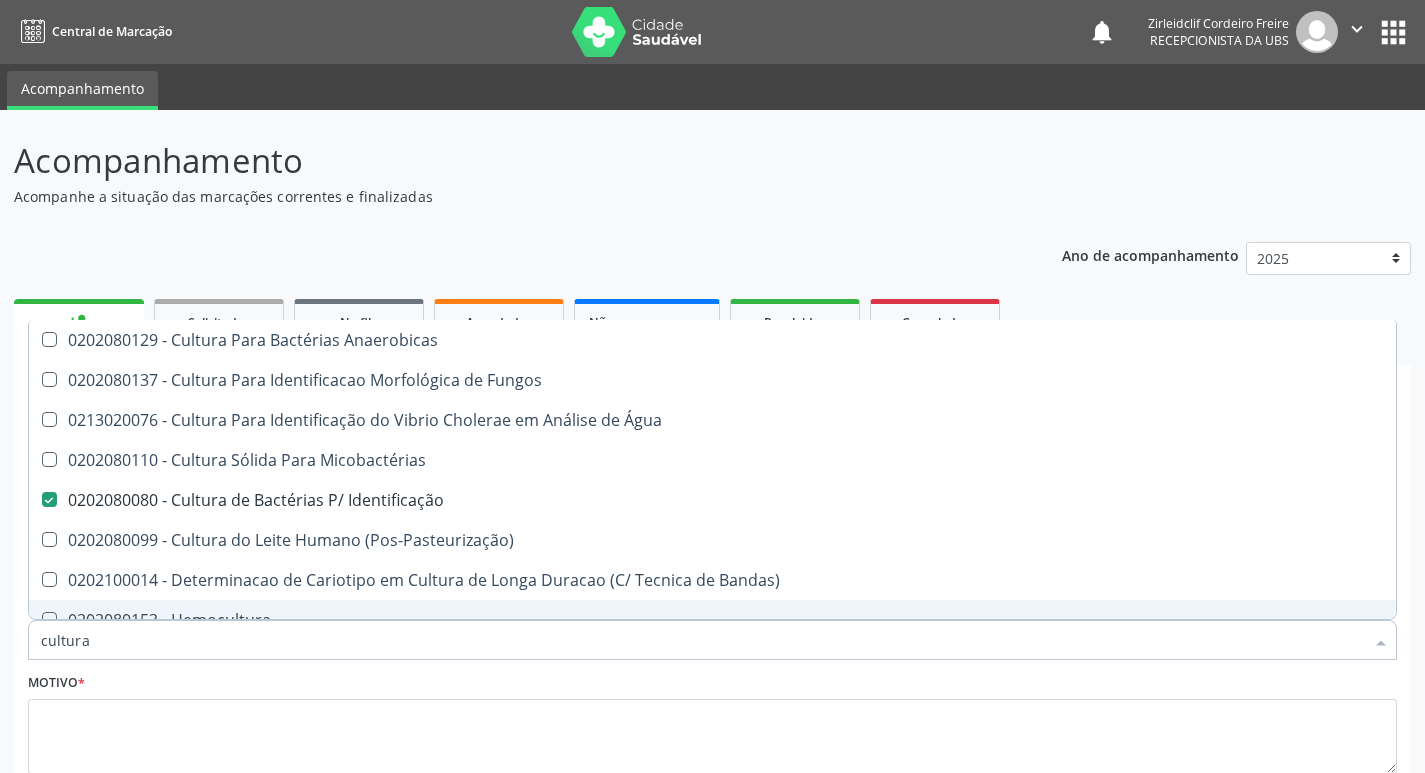 click on "cultura" at bounding box center (702, 640) 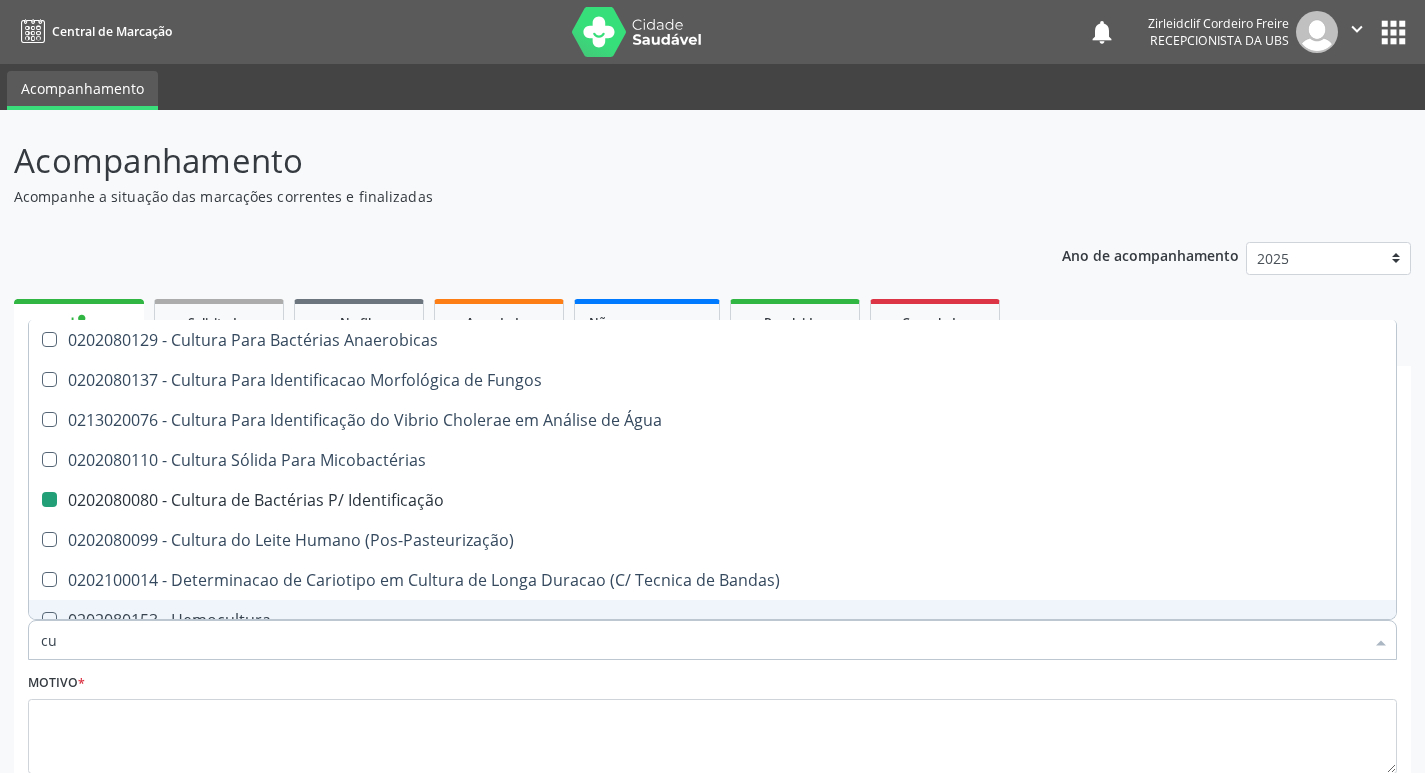 type on "c" 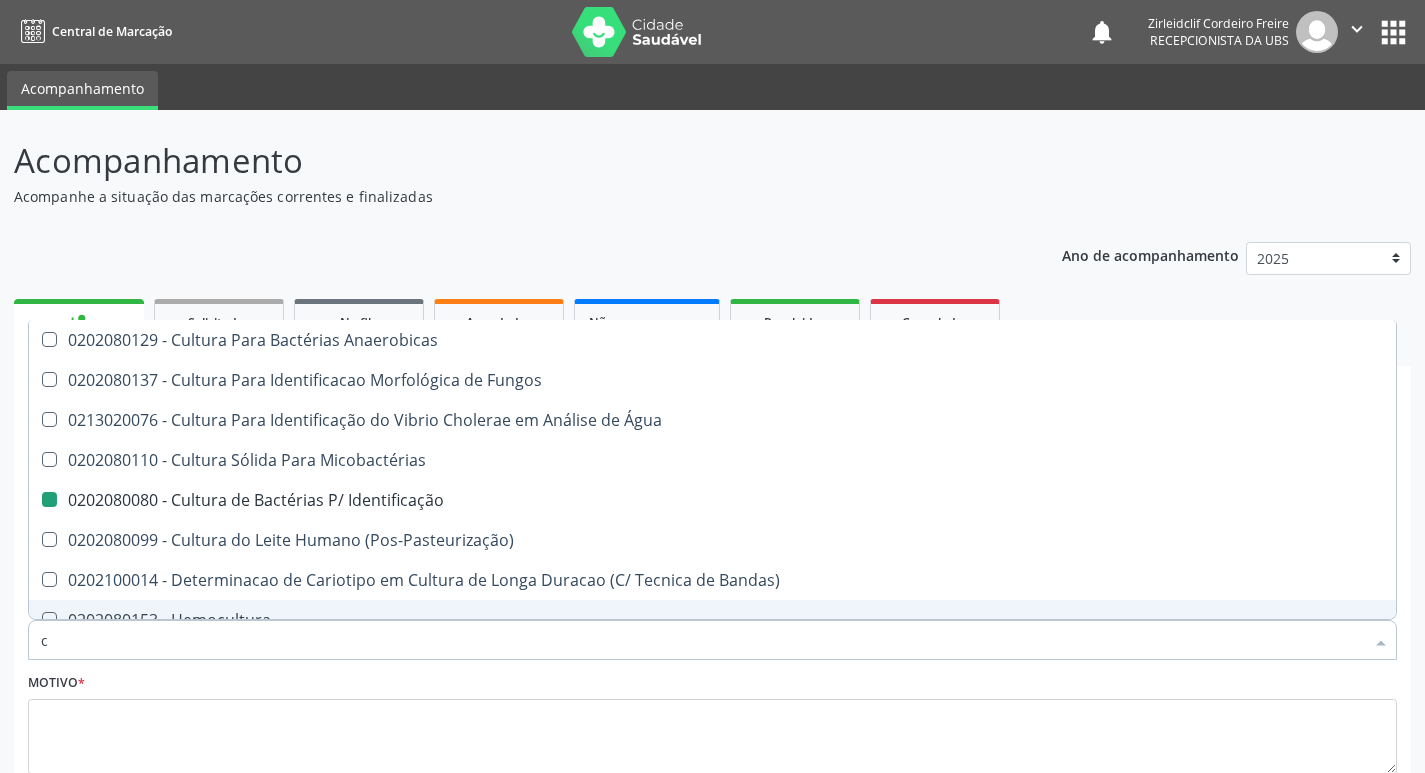 type 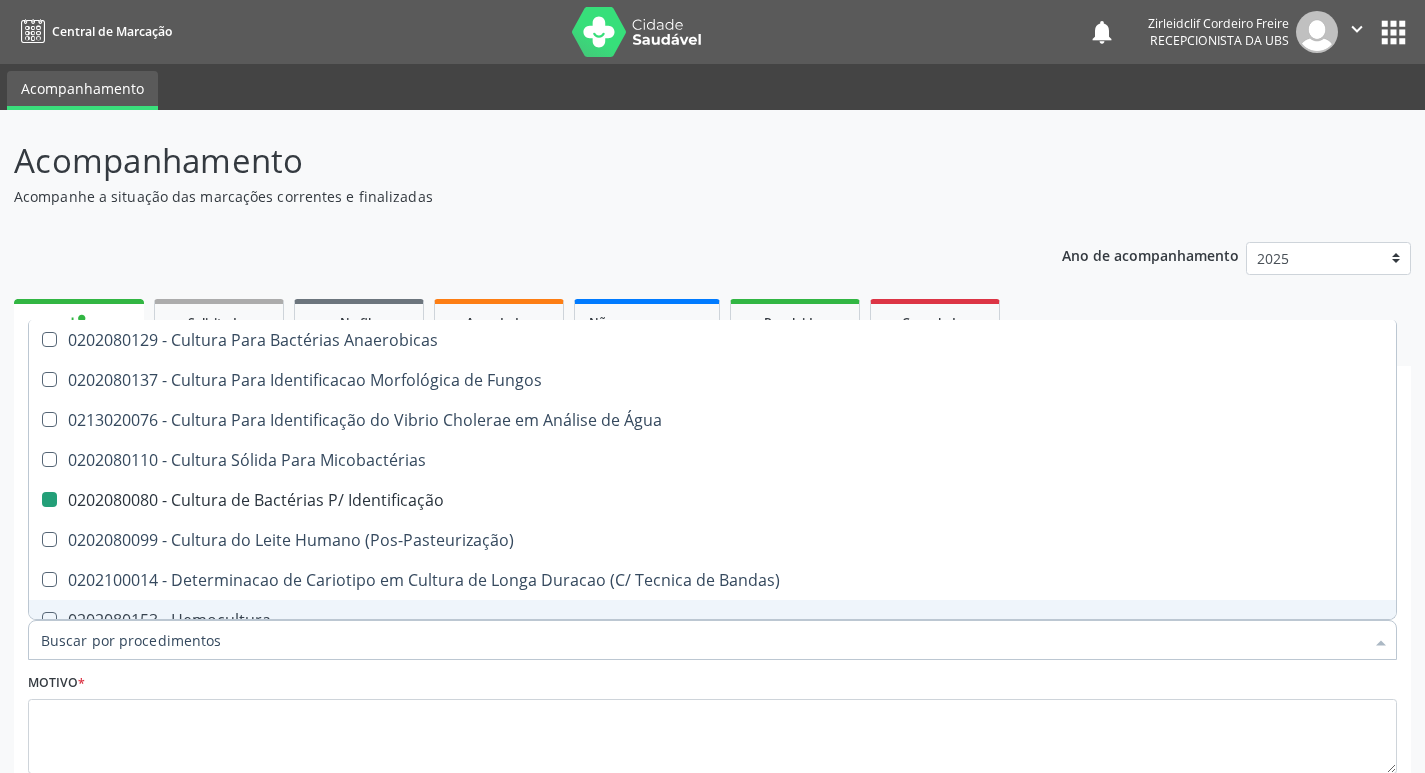 checkbox on "false" 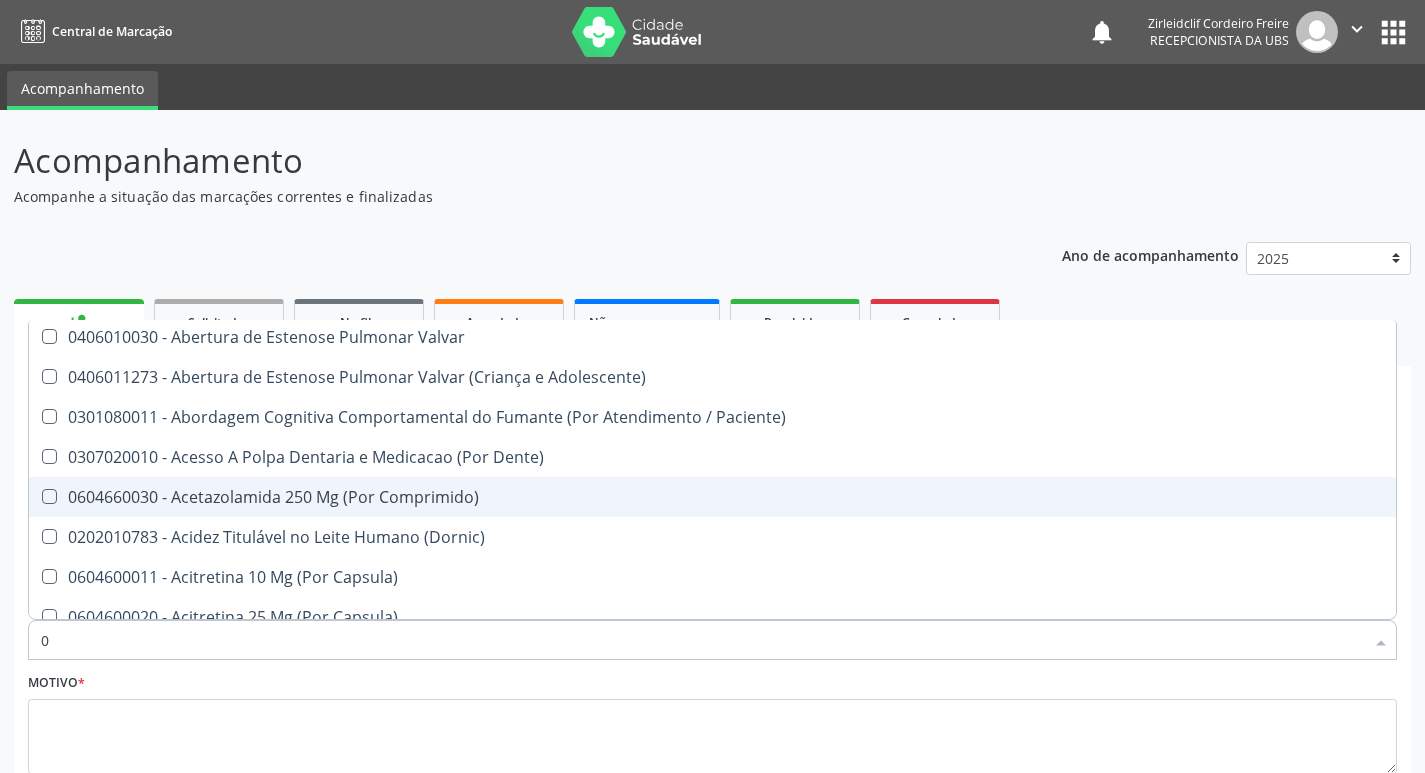 scroll, scrollTop: 200, scrollLeft: 0, axis: vertical 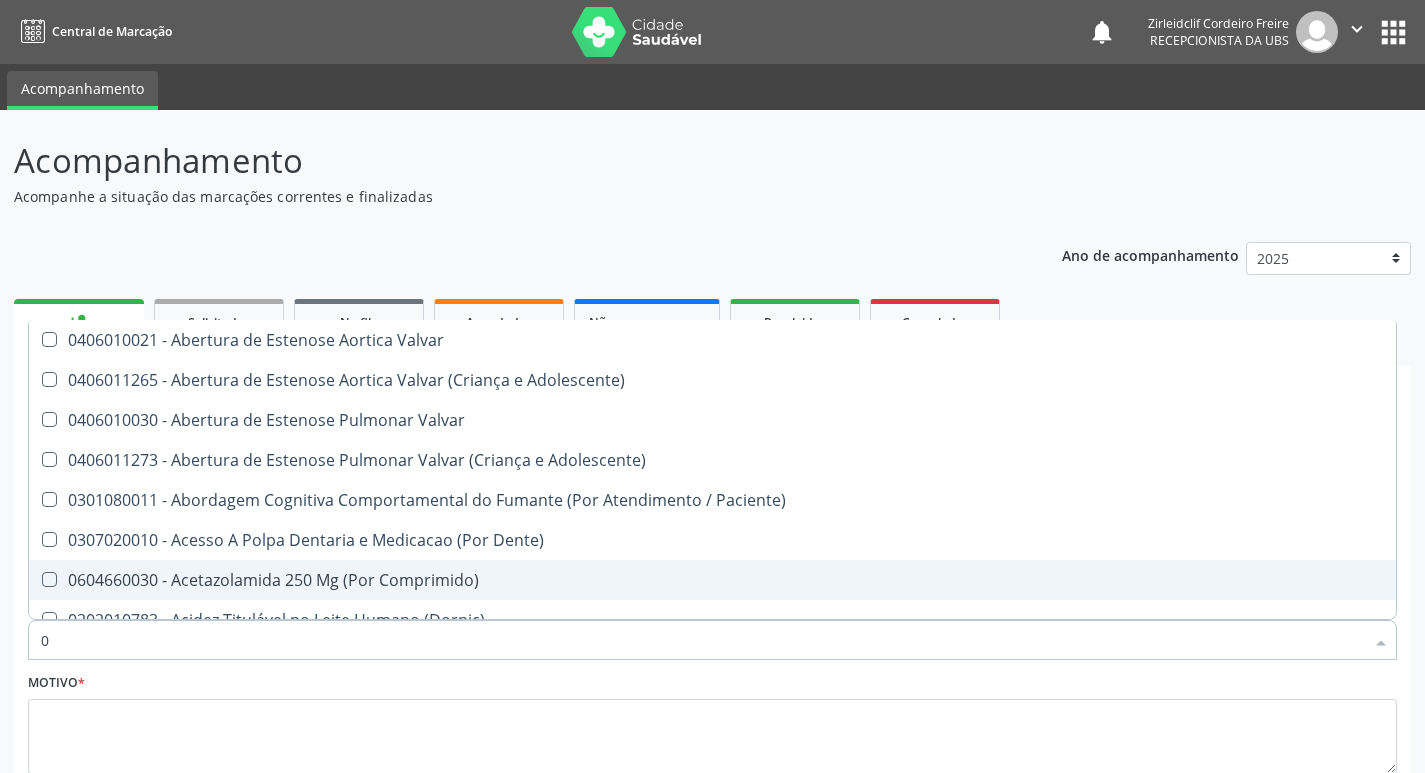 type on "02" 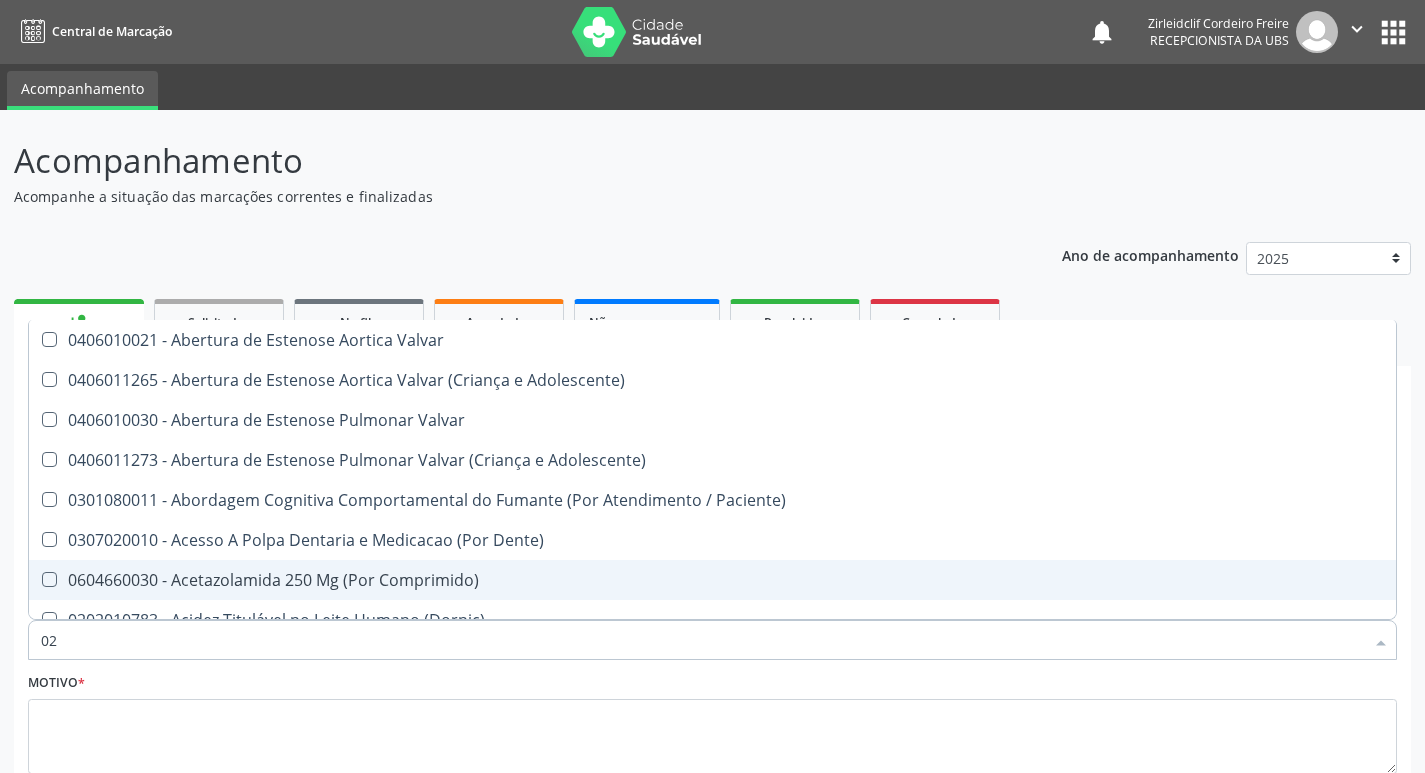 checkbox on "true" 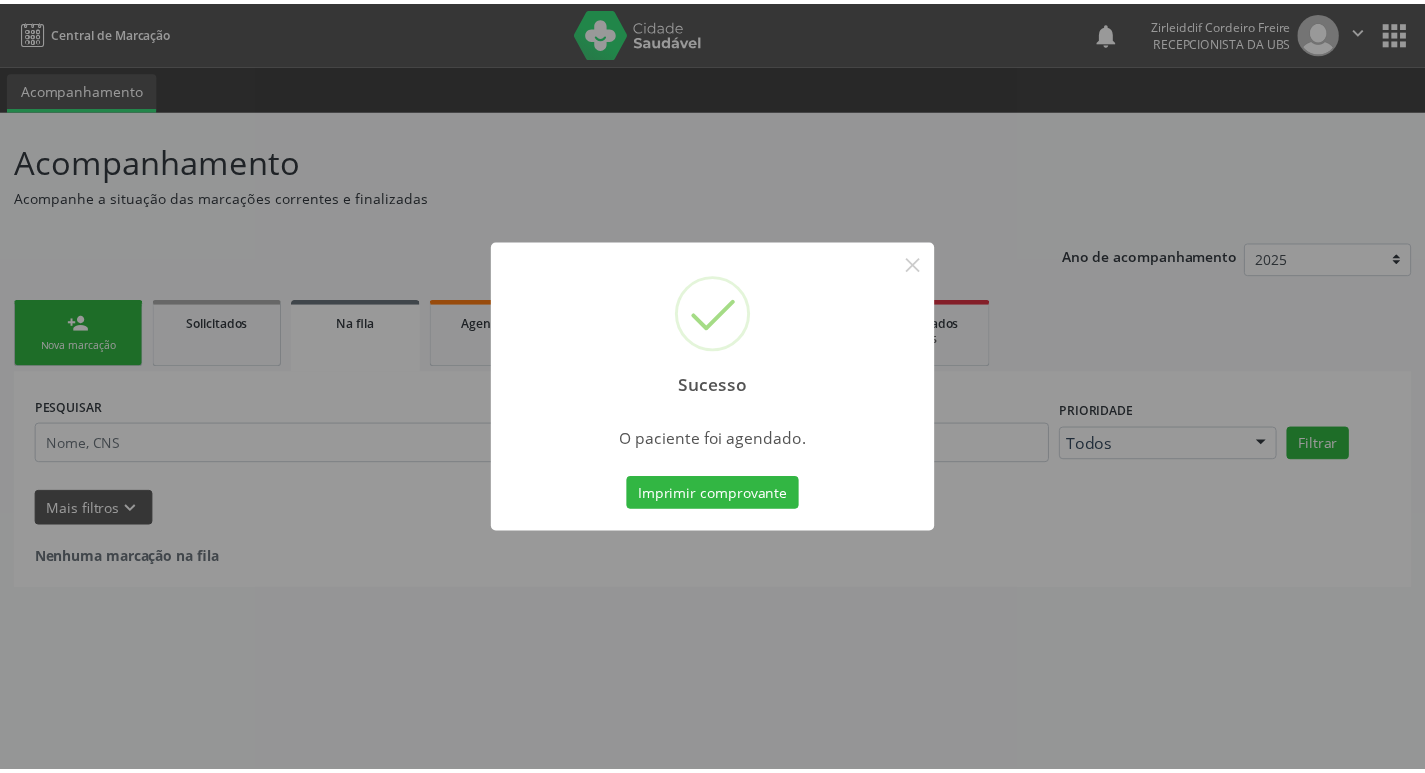 scroll, scrollTop: 0, scrollLeft: 0, axis: both 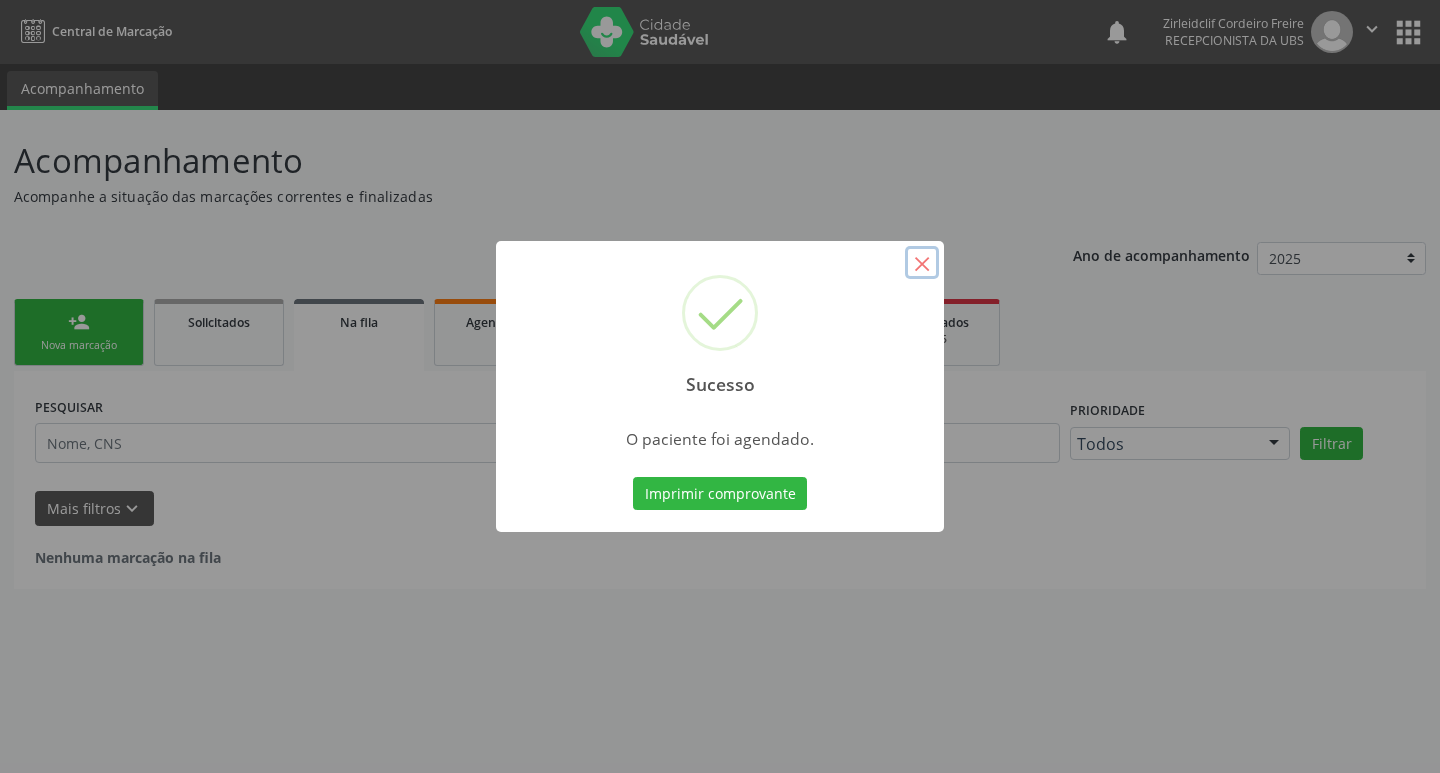 click on "×" at bounding box center [922, 263] 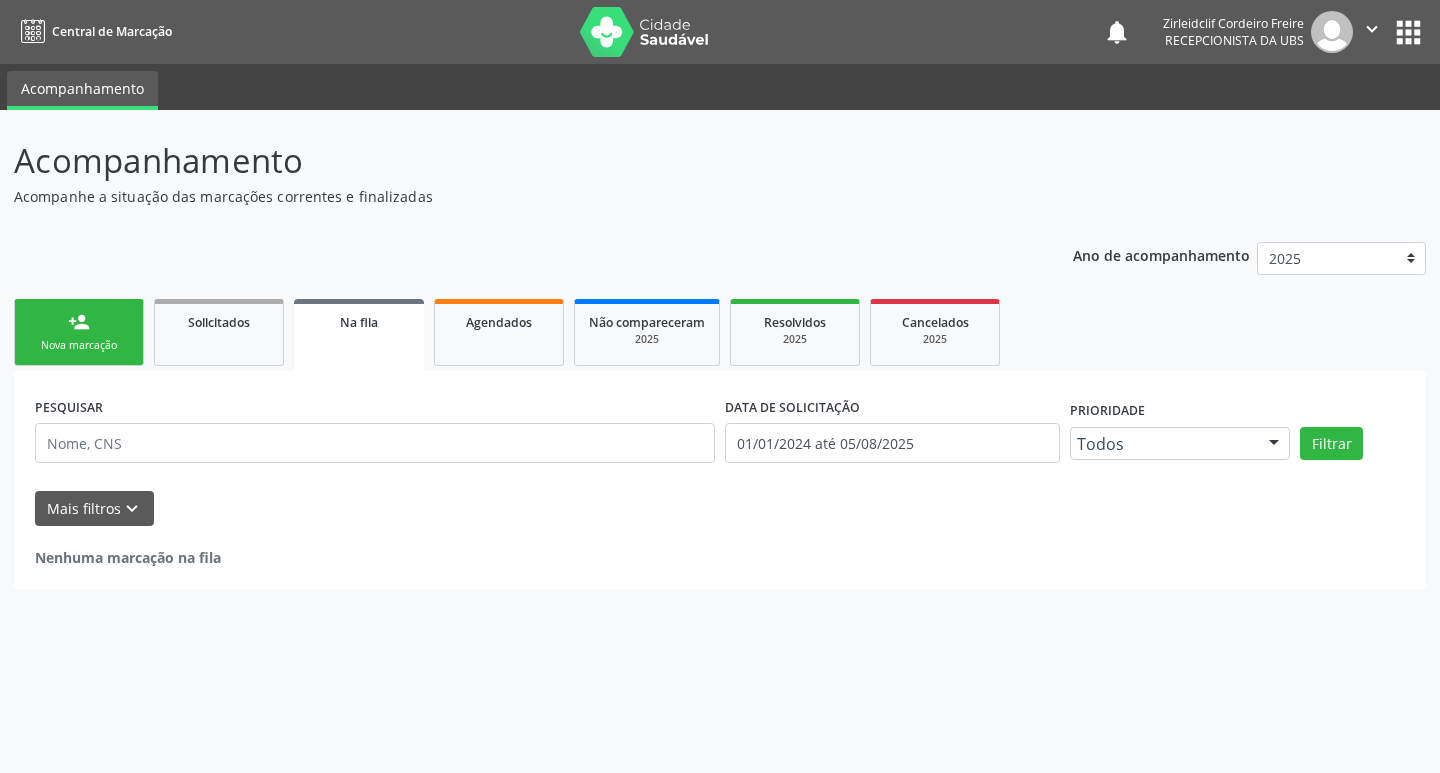 click on "person_add
Nova marcação" at bounding box center (79, 332) 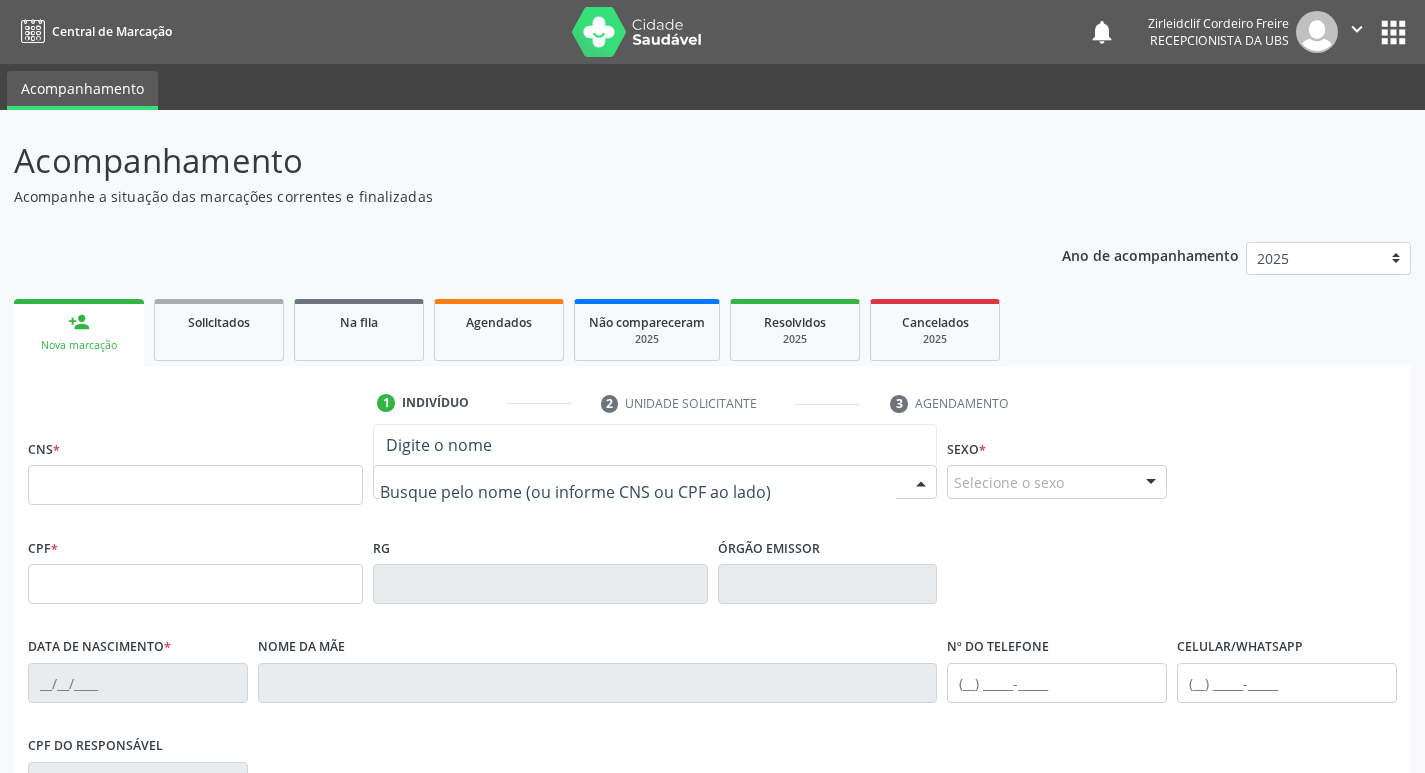 click at bounding box center [655, 482] 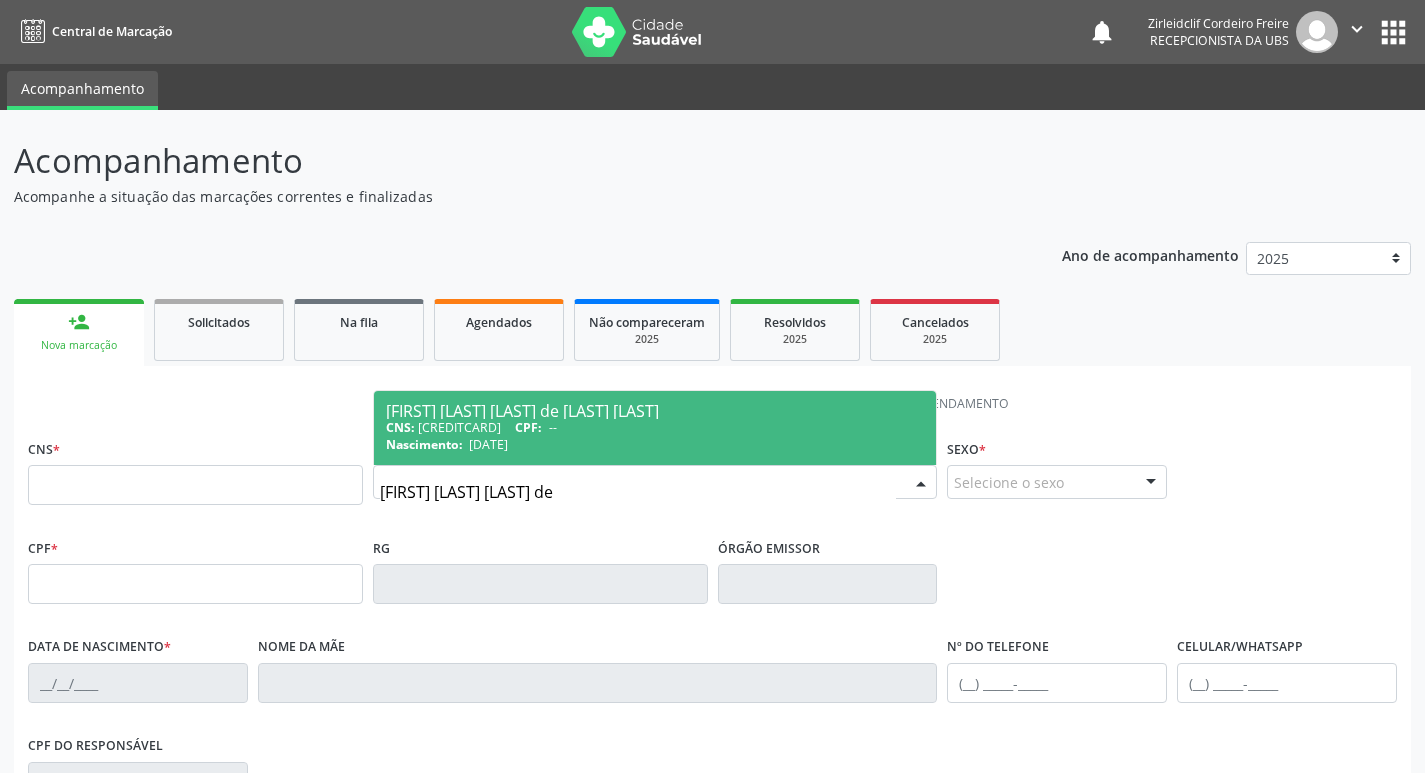 type on "[FIRST] [LAST] [LAST] de" 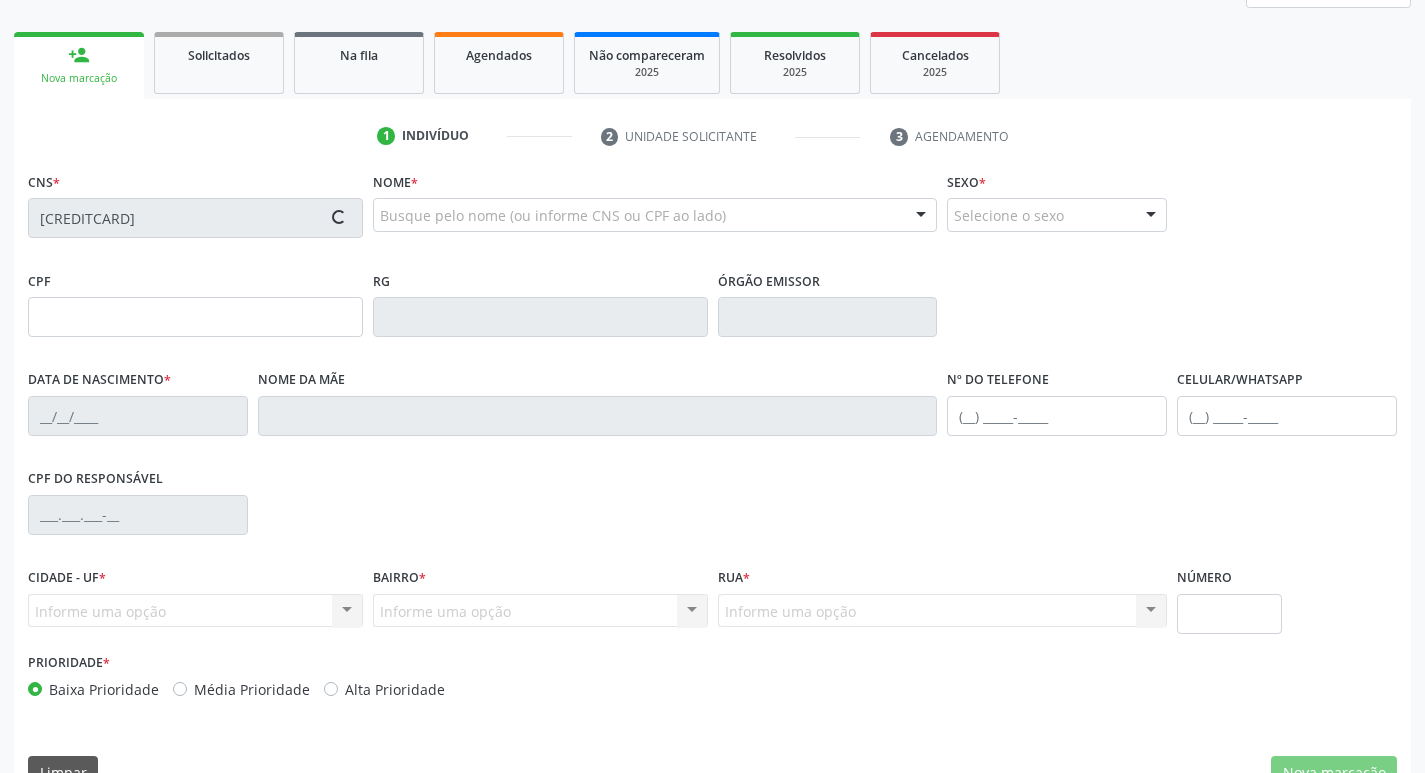 scroll, scrollTop: 300, scrollLeft: 0, axis: vertical 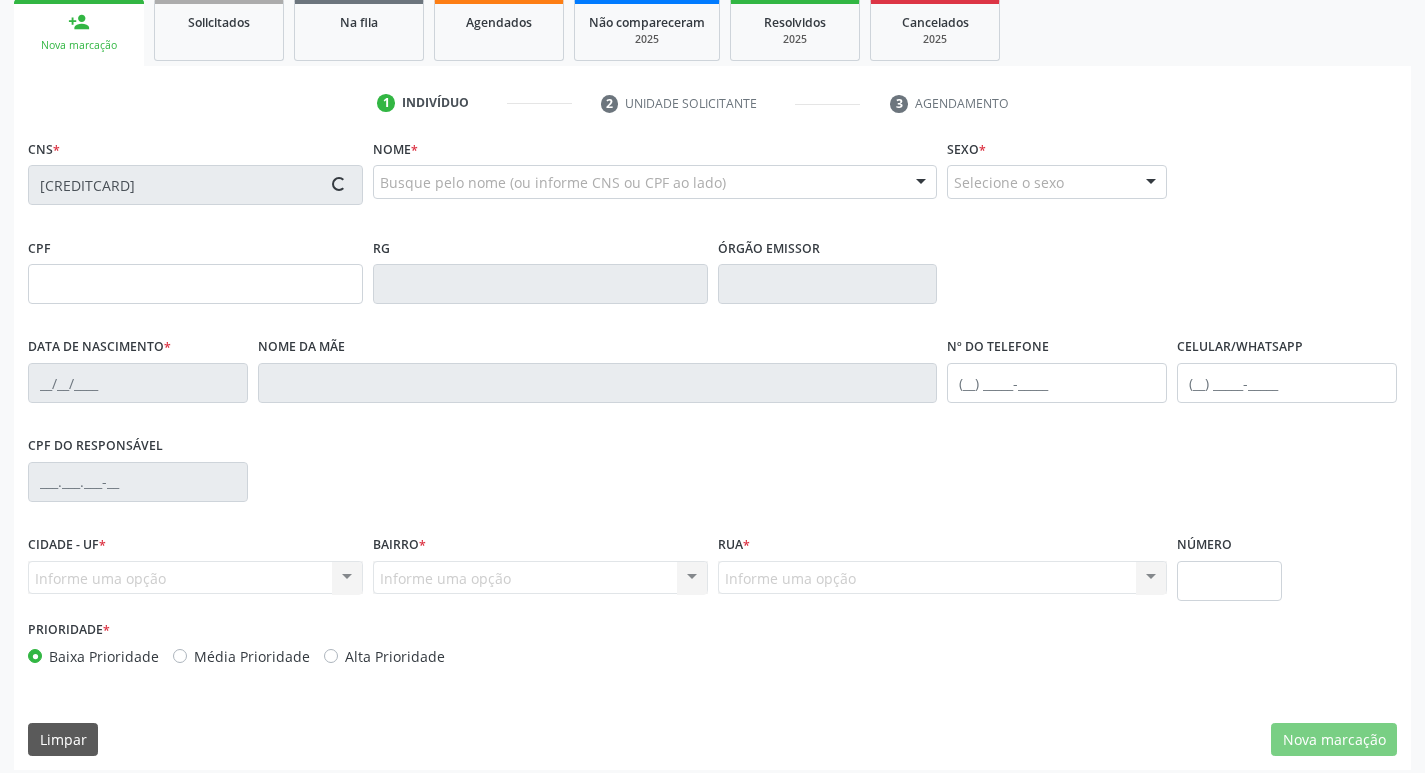 type on "[DATE]" 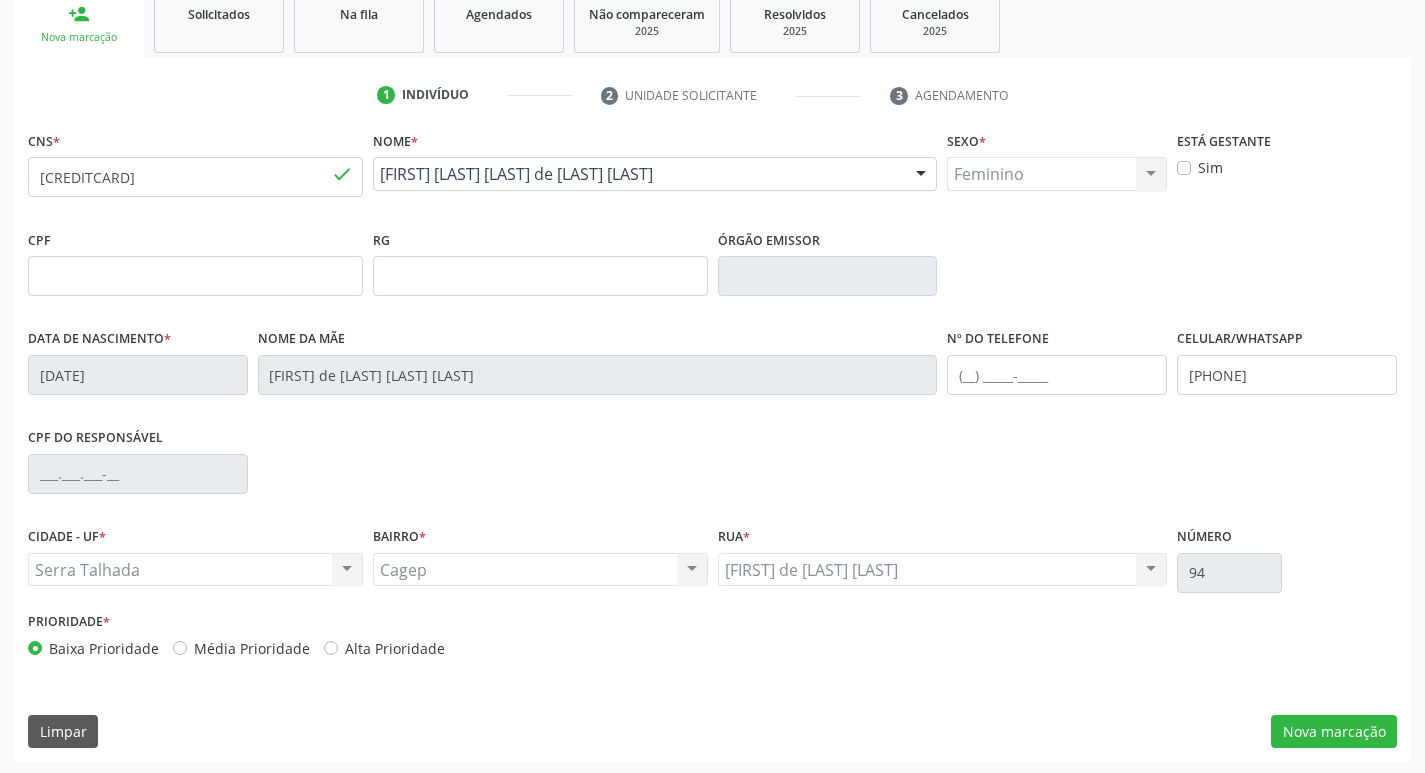 scroll, scrollTop: 311, scrollLeft: 0, axis: vertical 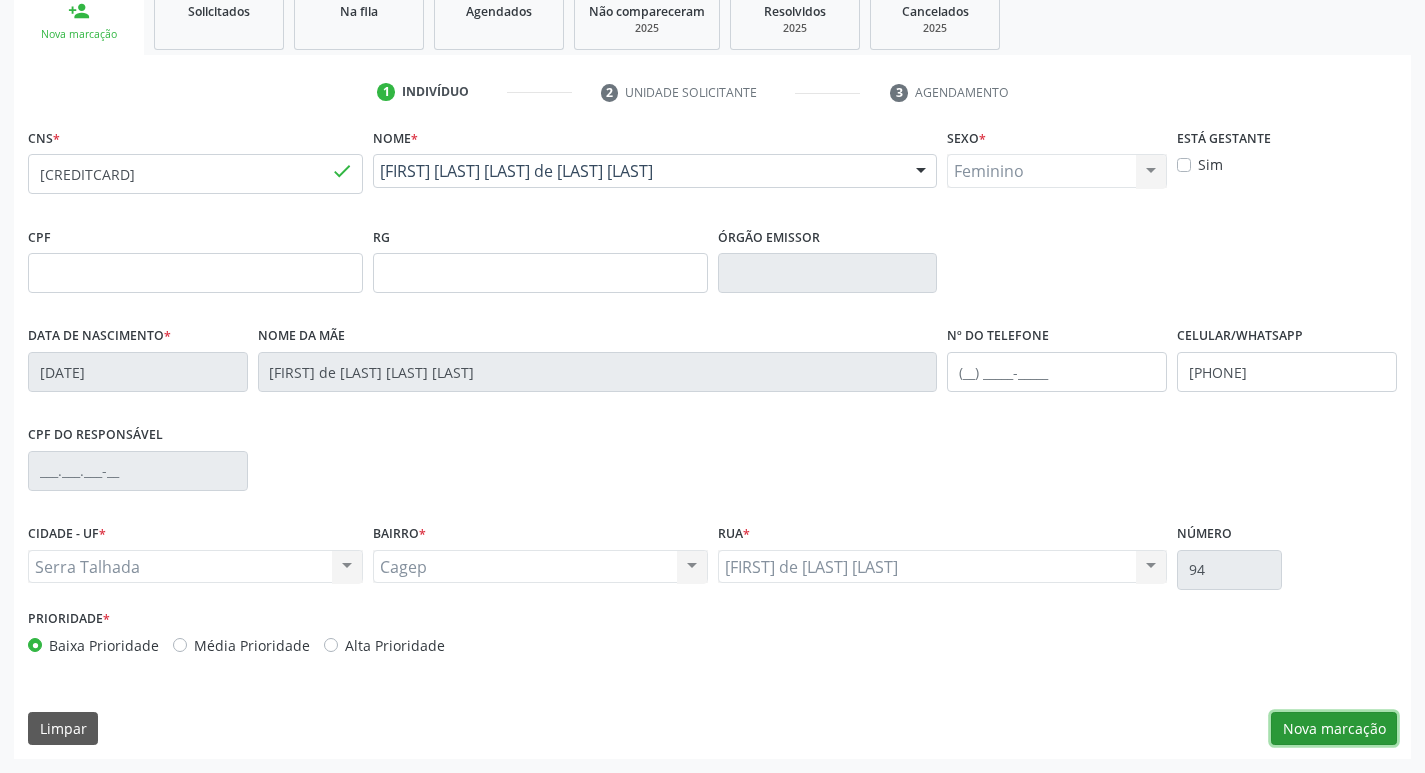 click on "Nova marcação" at bounding box center [1334, 729] 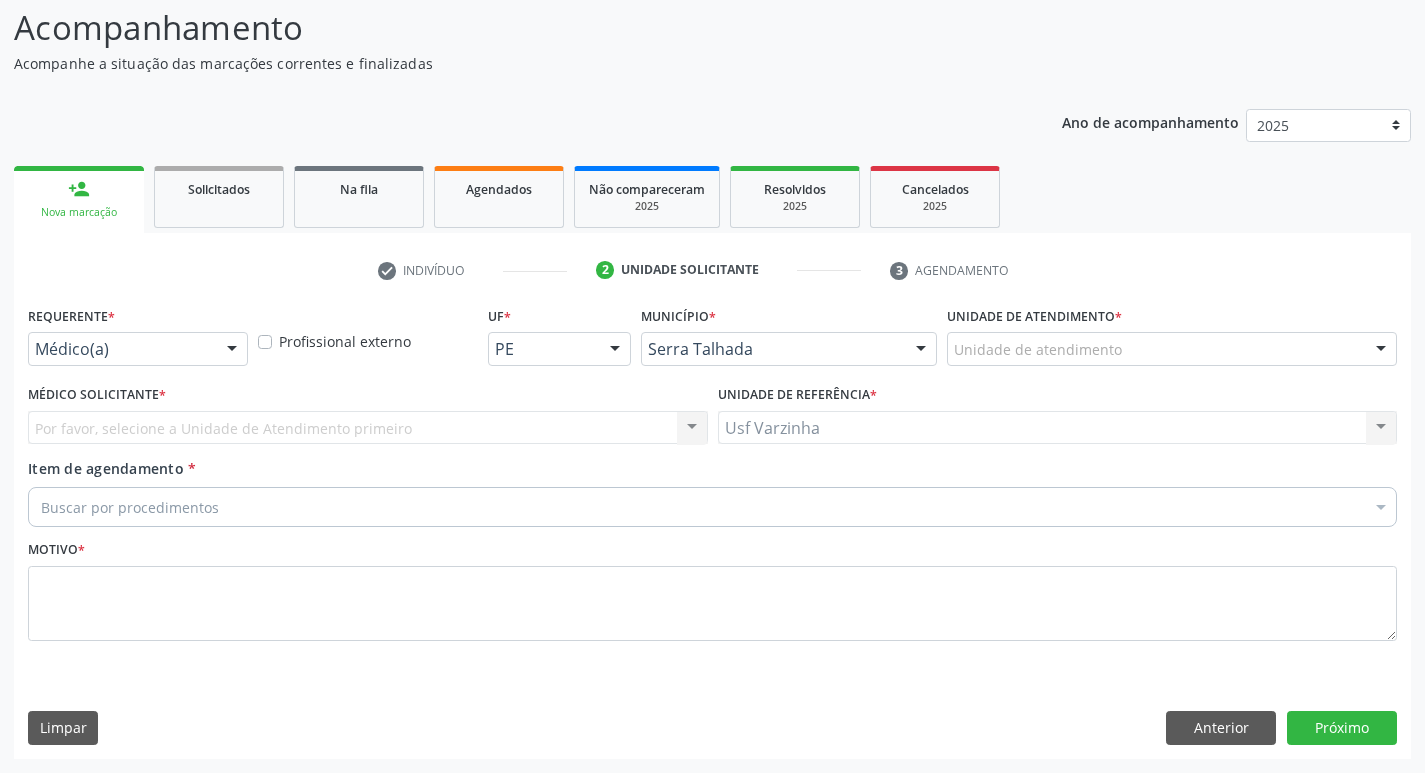 scroll, scrollTop: 133, scrollLeft: 0, axis: vertical 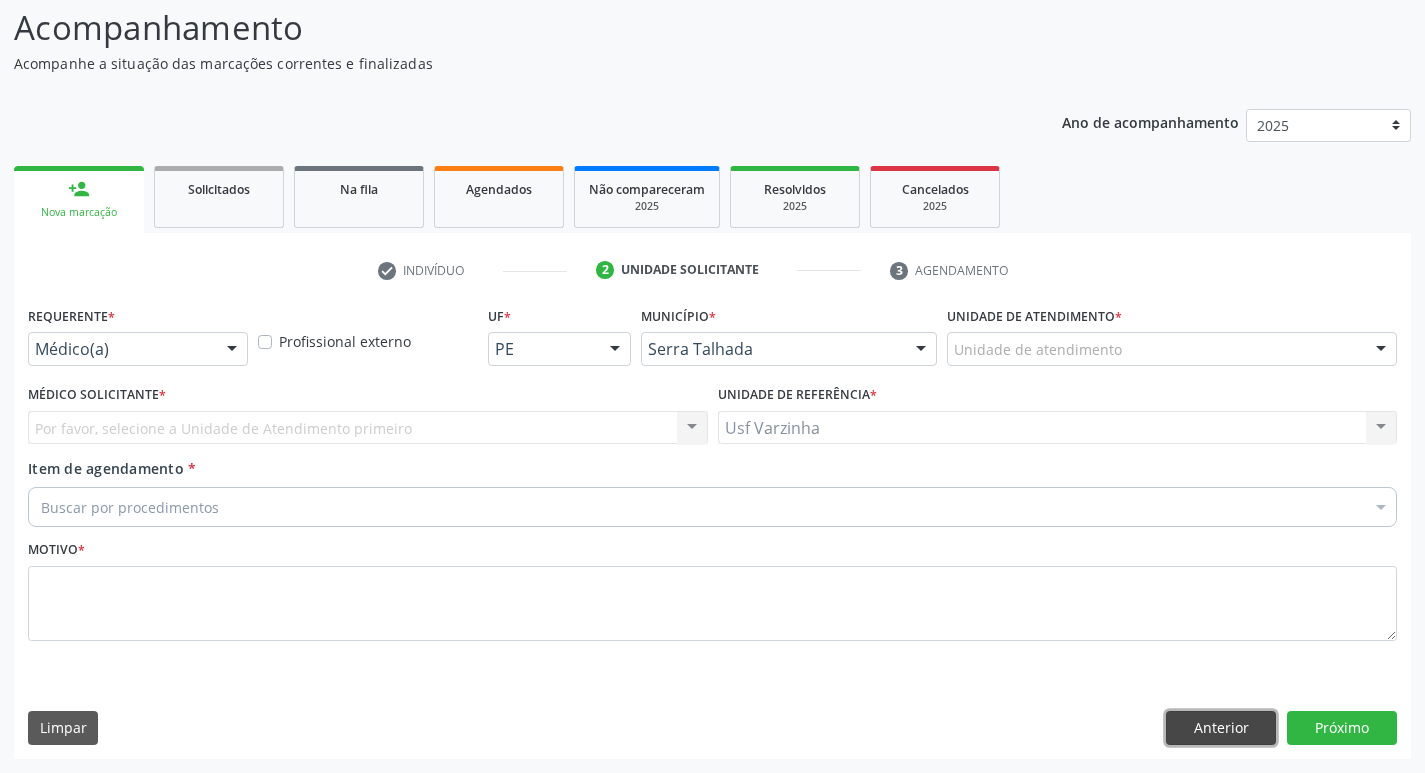 click on "Anterior" at bounding box center [1221, 728] 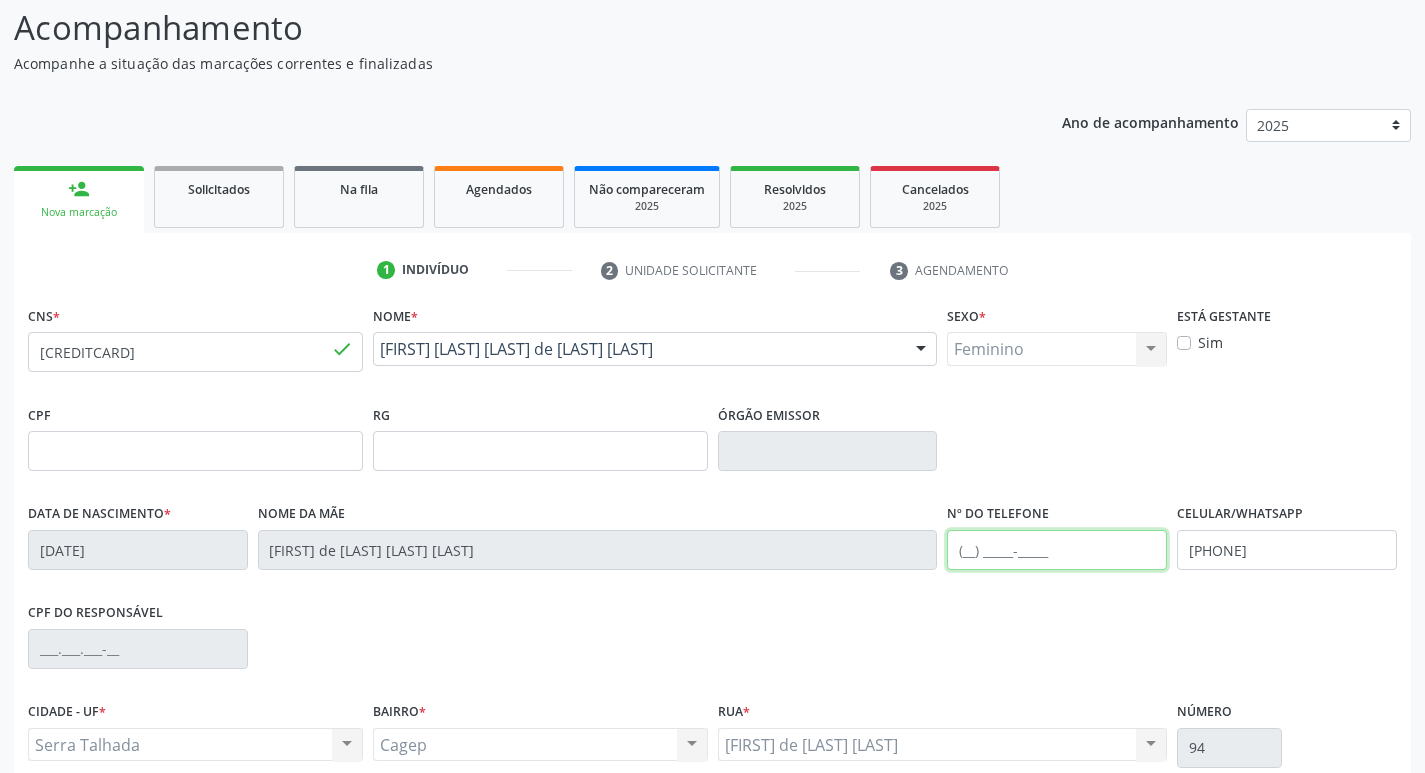 click at bounding box center [1057, 550] 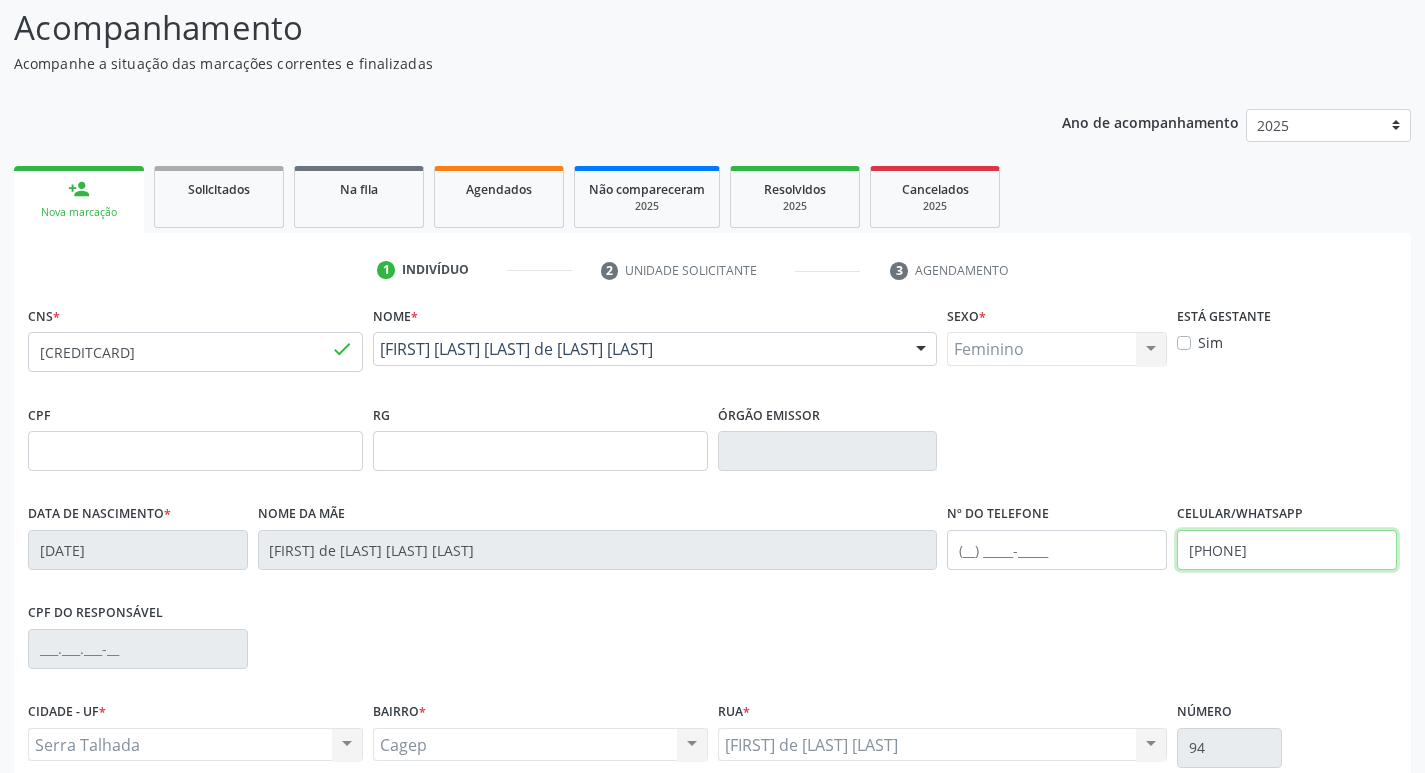 click on "(87) 99936-6380" at bounding box center (1287, 550) 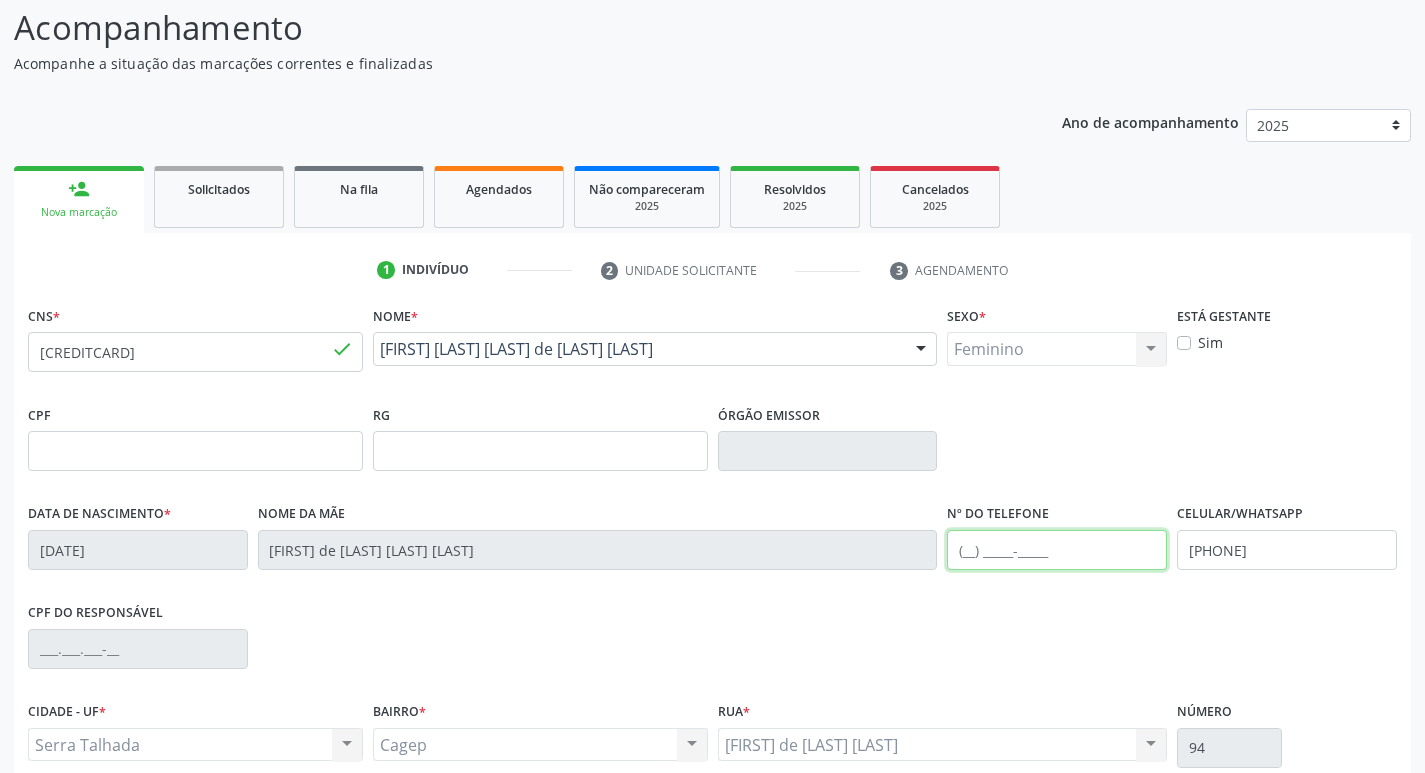 click at bounding box center [1057, 550] 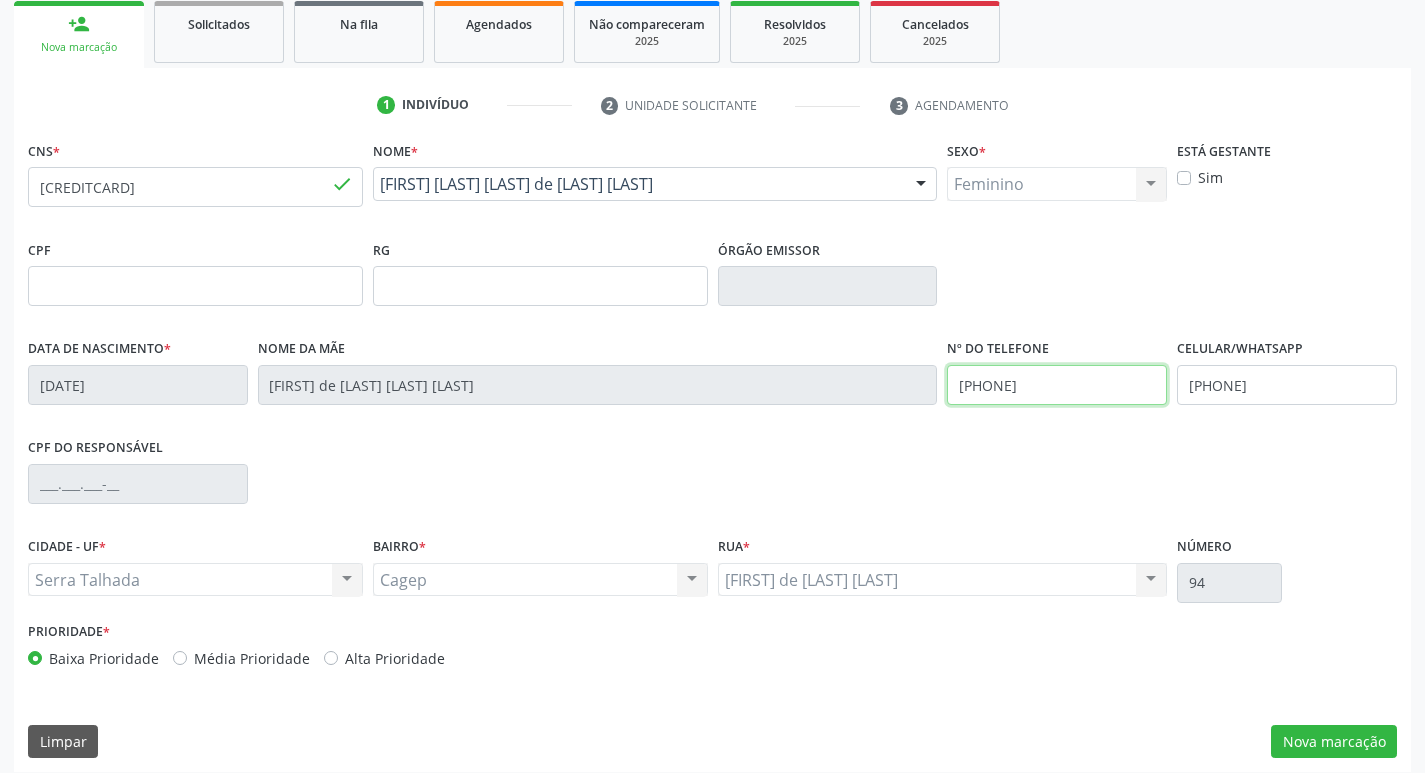 scroll, scrollTop: 311, scrollLeft: 0, axis: vertical 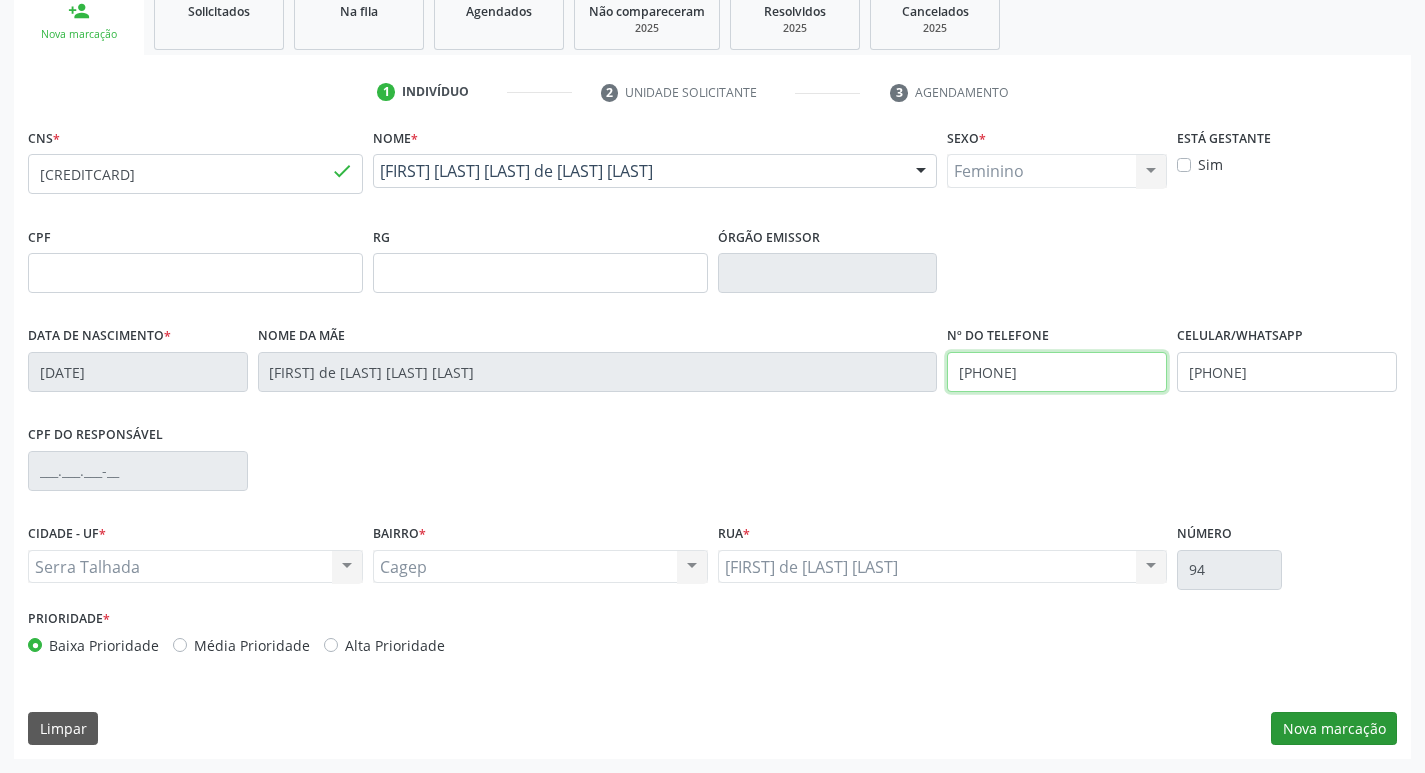 type on "(87) 8134-9744" 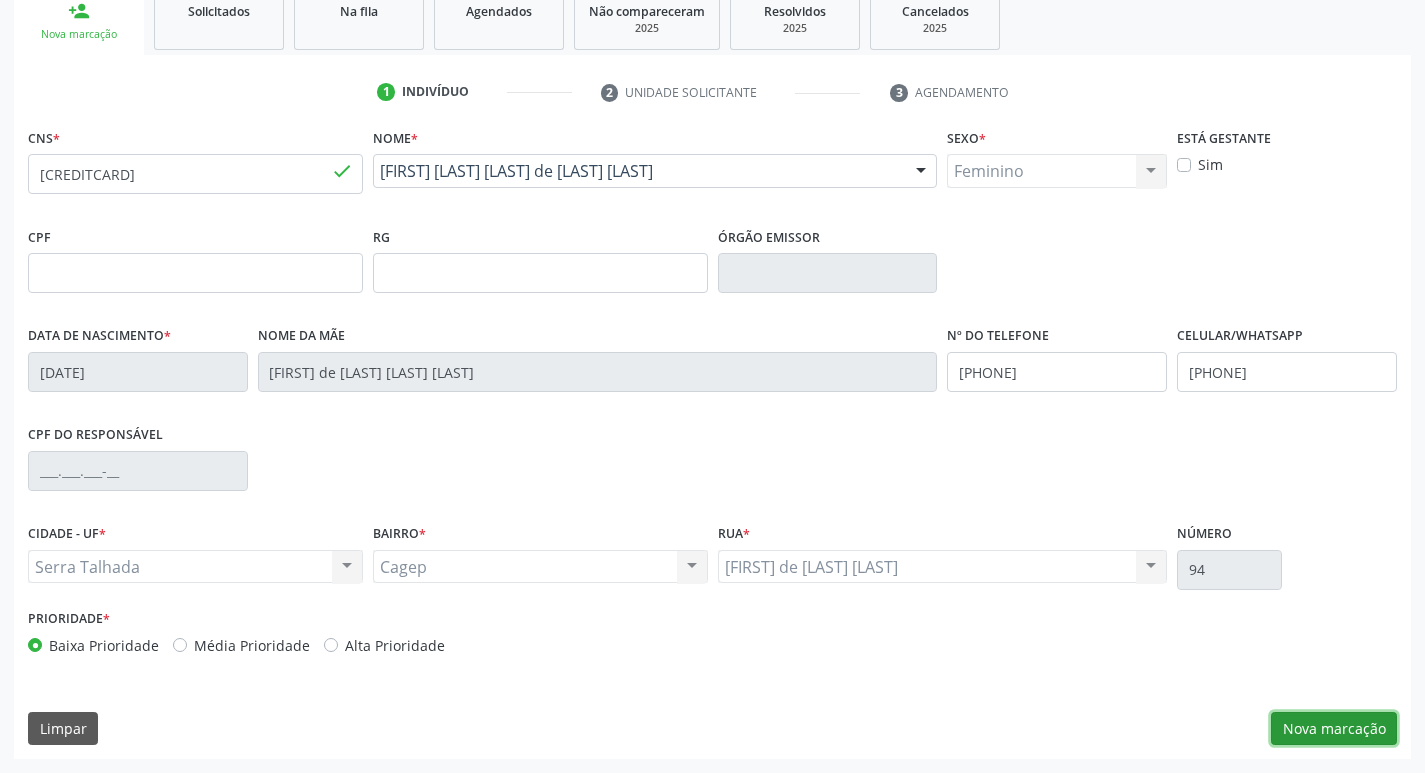 click on "Nova marcação" at bounding box center (1334, 729) 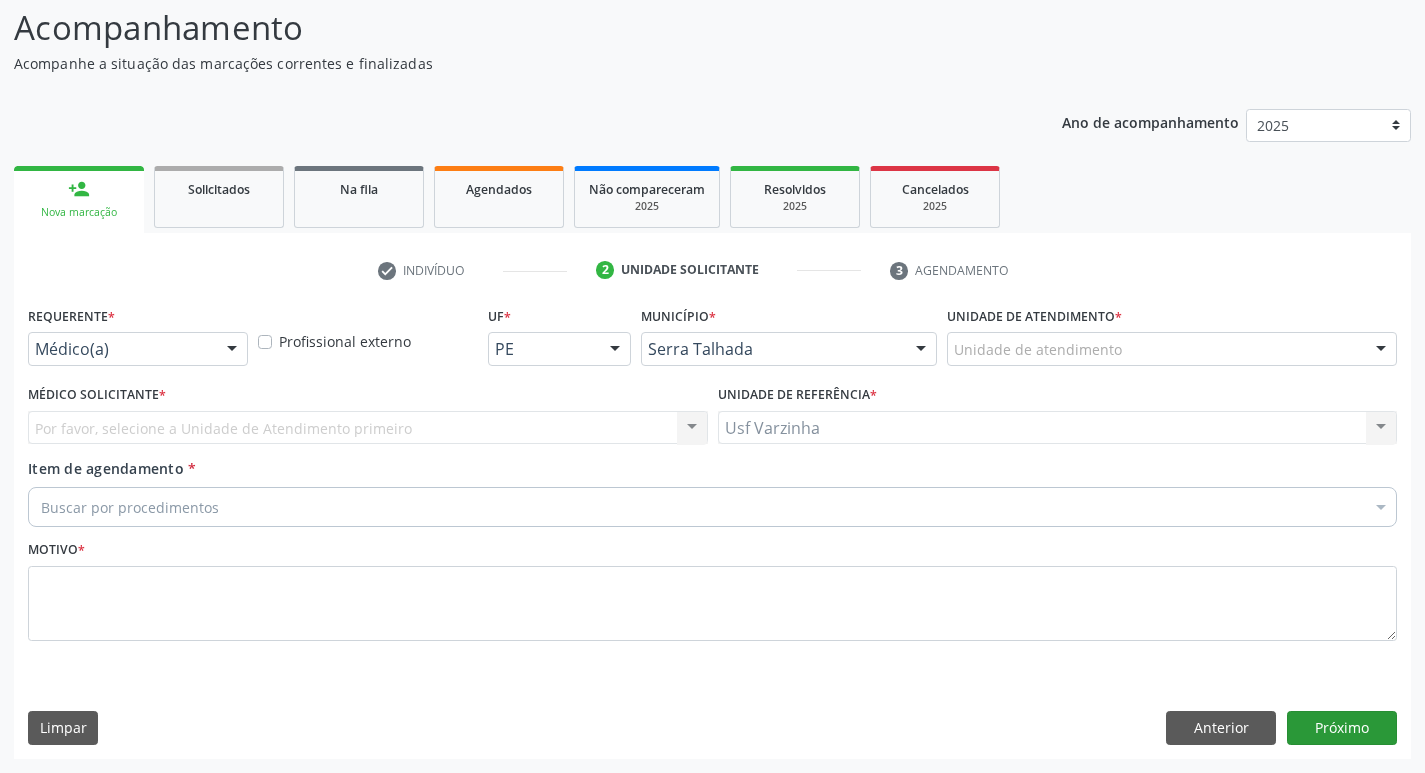 scroll, scrollTop: 133, scrollLeft: 0, axis: vertical 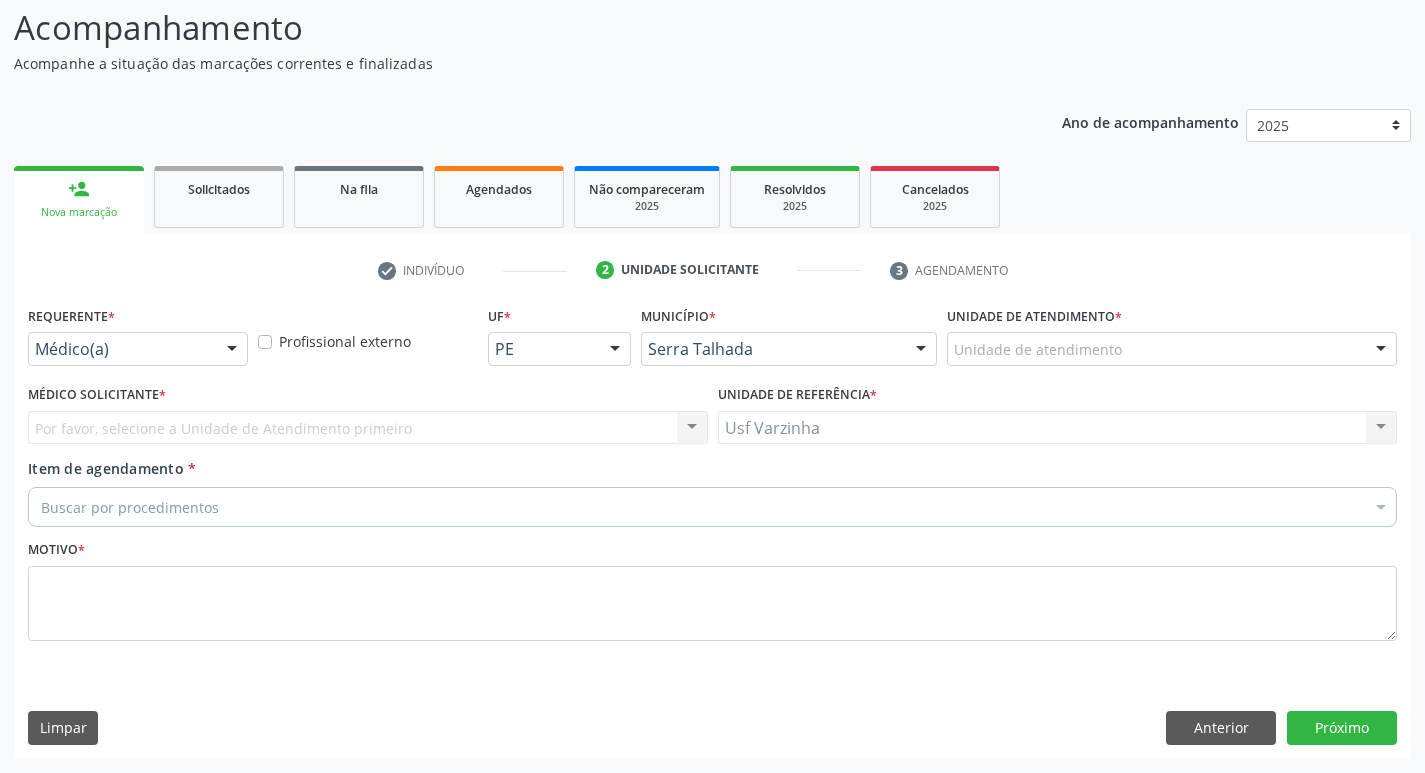 click at bounding box center [232, 350] 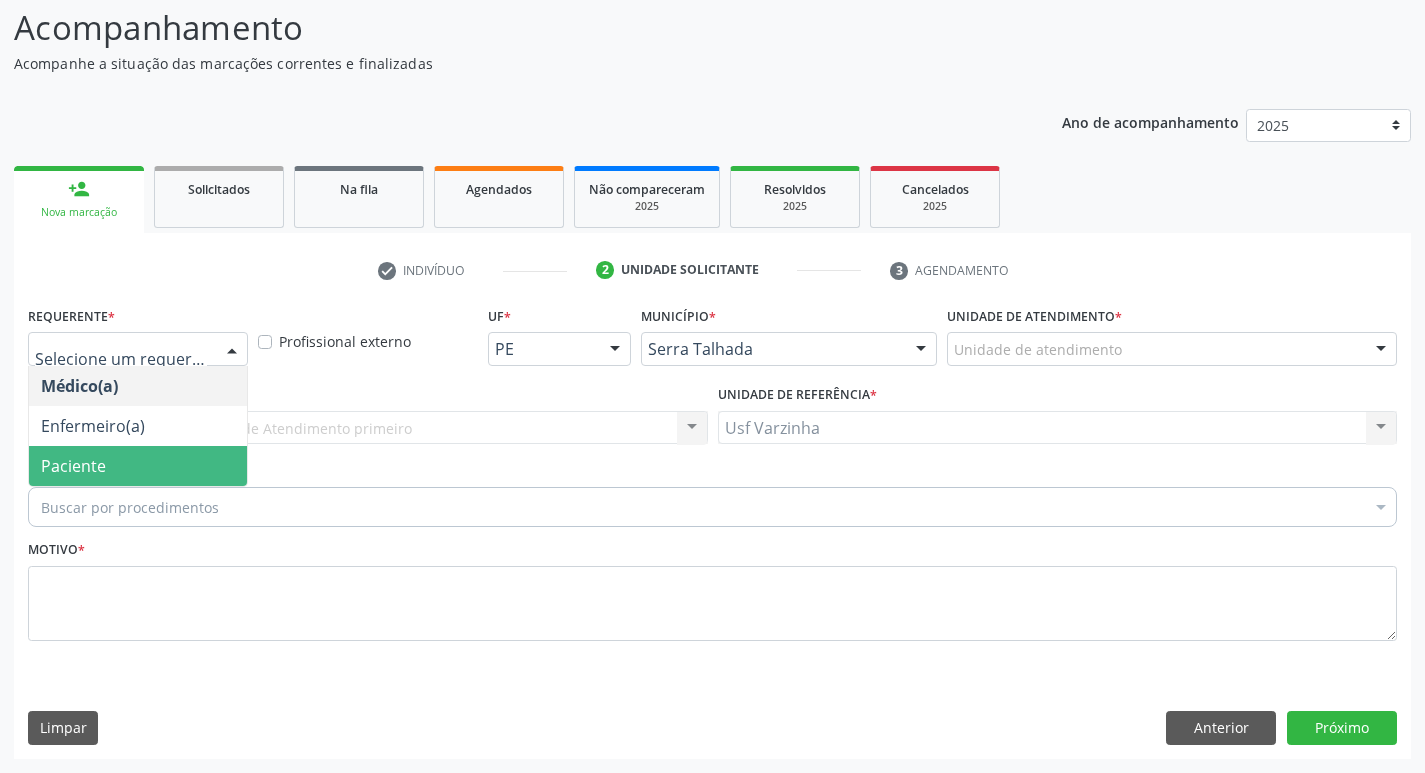 click on "Paciente" at bounding box center [138, 466] 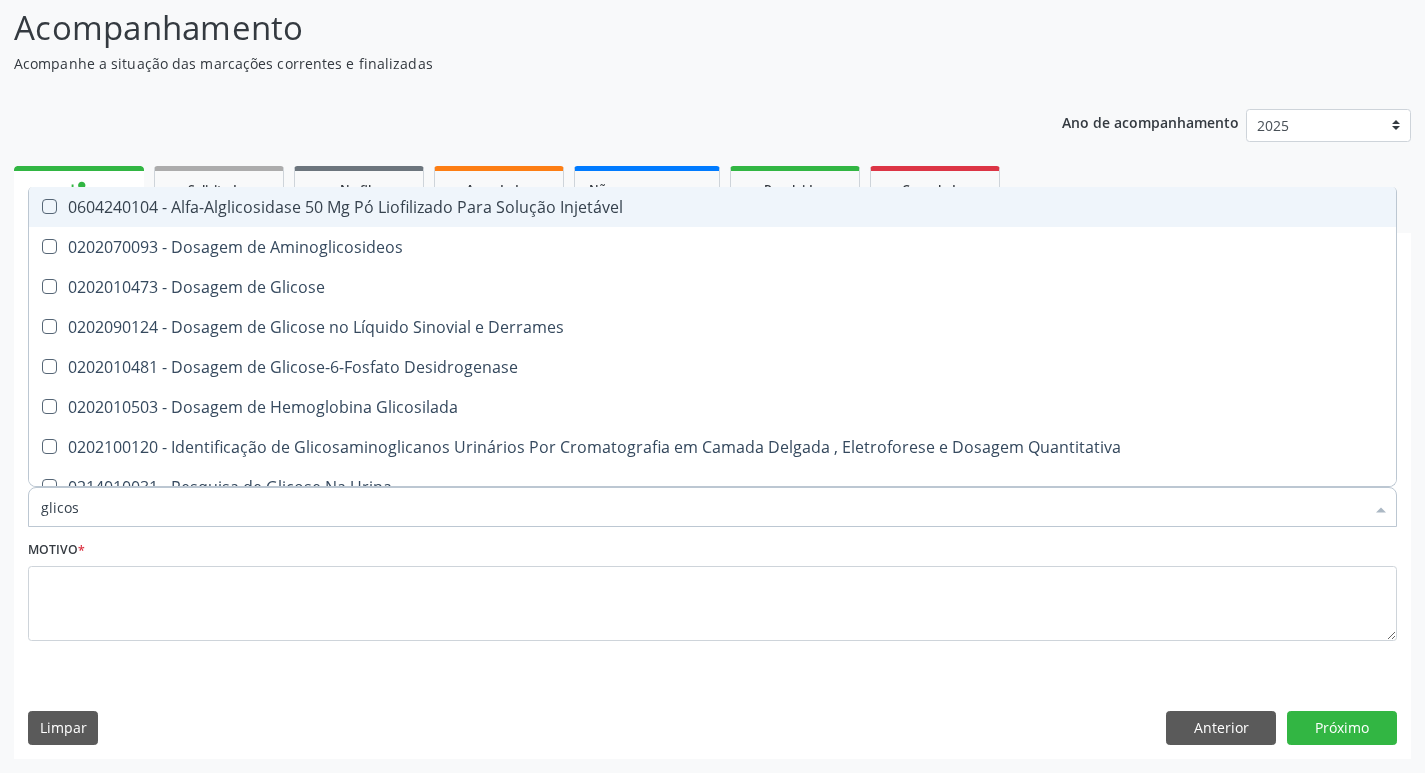 type on "glicose" 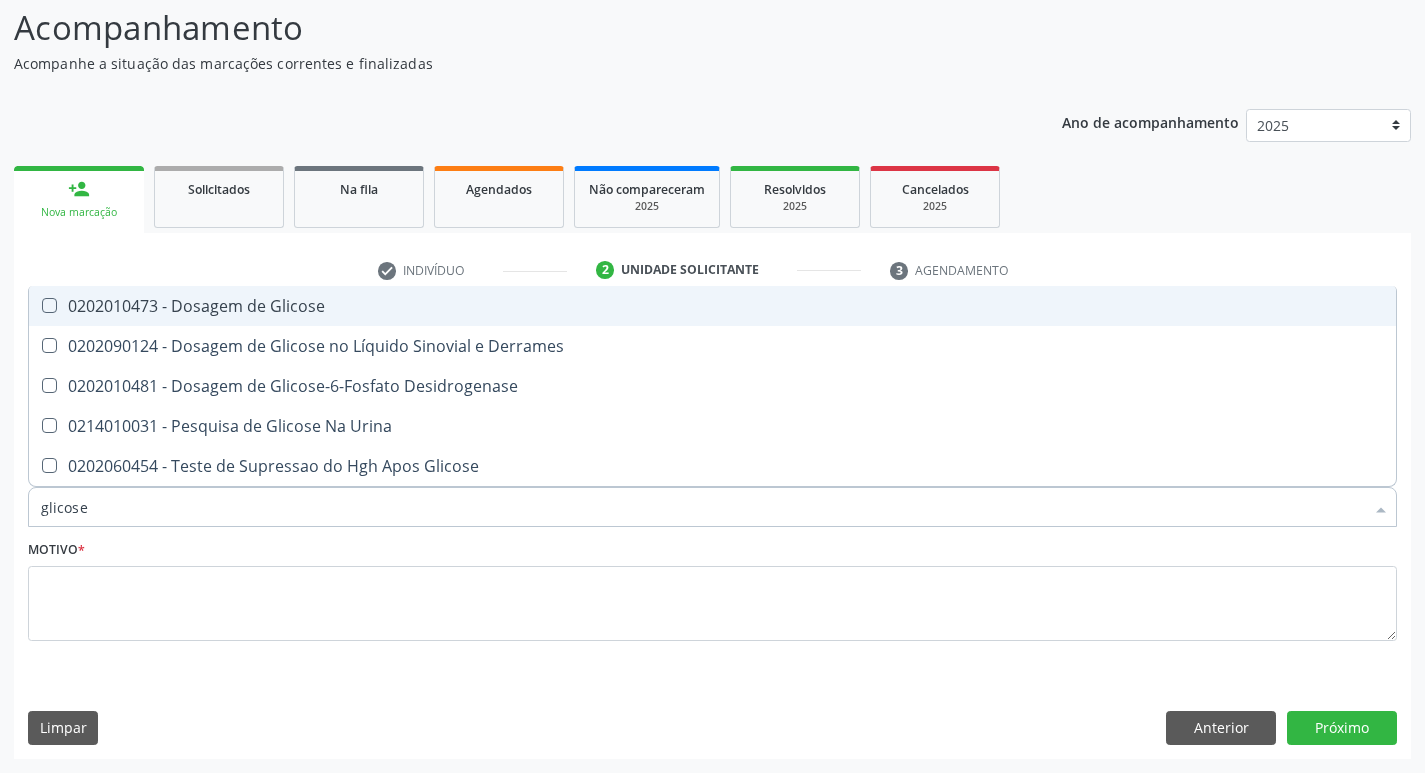 click on "0202010473 - Dosagem de Glicose" at bounding box center [712, 306] 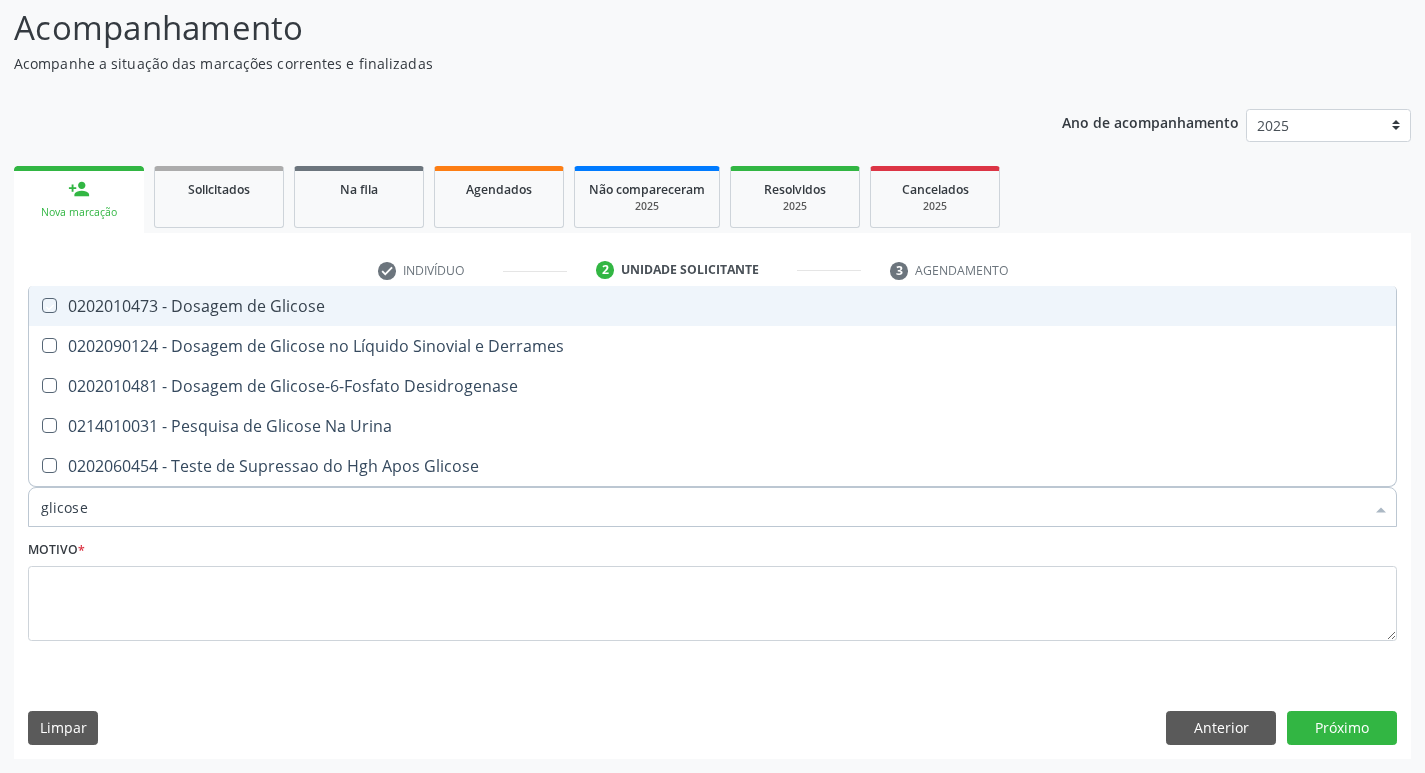 checkbox on "true" 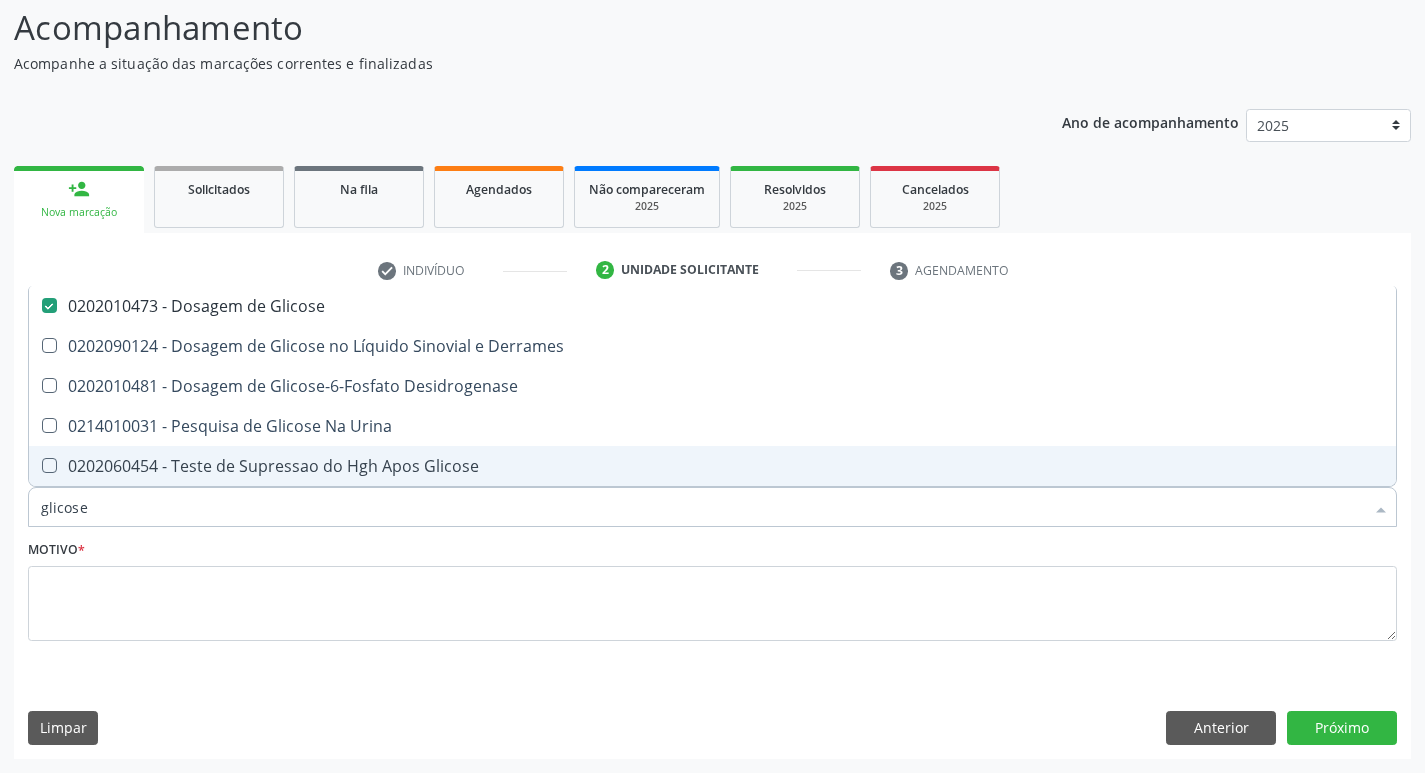 type on "glicos" 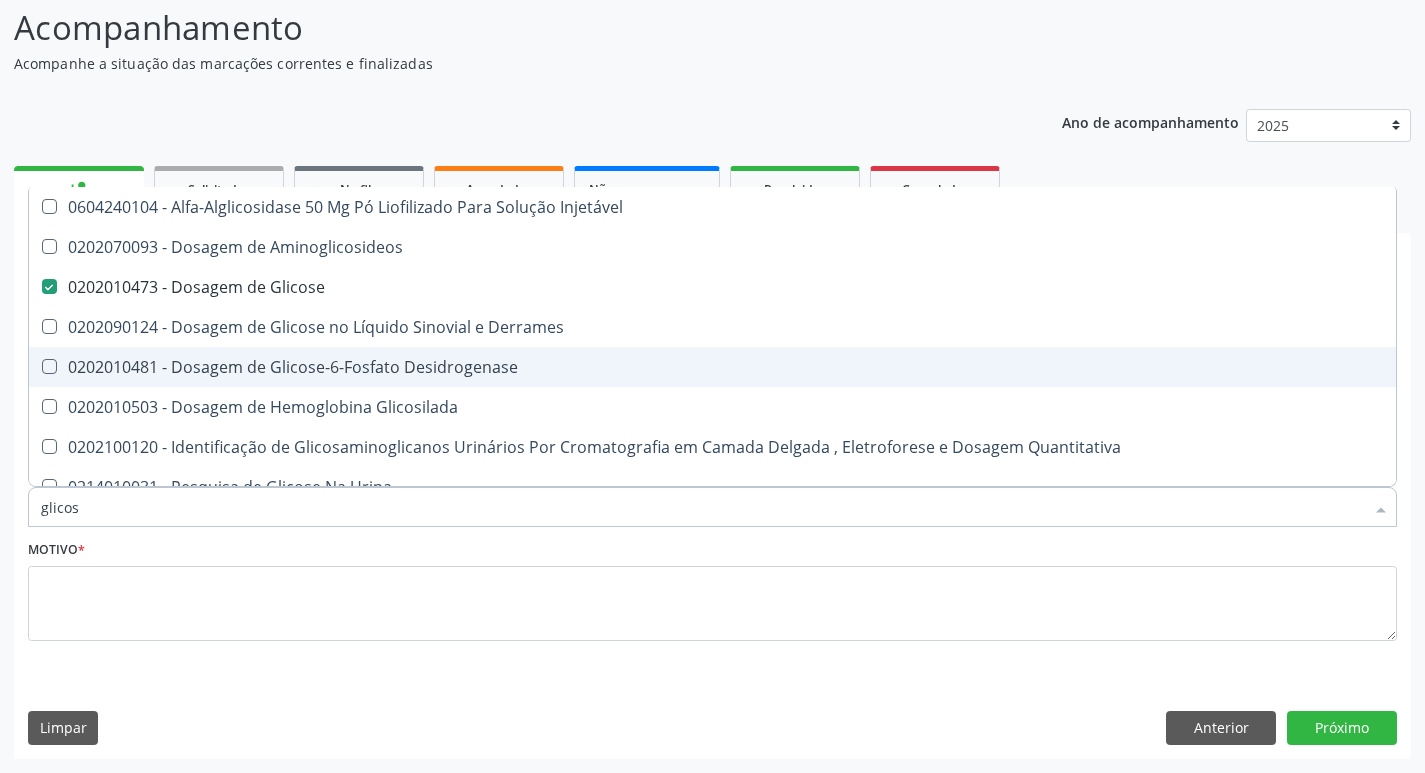 type on "glico" 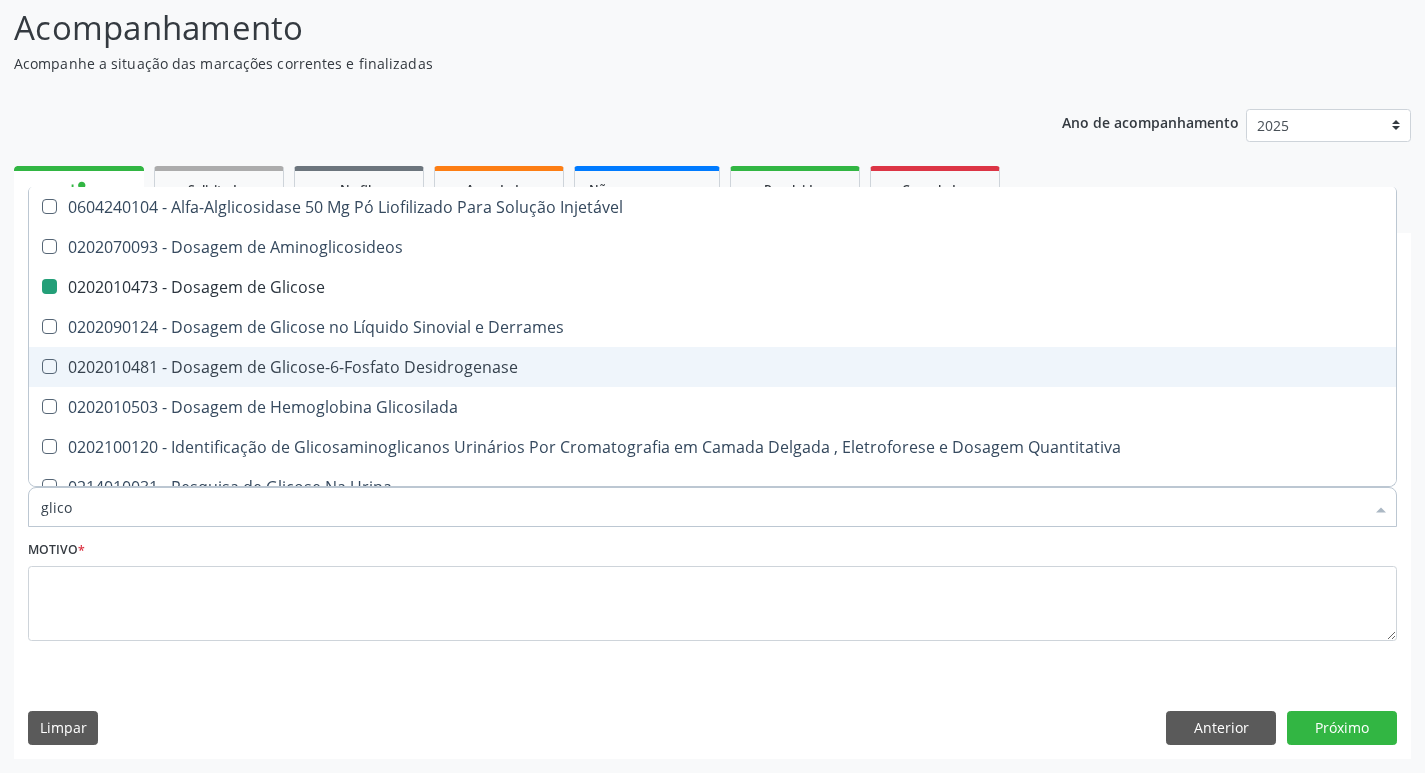type on "glic" 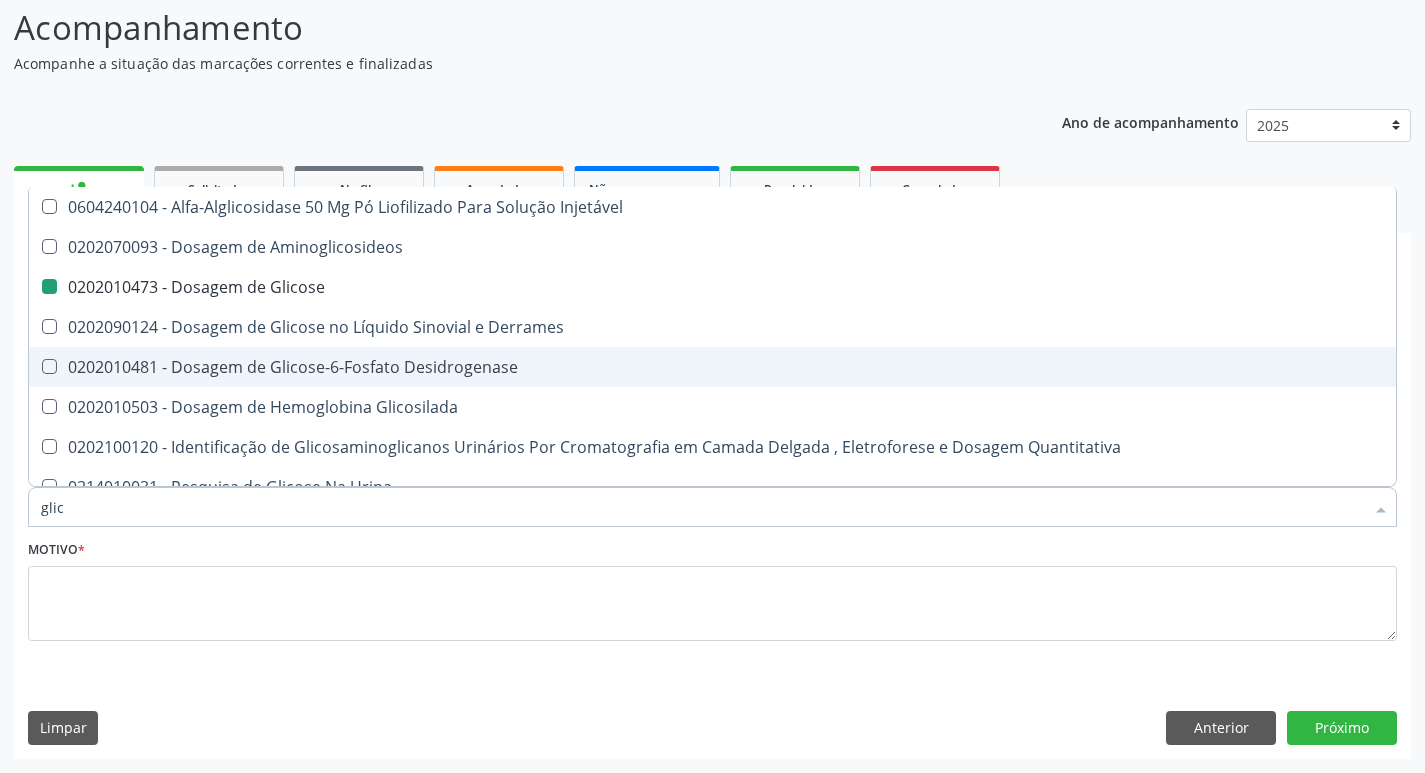 checkbox on "false" 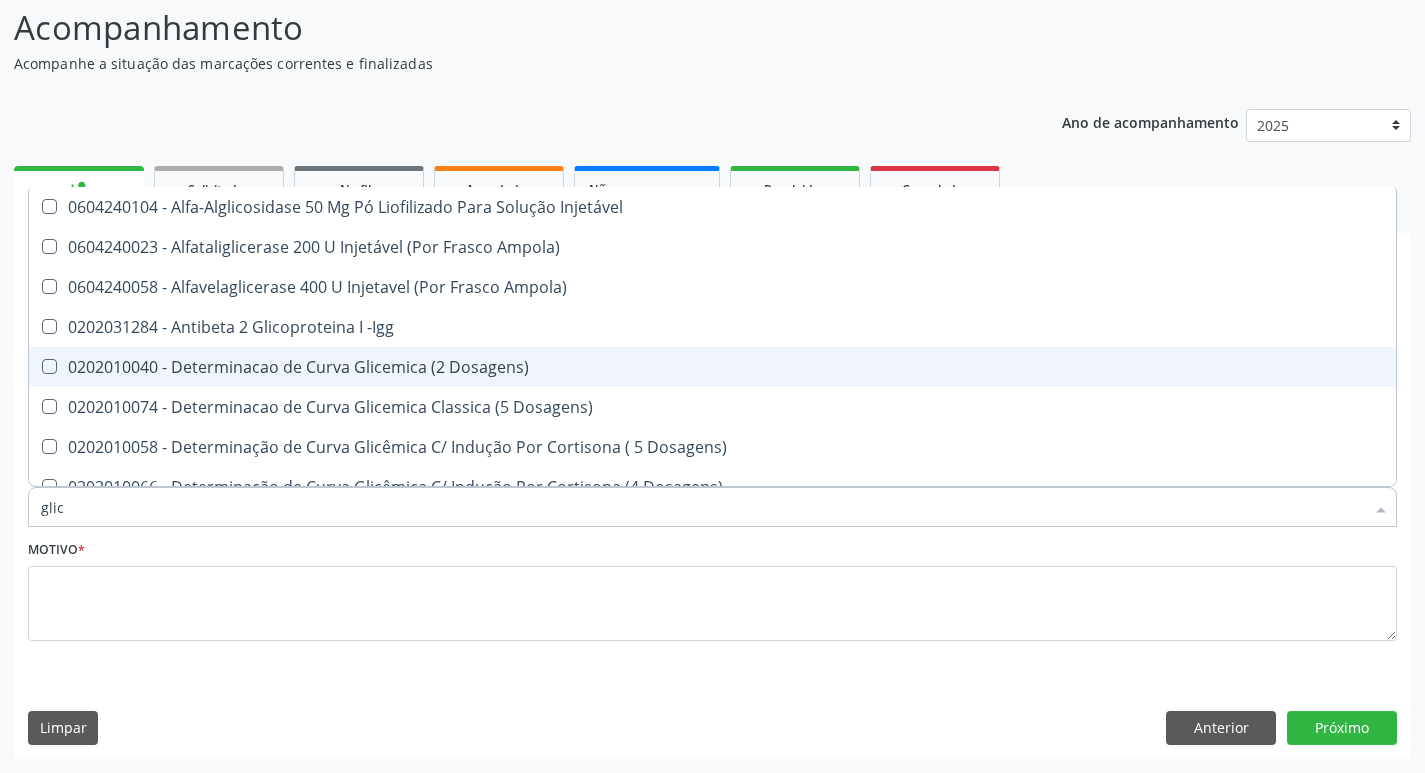 type on "gli" 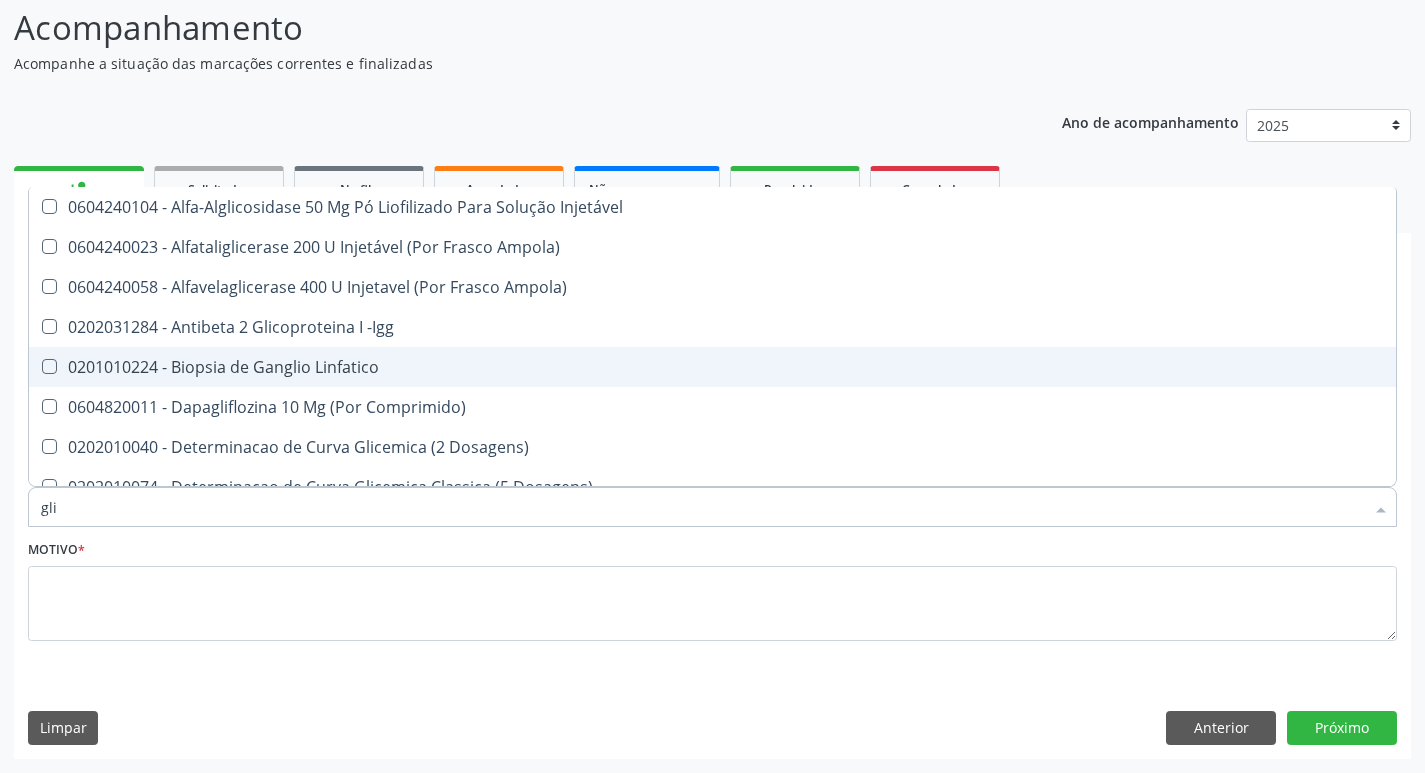 type on "gl" 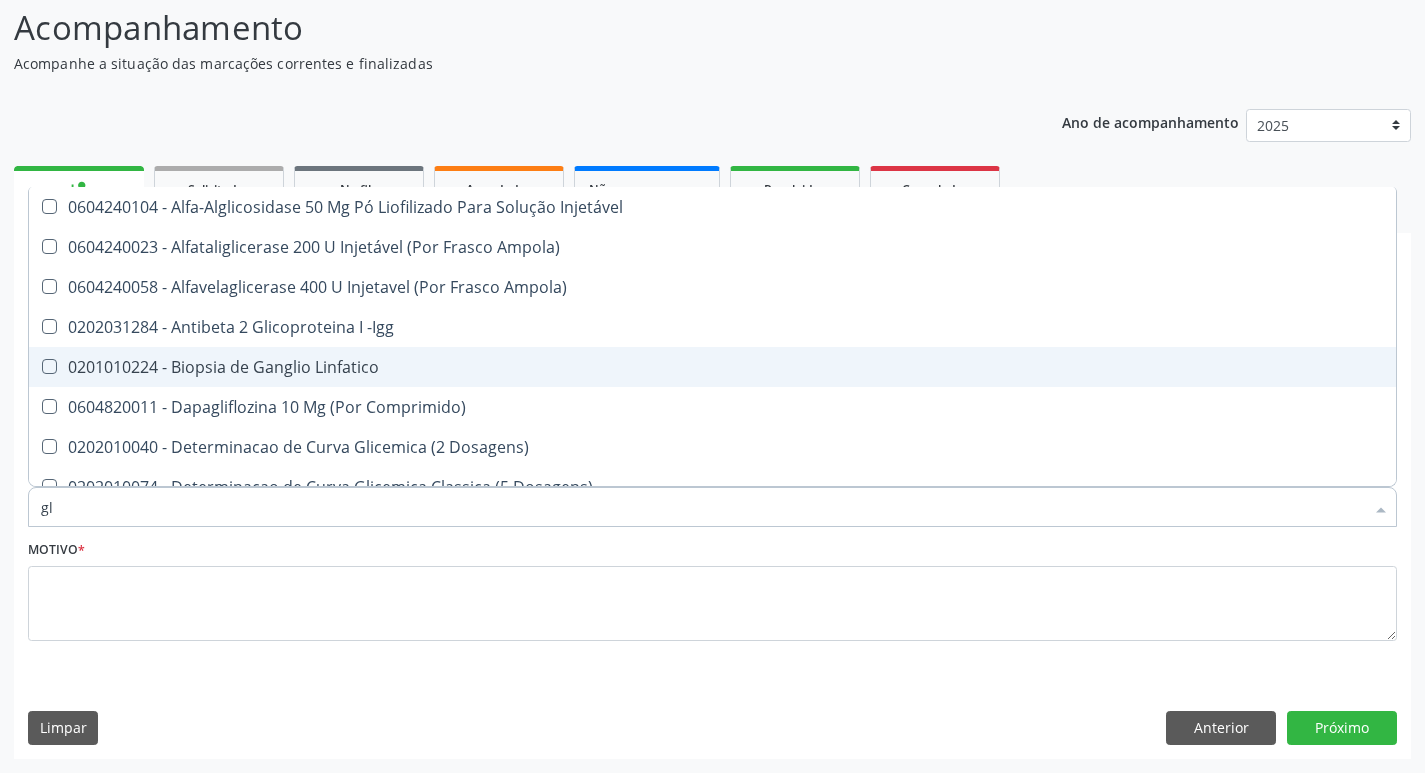 checkbox on "false" 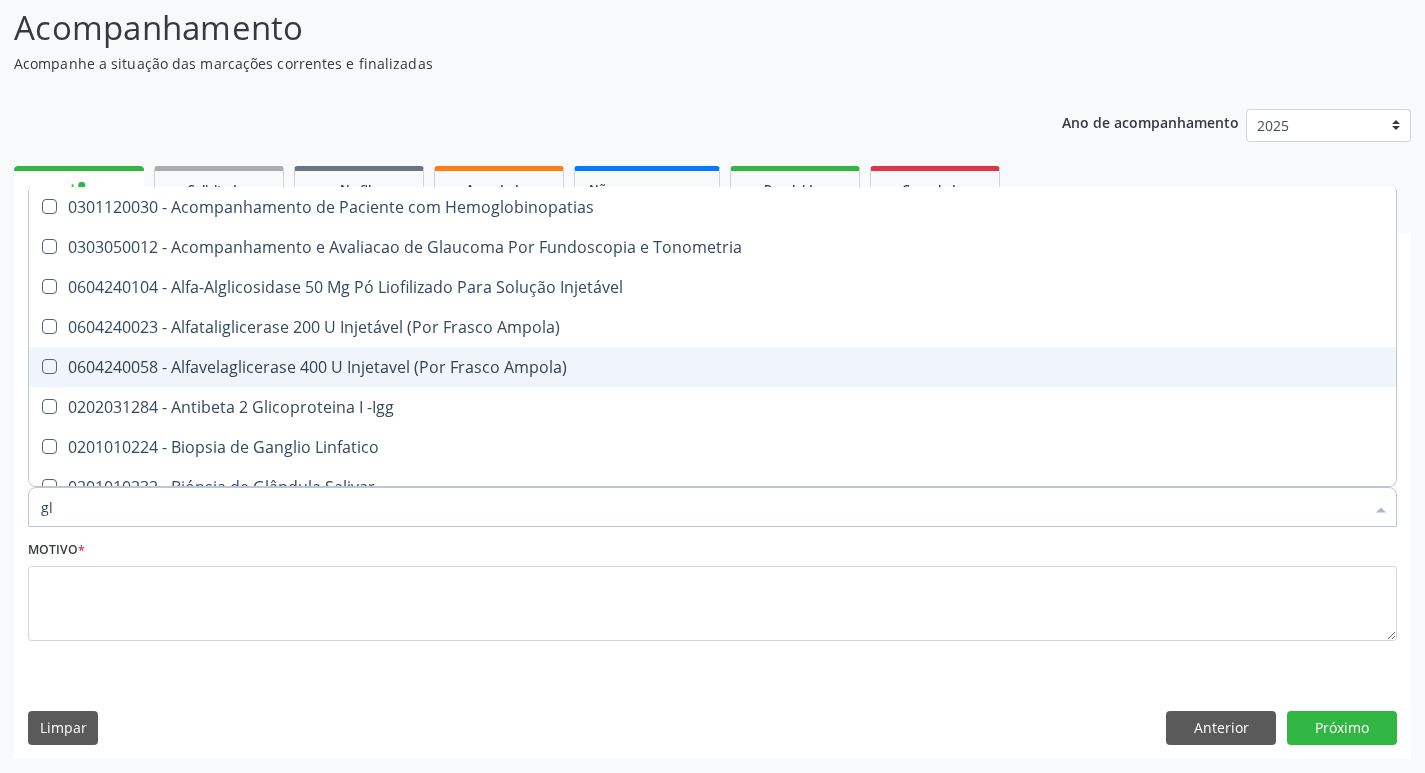 type on "g" 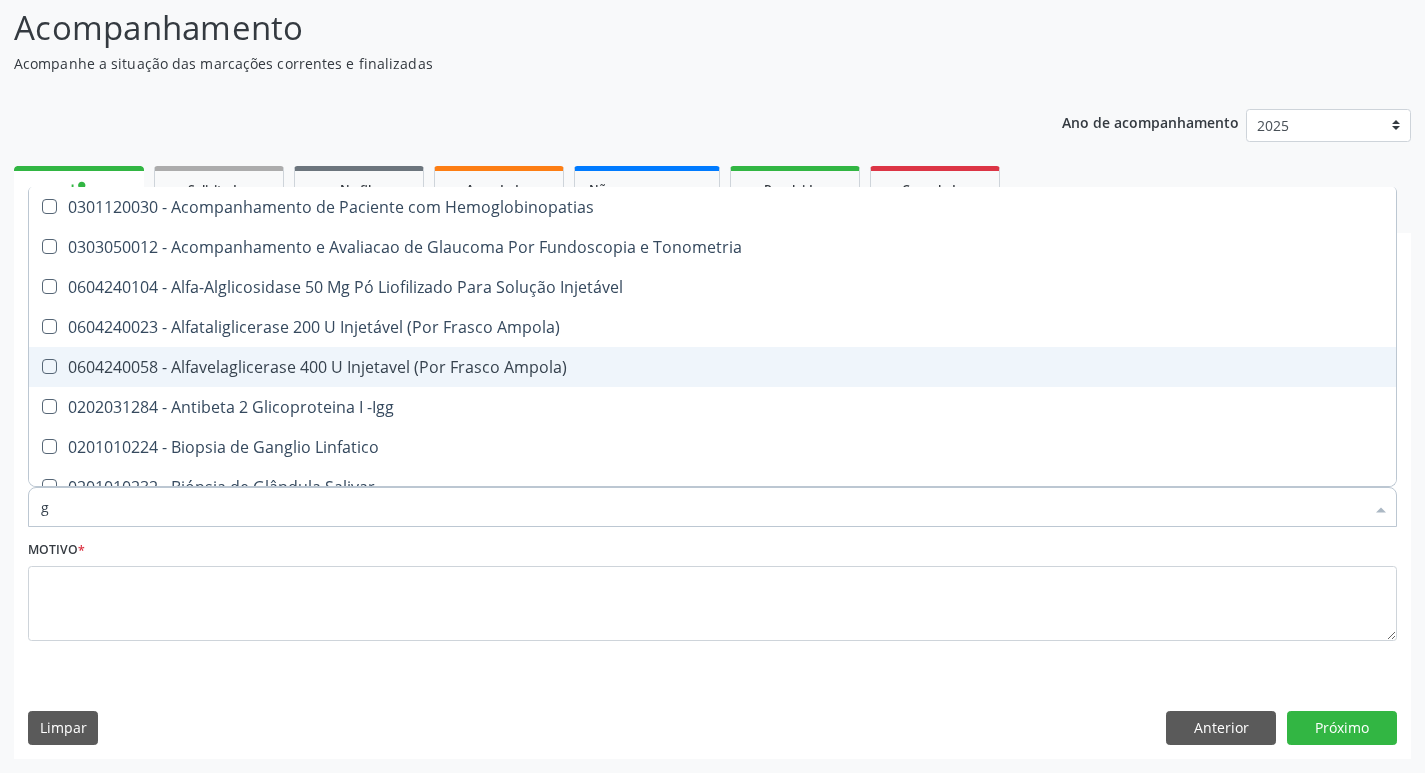 checkbox on "false" 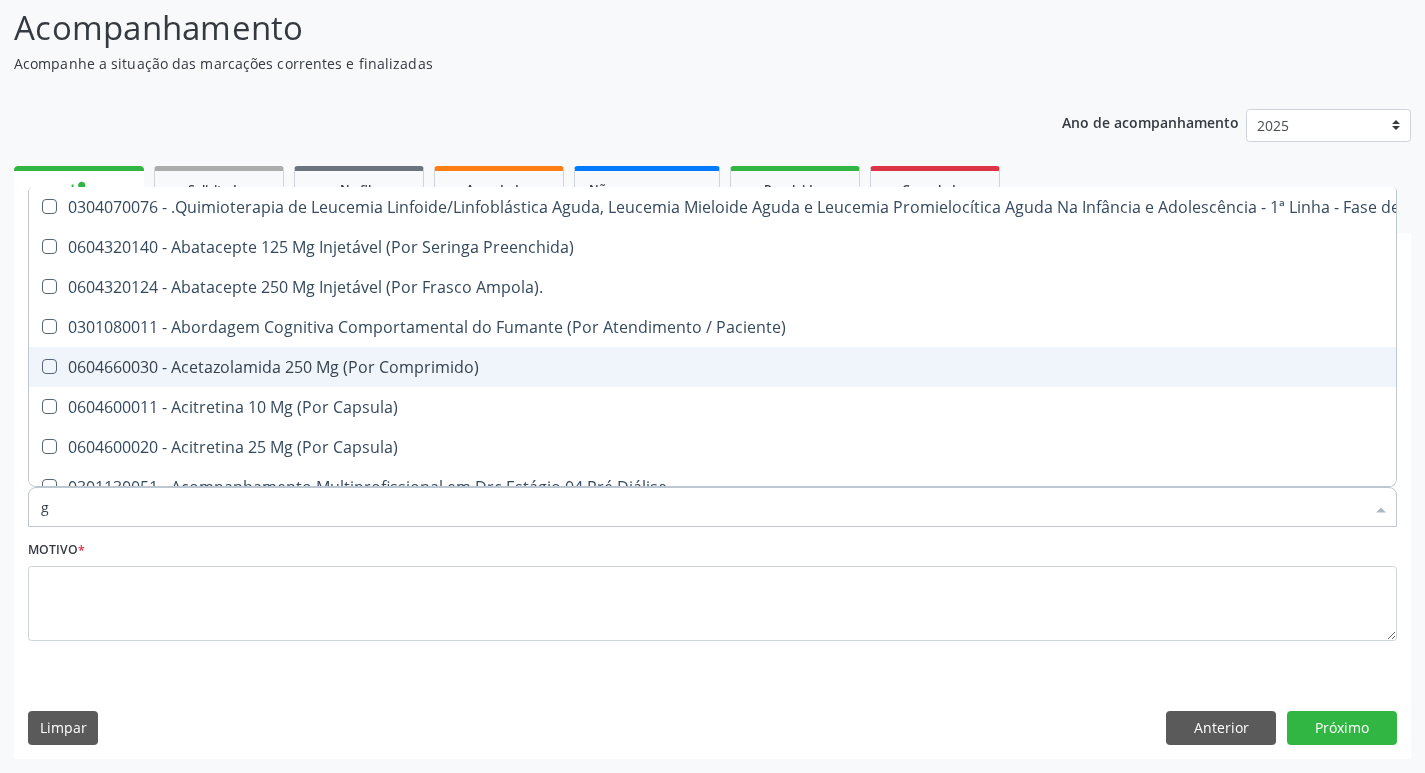 type 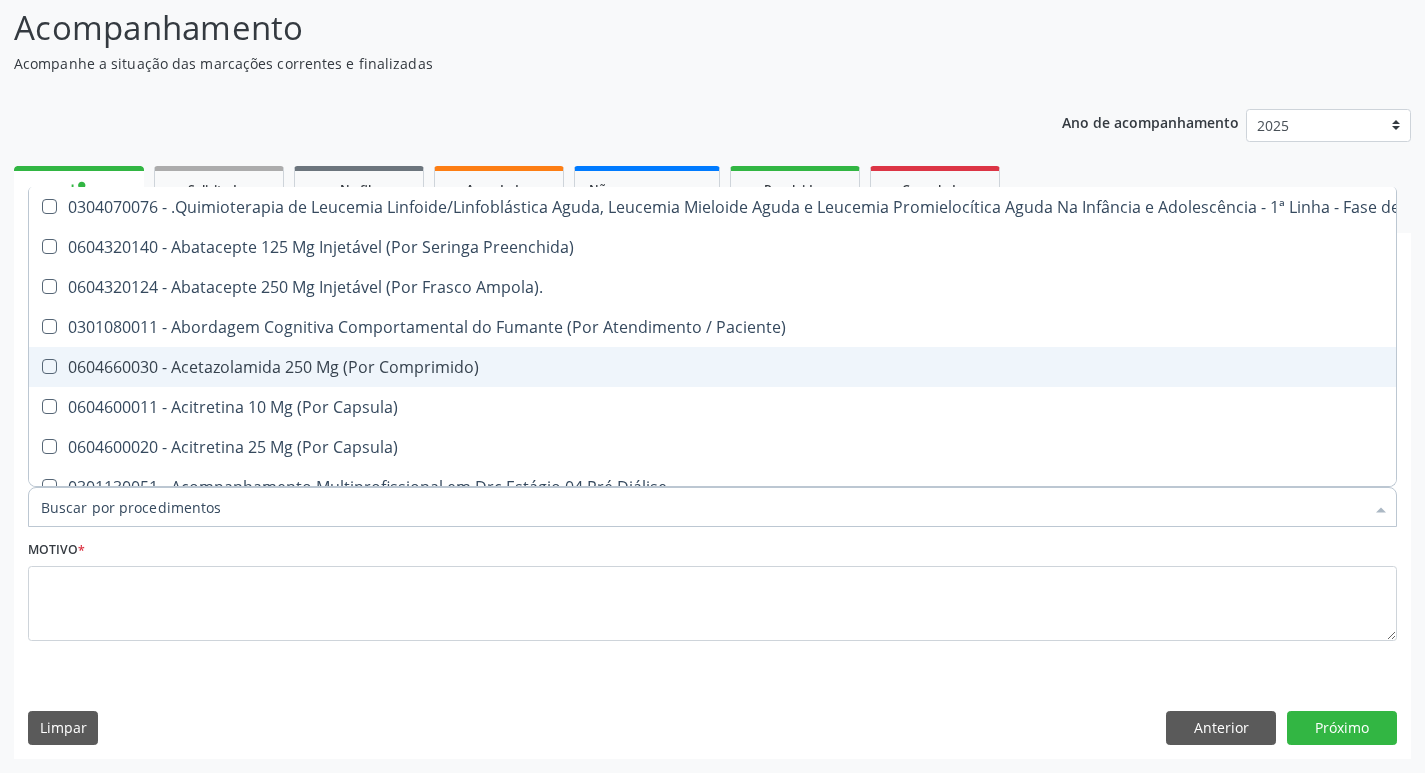 checkbox on "false" 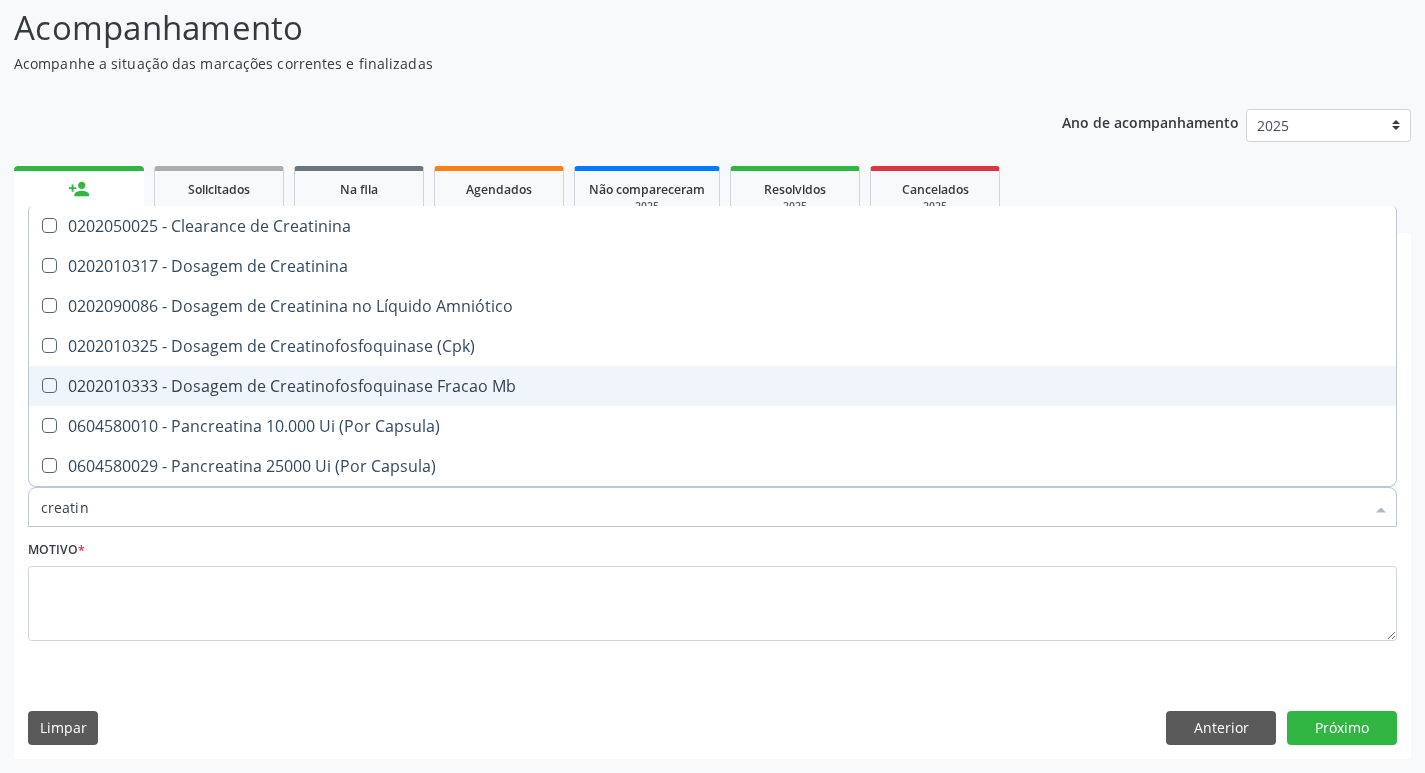 type on "creatini" 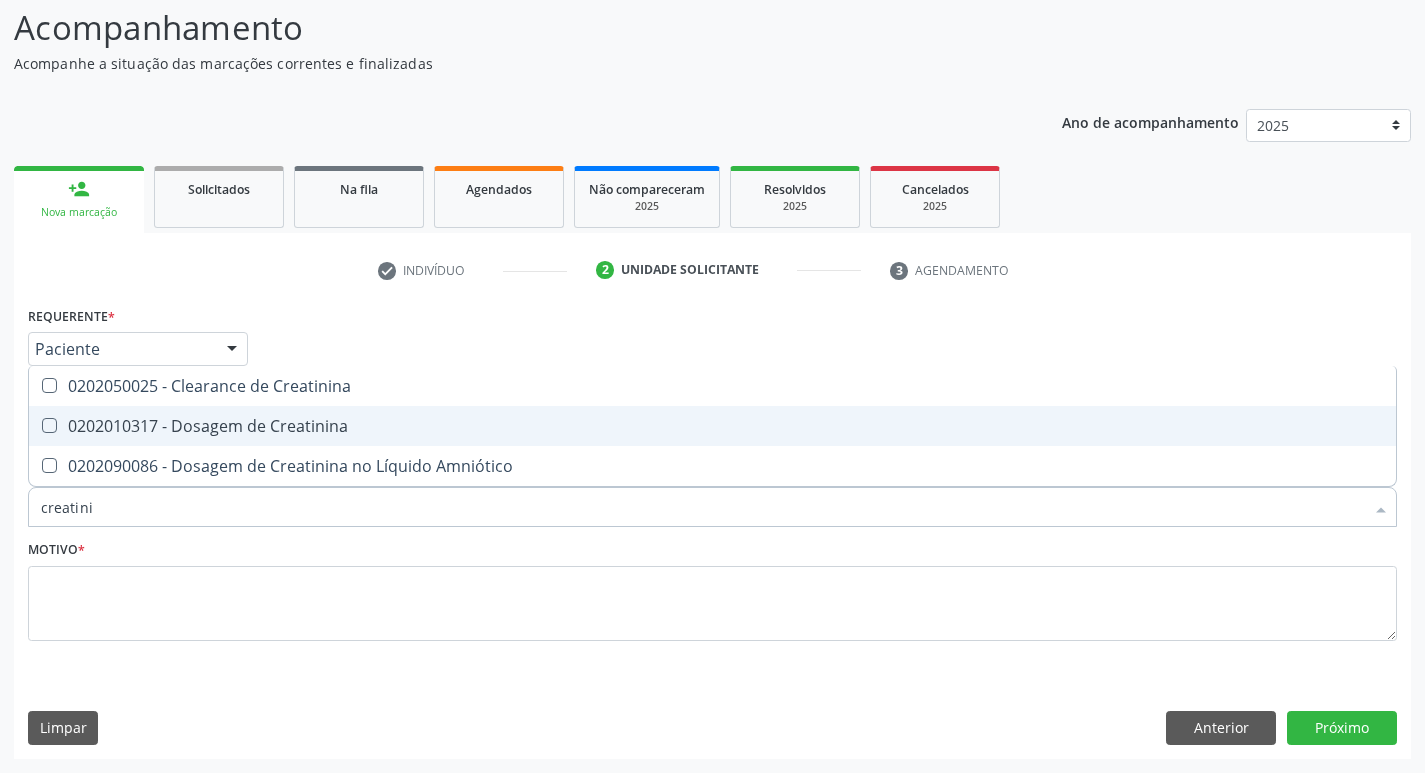 drag, startPoint x: 74, startPoint y: 434, endPoint x: 100, endPoint y: 482, distance: 54.589375 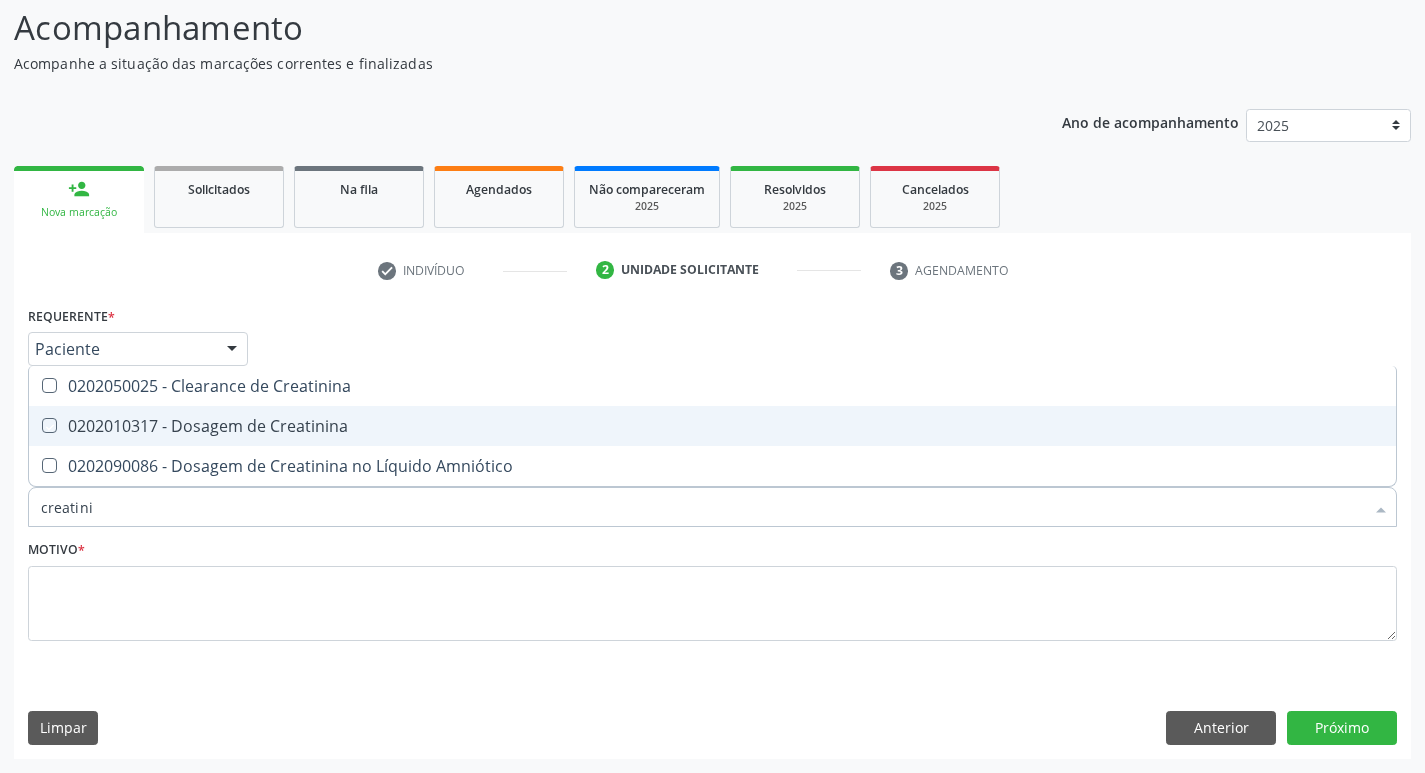 checkbox on "true" 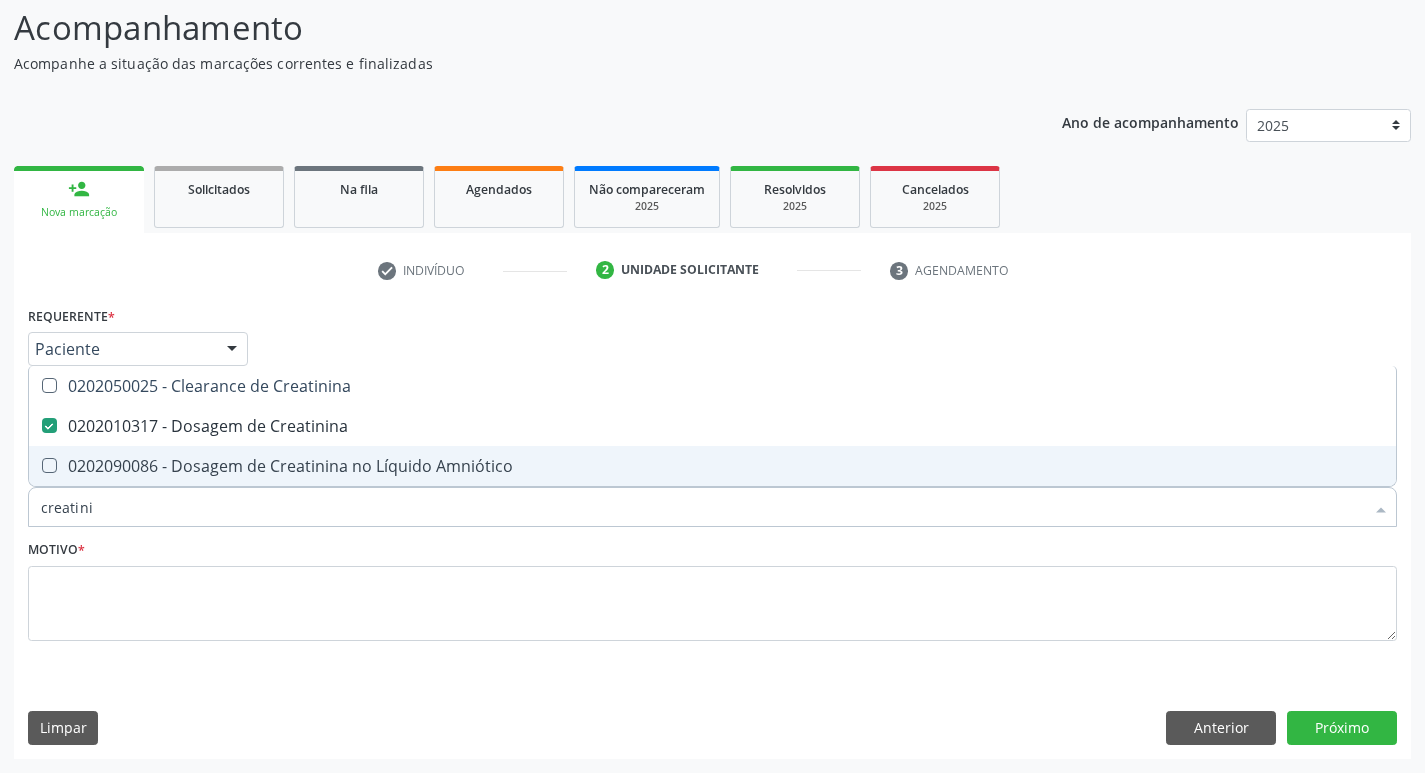click on "creatini" at bounding box center [702, 507] 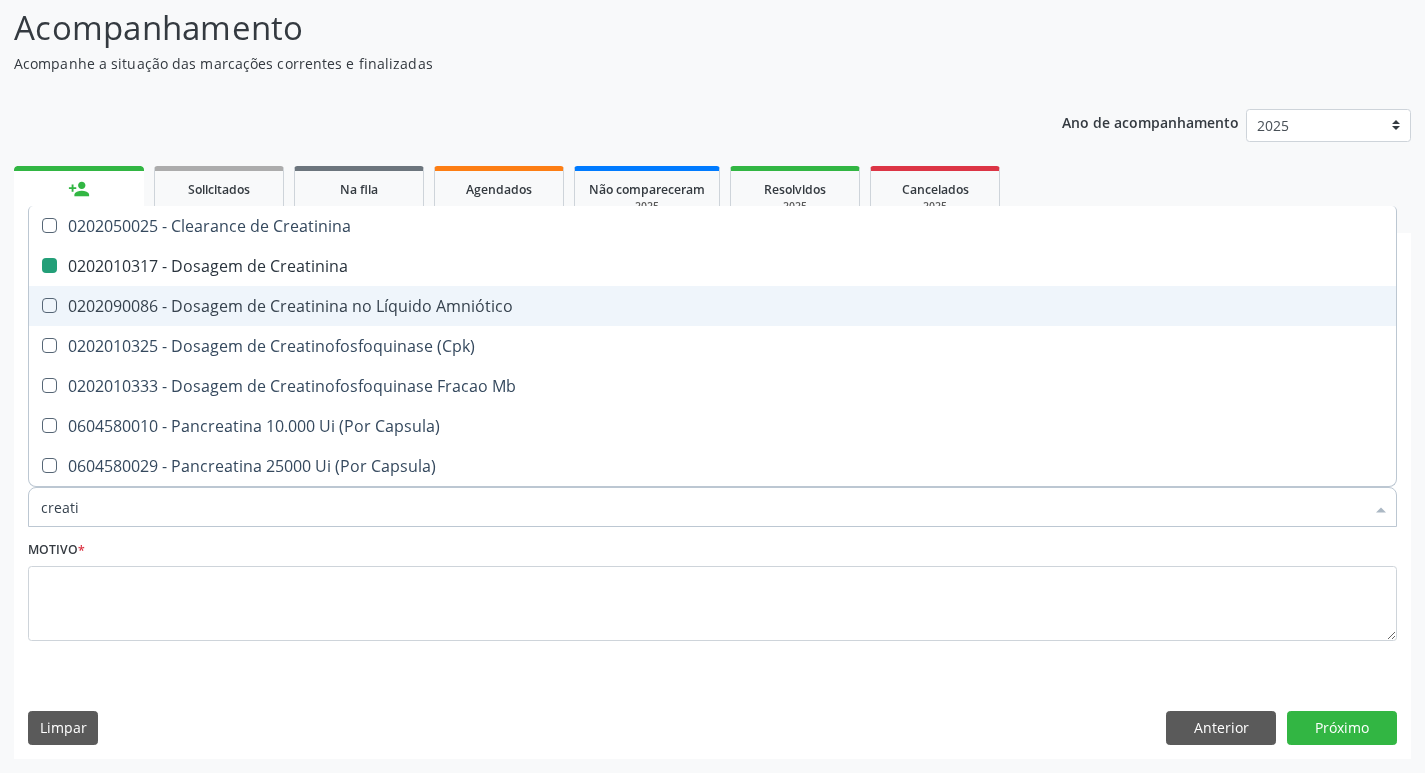 type on "creat" 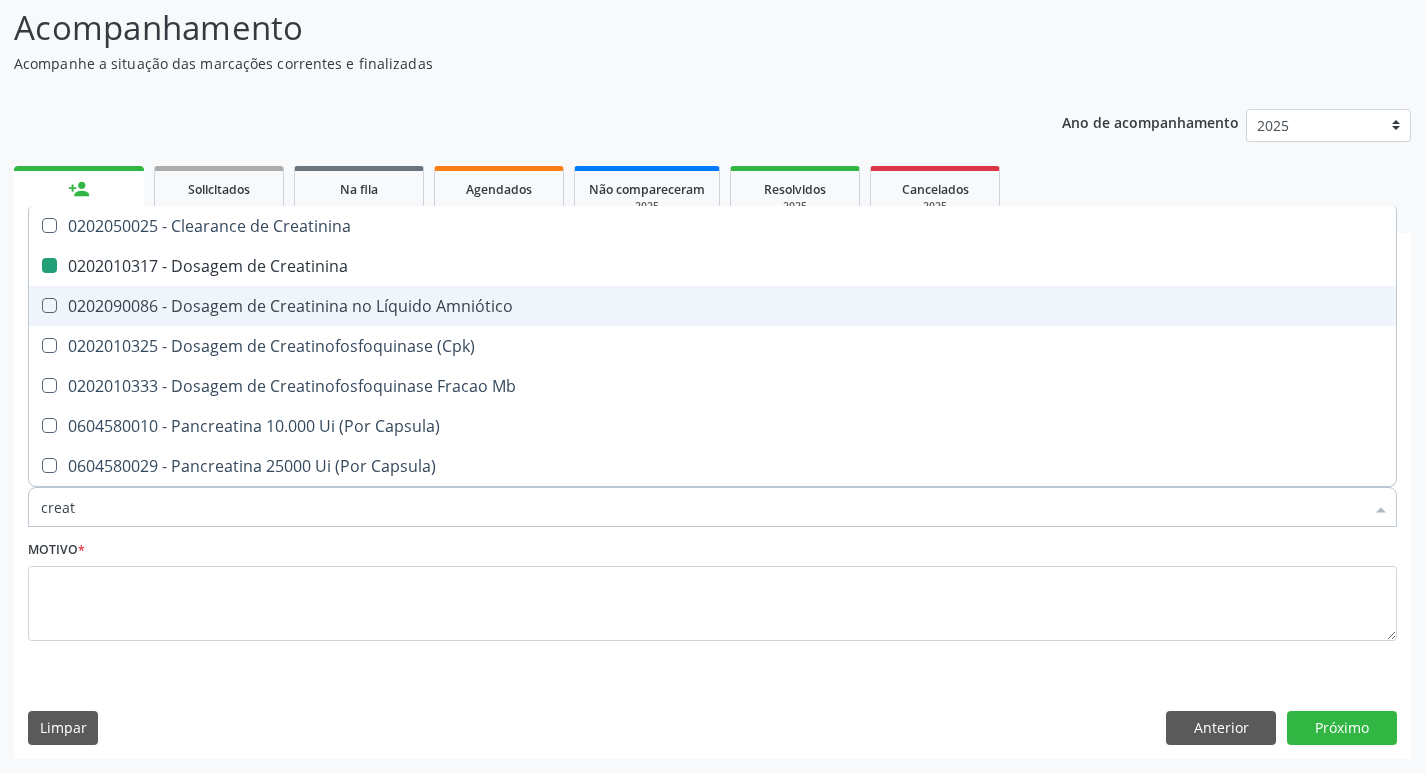 checkbox on "false" 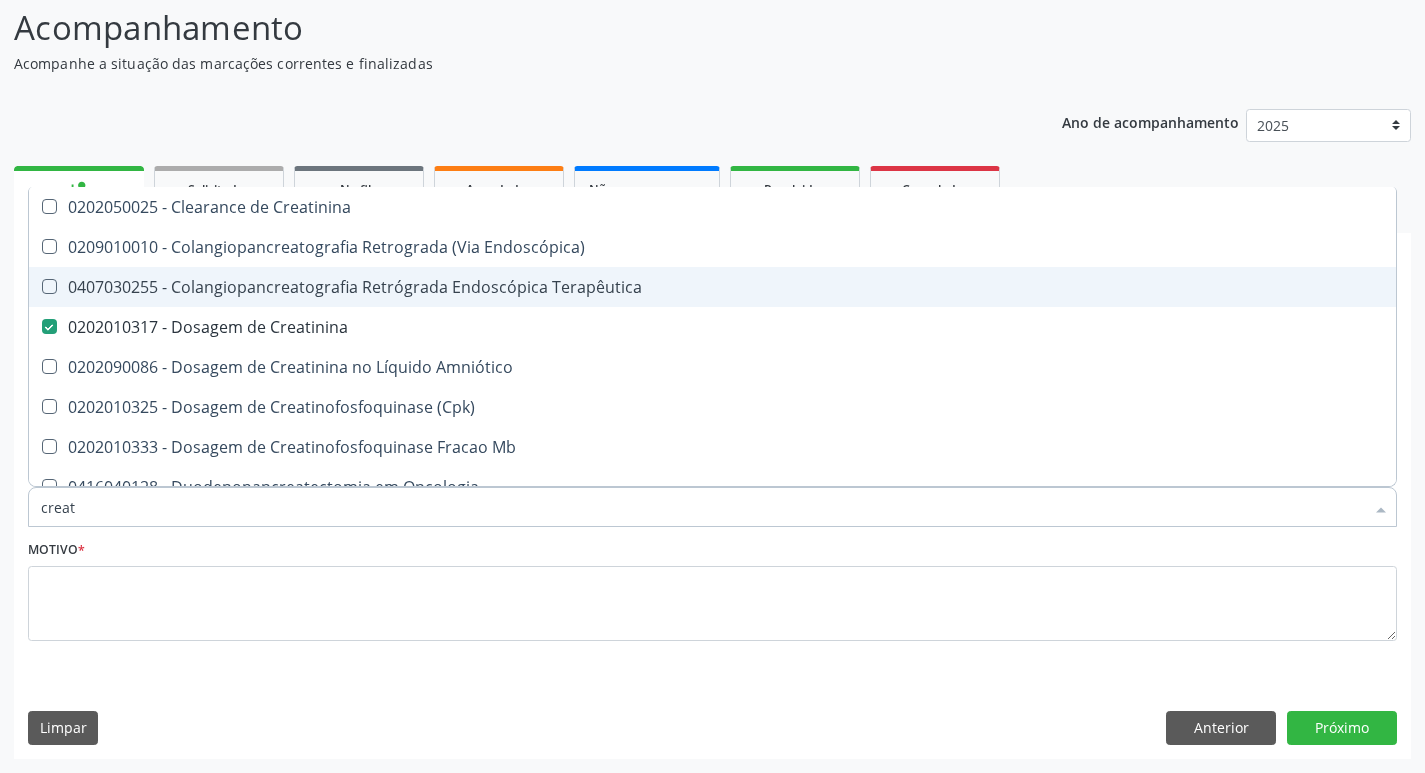 type on "crea" 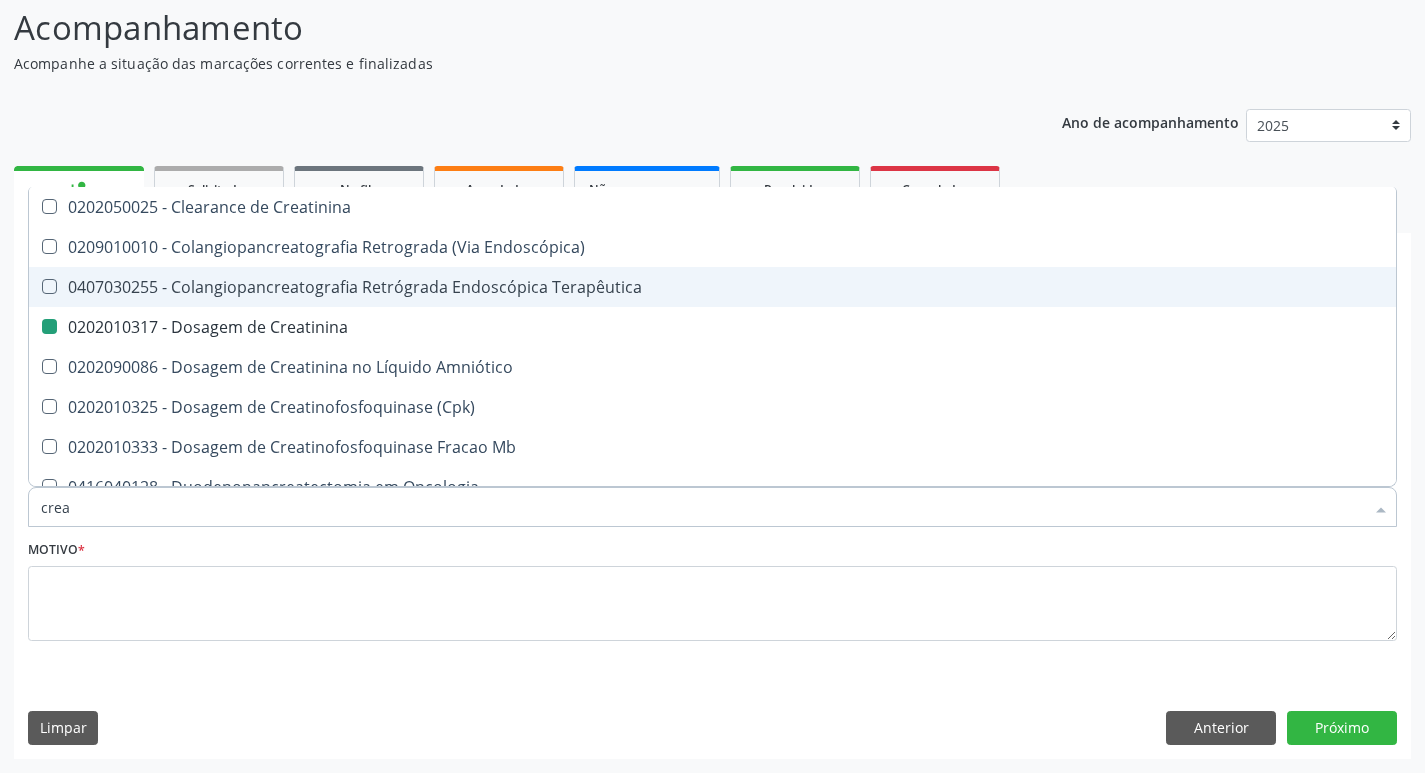 type on "cre" 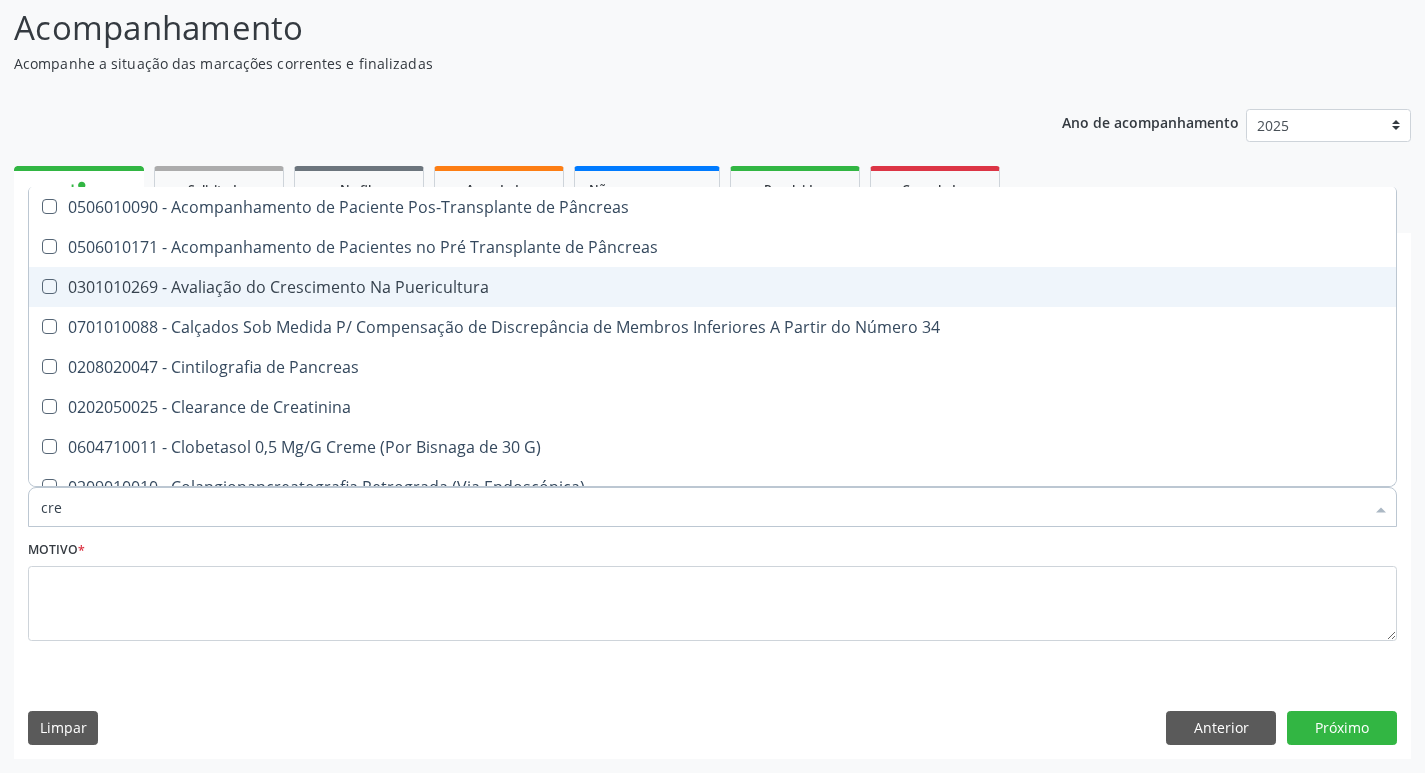 type on "cr" 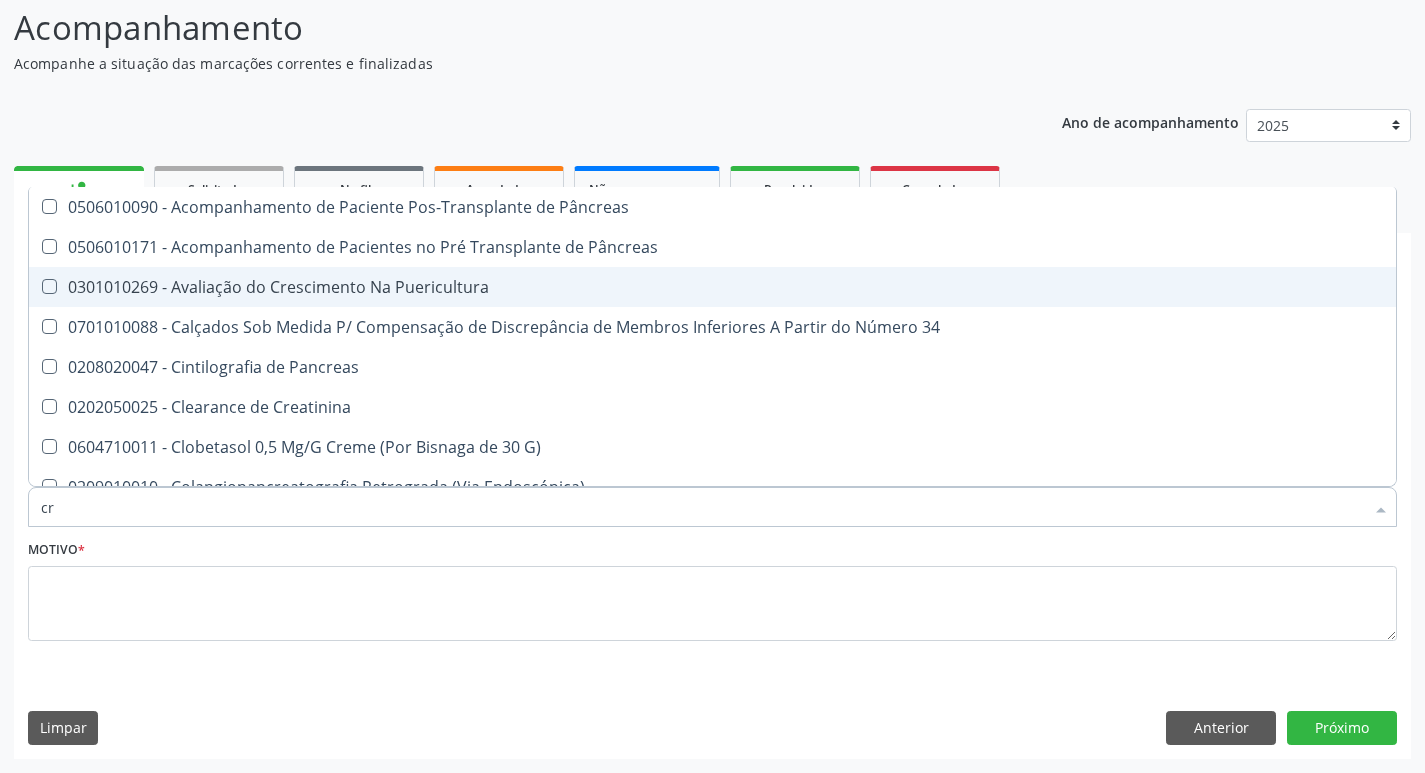 checkbox on "false" 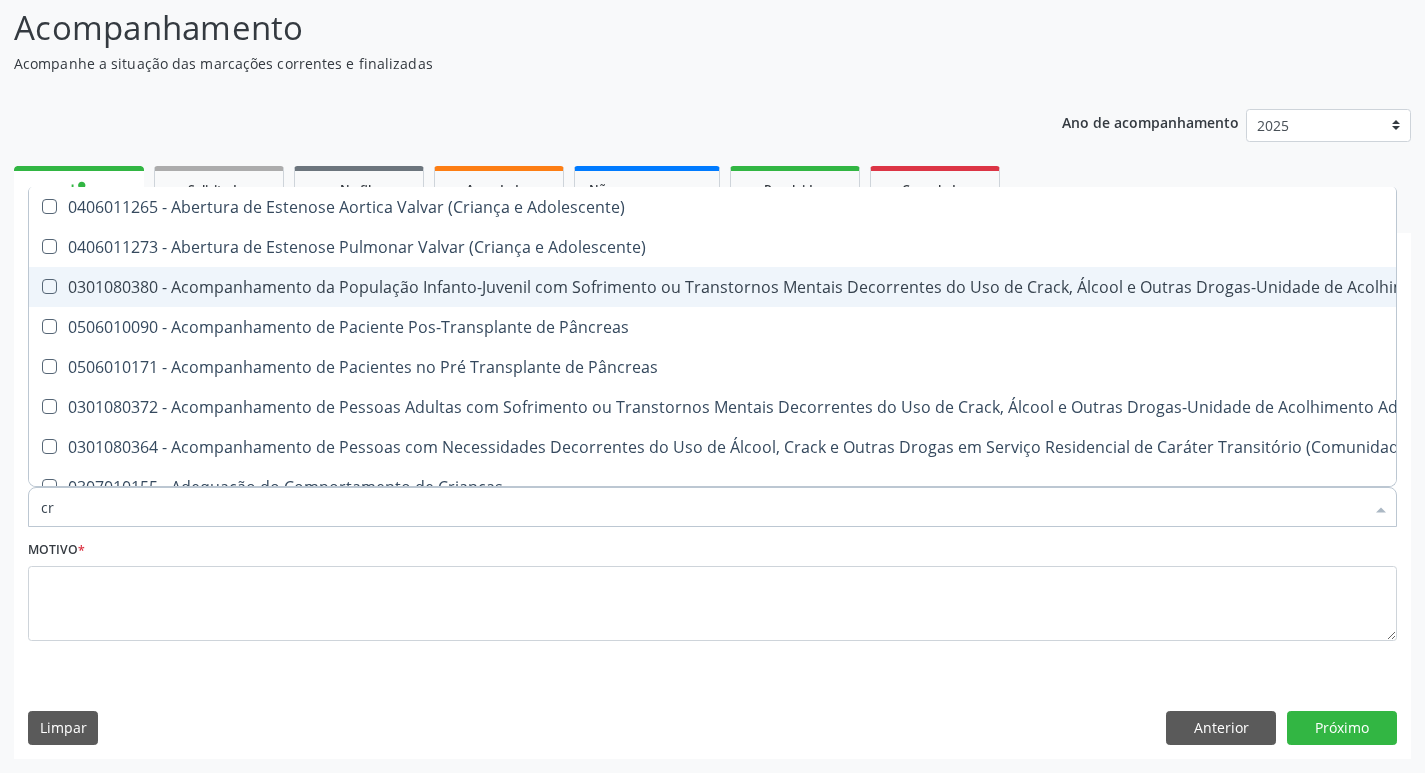 type on "c" 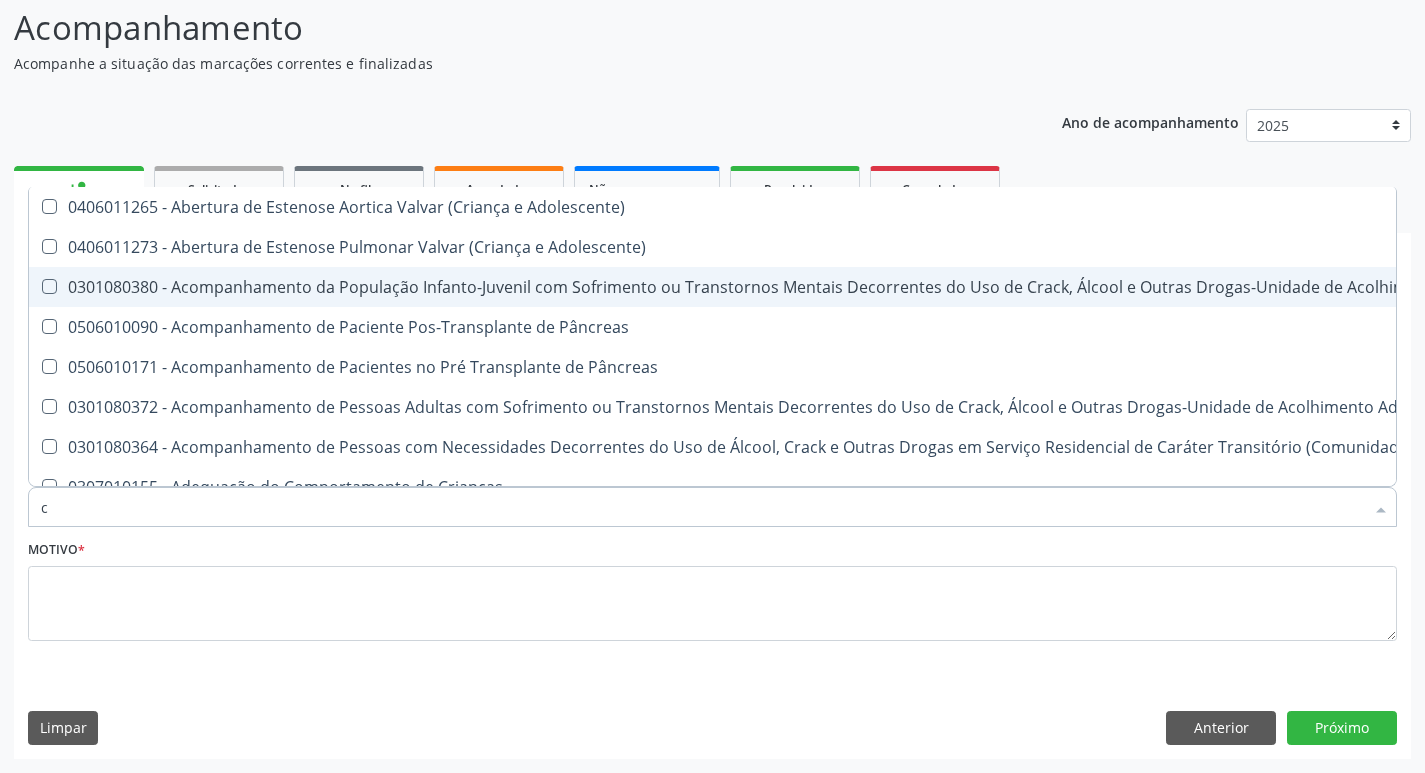 type 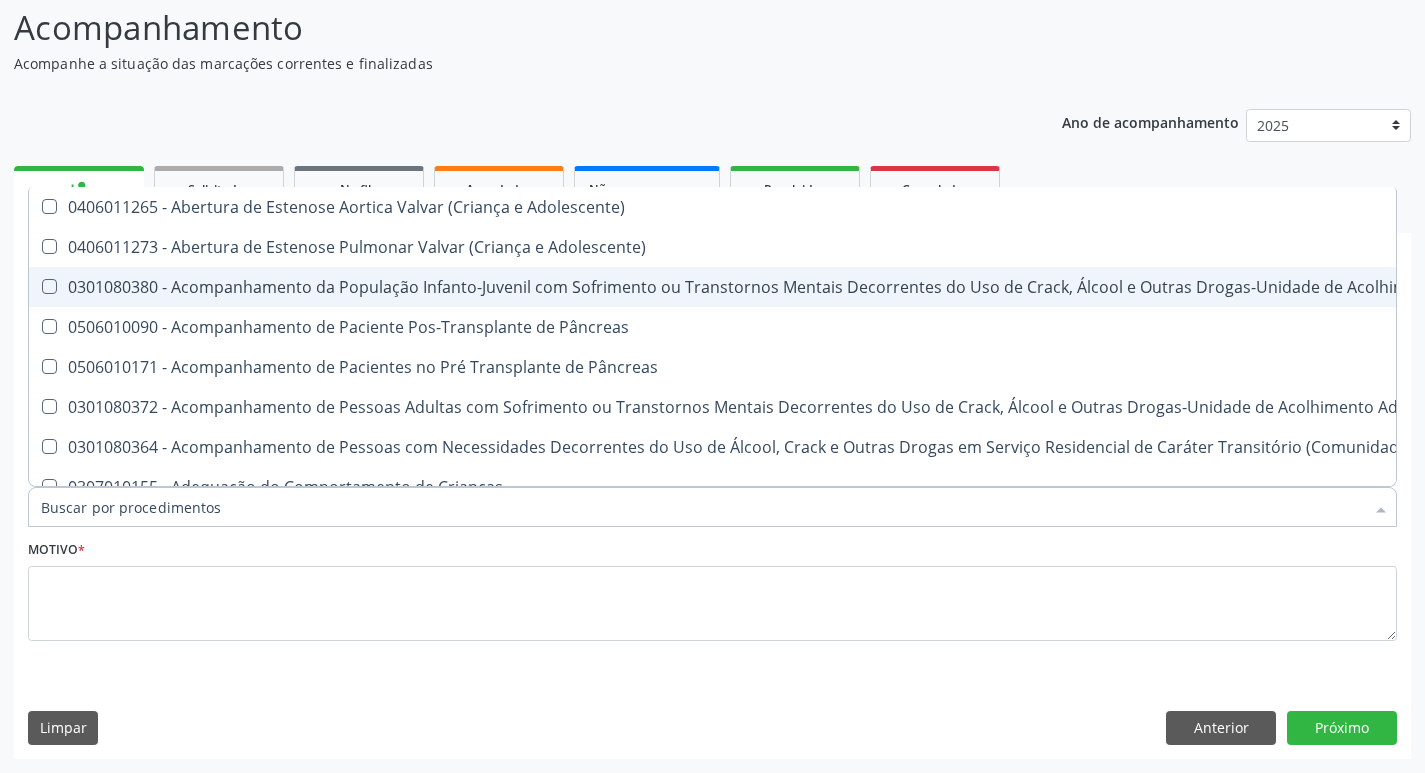checkbox on "false" 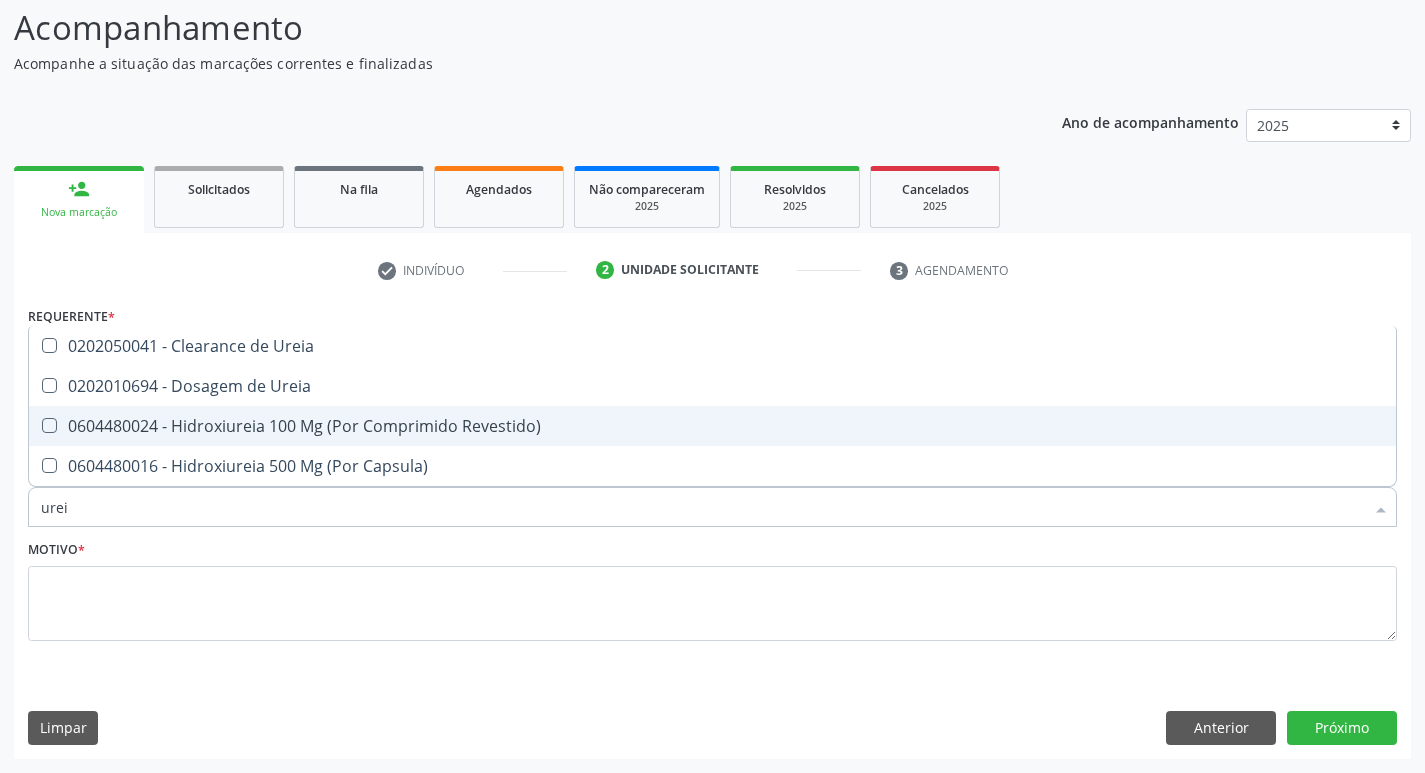 type on "ureia" 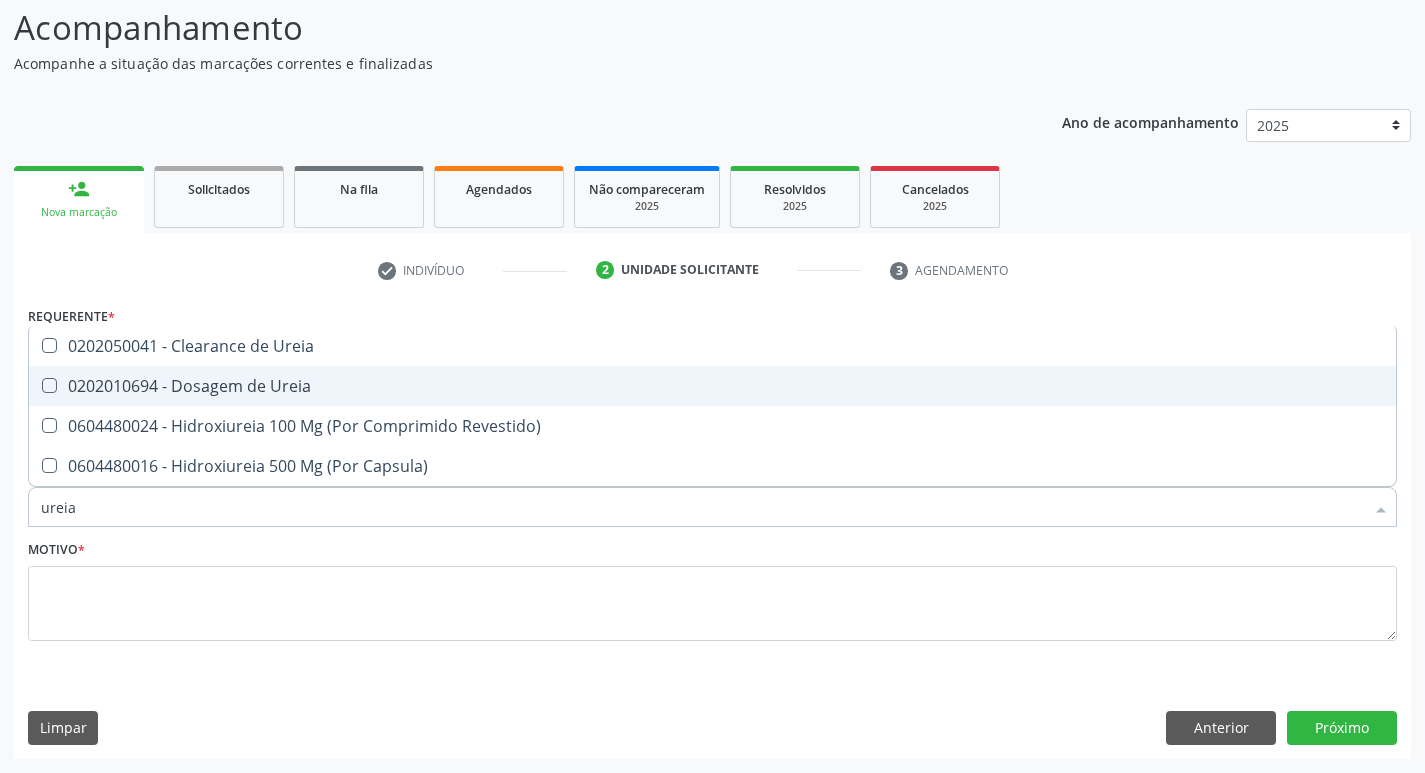 click on "0202010694 - Dosagem de Ureia" at bounding box center [712, 386] 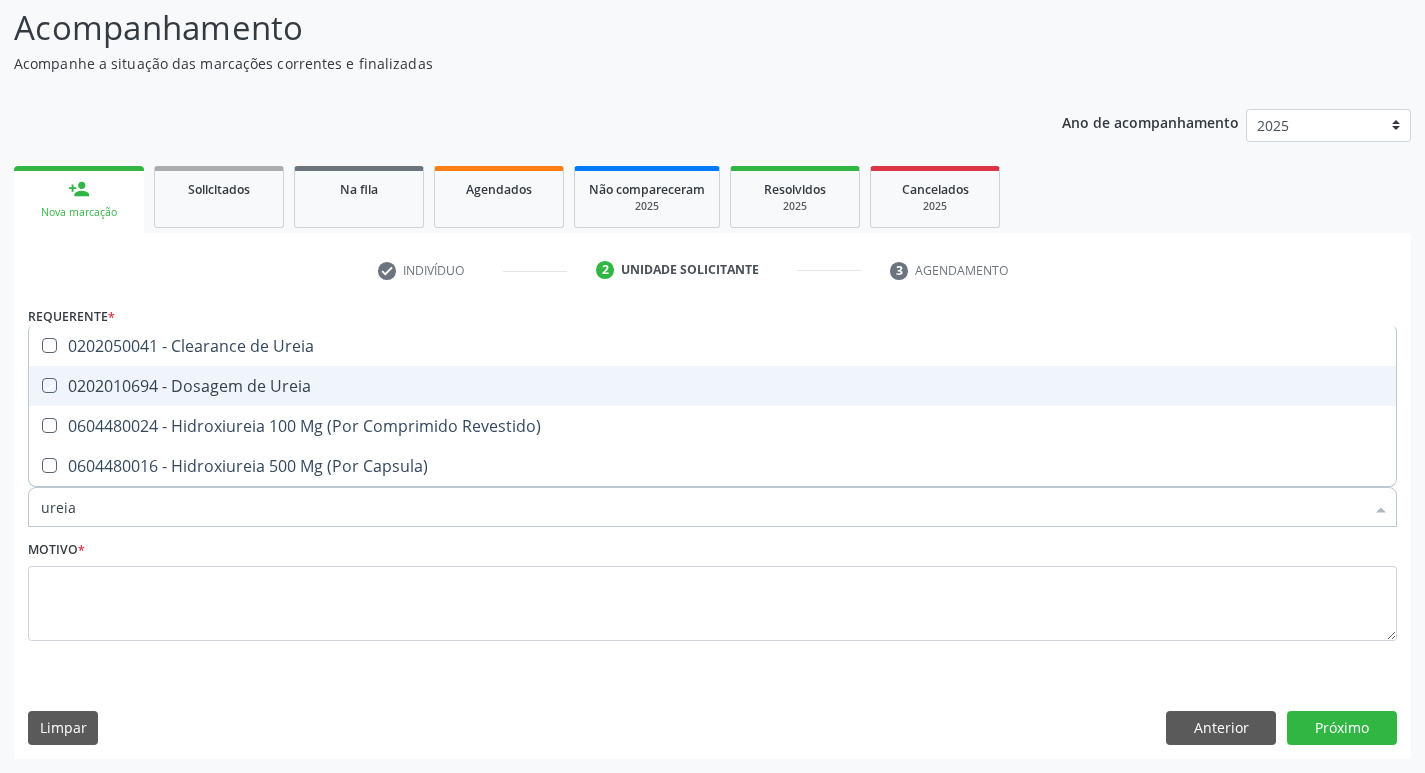 checkbox on "true" 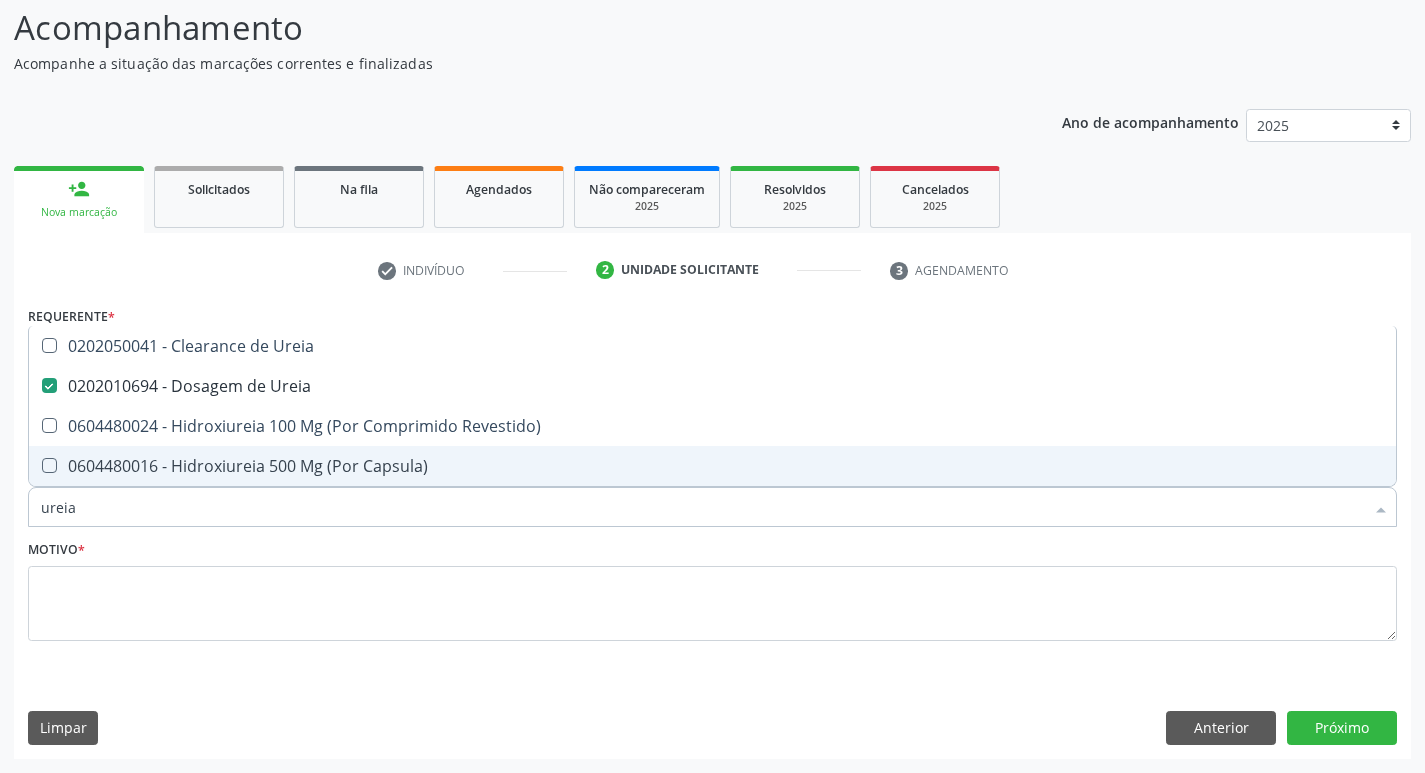 click on "ureia" at bounding box center [702, 507] 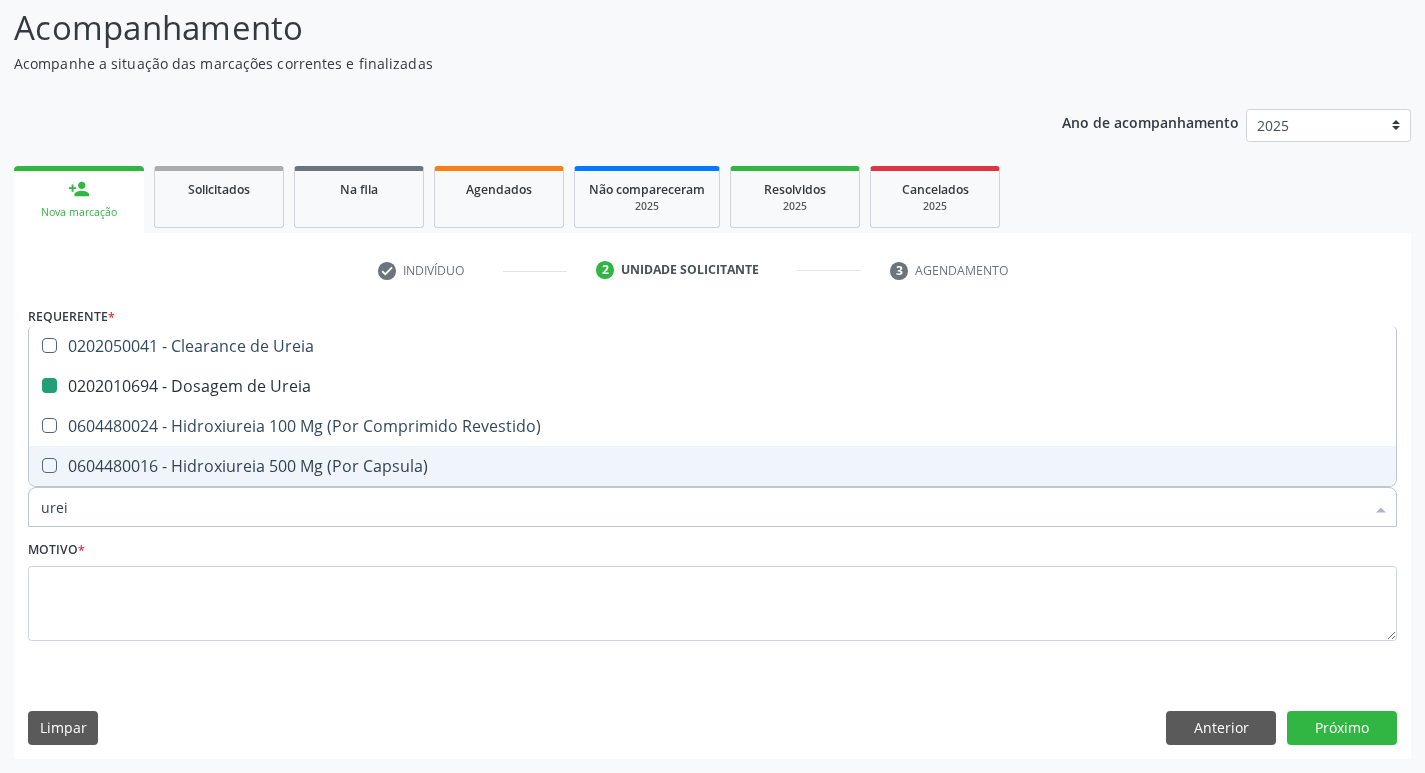 type on "ure" 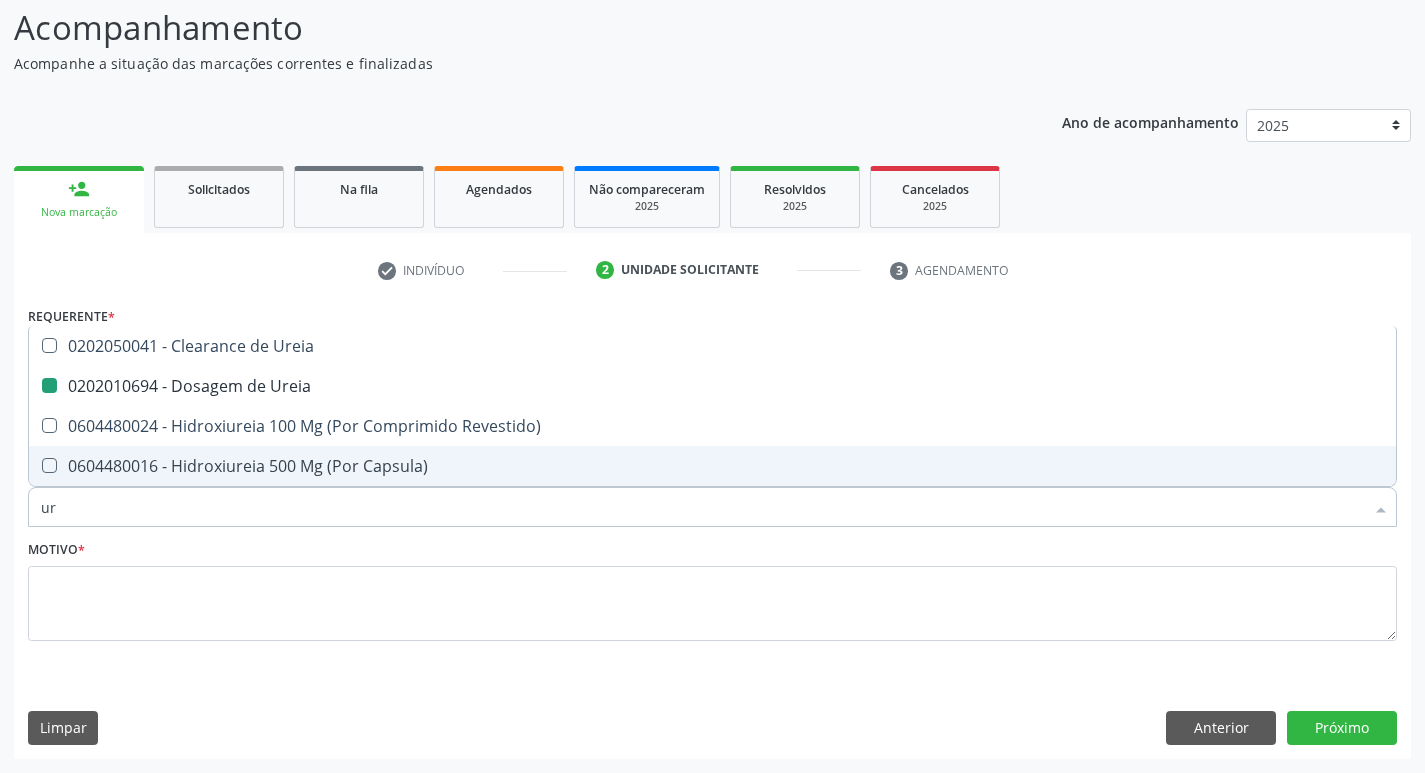 type on "u" 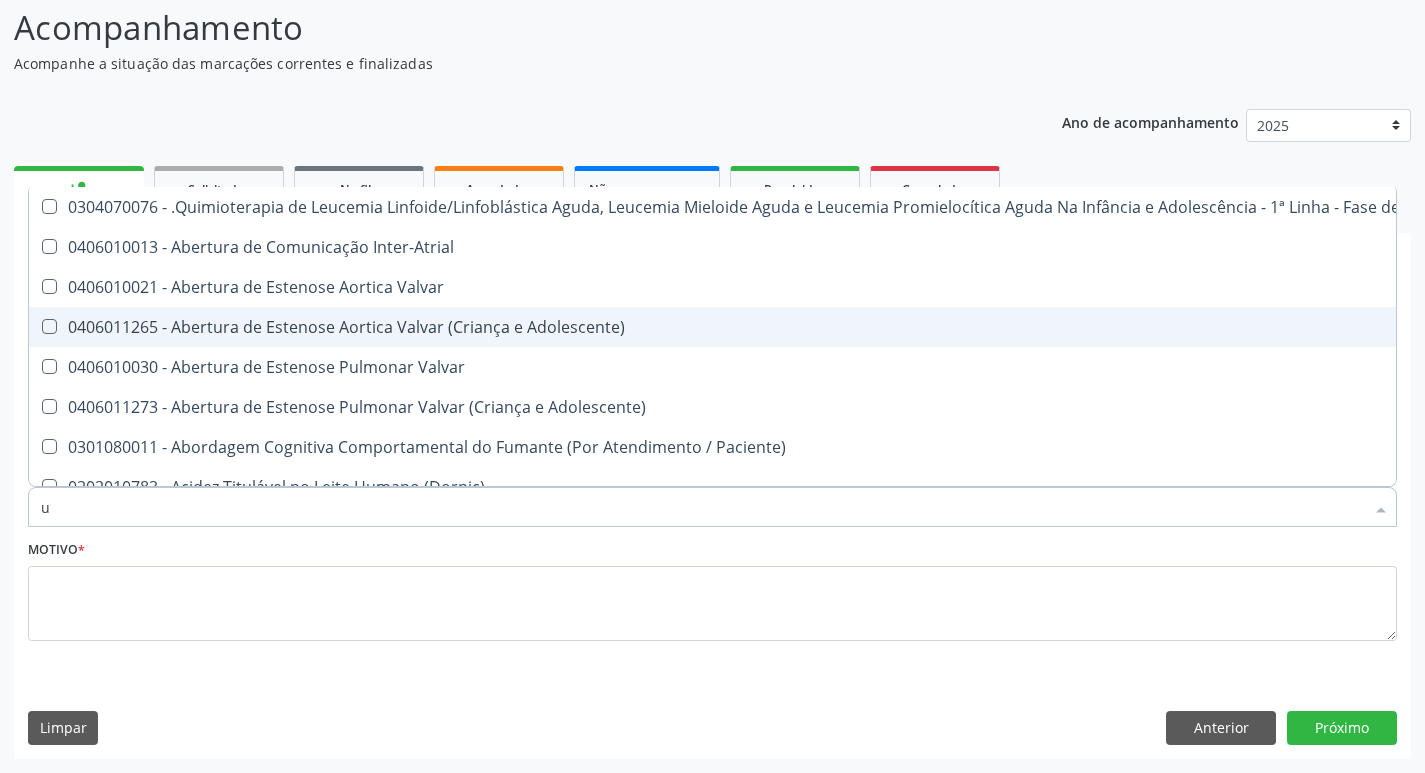 type 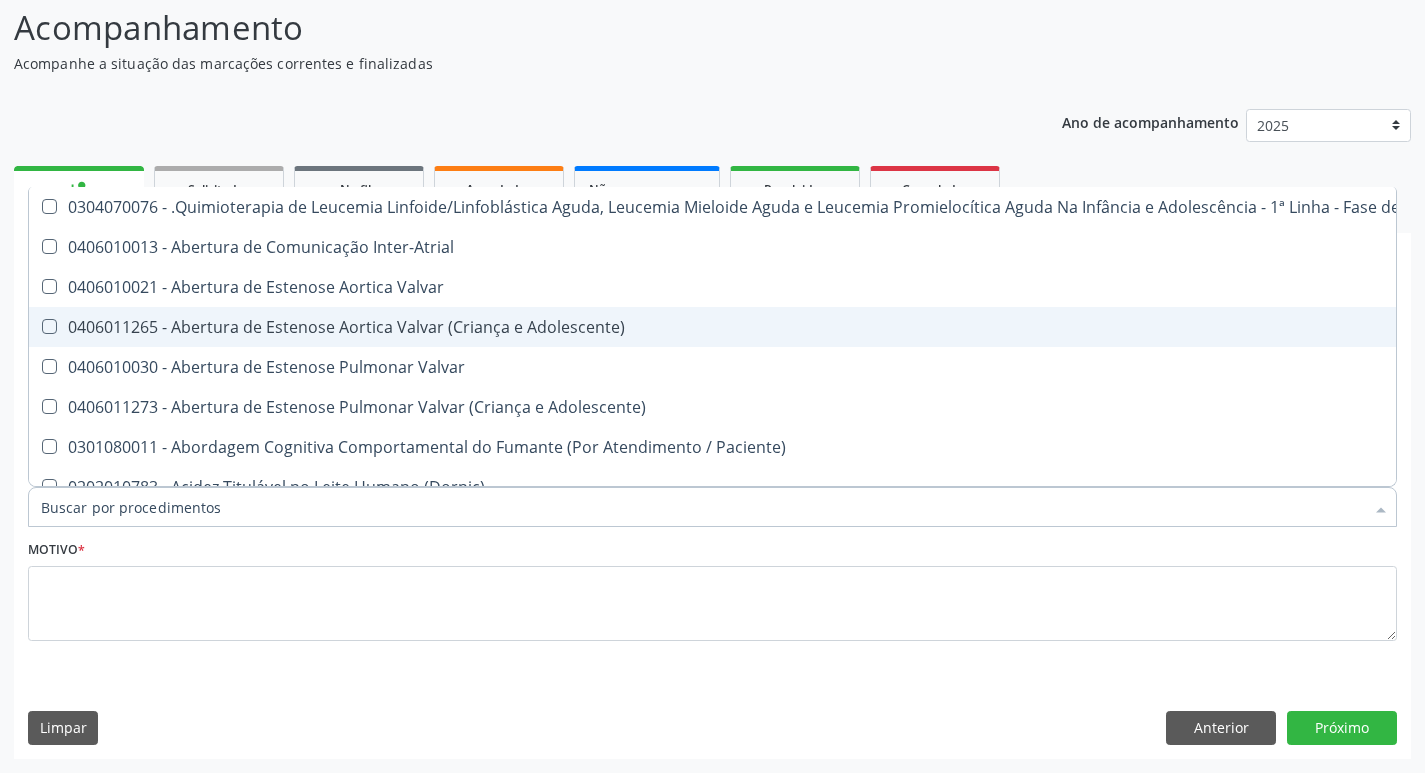 checkbox on "false" 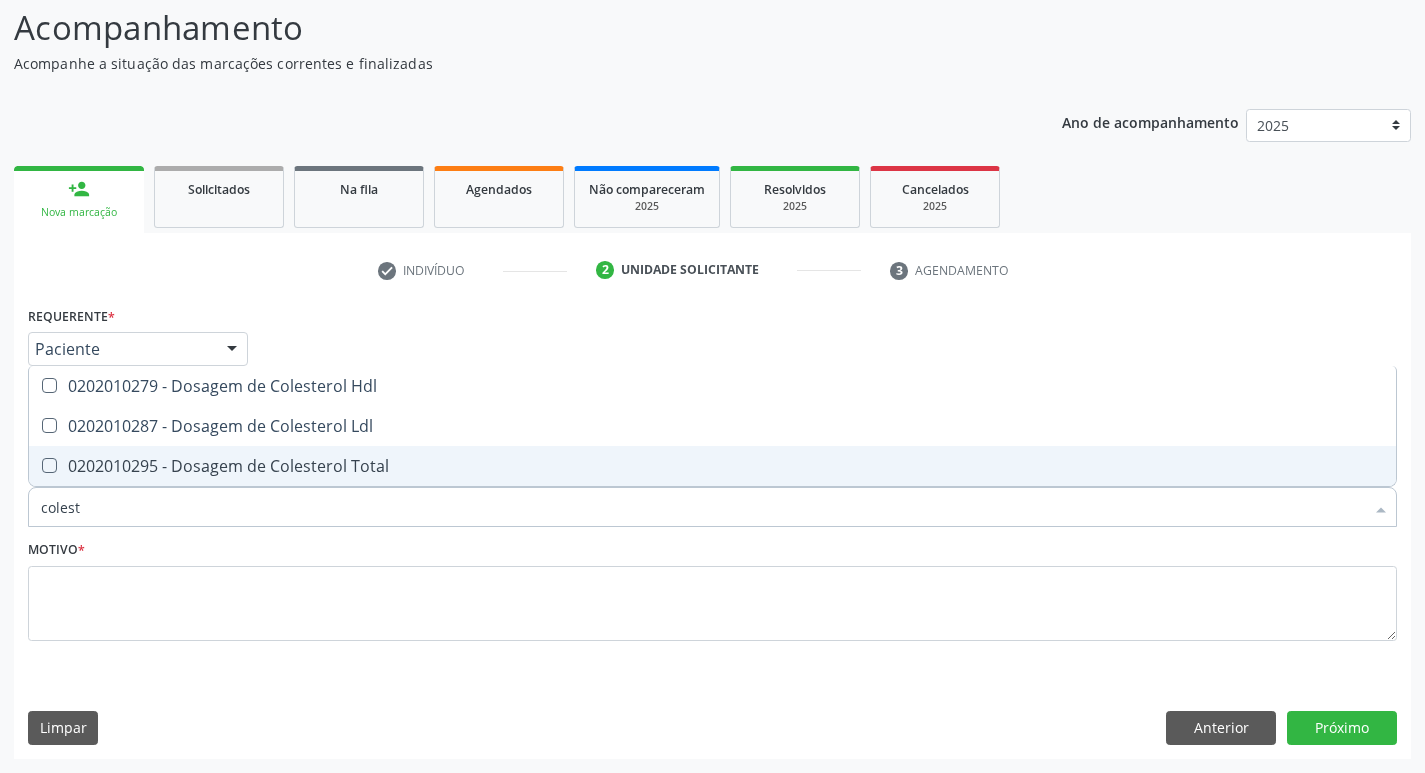 type on "coleste" 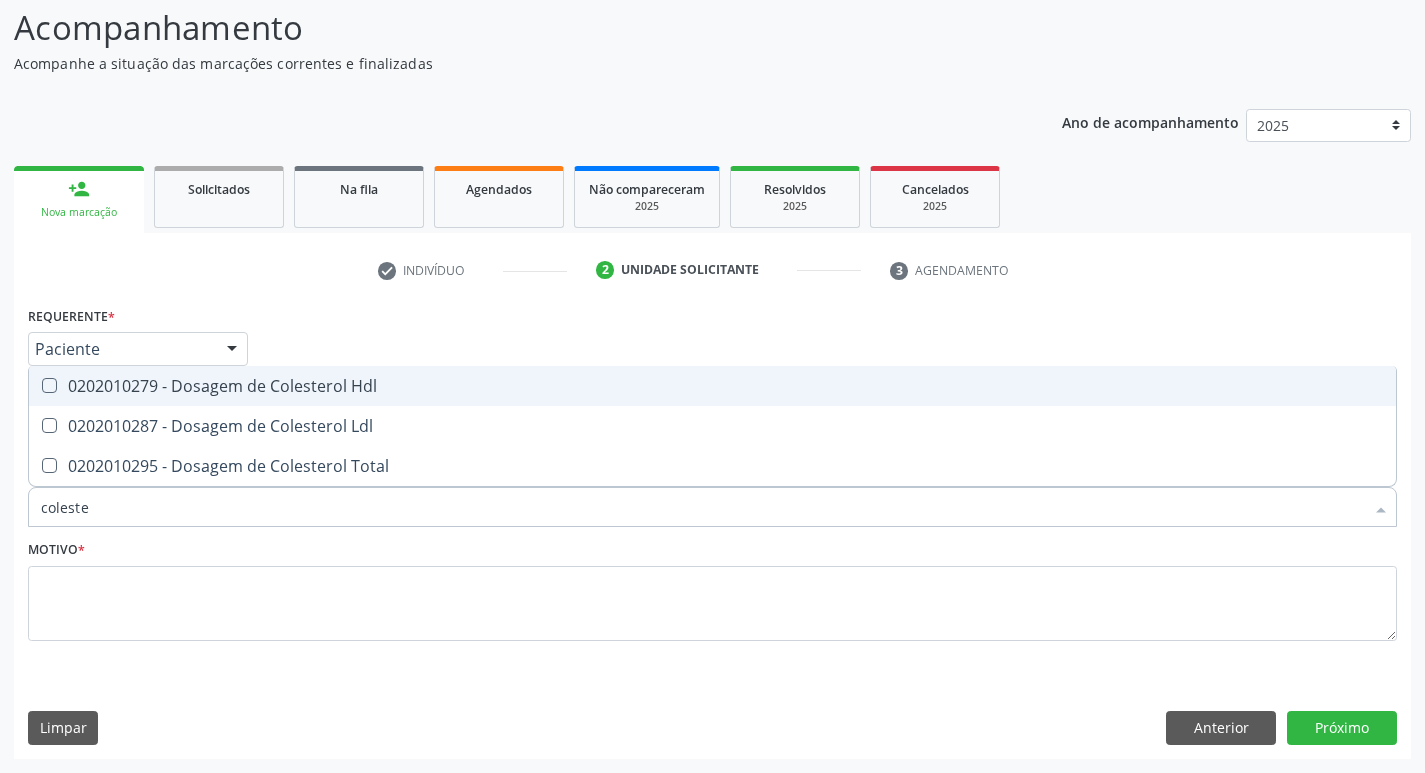 click on "0202010279 - Dosagem de Colesterol Hdl" at bounding box center (712, 386) 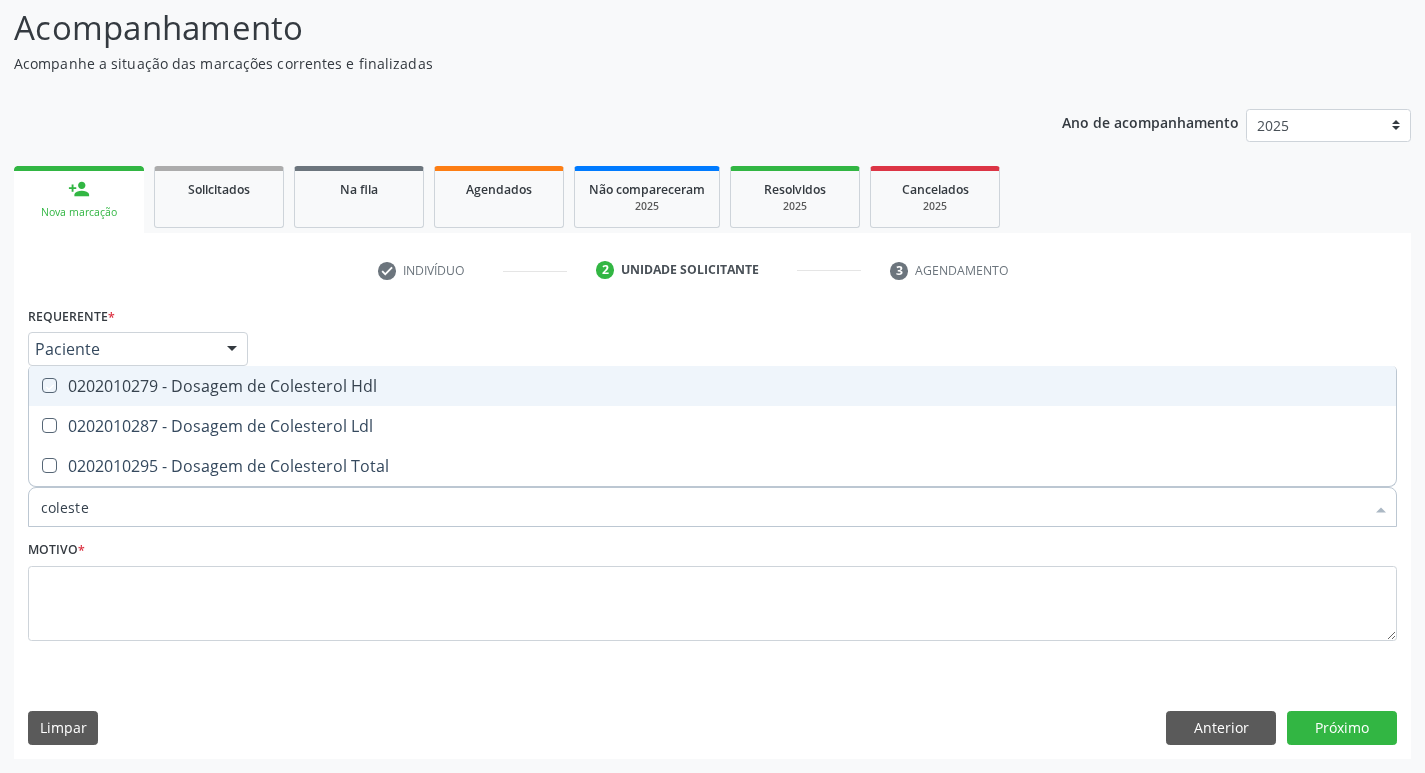 checkbox on "true" 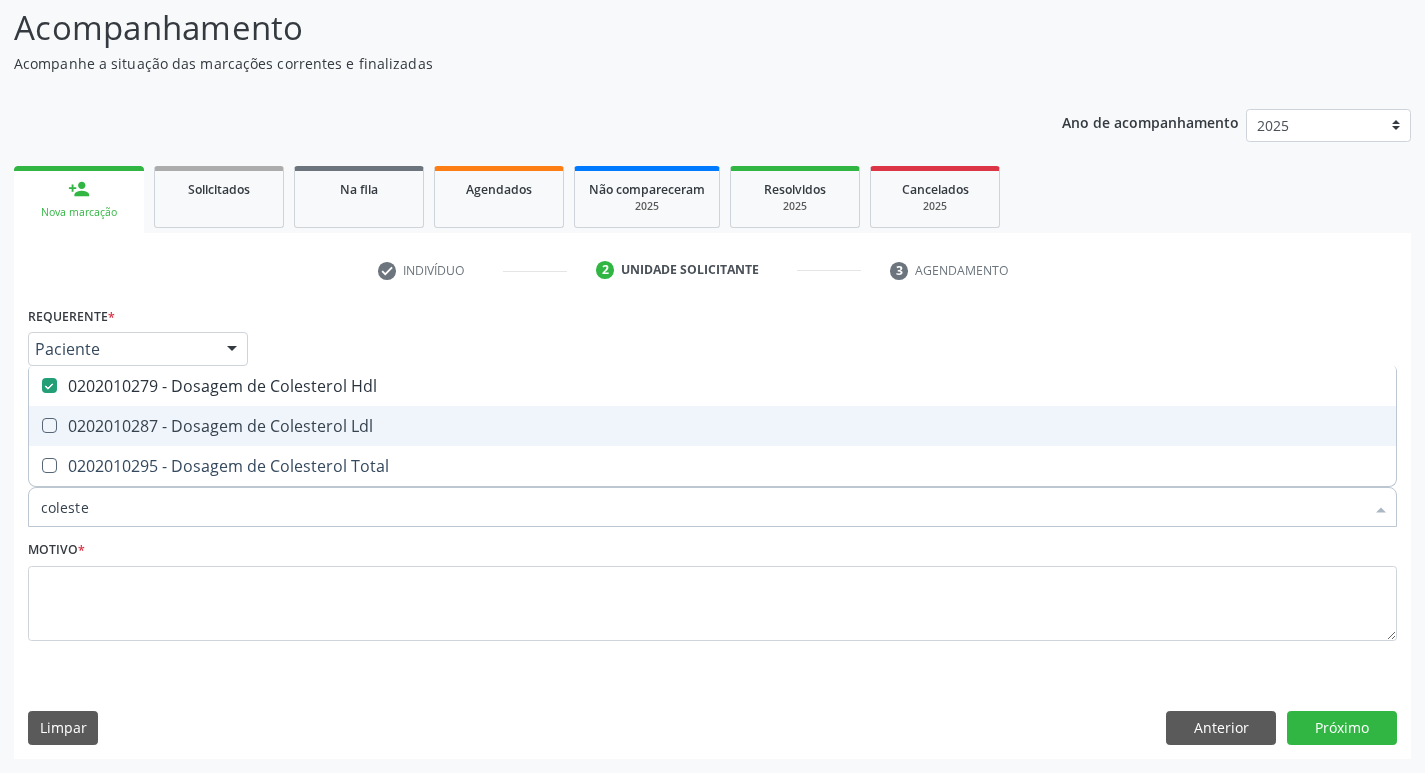 drag, startPoint x: 98, startPoint y: 410, endPoint x: 96, endPoint y: 427, distance: 17.117243 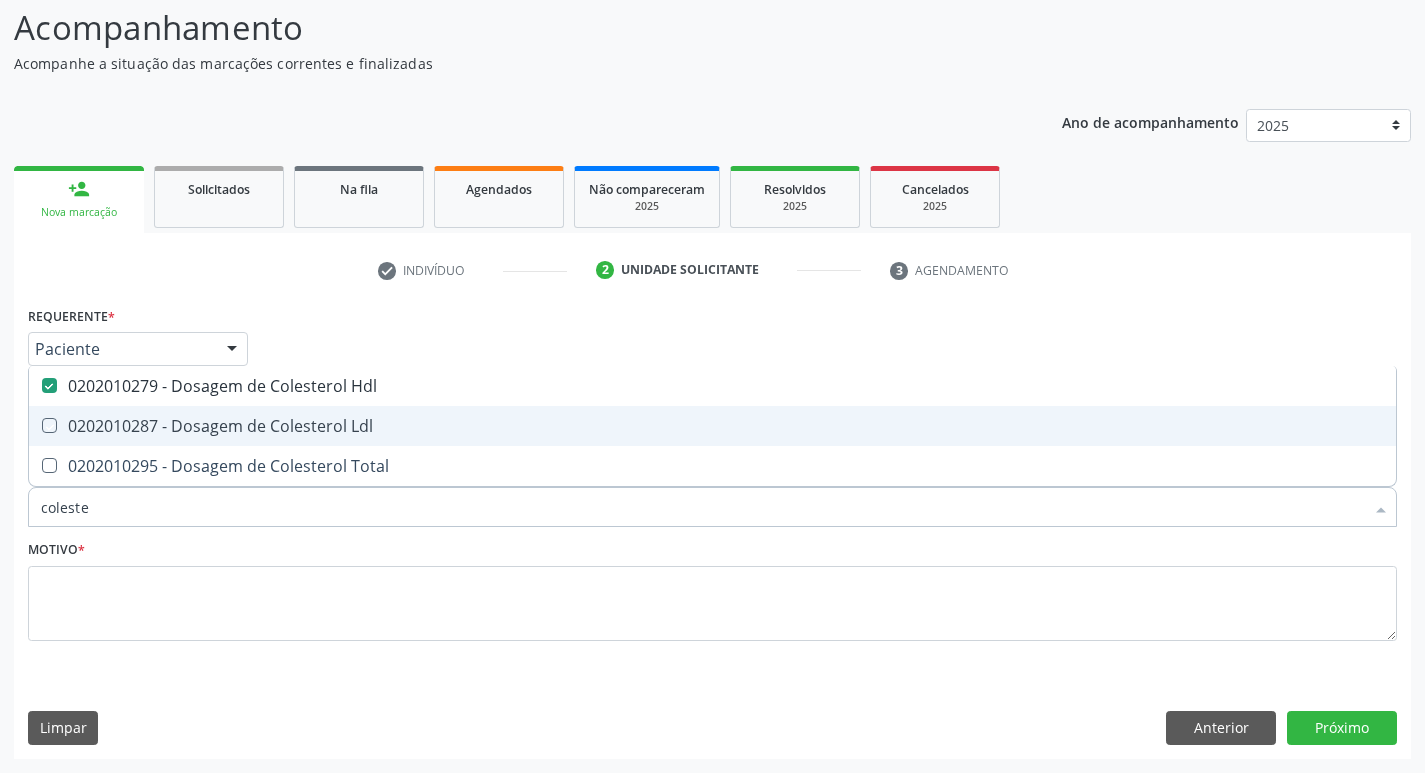 checkbox on "true" 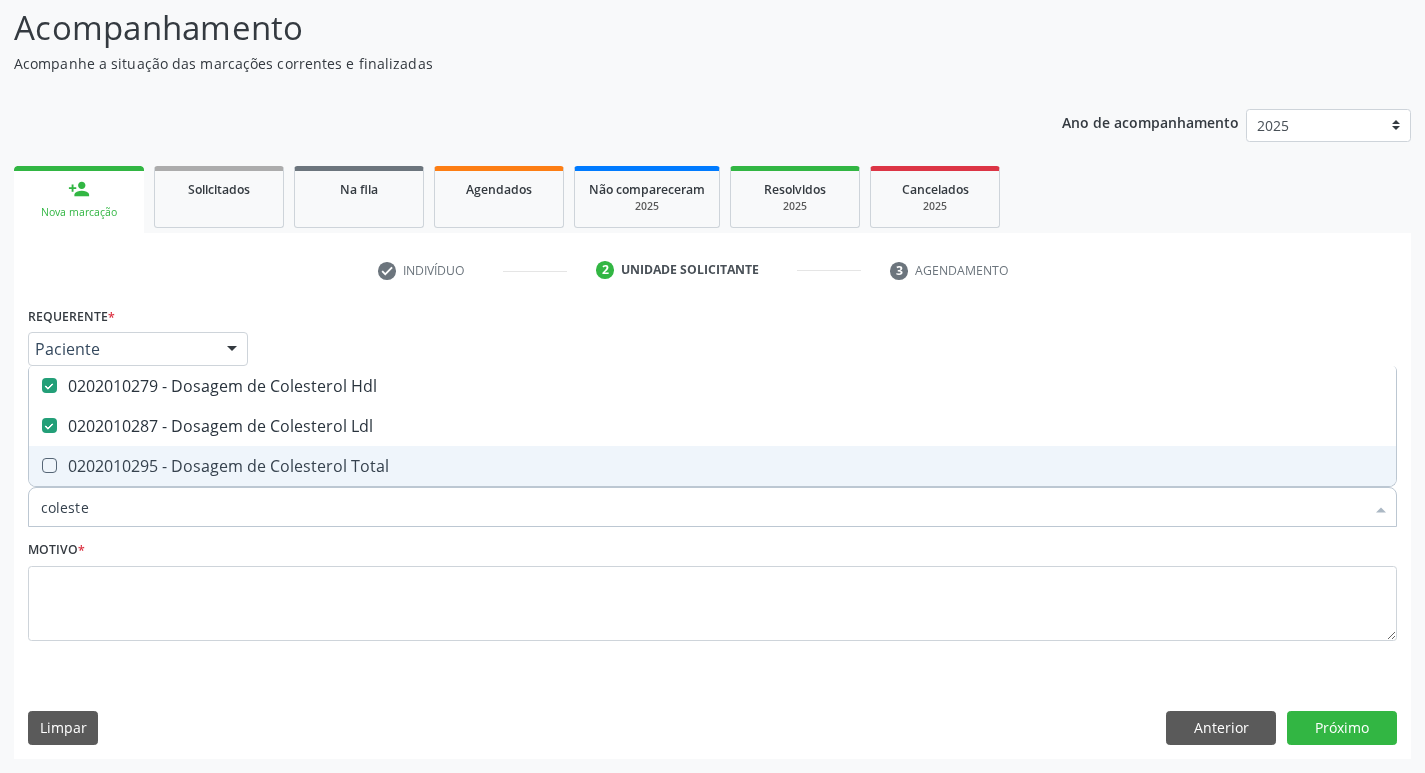 drag, startPoint x: 99, startPoint y: 466, endPoint x: 101, endPoint y: 479, distance: 13.152946 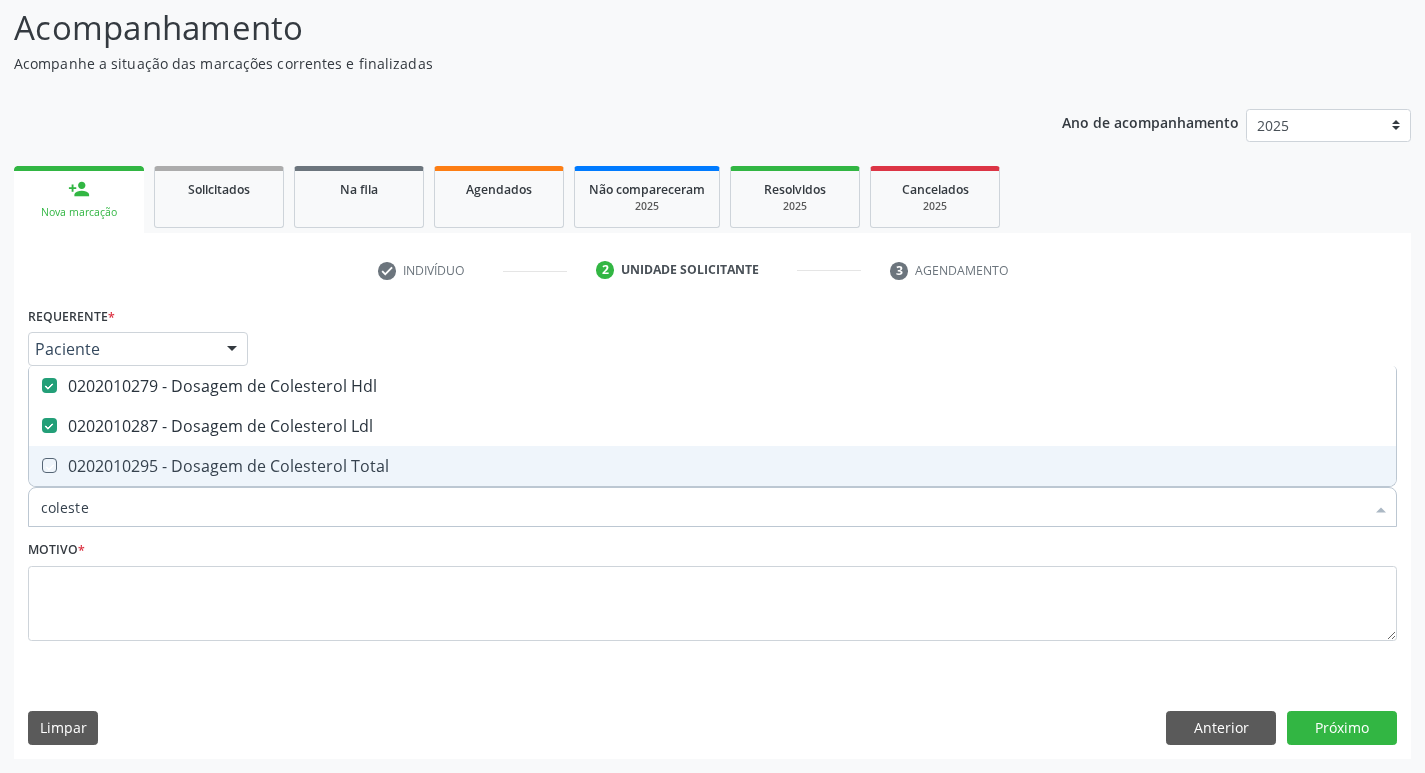 checkbox on "true" 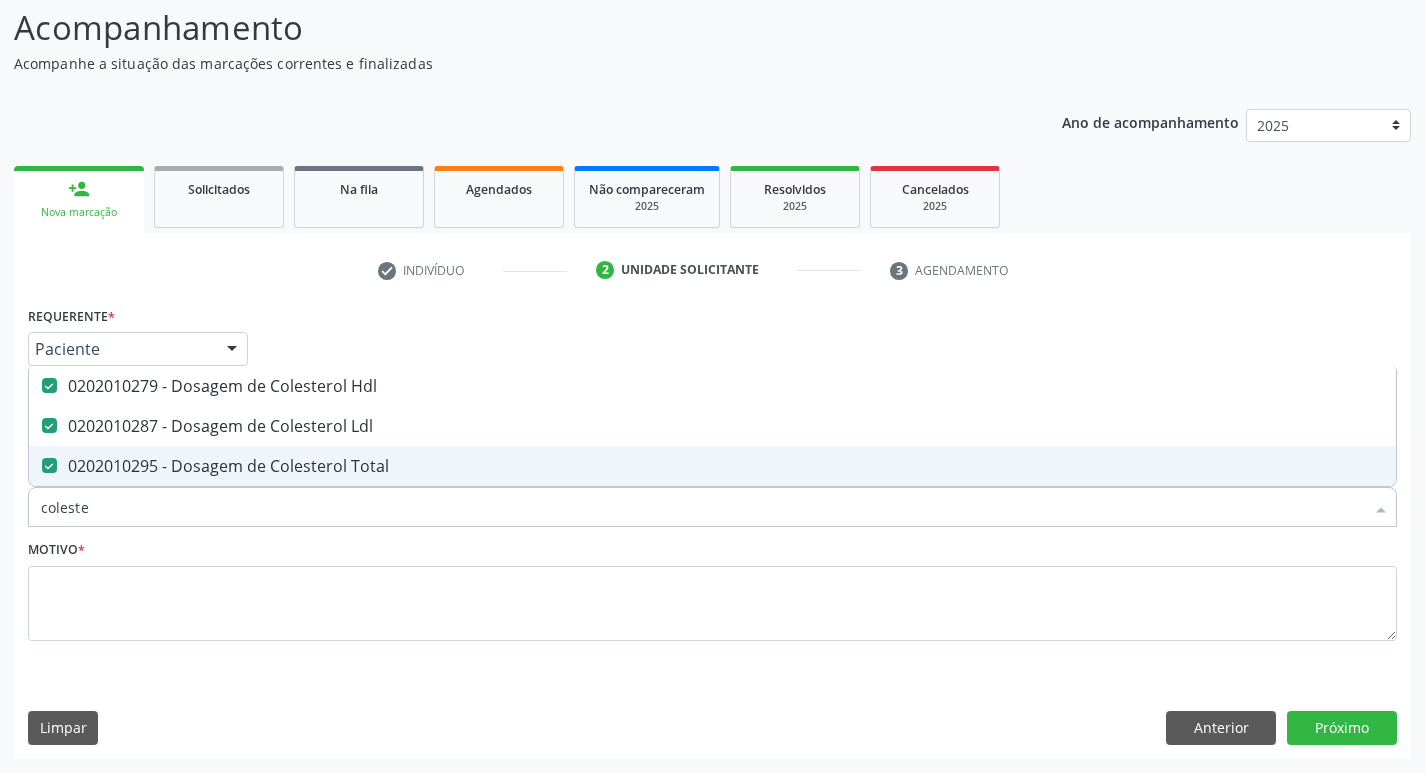 click on "coleste" at bounding box center (702, 507) 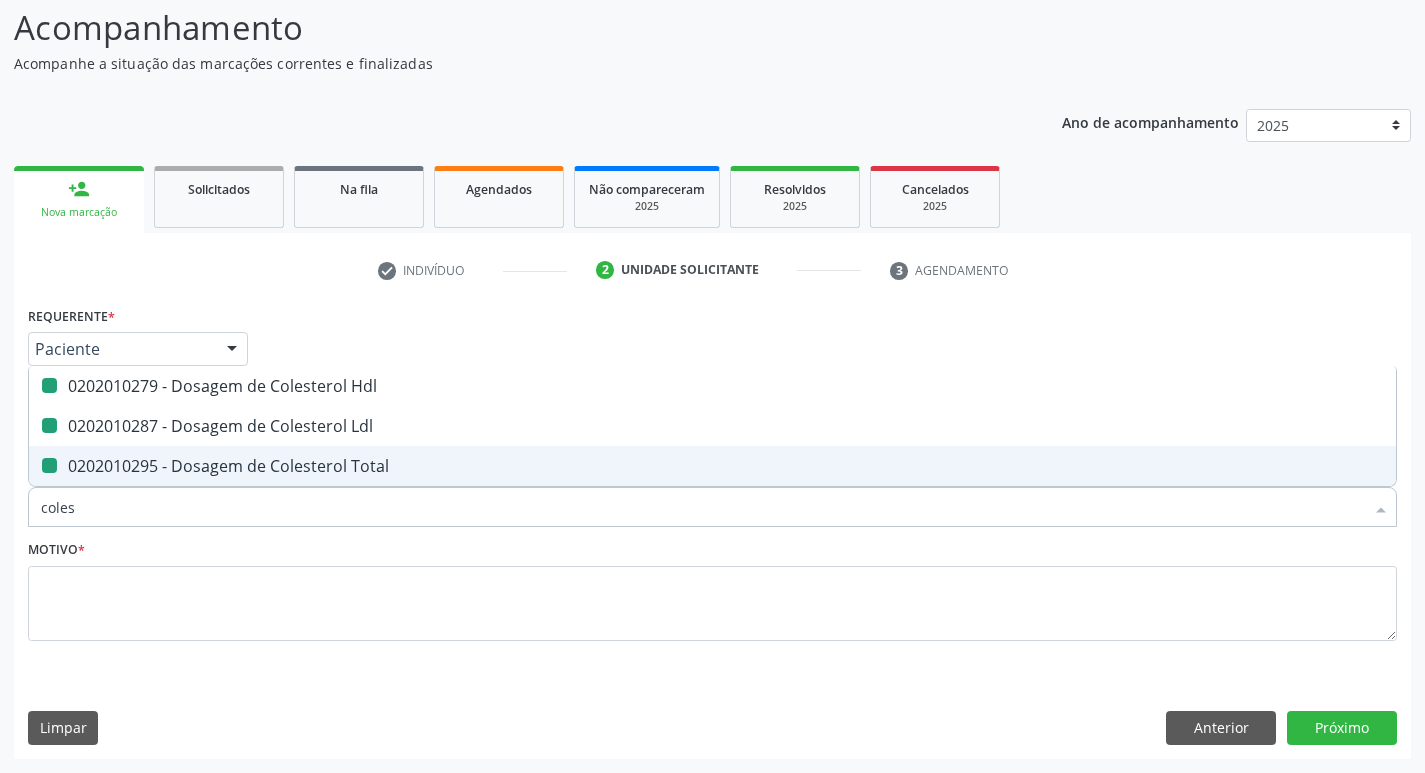 type on "cole" 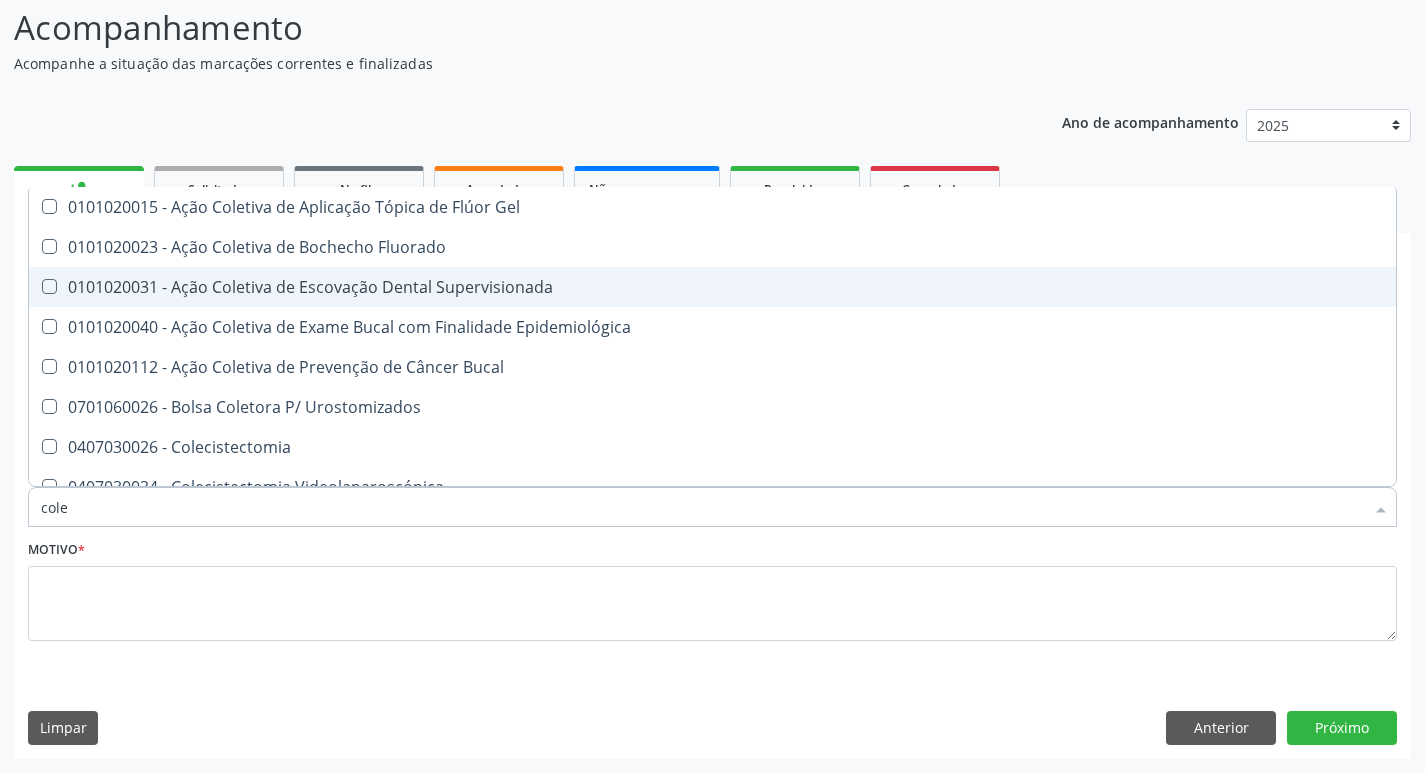 type on "col" 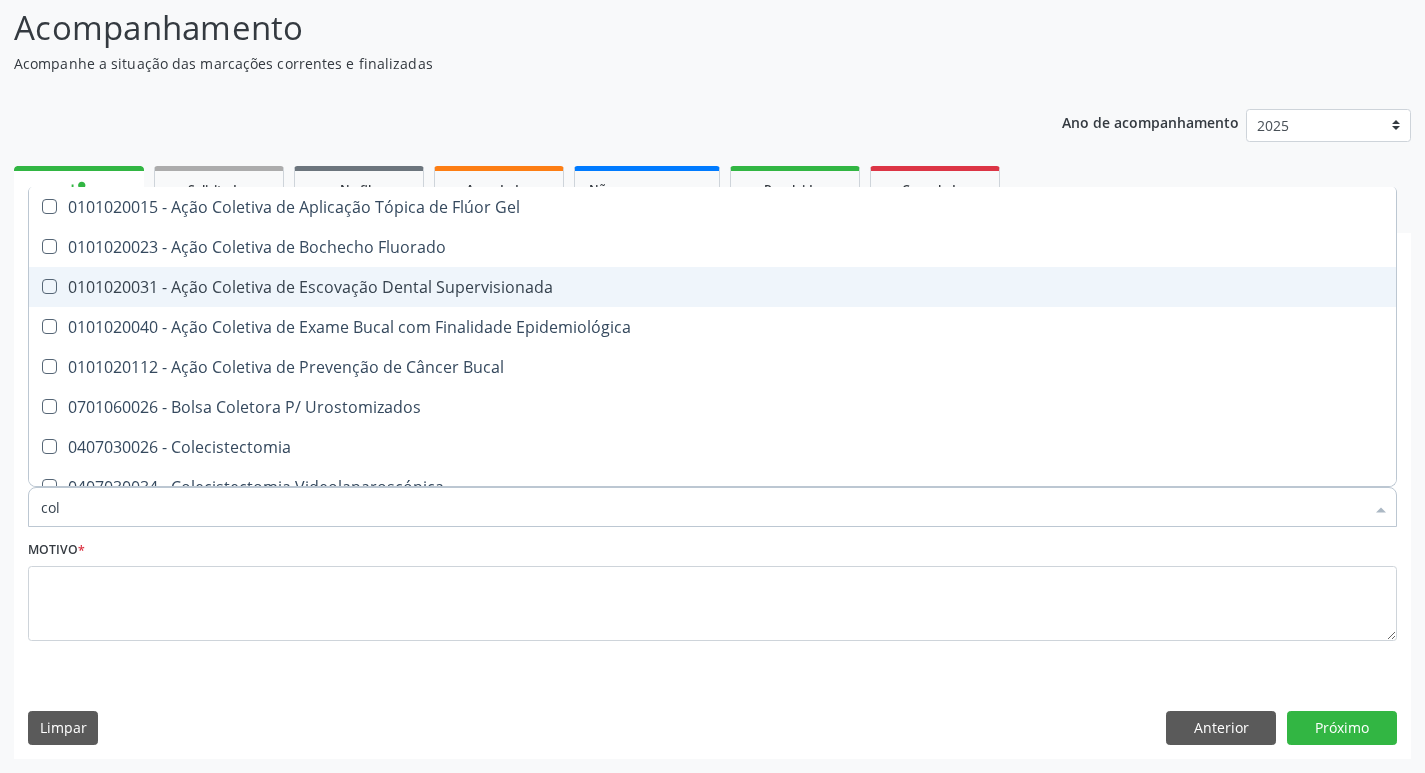 checkbox on "false" 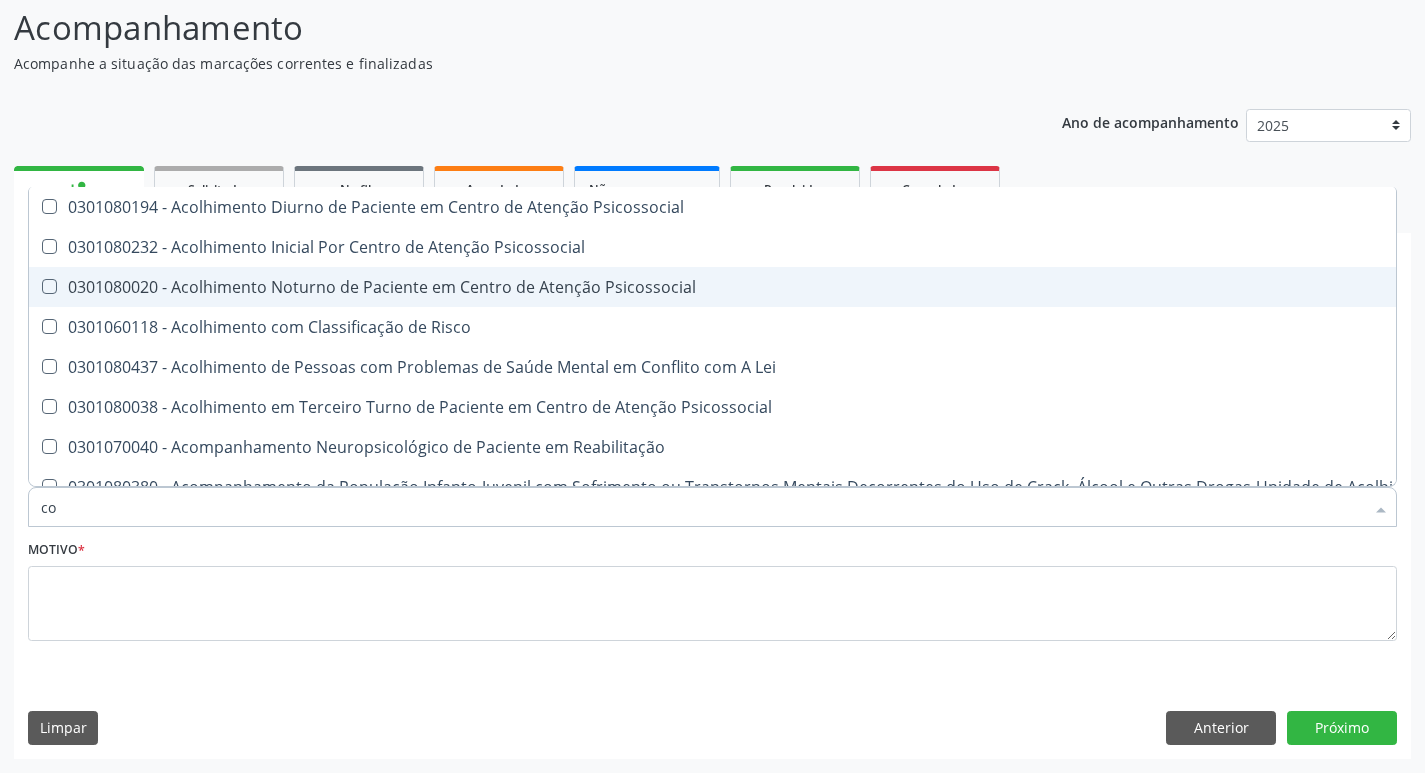 type on "c" 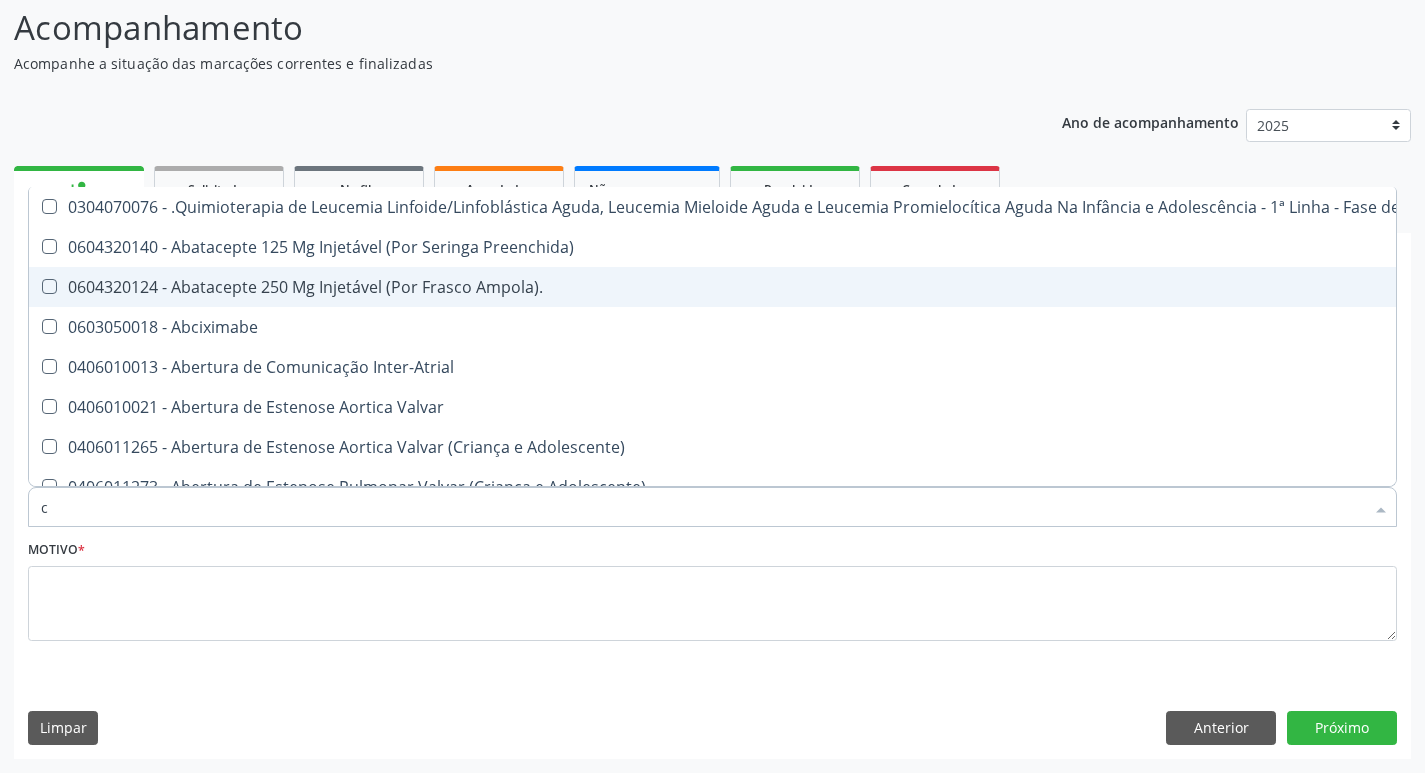 checkbox on "false" 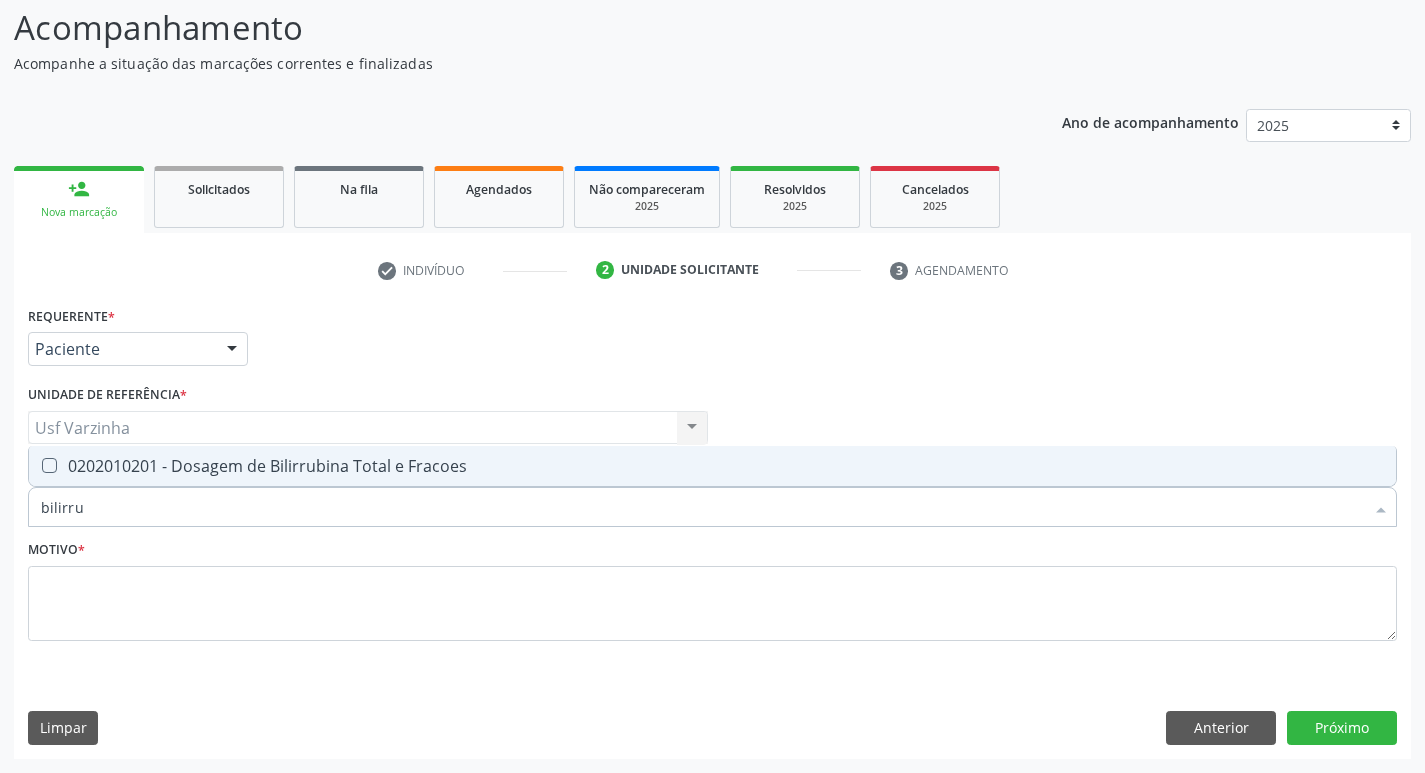 type on "bilirrub" 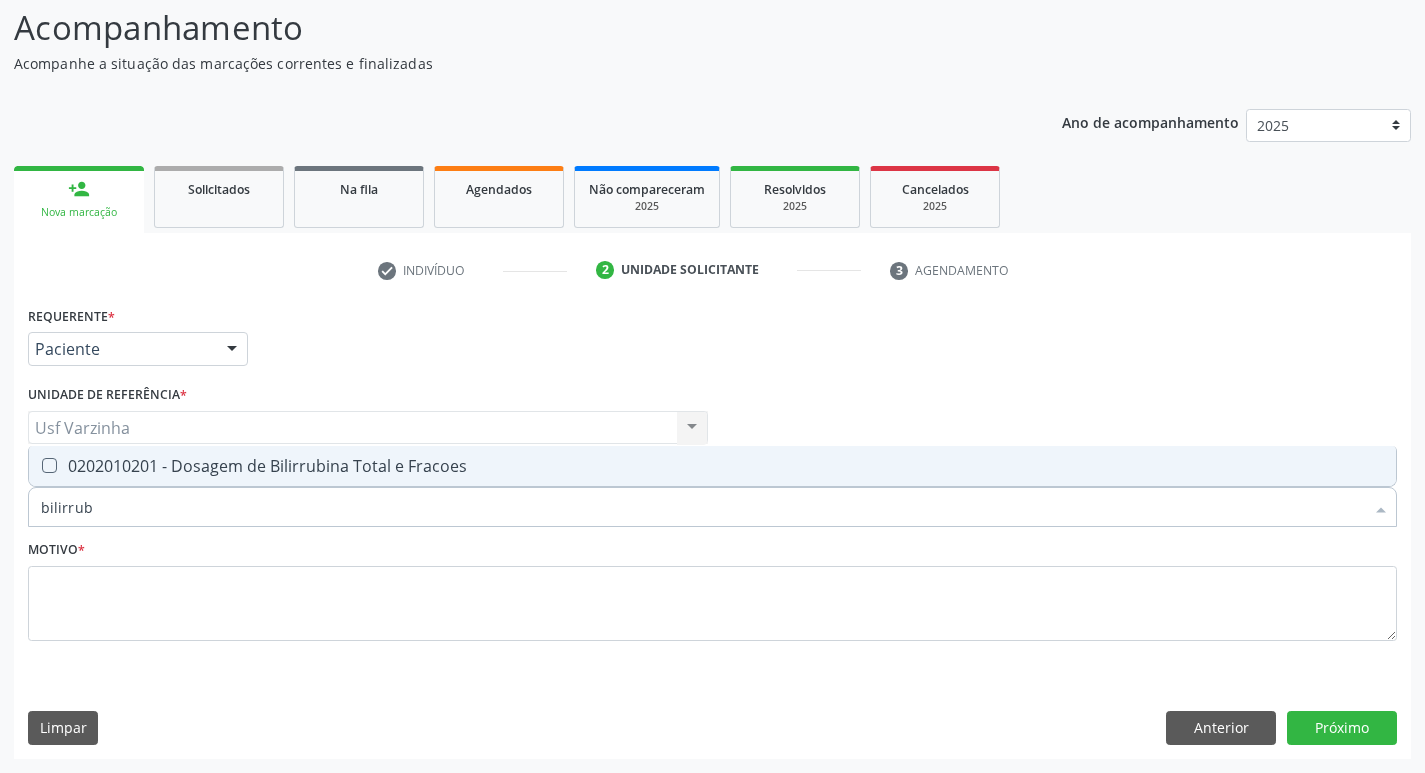 click on "0202010201 - Dosagem de Bilirrubina Total e Fracoes" at bounding box center [712, 466] 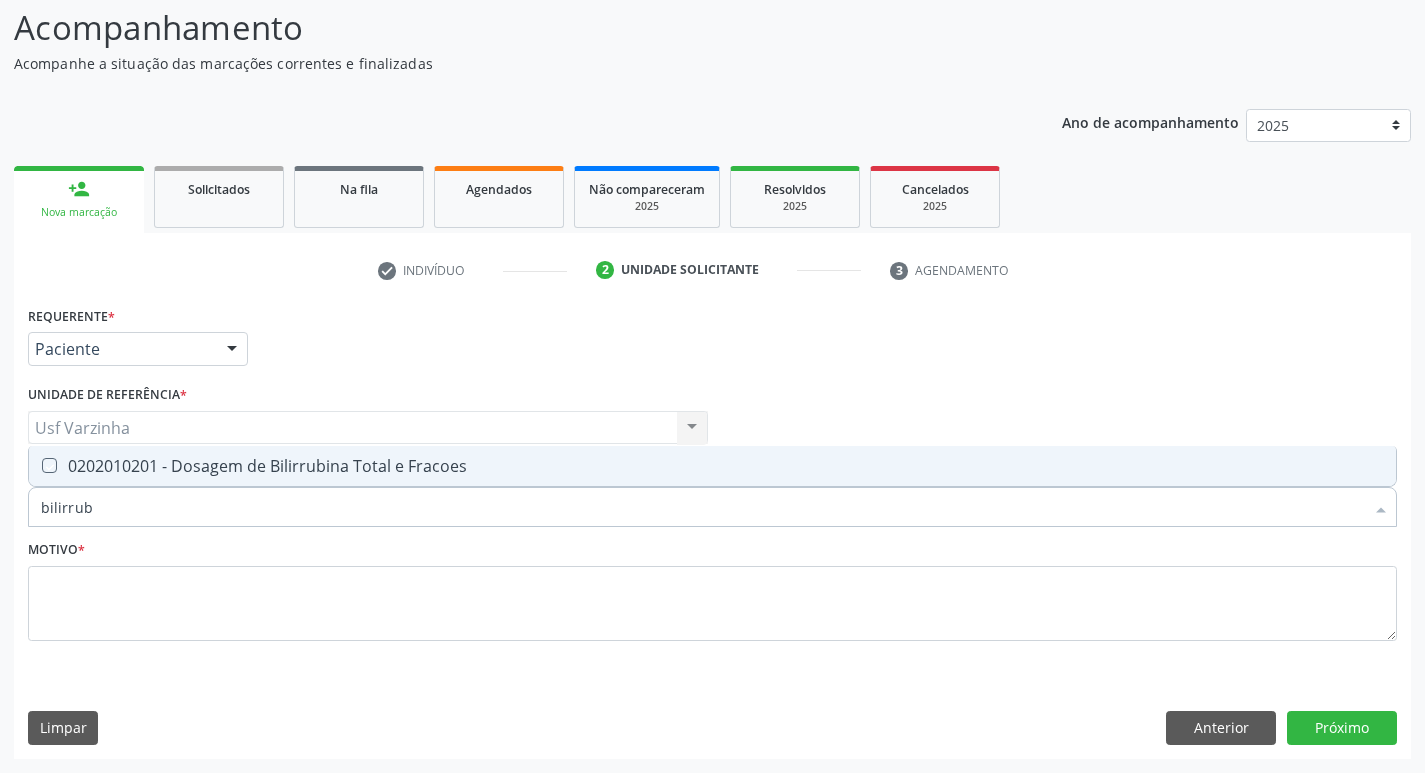 checkbox on "true" 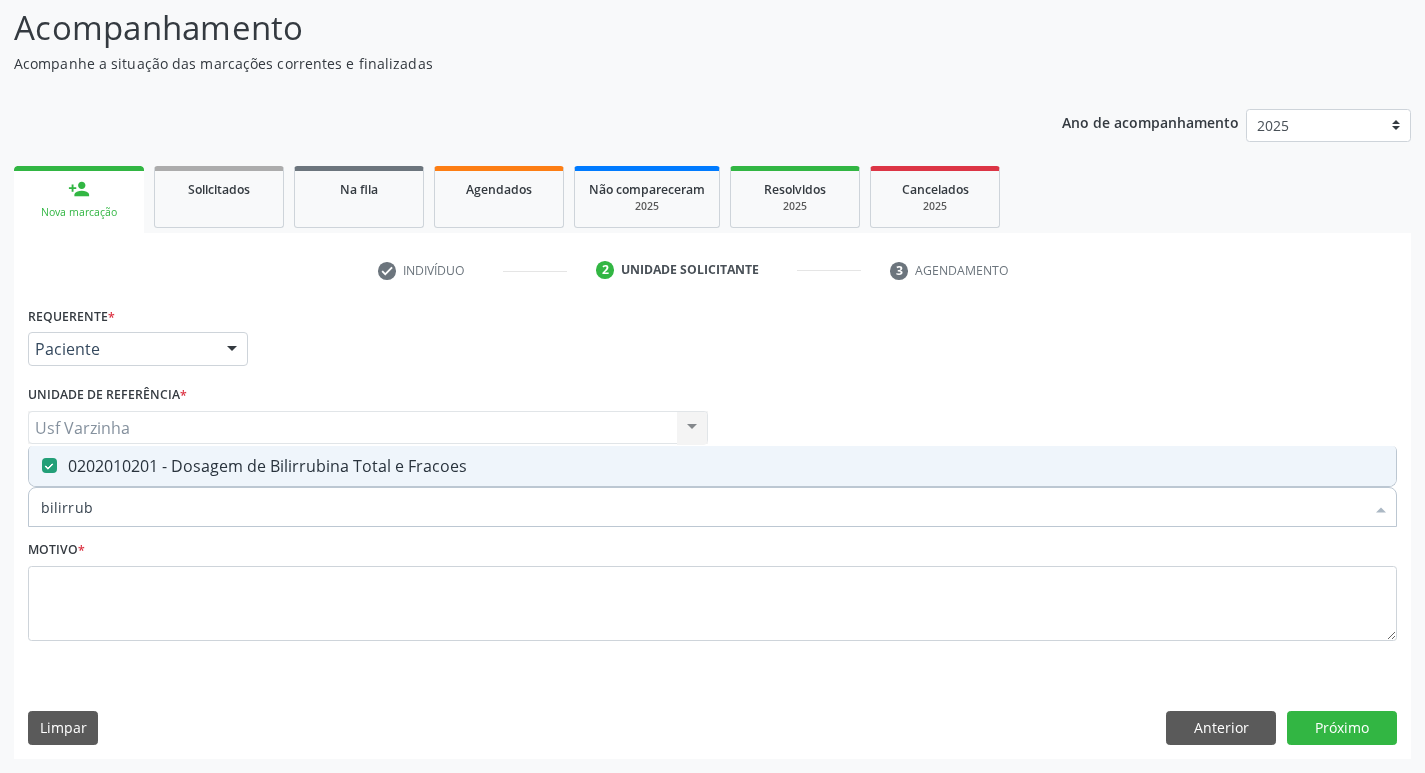 click on "bilirrub" at bounding box center (702, 507) 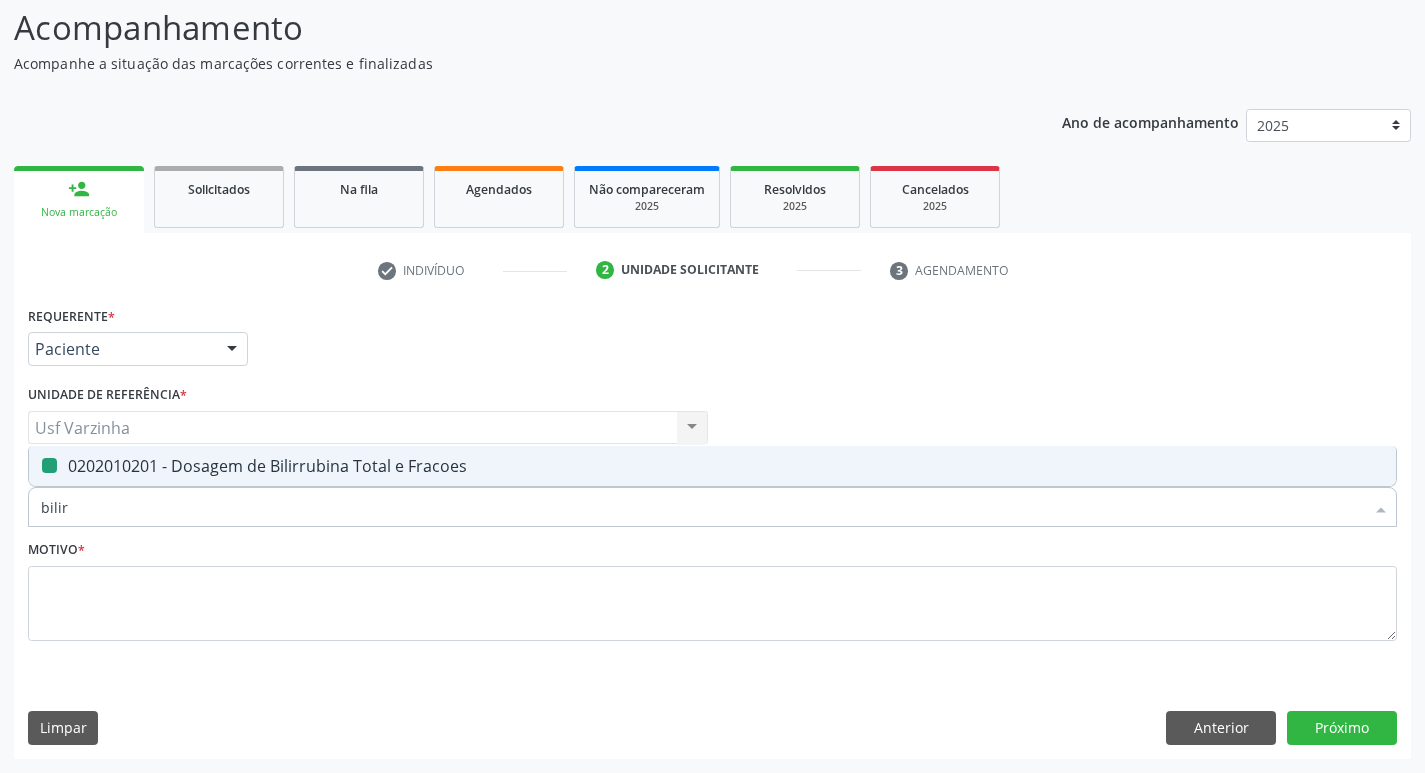 type on "bili" 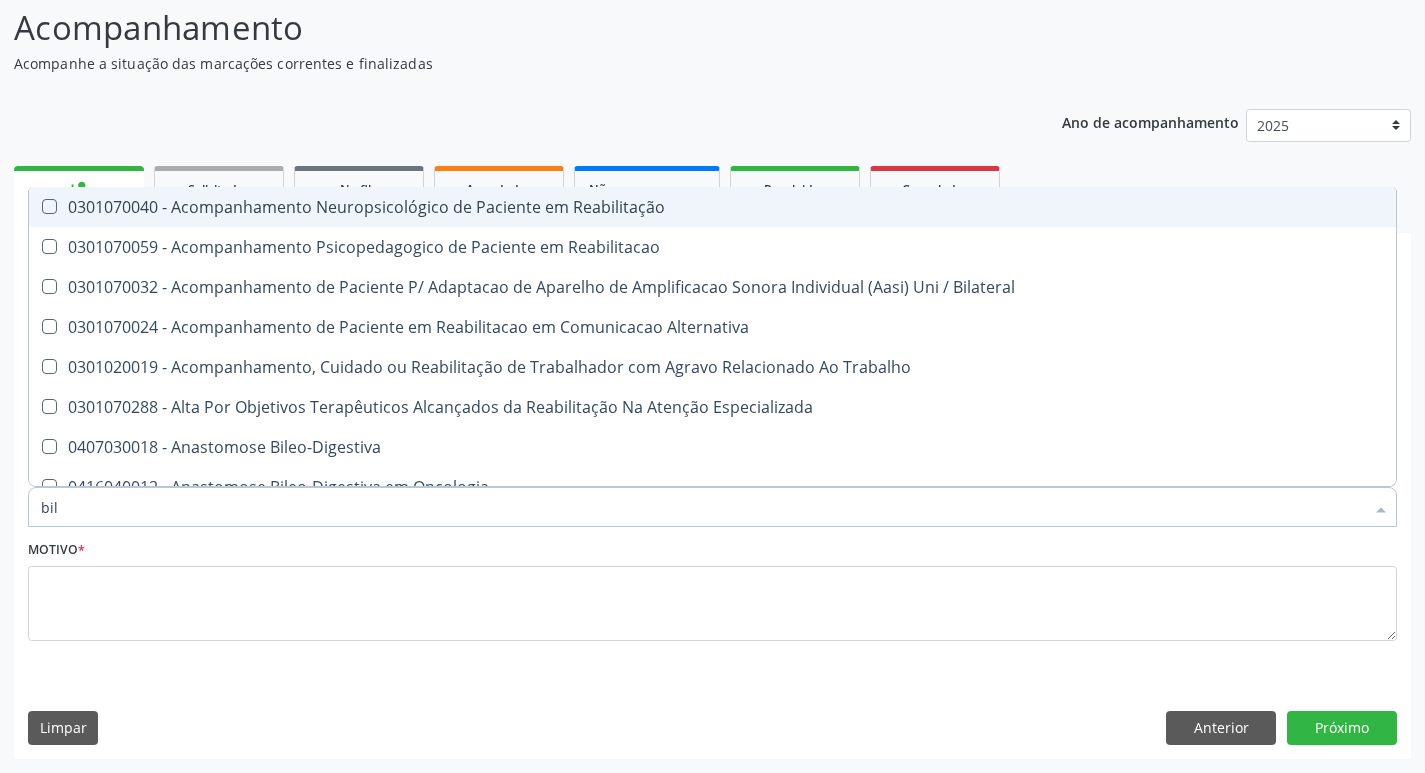 type on "bi" 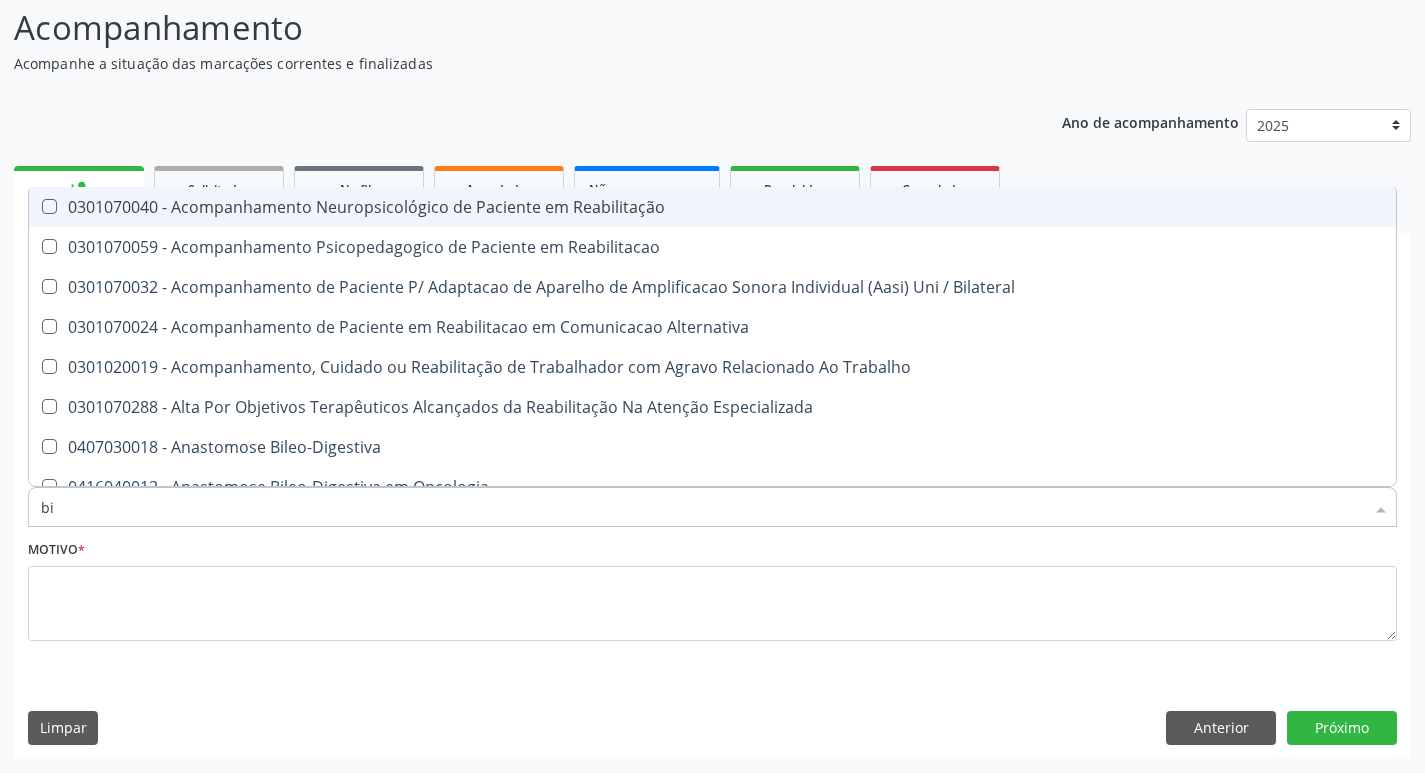 checkbox on "false" 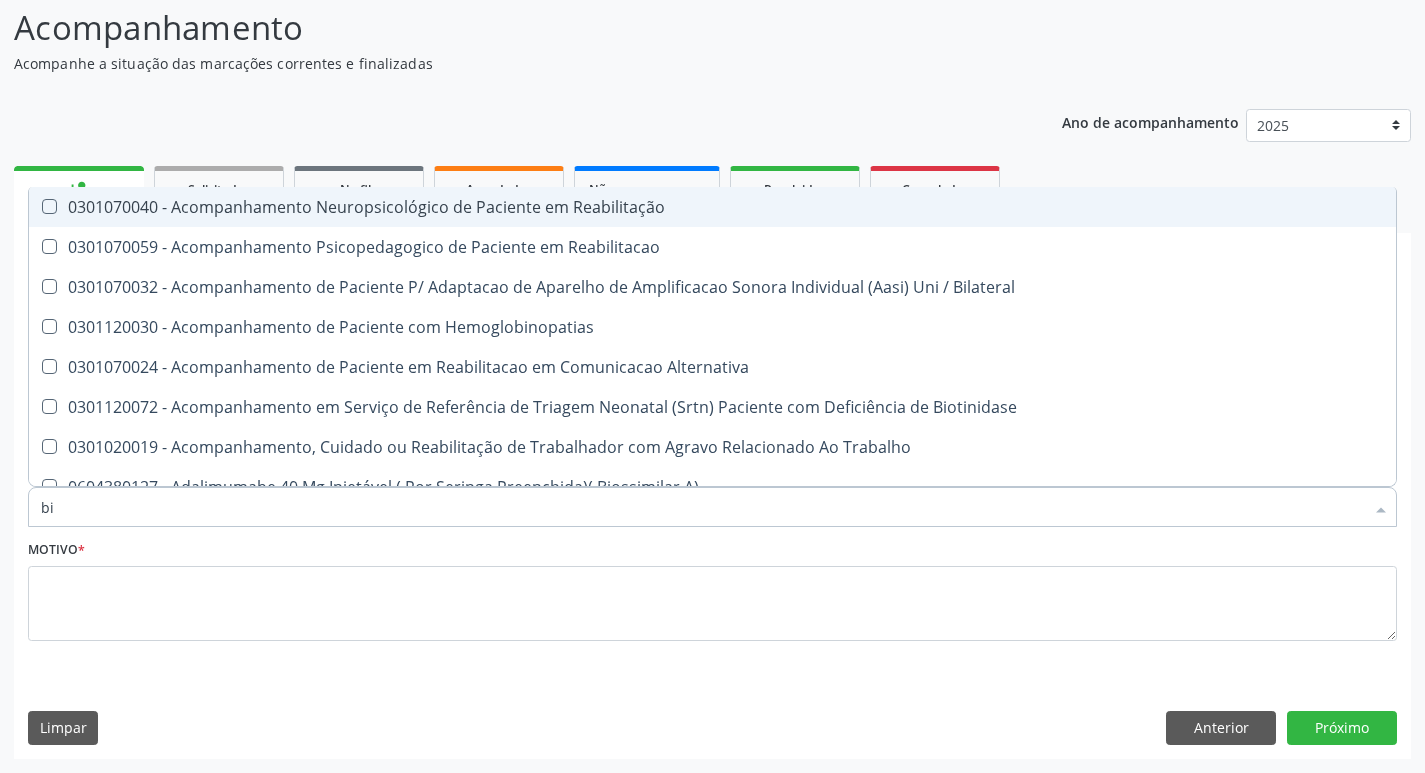 type on "b" 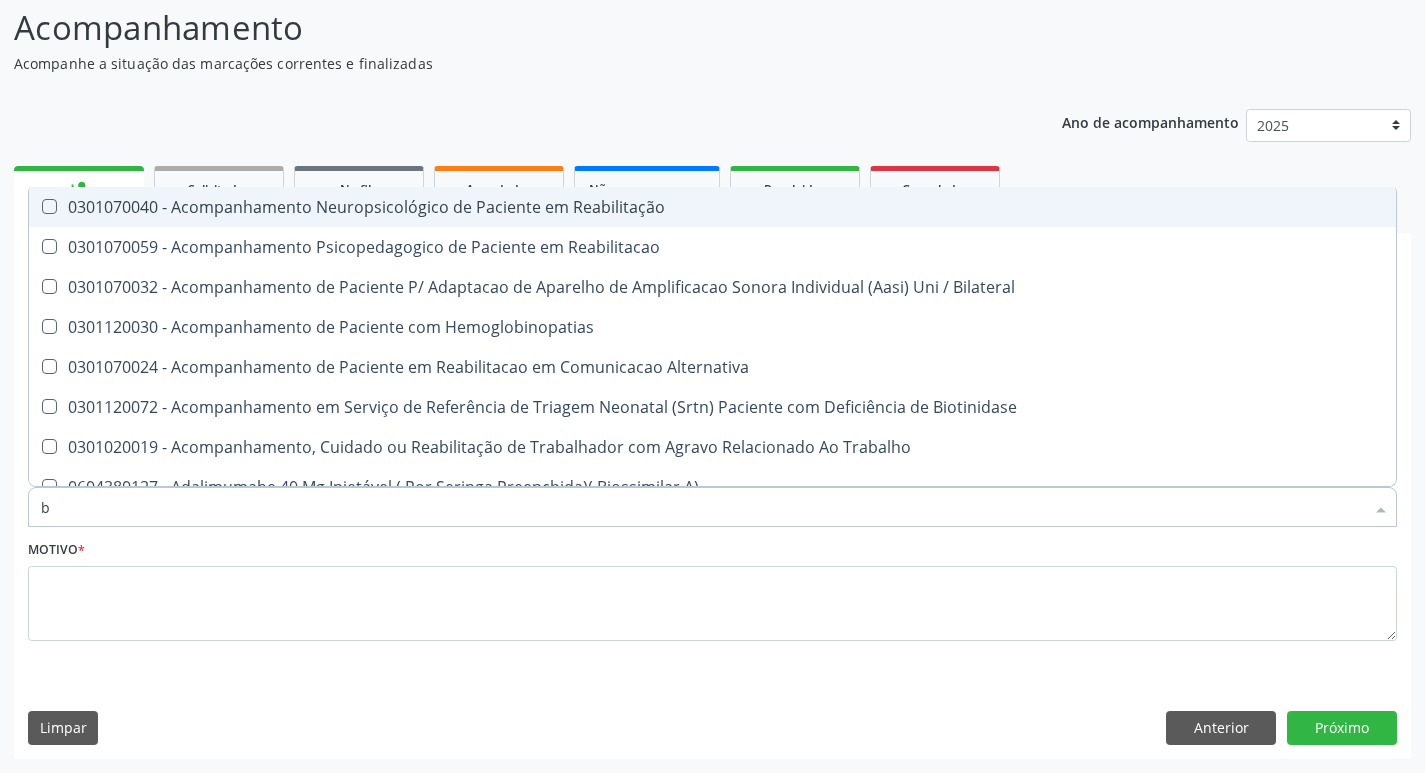 type 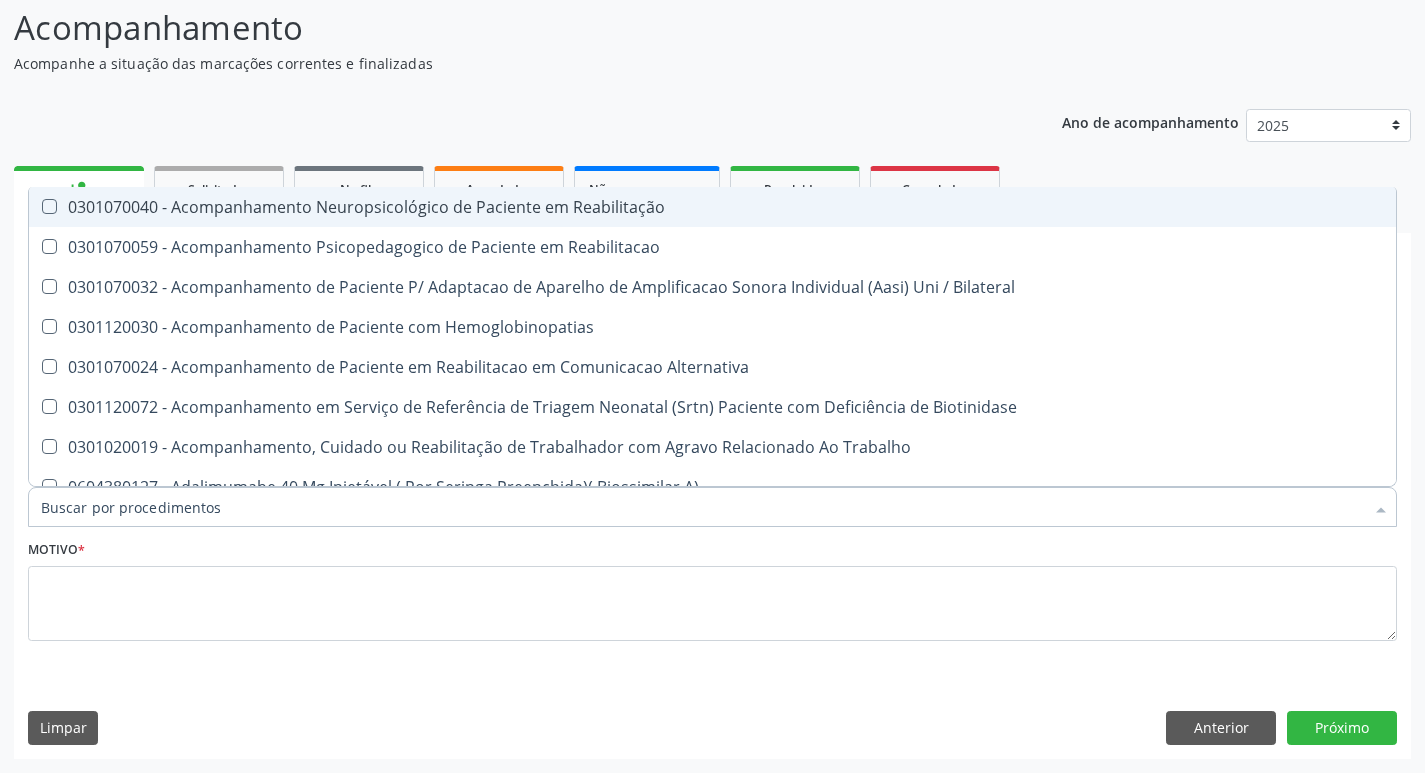 checkbox on "false" 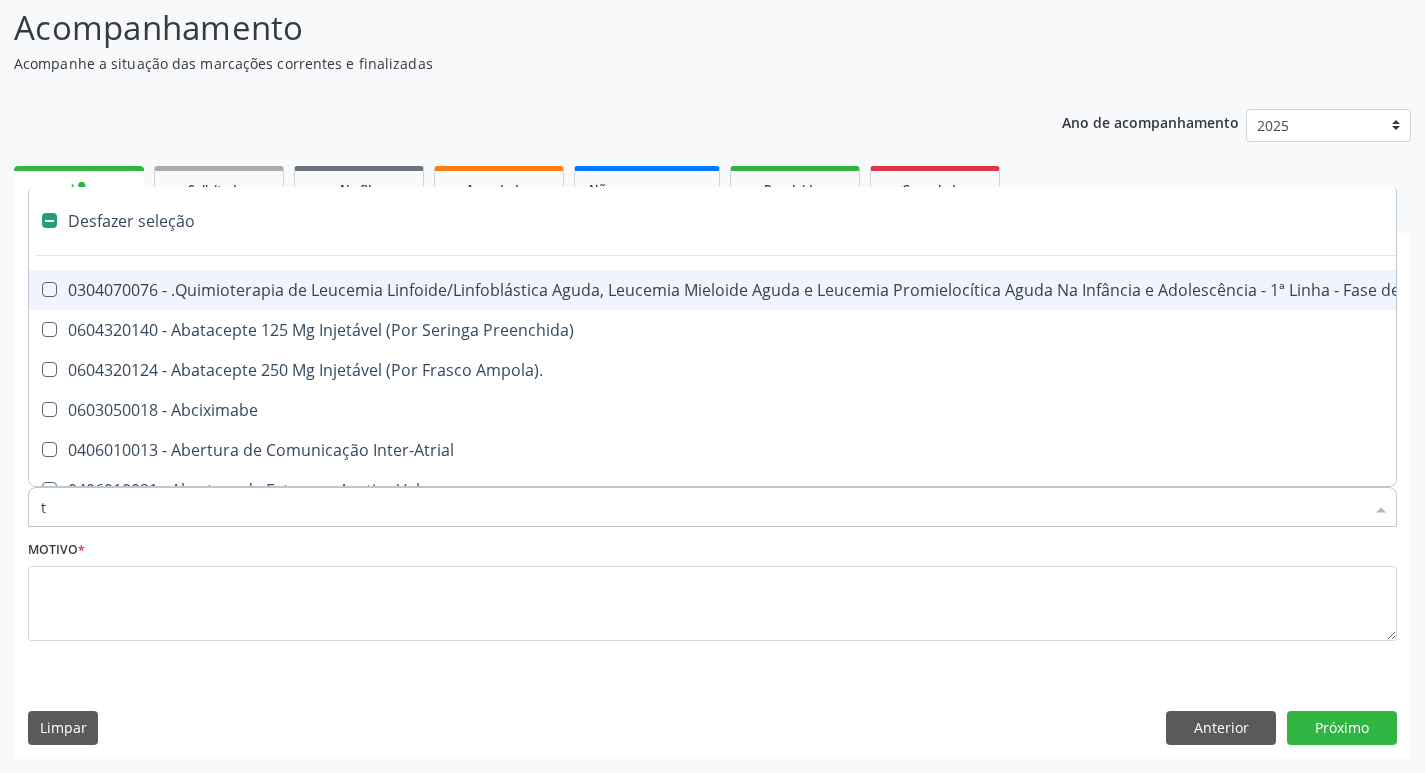 type on "tg" 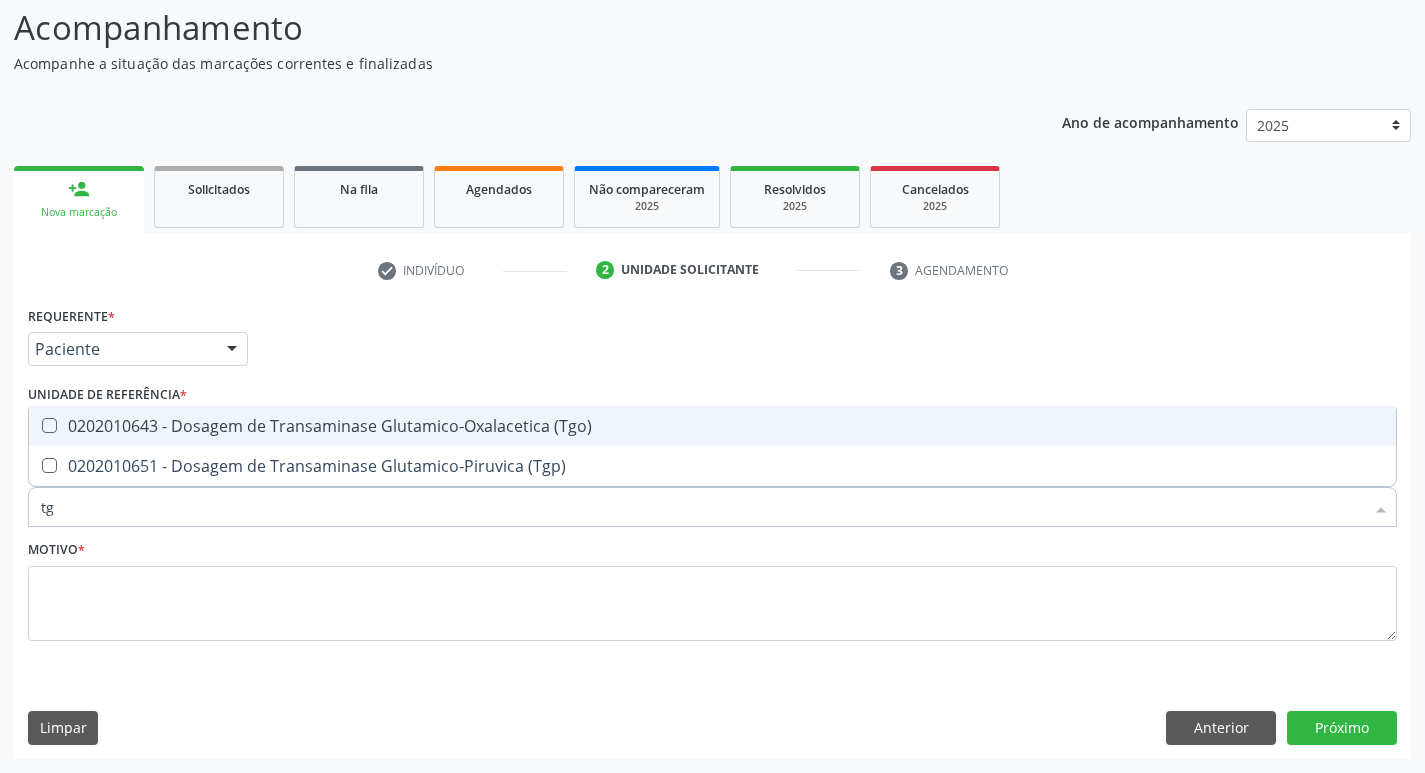 drag, startPoint x: 195, startPoint y: 429, endPoint x: 184, endPoint y: 460, distance: 32.89377 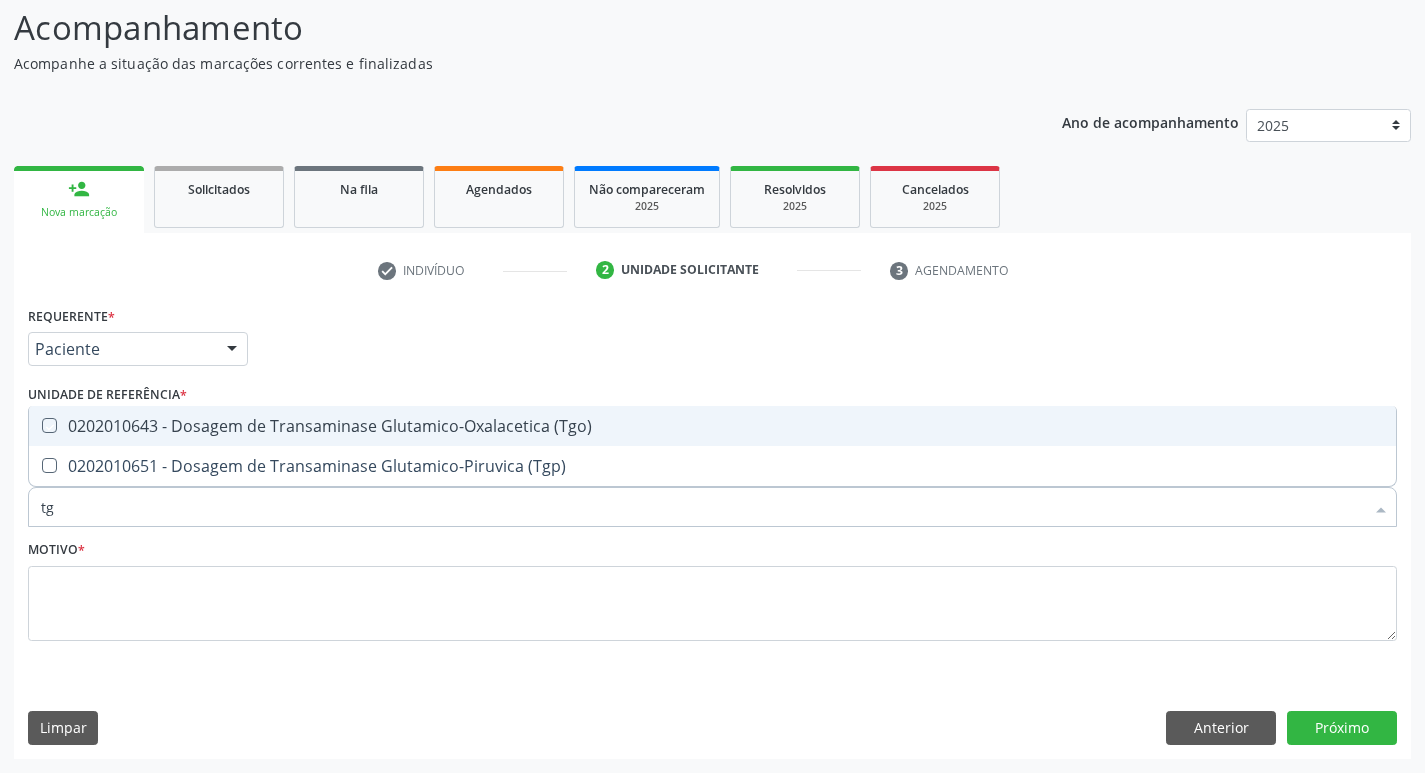 checkbox on "true" 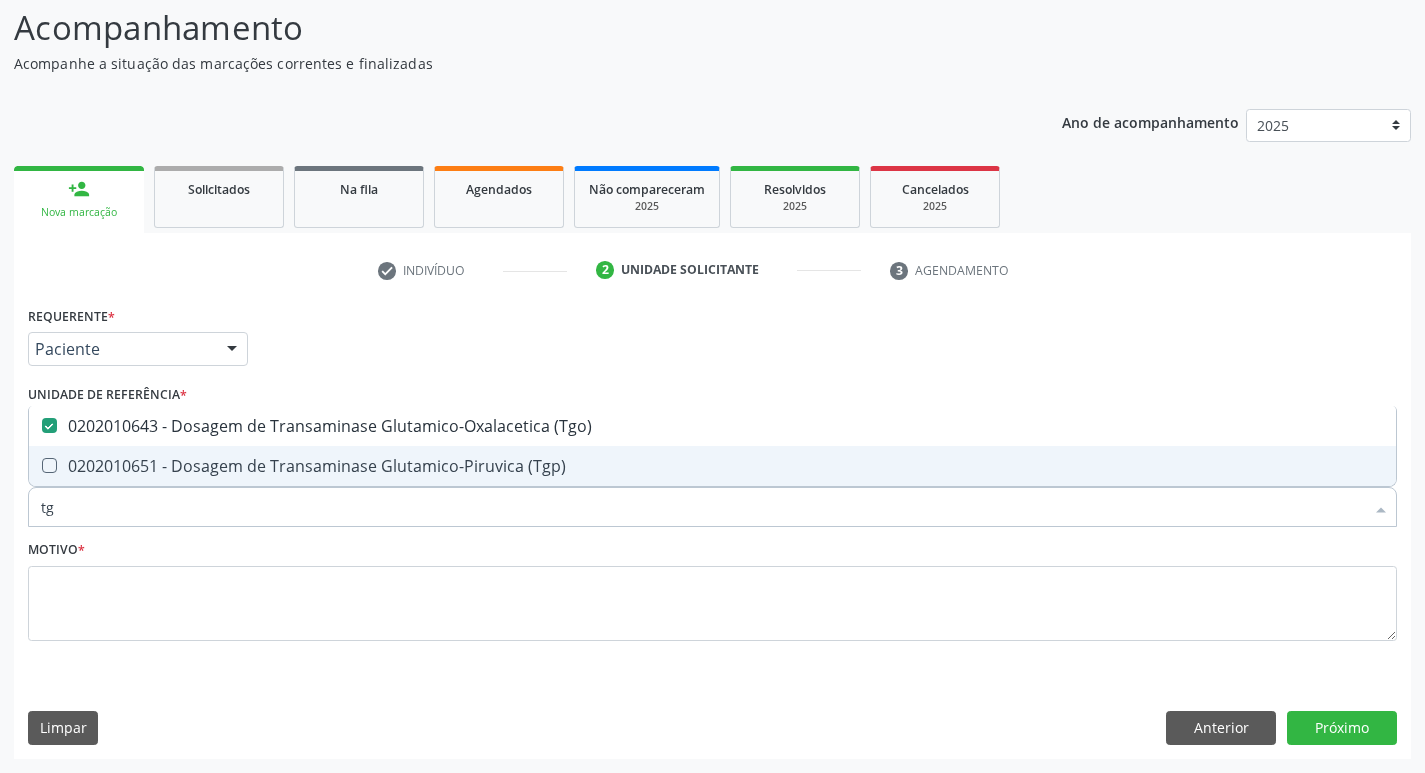 drag, startPoint x: 184, startPoint y: 460, endPoint x: 143, endPoint y: 493, distance: 52.63079 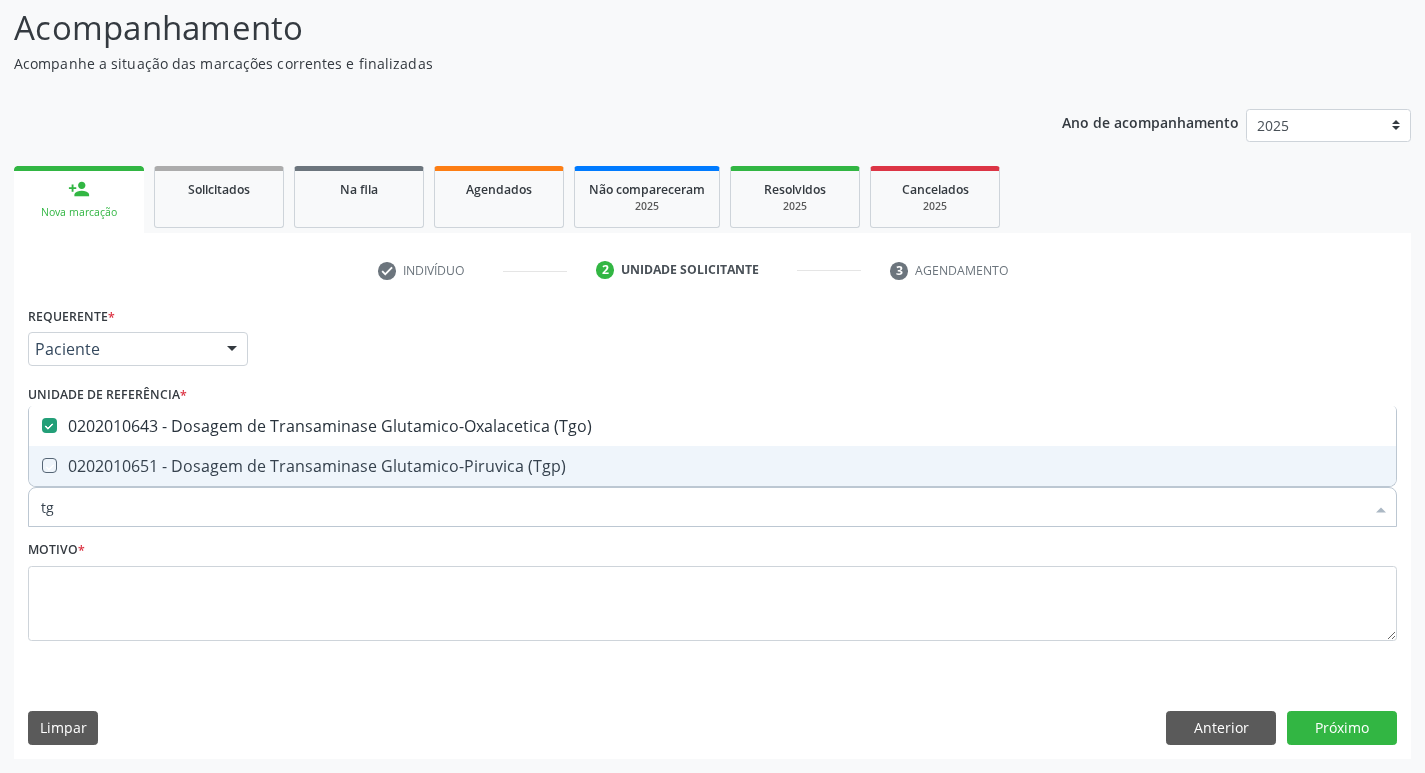 checkbox on "true" 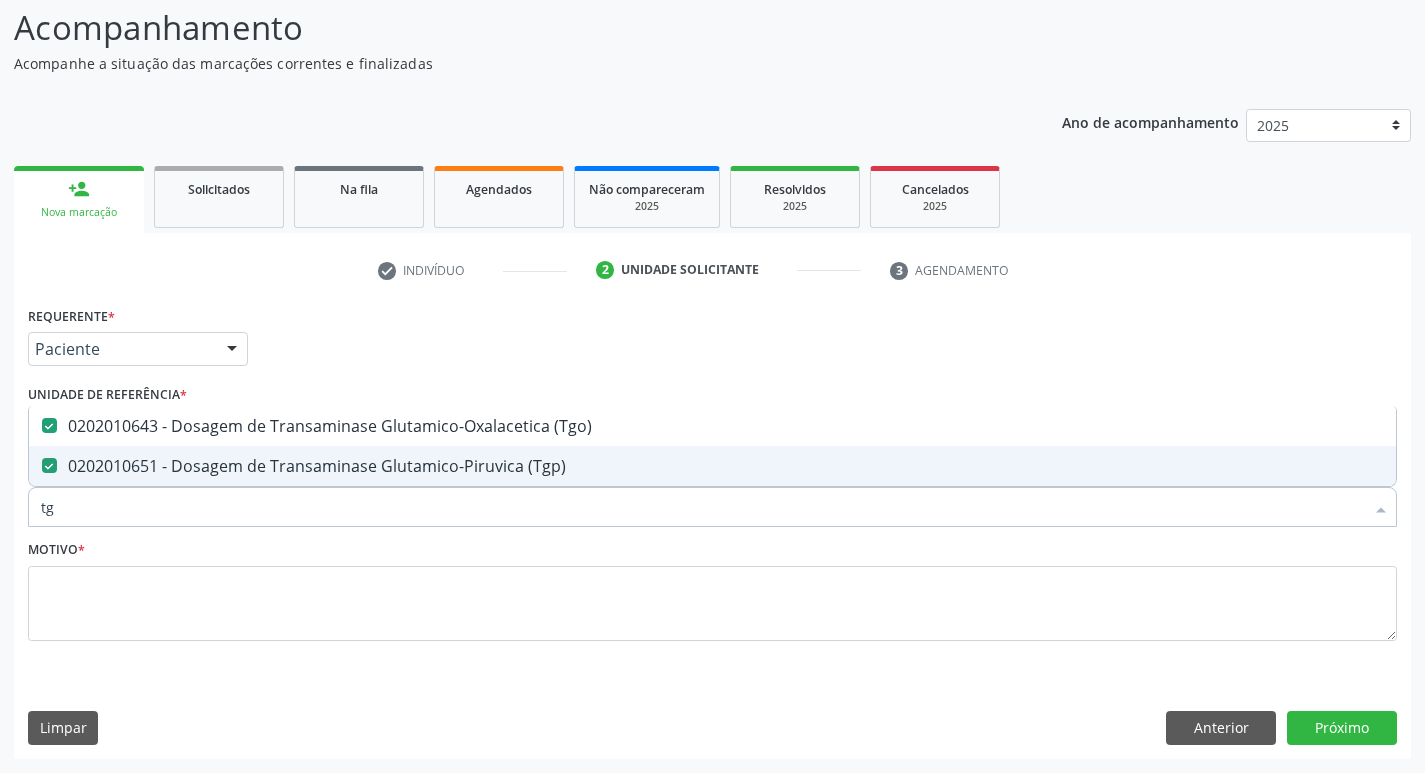 click on "tg" at bounding box center (702, 507) 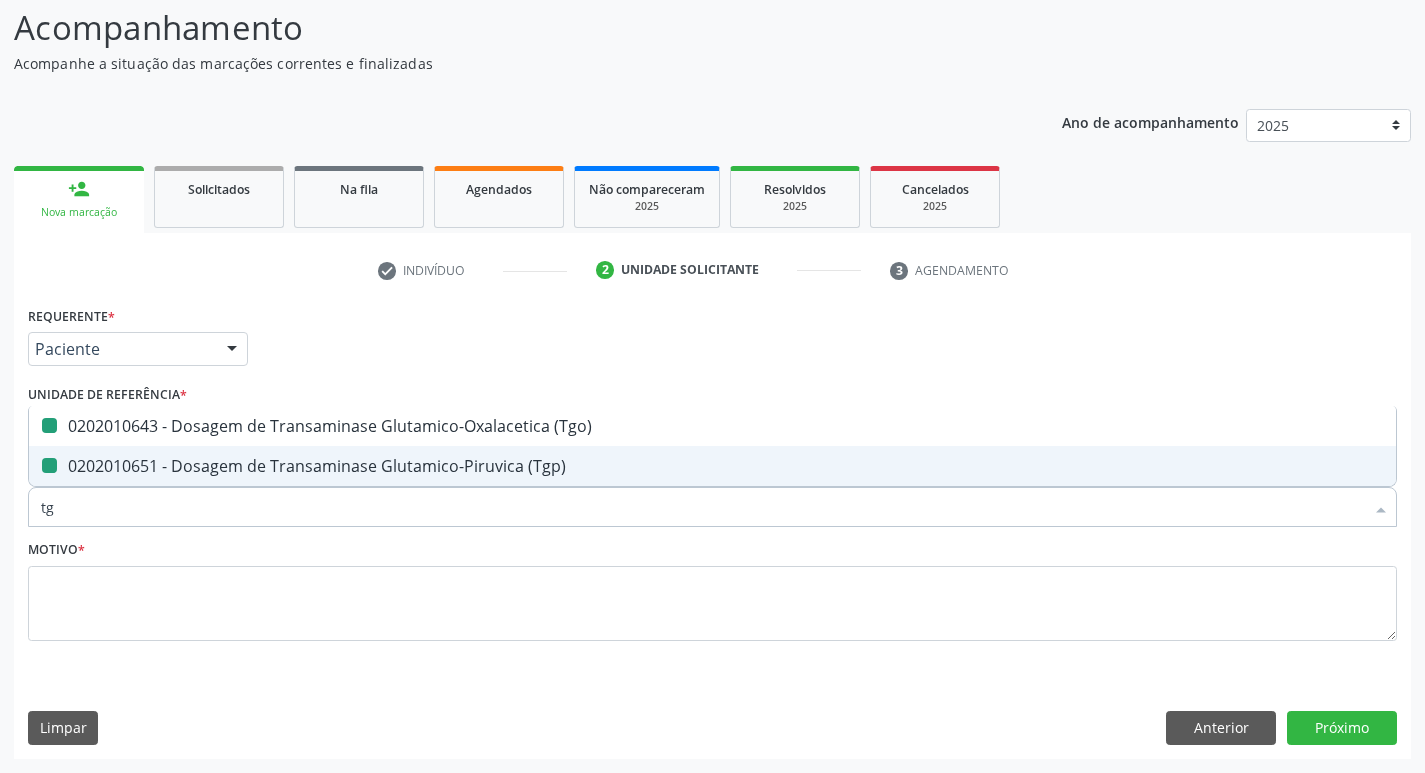 type on "t" 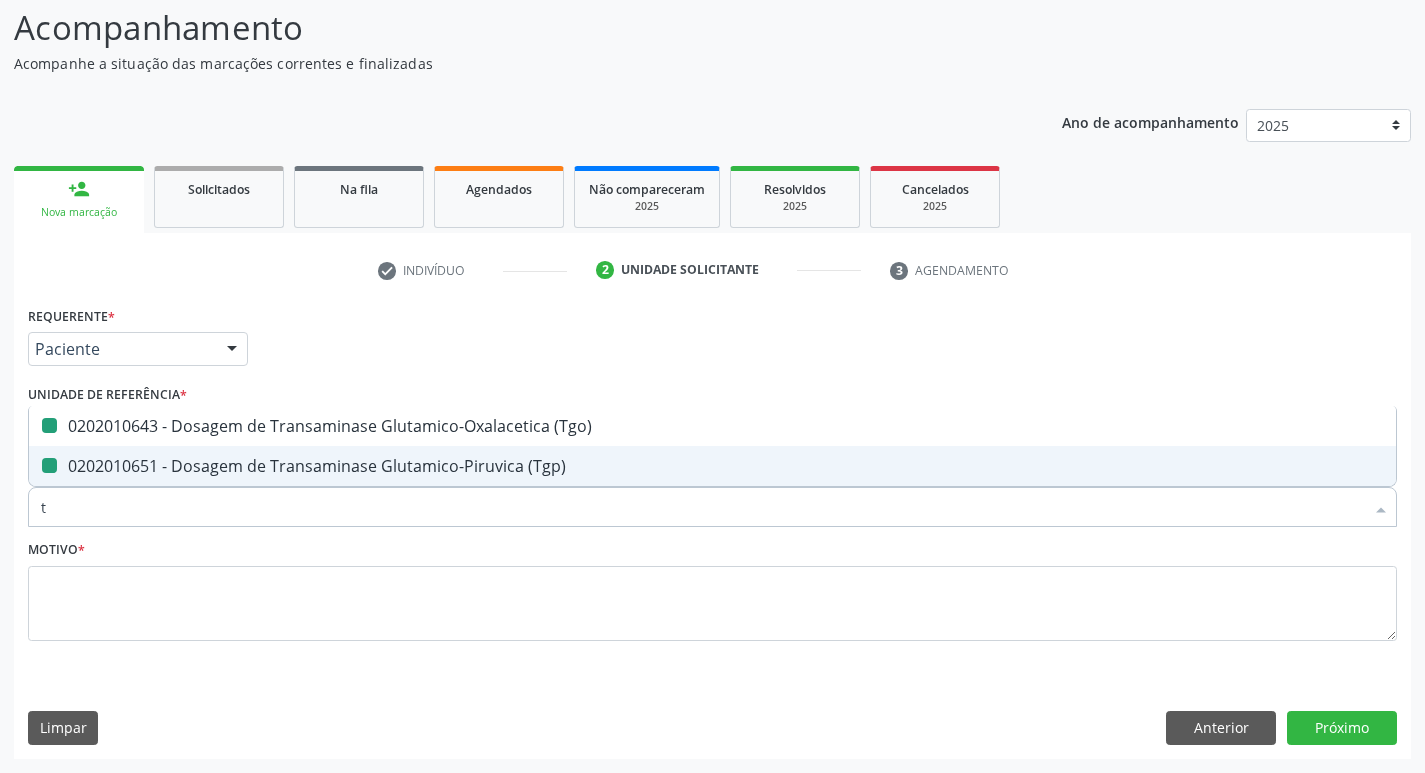 type 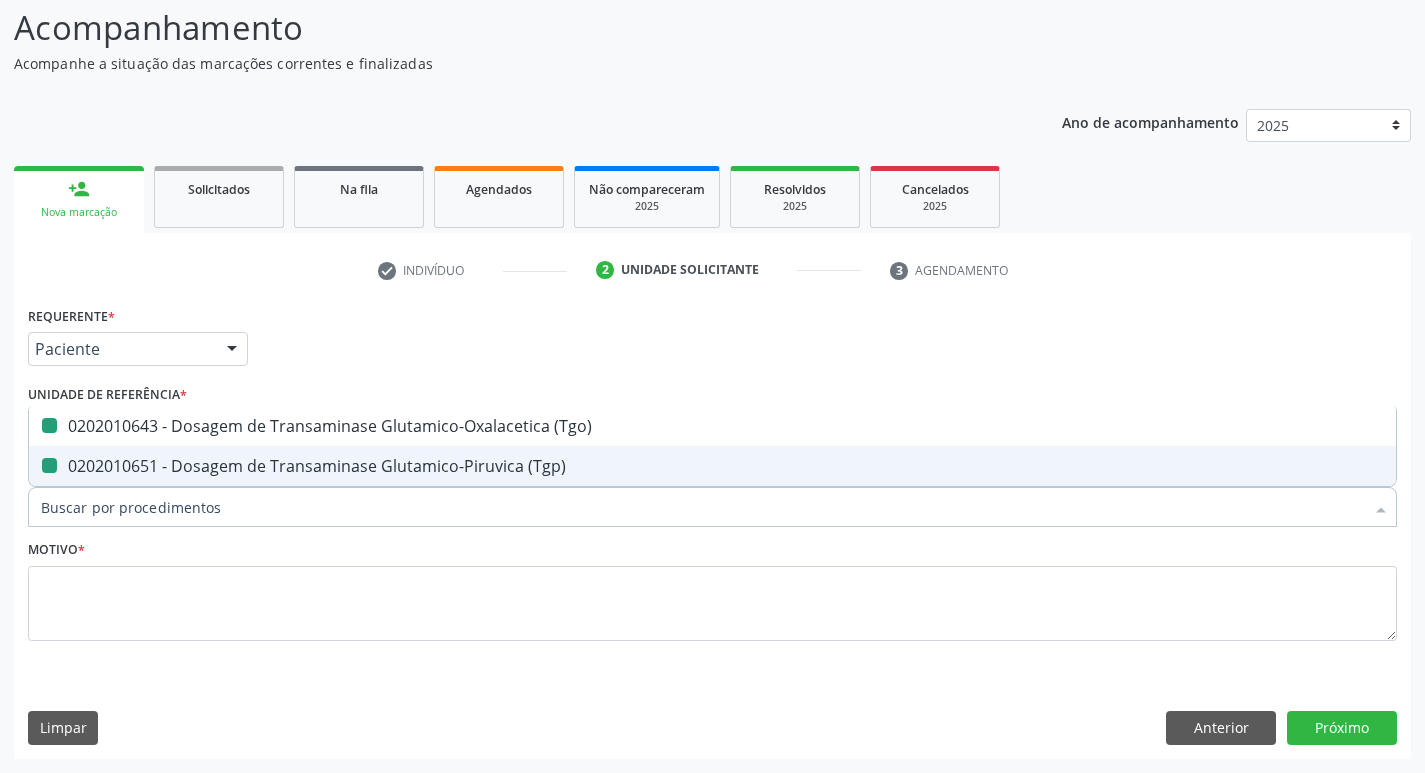 checkbox on "false" 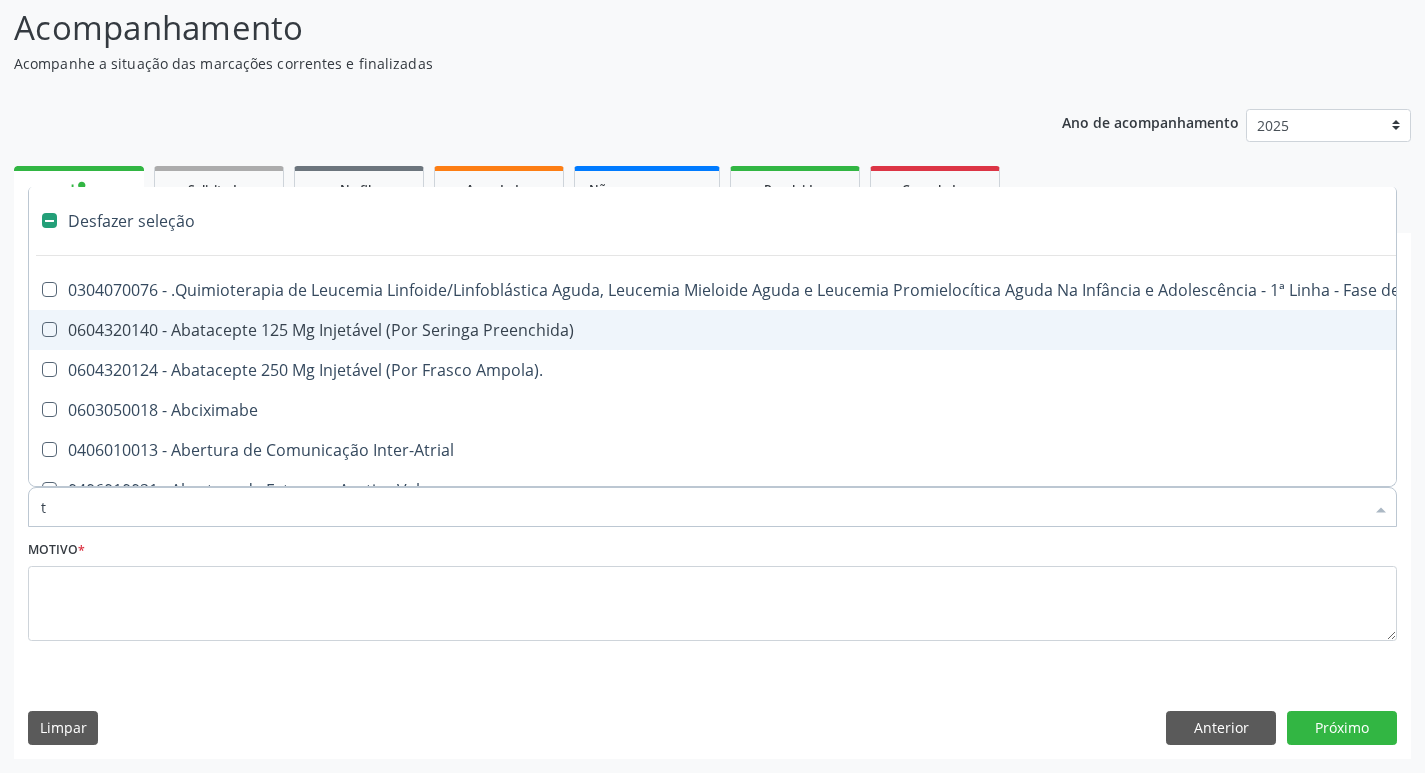 type on "tr" 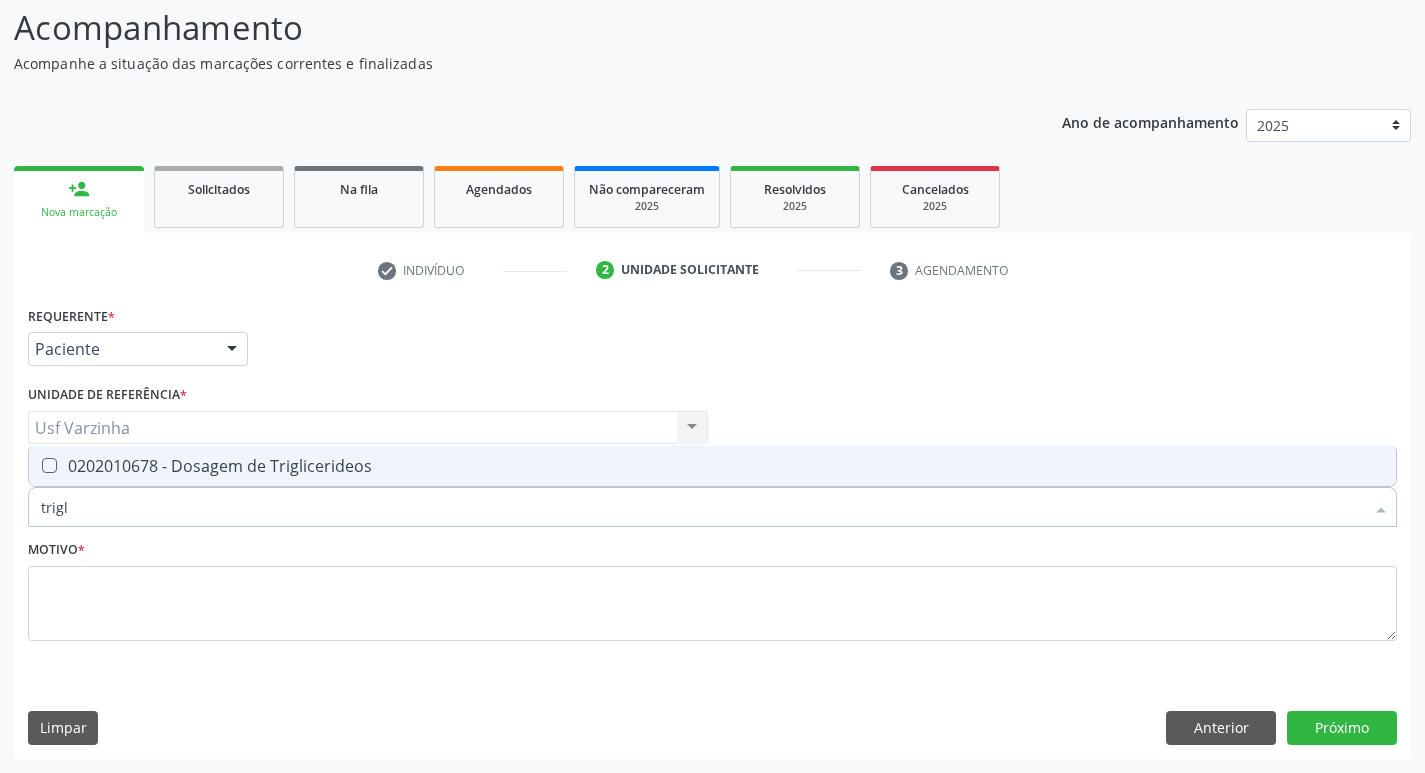 type on "trigli" 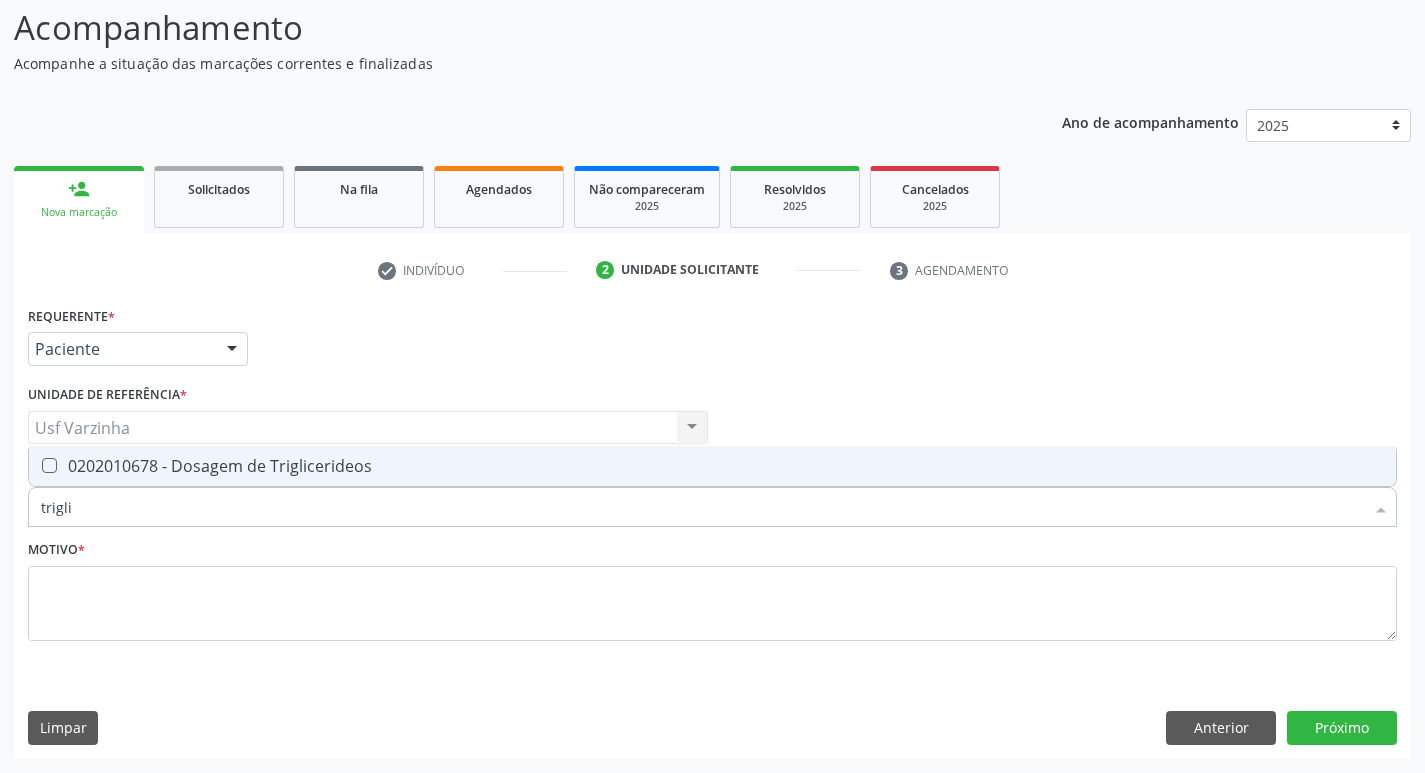 drag, startPoint x: 98, startPoint y: 473, endPoint x: 96, endPoint y: 494, distance: 21.095022 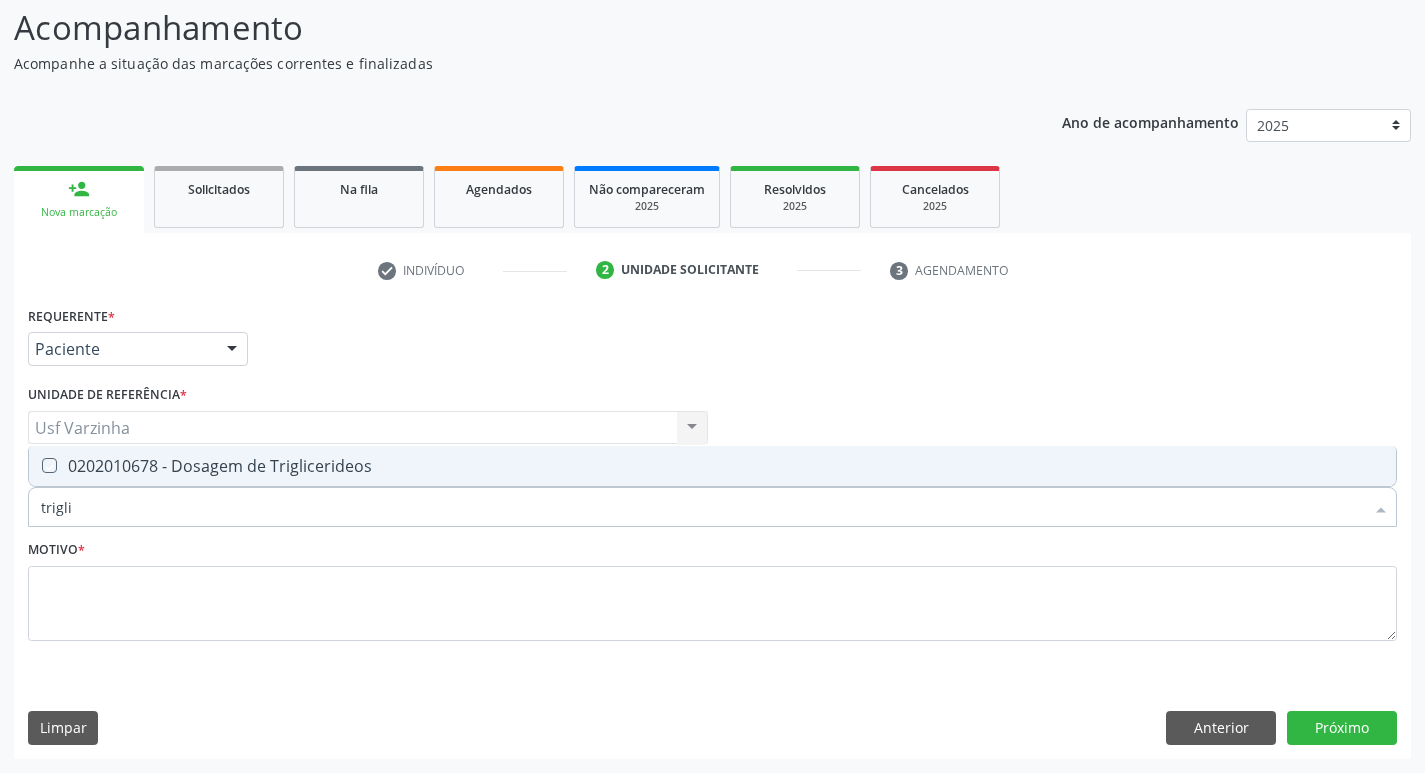 checkbox on "true" 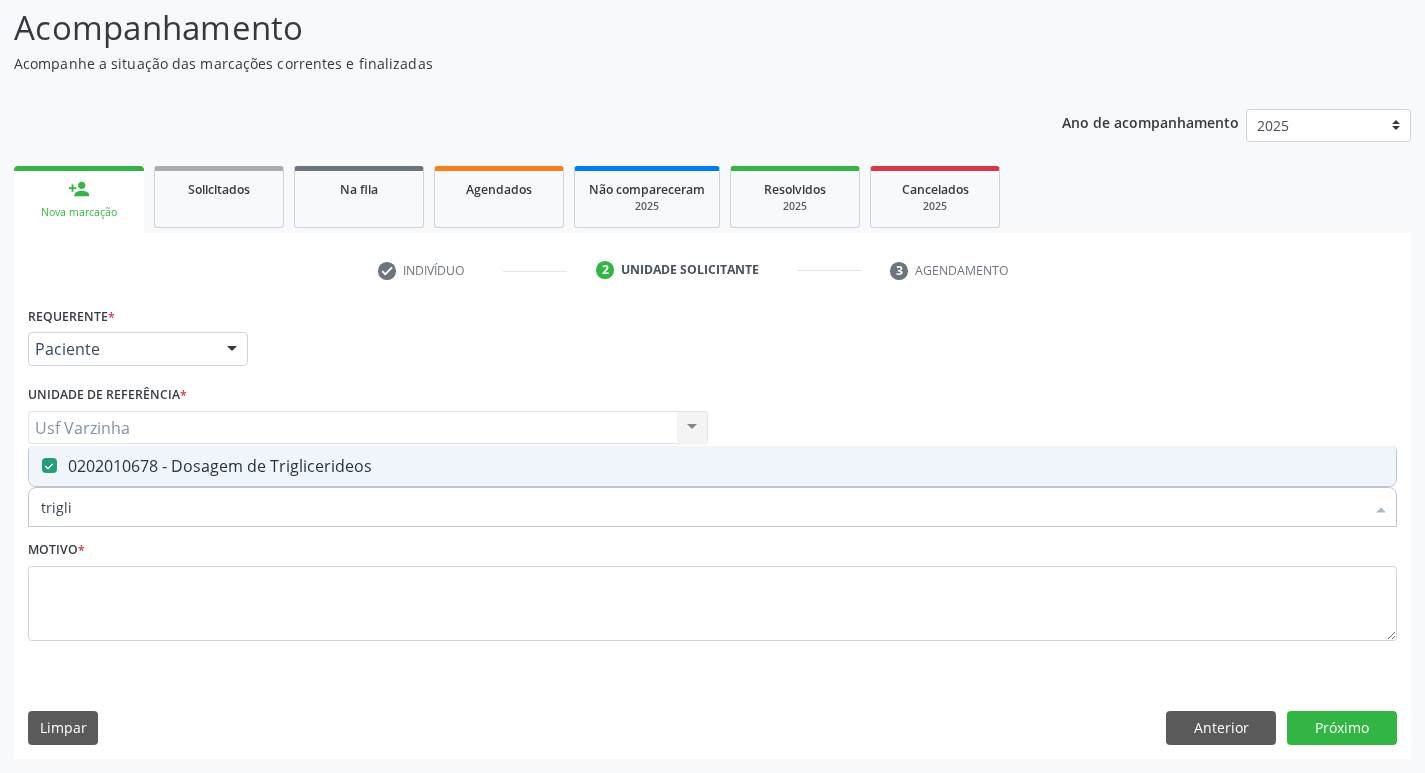 click on "trigli" at bounding box center [702, 507] 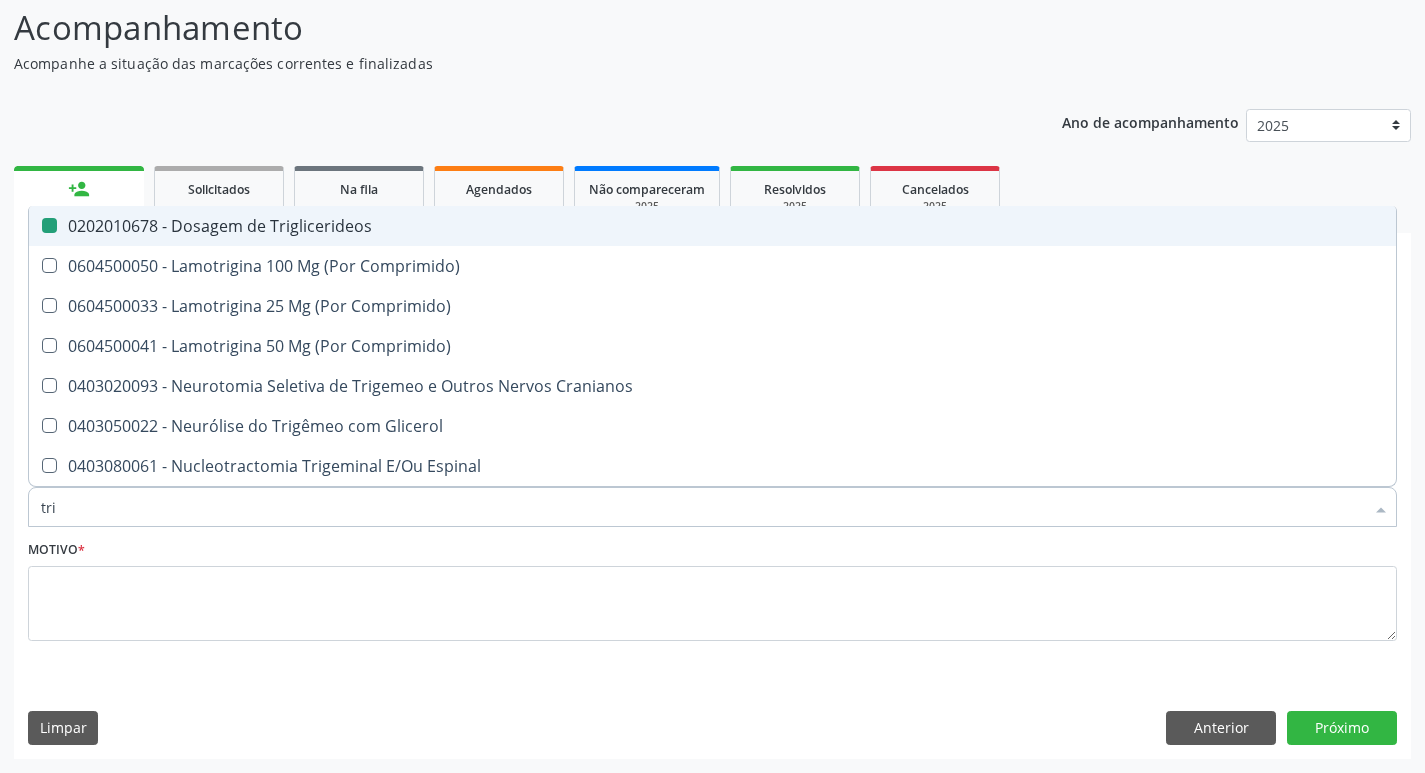 type on "tr" 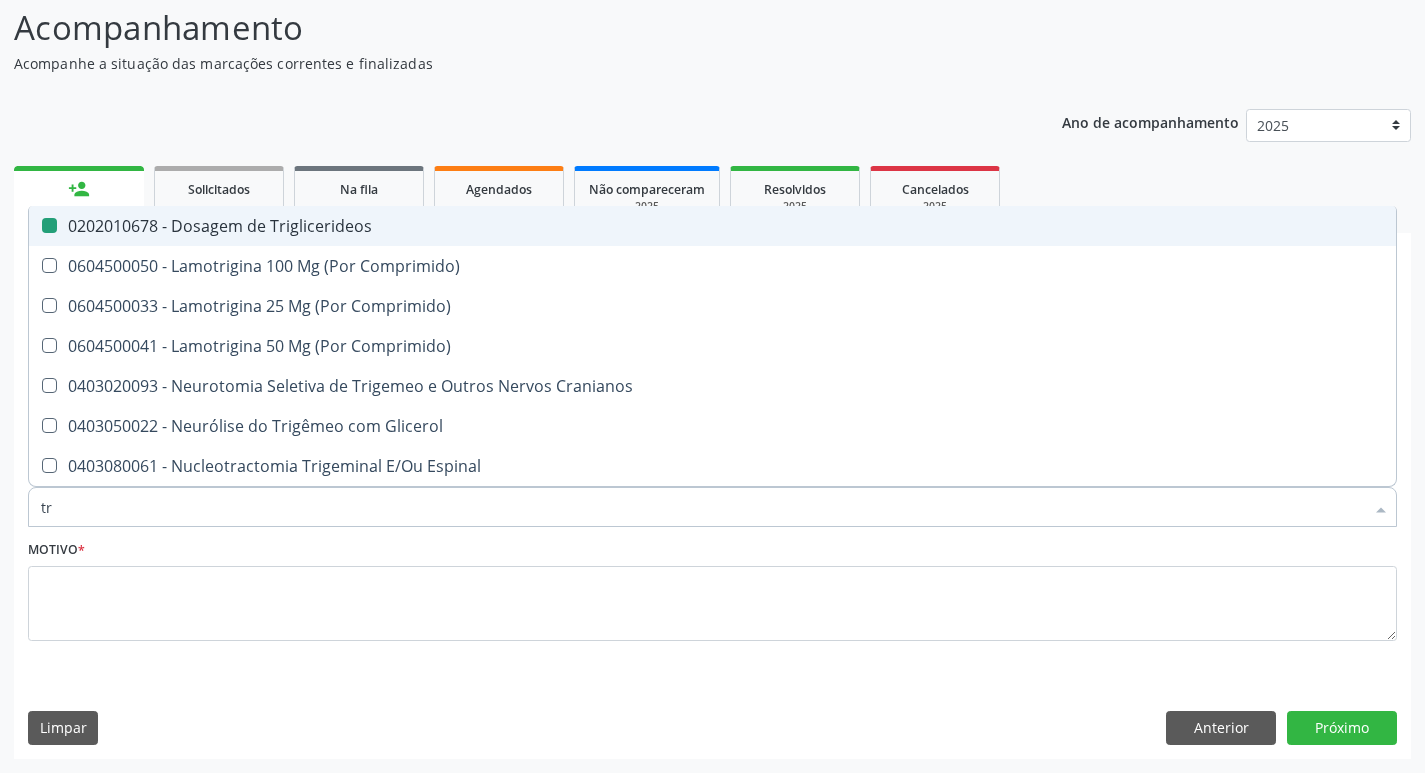 checkbox on "false" 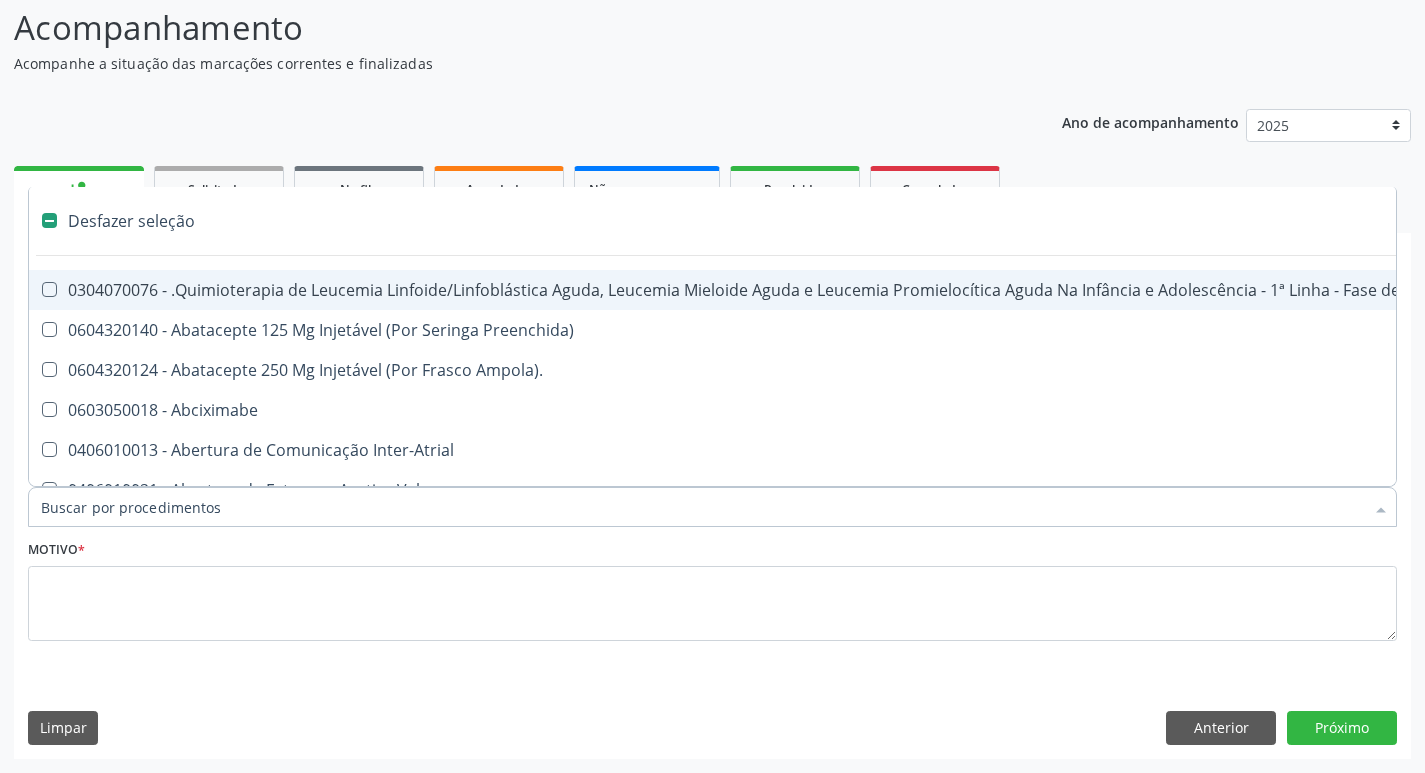 type on "g" 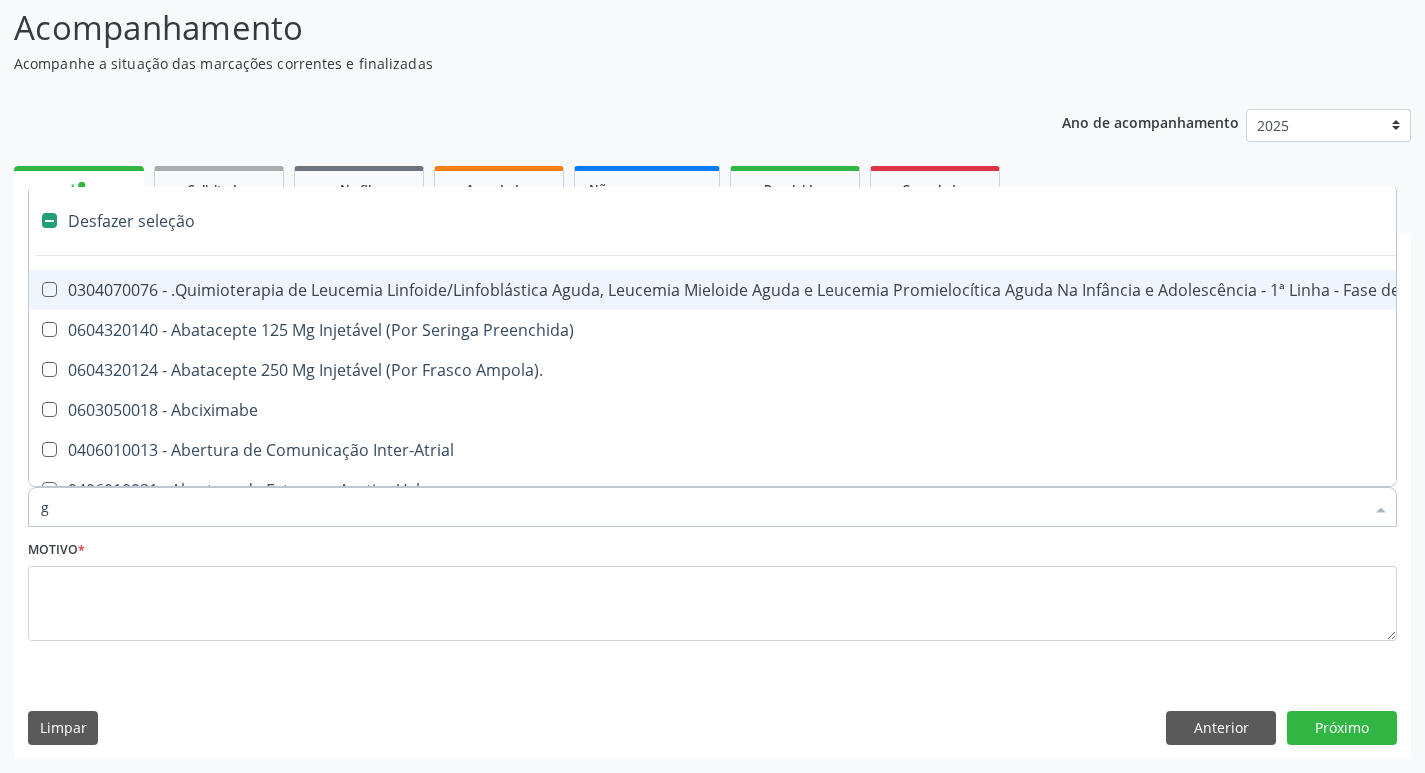 checkbox on "true" 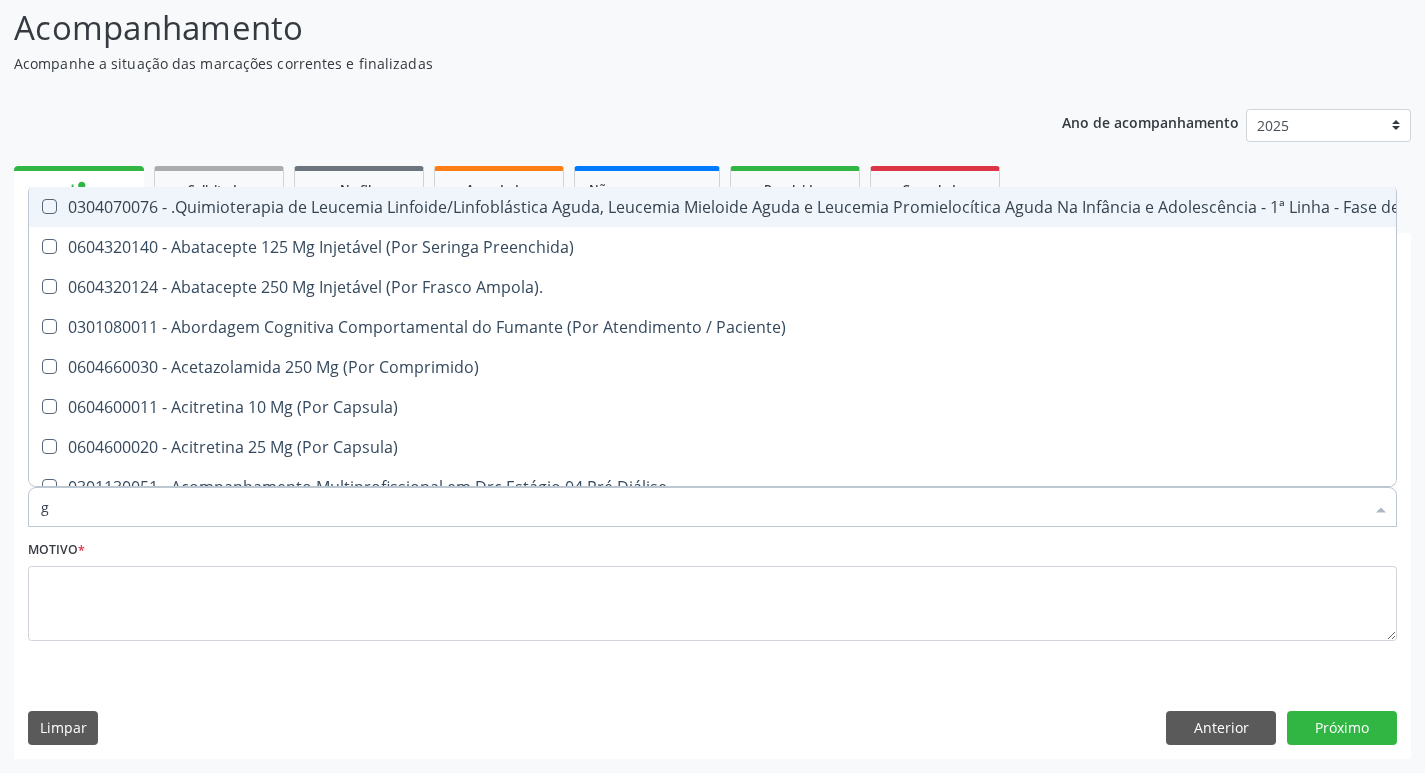 type 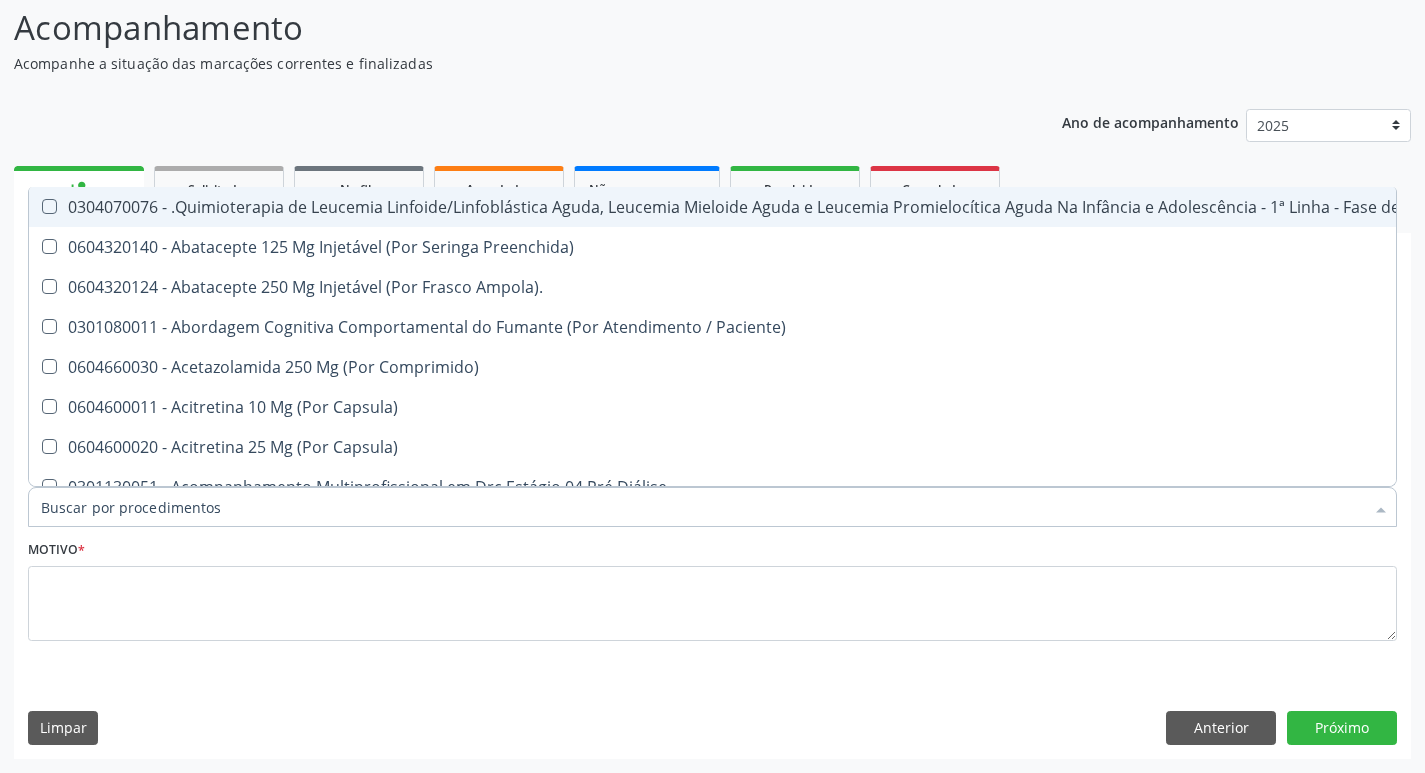 checkbox on "false" 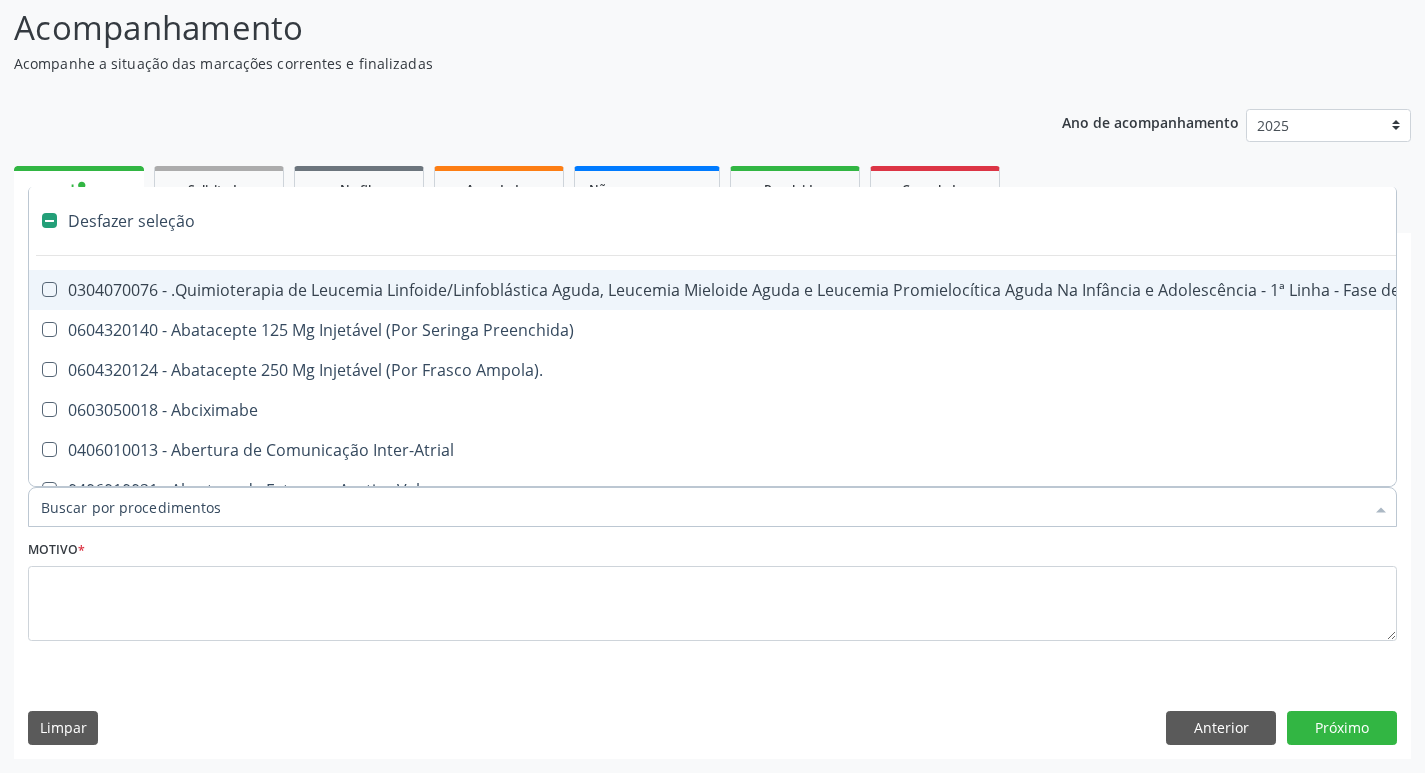 type on "h" 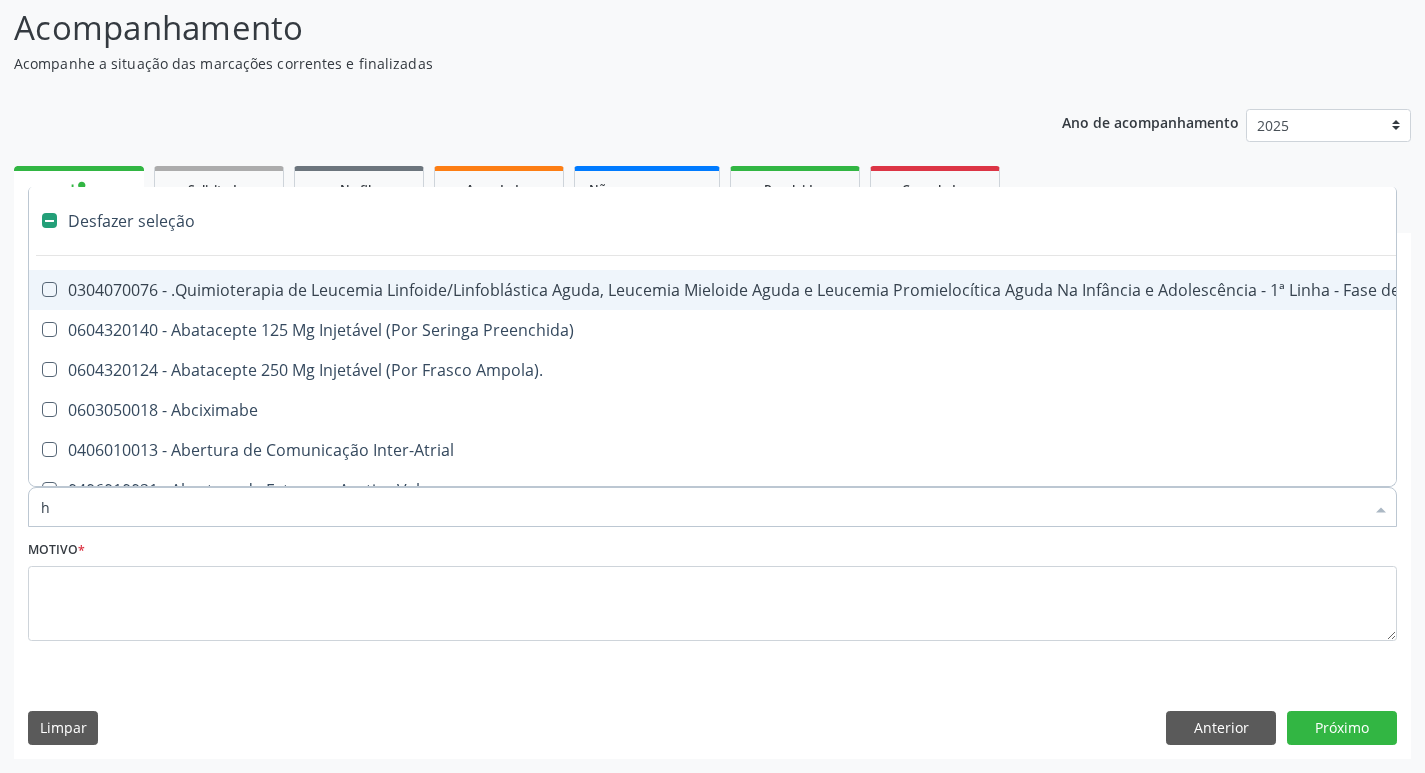 checkbox on "true" 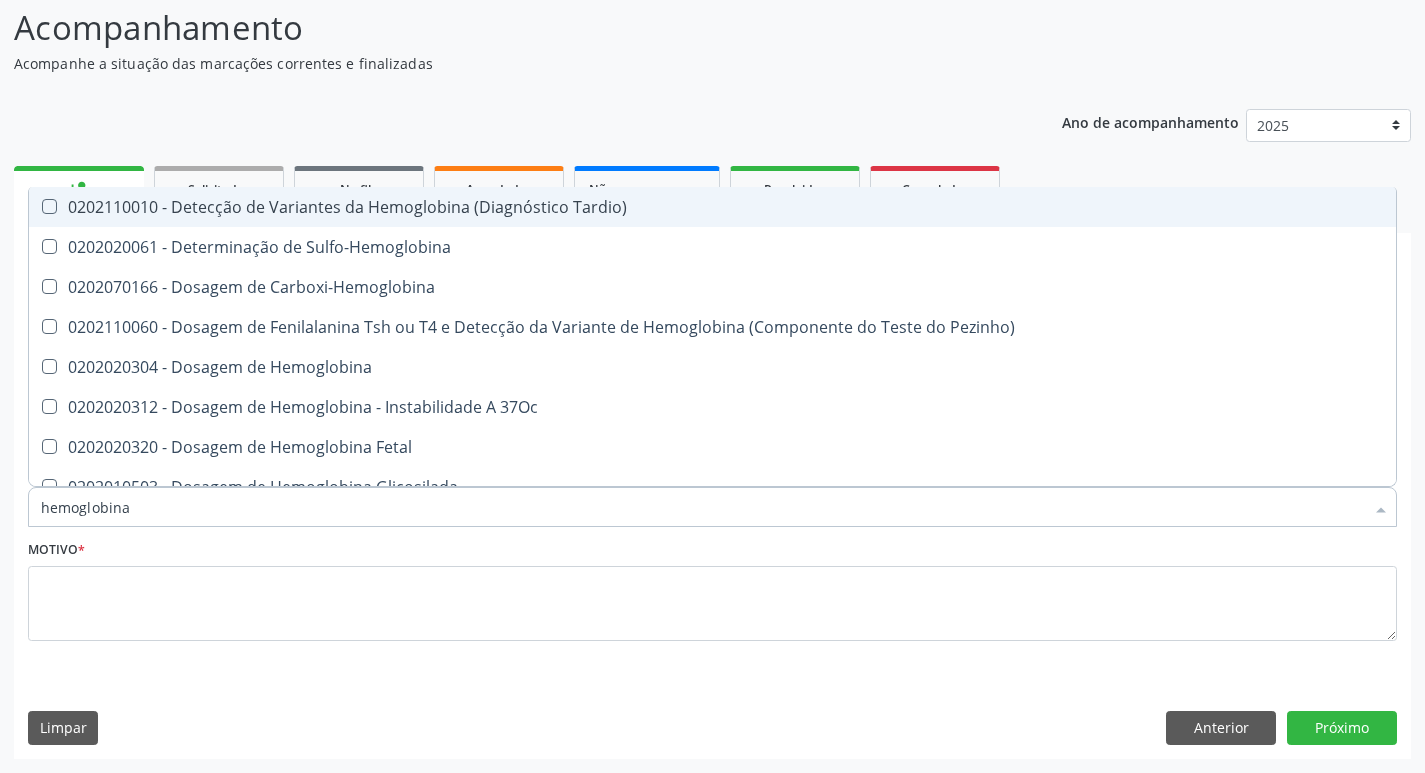 type on "hemoglobina" 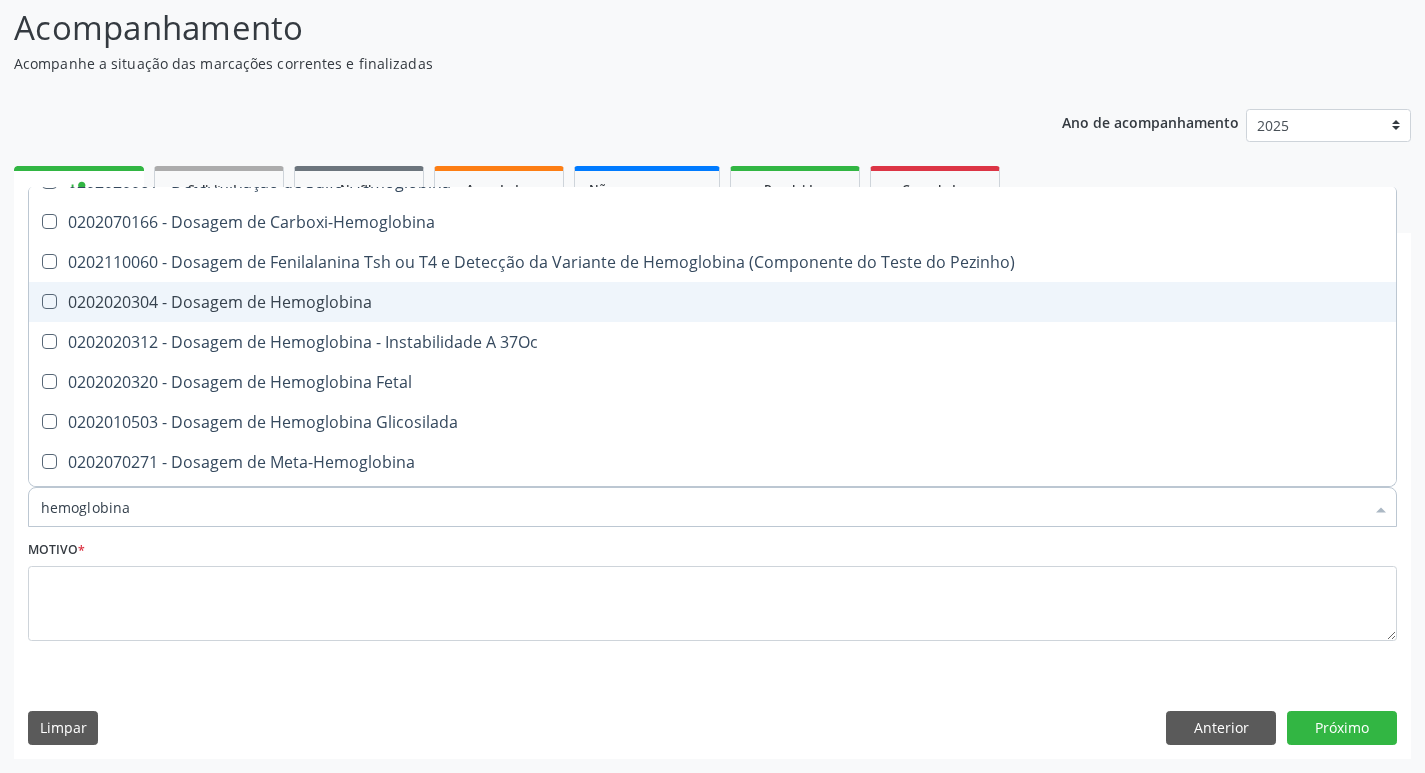 scroll, scrollTop: 100, scrollLeft: 0, axis: vertical 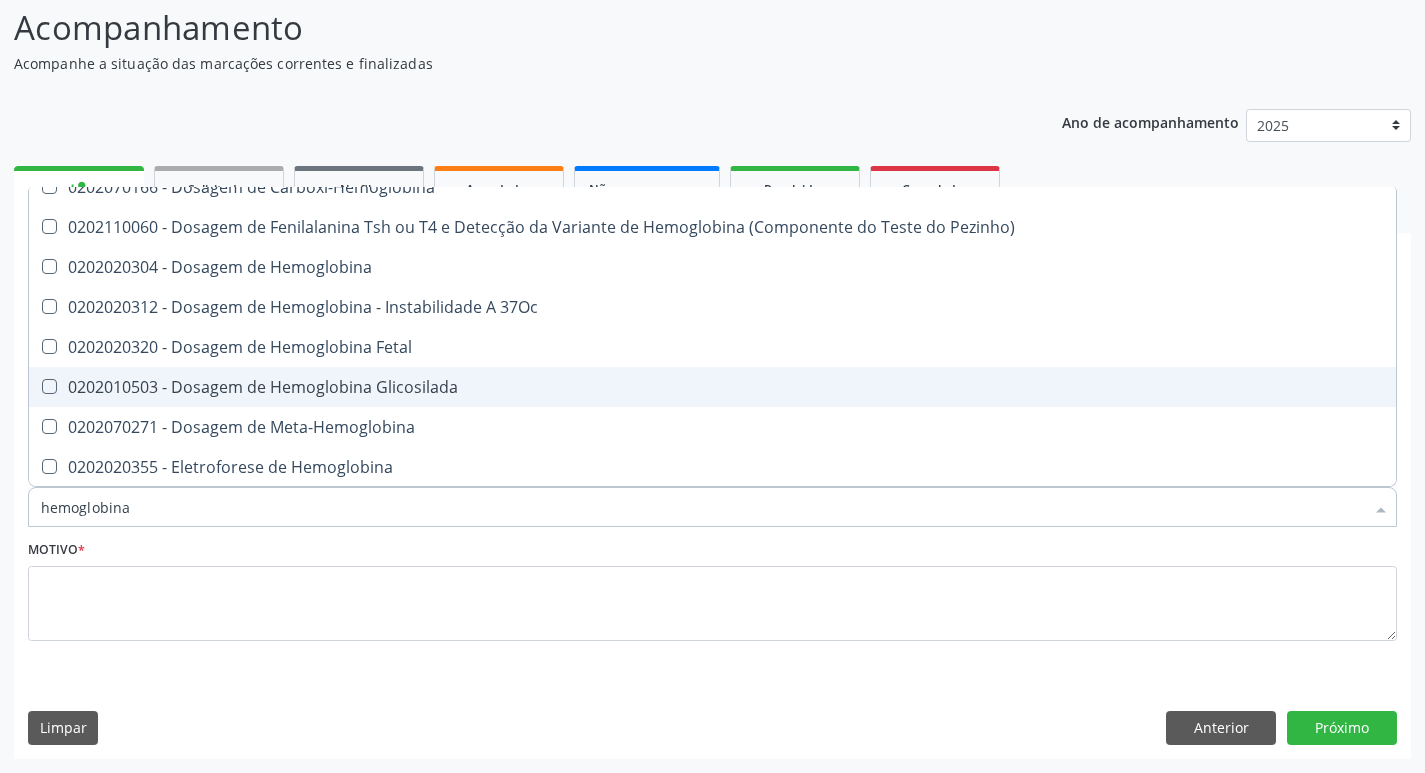 click at bounding box center [49, 386] 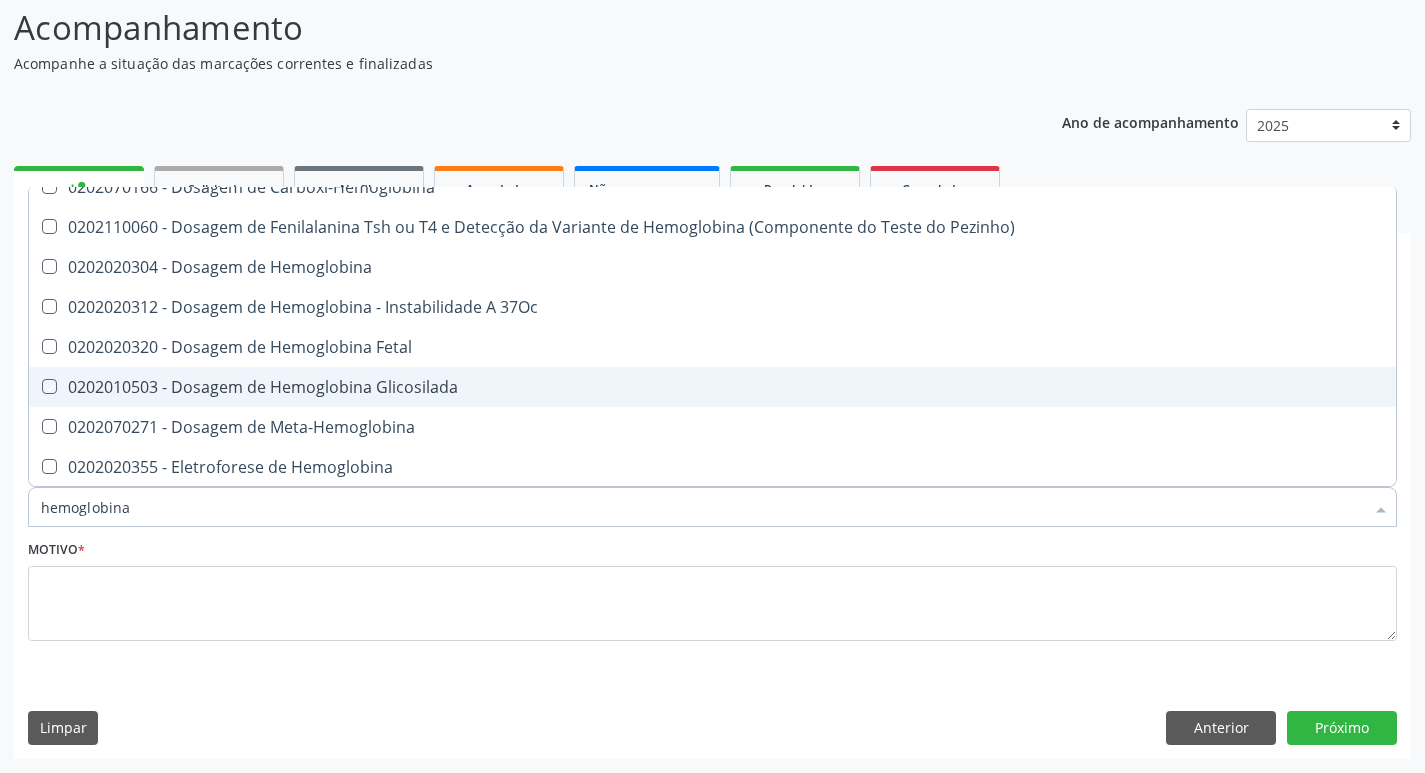 click at bounding box center [35, 386] 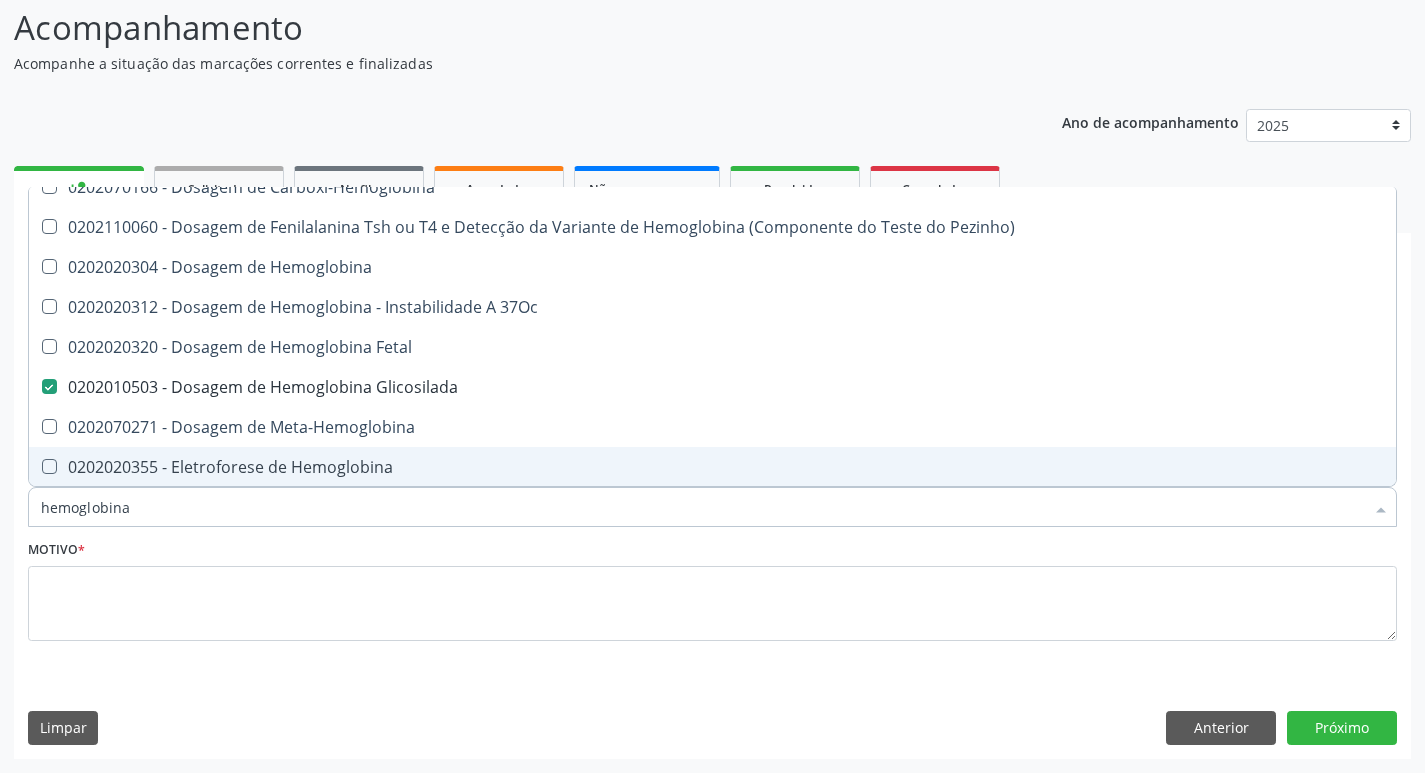 click on "hemoglobina" at bounding box center [702, 507] 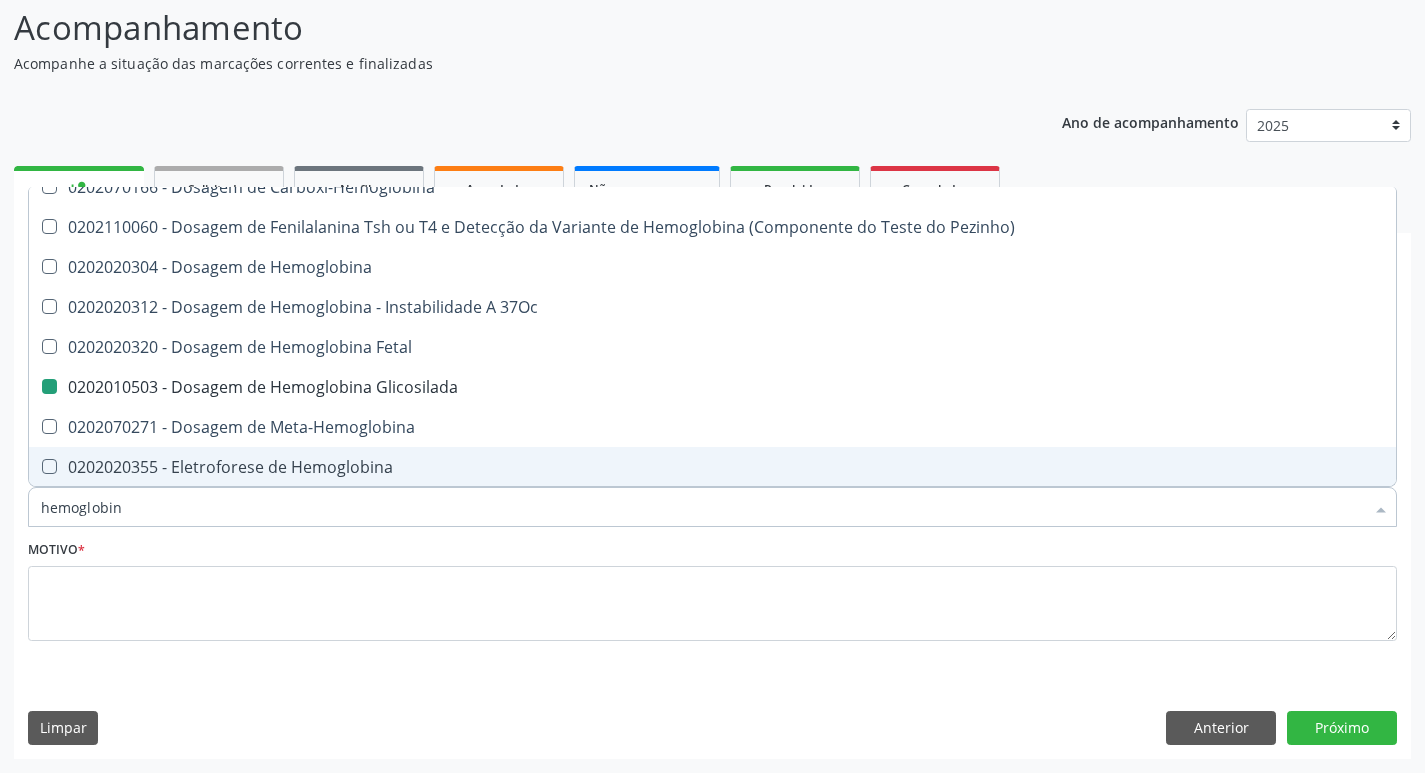 type on "hemoglobi" 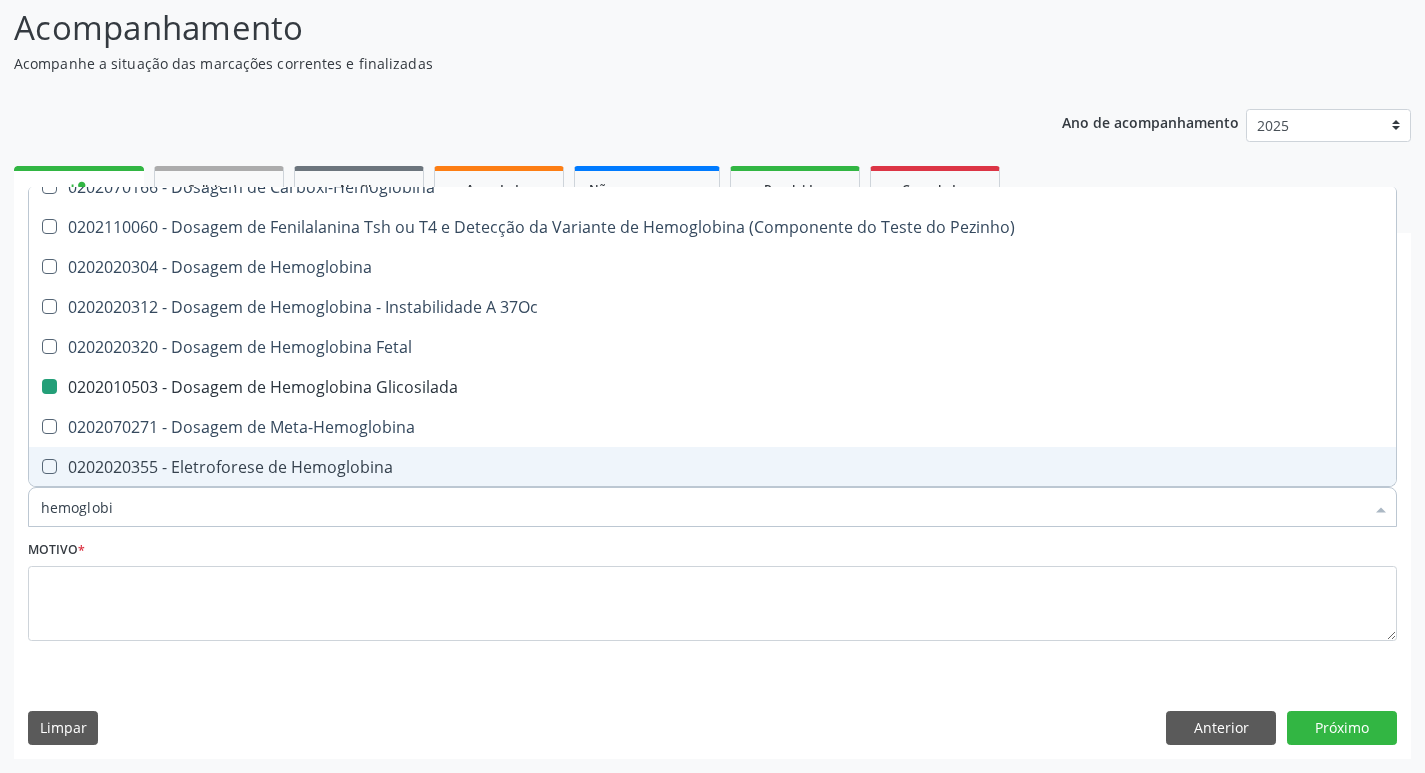 checkbox on "false" 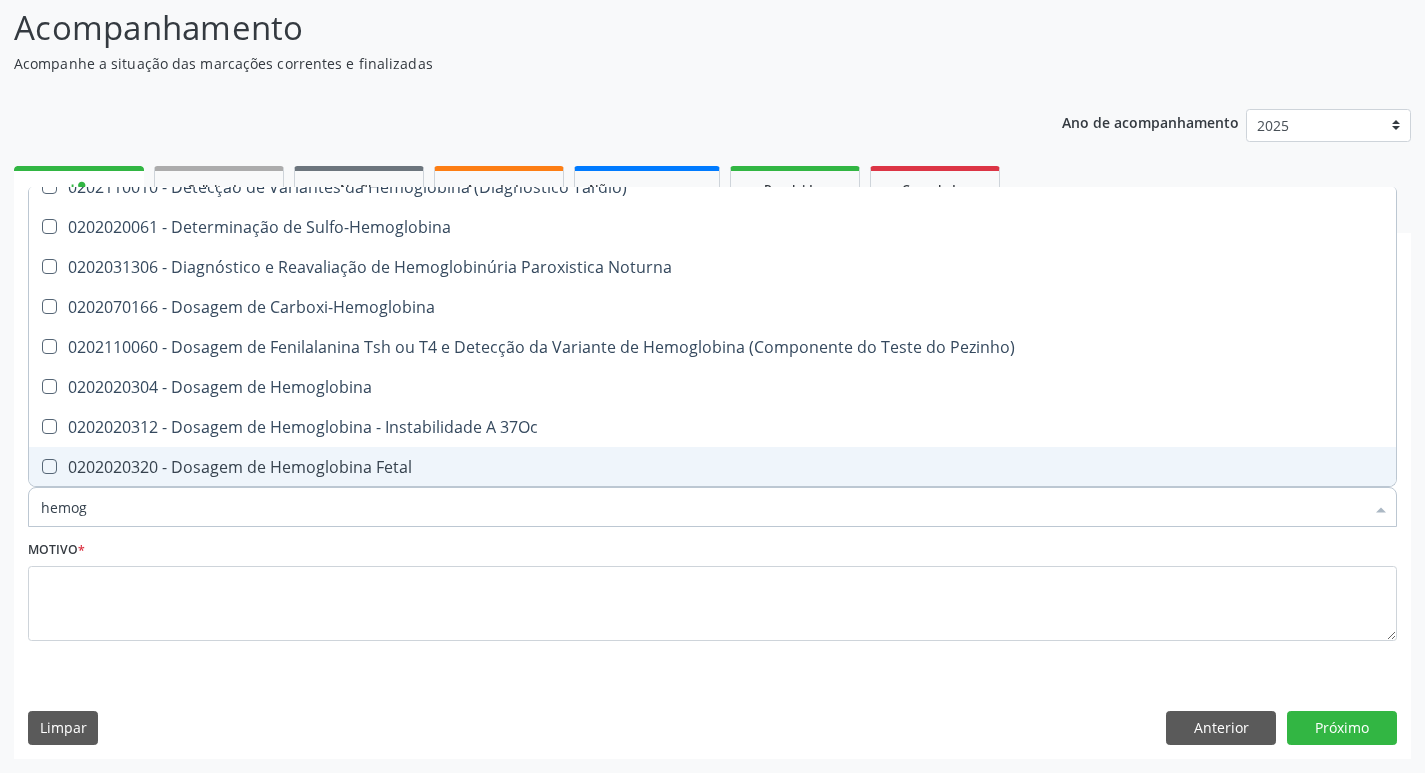 type on "hemo" 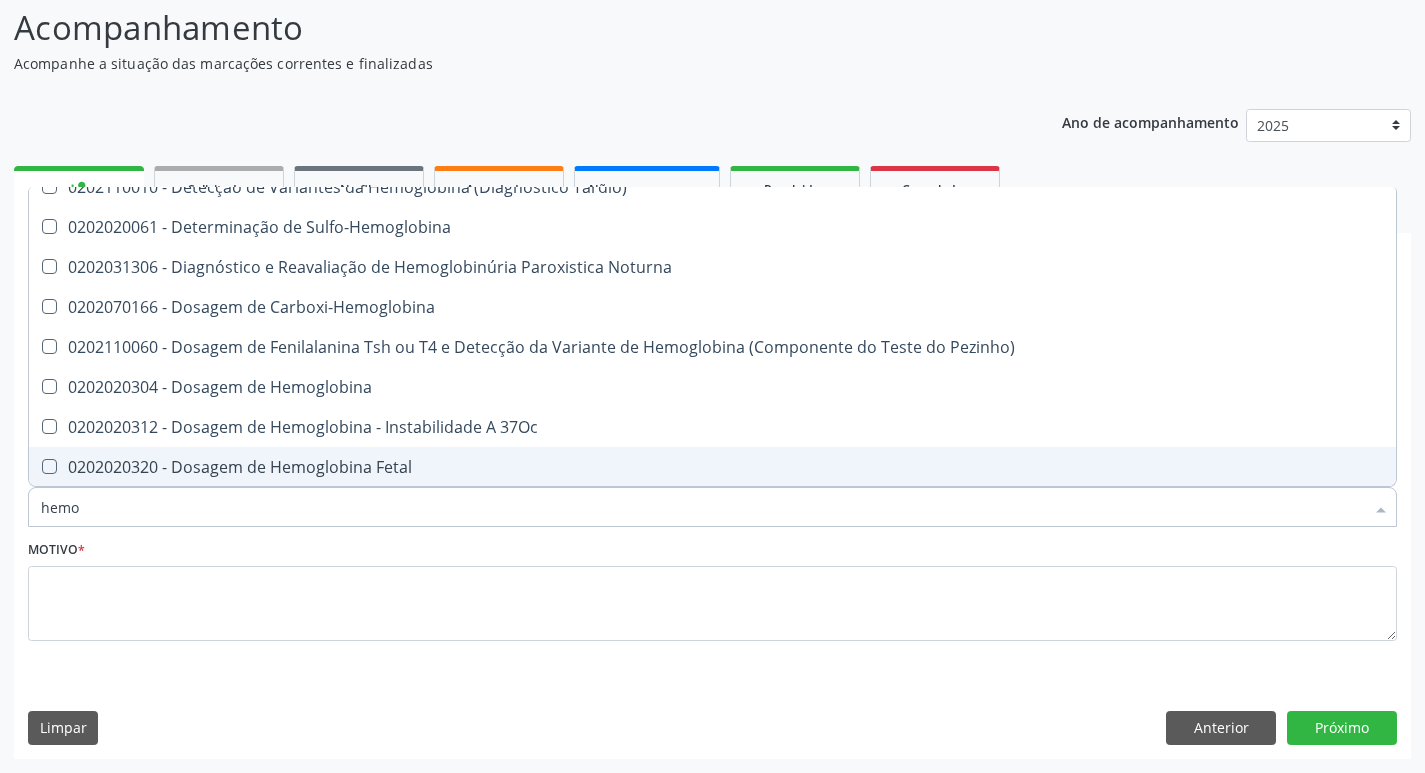 checkbox on "false" 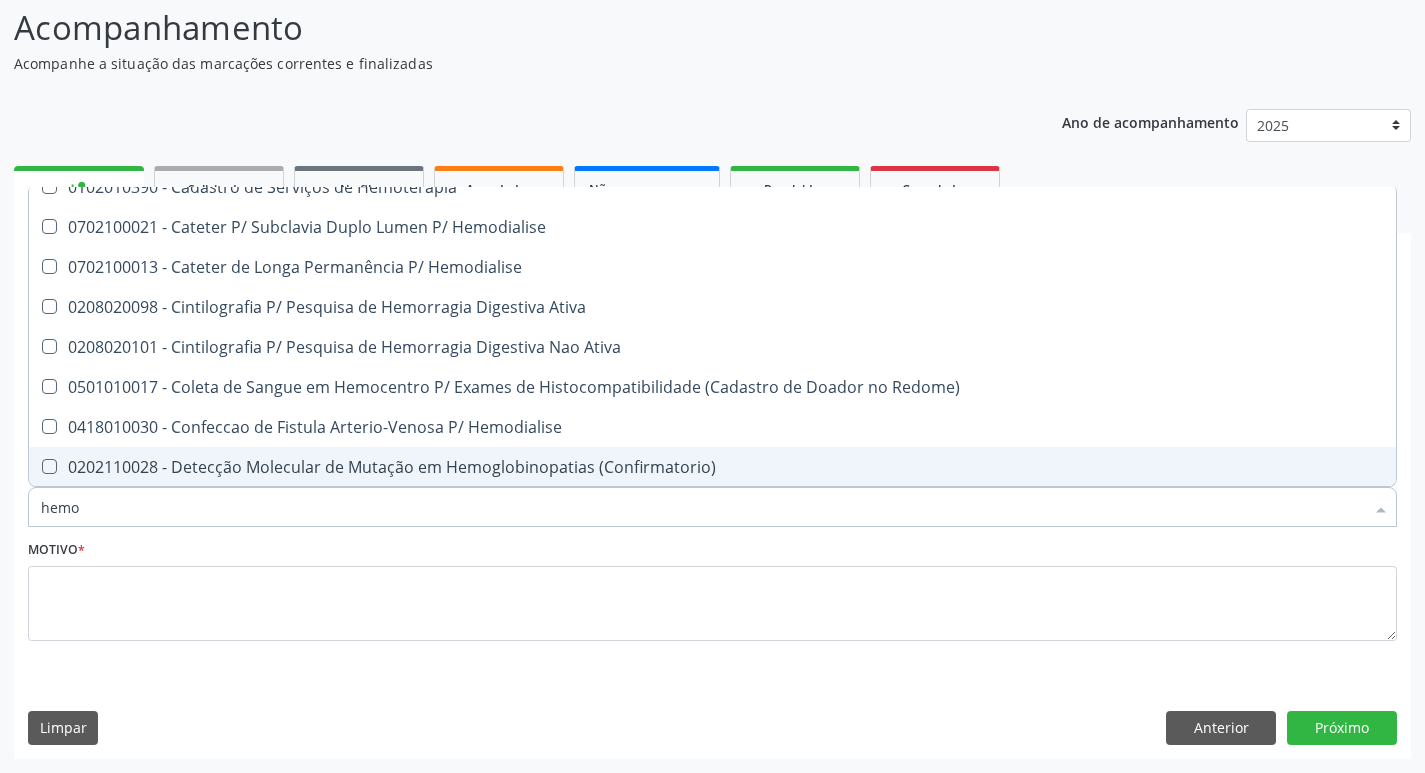 type on "hem" 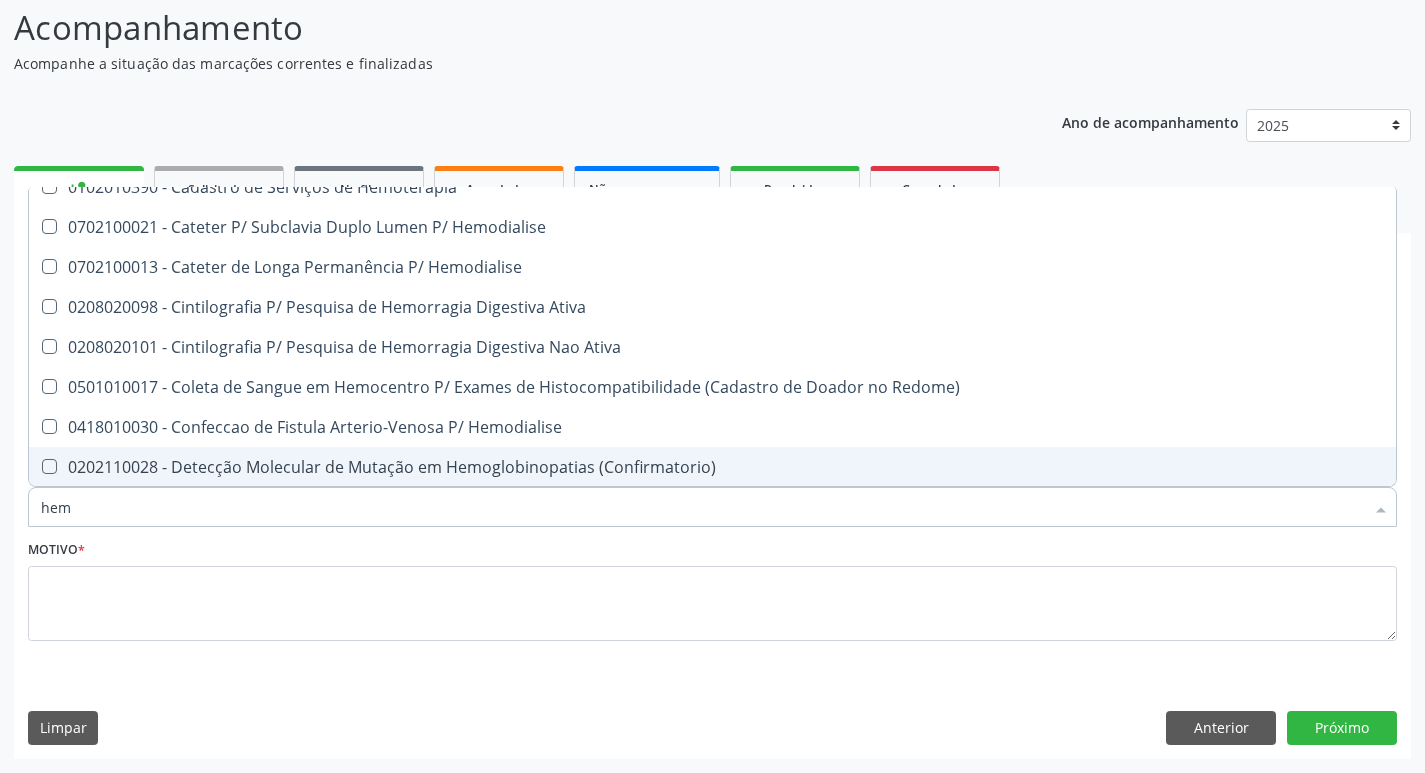 checkbox on "false" 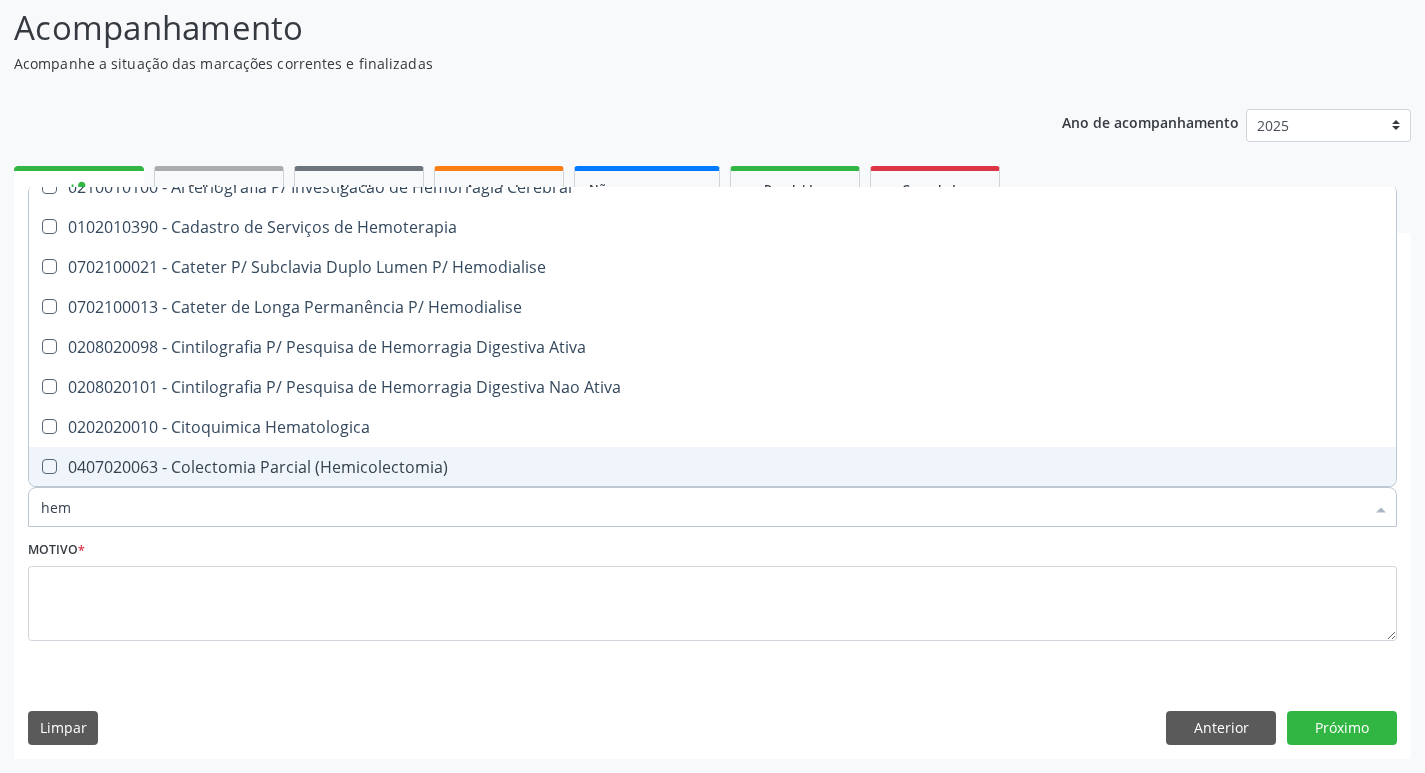 type on "he" 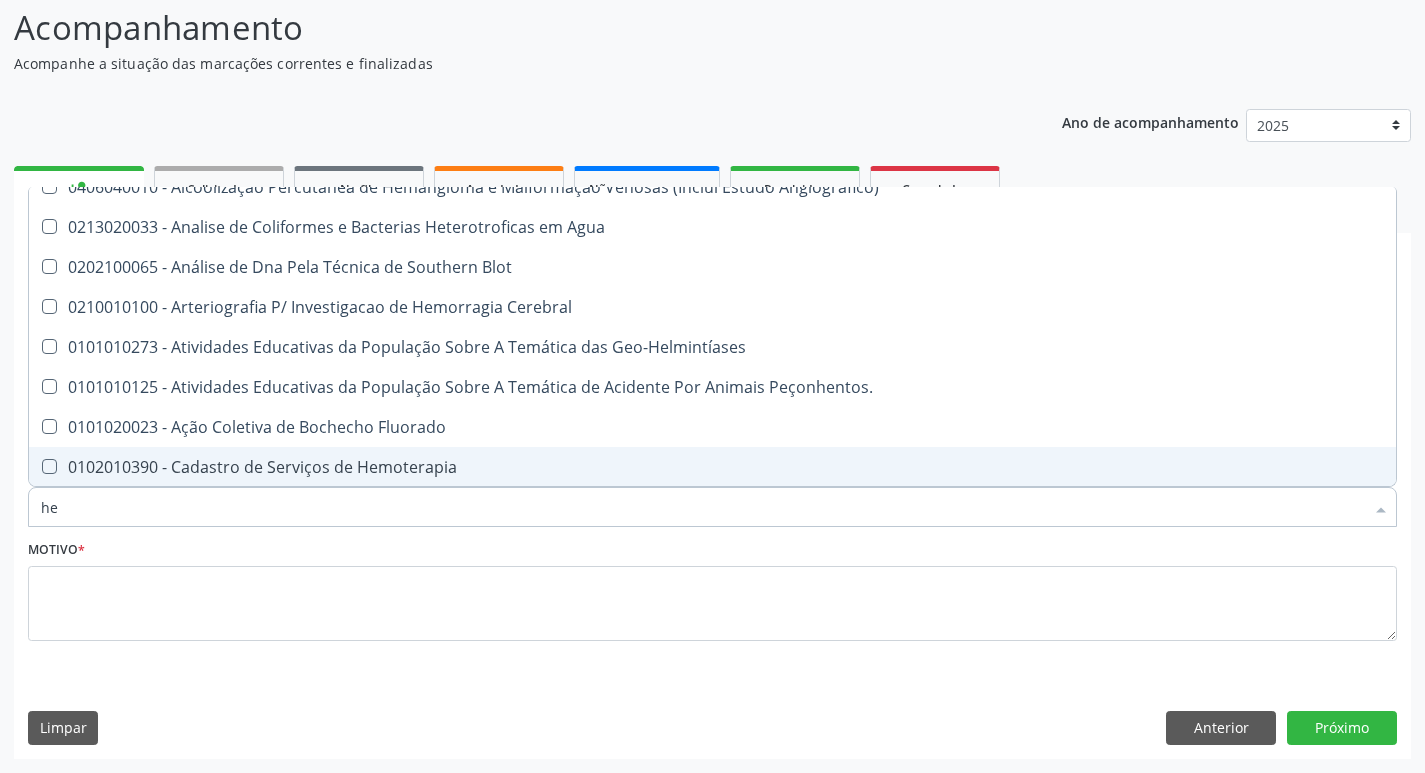 type on "h" 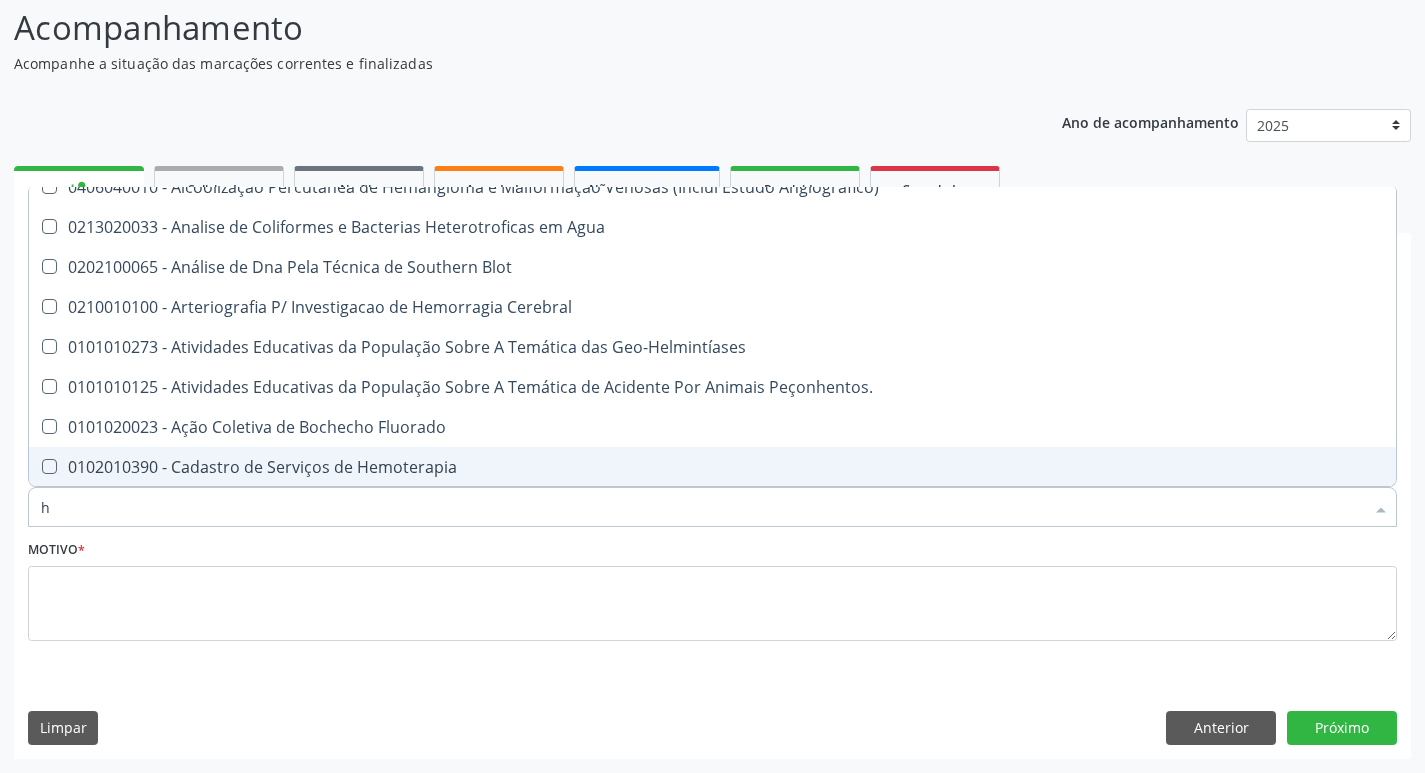 type 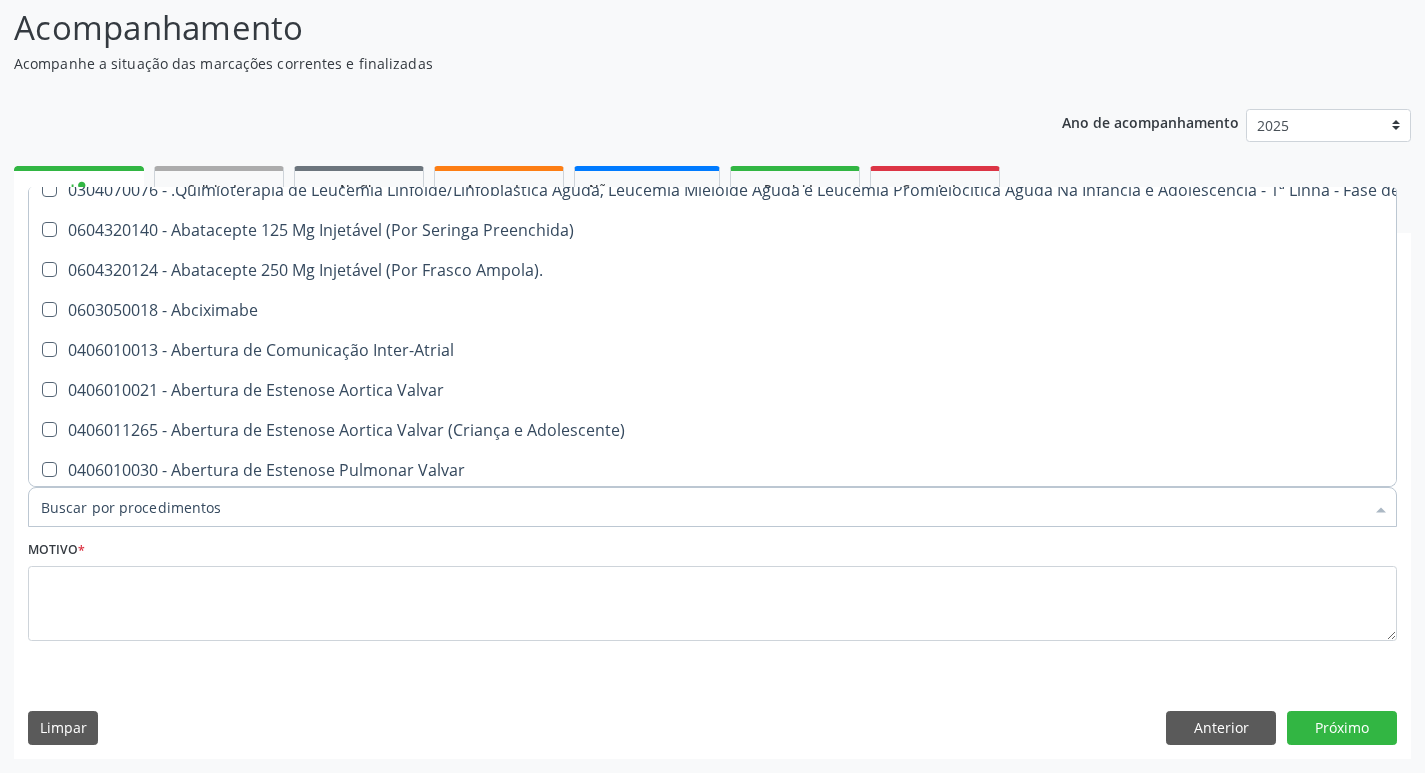 checkbox on "false" 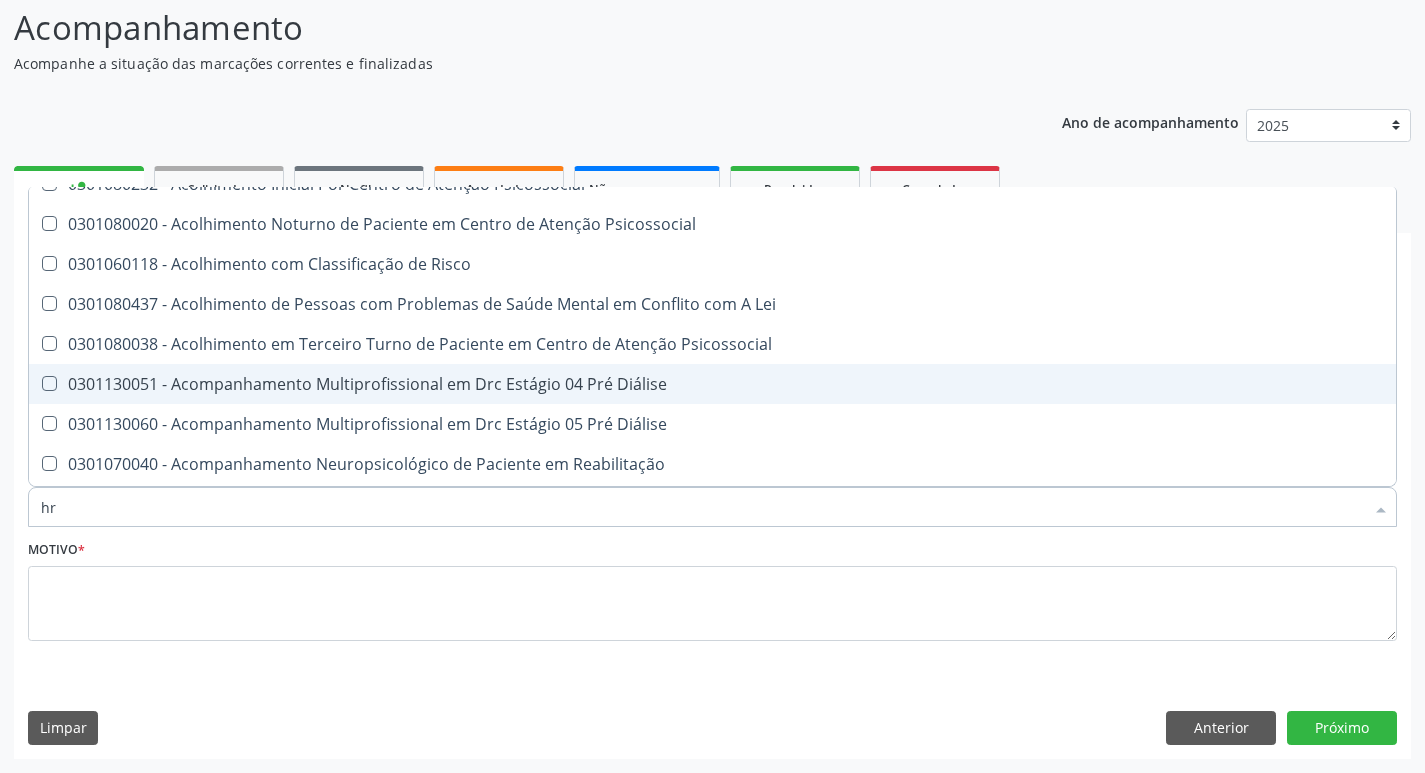 scroll, scrollTop: 0, scrollLeft: 0, axis: both 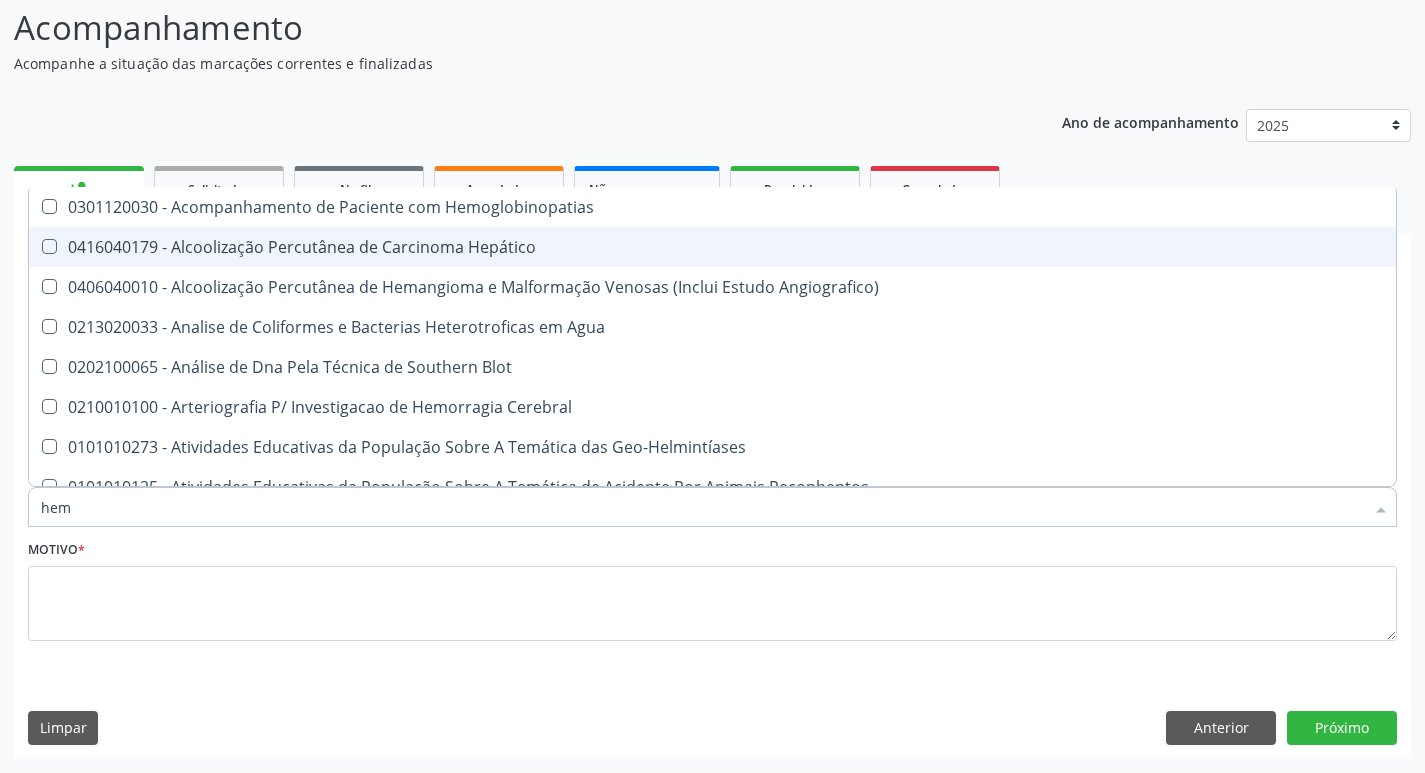 type on "hemo" 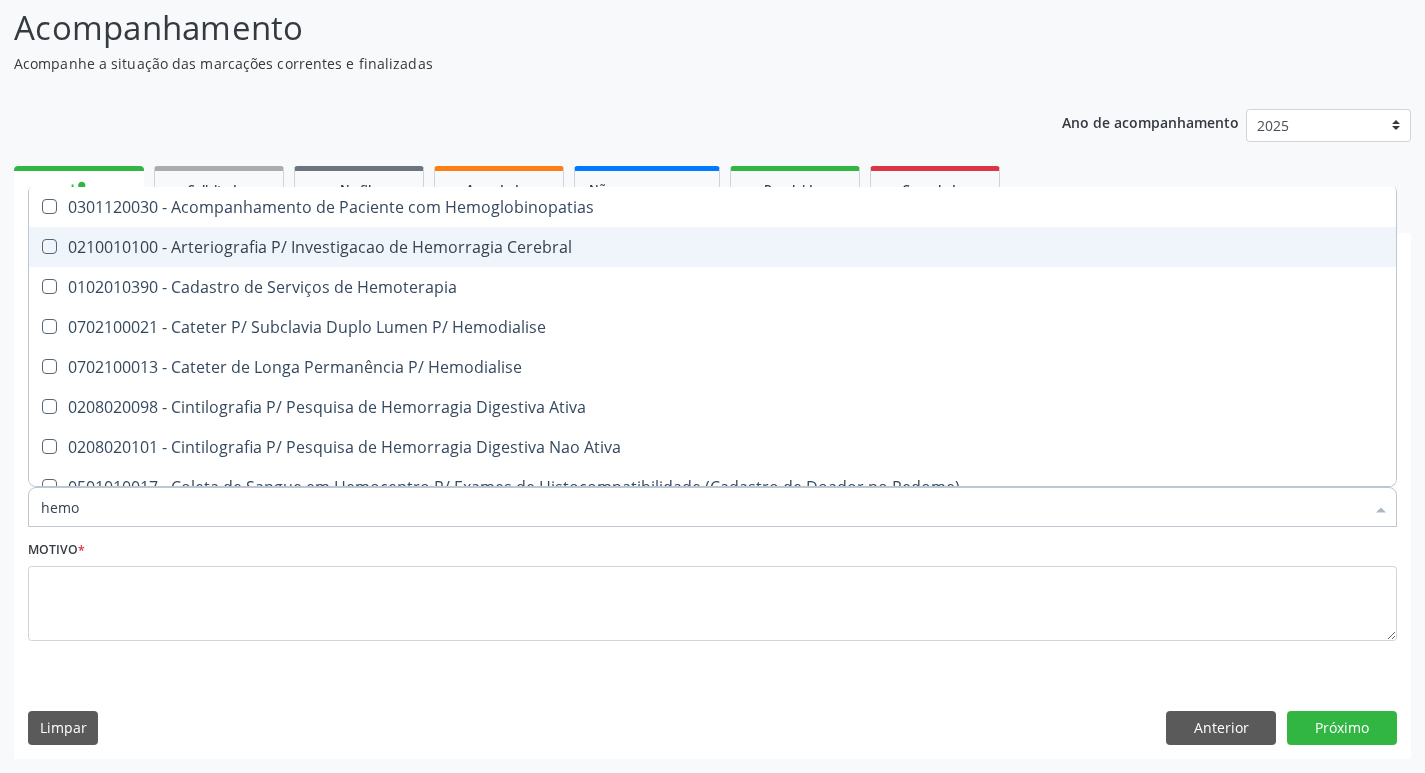 type on "hemog" 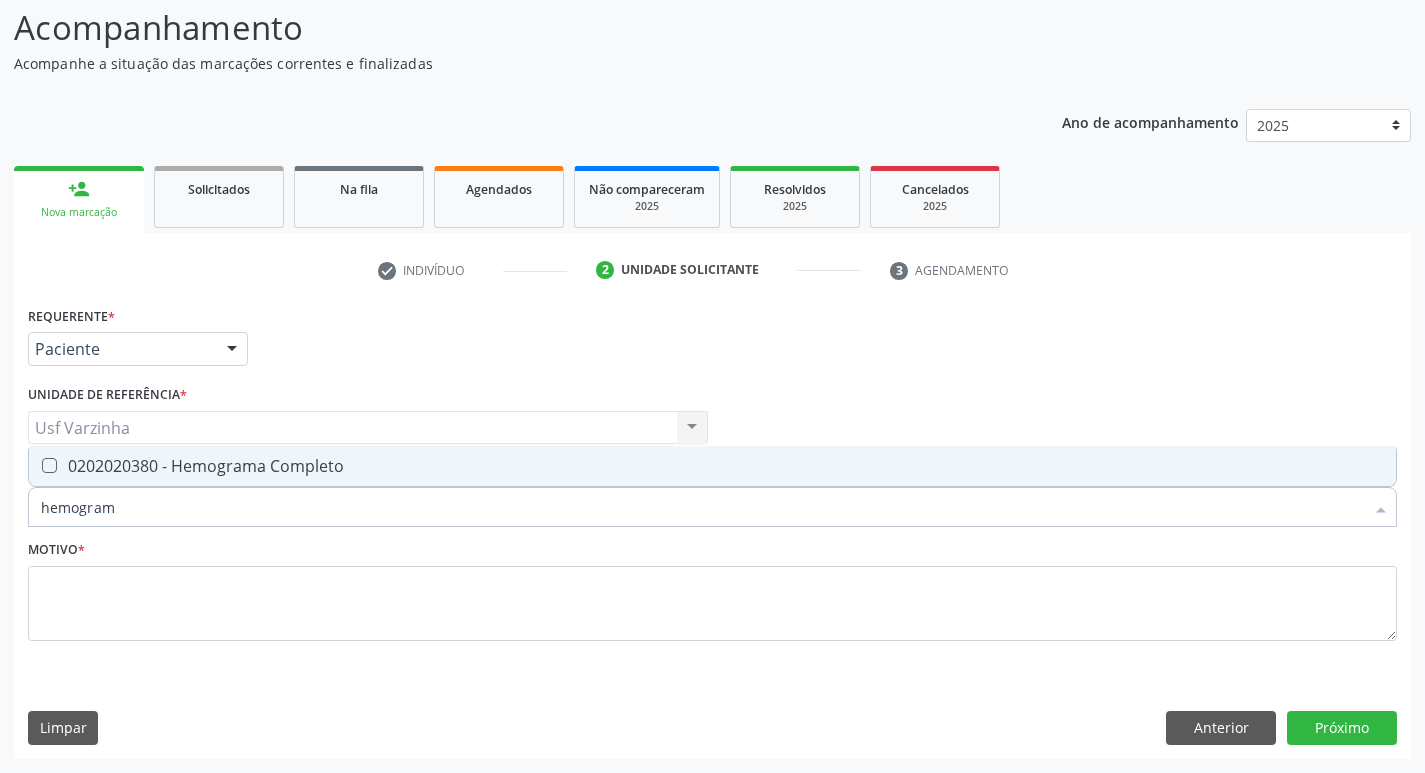 type on "hemograma" 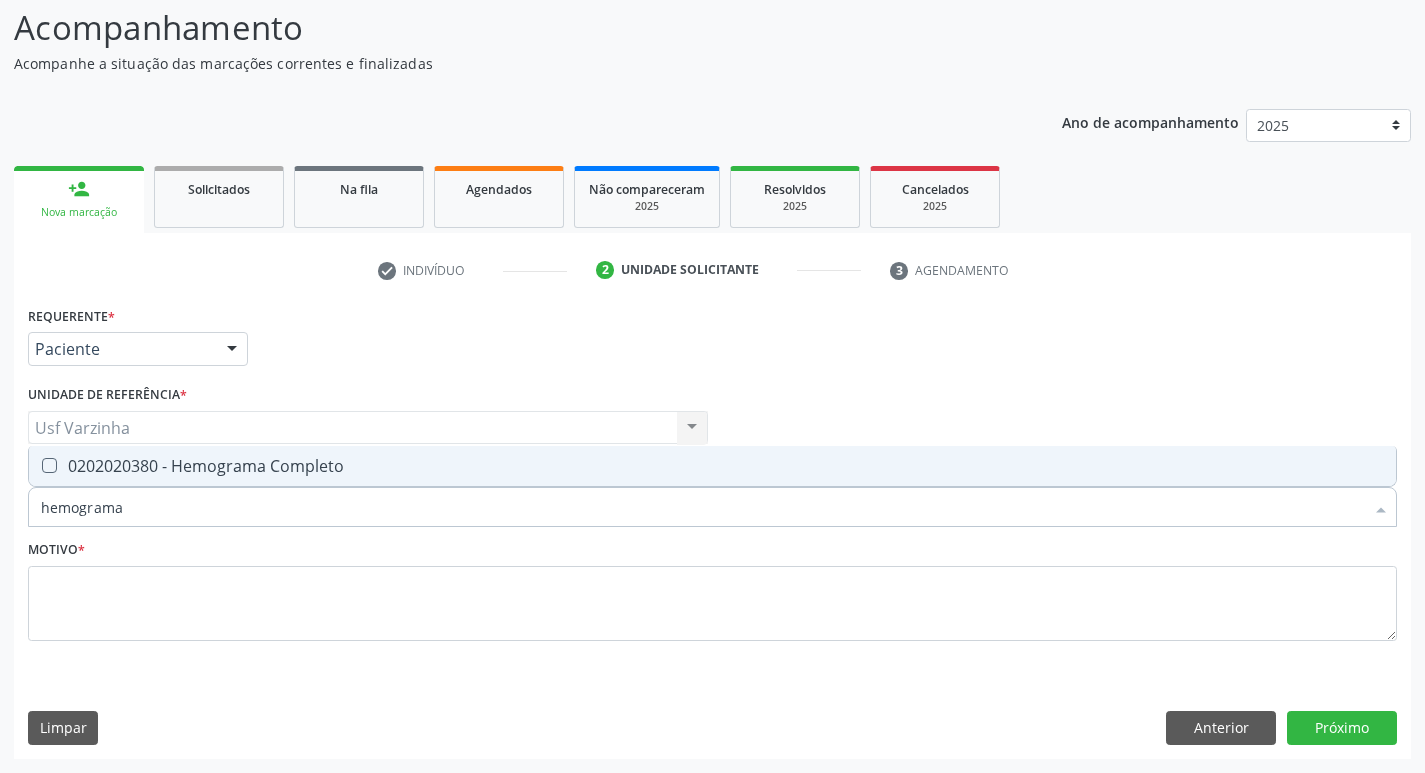drag, startPoint x: 156, startPoint y: 465, endPoint x: 100, endPoint y: 486, distance: 59.808025 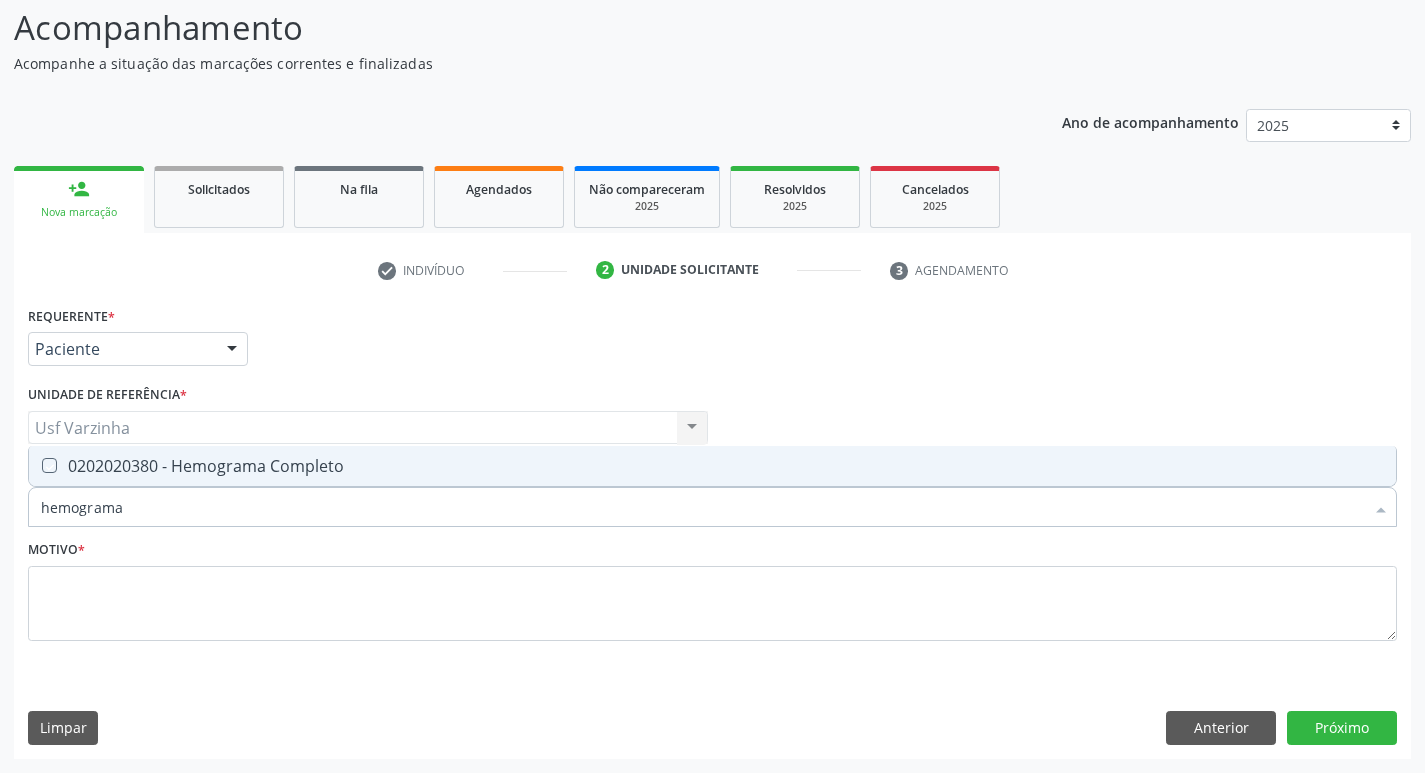 checkbox on "true" 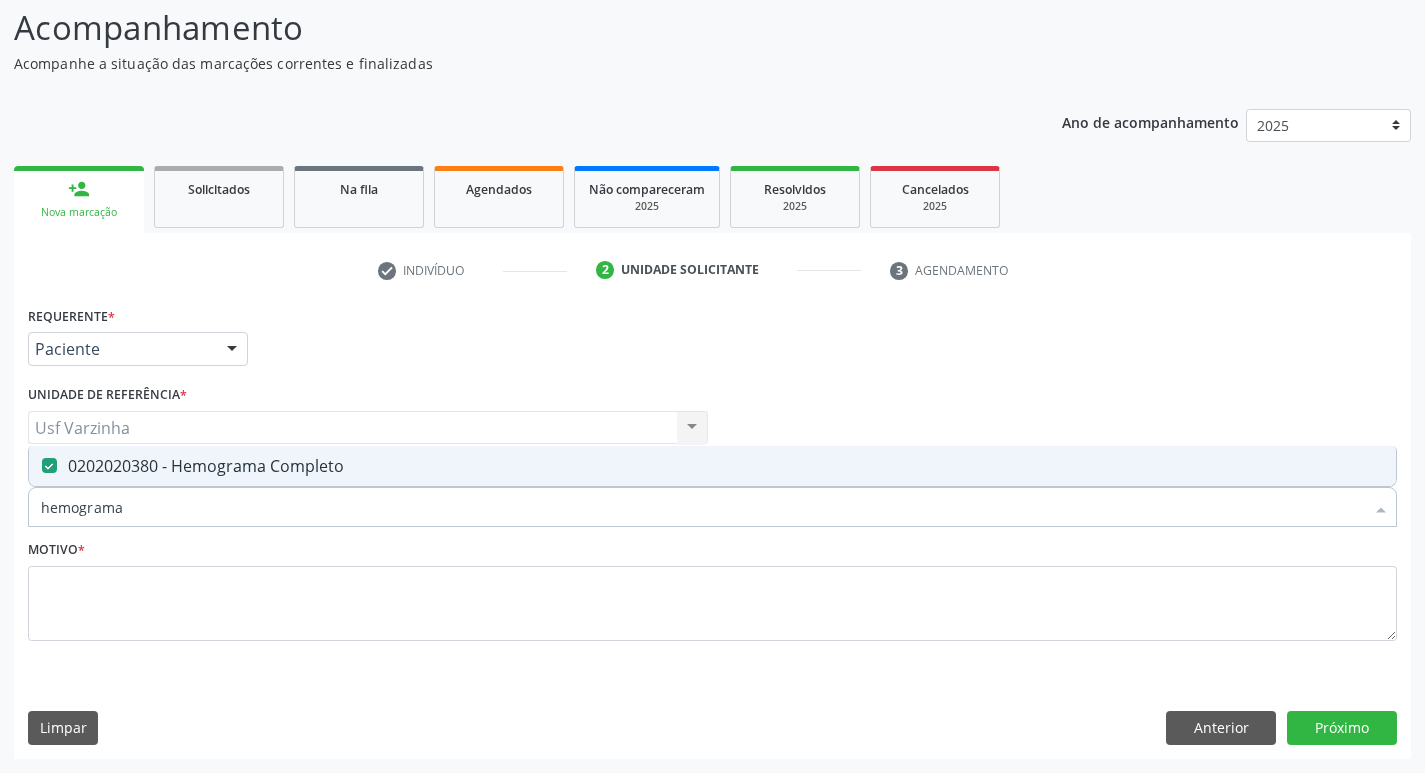 click on "hemograma" at bounding box center [702, 507] 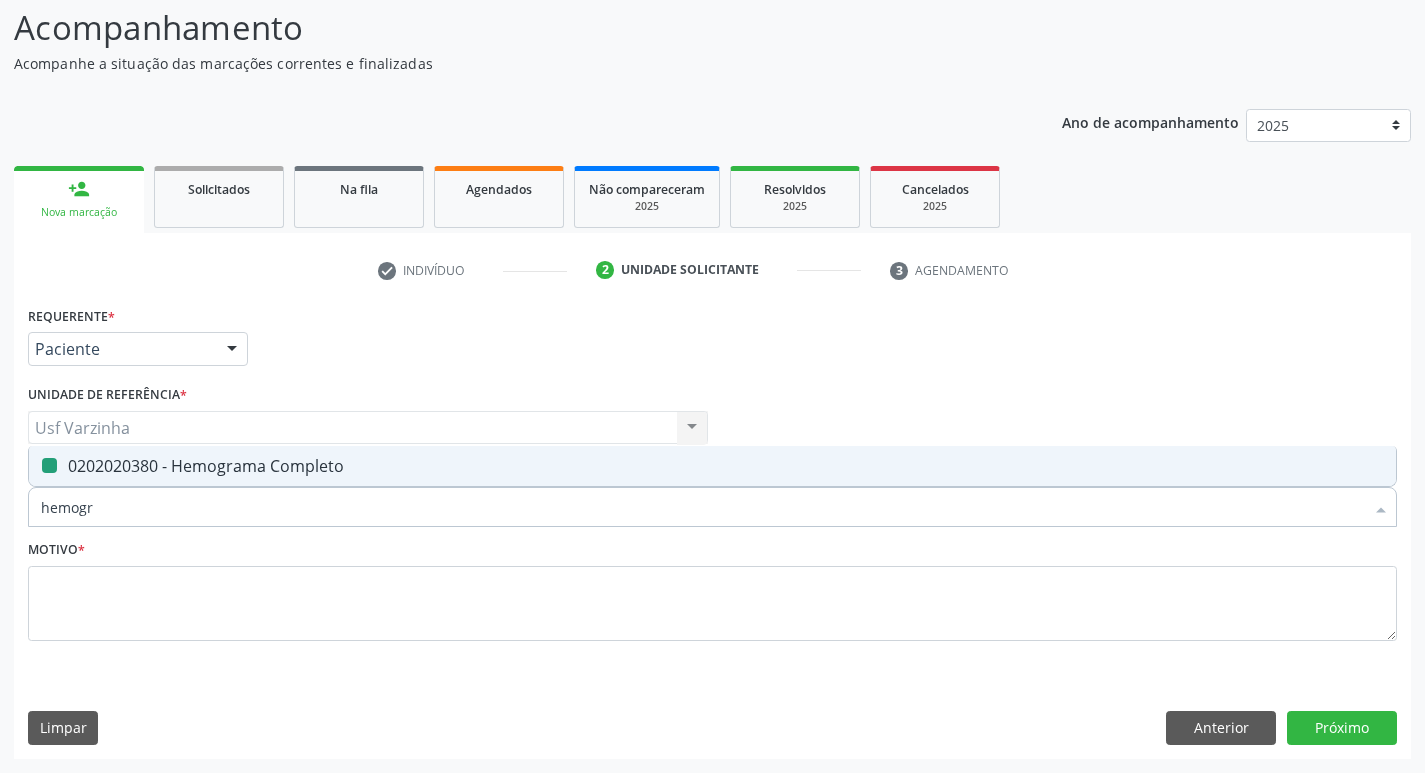 type on "hemog" 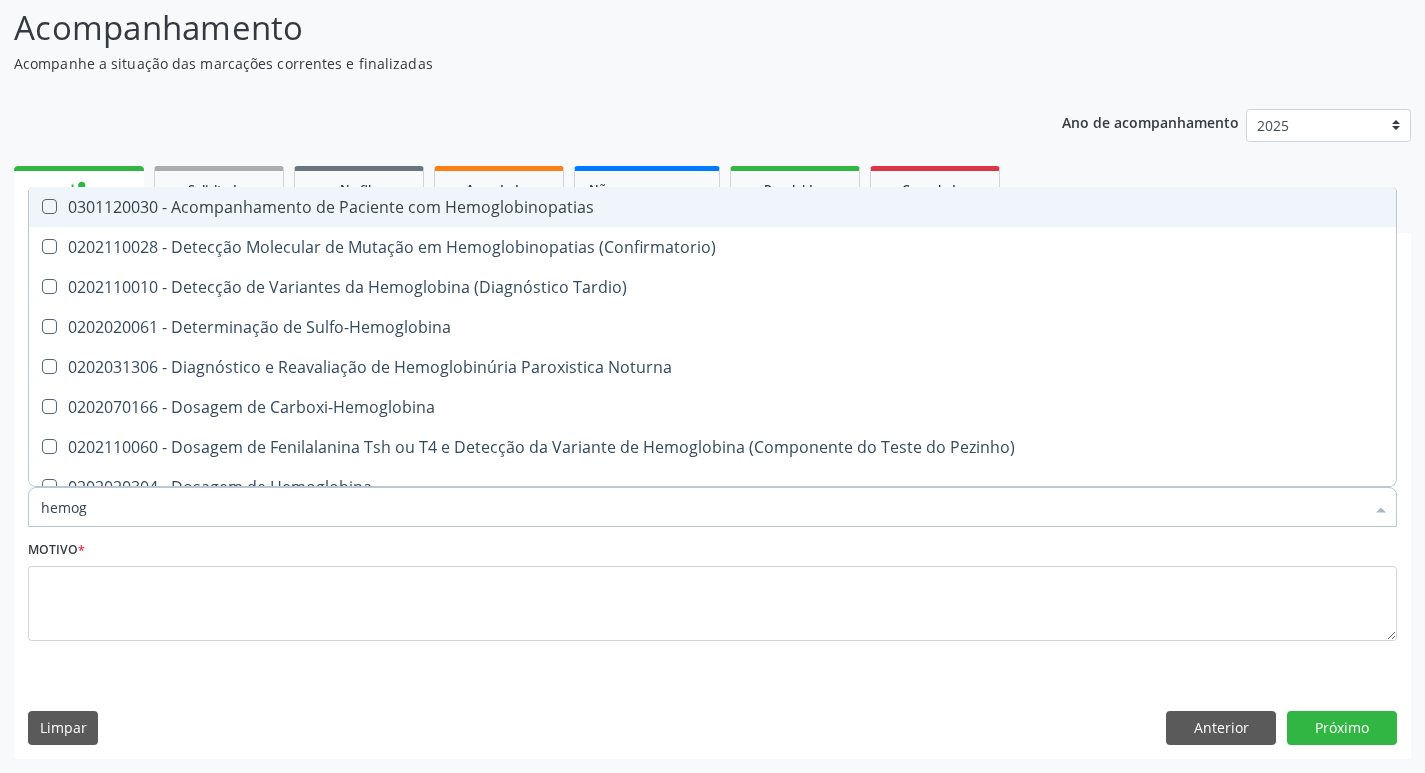 type on "hemo" 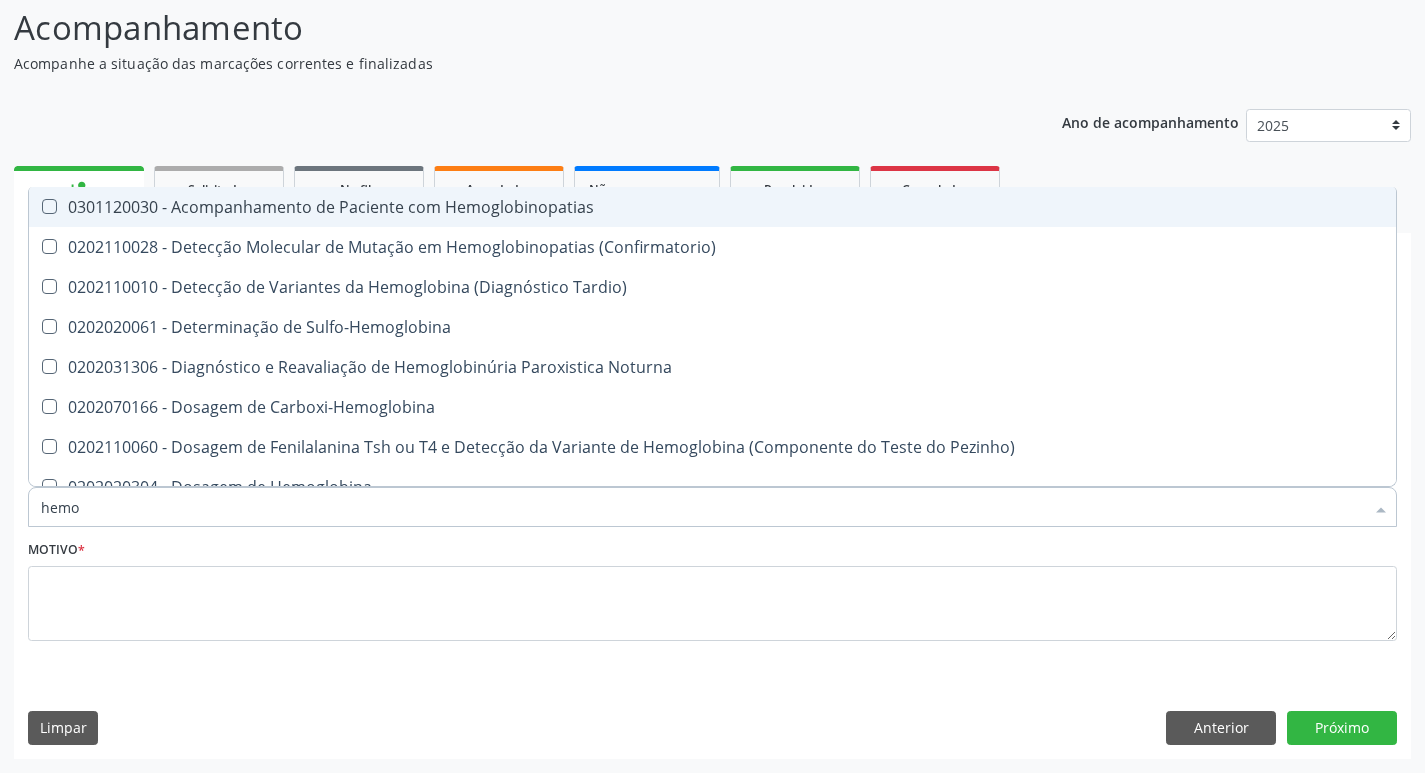 checkbox on "false" 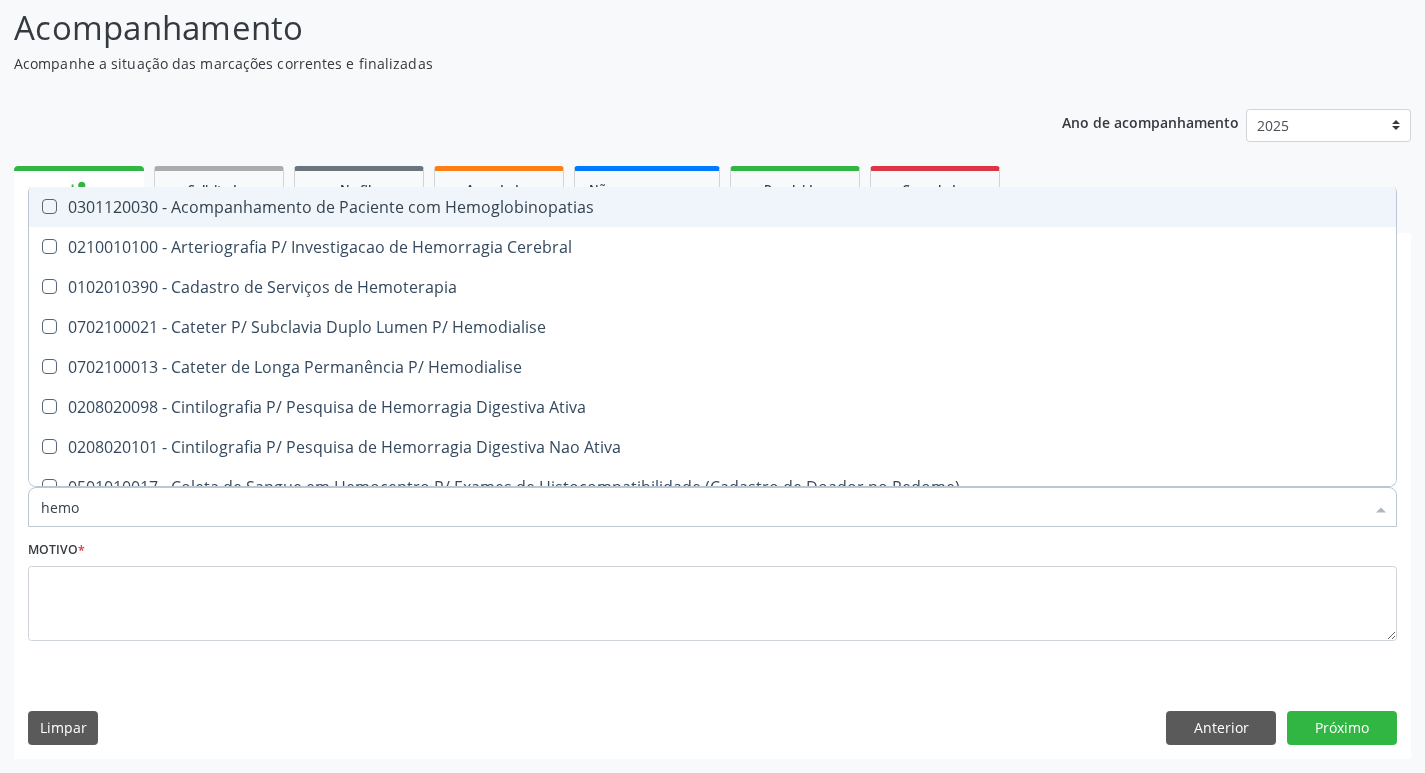type on "hem" 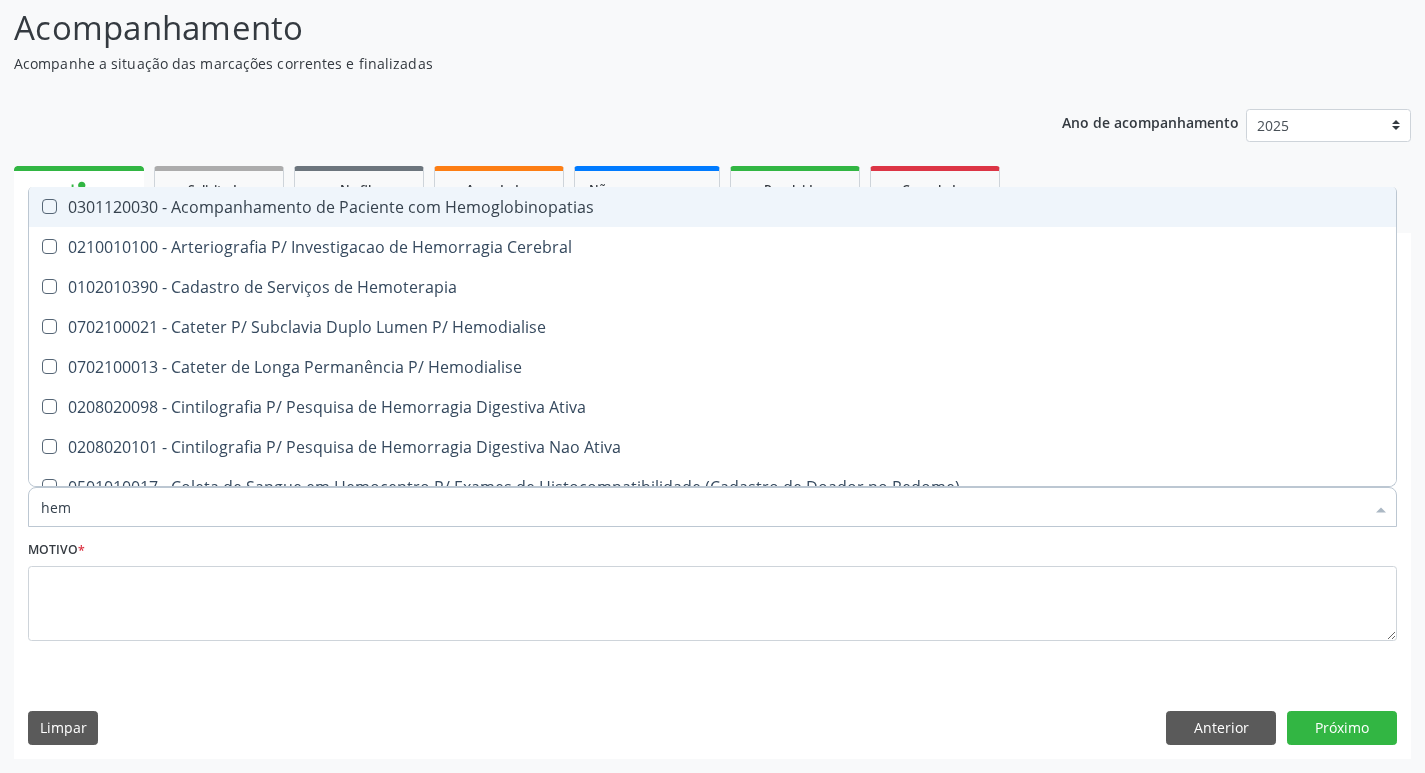 checkbox on "false" 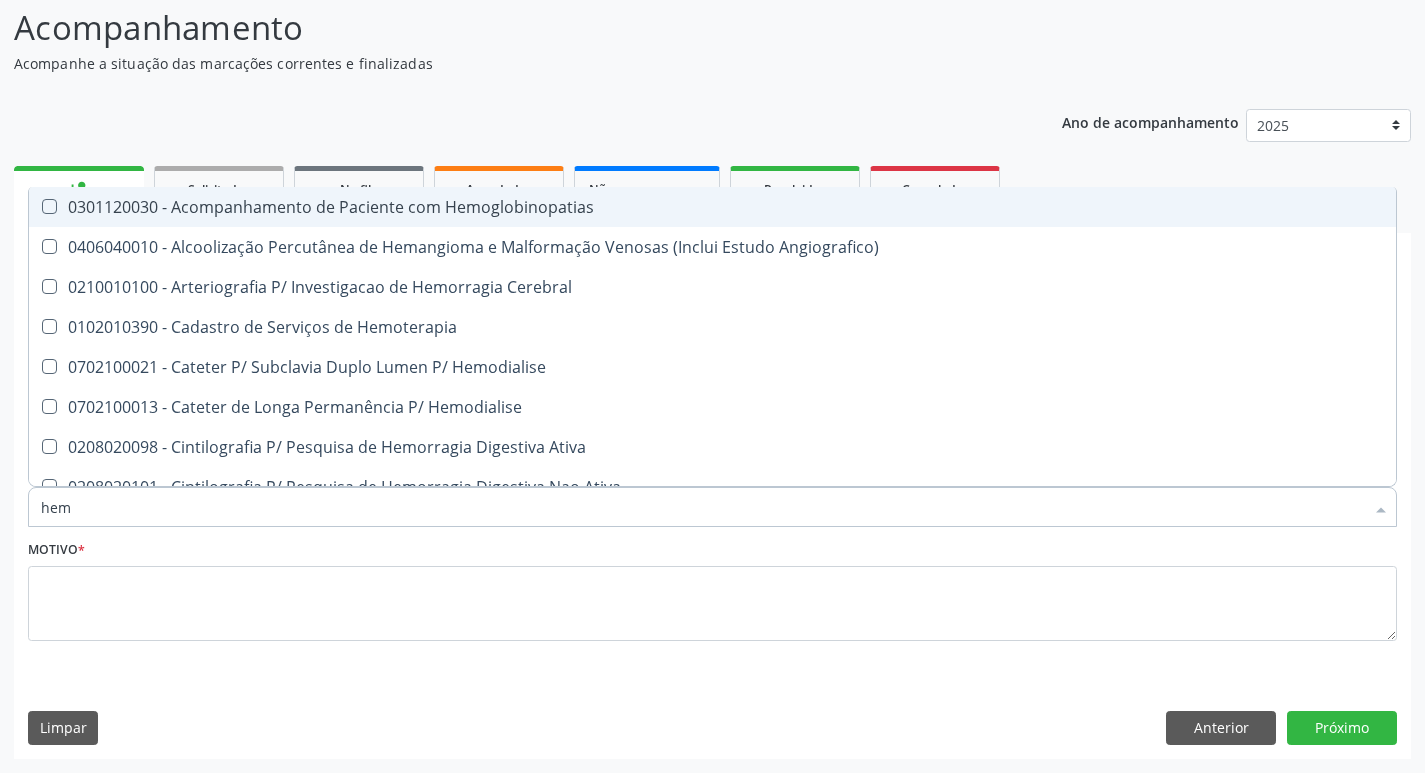 type on "he" 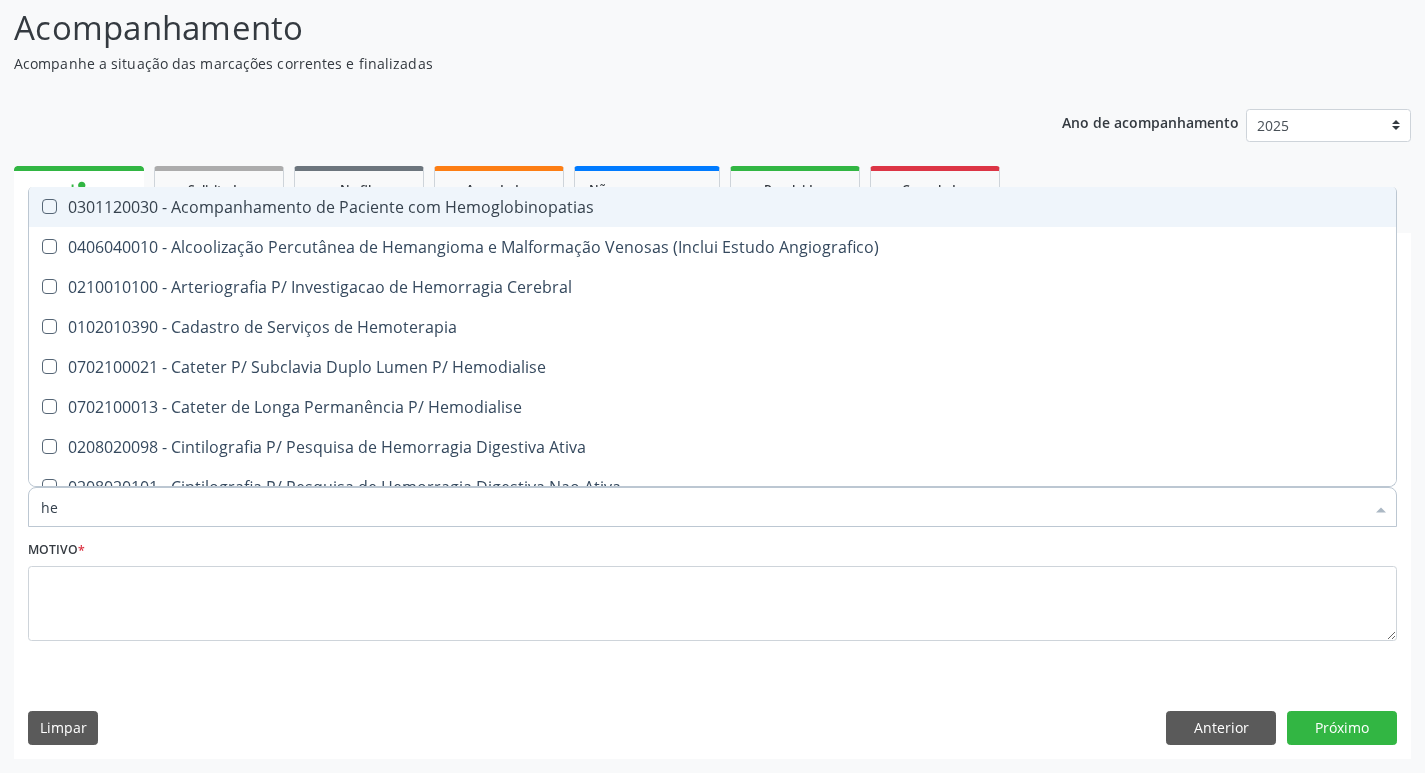 checkbox on "false" 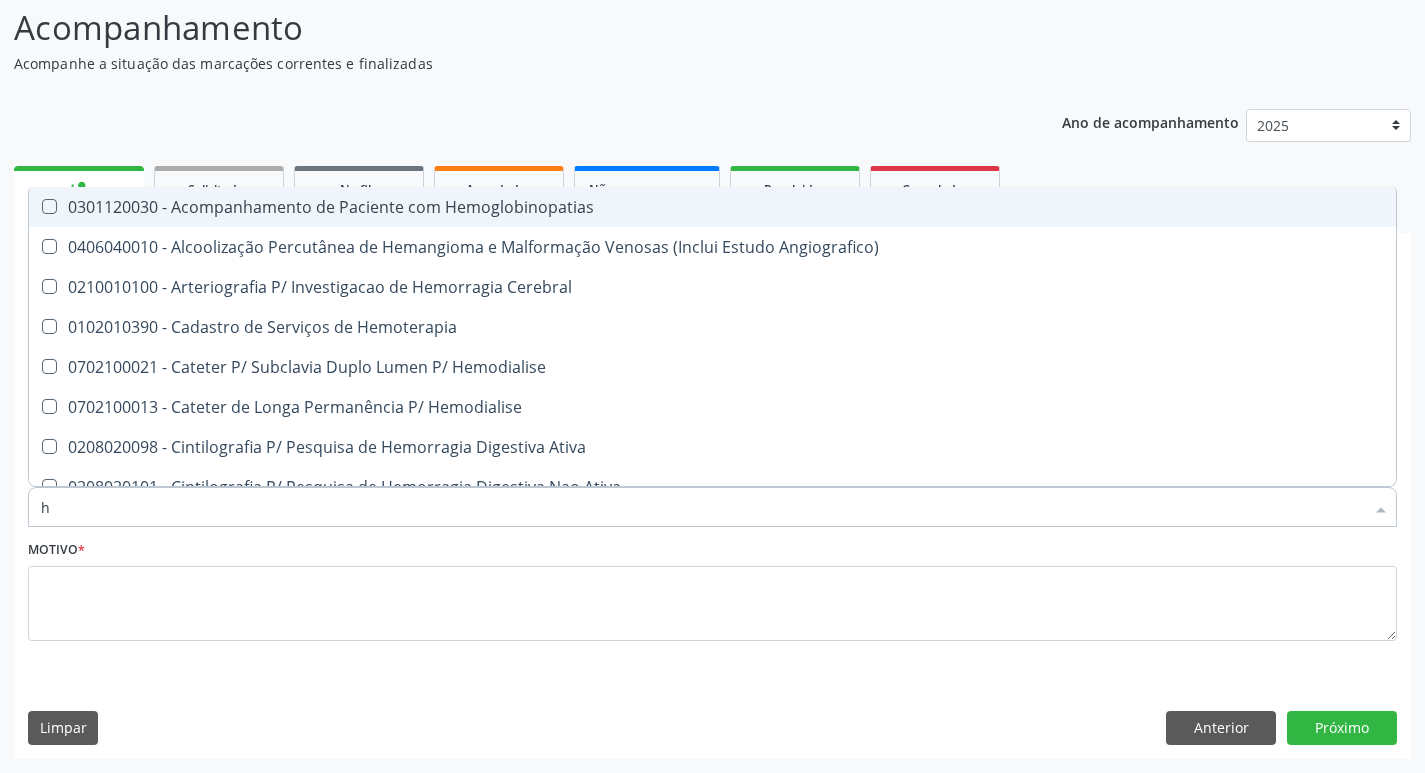 type 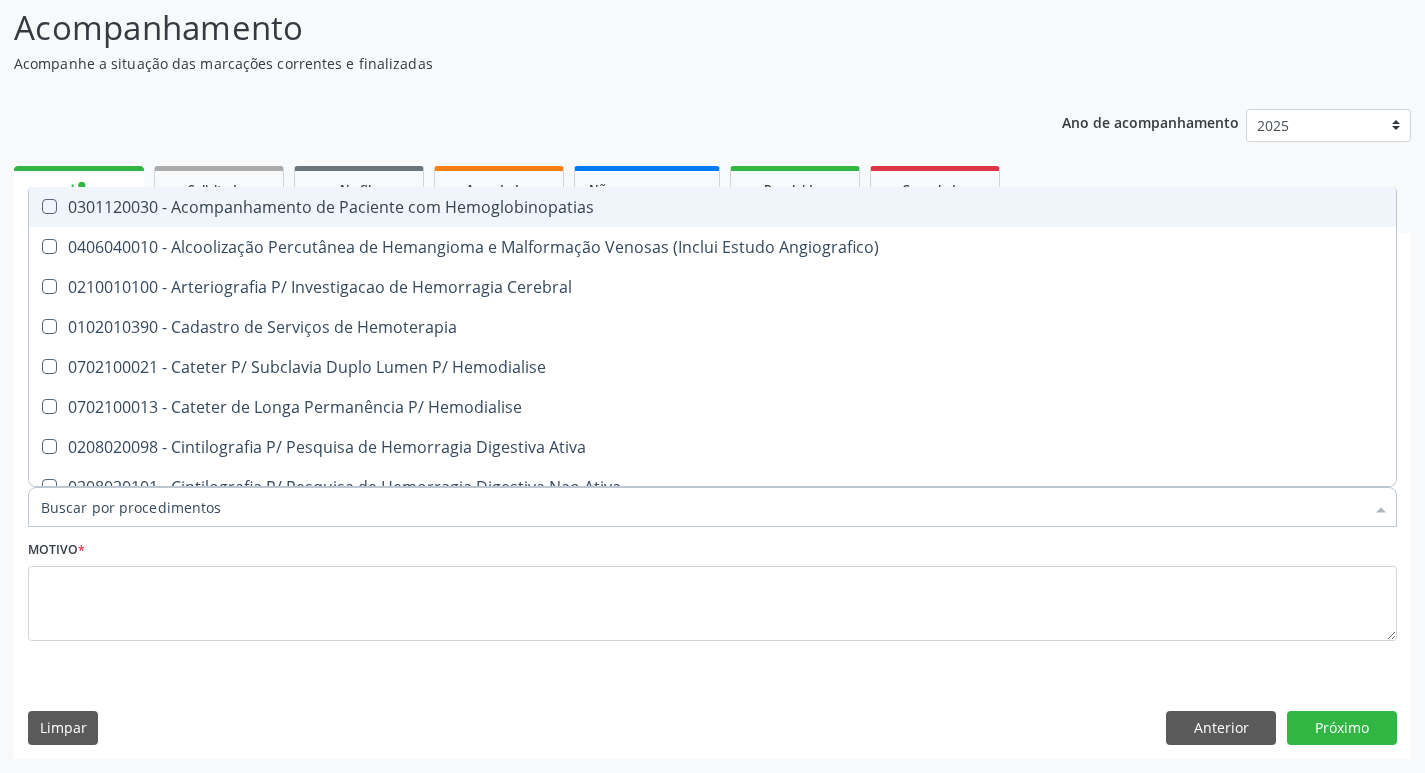 checkbox on "false" 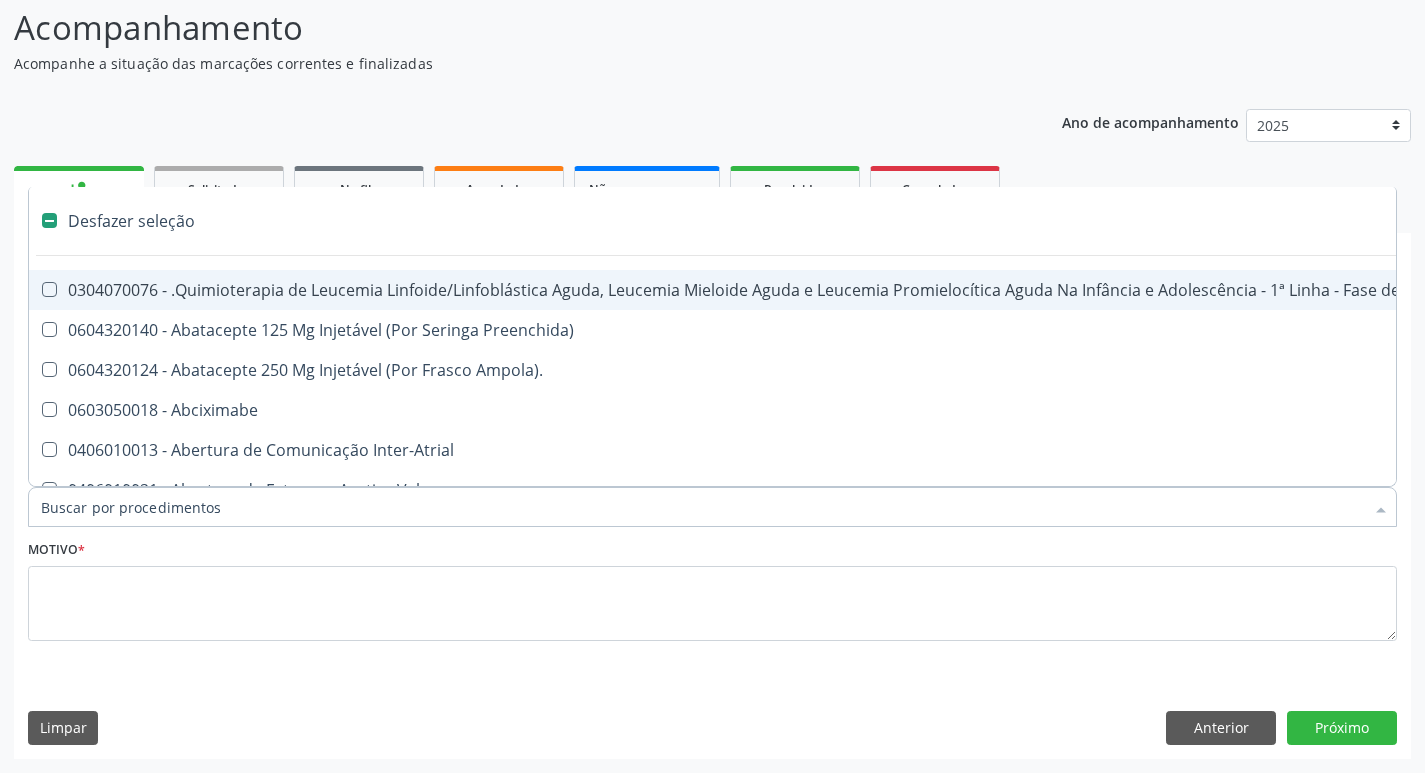 type on "l" 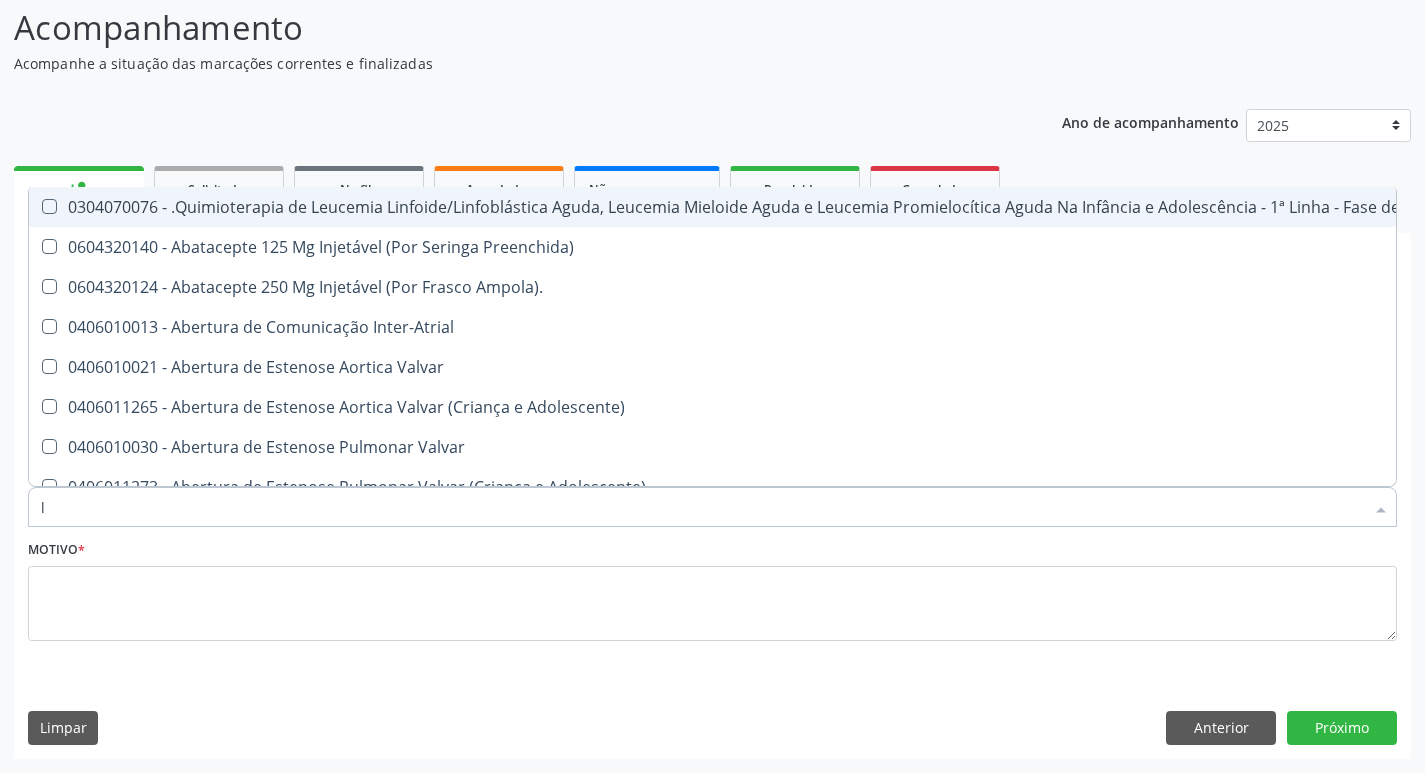 type on "la" 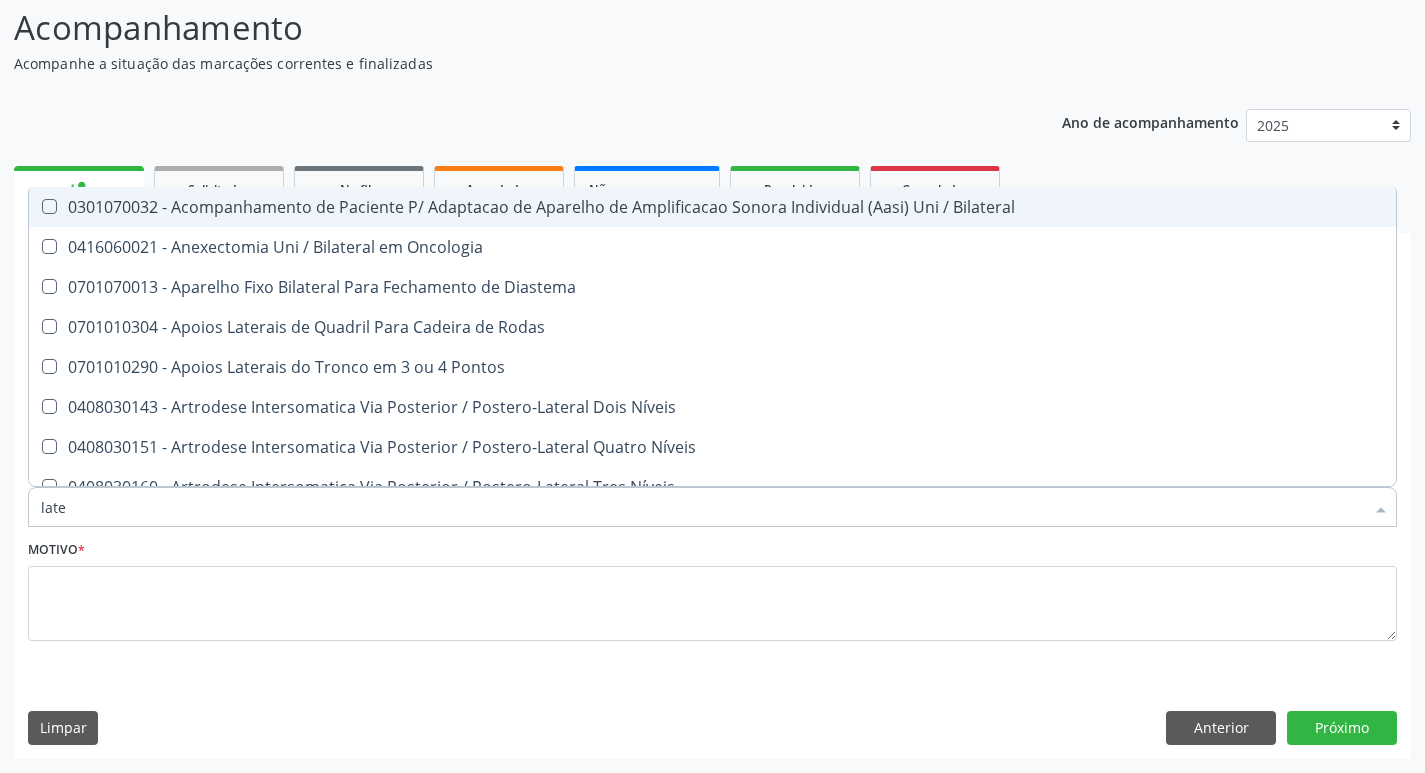 type on "latex" 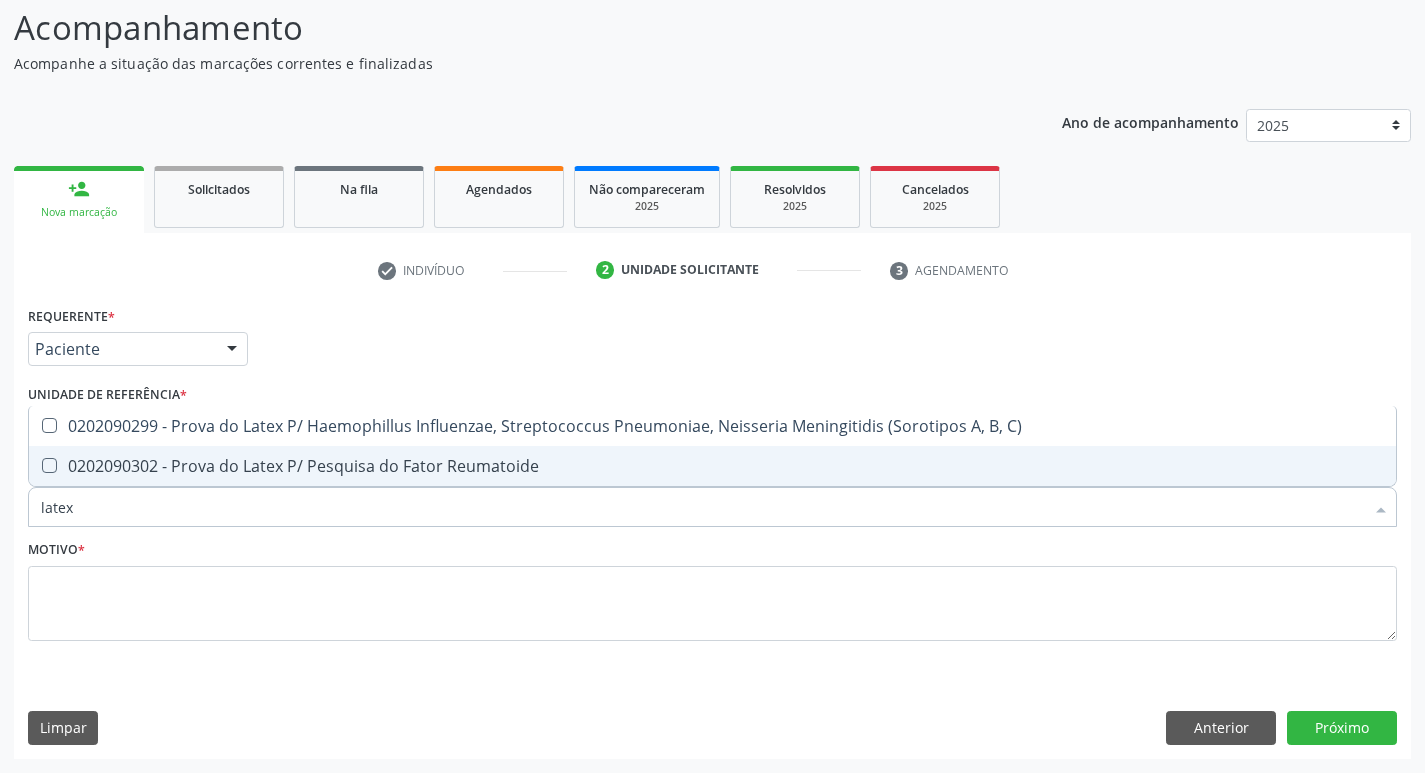 click on "0202090302 - Prova do Latex P/ Pesquisa do Fator Reumatoide" at bounding box center [712, 466] 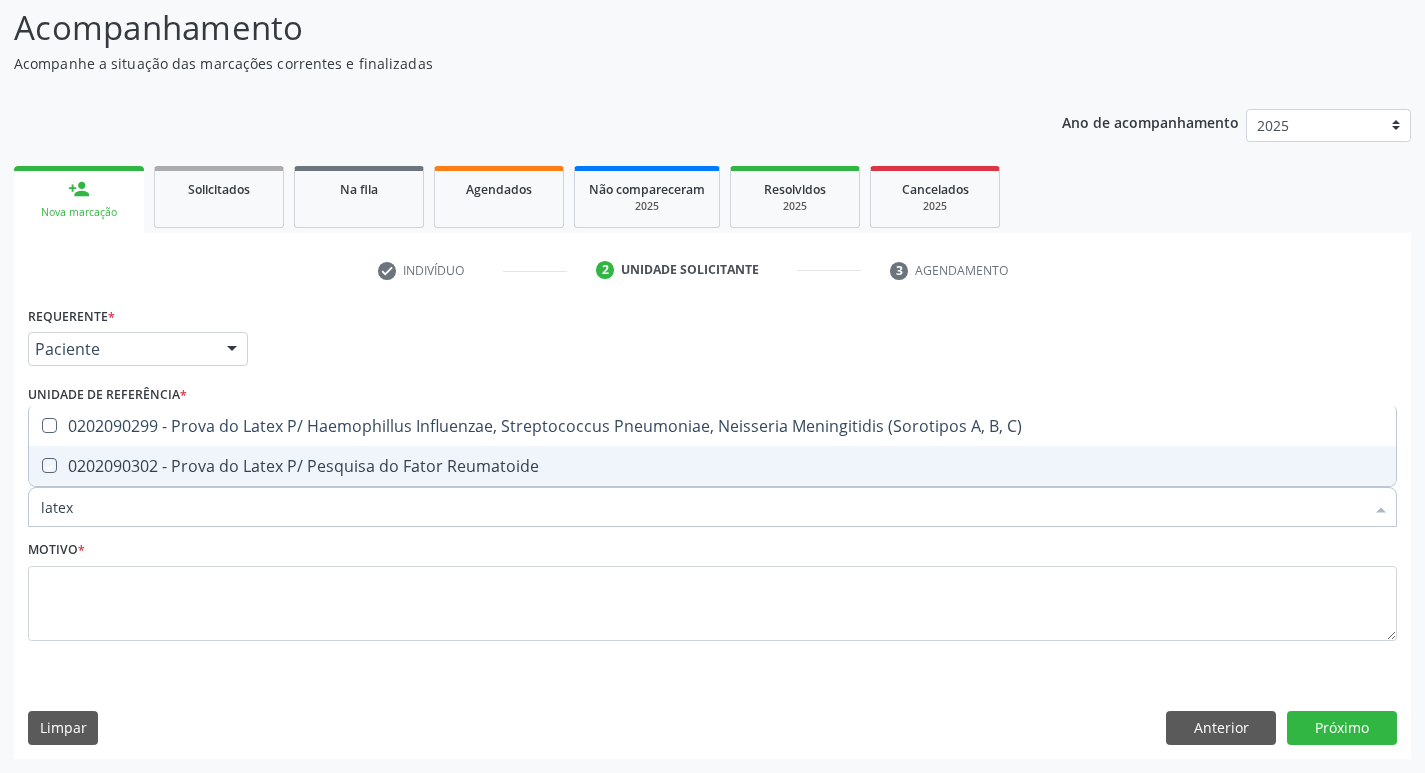 checkbox on "true" 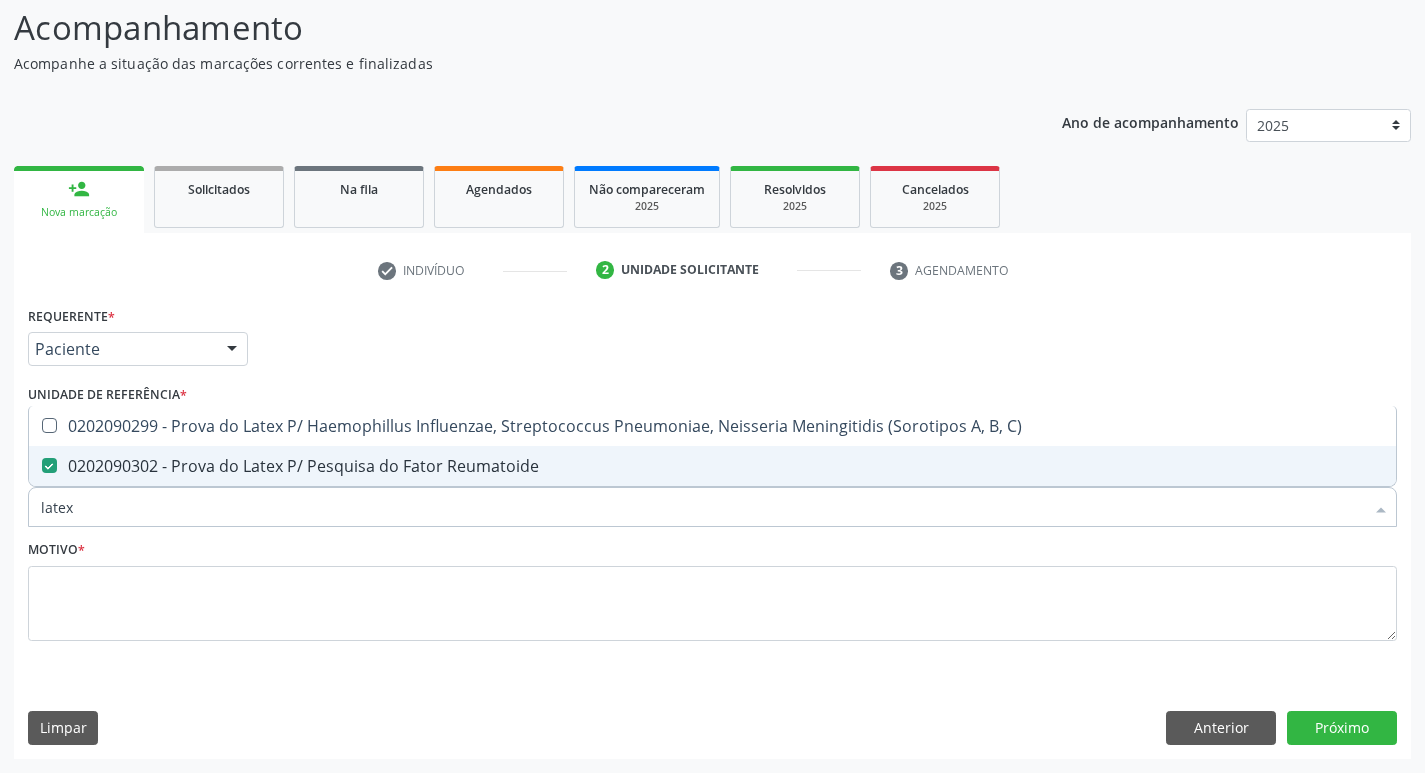 click on "latex" at bounding box center [702, 507] 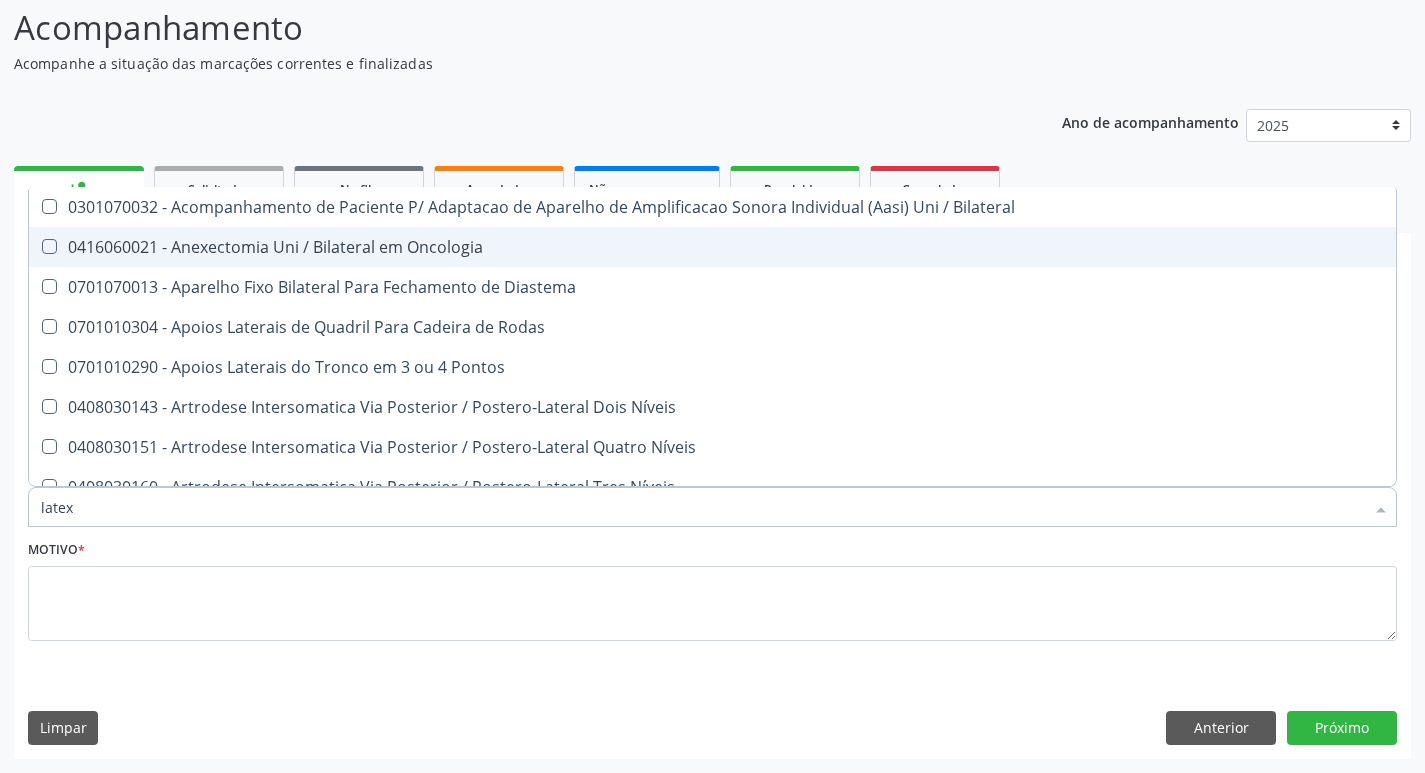 type on "late" 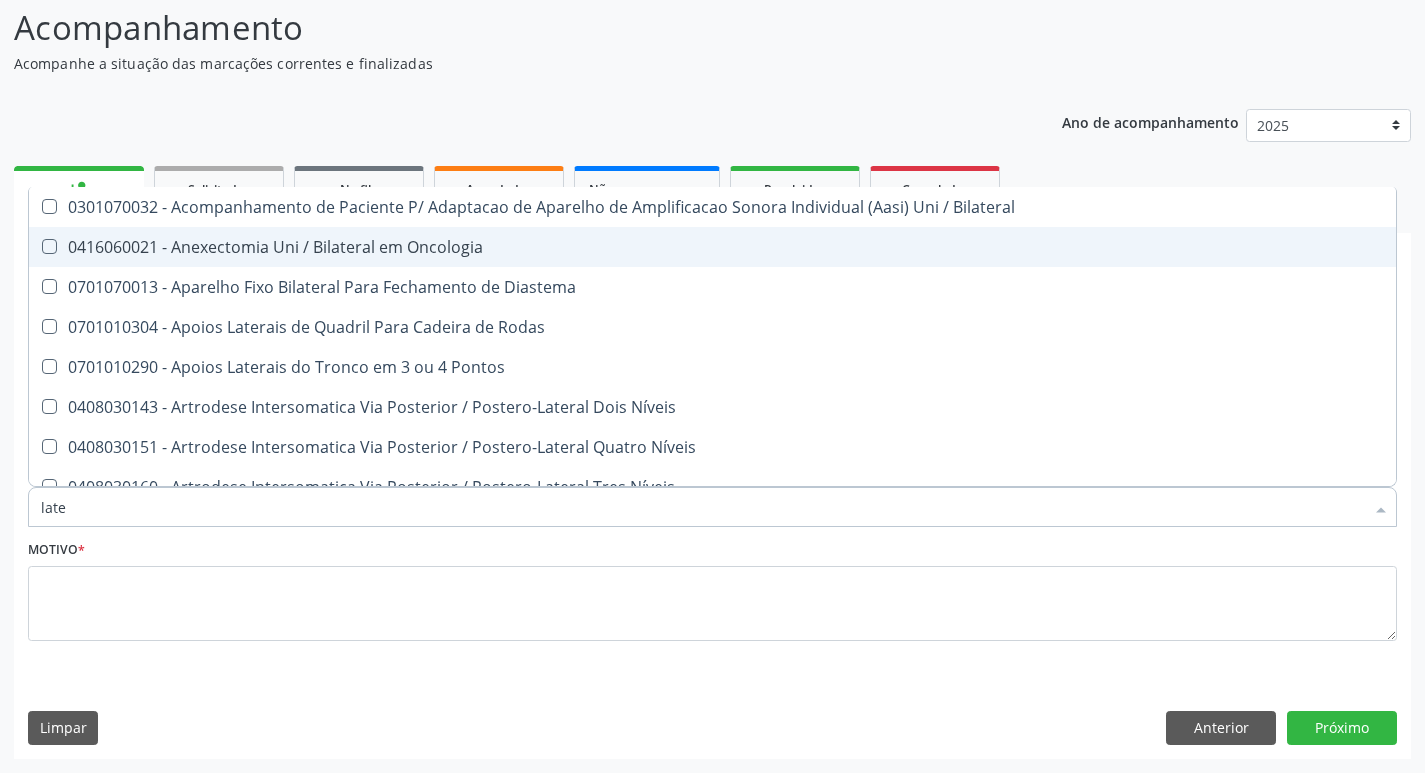 checkbox on "false" 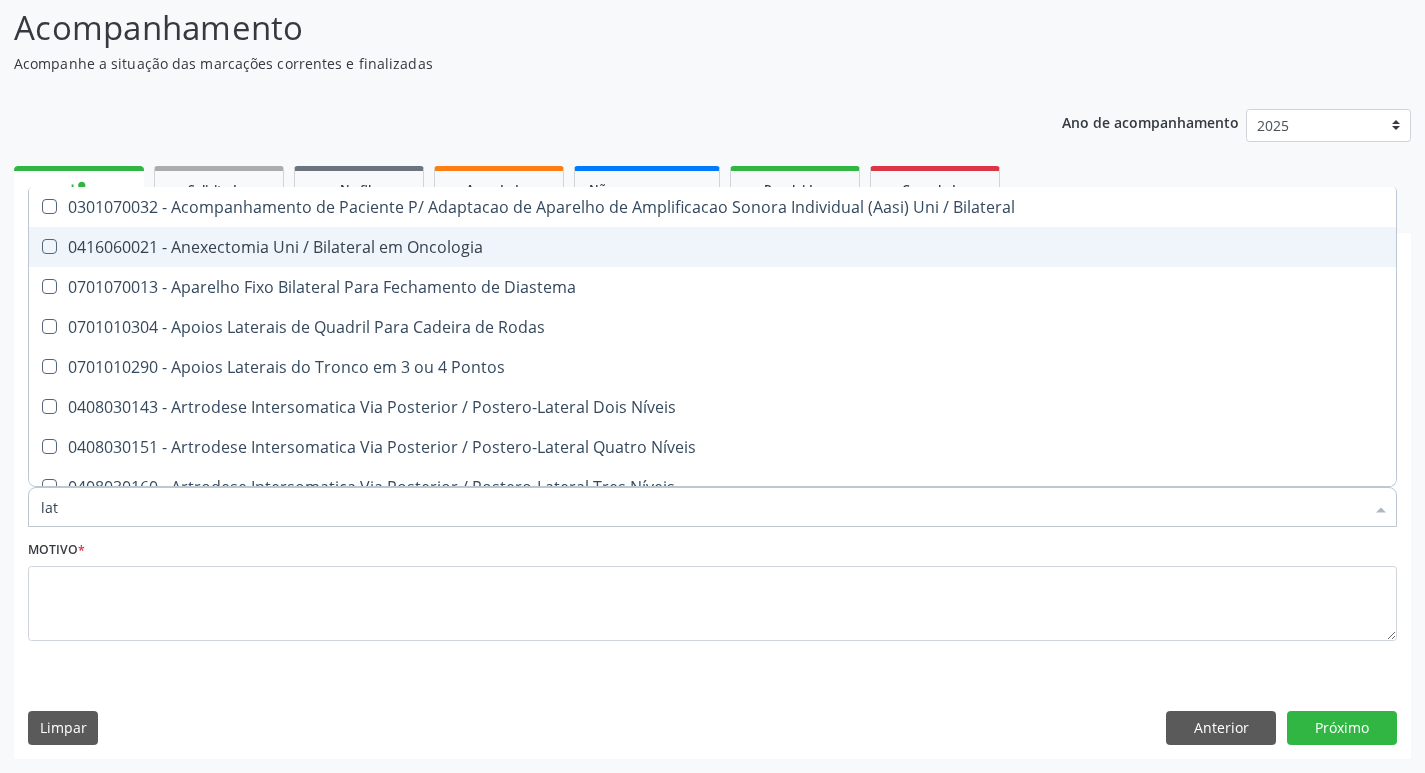checkbox on "false" 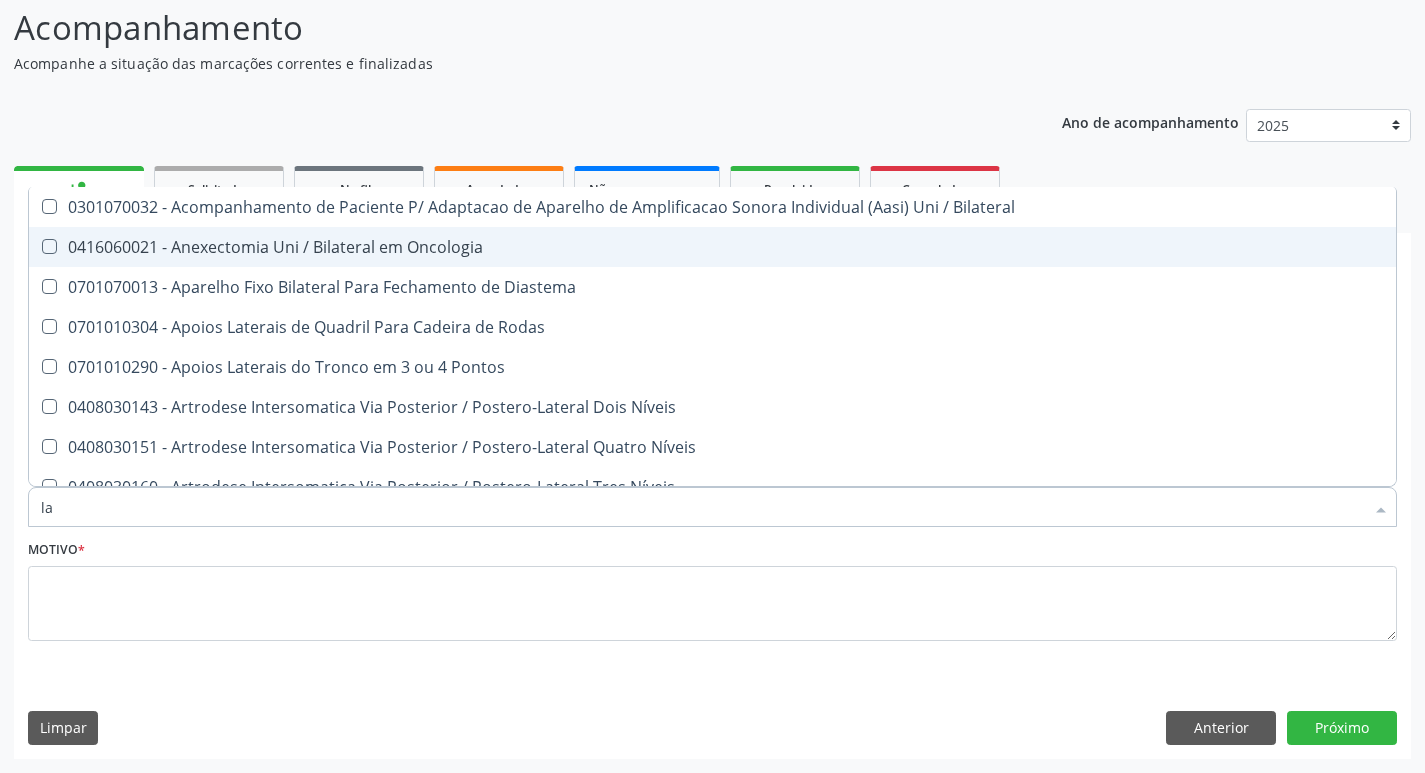 type on "l" 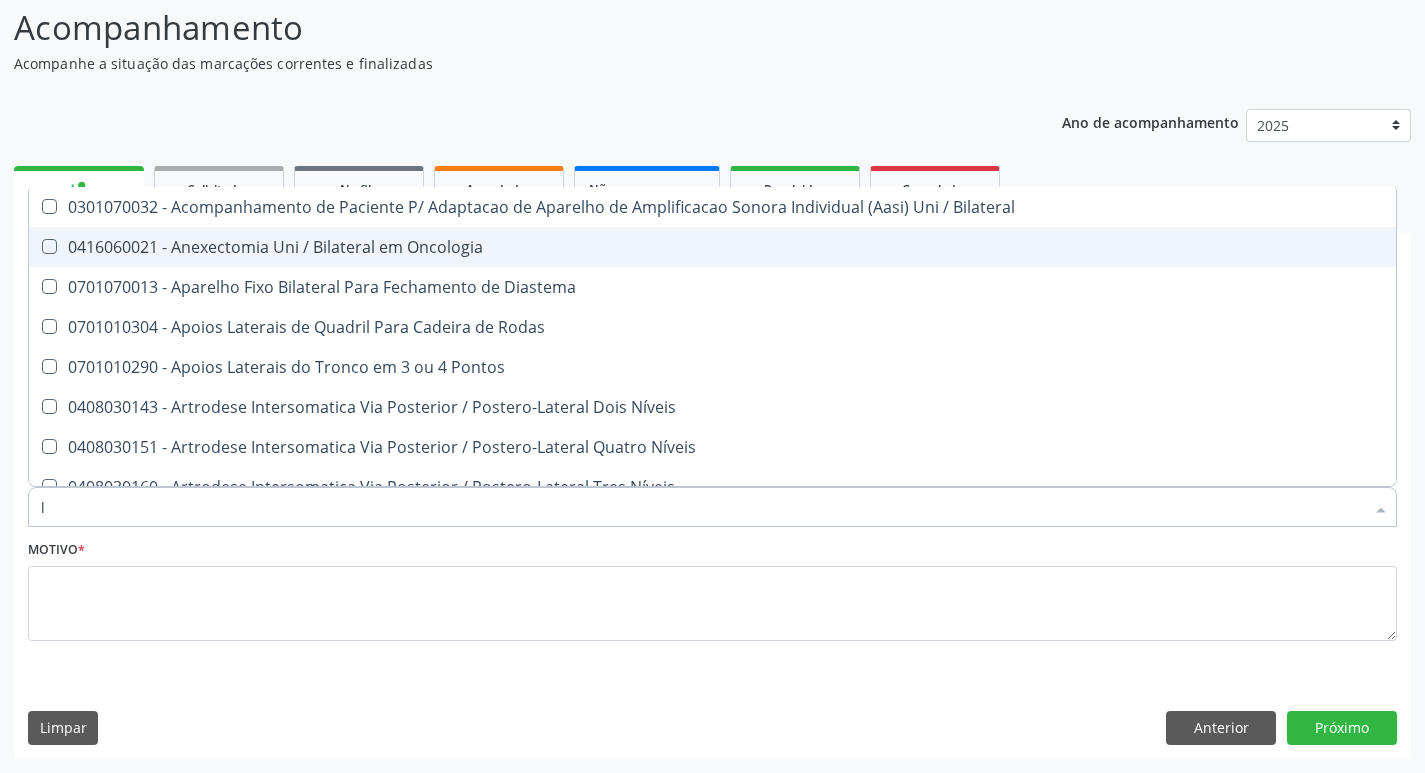 type 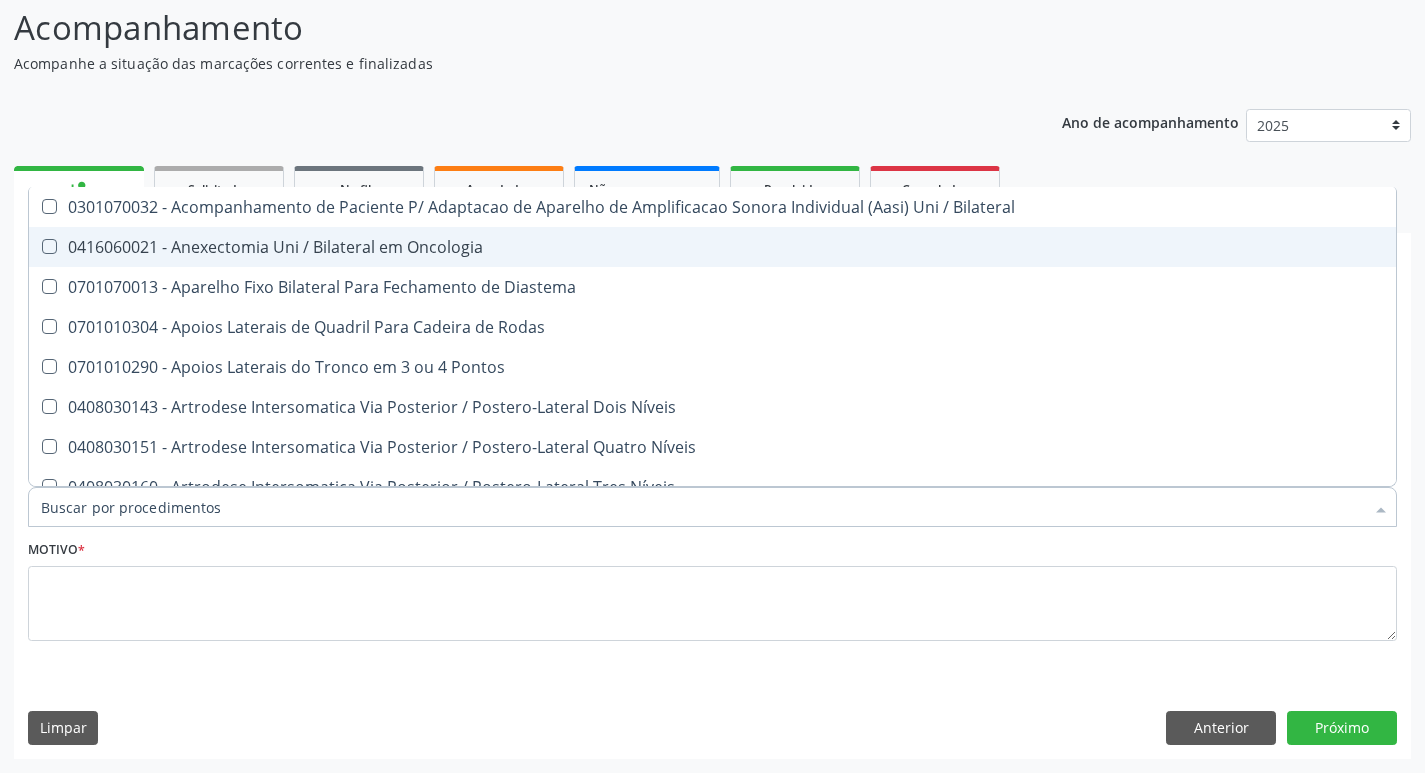 checkbox on "false" 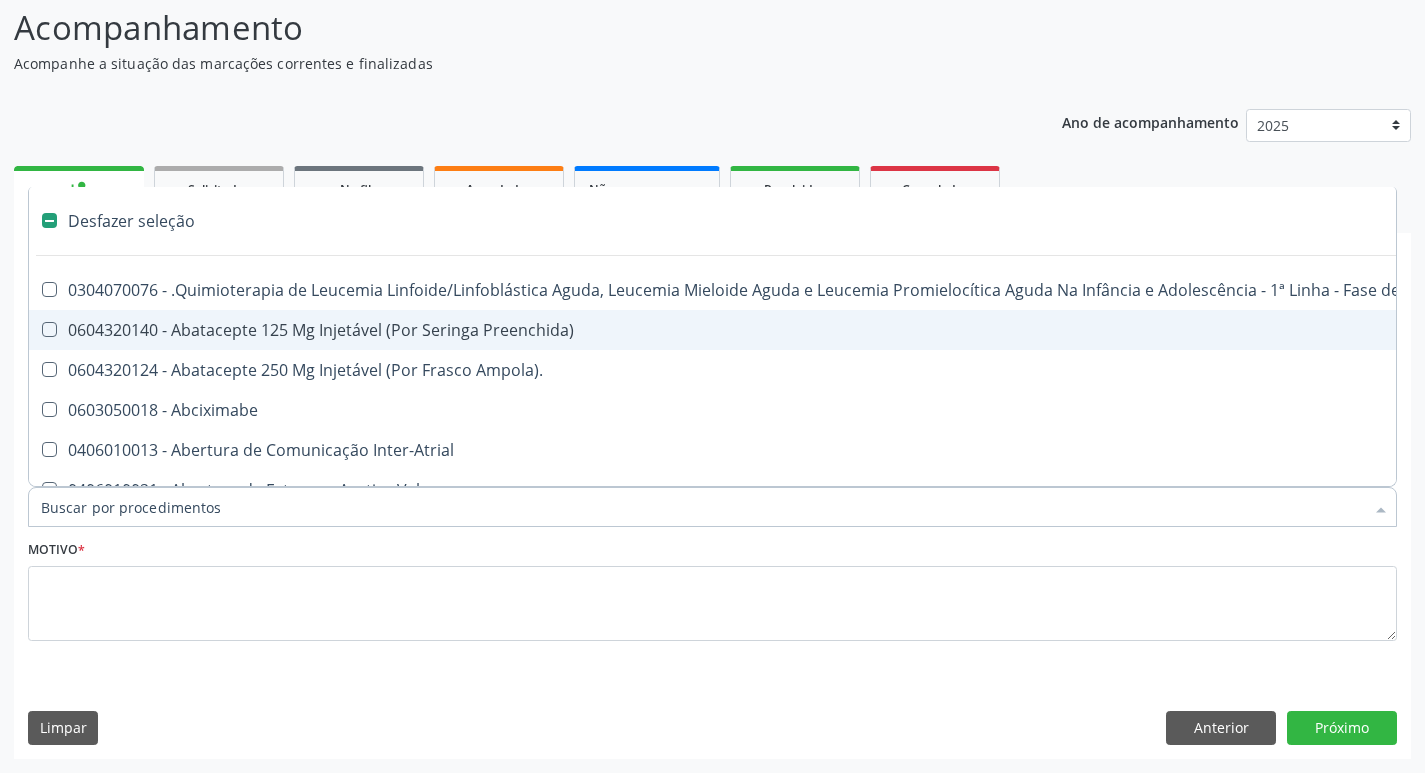 type on "u" 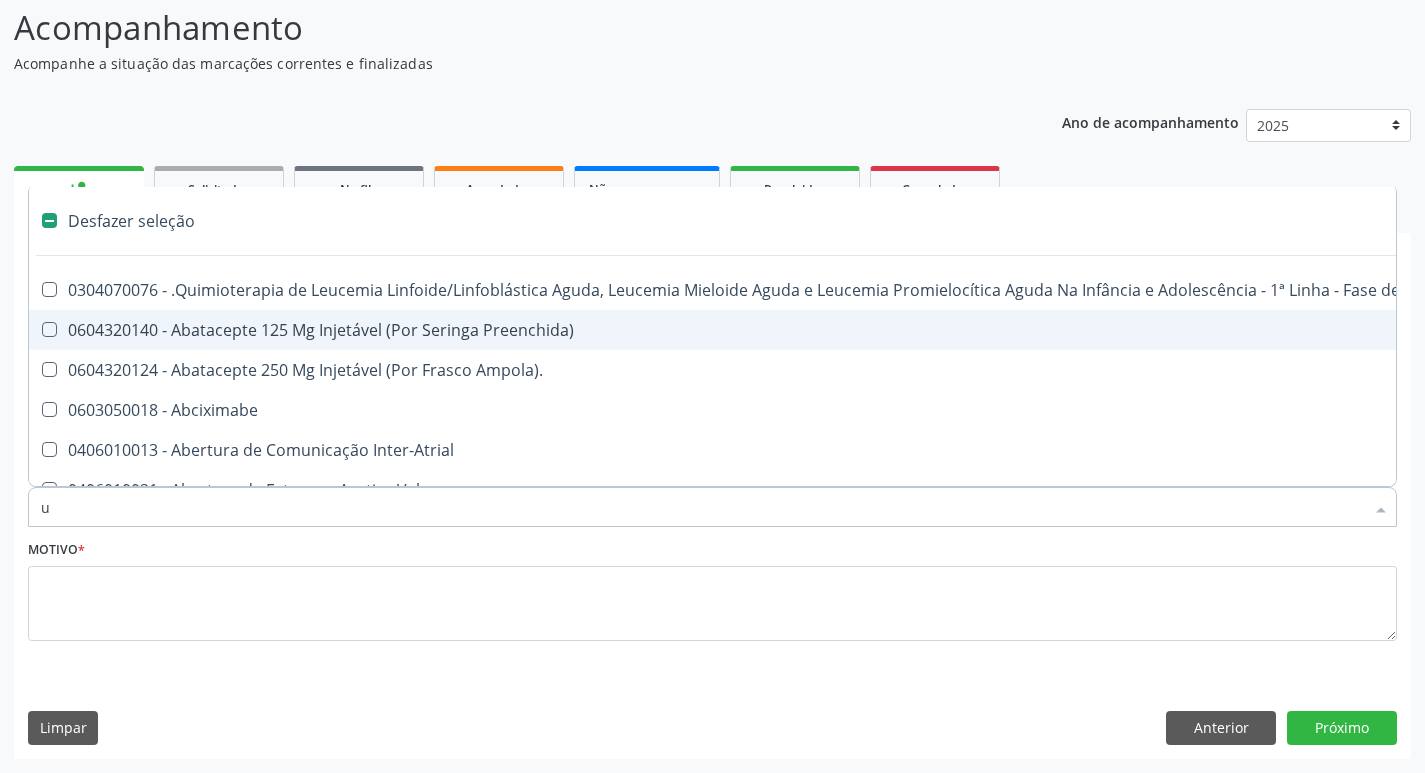 checkbox on "true" 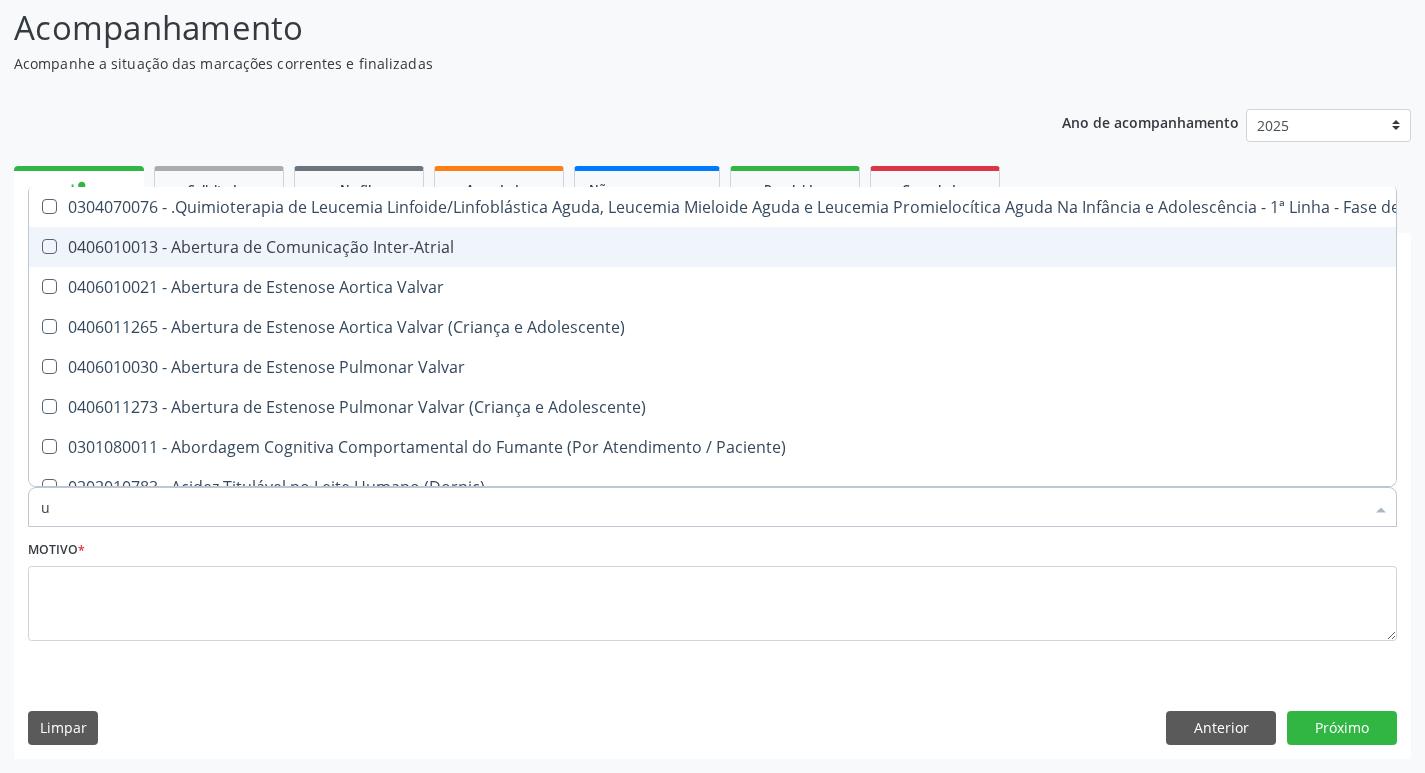 type on "ur" 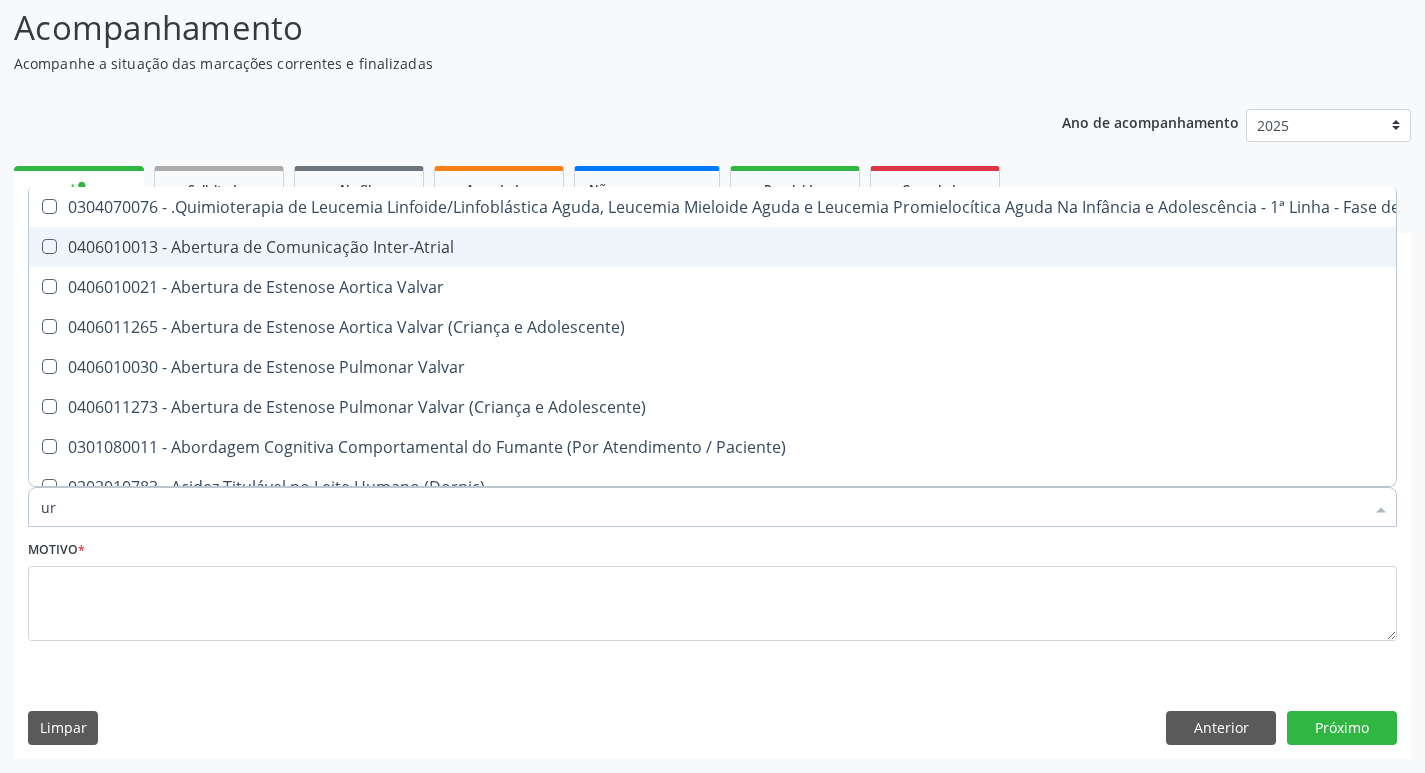 checkbox on "true" 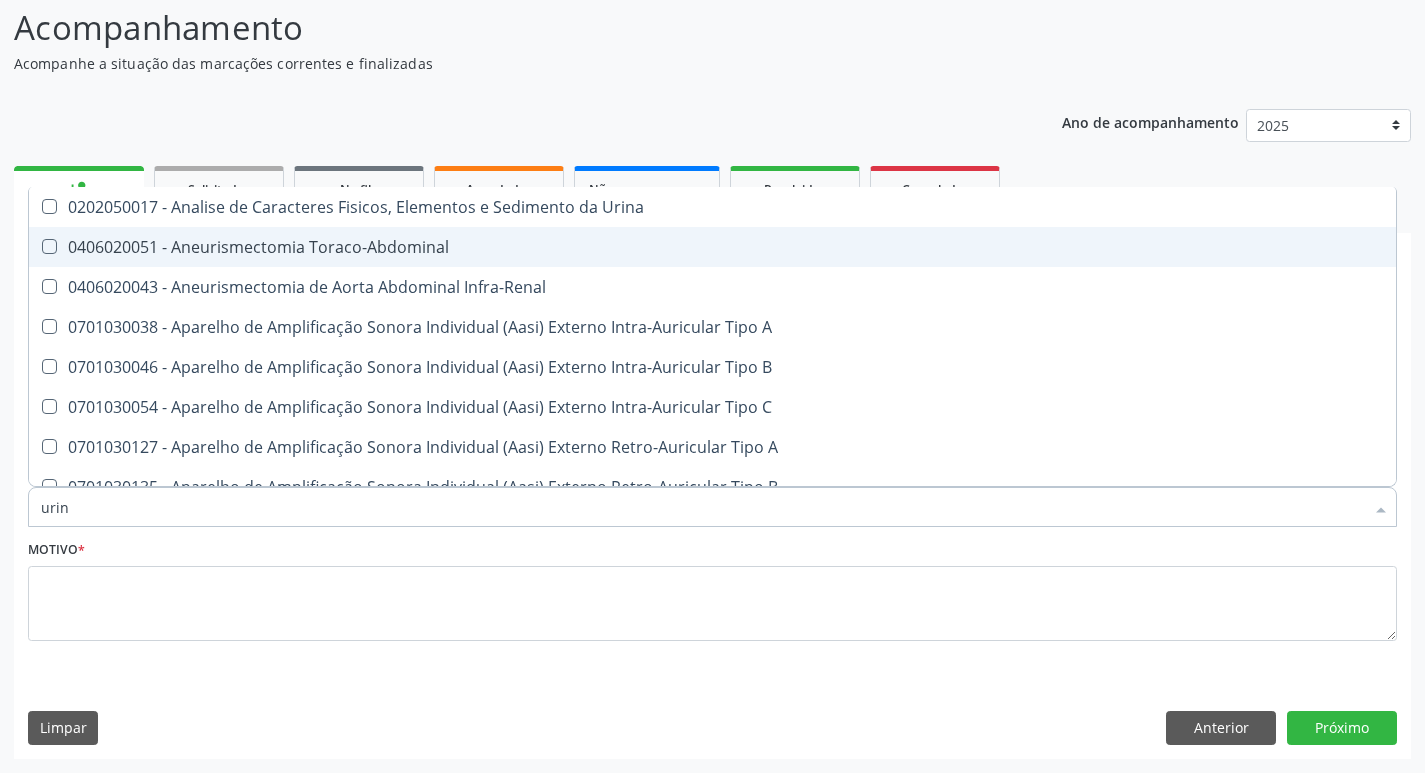 type on "urina" 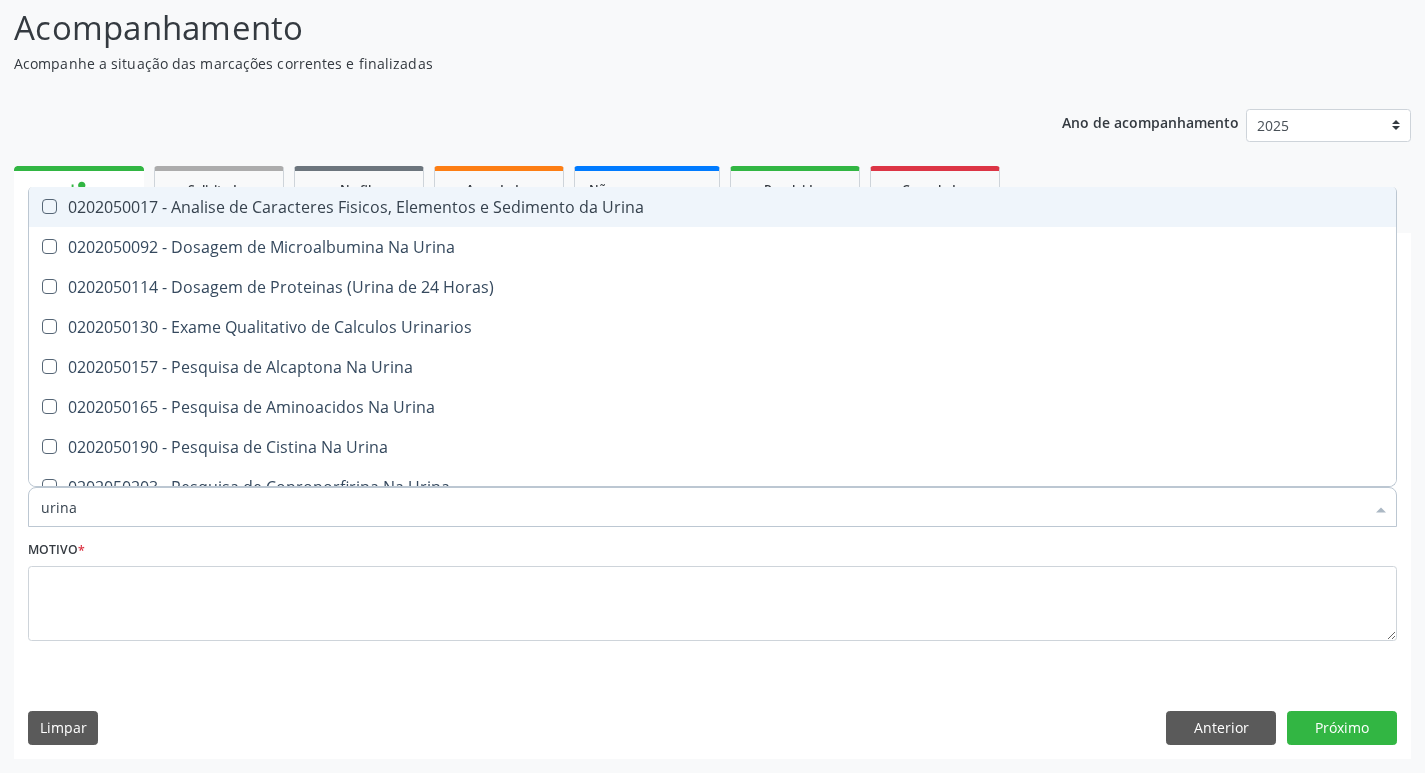 click on "0202050017 - Analise de Caracteres Fisicos, Elementos e Sedimento da Urina" at bounding box center [712, 207] 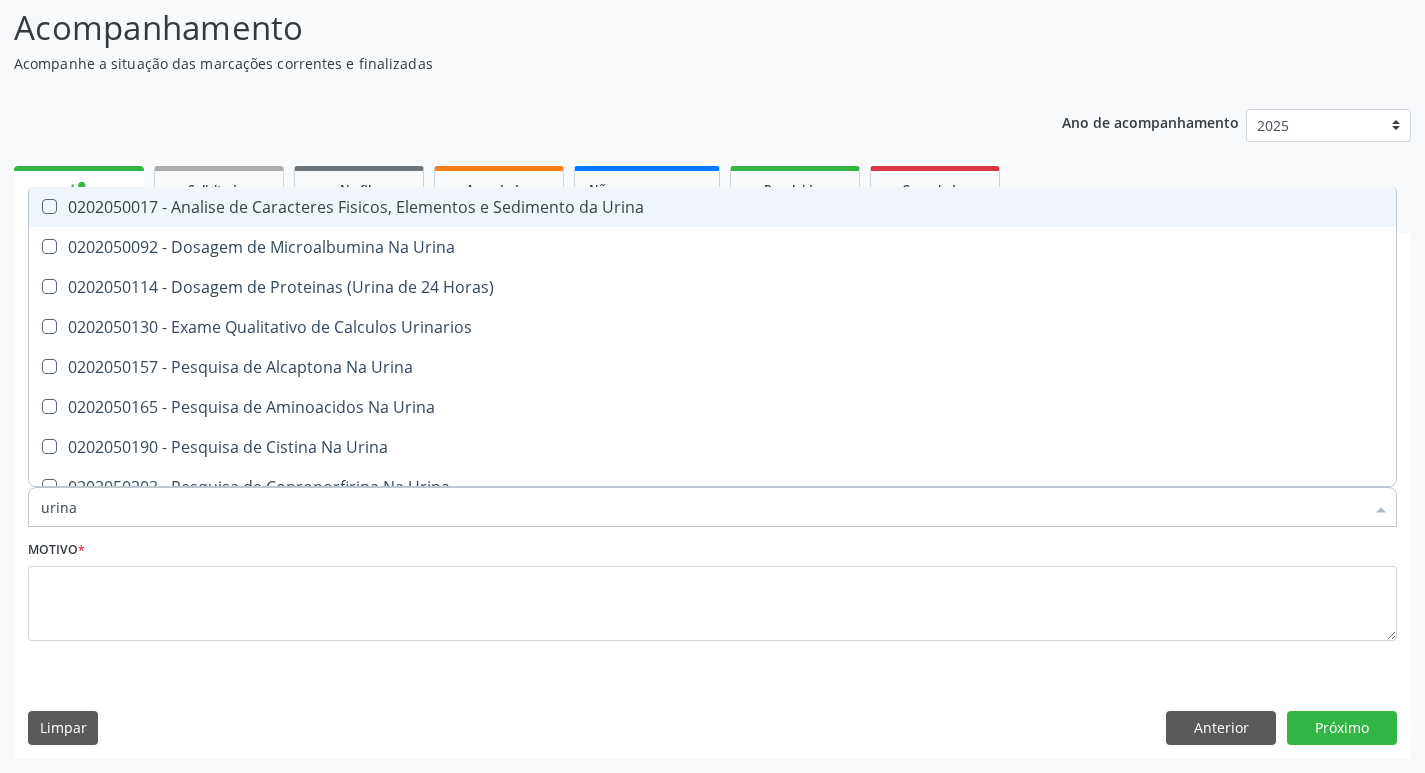 checkbox on "true" 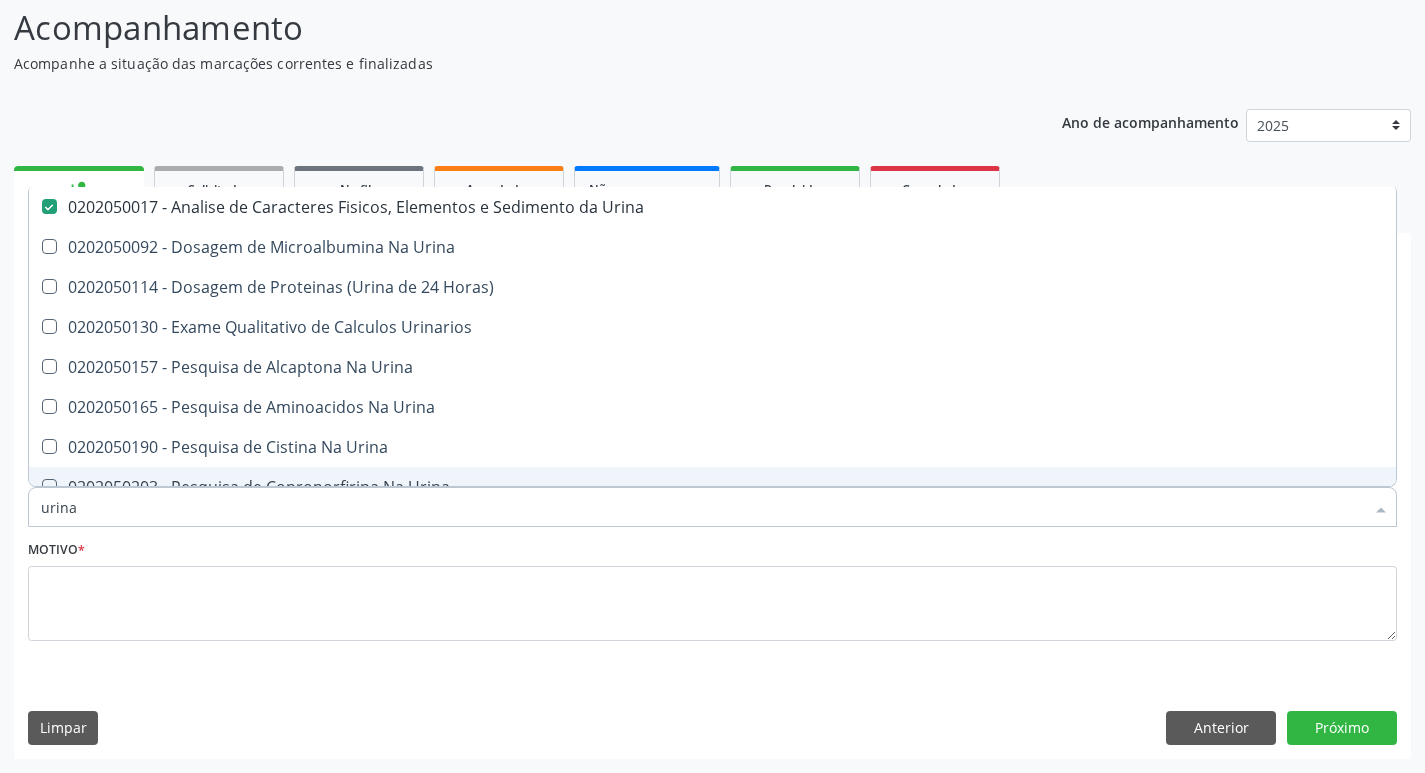 click on "urina" at bounding box center (702, 507) 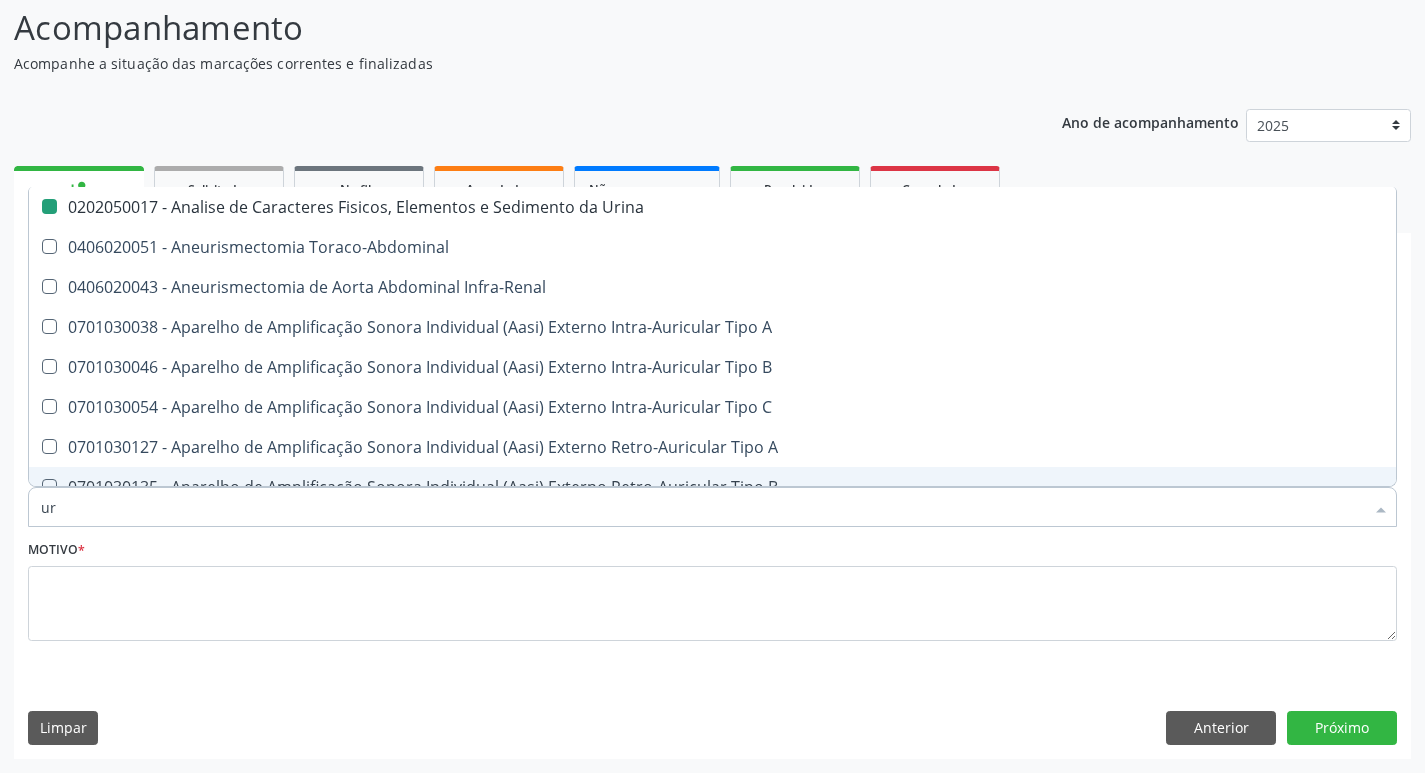 type on "u" 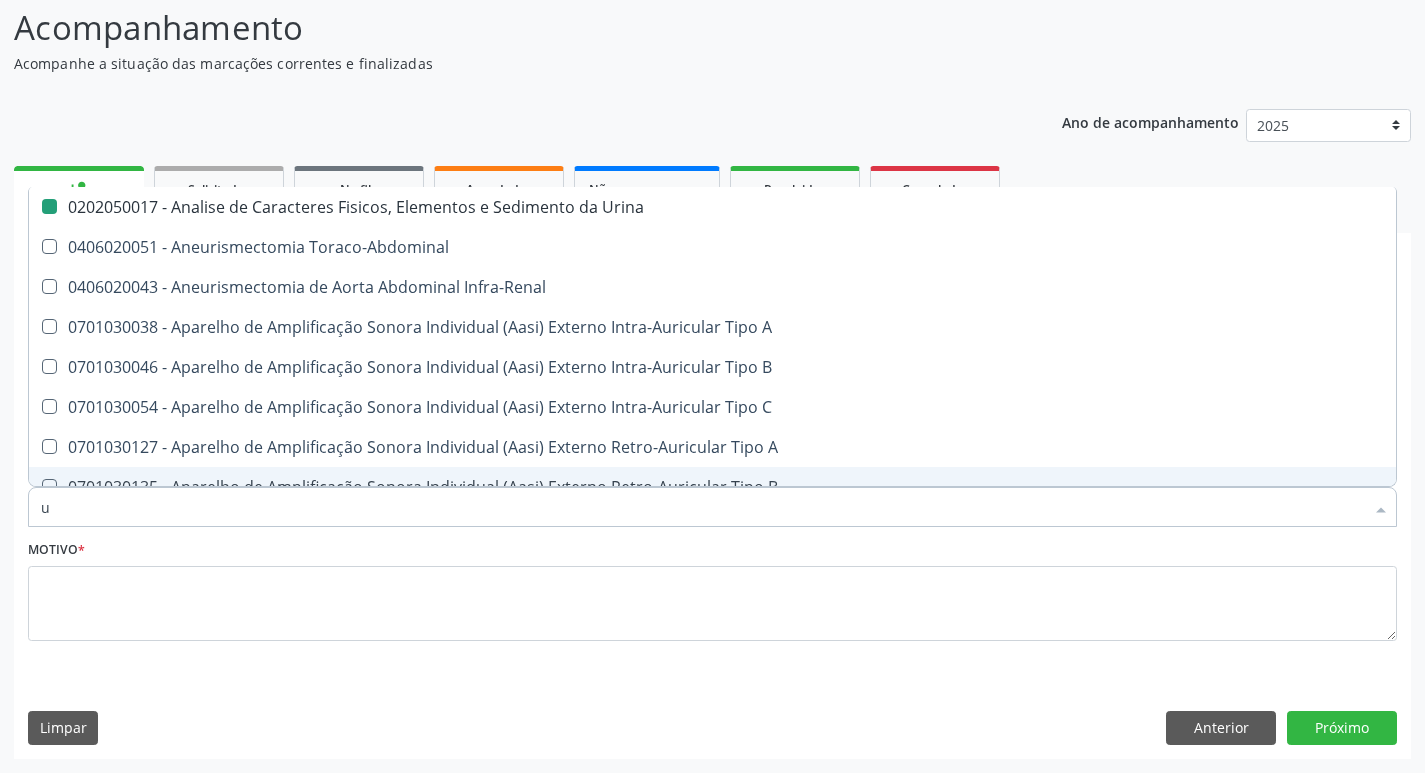 type 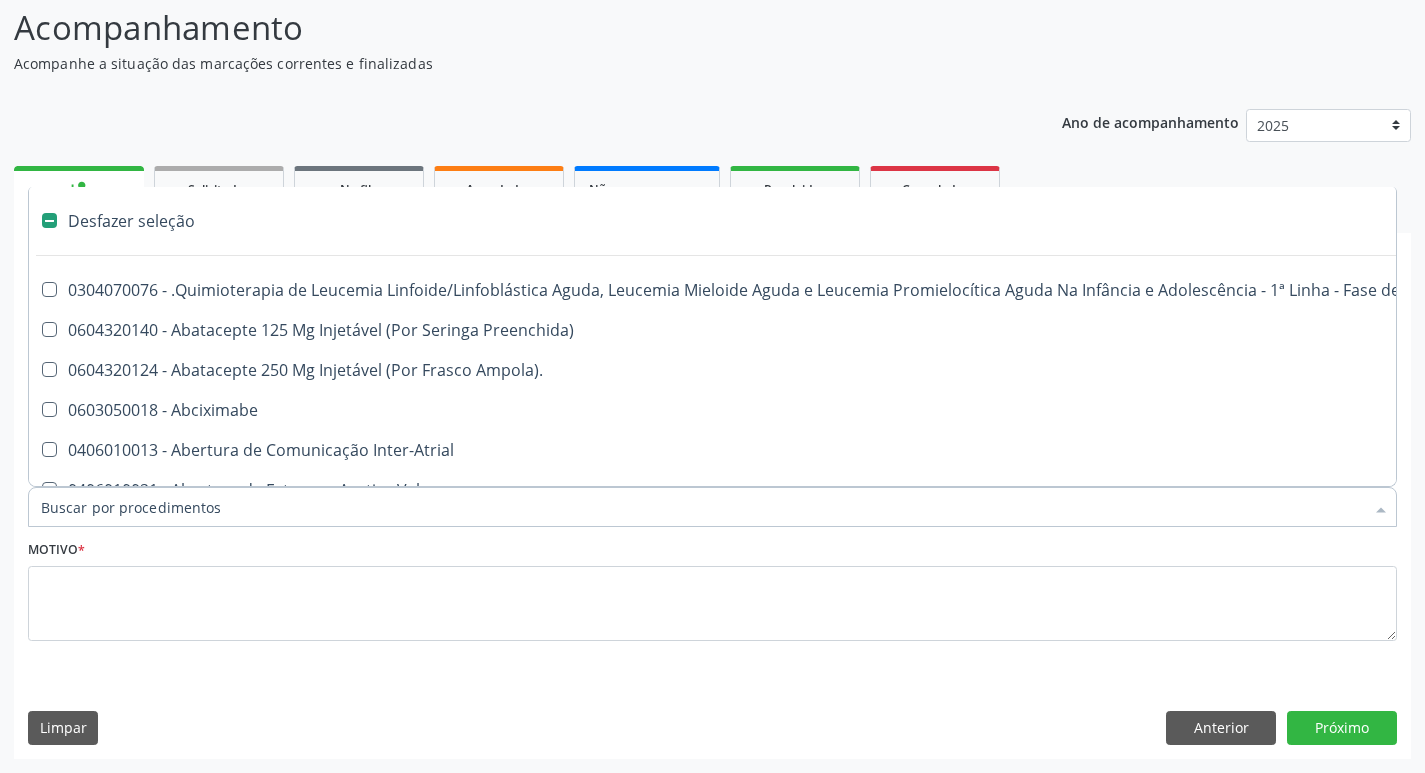 checkbox on "false" 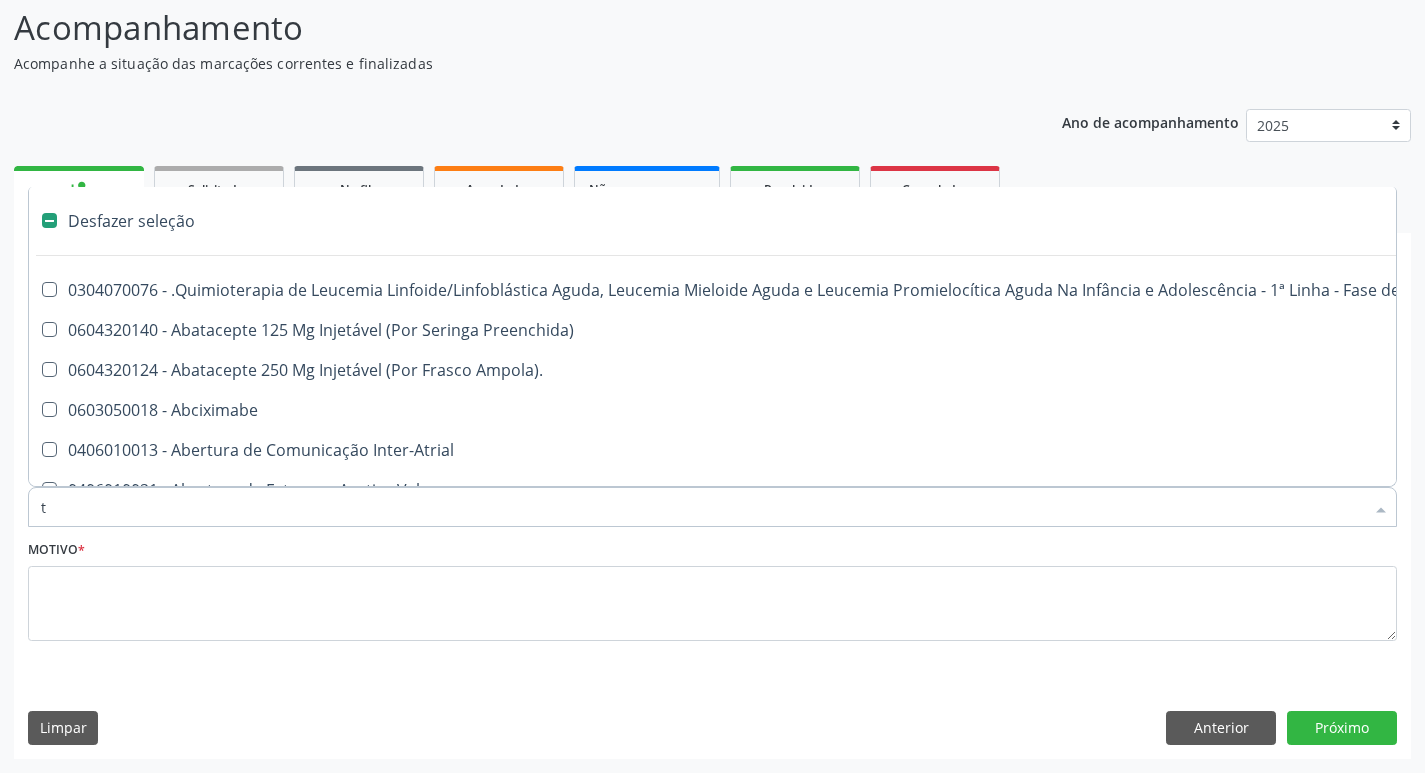 checkbox on "true" 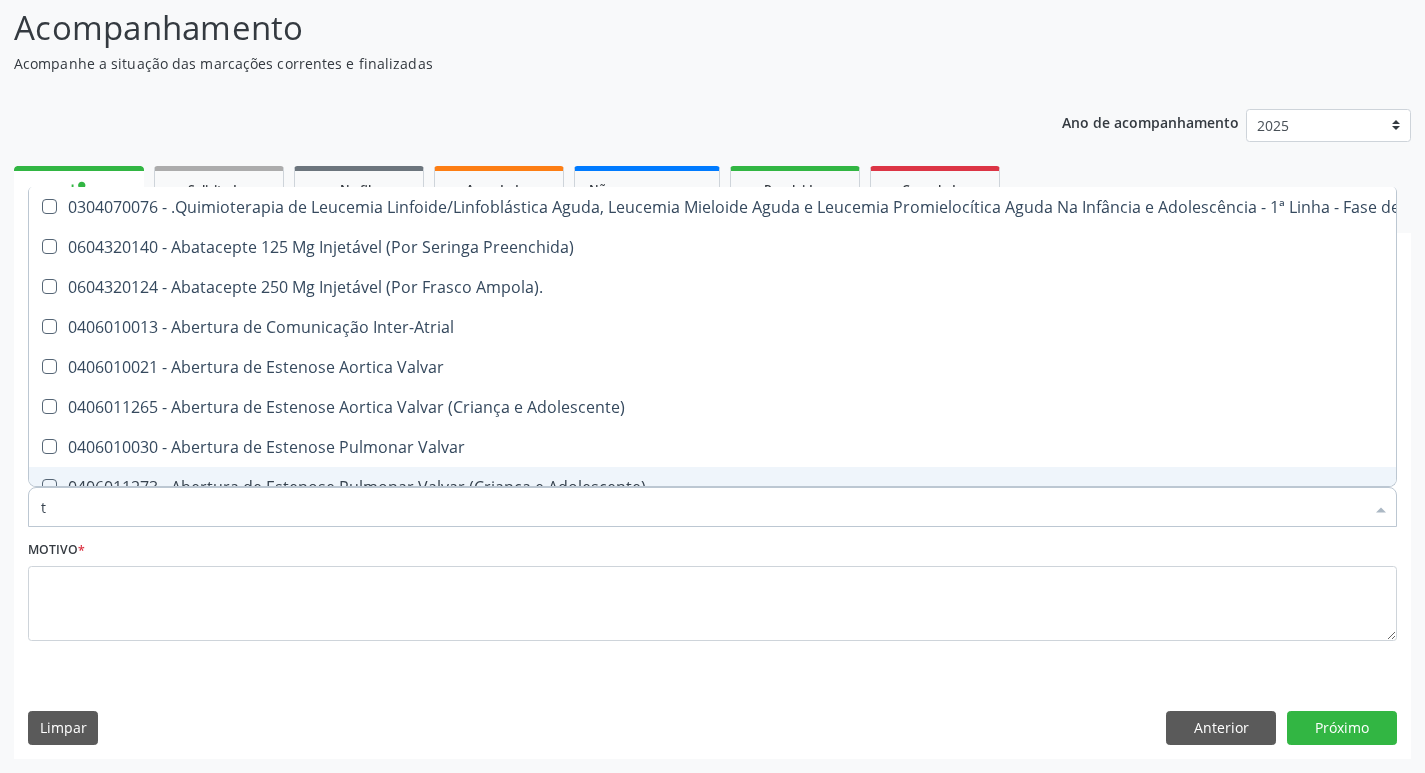 type on "t4" 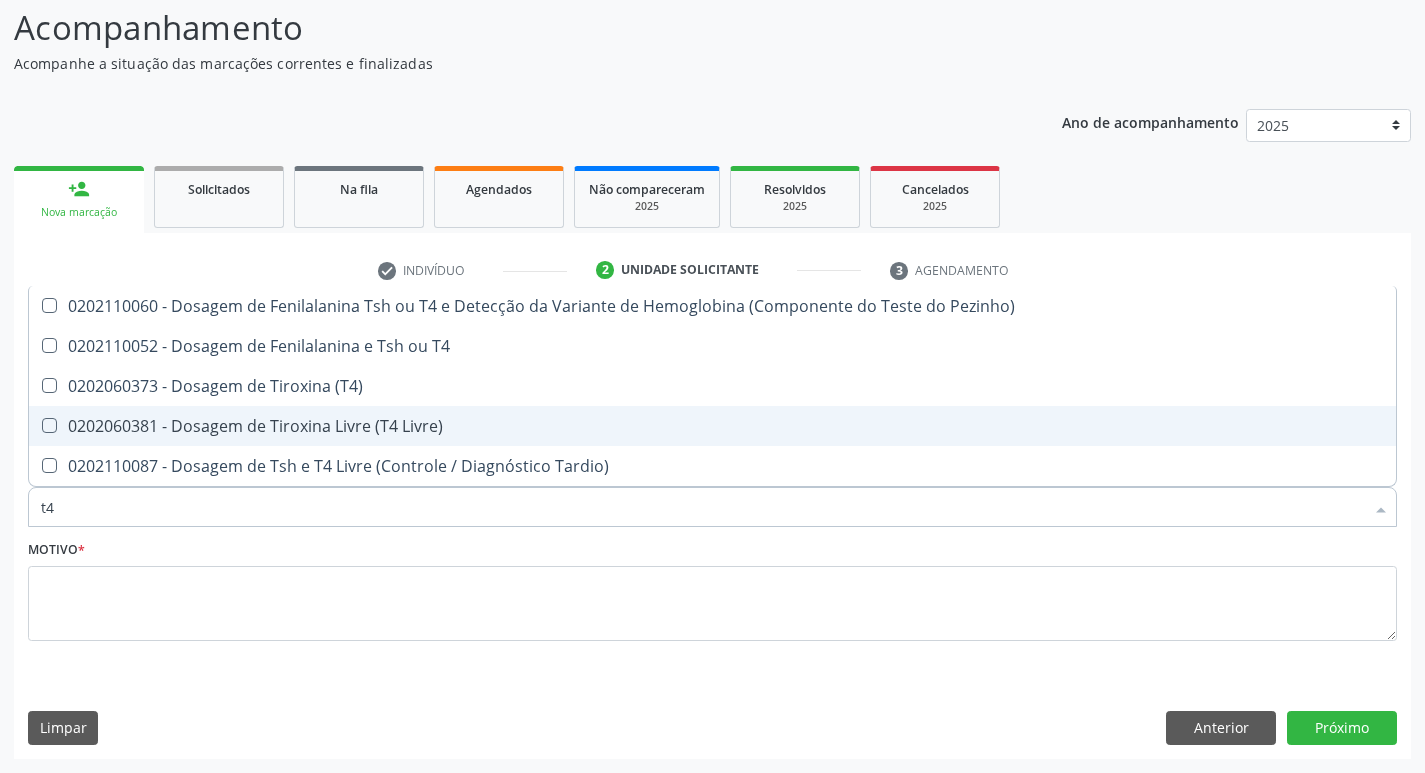 click on "0202060381 - Dosagem de Tiroxina Livre (T4 Livre)" at bounding box center (712, 426) 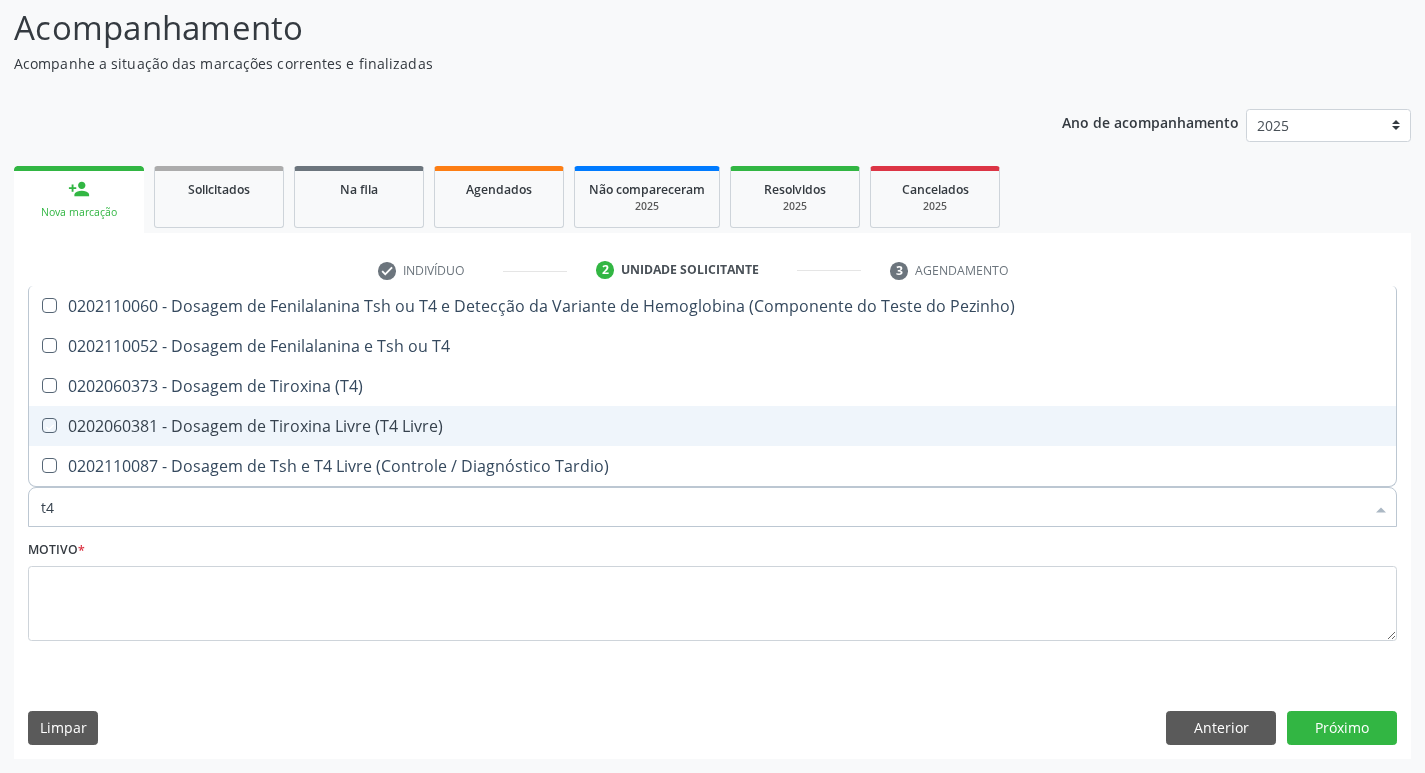 checkbox on "true" 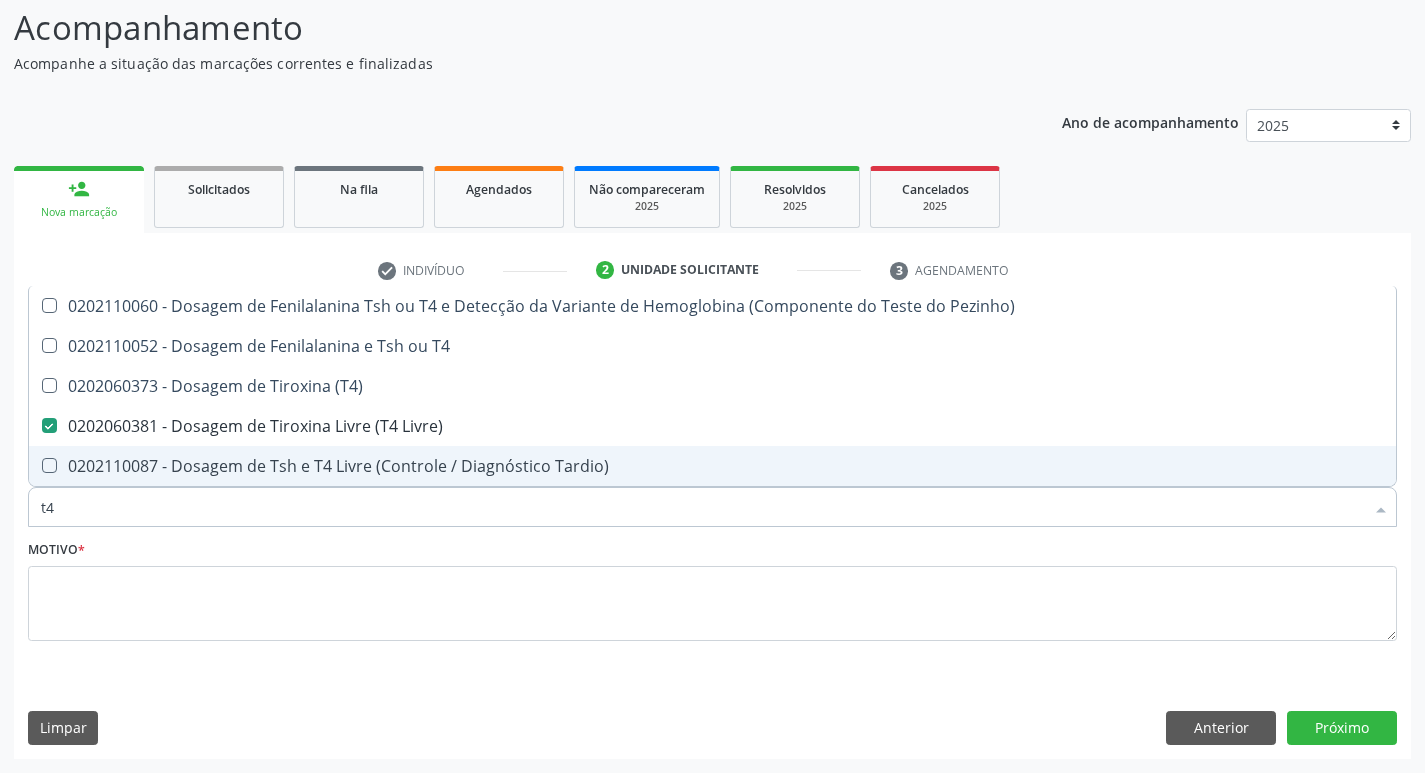 click on "t4" at bounding box center [702, 507] 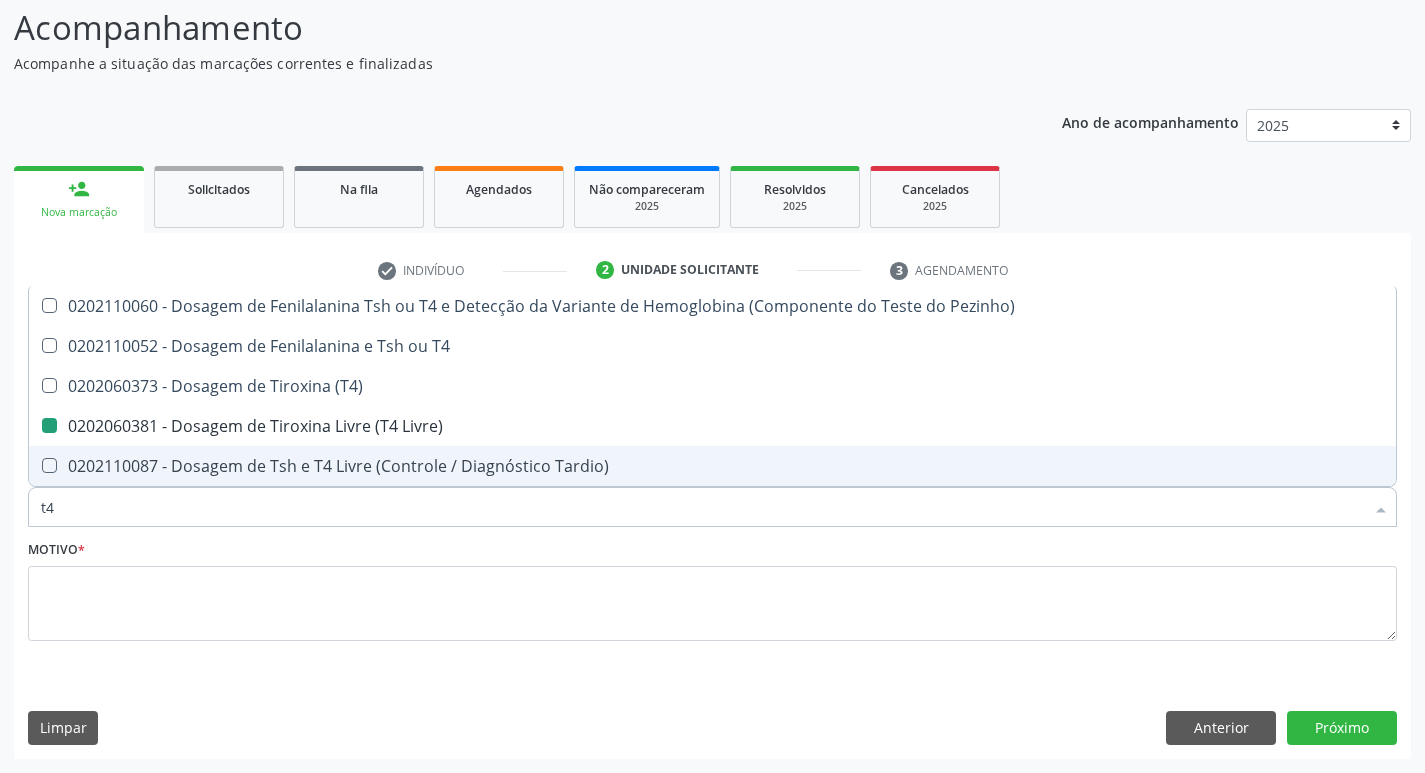 type on "t" 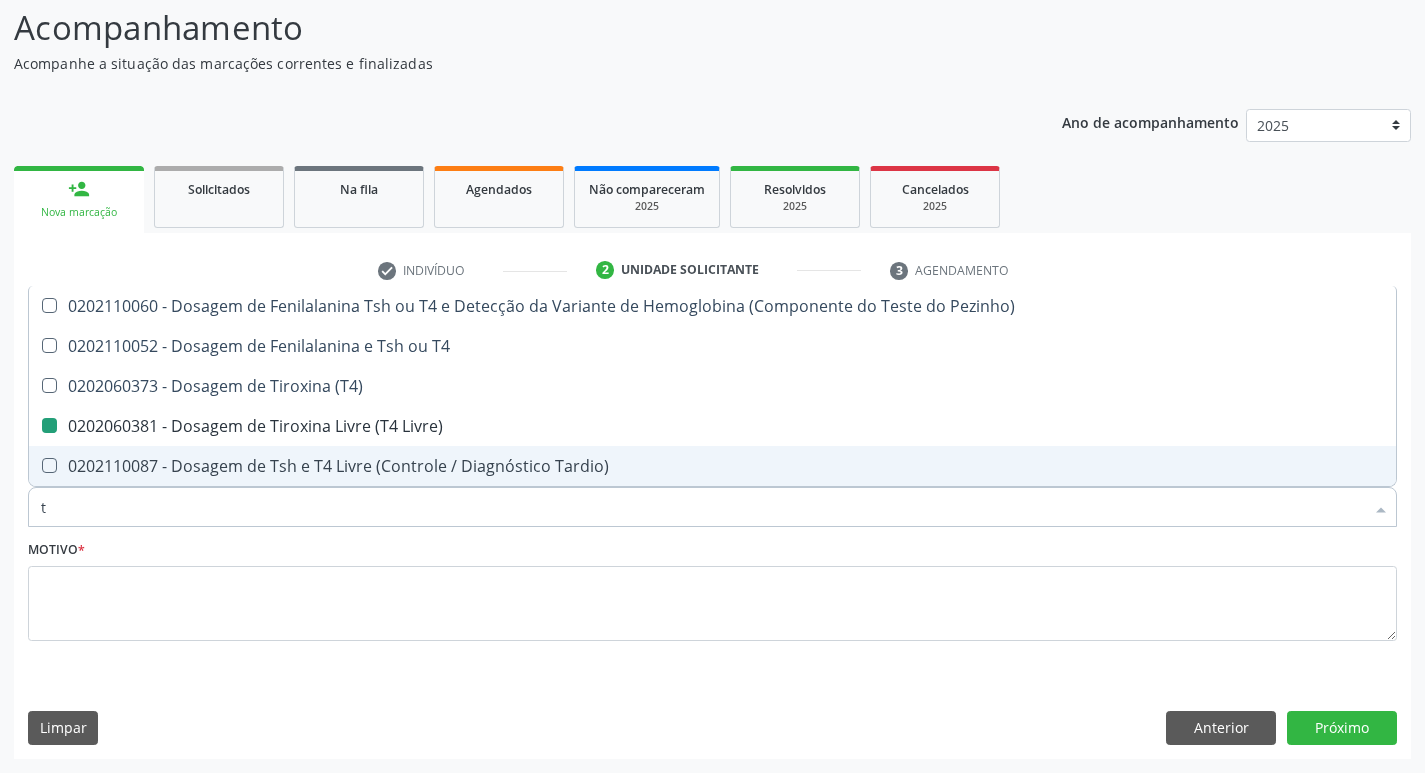 checkbox on "false" 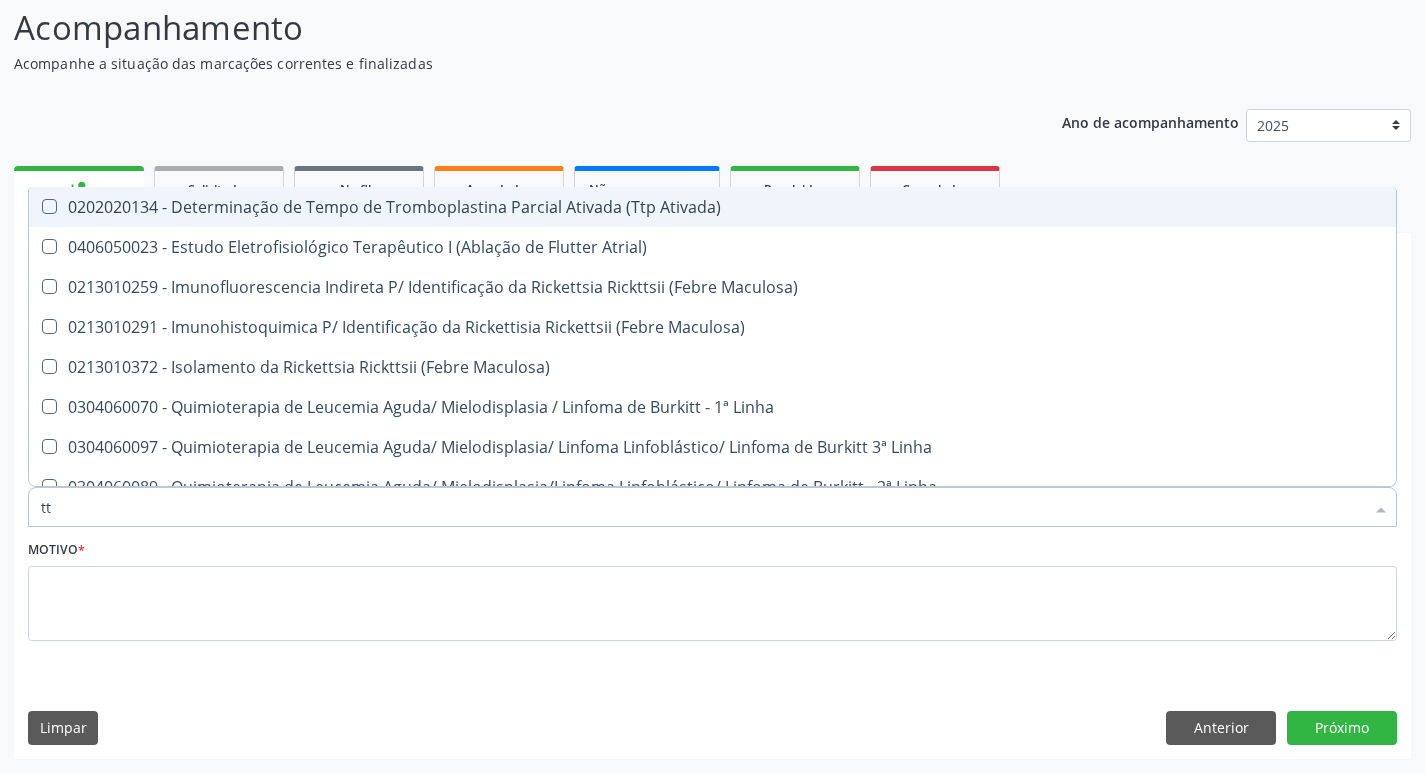type on "t" 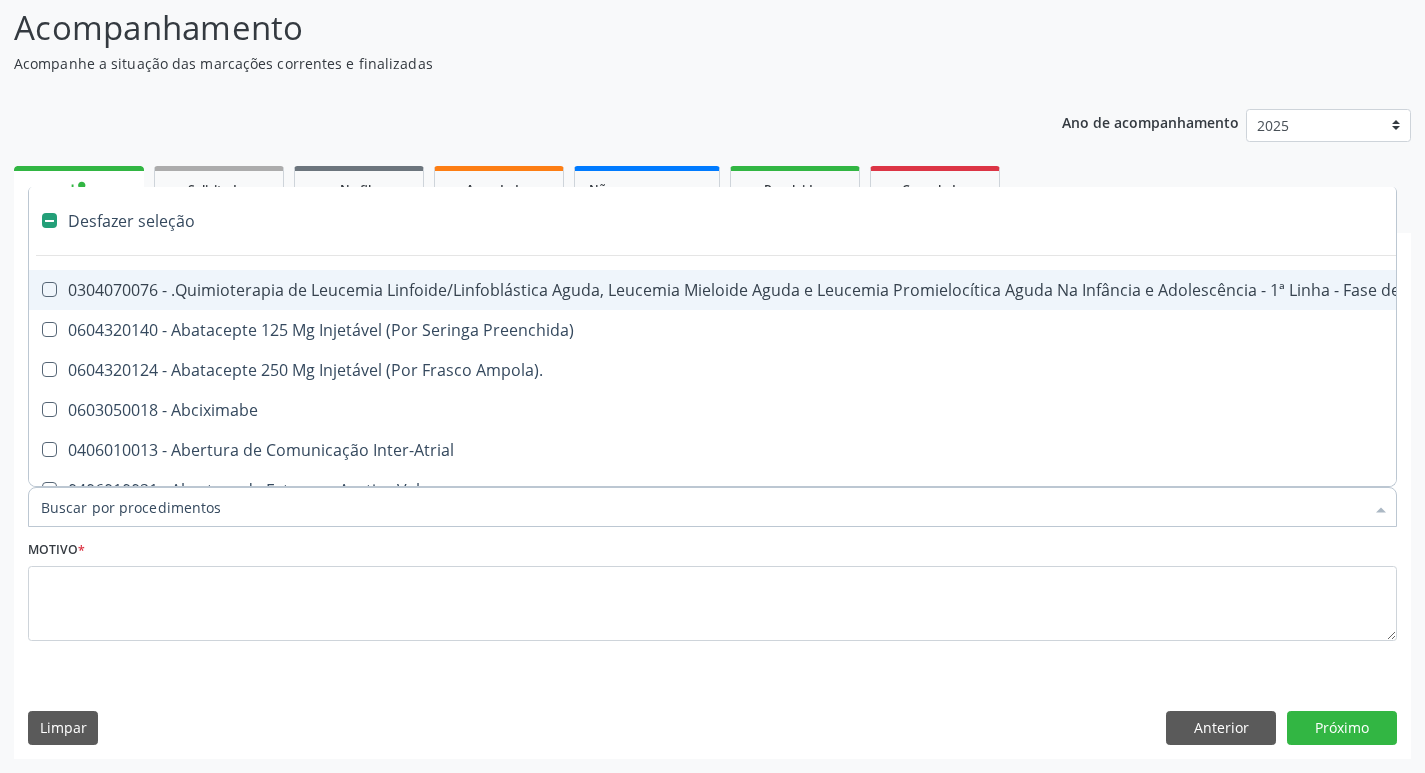 type on "t" 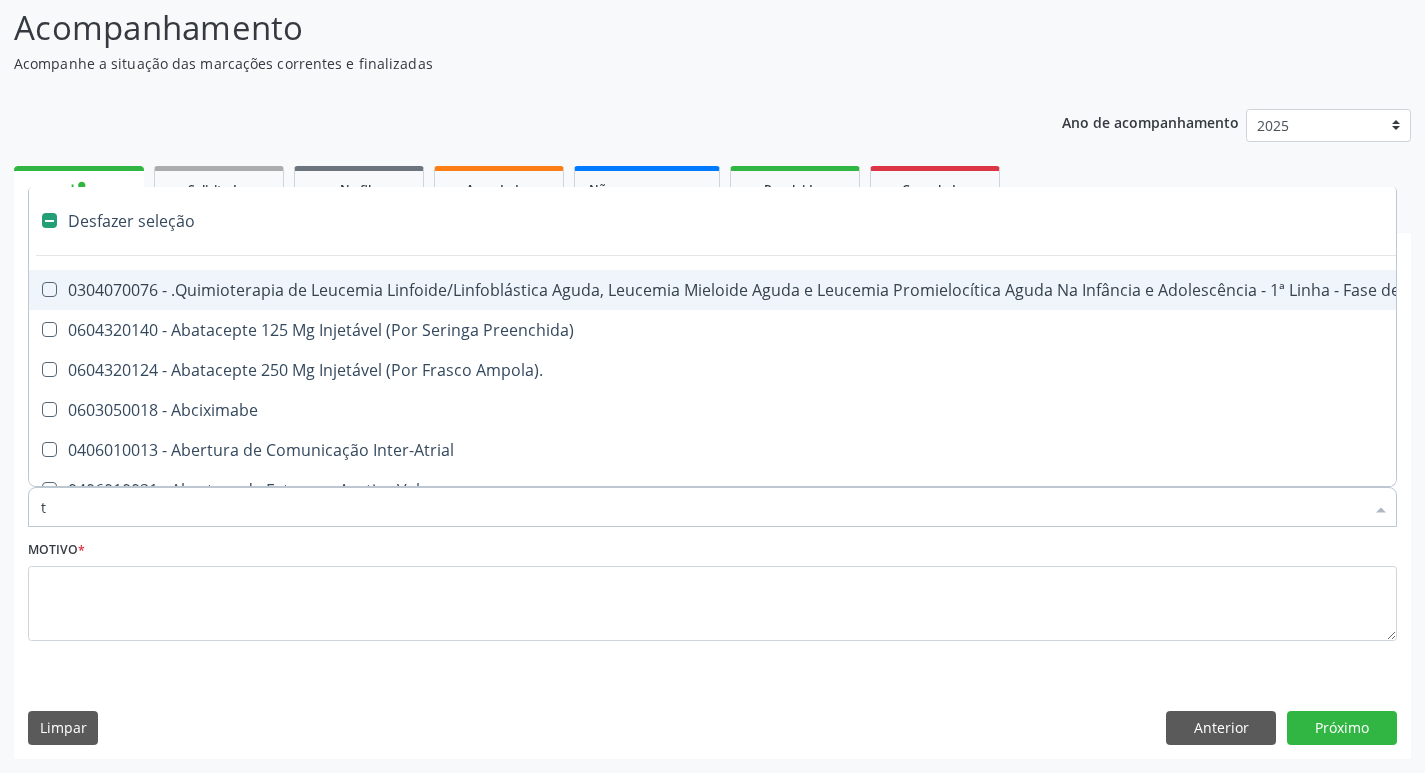 checkbox on "true" 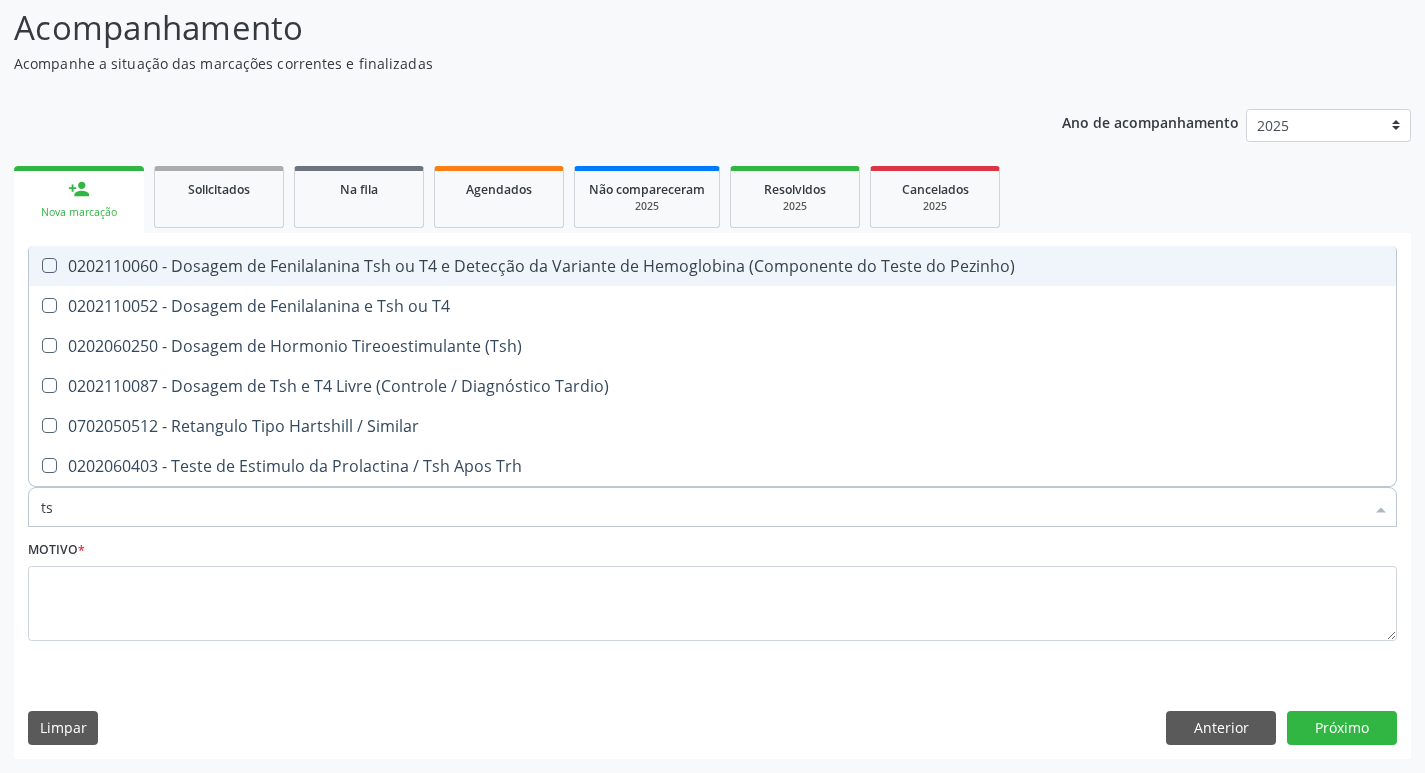 type on "tsh" 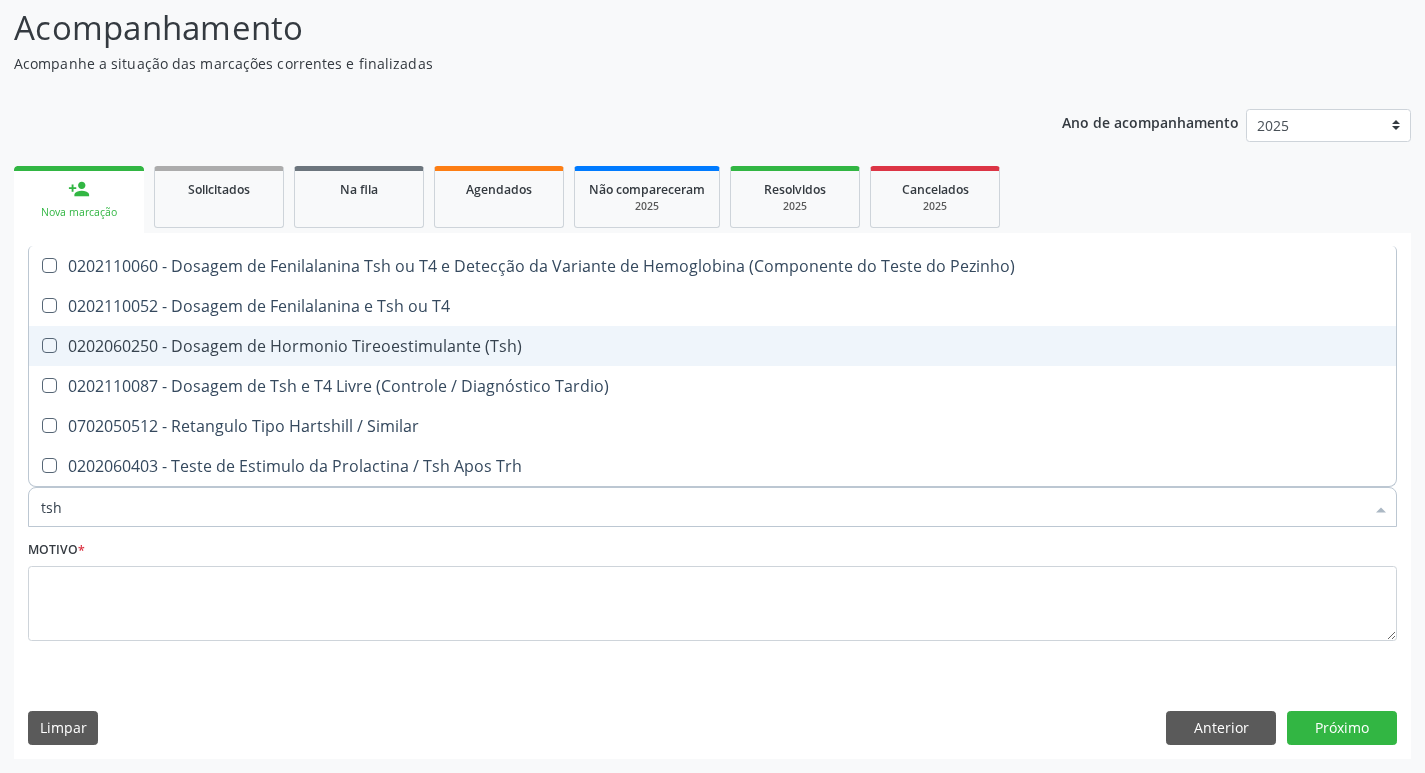 drag, startPoint x: 345, startPoint y: 343, endPoint x: 333, endPoint y: 342, distance: 12.0415945 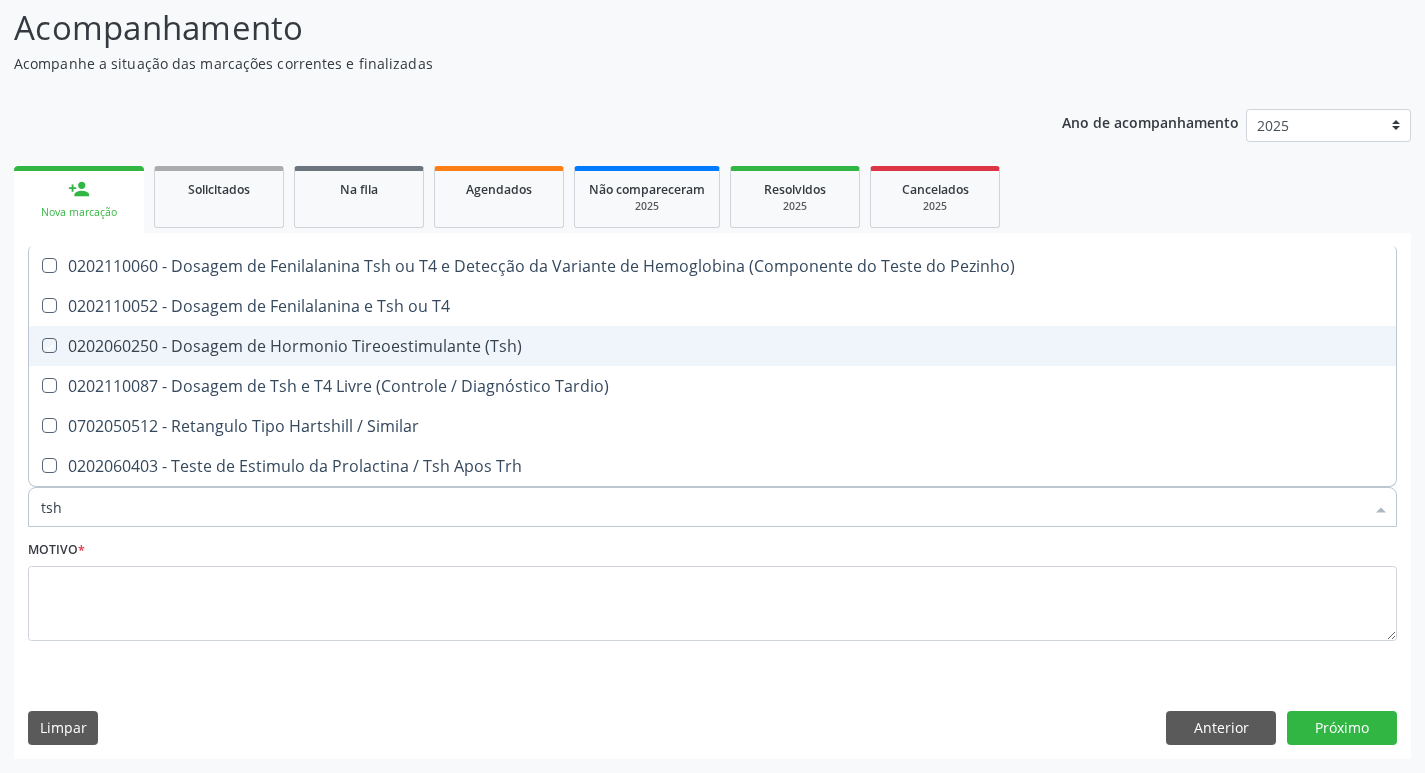 checkbox on "true" 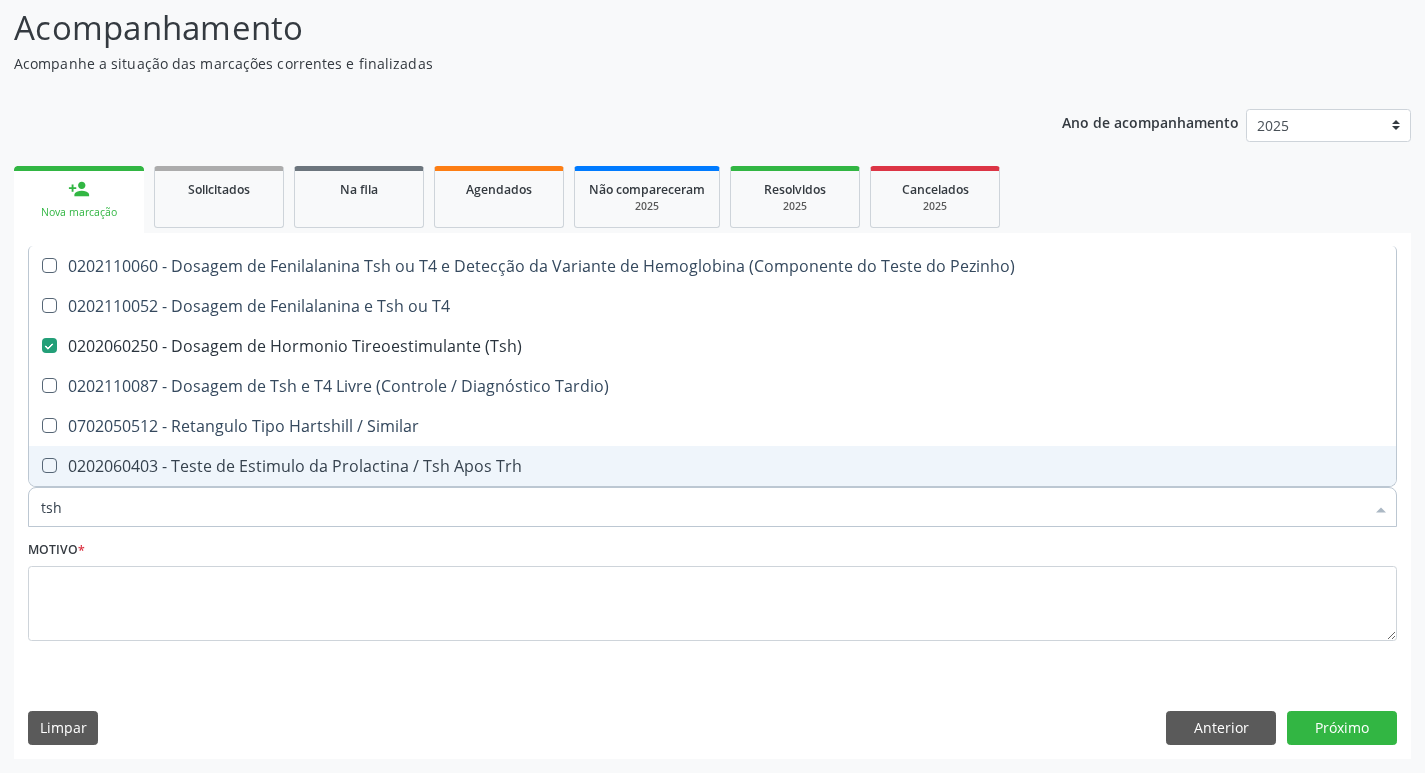 click on "tsh" at bounding box center (702, 507) 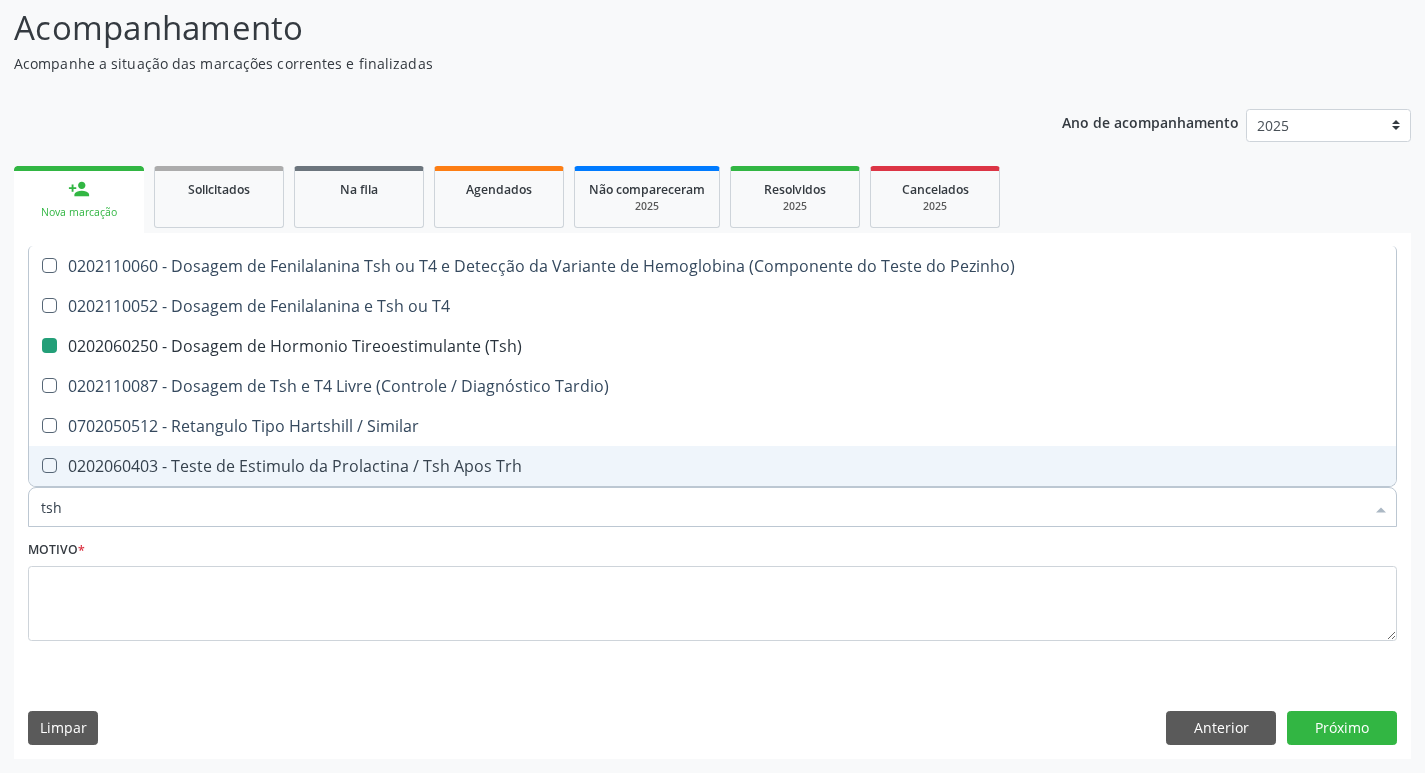type on "ts" 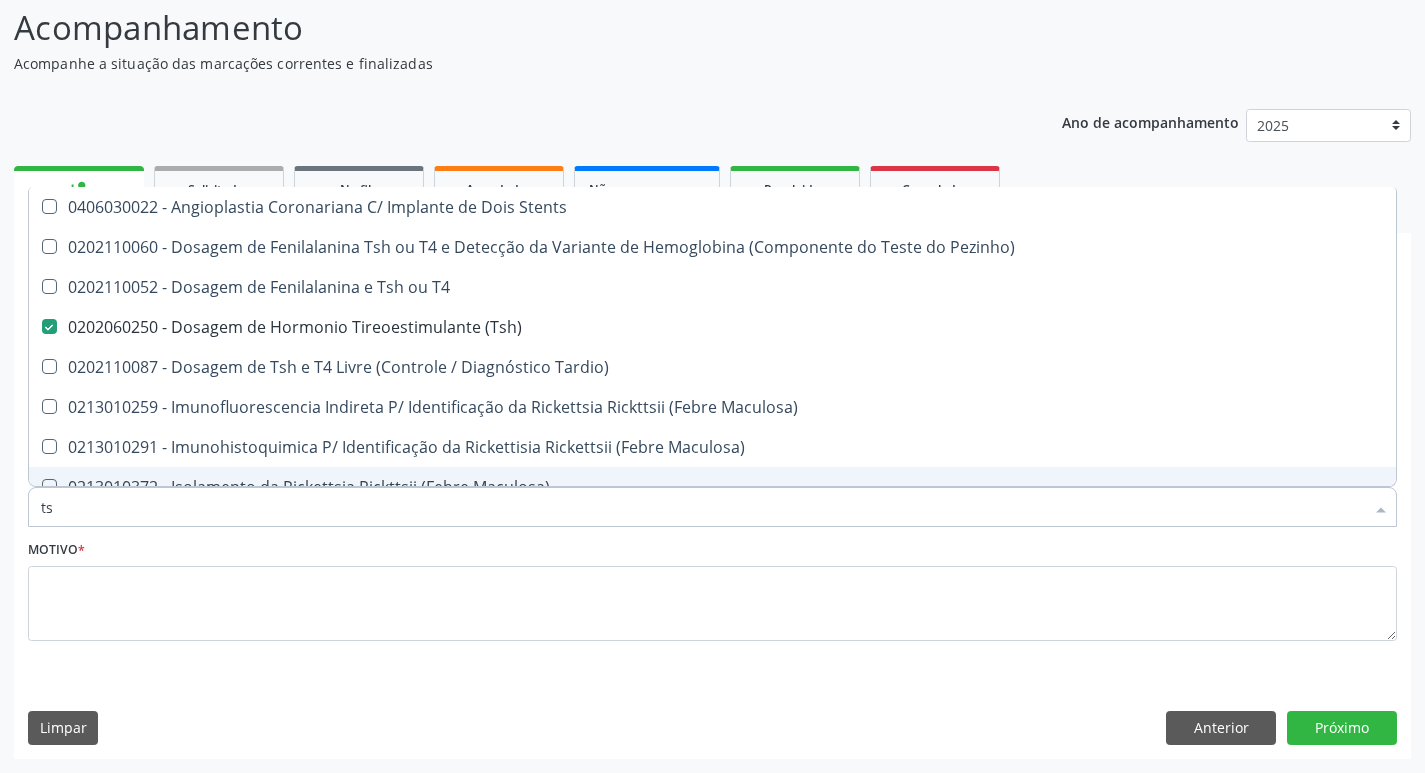type 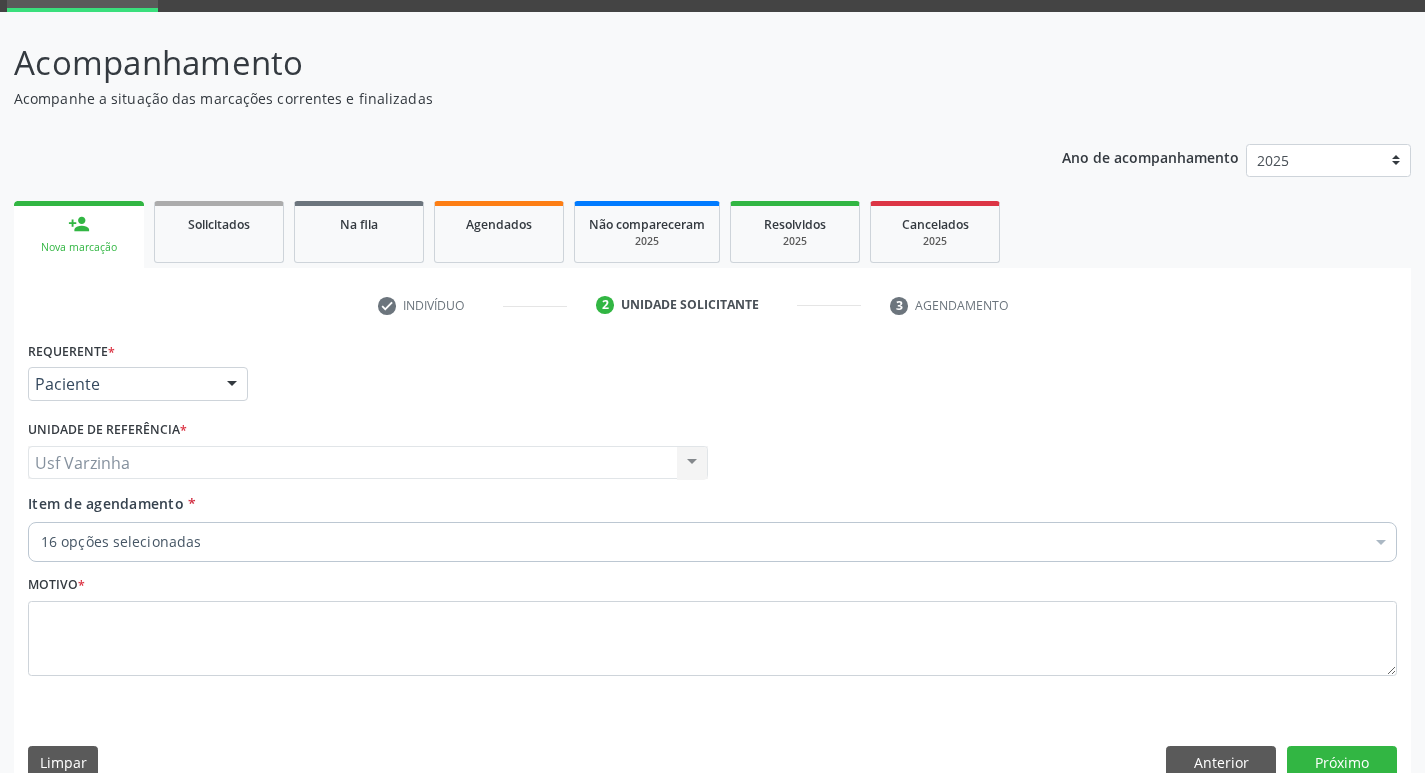 scroll, scrollTop: 133, scrollLeft: 0, axis: vertical 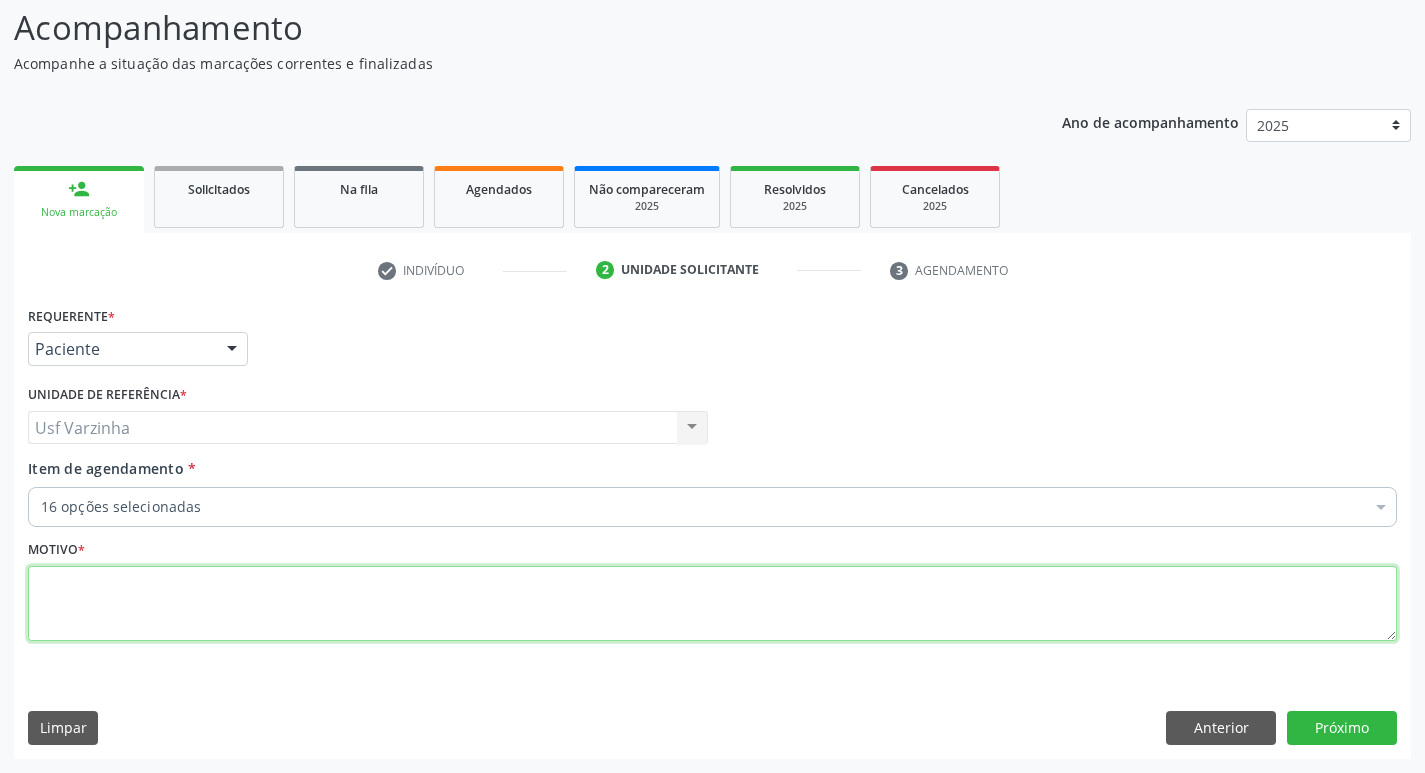 click at bounding box center (712, 604) 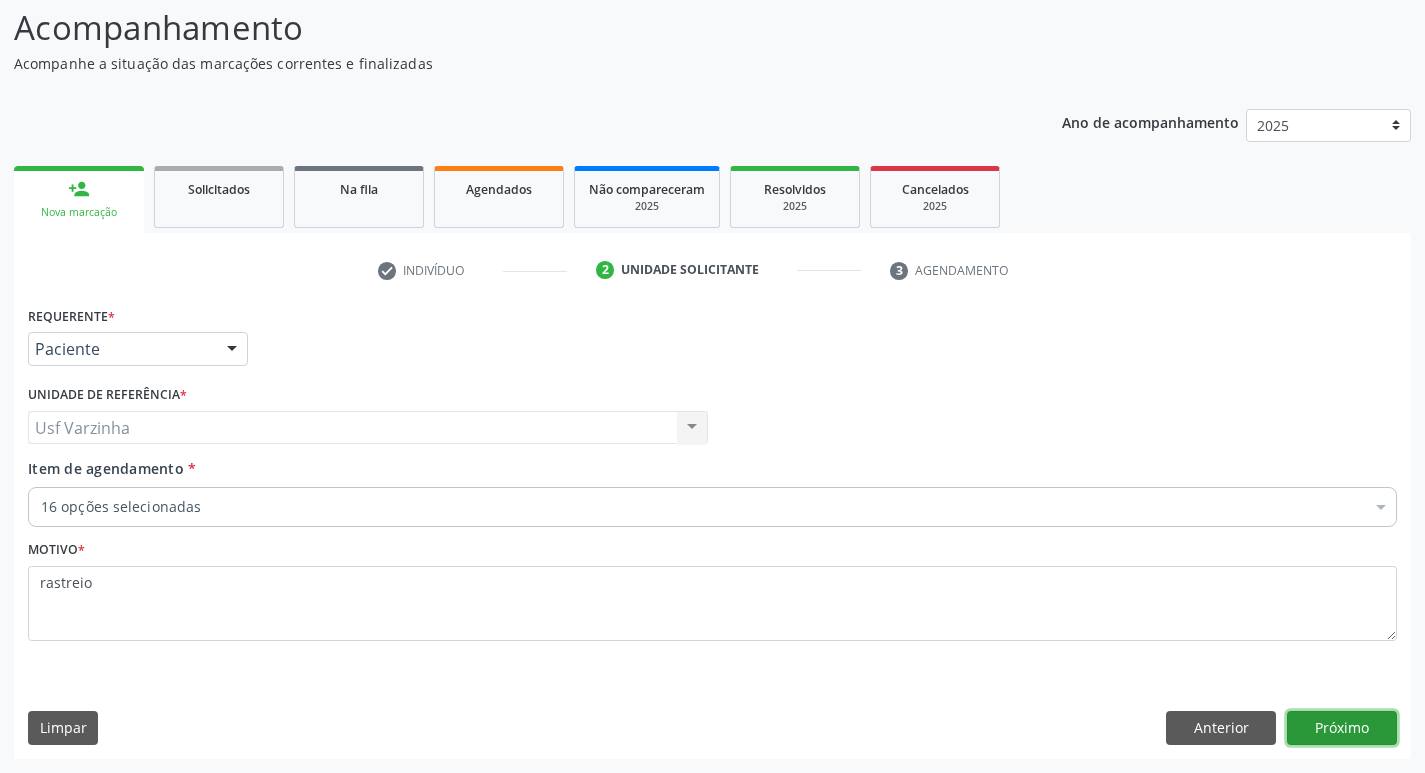 click on "Próximo" at bounding box center (1342, 728) 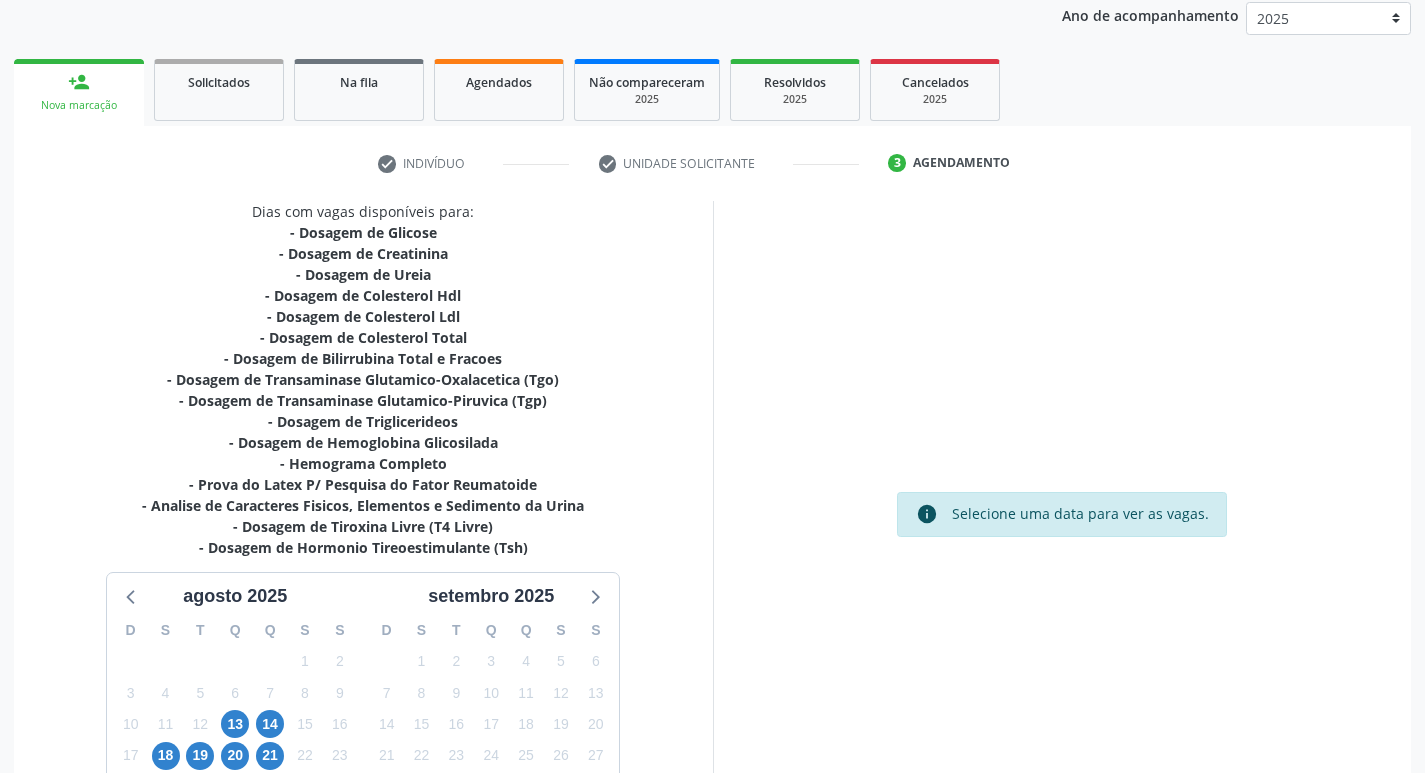 scroll, scrollTop: 212, scrollLeft: 0, axis: vertical 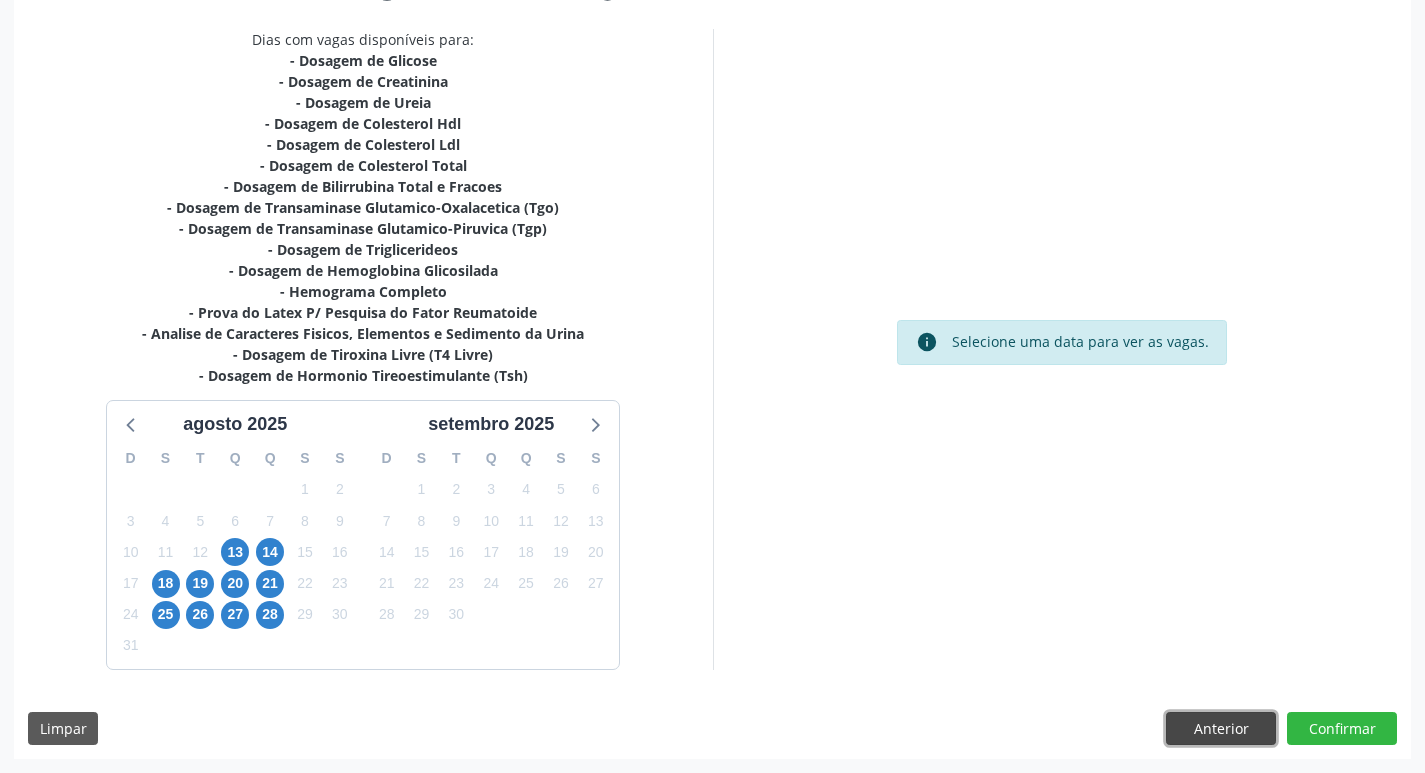 click on "Anterior" at bounding box center (1221, 729) 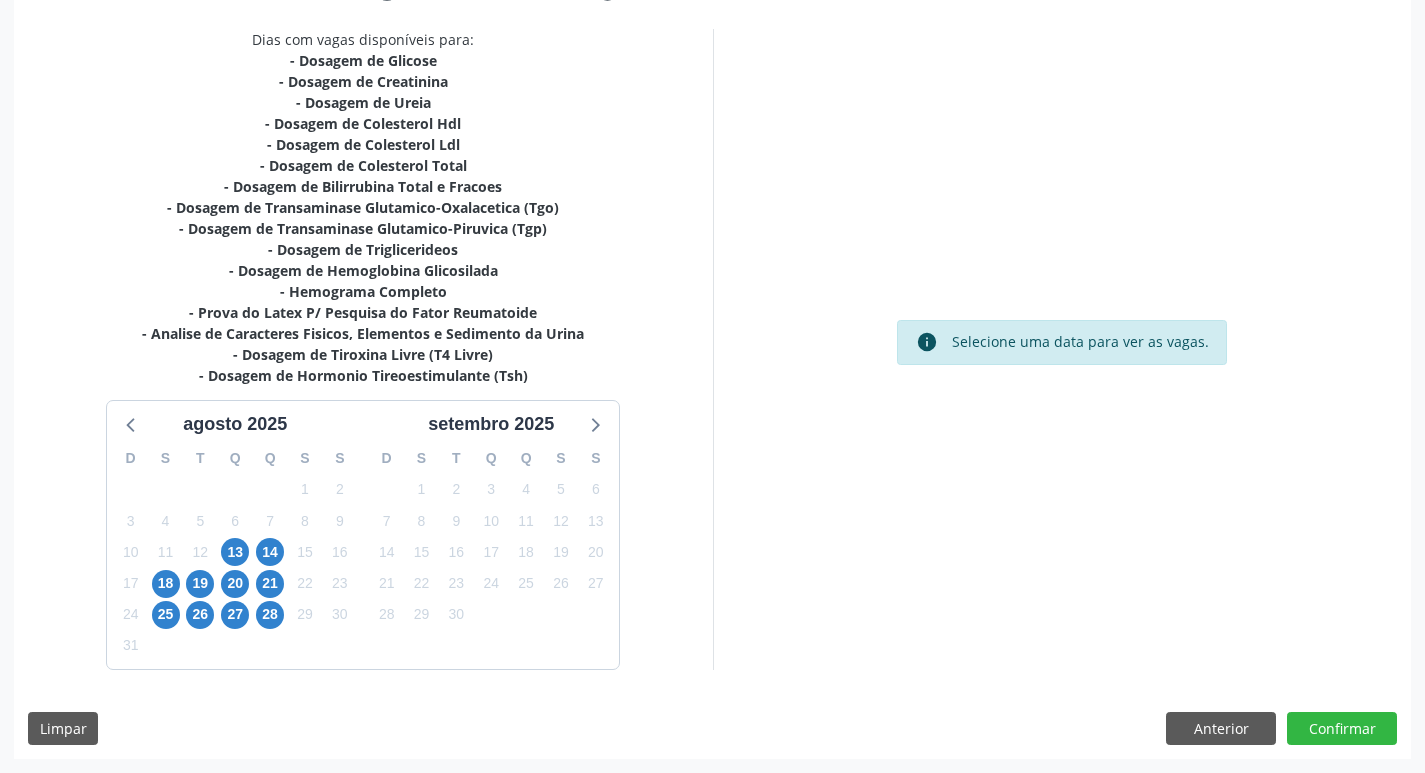scroll, scrollTop: 133, scrollLeft: 0, axis: vertical 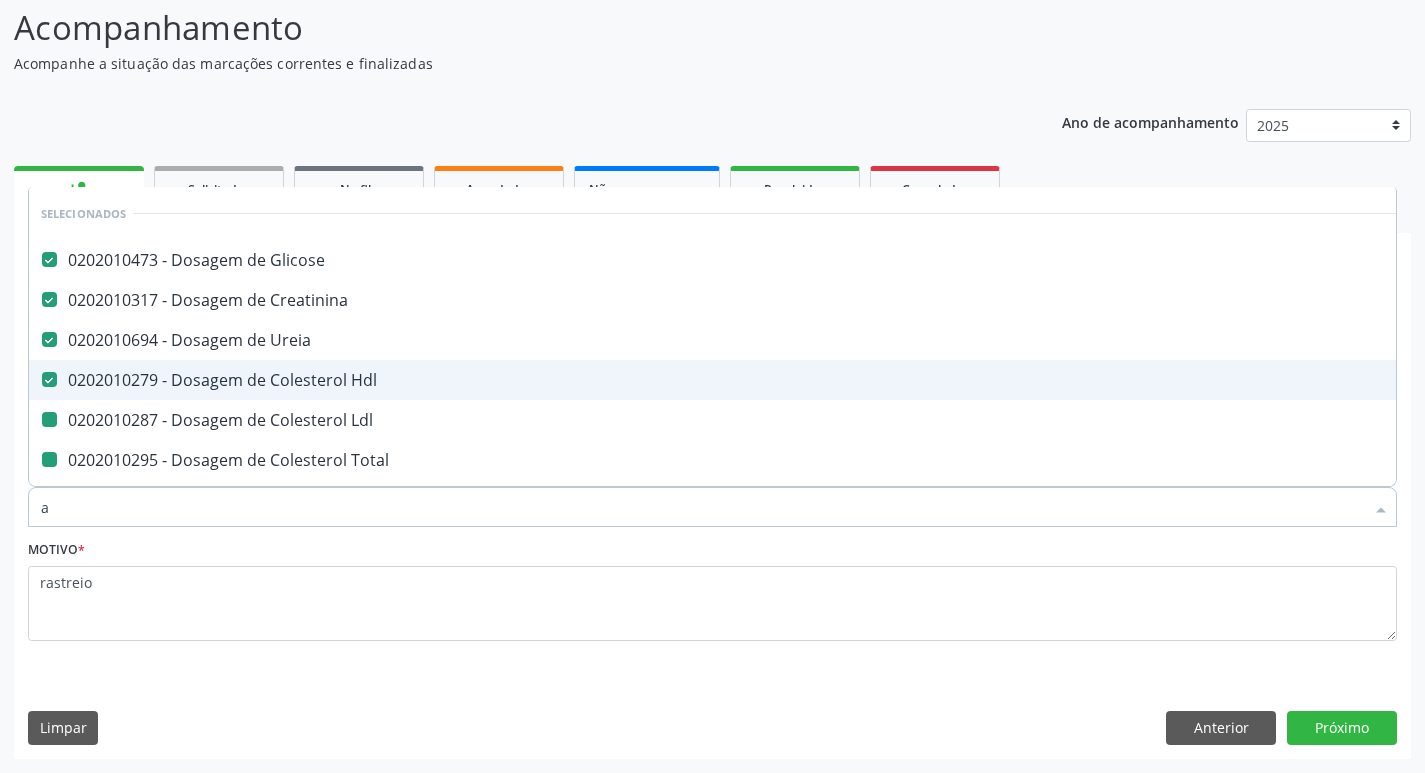 type on "ac" 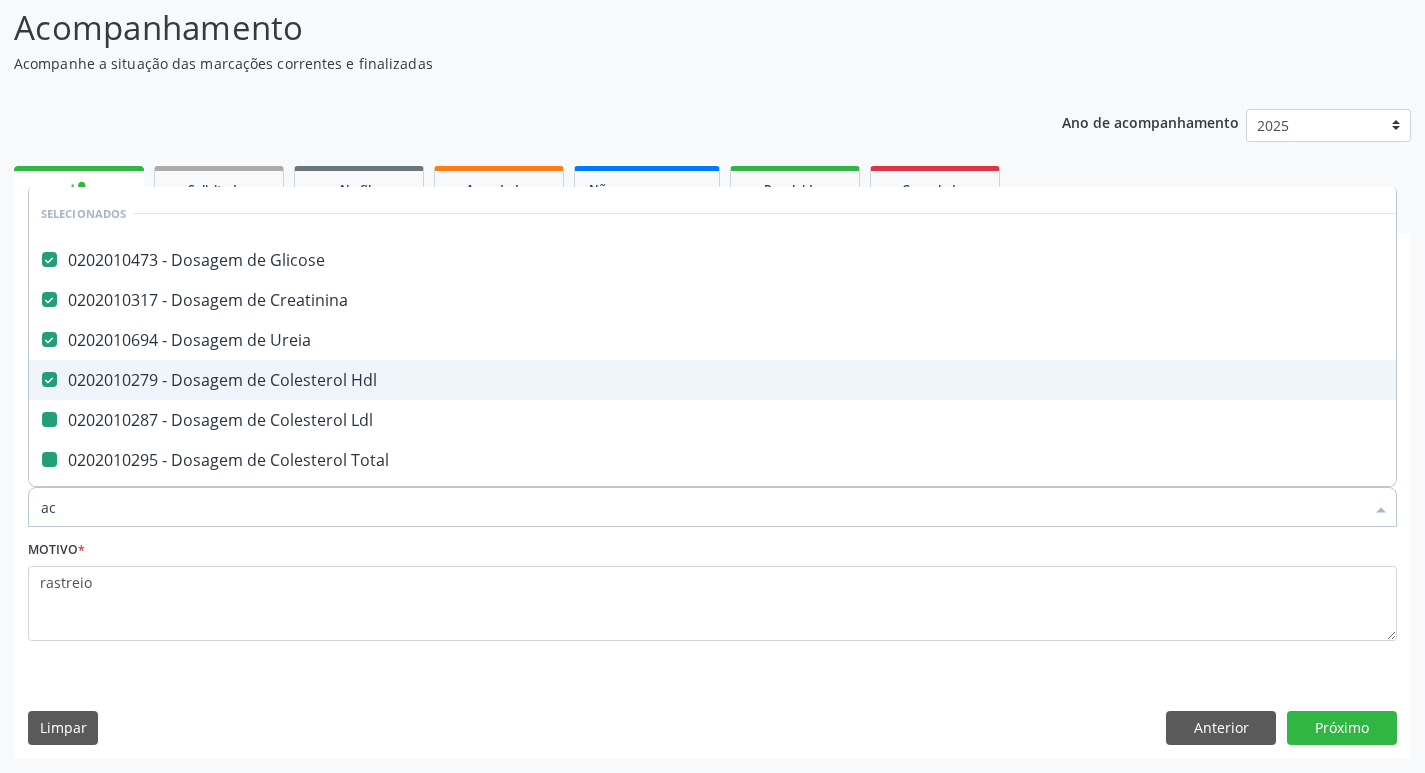 checkbox on "false" 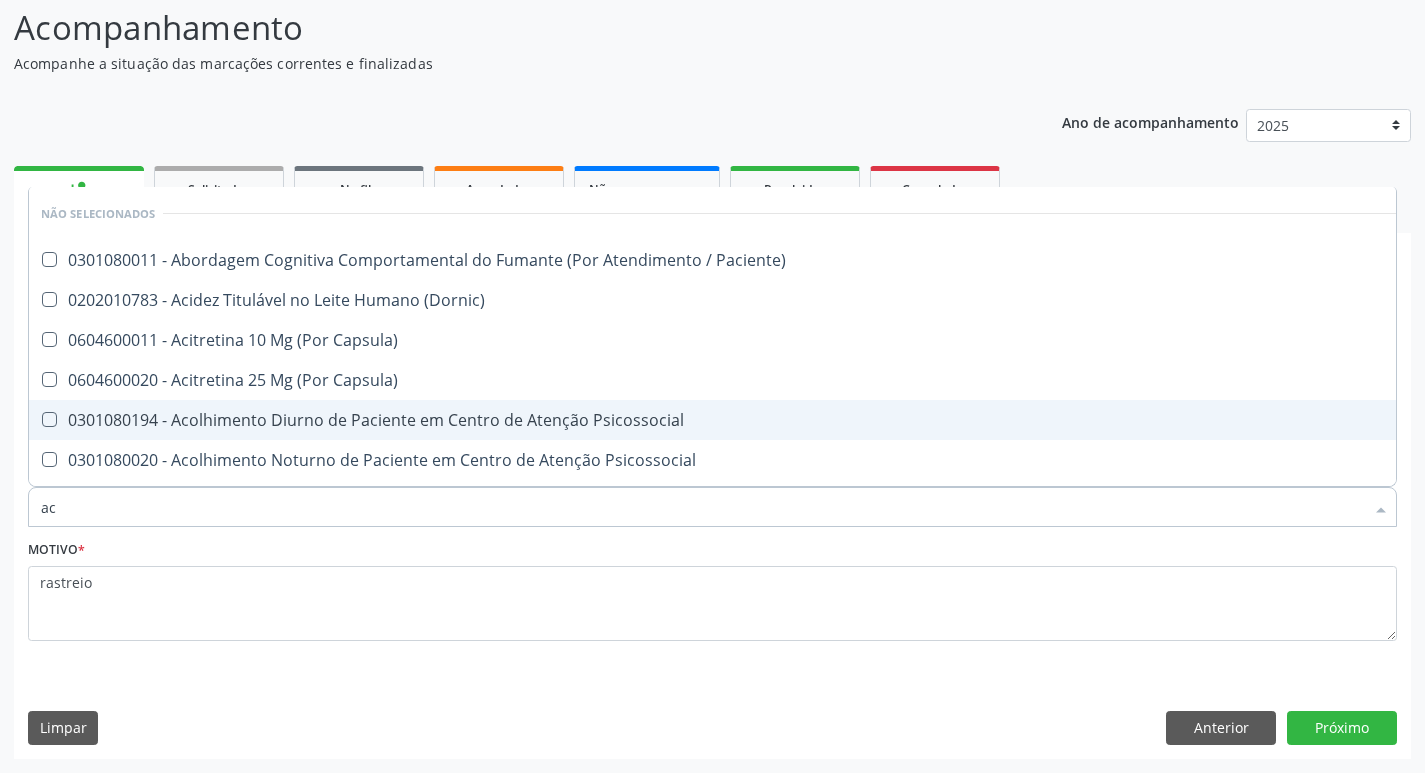 type on "aci" 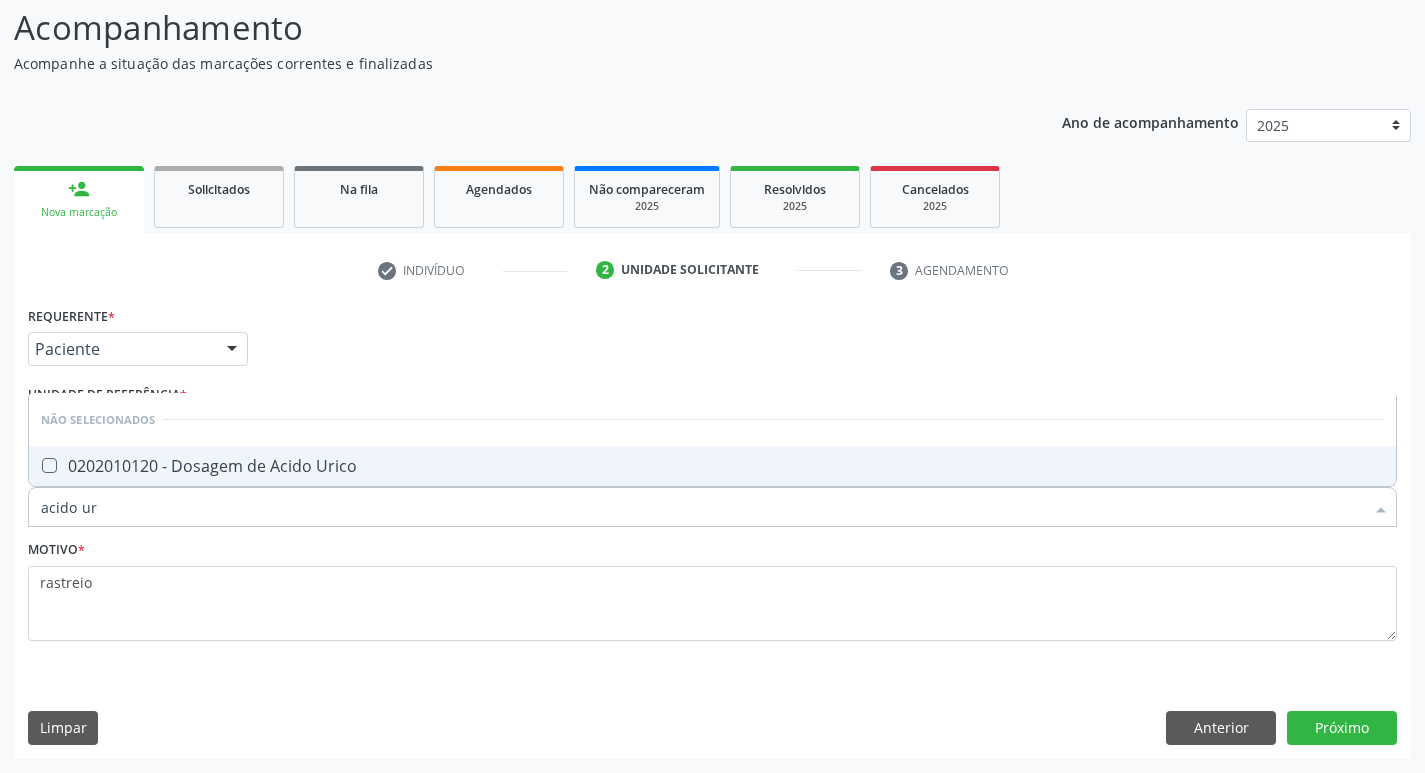 type on "acido uri" 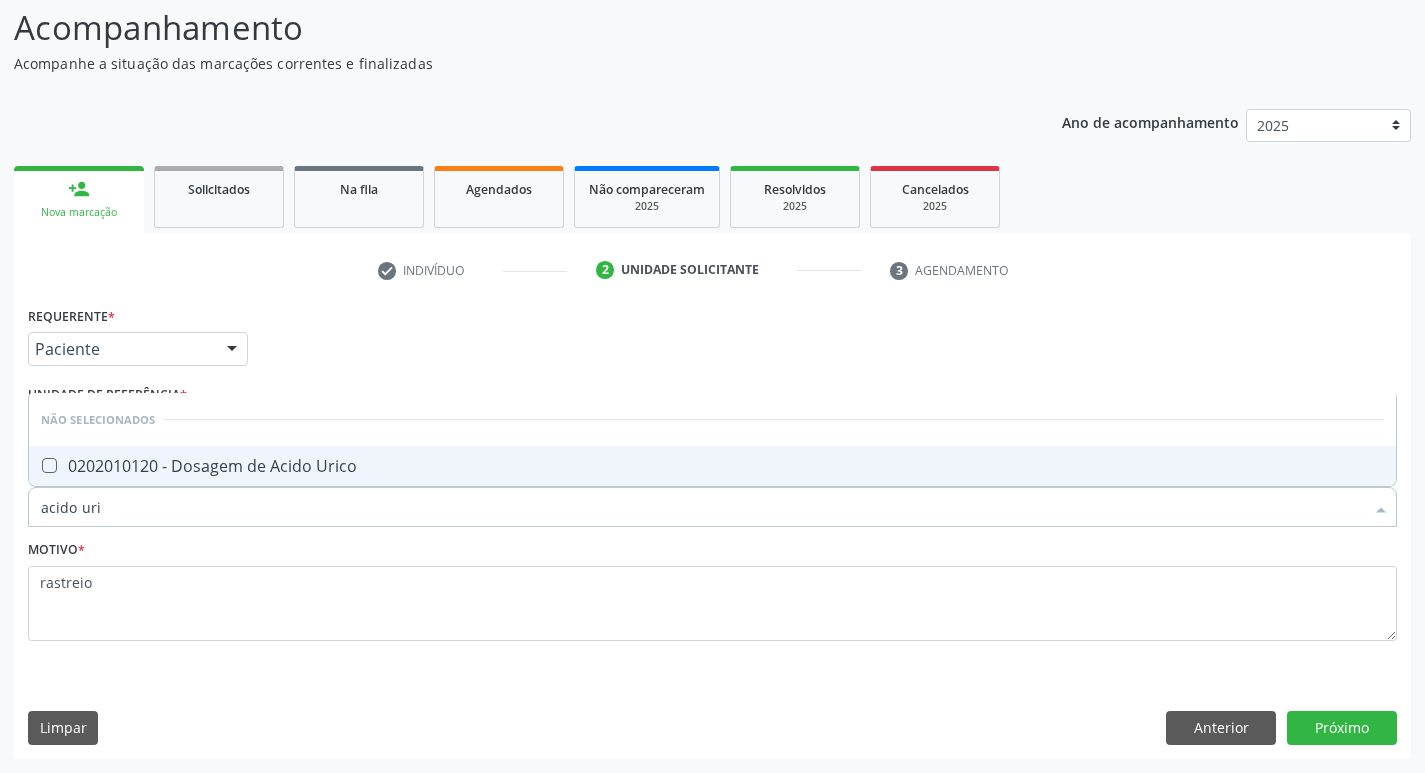 click on "0202010120 - Dosagem de Acido Urico" at bounding box center (712, 466) 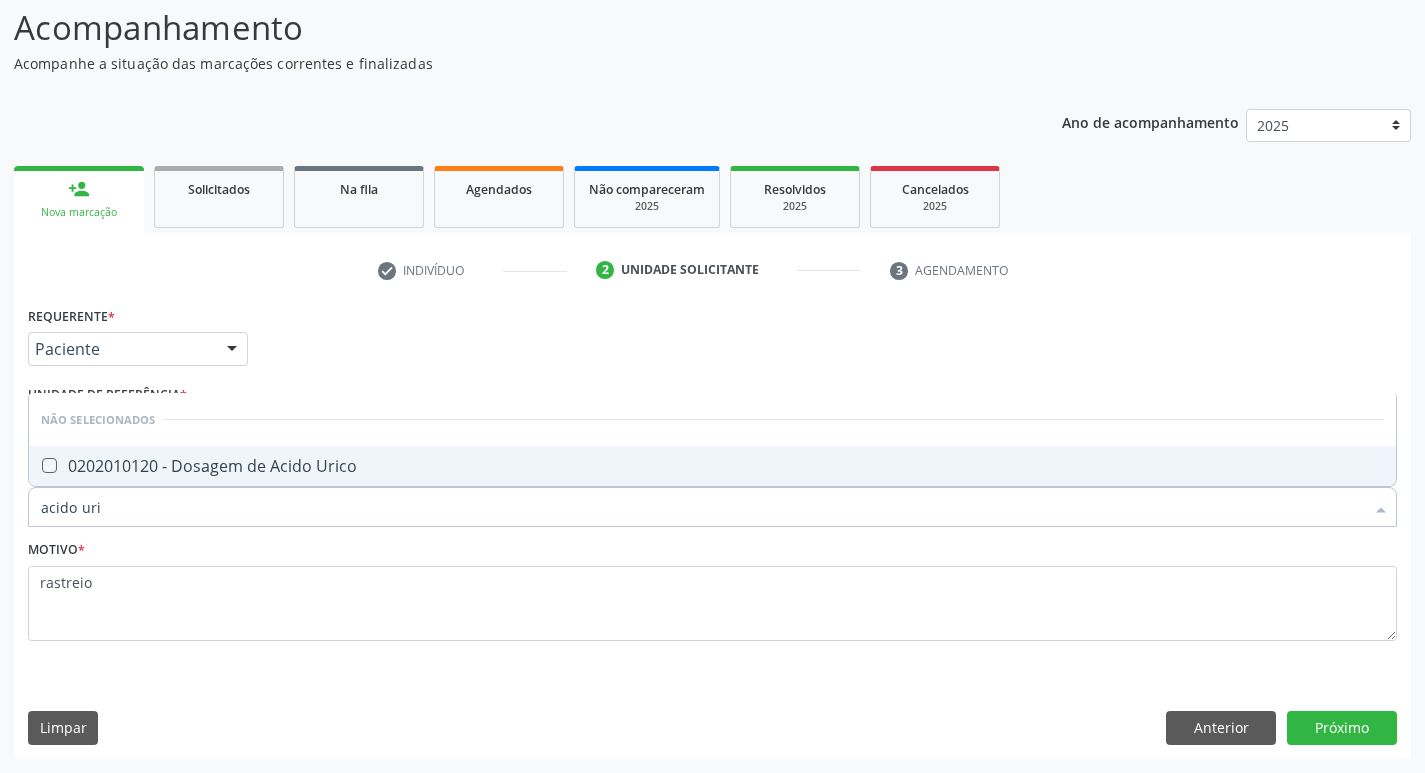 checkbox on "true" 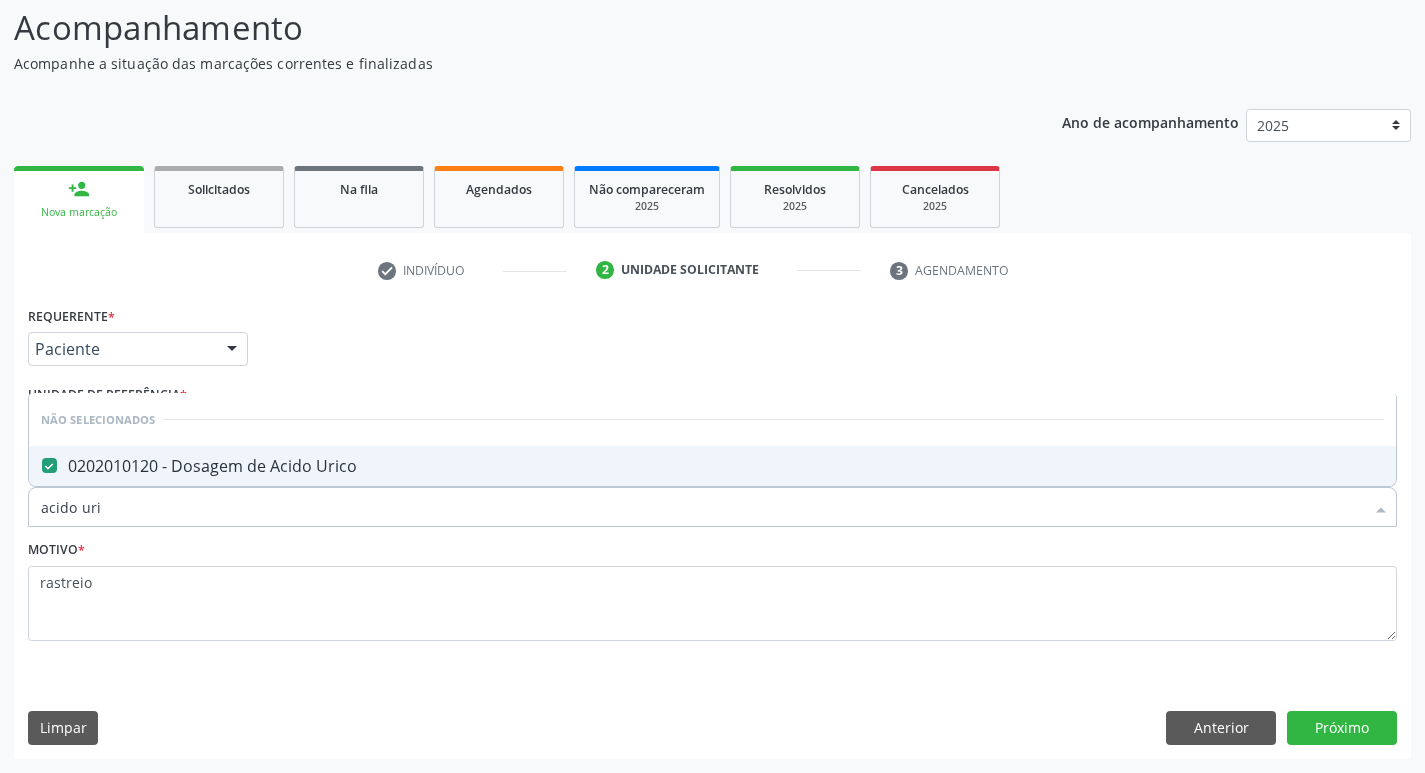 type on "acido uri" 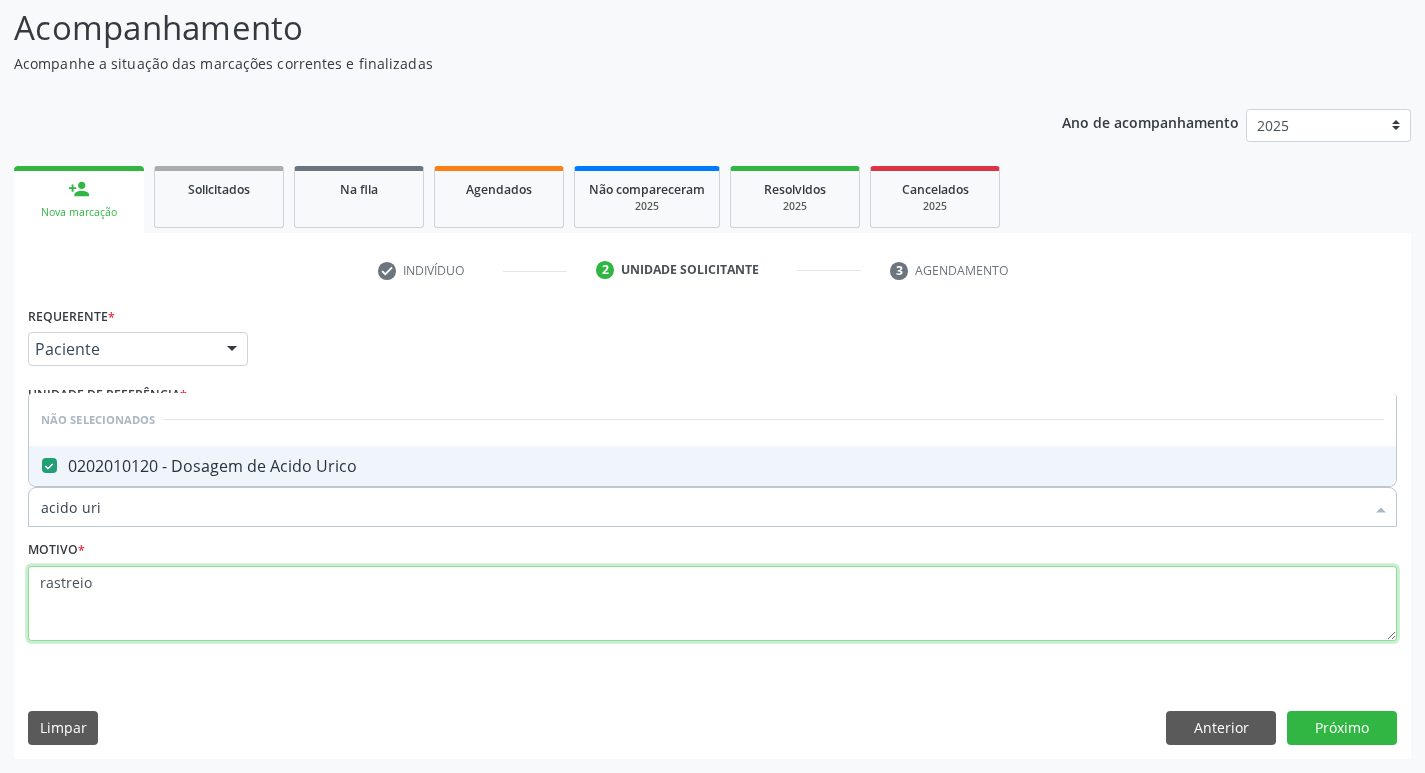 click on "rastreio" at bounding box center [712, 604] 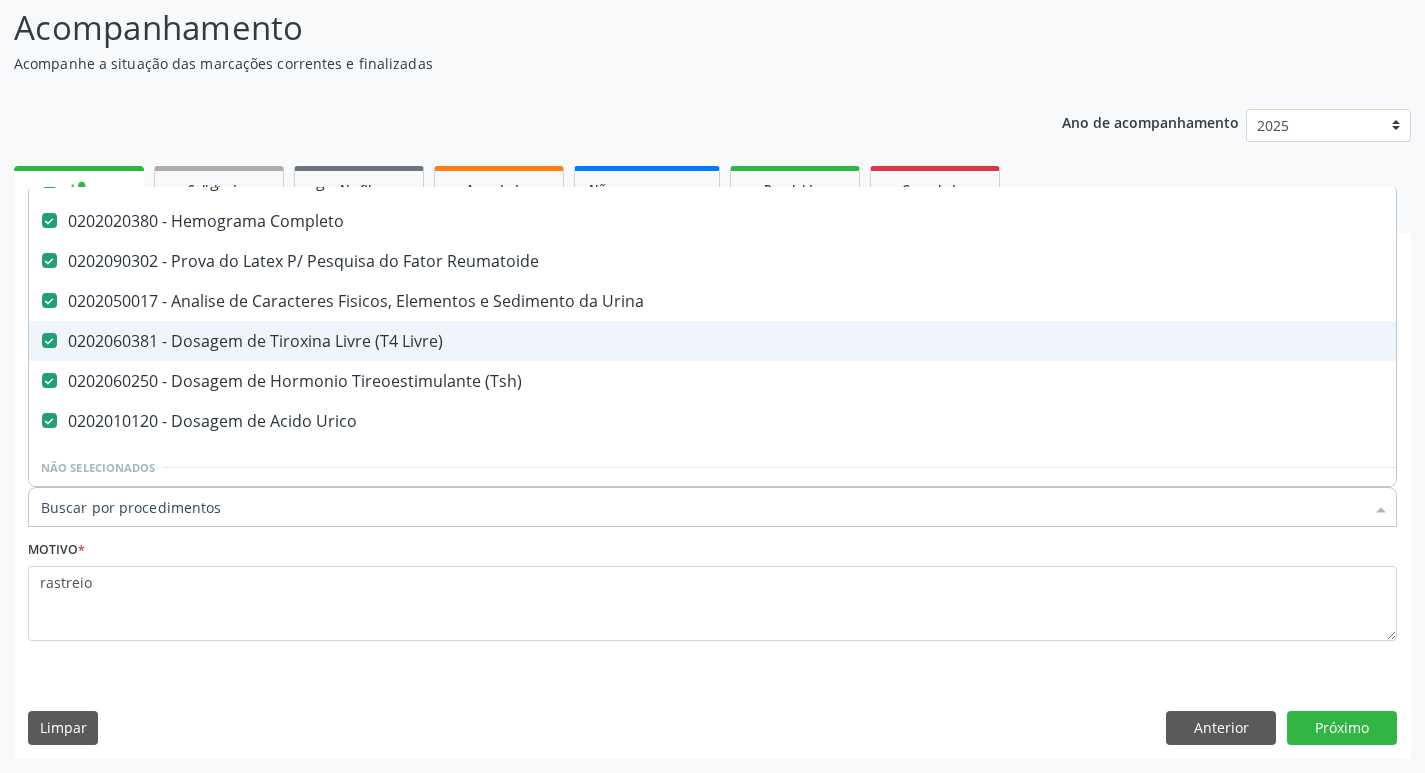 scroll, scrollTop: 500, scrollLeft: 0, axis: vertical 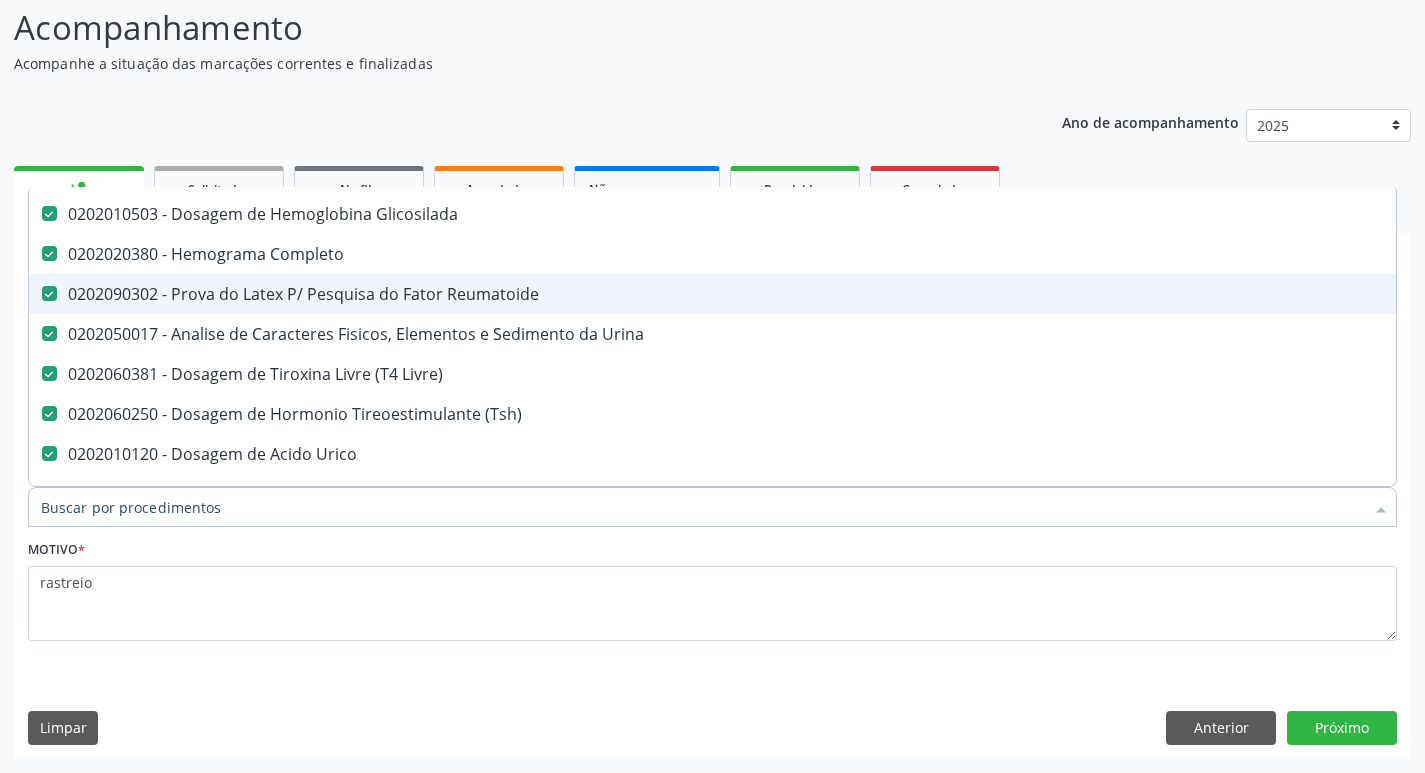 click at bounding box center [49, 293] 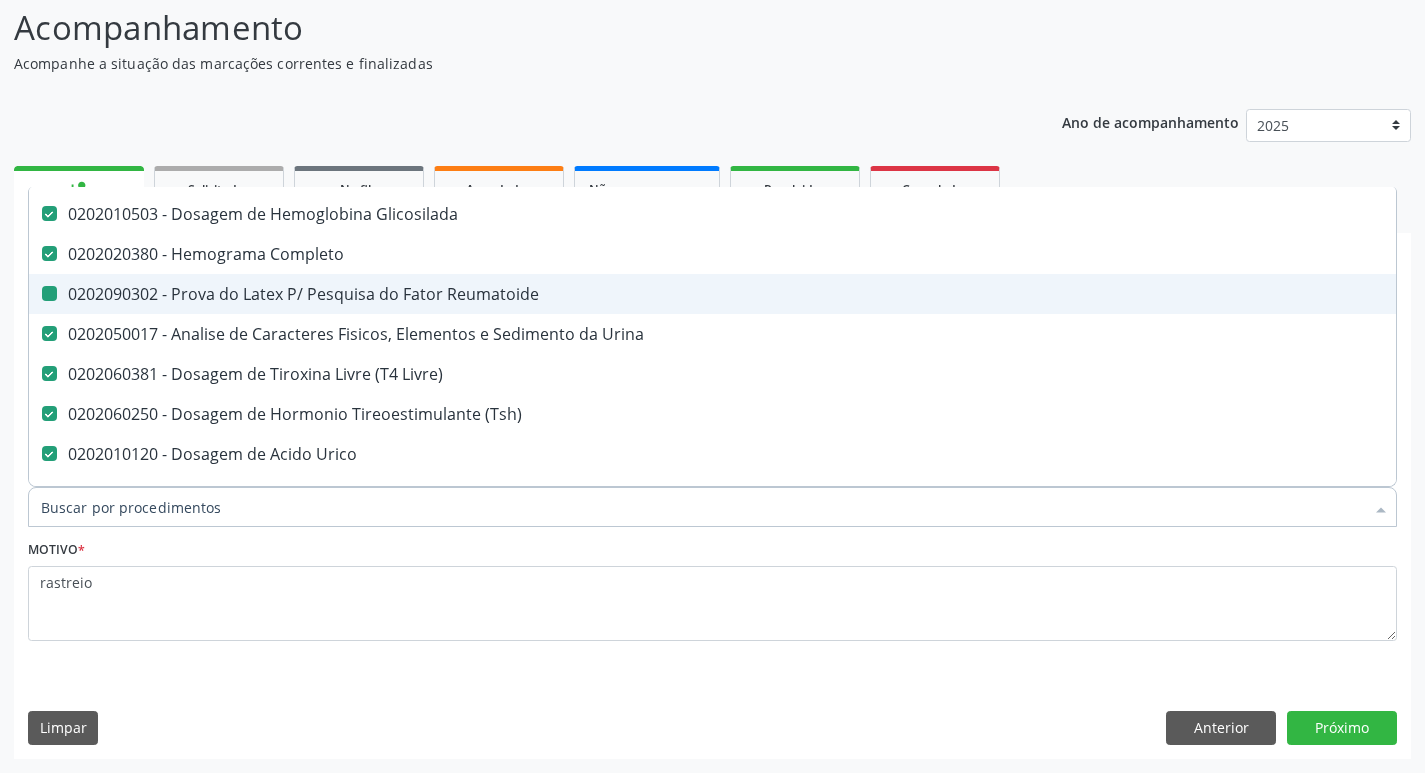 checkbox on "false" 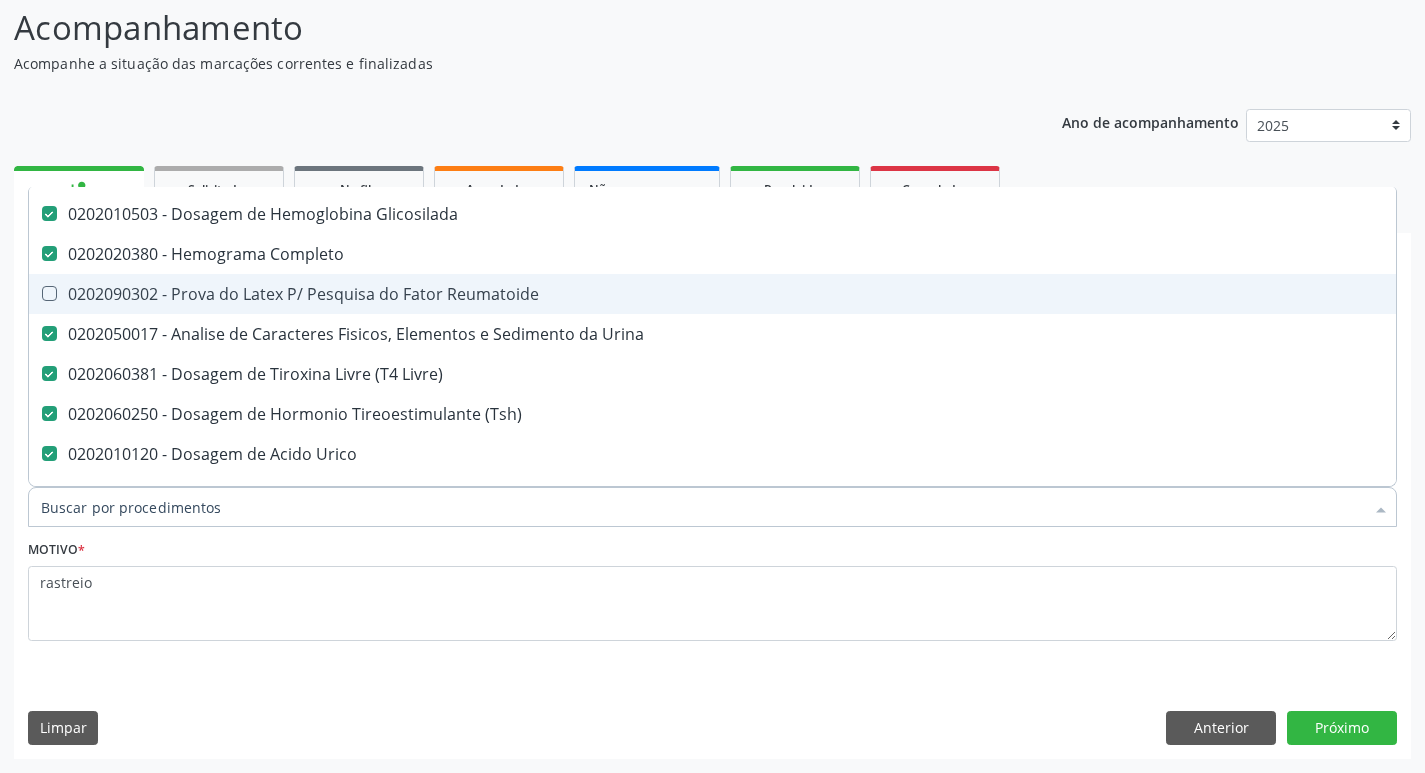 click on "Item de agendamento
*" at bounding box center [702, 507] 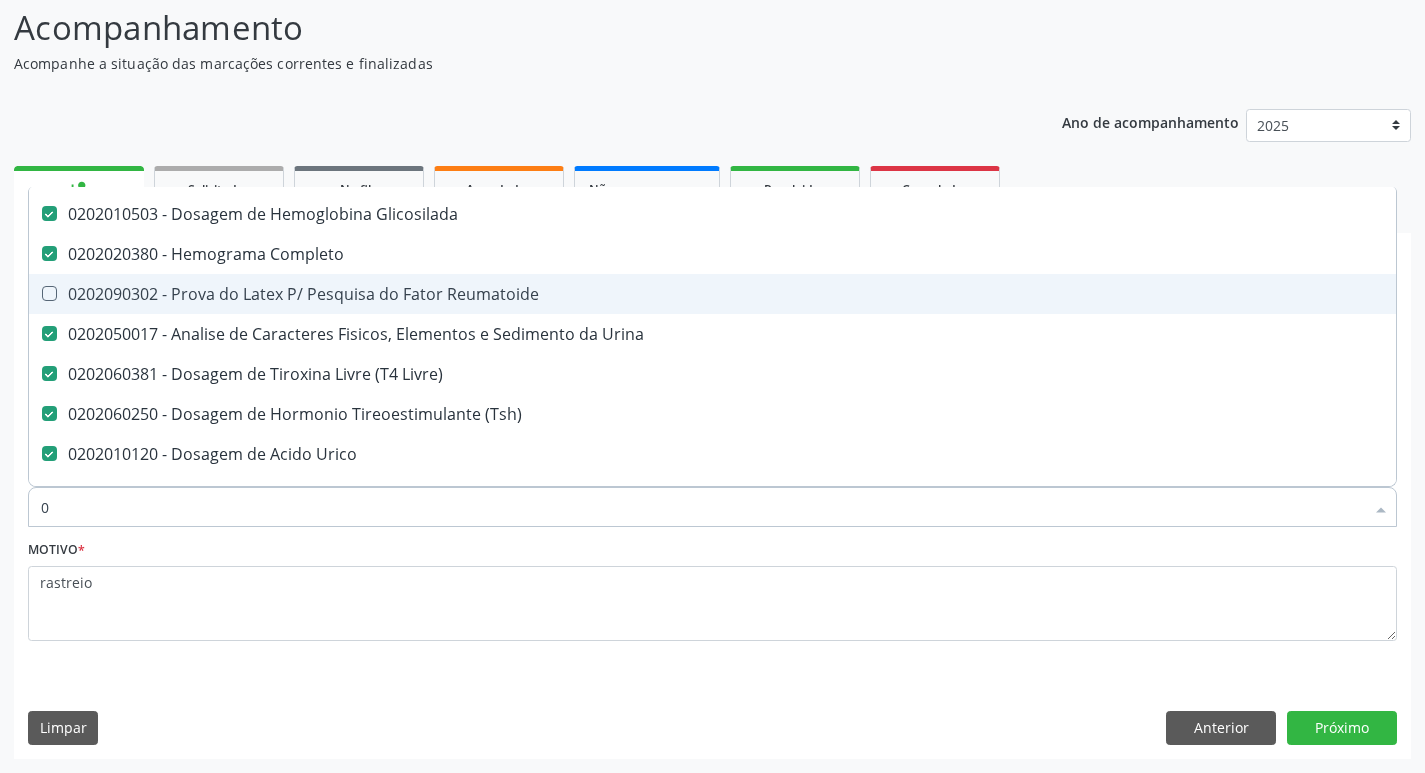 scroll, scrollTop: 446, scrollLeft: 0, axis: vertical 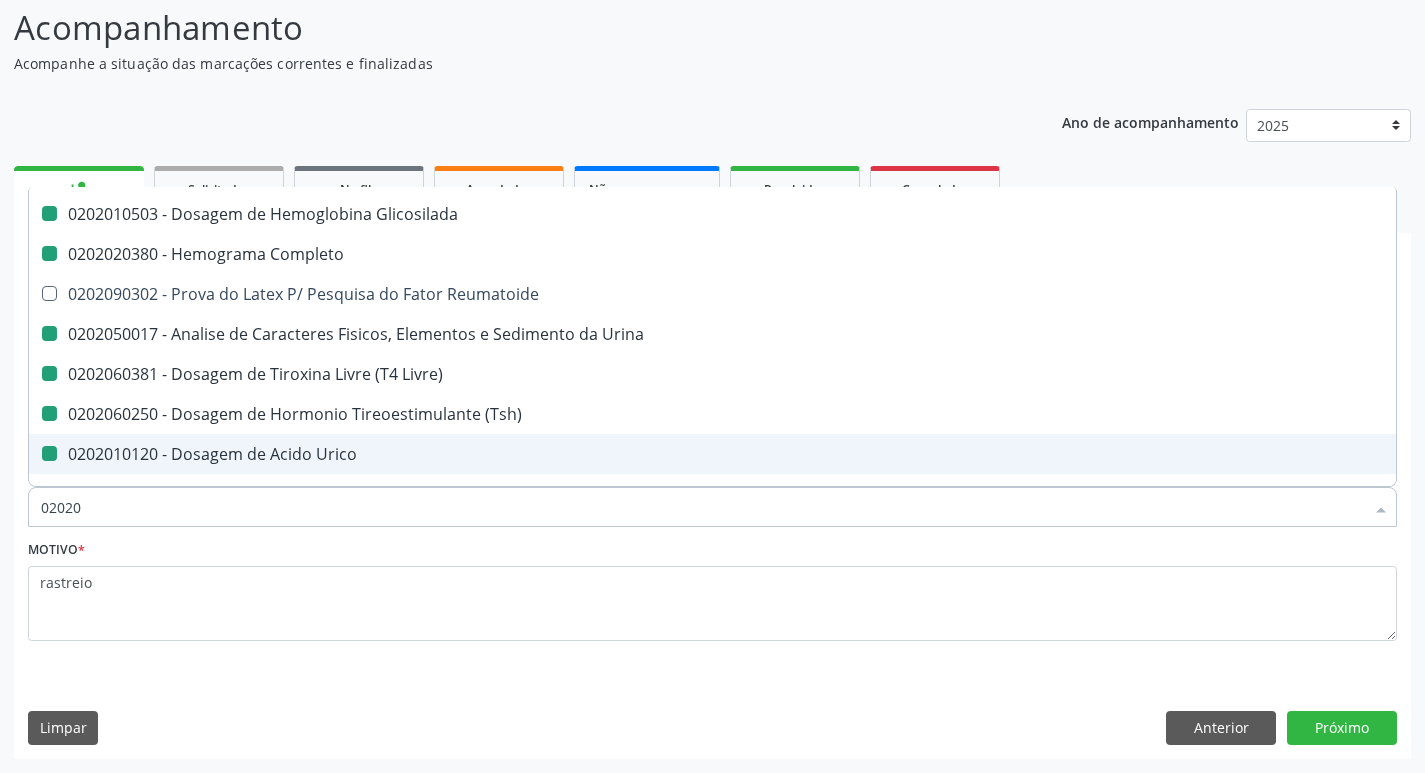 type on "020203" 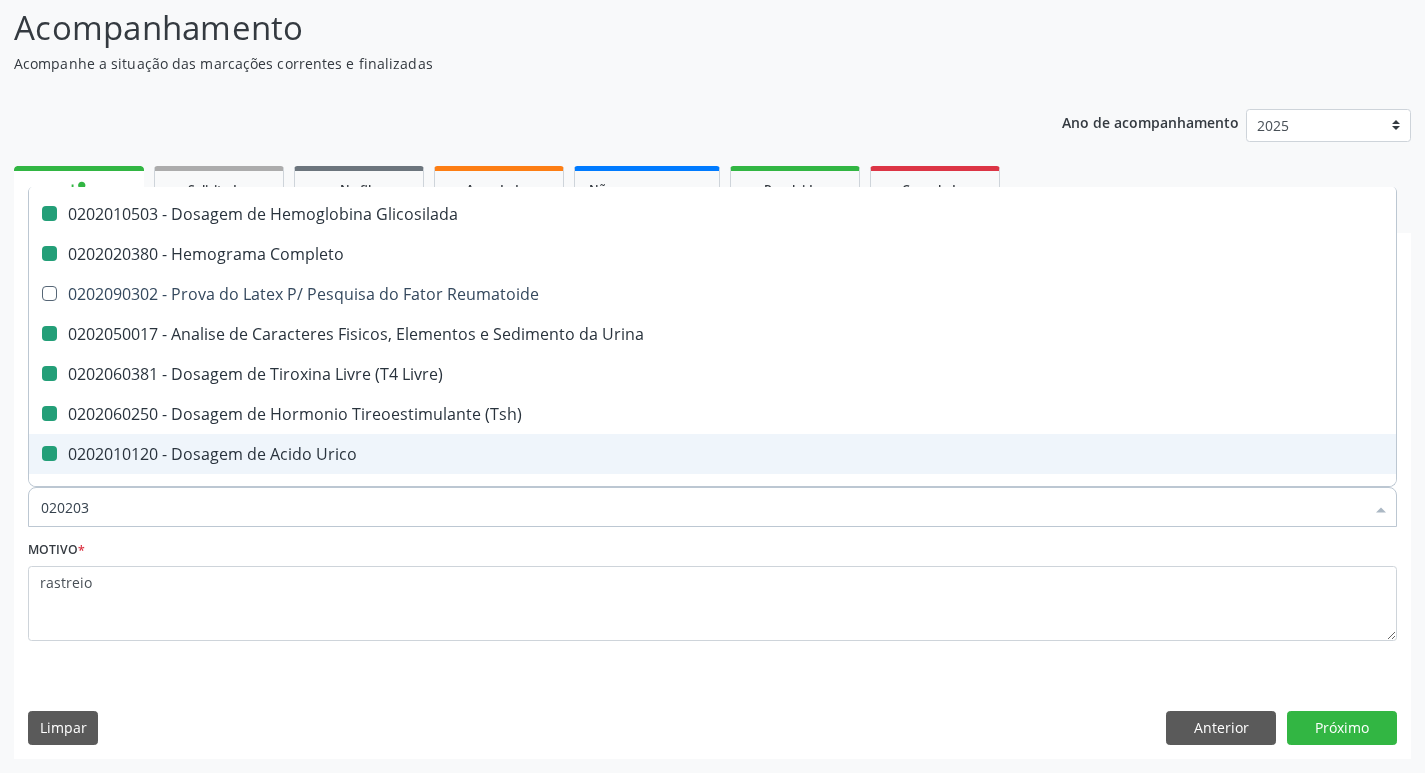 checkbox on "false" 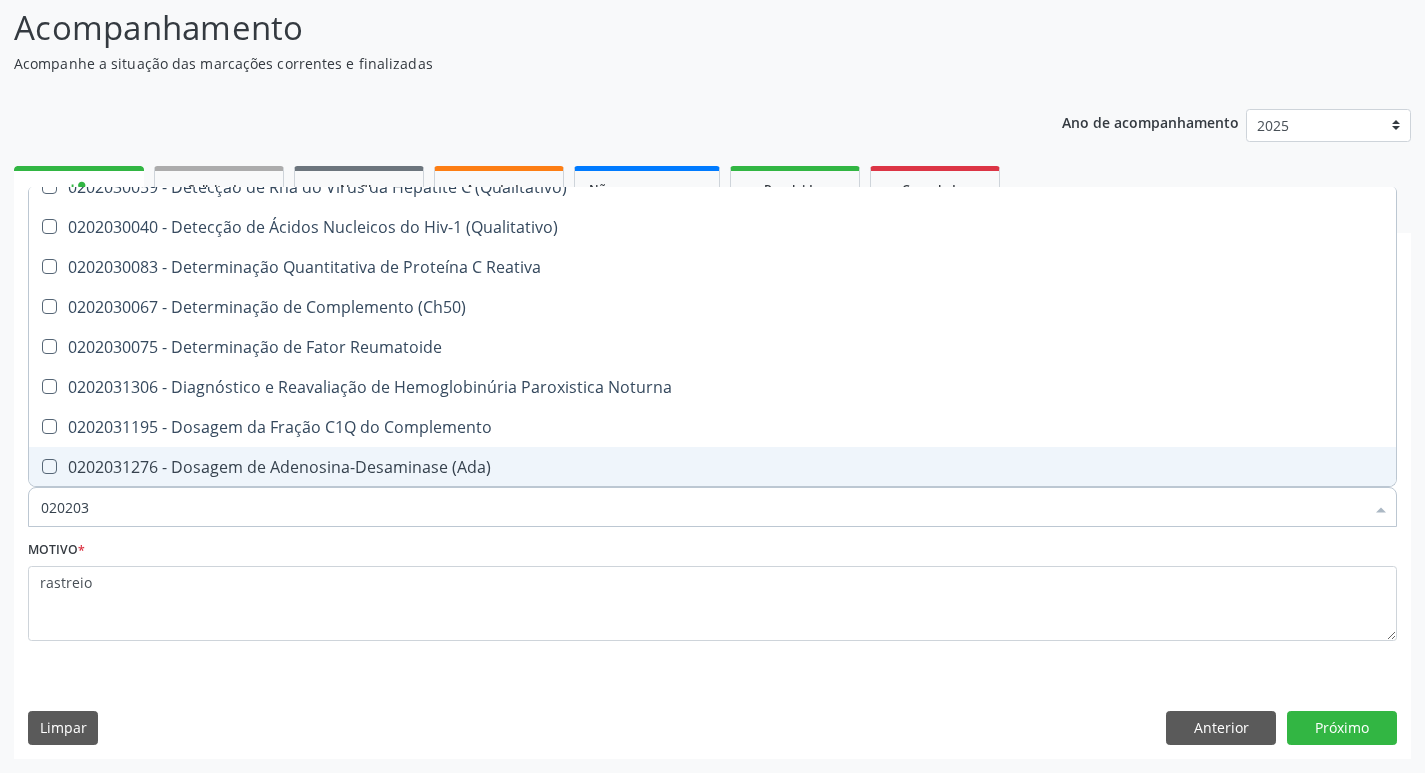 scroll, scrollTop: 459, scrollLeft: 0, axis: vertical 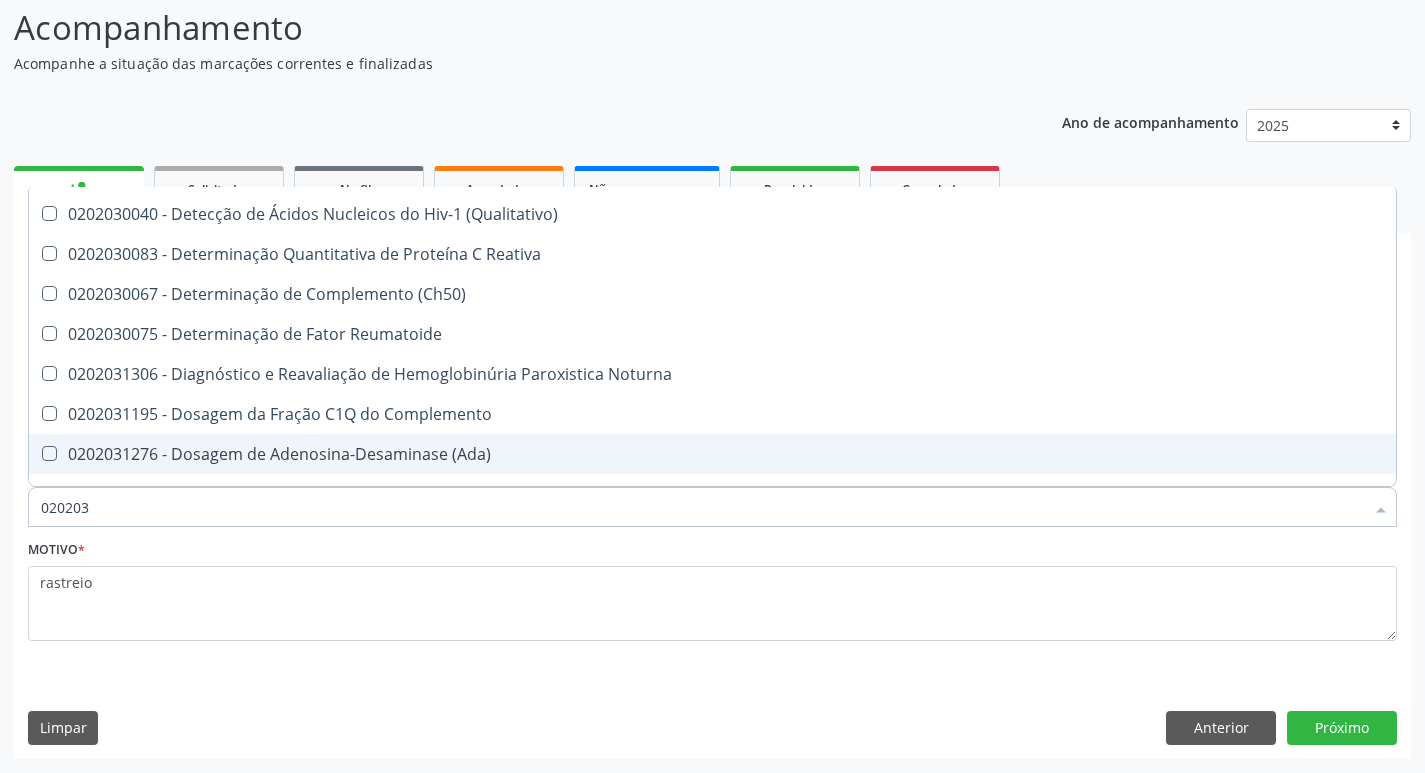 type on "0202030" 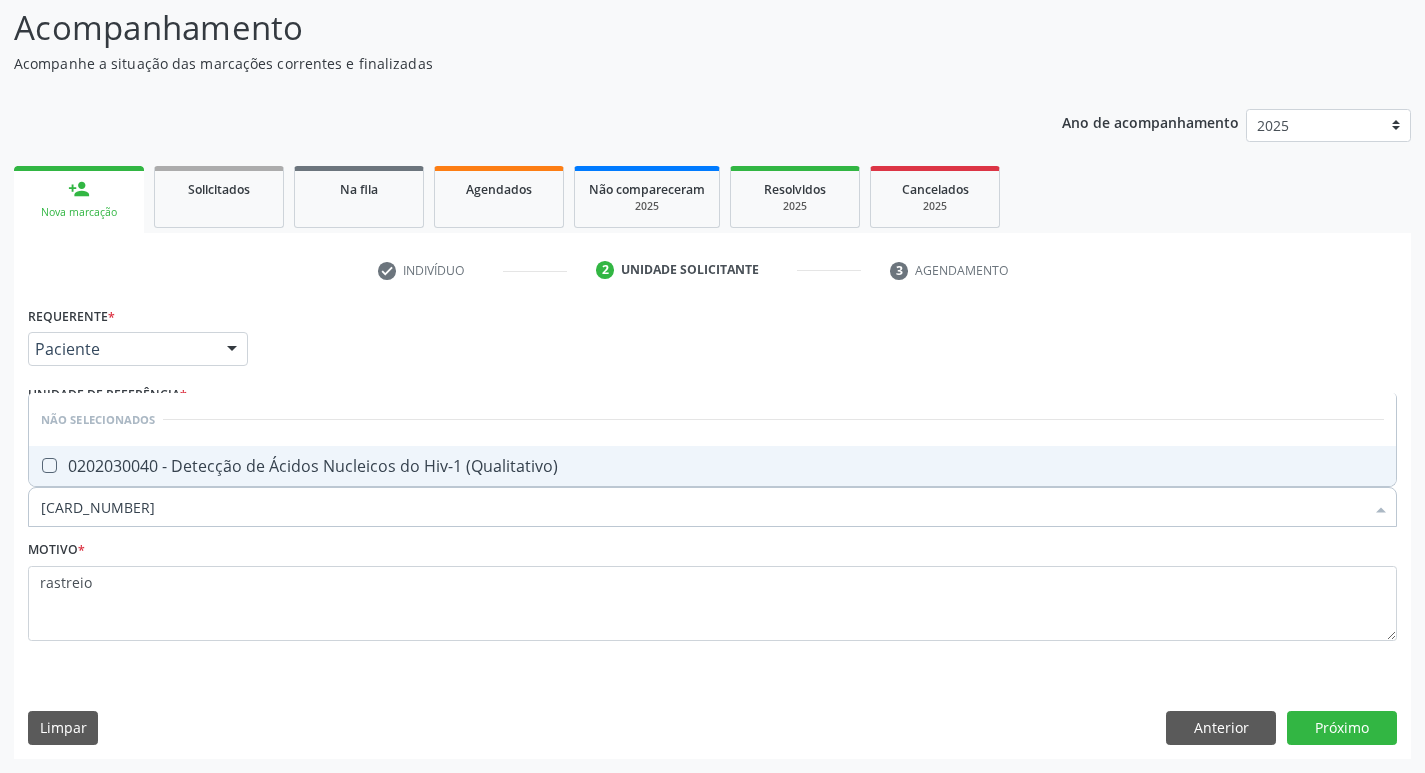 scroll, scrollTop: 0, scrollLeft: 0, axis: both 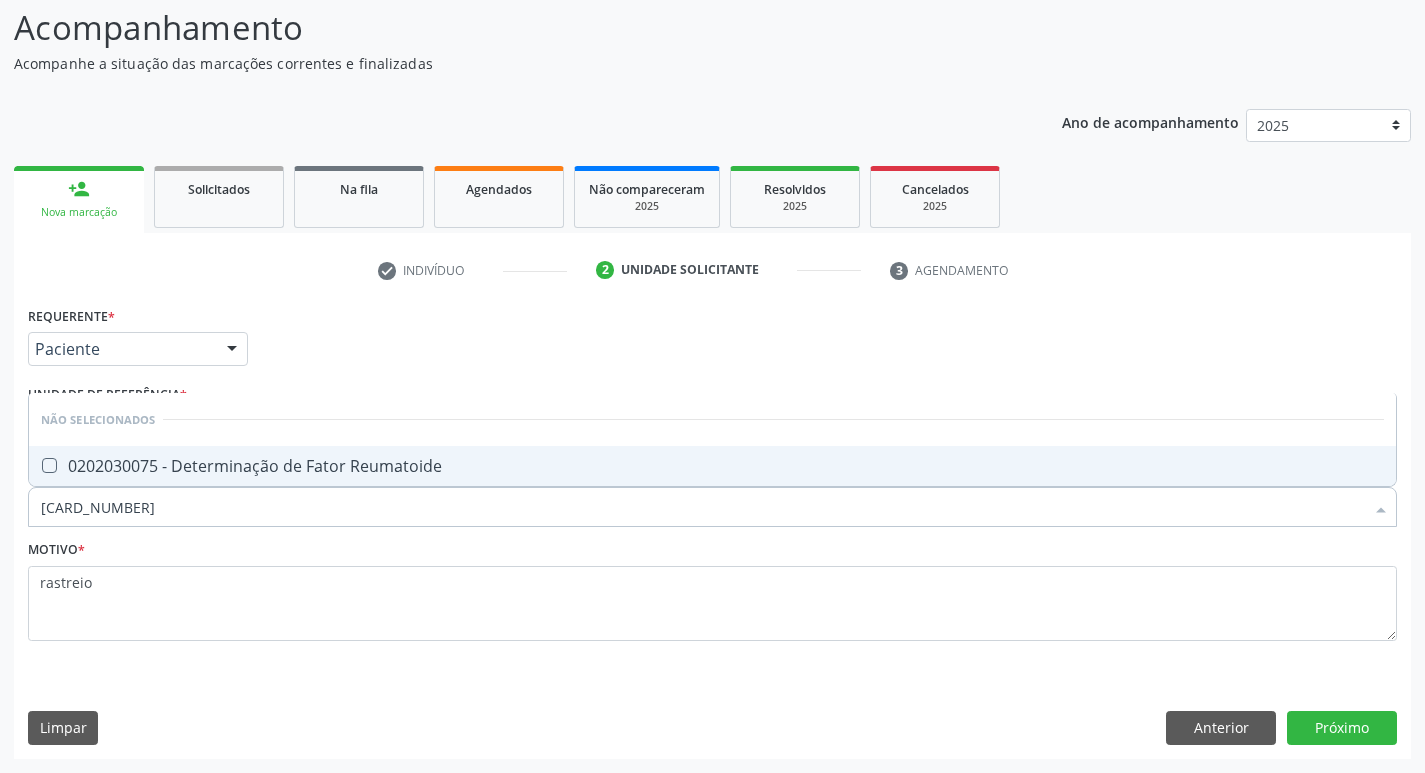 type on "0202030075" 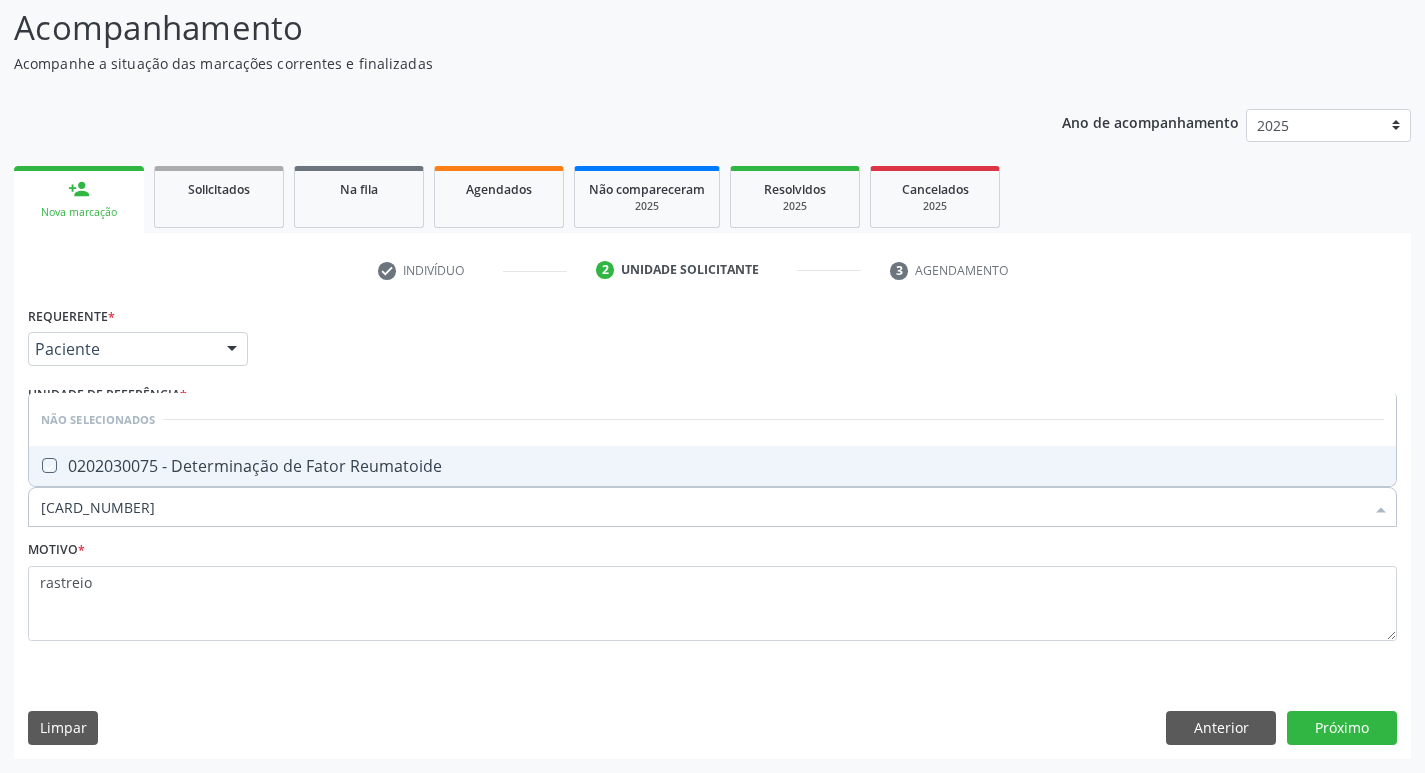 checkbox on "true" 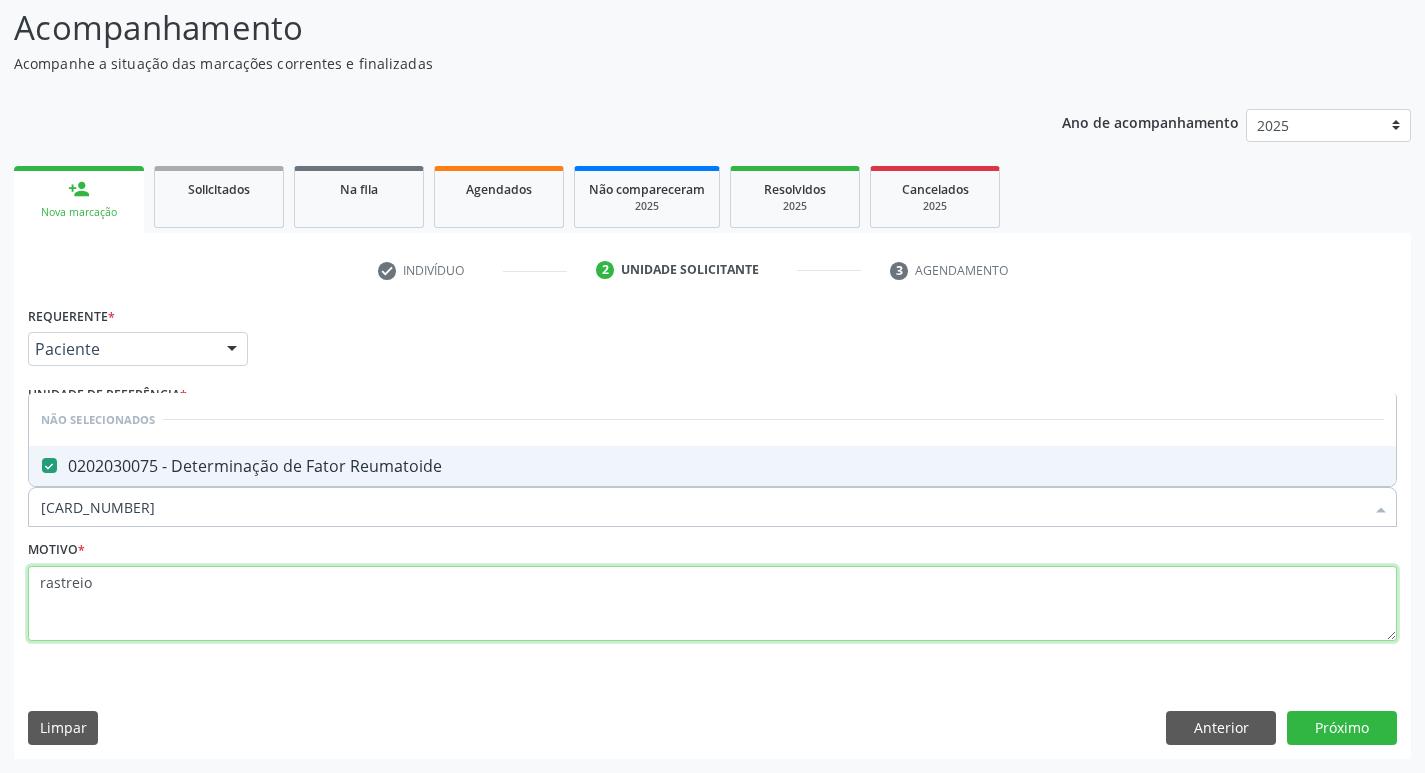 click on "rastreio" at bounding box center [712, 604] 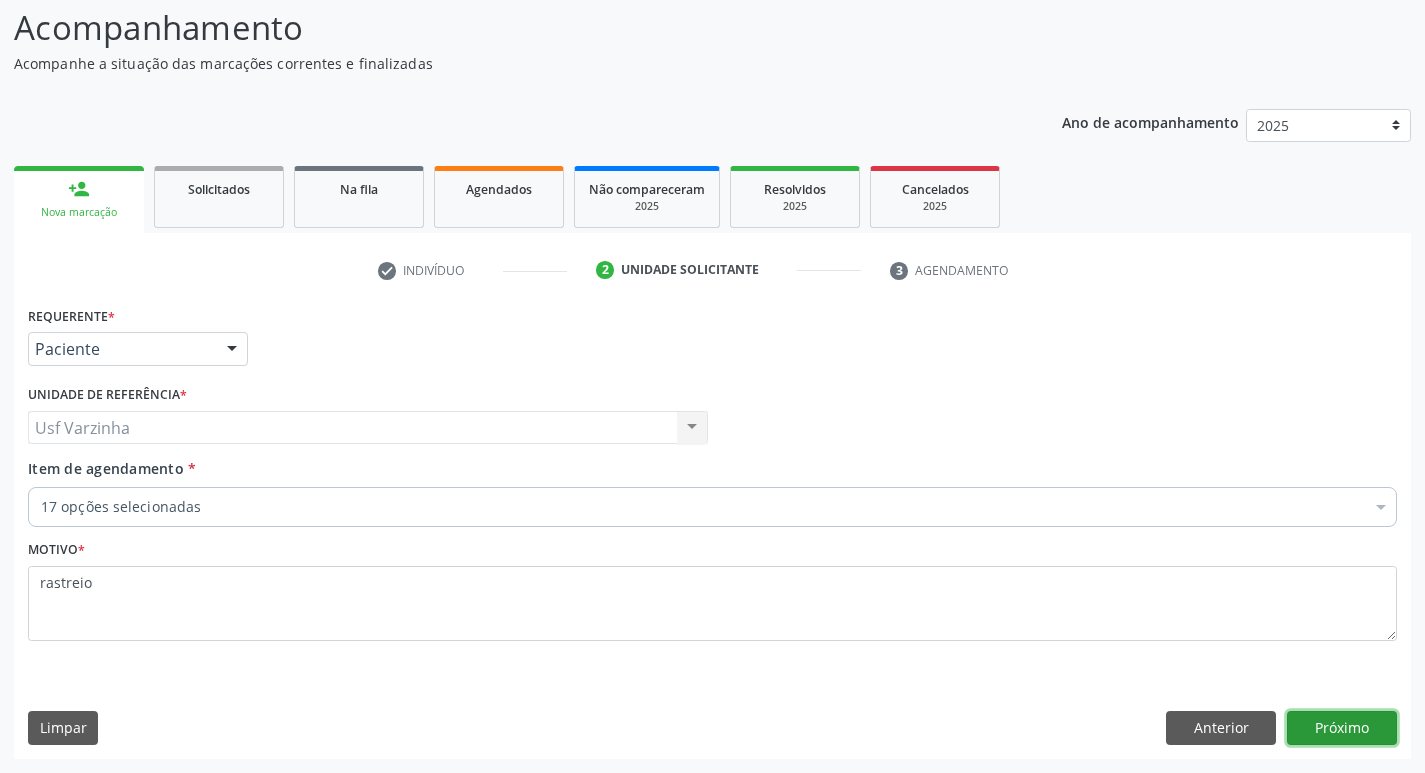 click on "Próximo" at bounding box center [1342, 728] 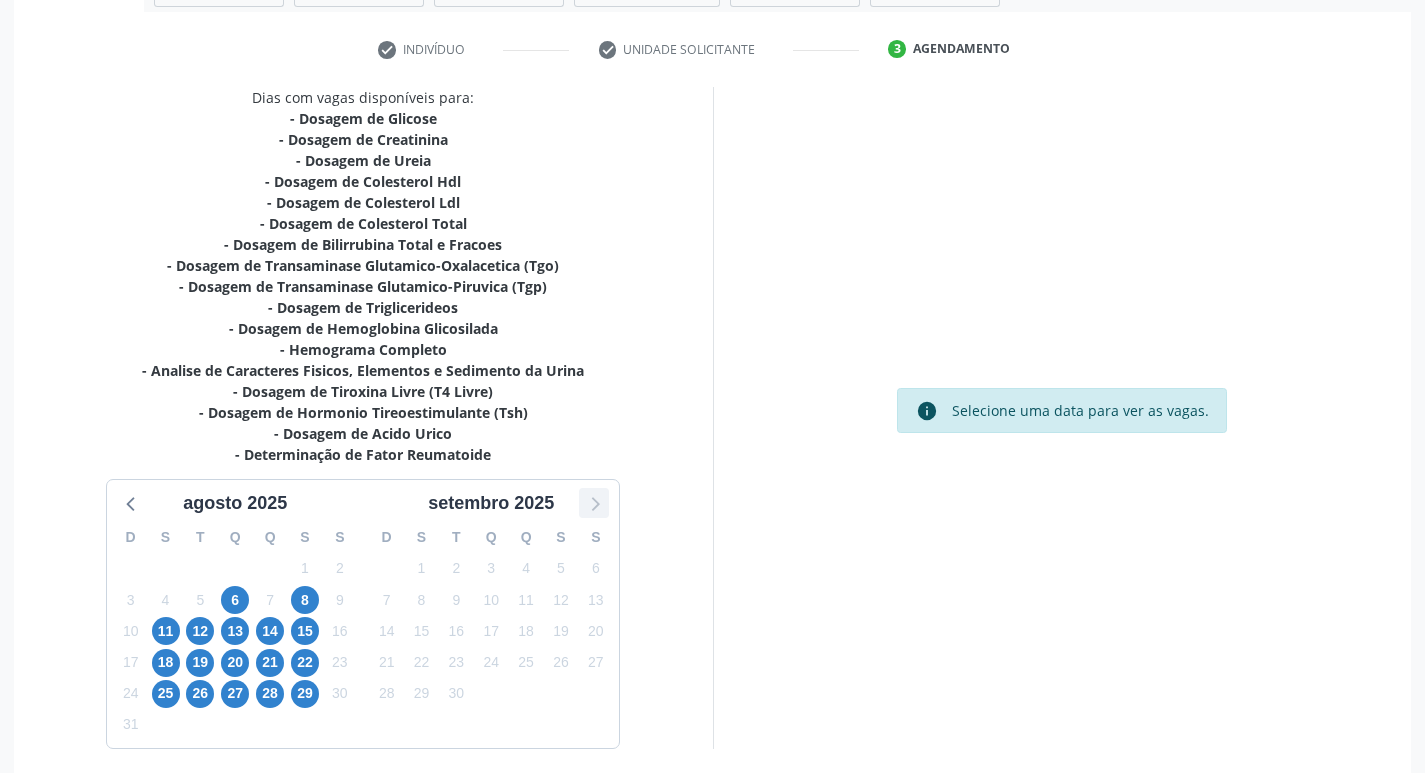 scroll, scrollTop: 433, scrollLeft: 0, axis: vertical 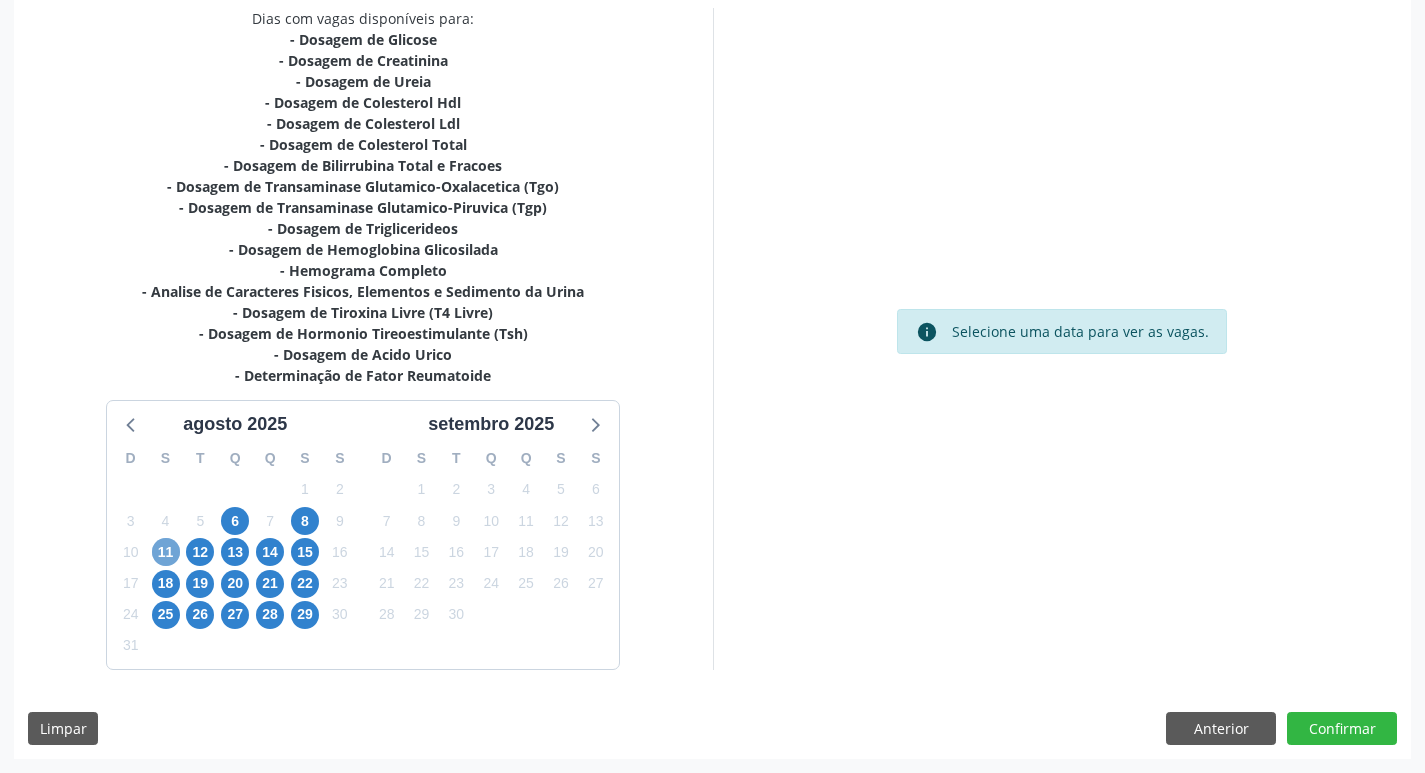 click on "11" at bounding box center [166, 552] 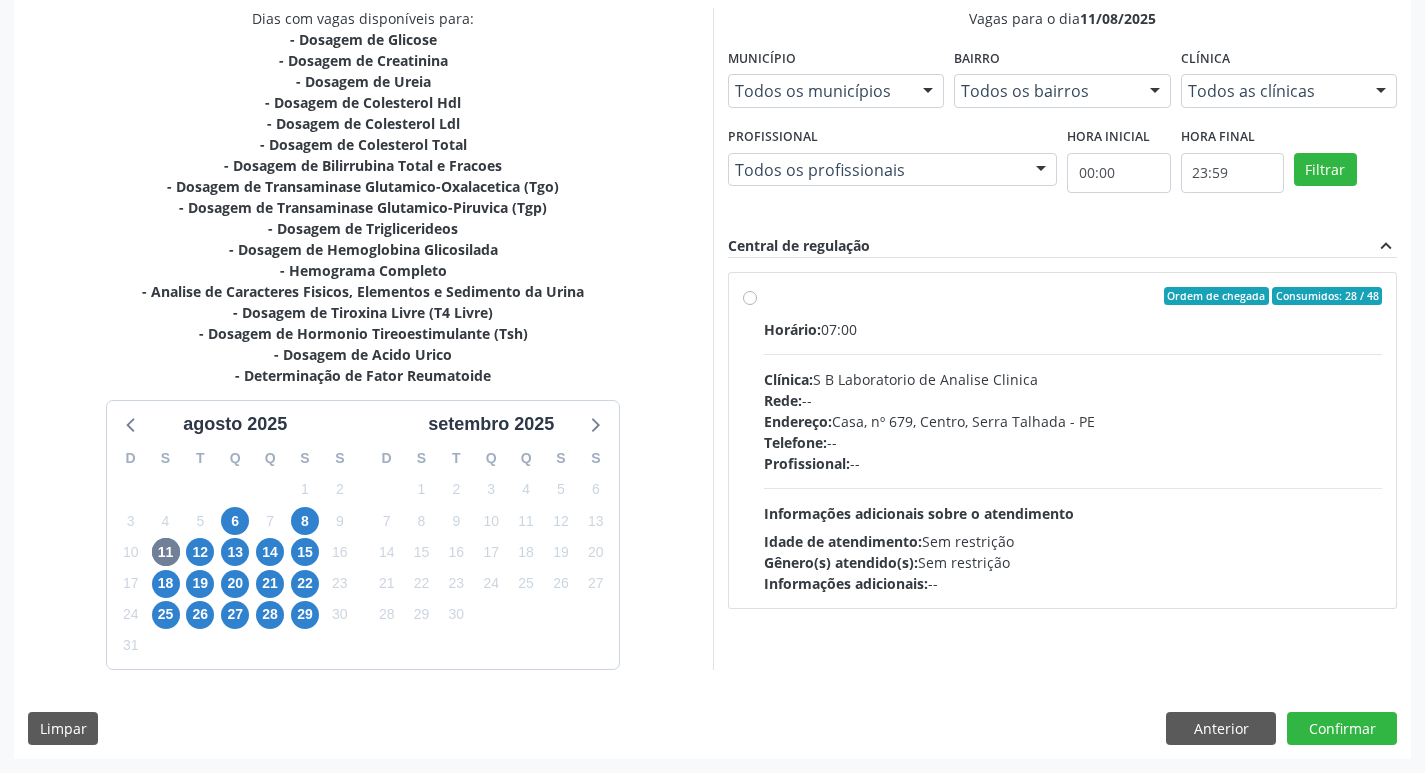 click on "Ordem de chegada
Consumidos: 28 / 48
Horário:   07:00
Clínica:  S B Laboratorio de Analise Clinica
Rede:
--
Endereço:   Casa, nº 679, Centro, Serra Talhada - PE
Telefone:   --
Profissional:
--
Informações adicionais sobre o atendimento
Idade de atendimento:
Sem restrição
Gênero(s) atendido(s):
Sem restrição
Informações adicionais:
--" at bounding box center [1073, 440] 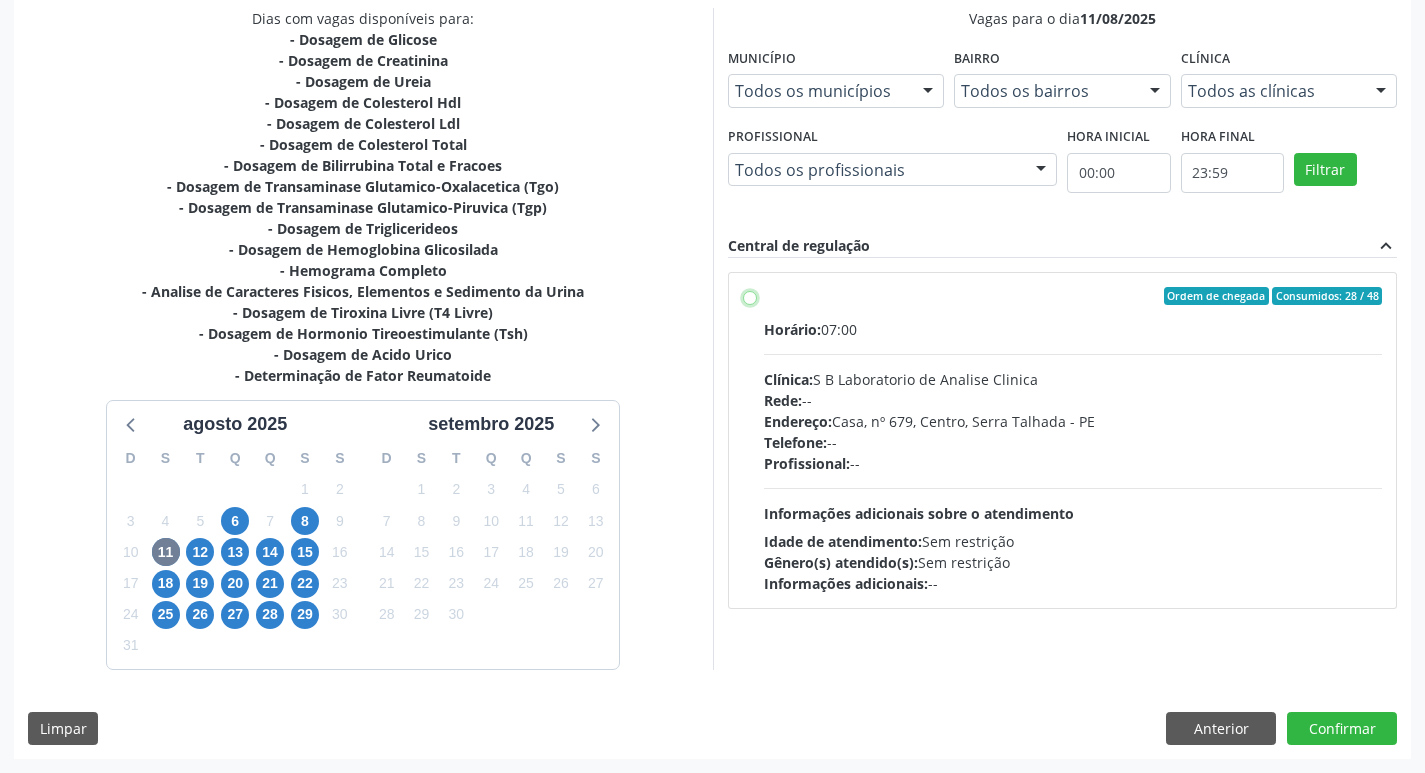 radio on "true" 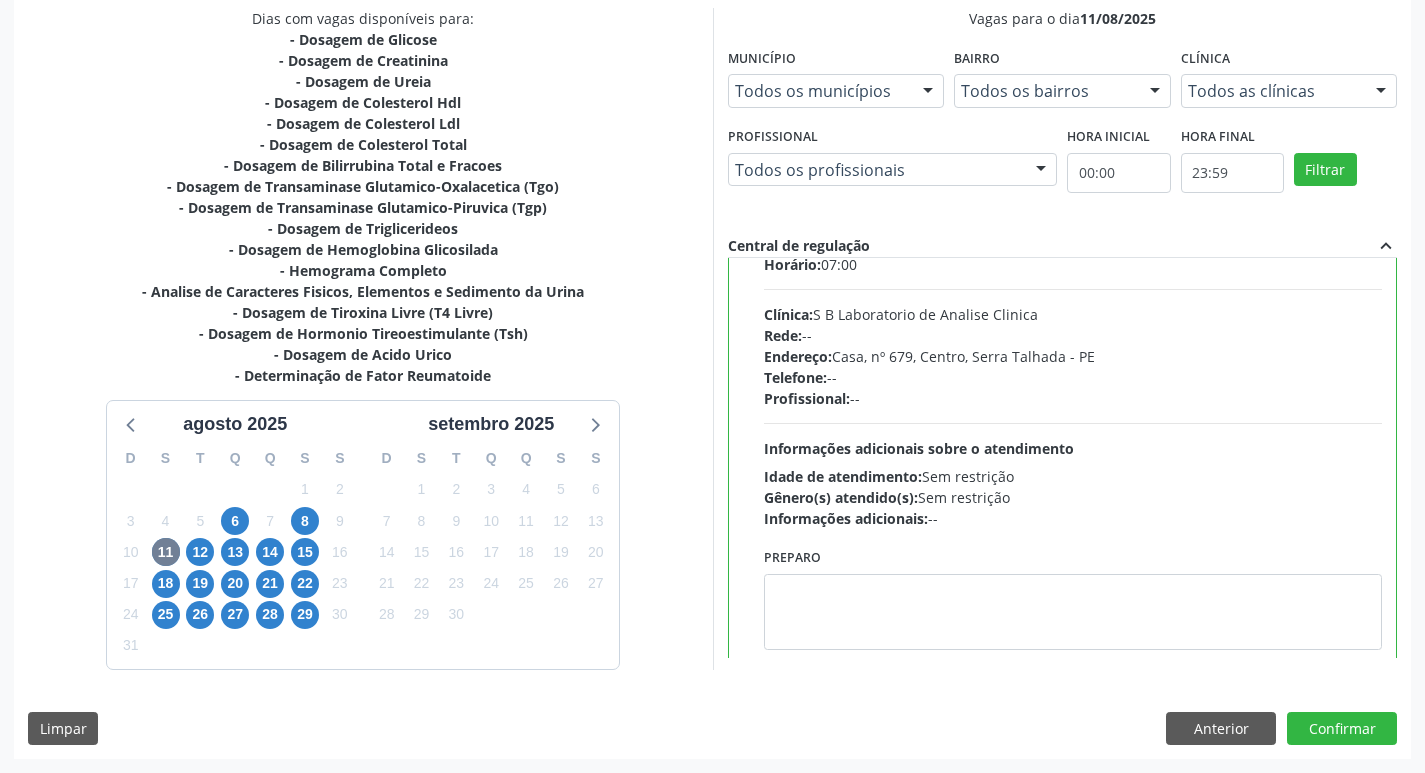 scroll, scrollTop: 99, scrollLeft: 0, axis: vertical 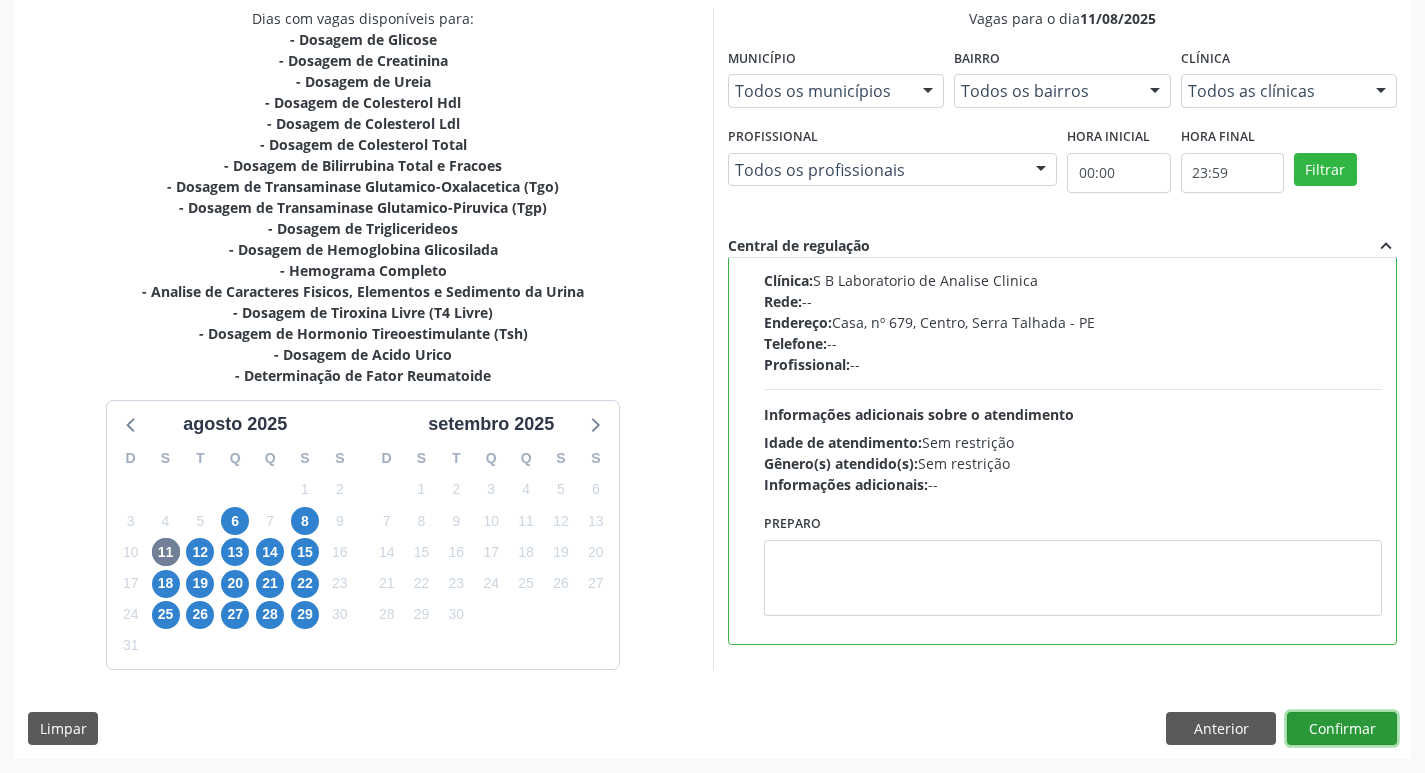 click on "Confirmar" at bounding box center [1342, 729] 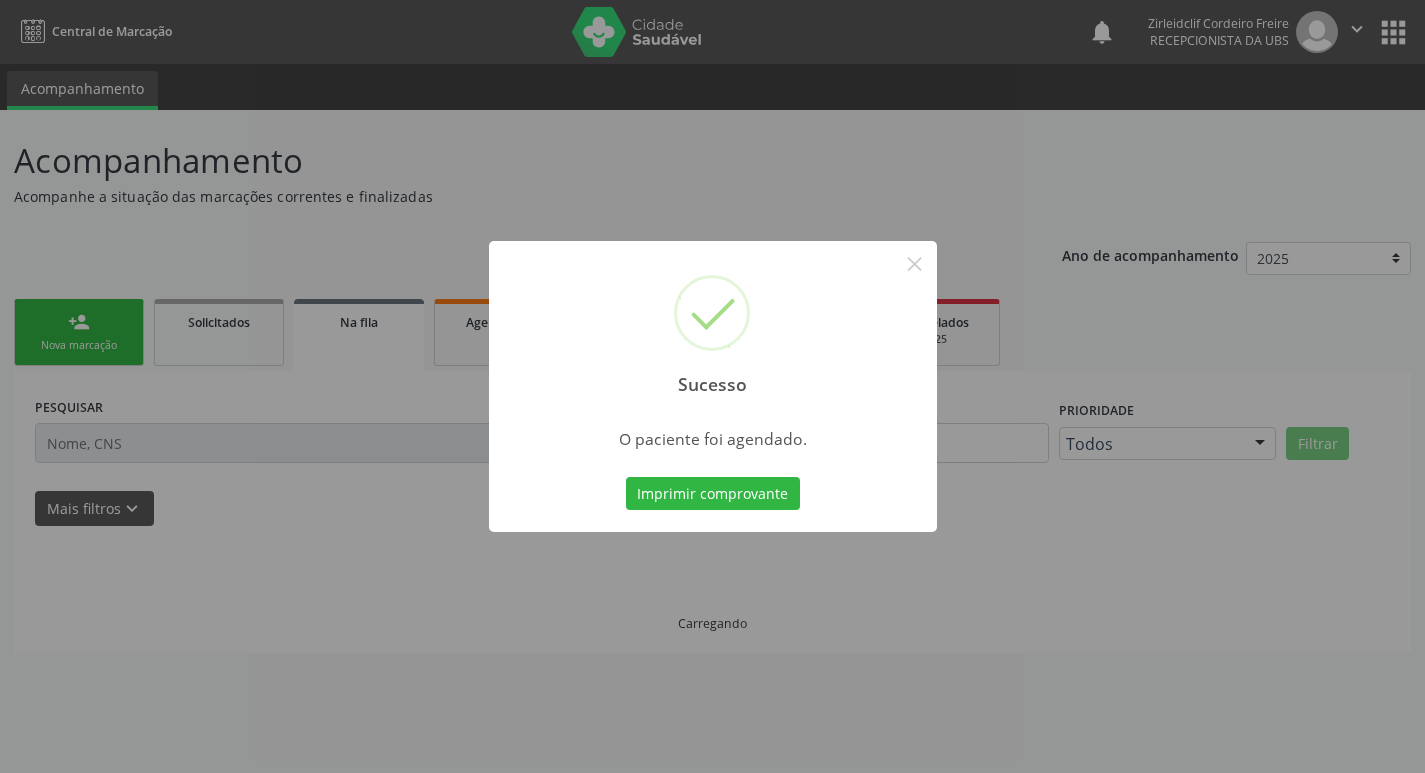 scroll, scrollTop: 0, scrollLeft: 0, axis: both 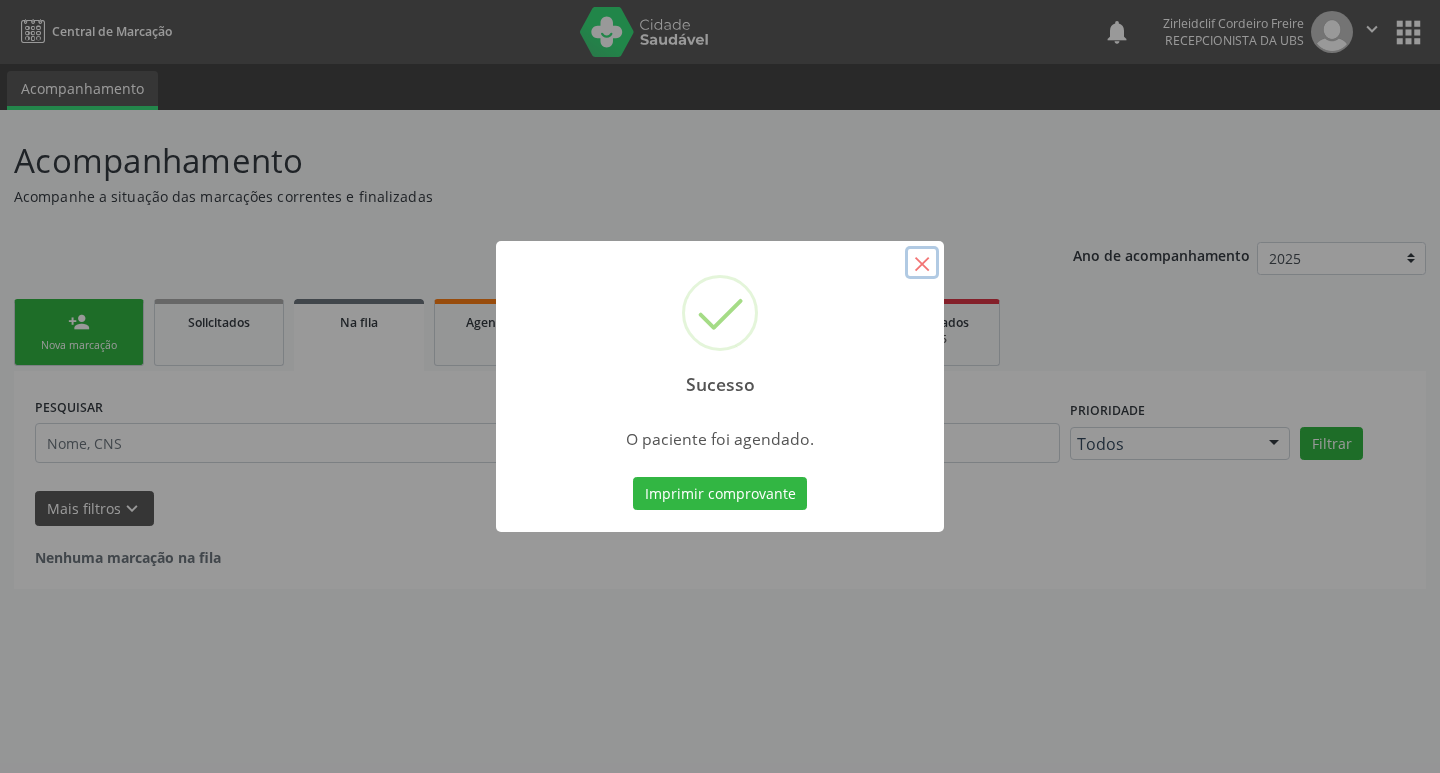 click on "×" at bounding box center (922, 263) 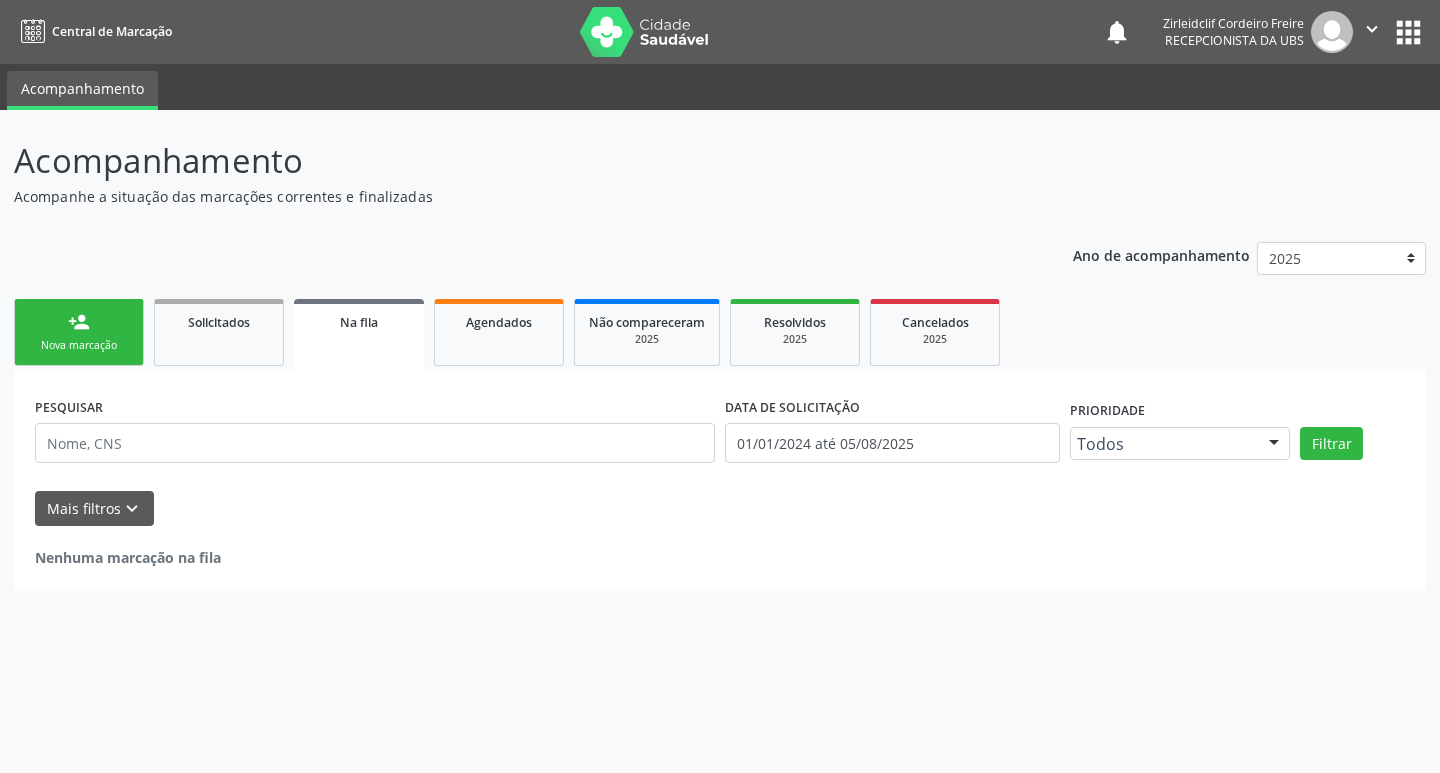drag, startPoint x: 115, startPoint y: 343, endPoint x: 200, endPoint y: 358, distance: 86.313385 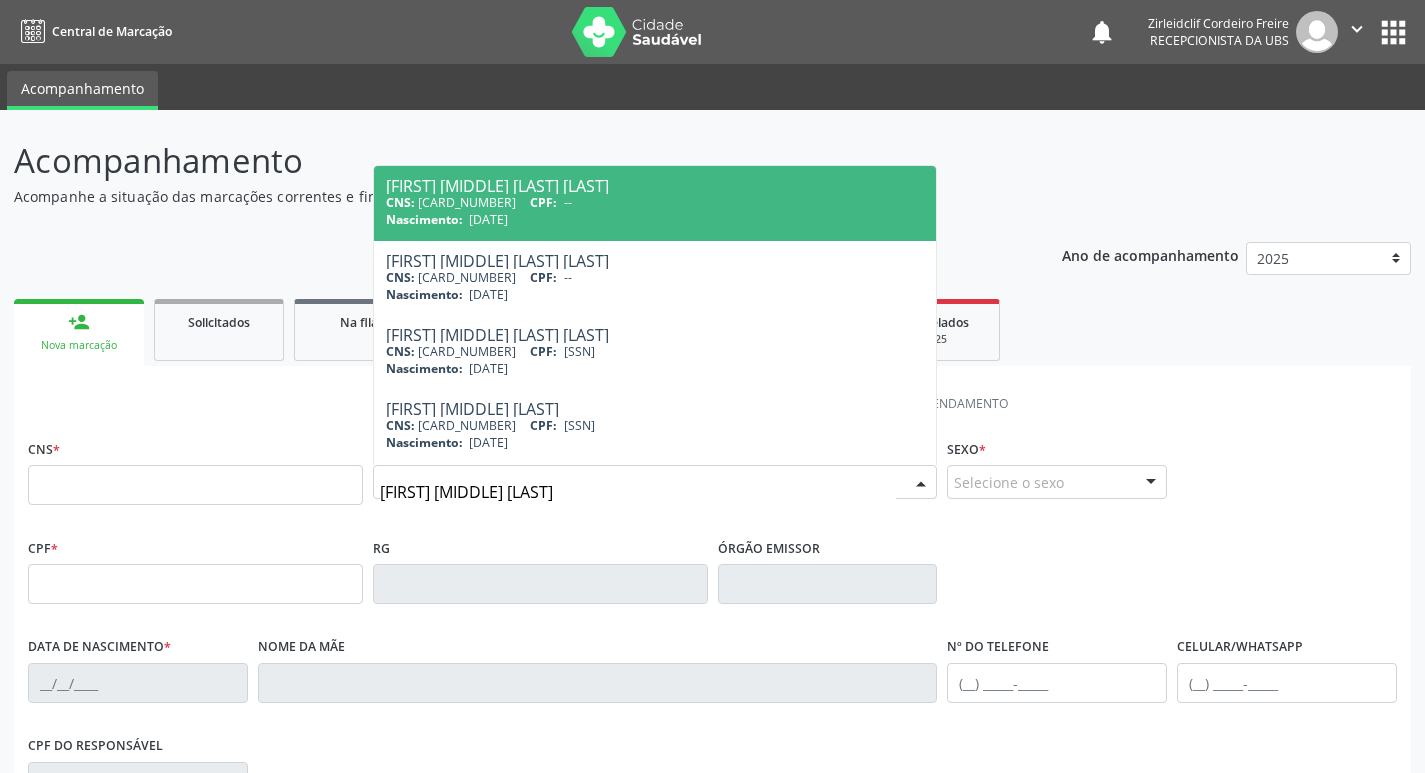 type on "natalia maria magalhaes" 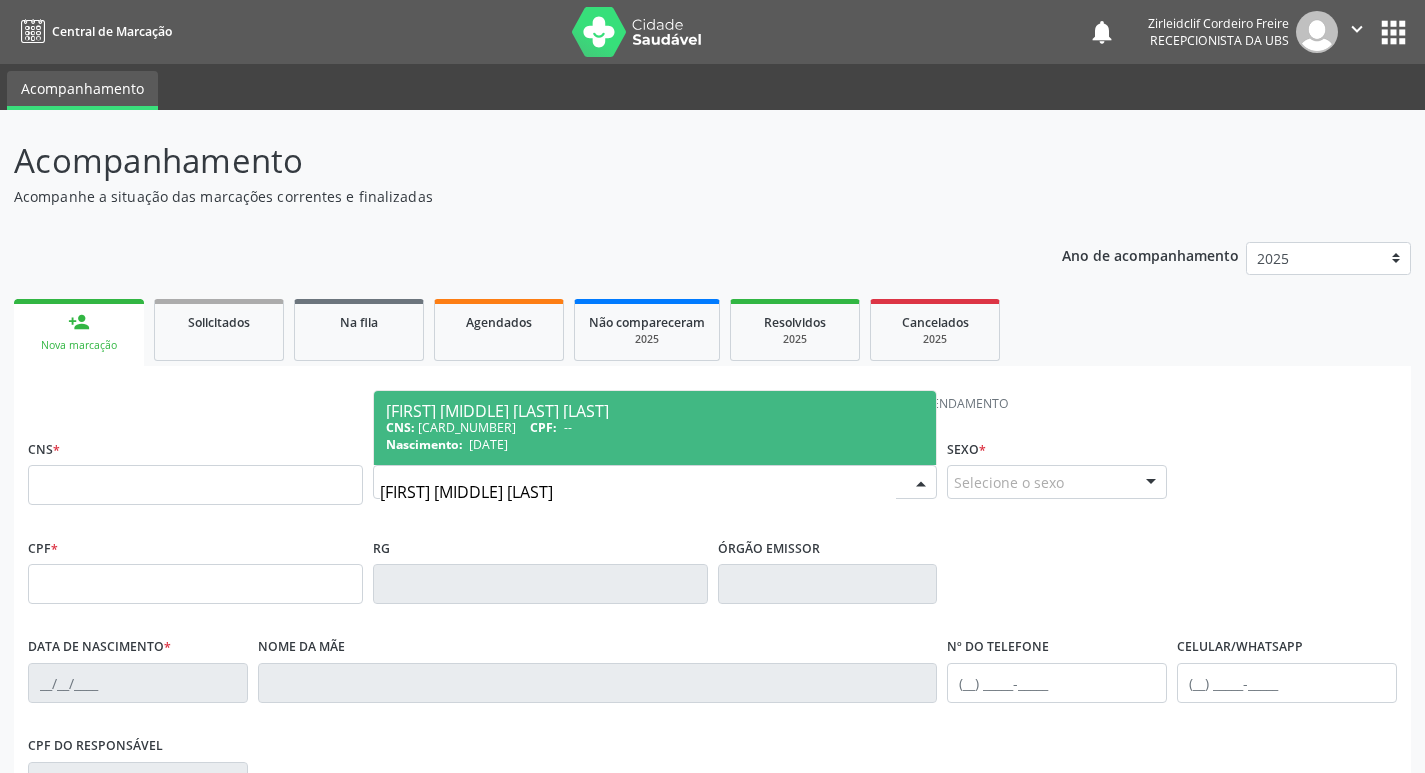click on "Natalia Maria Magalhaes Ferreira" at bounding box center [655, 411] 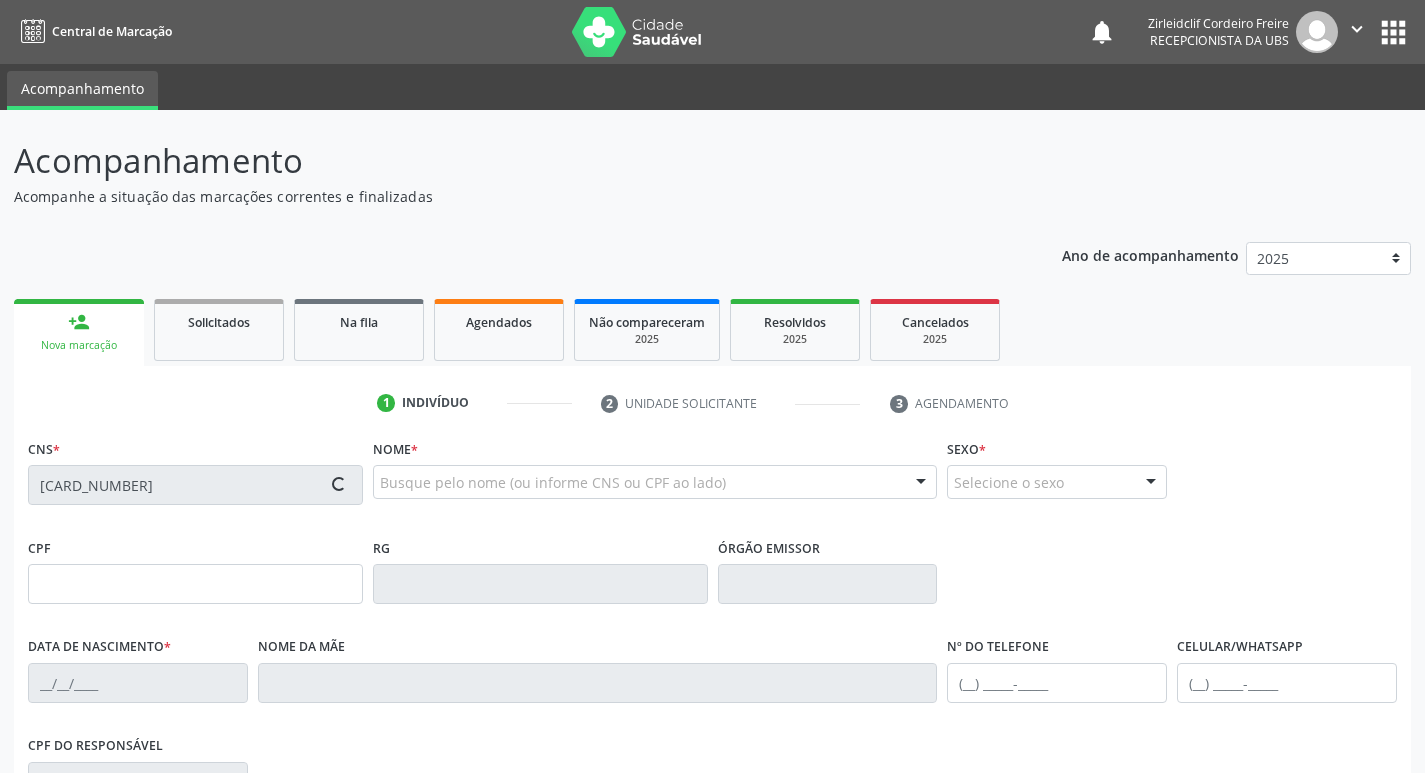 type on "07/09/1998" 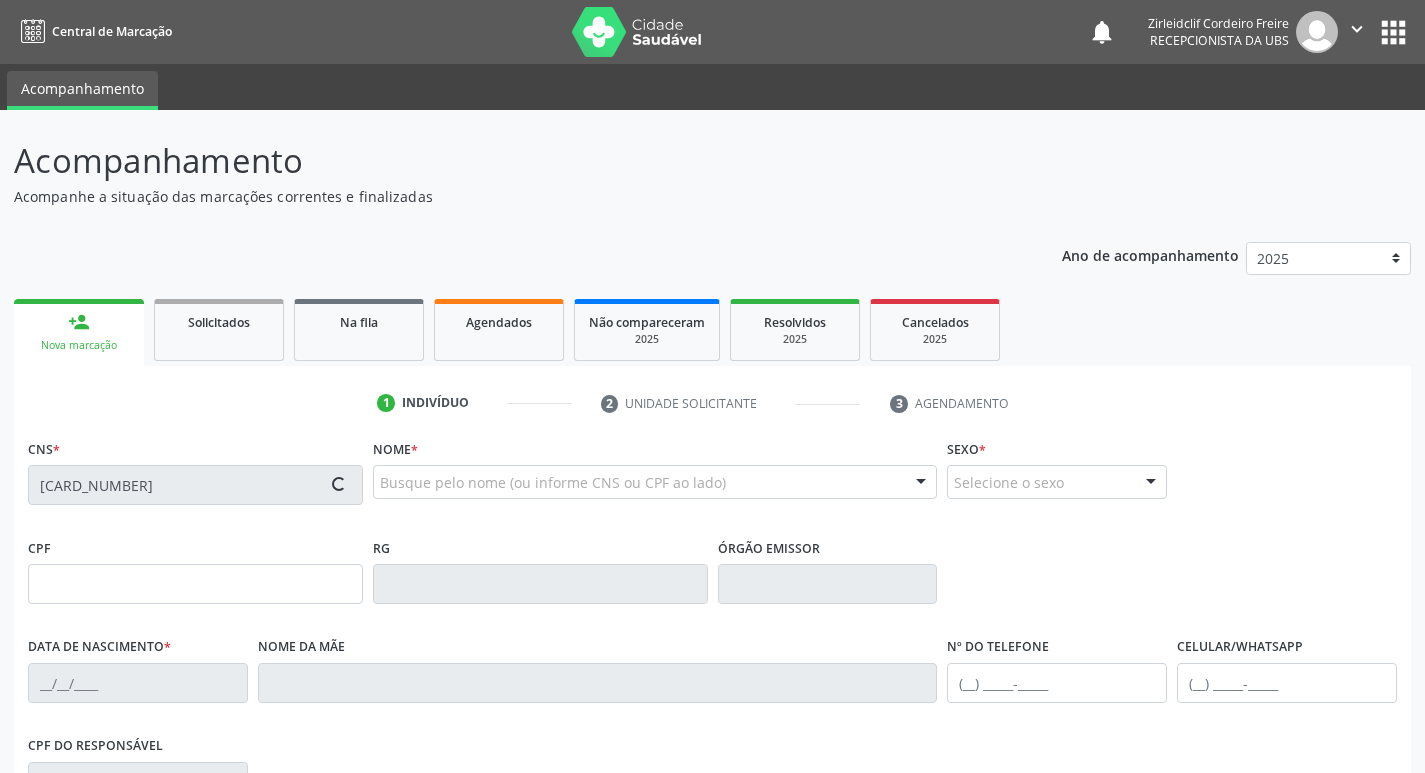 type on "Cicera Maria Magalhaes Ferreira" 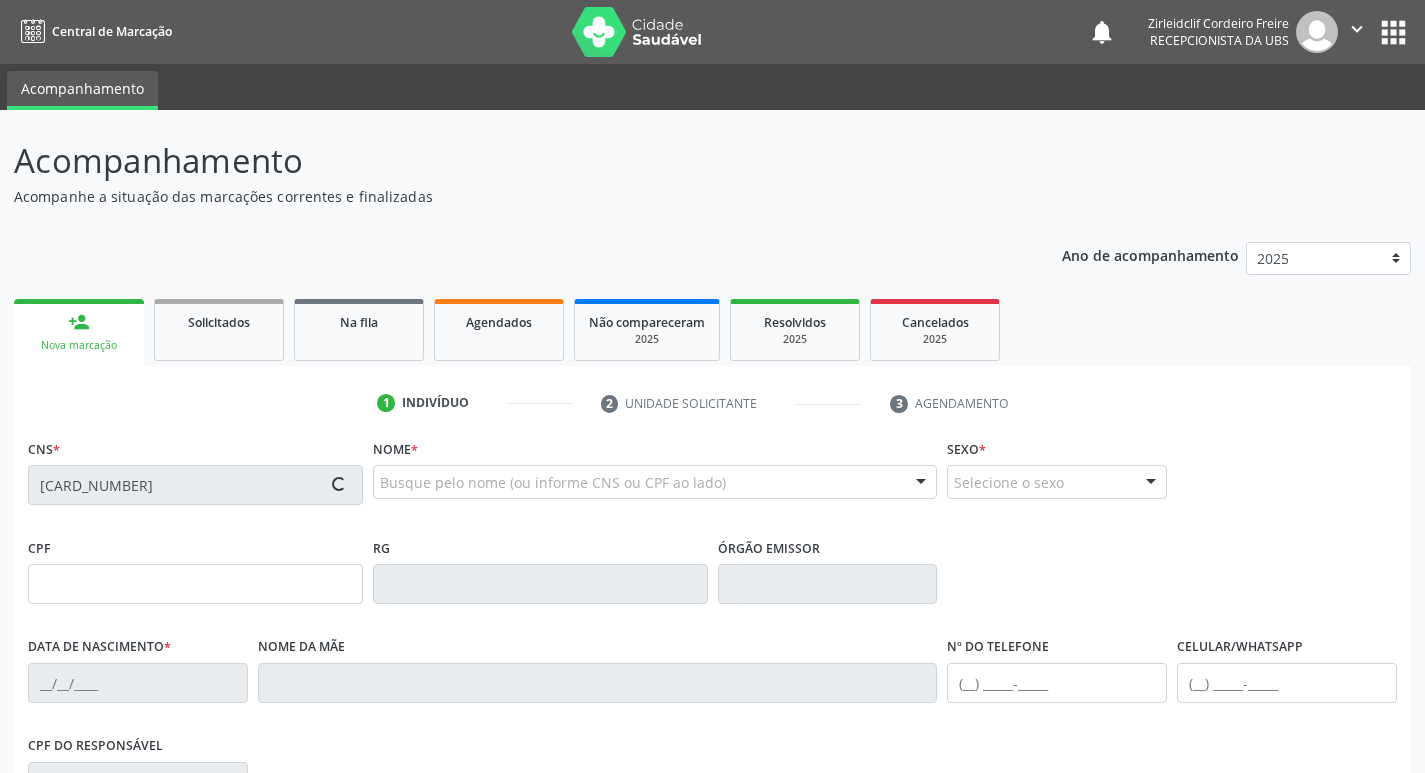 type on "(87) 99999-9999" 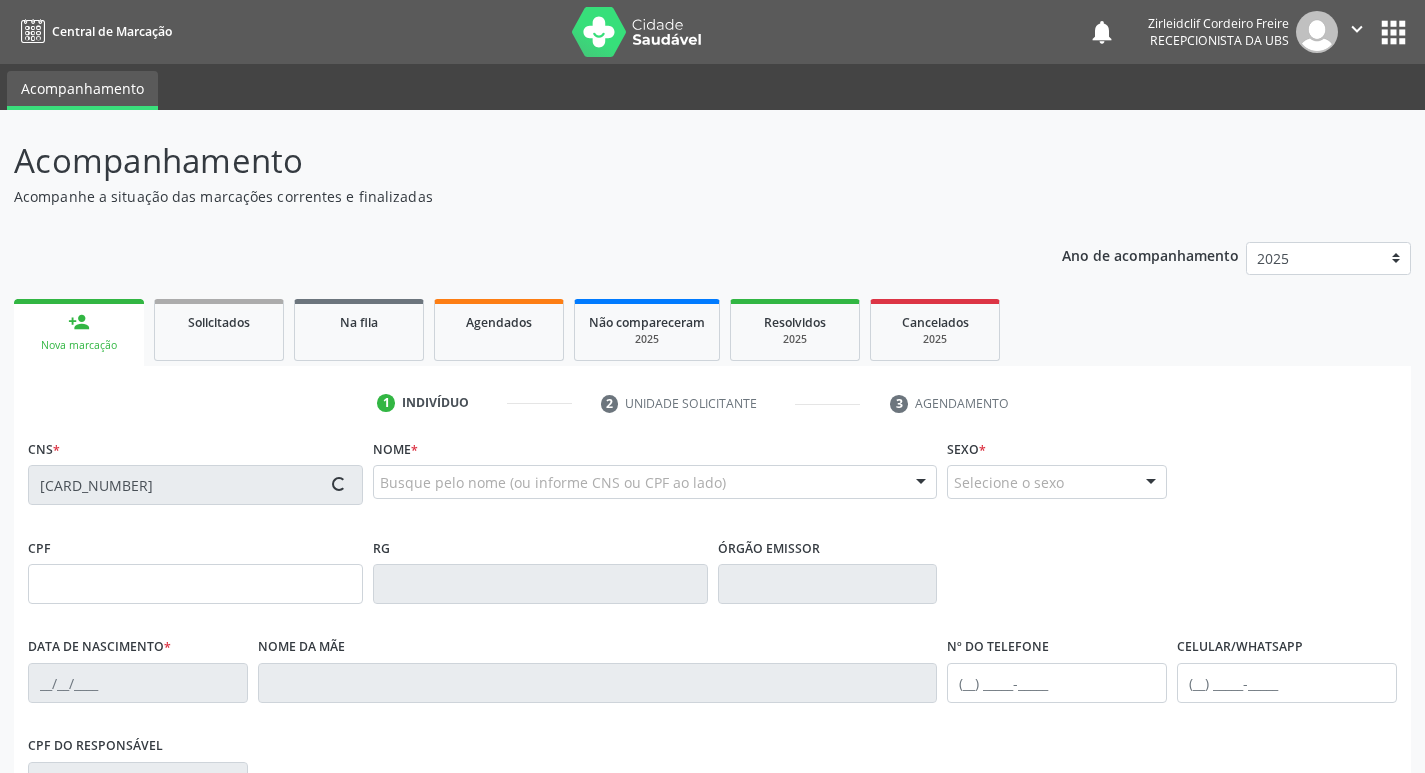 type on "(87) 8136-8616" 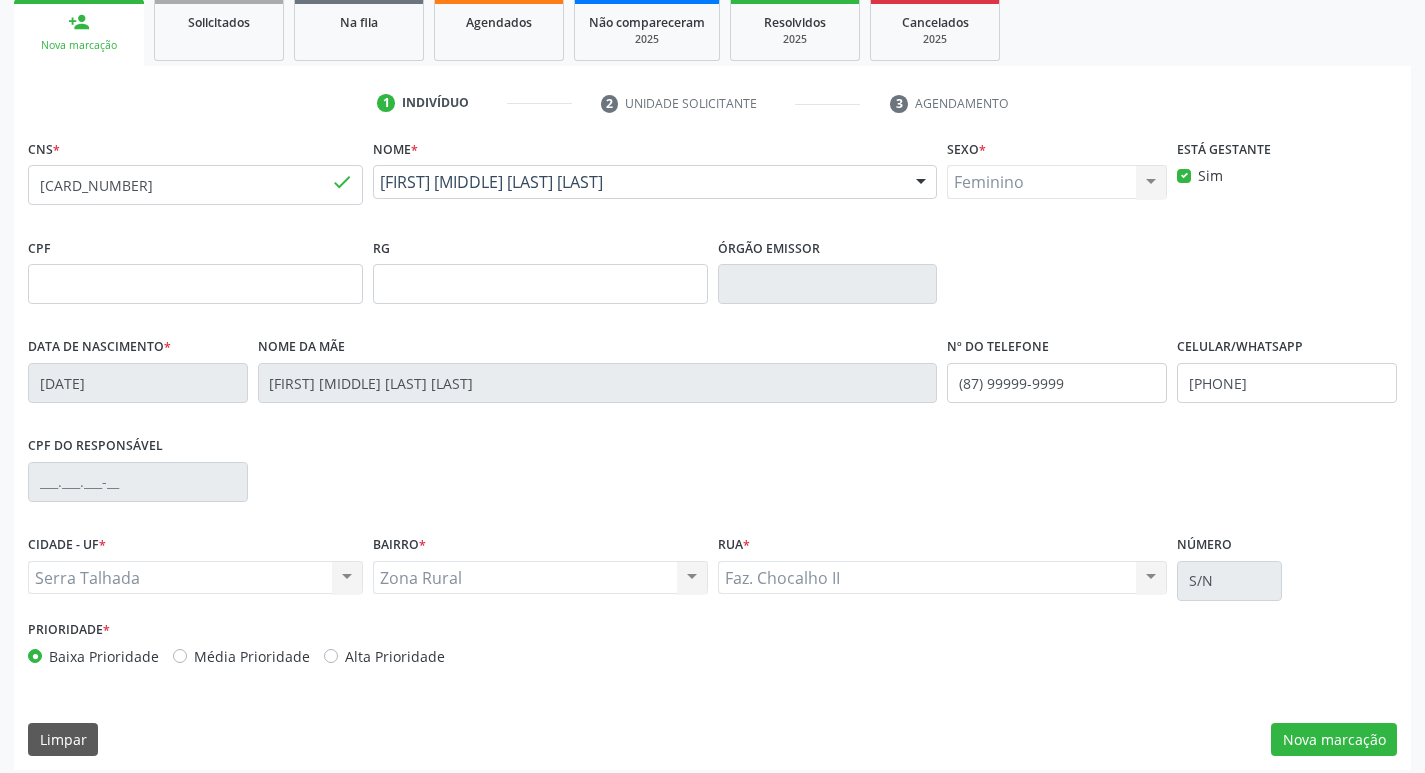 scroll, scrollTop: 311, scrollLeft: 0, axis: vertical 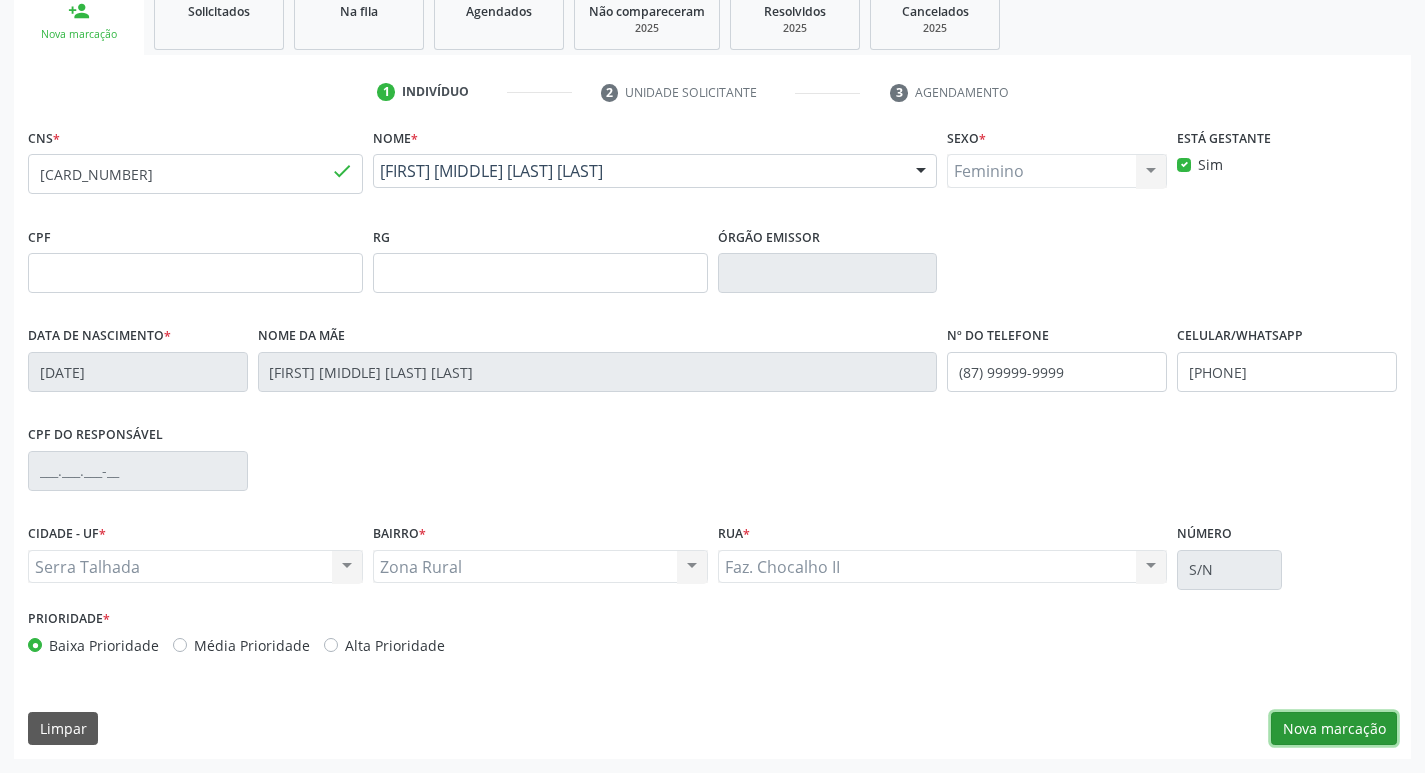 click on "Nova marcação" at bounding box center (1334, 729) 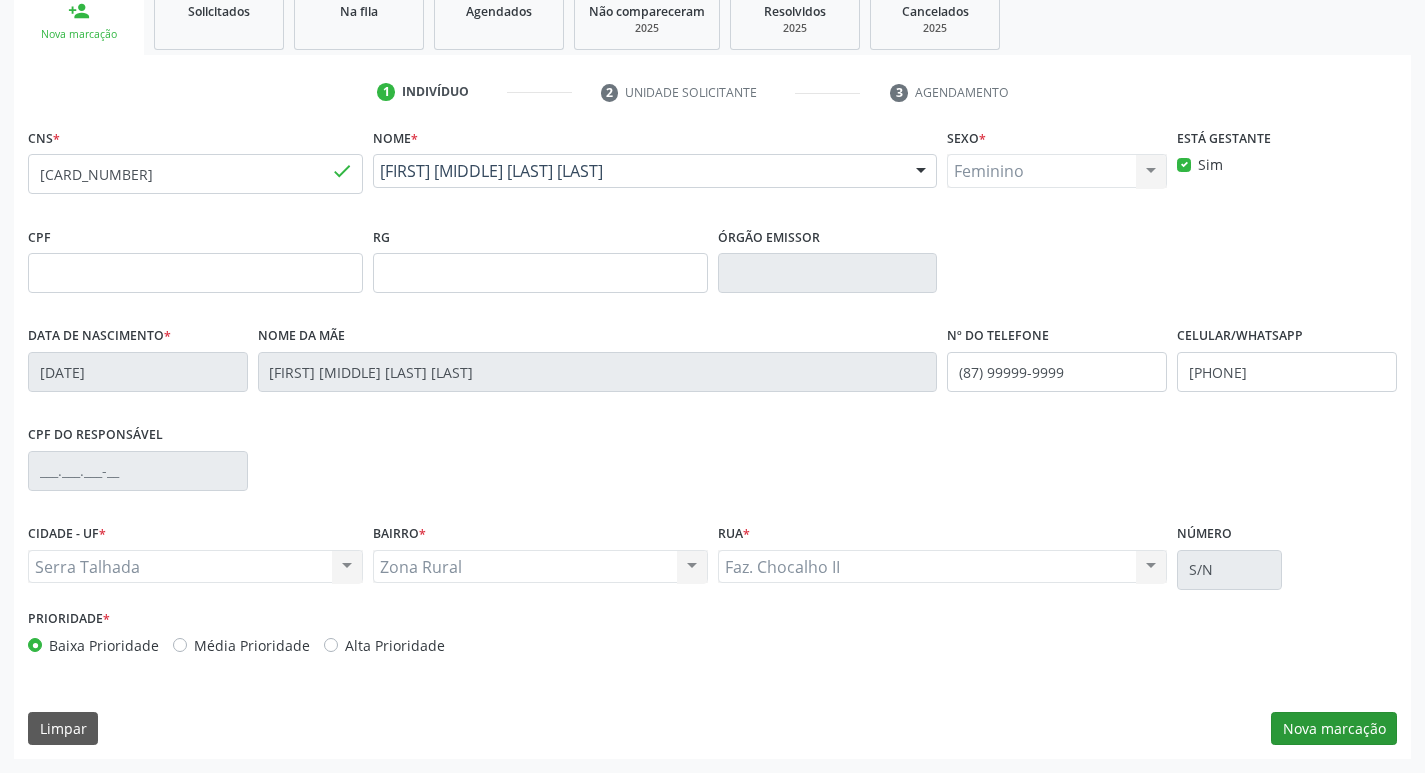 scroll, scrollTop: 133, scrollLeft: 0, axis: vertical 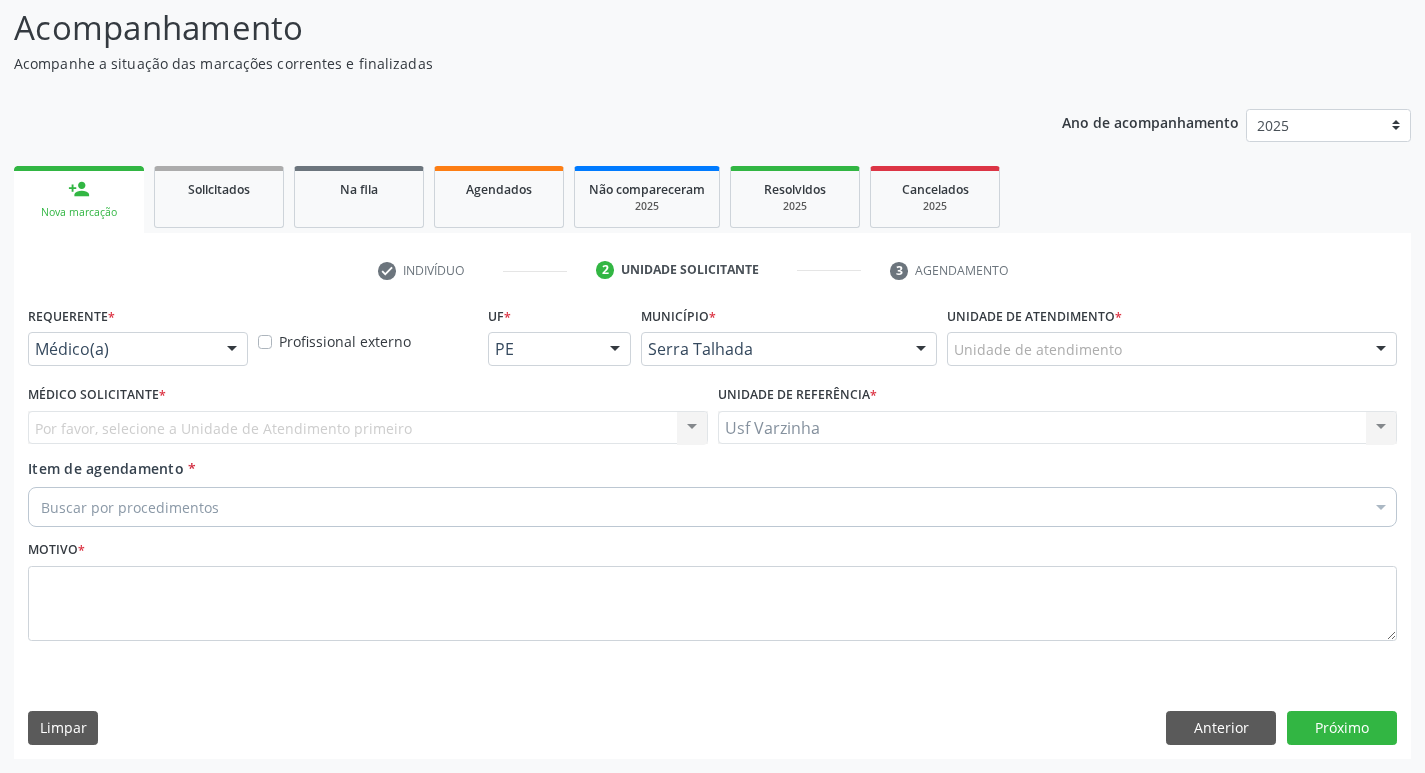 click at bounding box center (232, 350) 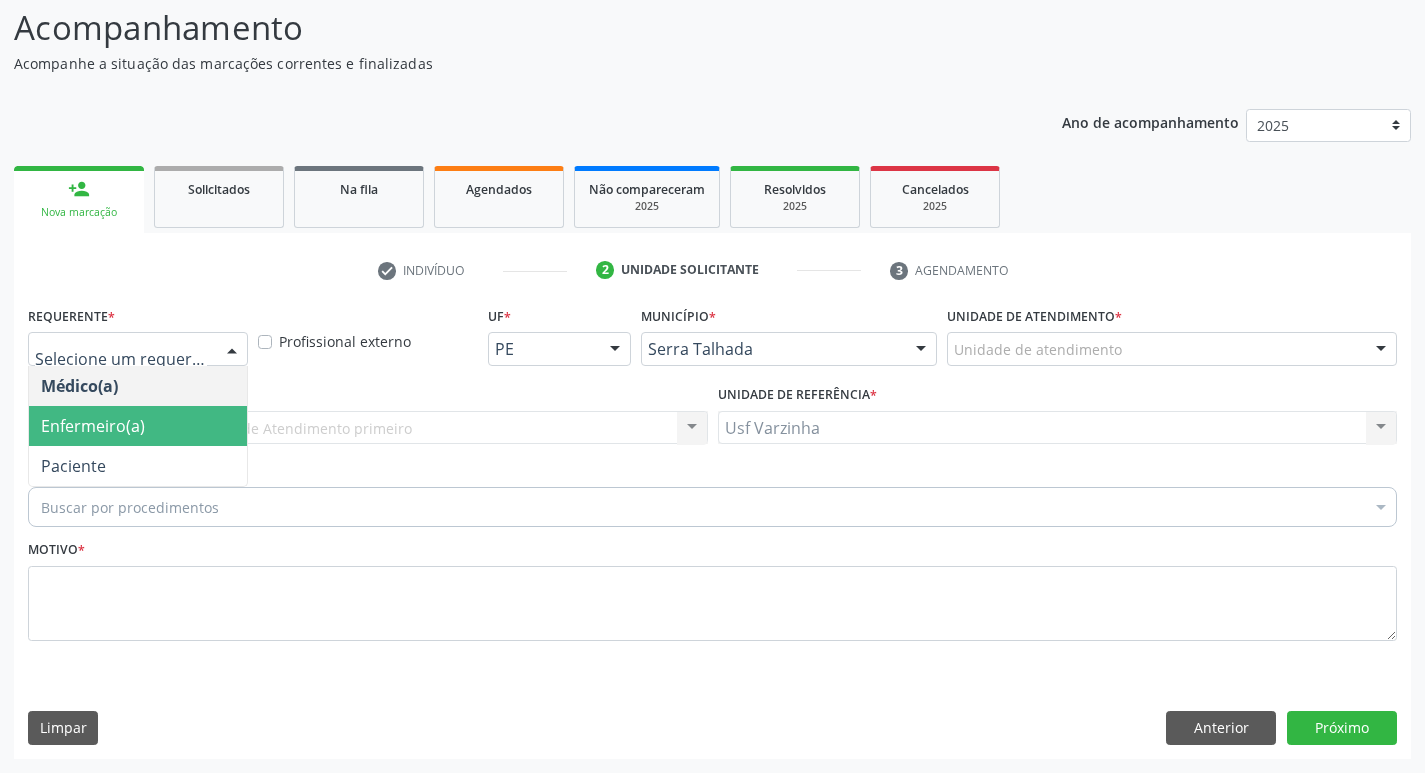 click on "Enfermeiro(a)" at bounding box center (138, 426) 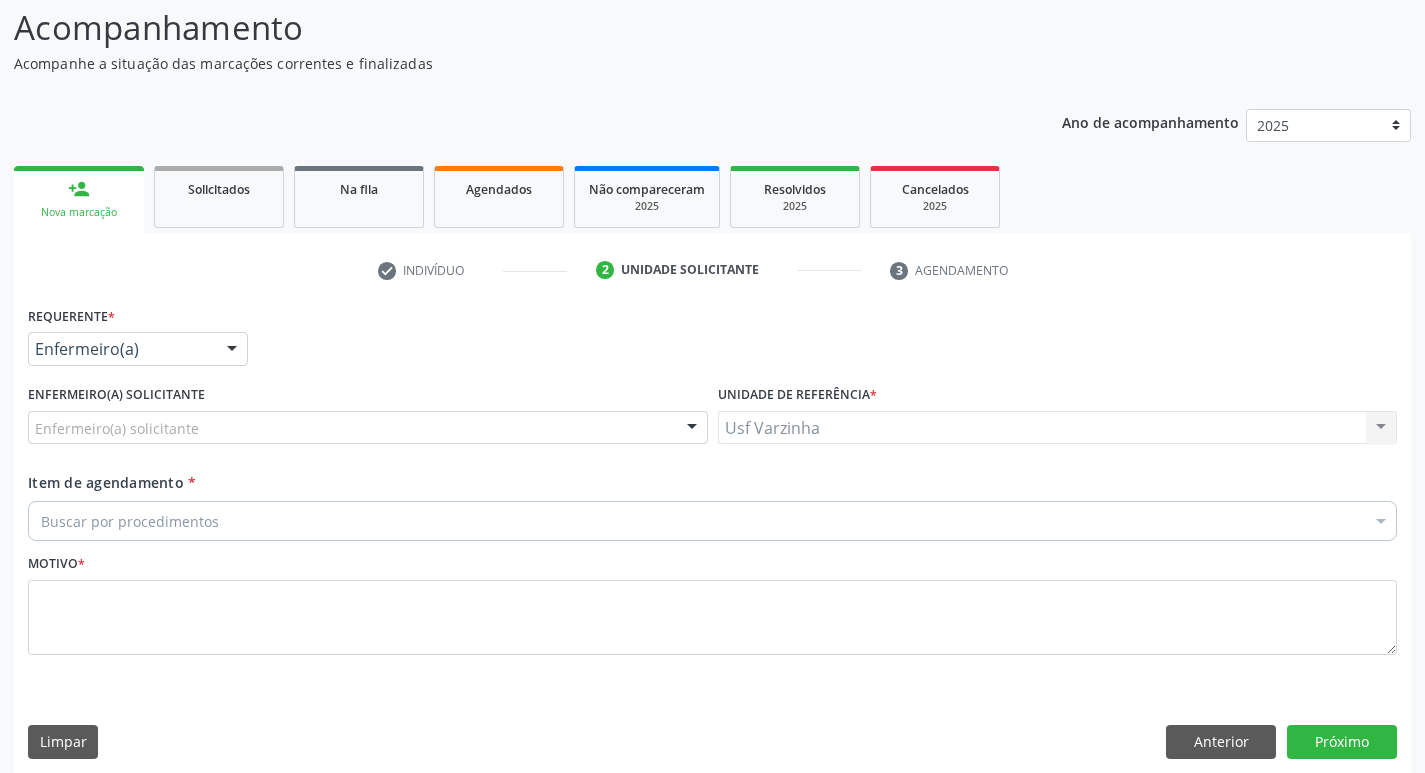 click at bounding box center (232, 350) 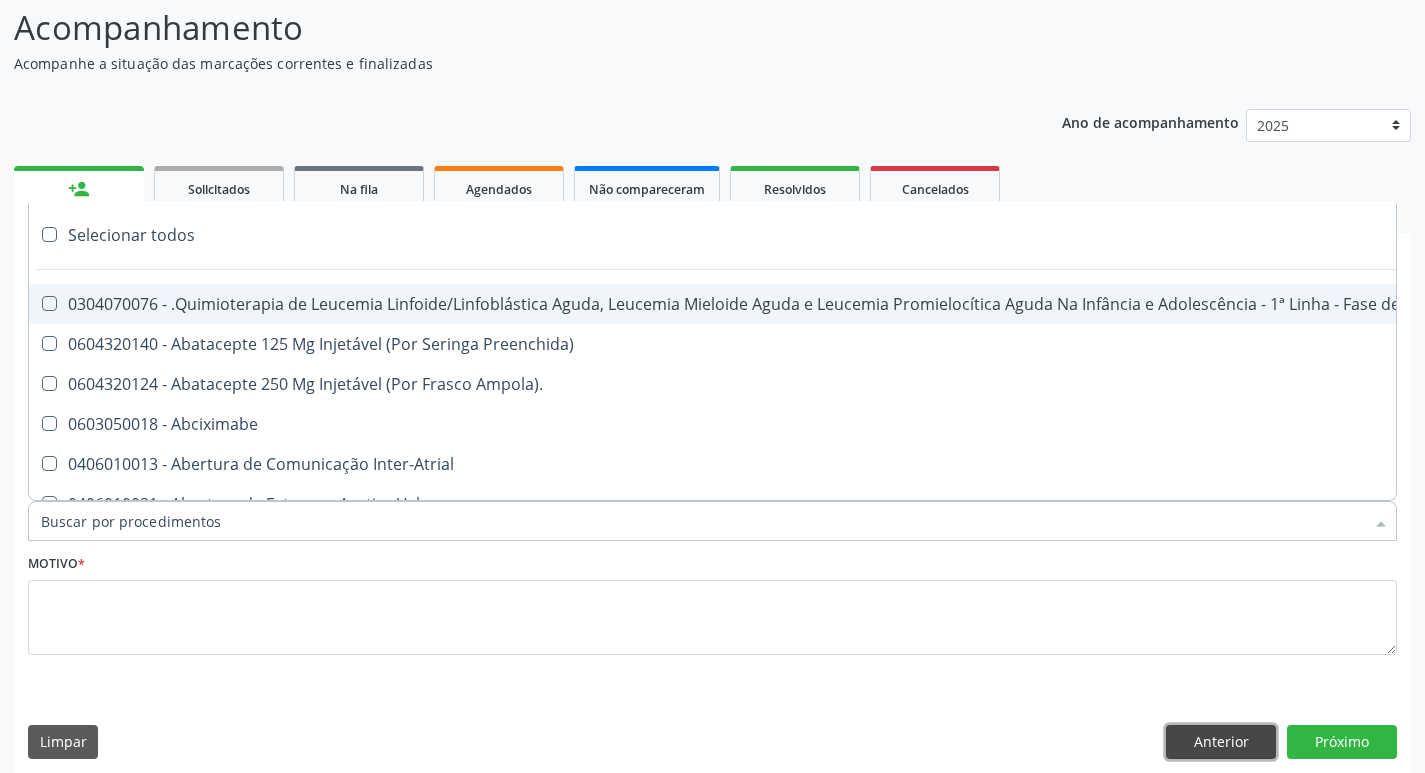 click on "Anterior" at bounding box center [1221, 742] 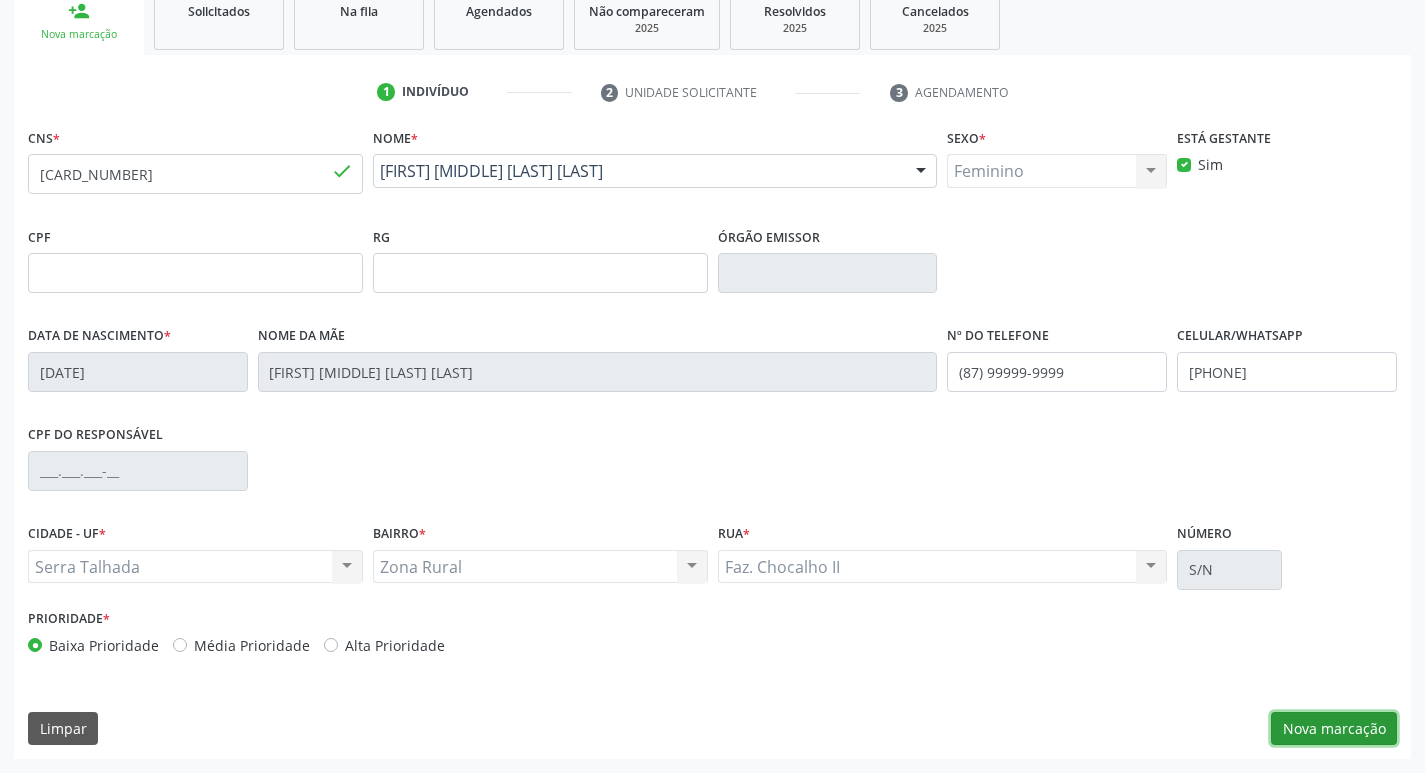 click on "Nova marcação" at bounding box center (1334, 729) 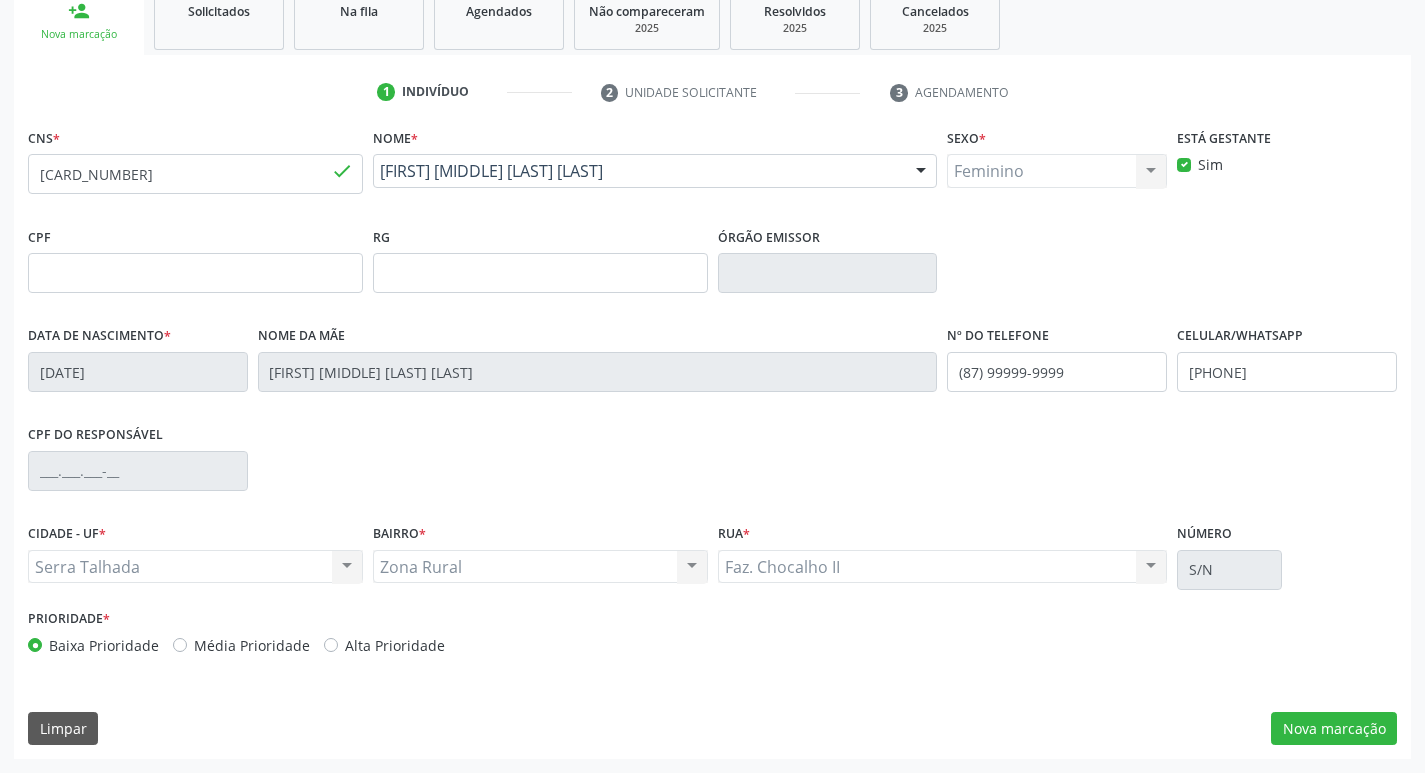 scroll, scrollTop: 147, scrollLeft: 0, axis: vertical 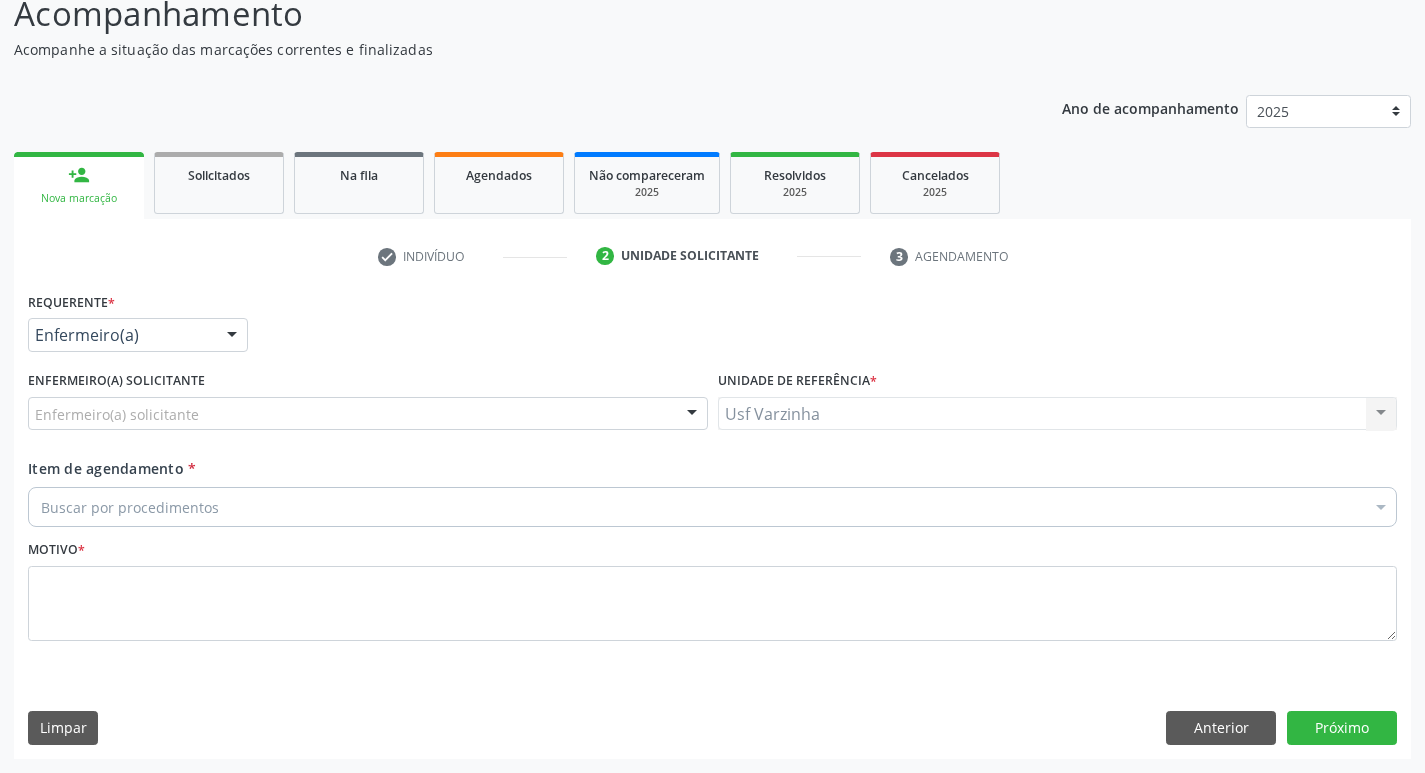 click at bounding box center [232, 336] 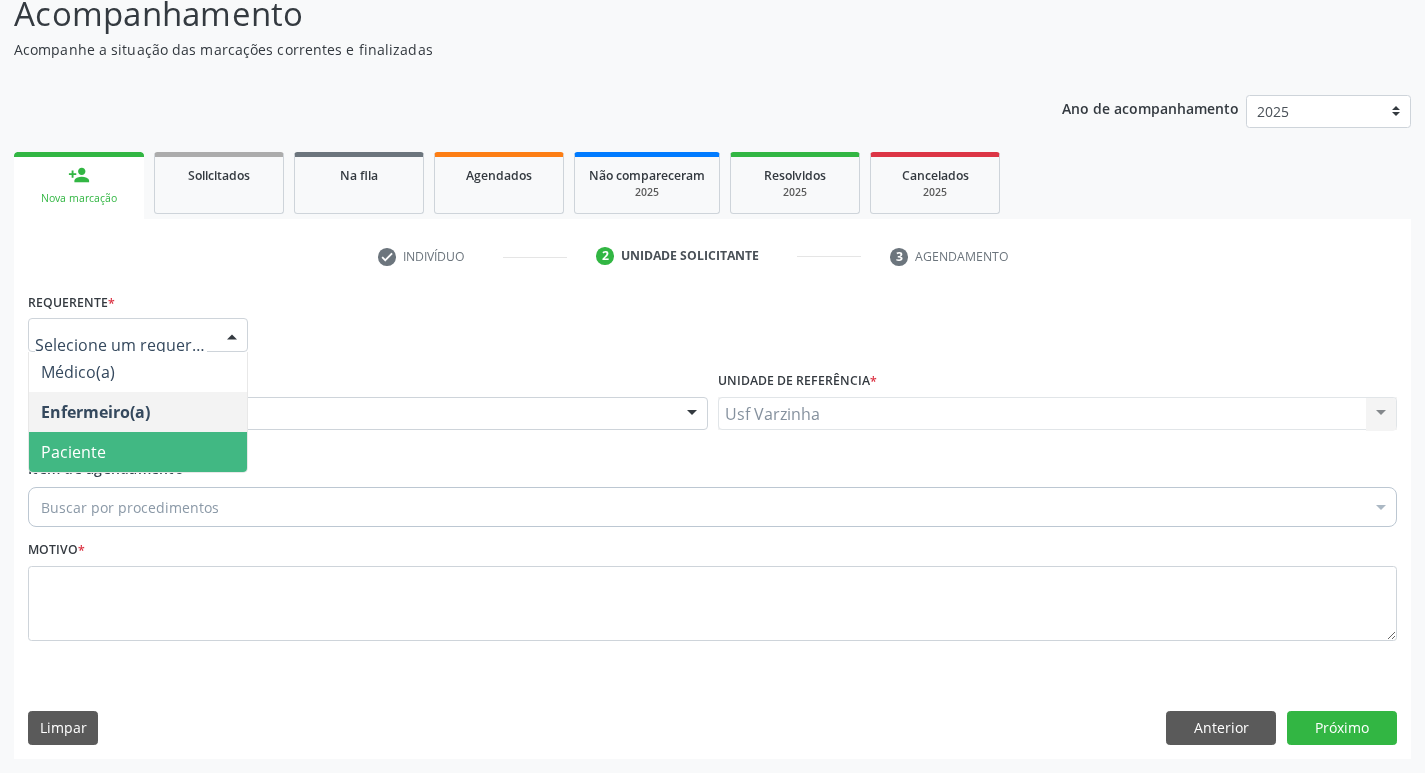 click on "Paciente" at bounding box center (138, 452) 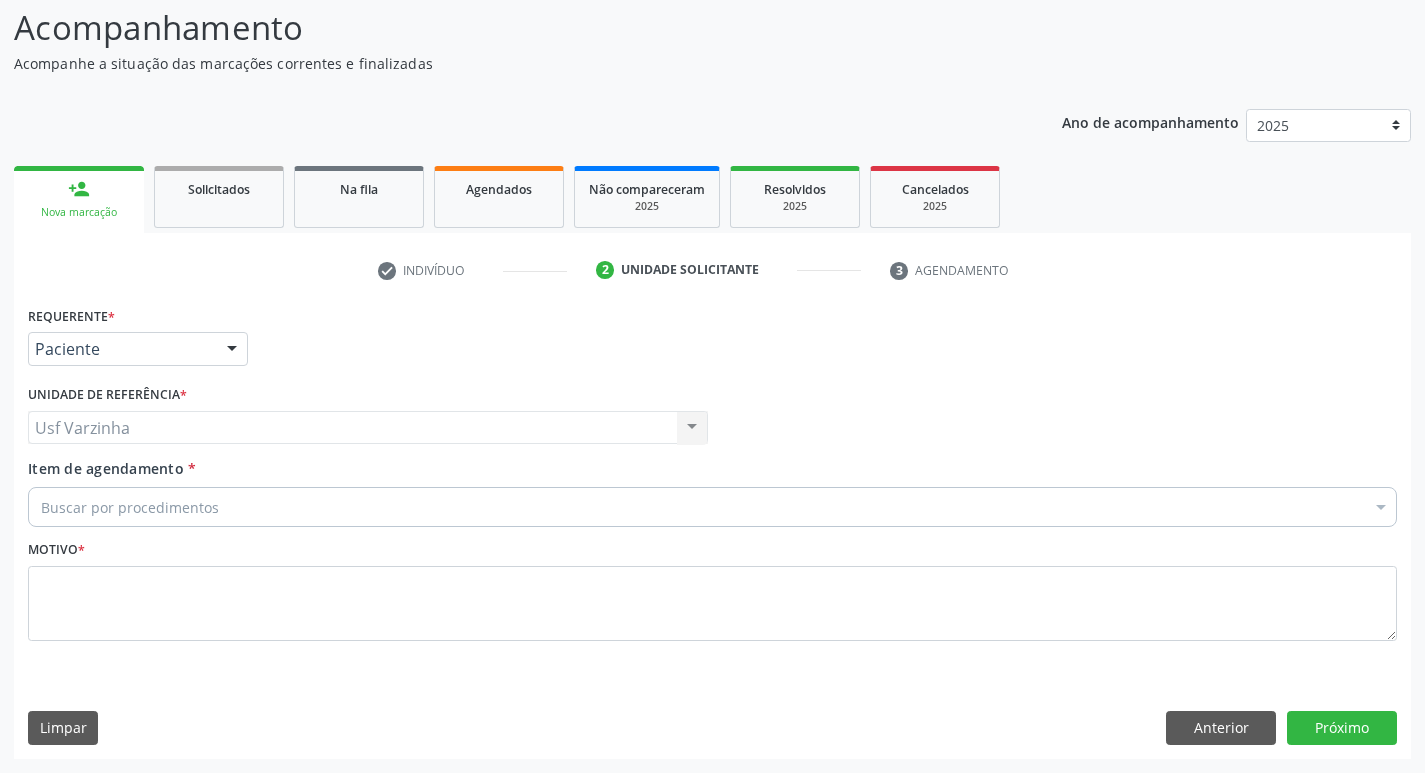 scroll, scrollTop: 133, scrollLeft: 0, axis: vertical 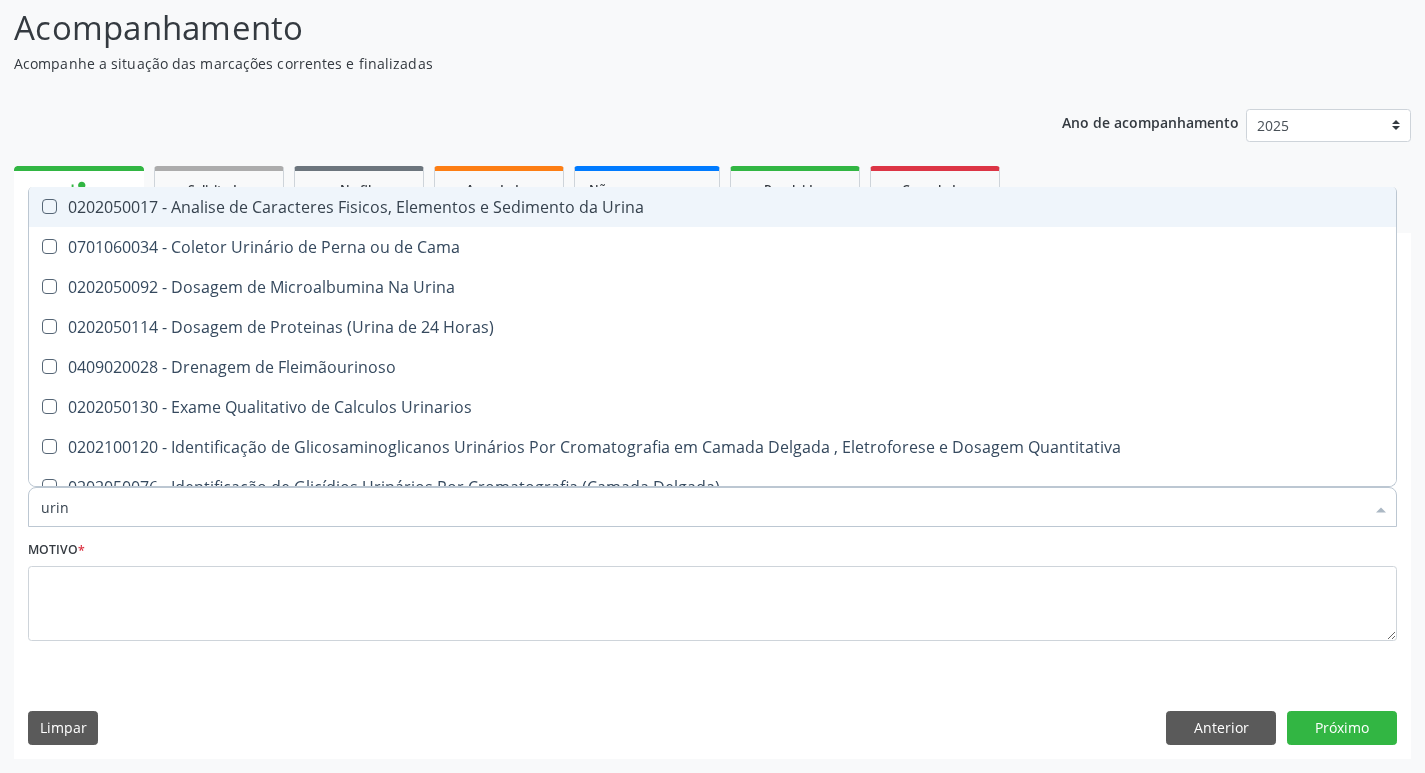 type on "urina" 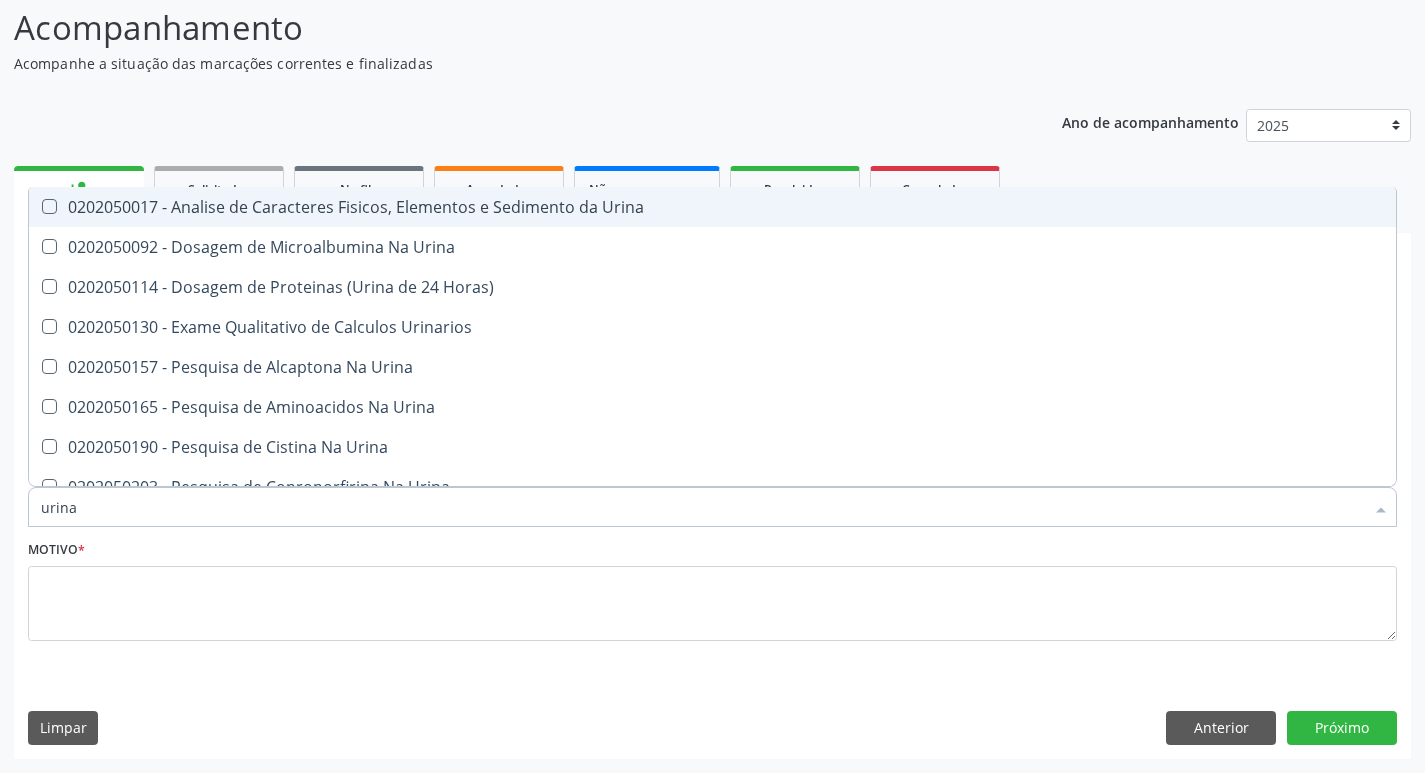 drag, startPoint x: 63, startPoint y: 208, endPoint x: 86, endPoint y: 258, distance: 55.03635 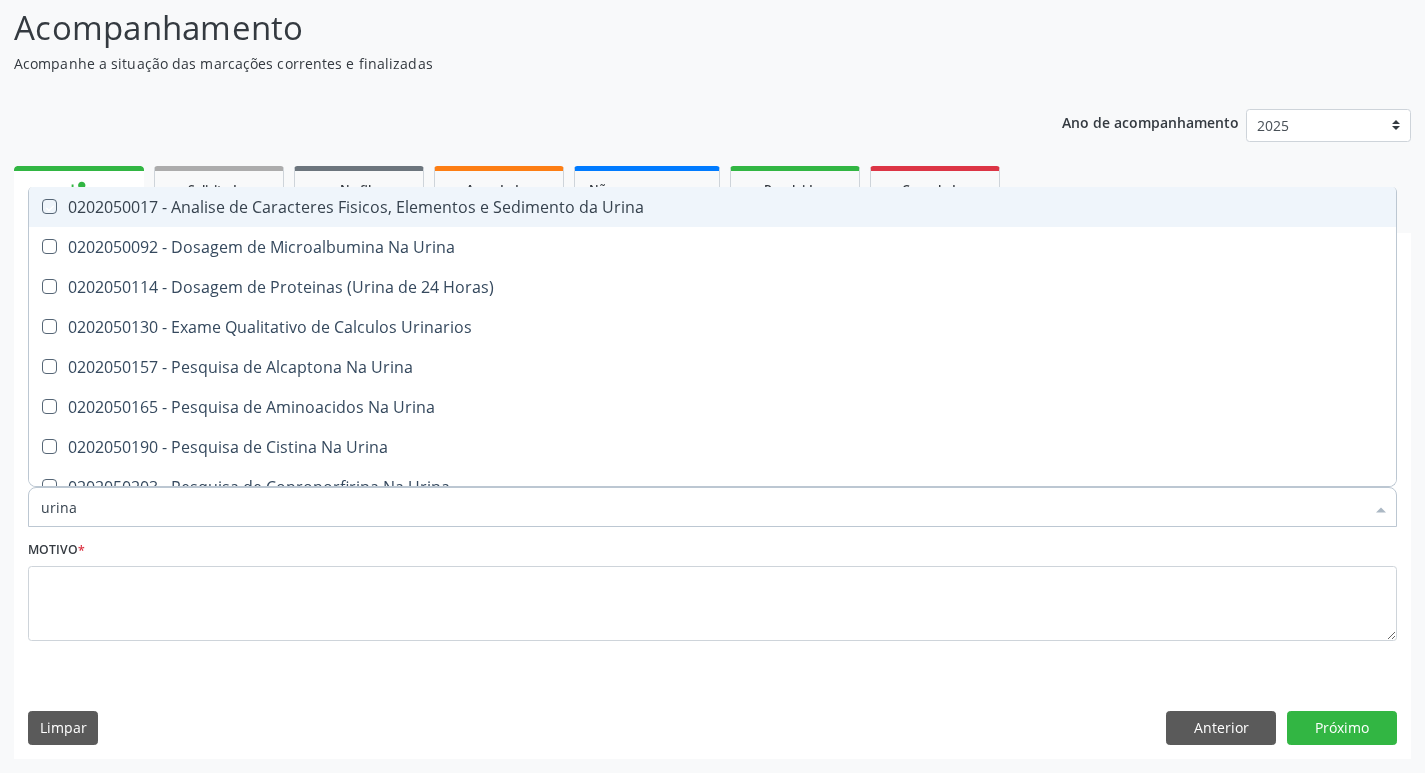 checkbox on "true" 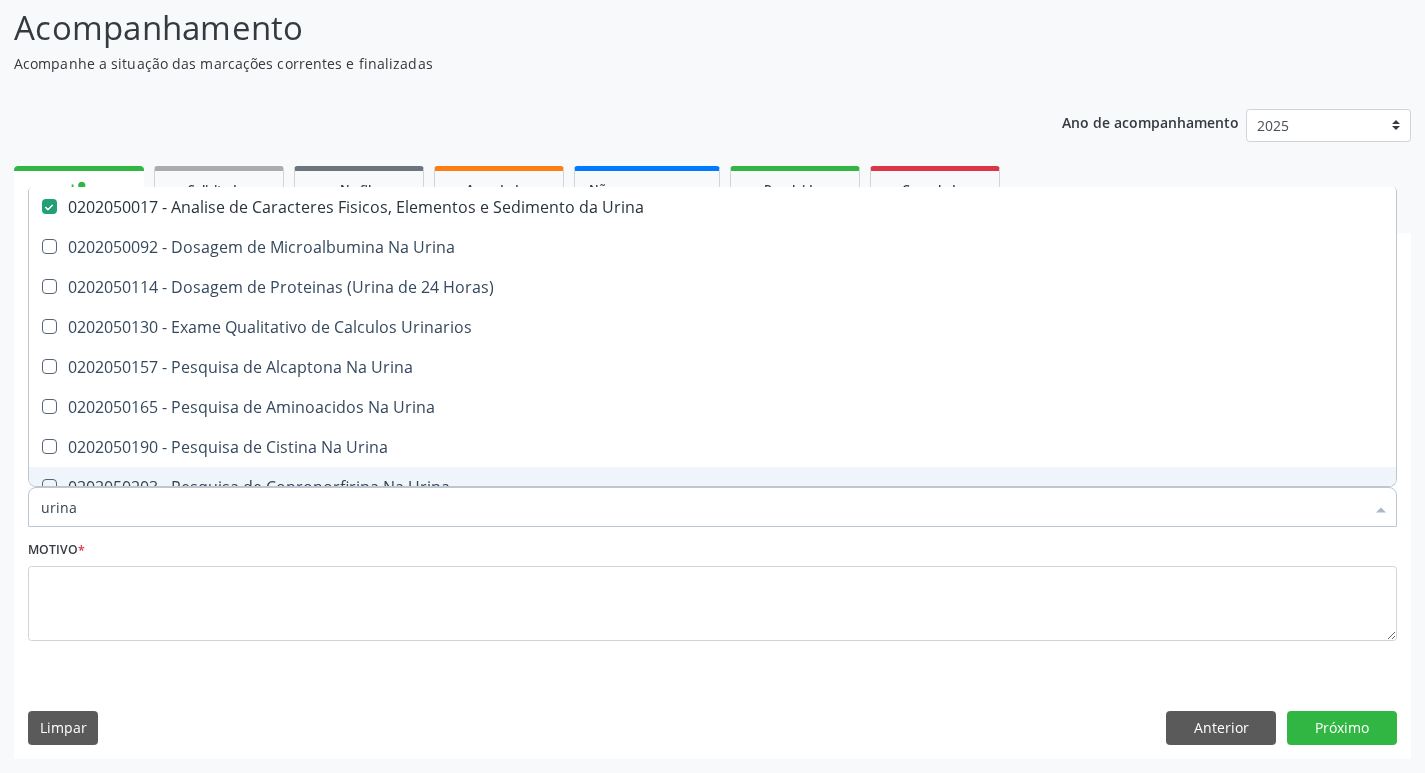 click on "urina" at bounding box center [702, 507] 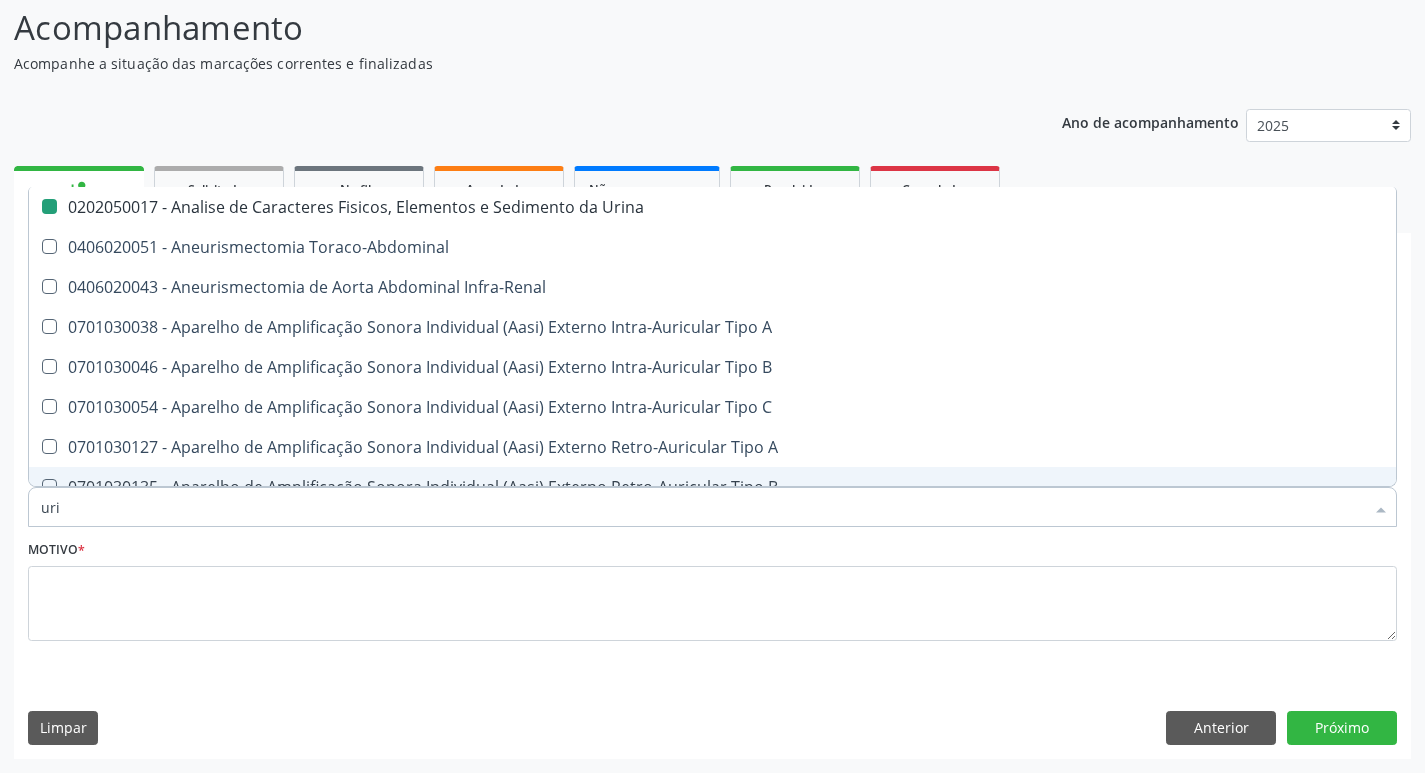 type on "ur" 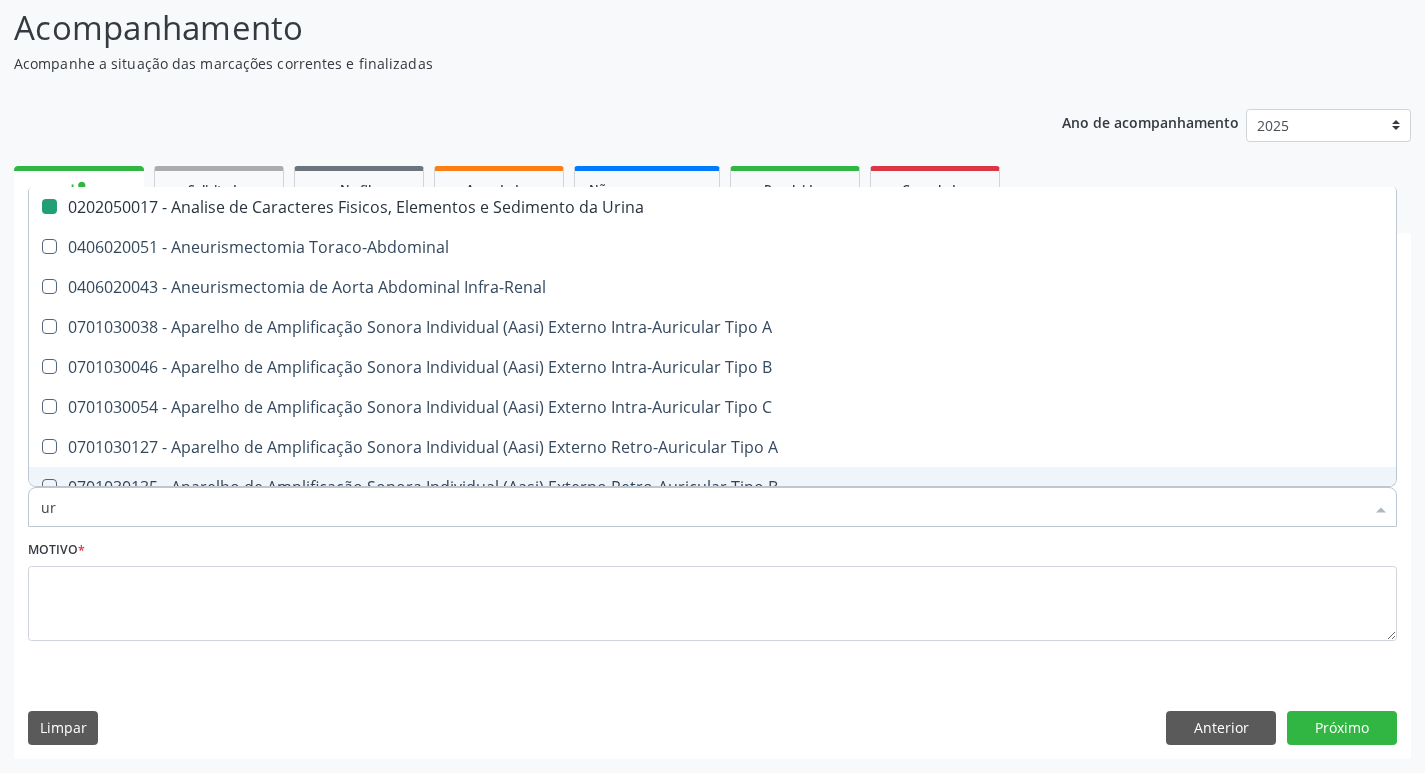 checkbox on "false" 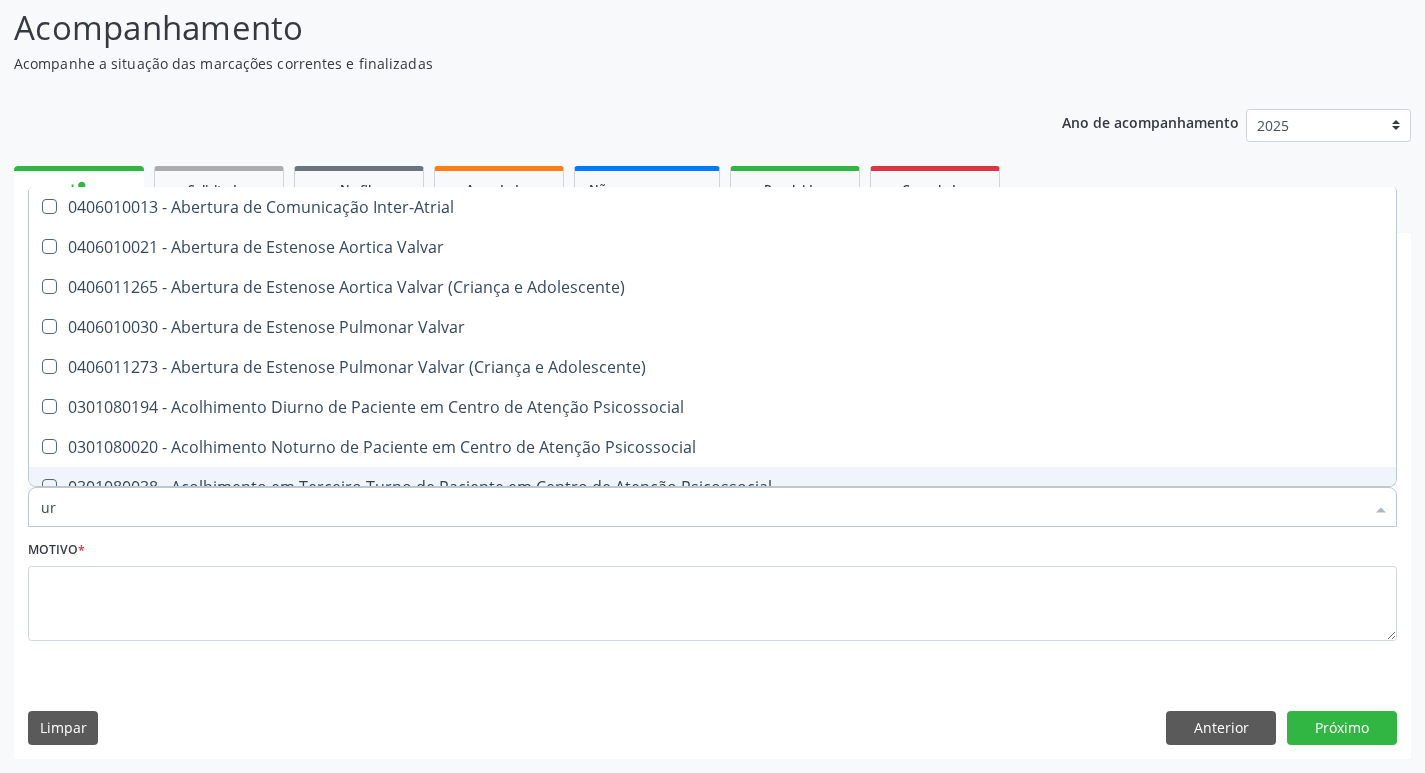 type on "u" 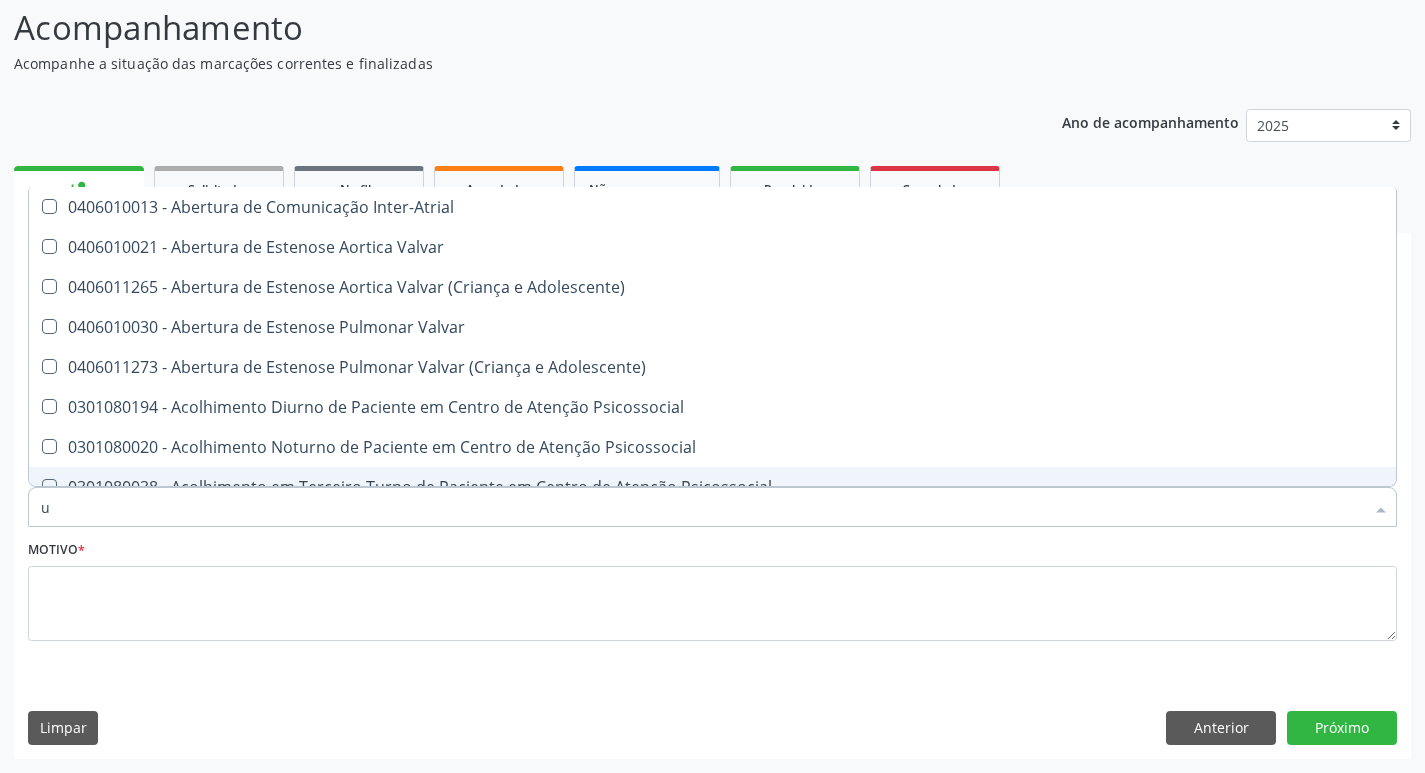 checkbox on "false" 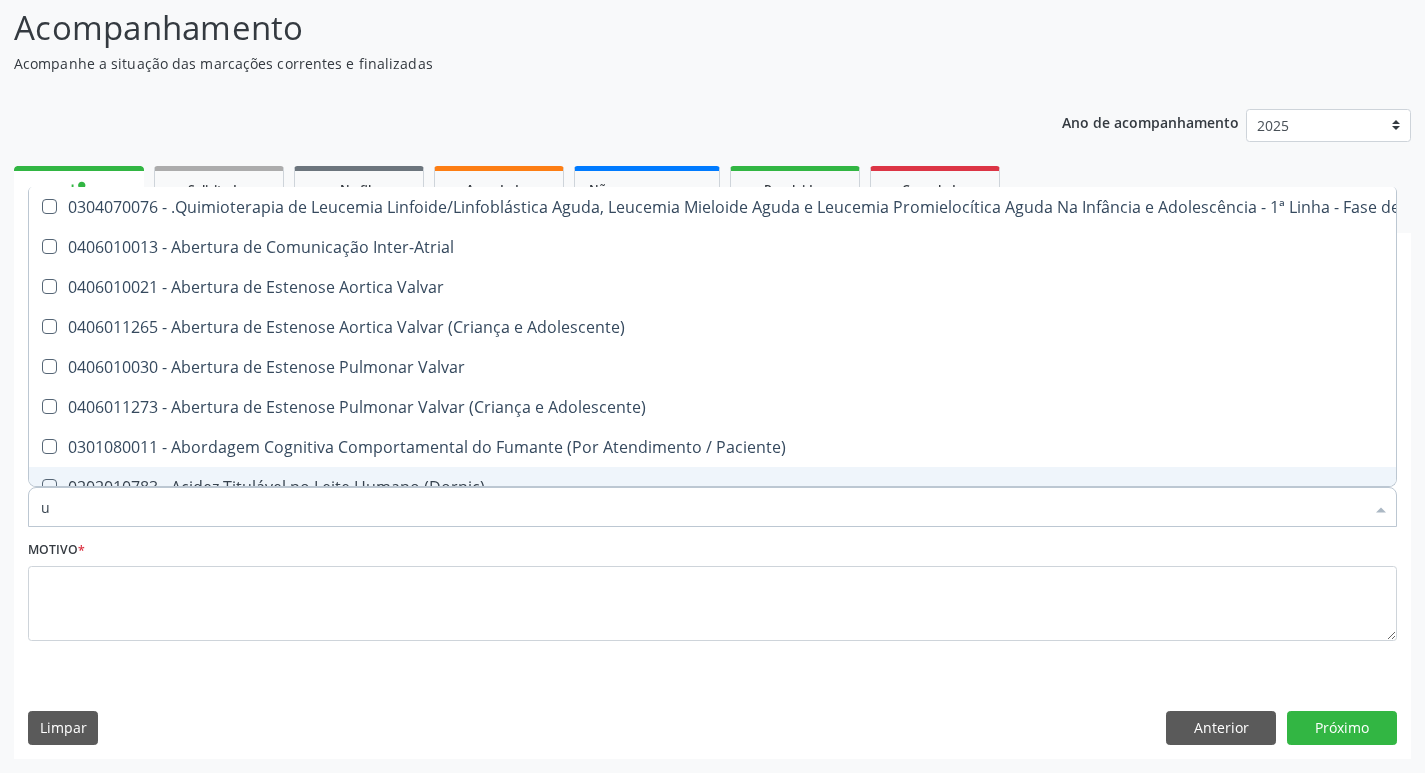 type 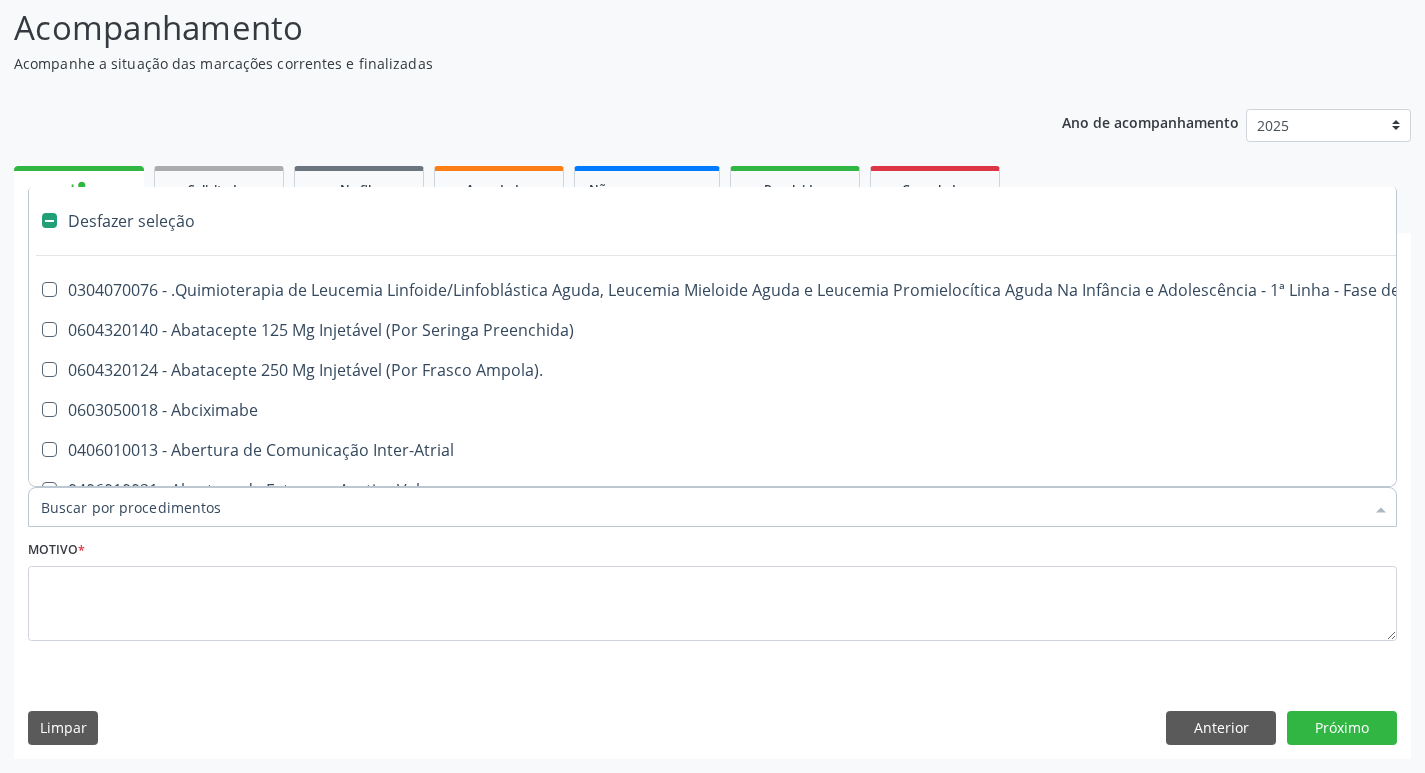 checkbox on "false" 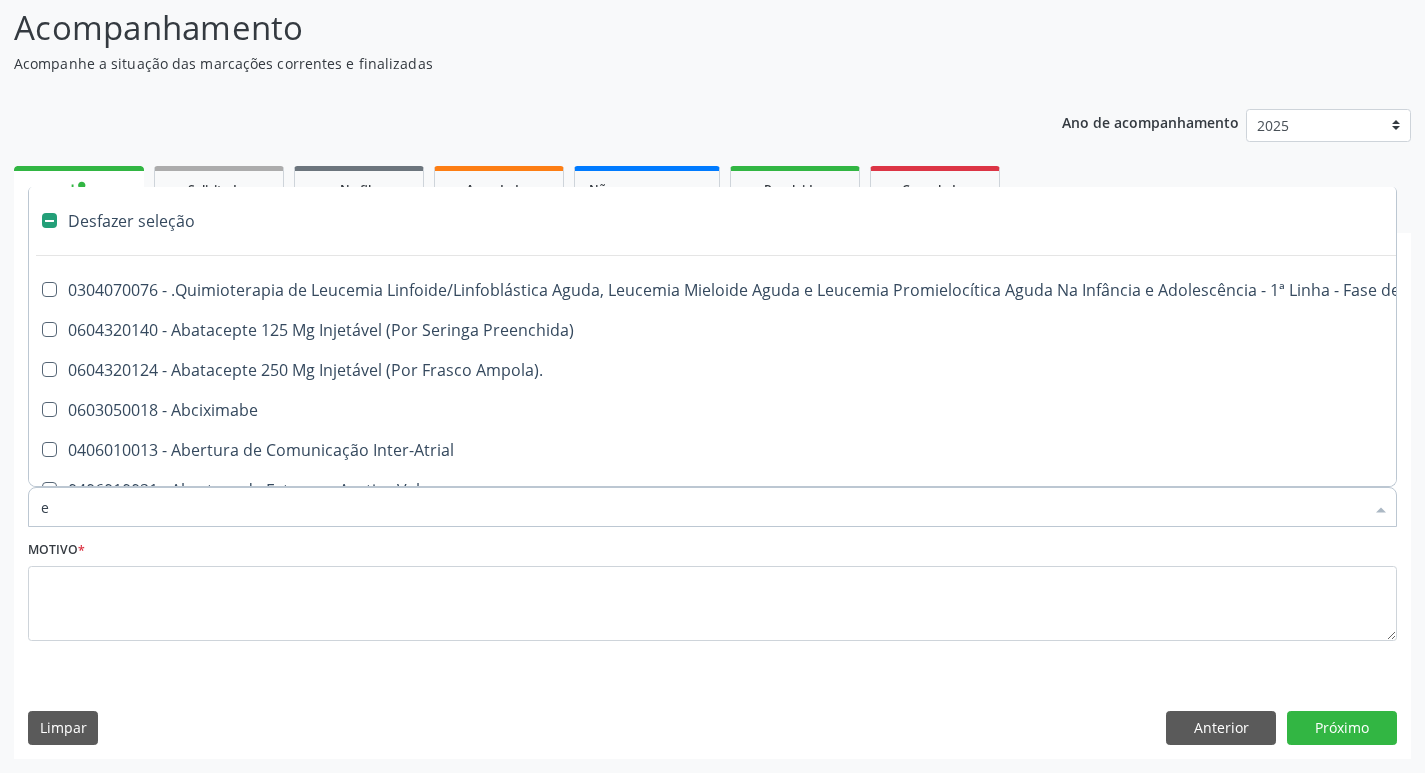 checkbox on "true" 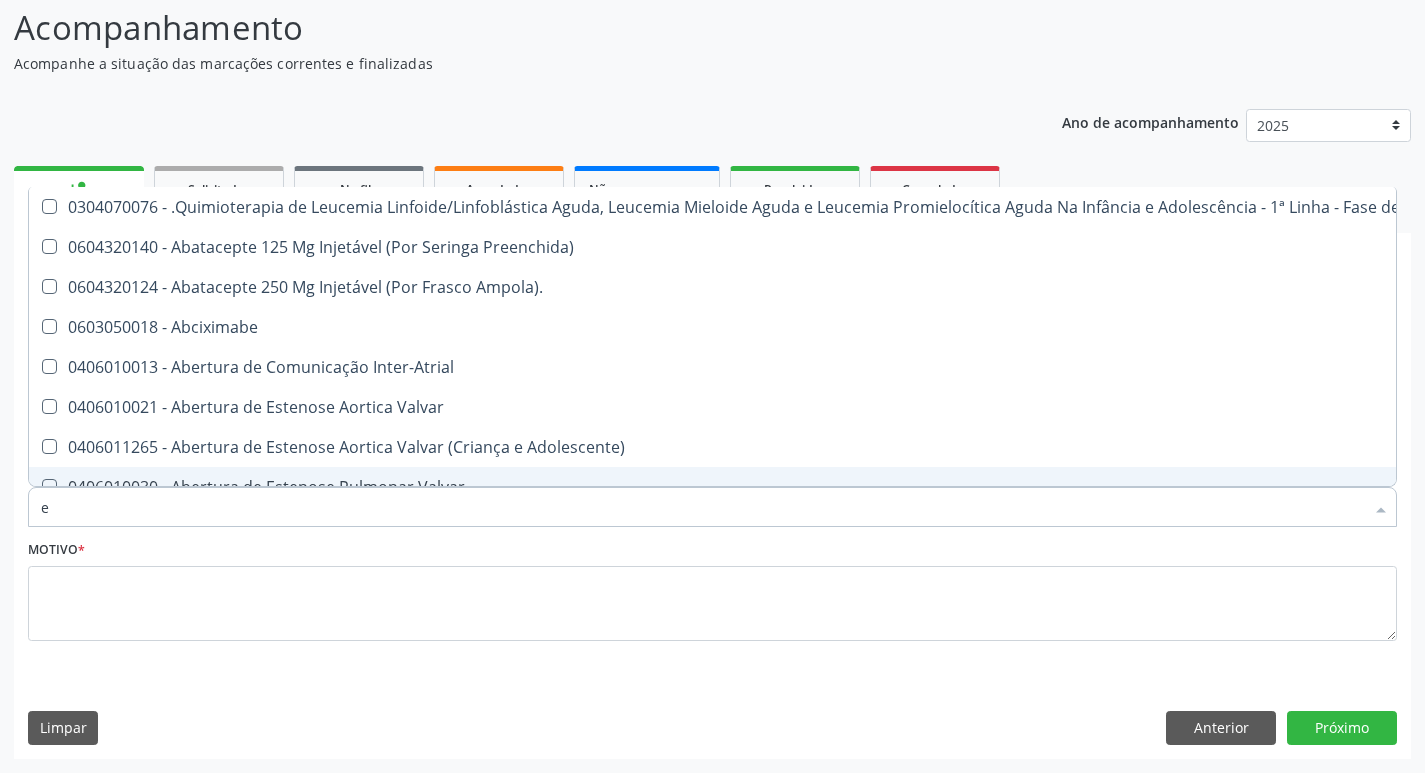 type on "el" 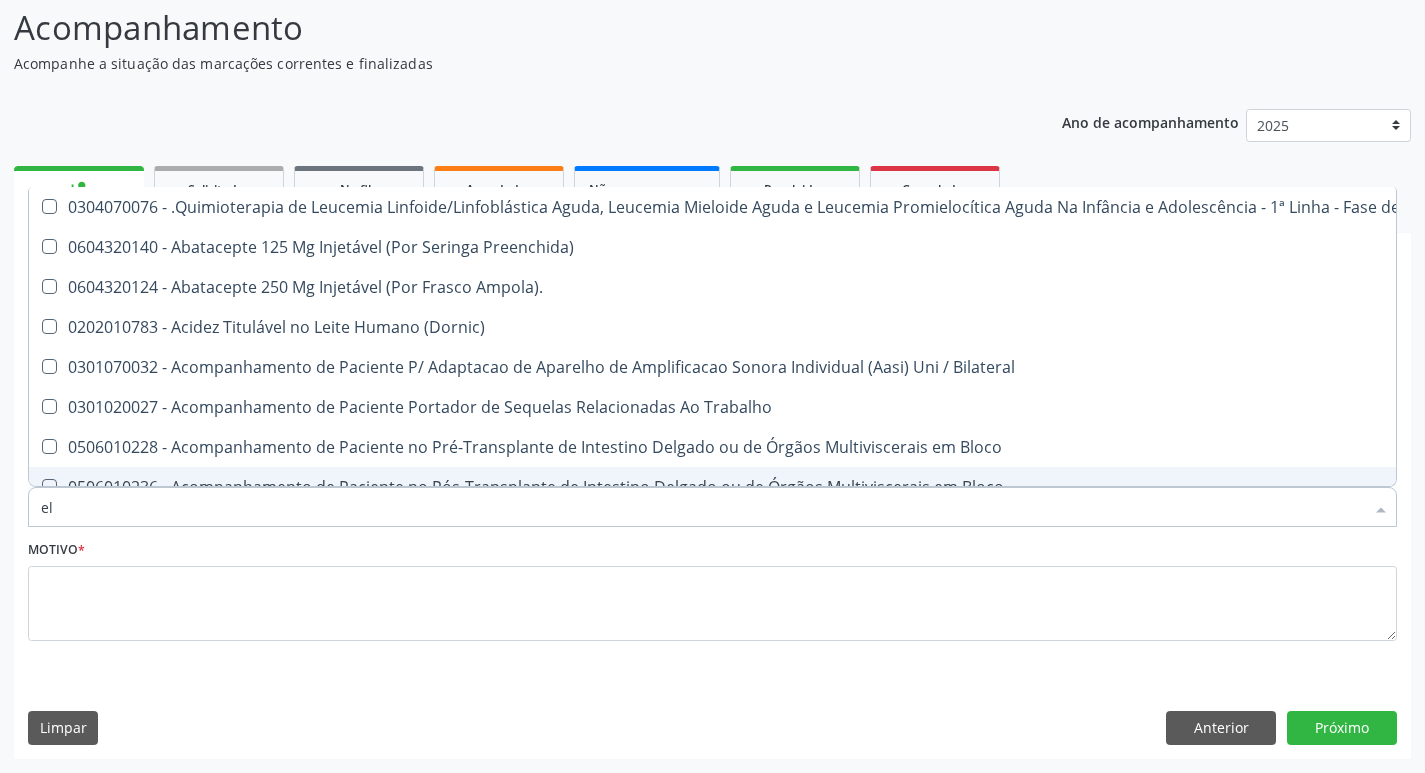 type on "ele" 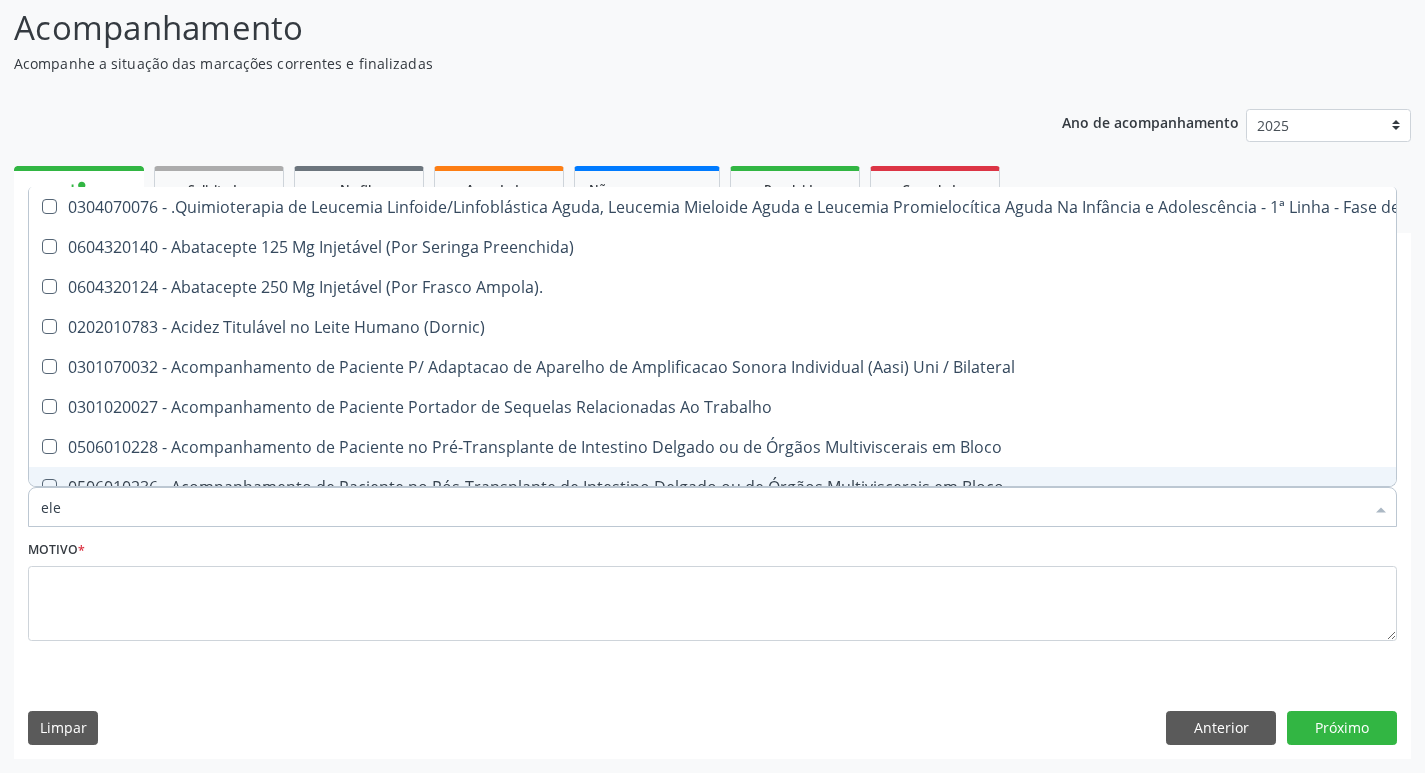 checkbox on "true" 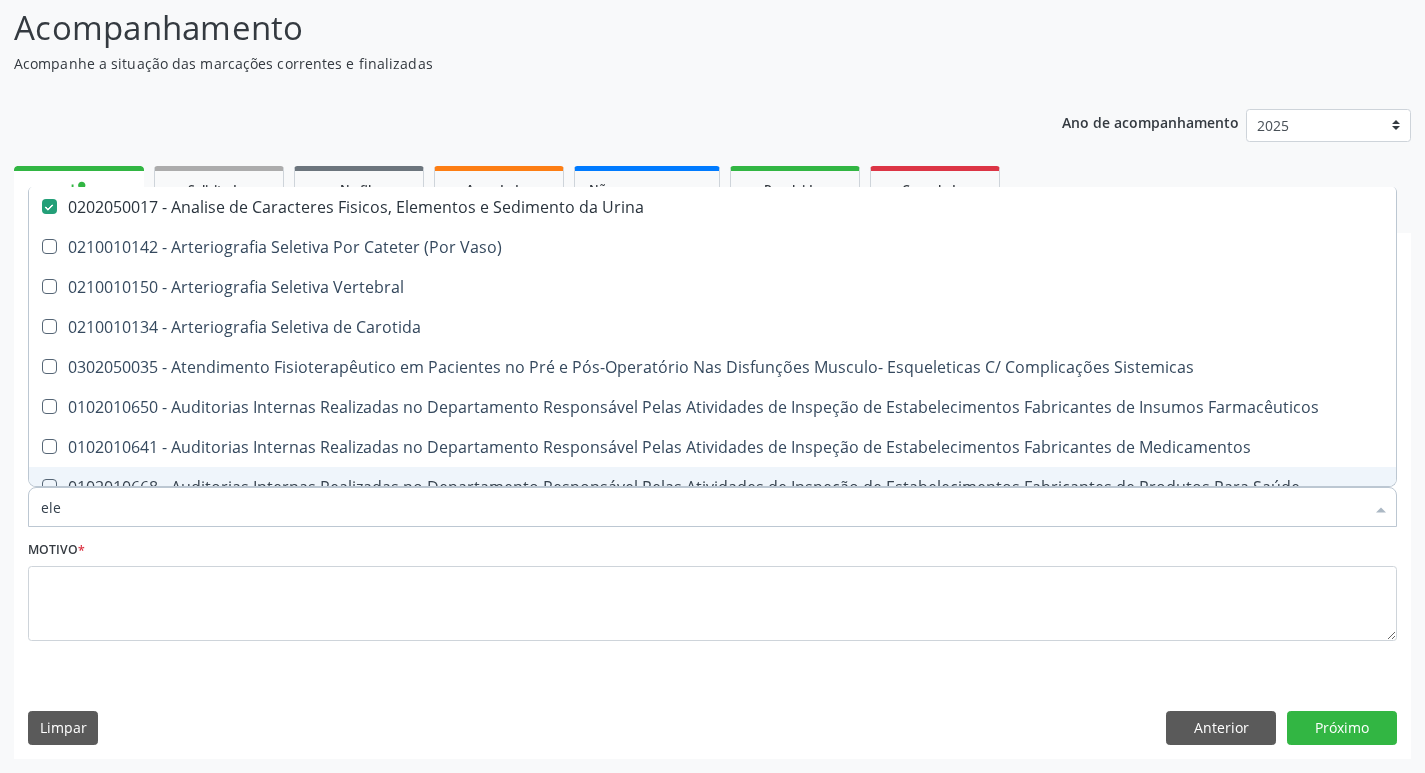 type on "elet" 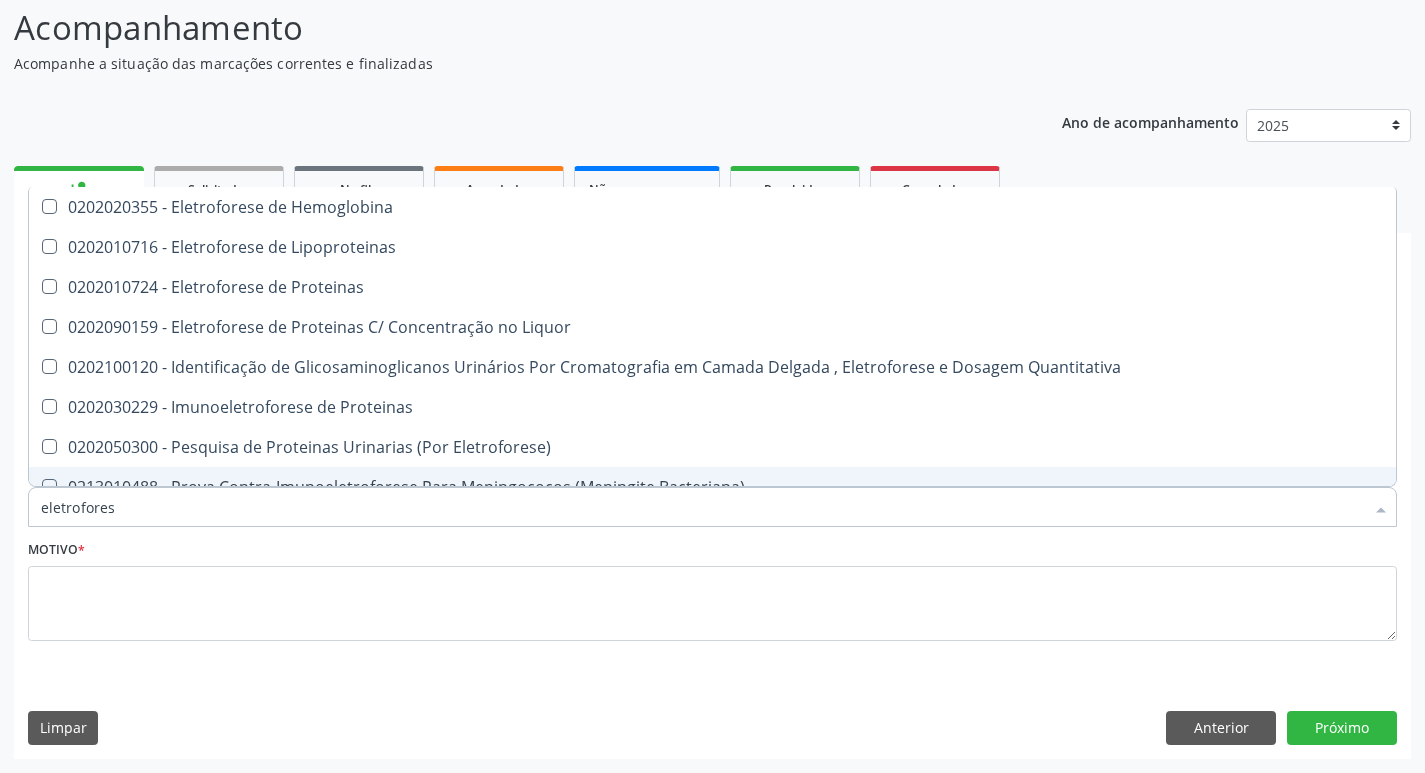 type on "eletroforese" 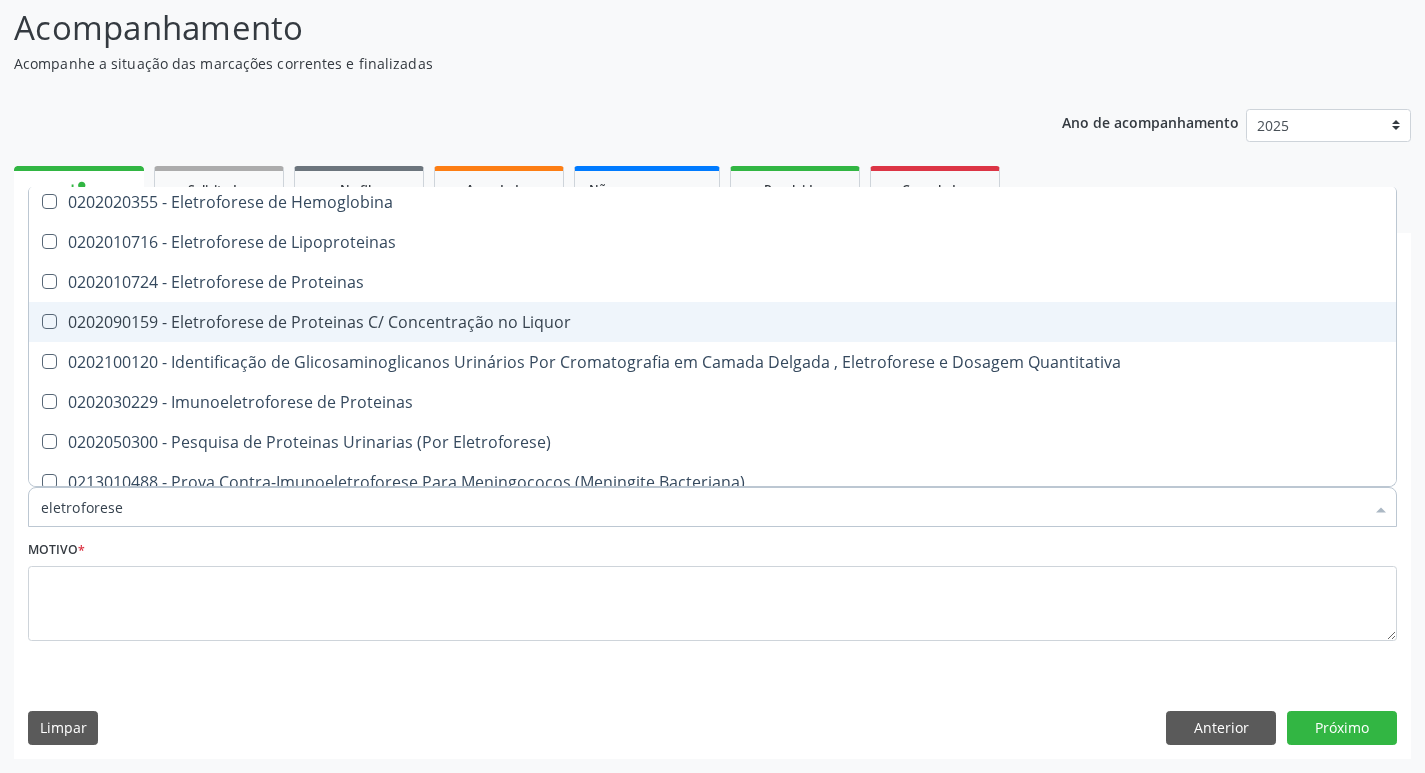 scroll, scrollTop: 0, scrollLeft: 0, axis: both 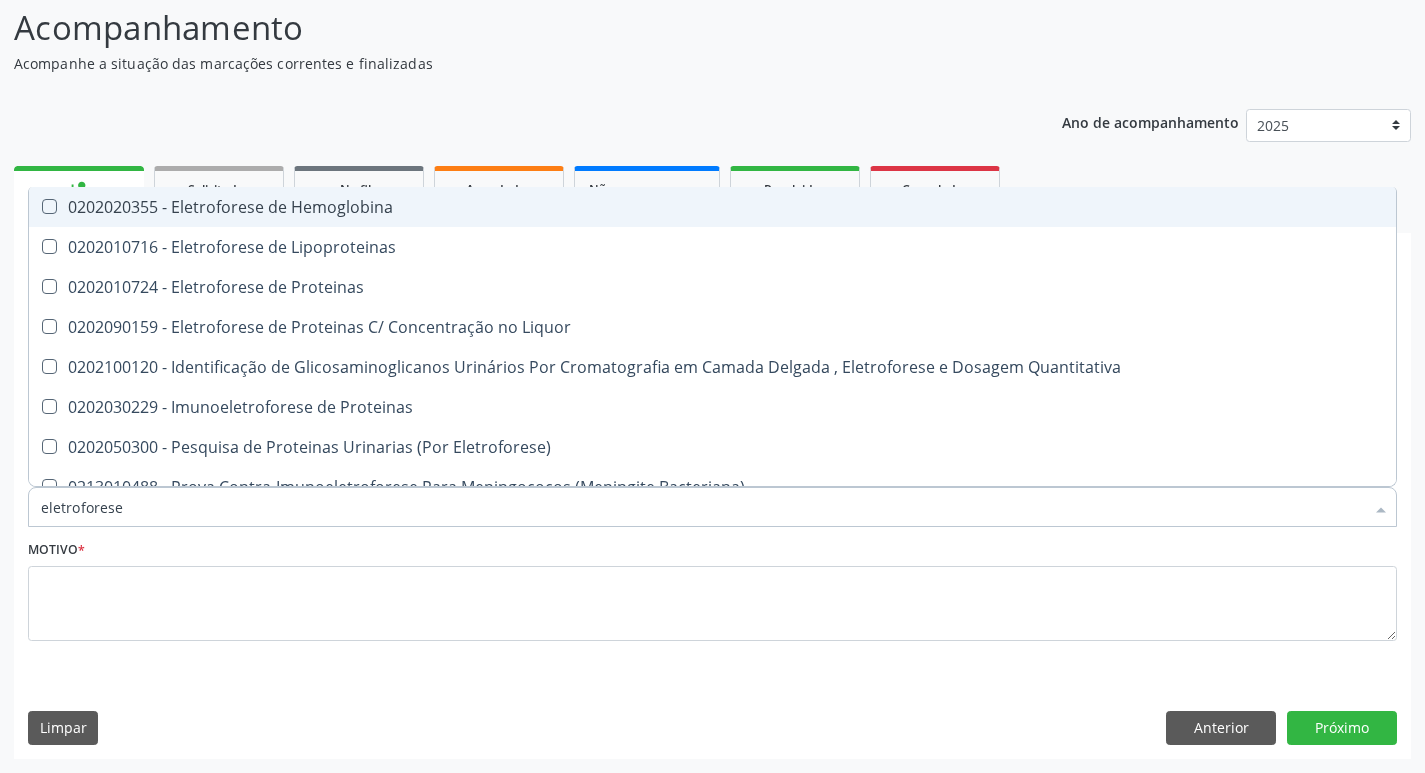 click on "0202020355 - Eletroforese de Hemoglobina" at bounding box center (712, 207) 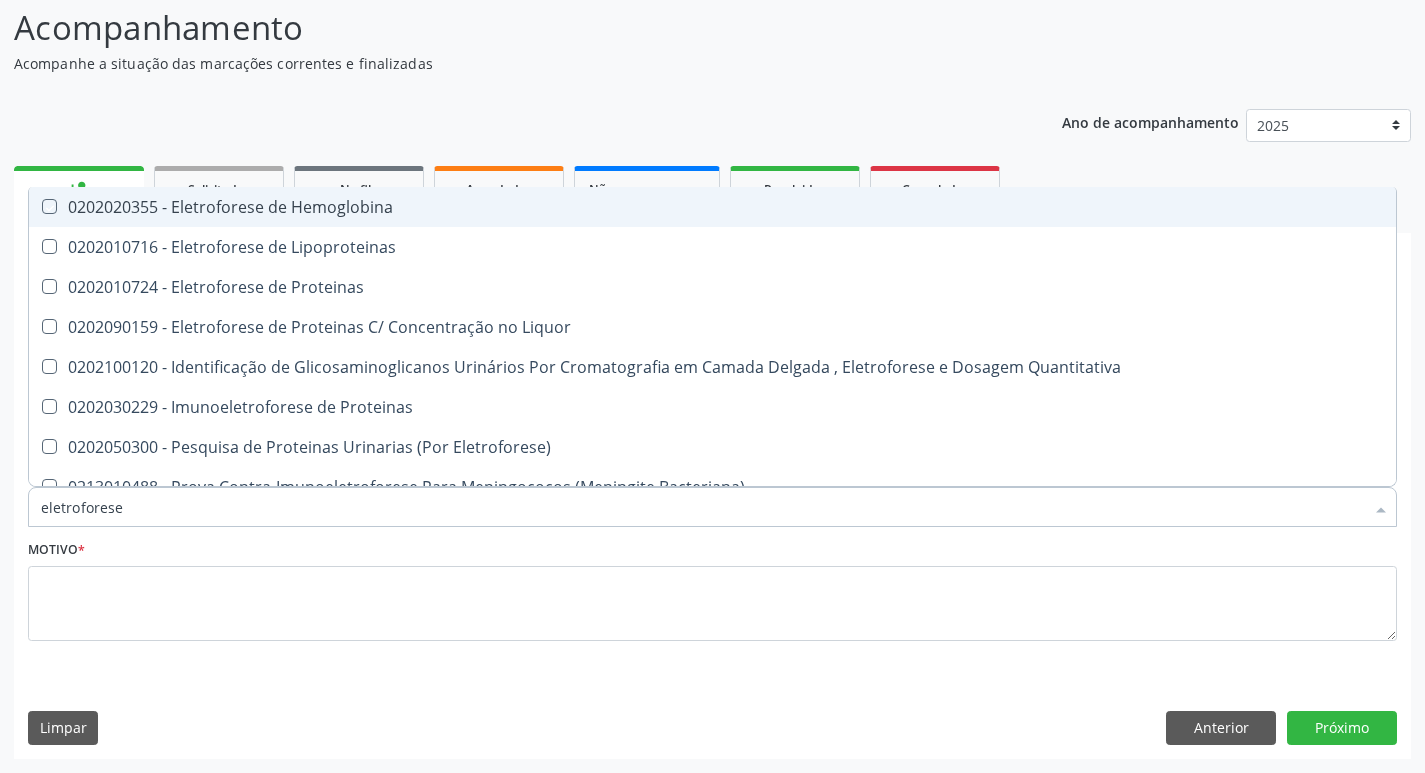checkbox on "true" 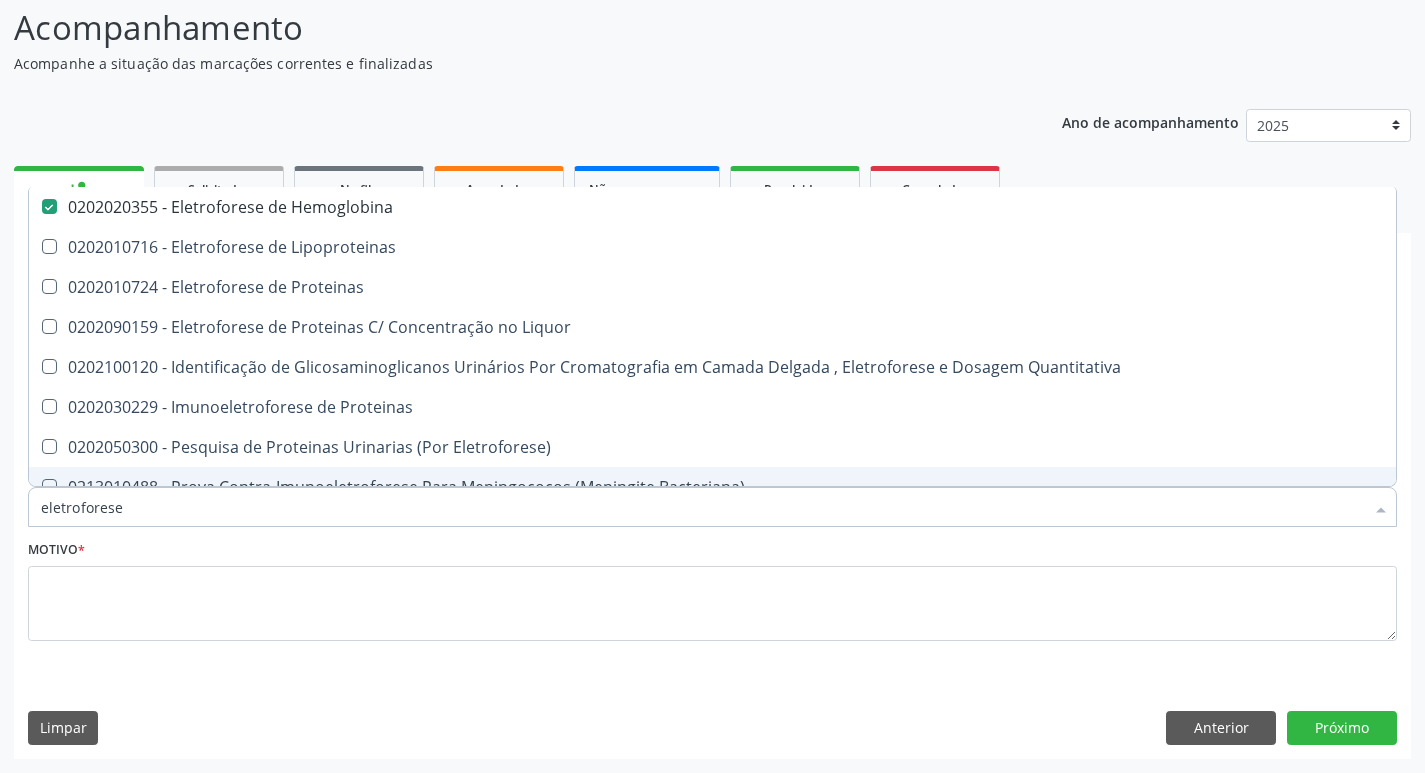click on "eletroforese" at bounding box center [702, 507] 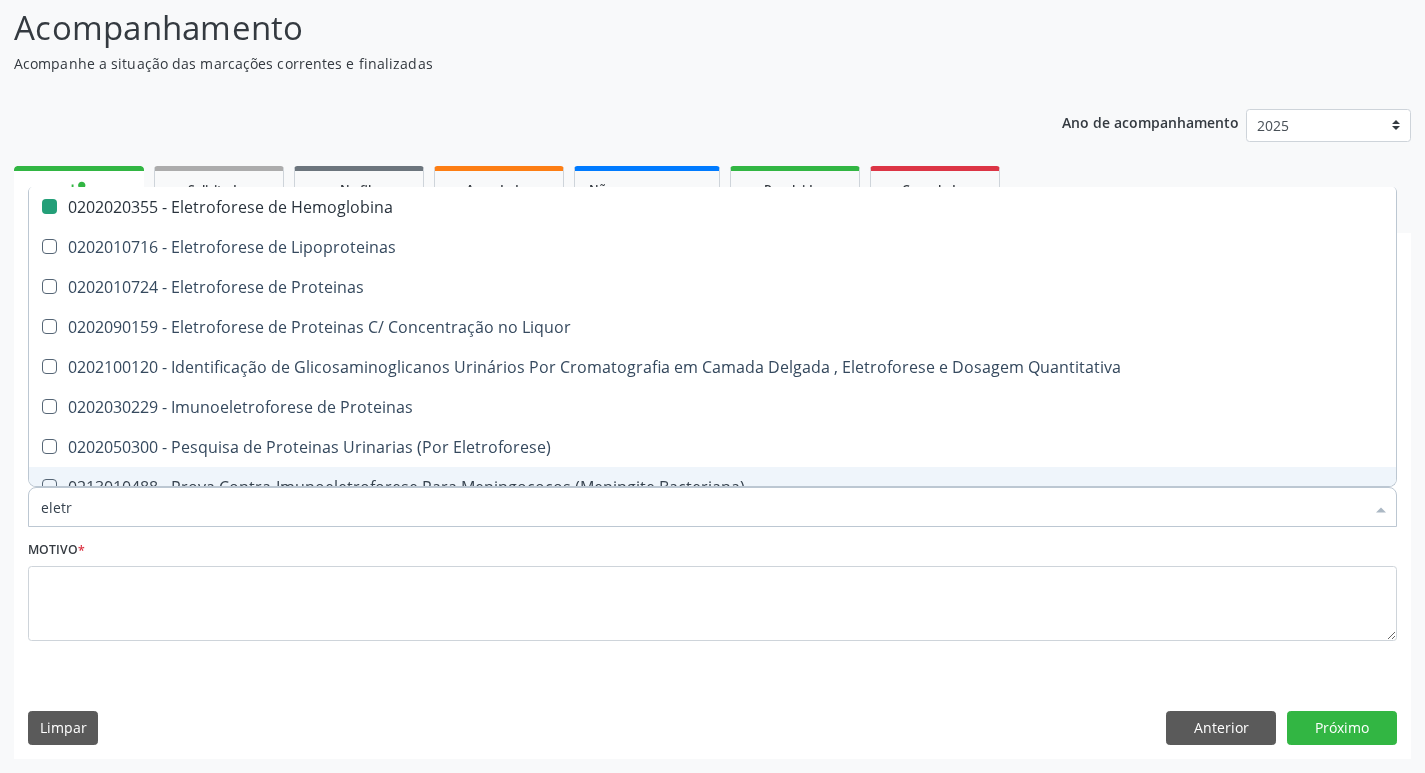 type on "elet" 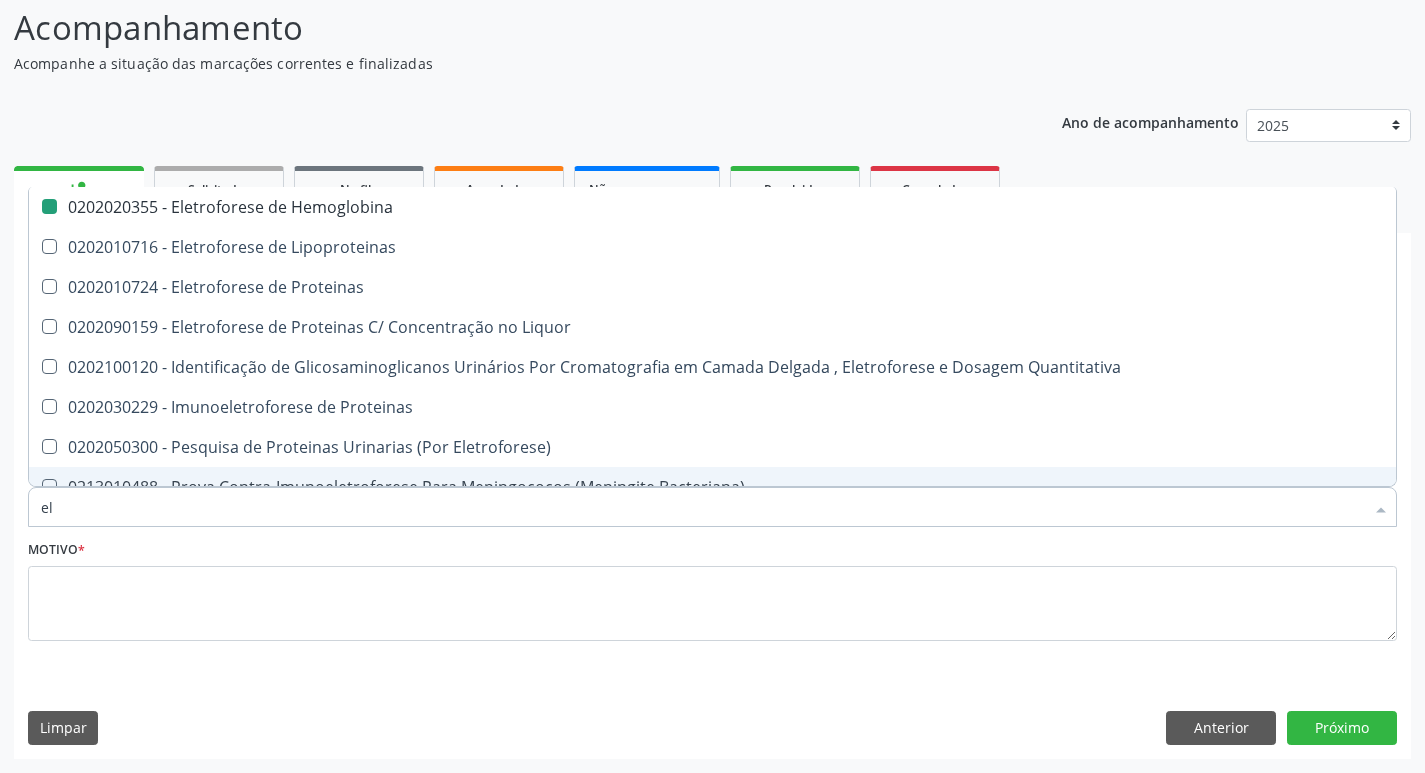 type on "e" 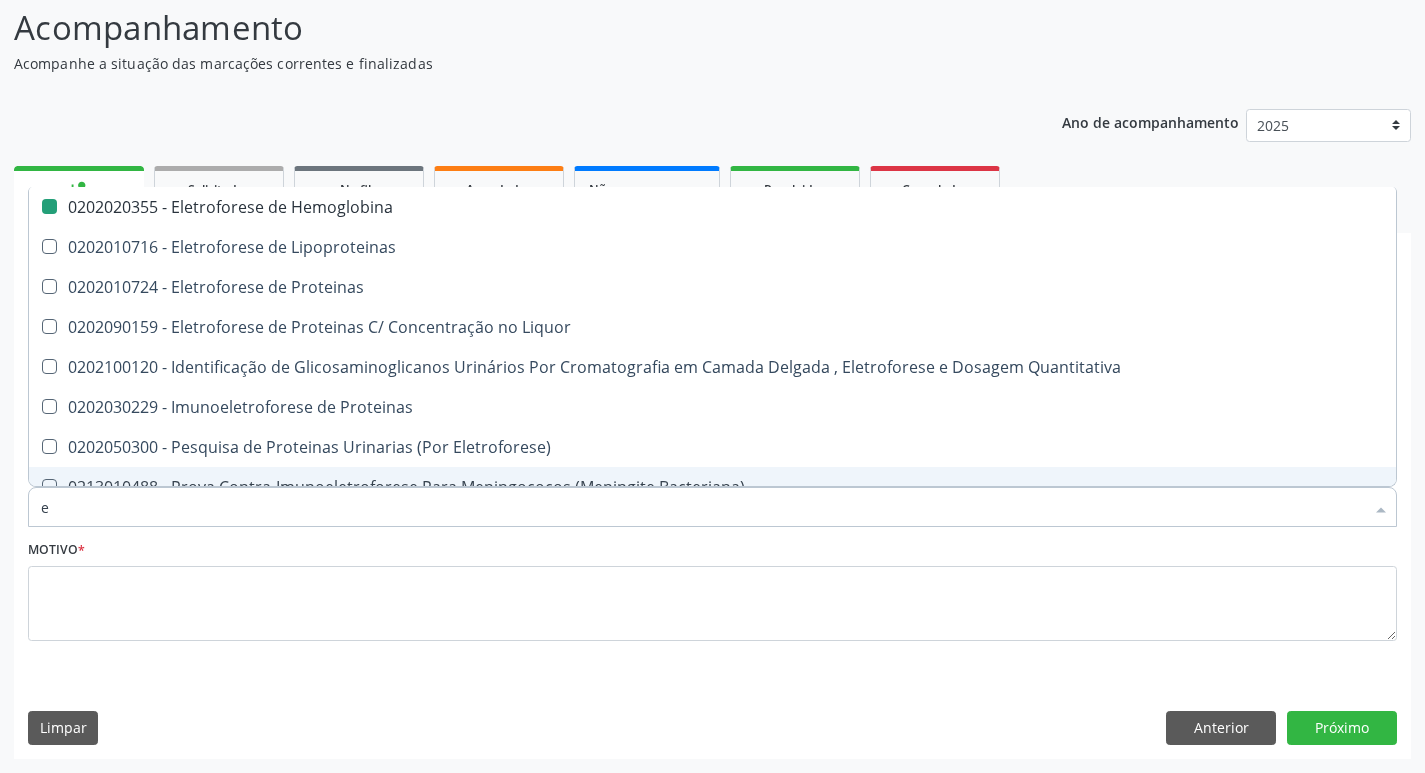 type 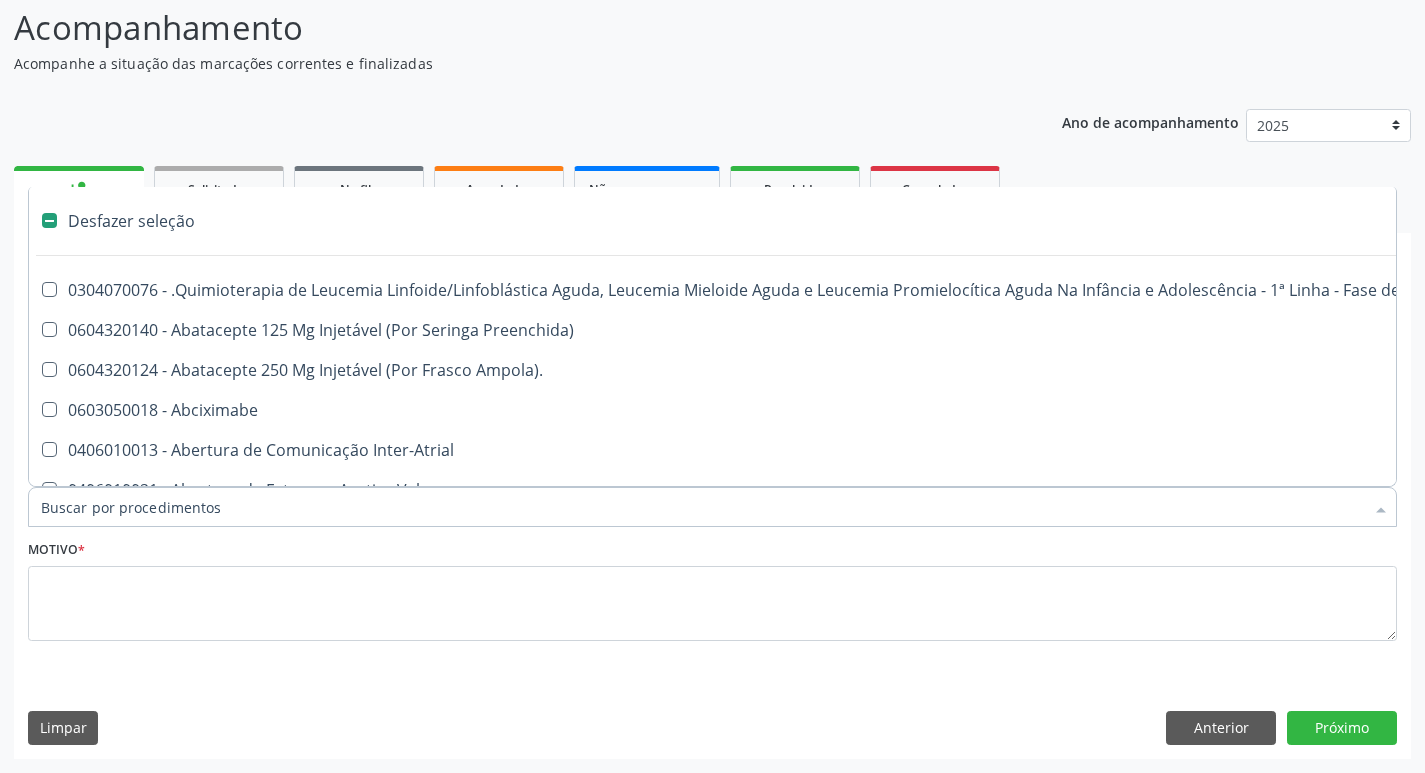 checkbox on "false" 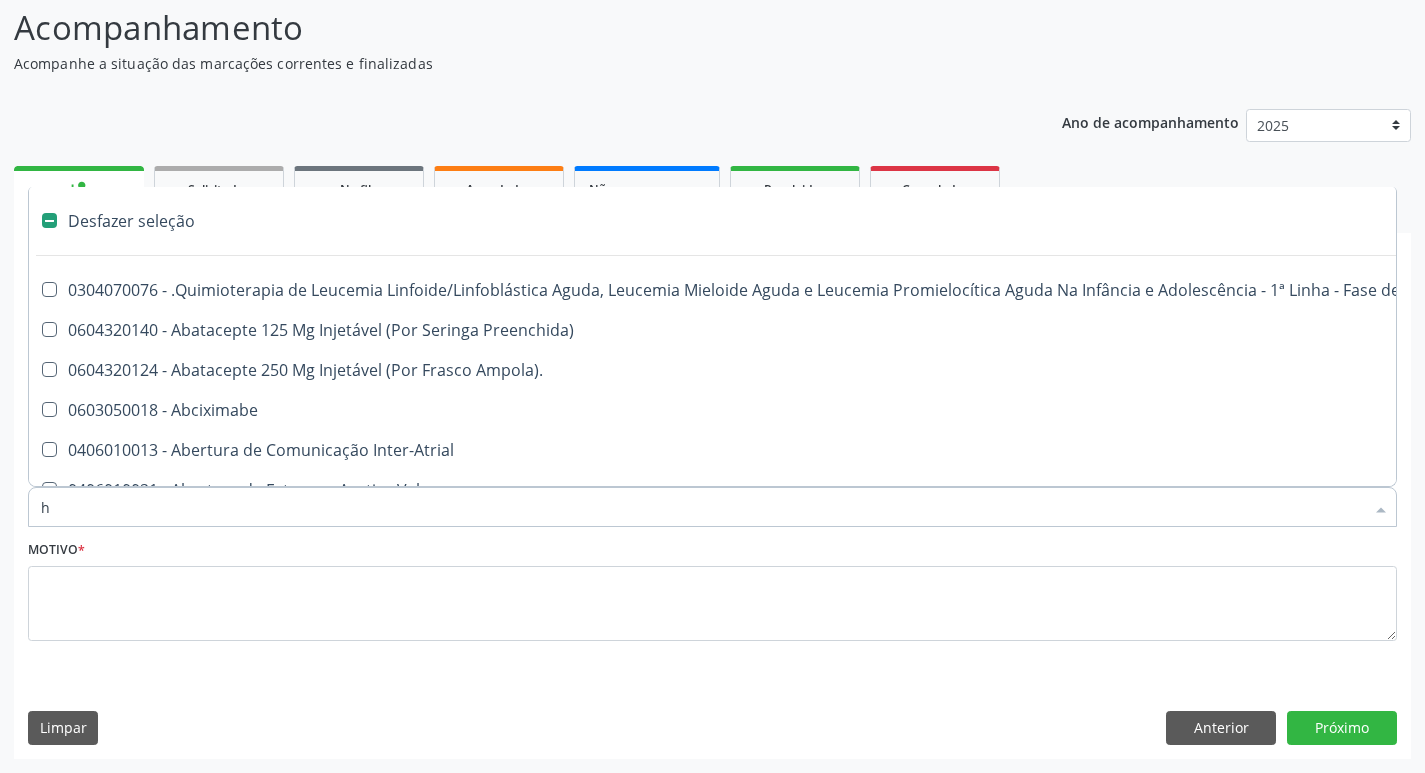 checkbox on "false" 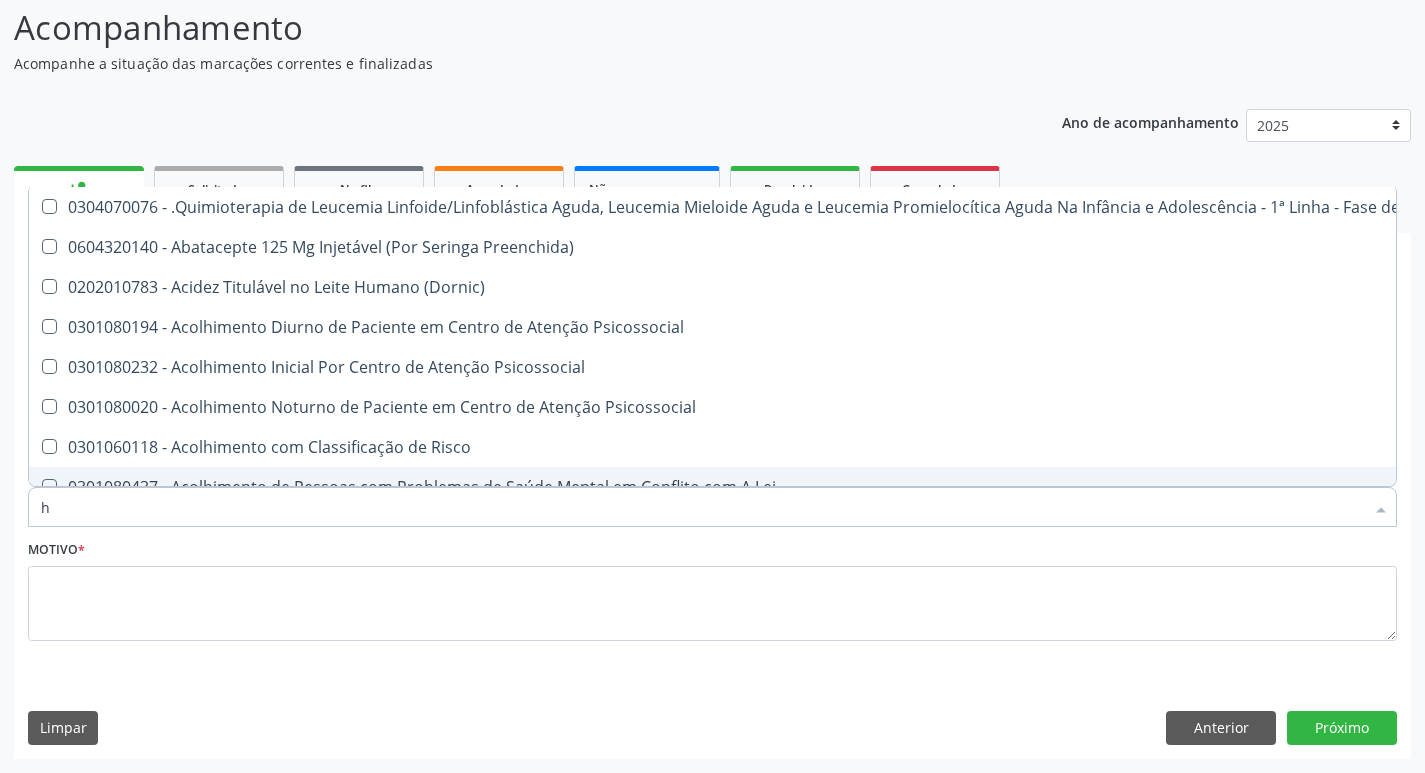 type on "he" 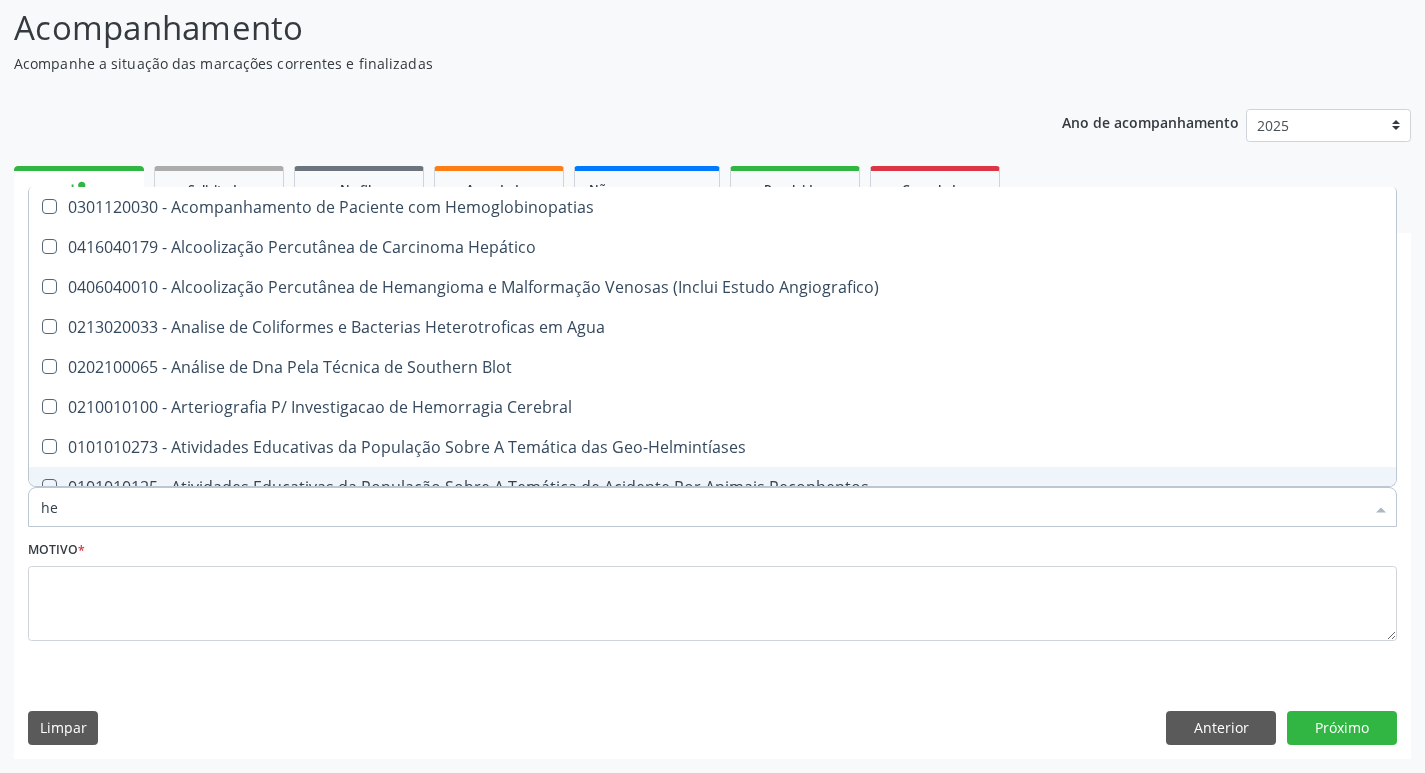 type on "hem" 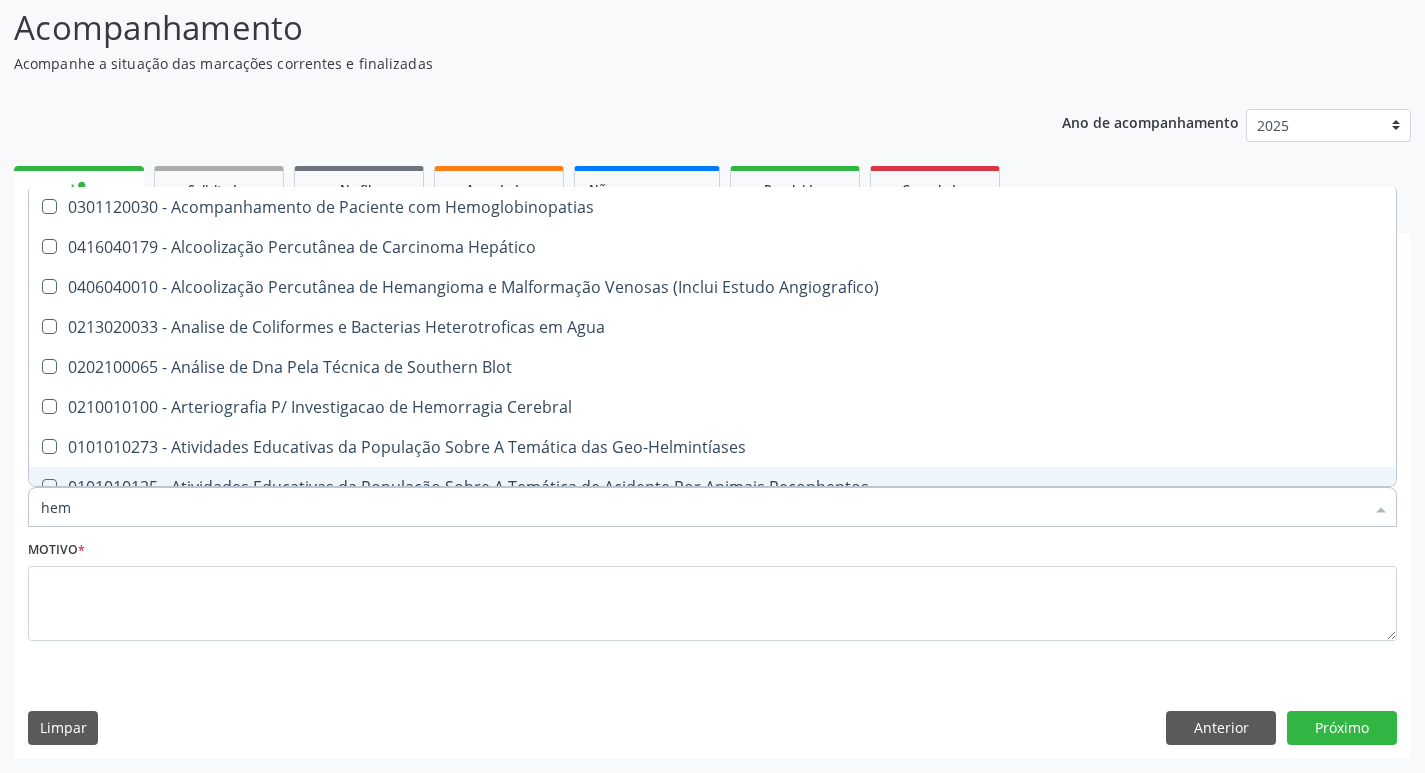 checkbox on "true" 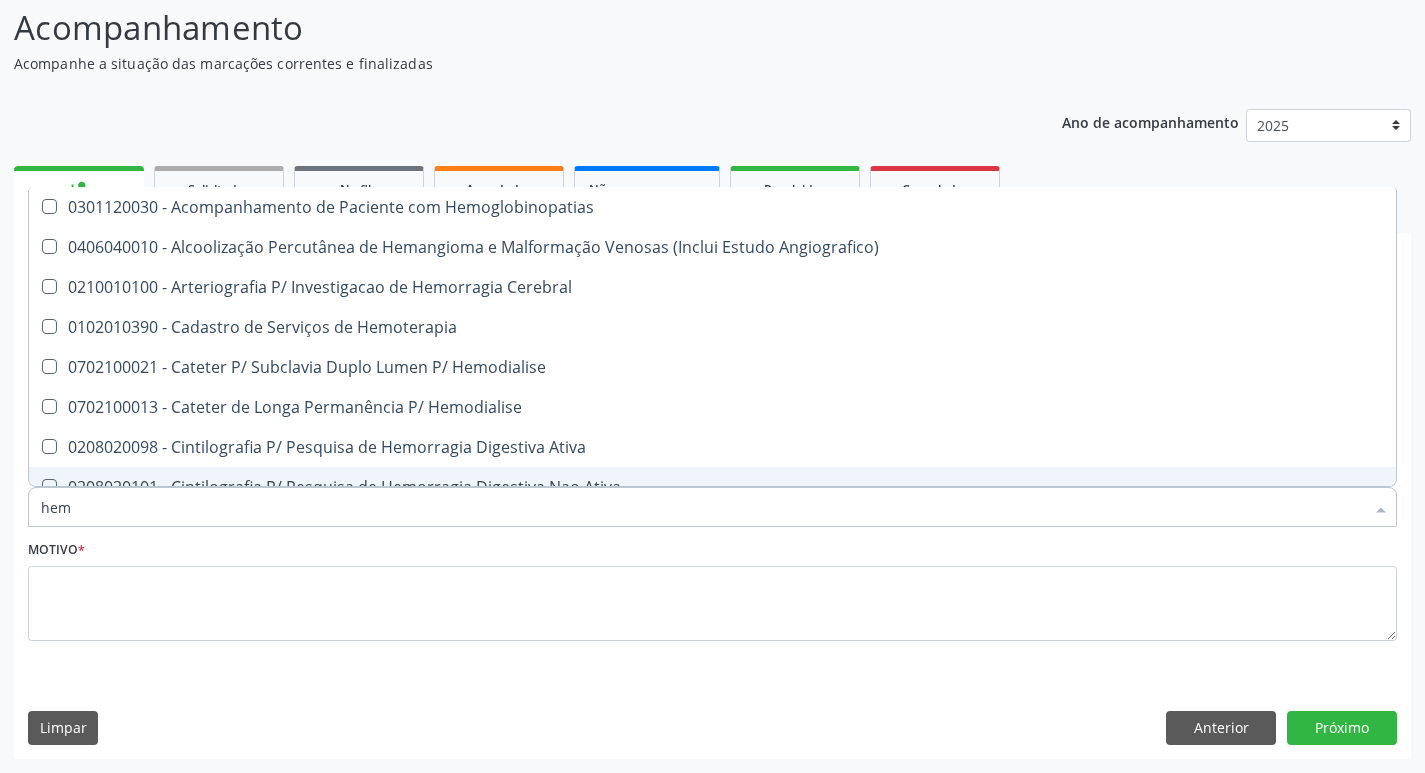 type on "hemo" 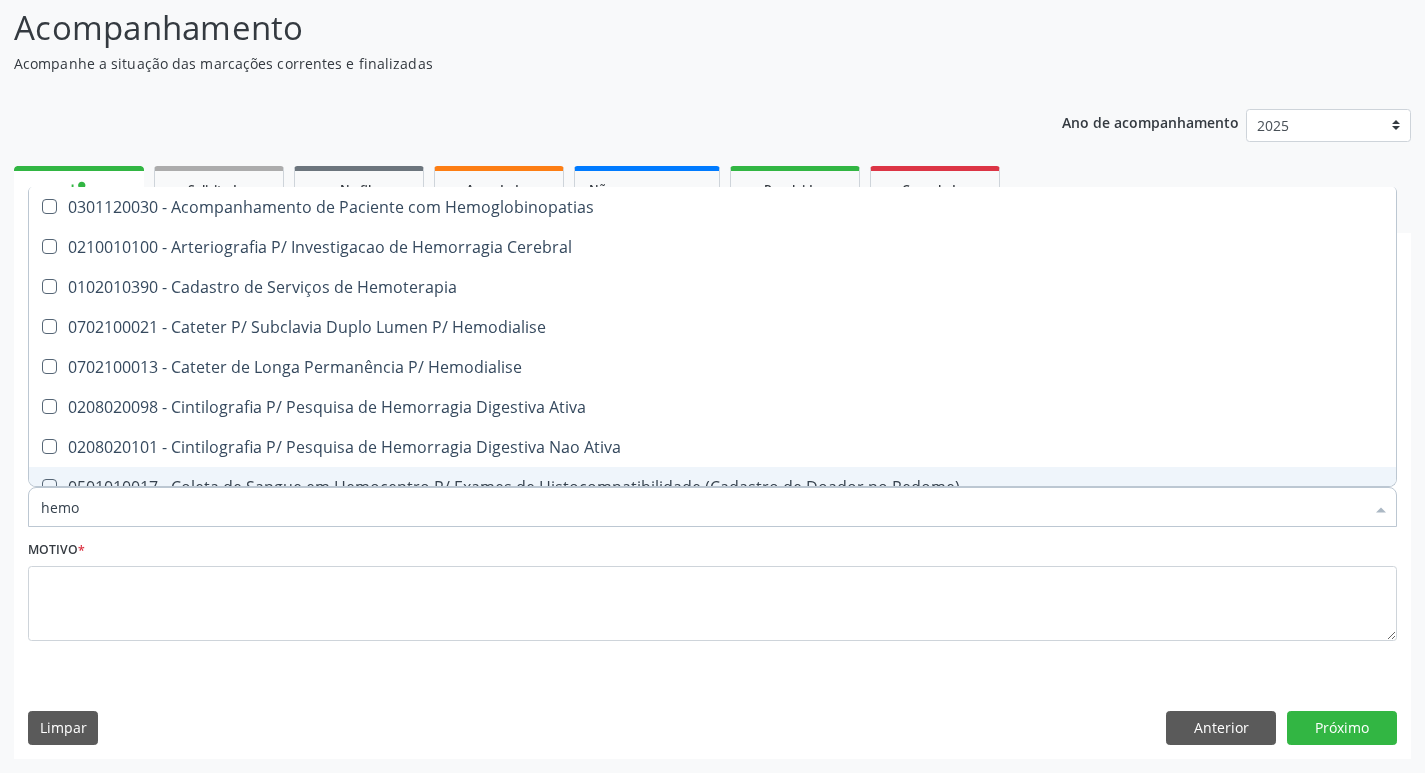 type on "hemog" 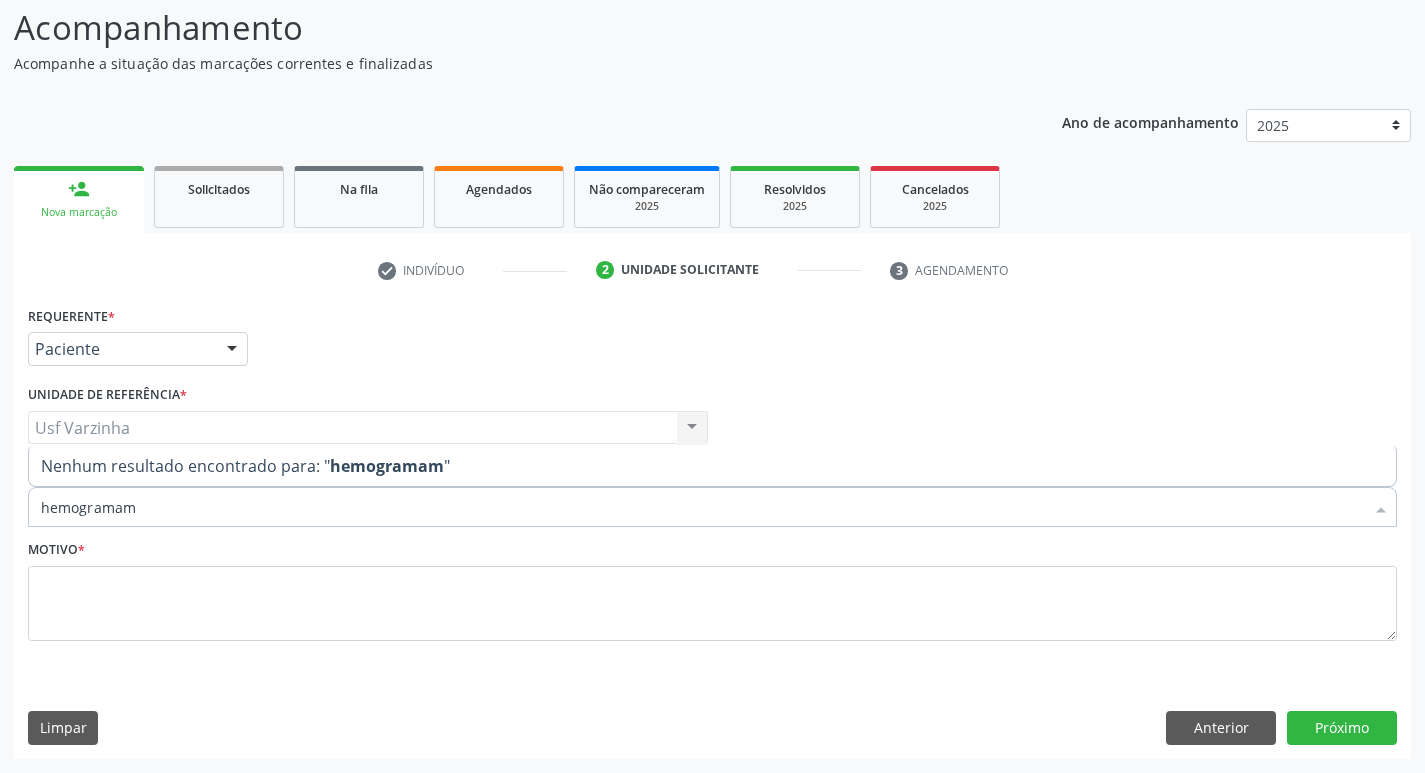 type on "hemograma" 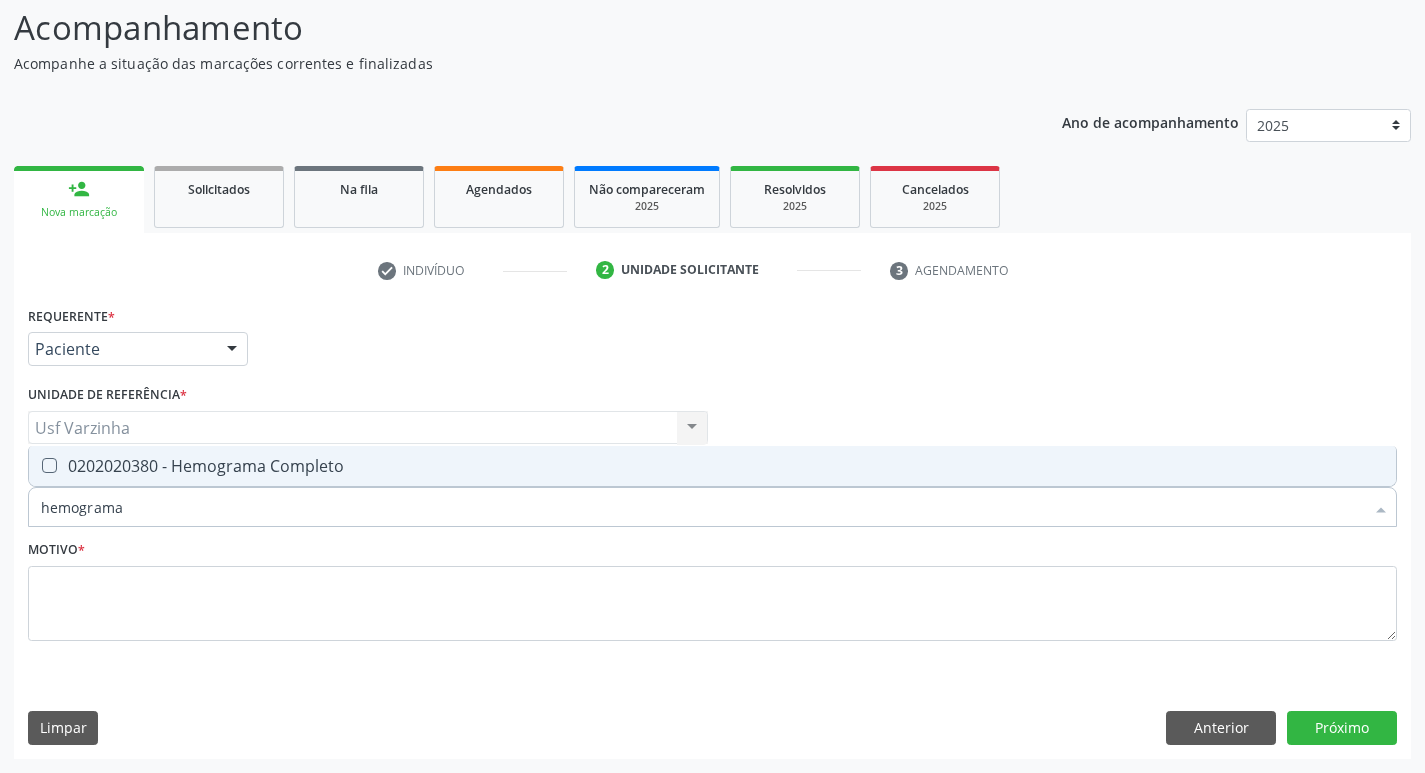 drag, startPoint x: 127, startPoint y: 475, endPoint x: 146, endPoint y: 484, distance: 21.023796 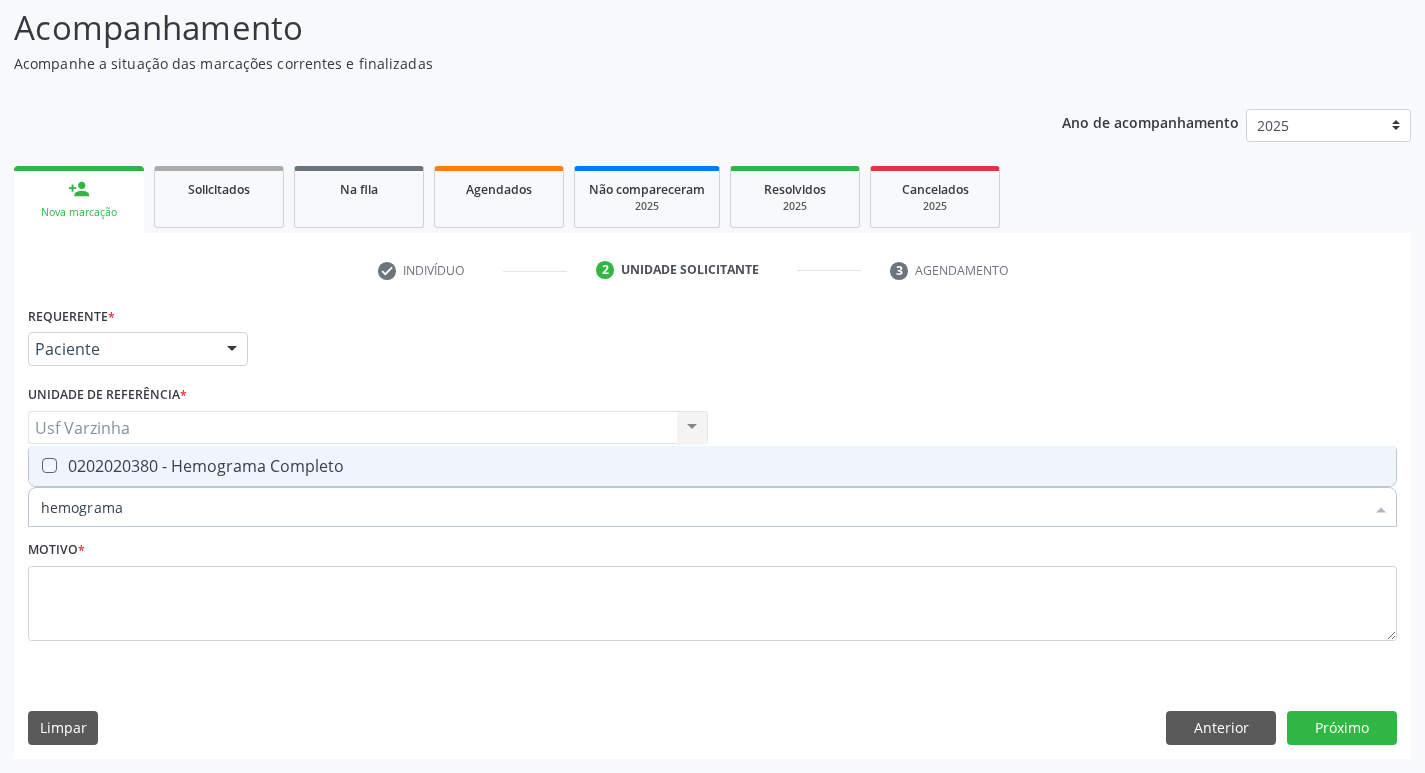 checkbox on "true" 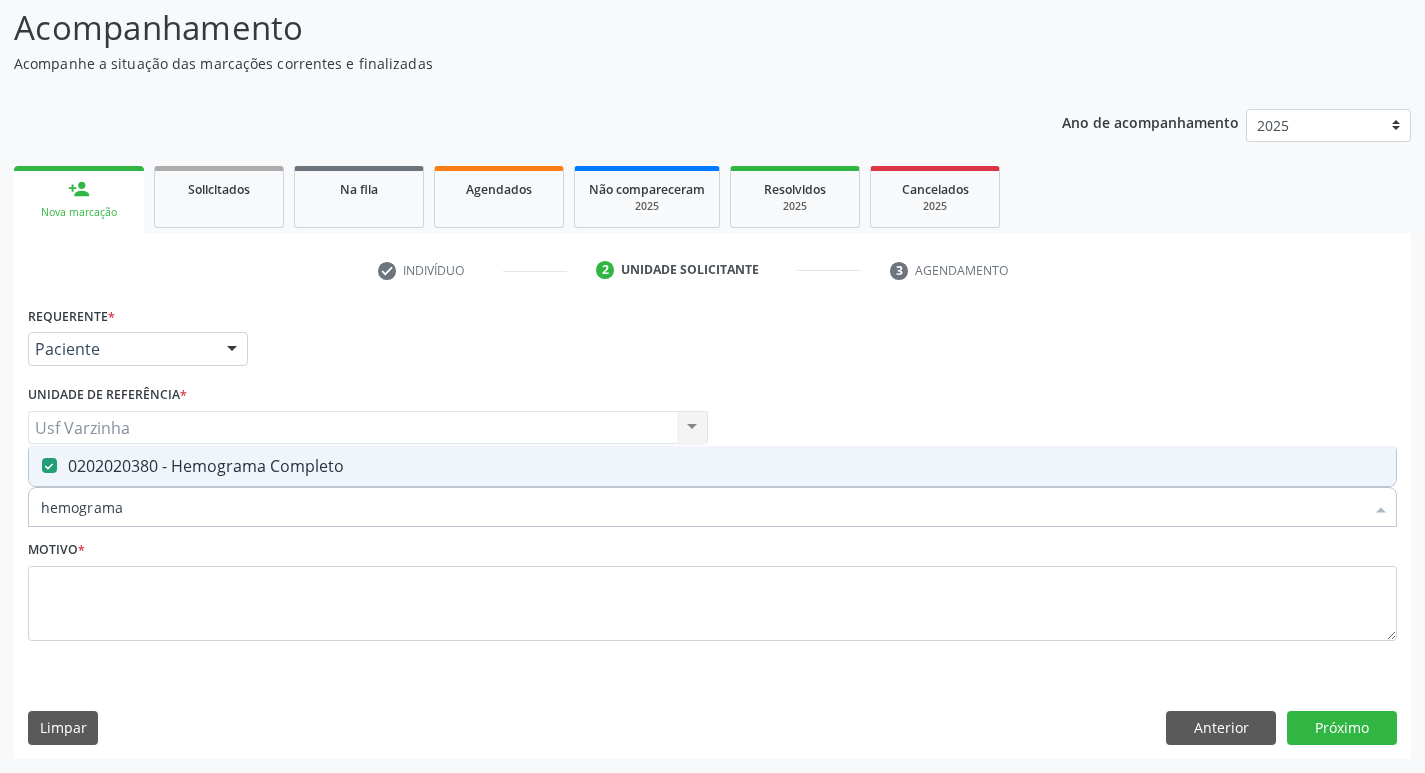 click on "hemograma" at bounding box center (702, 507) 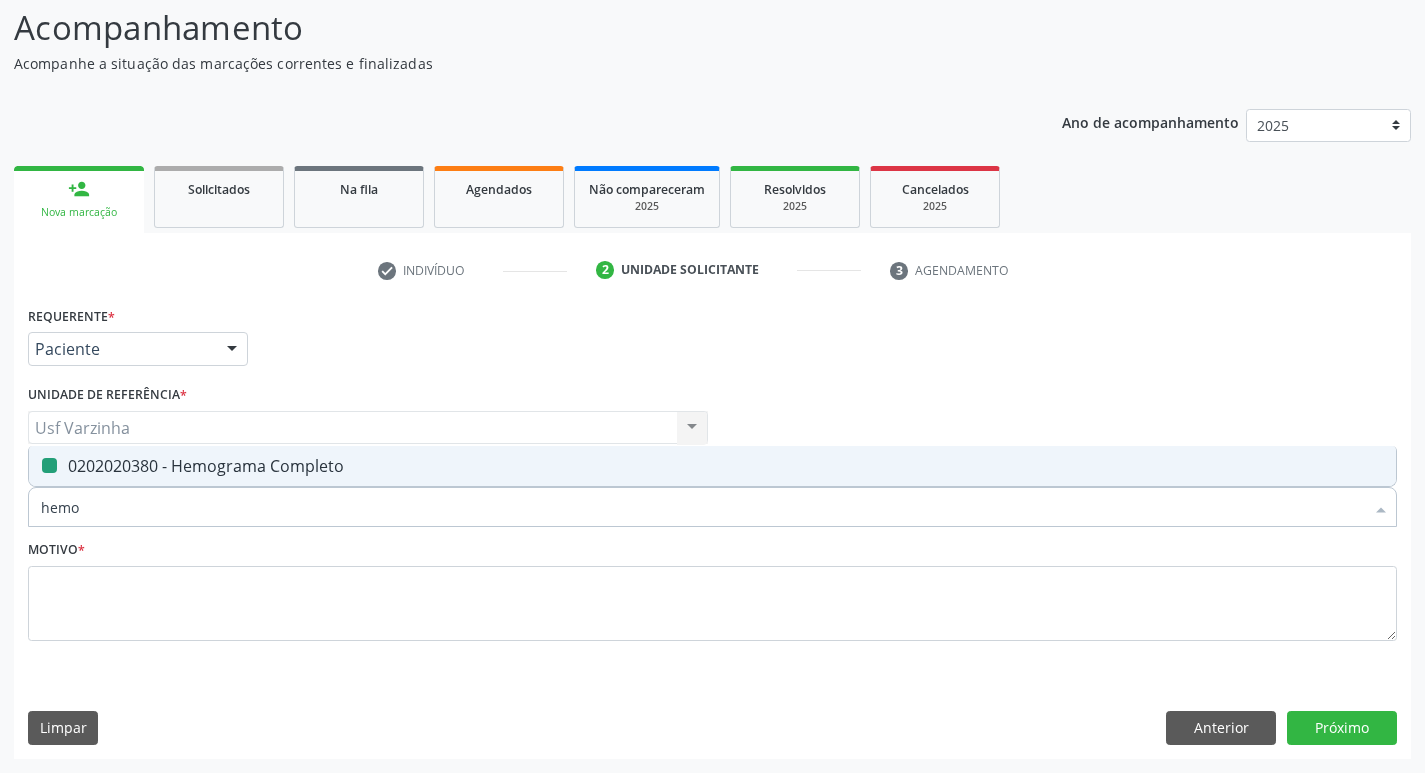 type on "hem" 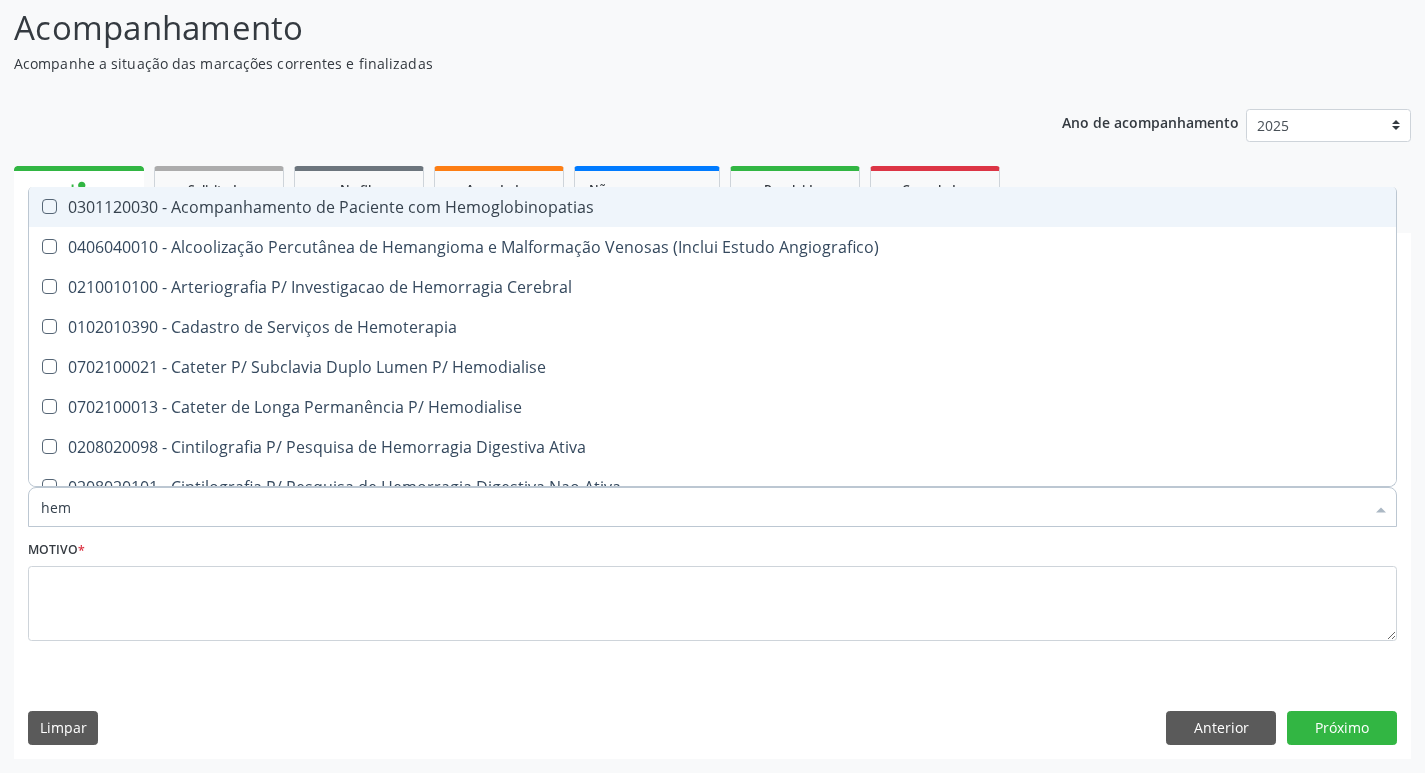 type on "he" 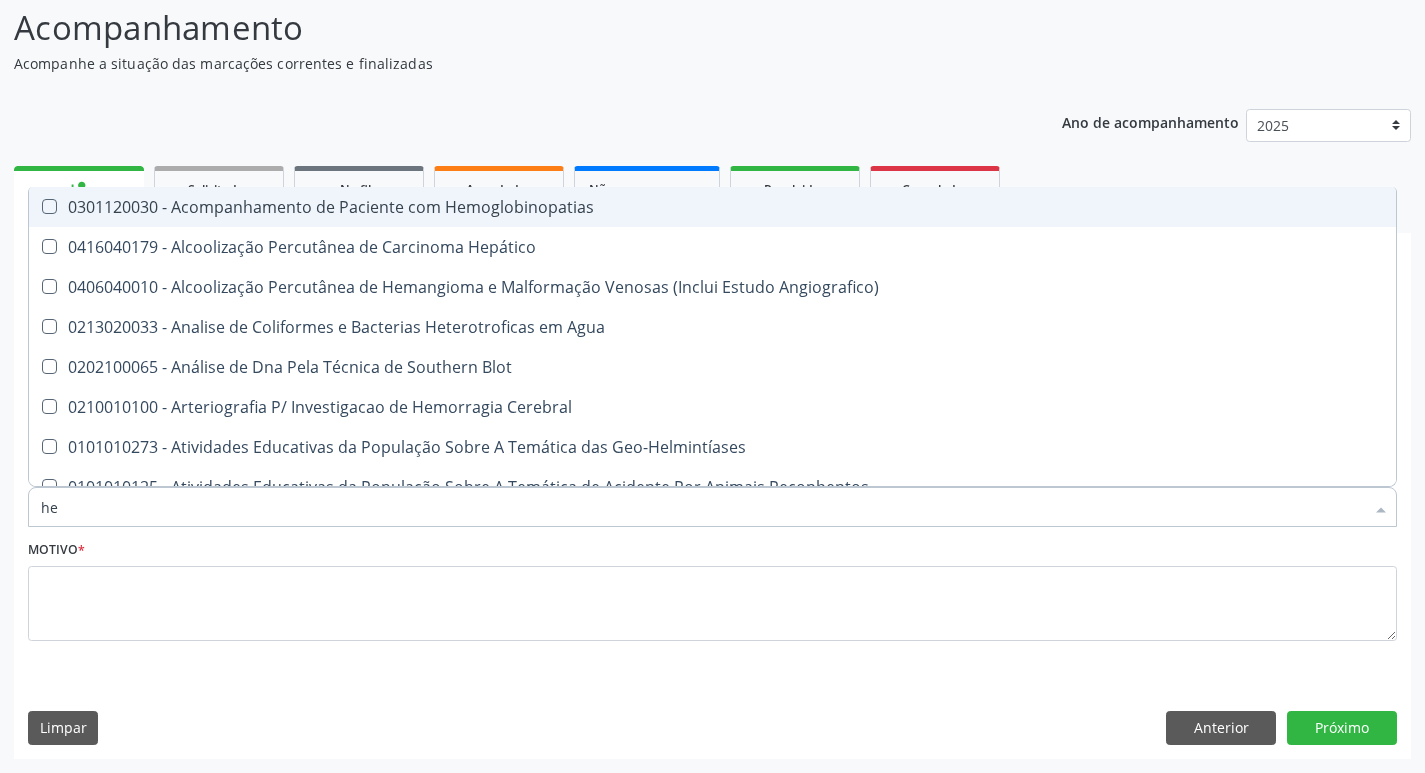 type on "h" 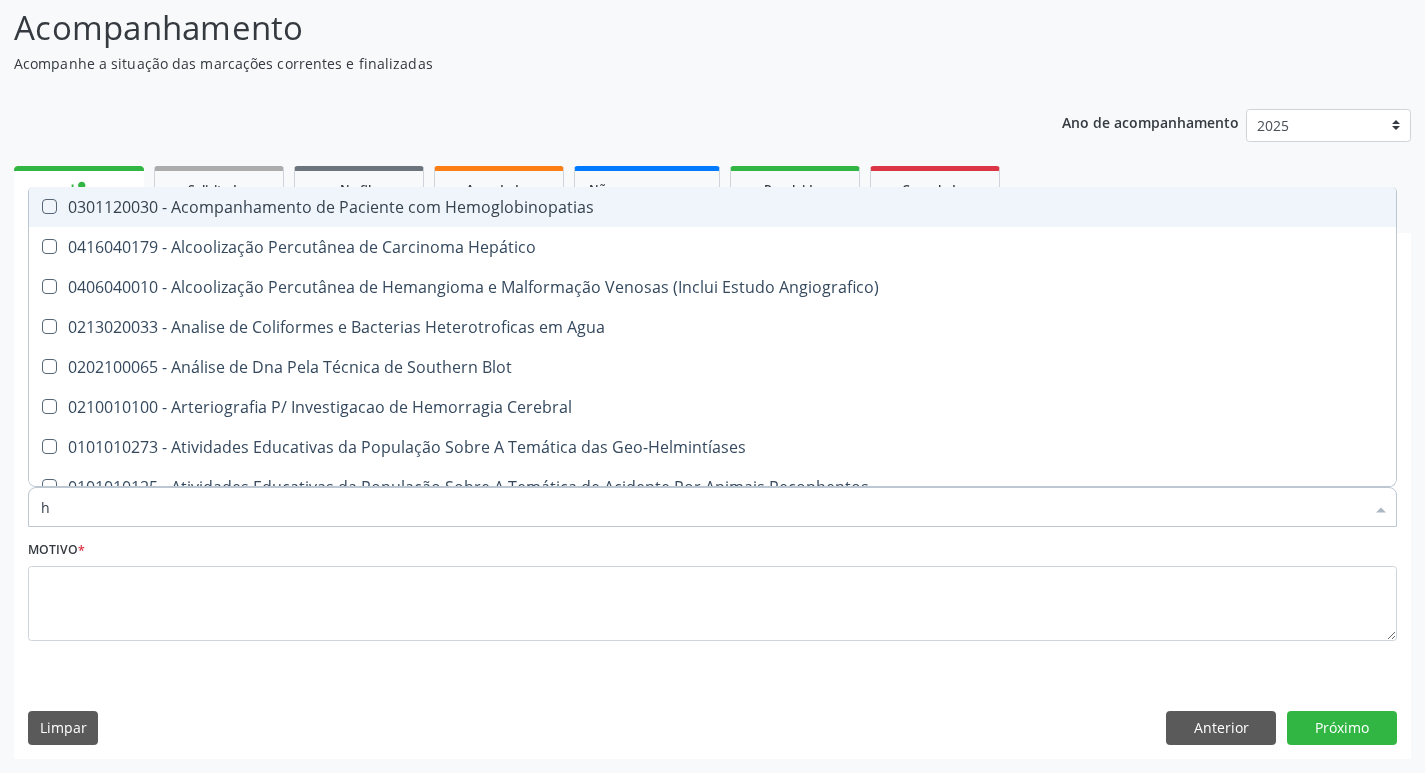 type 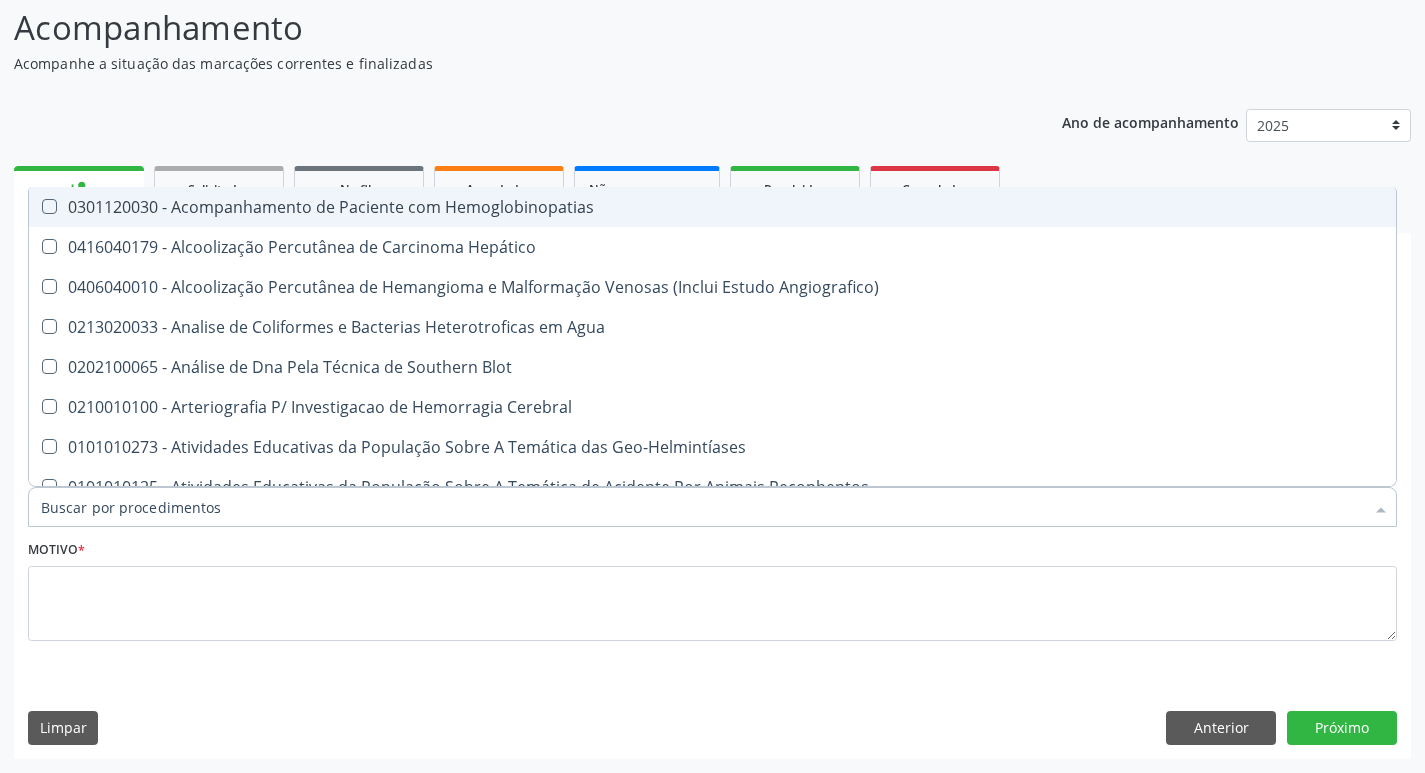 checkbox on "false" 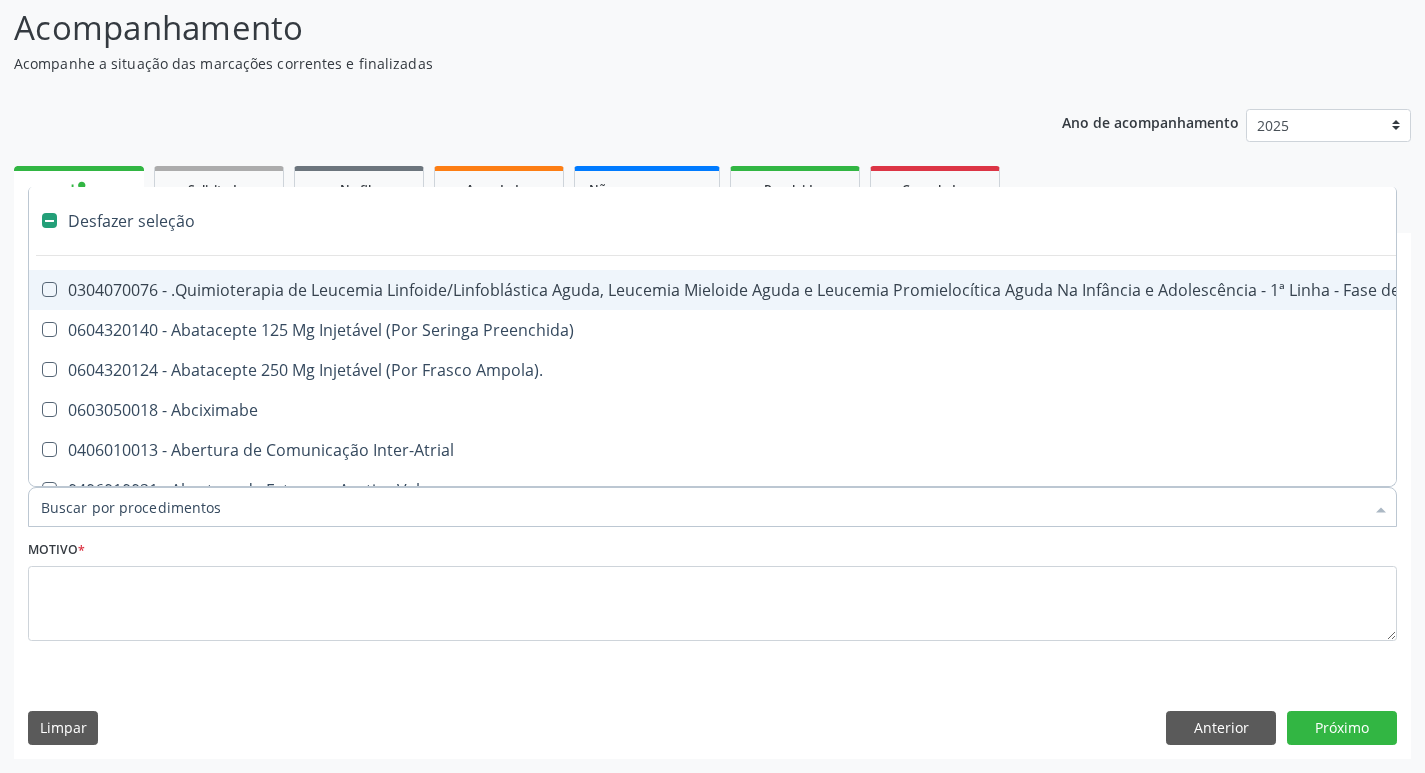 type on "c" 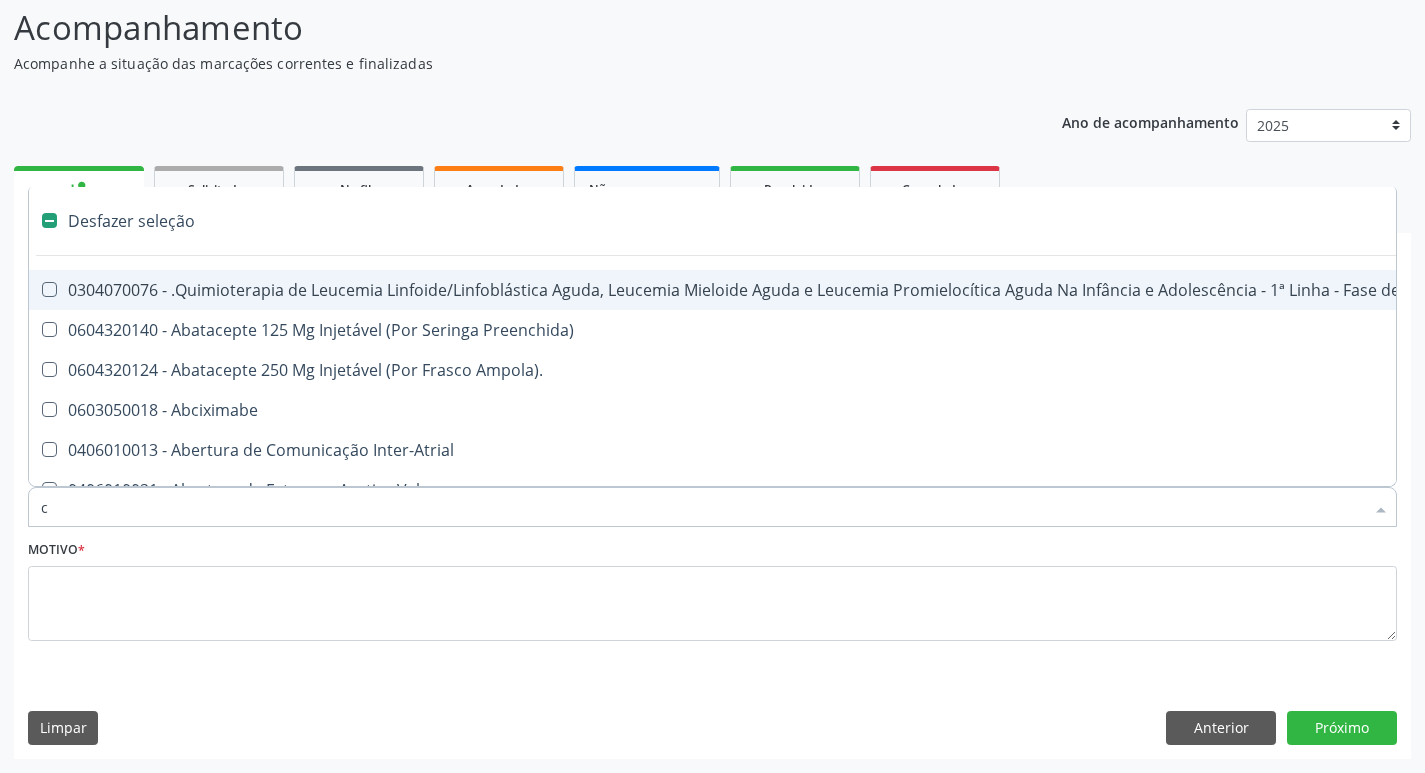 checkbox on "true" 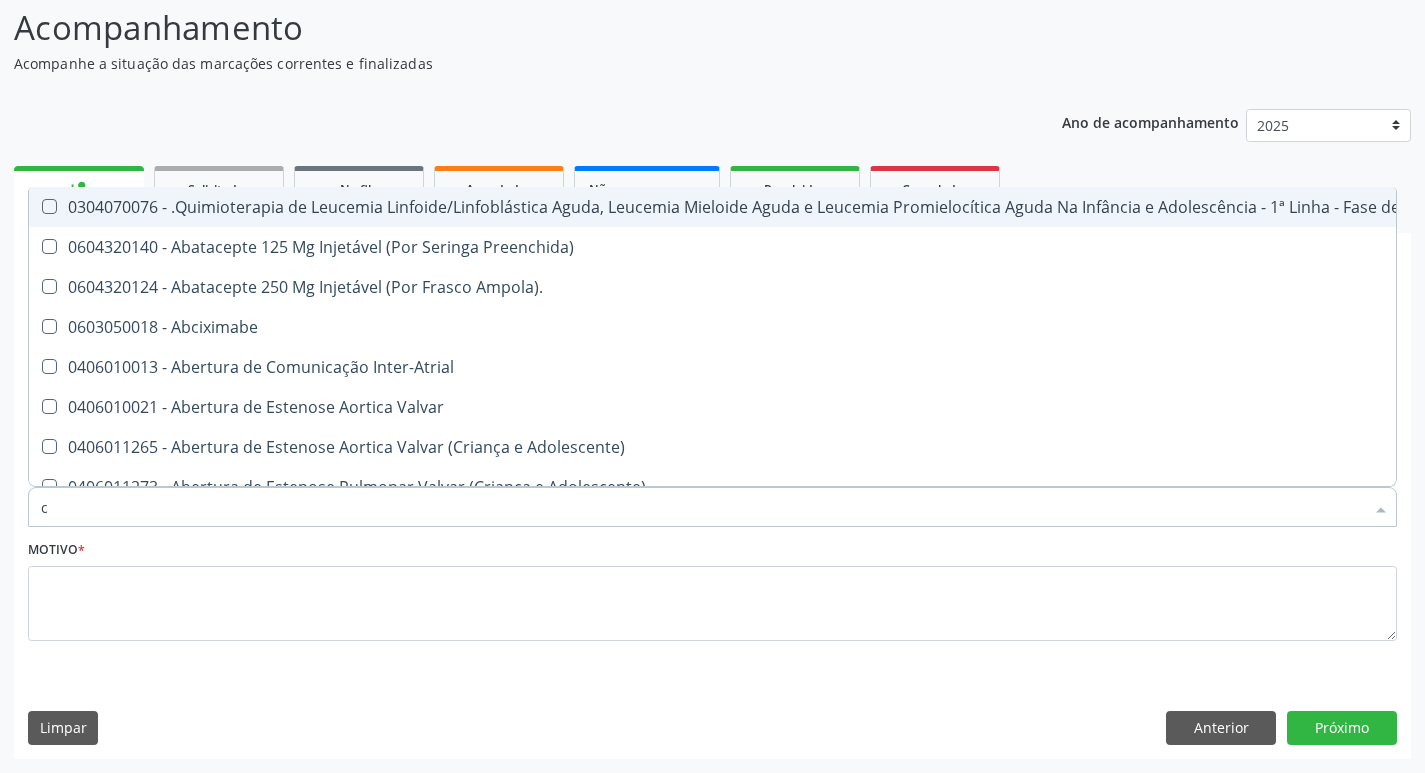 type on "ci" 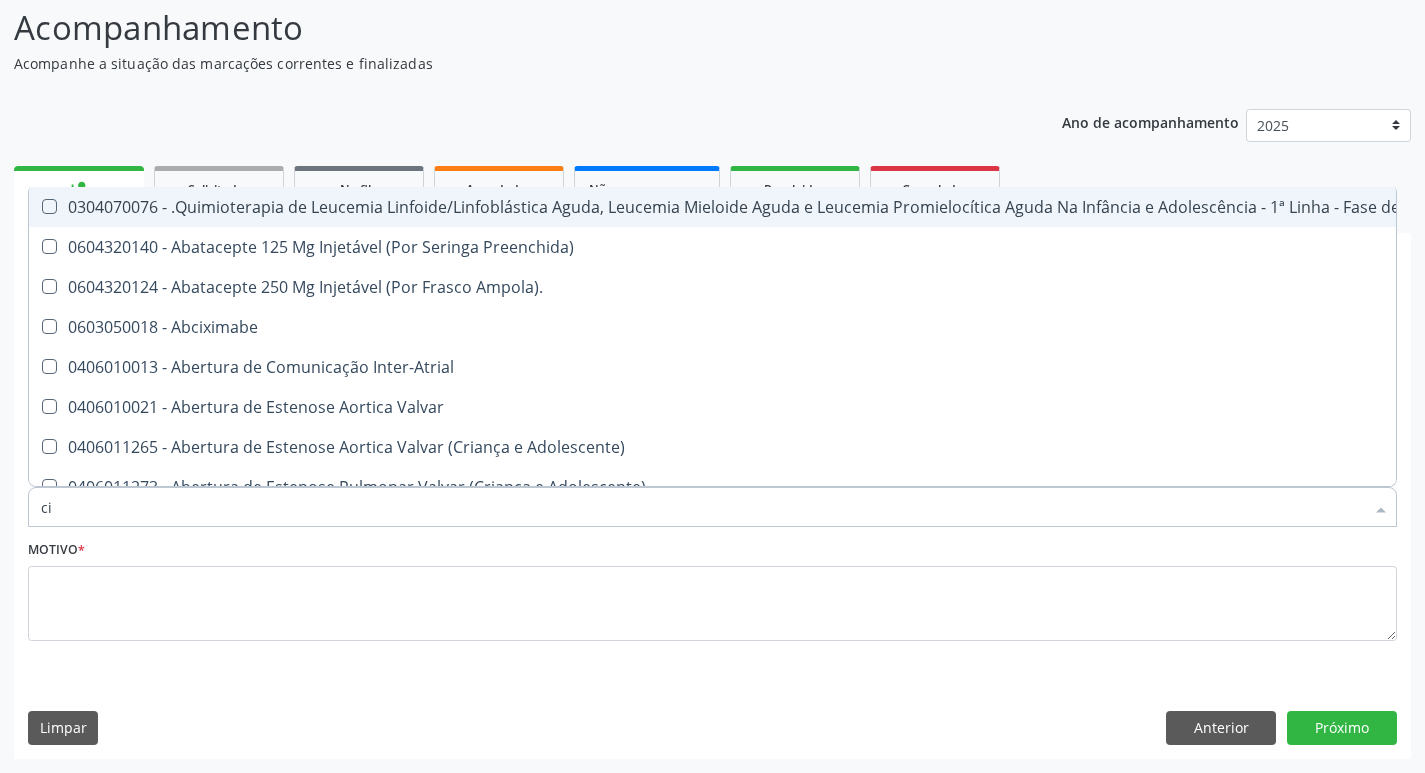 checkbox on "false" 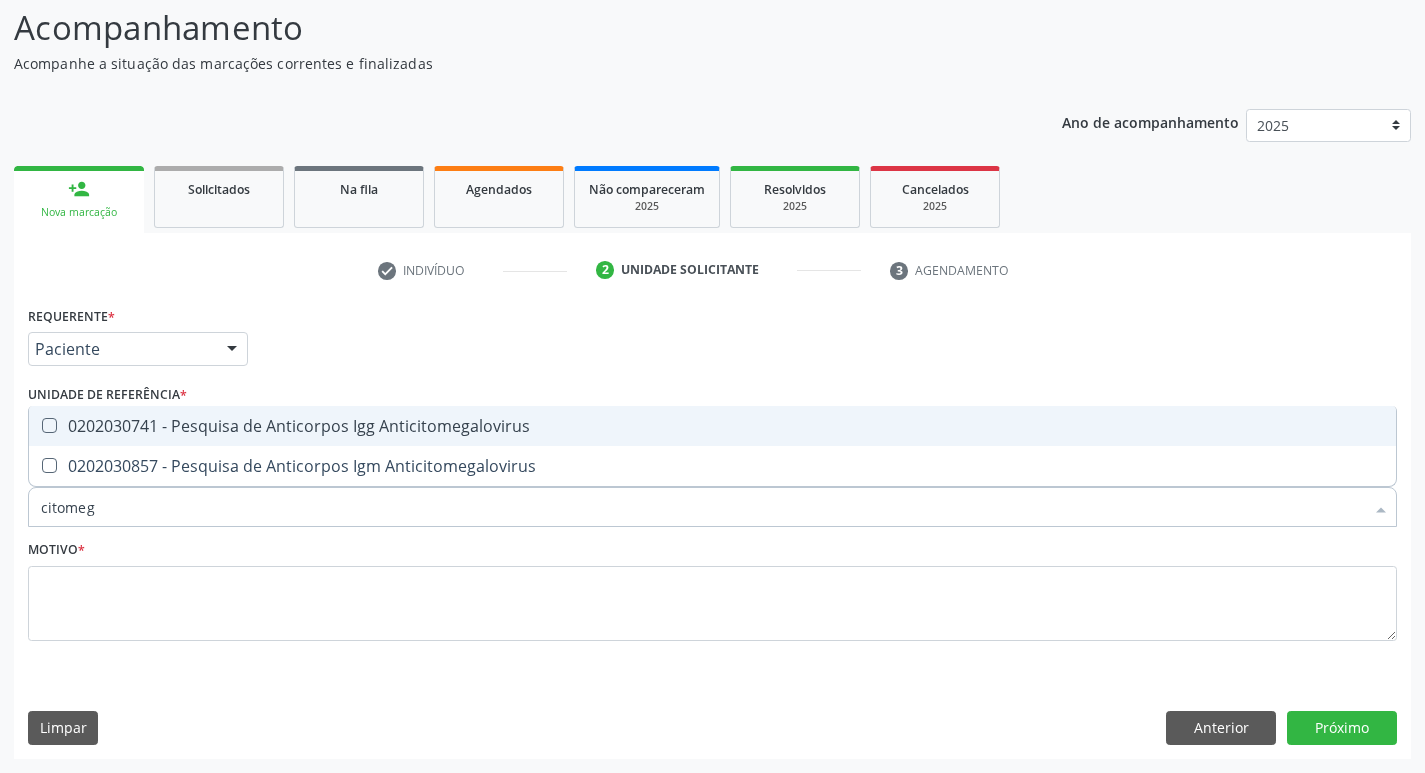 type on "citomega" 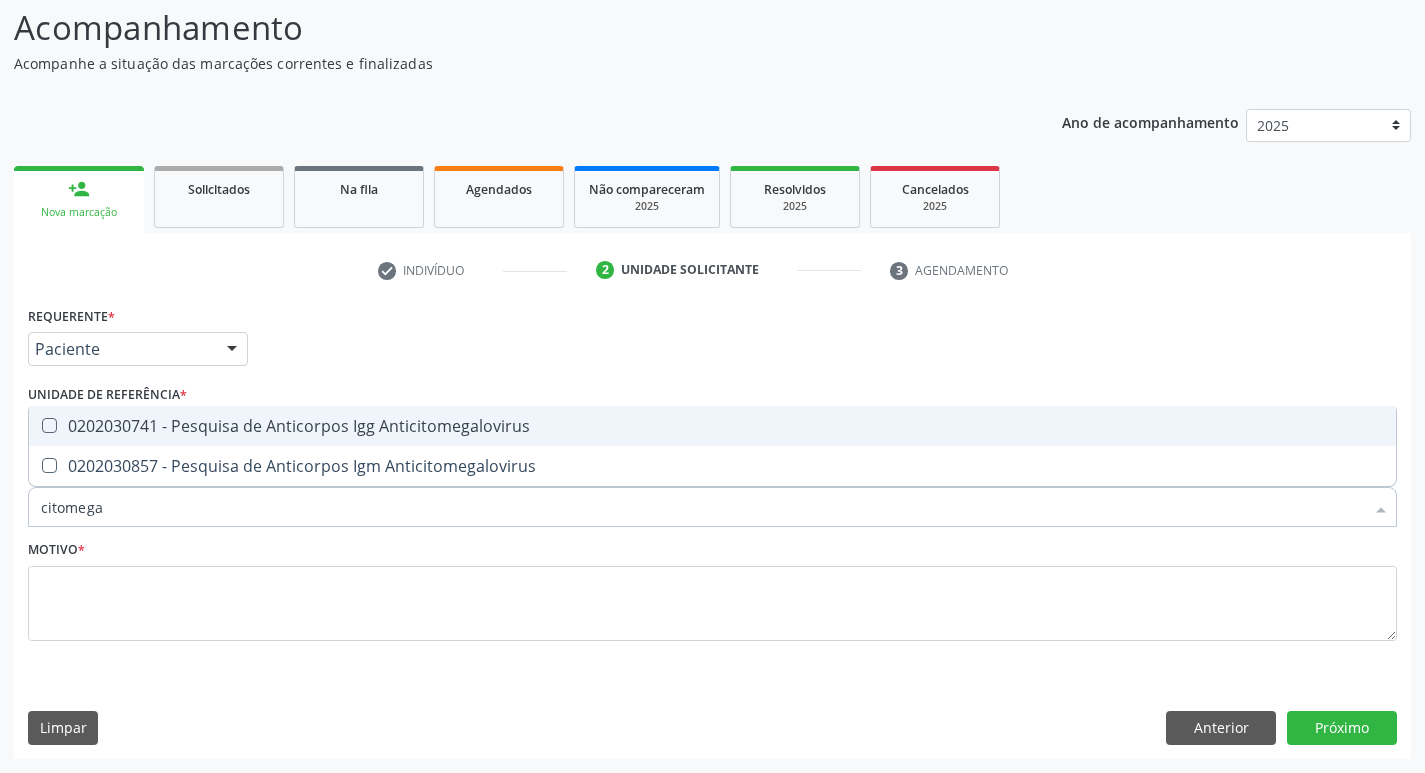 click on "0202030741 - Pesquisa de Anticorpos Igg Anticitomegalovirus" at bounding box center [712, 426] 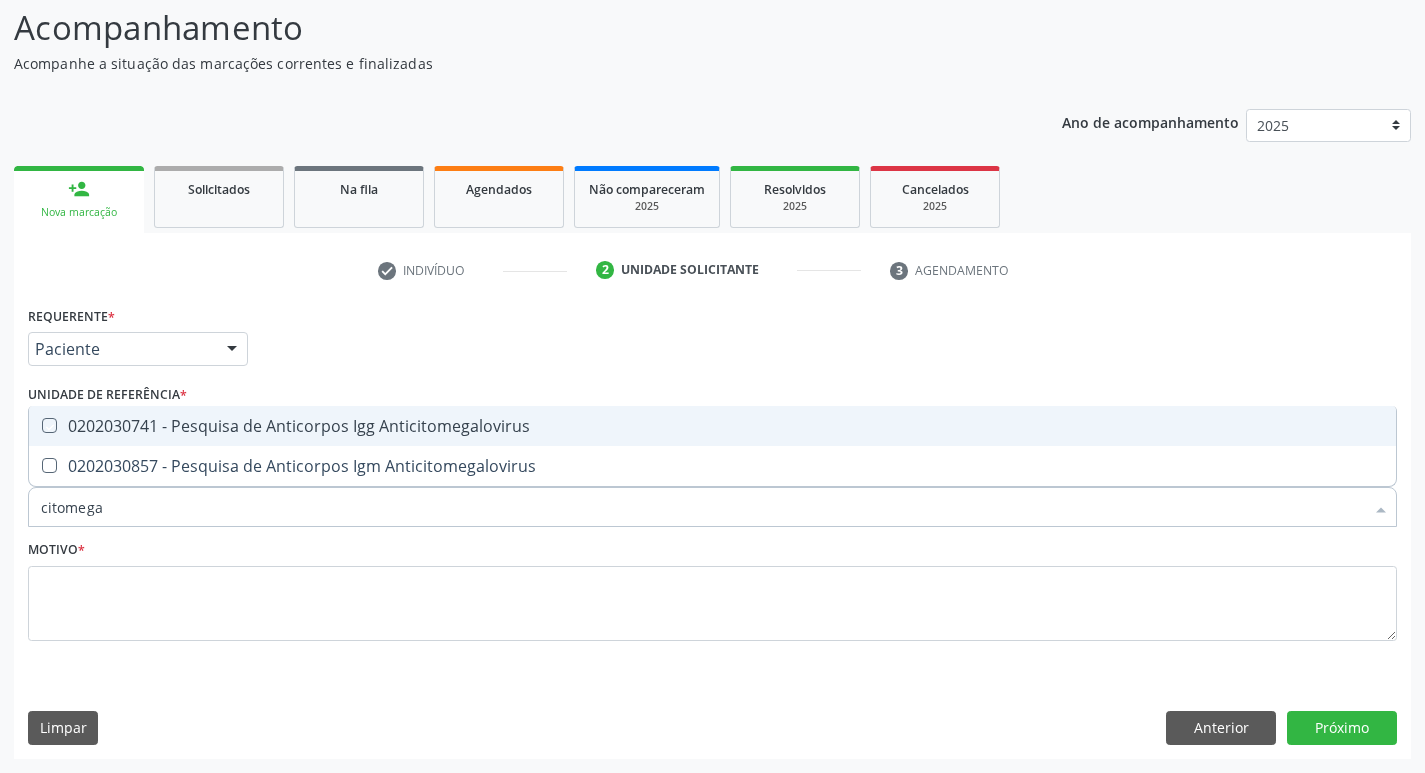 checkbox on "true" 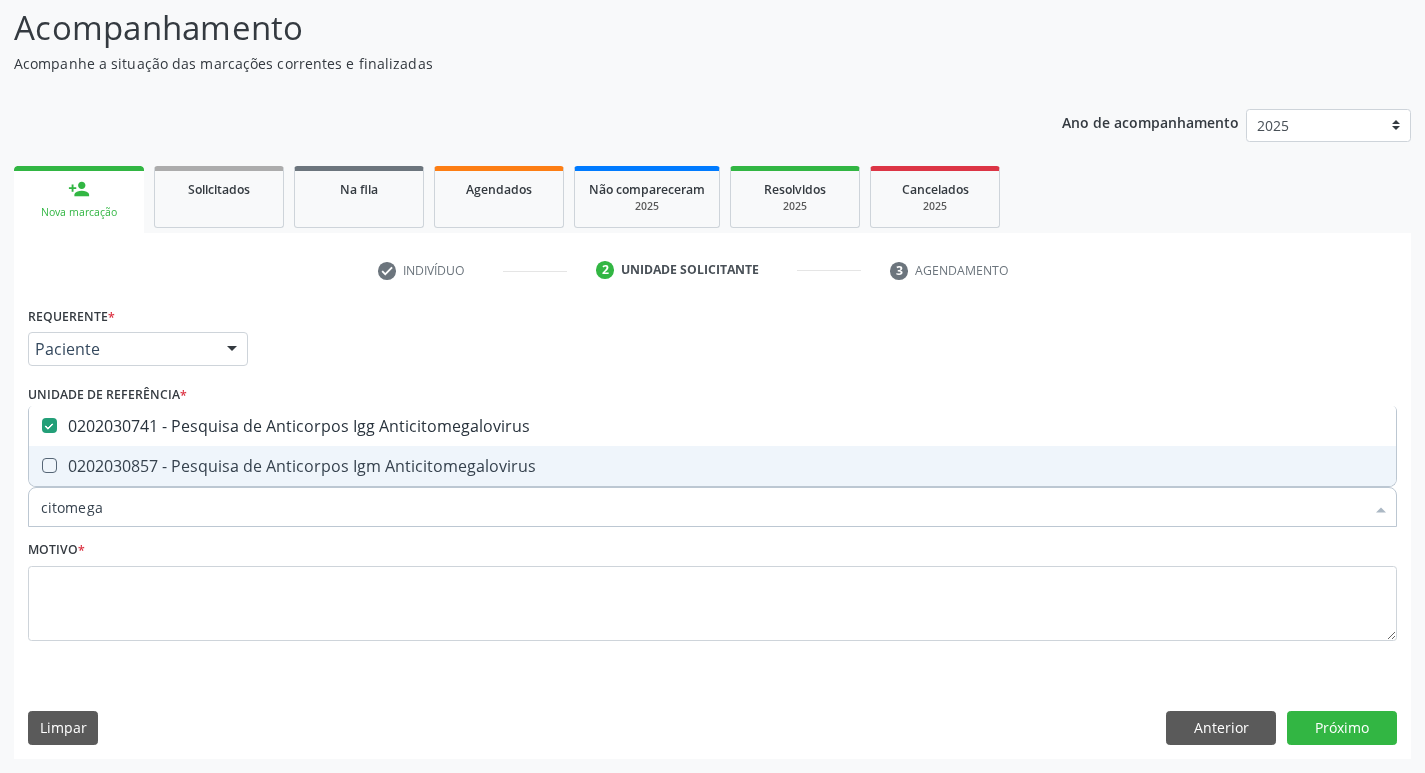 click on "0202030857 - Pesquisa de Anticorpos Igm Anticitomegalovirus" at bounding box center [712, 466] 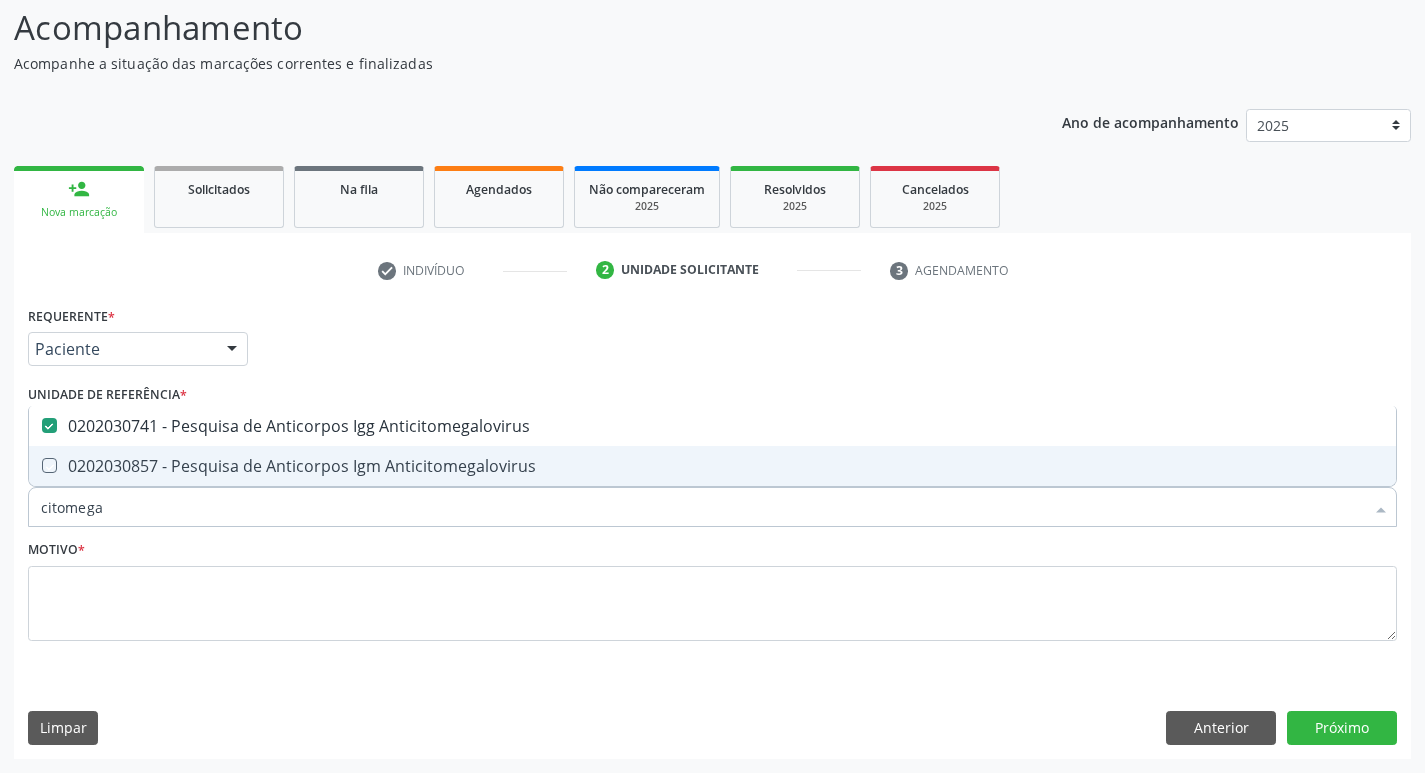 checkbox on "true" 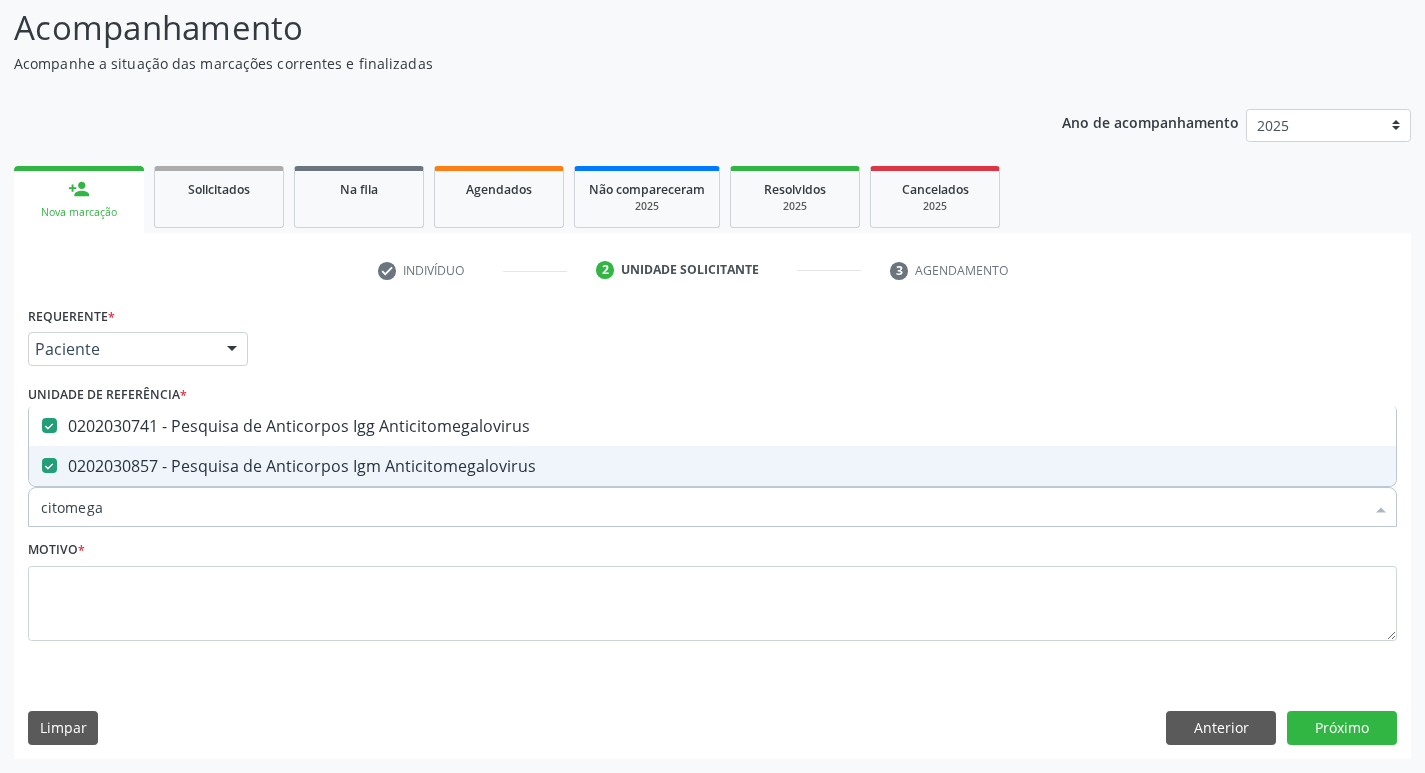 click on "citomega" at bounding box center (702, 507) 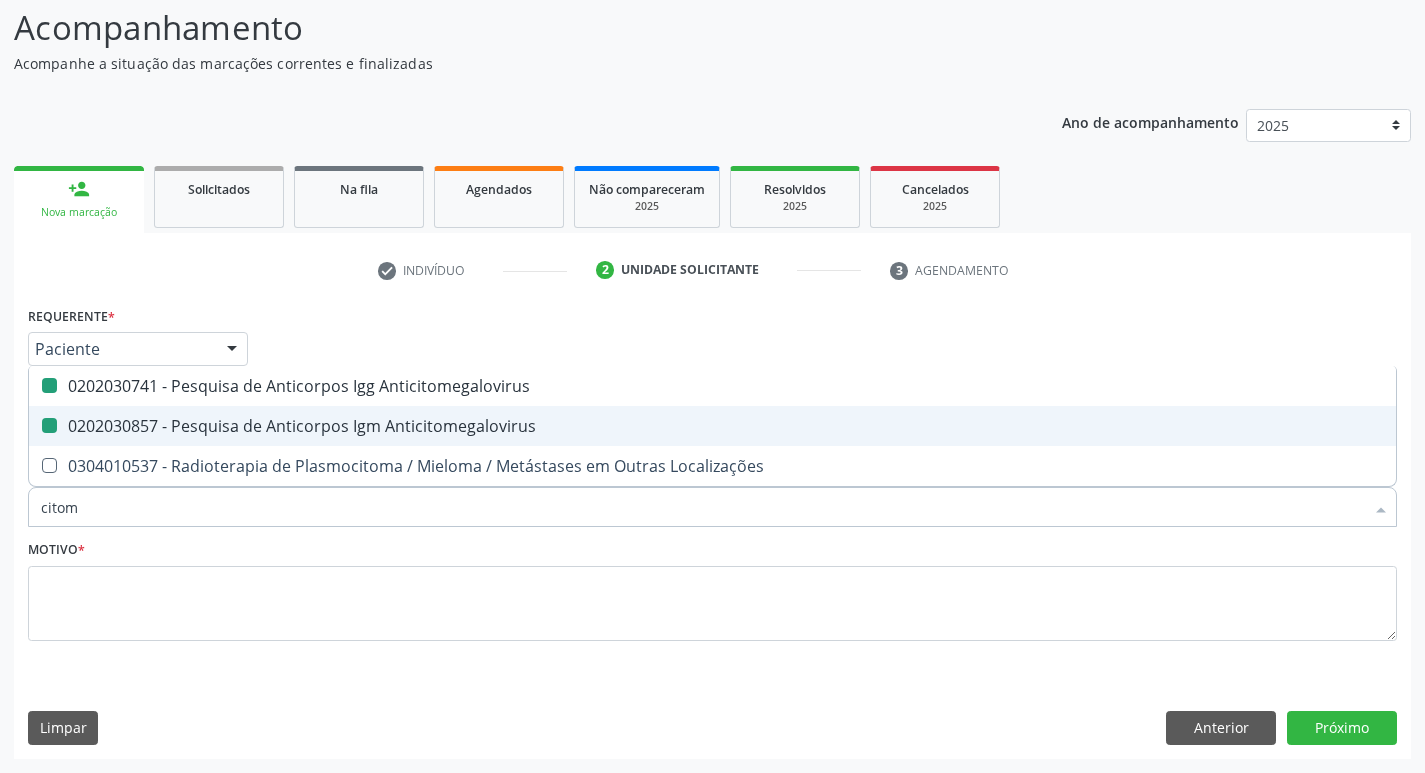 type on "cito" 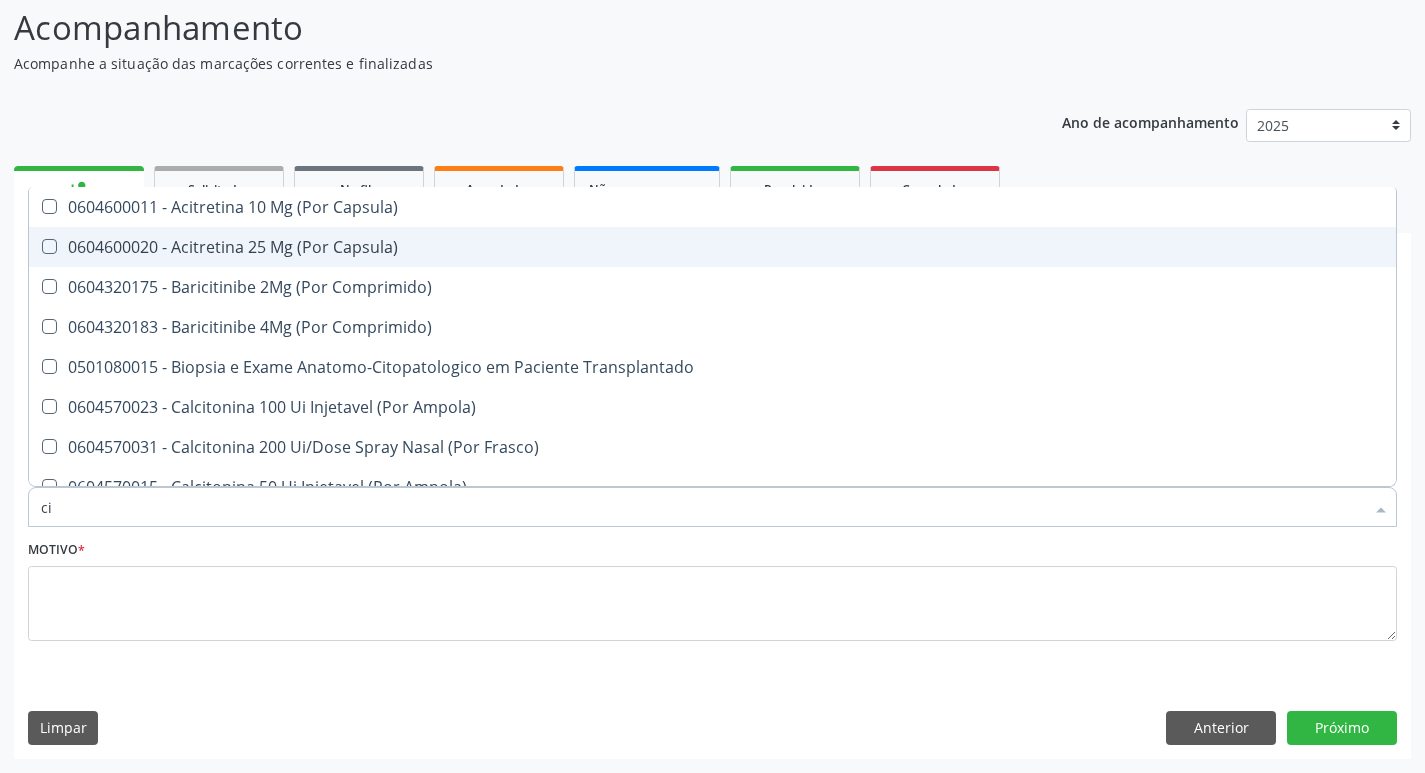 type on "c" 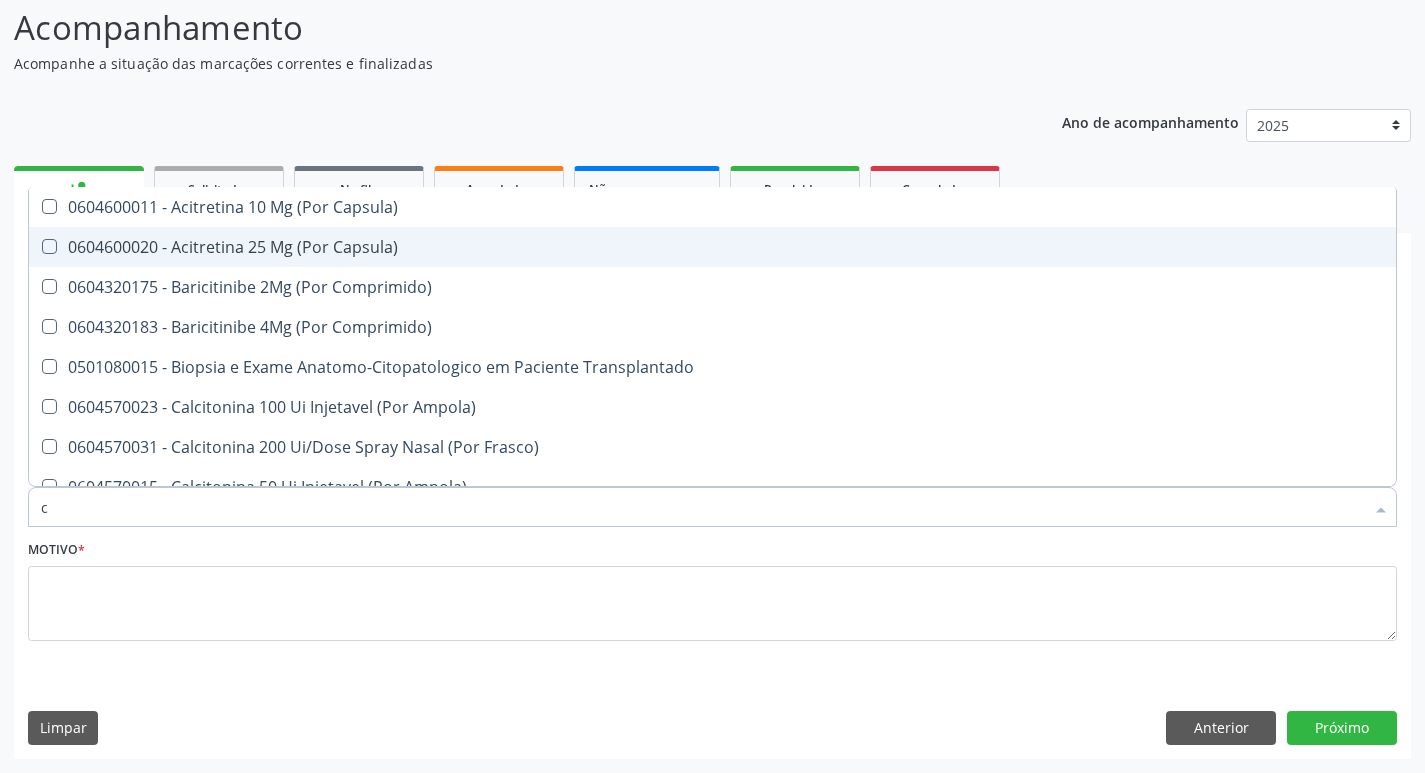 checkbox on "false" 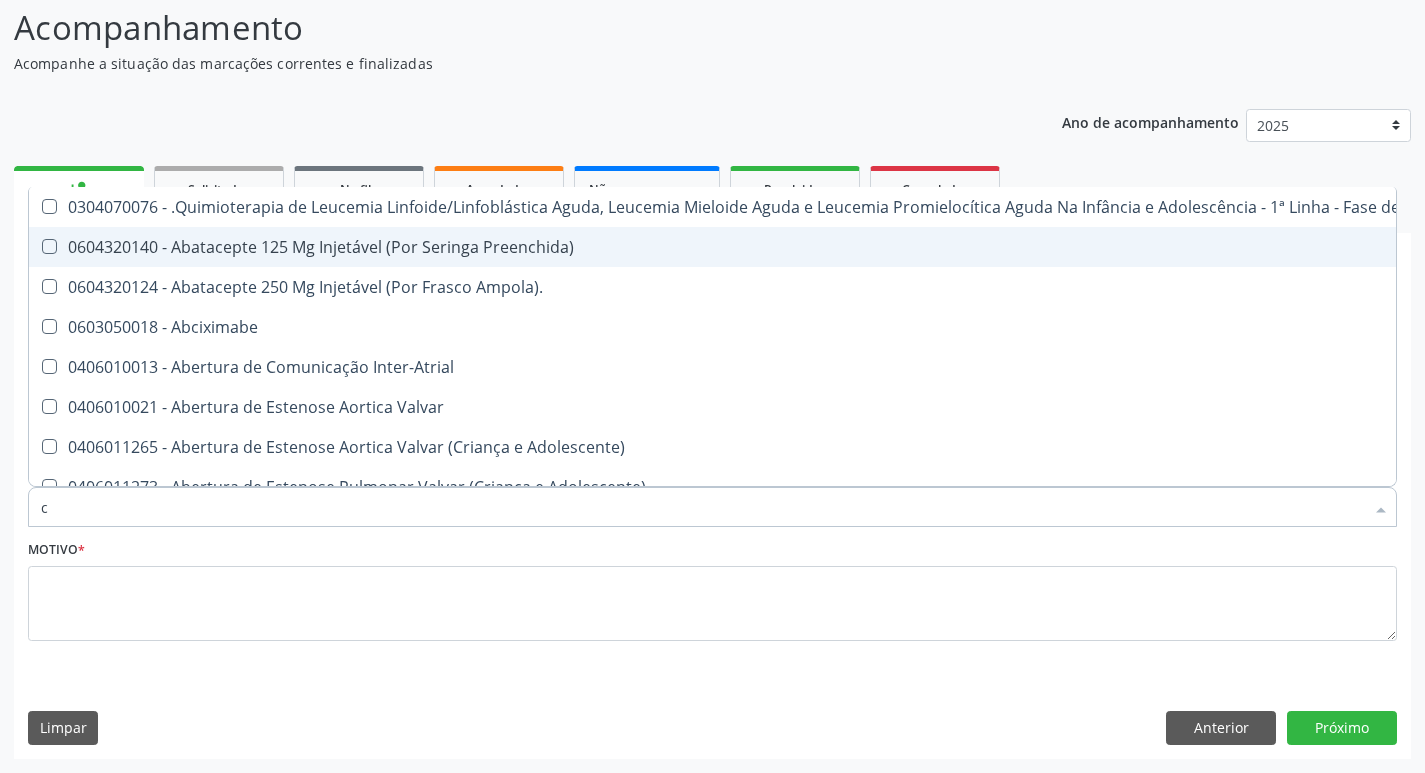 type 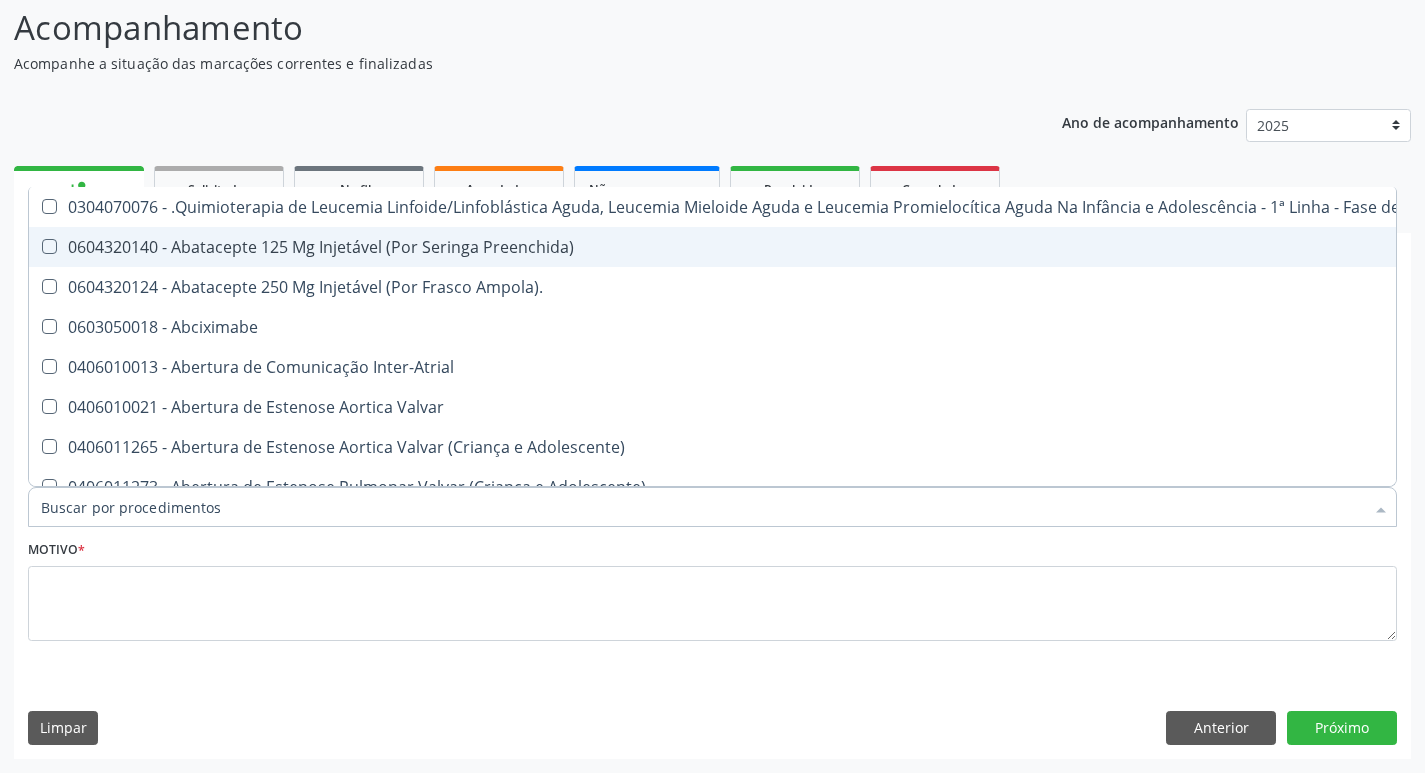 checkbox on "false" 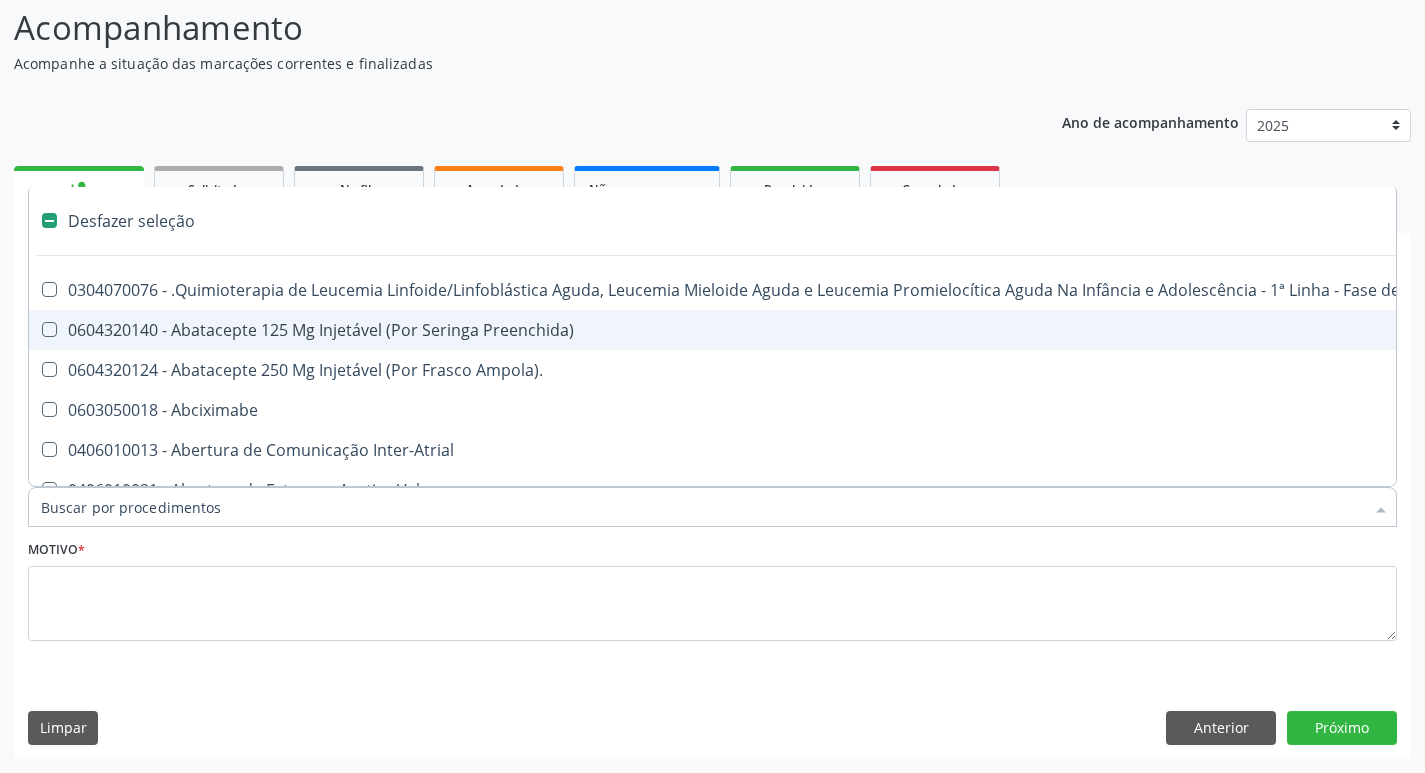 type on "t" 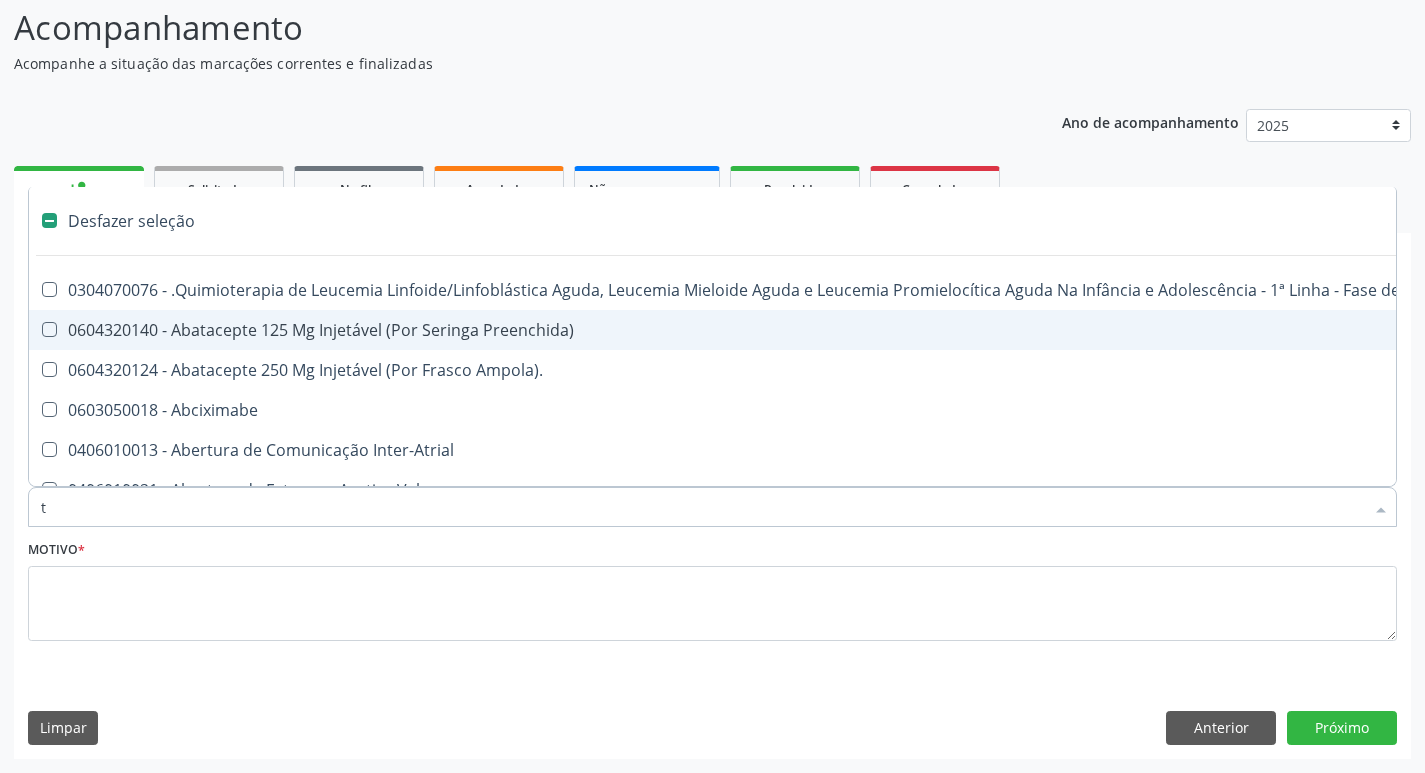 checkbox on "true" 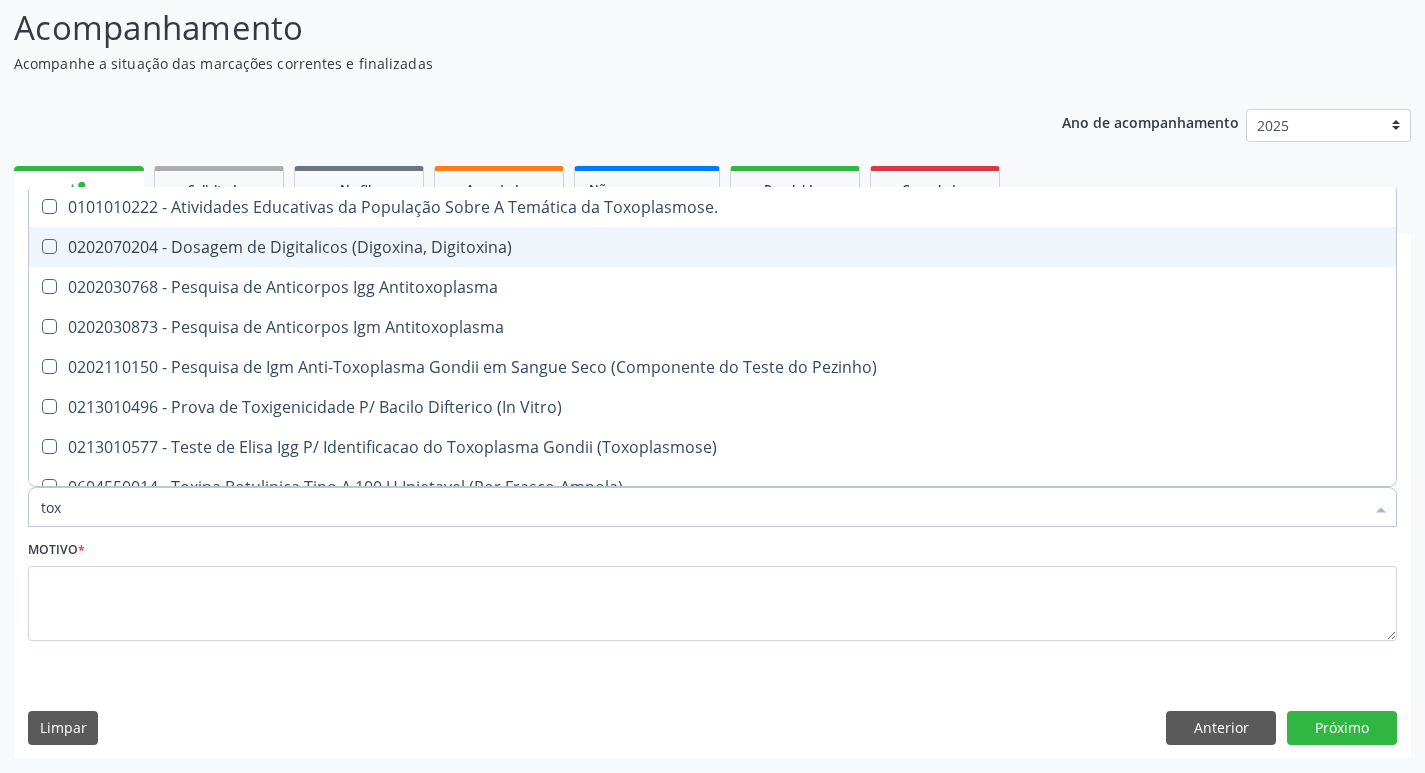 type on "toxo" 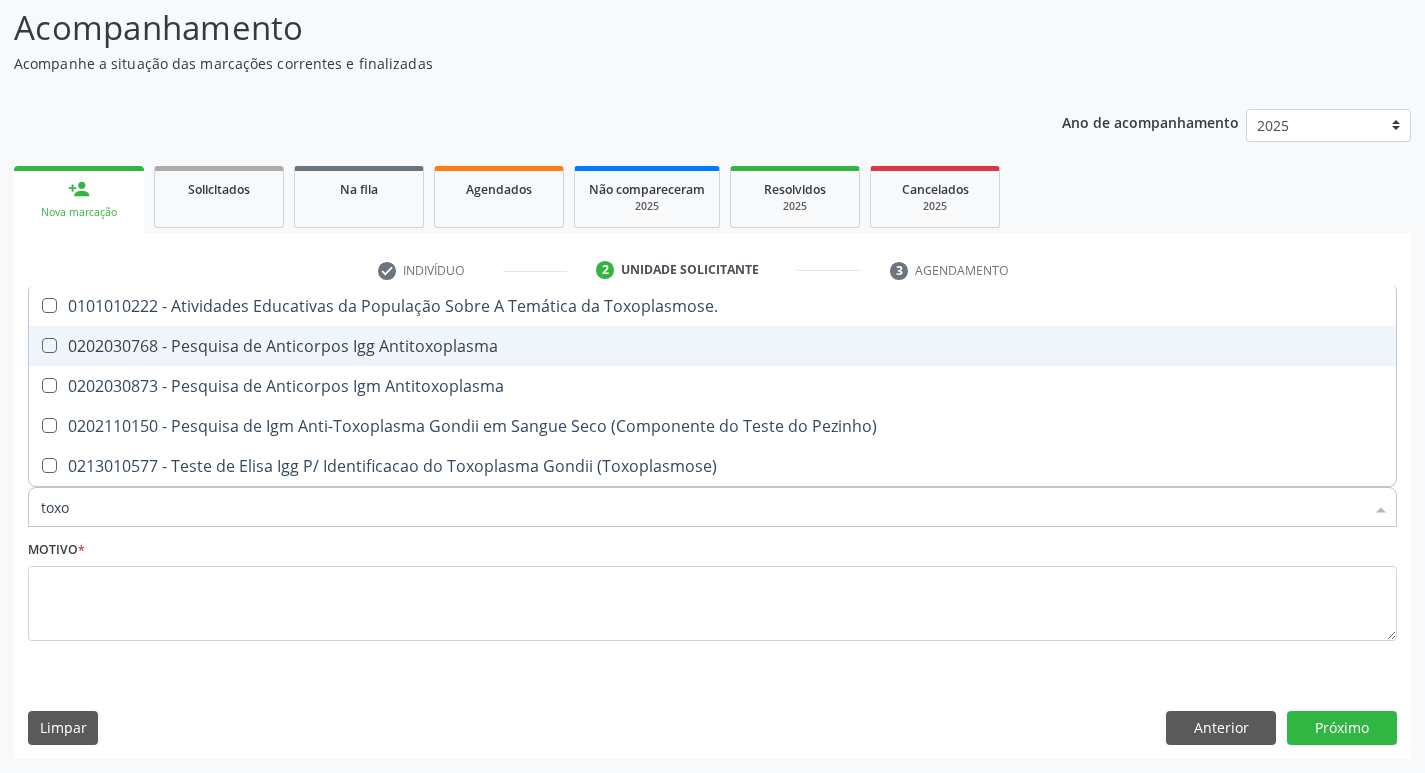 click on "0202030768 - Pesquisa de Anticorpos Igg Antitoxoplasma" at bounding box center (712, 346) 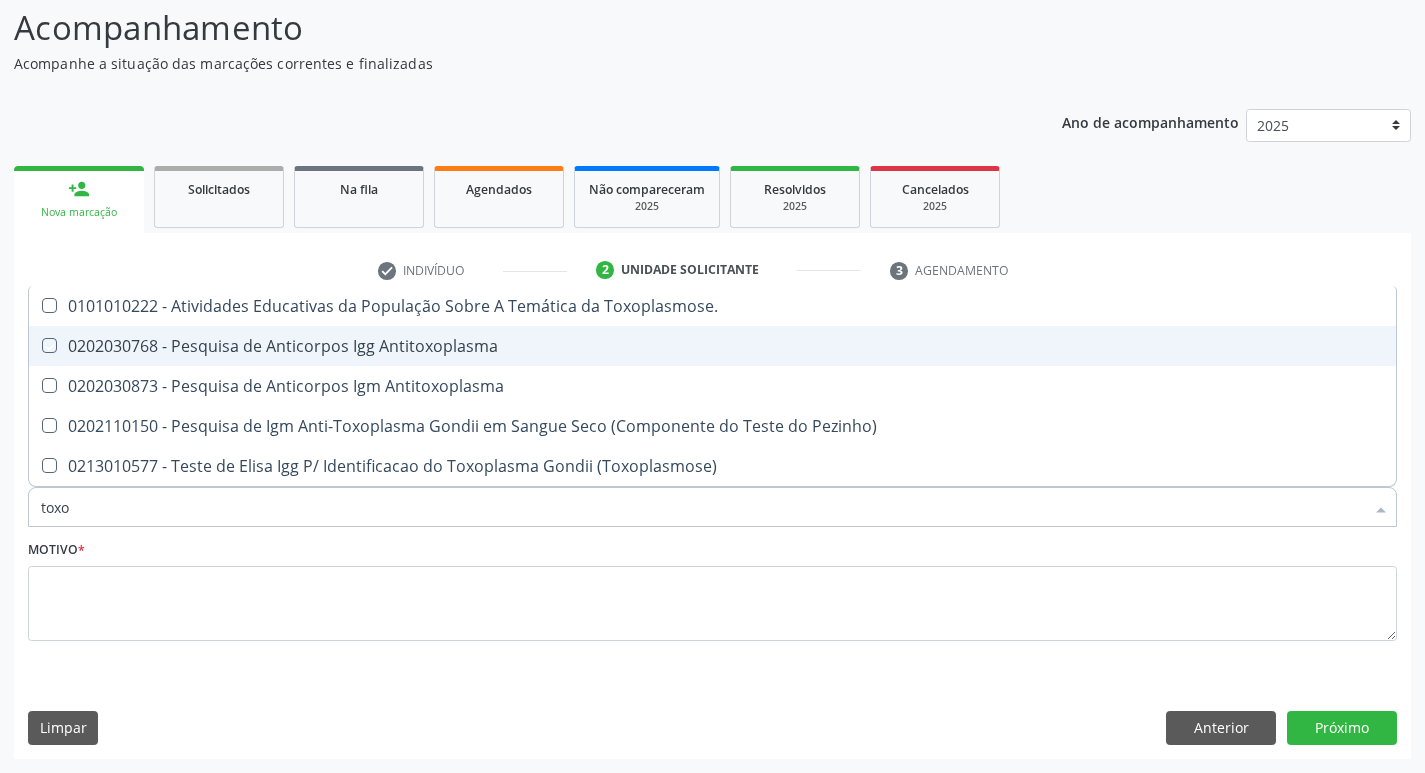 checkbox on "true" 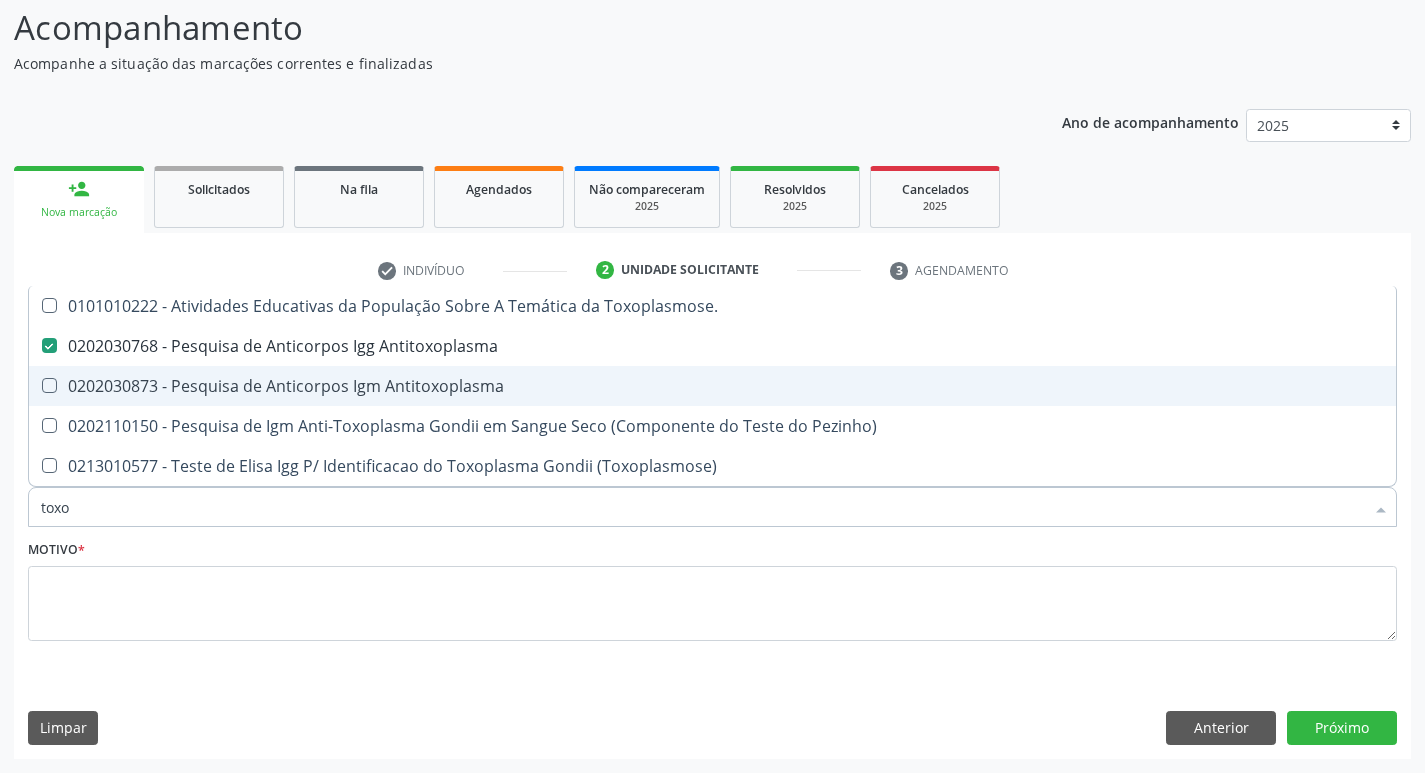 drag, startPoint x: 183, startPoint y: 392, endPoint x: 146, endPoint y: 403, distance: 38.600517 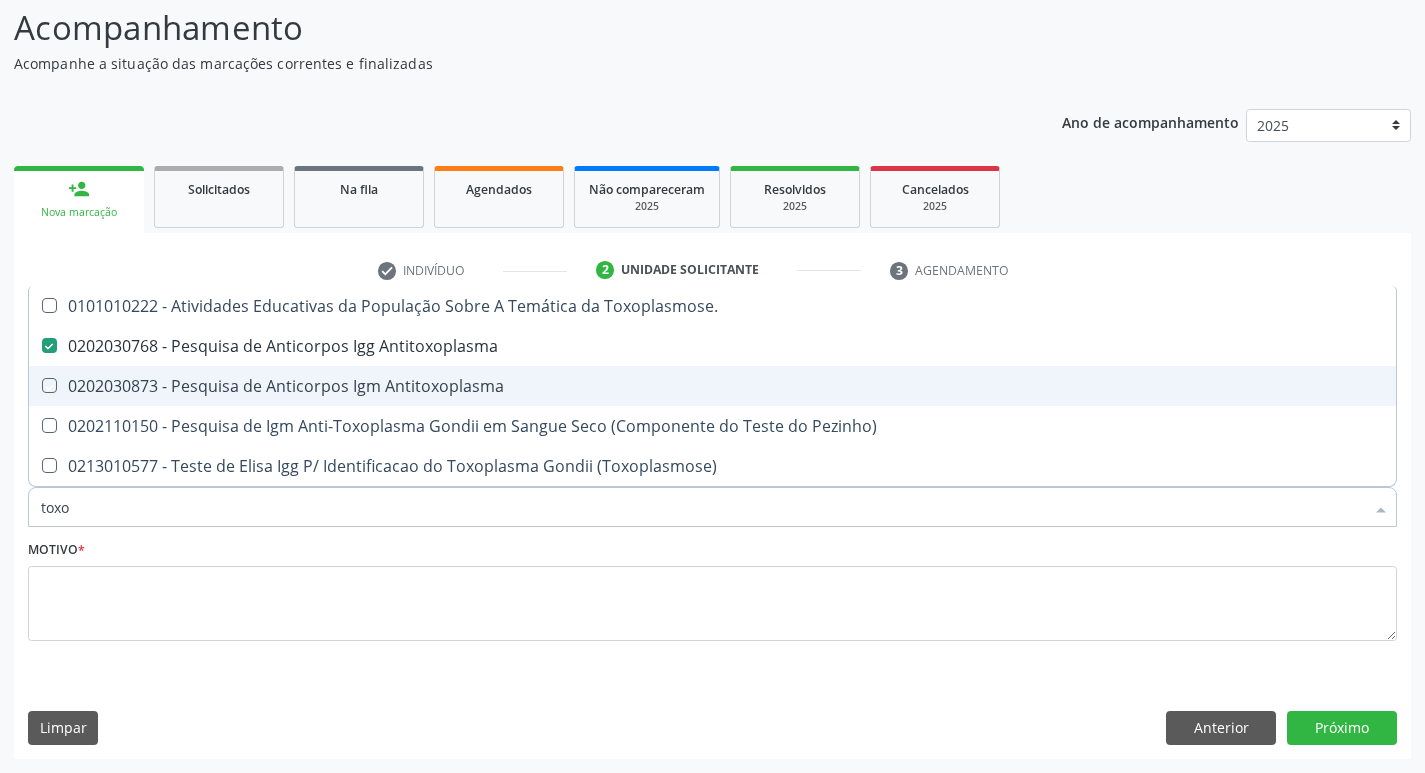checkbox on "true" 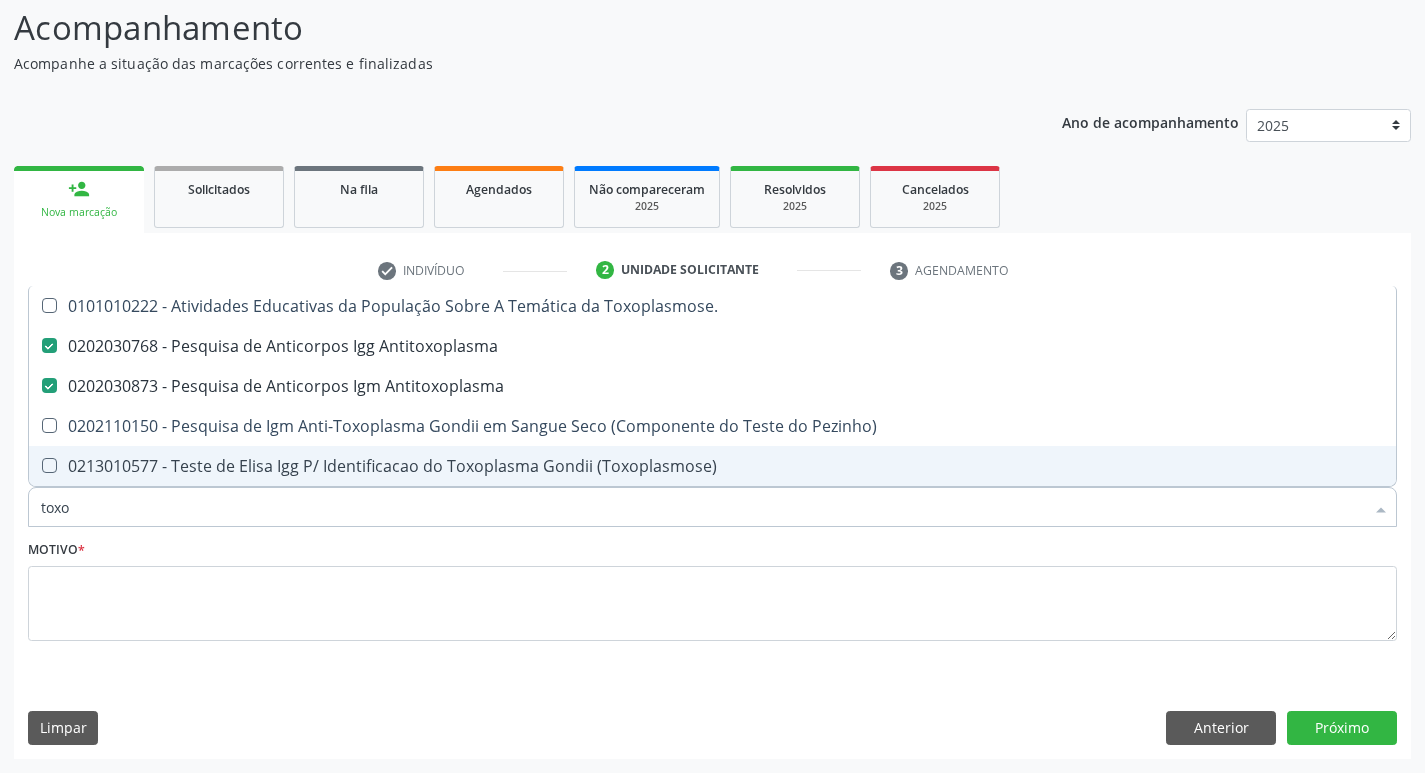 click on "toxo" at bounding box center (702, 507) 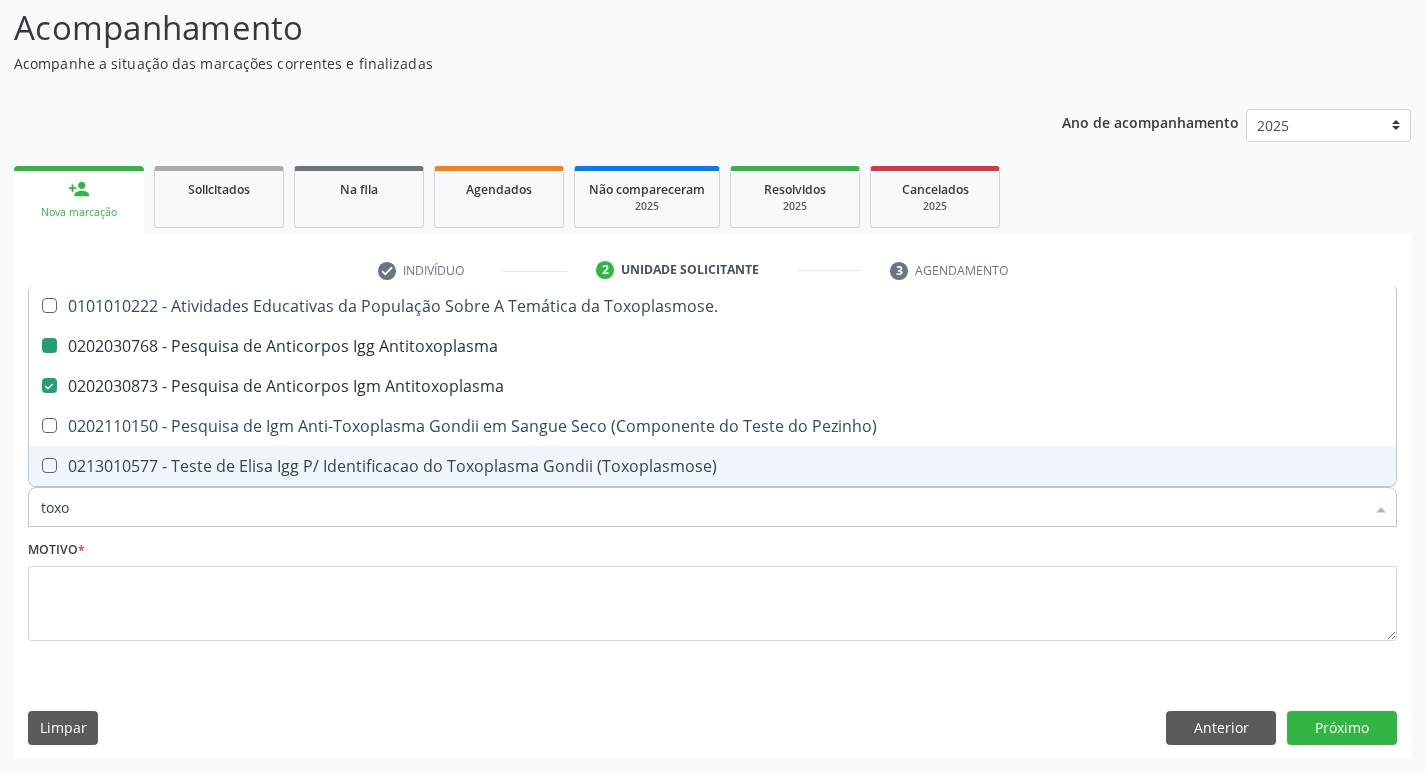 type on "tox" 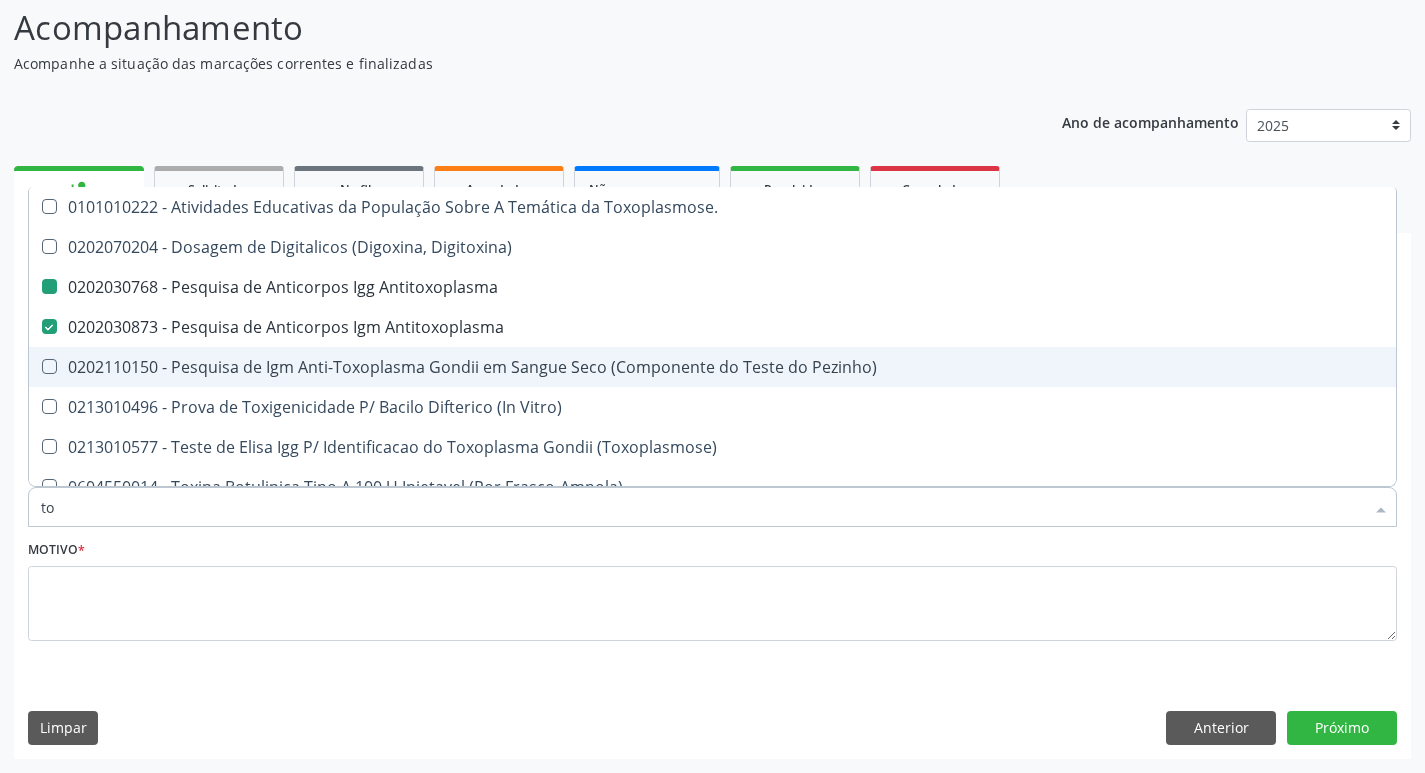 type on "t" 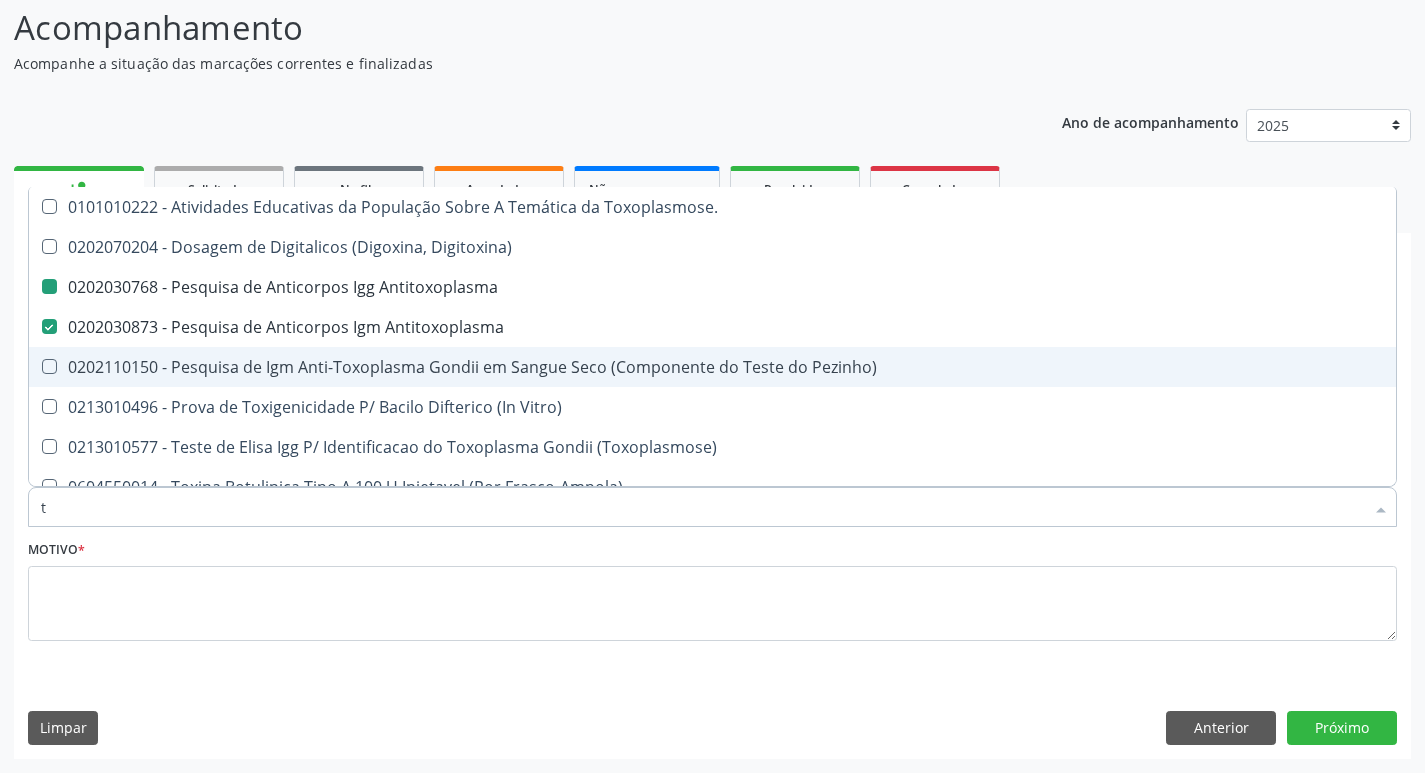 type 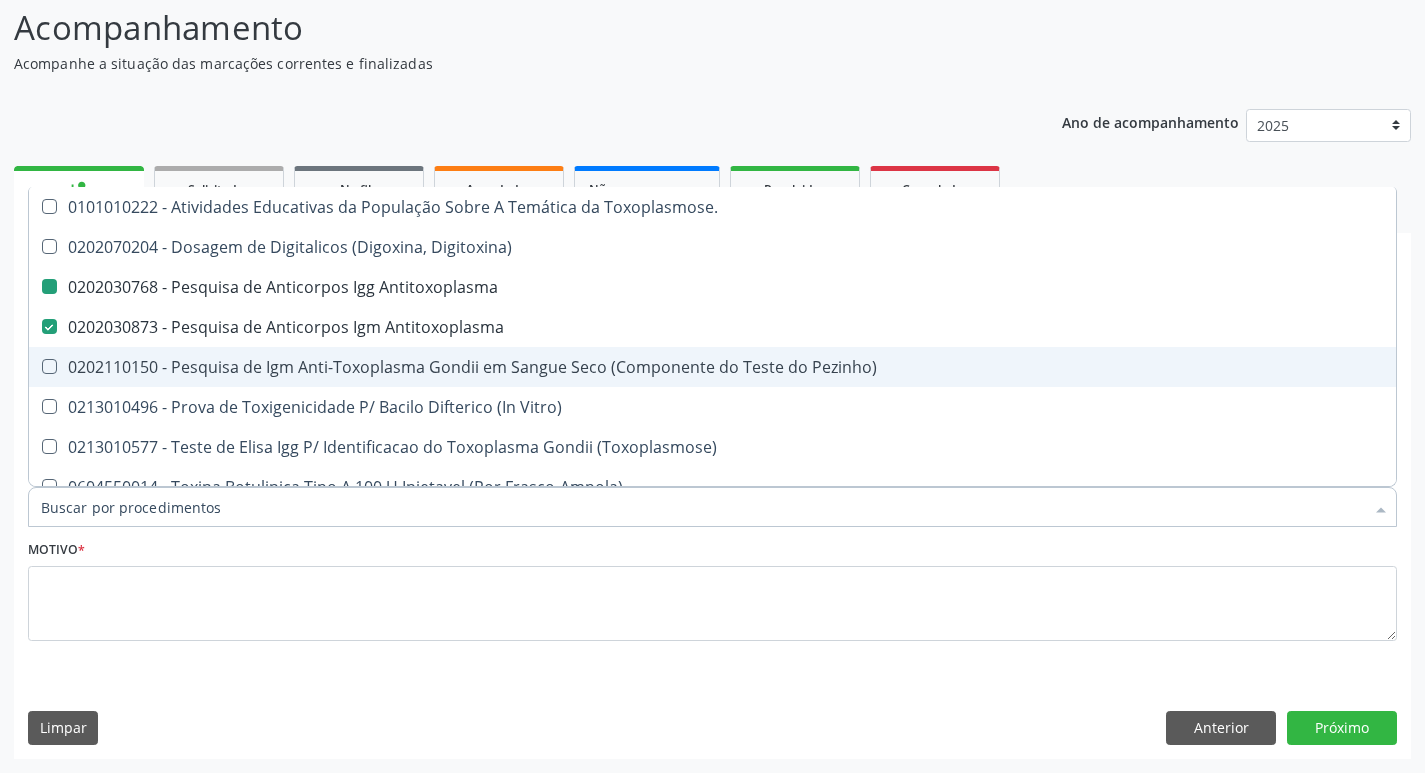 checkbox on "false" 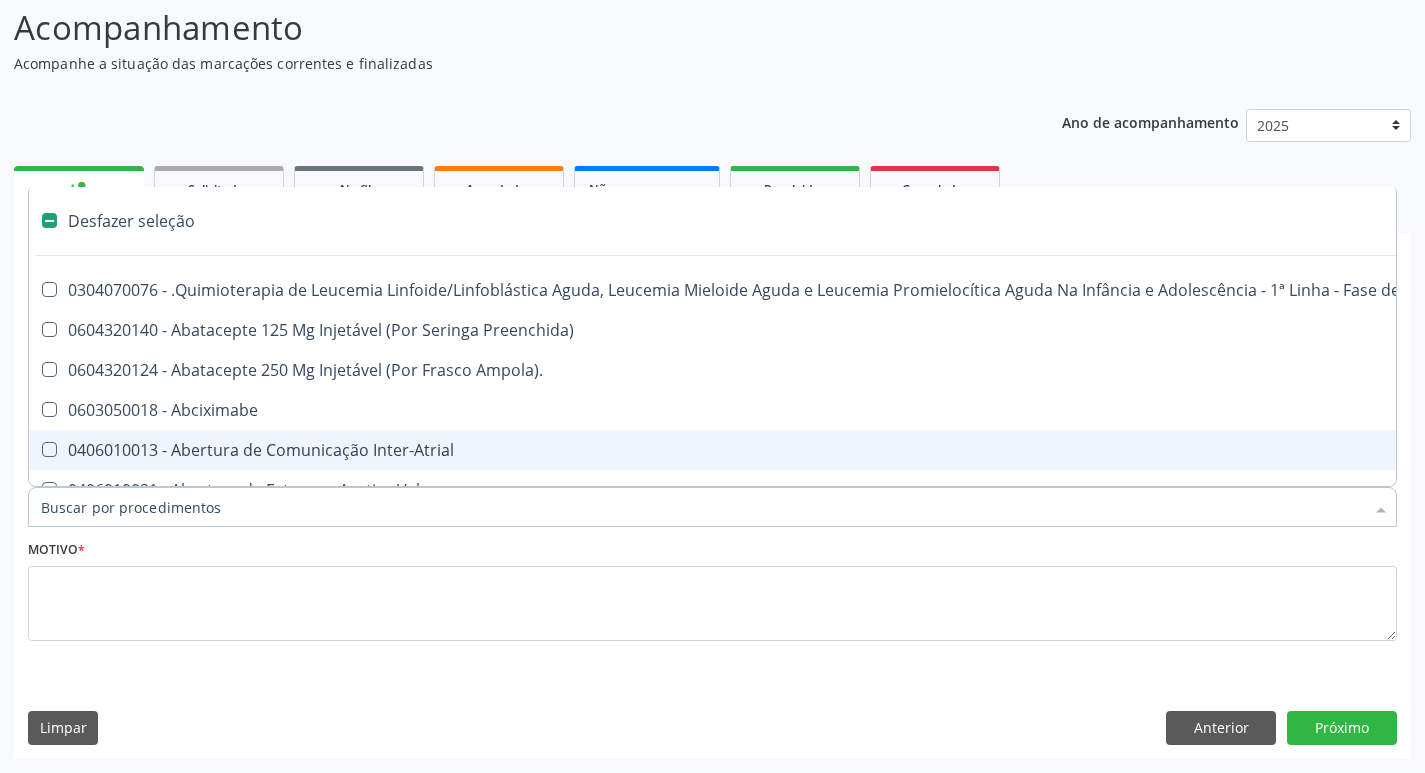 type on "c" 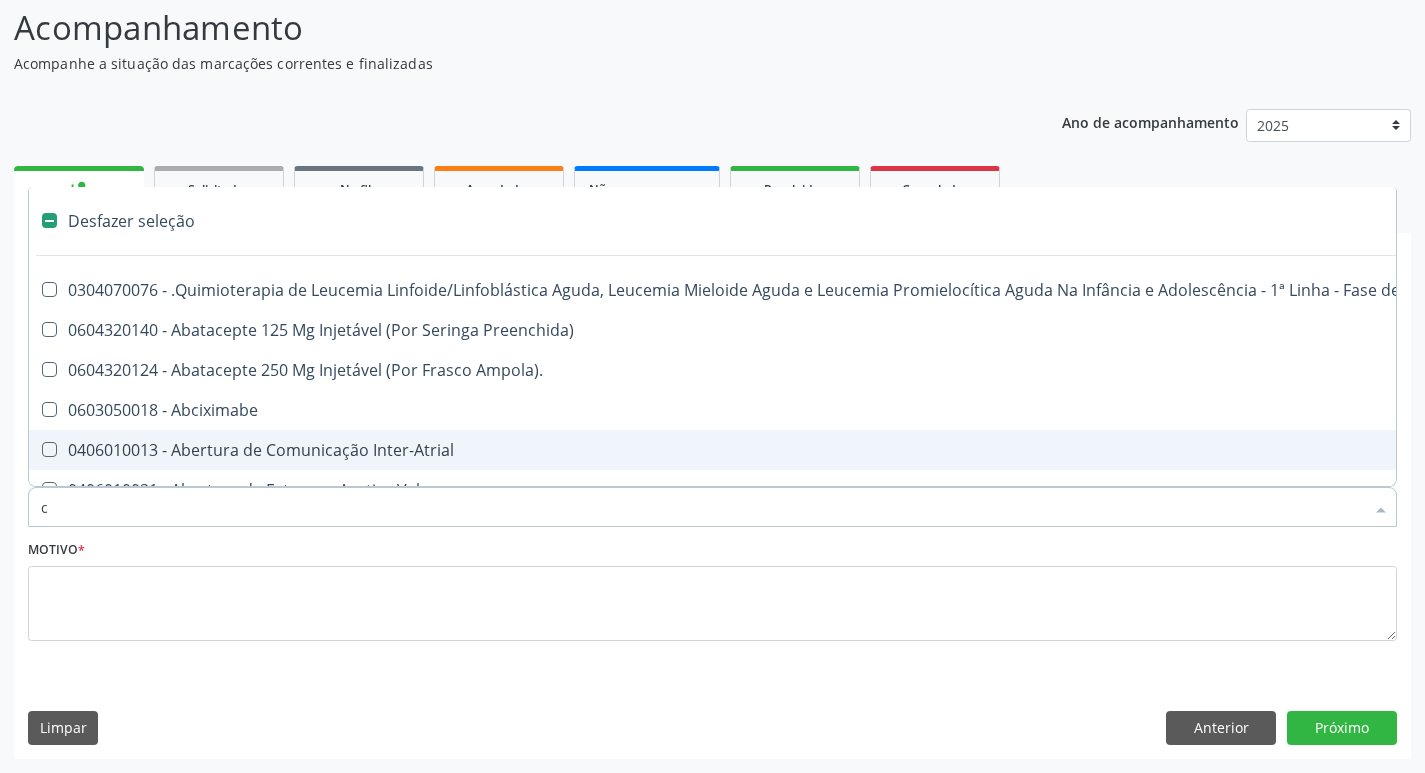 checkbox on "true" 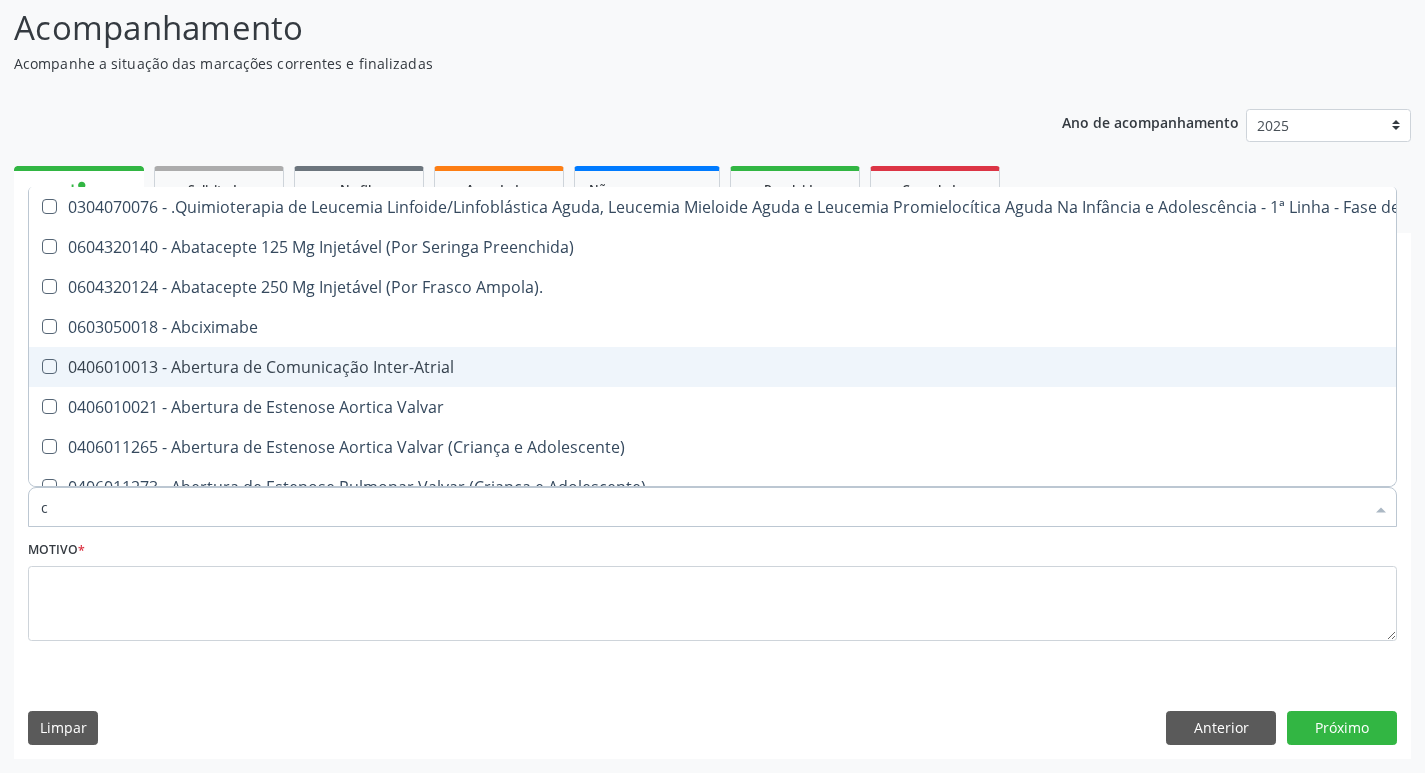 type on "cu" 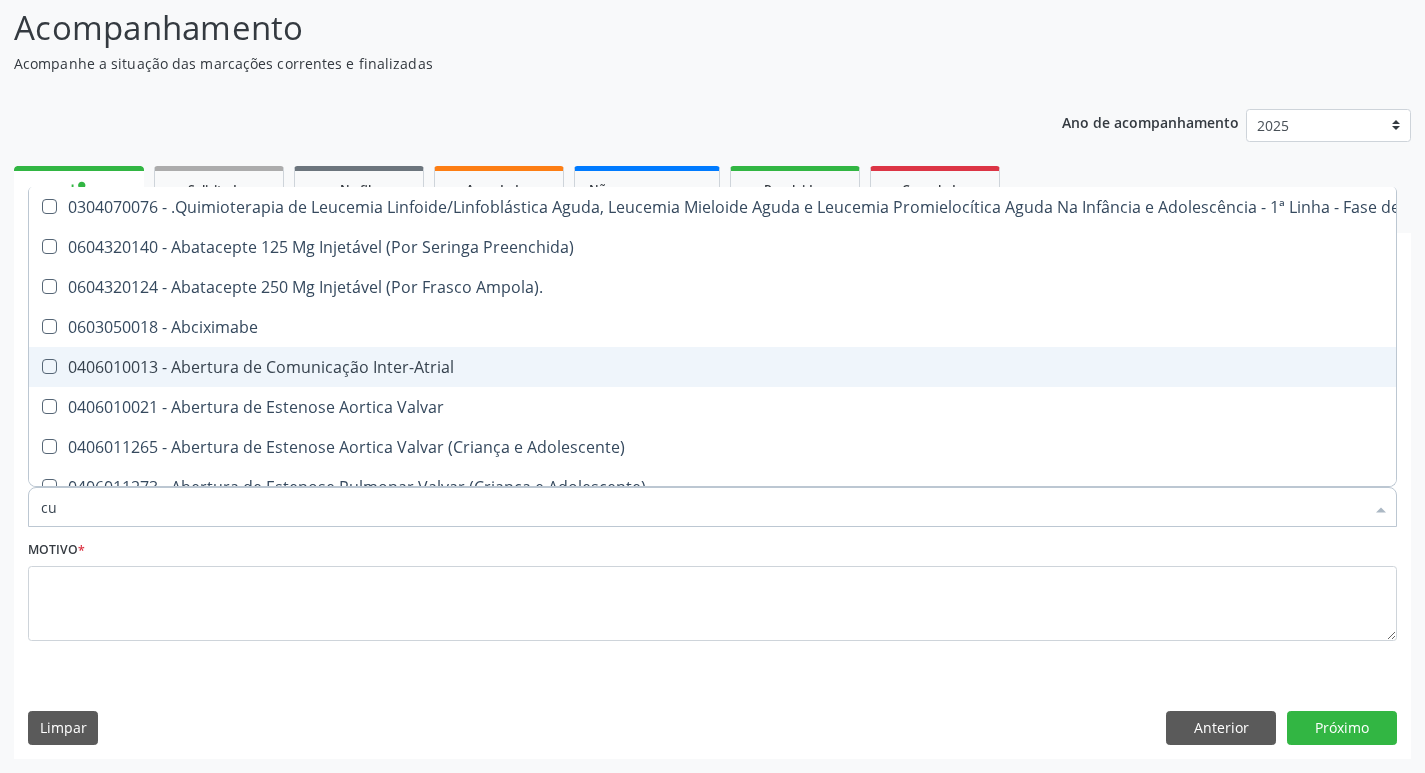 checkbox on "false" 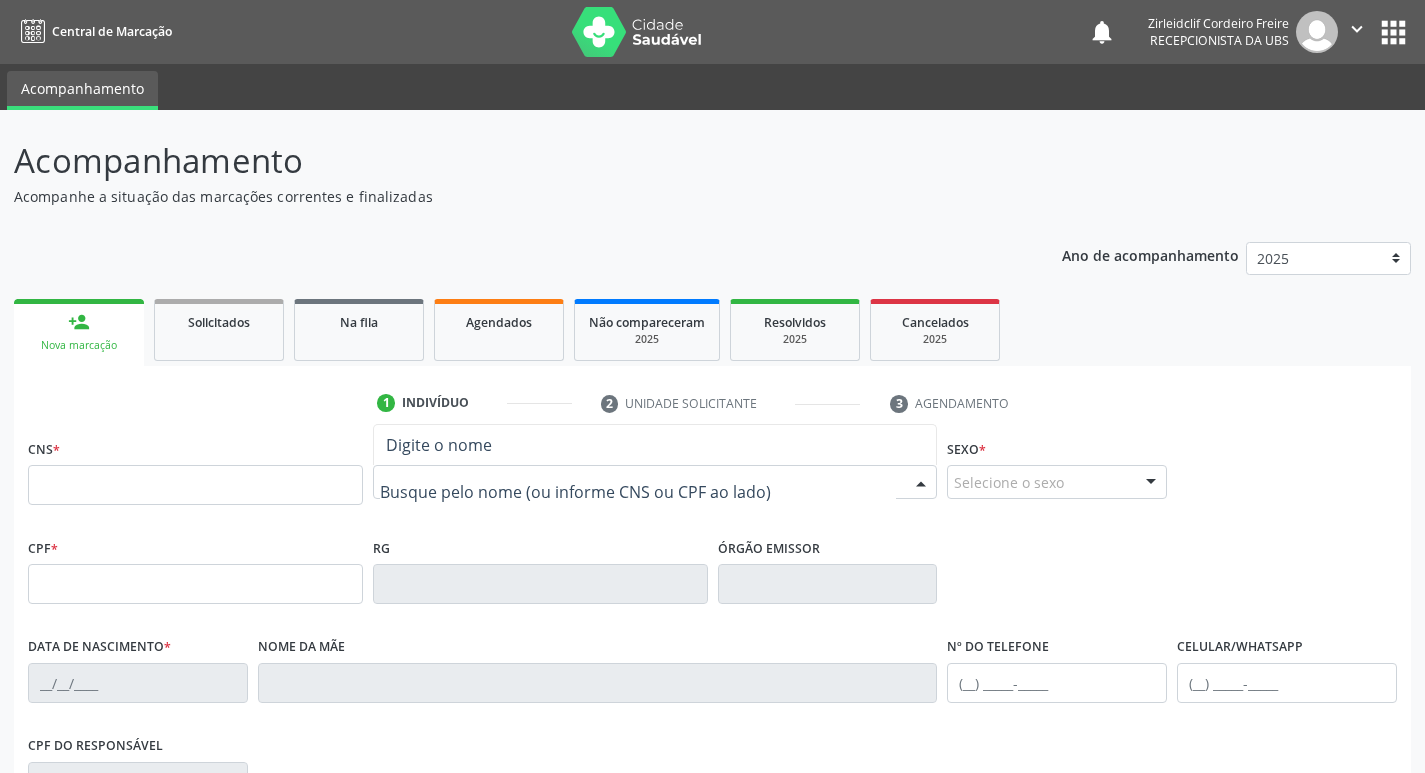 scroll, scrollTop: 0, scrollLeft: 0, axis: both 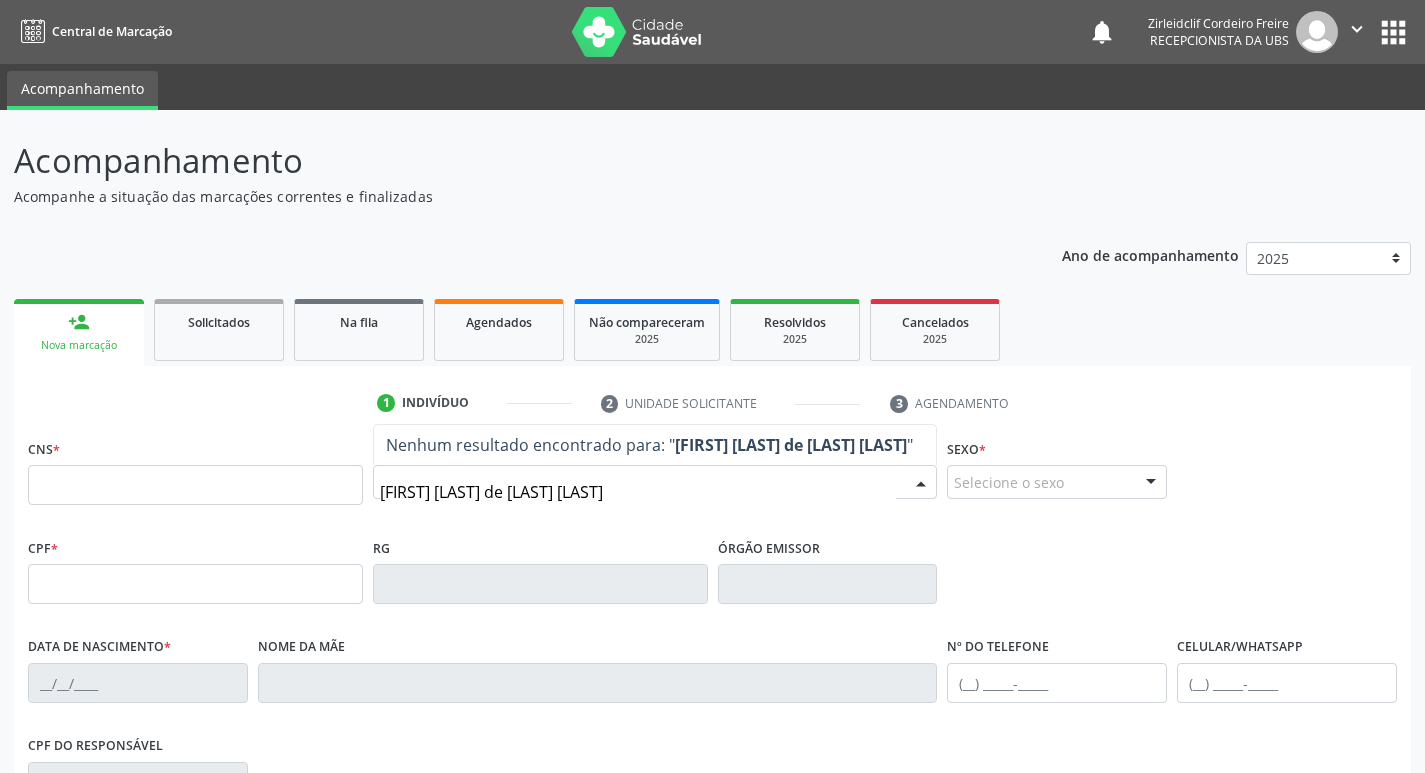 click on "maria ariany da silva de souza" at bounding box center [638, 492] 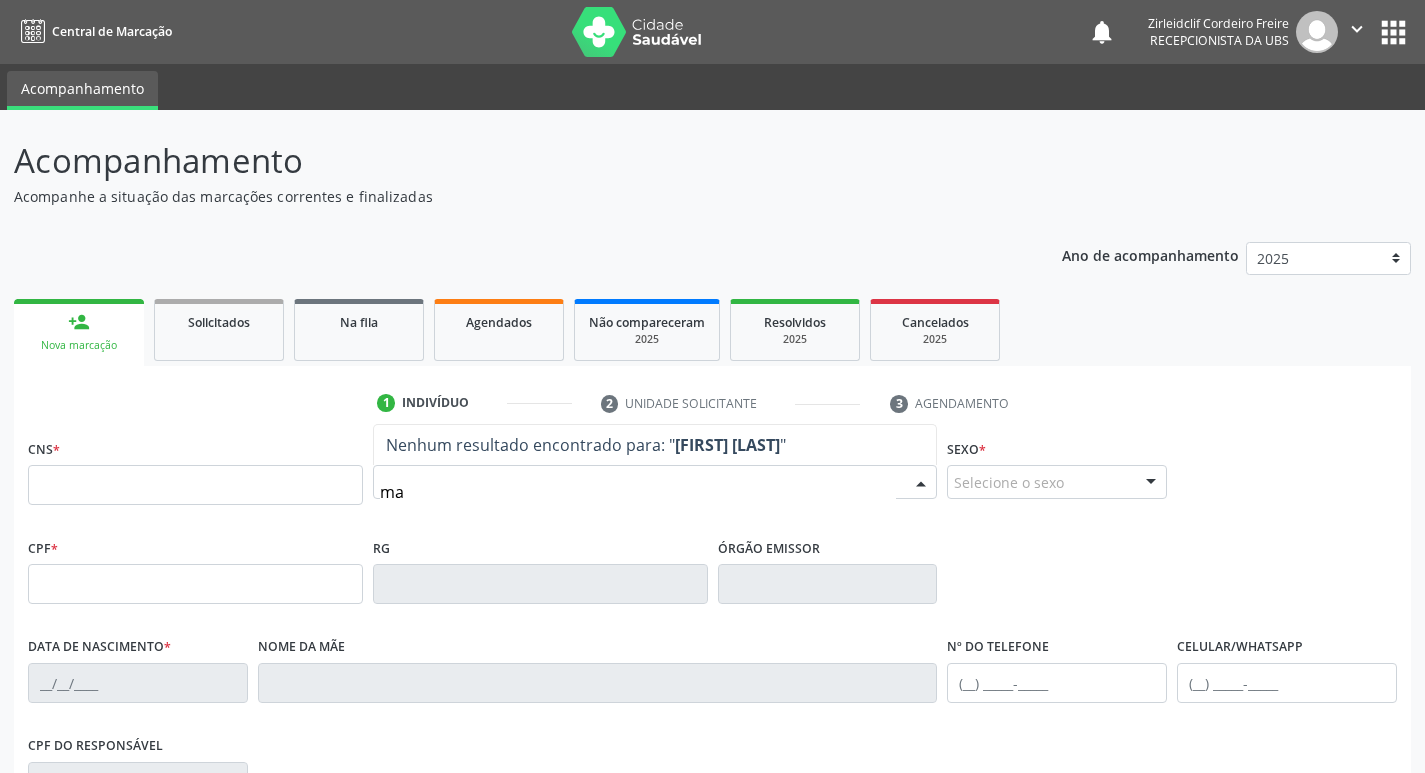 type on "m" 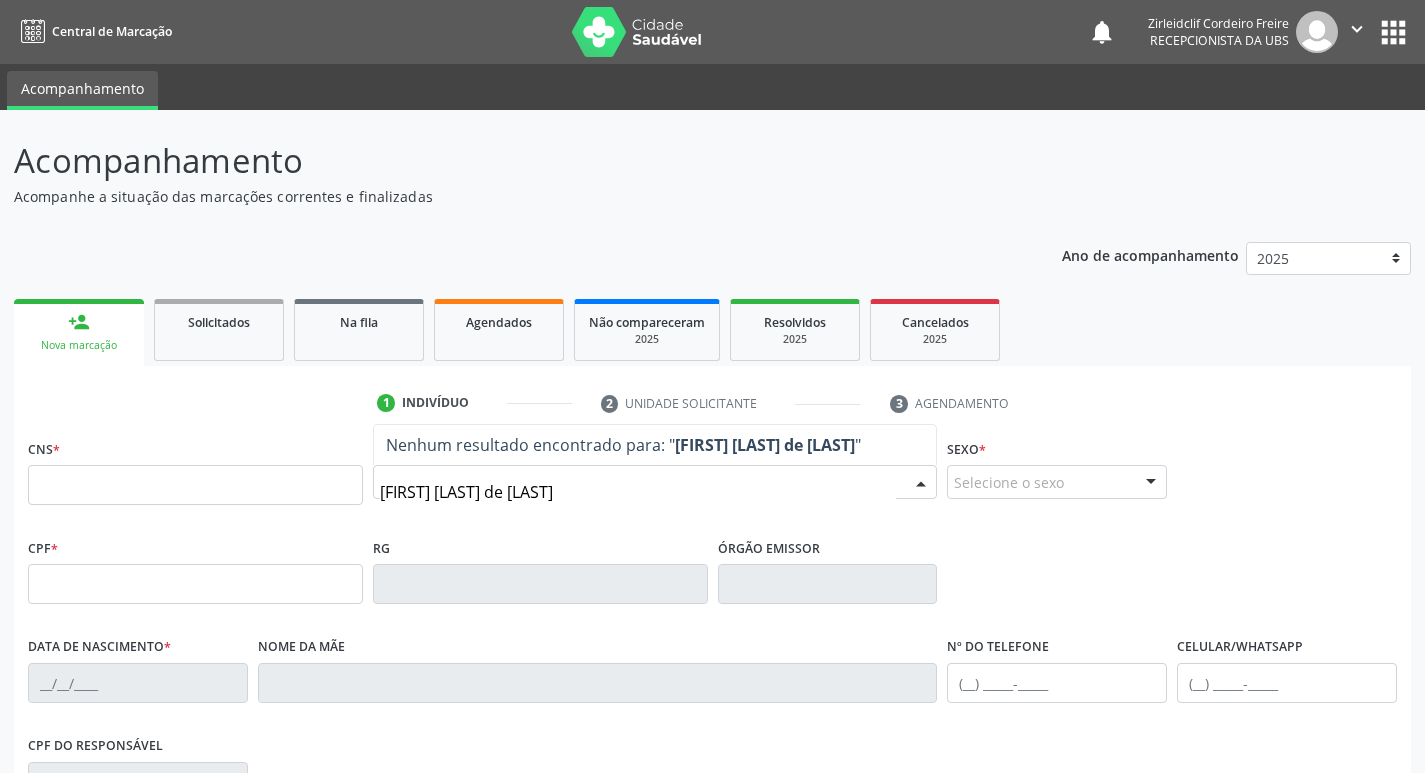 type on "maria ariany silva de sou" 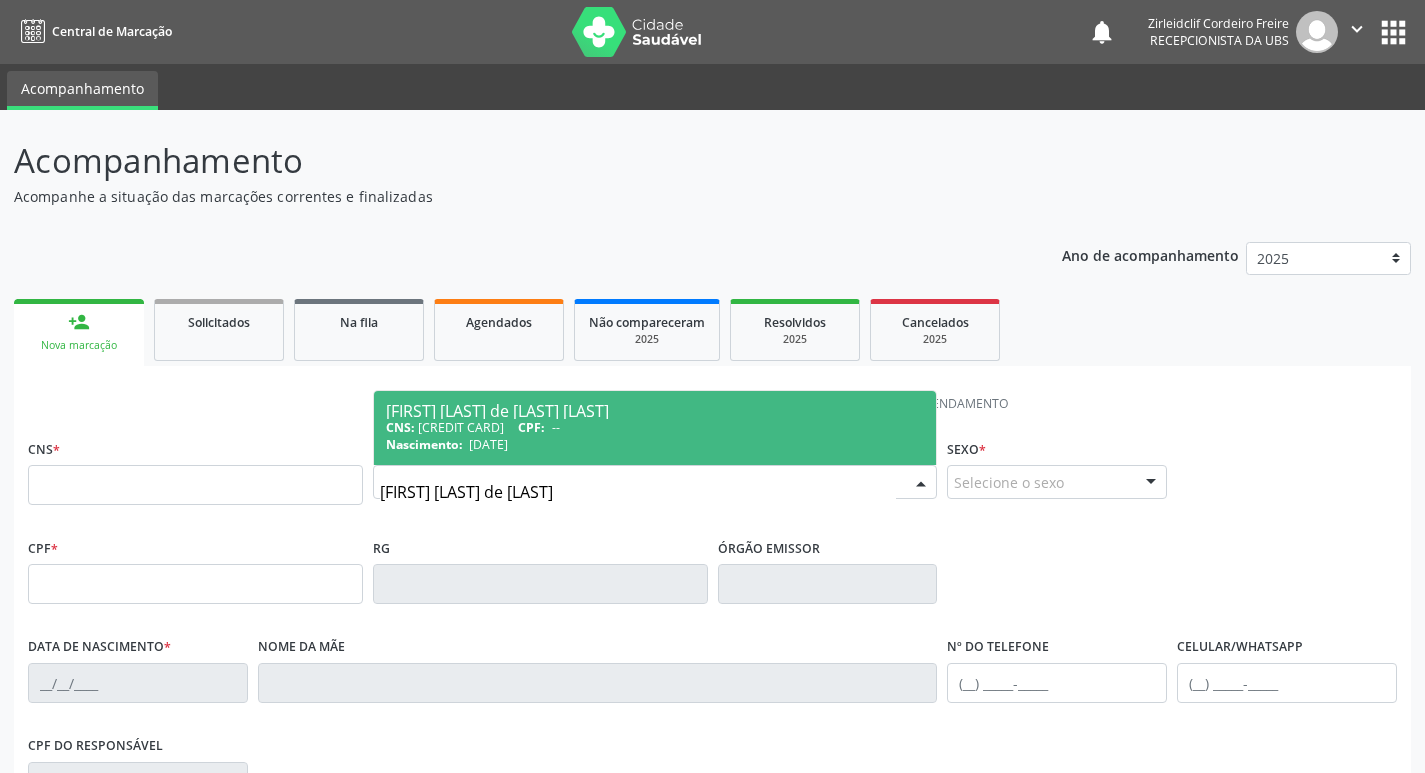 click on "CNS:
898 0063 3415 1306
CPF:    --" at bounding box center [655, 427] 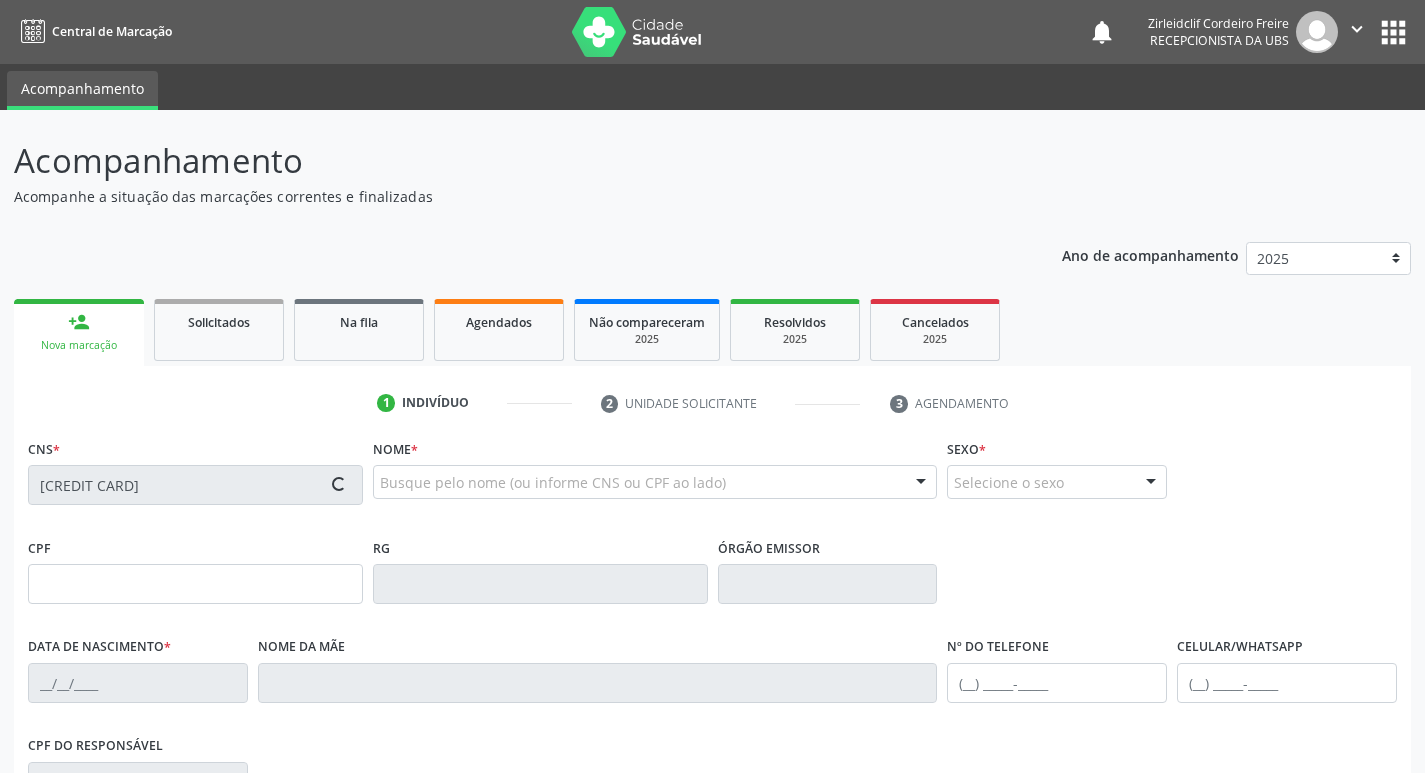 type on "06/12/2023" 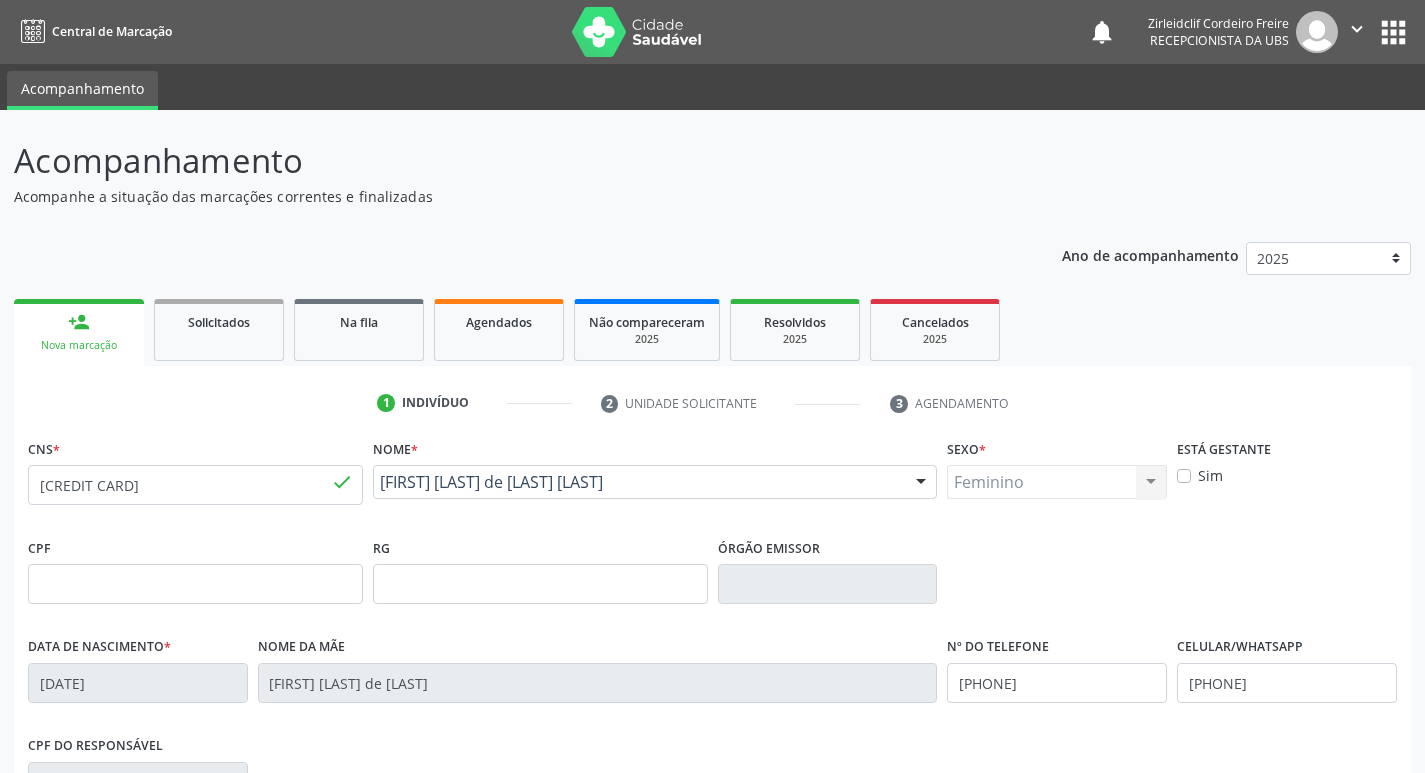 scroll, scrollTop: 300, scrollLeft: 0, axis: vertical 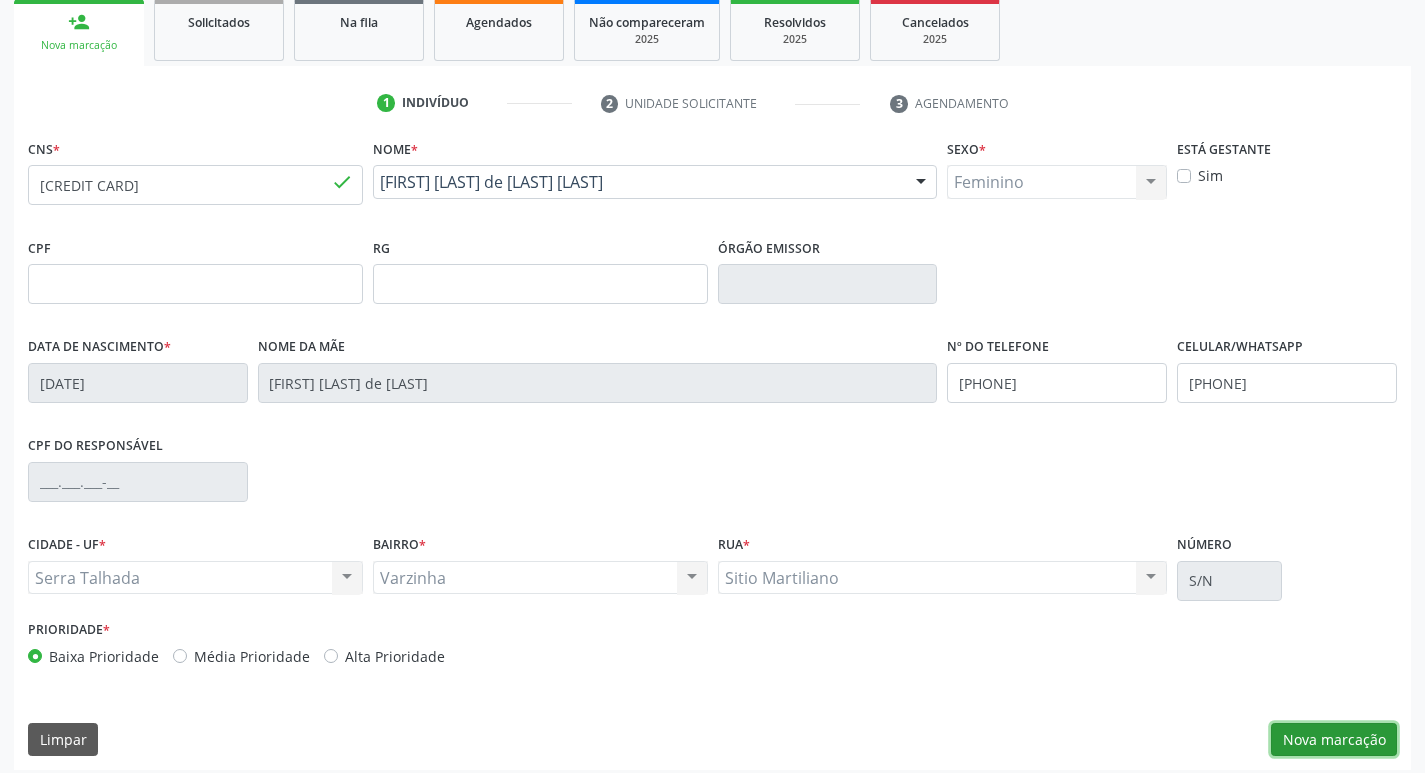 click on "Nova marcação" at bounding box center (1334, 740) 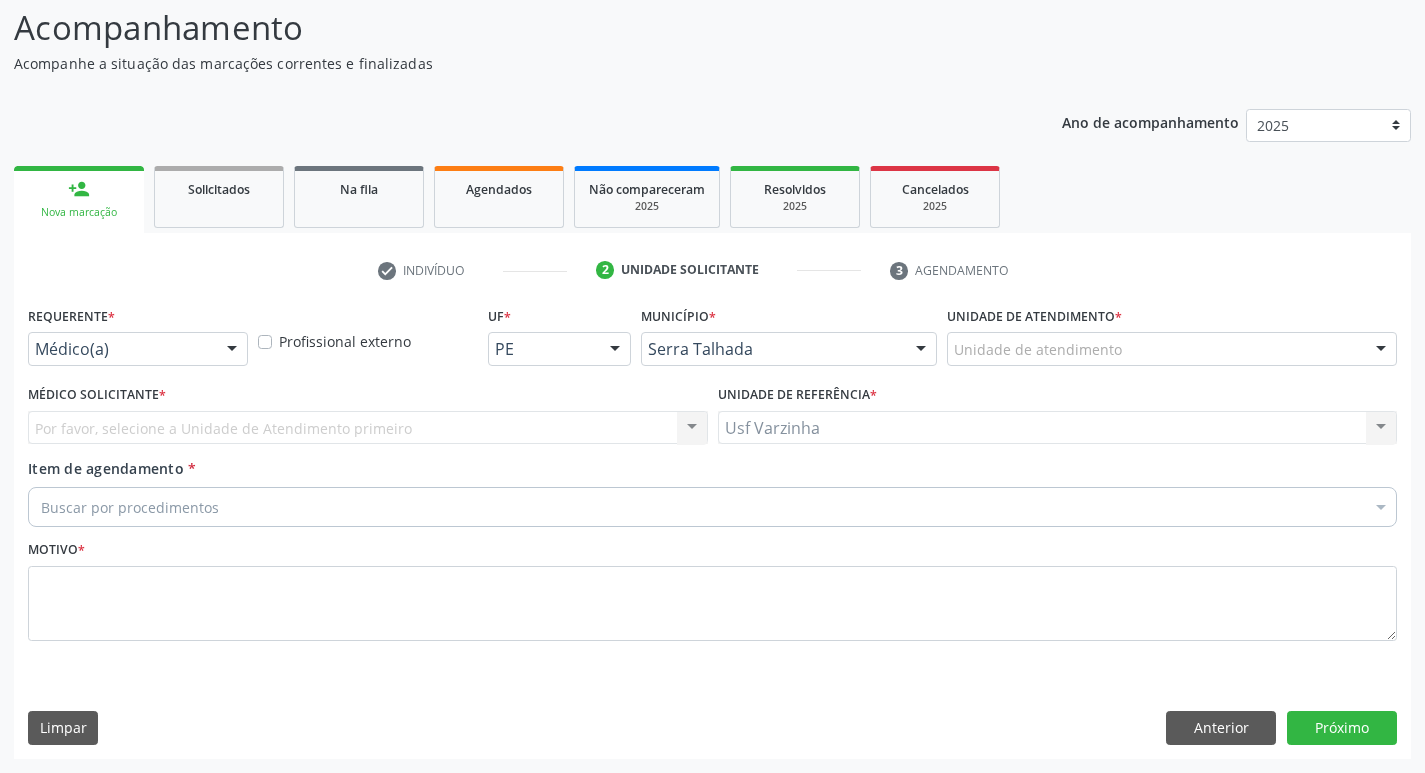 scroll, scrollTop: 133, scrollLeft: 0, axis: vertical 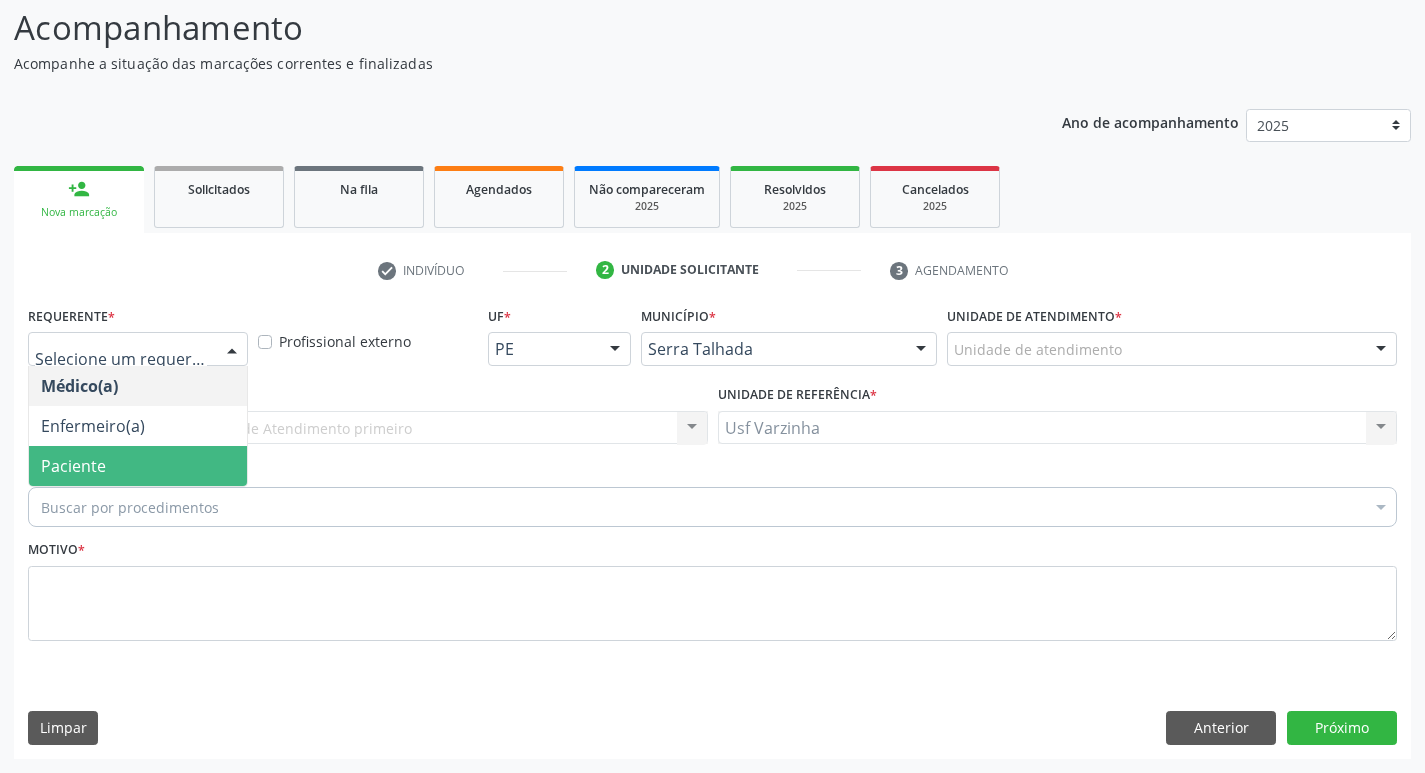 click on "Paciente" at bounding box center (138, 466) 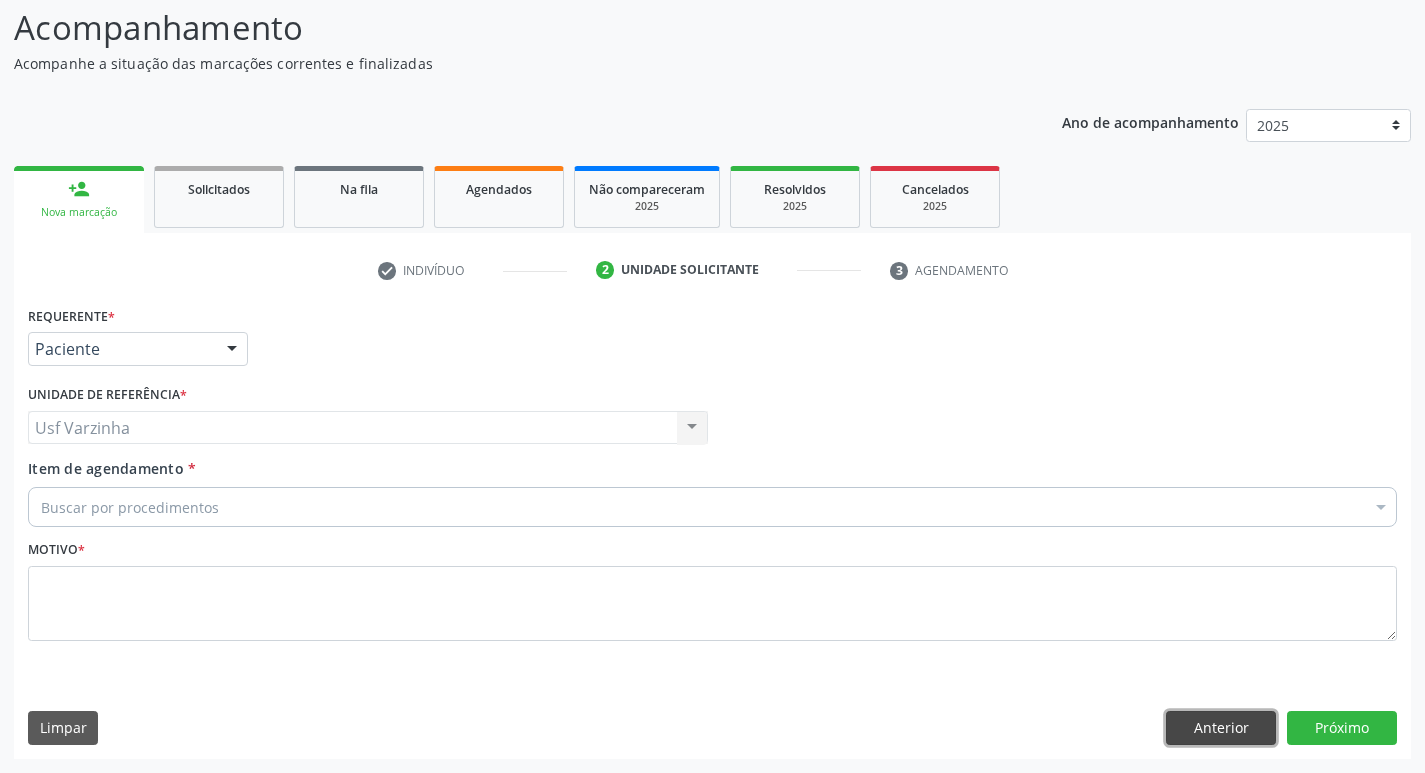 click on "Anterior" at bounding box center [1221, 728] 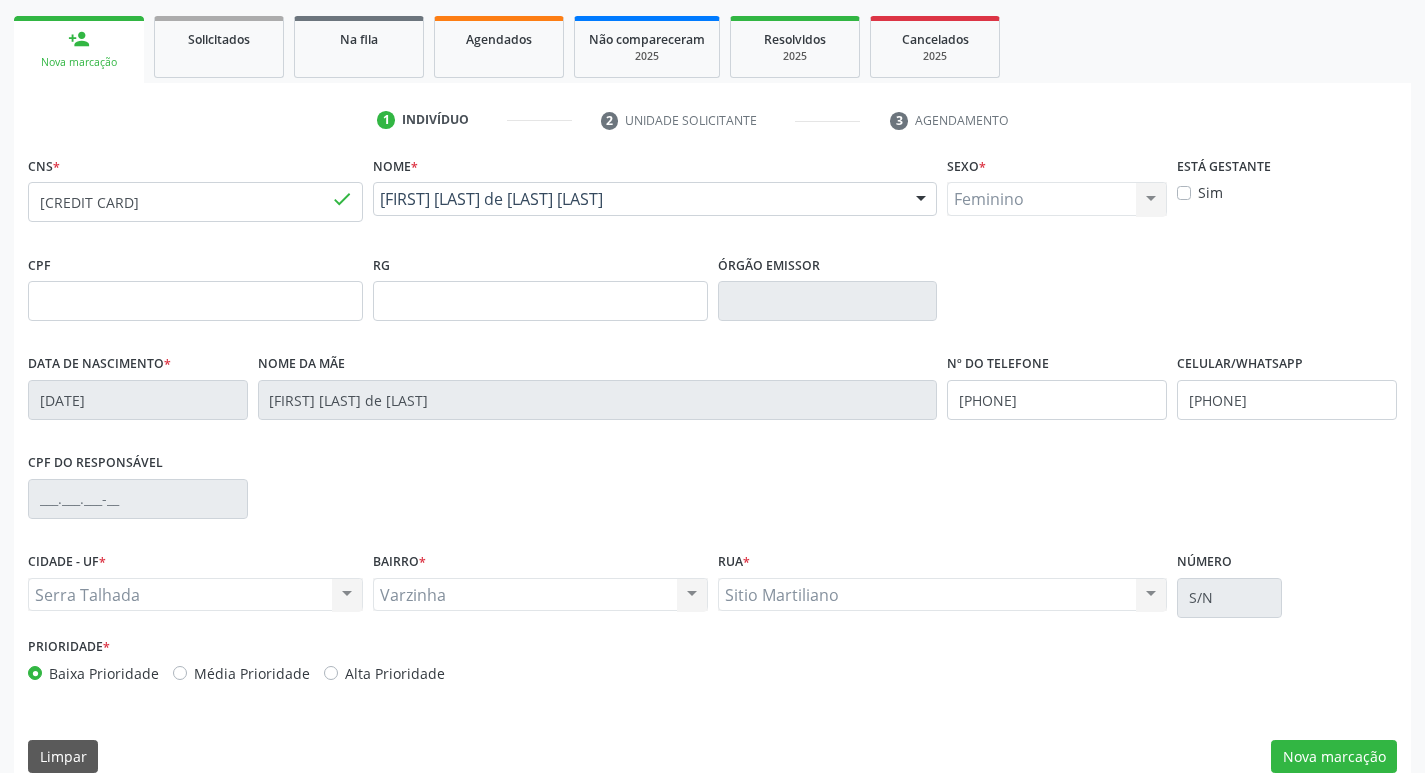 scroll, scrollTop: 311, scrollLeft: 0, axis: vertical 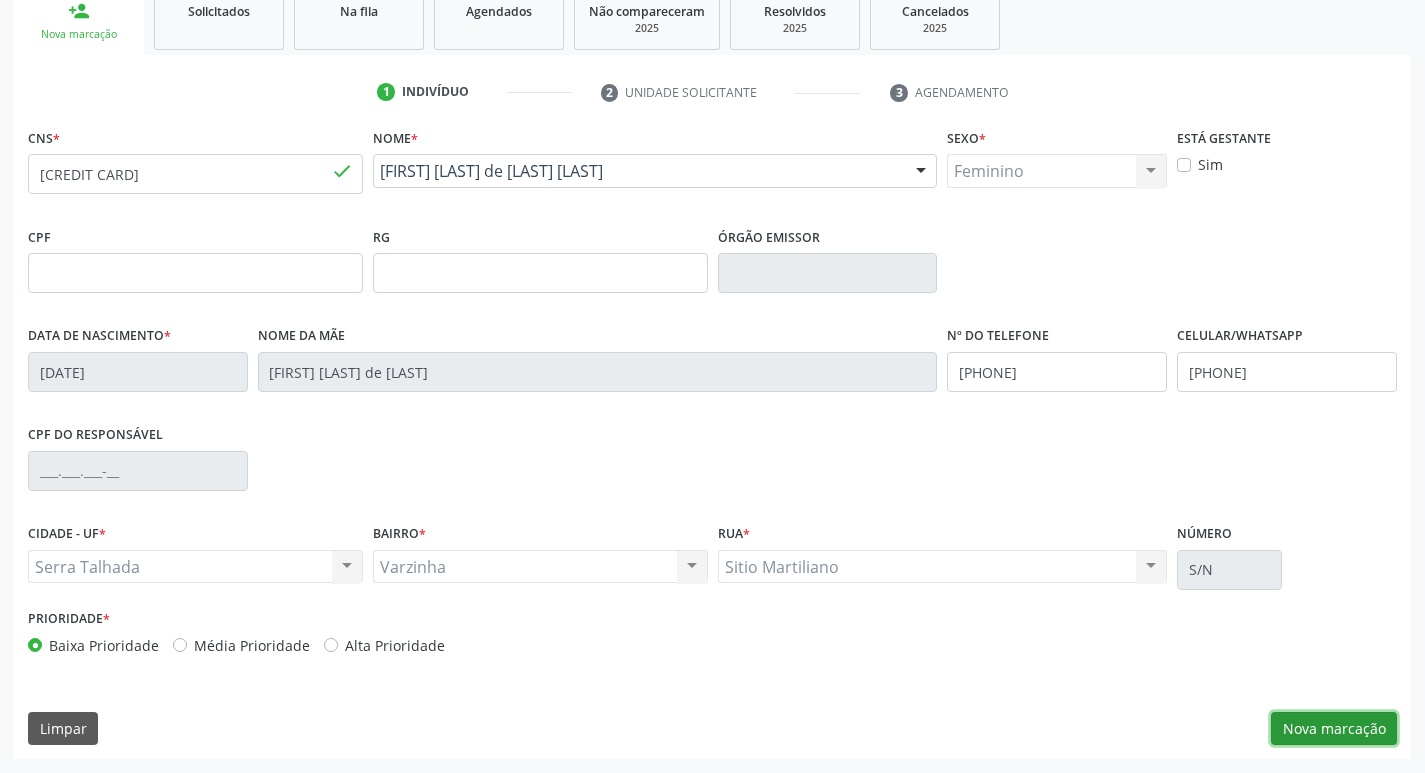 click on "Nova marcação" at bounding box center [1334, 729] 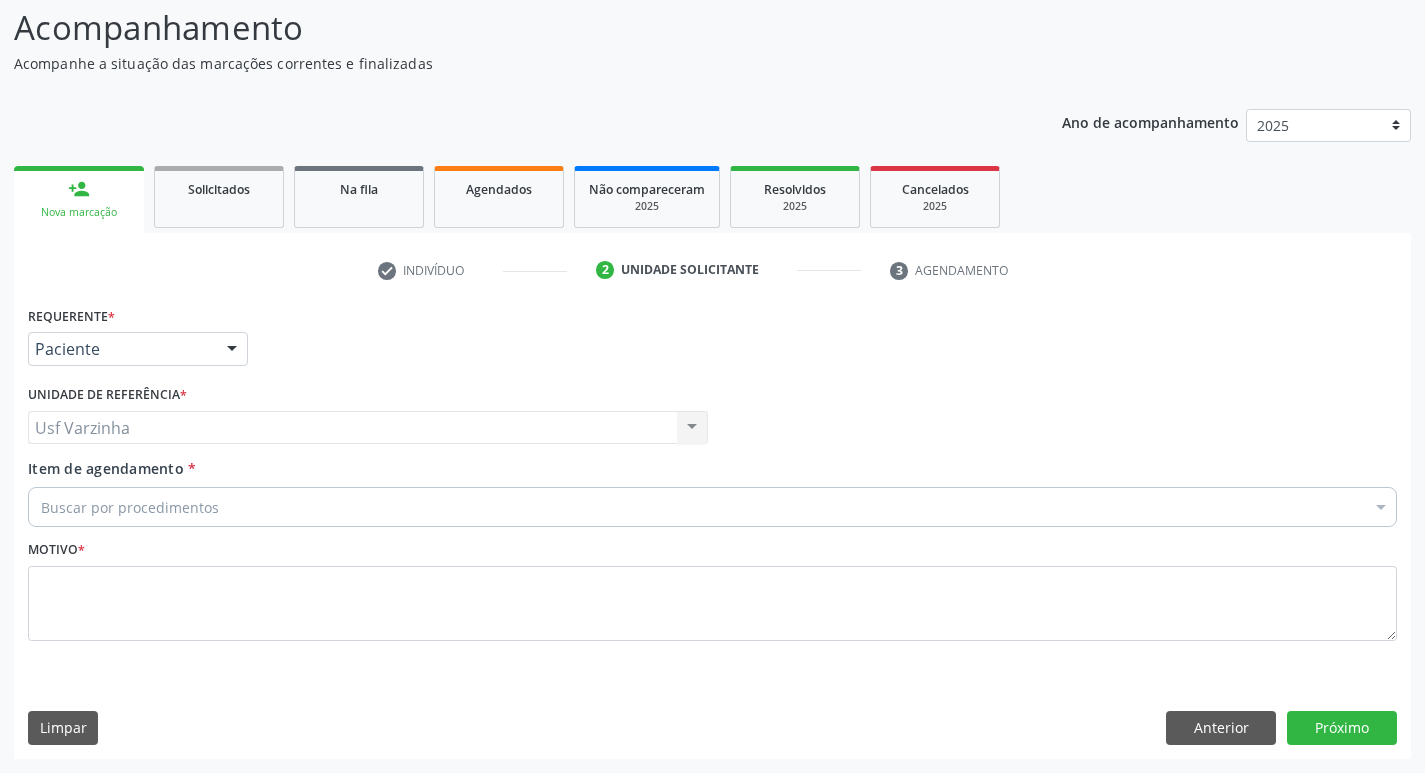 scroll, scrollTop: 133, scrollLeft: 0, axis: vertical 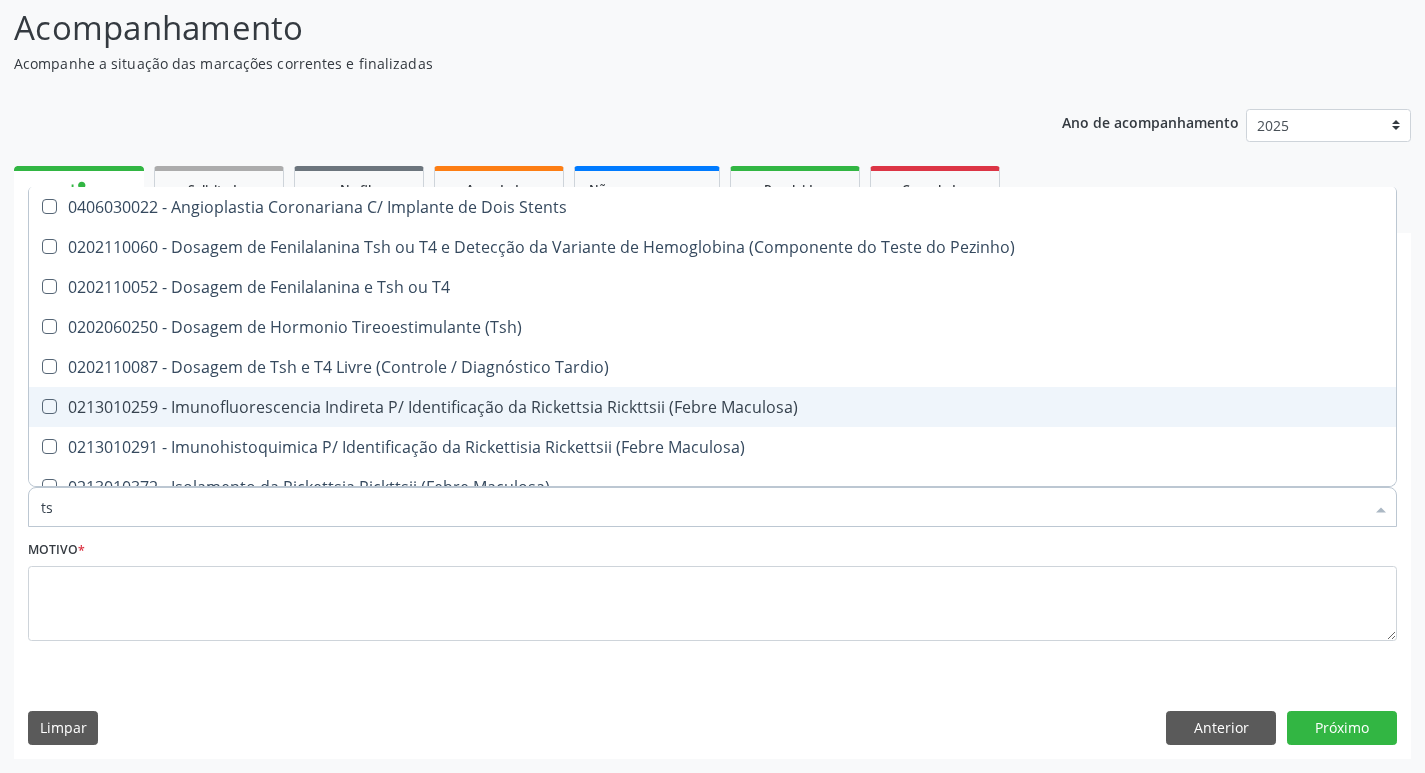 type on "tsh" 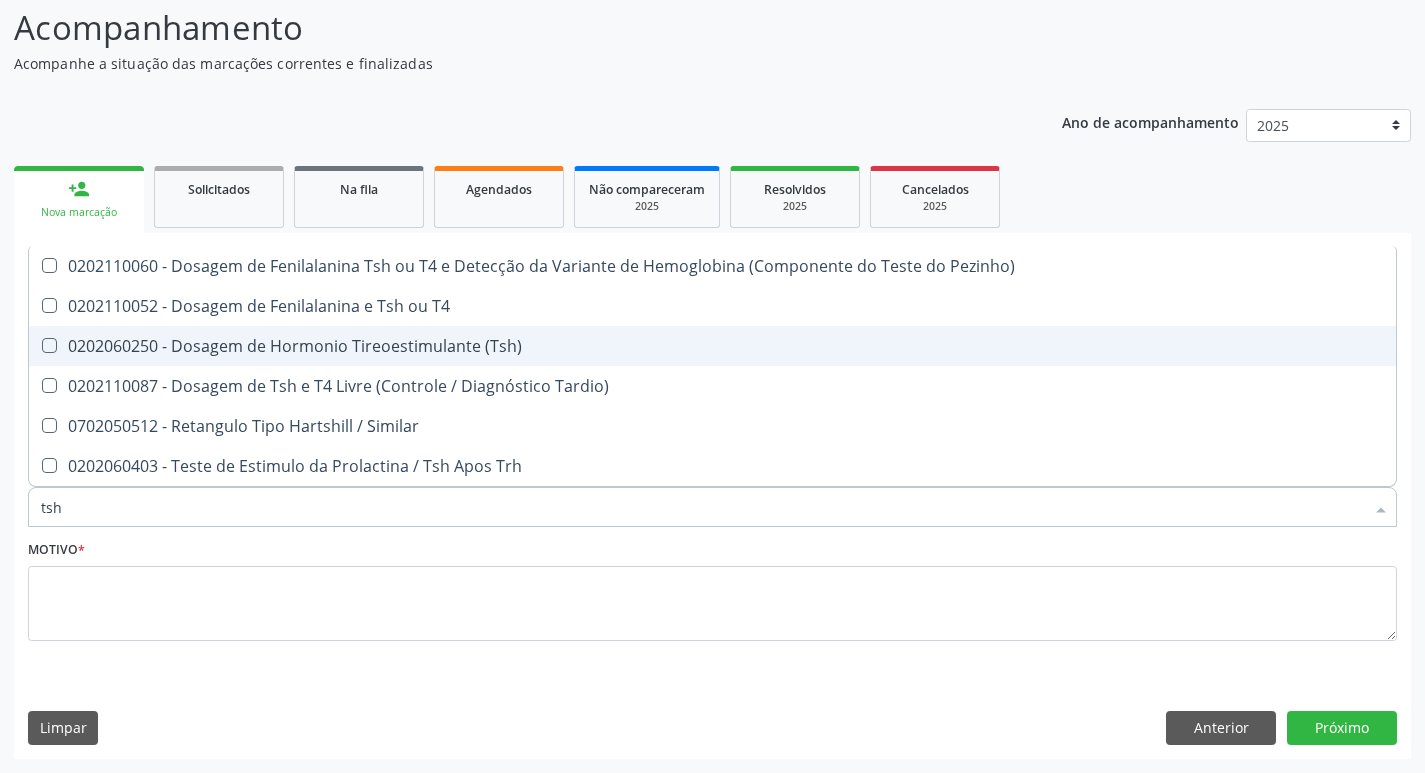 click on "0202060250 - Dosagem de Hormonio Tireoestimulante (Tsh)" at bounding box center (712, 346) 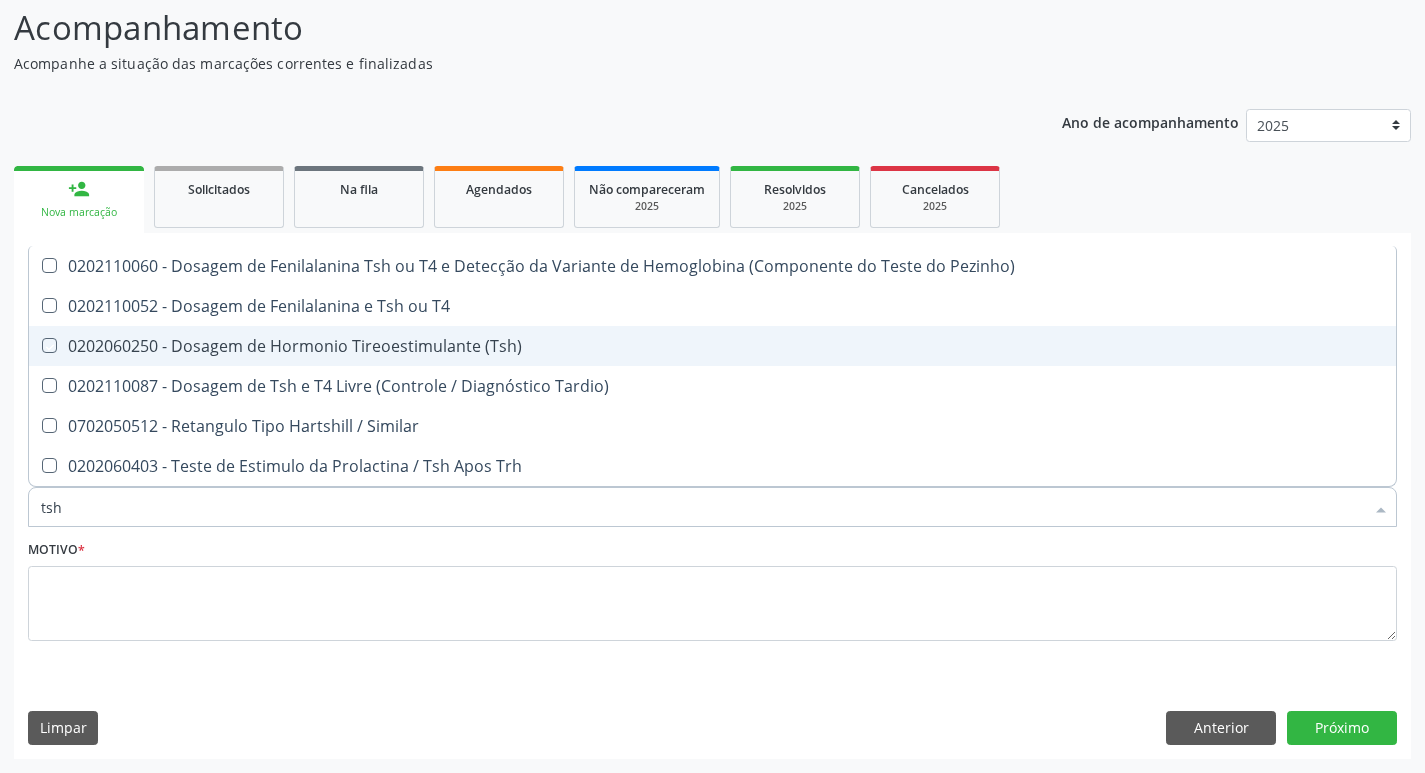 checkbox on "true" 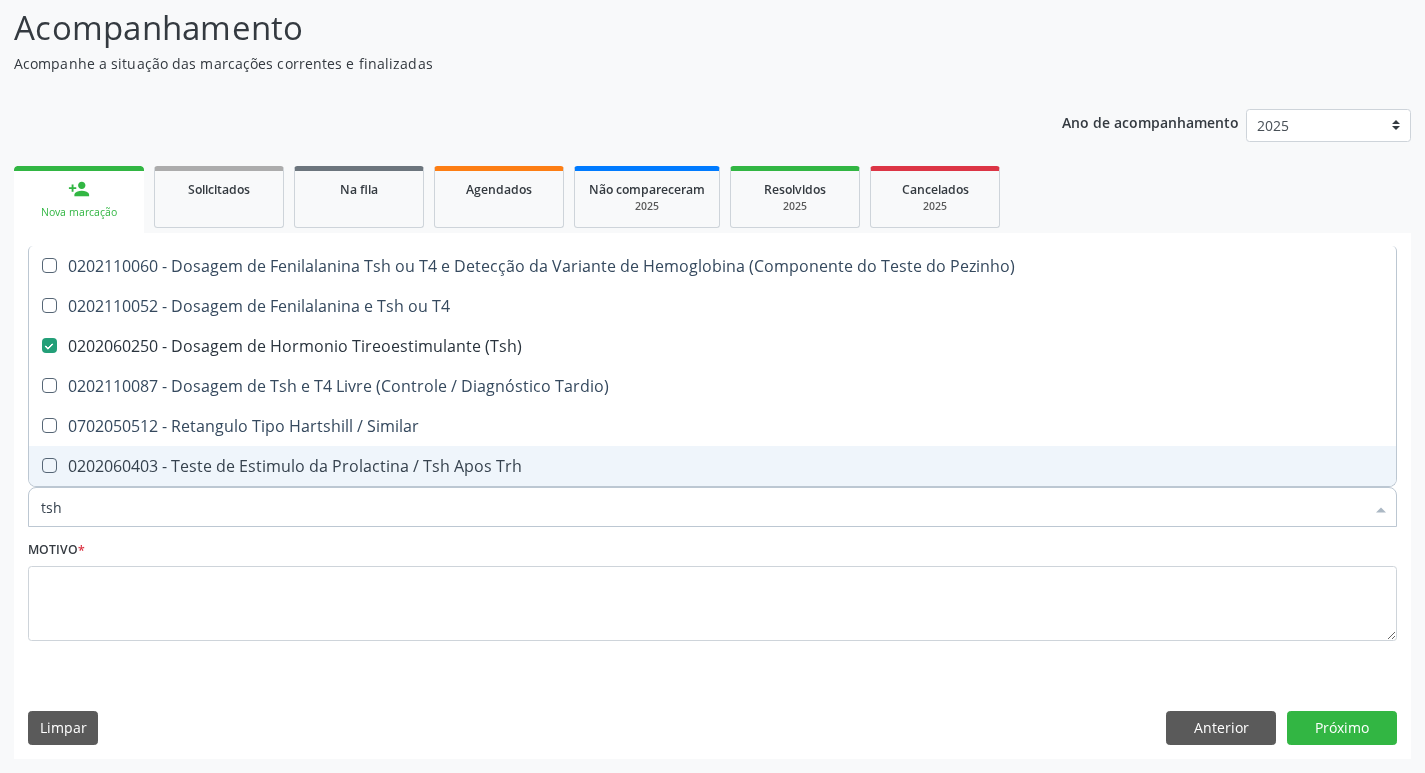 click on "tsh" at bounding box center (702, 507) 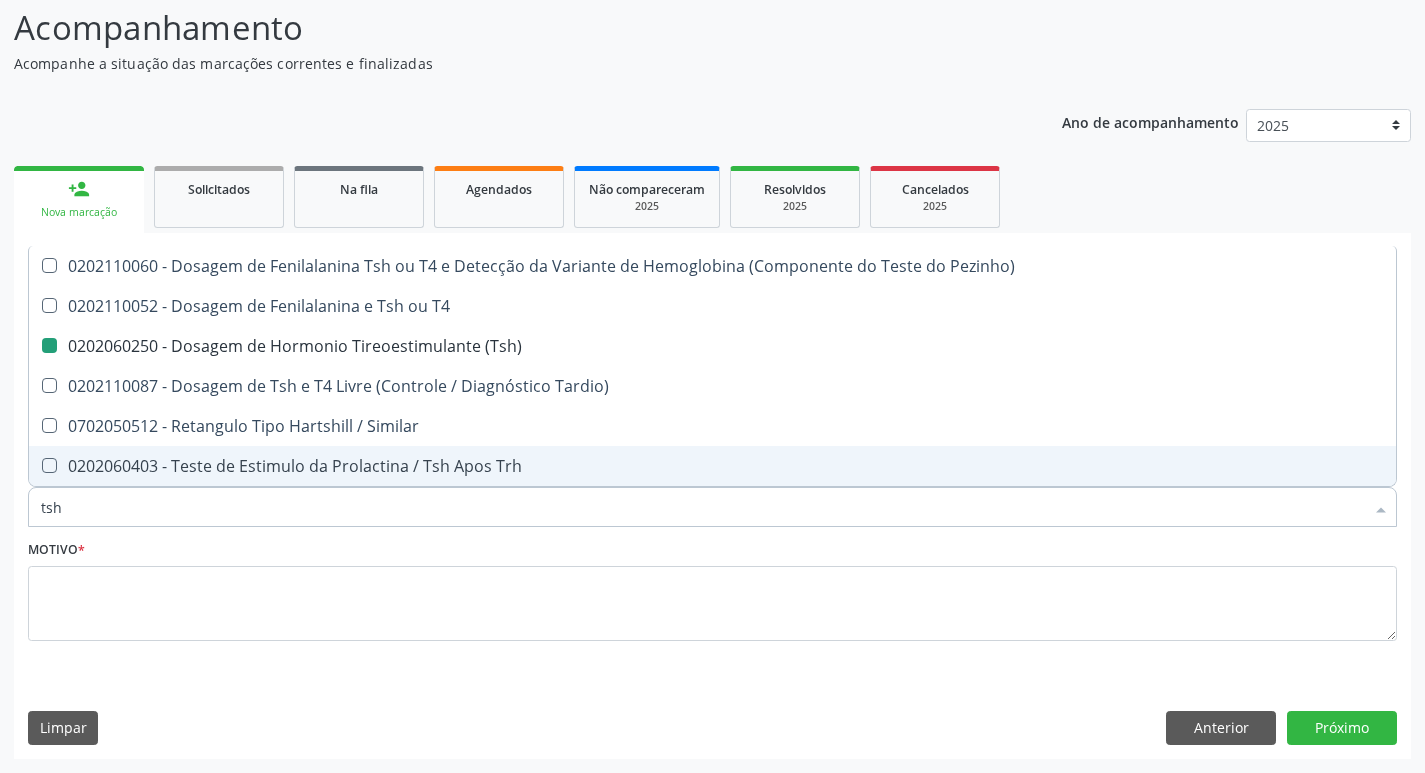 type on "ts" 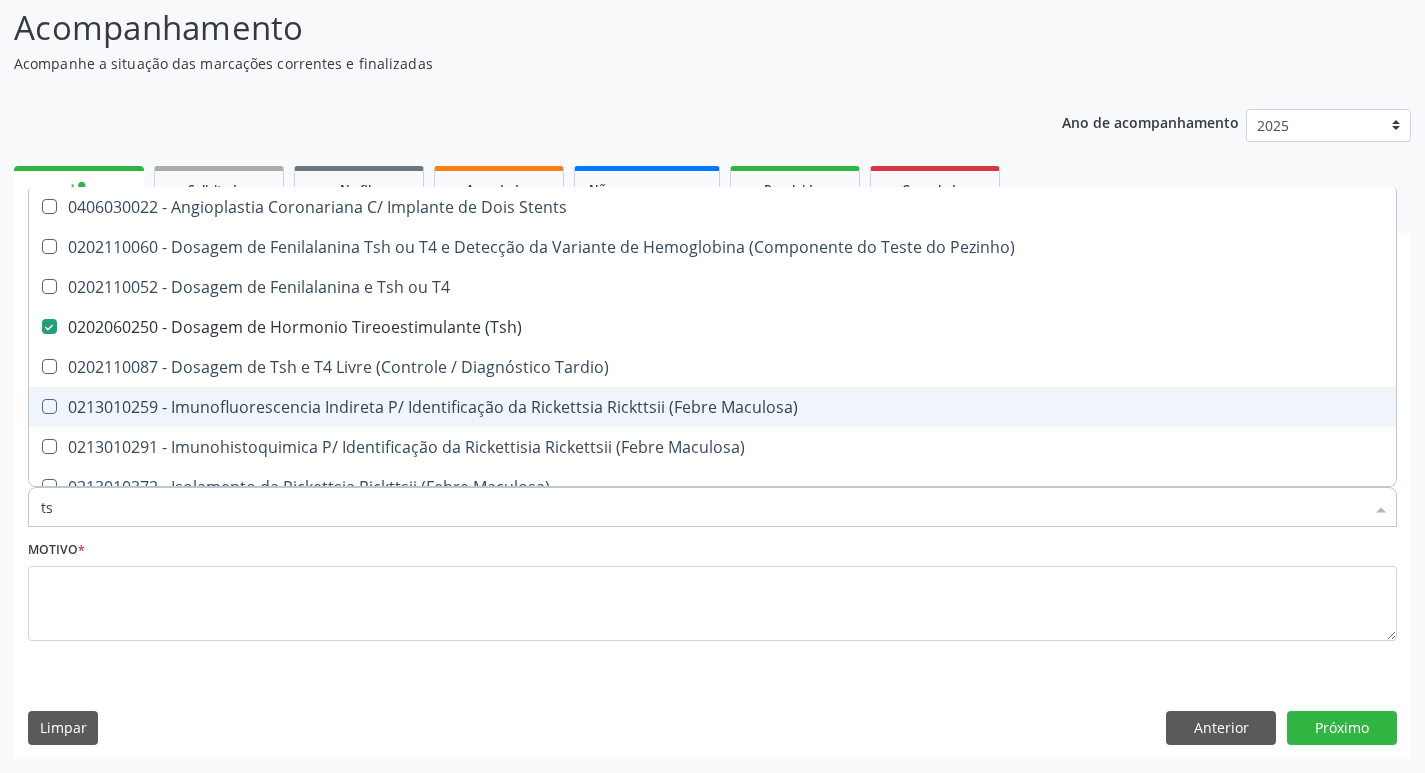 type on "t" 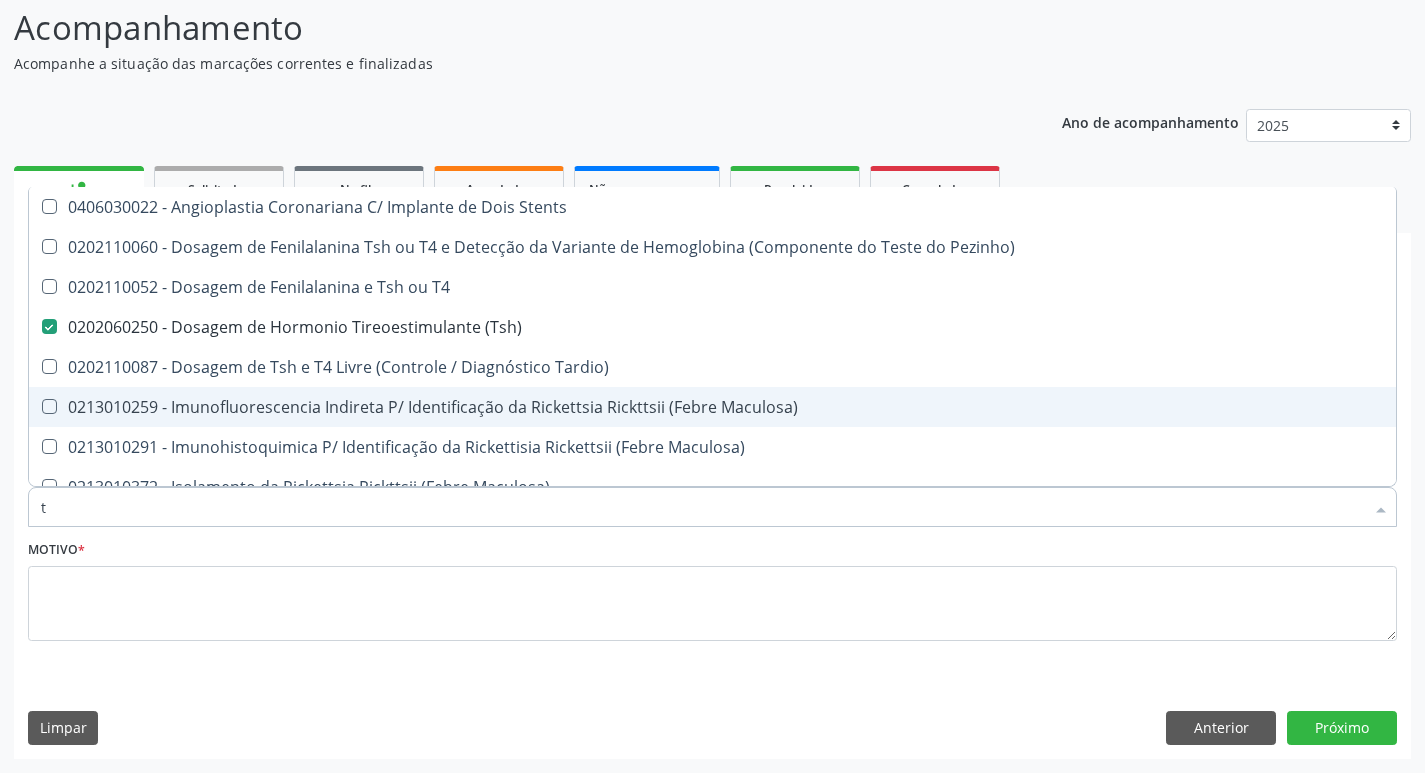 type 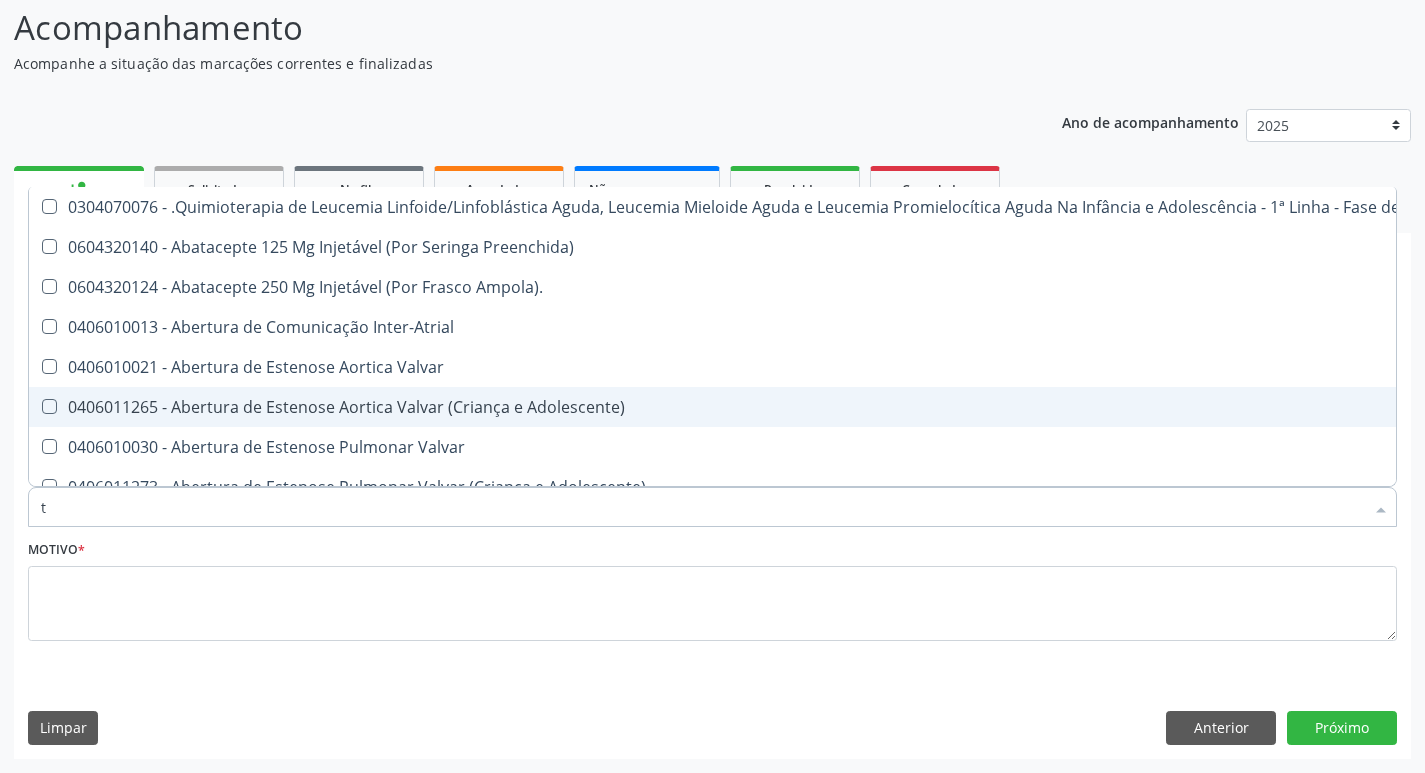 type on "t4" 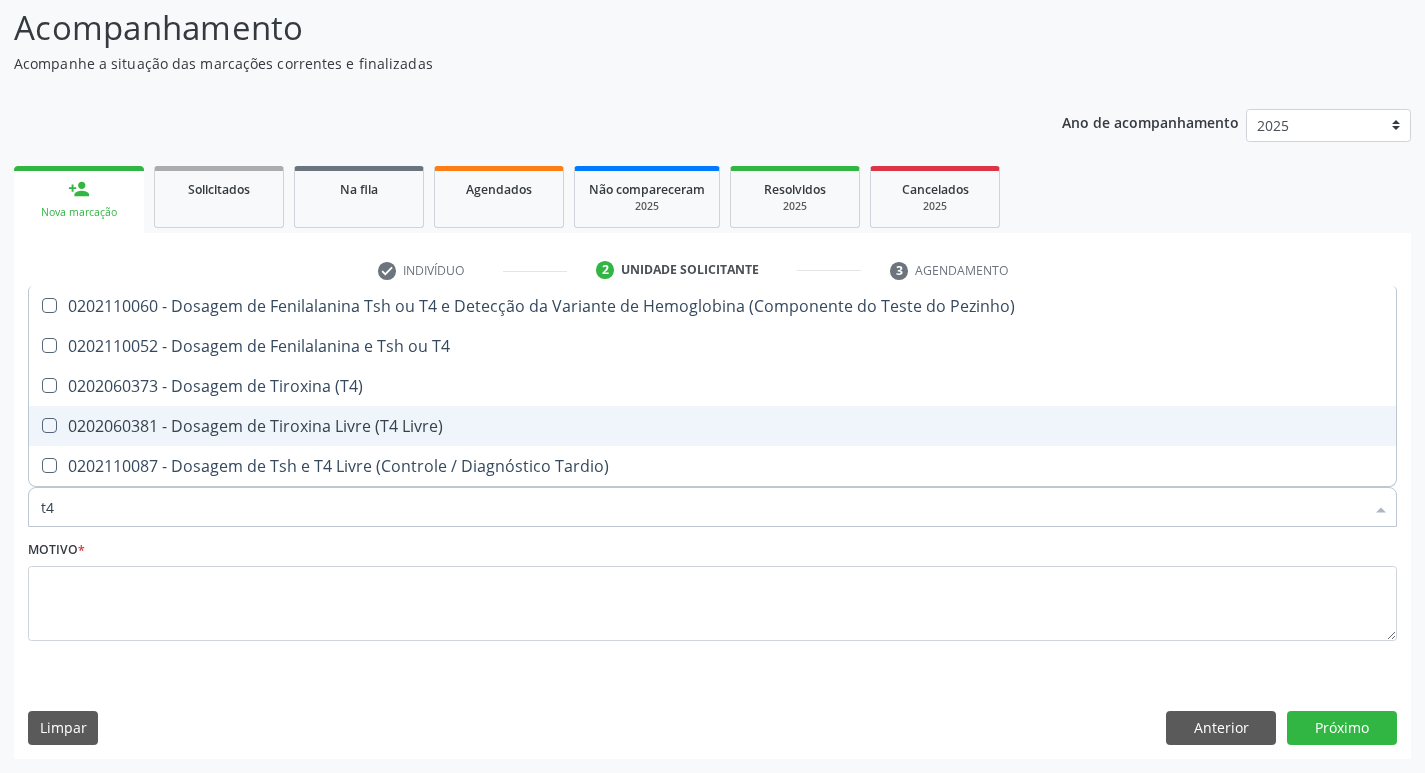 click on "0202060381 - Dosagem de Tiroxina Livre (T4 Livre)" at bounding box center [712, 426] 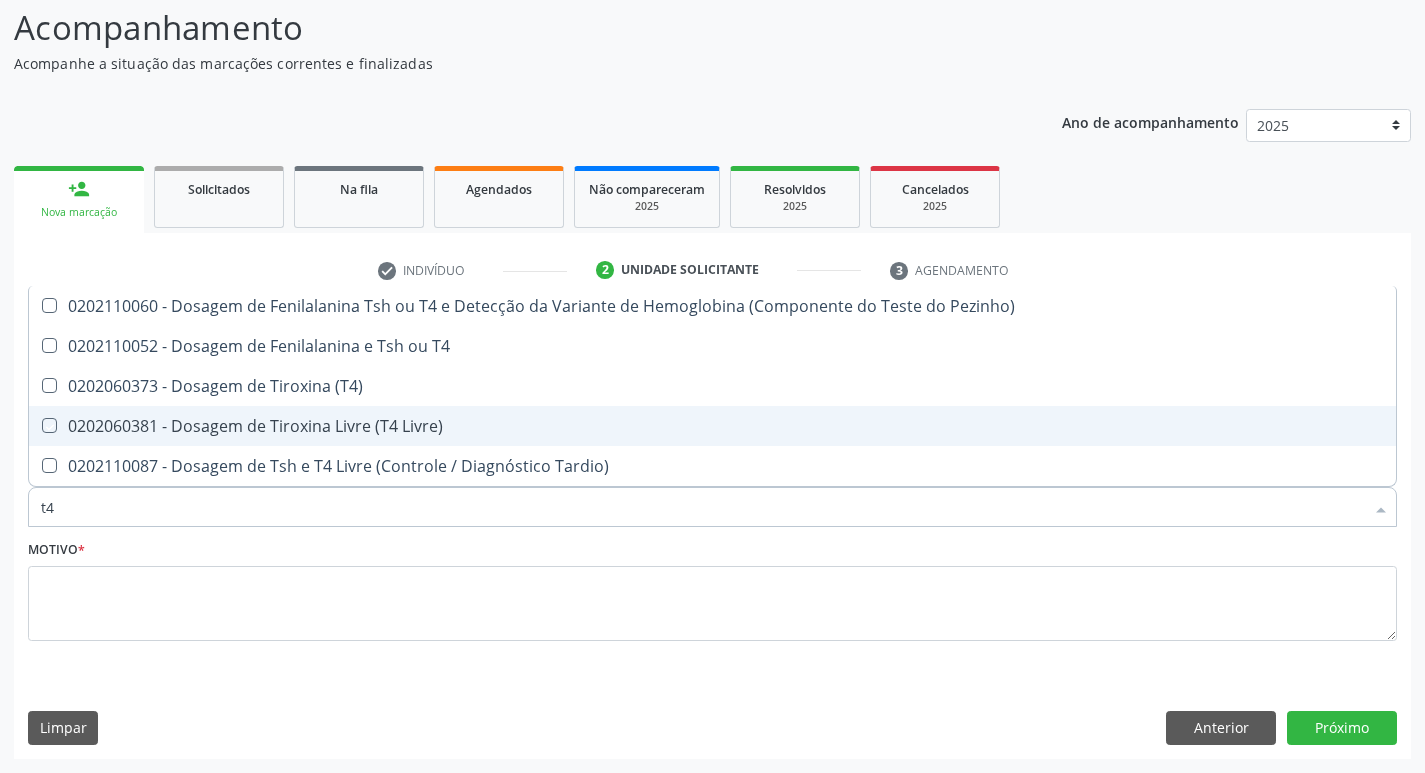 checkbox on "true" 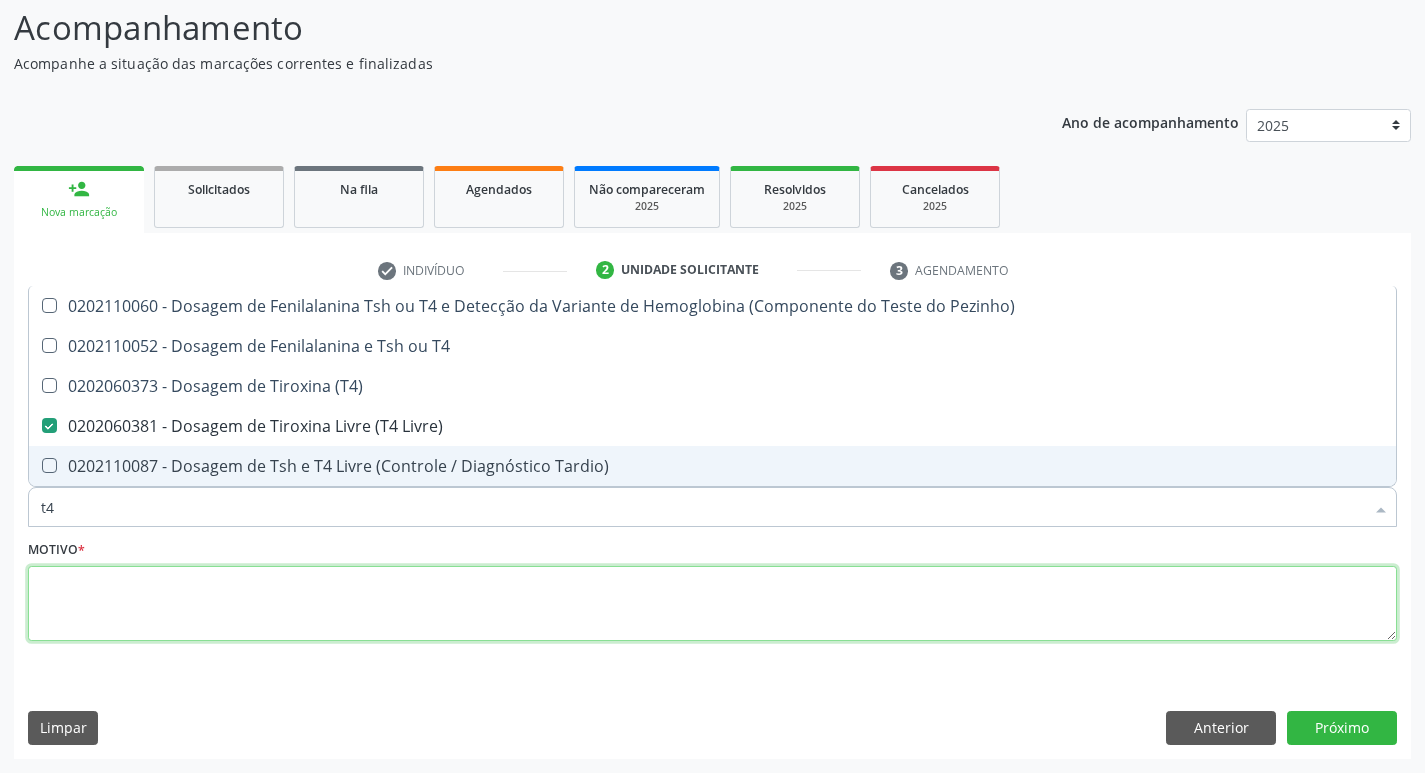 click at bounding box center (712, 604) 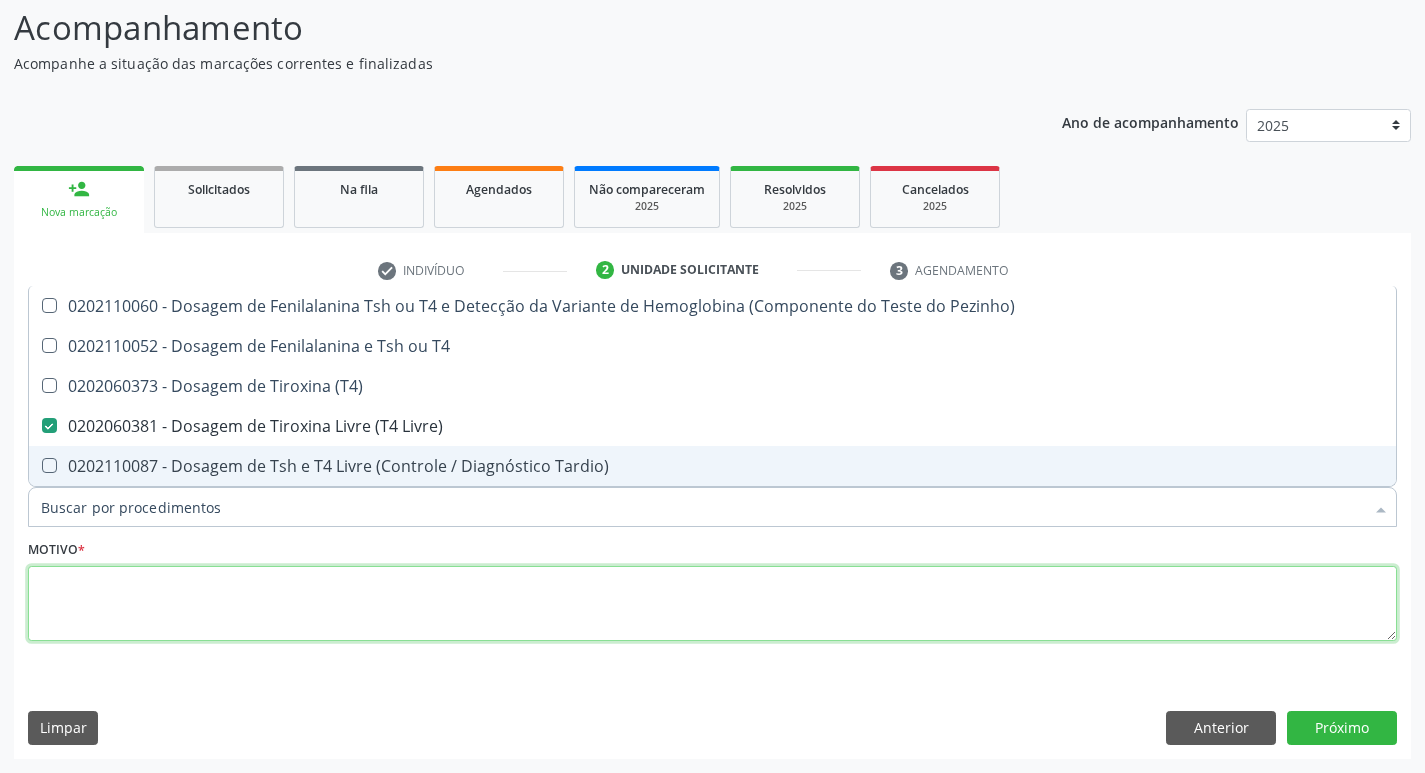 checkbox on "true" 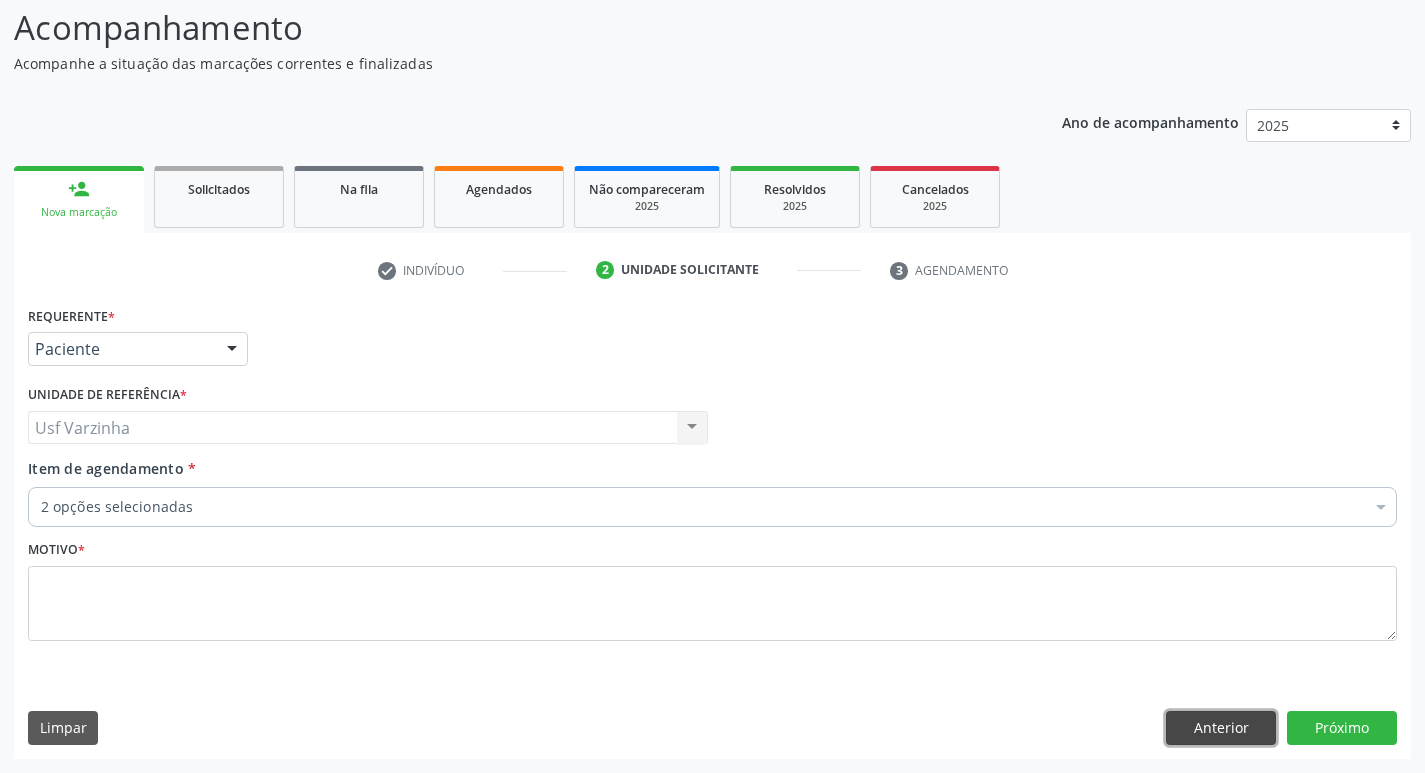 click on "Anterior" at bounding box center (1221, 728) 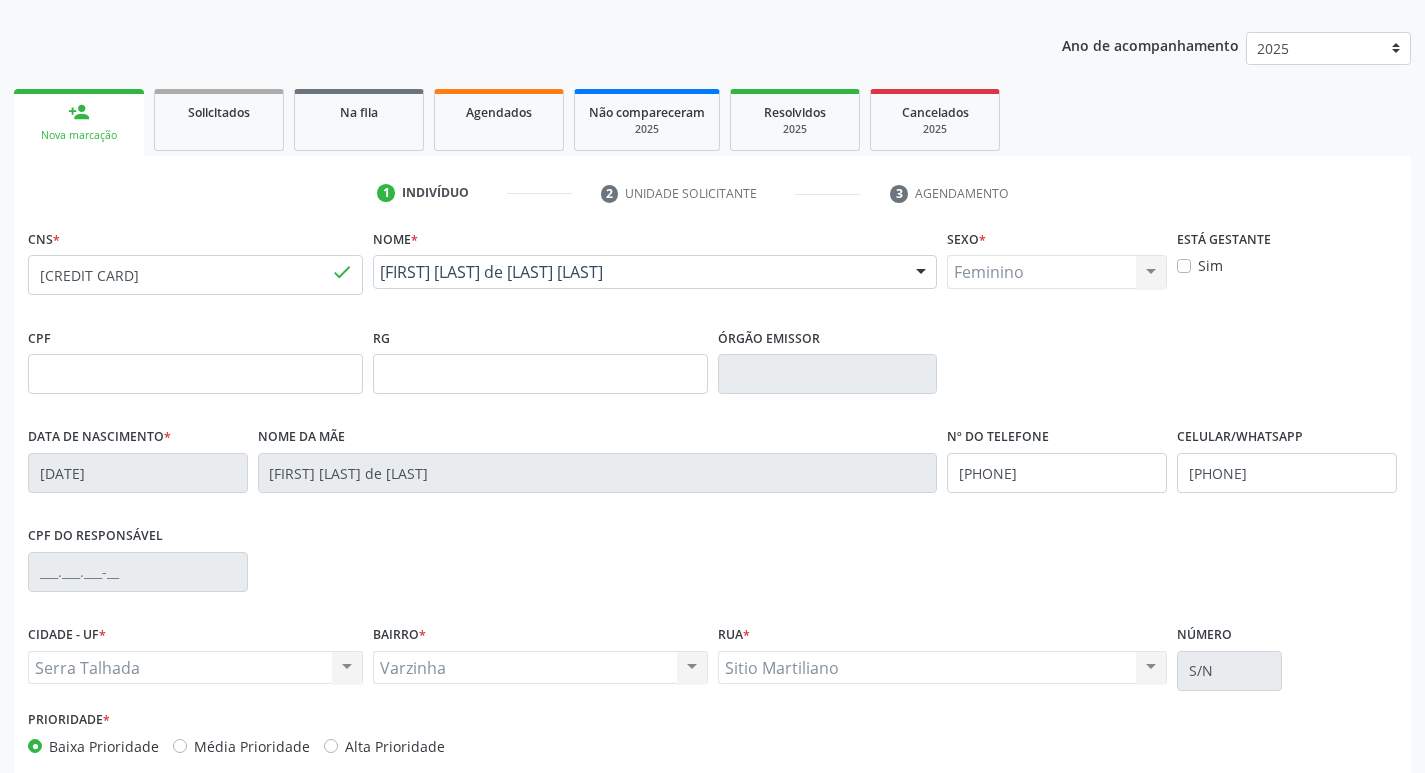 scroll, scrollTop: 311, scrollLeft: 0, axis: vertical 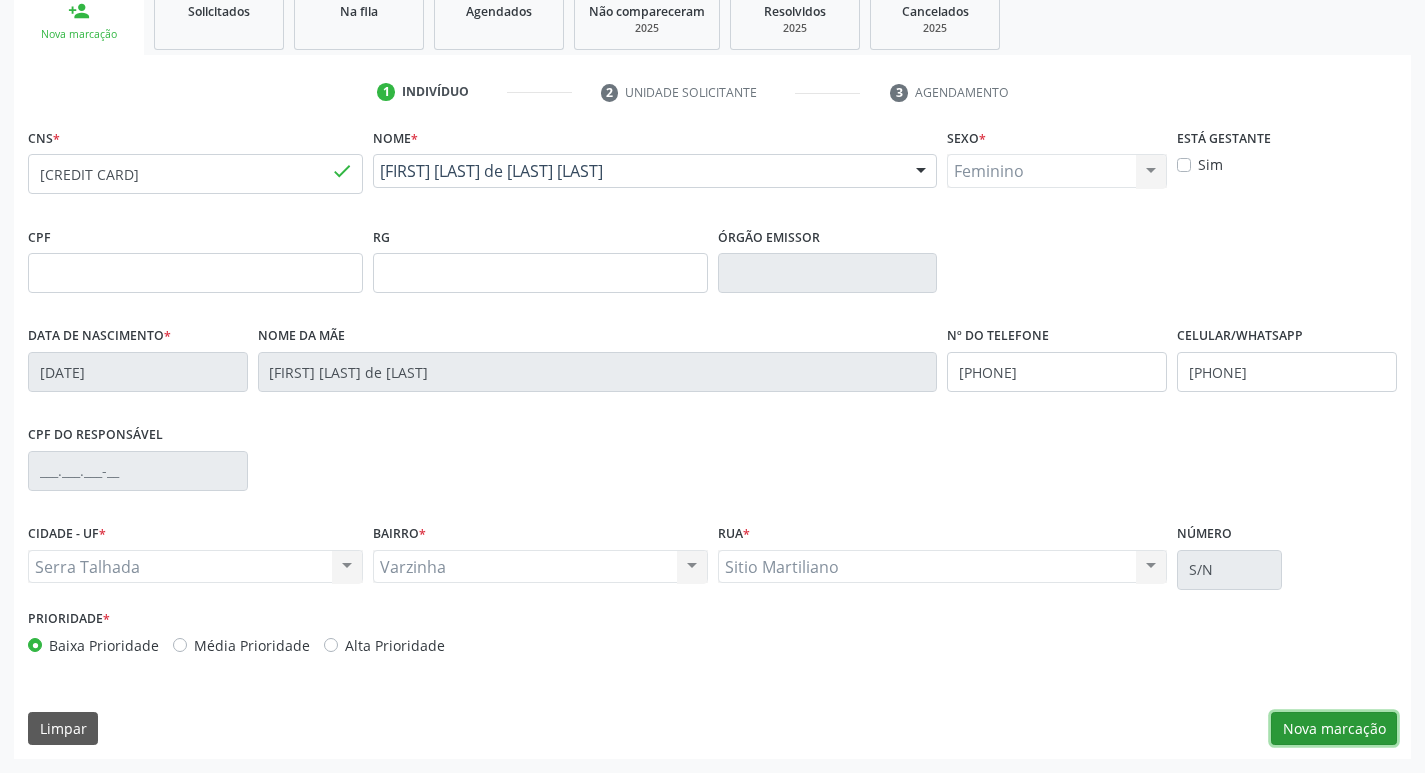 click on "Nova marcação" at bounding box center (1334, 729) 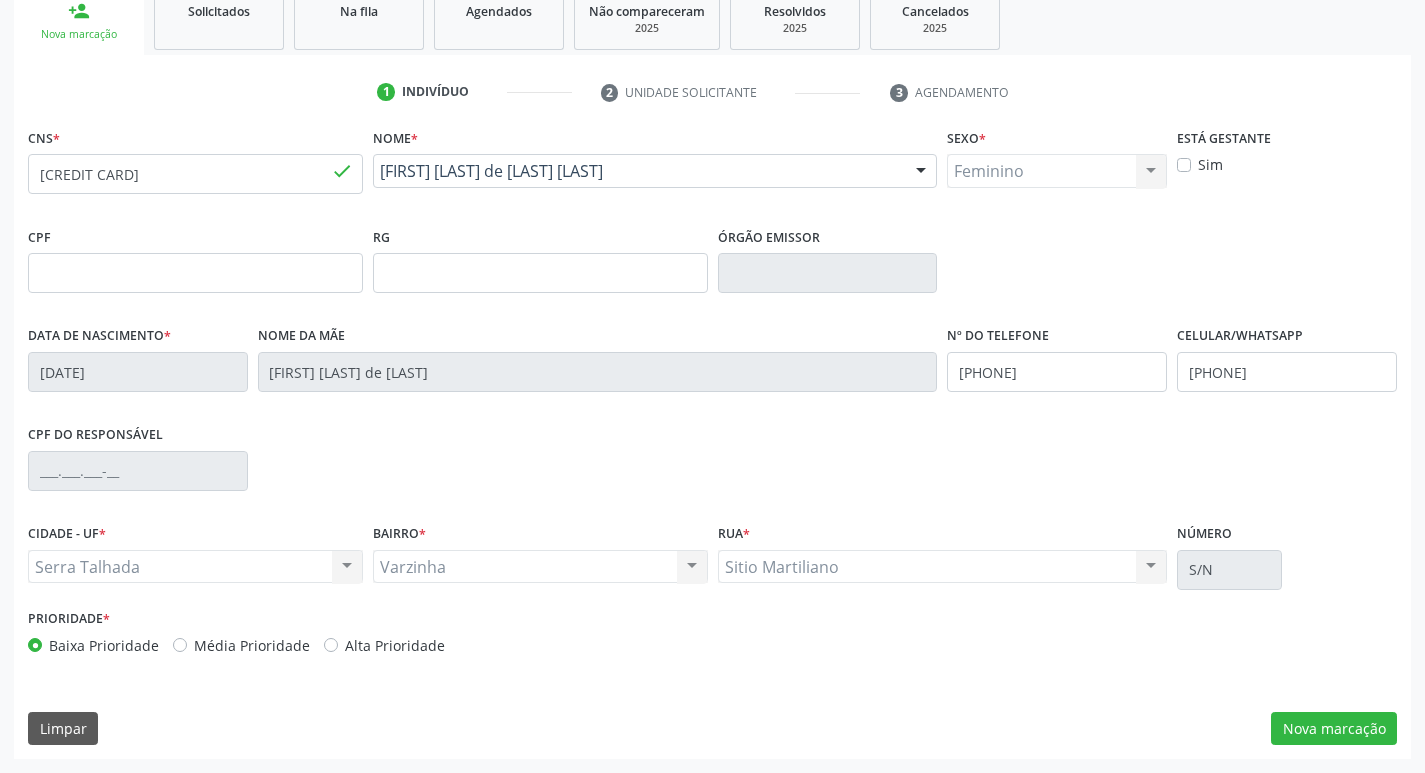 scroll, scrollTop: 133, scrollLeft: 0, axis: vertical 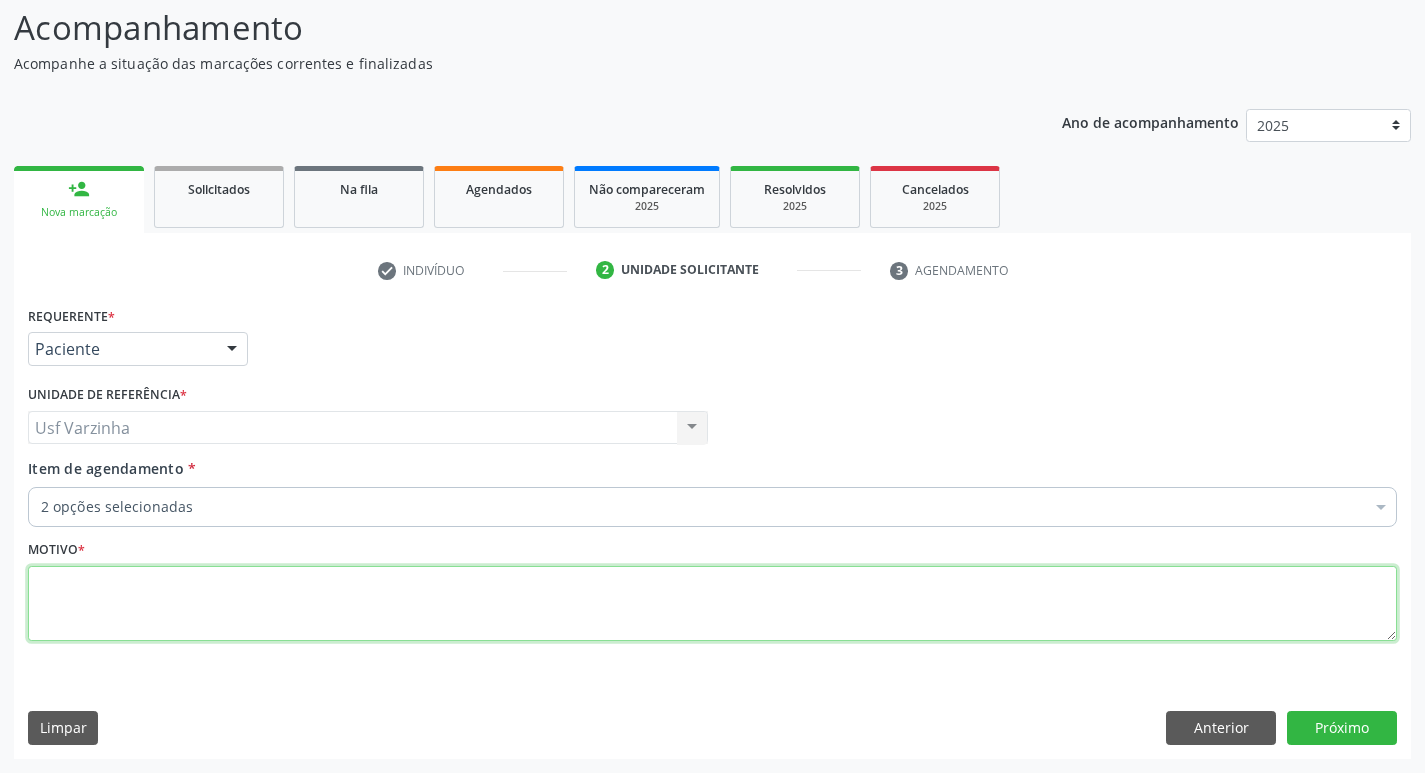 click at bounding box center [712, 604] 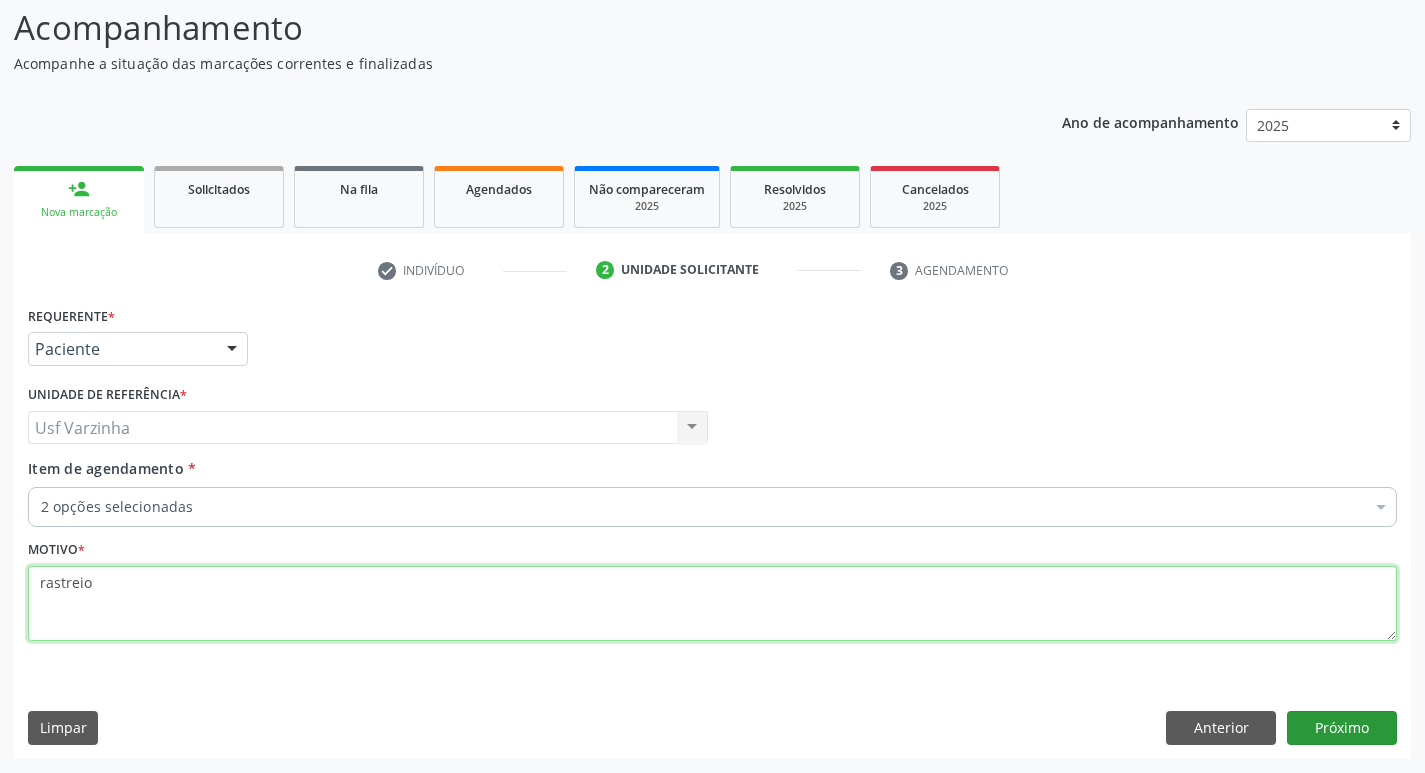 type on "rastreio" 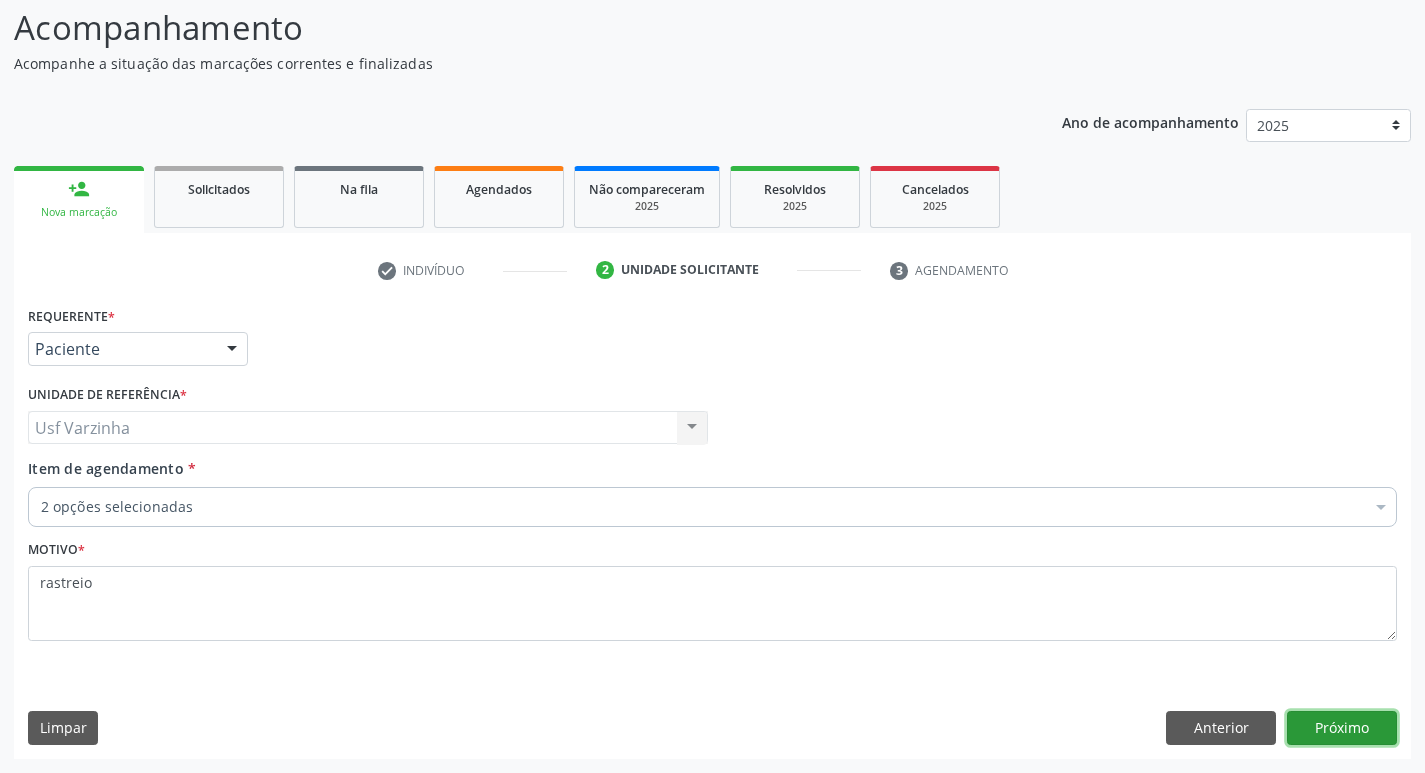 click on "Próximo" at bounding box center [1342, 728] 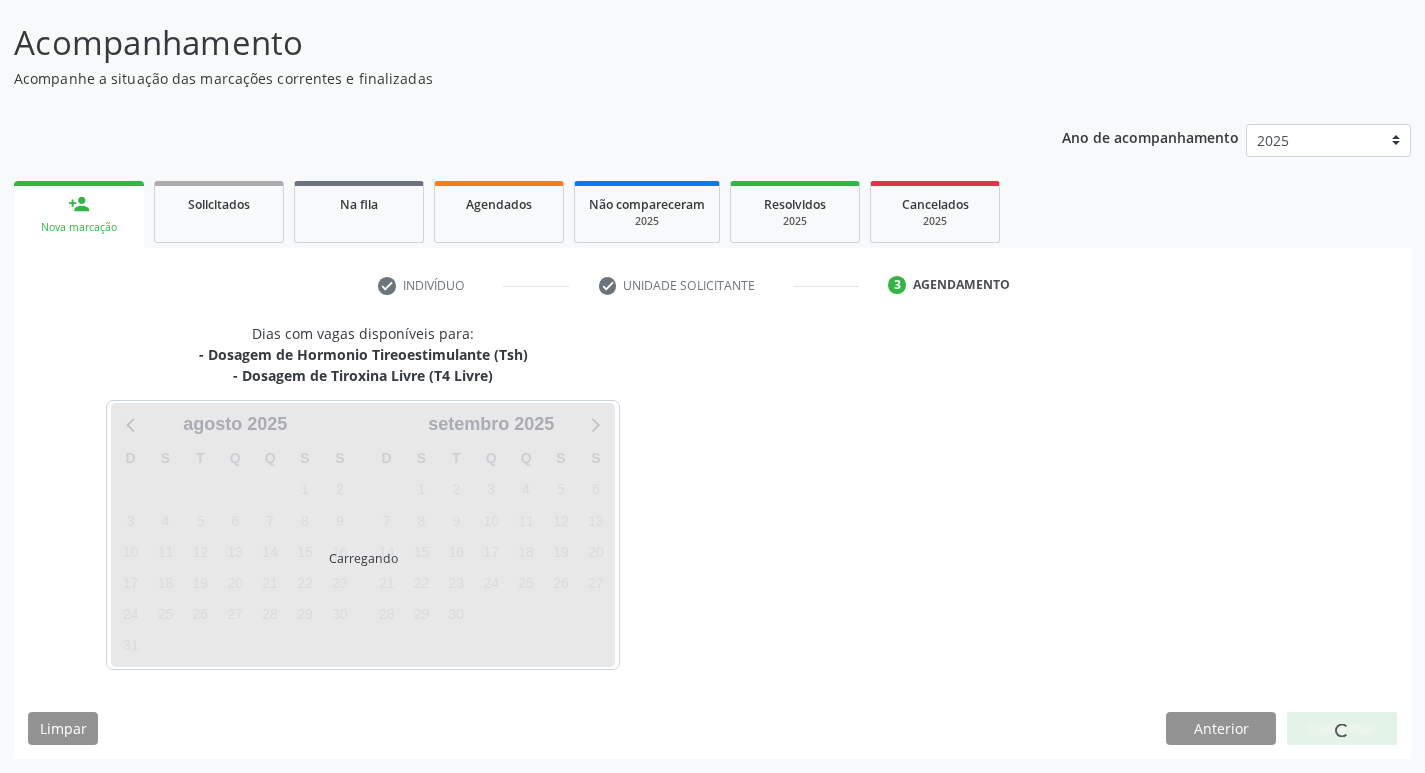 scroll, scrollTop: 118, scrollLeft: 0, axis: vertical 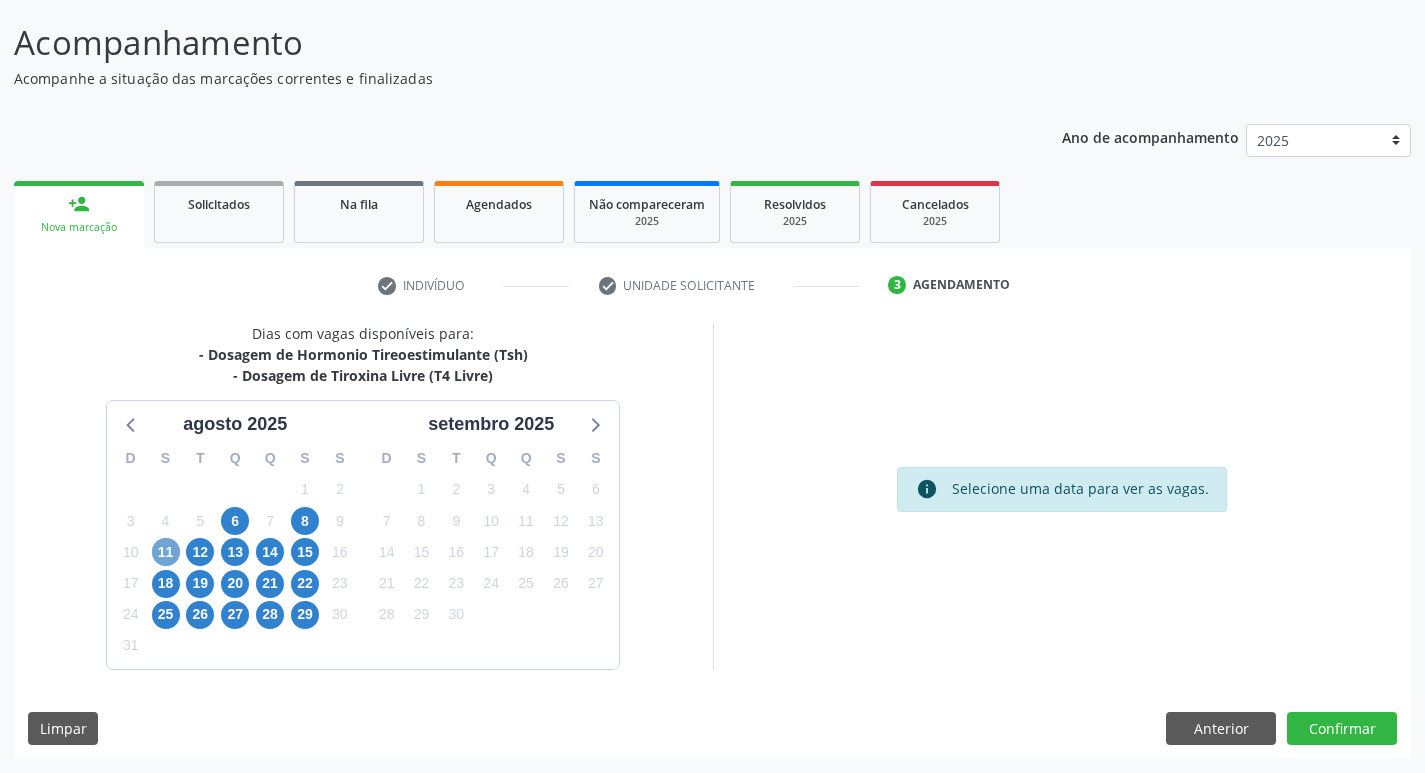 click on "11" at bounding box center [166, 552] 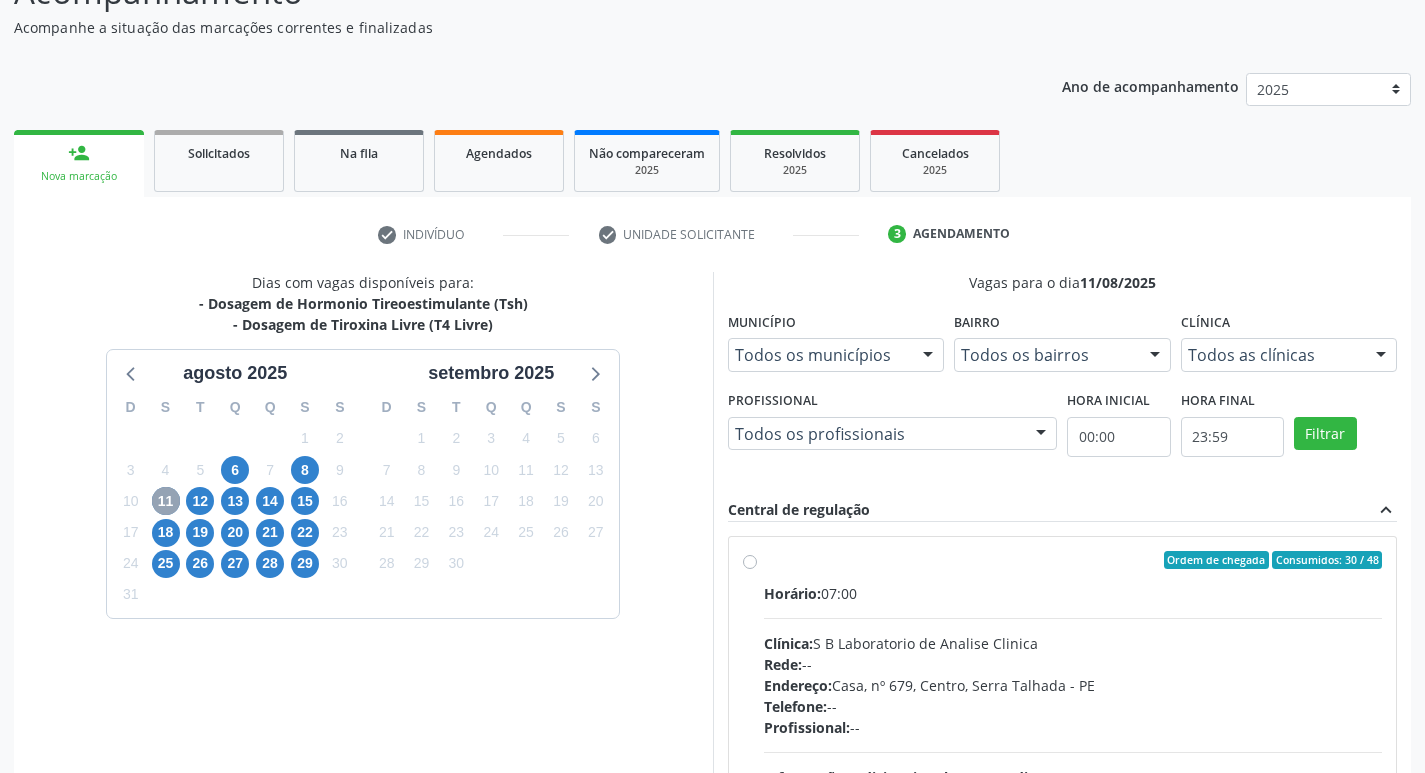 scroll, scrollTop: 218, scrollLeft: 0, axis: vertical 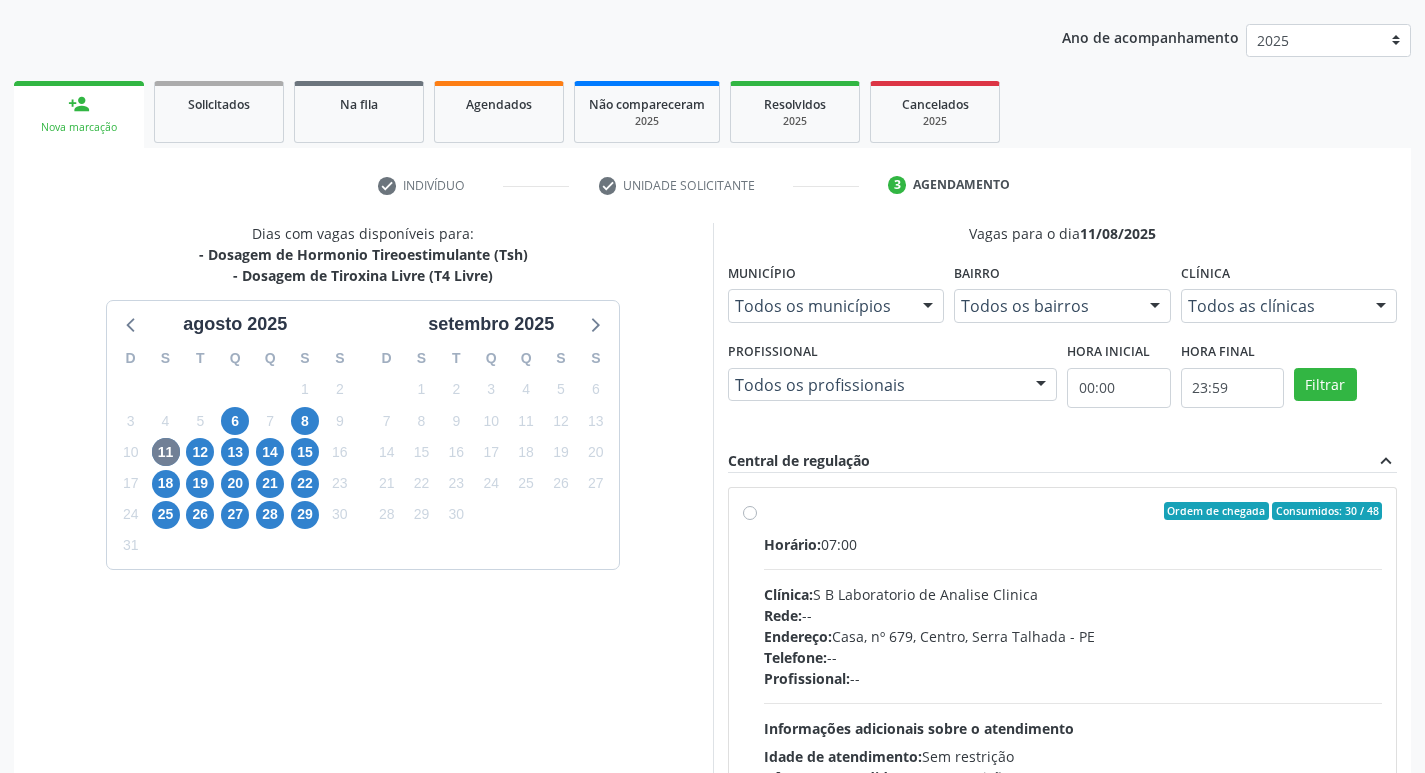 click on "Ordem de chegada
Consumidos: 30 / 48
Horário:   07:00
Clínica:  S B Laboratorio de Analise Clinica
Rede:
--
Endereço:   Casa, nº 679, Centro, Serra Talhada - PE
Telefone:   --
Profissional:
--
Informações adicionais sobre o atendimento
Idade de atendimento:
Sem restrição
Gênero(s) atendido(s):
Sem restrição
Informações adicionais:
--" at bounding box center (1073, 655) 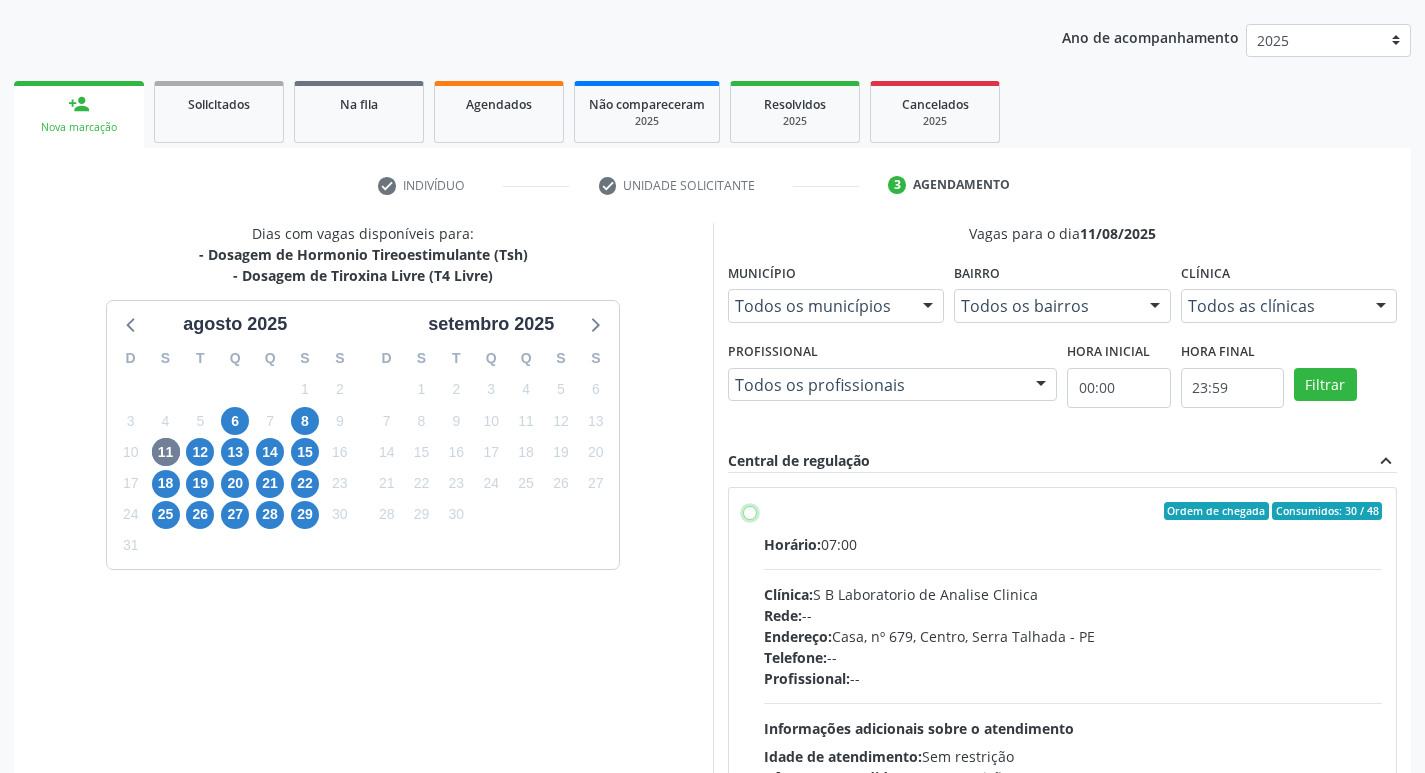 click on "Ordem de chegada
Consumidos: 30 / 48
Horário:   07:00
Clínica:  S B Laboratorio de Analise Clinica
Rede:
--
Endereço:   Casa, nº 679, Centro, Serra Talhada - PE
Telefone:   --
Profissional:
--
Informações adicionais sobre o atendimento
Idade de atendimento:
Sem restrição
Gênero(s) atendido(s):
Sem restrição
Informações adicionais:
--" at bounding box center (750, 511) 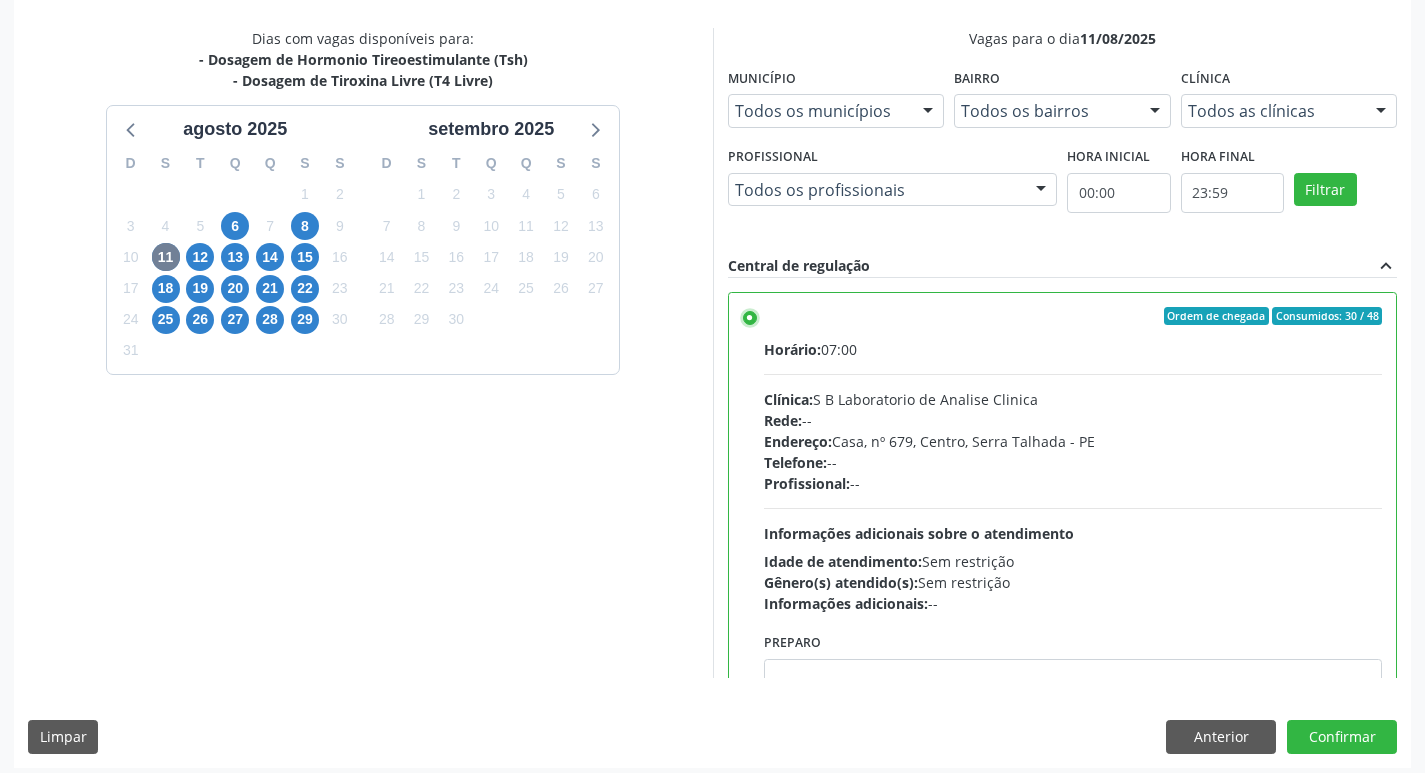 scroll, scrollTop: 422, scrollLeft: 0, axis: vertical 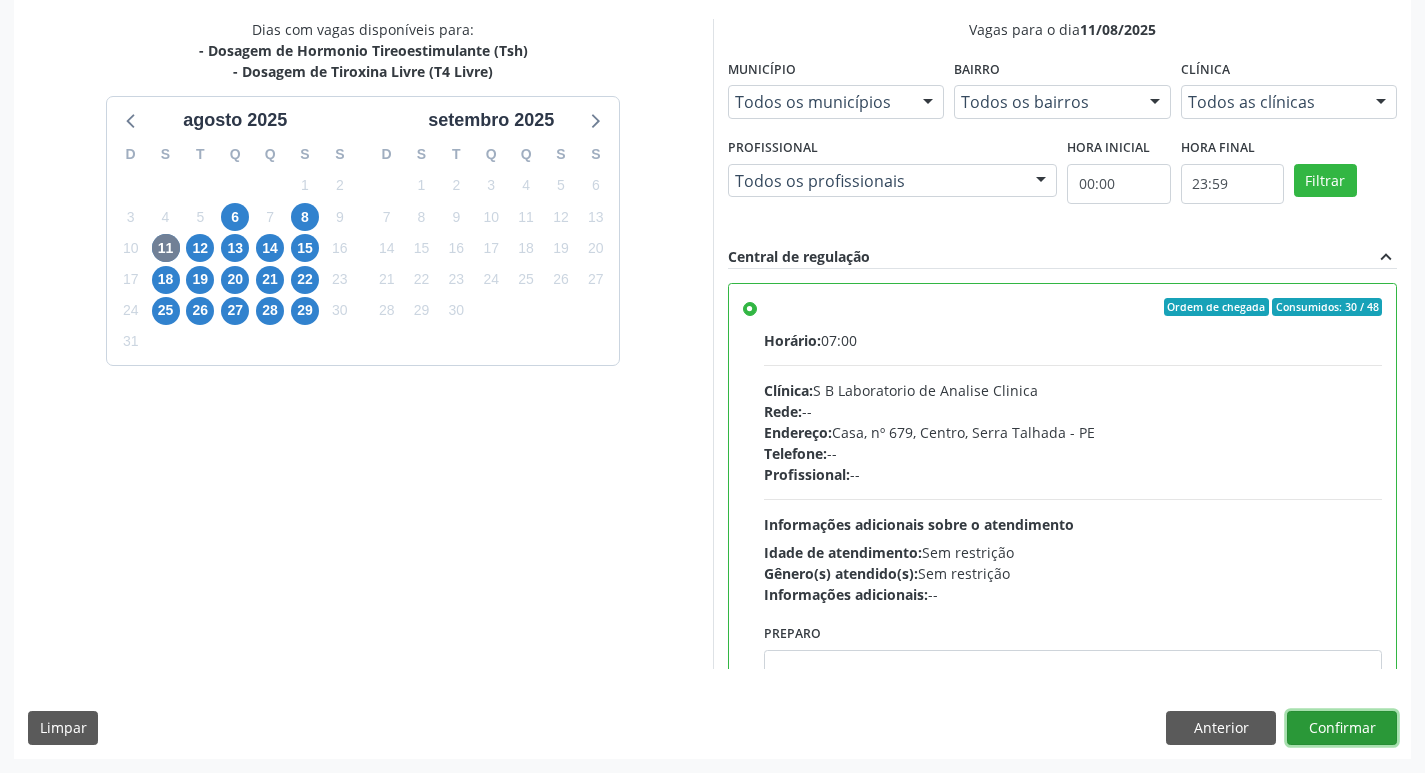 click on "Confirmar" at bounding box center [1342, 728] 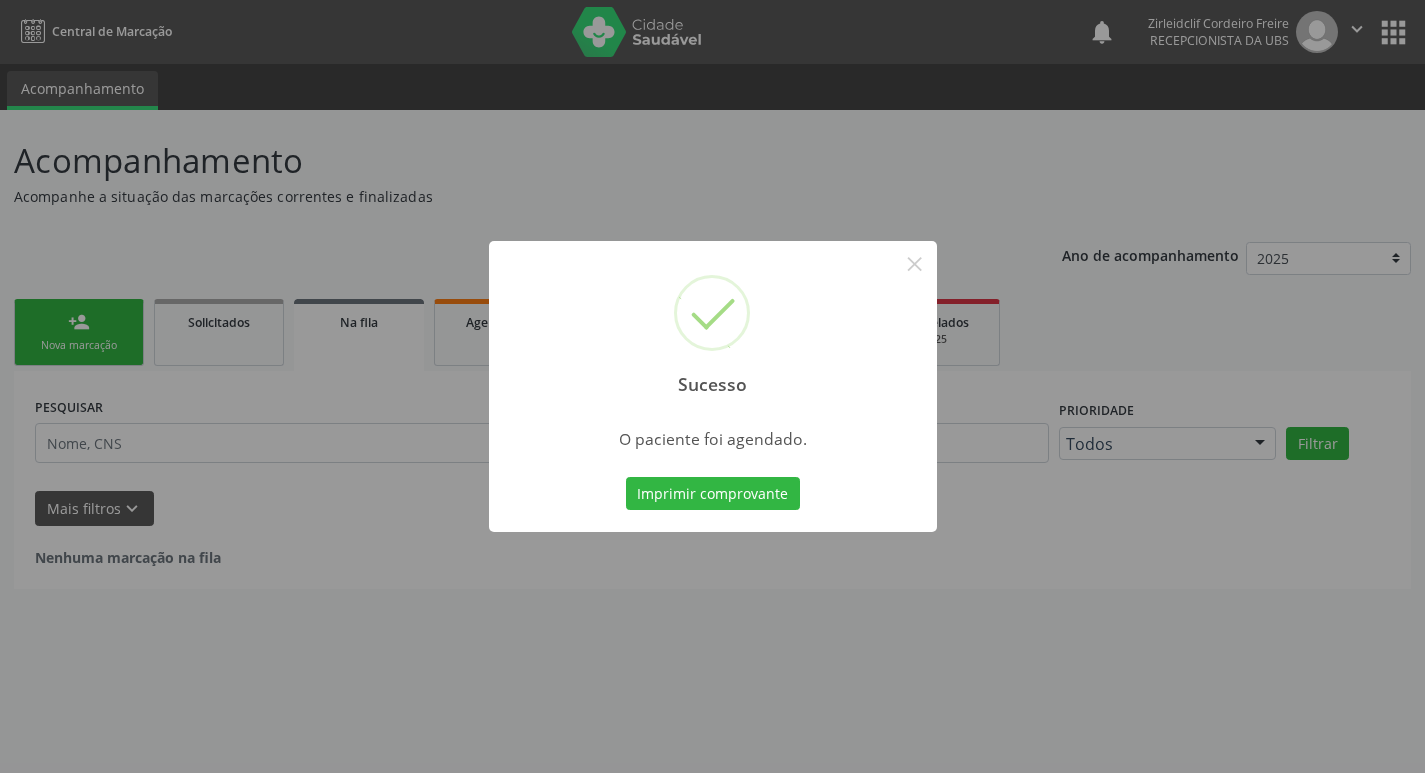 scroll, scrollTop: 0, scrollLeft: 0, axis: both 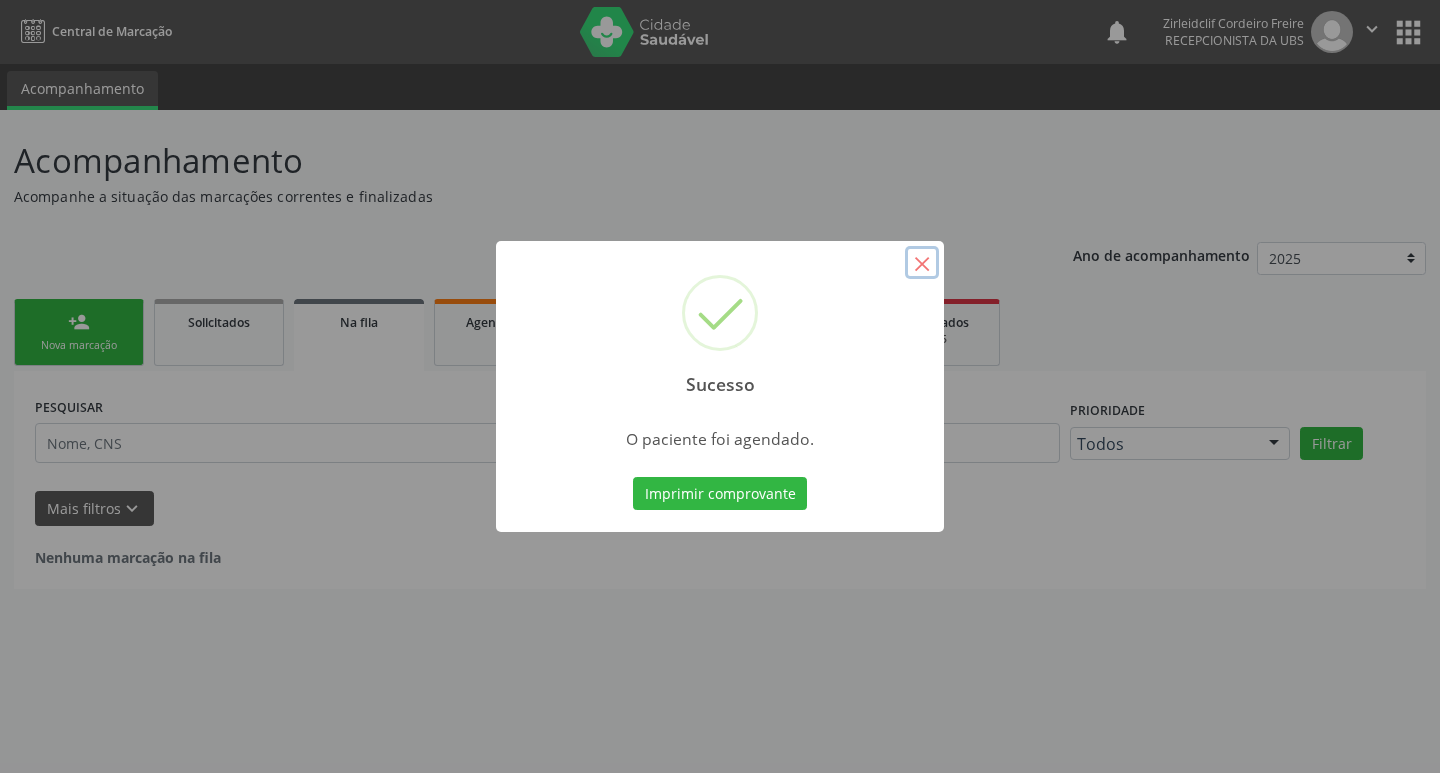 click on "×" at bounding box center [922, 263] 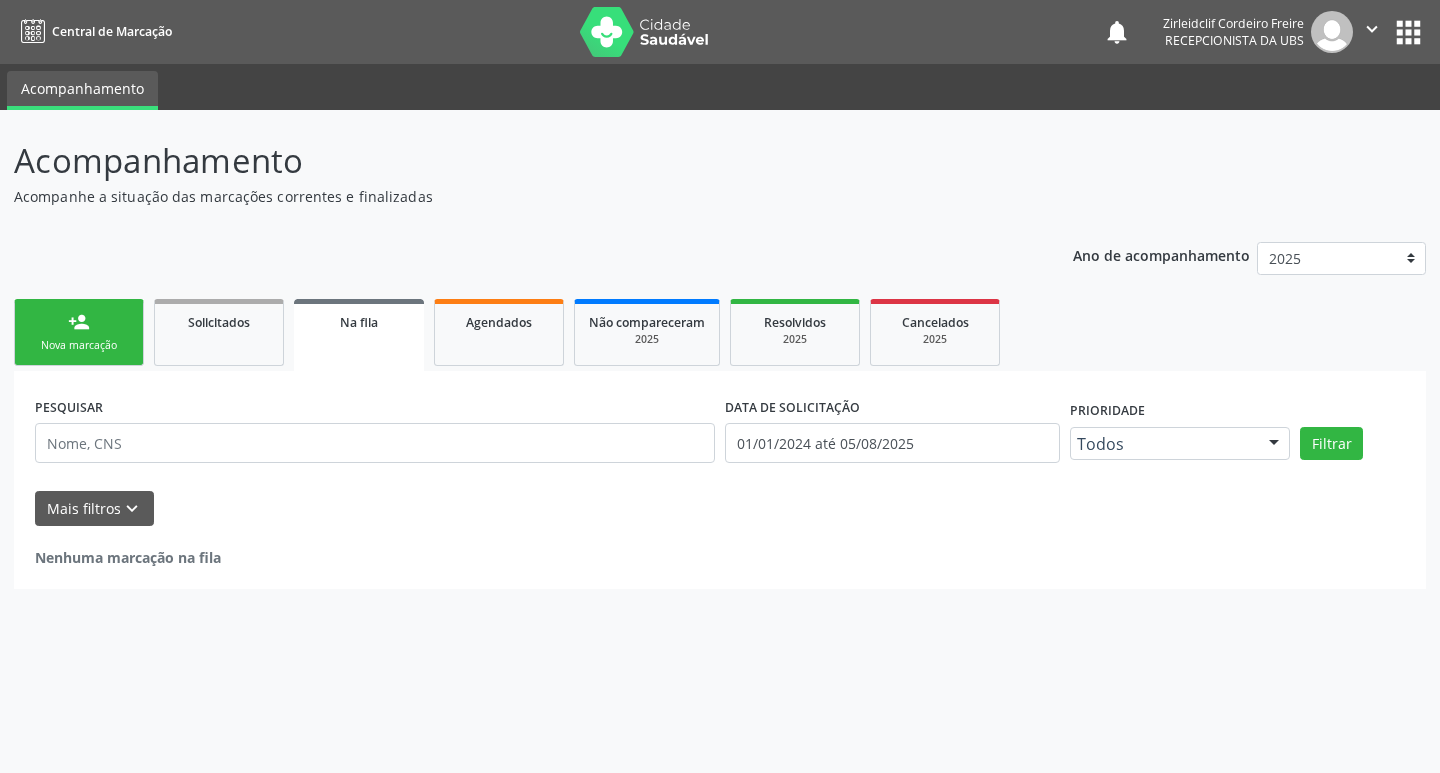 click on "Nova marcação" at bounding box center [79, 345] 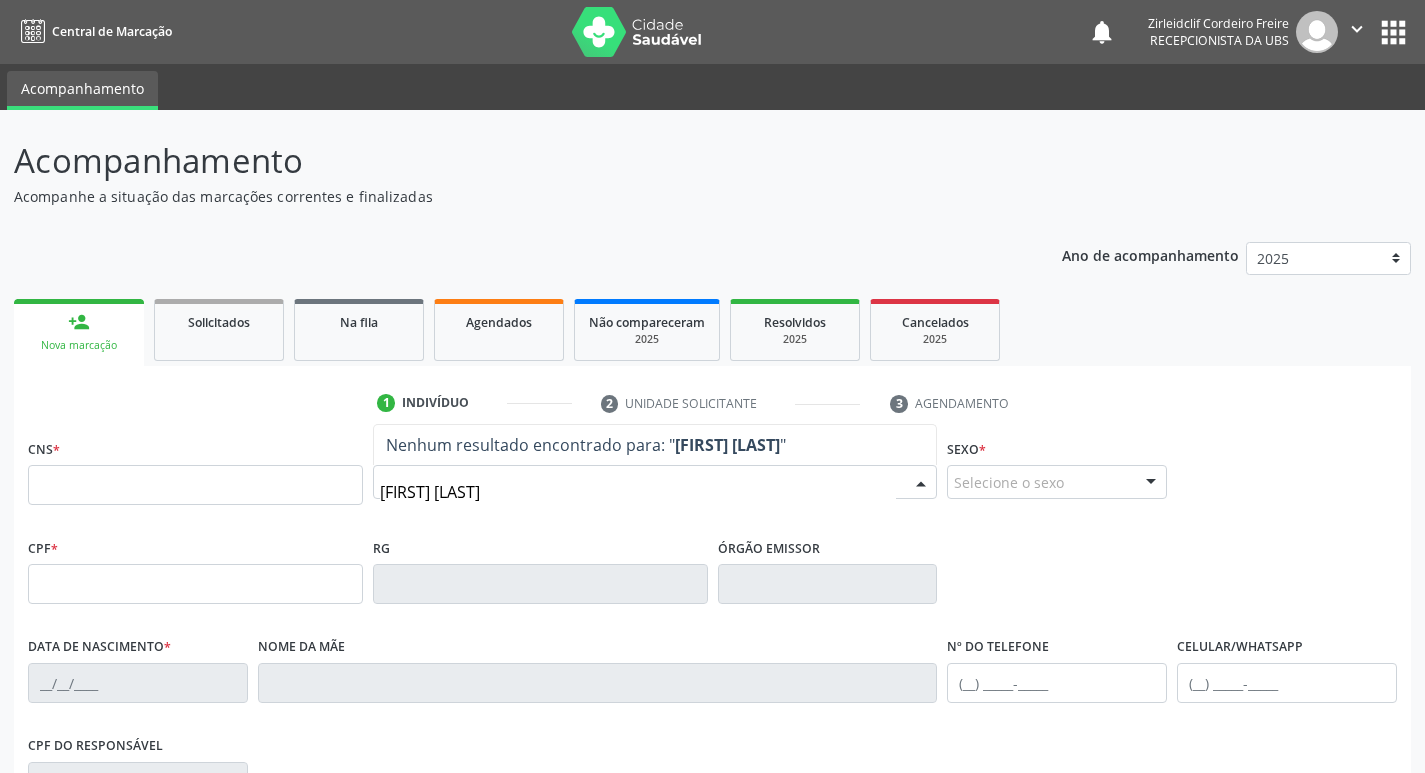 type on "noeme custodio" 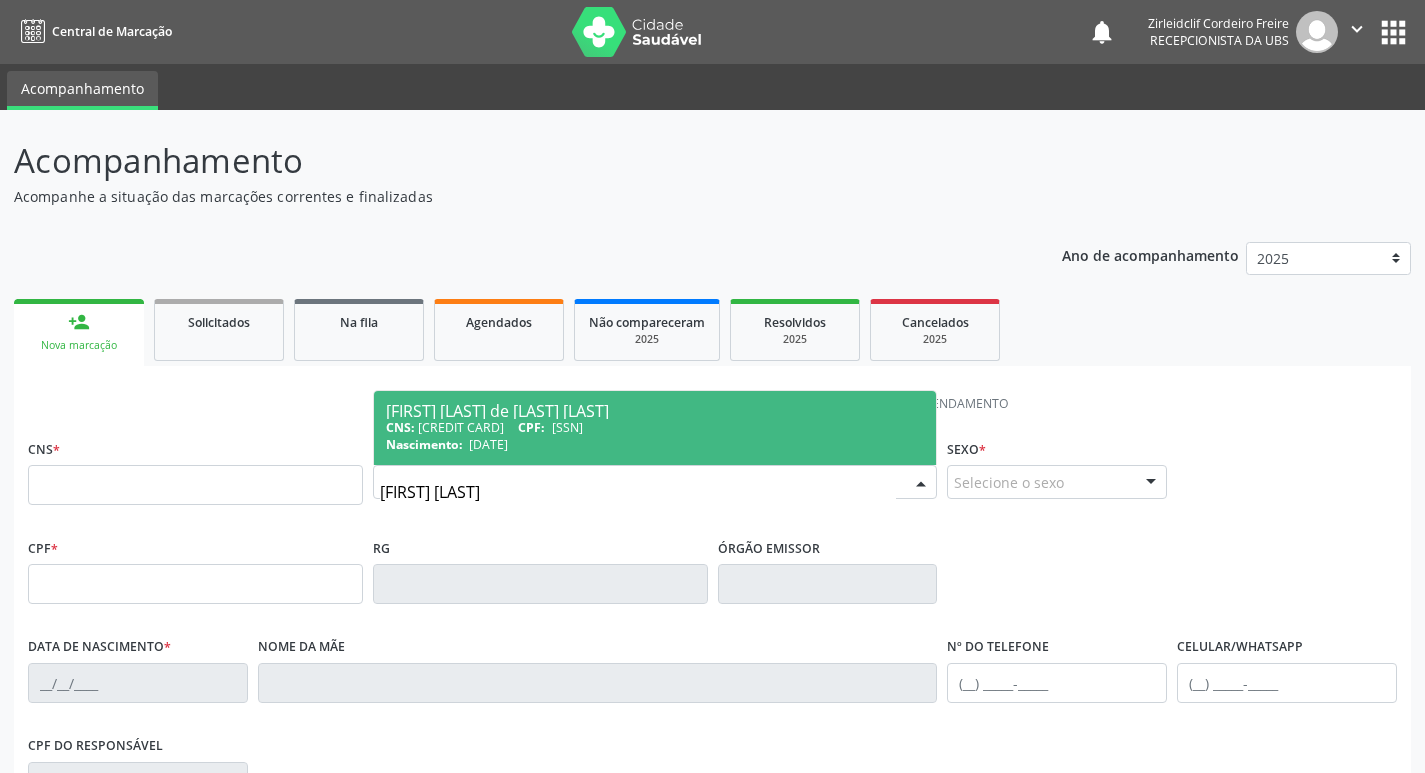 click on "CNS:
898 0034 3253 8091
CPF:
046.209.164-39" at bounding box center [655, 427] 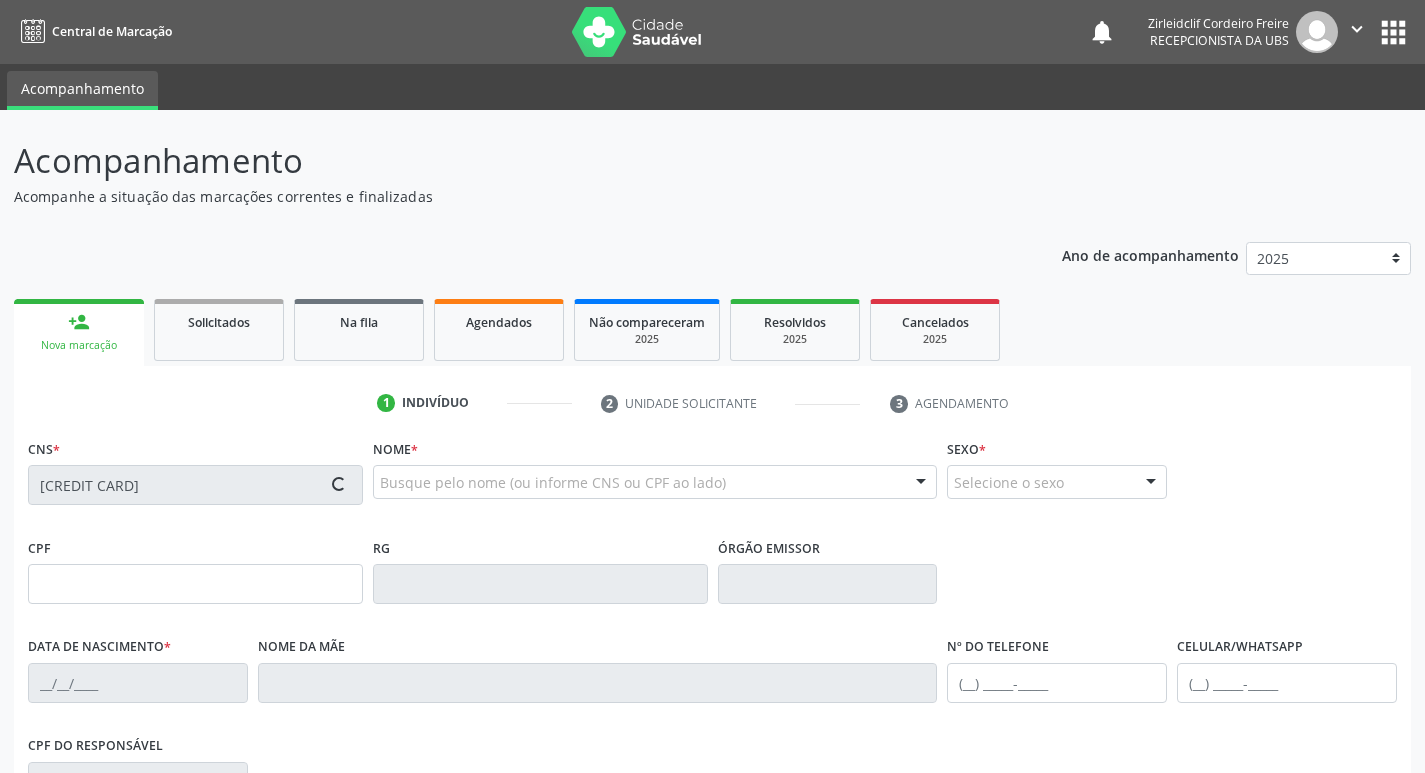type on "046.209.164-39" 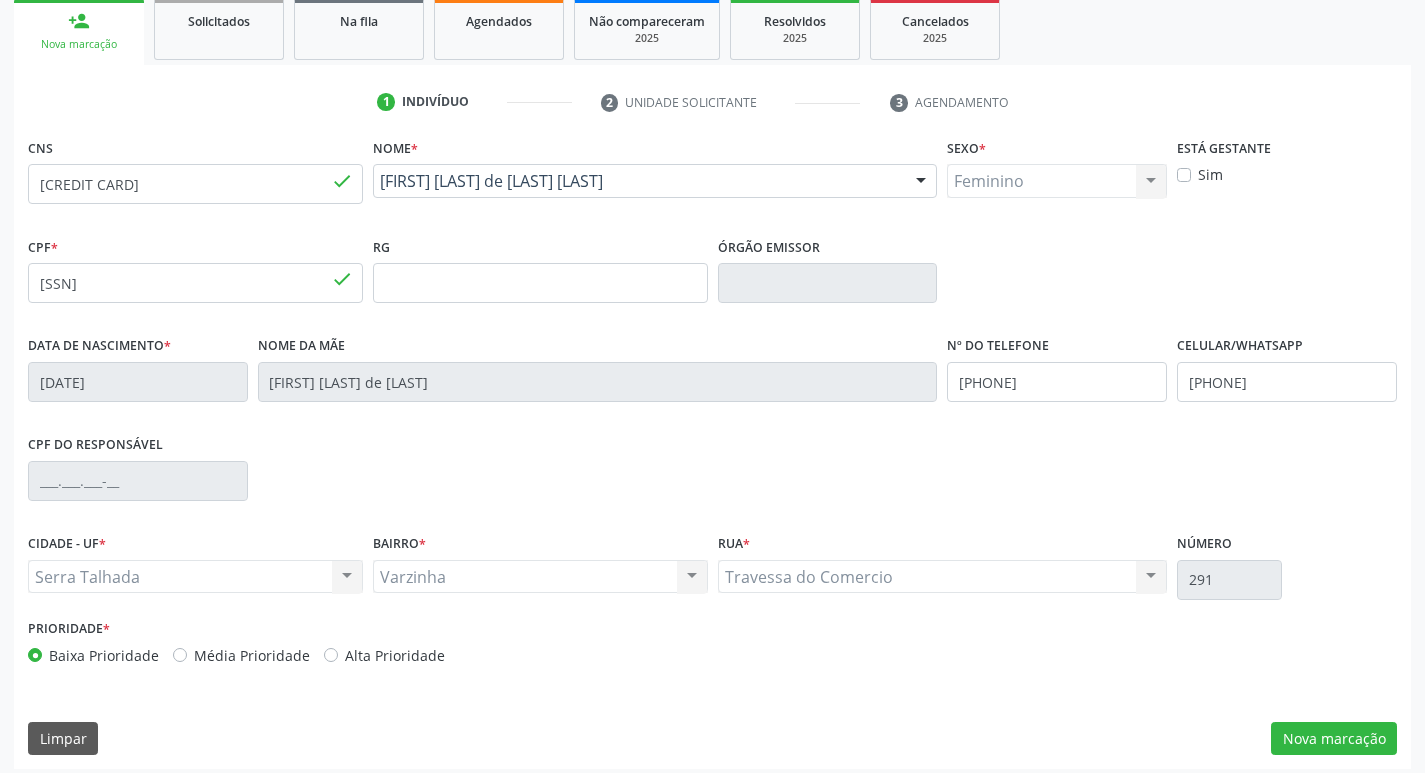 scroll, scrollTop: 311, scrollLeft: 0, axis: vertical 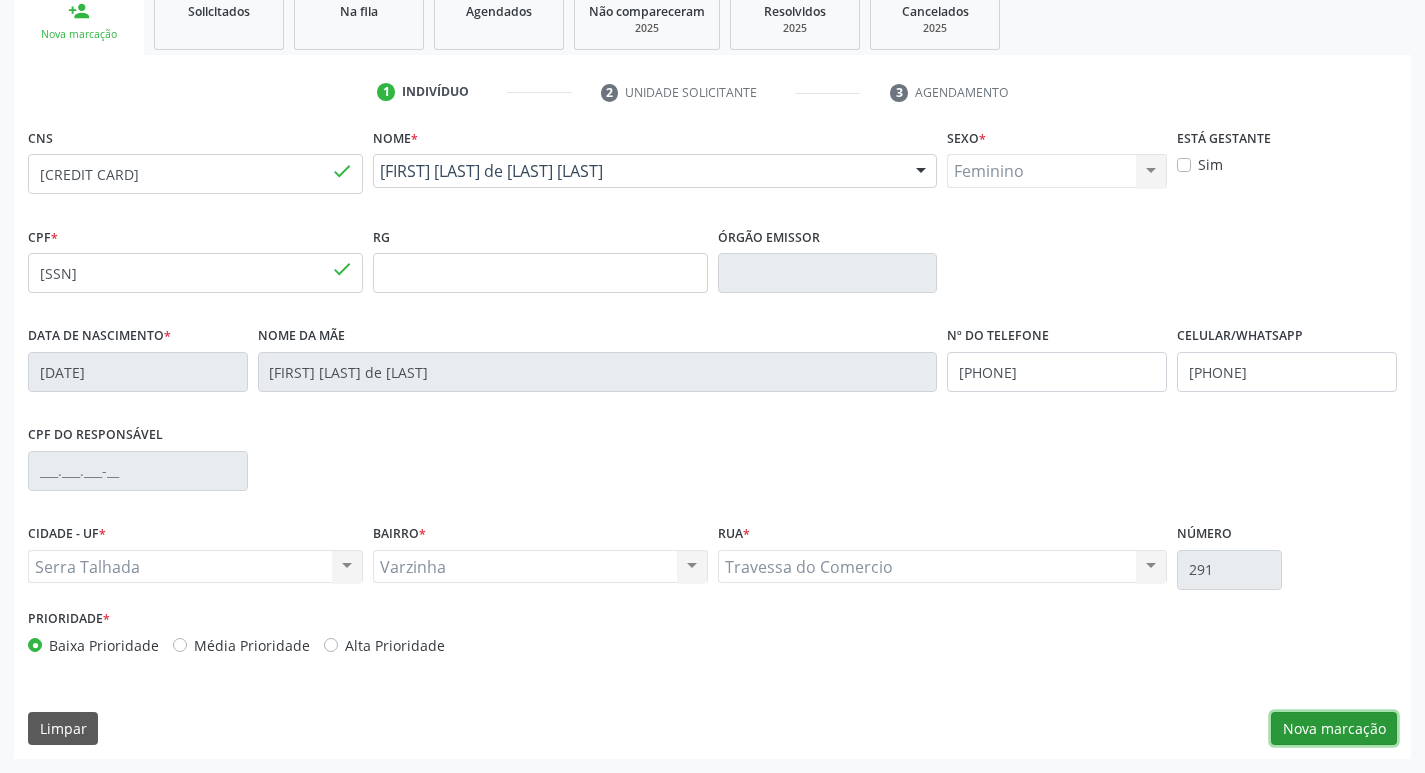 click on "Nova marcação" at bounding box center (1334, 729) 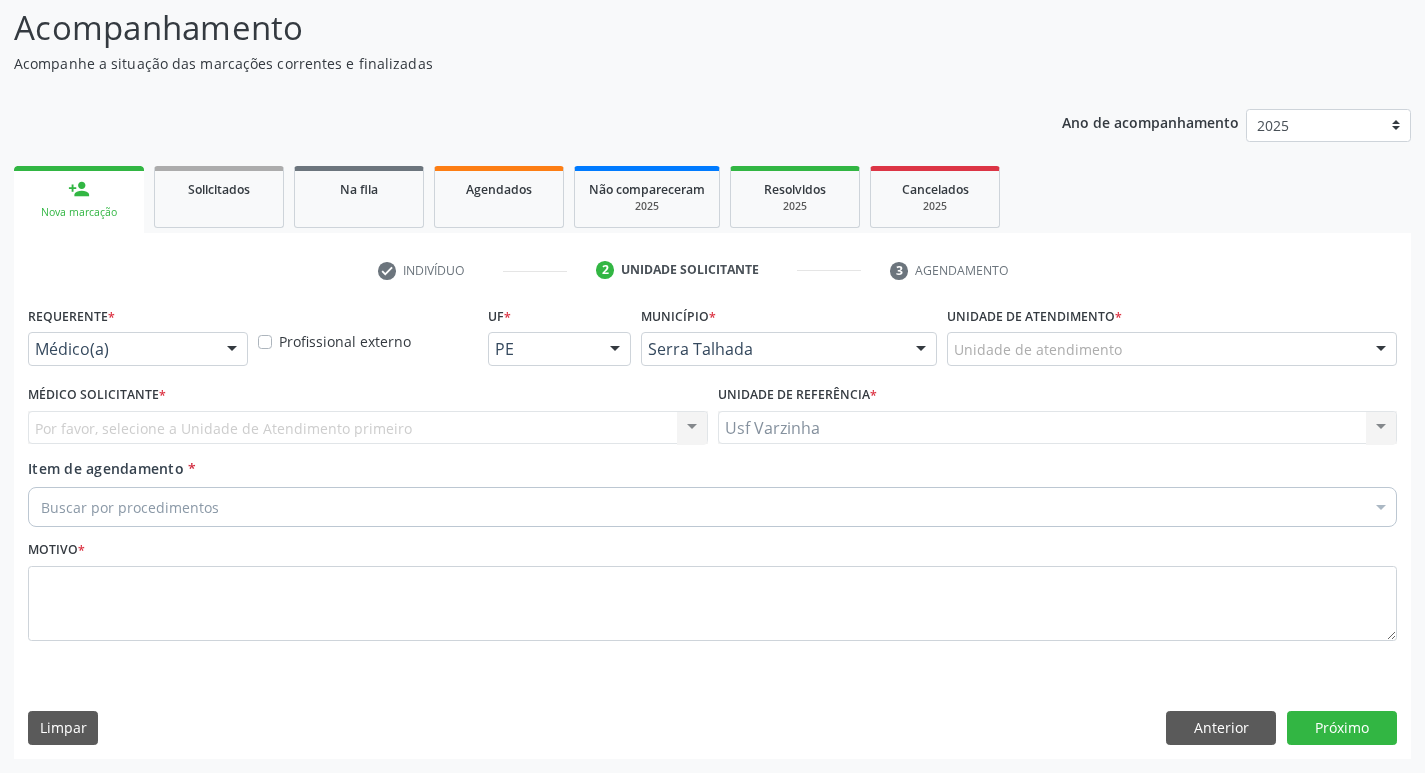 scroll, scrollTop: 133, scrollLeft: 0, axis: vertical 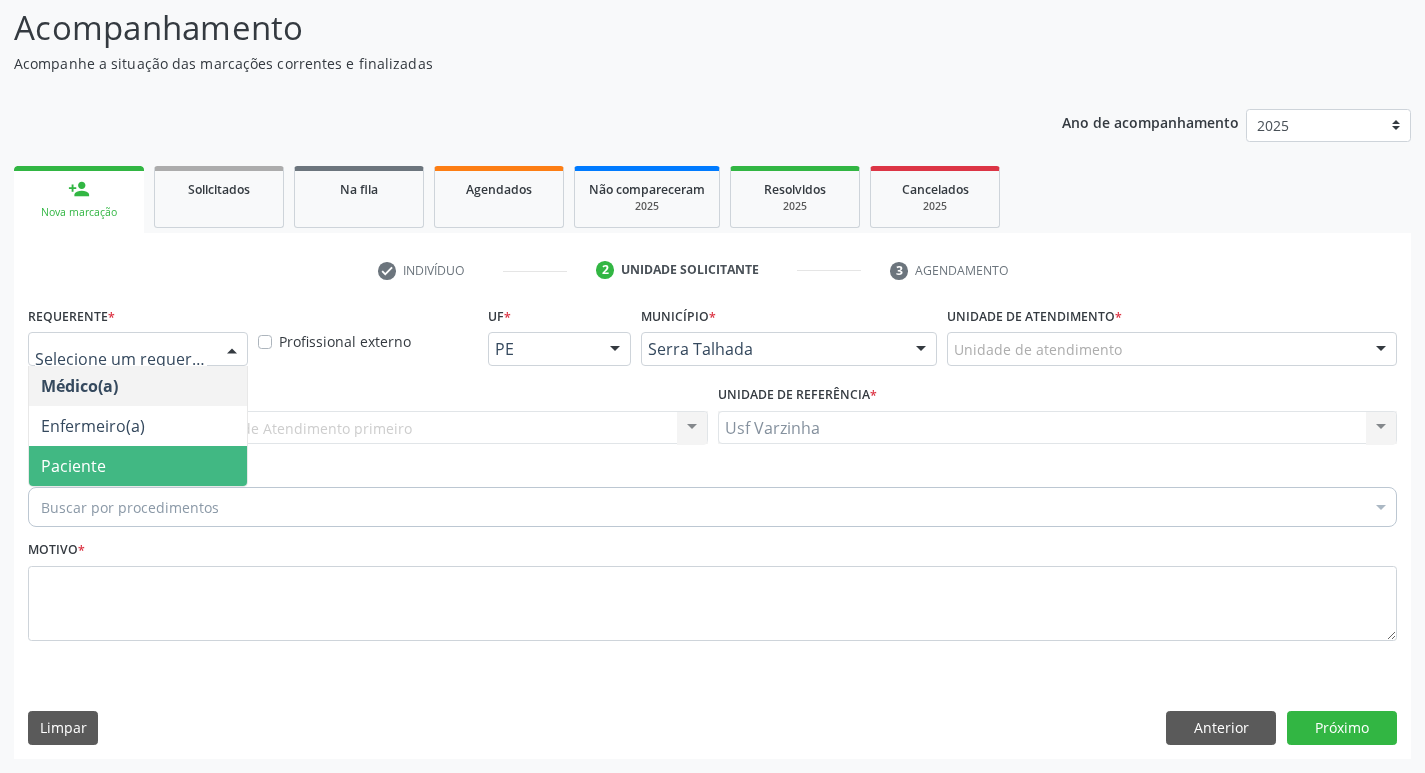 click on "Paciente" at bounding box center (138, 466) 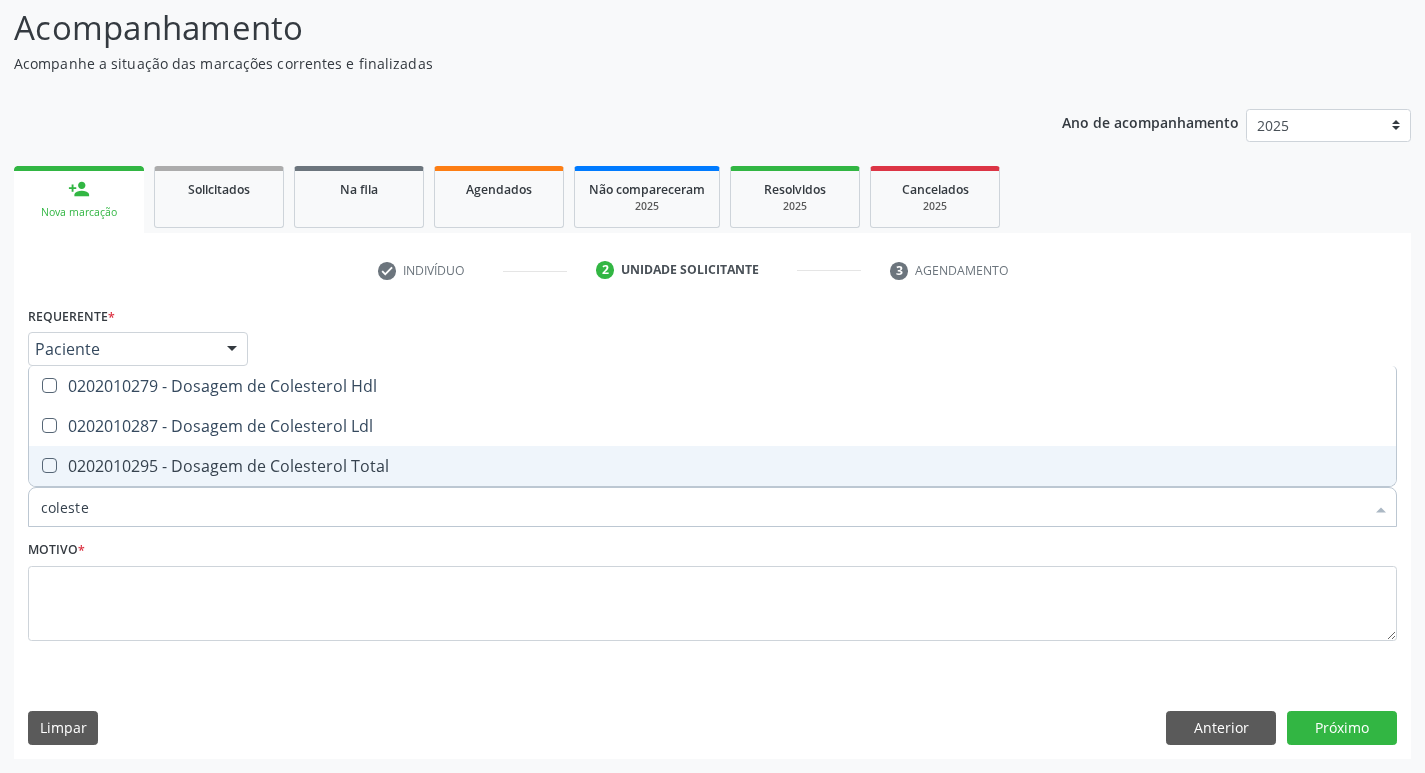 type on "colester" 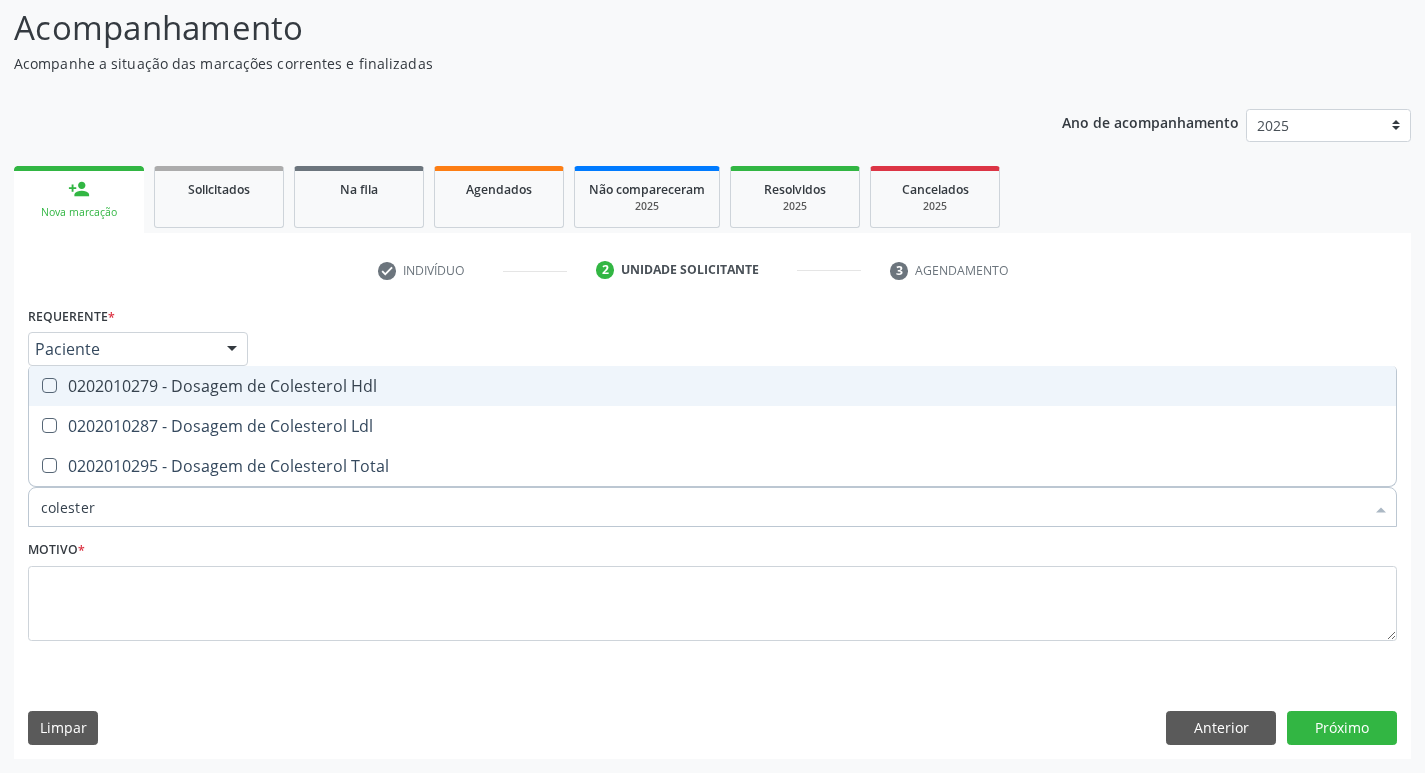 drag, startPoint x: 208, startPoint y: 381, endPoint x: 205, endPoint y: 402, distance: 21.213203 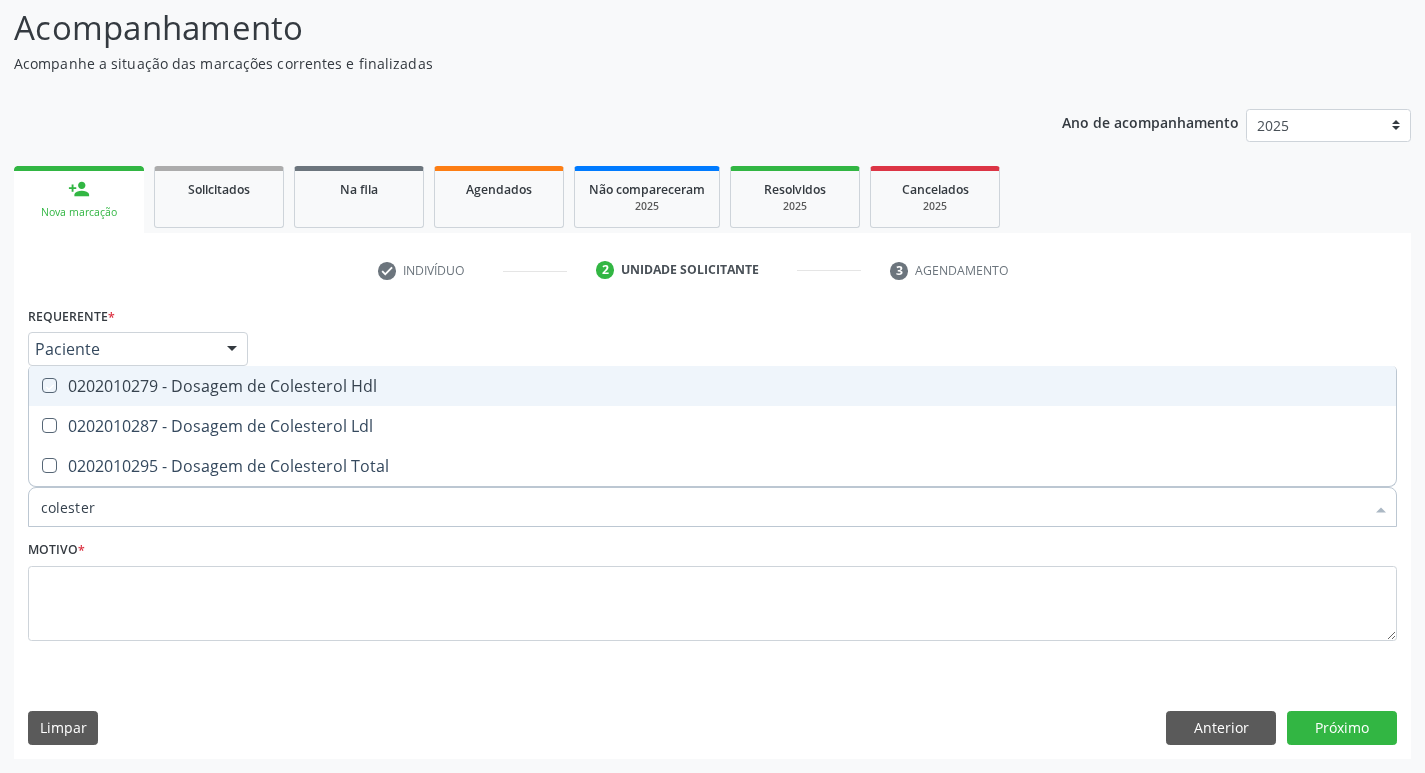 checkbox on "true" 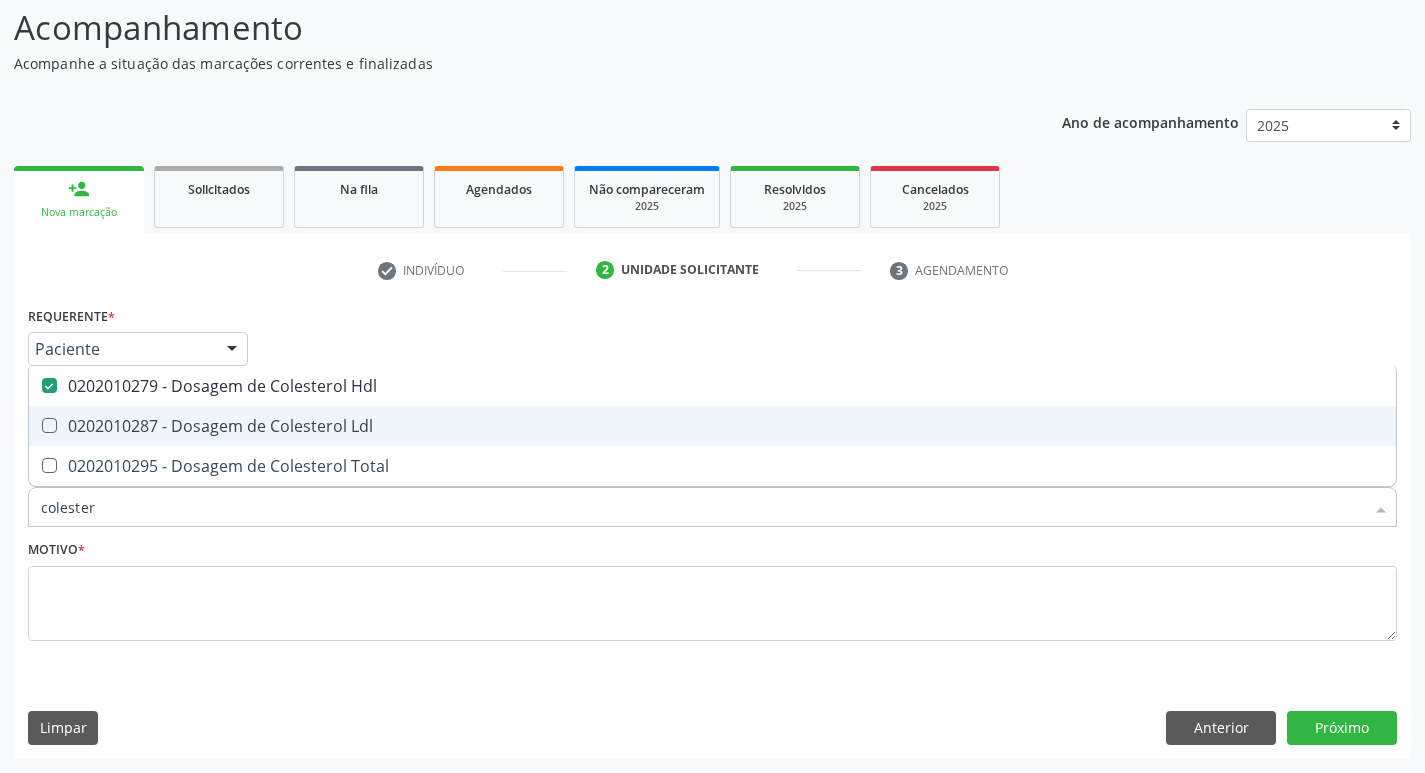 click on "0202010287 - Dosagem de Colesterol Ldl" at bounding box center [712, 426] 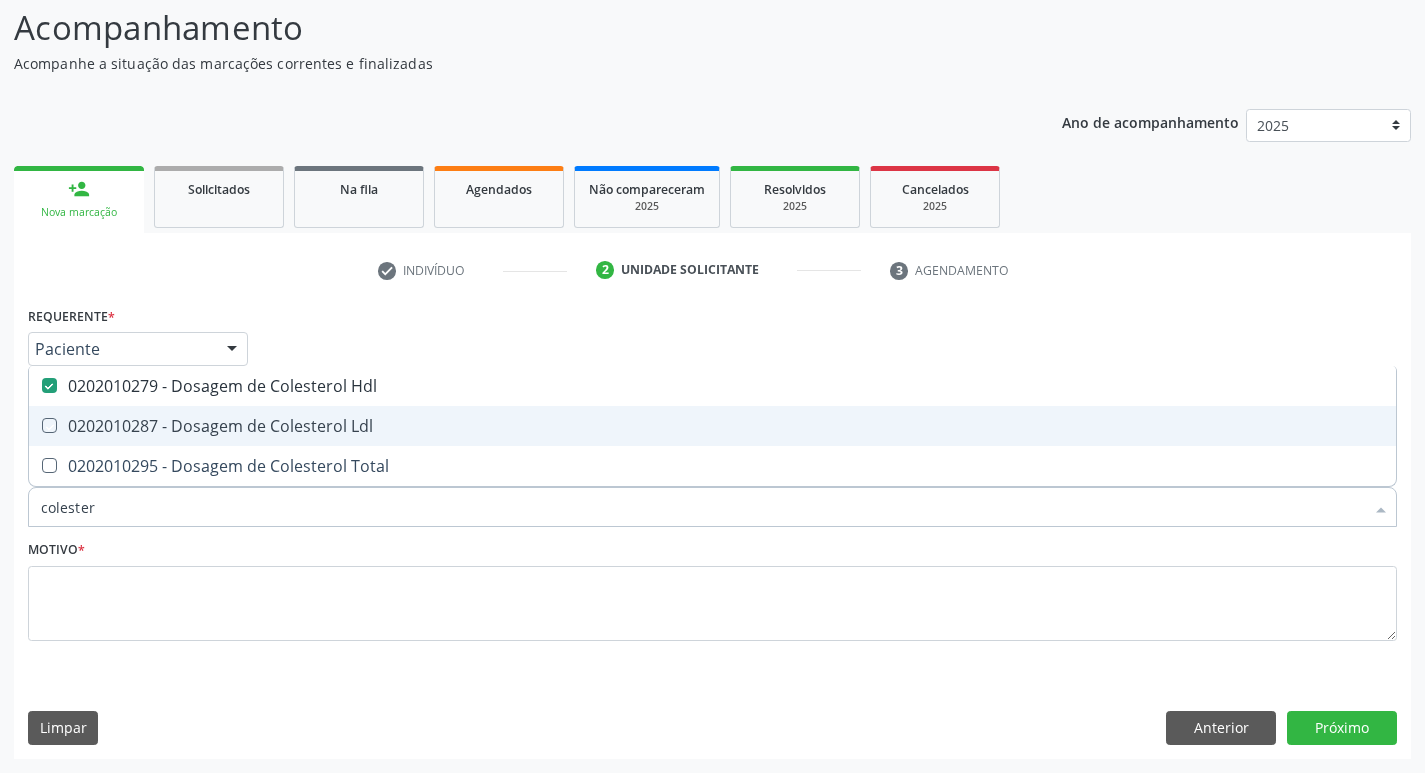 checkbox on "true" 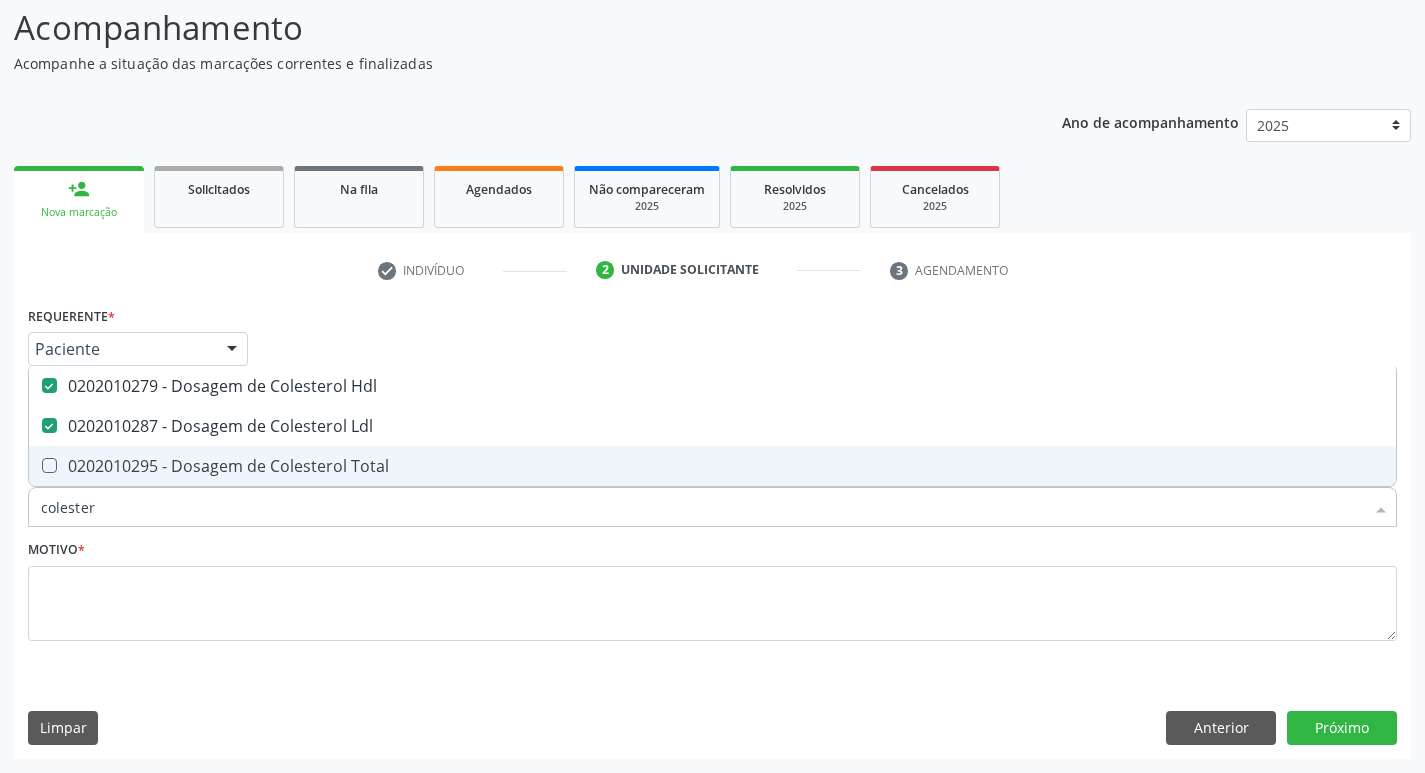 click on "0202010295 - Dosagem de Colesterol Total" at bounding box center (712, 466) 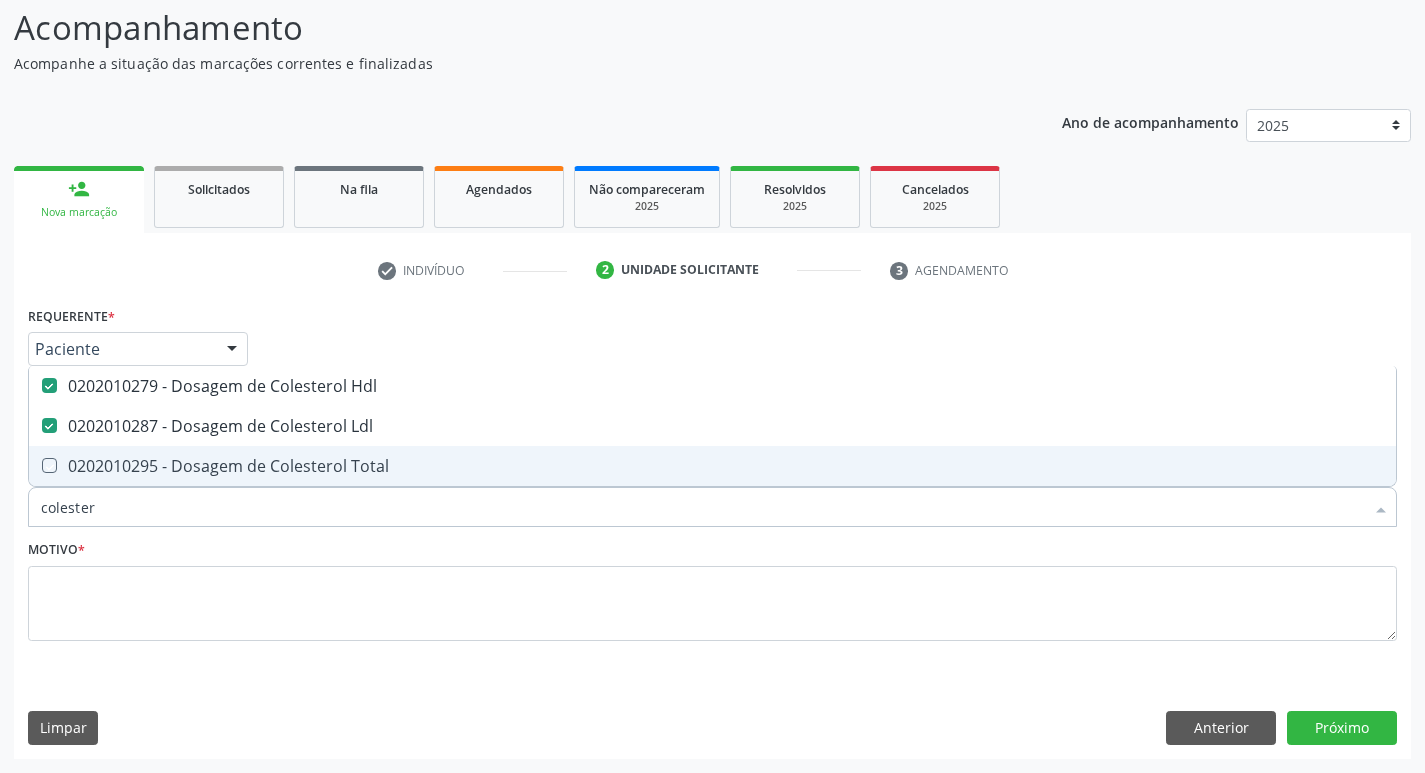 checkbox on "true" 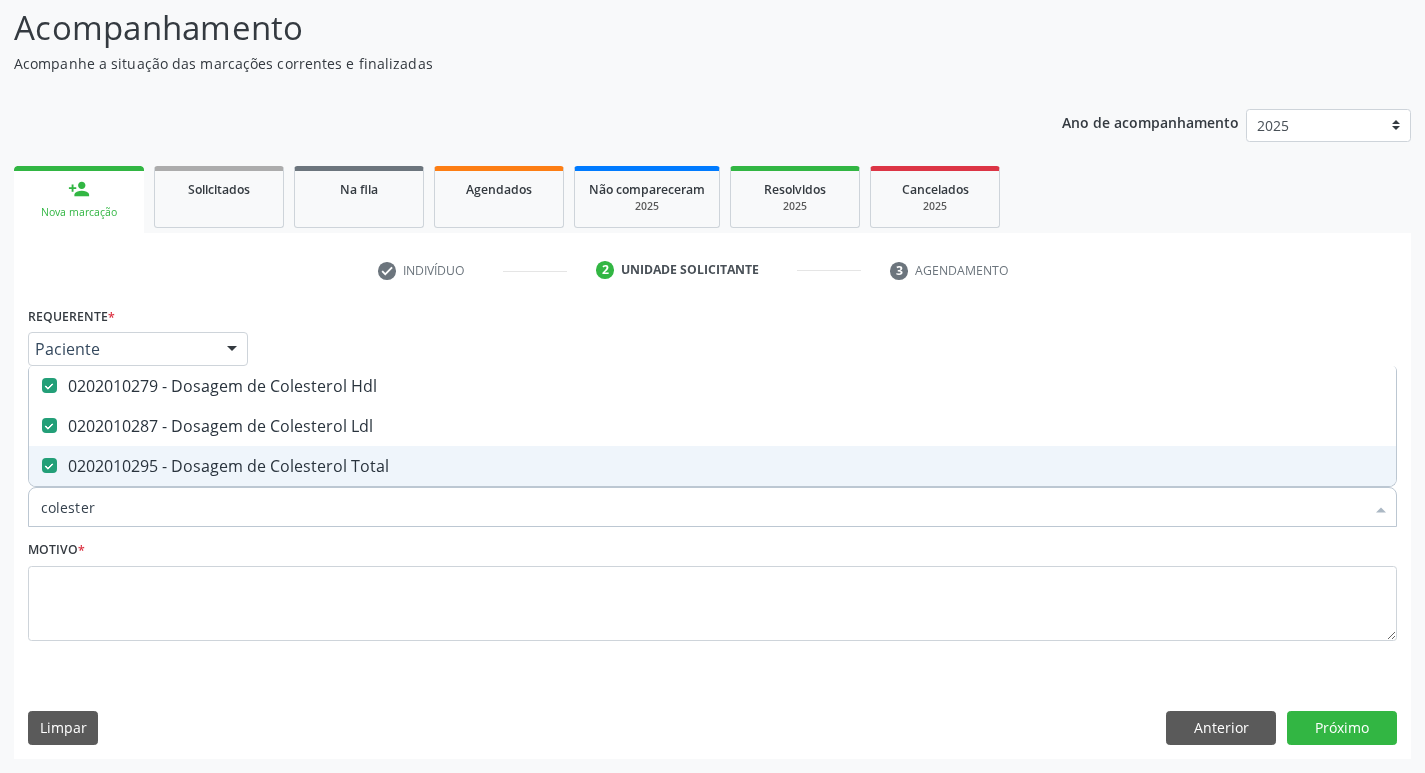 click on "colester" at bounding box center [702, 507] 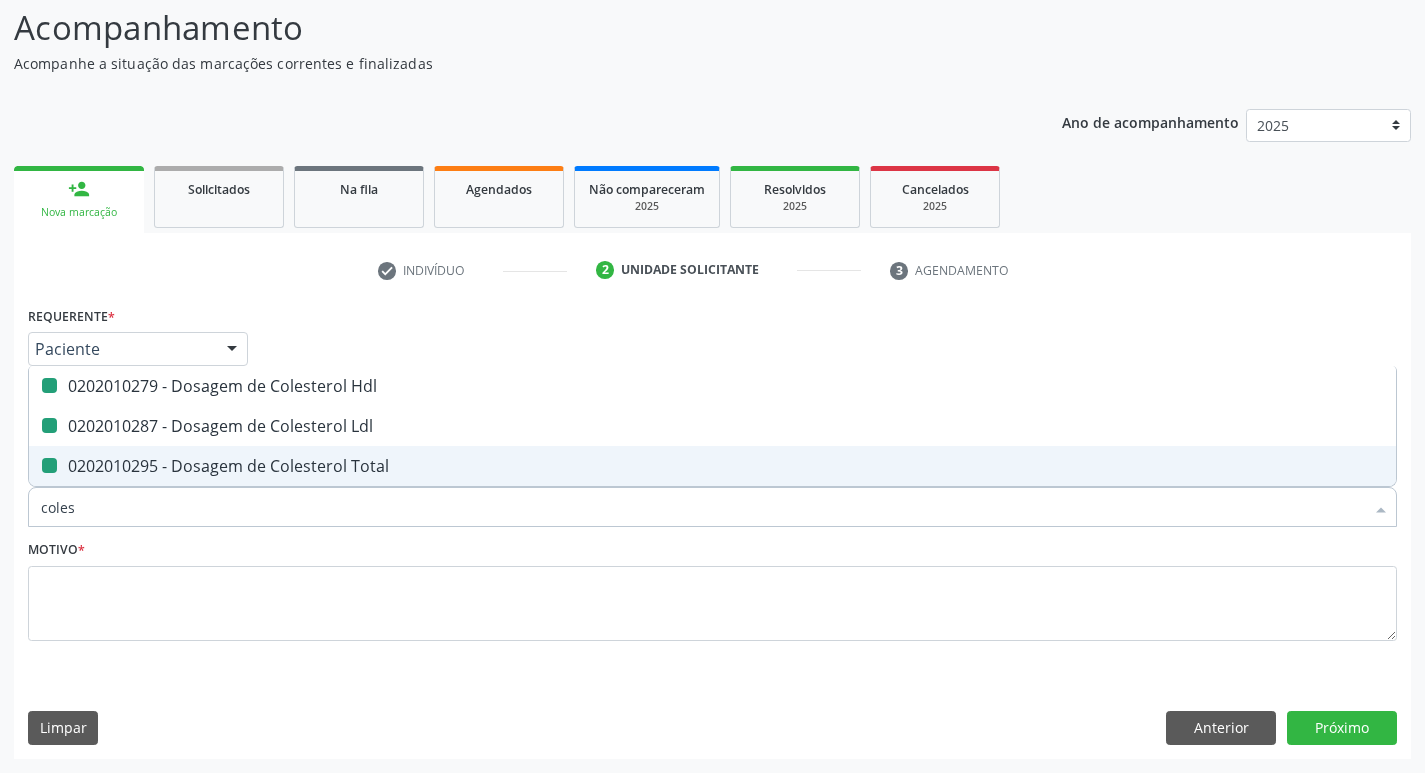 type on "cole" 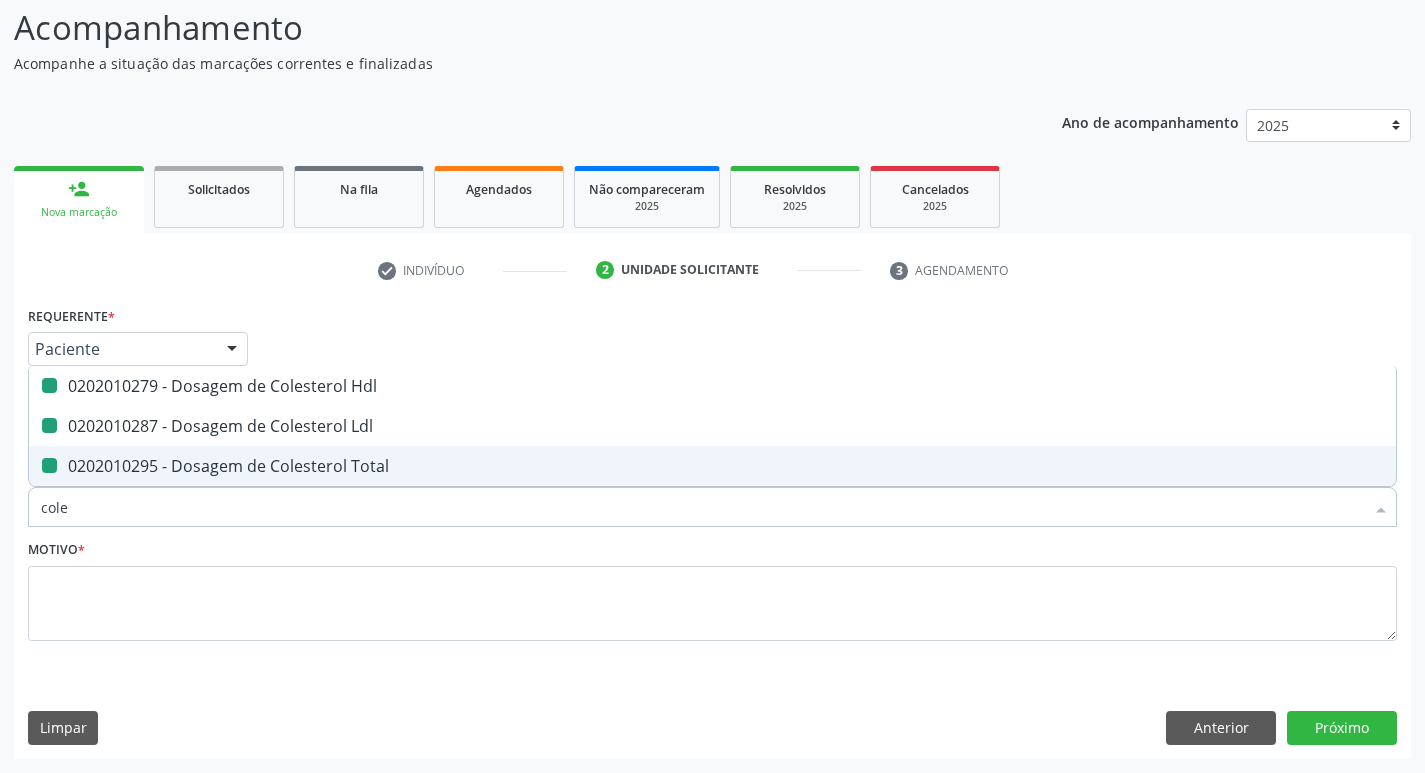 checkbox on "false" 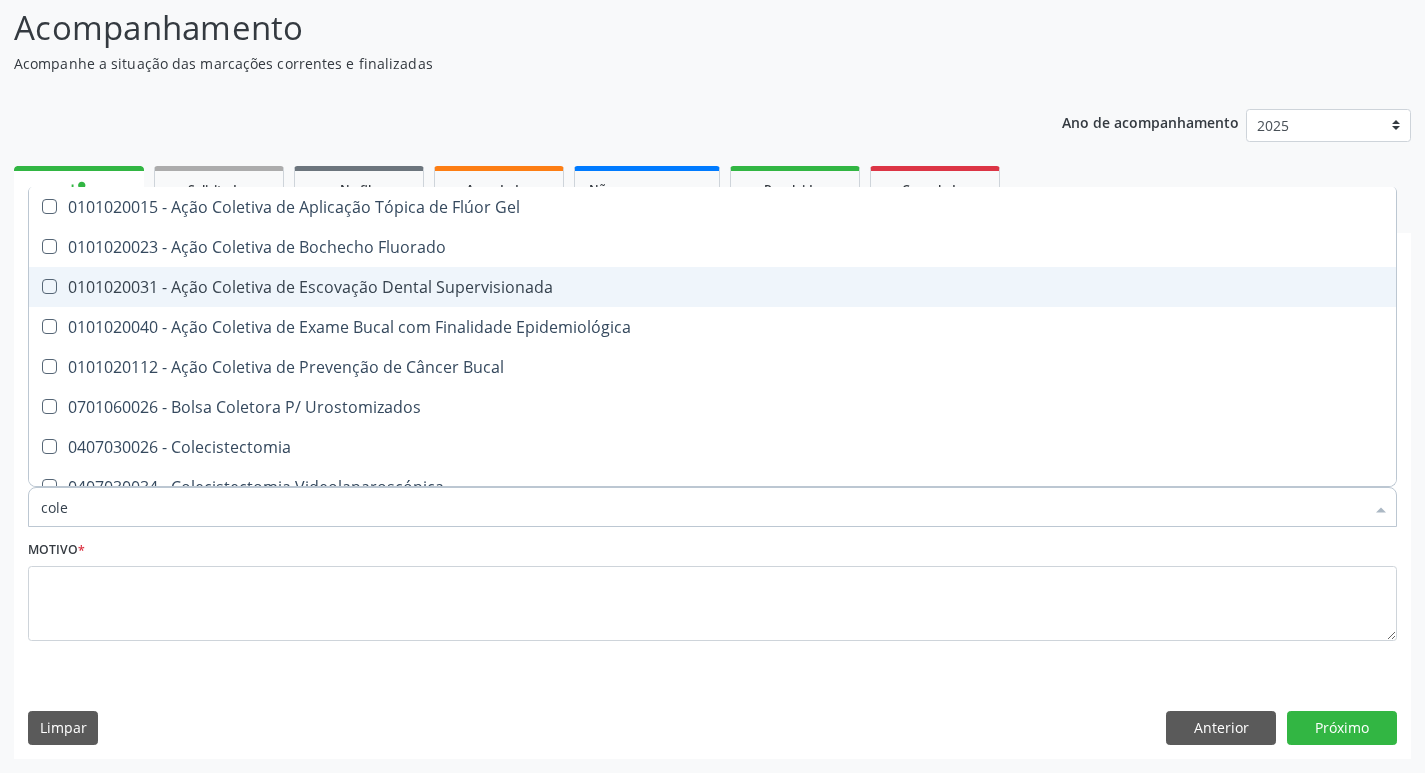 type on "col" 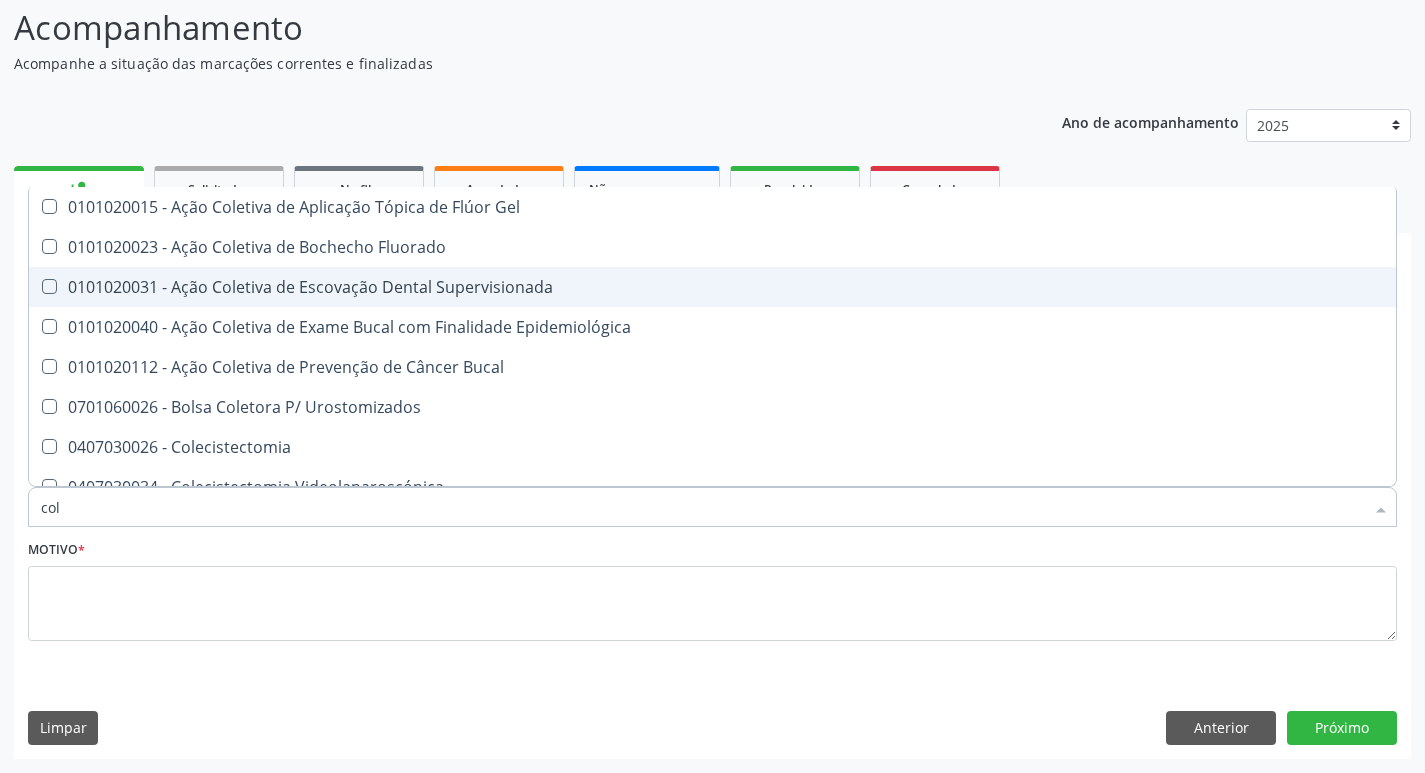 checkbox on "false" 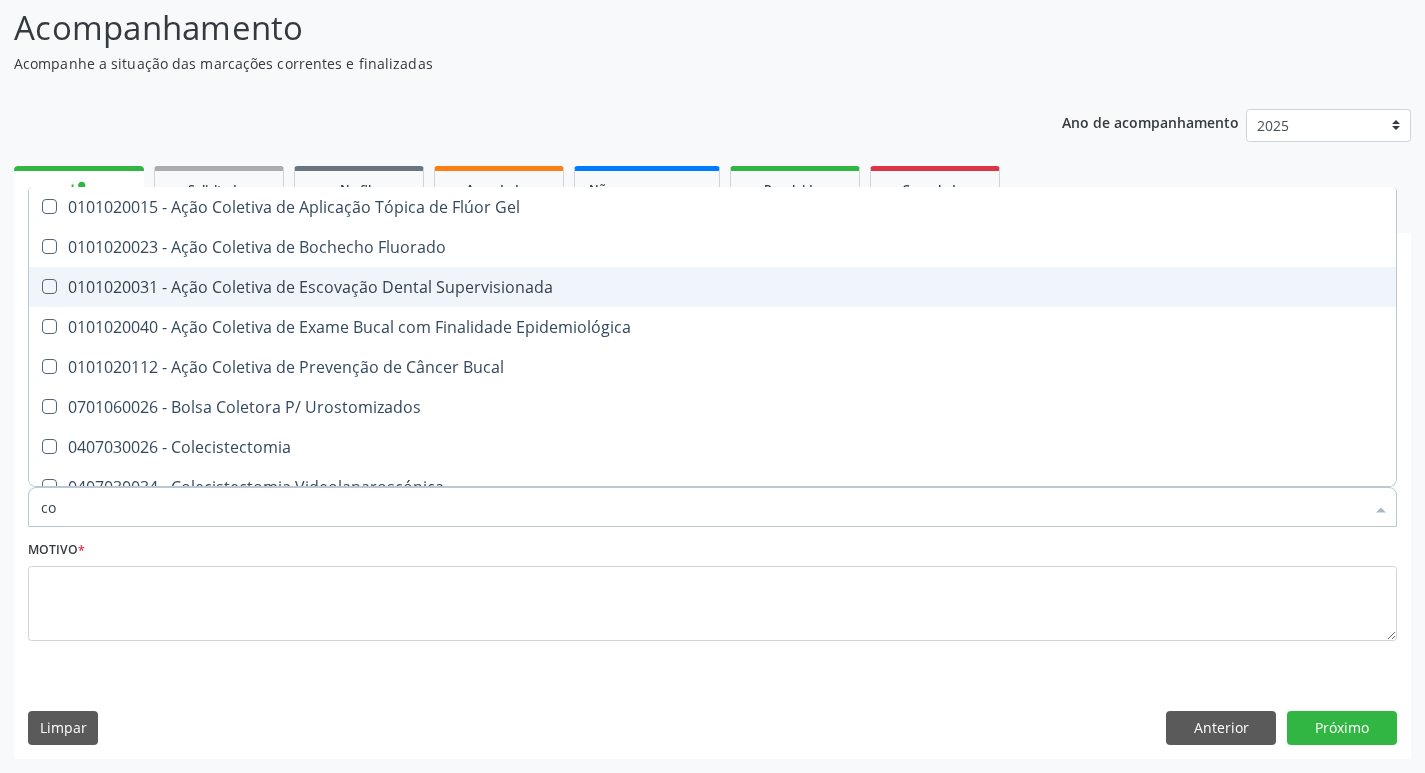 type on "c" 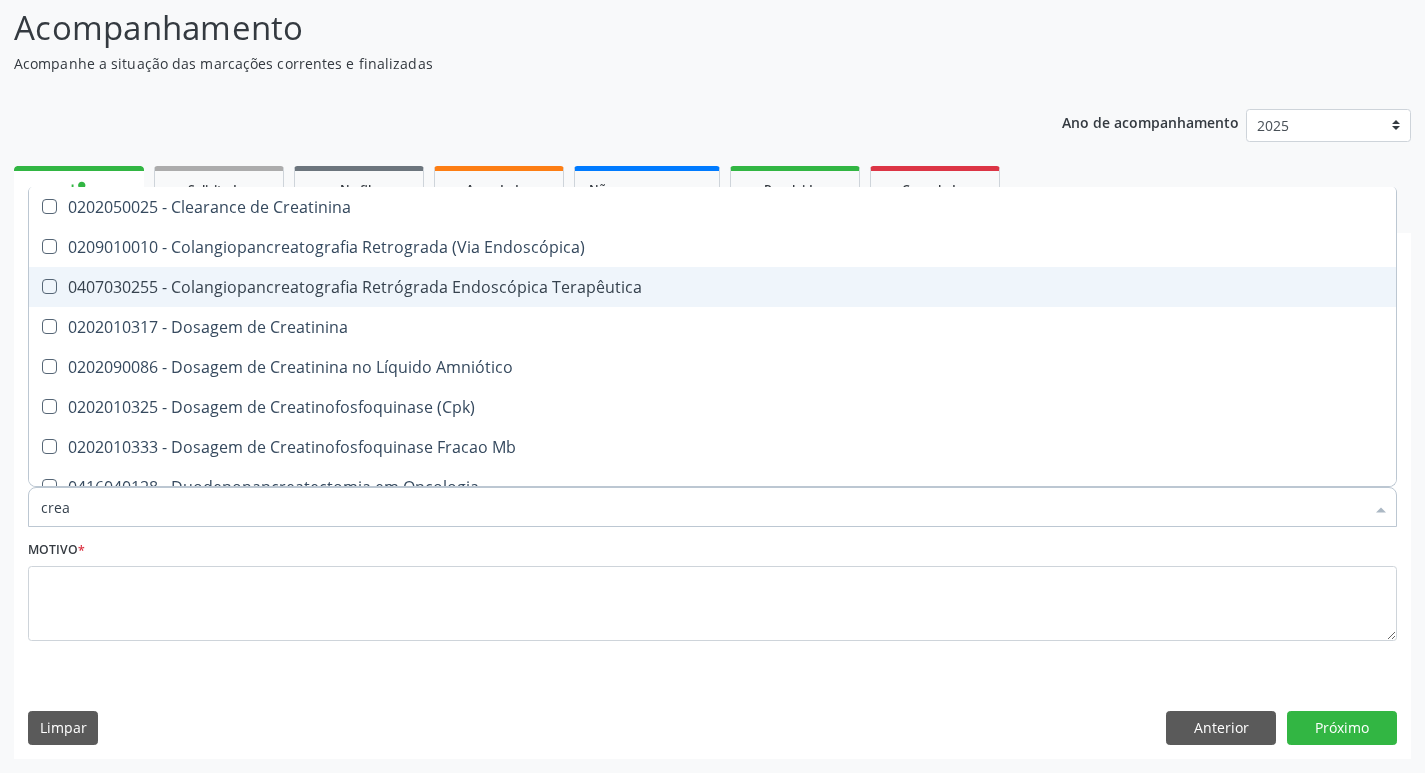 type on "creat" 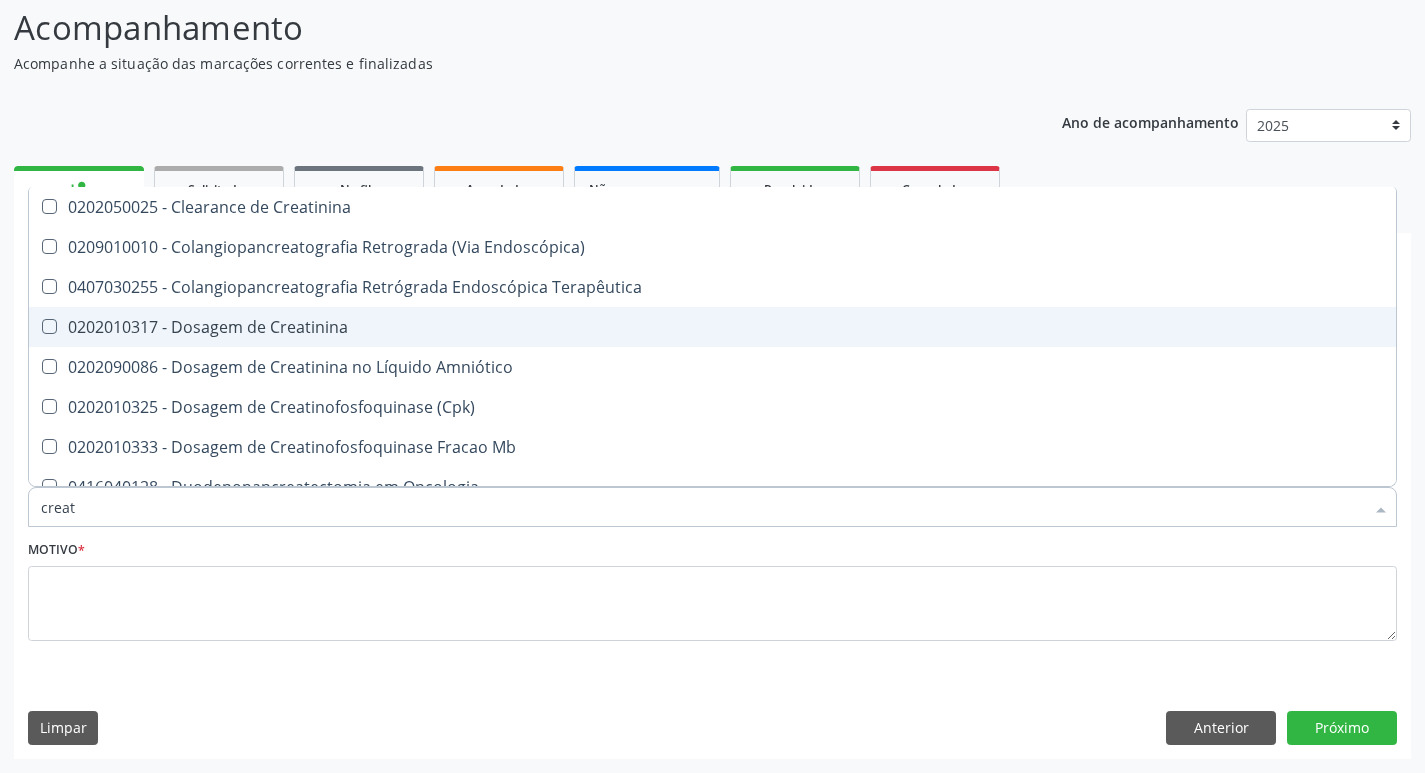 click on "0202010317 - Dosagem de Creatinina" at bounding box center (712, 327) 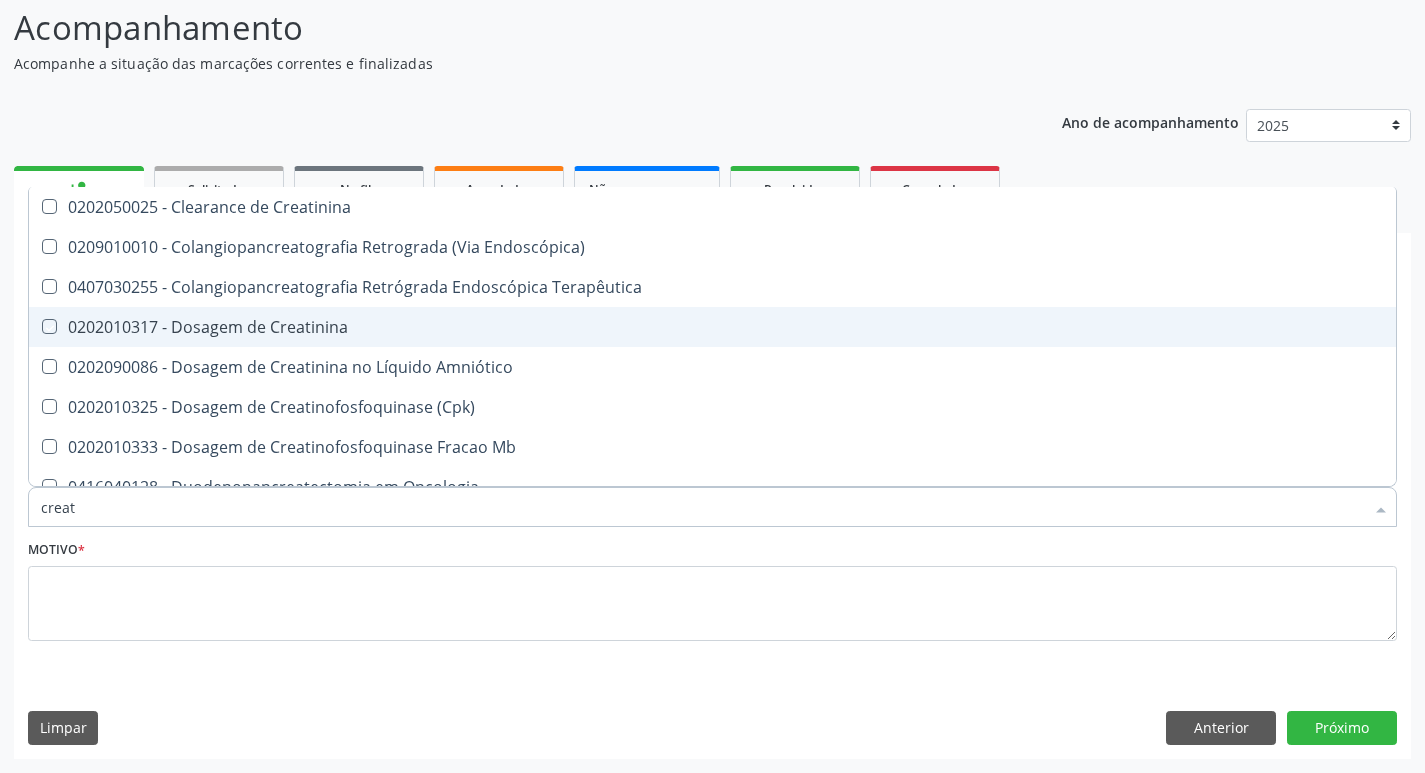 checkbox on "true" 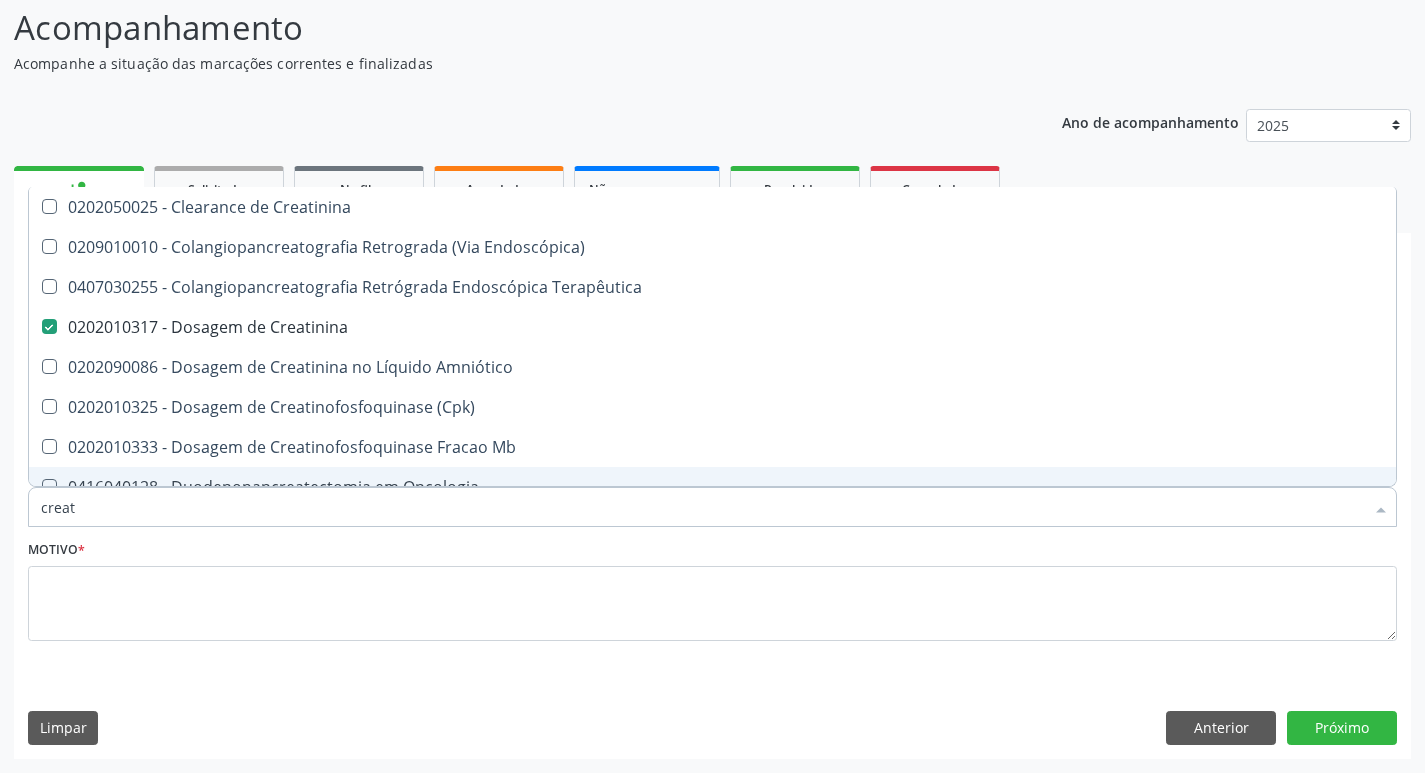 click on "creat" at bounding box center (702, 507) 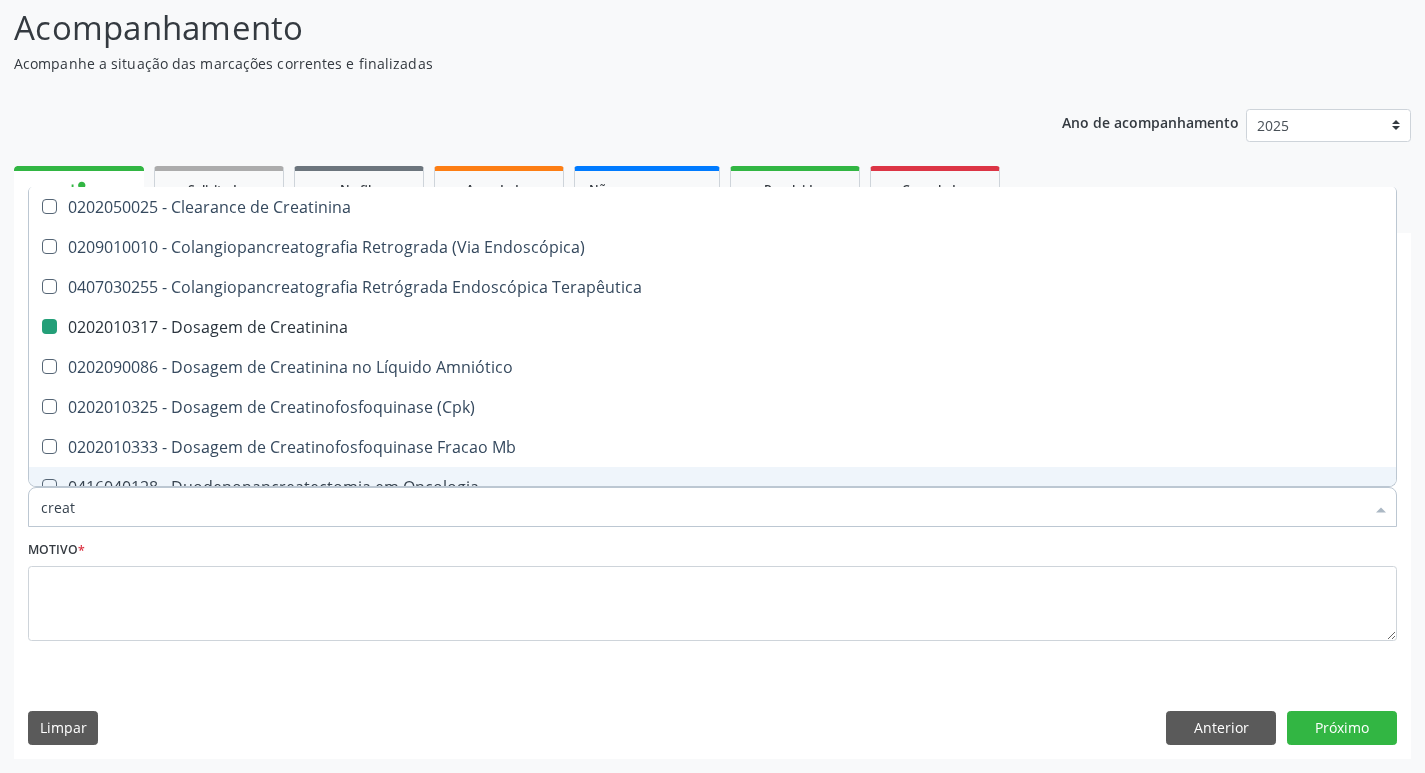 type on "crea" 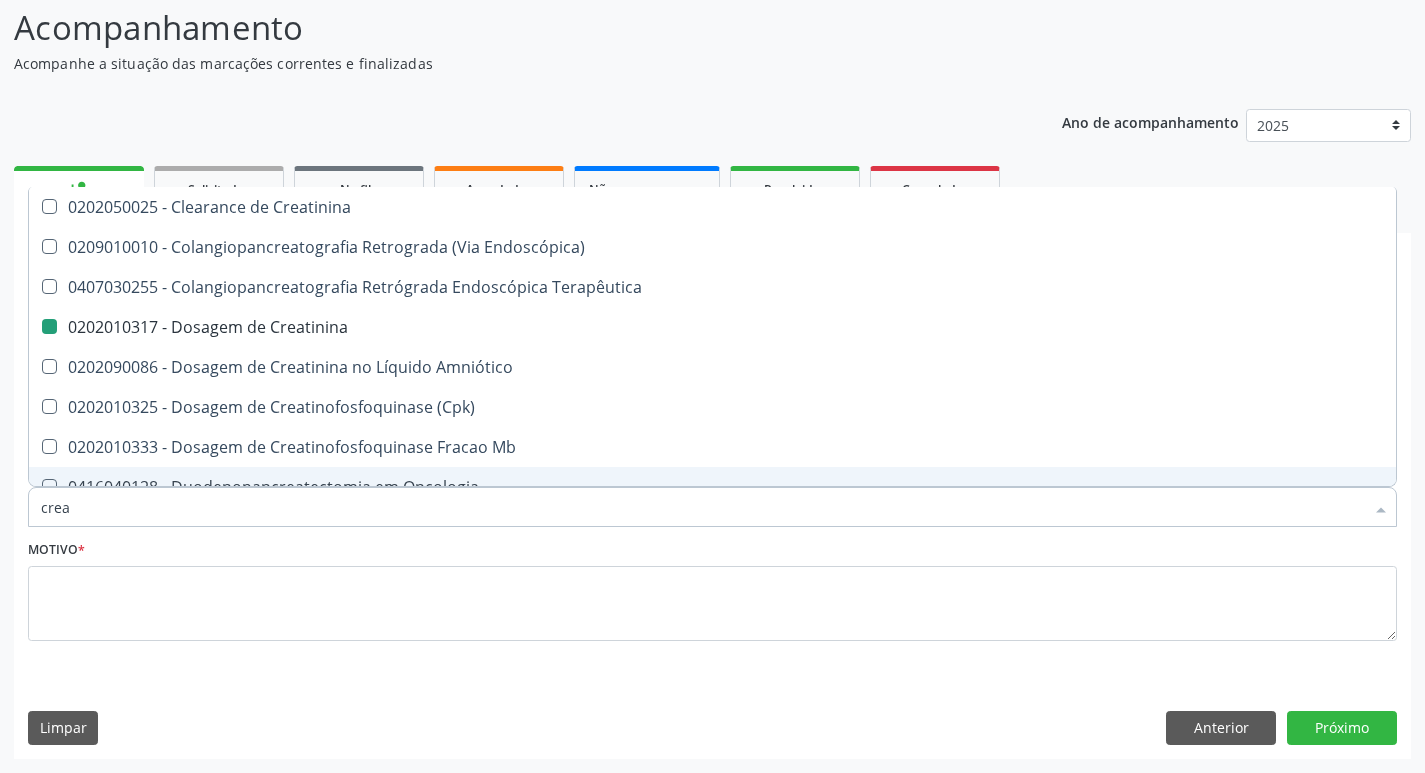checkbox on "true" 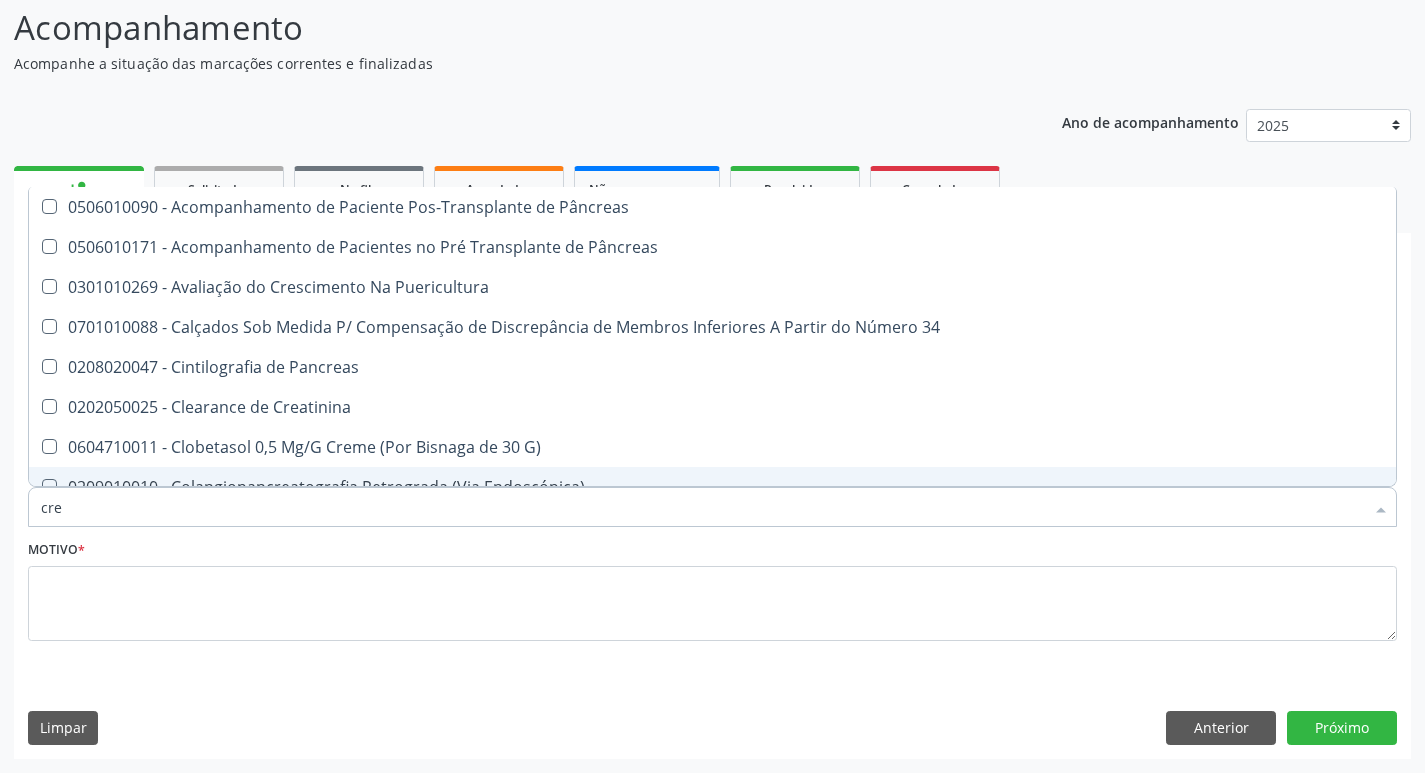 type on "cr" 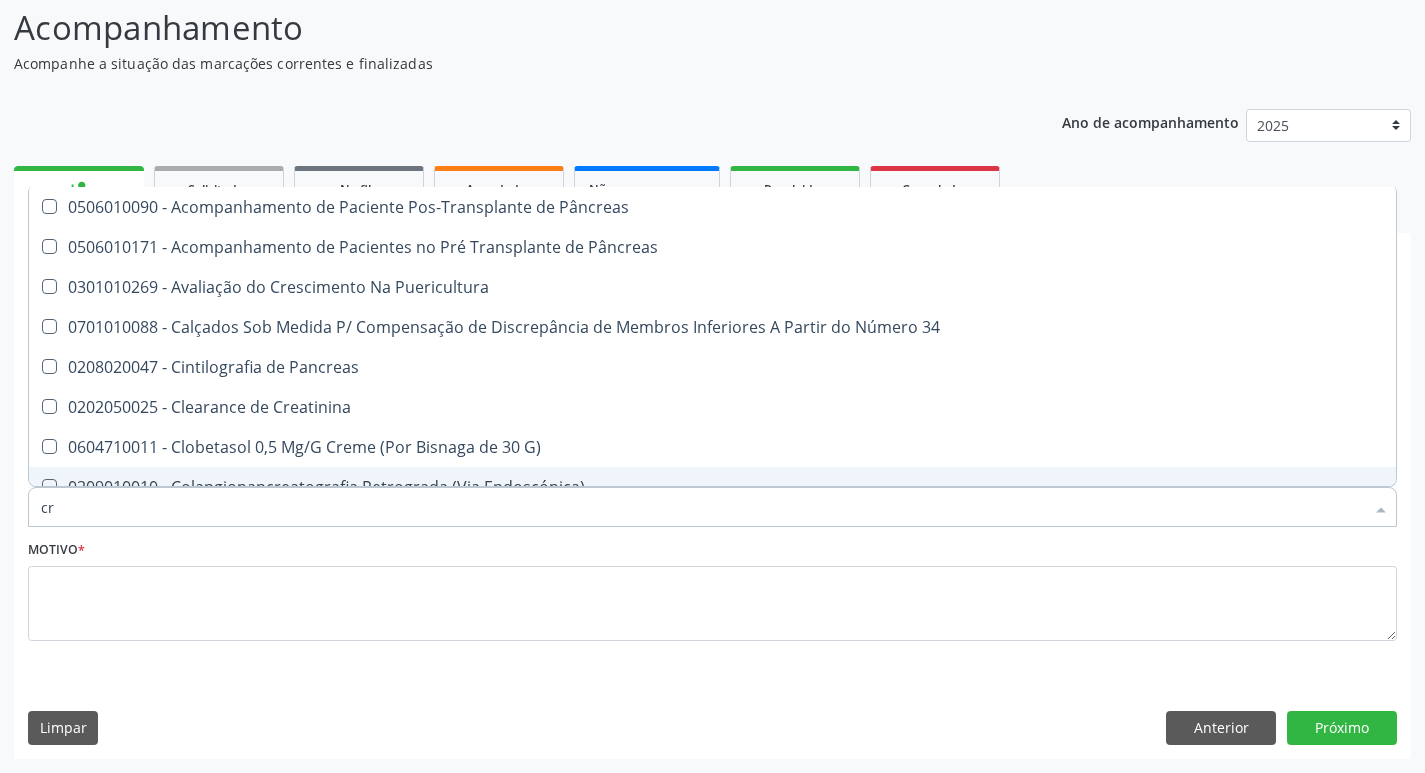 checkbox on "false" 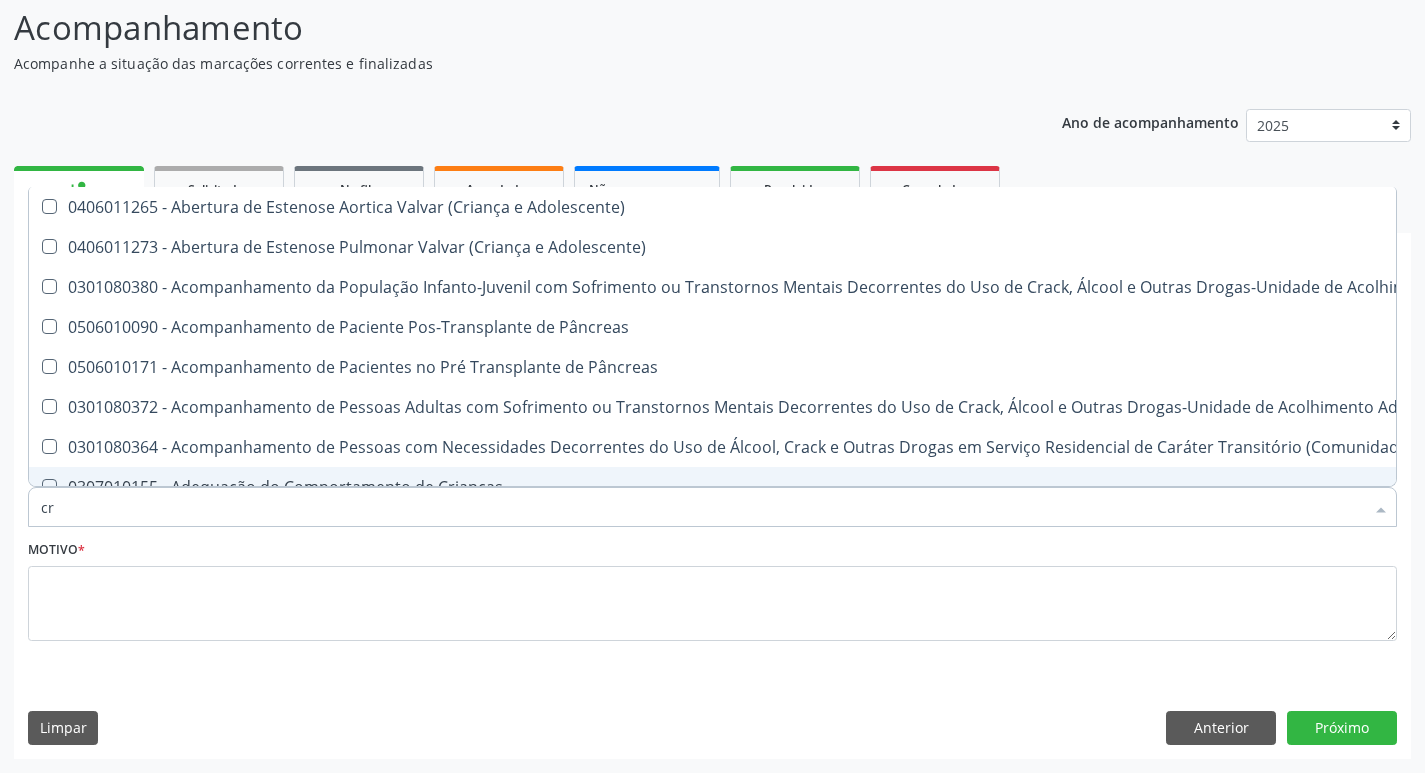 type on "c" 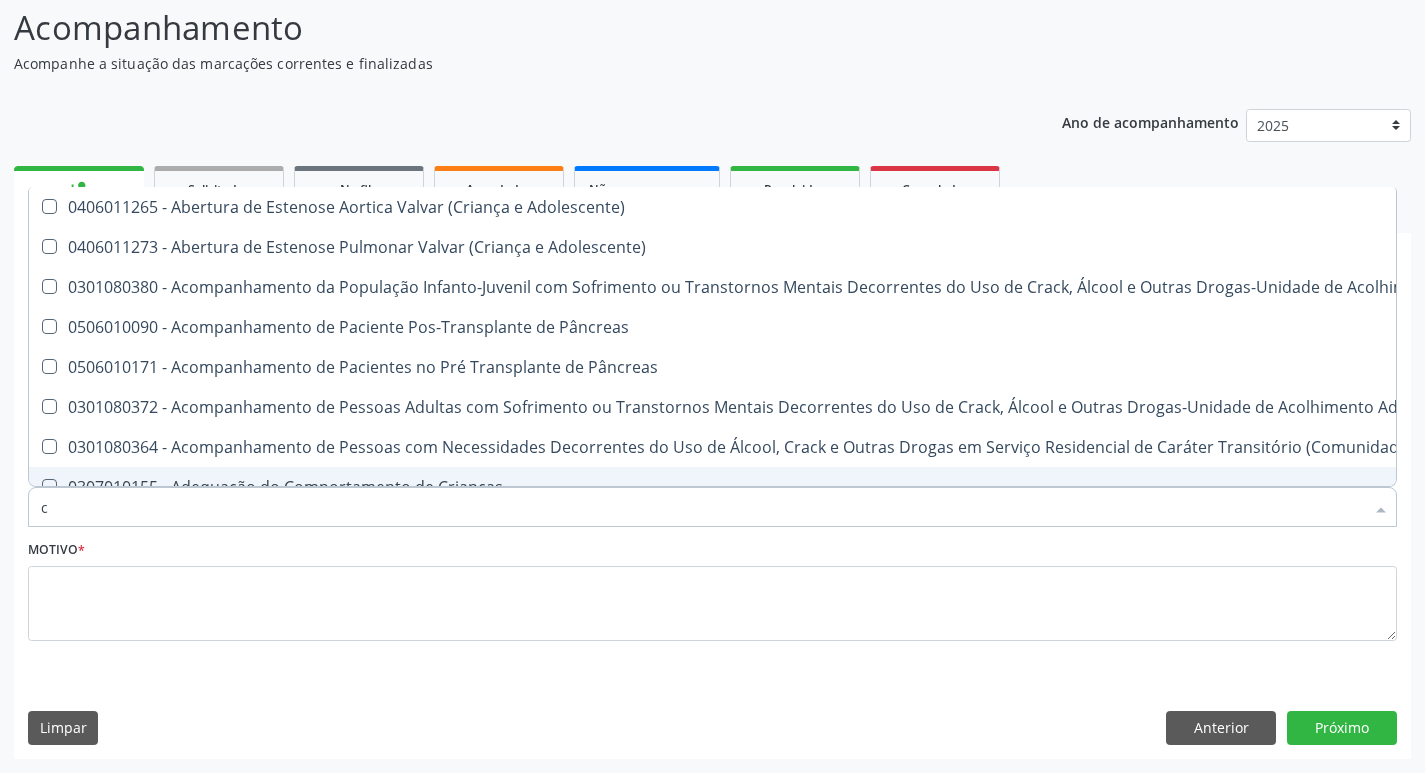 checkbox on "false" 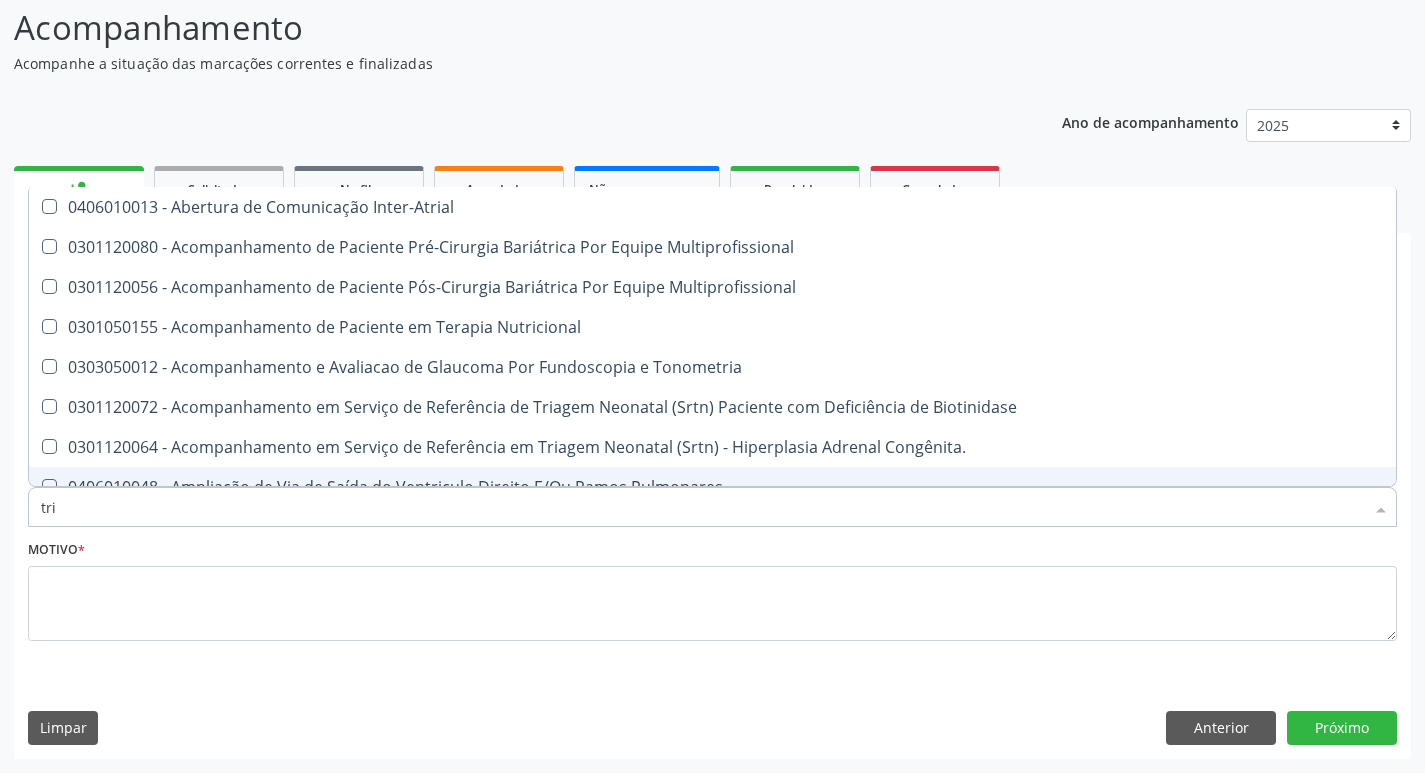 type on "trig" 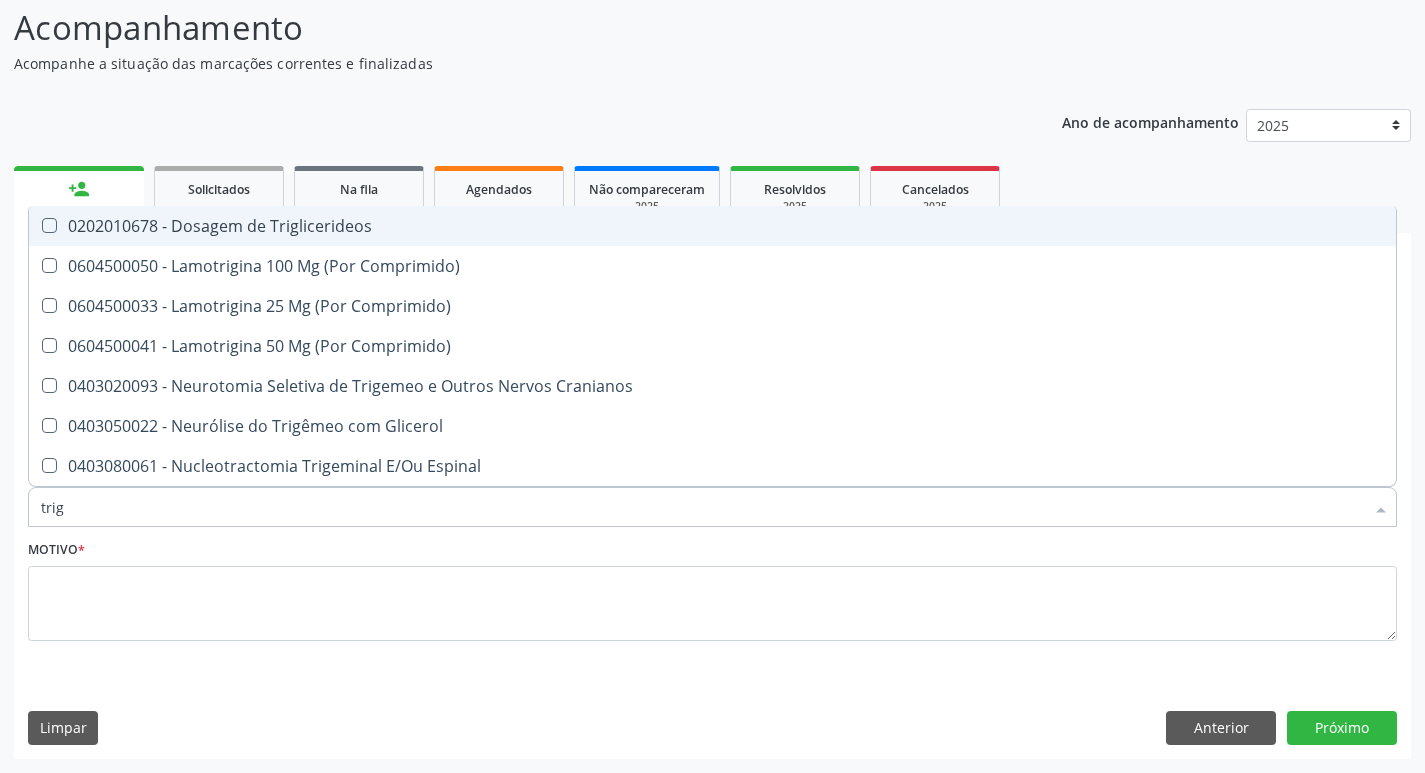 click on "0202010678 - Dosagem de Triglicerideos" at bounding box center [712, 226] 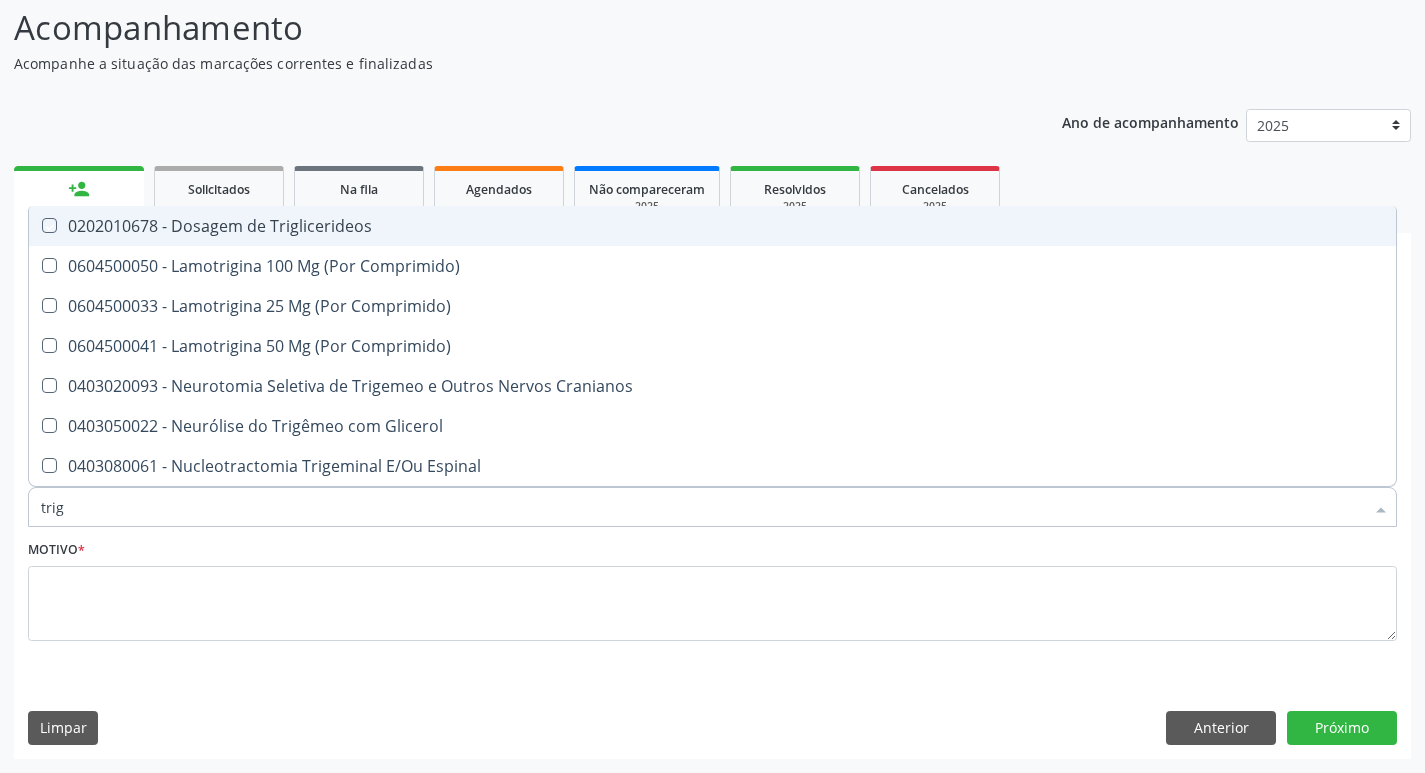 checkbox on "true" 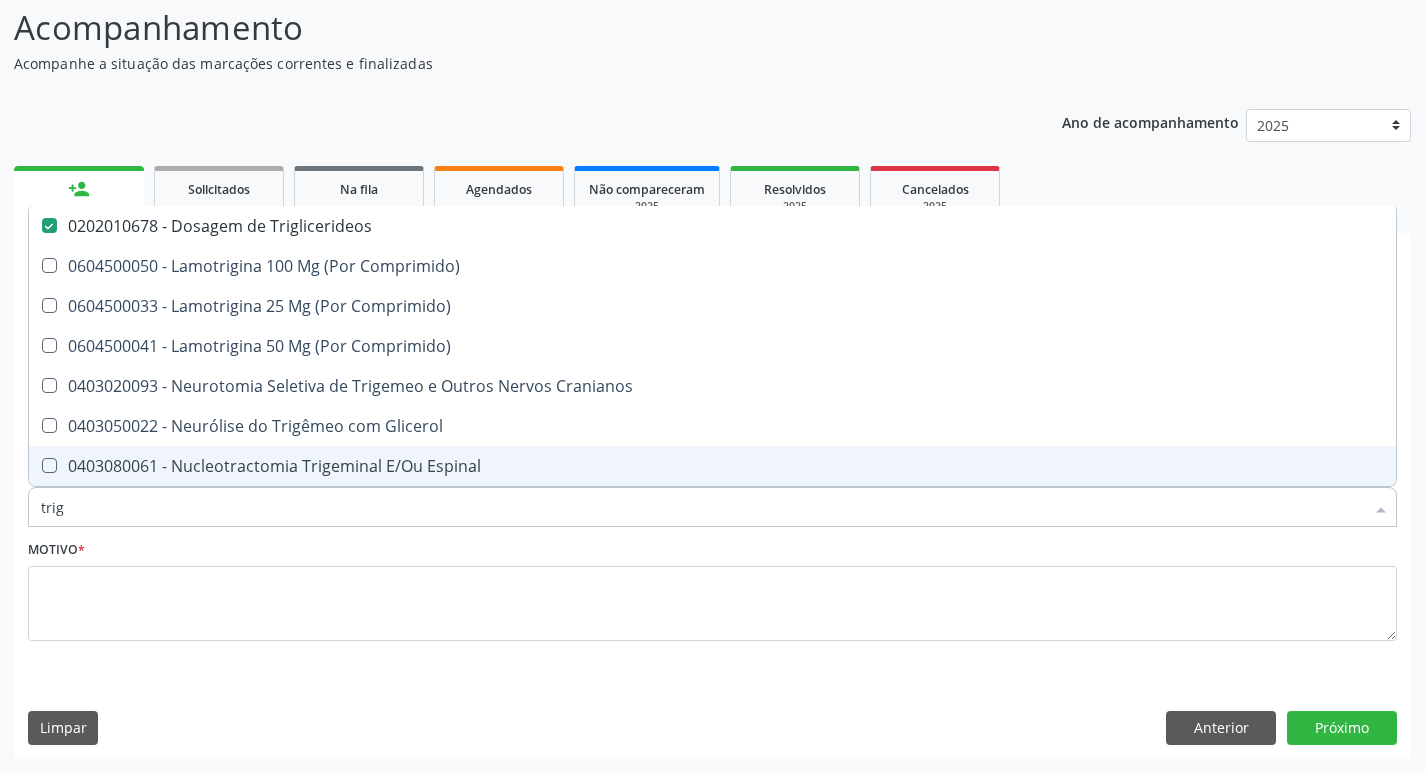 click on "trig" at bounding box center (702, 507) 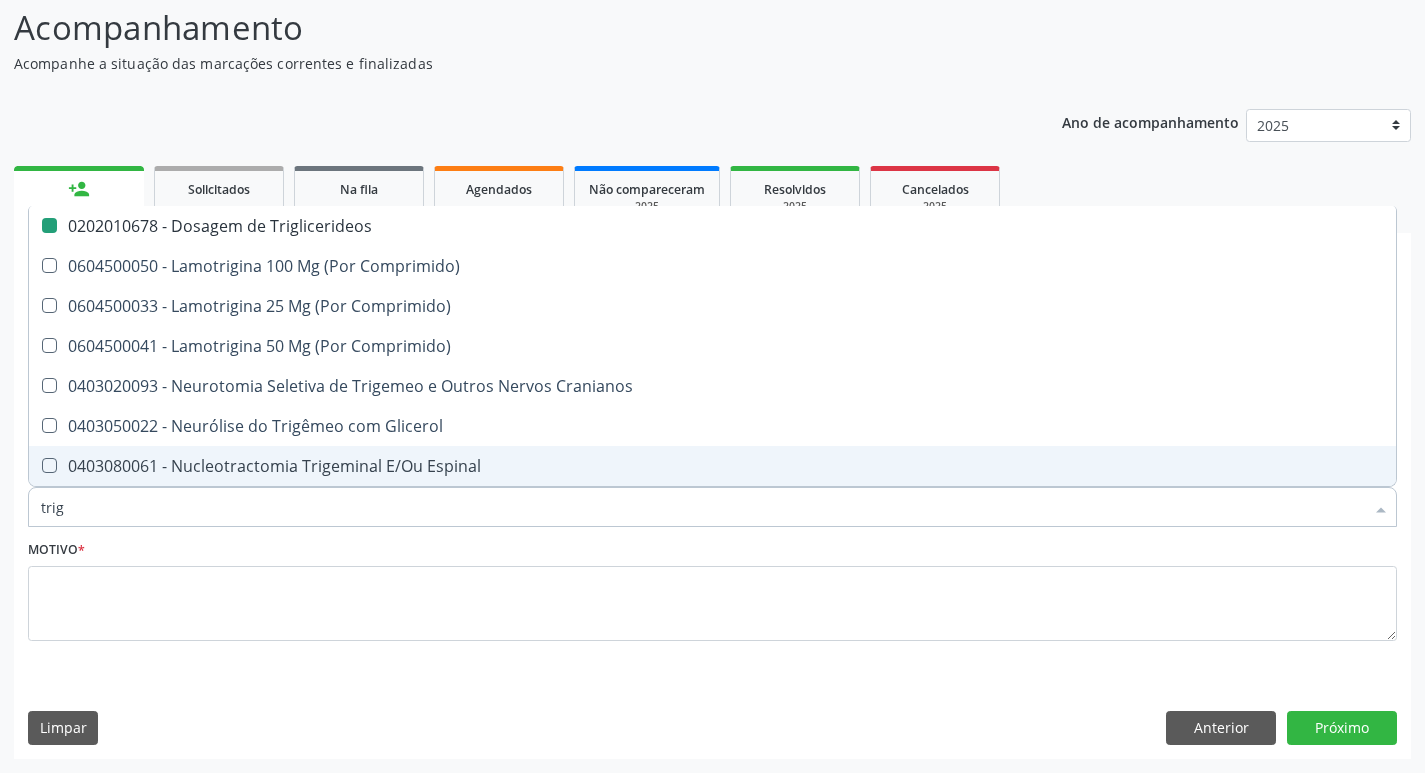 type on "tri" 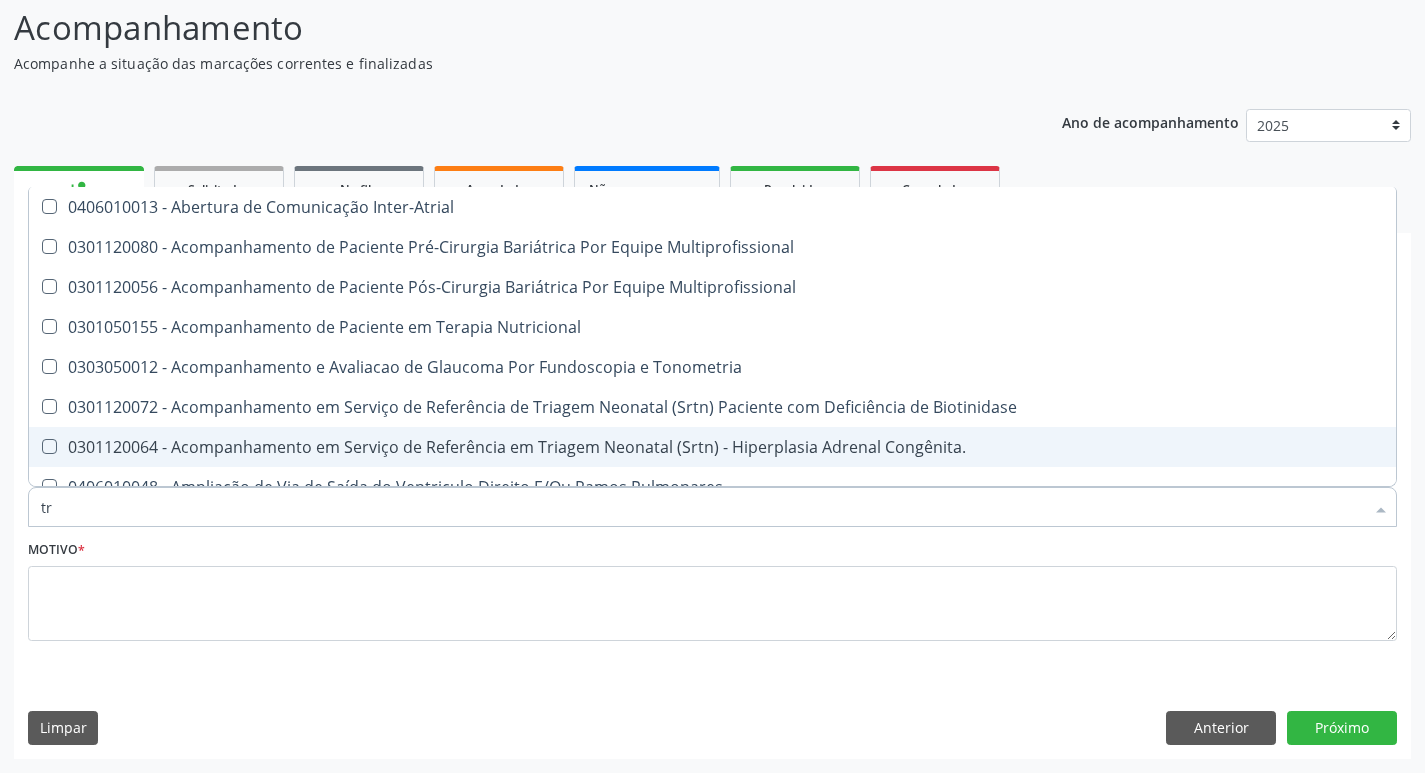 type on "t" 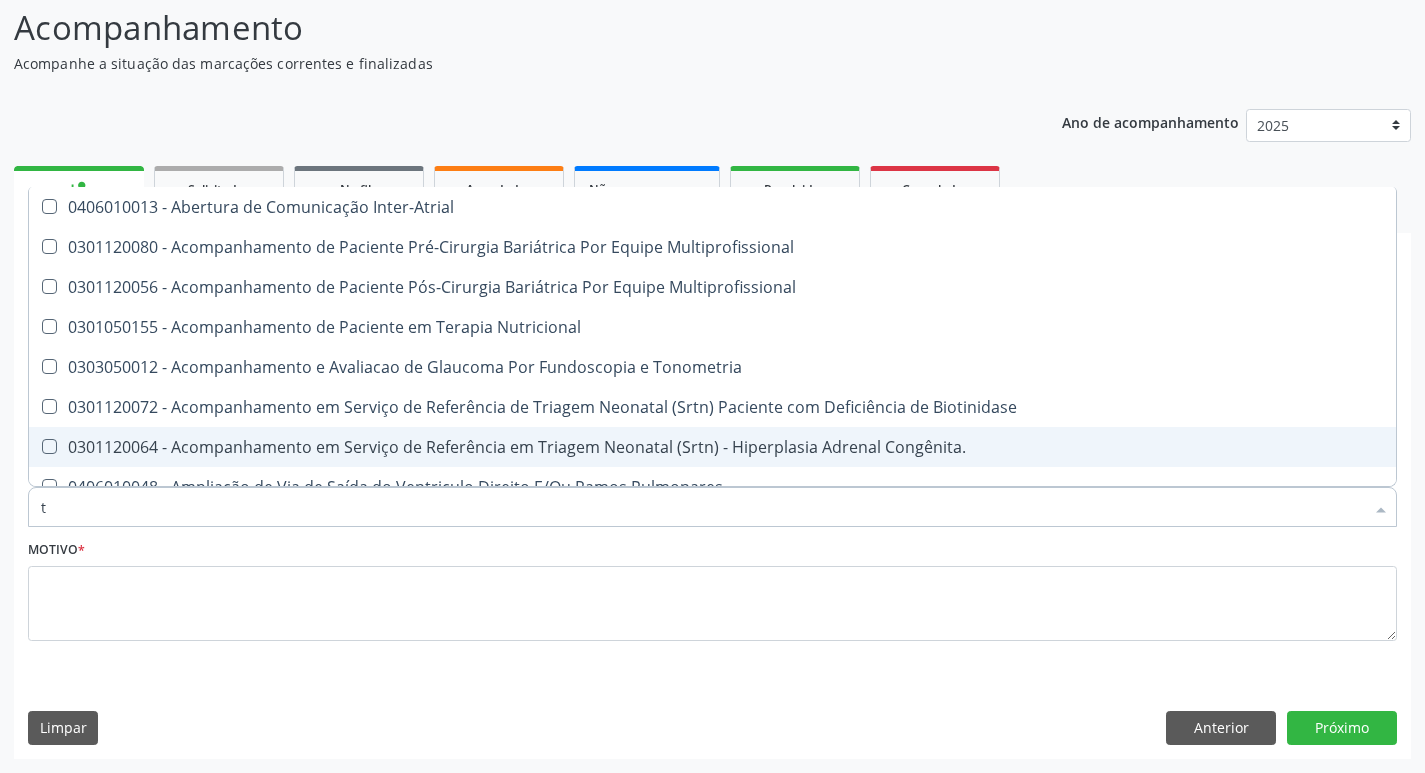 checkbox on "false" 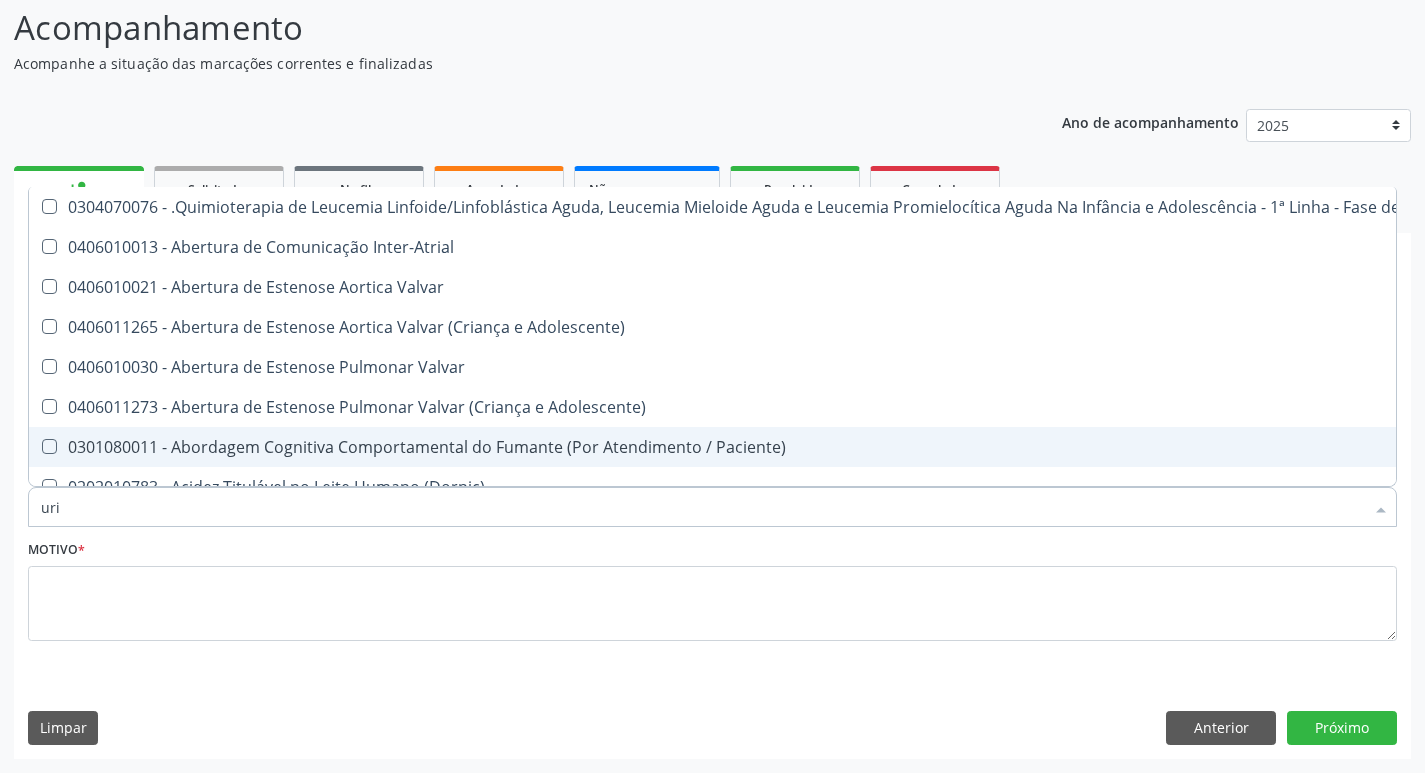 type on "urin" 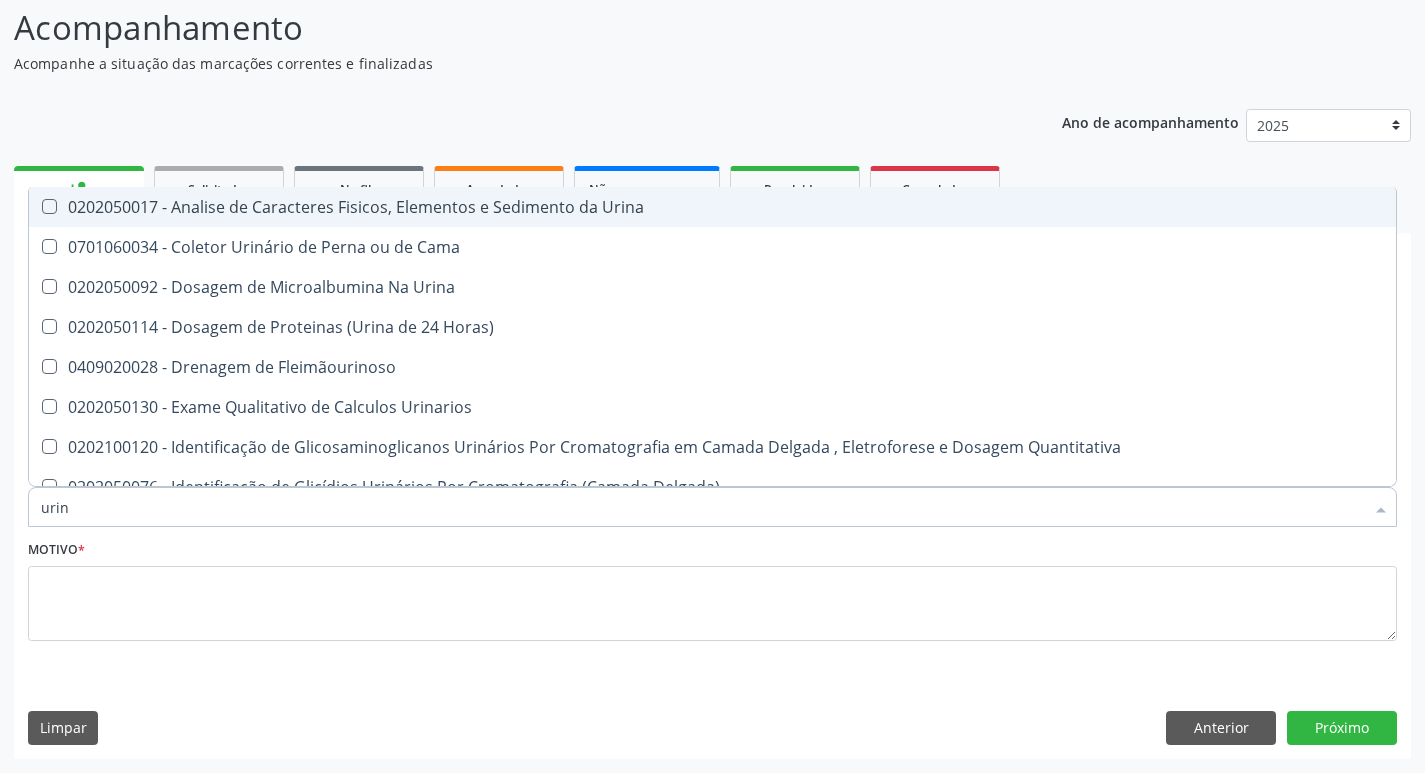 click on "0202050017 - Analise de Caracteres Fisicos, Elementos e Sedimento da Urina" at bounding box center (712, 207) 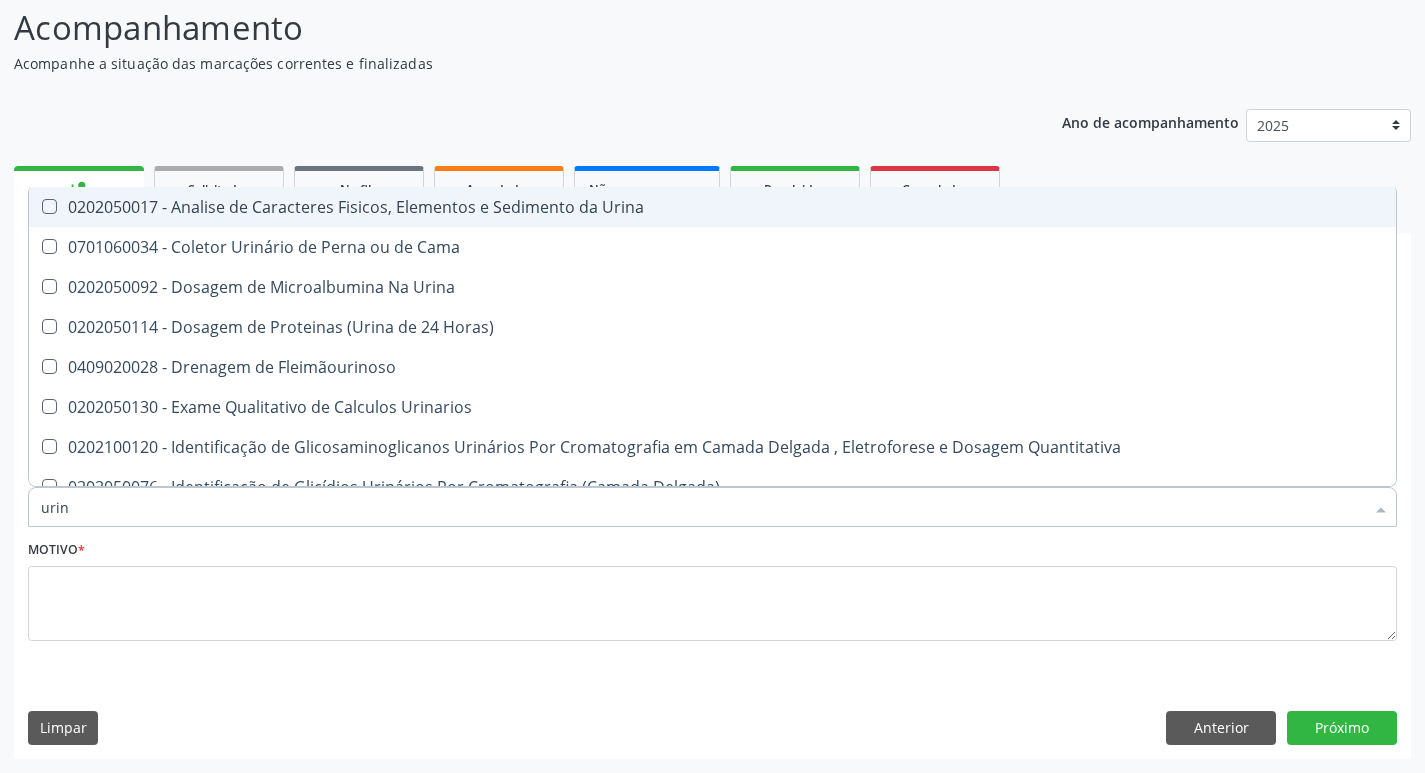 checkbox on "true" 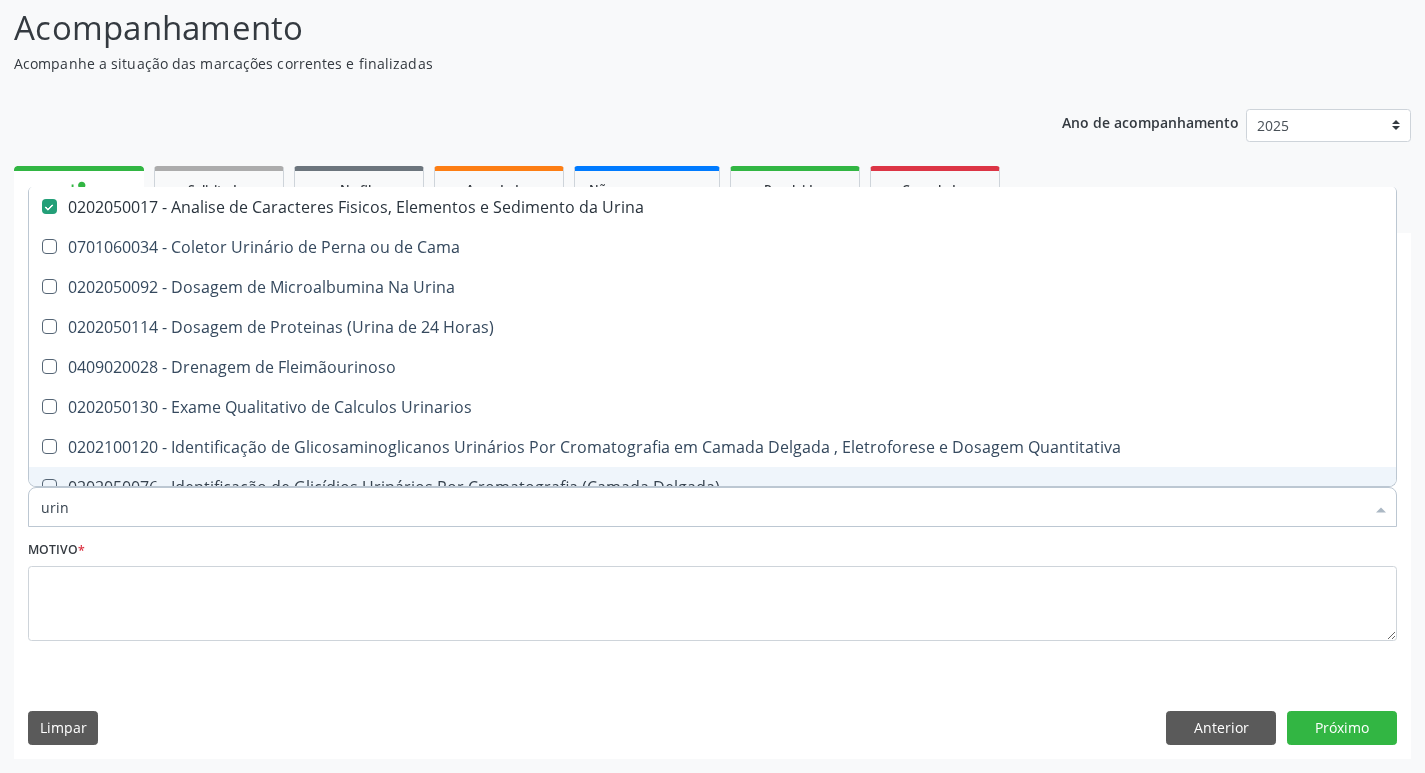 click on "urin" at bounding box center [702, 507] 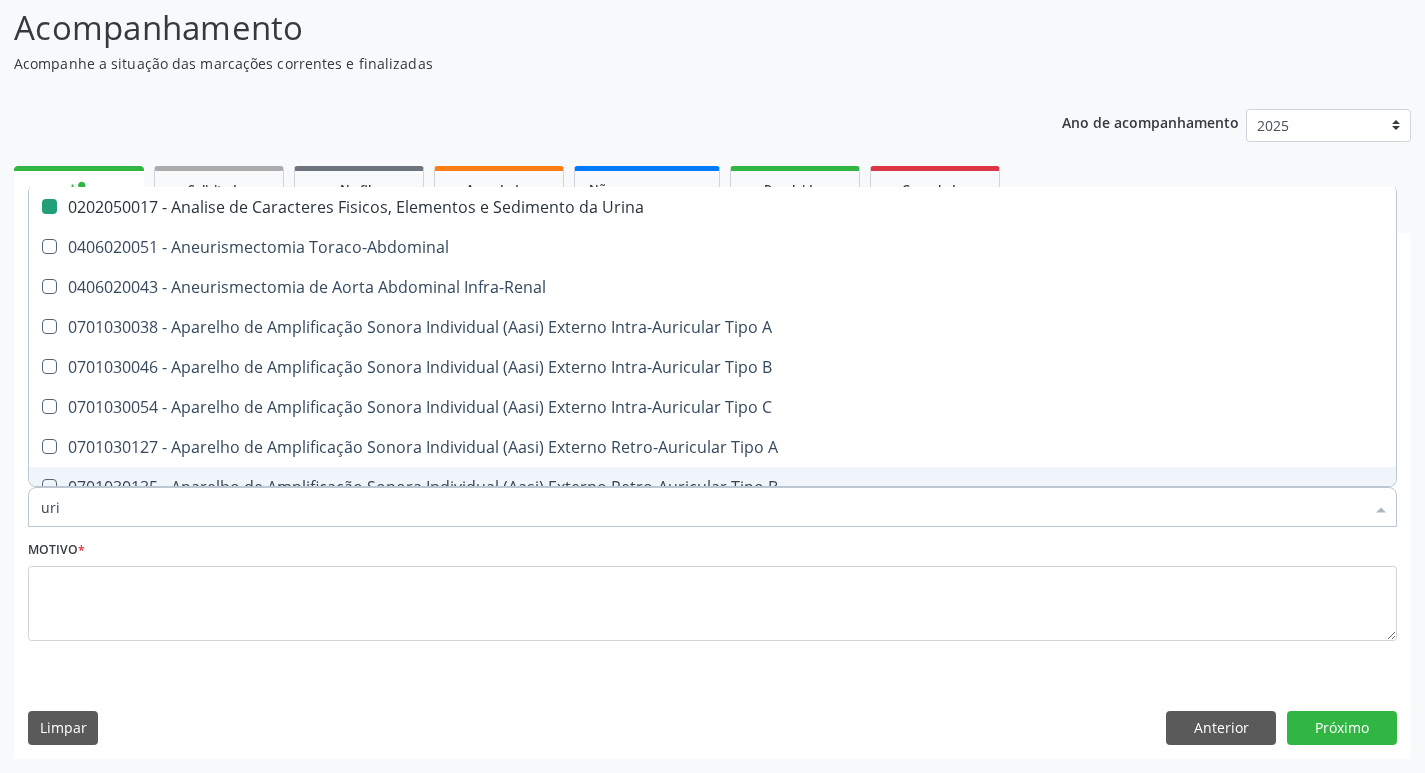 type on "ur" 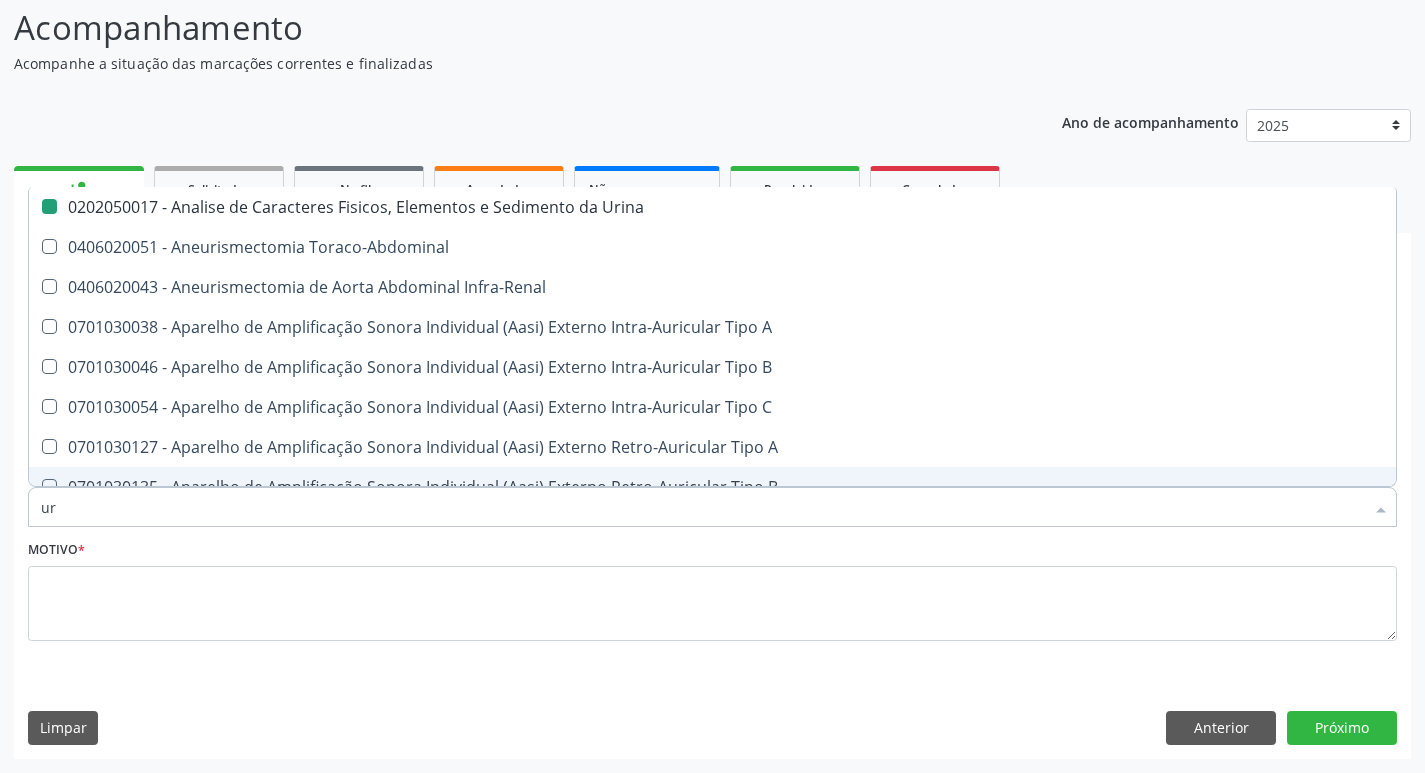 checkbox on "false" 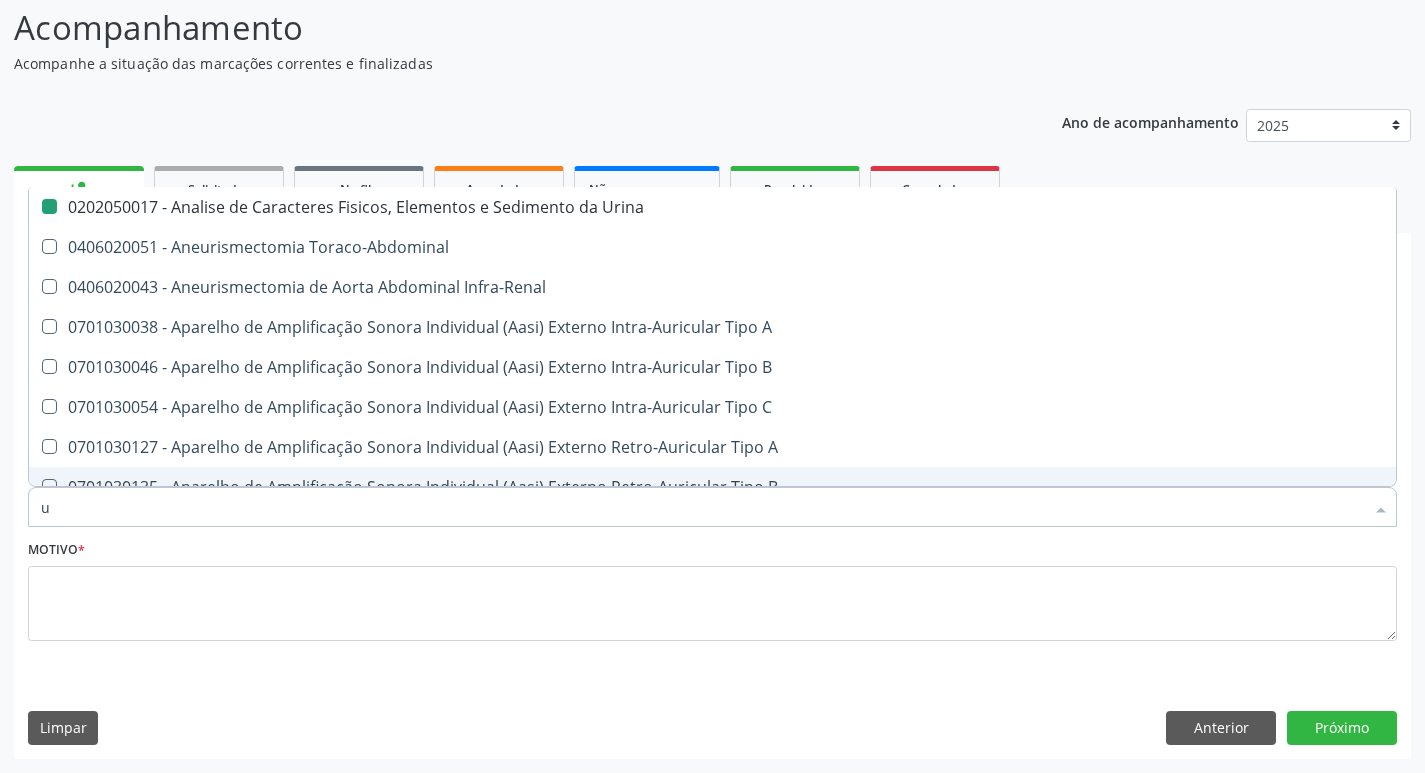 checkbox on "false" 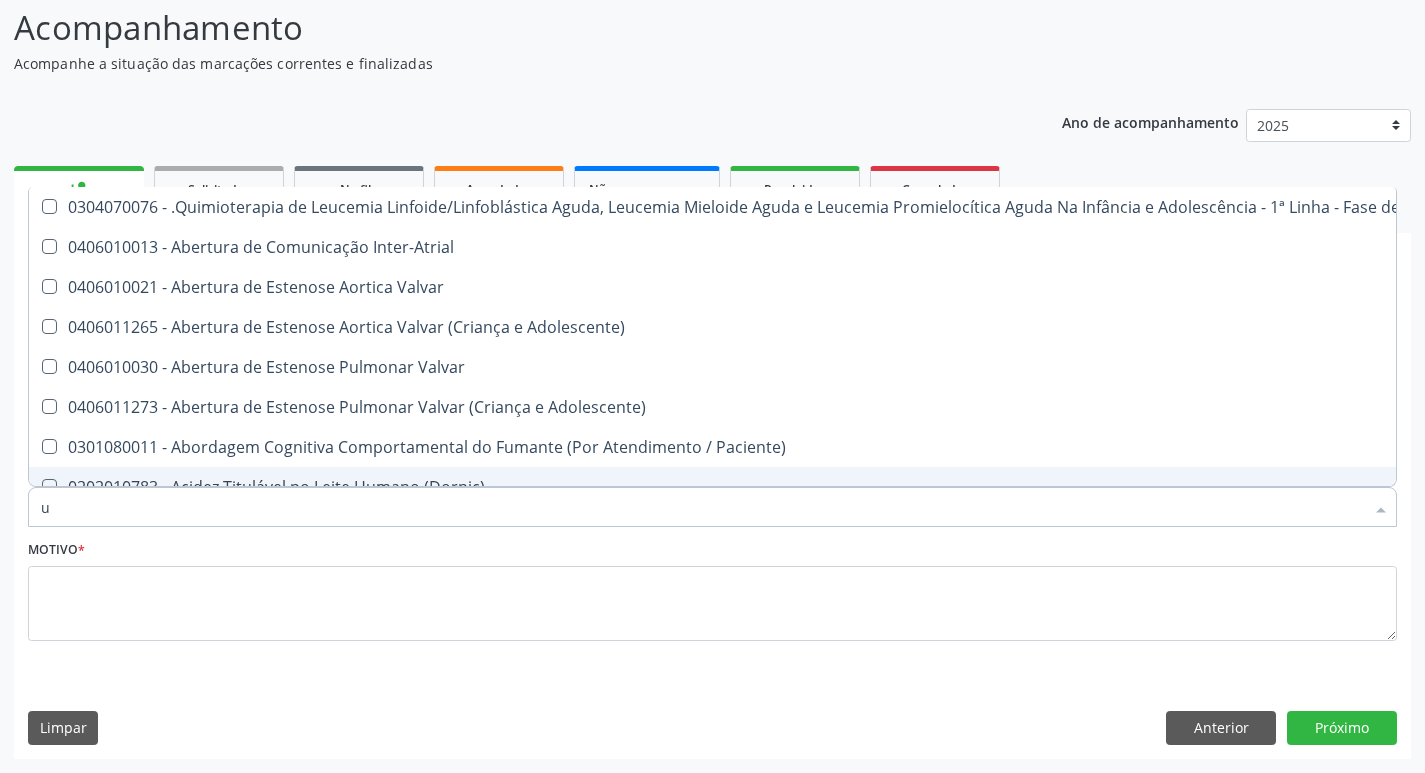 type 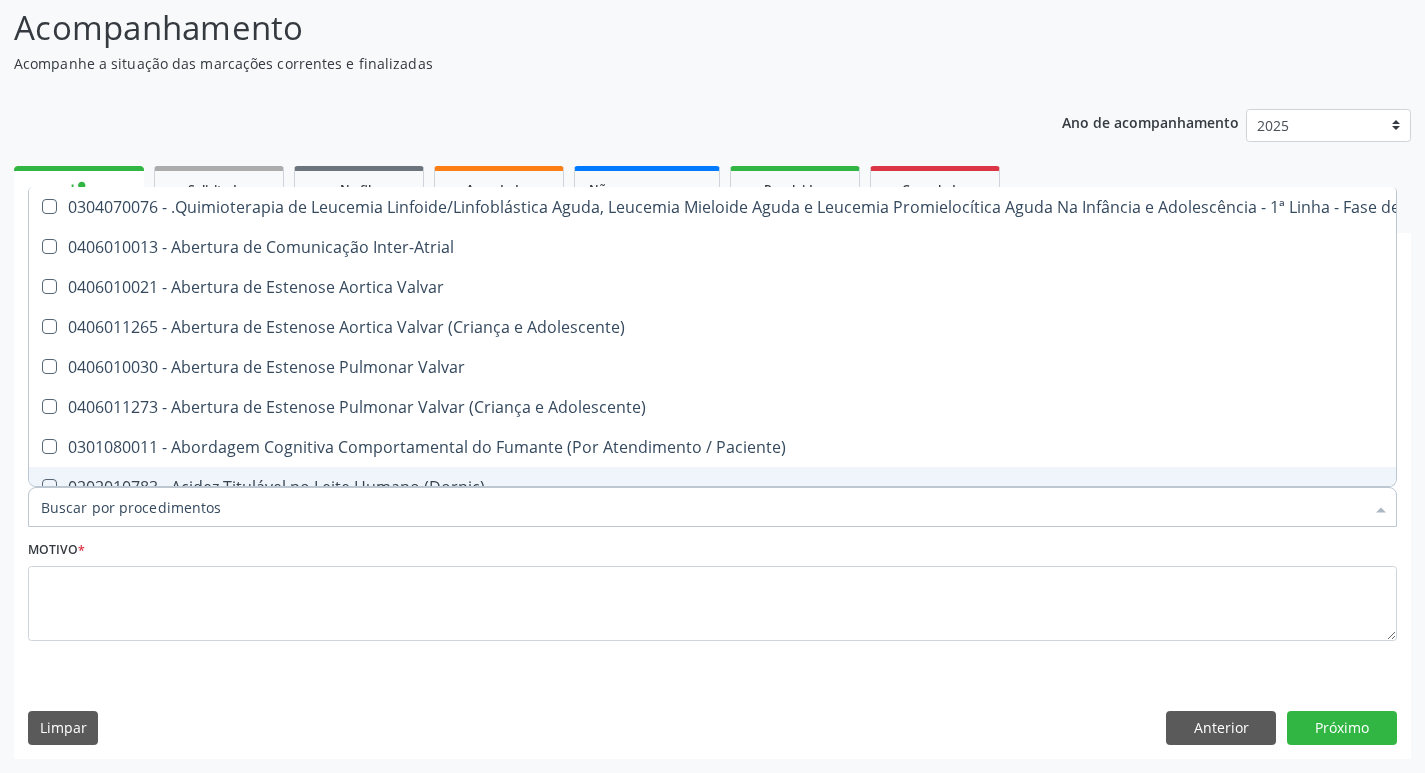 checkbox on "false" 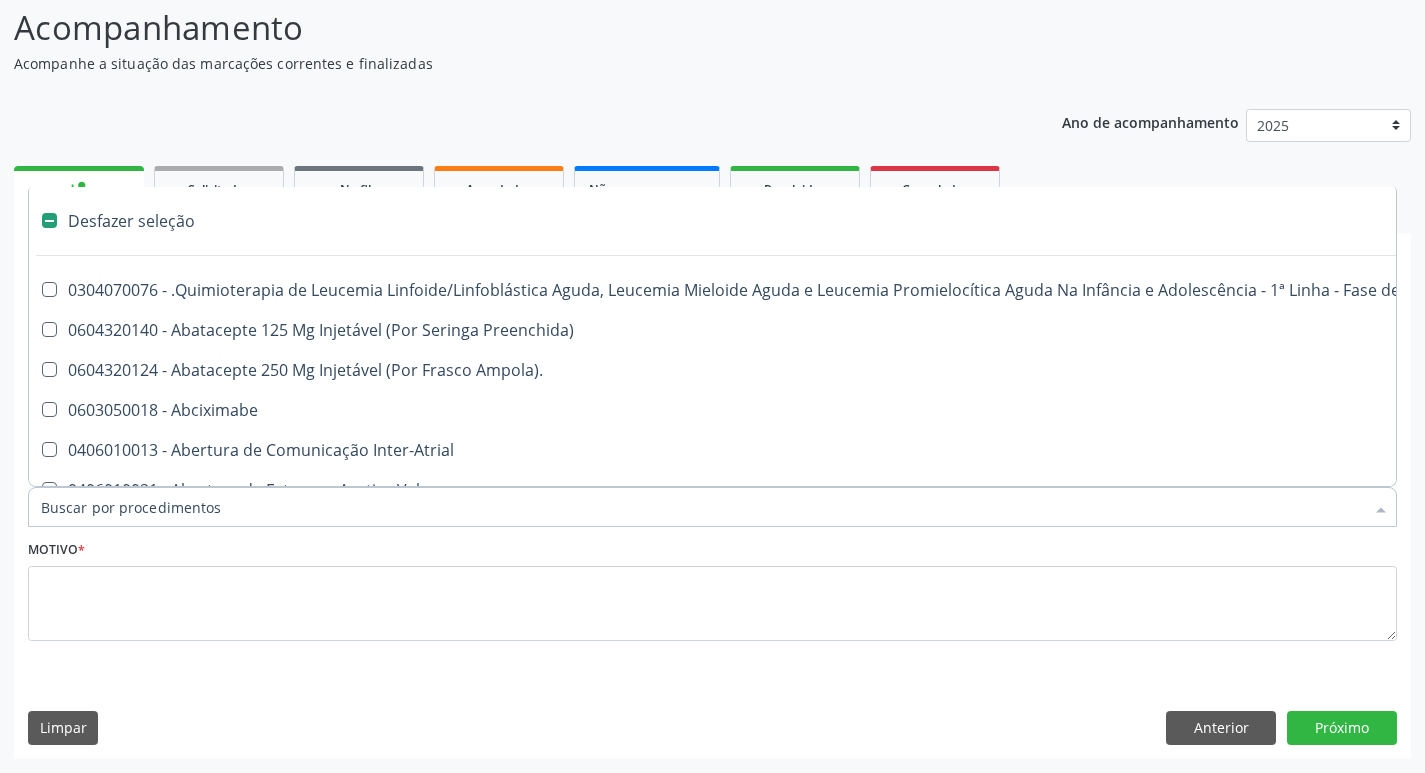 type on "g" 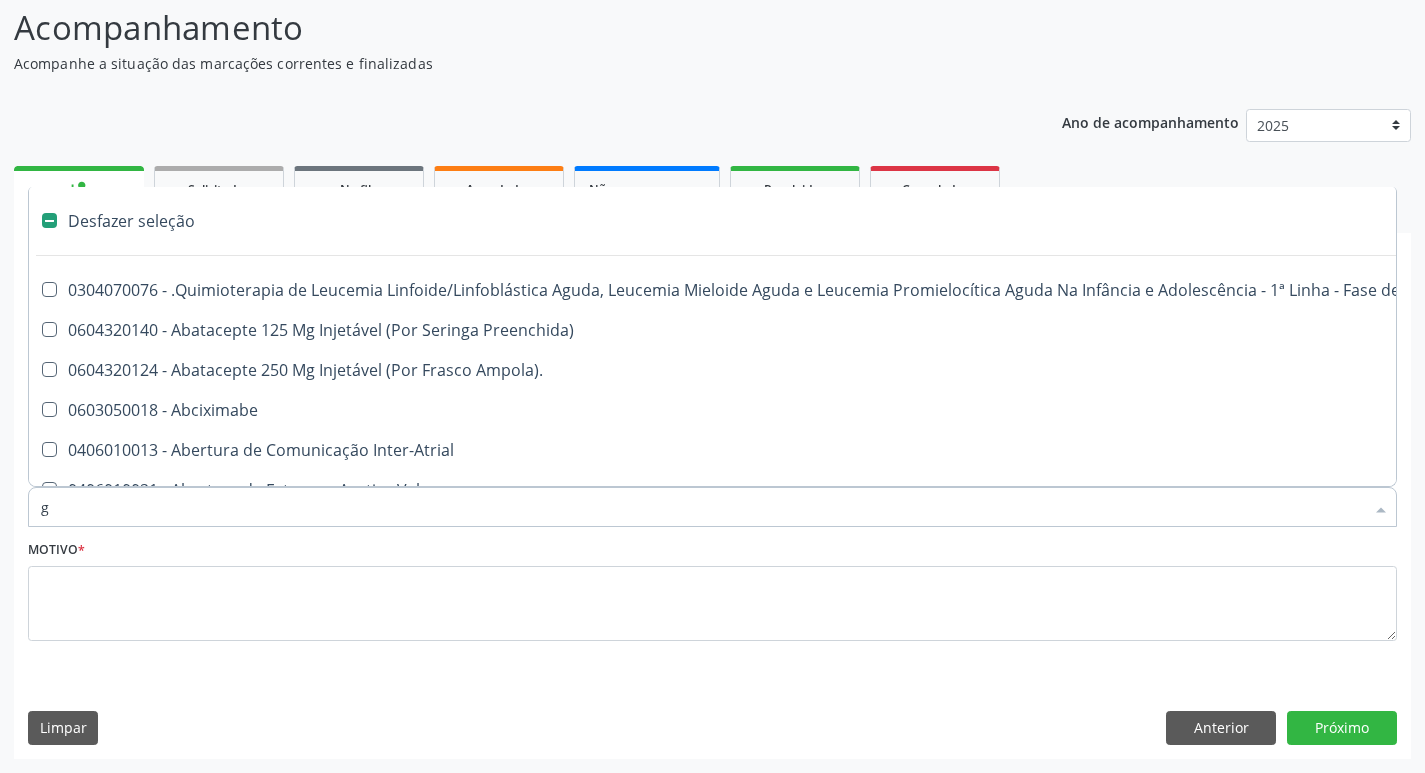 checkbox on "false" 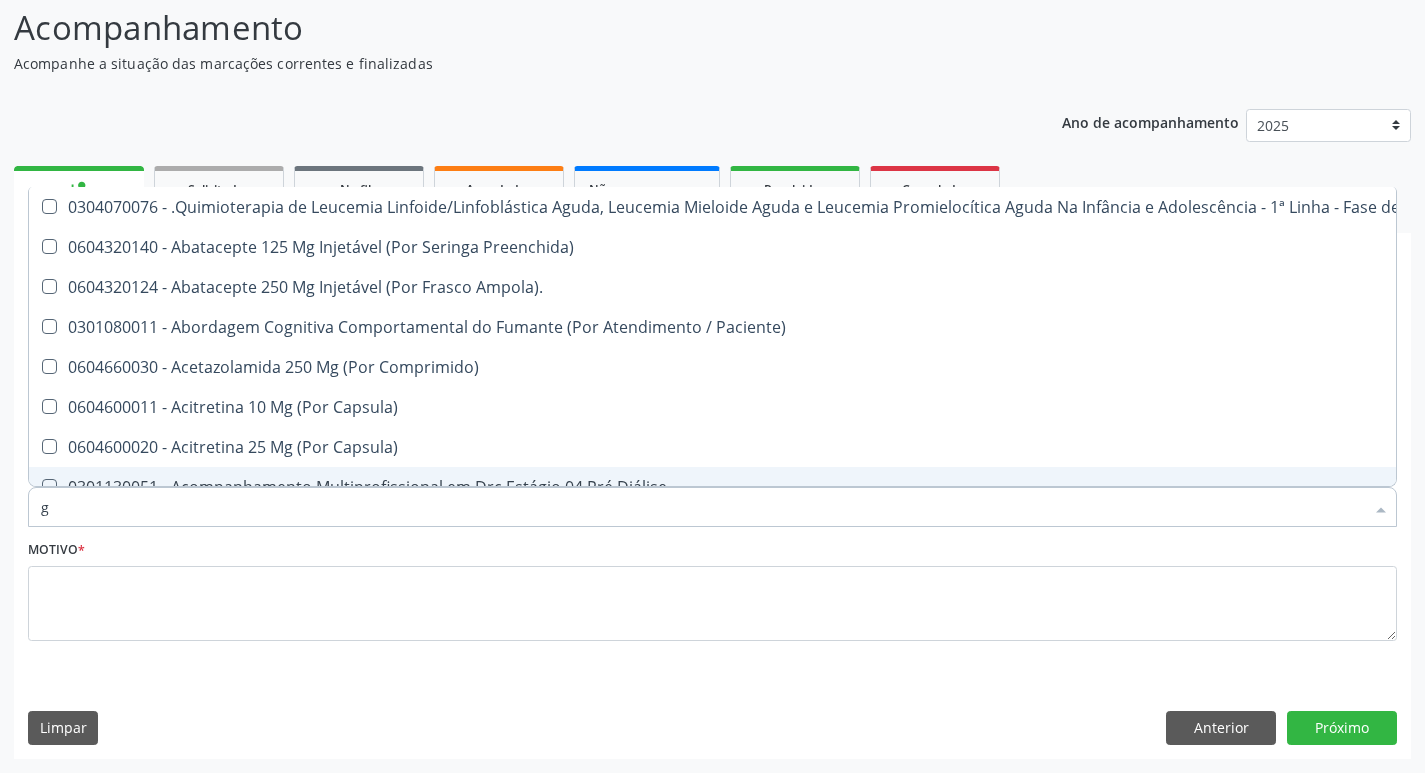 type on "gl" 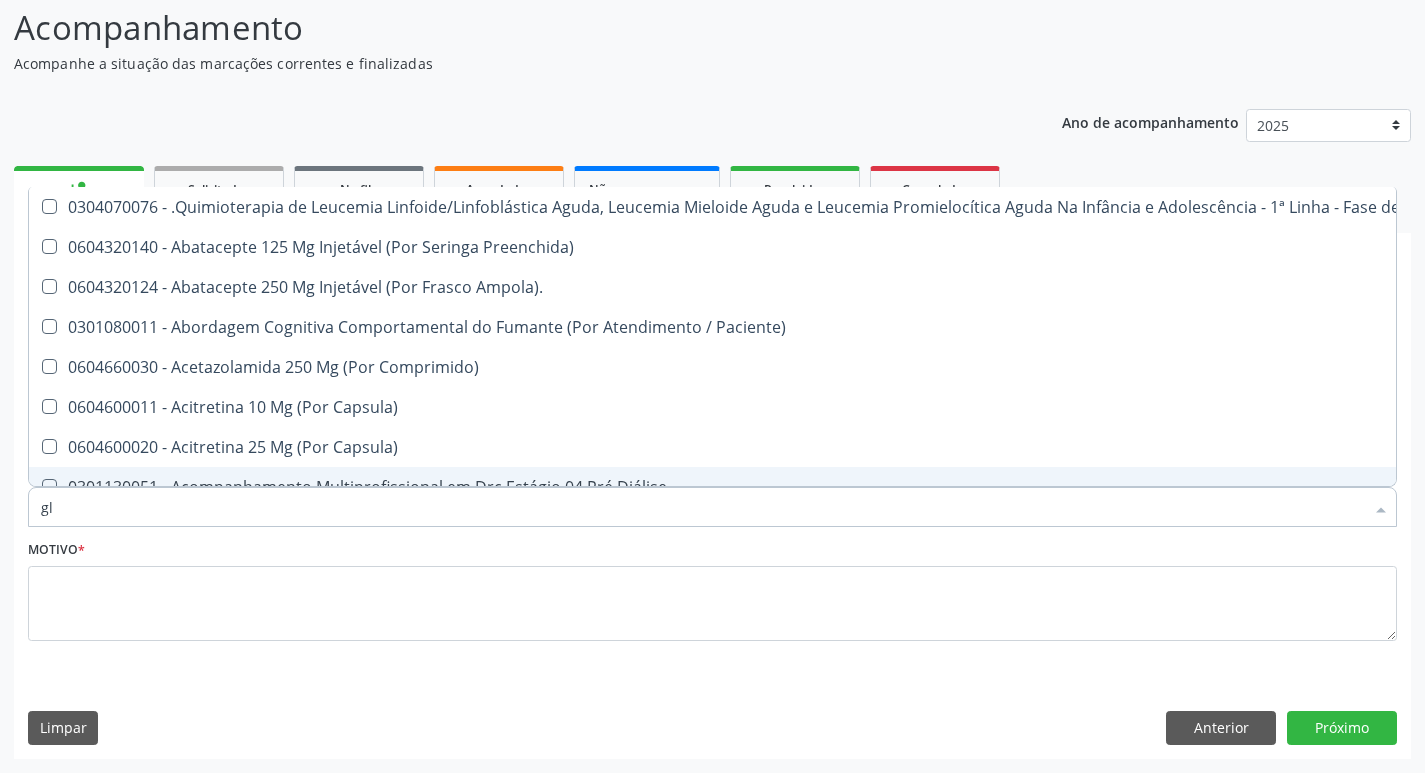 checkbox on "true" 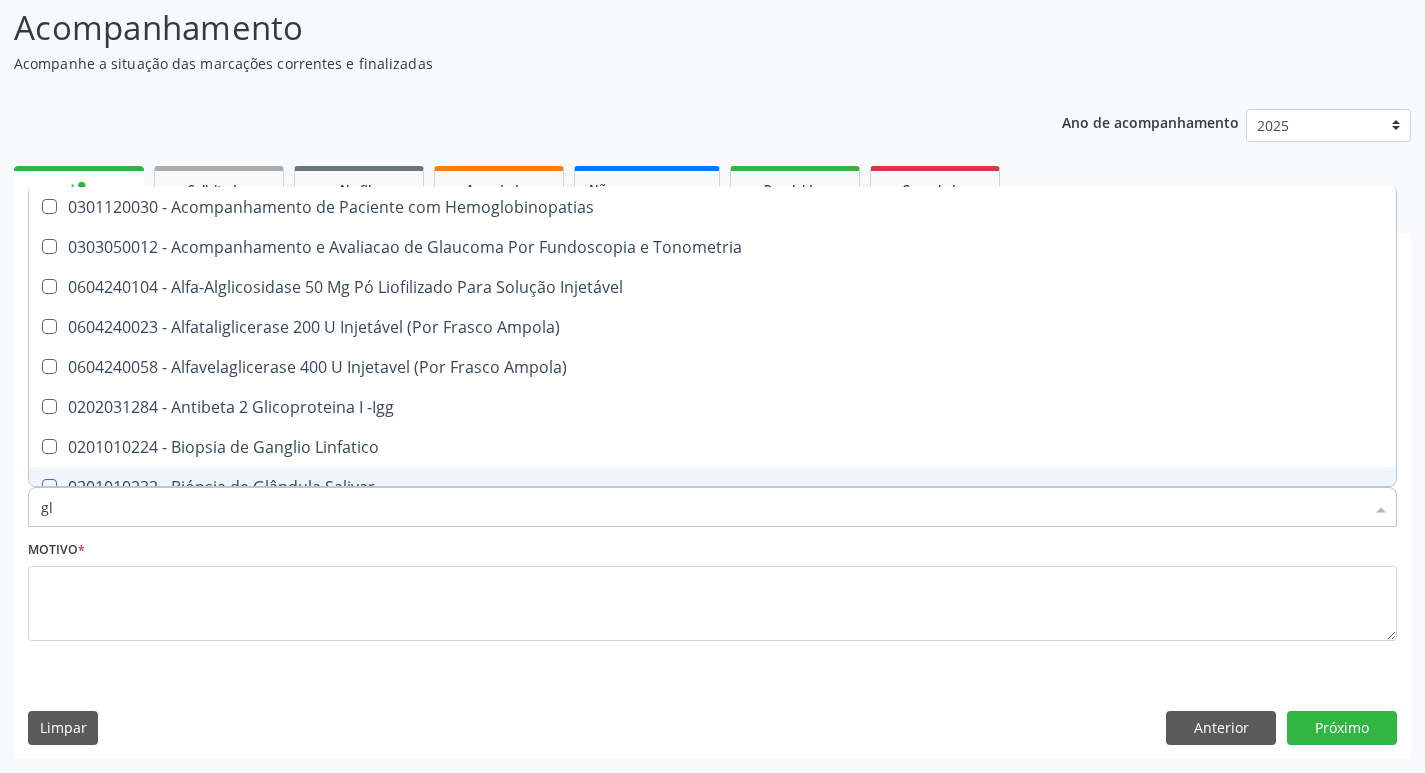 type on "gli" 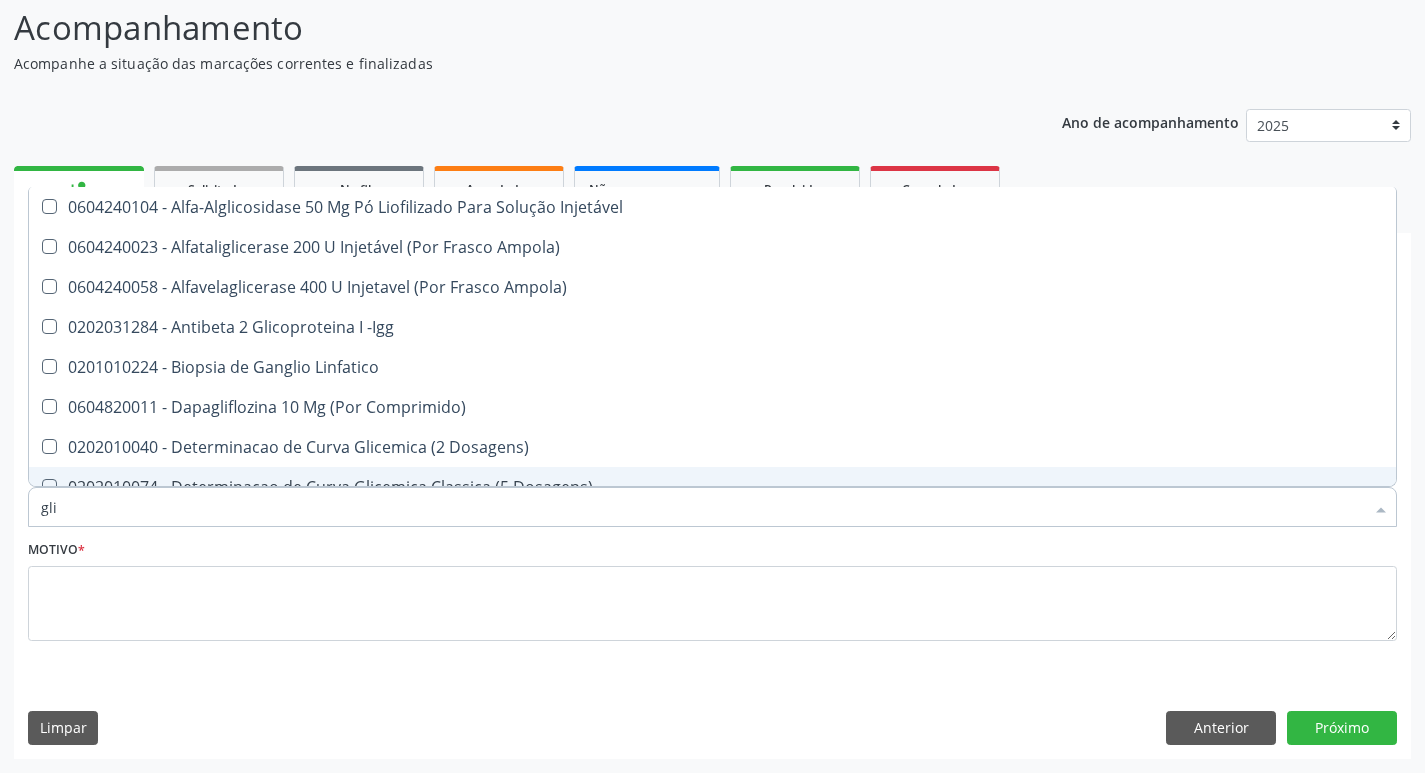 type on "glic" 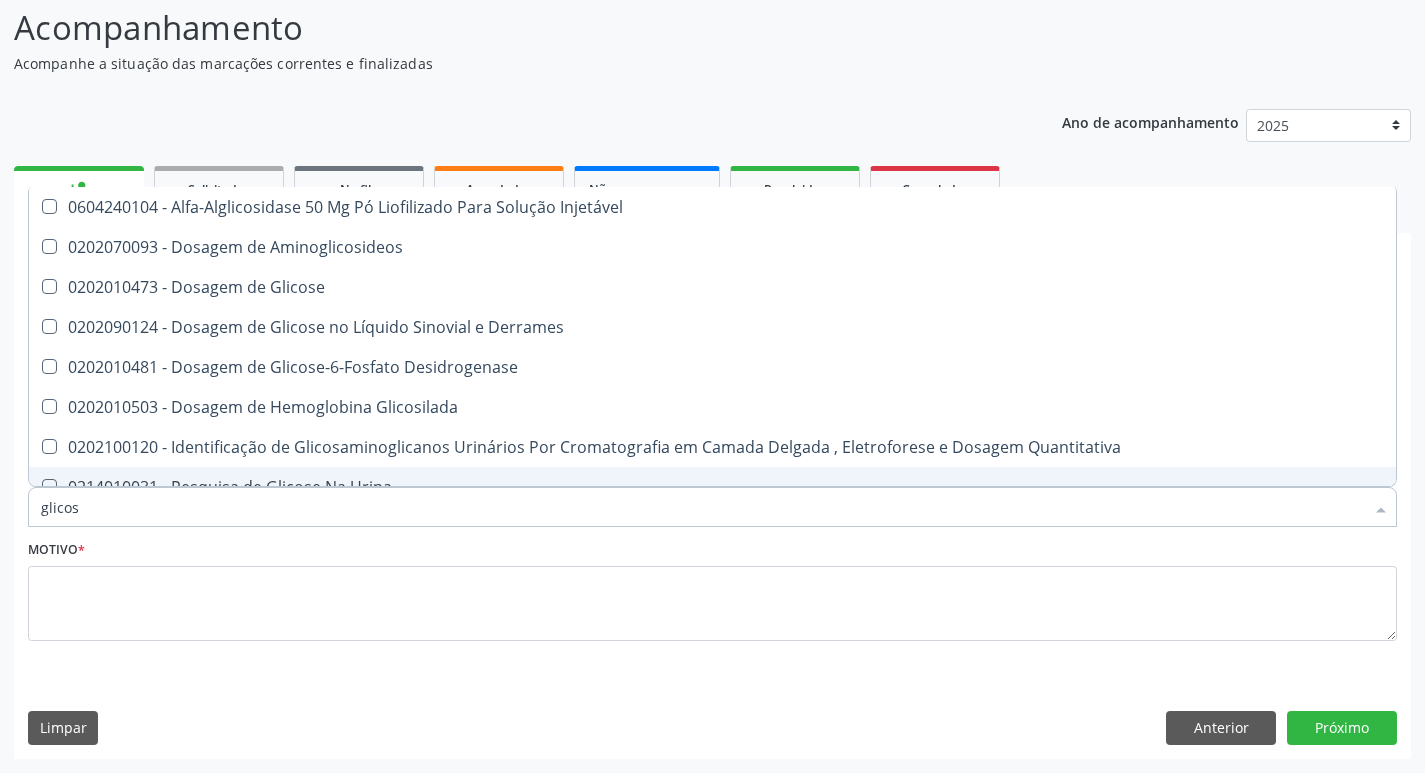 type on "glicose" 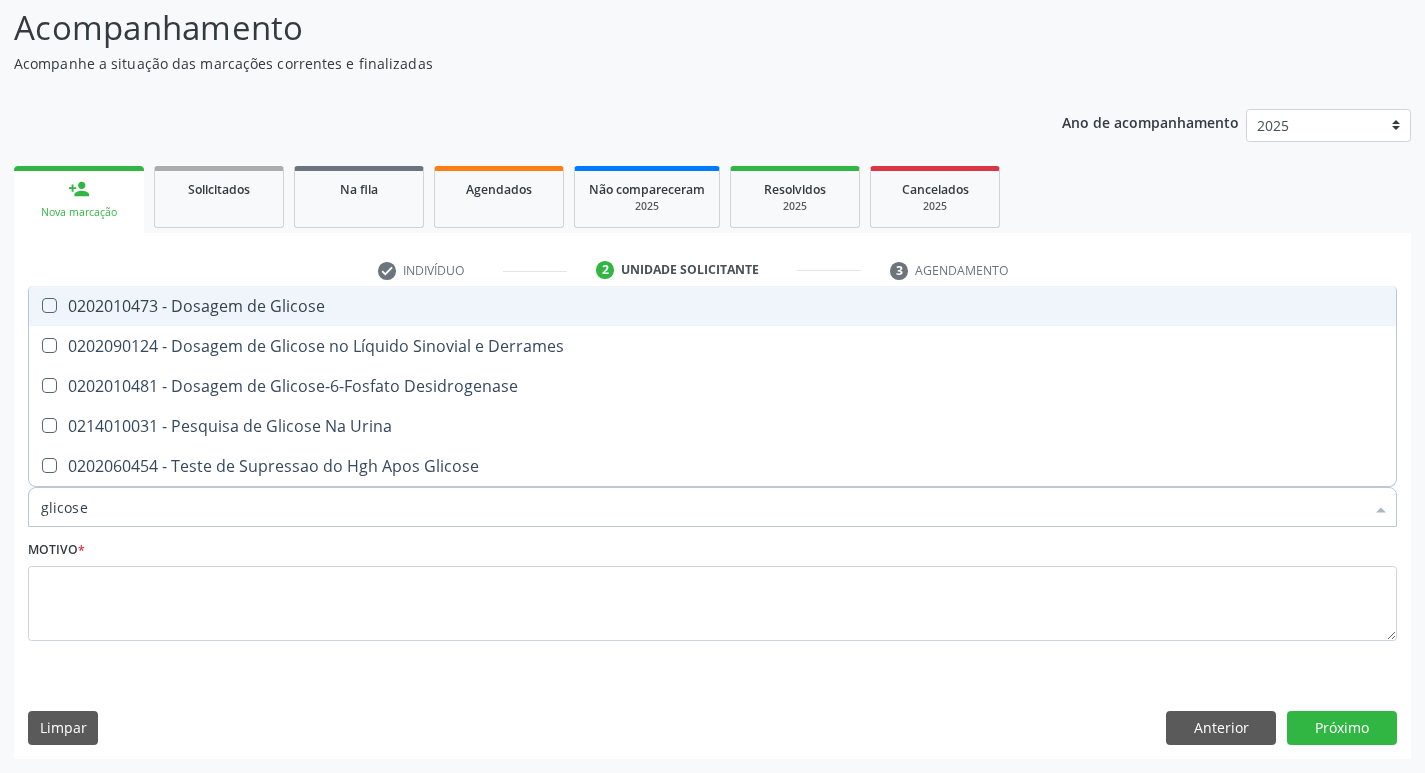 click on "0202010473 - Dosagem de Glicose" at bounding box center (712, 306) 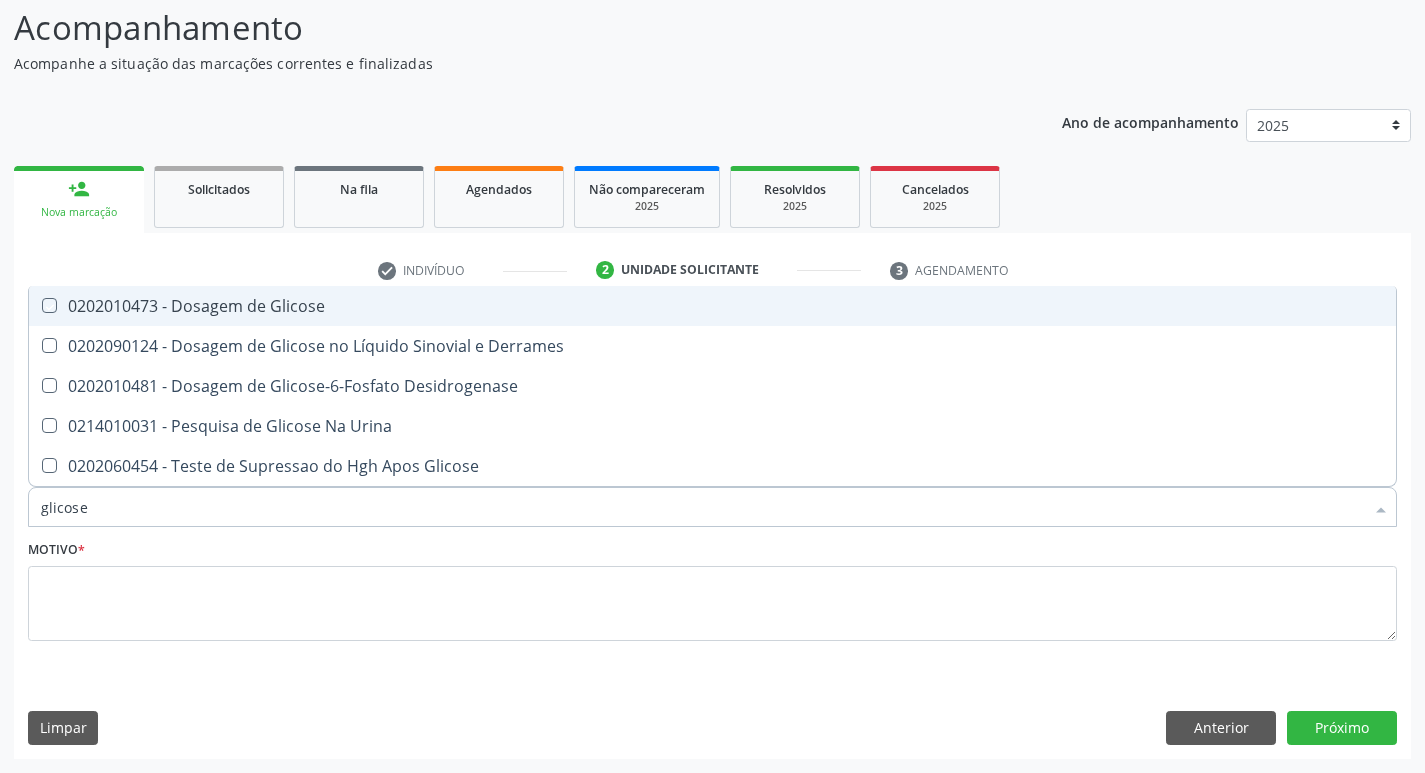 checkbox on "true" 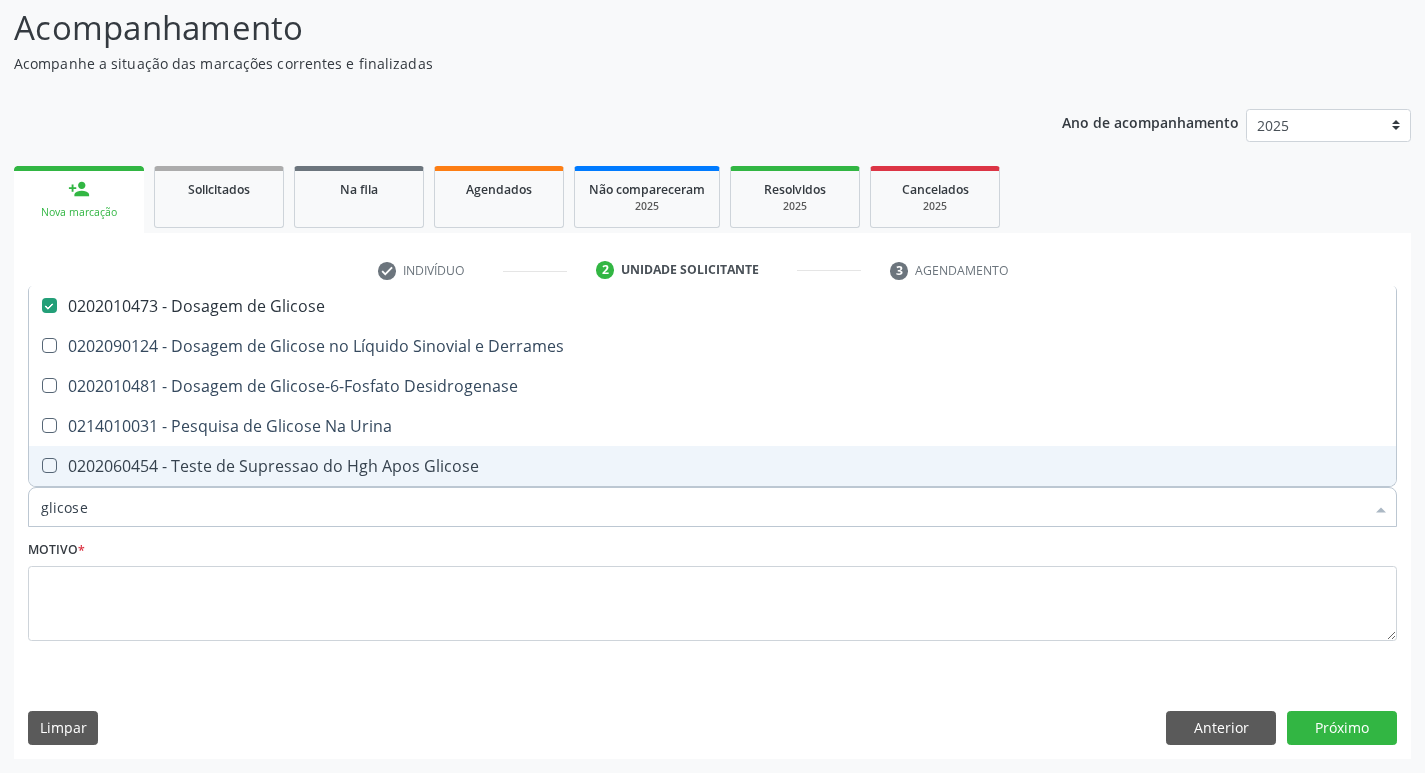 click on "glicose" at bounding box center (702, 507) 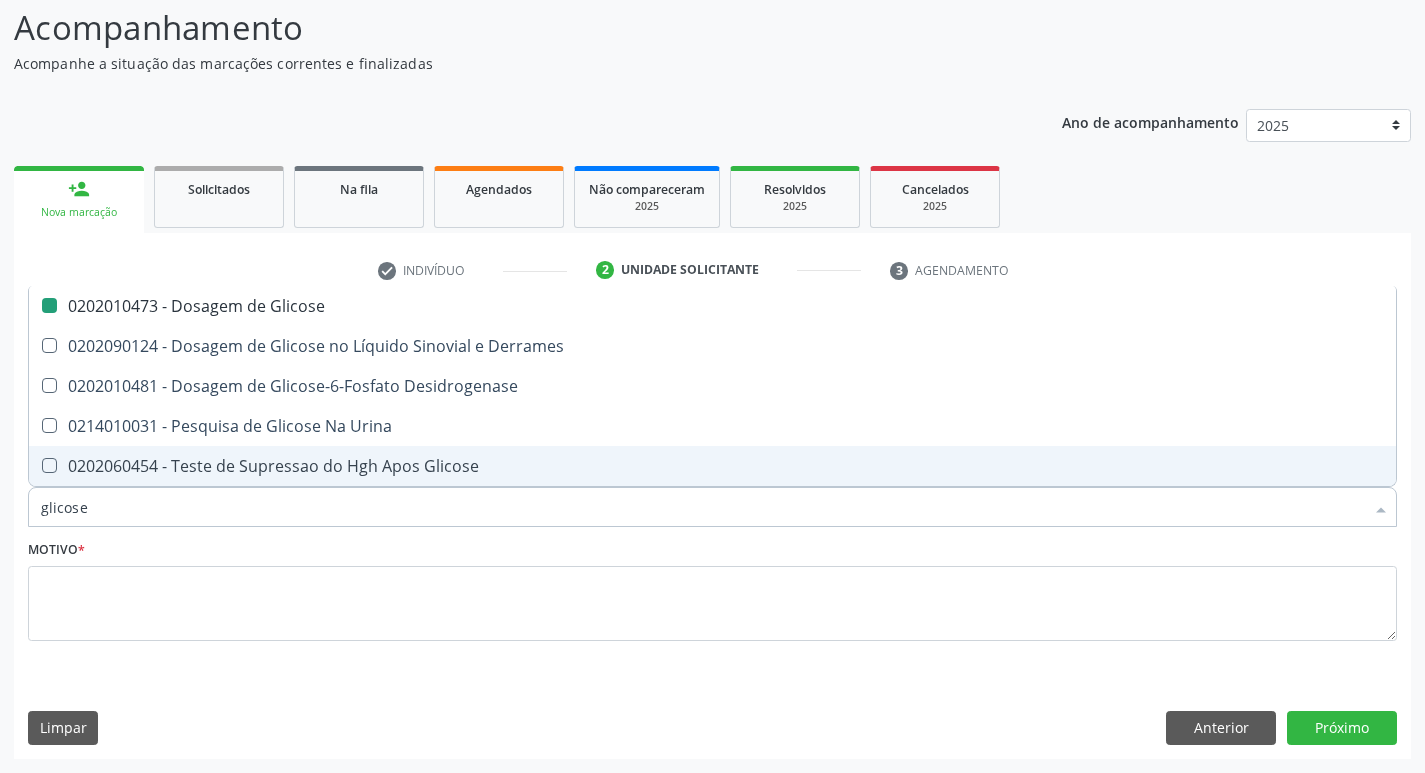 type on "glicos" 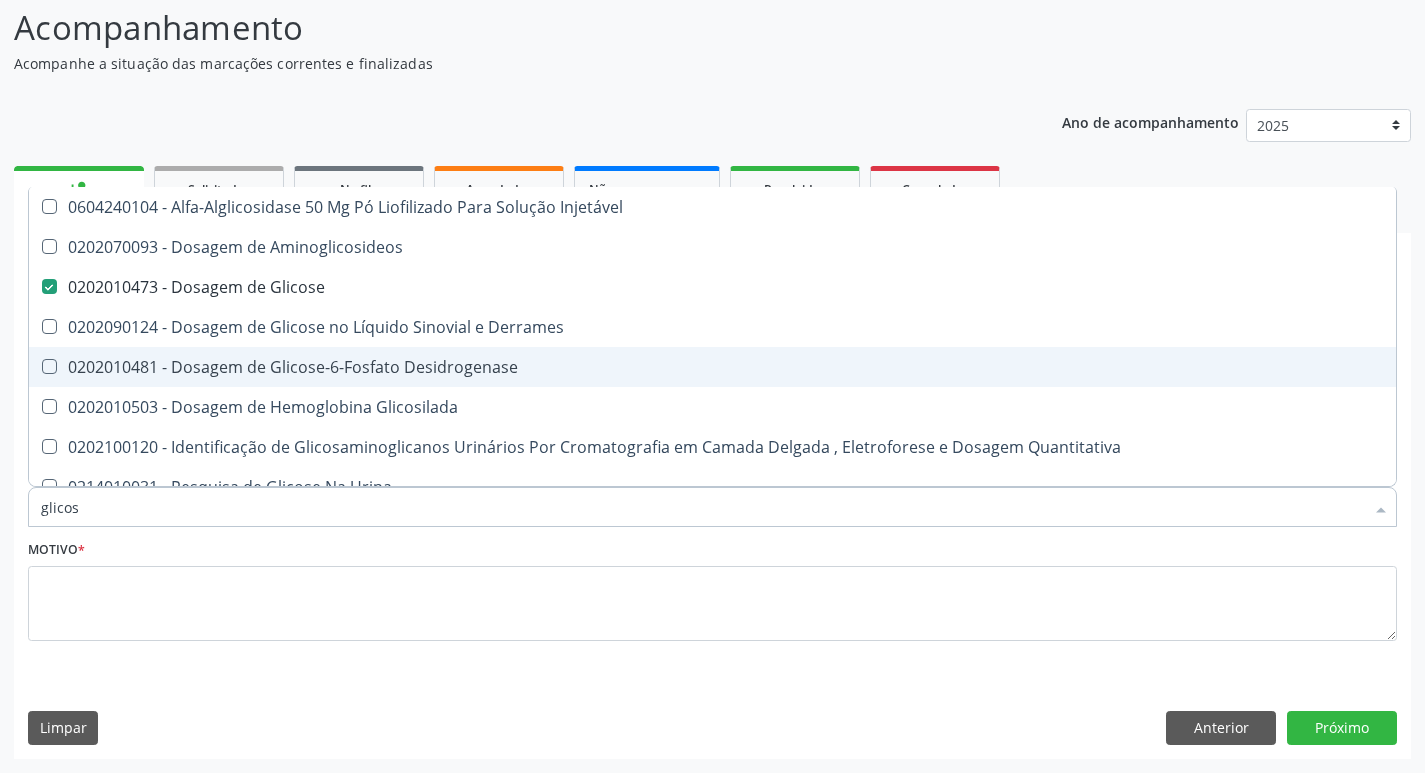 type on "glico" 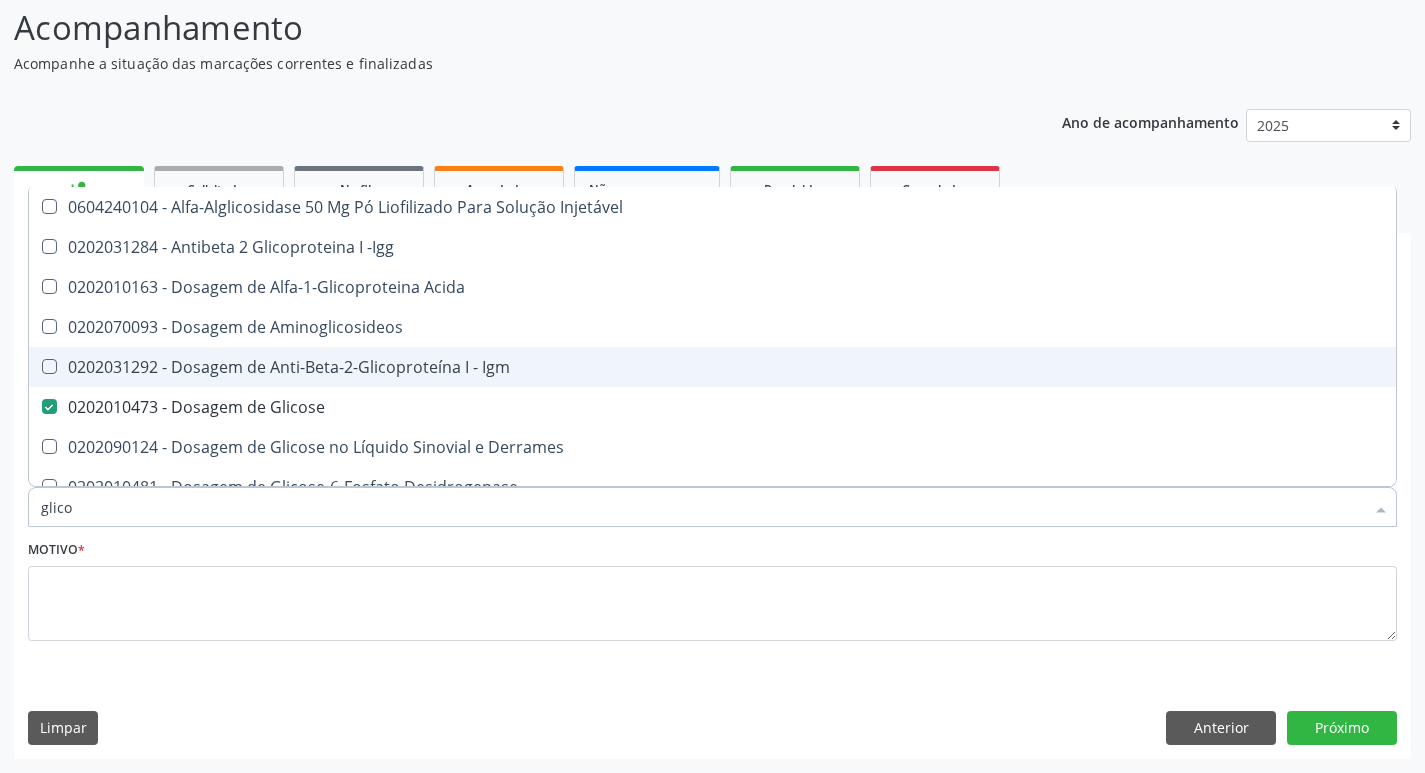 type on "glic" 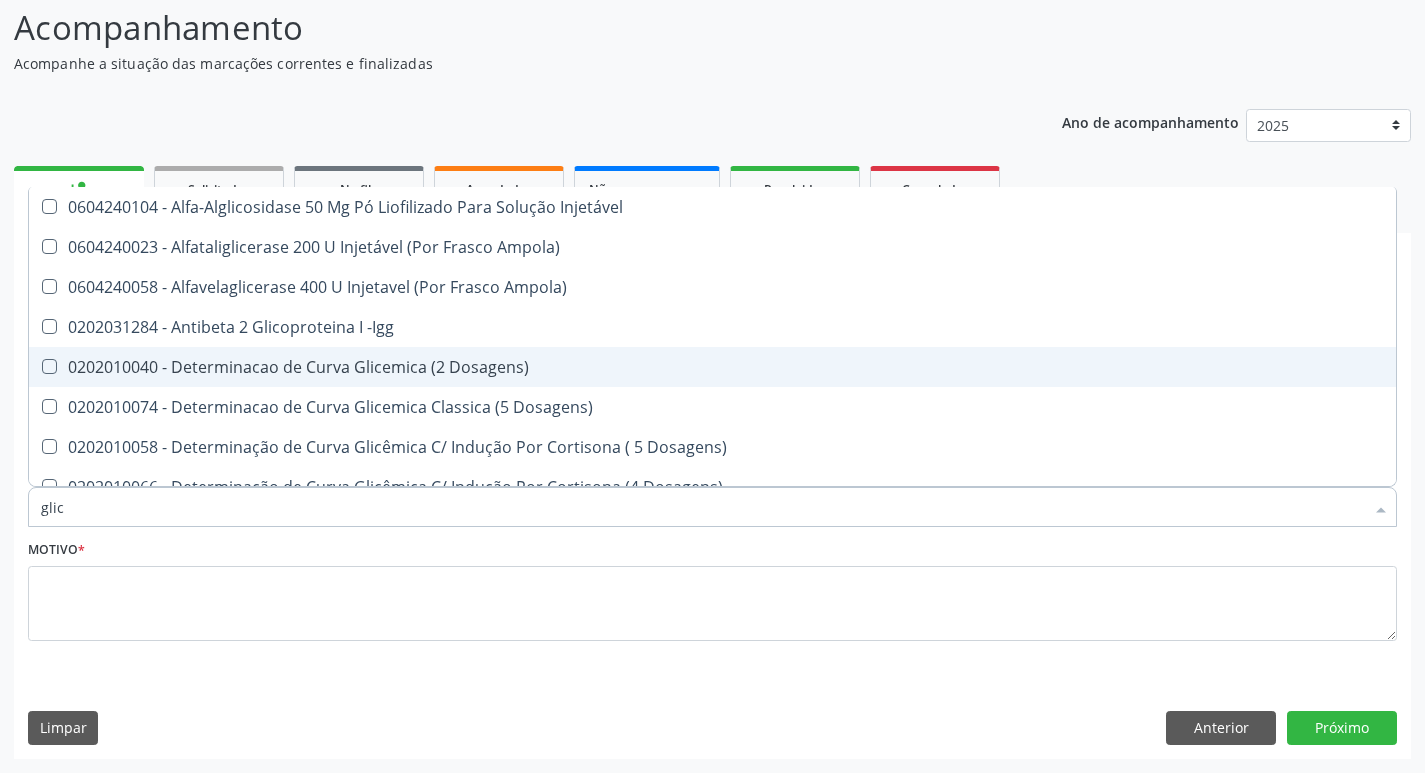 type on "gli" 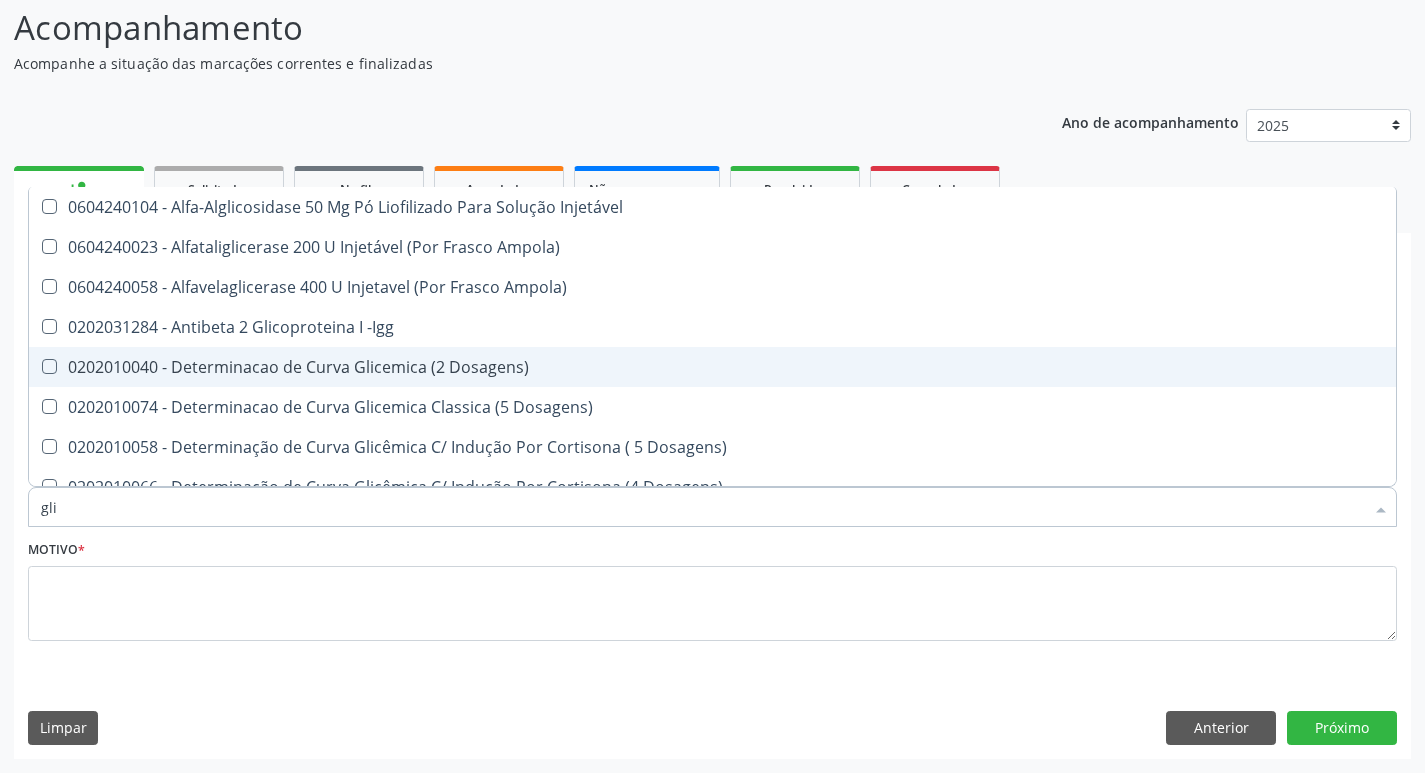 checkbox on "false" 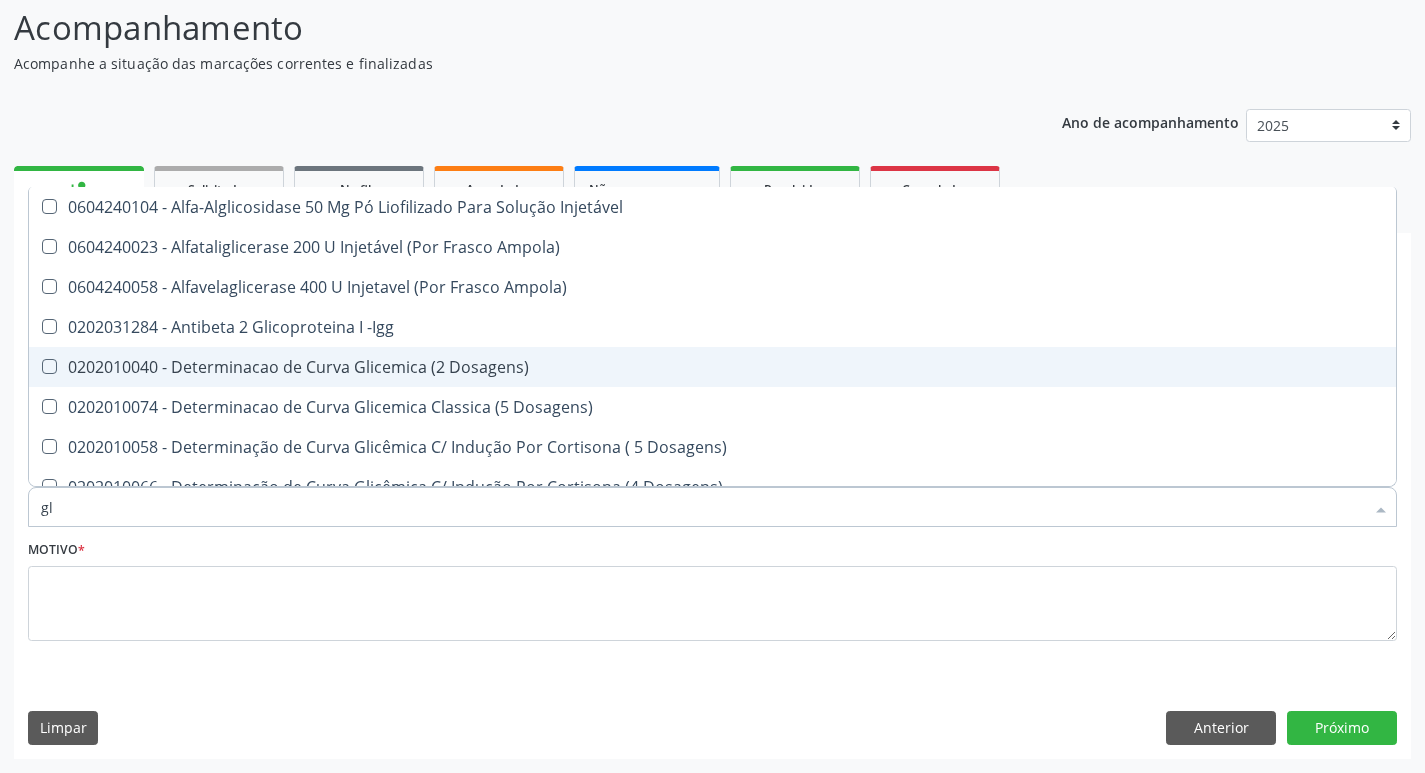 checkbox on "false" 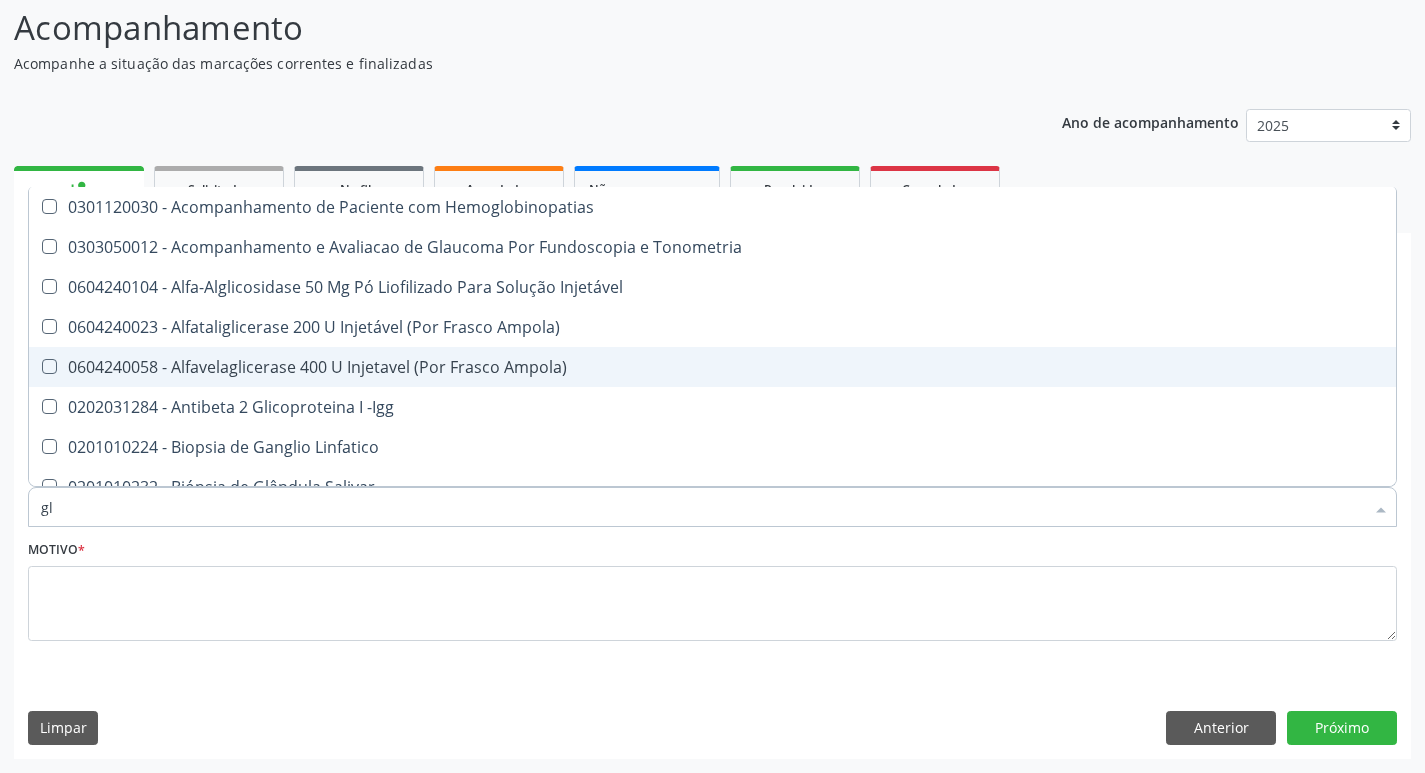 type on "g" 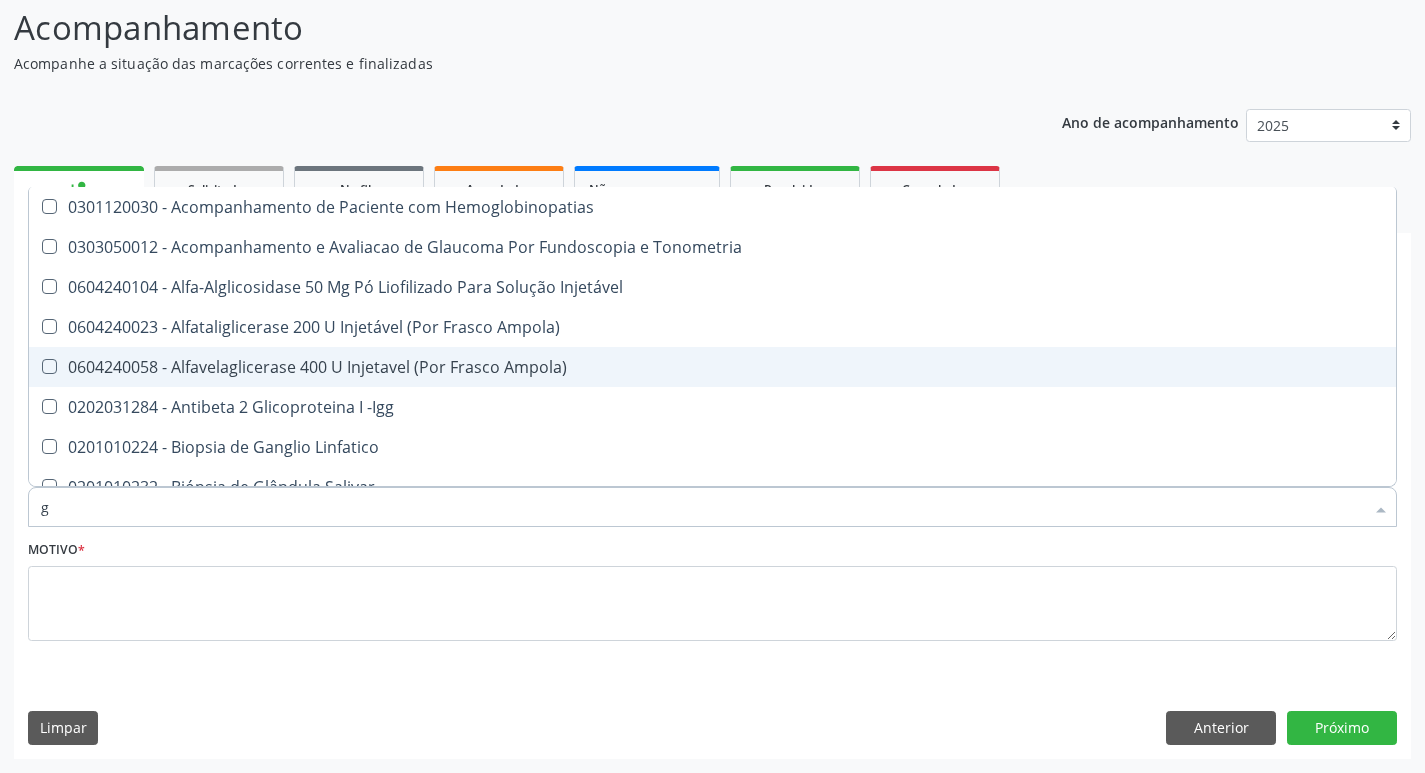 type 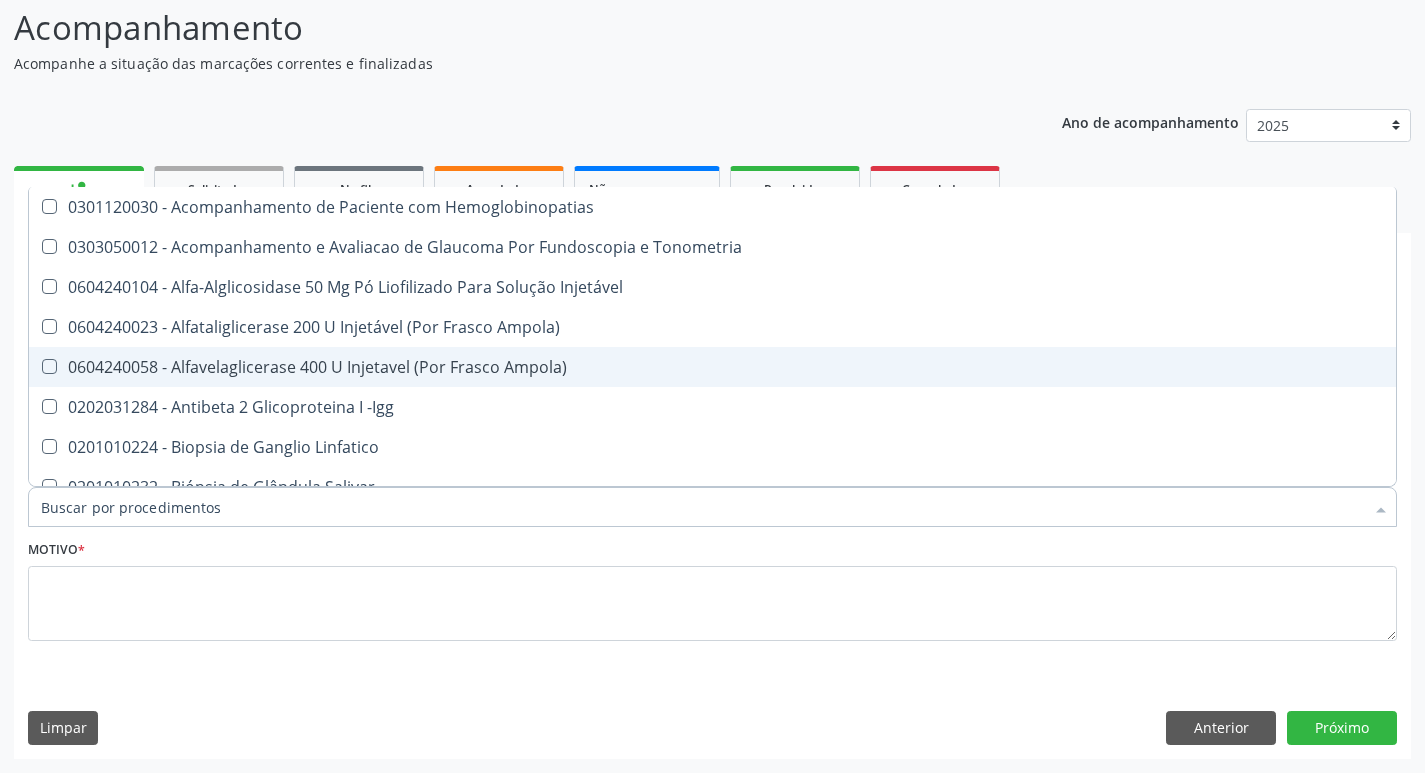 checkbox on "false" 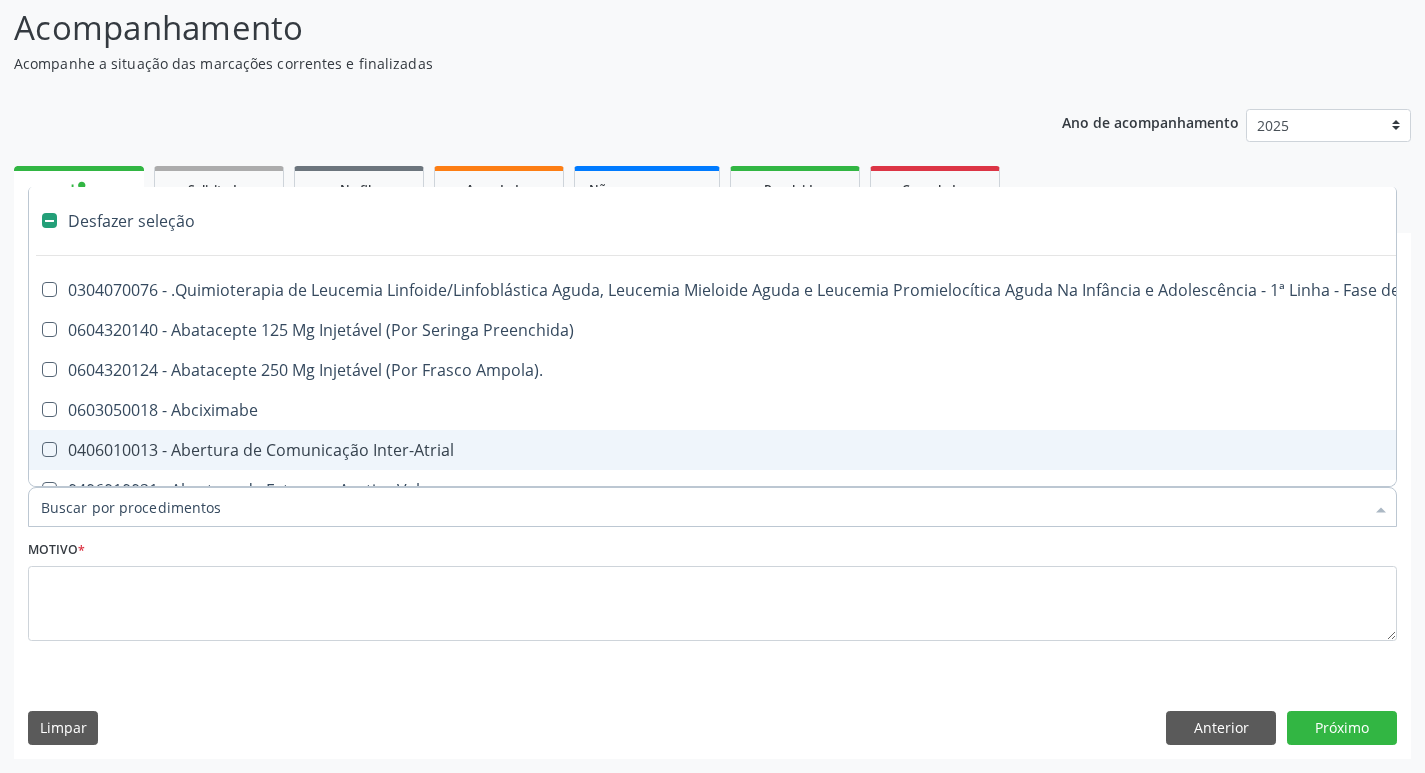 type on "h" 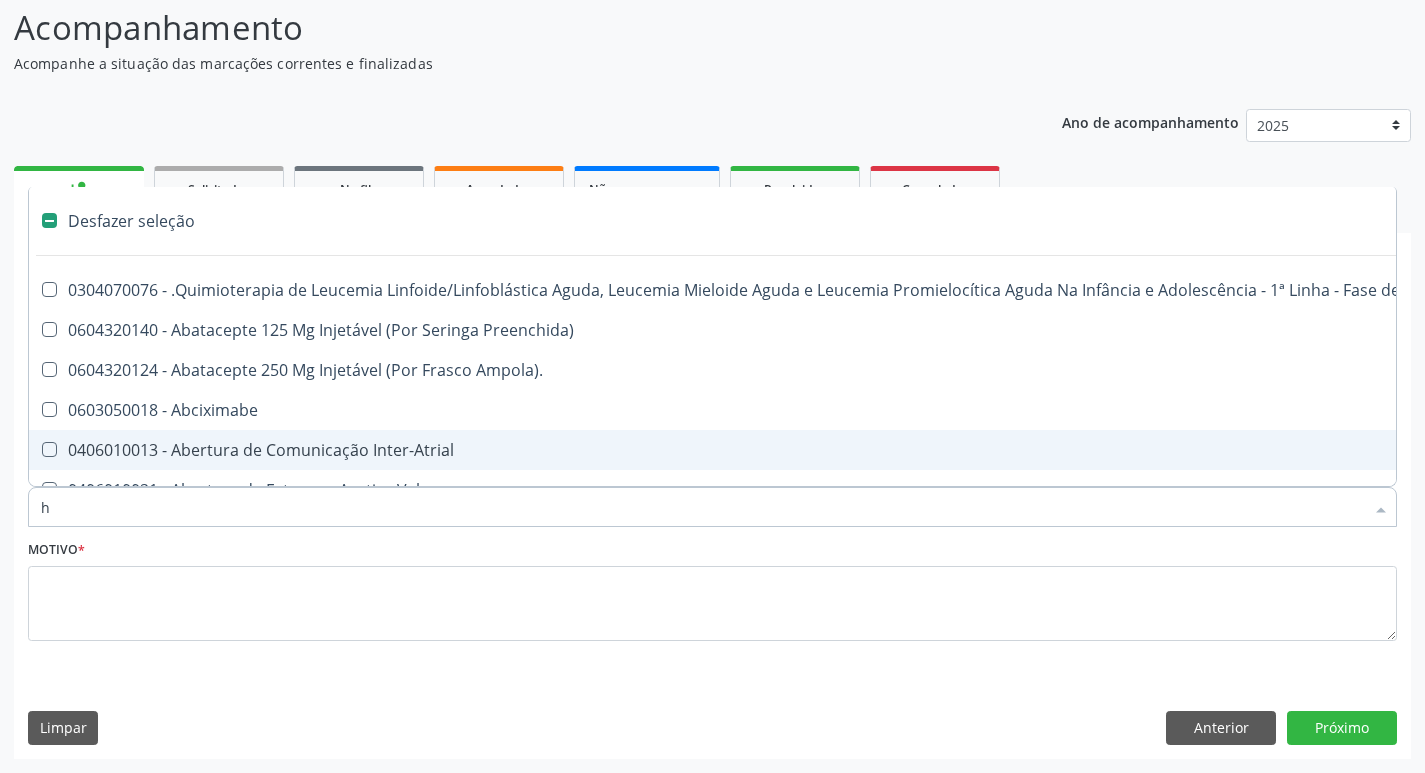 checkbox on "false" 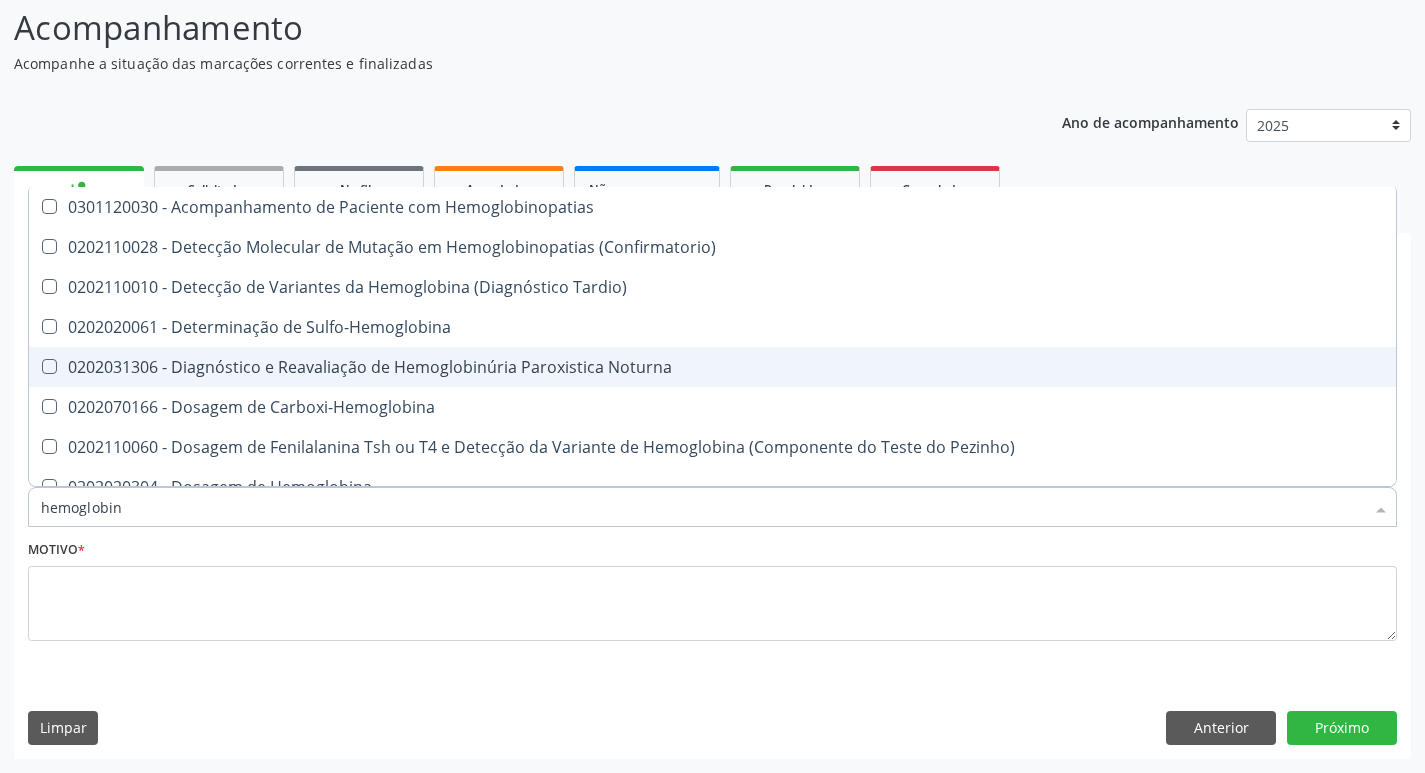 type on "hemoglobina" 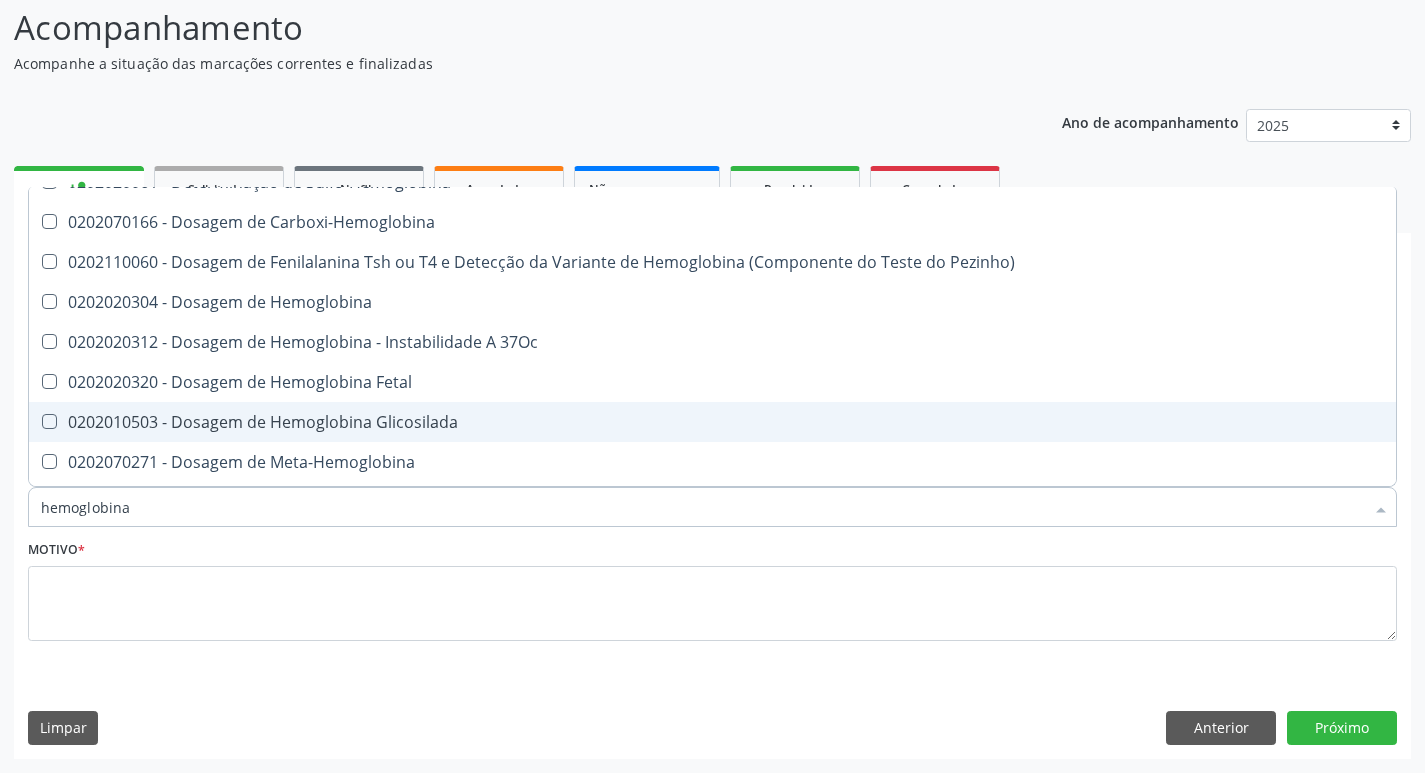 scroll, scrollTop: 100, scrollLeft: 0, axis: vertical 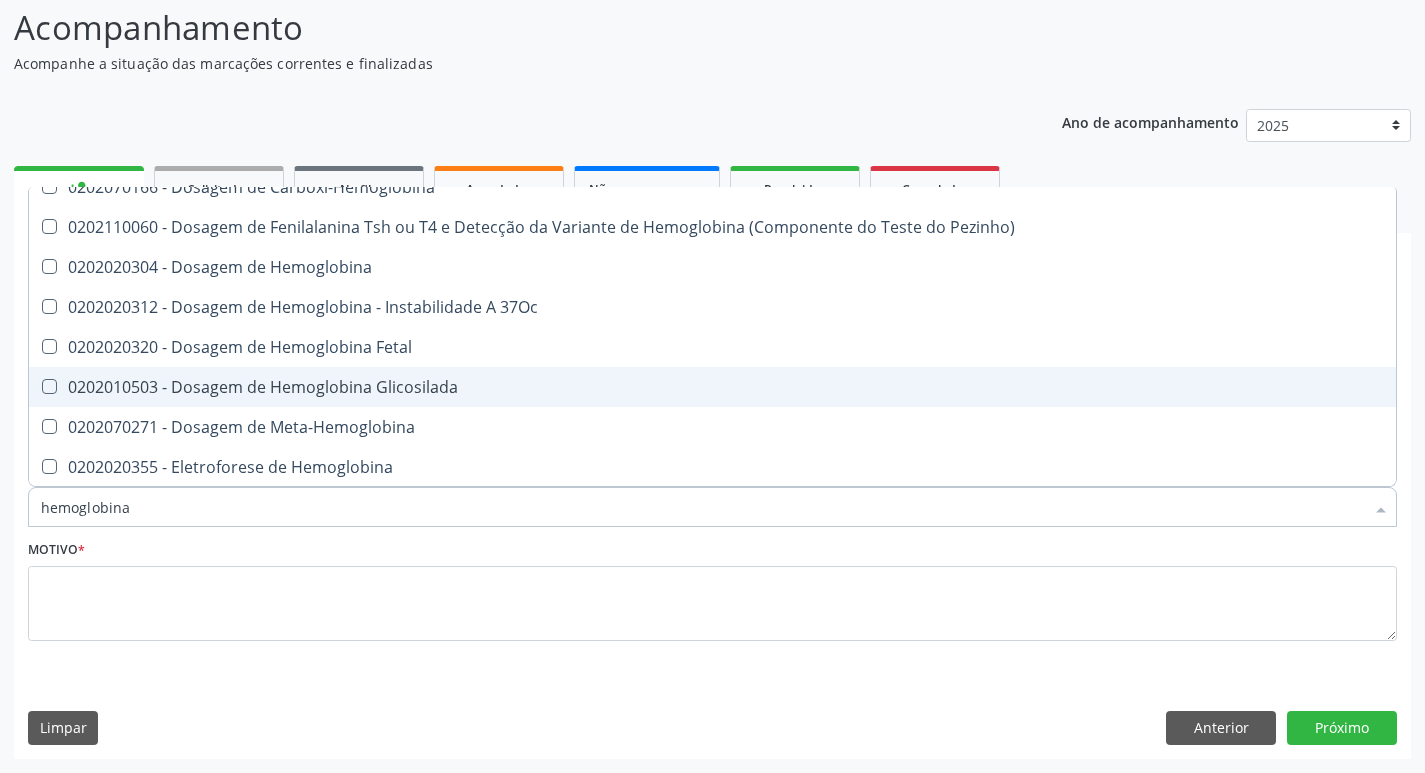 click on "0202010503 - Dosagem de Hemoglobina Glicosilada" at bounding box center (712, 387) 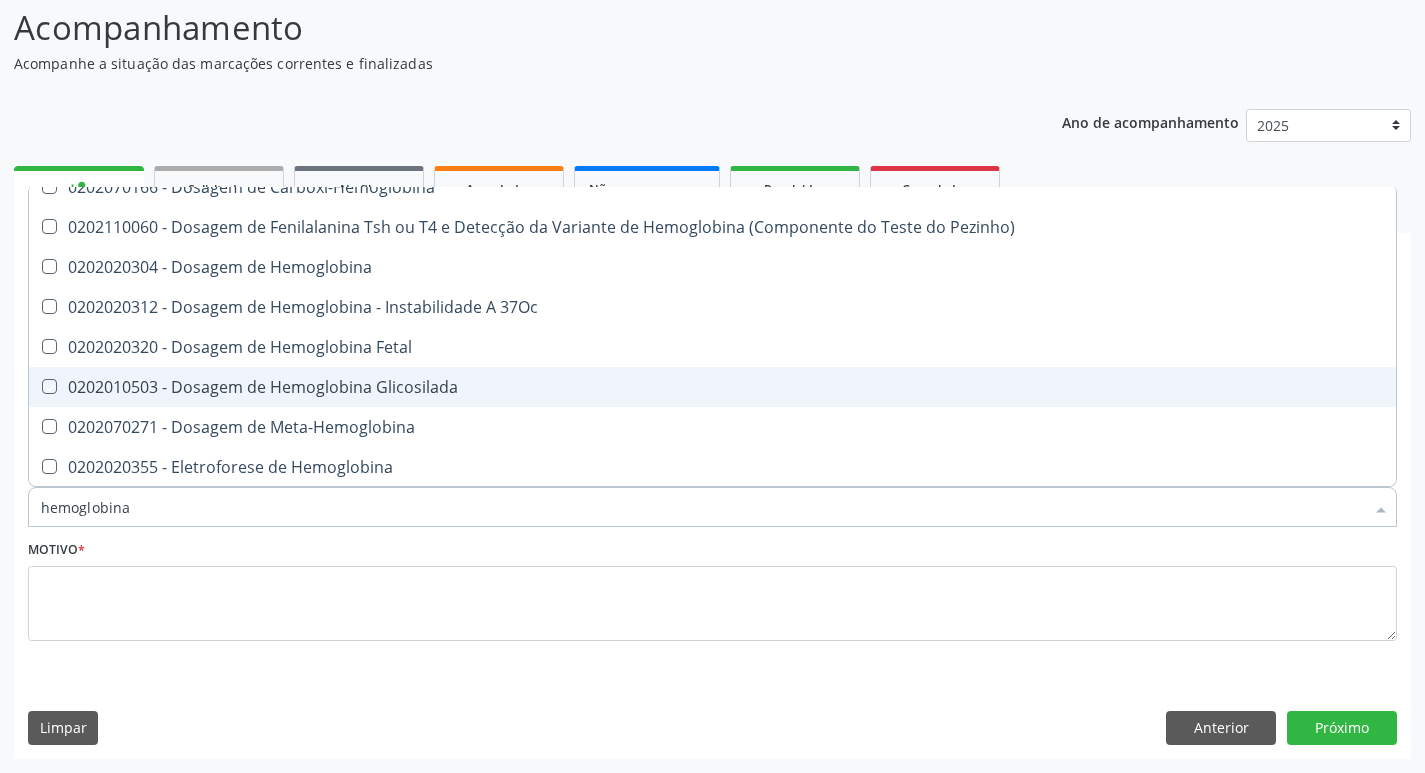 checkbox on "true" 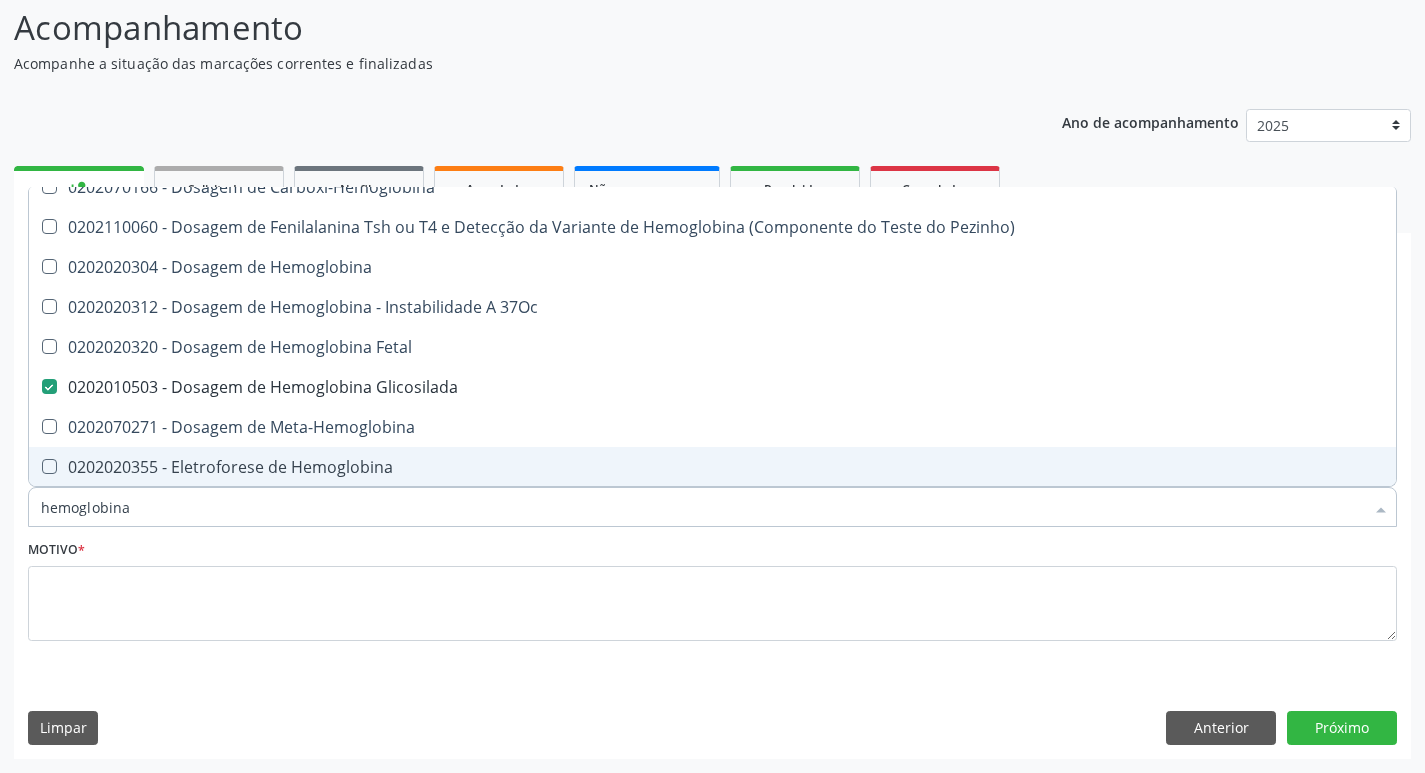 click on "hemoglobina" at bounding box center (702, 507) 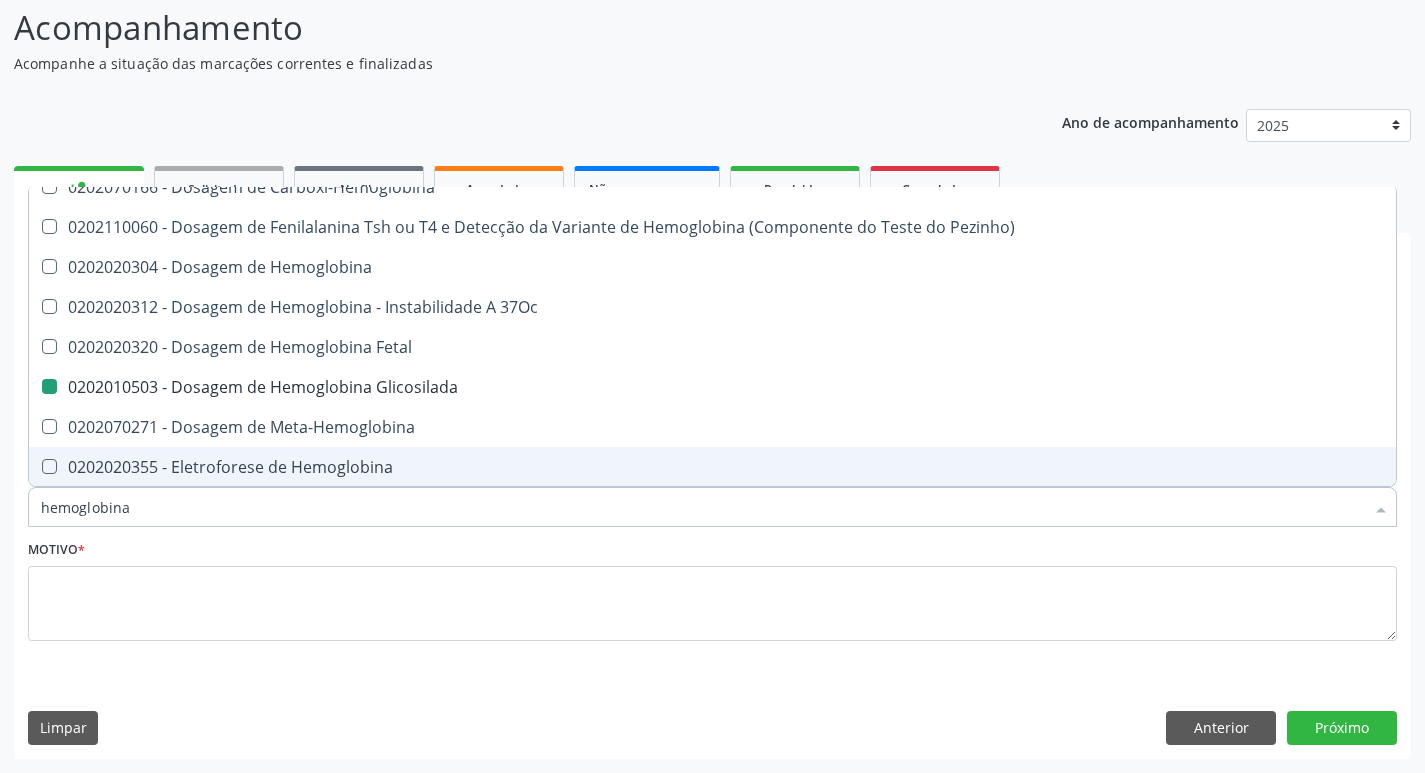 type on "hemoglobin" 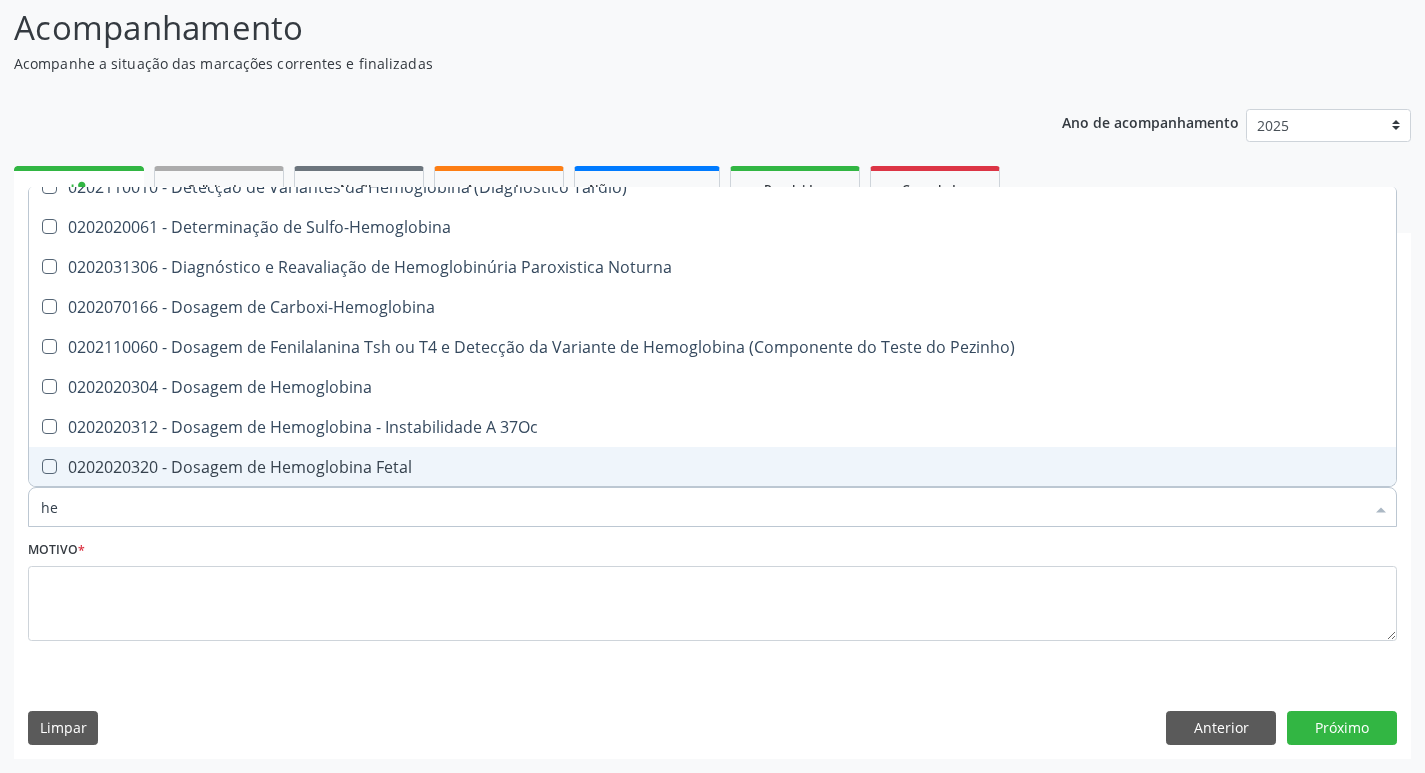 type on "h" 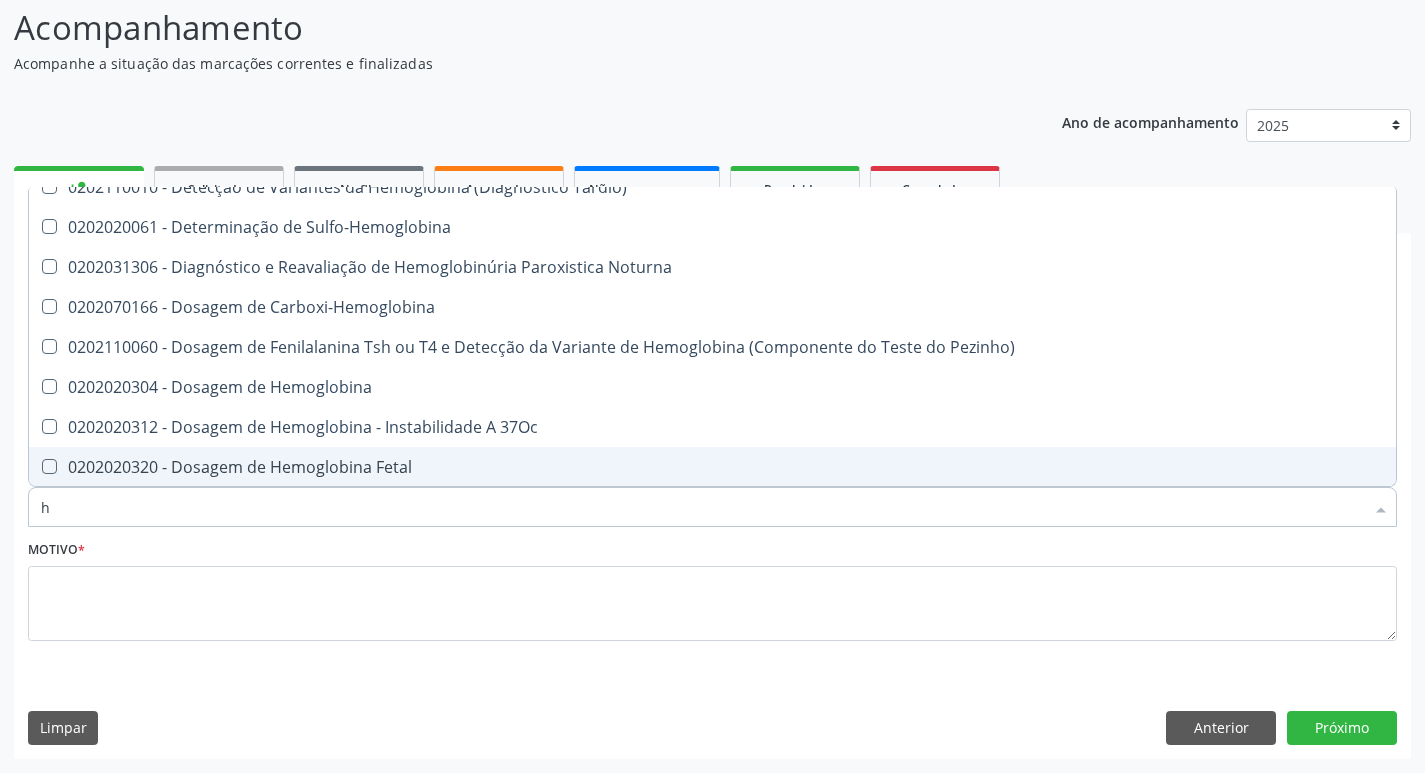 type 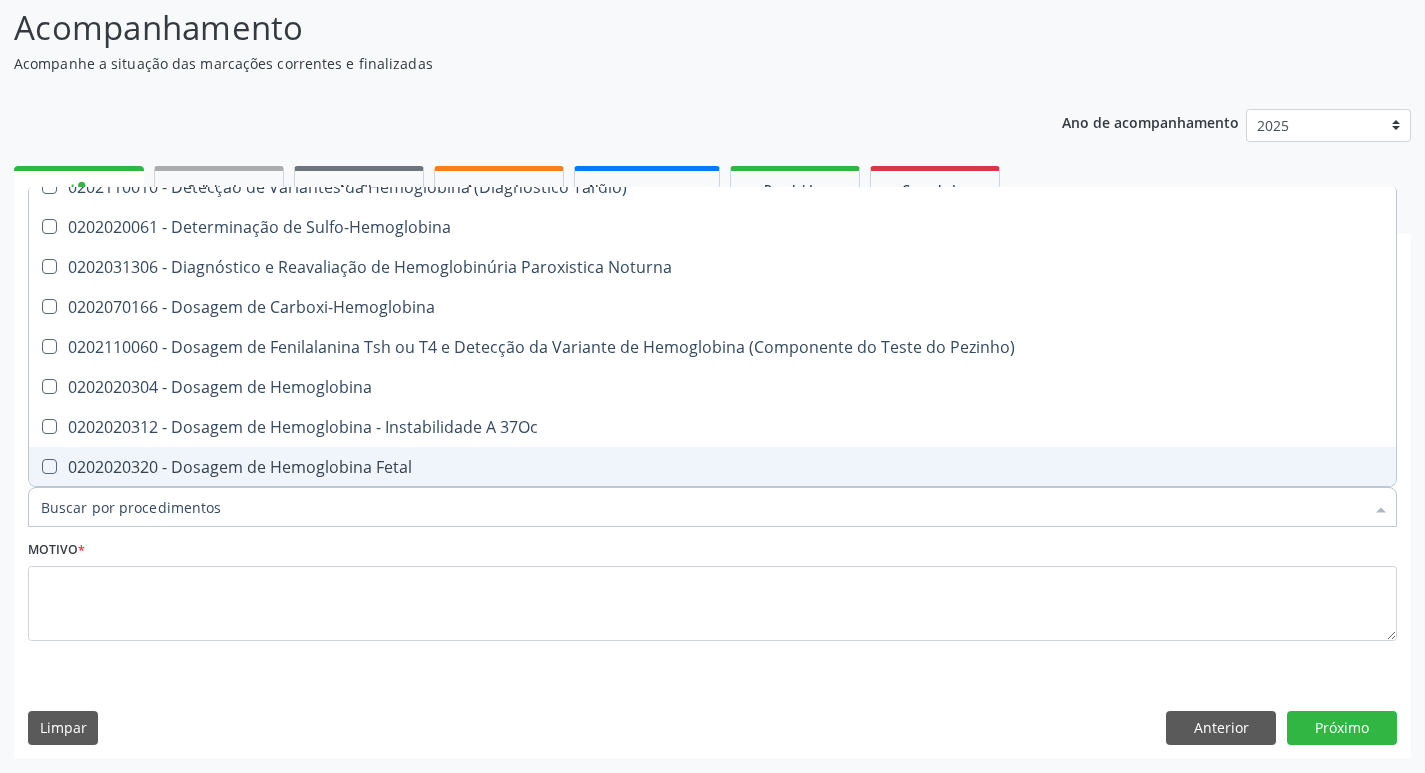 checkbox on "false" 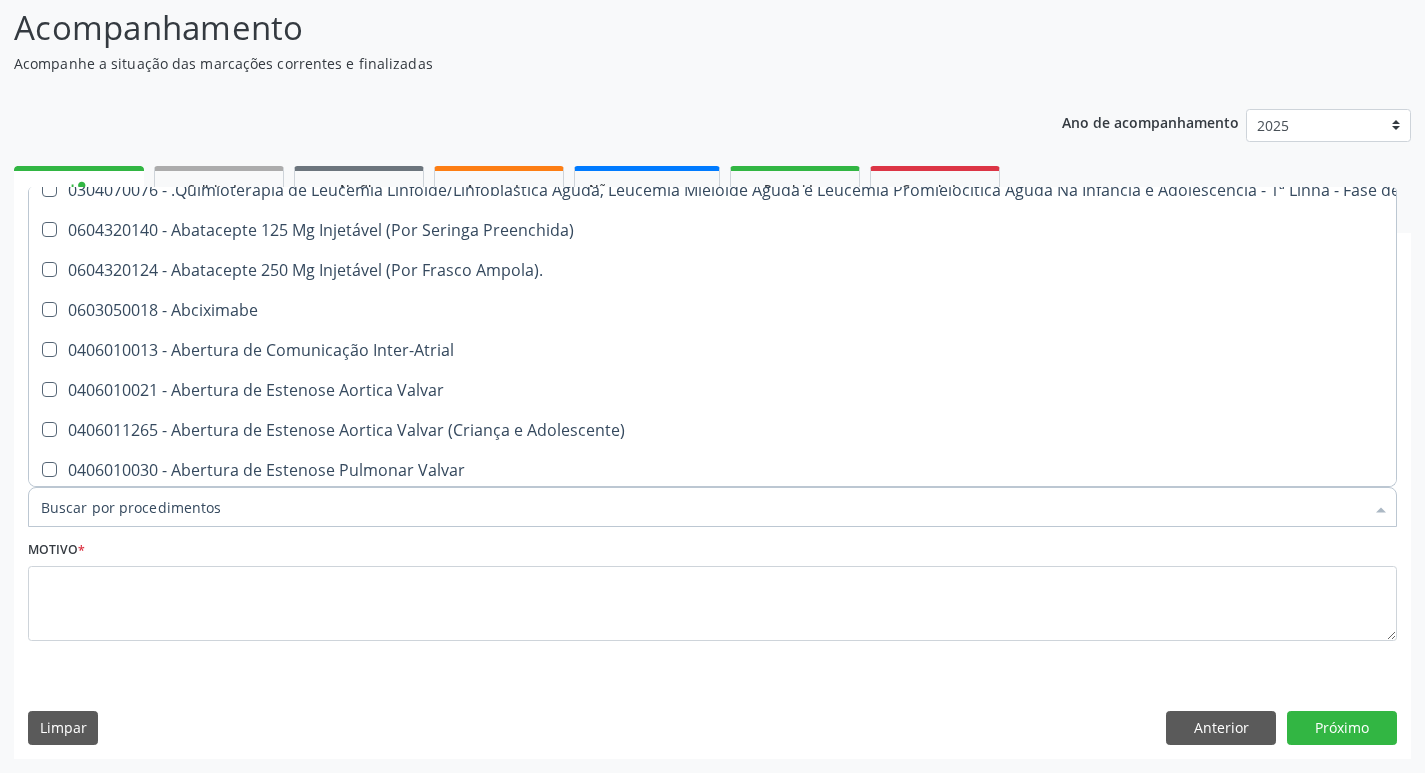 scroll, scrollTop: 183, scrollLeft: 0, axis: vertical 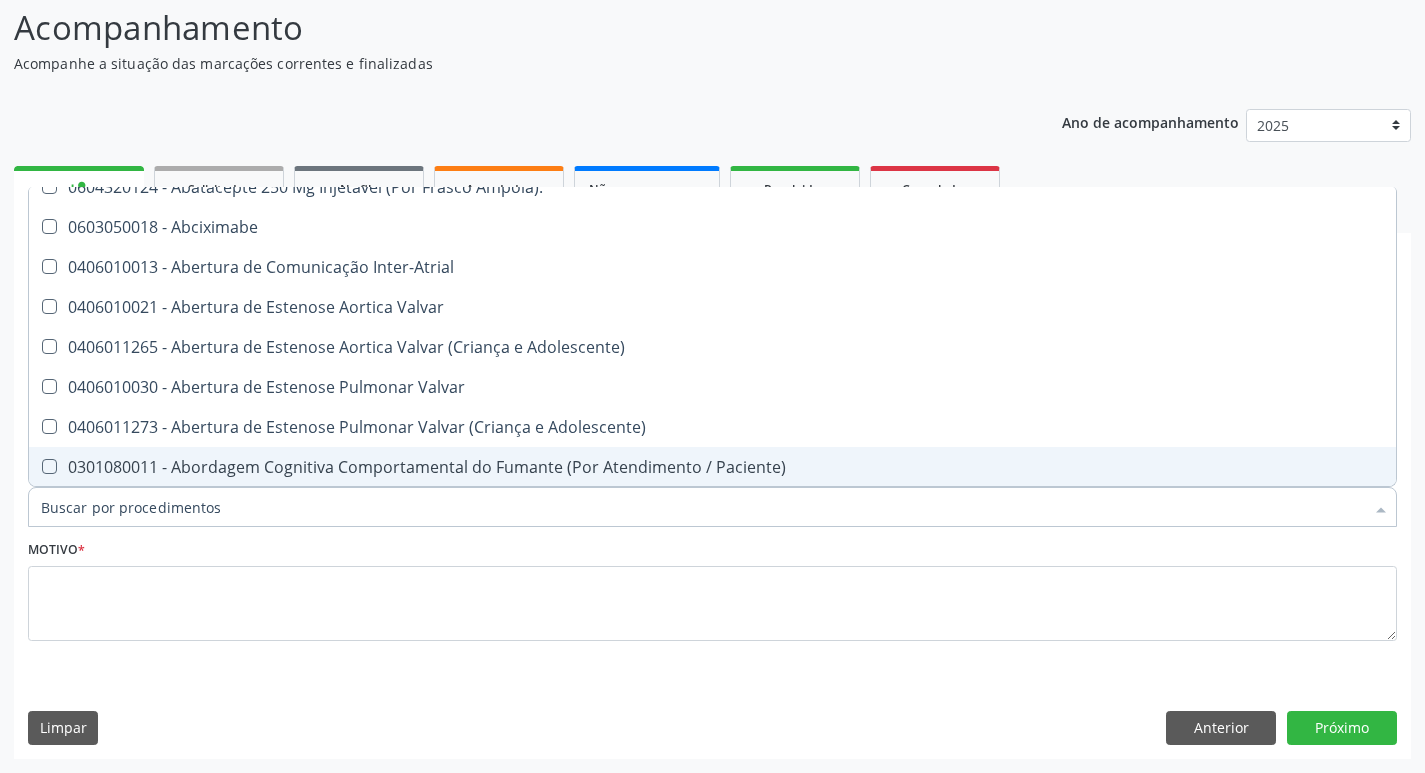 type on "t" 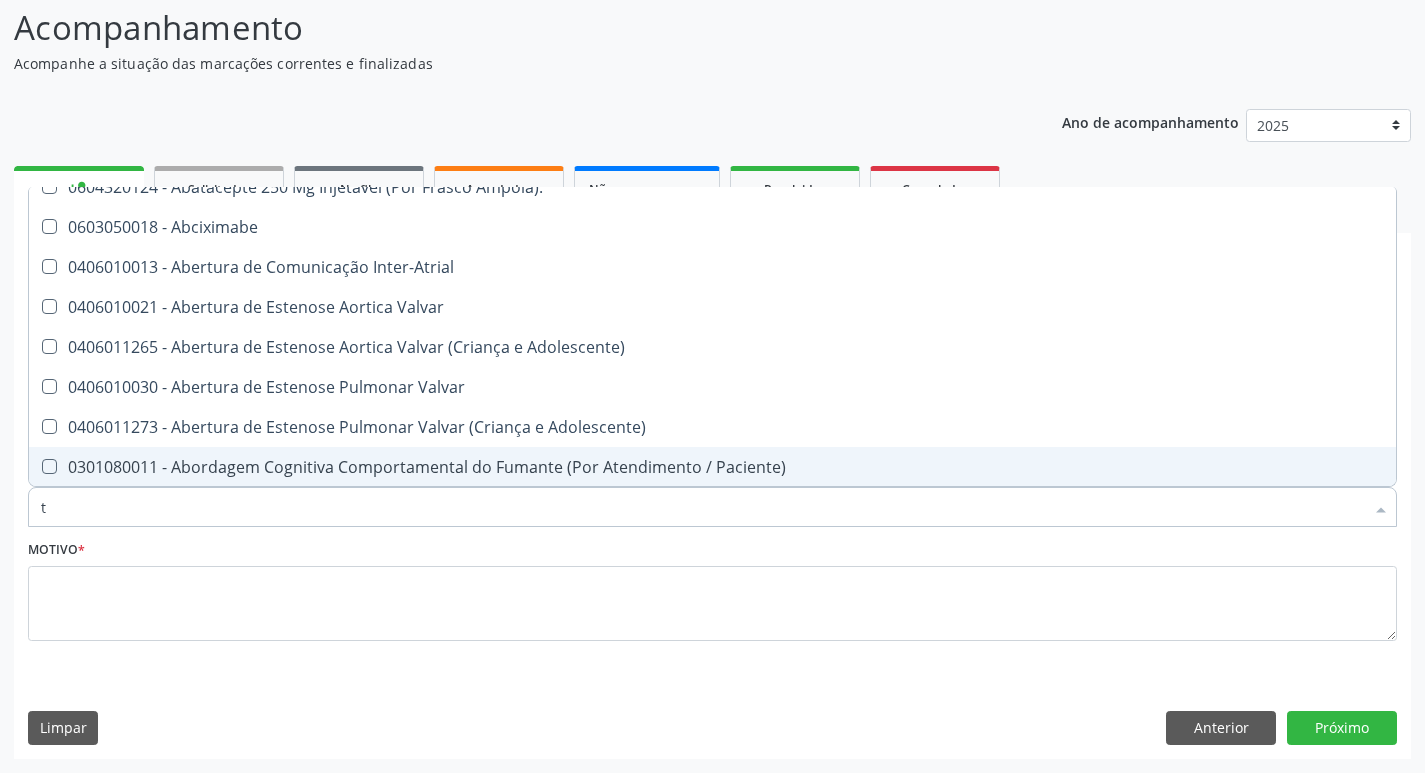 checkbox on "true" 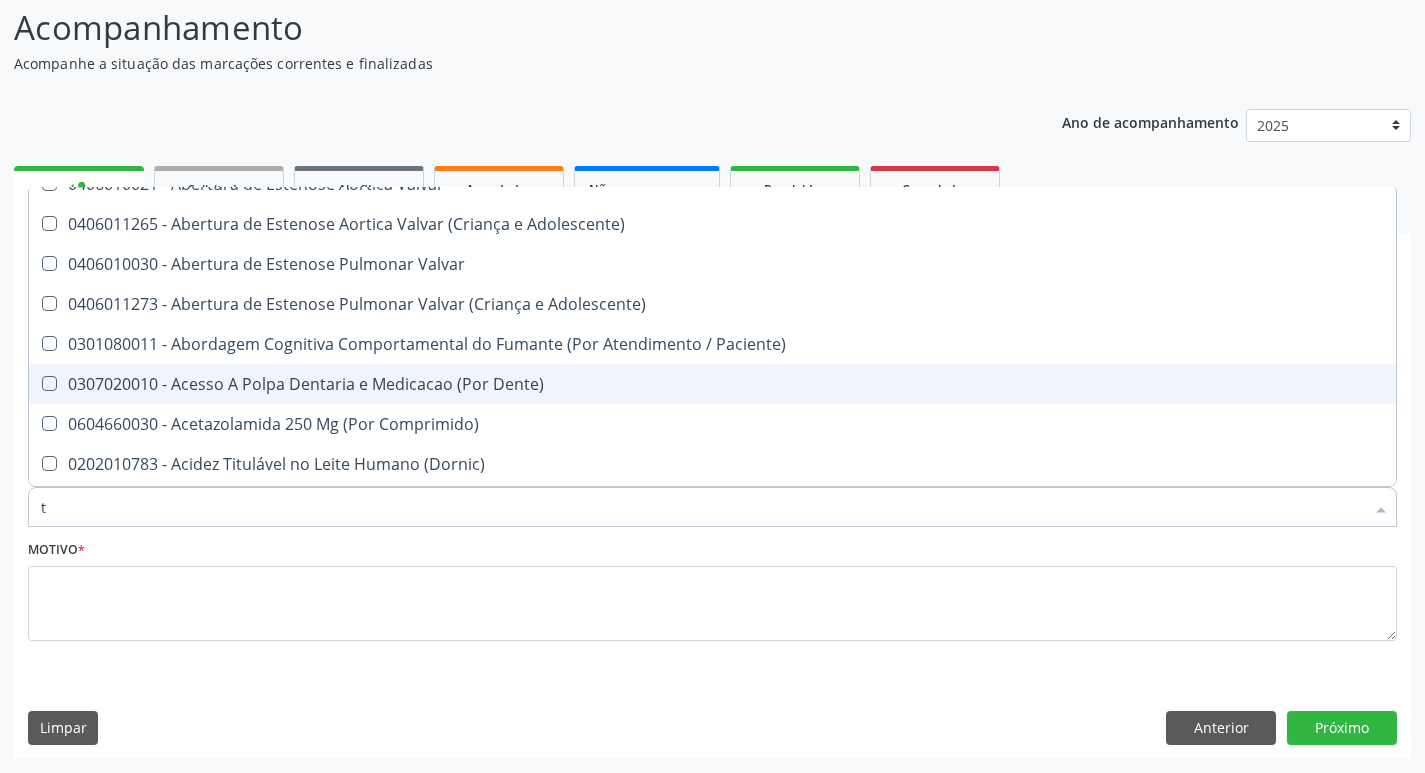 scroll, scrollTop: 100, scrollLeft: 0, axis: vertical 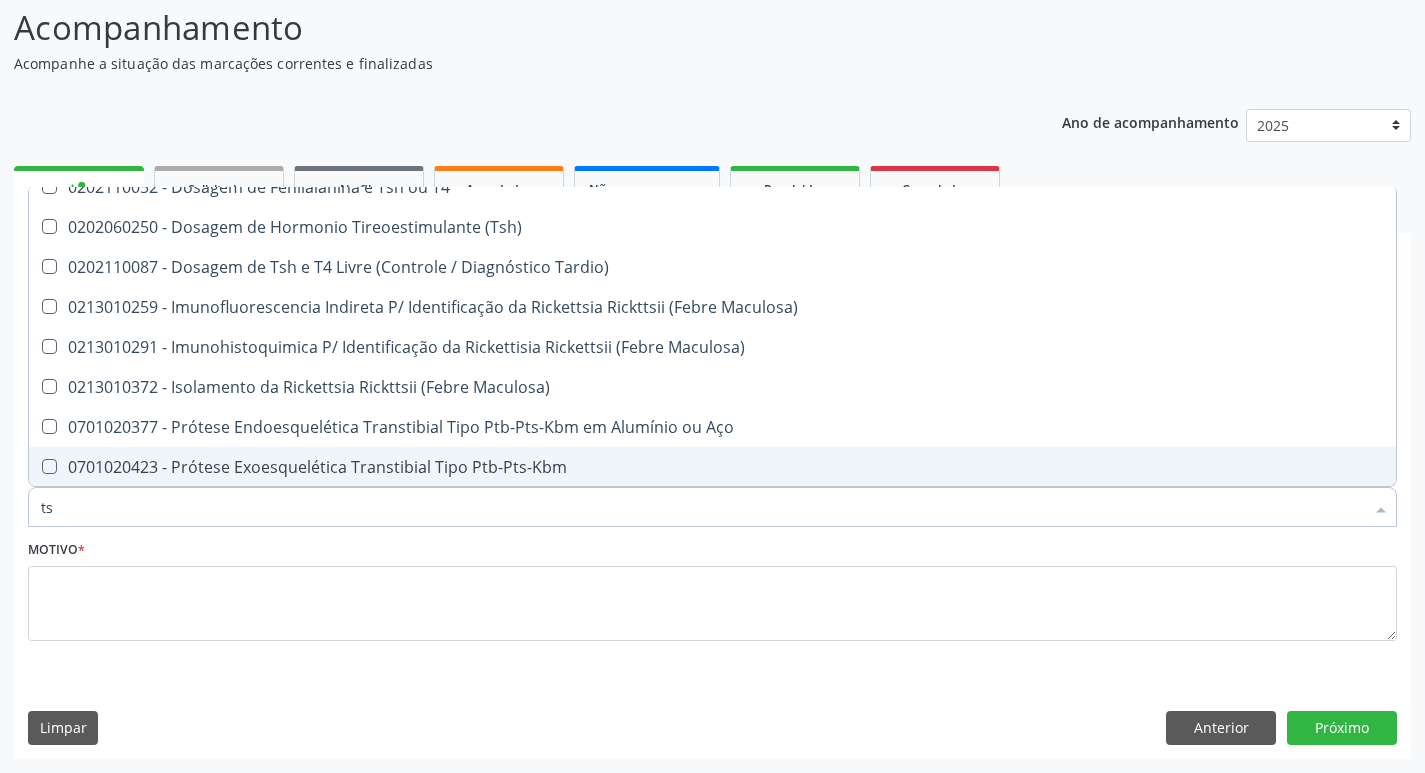 type on "tsh" 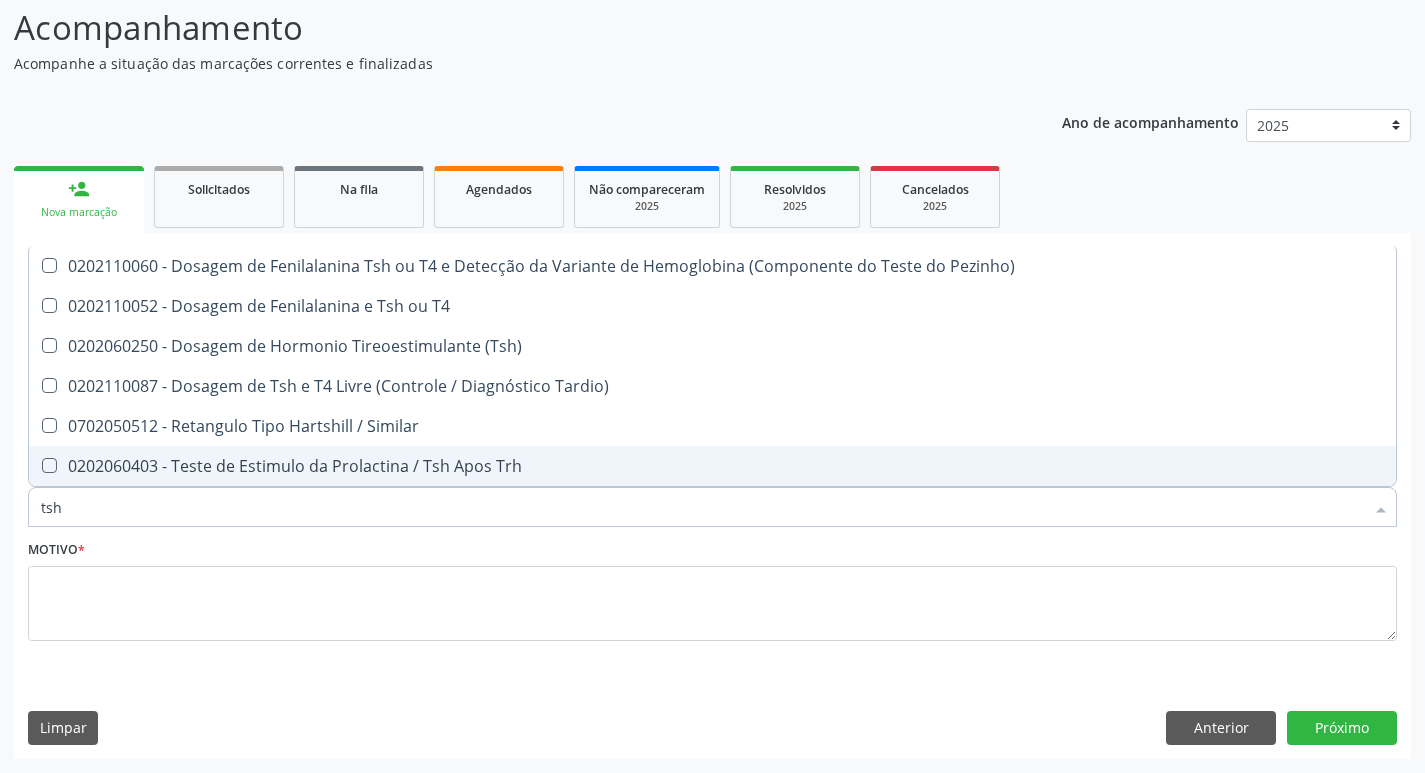 scroll, scrollTop: 0, scrollLeft: 0, axis: both 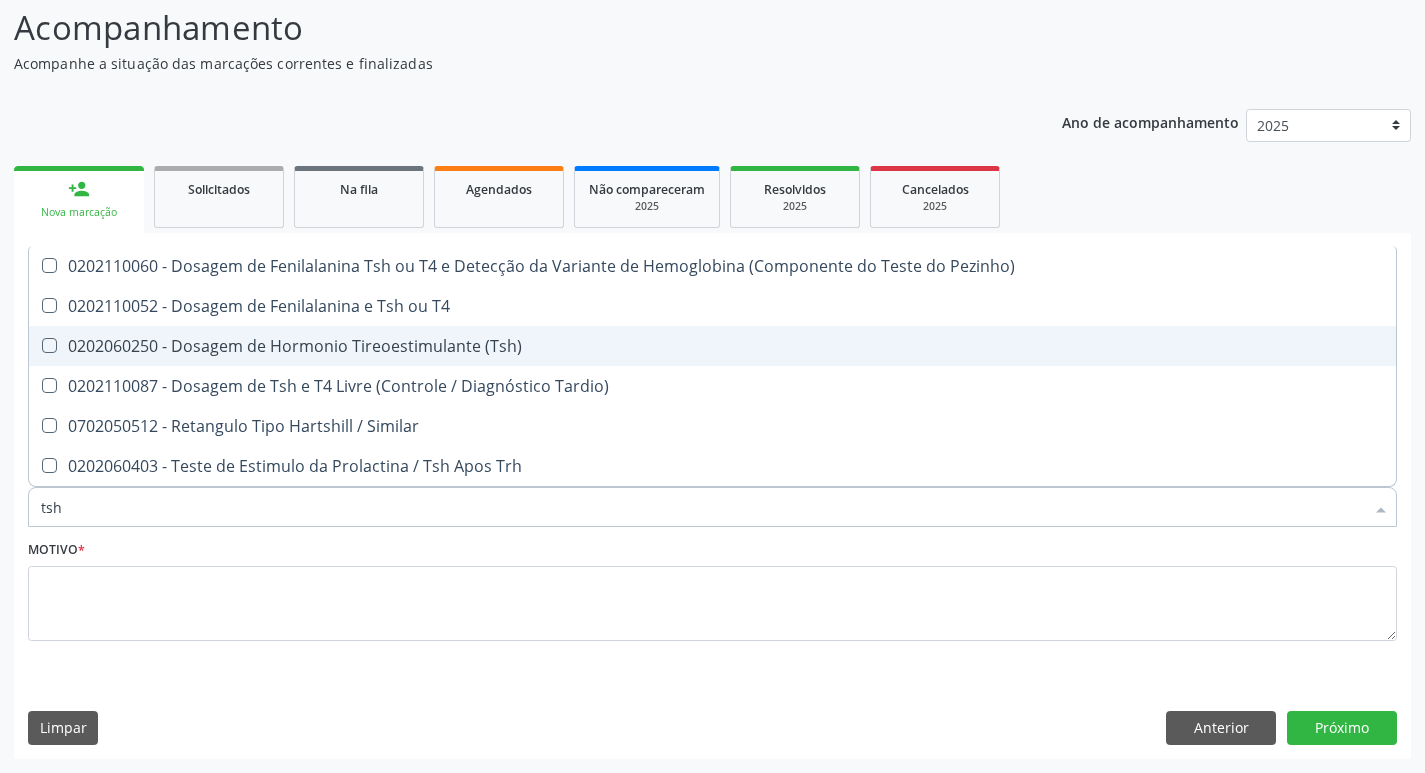click on "0202060250 - Dosagem de Hormonio Tireoestimulante (Tsh)" at bounding box center [712, 346] 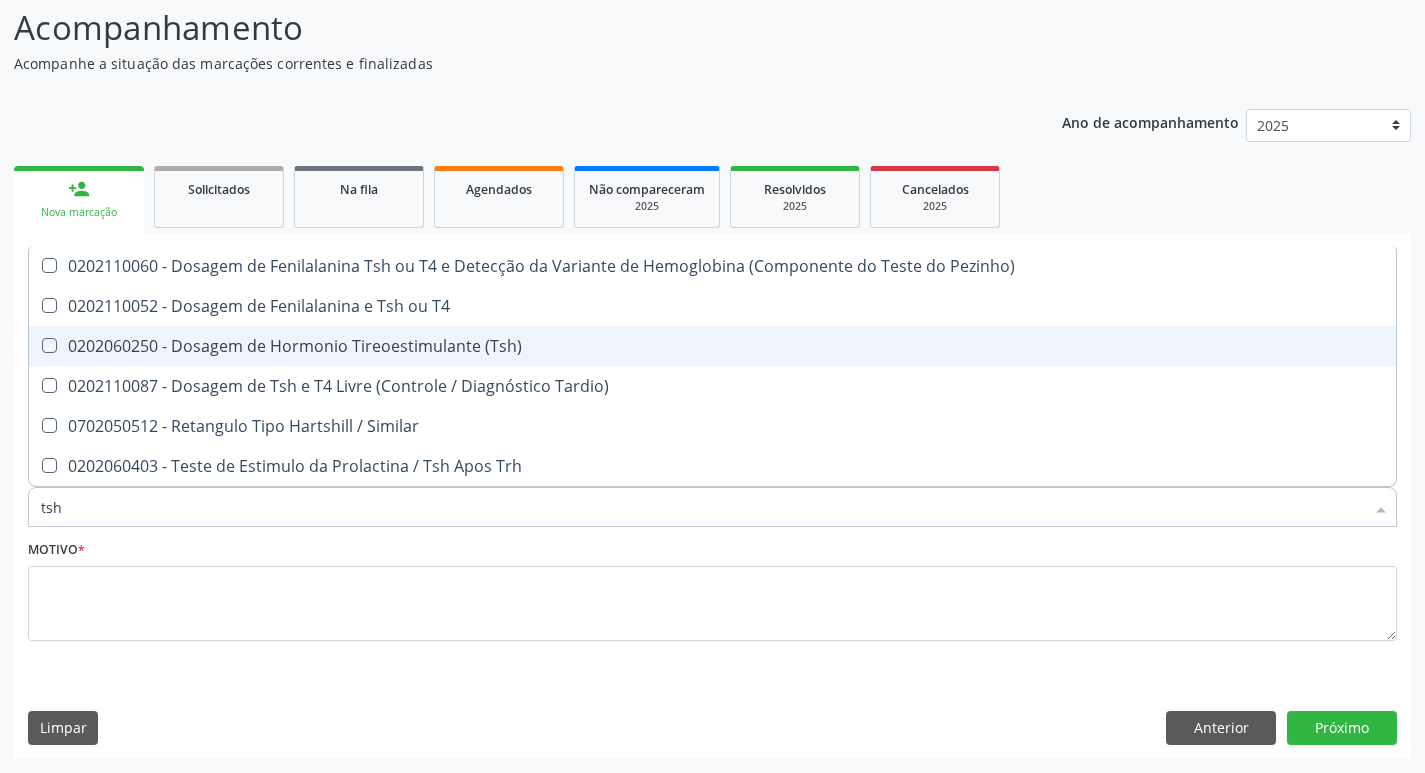 checkbox on "true" 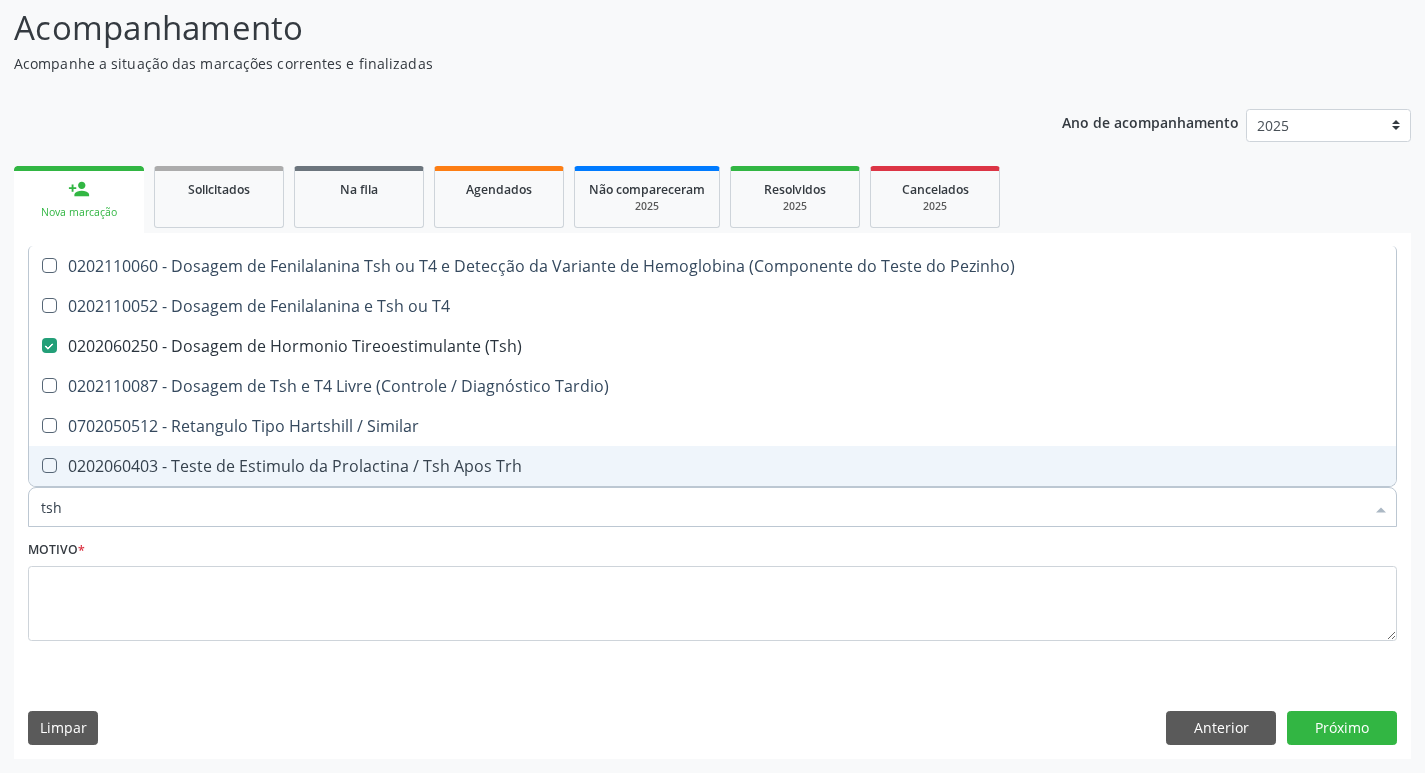 click on "tsh" at bounding box center (702, 507) 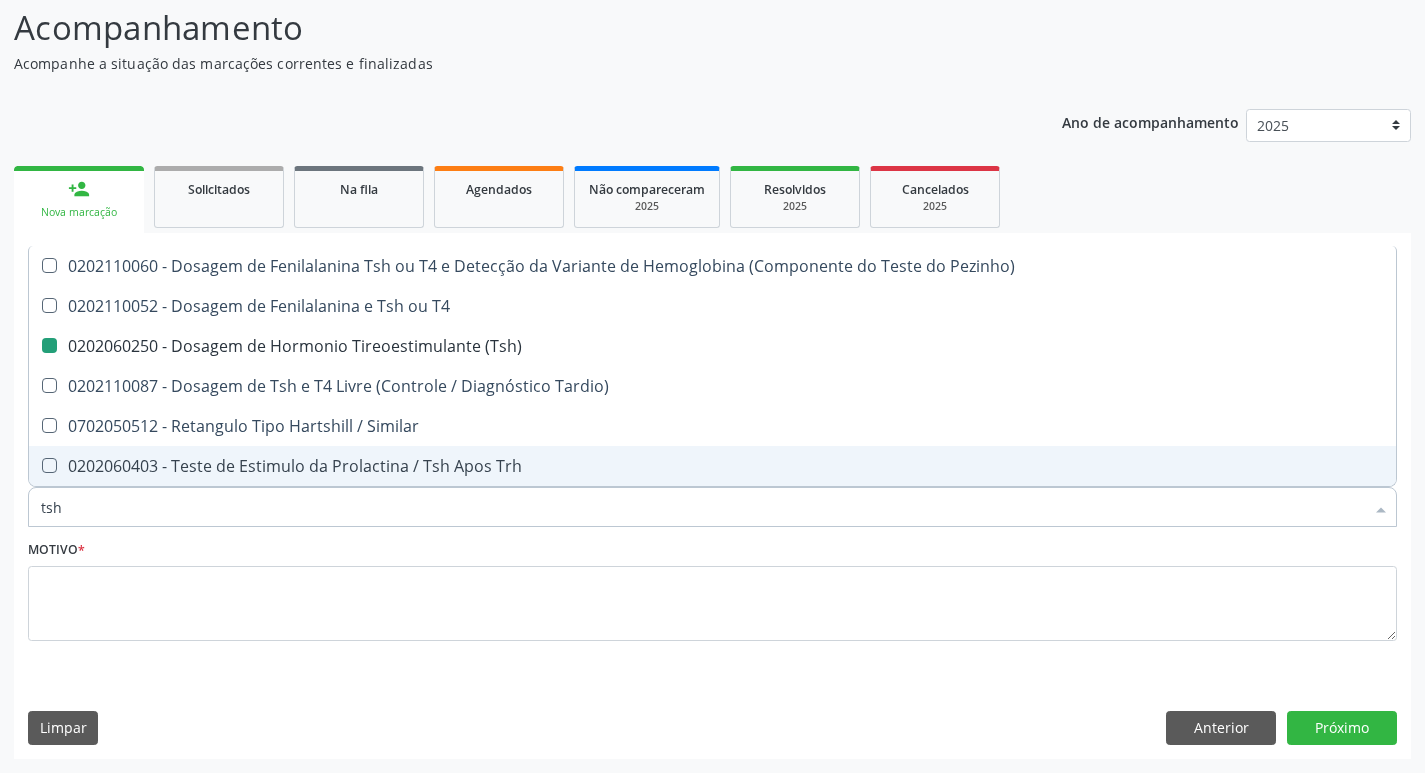 type on "ts" 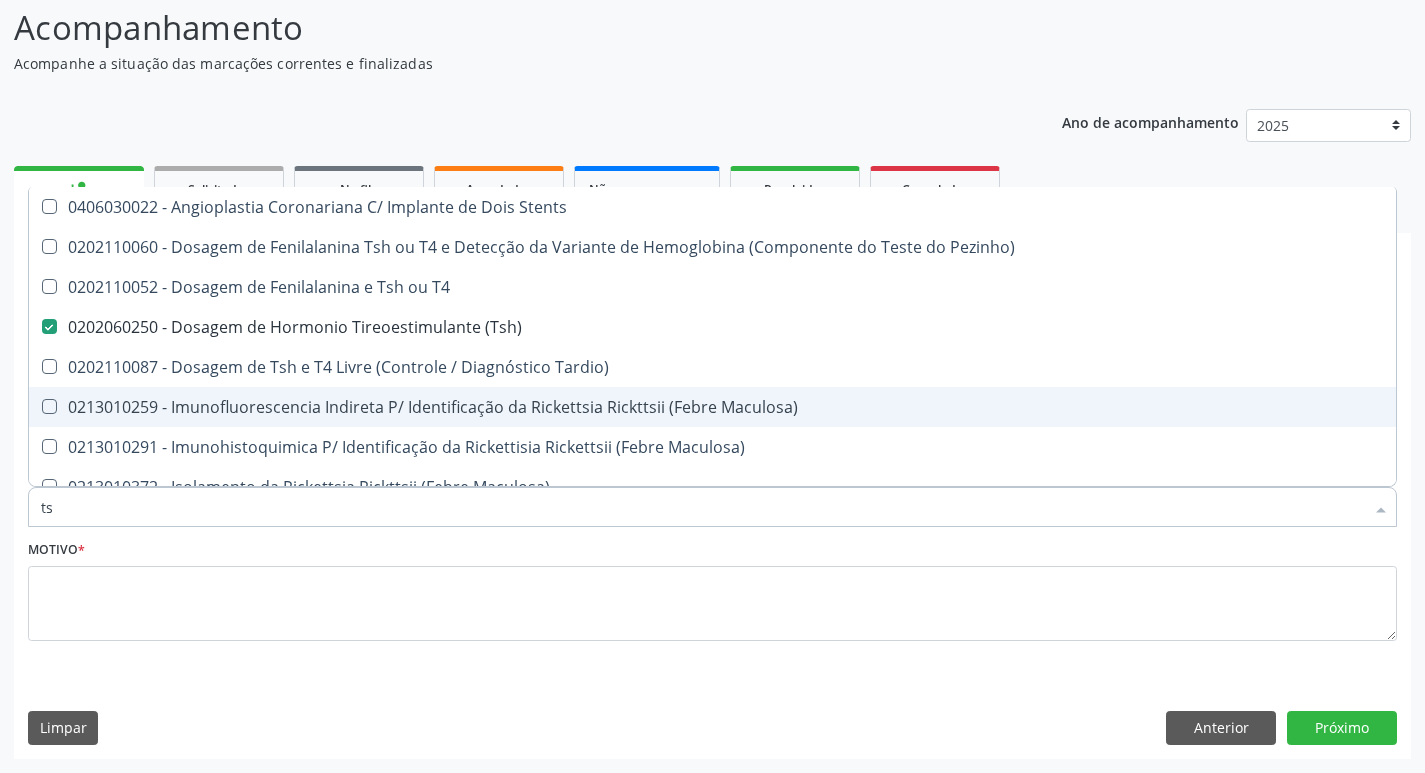 type on "t" 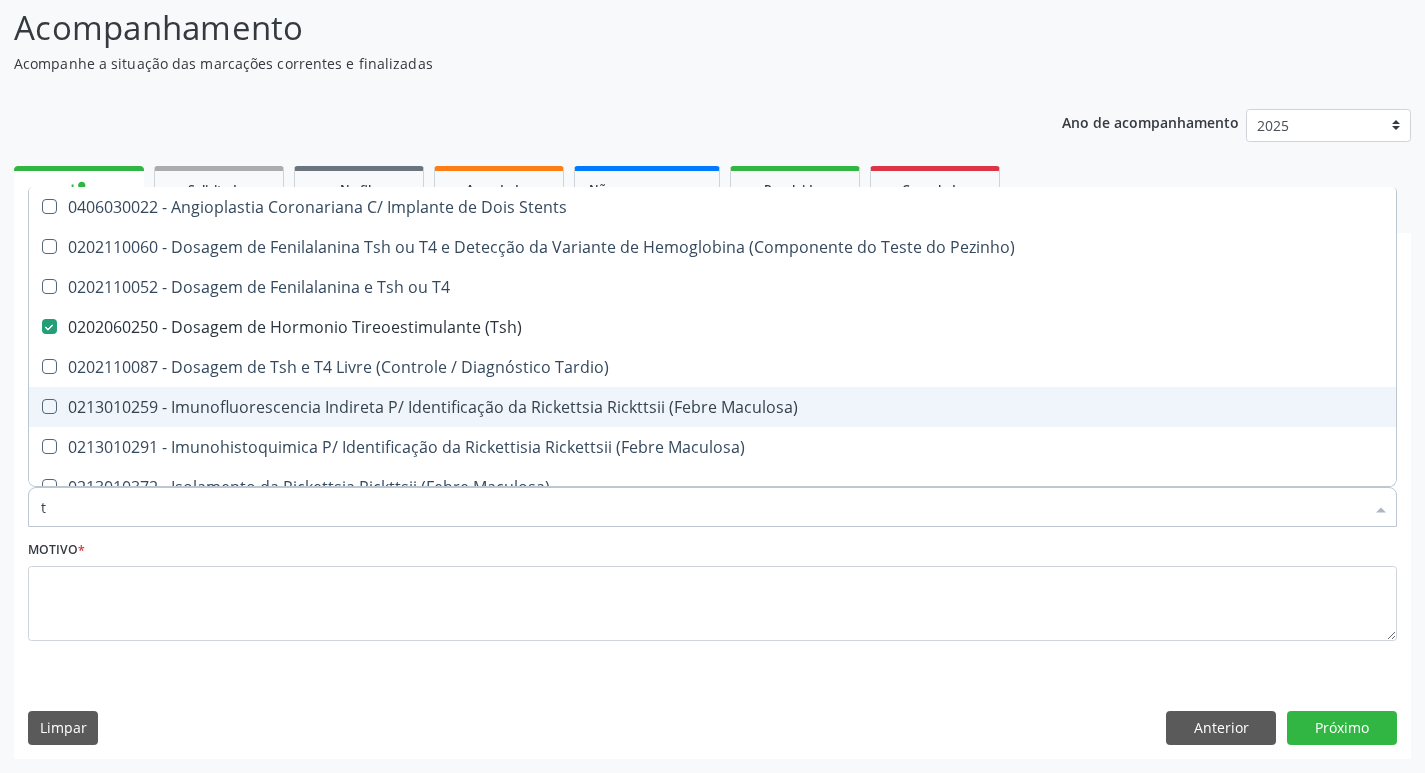 checkbox on "false" 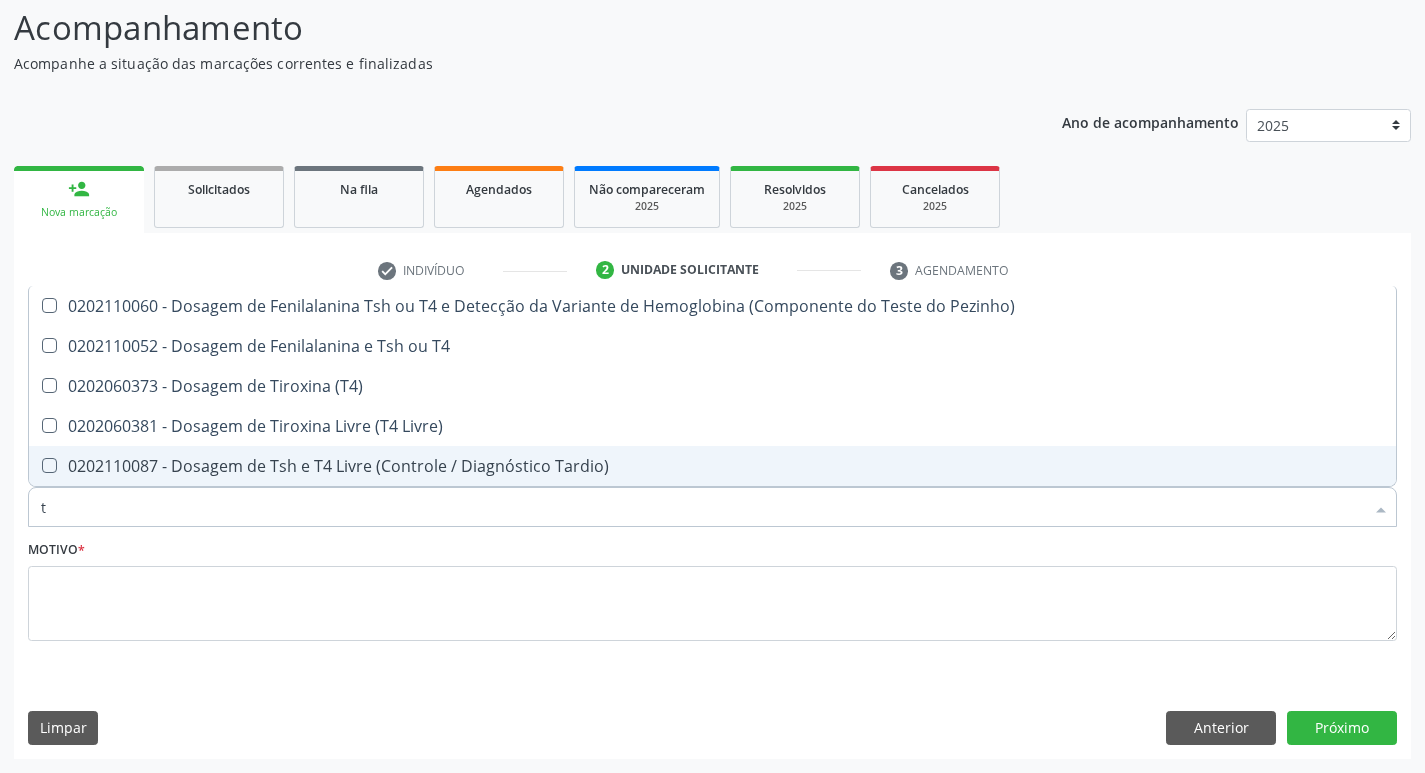 type on "t4" 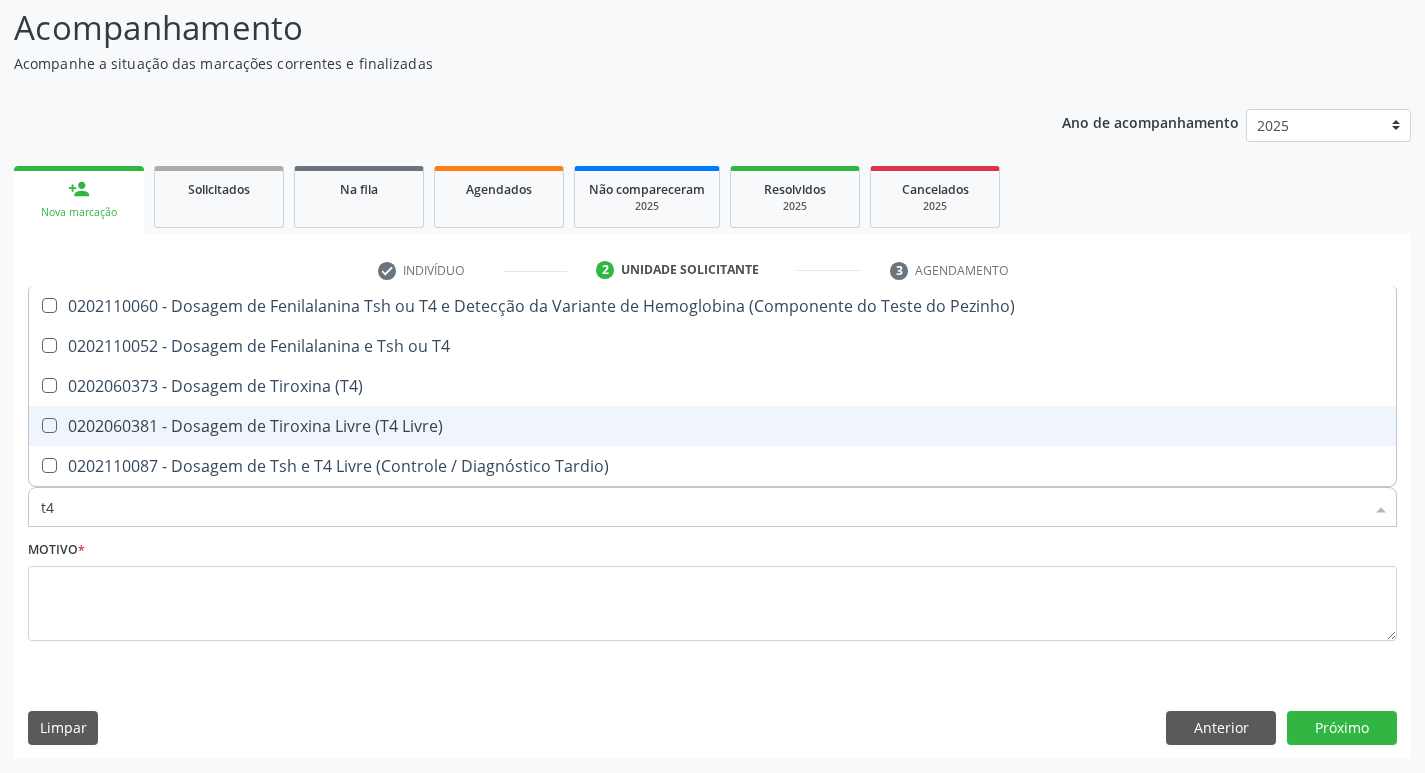 drag, startPoint x: 191, startPoint y: 435, endPoint x: 145, endPoint y: 456, distance: 50.566788 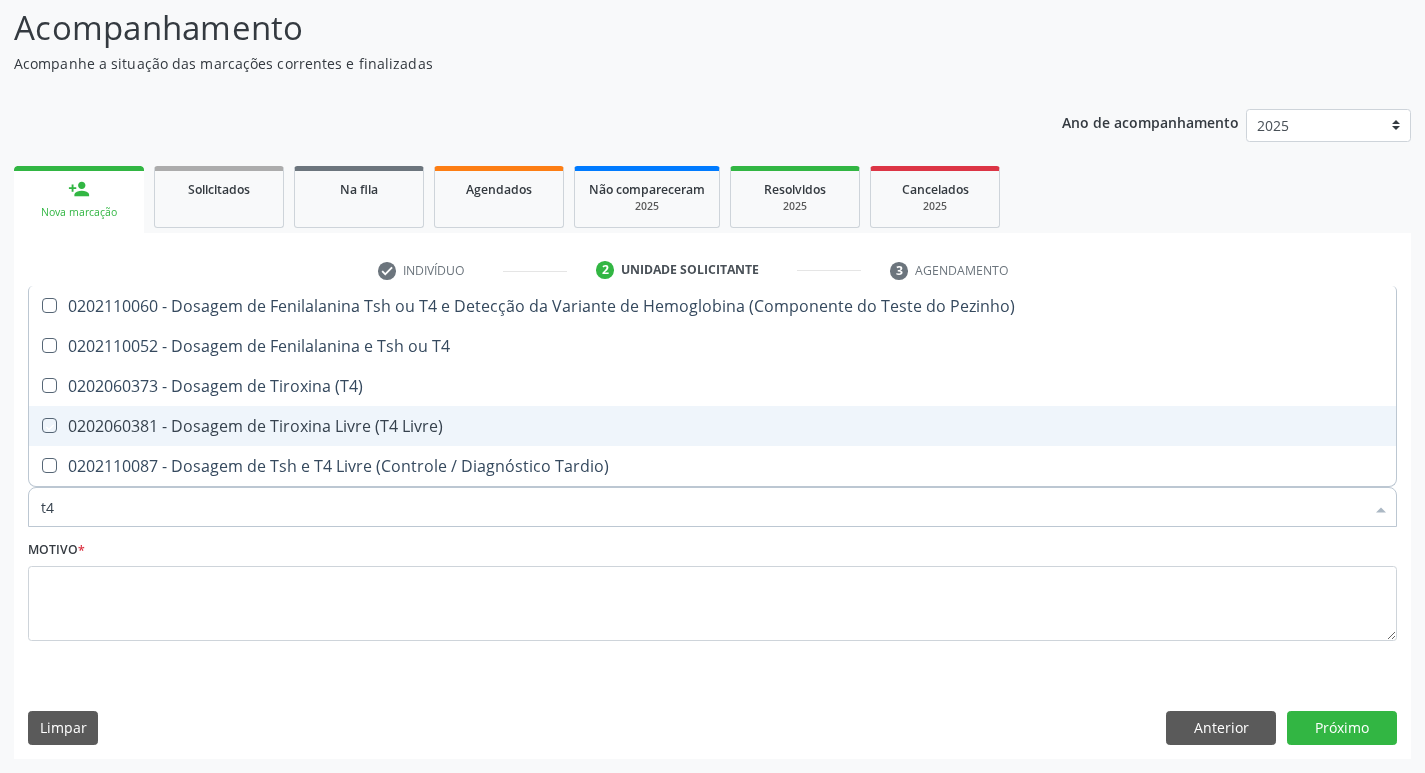 checkbox on "true" 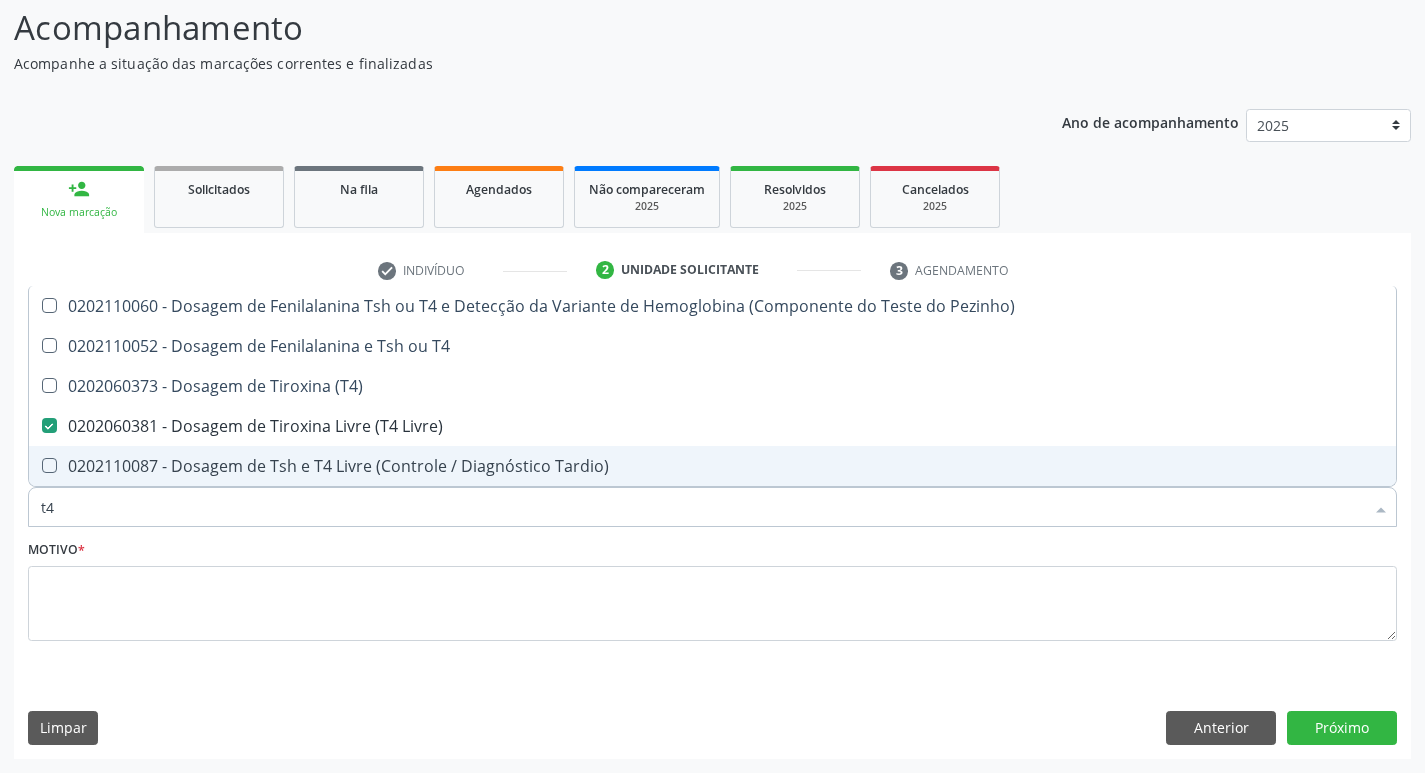 click on "t4" at bounding box center [702, 507] 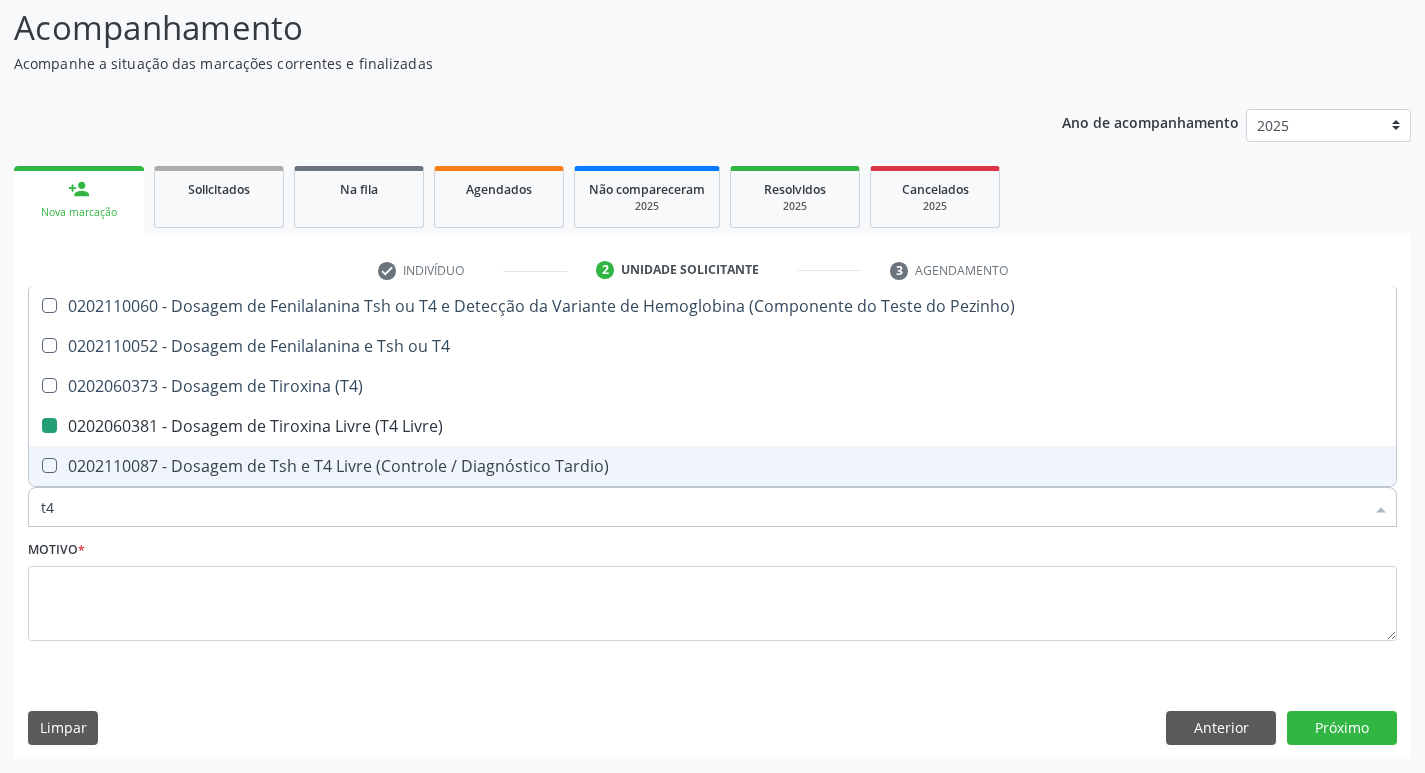 type on "t" 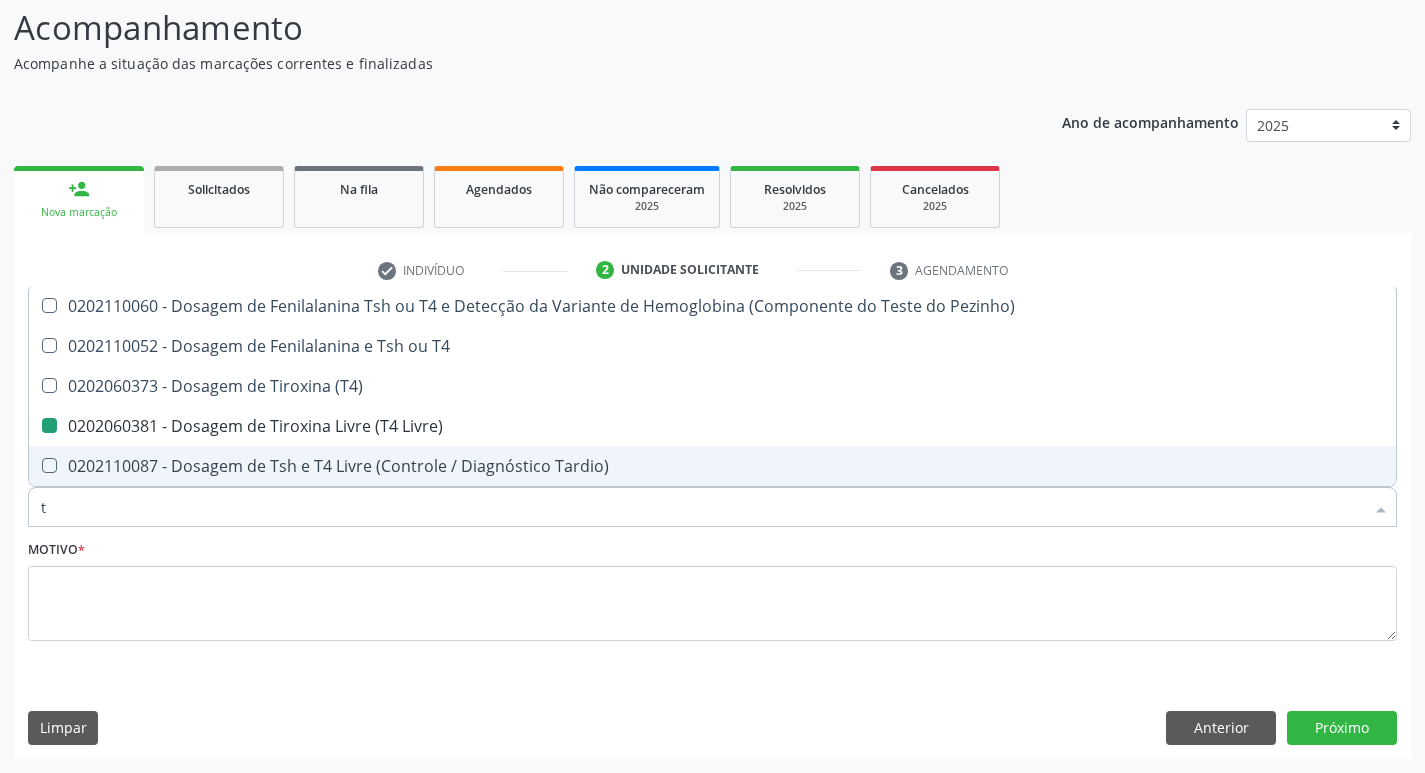 type 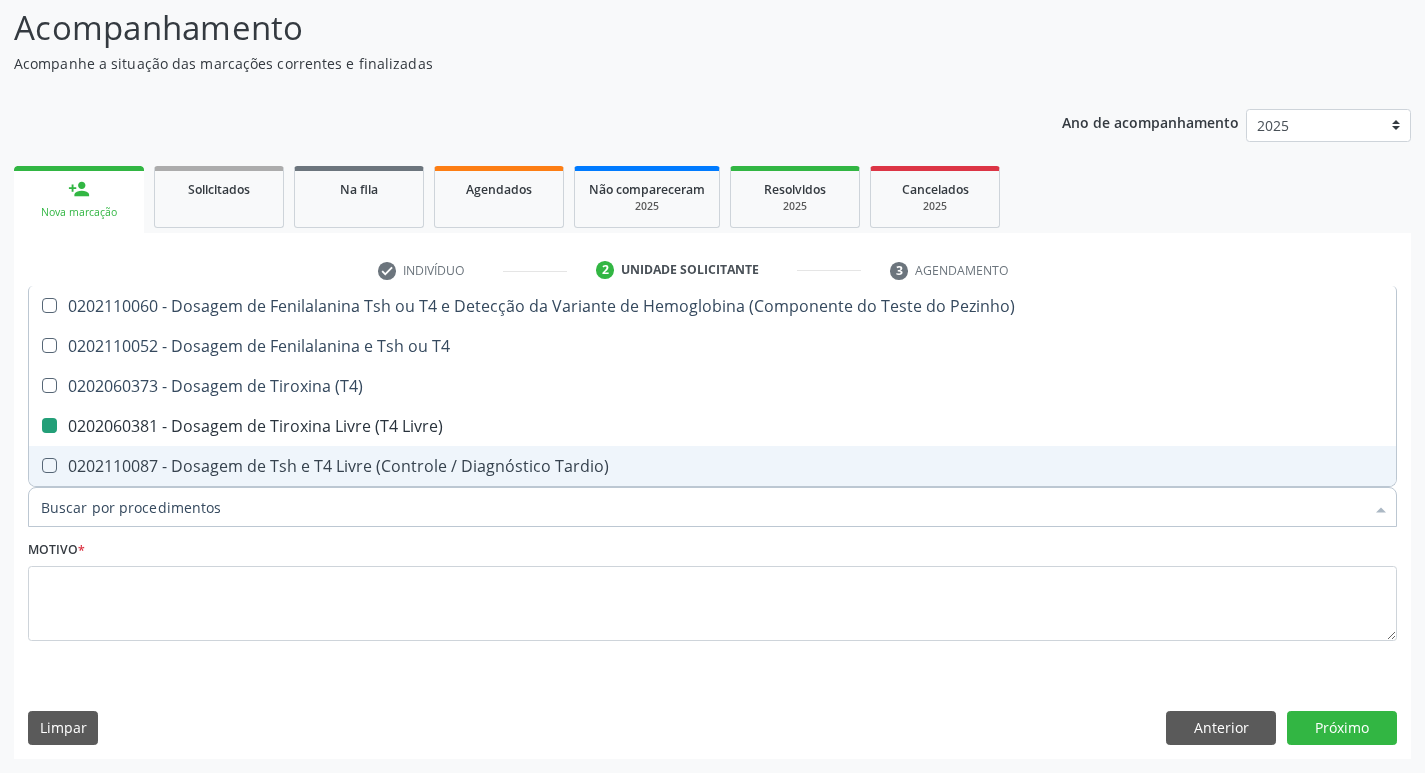 checkbox on "false" 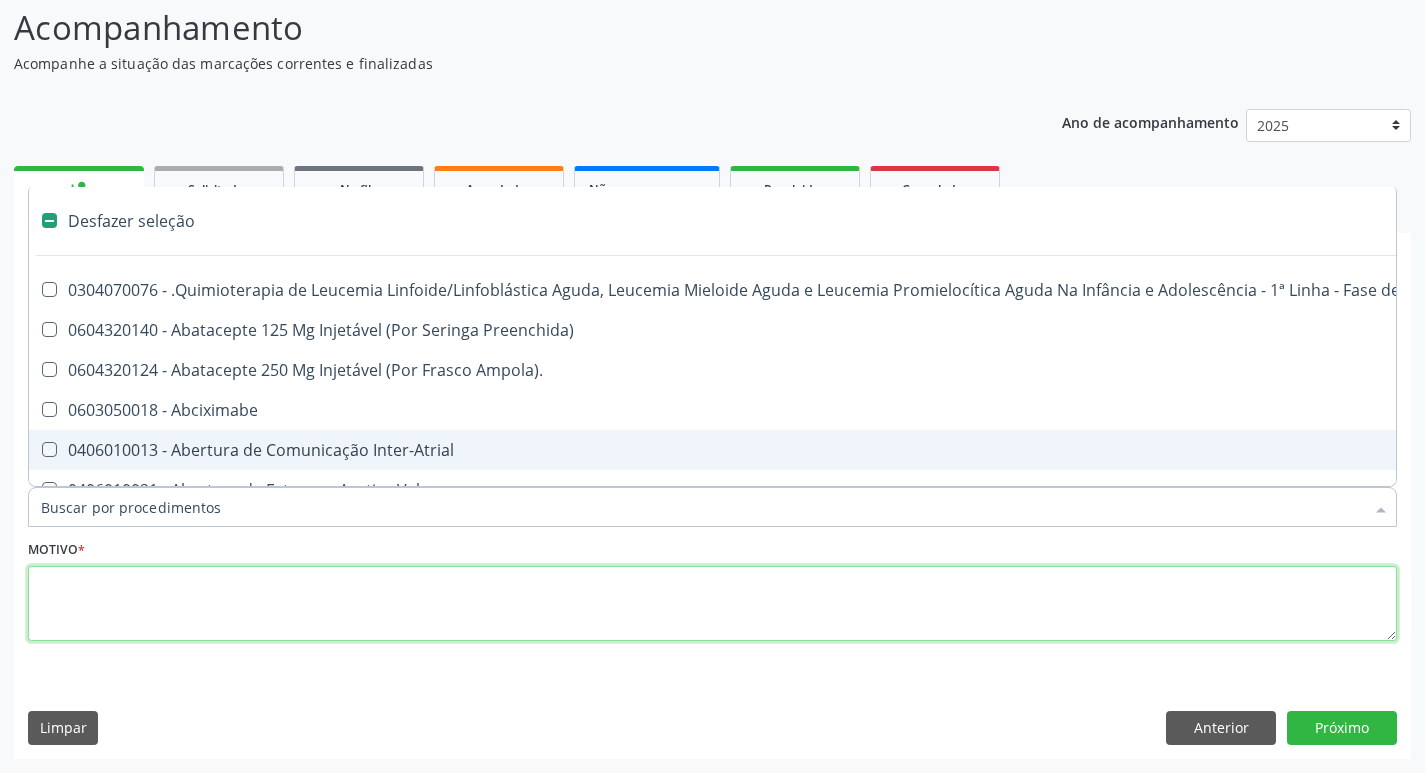 click at bounding box center (712, 604) 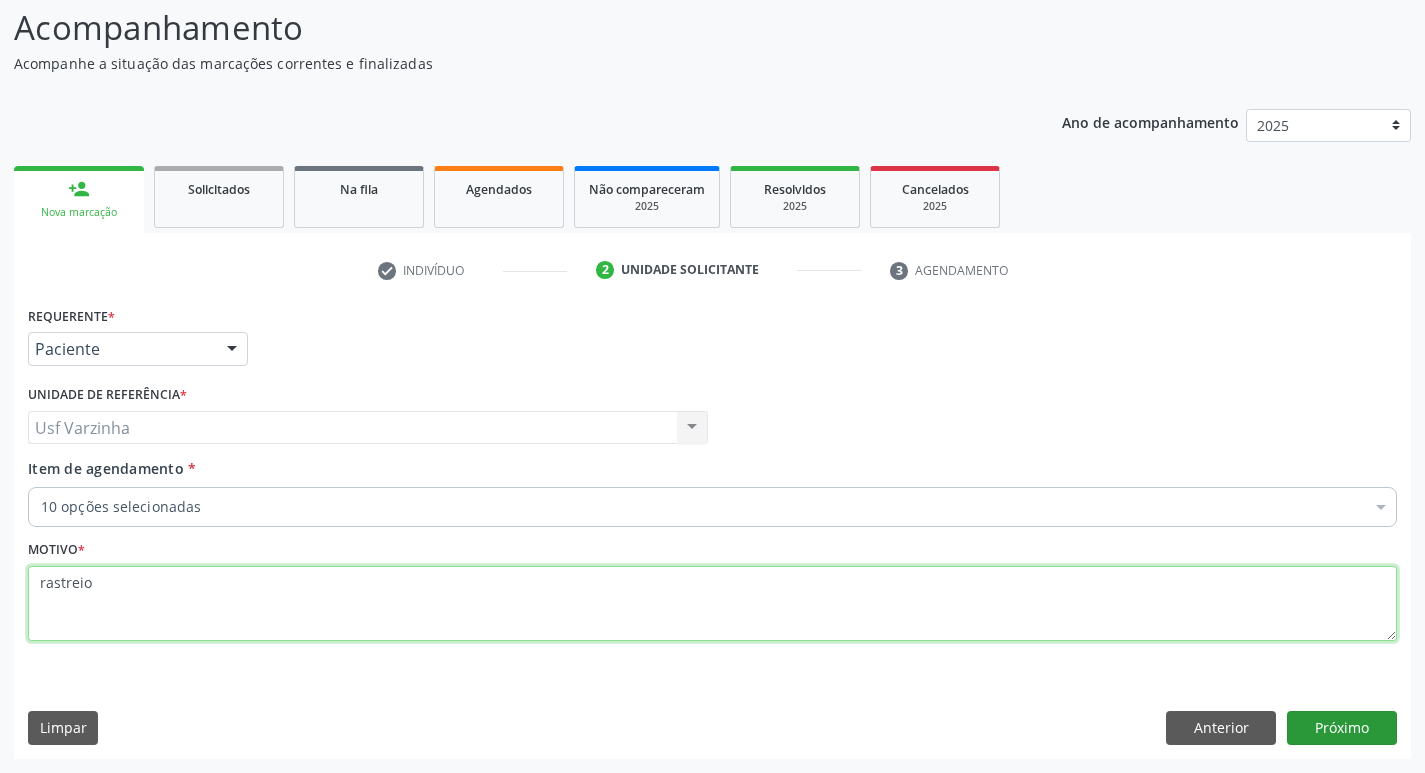 type on "rastreio" 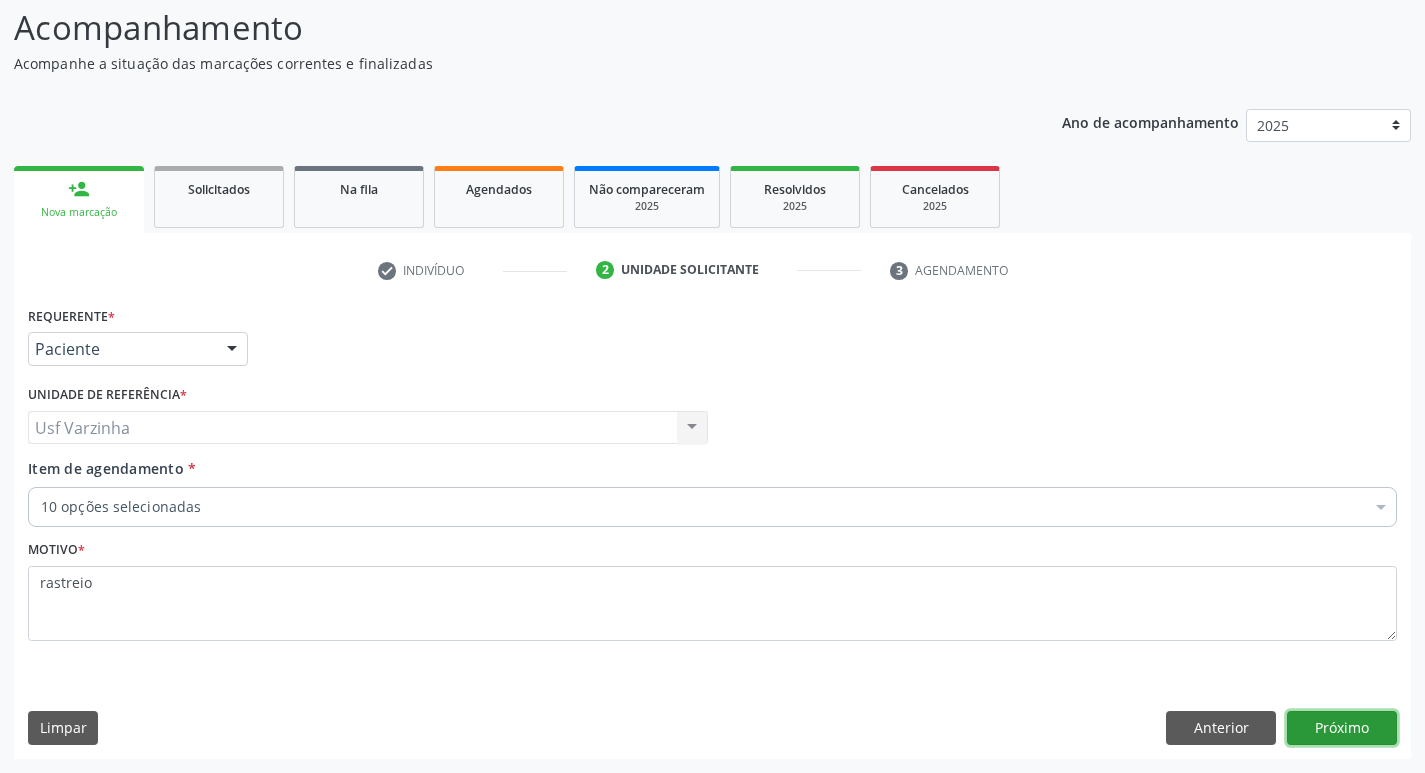 click on "Próximo" at bounding box center [1342, 728] 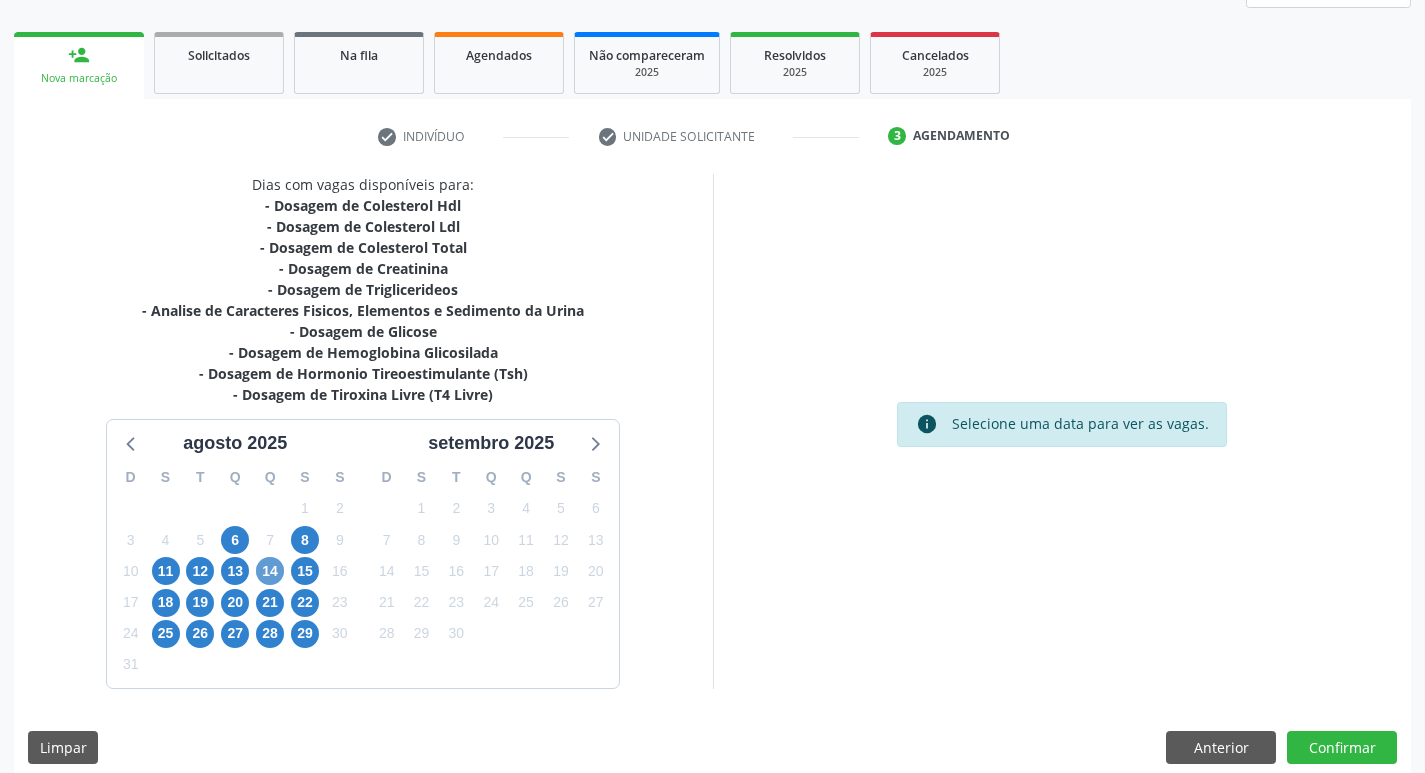 scroll, scrollTop: 286, scrollLeft: 0, axis: vertical 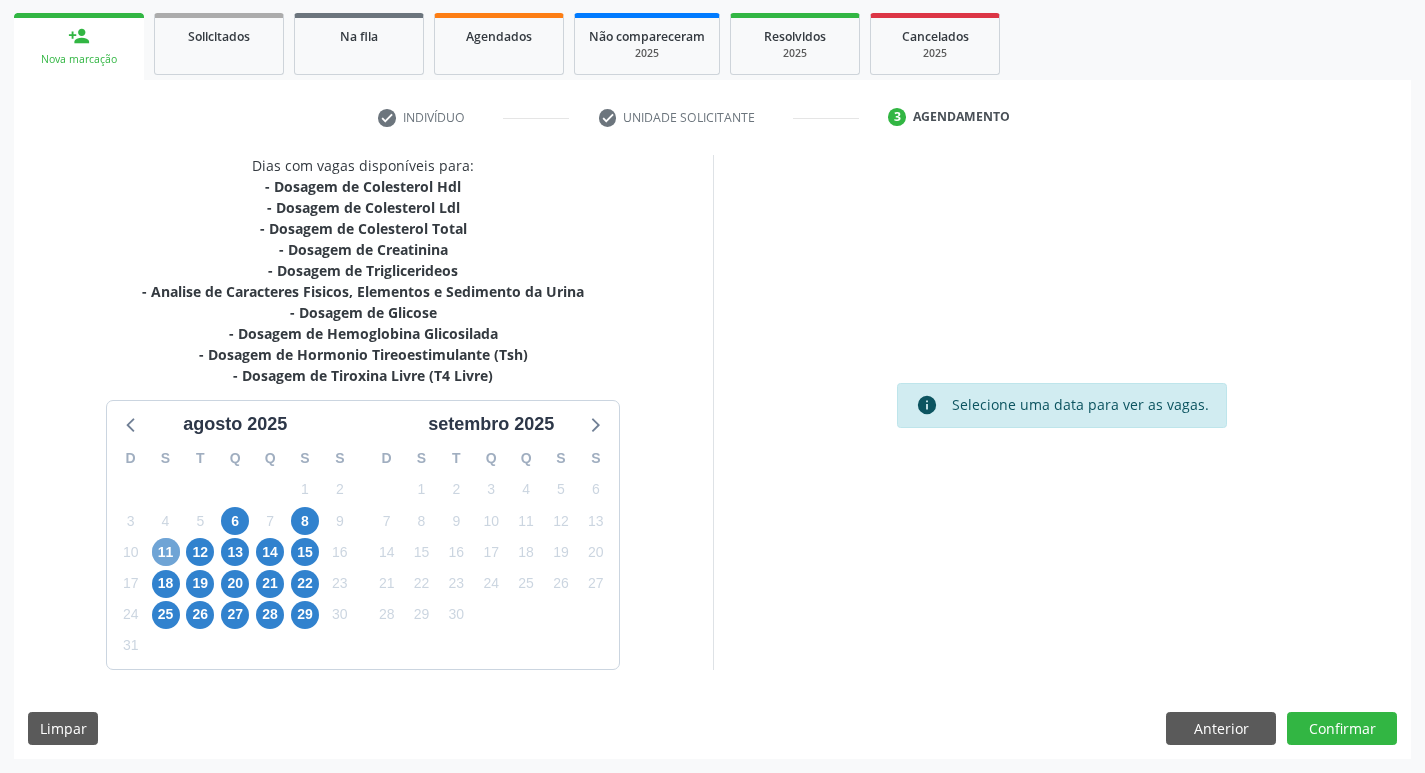 click on "11" at bounding box center [166, 552] 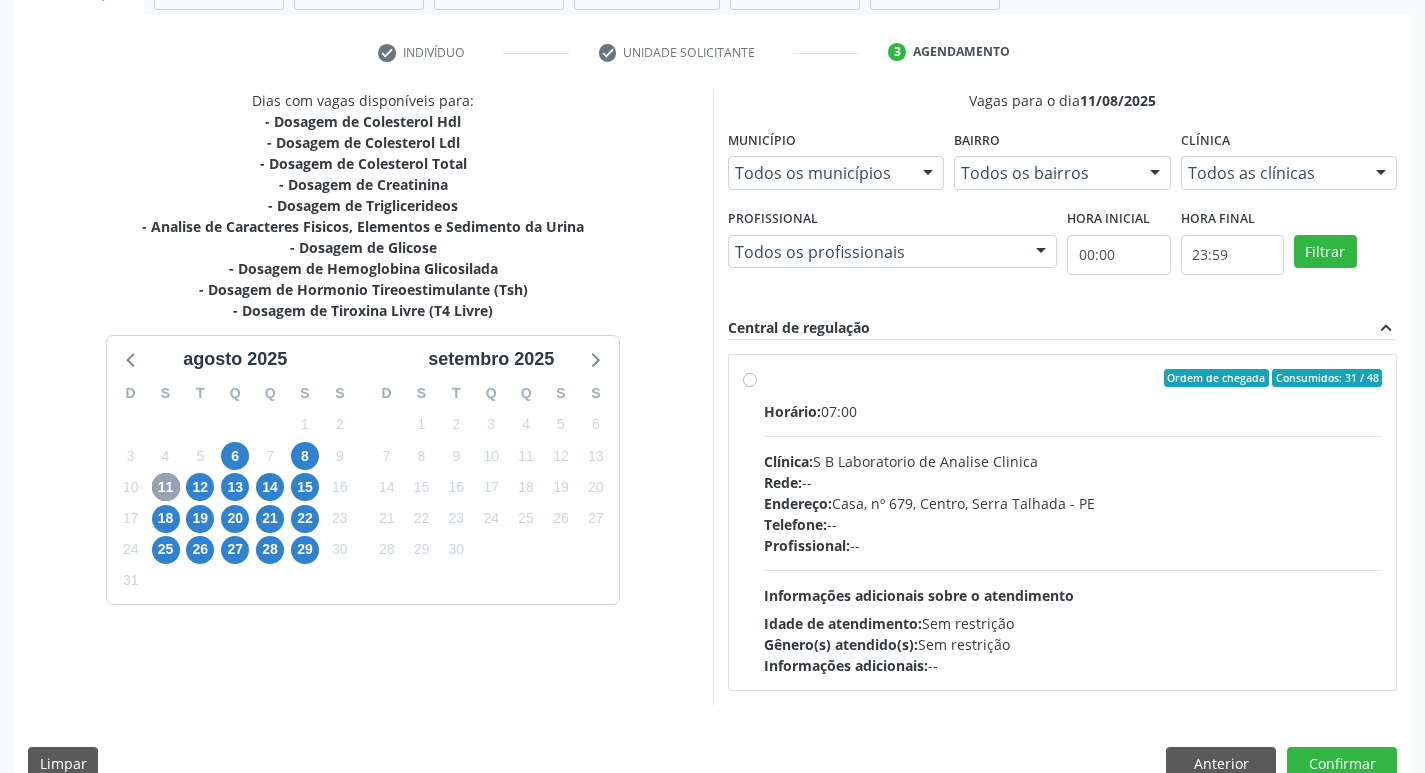 scroll, scrollTop: 386, scrollLeft: 0, axis: vertical 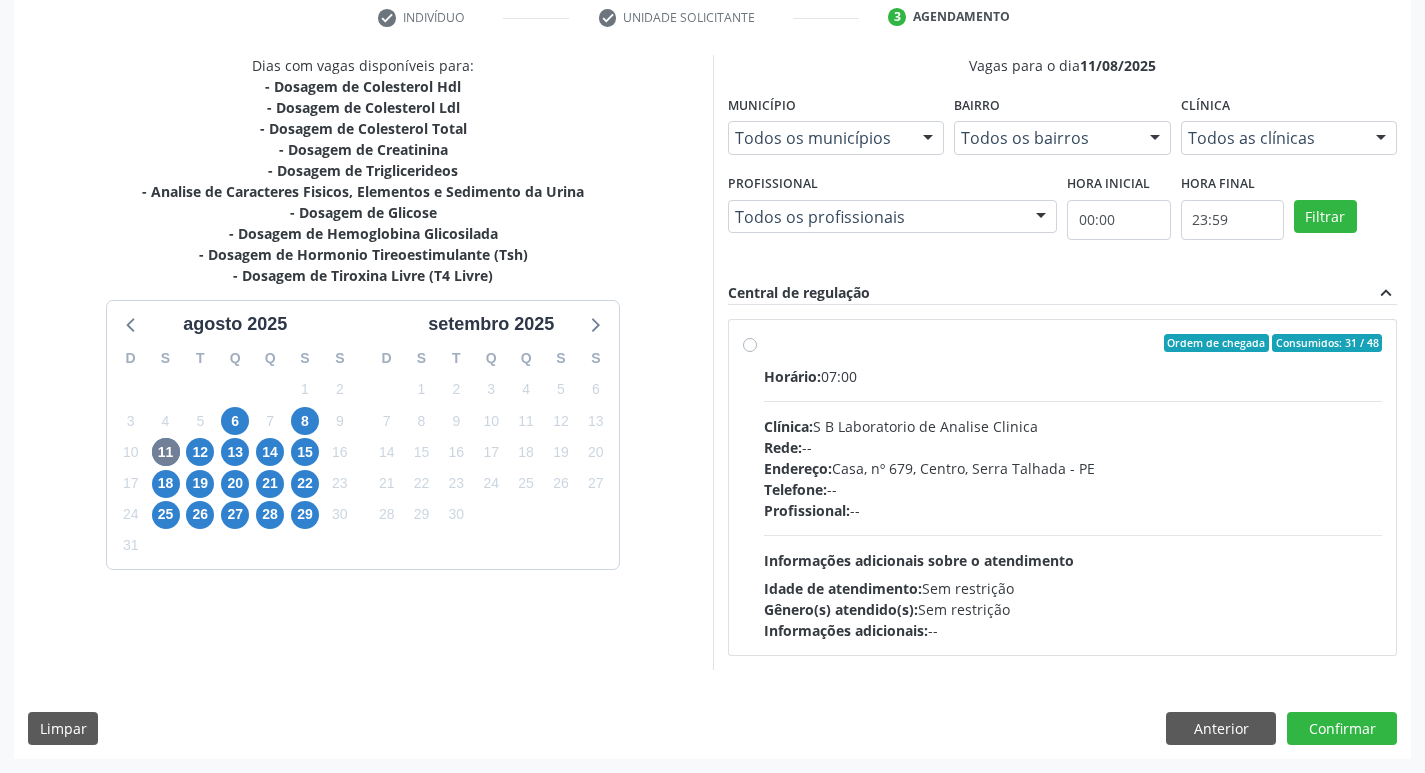 click on "Ordem de chegada
Consumidos: 31 / 48
Horário:   07:00
Clínica:  S B Laboratorio de Analise Clinica
Rede:
--
Endereço:   Casa, nº 679, Centro, Serra Talhada - PE
Telefone:   --
Profissional:
--
Informações adicionais sobre o atendimento
Idade de atendimento:
Sem restrição
Gênero(s) atendido(s):
Sem restrição
Informações adicionais:
--" at bounding box center (1073, 487) 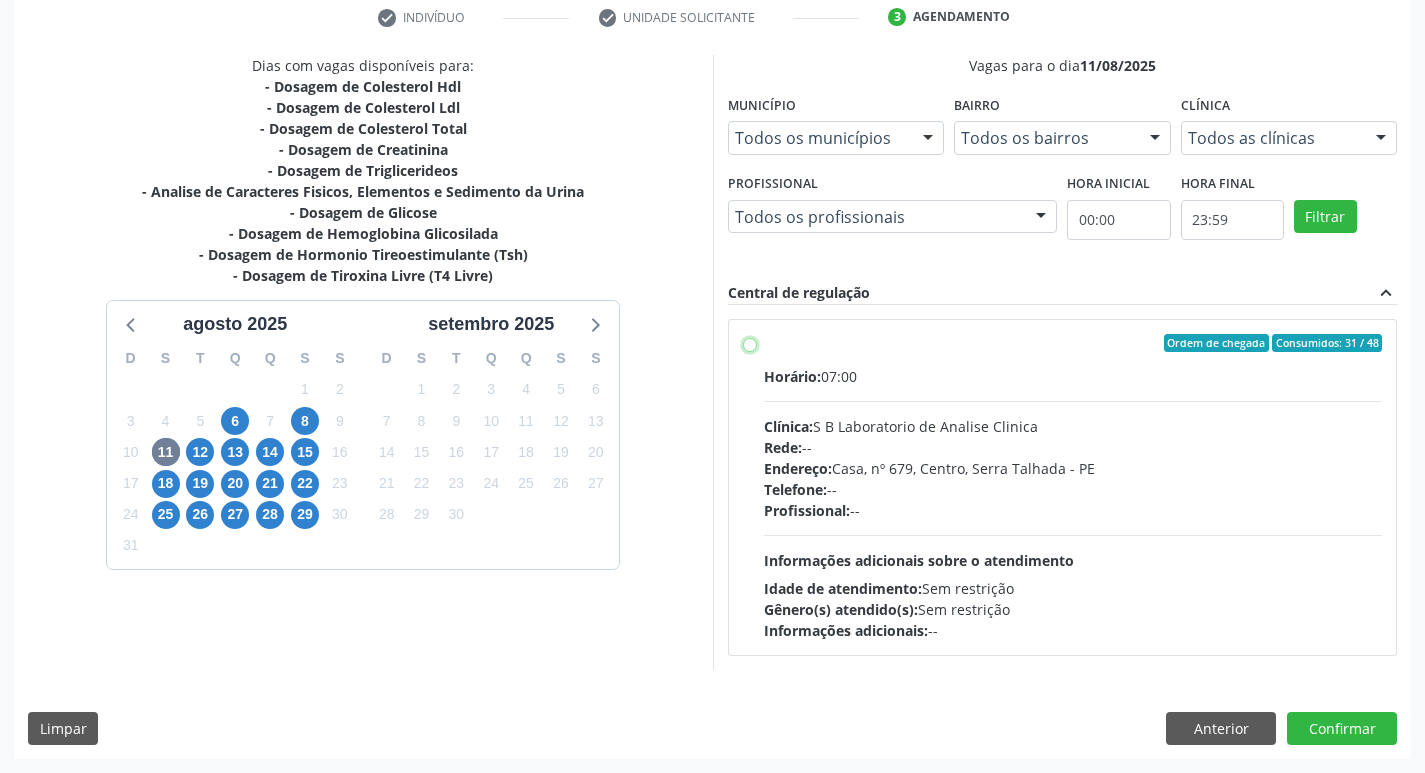 click on "Ordem de chegada
Consumidos: 31 / 48
Horário:   07:00
Clínica:  S B Laboratorio de Analise Clinica
Rede:
--
Endereço:   Casa, nº 679, Centro, Serra Talhada - PE
Telefone:   --
Profissional:
--
Informações adicionais sobre o atendimento
Idade de atendimento:
Sem restrição
Gênero(s) atendido(s):
Sem restrição
Informações adicionais:
--" at bounding box center (750, 343) 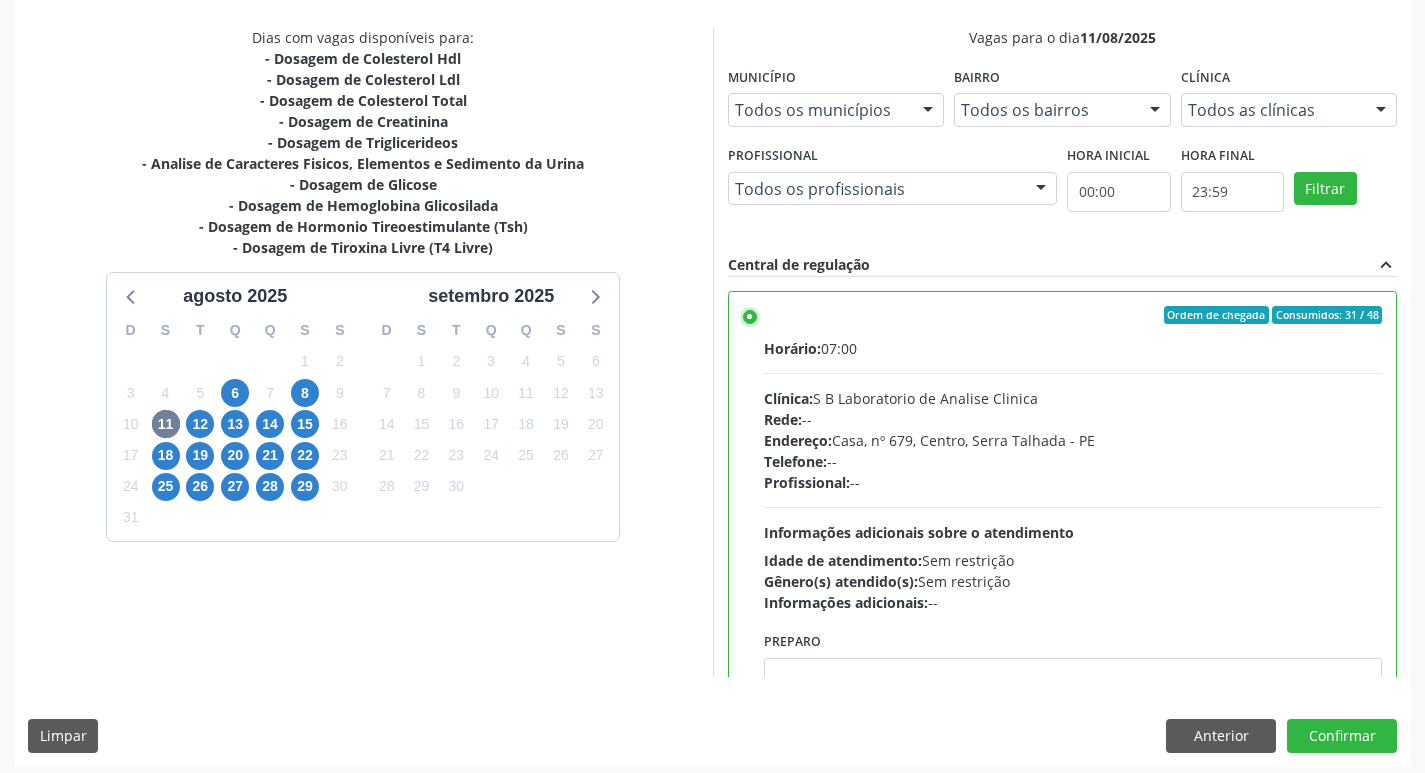 scroll, scrollTop: 422, scrollLeft: 0, axis: vertical 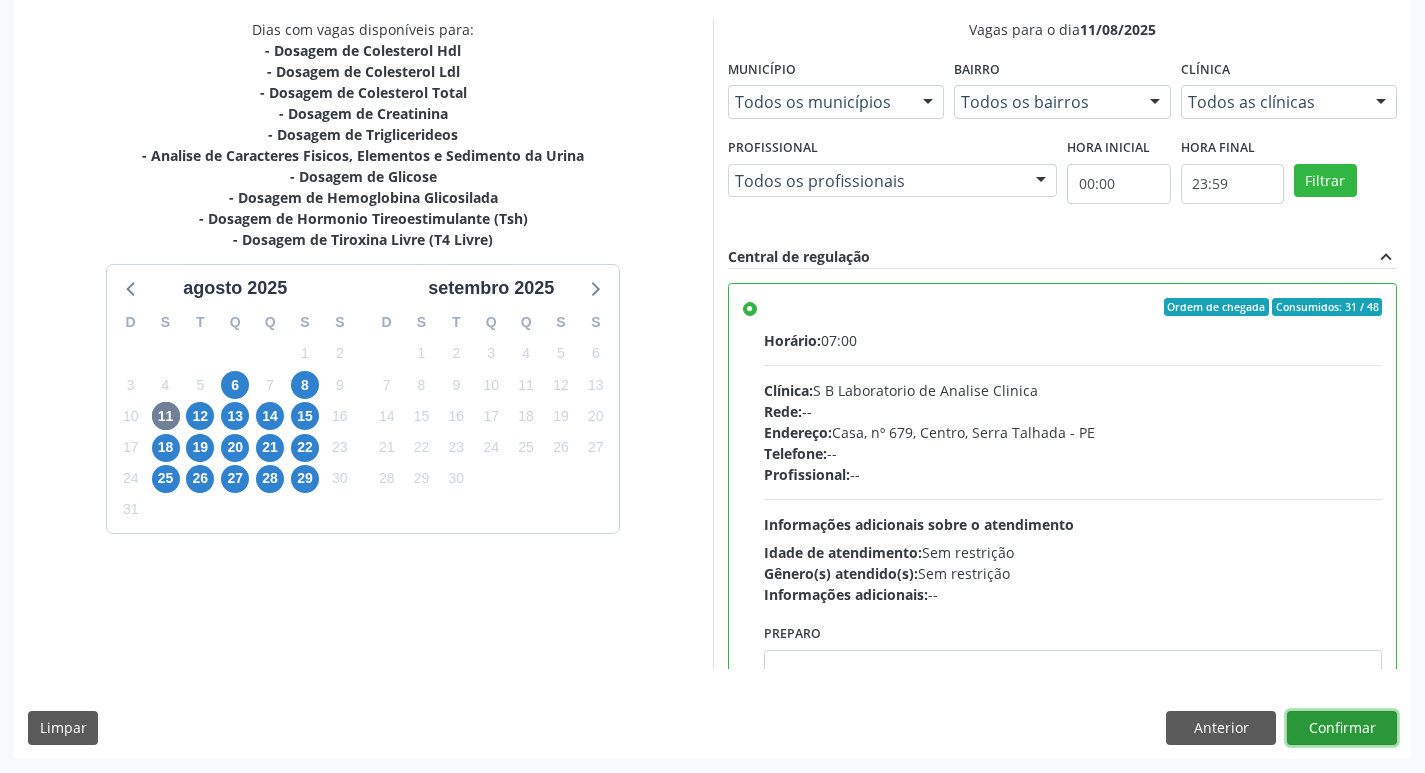 click on "Confirmar" at bounding box center [1342, 728] 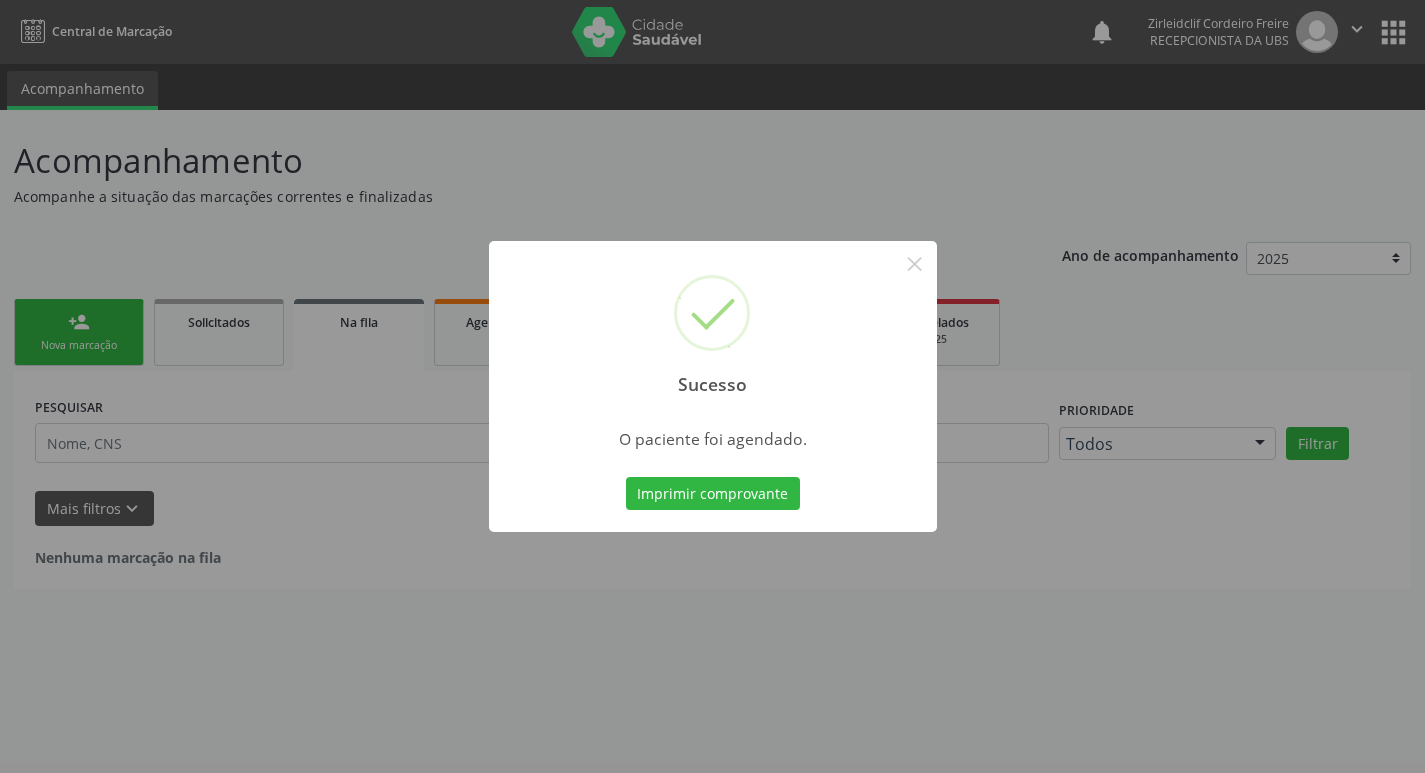 scroll, scrollTop: 0, scrollLeft: 0, axis: both 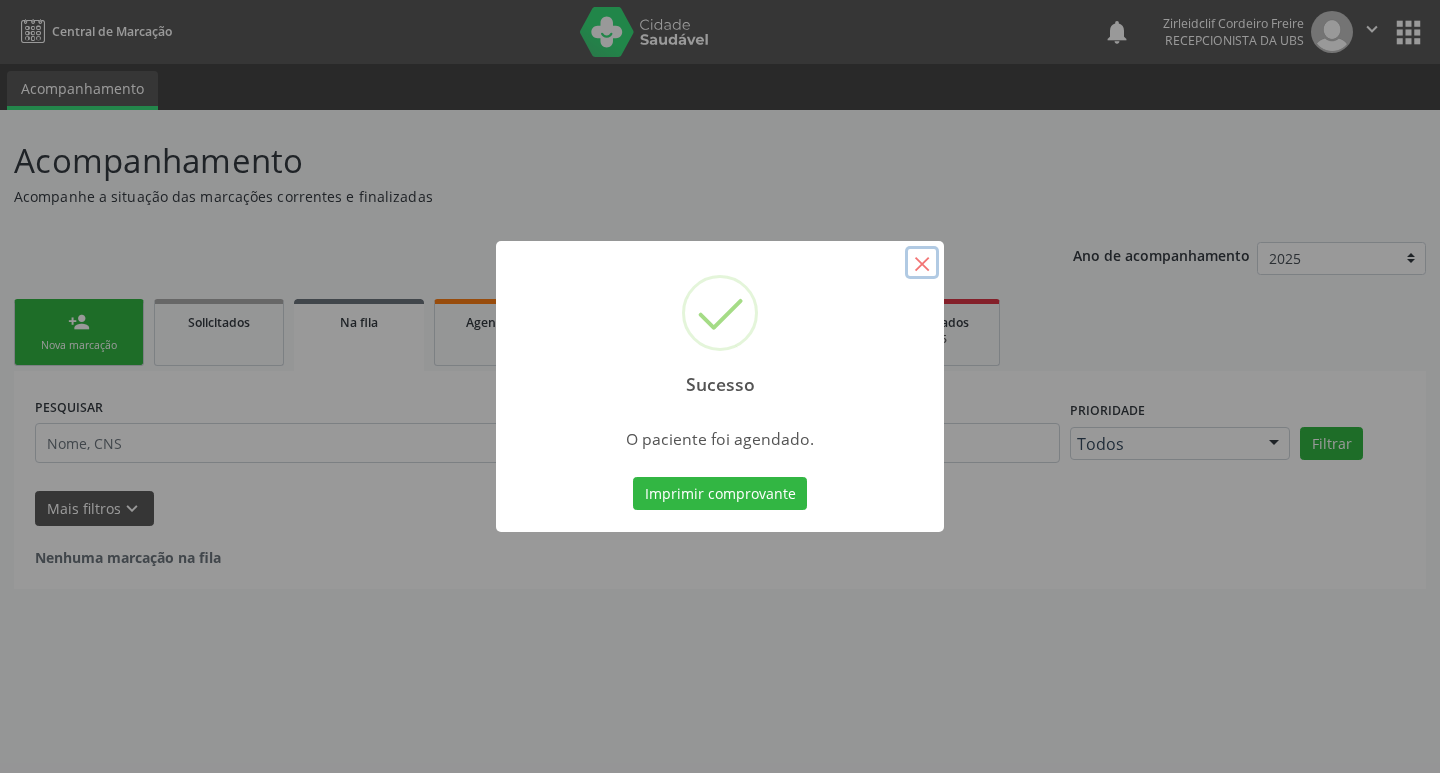 click on "×" at bounding box center (922, 263) 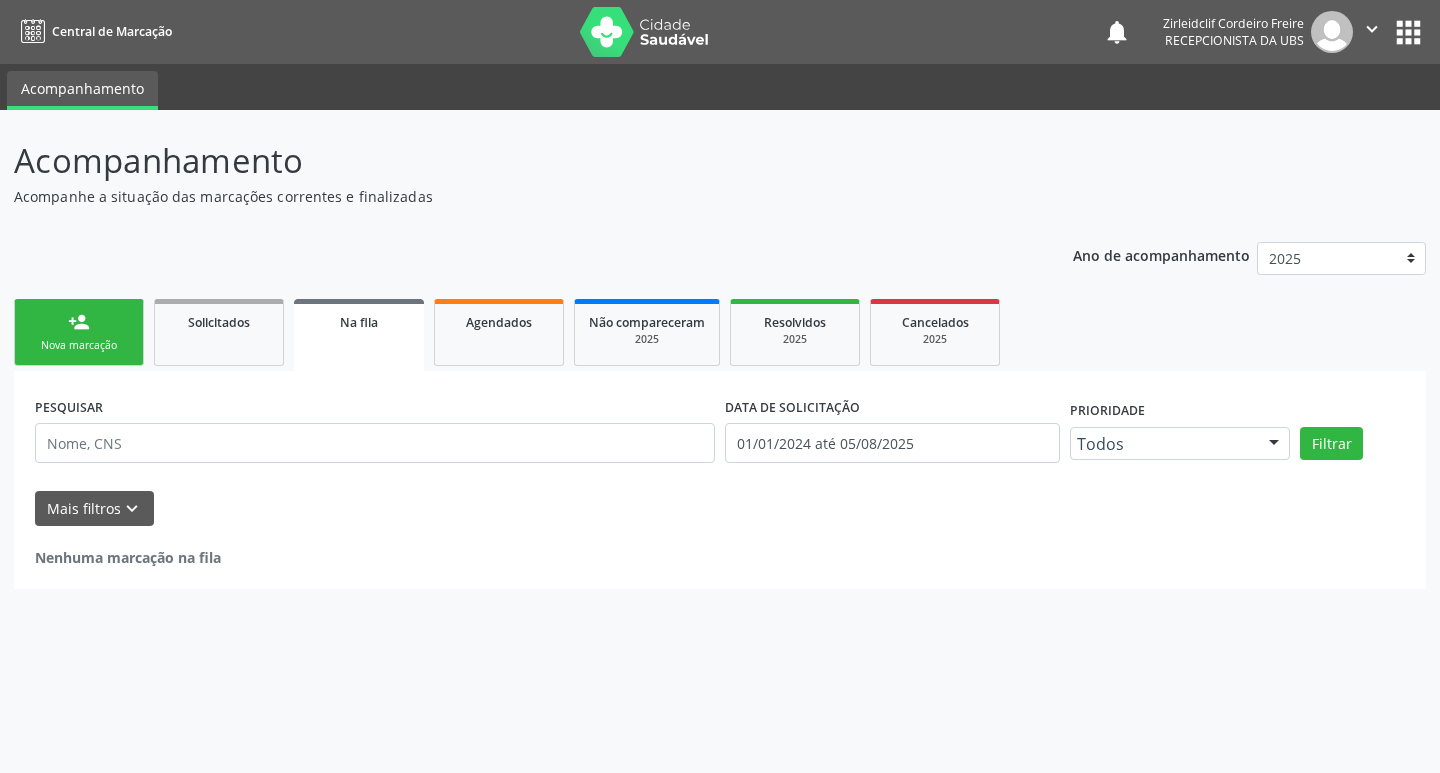 click on "Nova marcação" at bounding box center (79, 345) 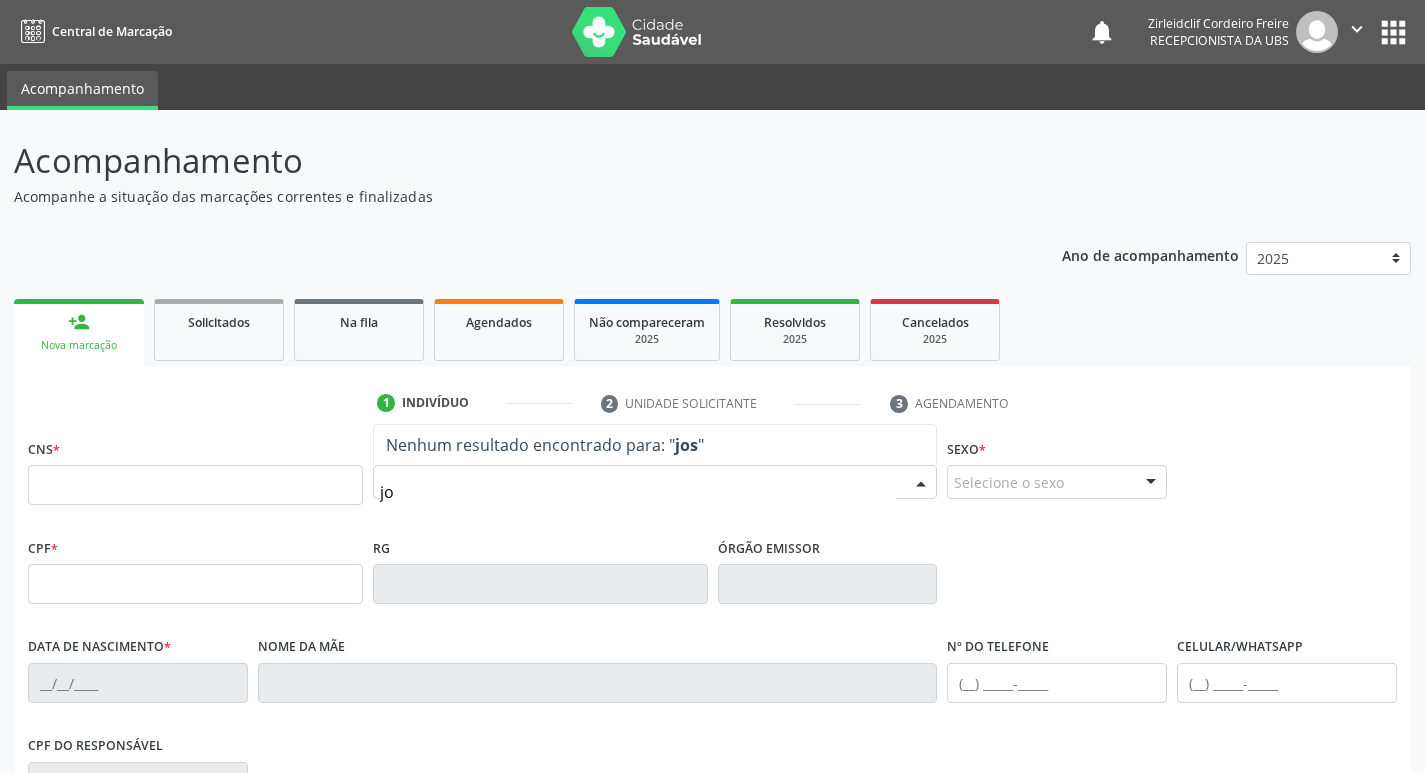 type on "j" 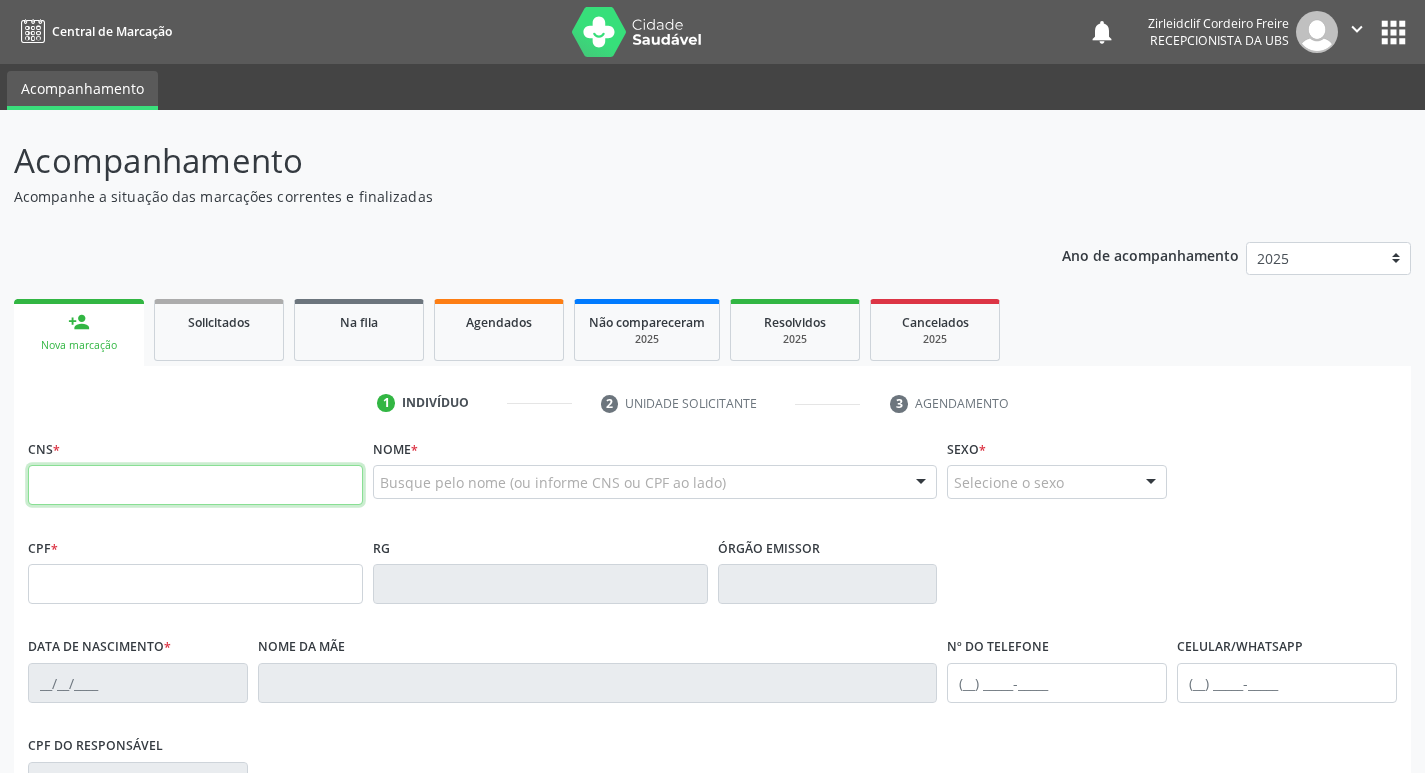 click at bounding box center [195, 485] 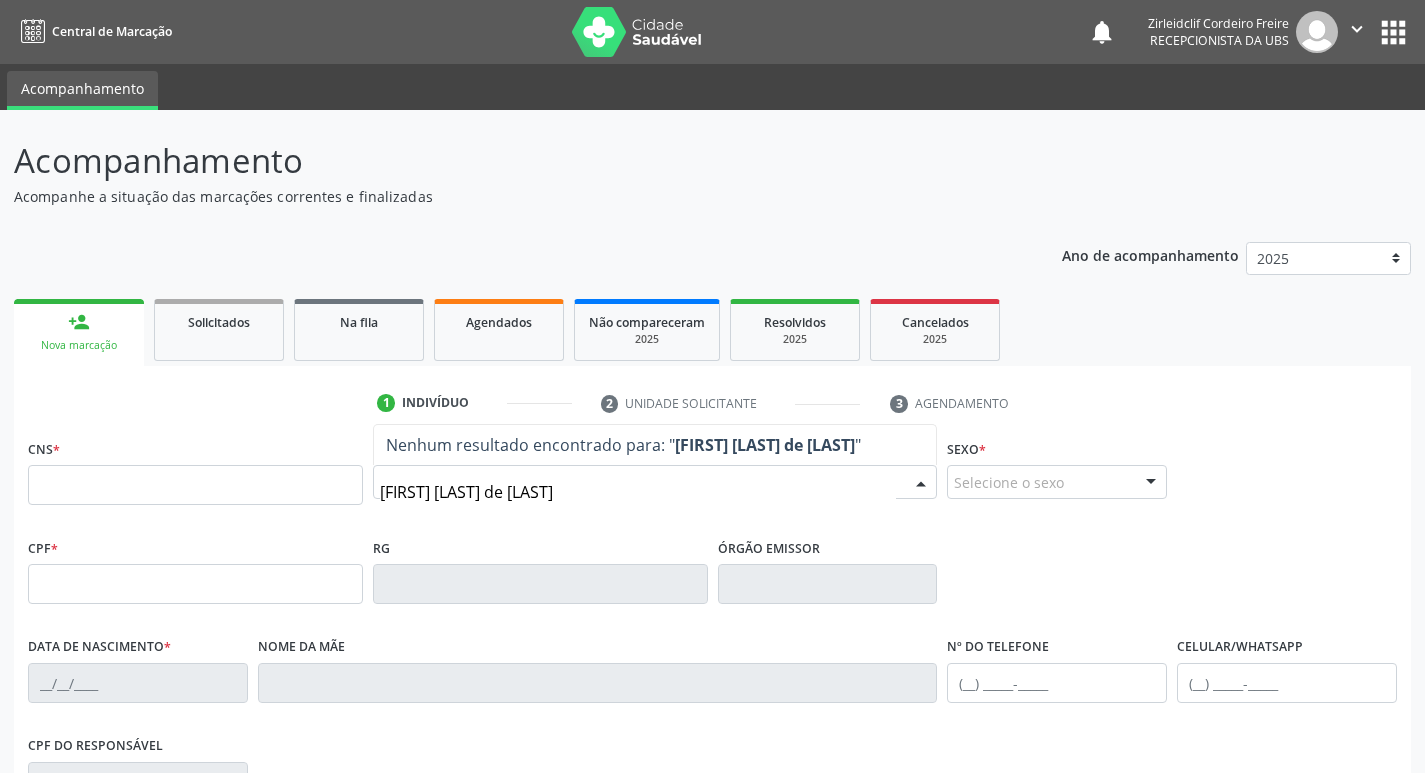 click on "jose adaelmo da silva" at bounding box center (638, 492) 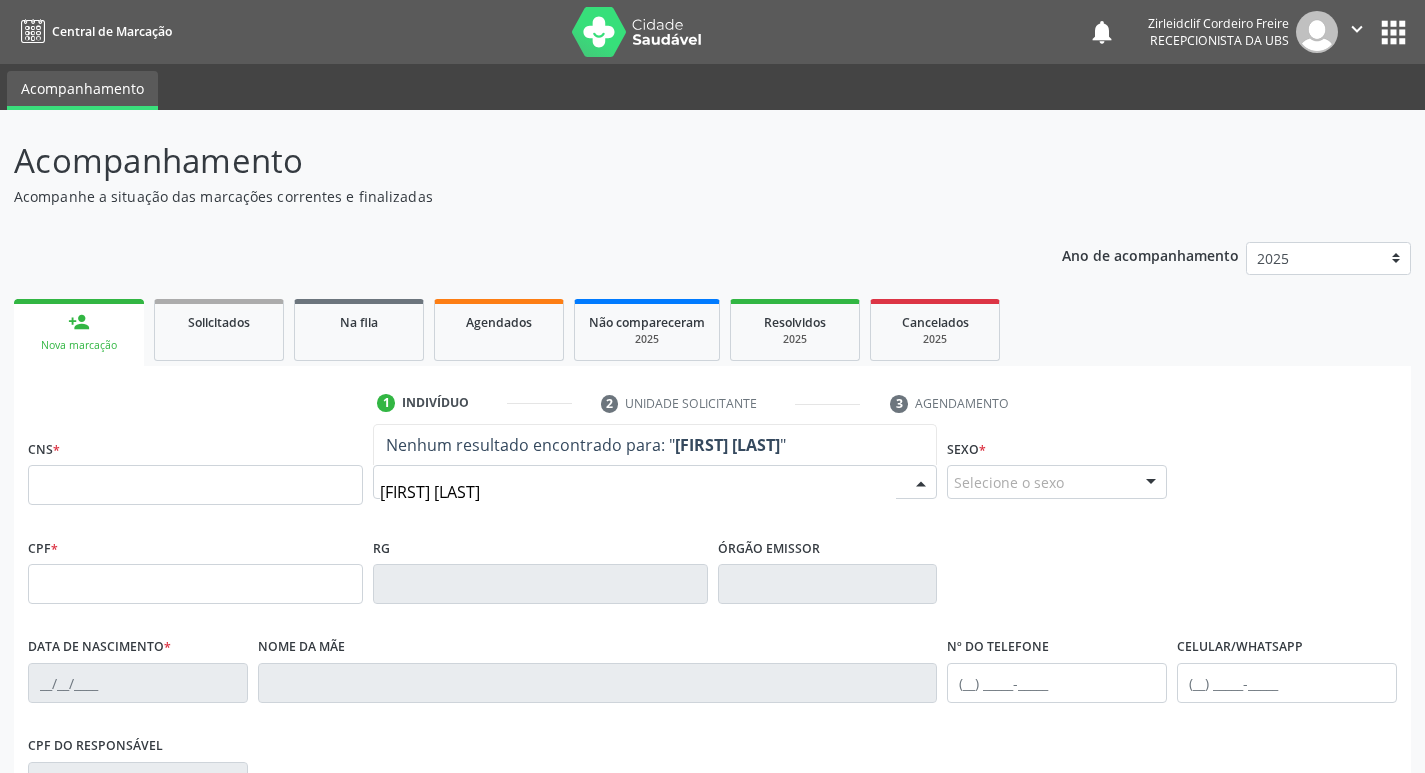 click on "jose adaelmo da  silva" at bounding box center [638, 492] 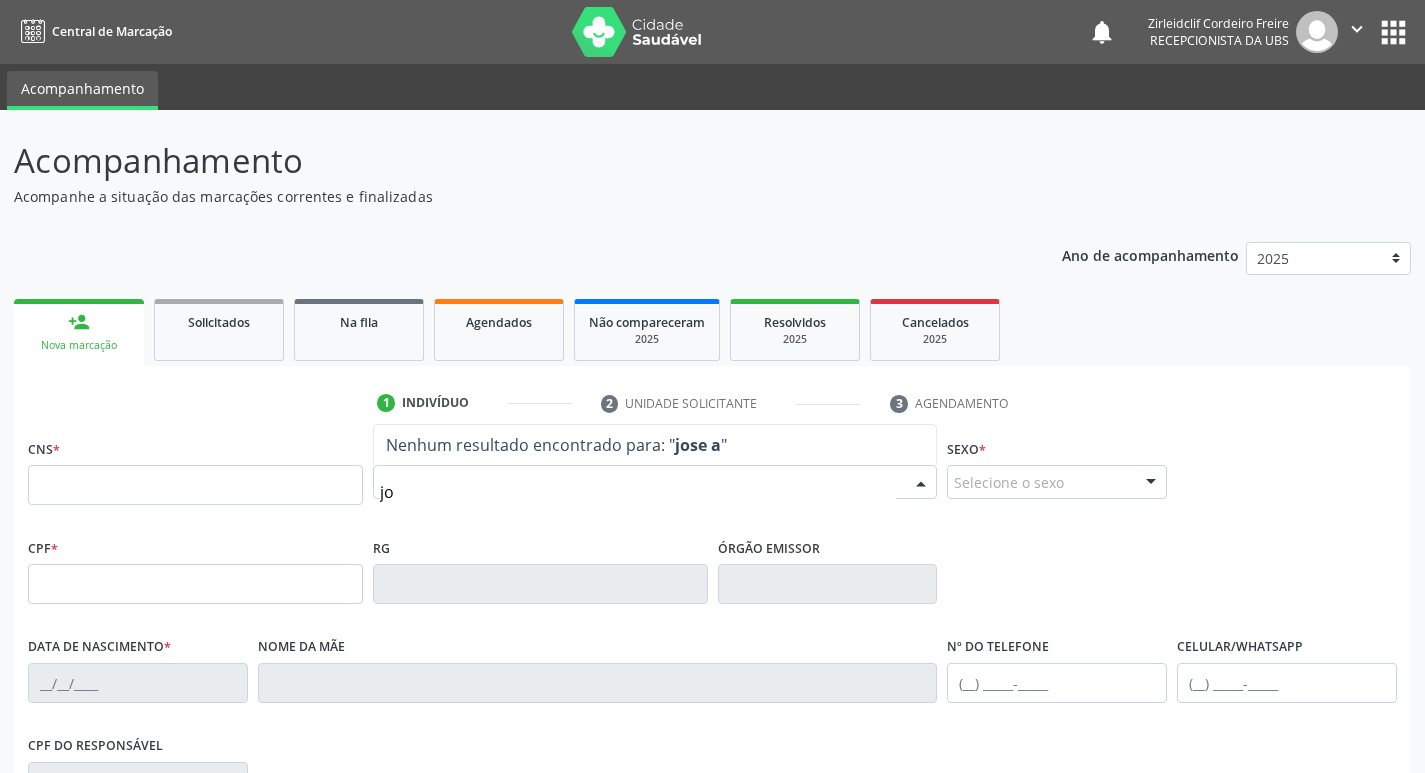 type on "j" 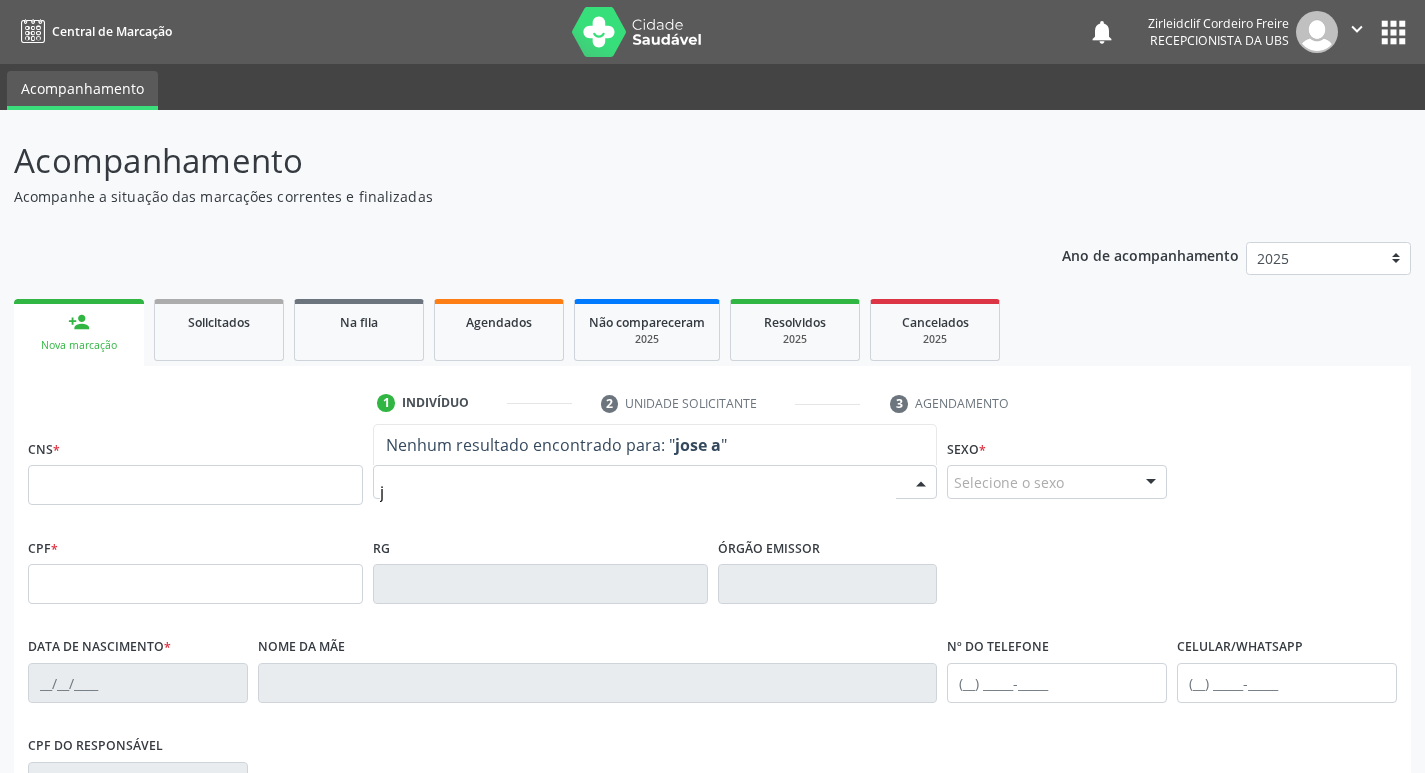type 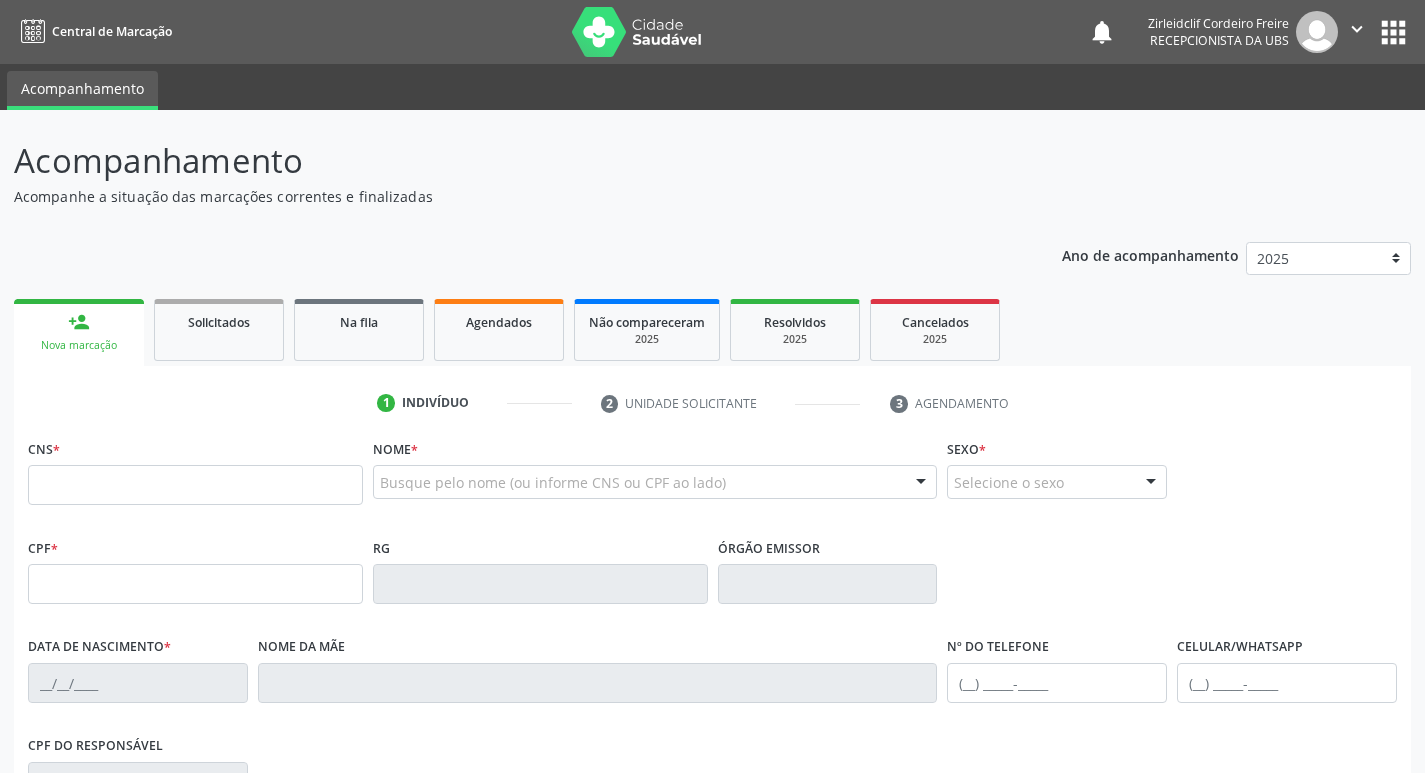 scroll, scrollTop: 0, scrollLeft: 0, axis: both 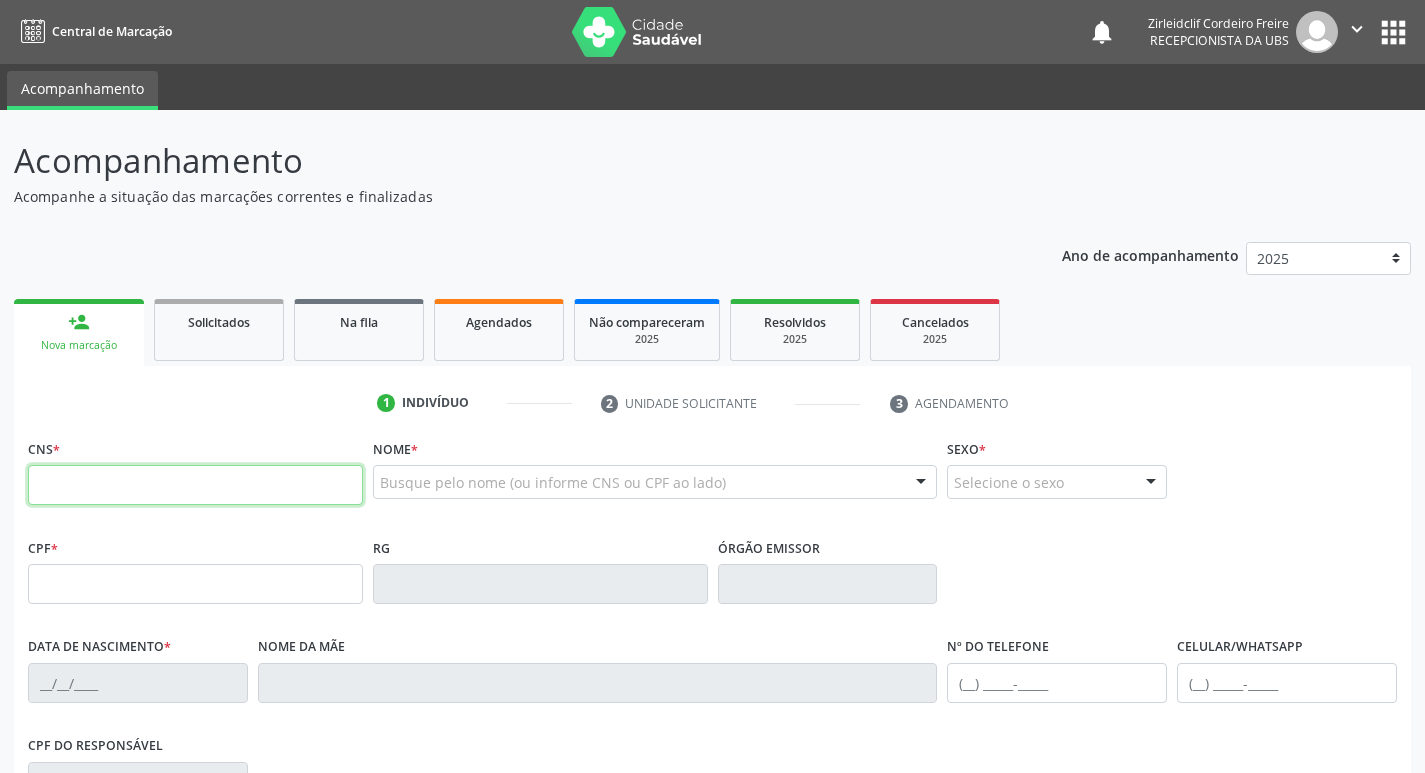 click at bounding box center [195, 485] 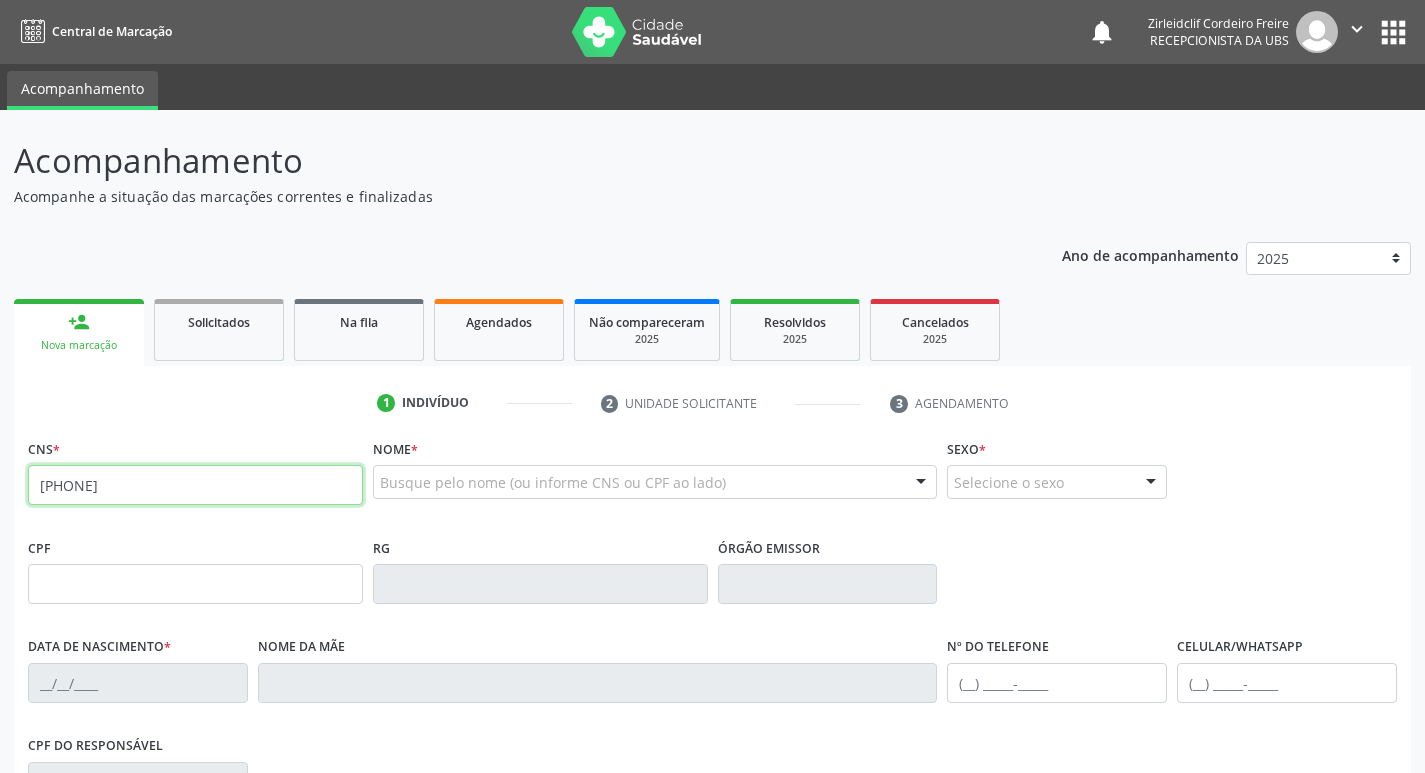 type on "[PHONE]" 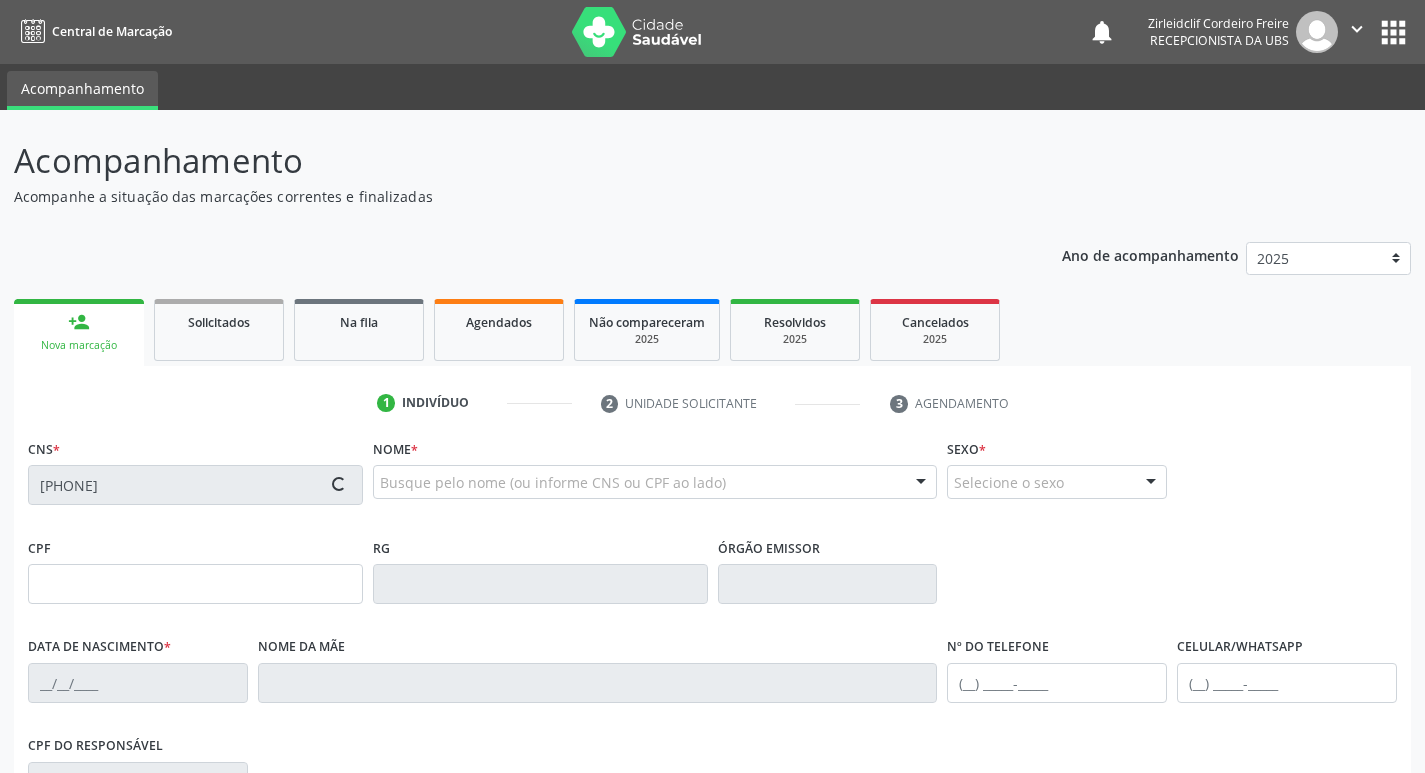 type on "[DATE]" 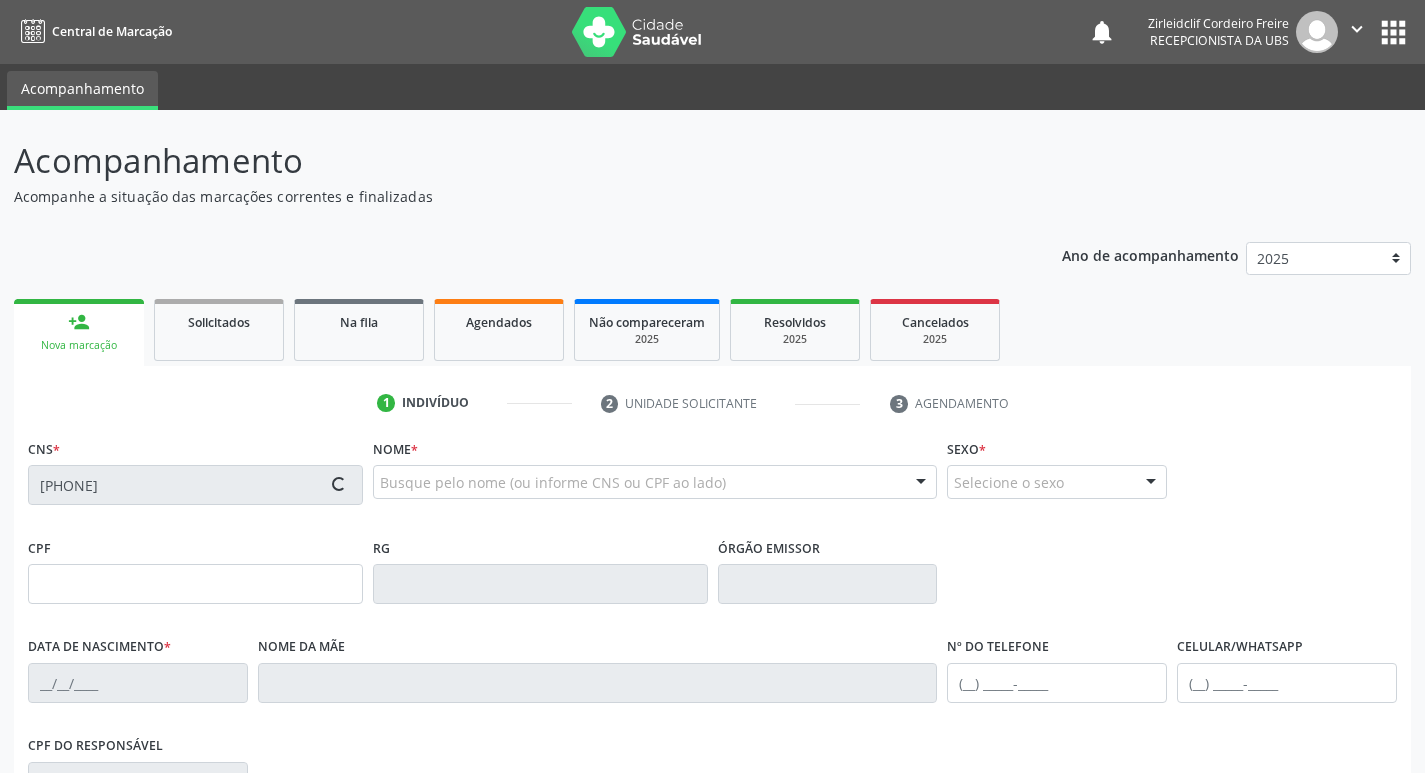 type on "[FIRST] [LAST]" 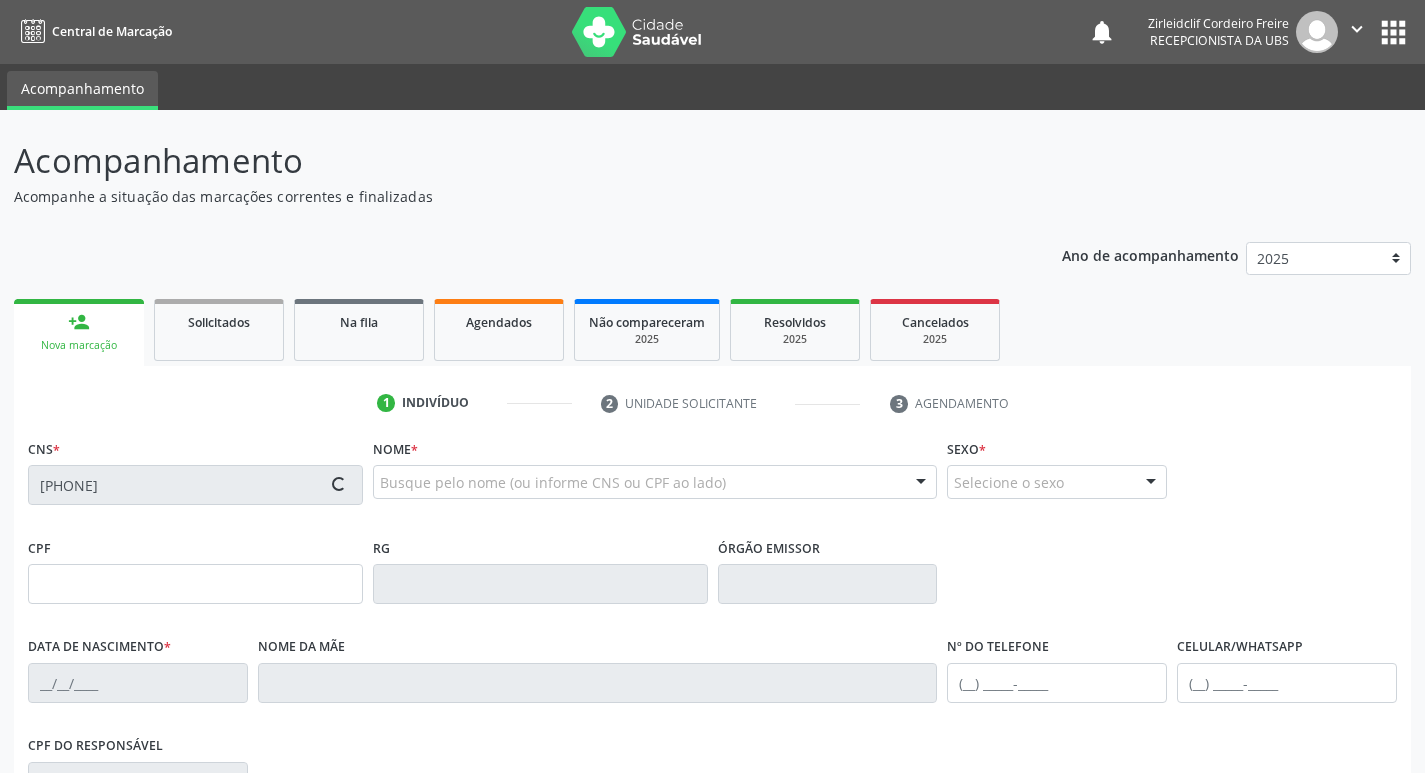 type on "[SSN]" 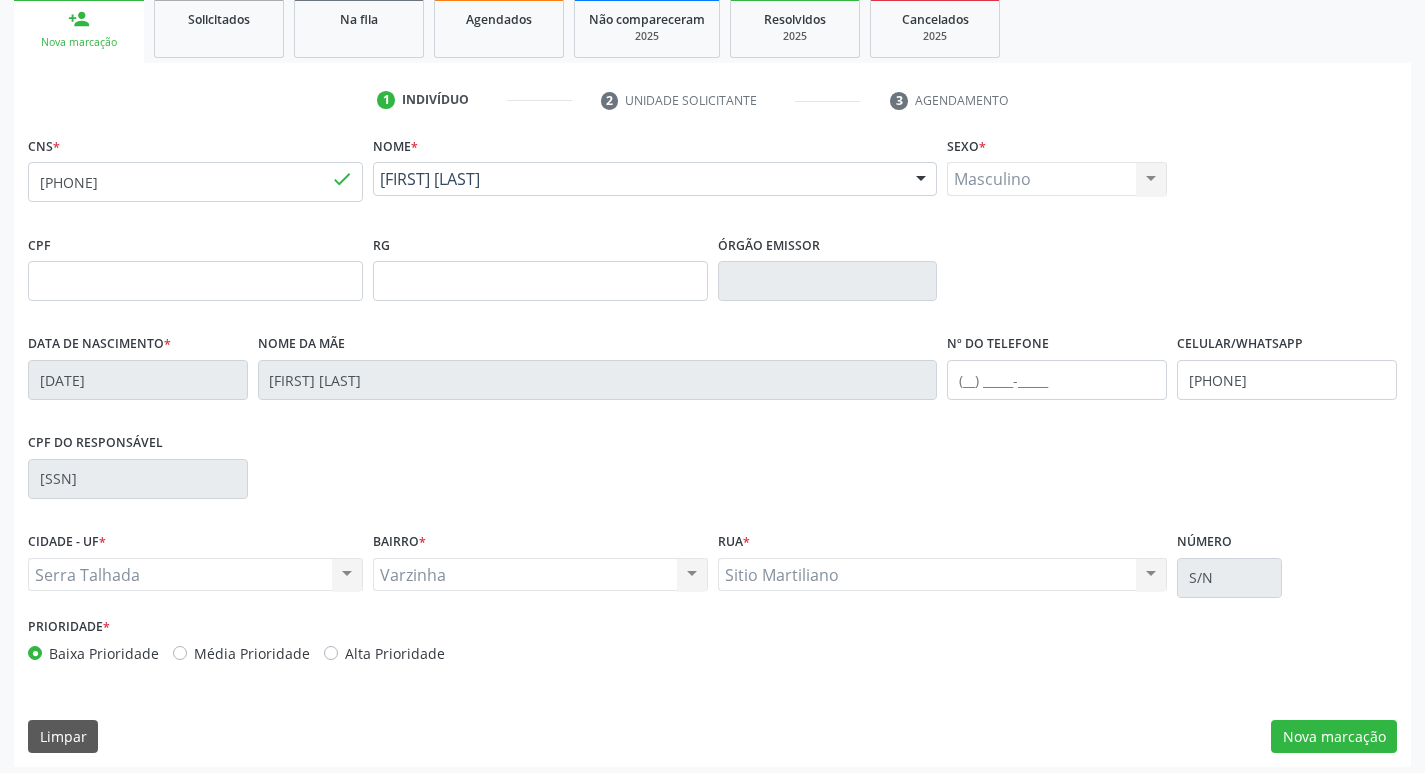 scroll, scrollTop: 311, scrollLeft: 0, axis: vertical 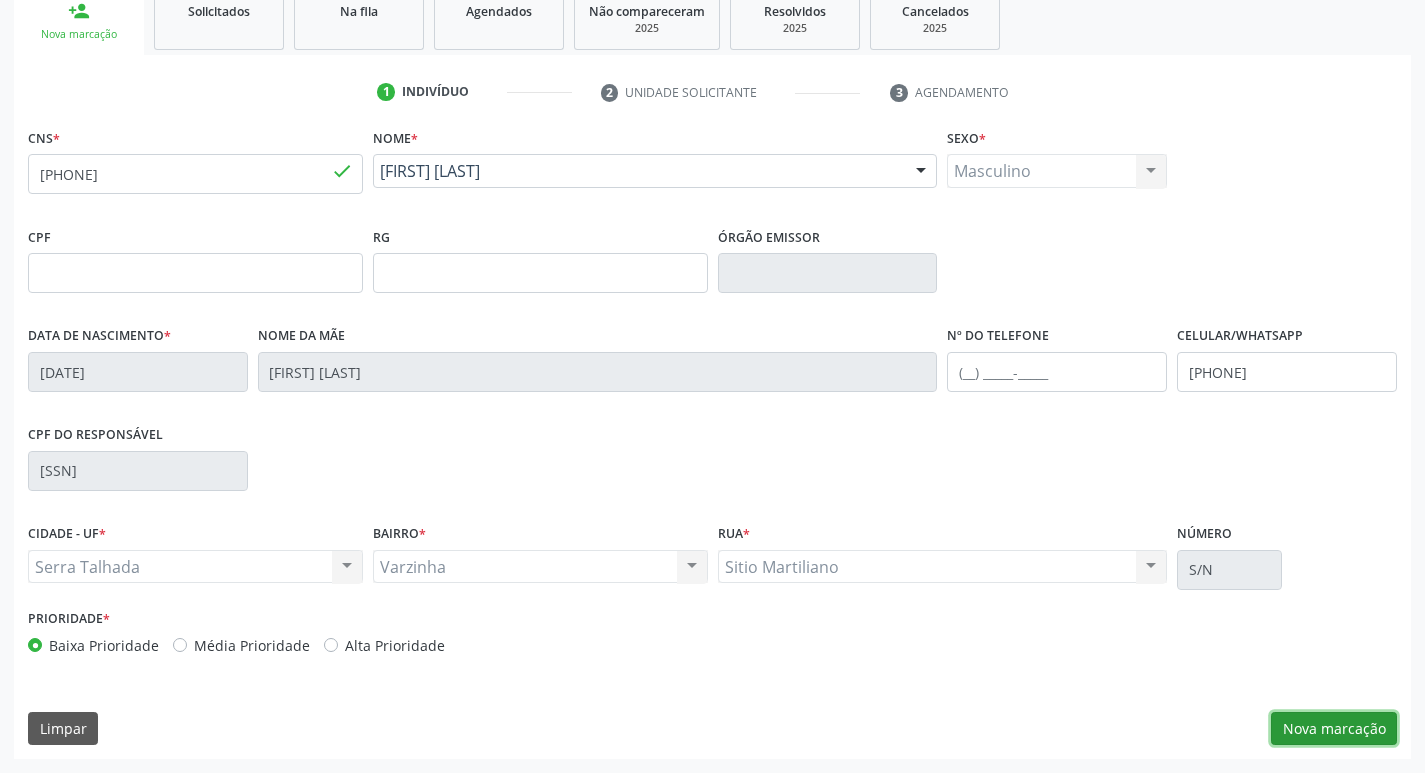 click on "Nova marcação" at bounding box center (1334, 729) 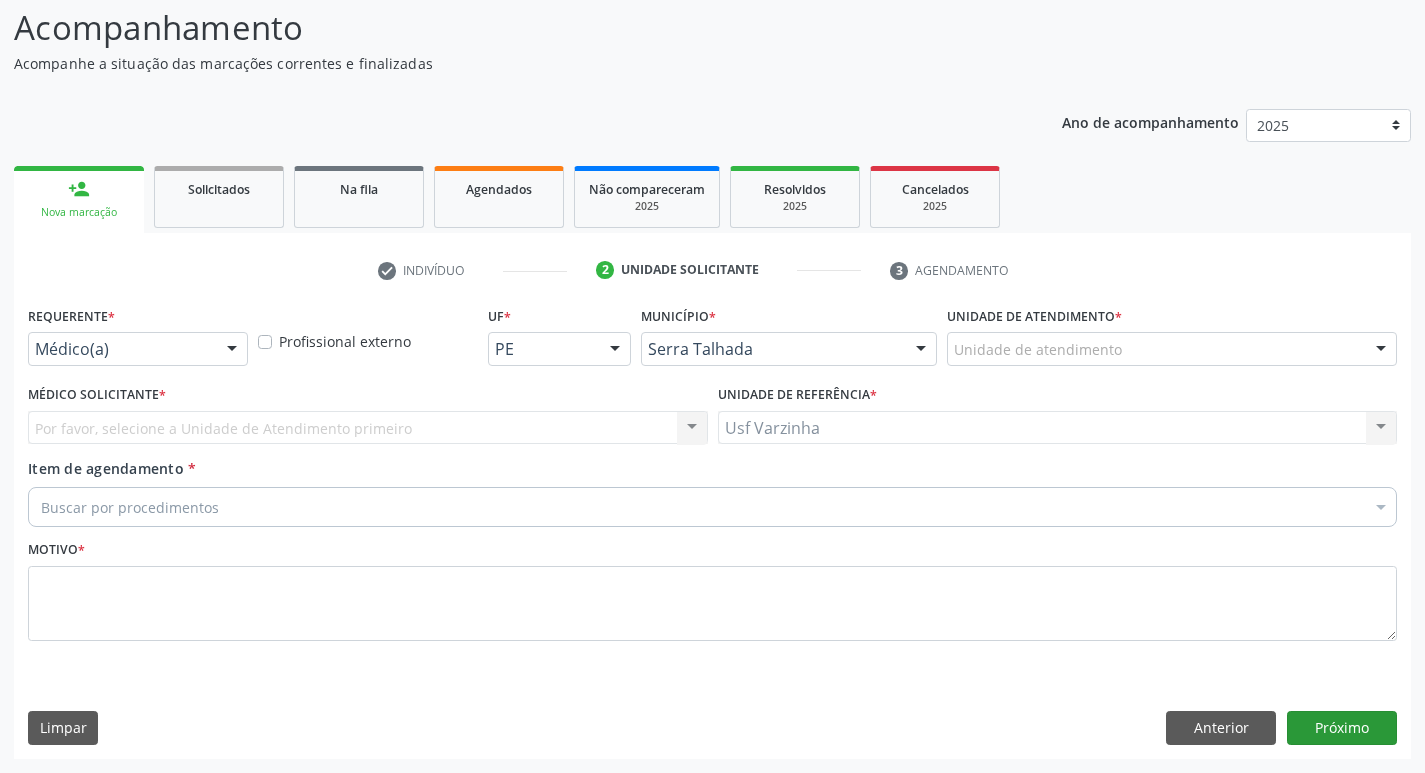 scroll, scrollTop: 133, scrollLeft: 0, axis: vertical 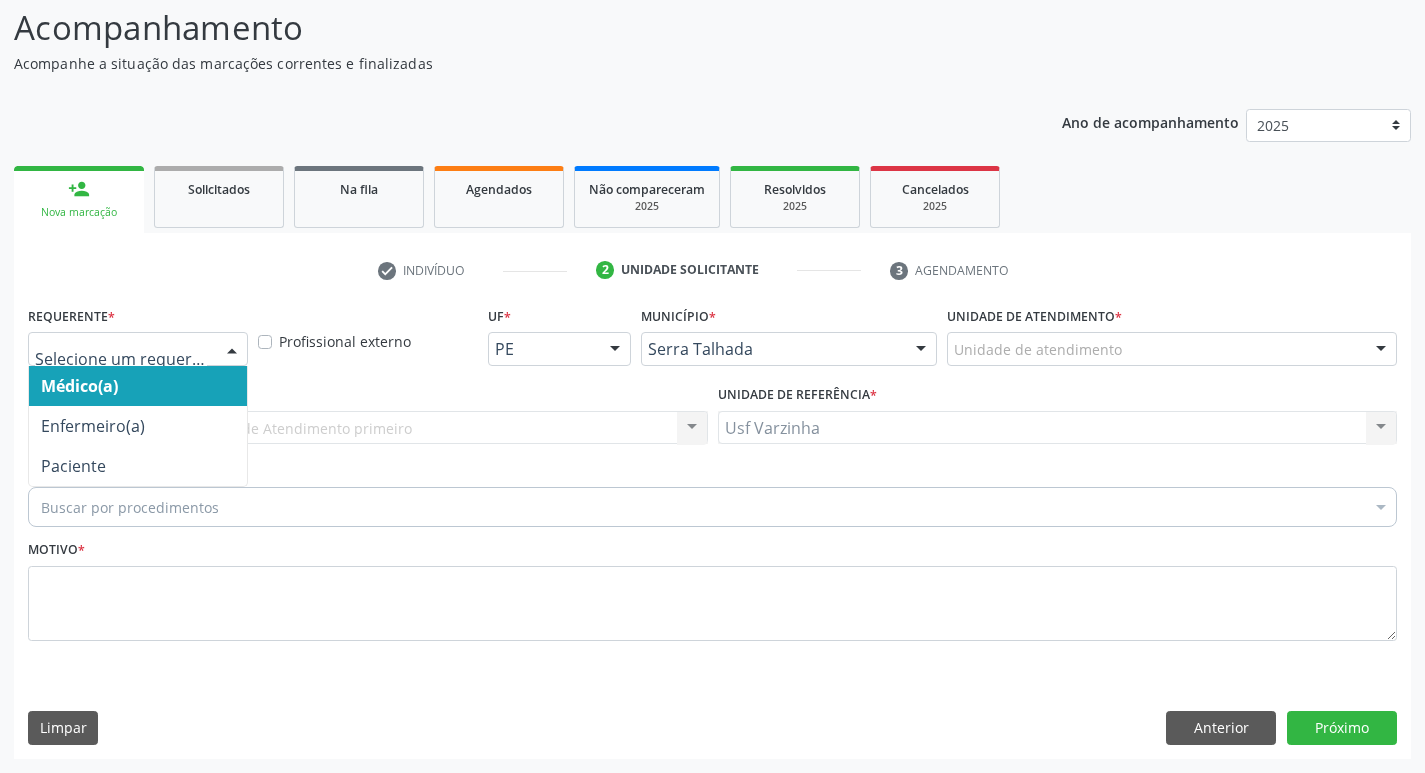 click at bounding box center [232, 350] 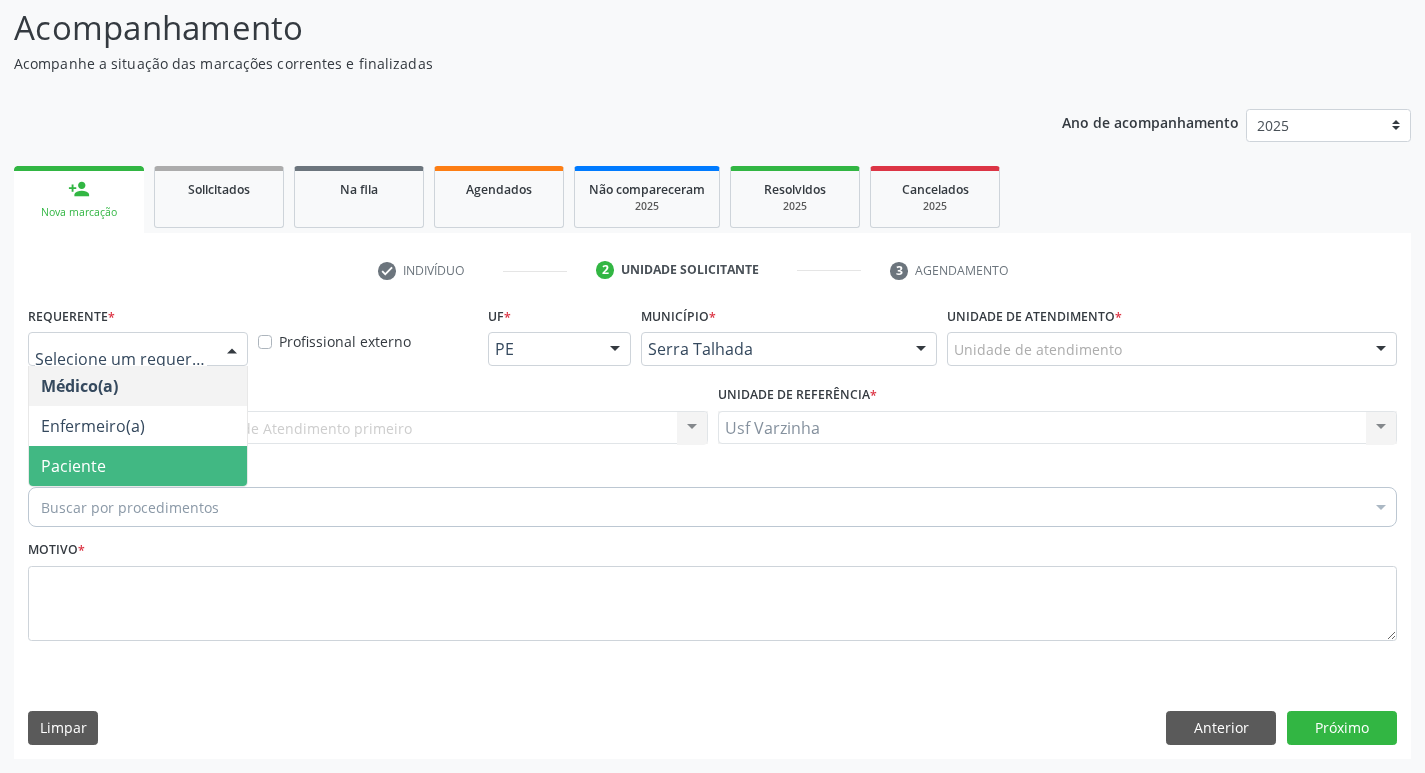 drag, startPoint x: 171, startPoint y: 469, endPoint x: 161, endPoint y: 468, distance: 10.049875 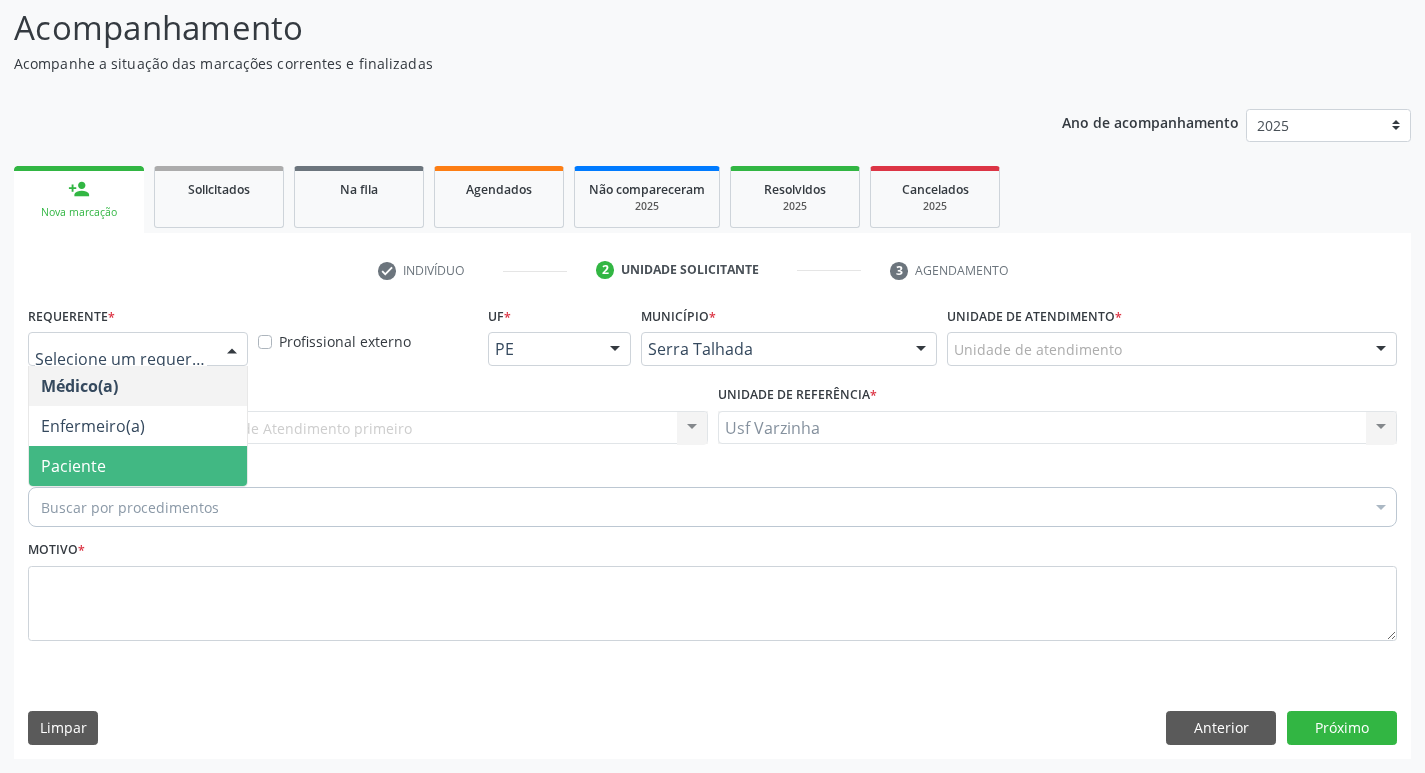 click on "Paciente" at bounding box center [138, 466] 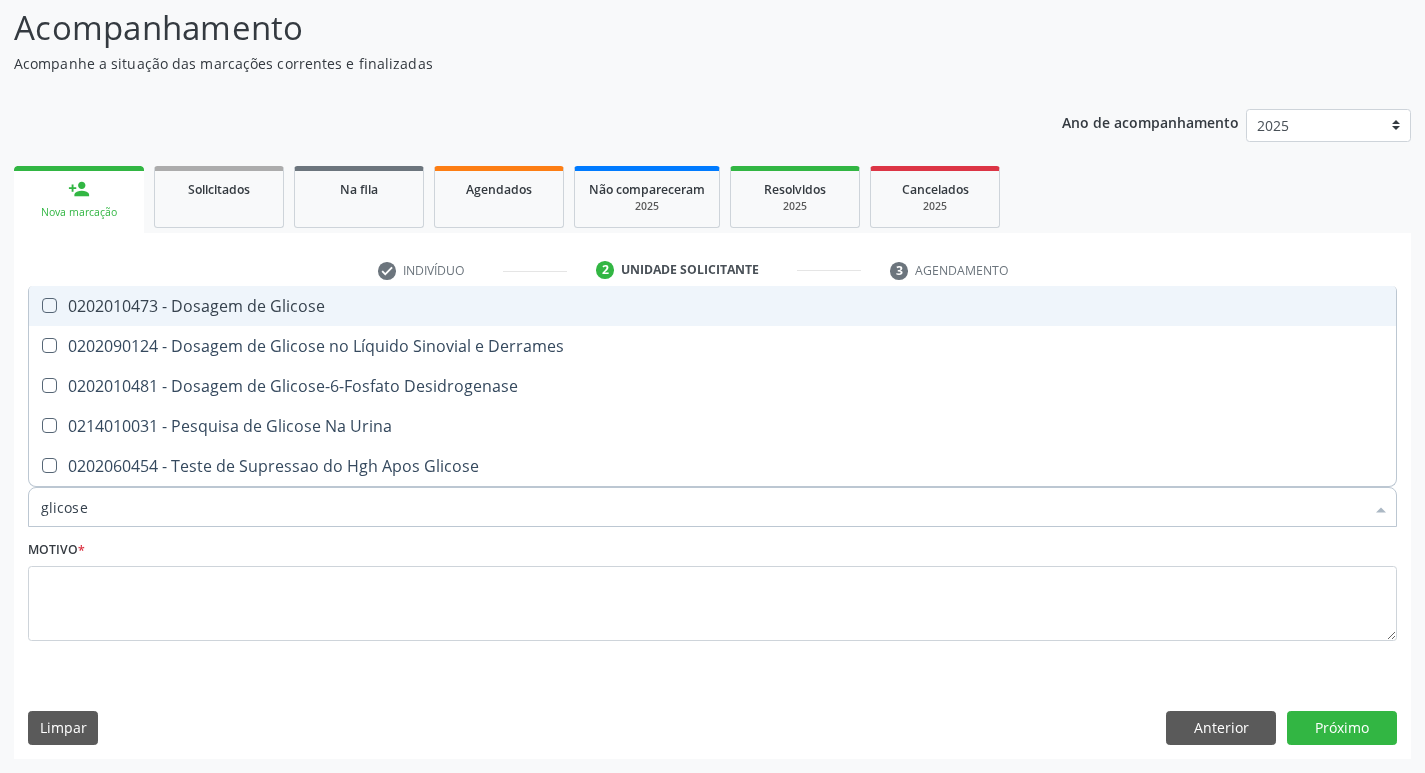 type on "glicose" 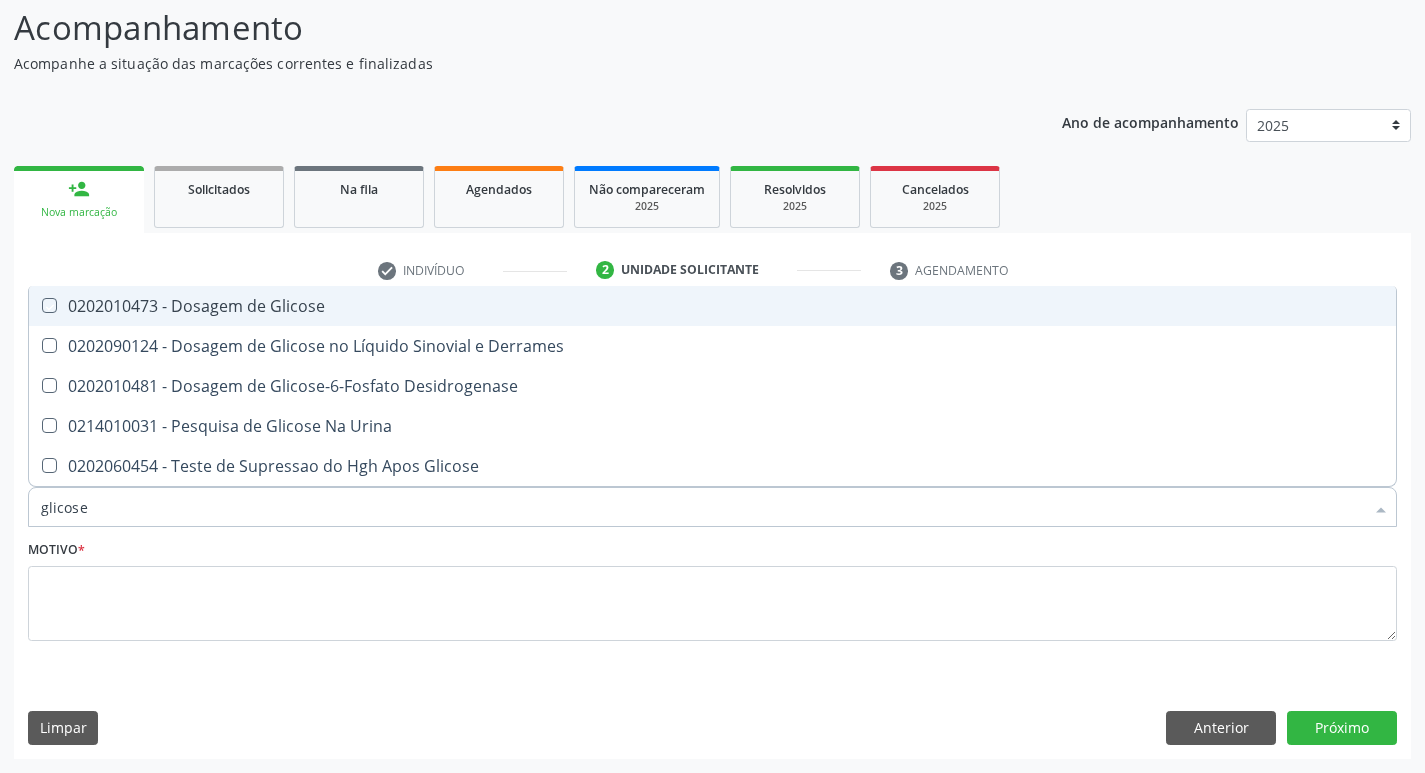 checkbox on "true" 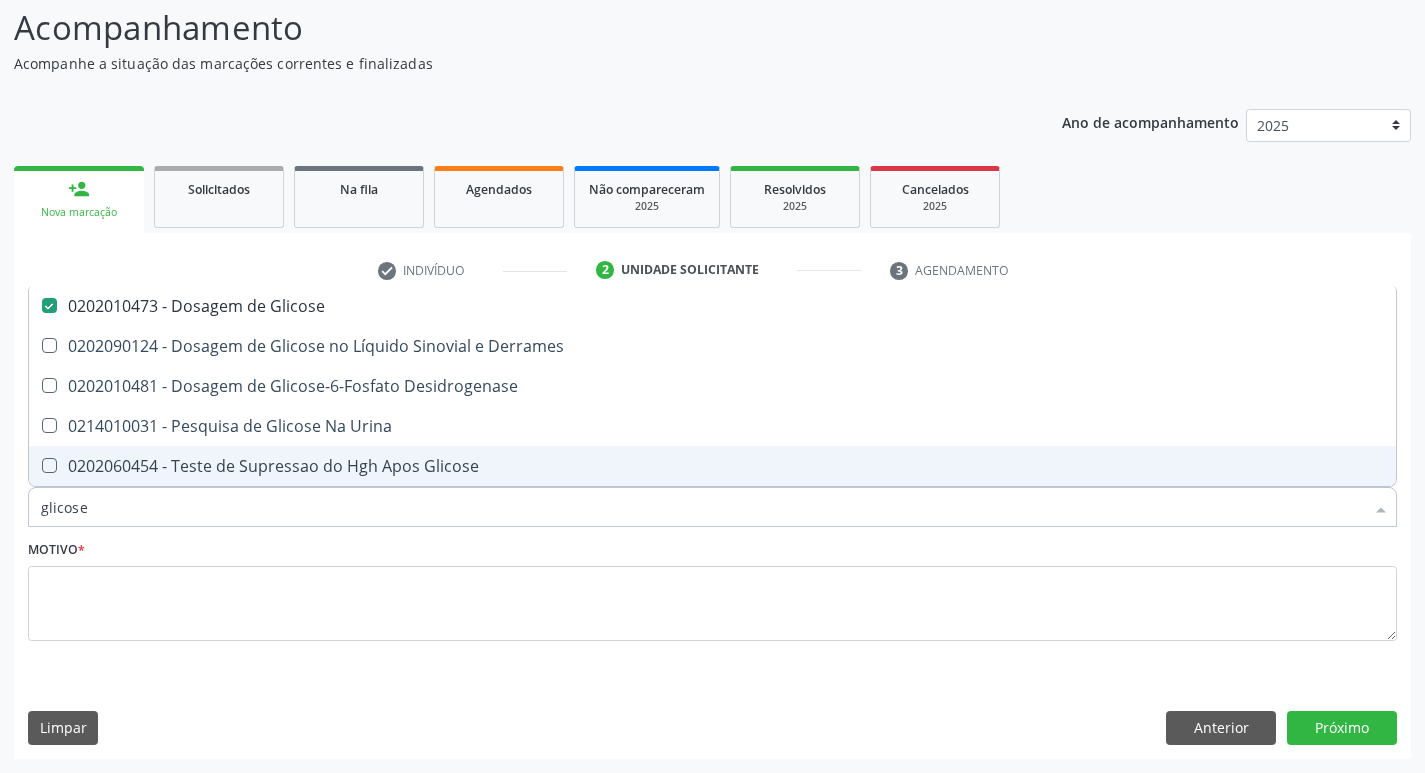 click on "glicose" at bounding box center [702, 507] 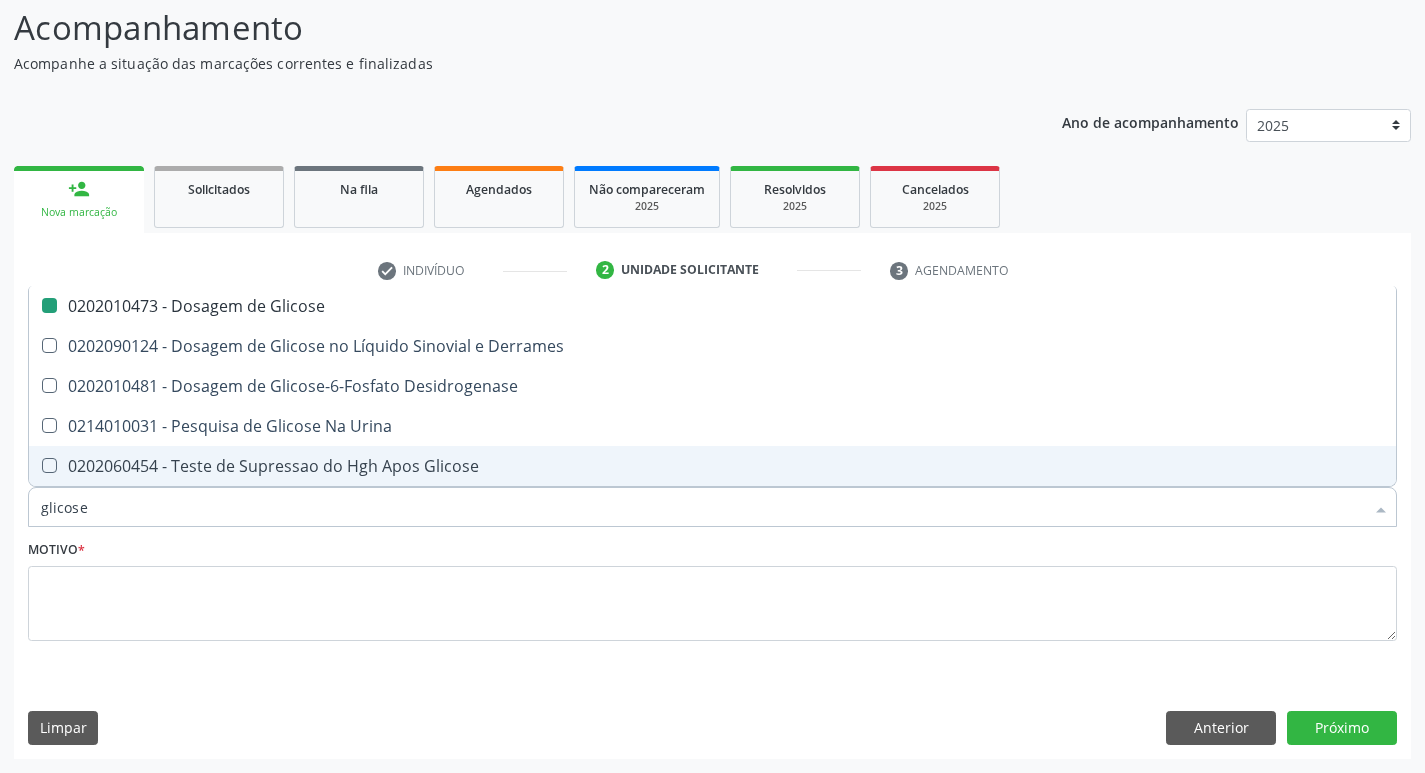 type on "glicos" 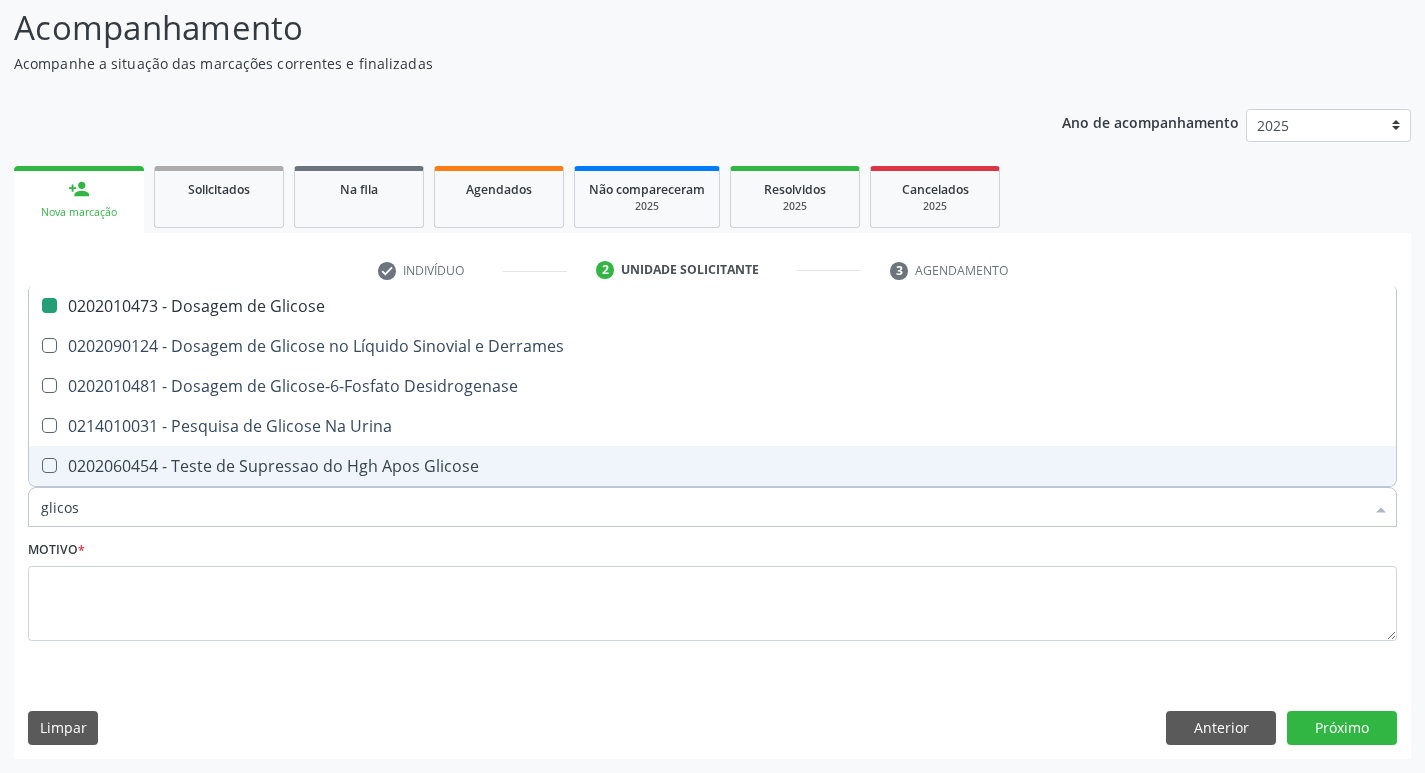 type on "glico" 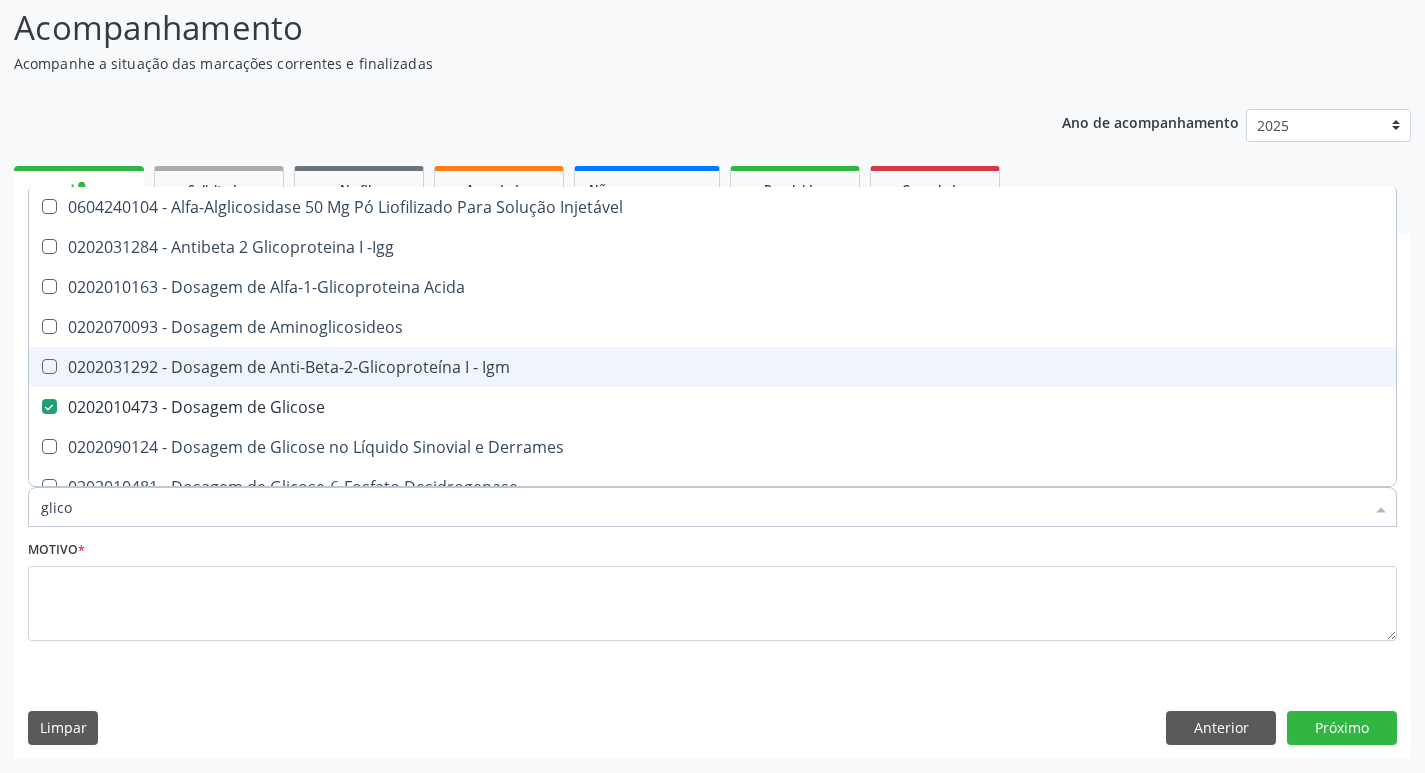 type on "glic" 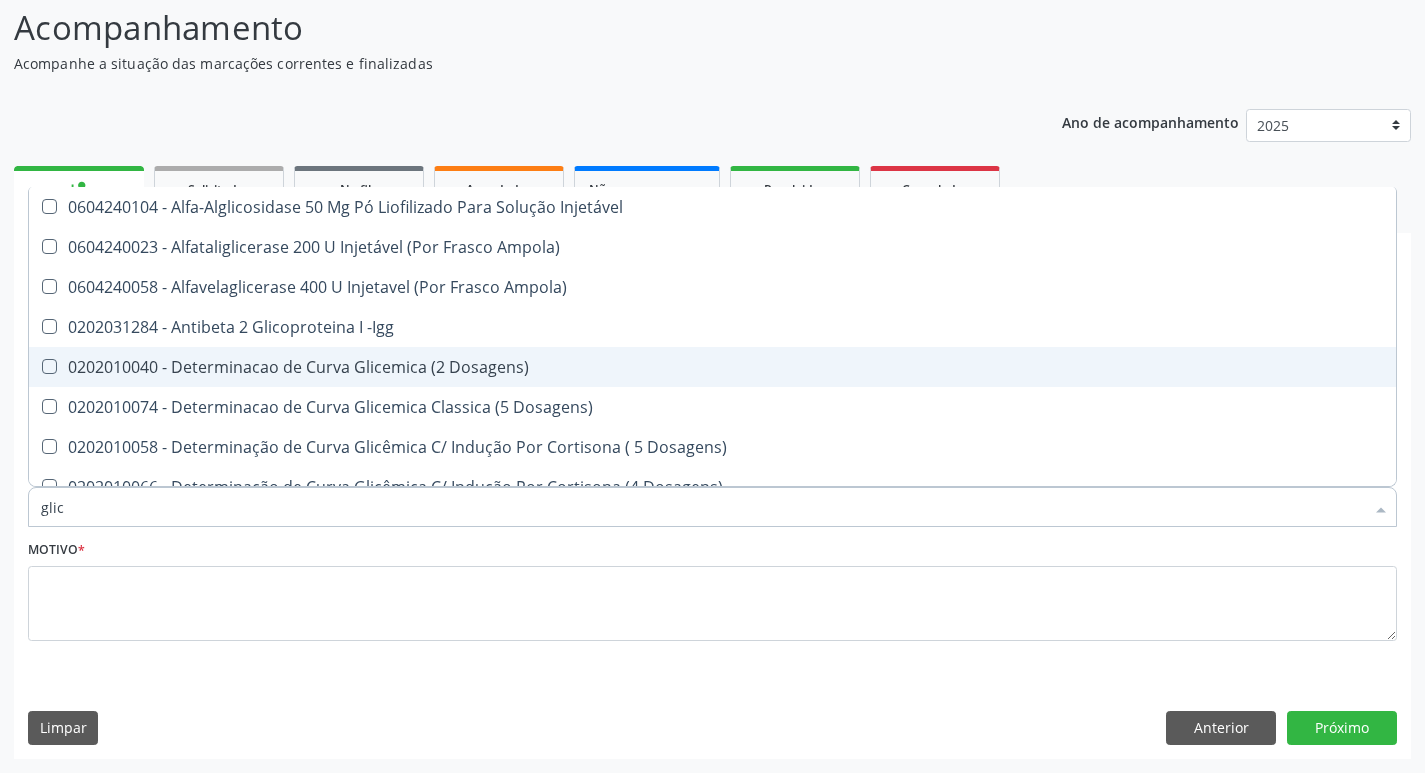 type on "gli" 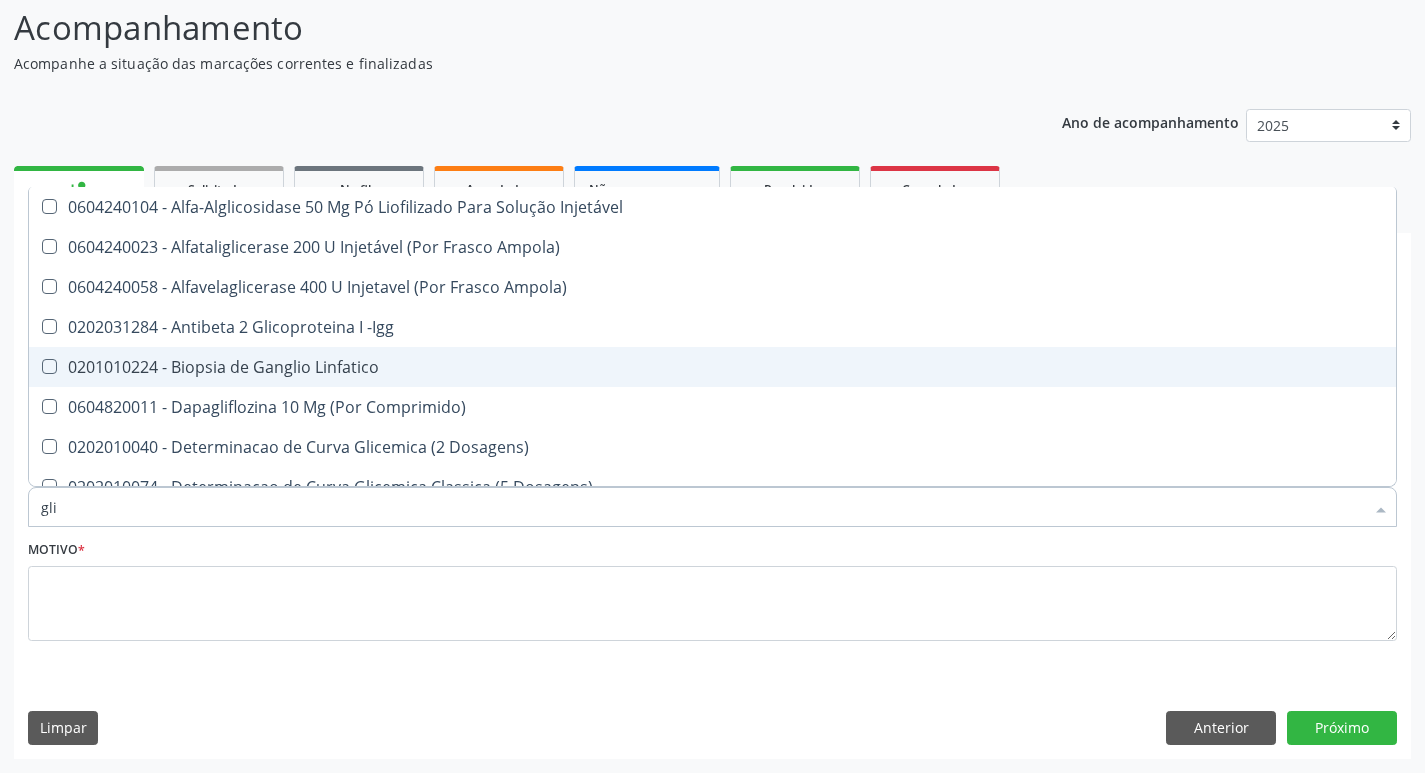 type on "gl" 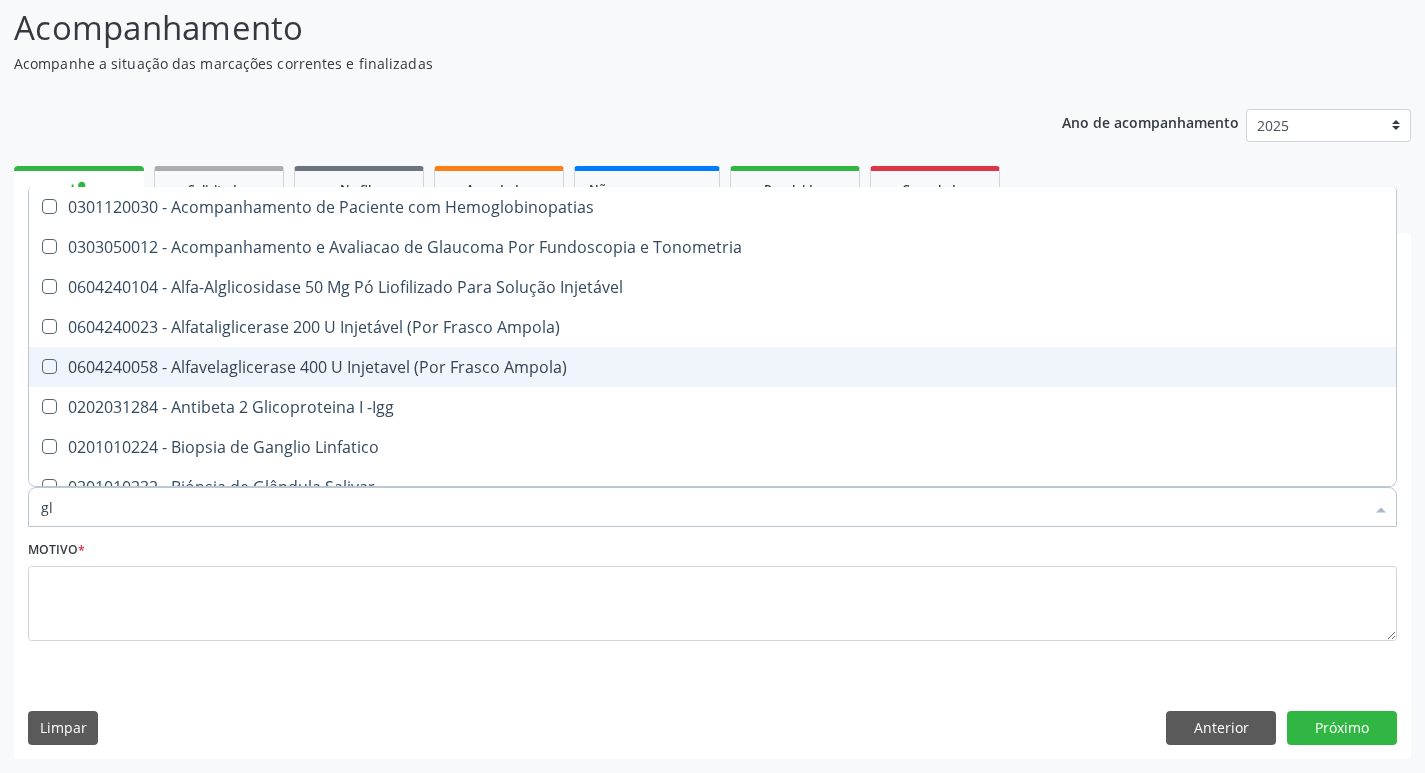 type on "g" 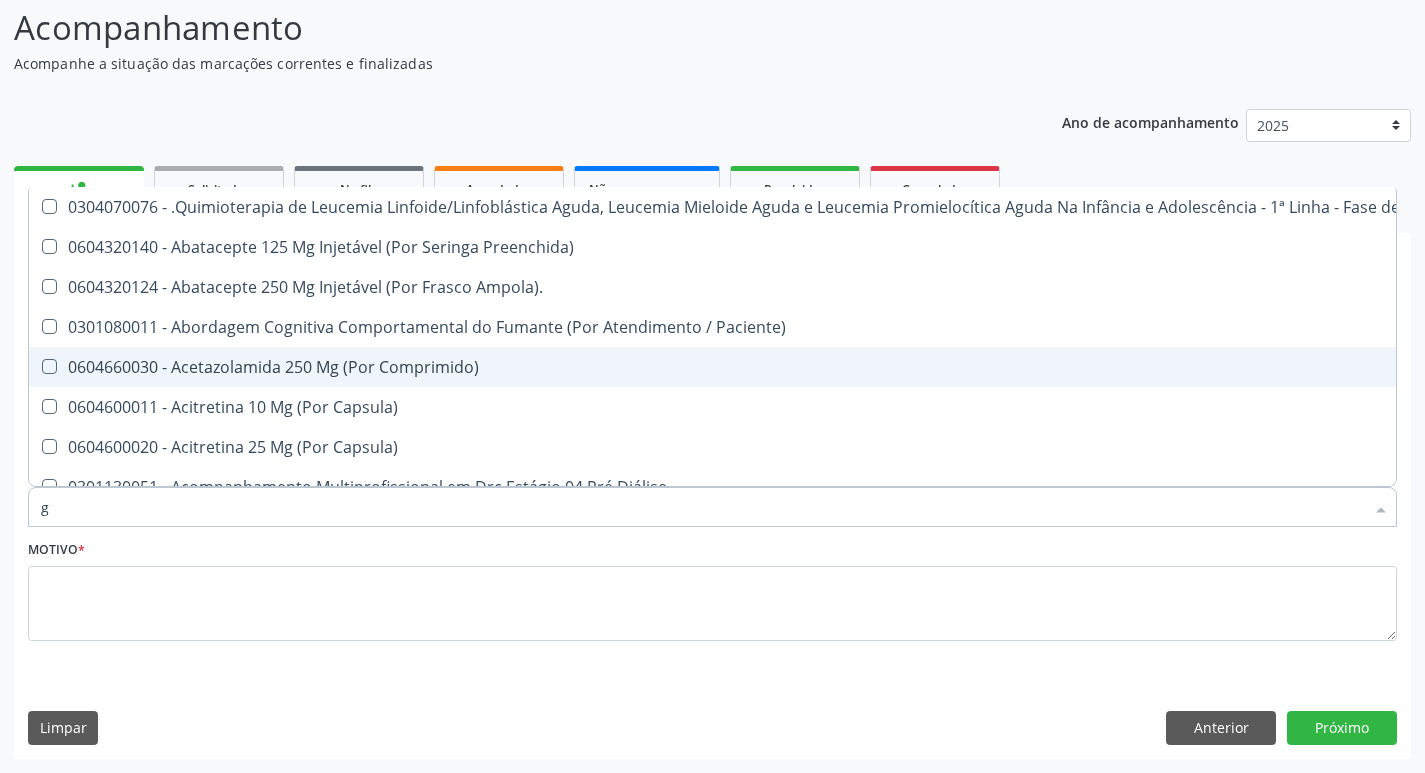 type 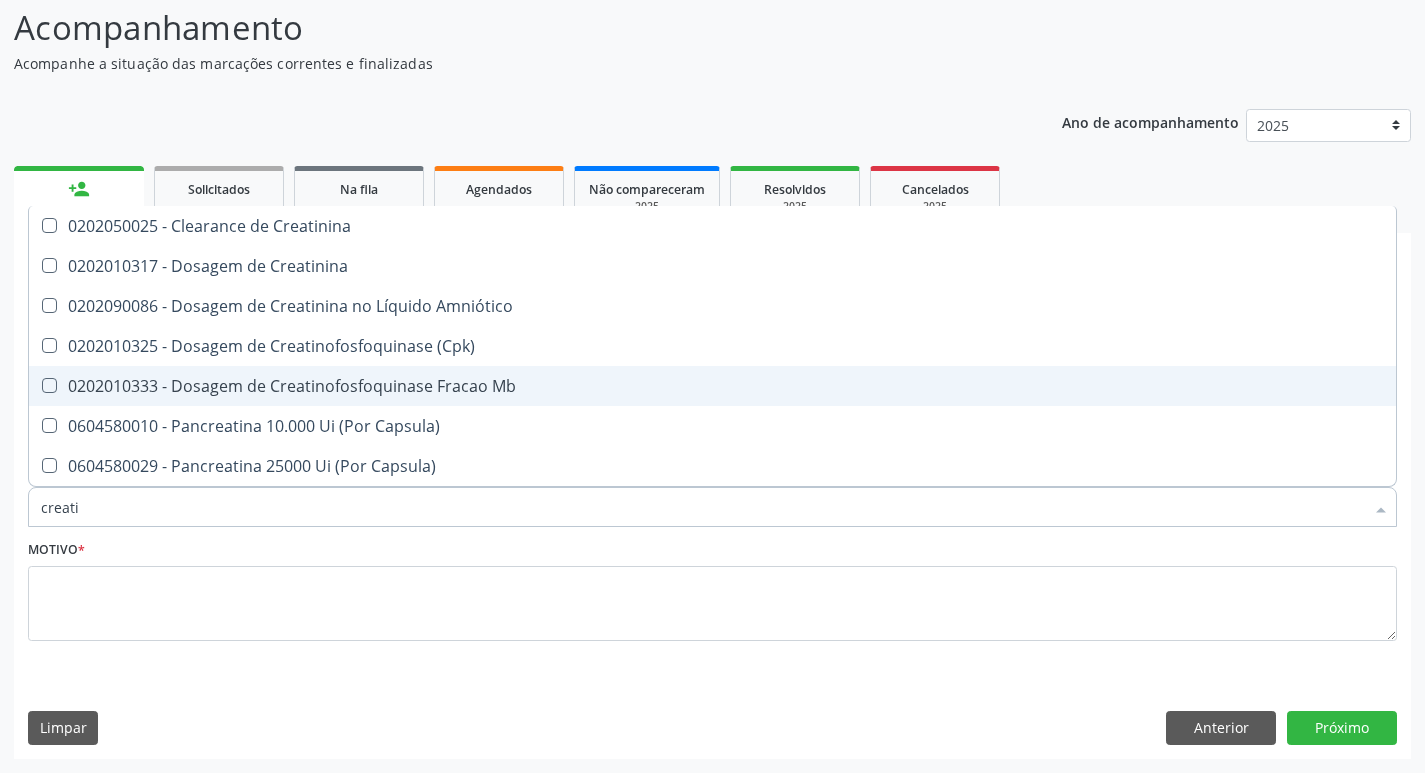 type on "creatin" 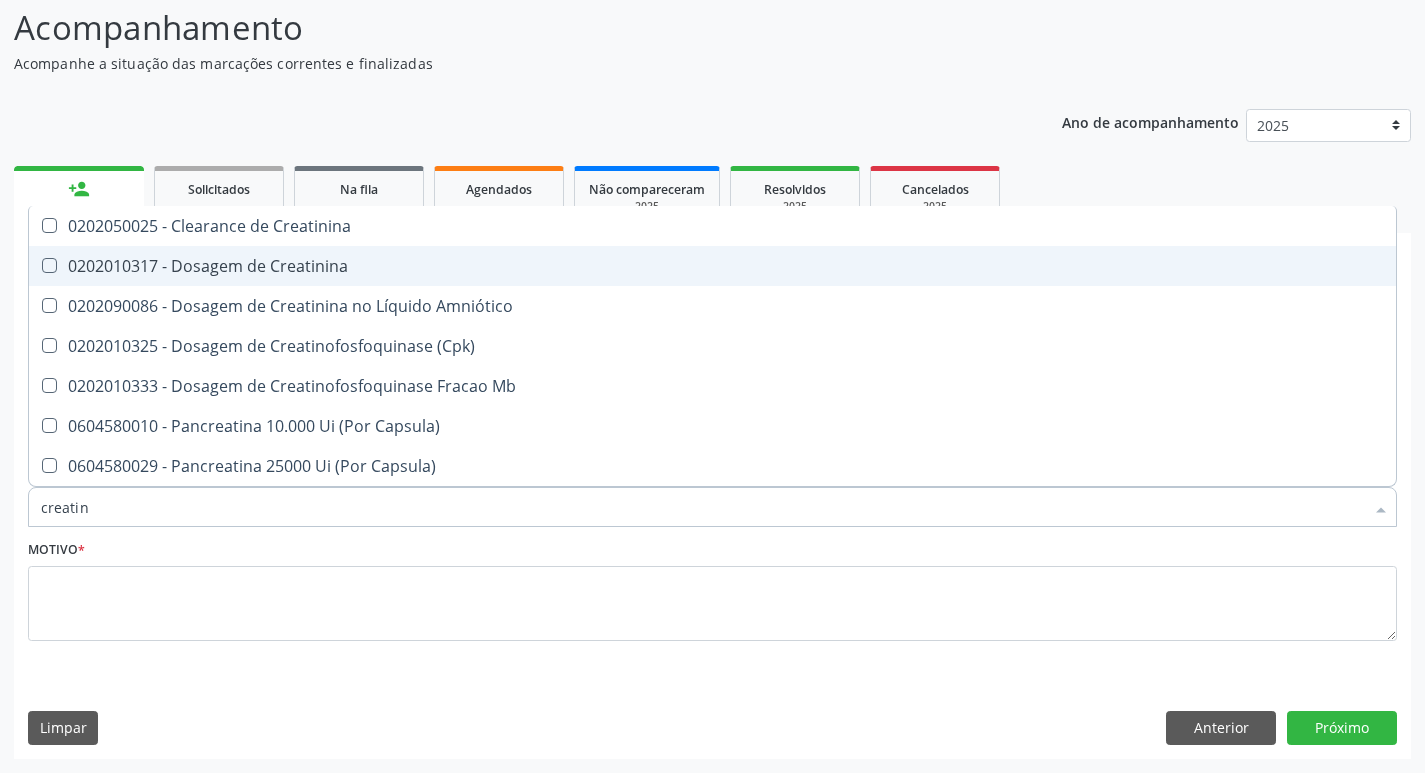 click on "0202010317 - Dosagem de Creatinina" at bounding box center (712, 266) 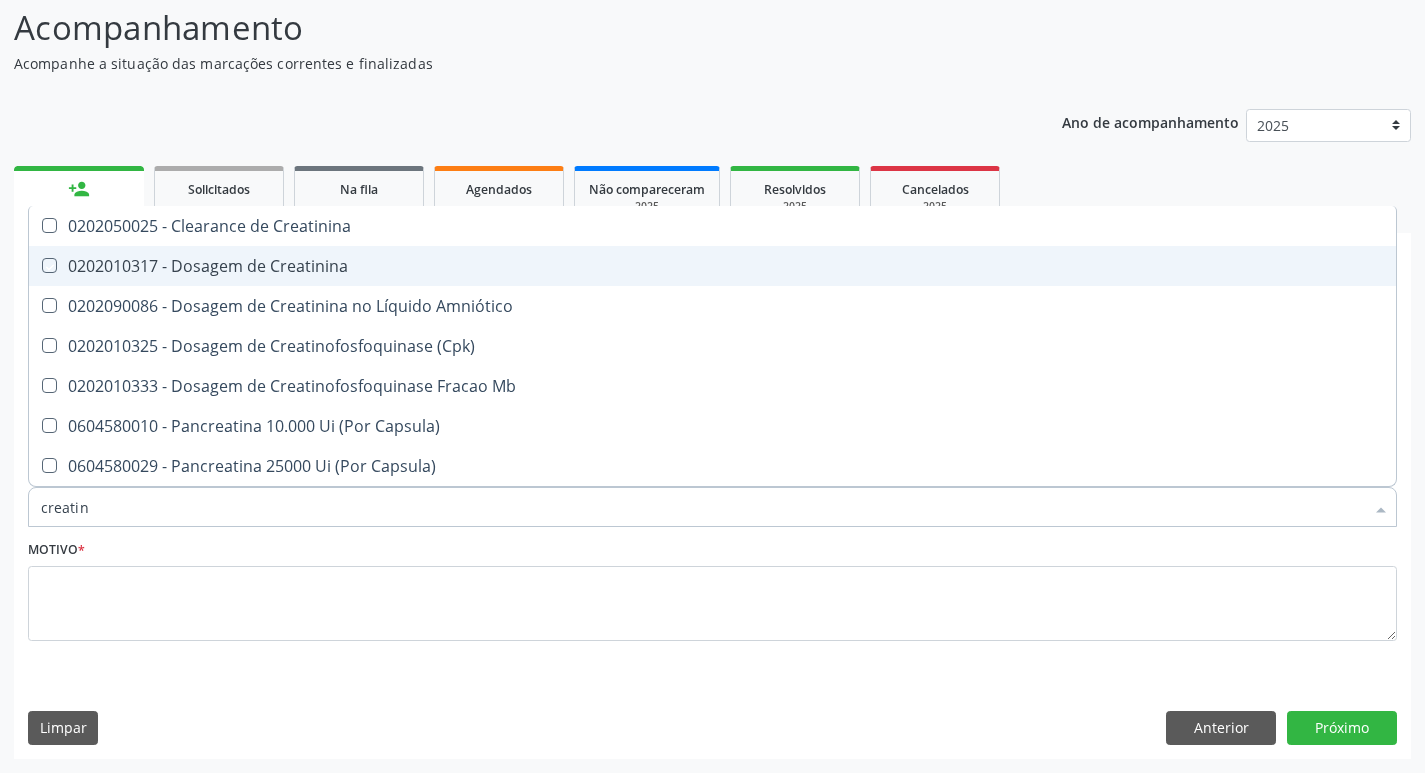 checkbox on "true" 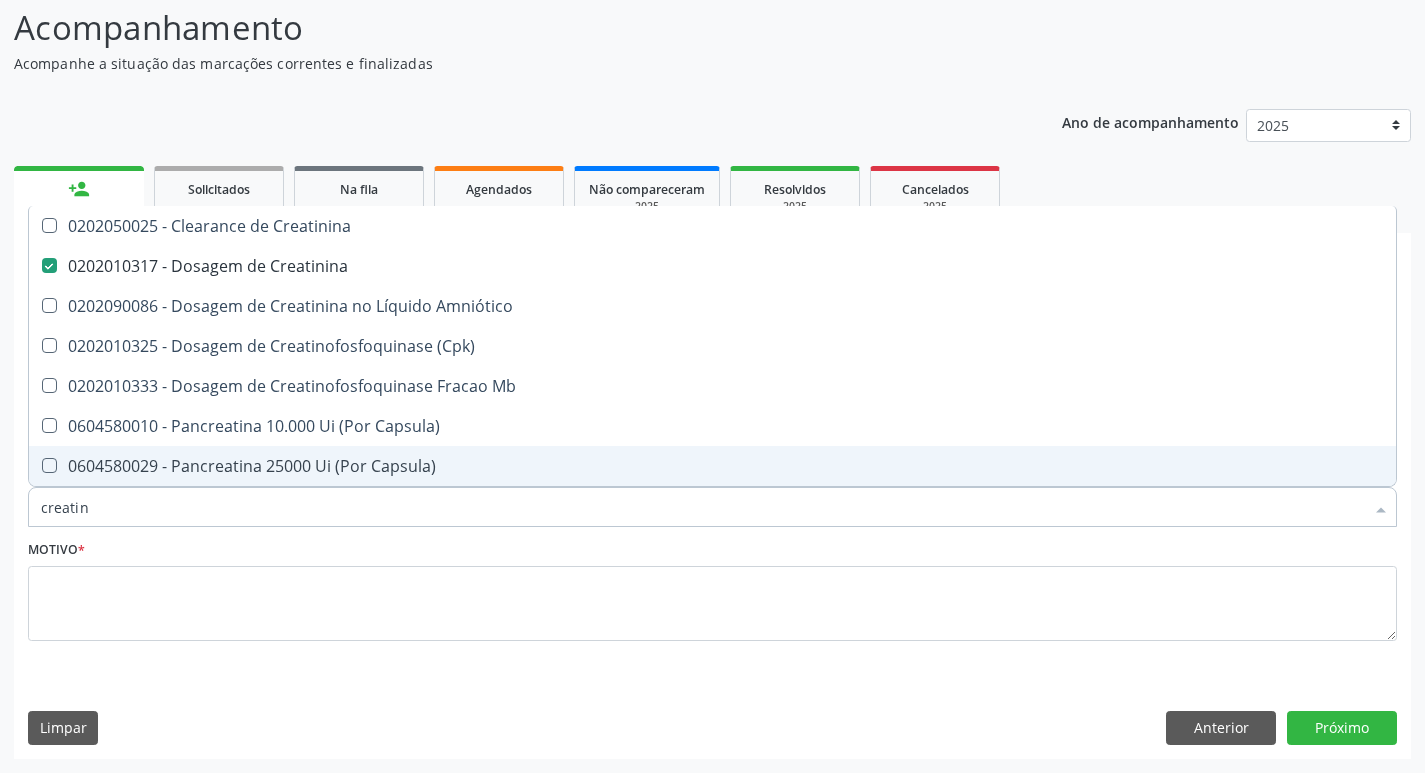 click on "creatin" at bounding box center [702, 507] 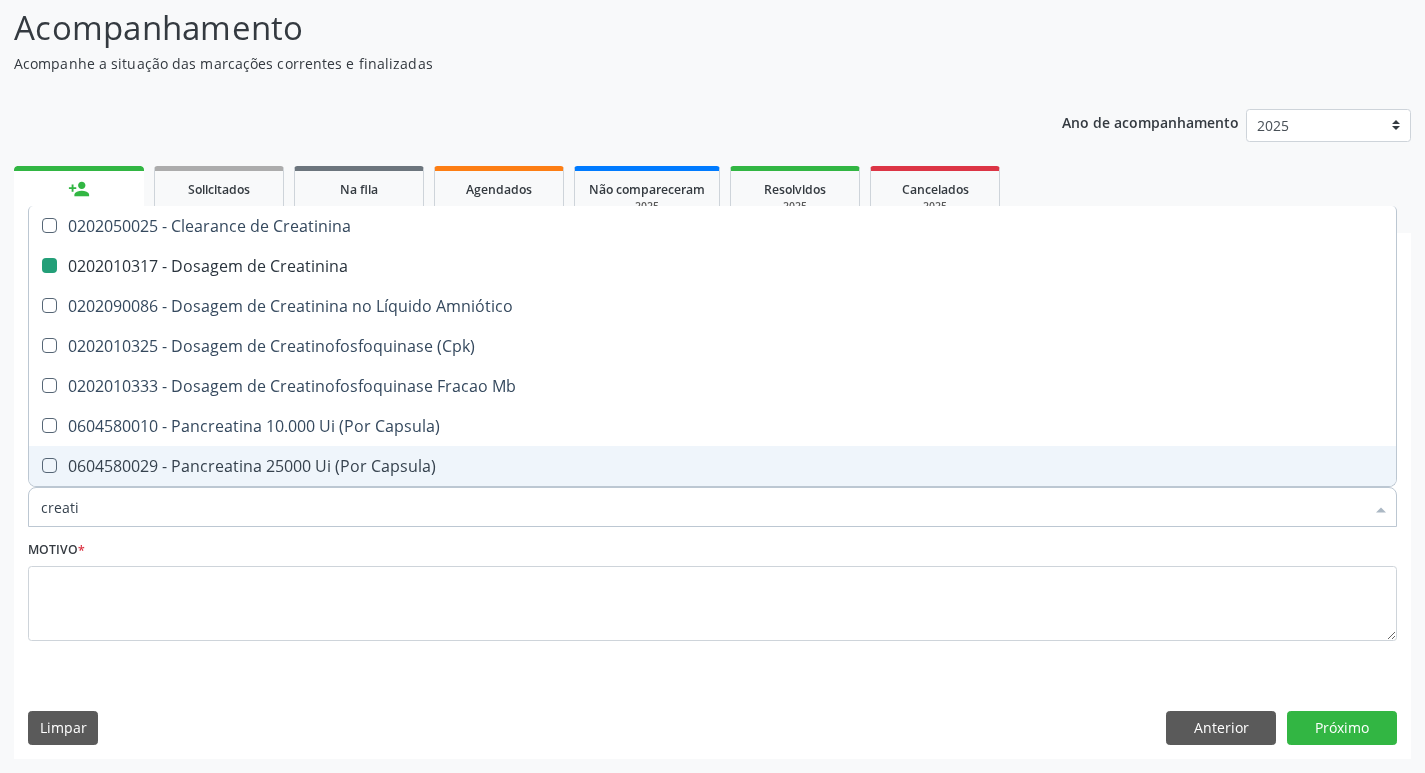 type on "creat" 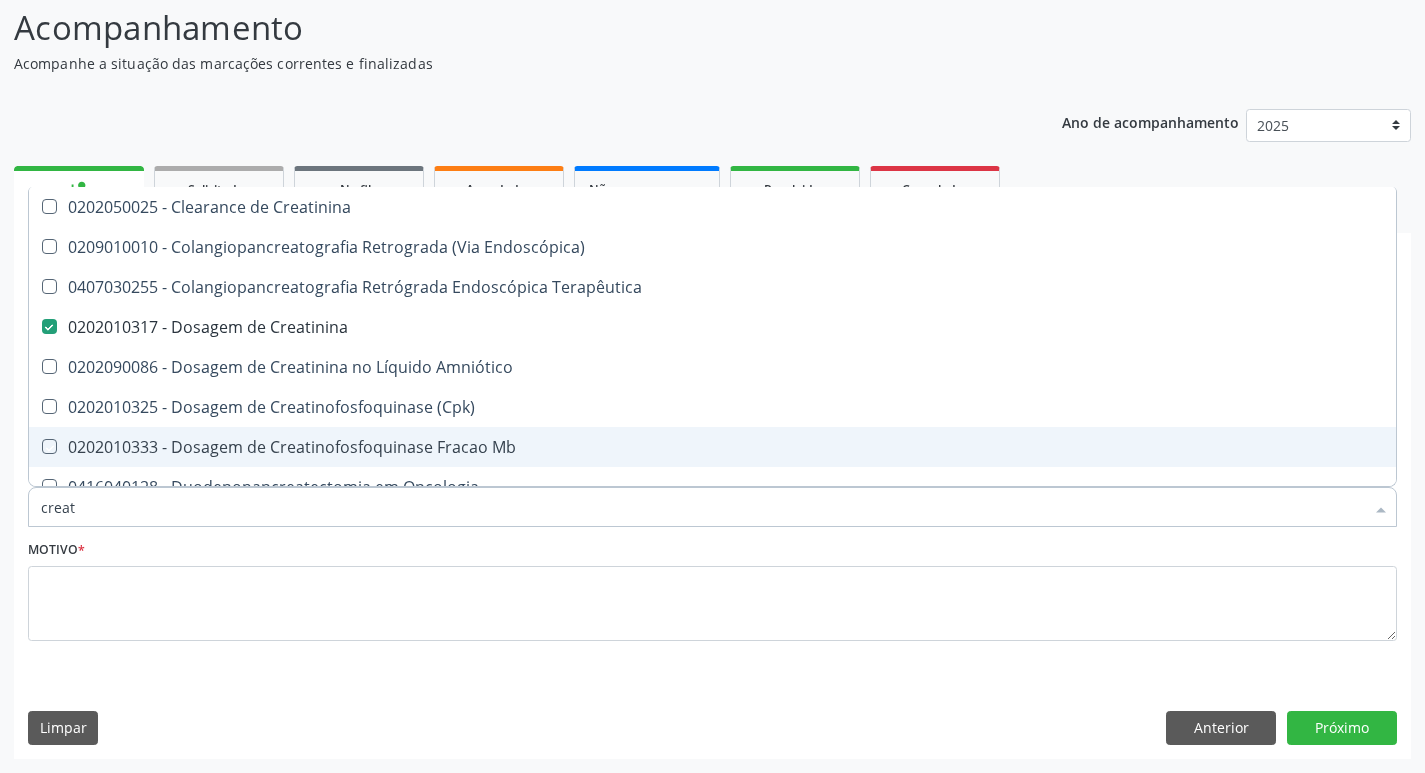 type on "crea" 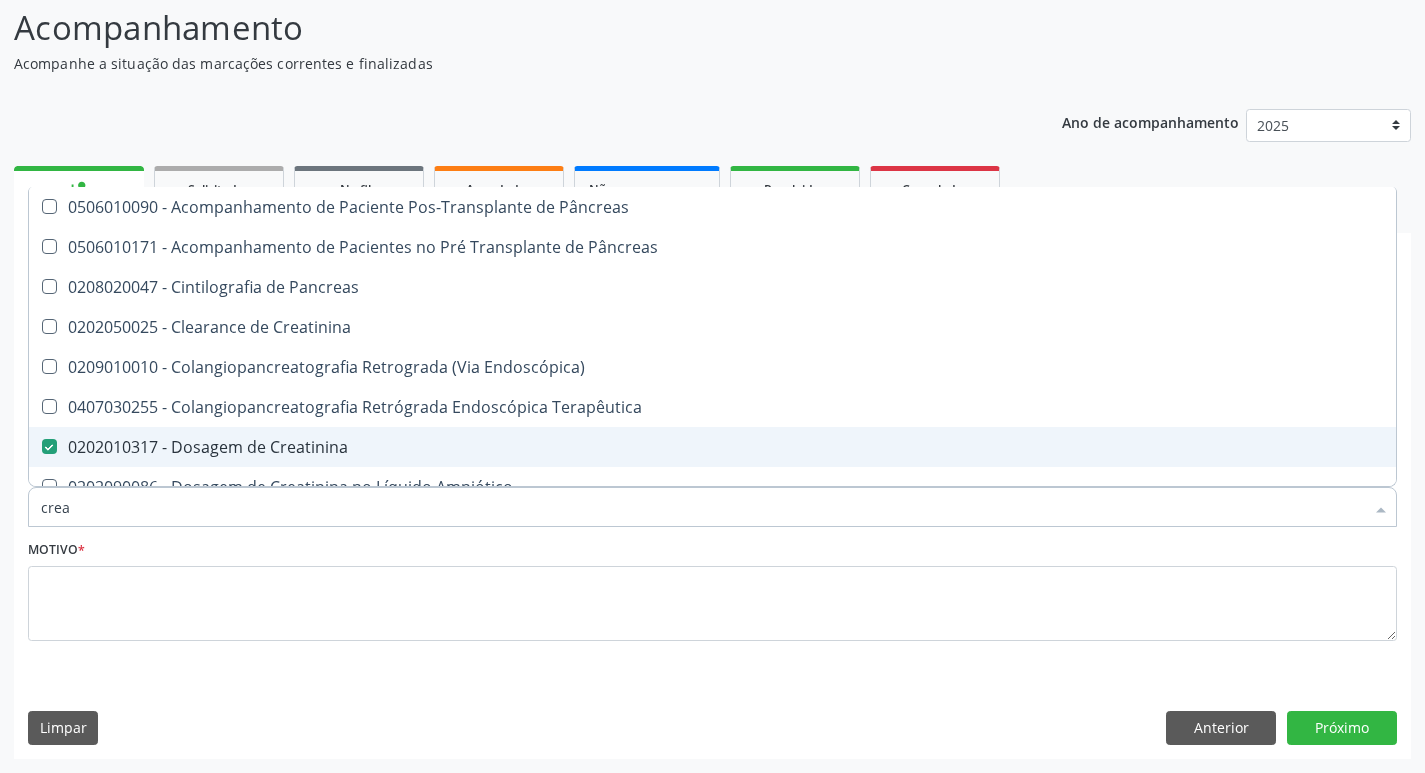 type on "cre" 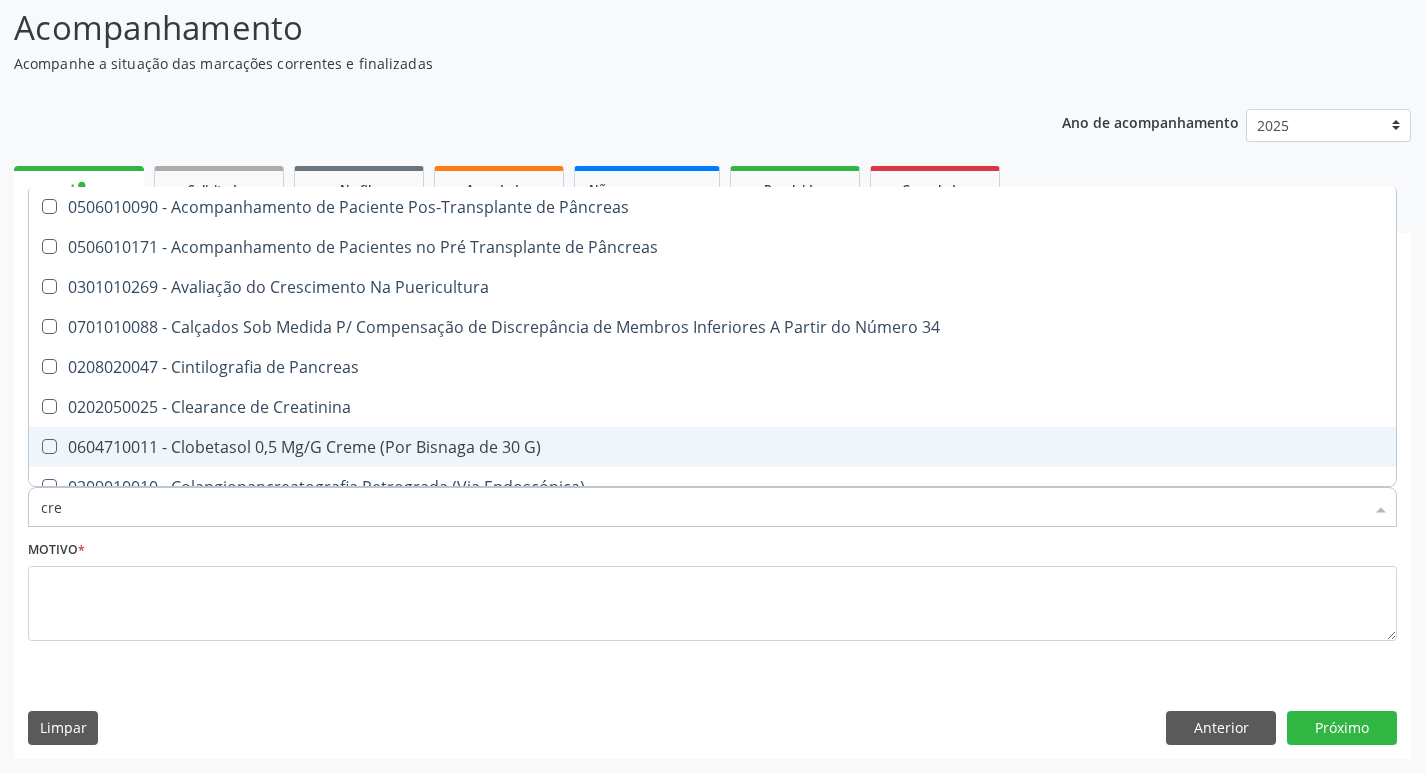 type on "cr" 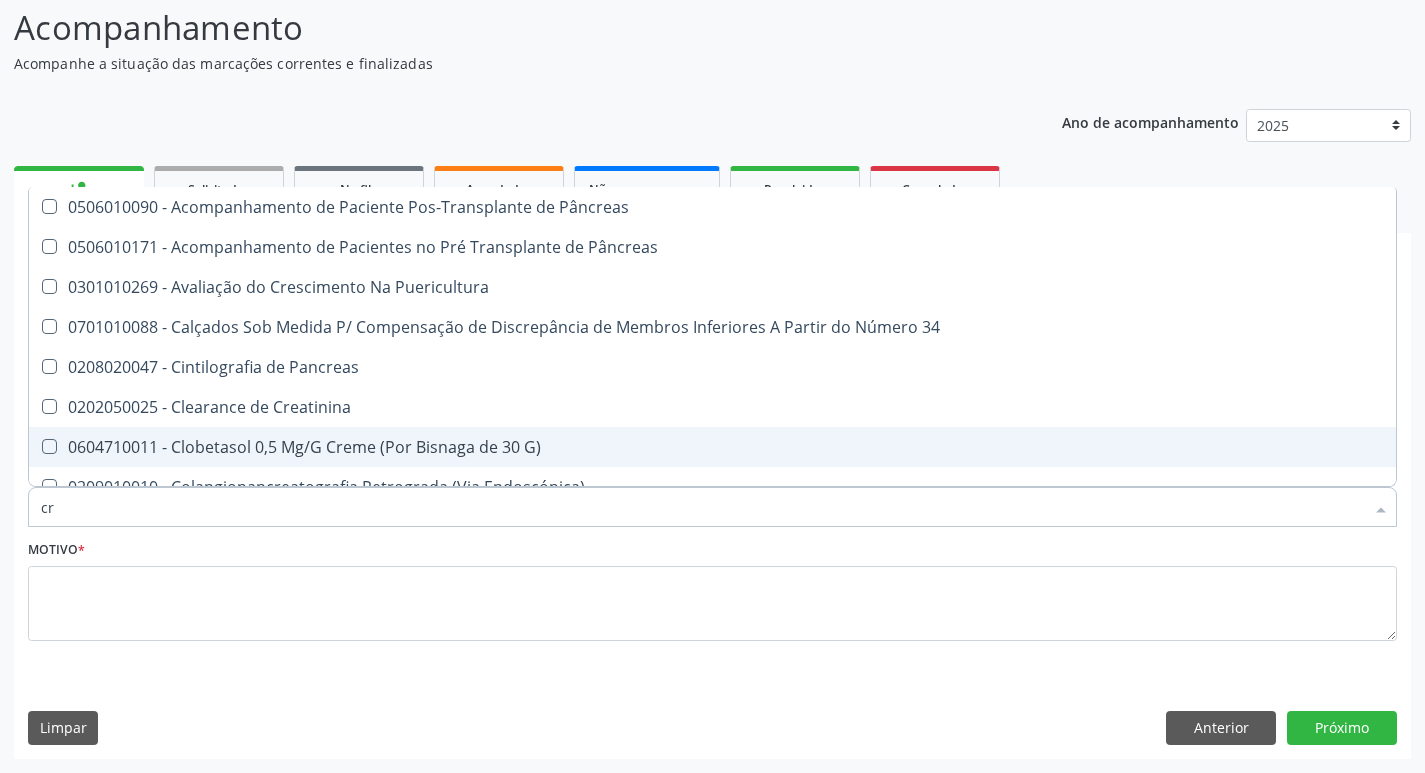 checkbox on "false" 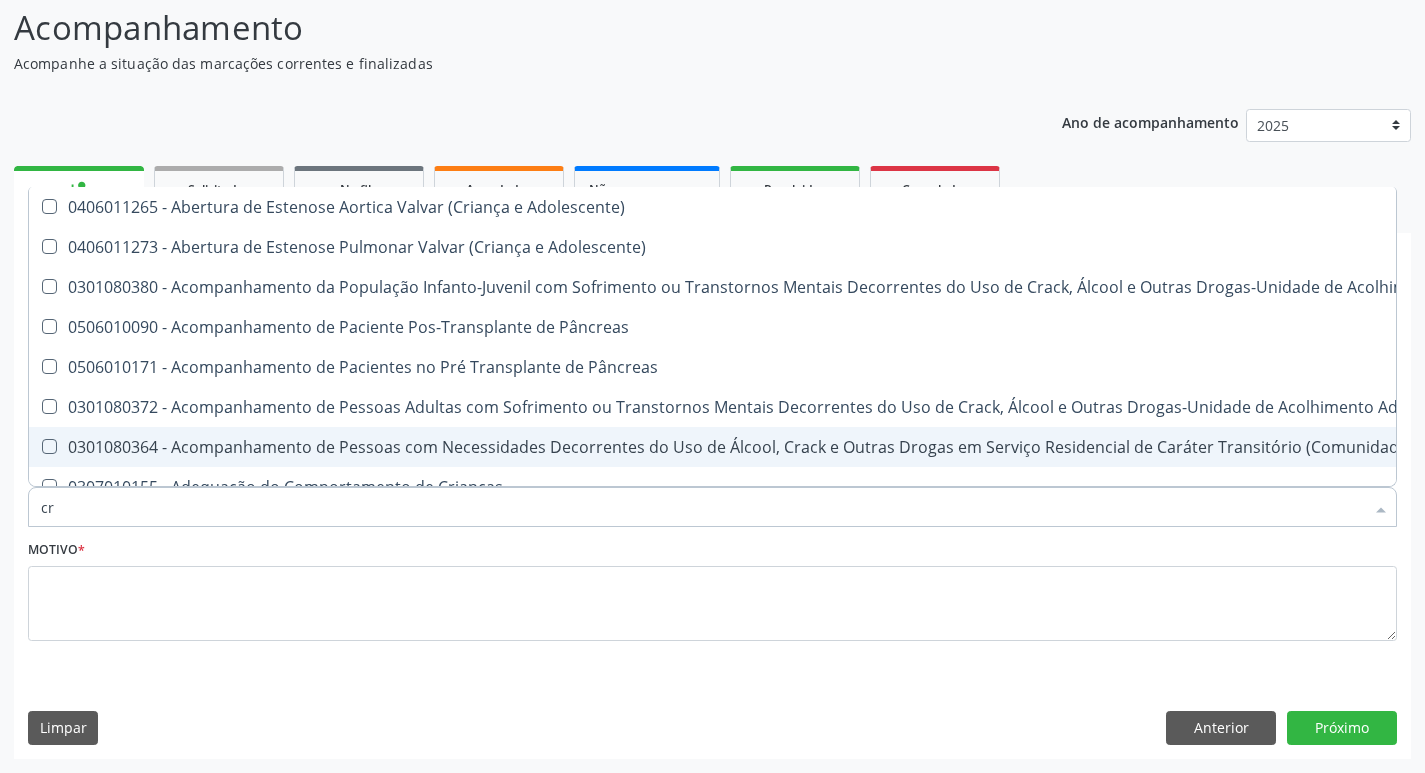 type on "c" 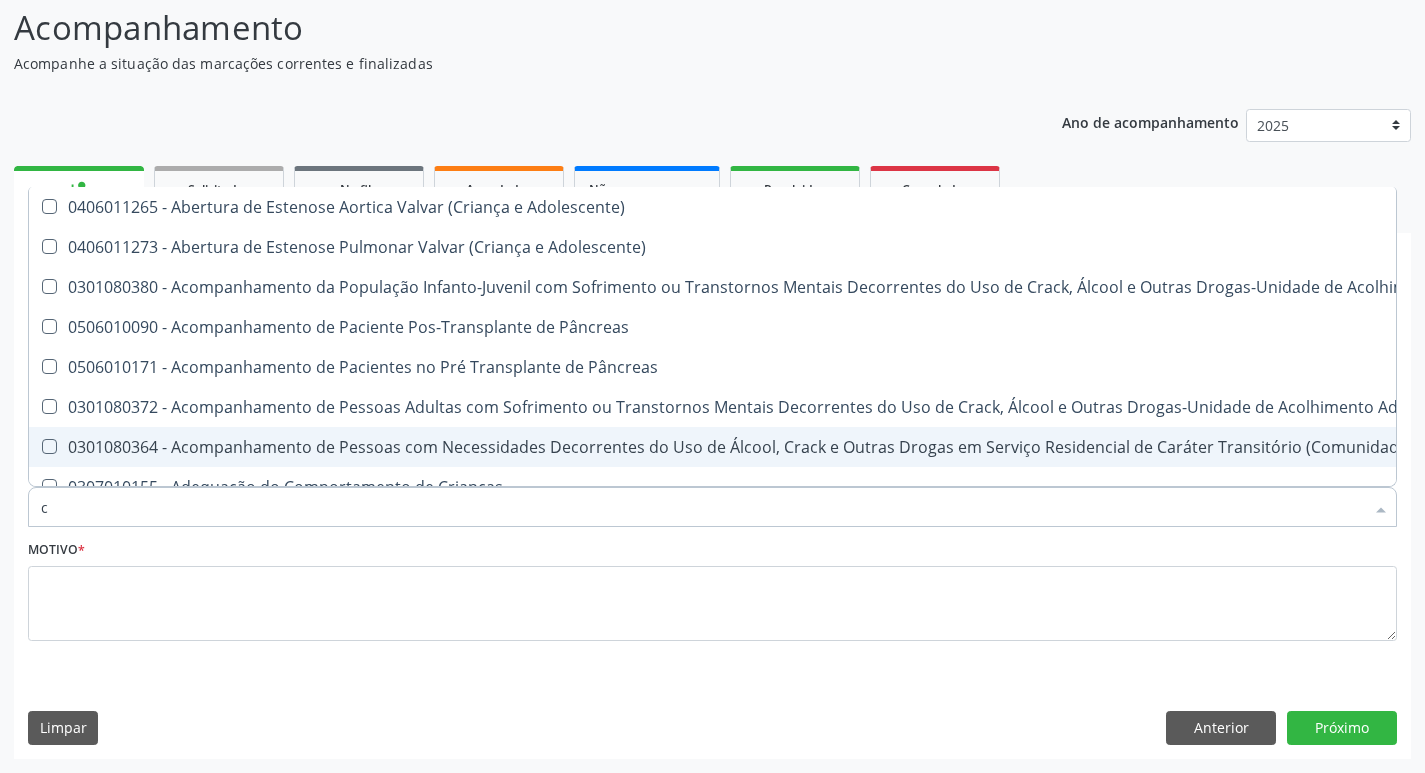 checkbox on "false" 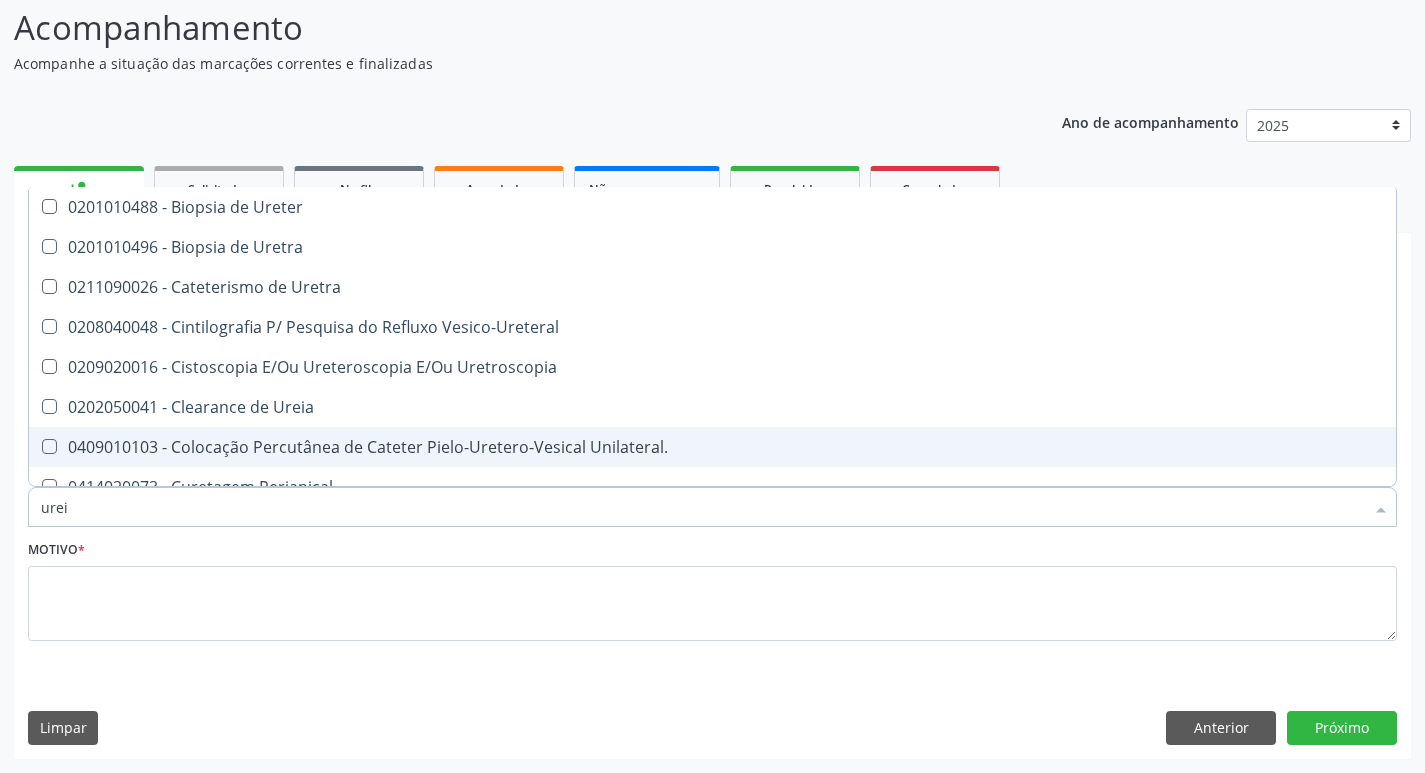 type on "ureia" 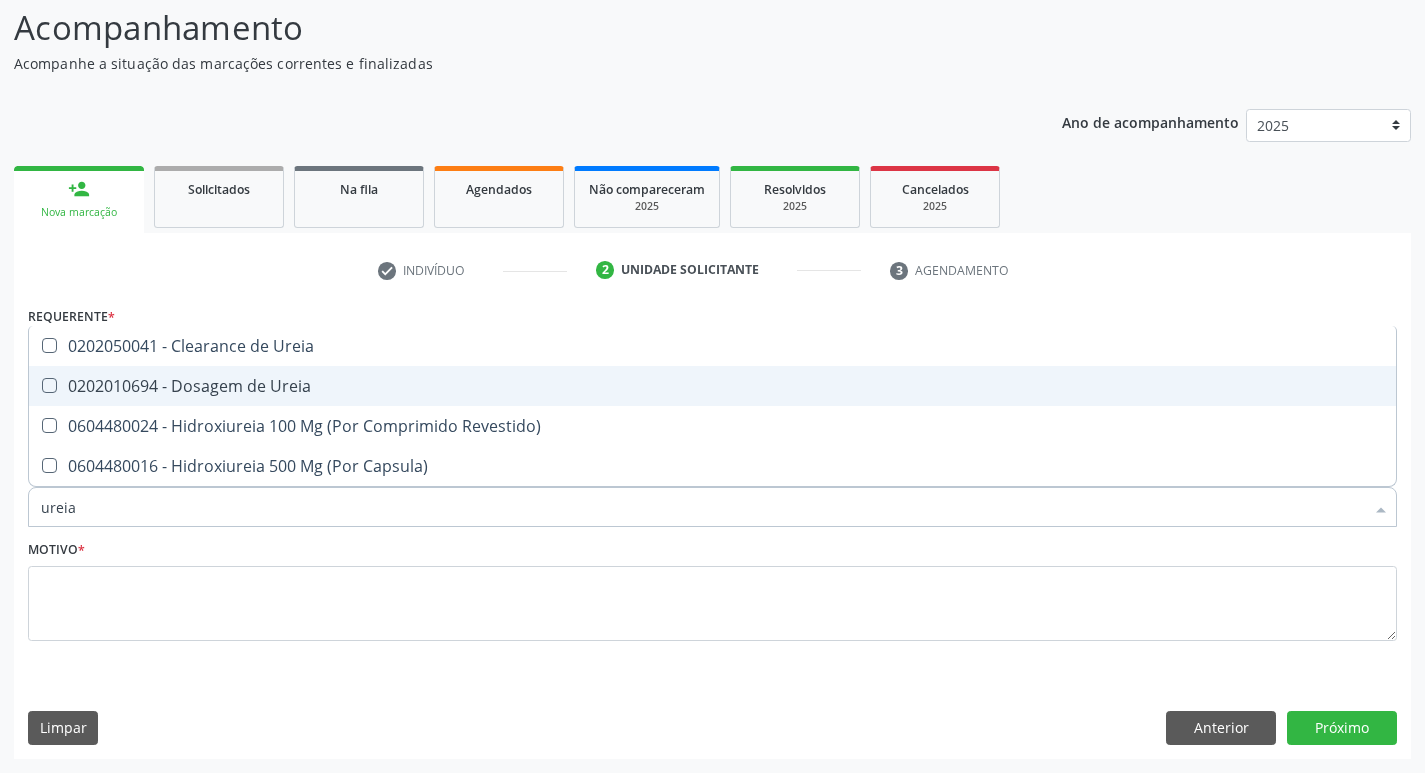 click on "0202010694 - Dosagem de Ureia" at bounding box center (712, 386) 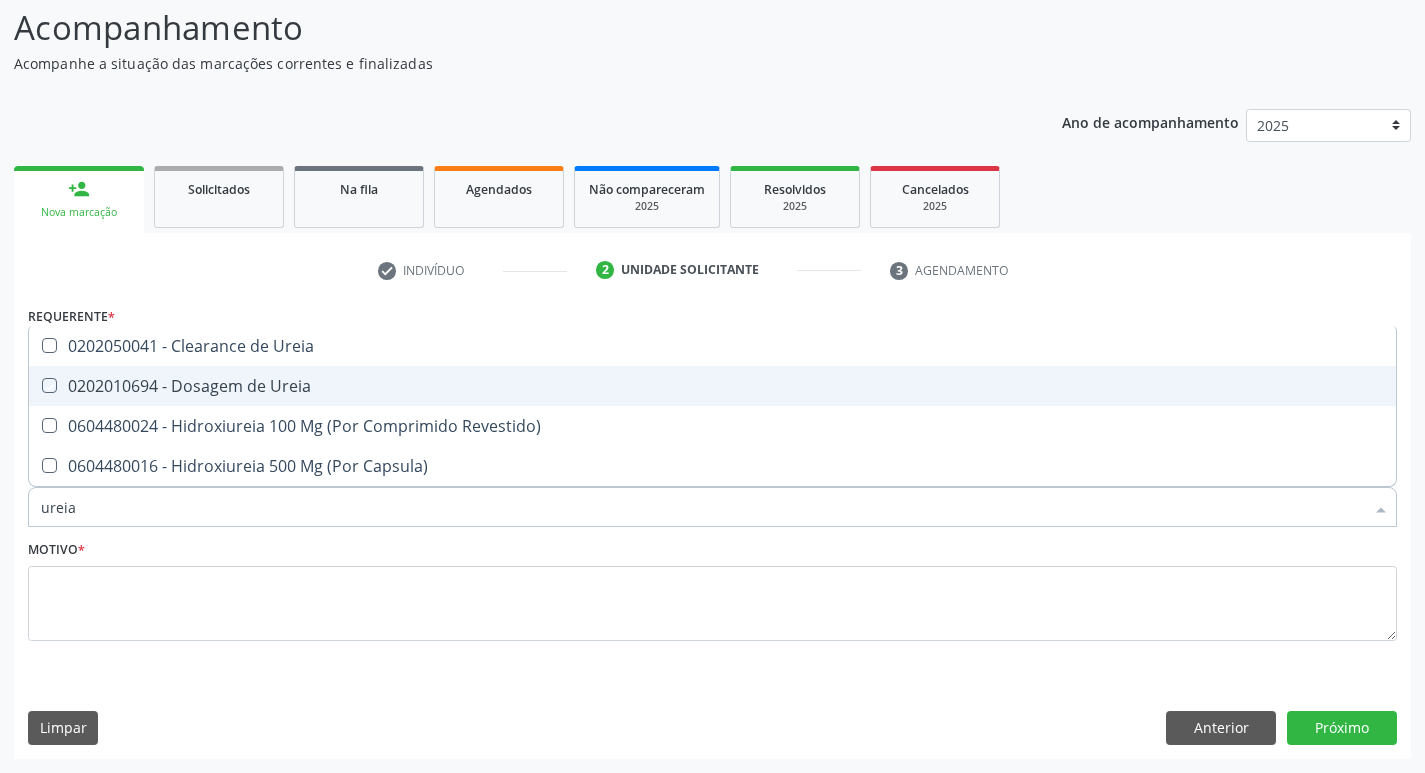 checkbox on "true" 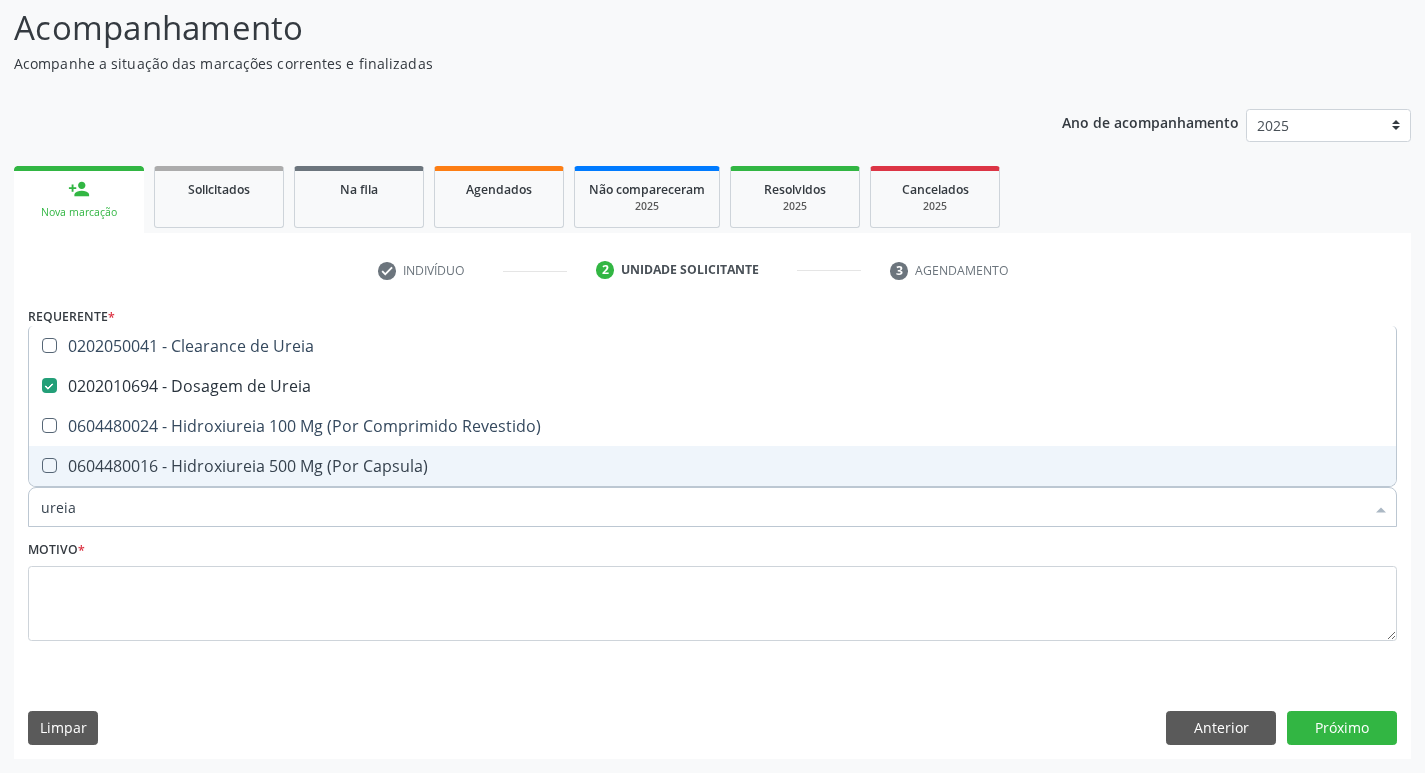 click on "ureia" at bounding box center [702, 507] 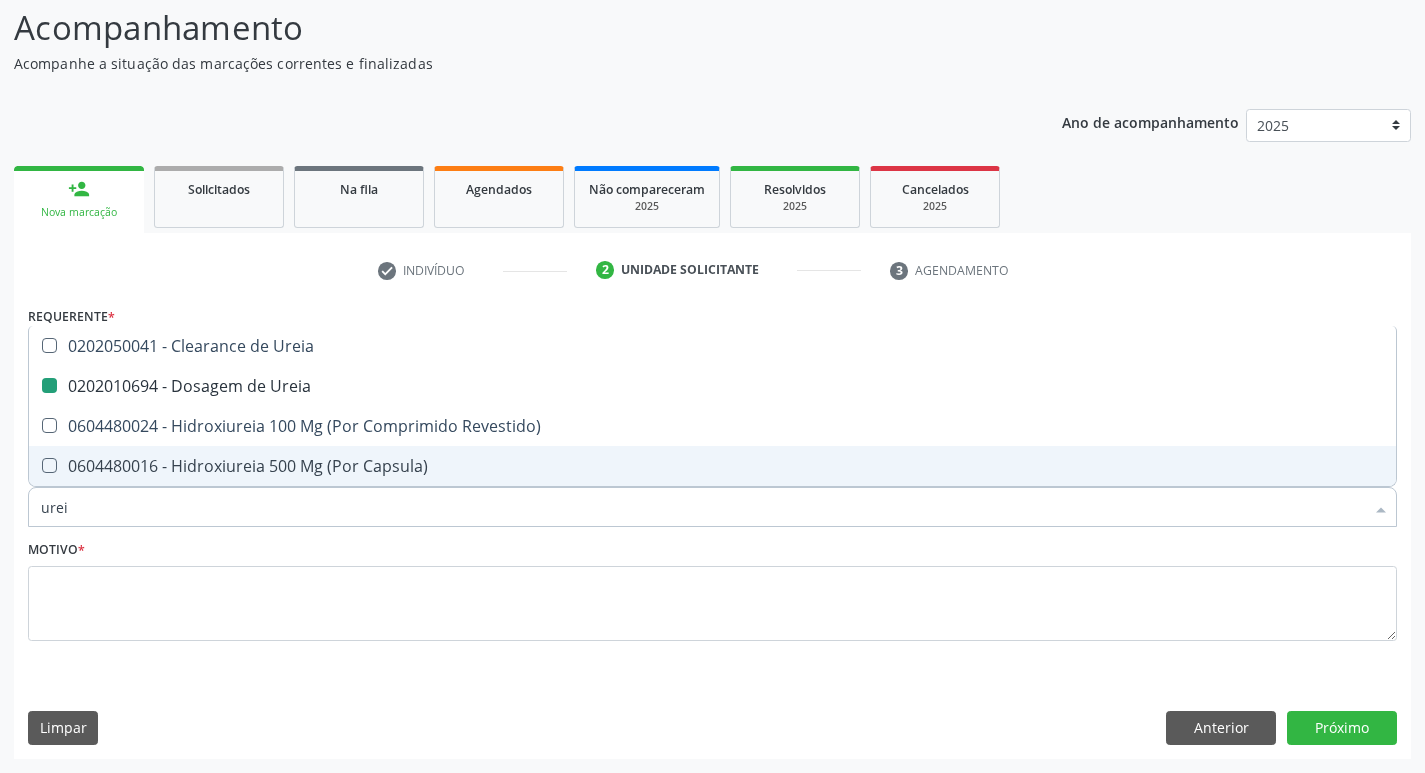 type on "ure" 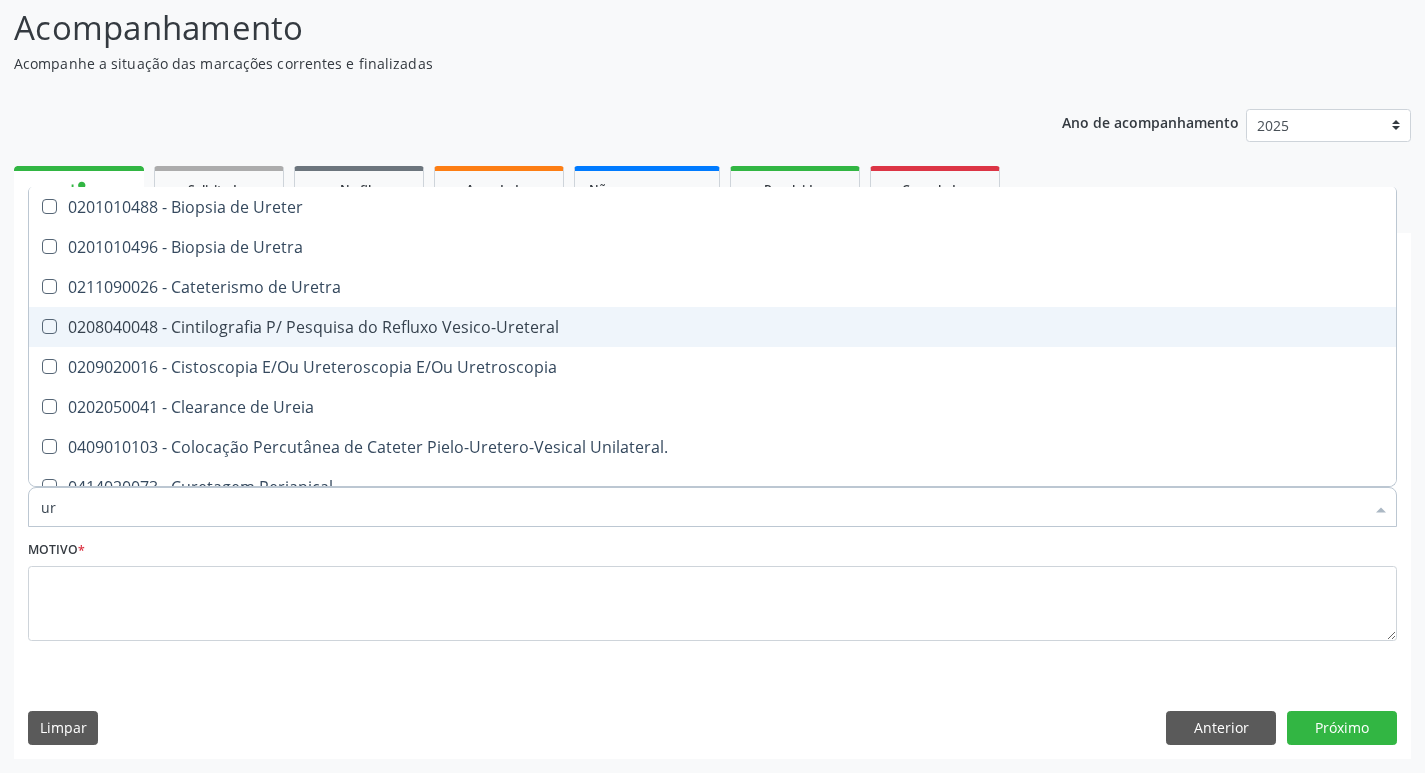 type on "u" 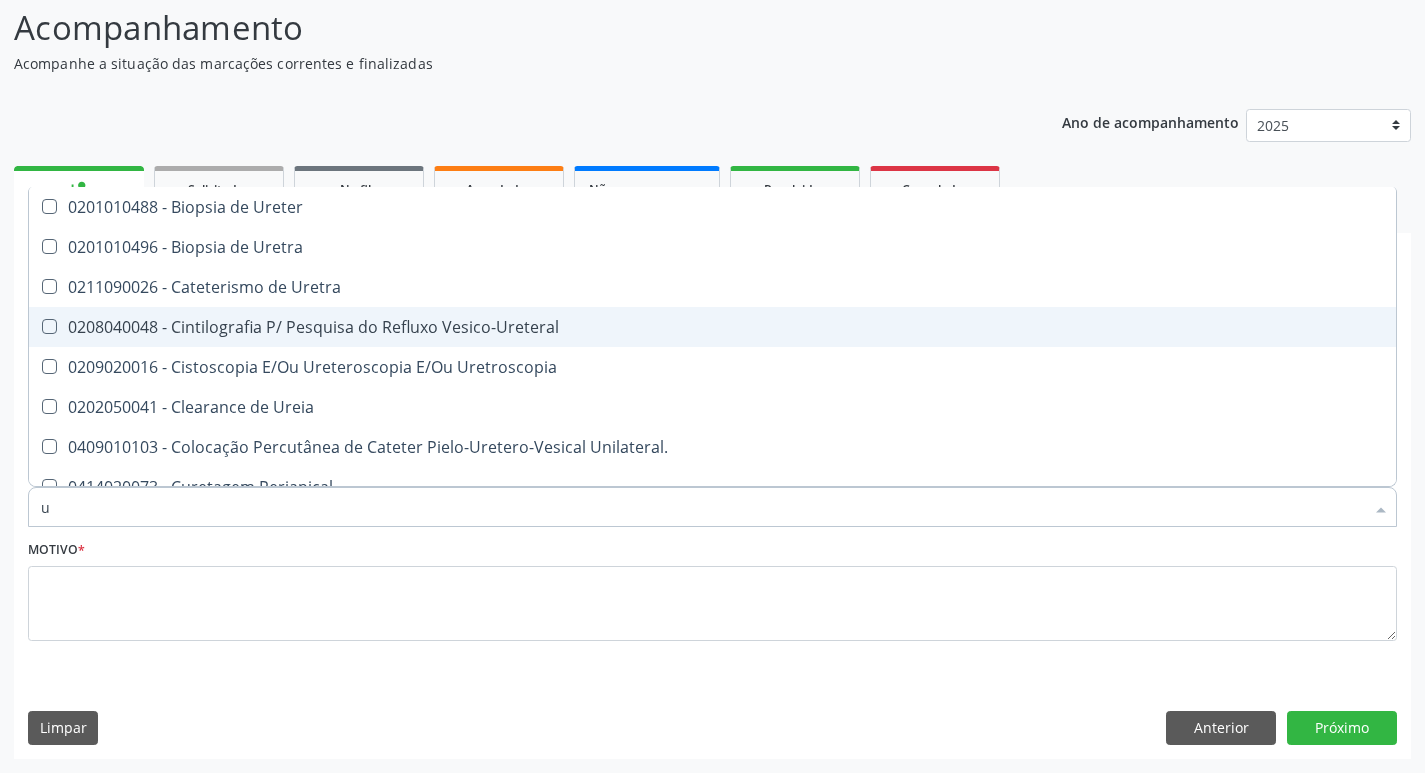 checkbox on "false" 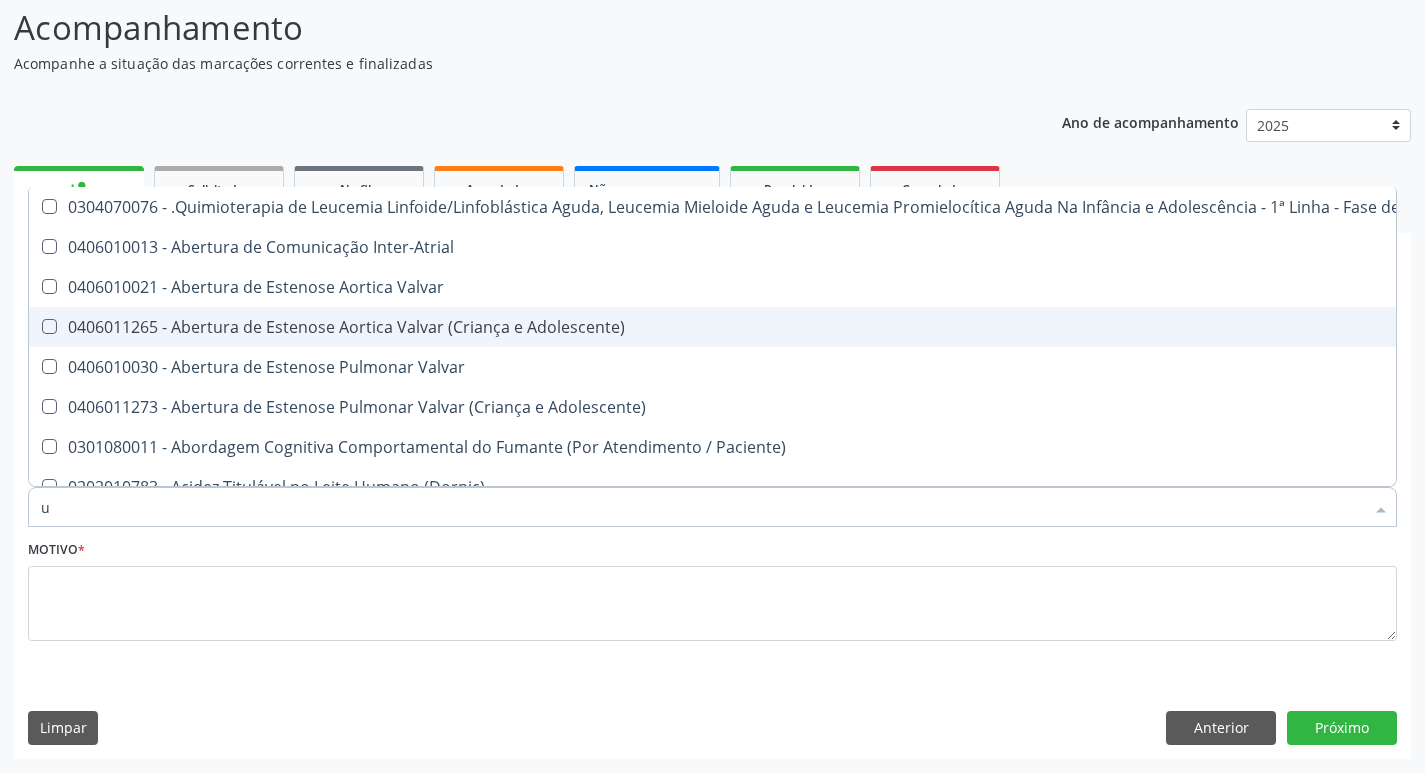 type 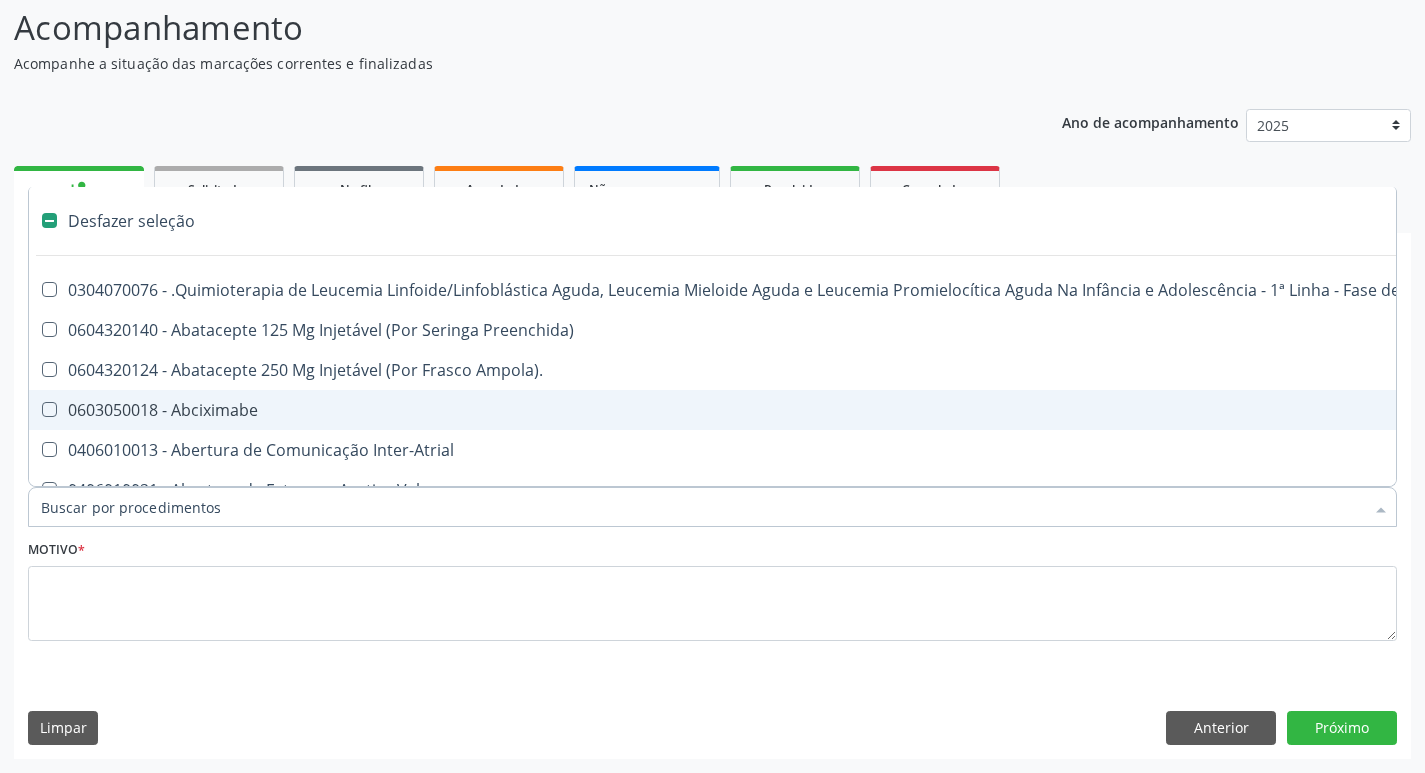 checkbox on "false" 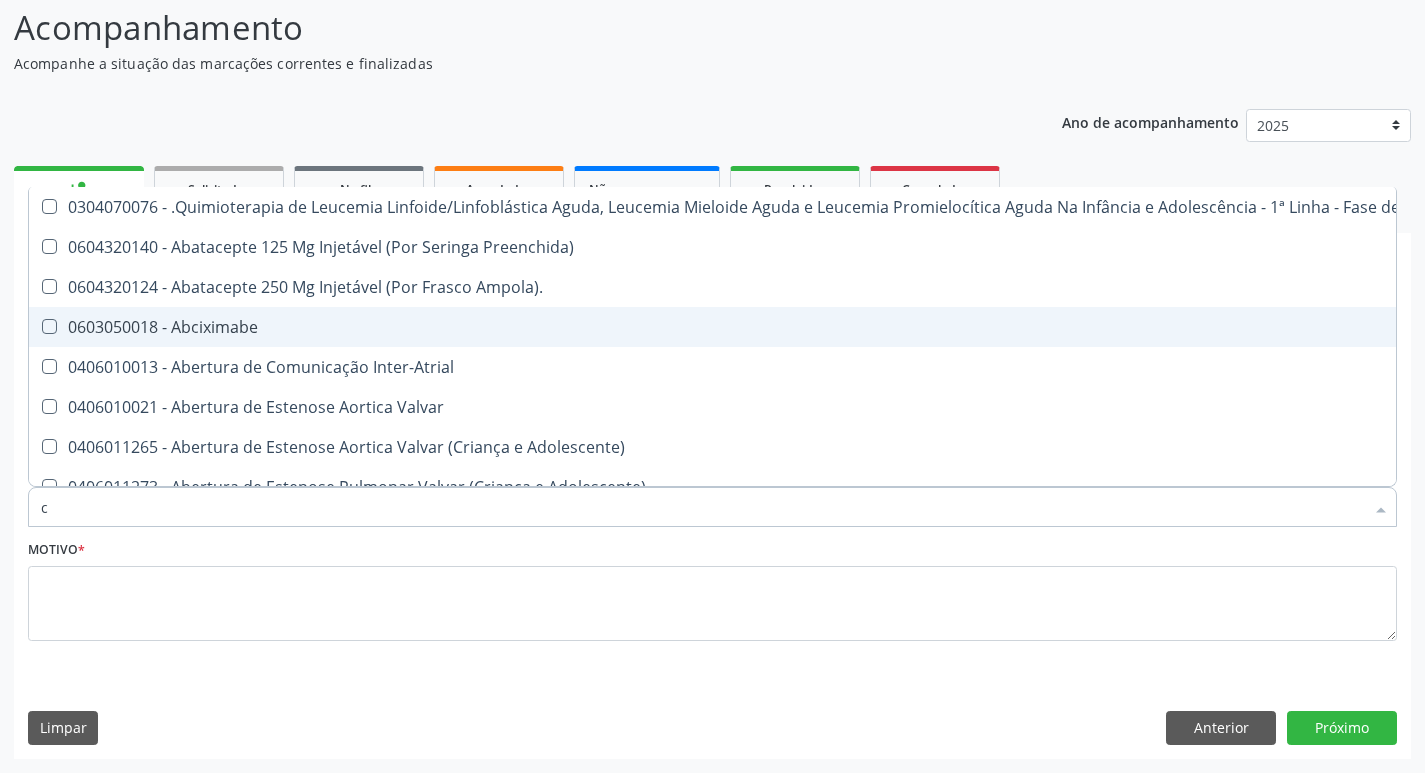type on "co" 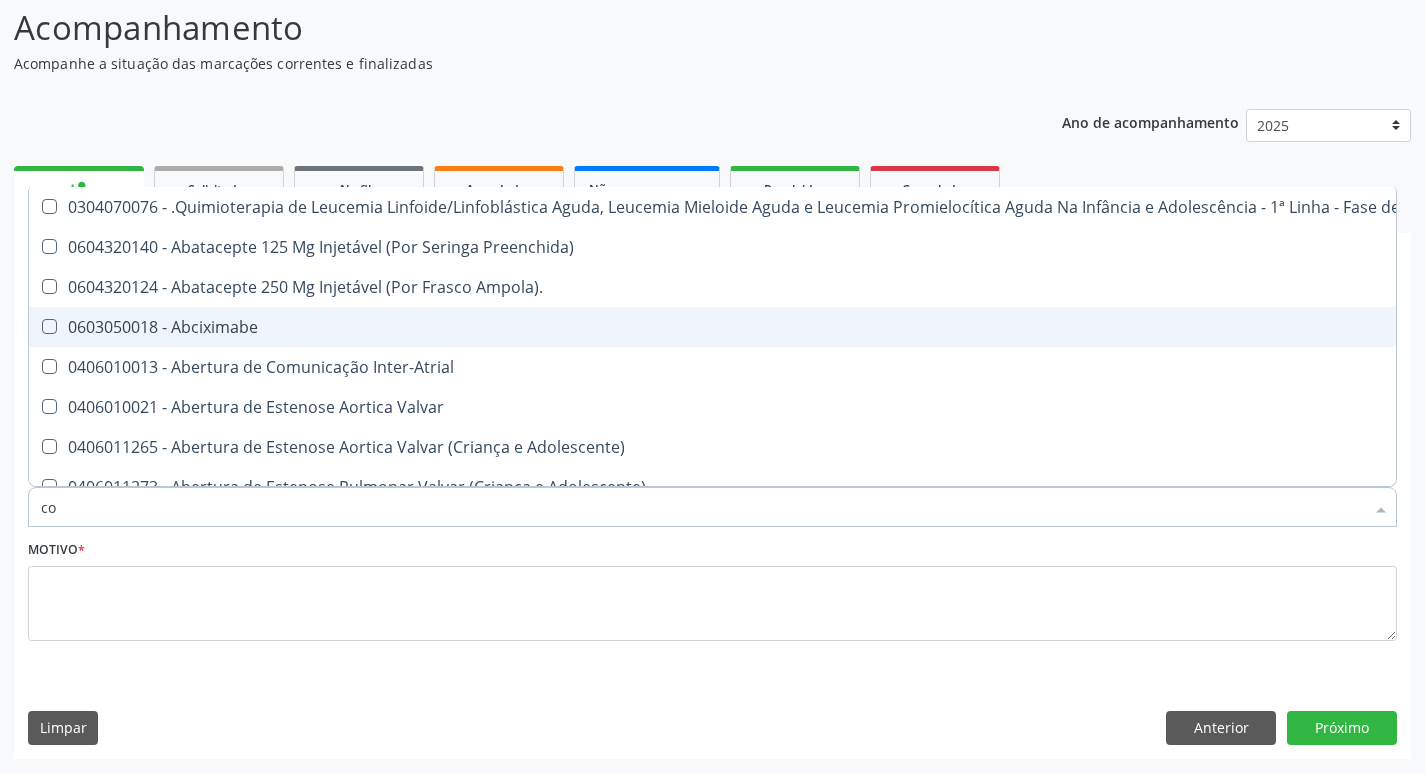 checkbox on "true" 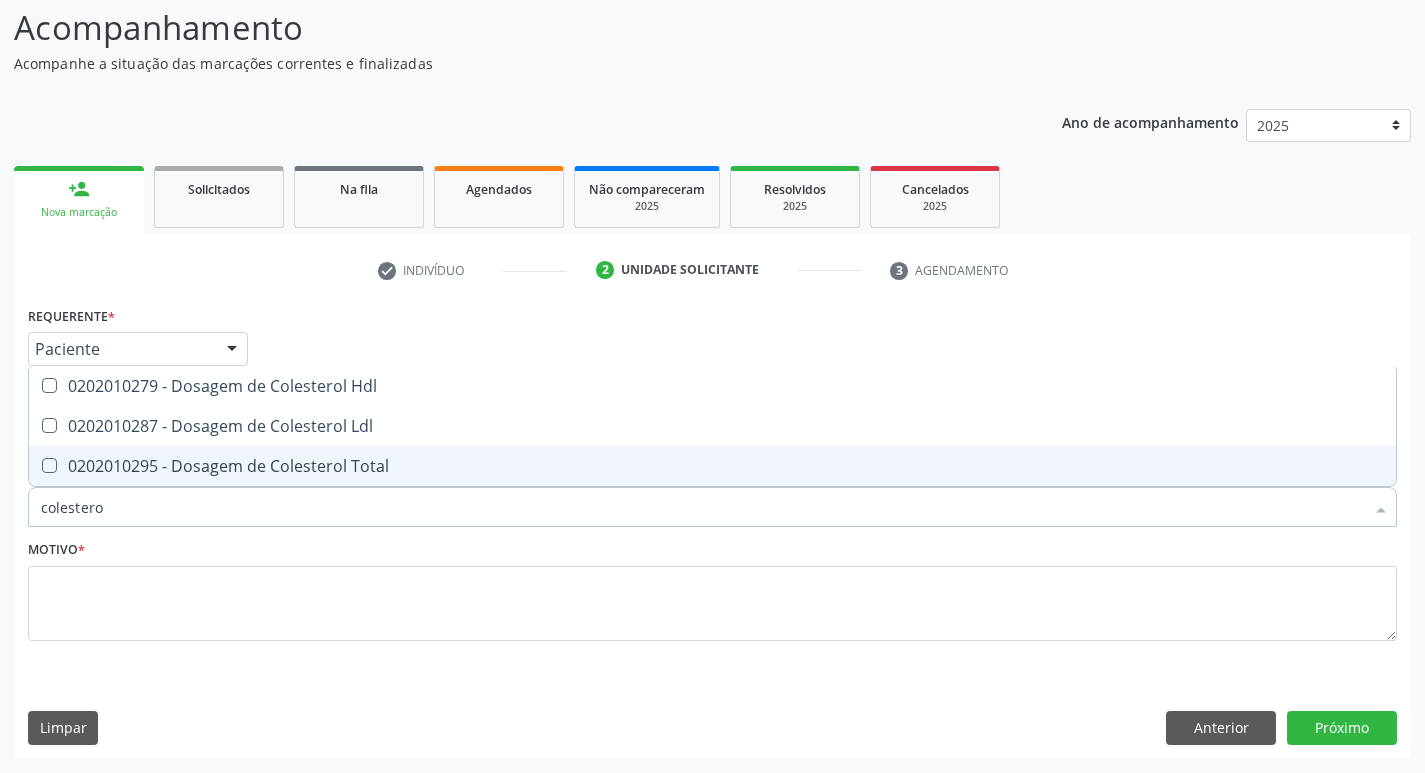 type on "colesterol" 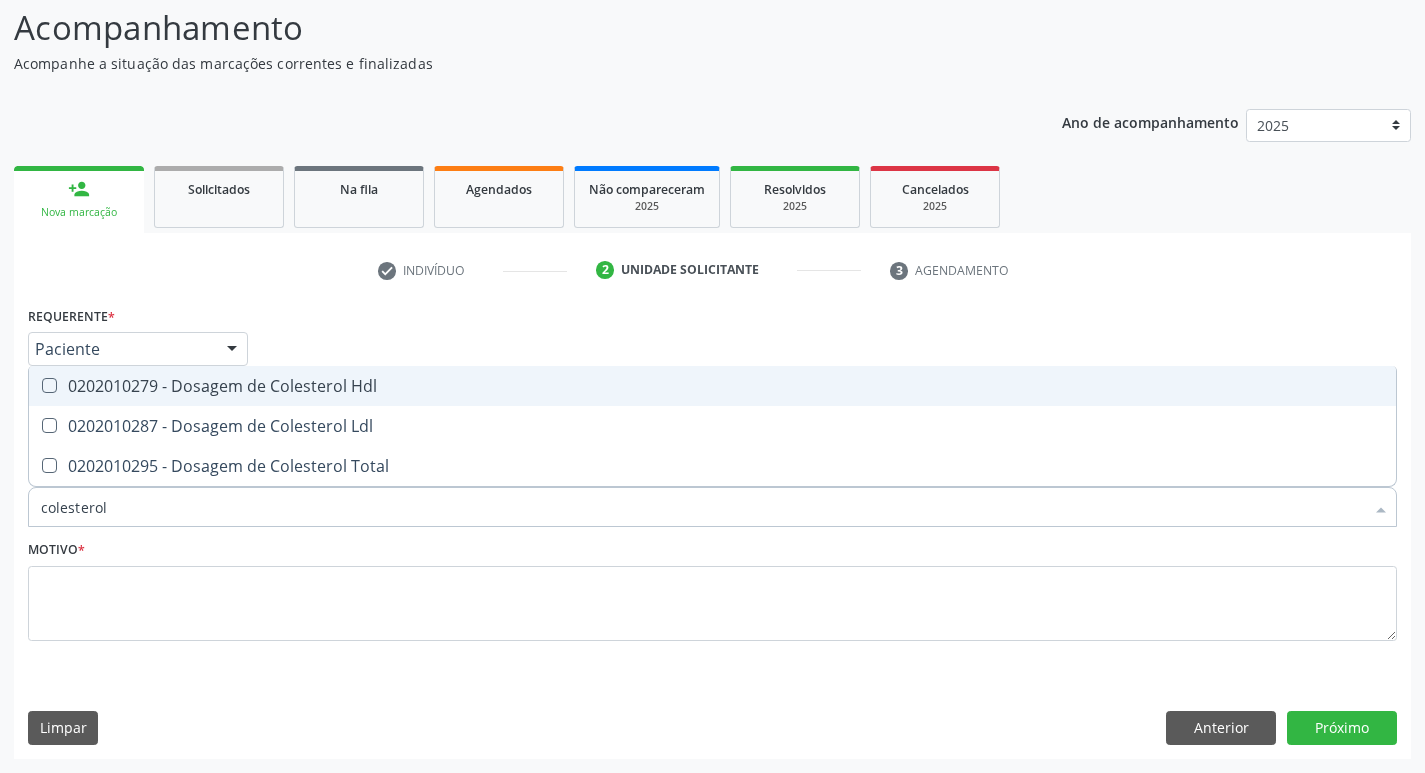 click on "0202010279 - Dosagem de Colesterol Hdl" at bounding box center (712, 386) 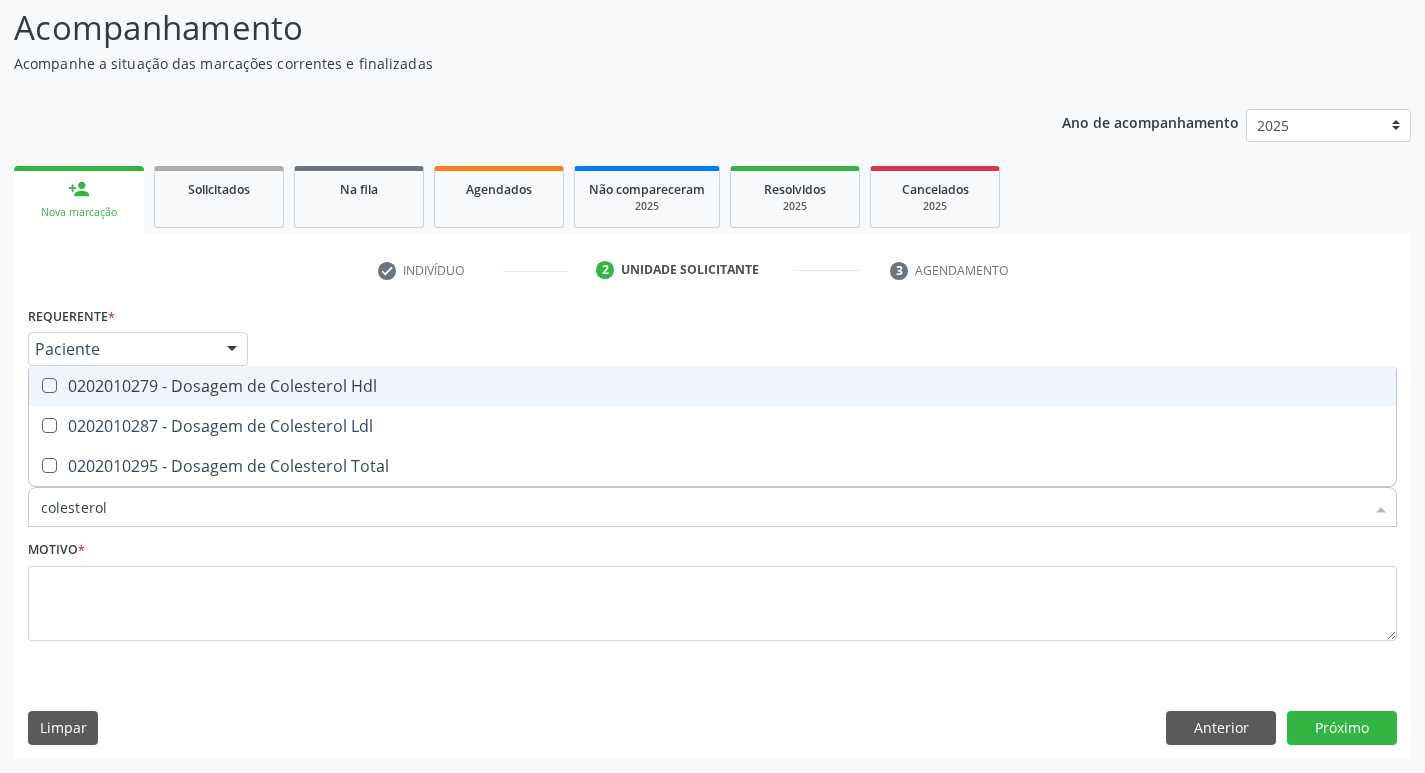 checkbox on "true" 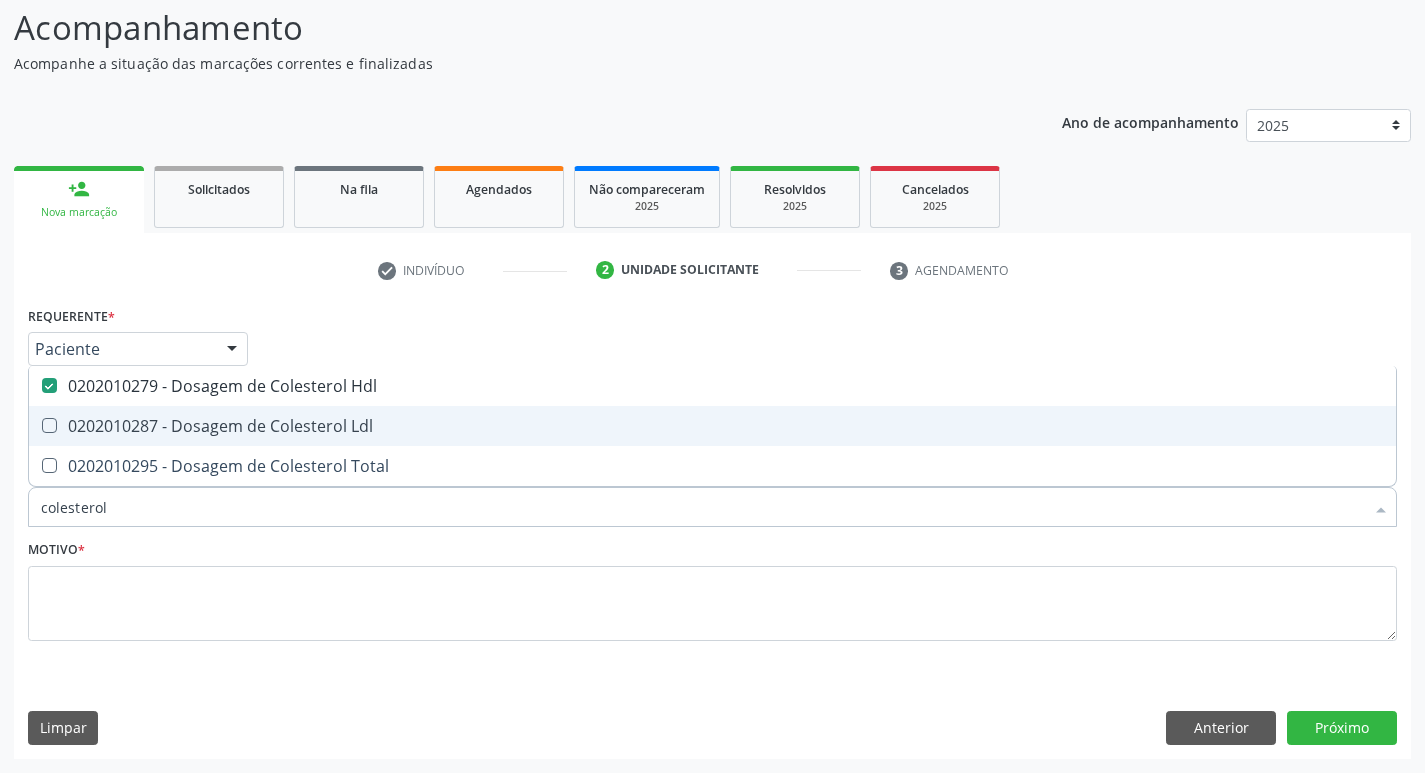 click on "0202010287 - Dosagem de Colesterol Ldl" at bounding box center [712, 426] 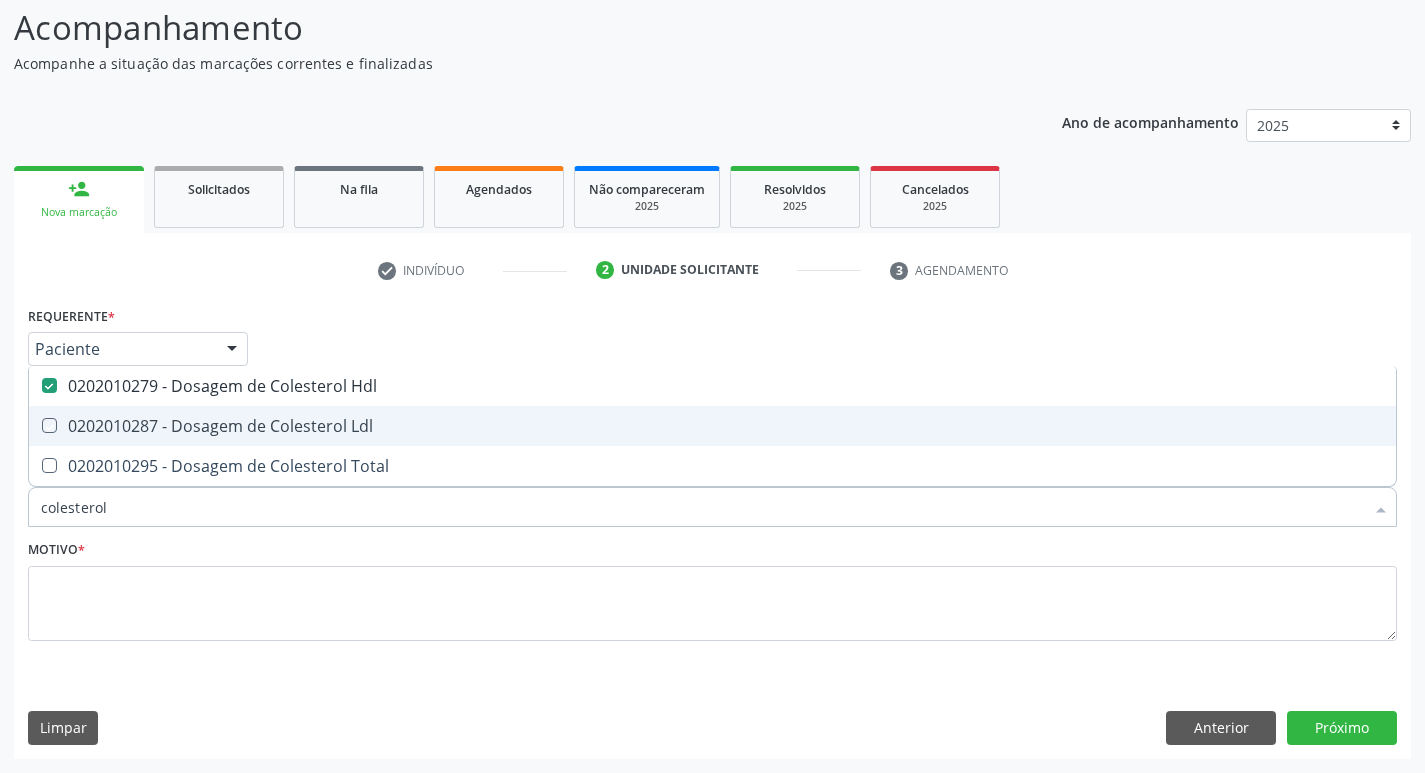 checkbox on "true" 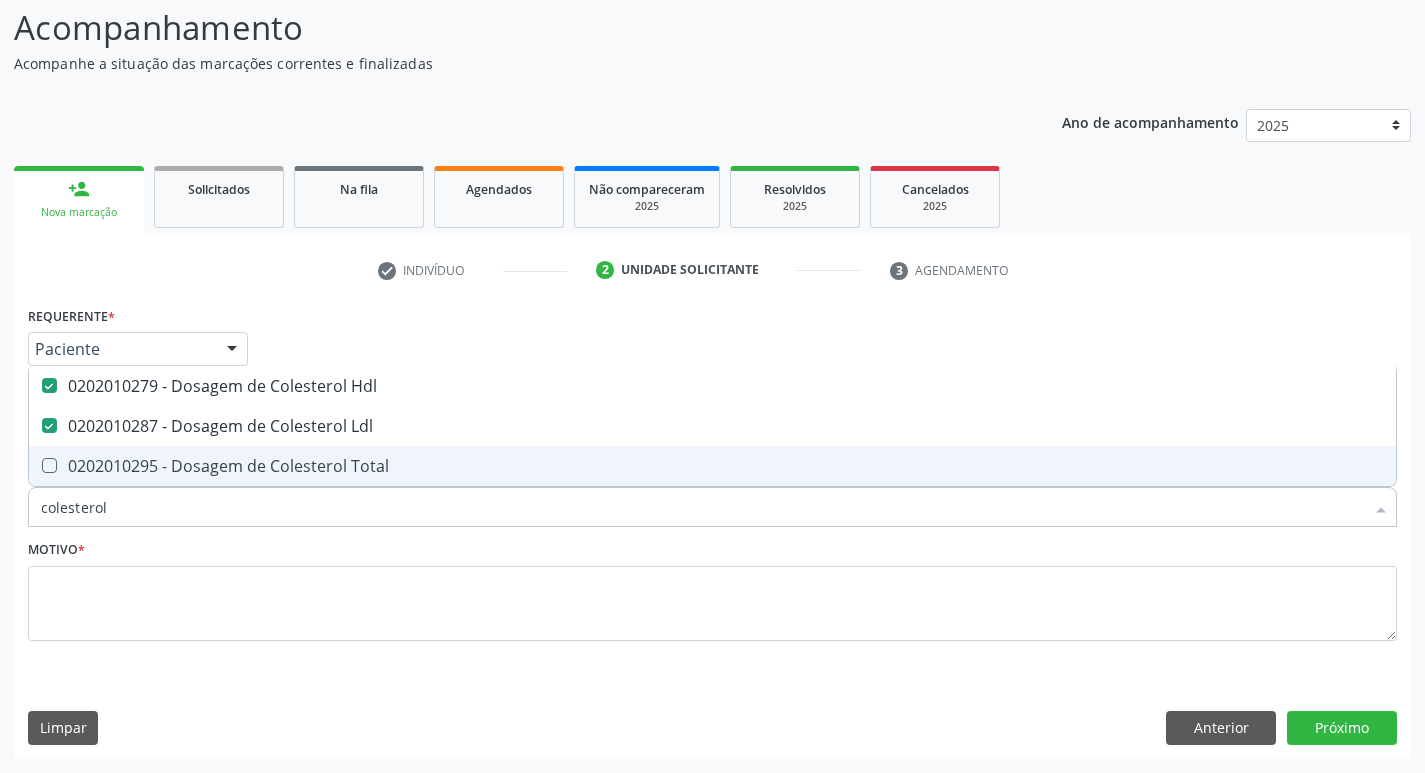 drag, startPoint x: 224, startPoint y: 454, endPoint x: 211, endPoint y: 472, distance: 22.203604 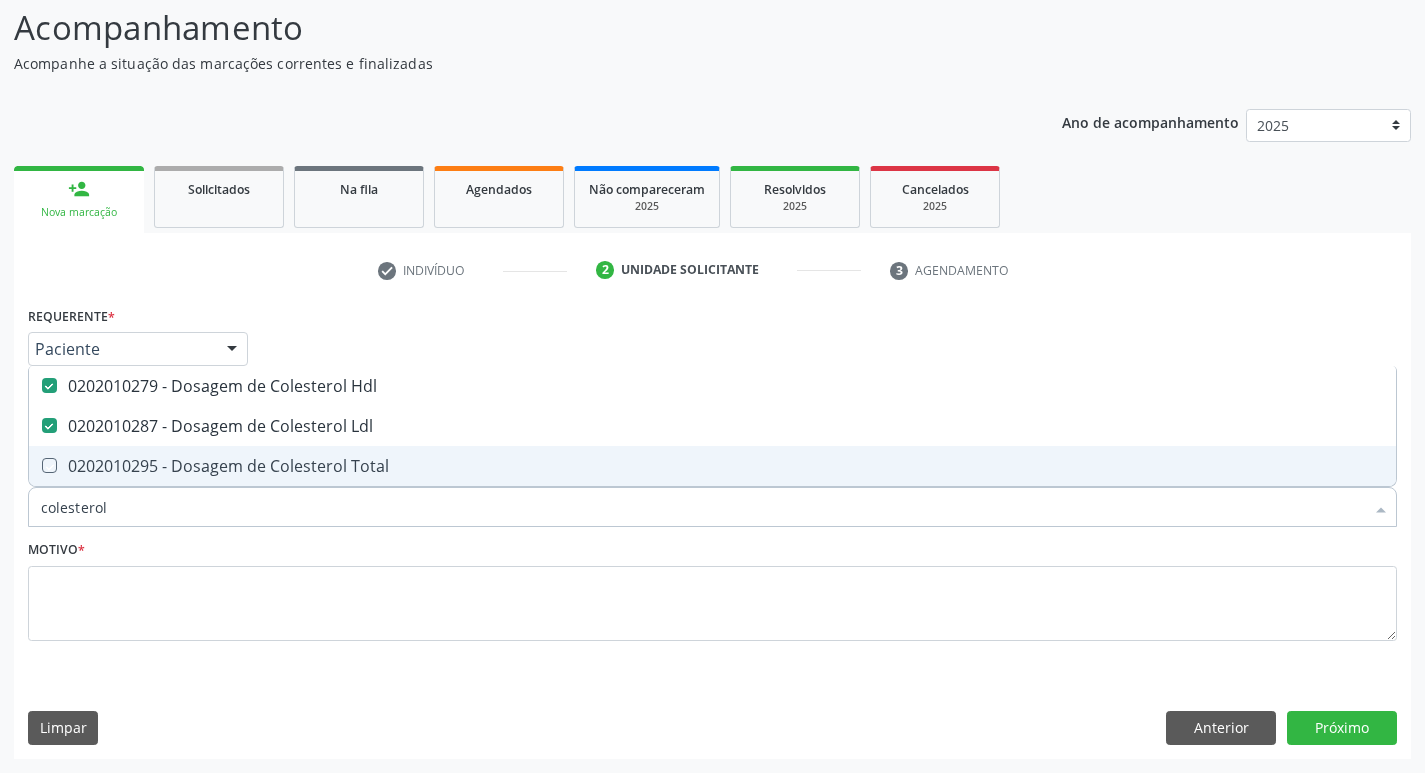 checkbox on "true" 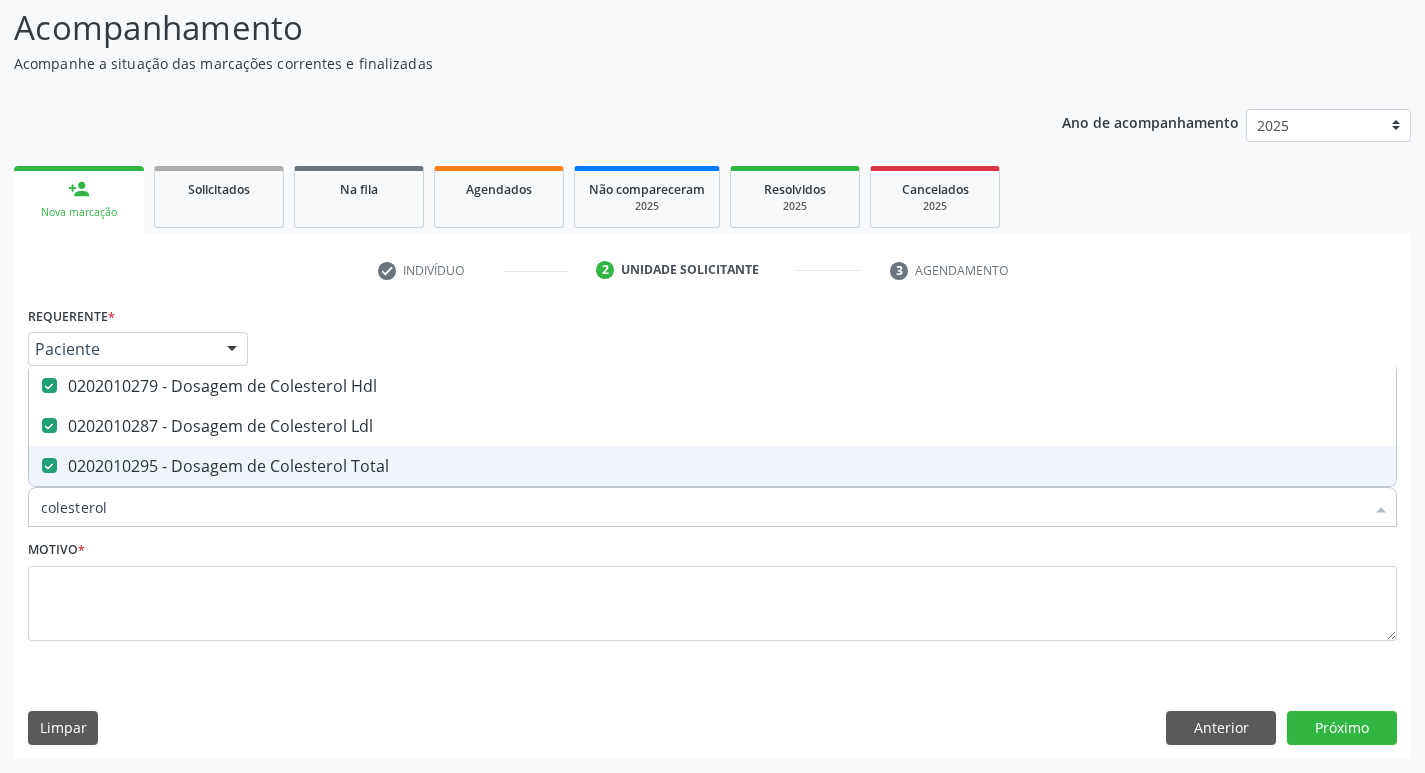 click on "colesterol" at bounding box center (702, 507) 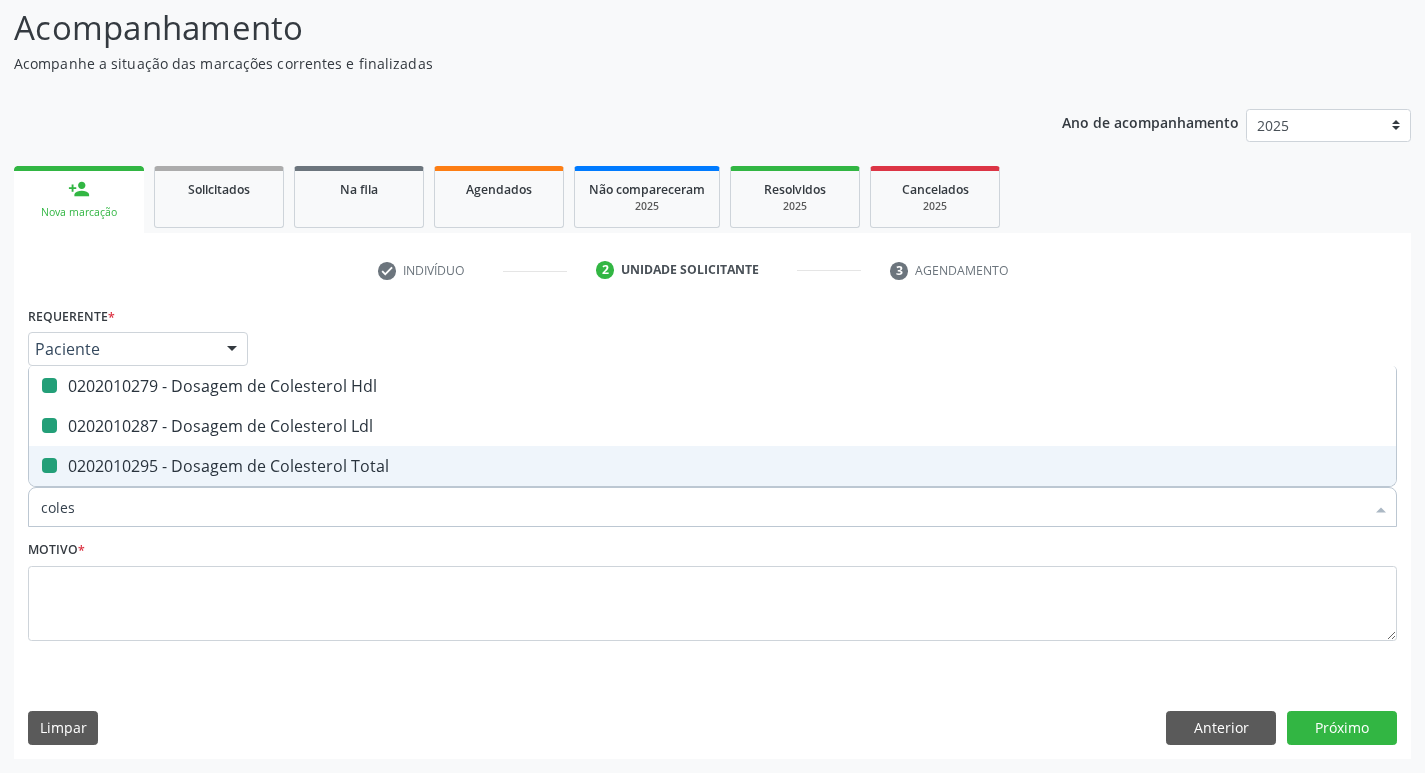 type on "cole" 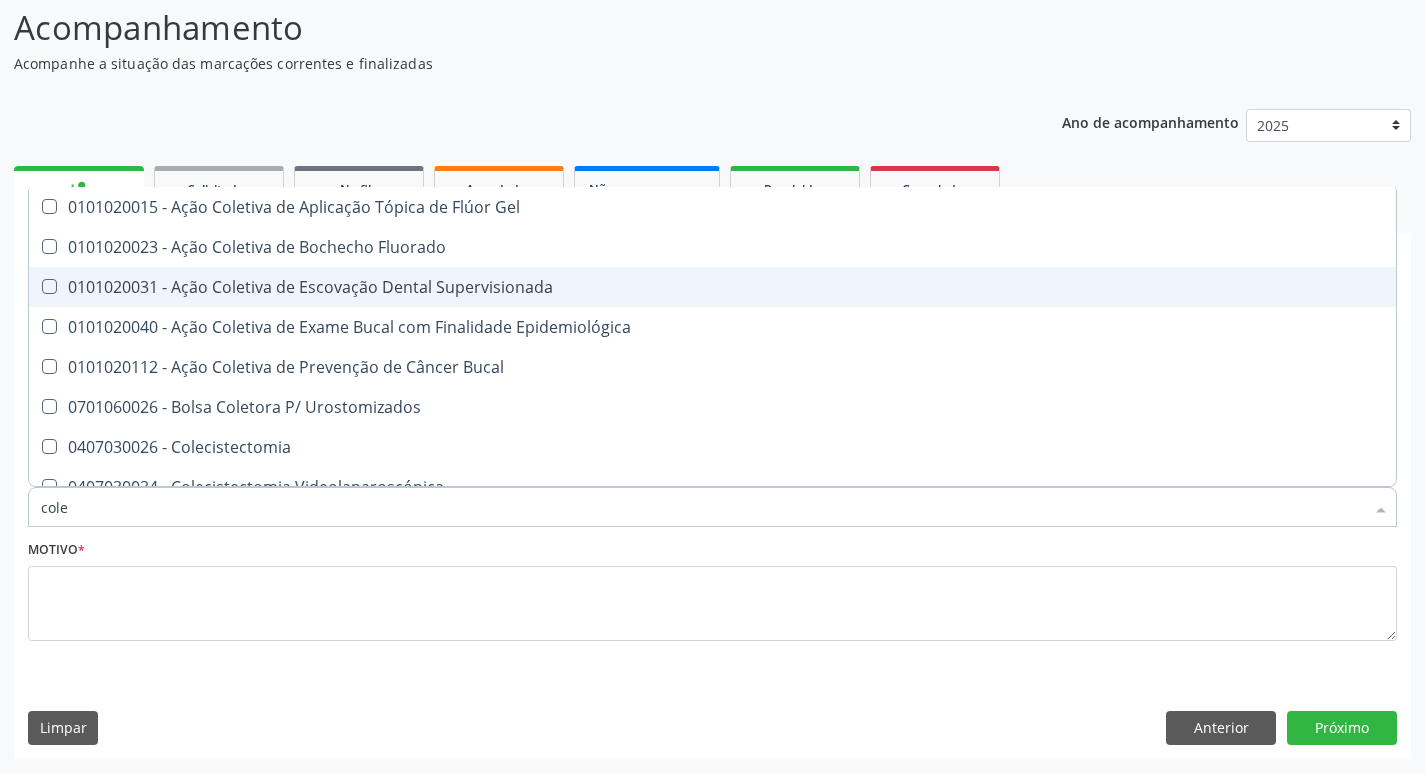 type on "col" 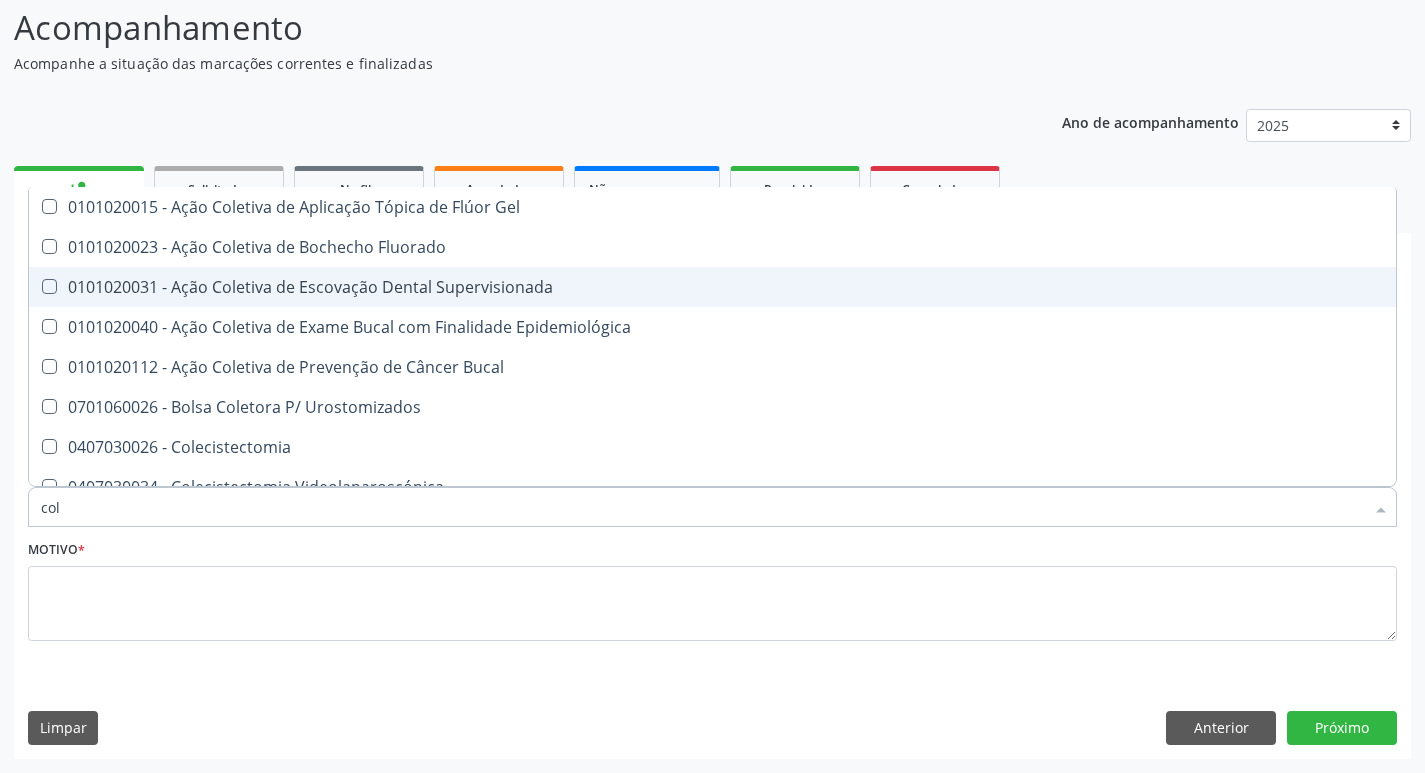 checkbox on "false" 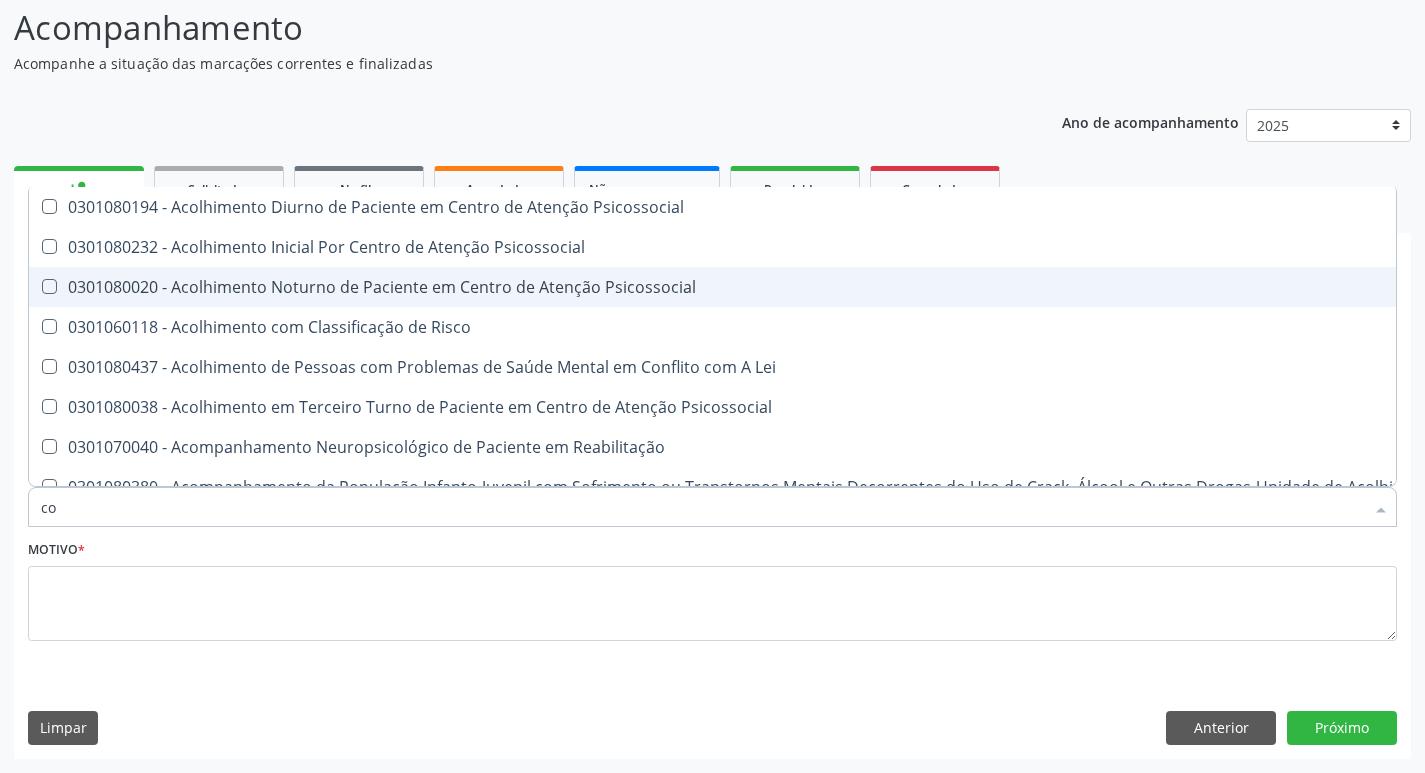 type on "c" 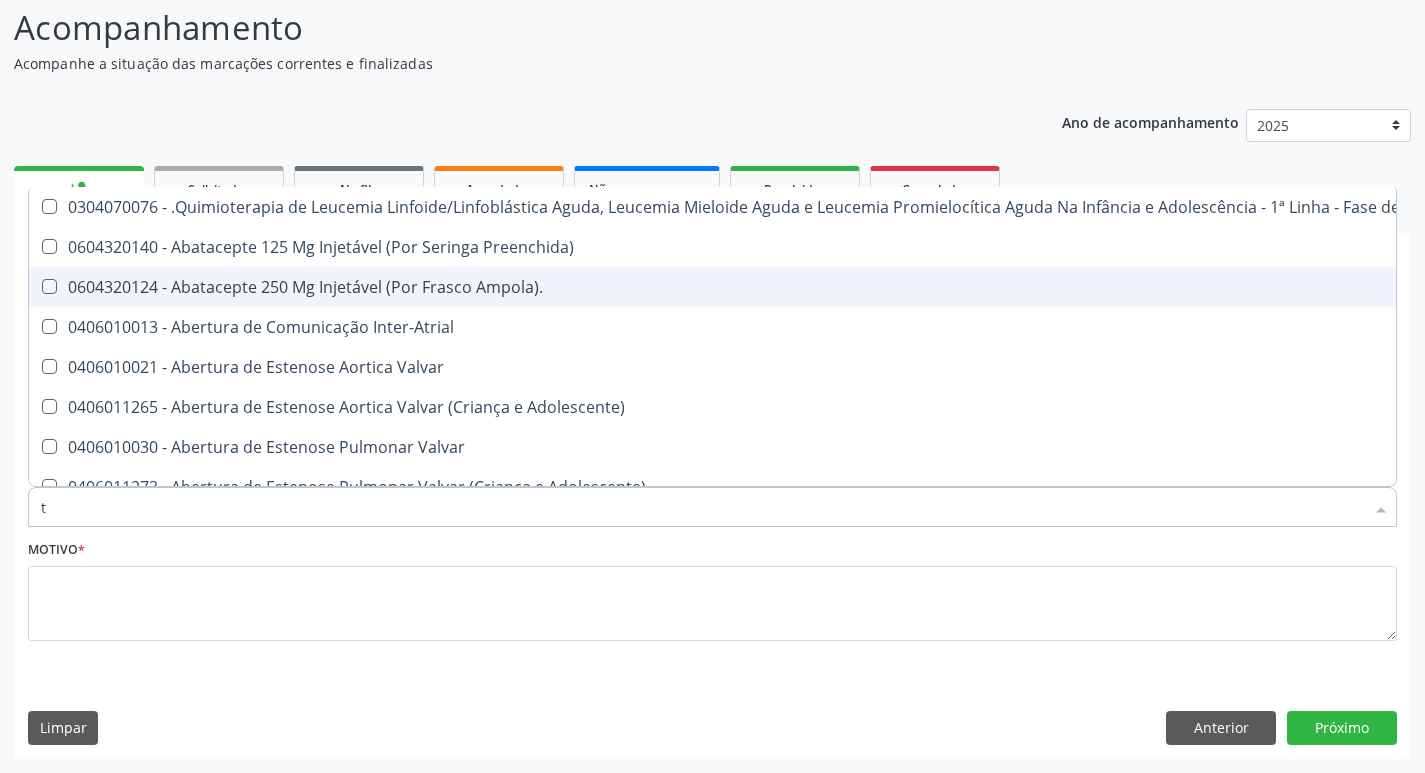 type on "tg" 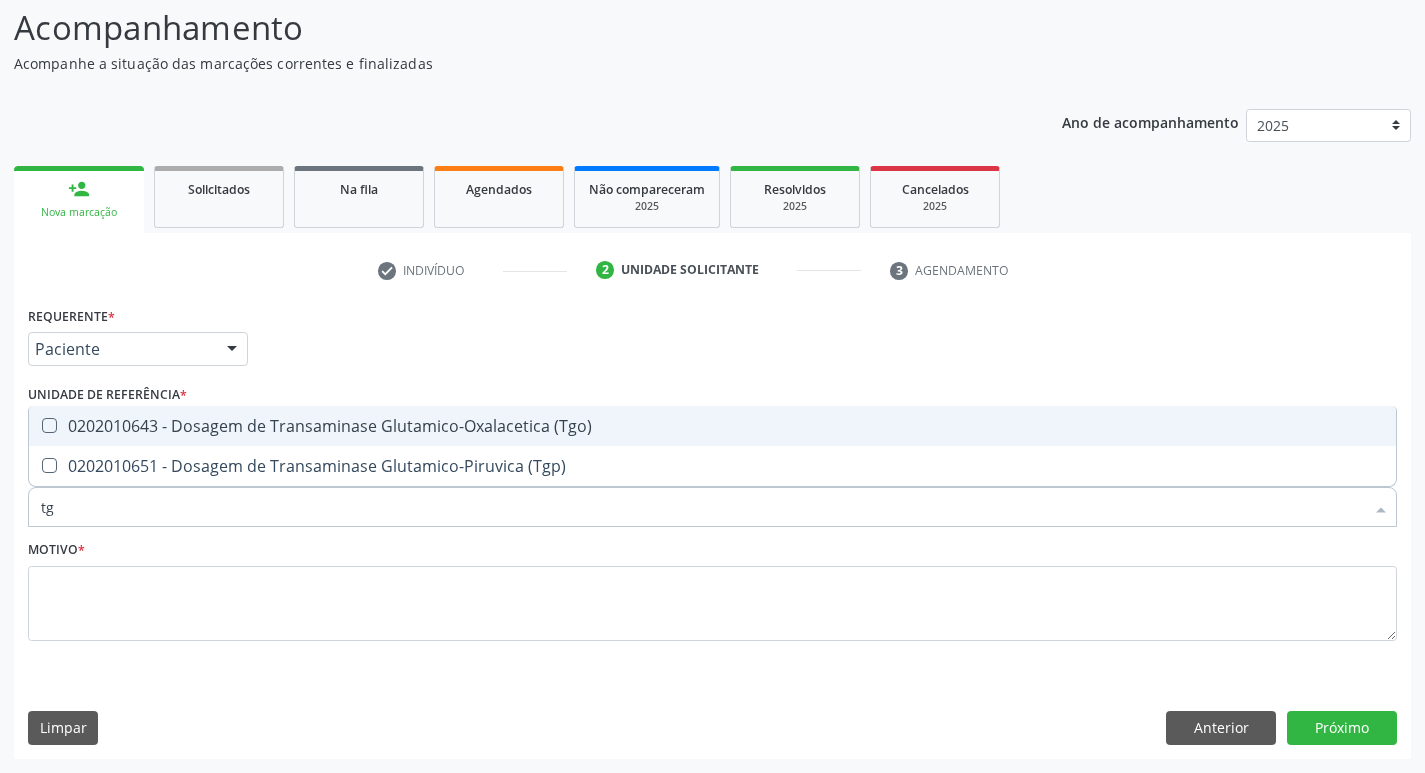 click on "0202010643 - Dosagem de Transaminase Glutamico-Oxalacetica (Tgo)" at bounding box center [712, 426] 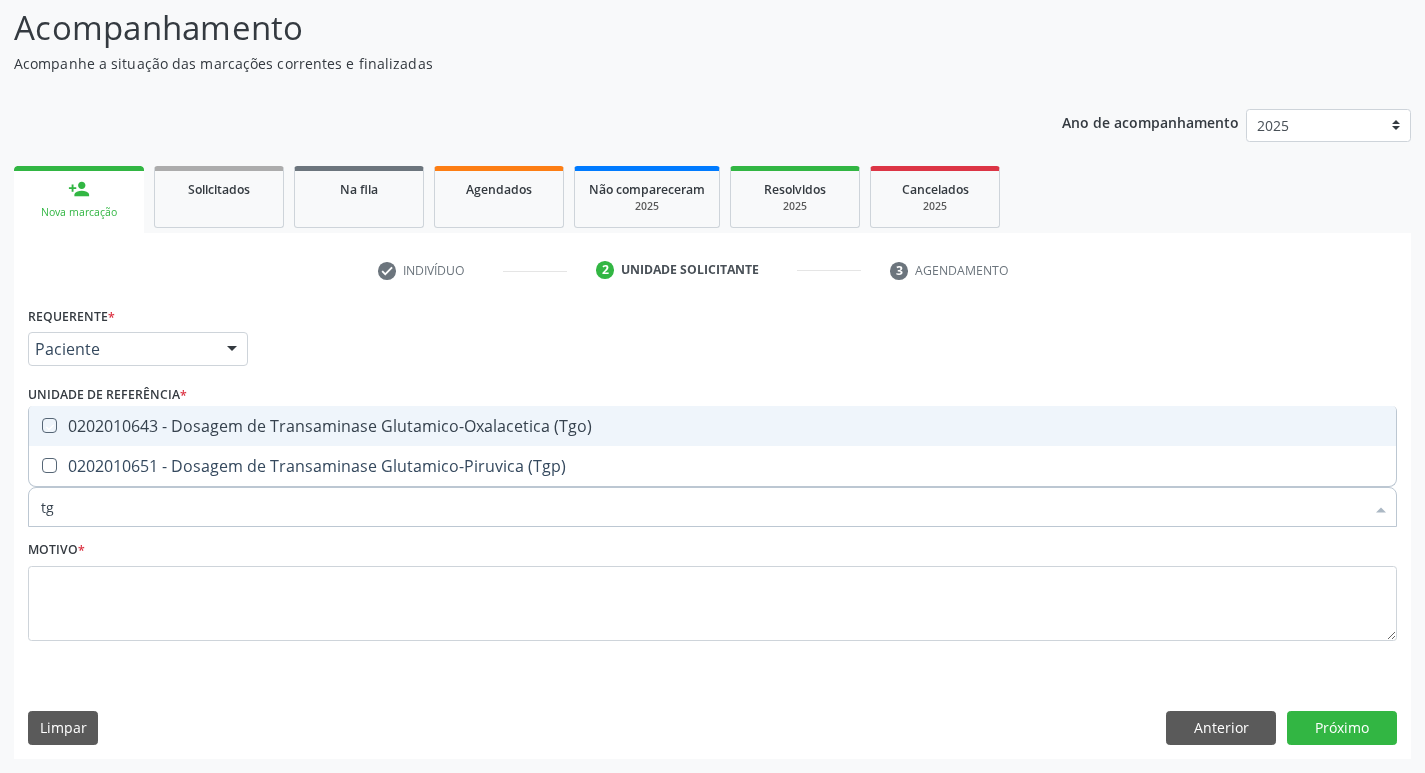 checkbox on "true" 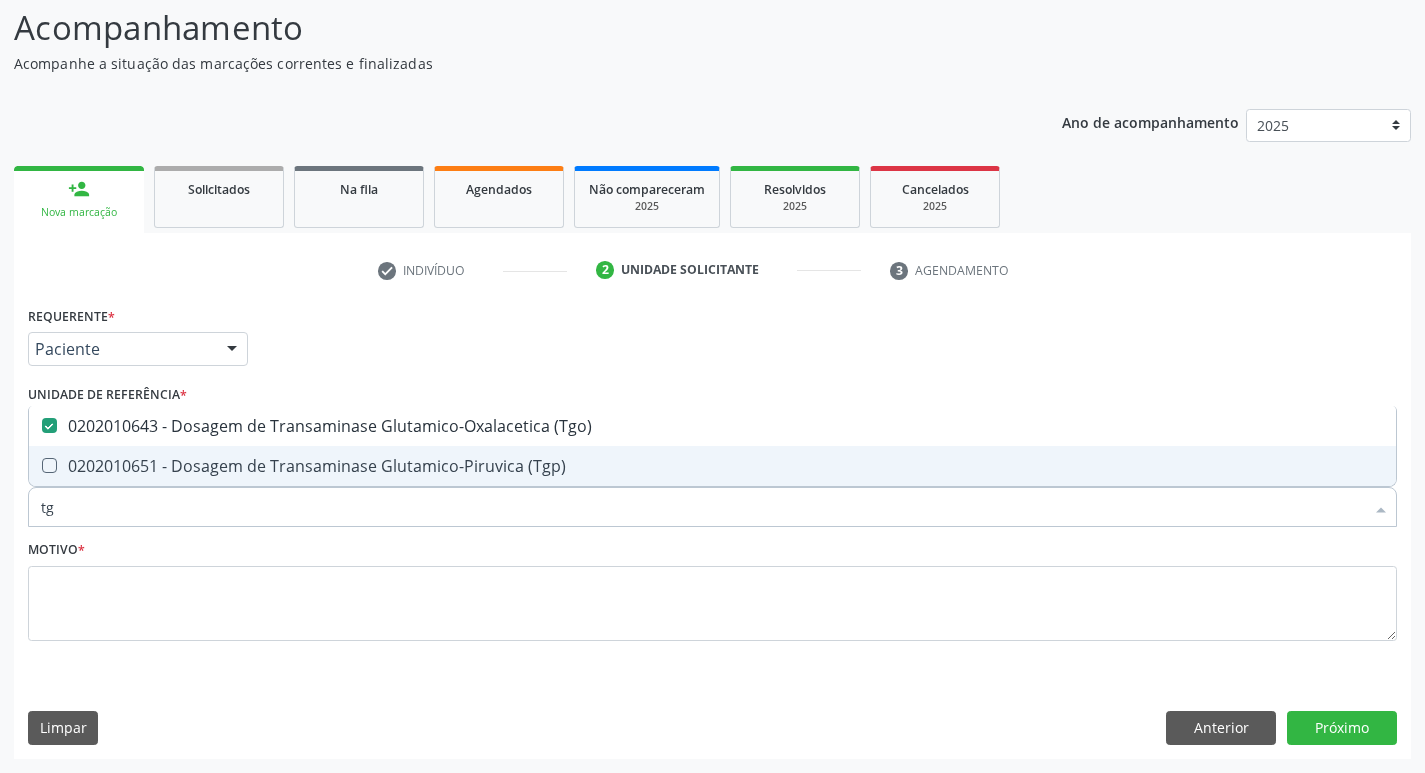 drag, startPoint x: 277, startPoint y: 459, endPoint x: 263, endPoint y: 465, distance: 15.231546 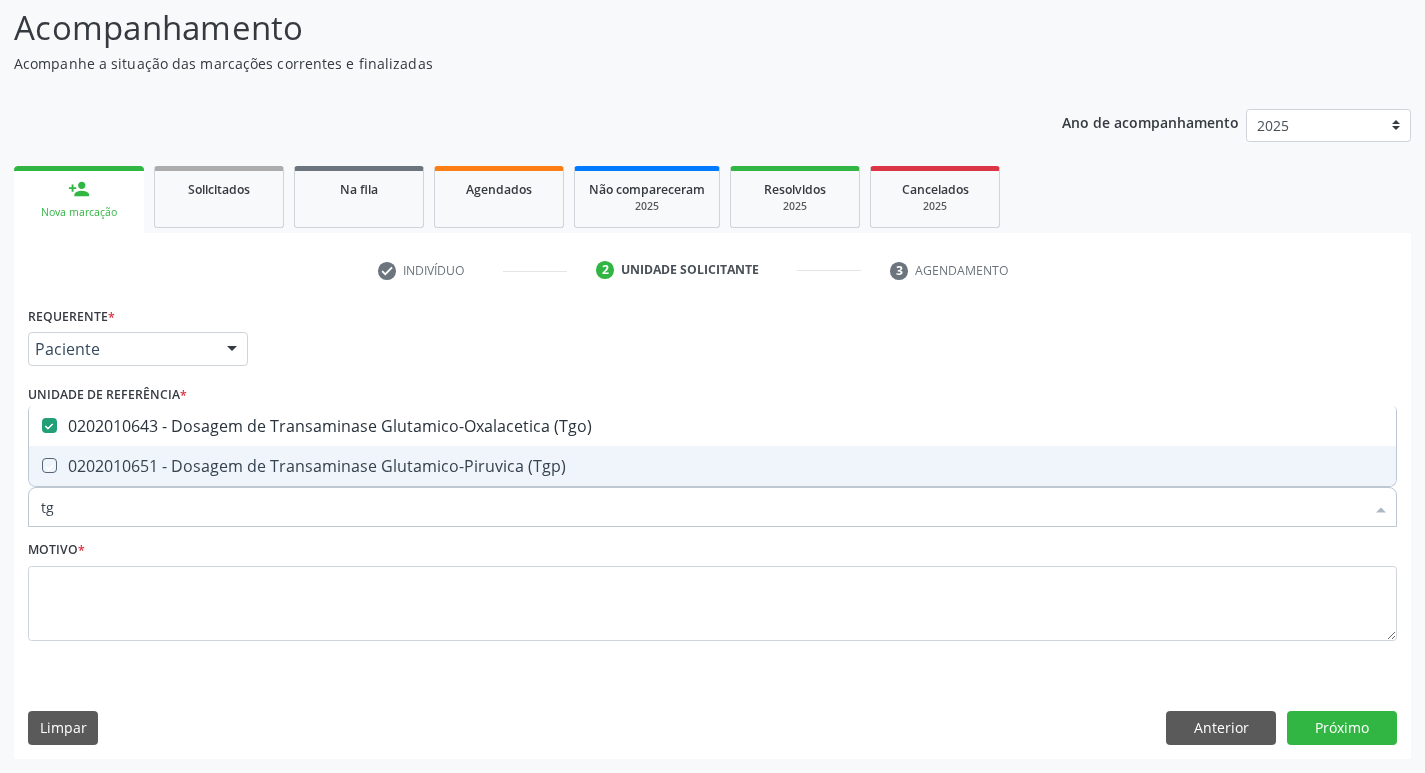 checkbox on "true" 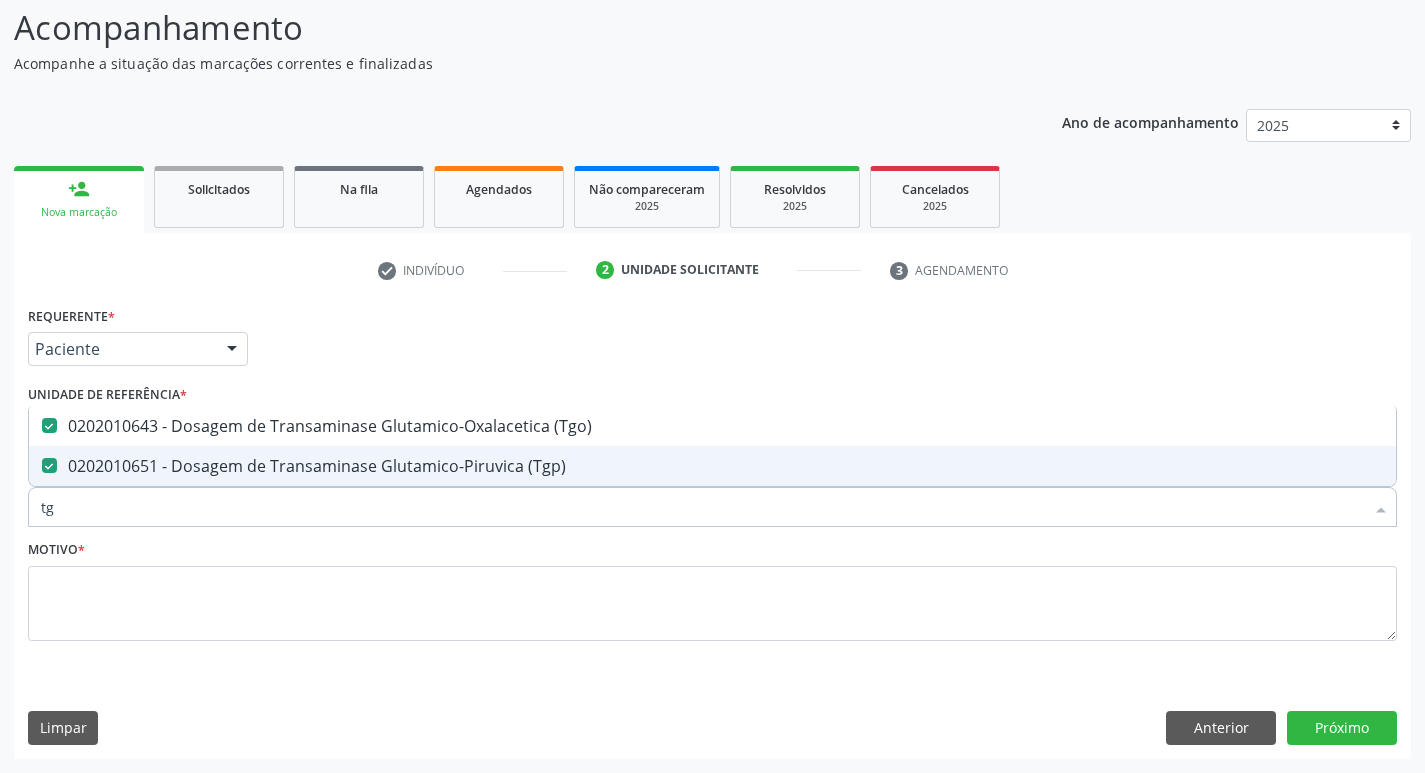 click on "tg" at bounding box center [702, 507] 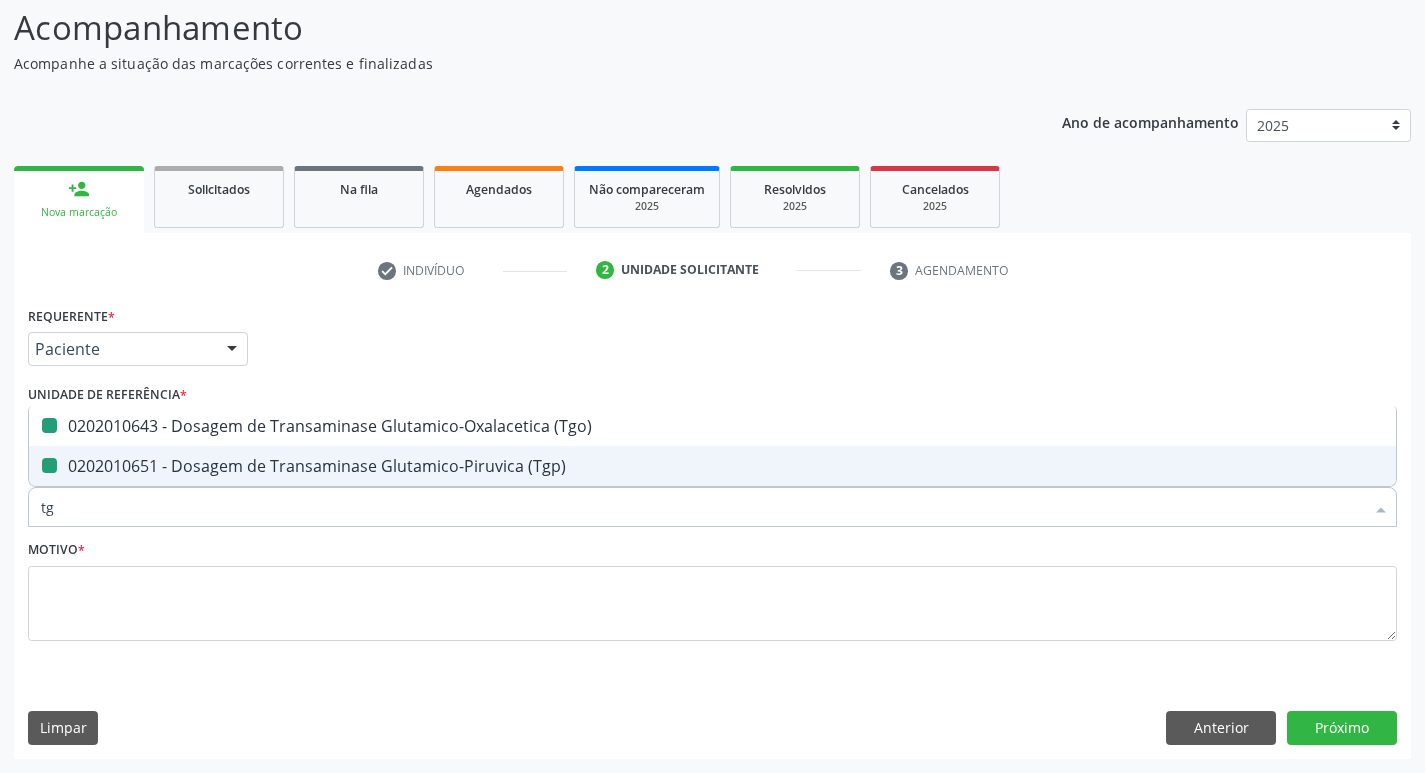 type on "t" 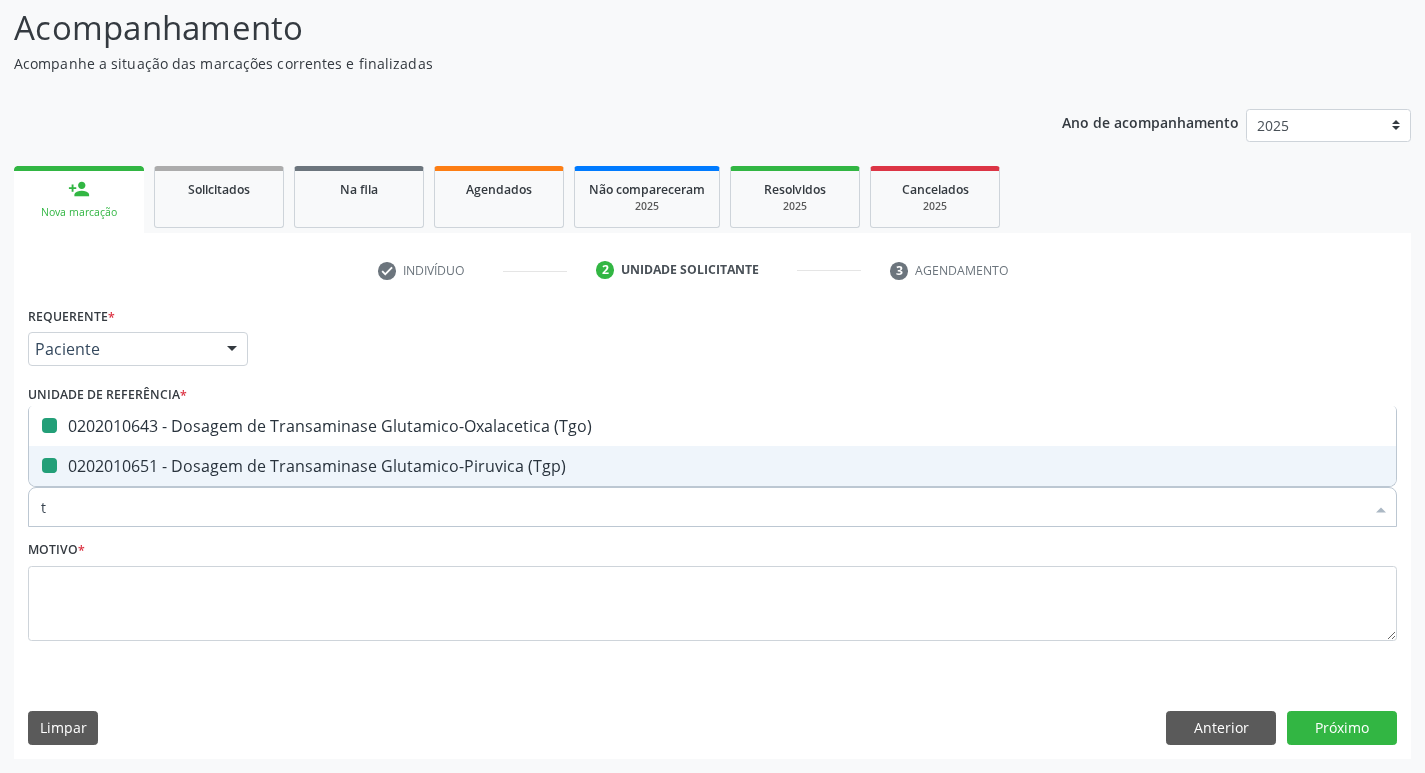 checkbox on "false" 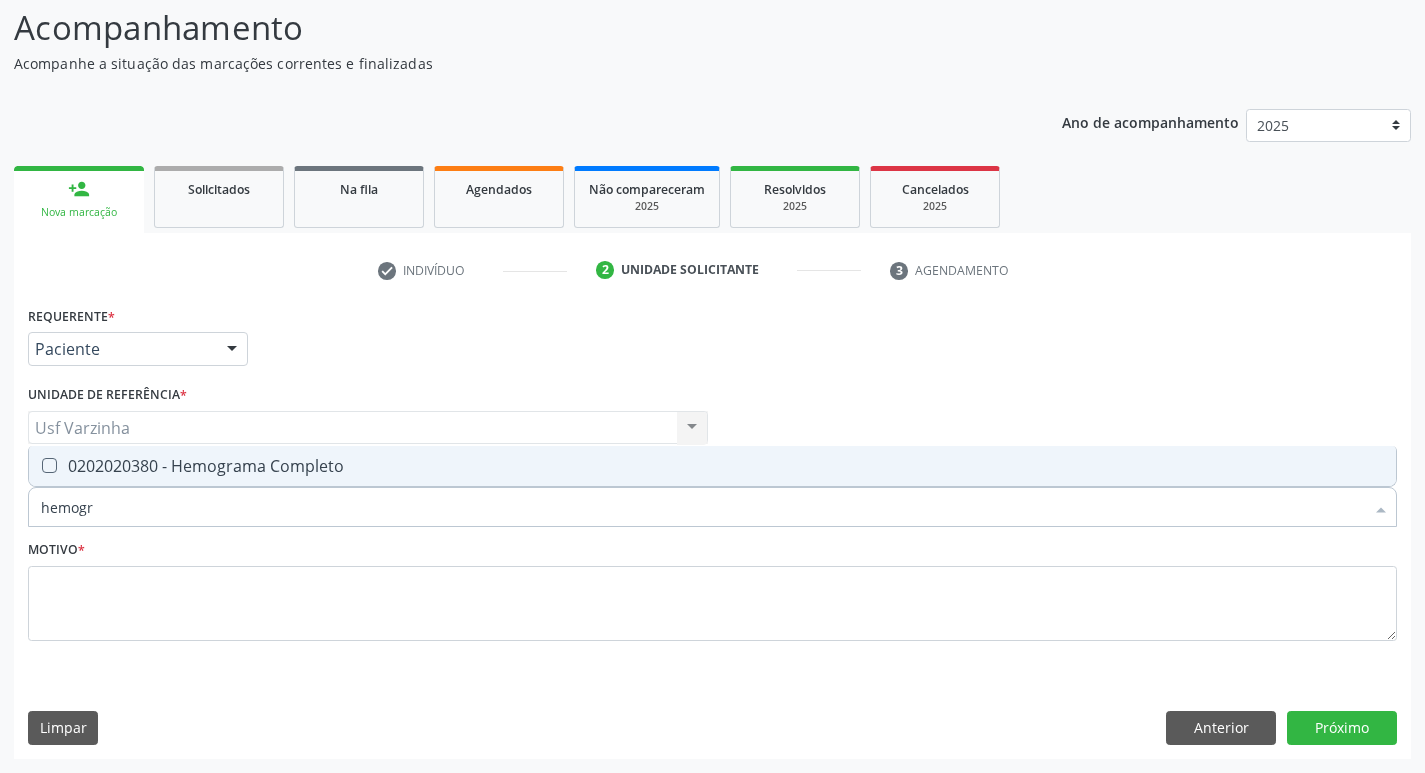 type on "hemogra" 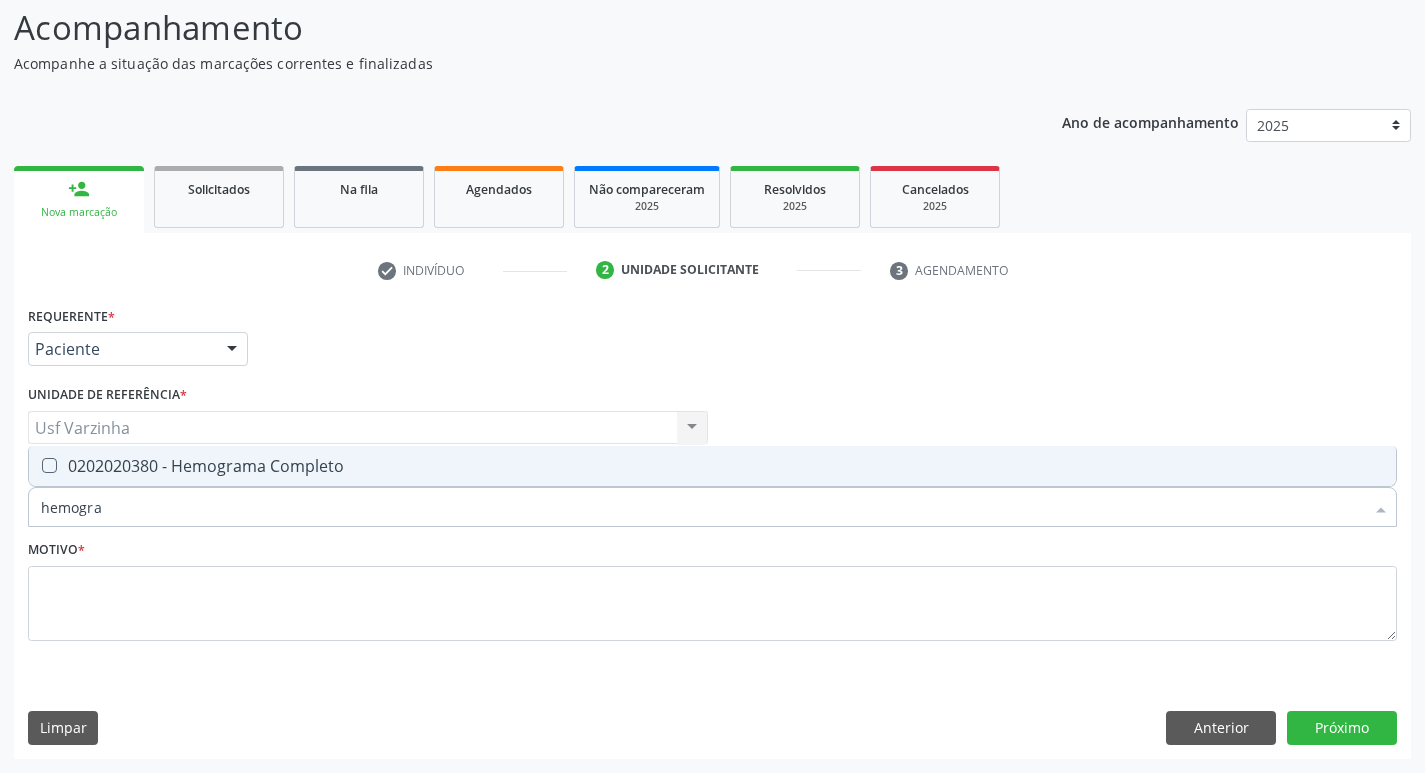 click on "0202020380 - Hemograma Completo" at bounding box center (712, 466) 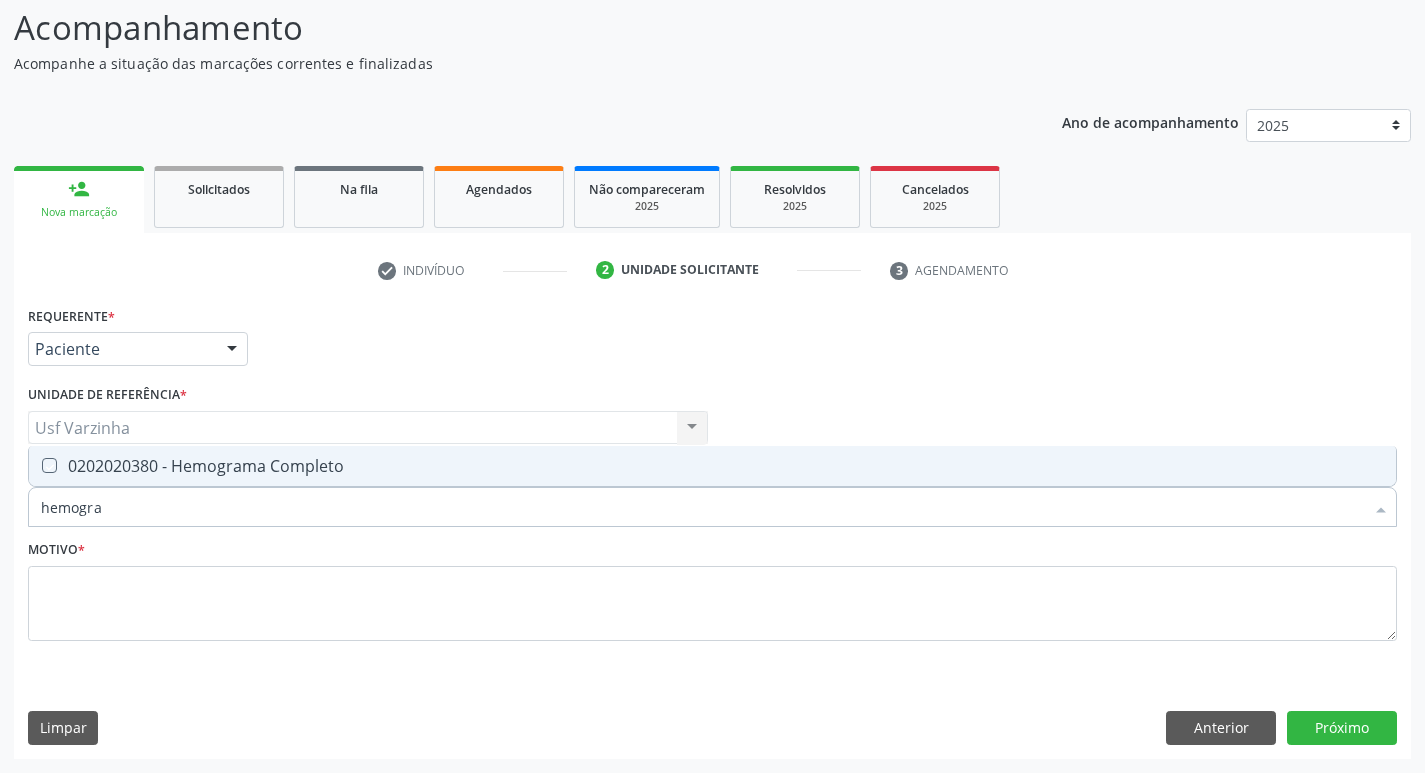 checkbox on "true" 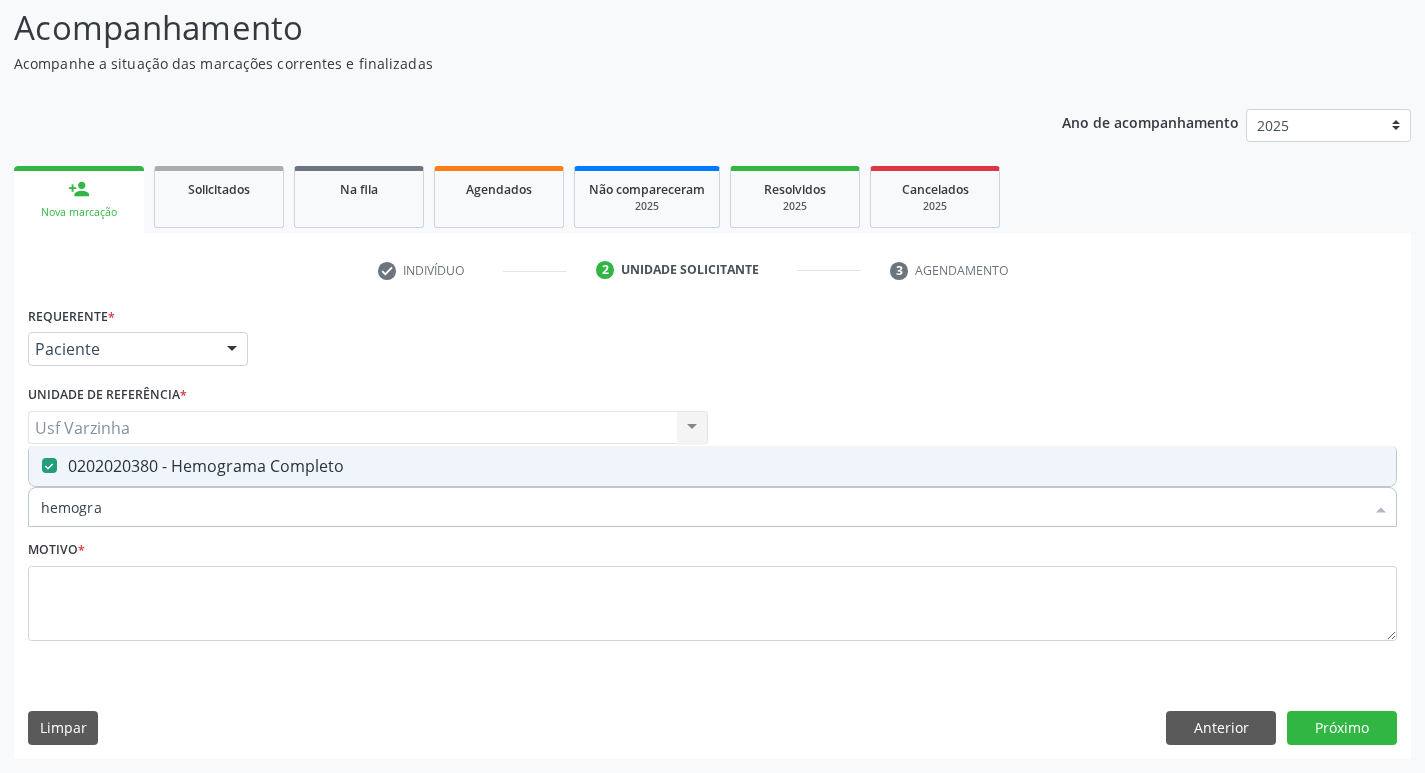 click on "hemogra" at bounding box center (702, 507) 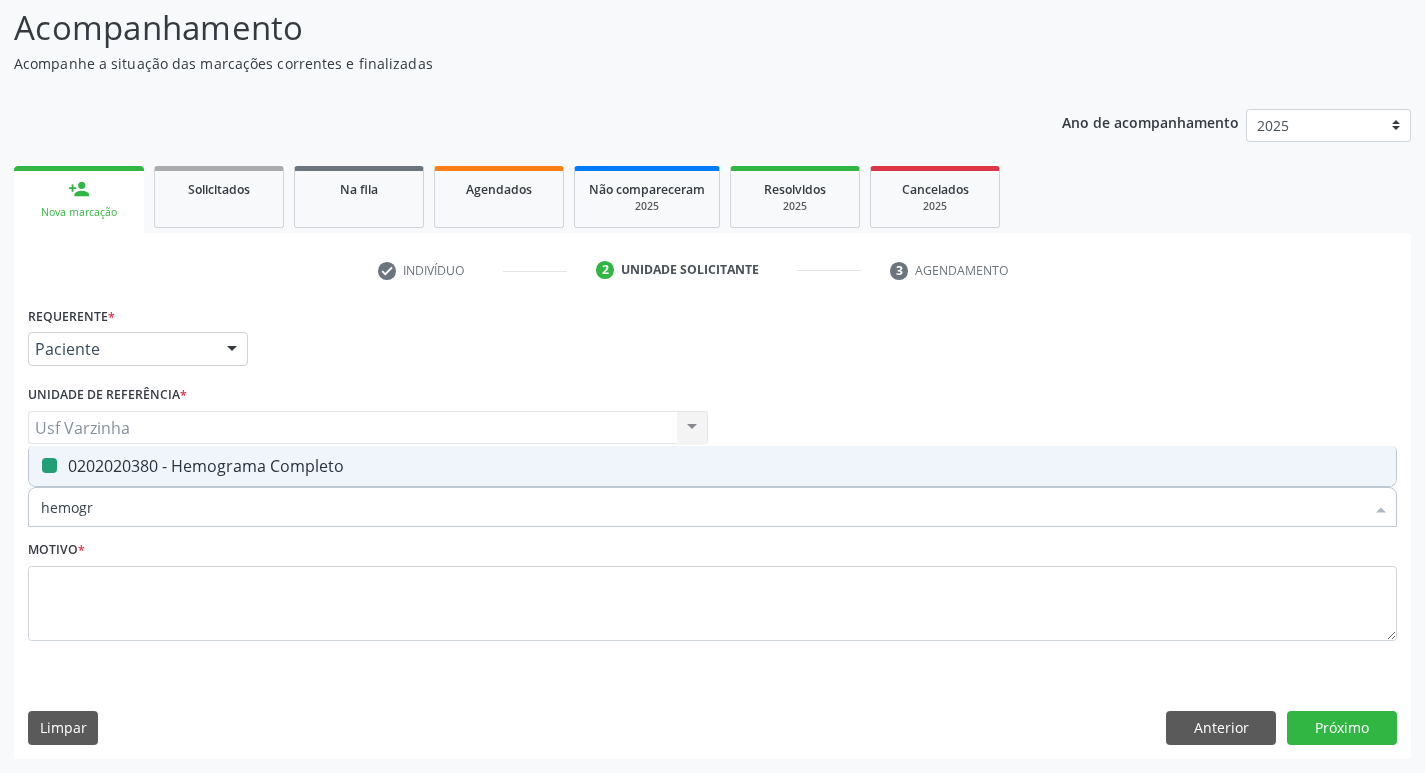 type on "hemog" 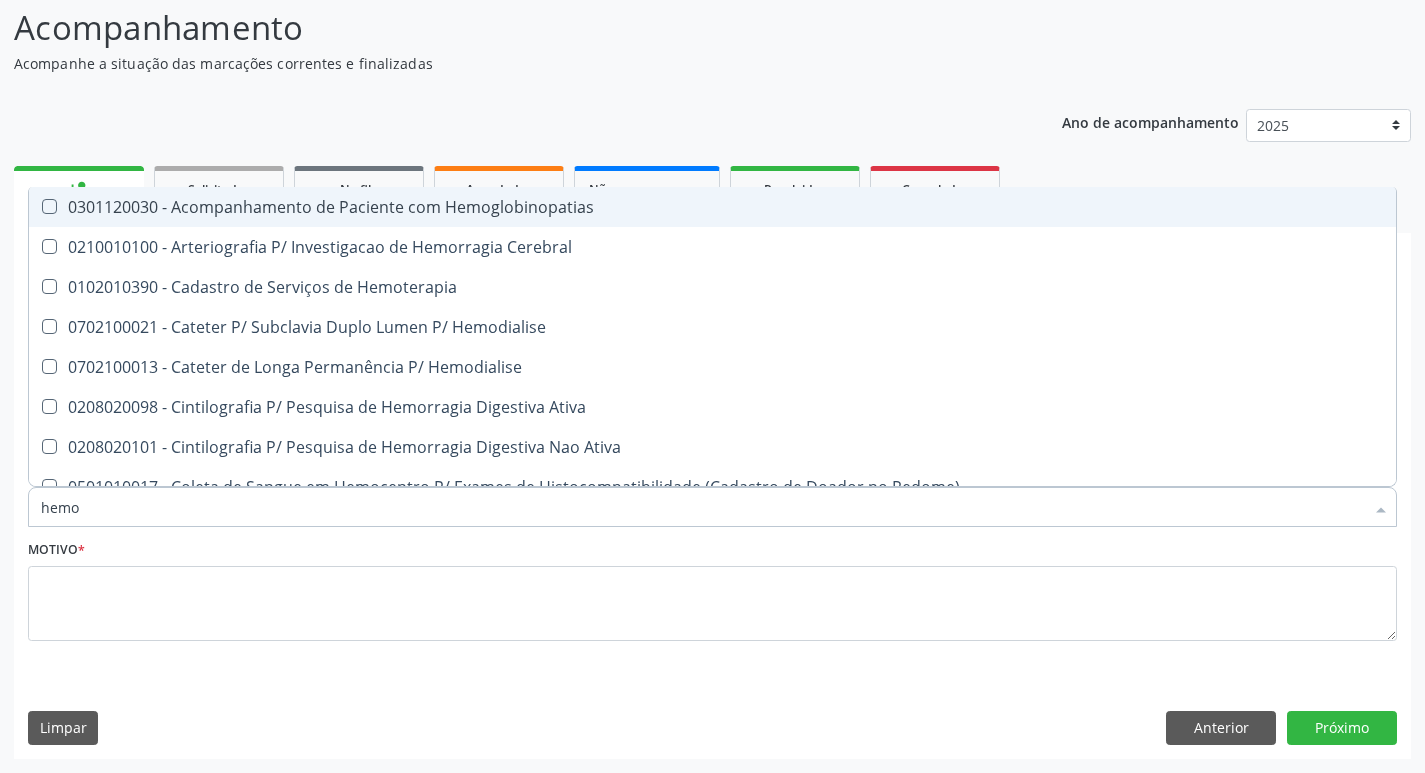 type on "hem" 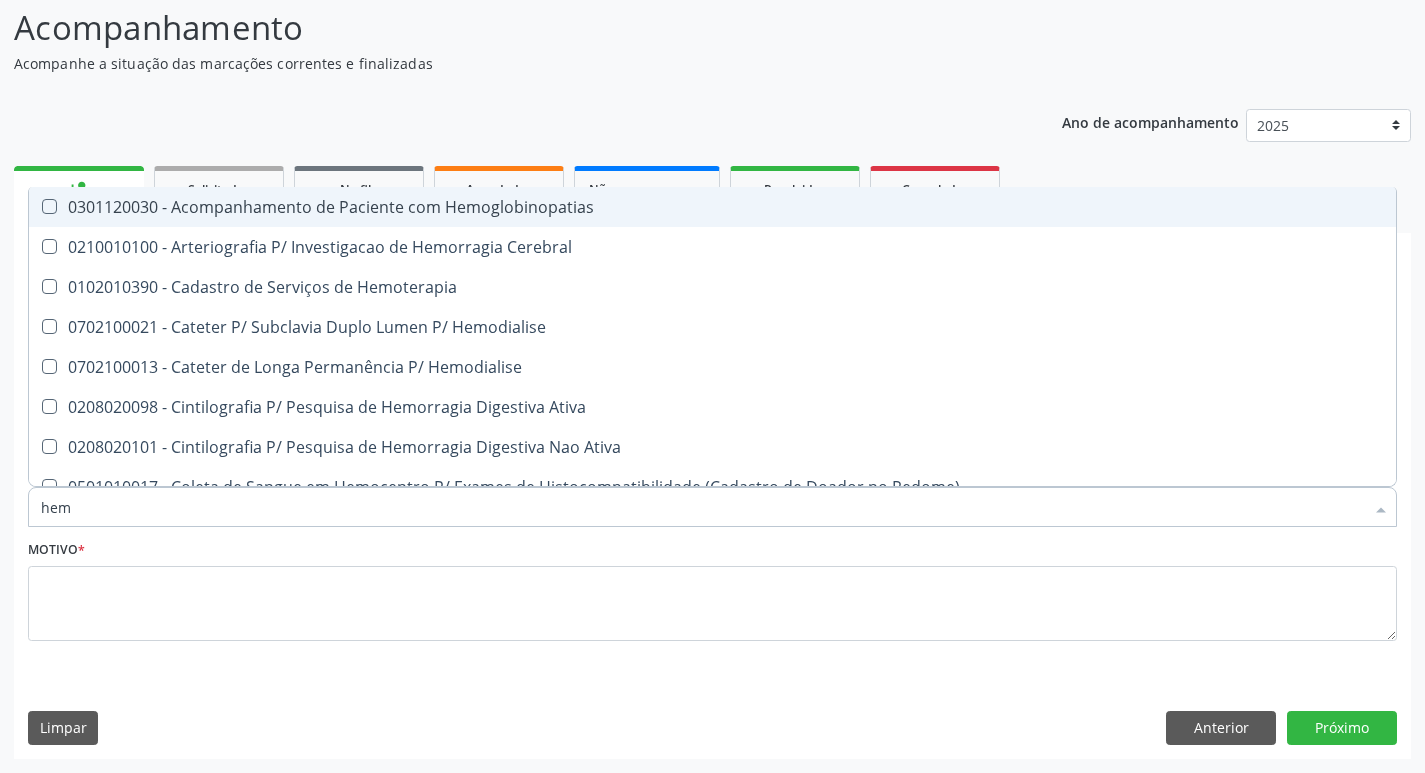 checkbox on "false" 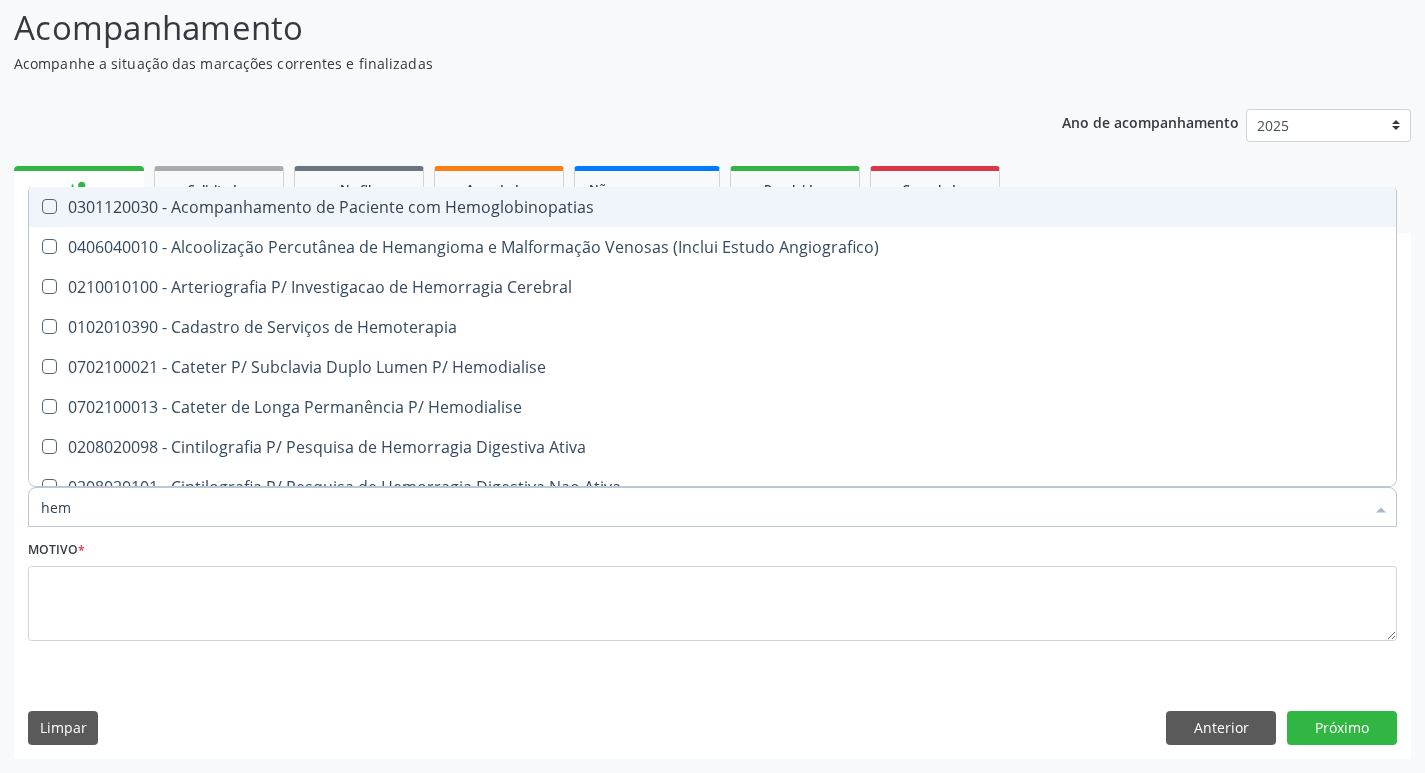 type on "he" 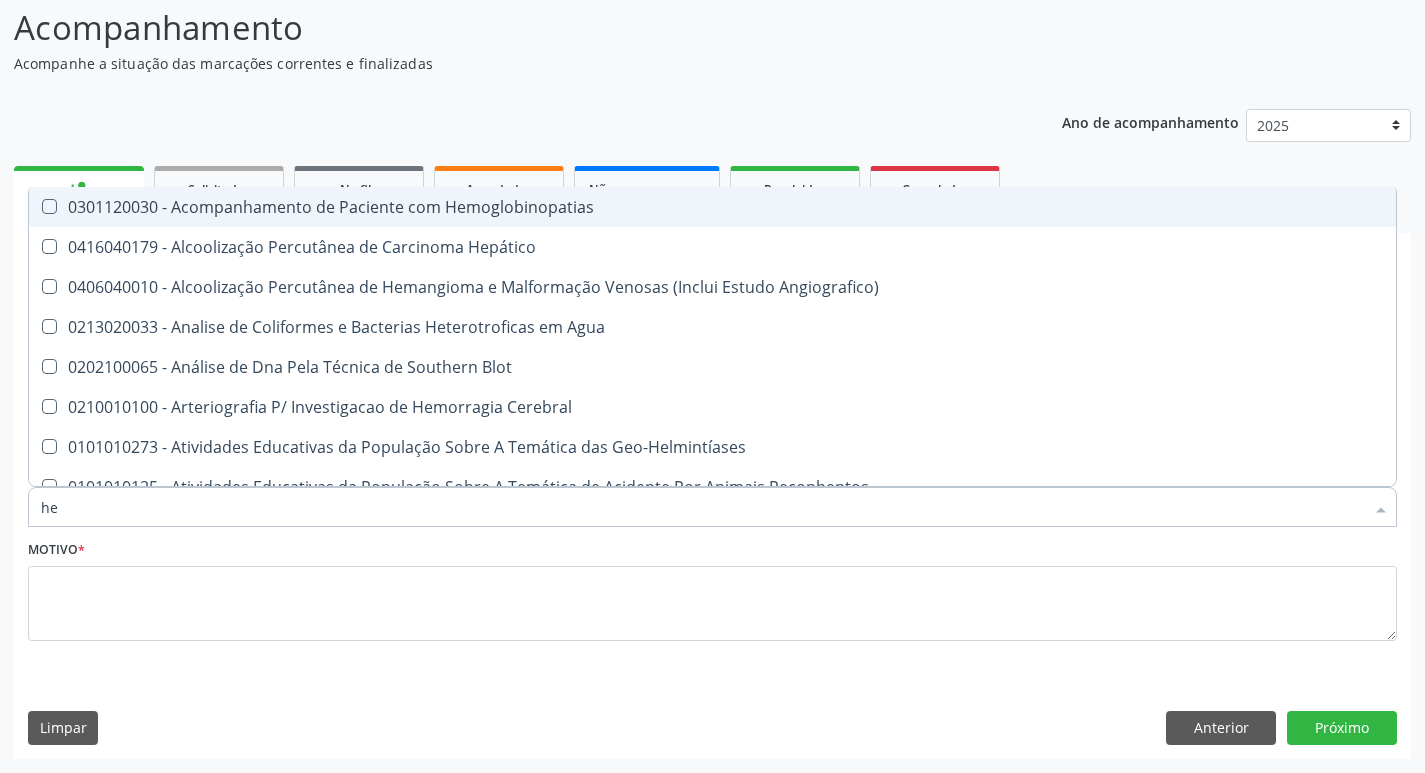 type on "h" 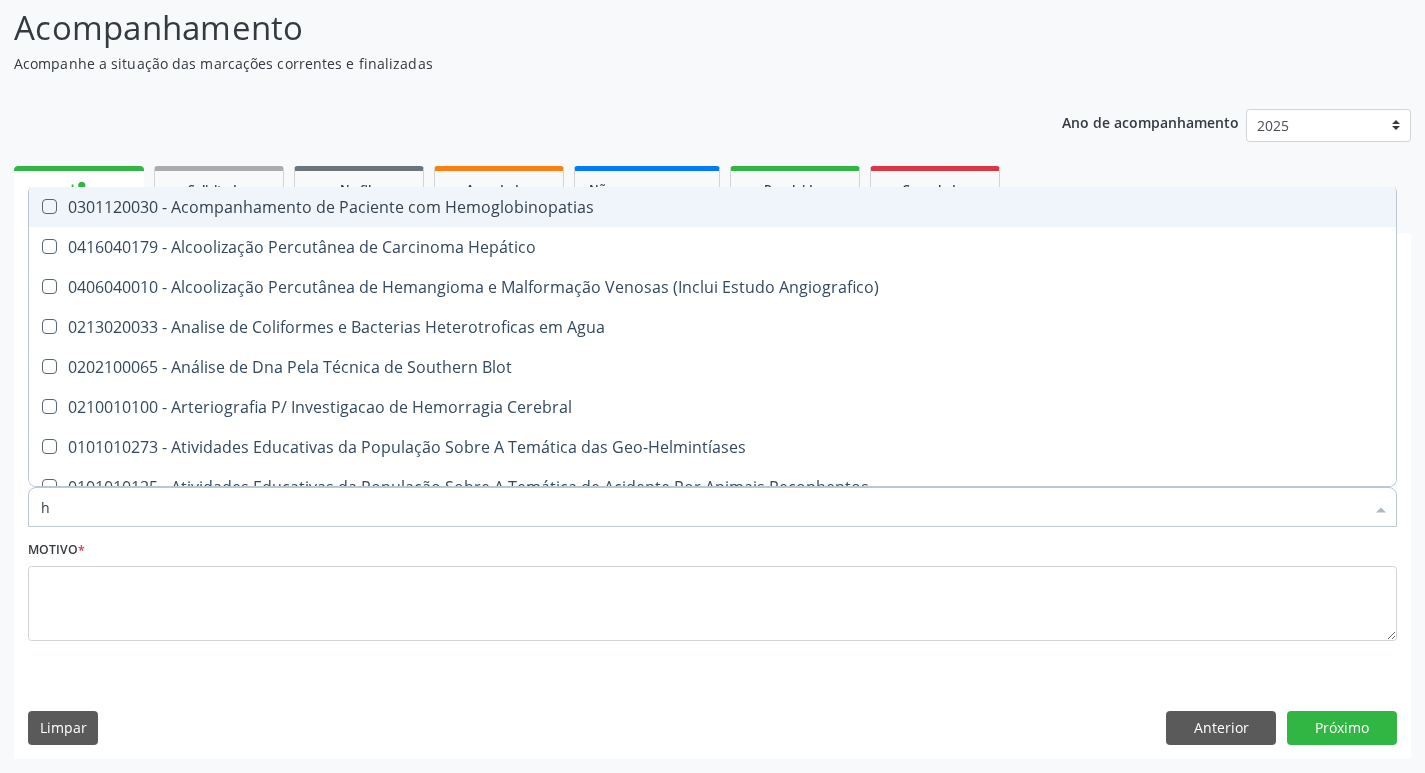 type 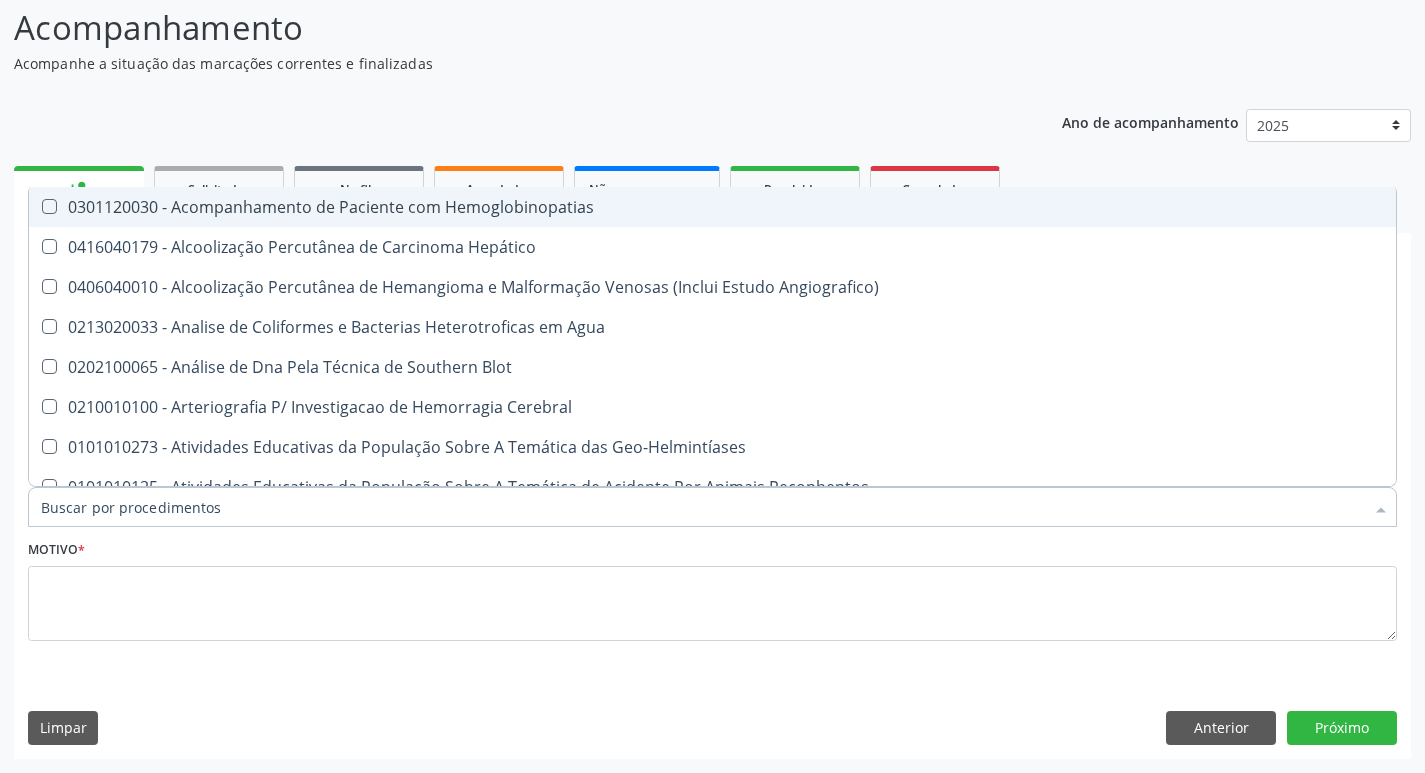 checkbox on "false" 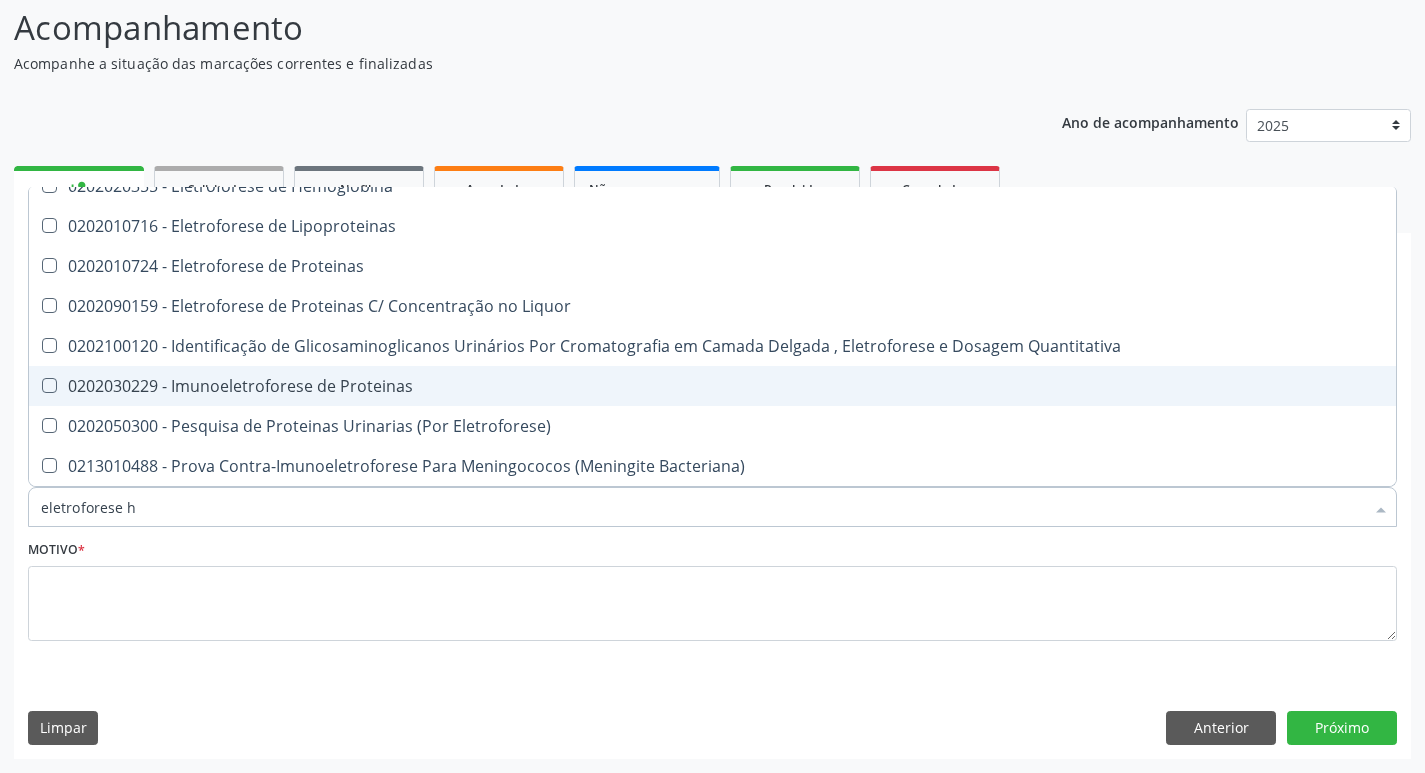 scroll, scrollTop: 0, scrollLeft: 0, axis: both 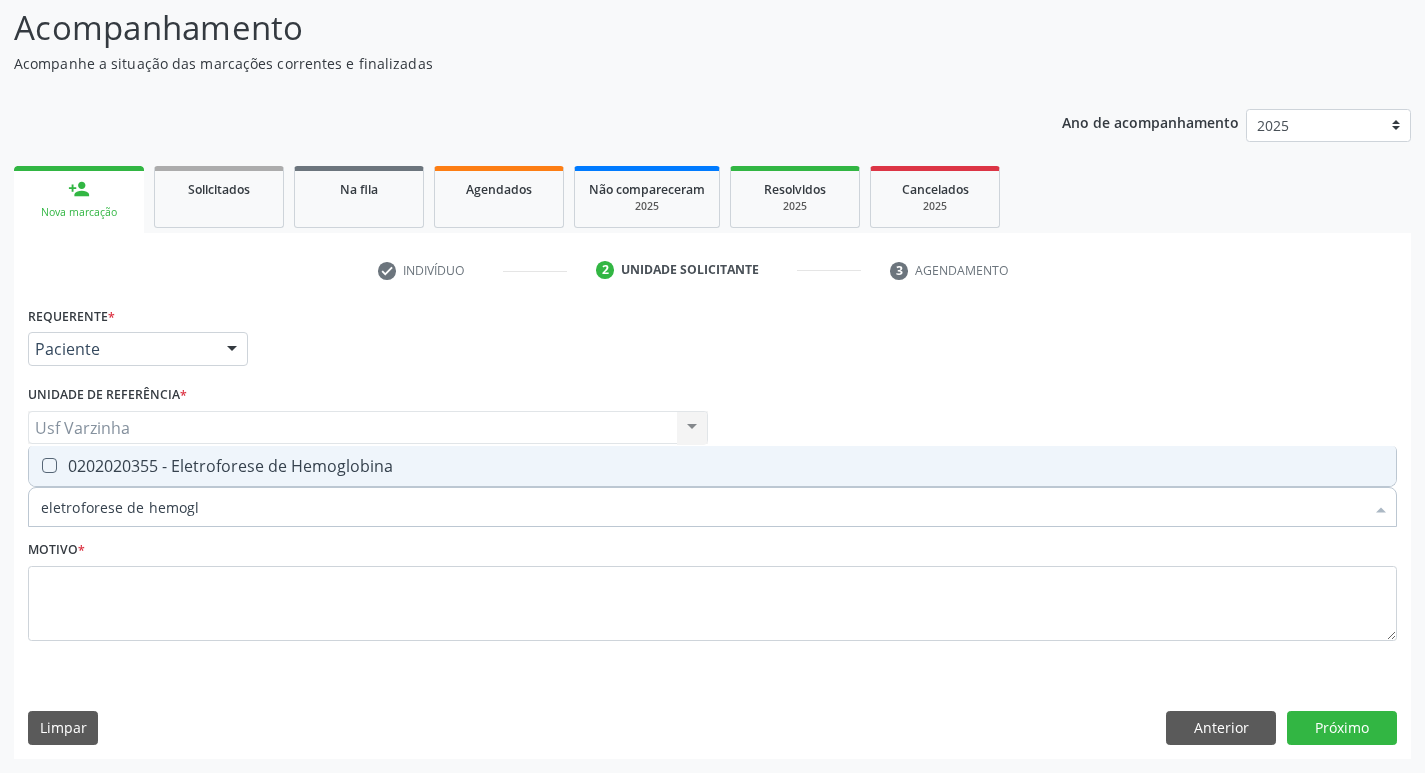 type on "eletroforese de hemoglo" 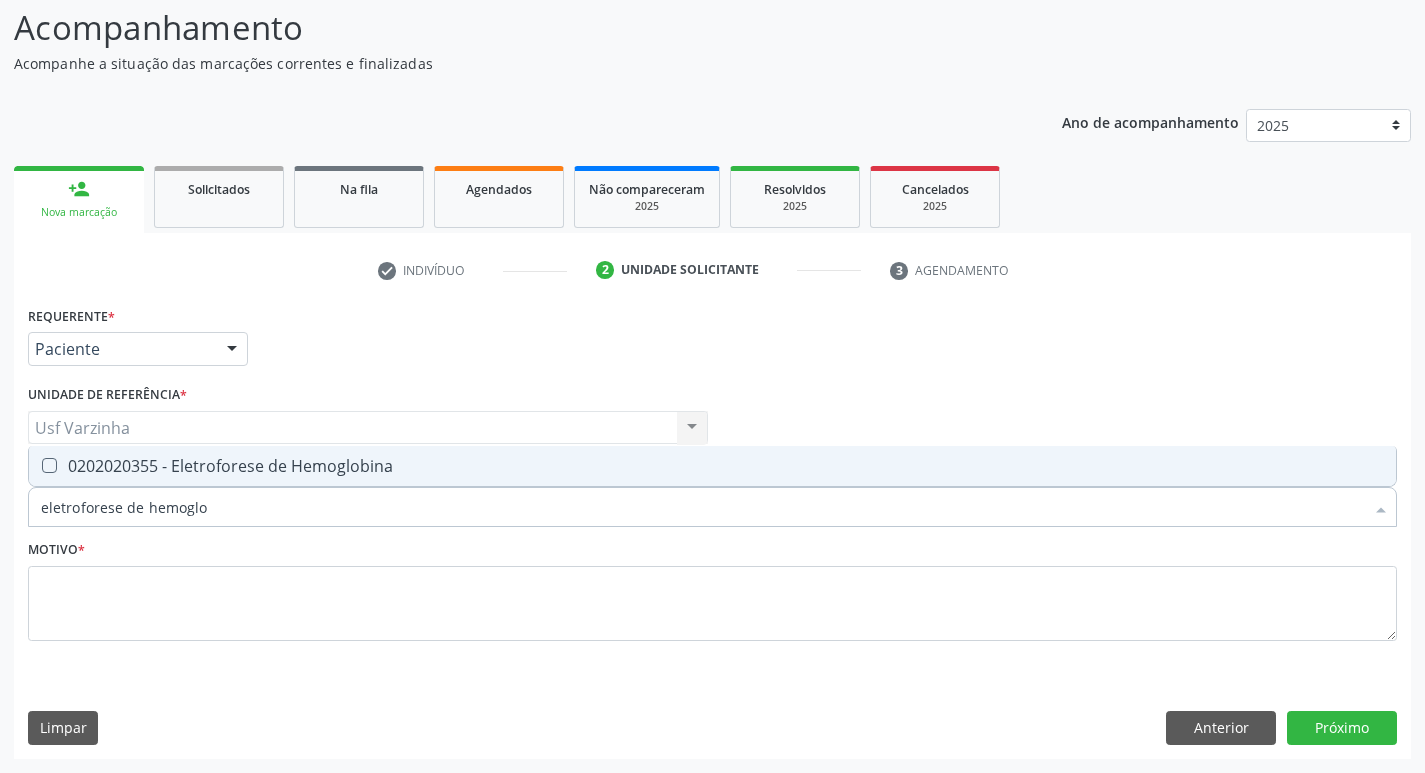 click on "0202020355 - Eletroforese de Hemoglobina" at bounding box center (712, 466) 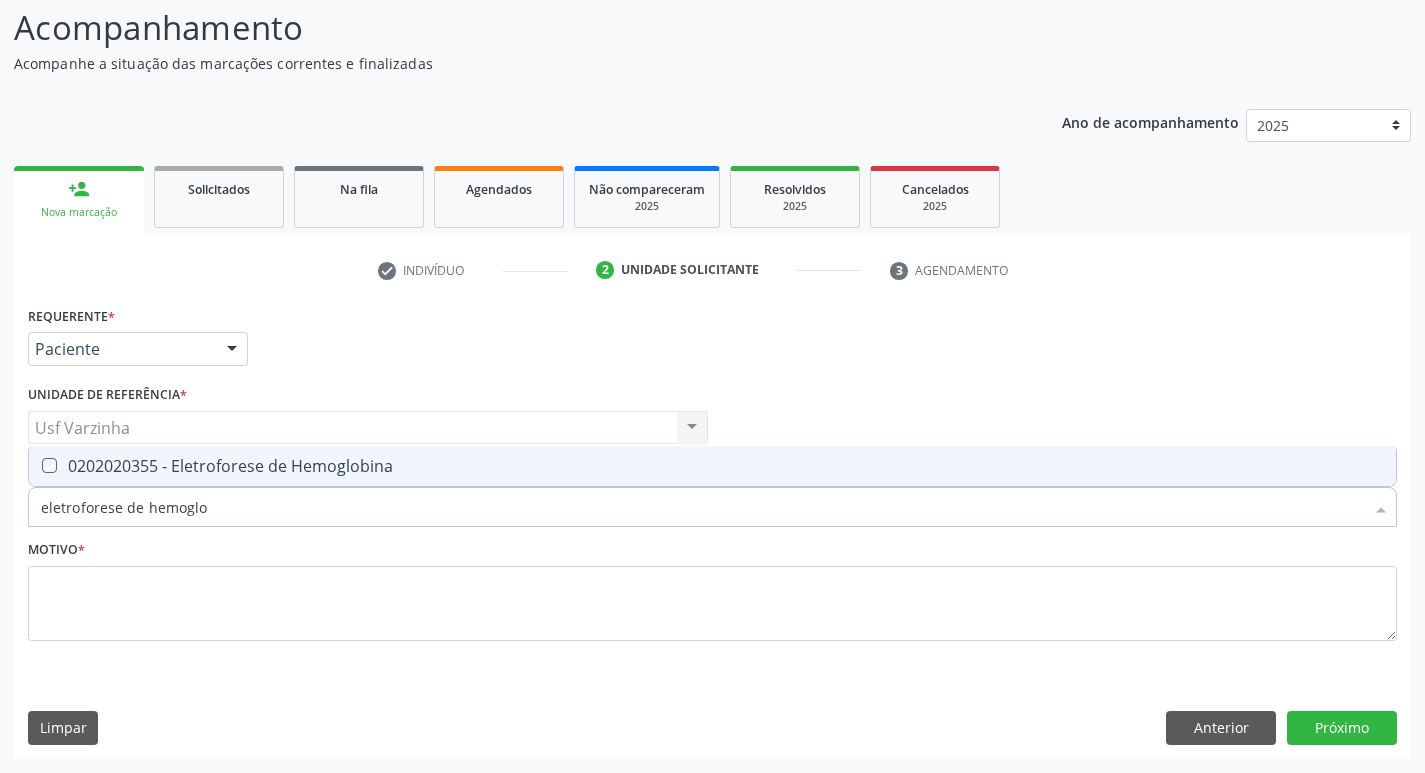 checkbox on "true" 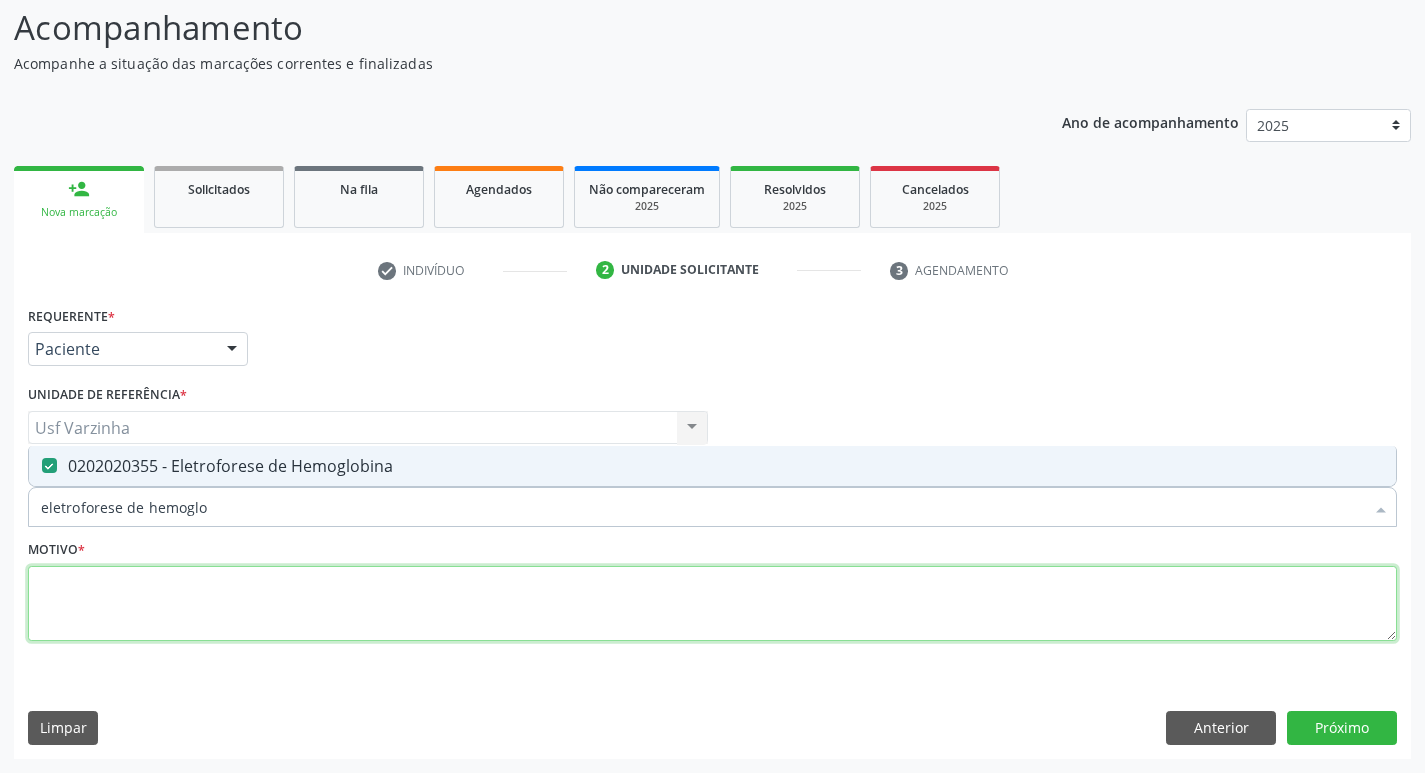 click at bounding box center (712, 604) 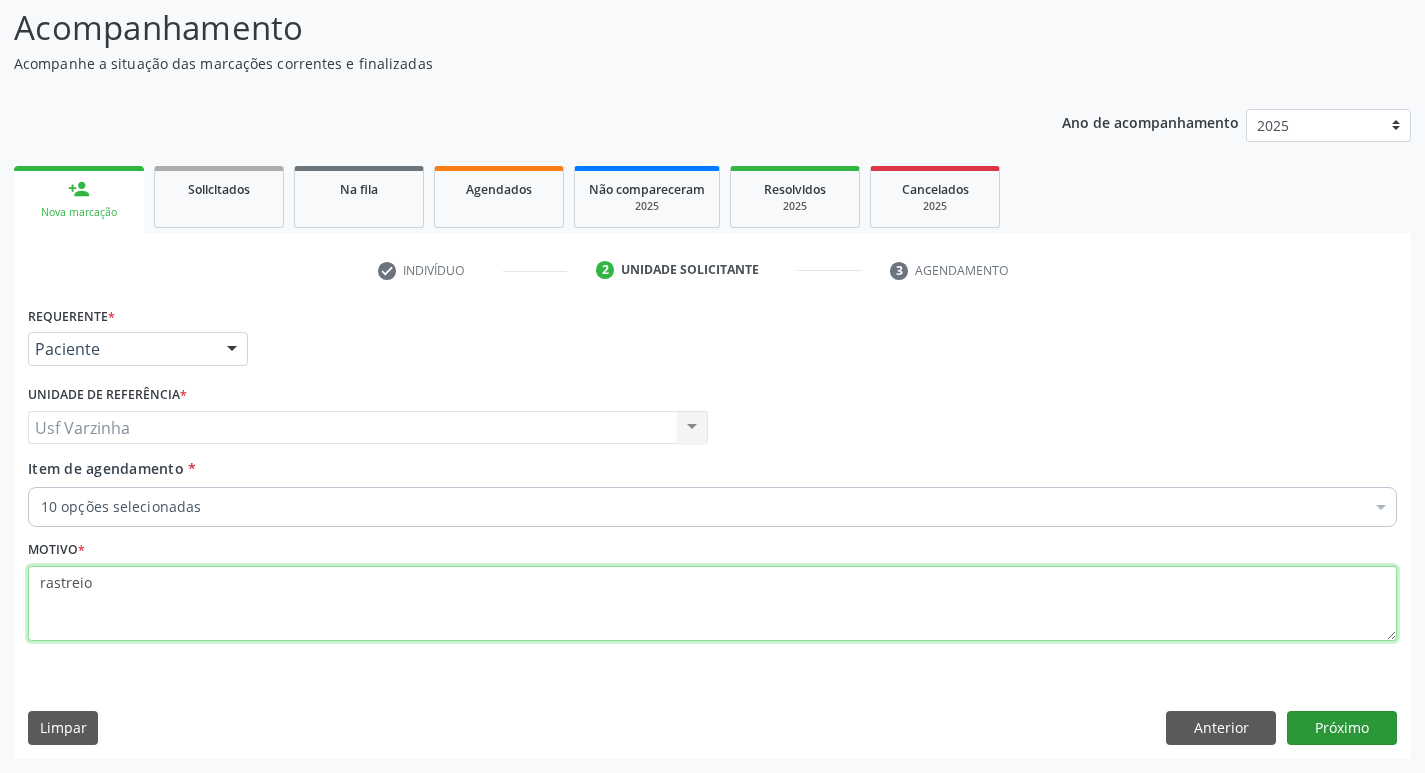type on "rastreio" 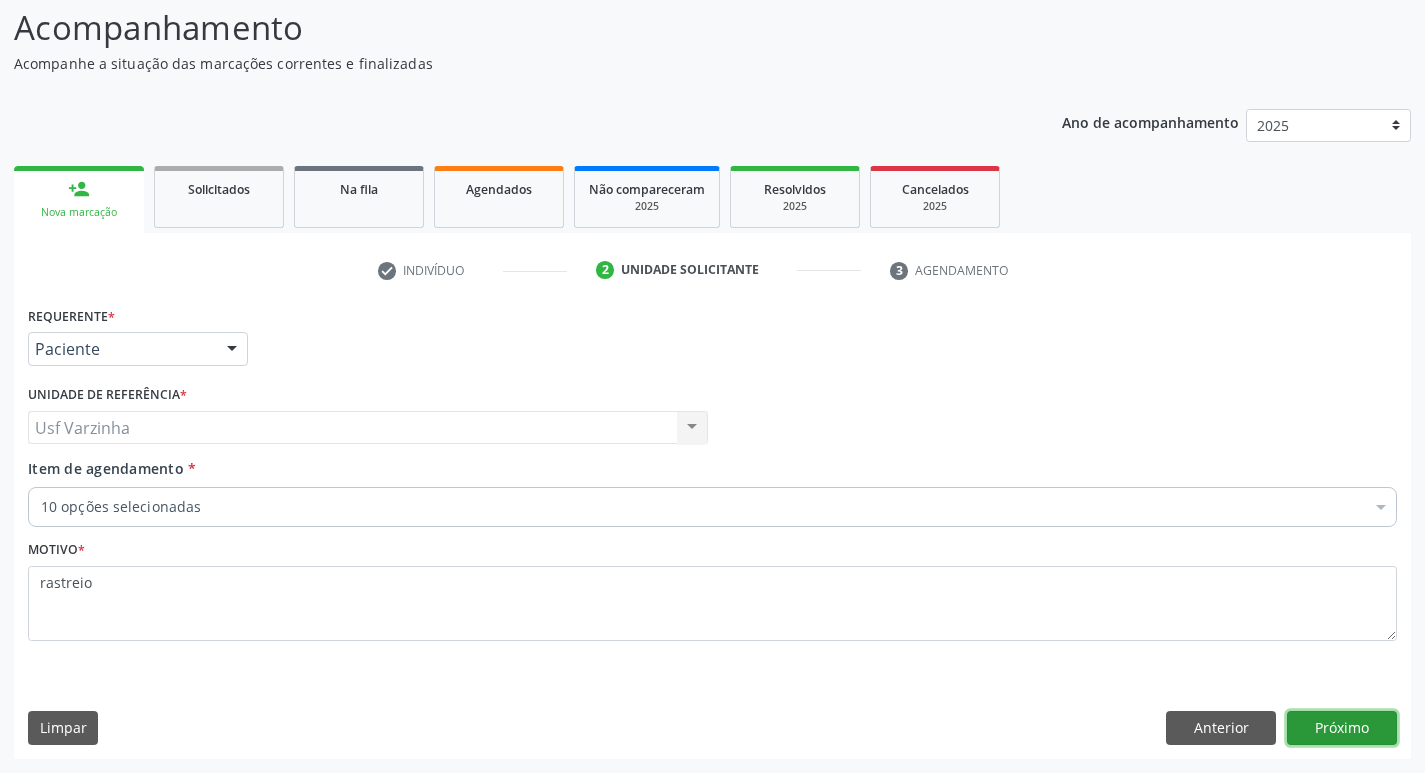 click on "Próximo" at bounding box center [1342, 728] 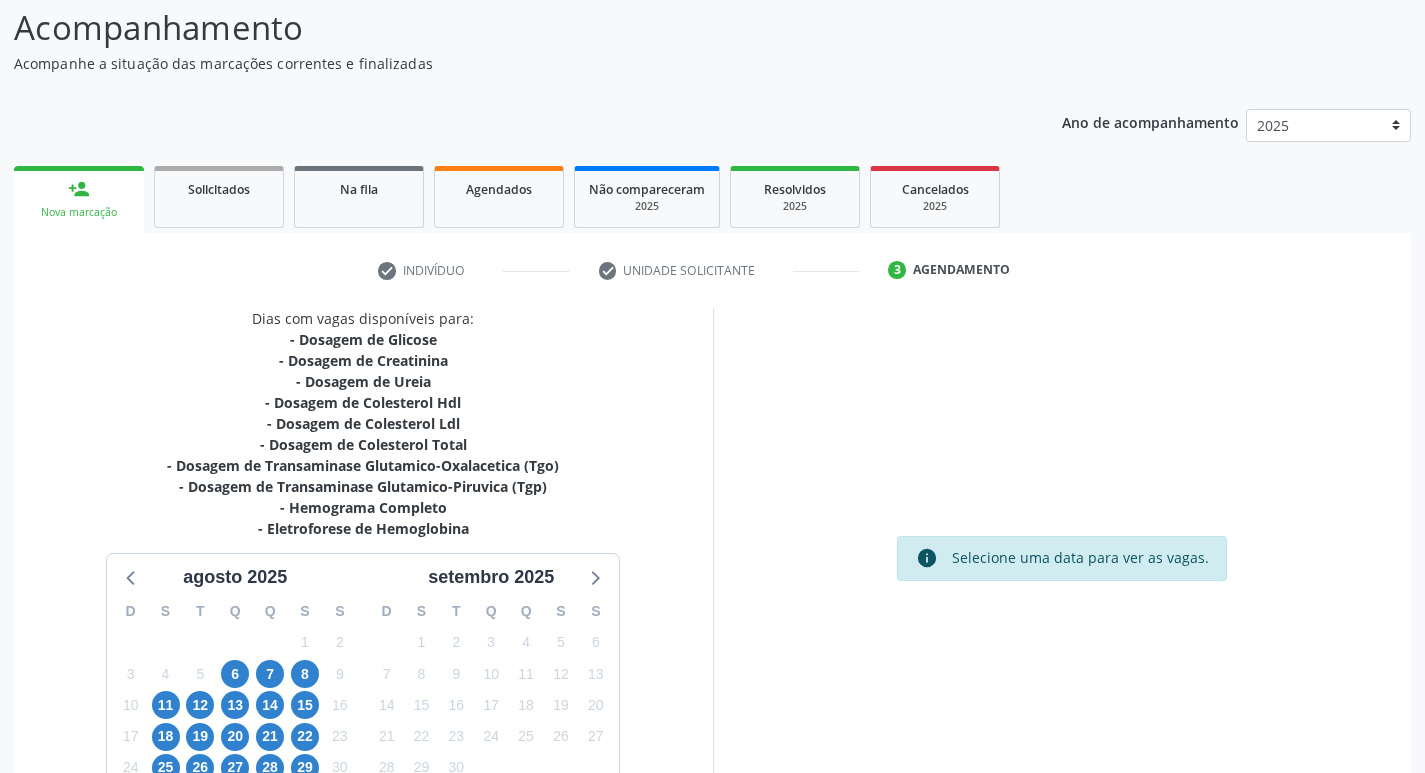 scroll, scrollTop: 233, scrollLeft: 0, axis: vertical 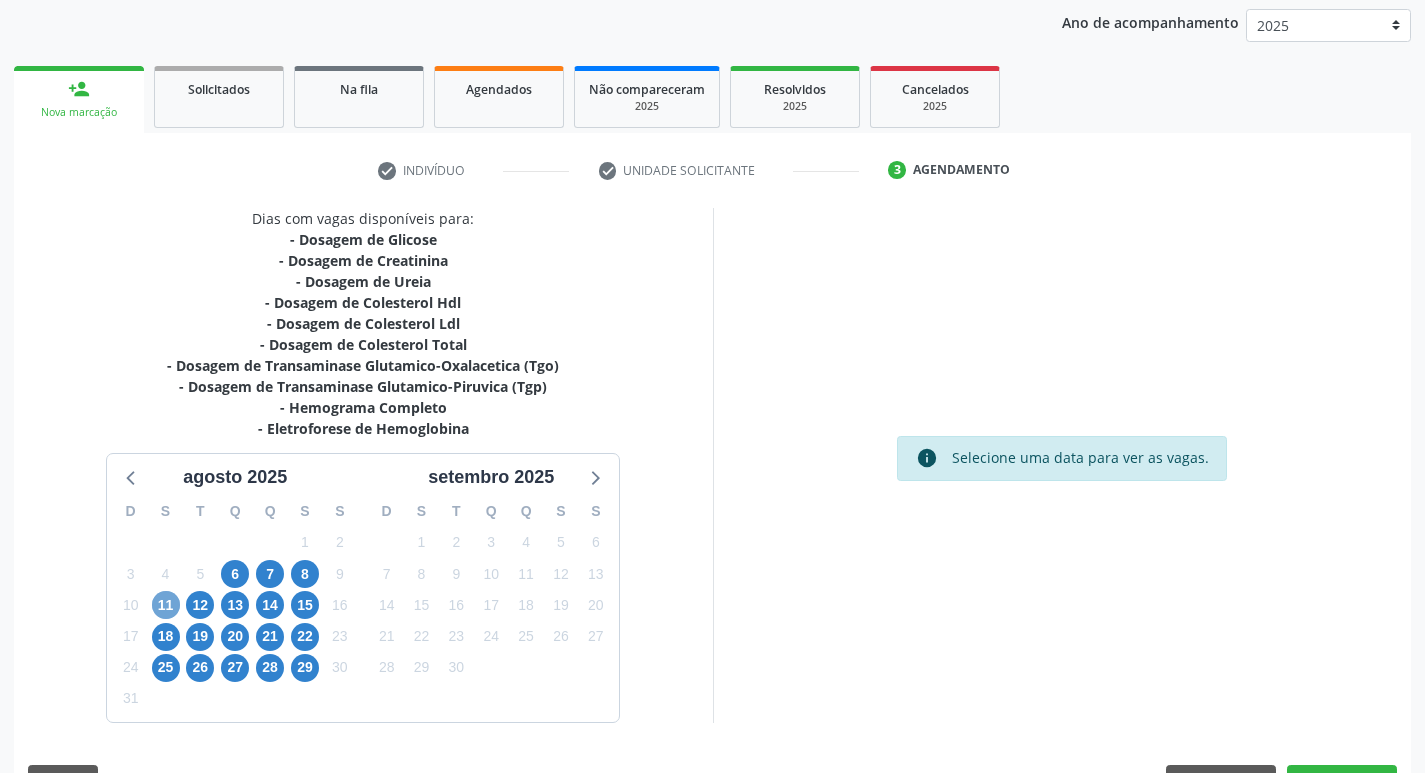 click on "11" at bounding box center [166, 605] 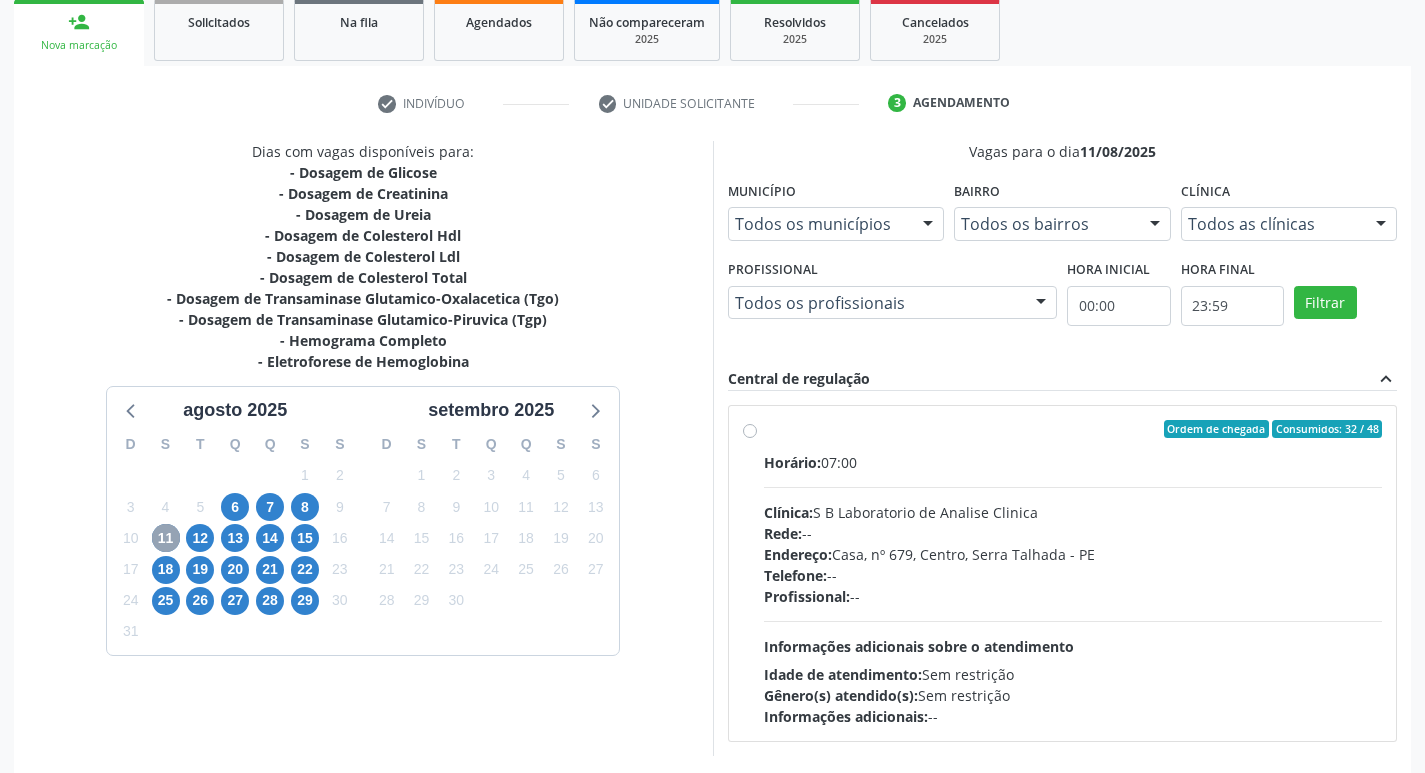 scroll, scrollTop: 333, scrollLeft: 0, axis: vertical 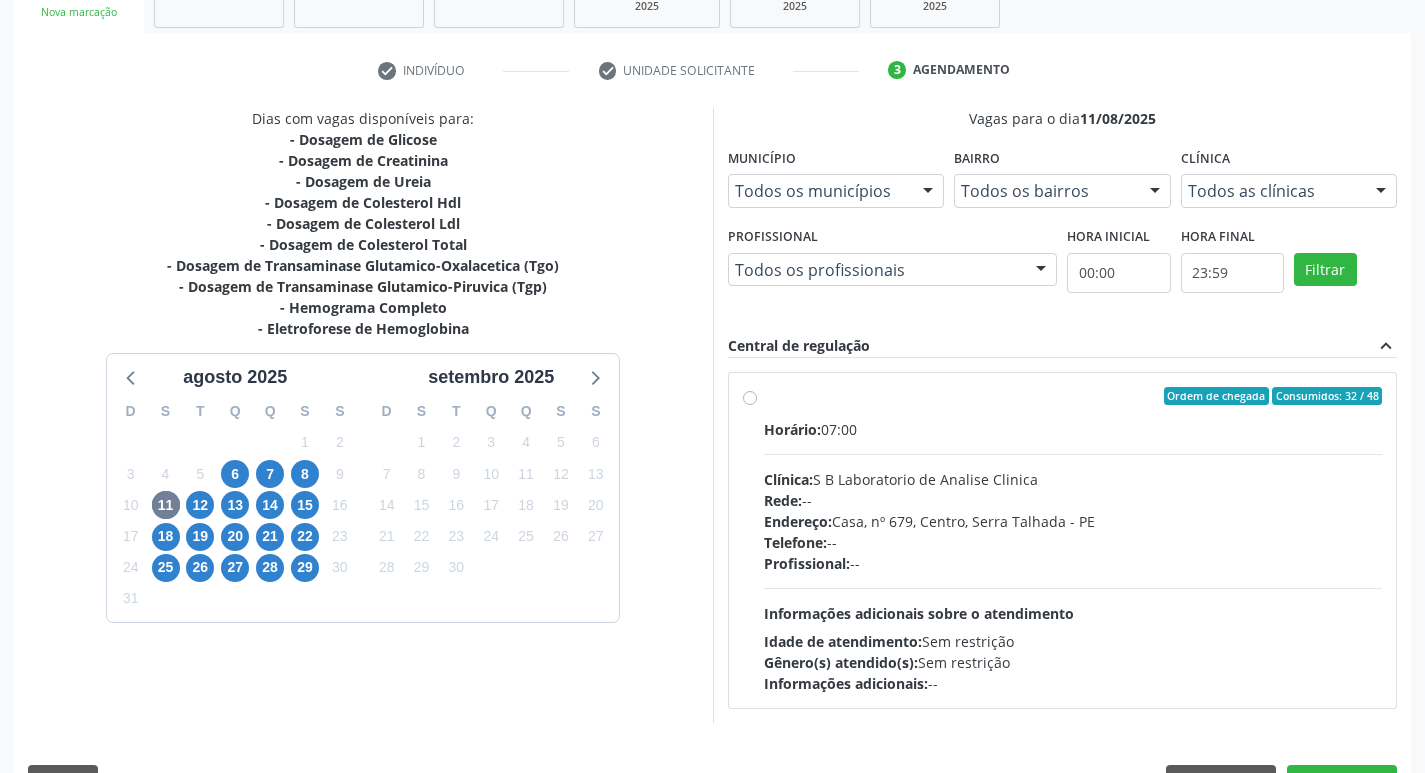 click on "Ordem de chegada
Consumidos: 32 / 48
Horário:   07:00
Clínica:  S B Laboratorio de Analise Clinica
Rede:
--
Endereço:   Casa, nº 679, Centro, Serra Talhada - PE
Telefone:   --
Profissional:
--
Informações adicionais sobre o atendimento
Idade de atendimento:
Sem restrição
Gênero(s) atendido(s):
Sem restrição
Informações adicionais:
--" at bounding box center [1073, 540] 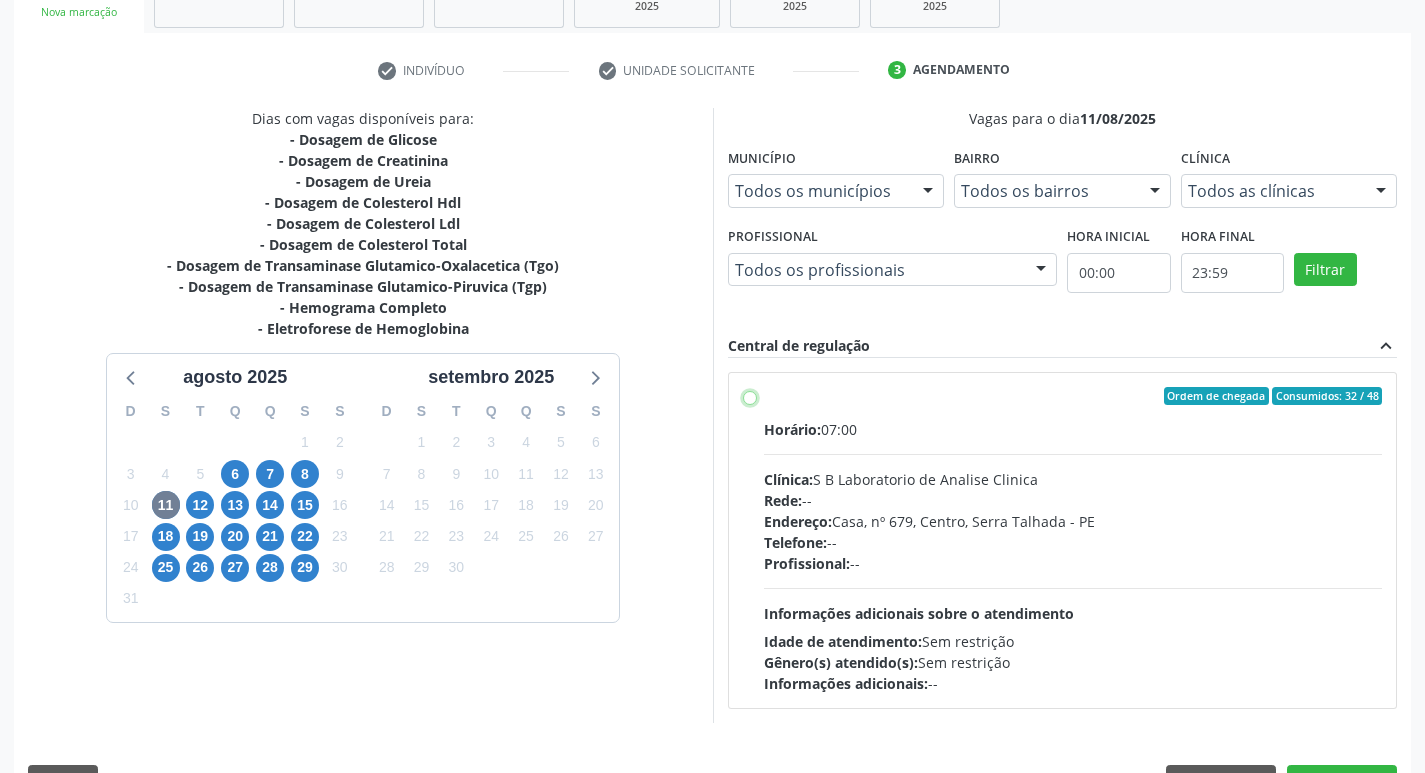 click on "Ordem de chegada
Consumidos: 32 / 48
Horário:   07:00
Clínica:  S B Laboratorio de Analise Clinica
Rede:
--
Endereço:   Casa, nº 679, Centro, Serra Talhada - PE
Telefone:   --
Profissional:
--
Informações adicionais sobre o atendimento
Idade de atendimento:
Sem restrição
Gênero(s) atendido(s):
Sem restrição
Informações adicionais:
--" at bounding box center [750, 396] 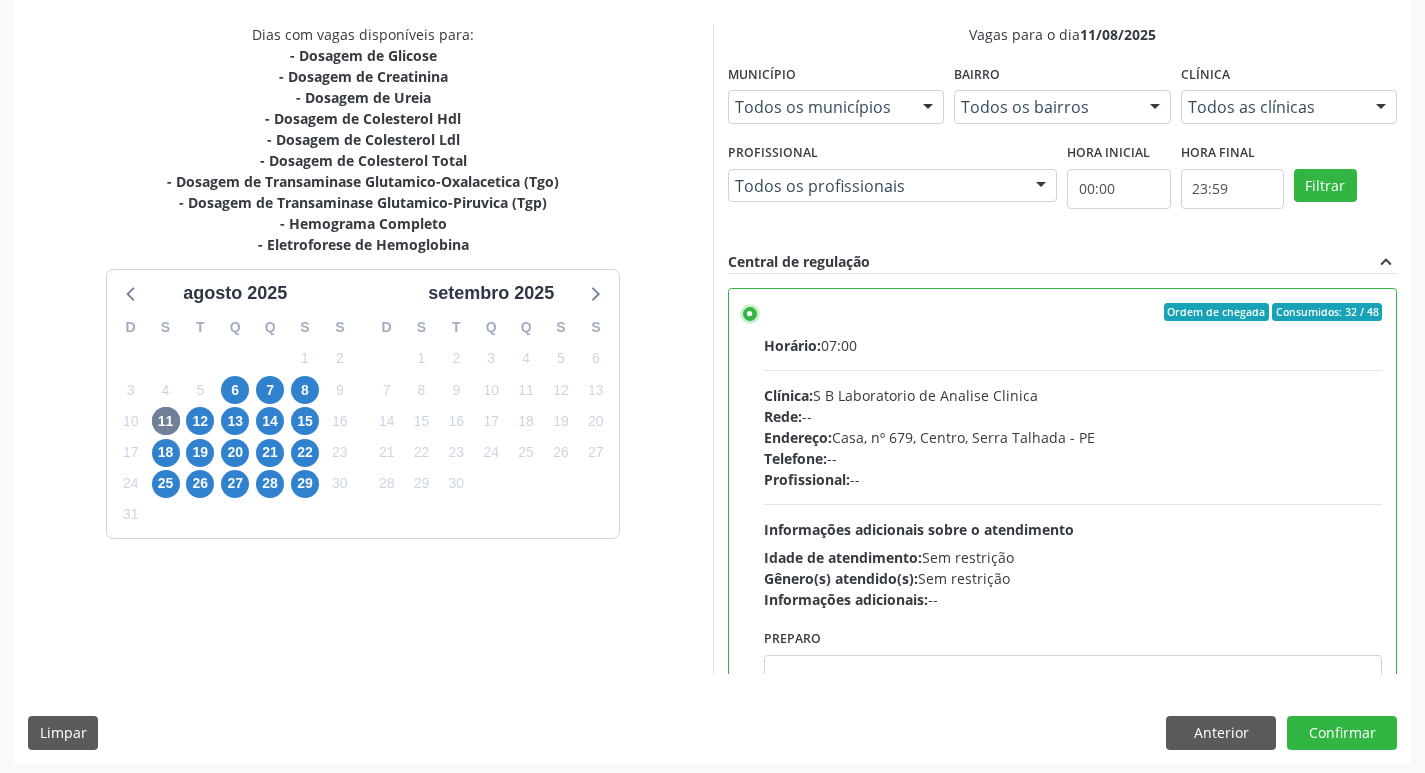 scroll, scrollTop: 422, scrollLeft: 0, axis: vertical 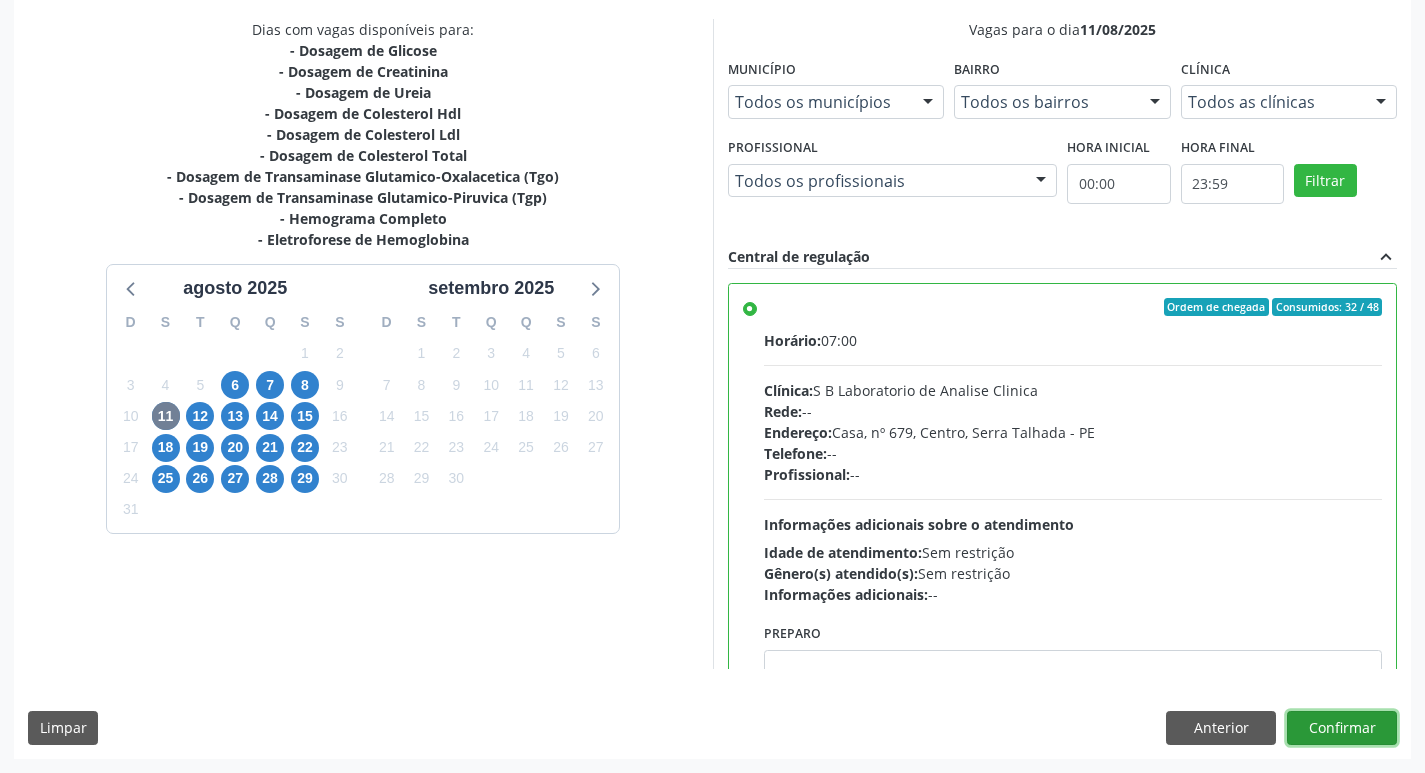 click on "Confirmar" at bounding box center [1342, 728] 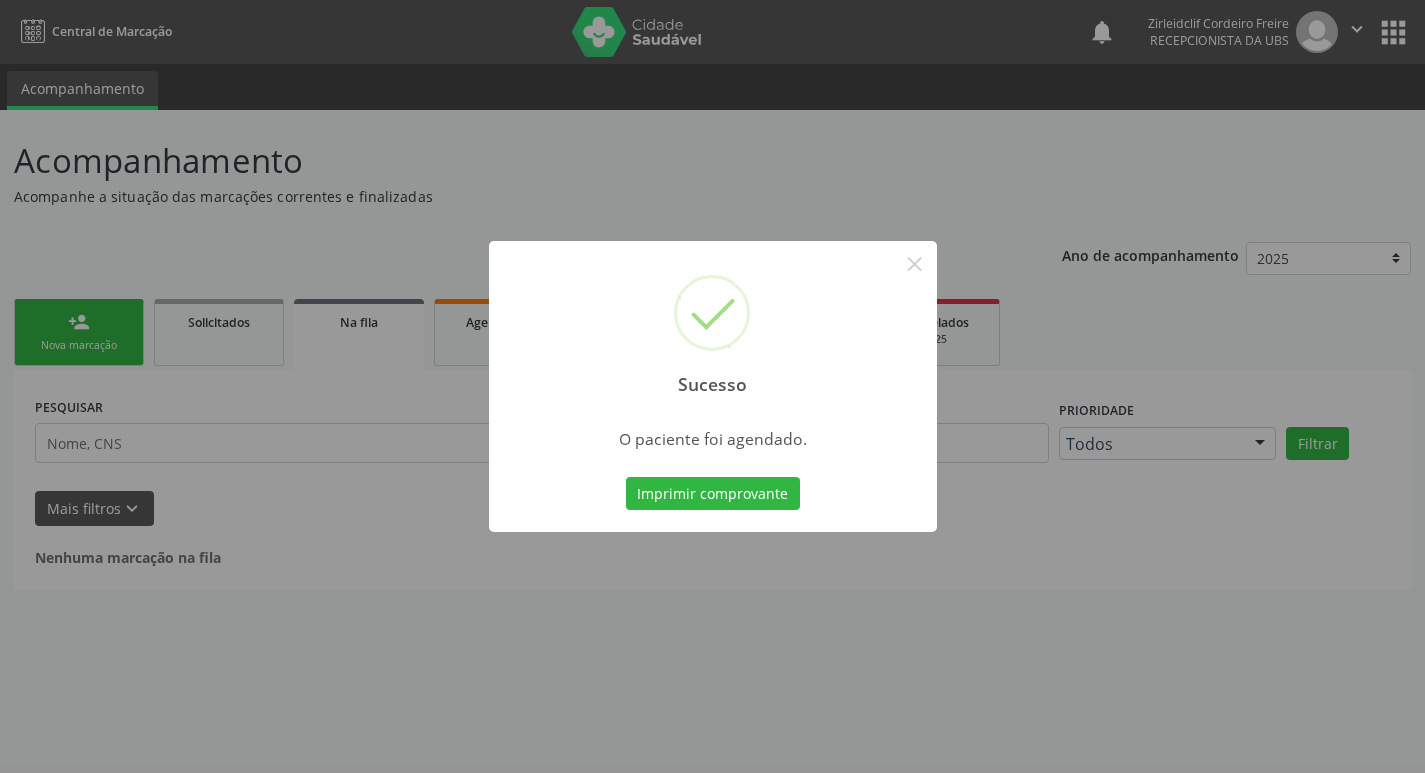 scroll, scrollTop: 0, scrollLeft: 0, axis: both 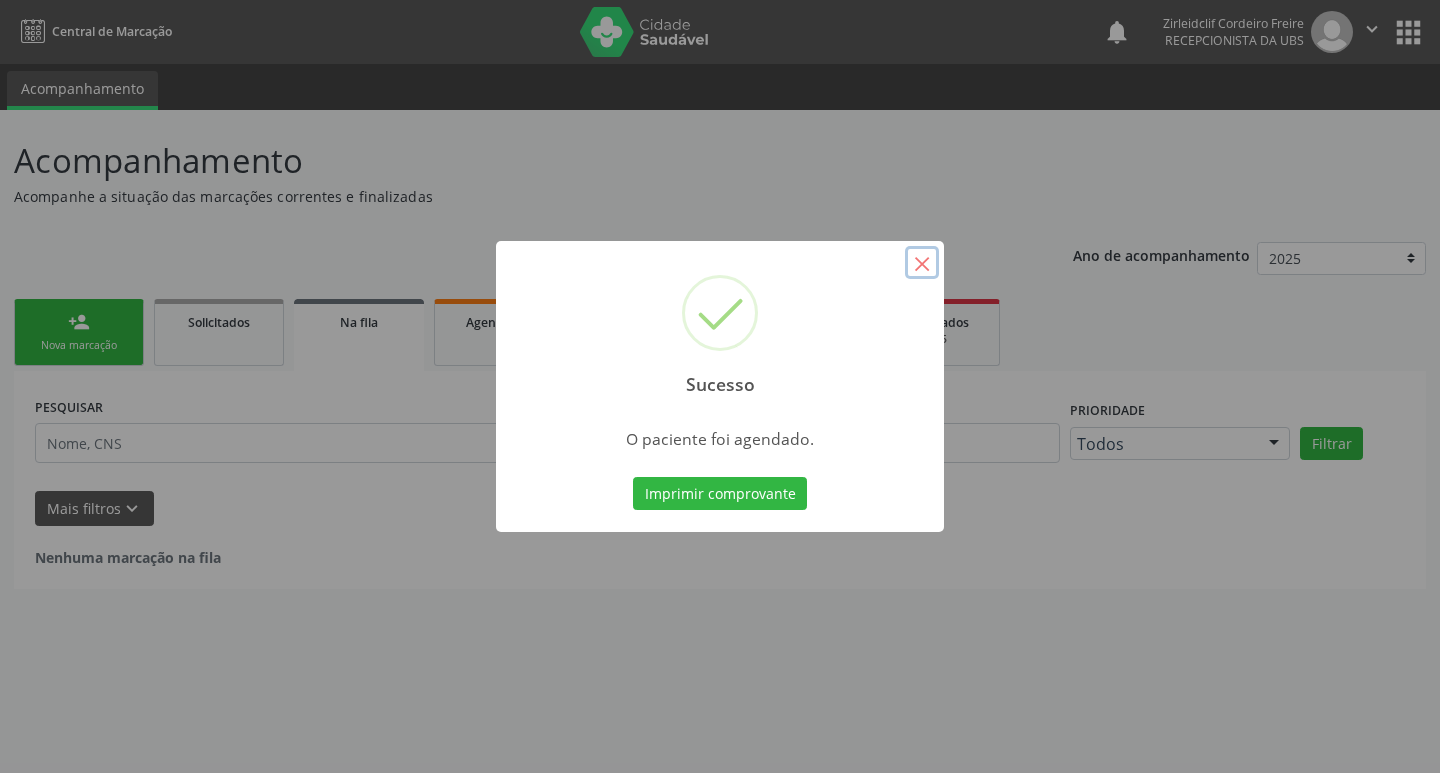 click on "×" at bounding box center (922, 263) 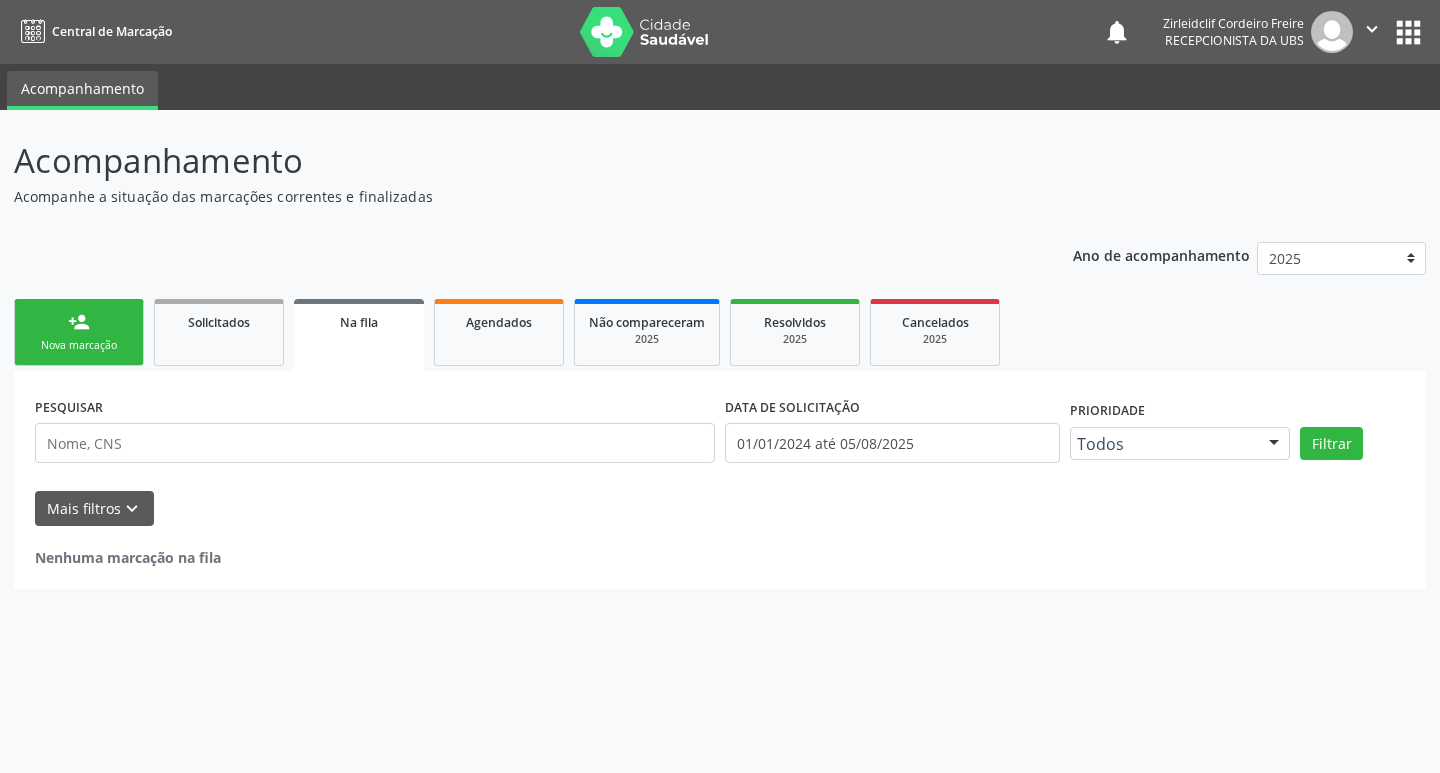 click on "Nova marcação" at bounding box center [79, 345] 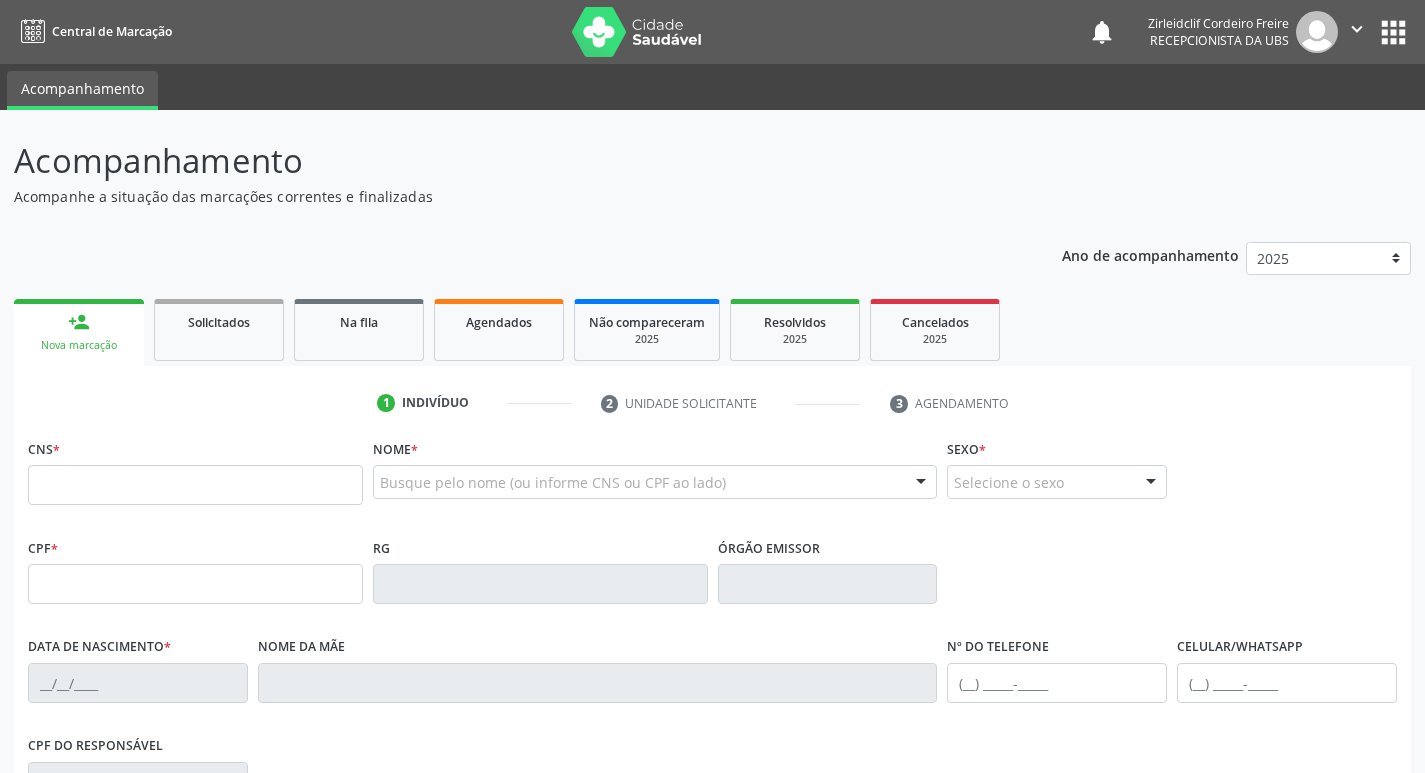 scroll, scrollTop: 0, scrollLeft: 0, axis: both 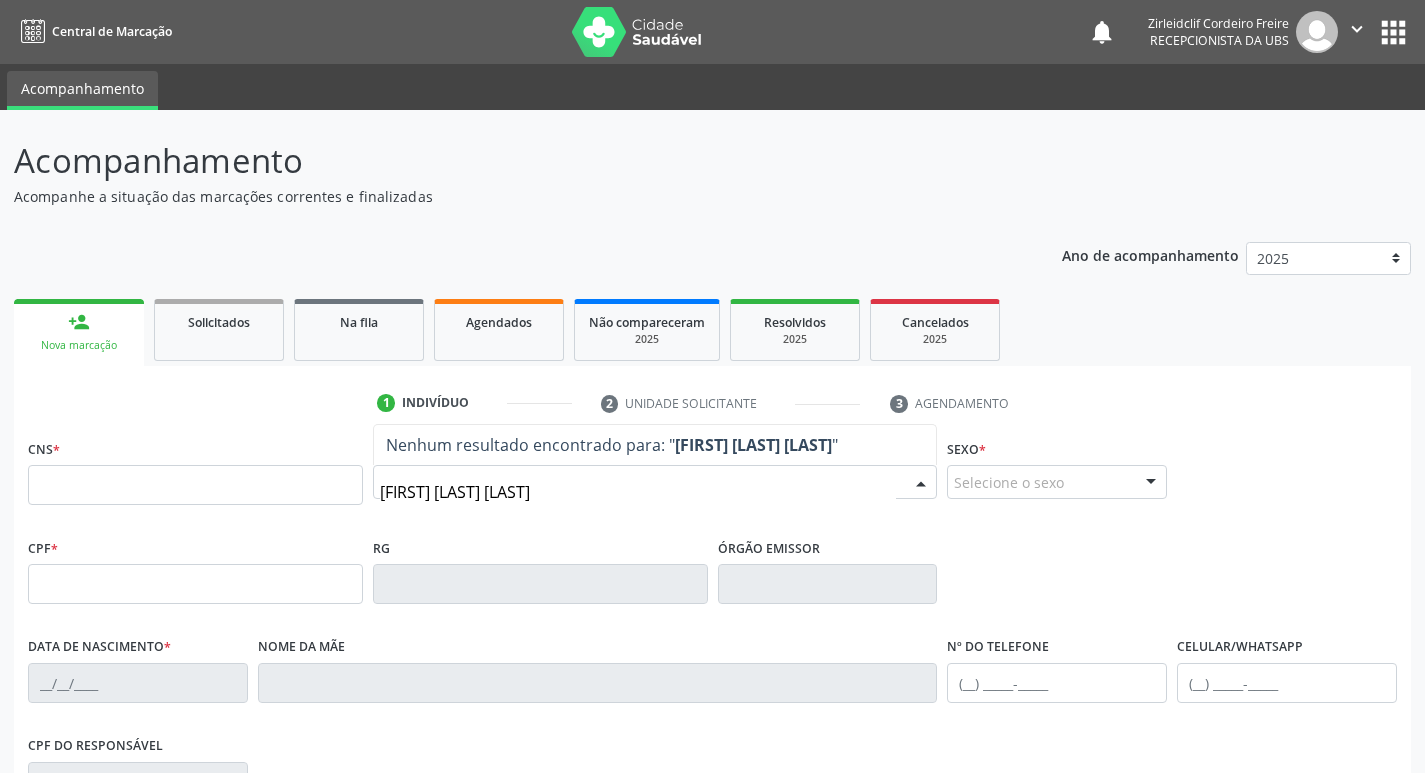 type on "[FIRST] [LAST] [LAST]" 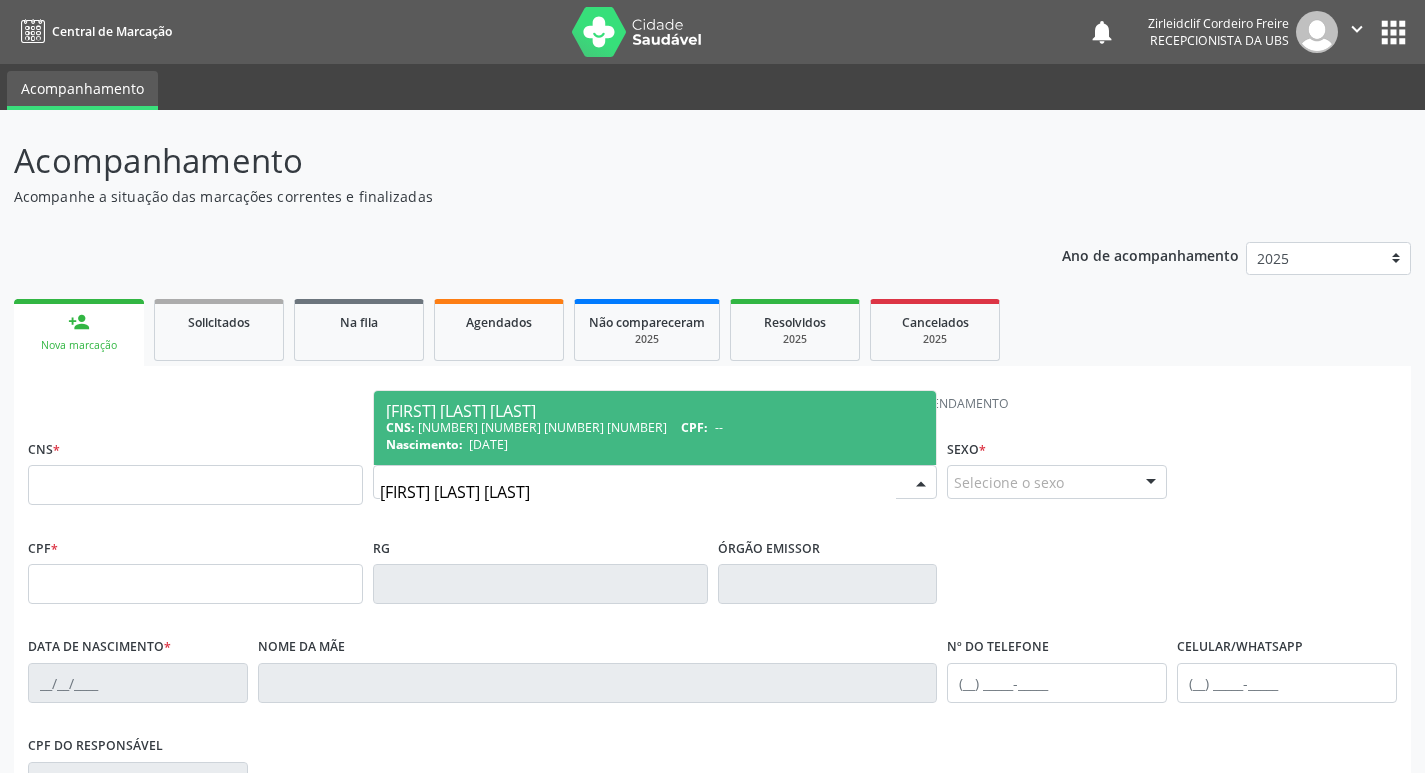 click on "CNS:
[NUMBER] [NUMBER] [NUMBER] [NUMBER]
CPF:    --" at bounding box center (655, 427) 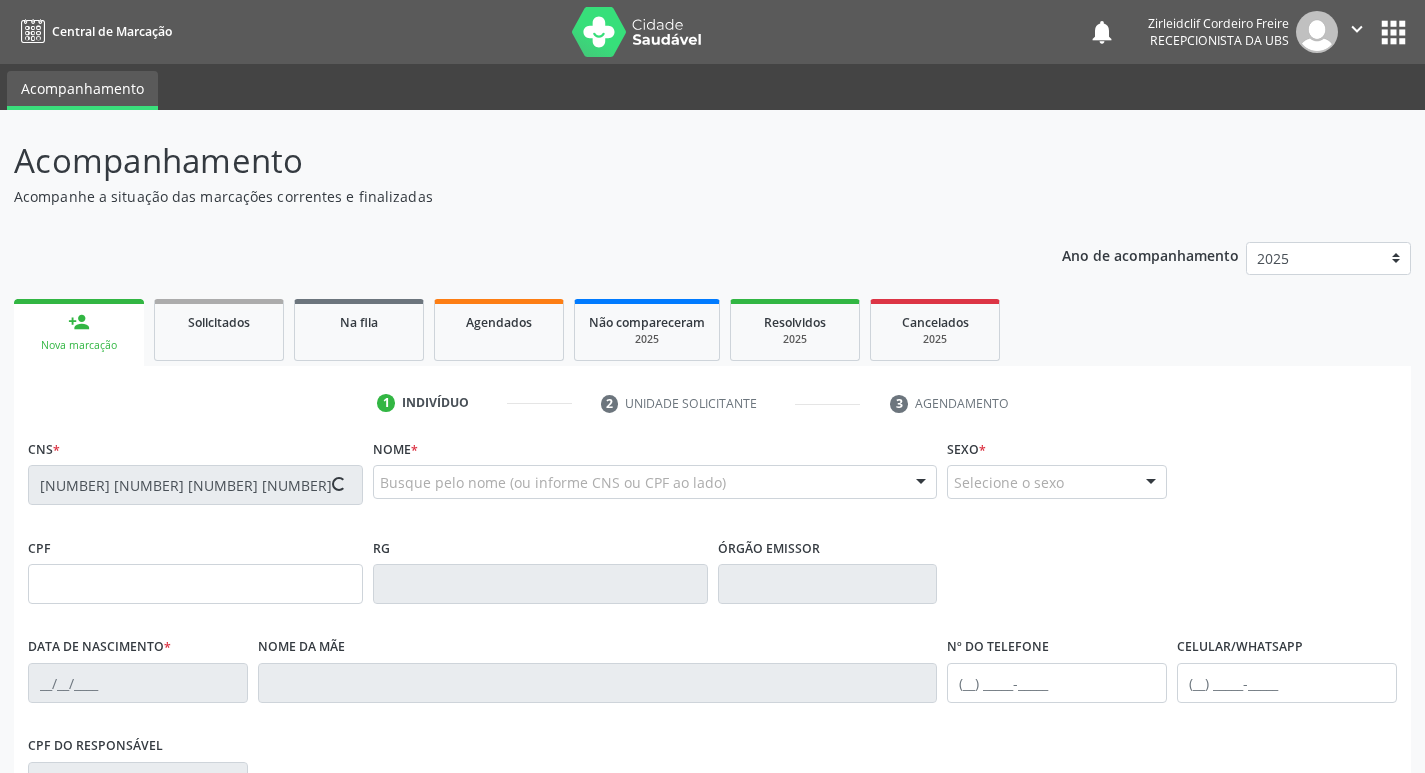 type on "[DATE]" 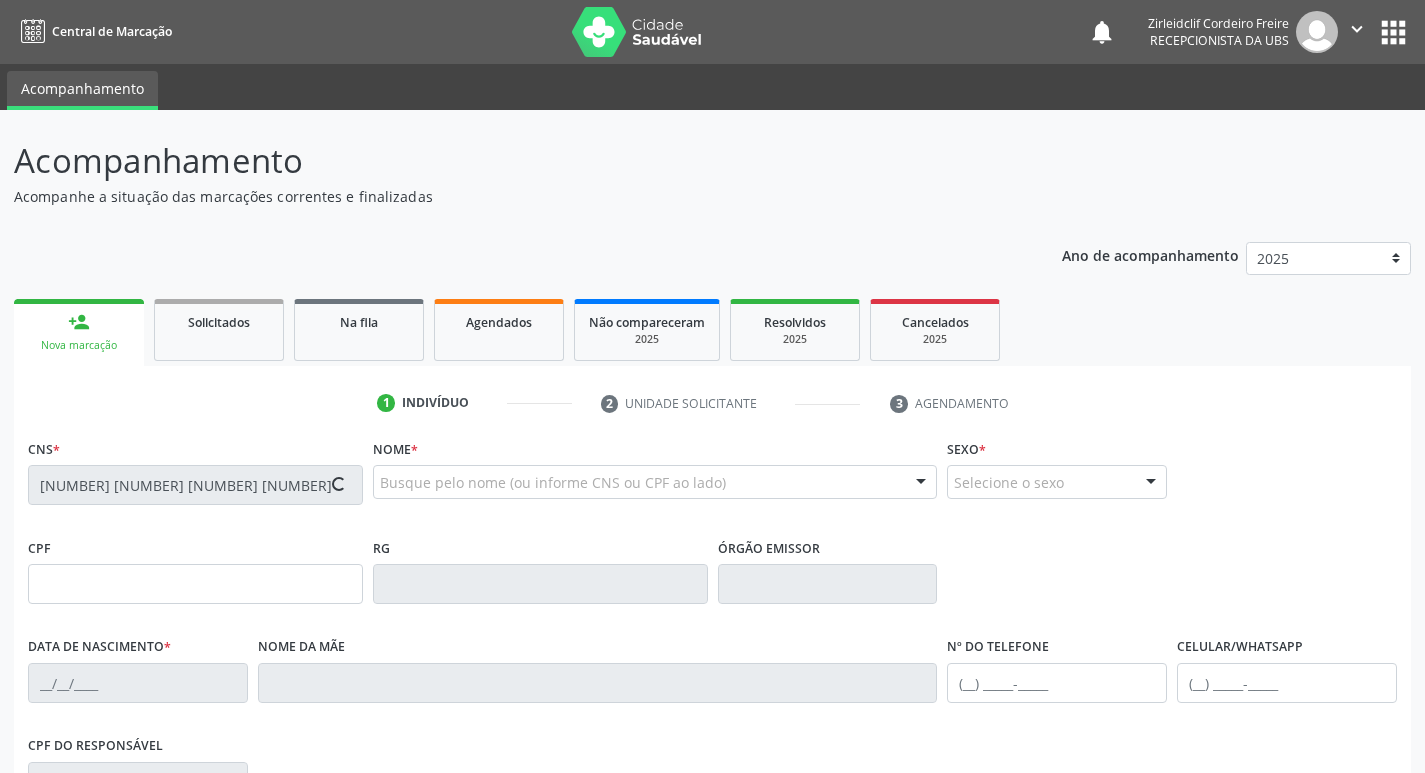 type on "[FIRST] [LAST] [LAST]" 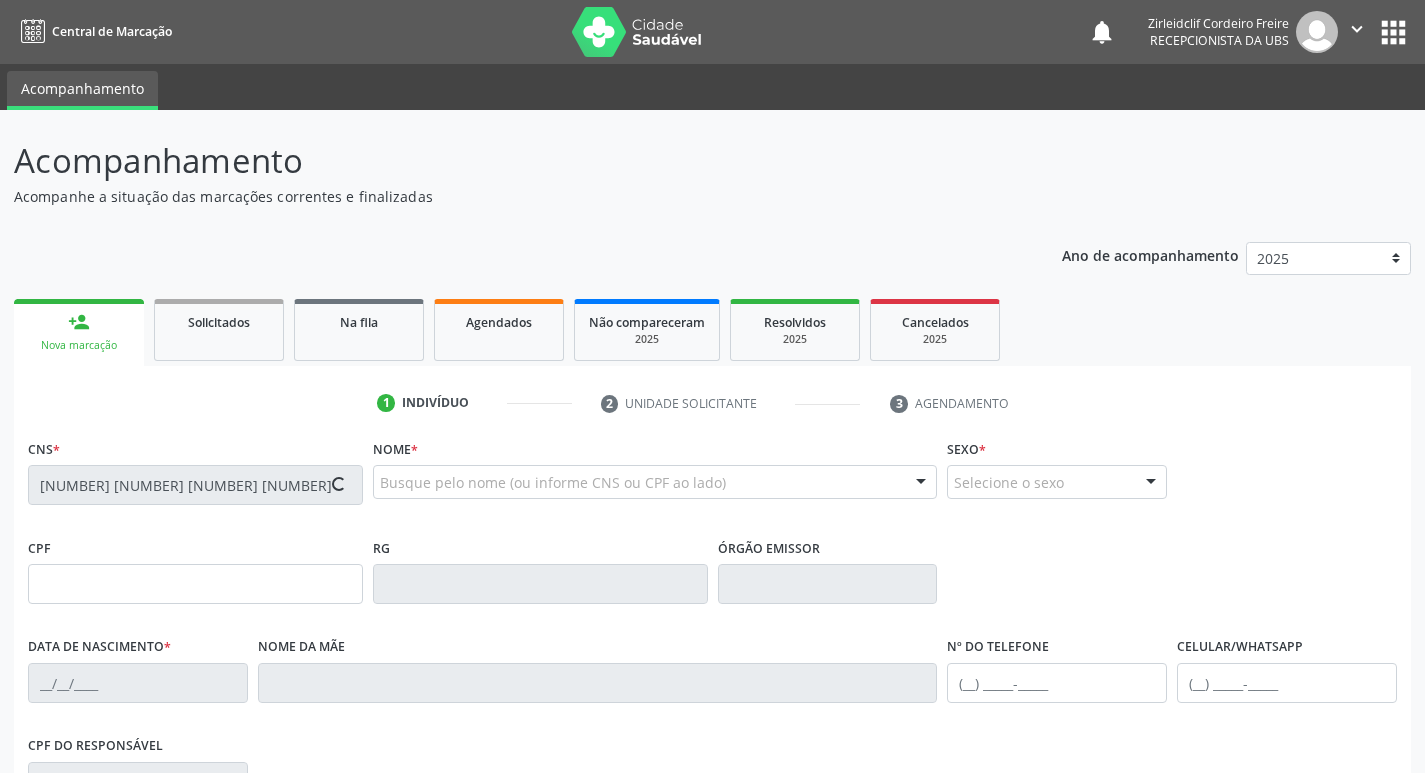 type on "[PHONE]" 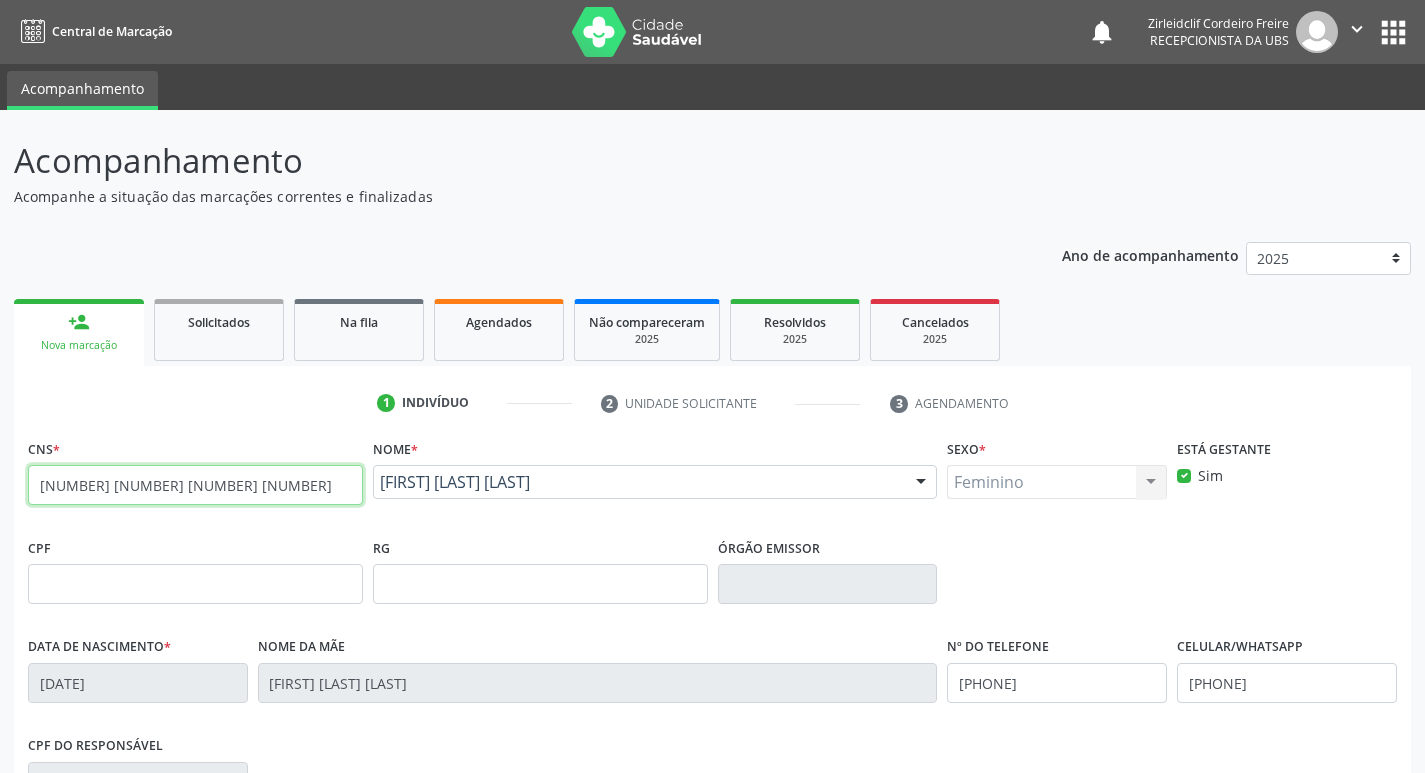 click on "[NUMBER] [NUMBER] [NUMBER] [NUMBER]" at bounding box center [195, 485] 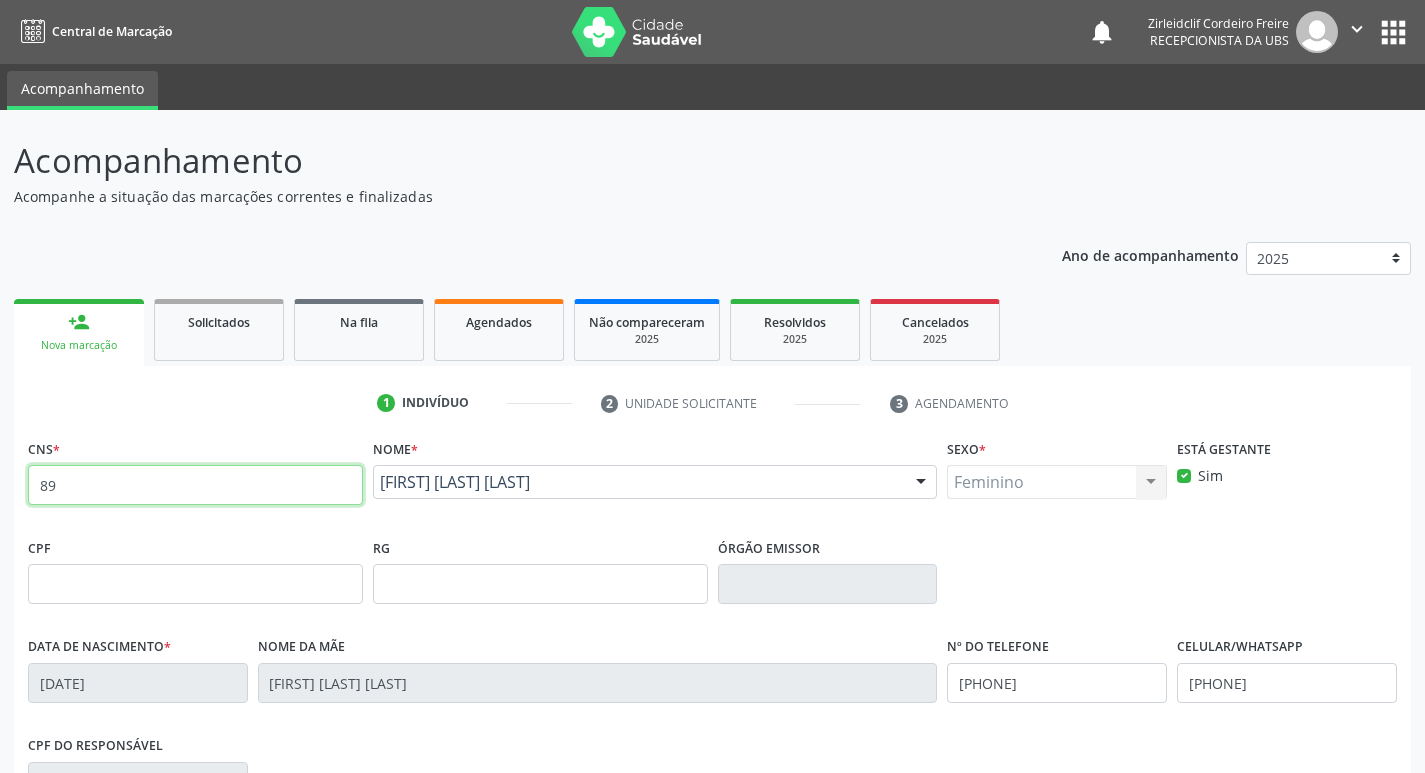 type on "8" 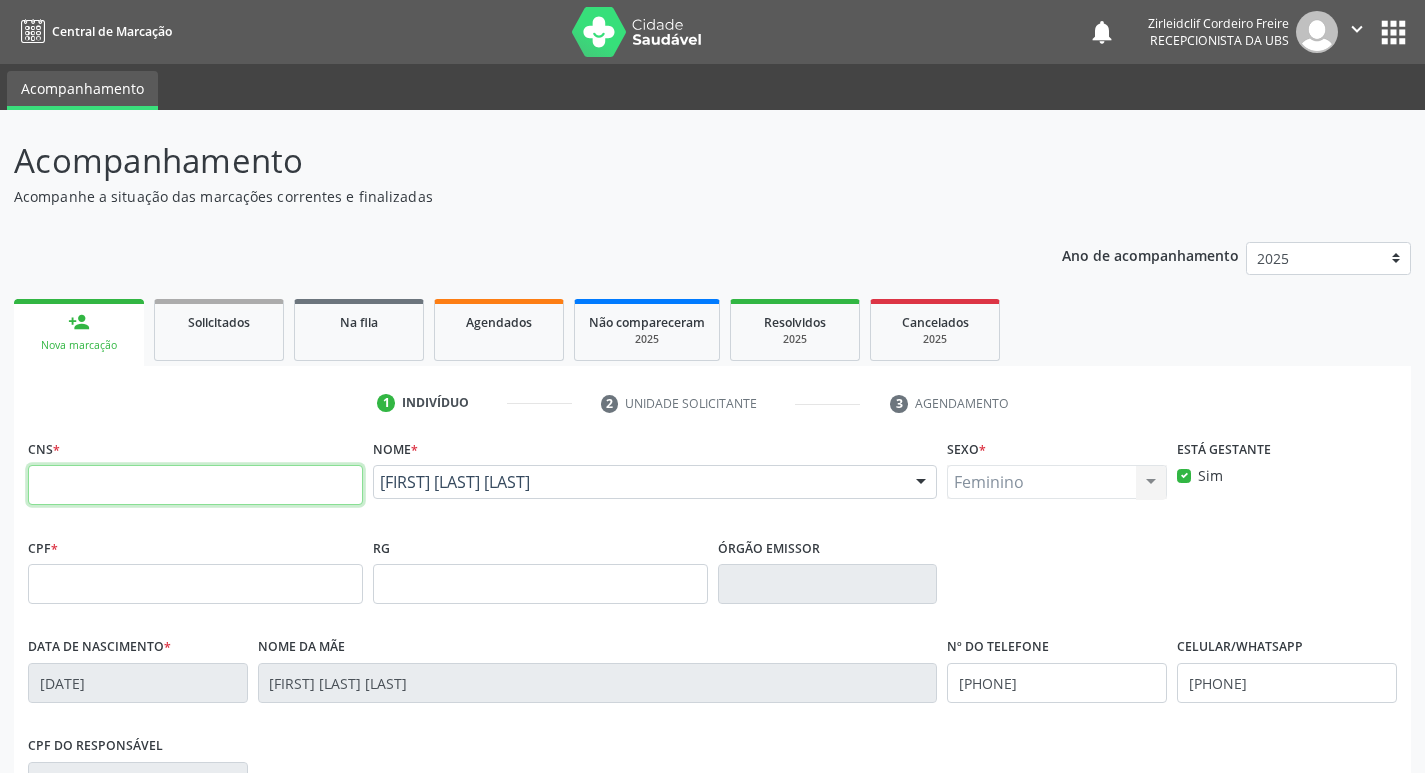 type 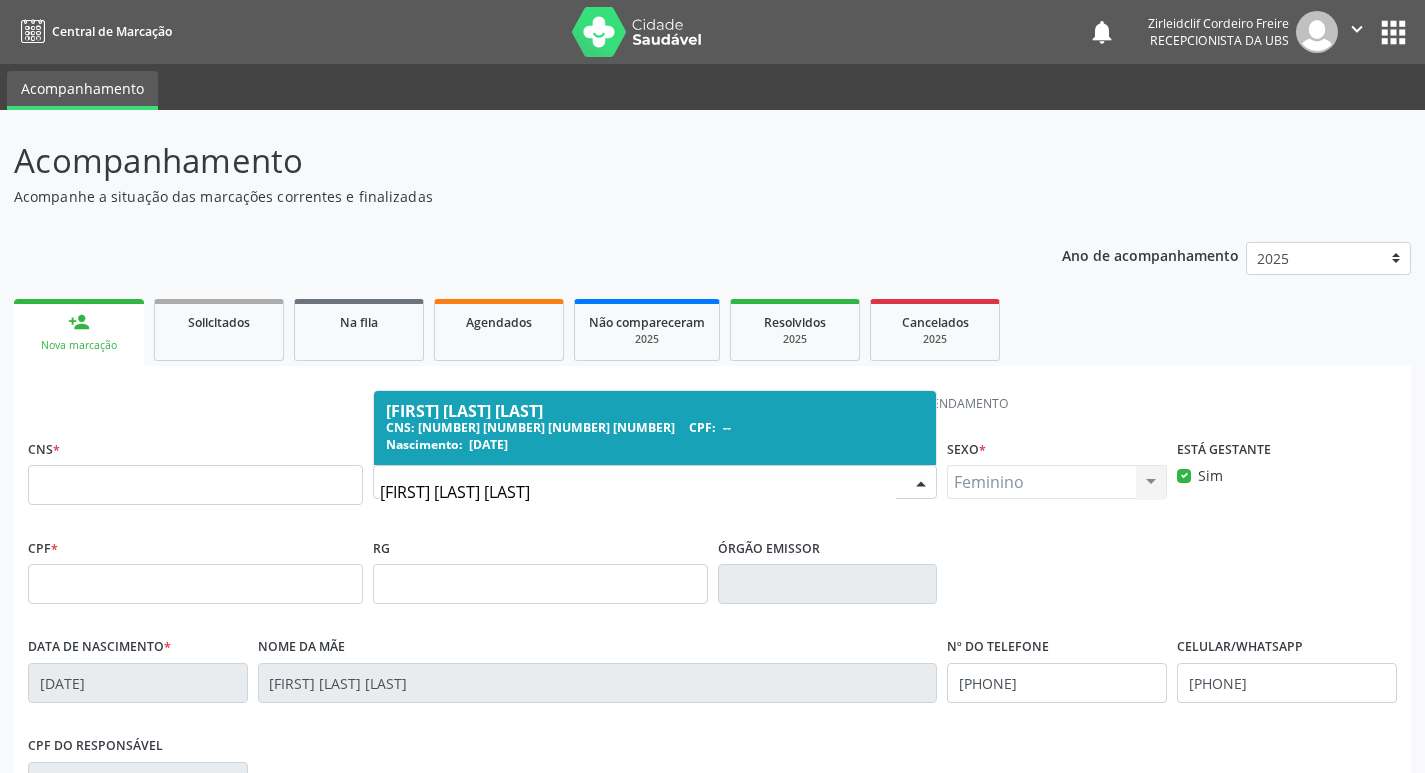 type on "[FIRST] [LAST] [LAST]" 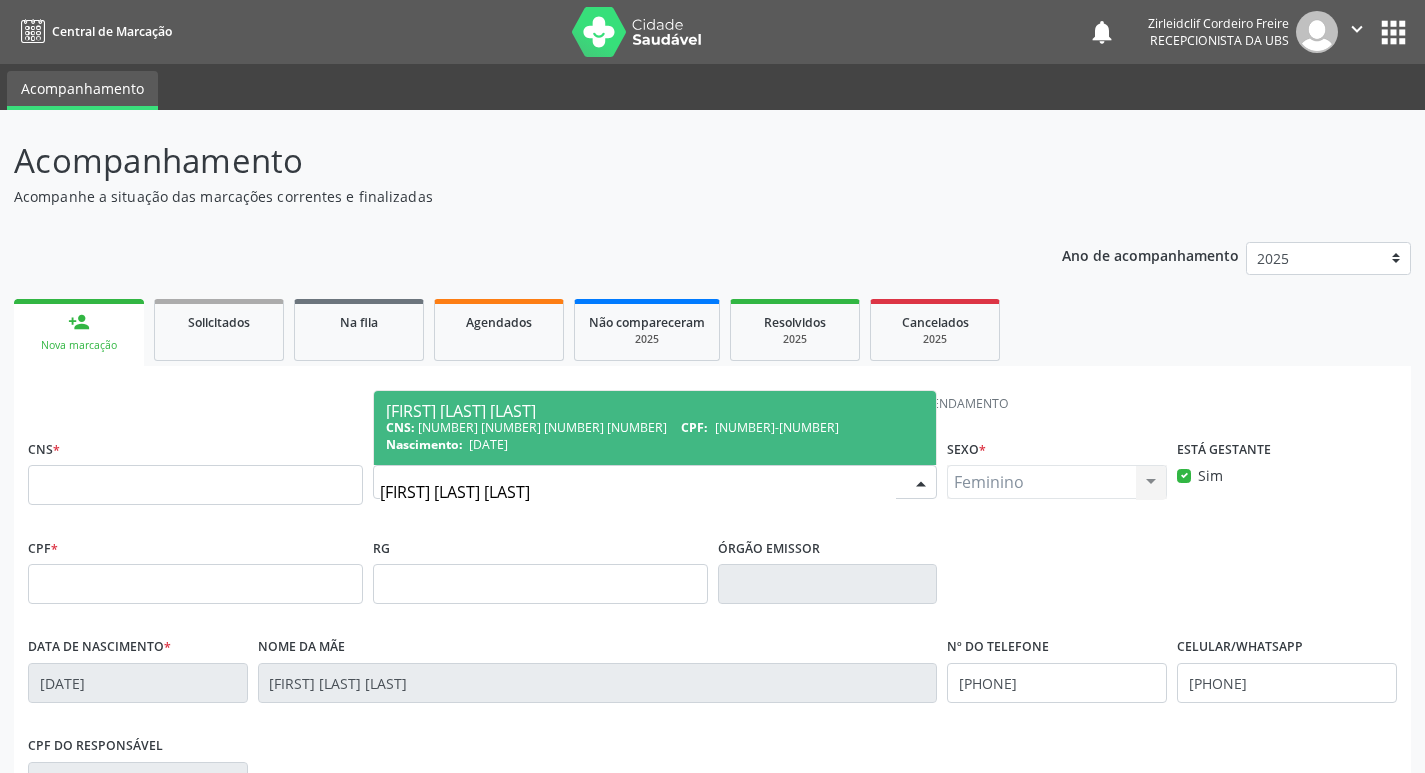 click on "Nascimento:
[DATE]" at bounding box center (655, 444) 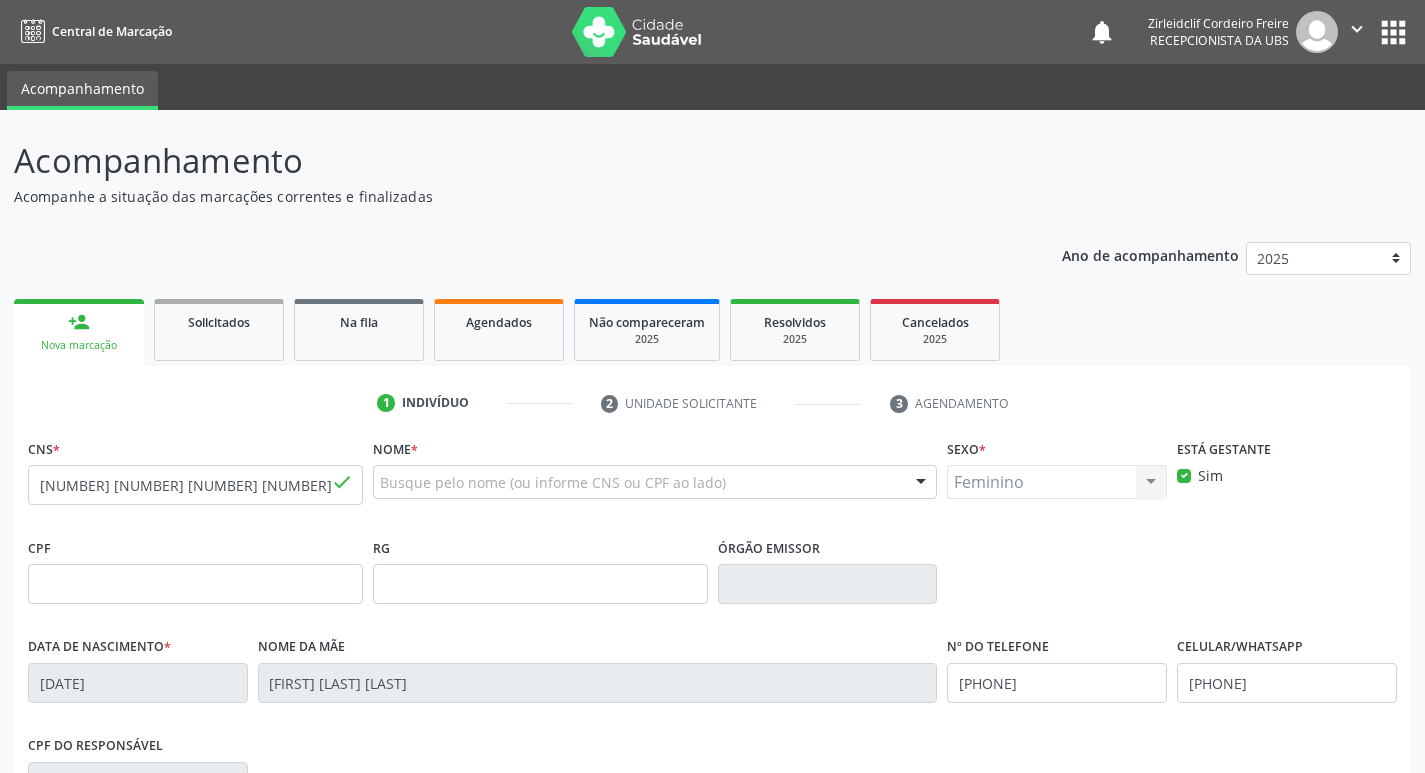 type 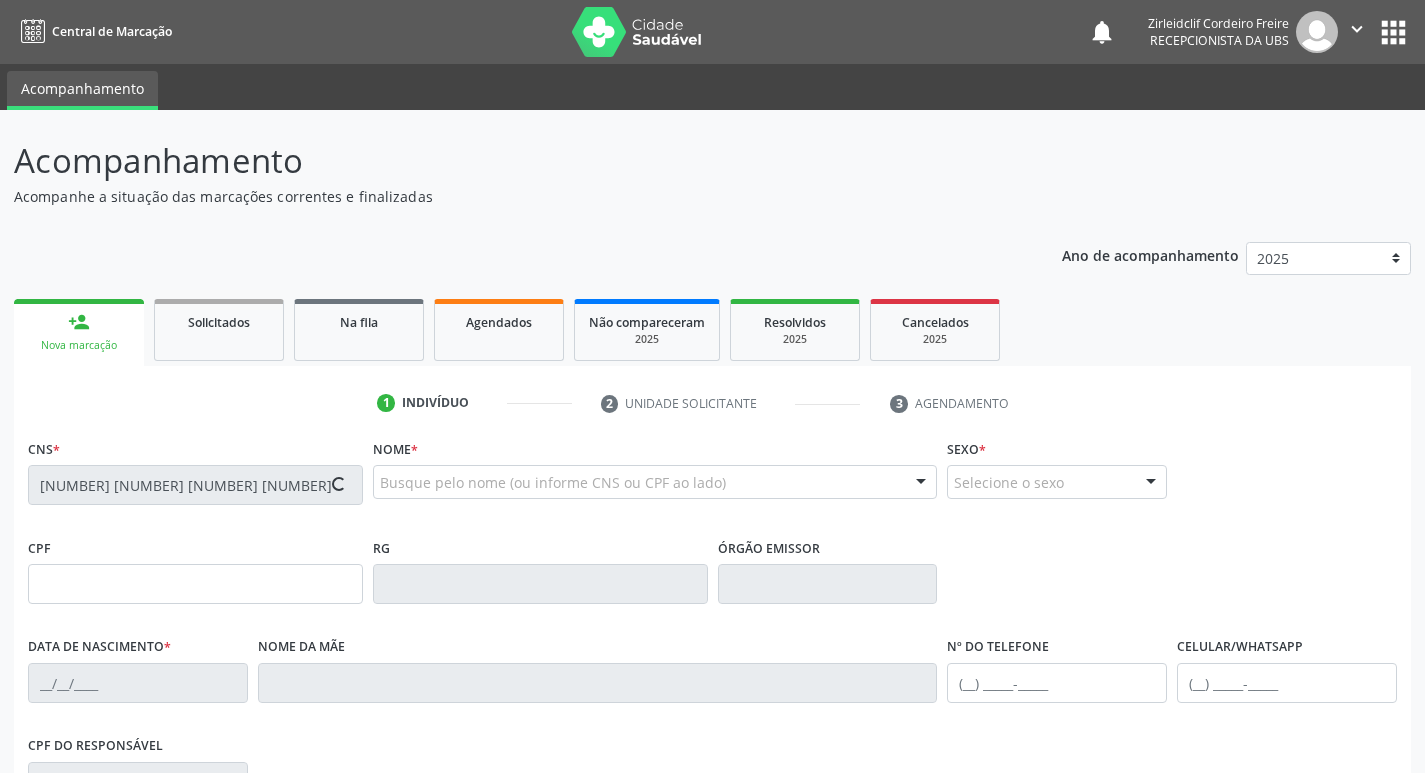 type on "[NUMBER]-[NUMBER]" 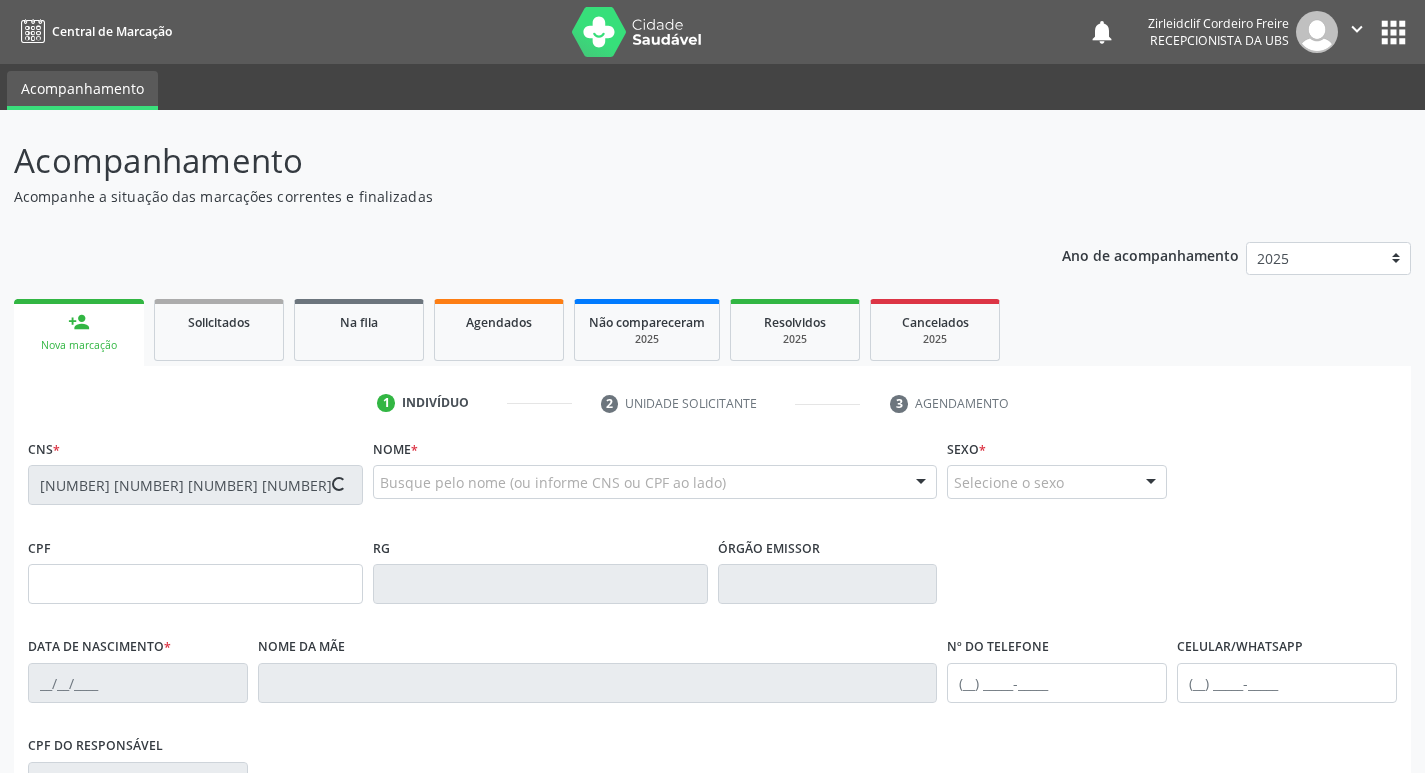 type on "[DATE]" 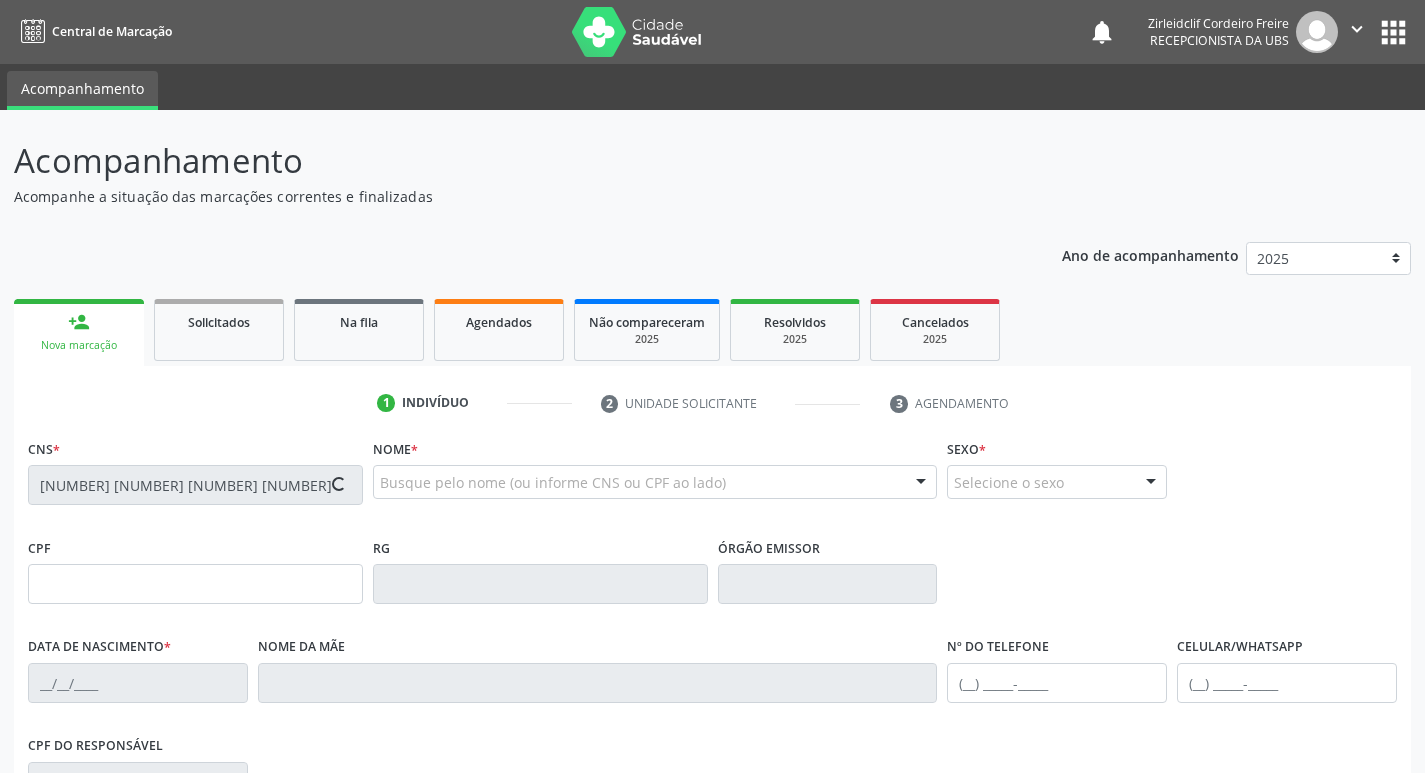 type on "[NUMBER]-[NUMBER]" 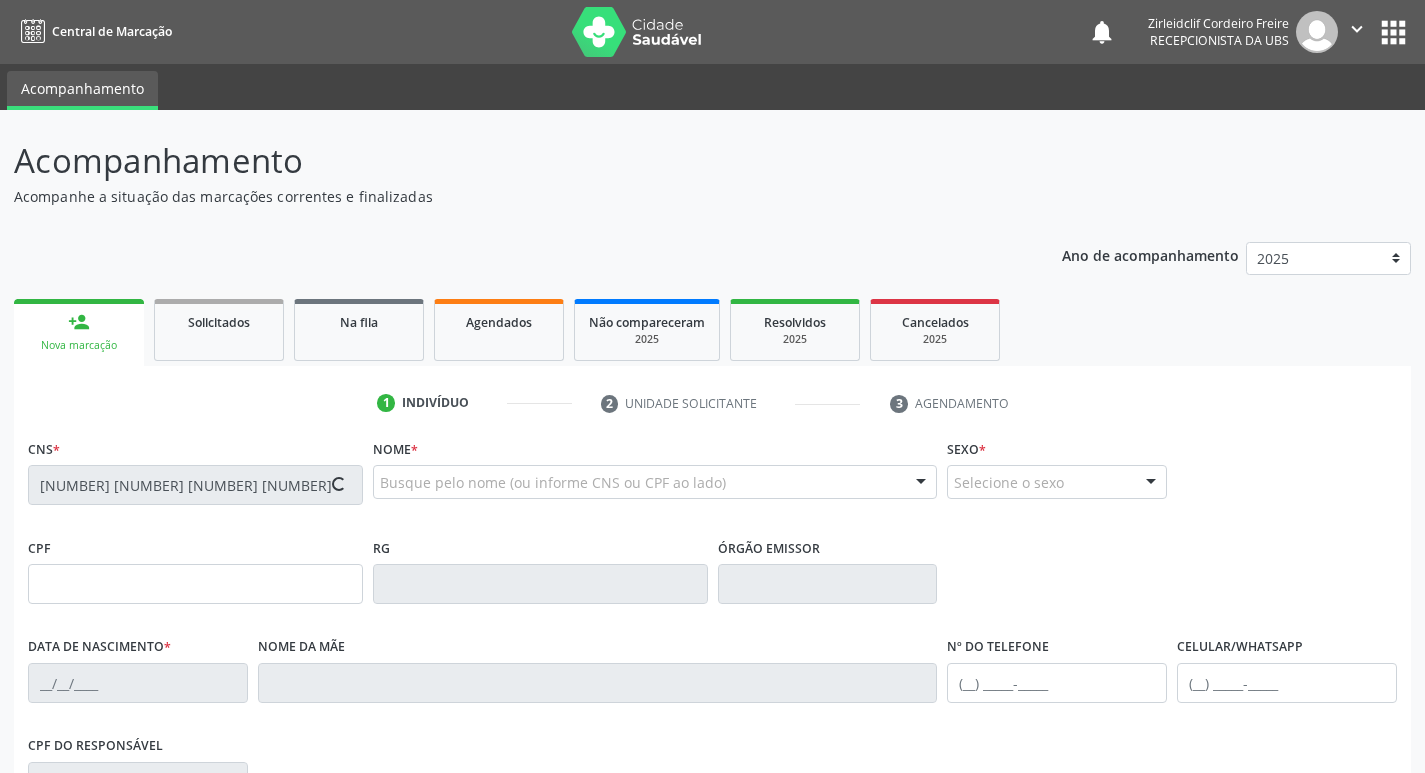 type on "2025" 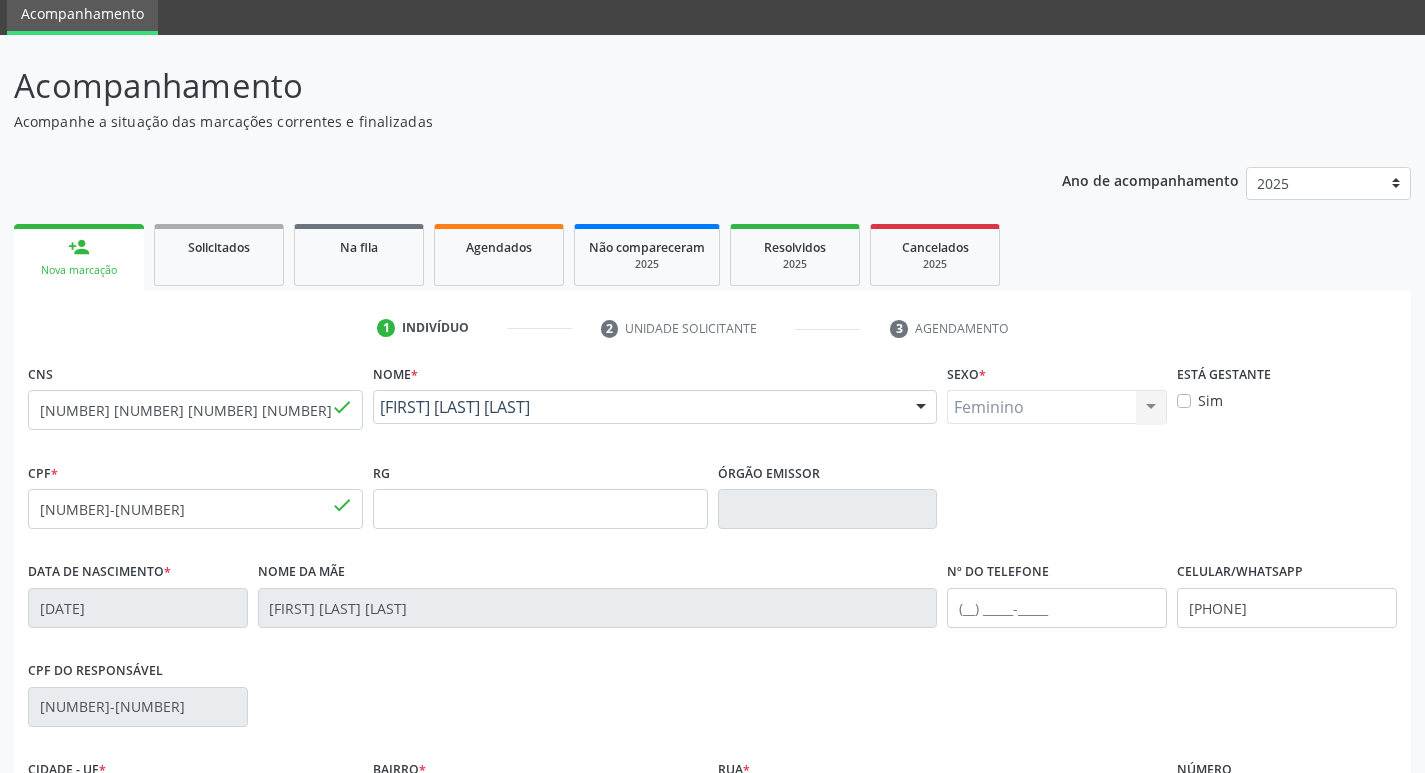scroll, scrollTop: 200, scrollLeft: 0, axis: vertical 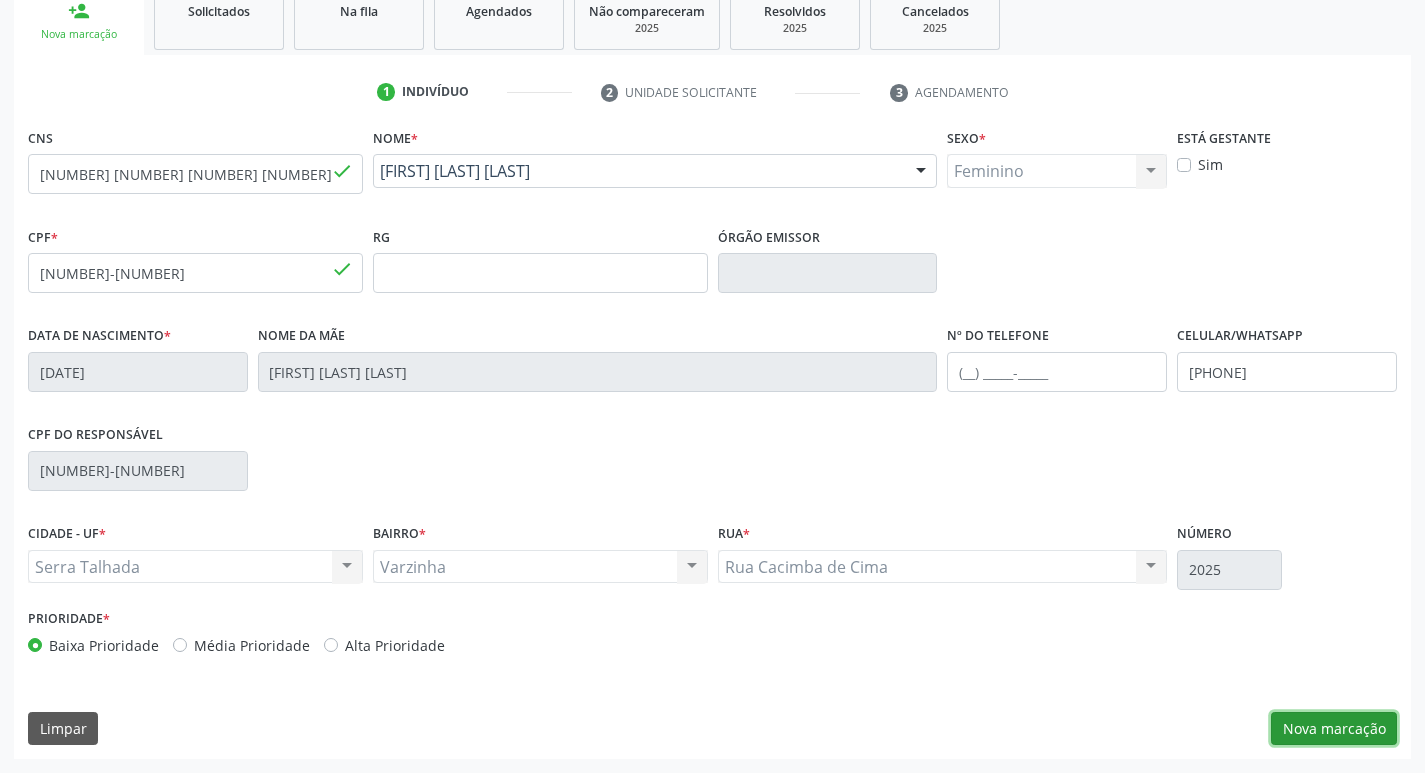 click on "Nova marcação" at bounding box center (1334, 729) 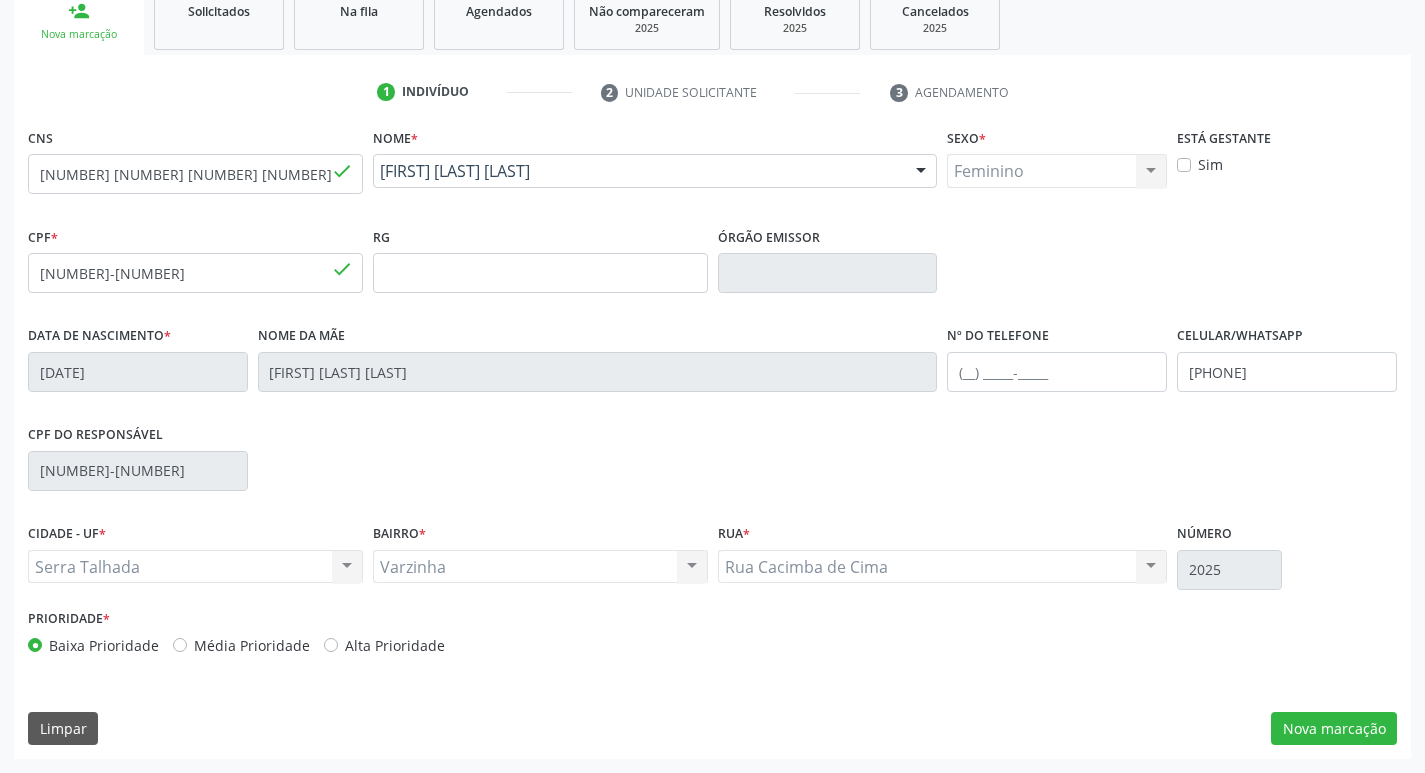 scroll, scrollTop: 133, scrollLeft: 0, axis: vertical 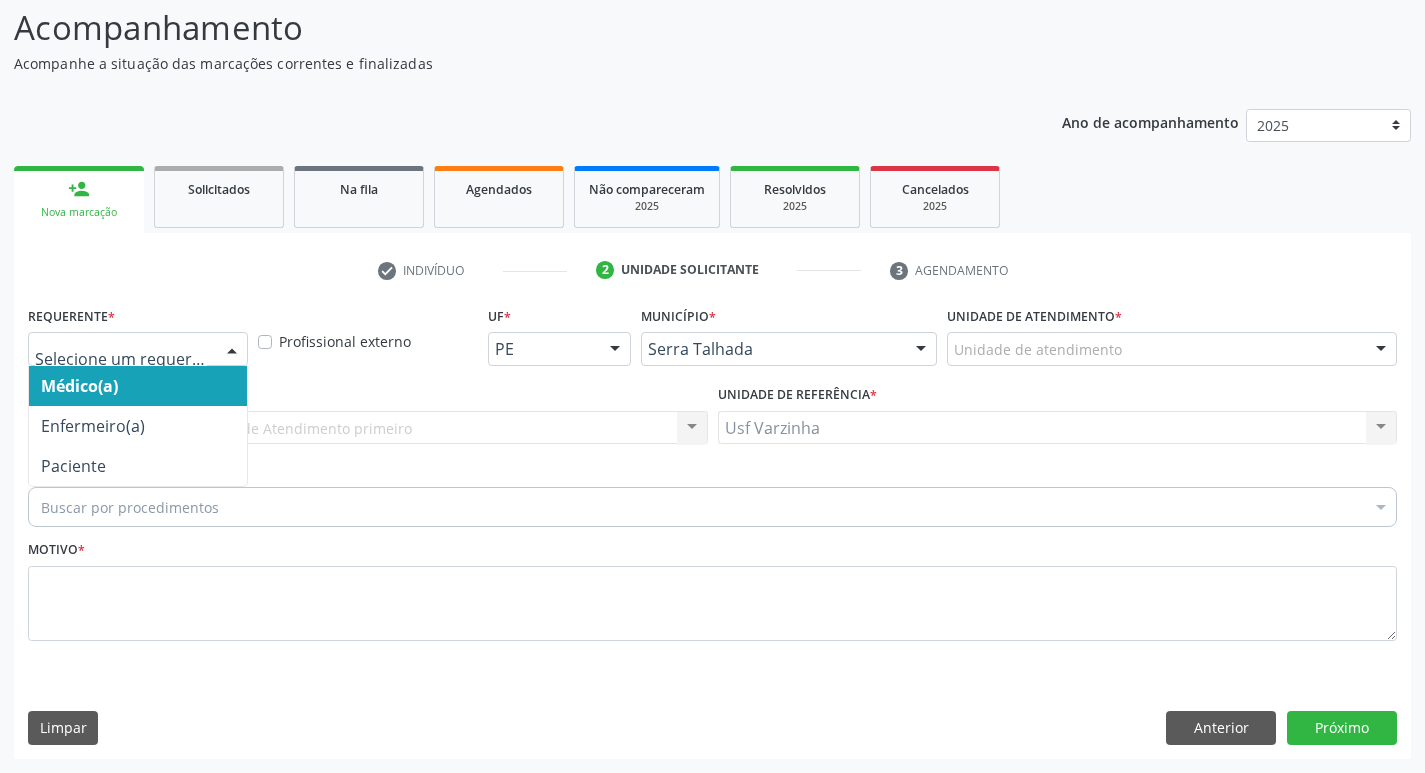 click at bounding box center [232, 350] 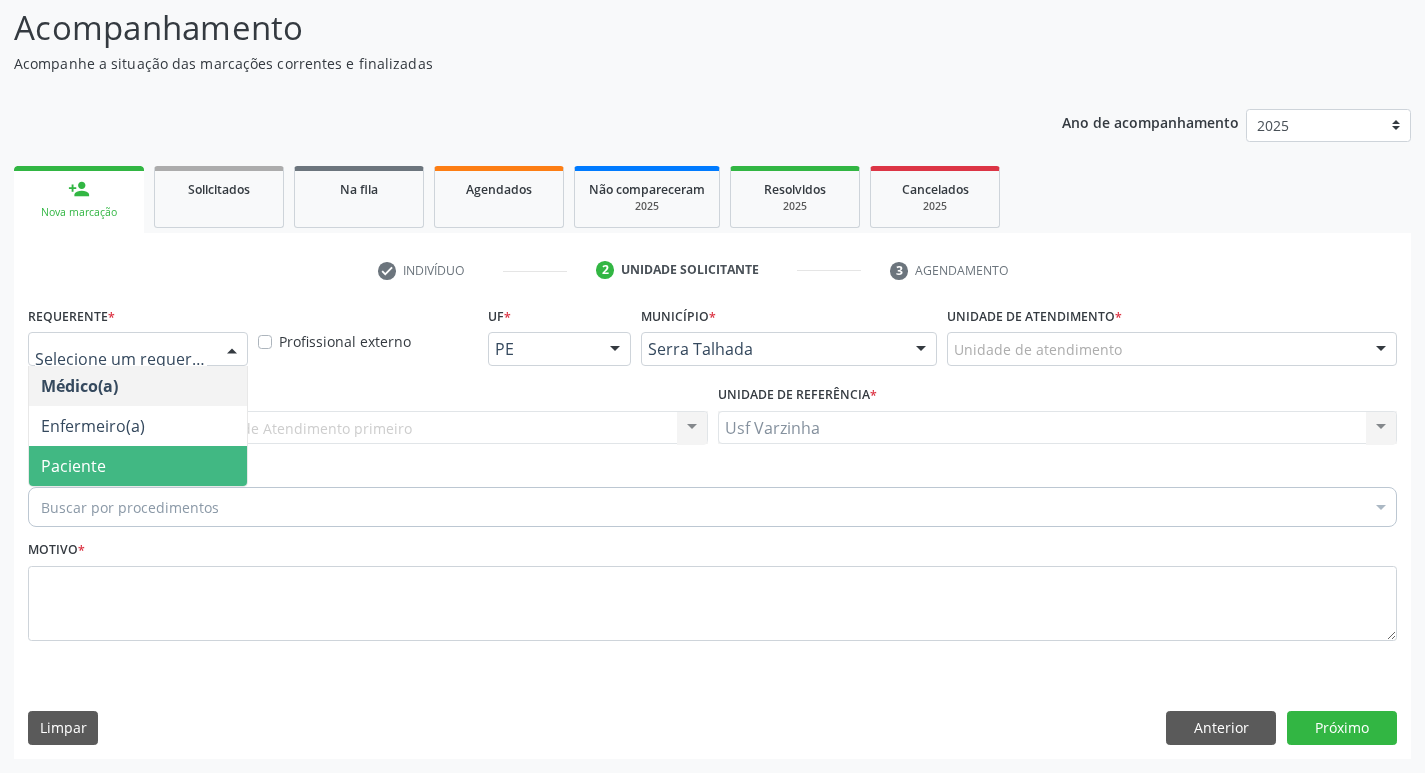 click on "Paciente" at bounding box center (138, 466) 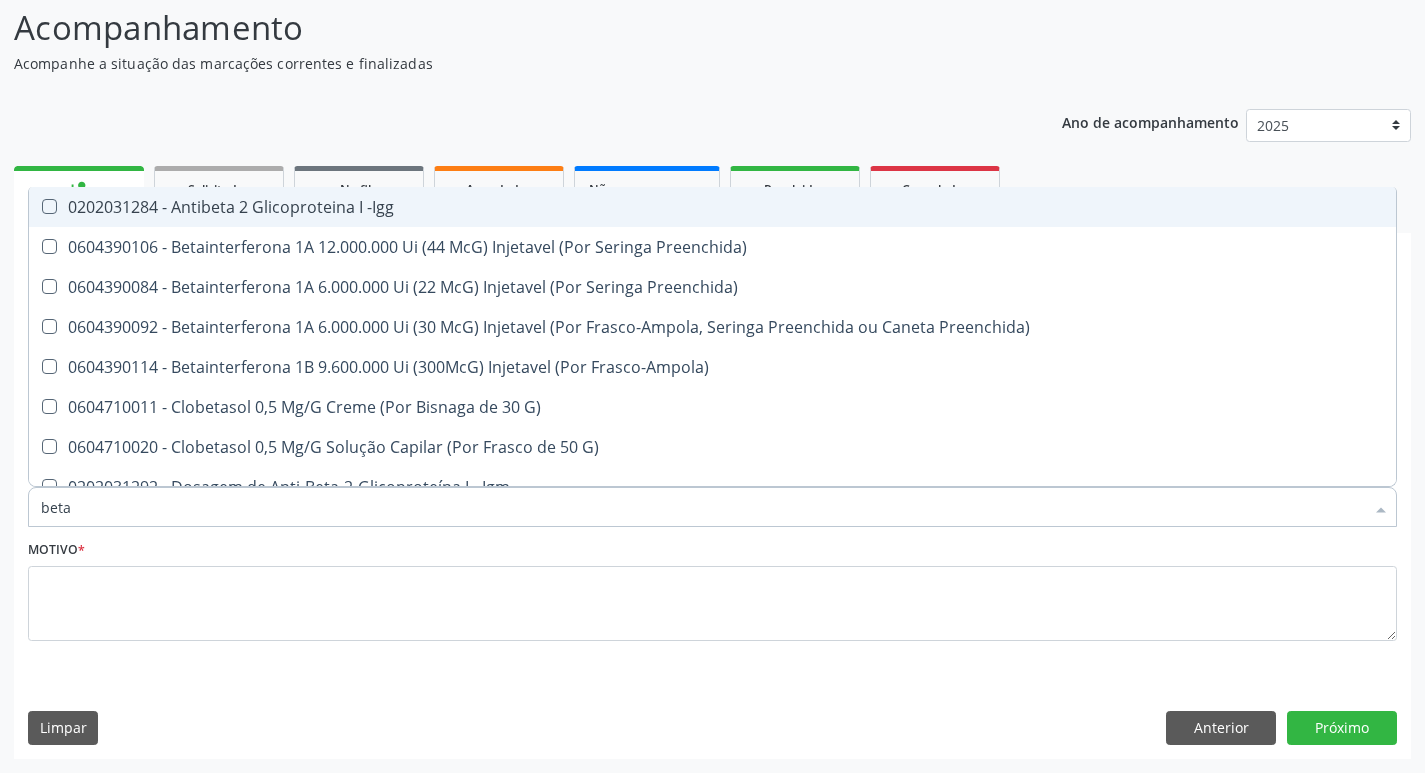 type on "beta h" 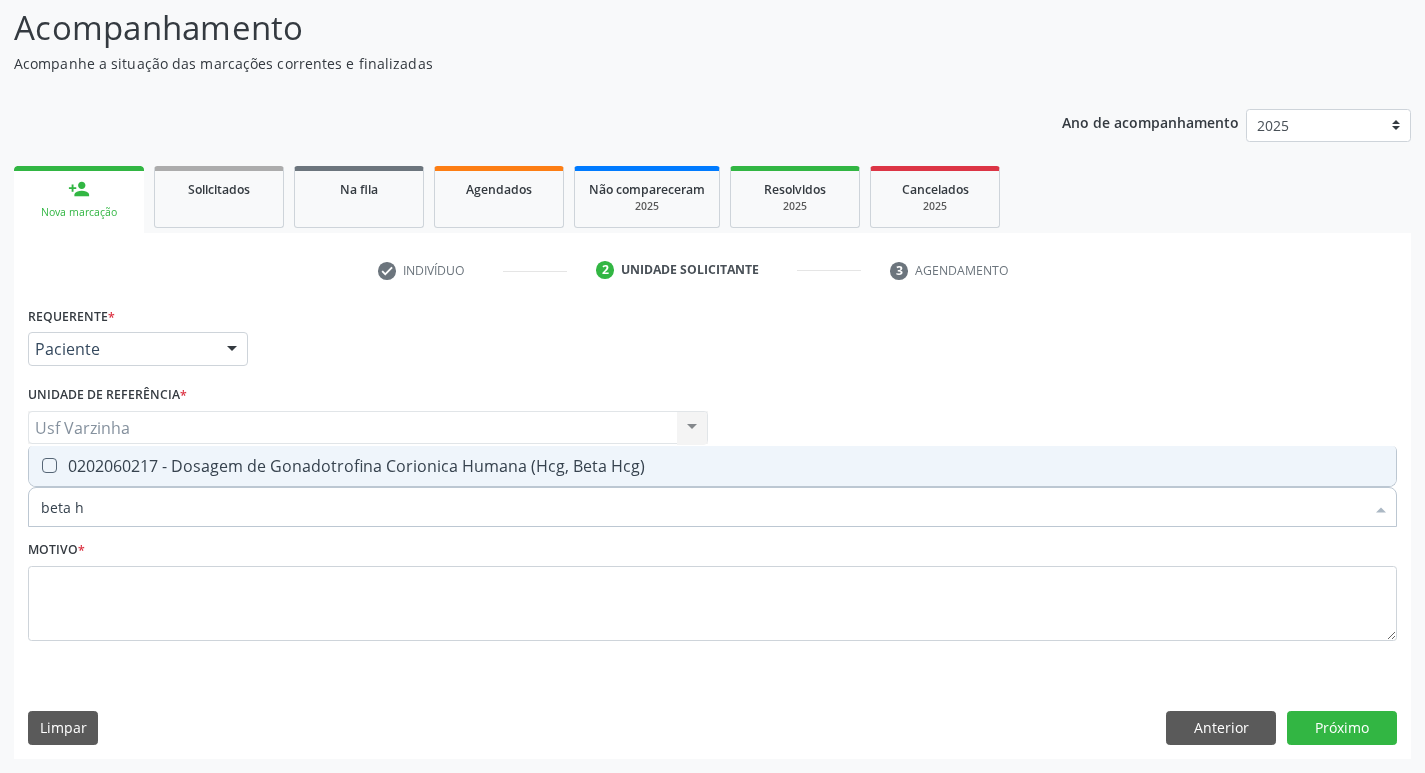 click on "0202060217 - Dosagem de Gonadotrofina Corionica Humana (Hcg, Beta Hcg)" at bounding box center (712, 466) 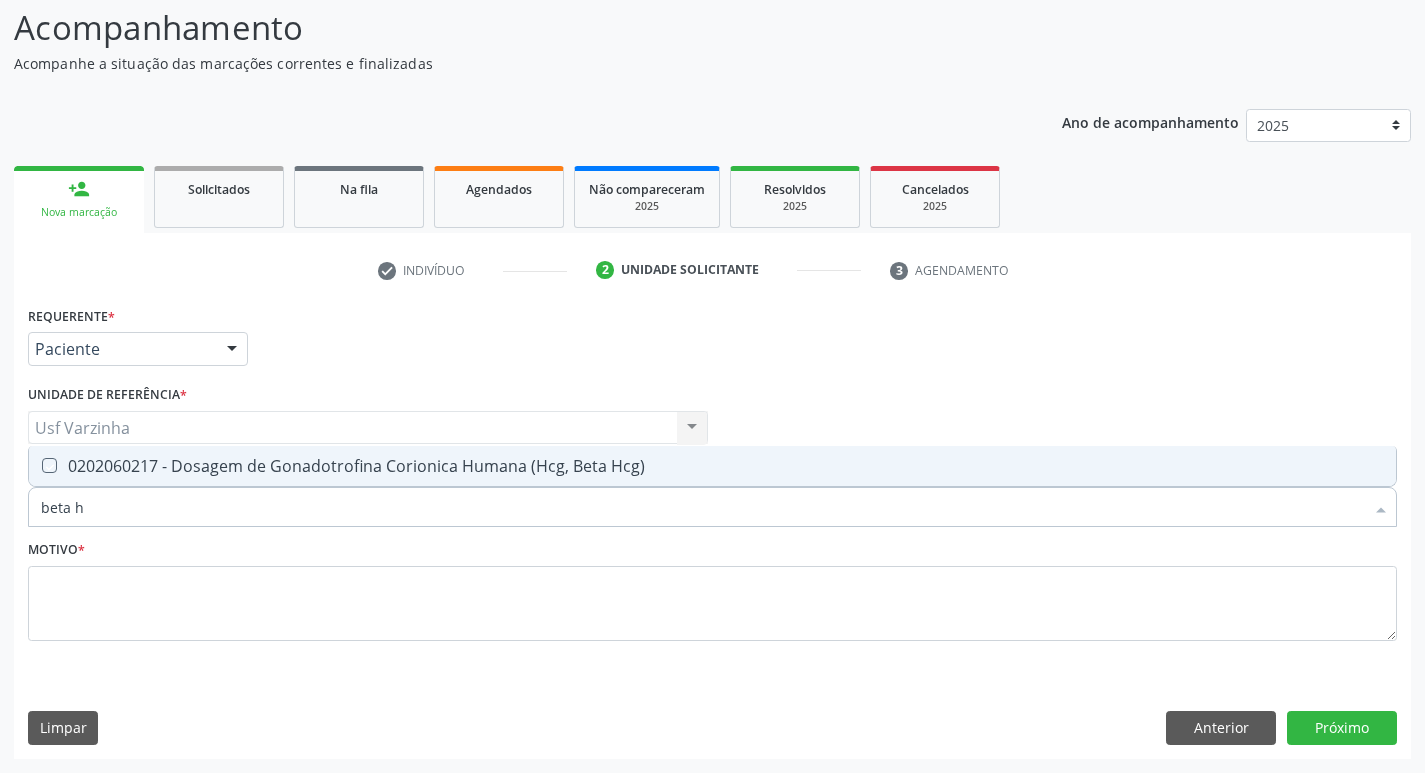 checkbox on "true" 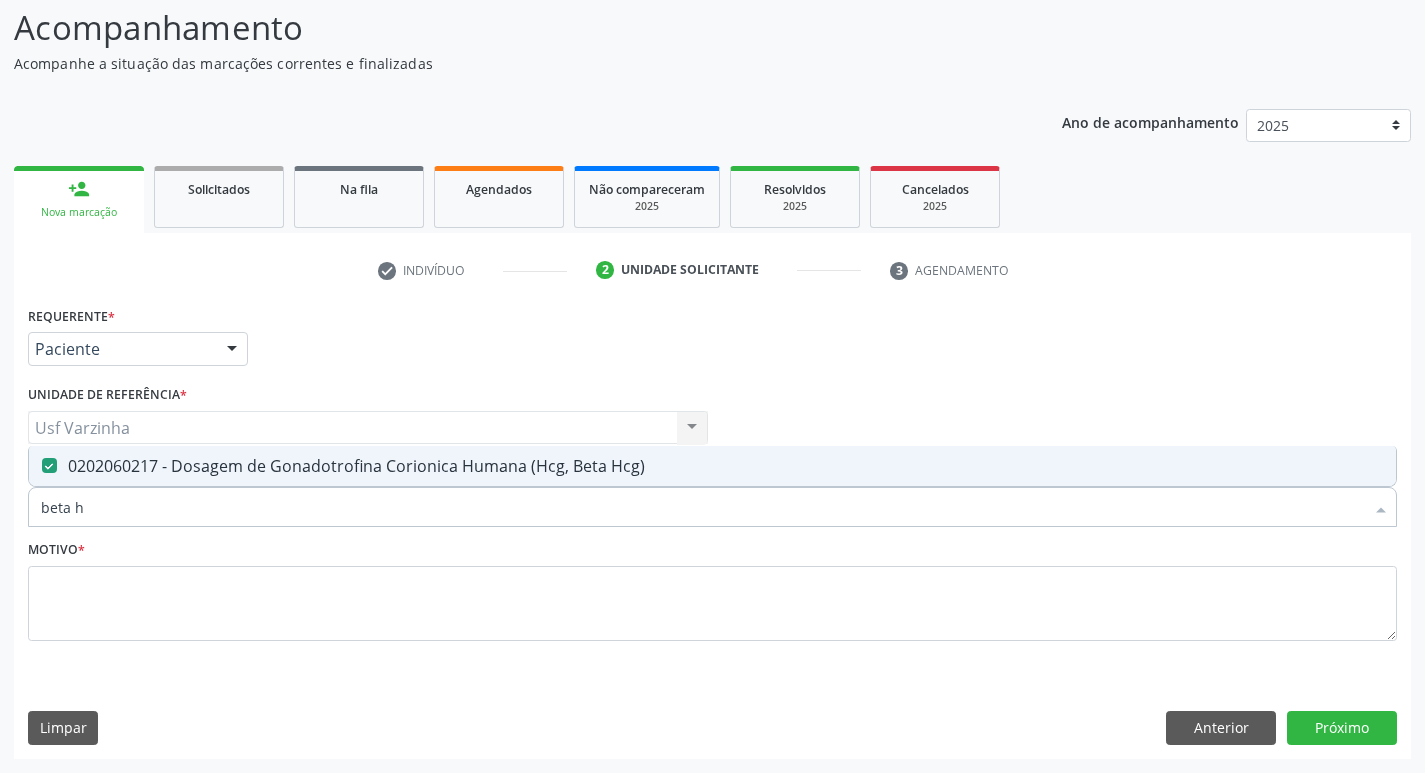 click on "beta h" at bounding box center (702, 507) 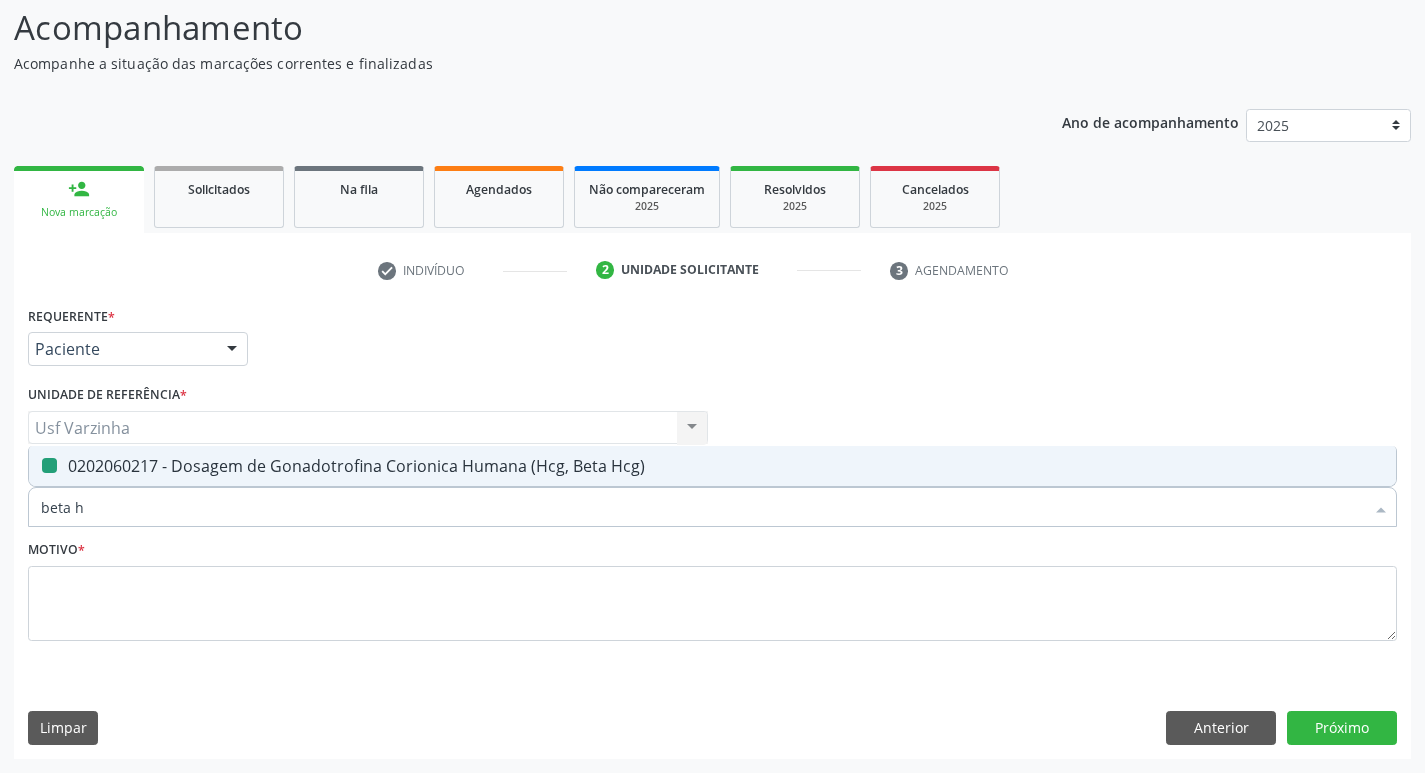 type on "beta" 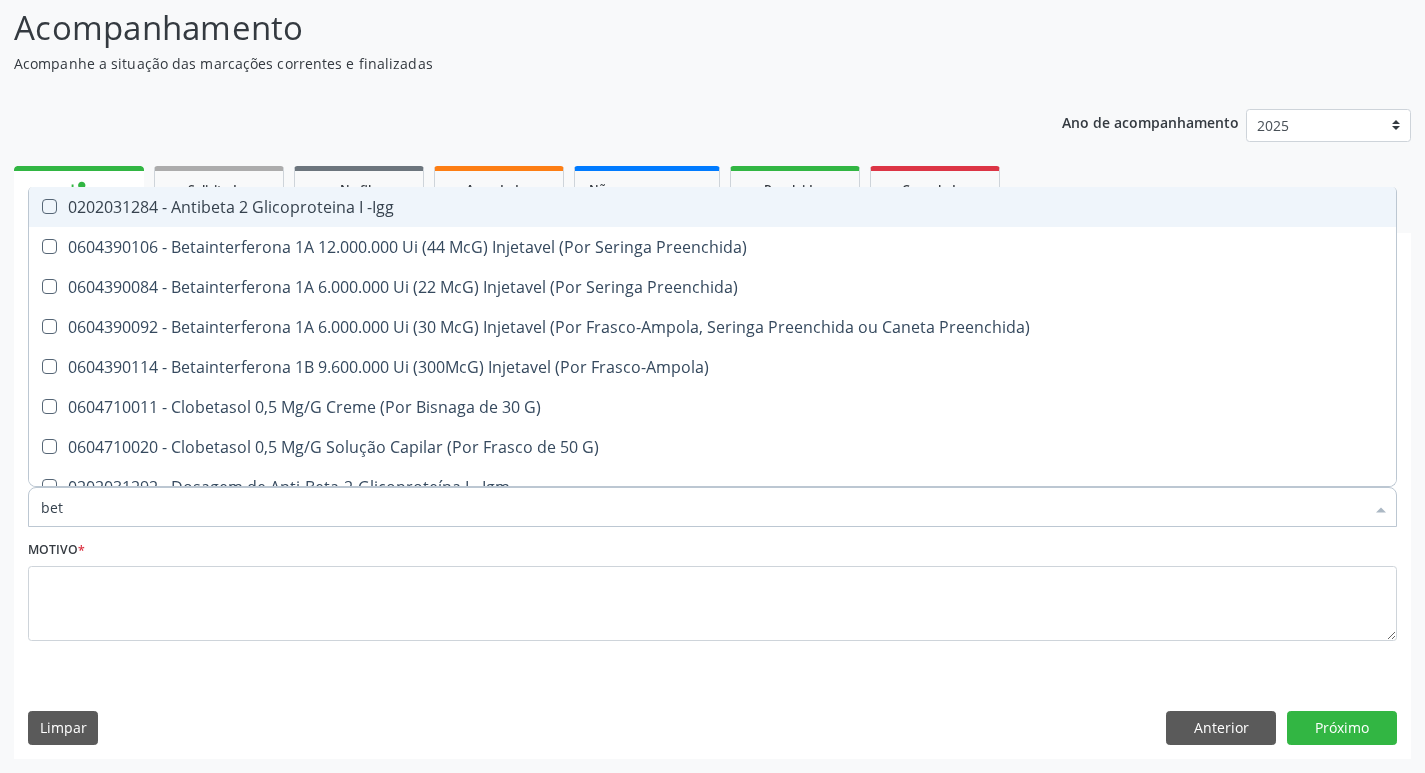 type on "be" 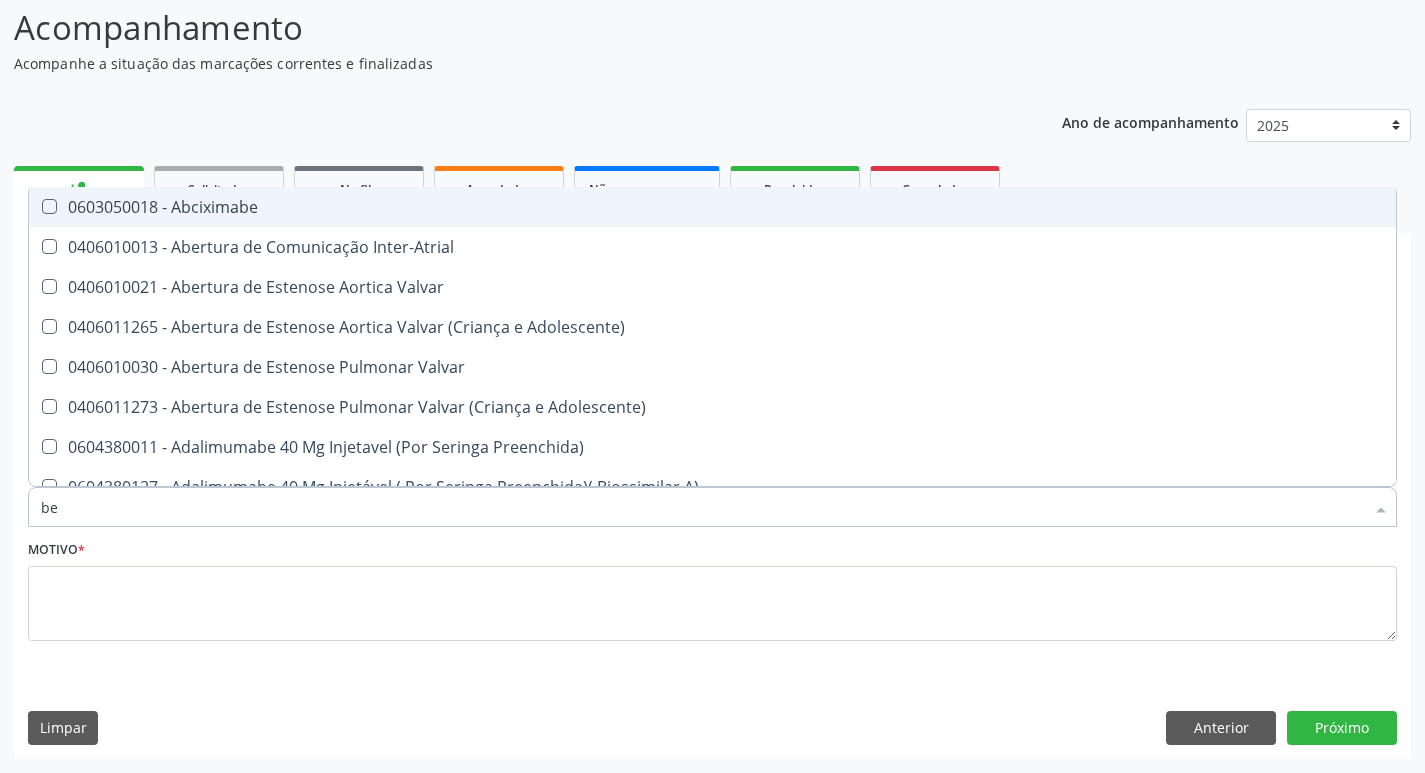 type on "b" 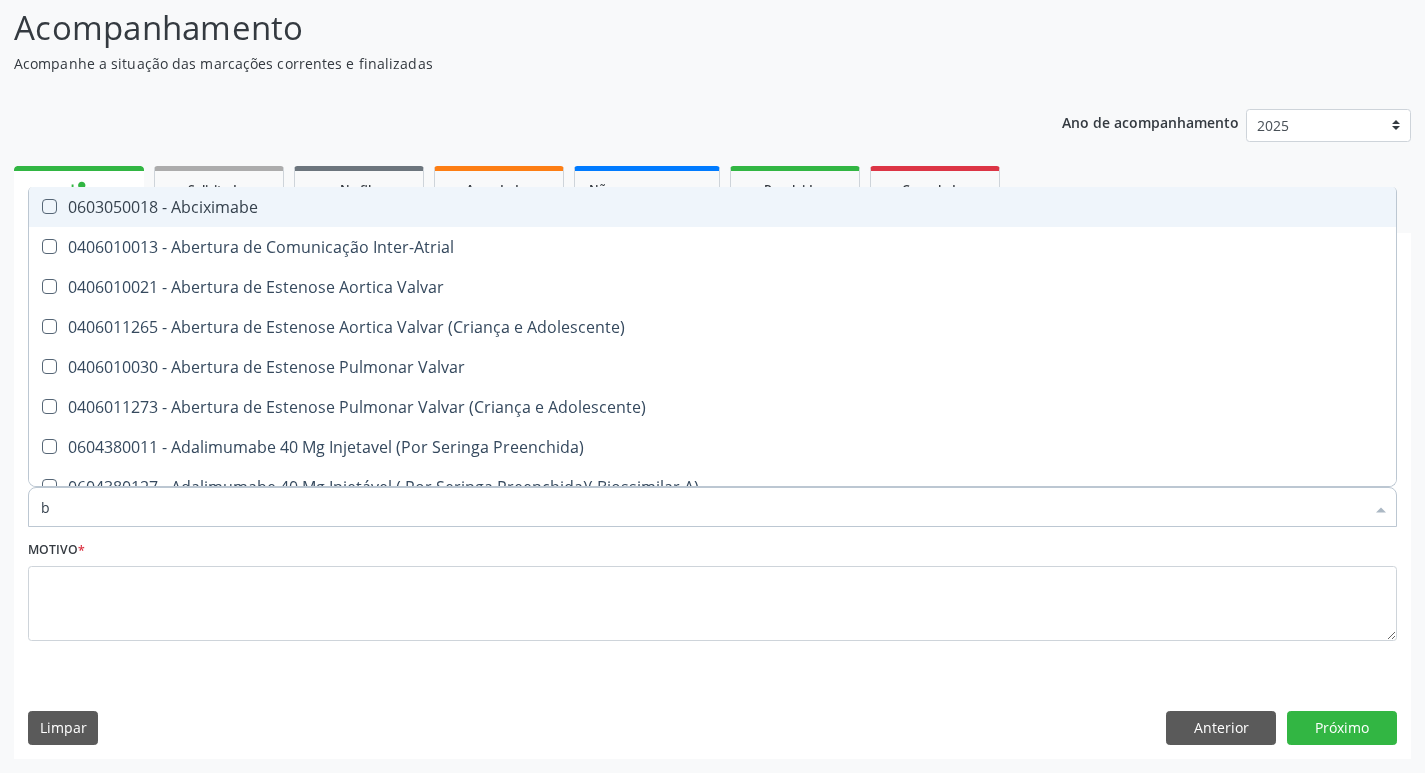 type 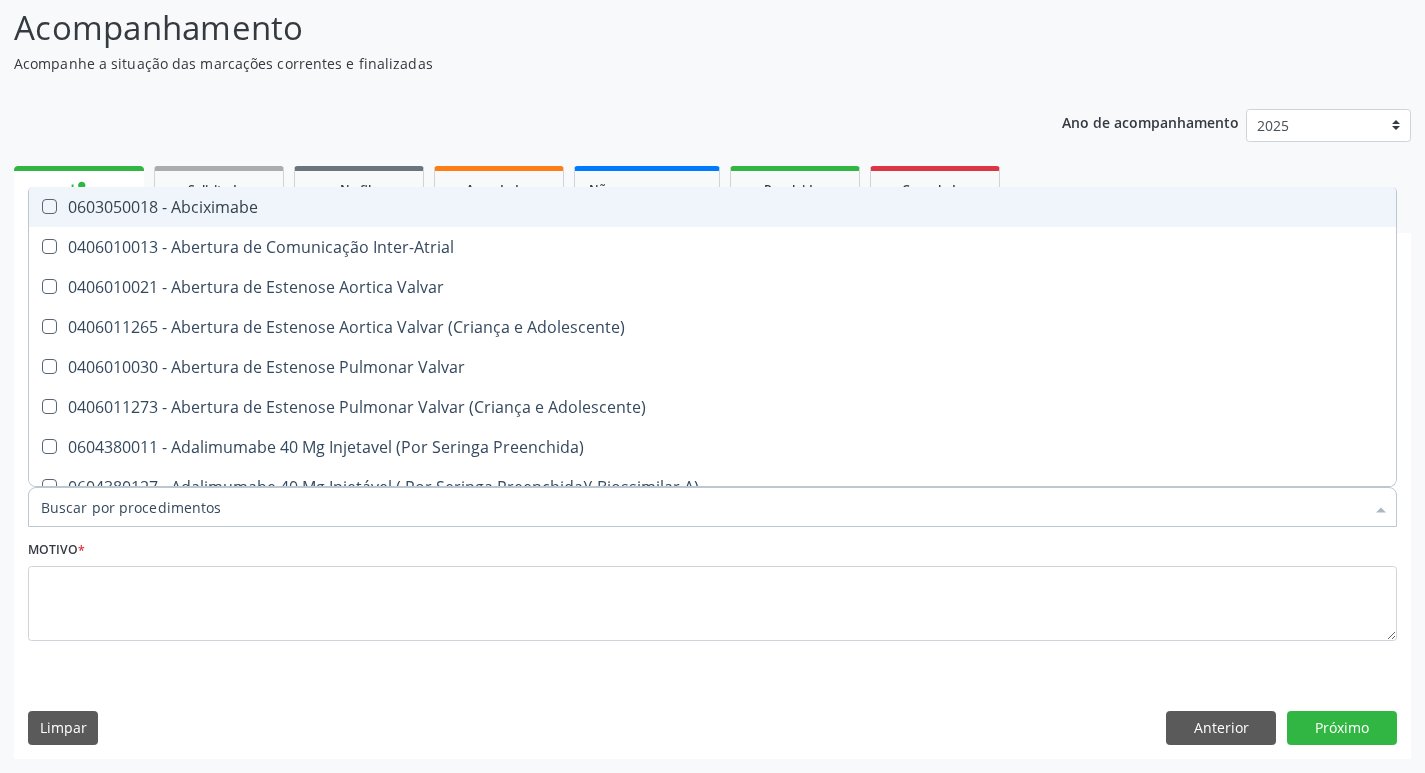 checkbox on "false" 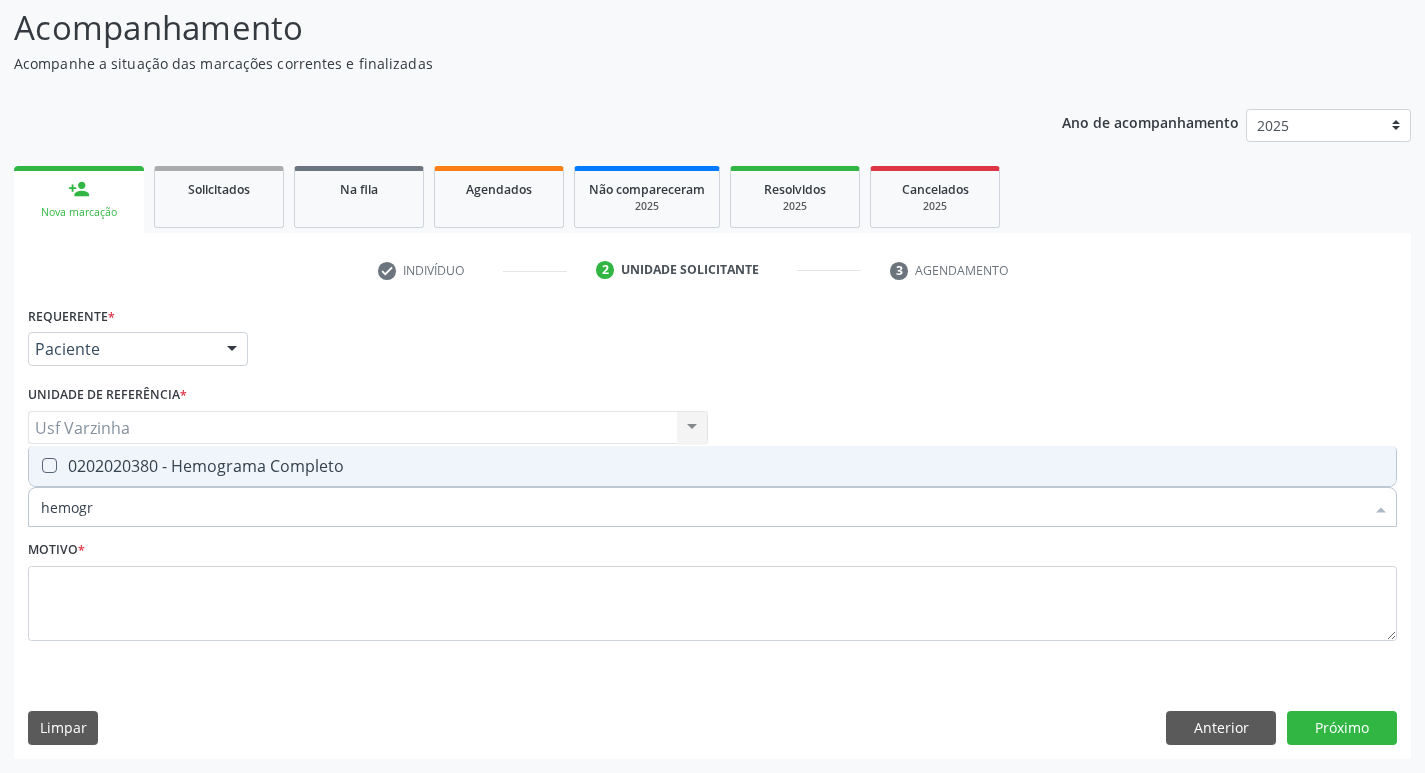 type on "hemogra" 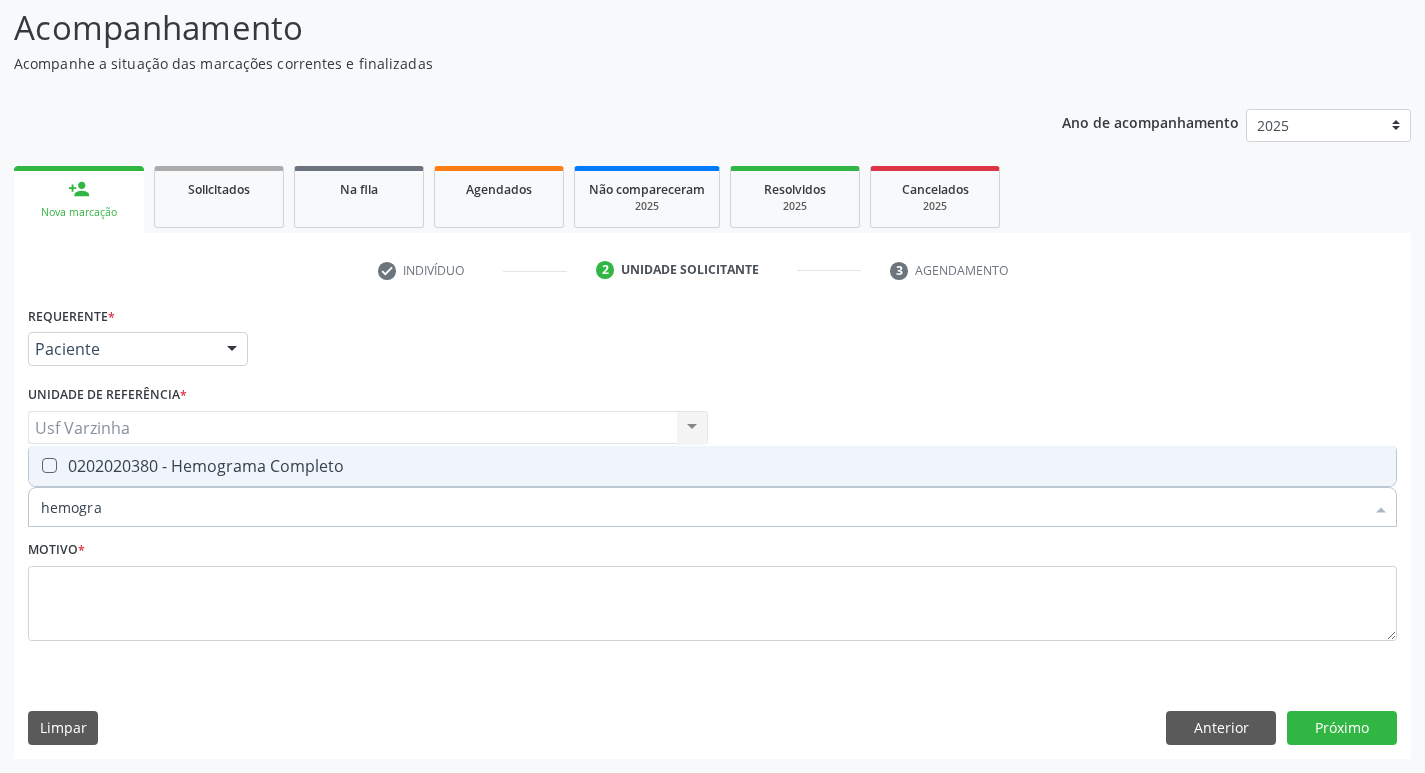 click on "0202020380 - Hemograma Completo" at bounding box center (712, 466) 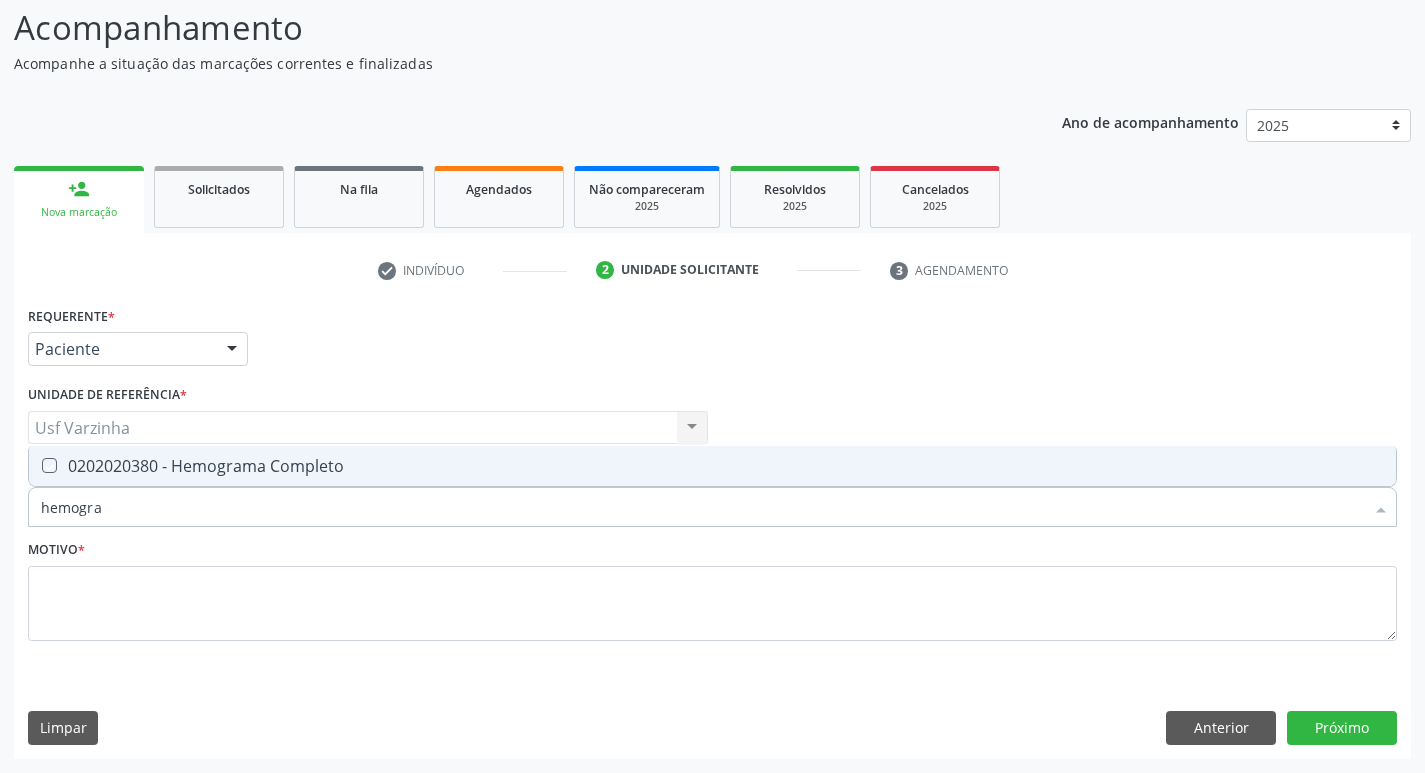 checkbox on "true" 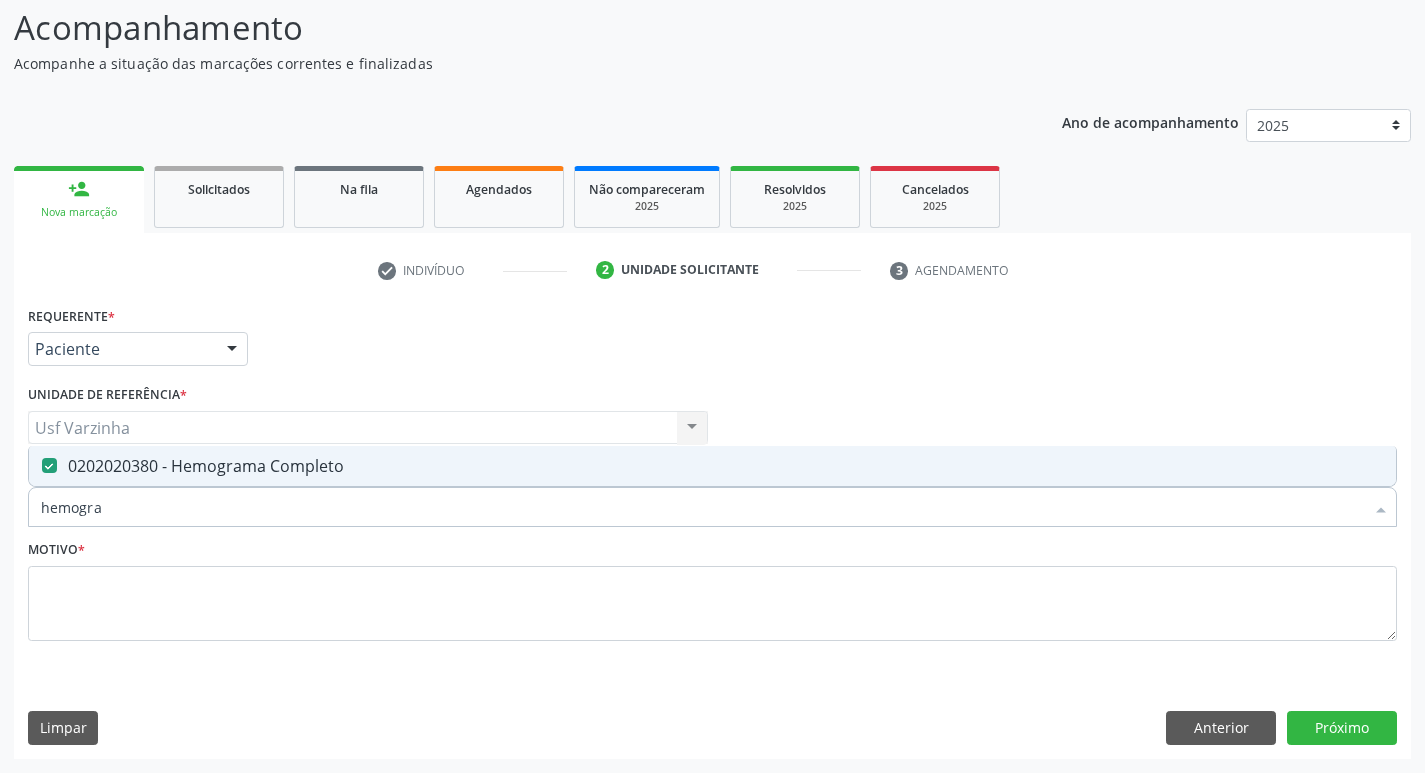 click on "hemogra" at bounding box center (702, 507) 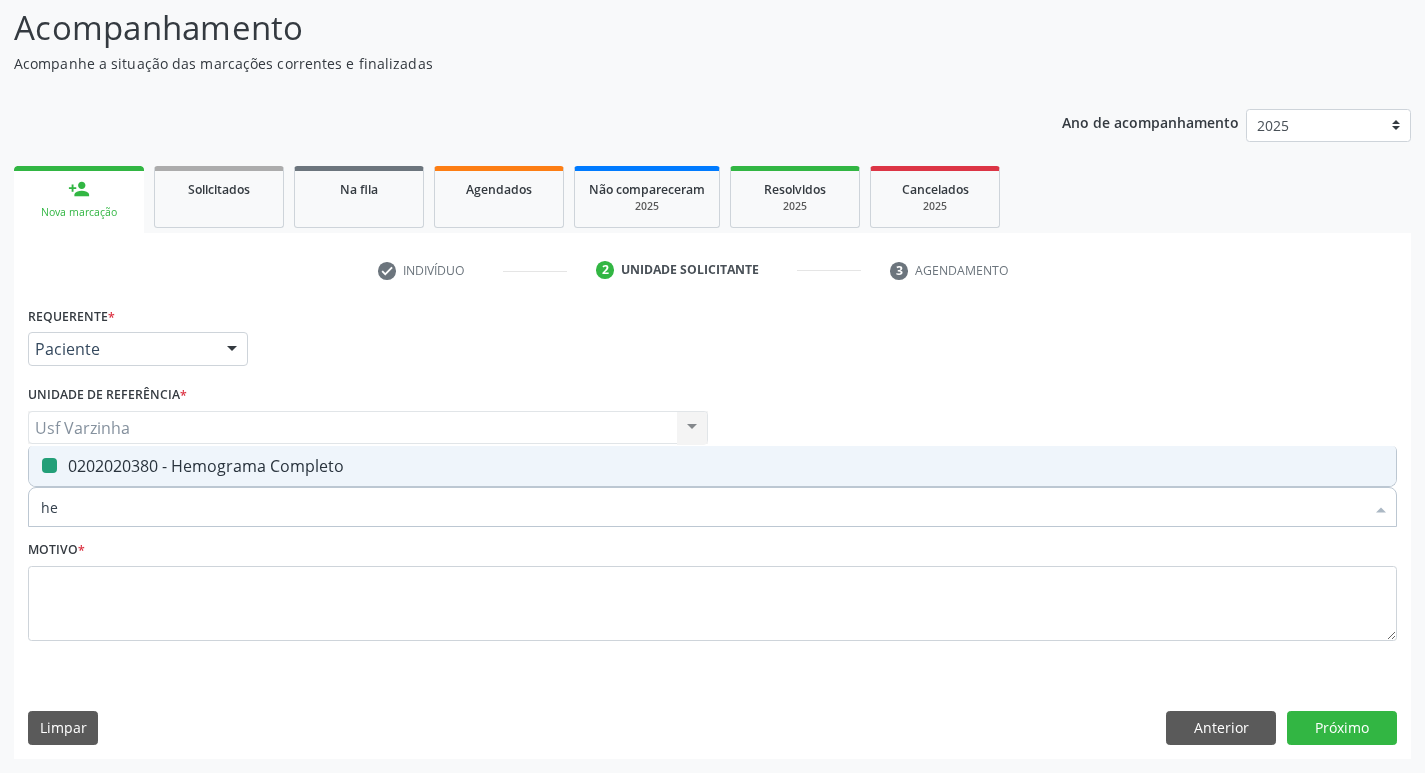 type on "h" 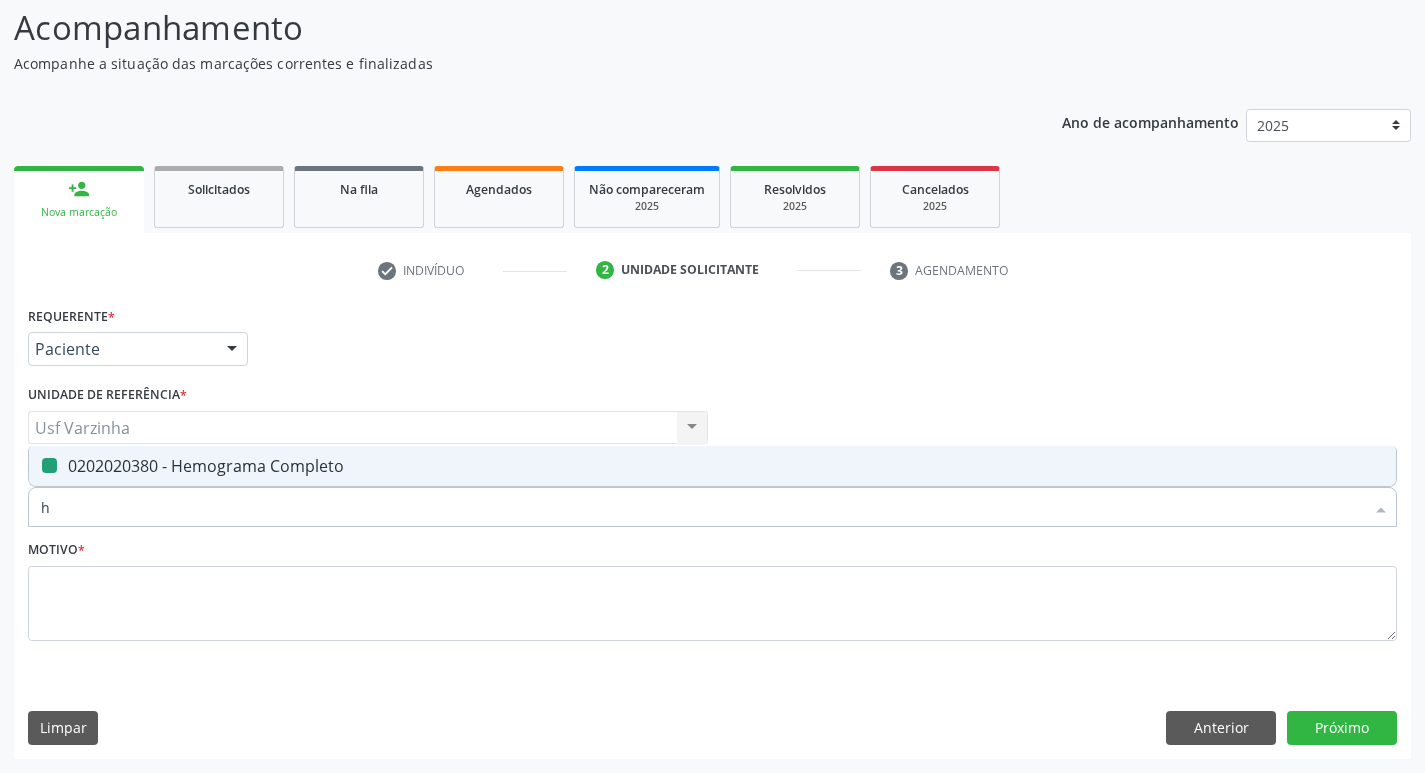 type 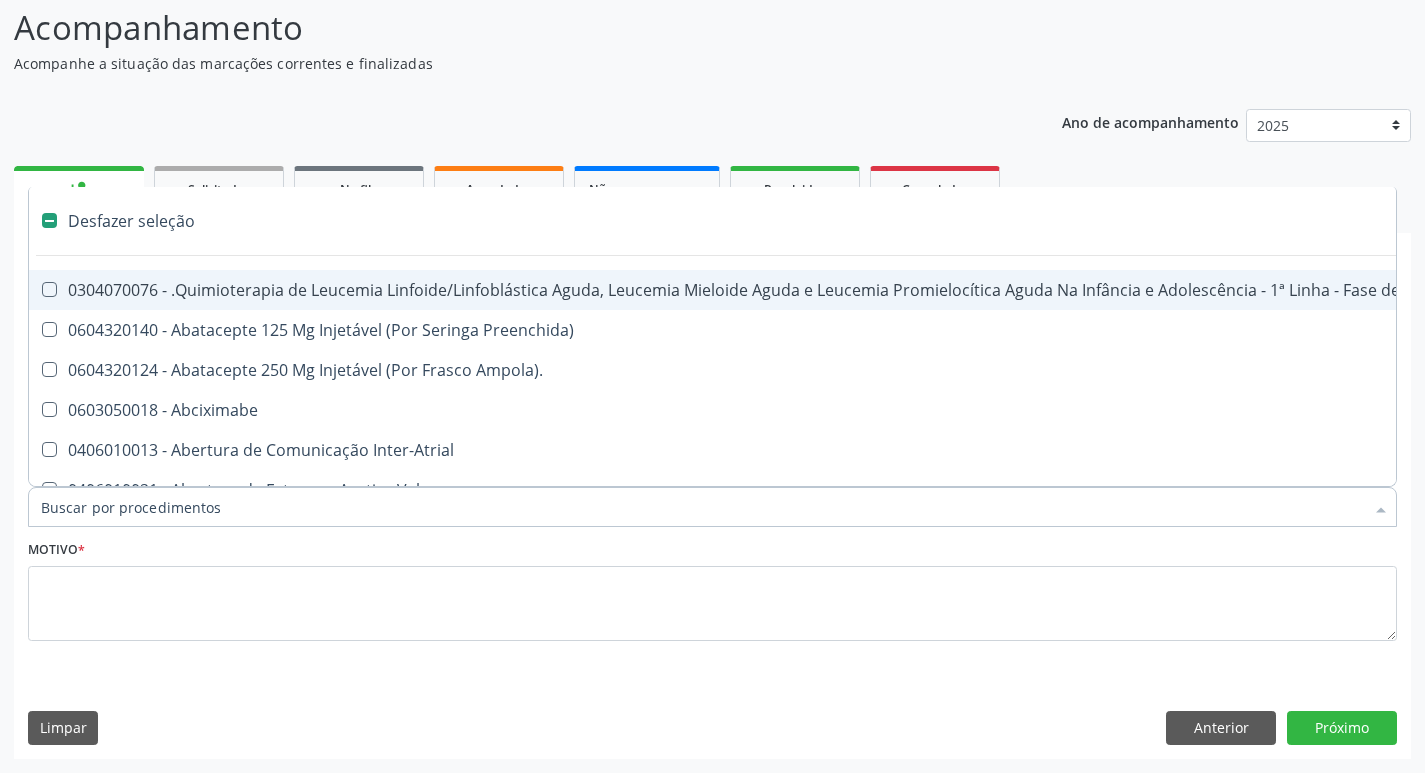 checkbox on "false" 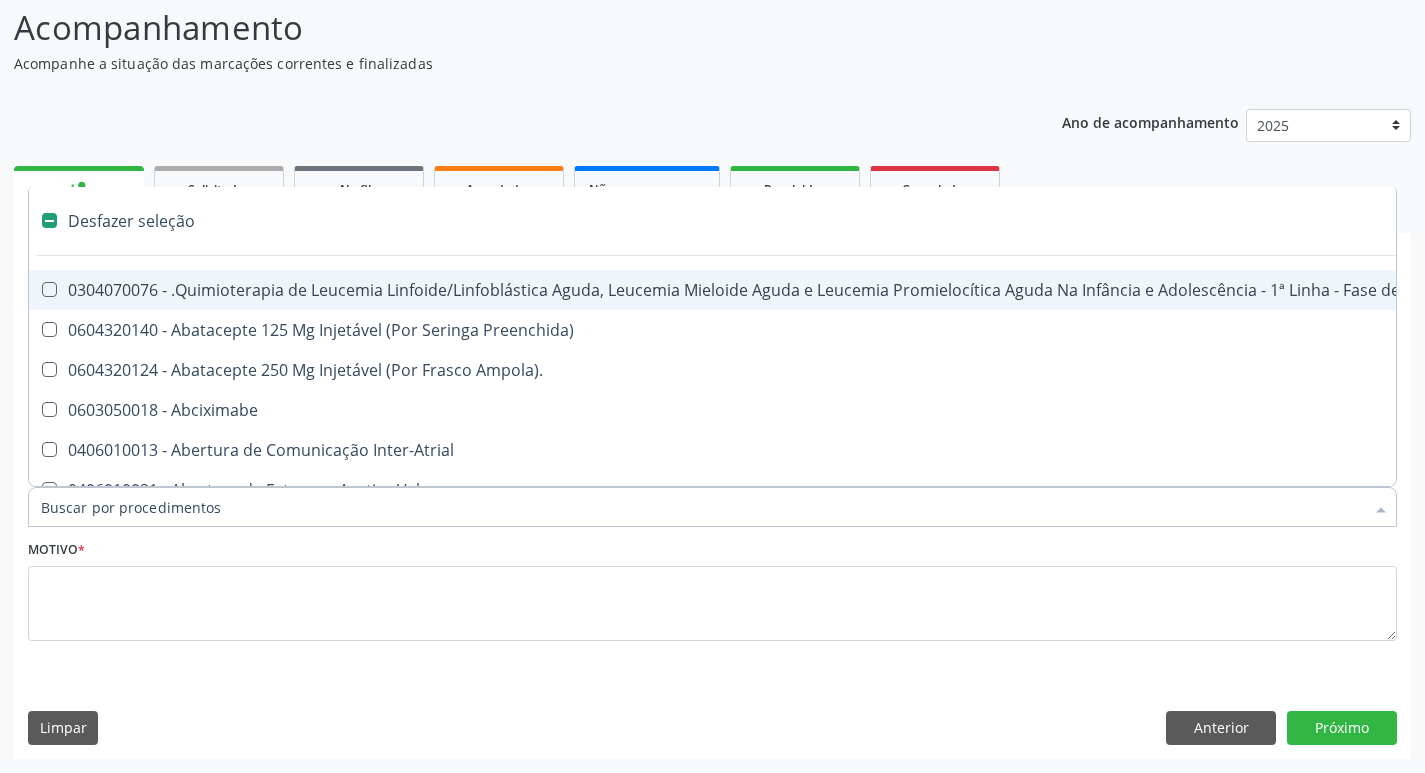 type on "u" 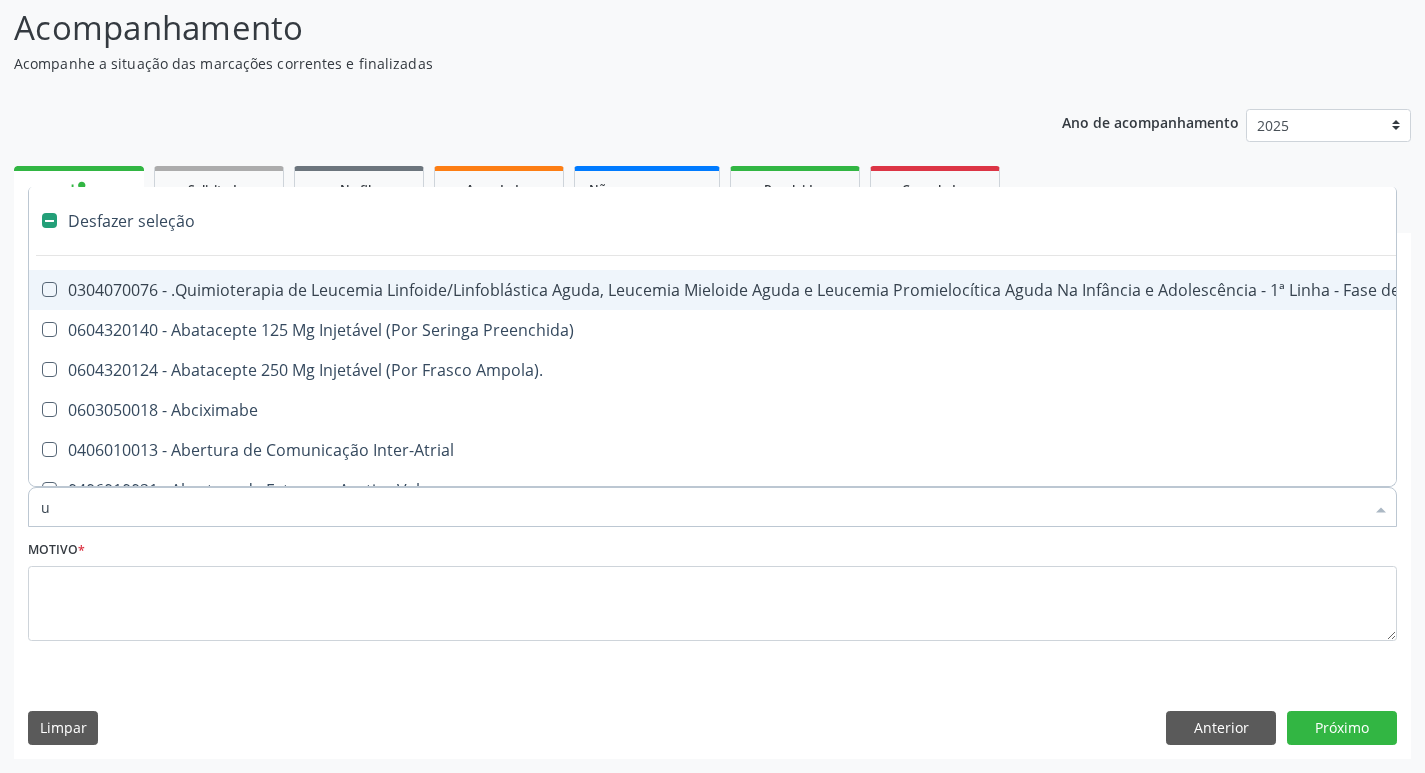 checkbox on "true" 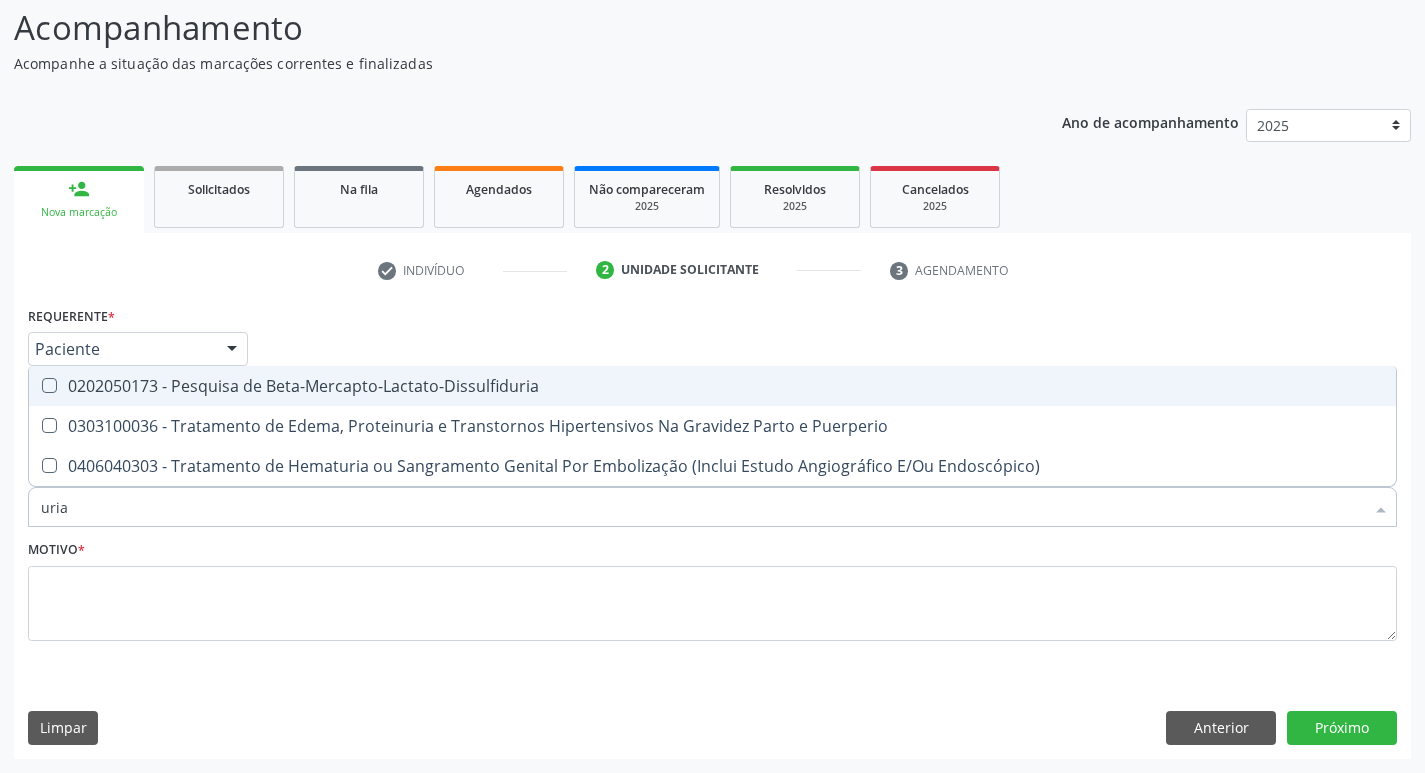type on "uri" 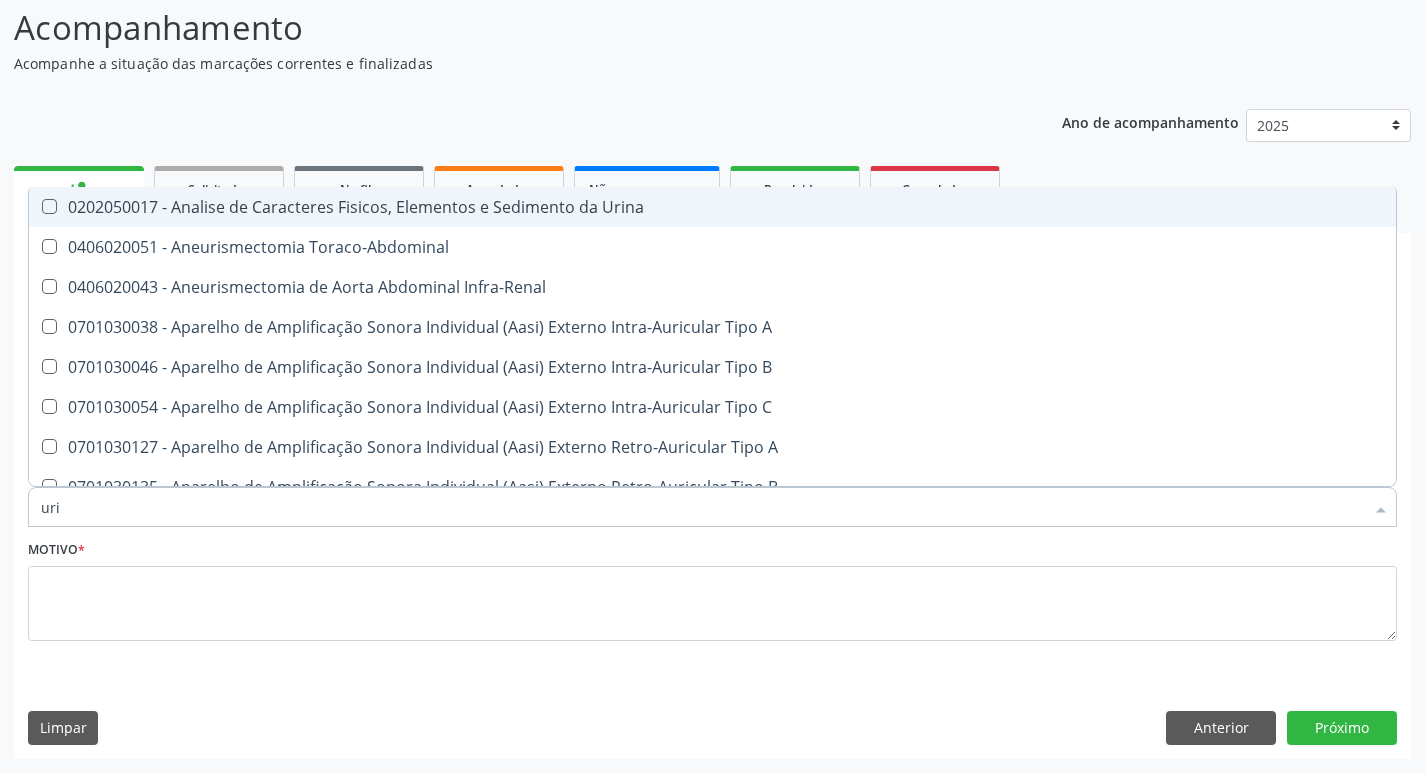 click on "0202050017 - Analise de Caracteres Fisicos, Elementos e Sedimento da Urina" at bounding box center [756, 207] 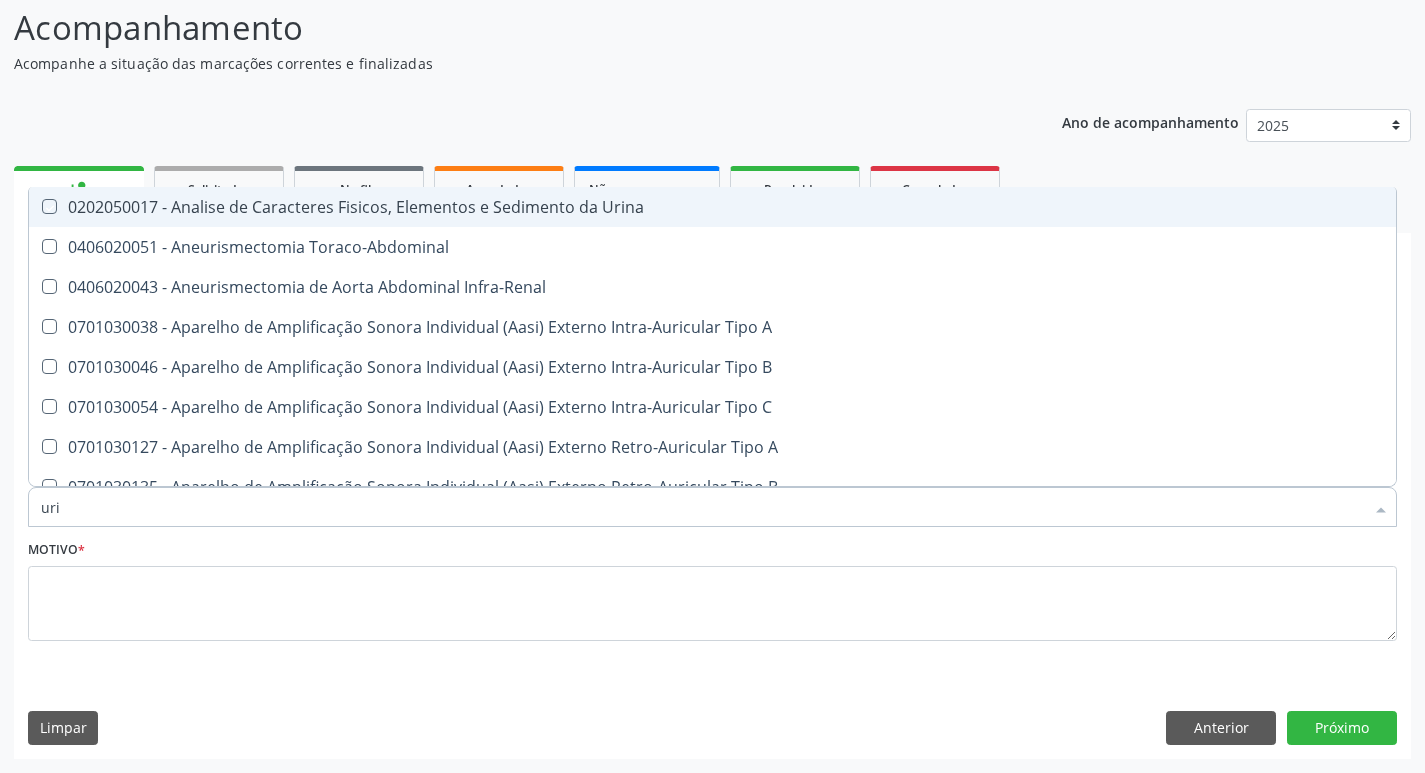 checkbox on "true" 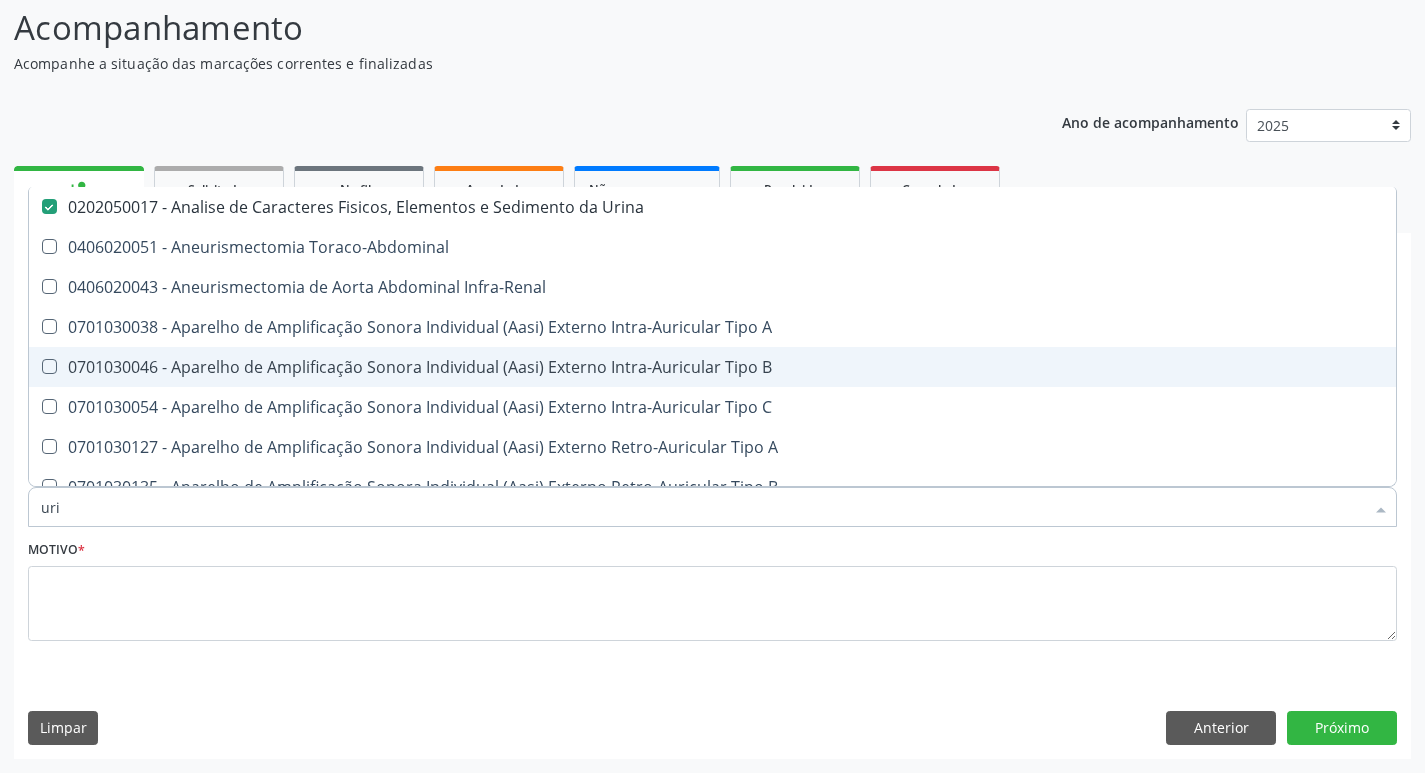 click on "uri" at bounding box center (702, 507) 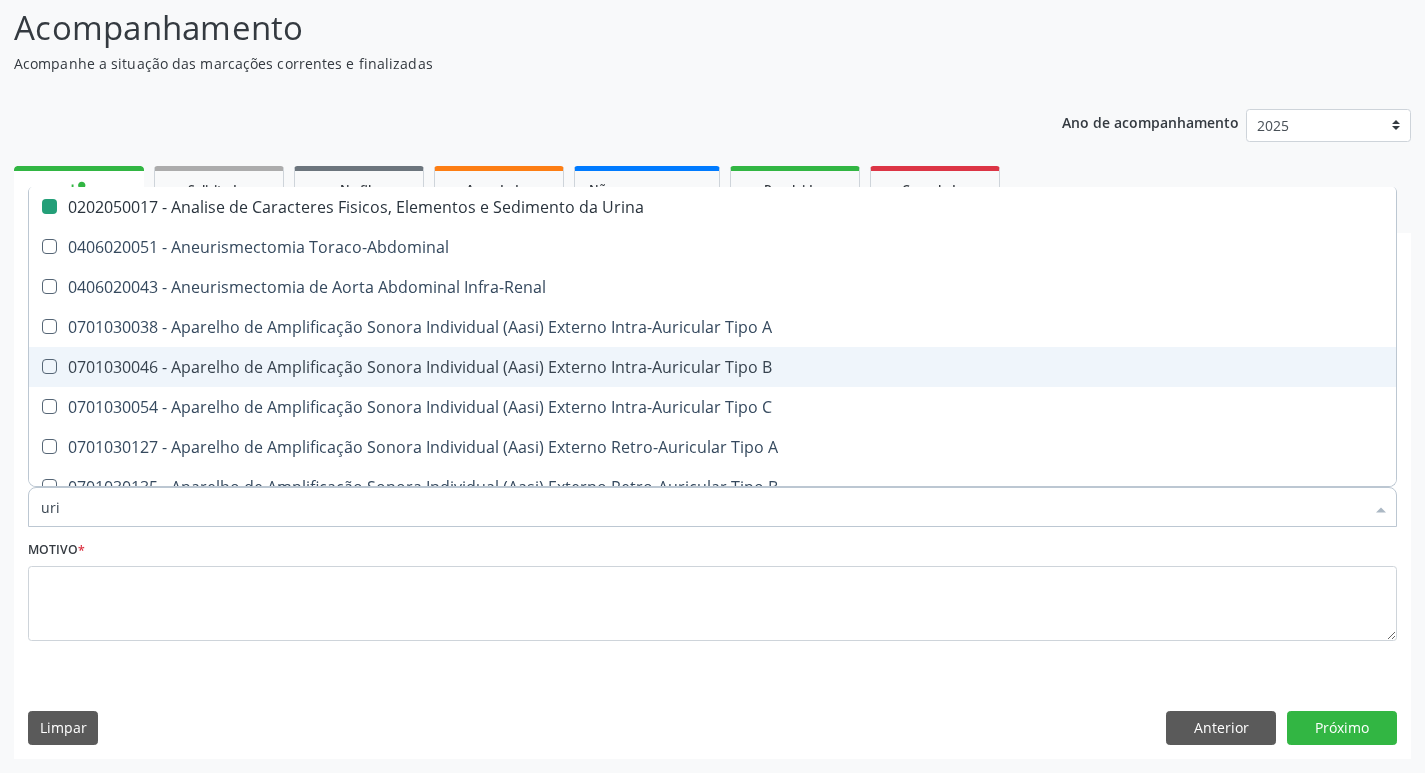 type on "ur" 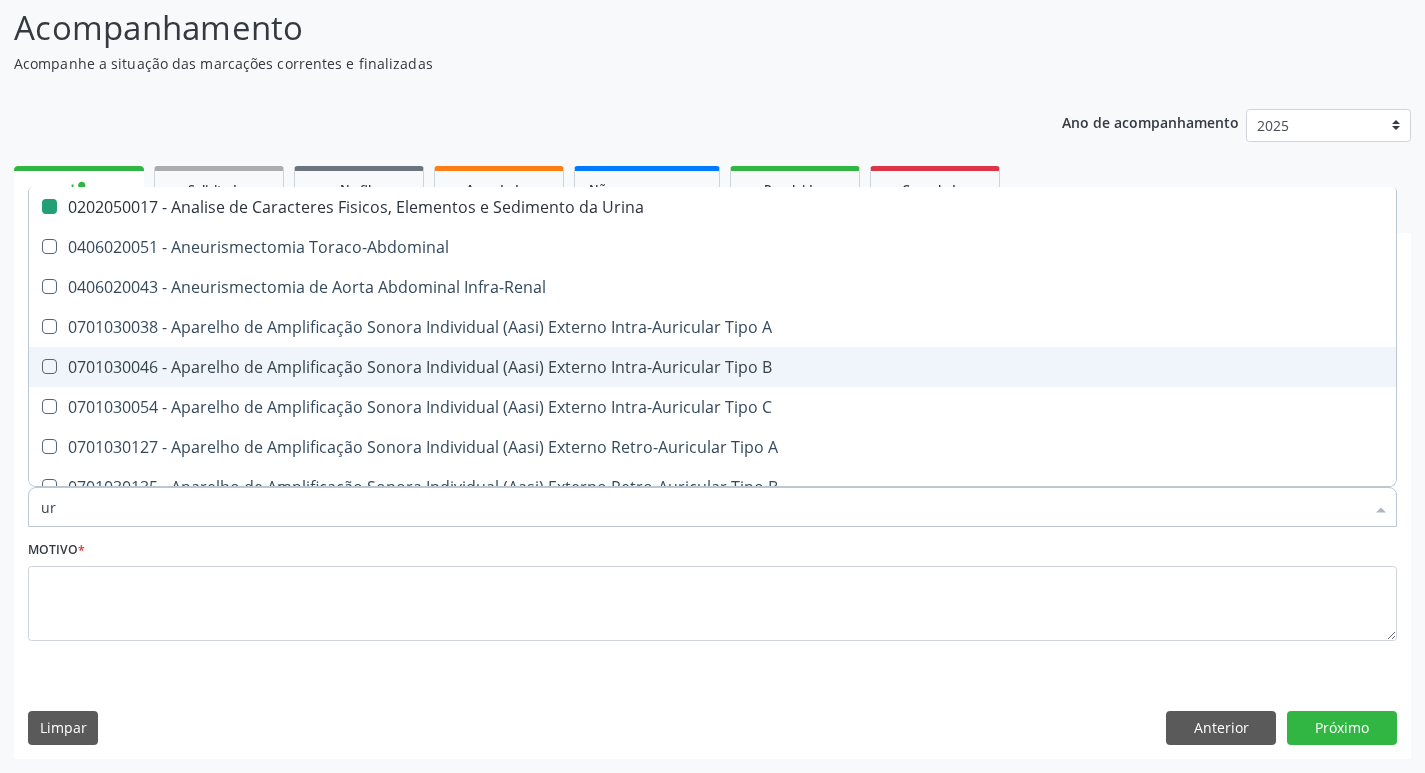 checkbox on "false" 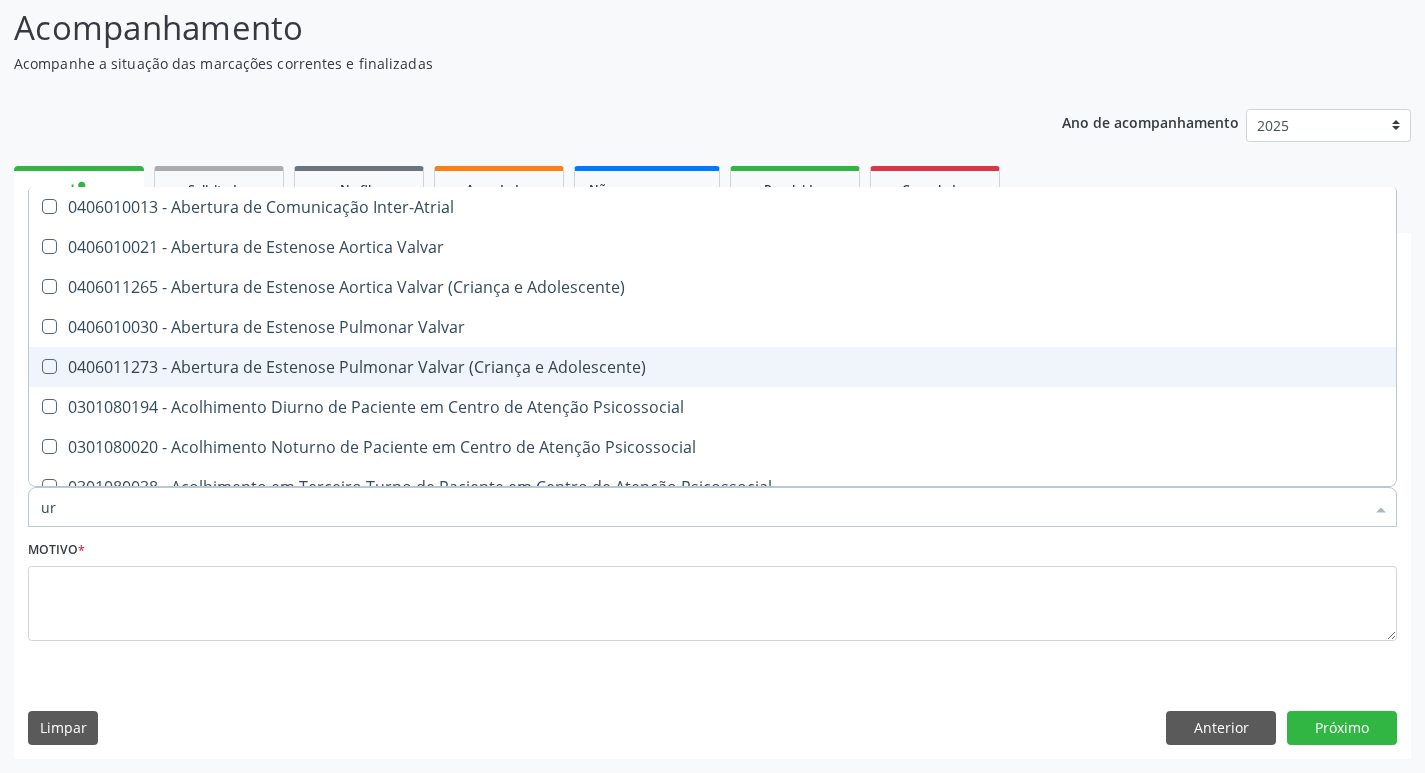 type on "u" 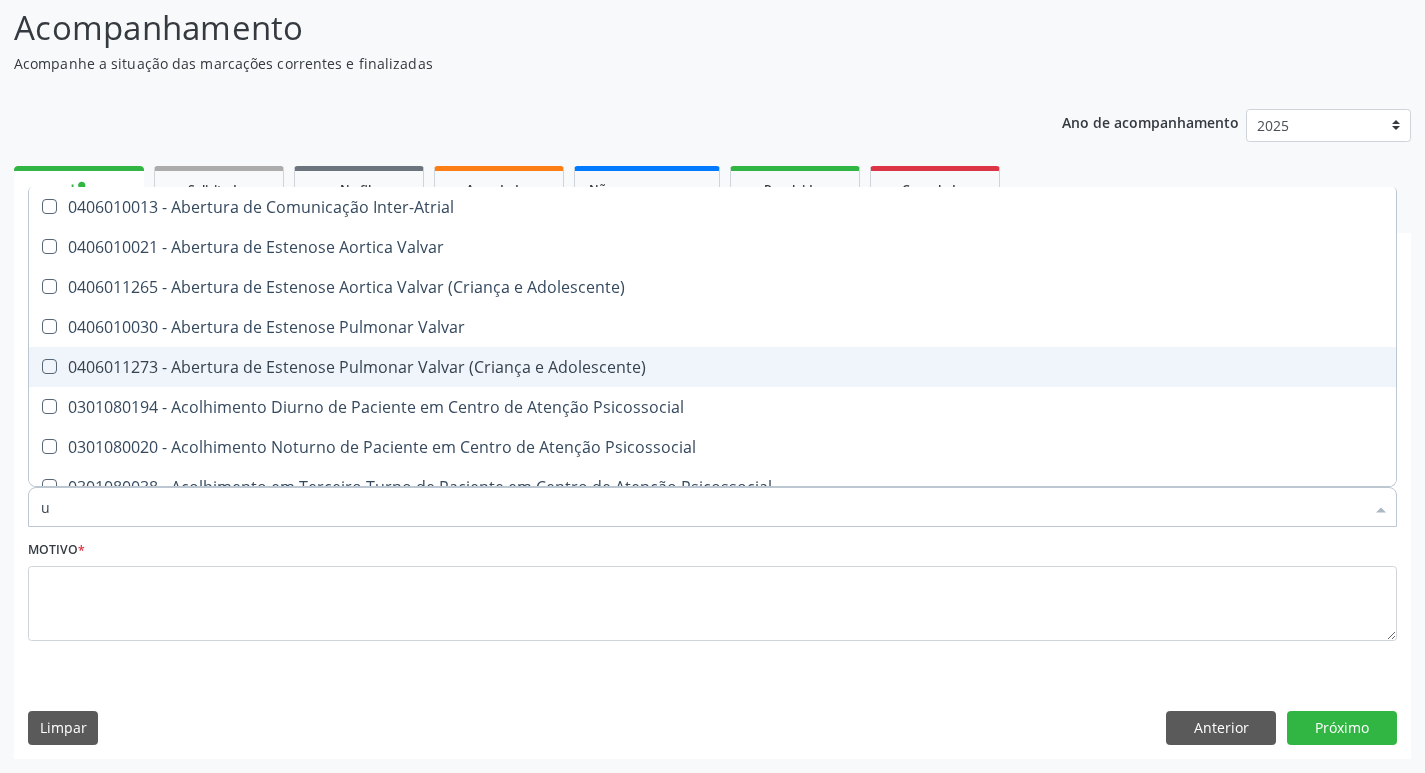 checkbox on "false" 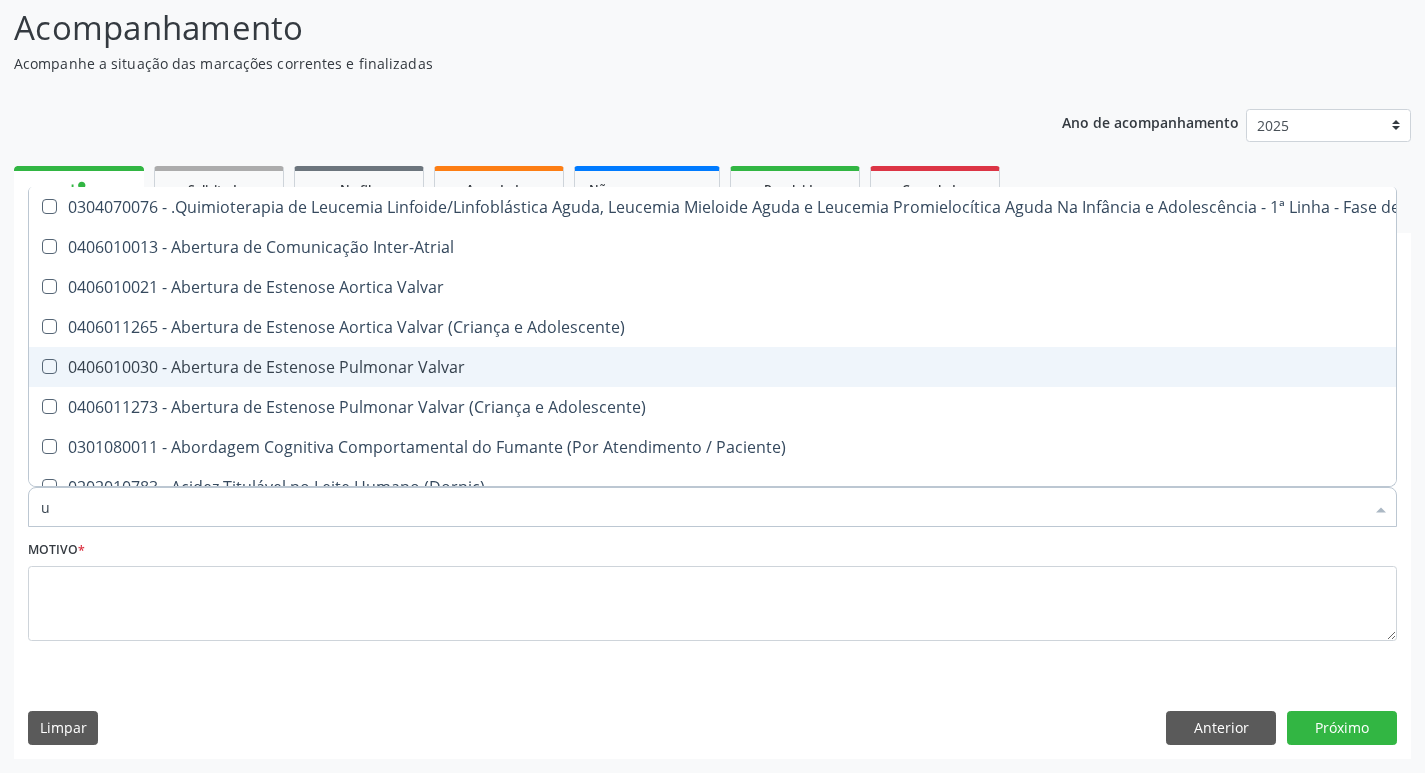 type 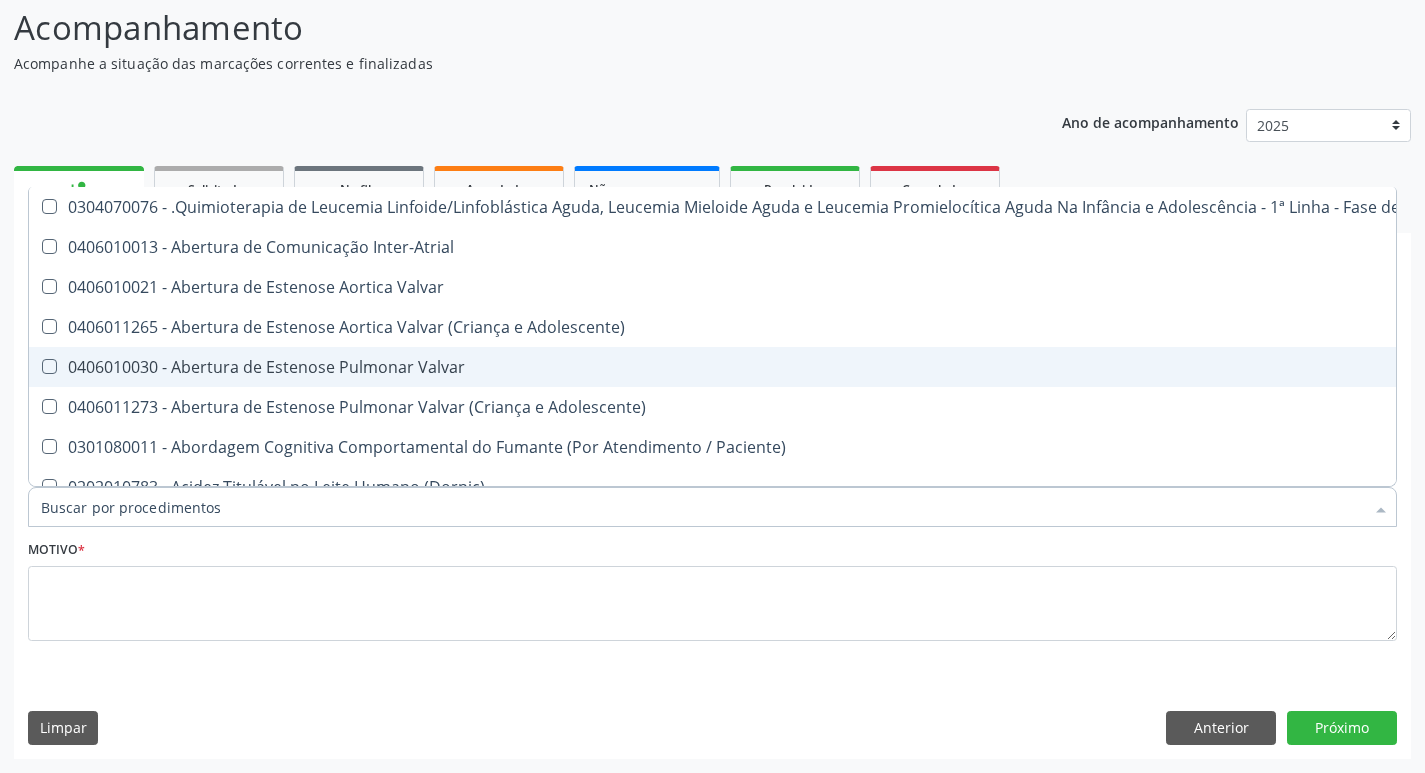 checkbox on "false" 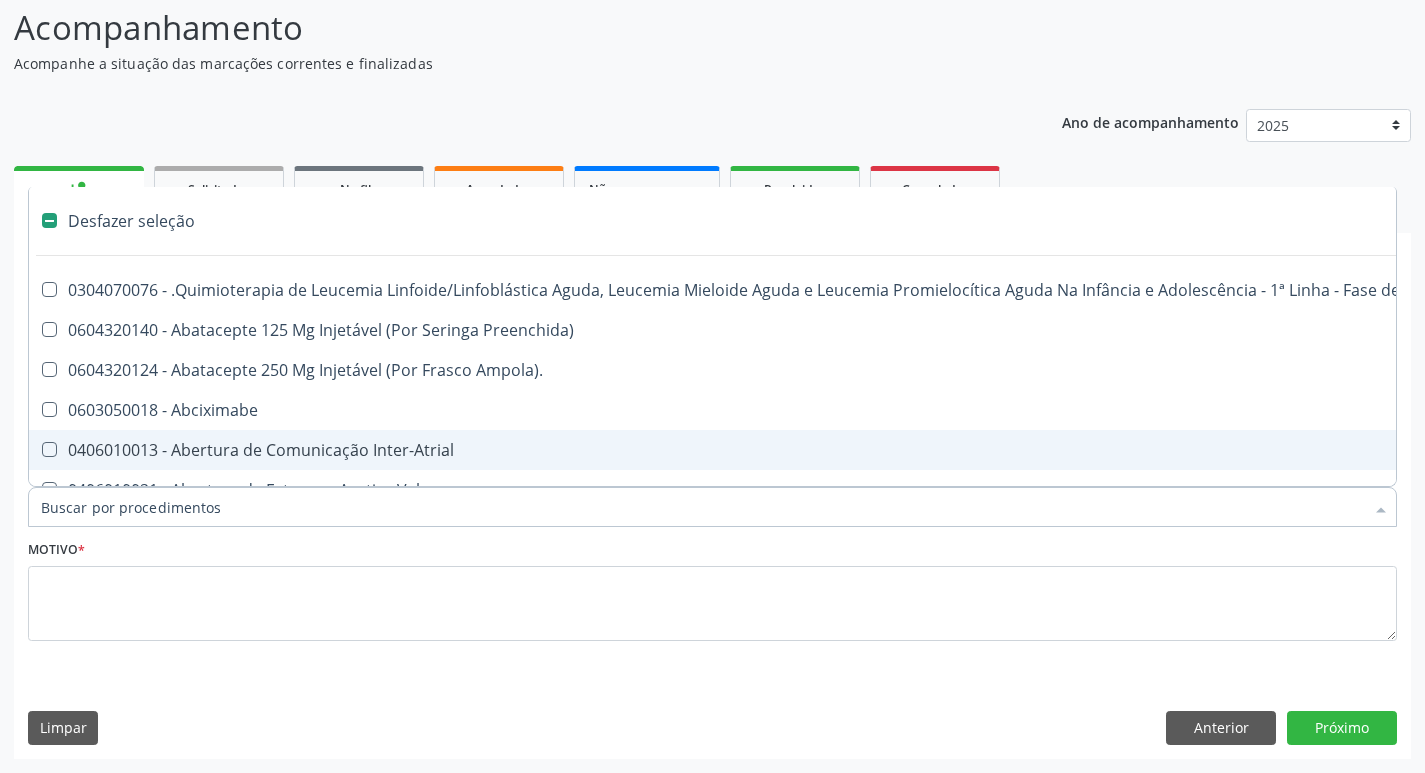 type on "u" 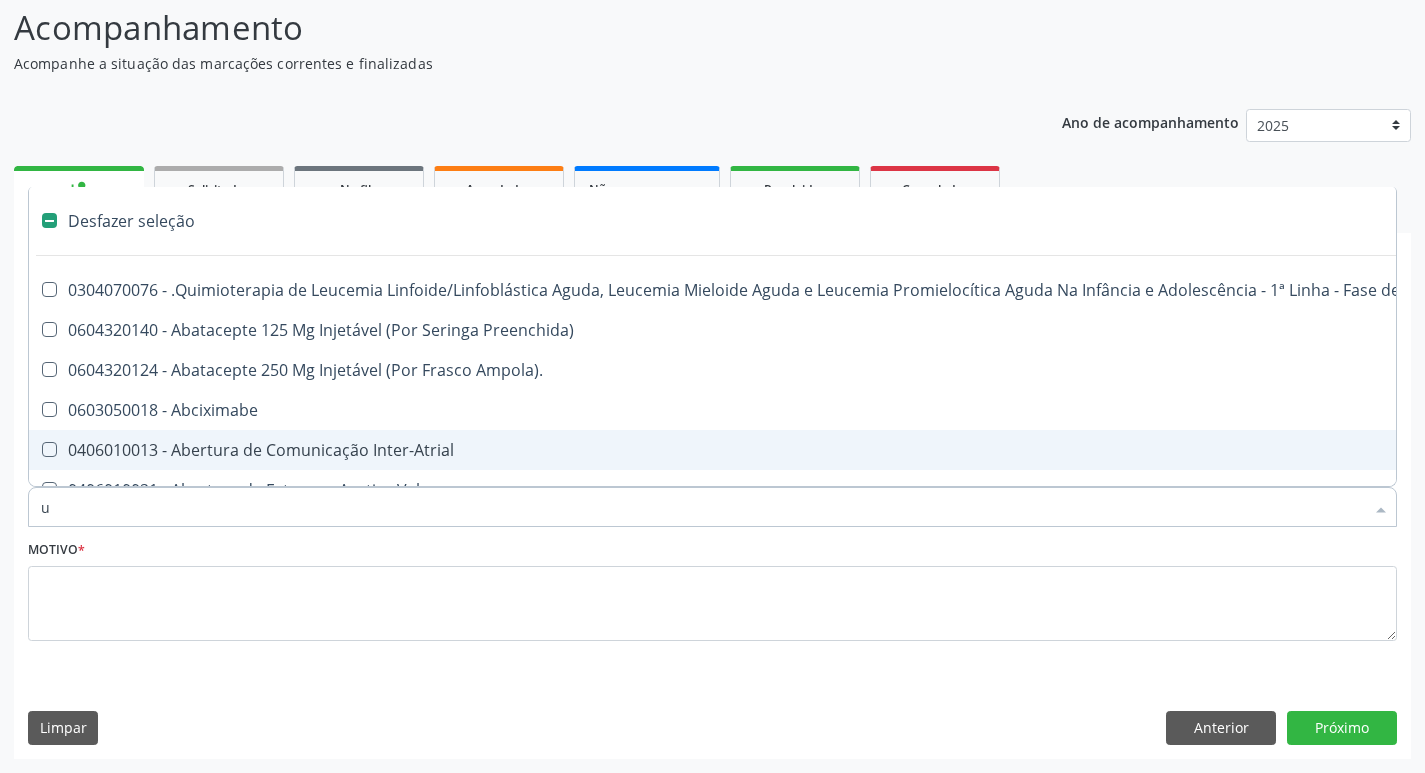 checkbox on "true" 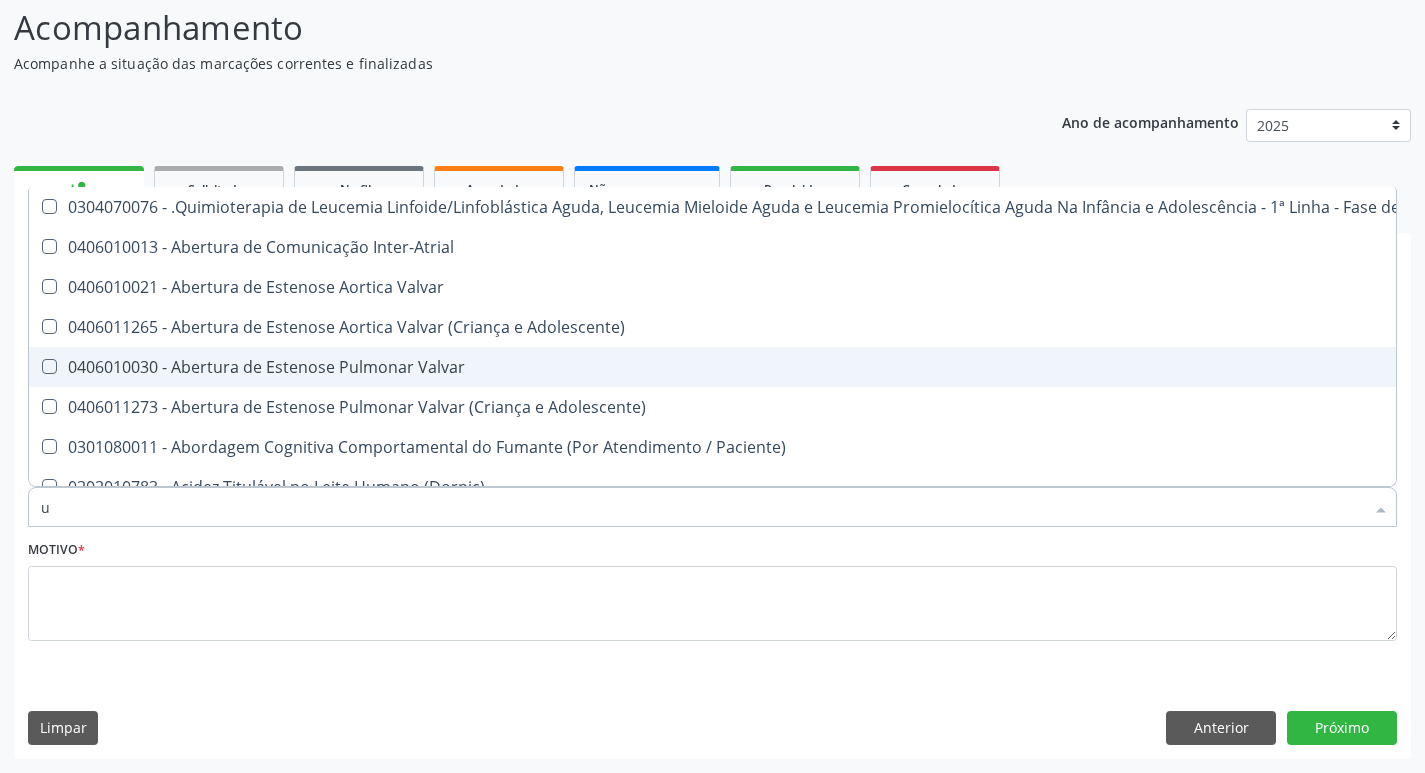 type on "ur" 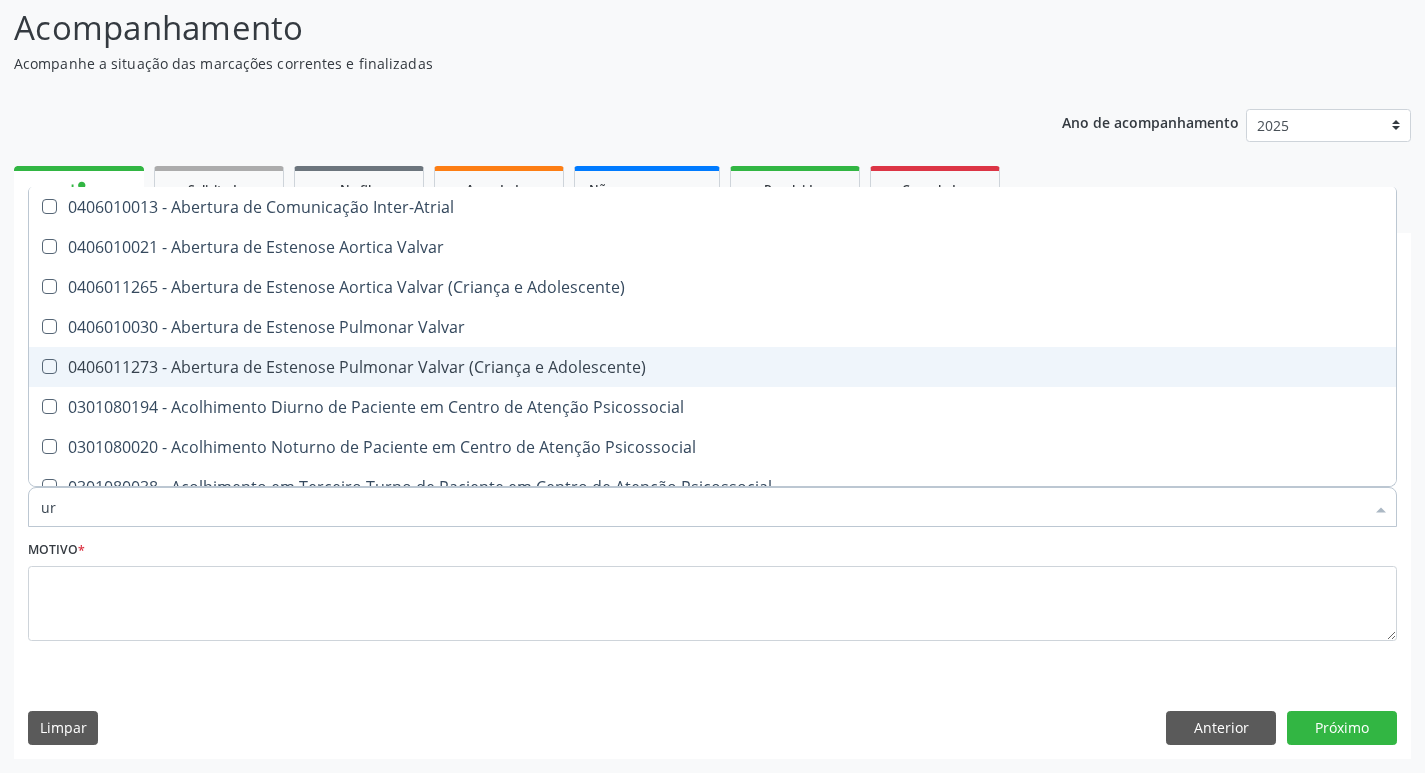 type on "uro" 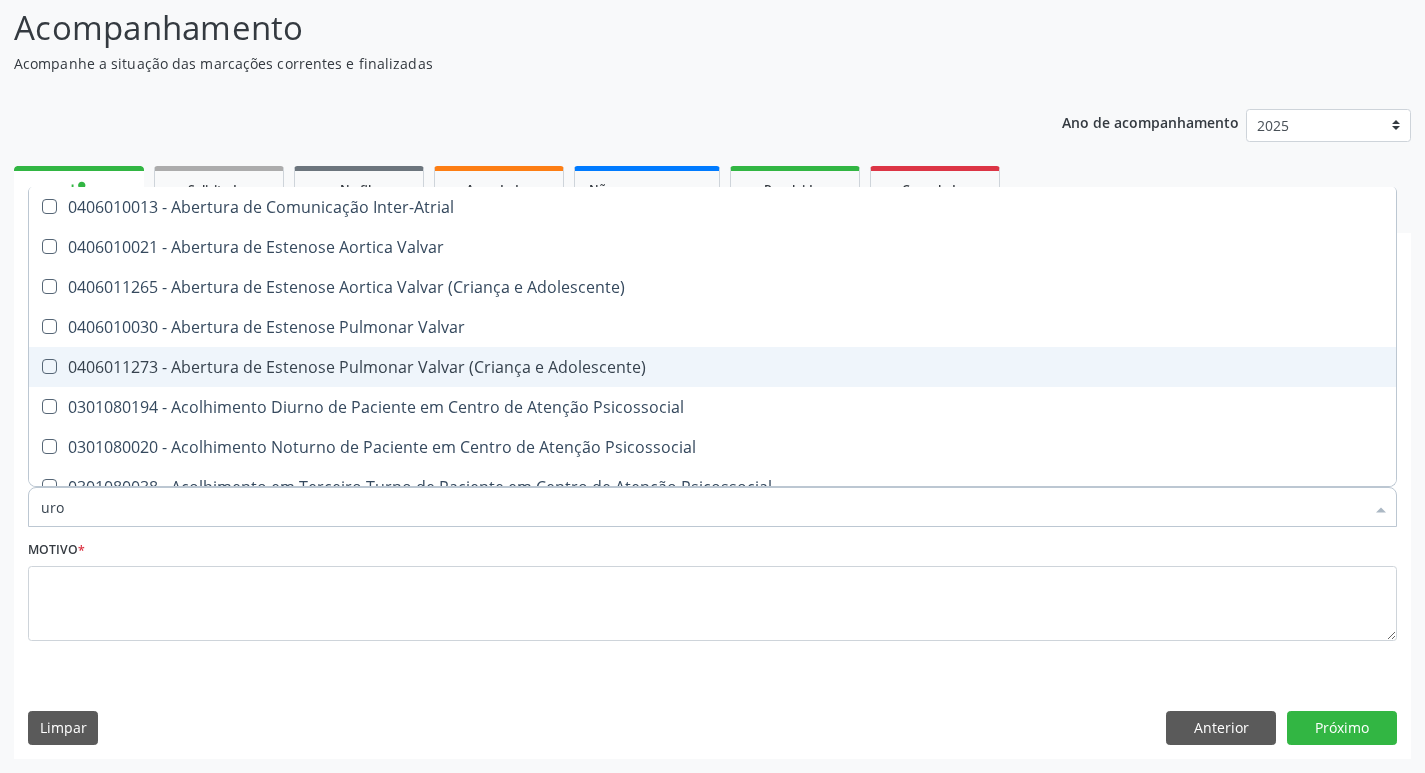 checkbox on "false" 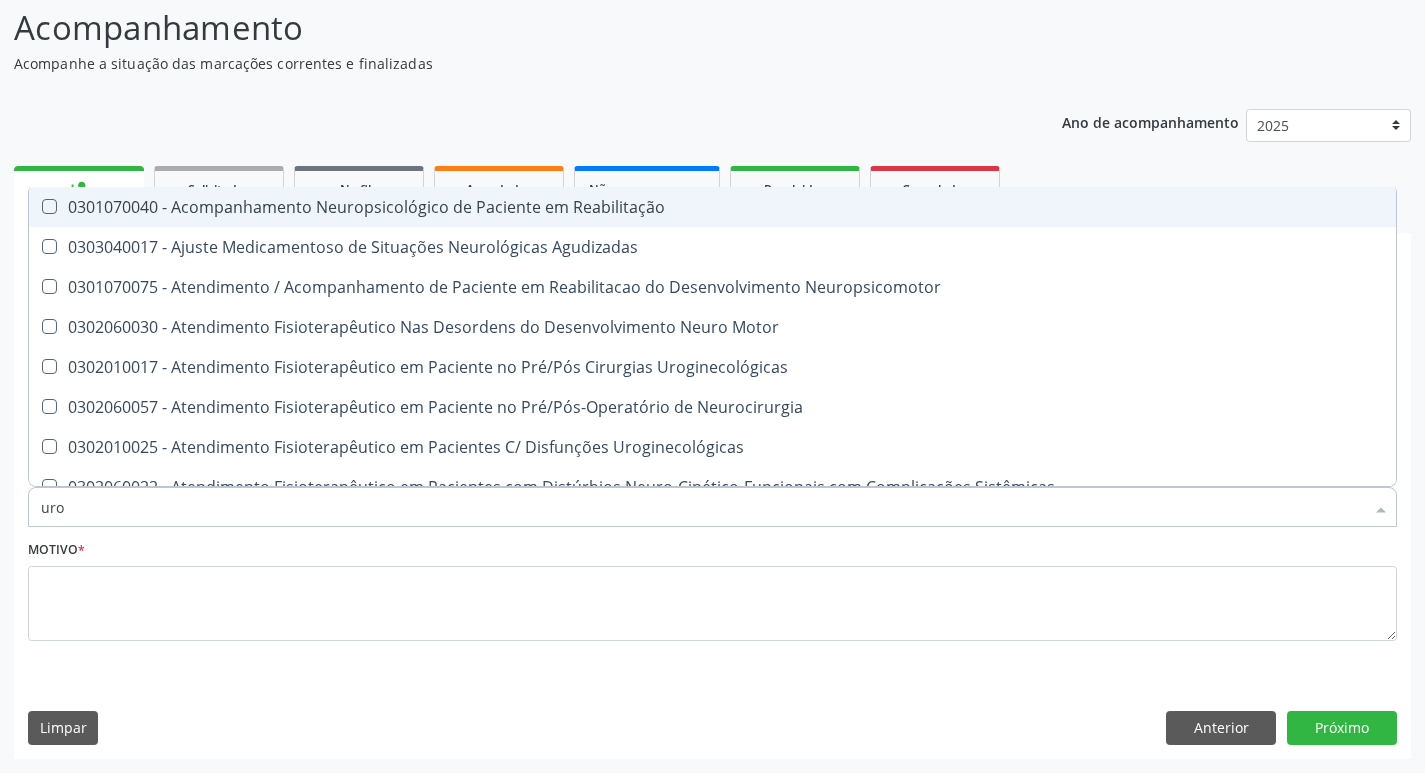type on "ur" 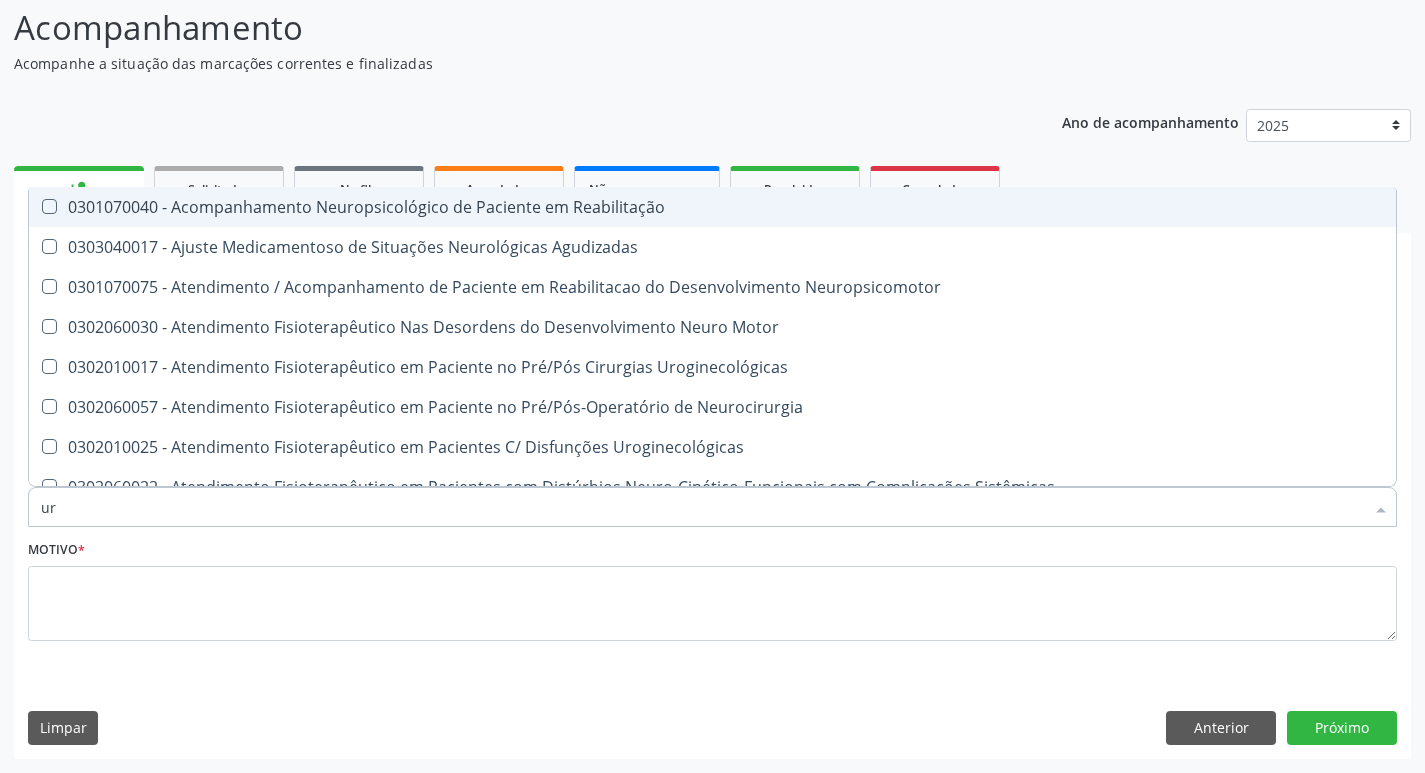 checkbox on "true" 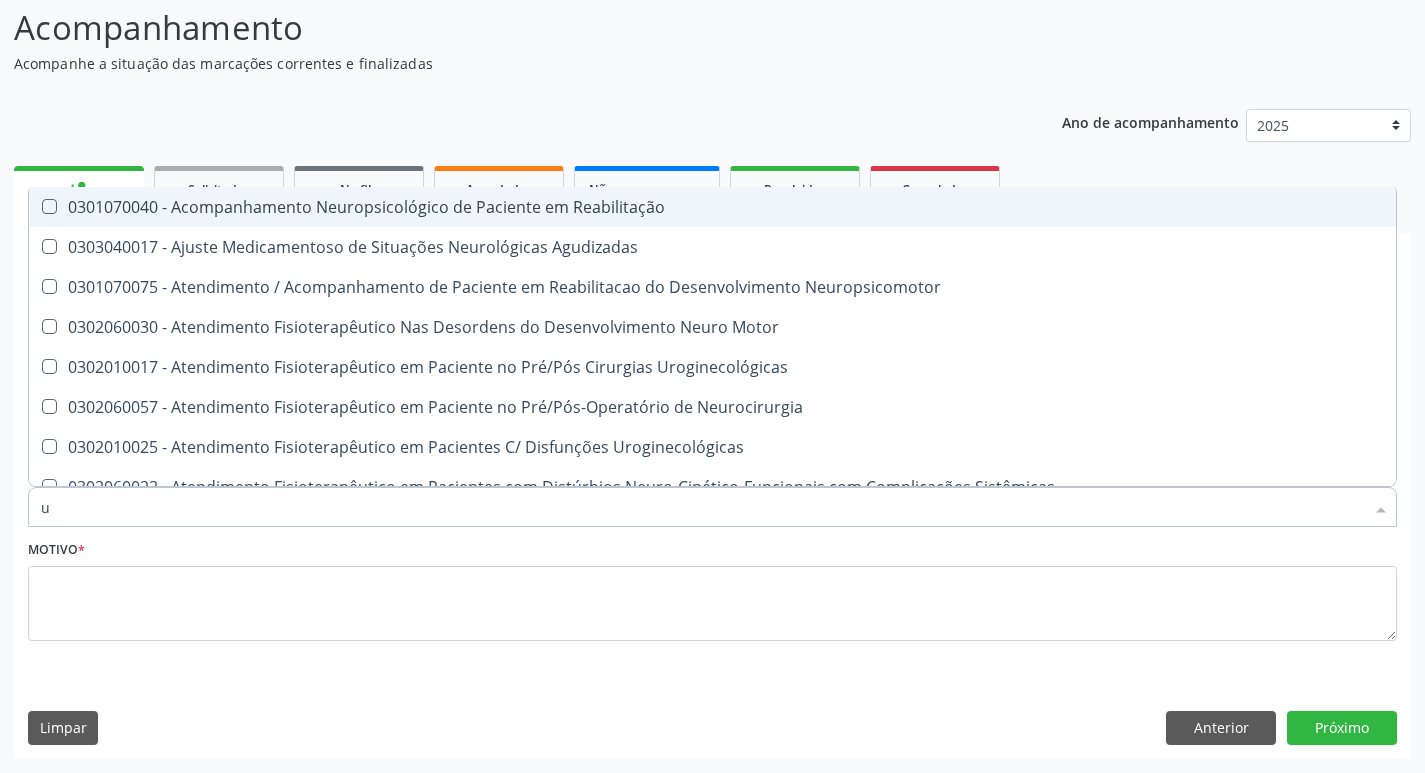 checkbox on "false" 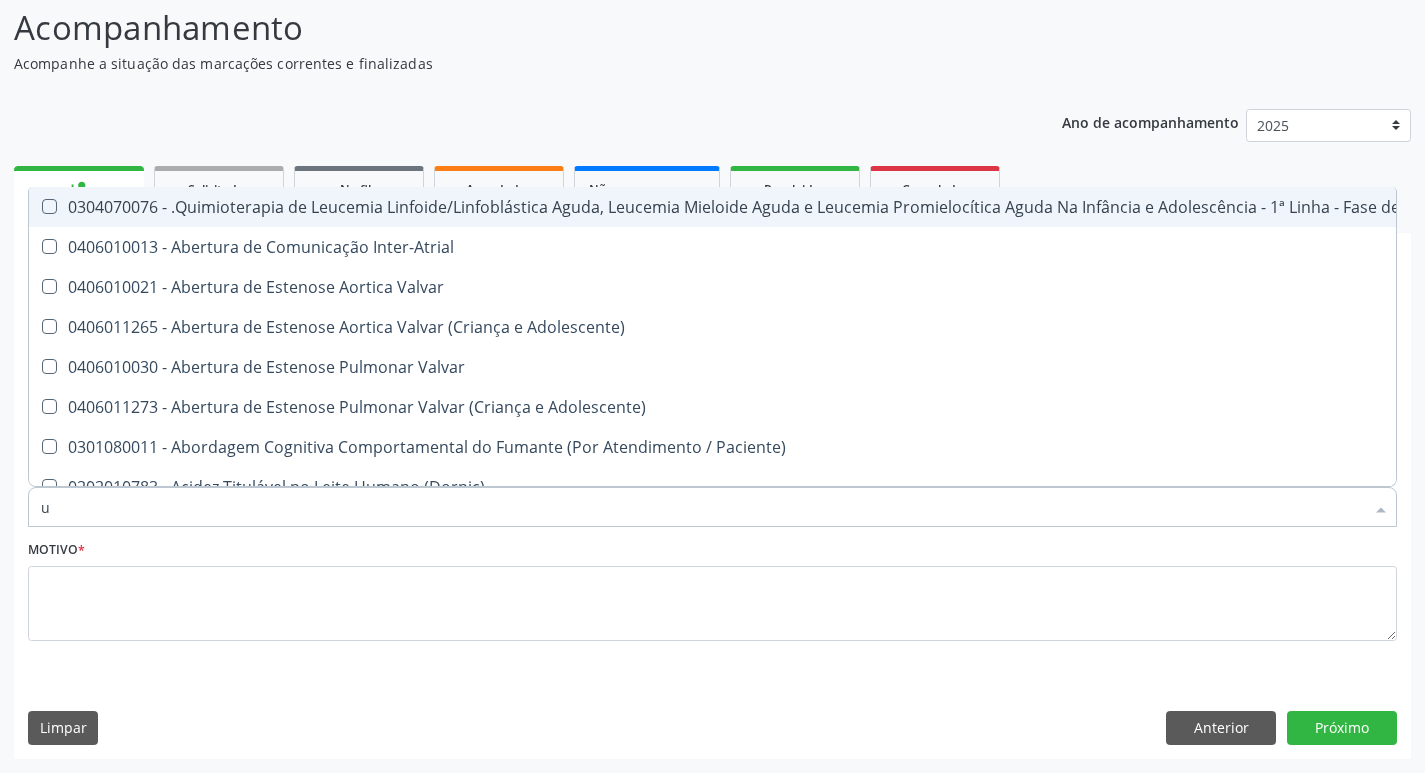 type 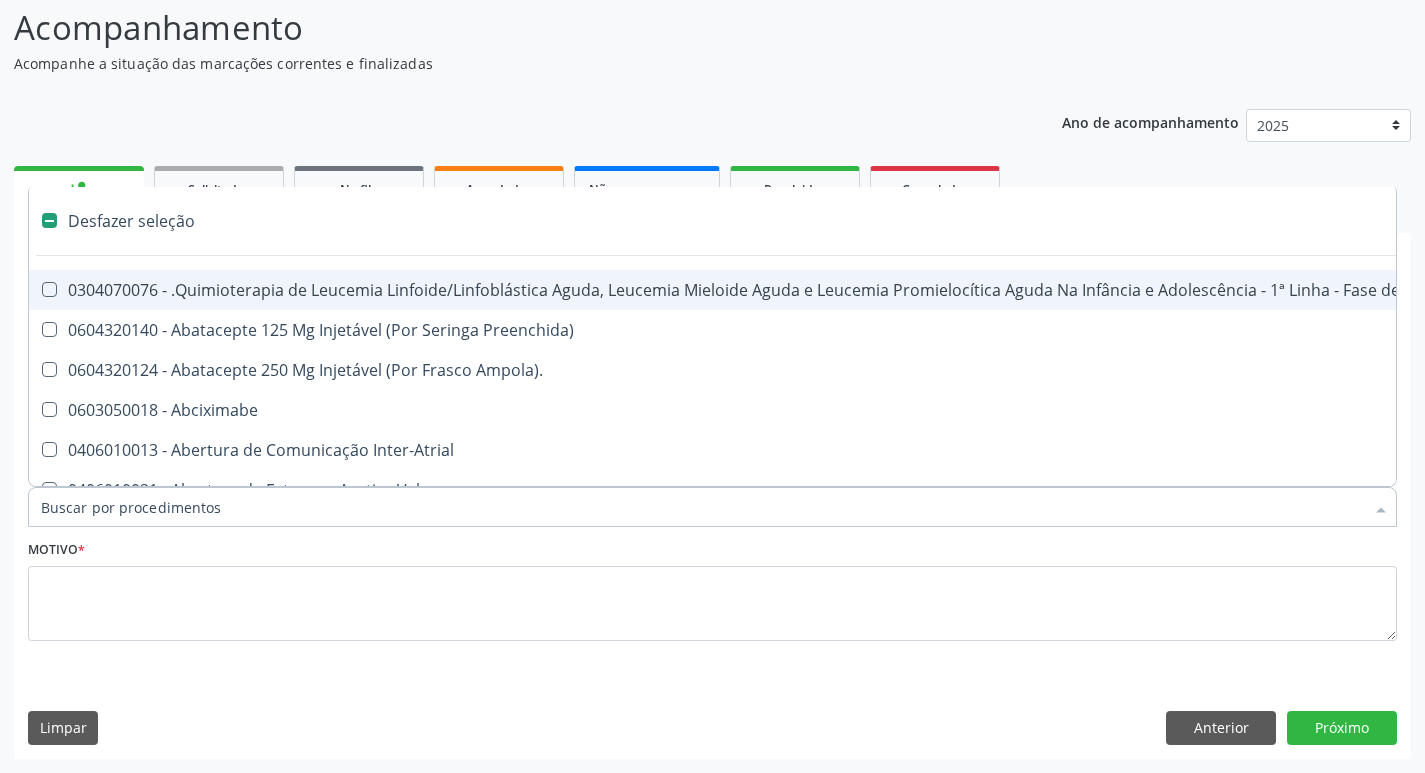 checkbox on "false" 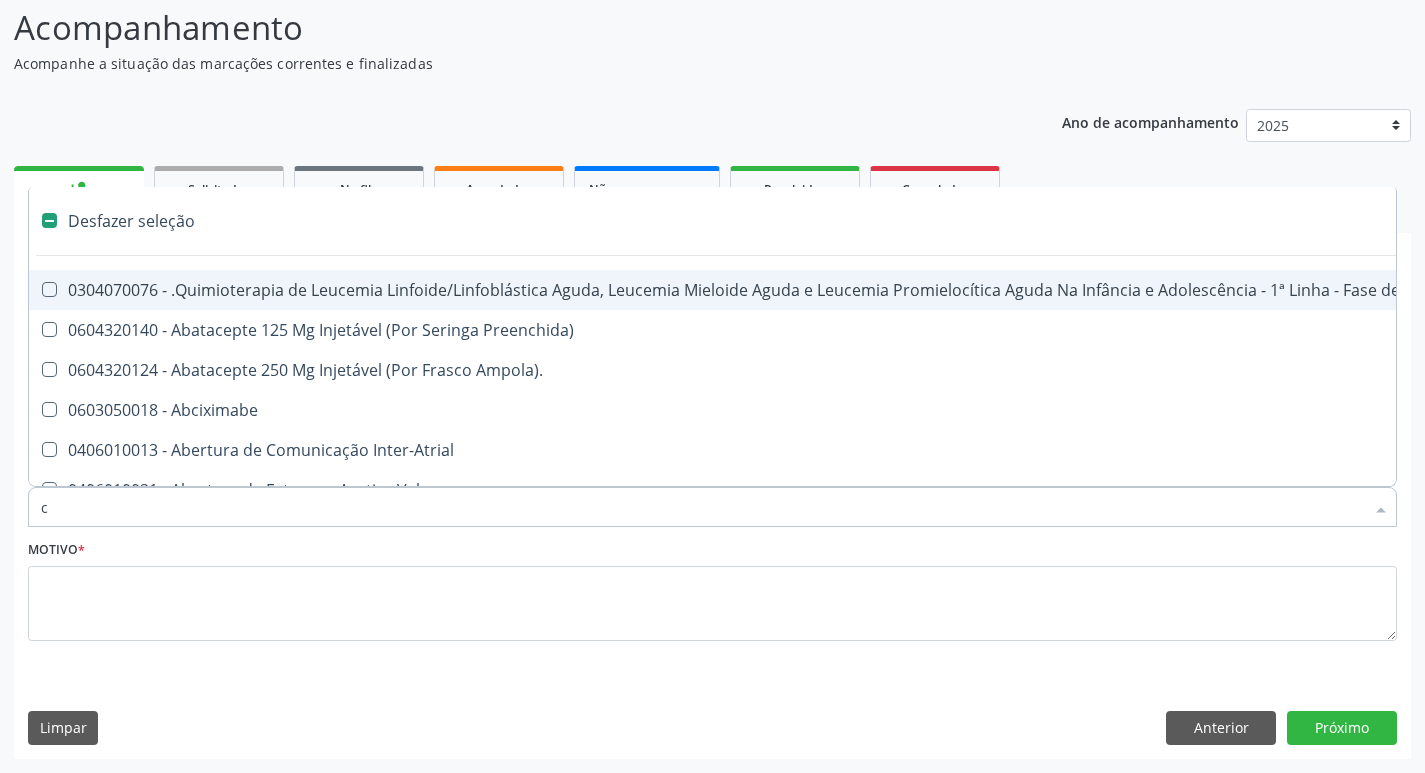 checkbox on "true" 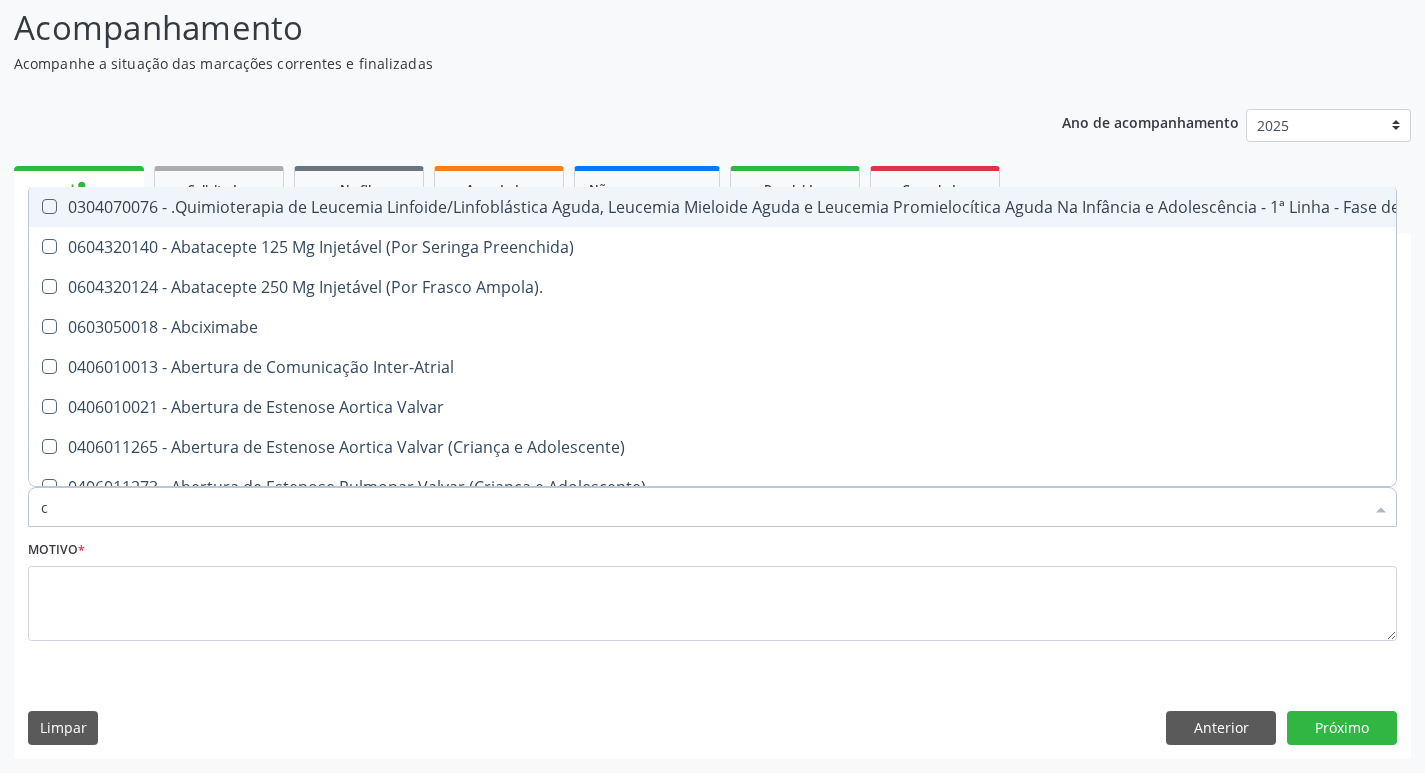 type on "cu" 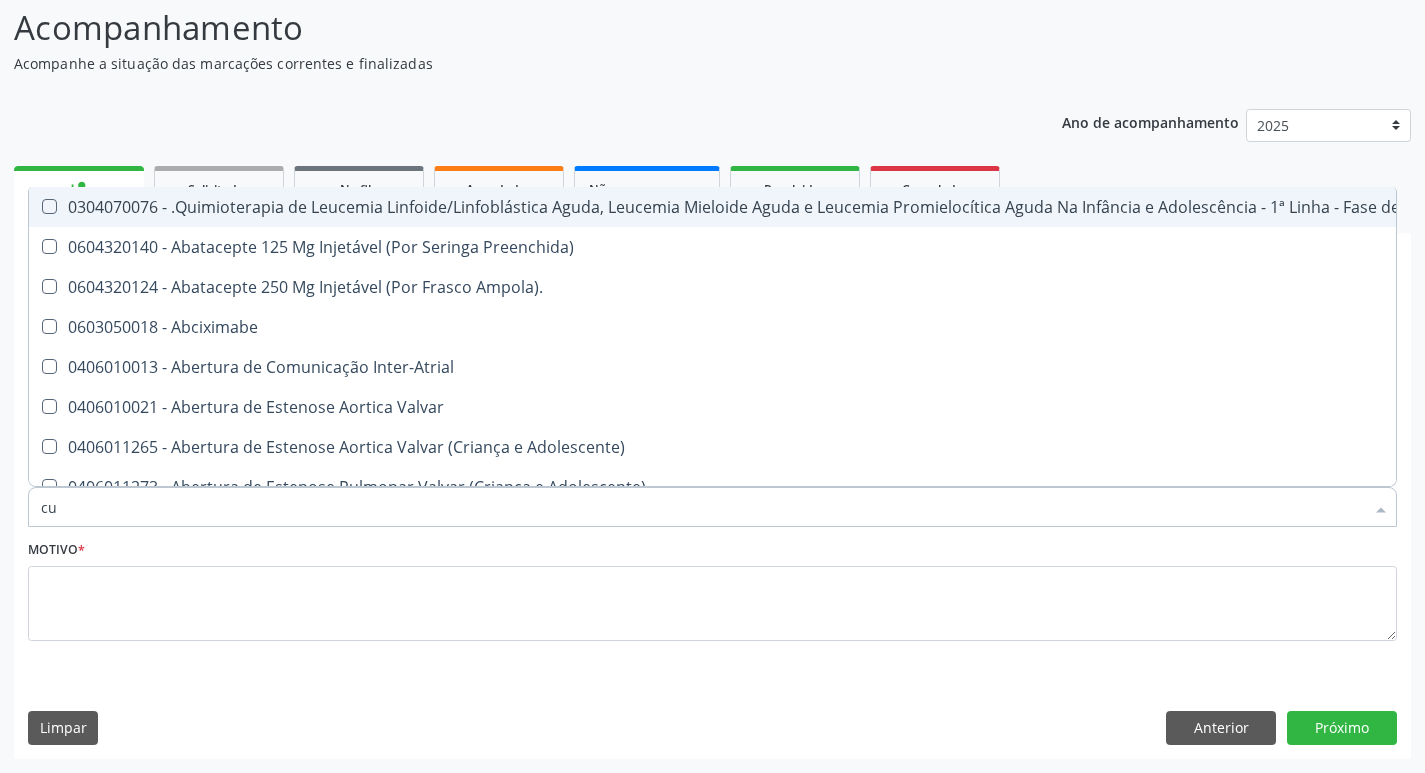 checkbox on "false" 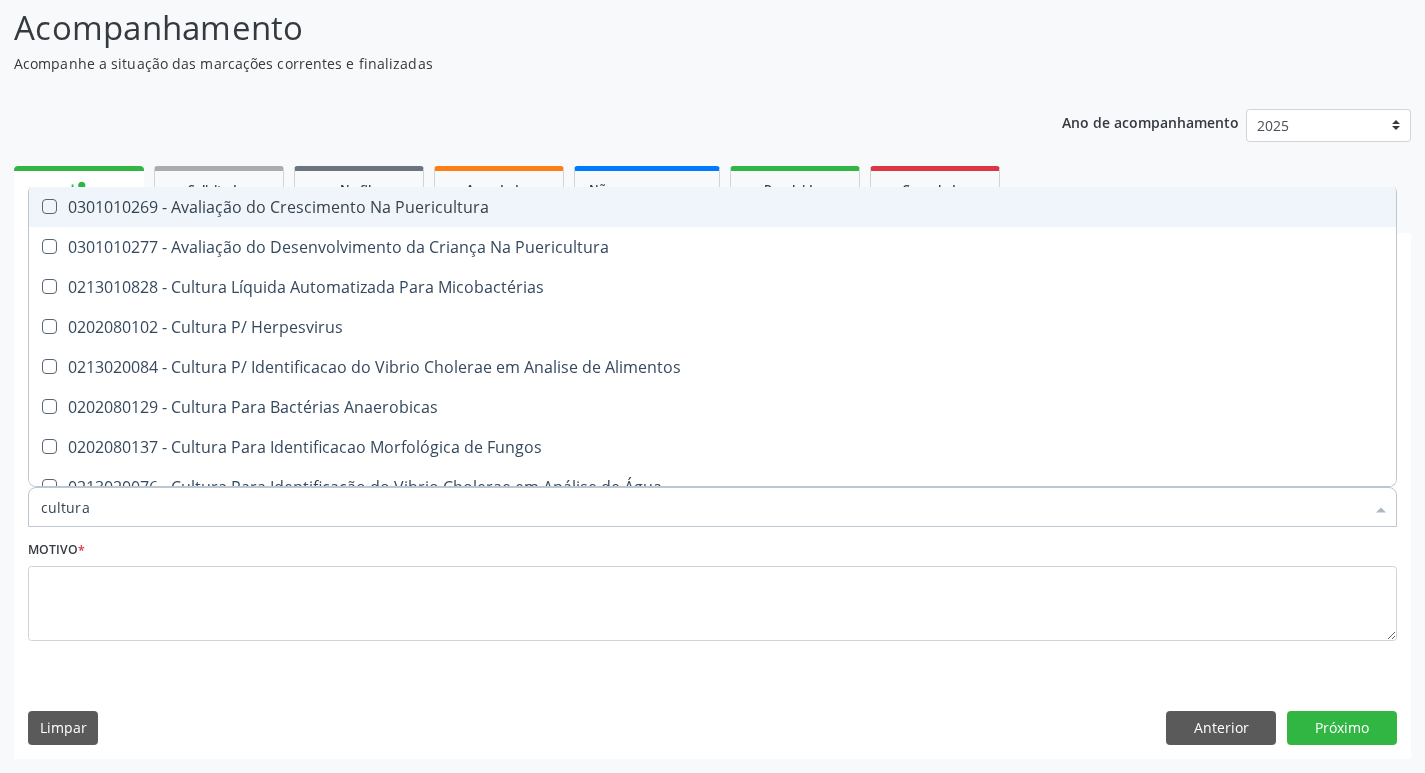 type on "cultura" 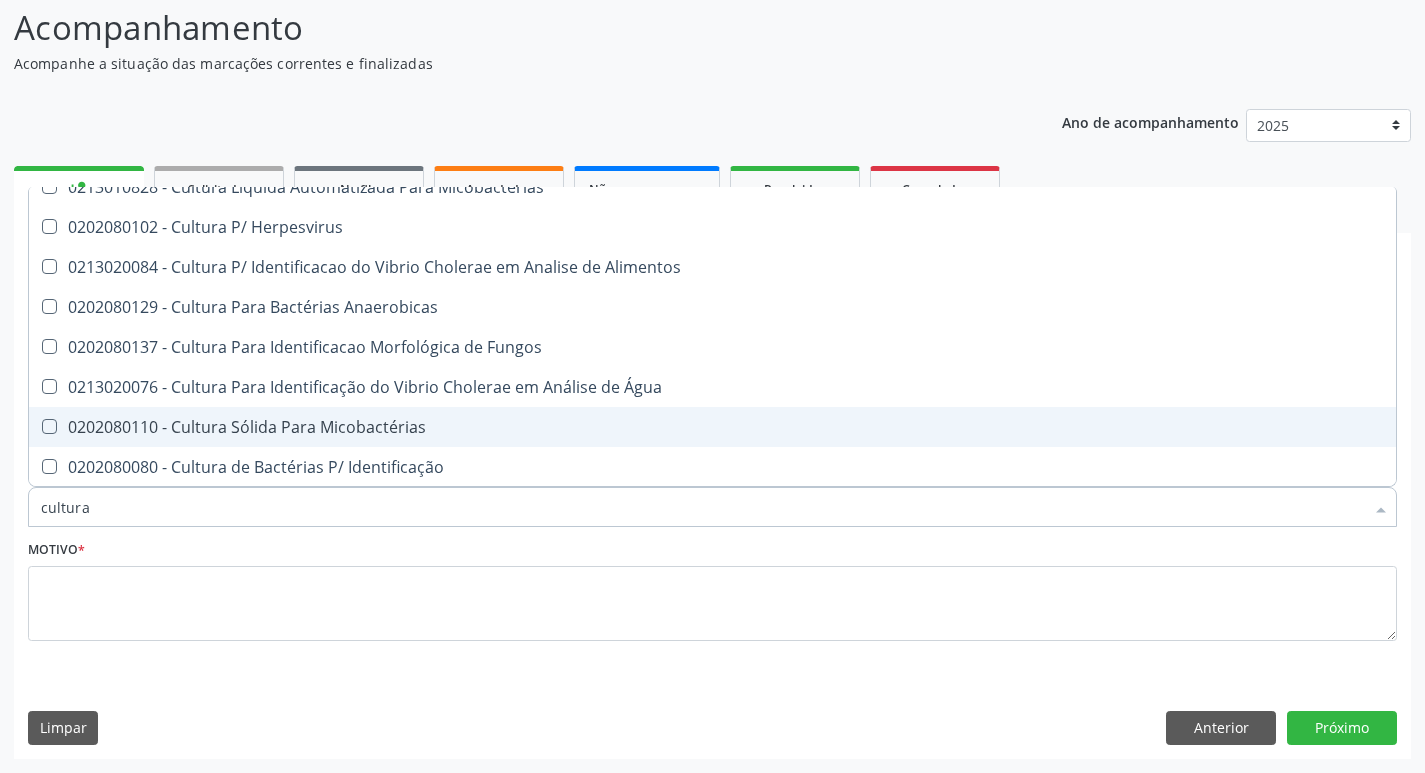 scroll, scrollTop: 200, scrollLeft: 0, axis: vertical 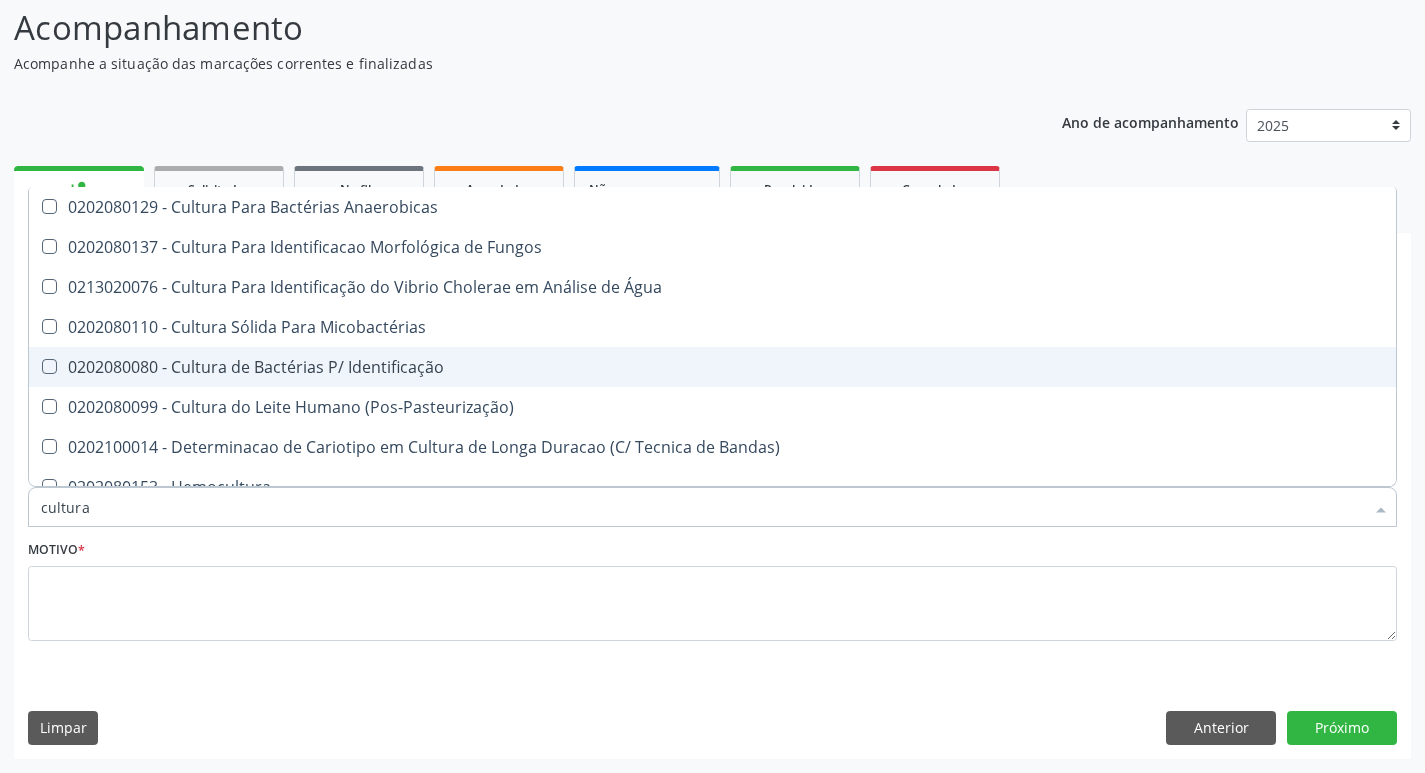 click on "0202080080 - Cultura de Bactérias P/ Identificação" at bounding box center [712, 367] 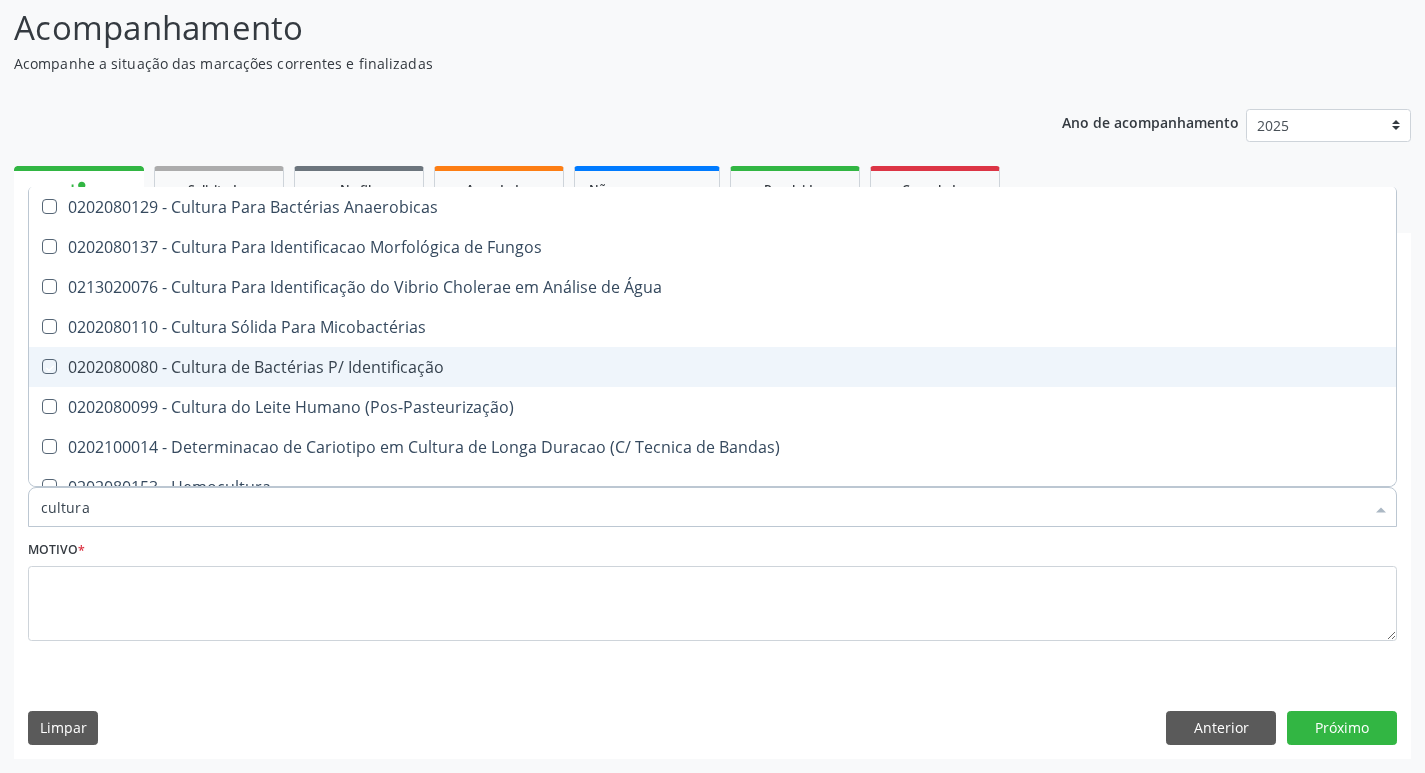 checkbox on "true" 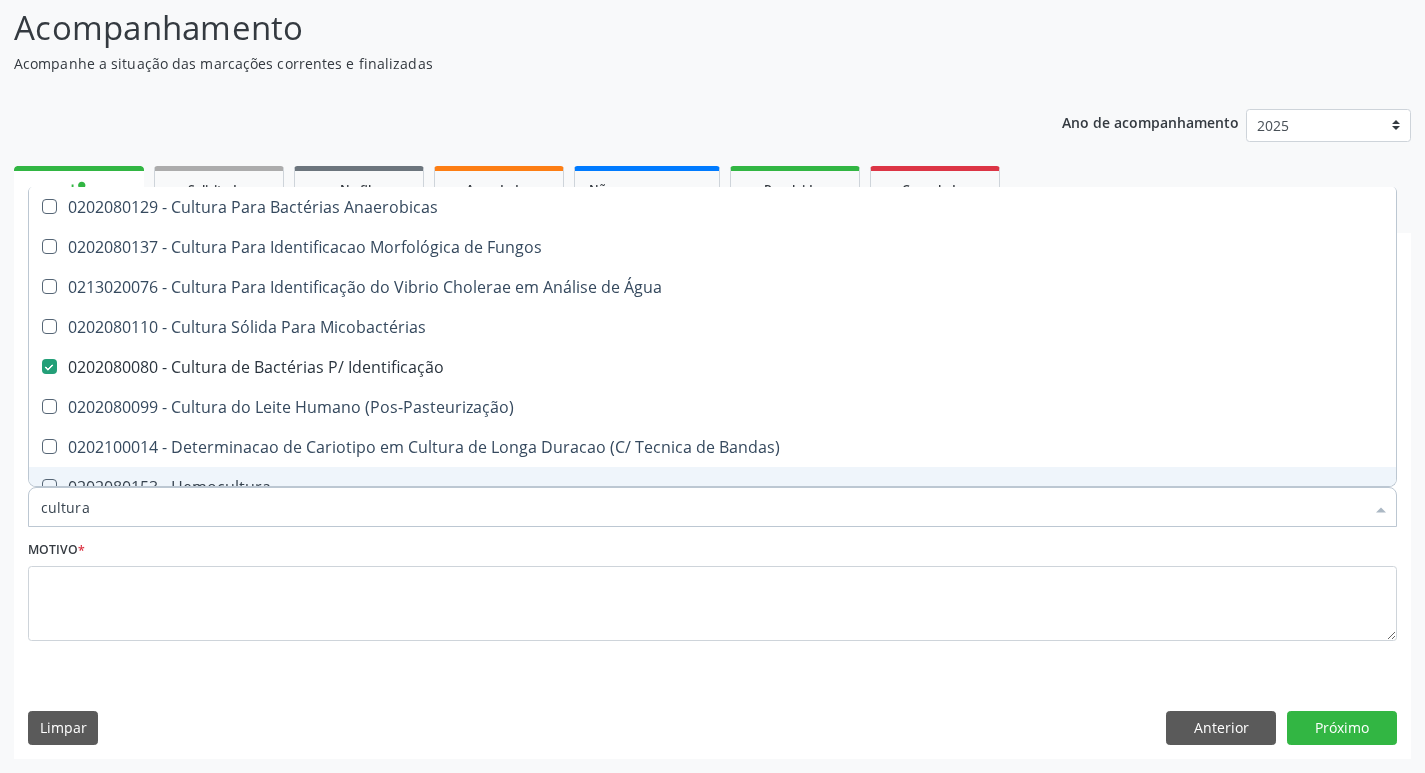 click on "cultura" at bounding box center (702, 507) 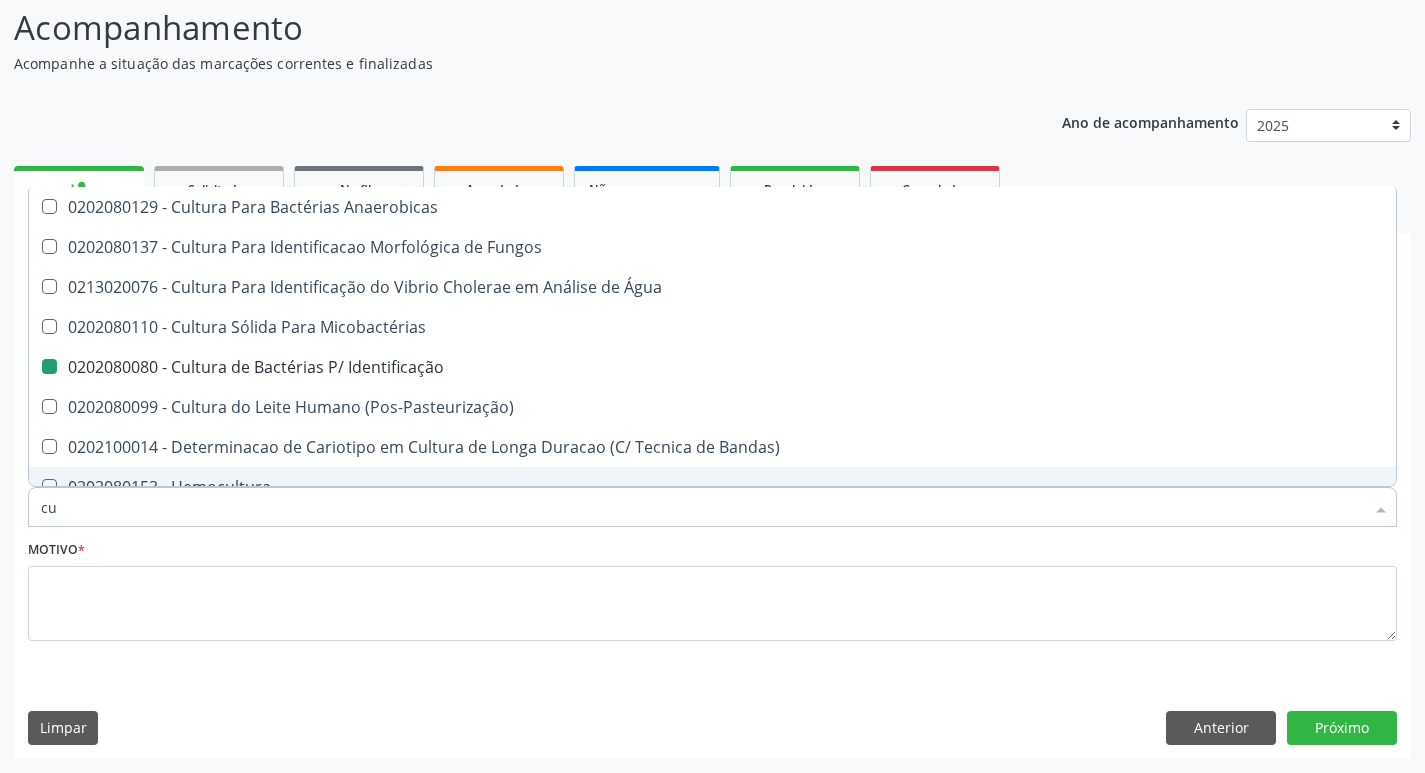 type on "c" 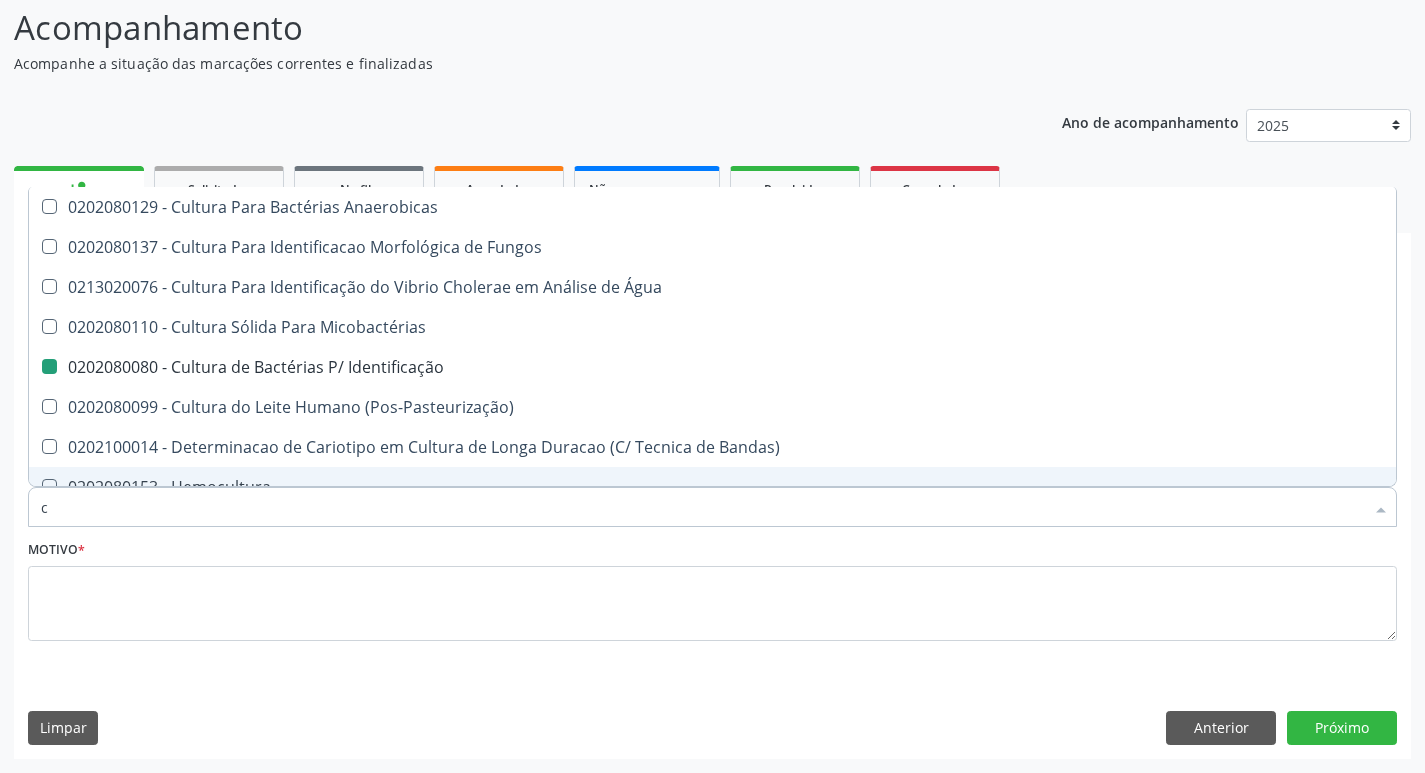 type 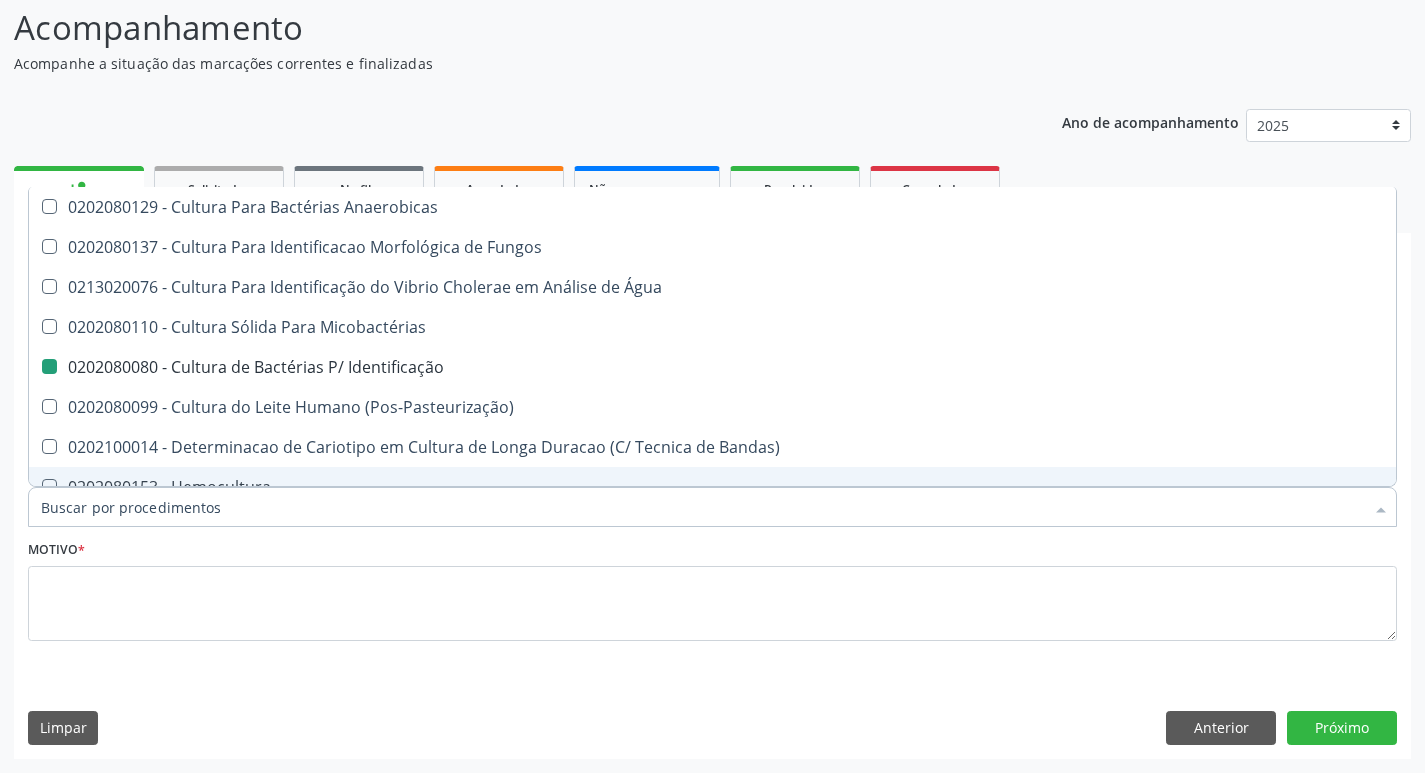 checkbox on "false" 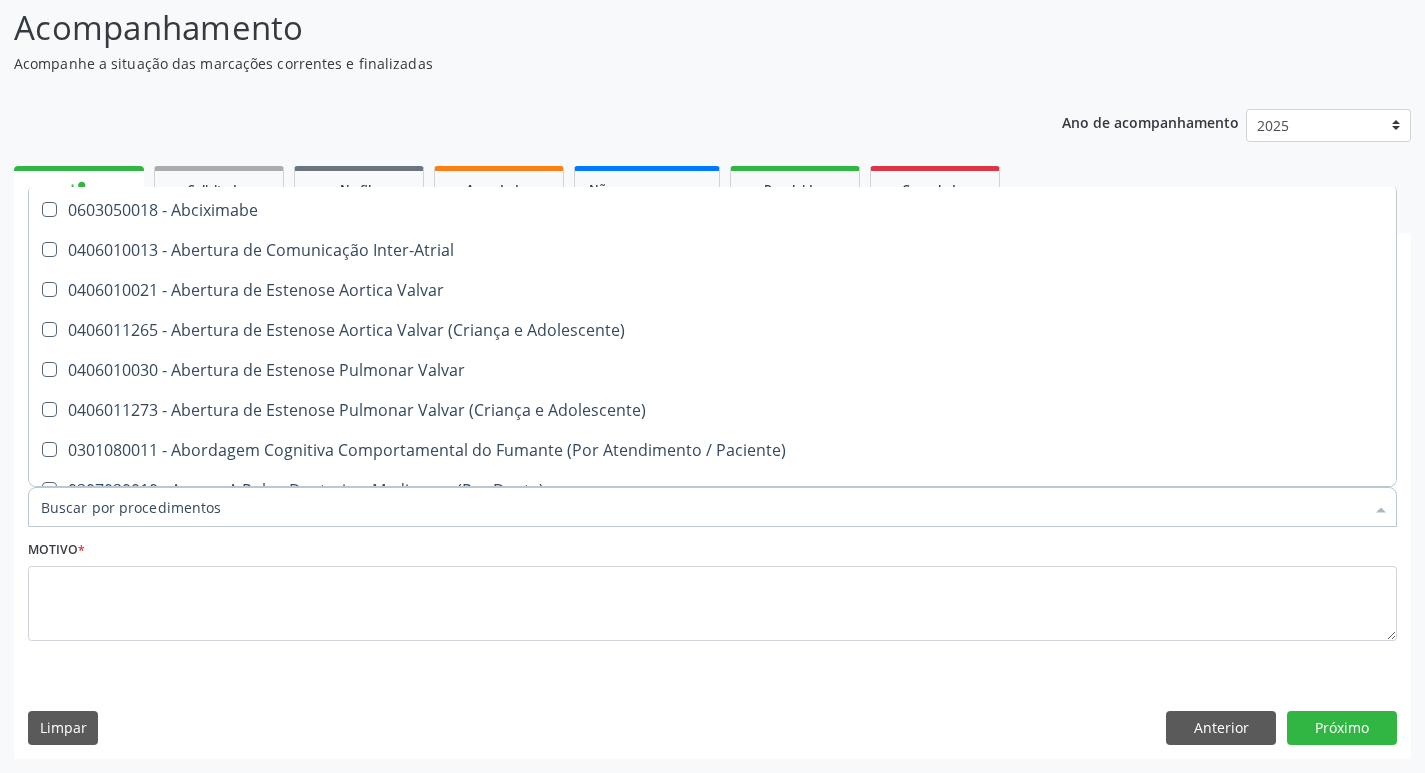 scroll, scrollTop: 283, scrollLeft: 0, axis: vertical 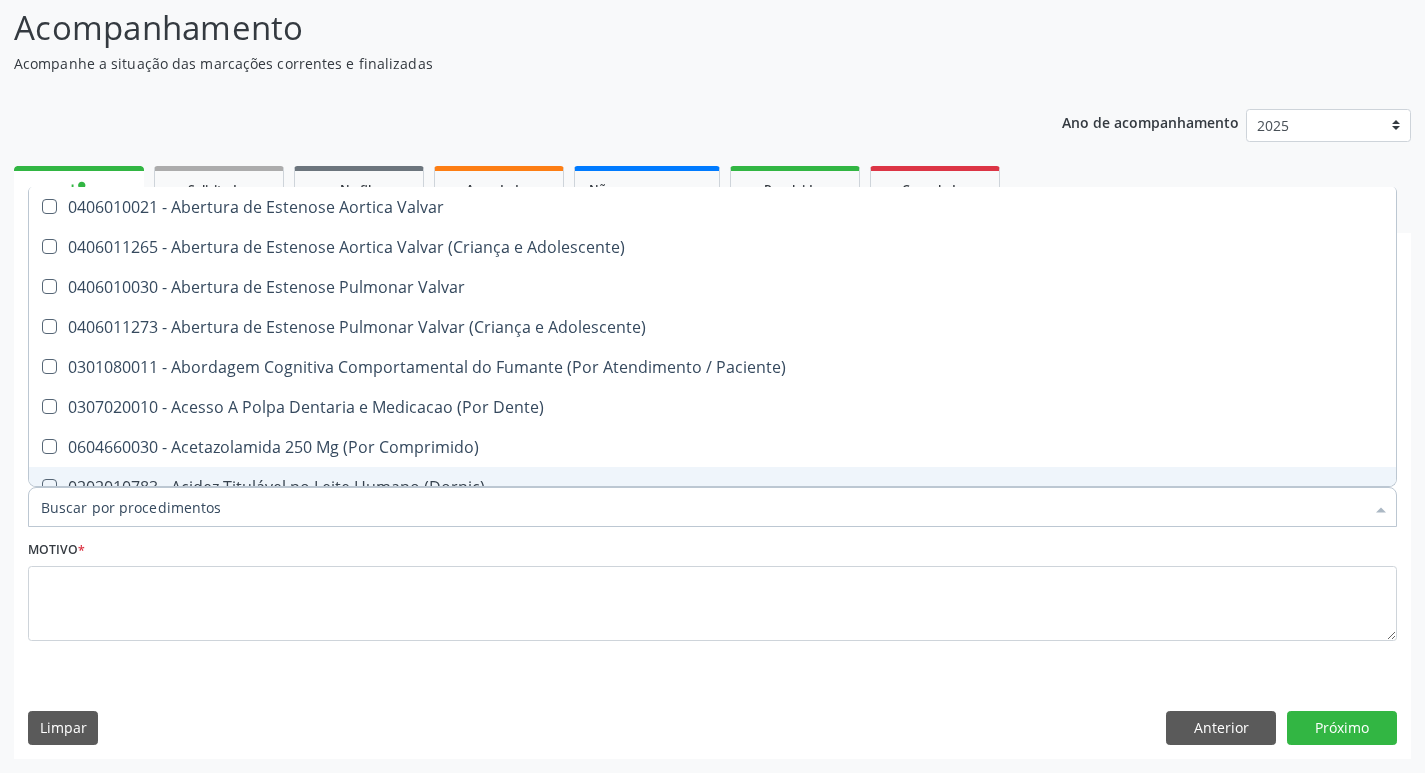 type on "e" 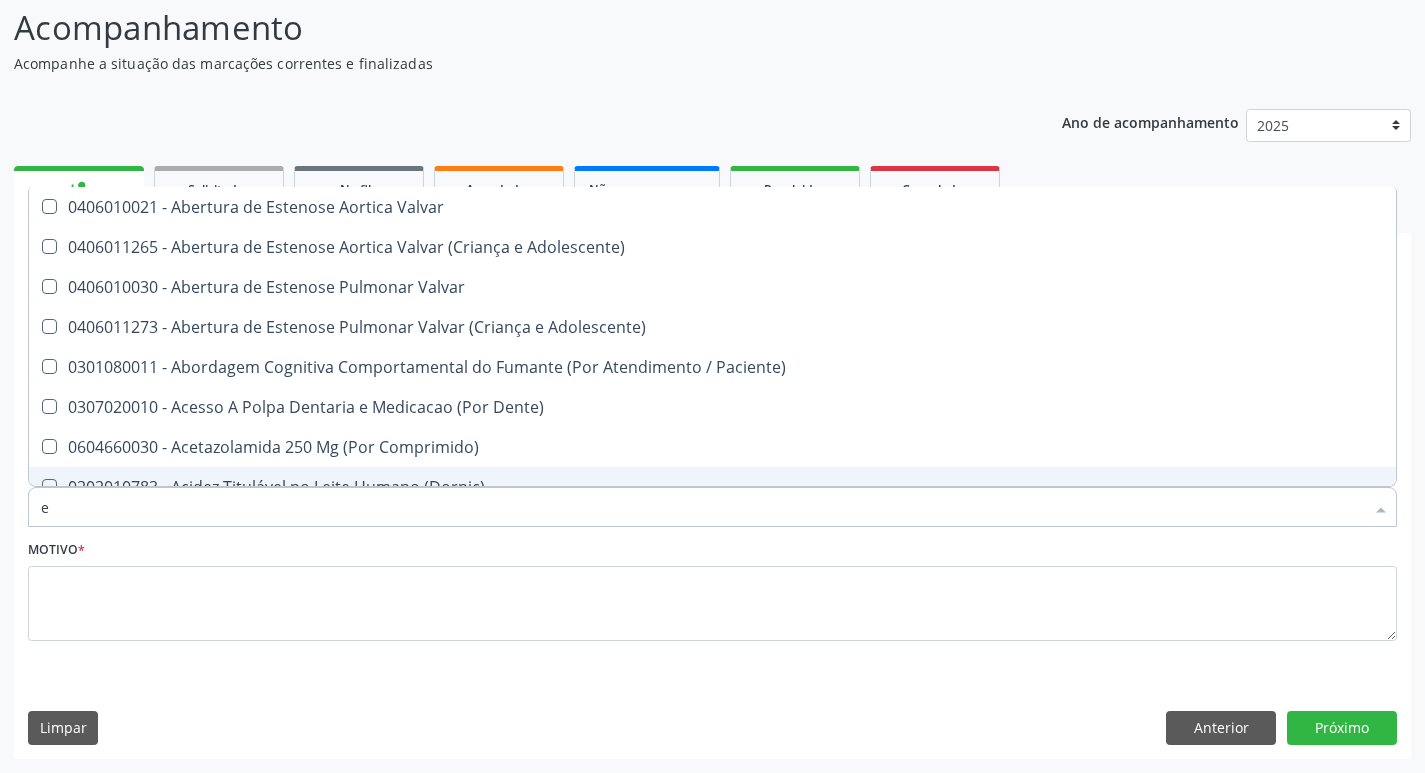 checkbox on "true" 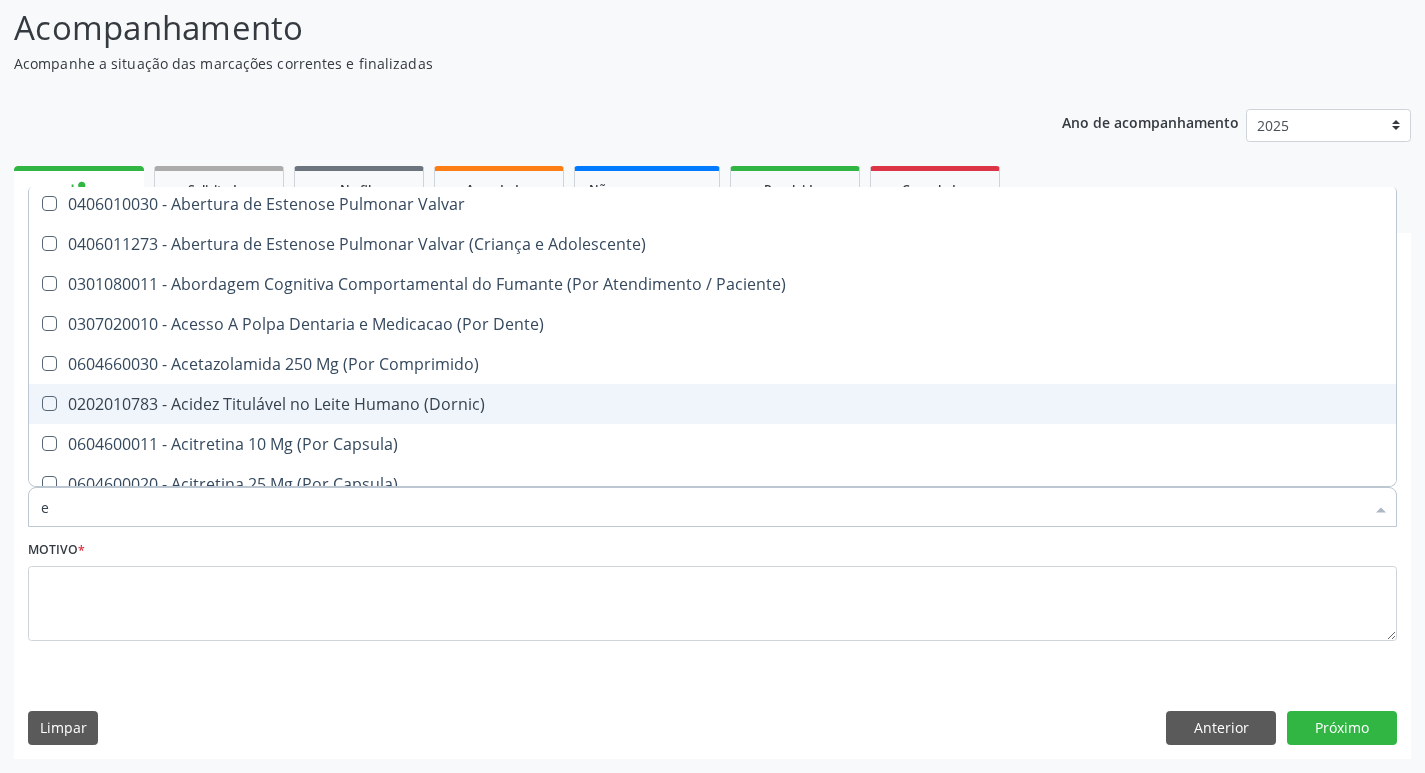 scroll, scrollTop: 200, scrollLeft: 0, axis: vertical 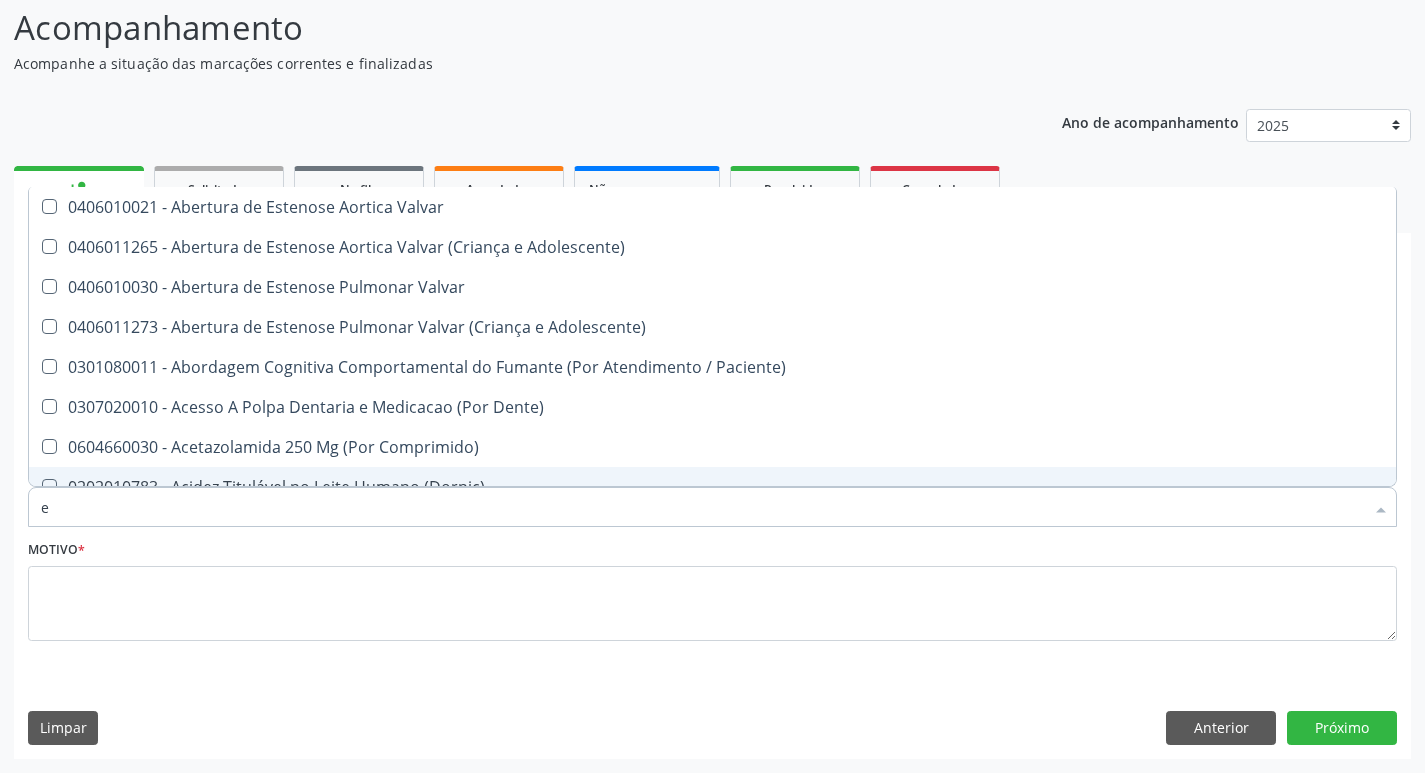 type on "el" 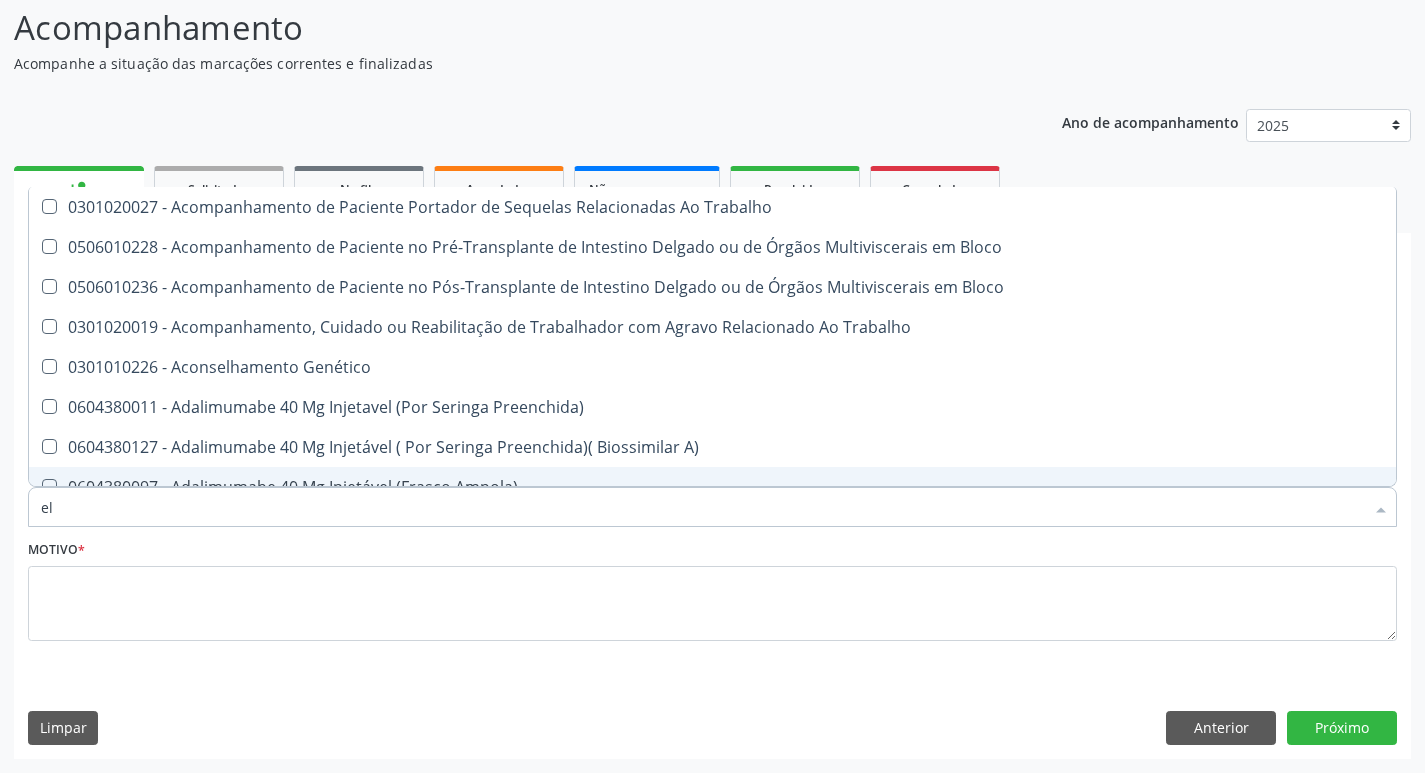 type on "ele" 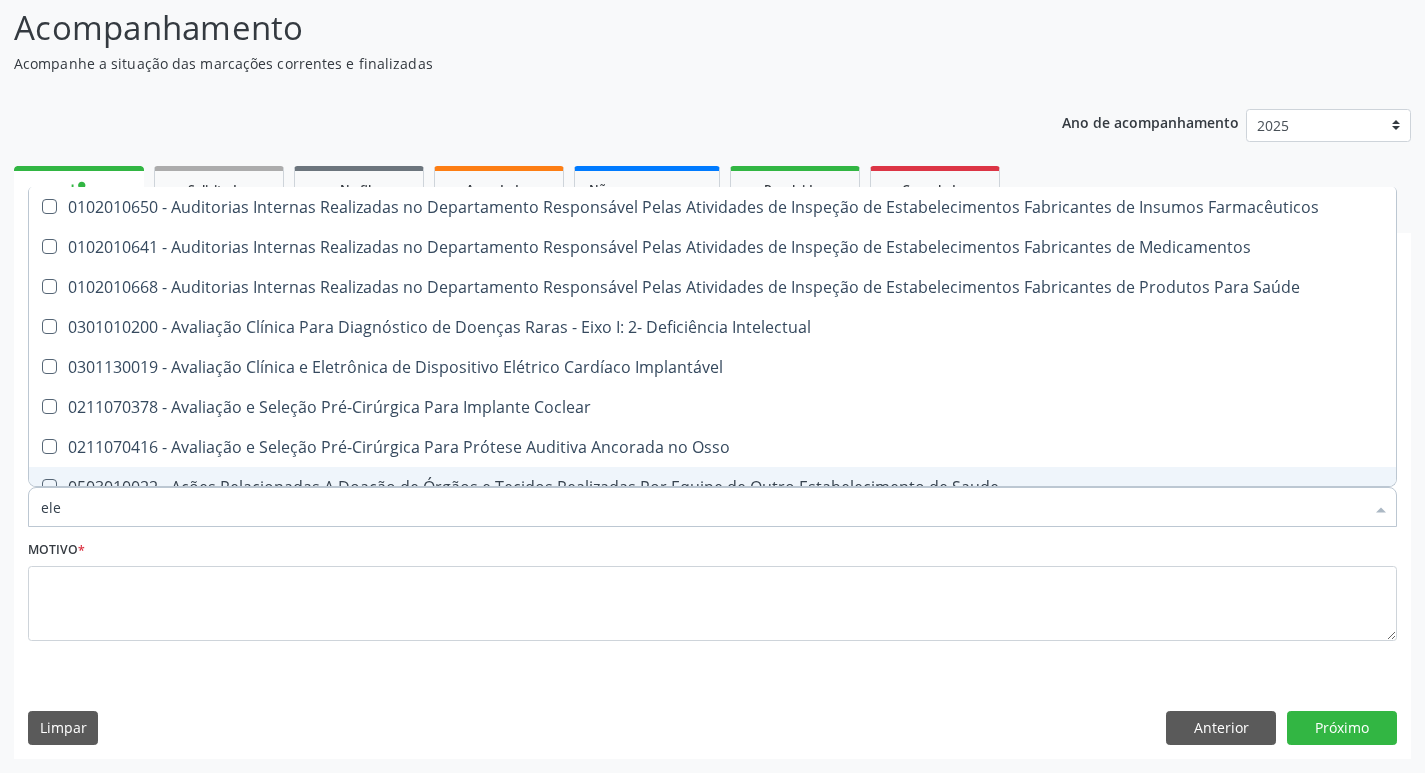 type on "elet" 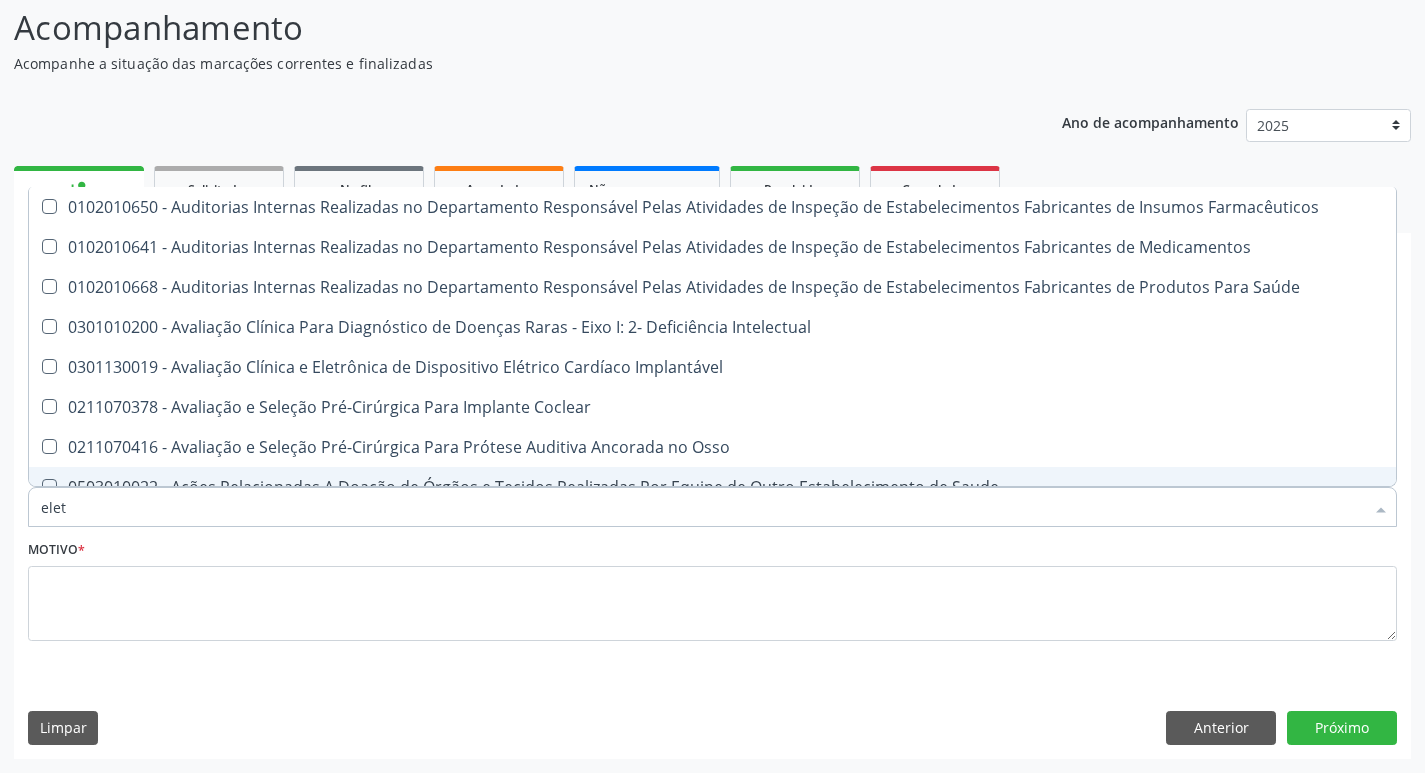 checkbox on "false" 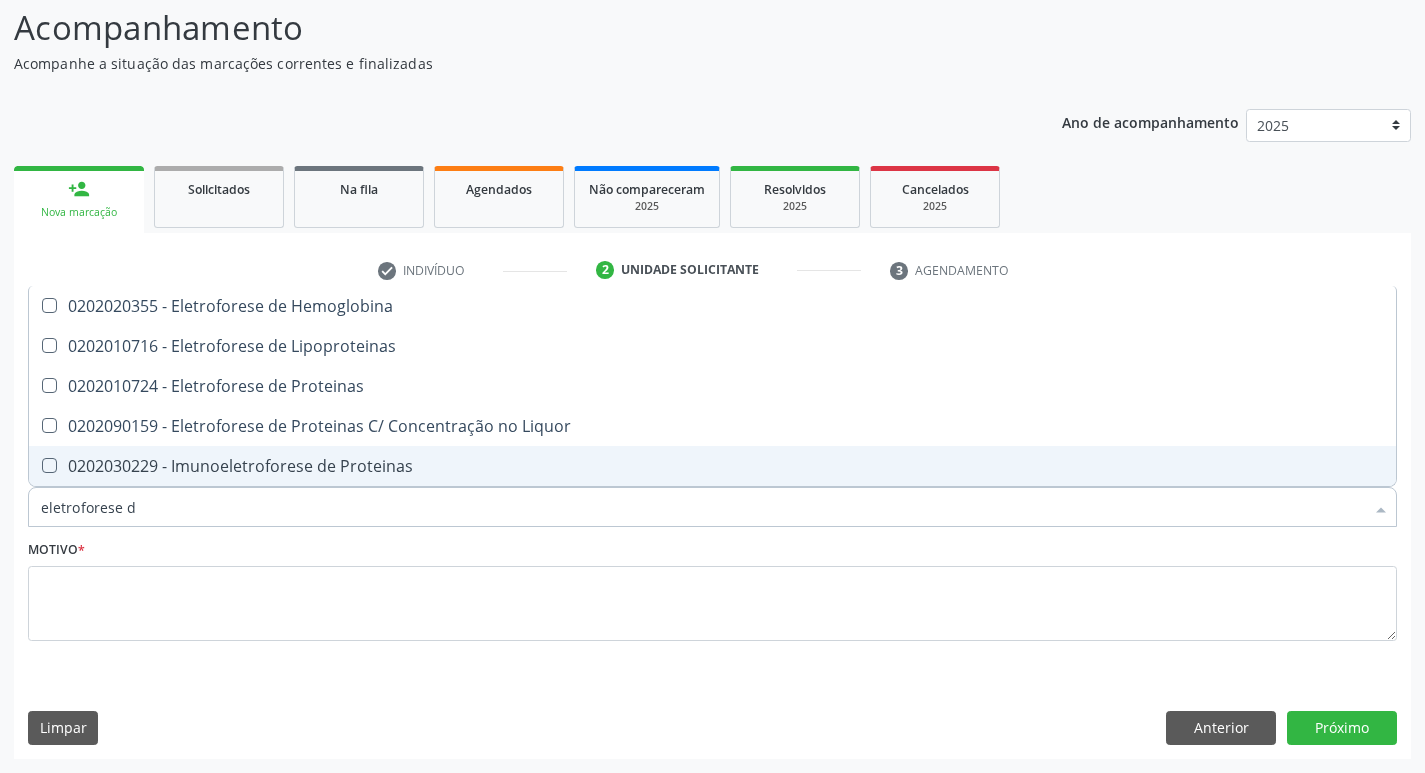 scroll, scrollTop: 0, scrollLeft: 0, axis: both 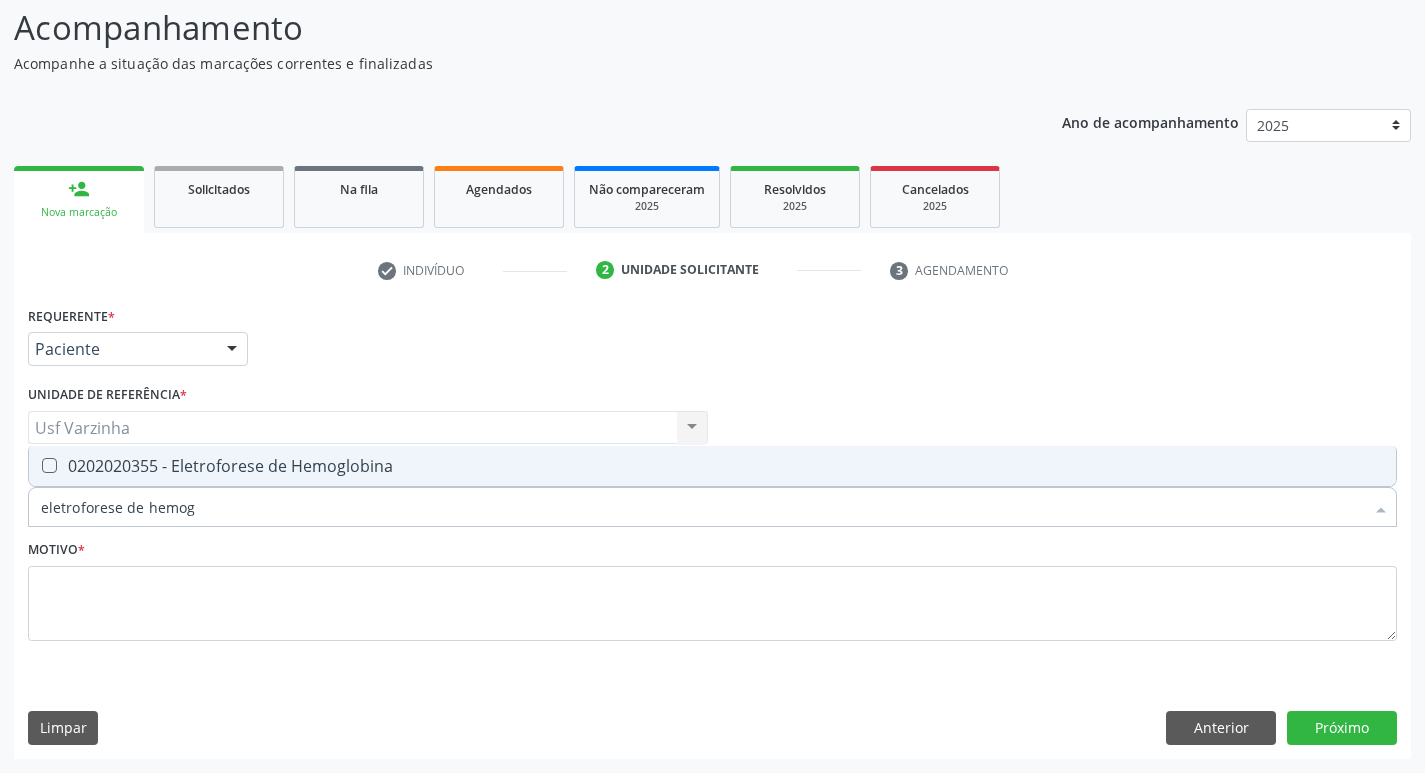 type on "eletroforese de hemogl" 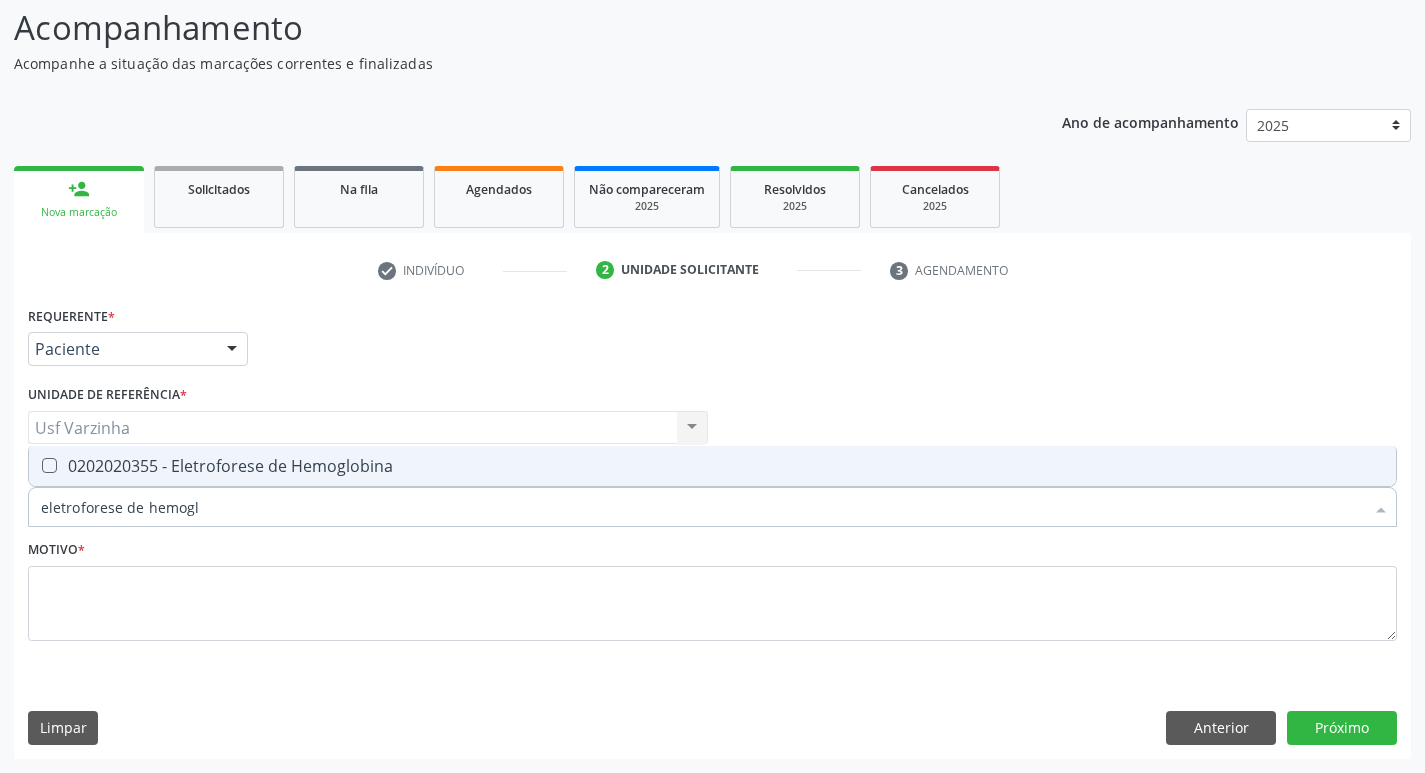 click on "0202020355 - Eletroforese de Hemoglobina" at bounding box center (712, 466) 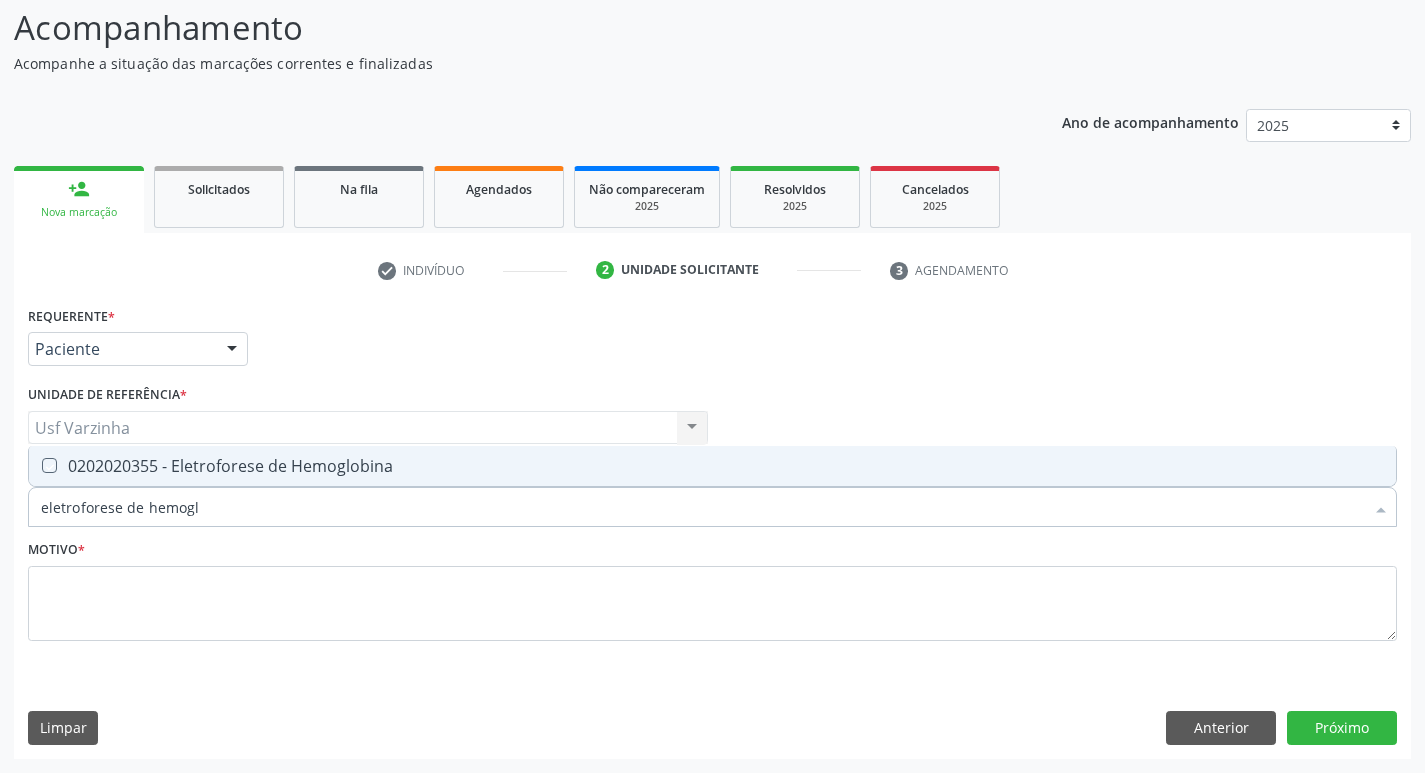 checkbox on "true" 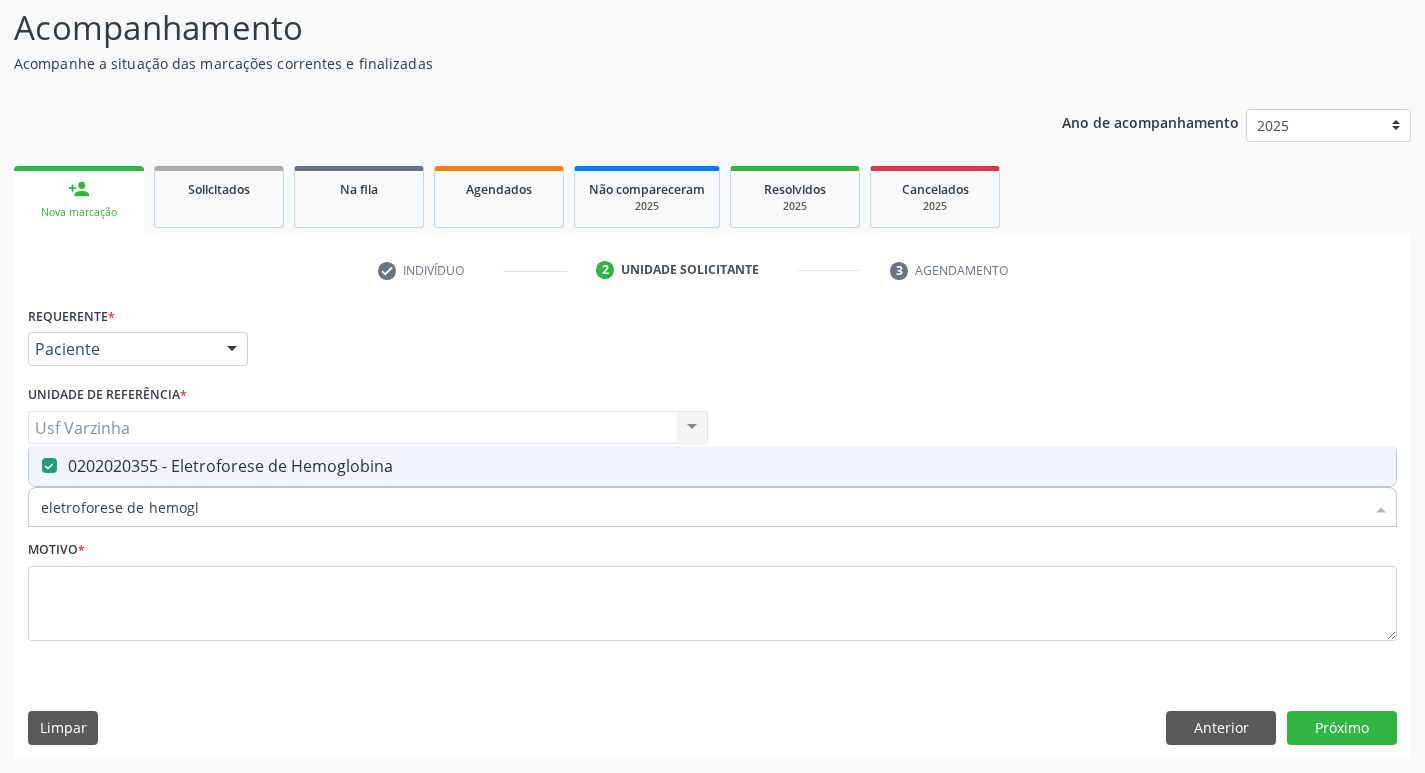 click on "eletroforese de hemogl" at bounding box center (702, 507) 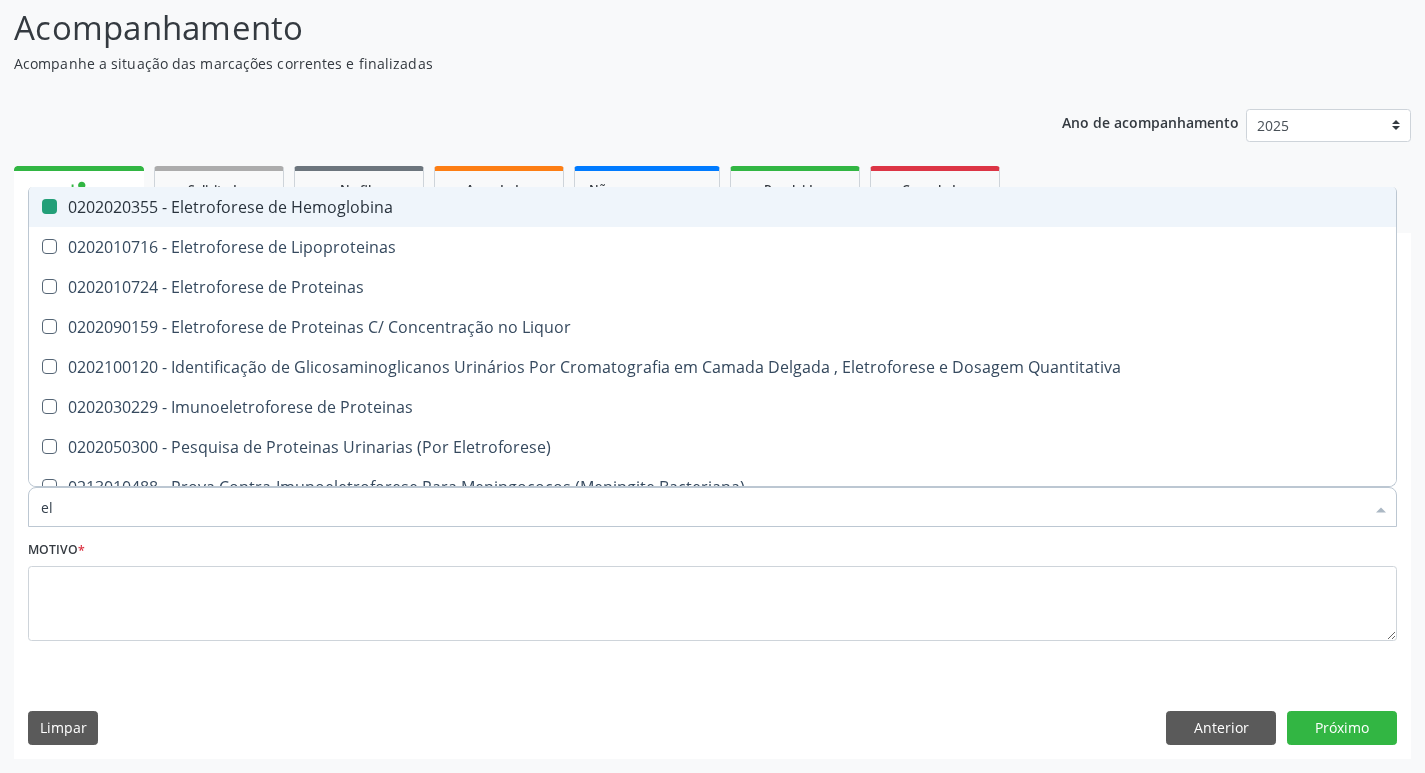type on "e" 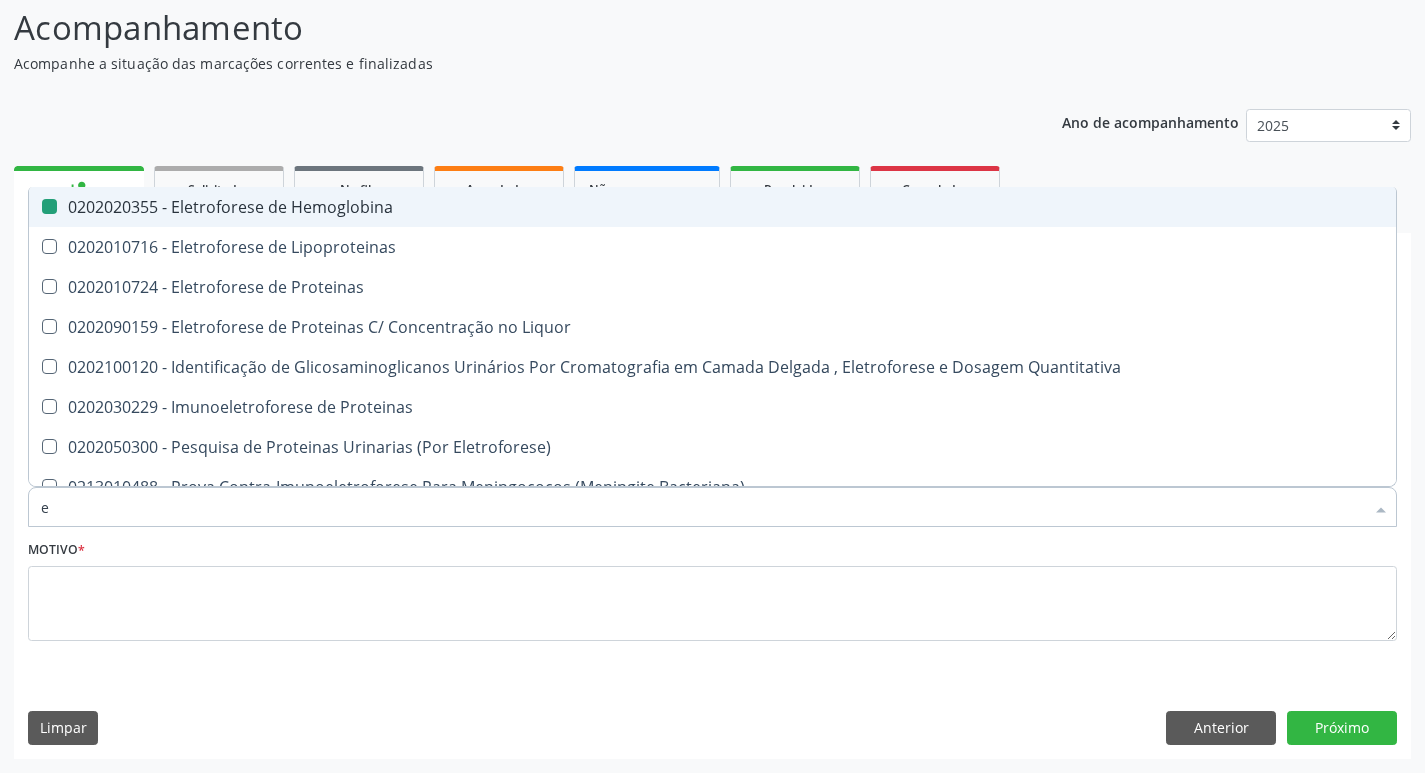 type 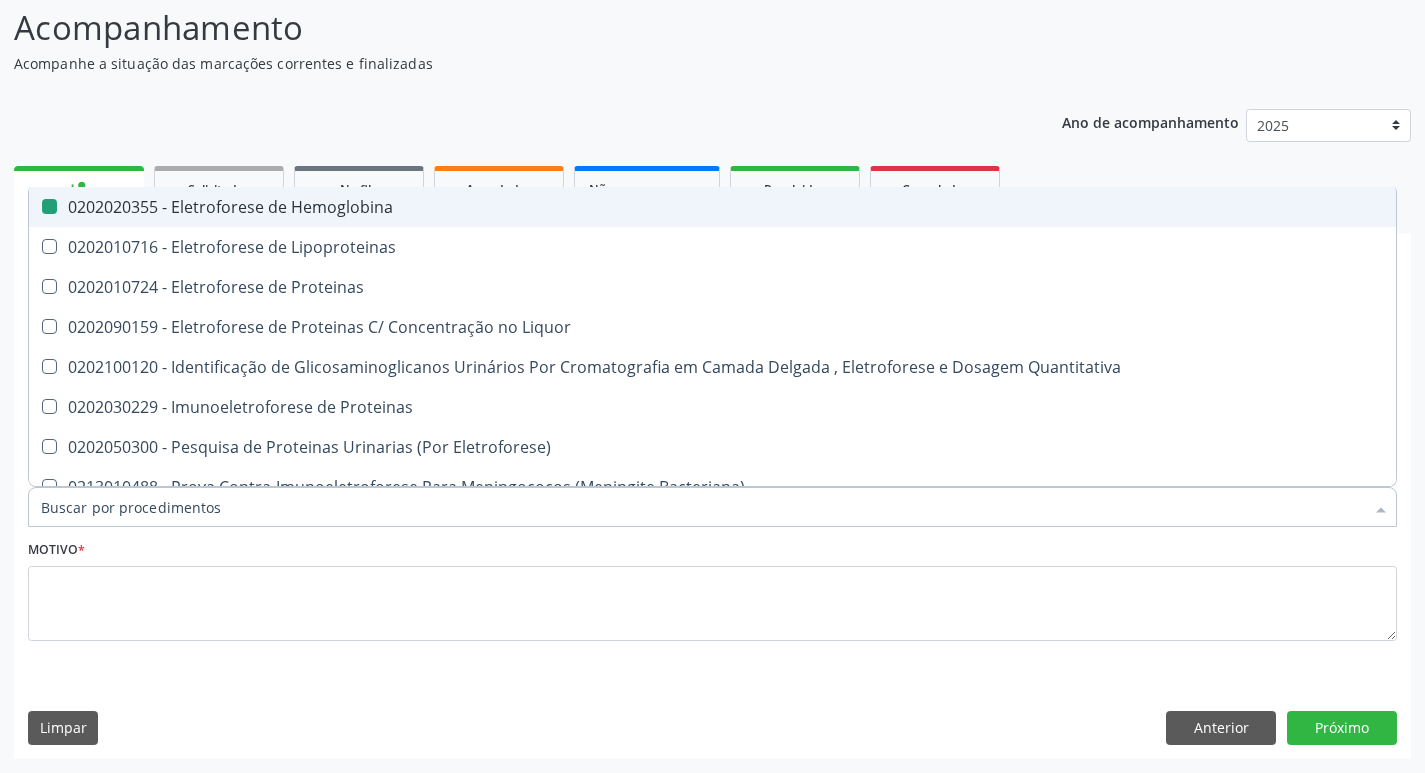 checkbox on "false" 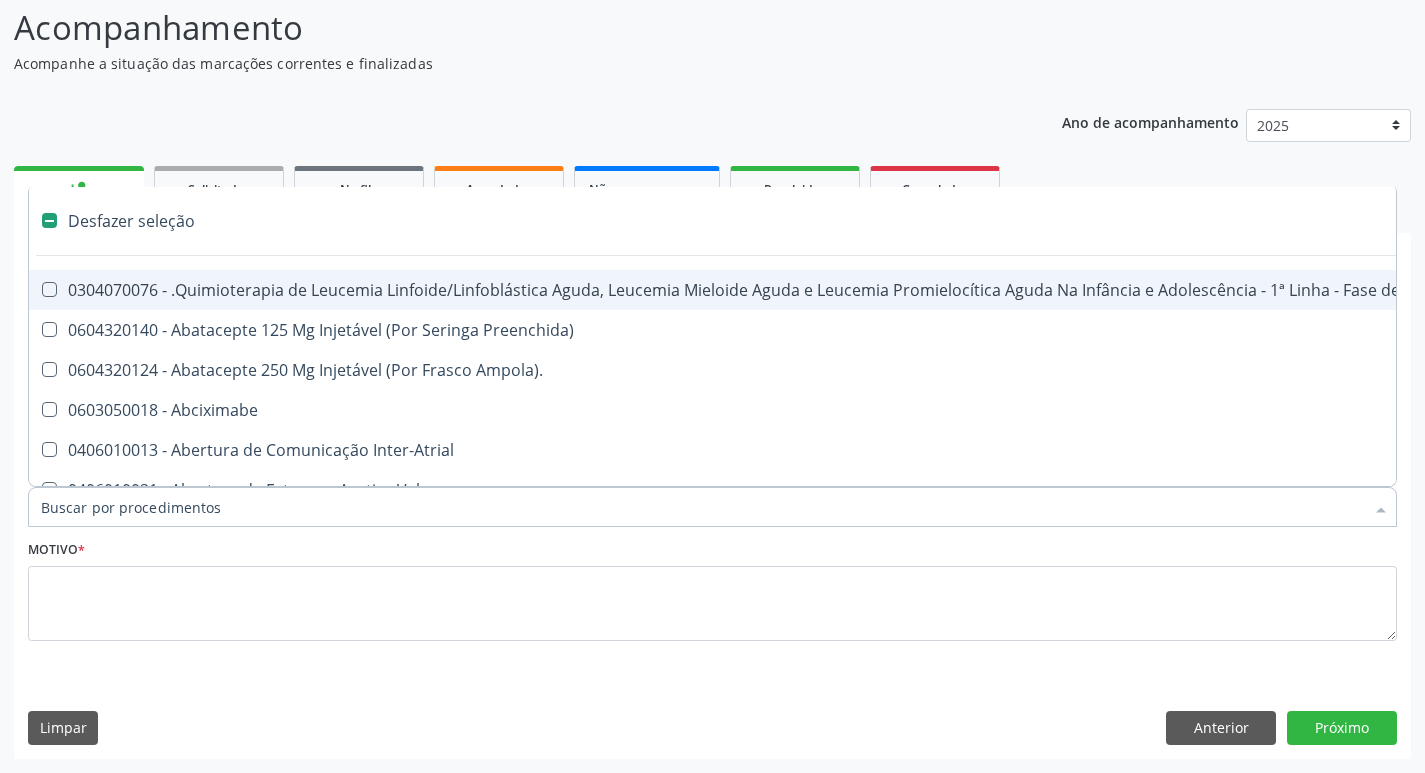 type on "t" 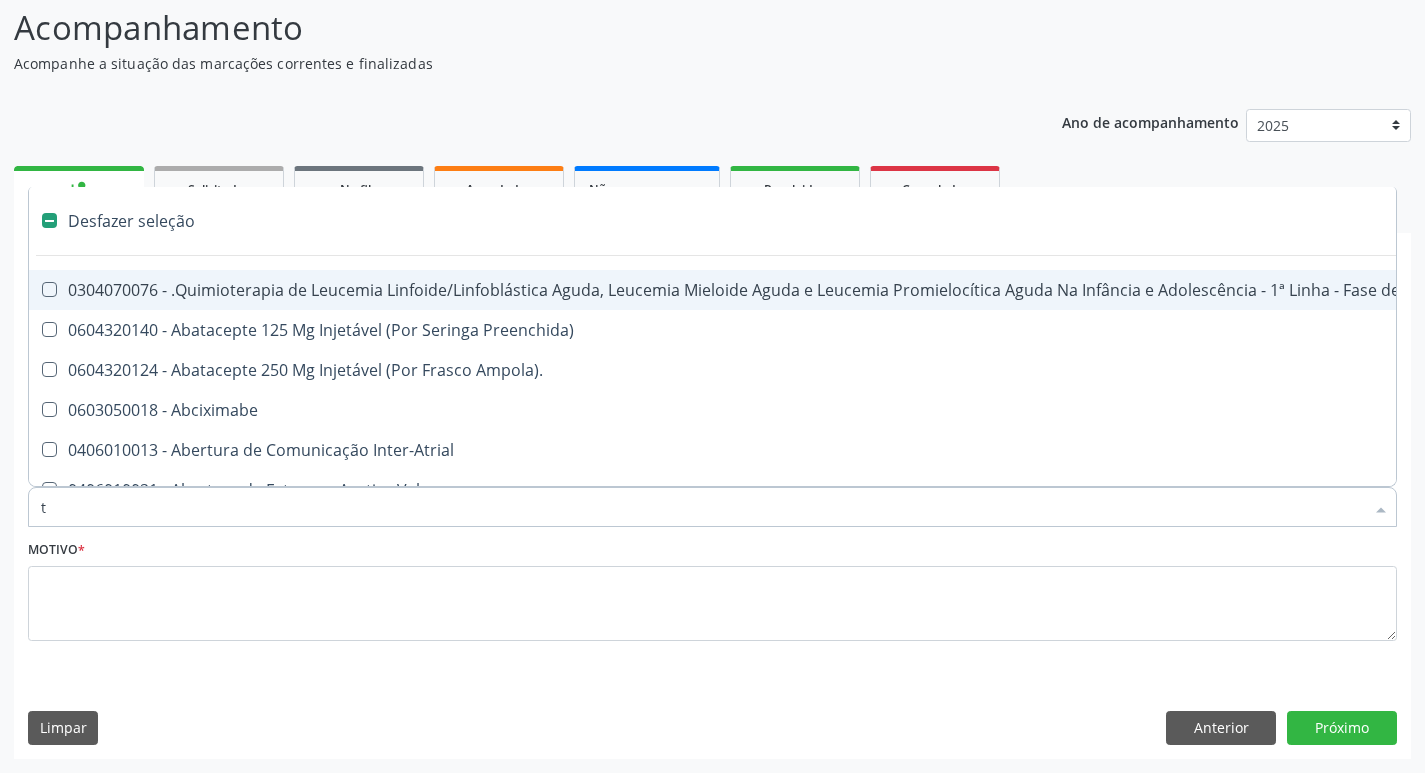 checkbox on "true" 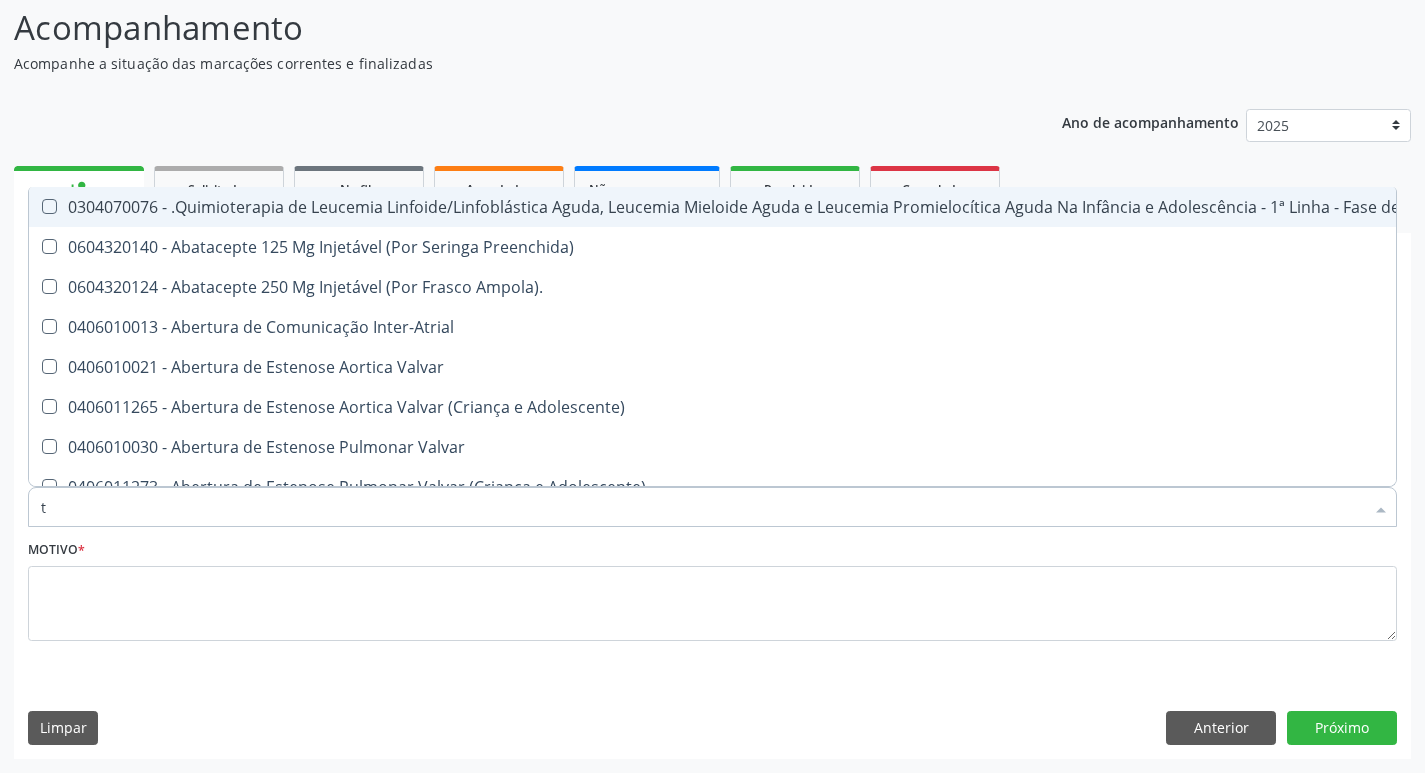 type on "to" 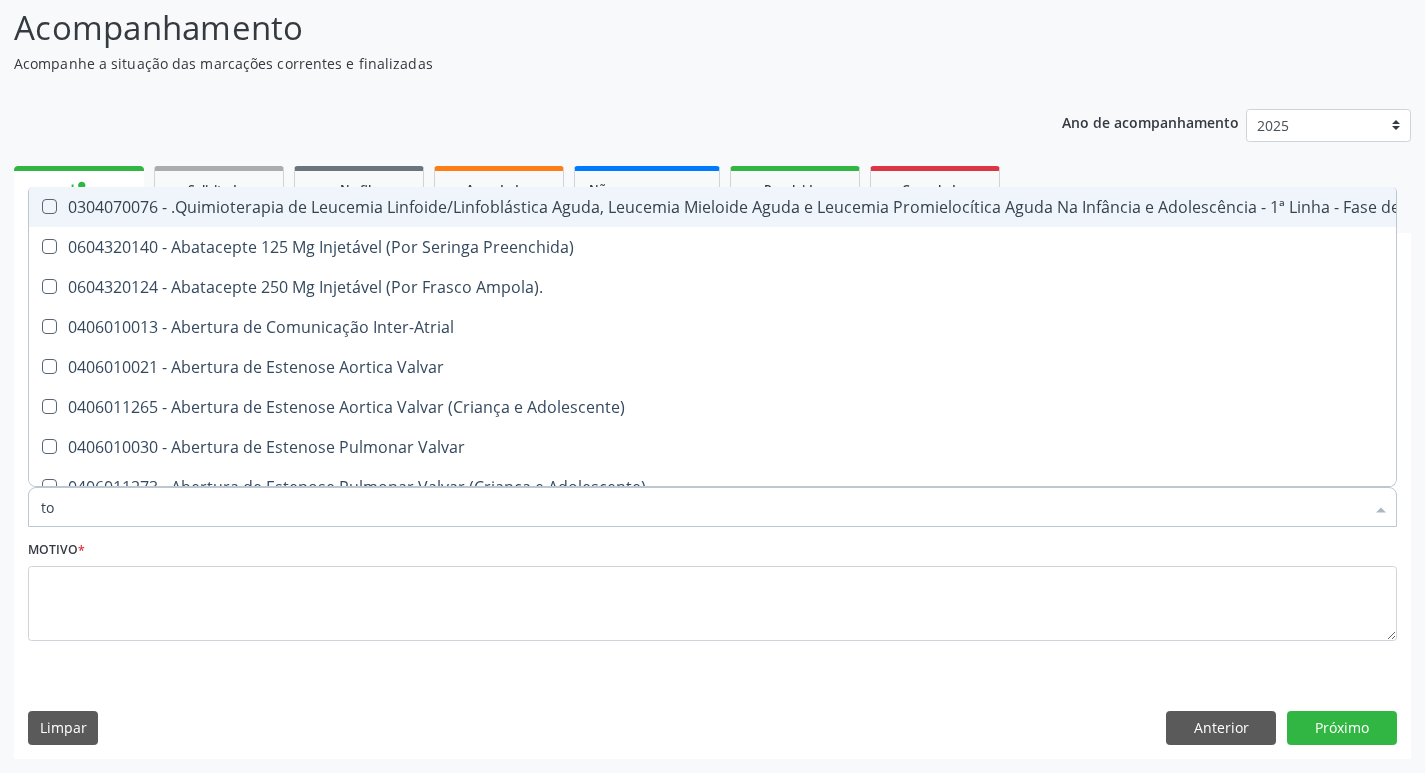 checkbox on "true" 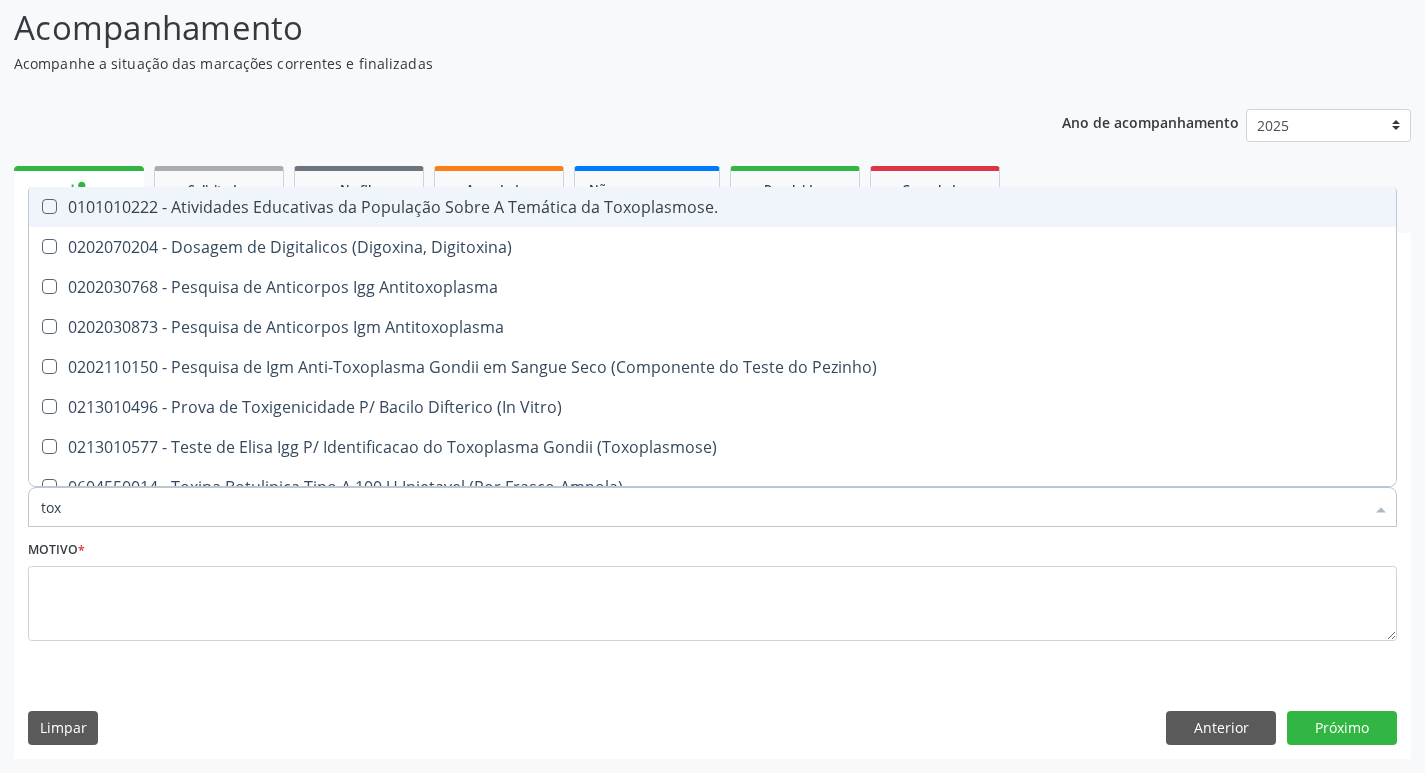 type on "toxo" 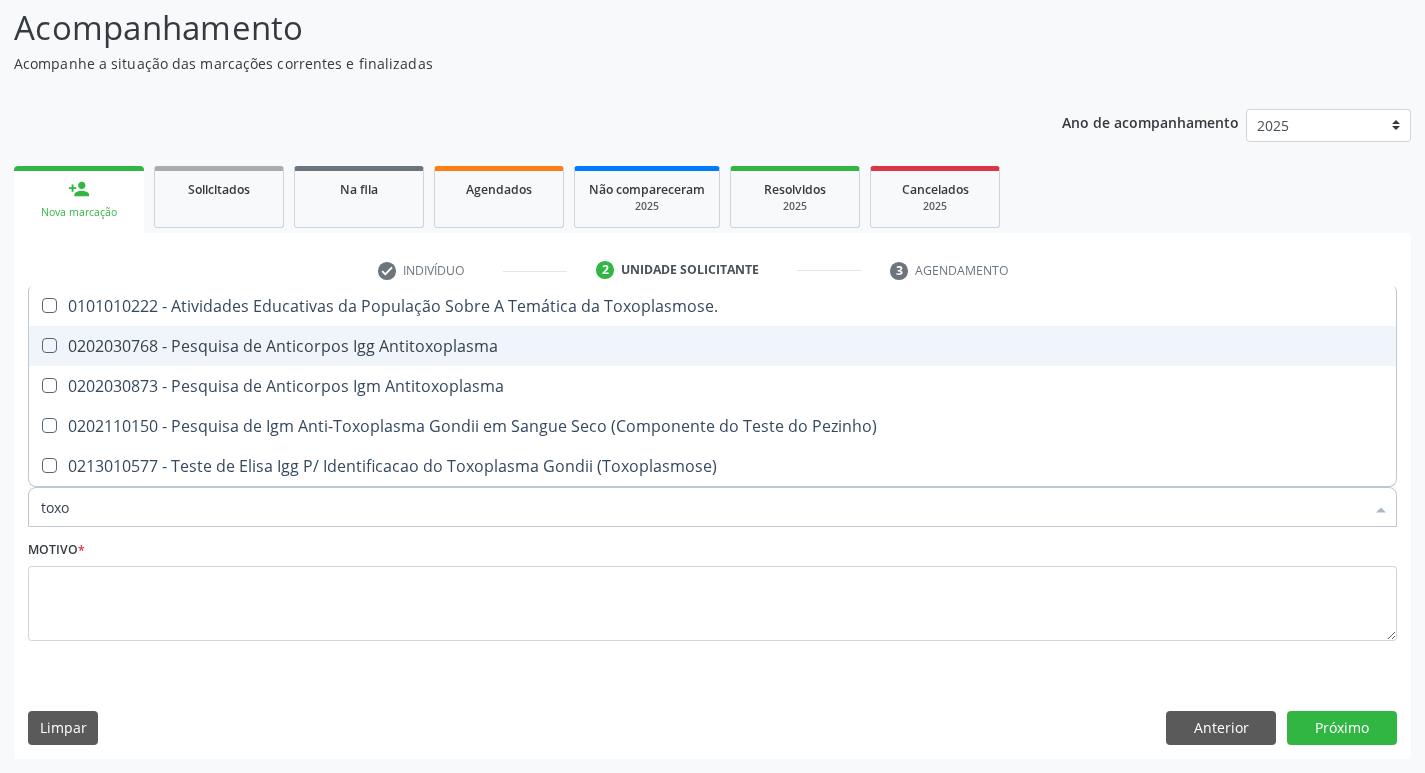 drag, startPoint x: 333, startPoint y: 356, endPoint x: 328, endPoint y: 392, distance: 36.345562 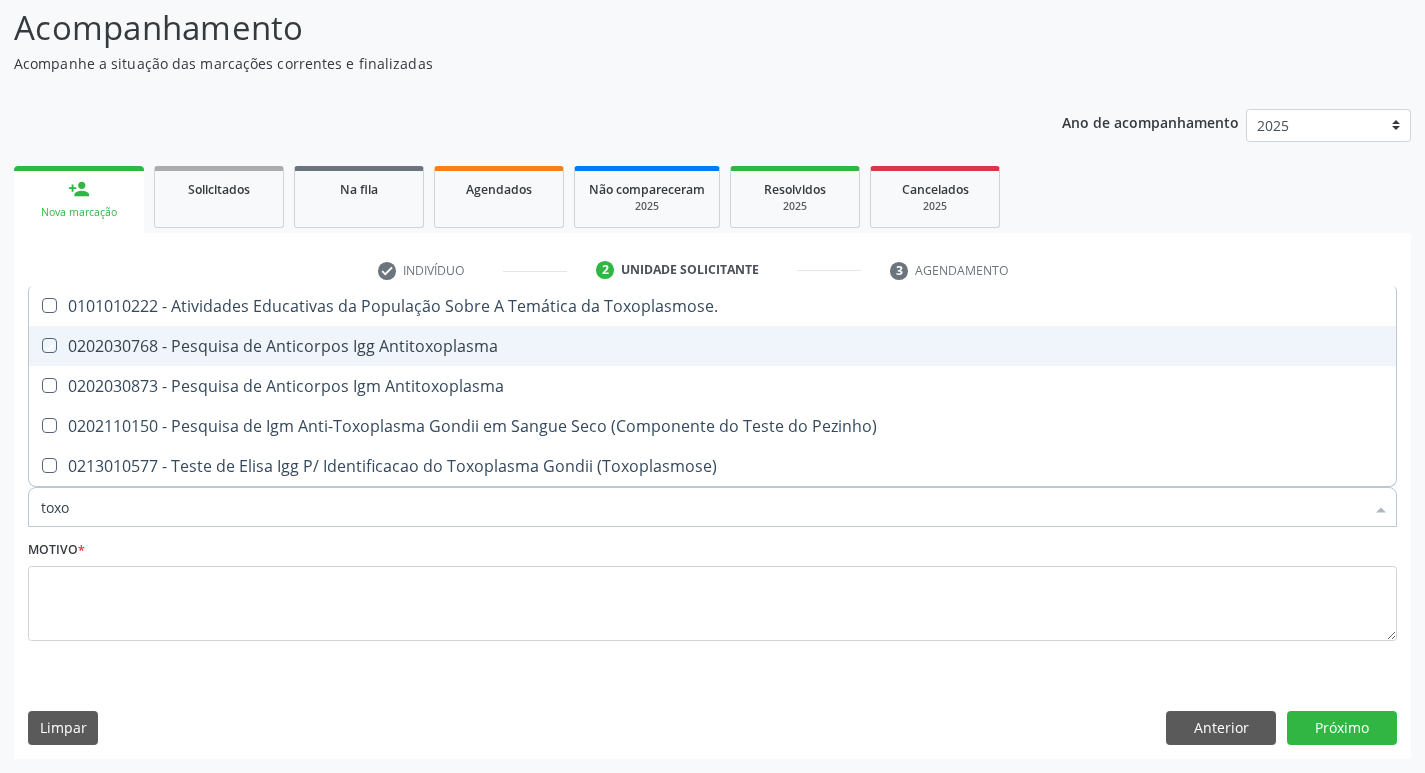 checkbox on "true" 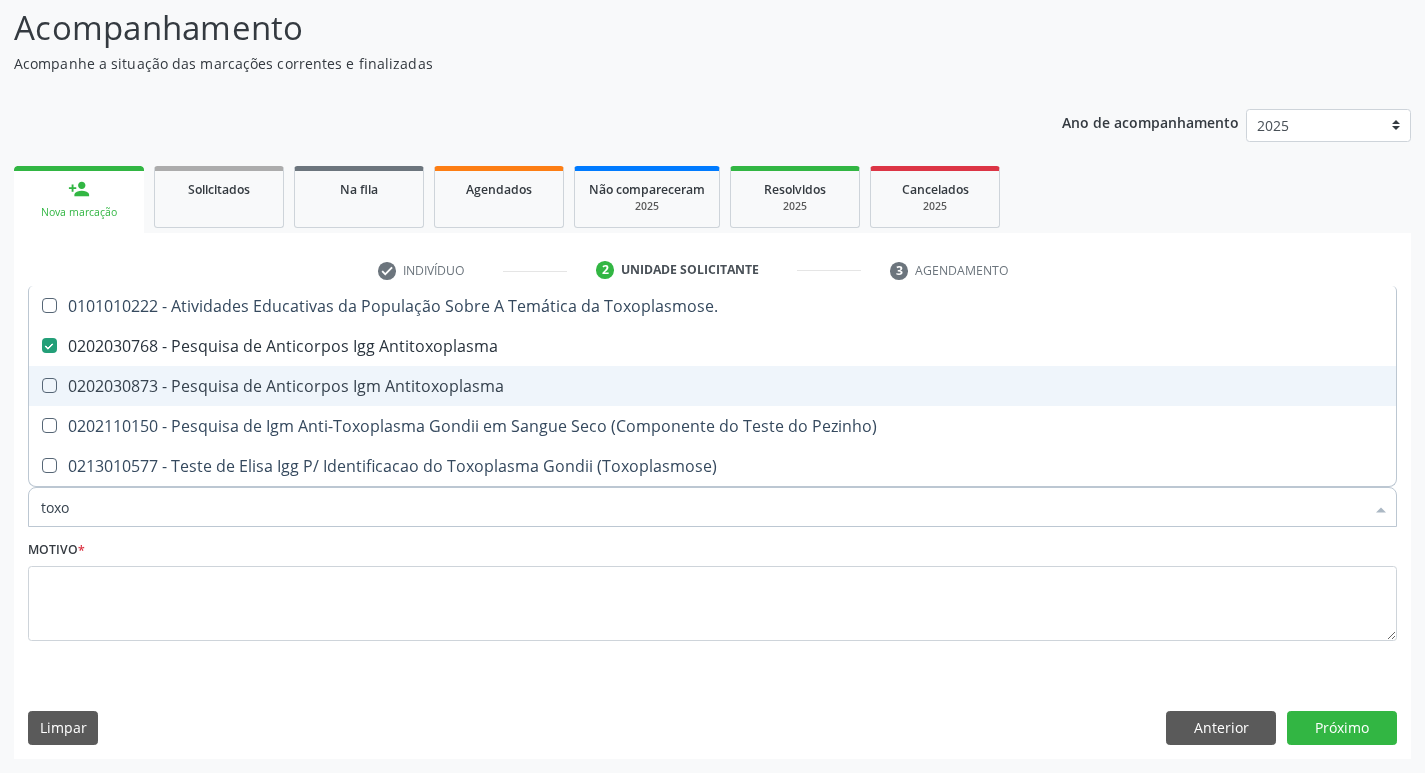 click on "0202030873 - Pesquisa de Anticorpos Igm Antitoxoplasma" at bounding box center [712, 386] 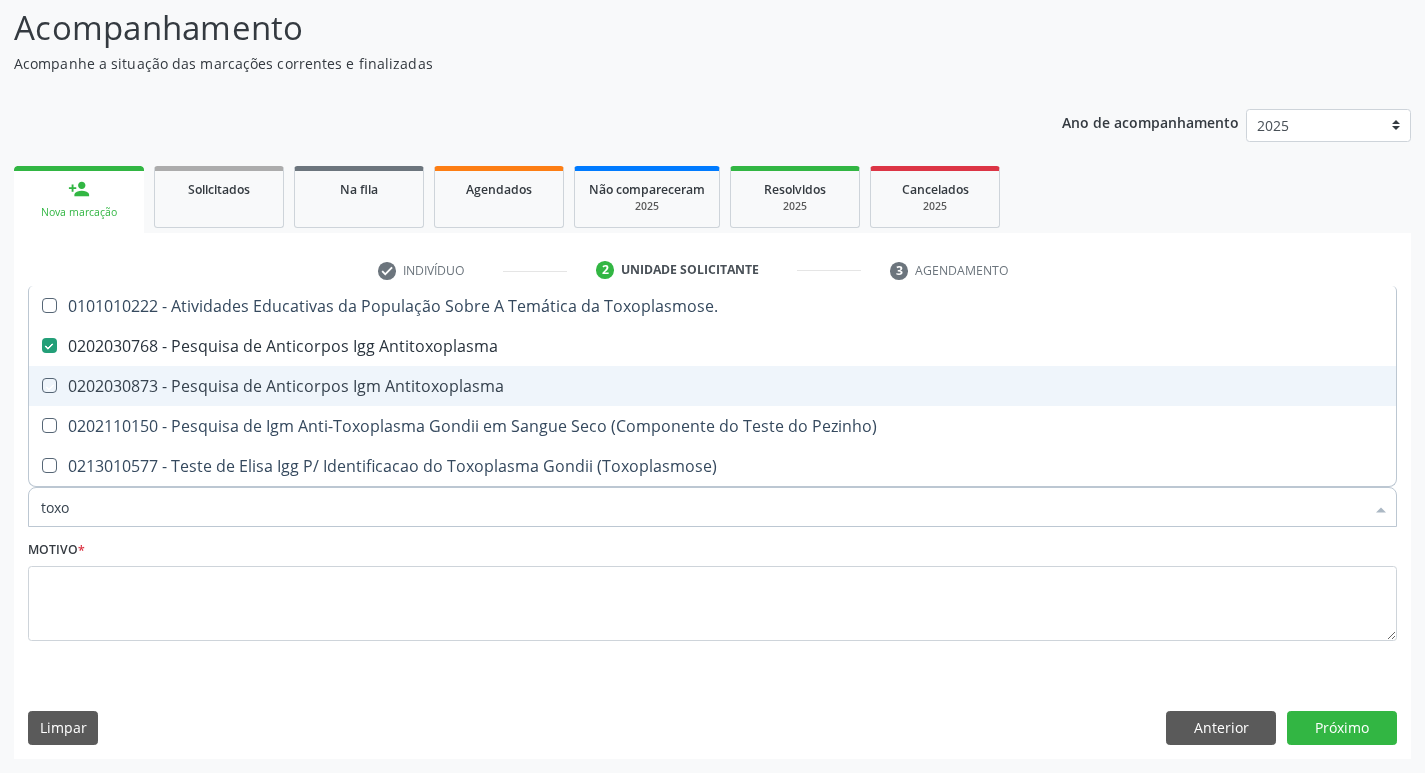 checkbox on "true" 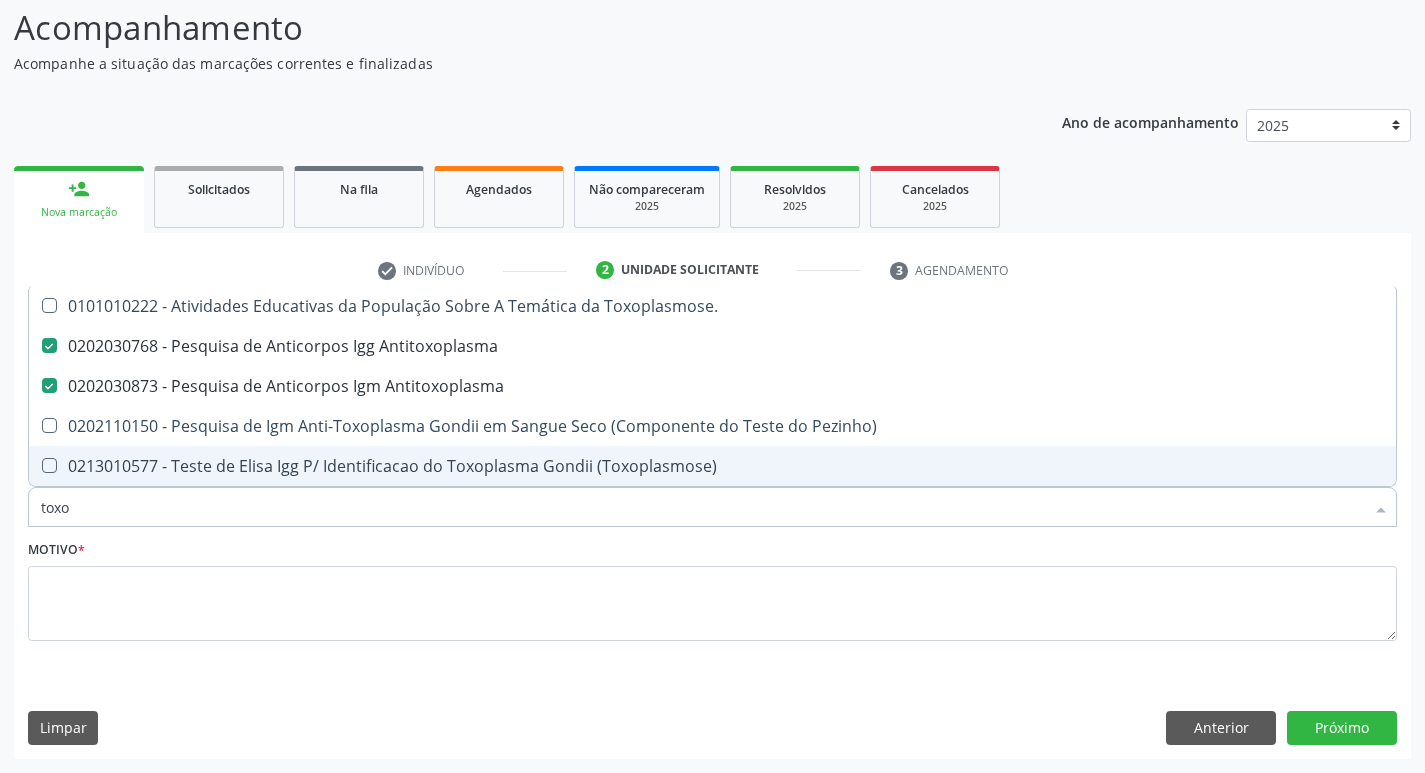 click on "toxo" at bounding box center (702, 507) 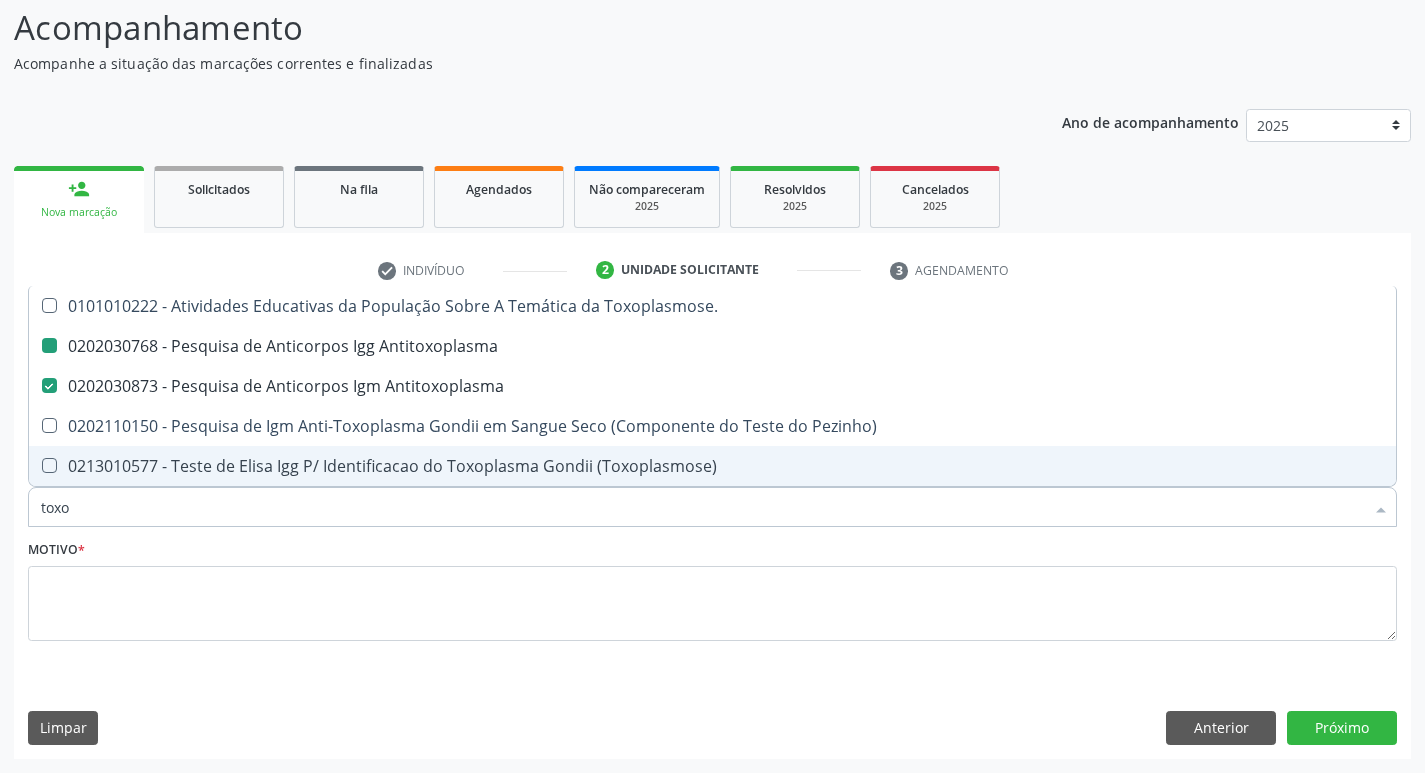 type on "tox" 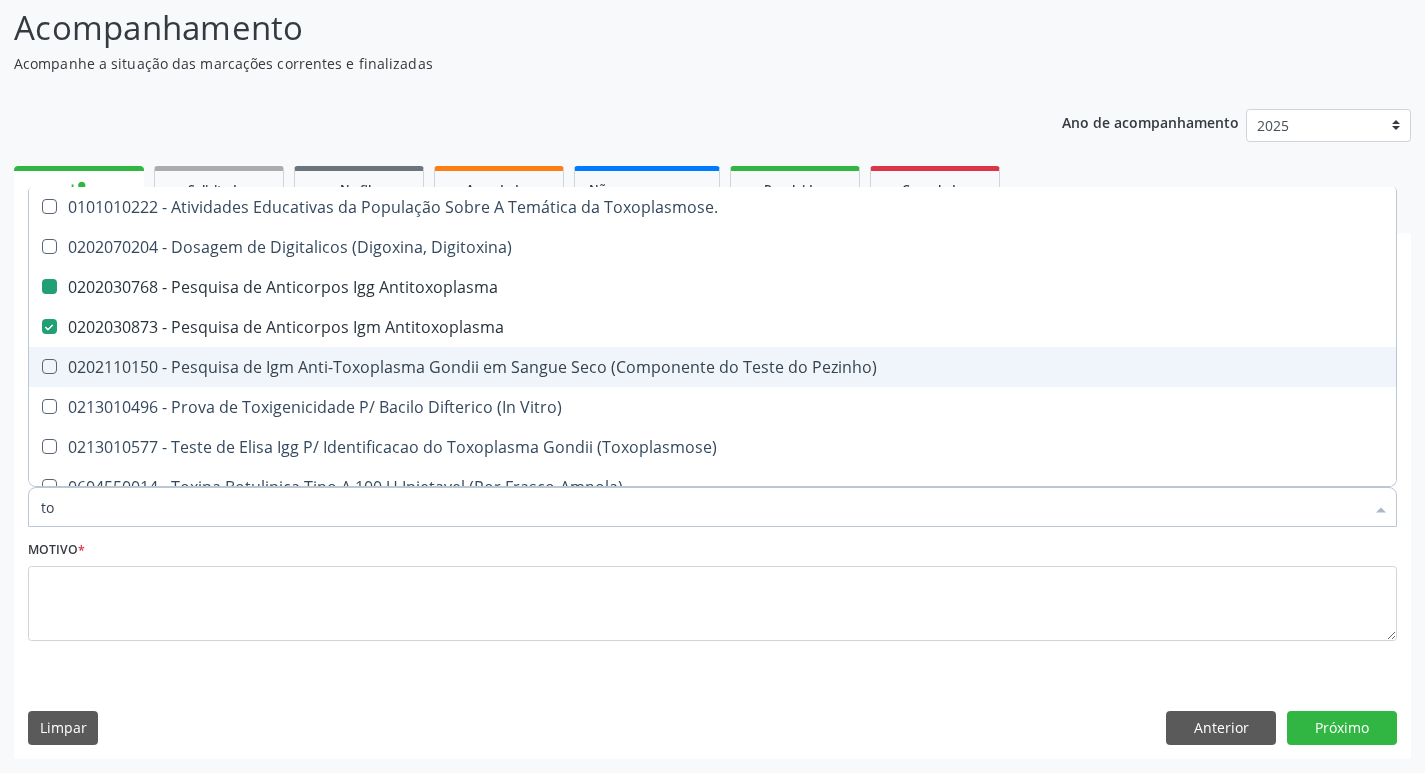 type on "t" 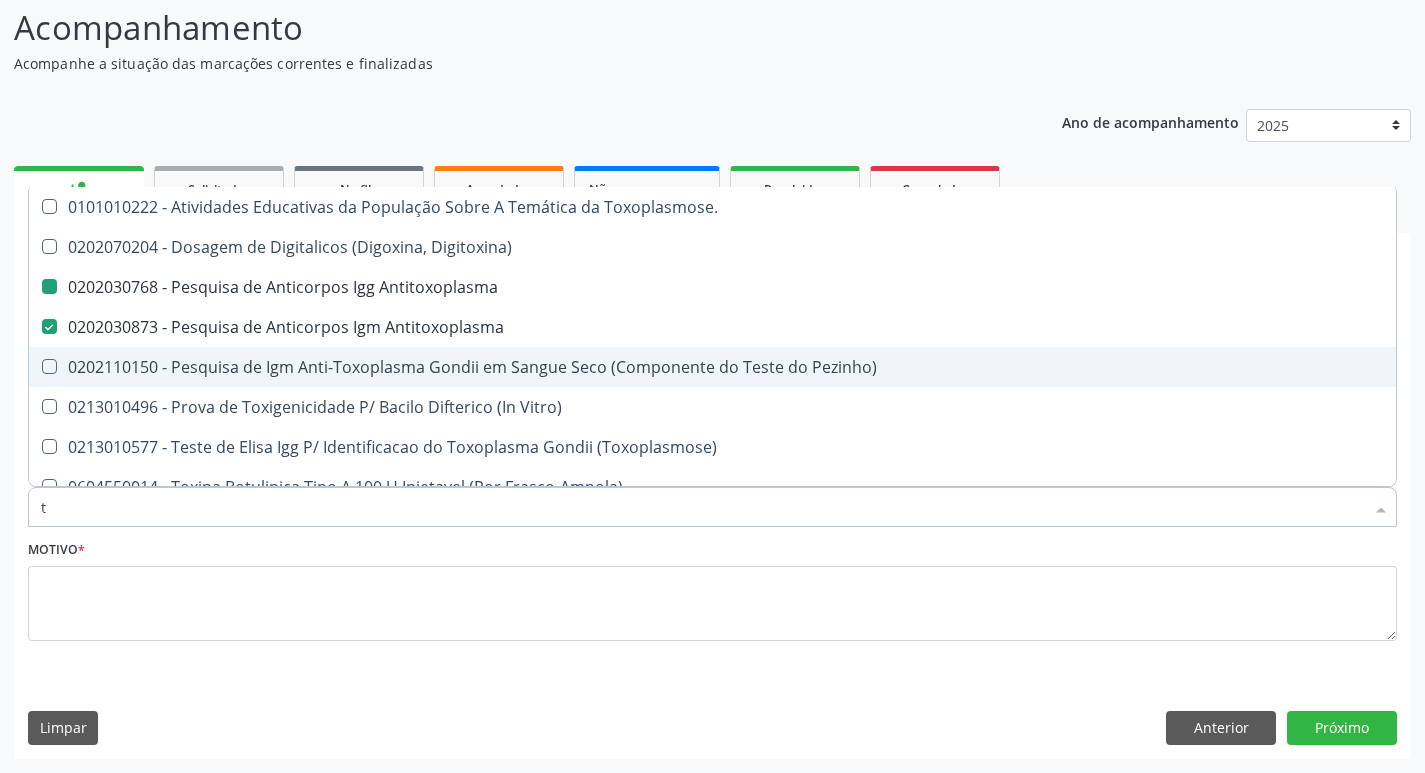 type 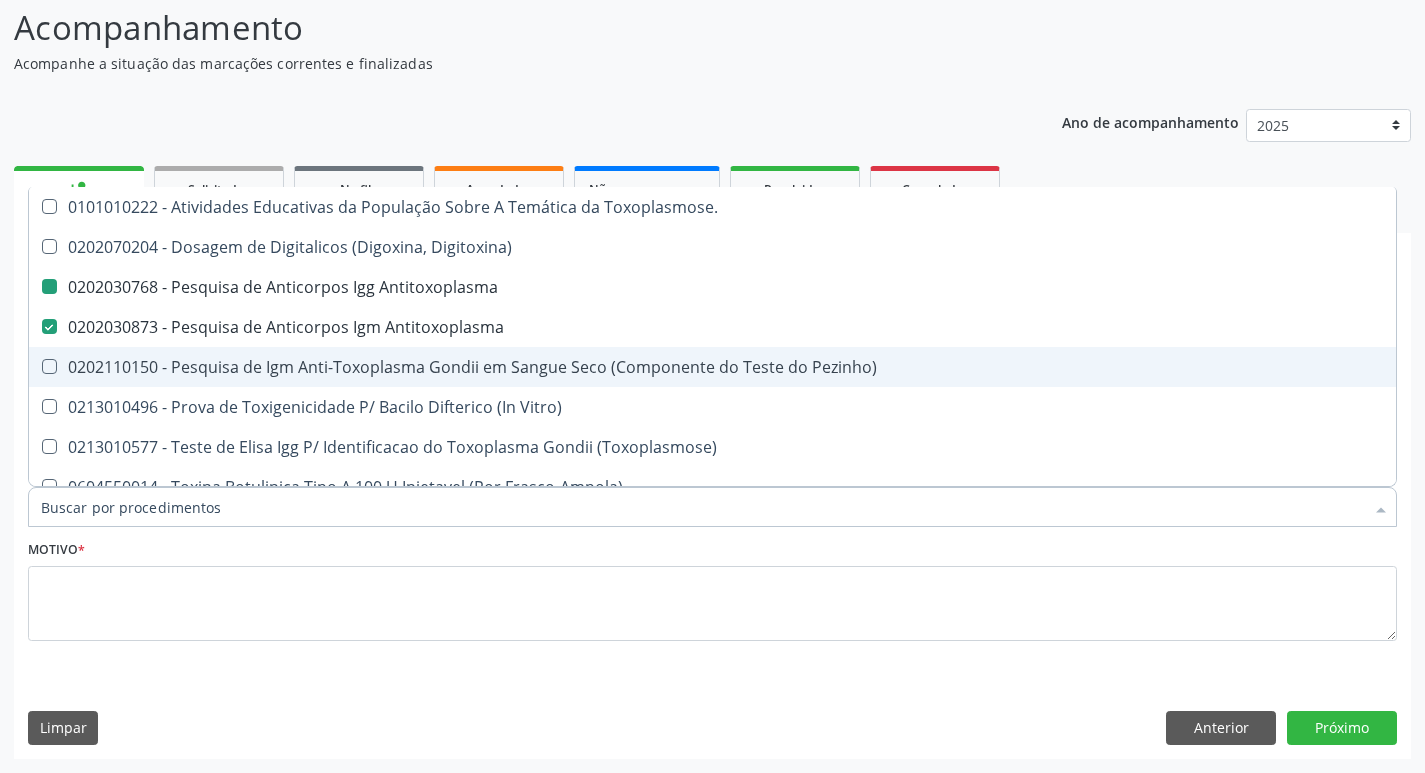 checkbox on "false" 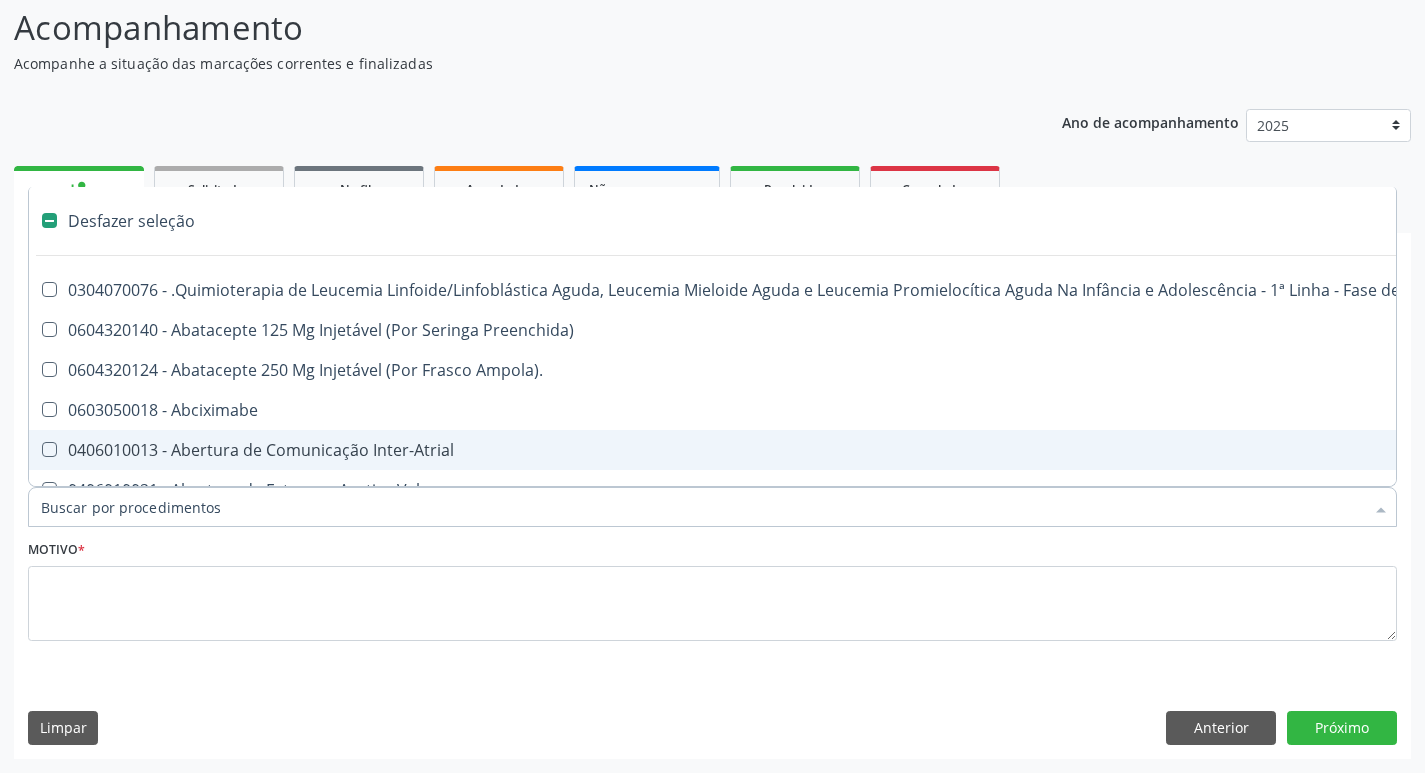 type on "c" 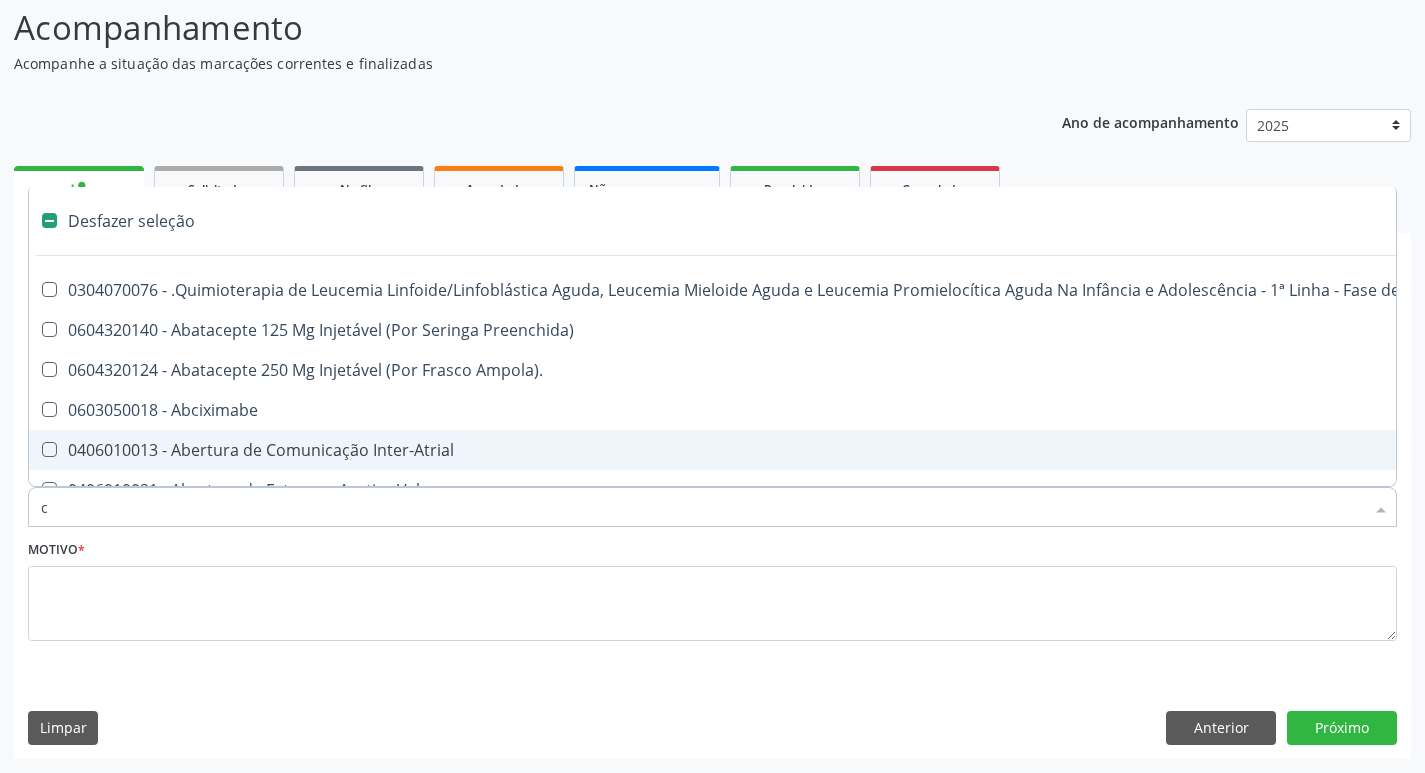 checkbox on "true" 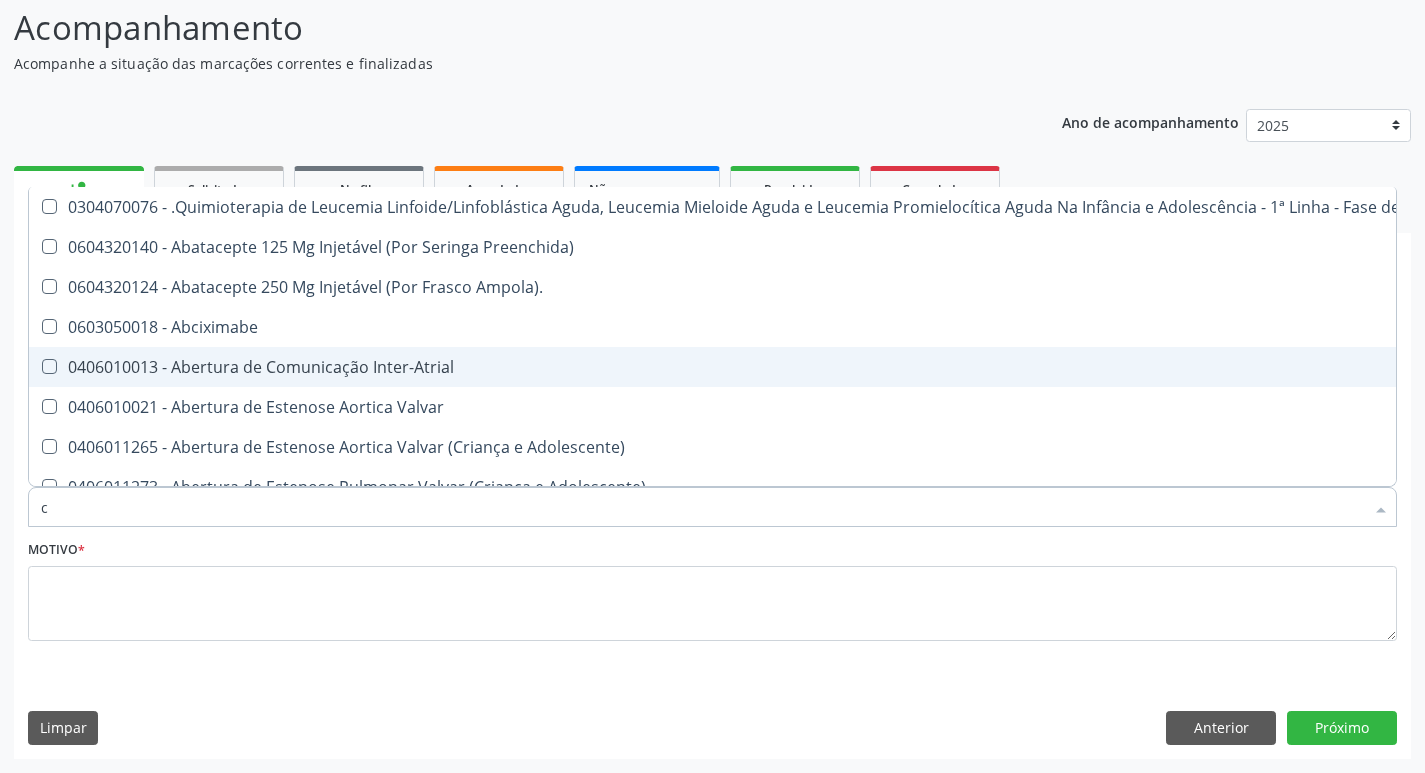 type on "ci" 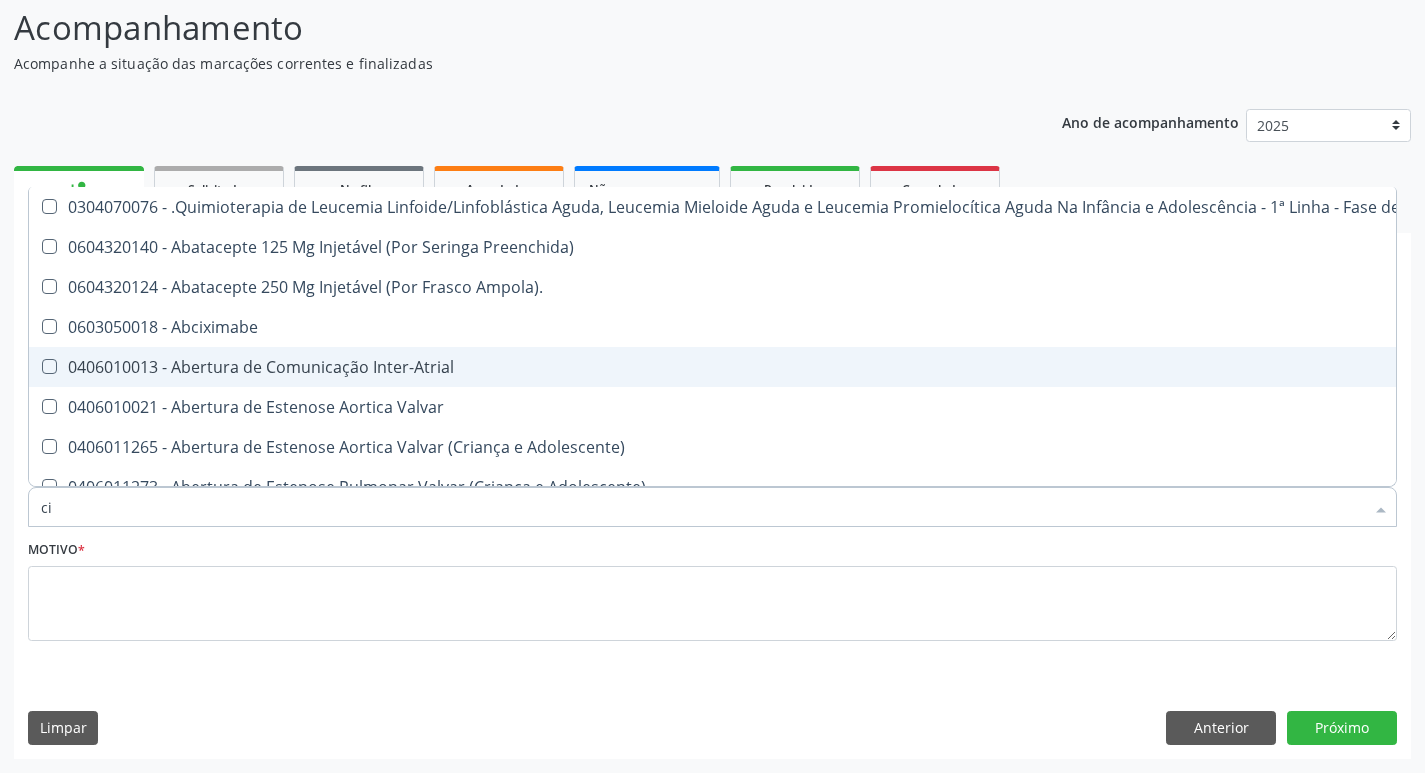 checkbox on "false" 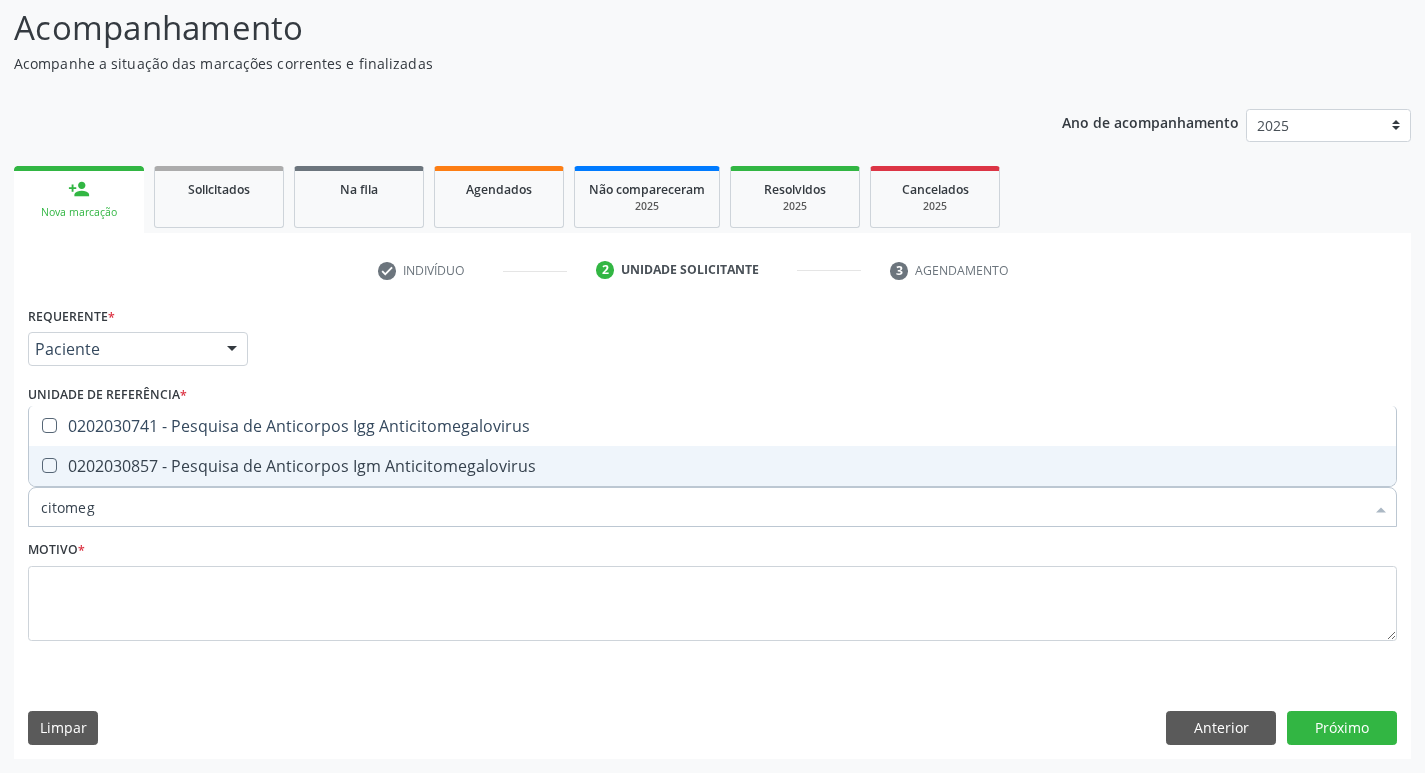 type on "citomega" 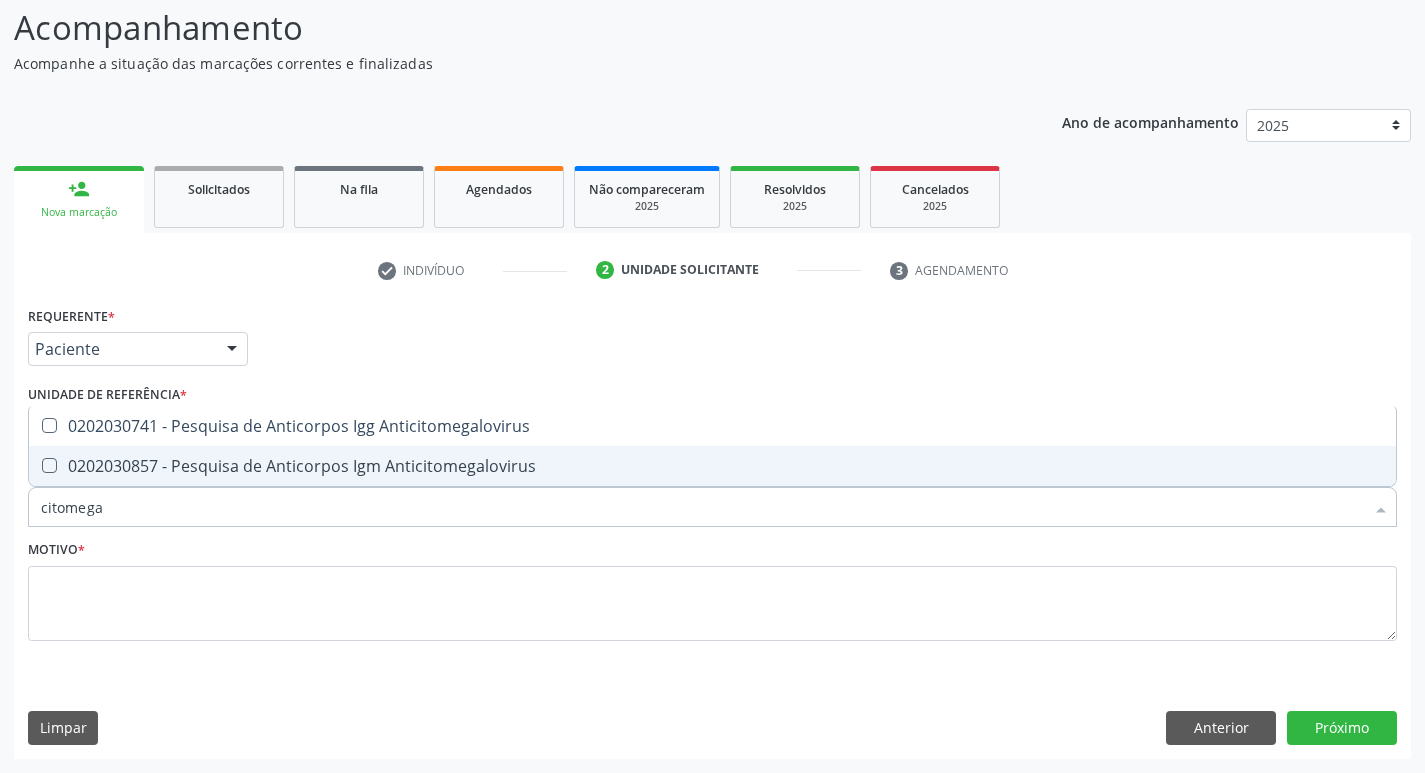 drag, startPoint x: 78, startPoint y: 451, endPoint x: 87, endPoint y: 446, distance: 10.29563 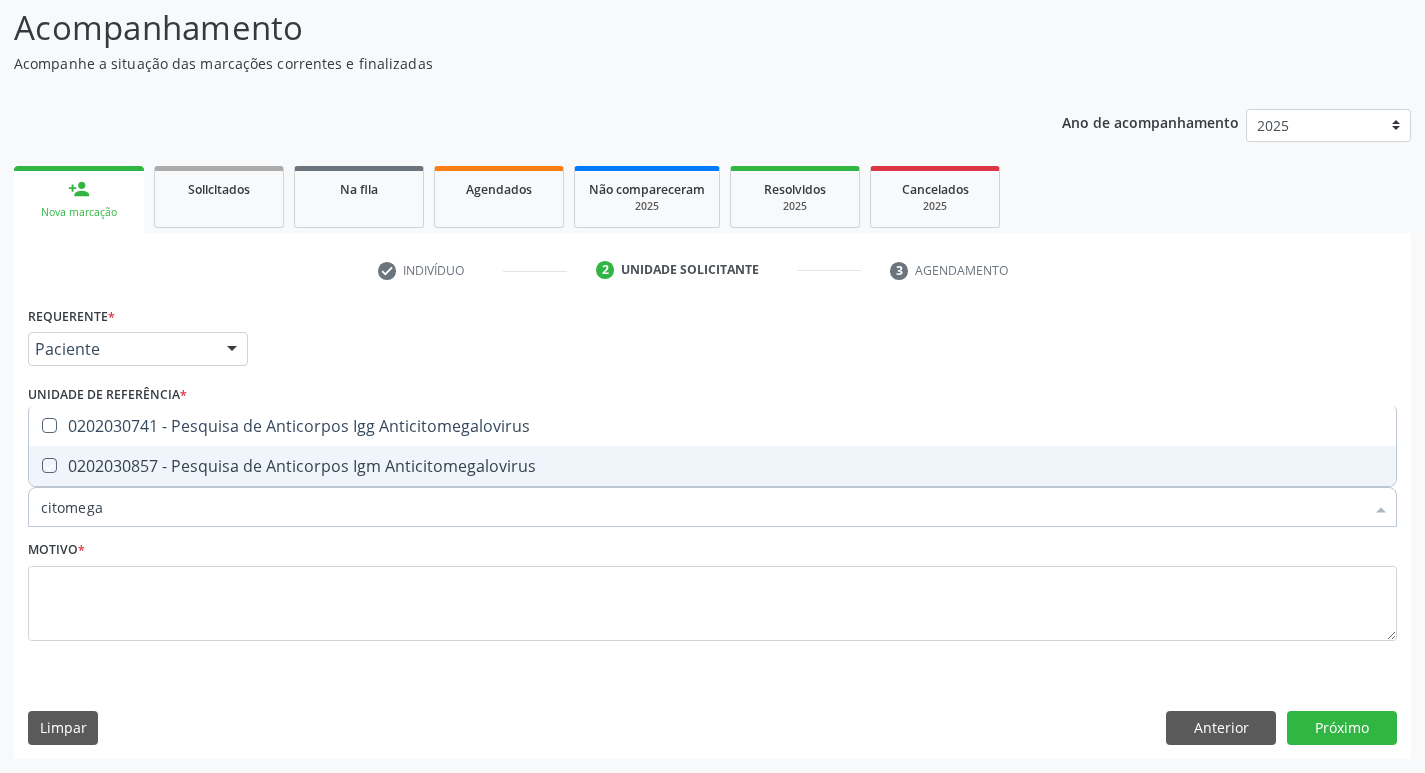 checkbox on "true" 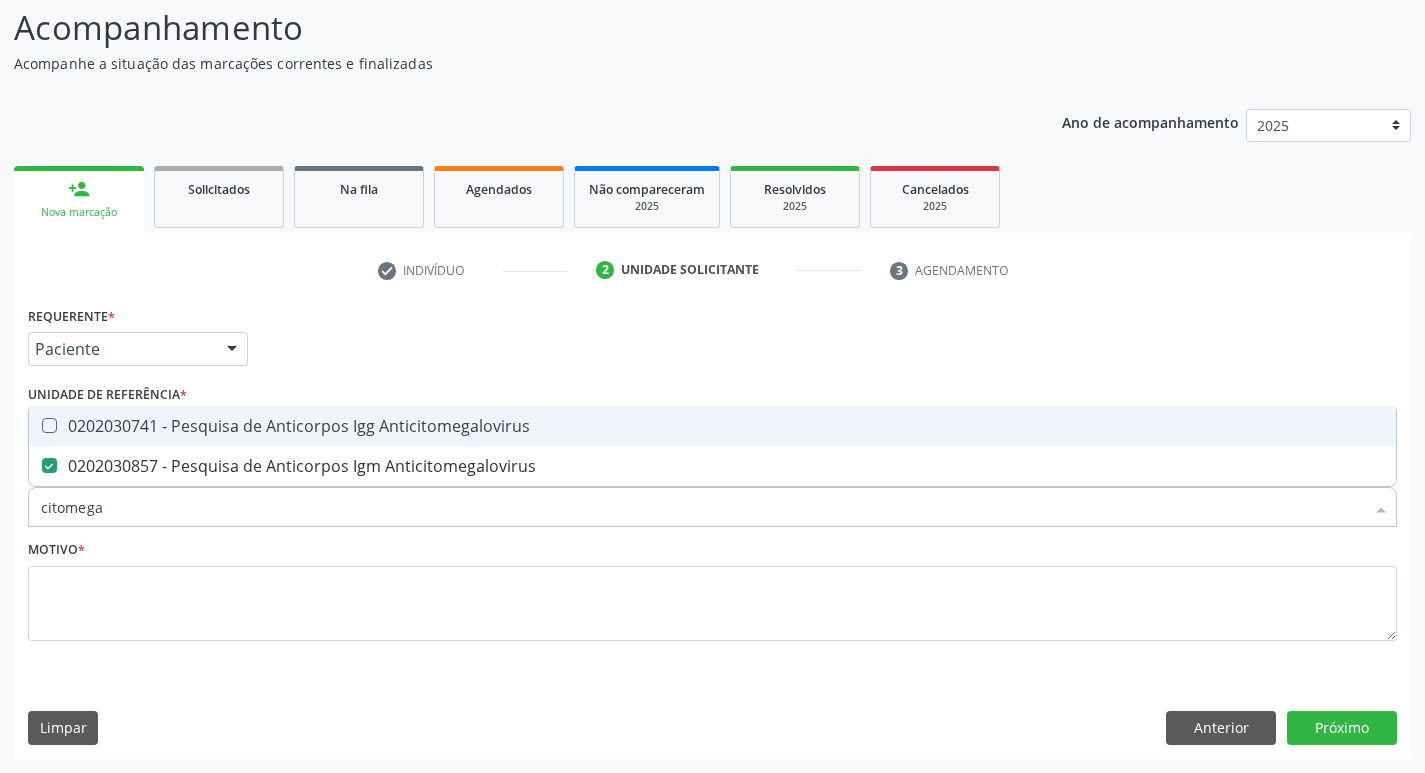 drag, startPoint x: 91, startPoint y: 434, endPoint x: 104, endPoint y: 497, distance: 64.327286 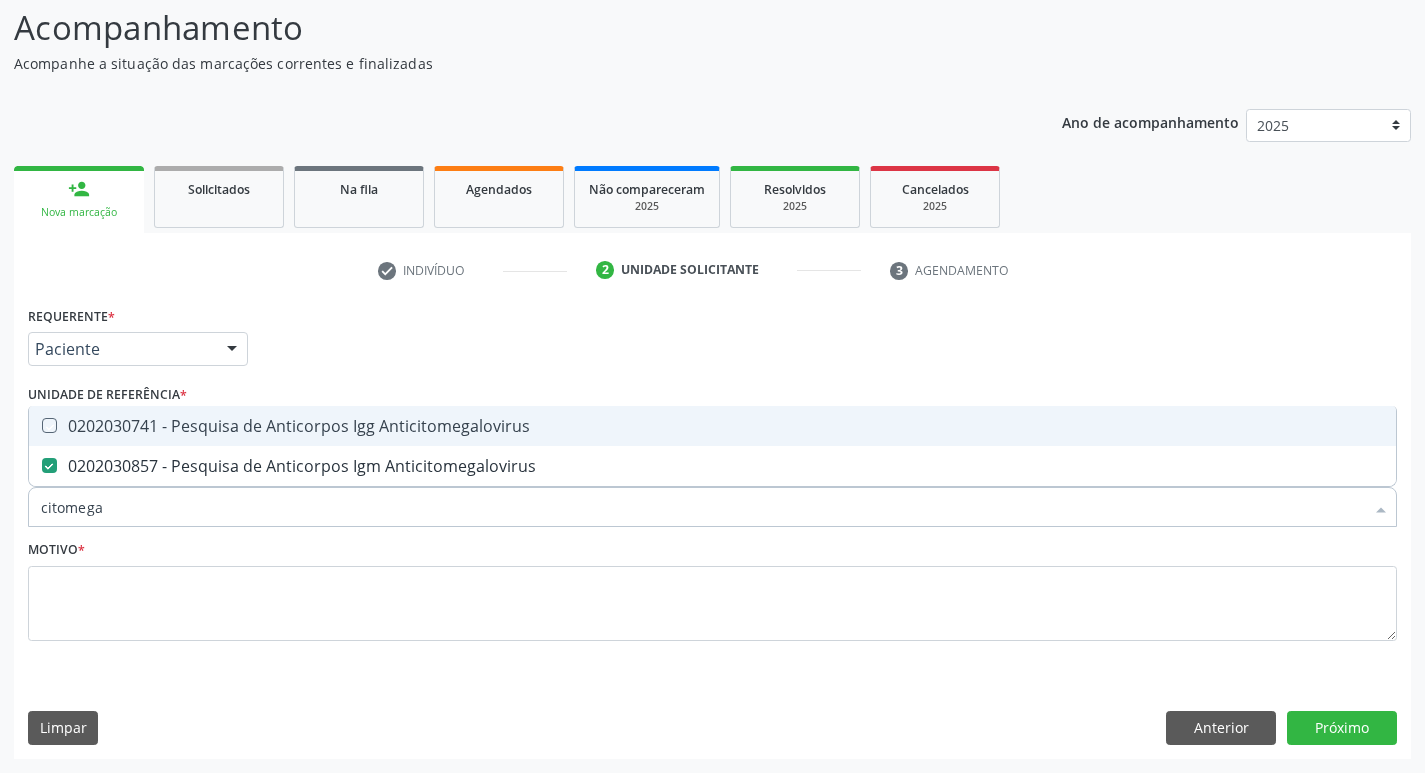 checkbox on "true" 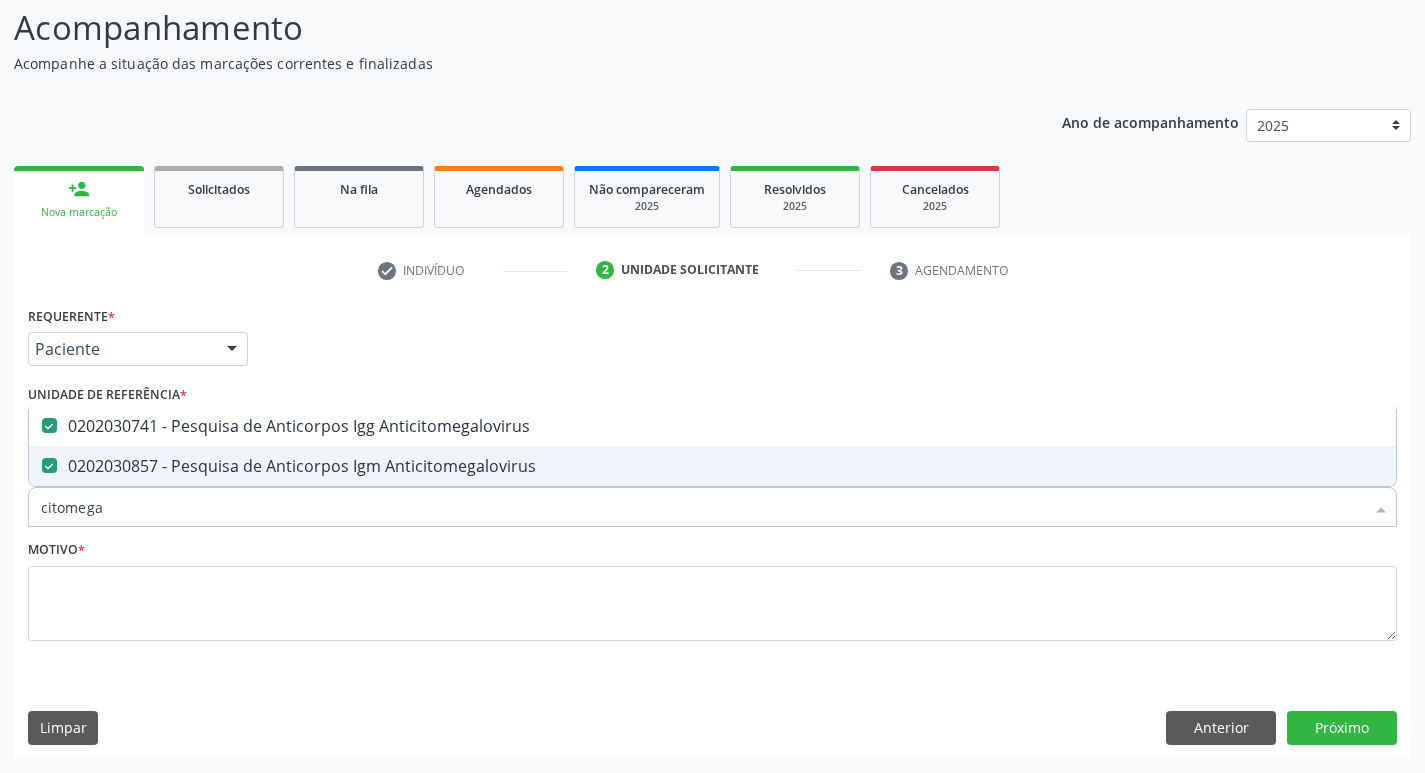 drag, startPoint x: 108, startPoint y: 504, endPoint x: 107, endPoint y: 526, distance: 22.022715 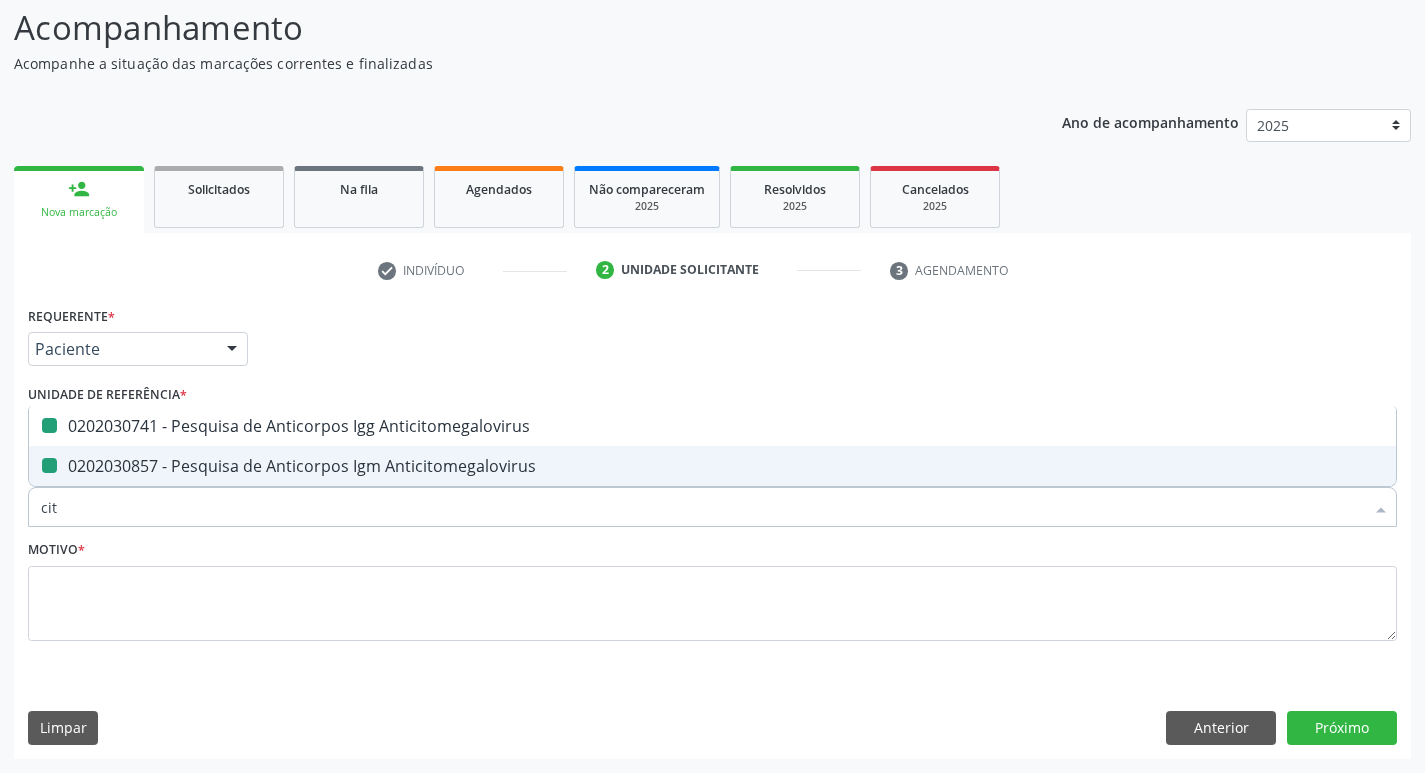 type on "ci" 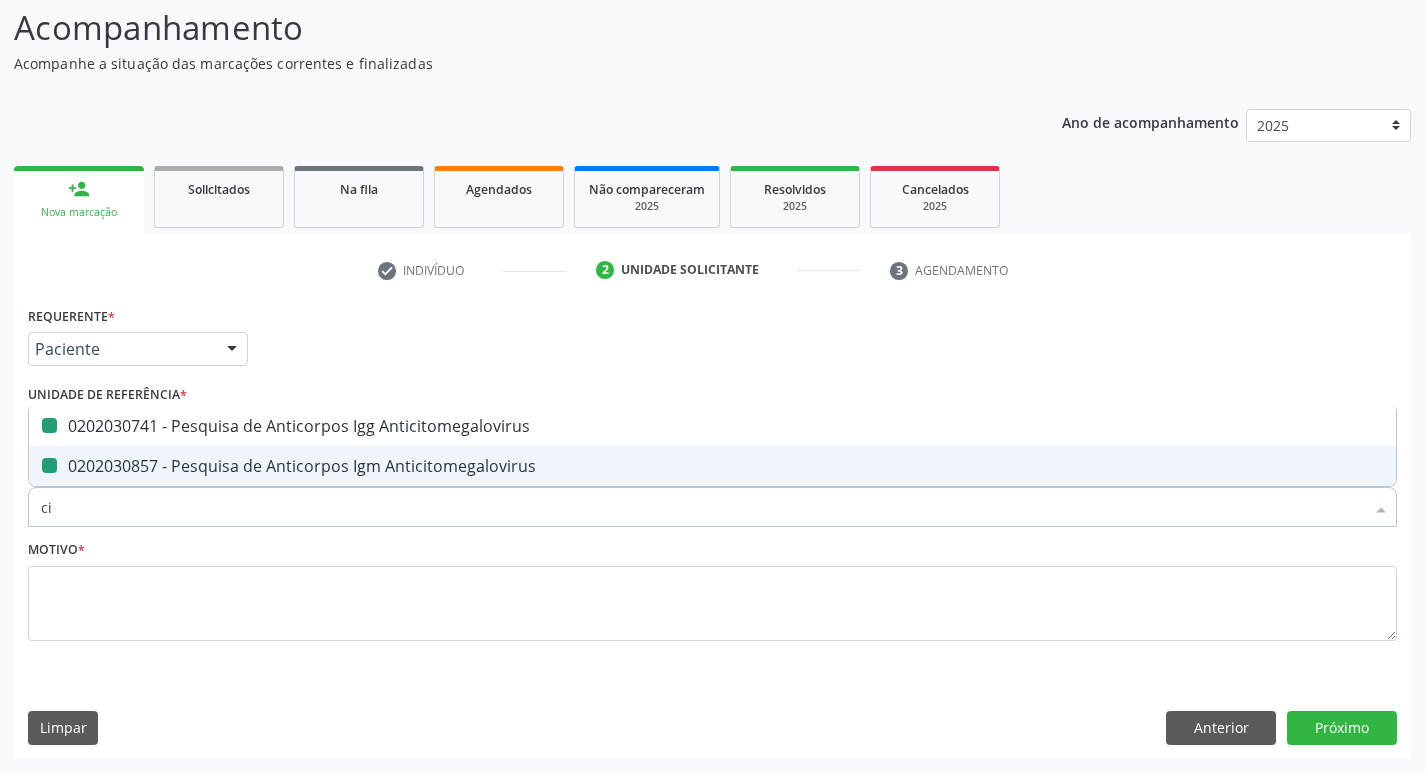 type on "c" 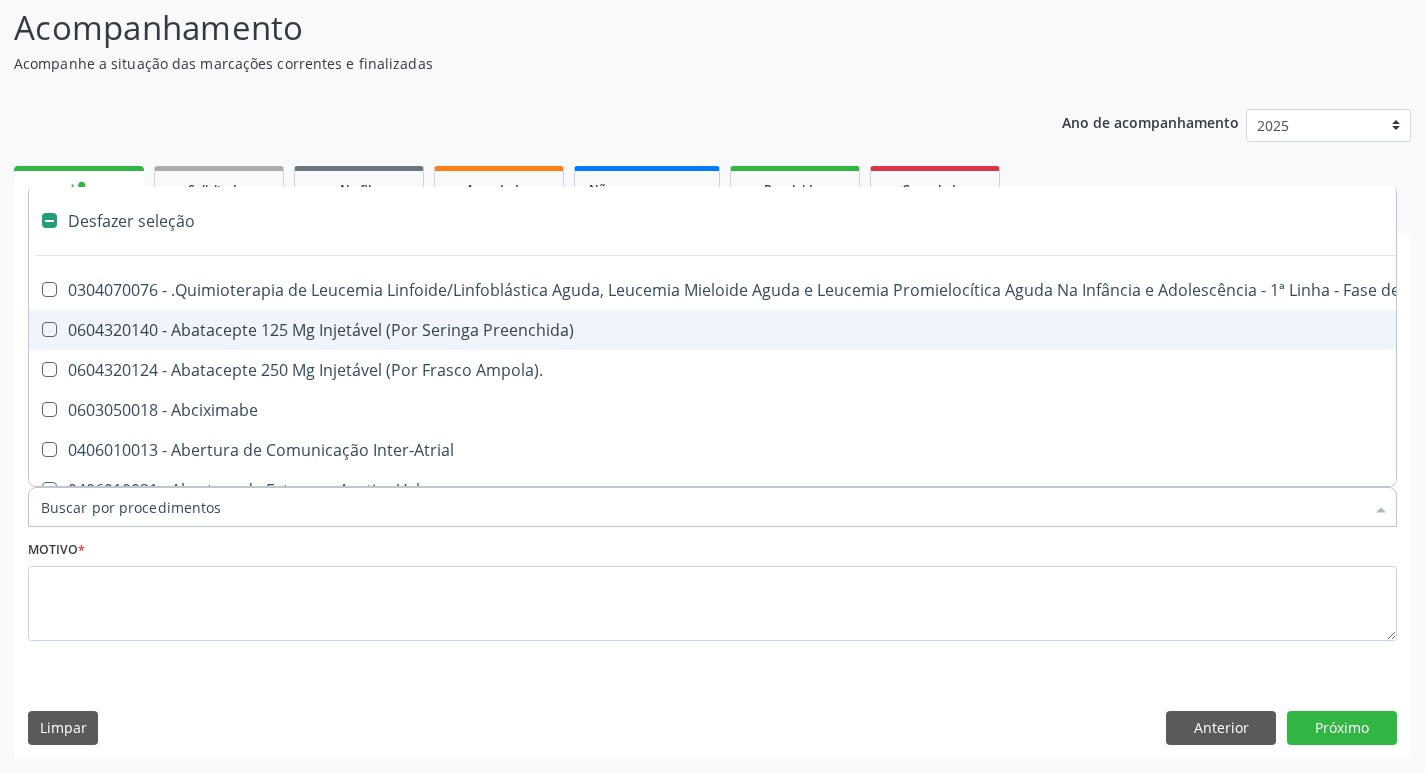 type on "g" 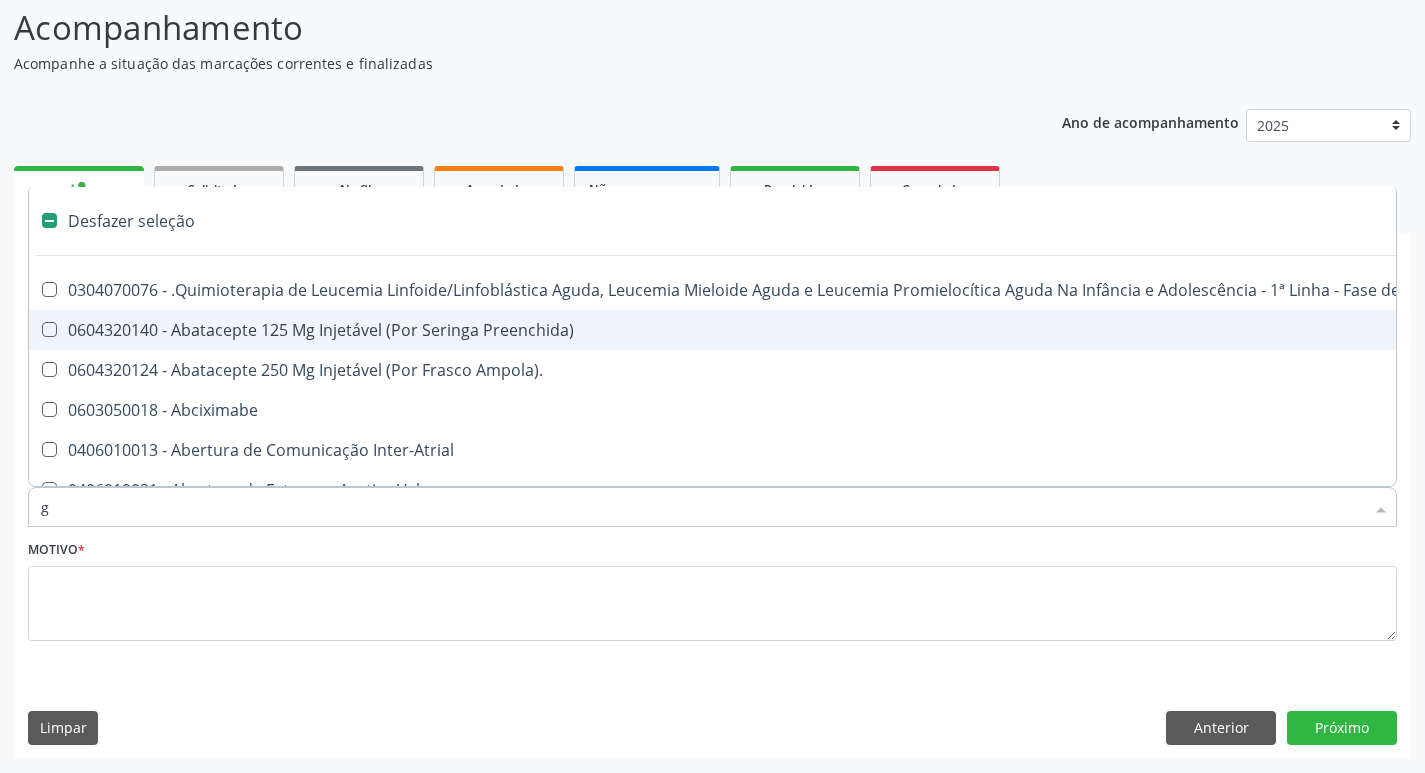 checkbox on "false" 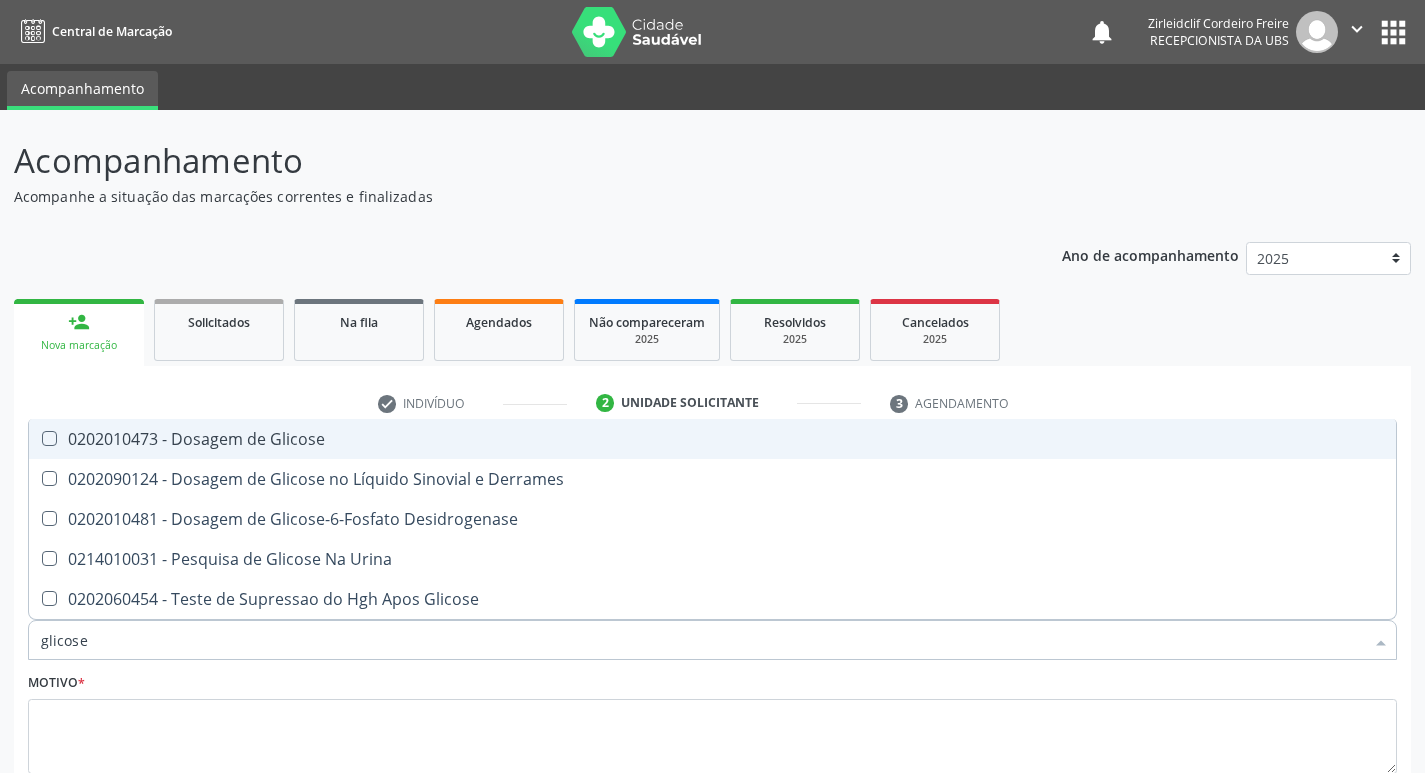 scroll, scrollTop: 133, scrollLeft: 0, axis: vertical 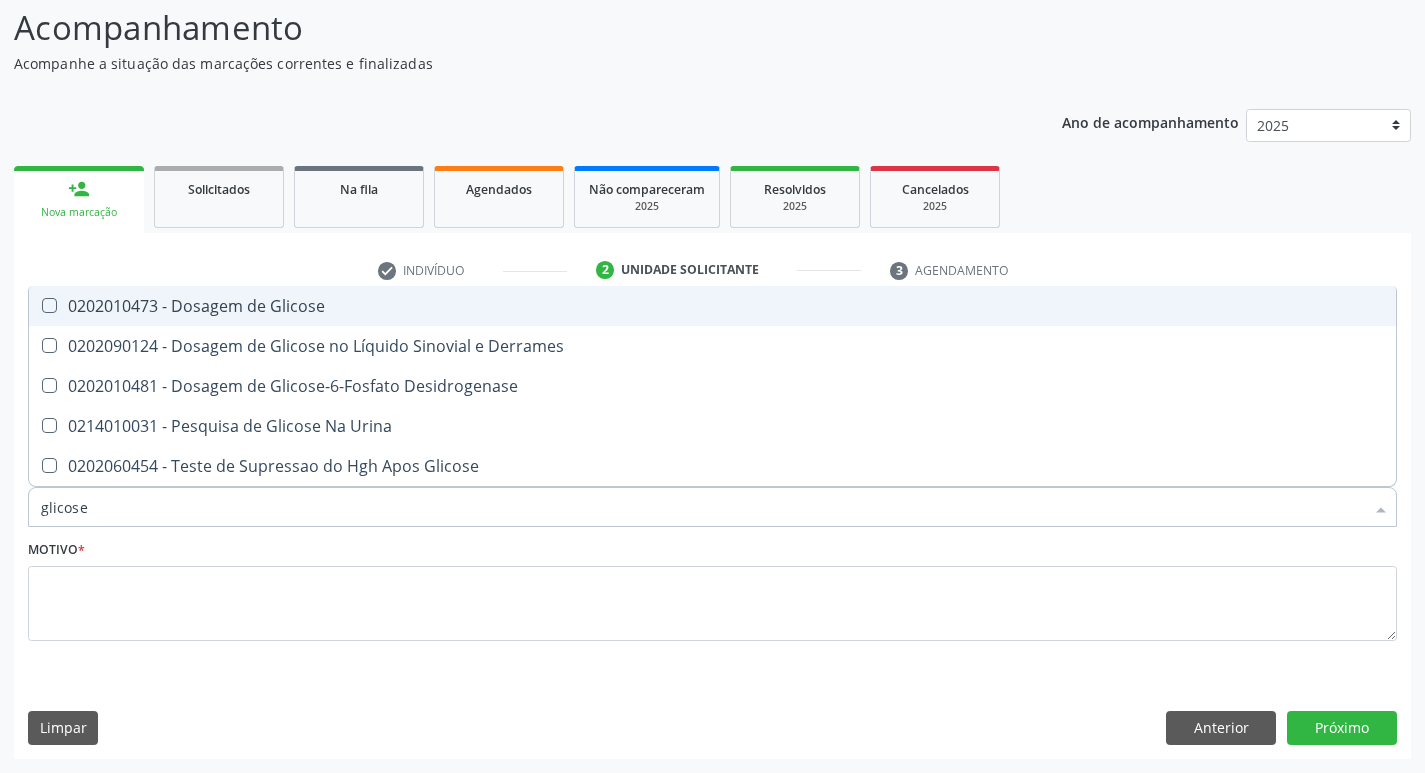 click on "0202010473 - Dosagem de Glicose" at bounding box center (712, 306) 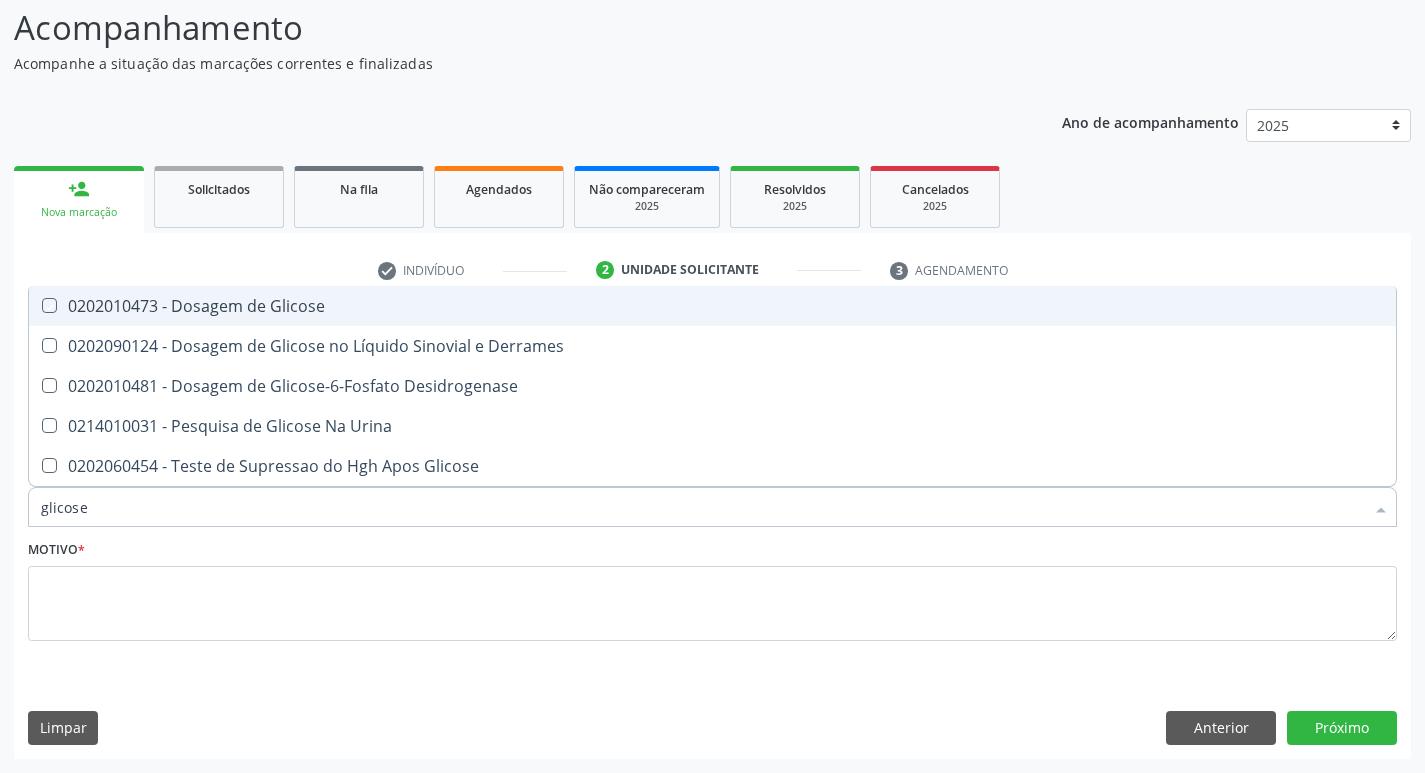 checkbox on "true" 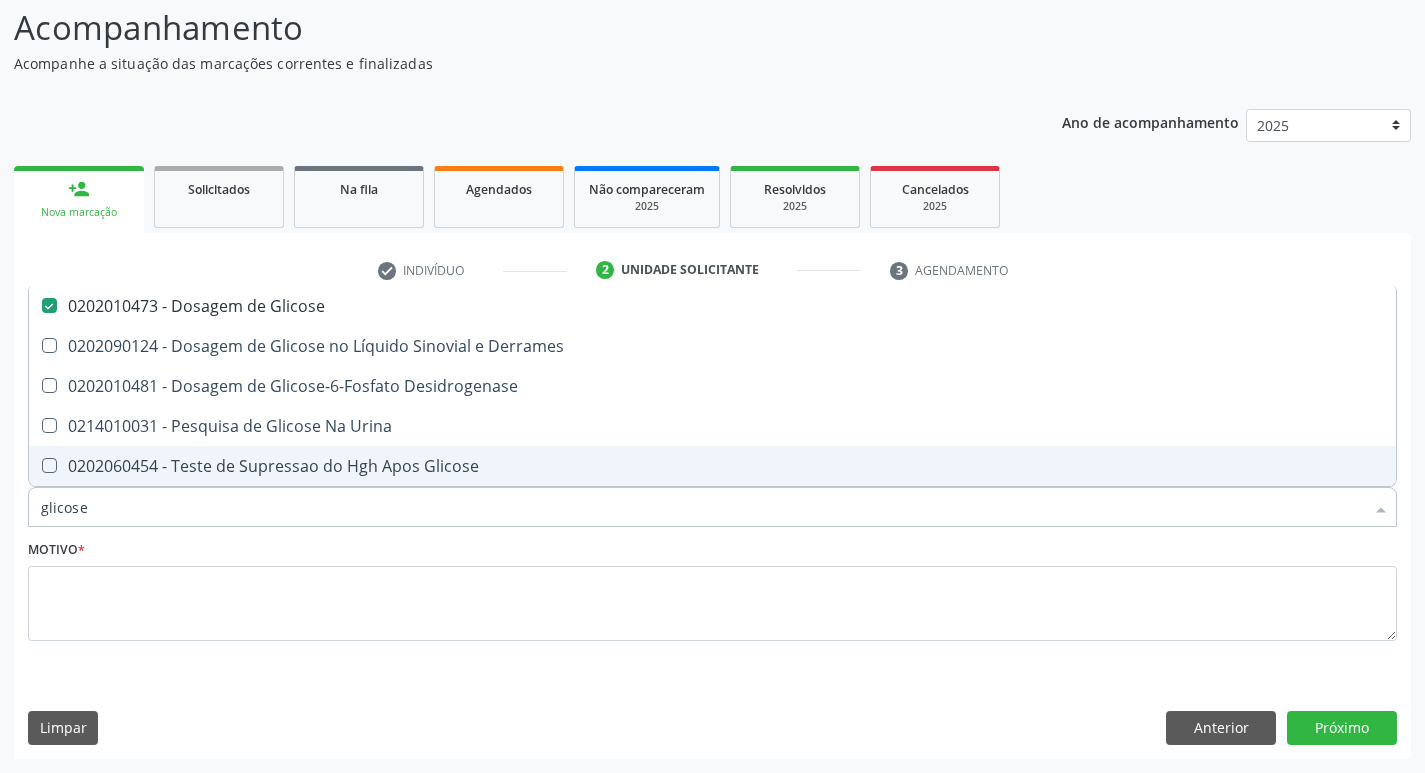 click on "glicose" at bounding box center [702, 507] 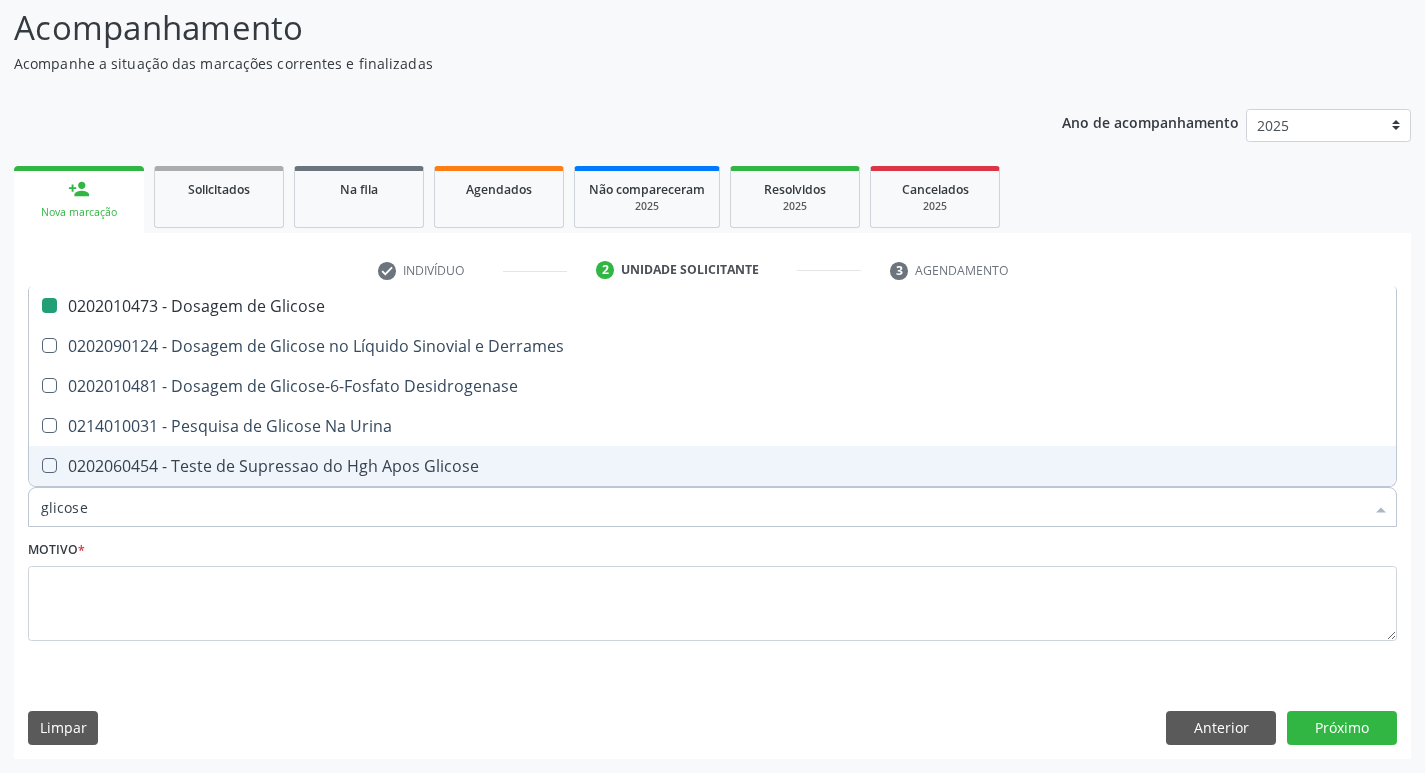 type on "glicos" 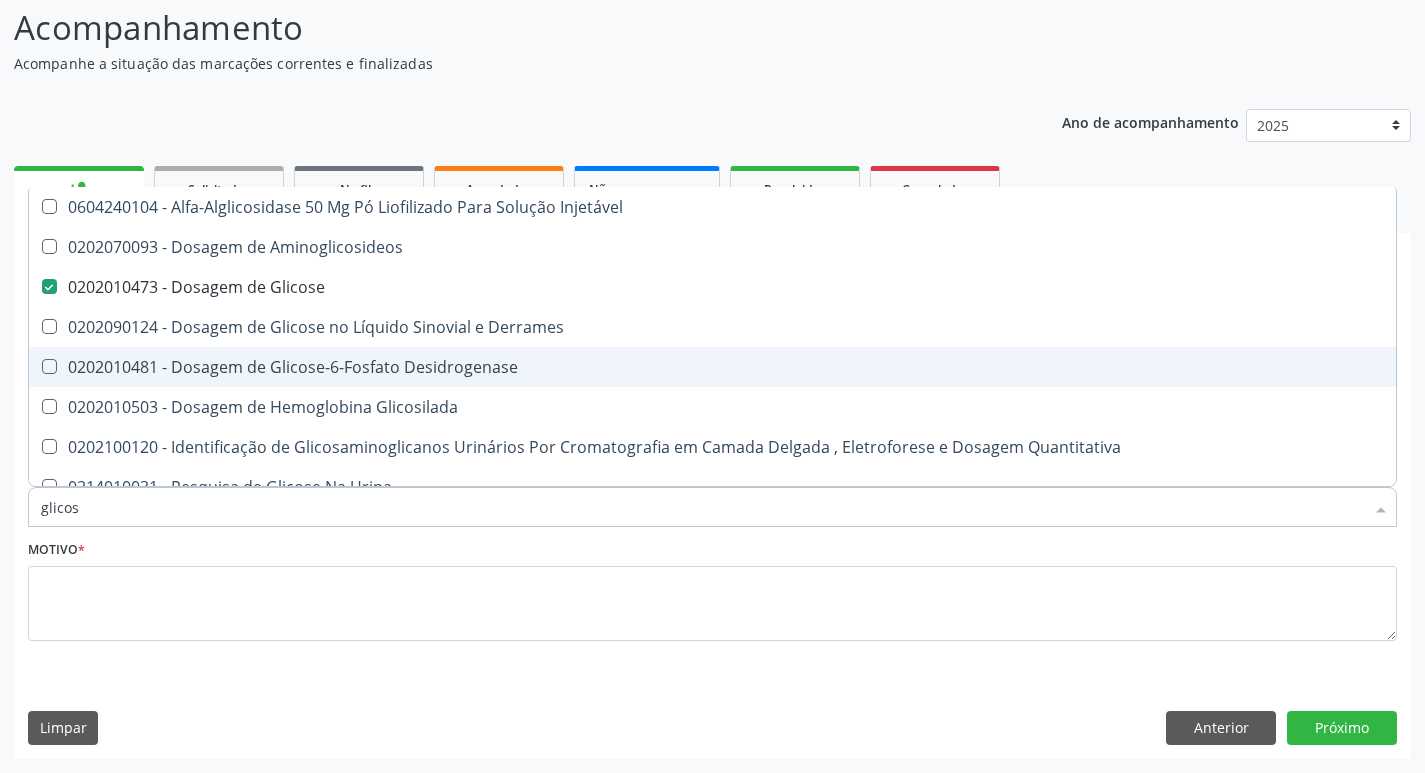 type on "glico" 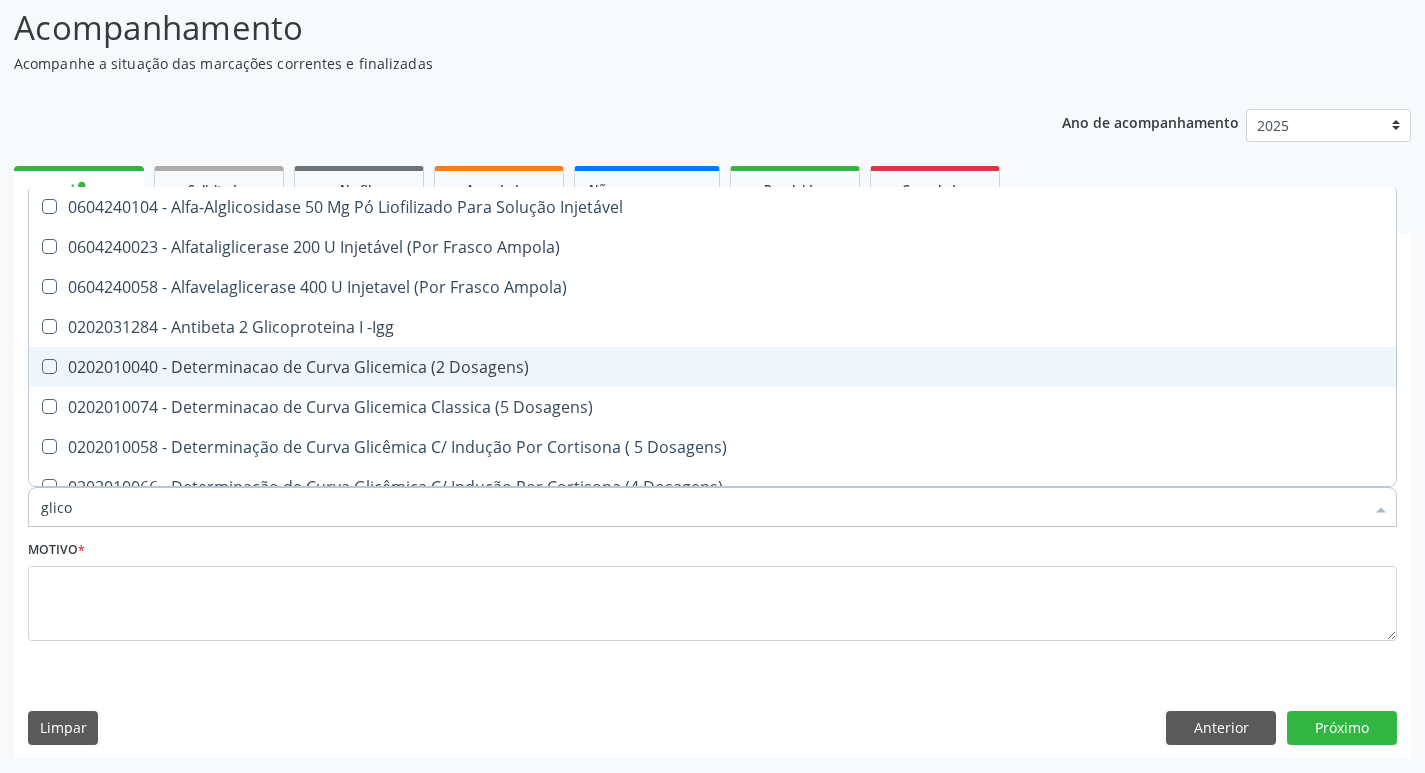 type on "glic" 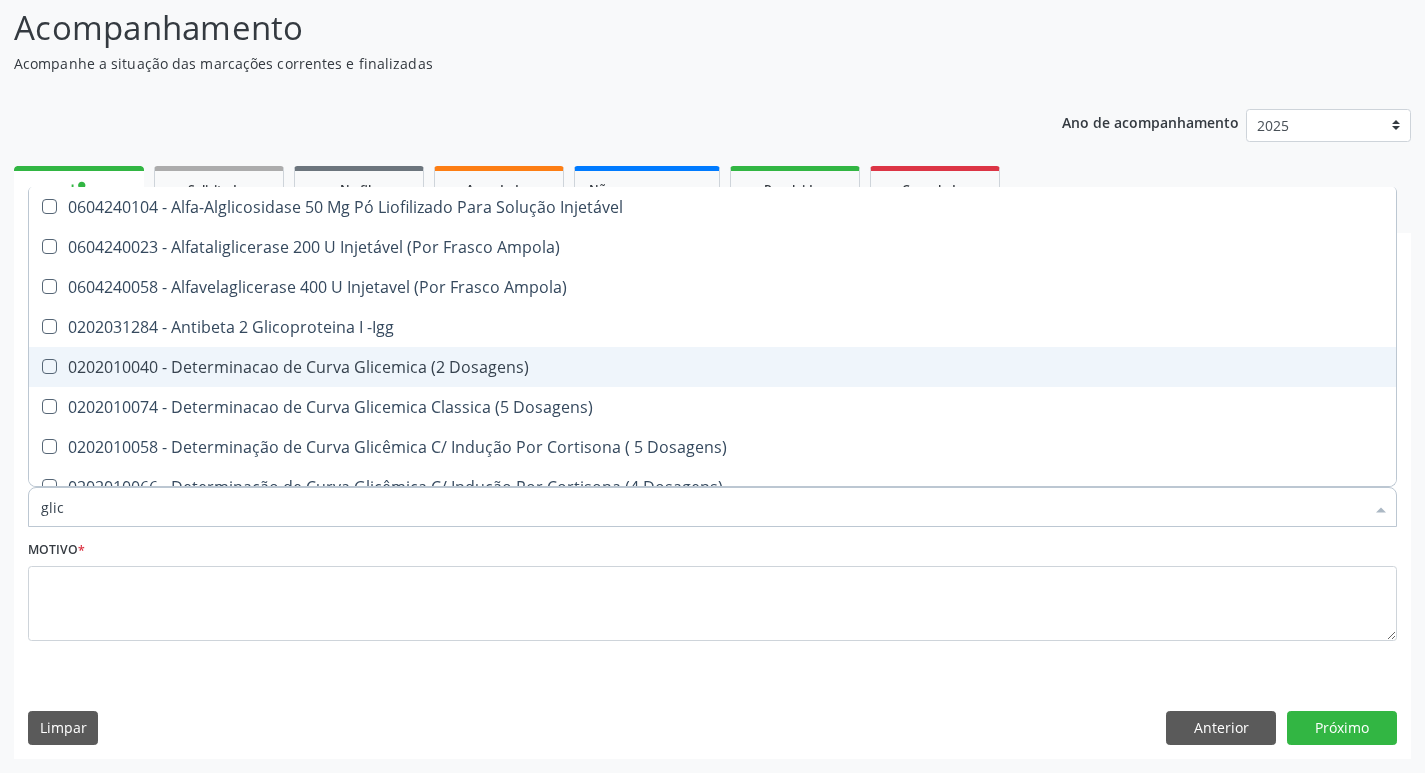 type on "gli" 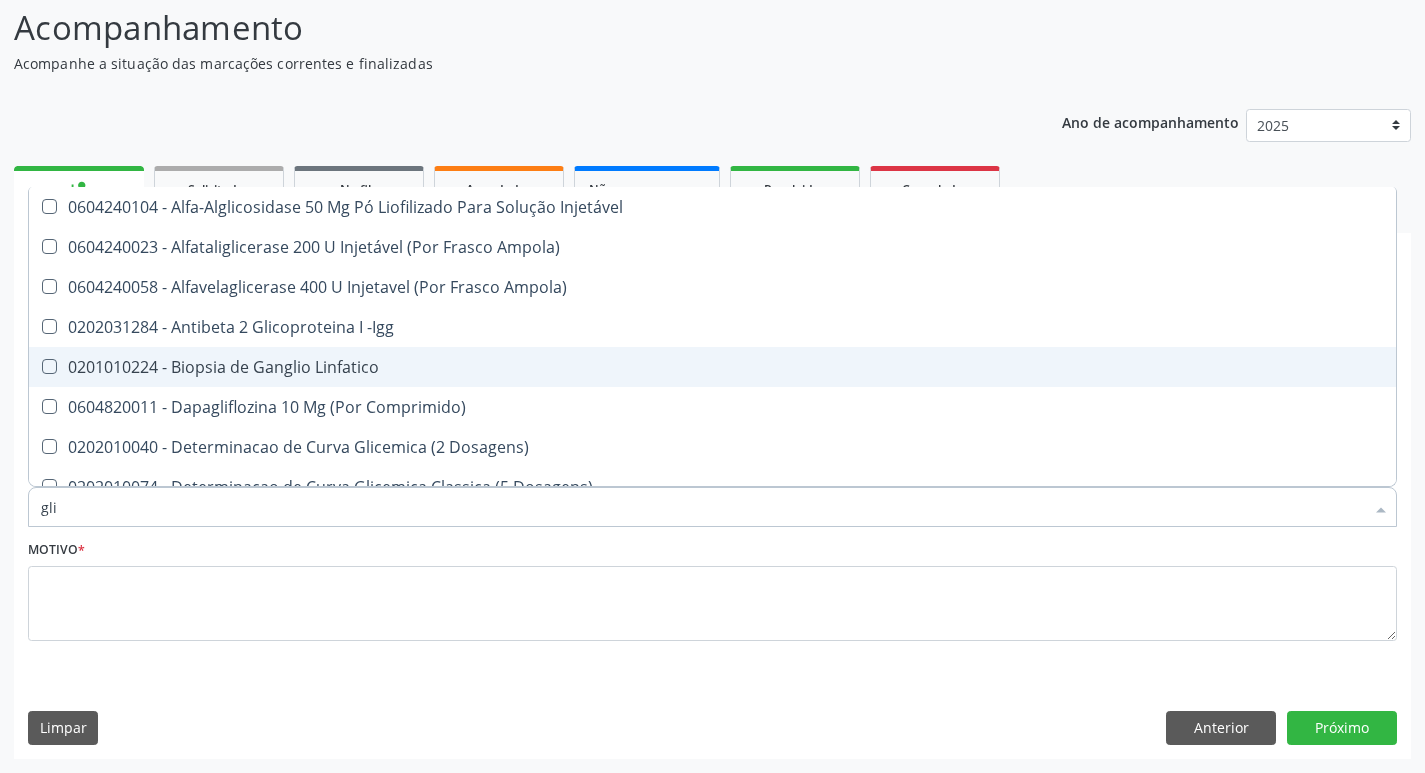 type on "gl" 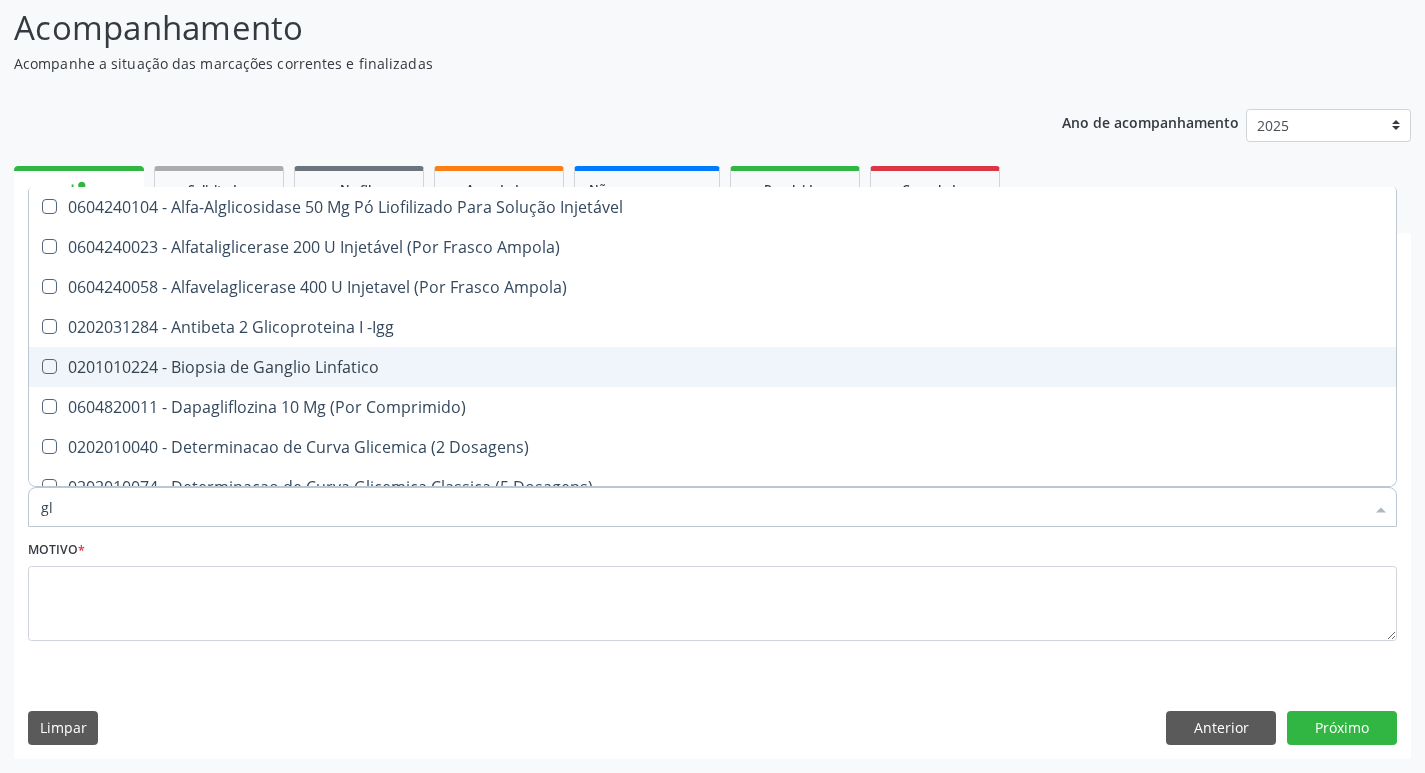checkbox on "false" 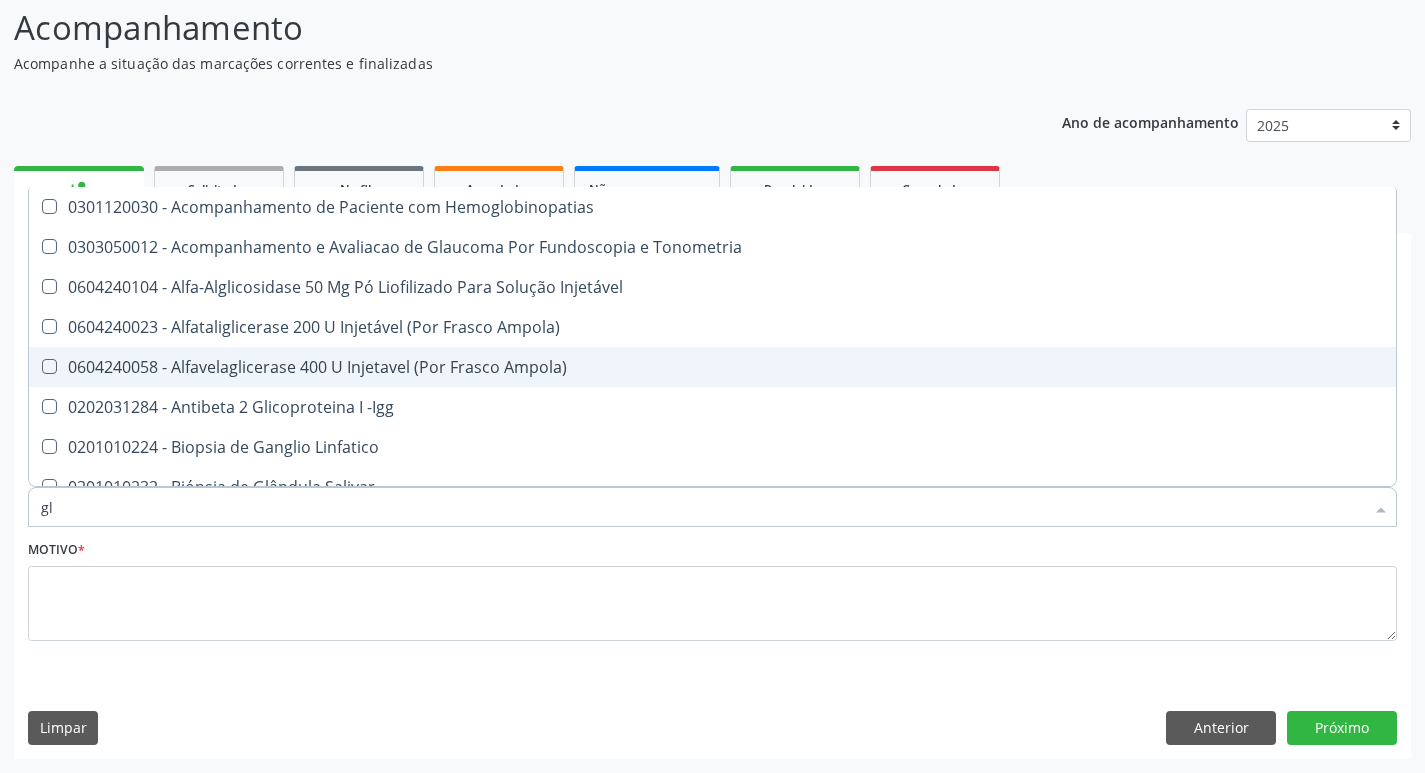 type on "g" 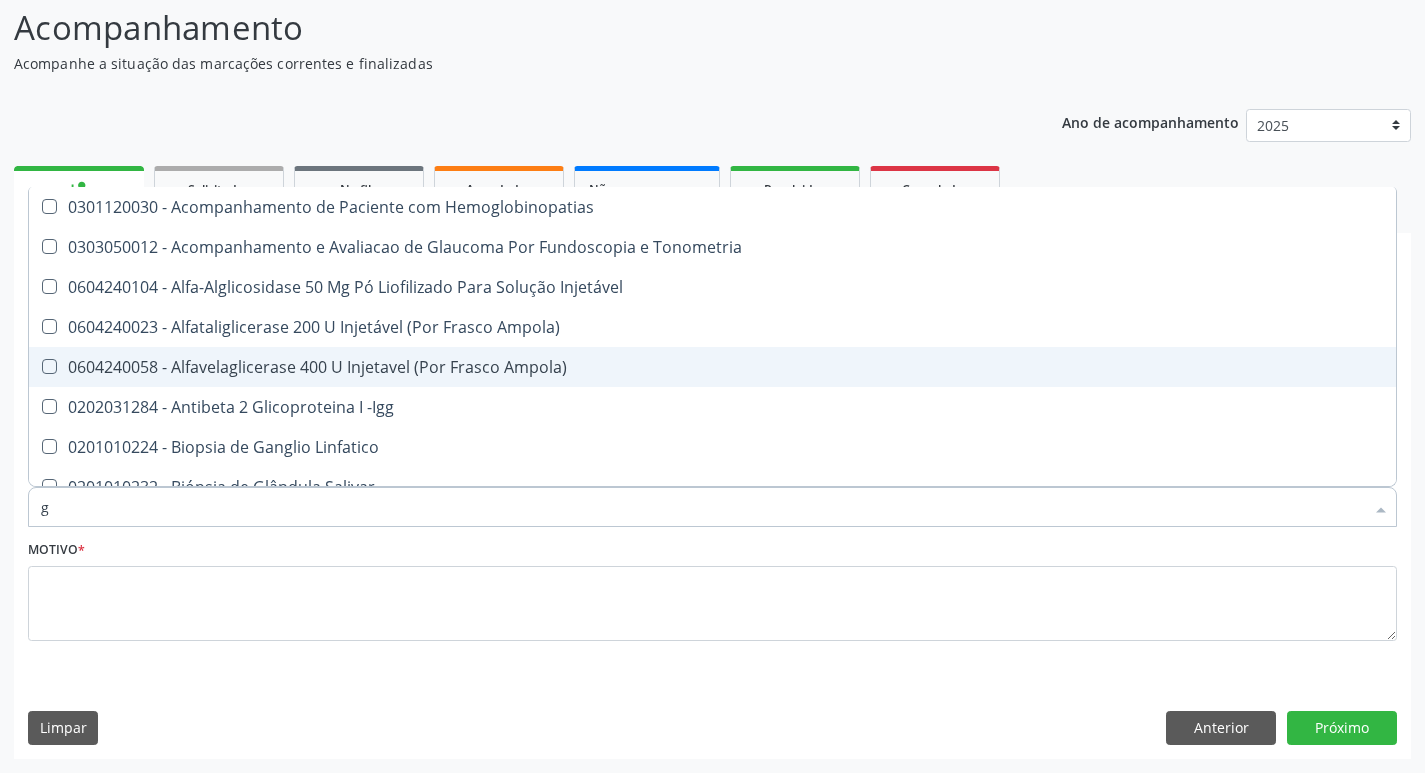checkbox on "false" 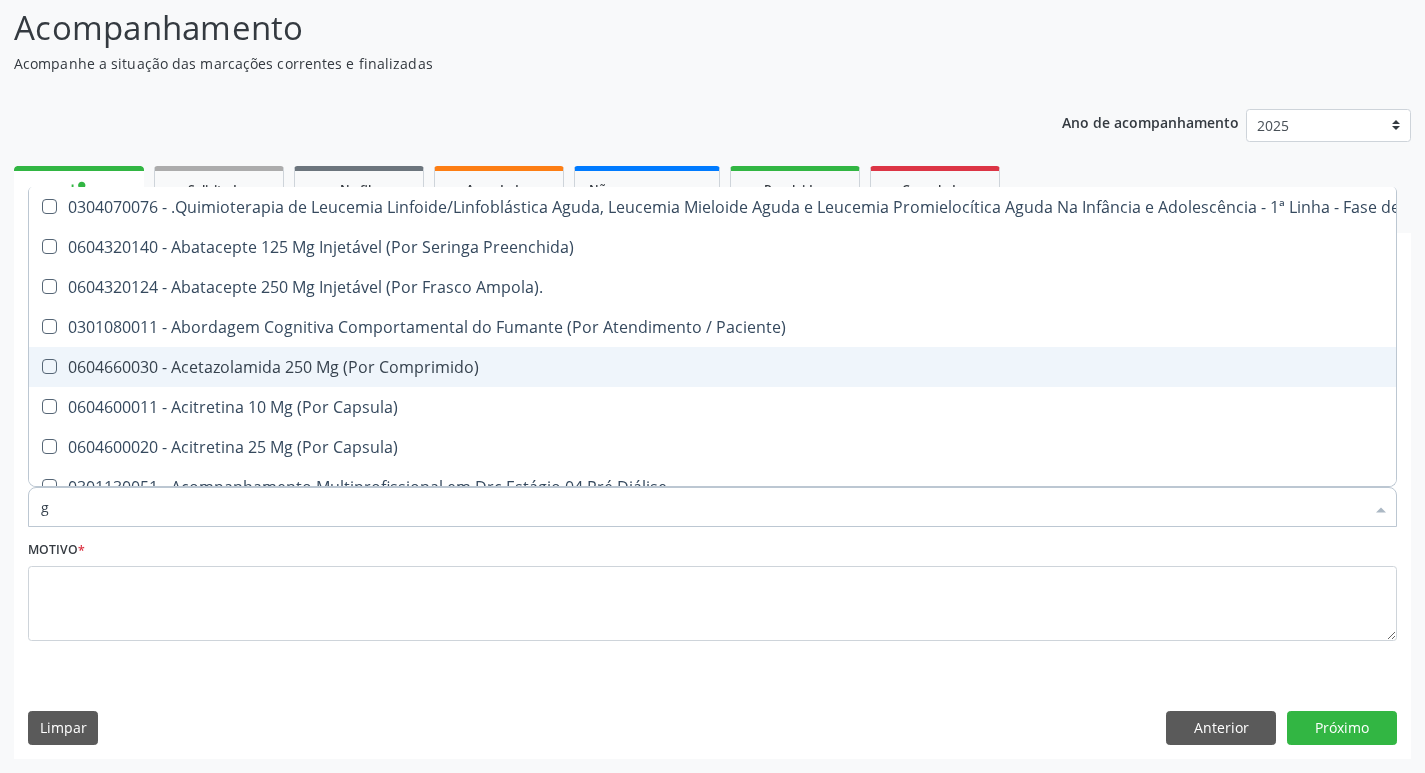 type 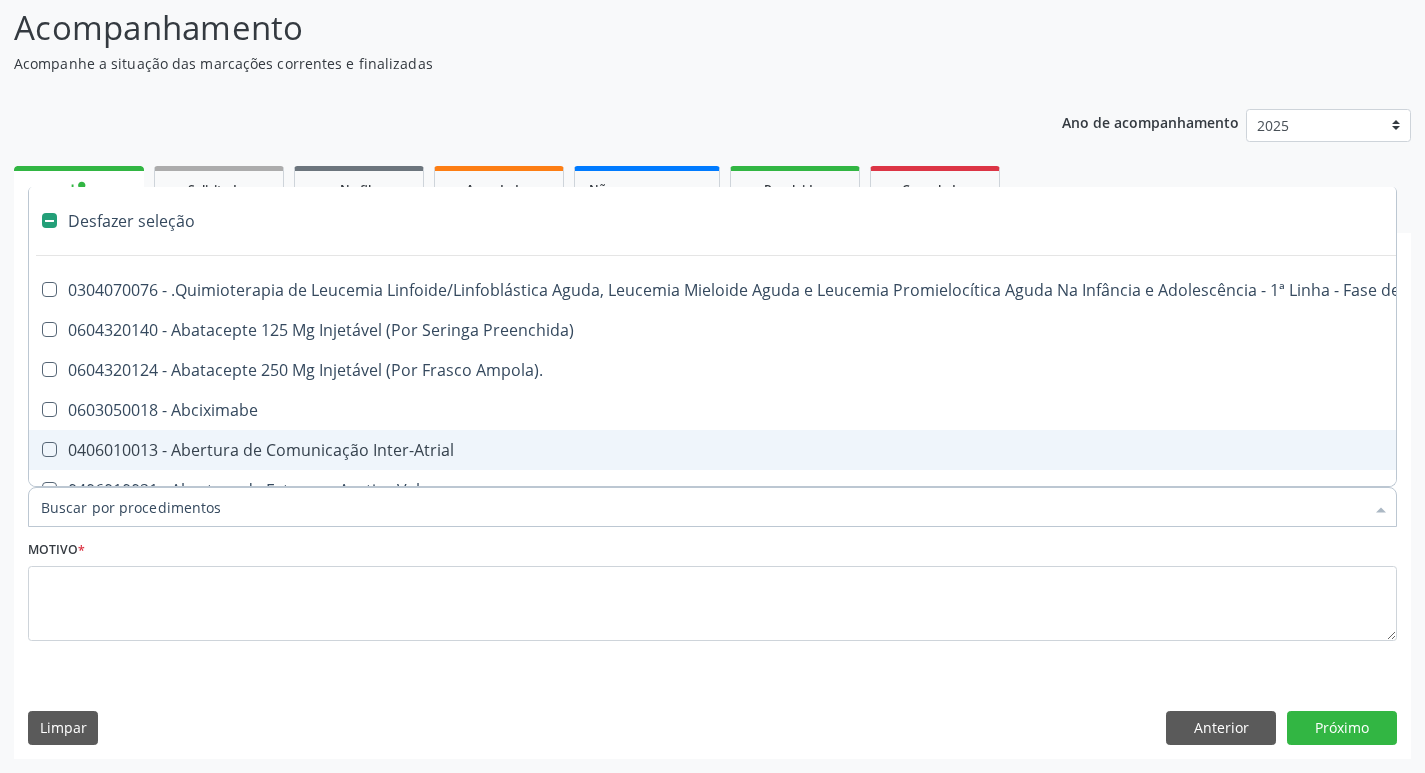 checkbox on "false" 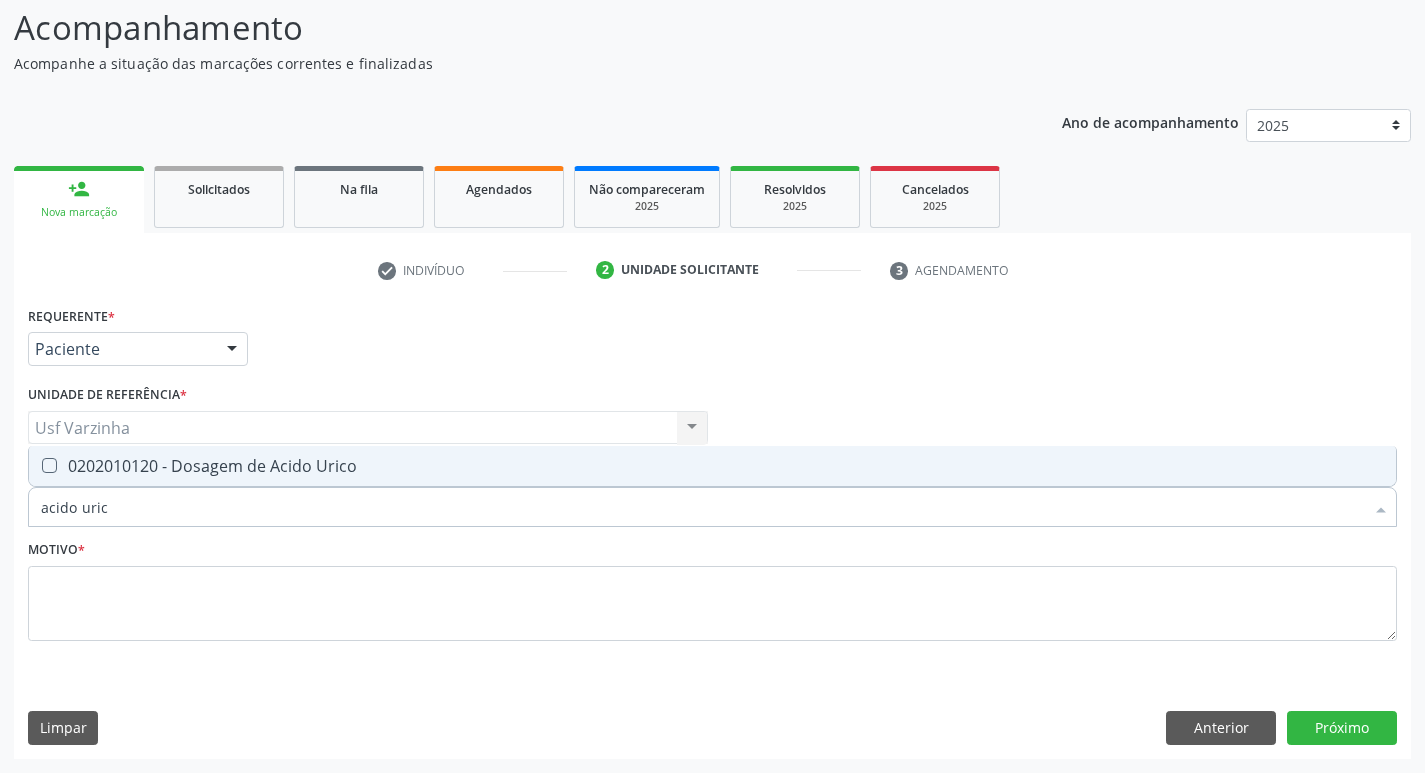 type on "acido urico" 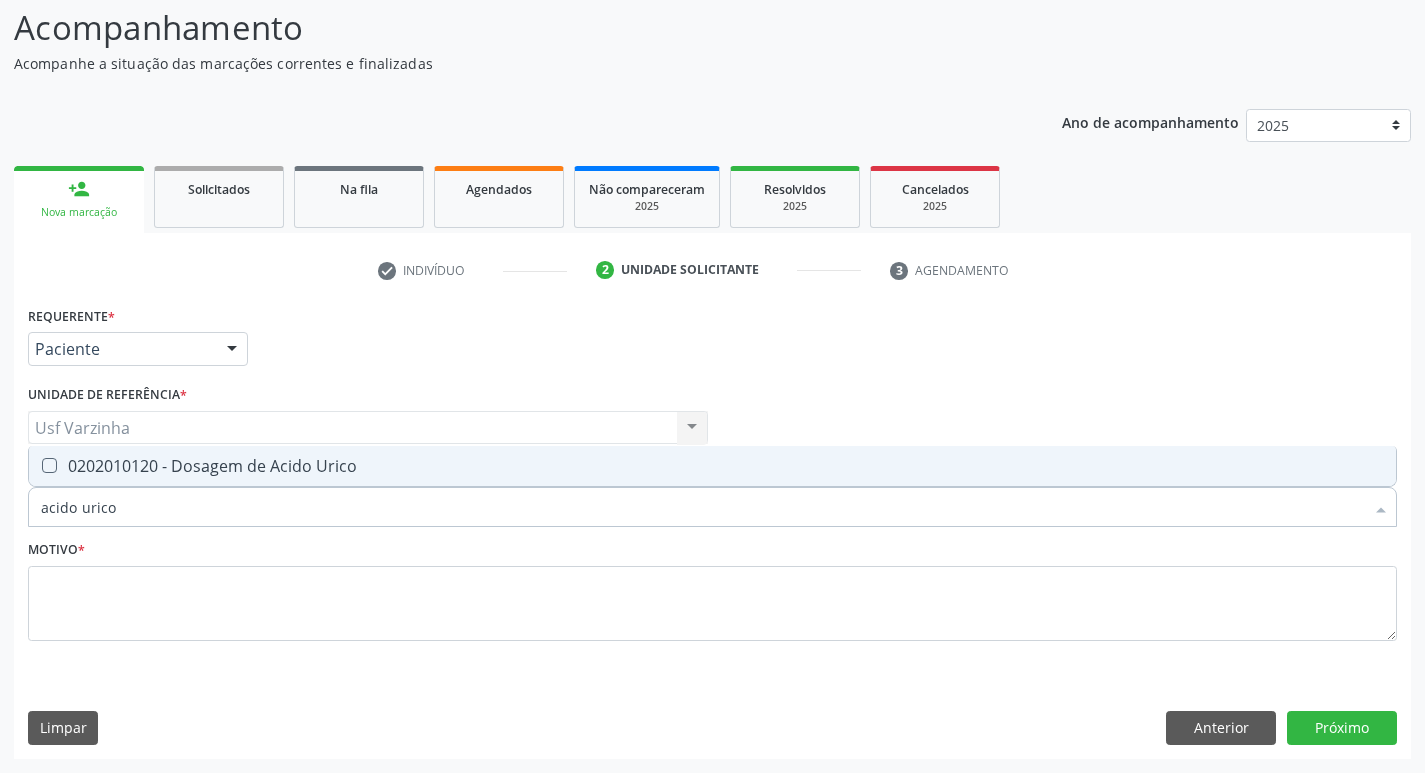 click on "0202010120 - Dosagem de Acido Urico" at bounding box center [712, 466] 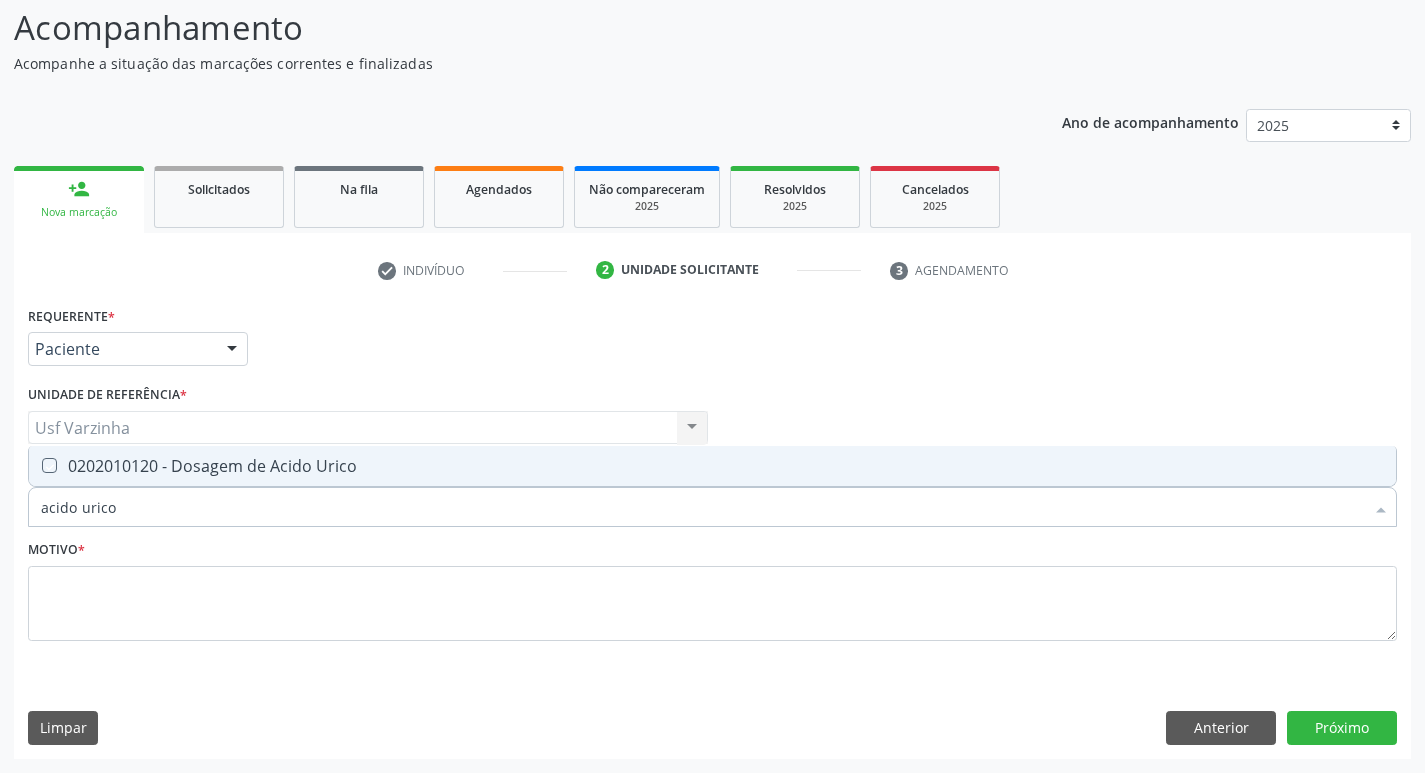 checkbox on "true" 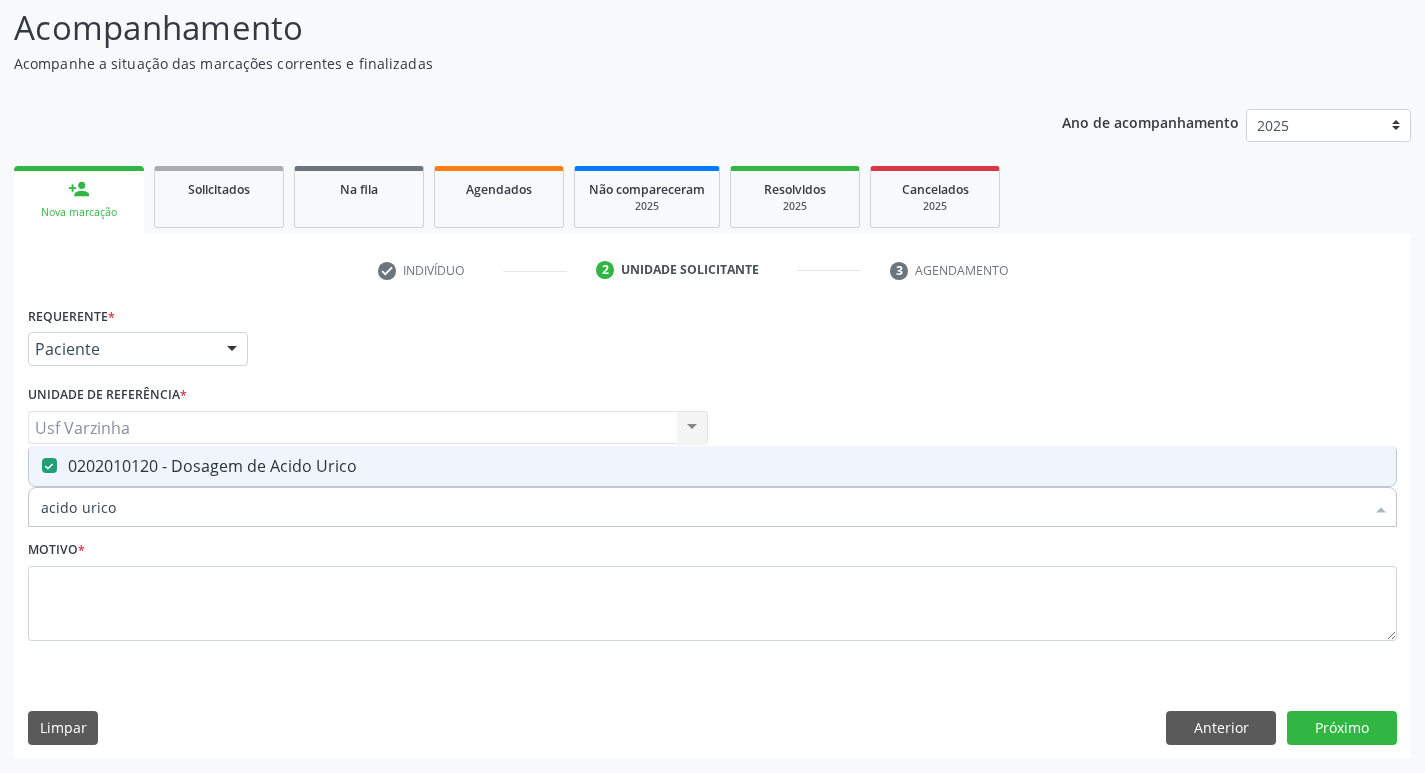 click on "acido urico" at bounding box center (702, 507) 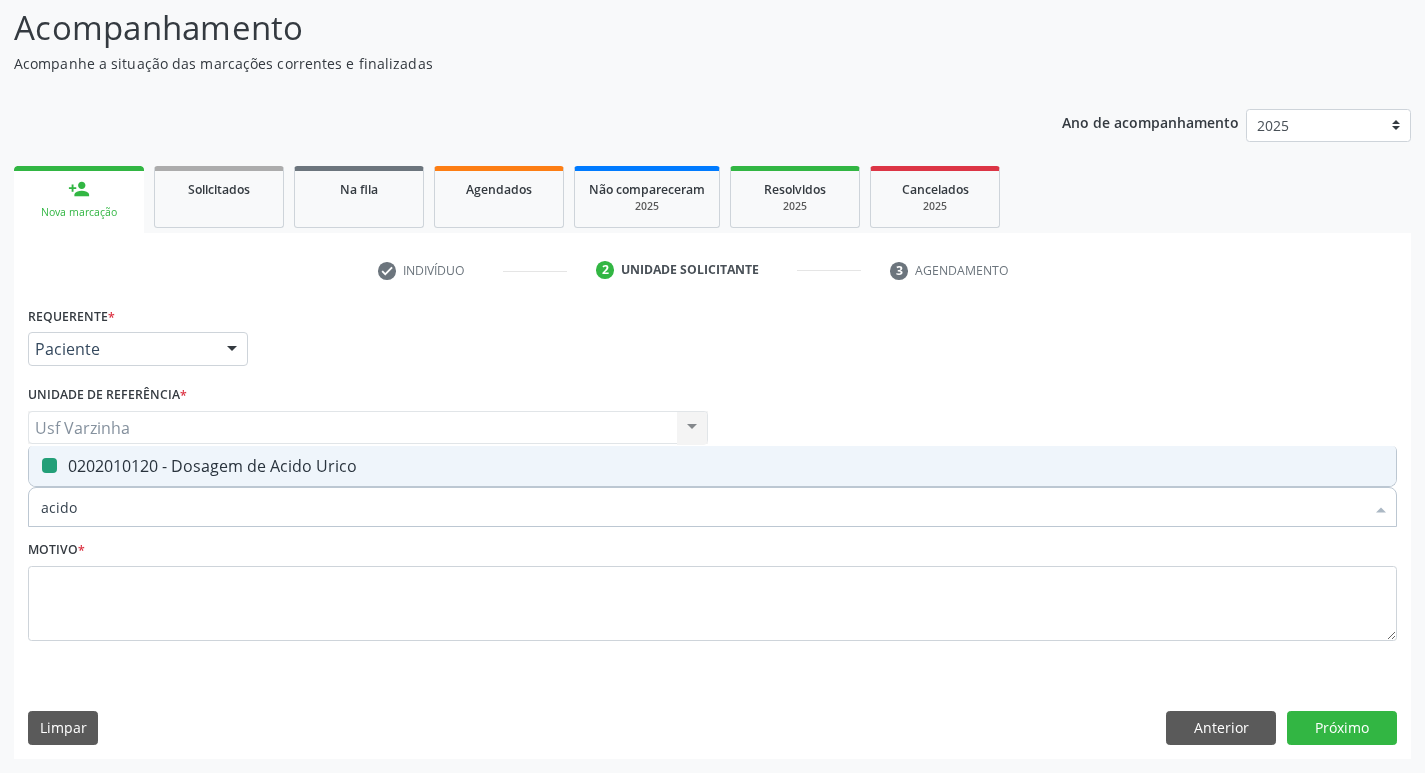 type on "acido" 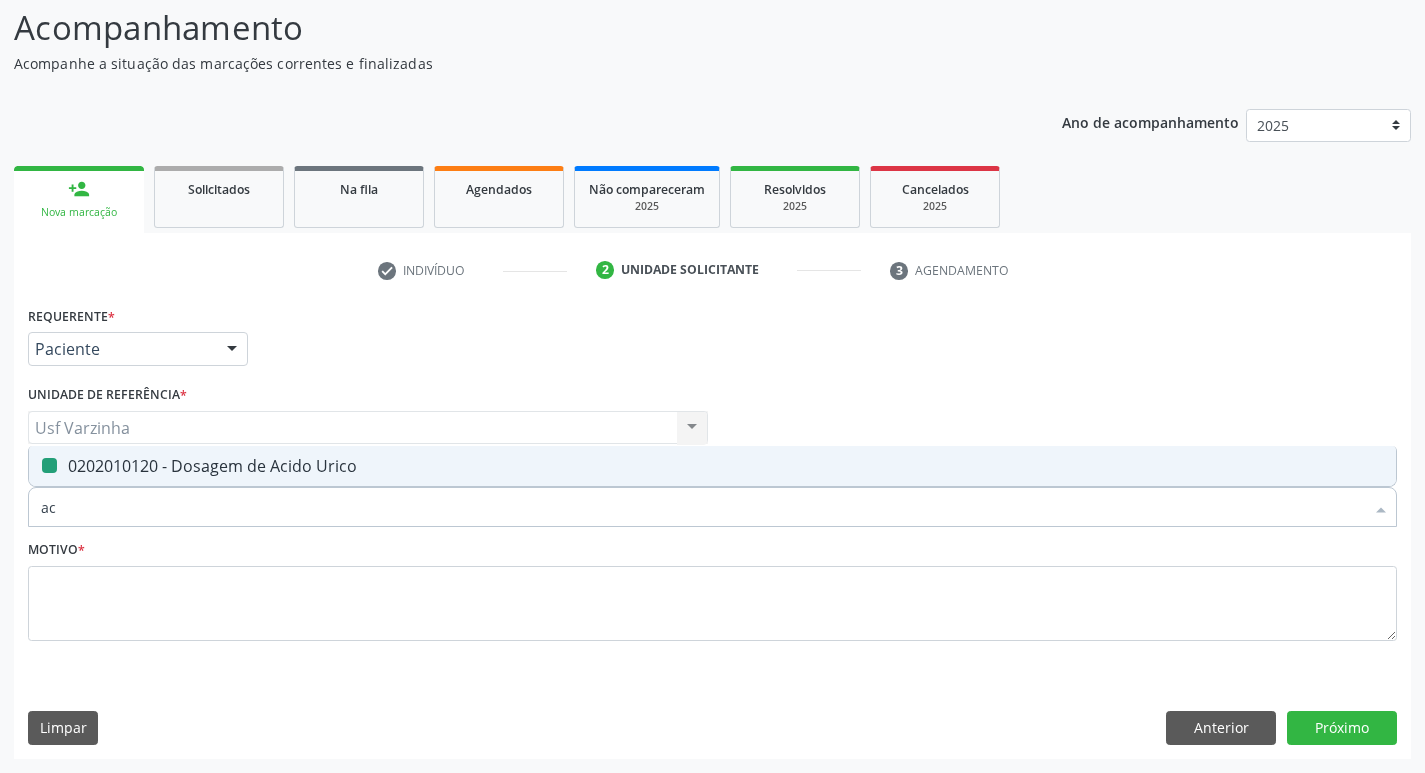 type on "a" 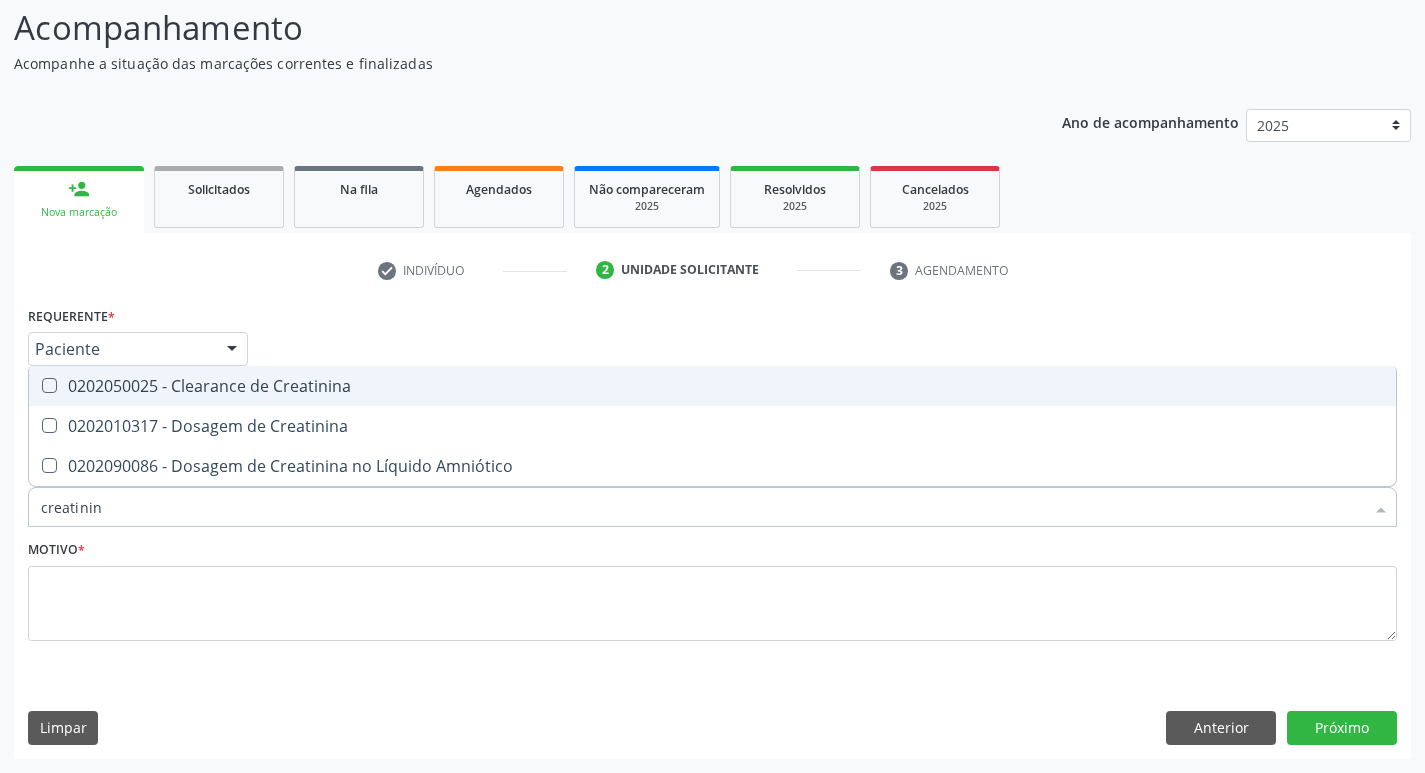 type on "creatinina" 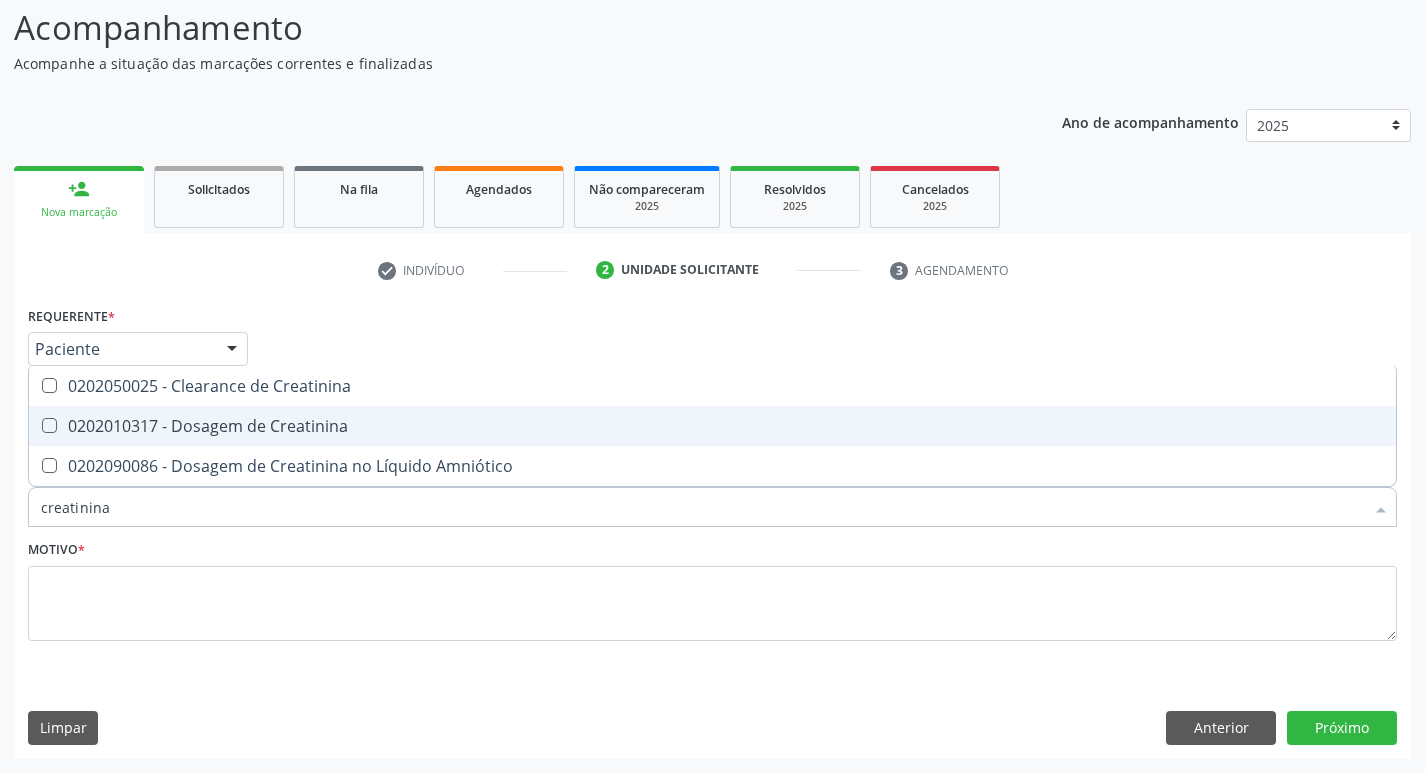 click on "0202010317 - Dosagem de Creatinina" at bounding box center (712, 426) 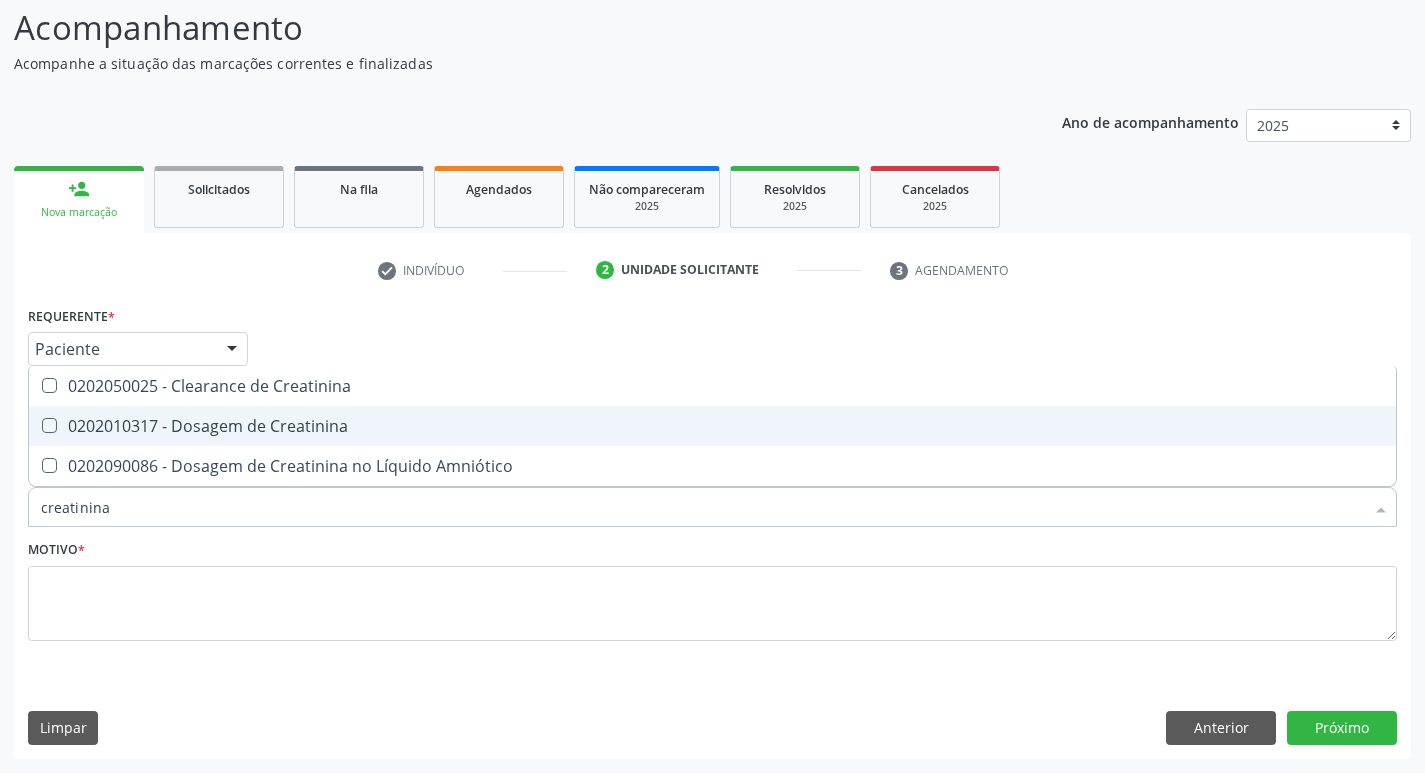 checkbox on "true" 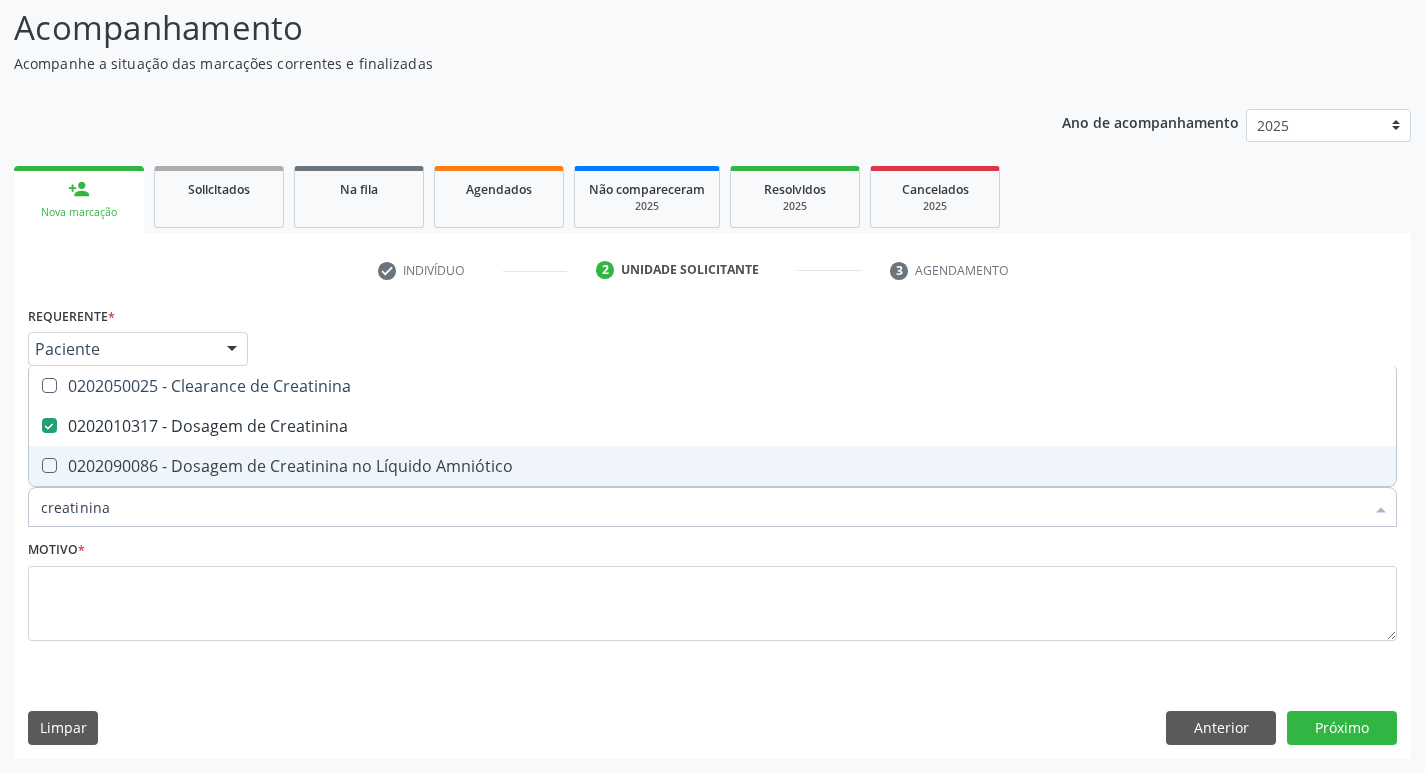 click on "creatinina" at bounding box center (702, 507) 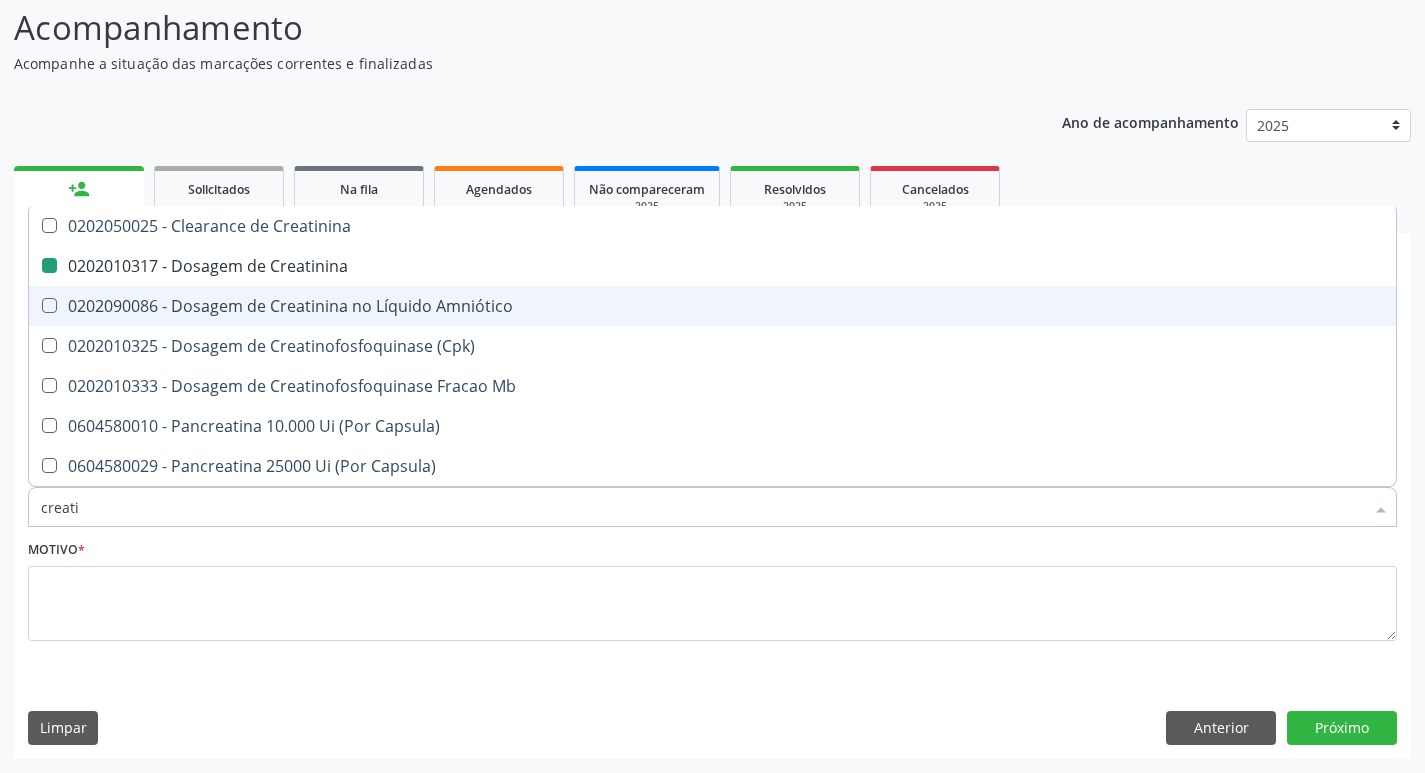 type on "creat" 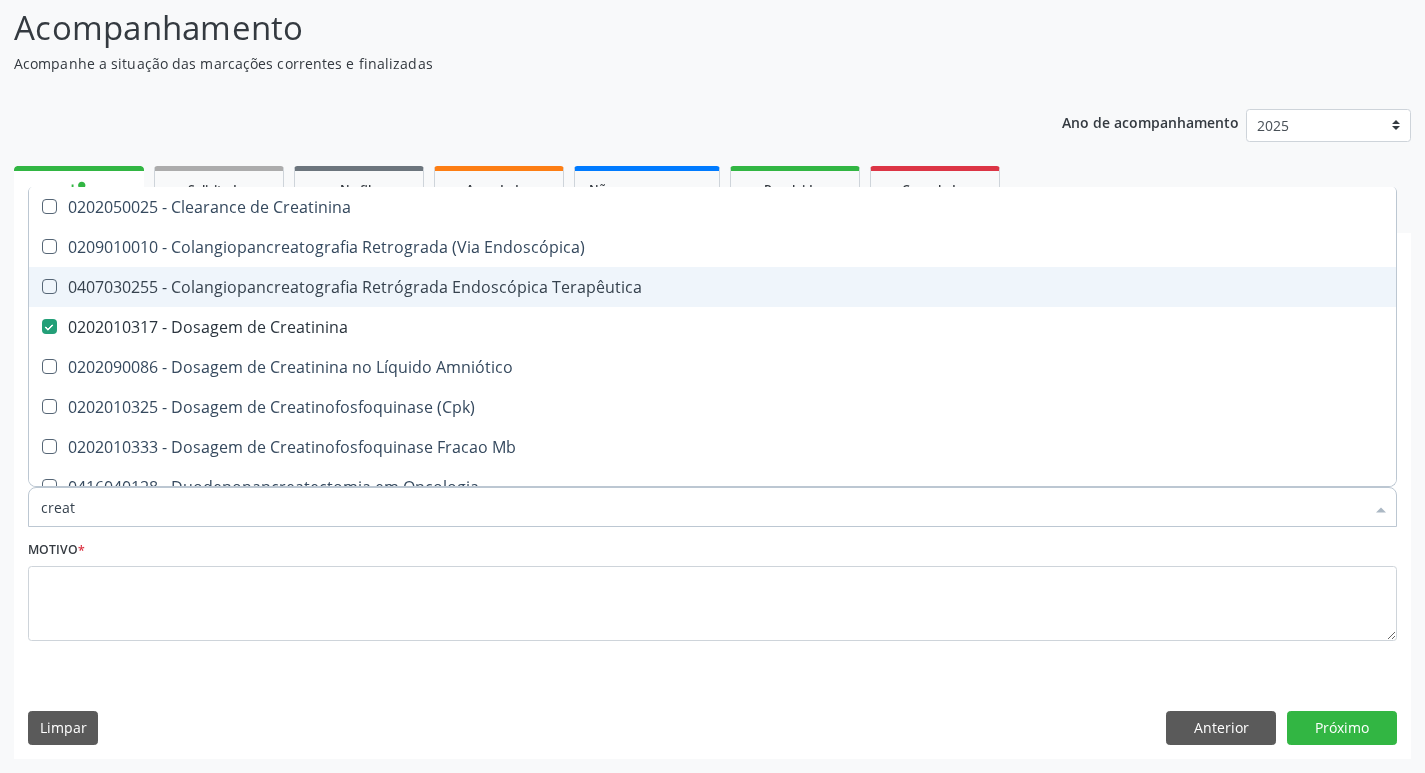 type on "crea" 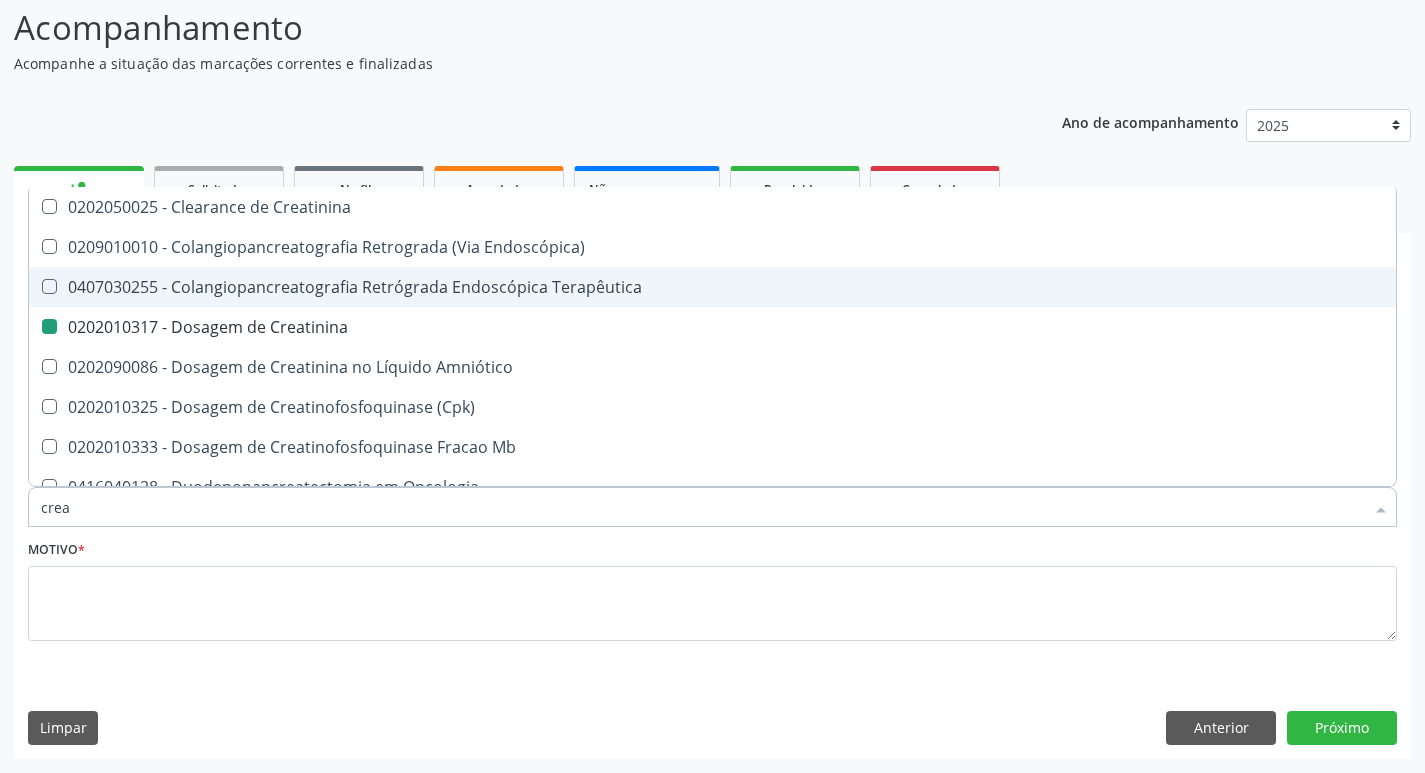 type on "cre" 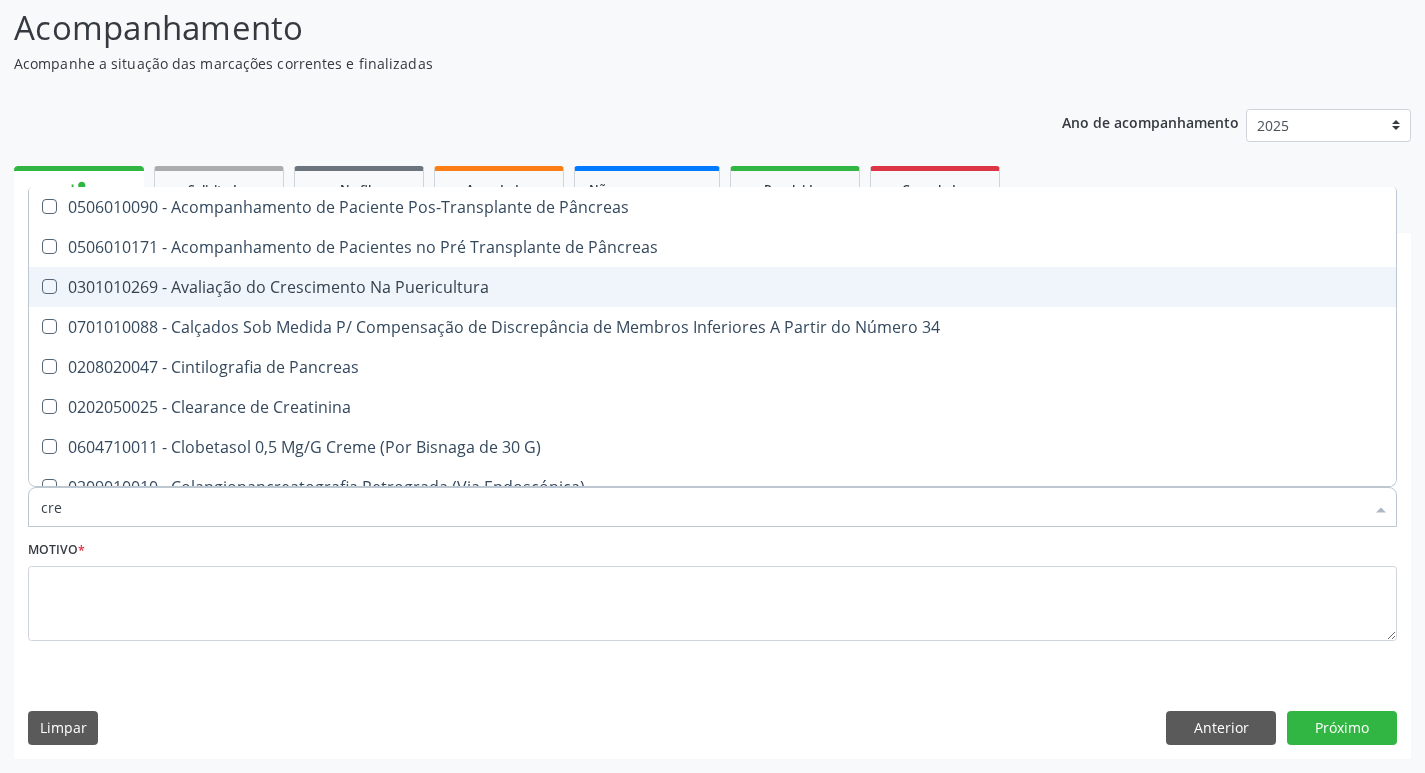 type on "cr" 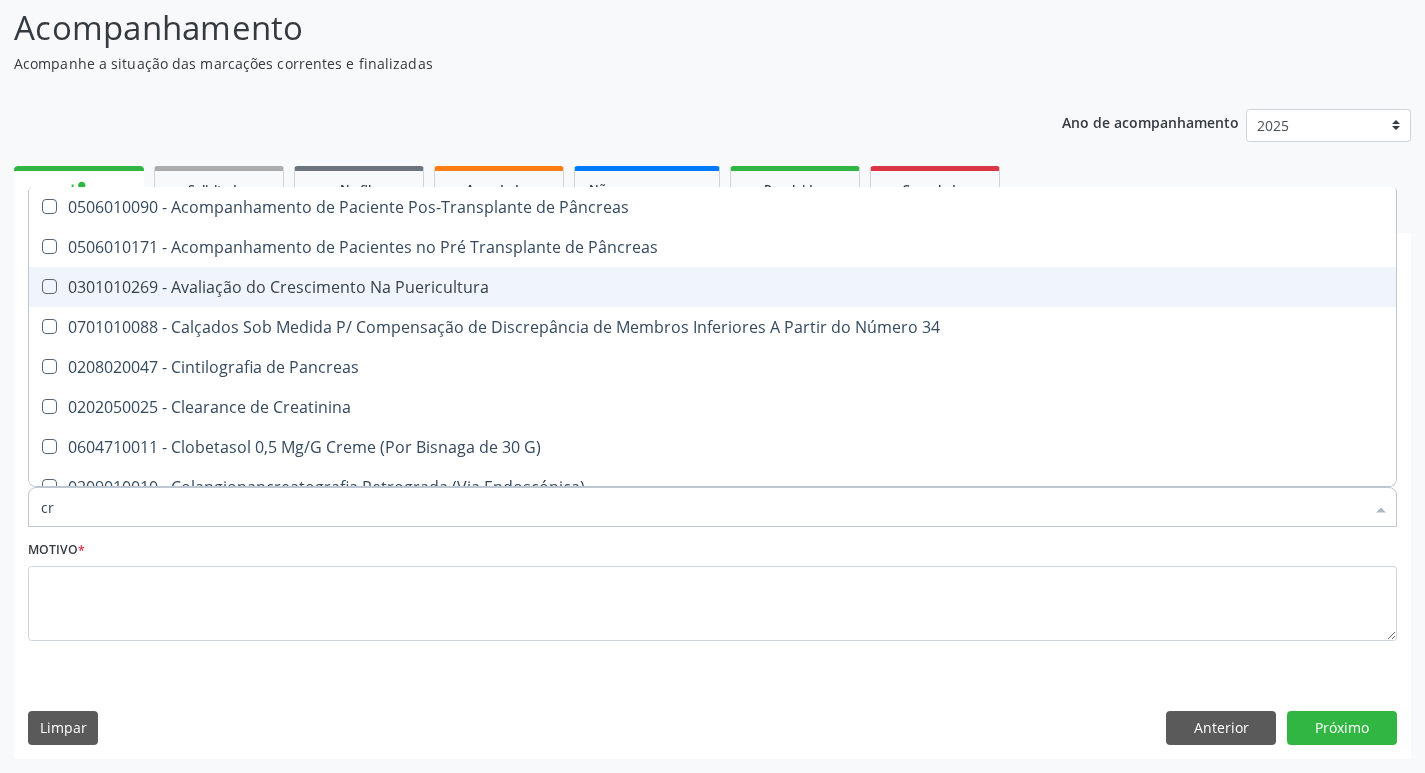 checkbox on "false" 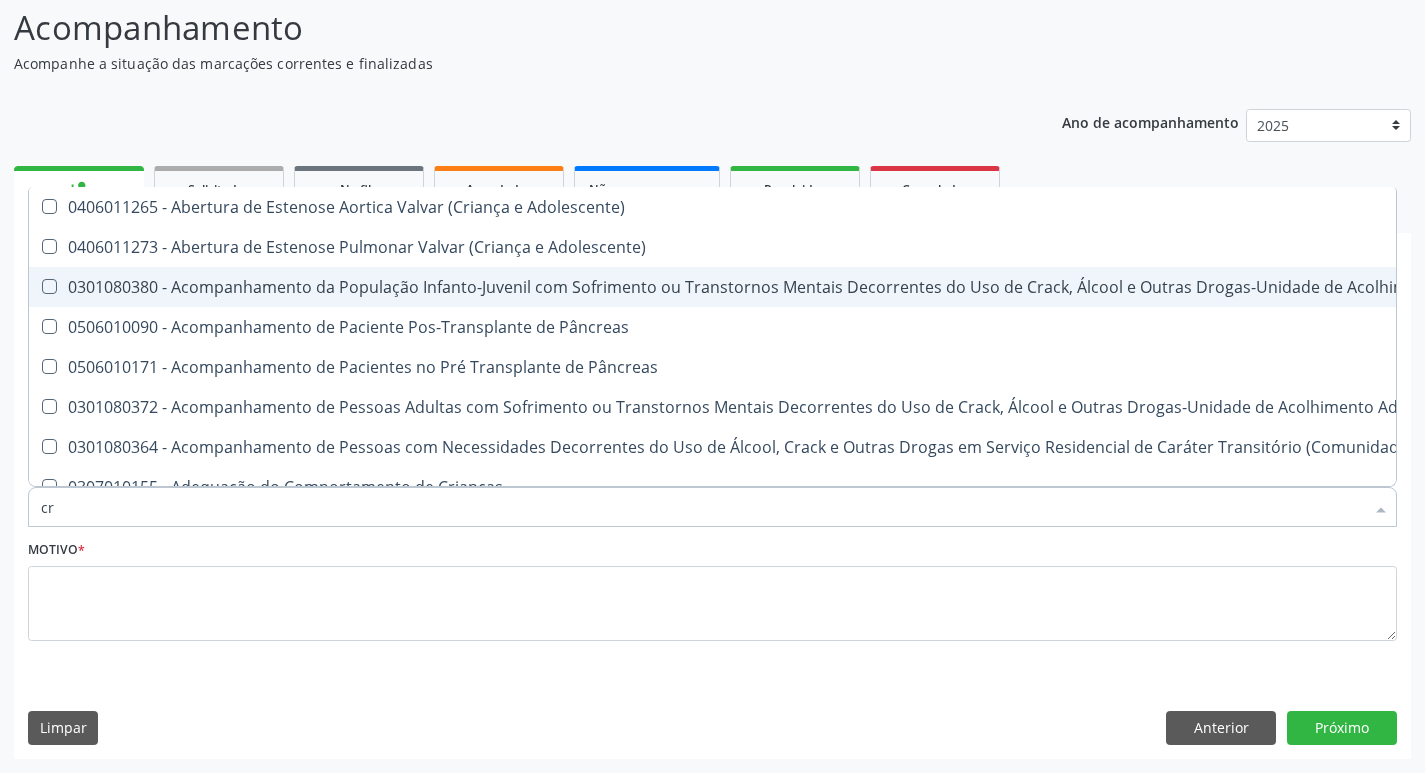 type on "c" 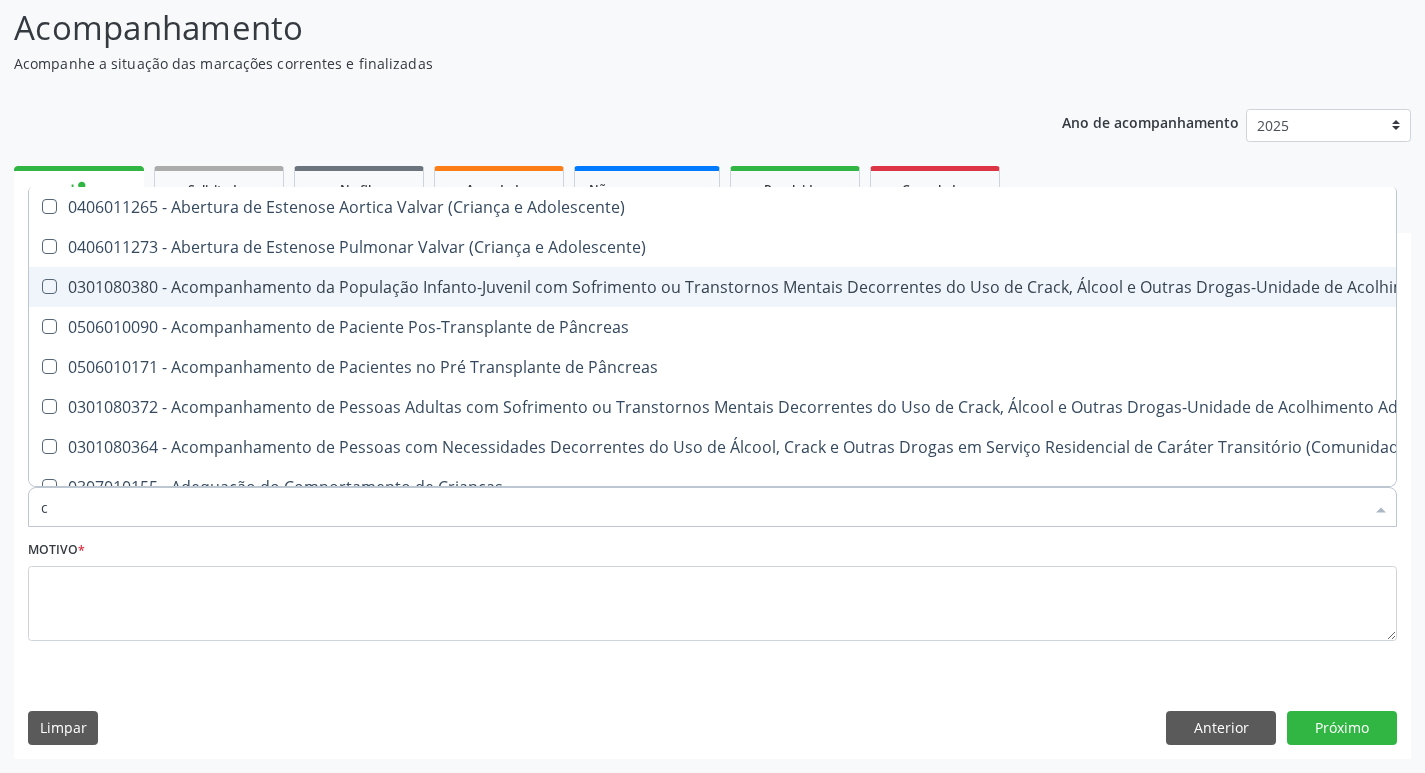 type 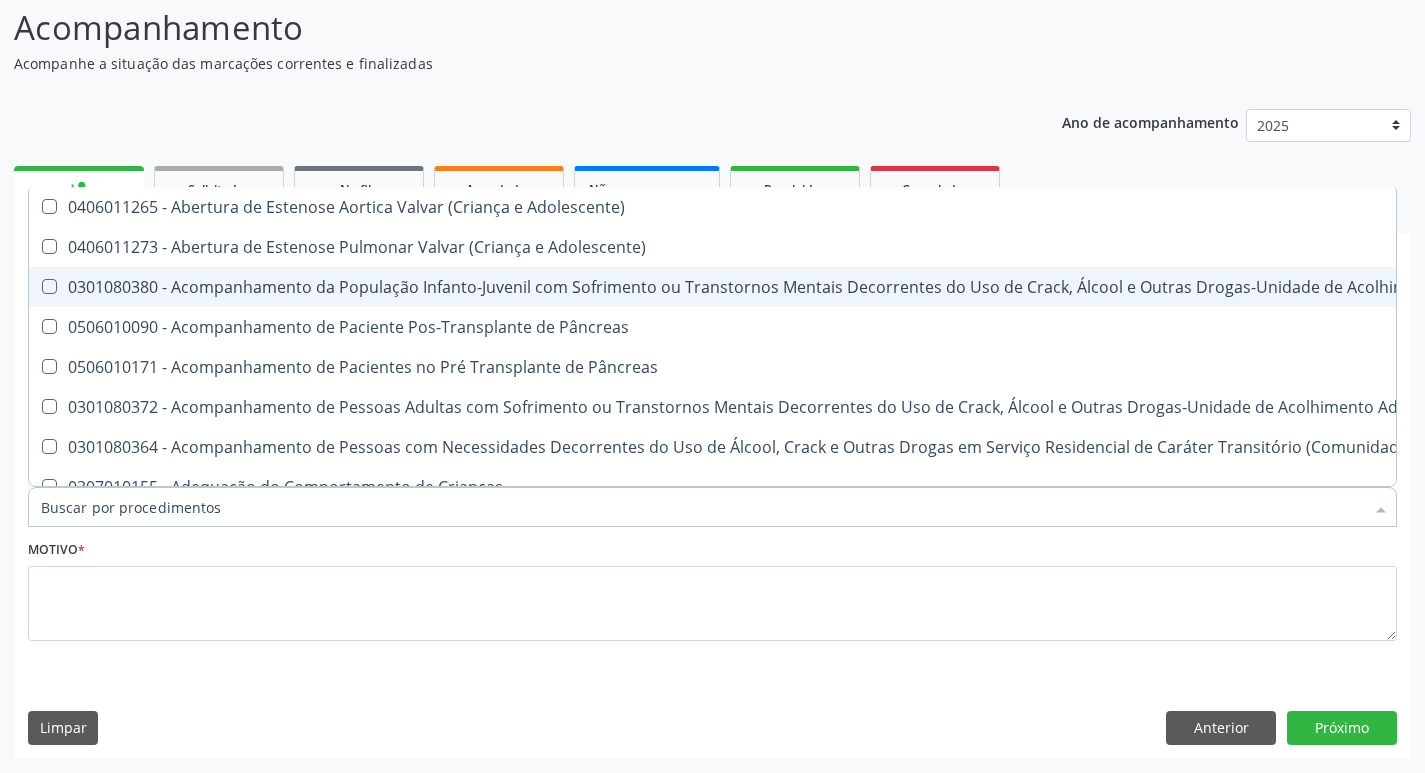 checkbox on "false" 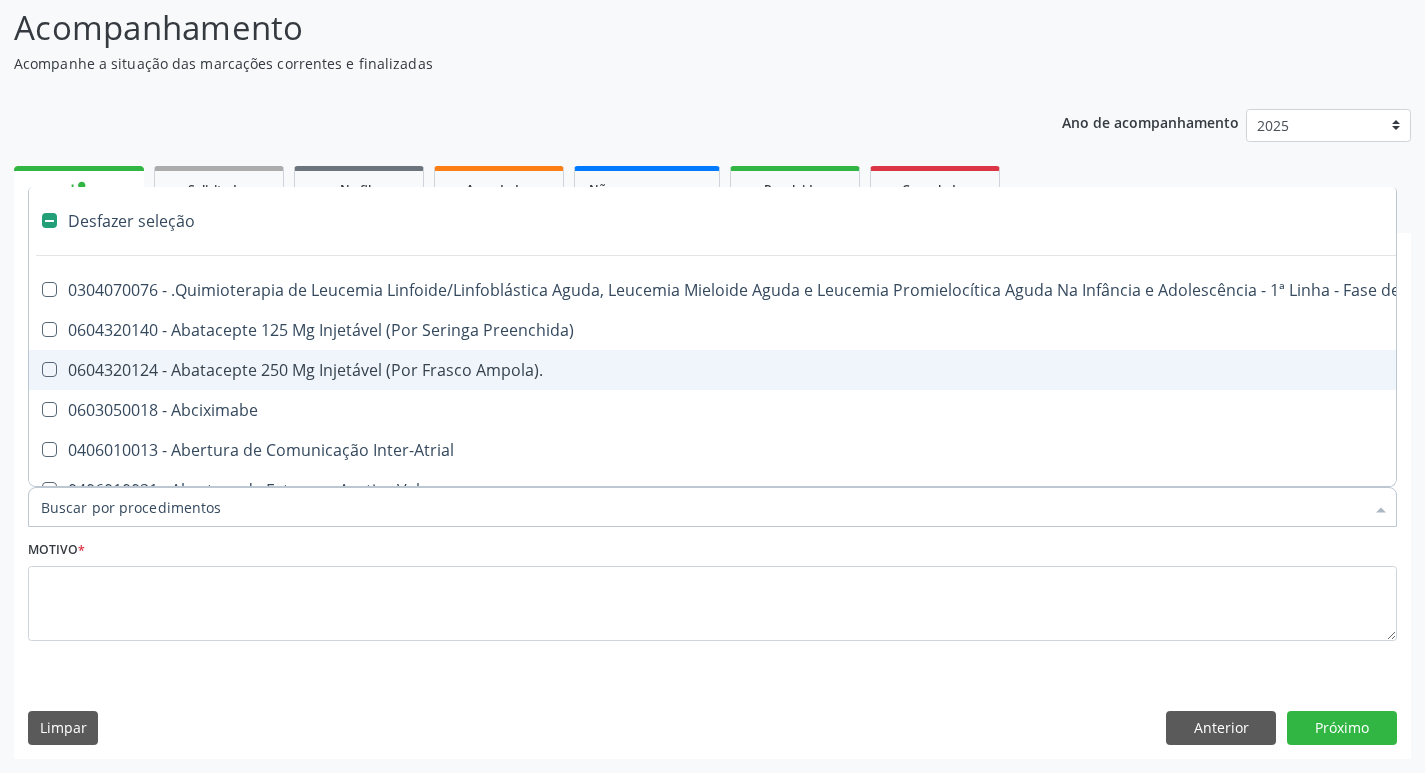 type on "u" 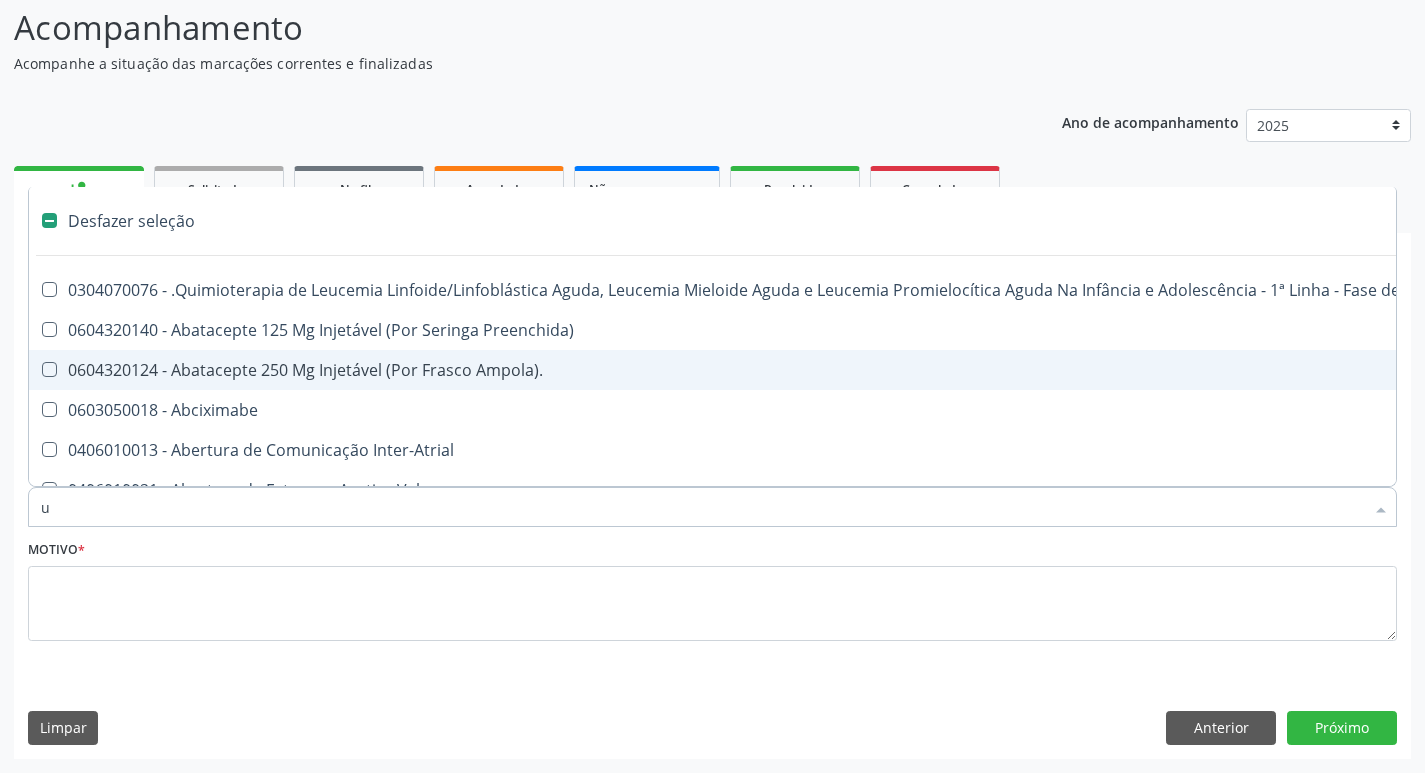 checkbox on "true" 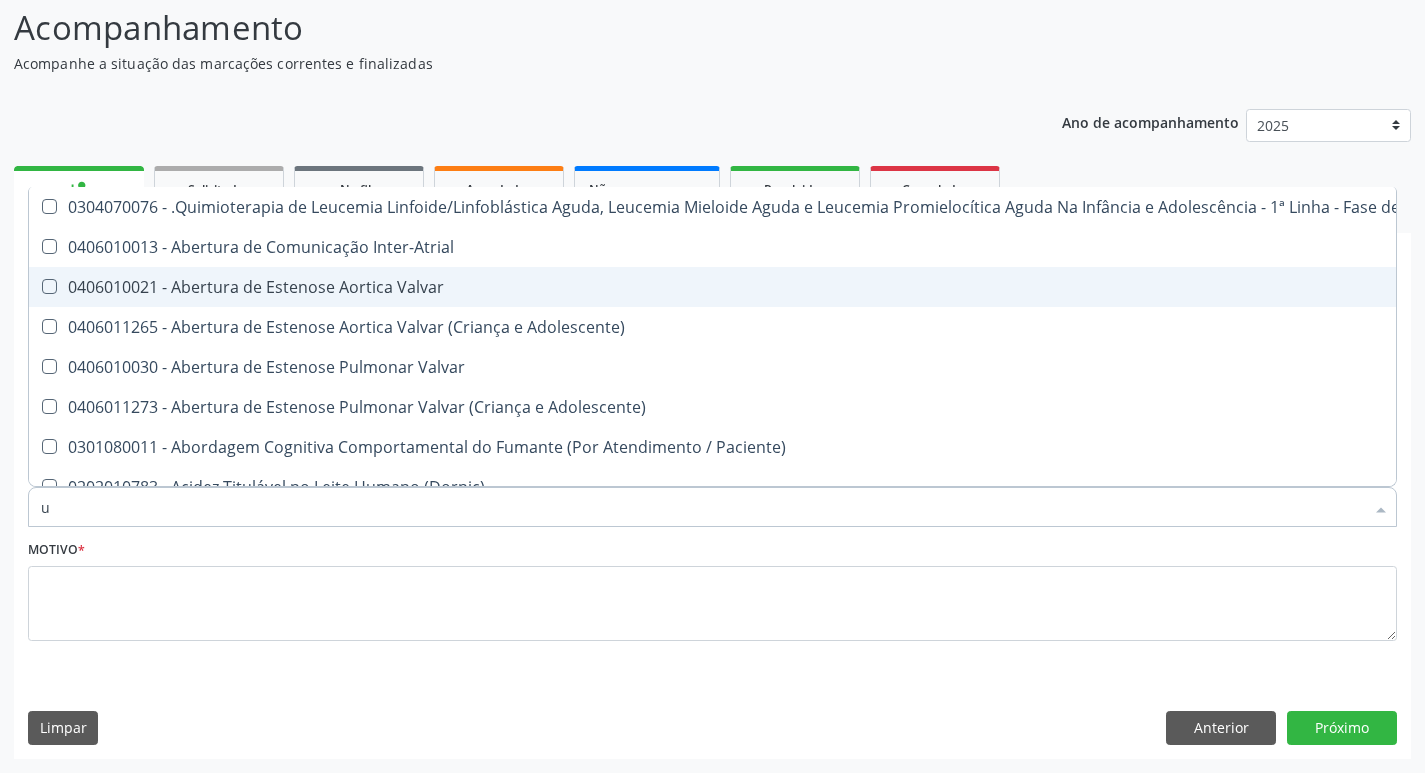 type on "ur" 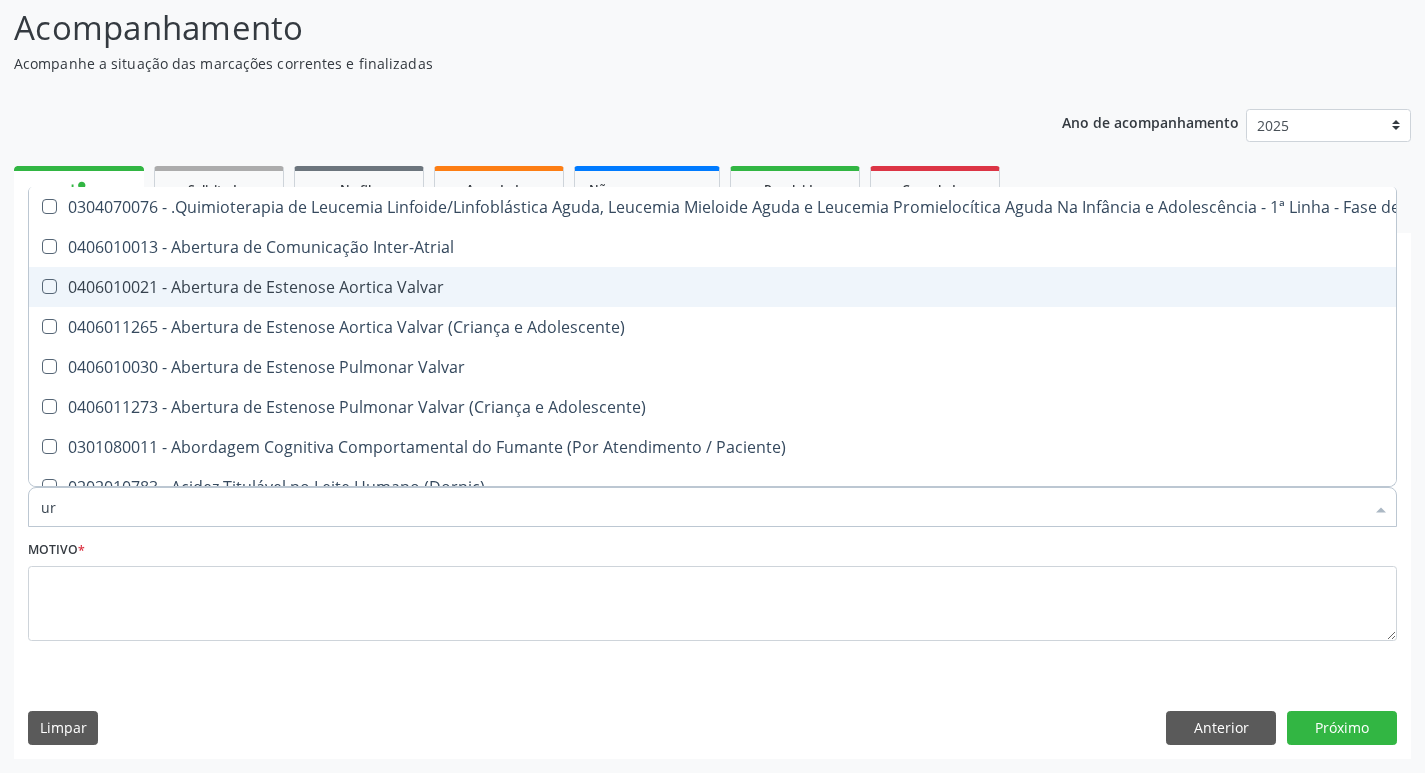 checkbox on "true" 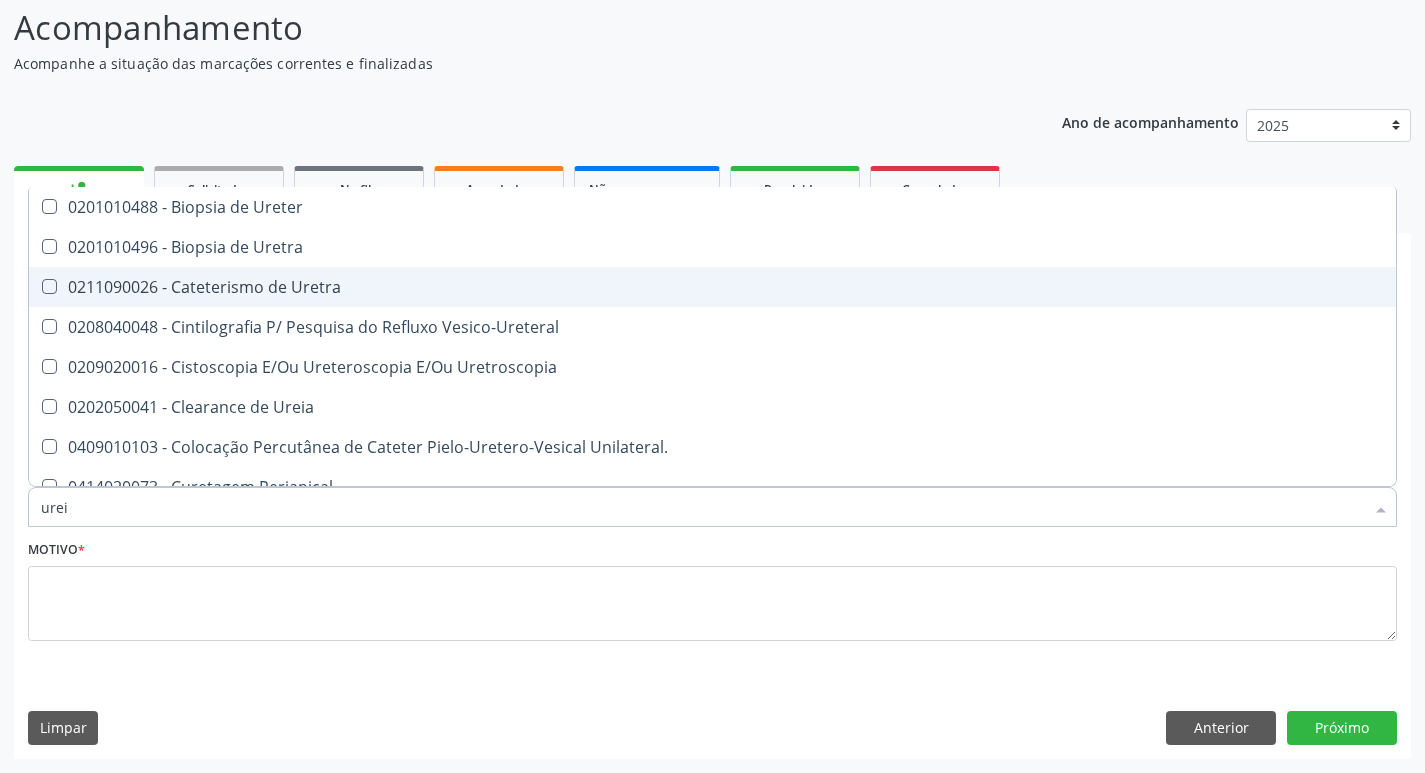 type on "ureia" 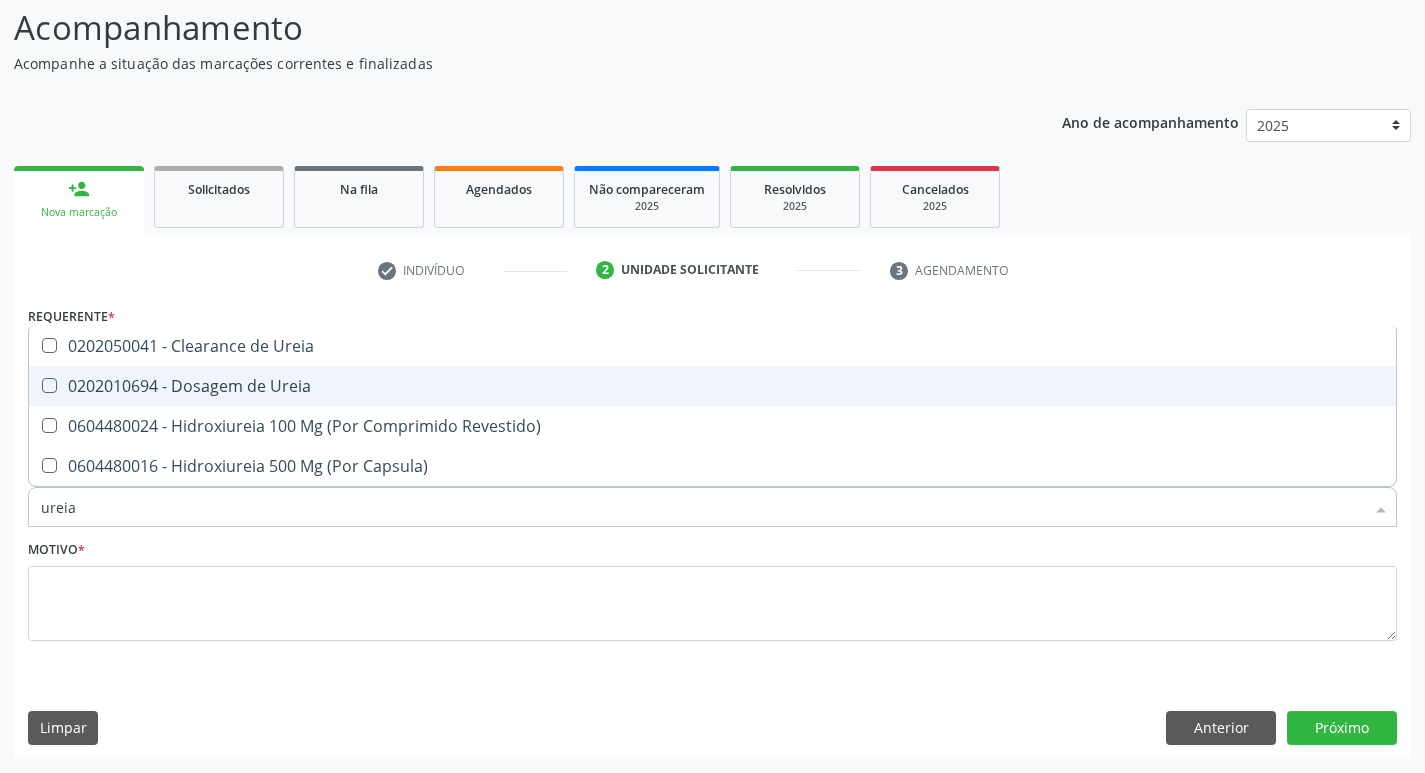 click on "0202010694 - Dosagem de Ureia" at bounding box center (712, 386) 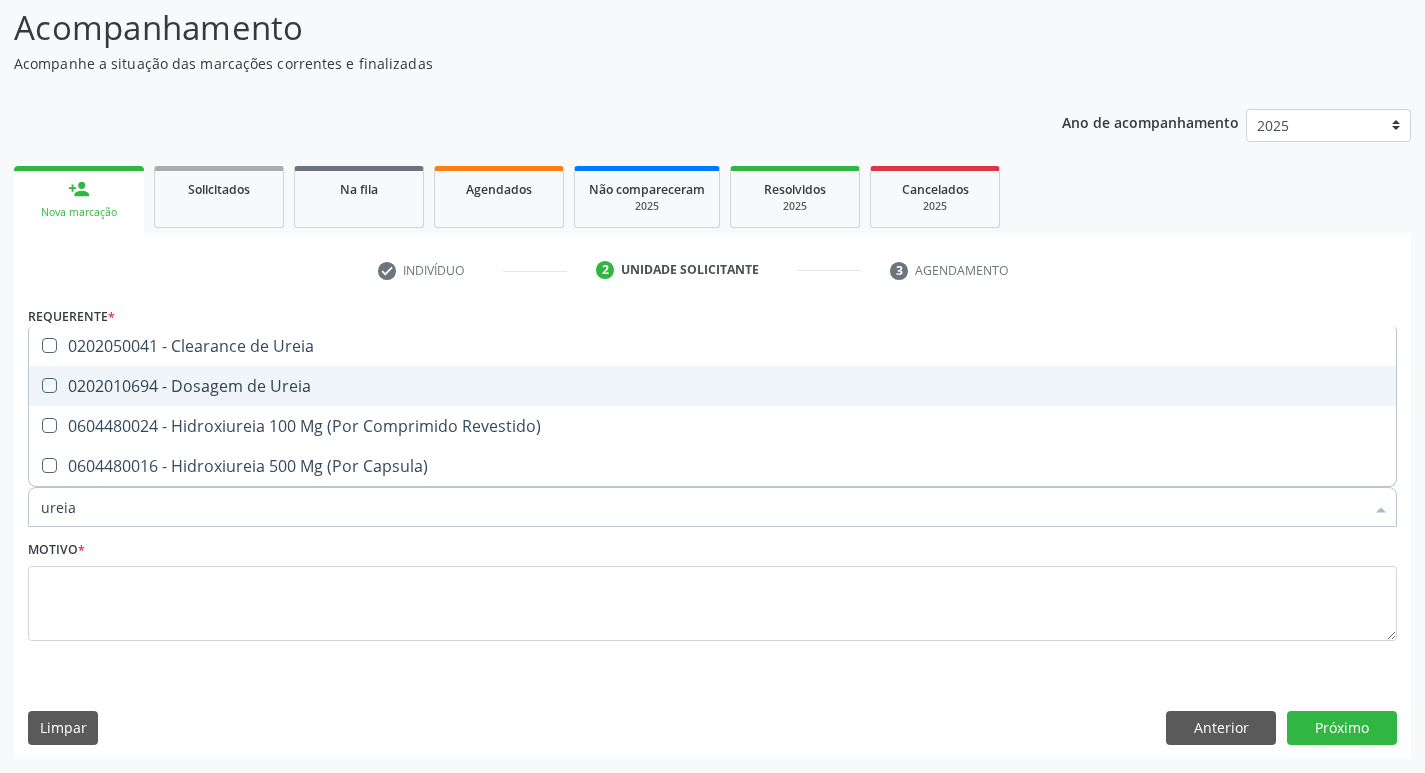 checkbox on "true" 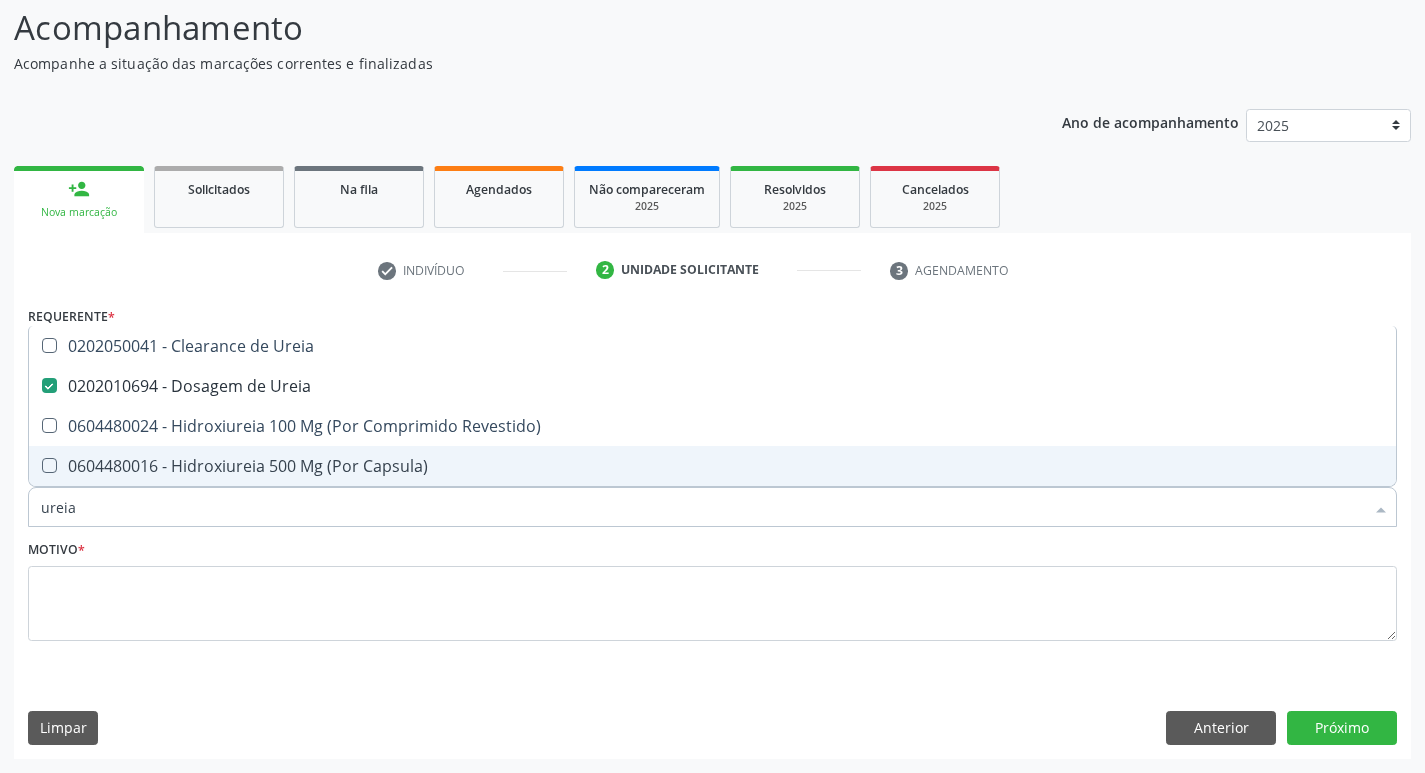 click on "ureia" at bounding box center (702, 507) 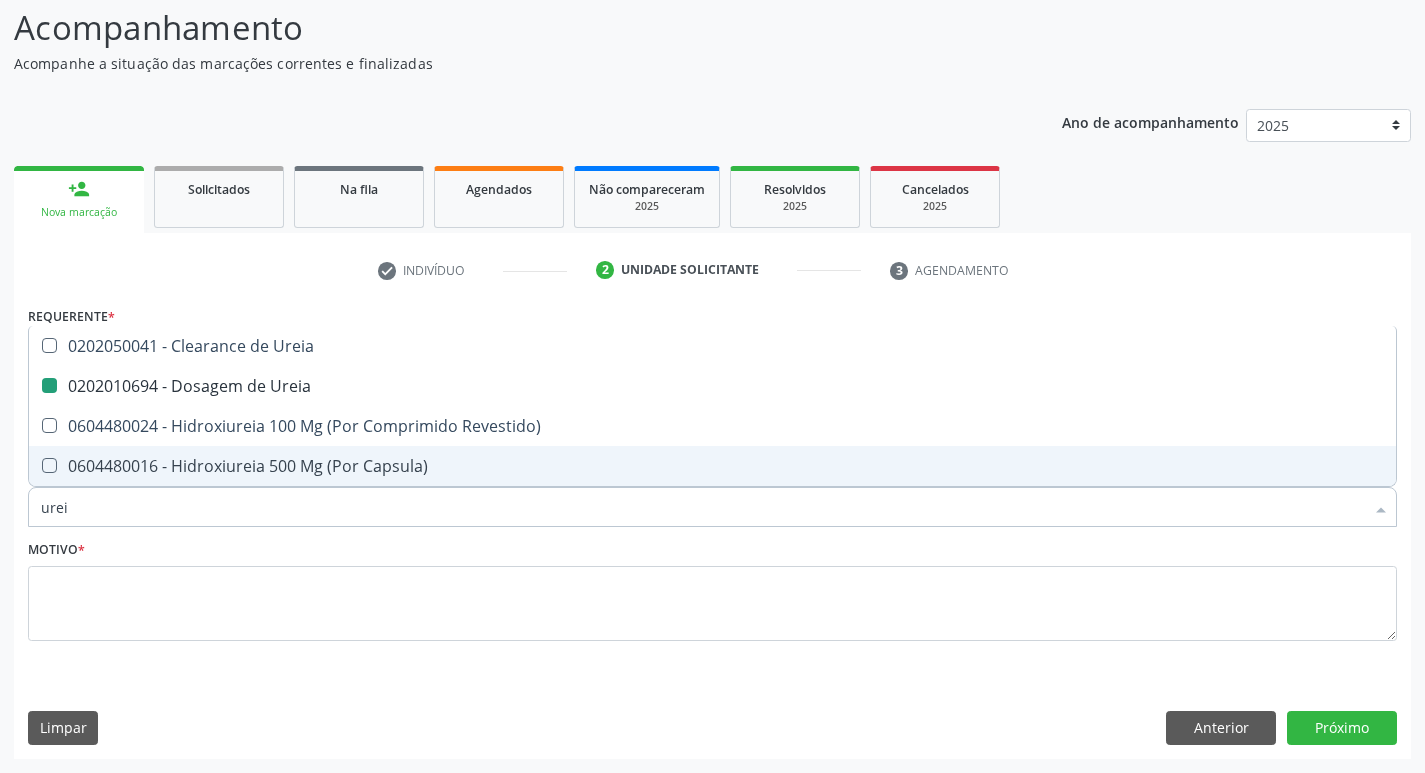type on "ure" 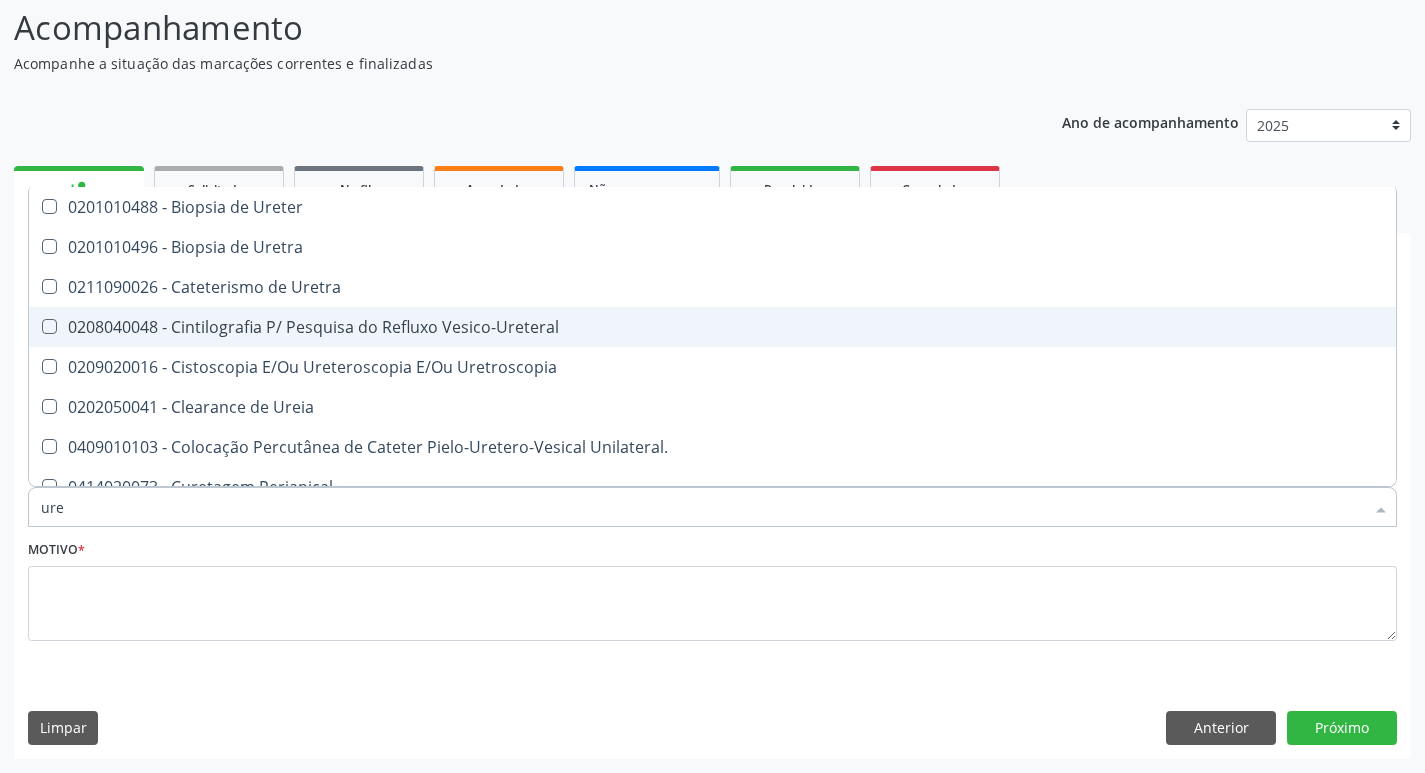 type on "ur" 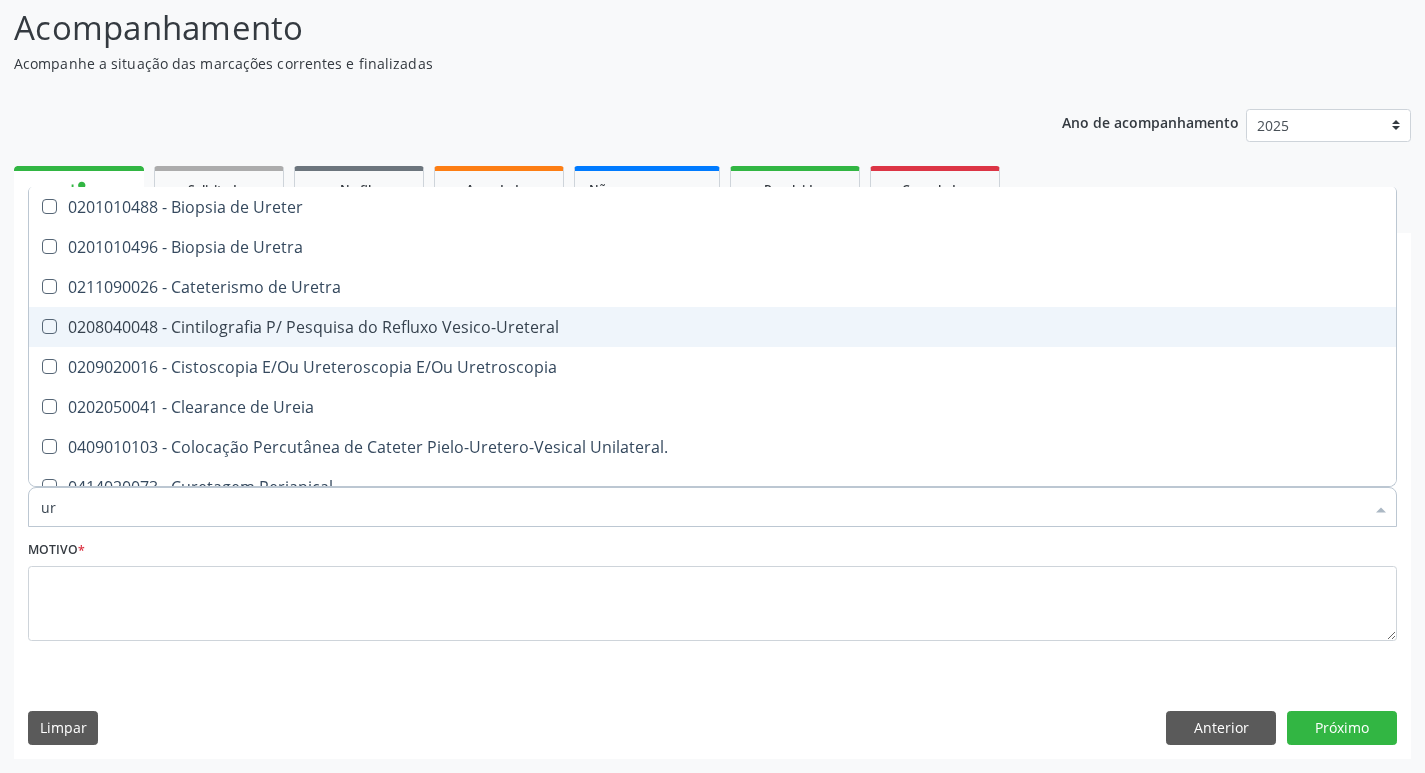 checkbox on "false" 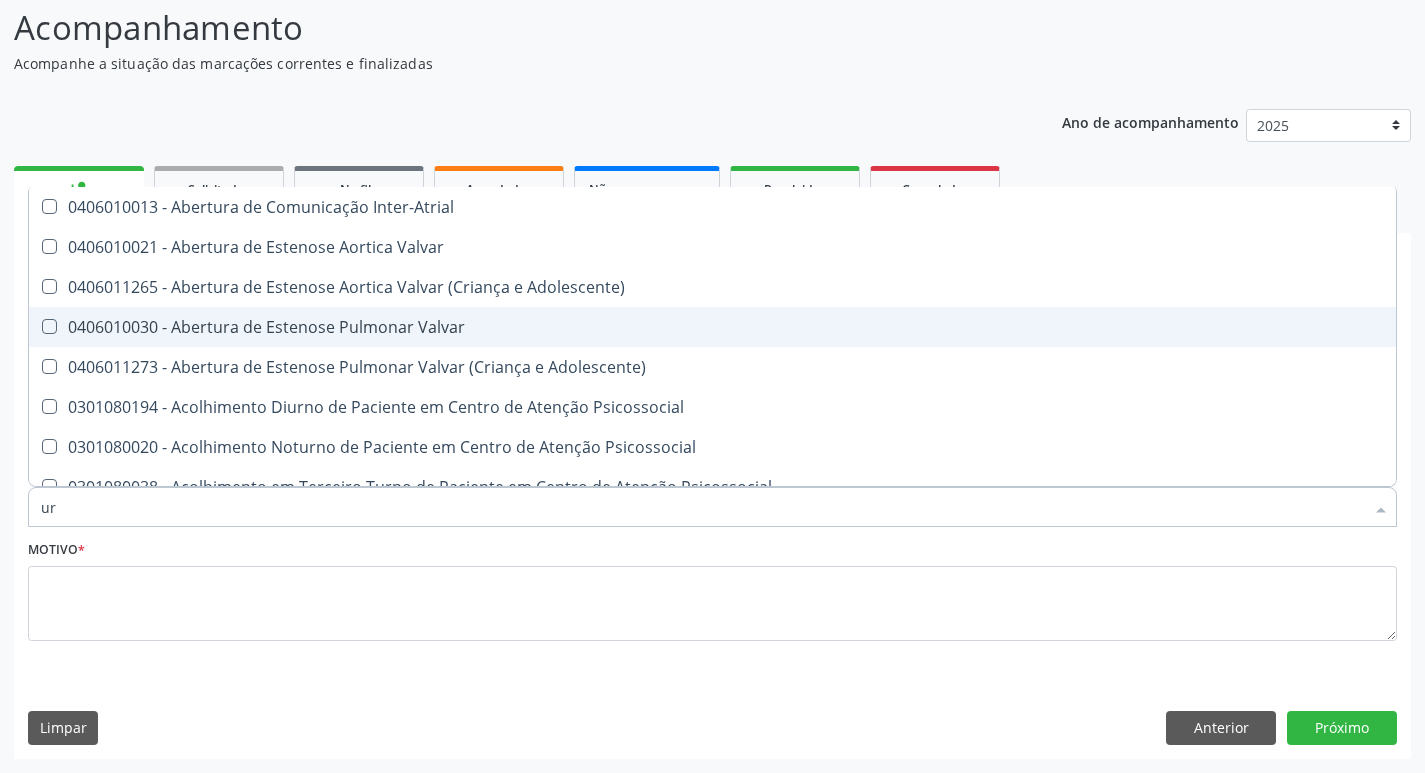 type on "u" 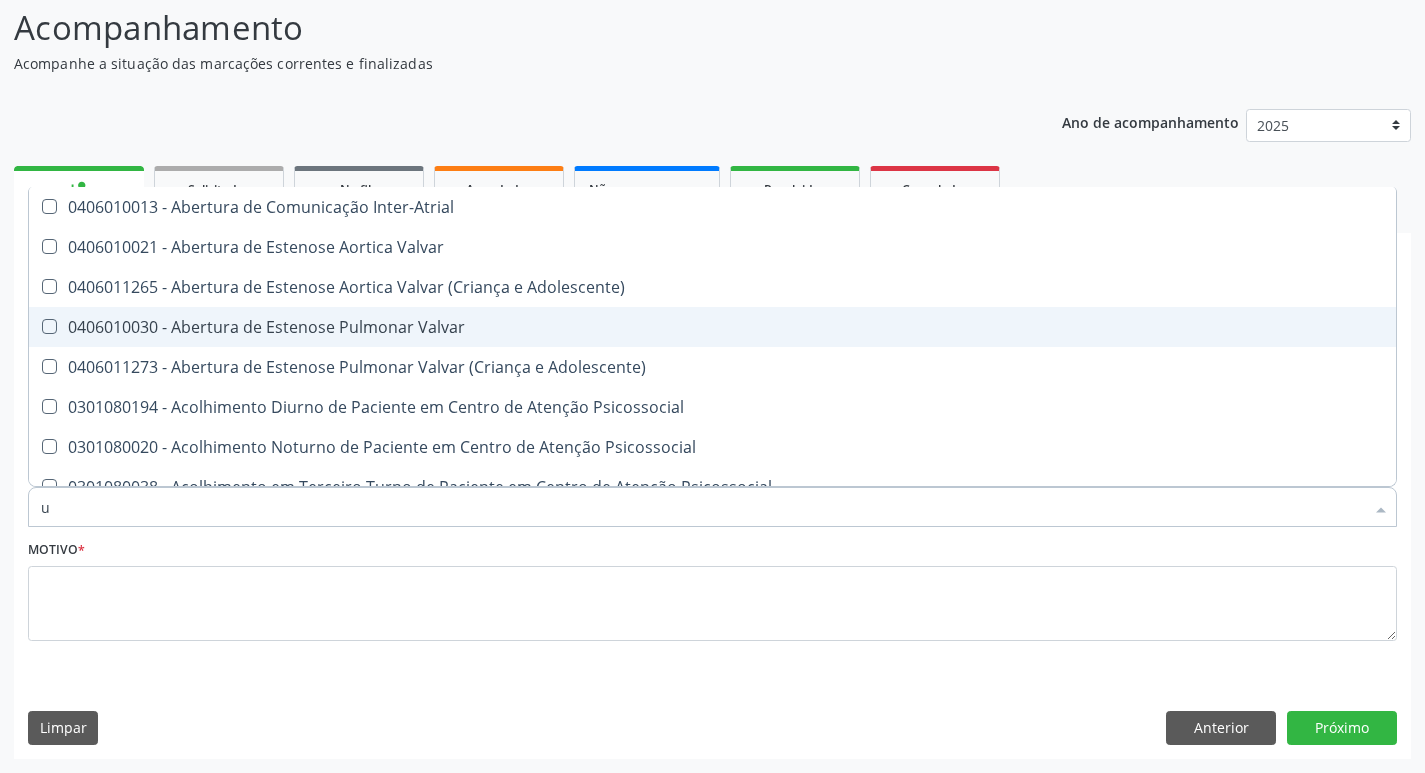 type 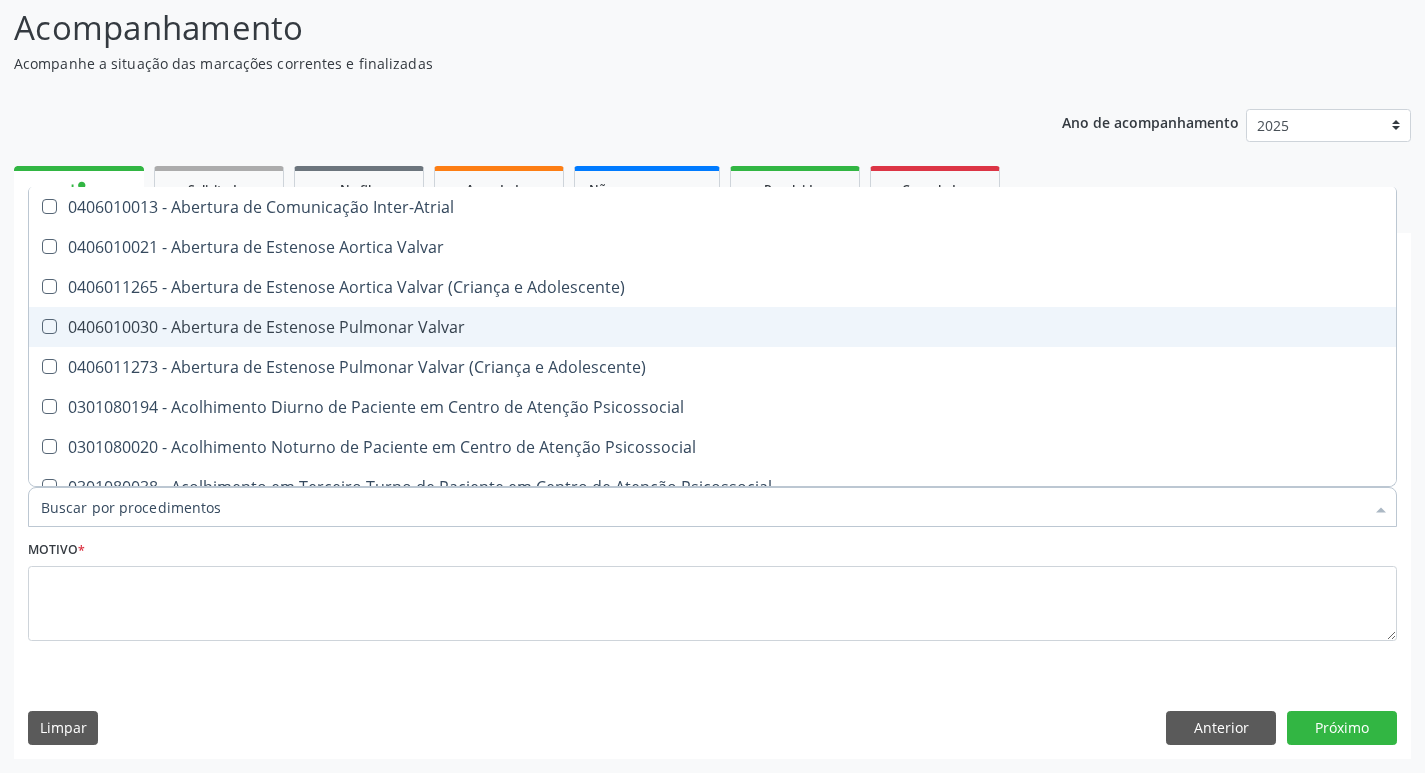 checkbox on "false" 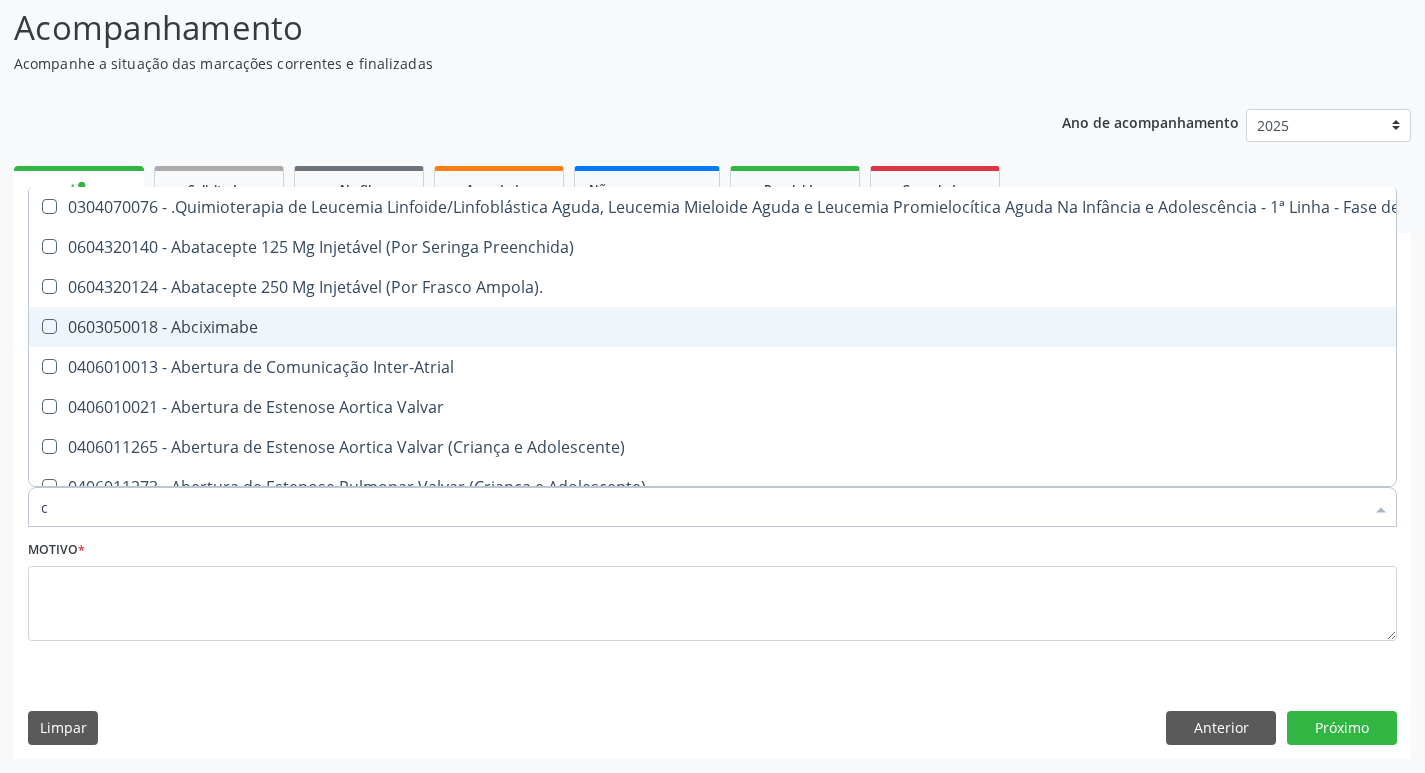 type on "co" 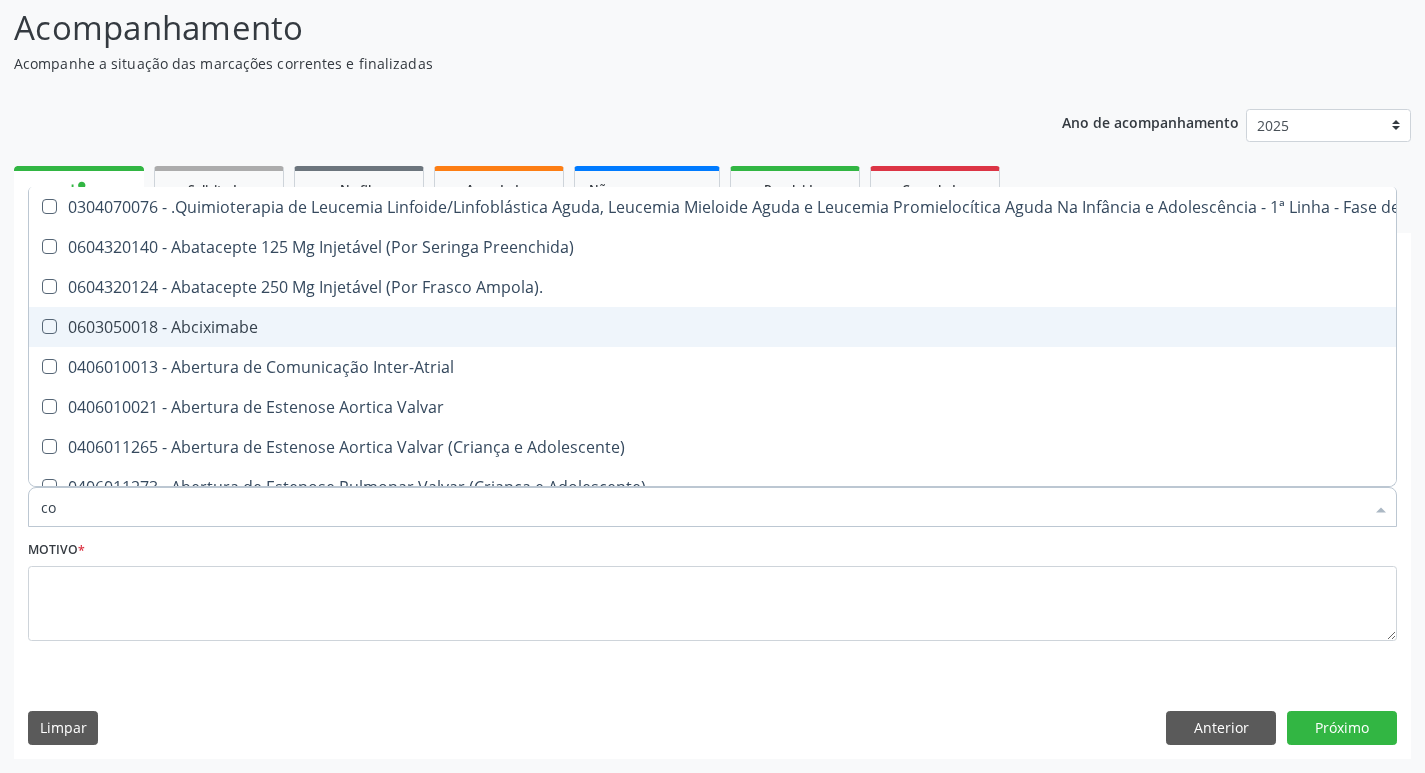 checkbox on "true" 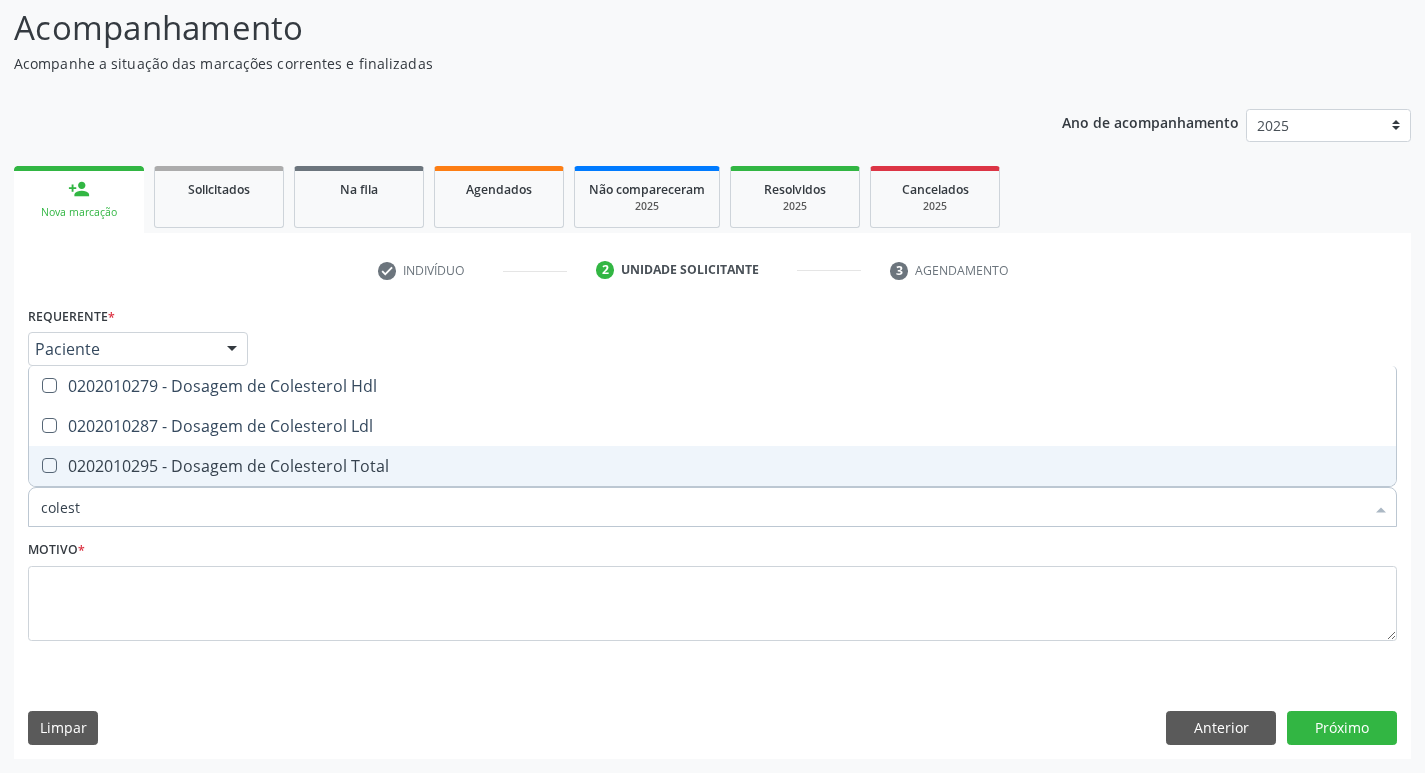 type on "coleste" 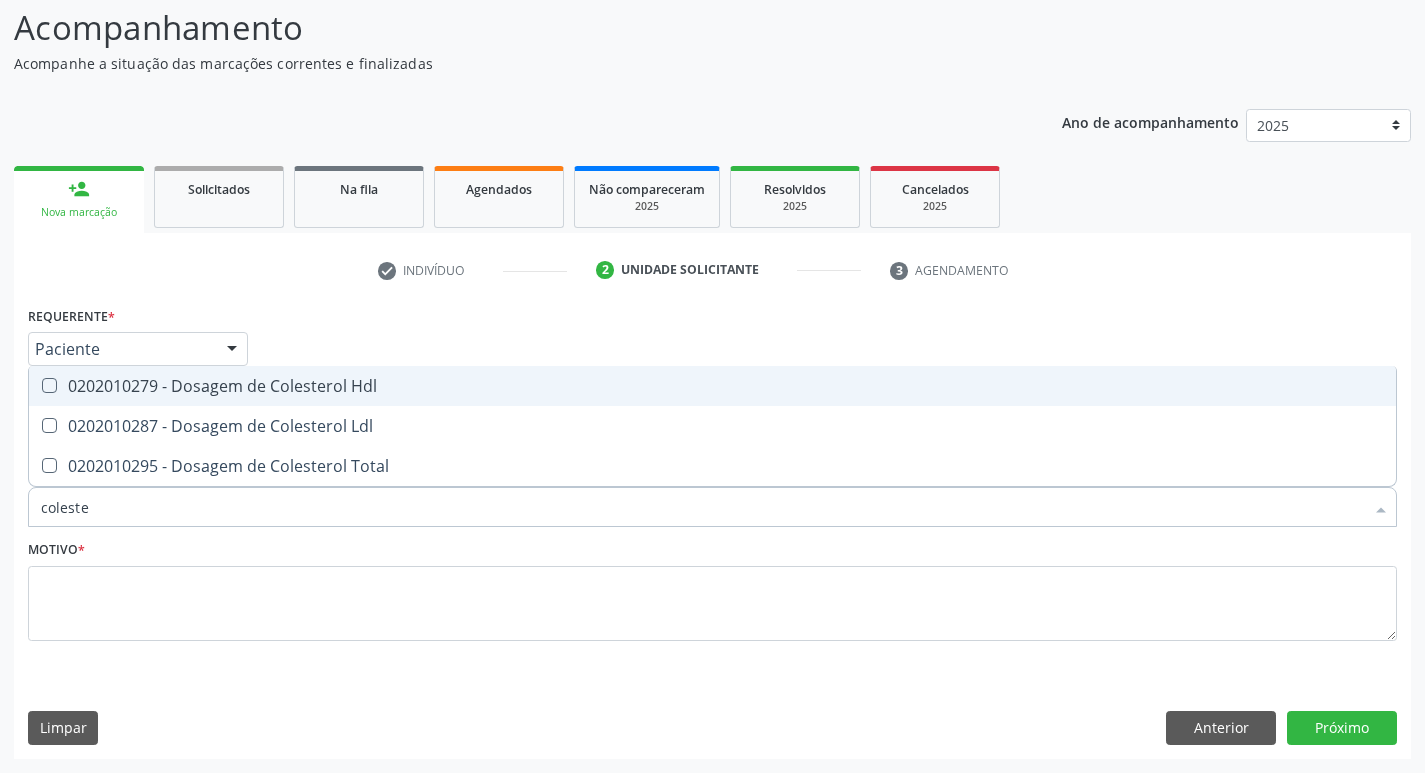 drag, startPoint x: 238, startPoint y: 383, endPoint x: 230, endPoint y: 437, distance: 54.589375 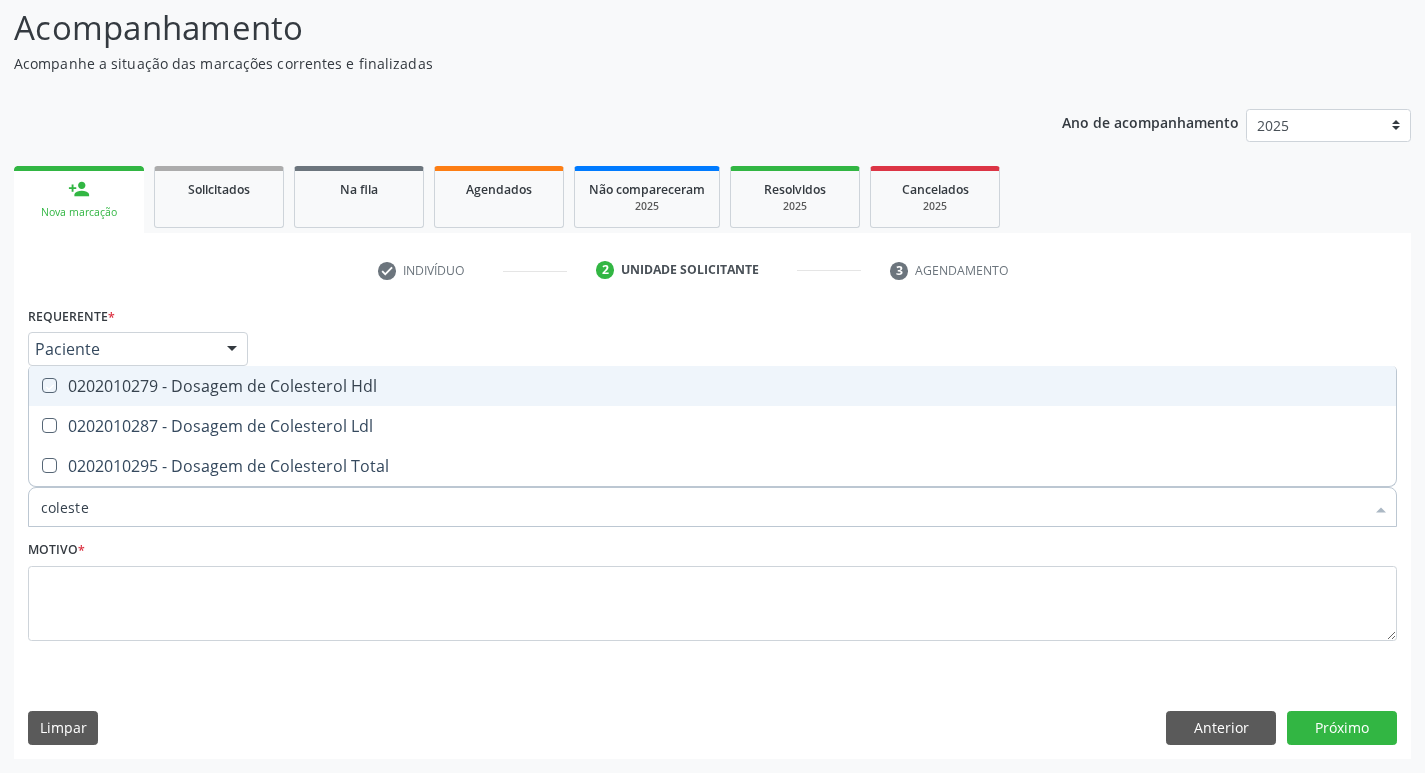 checkbox on "true" 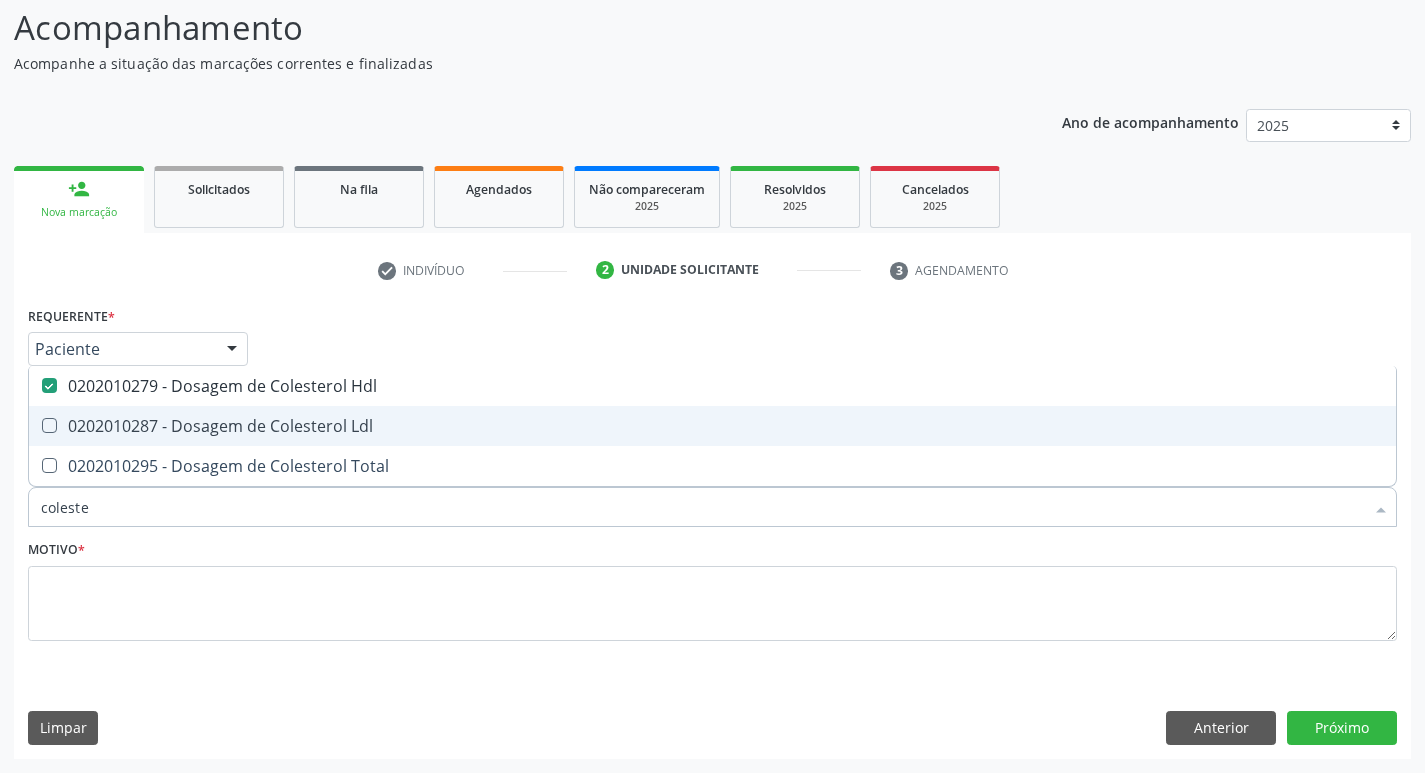 click on "0202010287 - Dosagem de Colesterol Ldl" at bounding box center (712, 426) 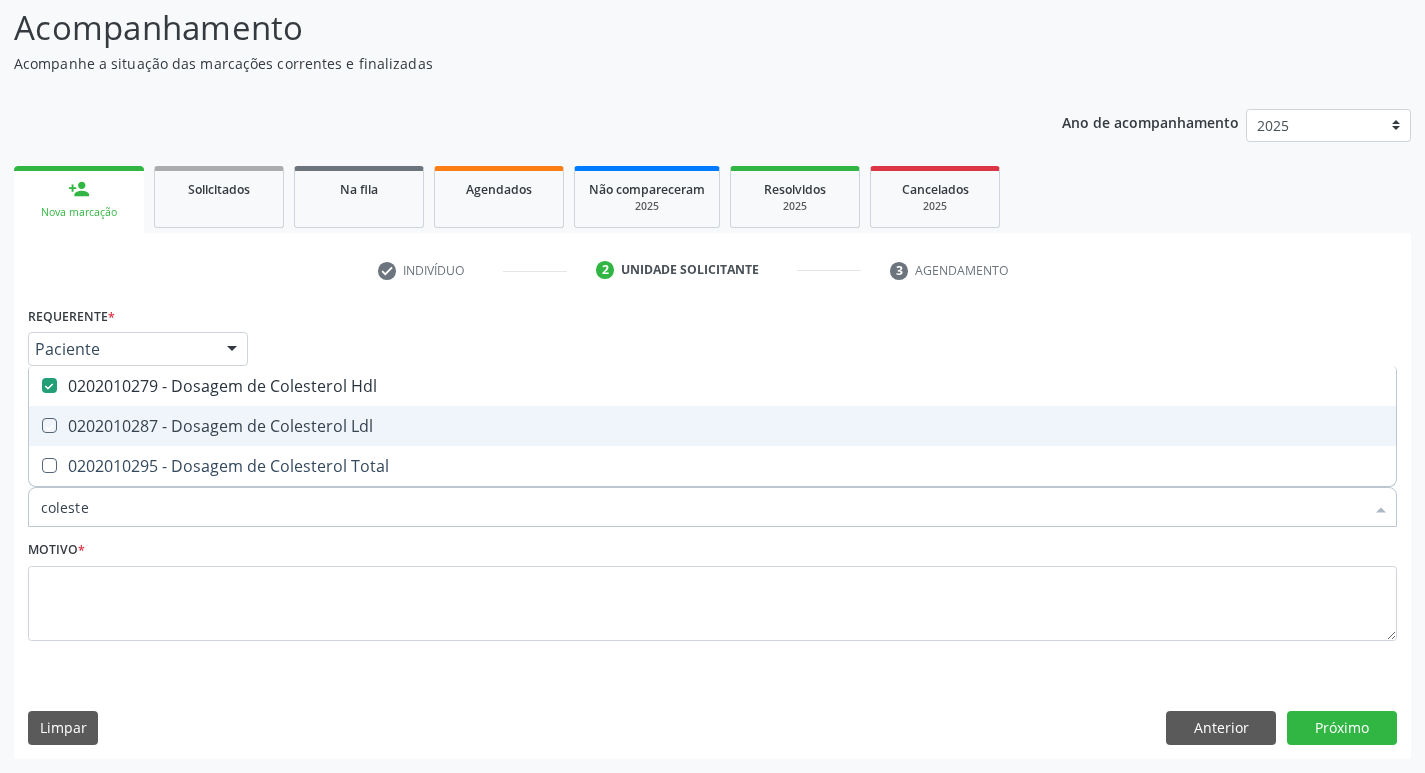 checkbox on "true" 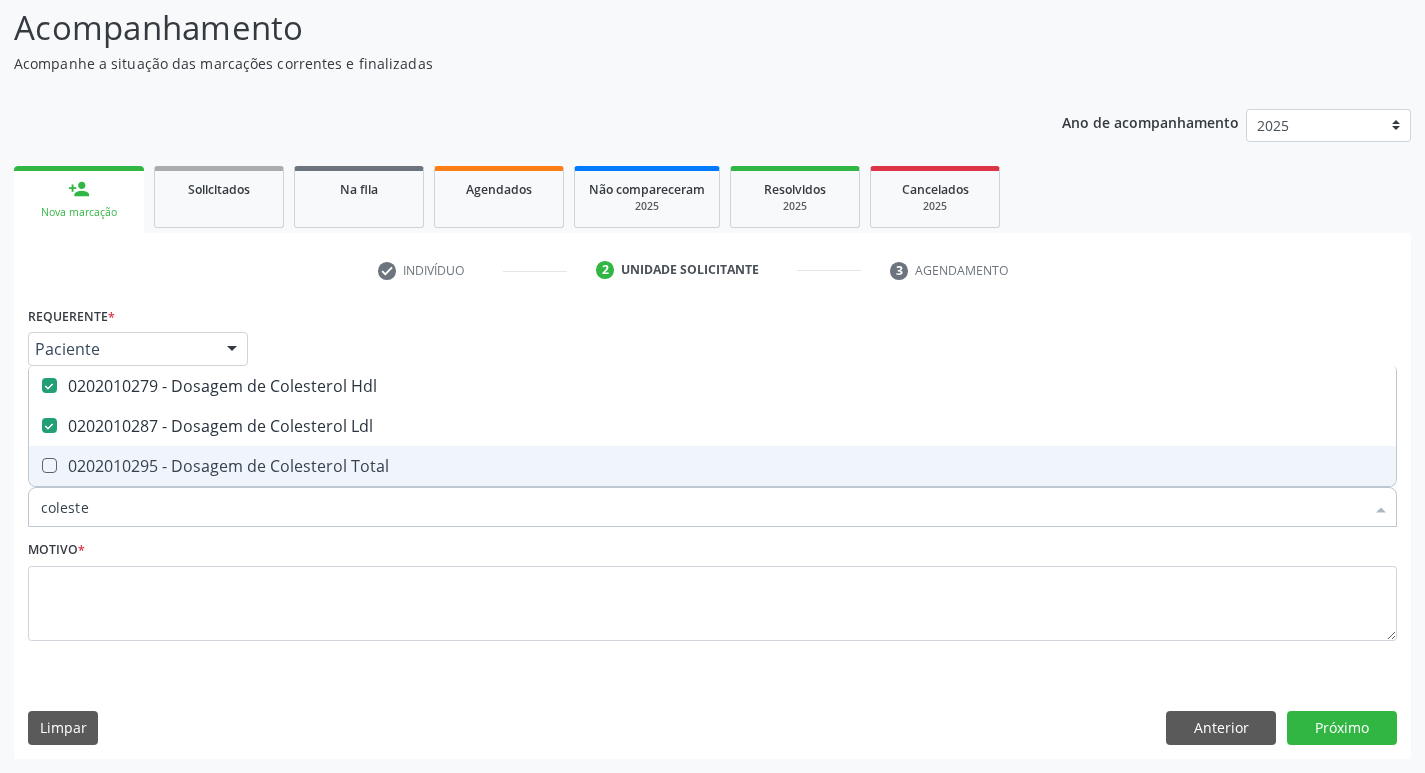 drag, startPoint x: 233, startPoint y: 464, endPoint x: 196, endPoint y: 495, distance: 48.270073 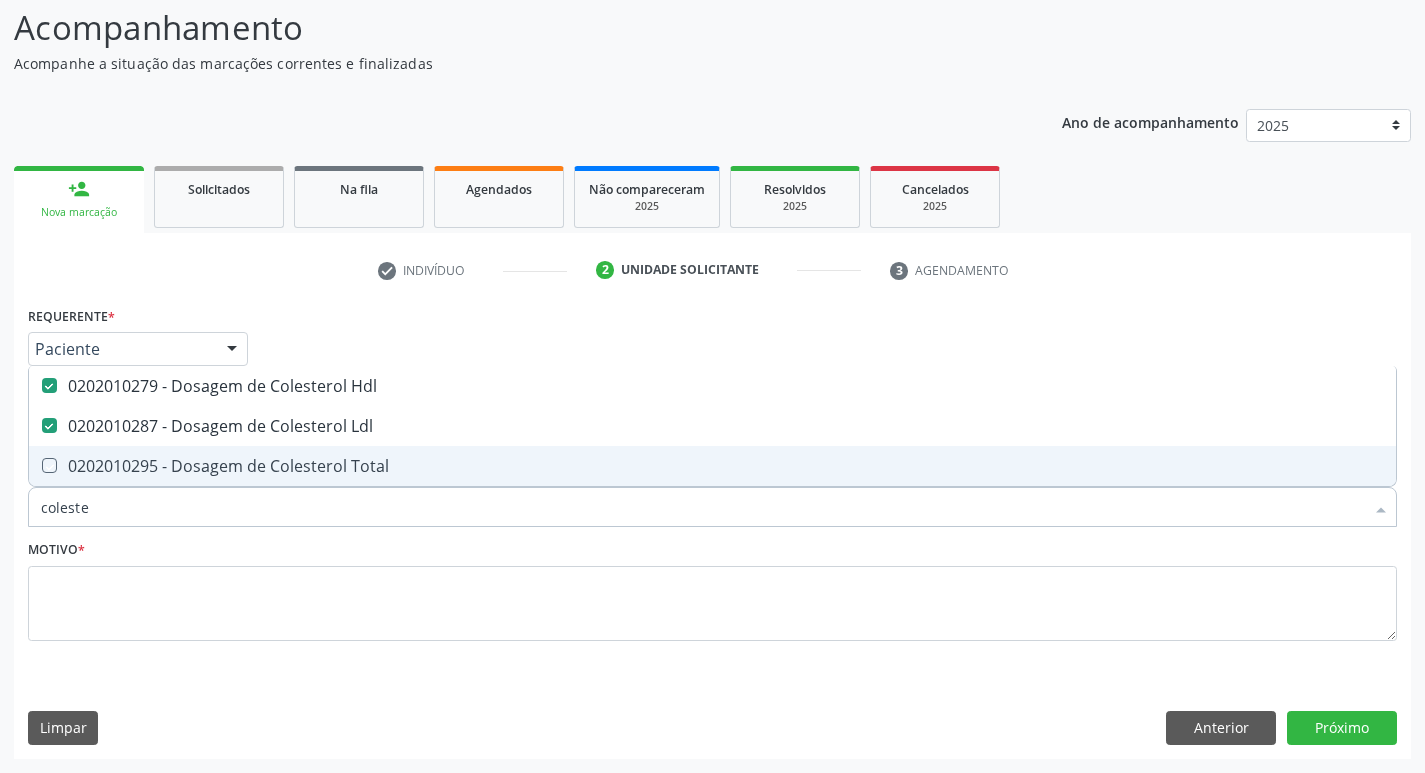 checkbox on "true" 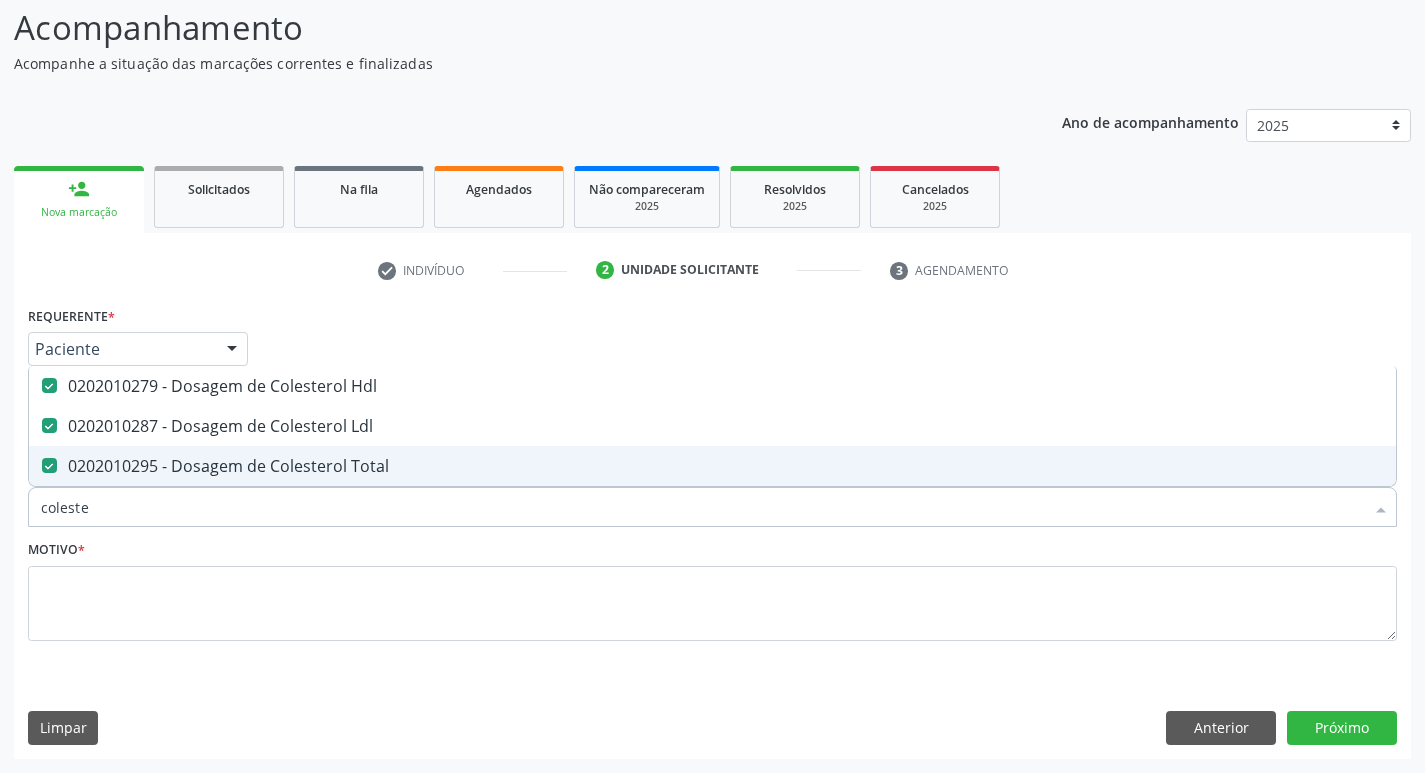 drag, startPoint x: 118, startPoint y: 514, endPoint x: 120, endPoint y: 504, distance: 10.198039 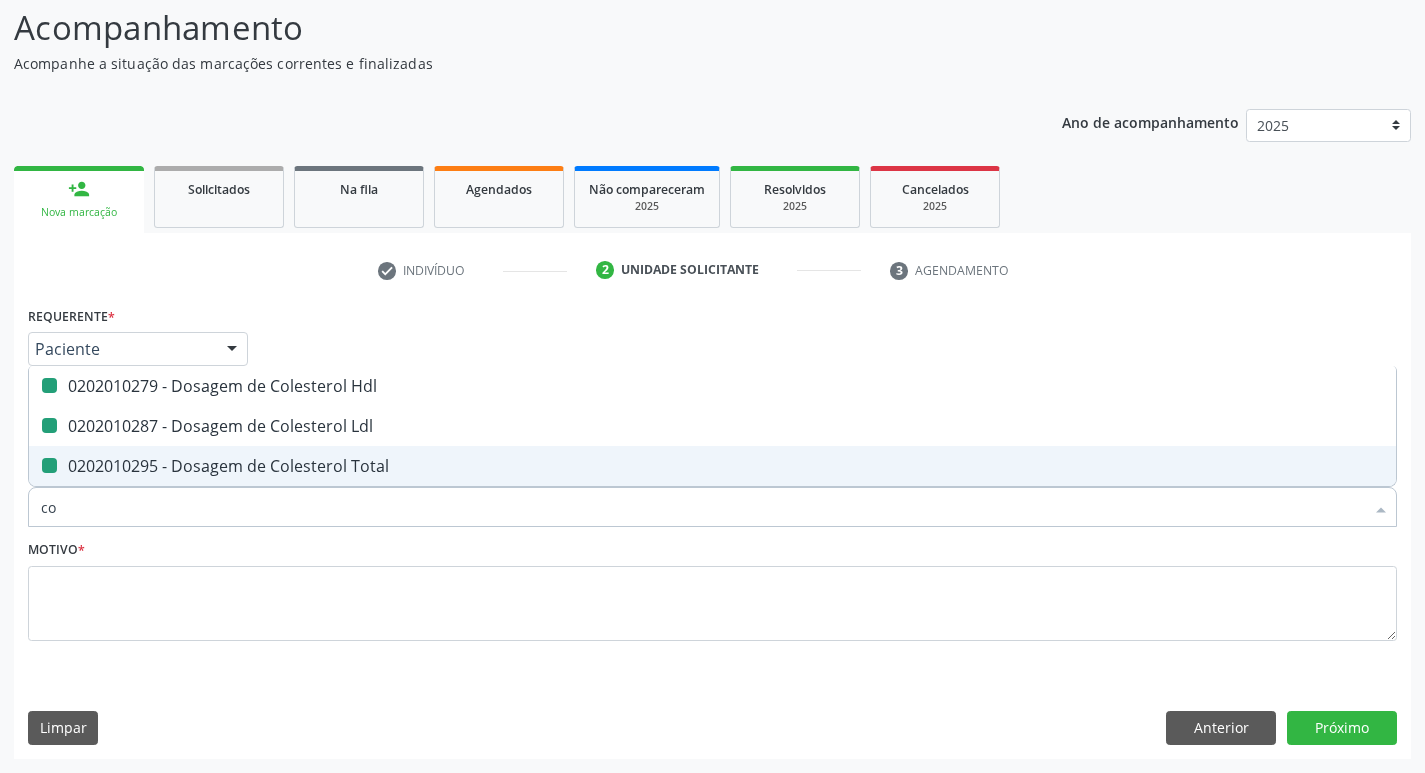 type on "c" 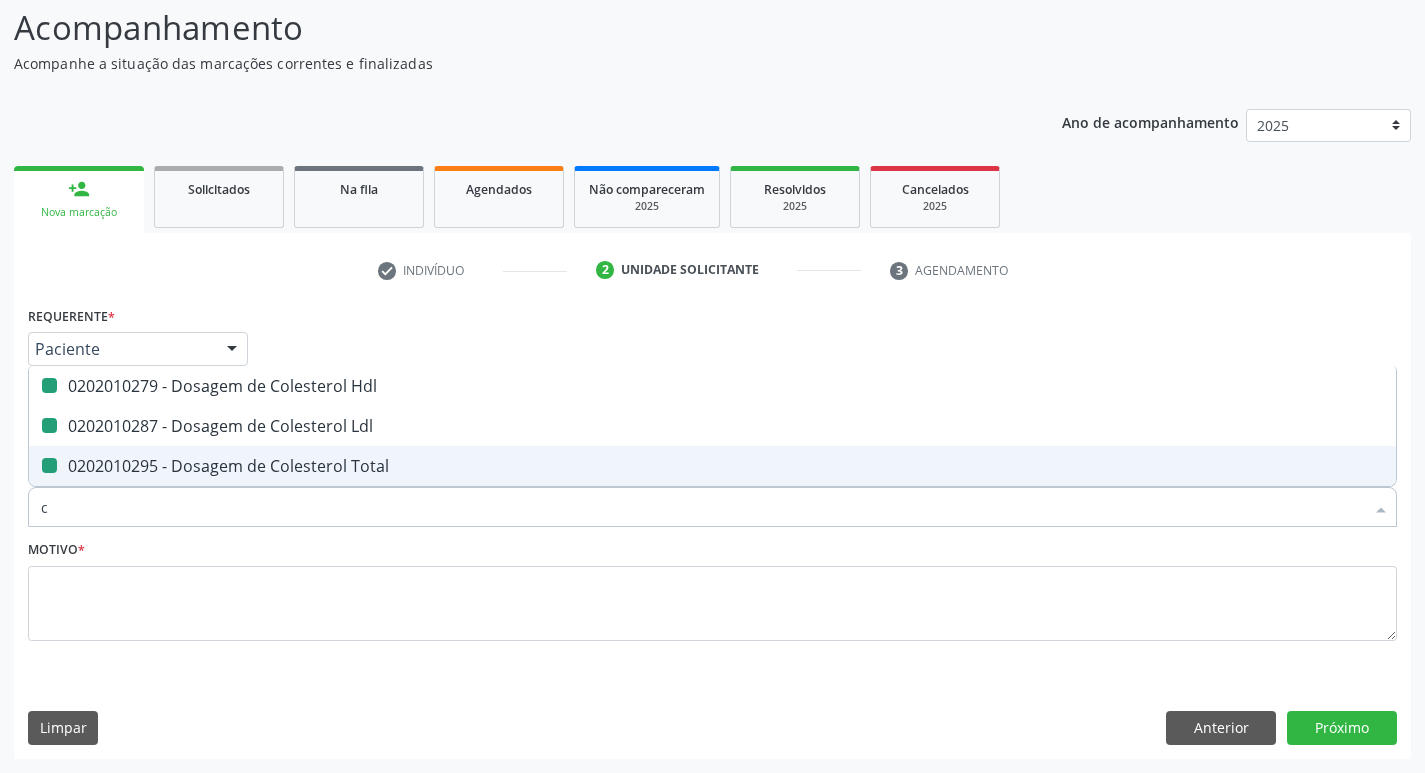 type 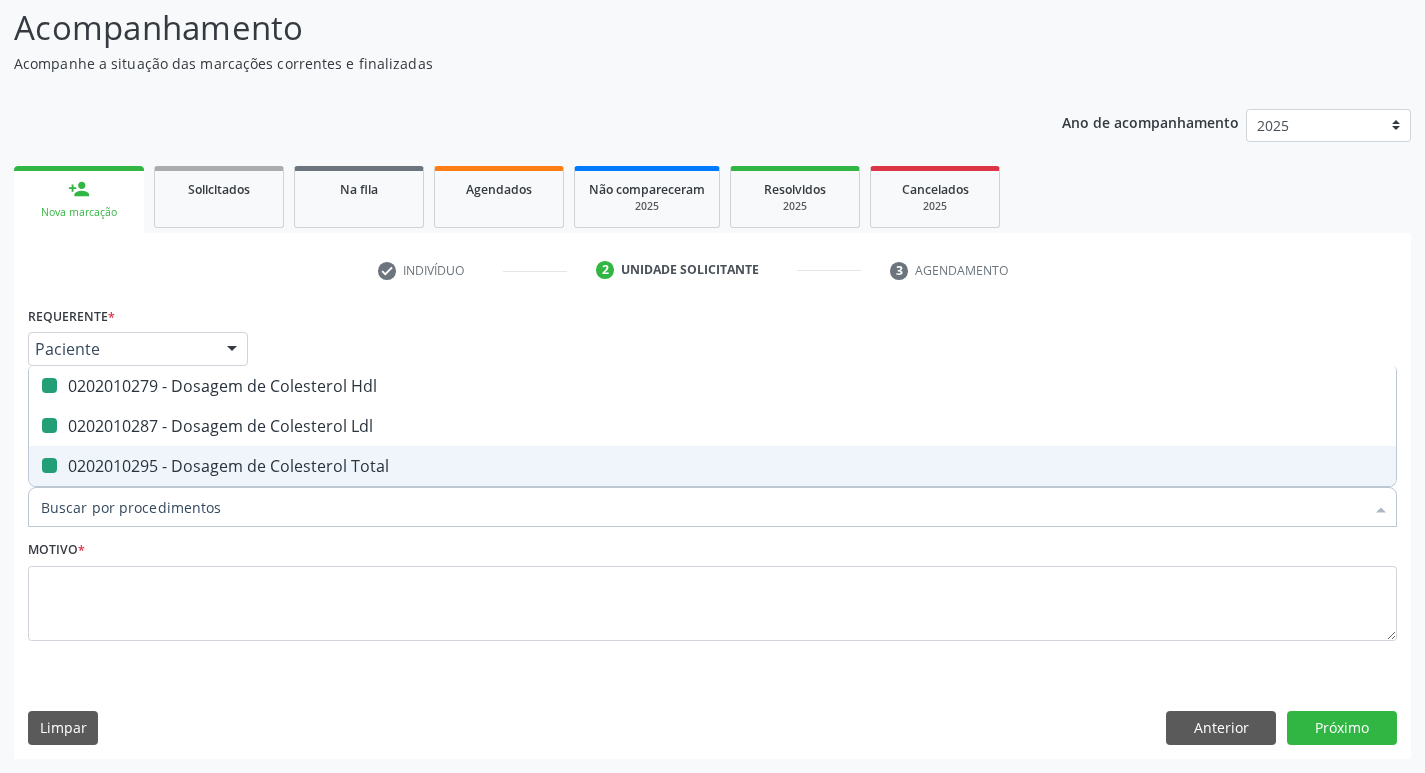 checkbox on "false" 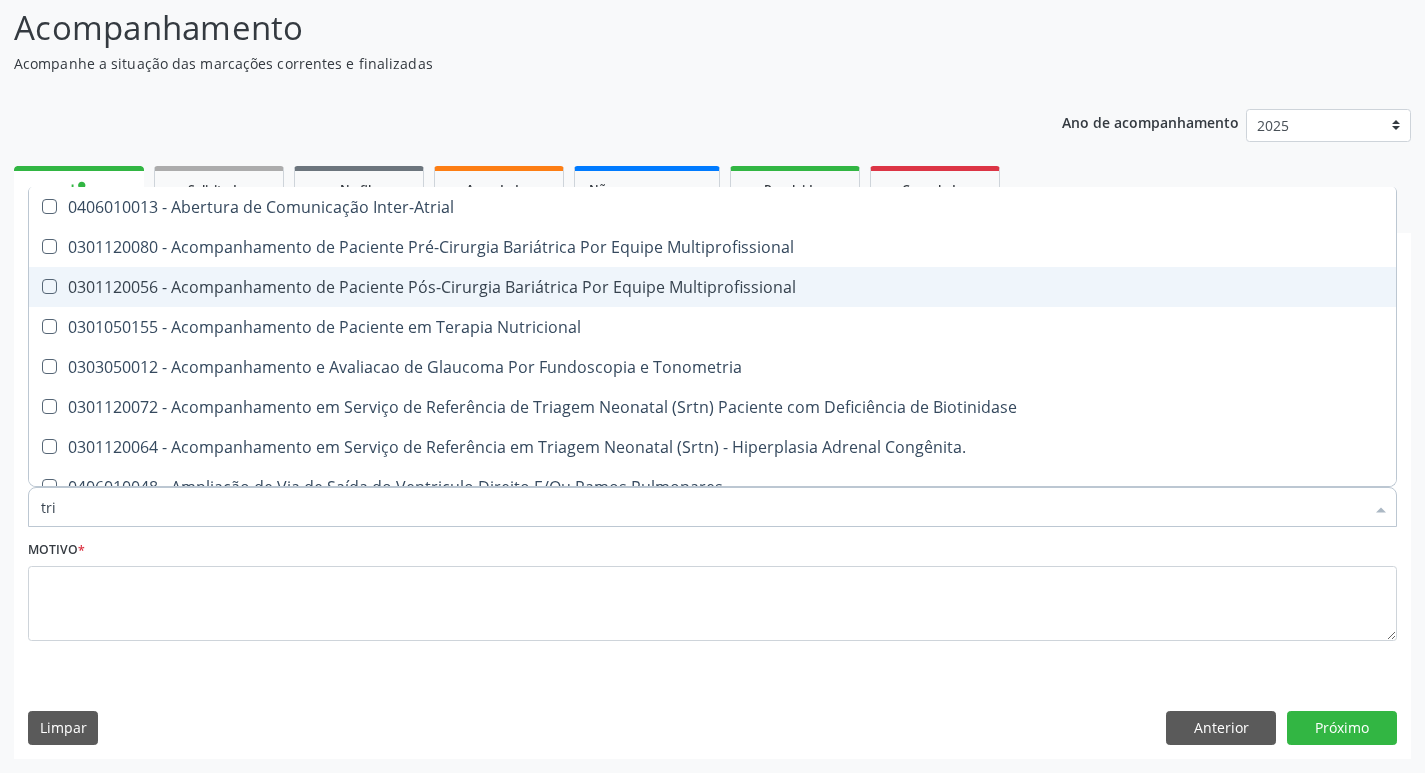 type on "trig" 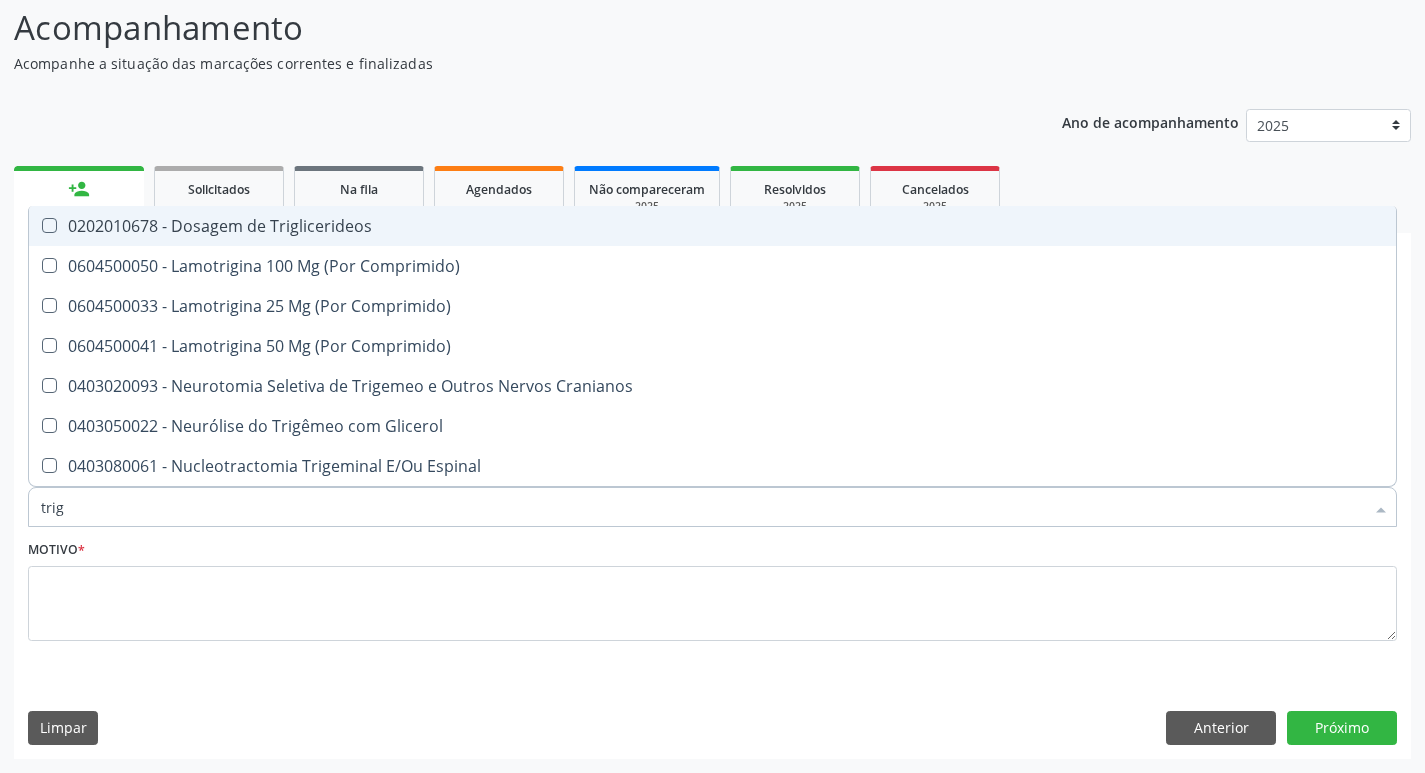 click on "0202010678 - Dosagem de Triglicerideos" at bounding box center (712, 226) 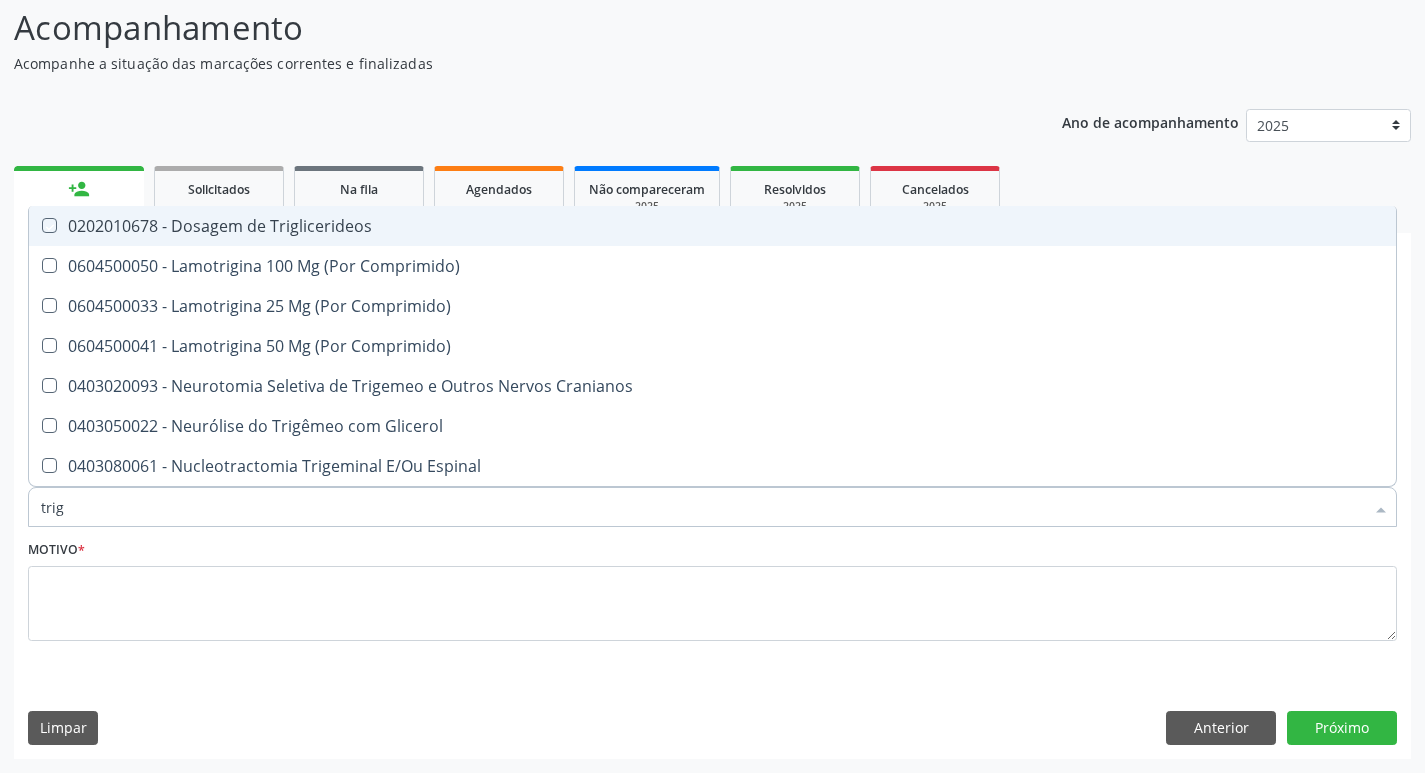 checkbox on "true" 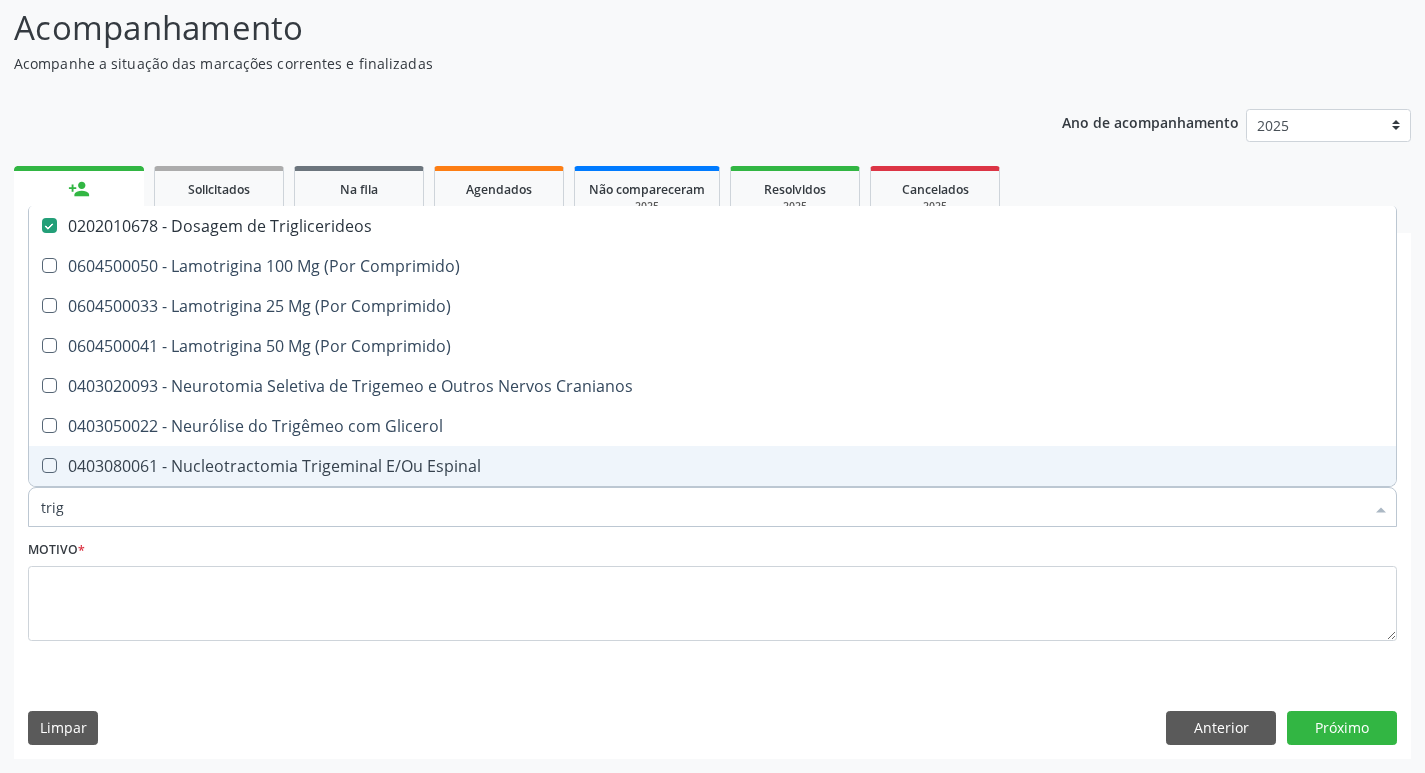 click on "trig" at bounding box center (702, 507) 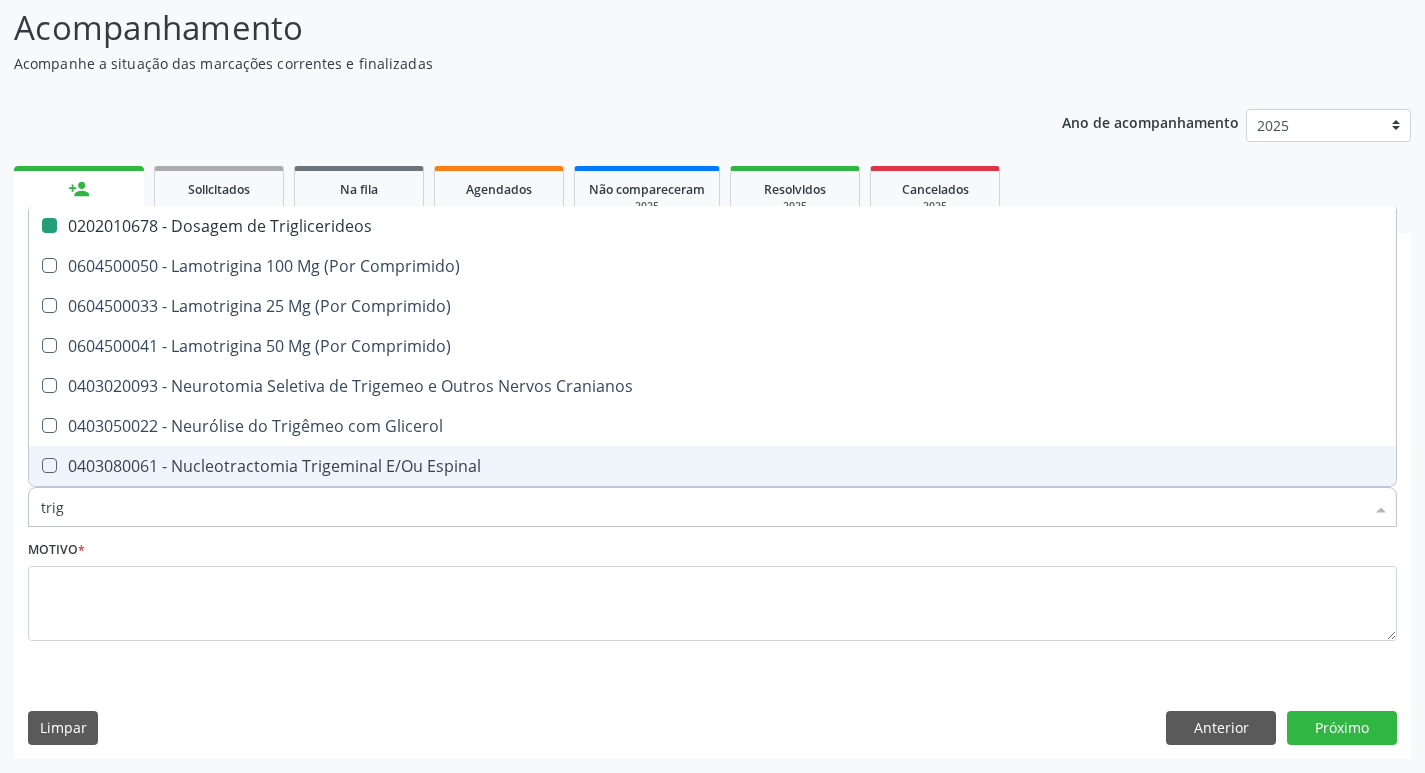 type on "tri" 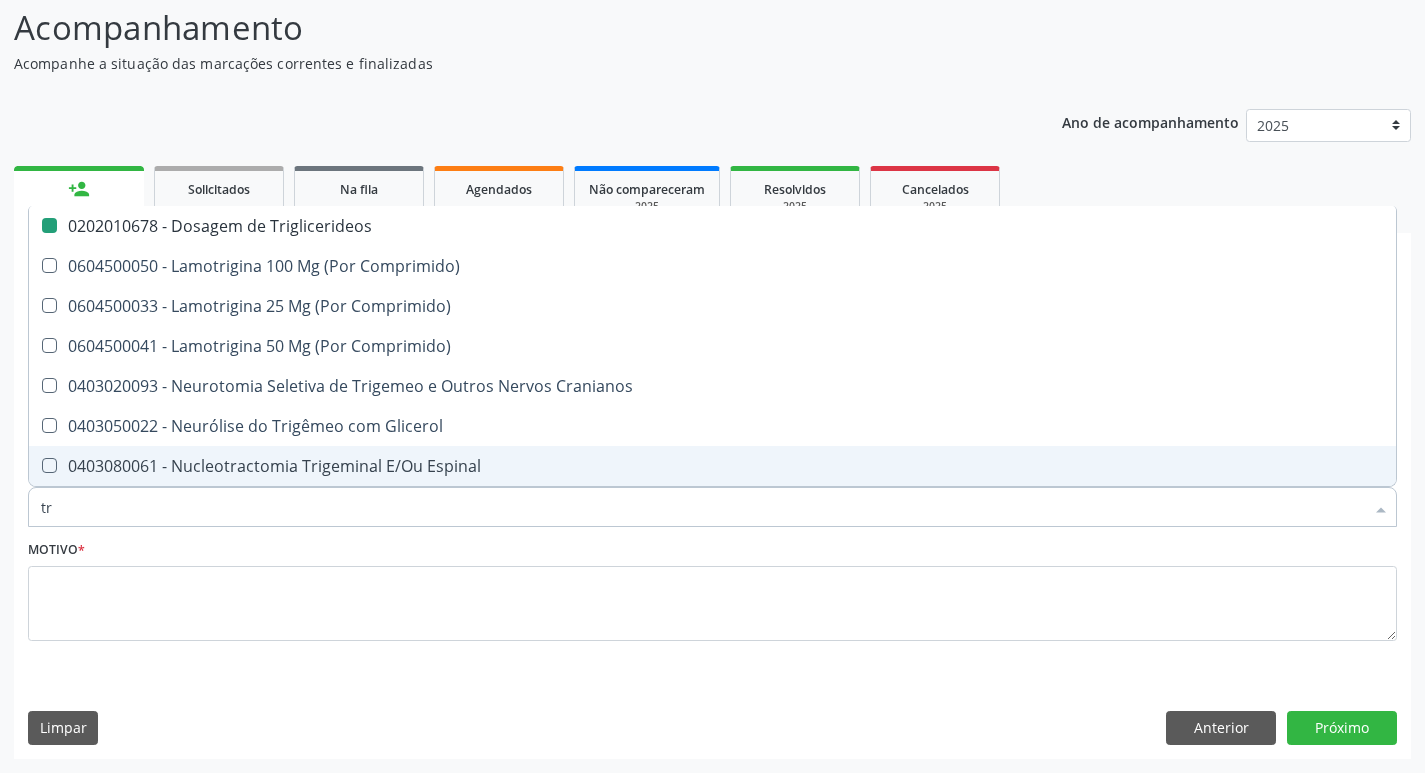 type on "t" 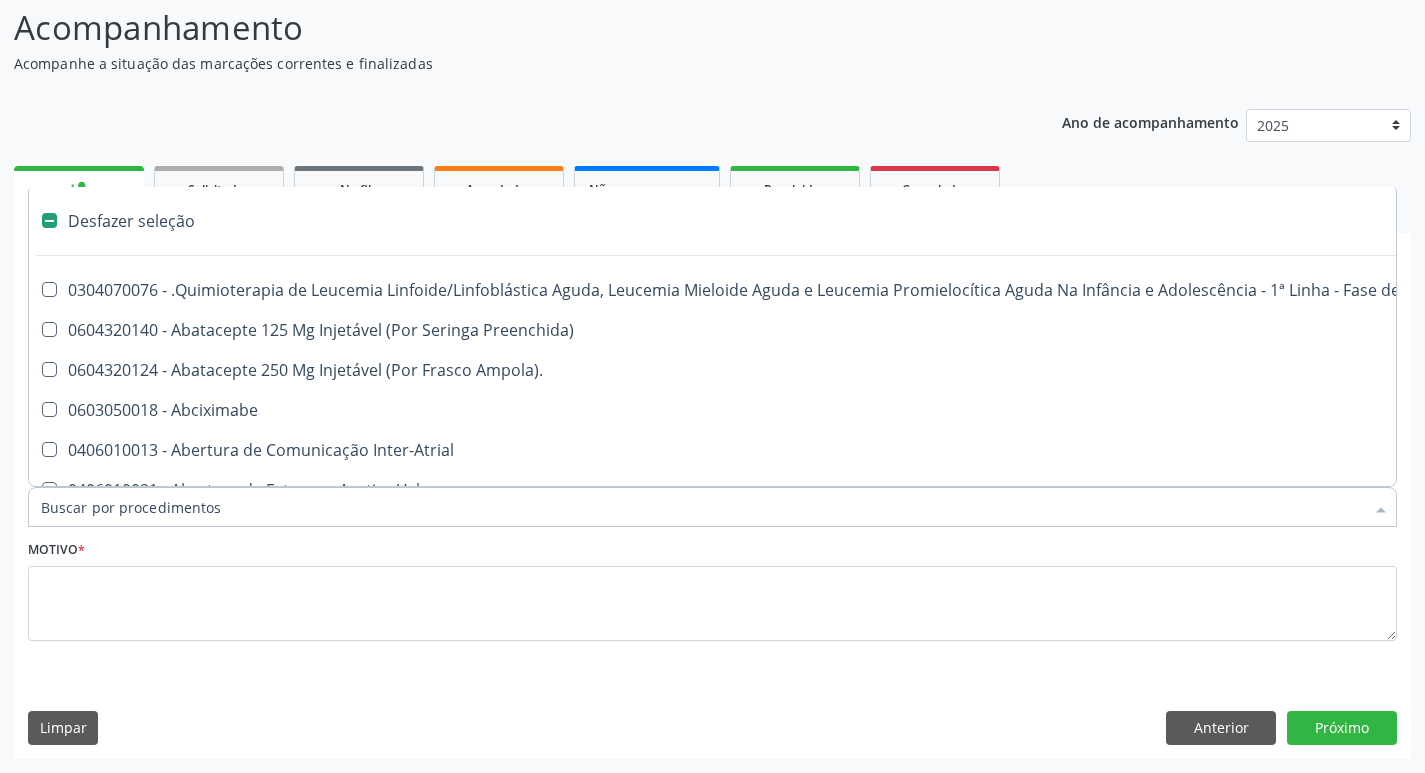 type on "h" 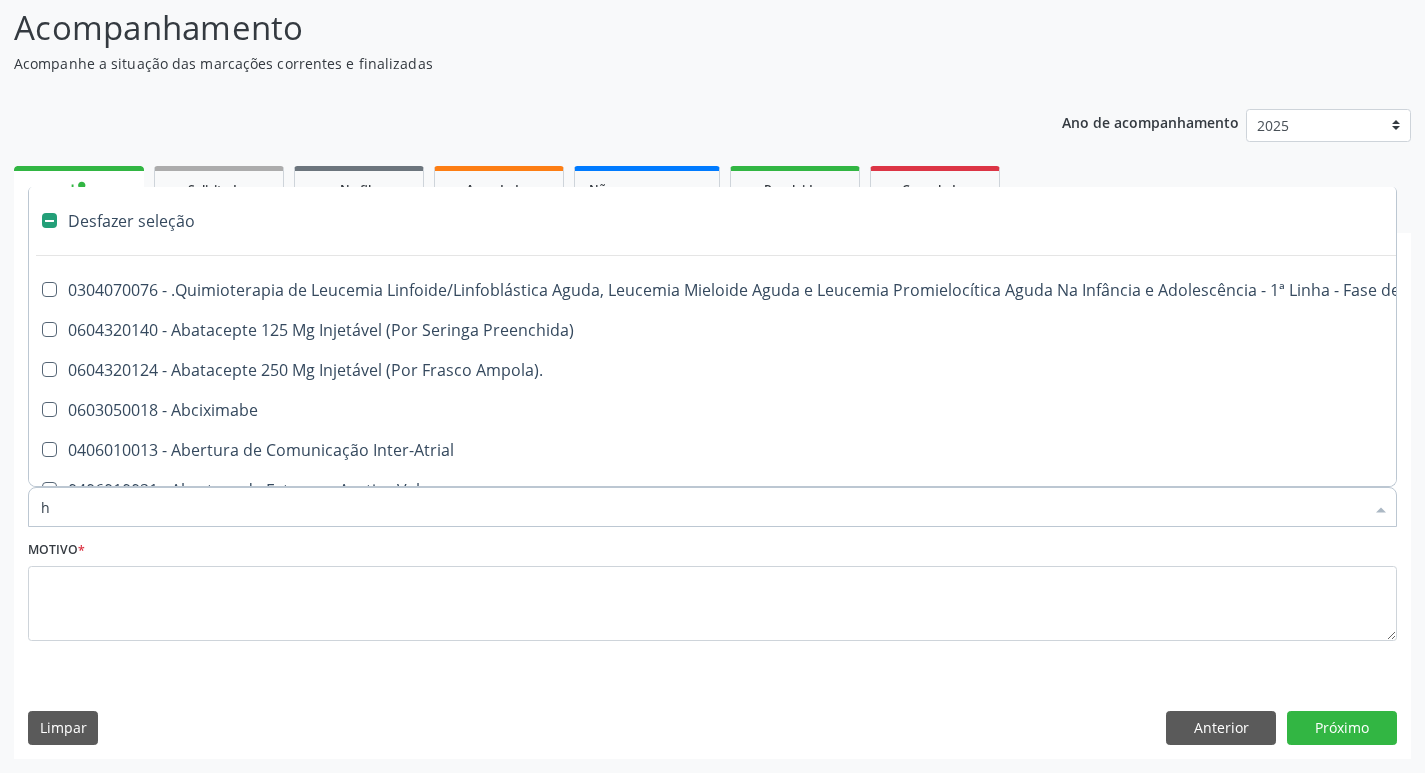 checkbox on "true" 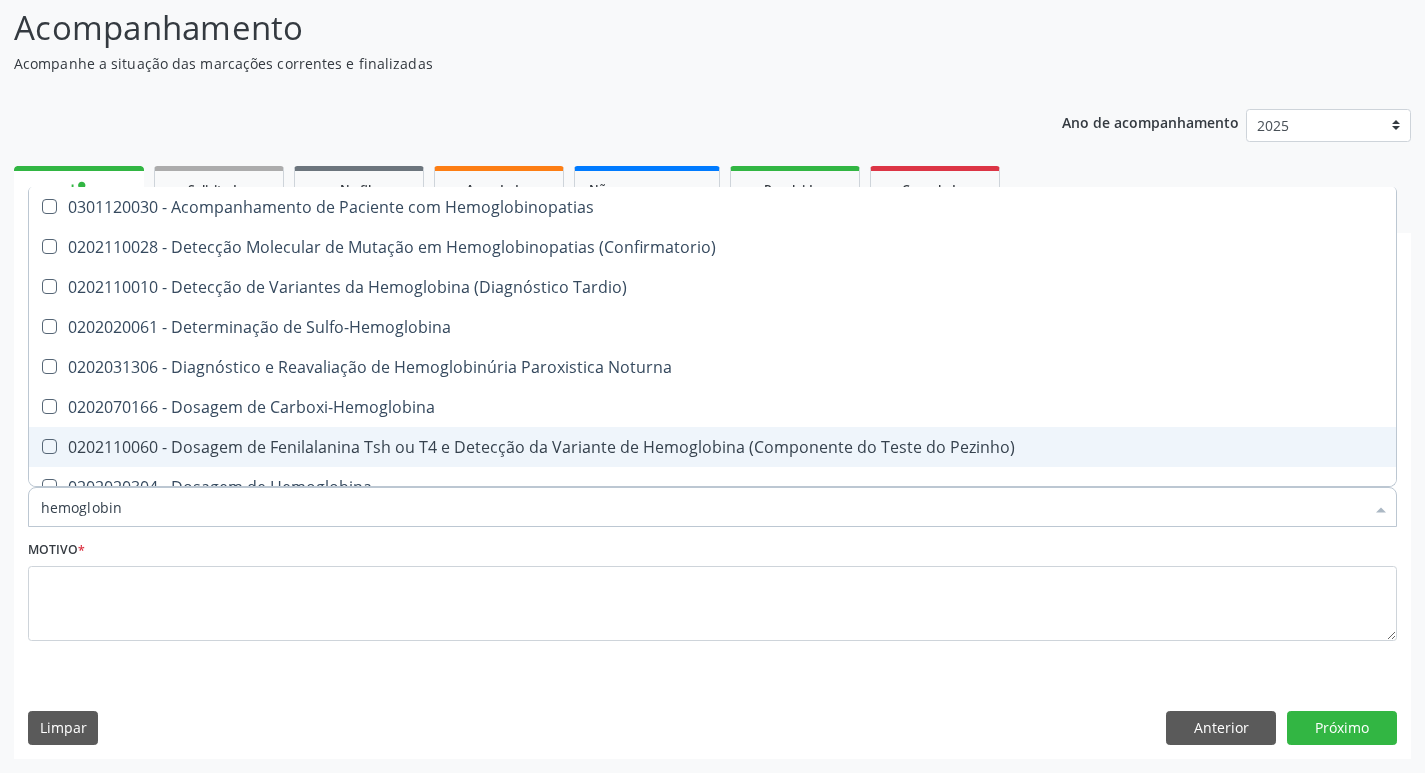 type on "hemoglobina" 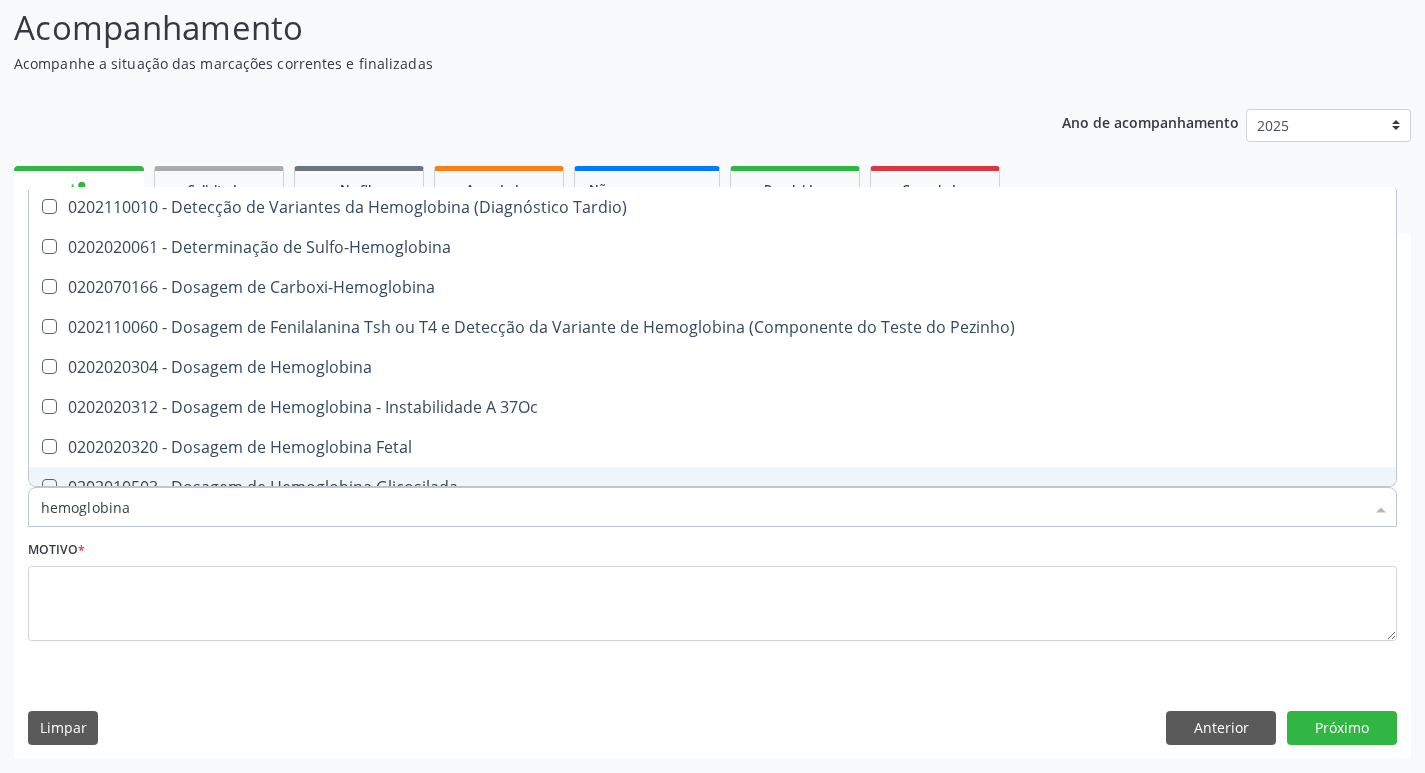 click on "0202010503 - Dosagem de Hemoglobina Glicosilada" at bounding box center [712, 487] 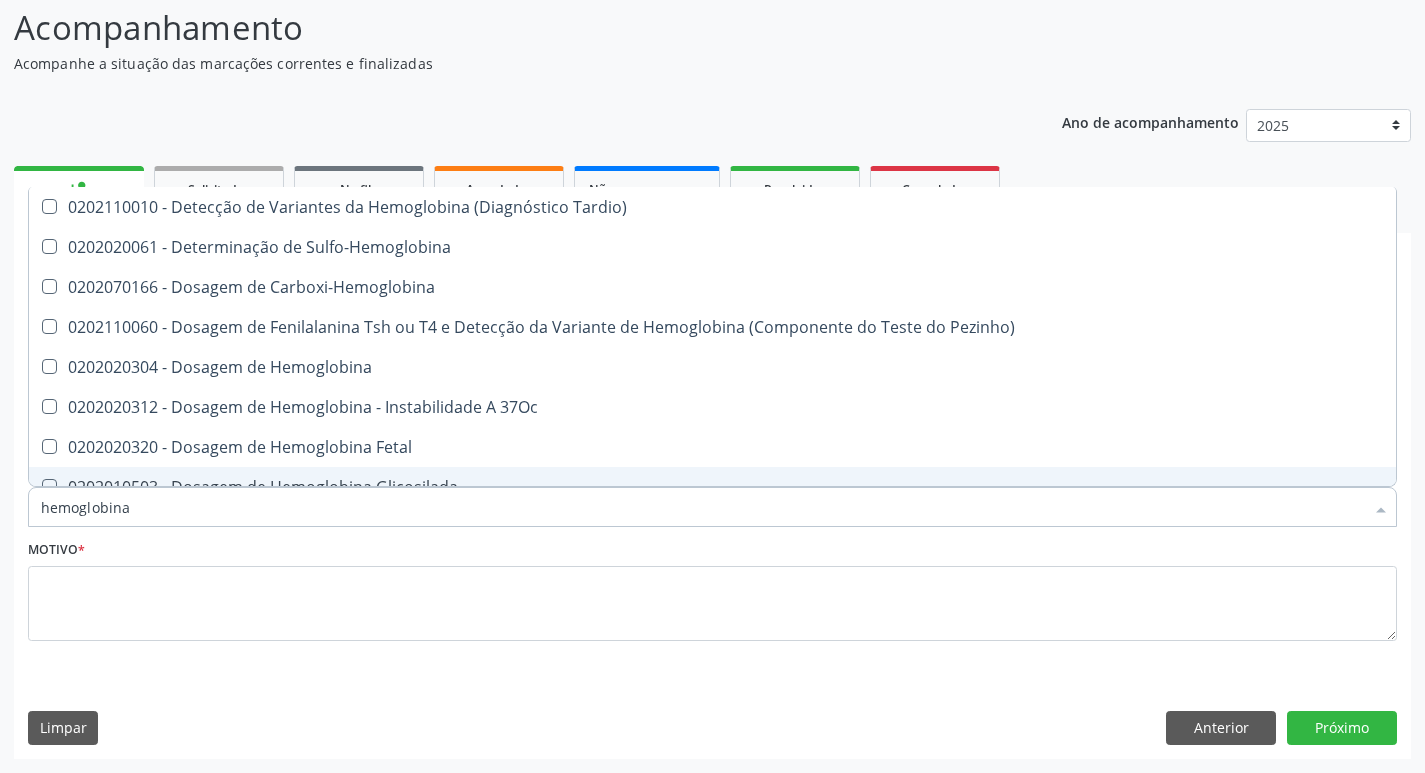 checkbox on "true" 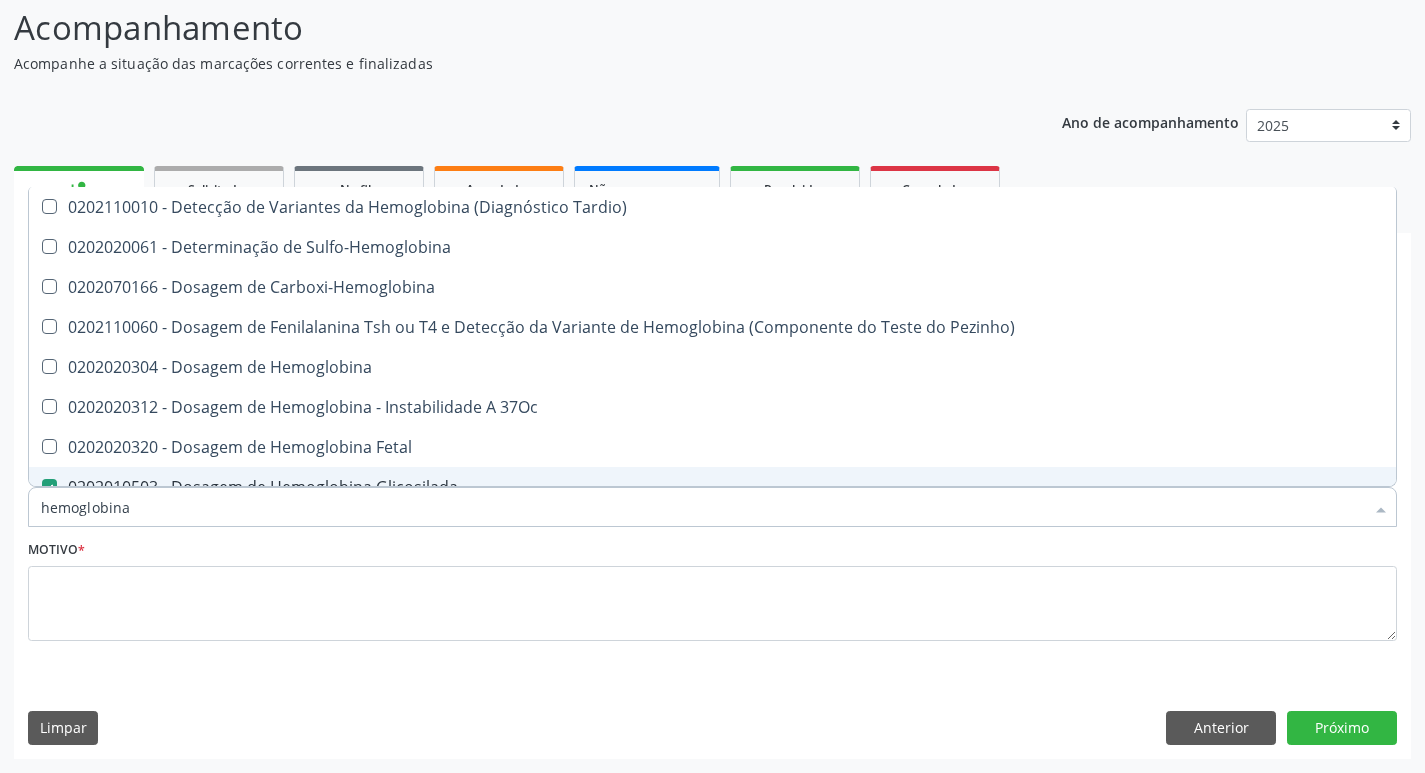 click on "hemoglobina" at bounding box center (702, 507) 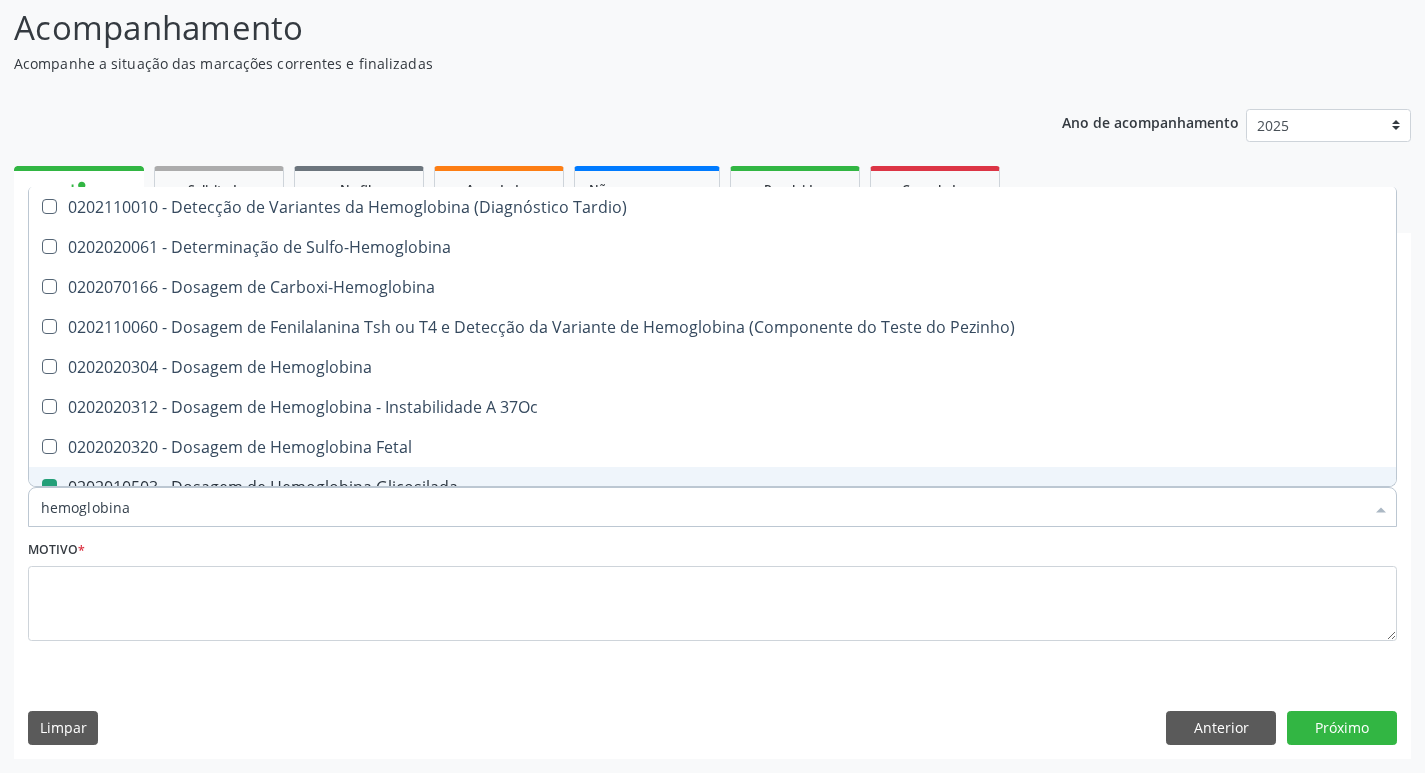 type on "hemoglobin" 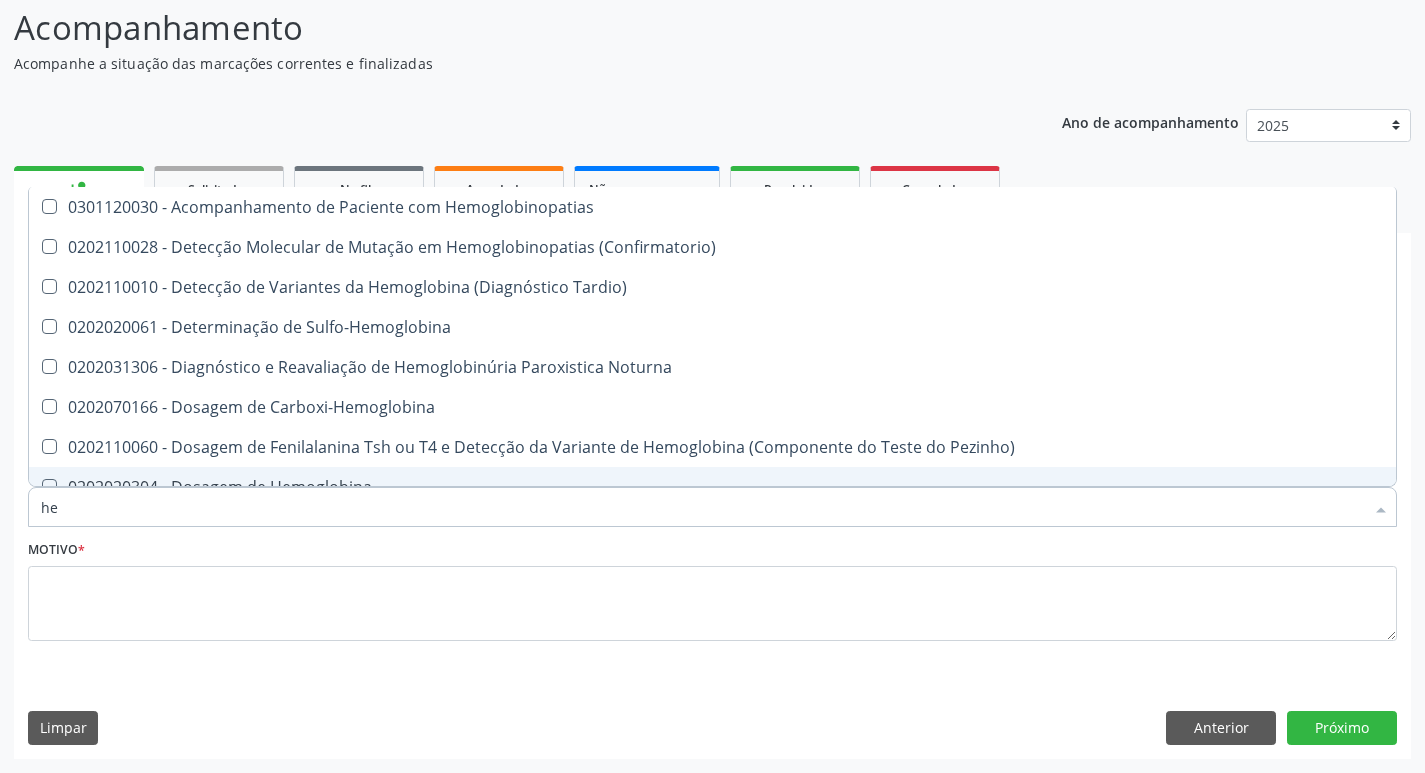 type on "h" 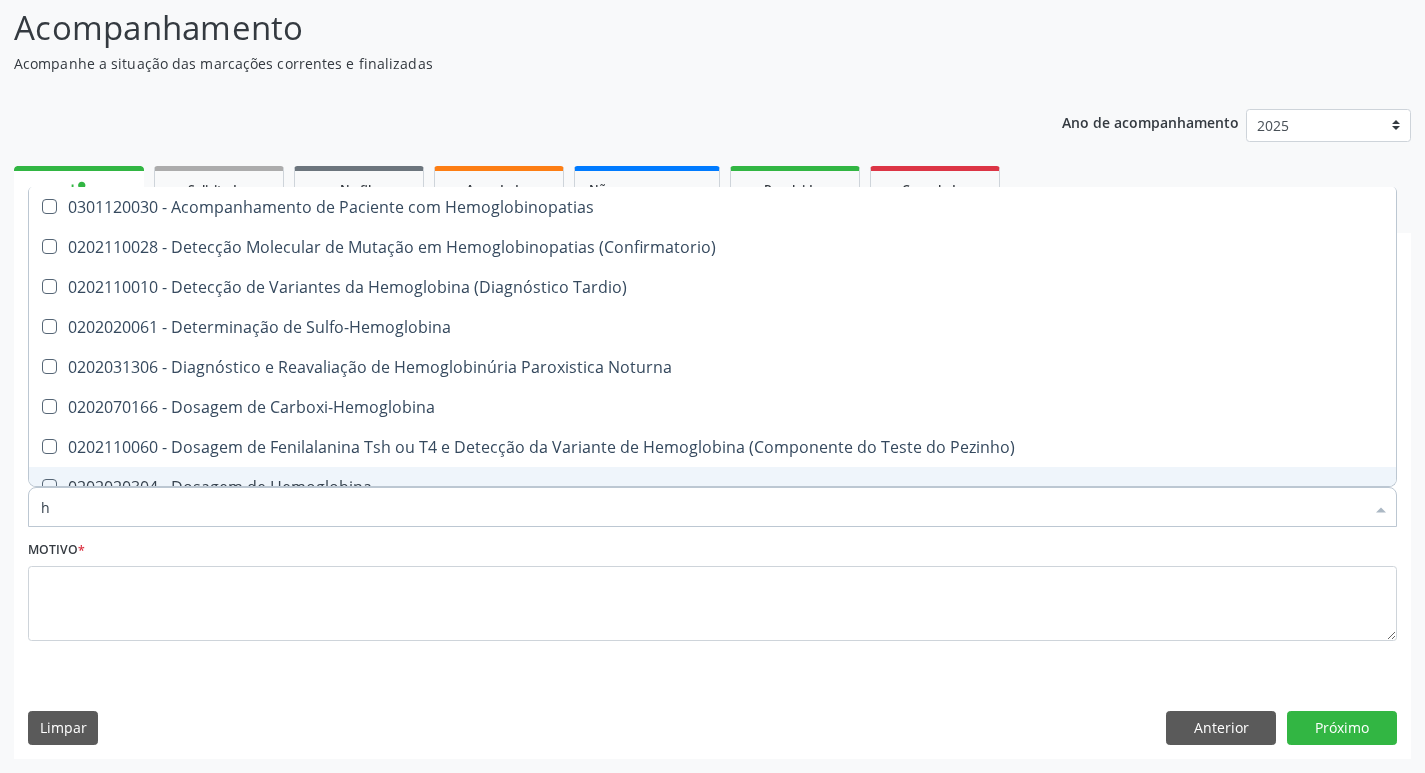 type 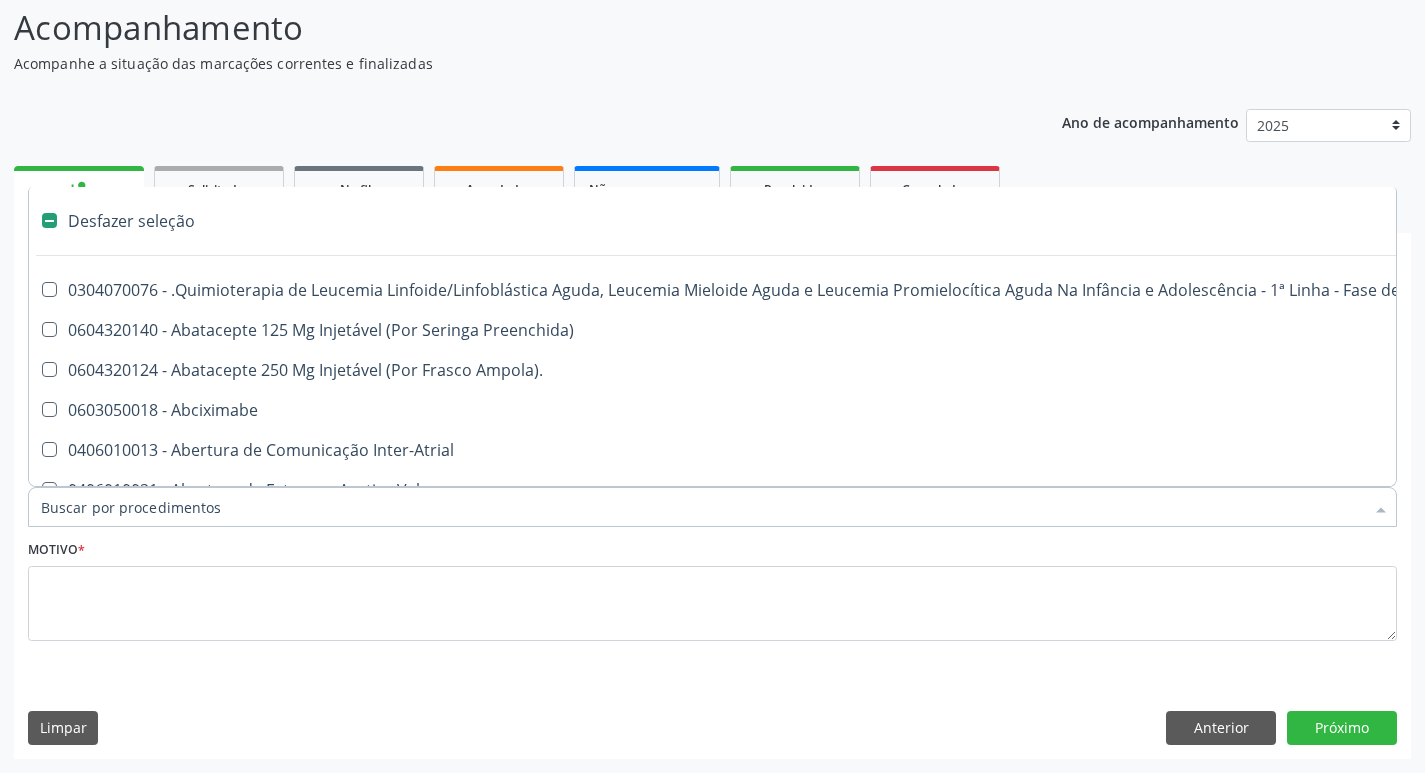 checkbox on "false" 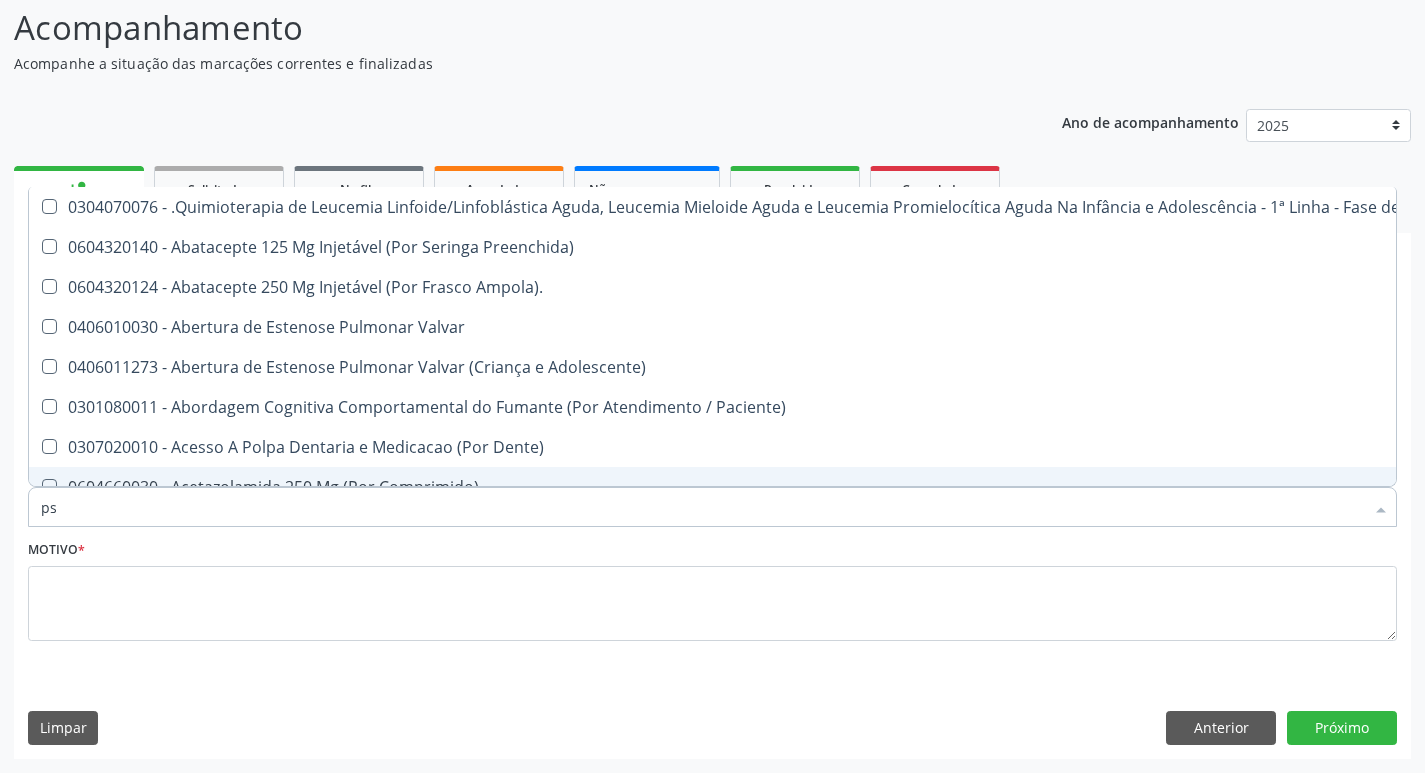 type on "psa" 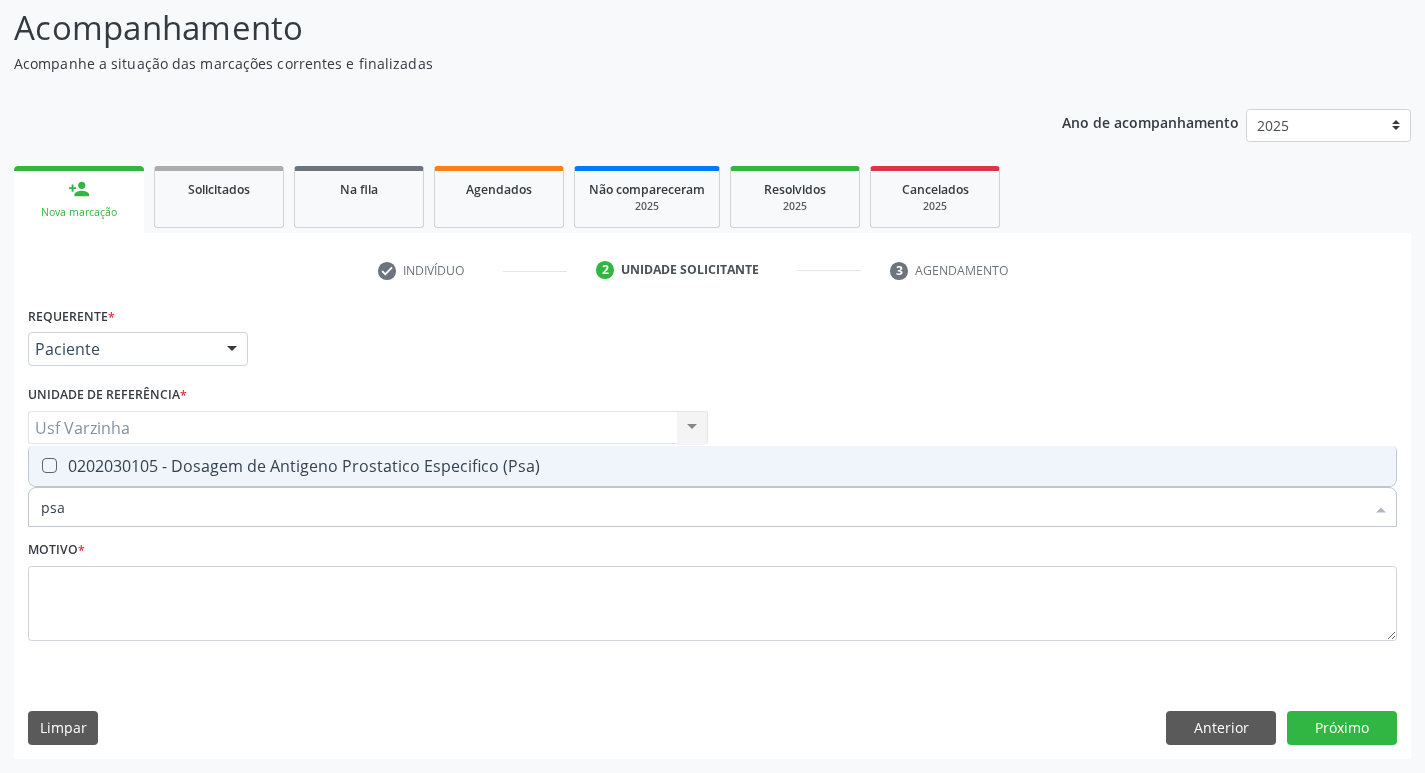 click on "0202030105 - Dosagem de Antigeno Prostatico Especifico (Psa)" at bounding box center [712, 466] 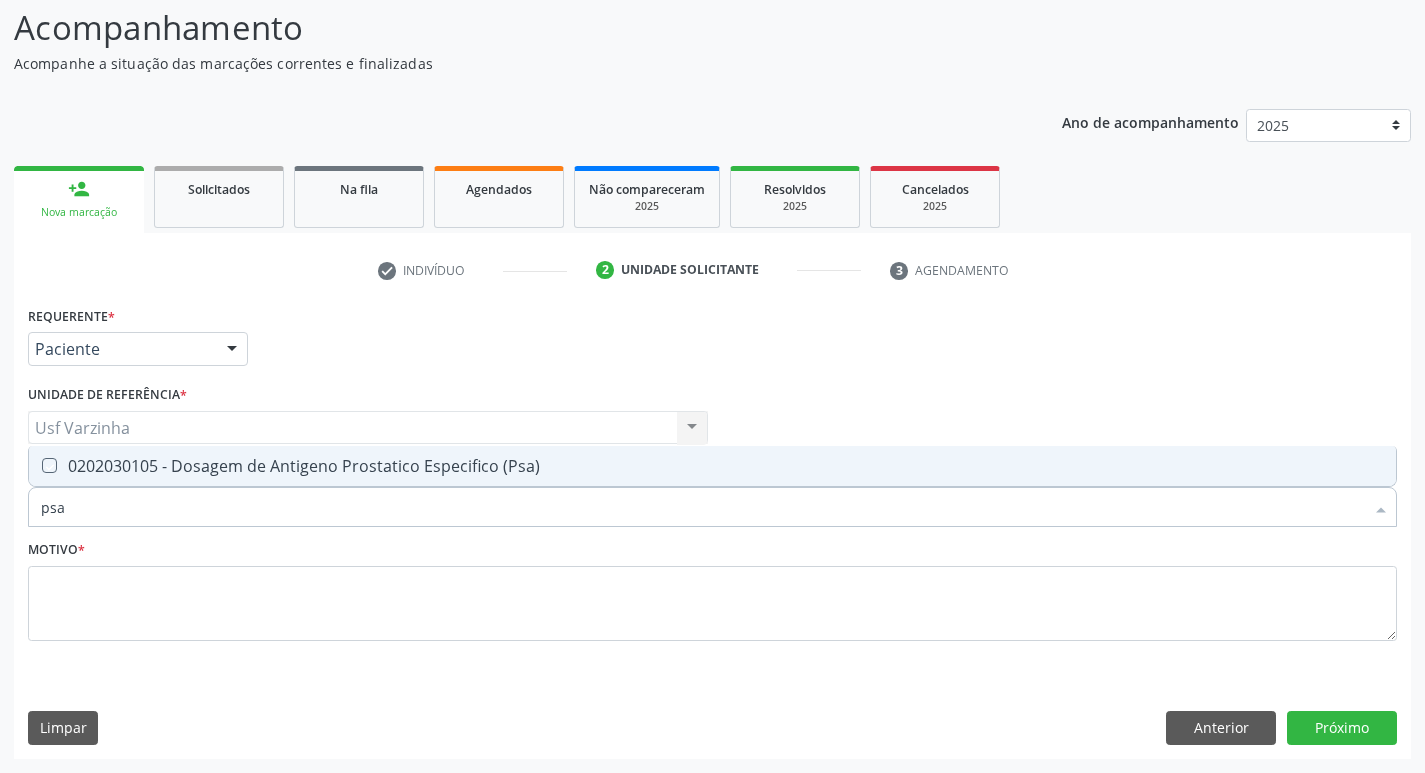 checkbox on "true" 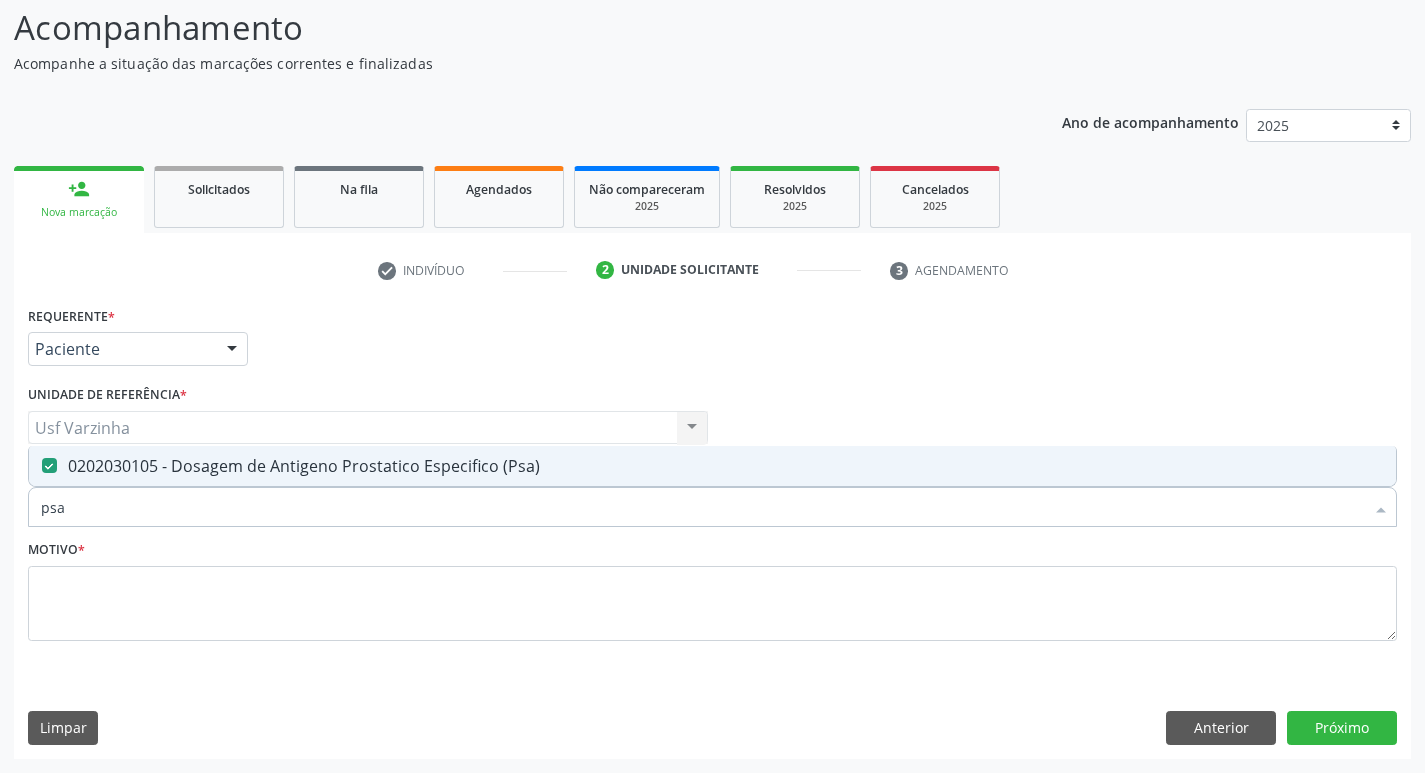 drag, startPoint x: 78, startPoint y: 509, endPoint x: 75, endPoint y: 524, distance: 15.297058 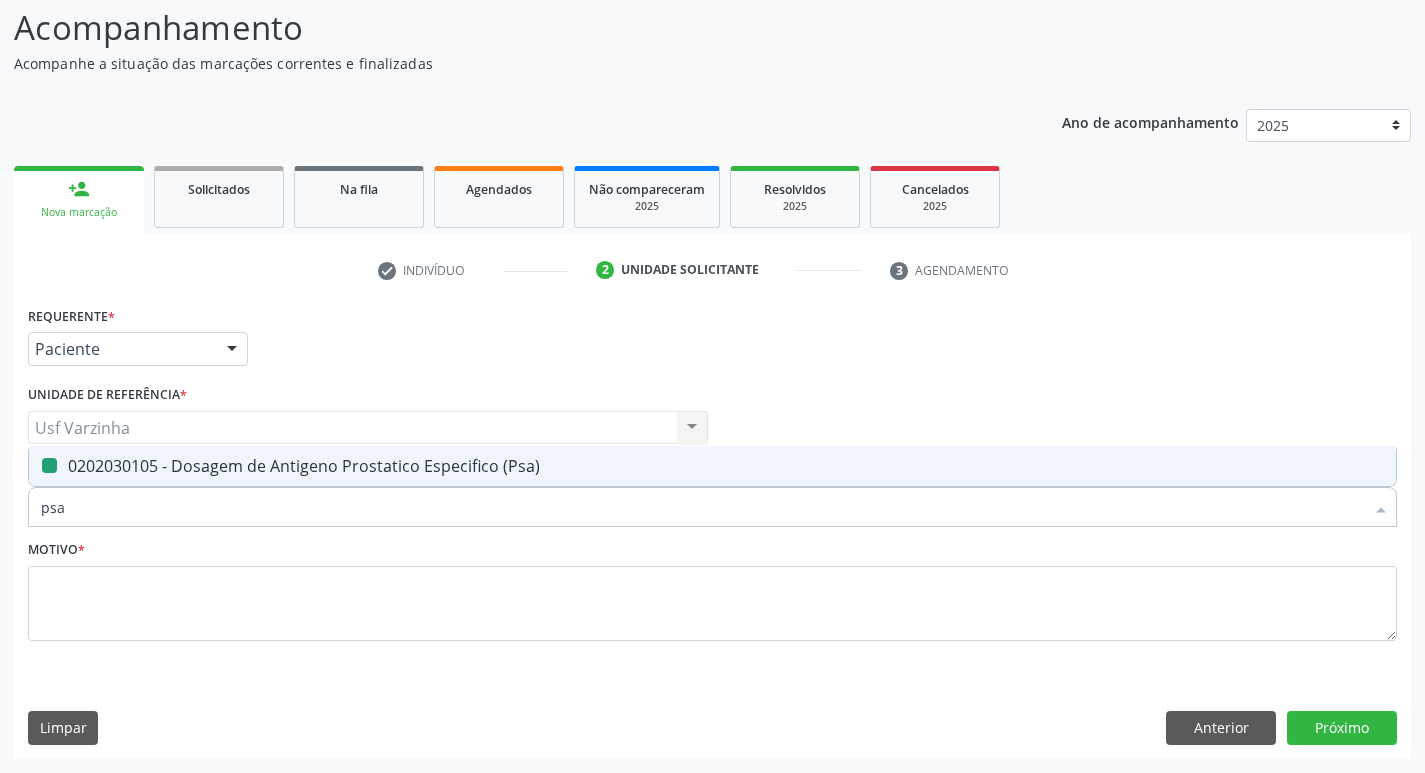 type on "ps" 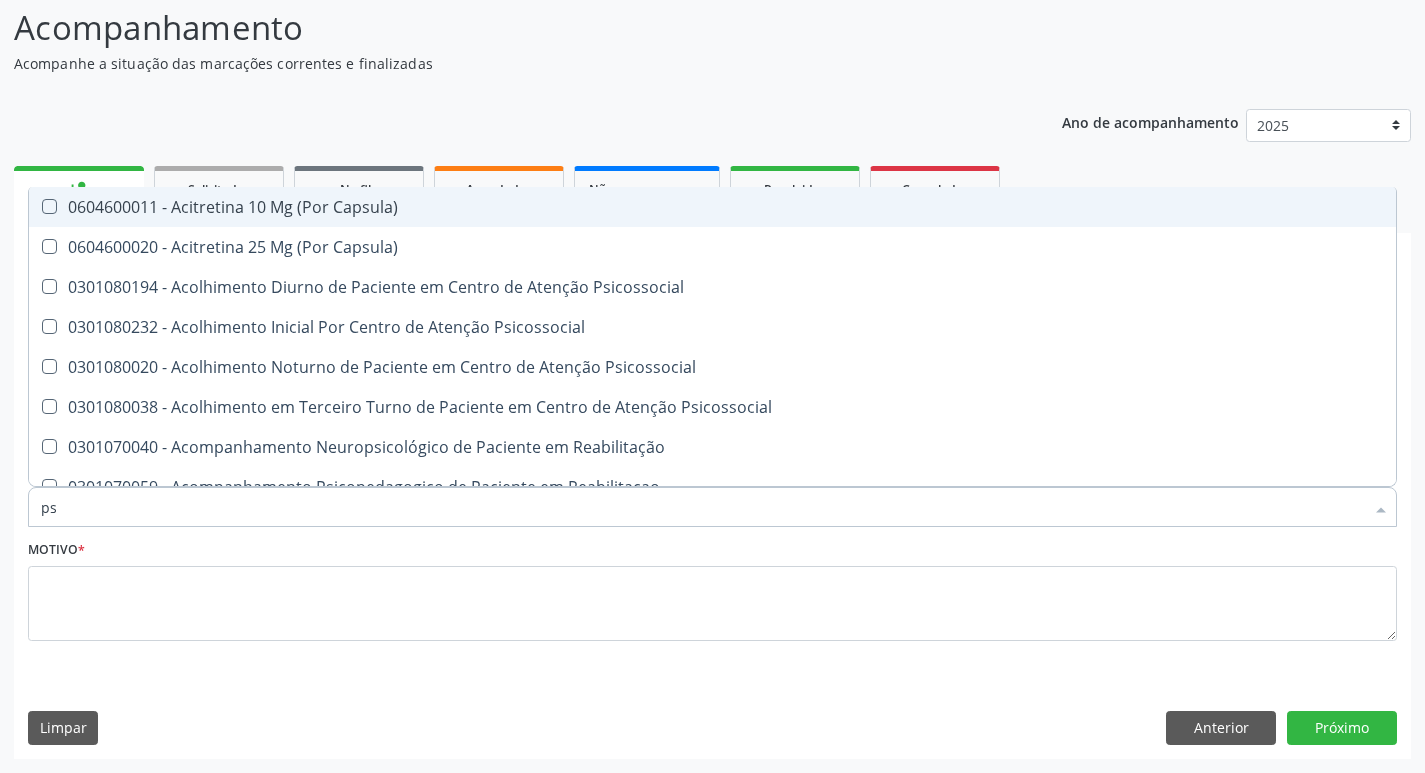 type on "p" 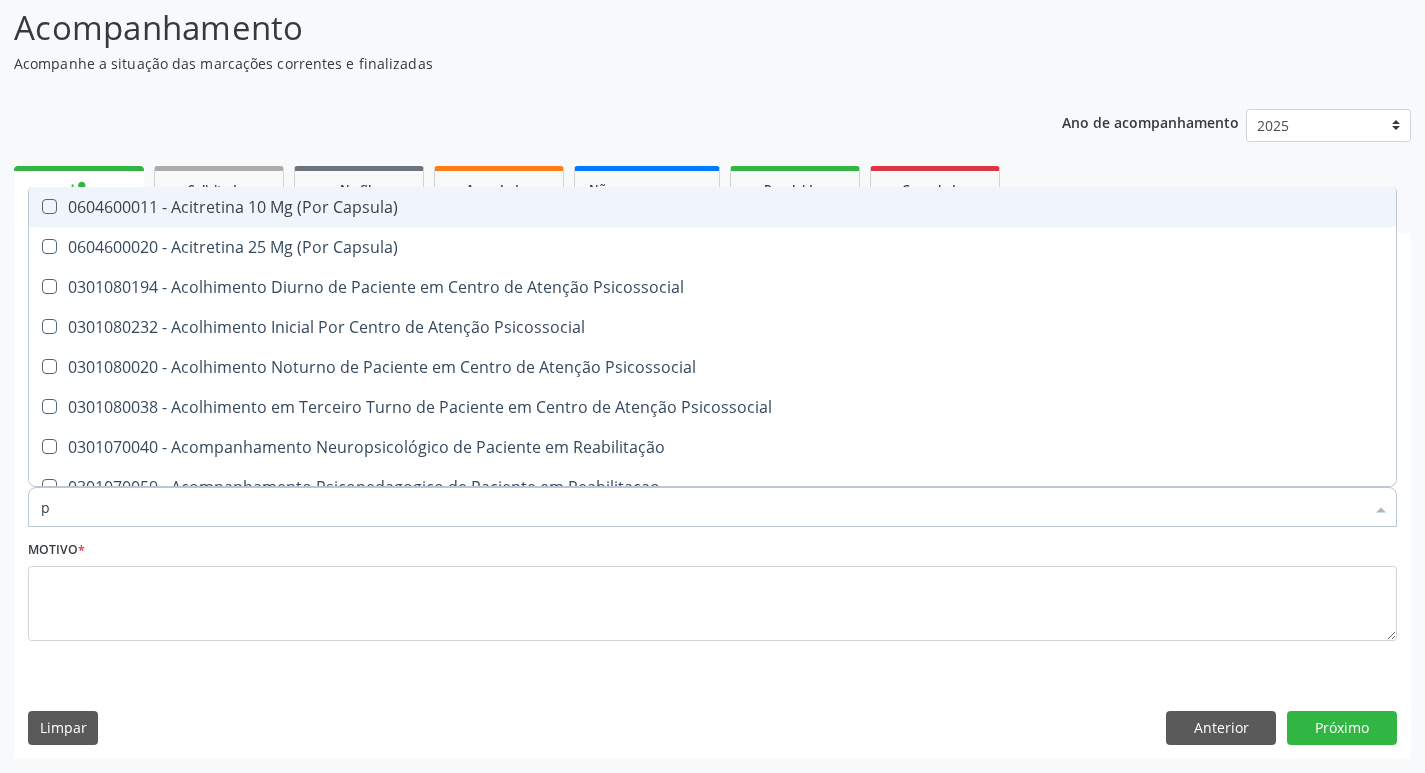 type 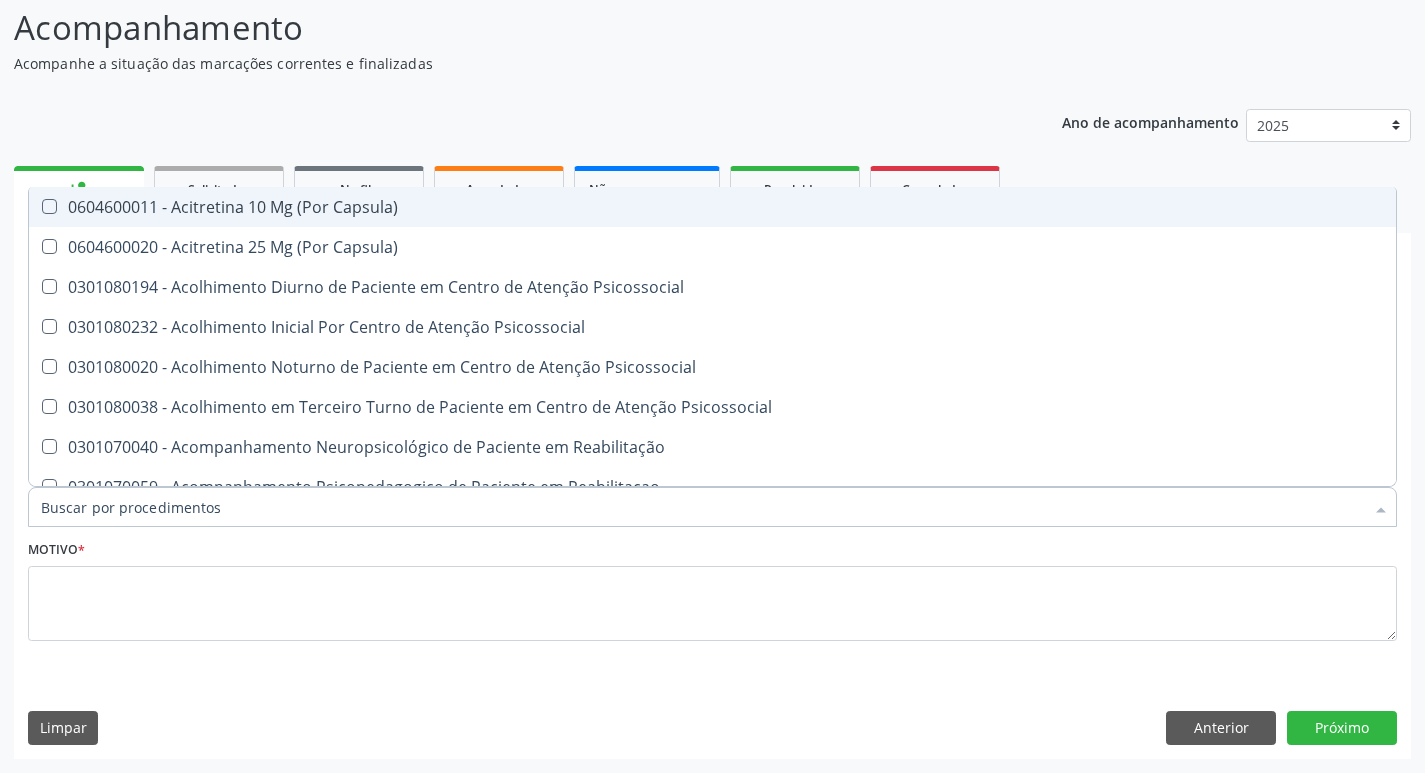 checkbox on "false" 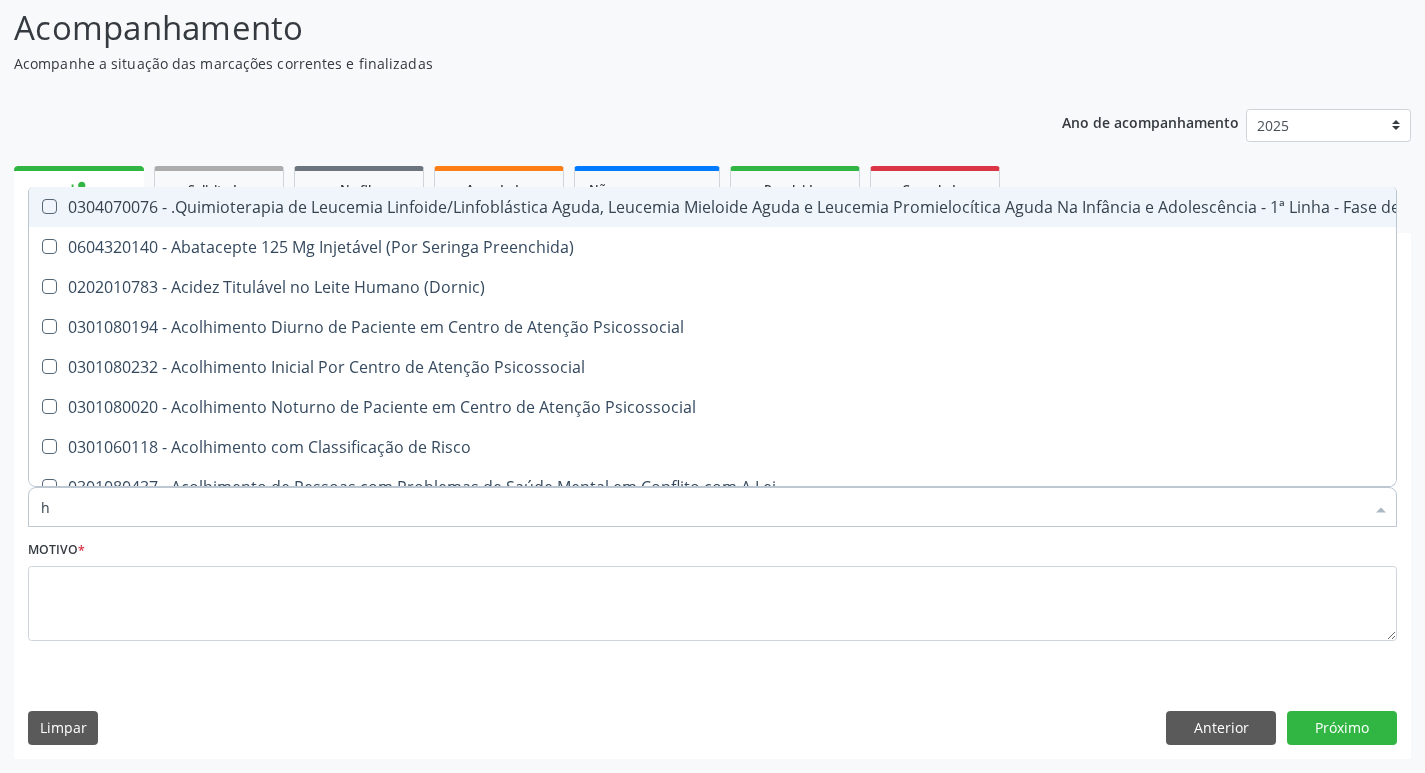 type on "he" 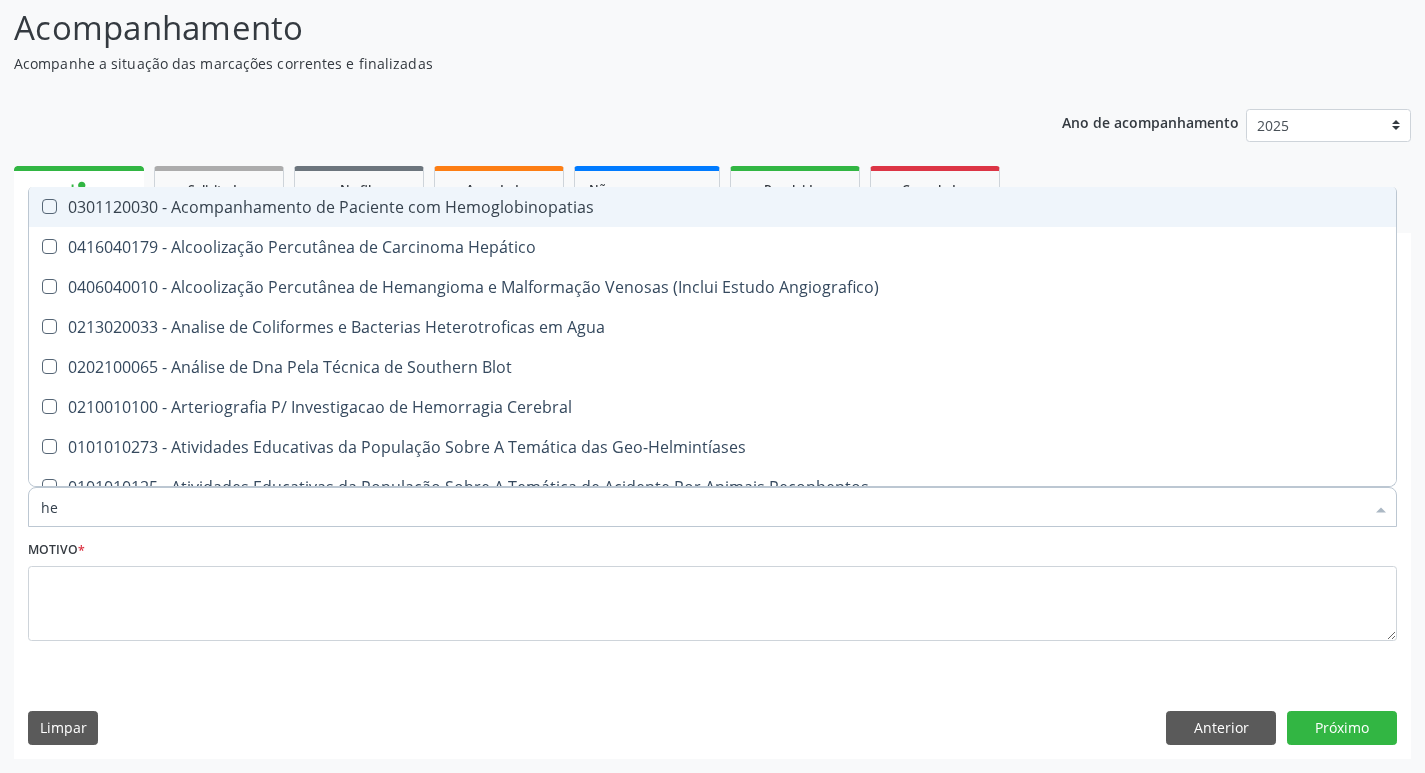 type on "hem" 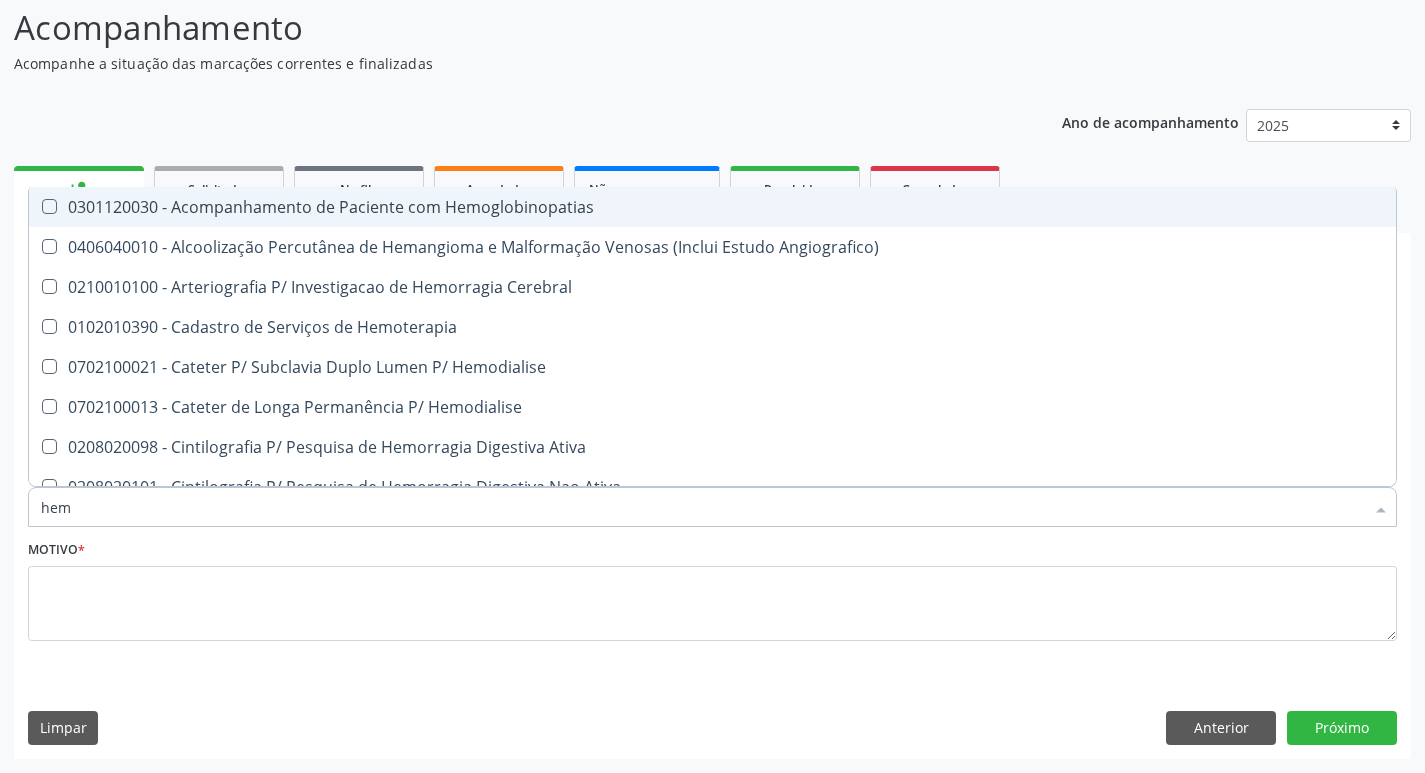type on "hemo" 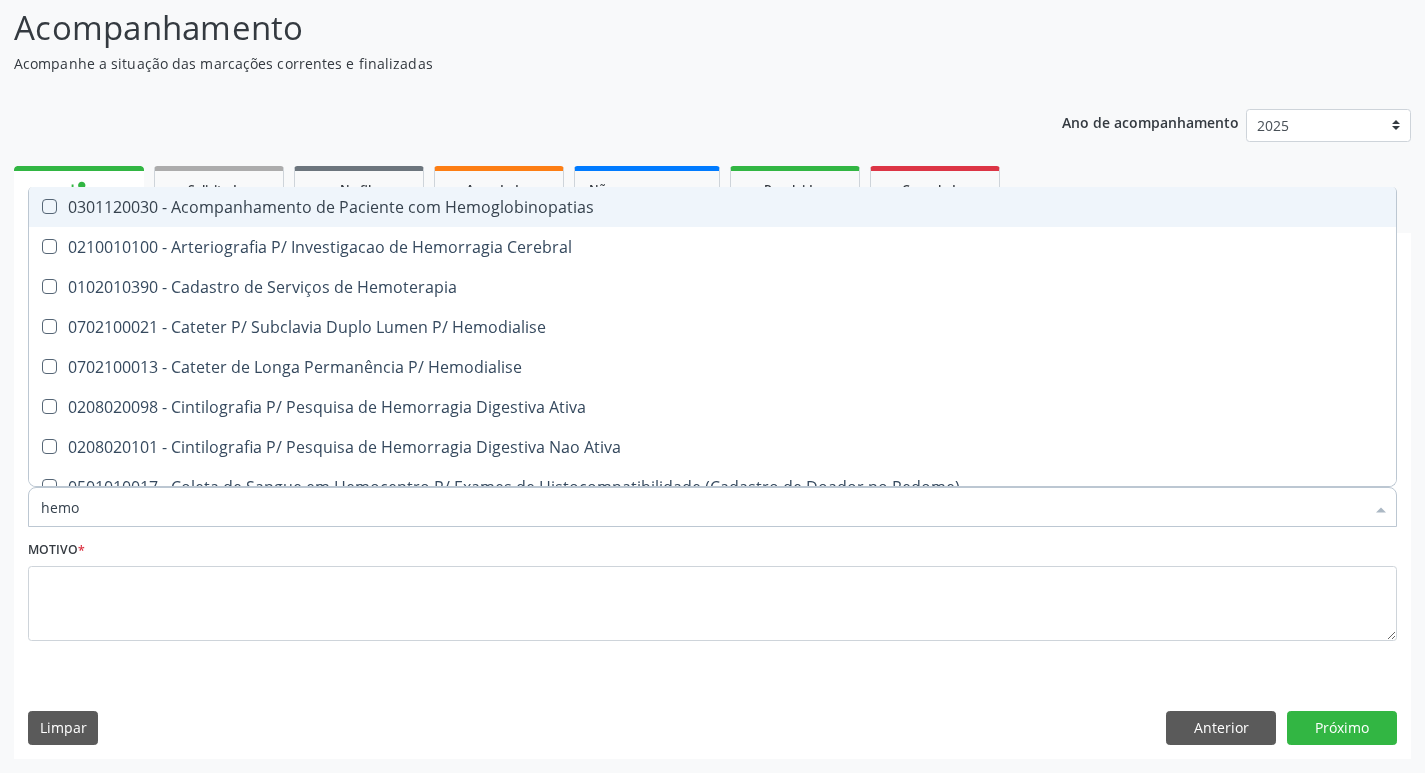 type on "hemog" 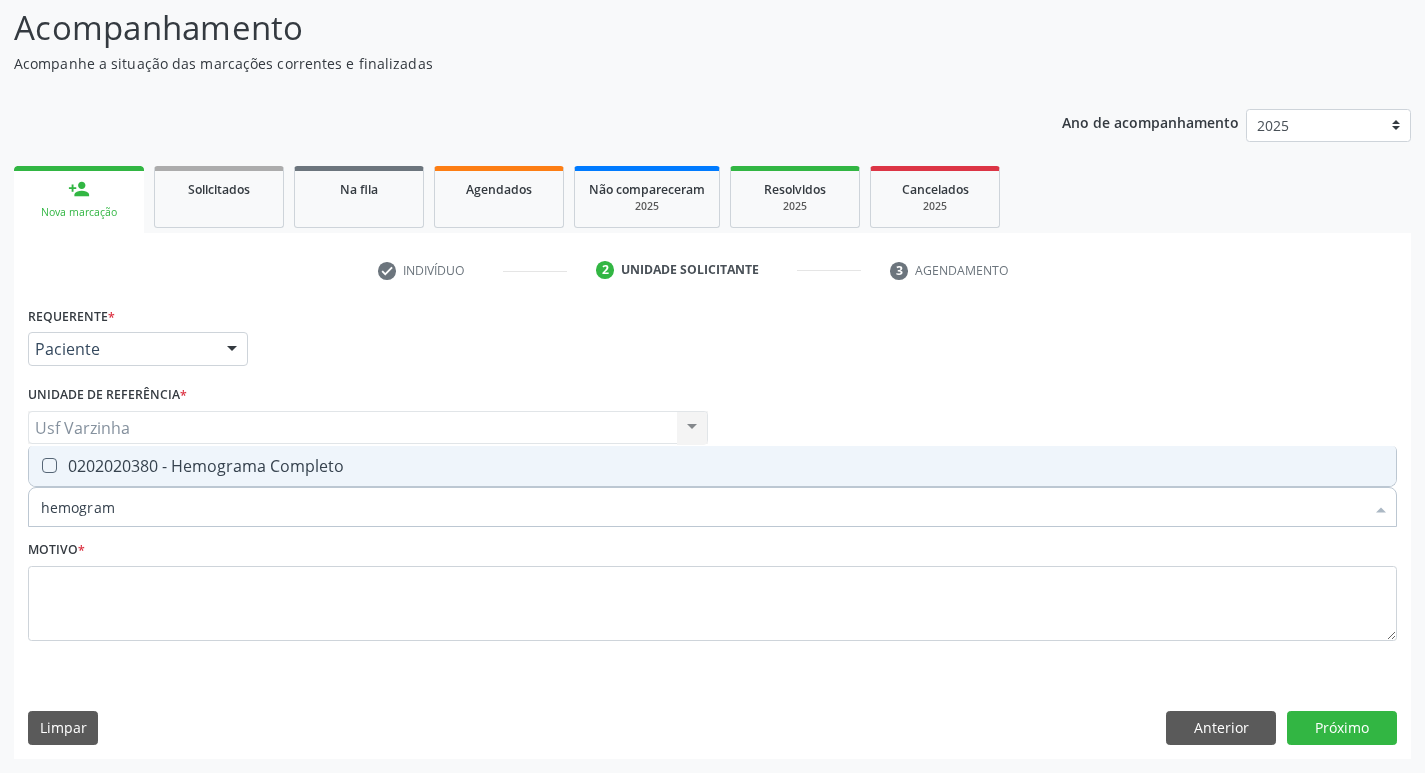type on "hemograma" 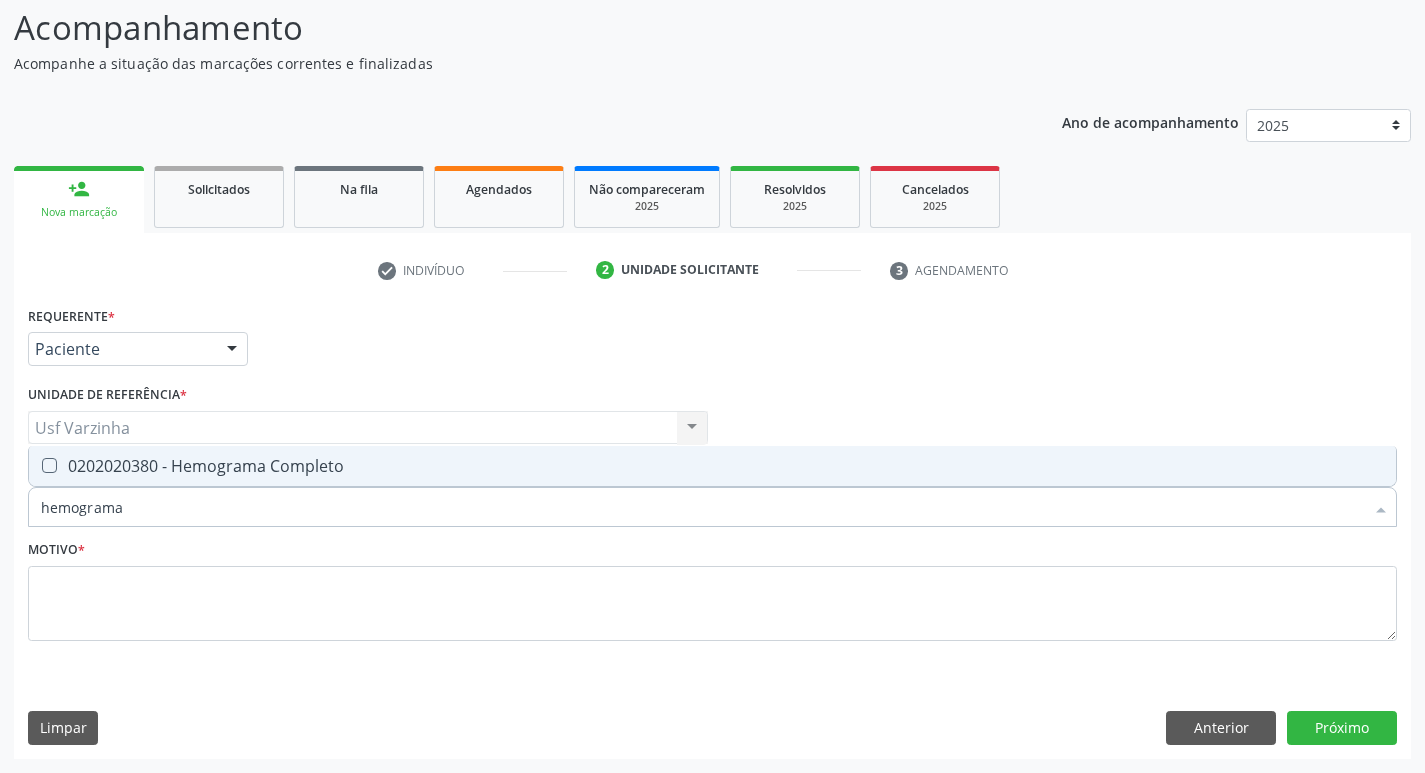 drag, startPoint x: 109, startPoint y: 469, endPoint x: 134, endPoint y: 484, distance: 29.15476 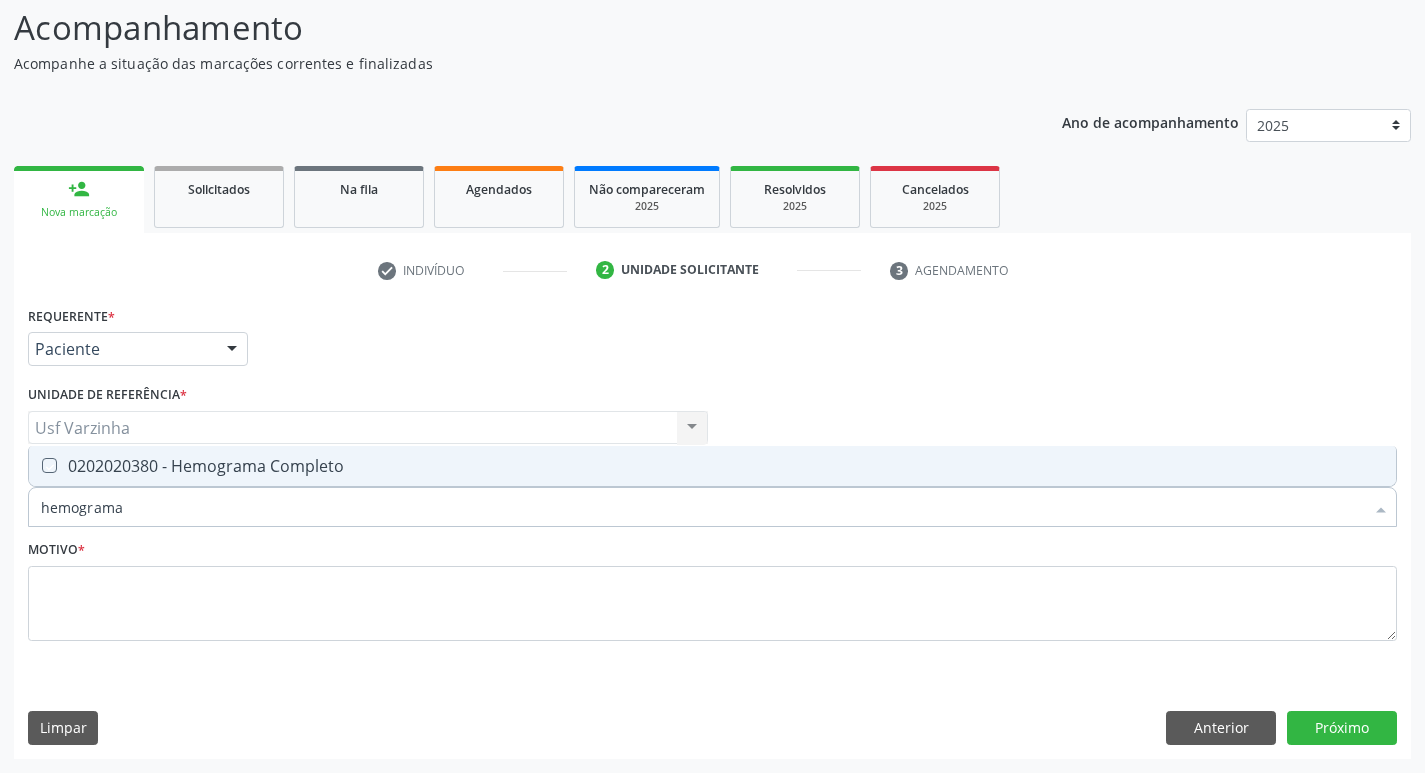 checkbox on "true" 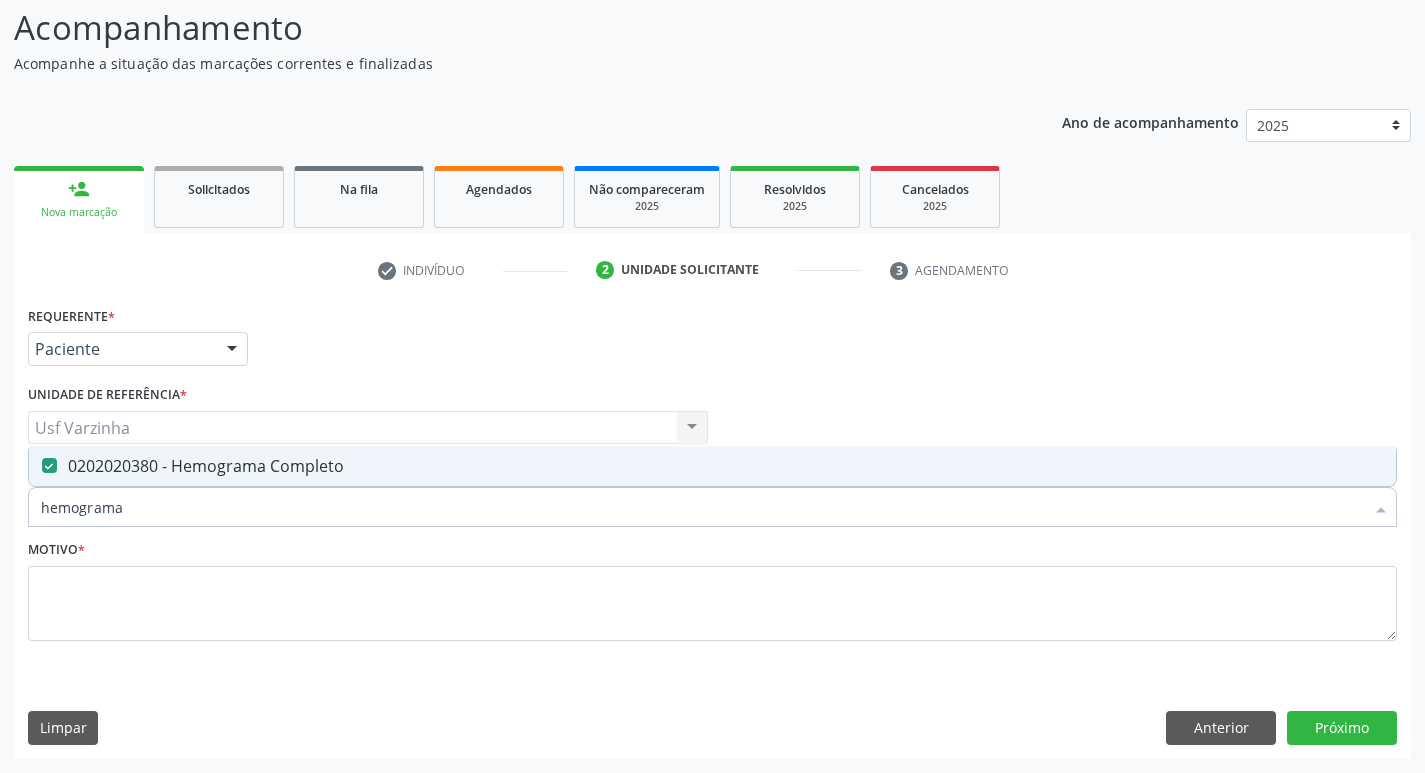 click on "hemograma" at bounding box center [702, 507] 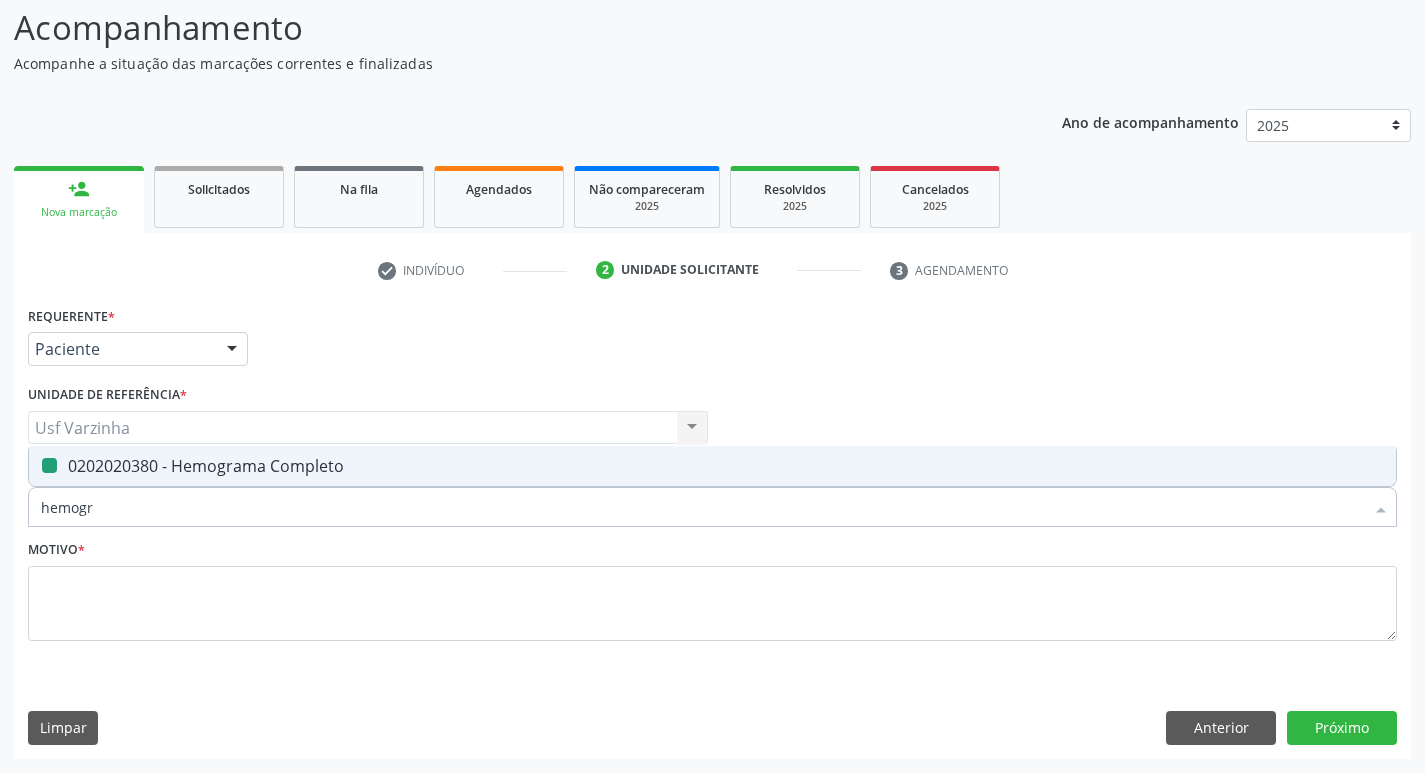 type on "hemog" 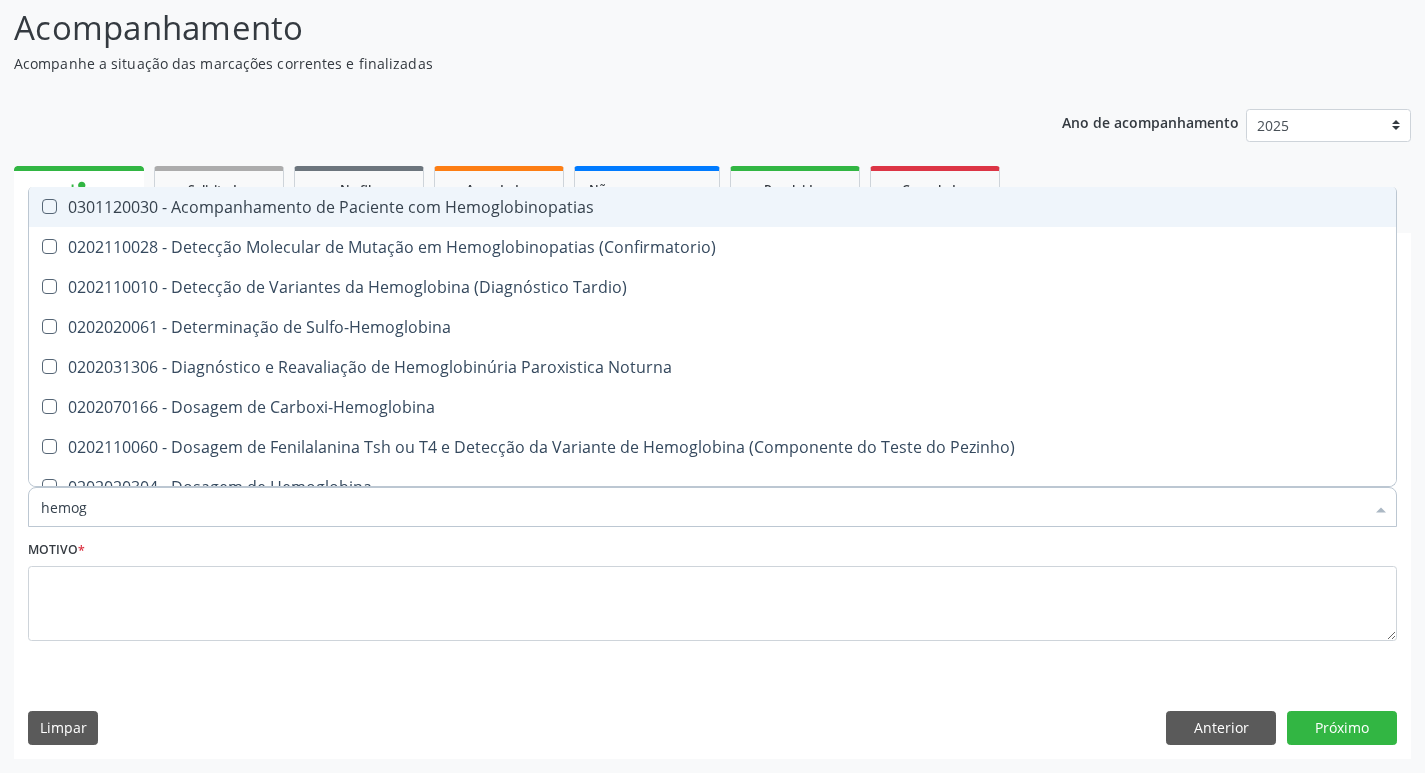 type on "hemo" 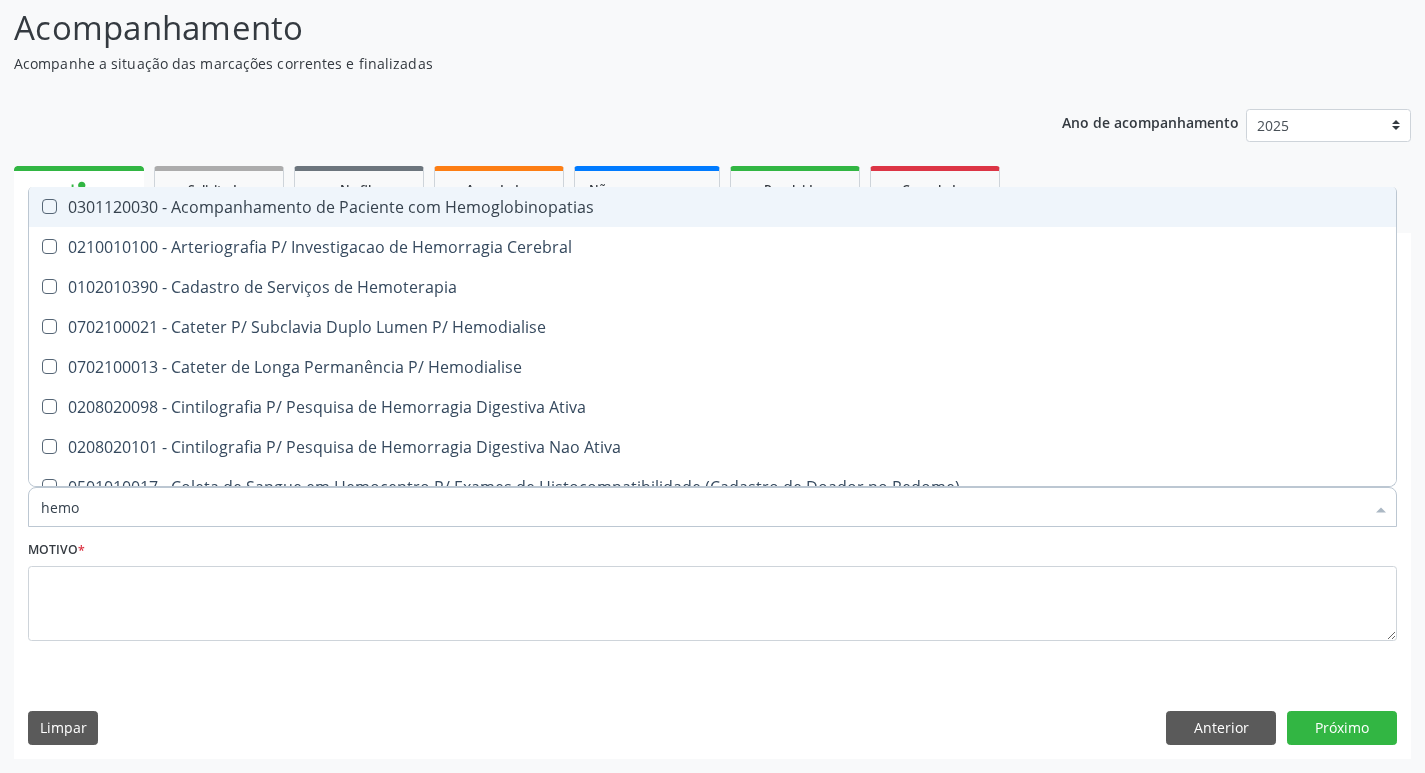 type on "hem" 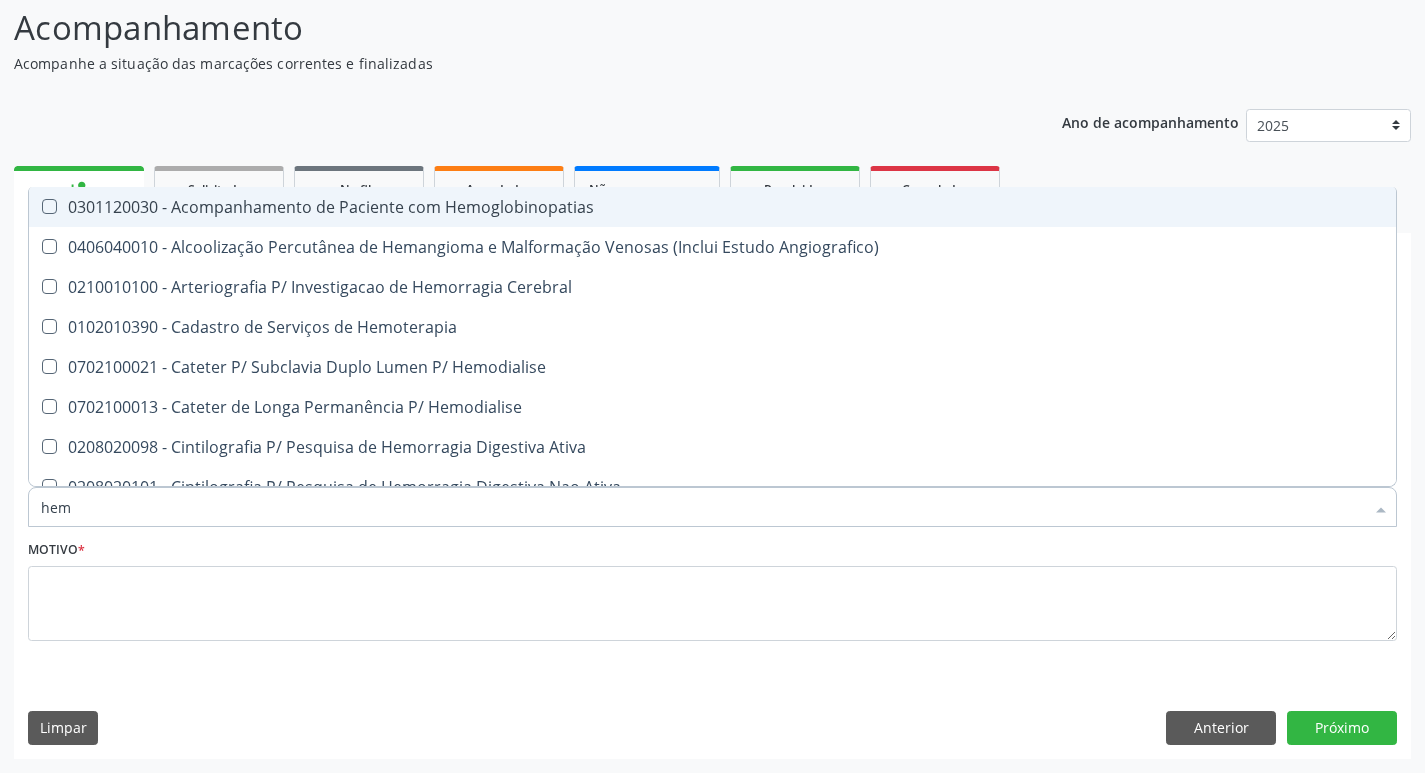 type on "he" 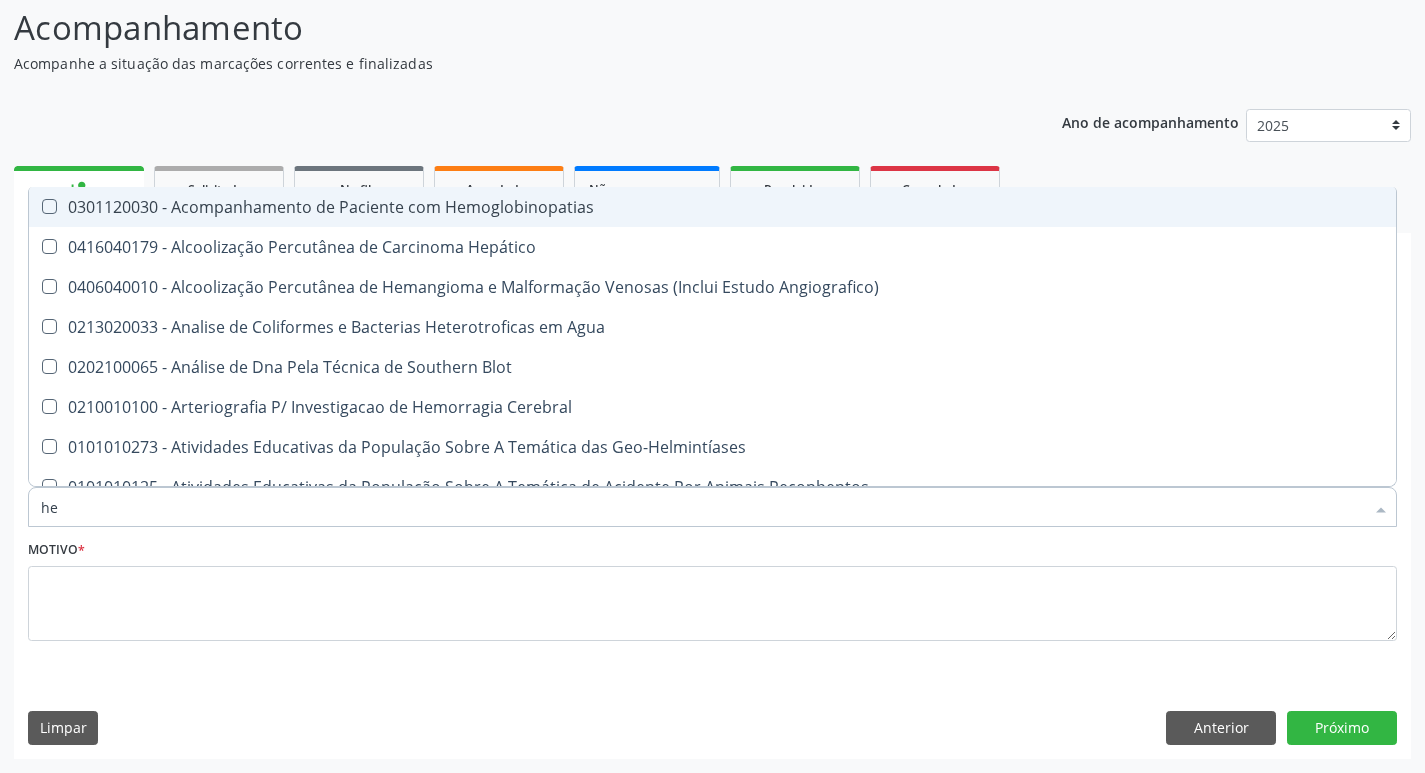type on "h" 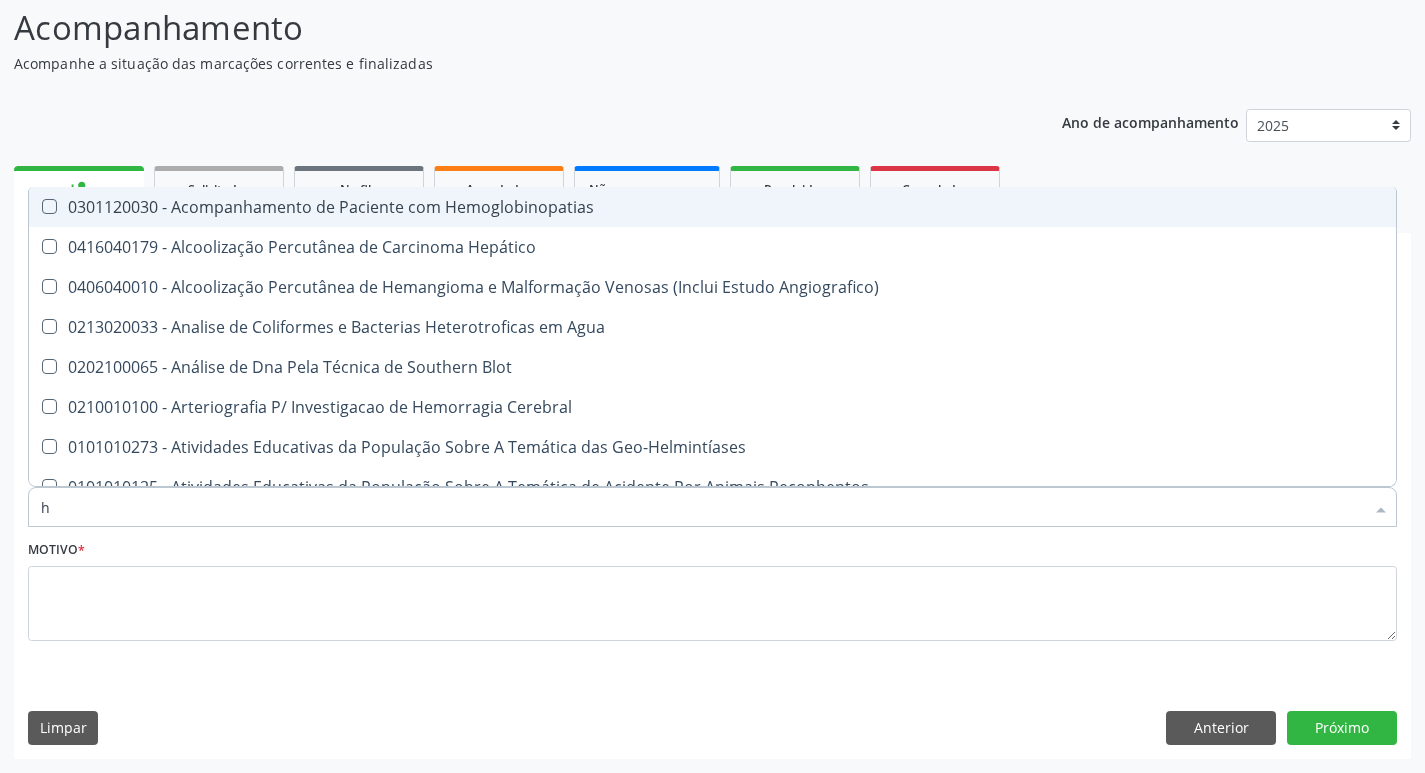 checkbox on "false" 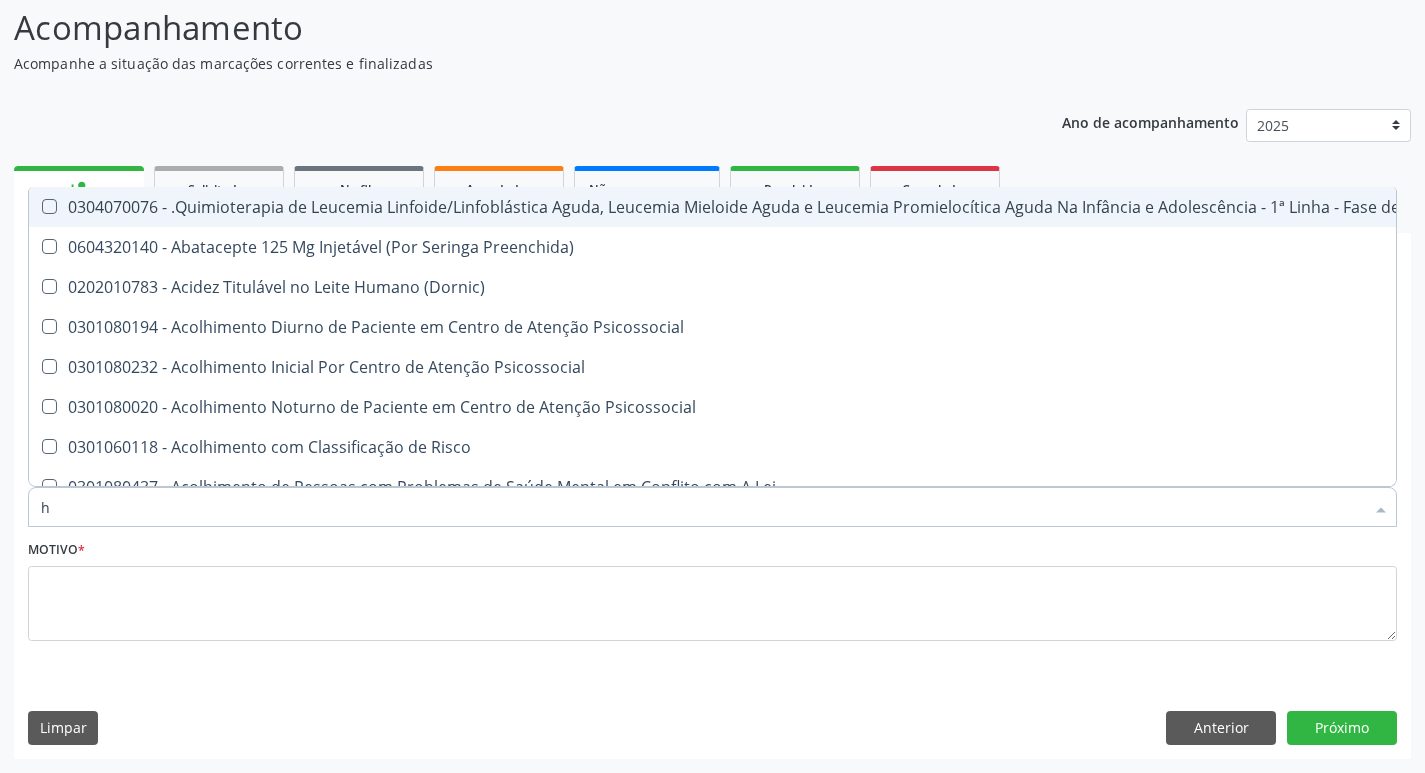 type 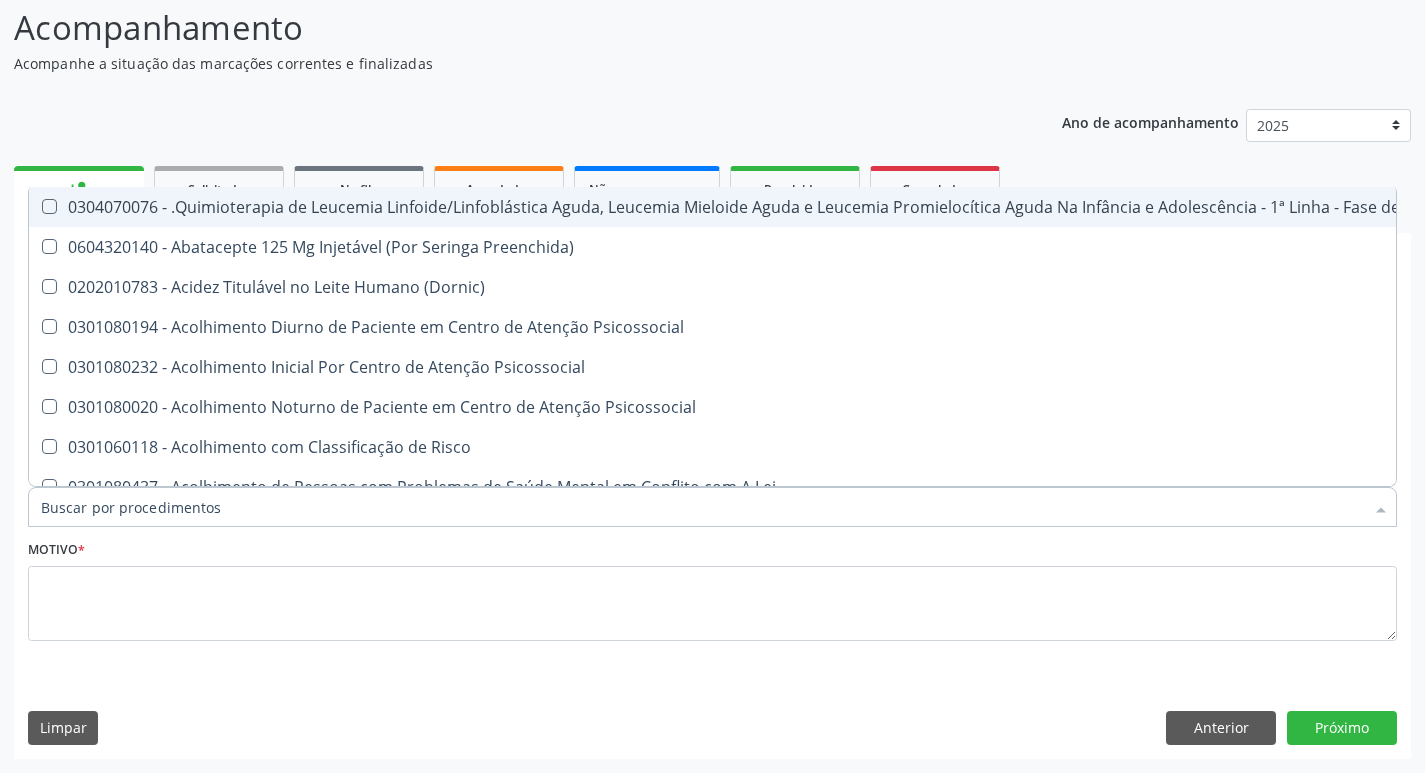 checkbox on "false" 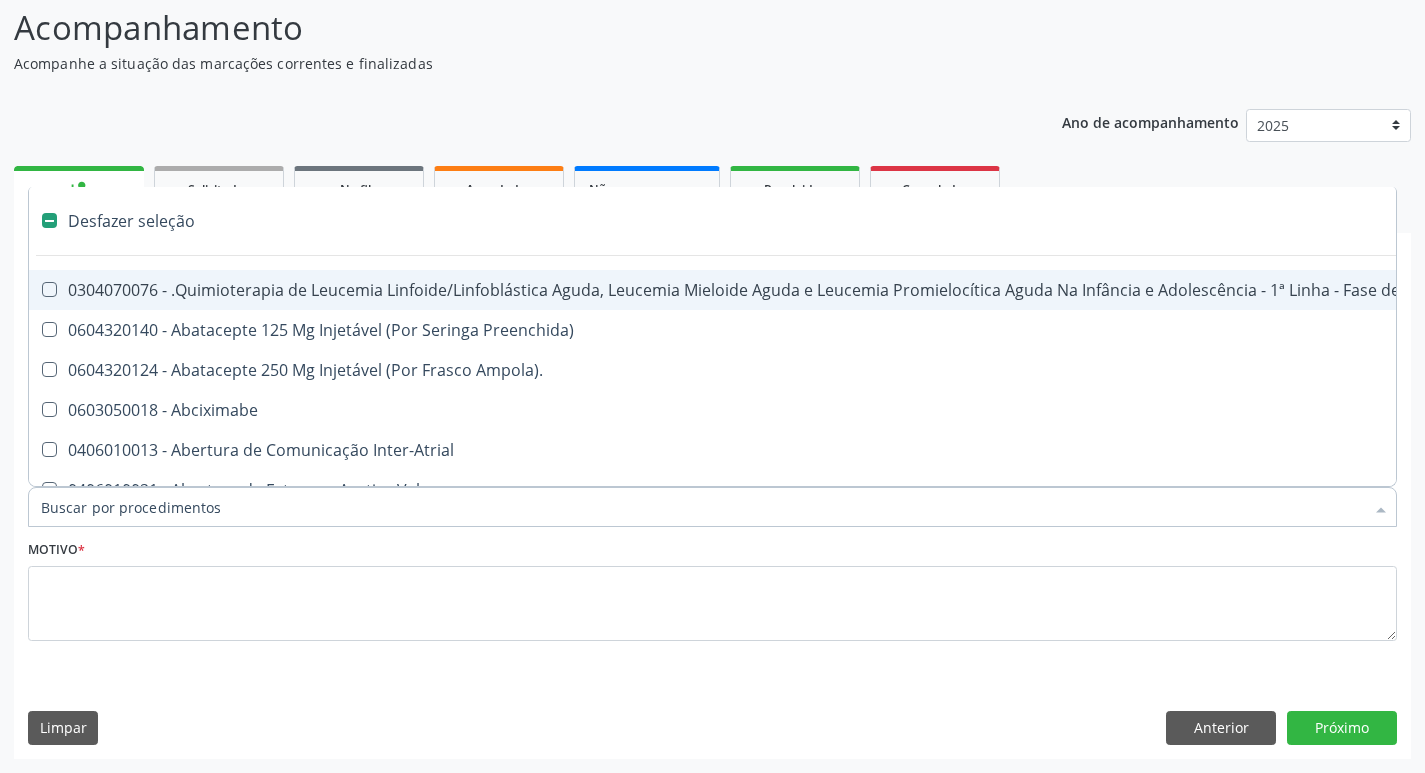 type on "t" 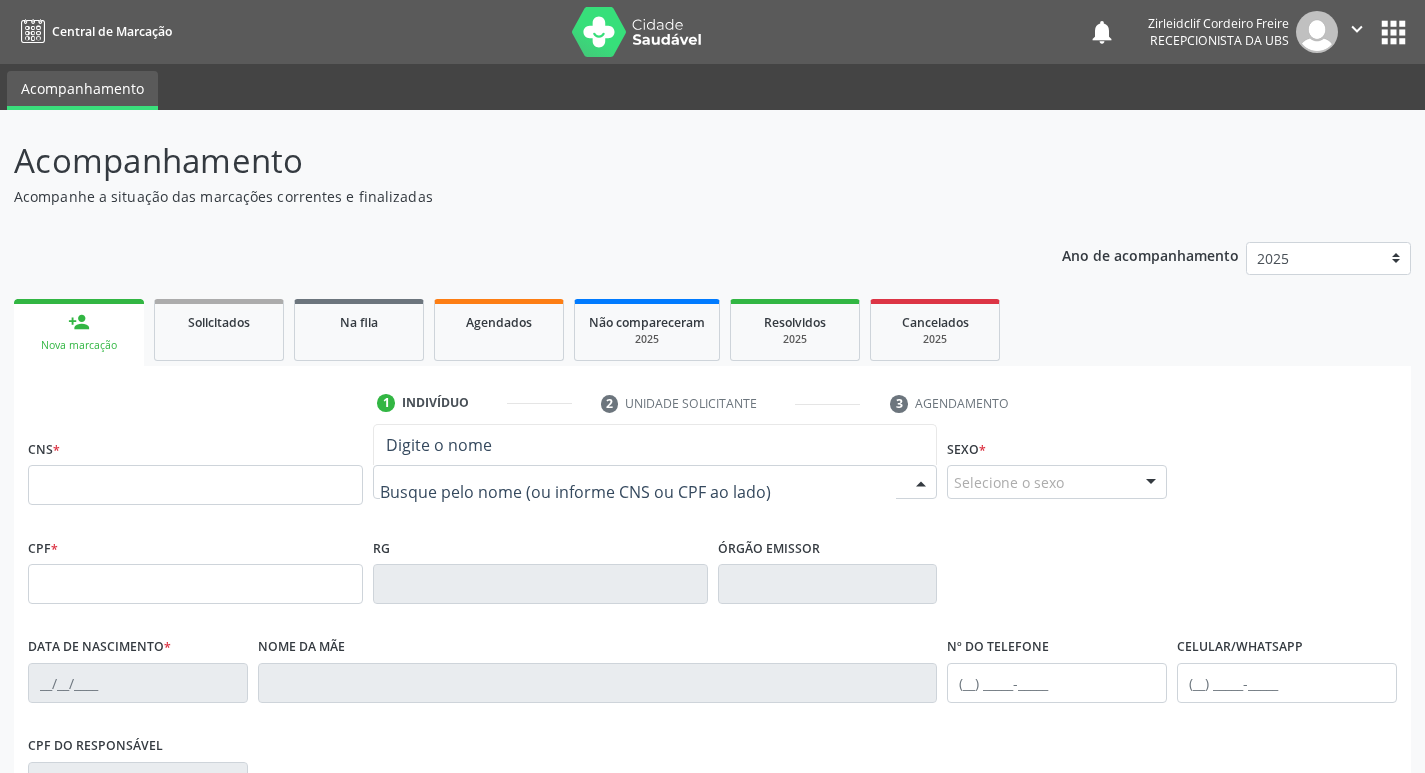 scroll, scrollTop: 0, scrollLeft: 0, axis: both 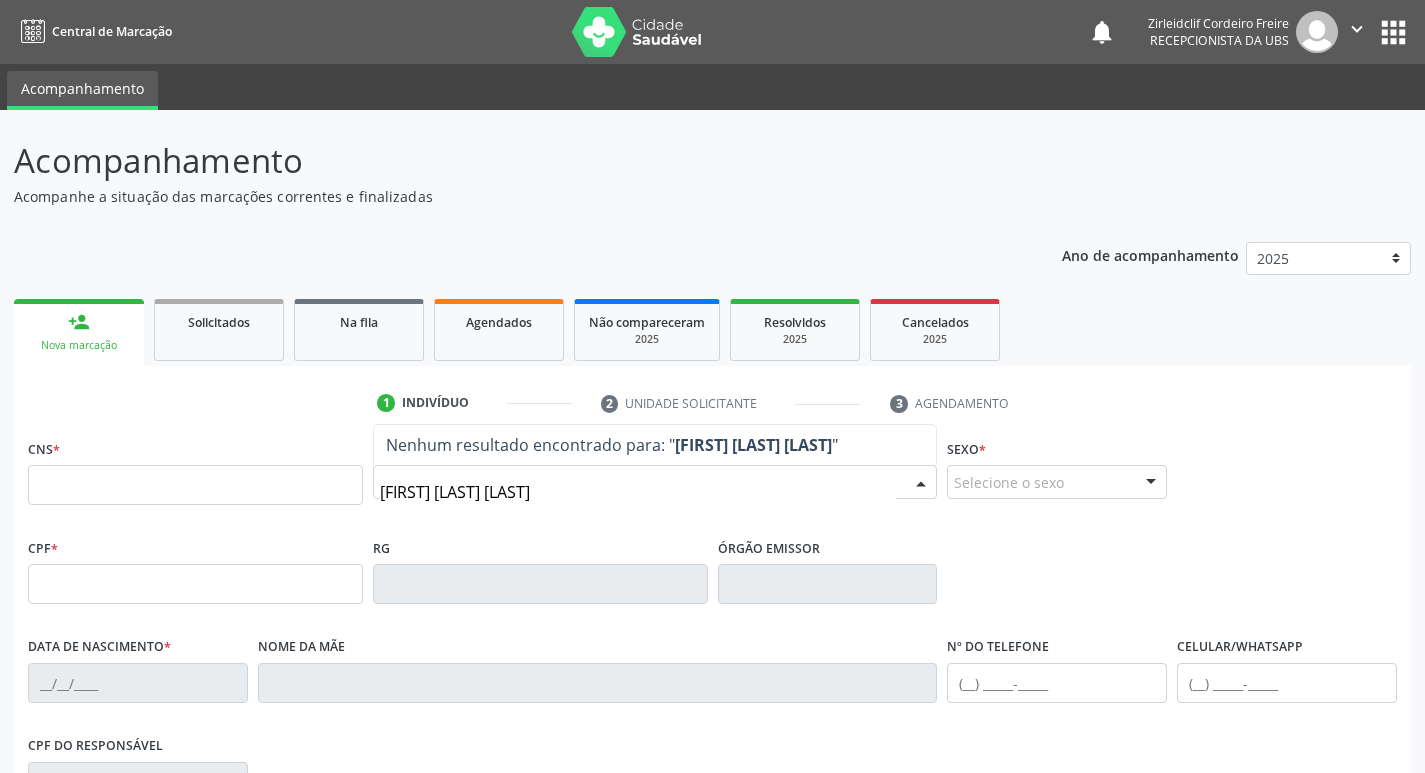 type on "[FIRST] [LAST] [LAST]" 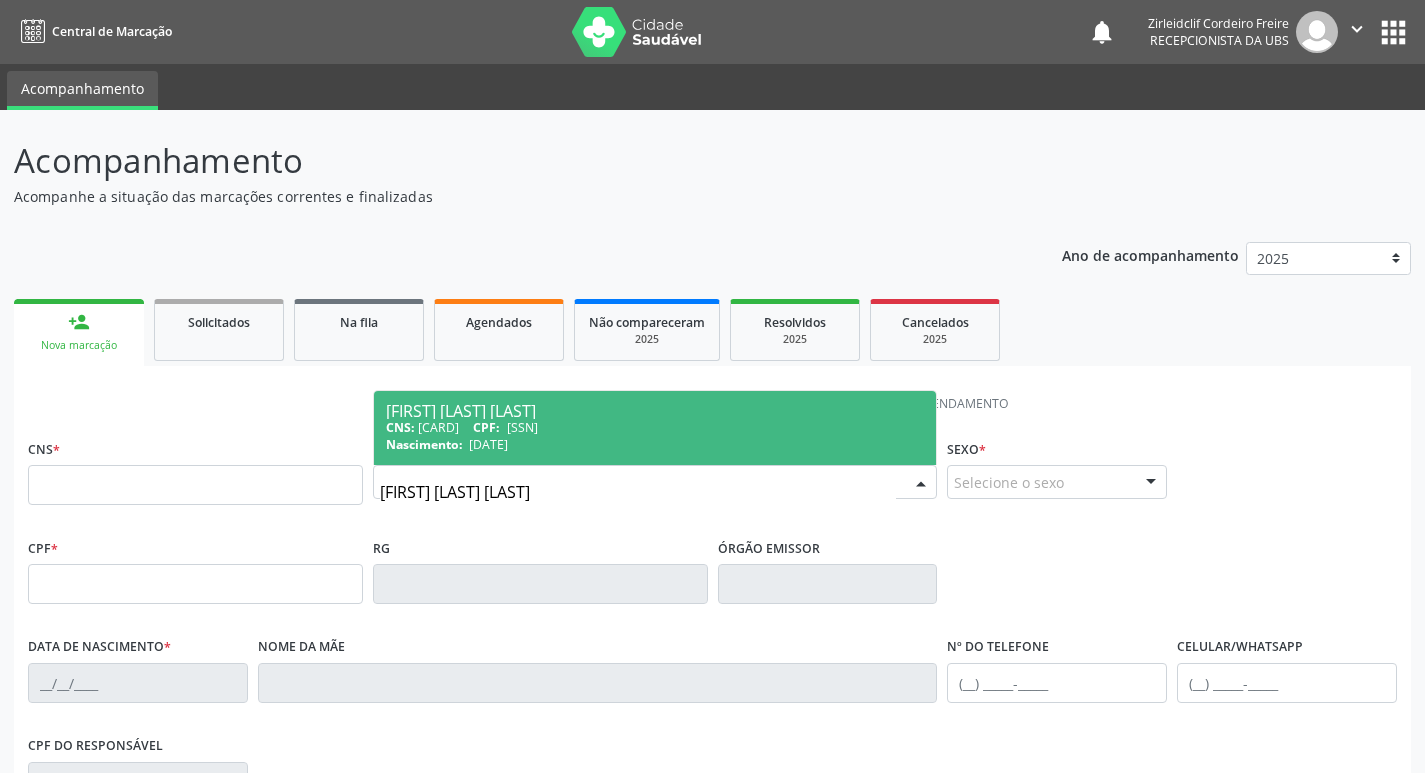click on "Nascimento:
[DATE]" at bounding box center [655, 444] 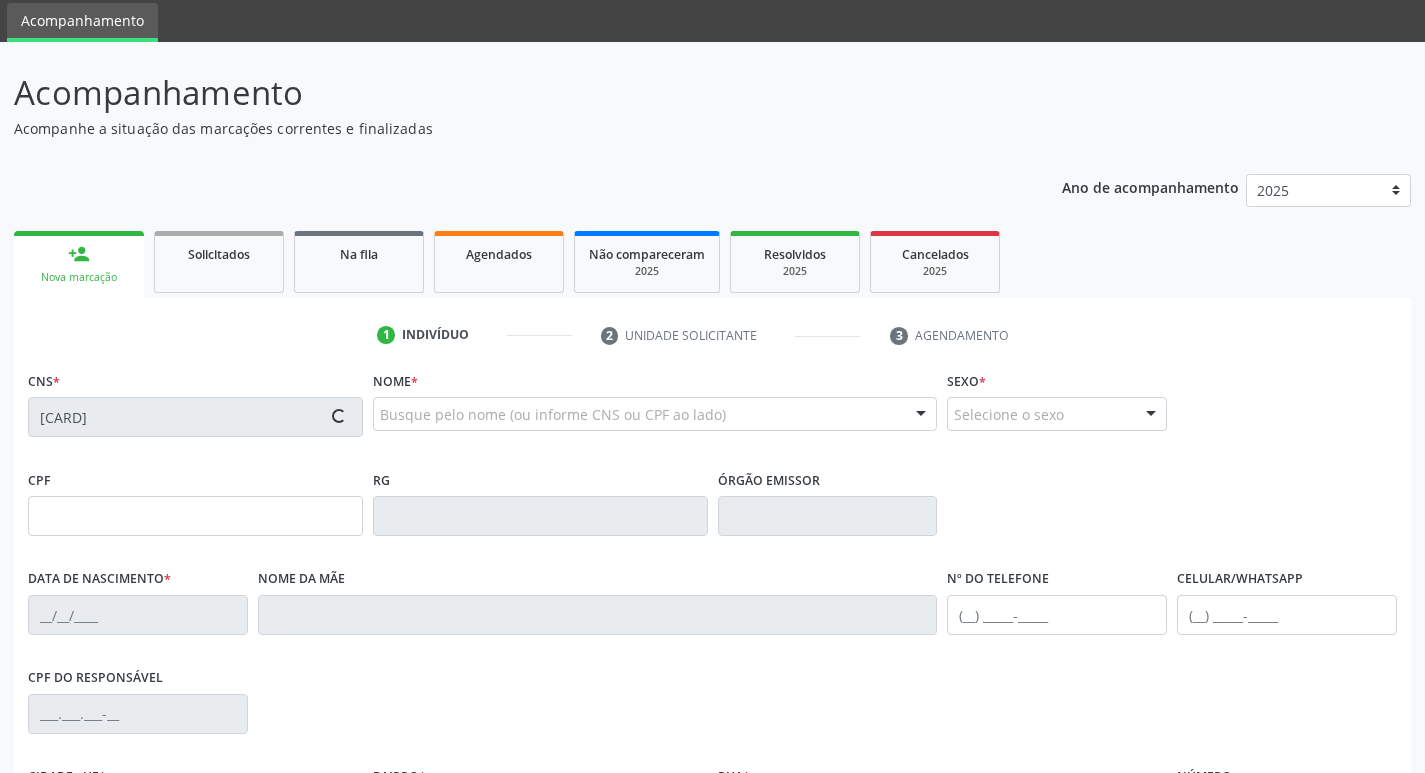 type on "[SSN]" 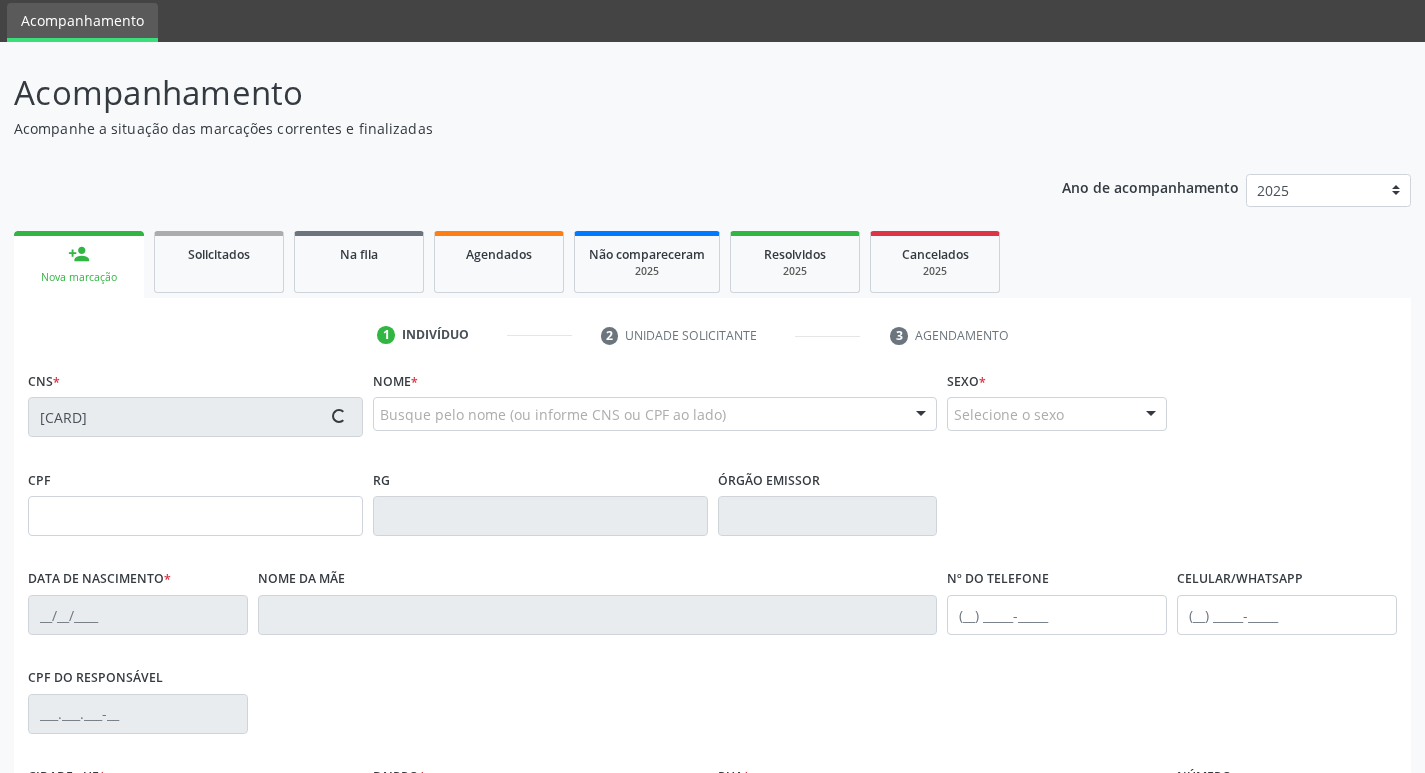 type on "[DATE]" 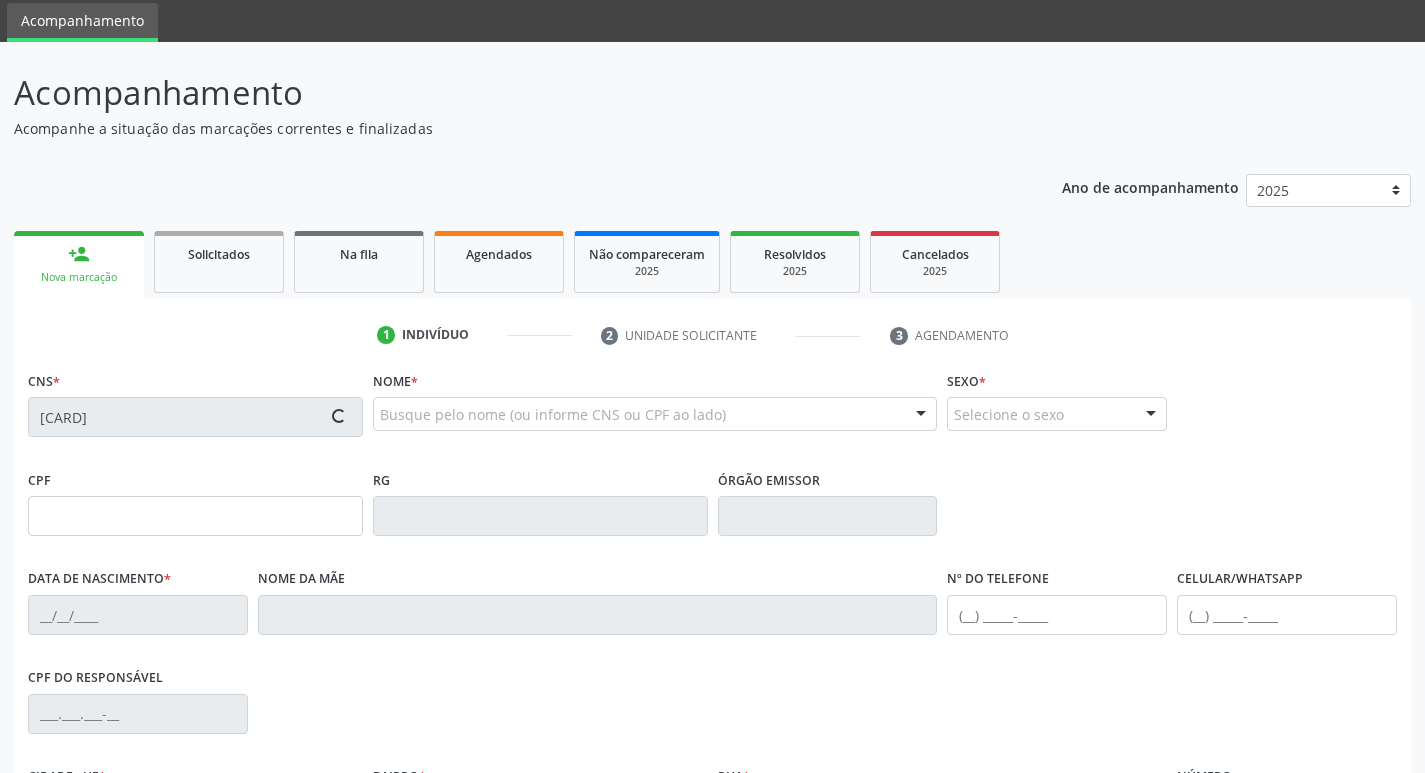 type on "[PHONE]" 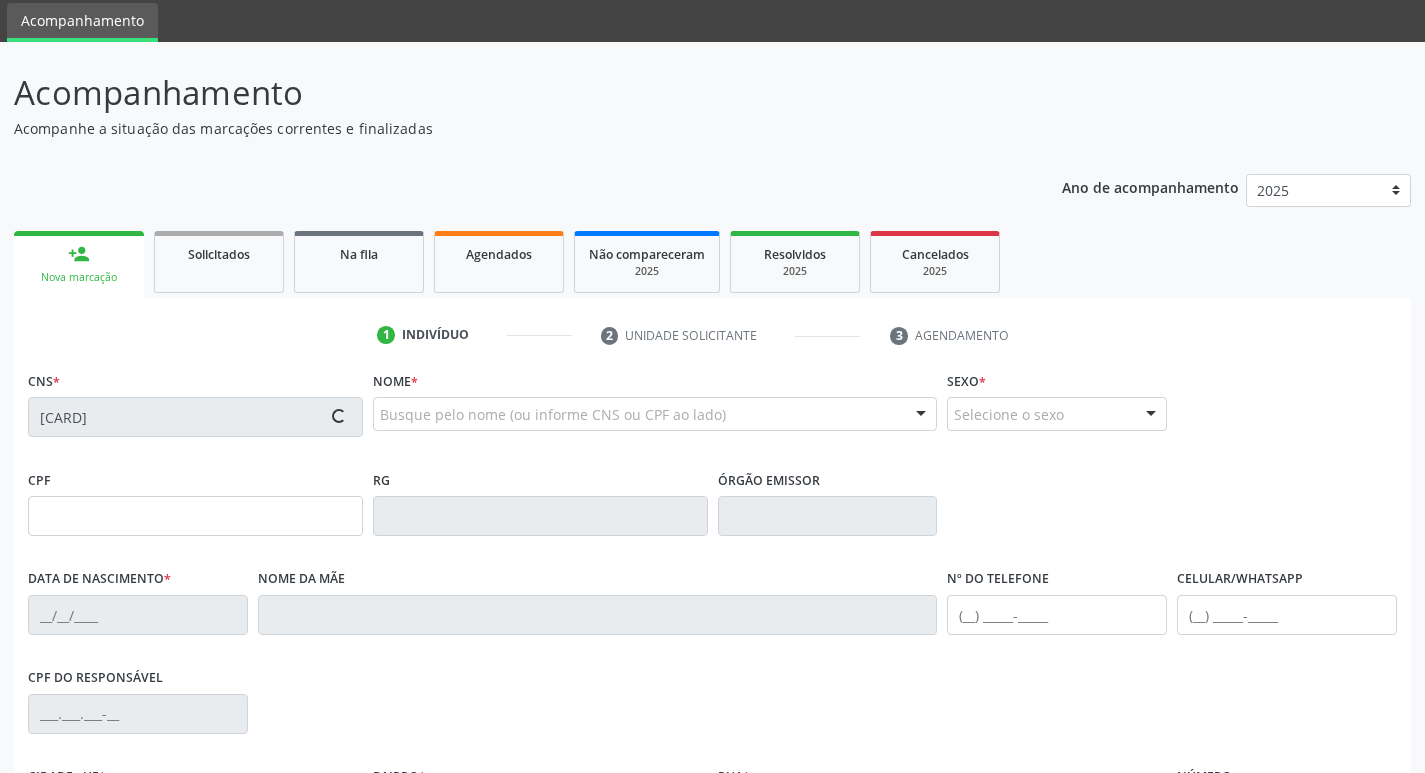 type on "[PHONE]" 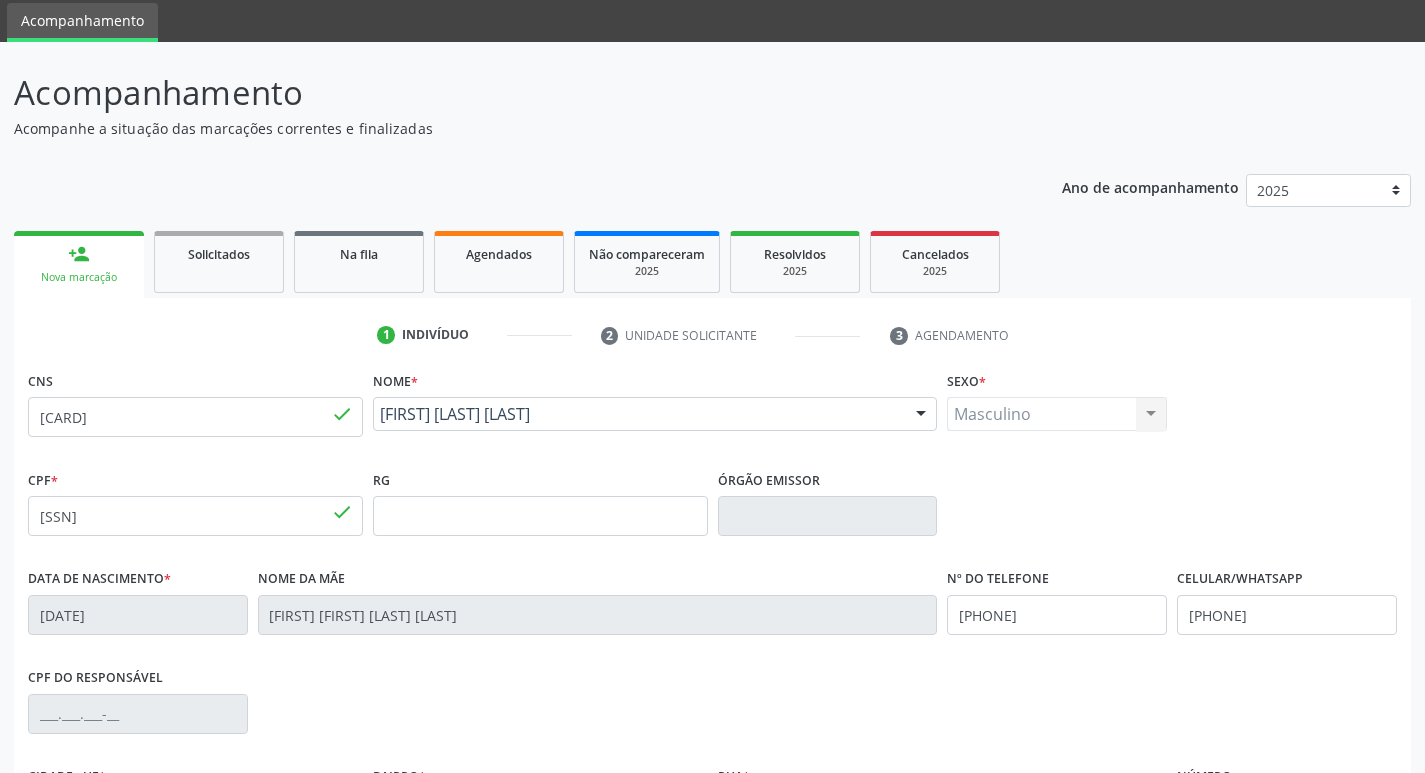 scroll, scrollTop: 311, scrollLeft: 0, axis: vertical 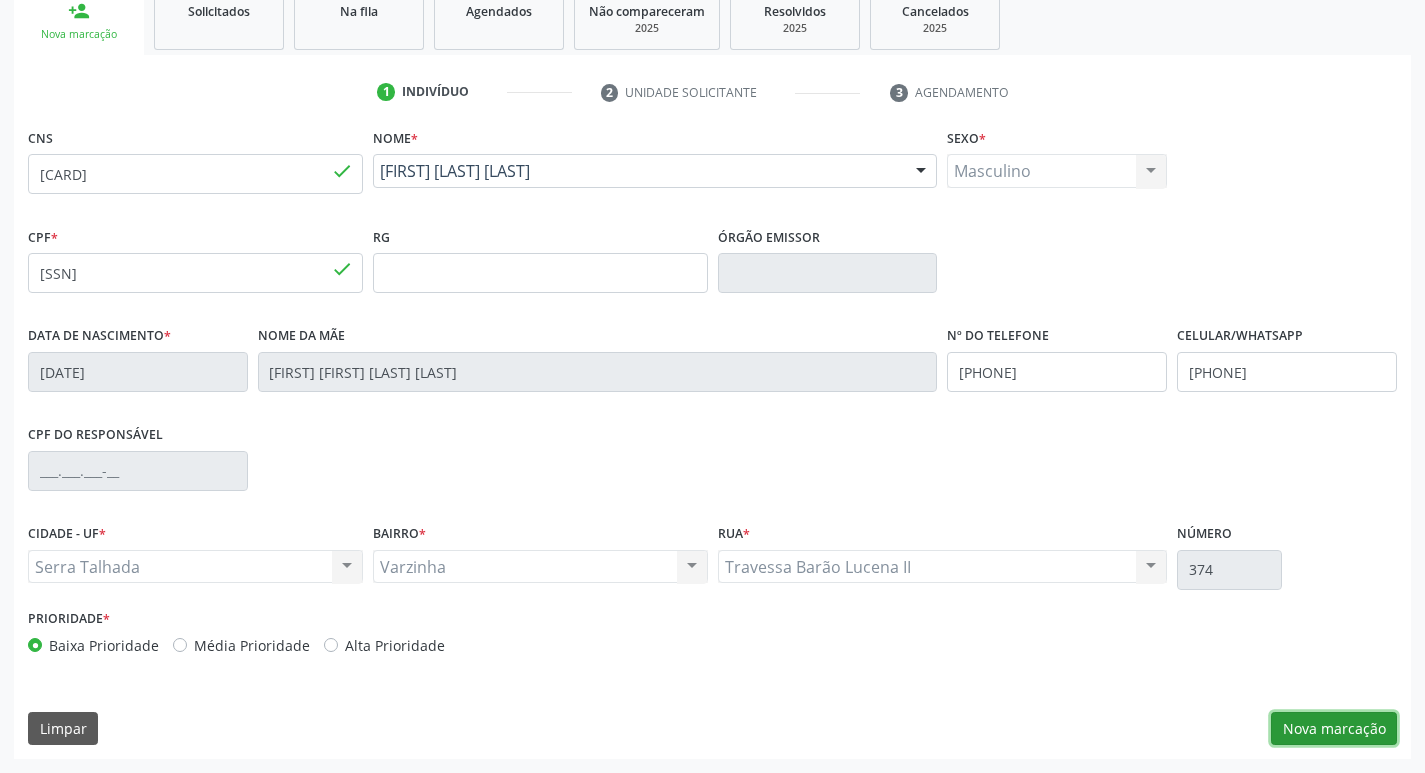 click on "Nova marcação" at bounding box center (1334, 729) 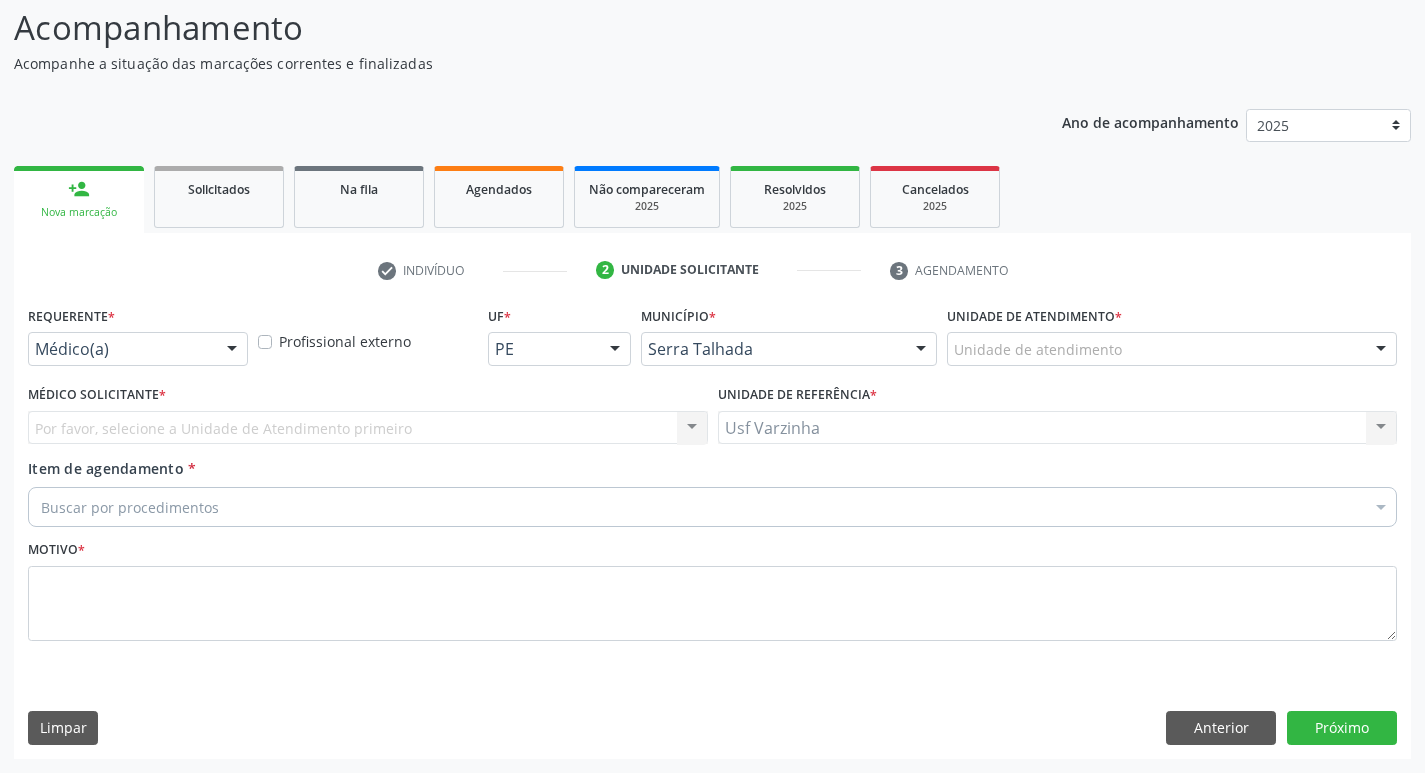 scroll, scrollTop: 133, scrollLeft: 0, axis: vertical 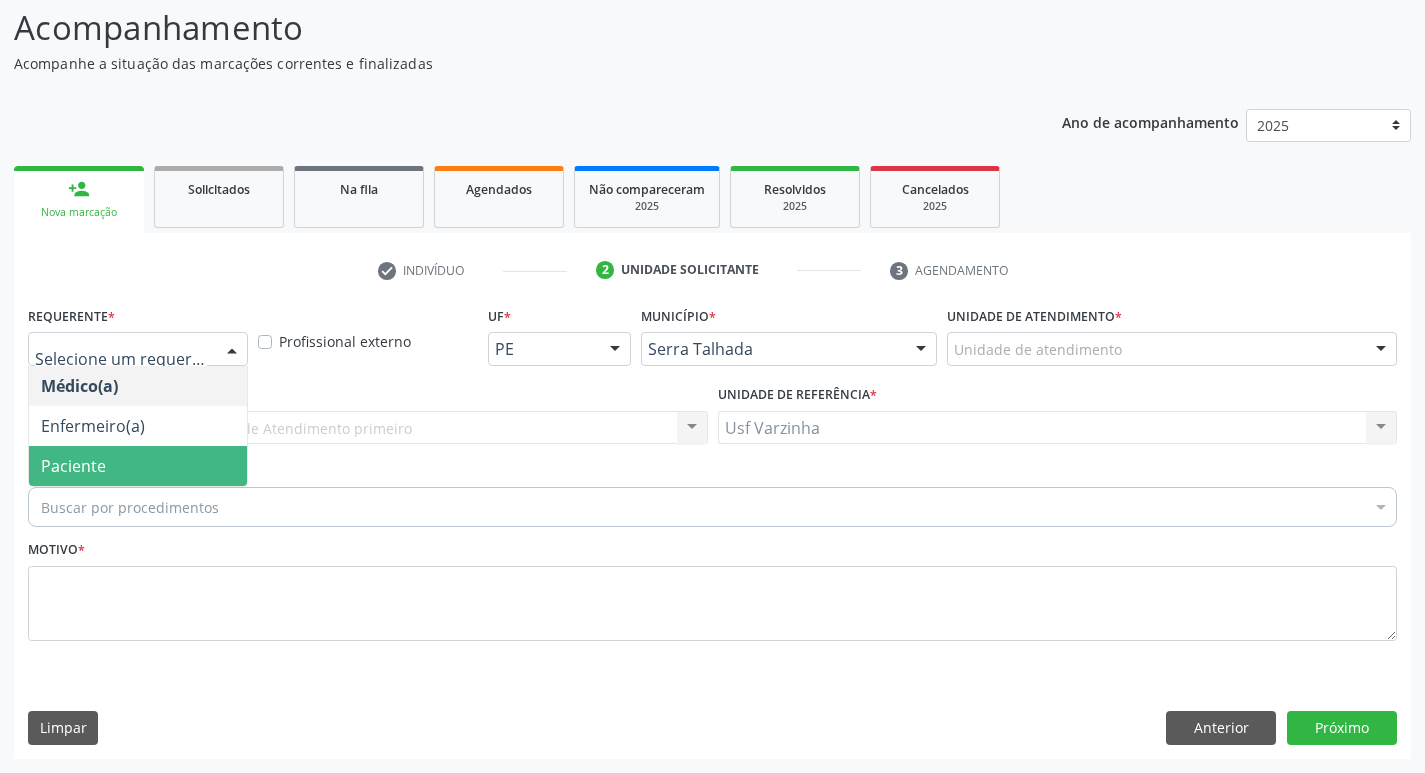 click on "Paciente" at bounding box center [138, 466] 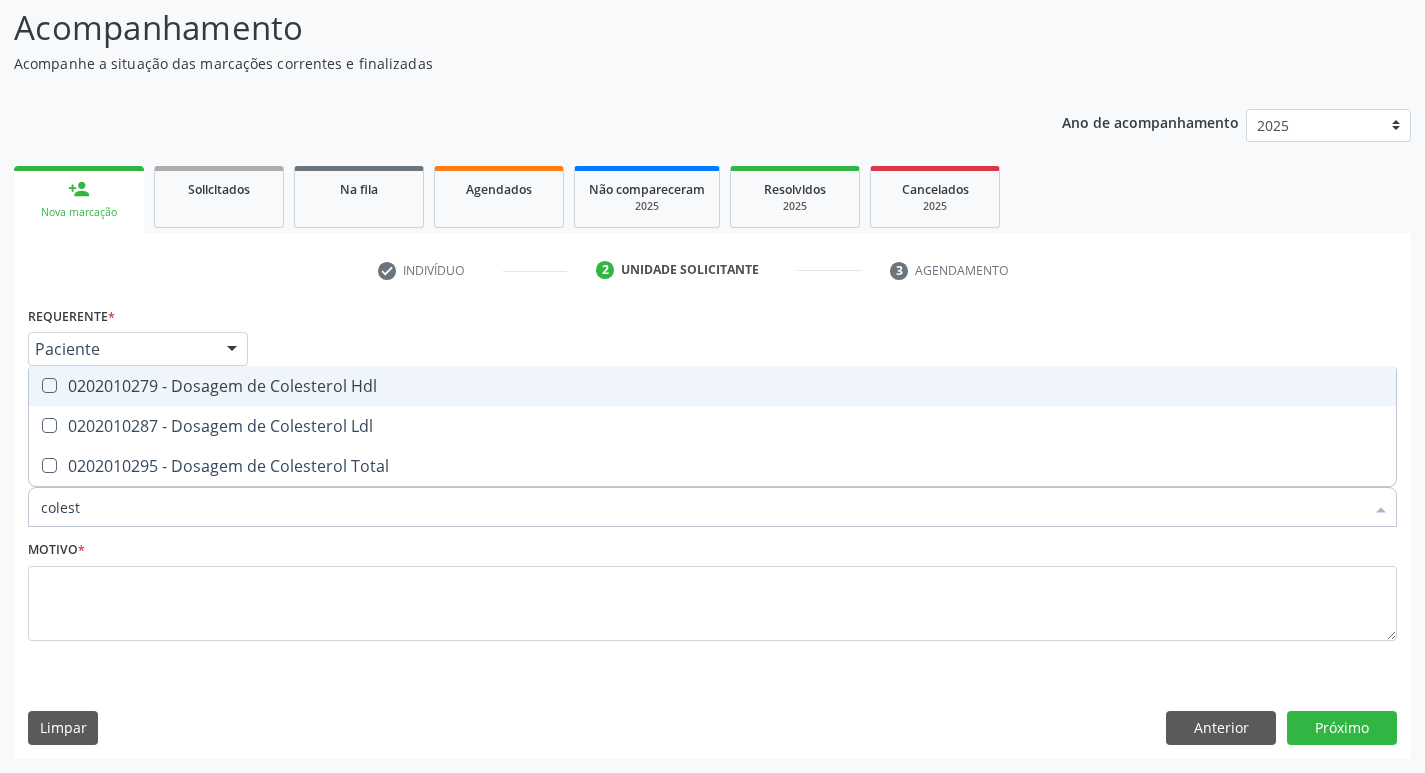 type on "coleste" 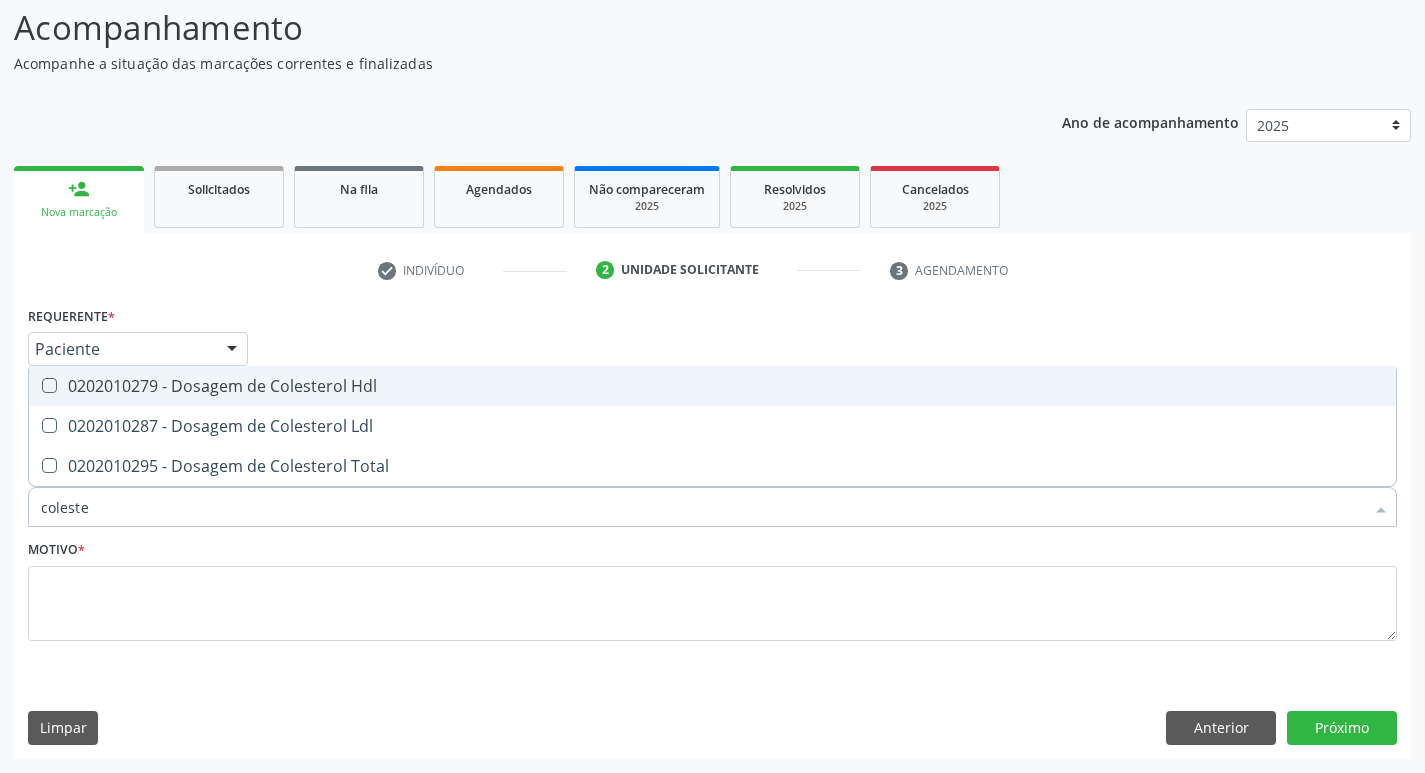 drag, startPoint x: 79, startPoint y: 388, endPoint x: 61, endPoint y: 440, distance: 55.027267 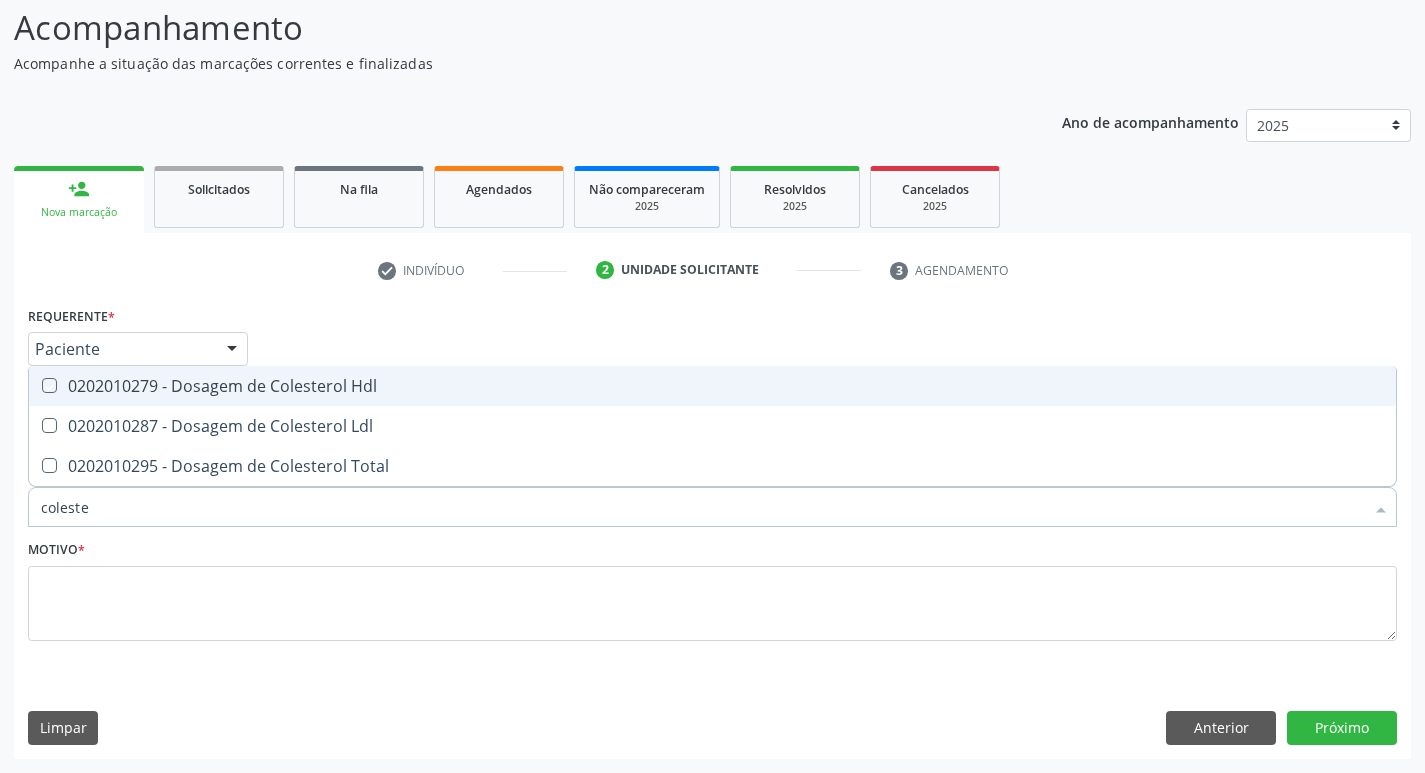 checkbox on "true" 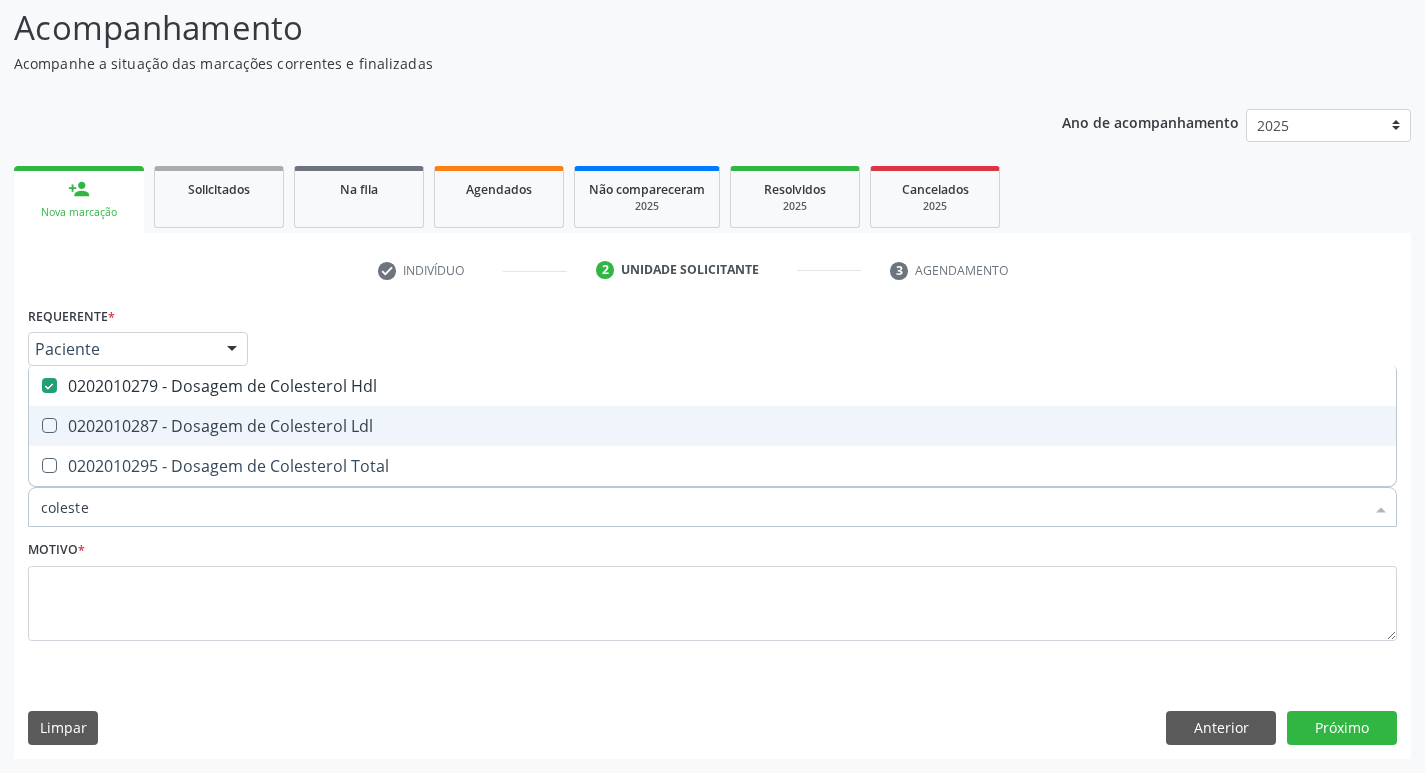 drag, startPoint x: 61, startPoint y: 443, endPoint x: 71, endPoint y: 434, distance: 13.453624 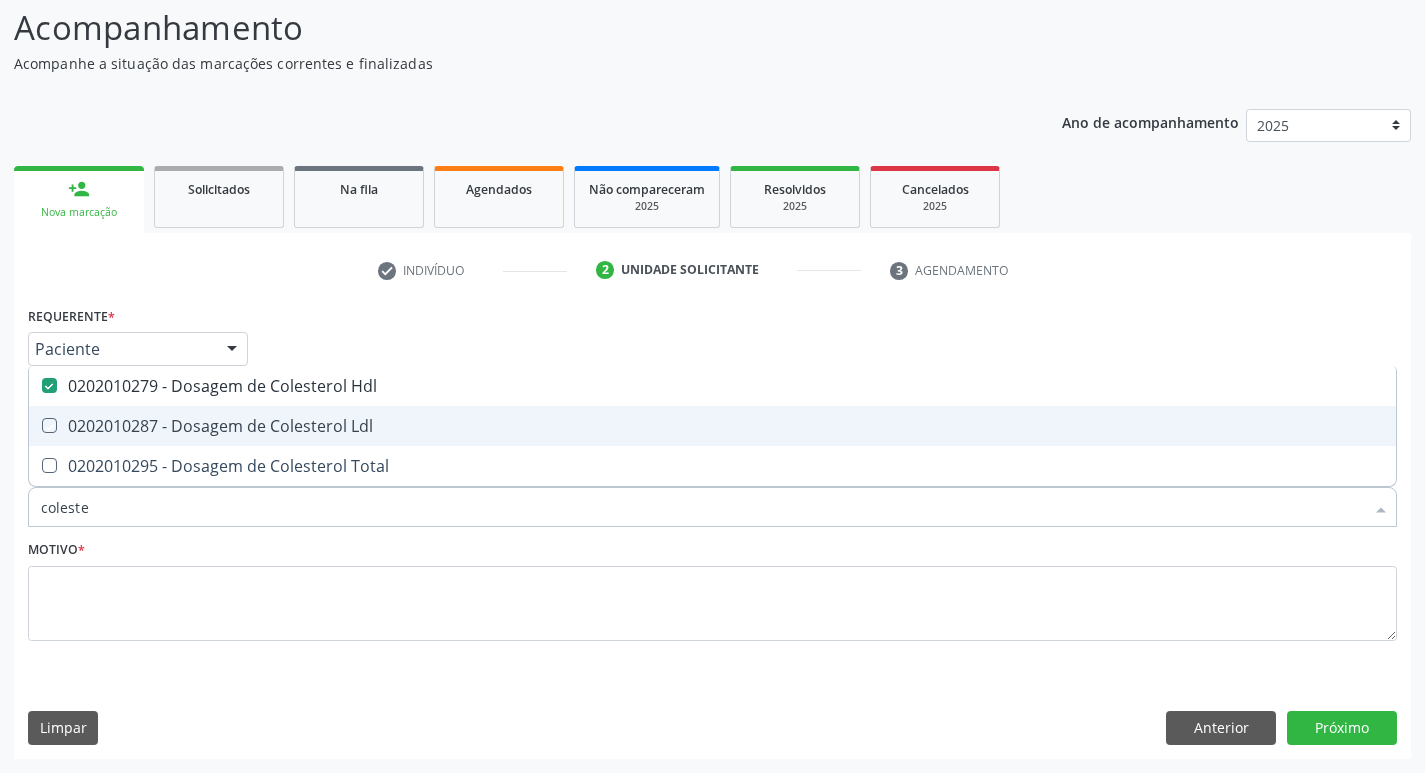 checkbox on "true" 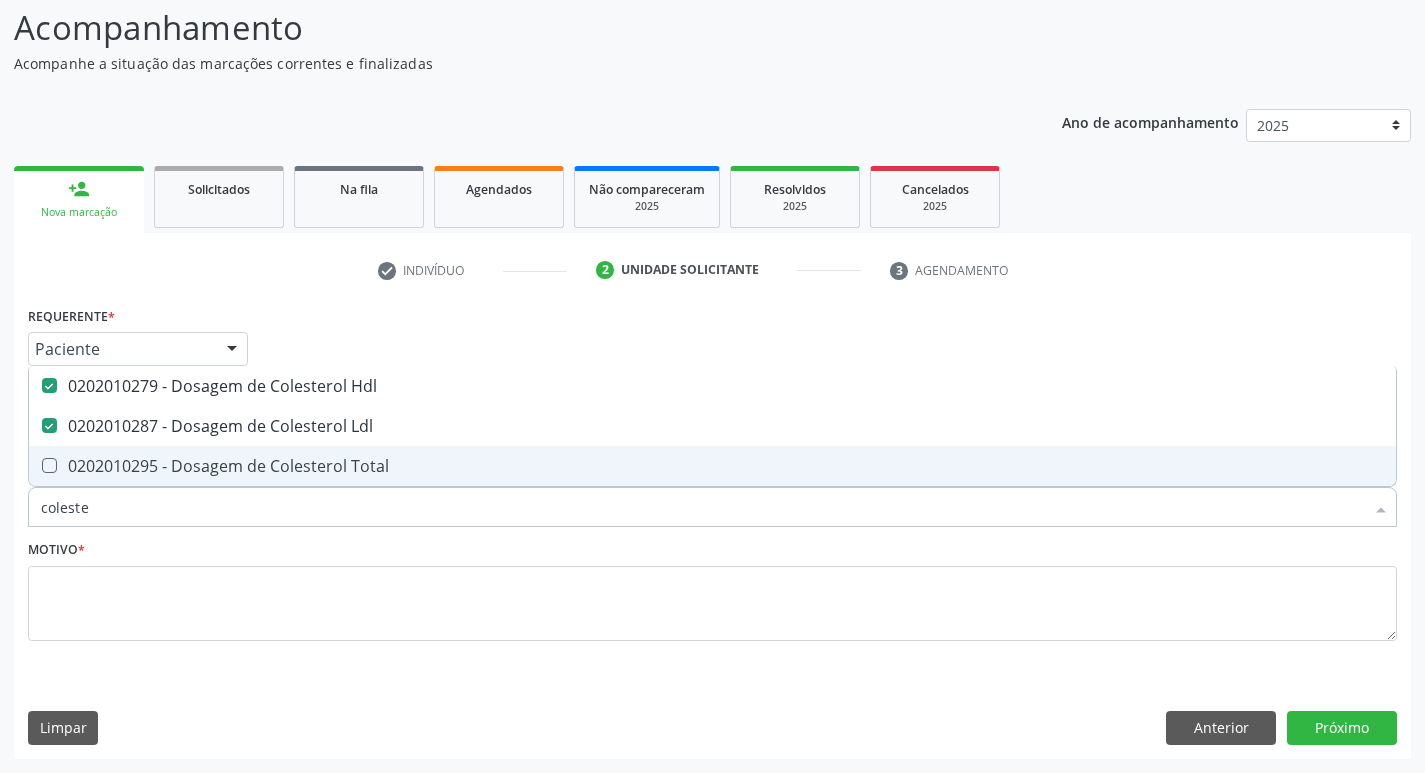 drag, startPoint x: 74, startPoint y: 463, endPoint x: 78, endPoint y: 511, distance: 48.166378 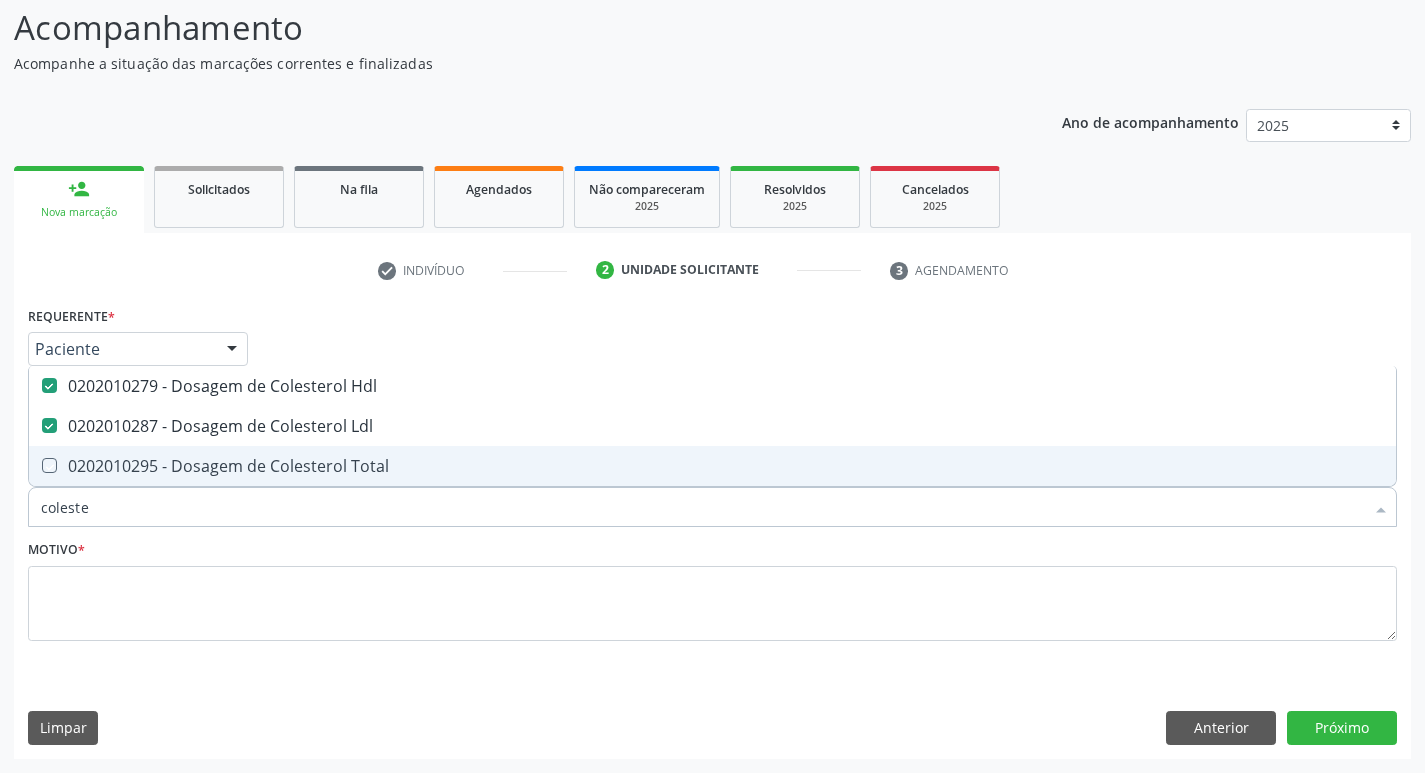 checkbox on "true" 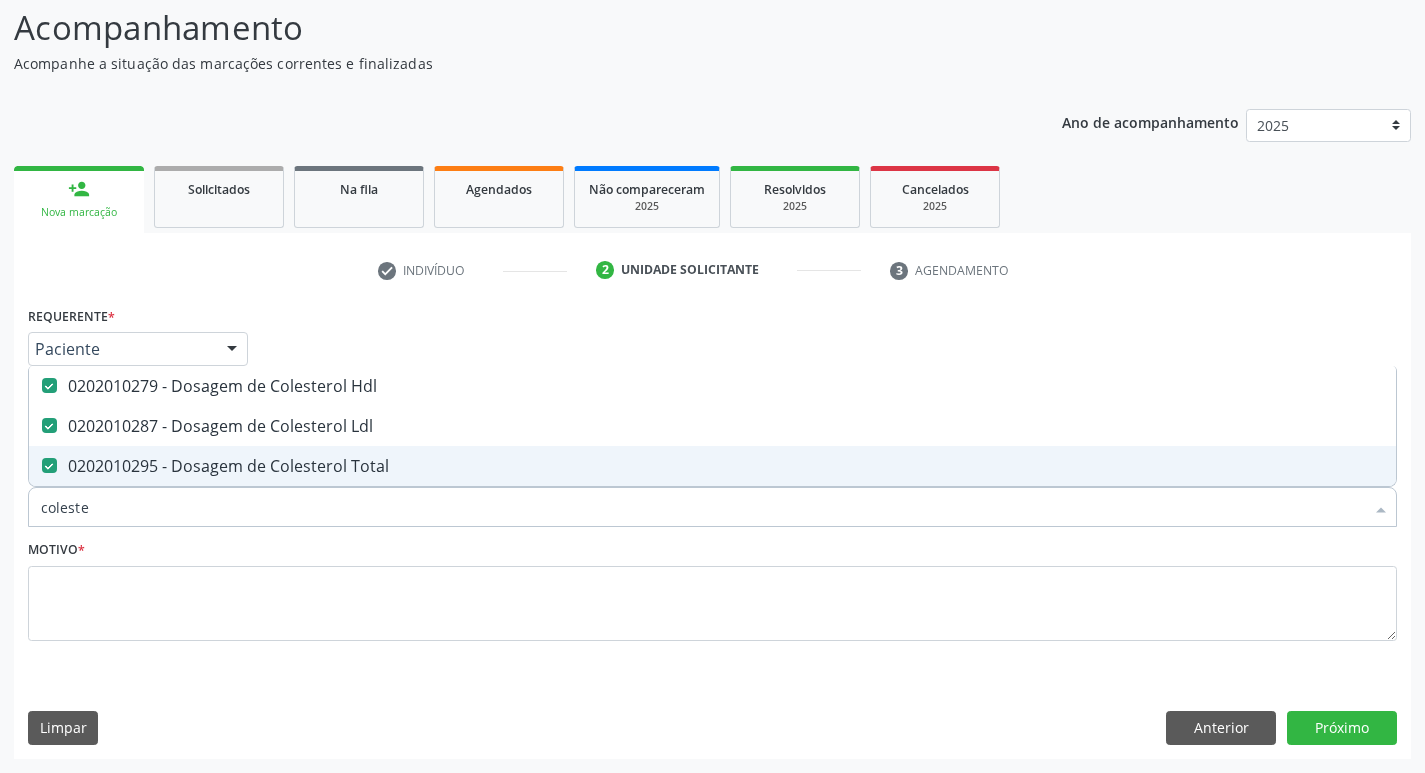 click on "coleste" at bounding box center [702, 507] 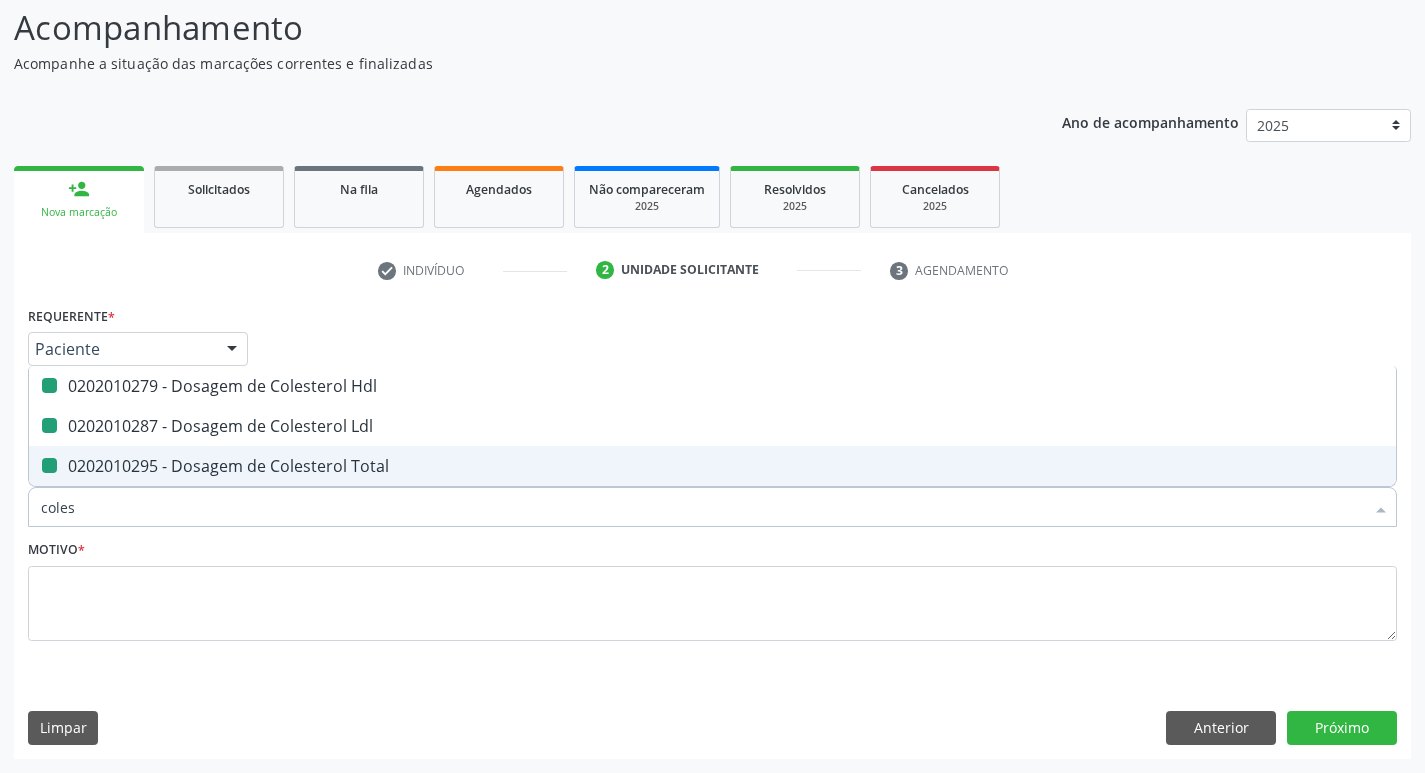 type on "cole" 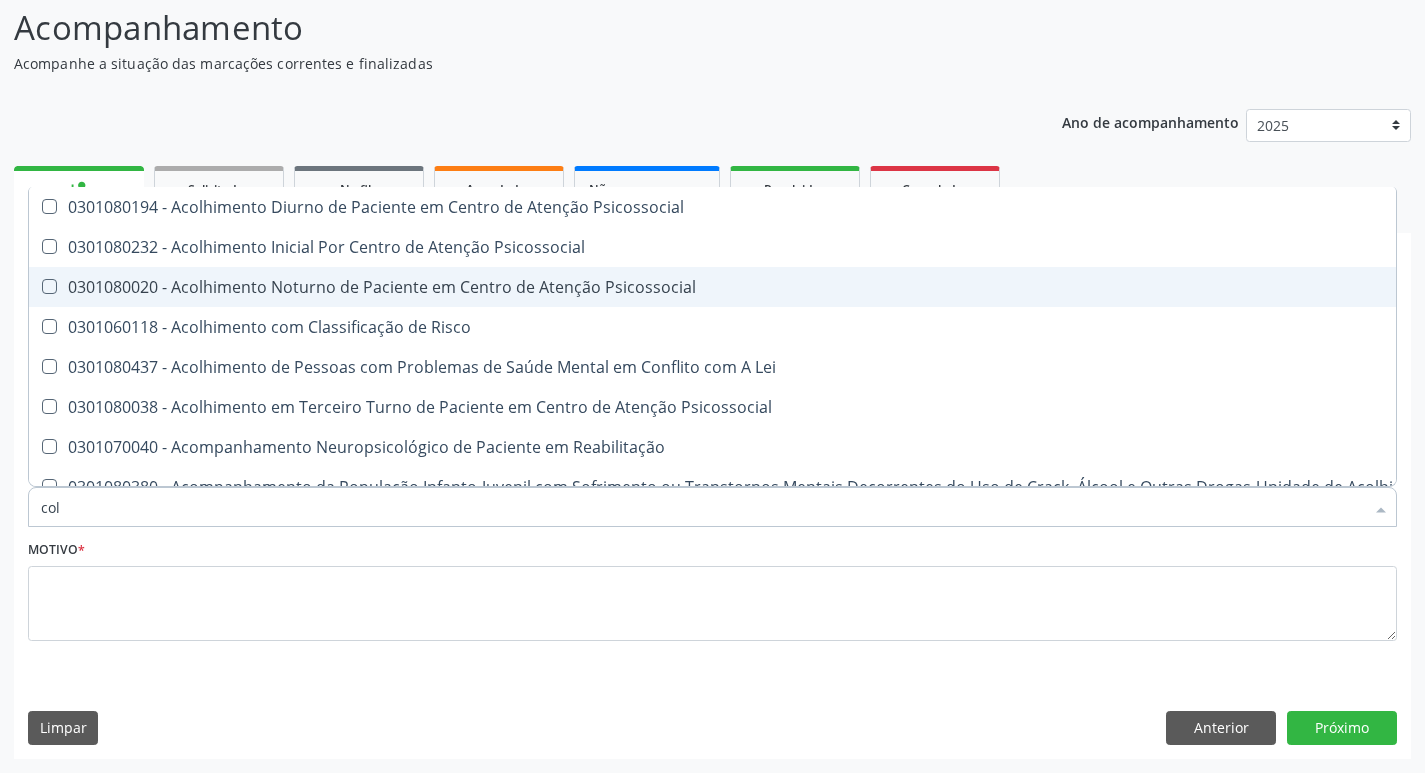 type on "co" 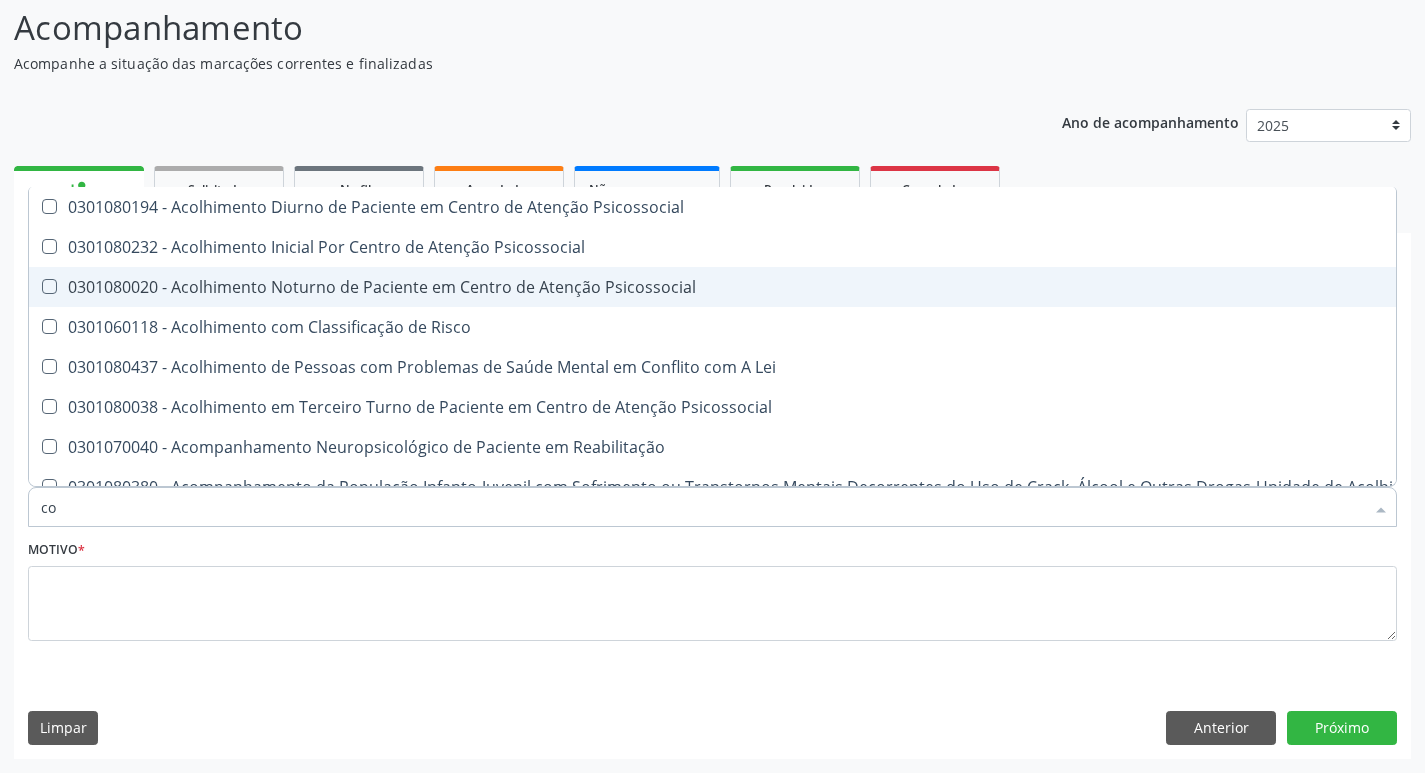 checkbox on "false" 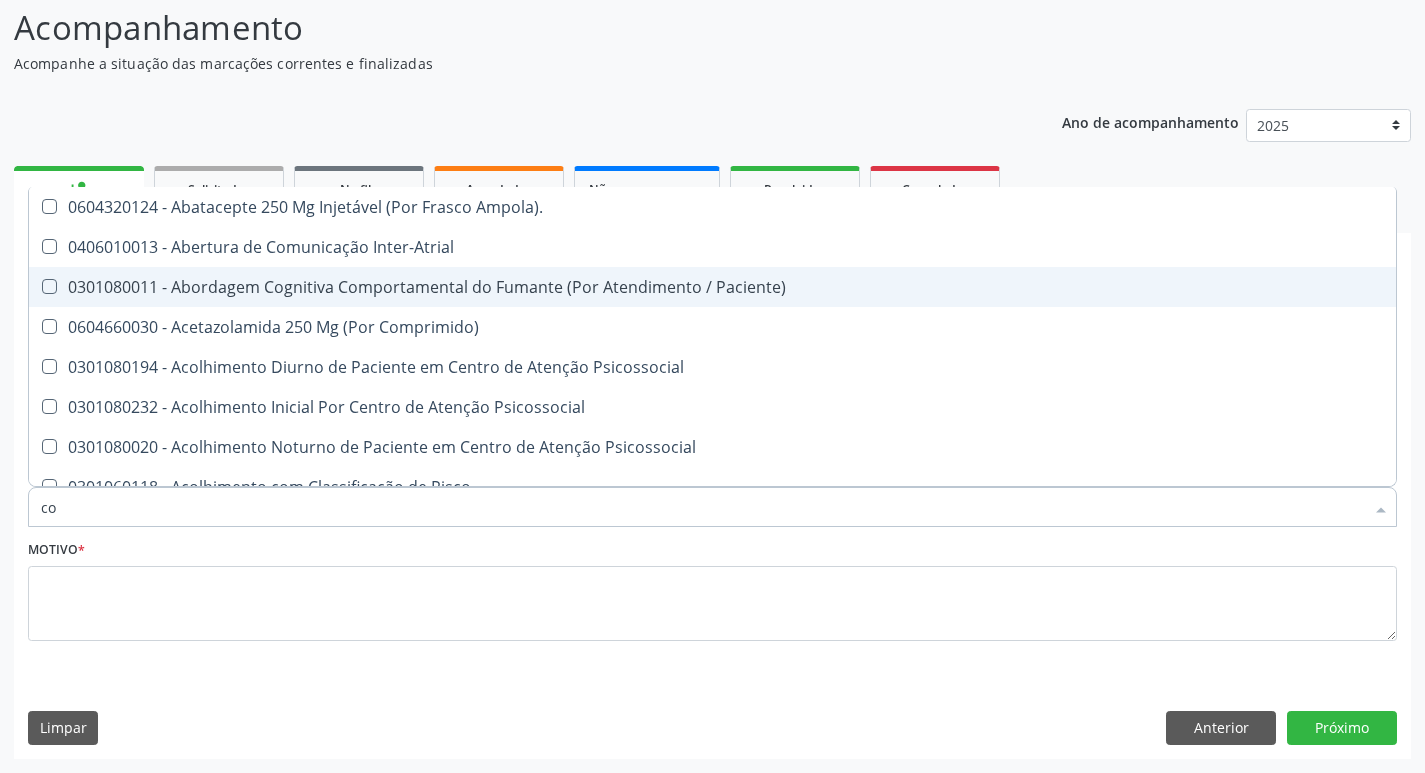 type on "c" 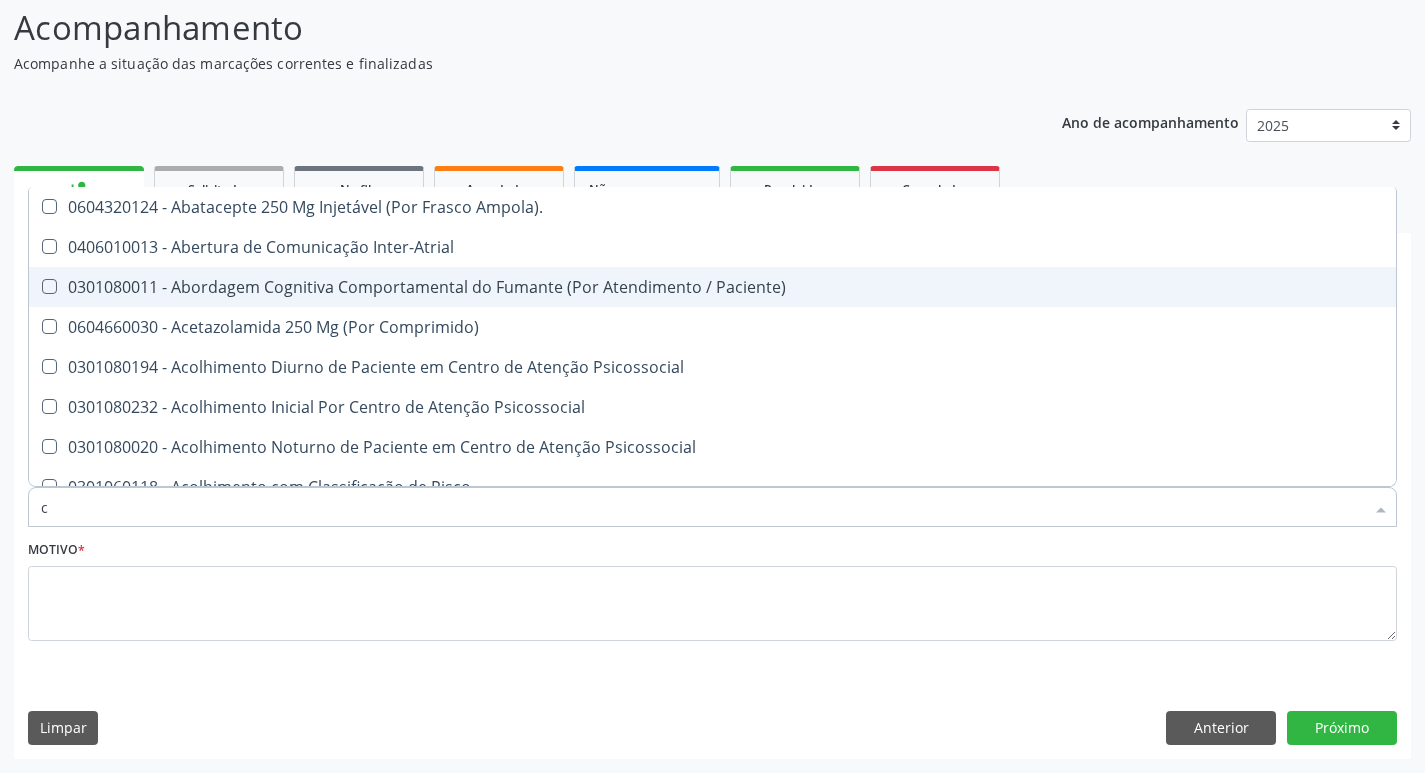 checkbox on "false" 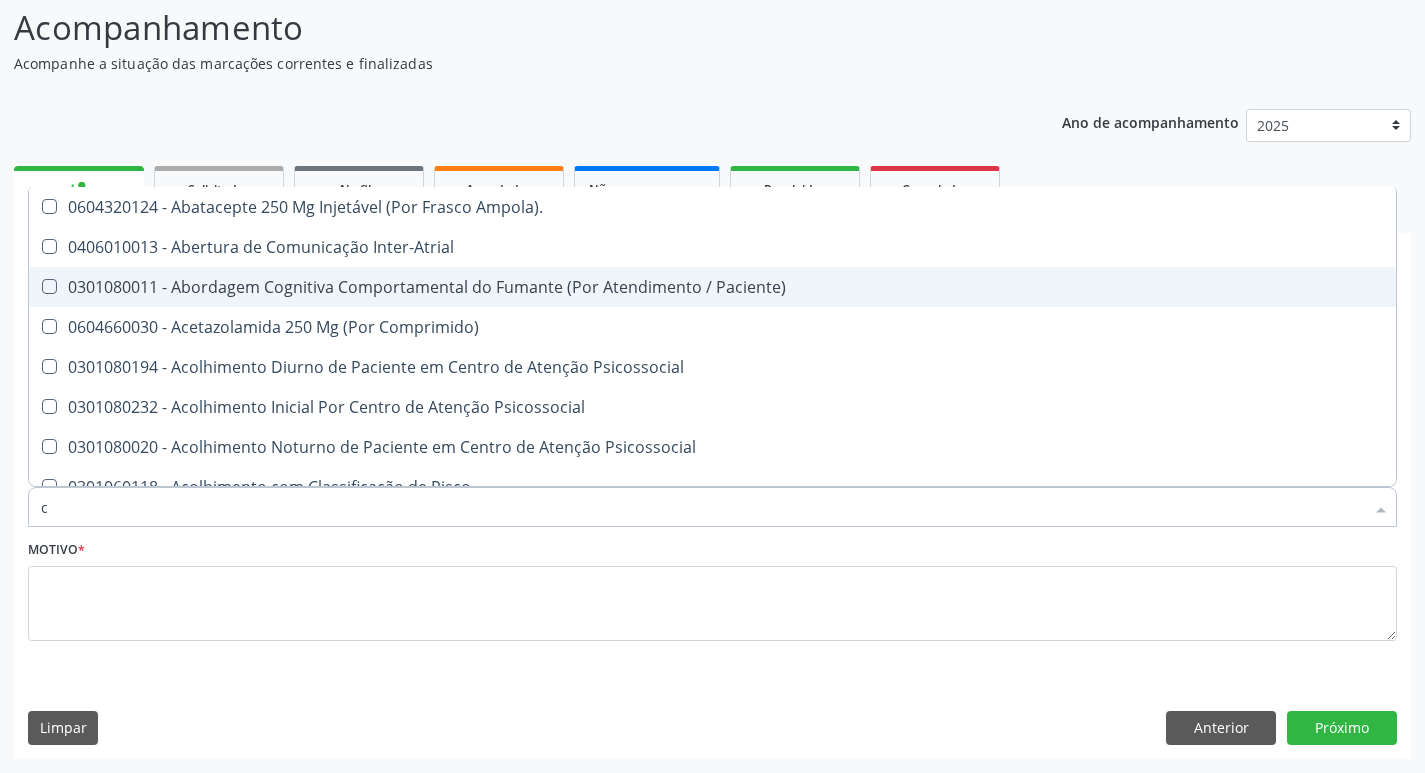 checkbox on "false" 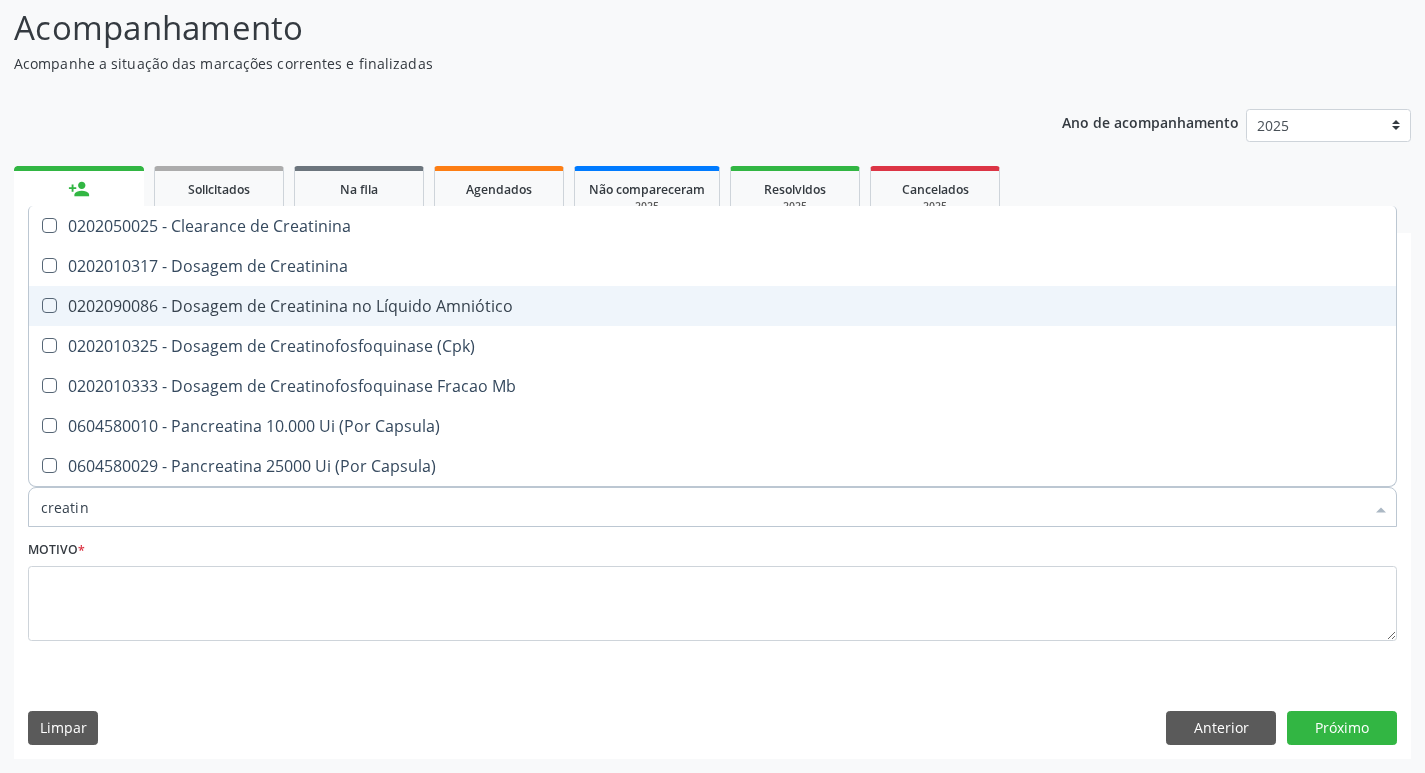 type on "creatini" 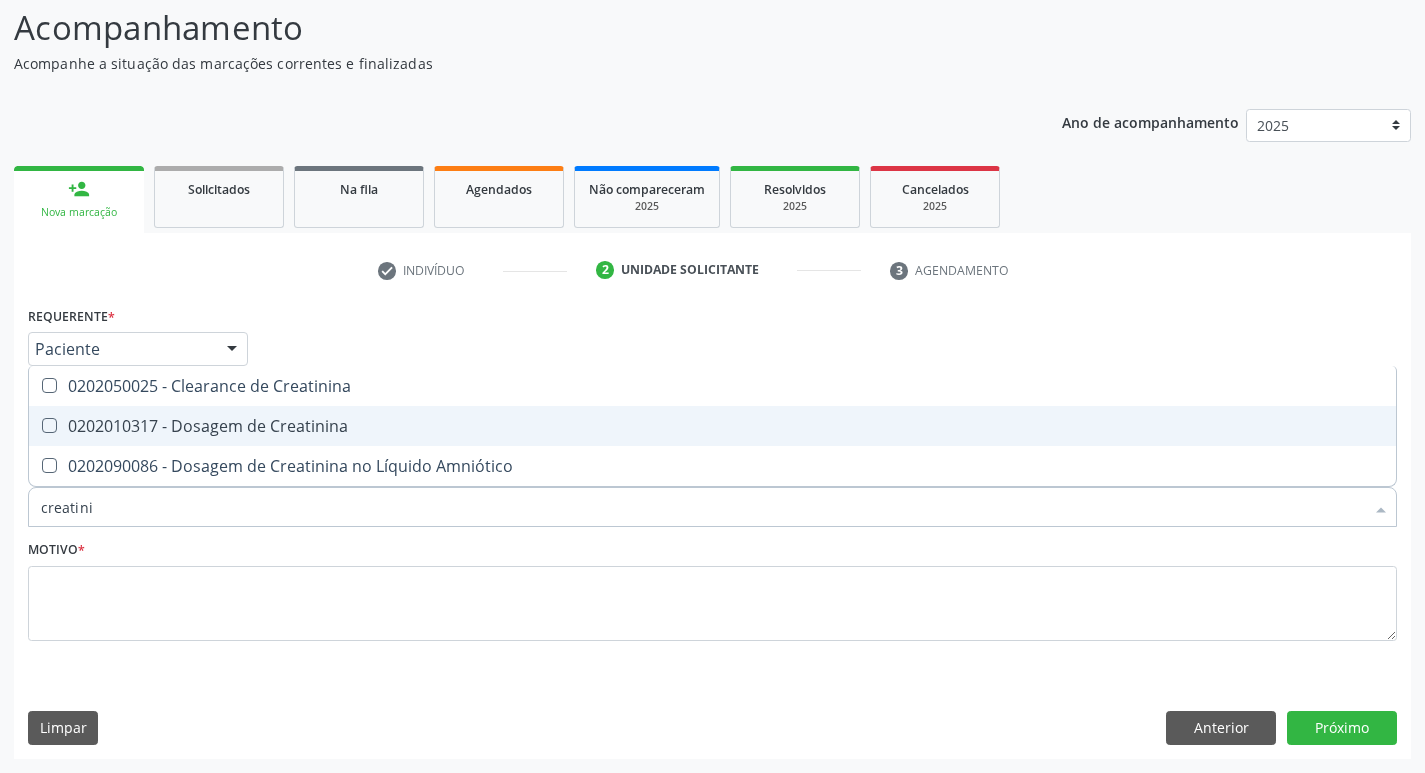 drag, startPoint x: 202, startPoint y: 425, endPoint x: 186, endPoint y: 432, distance: 17.464249 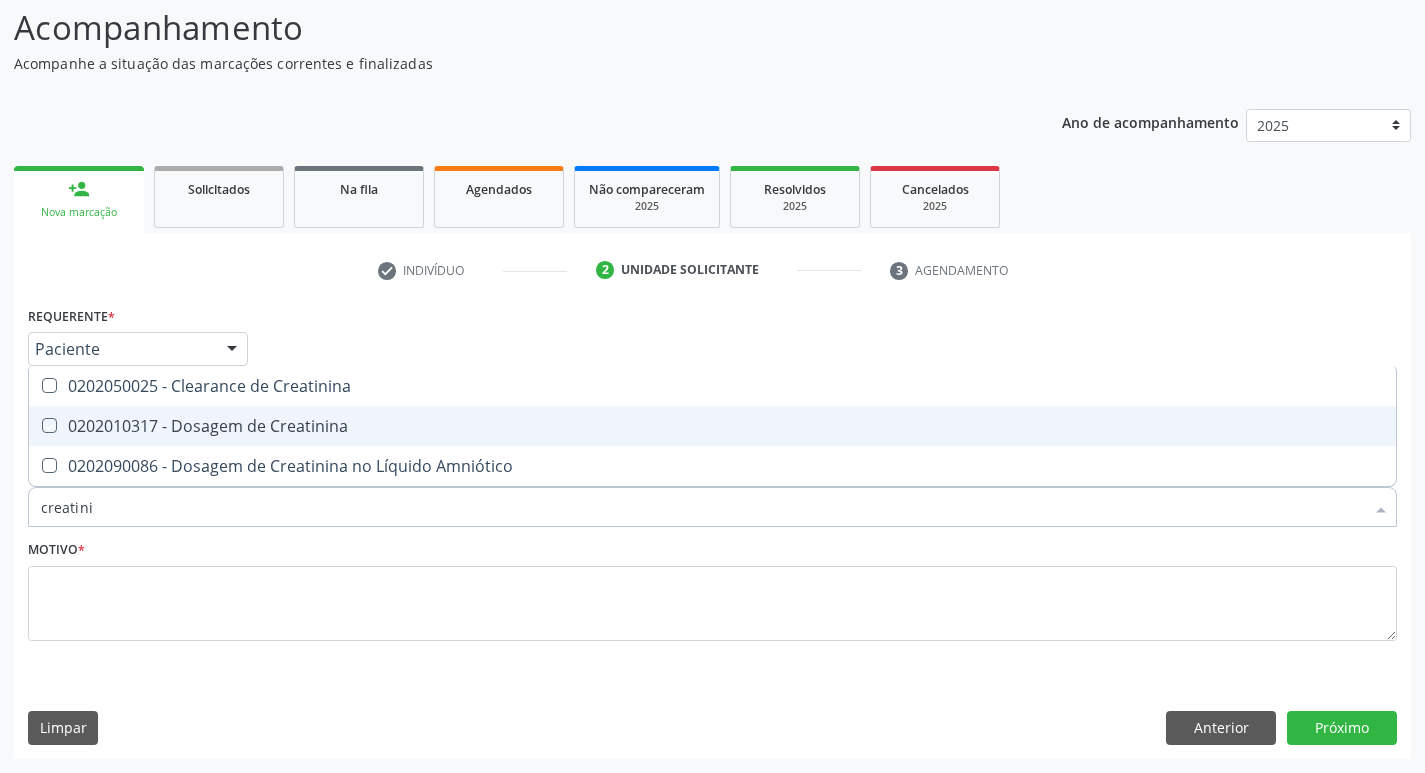 checkbox on "true" 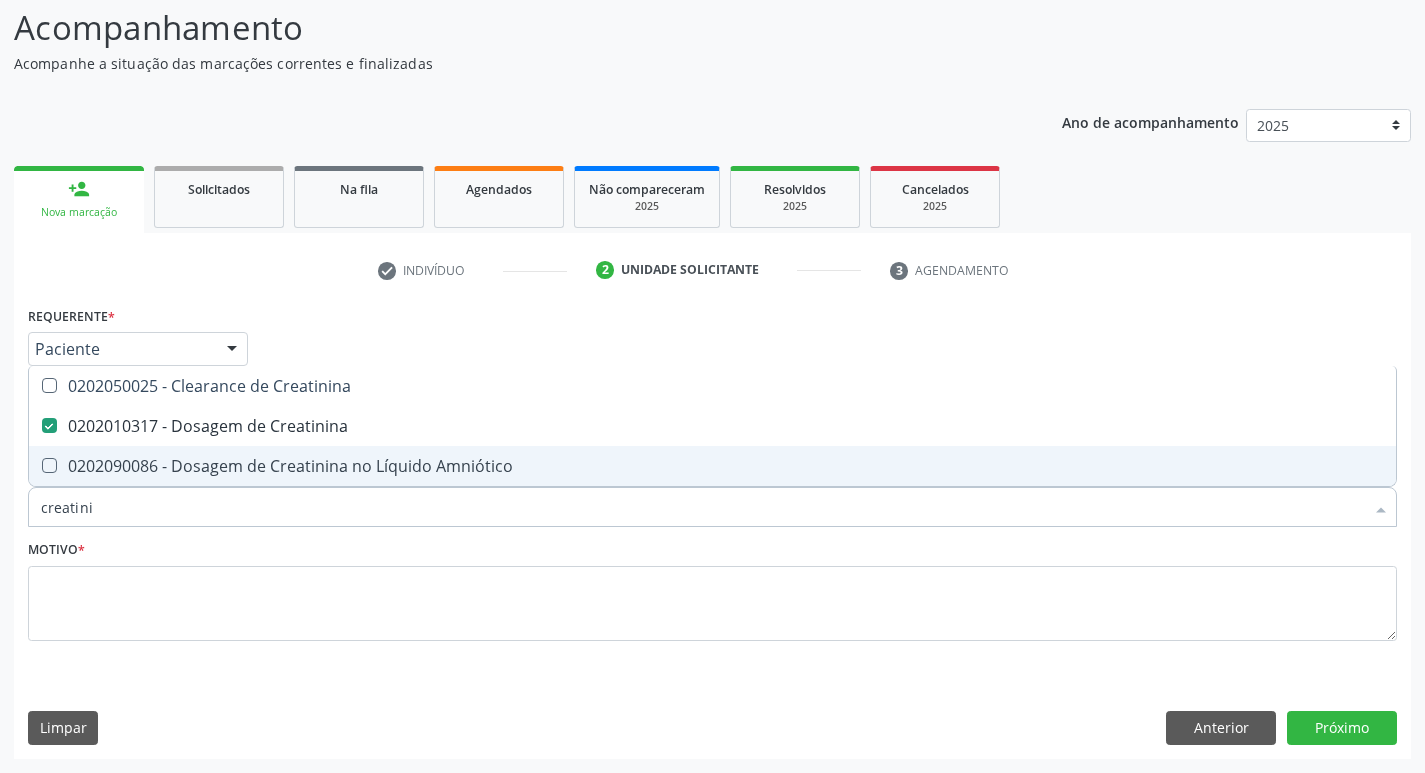 click on "creatini" at bounding box center (702, 507) 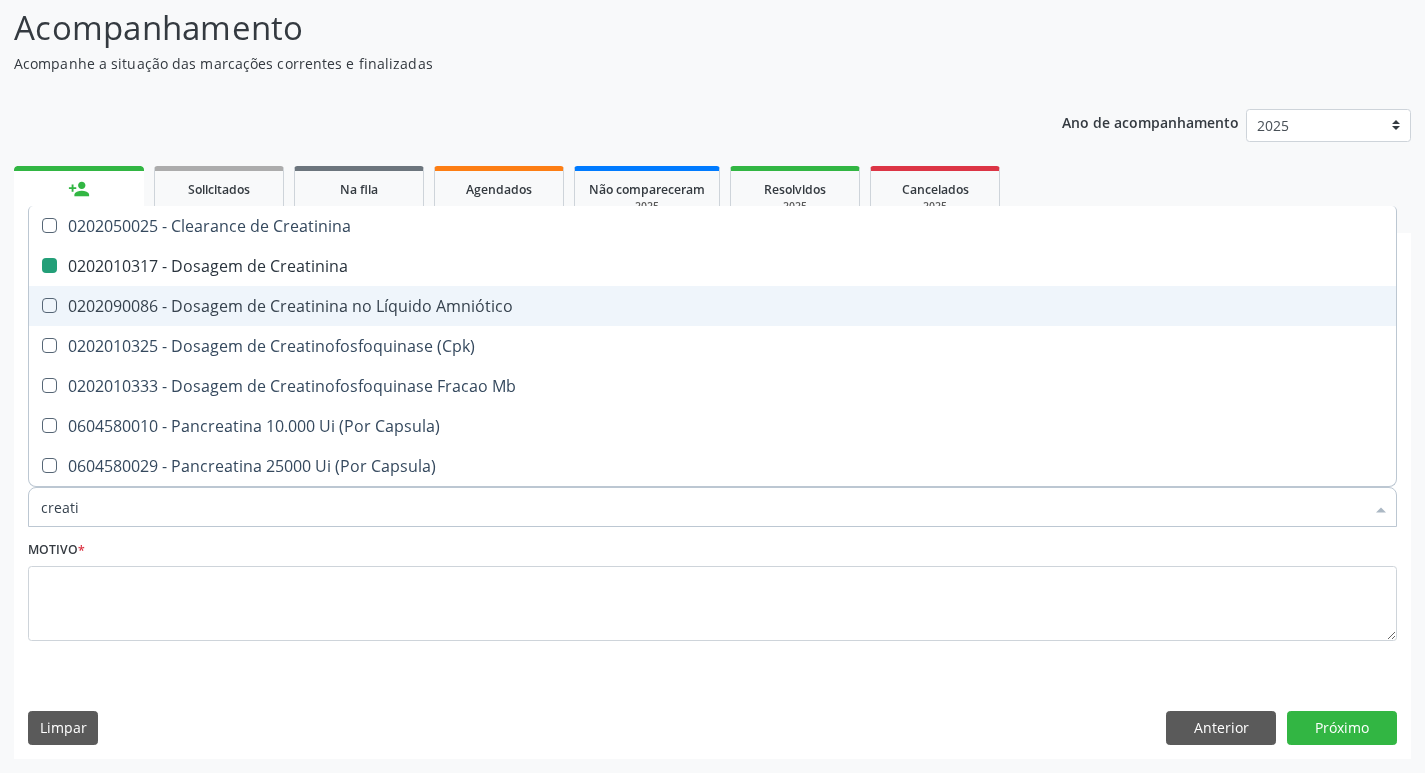type on "creat" 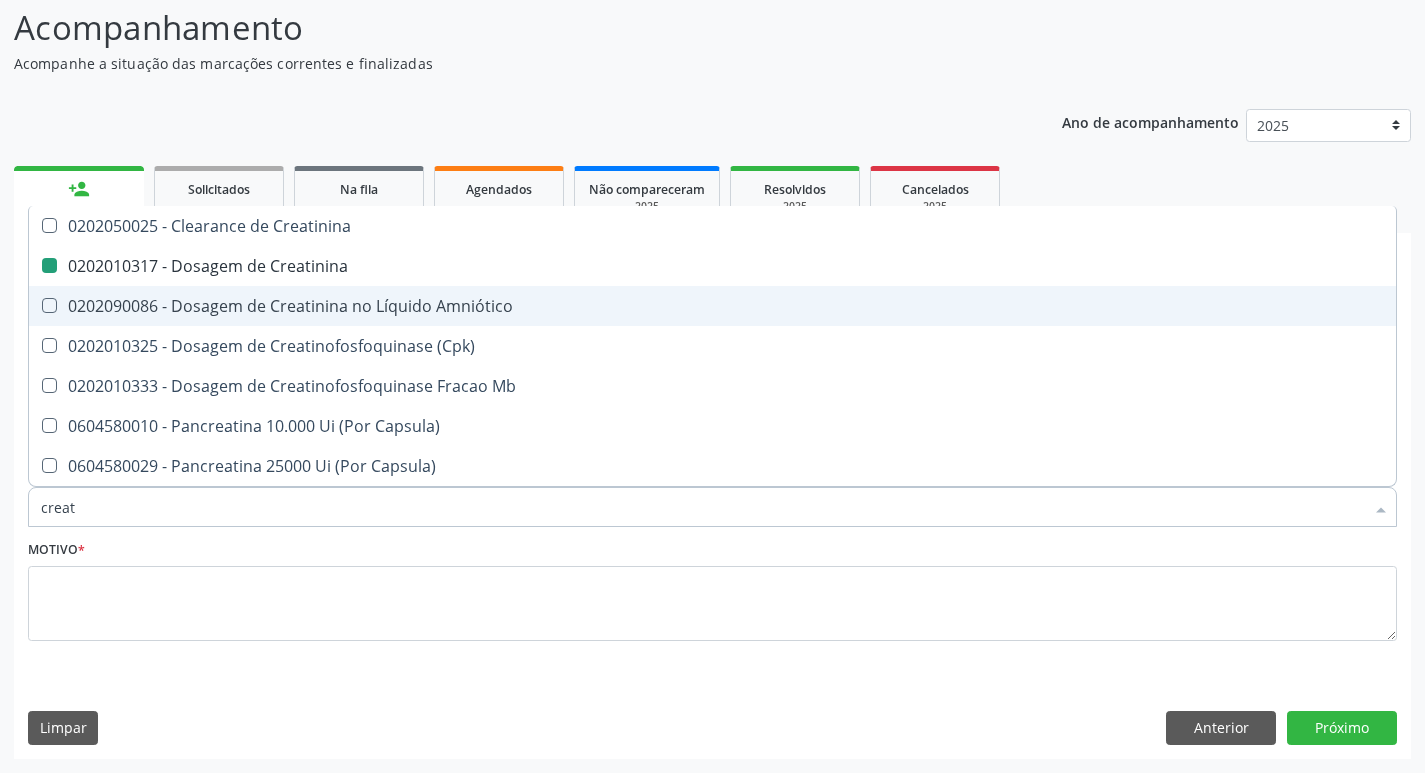type on "crea" 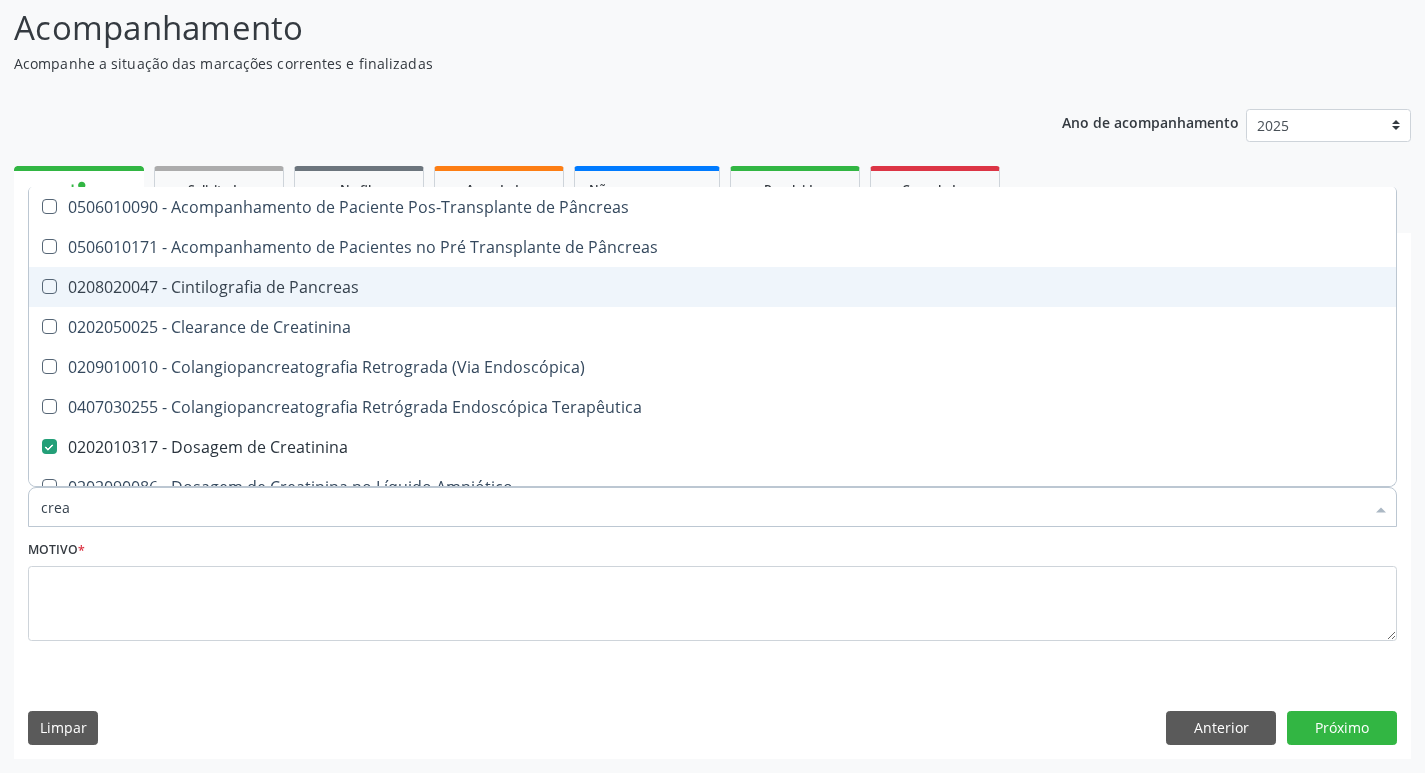 type on "cre" 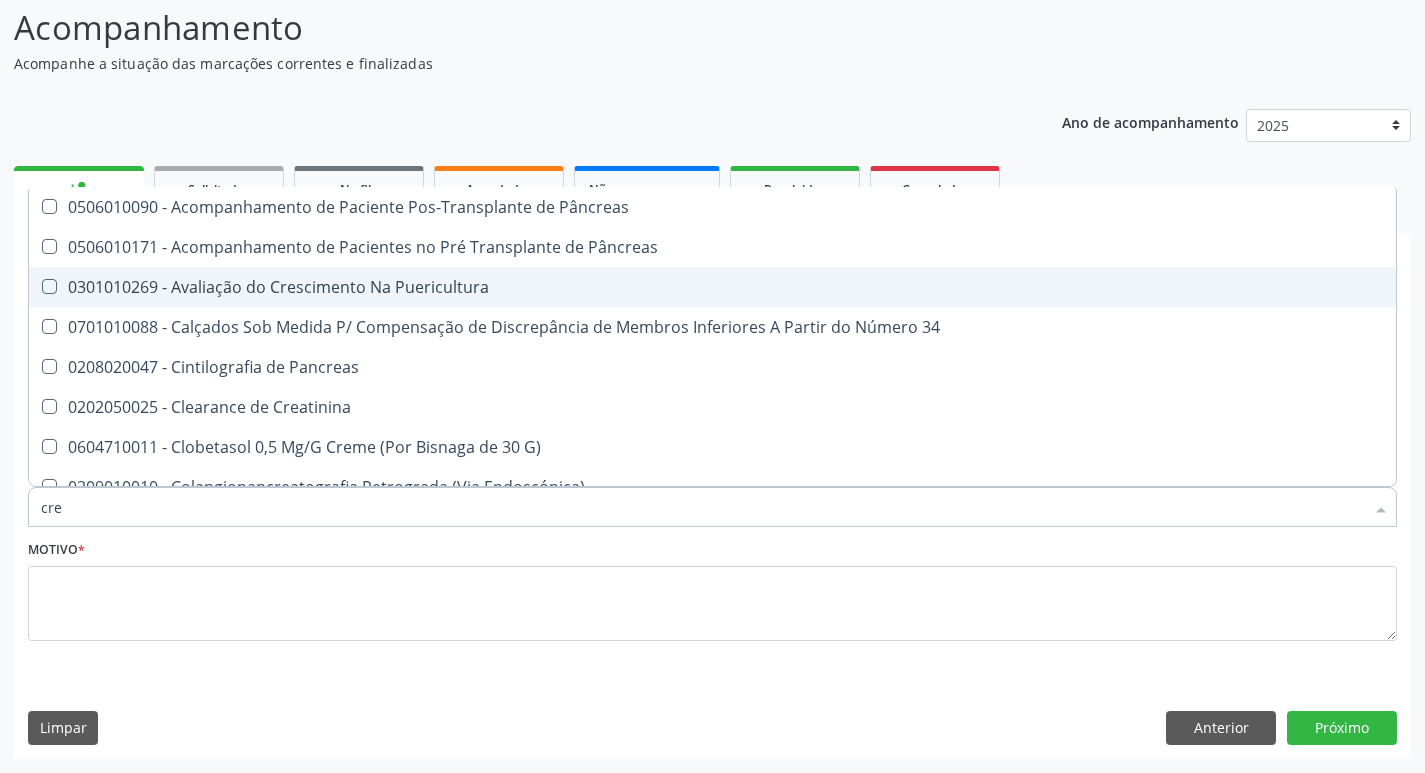 type on "cr" 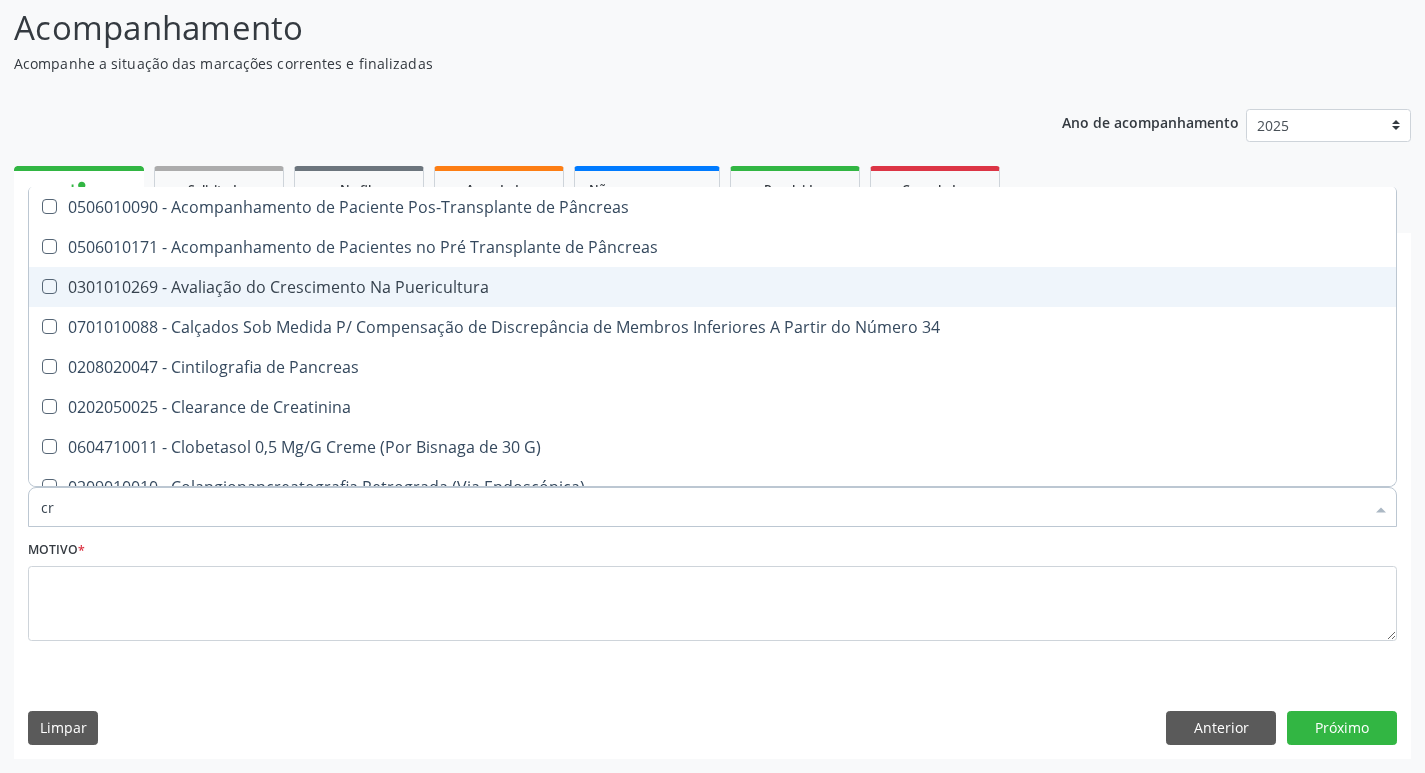 checkbox on "false" 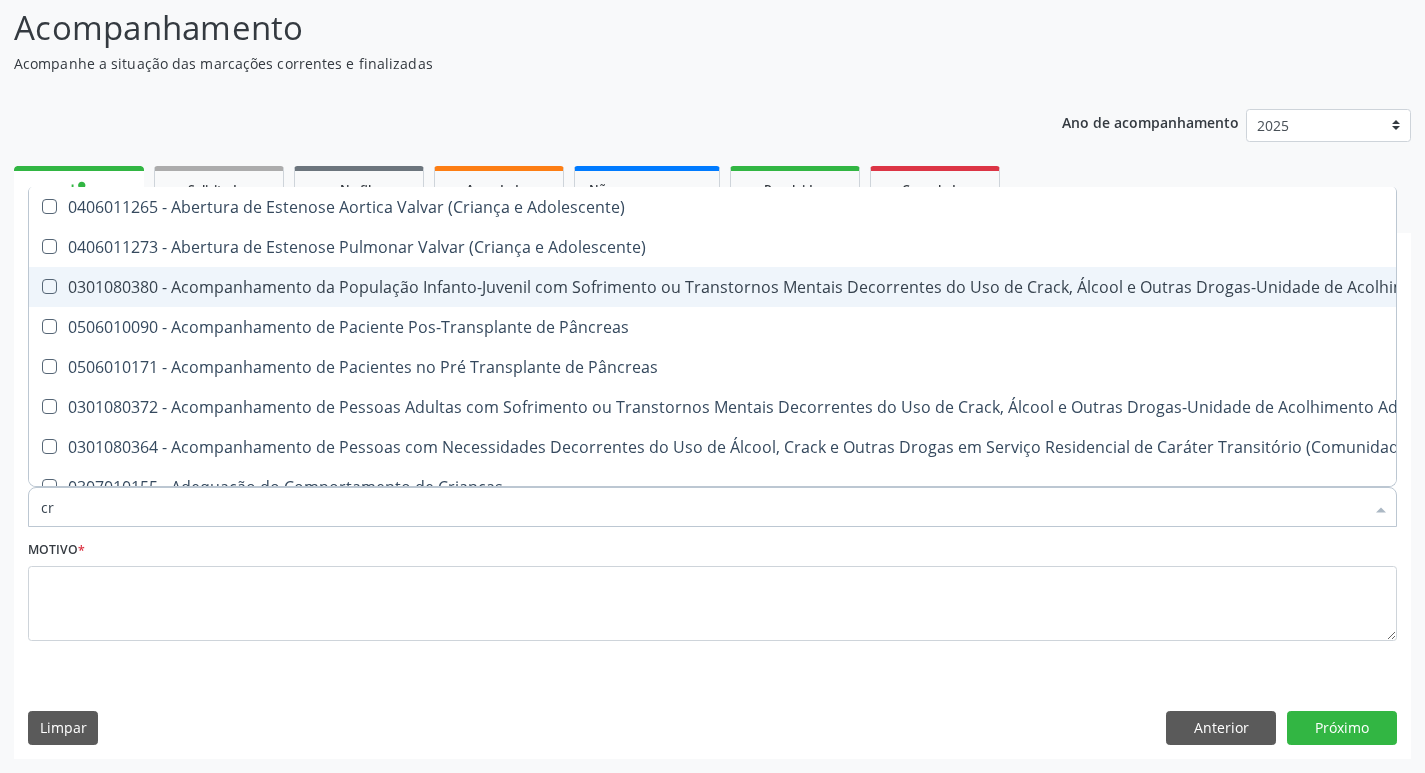 type on "c" 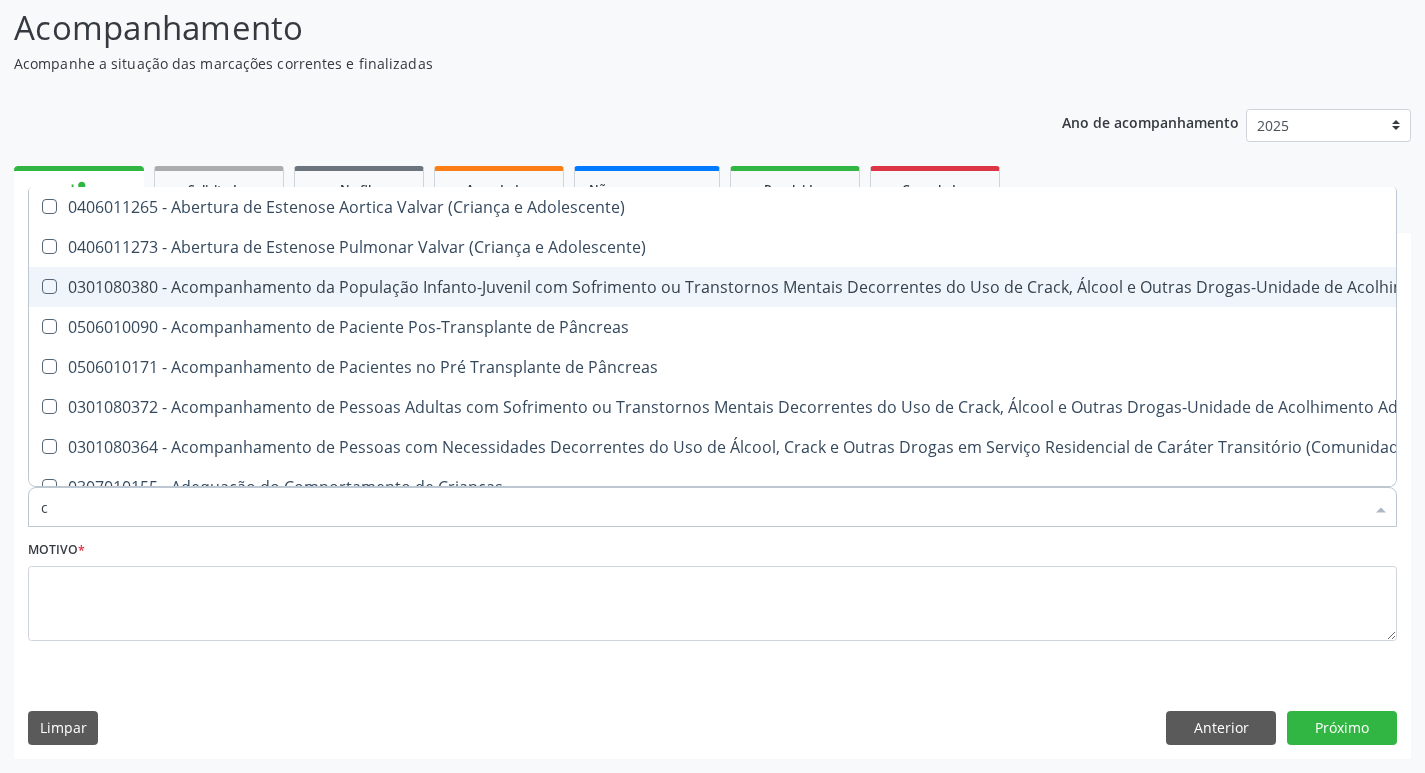 checkbox on "false" 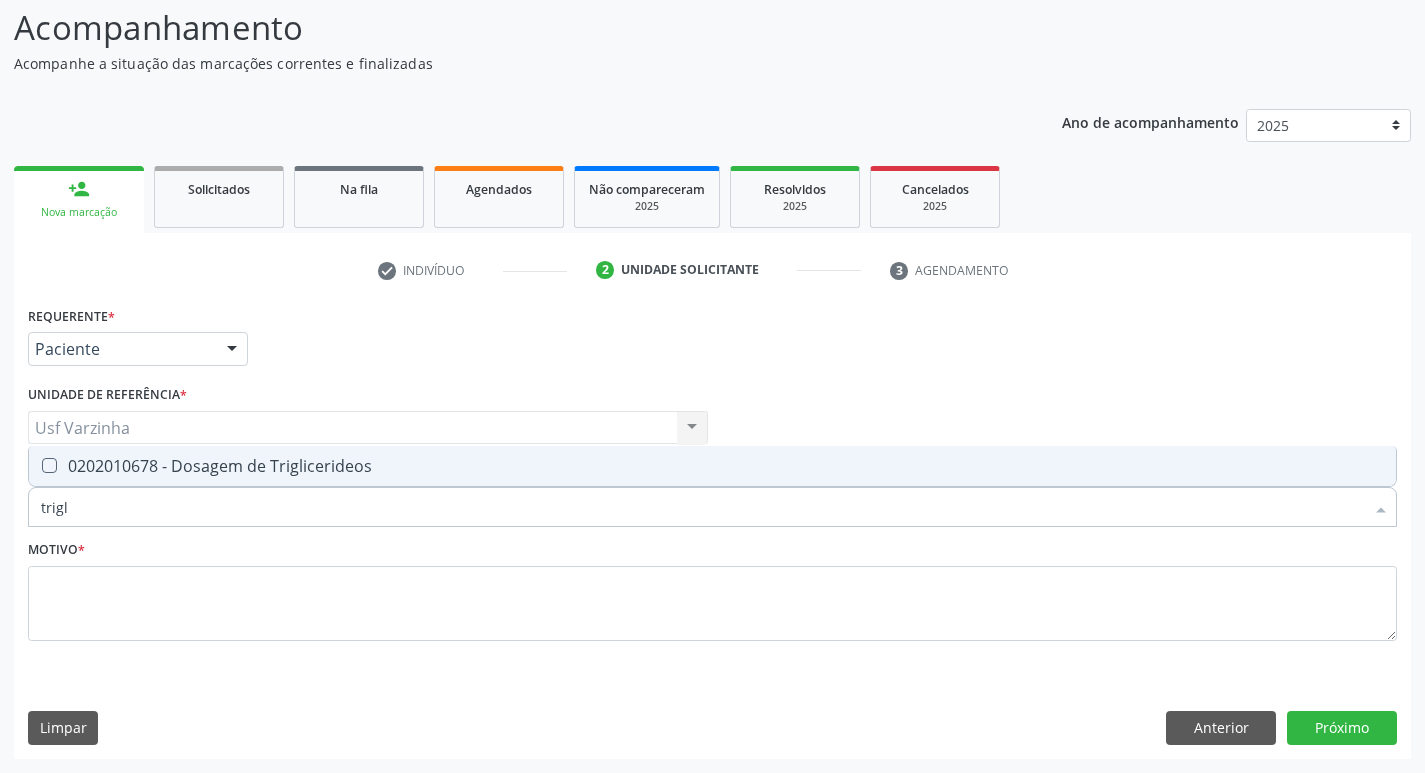 type on "trigli" 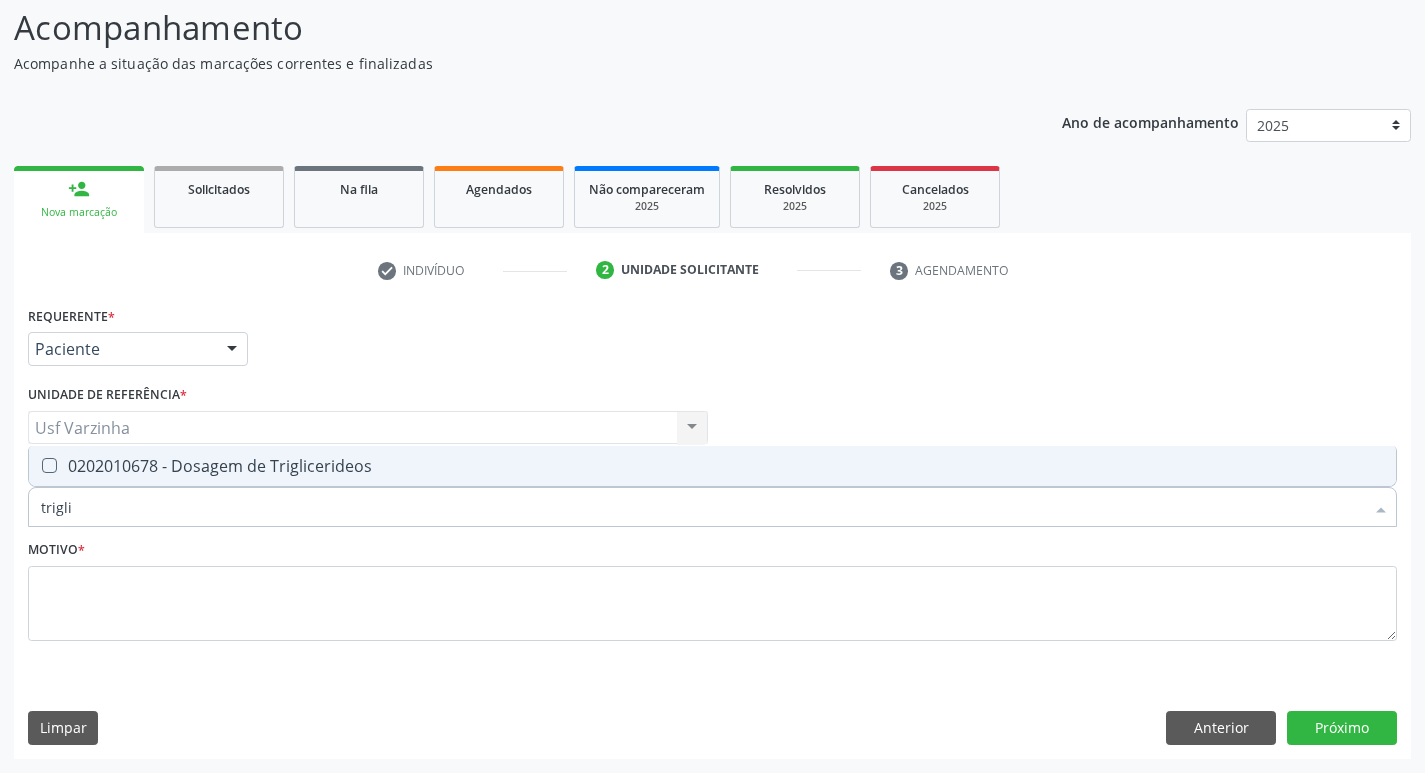 click on "0202010678 - Dosagem de Triglicerideos" at bounding box center (712, 466) 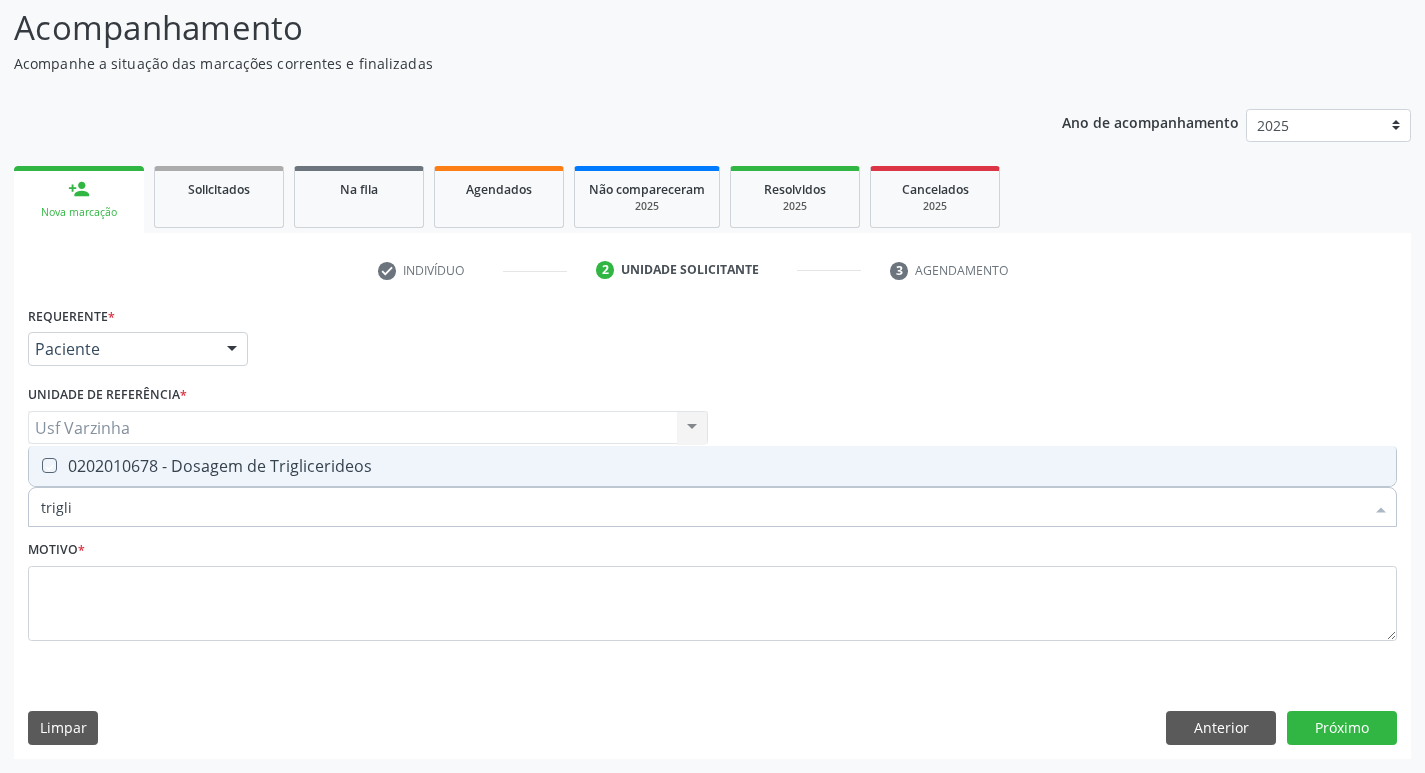 checkbox on "true" 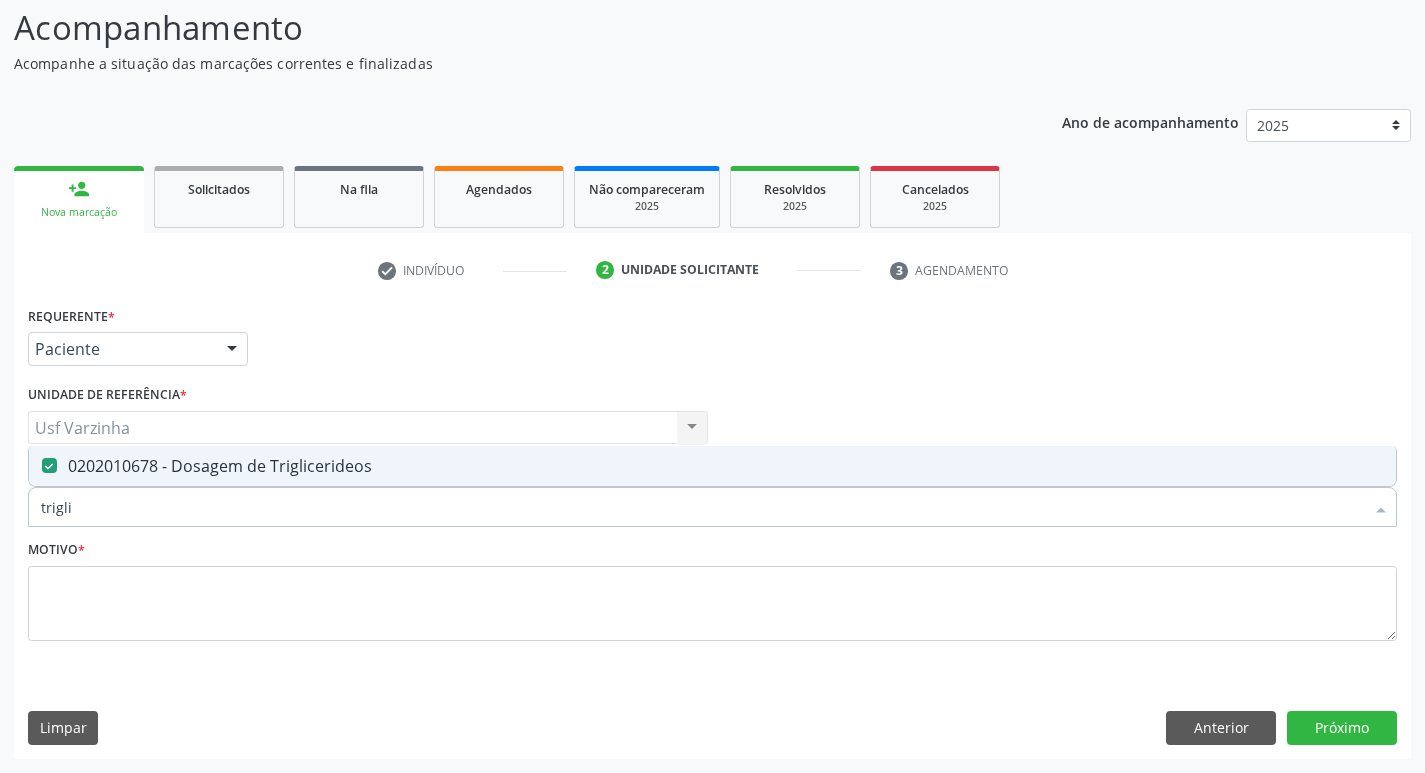 click on "trigli" at bounding box center [702, 507] 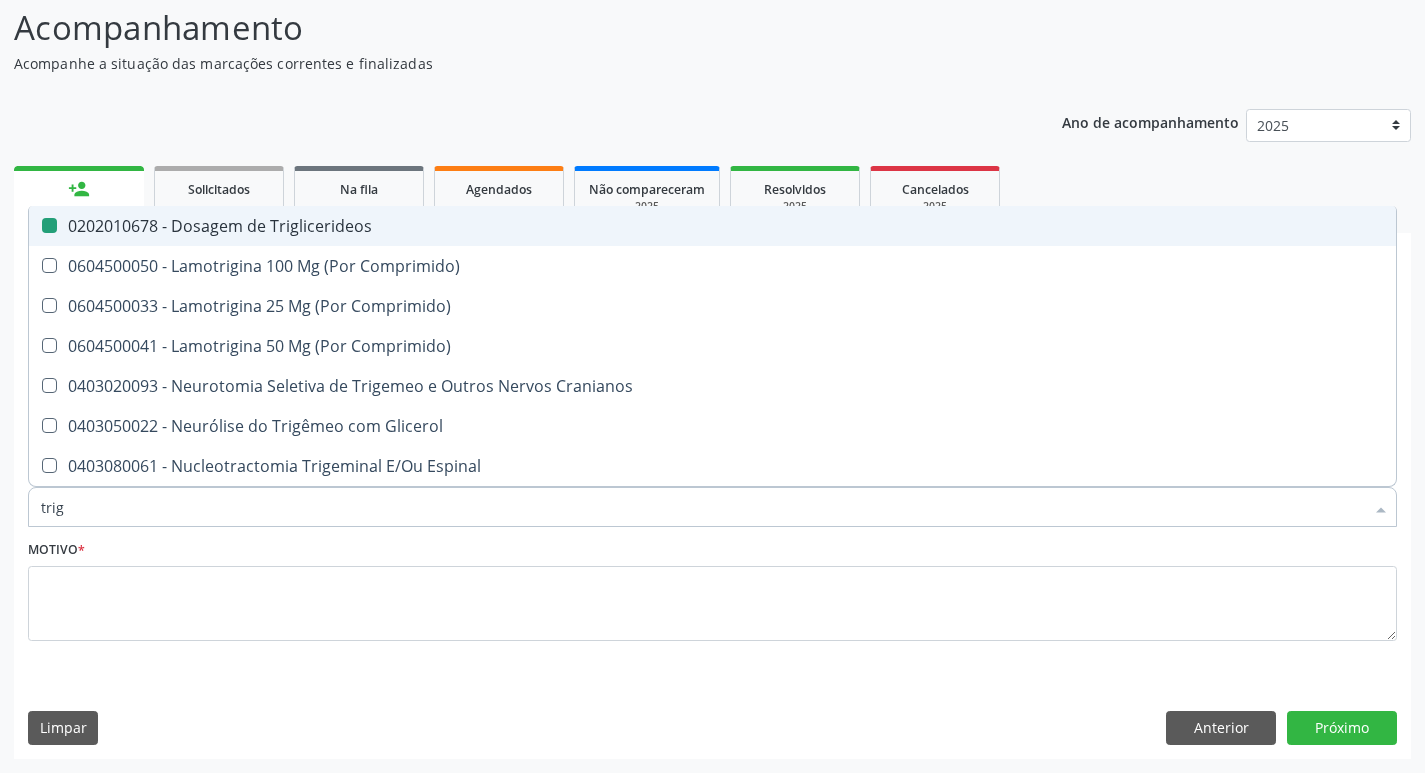 type on "tri" 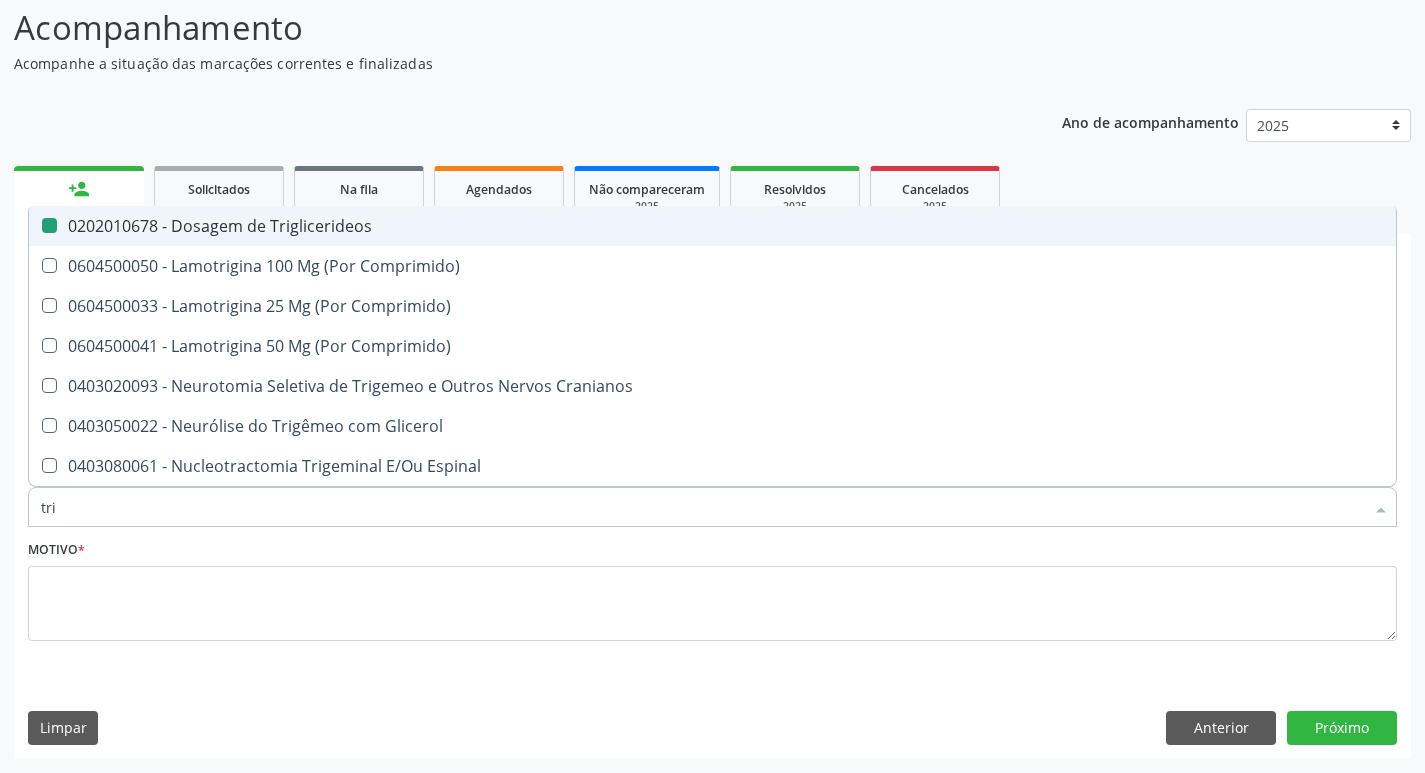 checkbox on "false" 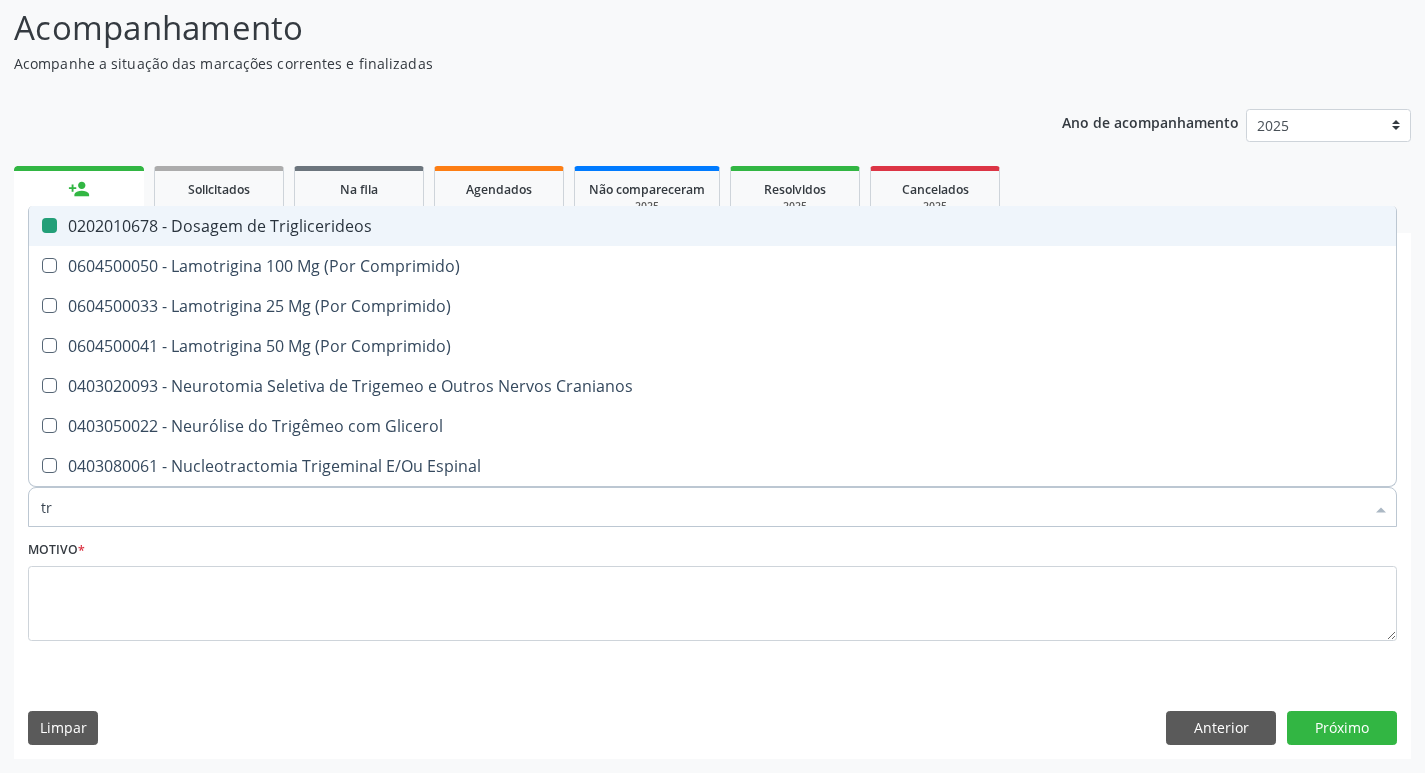 type on "t" 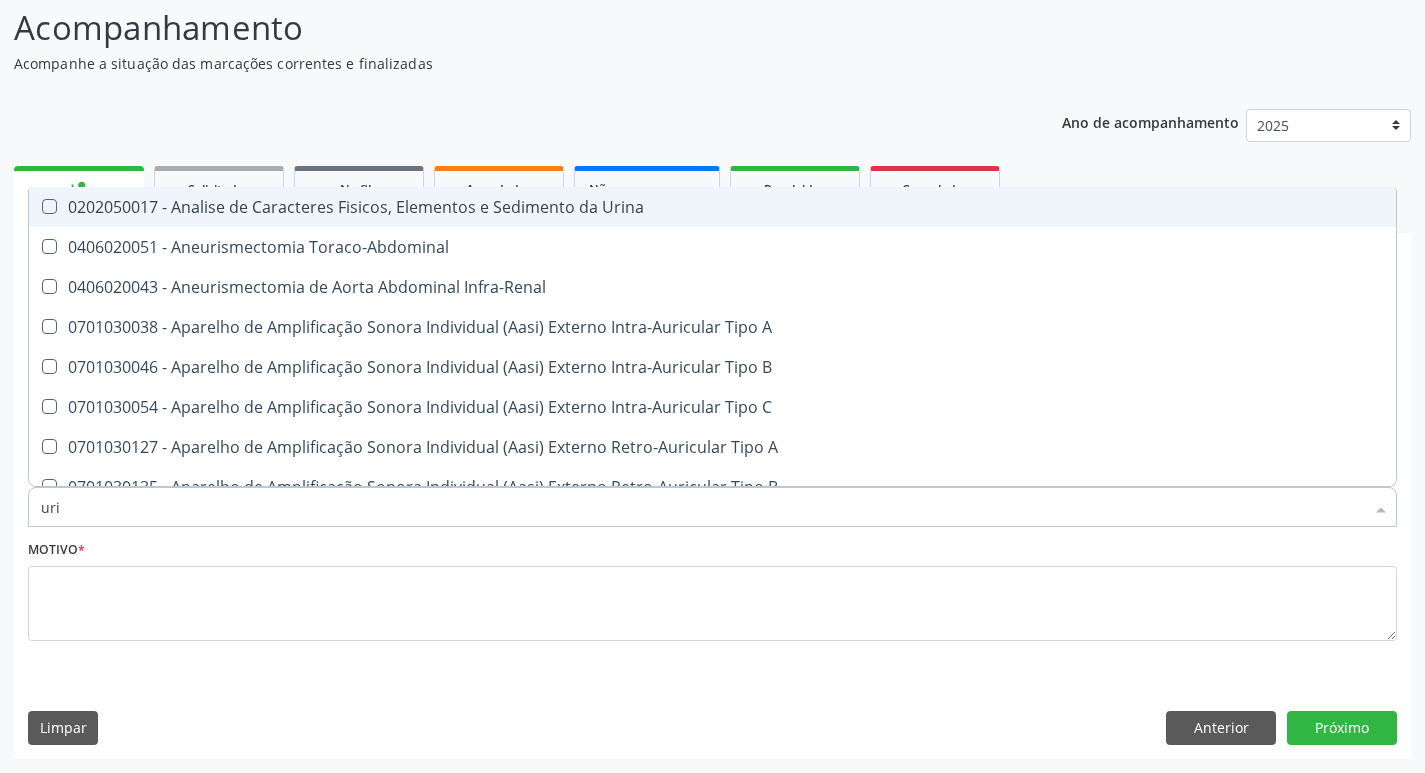 type on "urin" 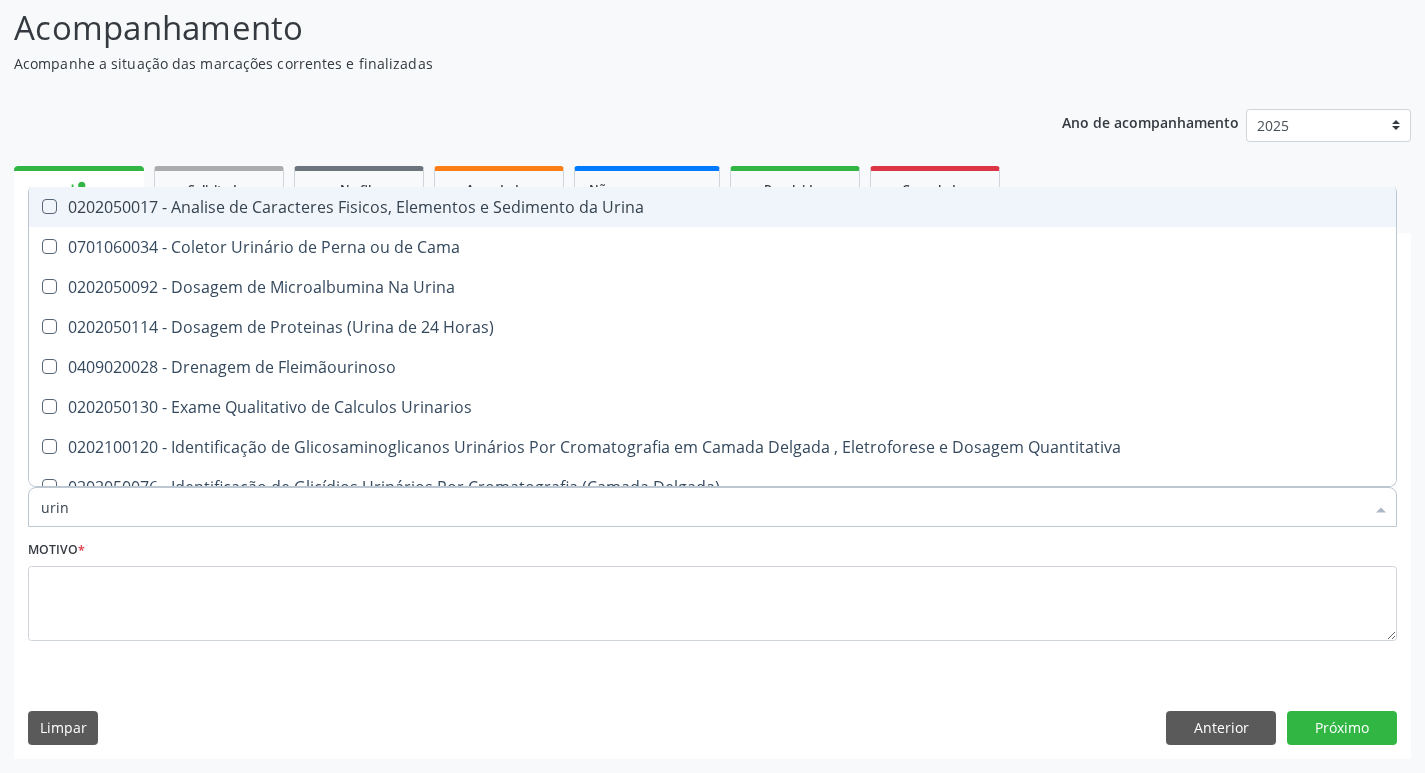 click on "0202050017 - Analise de Caracteres Fisicos, Elementos e Sedimento da Urina" at bounding box center (712, 207) 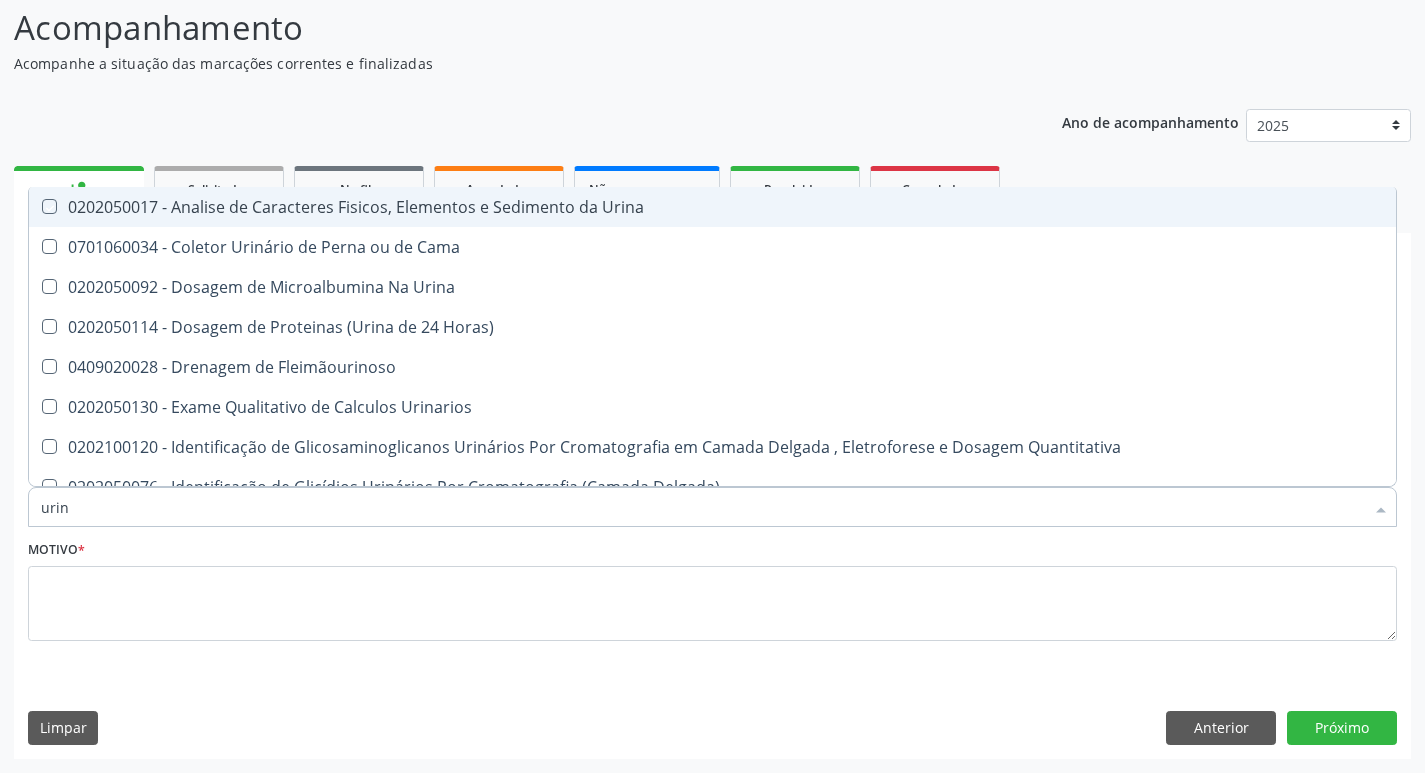 checkbox on "true" 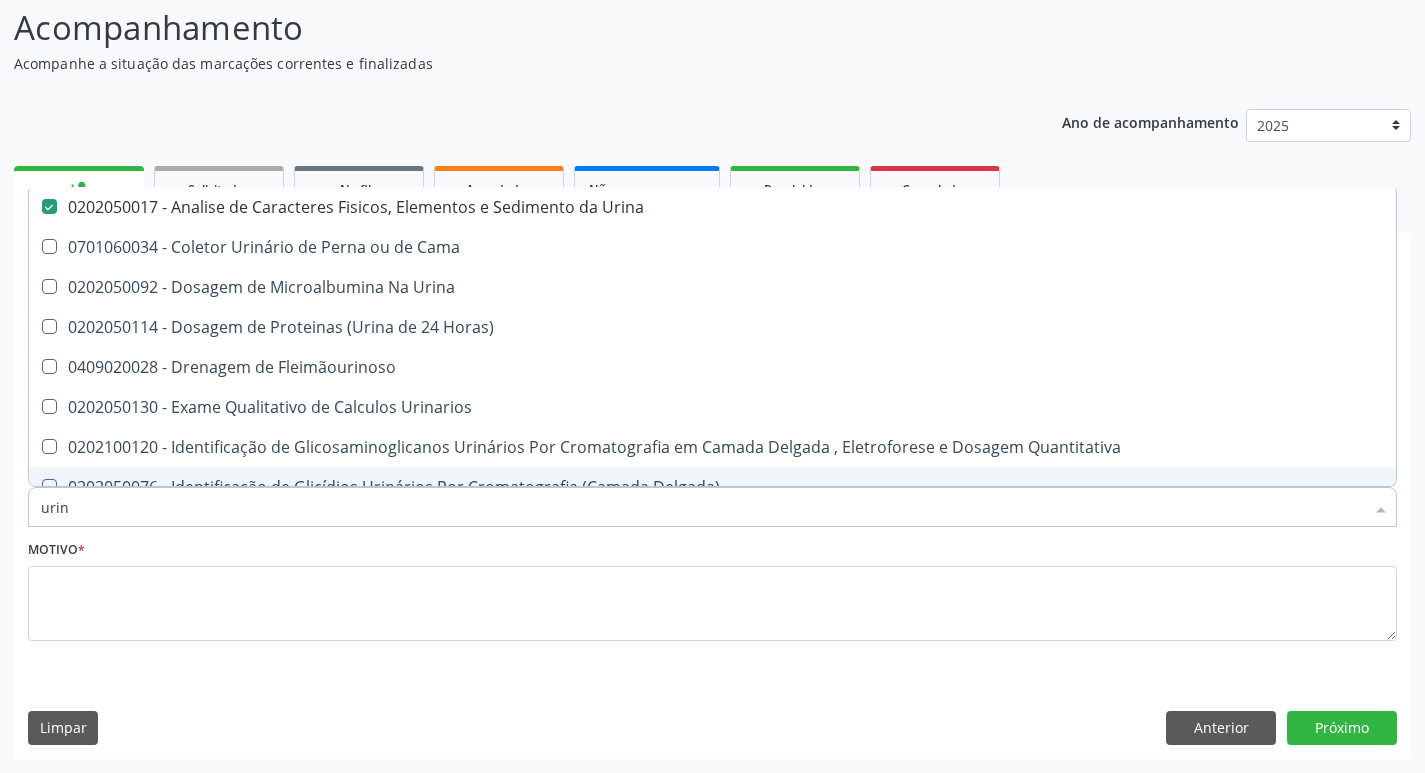click on "urin" at bounding box center (702, 507) 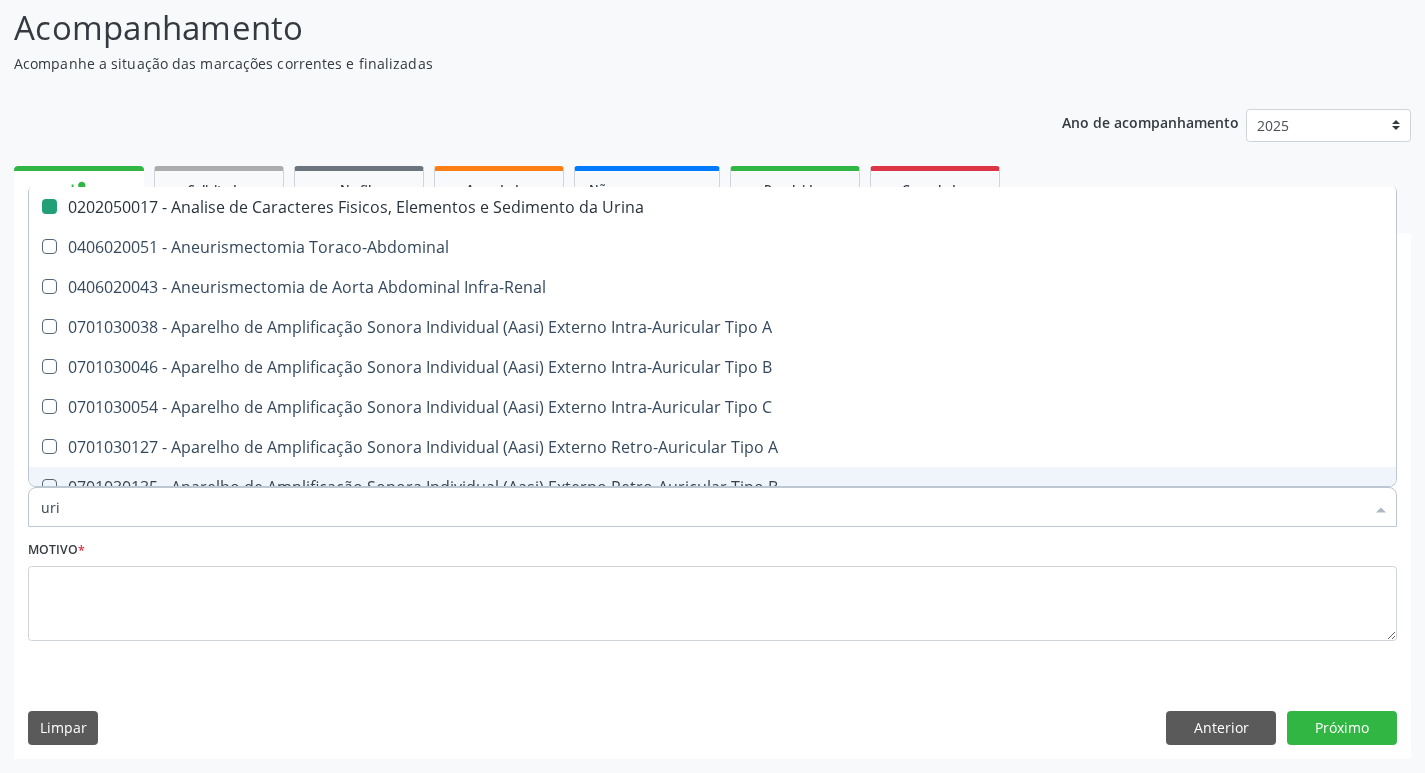 type on "ur" 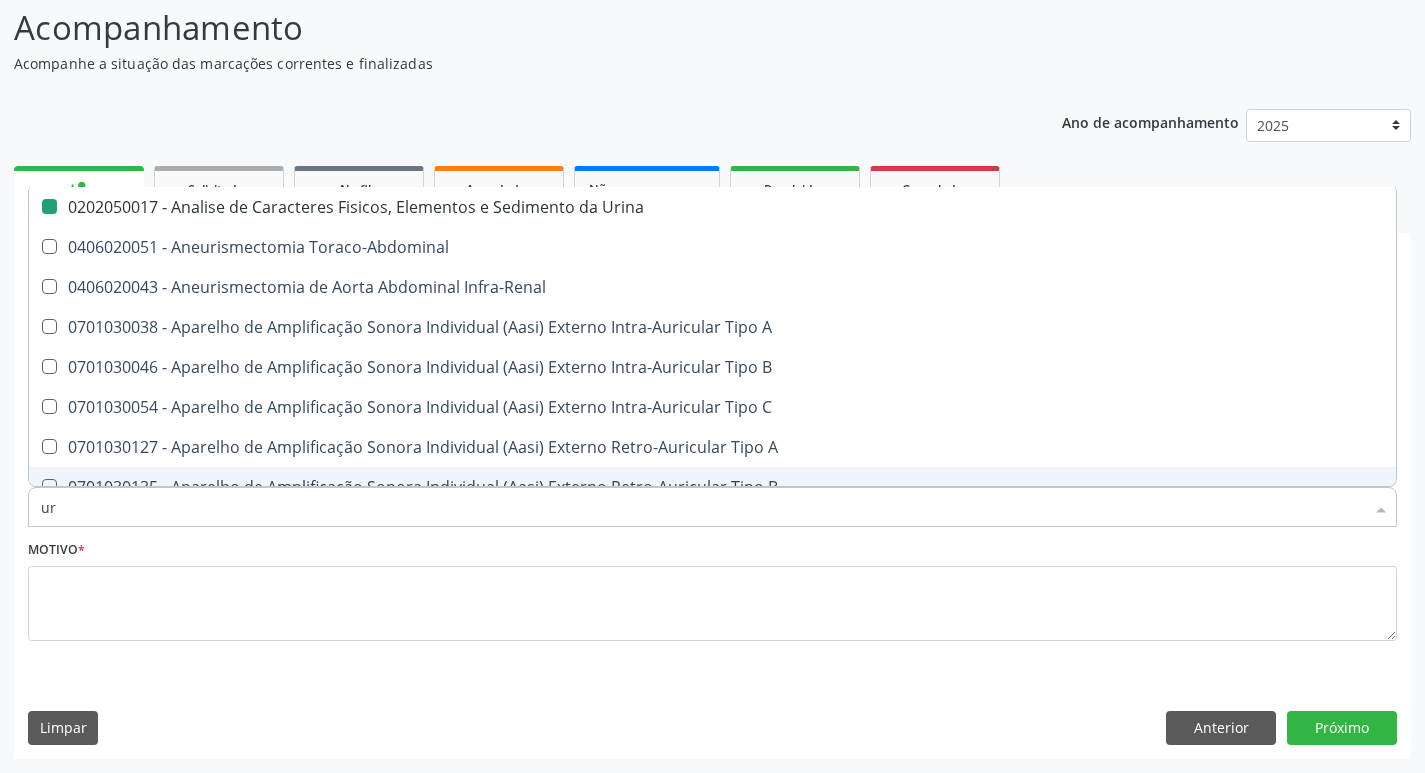 checkbox on "false" 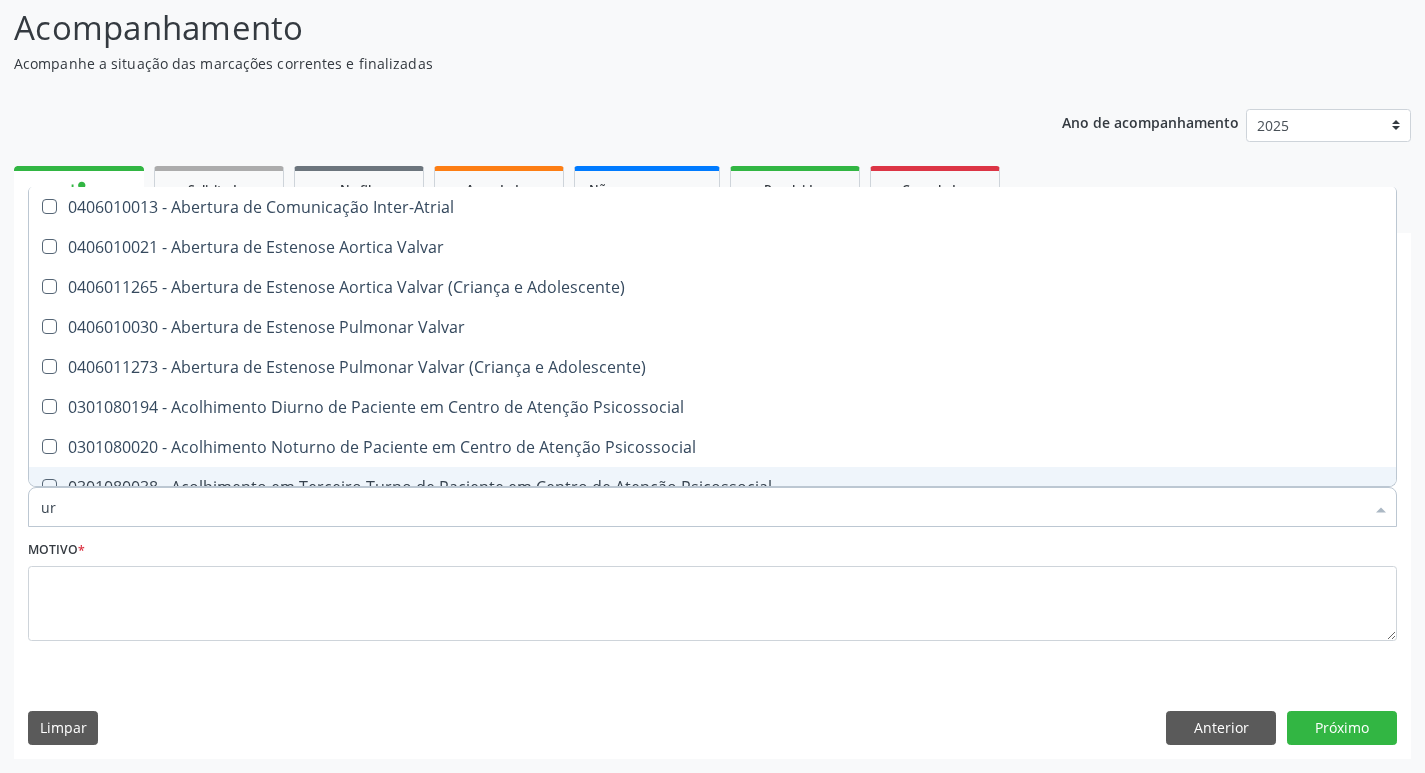 type on "u" 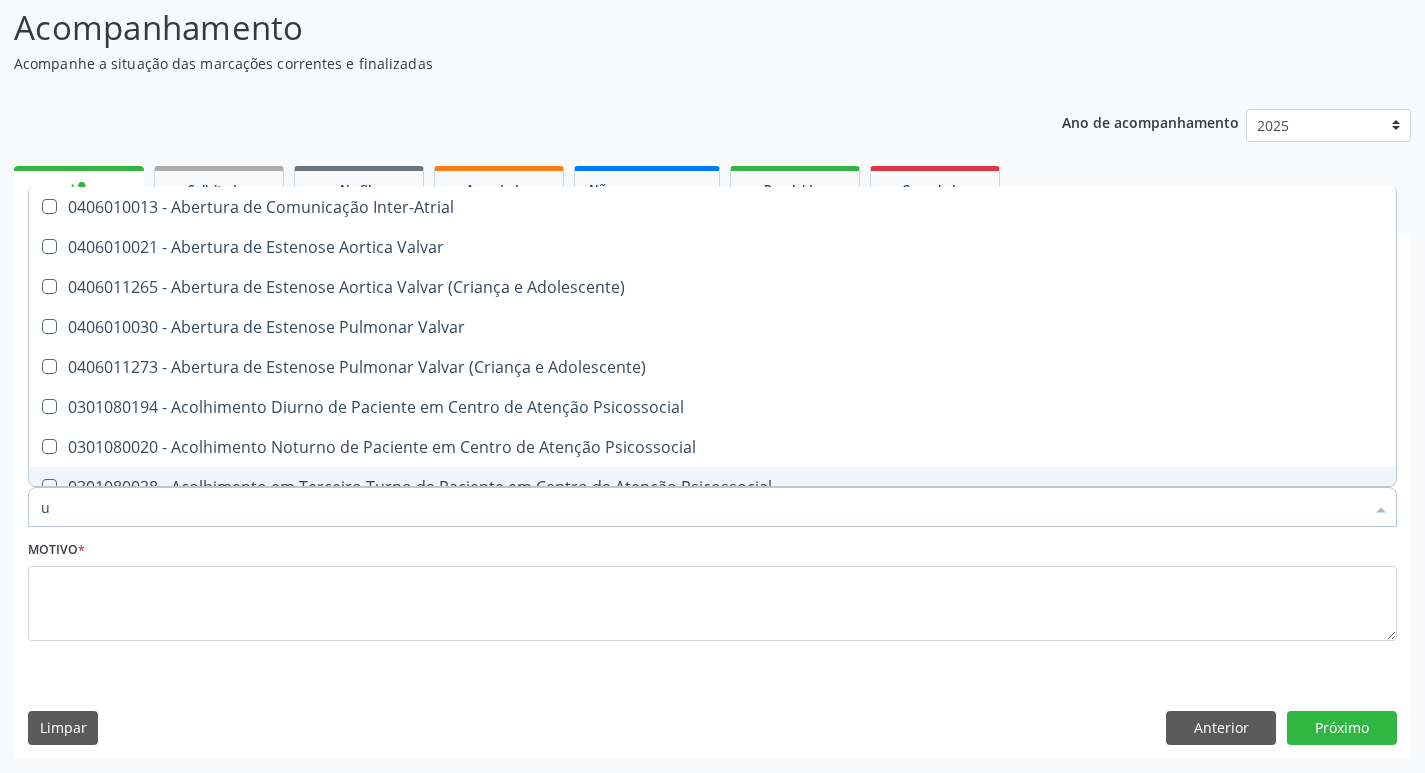 type 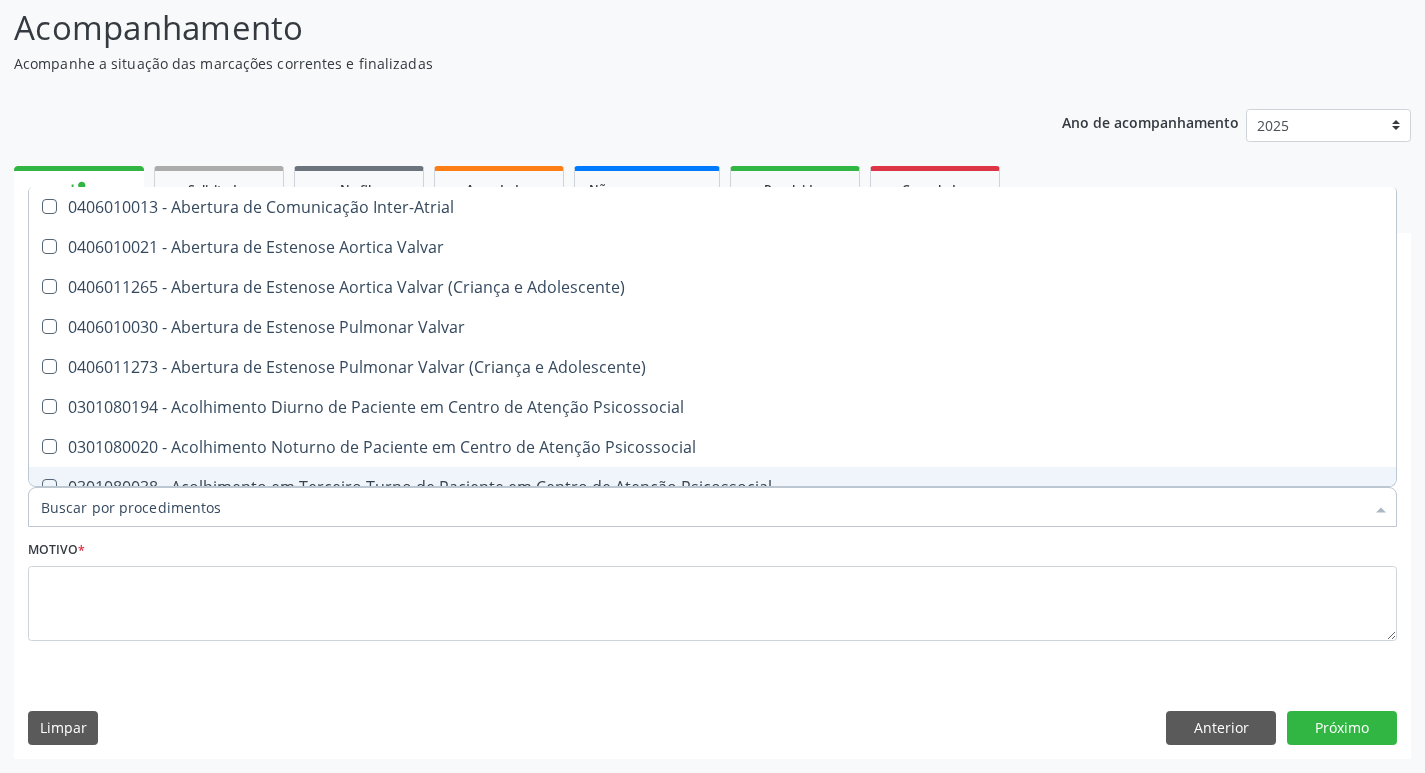 checkbox on "false" 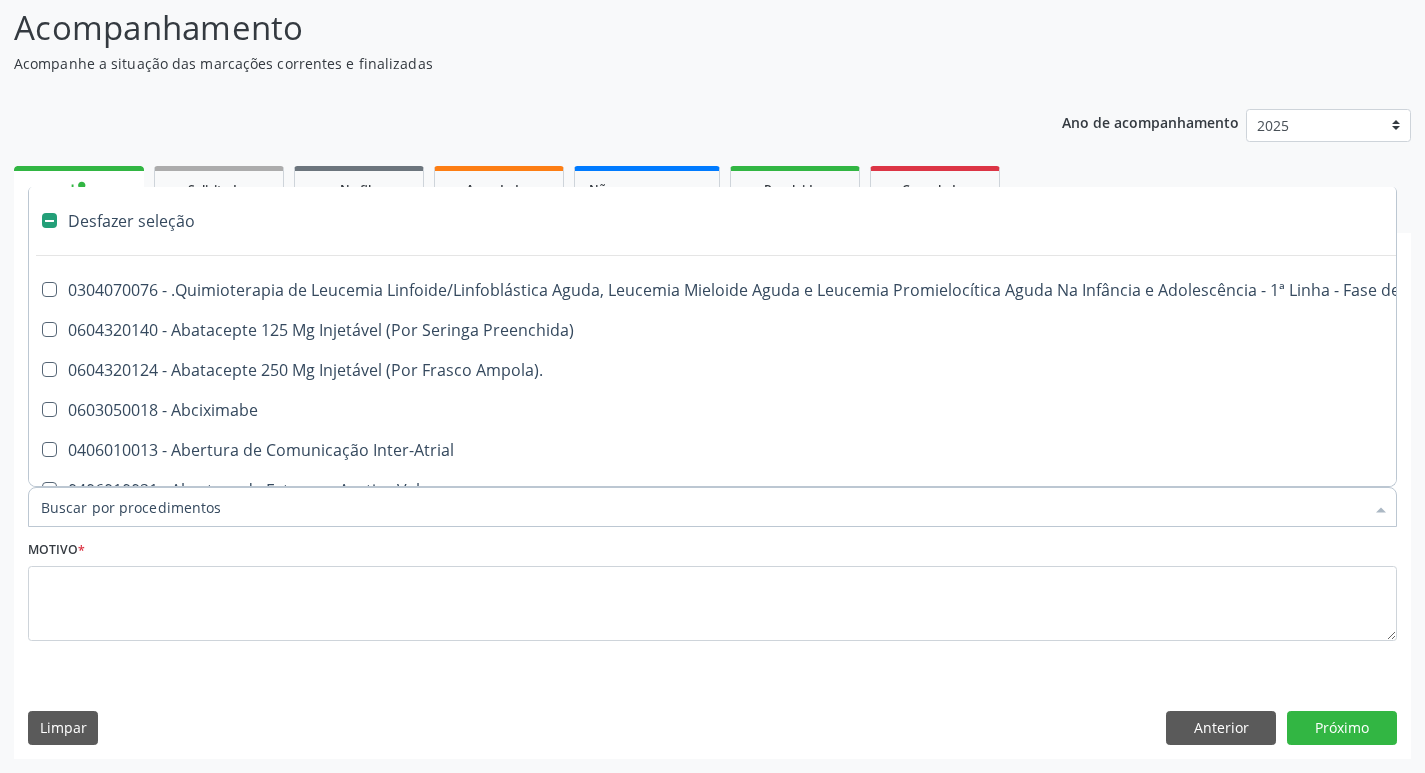 type on "g" 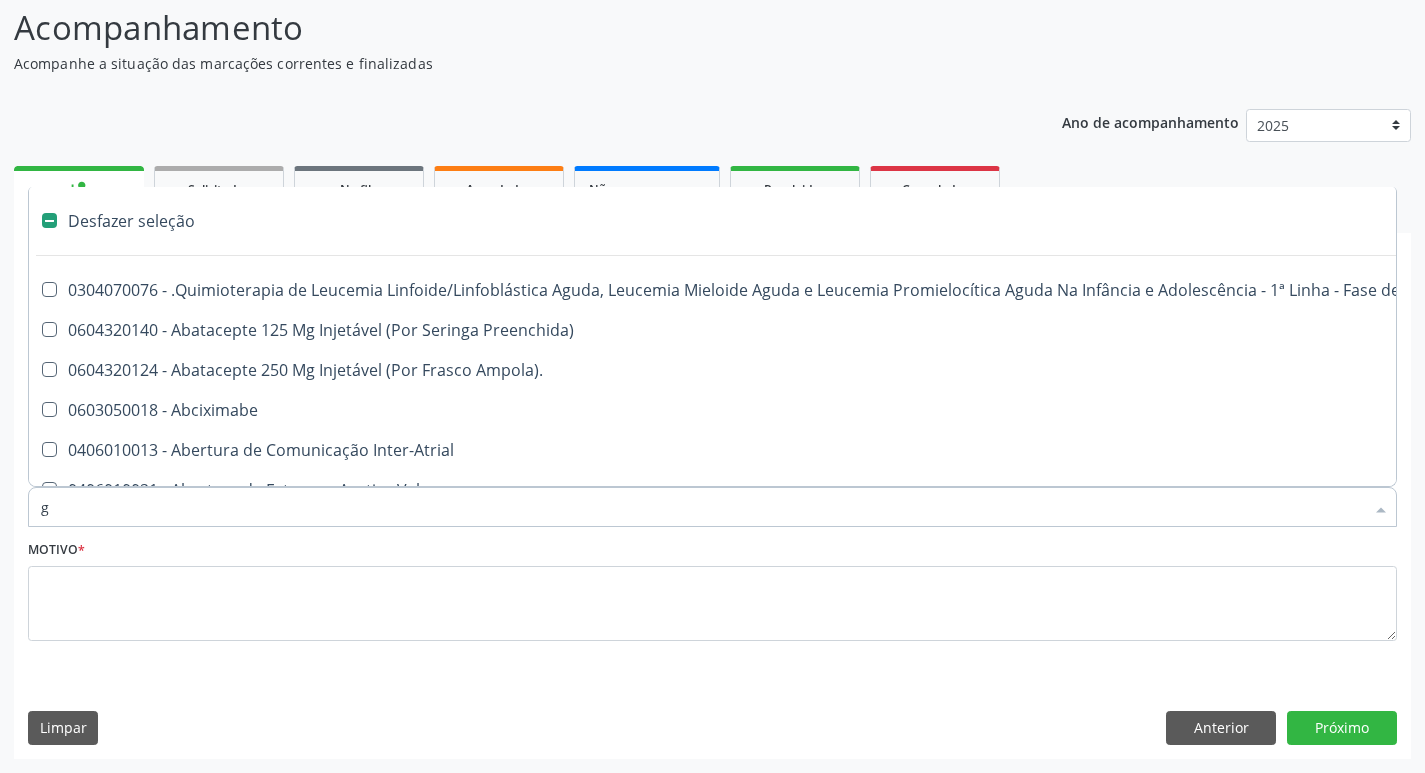 checkbox on "false" 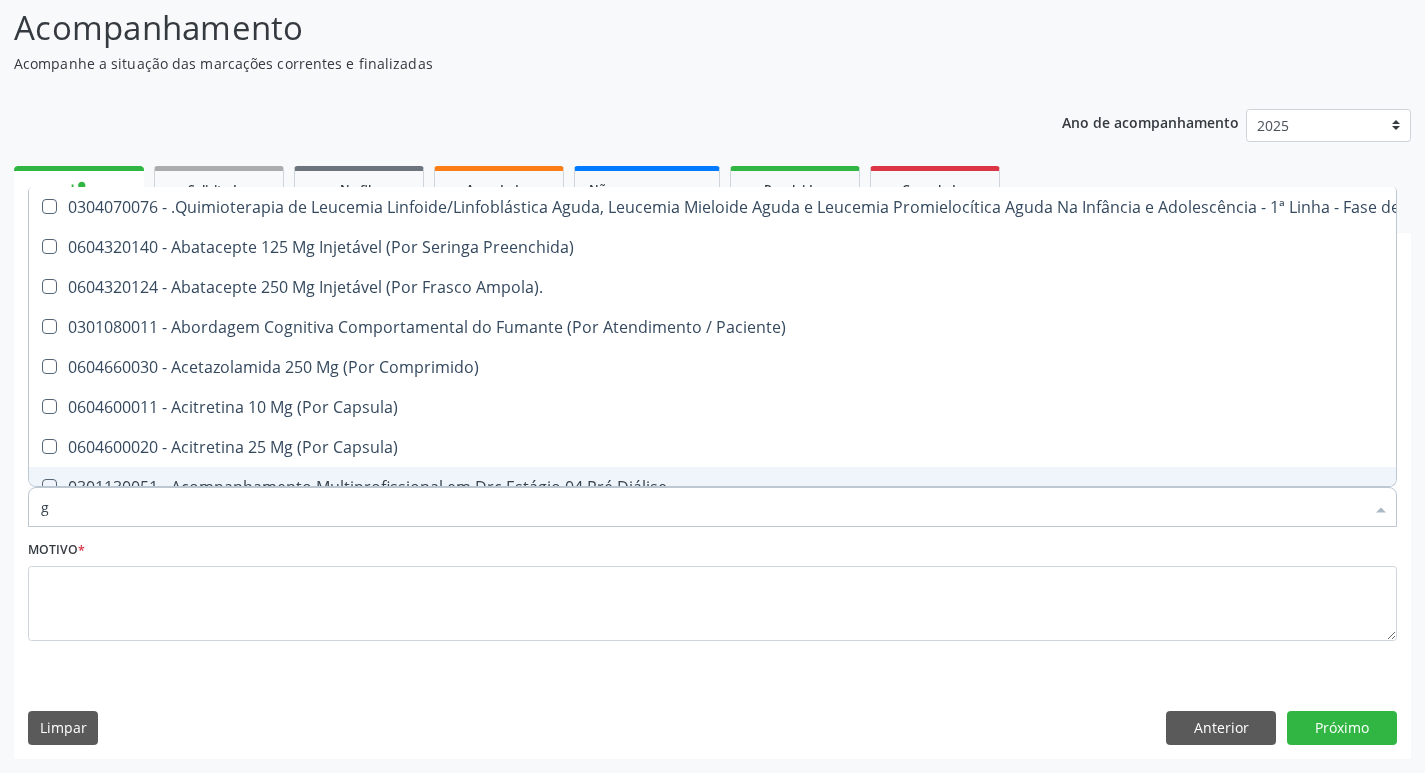 type on "gl" 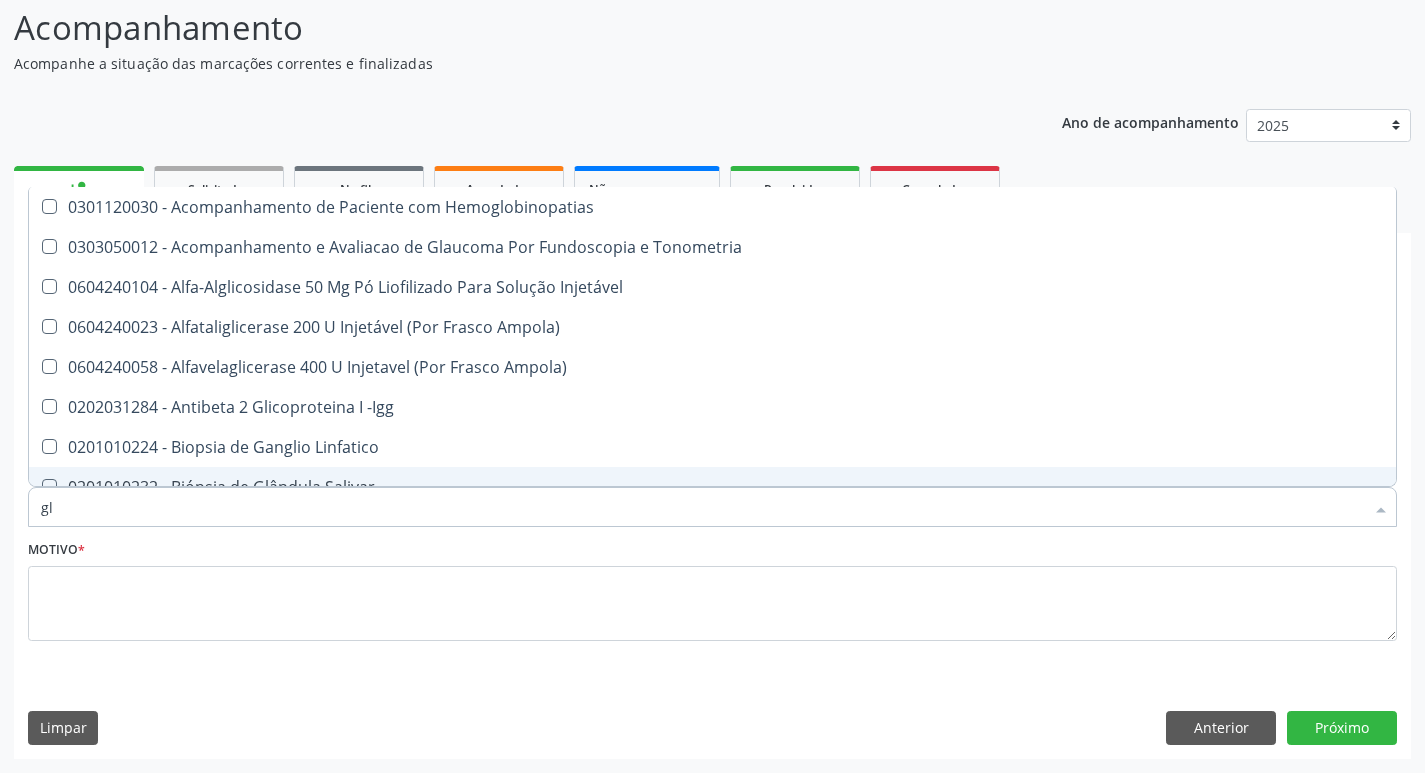 type on "gli" 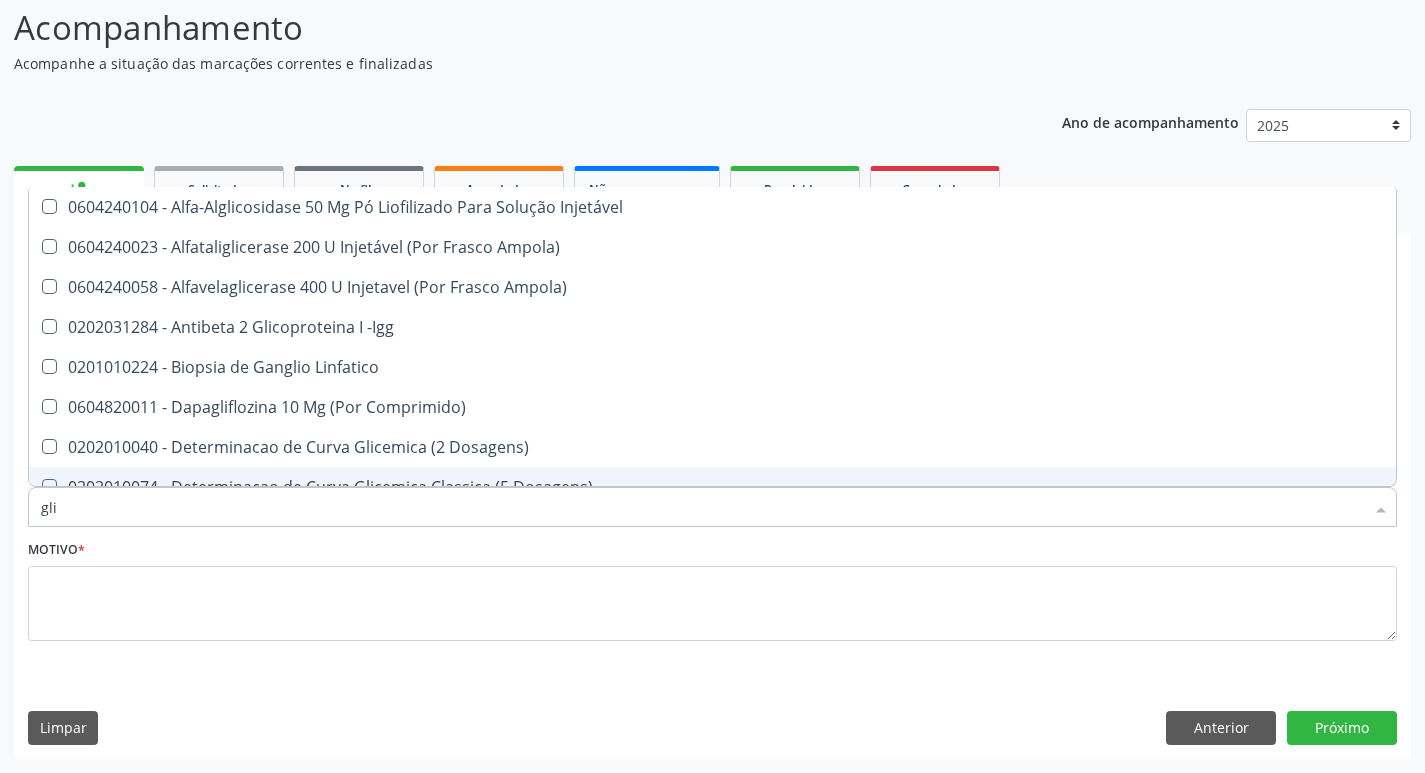 type on "glic" 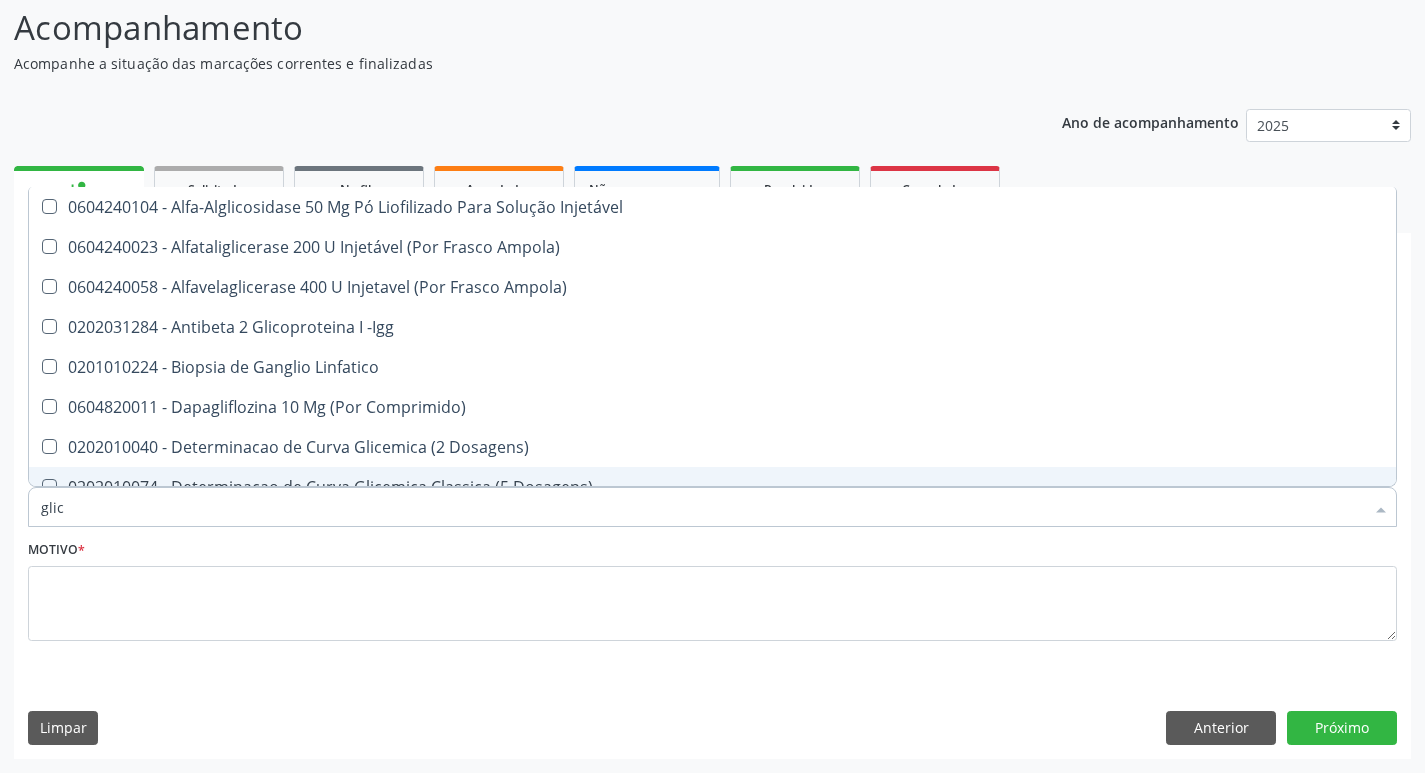 checkbox on "false" 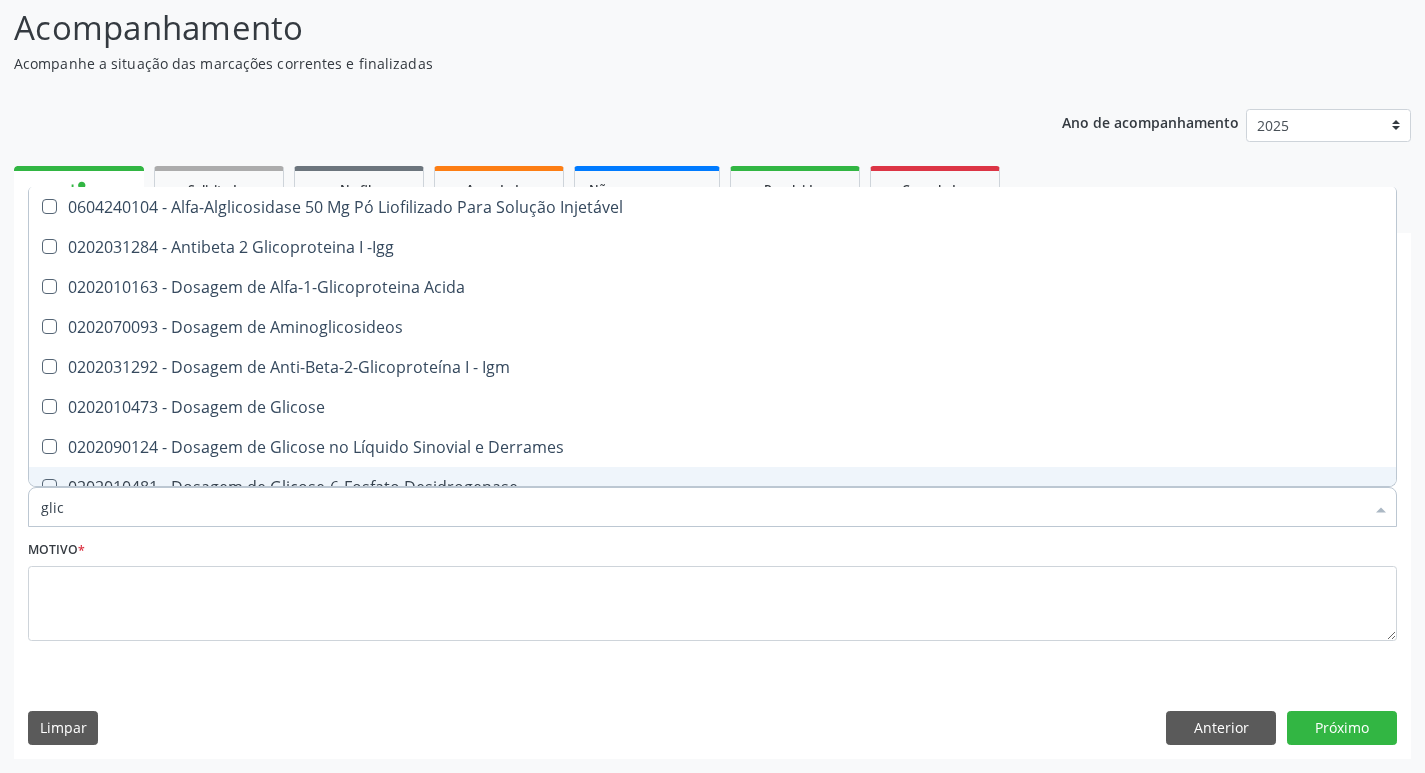 type on "glico" 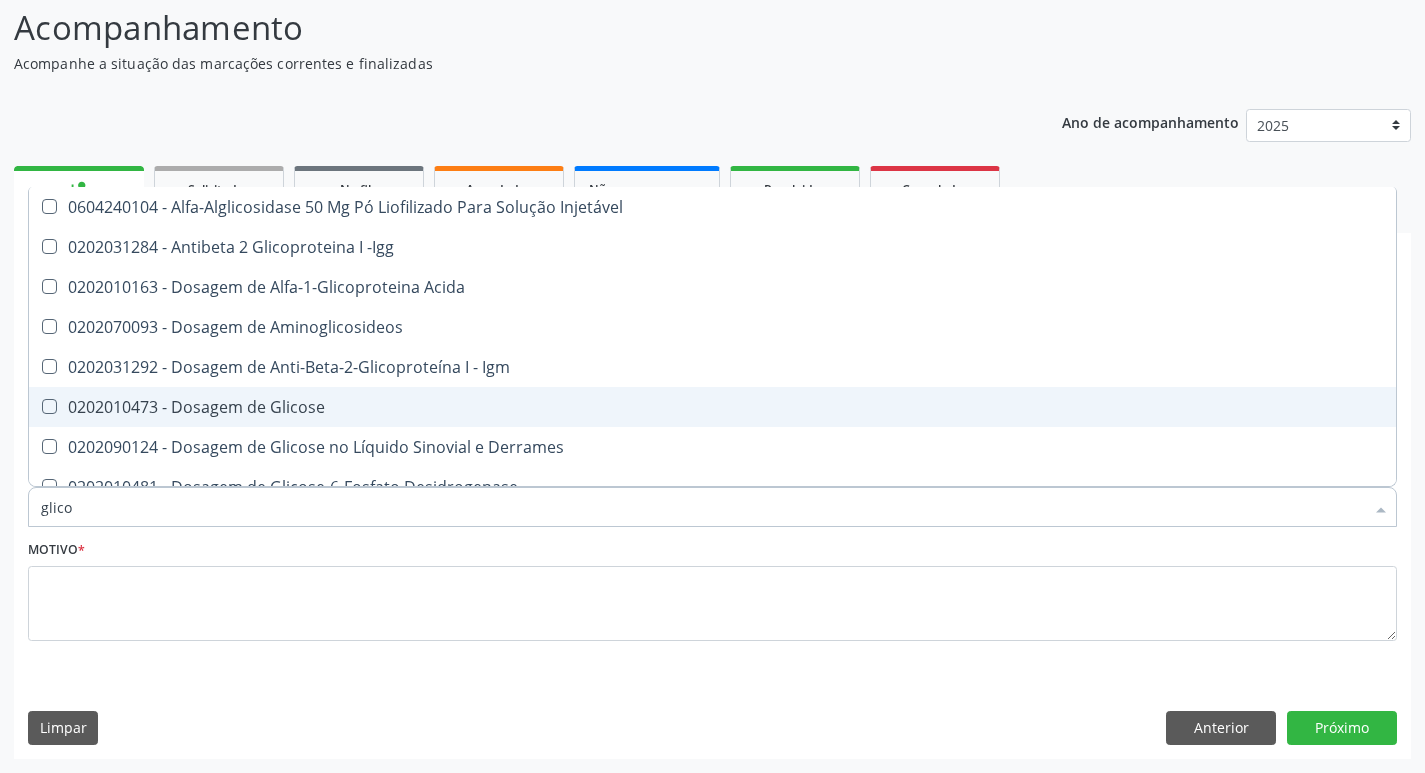 click on "0202010473 - Dosagem de Glicose" at bounding box center (712, 407) 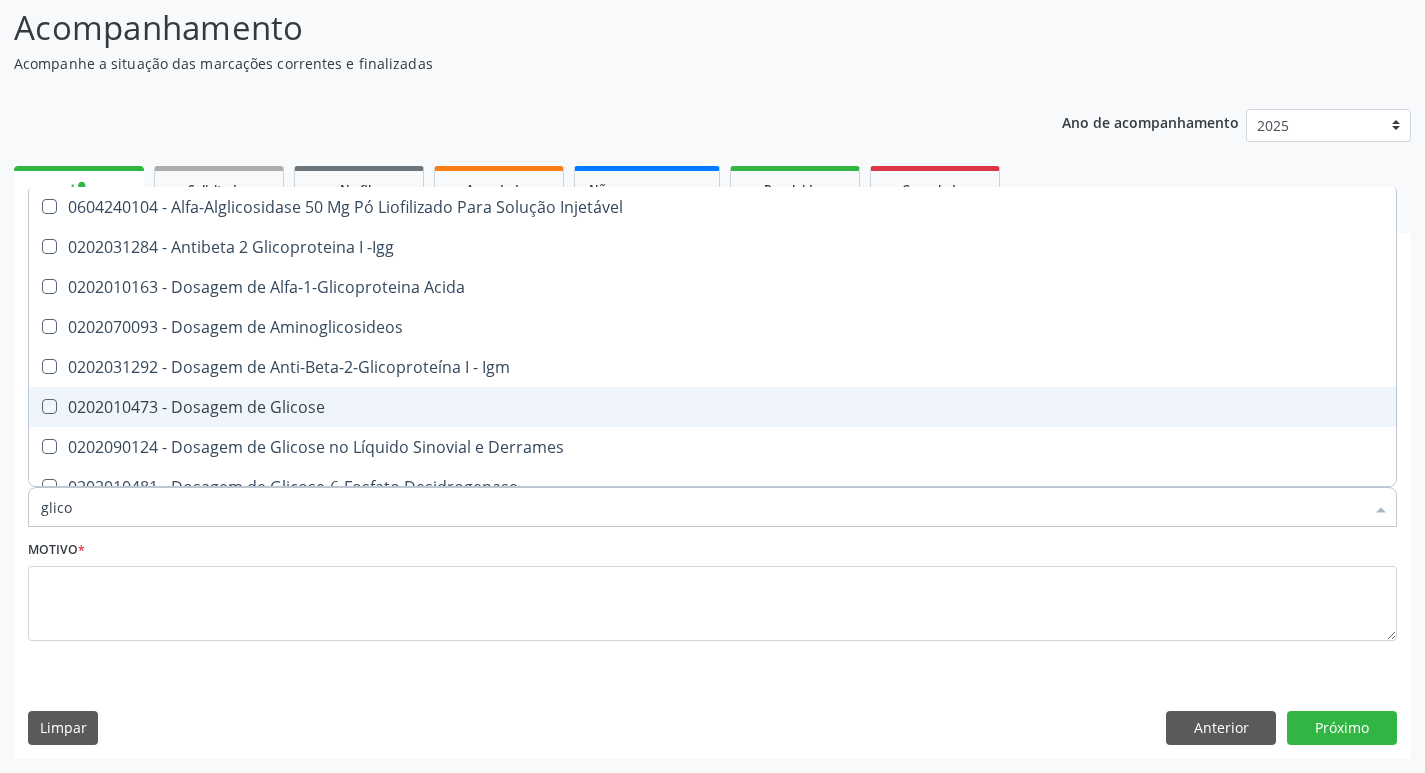 checkbox on "true" 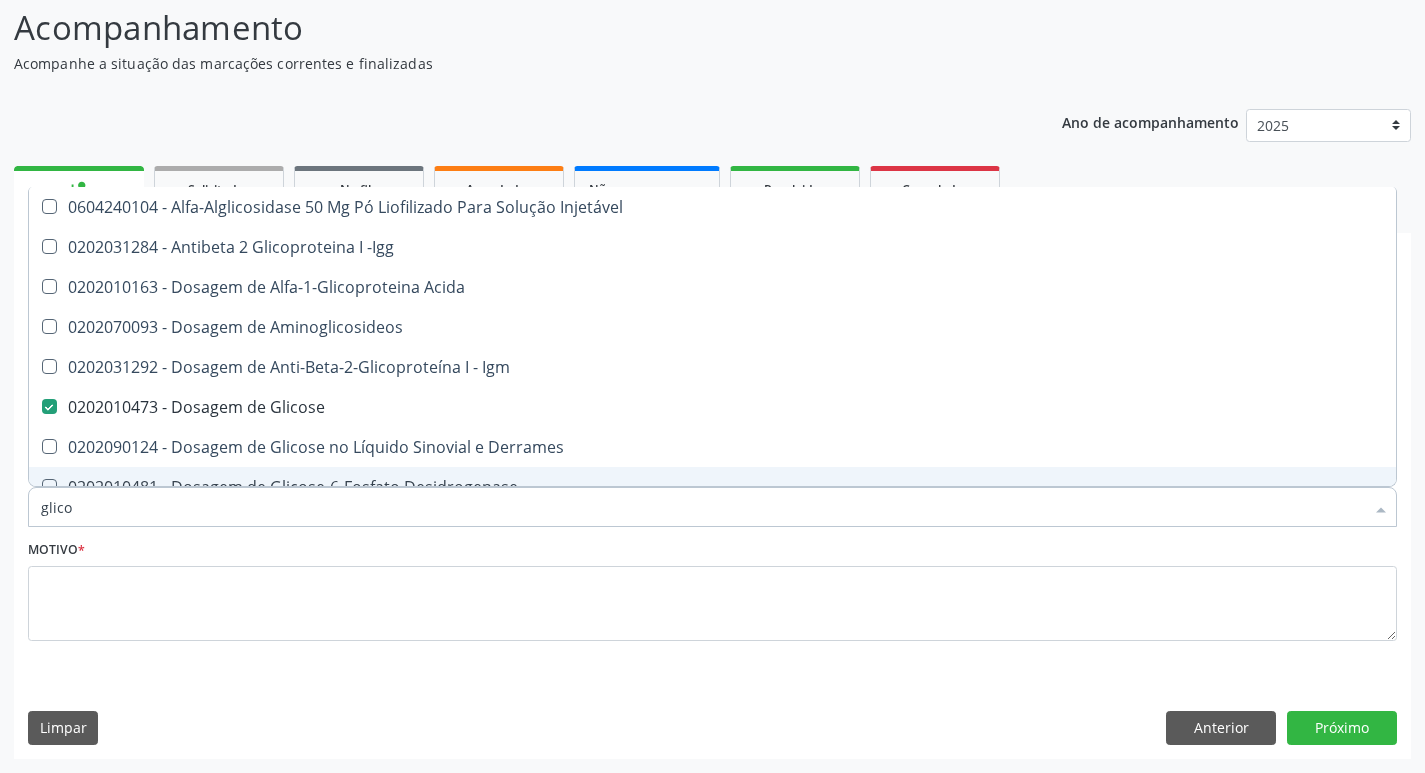 click on "glico" at bounding box center [702, 507] 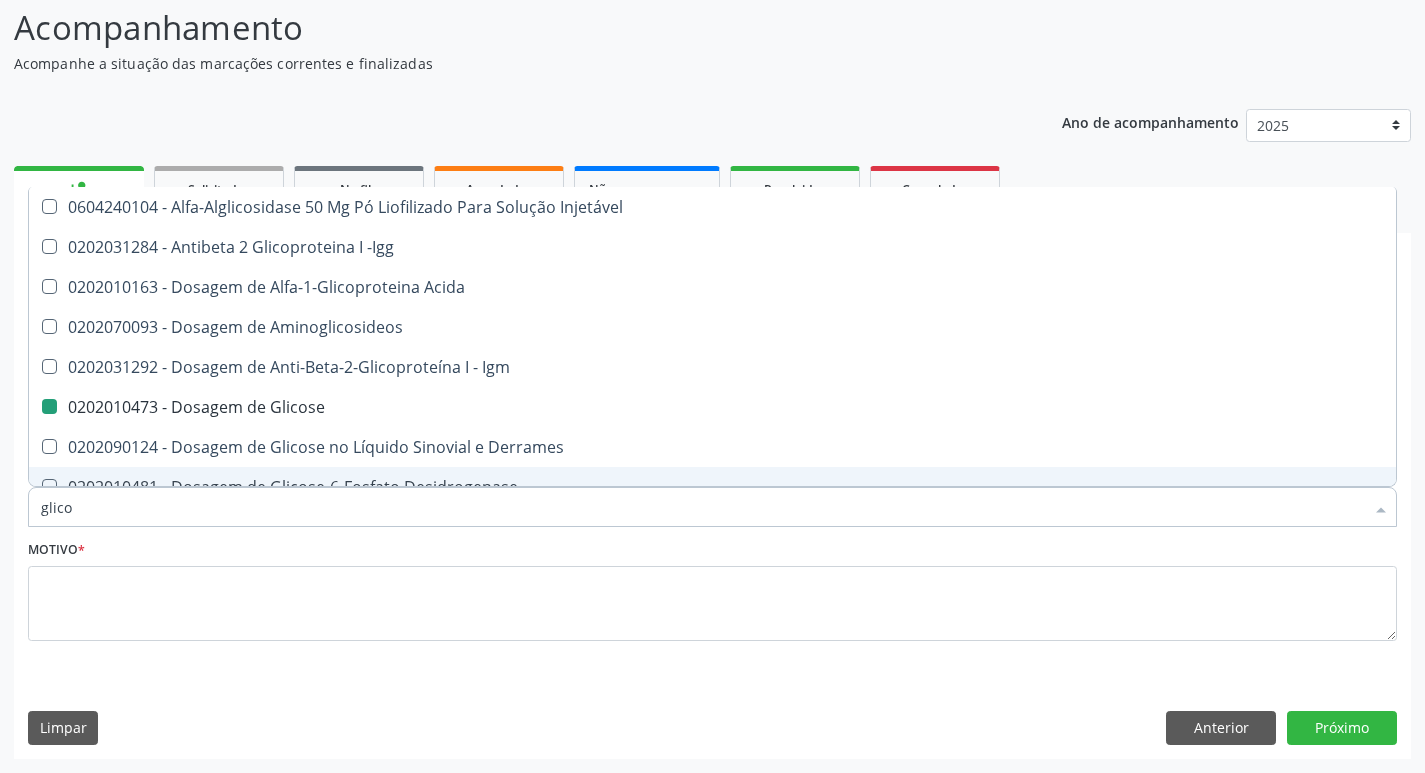 type on "glic" 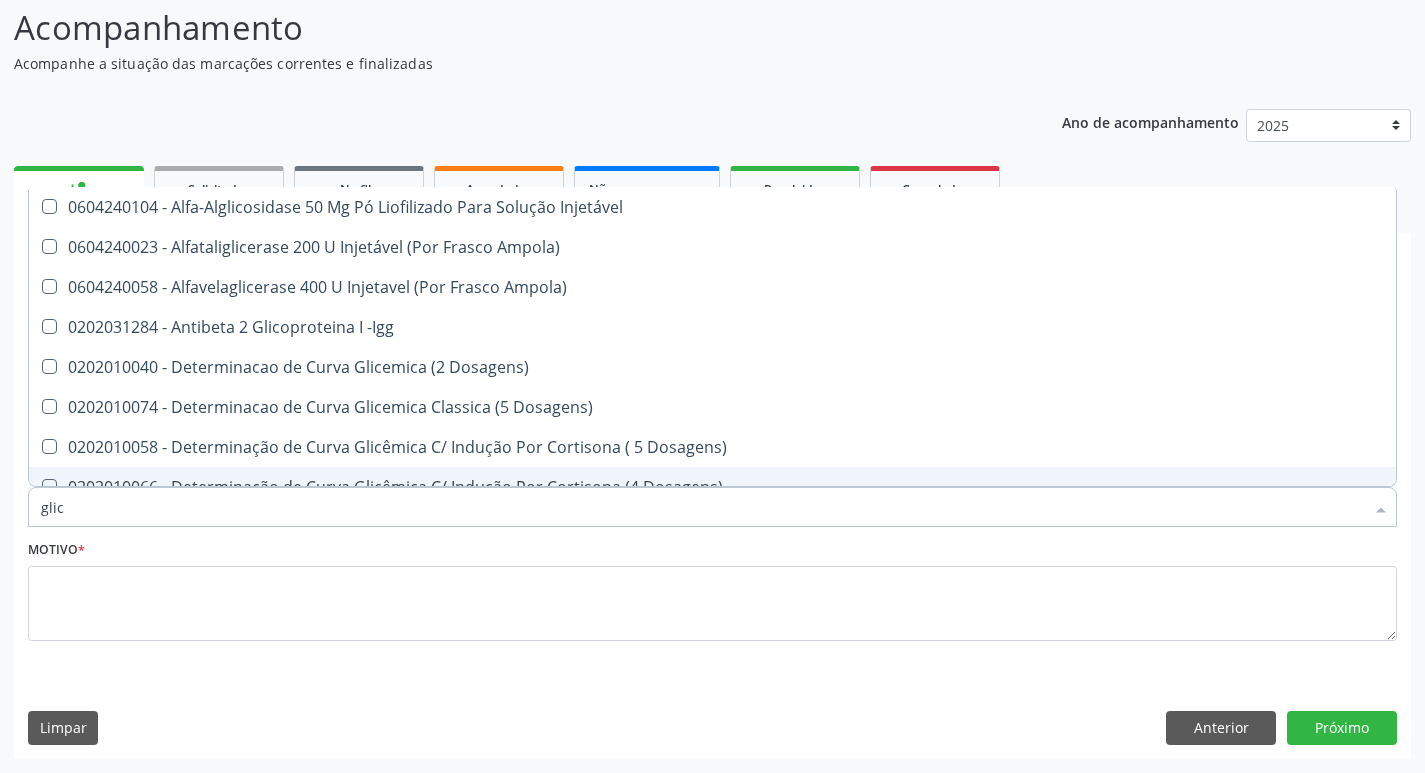type on "gli" 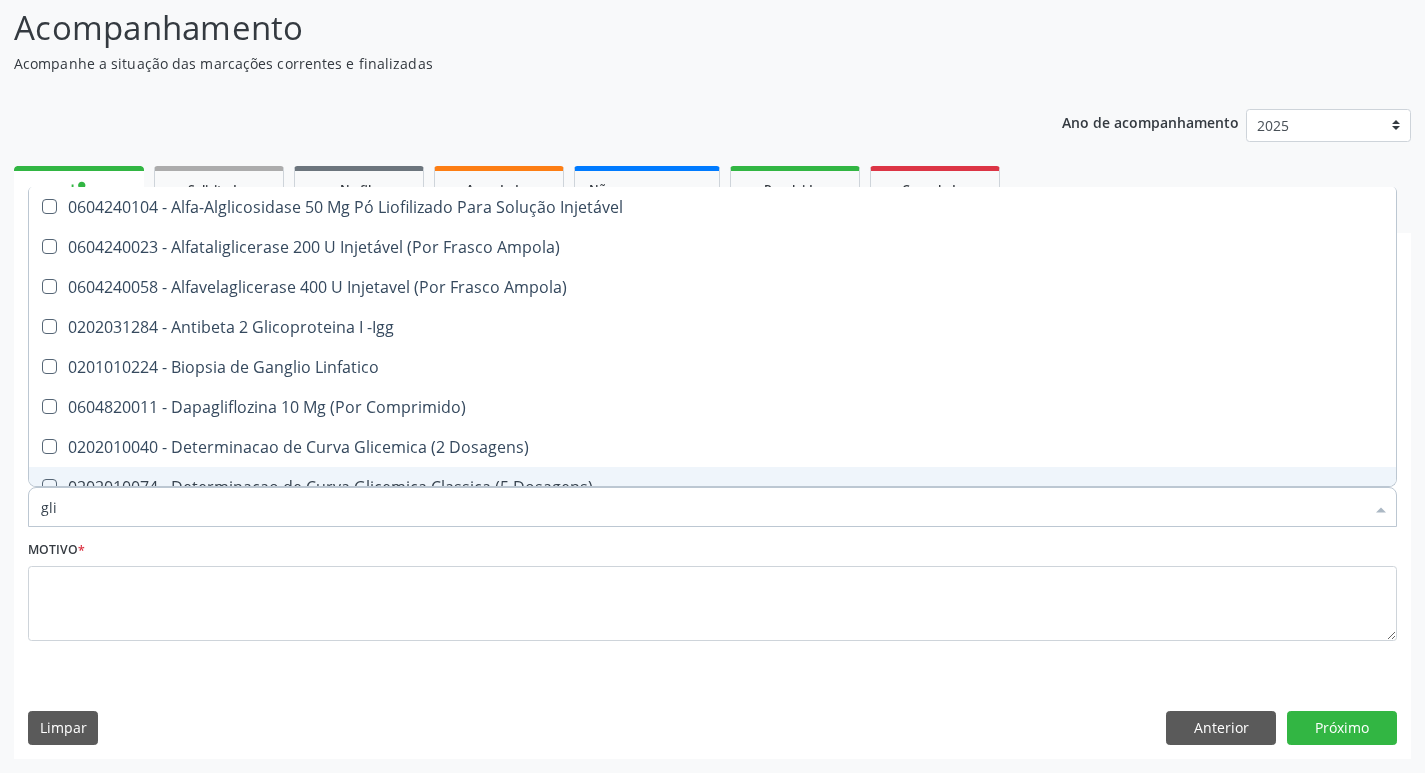 type on "gl" 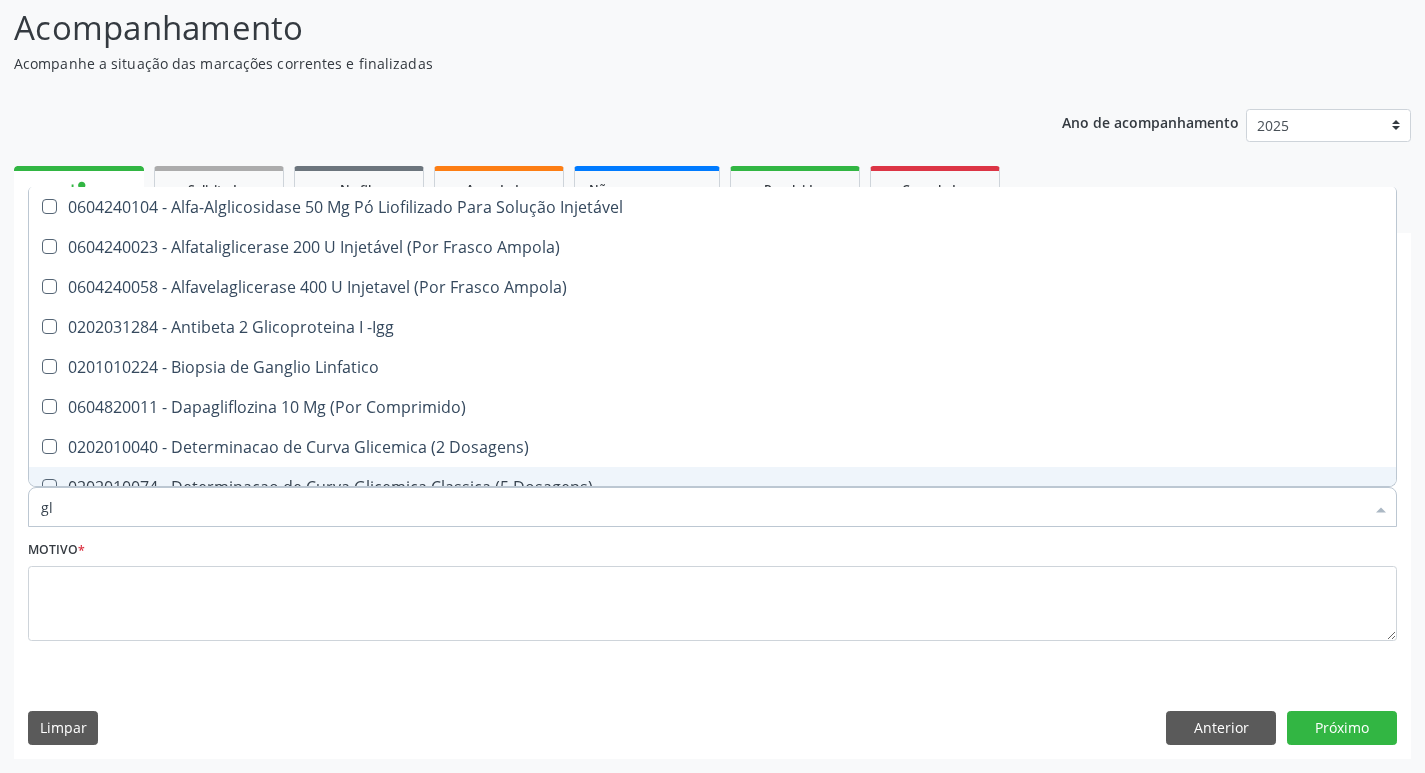checkbox on "false" 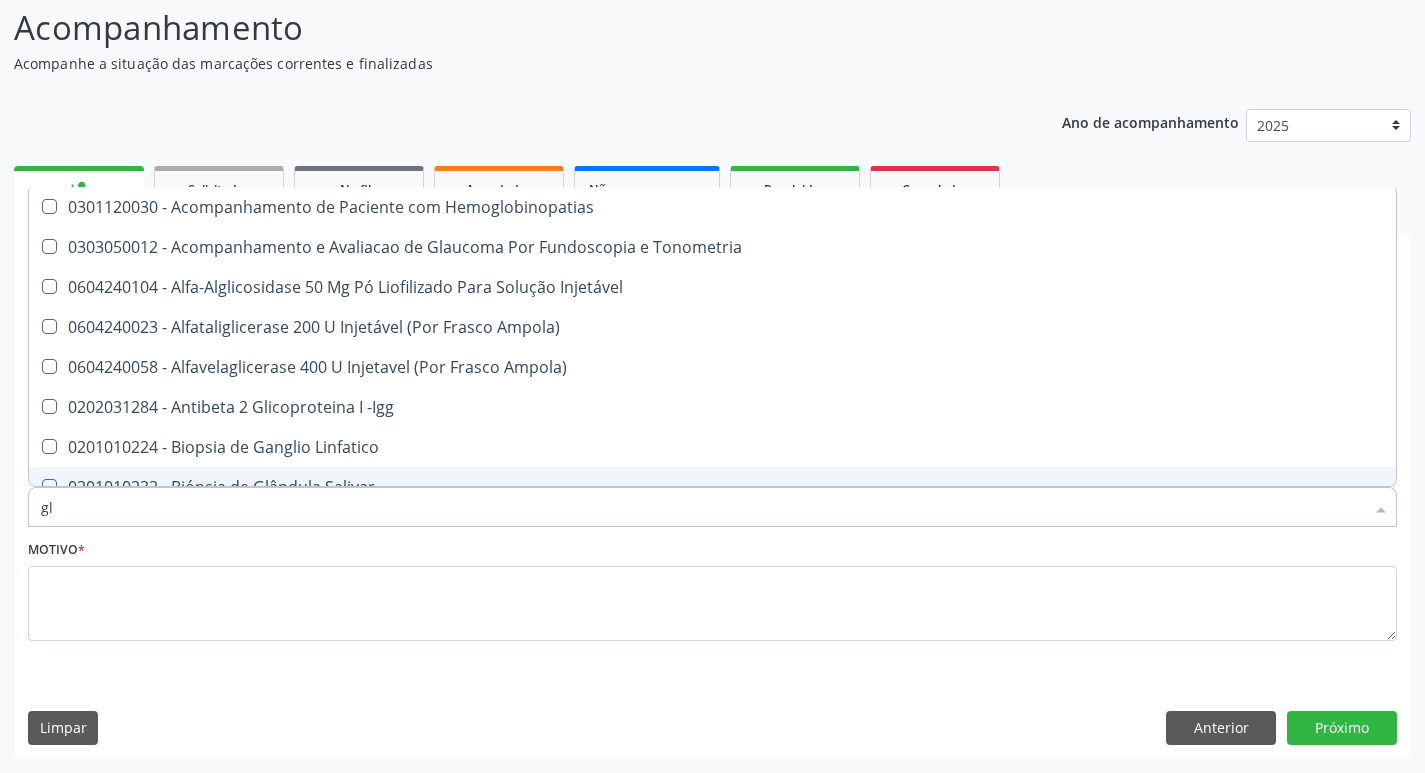 type on "g" 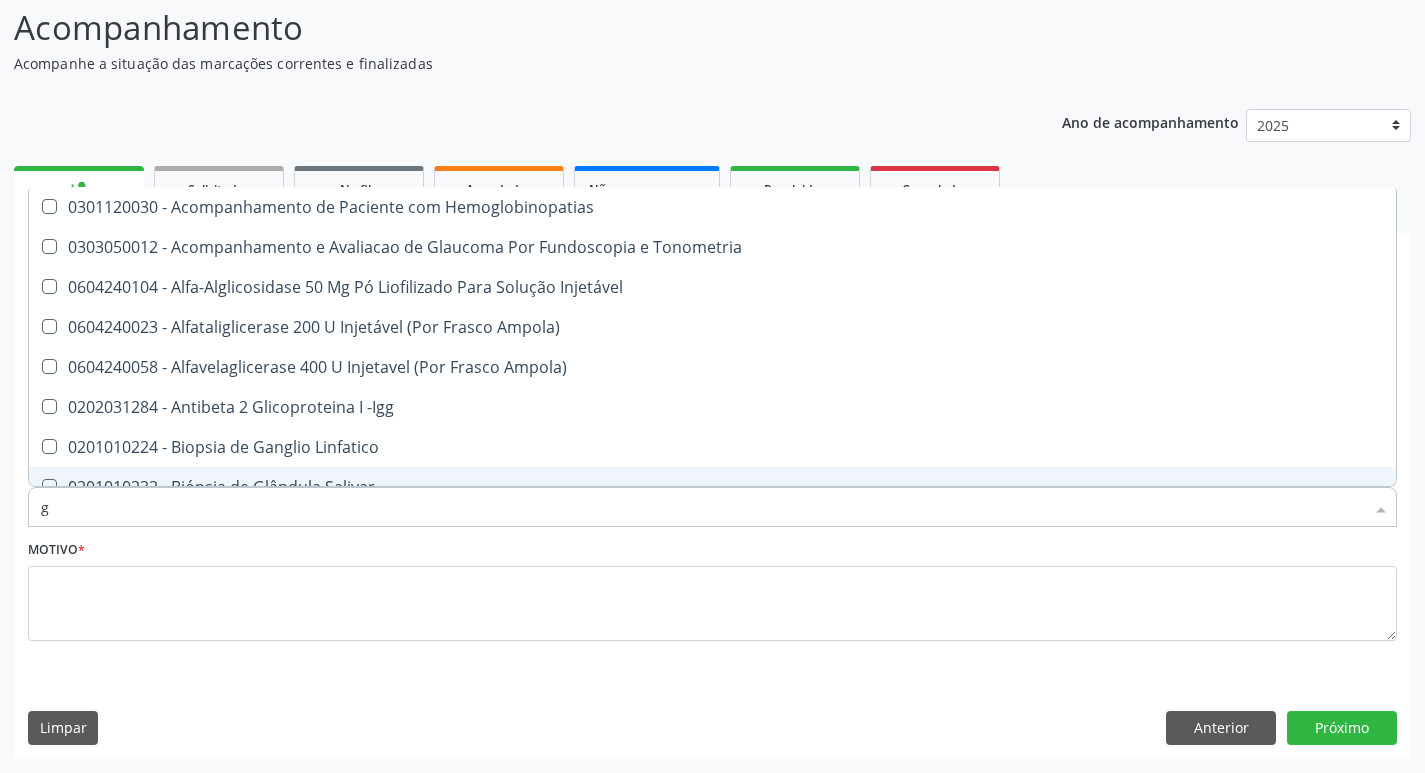 type 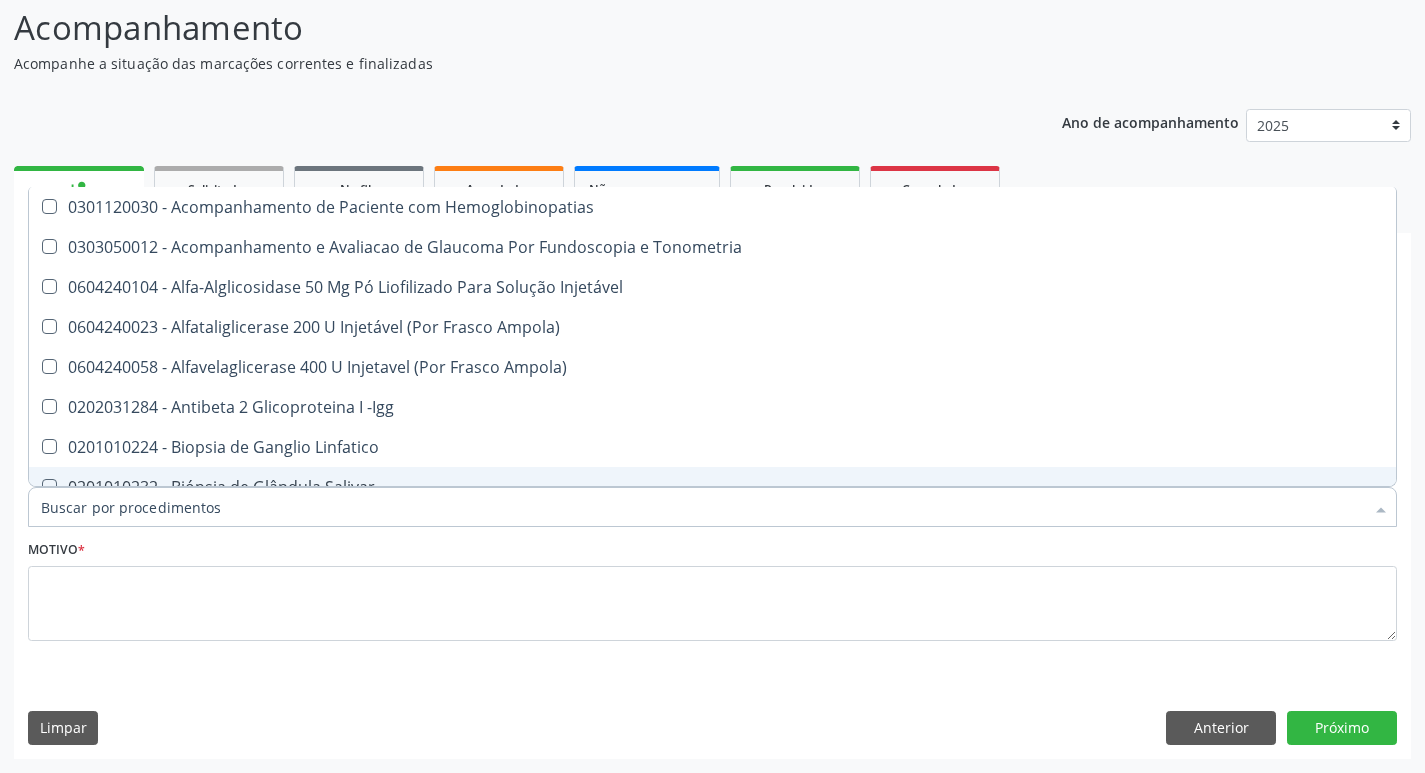 checkbox on "false" 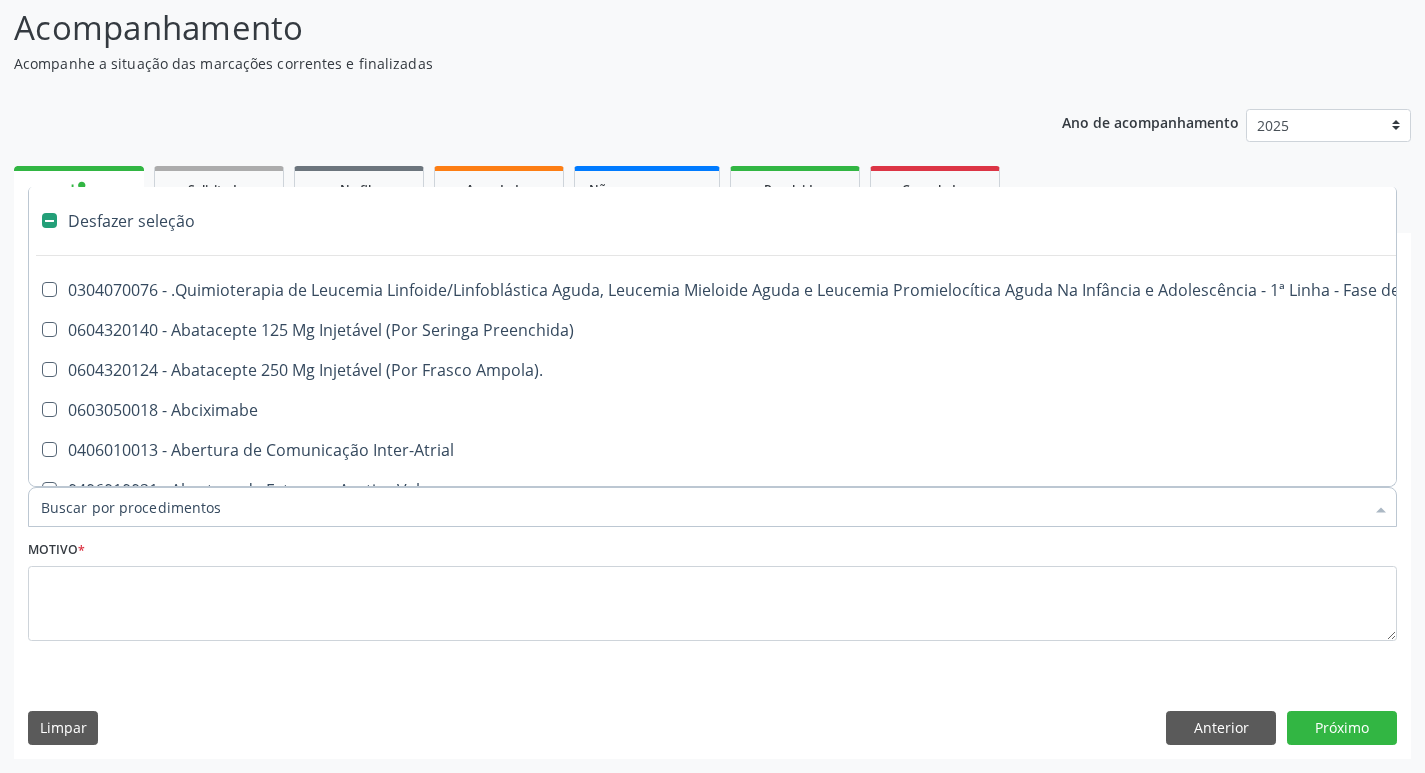 type on "h" 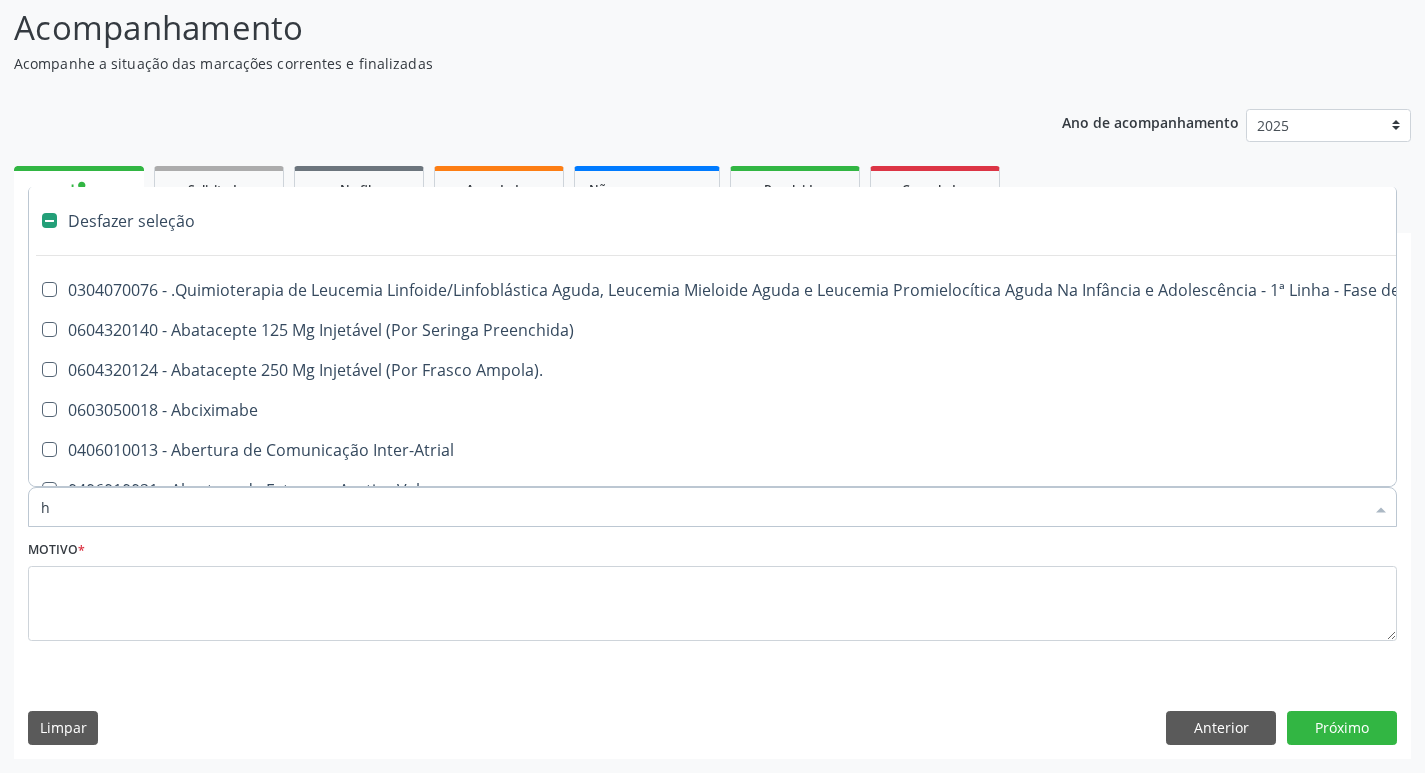 checkbox on "false" 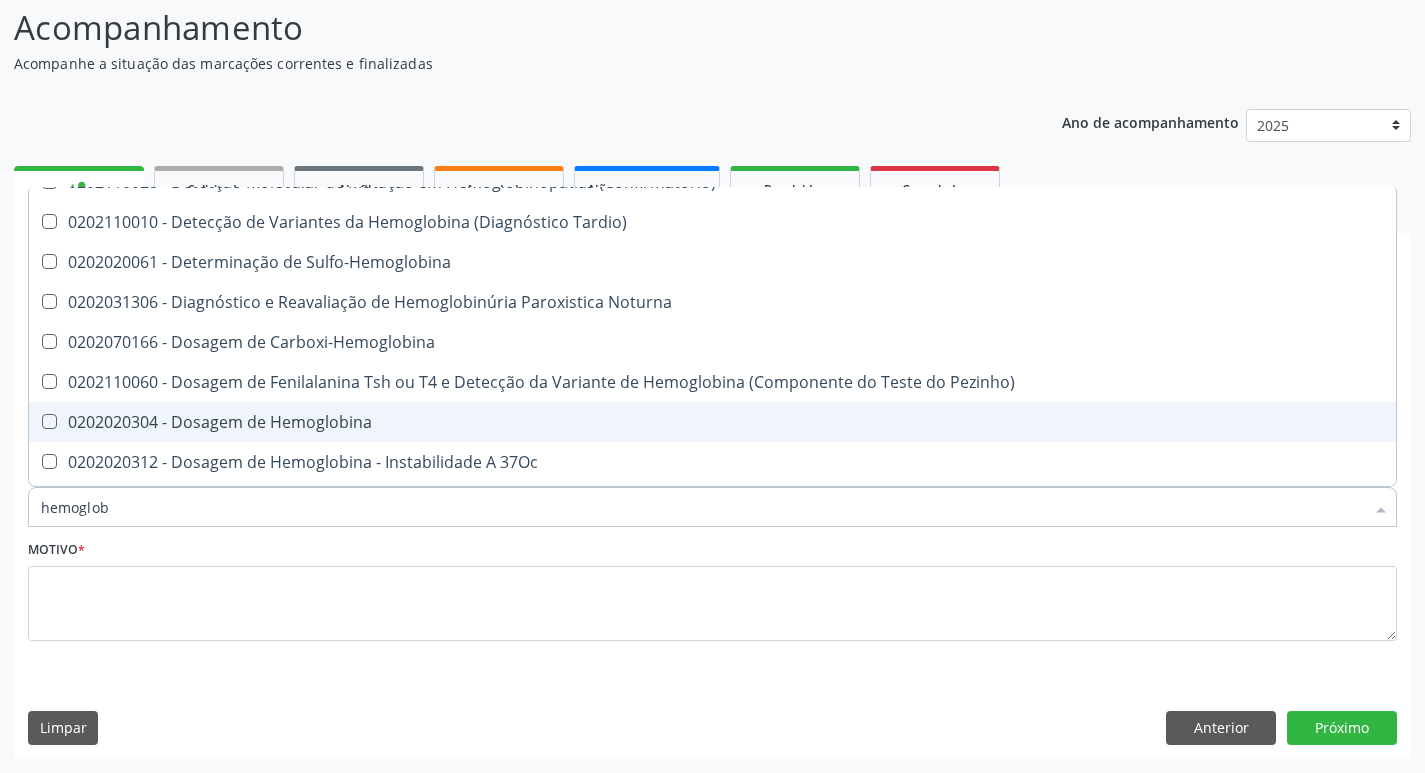 scroll, scrollTop: 100, scrollLeft: 0, axis: vertical 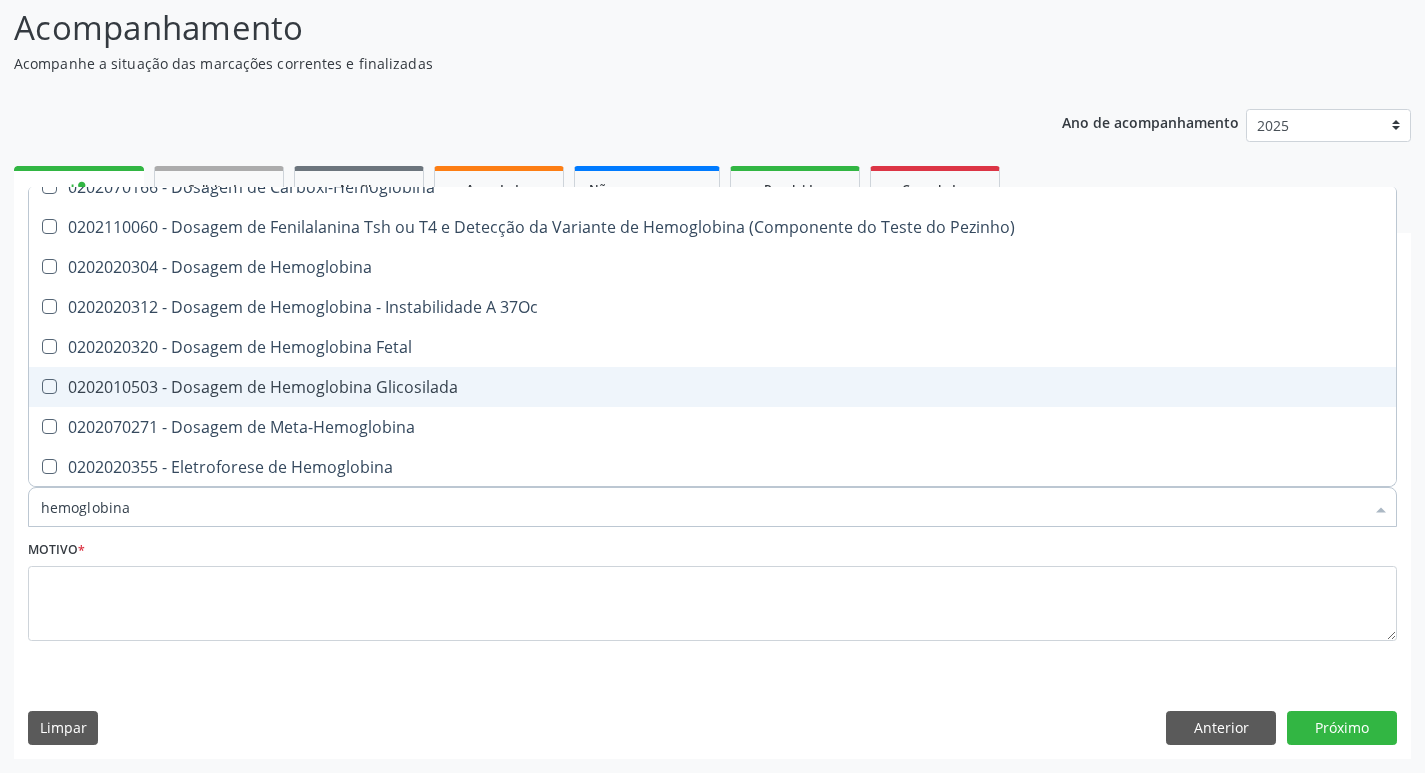 type on "hemoglobina" 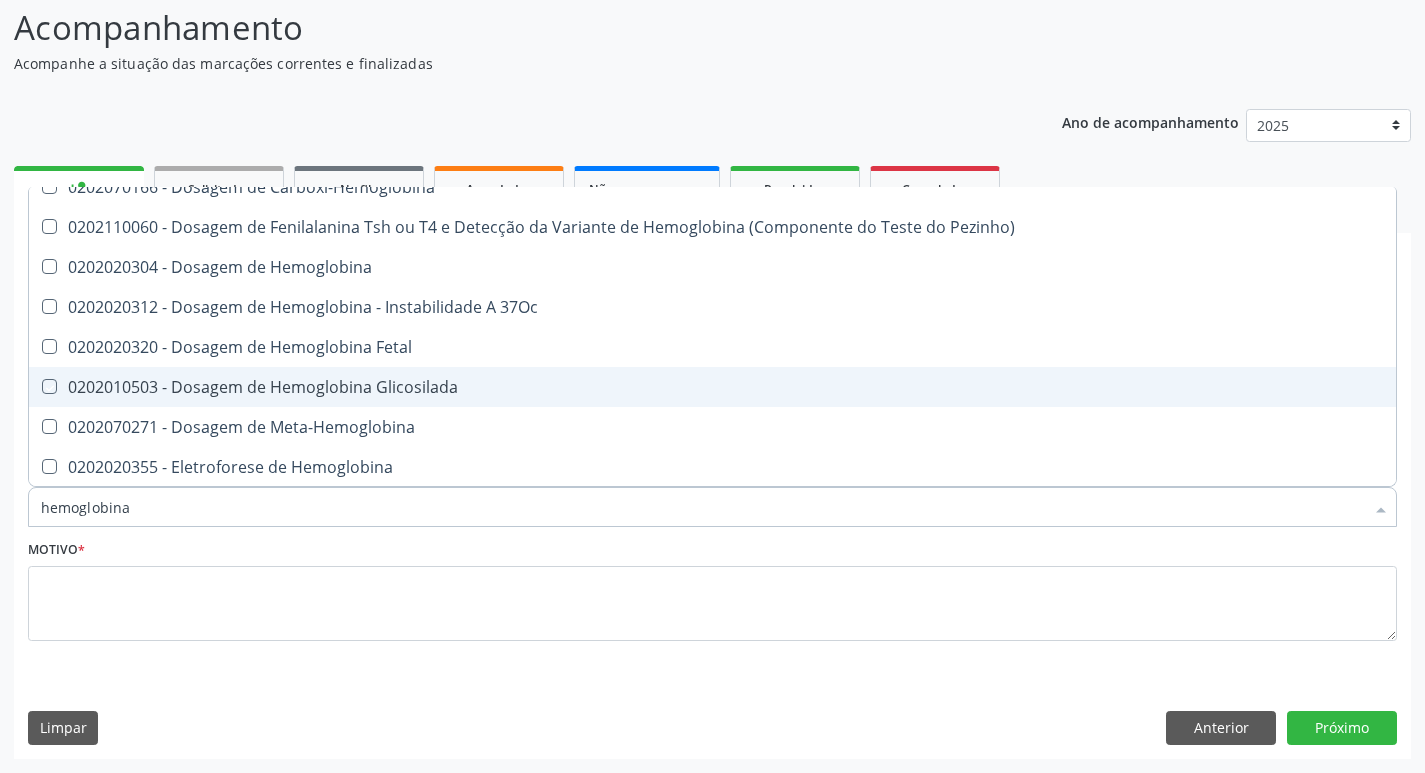 checkbox on "true" 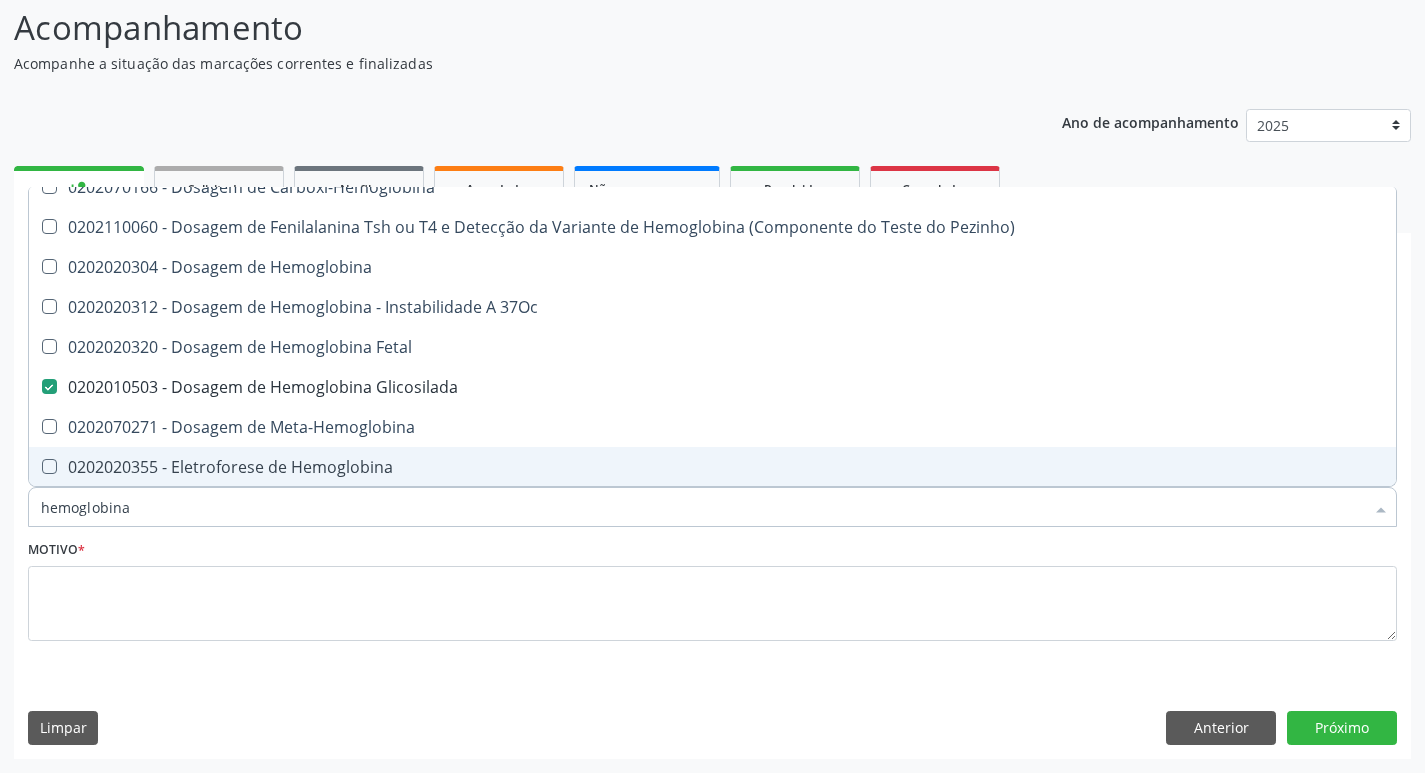 click on "hemoglobina" at bounding box center (702, 507) 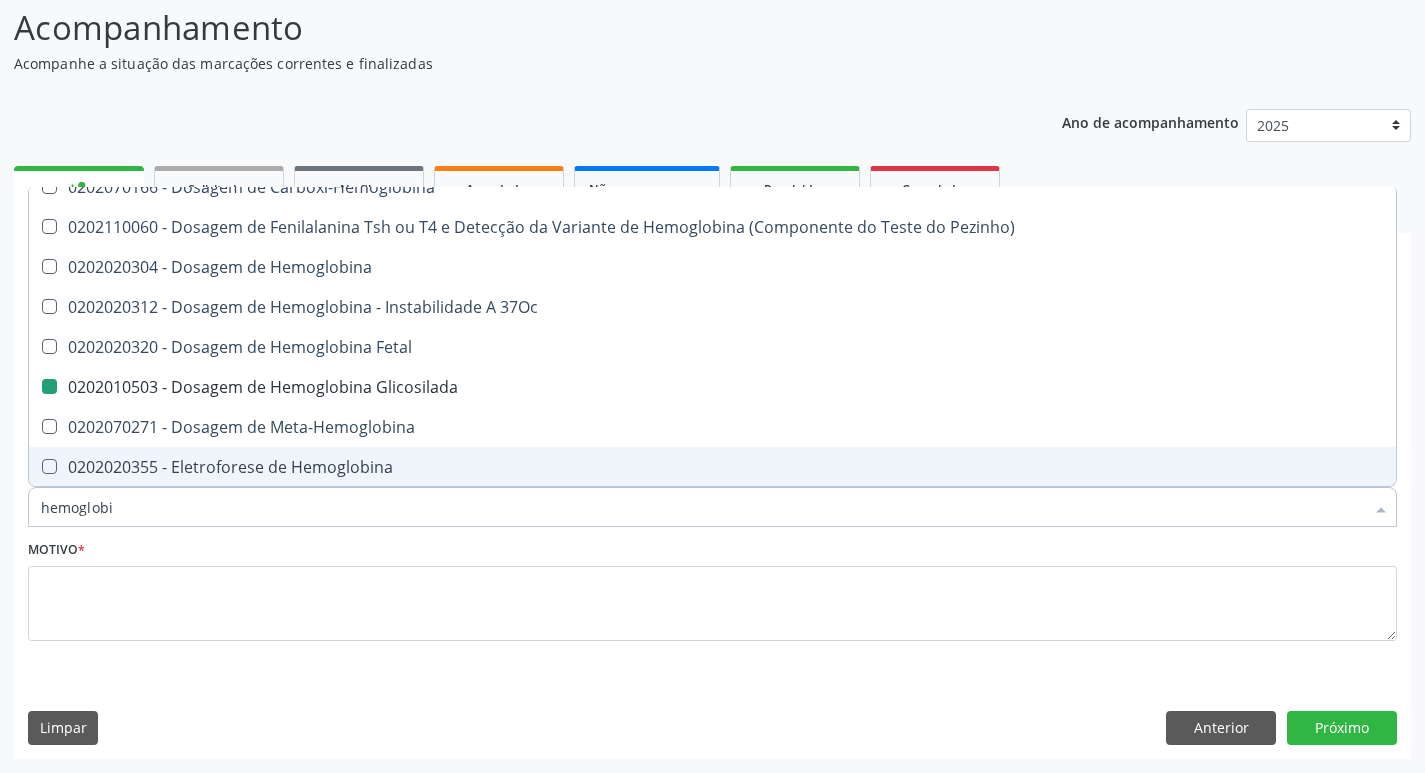 type on "hemoglob" 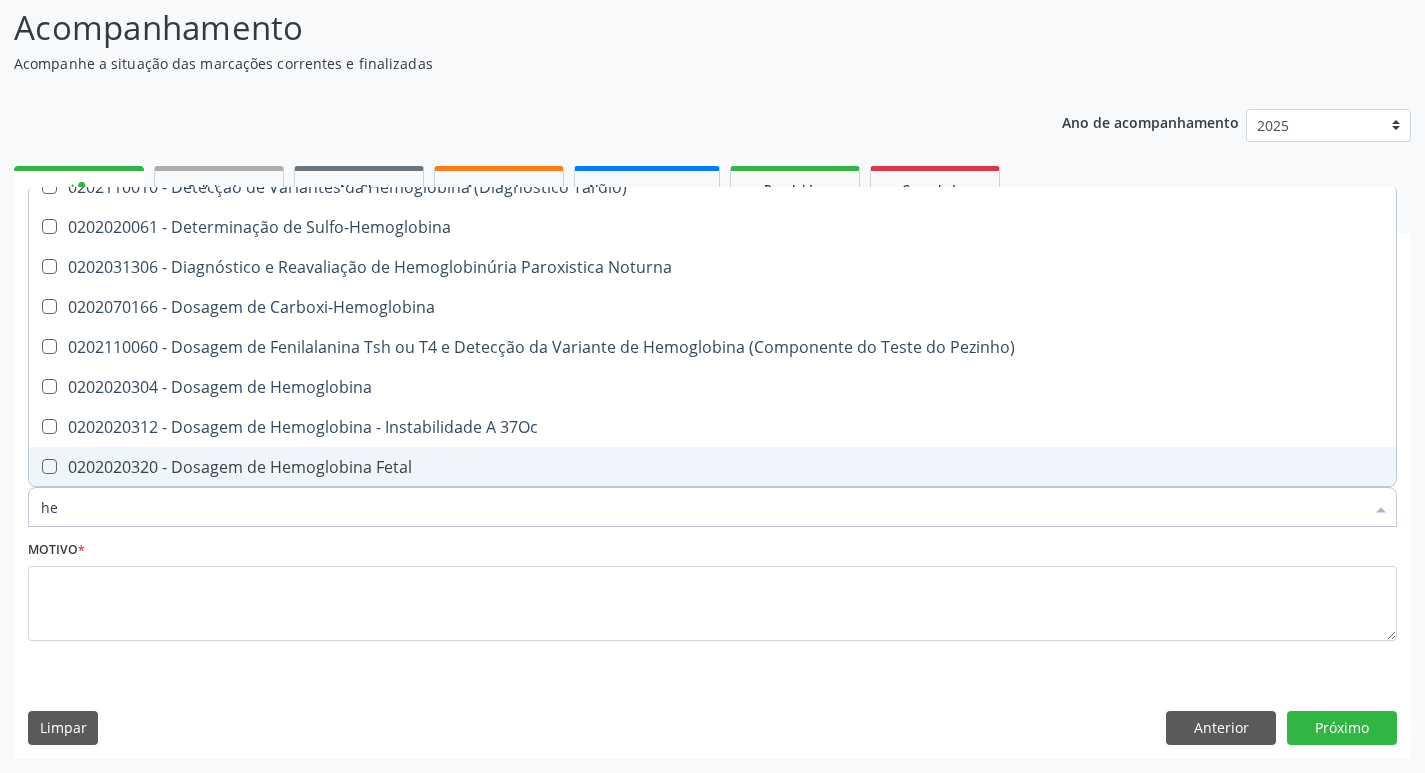 type on "h" 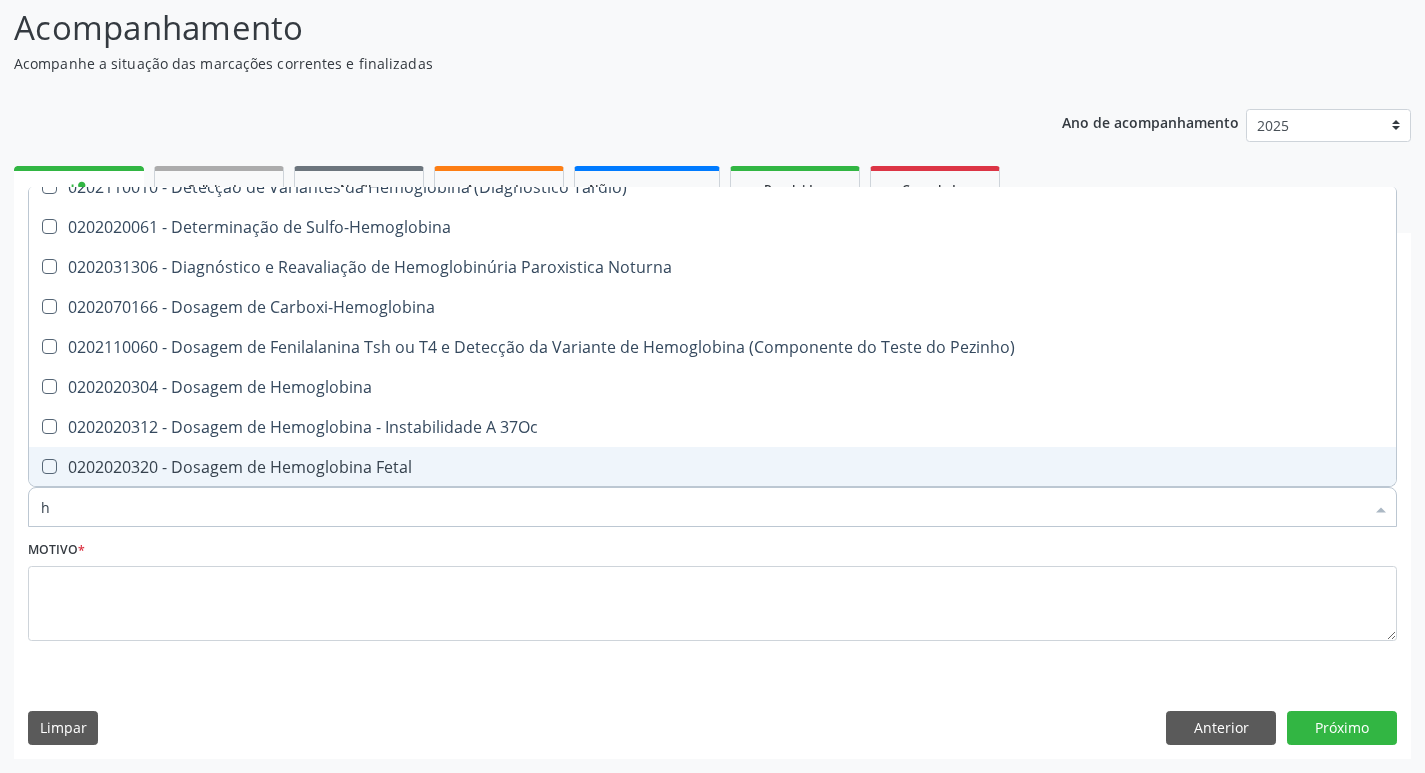 type 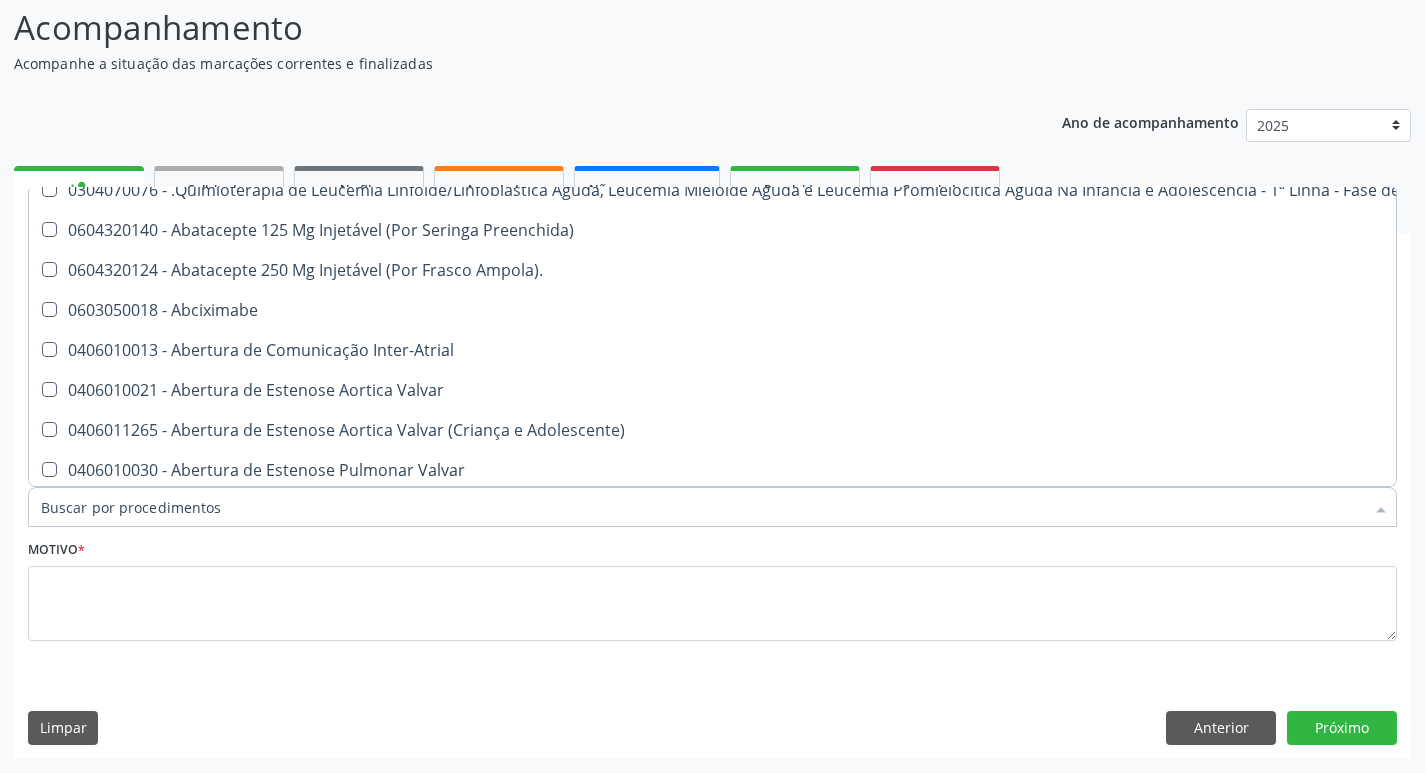 scroll, scrollTop: 183, scrollLeft: 0, axis: vertical 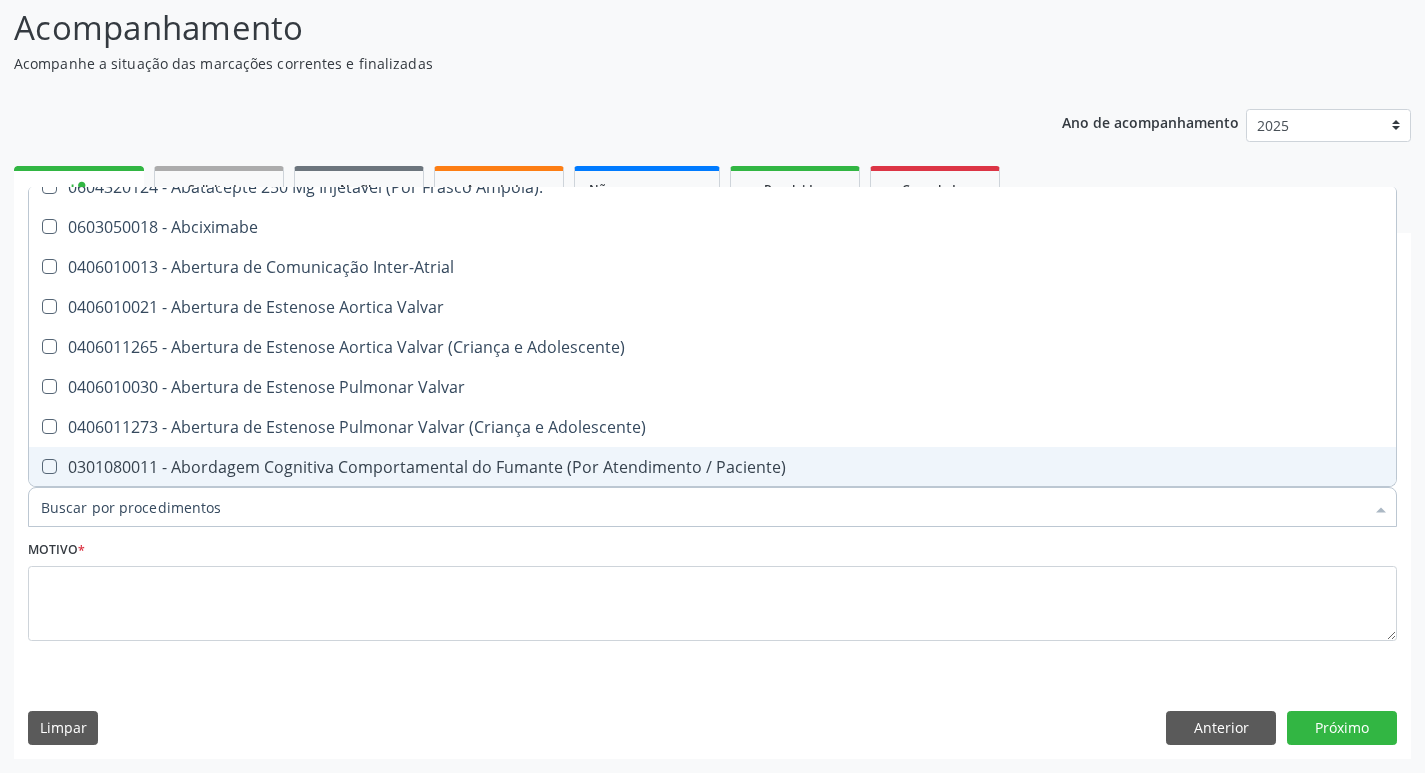 type on "h" 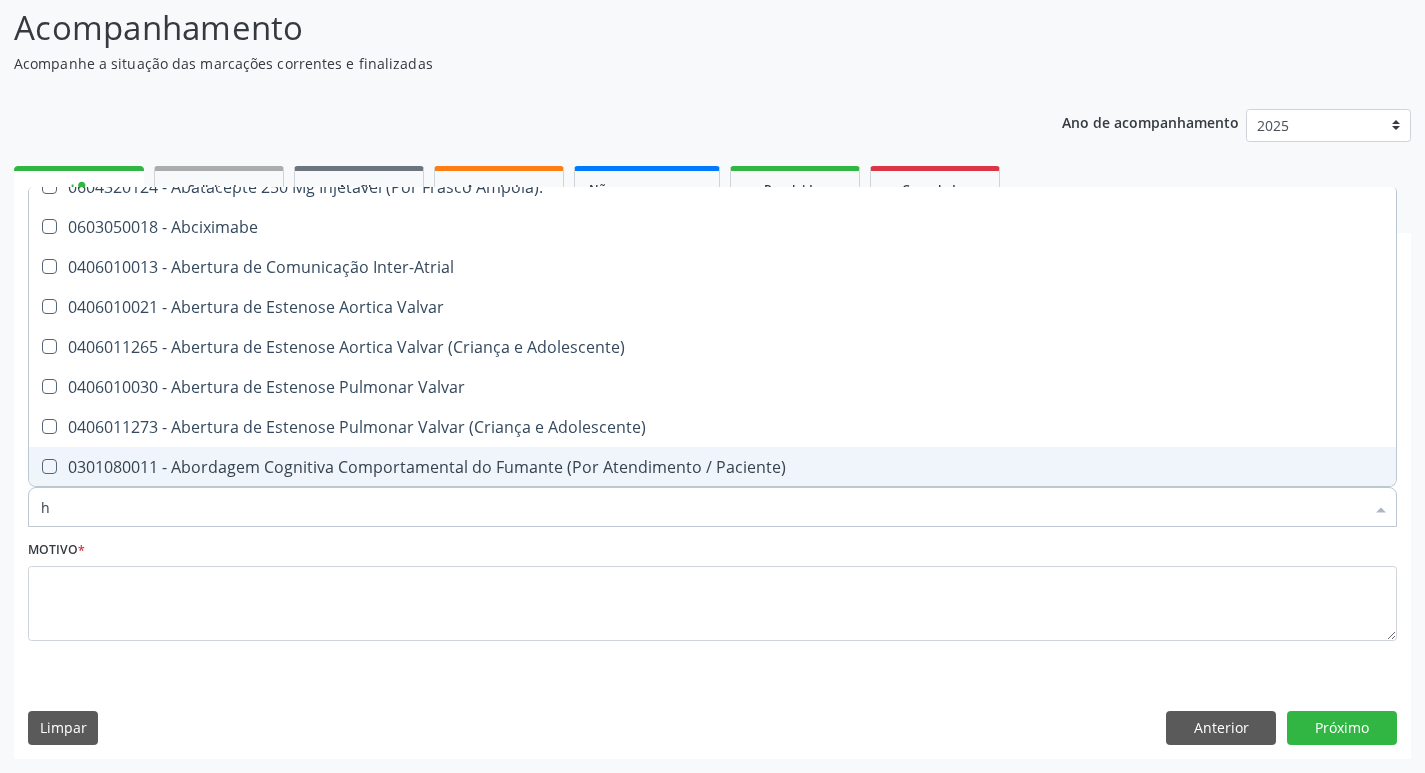 checkbox on "false" 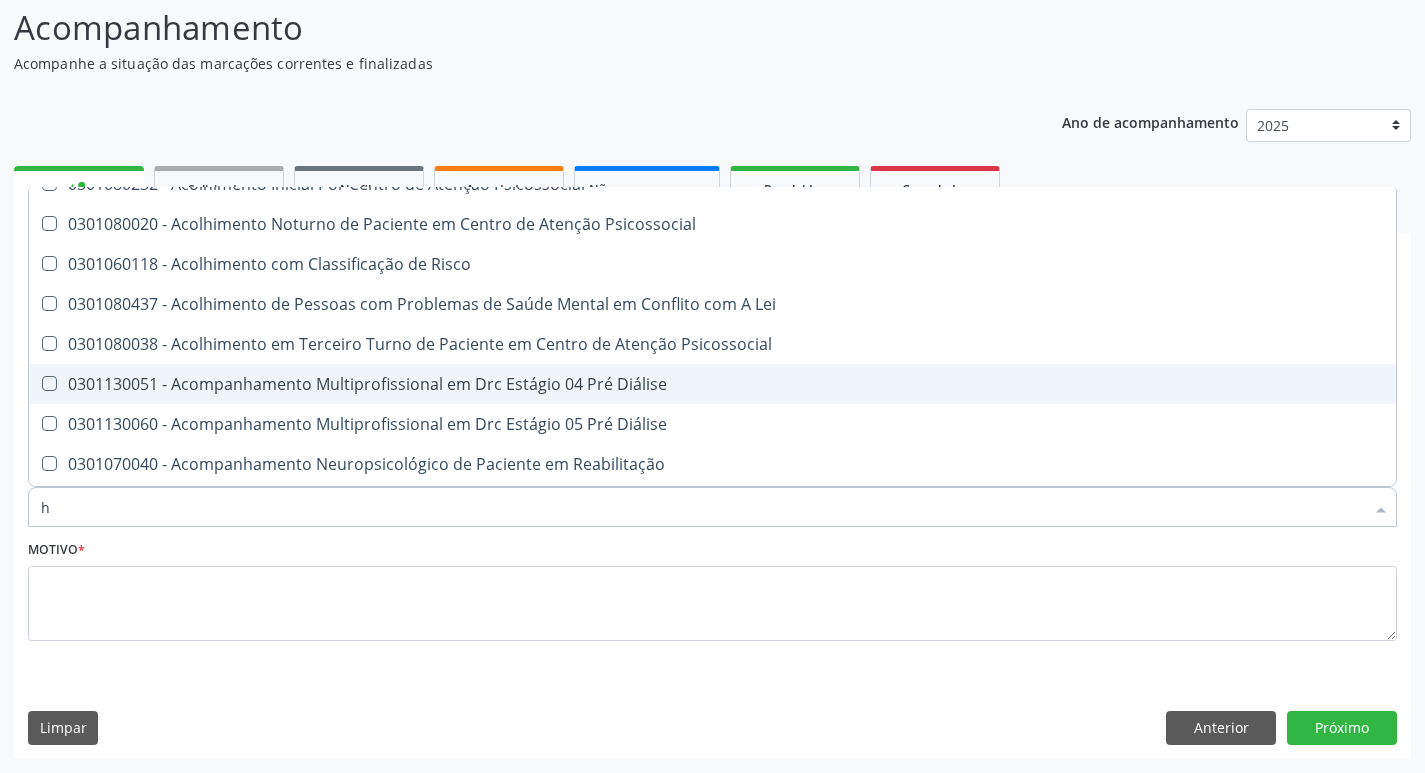 scroll, scrollTop: 100, scrollLeft: 0, axis: vertical 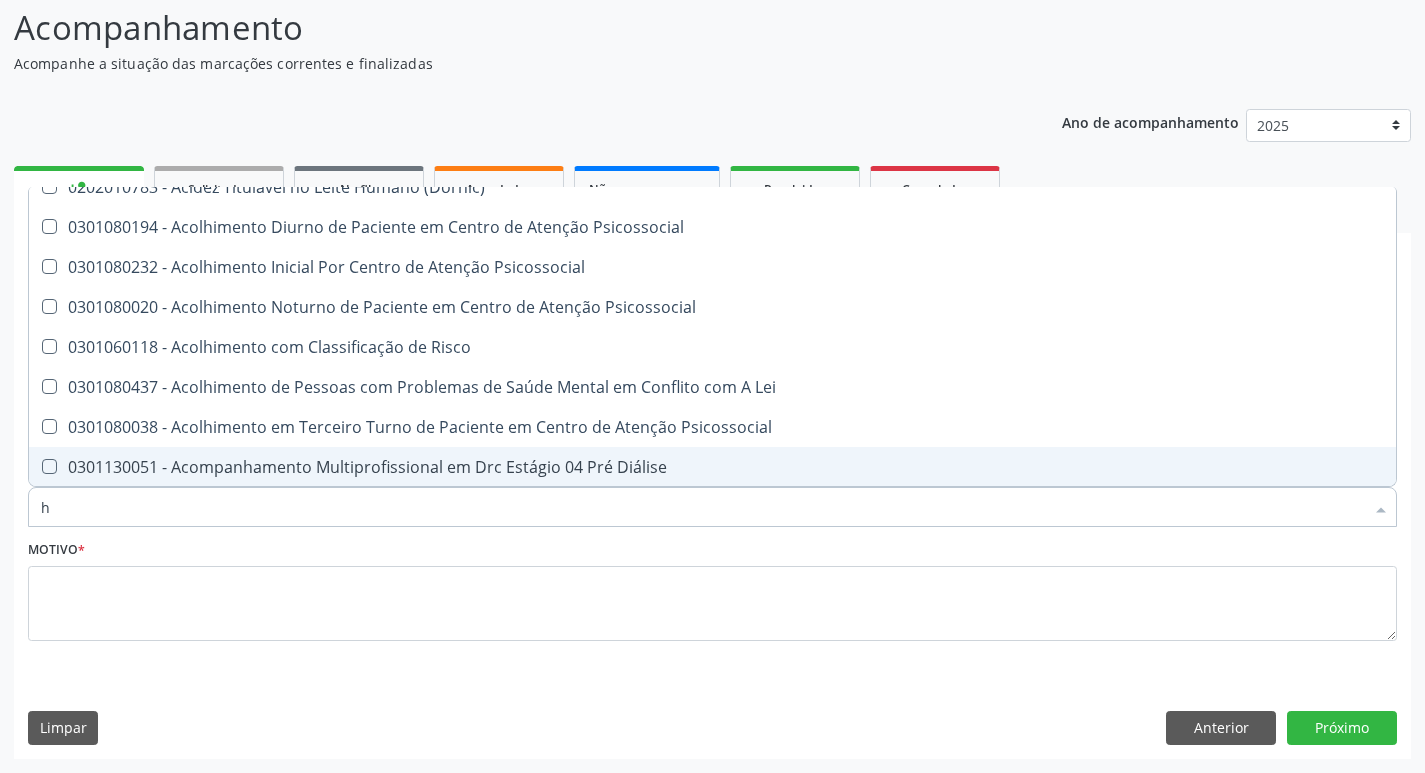 type on "he" 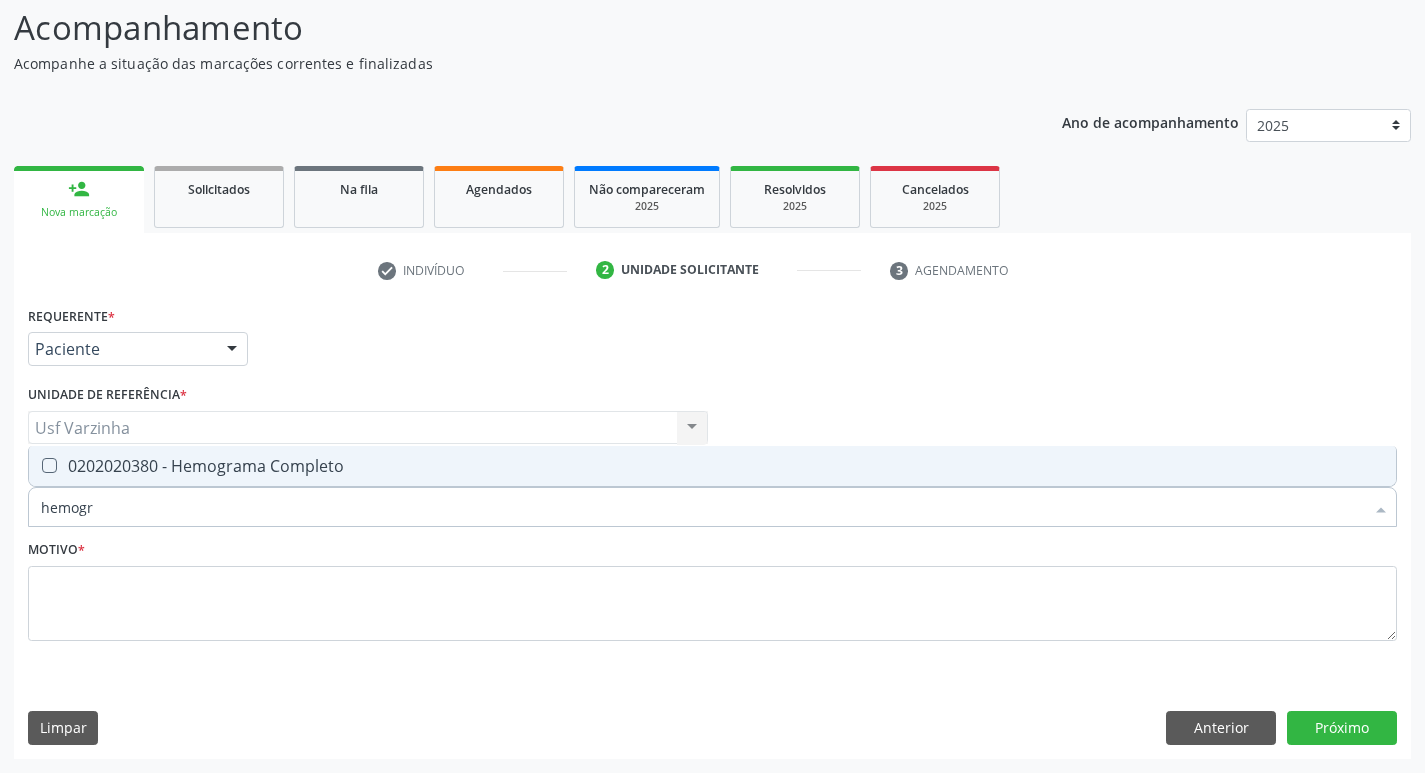 scroll, scrollTop: 0, scrollLeft: 0, axis: both 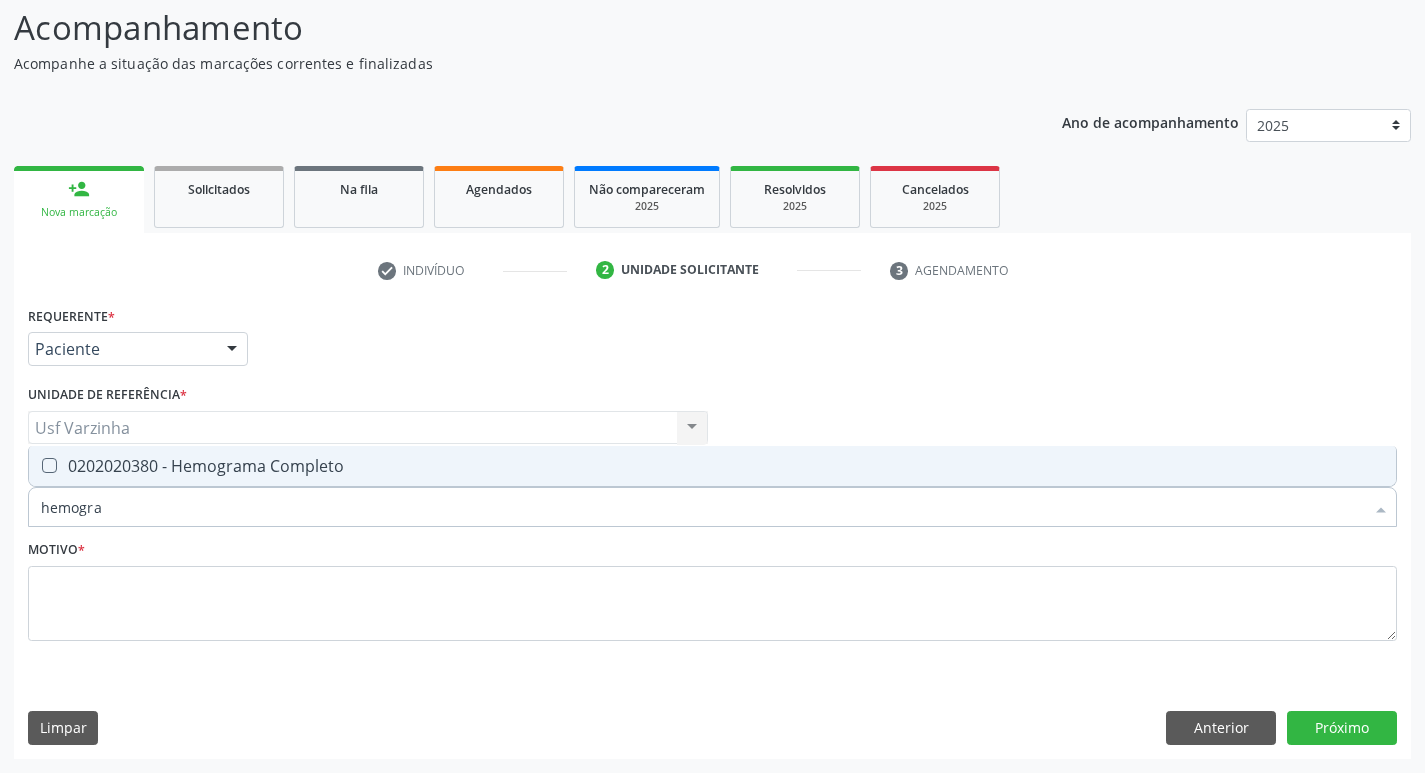 click on "0202020380 - Hemograma Completo" at bounding box center (712, 466) 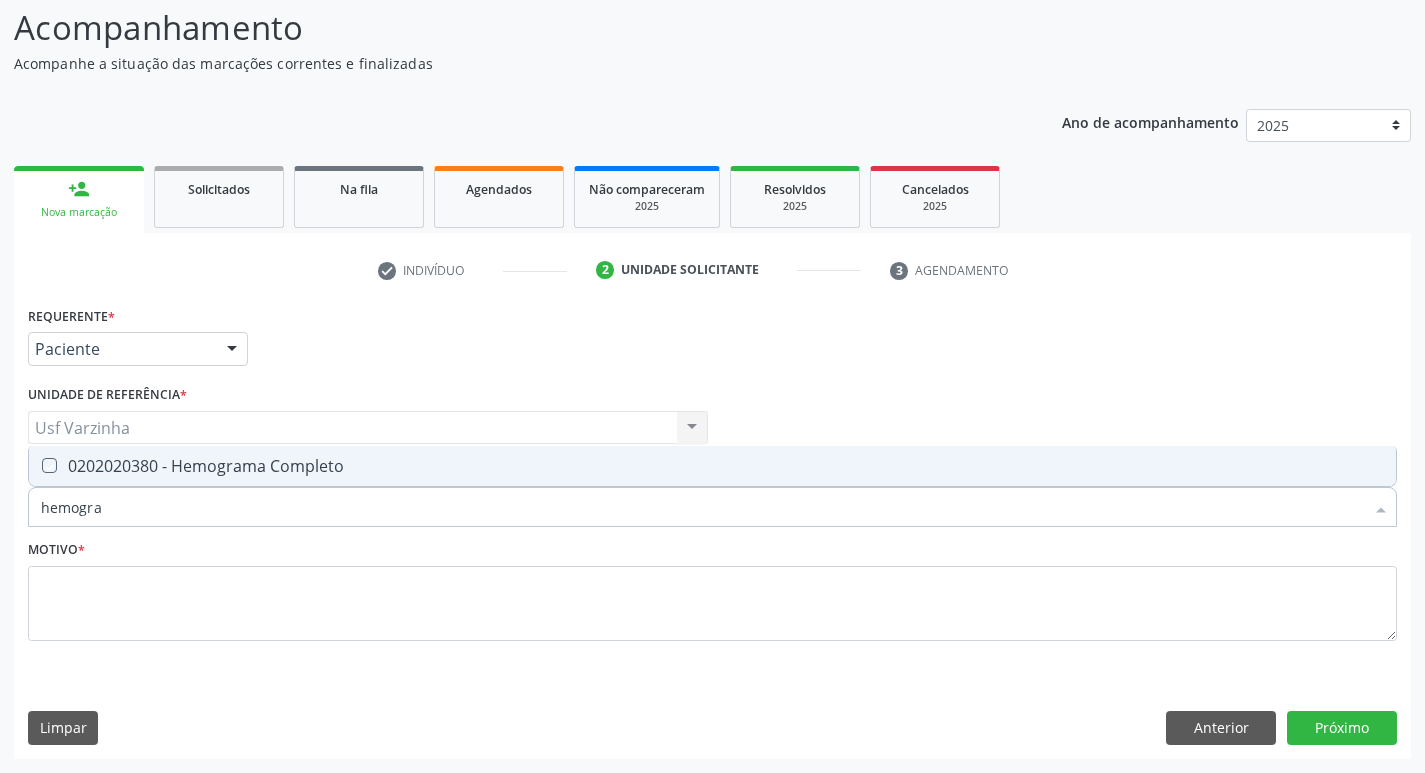 checkbox on "true" 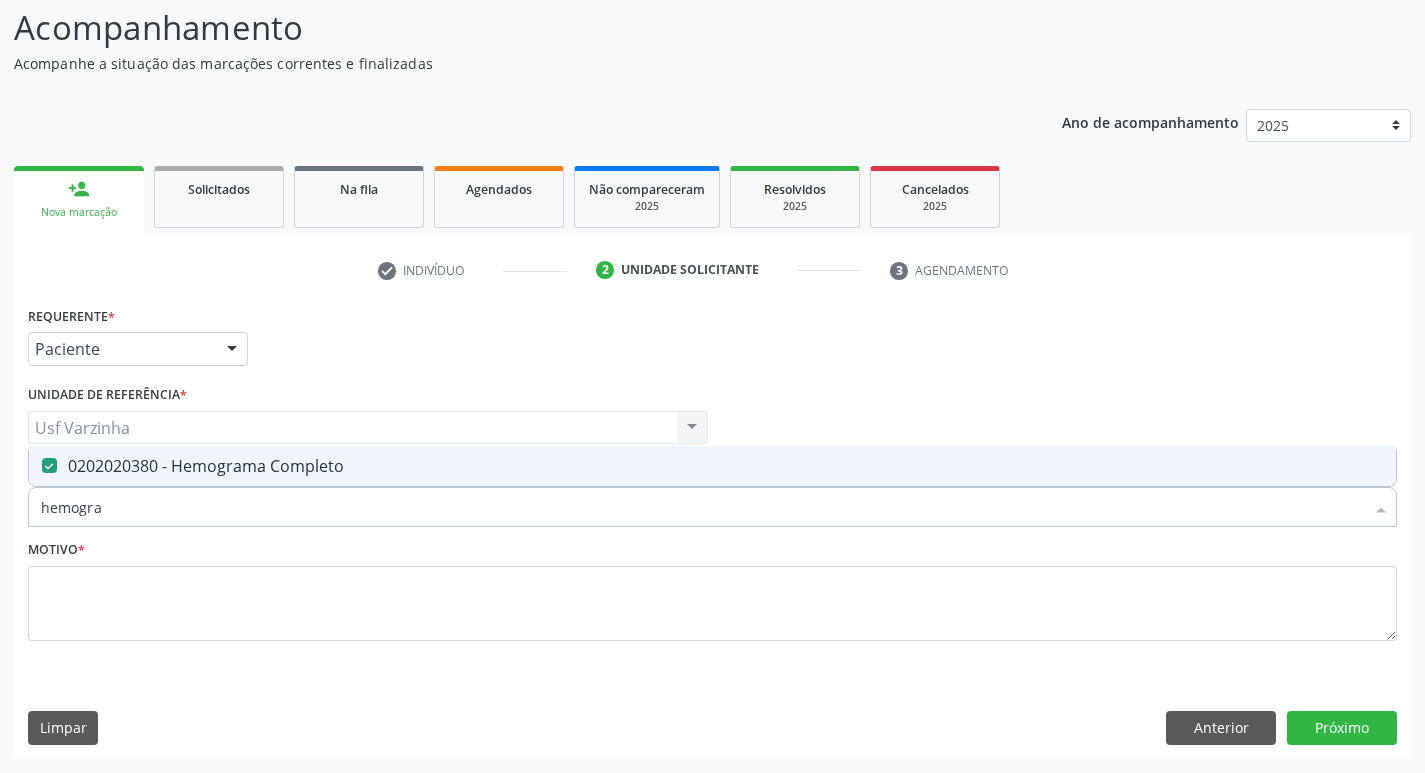click on "hemogra" at bounding box center (702, 507) 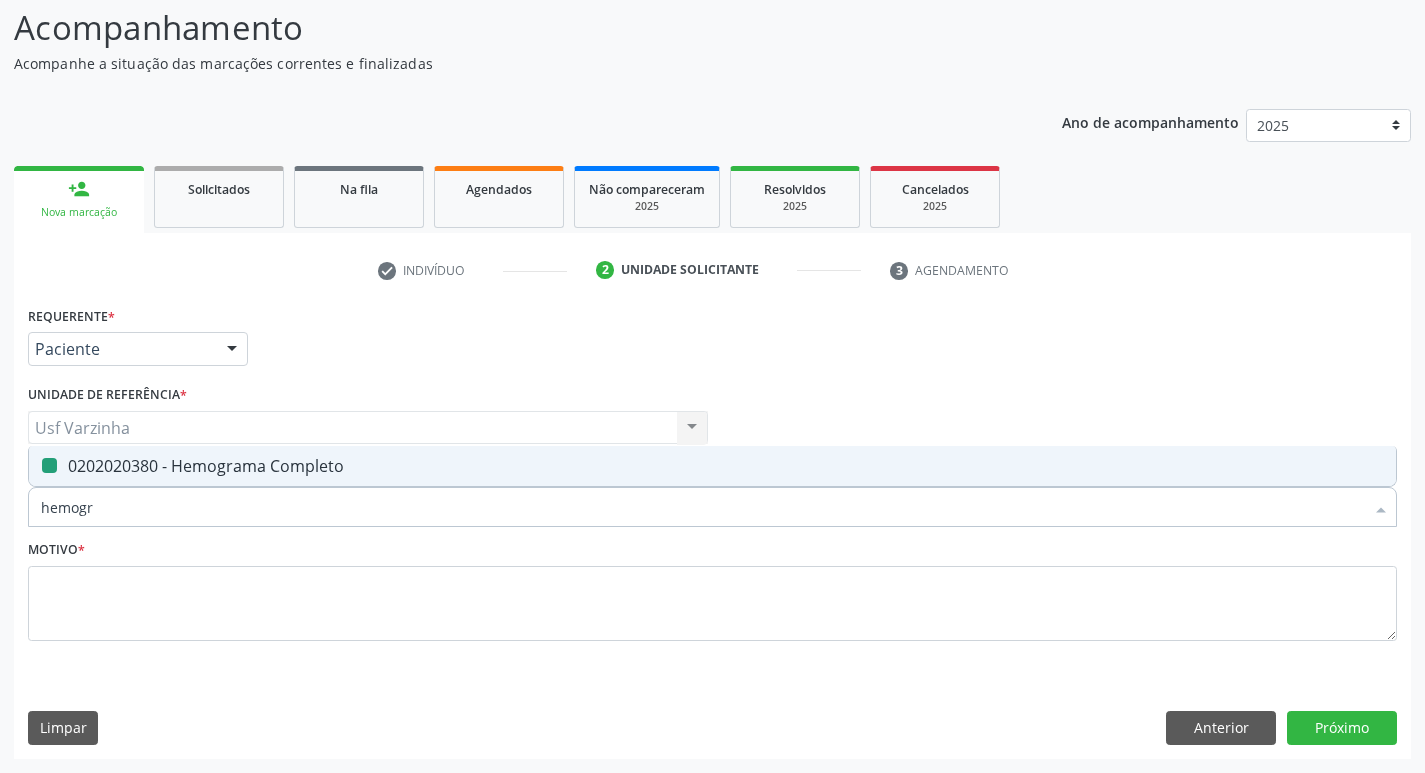 type on "hemog" 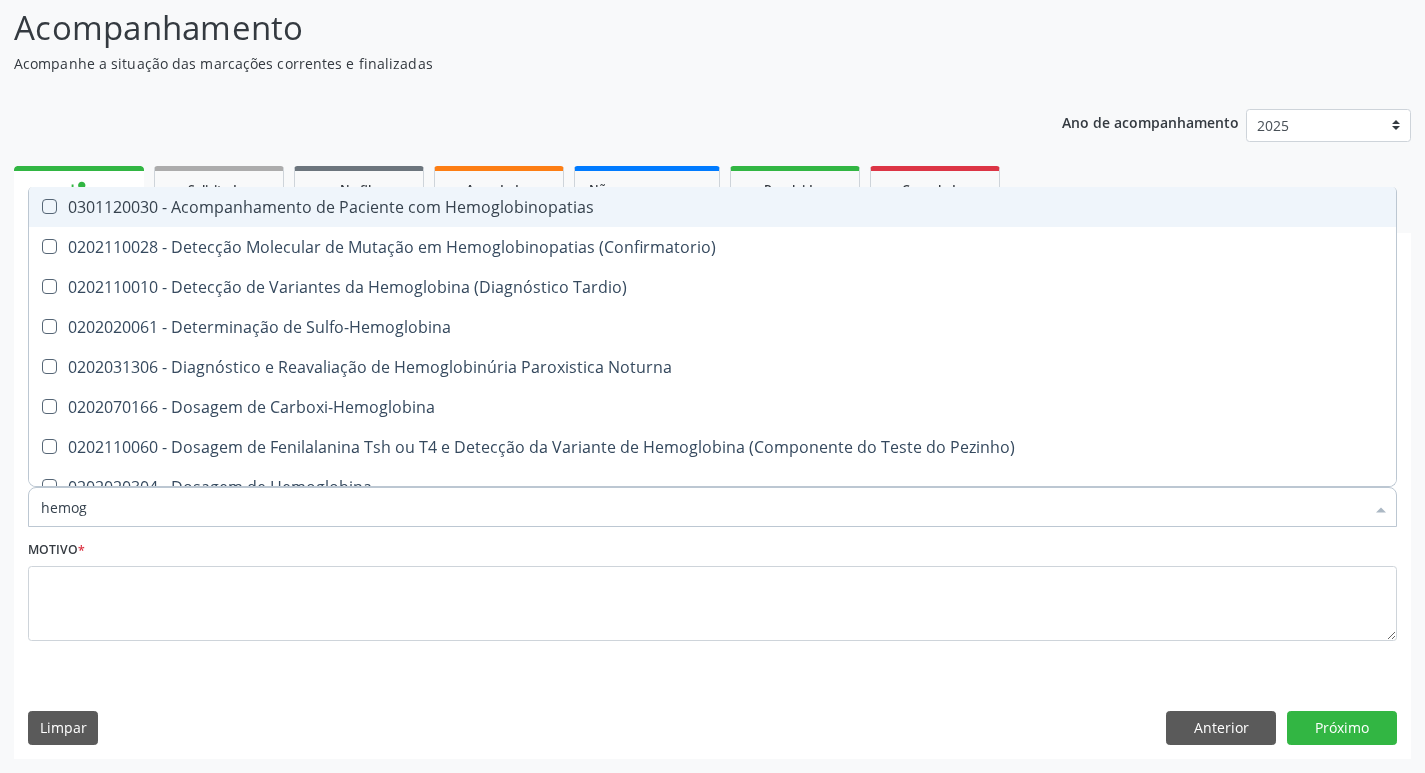 type on "hemo" 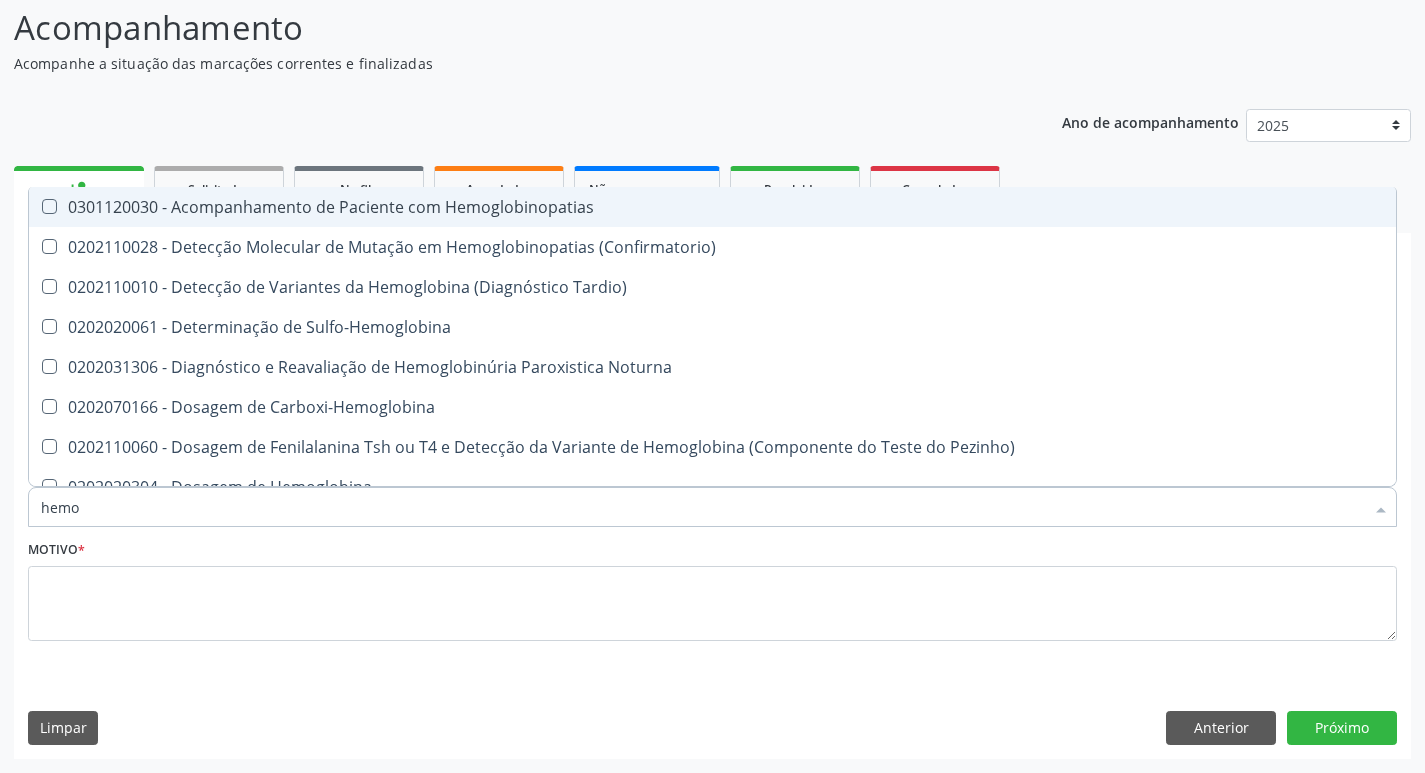 checkbox on "false" 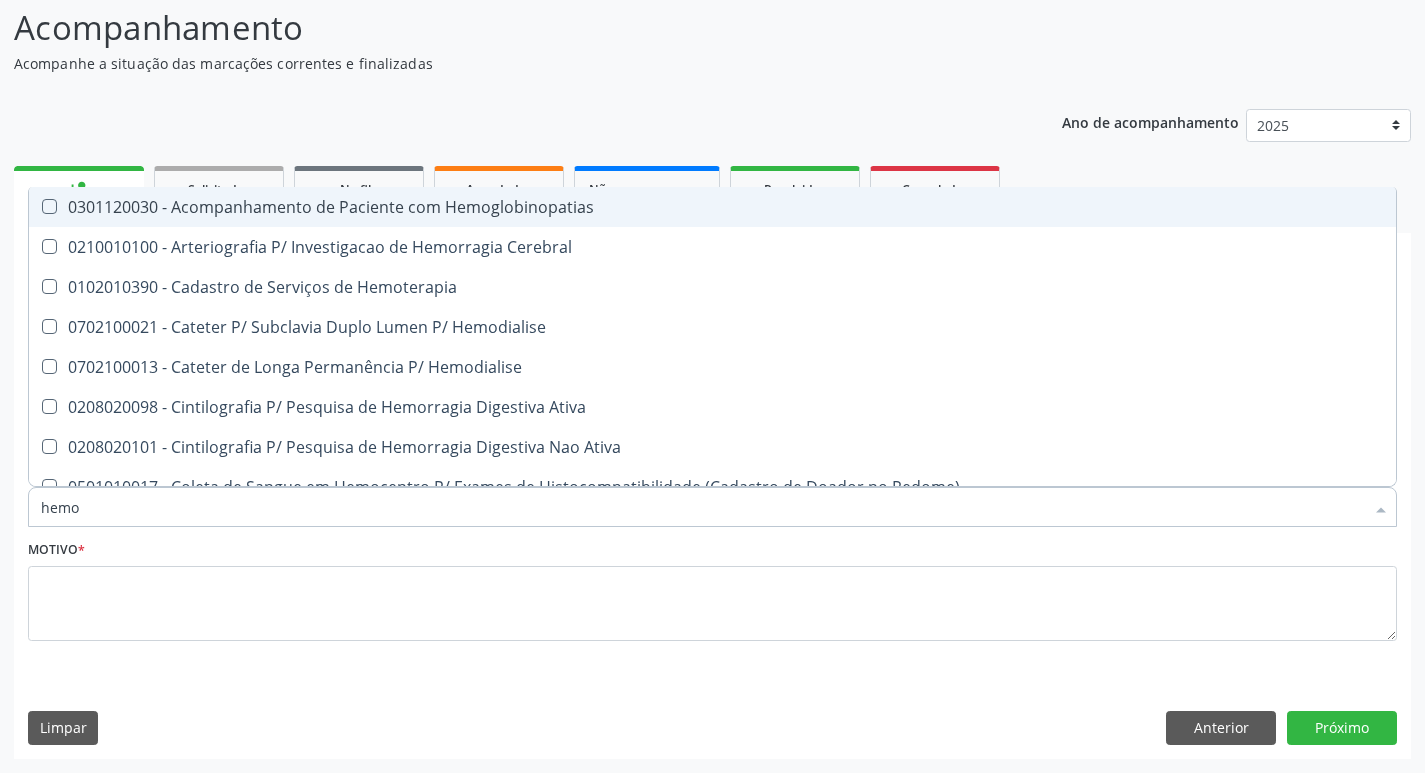 type on "hem" 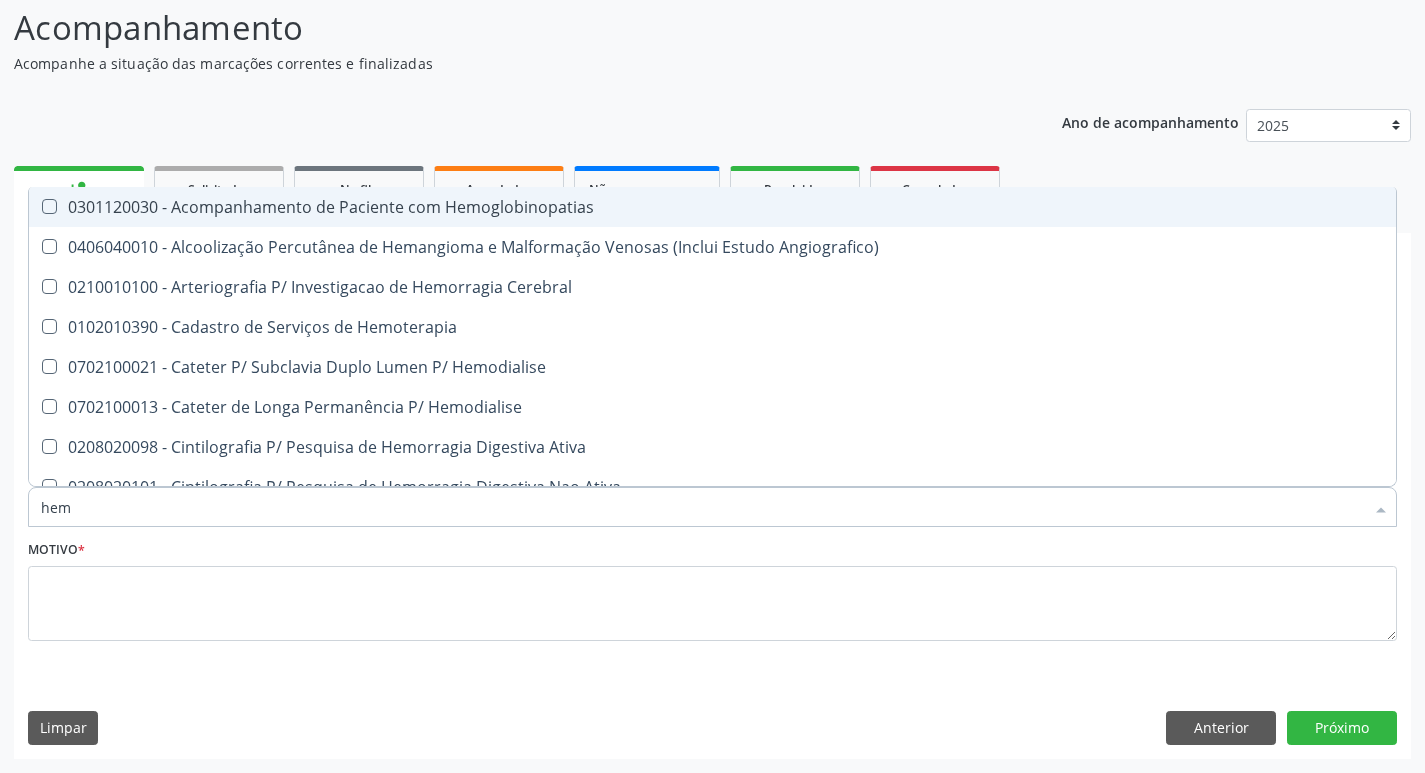 type on "he" 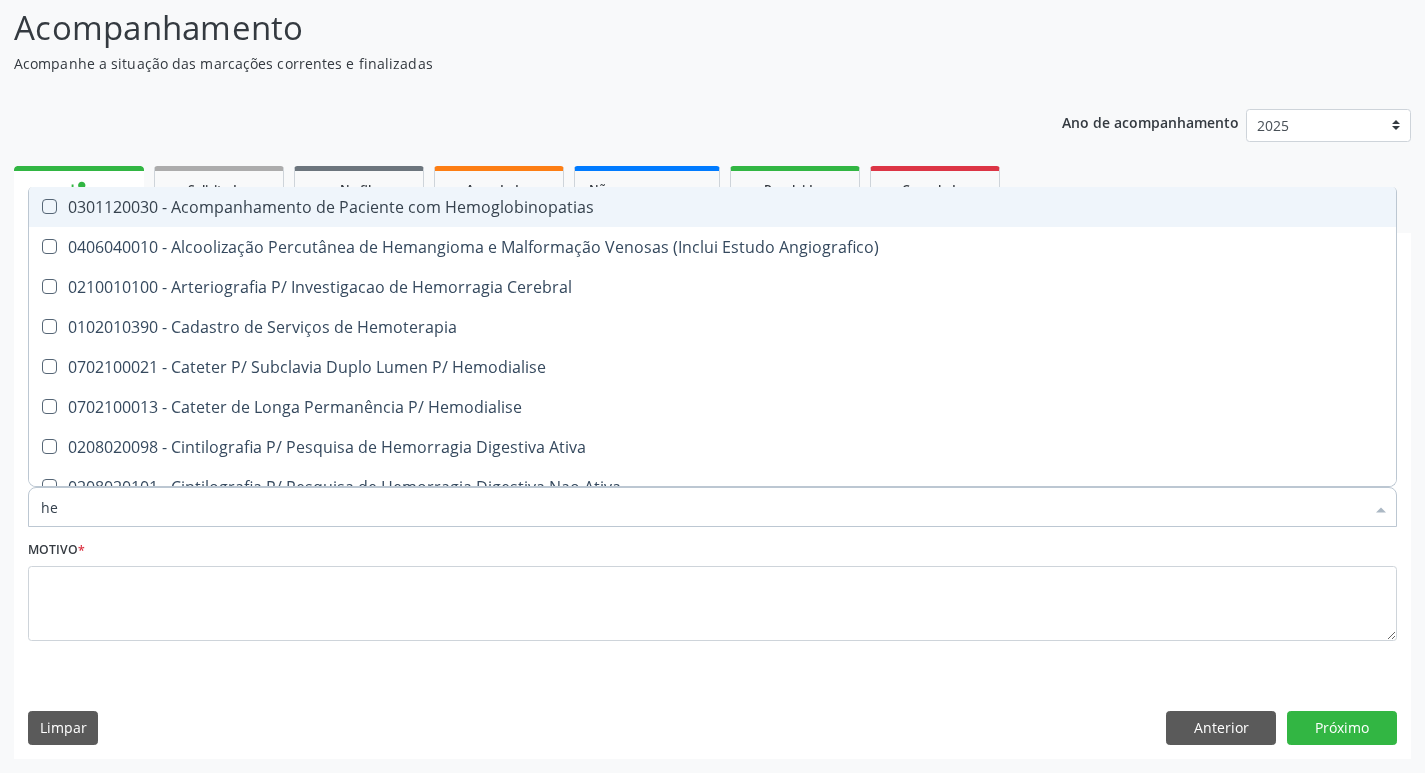 type on "h" 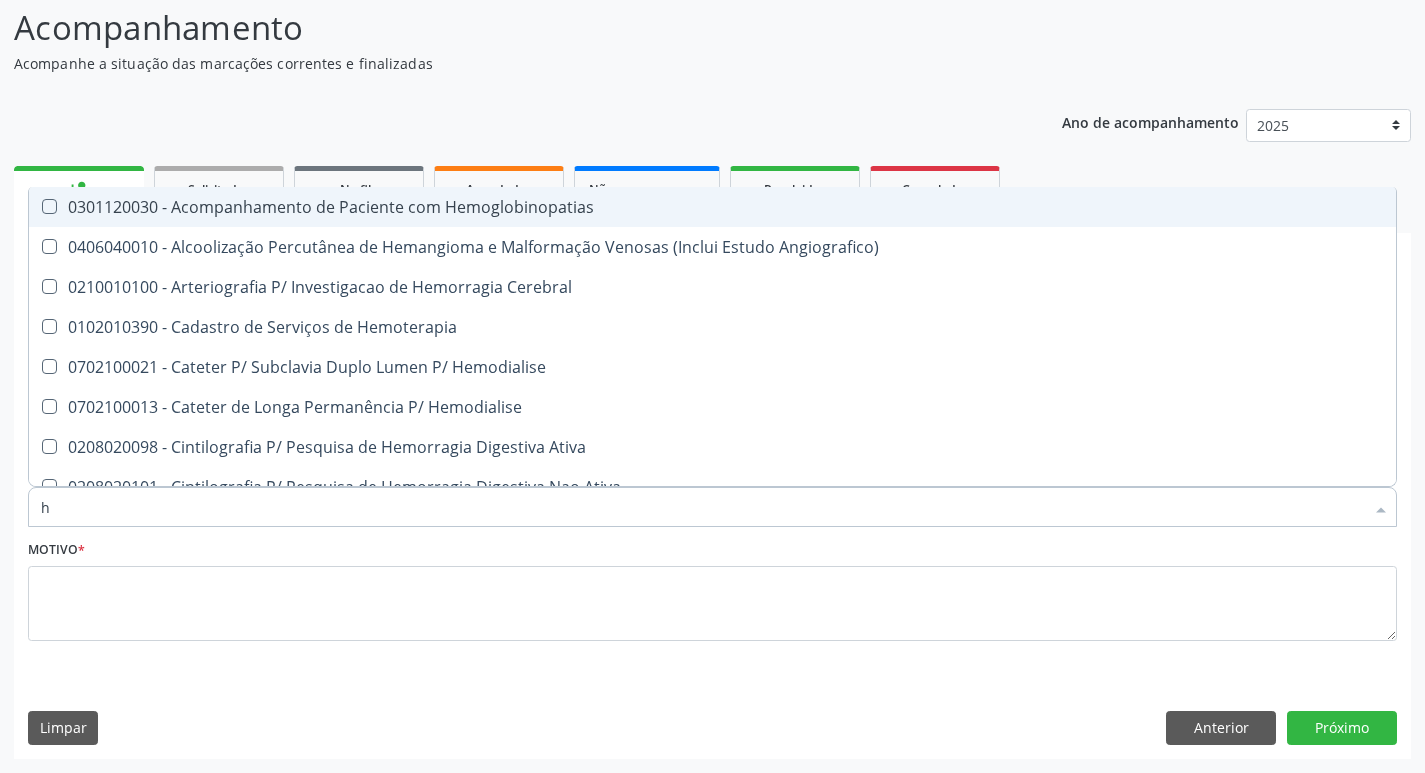 type 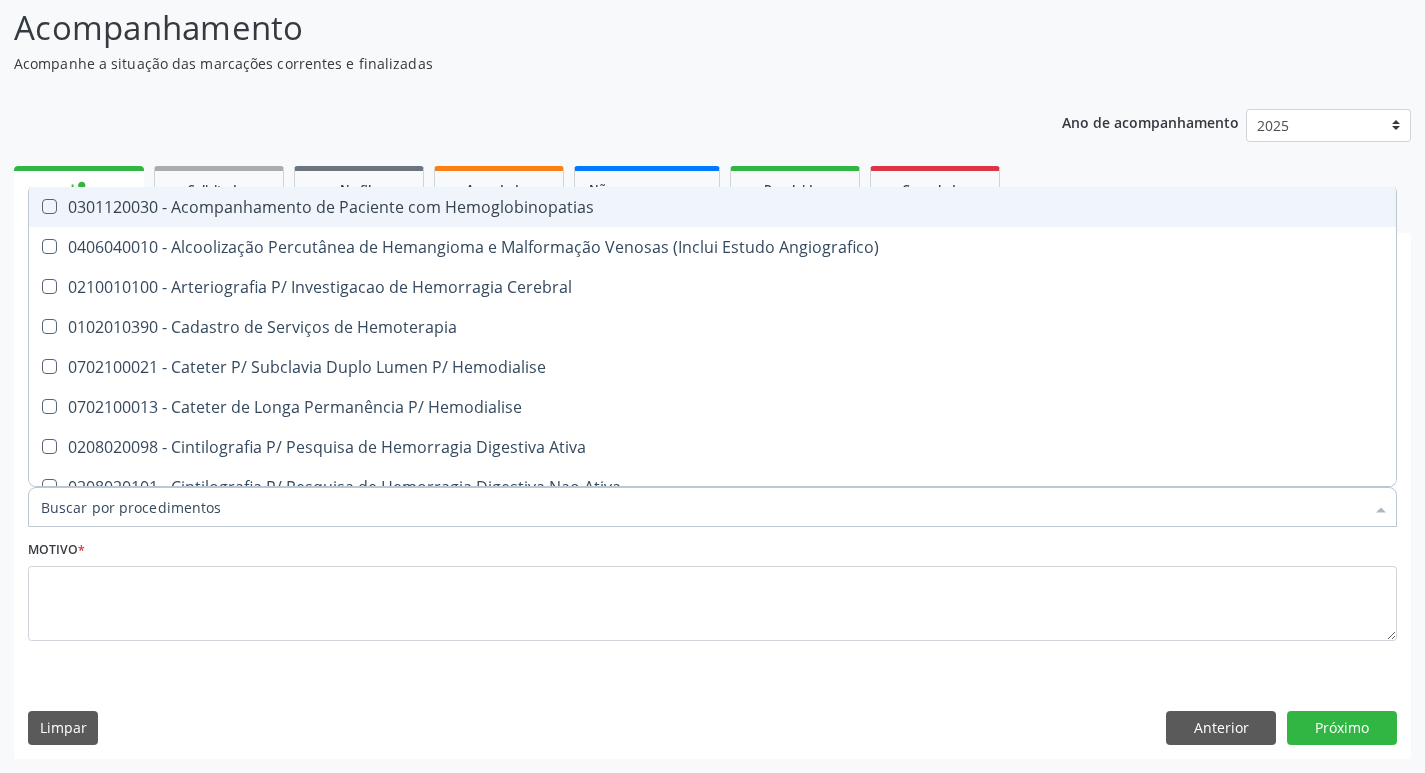 checkbox on "false" 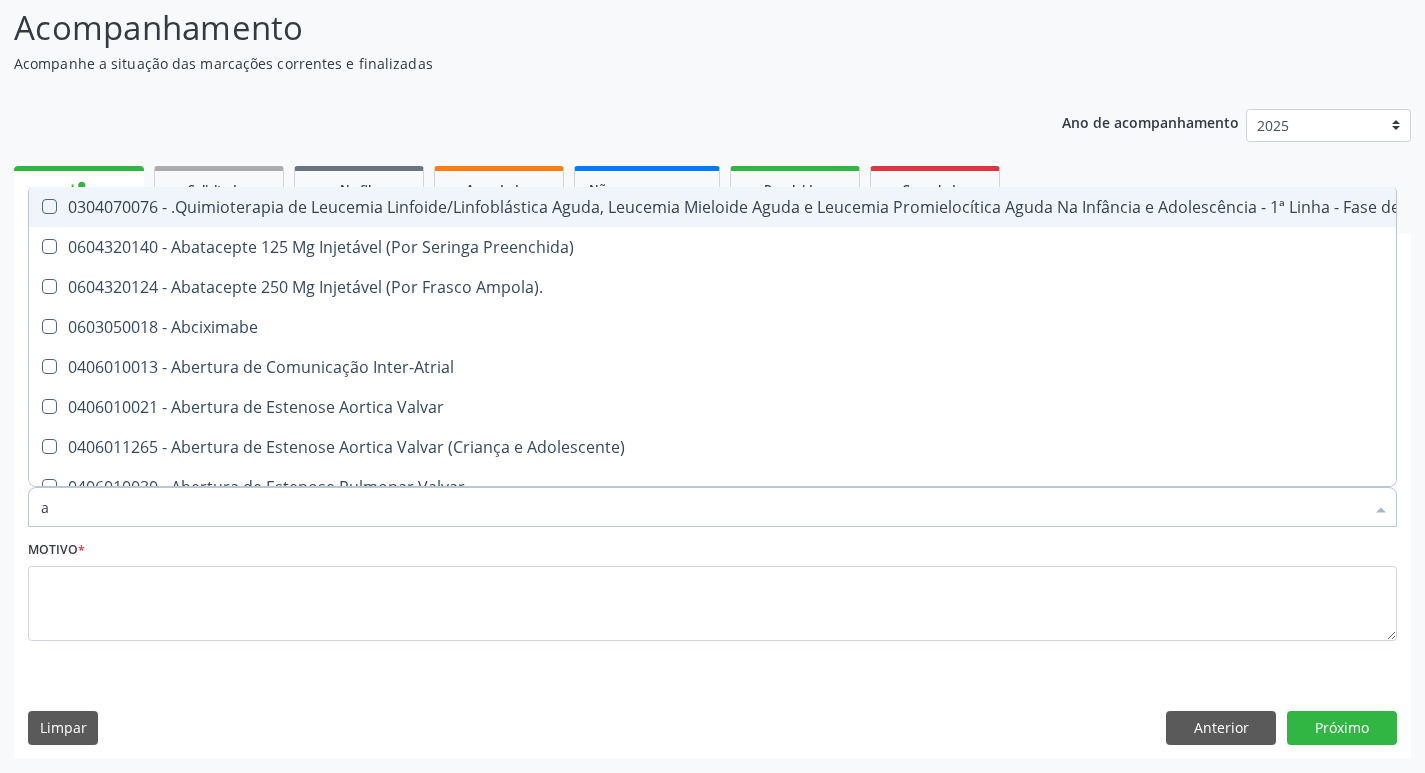 type on "ac" 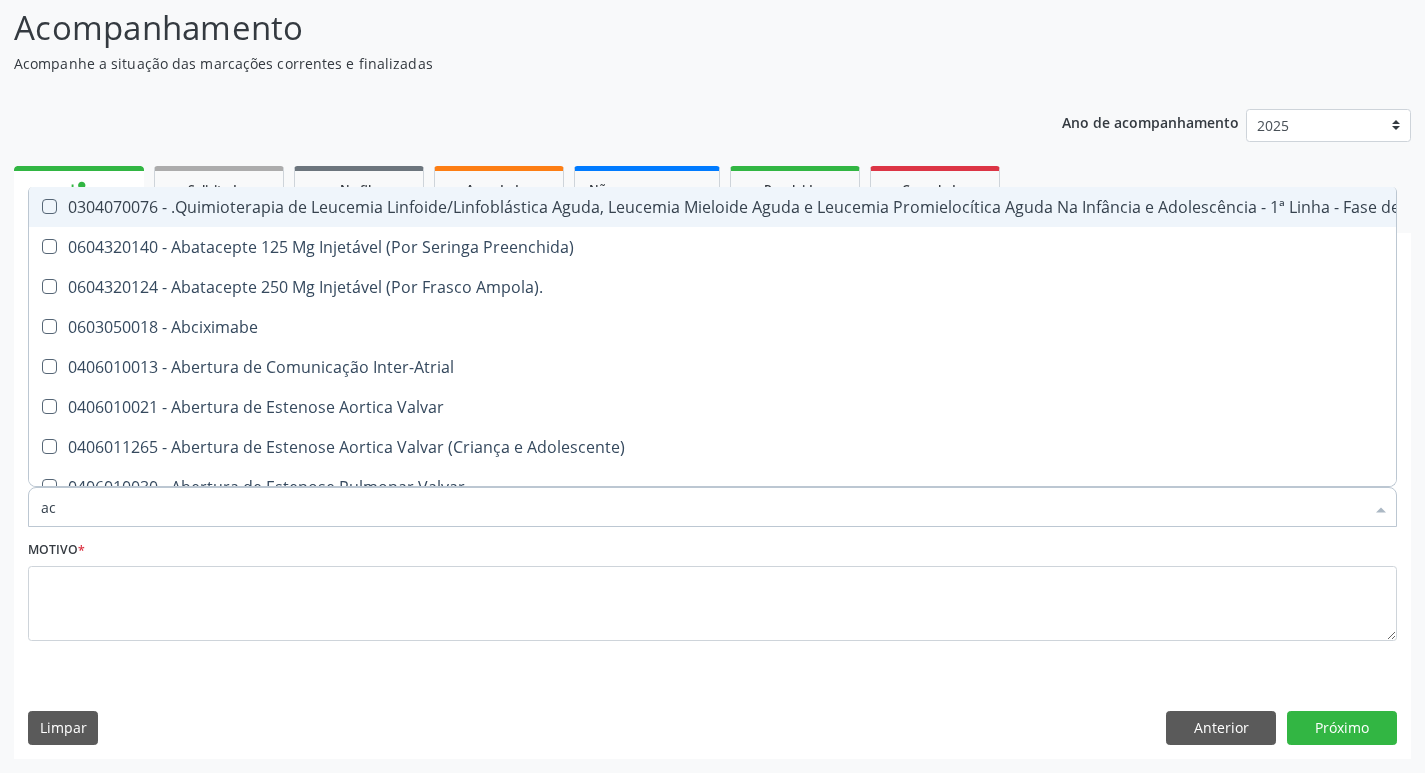 checkbox on "true" 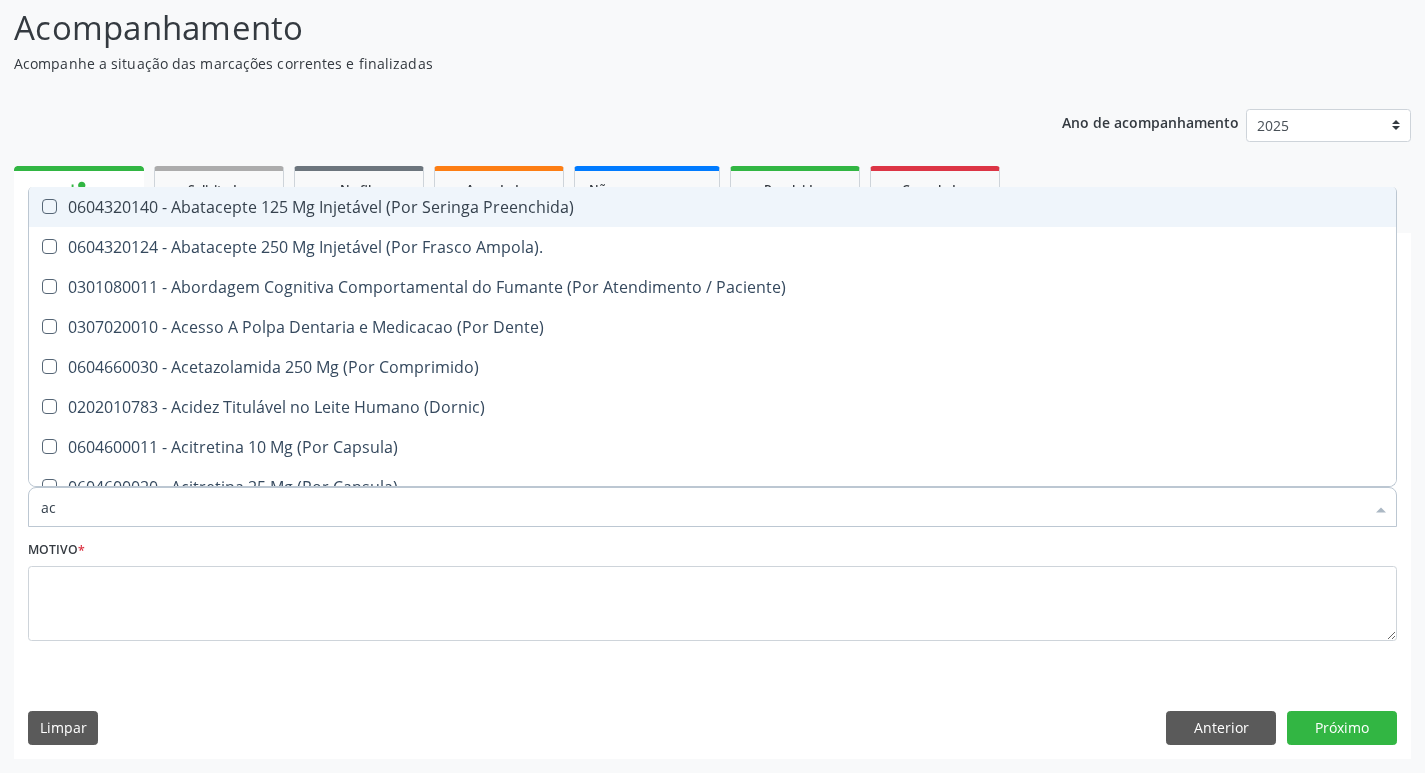 type on "aci" 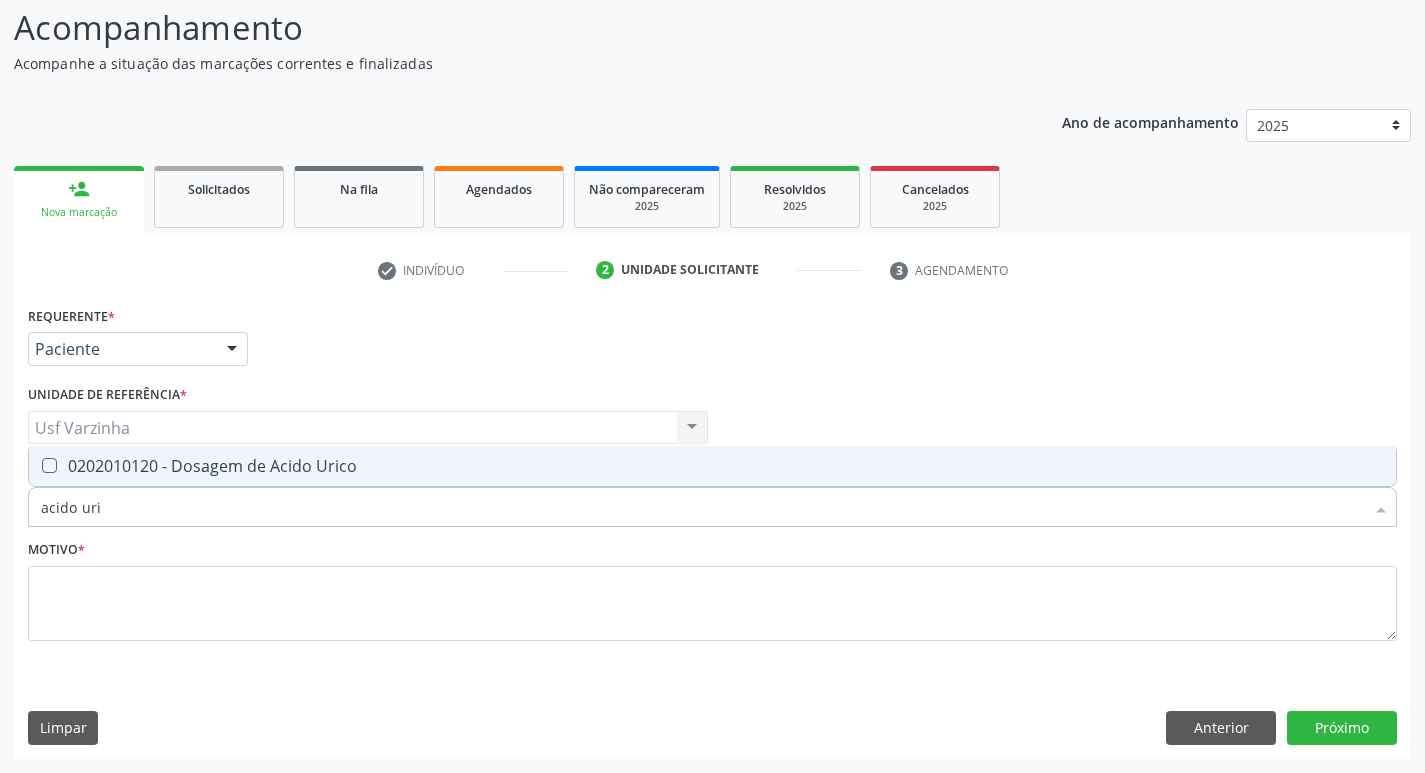 type on "acido uric" 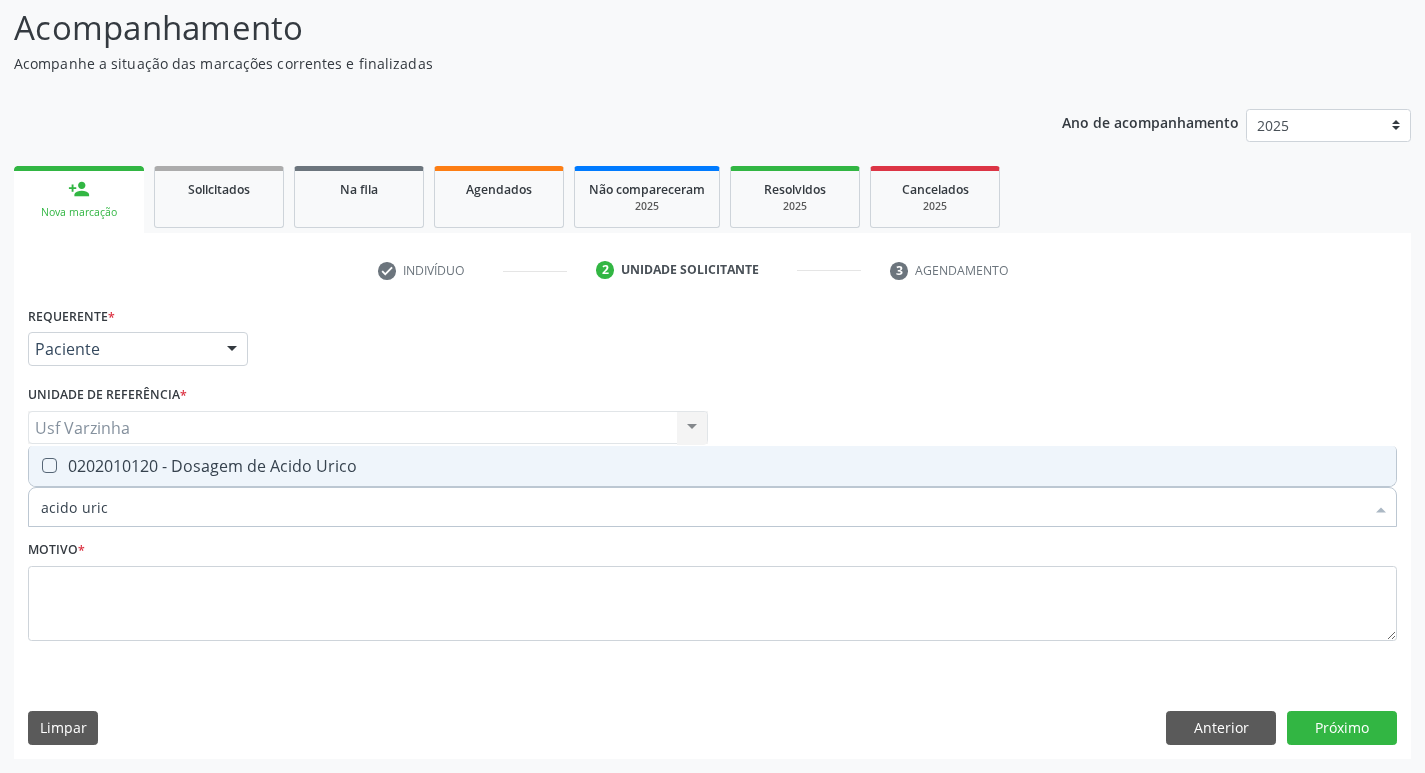 click on "0202010120 - Dosagem de Acido Urico" at bounding box center (712, 466) 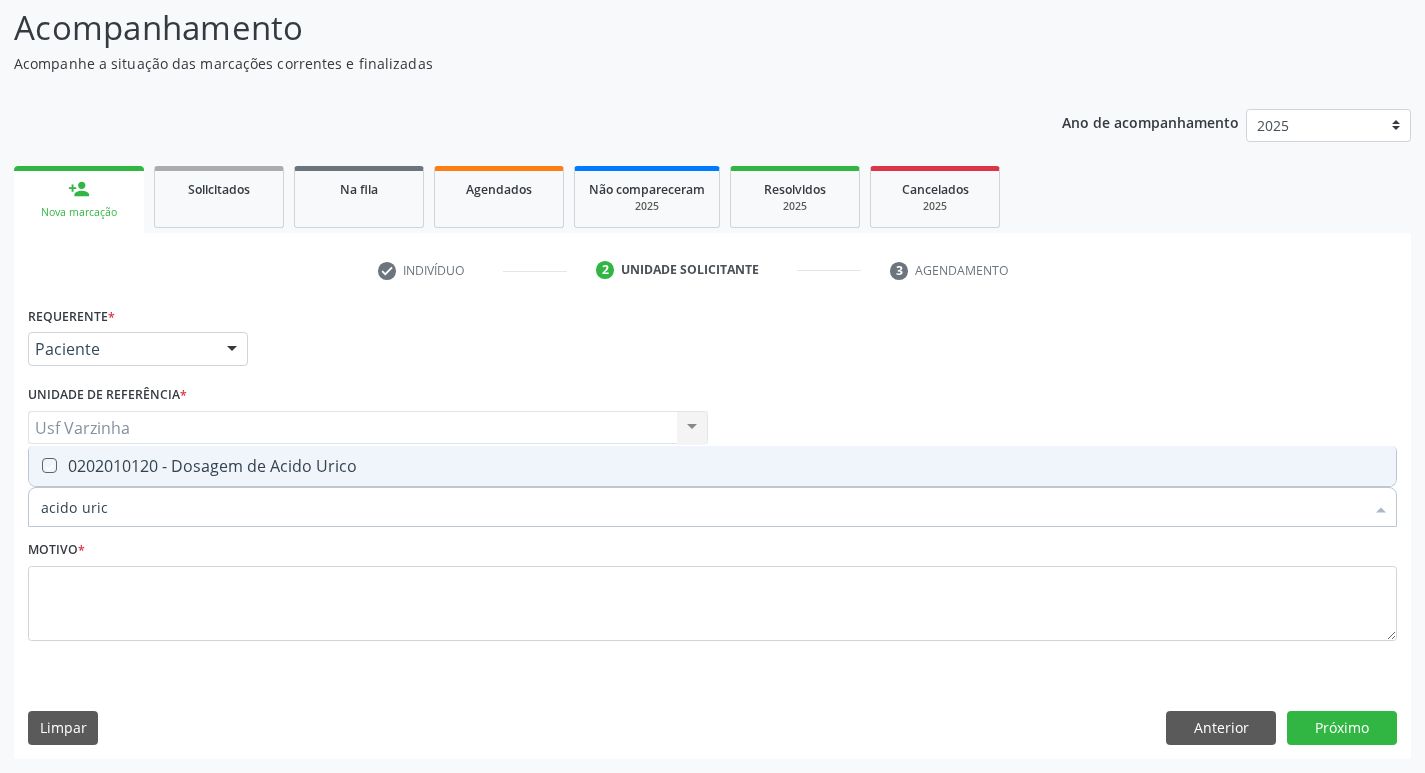 checkbox on "true" 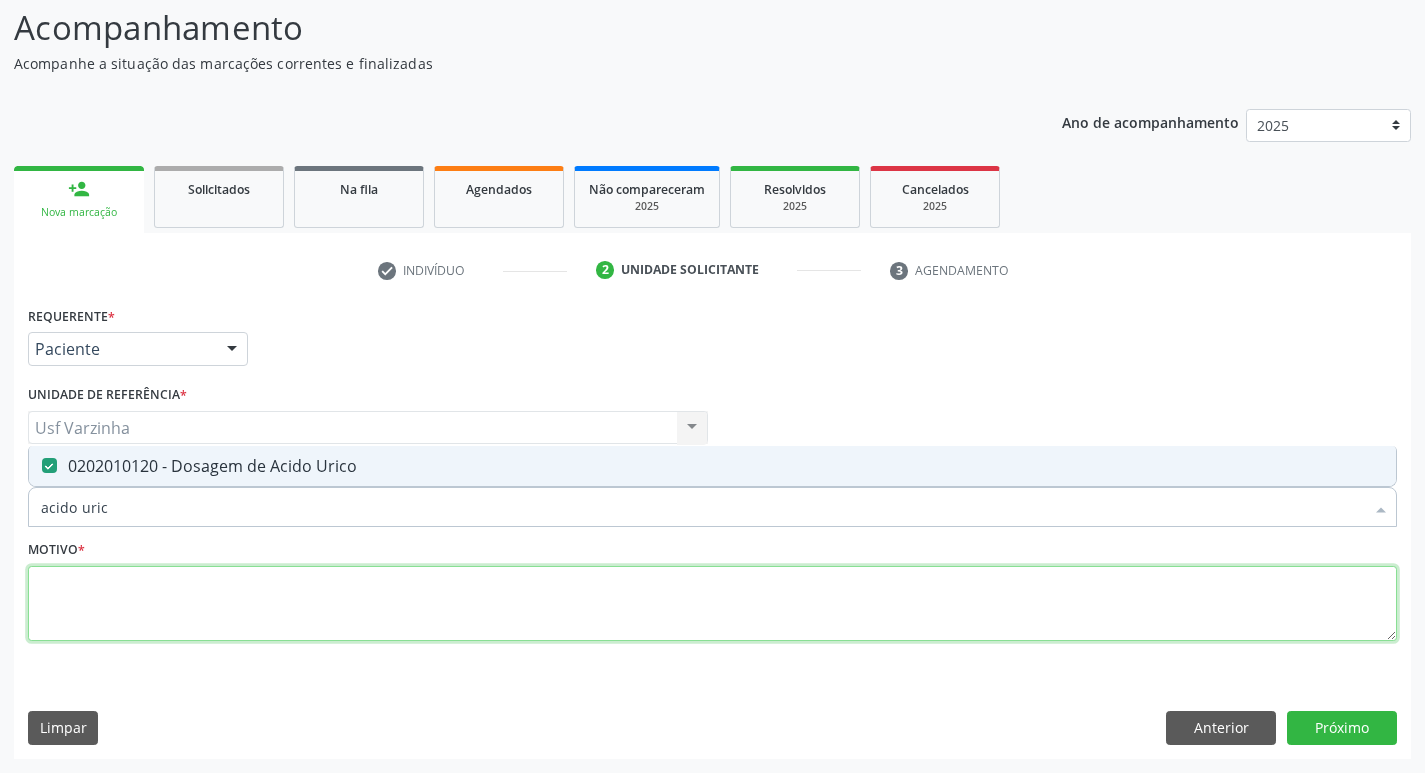drag, startPoint x: 79, startPoint y: 607, endPoint x: 85, endPoint y: 593, distance: 15.231546 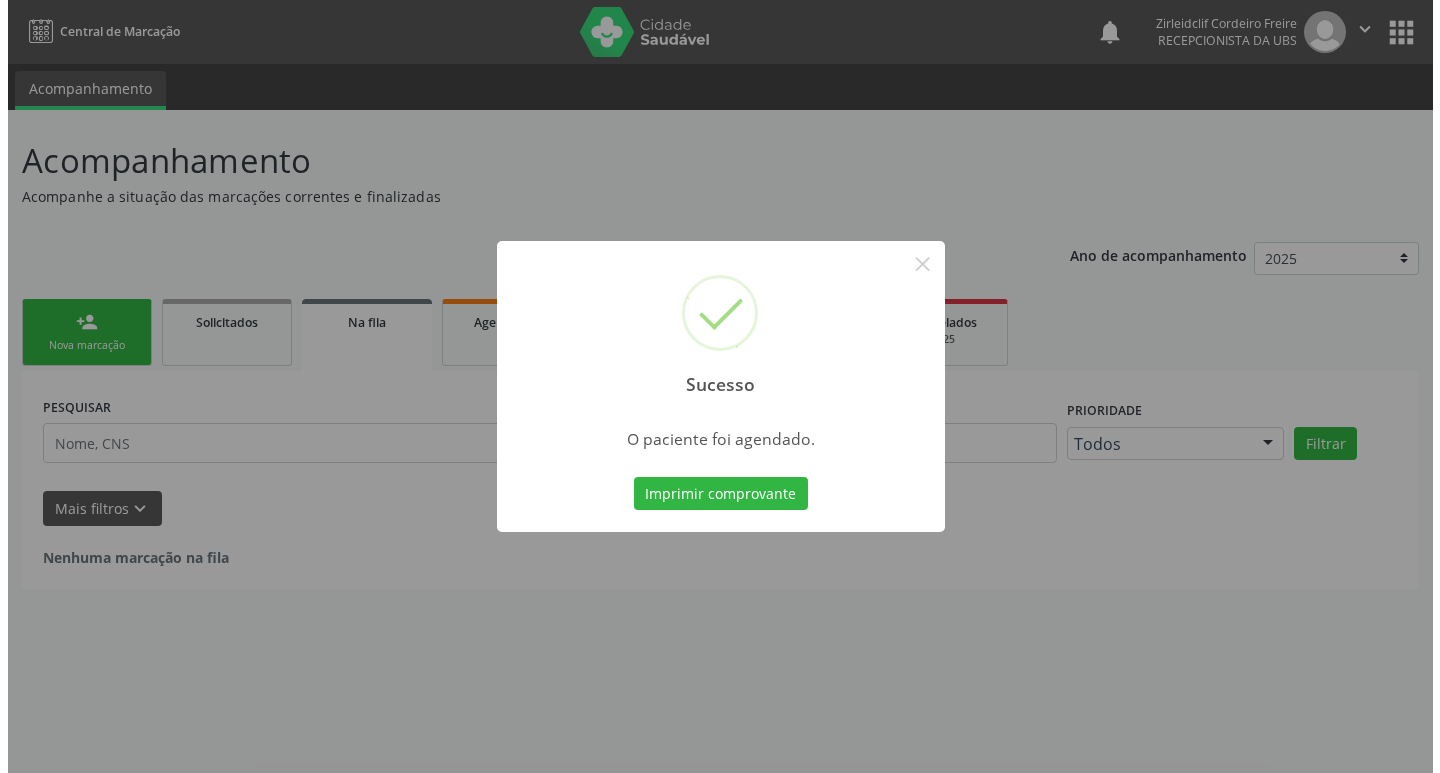 scroll, scrollTop: 0, scrollLeft: 0, axis: both 